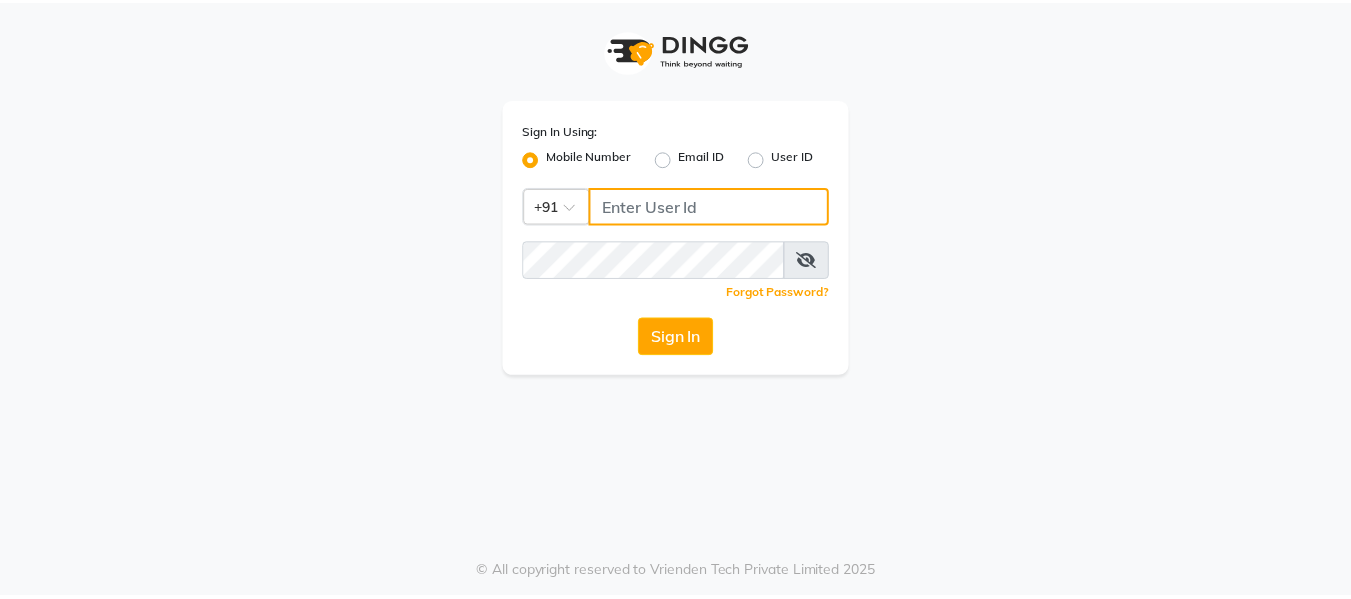 scroll, scrollTop: 0, scrollLeft: 0, axis: both 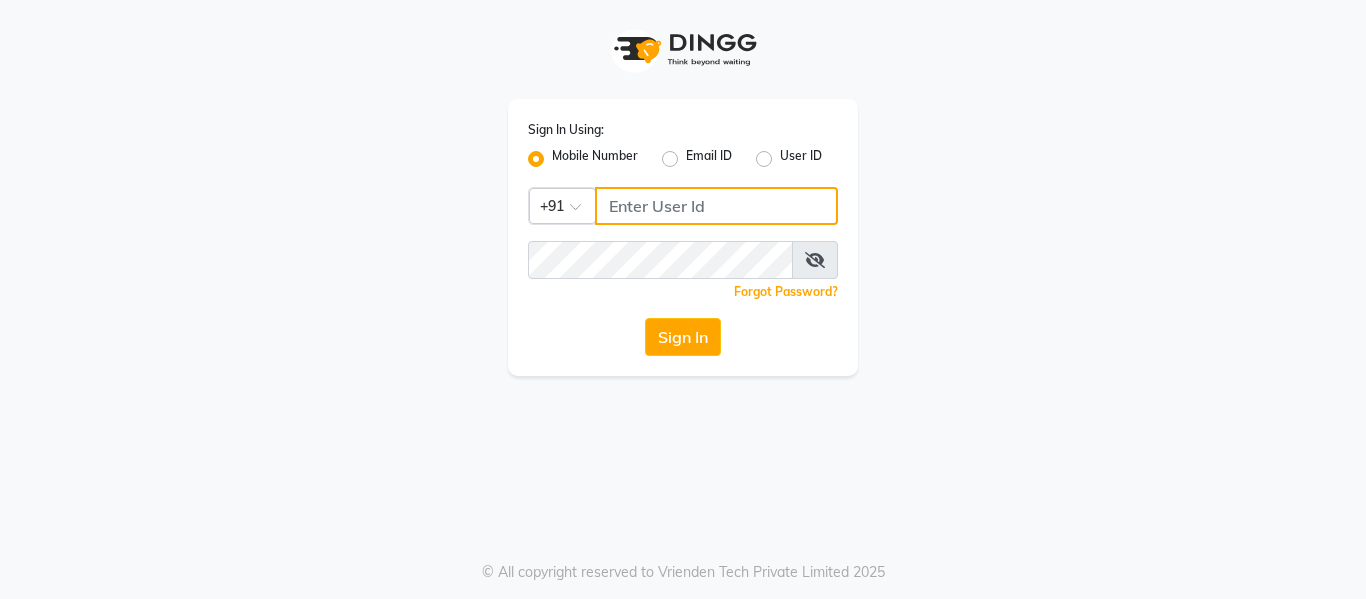 click 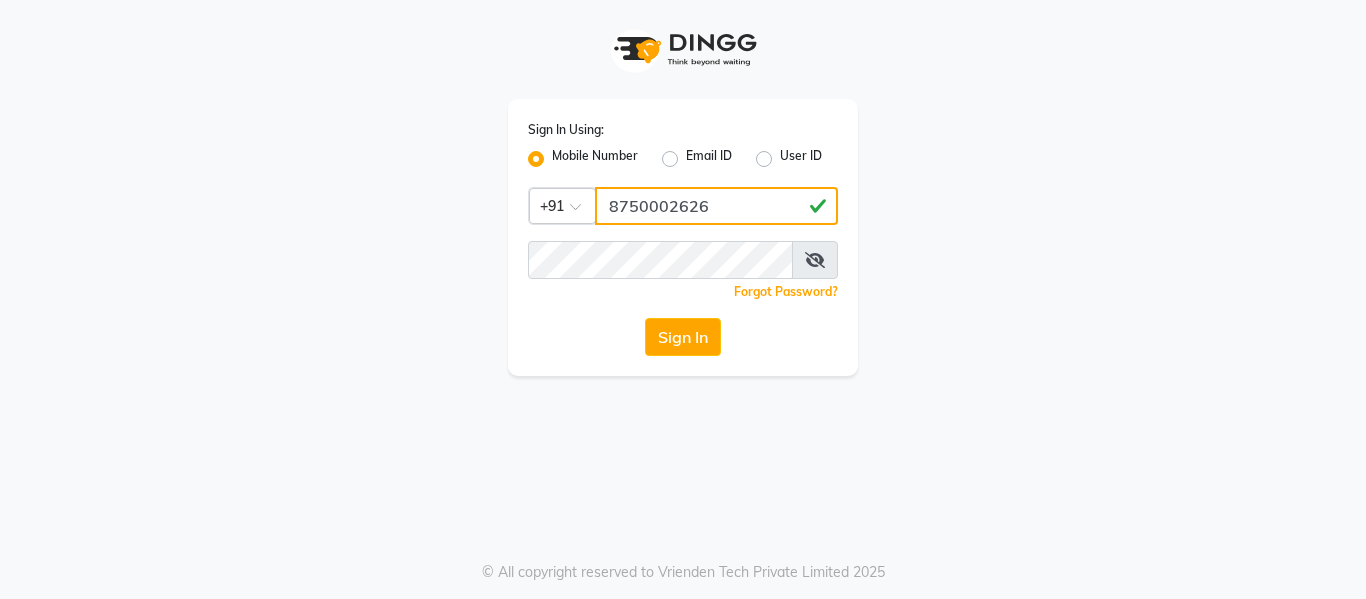 type on "8750002626" 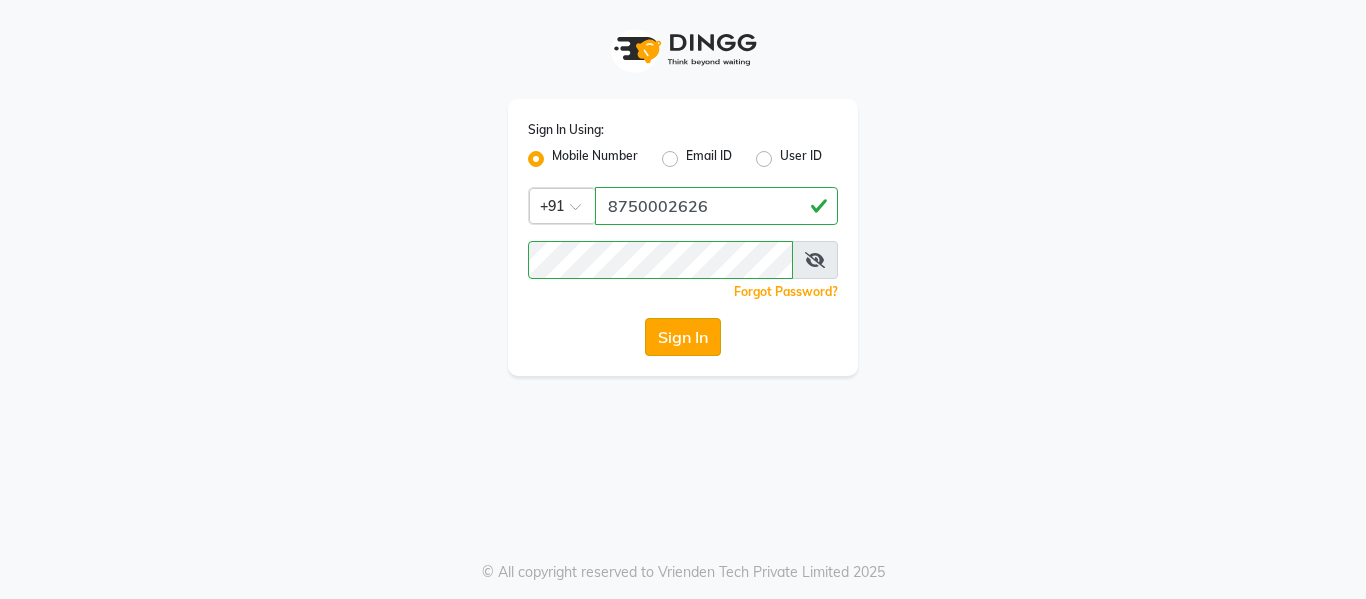 click on "Sign In" 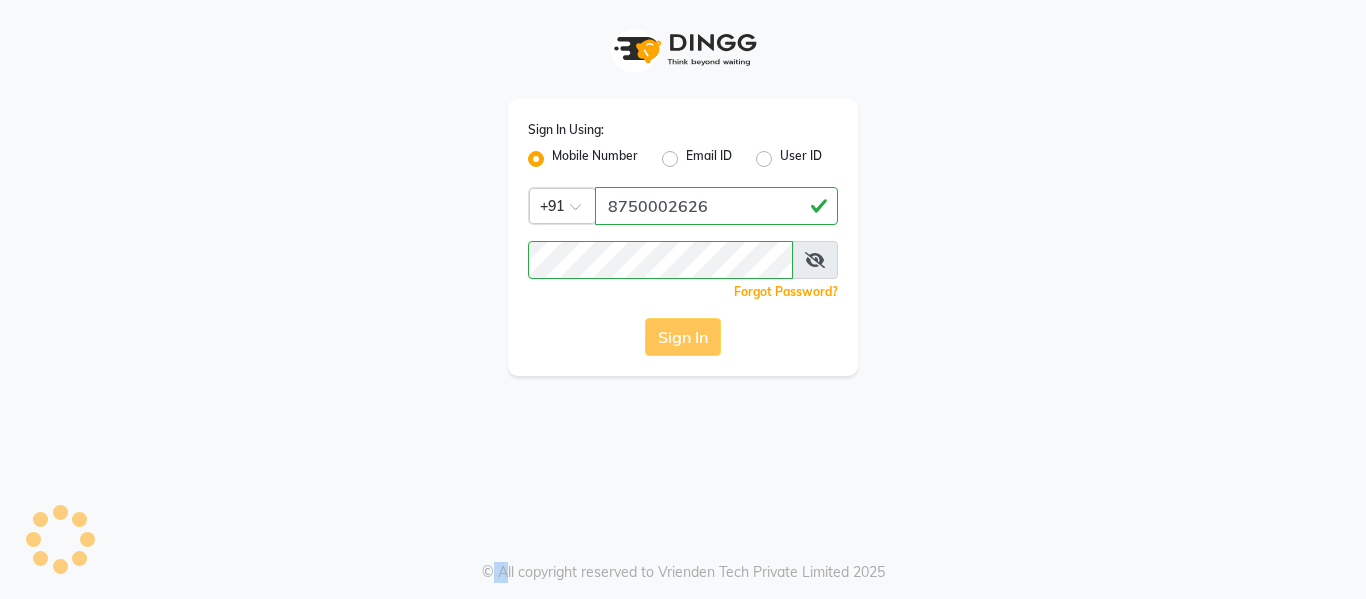 click on "Sign In" 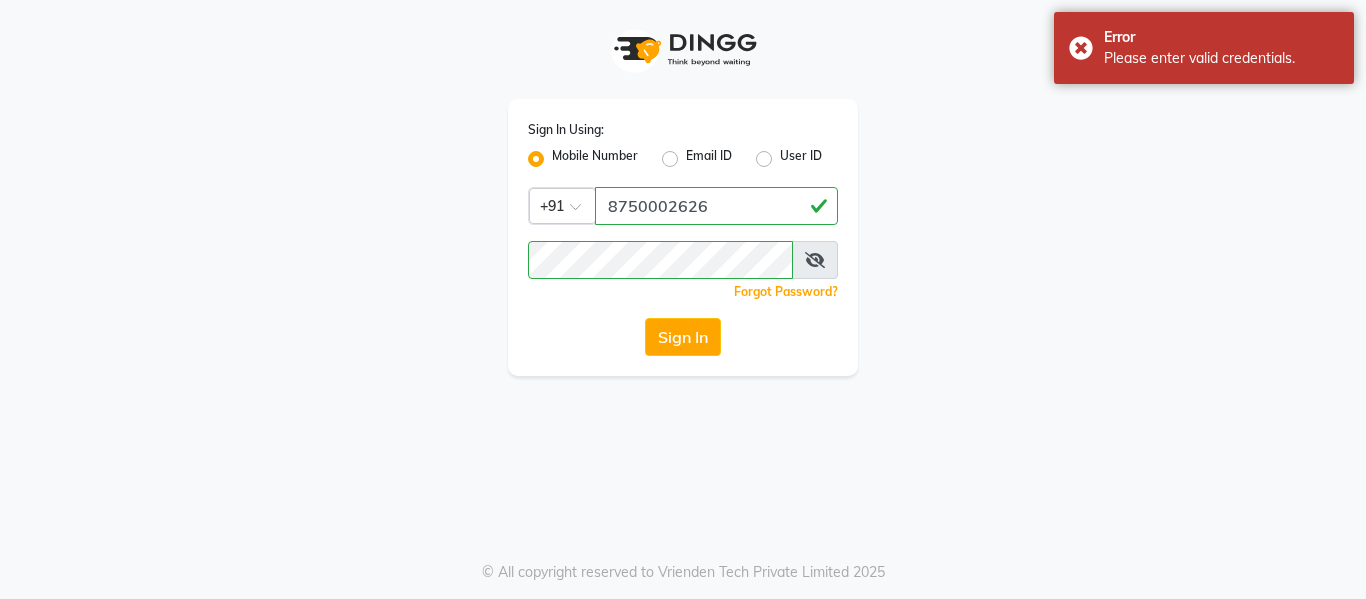 click at bounding box center (815, 260) 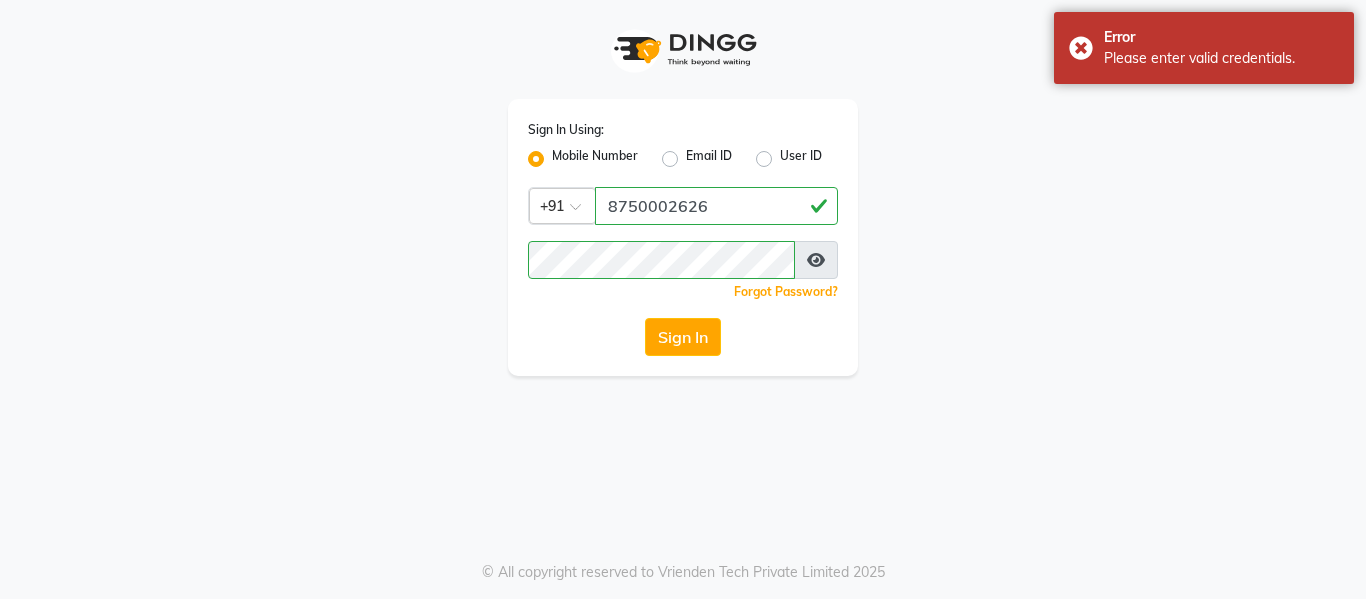 click on "Sign In Using: Mobile Number Email ID User ID Country Code × +91 8750002626  Remember me Forgot Password?  Sign In" 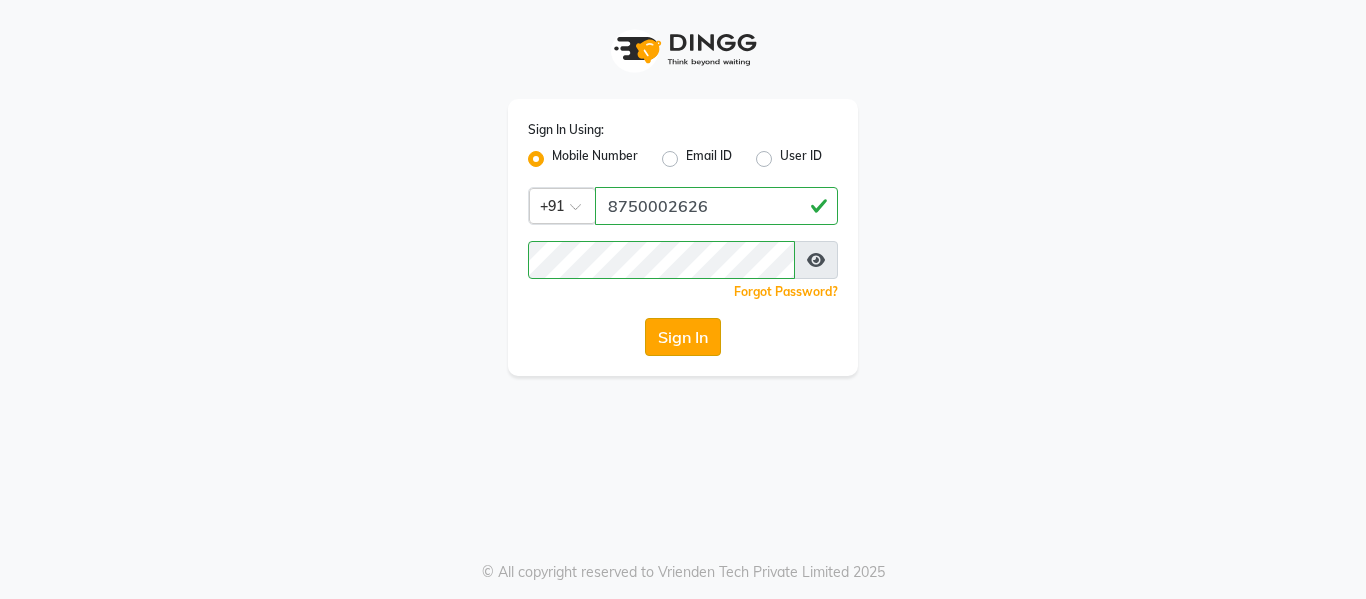 click on "Sign In" 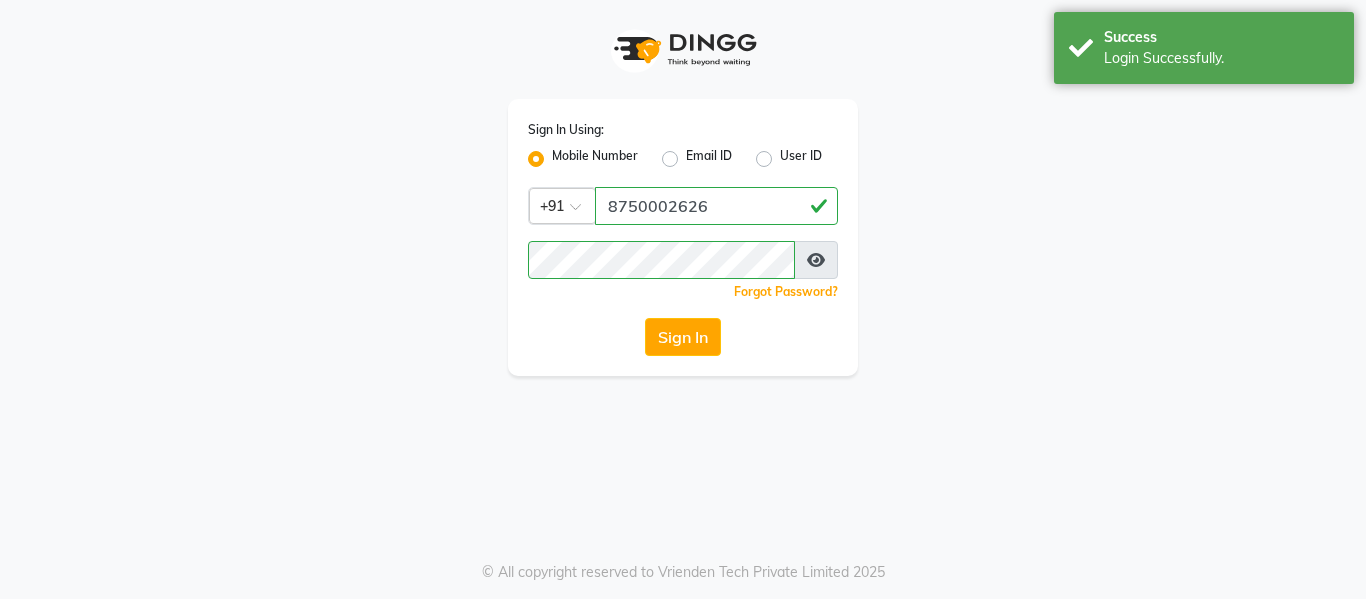 click on "Sign In Using: Mobile Number Email ID User ID Country Code × +91 8750002626  Remember me Forgot Password?  Sign In   © All copyright reserved to Vrienden Tech Private Limited 2025" at bounding box center (683, 299) 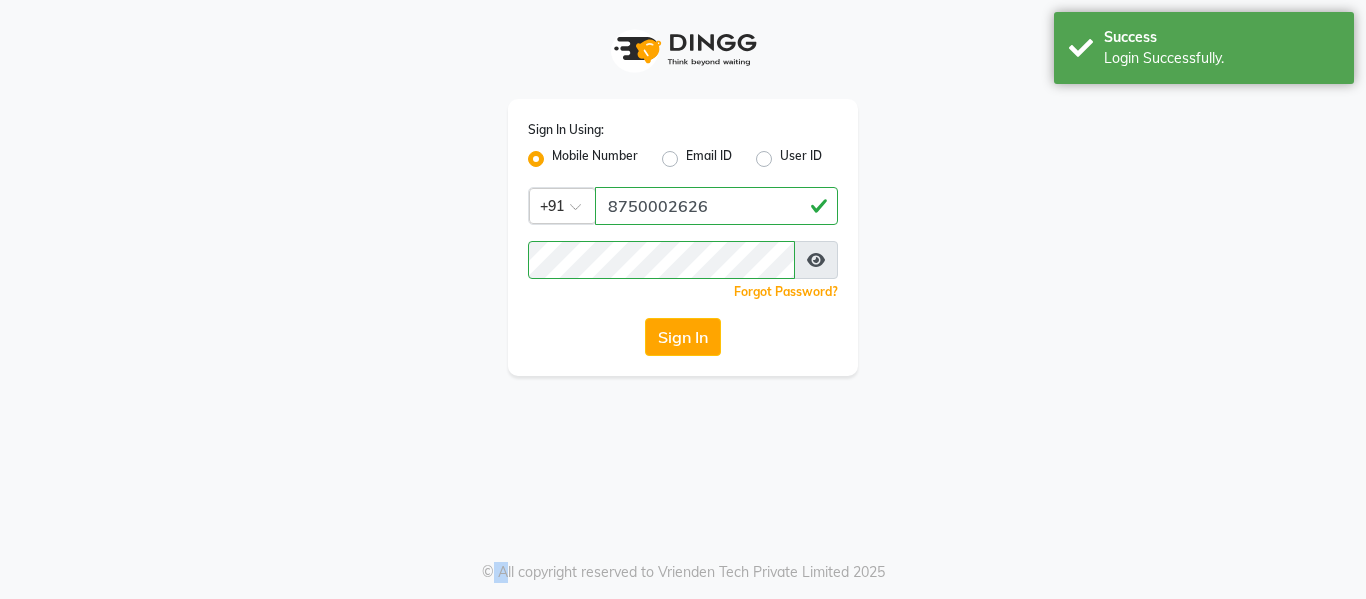 click on "Sign In Using: Mobile Number Email ID User ID Country Code × +91 8750002626  Remember me Forgot Password?  Sign In   © All copyright reserved to Vrienden Tech Private Limited 2025" at bounding box center [683, 299] 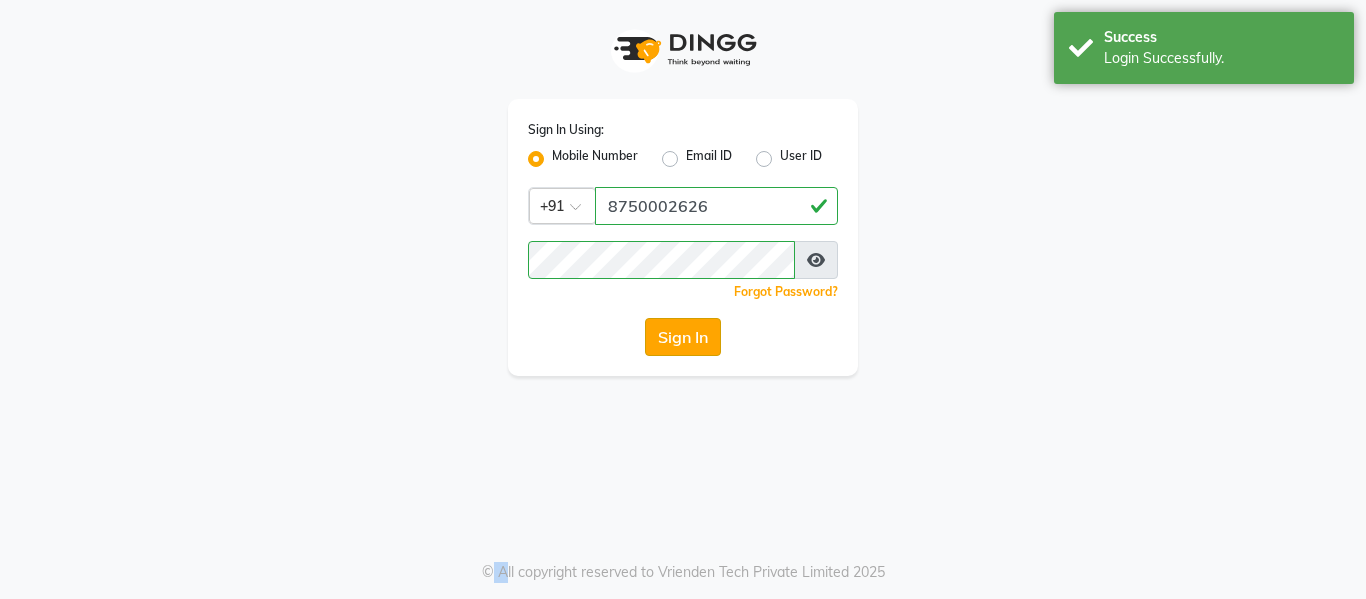 click on "Sign In" 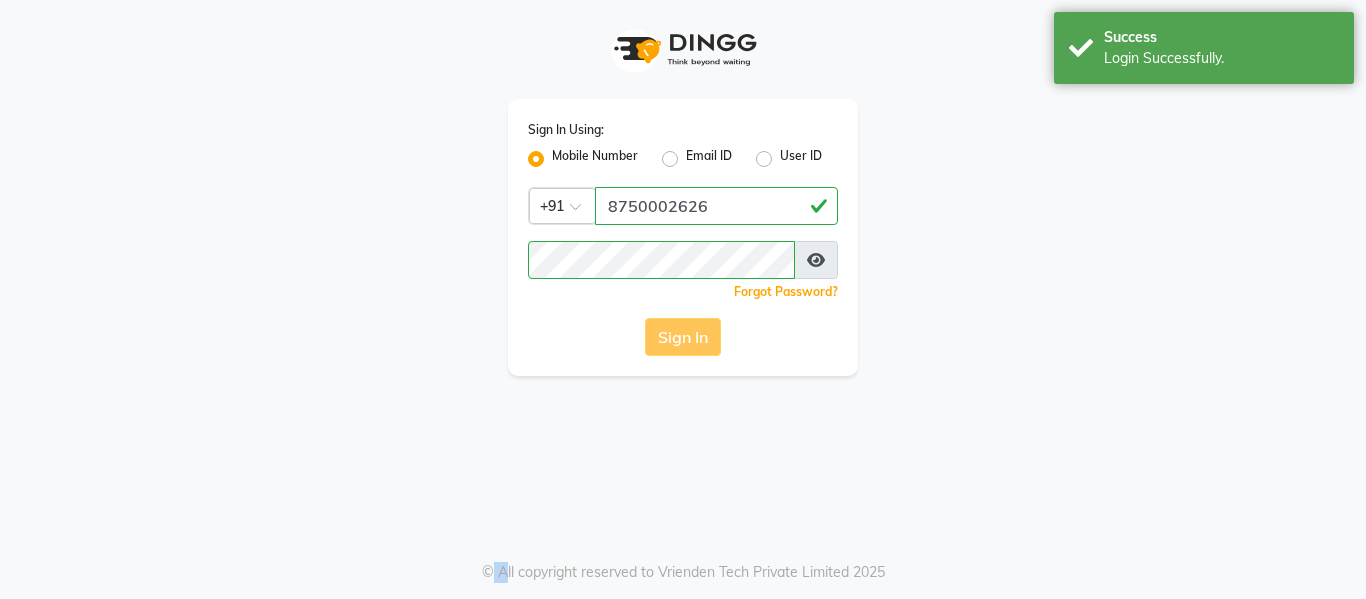 click on "Sign In" 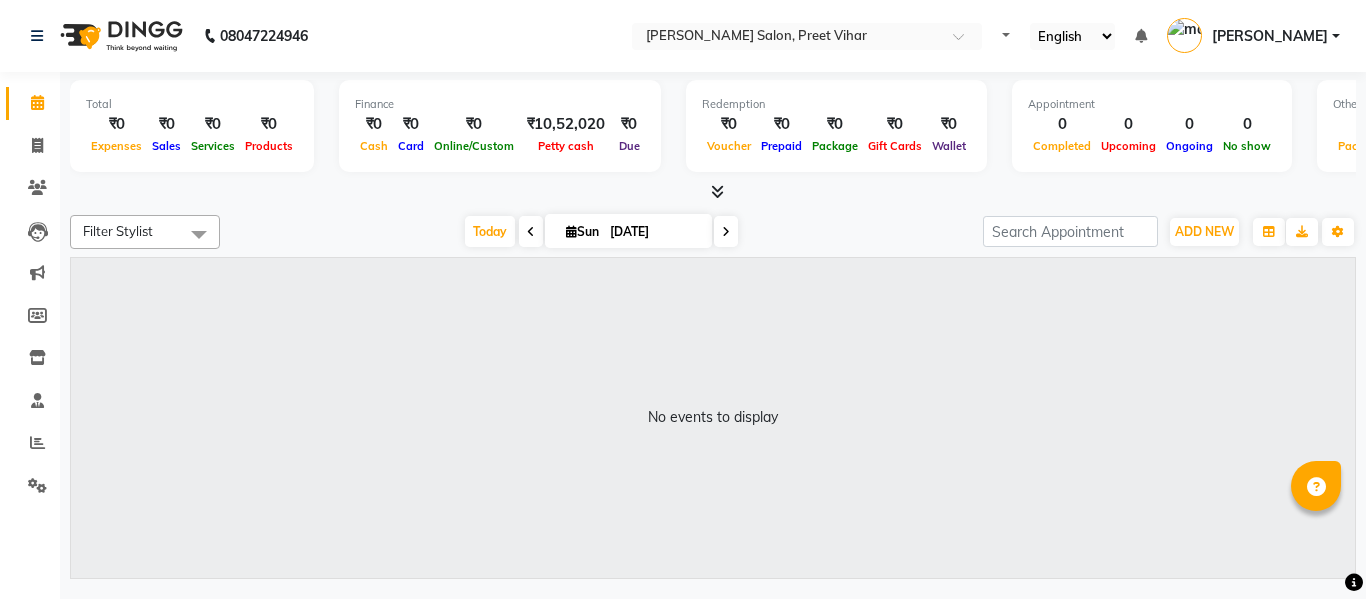 select on "en" 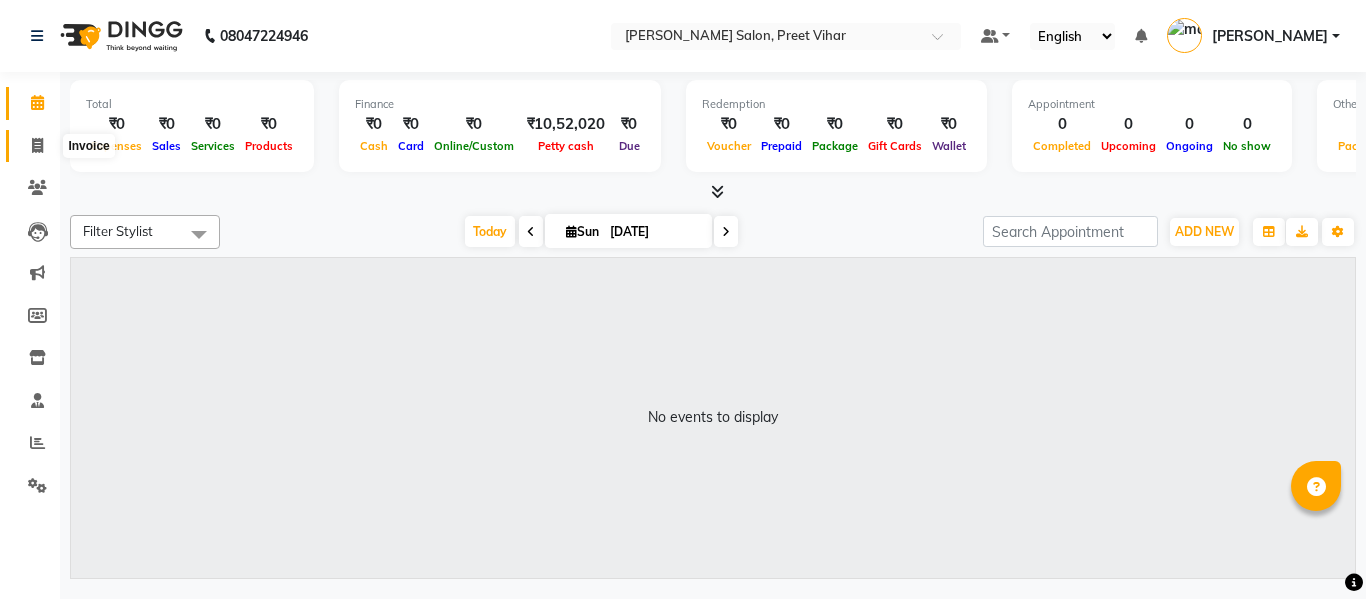 click 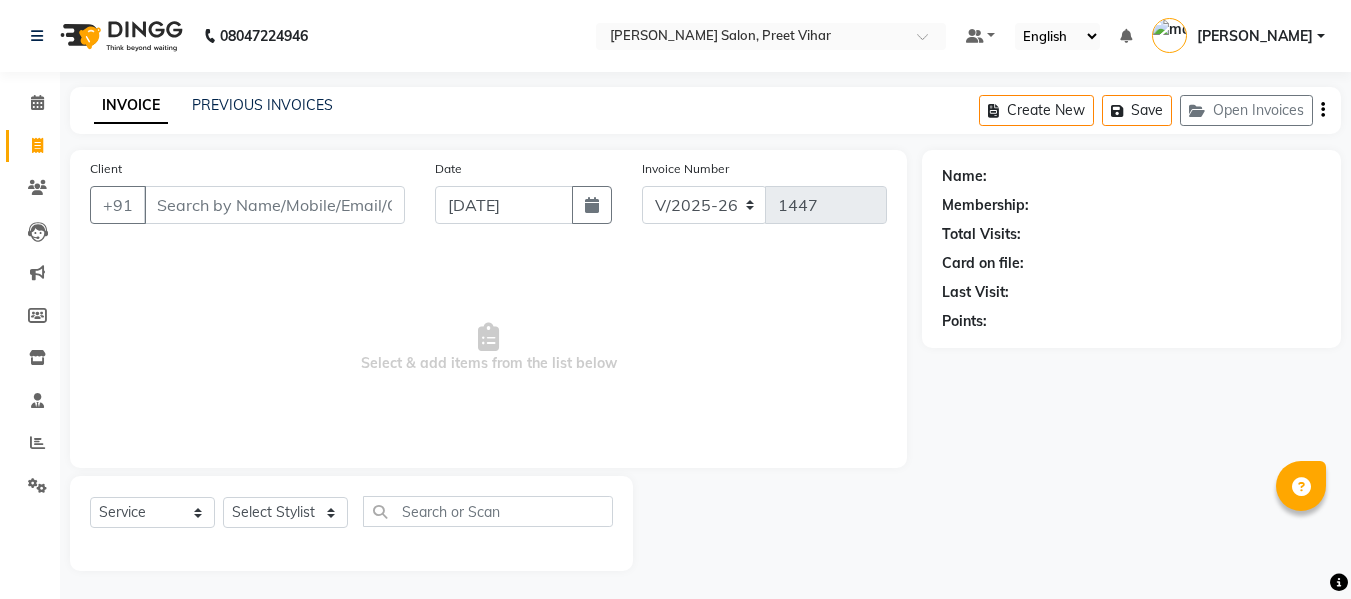 click on "Client" at bounding box center [274, 205] 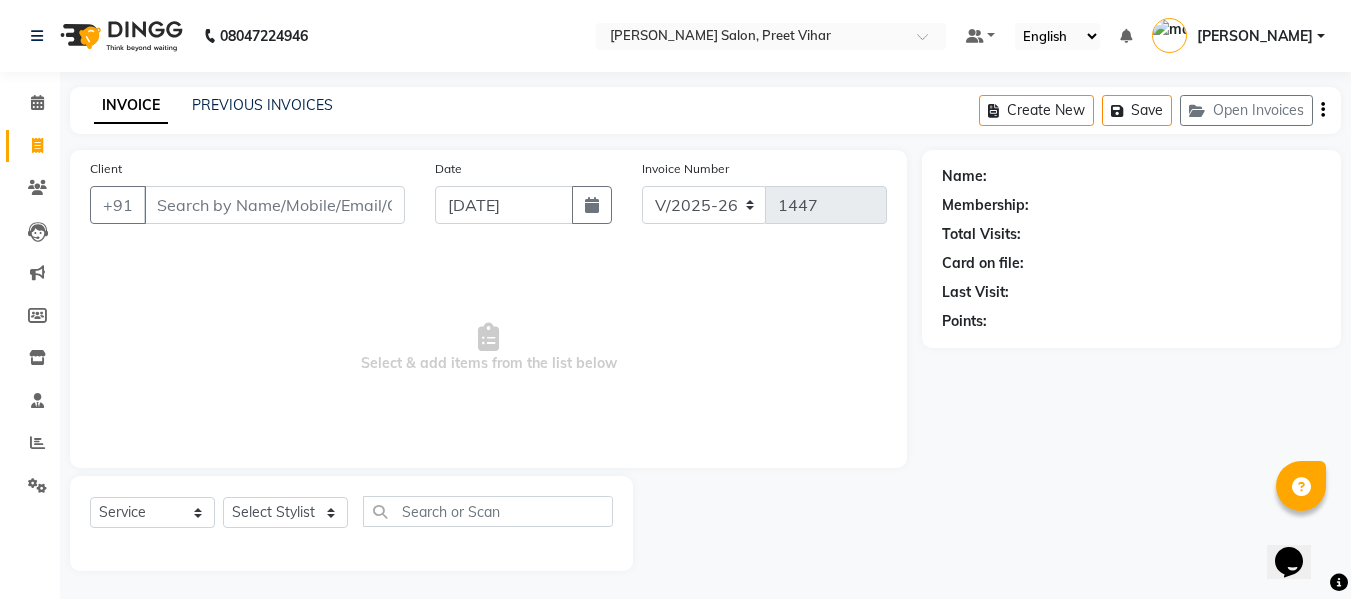 scroll, scrollTop: 0, scrollLeft: 0, axis: both 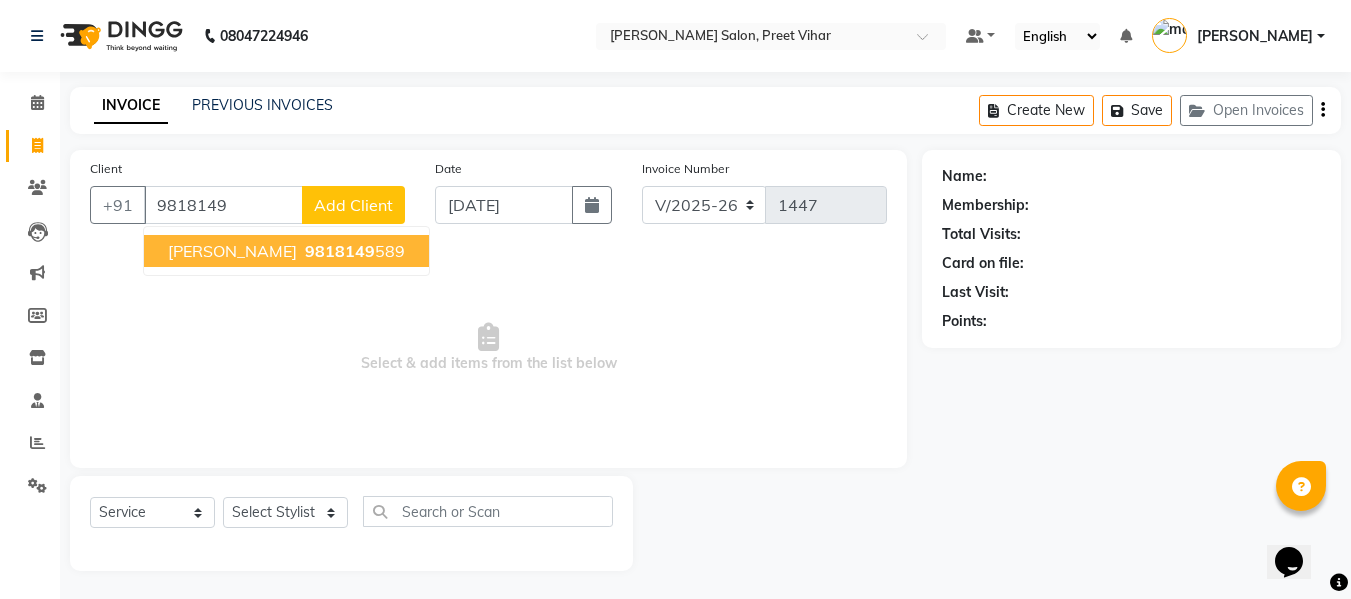 click on "9818149" at bounding box center (340, 251) 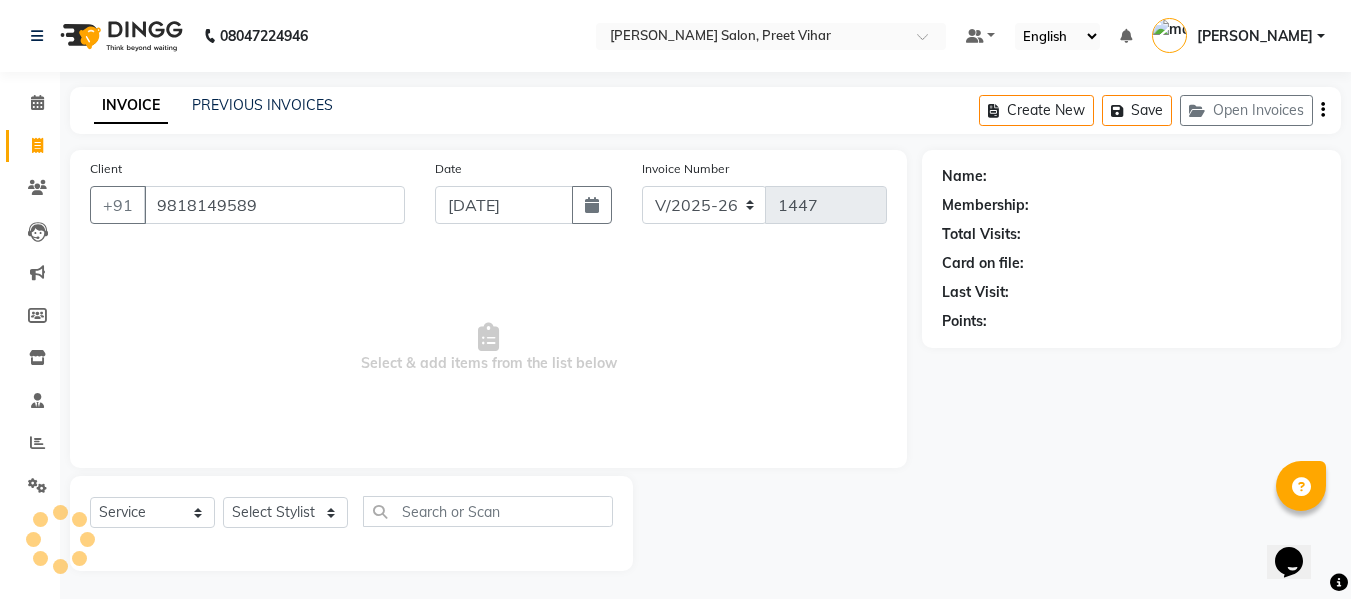 type on "9818149589" 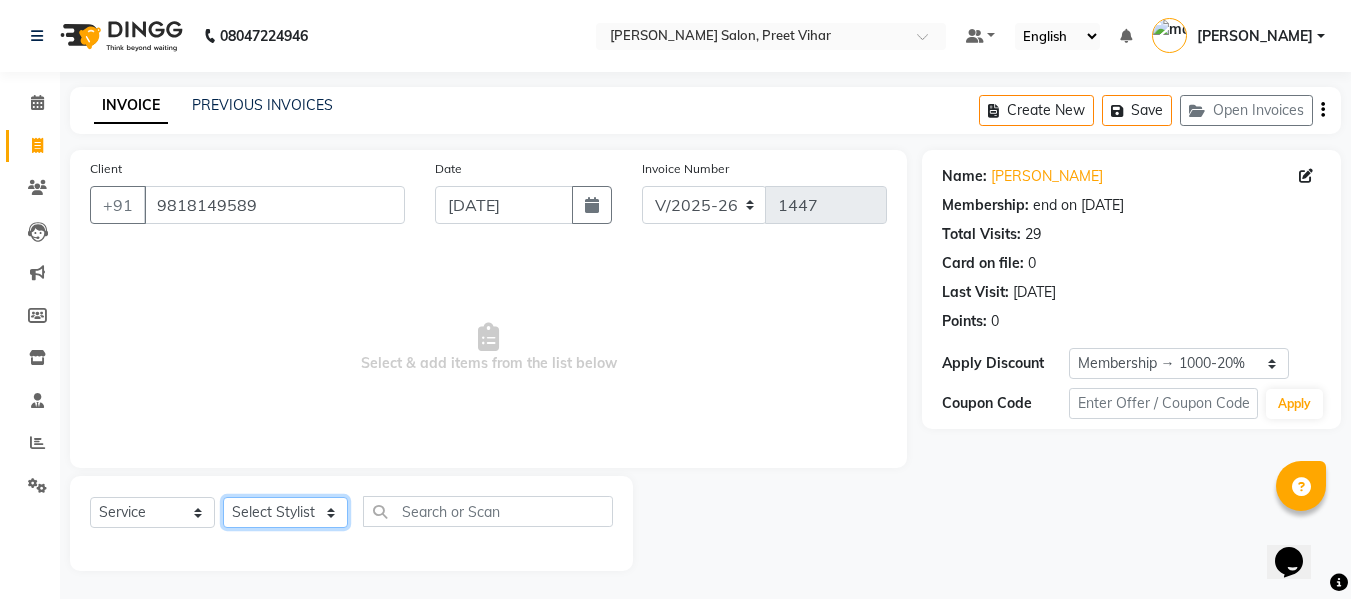 click on "Select Stylist Afsar salmani Amjad Khan Armaan  Dipika fardeen Kajal Tyagi Kirti Rajput madonna Nikhil Prince Rizwan Samaksh Shahnawaz  Twinkle Gupta" 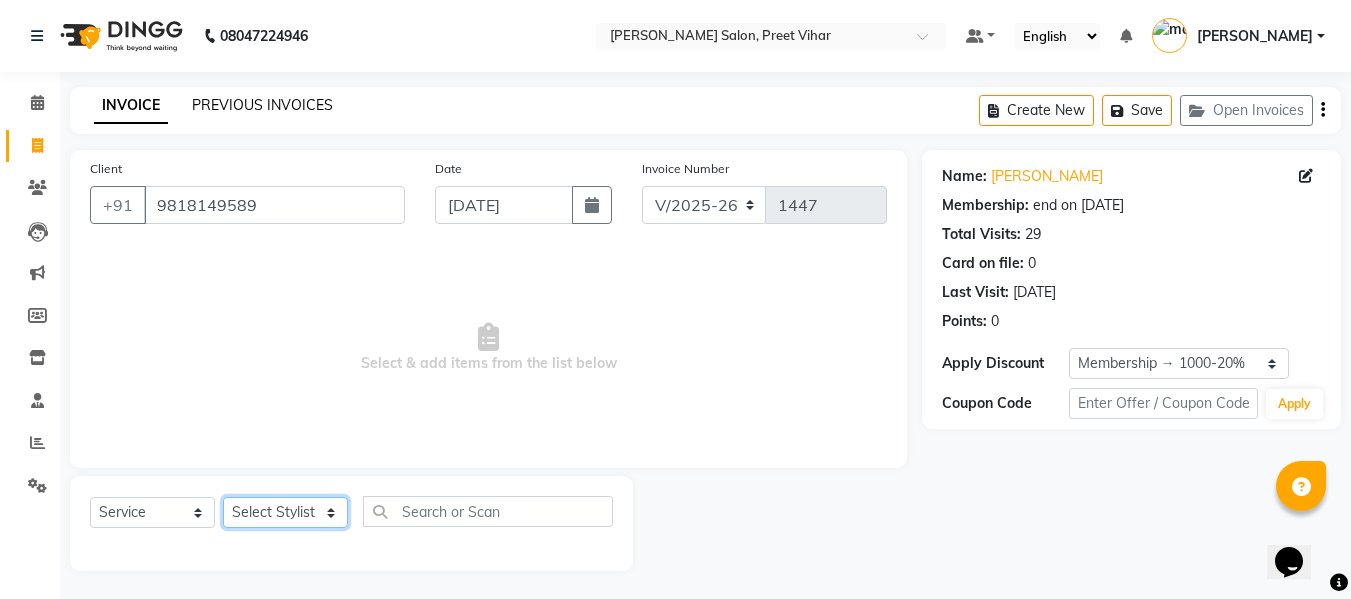 select on "85906" 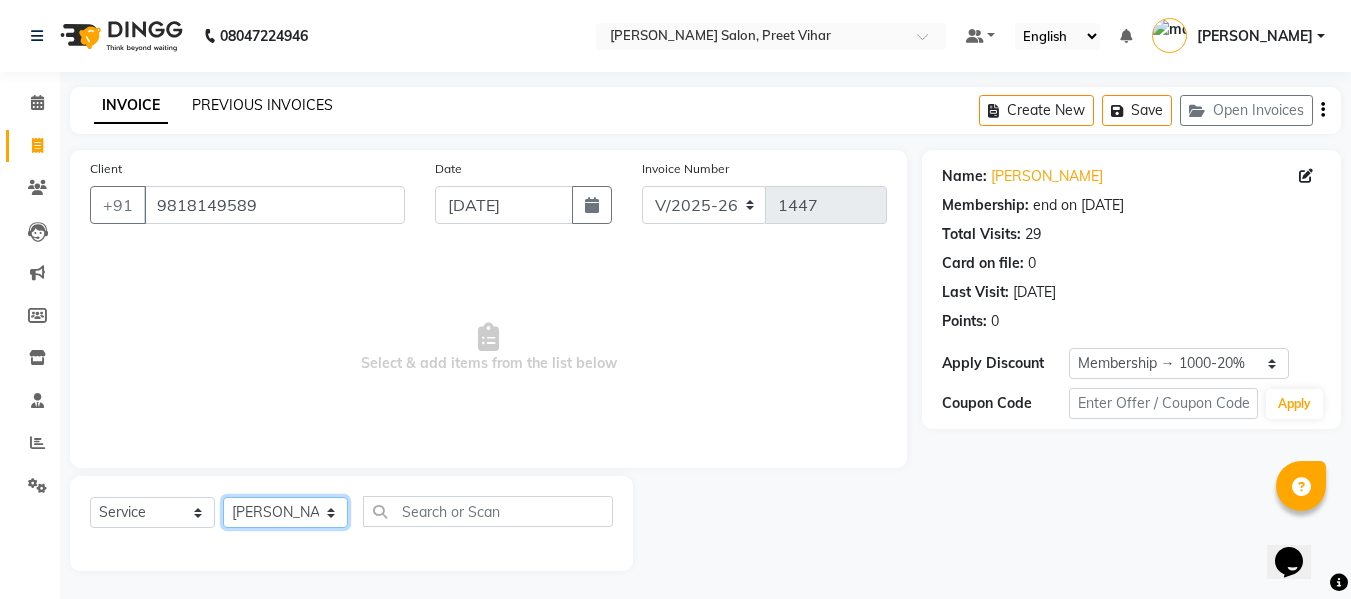 click on "Select Stylist Afsar salmani Amjad Khan Armaan  Dipika fardeen Kajal Tyagi Kirti Rajput madonna Nikhil Prince Rizwan Samaksh Shahnawaz  Twinkle Gupta" 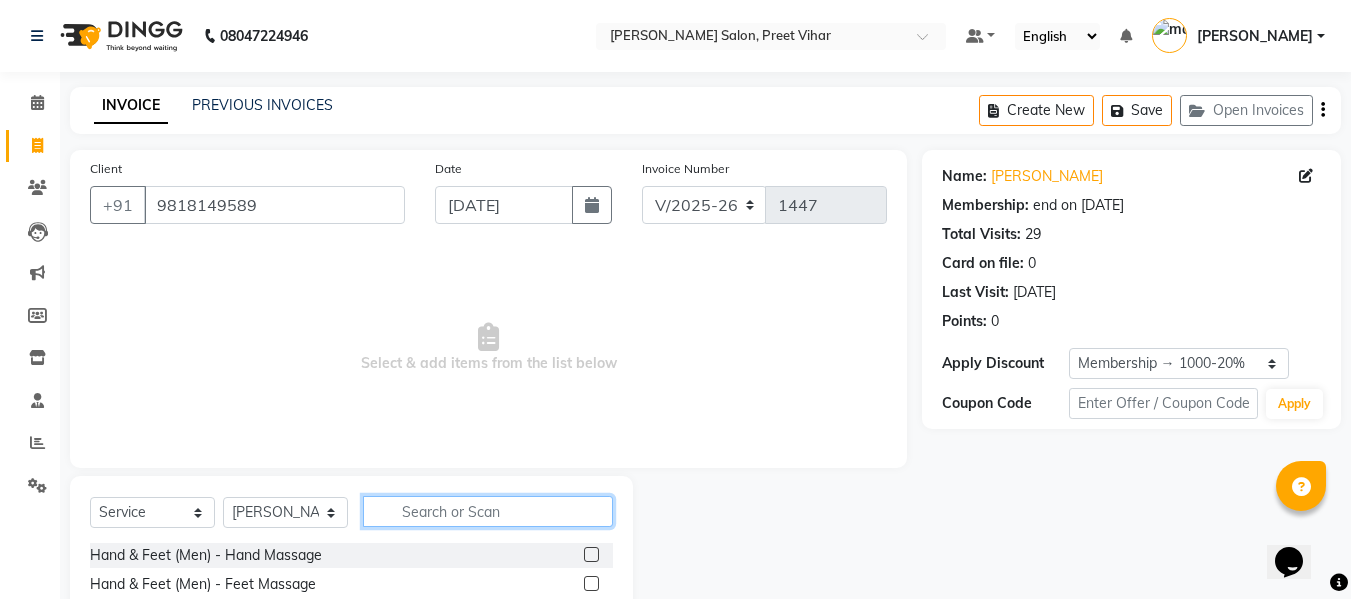 click 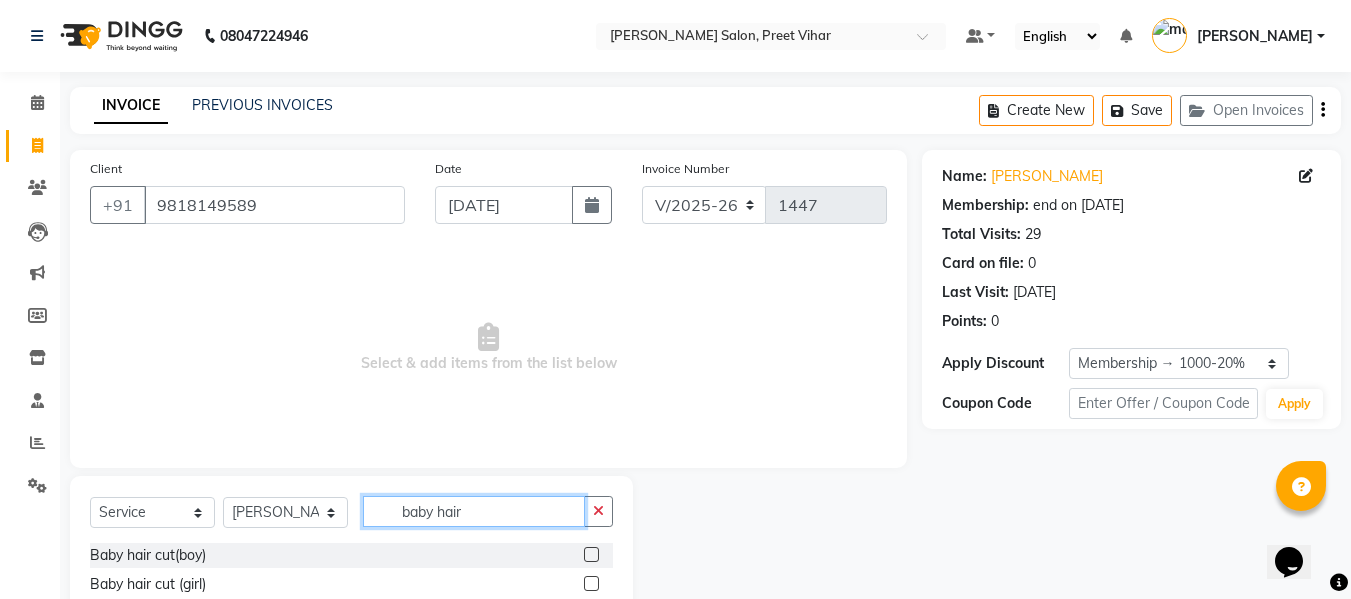 scroll, scrollTop: 60, scrollLeft: 0, axis: vertical 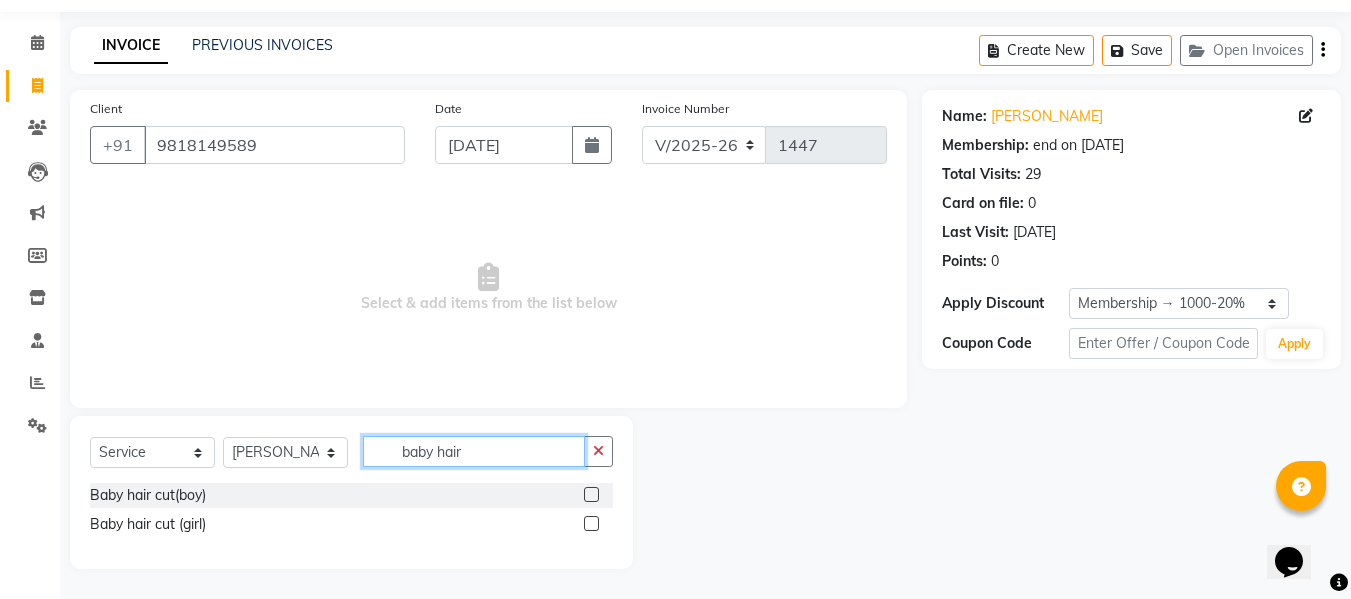 type on "baby hair" 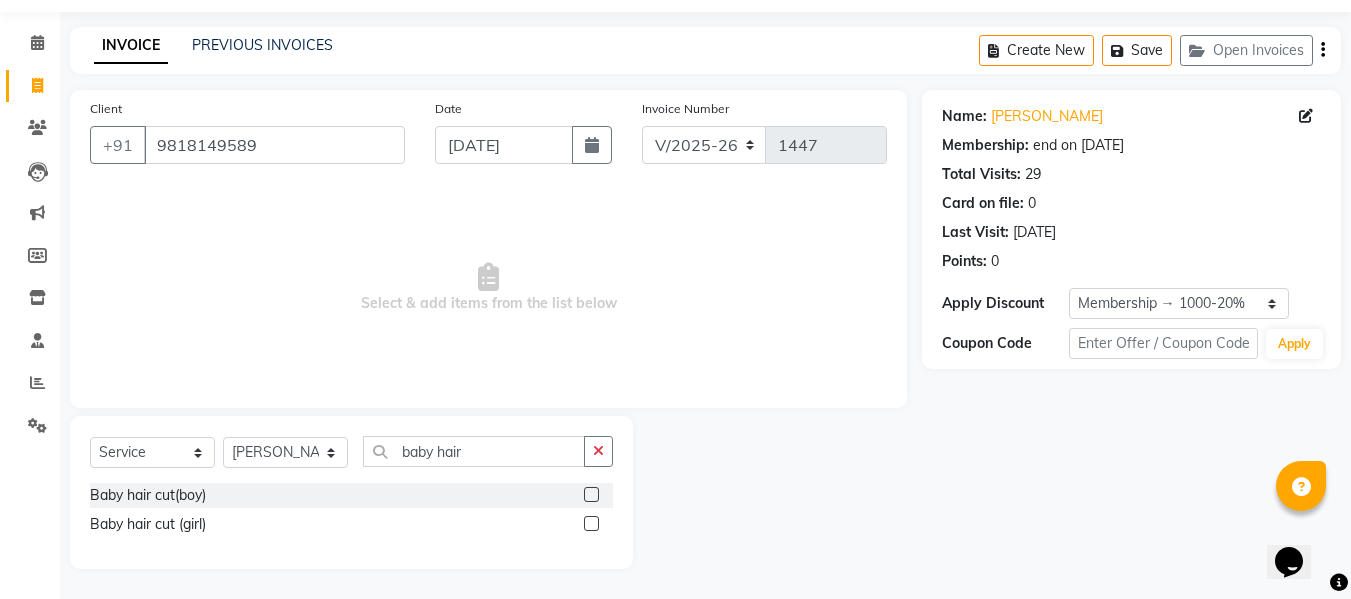 click 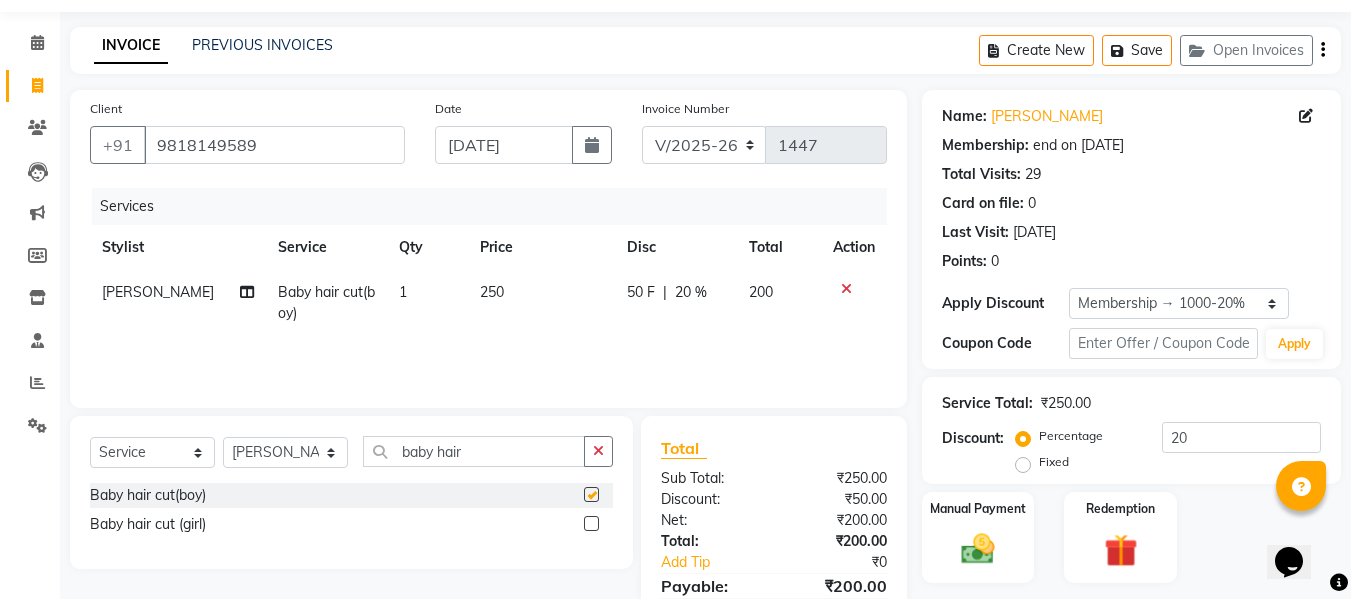checkbox on "false" 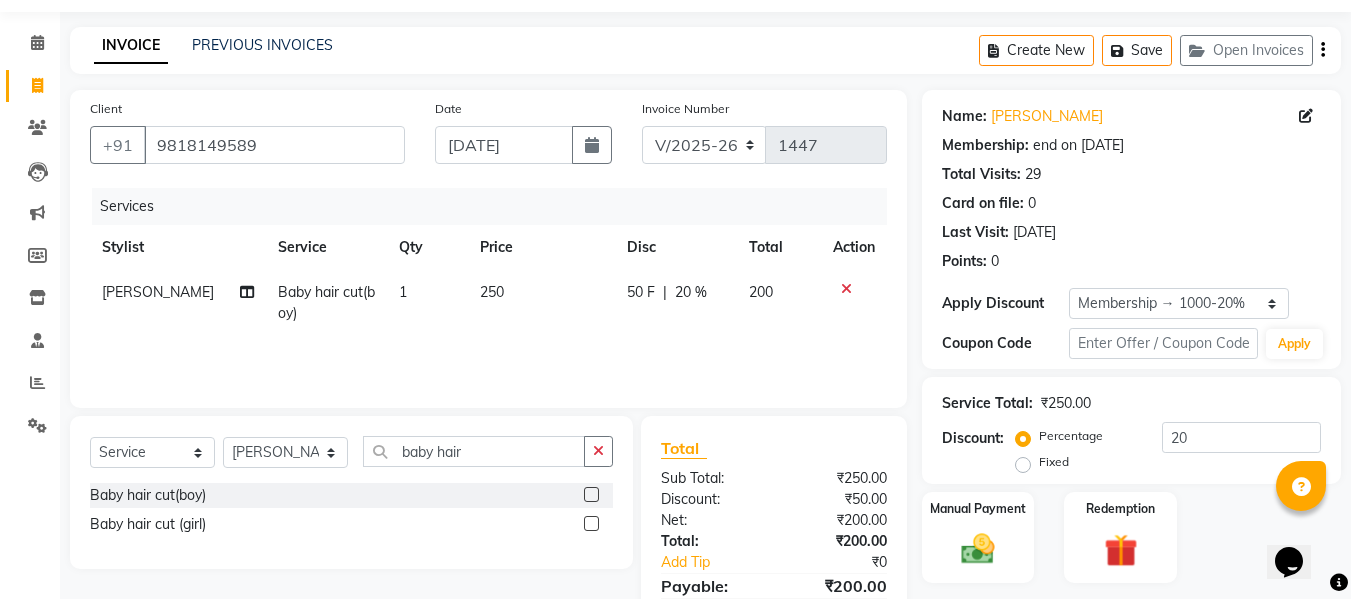 scroll, scrollTop: 159, scrollLeft: 0, axis: vertical 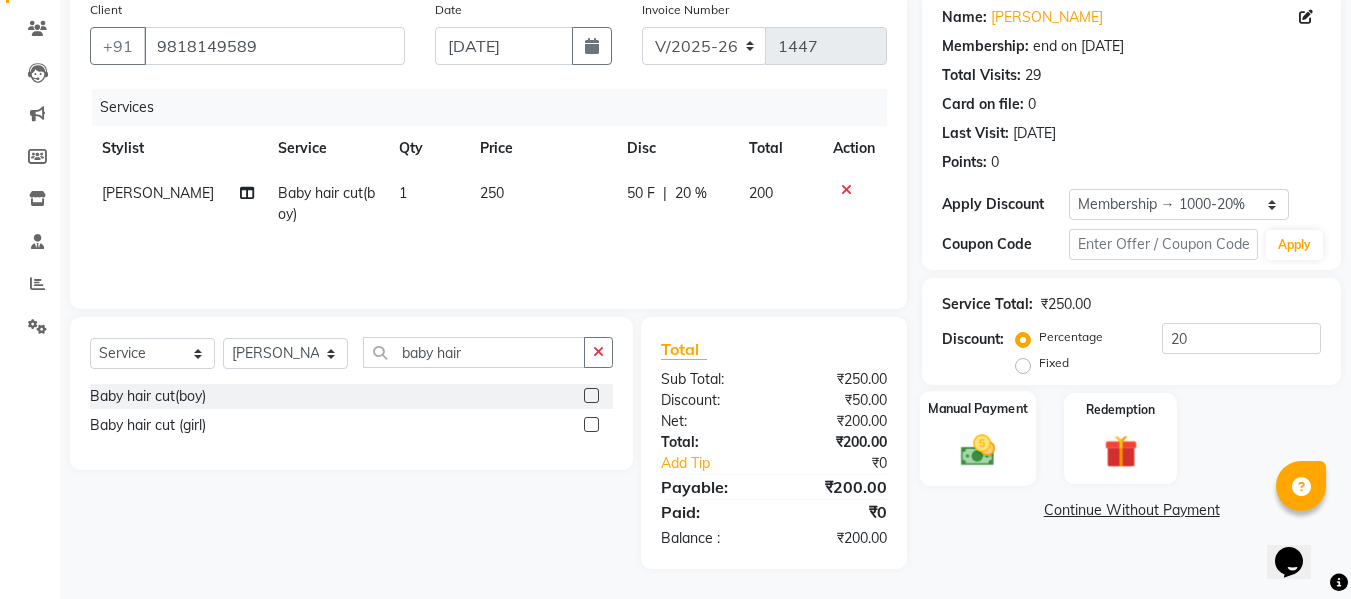 click 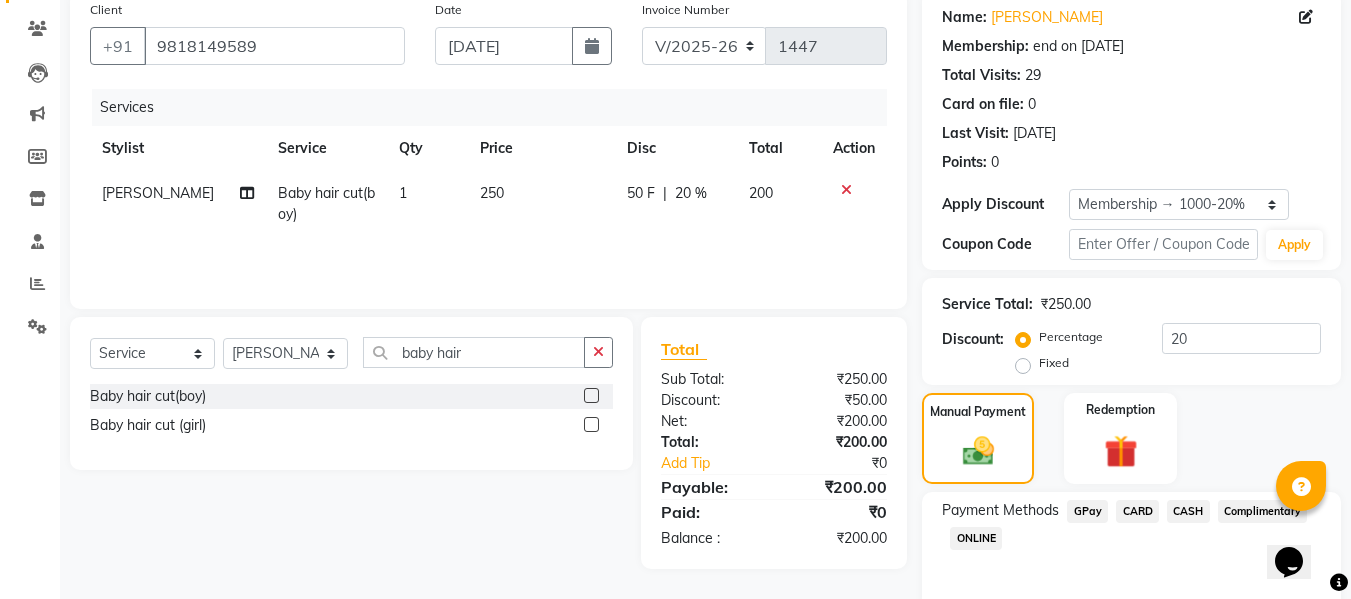 click on "GPay" 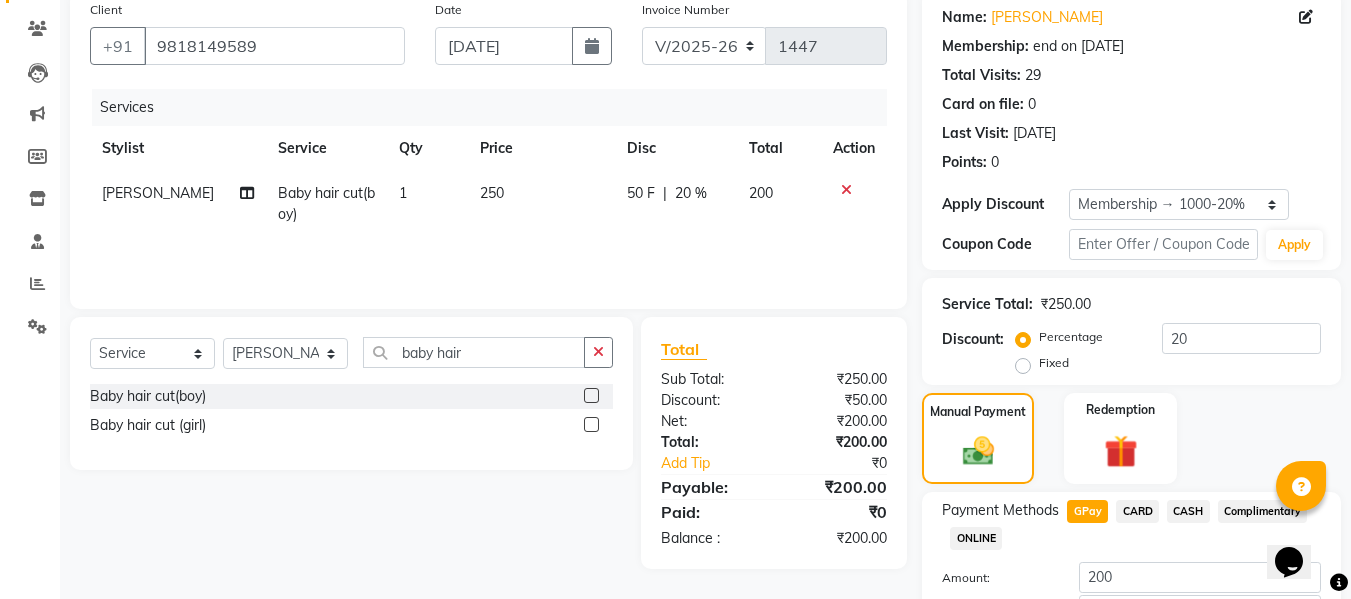scroll, scrollTop: 299, scrollLeft: 0, axis: vertical 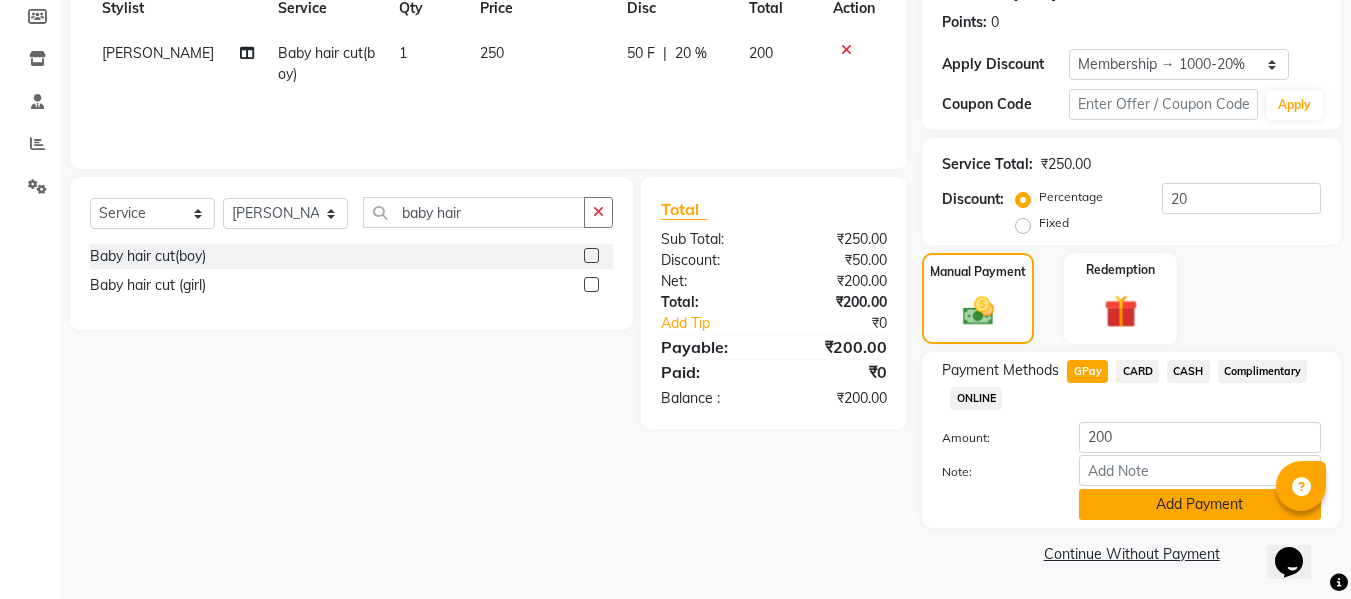 click on "Add Payment" 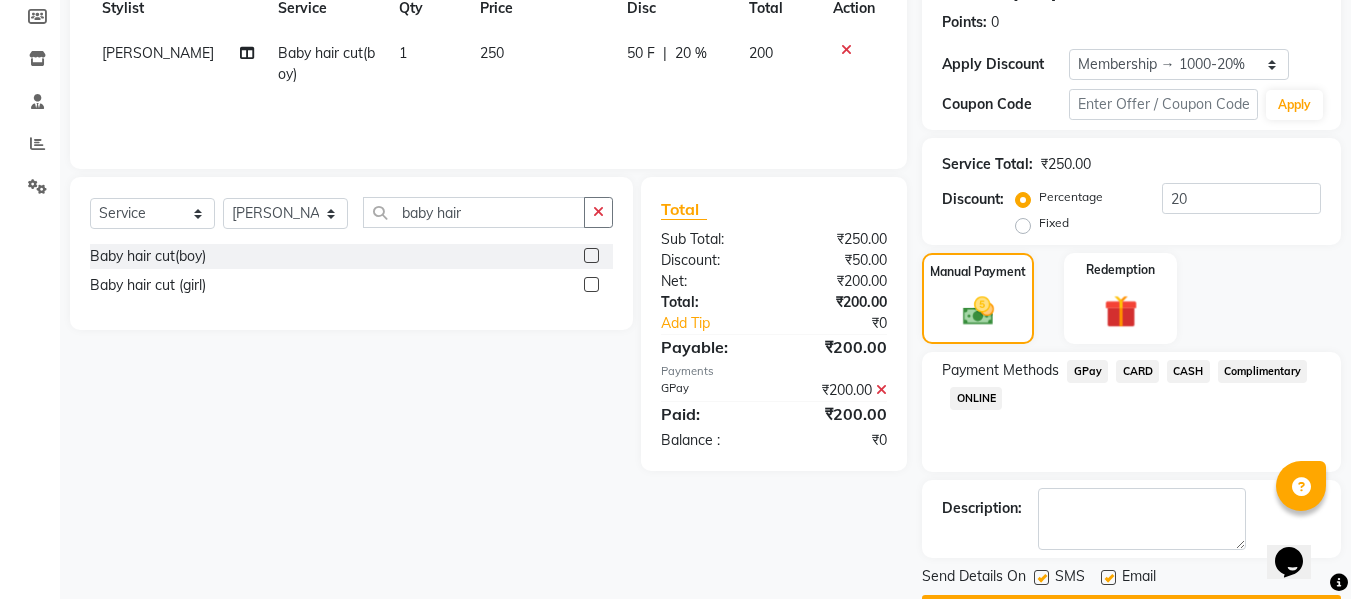 scroll, scrollTop: 356, scrollLeft: 0, axis: vertical 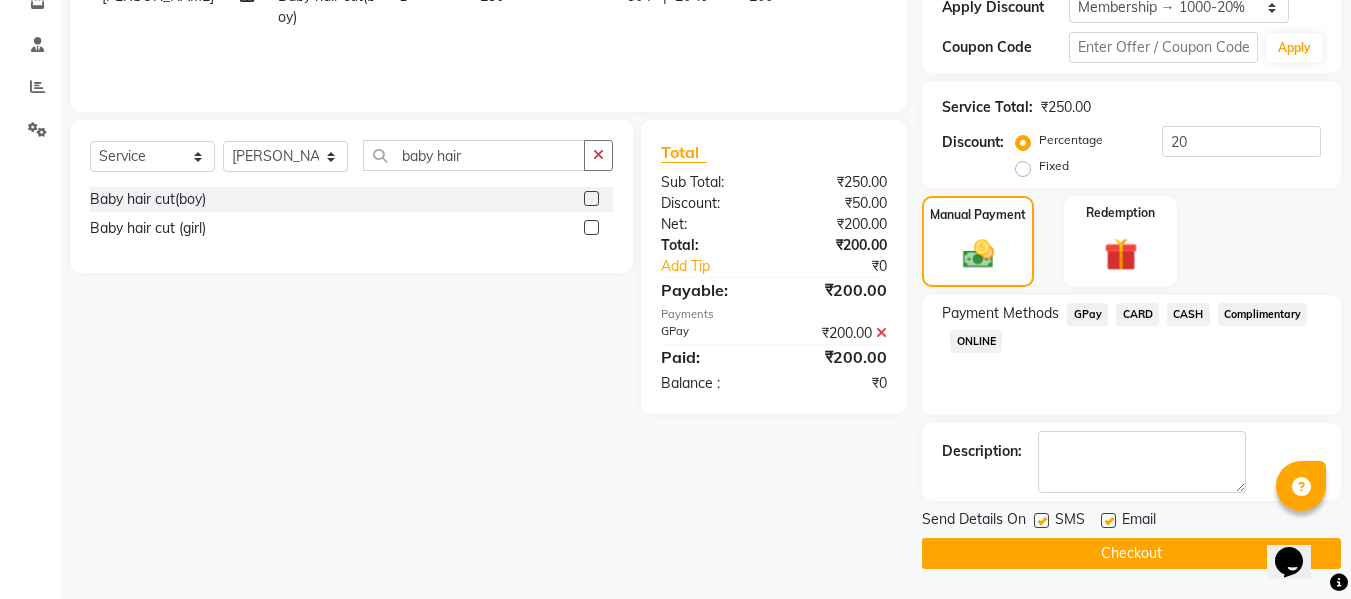 click on "Checkout" 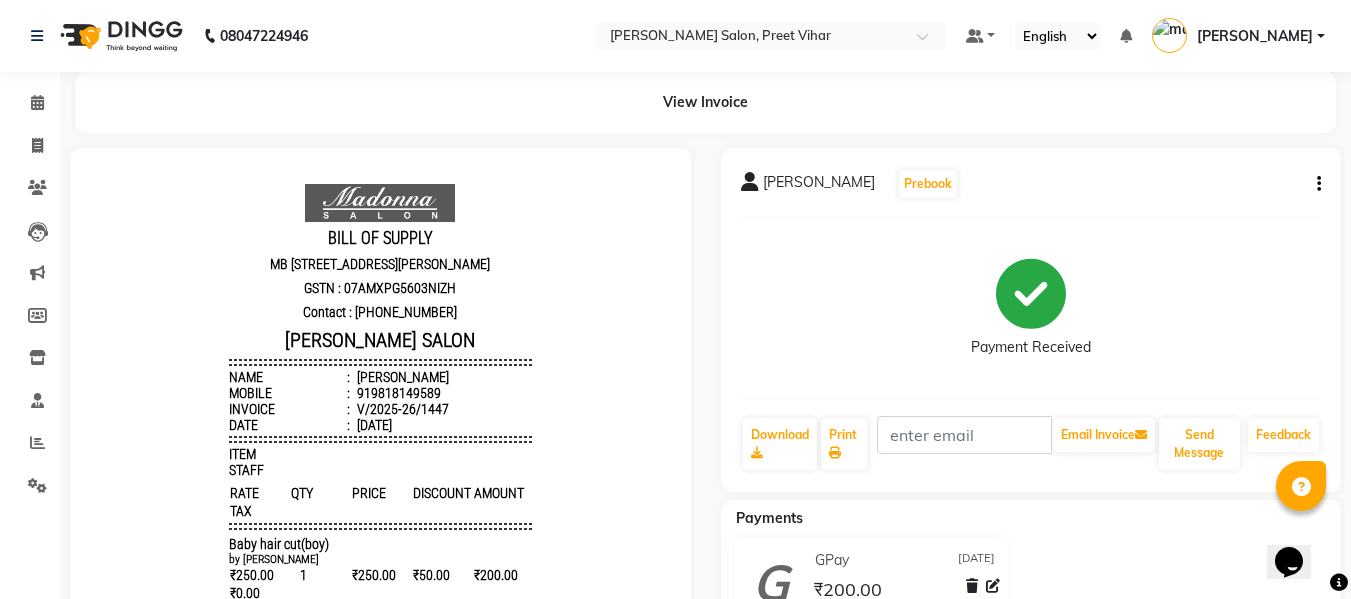 scroll, scrollTop: 0, scrollLeft: 0, axis: both 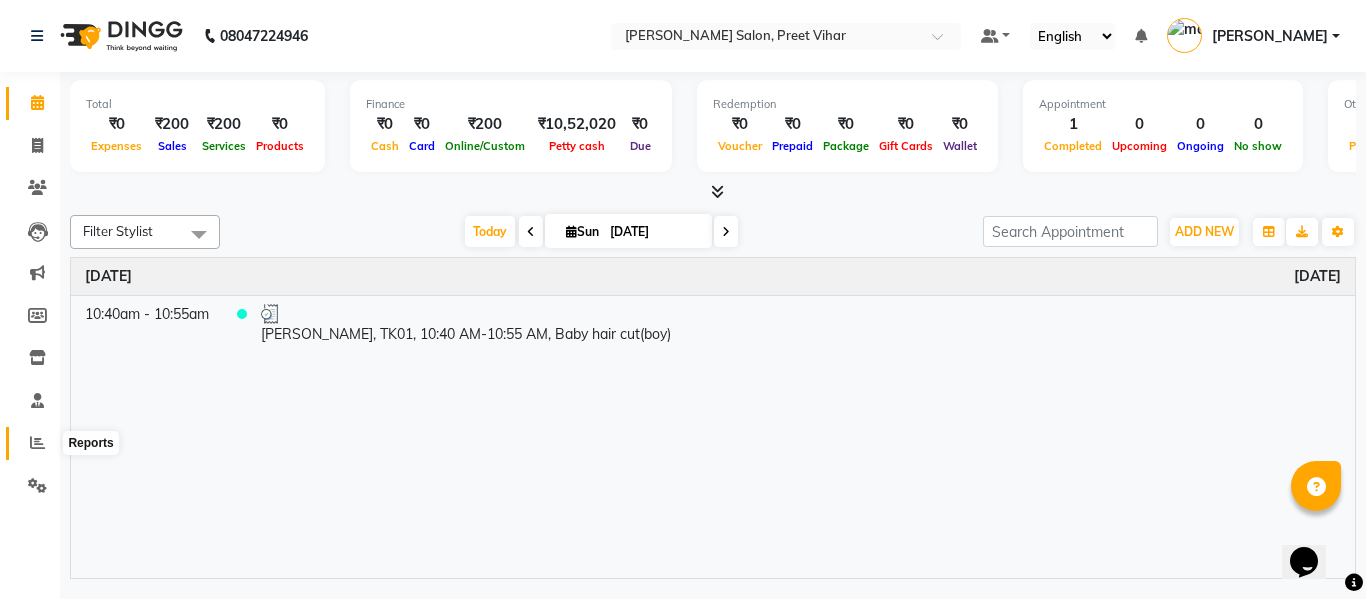 click 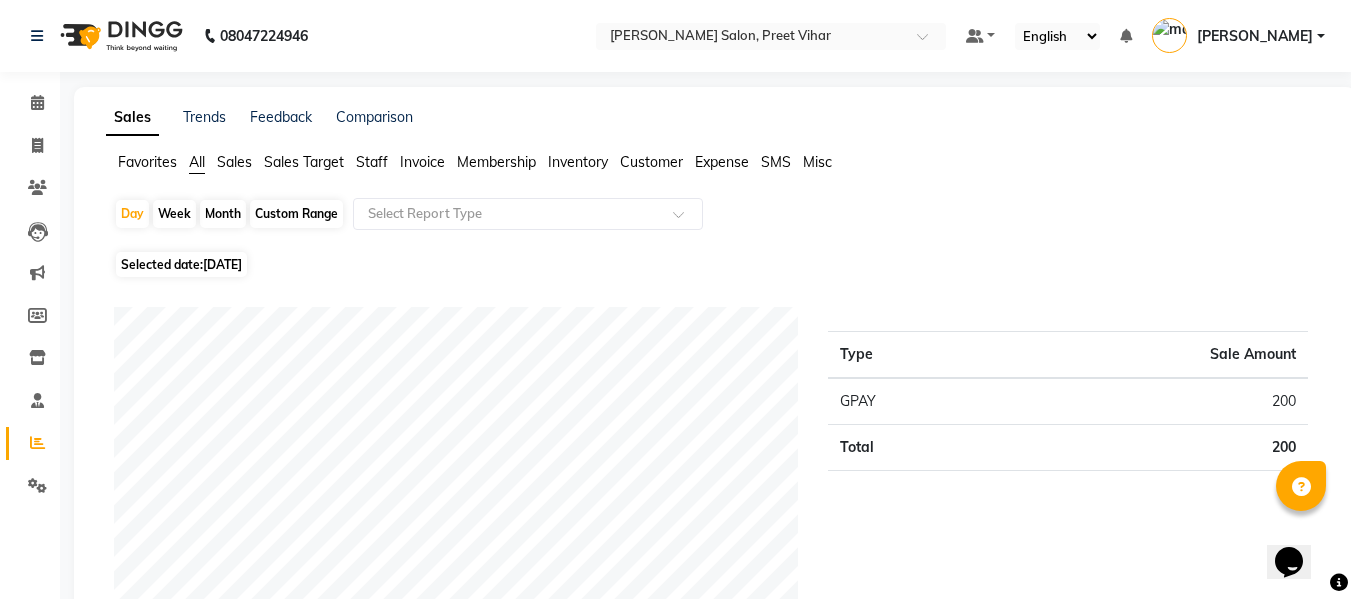 click on "Staff" 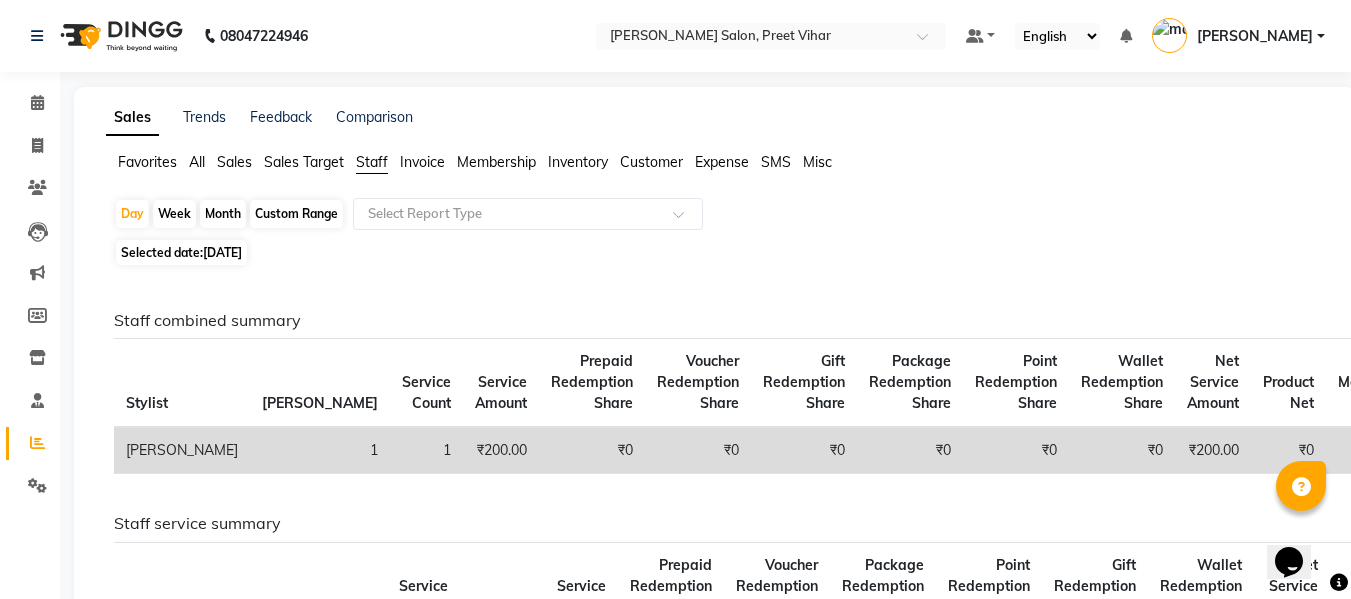 click on "Month" 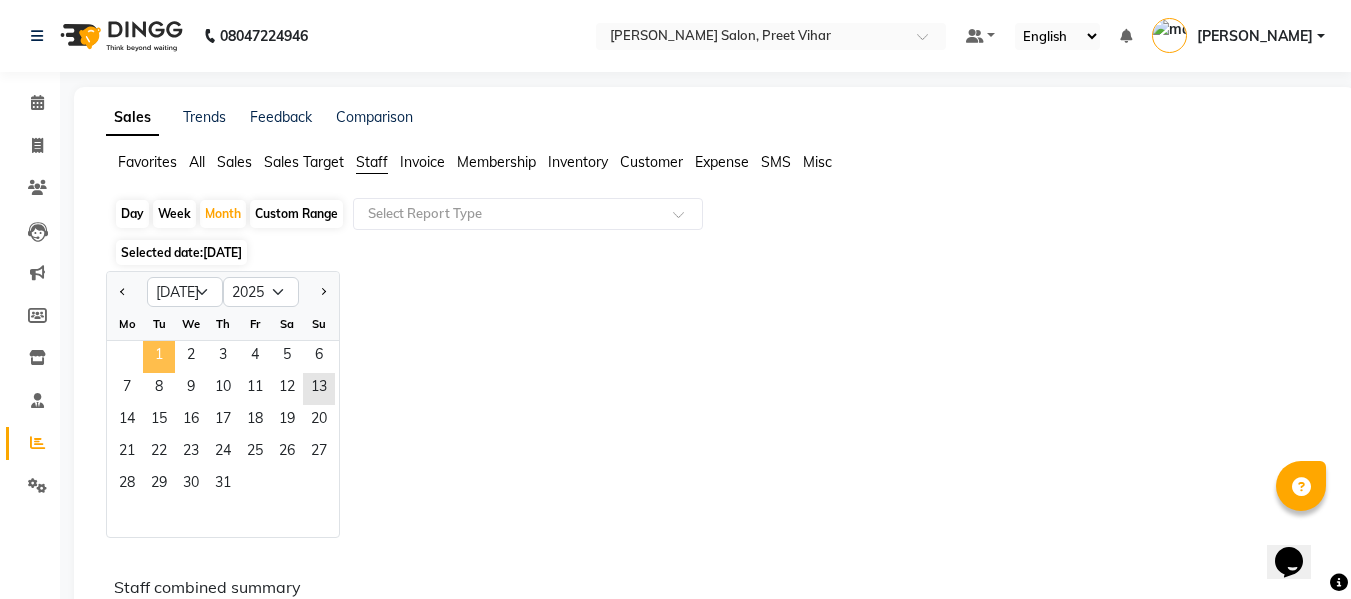 click on "1" 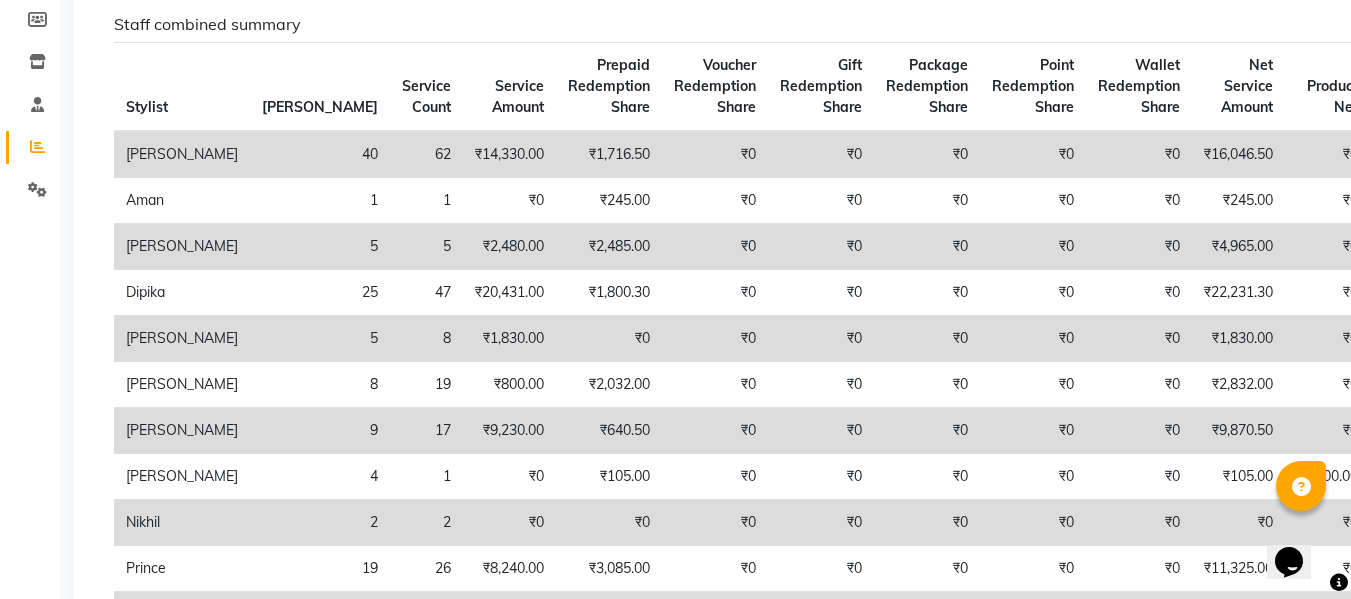 scroll, scrollTop: 0, scrollLeft: 0, axis: both 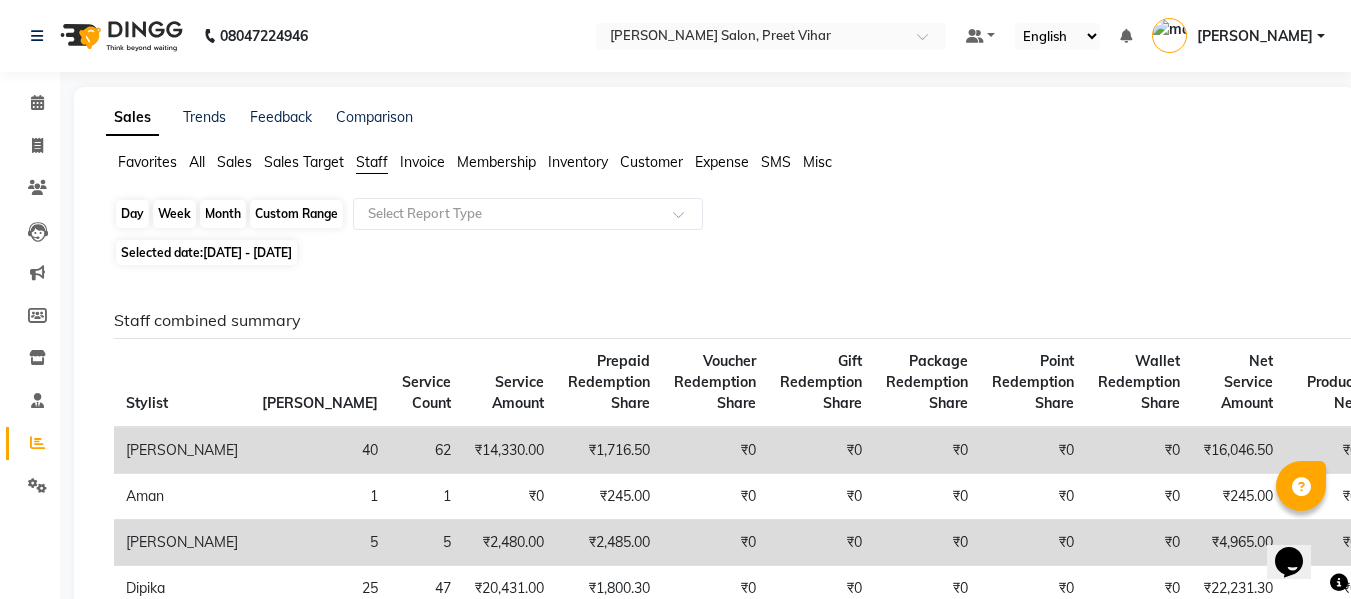 click on "Month" 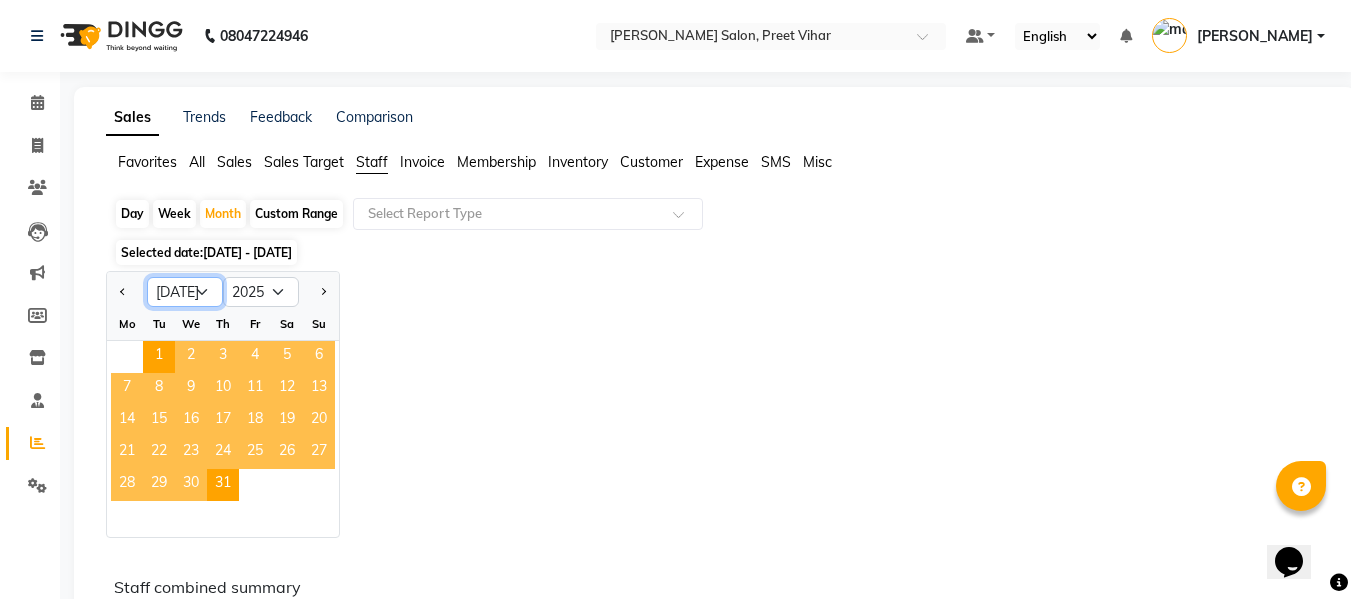 click on "Jan Feb Mar Apr May Jun Jul Aug Sep Oct Nov Dec" 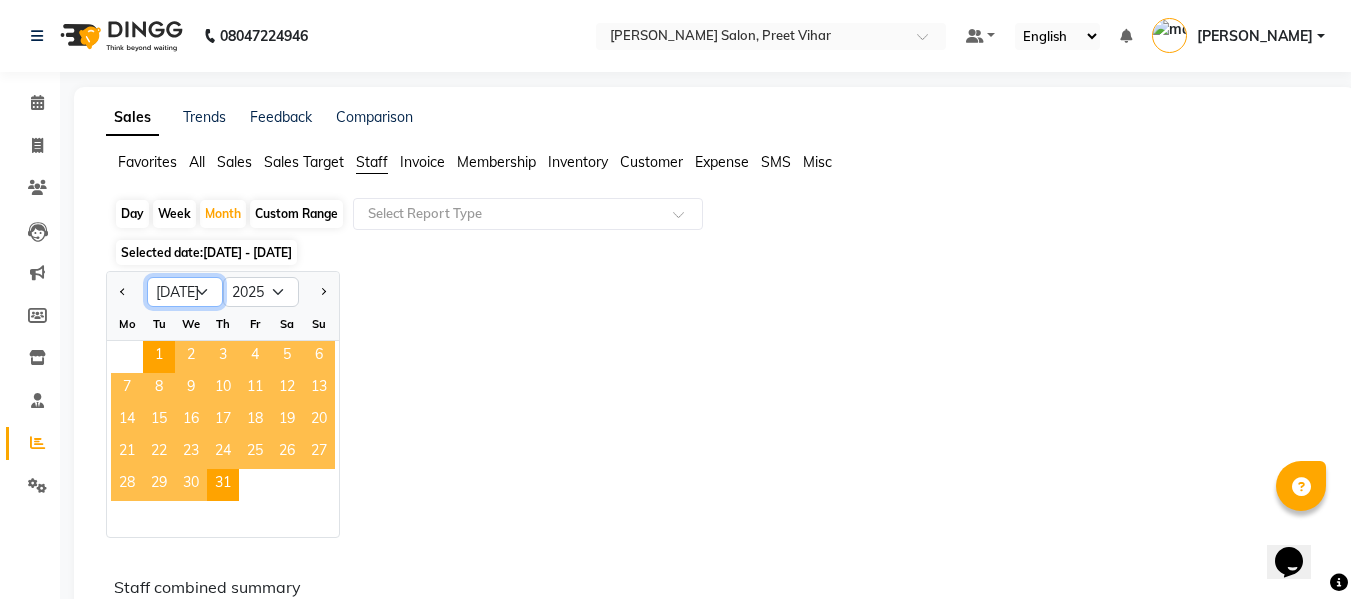 select on "6" 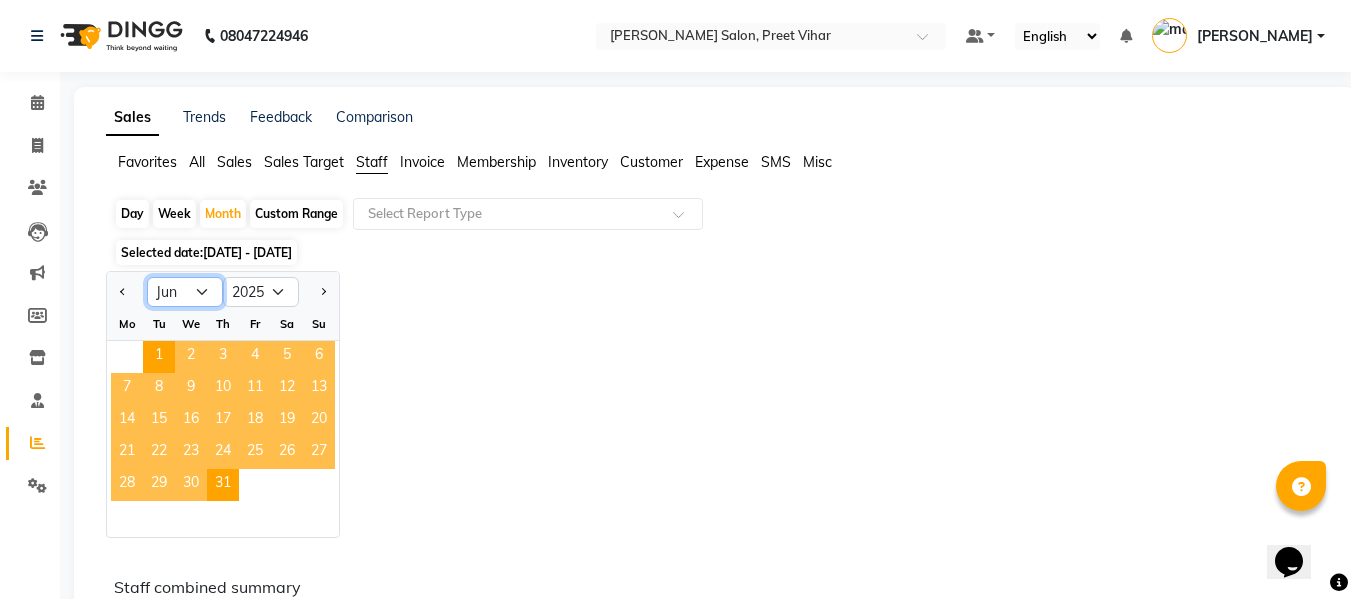 click on "Jan Feb Mar Apr May Jun Jul Aug Sep Oct Nov Dec" 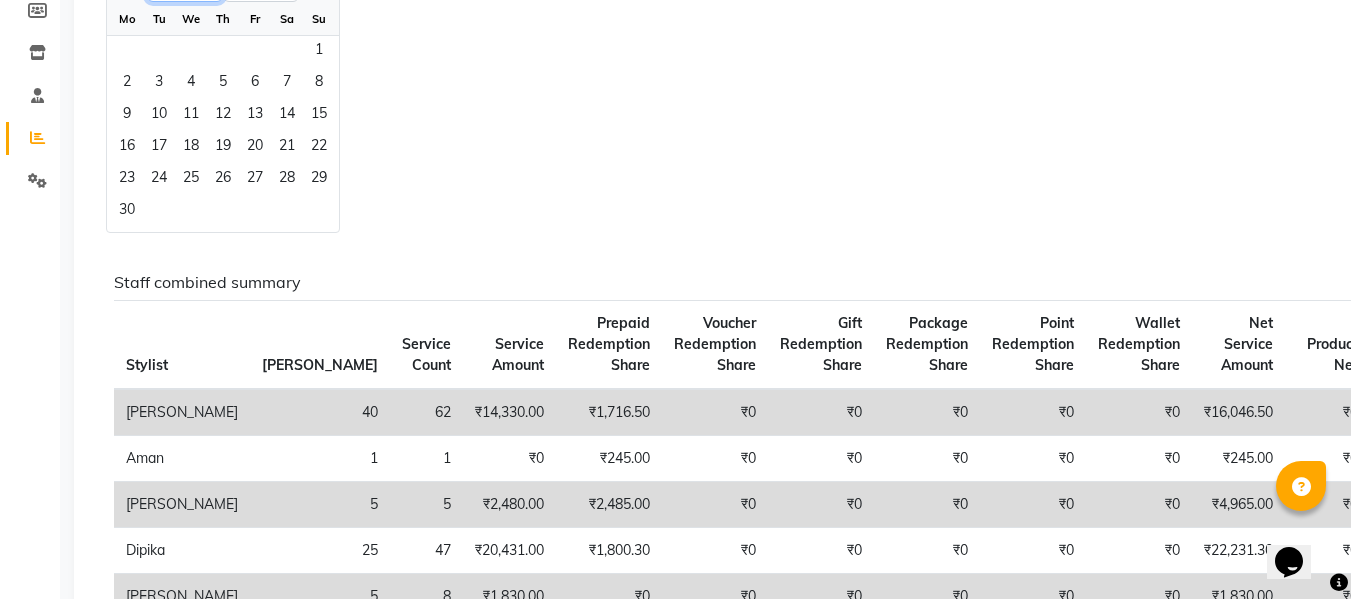 scroll, scrollTop: 307, scrollLeft: 0, axis: vertical 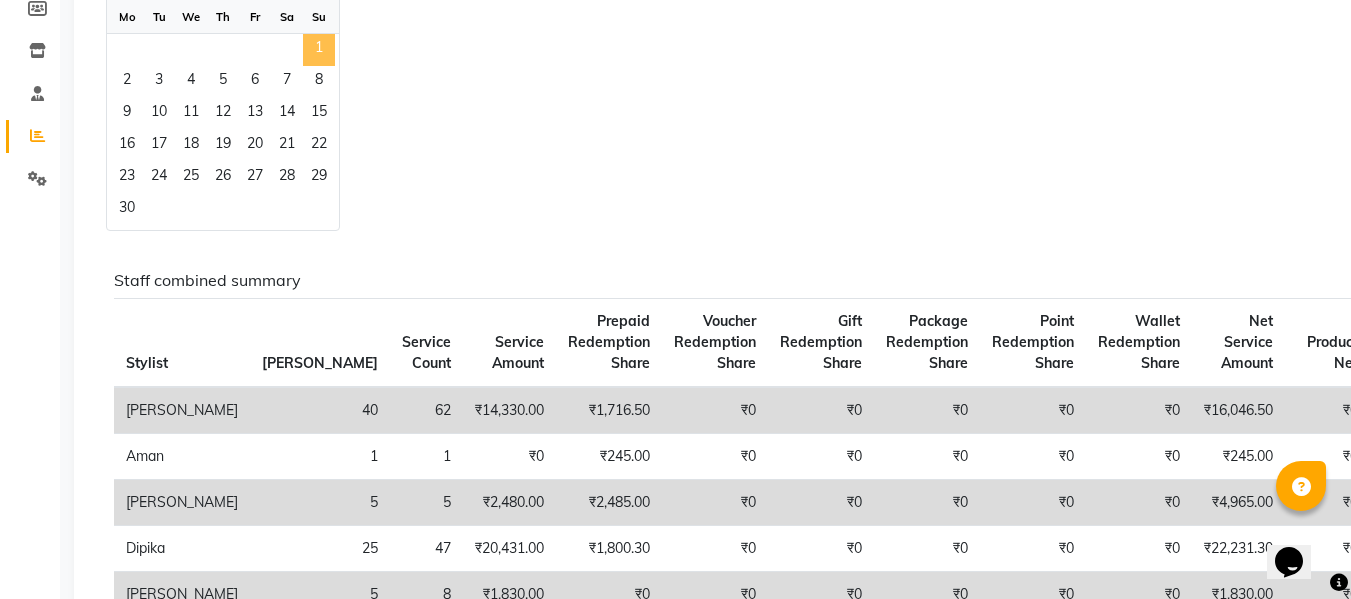 click on "1" 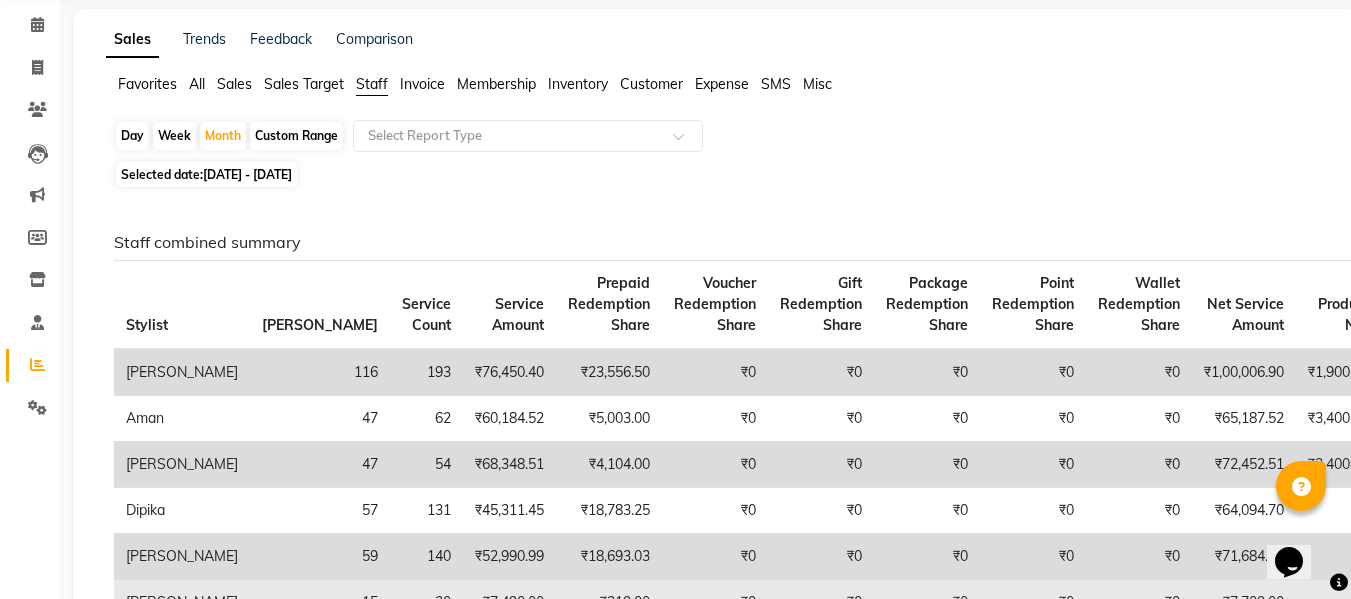 scroll, scrollTop: 0, scrollLeft: 0, axis: both 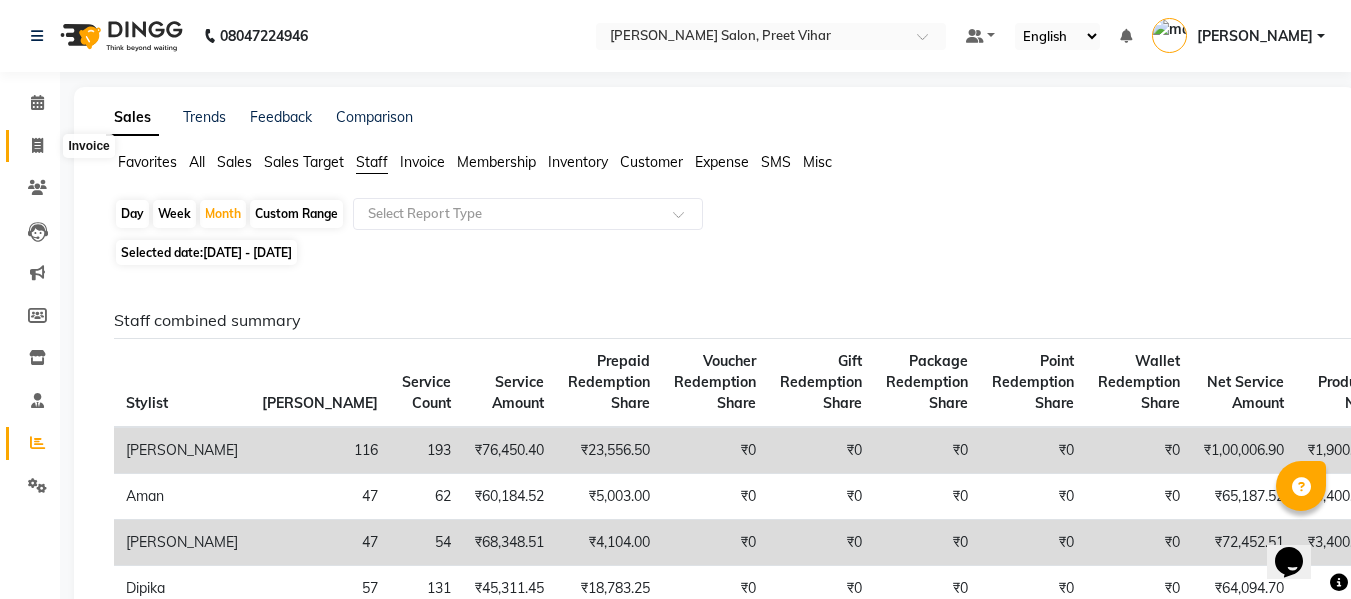 click 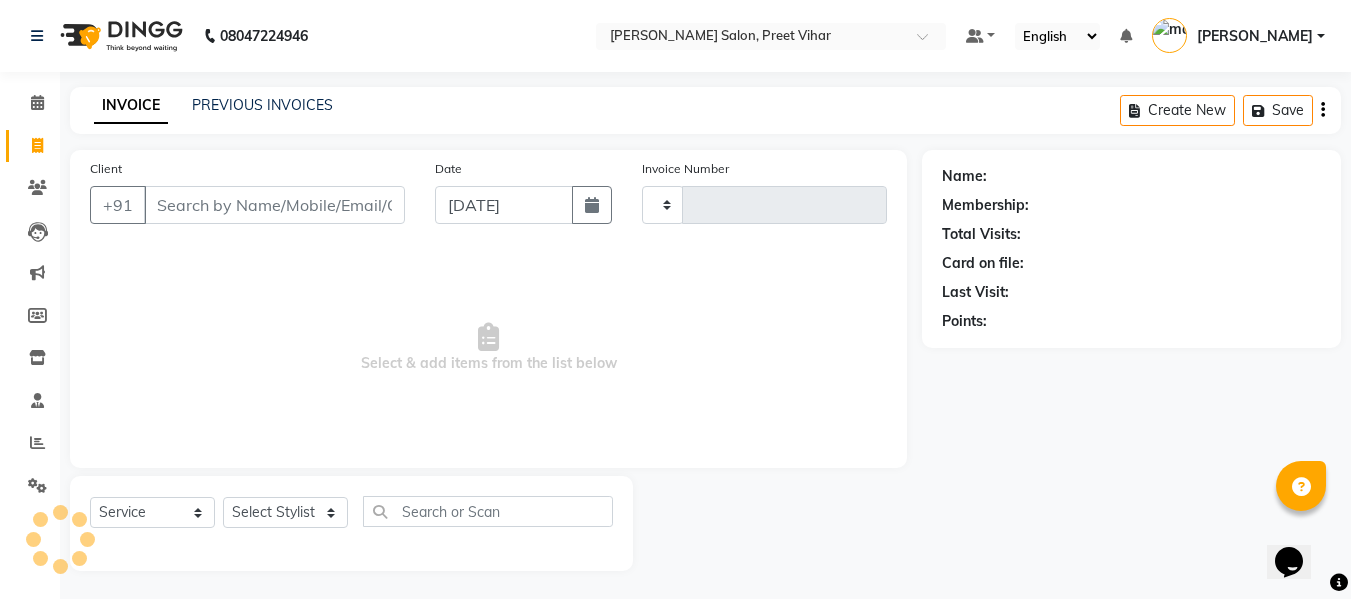 scroll, scrollTop: 2, scrollLeft: 0, axis: vertical 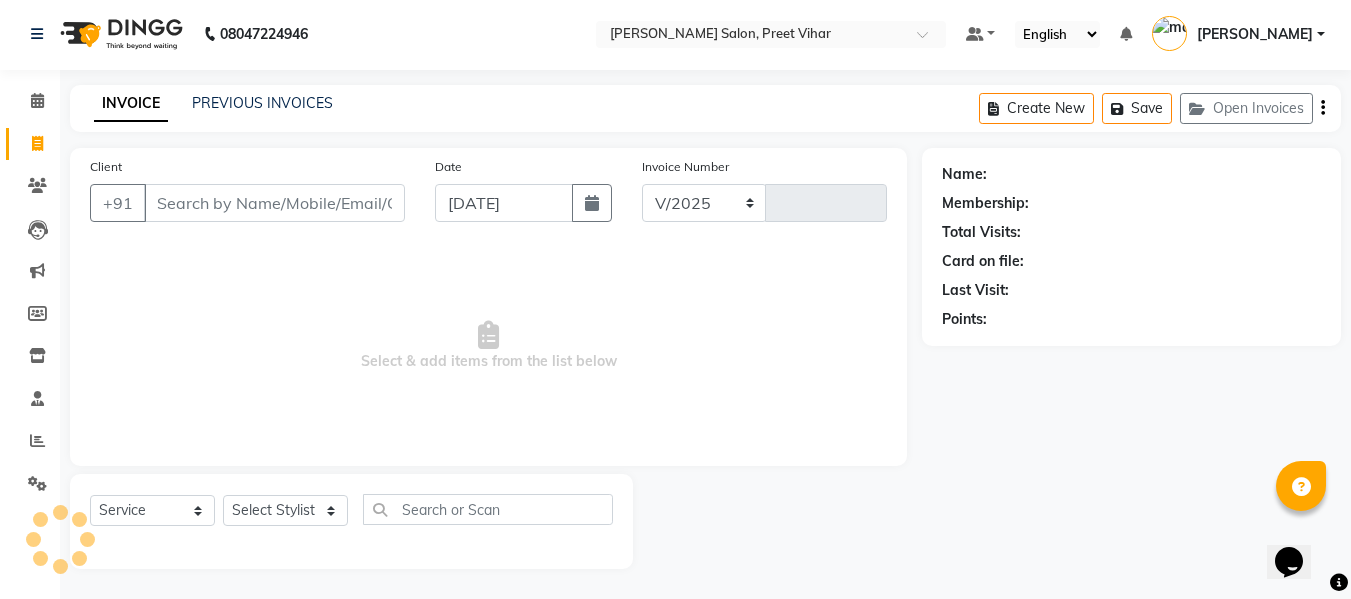 select on "6469" 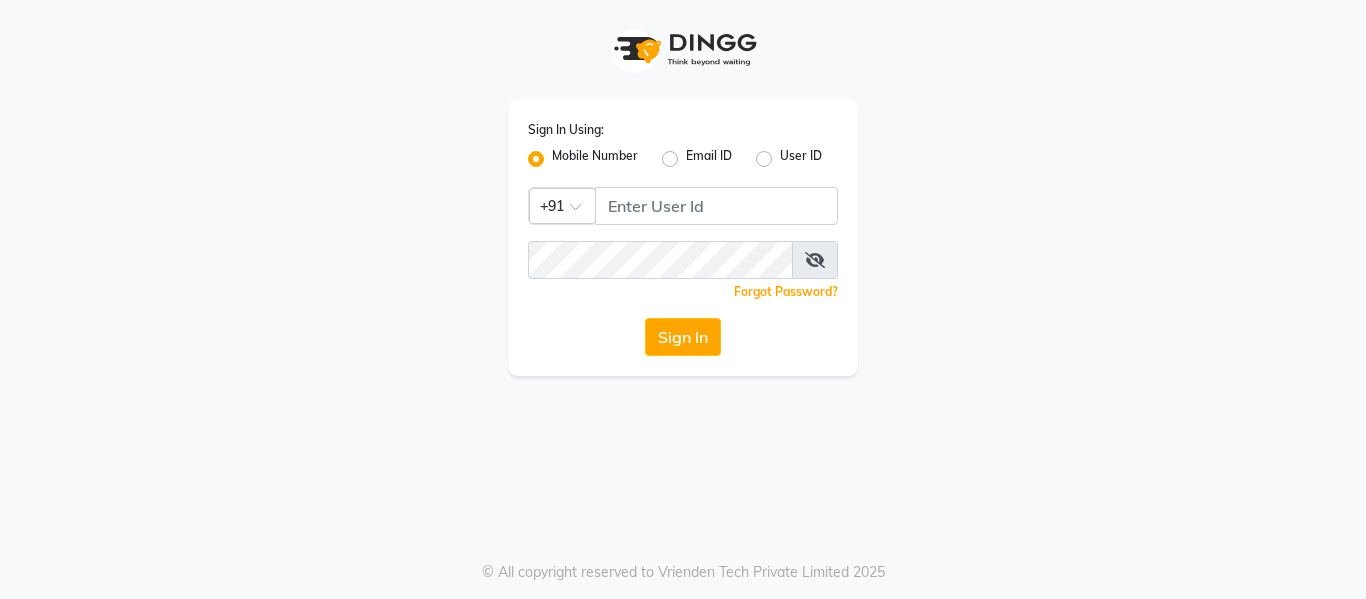 scroll, scrollTop: 0, scrollLeft: 0, axis: both 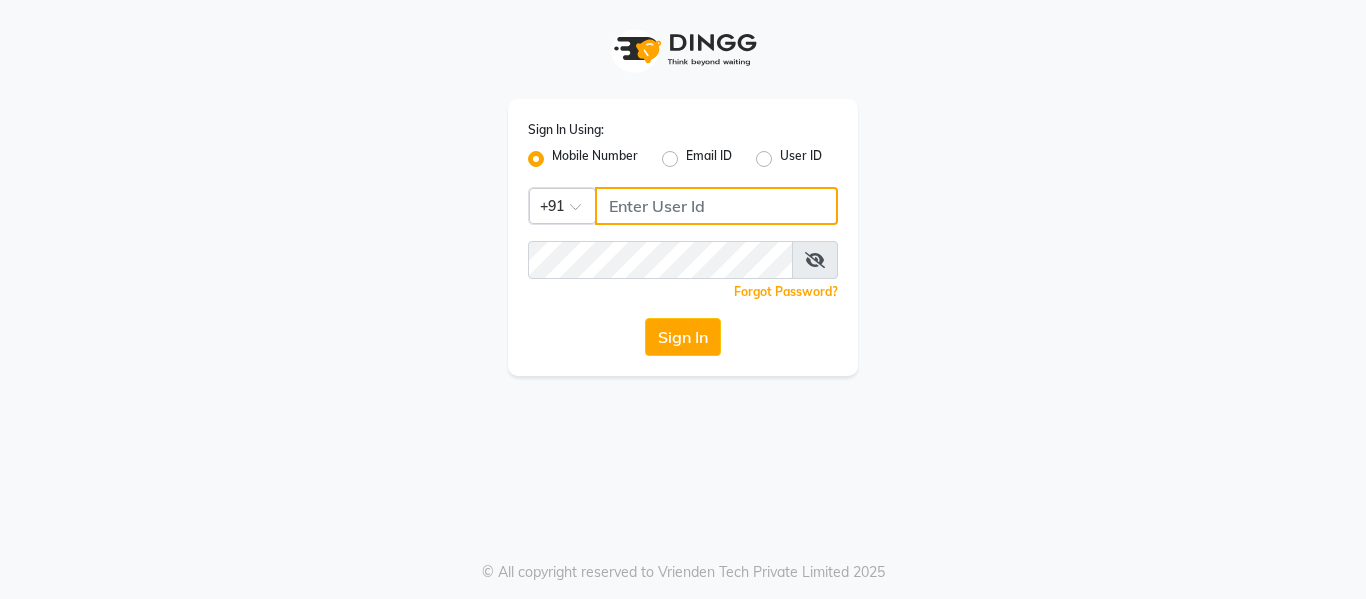 click 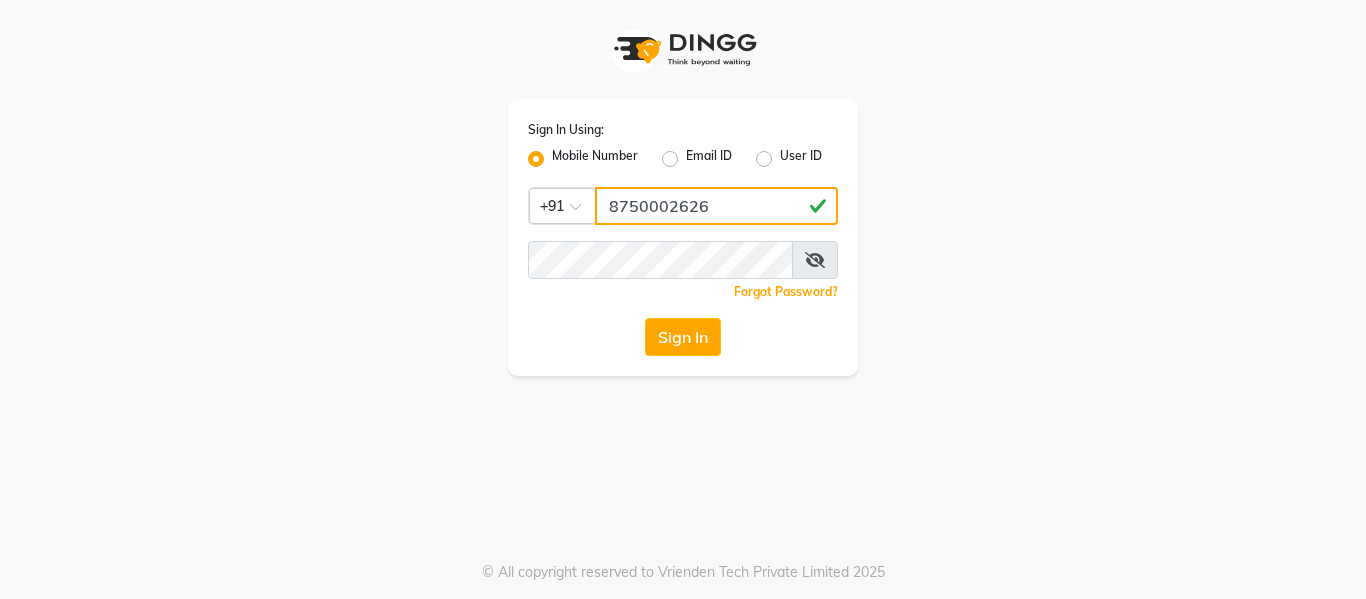 type on "8750002626" 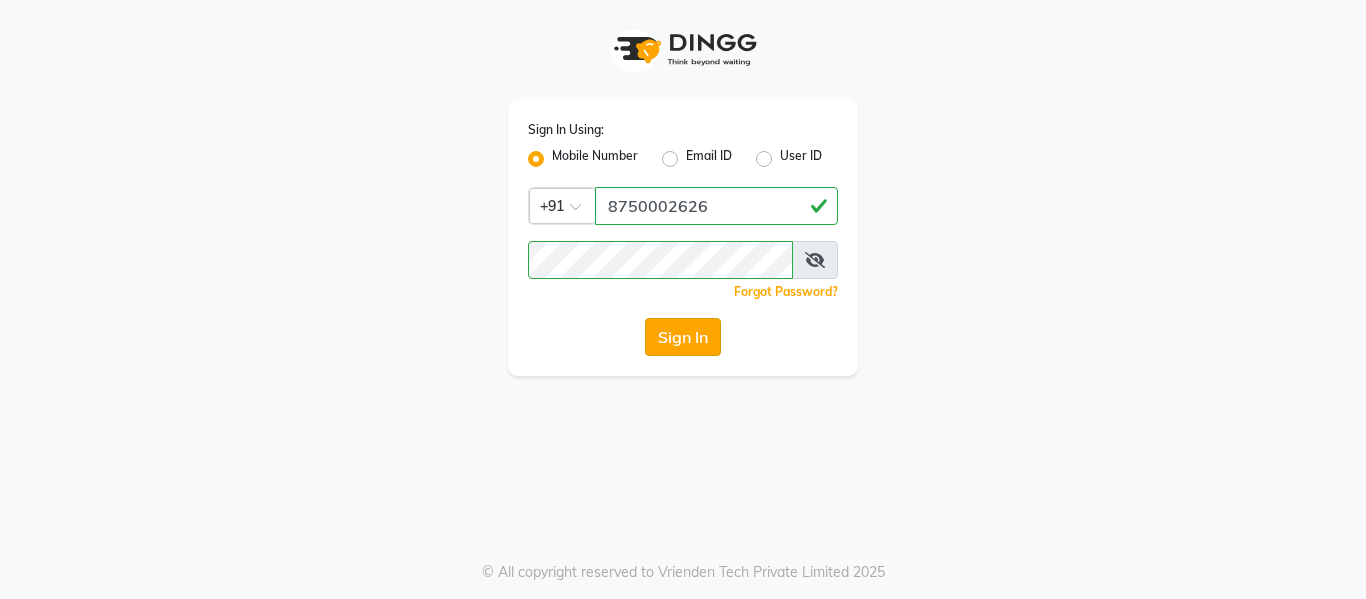 click on "Sign In" 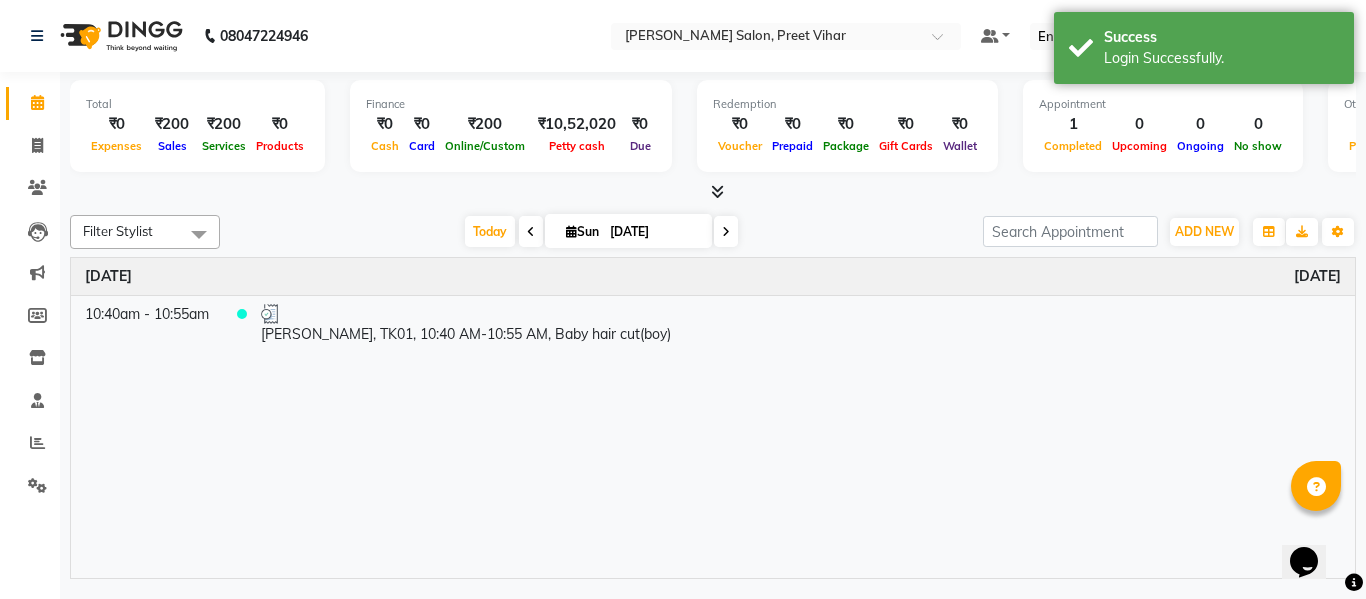 scroll, scrollTop: 0, scrollLeft: 0, axis: both 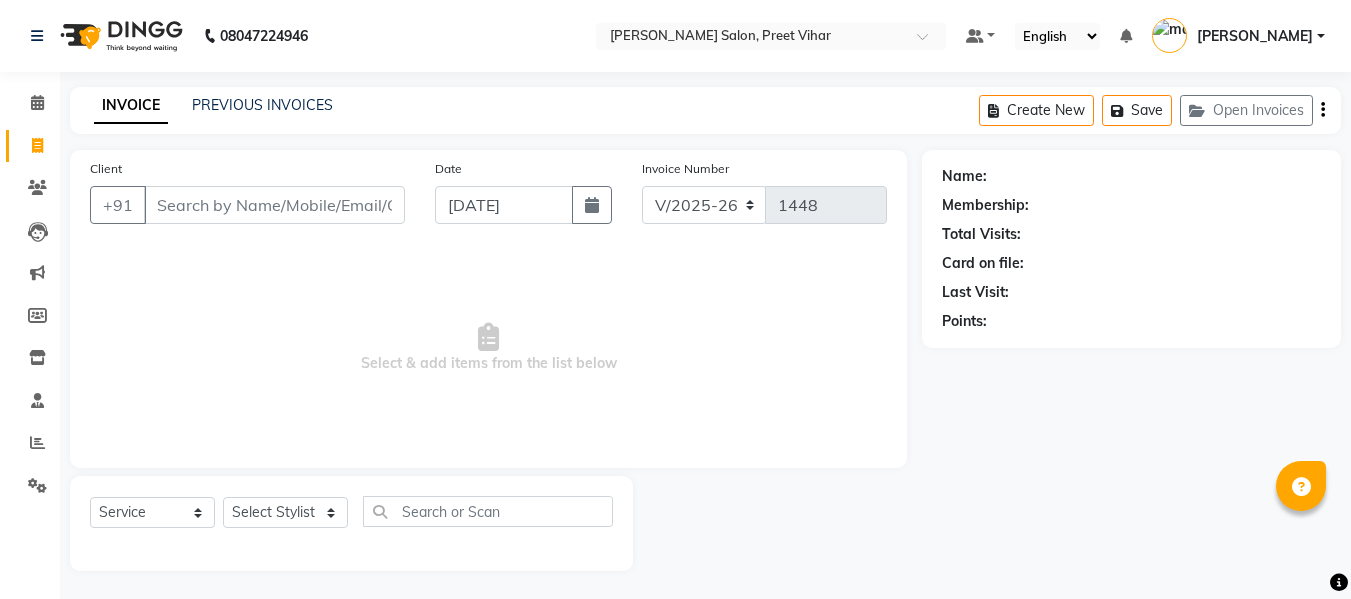 select on "6469" 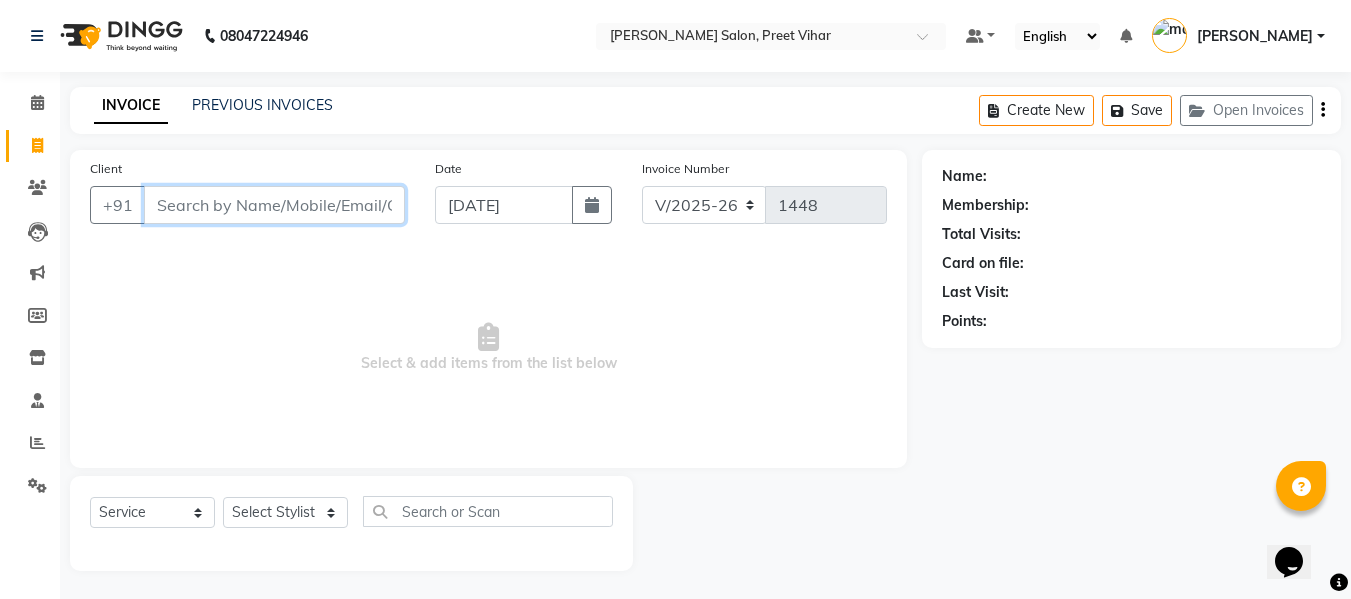 scroll, scrollTop: 2, scrollLeft: 0, axis: vertical 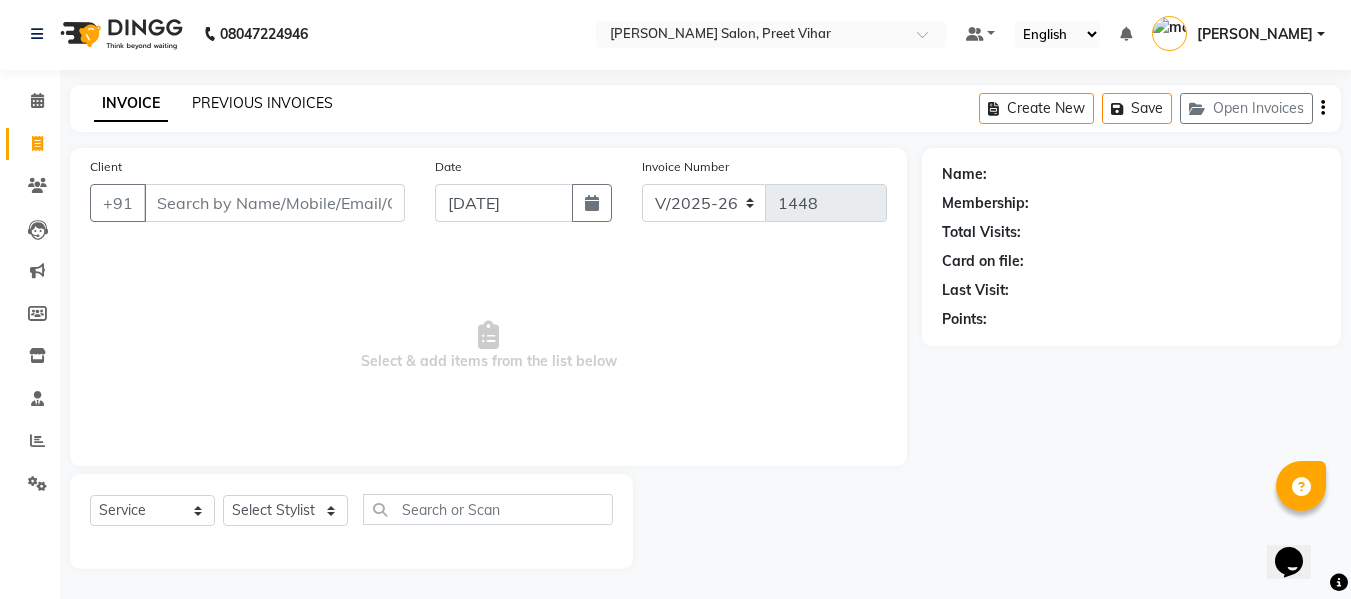 click on "PREVIOUS INVOICES" 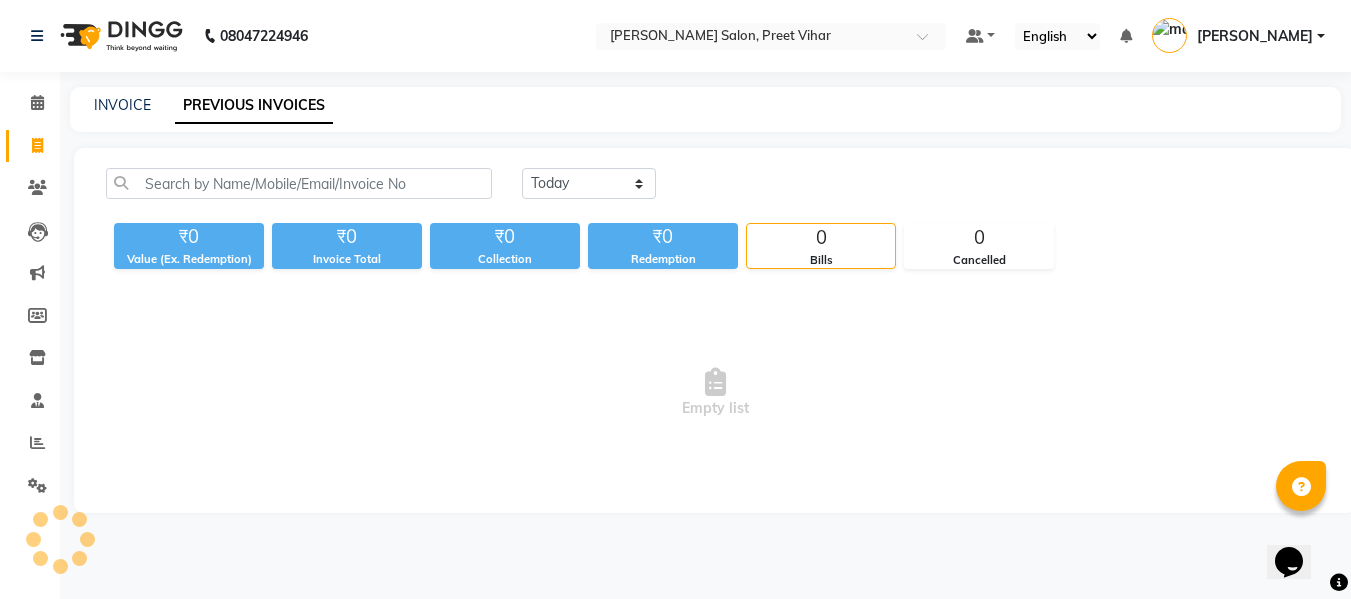 scroll, scrollTop: 0, scrollLeft: 0, axis: both 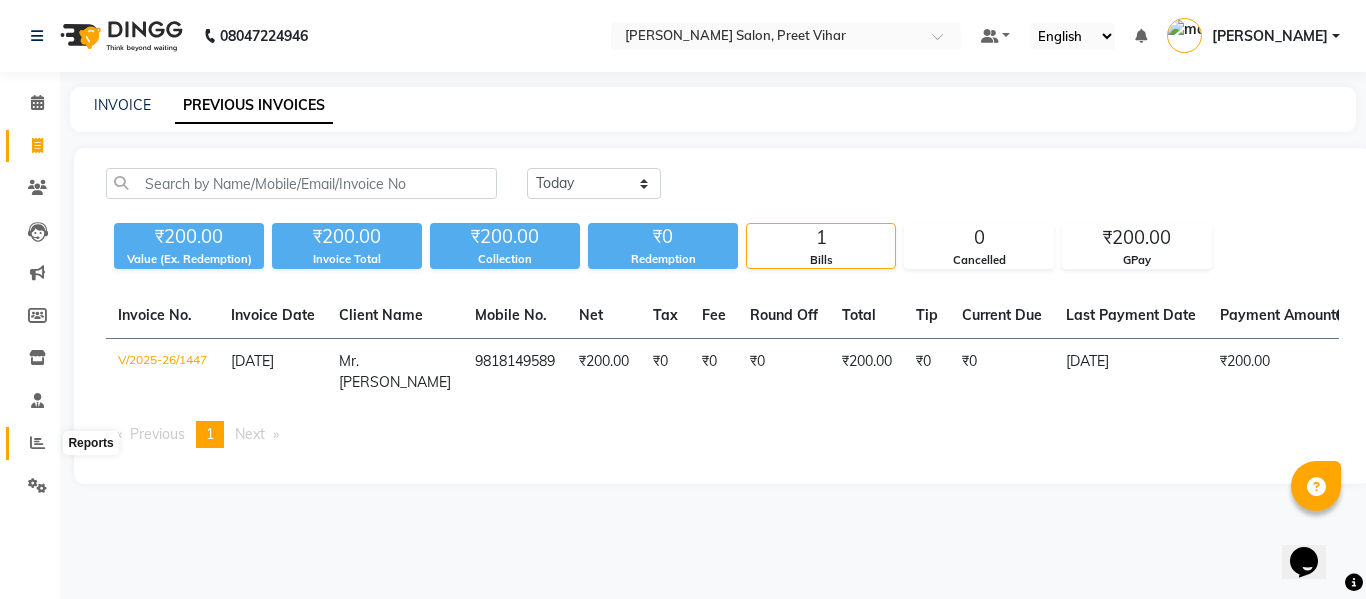 click 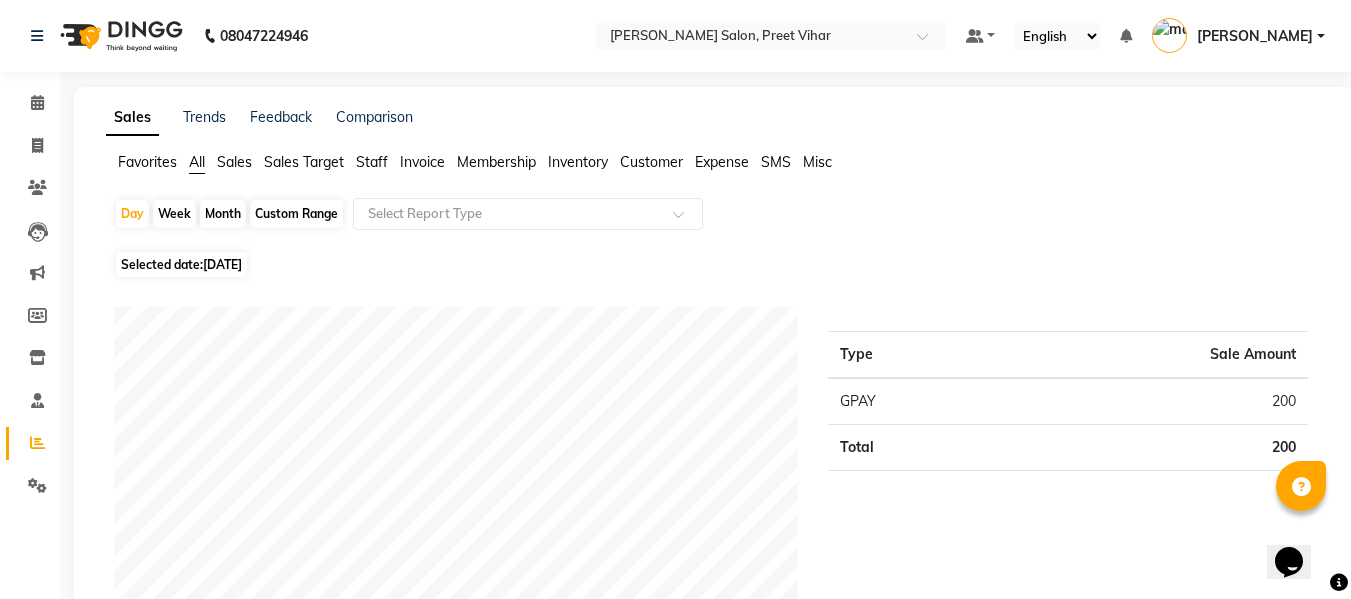 click on "Month" 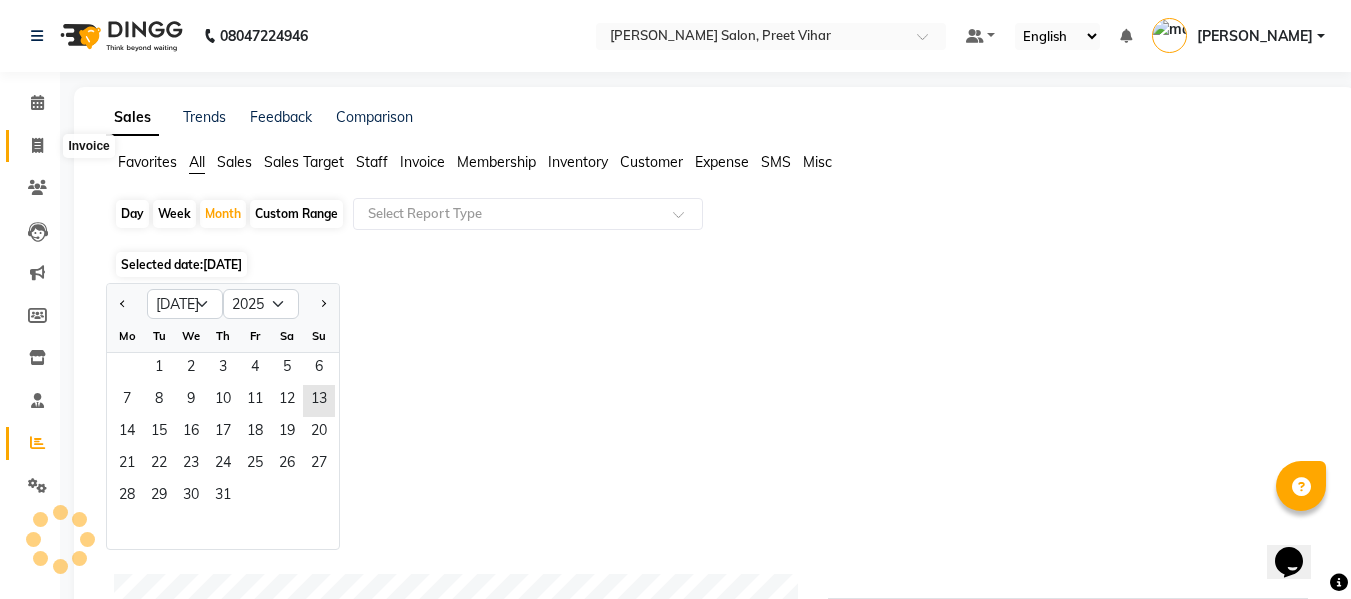 click 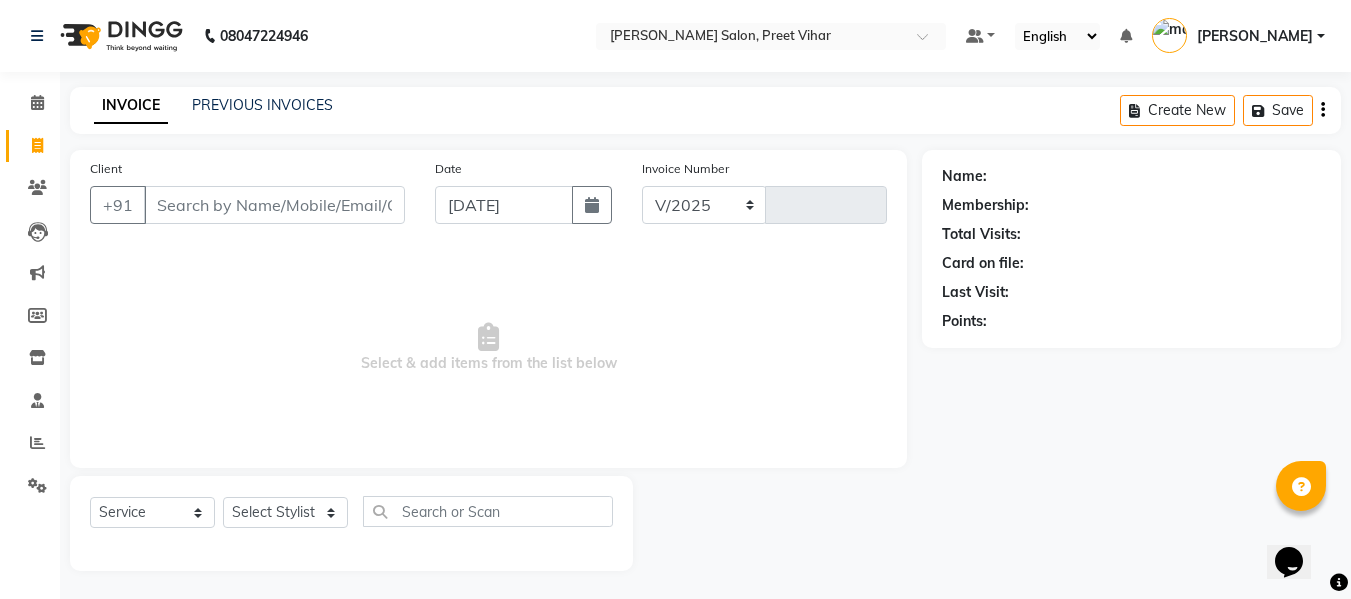 scroll, scrollTop: 2, scrollLeft: 0, axis: vertical 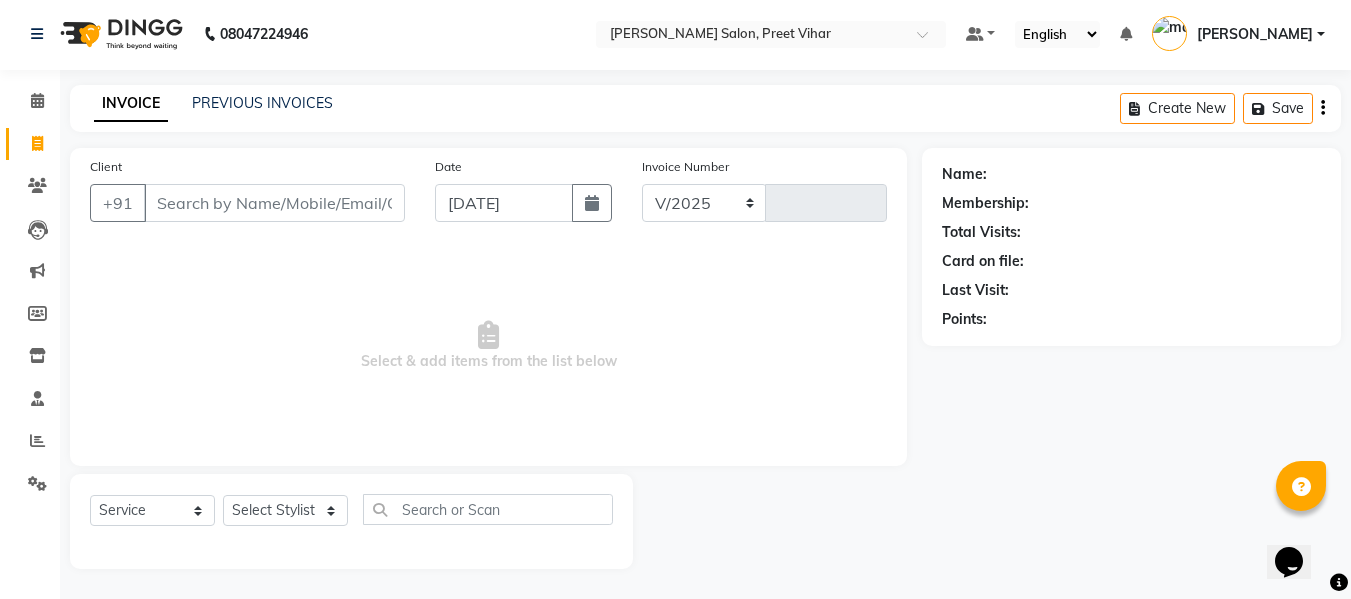 select on "6469" 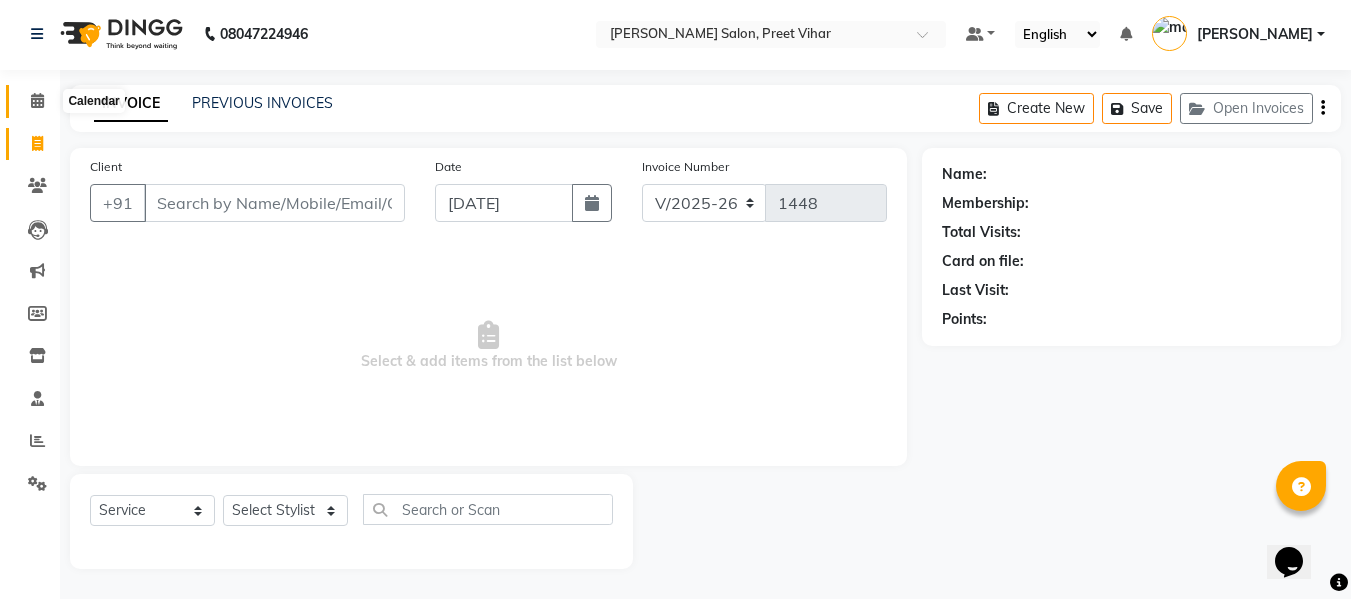 click 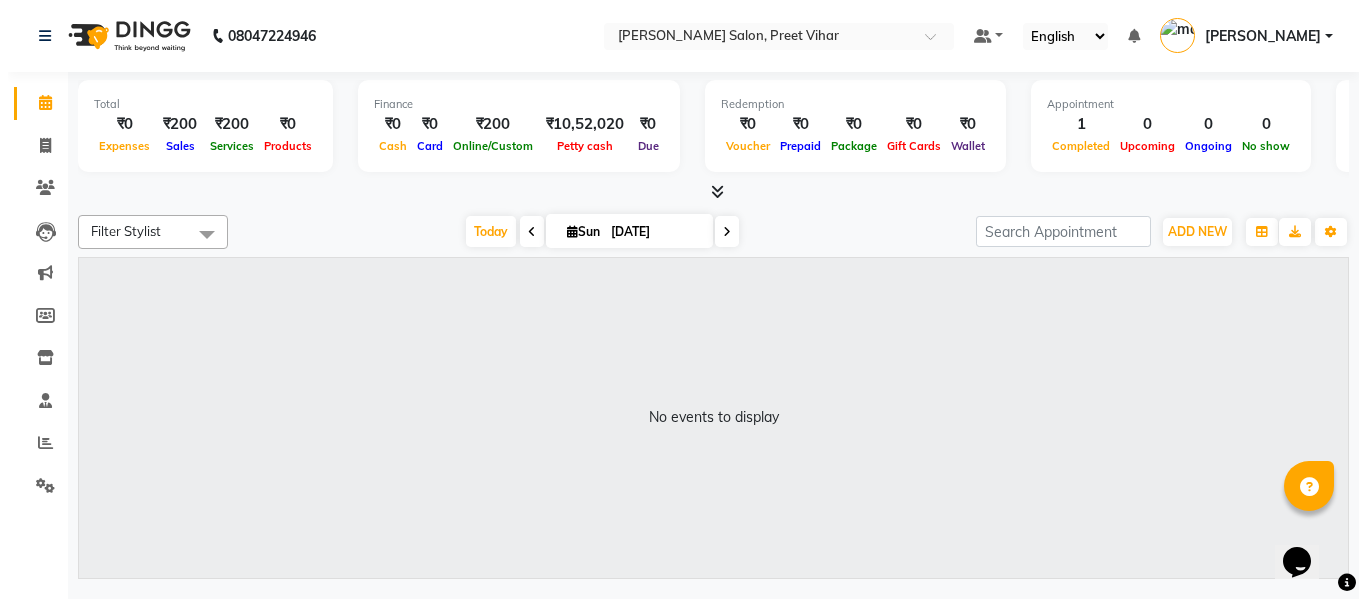 scroll, scrollTop: 0, scrollLeft: 0, axis: both 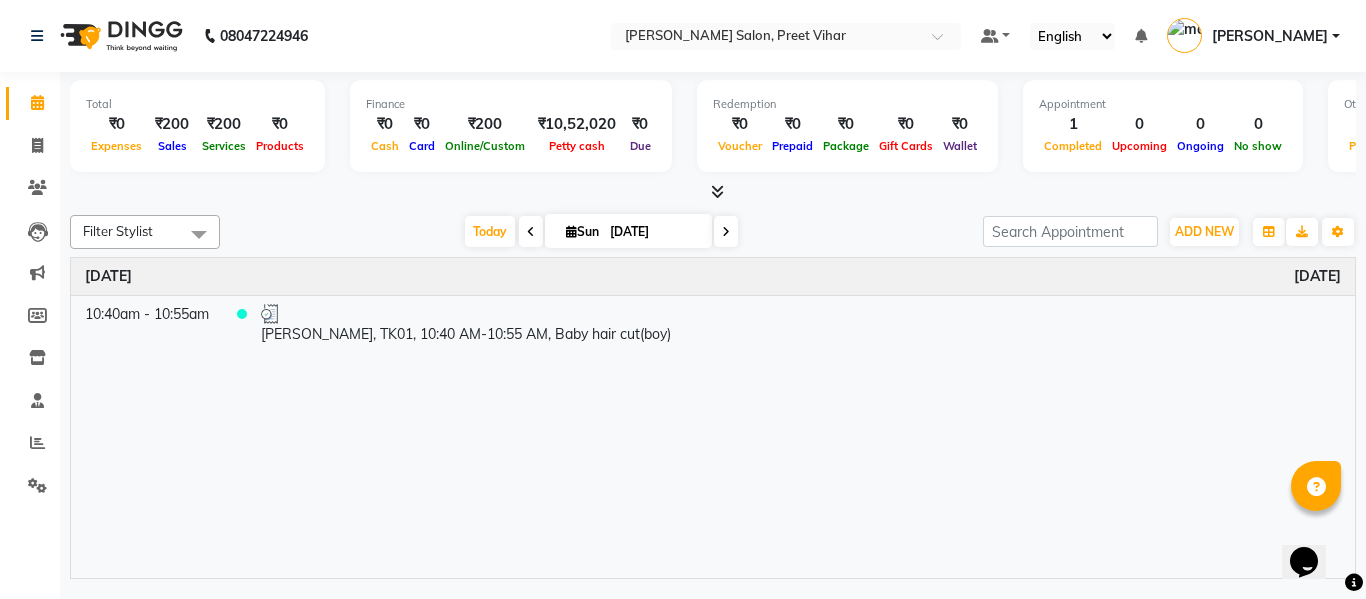 click on "Filter Stylist" at bounding box center (118, 231) 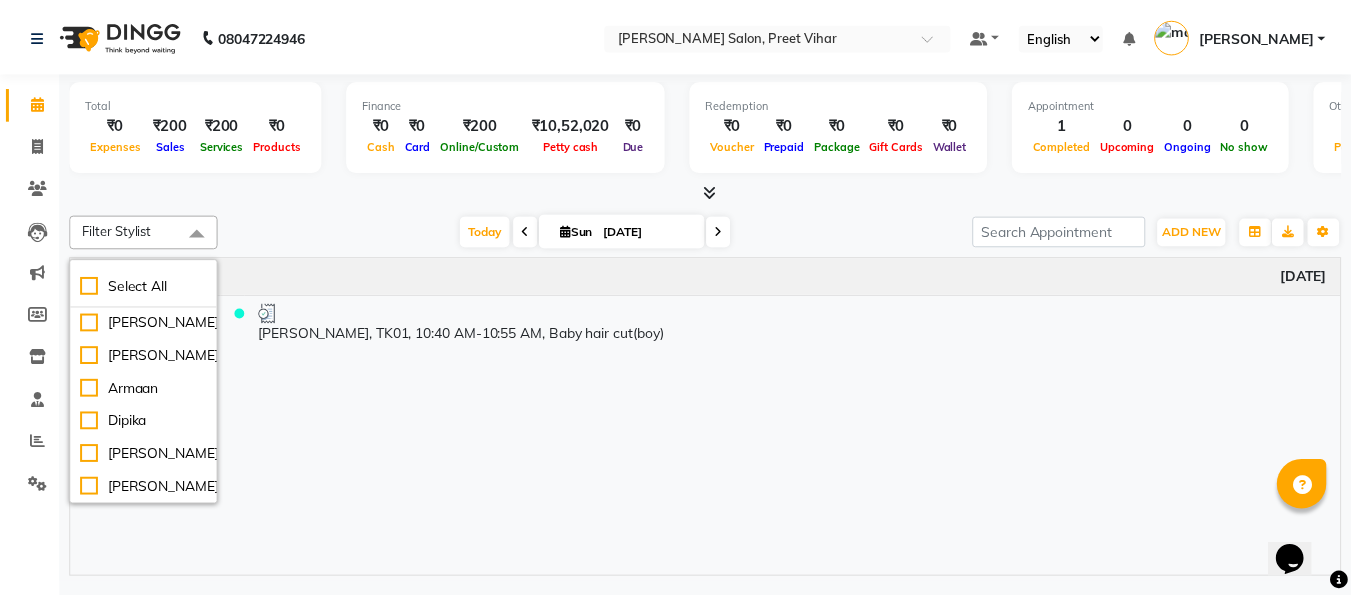scroll, scrollTop: 0, scrollLeft: 0, axis: both 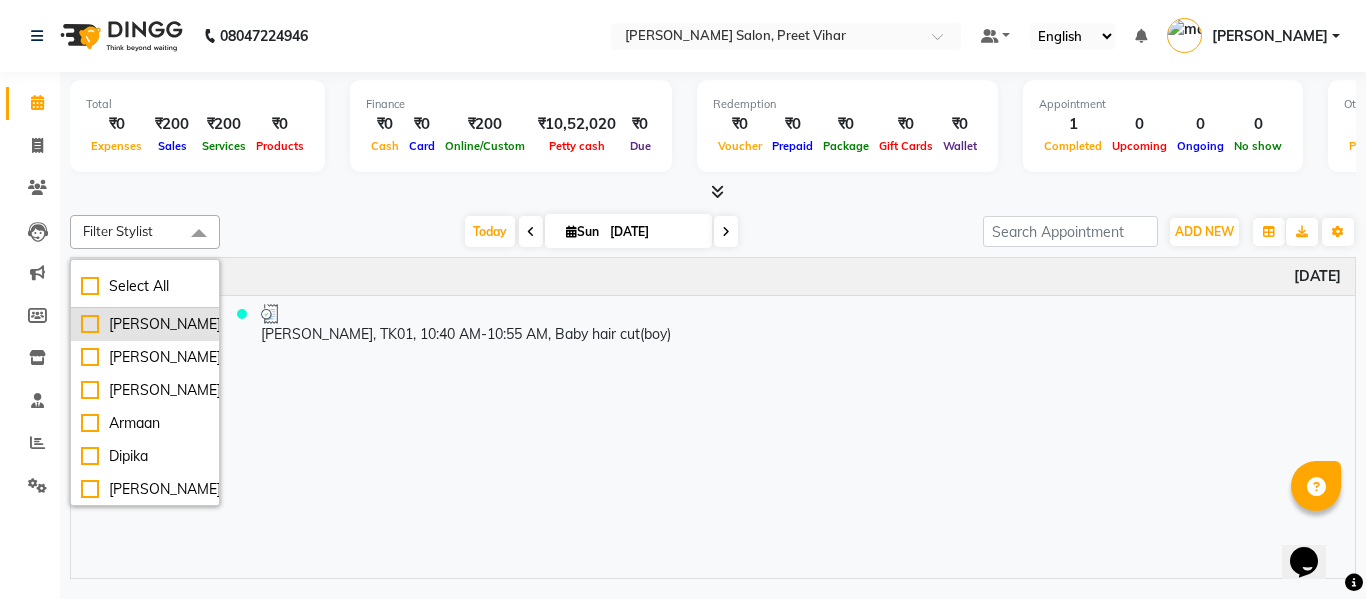 click on "[PERSON_NAME]" at bounding box center [145, 324] 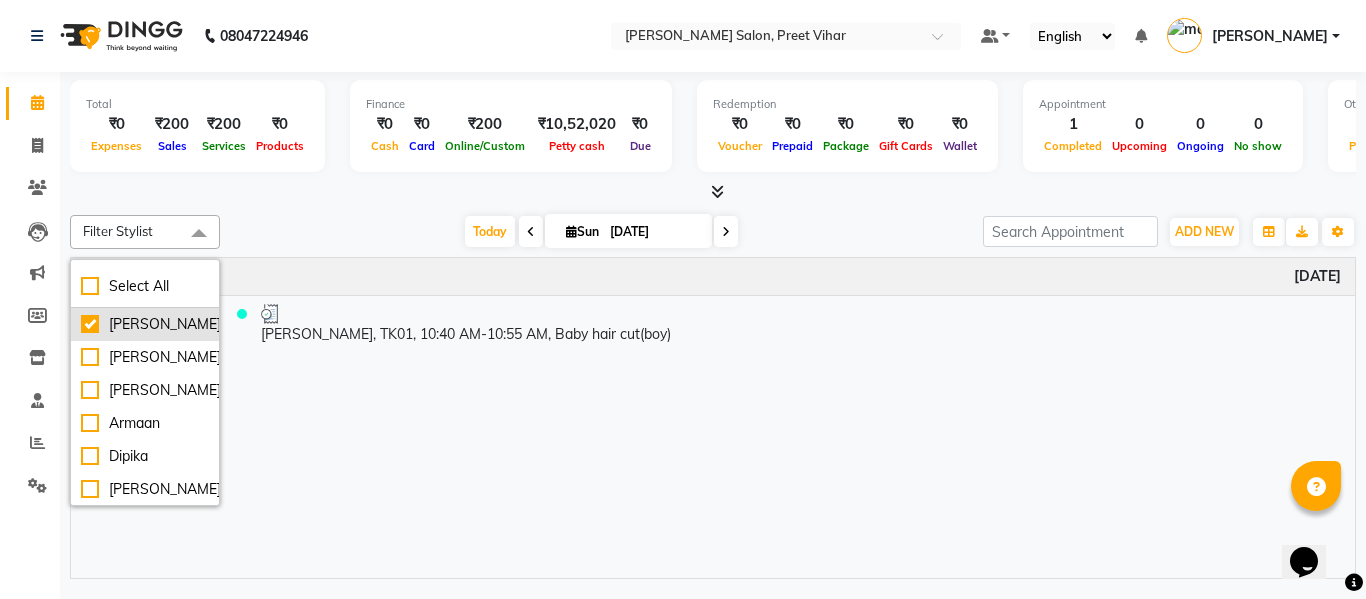 checkbox on "true" 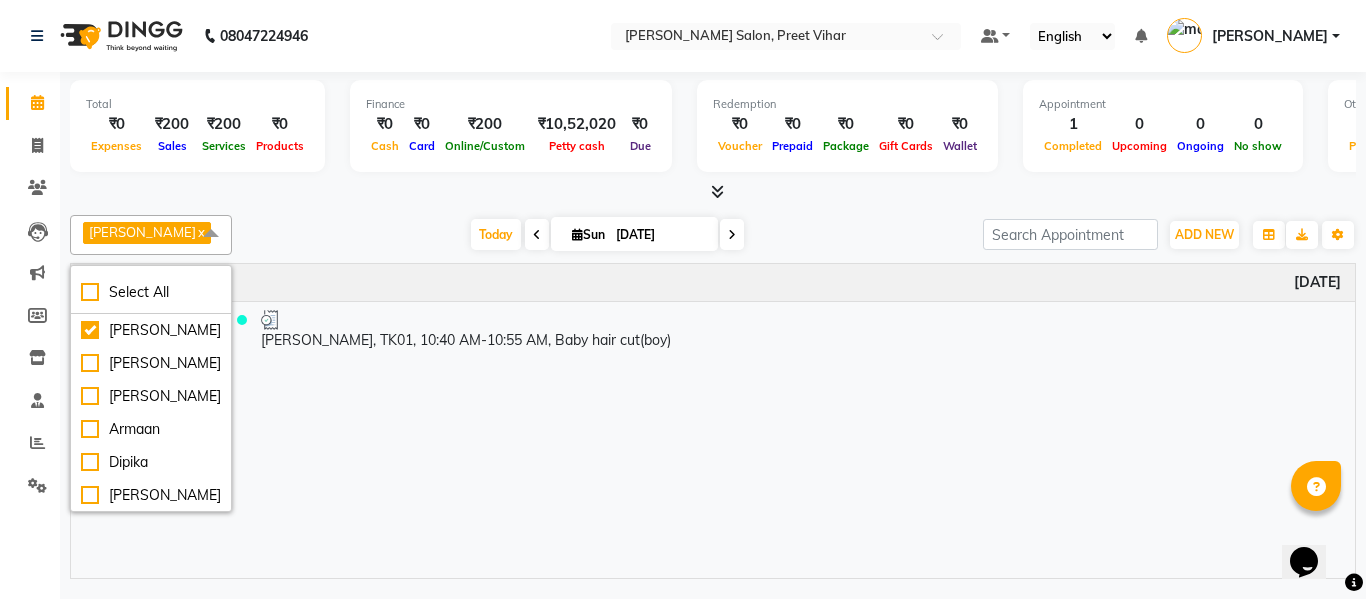 click at bounding box center [537, 235] 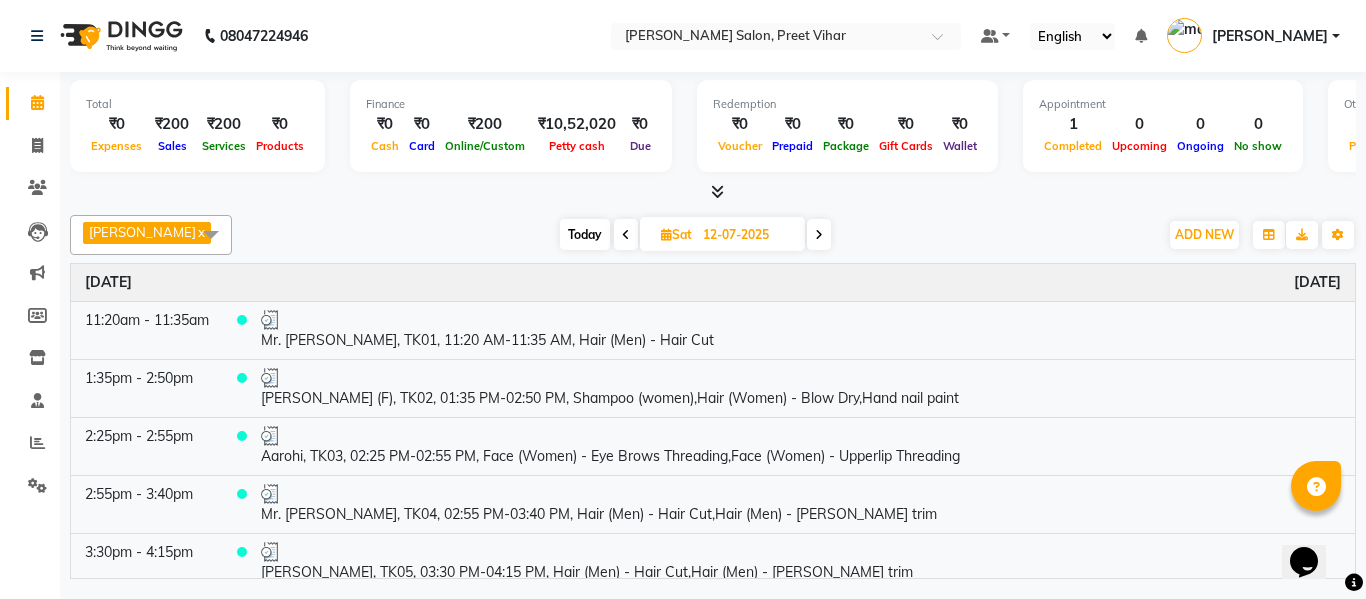 click on "Today" at bounding box center [585, 234] 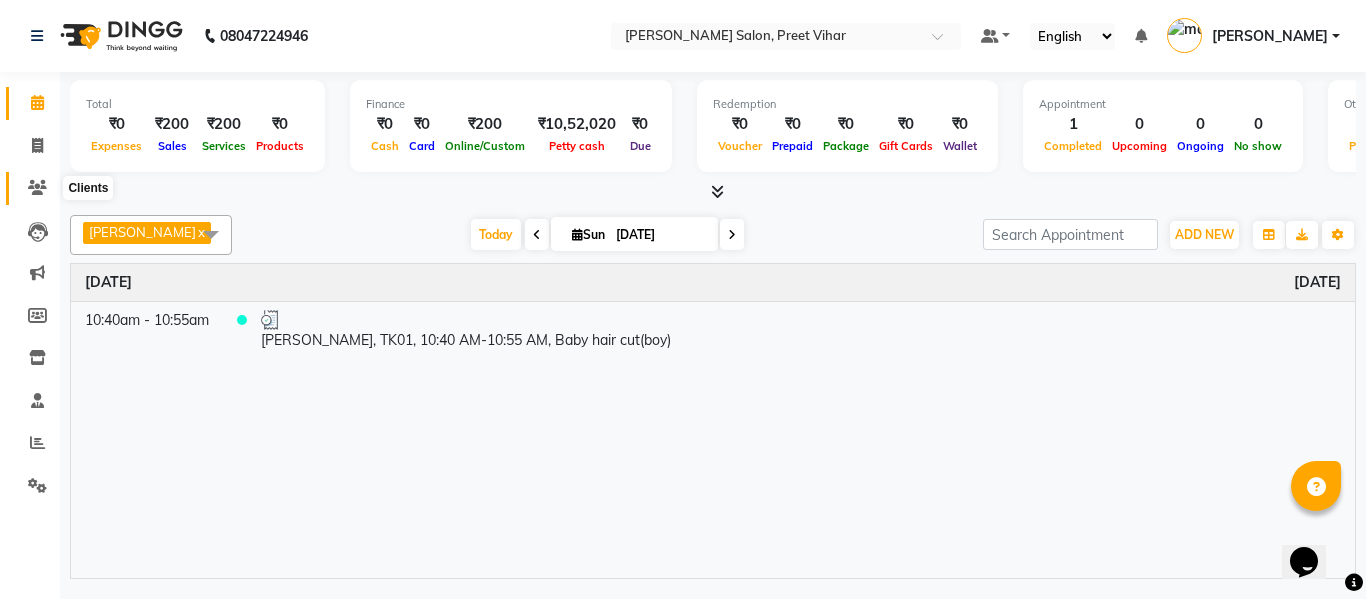 click 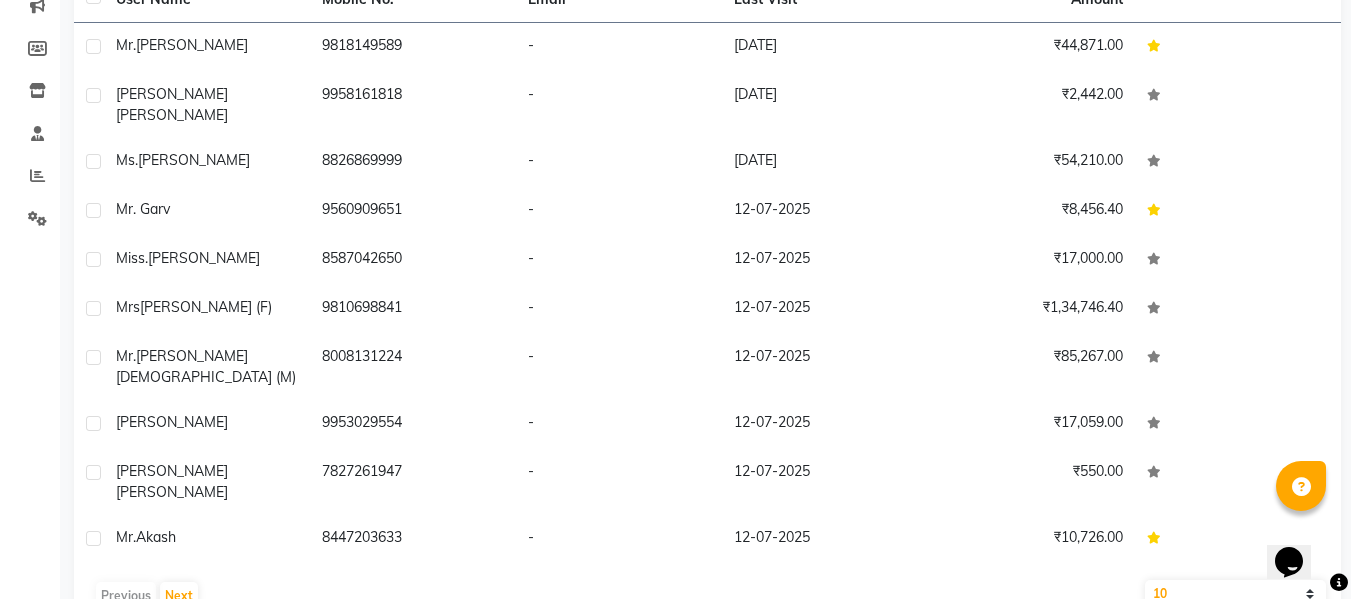 scroll, scrollTop: 0, scrollLeft: 0, axis: both 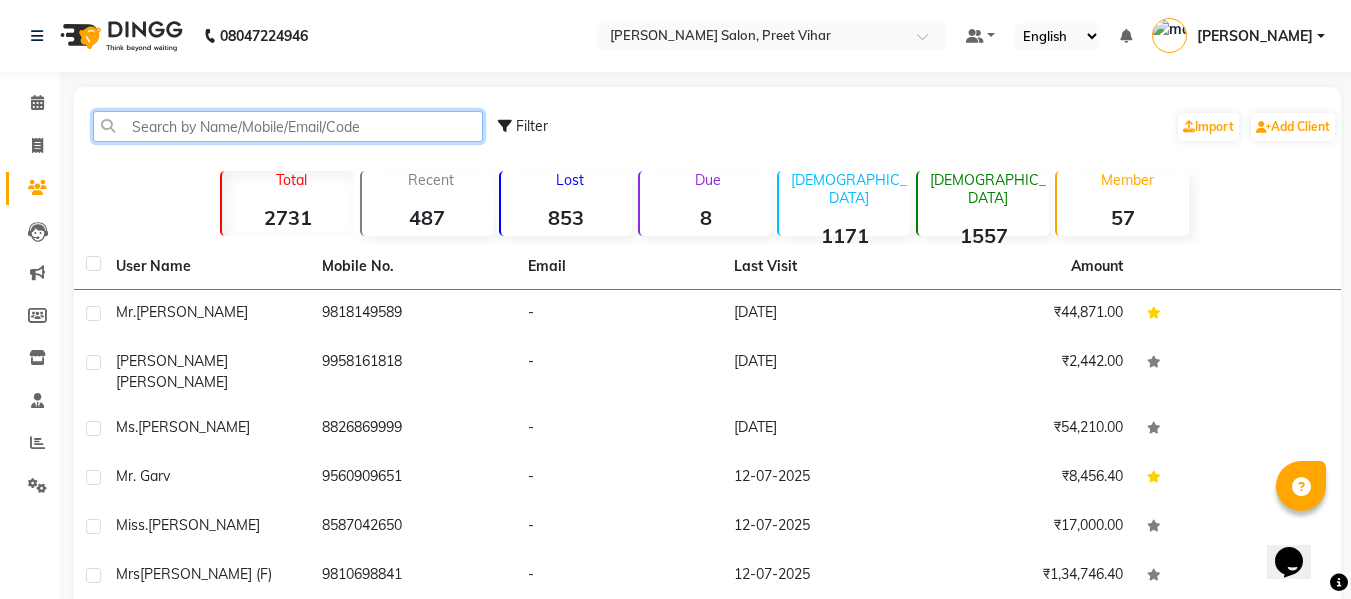 click 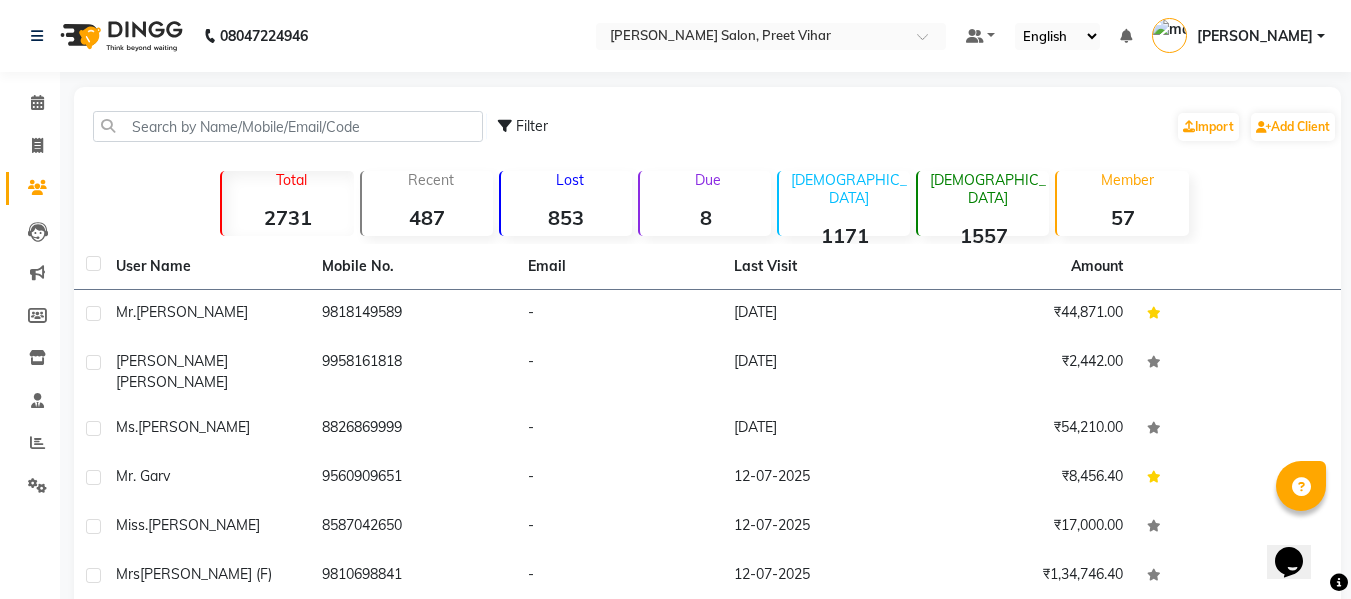click on "Filter" 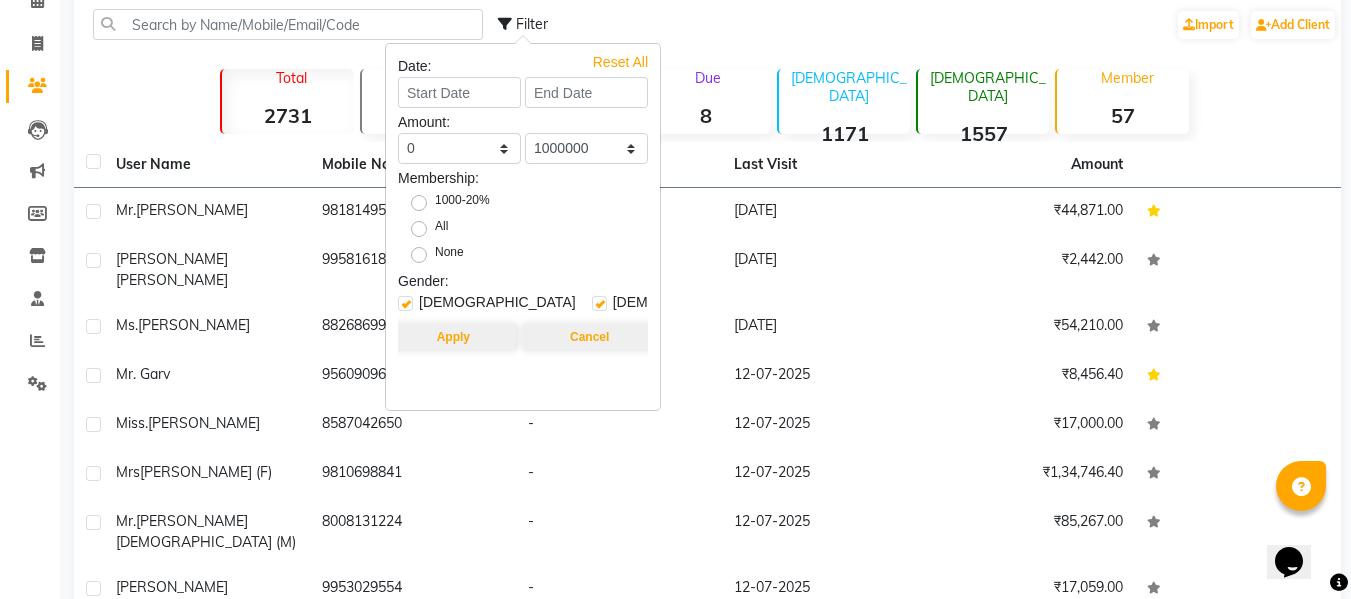 scroll, scrollTop: 76, scrollLeft: 0, axis: vertical 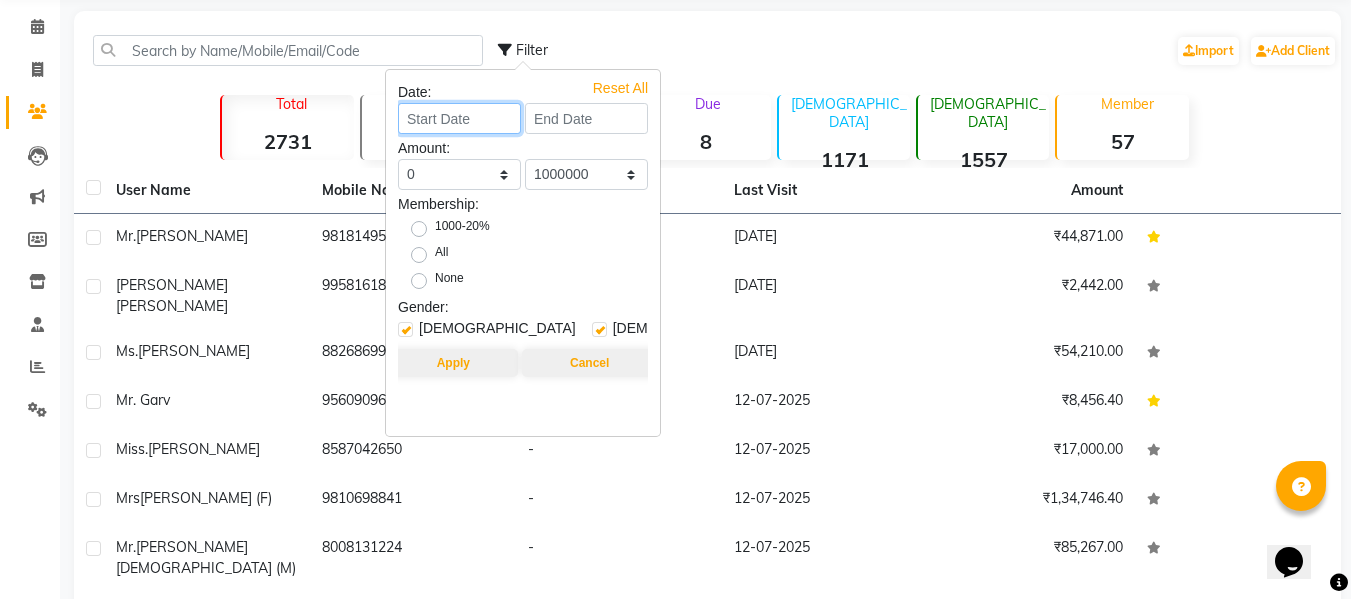 click at bounding box center [459, 118] 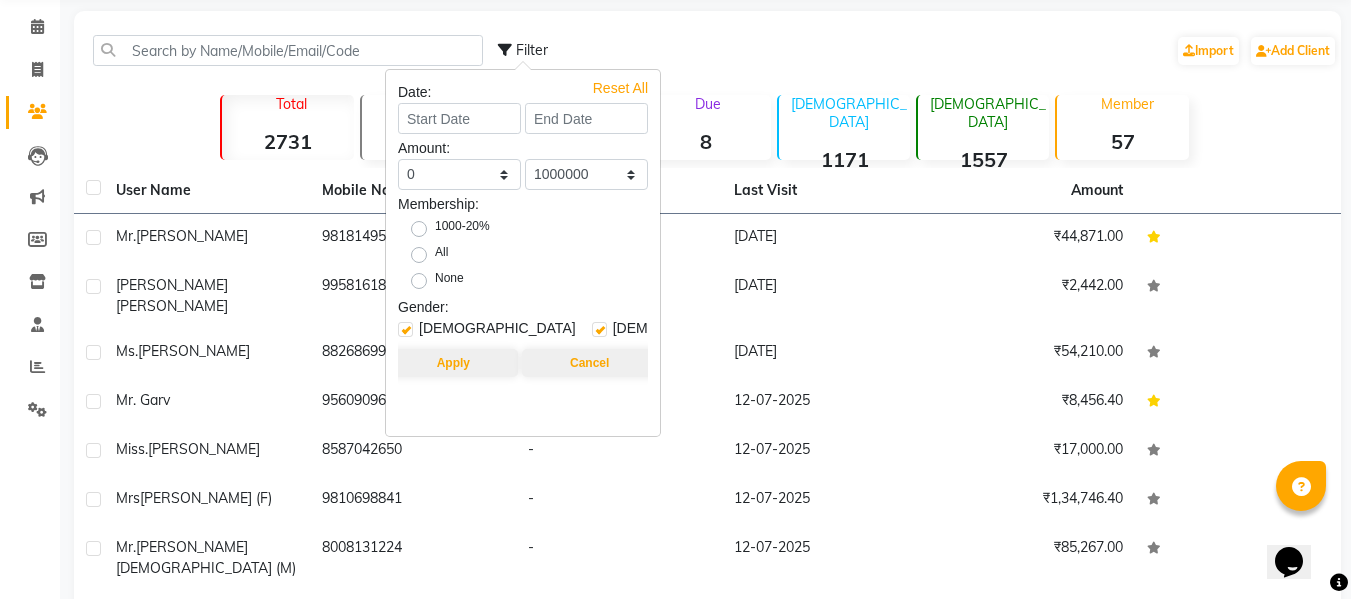 select on "7" 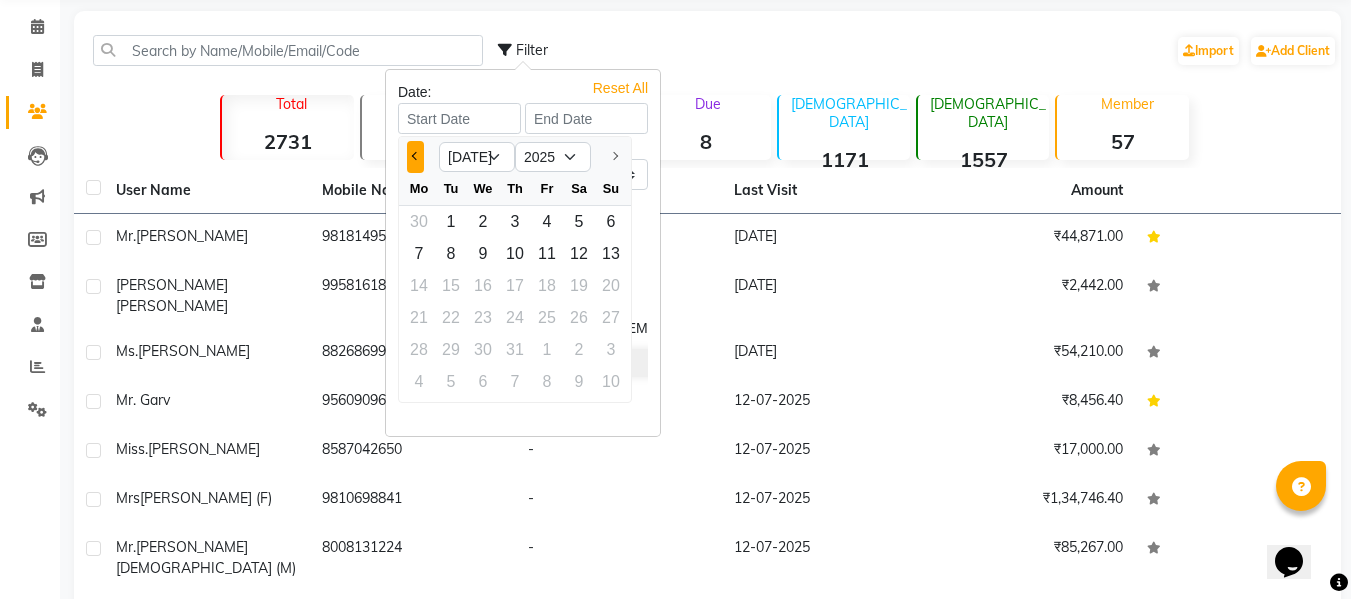 click at bounding box center [415, 157] 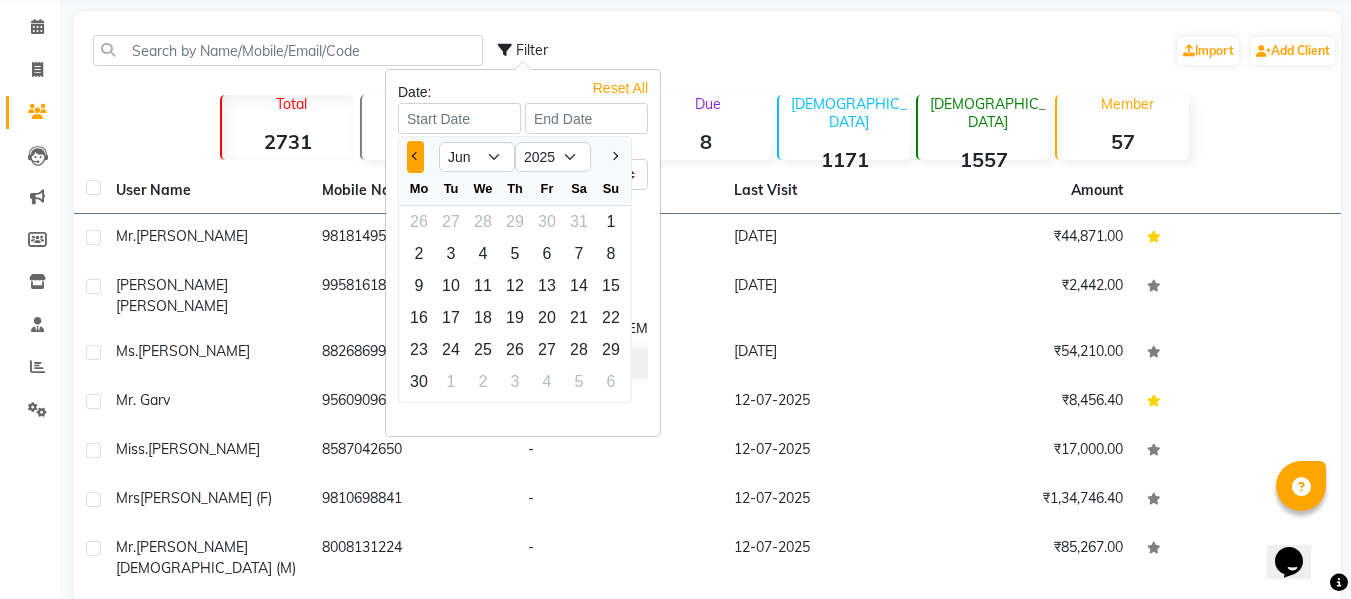 click at bounding box center (415, 157) 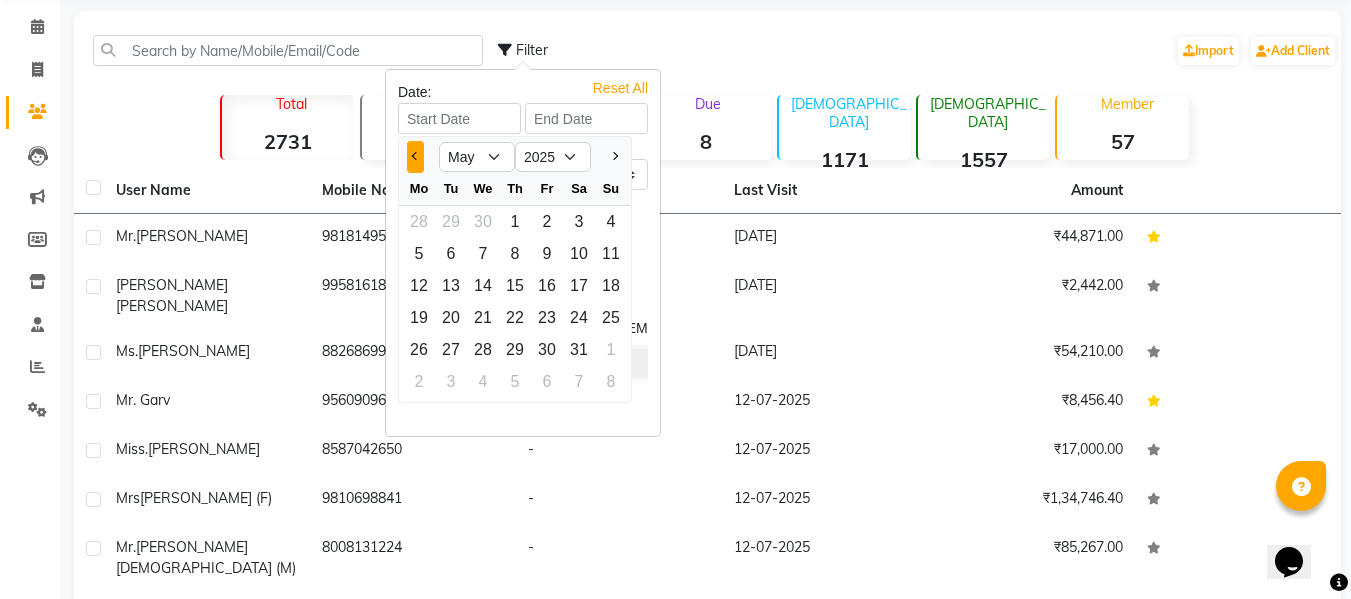 click at bounding box center (415, 157) 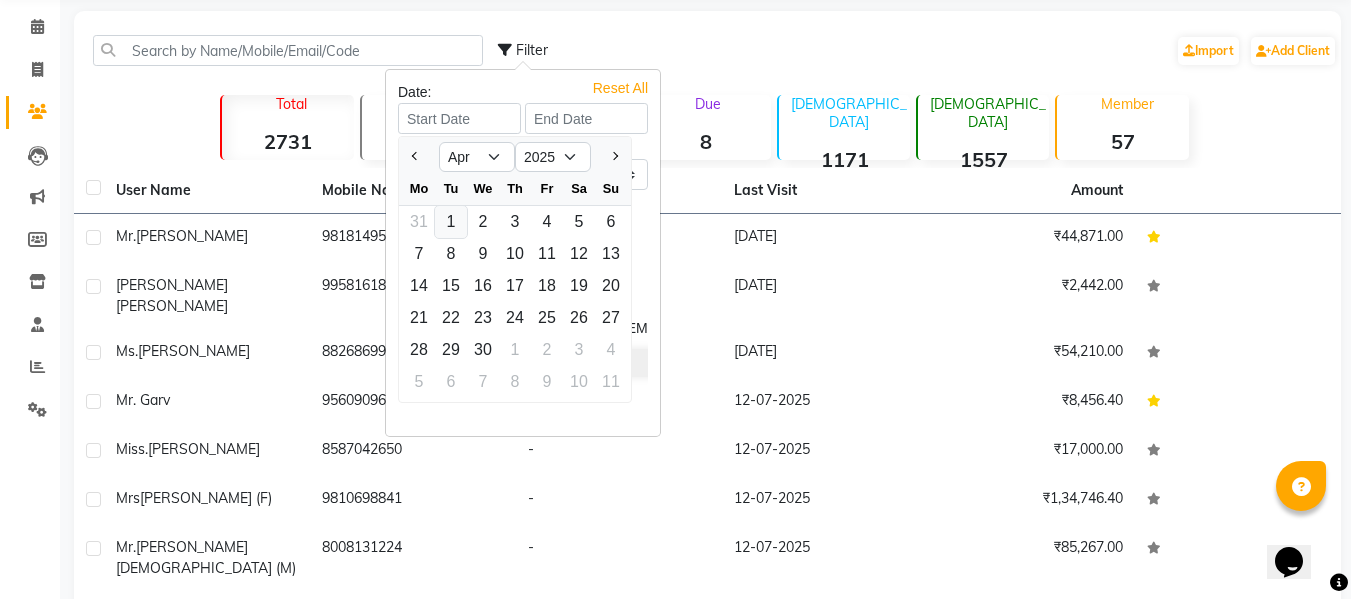 click on "1" at bounding box center (451, 222) 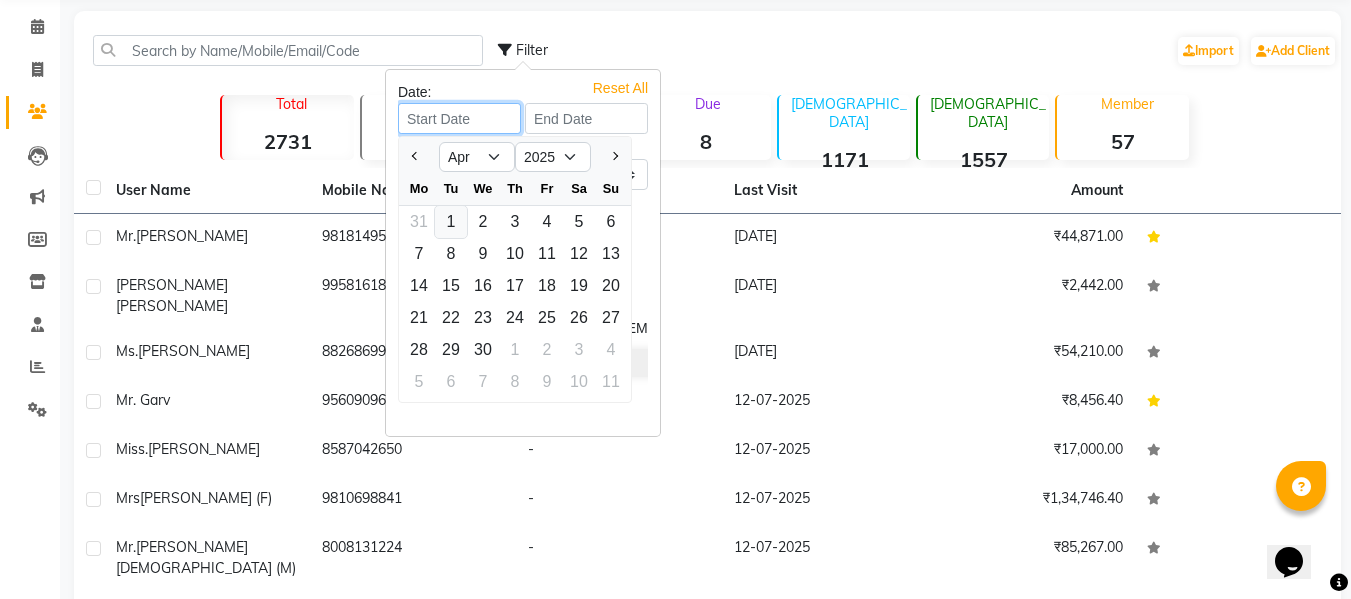 type on "01-04-2025" 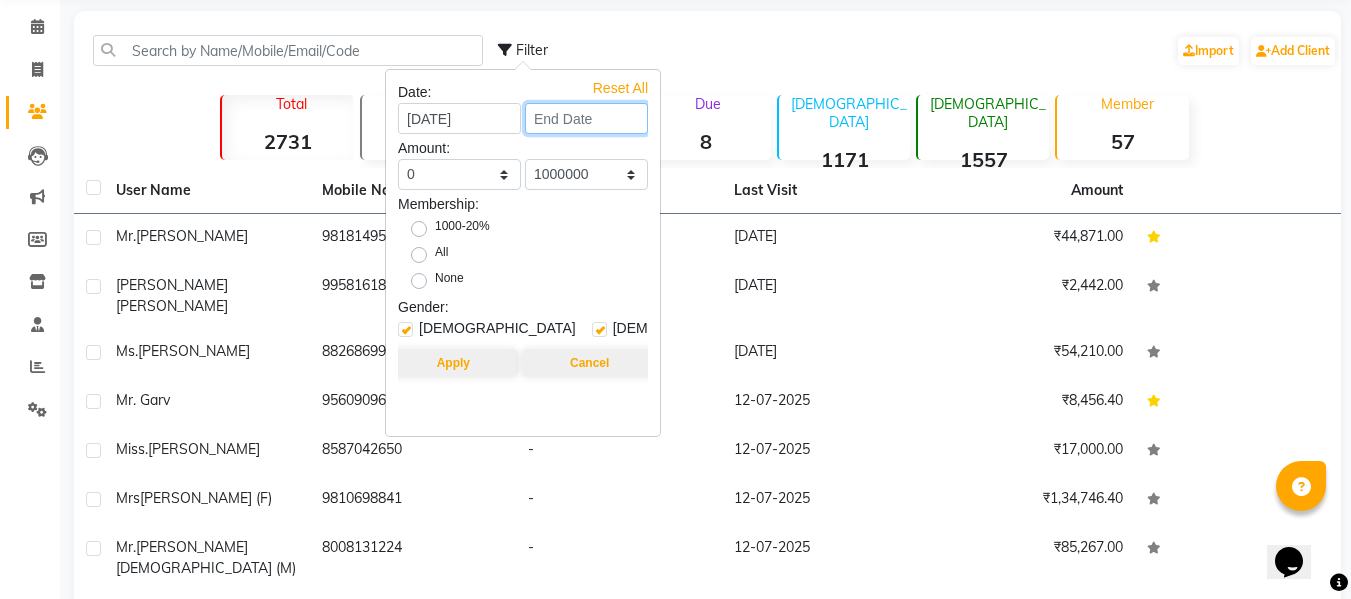 click at bounding box center (586, 118) 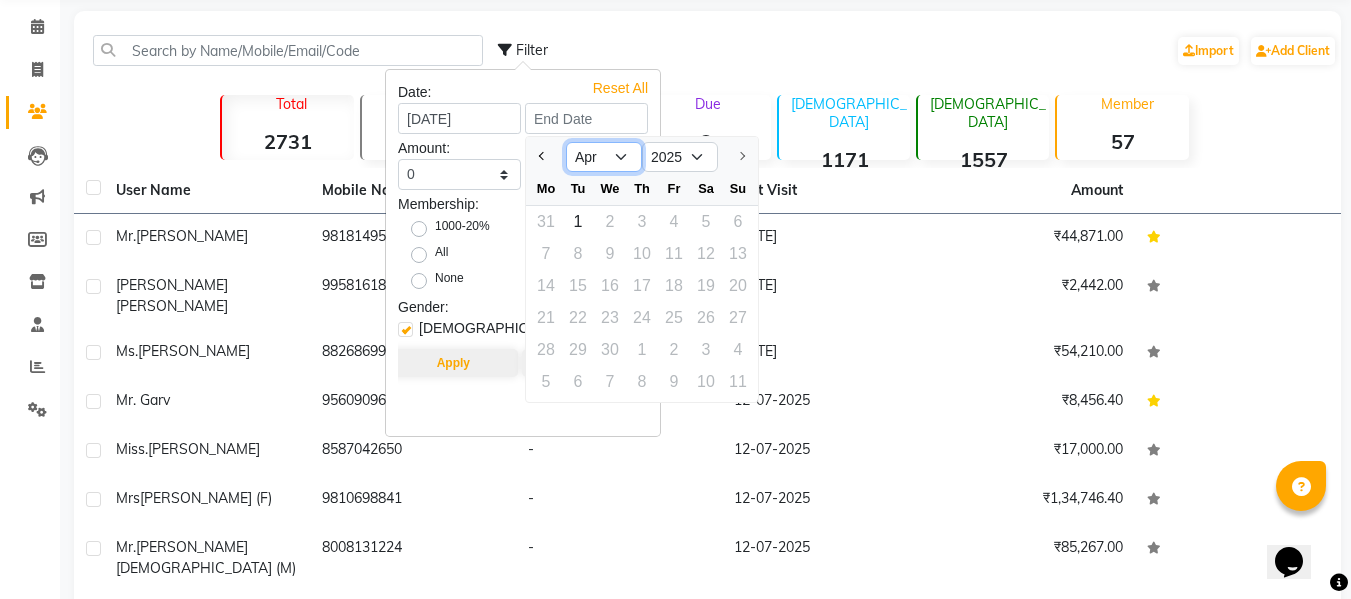 click on "Mar Apr" at bounding box center (604, 157) 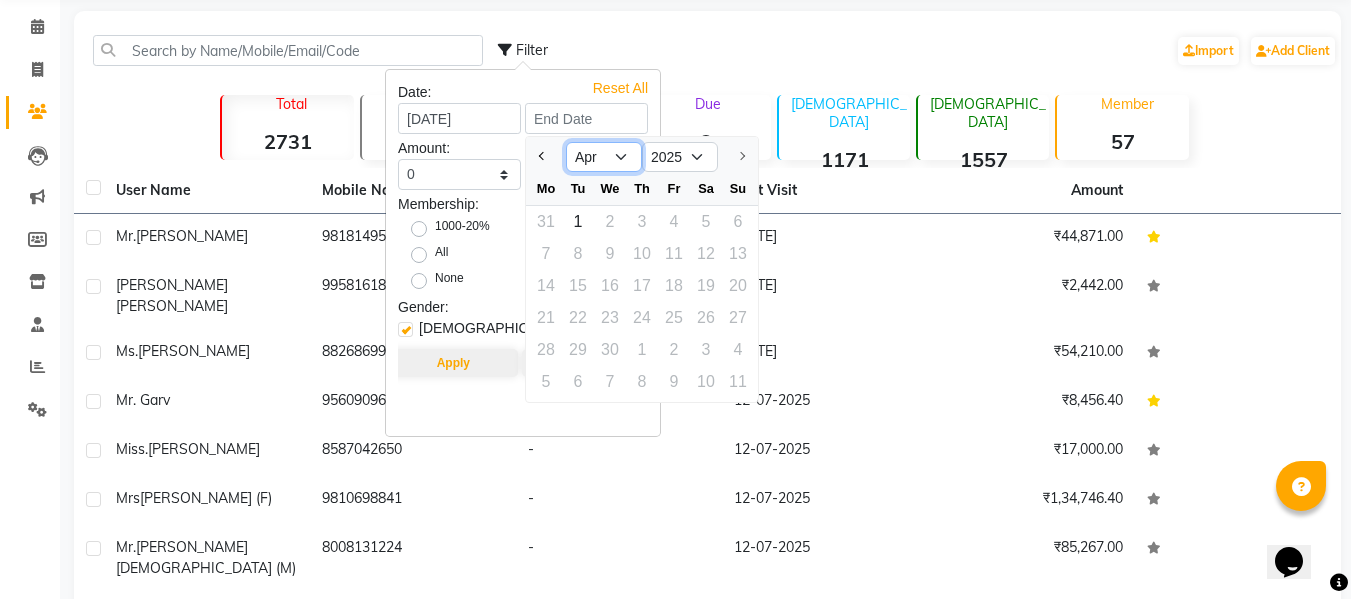 click on "Mar Apr" at bounding box center (604, 157) 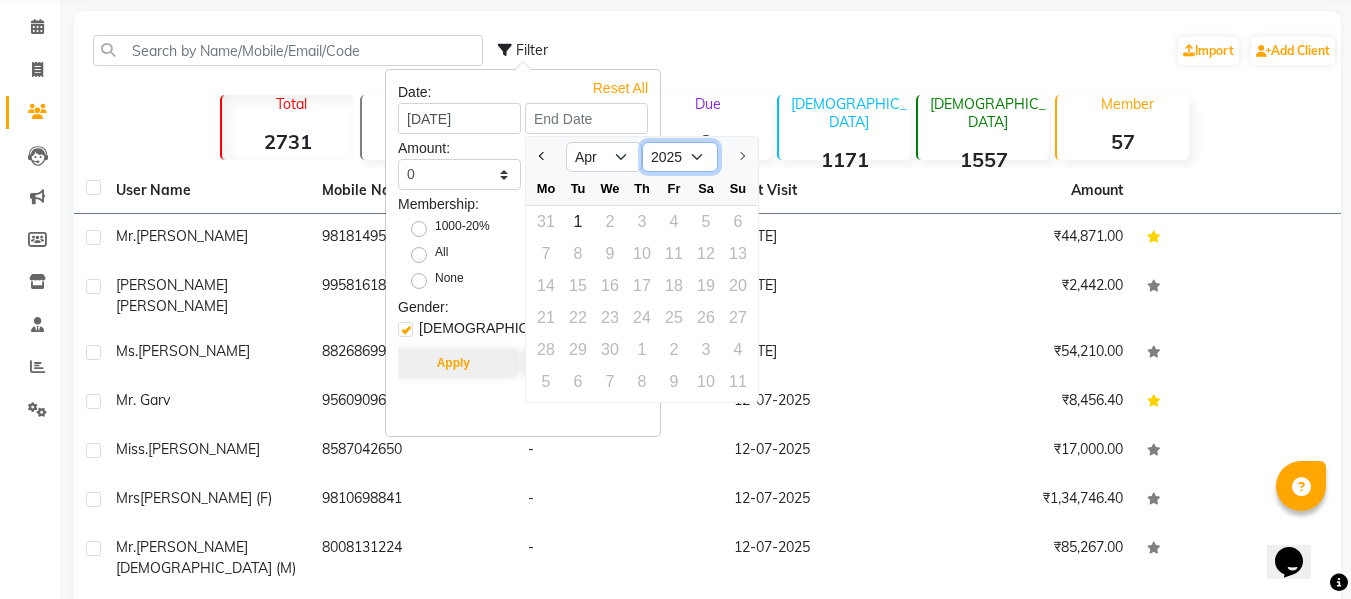 click on "2025" at bounding box center [680, 157] 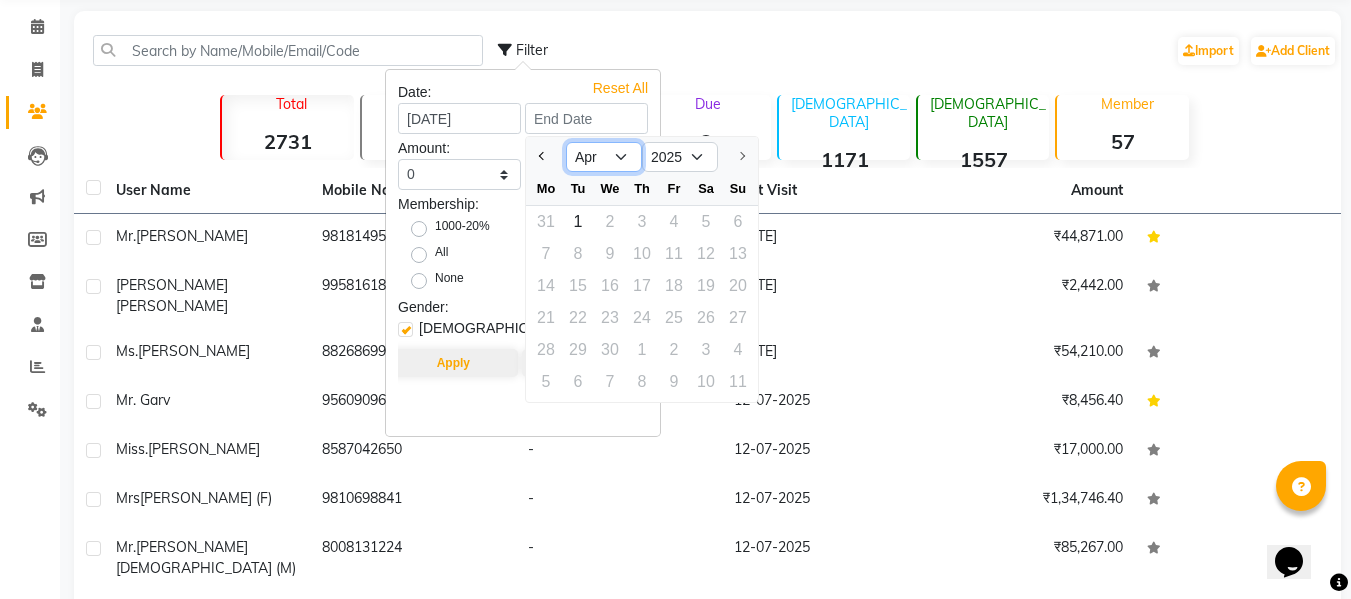 click on "Mar Apr" at bounding box center (604, 157) 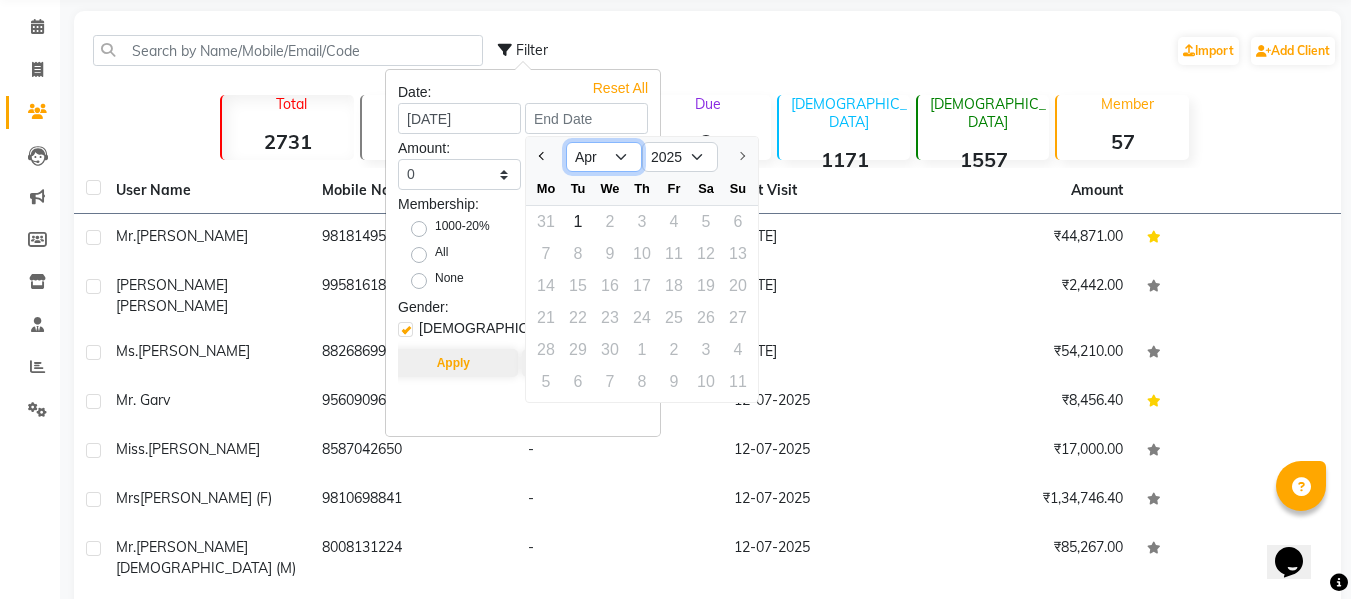 select on "3" 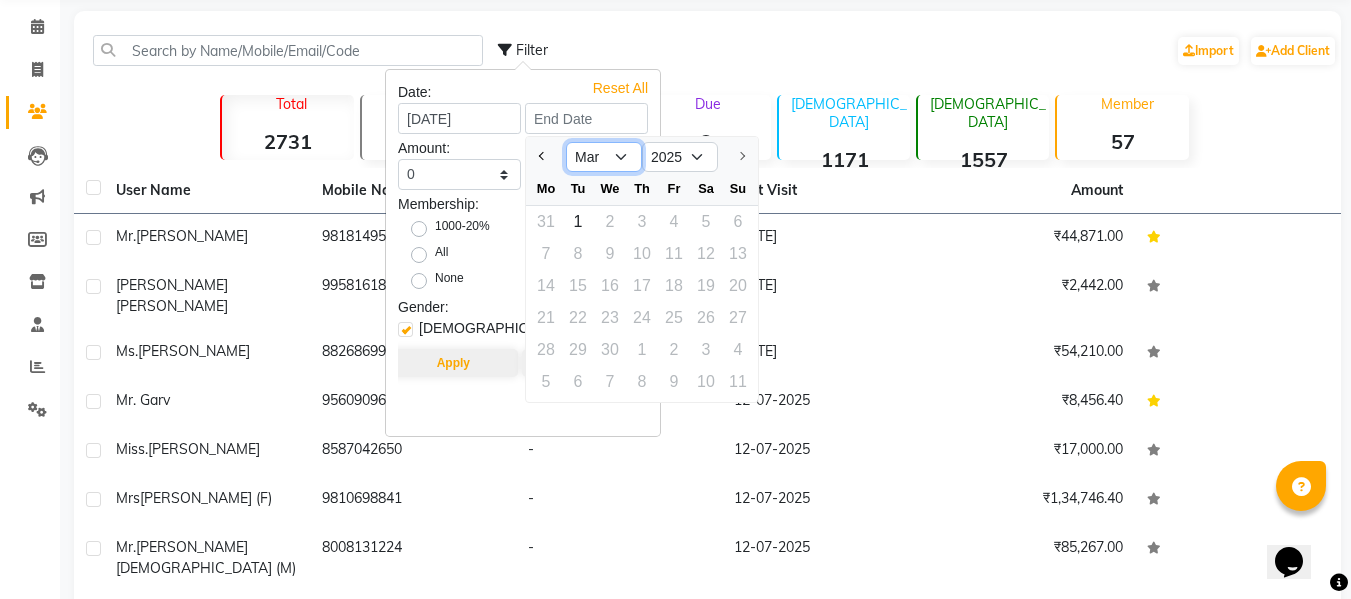 click on "Mar Apr" at bounding box center [604, 157] 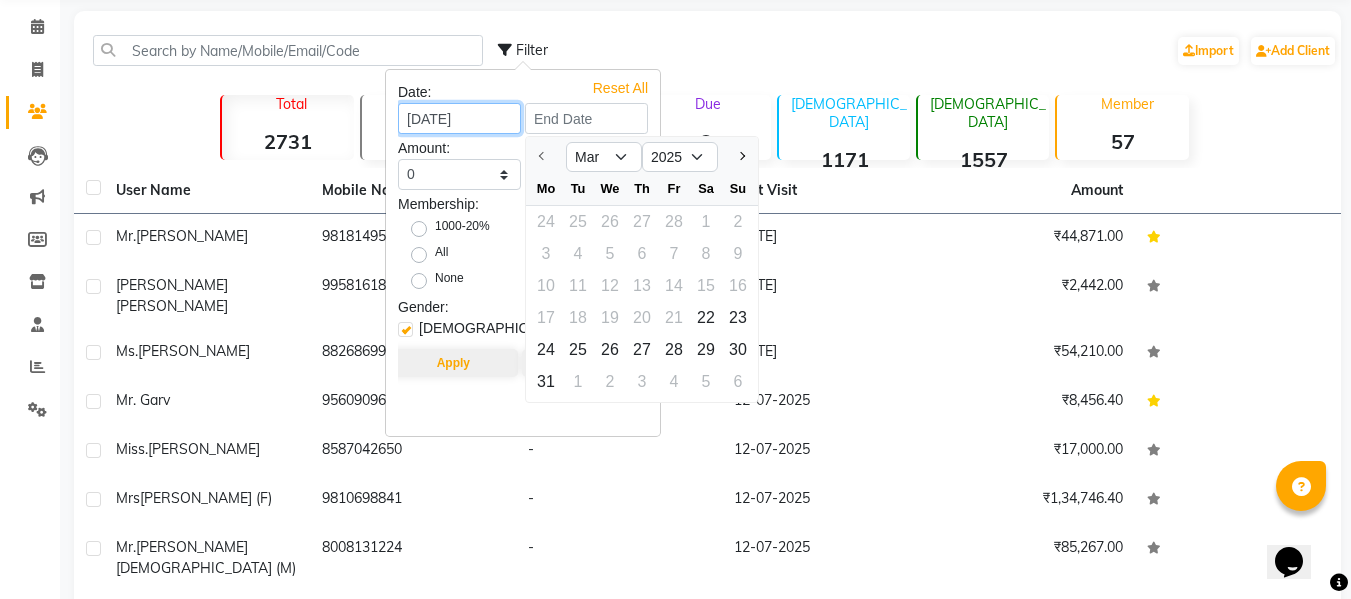 click on "01-04-2025" at bounding box center [459, 118] 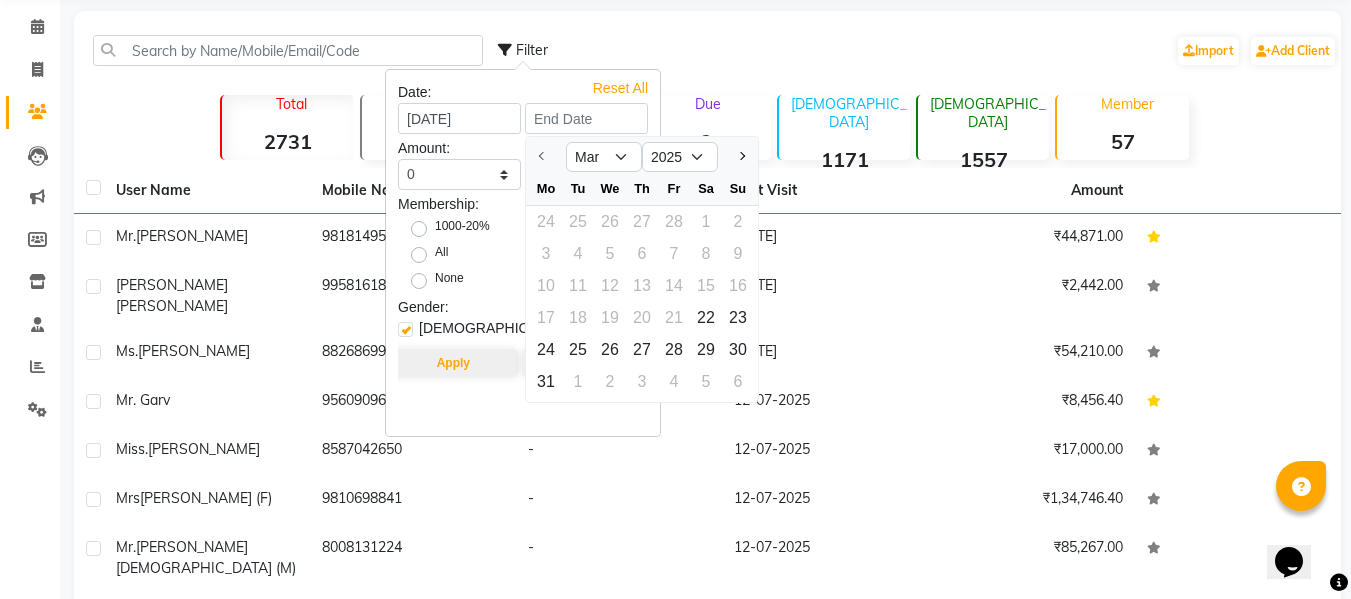 select on "4" 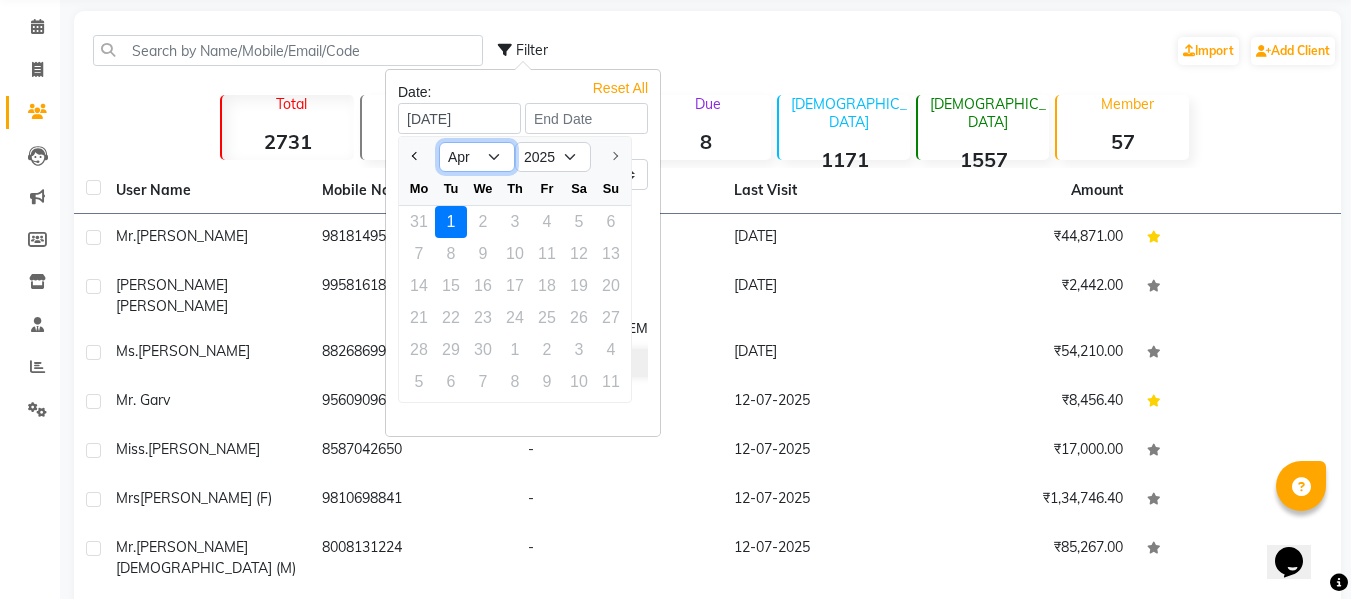 click on "Jan Feb Mar Apr" at bounding box center (477, 157) 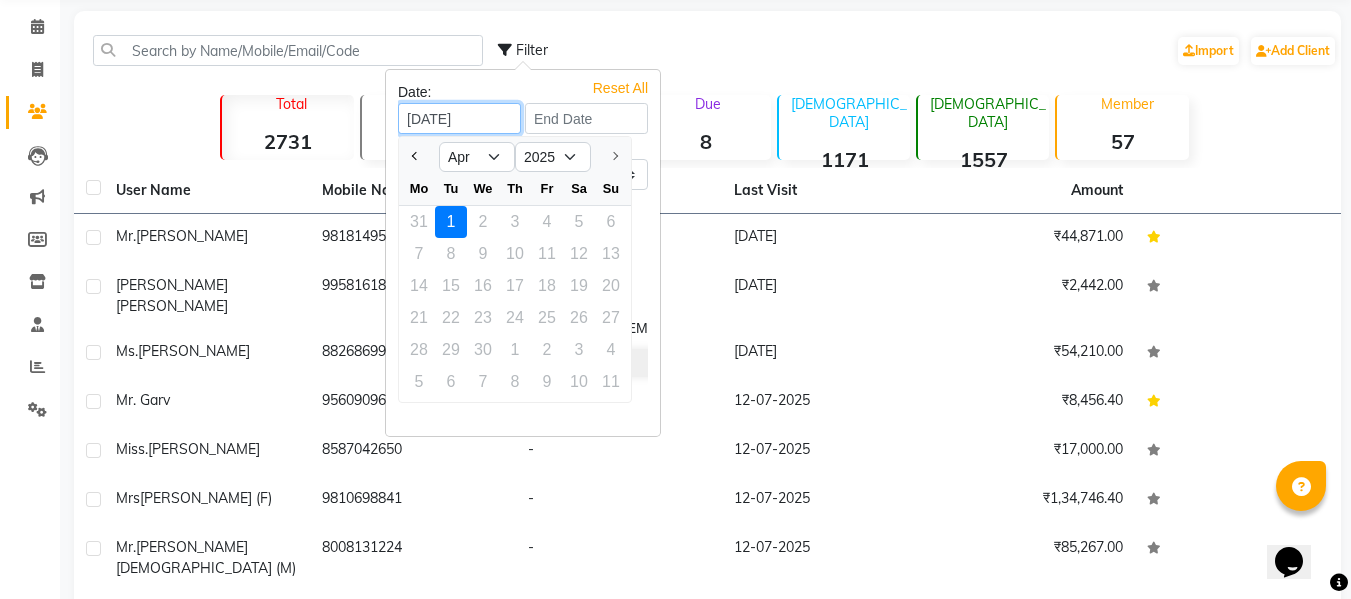 click on "01-04-2025" at bounding box center [459, 118] 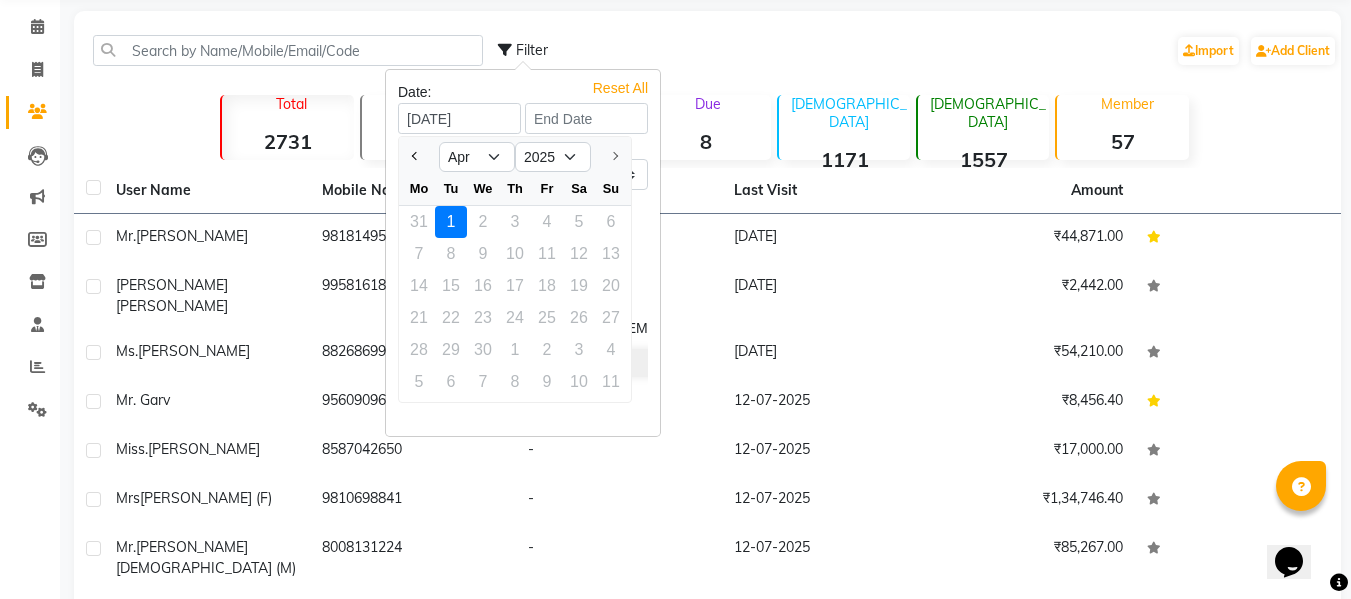 click on "1" at bounding box center (451, 222) 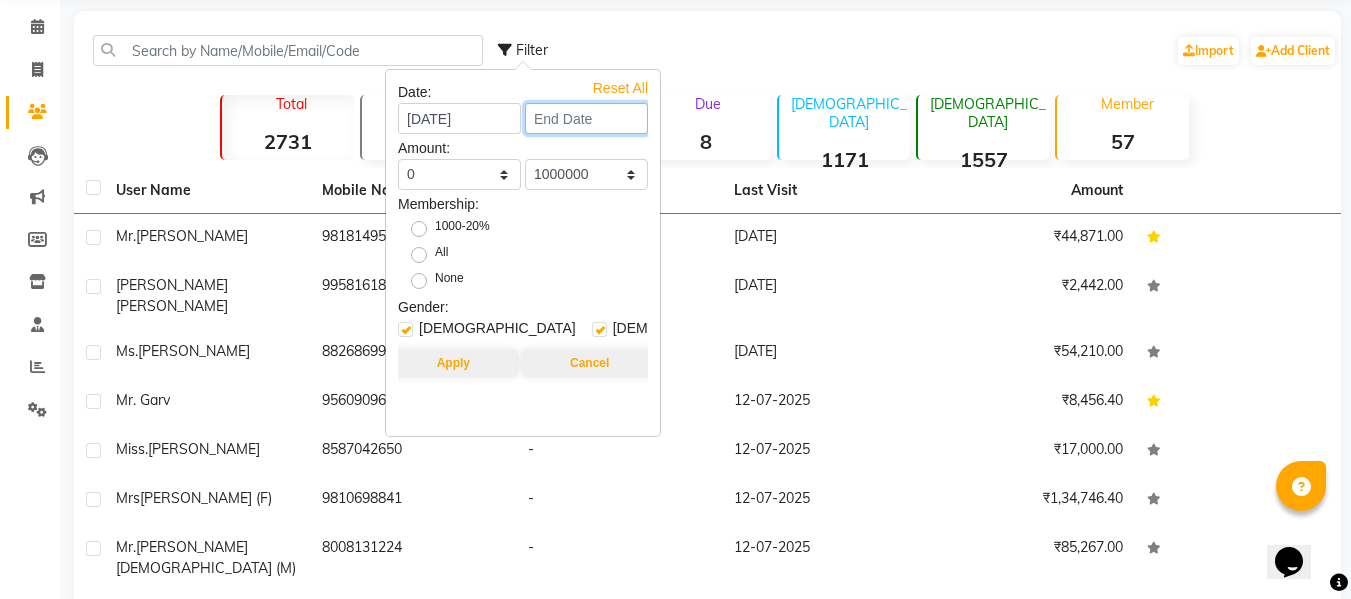 click at bounding box center (586, 118) 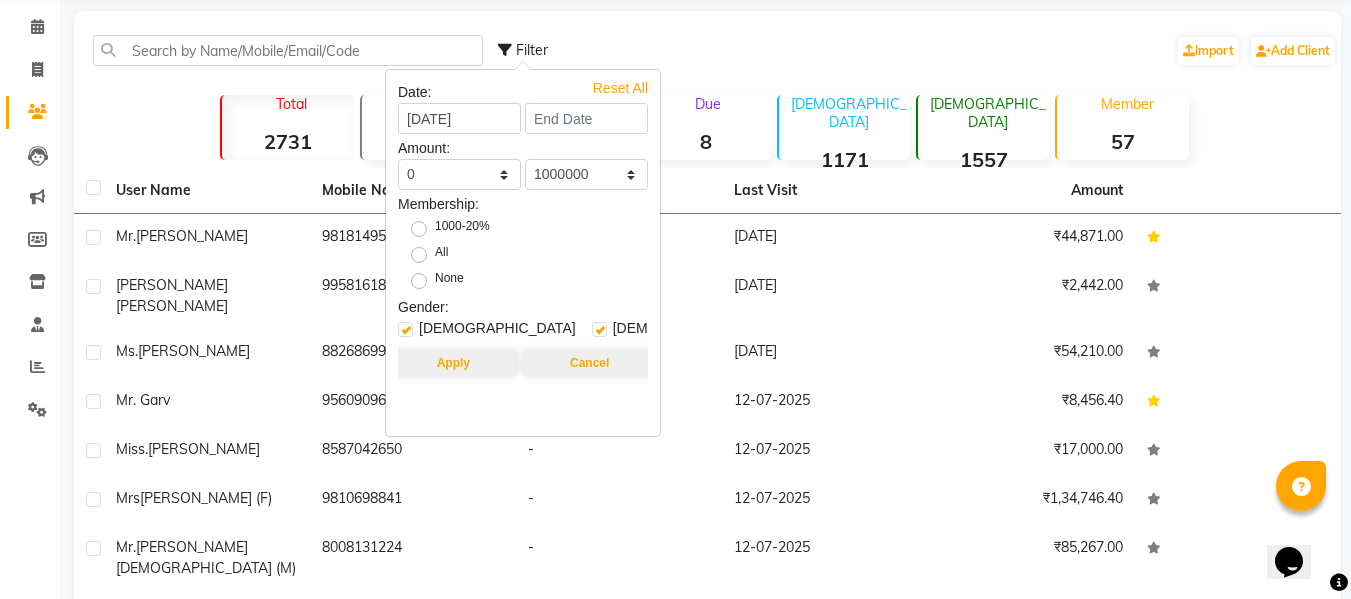 select on "4" 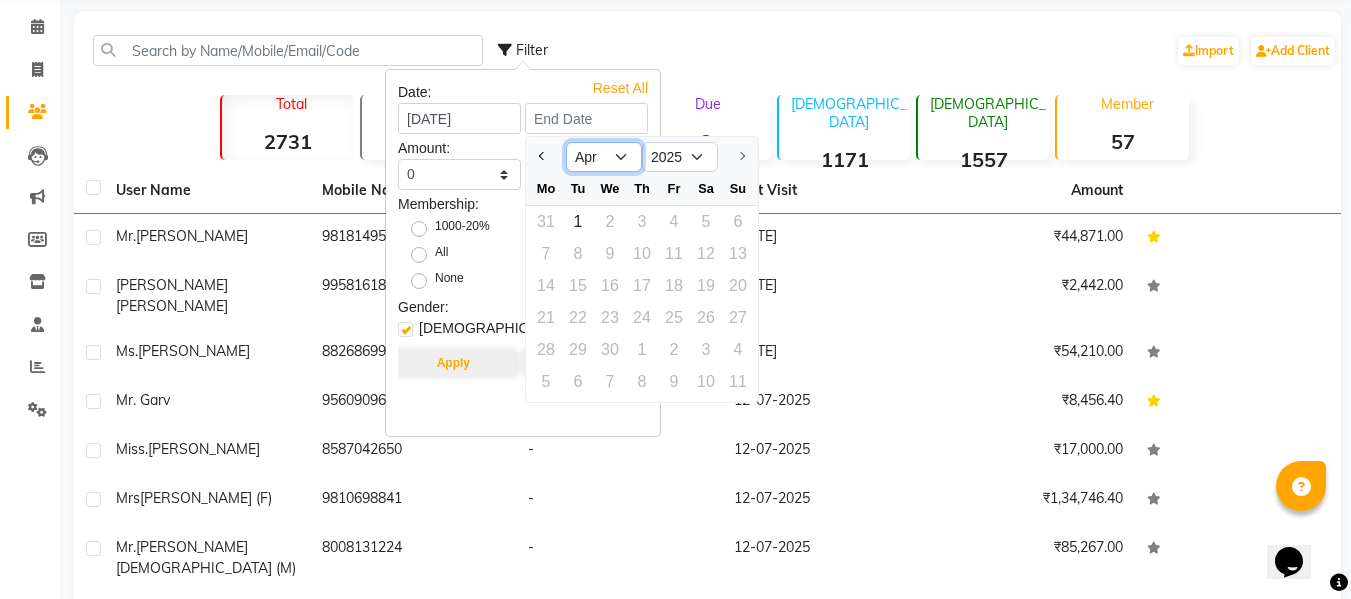 click on "Mar Apr" at bounding box center [604, 157] 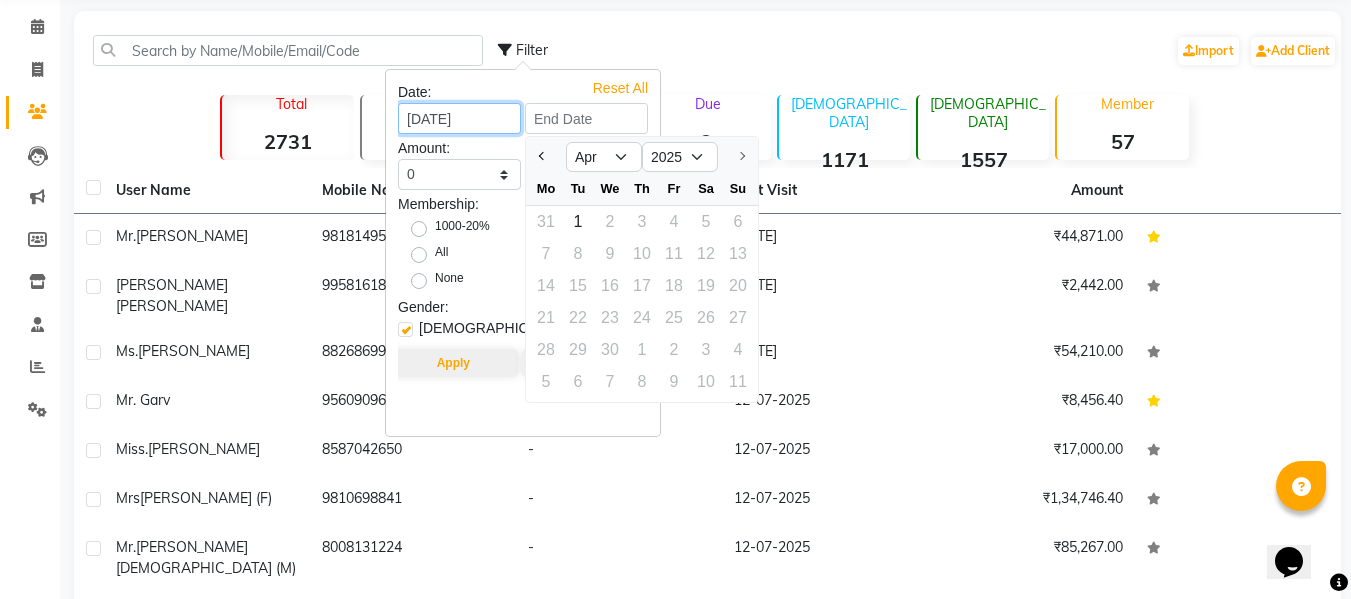 click on "01-04-2025" at bounding box center [459, 118] 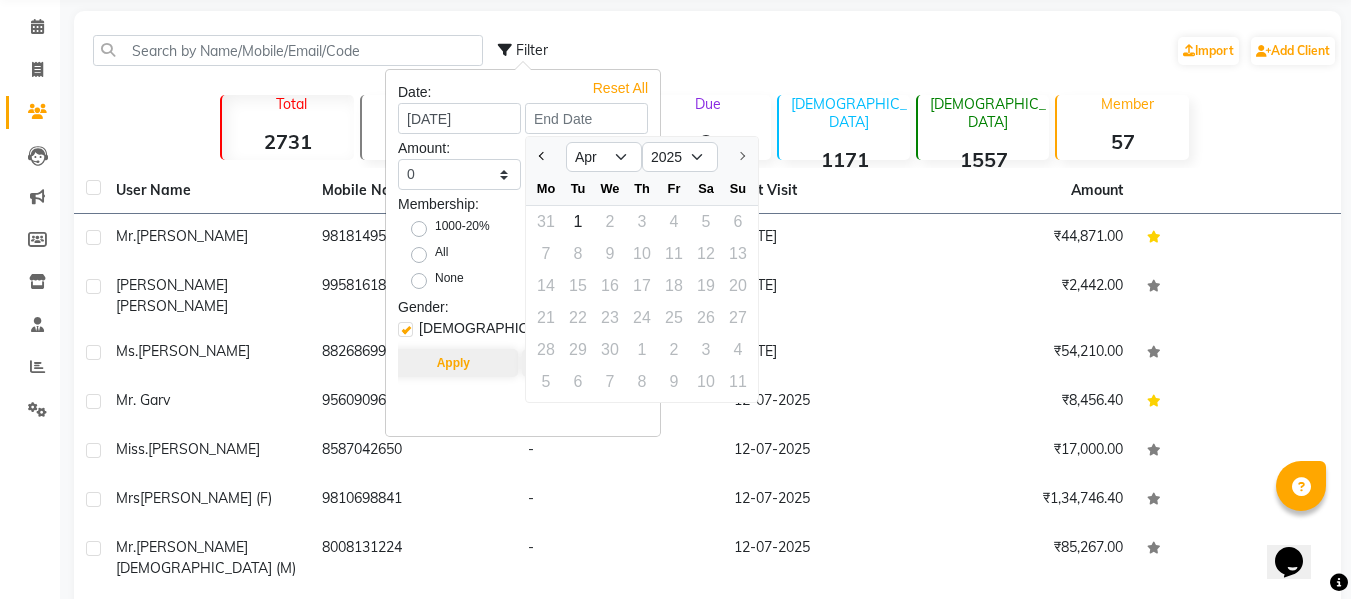 select on "4" 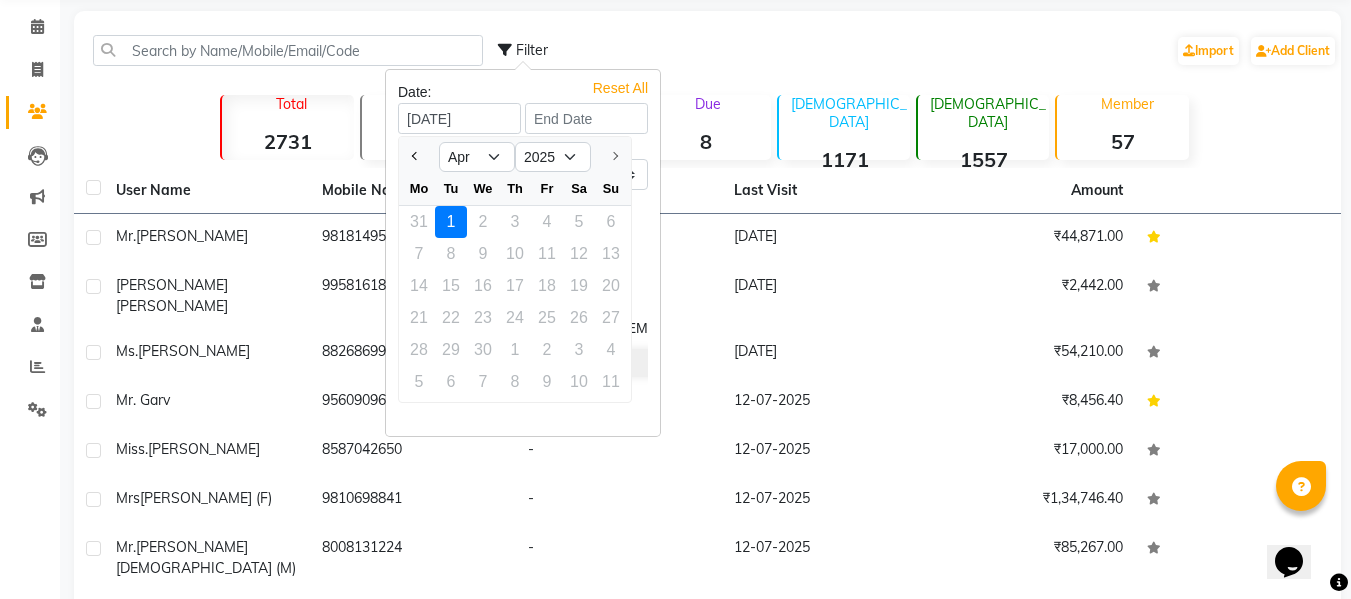 click on "Reset All" at bounding box center (620, 83) 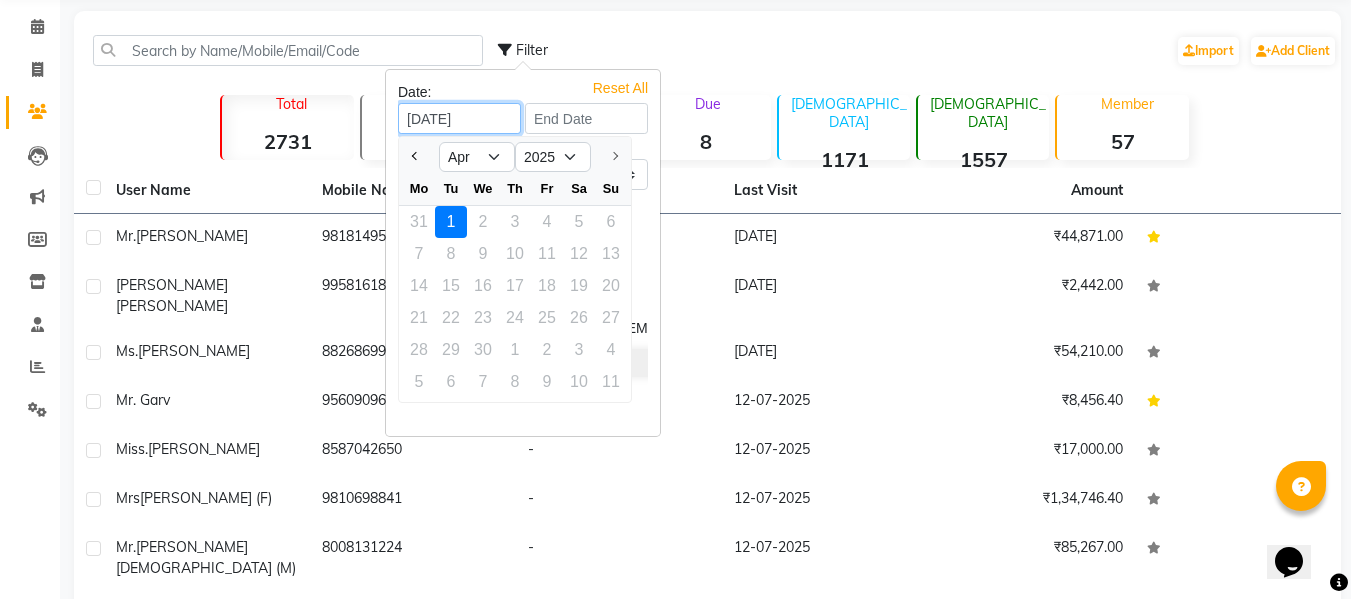 type on "01-04-2025" 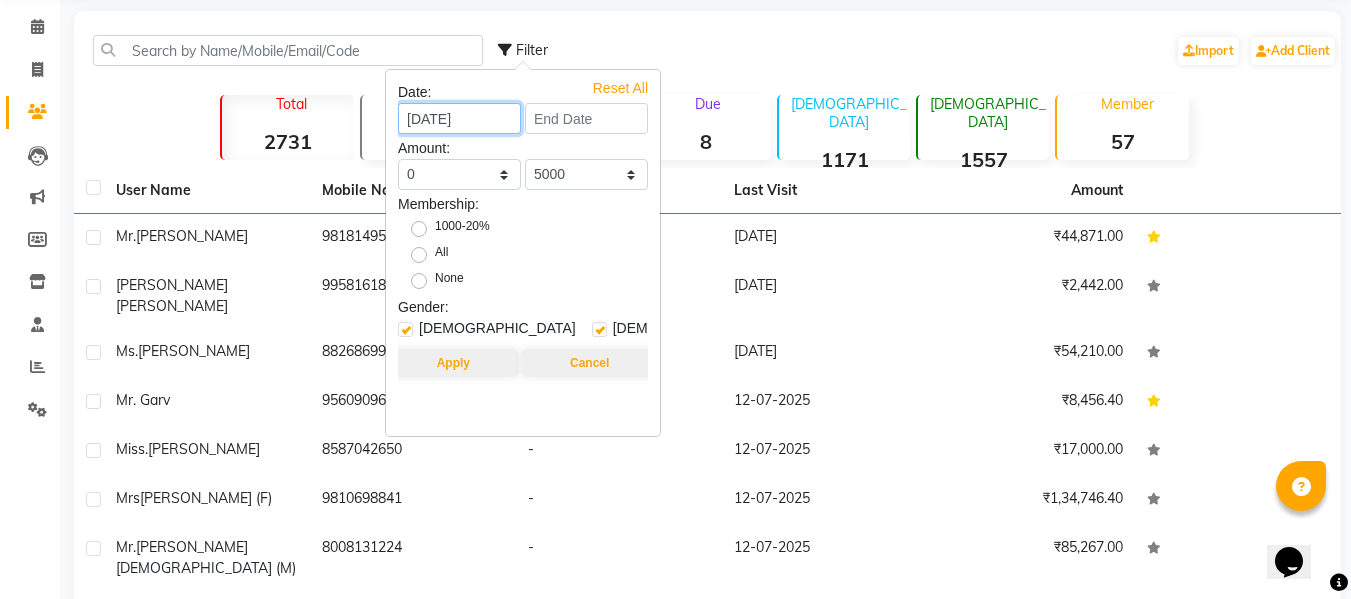 click on "01-04-2025" at bounding box center (459, 118) 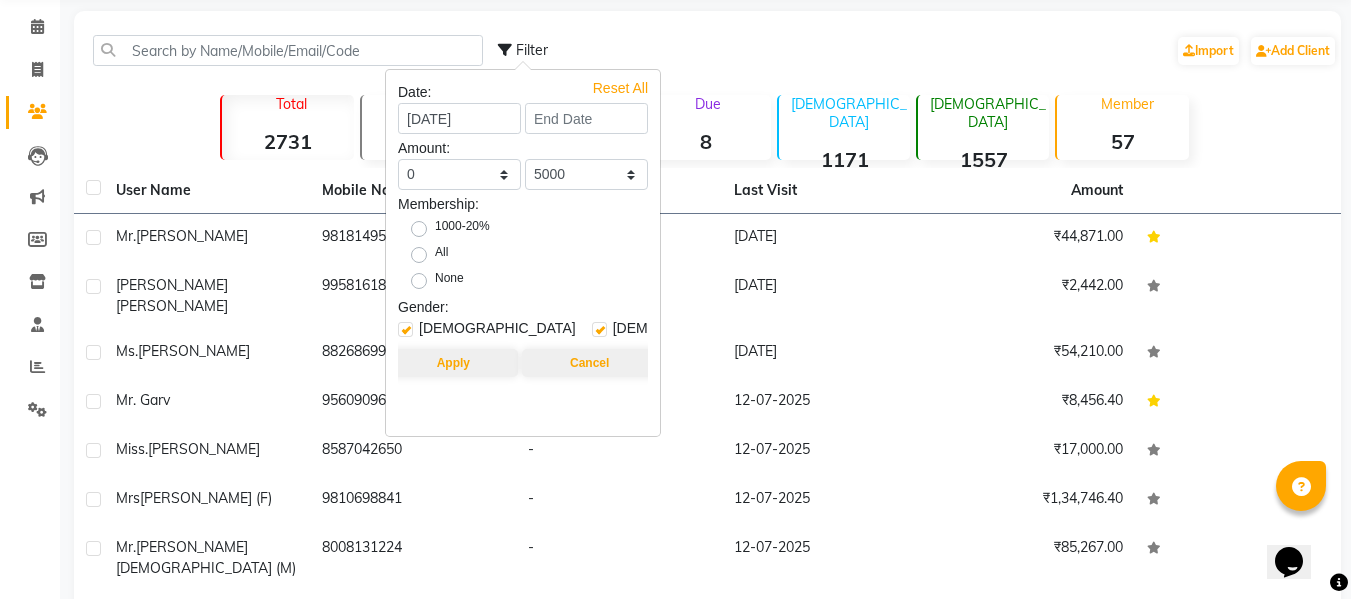select on "4" 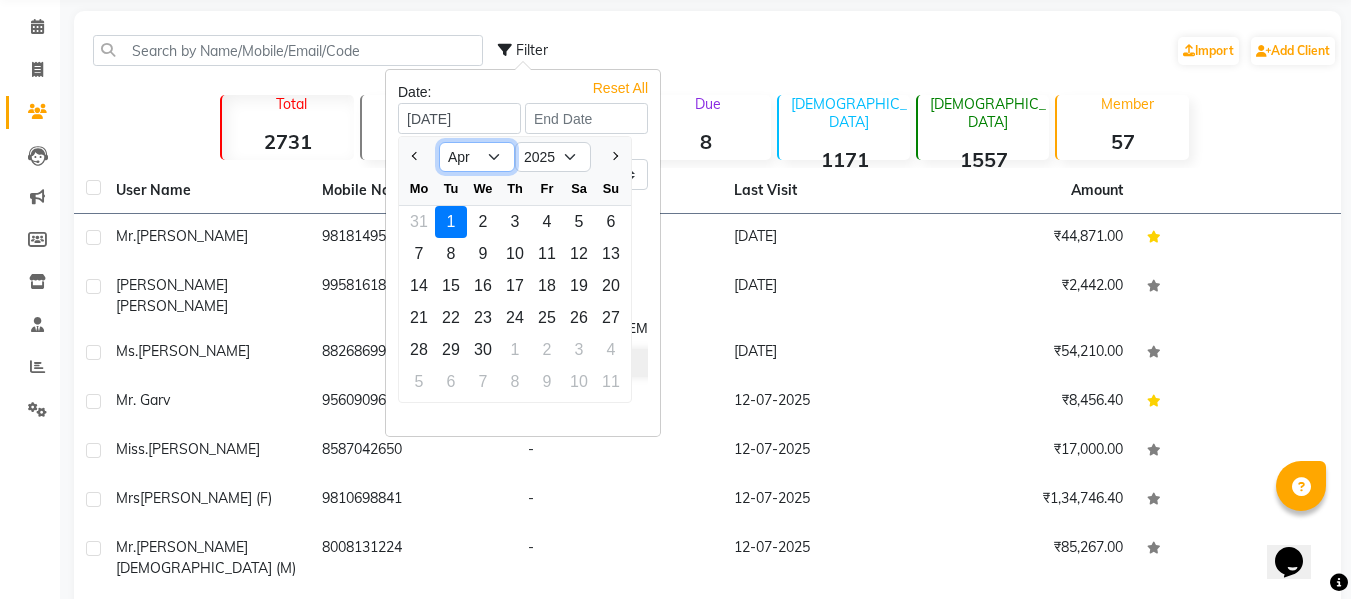 click on "Jan Feb Mar Apr May Jun Jul" at bounding box center [477, 157] 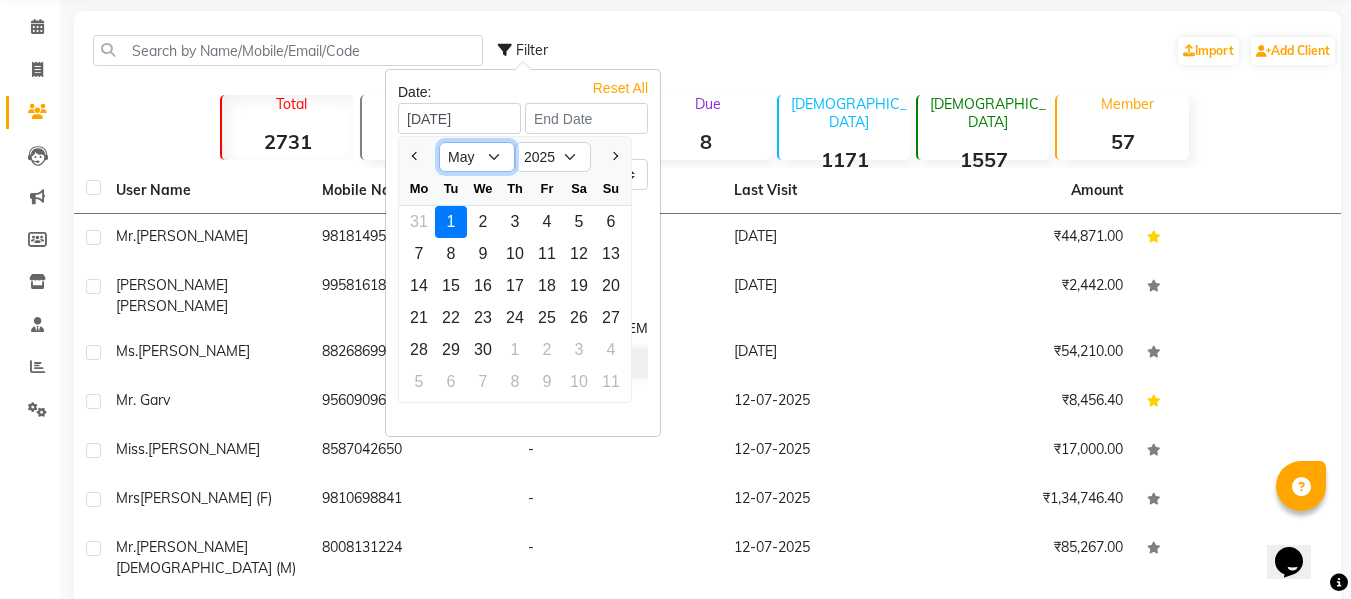 click on "Jan Feb Mar Apr May Jun Jul" at bounding box center [477, 157] 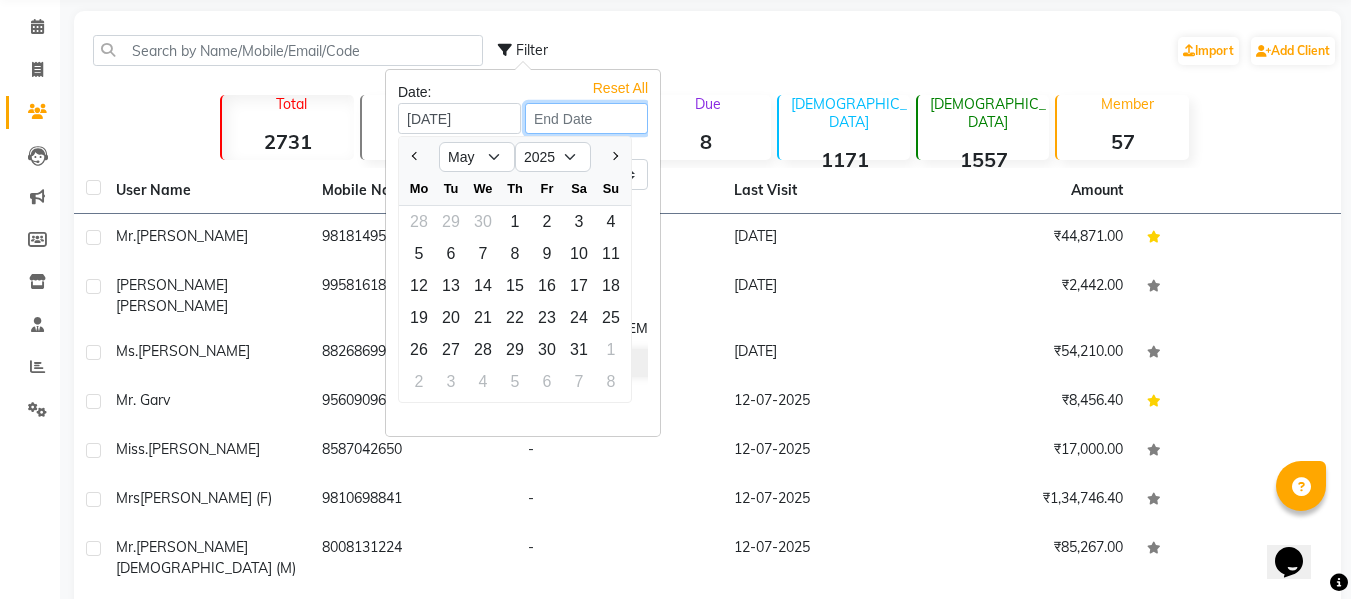 click at bounding box center [586, 118] 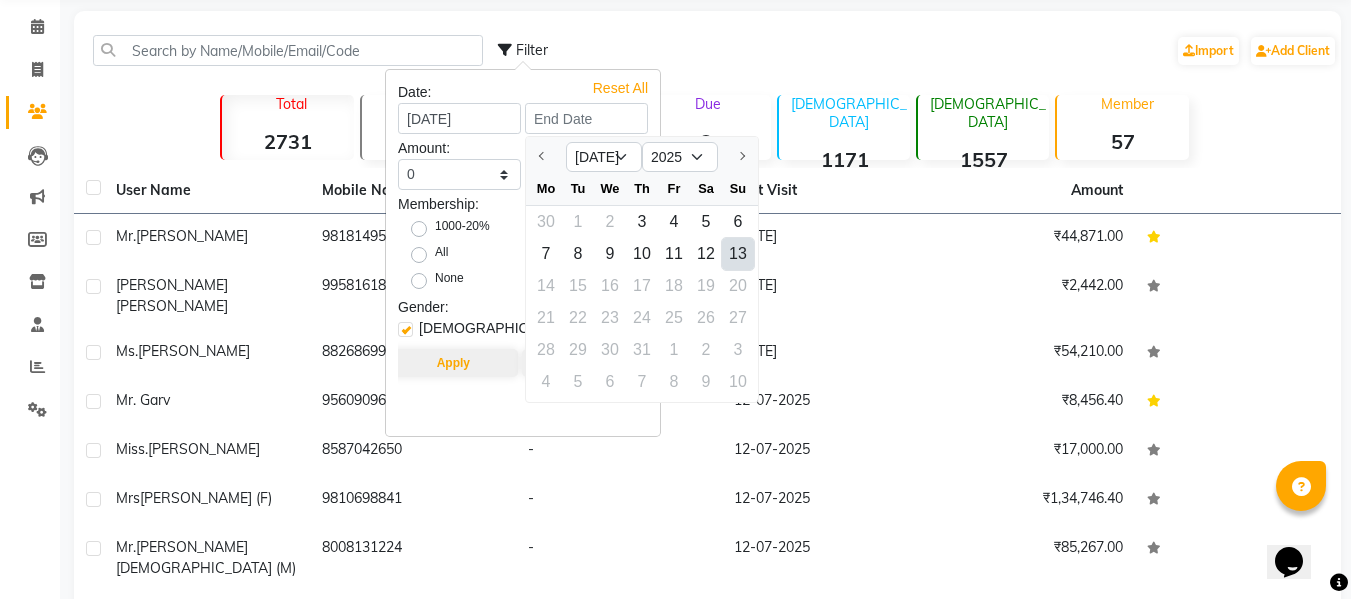 click on "13" at bounding box center (738, 254) 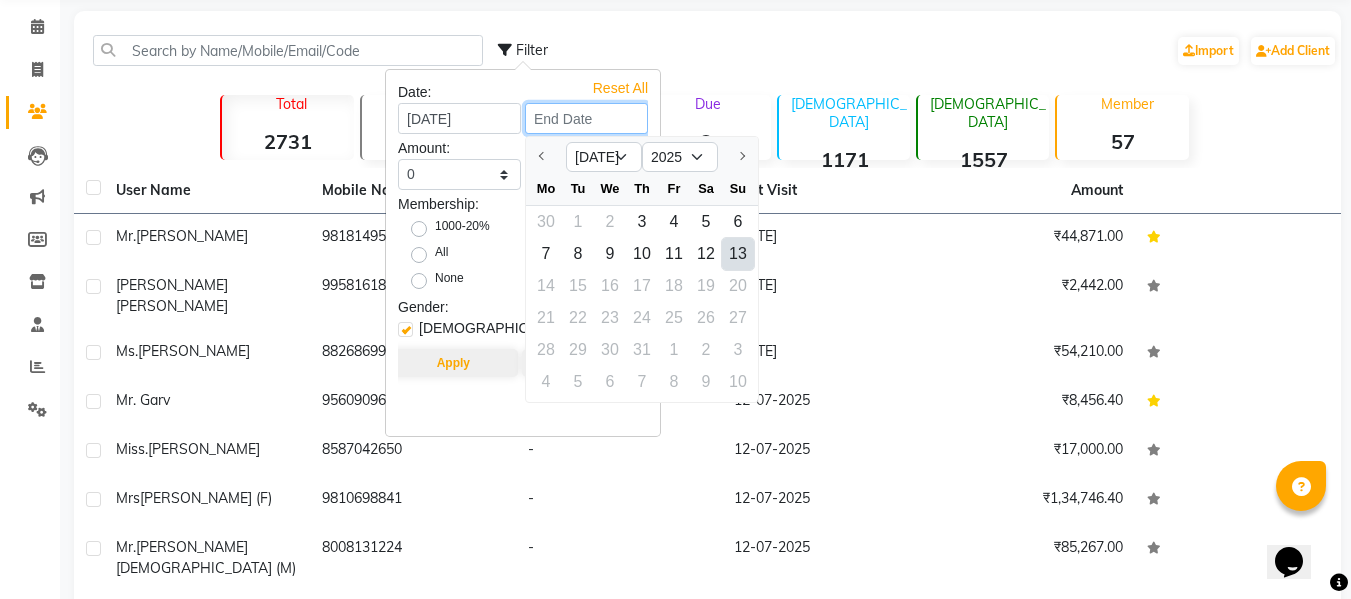 type on "[DATE]" 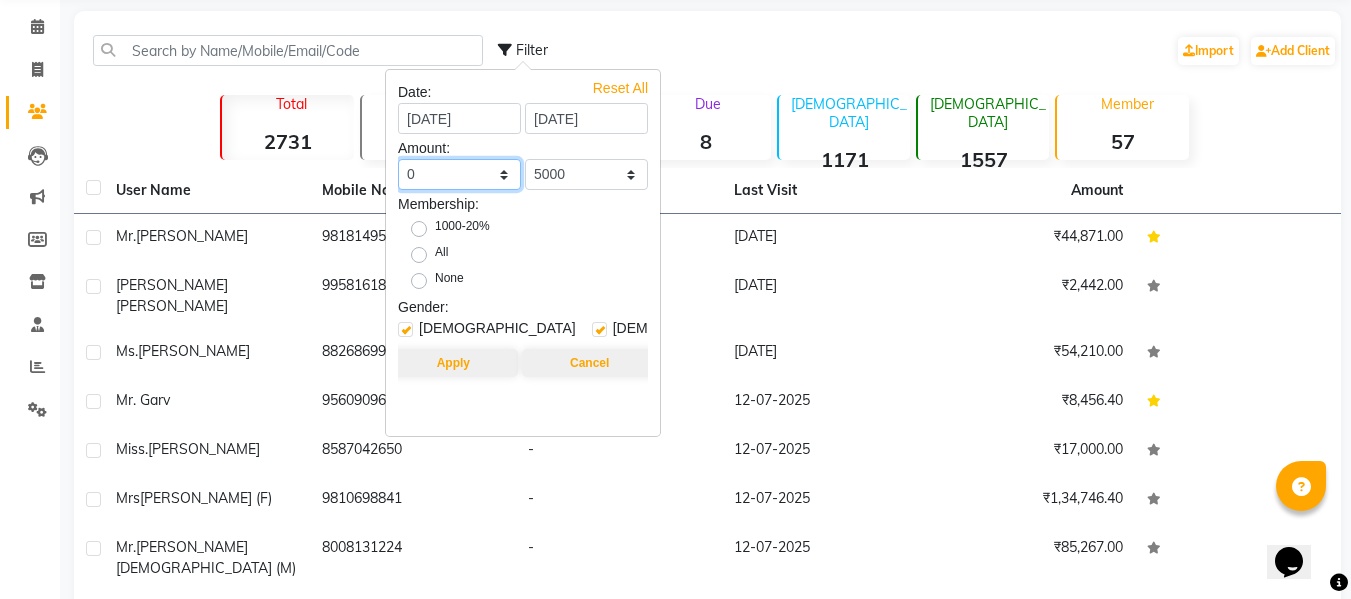 click on "0   500   1000   1500   2000   3000   4000   5000   10000   100000   1000000" at bounding box center (459, 174) 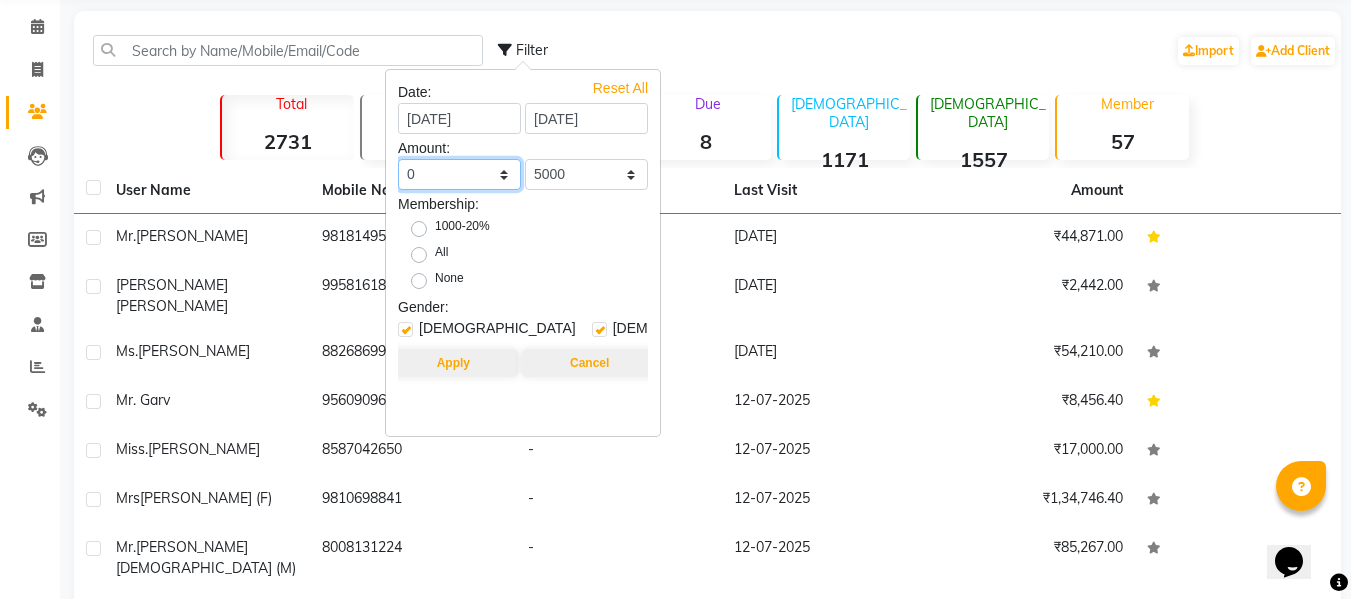 click on "0   500   1000   1500   2000   3000   4000   5000   10000   100000   1000000" at bounding box center (459, 174) 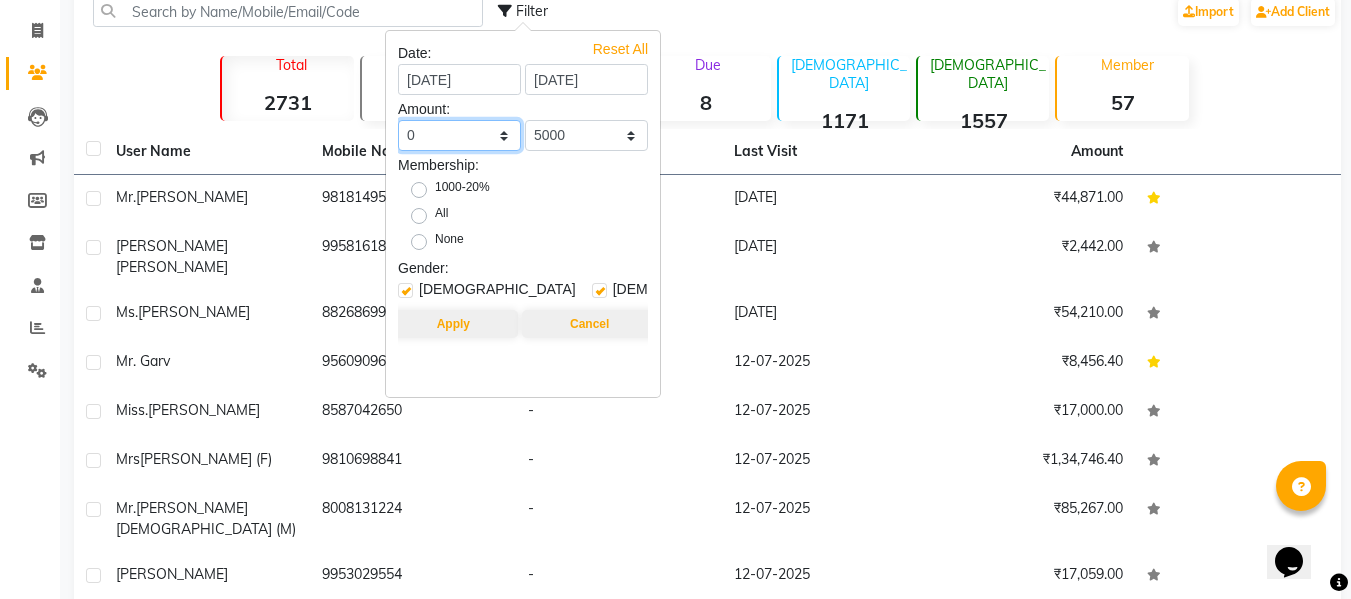scroll, scrollTop: 117, scrollLeft: 0, axis: vertical 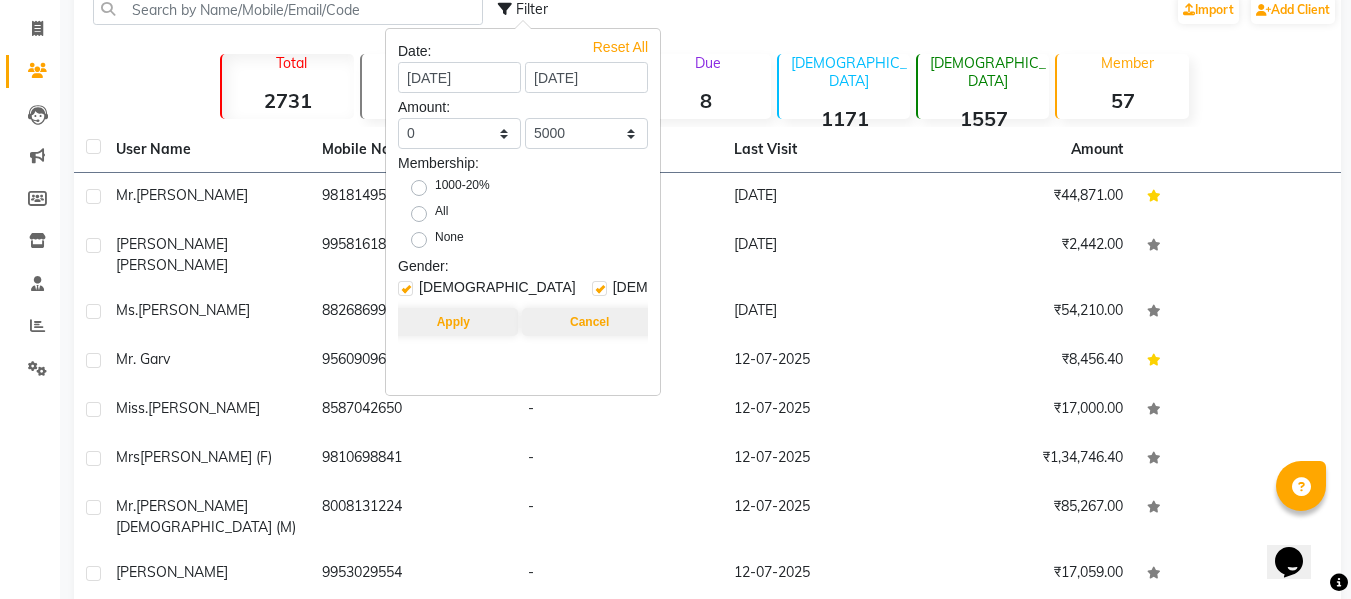 click on "All" at bounding box center (441, 214) 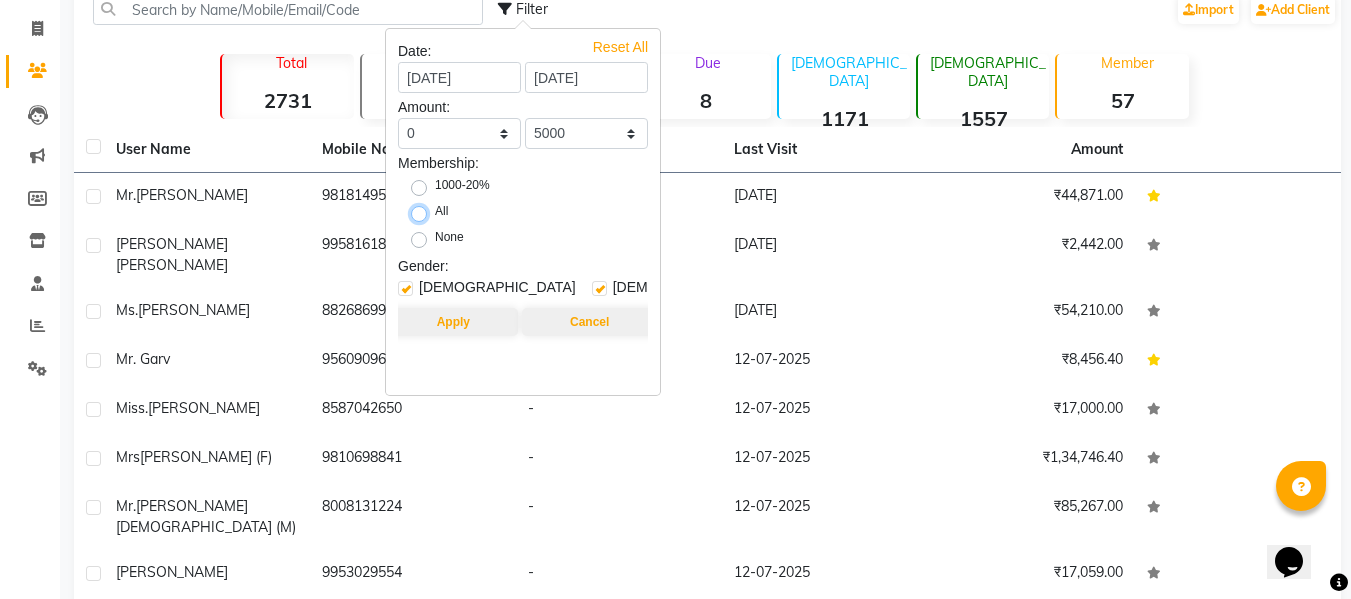 click on "All" at bounding box center [425, 212] 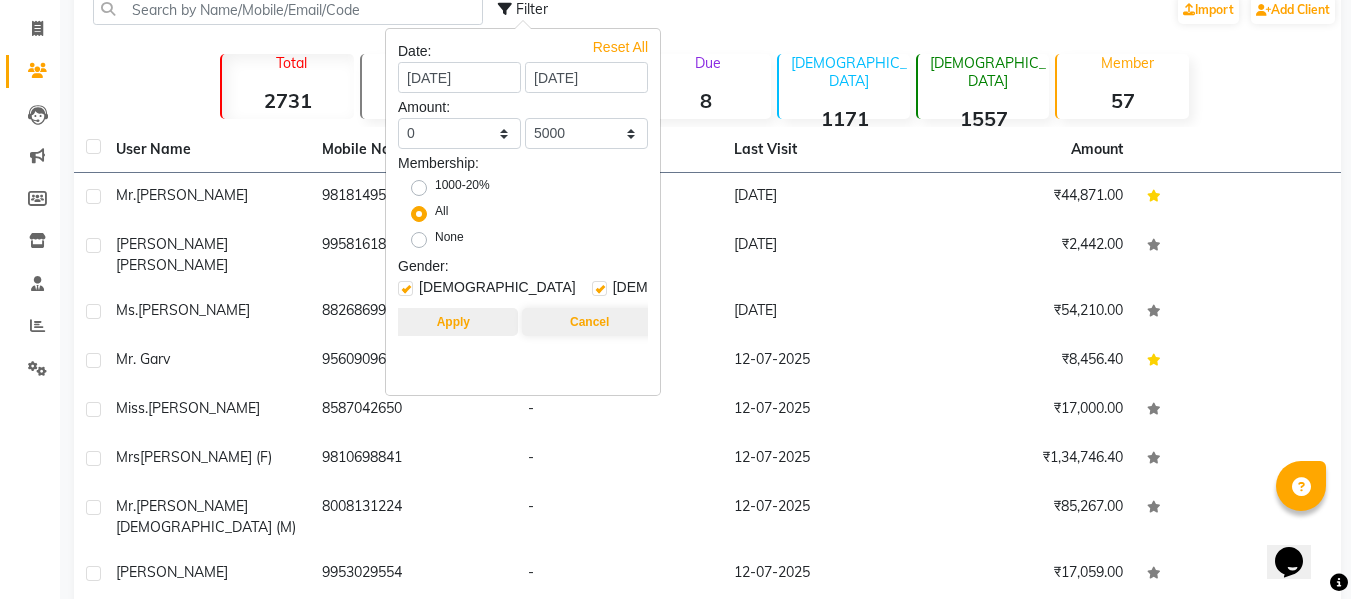 click on "Apply" at bounding box center (453, 322) 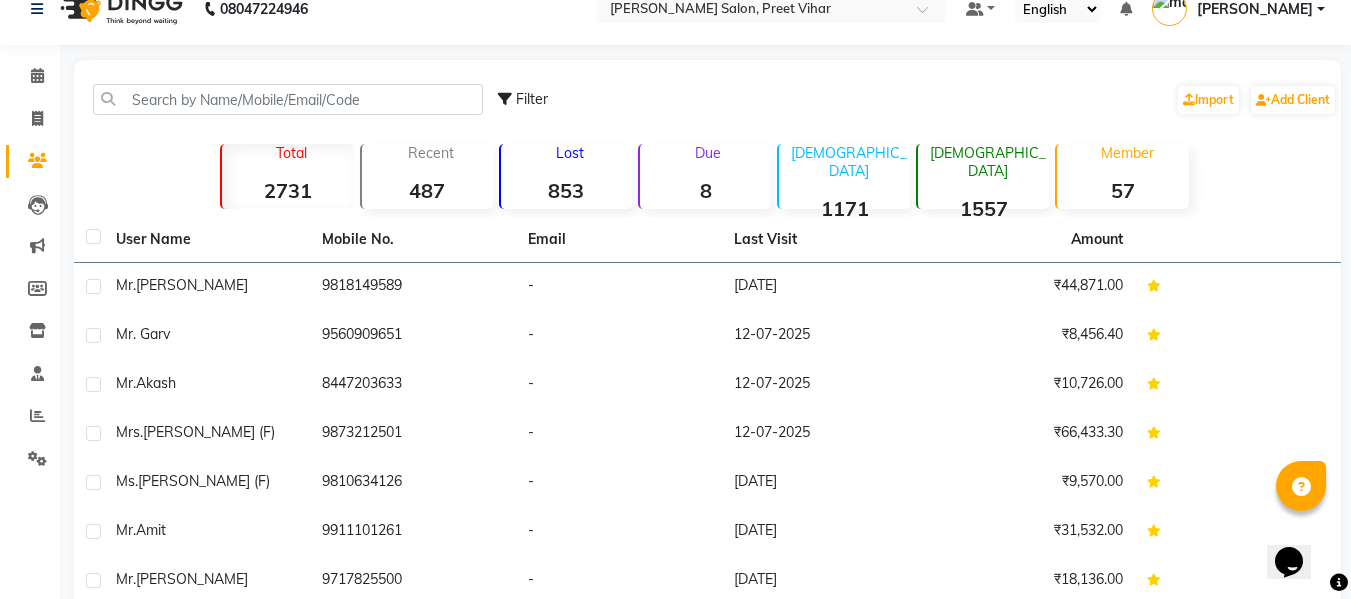 scroll, scrollTop: 26, scrollLeft: 0, axis: vertical 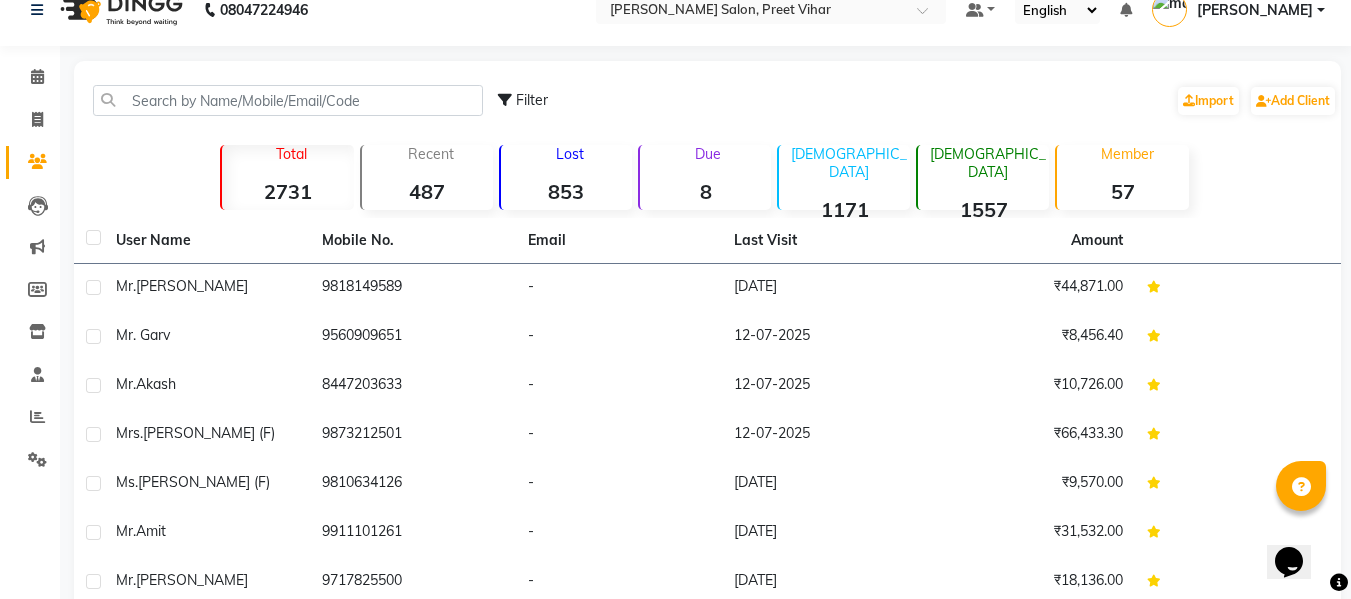 click on "853" 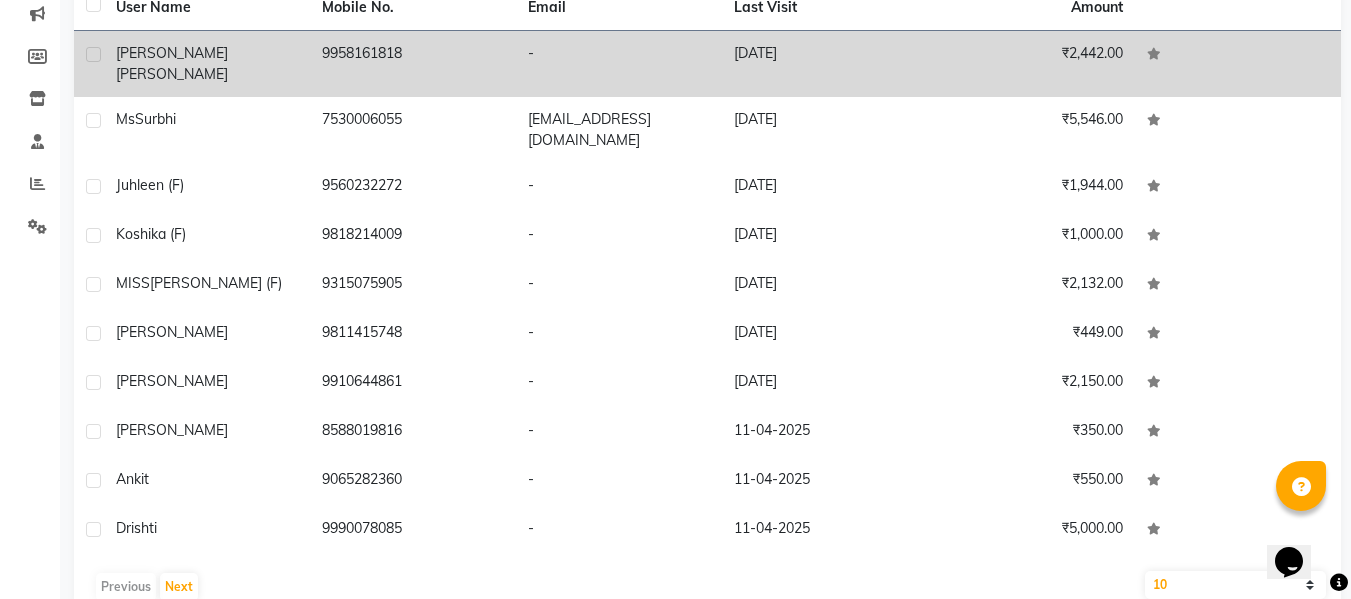scroll, scrollTop: 284, scrollLeft: 0, axis: vertical 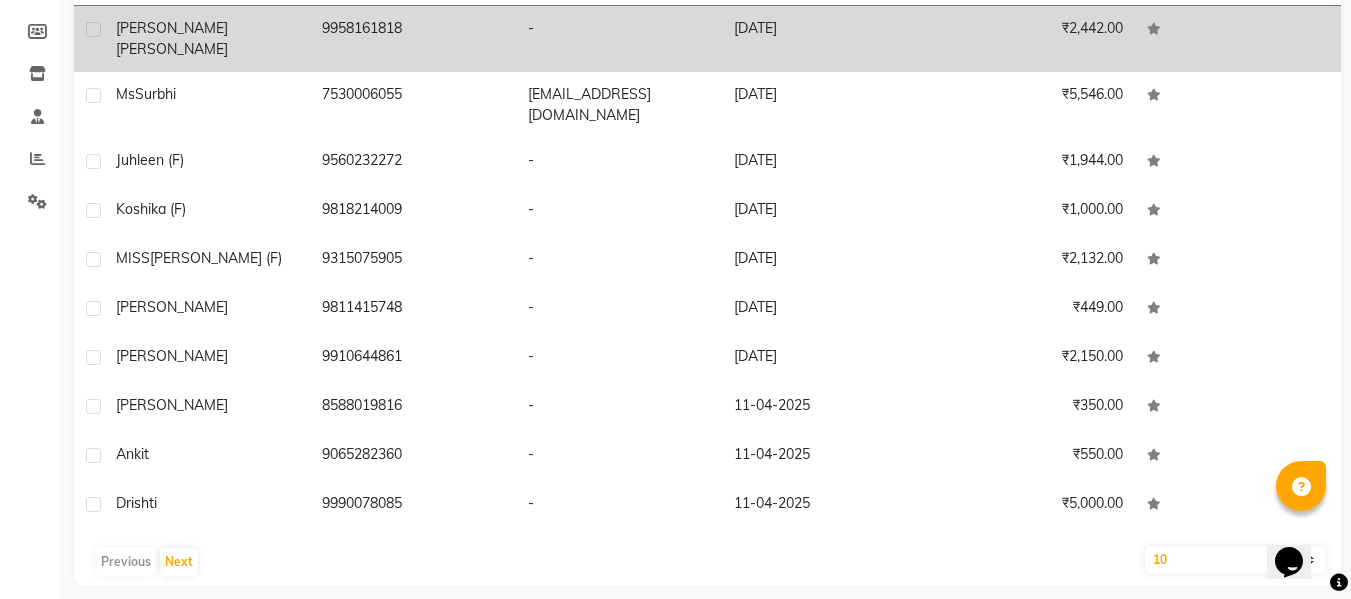 click on "9811415748" 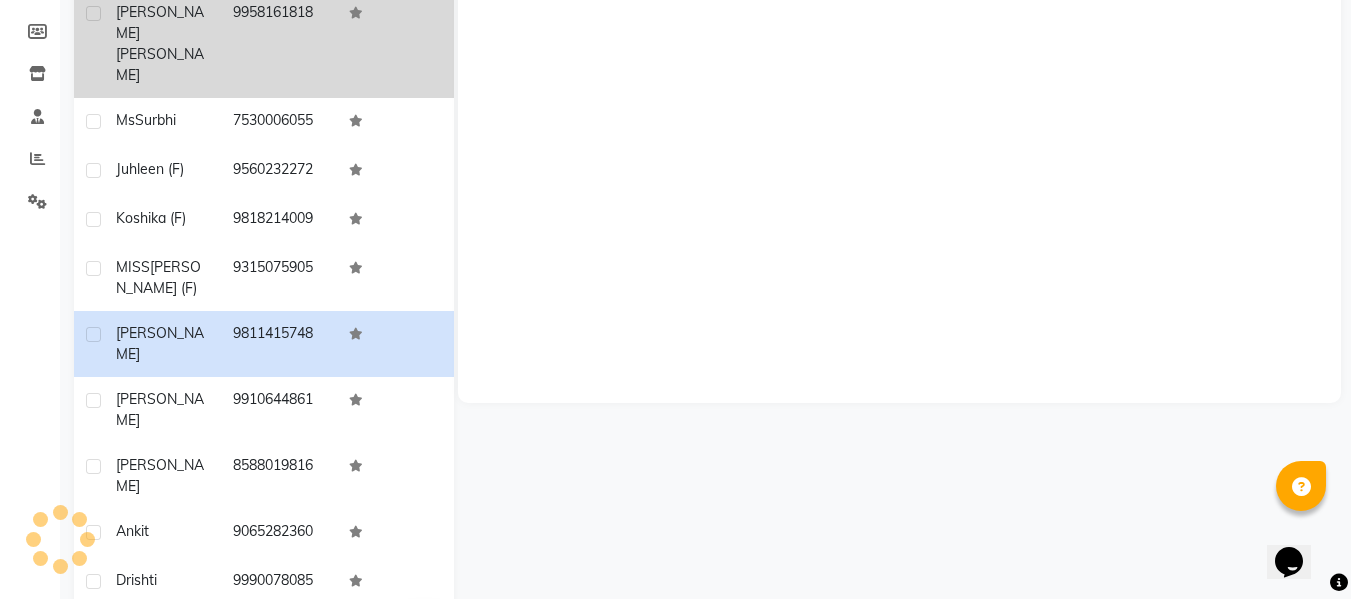 scroll, scrollTop: 0, scrollLeft: 0, axis: both 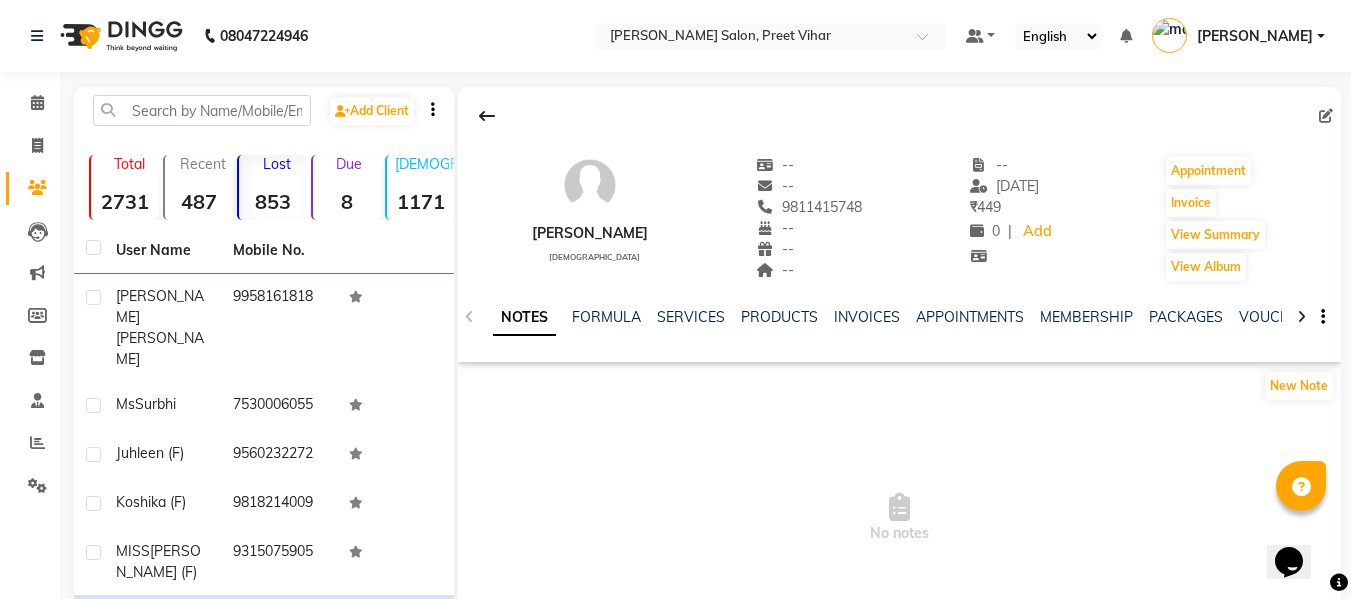 click on "853" 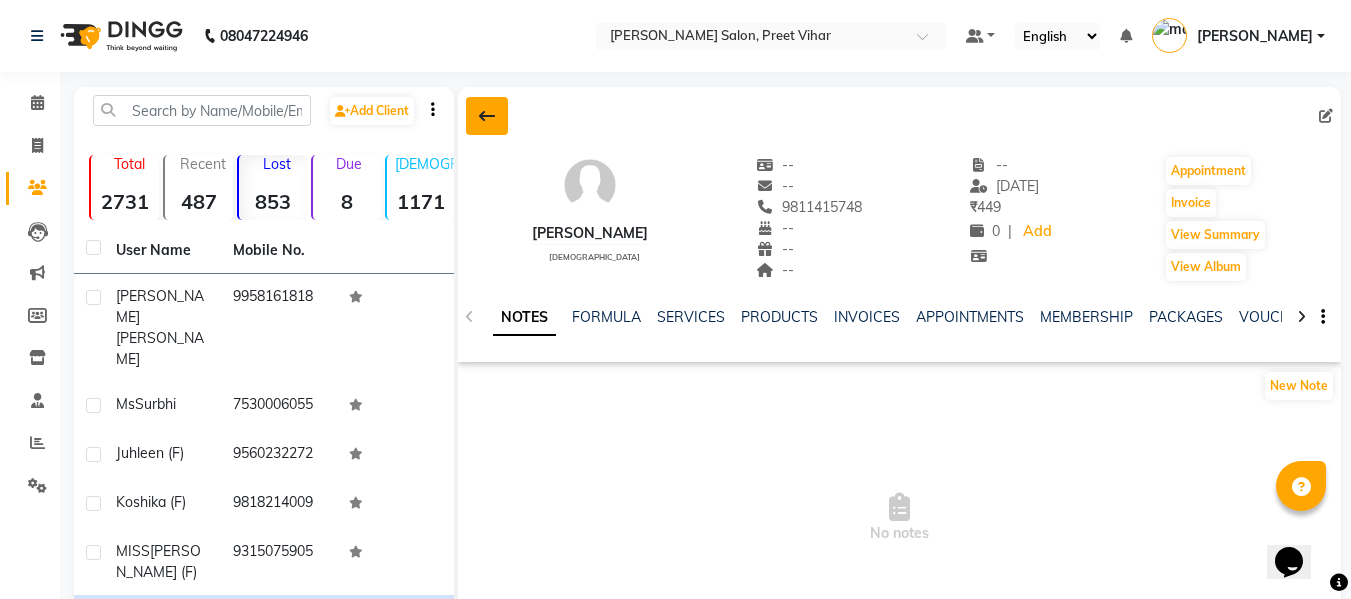 click 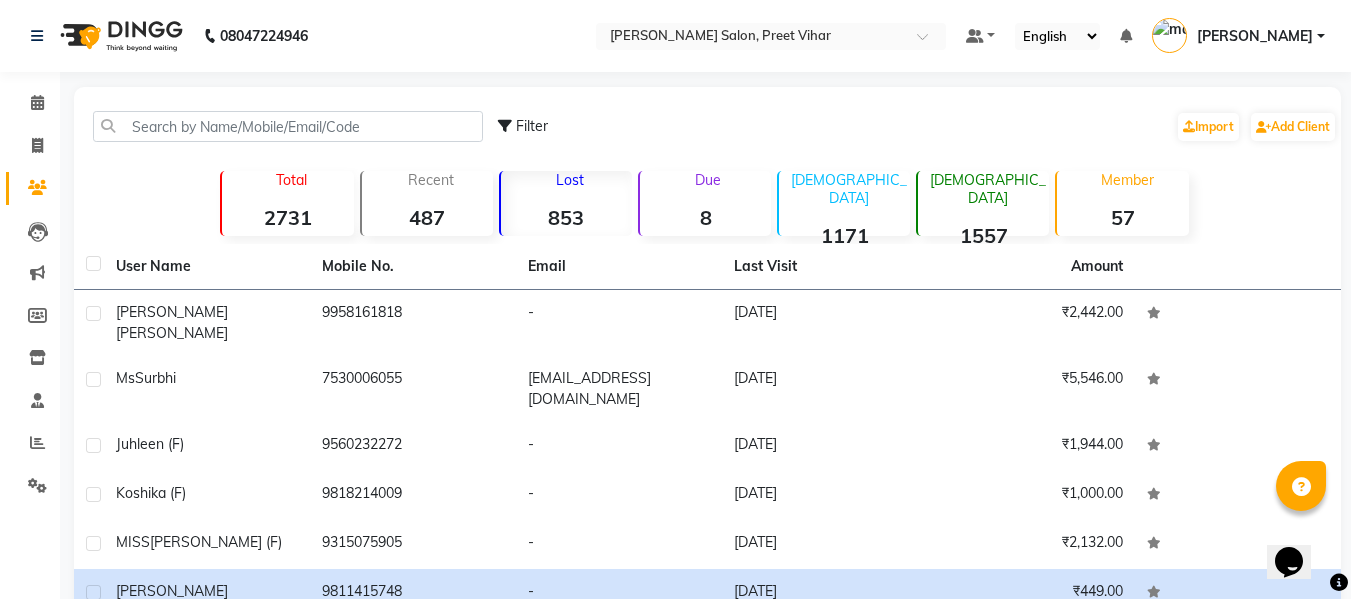 click on "853" 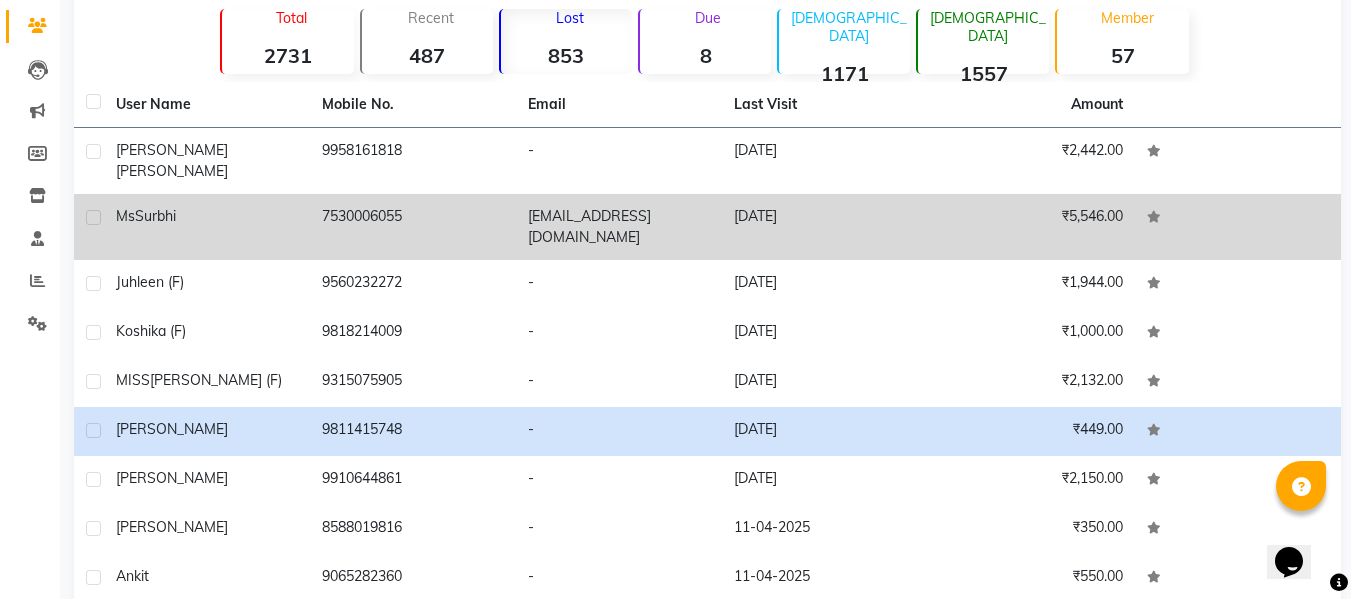 scroll, scrollTop: 284, scrollLeft: 0, axis: vertical 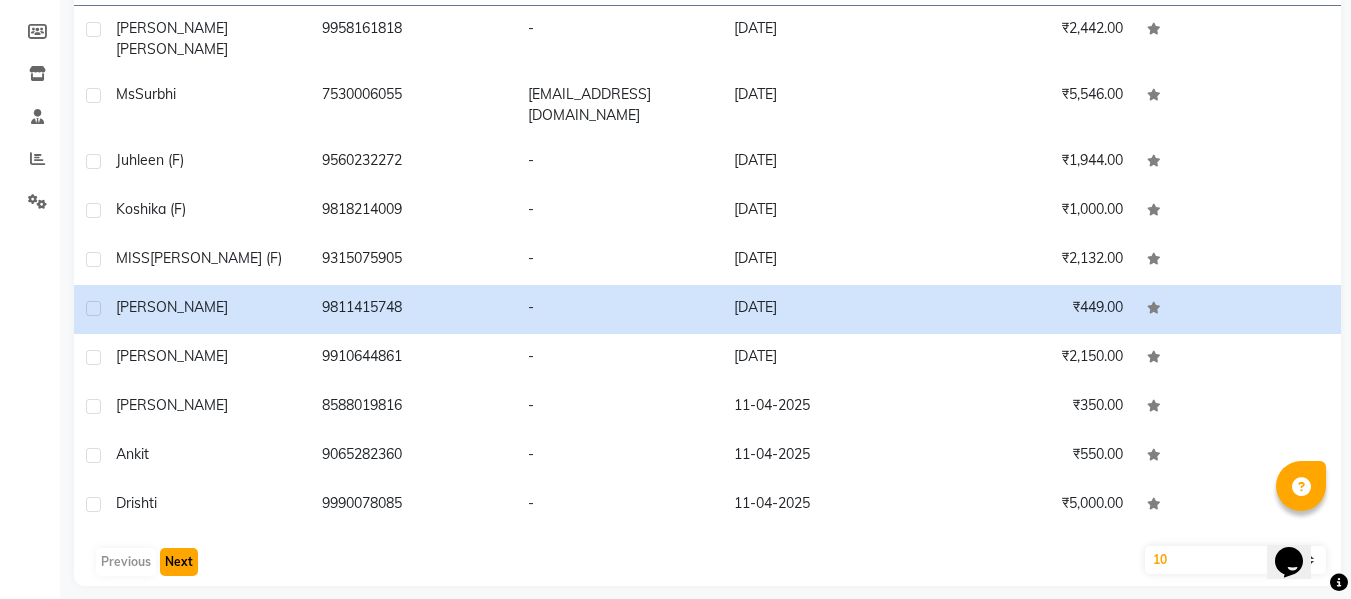 click on "Next" 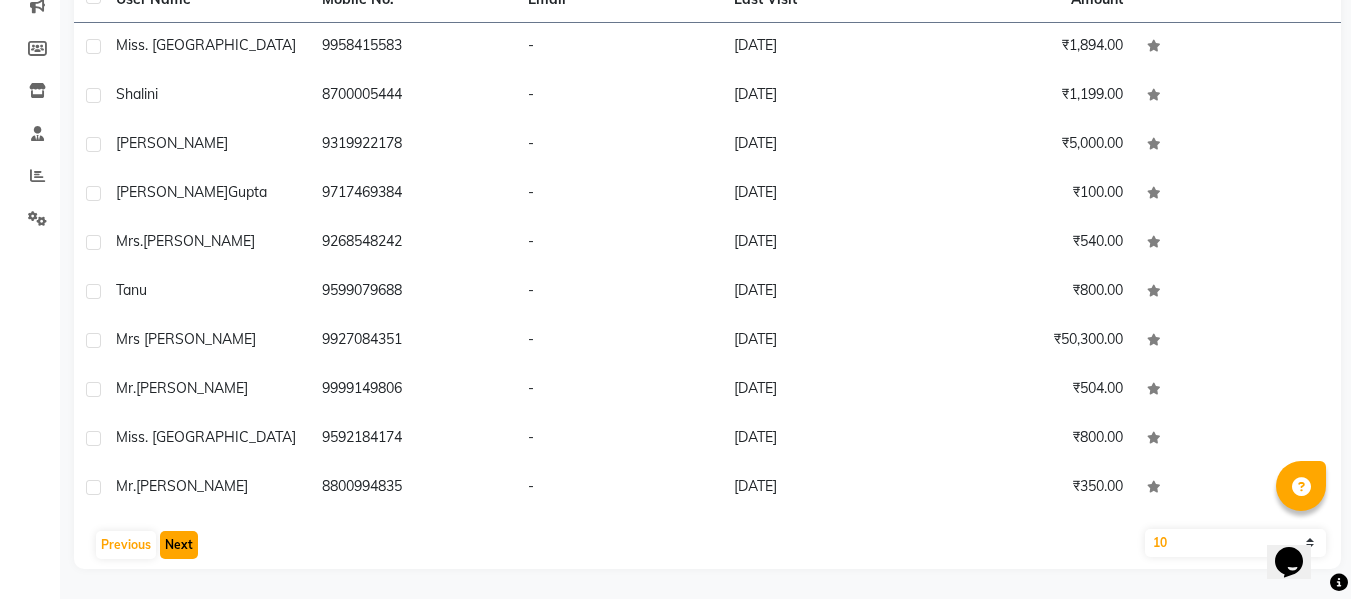 scroll, scrollTop: 267, scrollLeft: 0, axis: vertical 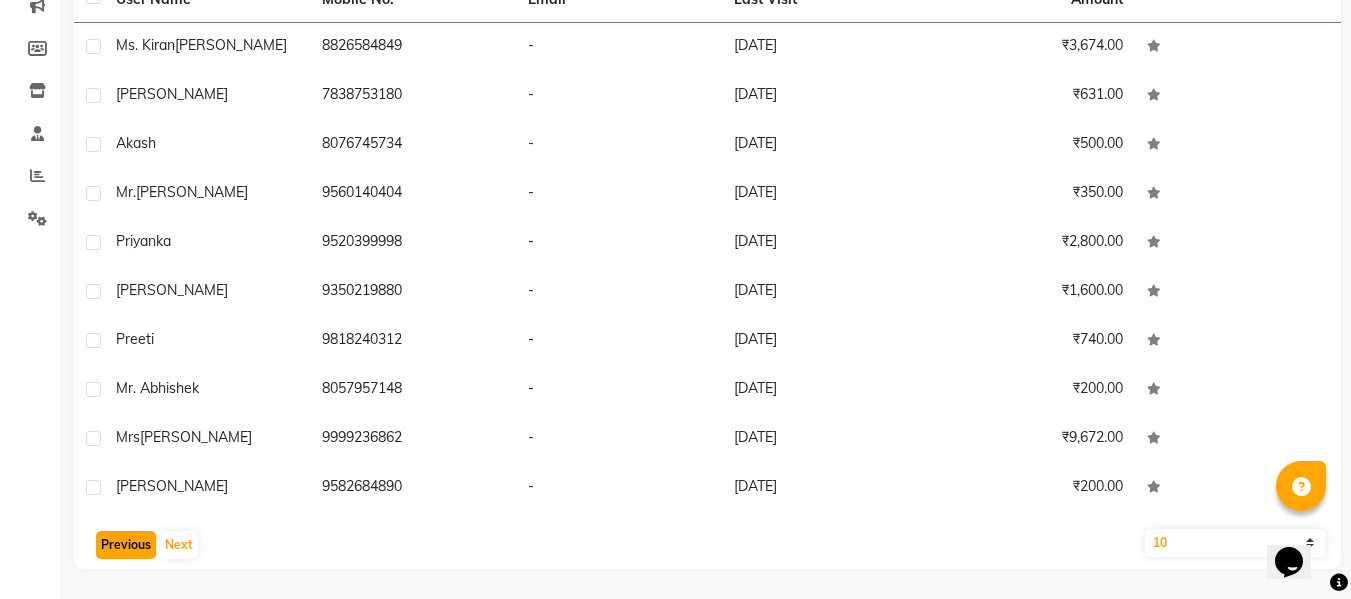 click on "Previous" 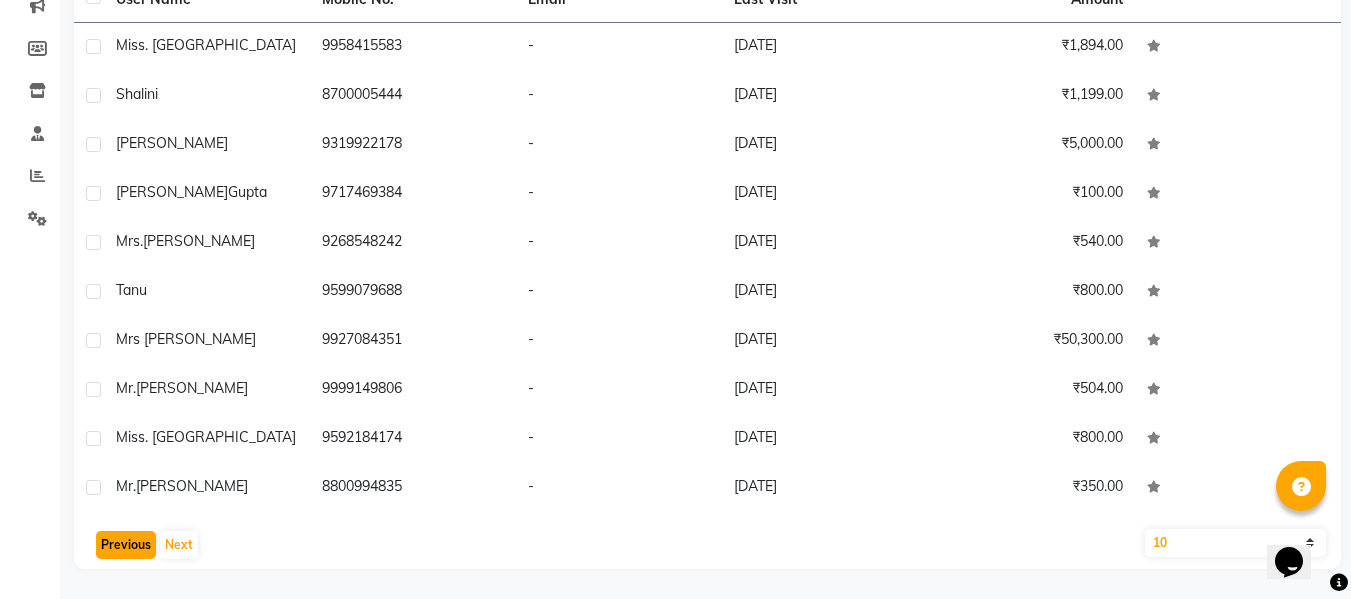 click on "Previous" 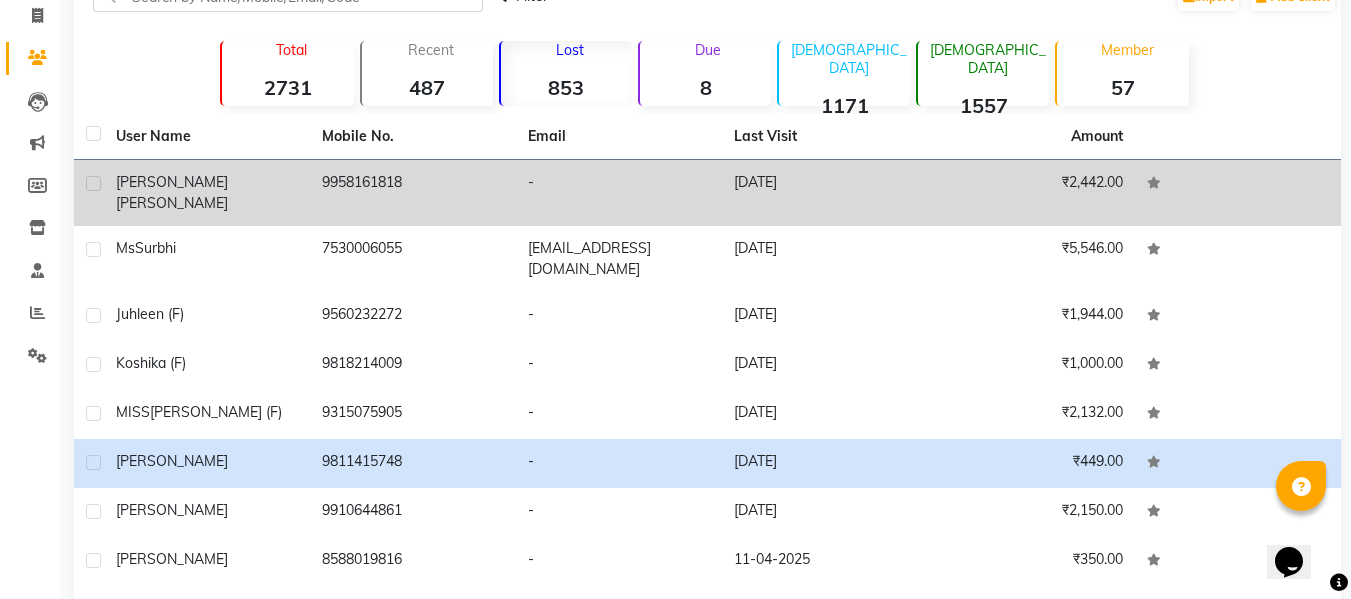 scroll, scrollTop: 0, scrollLeft: 0, axis: both 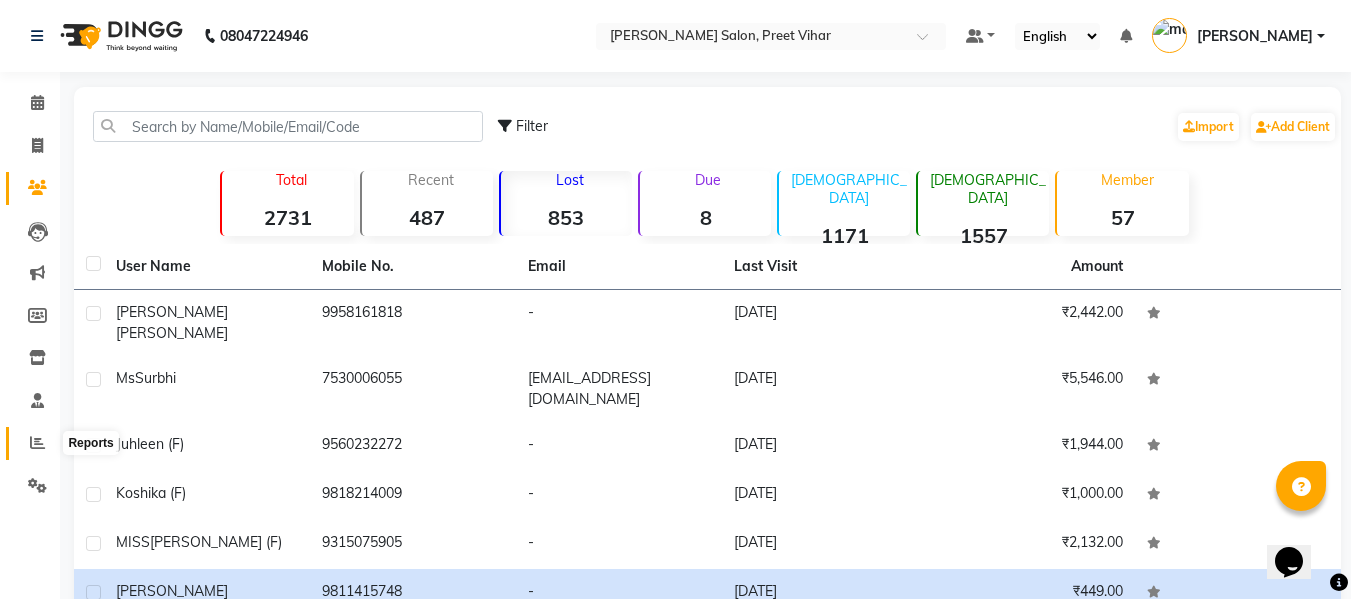 click 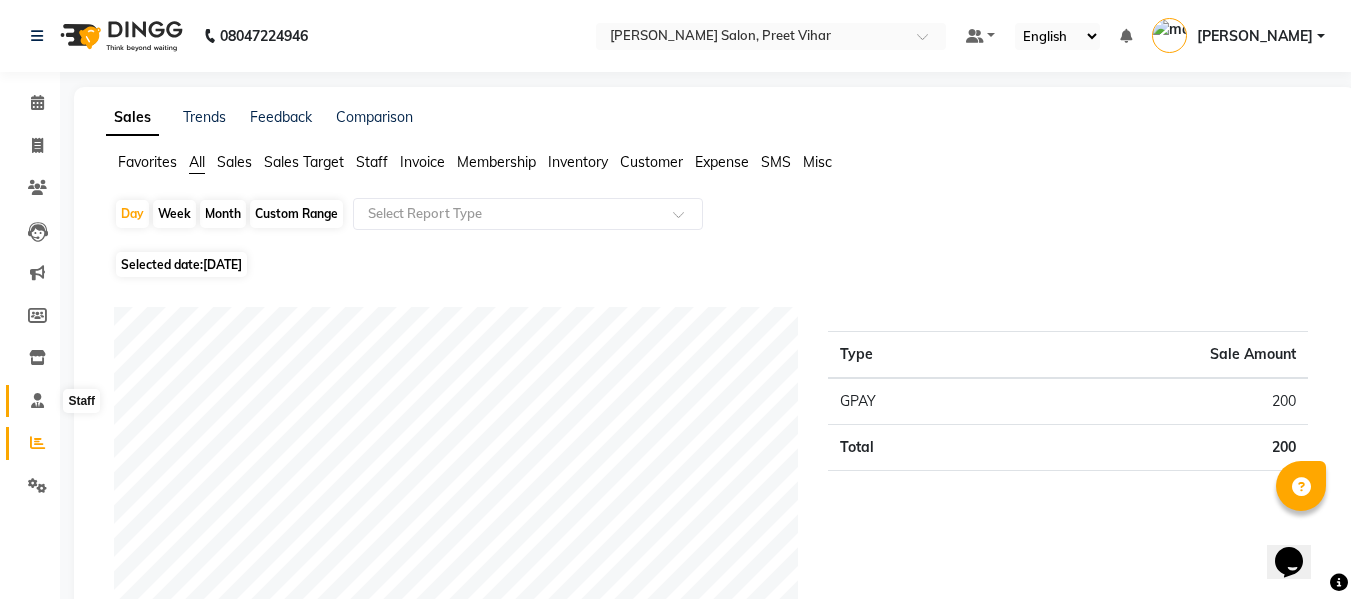 click 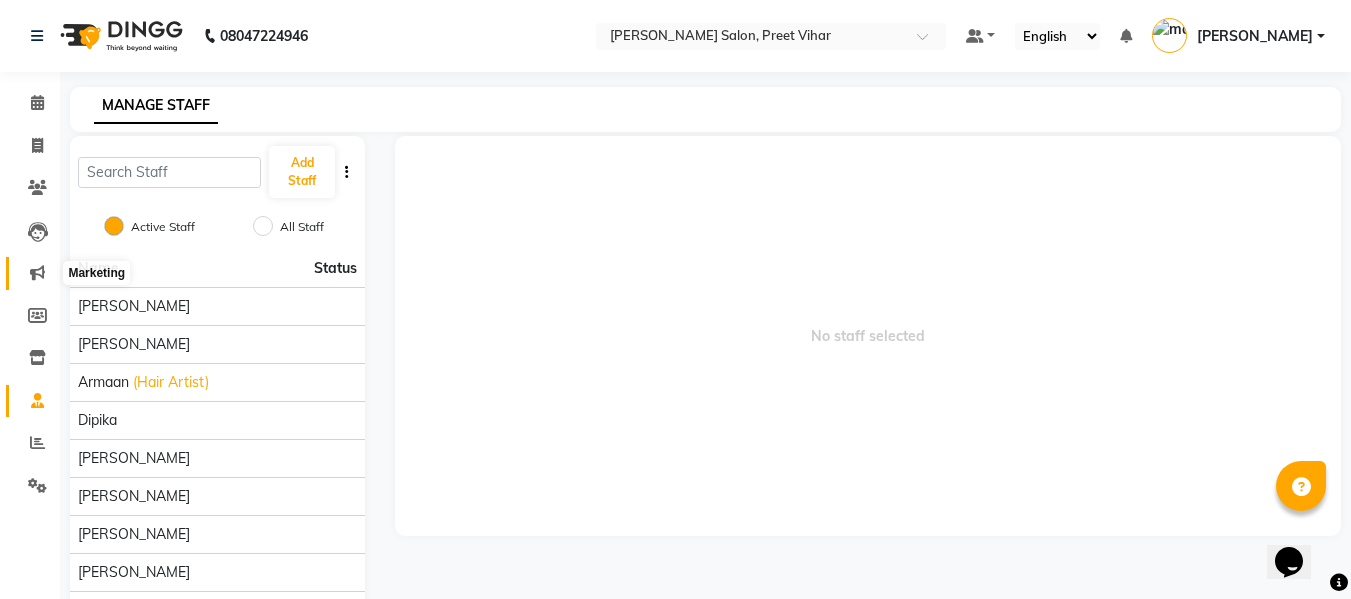 click 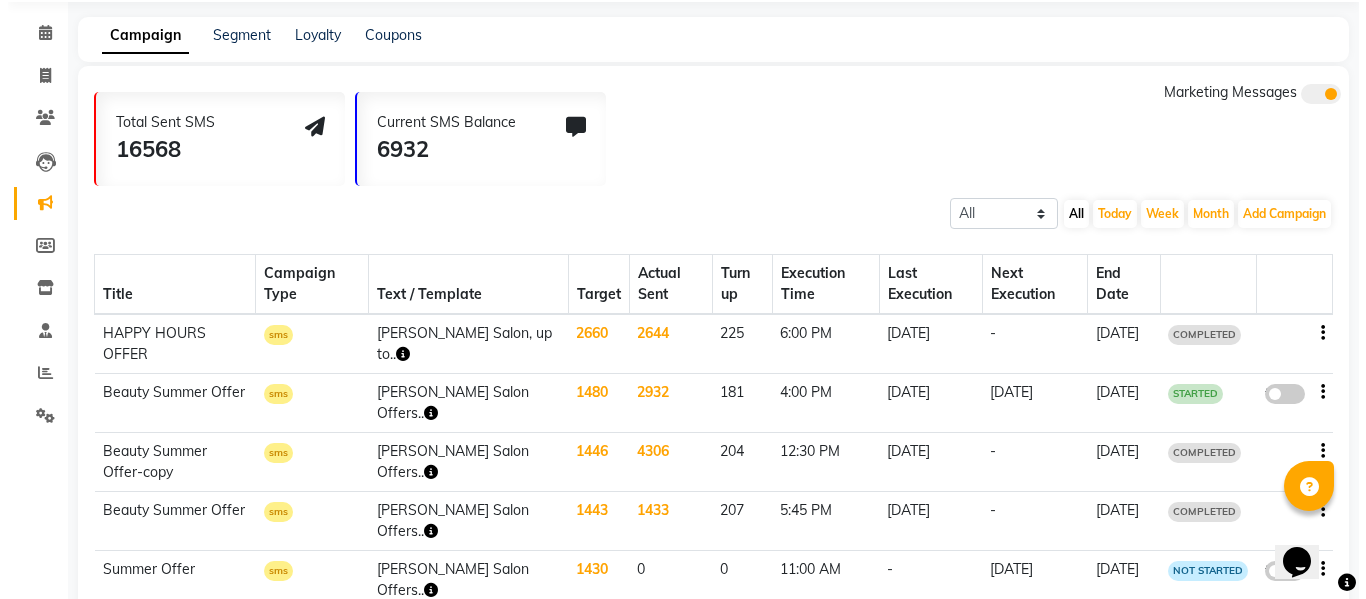 scroll, scrollTop: 176, scrollLeft: 0, axis: vertical 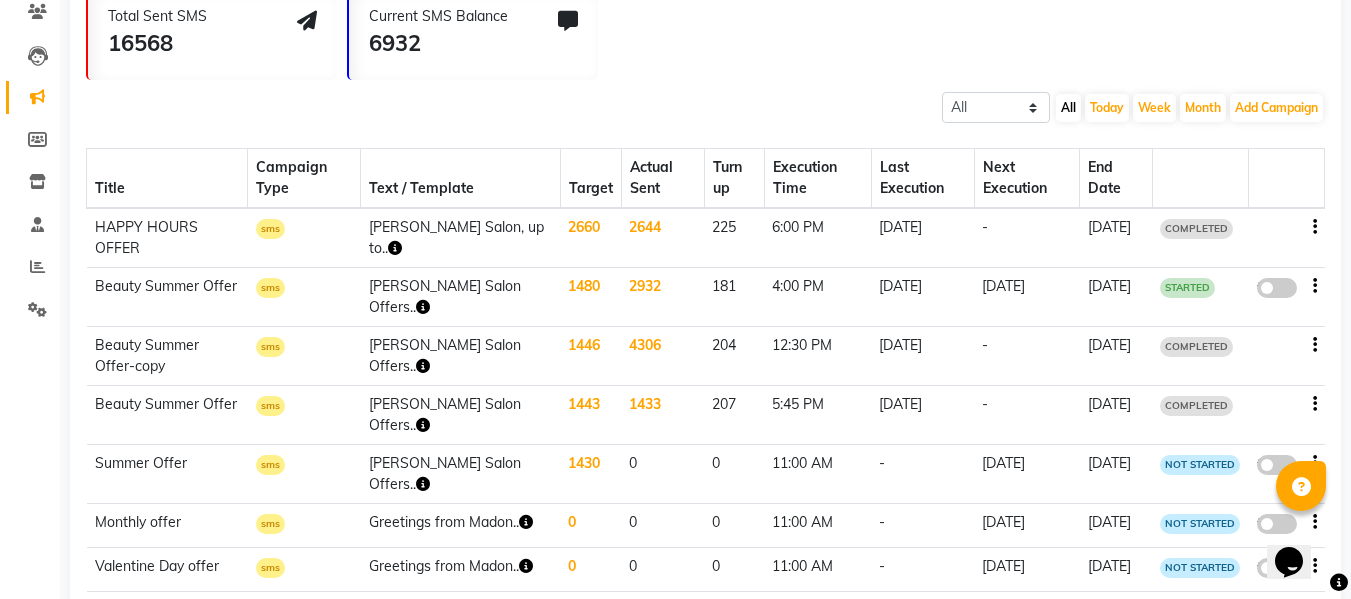 click on "30-04-2025" 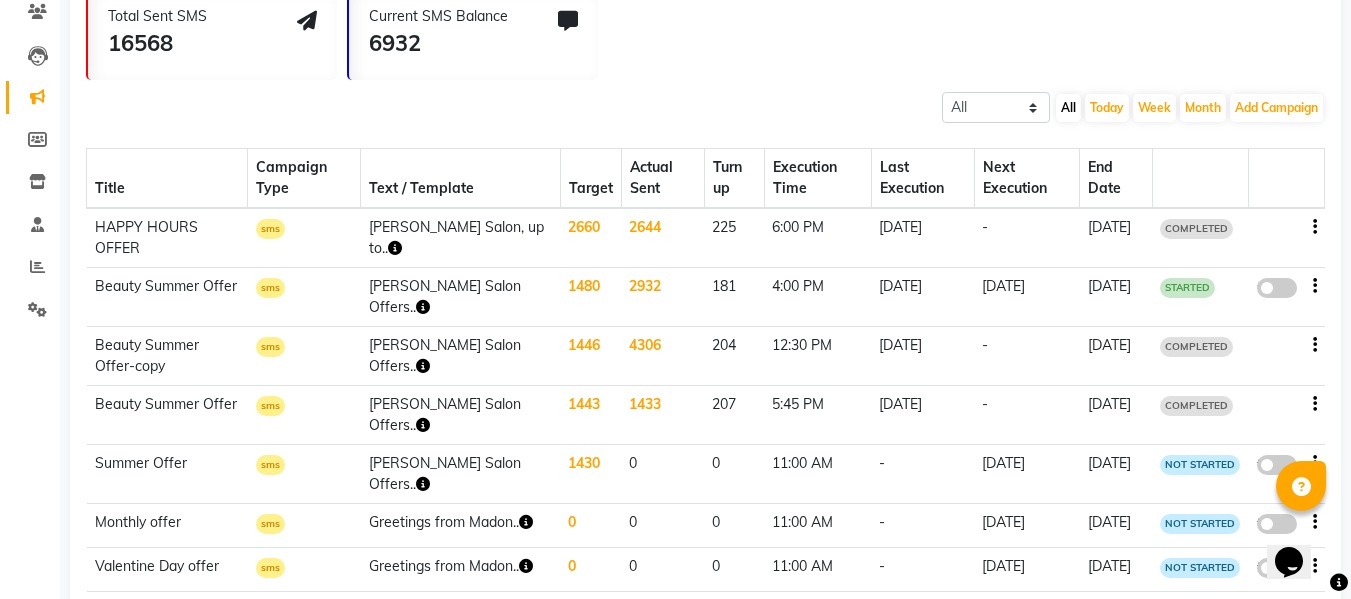 click on "false" 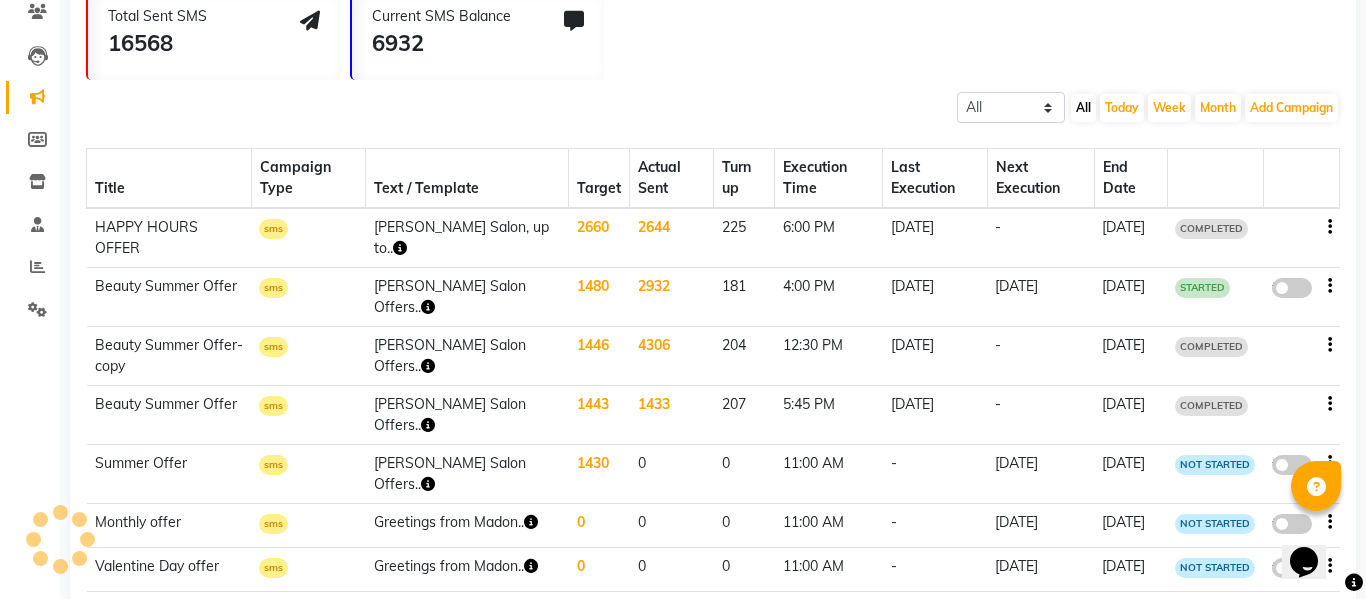 select on "3" 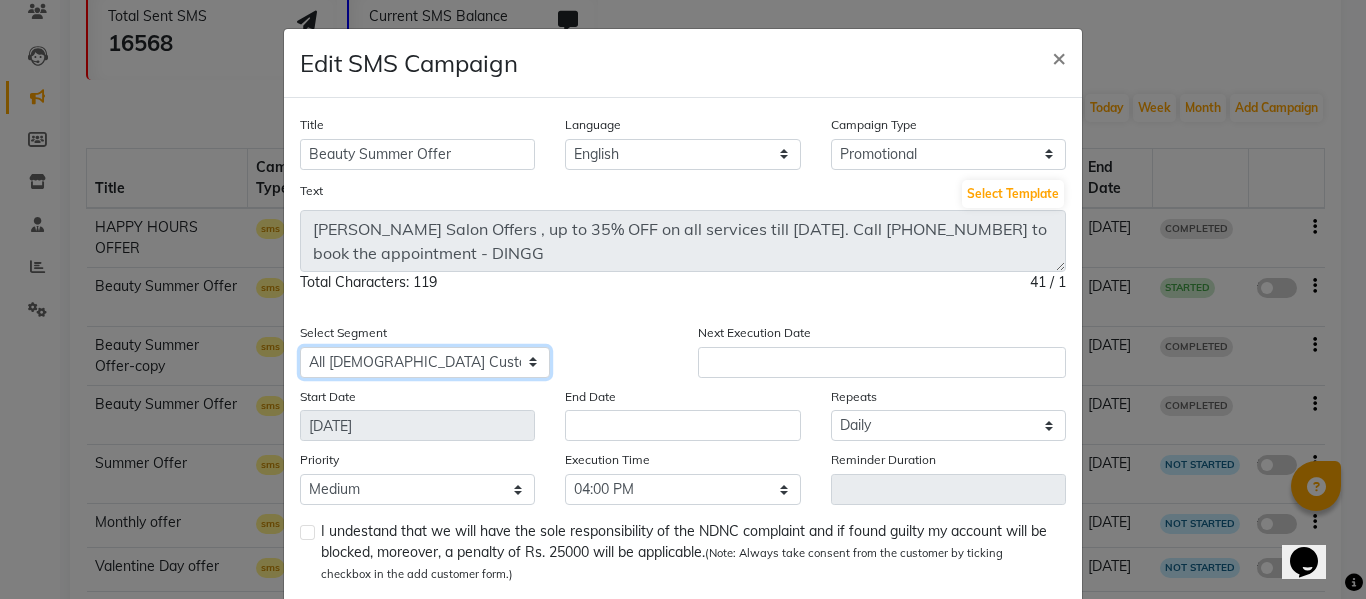 click on "Select All Customers All Male Customer All Female Customer All Members All Customers Visited in last 30 days All Customers Visited in last 60 days but not in last 30 days Inactive/Lost Customers High Ticket Customers Low Ticket Customers Frequent Customers Regular Customers New Customers All Customers with Valid Birthdays All Customers with Valid Anniversary All Customer Visited in 2020" at bounding box center (425, 362) 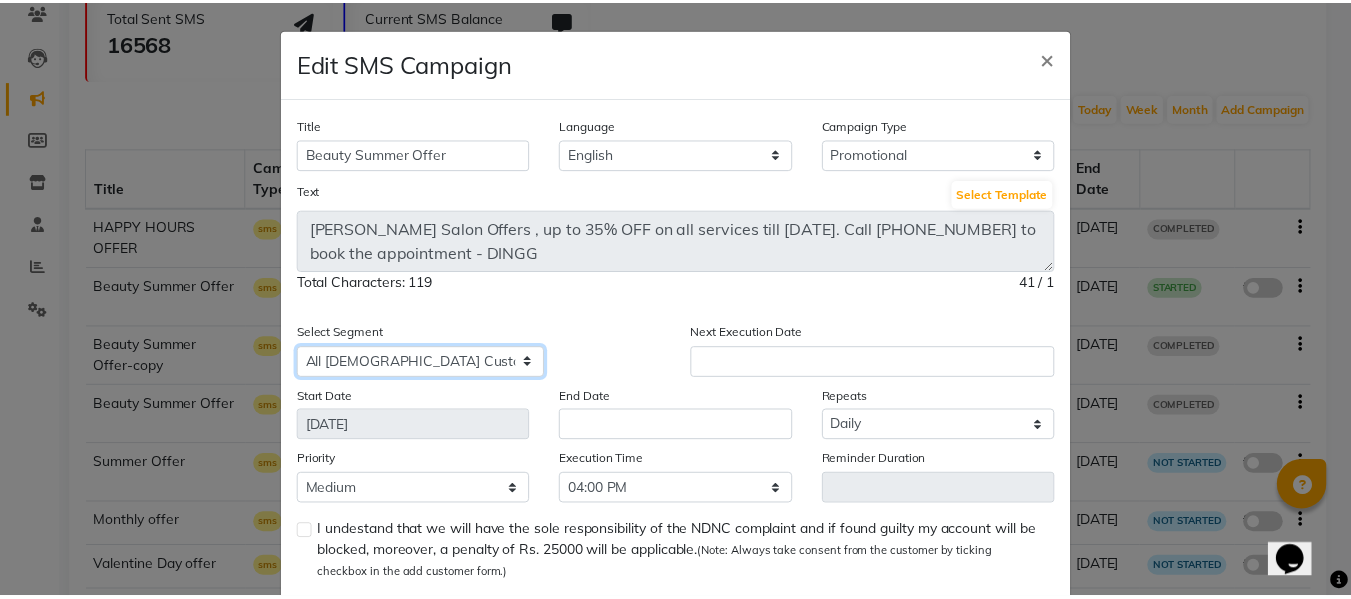 scroll, scrollTop: 109, scrollLeft: 0, axis: vertical 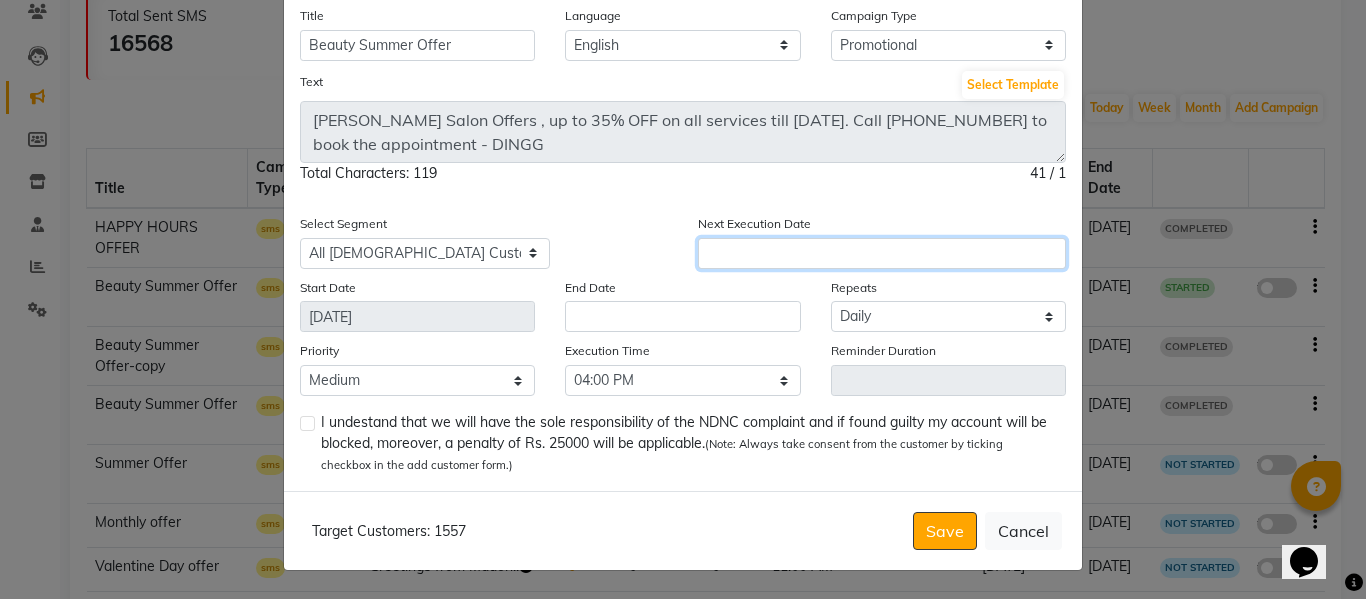 click 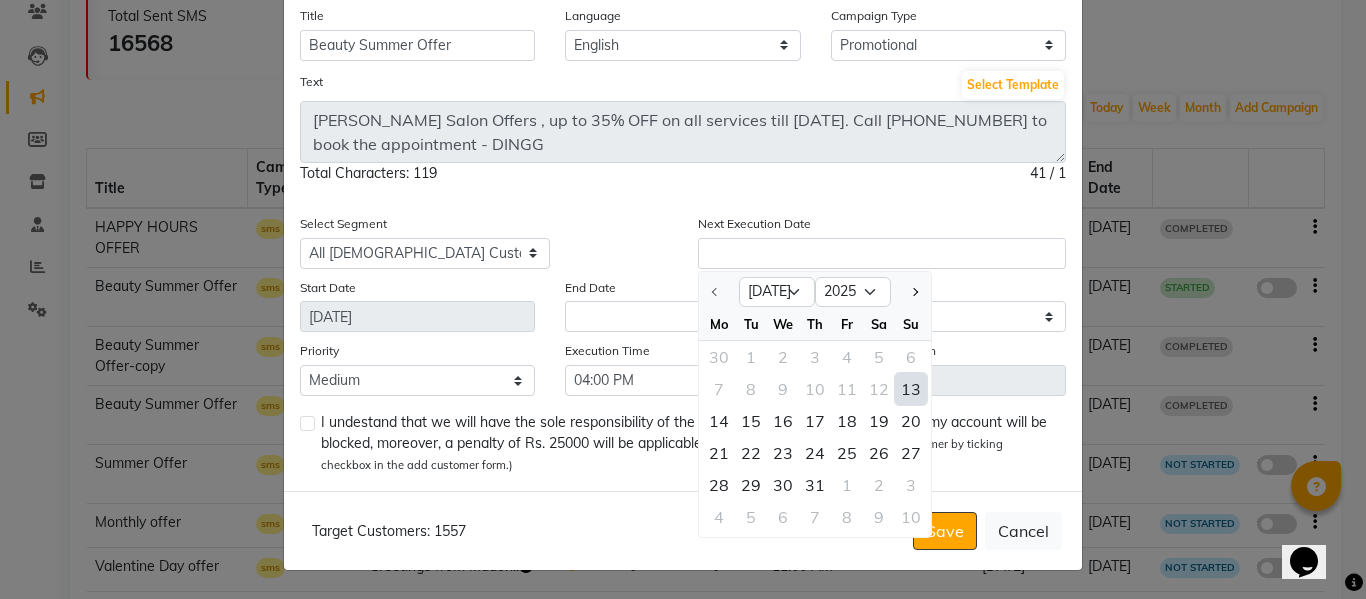click on "13" 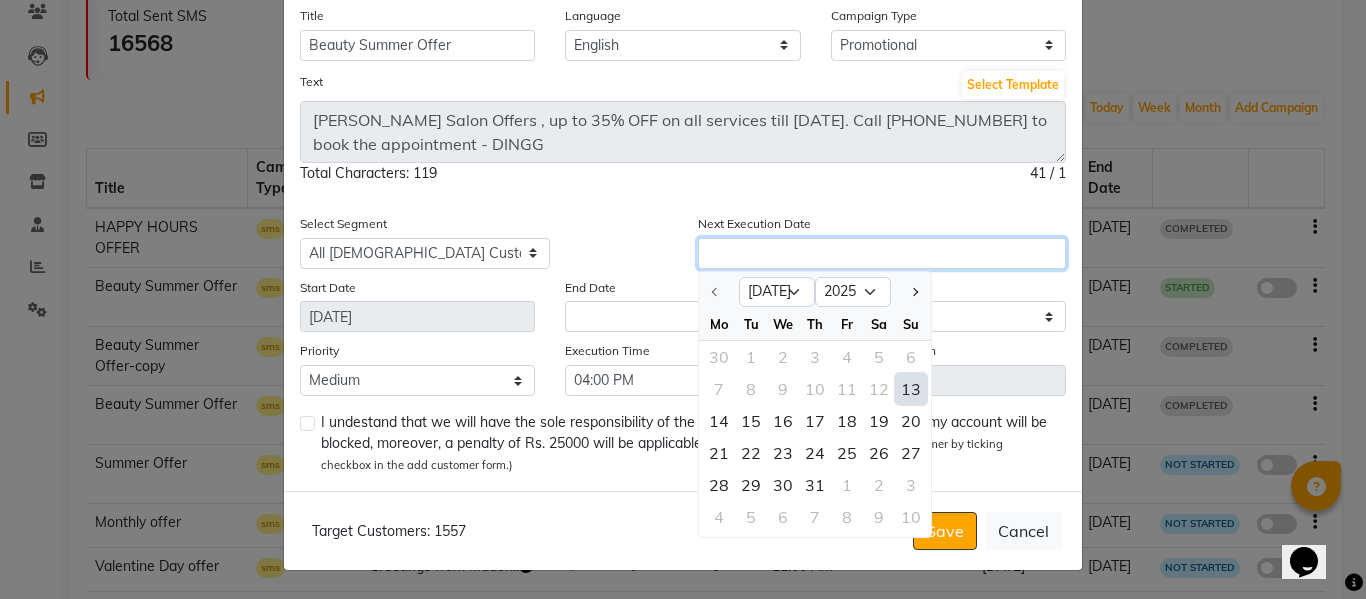 type on "13-07-2025" 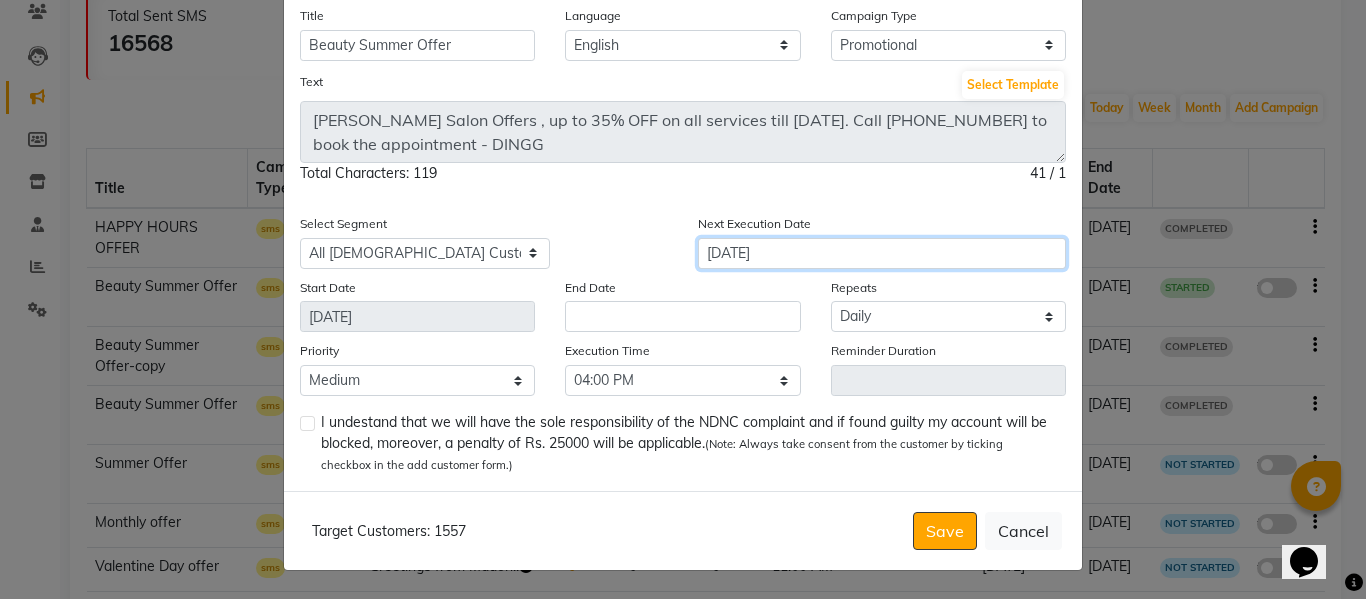 click on "13-07-2025" 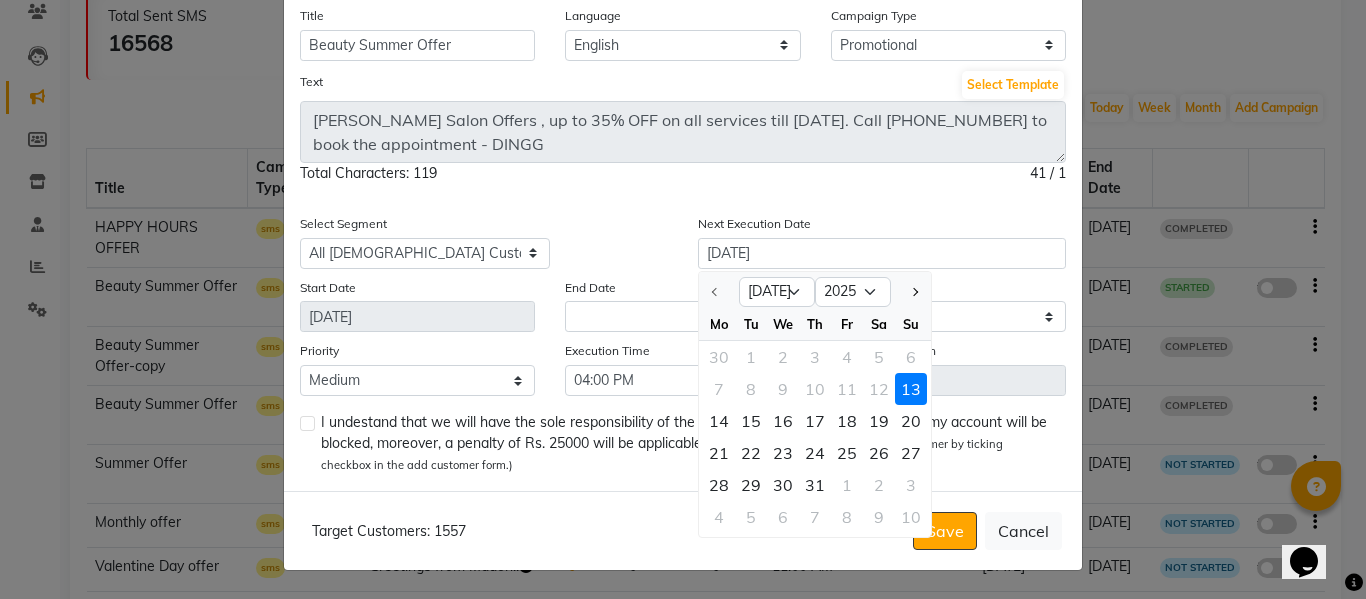 click on "Title Beauty Summer Offer Language English Campaign Type Select Birthday Anniversary Promotional Service reminder Text Select Template Madonna Salon Offers , up to 35% OFF on all services till 6/April/2025. Call 8750002626 to book the appointment - DINGG Total Characters: 119 41 / 1  Select Segment Select All Customers All Male Customer All Female Customer All Members All Customers Visited in last 30 days All Customers Visited in last 60 days but not in last 30 days Inactive/Lost Customers High Ticket Customers Low Ticket Customers Frequent Customers Regular Customers New Customers All Customers with Valid Birthdays All Customers with Valid Anniversary All Customer Visited in 2020 Next Execution Date 13-07-2025 Jul Aug Sep Oct Nov Dec 2025 2026 2027 2028 2029 2030 2031 2032 2033 2034 2035 Mo Tu We Th Fr Sa Su 30 1 2 3 4 5 6 7 8 9 10 11 12 13 14 15 16 17 18 19 20 21 22 23 24 25 26 27 28 29 30 31 1 2 3 4 5 6 7 8 9 10 Start Date 24-04-2025 End Date Repeats Select Once Daily Alternate Day Weekly Monthly Yearly" 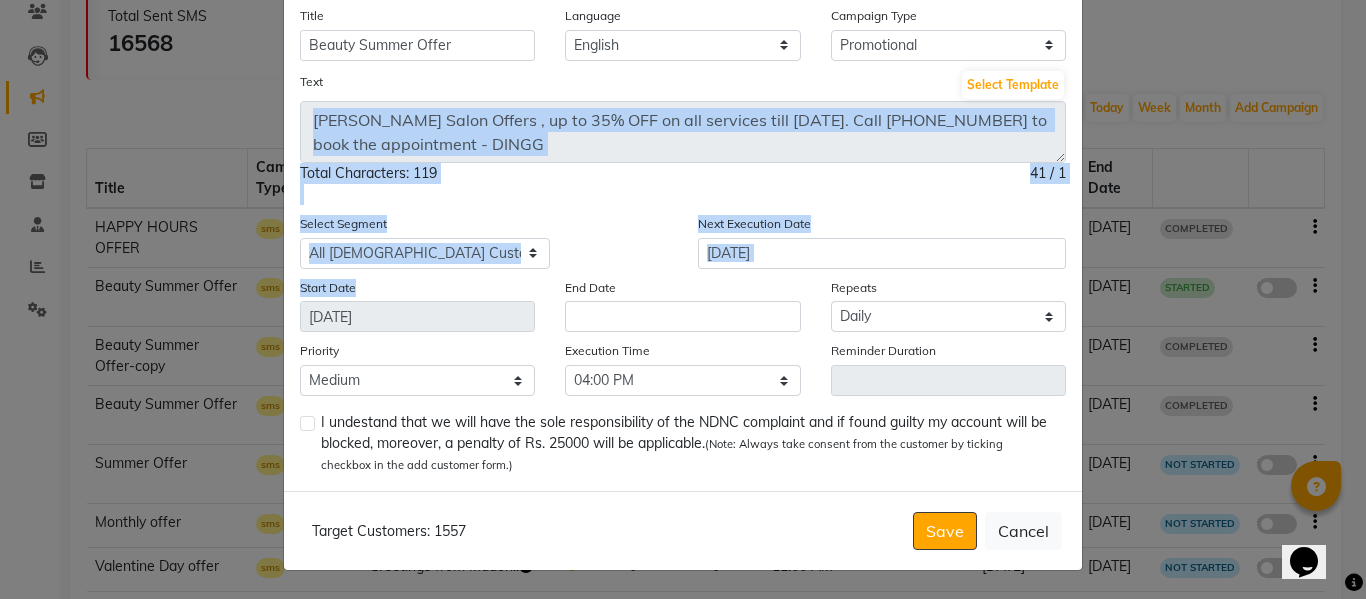 click on "Title Beauty Summer Offer Language English Campaign Type Select Birthday Anniversary Promotional Service reminder Text Select Template Madonna Salon Offers , up to 35% OFF on all services till 6/April/2025. Call 8750002626 to book the appointment - DINGG Total Characters: 119 41 / 1  Select Segment Select All Customers All Male Customer All Female Customer All Members All Customers Visited in last 30 days All Customers Visited in last 60 days but not in last 30 days Inactive/Lost Customers High Ticket Customers Low Ticket Customers Frequent Customers Regular Customers New Customers All Customers with Valid Birthdays All Customers with Valid Anniversary All Customer Visited in 2020 Next Execution Date 13-07-2025 Start Date 24-04-2025 End Date Repeats Select Once Daily Alternate Day Weekly Monthly Yearly Priority Low Medium High Execution Time Select 09:00 AM 09:15 AM 09:30 AM 09:45 AM 10:00 AM 10:15 AM 10:30 AM 10:45 AM 11:00 AM 11:15 AM 11:30 AM 11:45 AM 12:00 PM 12:15 PM 12:30 PM 12:45 PM 01:00 PM 01:15 PM" 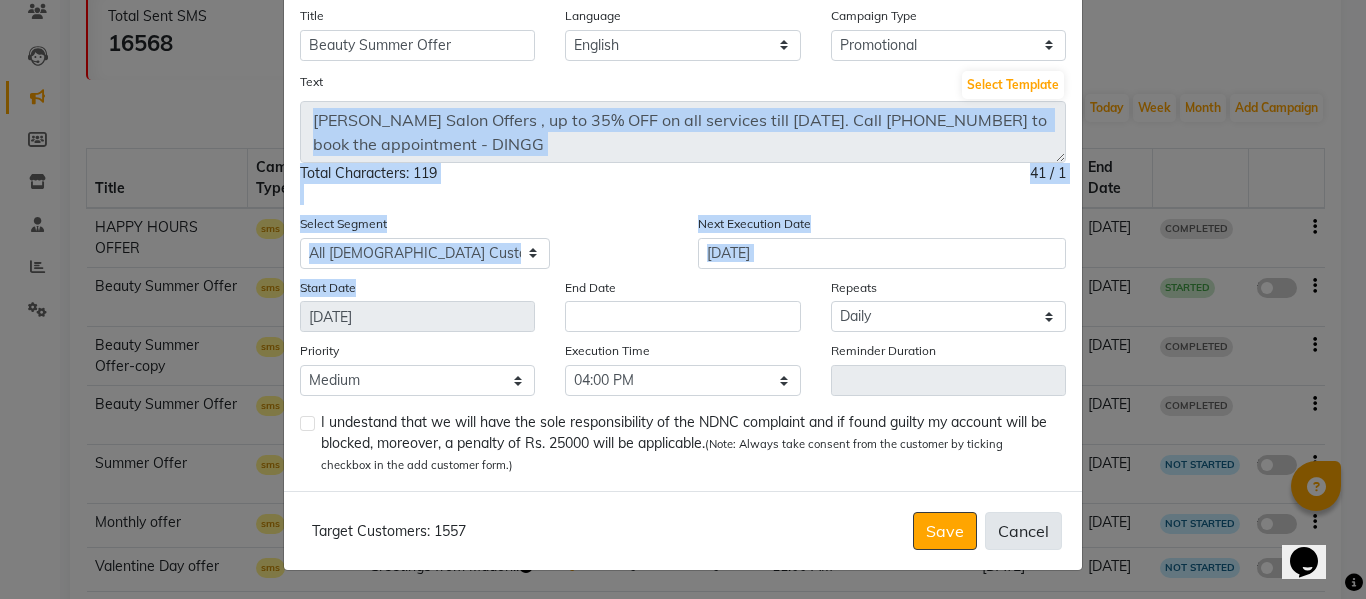 click on "Cancel" 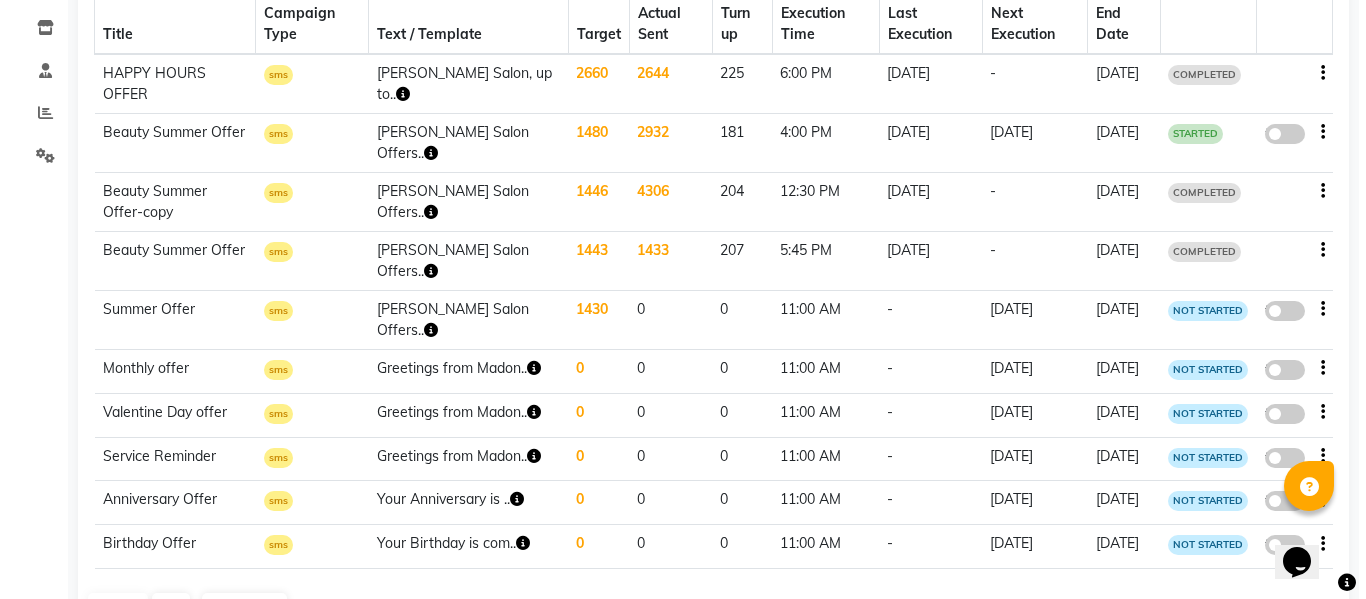 scroll, scrollTop: 326, scrollLeft: 0, axis: vertical 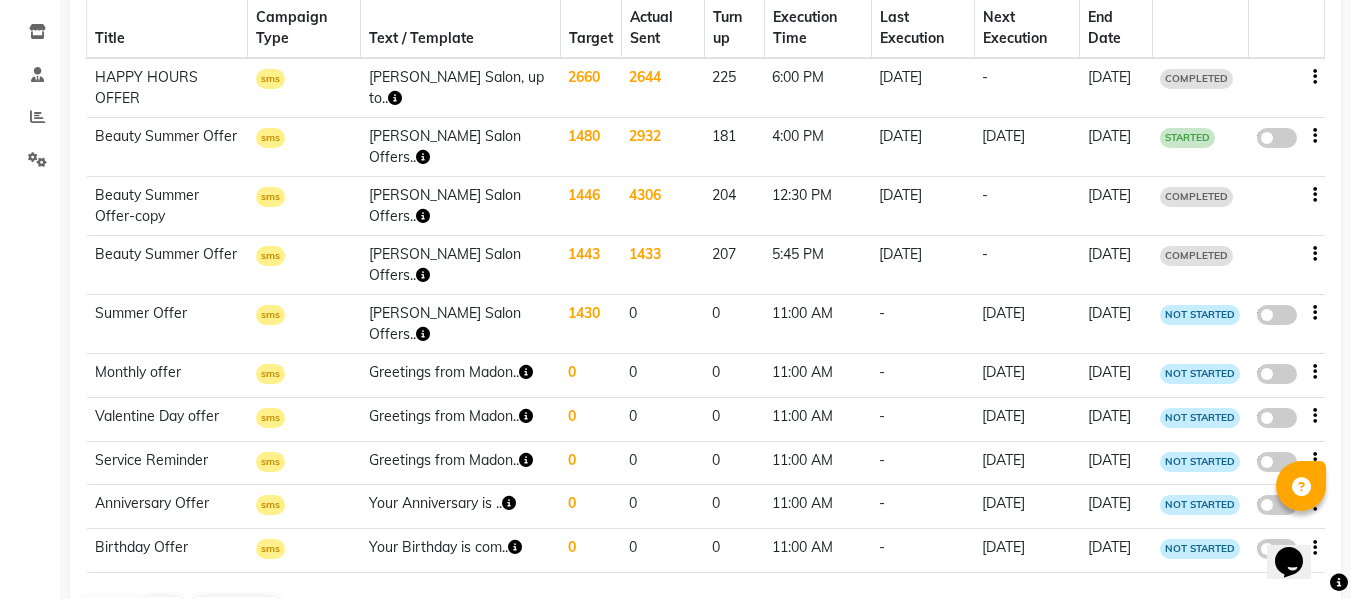 click on "26-04-2025" 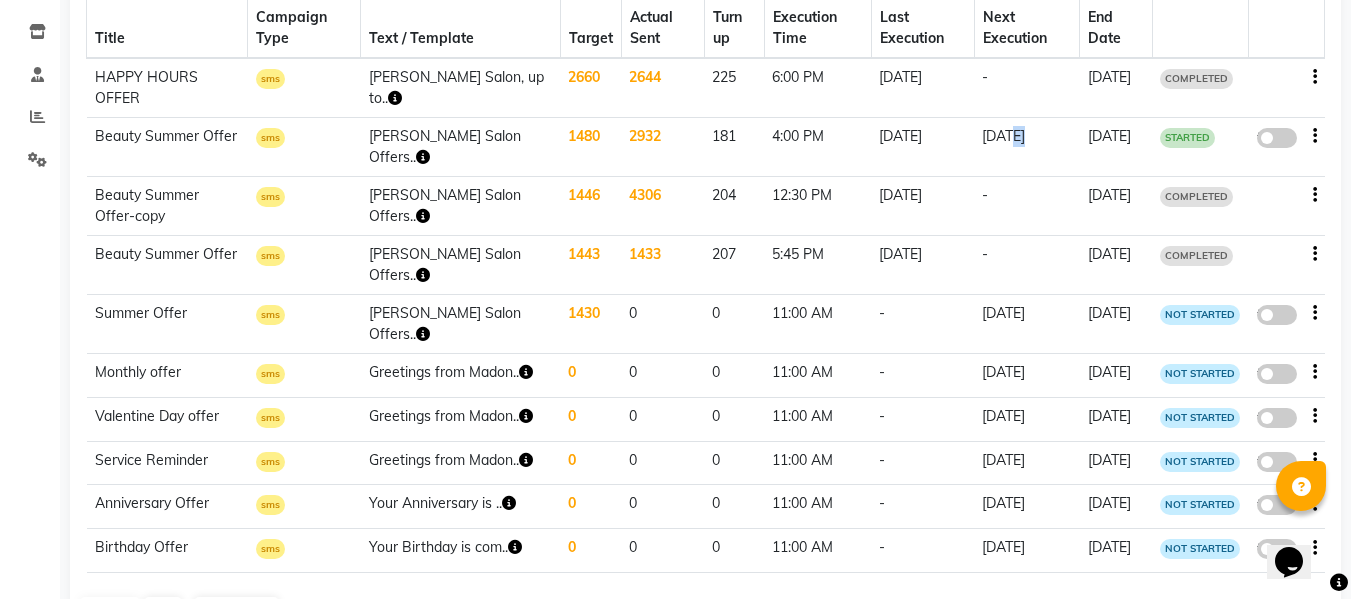 click on "26-04-2025" 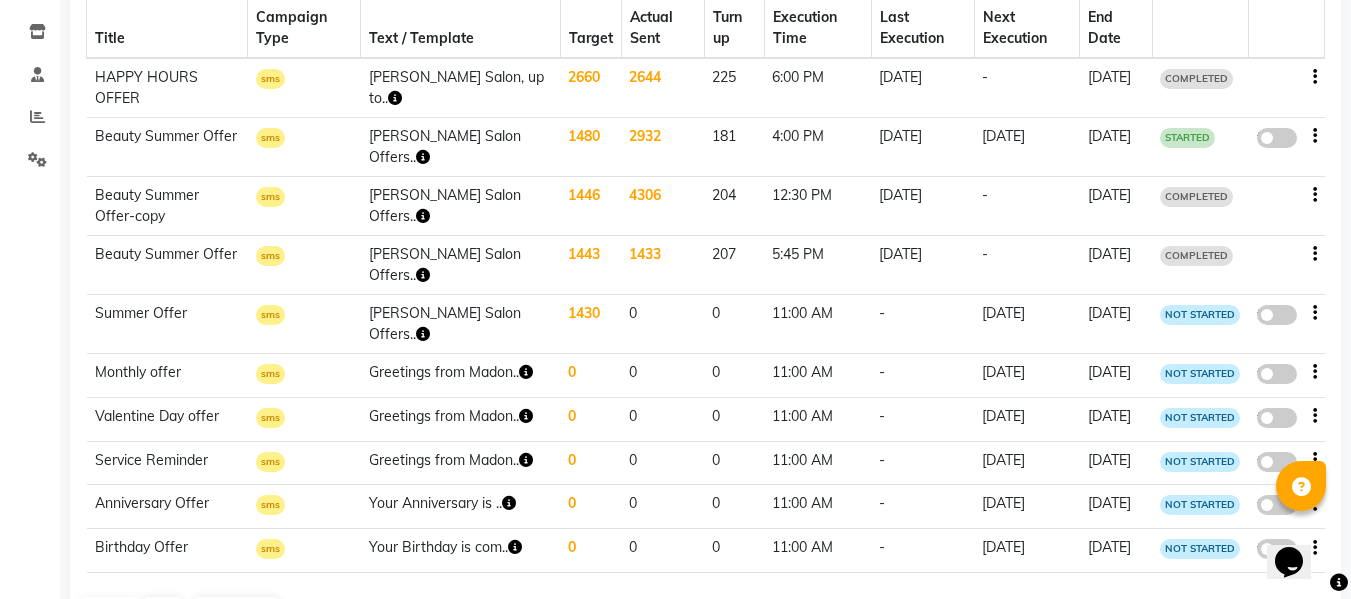 click on "false" 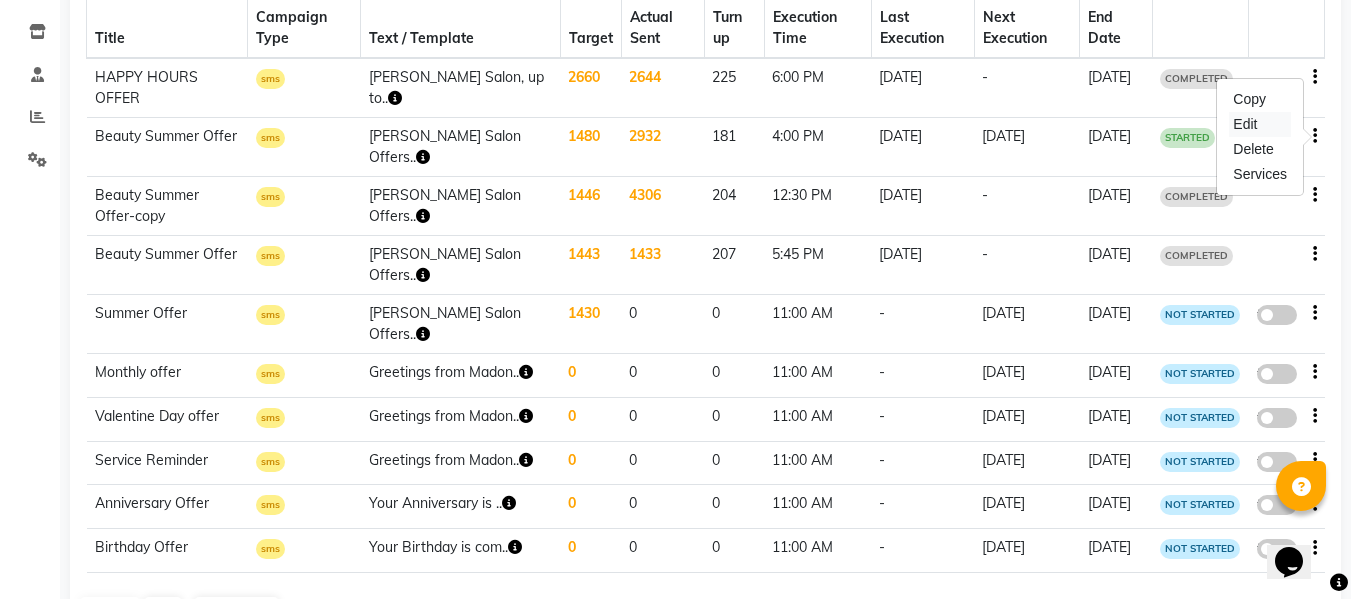 click on "Edit" at bounding box center (1260, 124) 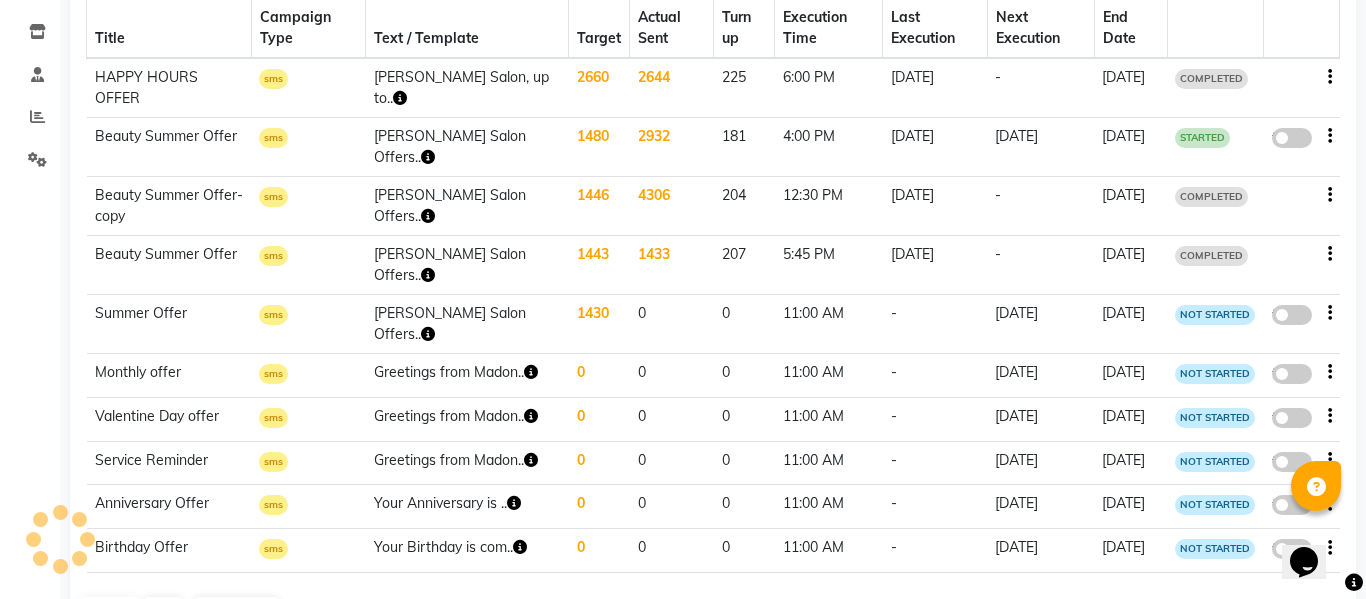 select on "3" 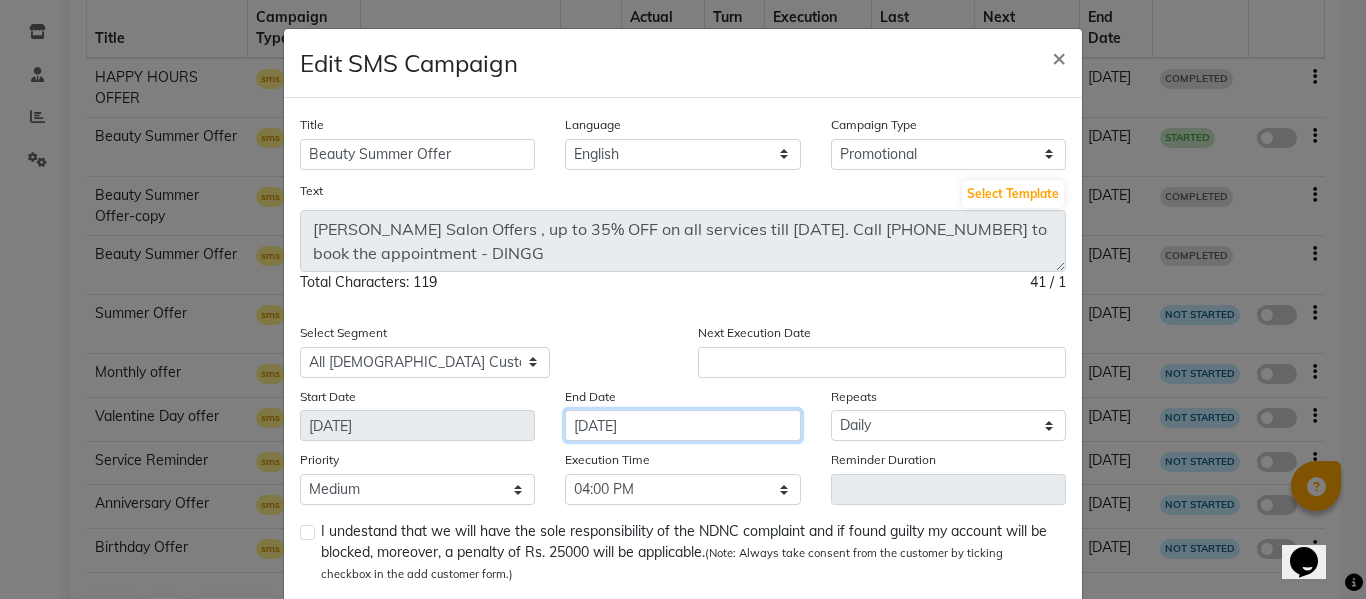 click on "30-04-2025" 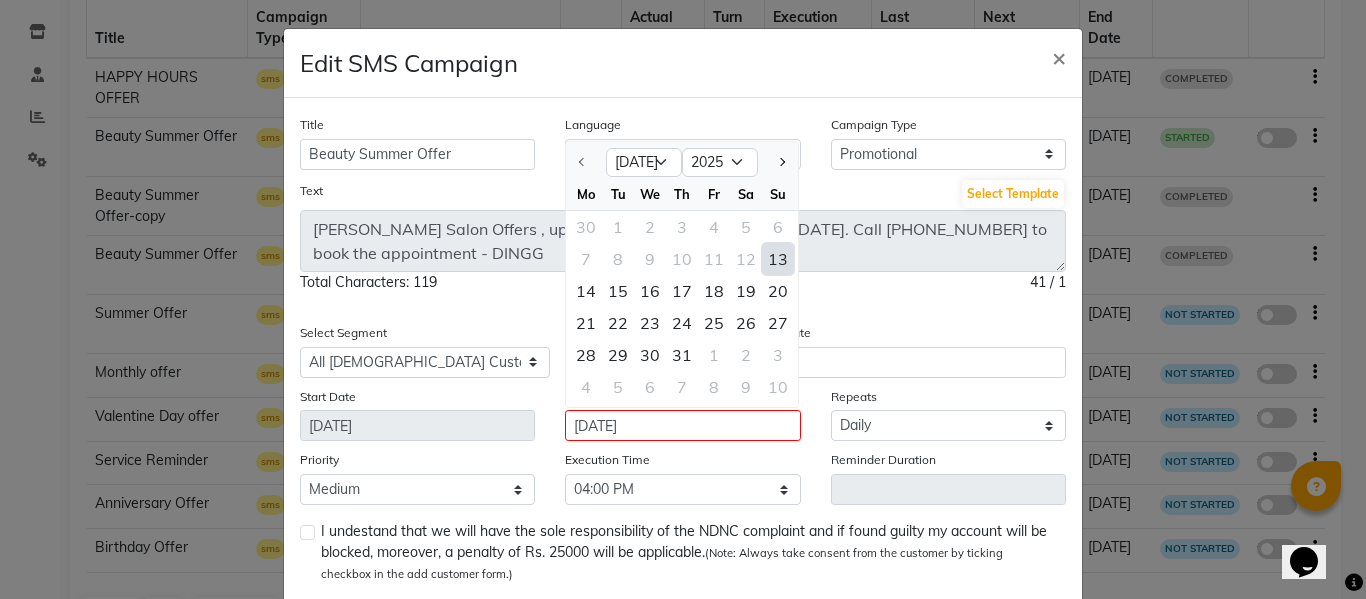 click on "13" 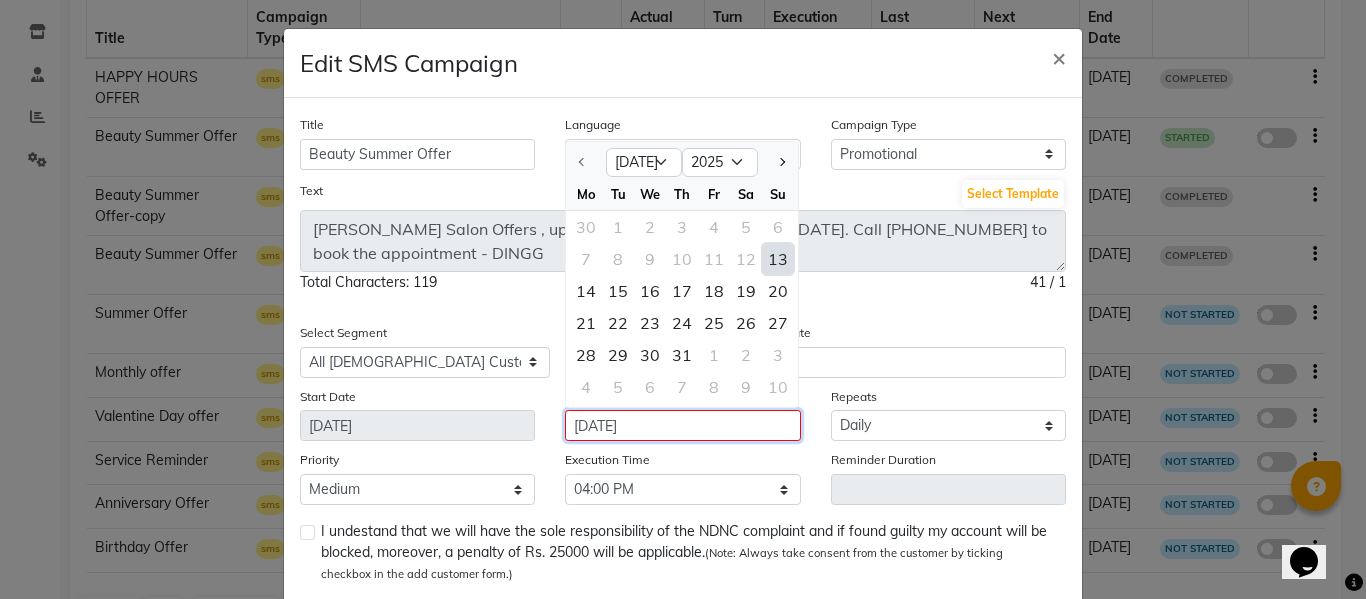 type on "[DATE]" 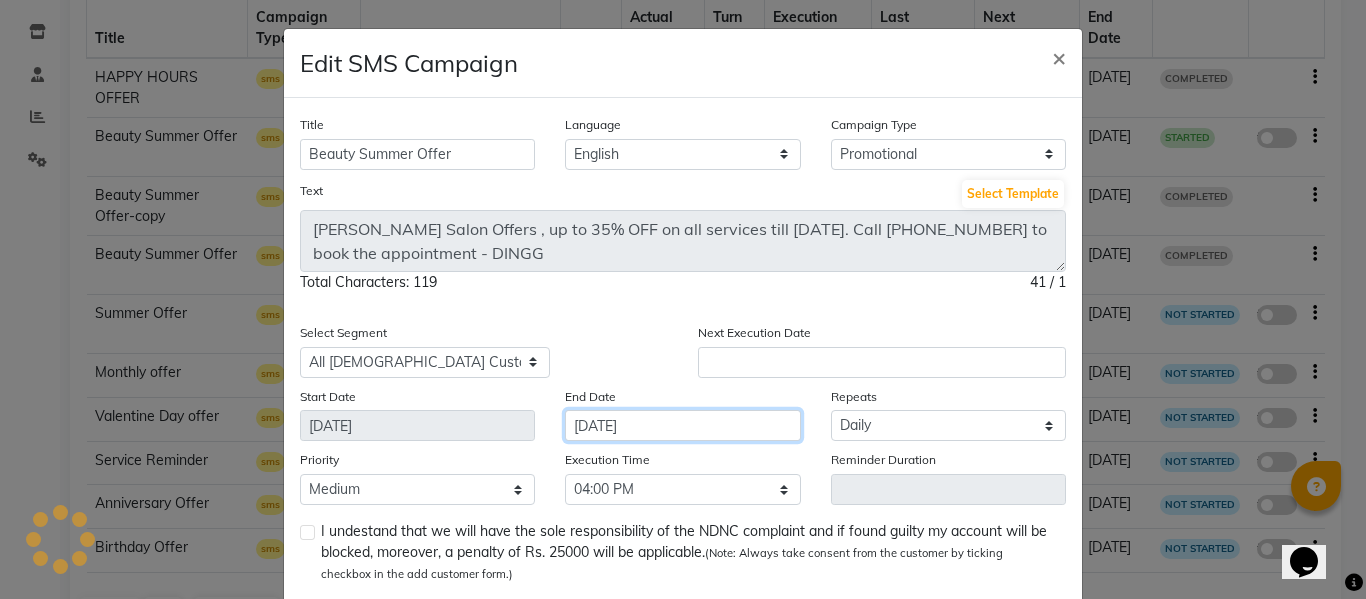 click on "[DATE]" 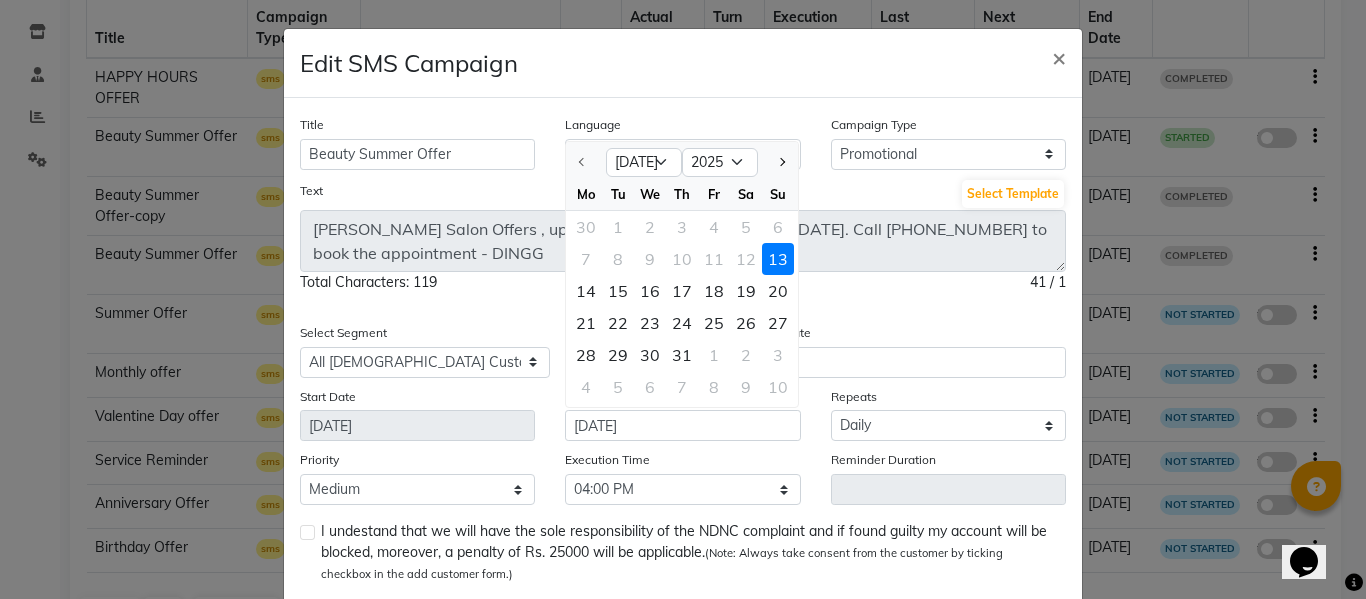click on "13" 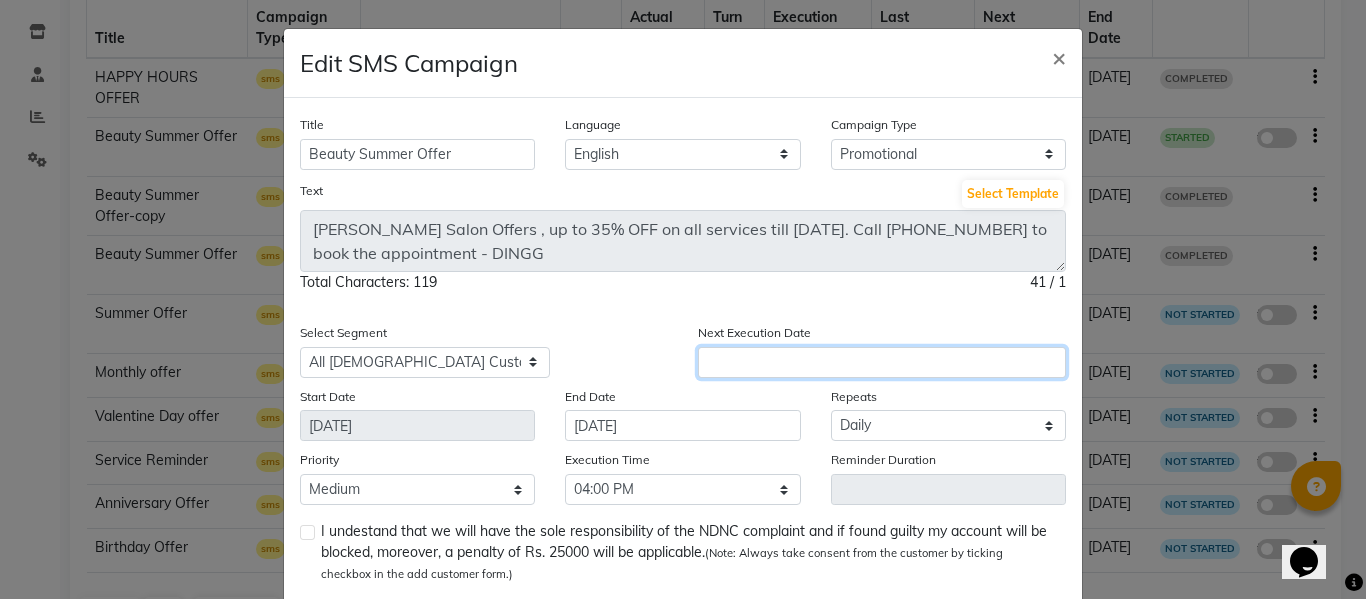 click 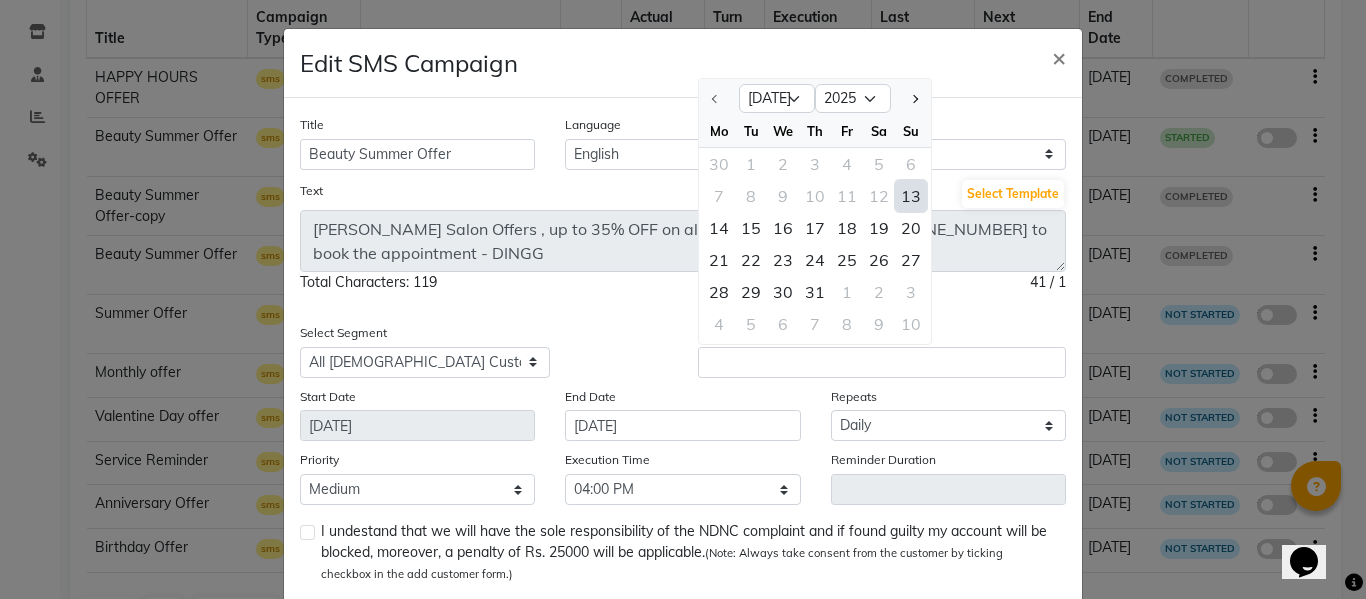 click on "13" 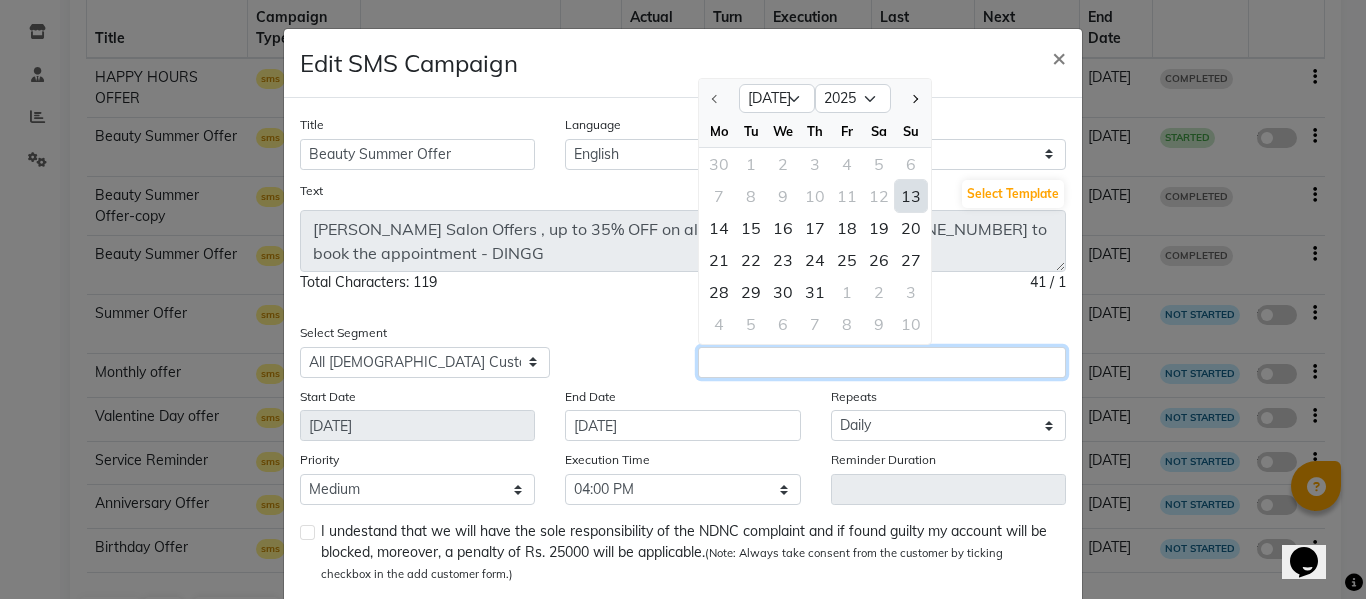 type on "[DATE]" 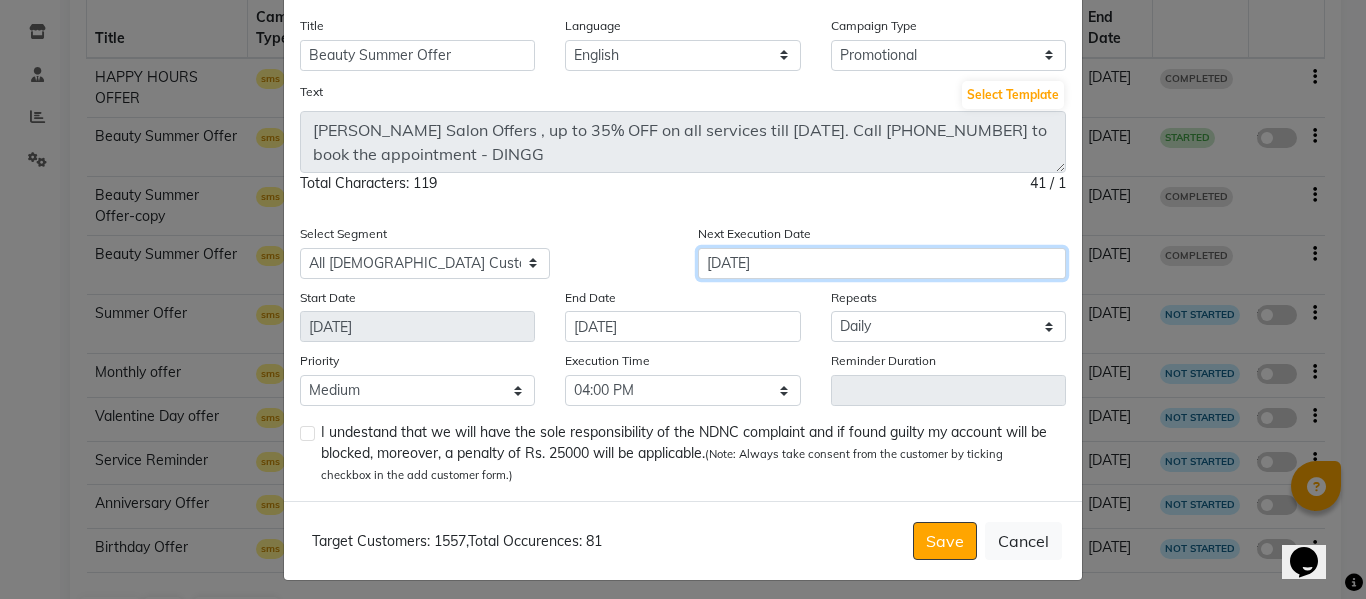 scroll, scrollTop: 100, scrollLeft: 0, axis: vertical 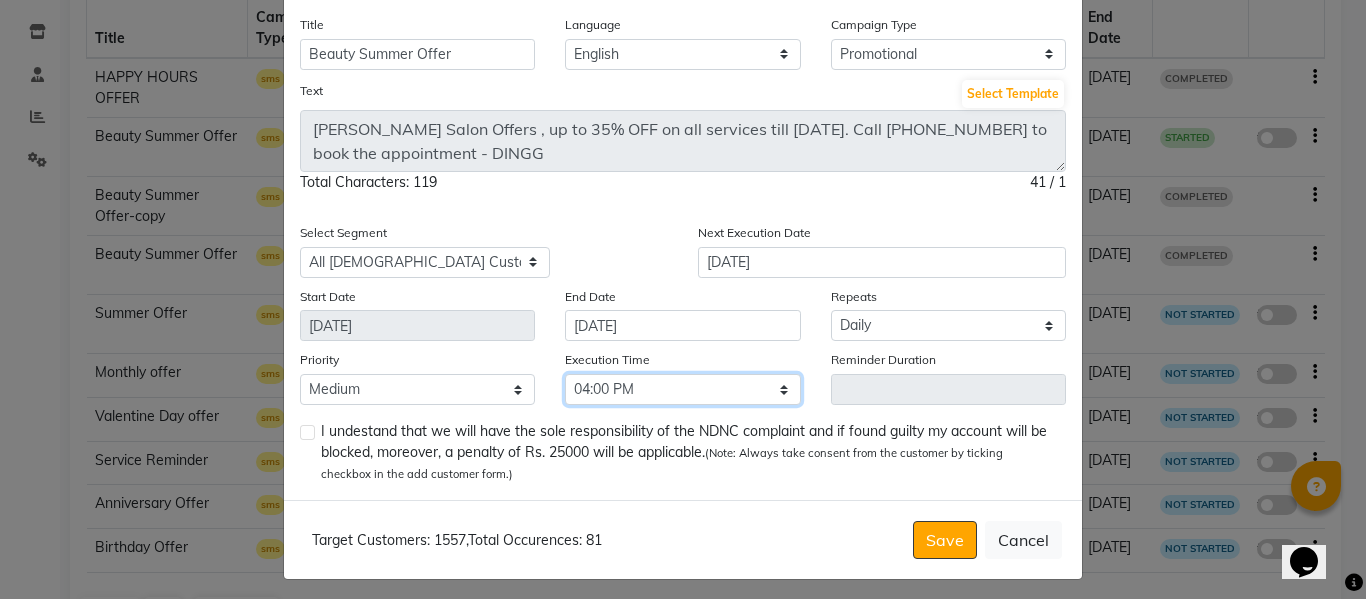 click on "Select 09:00 AM 09:15 AM 09:30 AM 09:45 AM 10:00 AM 10:15 AM 10:30 AM 10:45 AM 11:00 AM 11:15 AM 11:30 AM 11:45 AM 12:00 PM 12:15 PM 12:30 PM 12:45 PM 01:00 PM 01:15 PM 01:30 PM 01:45 PM 02:00 PM 02:15 PM 02:30 PM 02:45 PM 03:00 PM 03:15 PM 03:30 PM 03:45 PM 04:00 PM 04:15 PM 04:30 PM 04:45 PM 05:00 PM 05:15 PM 05:30 PM 05:45 PM 06:00 PM 06:15 PM 06:30 PM 06:45 PM 07:00 PM 07:15 PM 07:30 PM 07:45 PM 08:00 PM 08:15 PM 08:30 PM 08:45 PM" at bounding box center (682, 389) 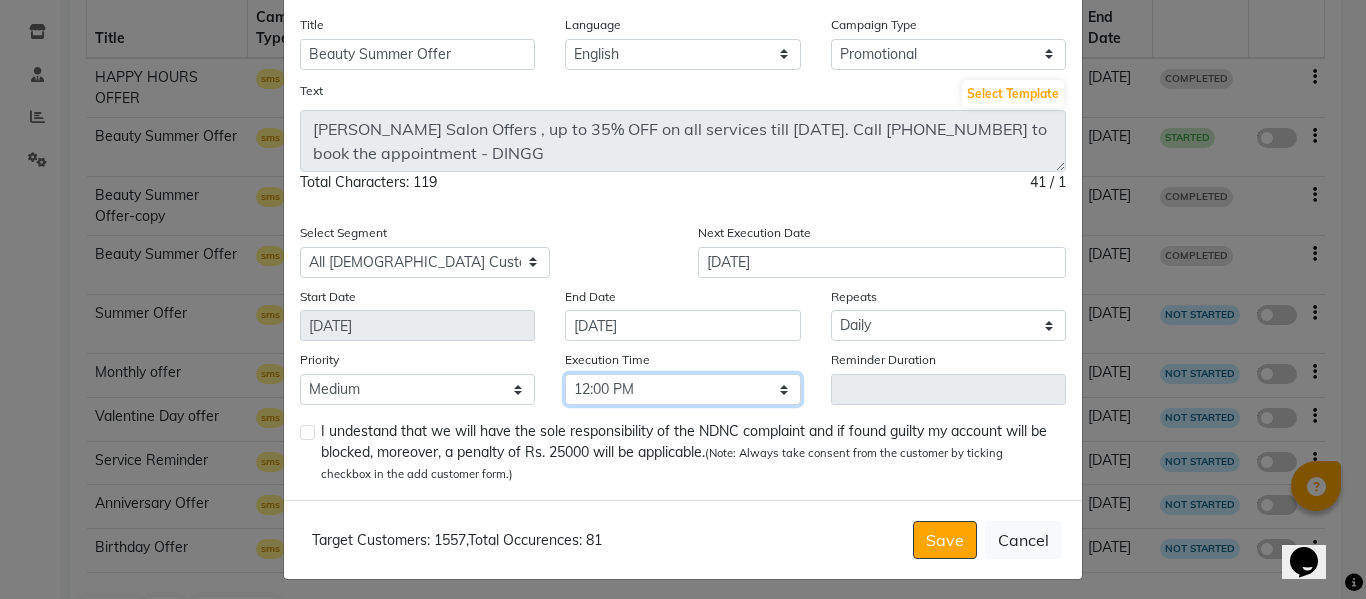 click on "Select 09:00 AM 09:15 AM 09:30 AM 09:45 AM 10:00 AM 10:15 AM 10:30 AM 10:45 AM 11:00 AM 11:15 AM 11:30 AM 11:45 AM 12:00 PM 12:15 PM 12:30 PM 12:45 PM 01:00 PM 01:15 PM 01:30 PM 01:45 PM 02:00 PM 02:15 PM 02:30 PM 02:45 PM 03:00 PM 03:15 PM 03:30 PM 03:45 PM 04:00 PM 04:15 PM 04:30 PM 04:45 PM 05:00 PM 05:15 PM 05:30 PM 05:45 PM 06:00 PM 06:15 PM 06:30 PM 06:45 PM 07:00 PM 07:15 PM 07:30 PM 07:45 PM 08:00 PM 08:15 PM 08:30 PM 08:45 PM" at bounding box center [682, 389] 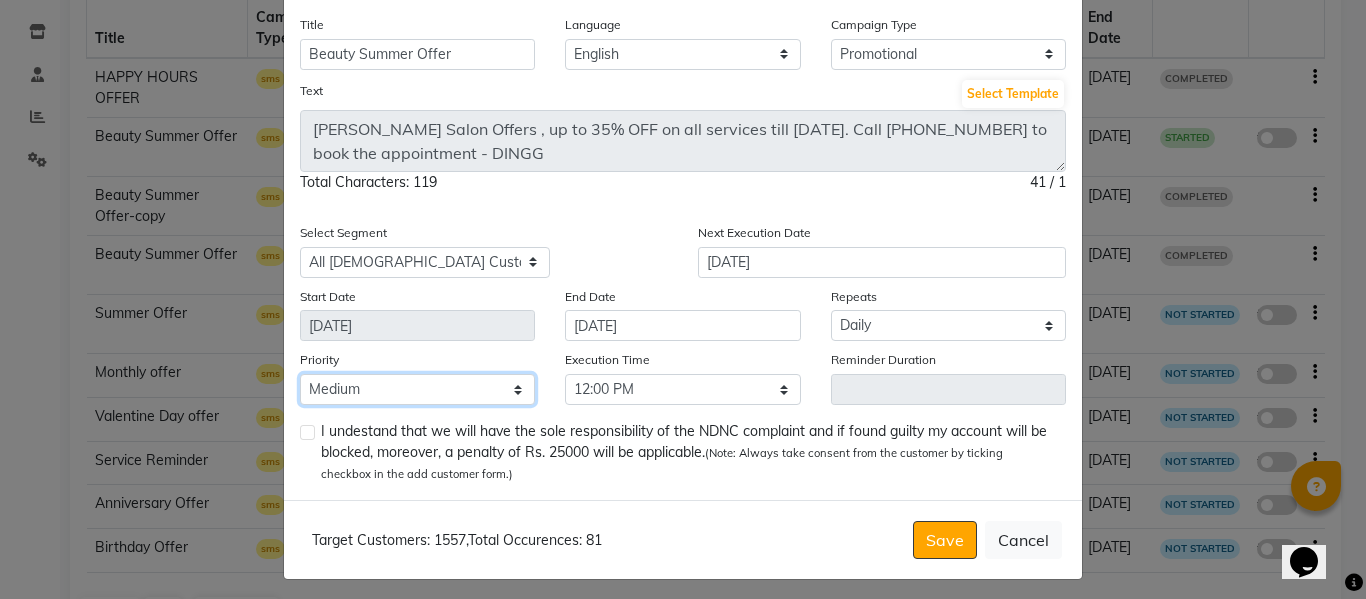 click on "Low Medium High" at bounding box center [417, 389] 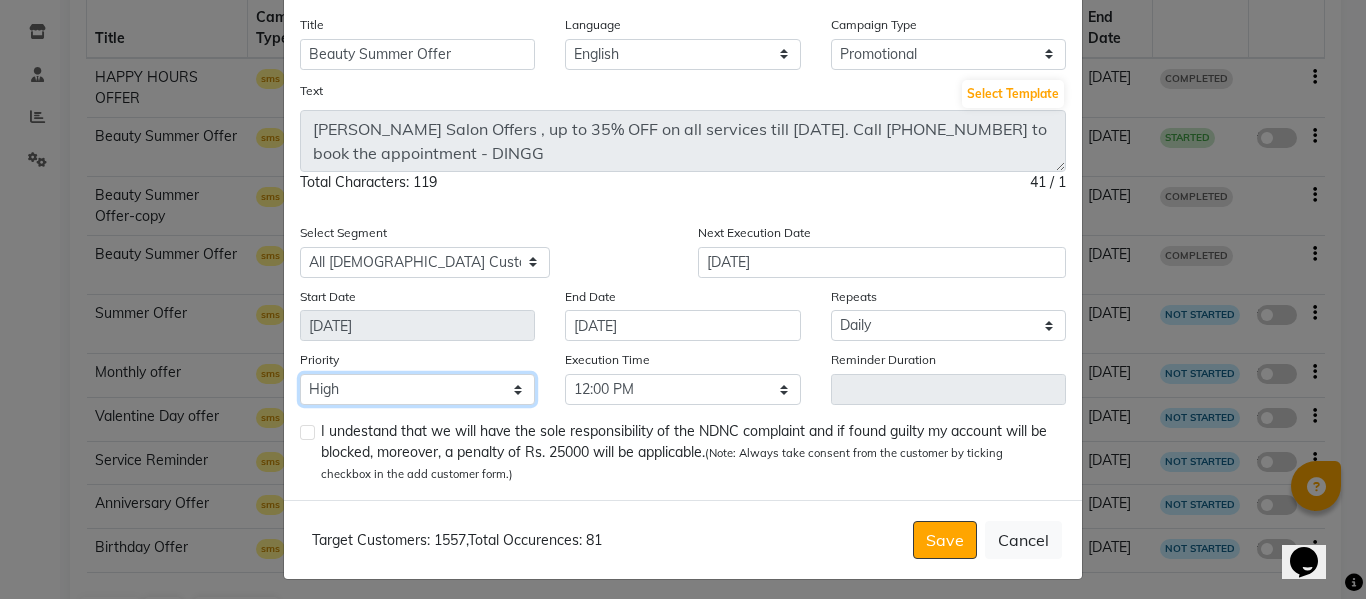 click on "Low Medium High" at bounding box center [417, 389] 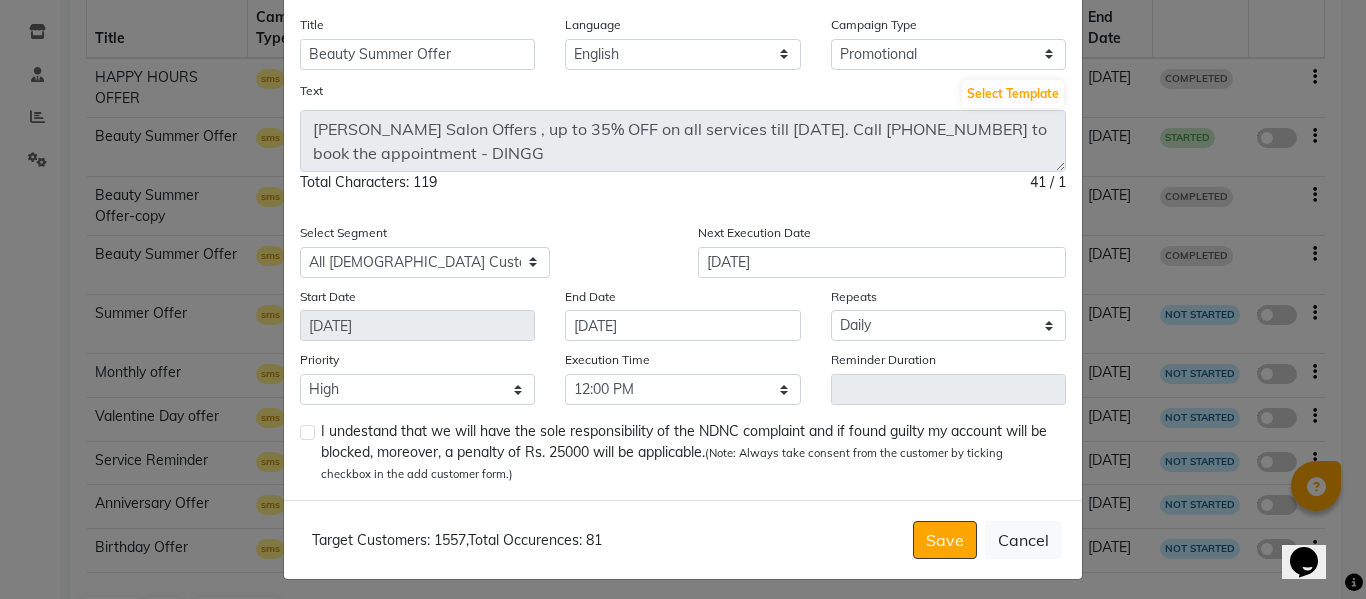 click 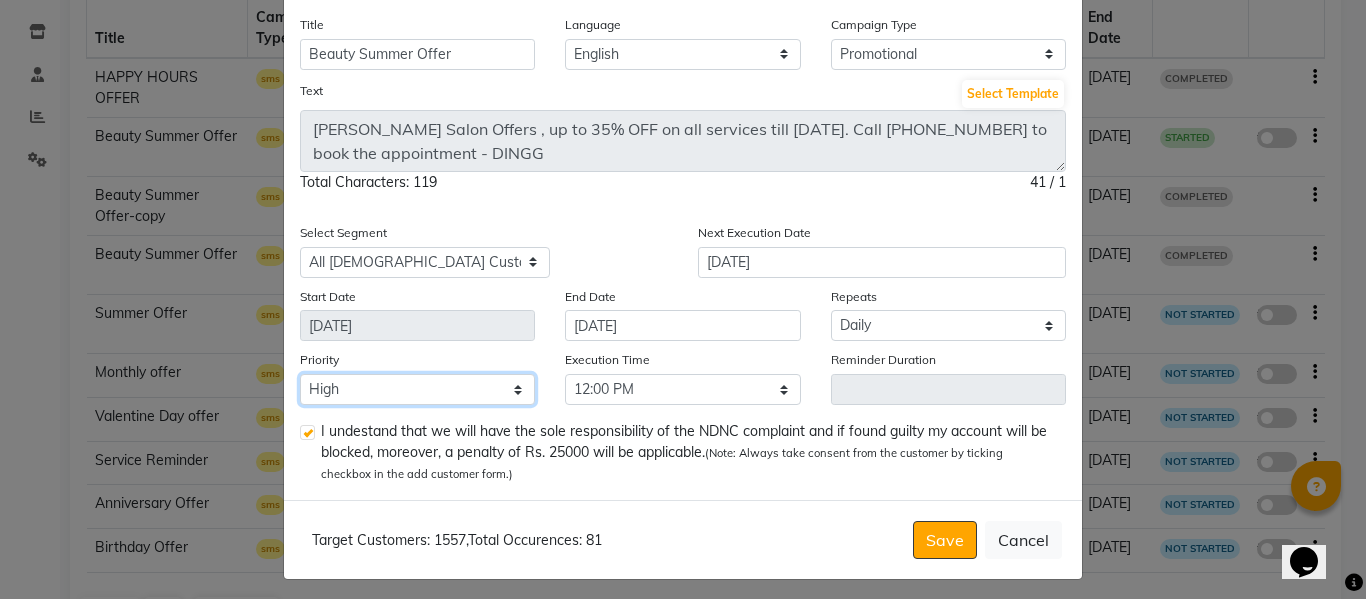 click on "Low Medium High" at bounding box center (417, 389) 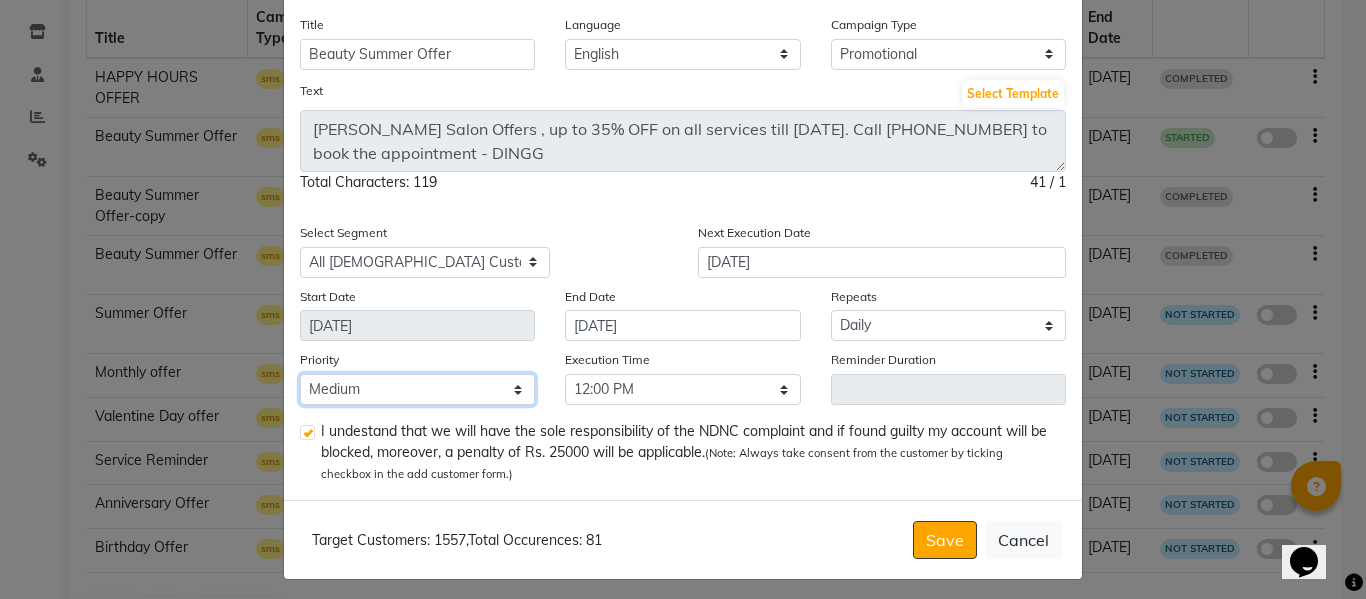 click on "Low Medium High" at bounding box center [417, 389] 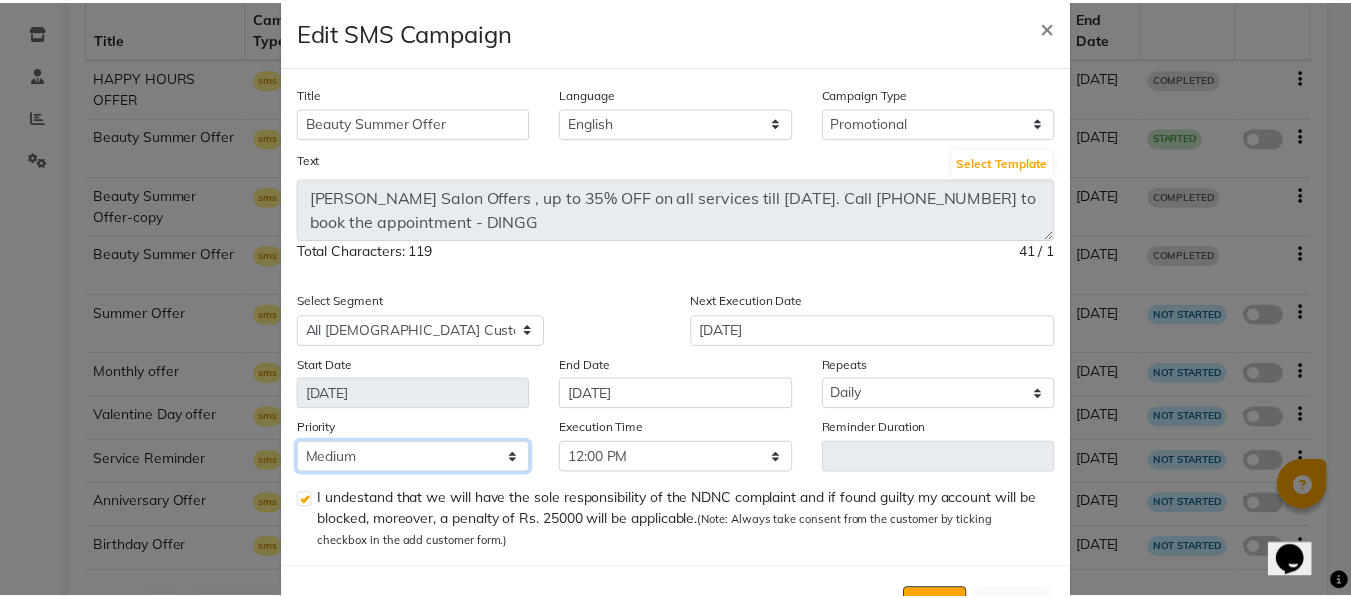 scroll, scrollTop: 109, scrollLeft: 0, axis: vertical 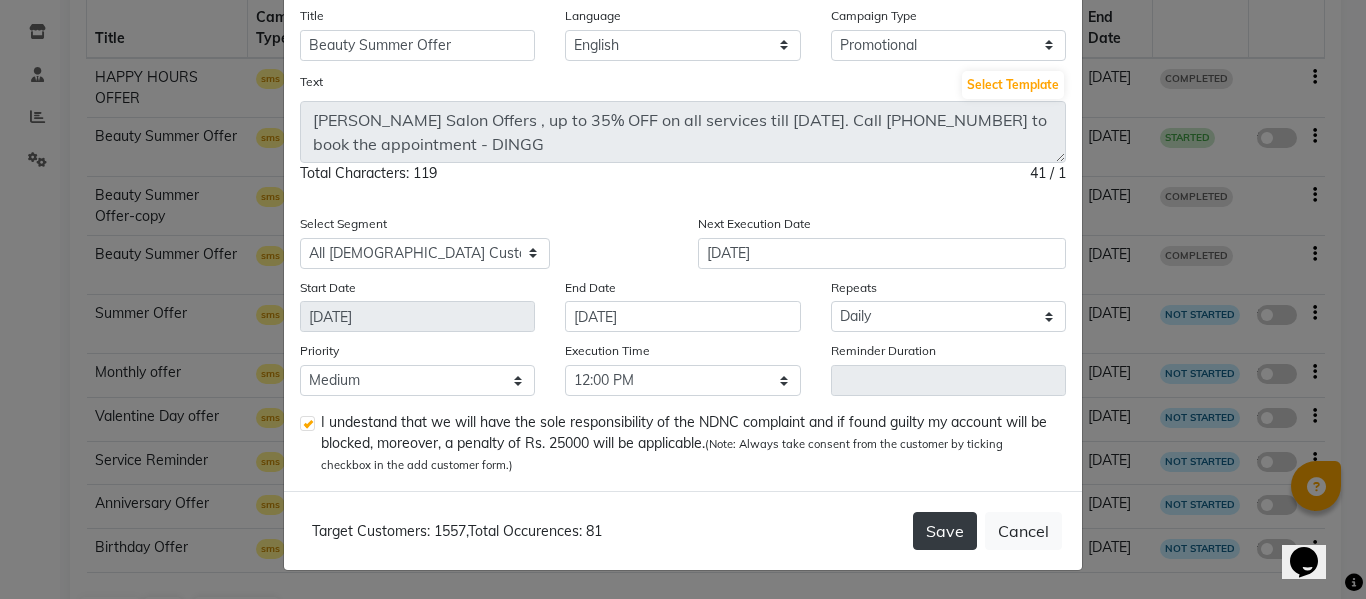 click on "Save" 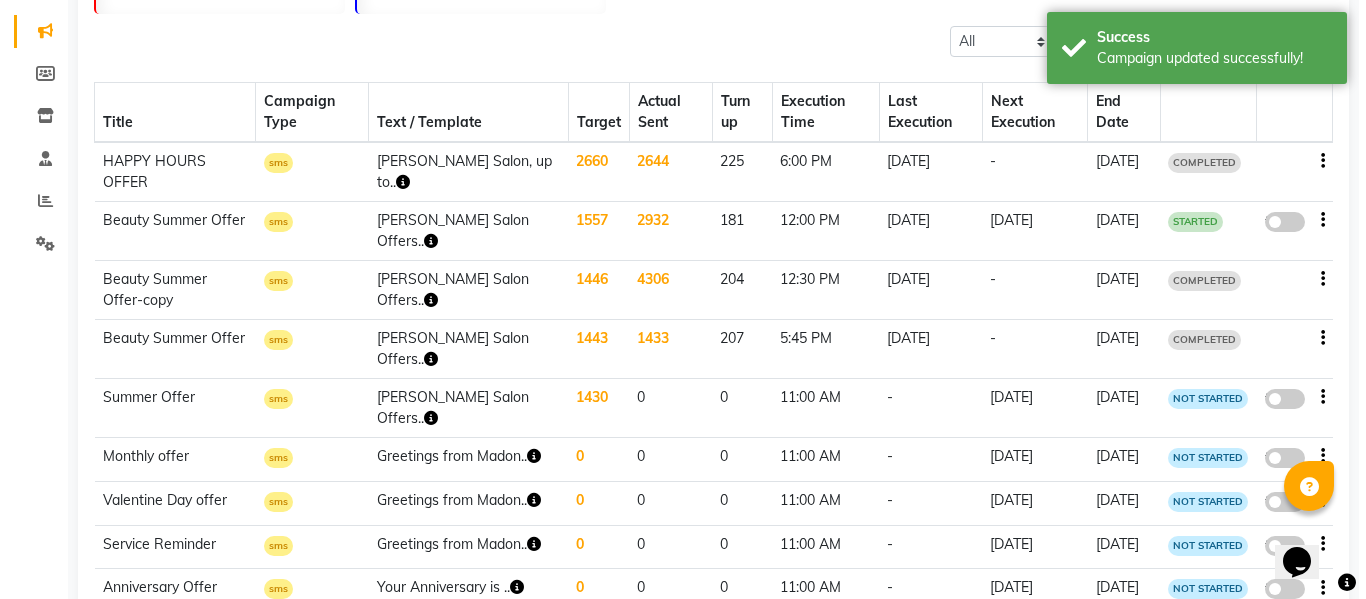 scroll, scrollTop: 210, scrollLeft: 0, axis: vertical 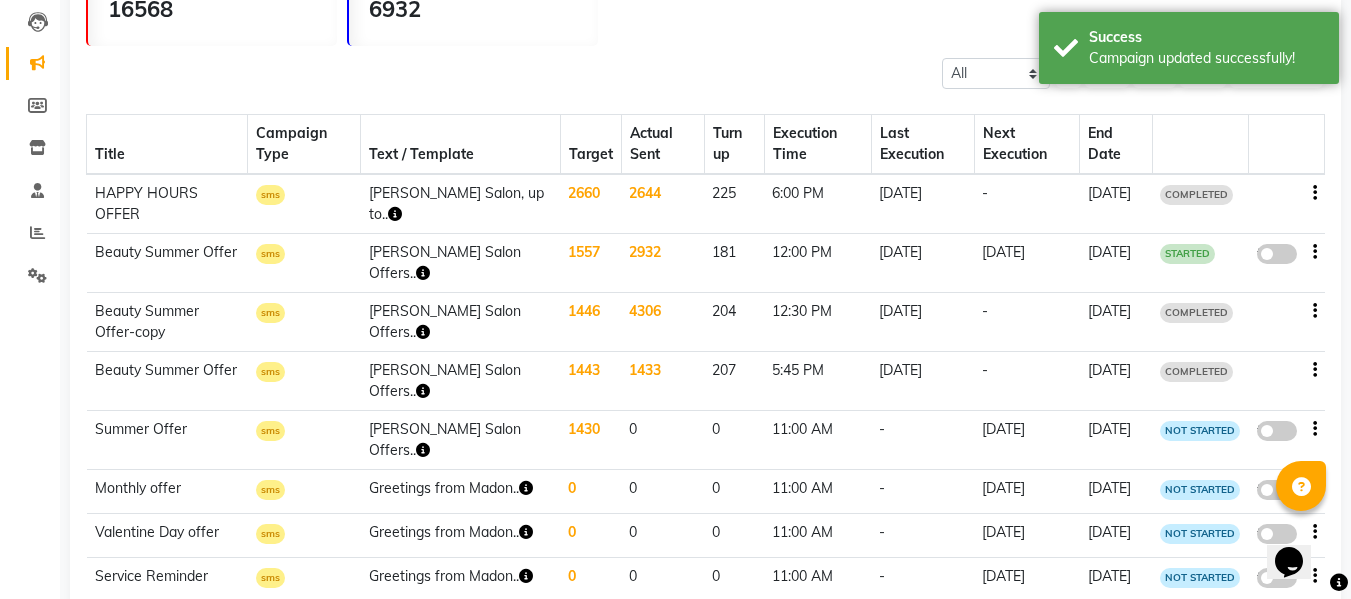 click 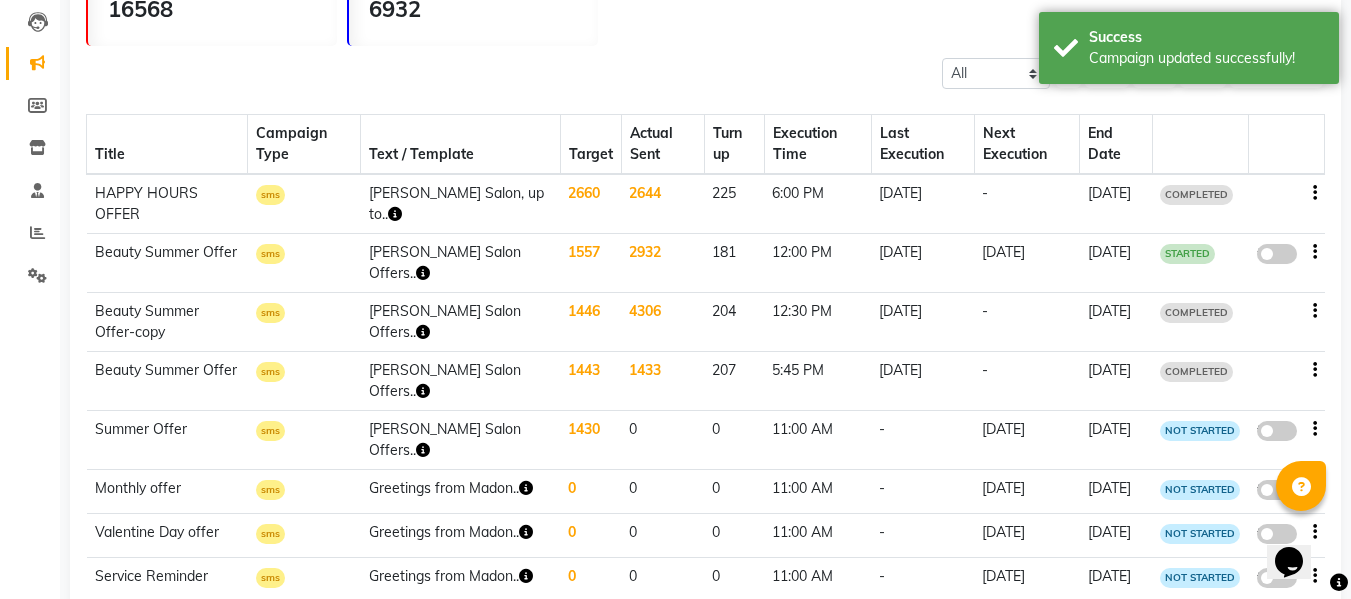 click on "false" 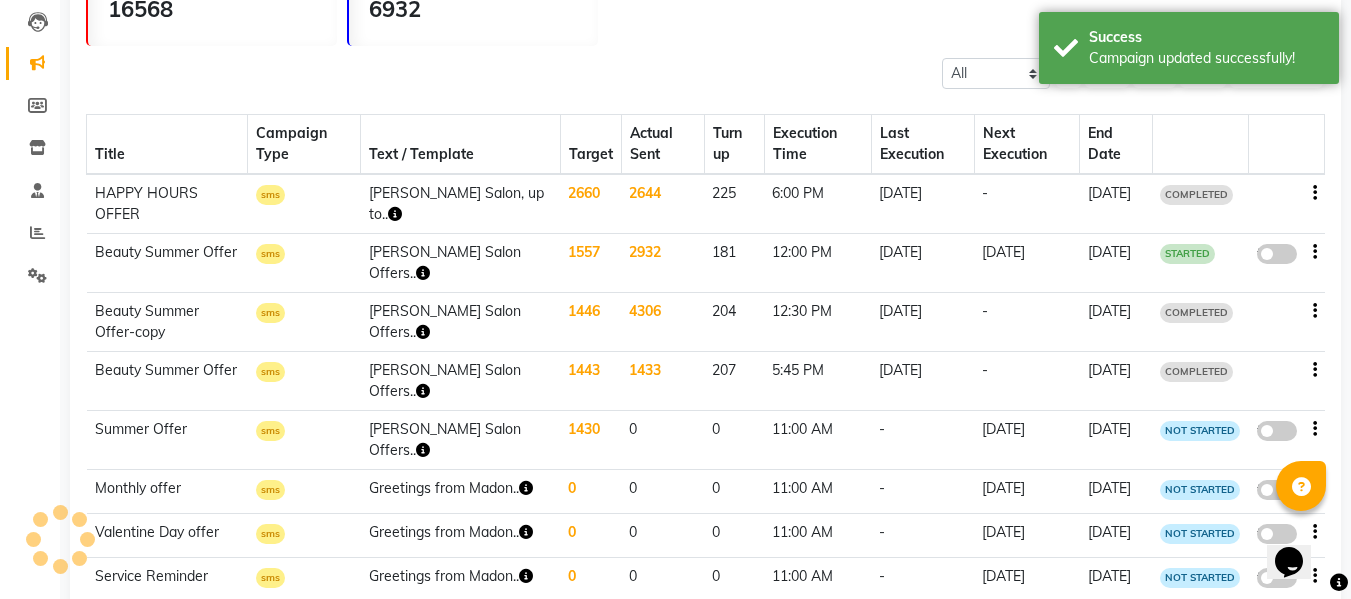 select on "3" 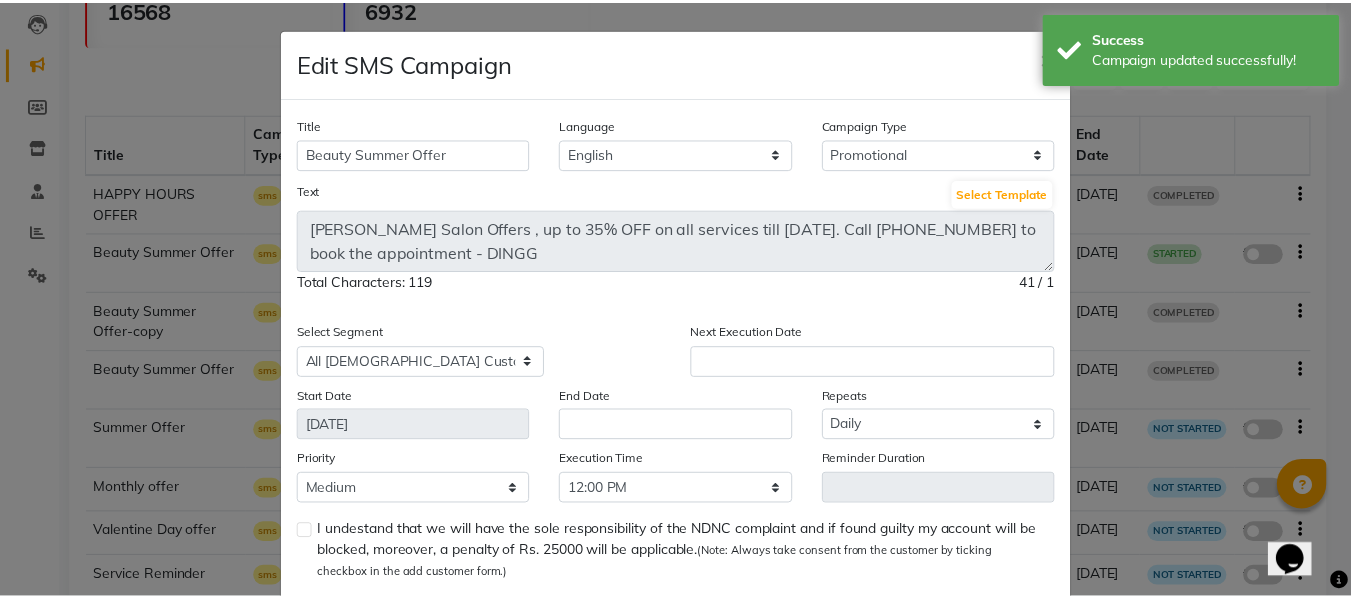 scroll, scrollTop: 109, scrollLeft: 0, axis: vertical 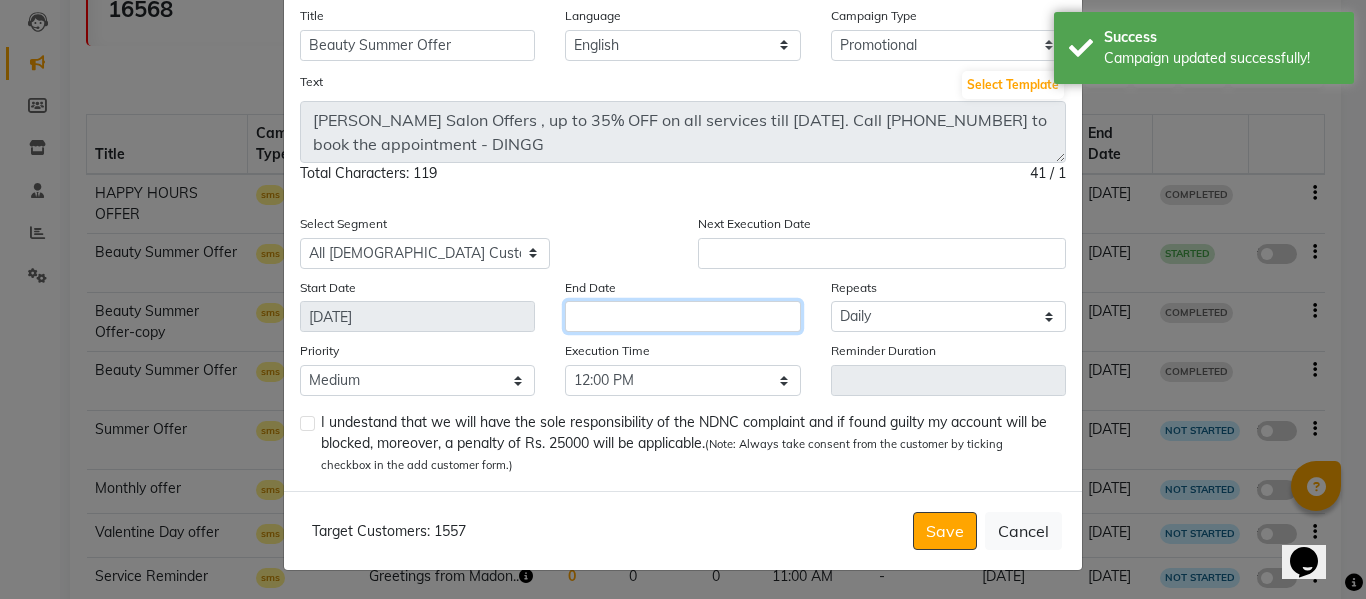 click 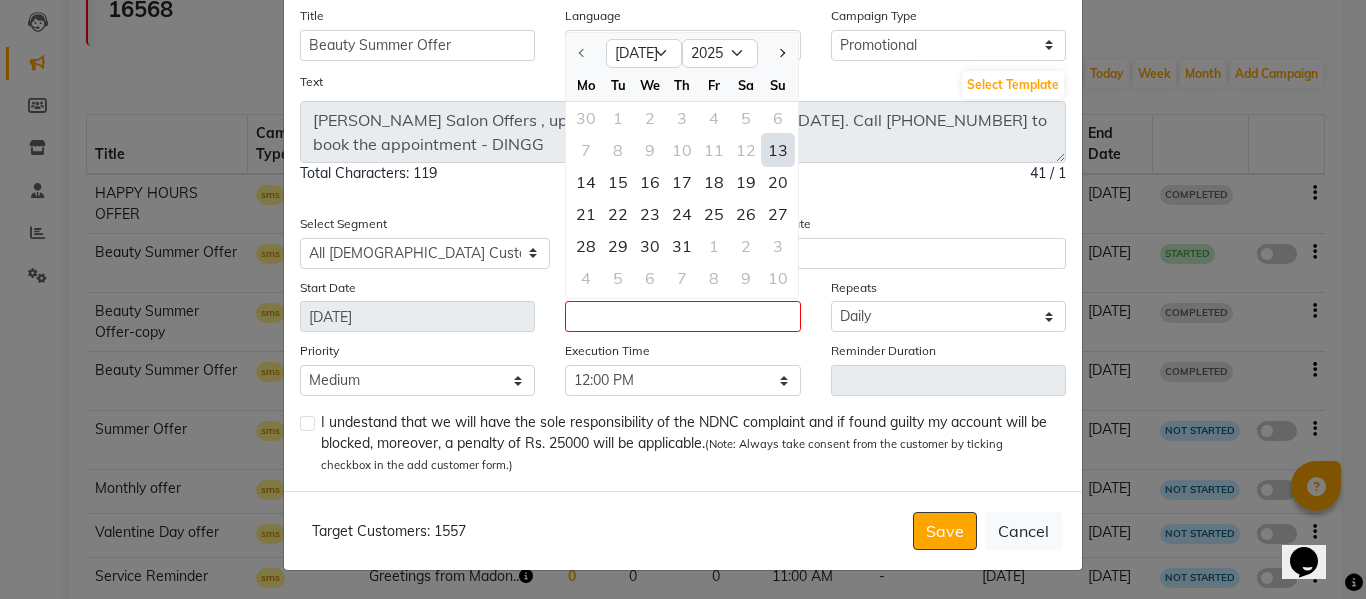 click on "13" 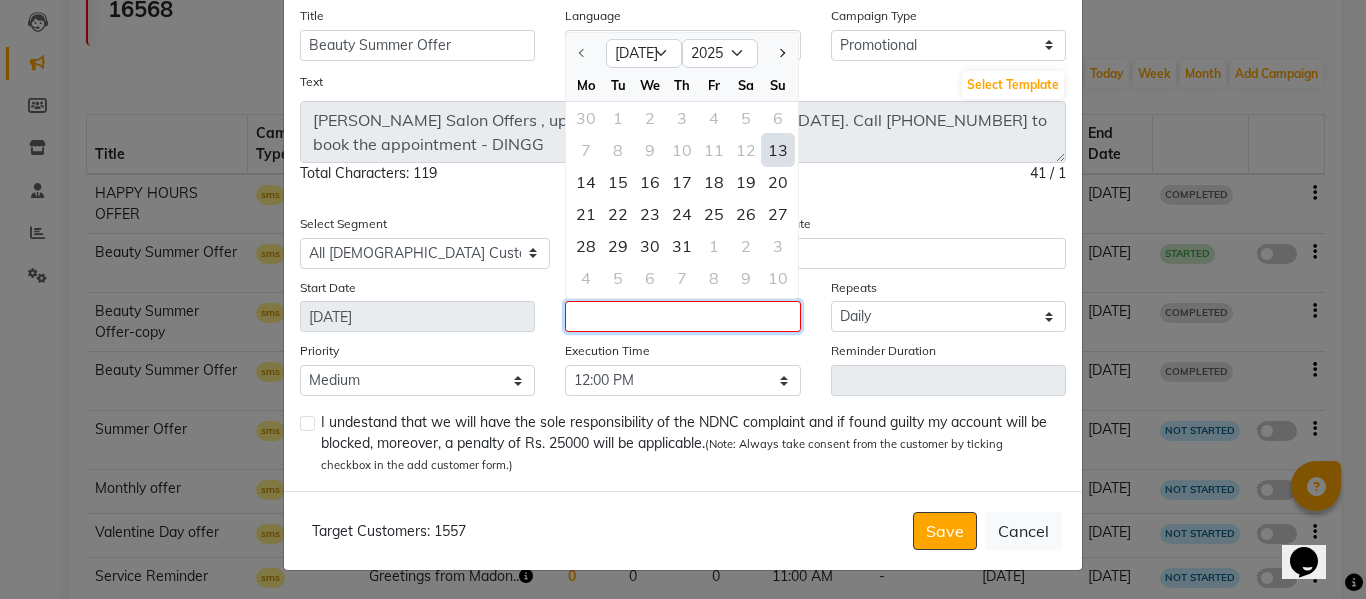type on "[DATE]" 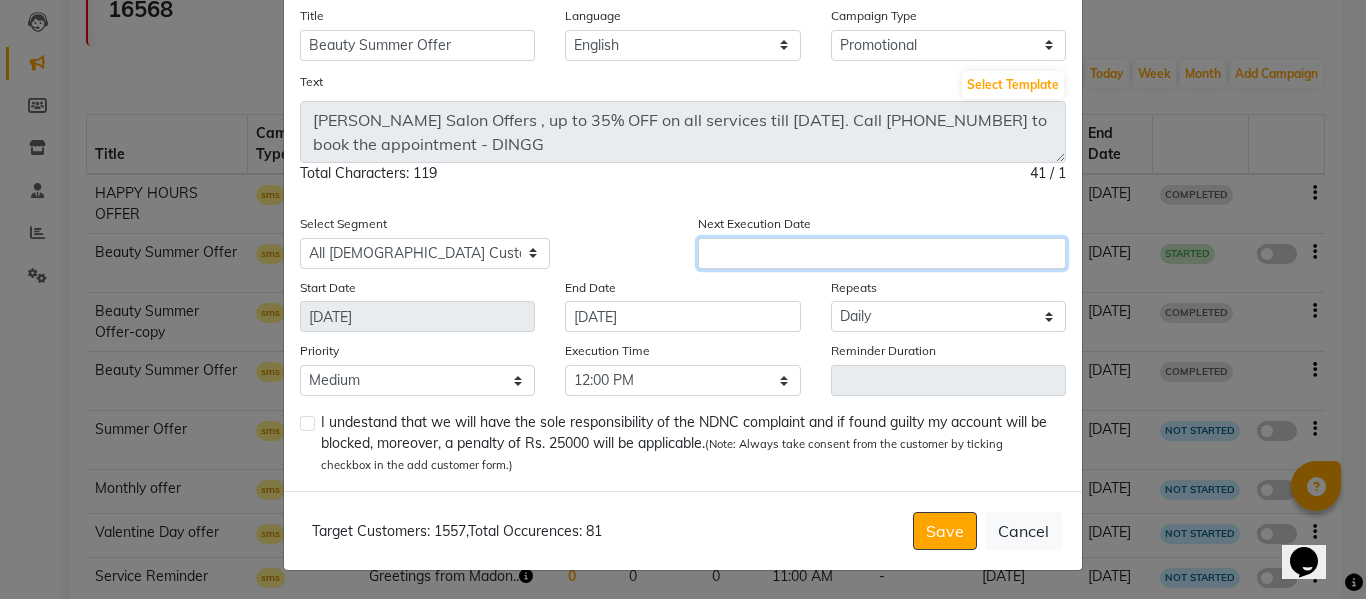 click 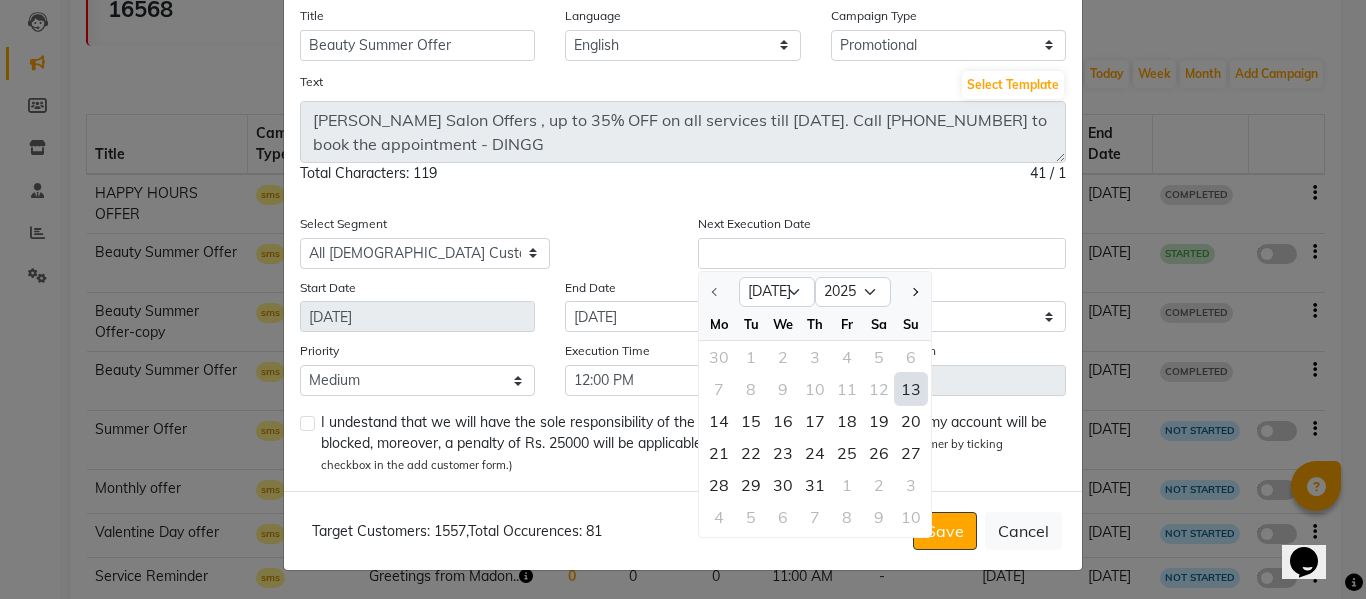 click on "13" 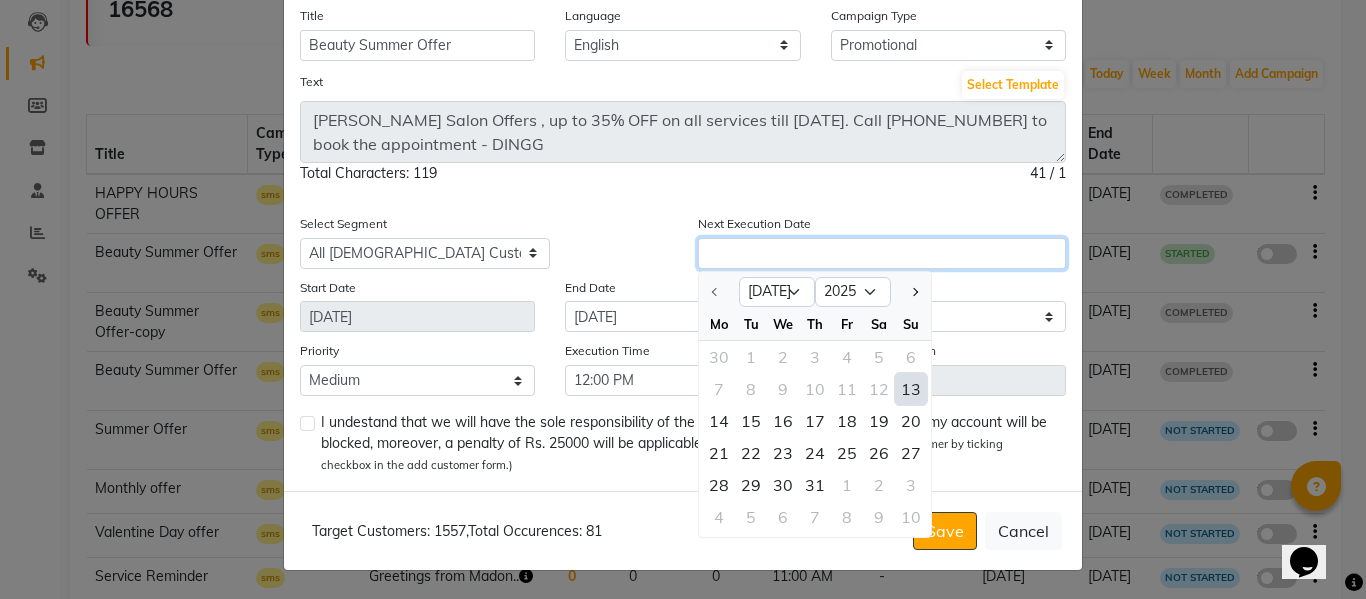 type on "[DATE]" 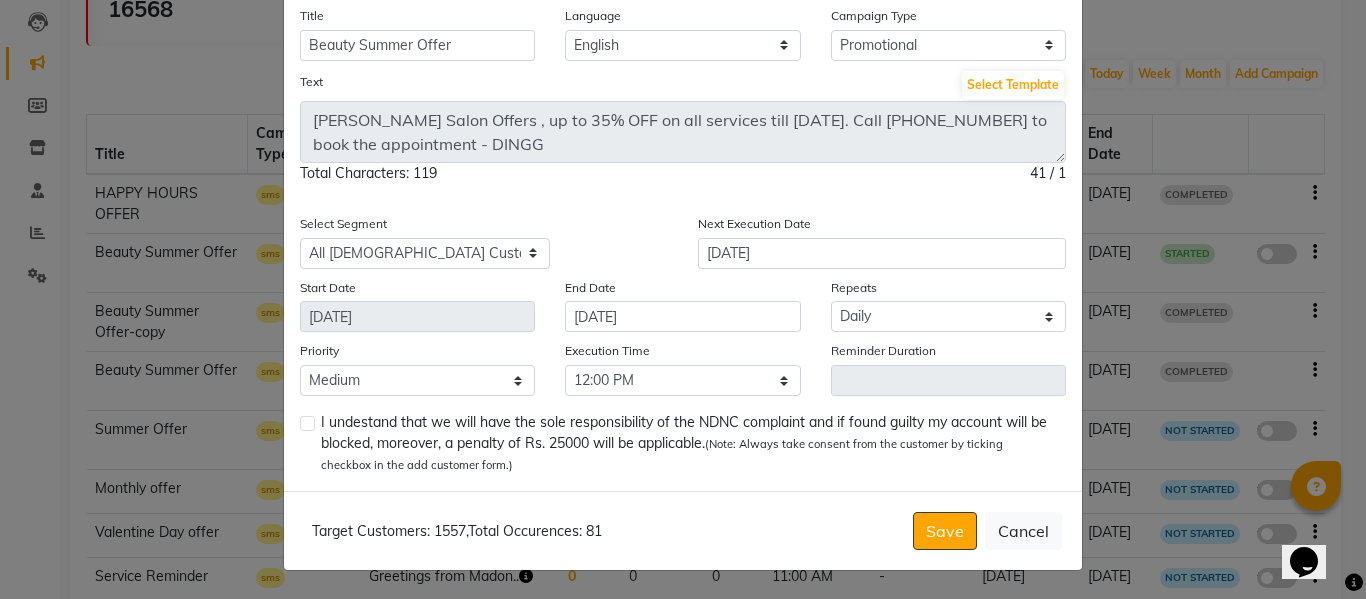 click on "I undestand that we will have the sole responsibility of the NDNC complaint and if found guilty my account will be blocked, moreover, a penalty of Rs. 25000 will be applicable.  (Note: Always take consent from the customer by ticking checkbox in the add customer form.)" 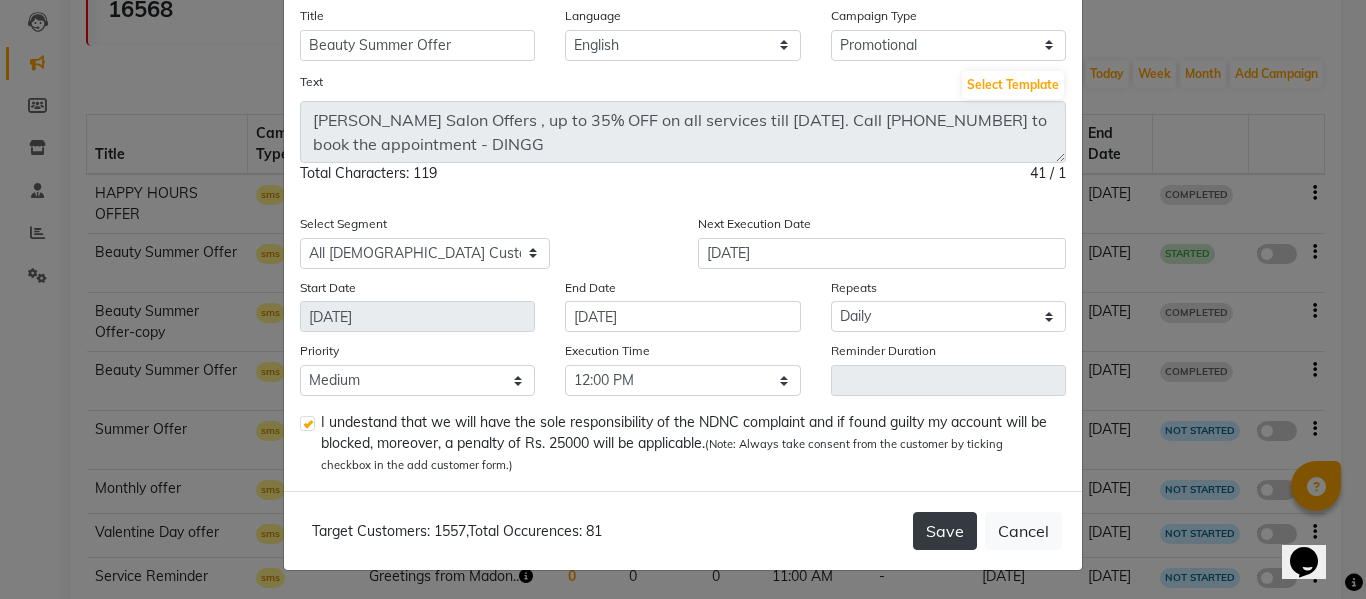 click on "Save" 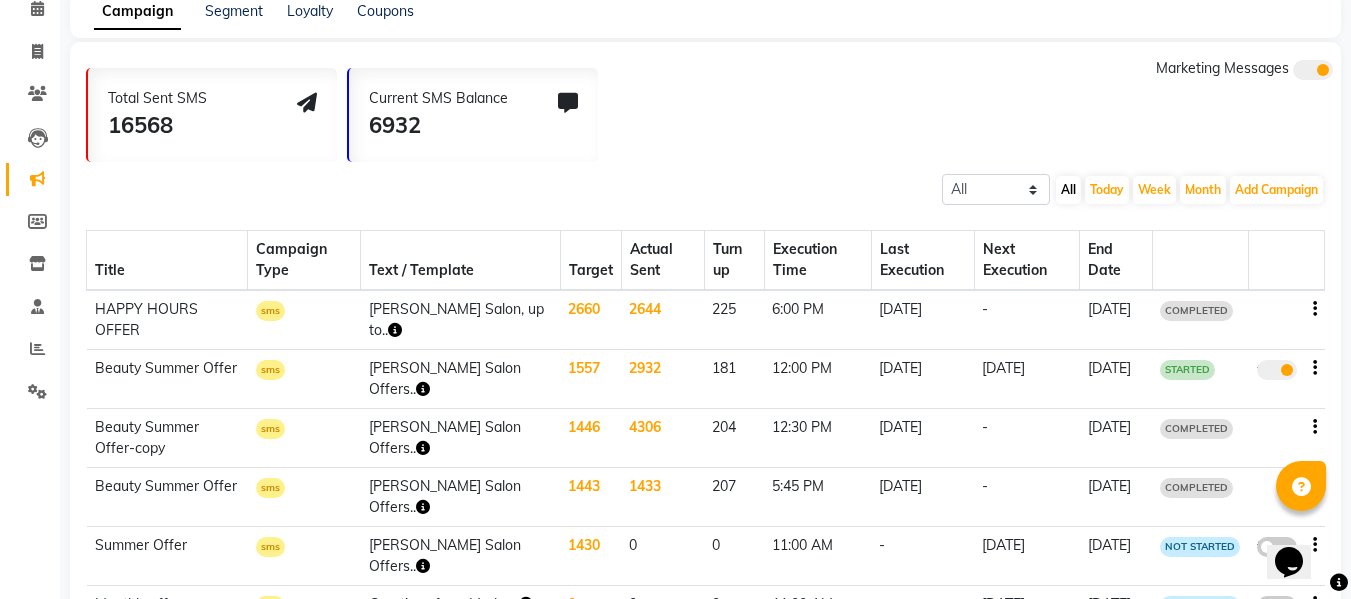 scroll, scrollTop: 100, scrollLeft: 0, axis: vertical 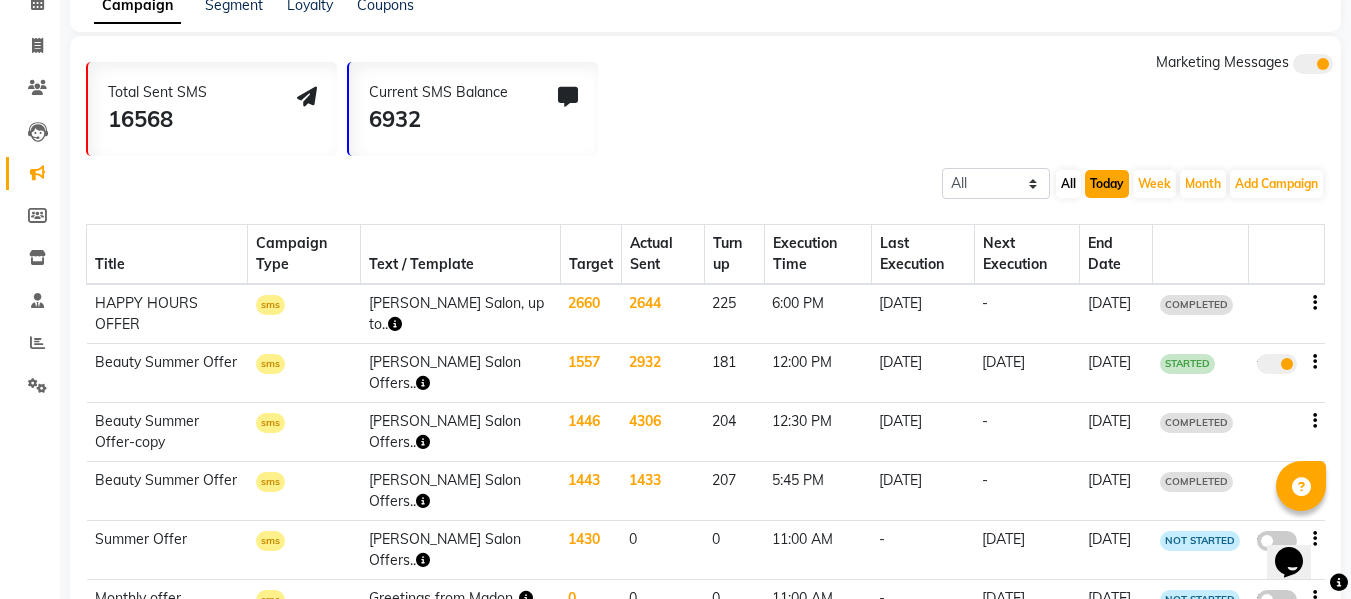 click on "Today" 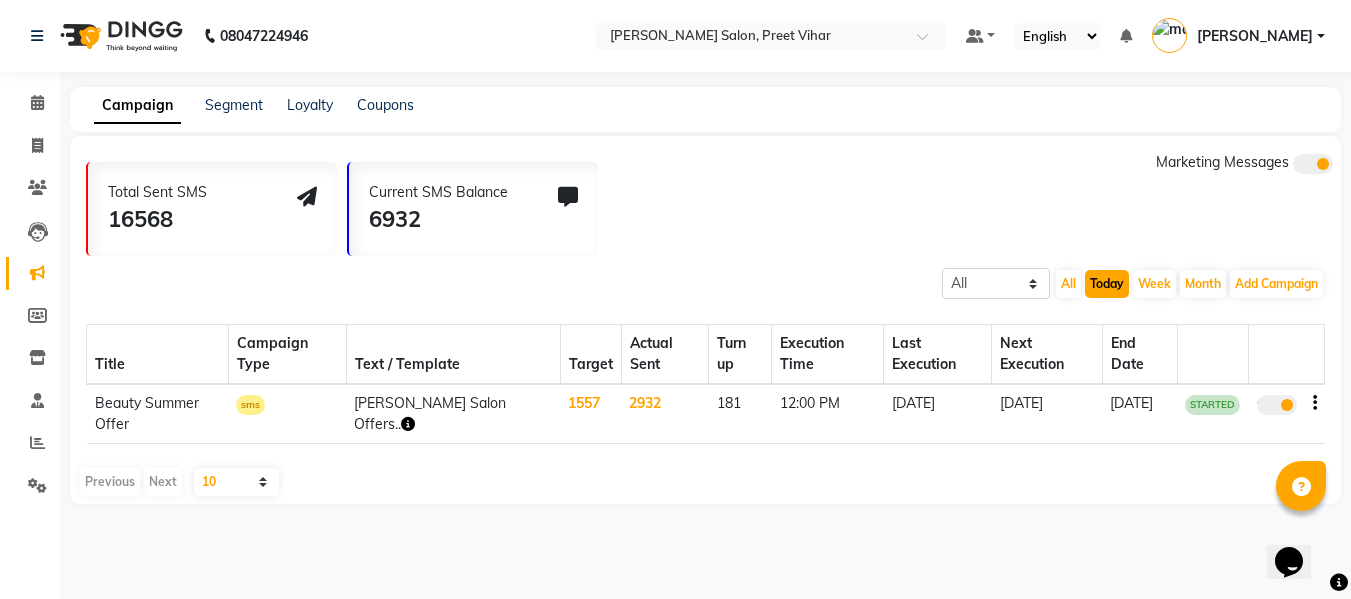 scroll, scrollTop: 0, scrollLeft: 0, axis: both 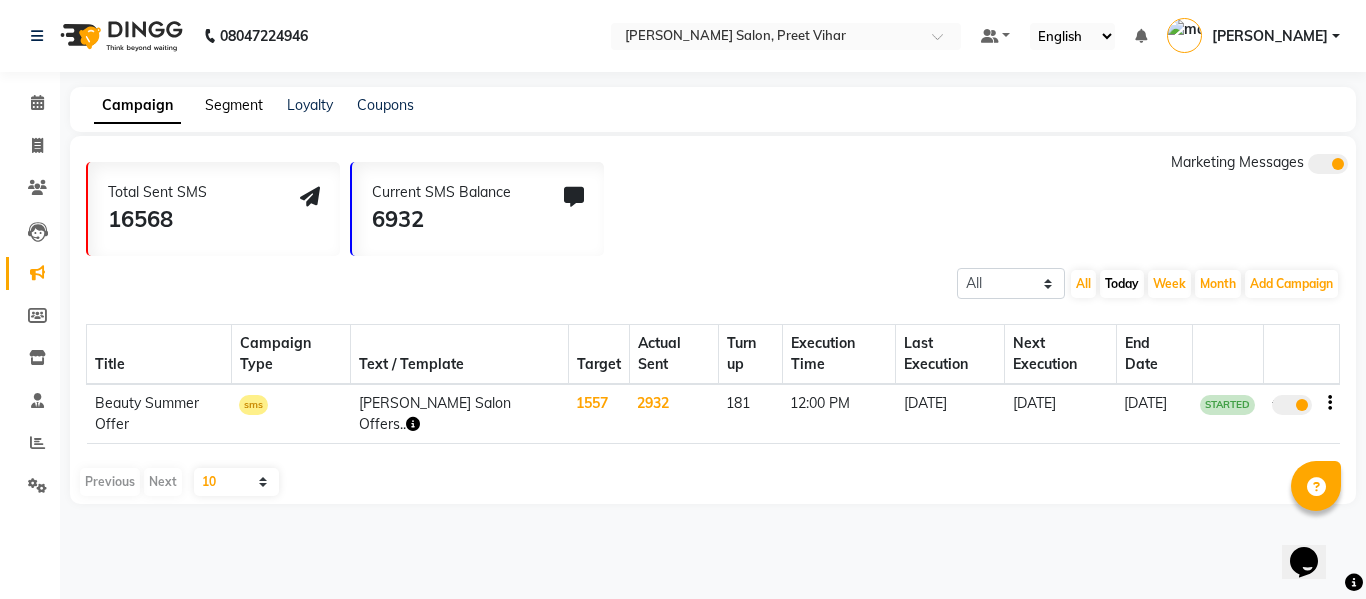 click on "Segment" 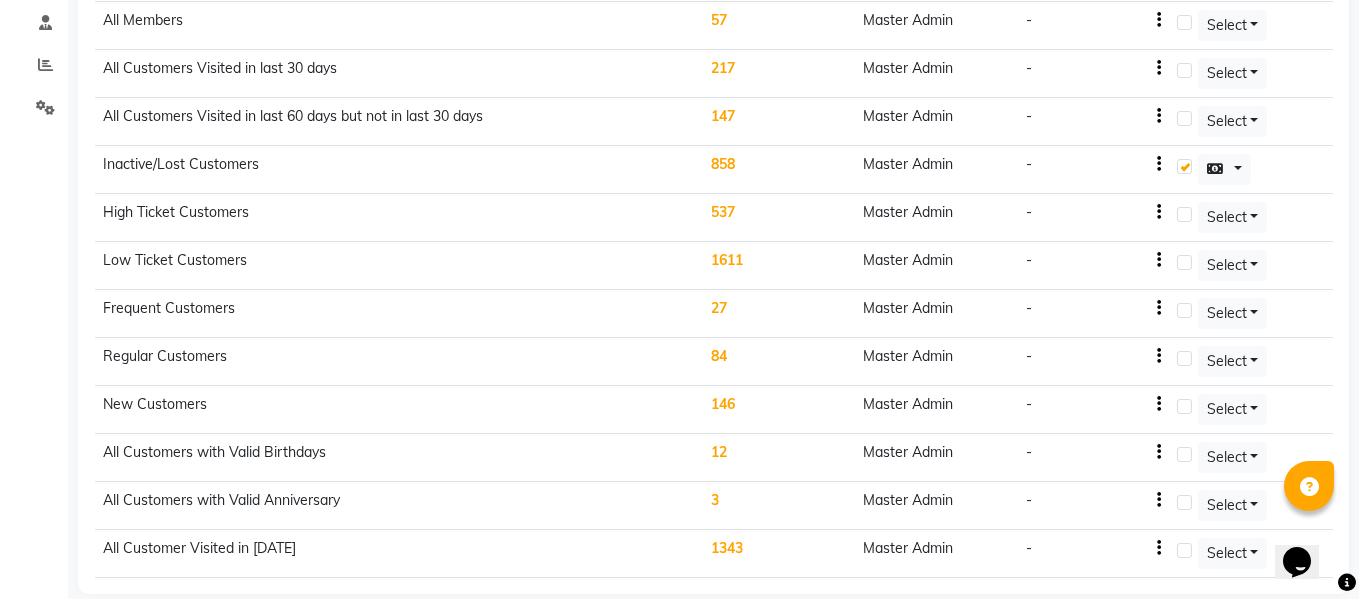 scroll, scrollTop: 377, scrollLeft: 0, axis: vertical 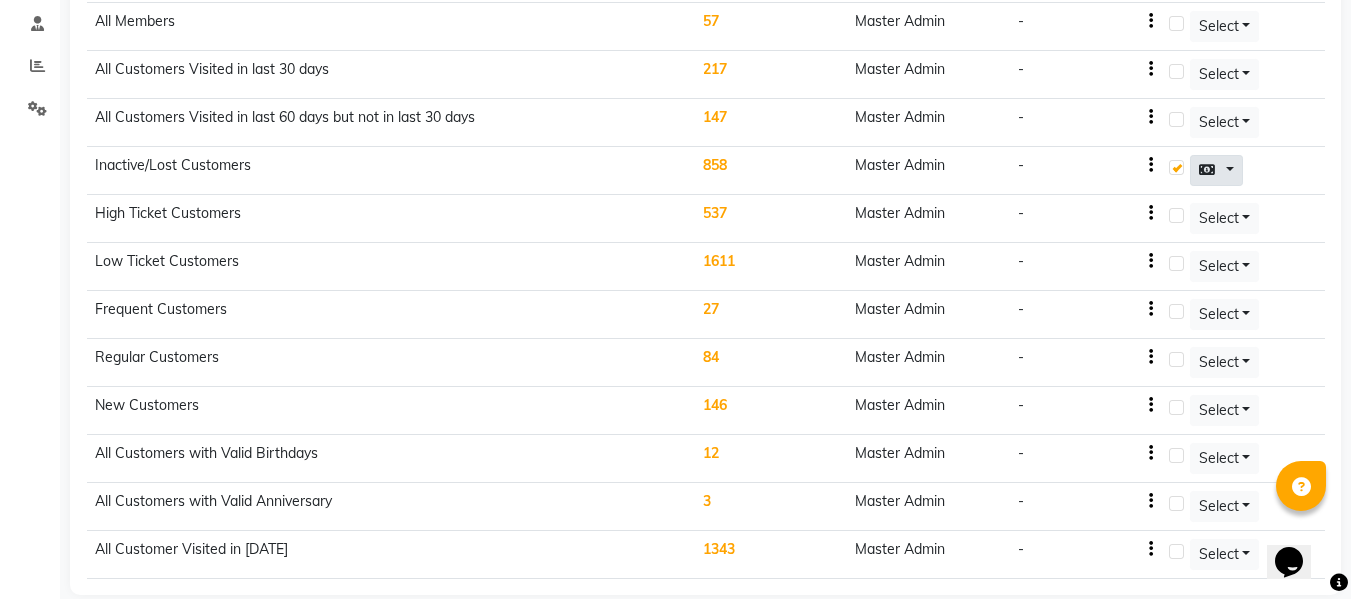 click at bounding box center (1225, -118) 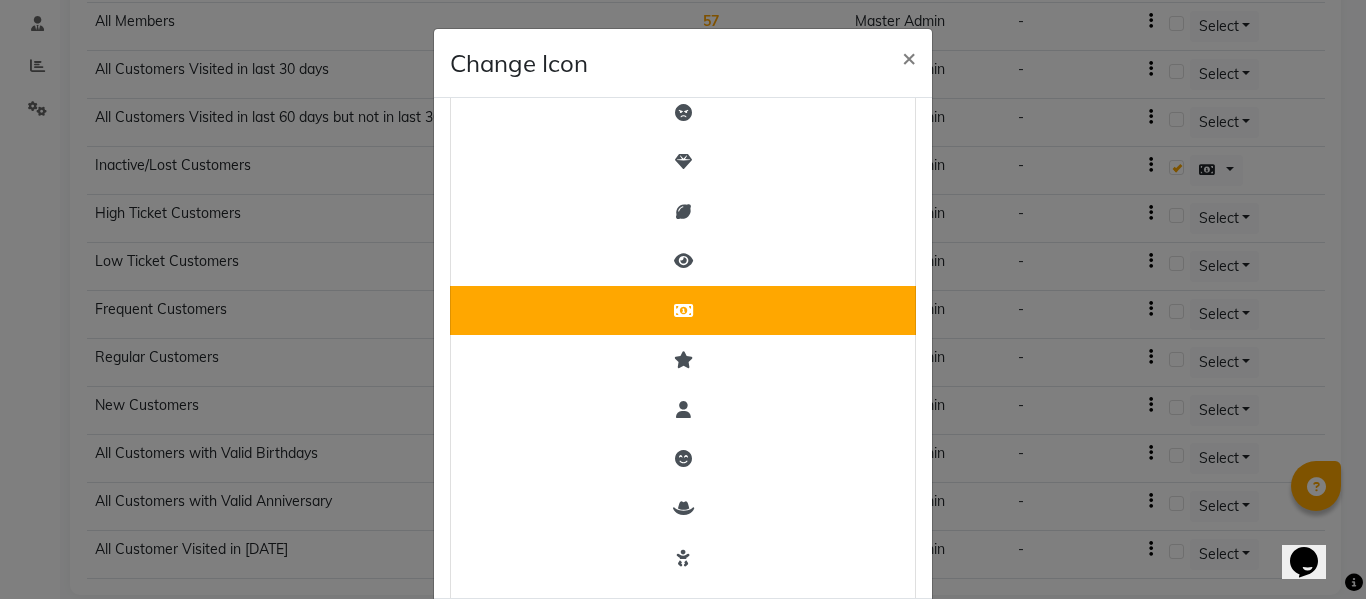 scroll, scrollTop: 475, scrollLeft: 0, axis: vertical 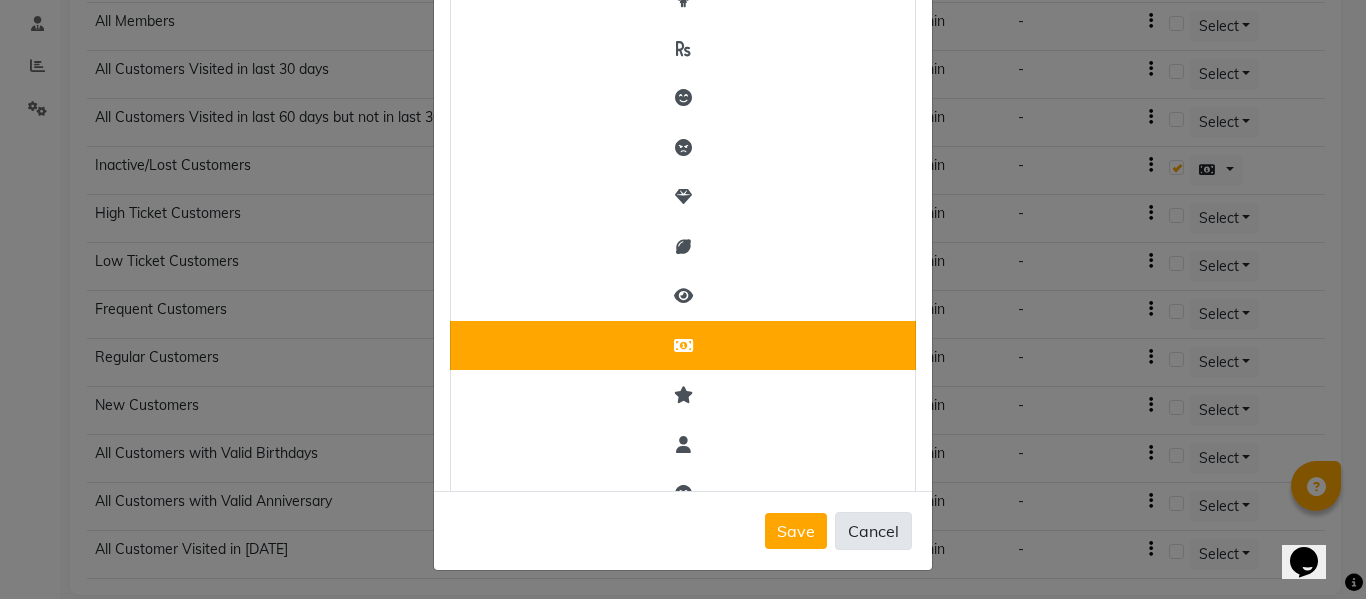 click on "Cancel" 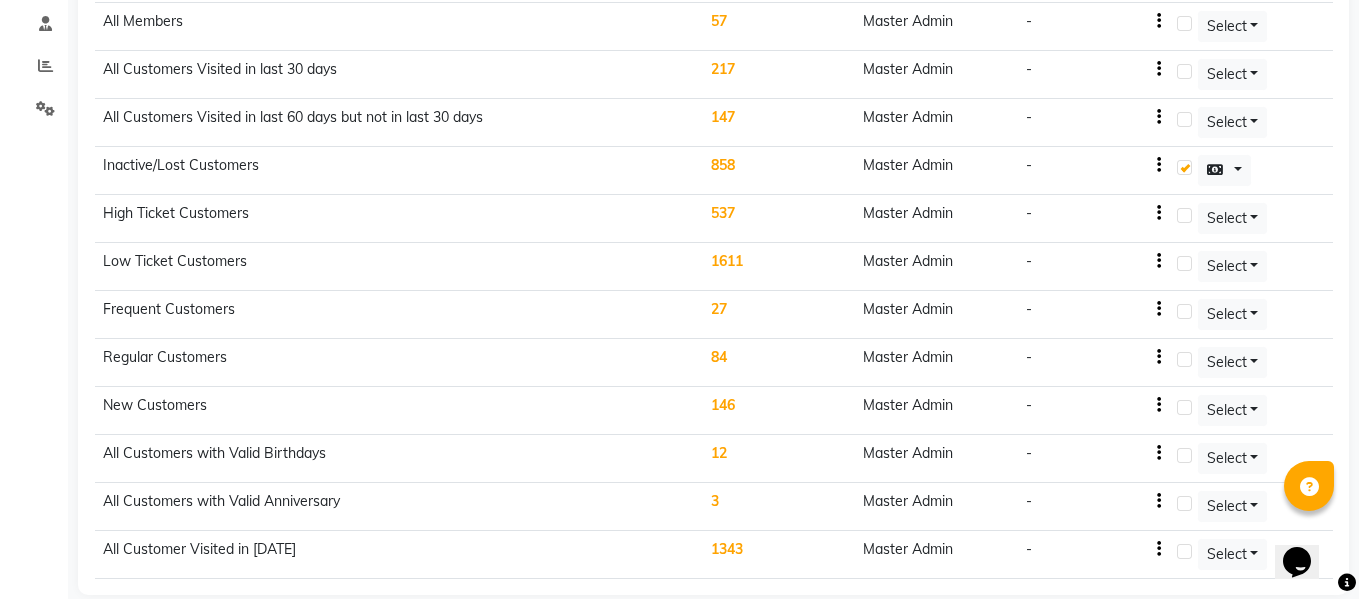 scroll, scrollTop: 403, scrollLeft: 0, axis: vertical 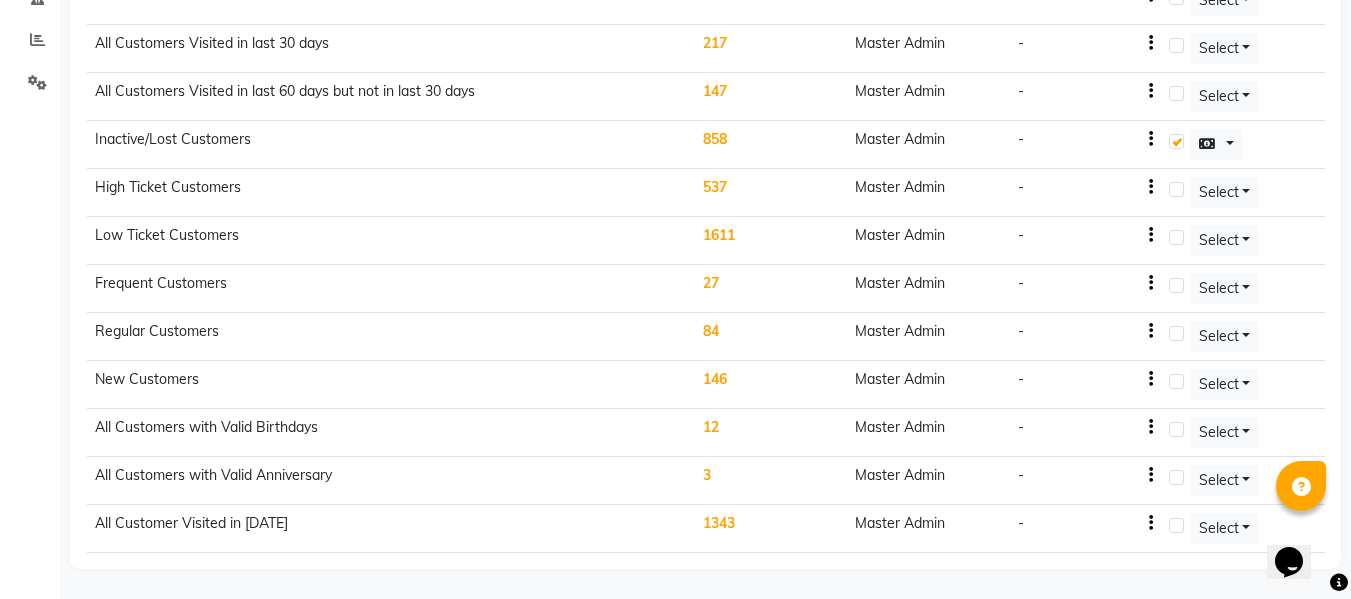 click on "Frequent Customers" 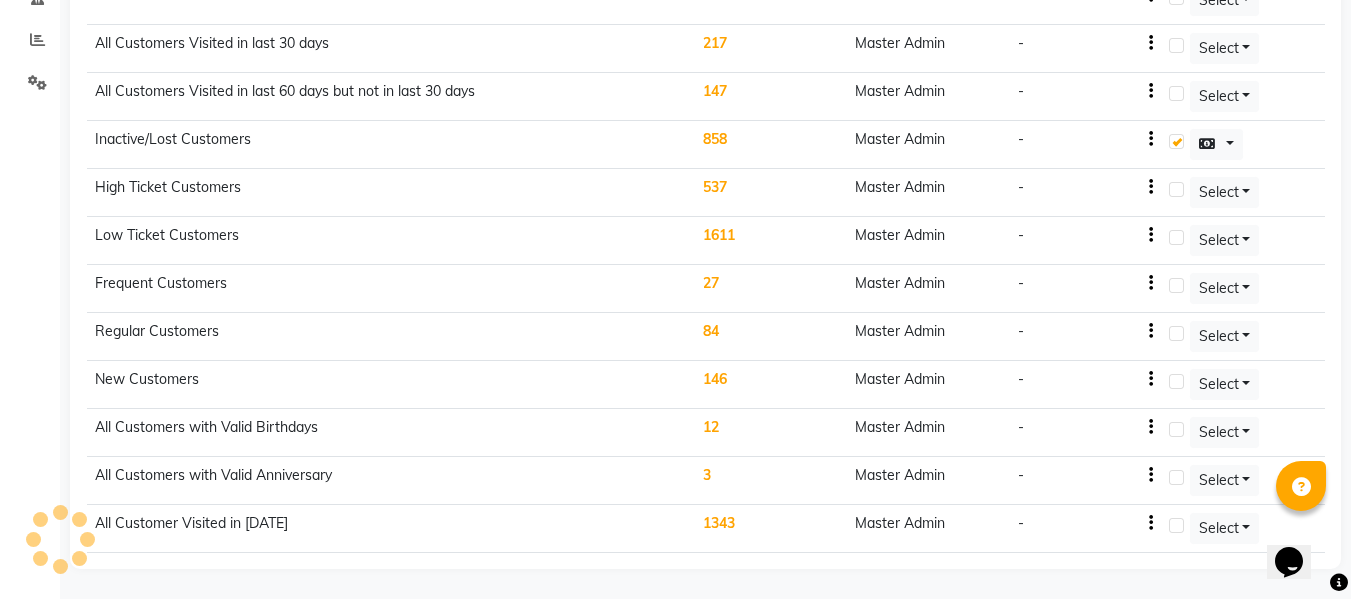click on "84" 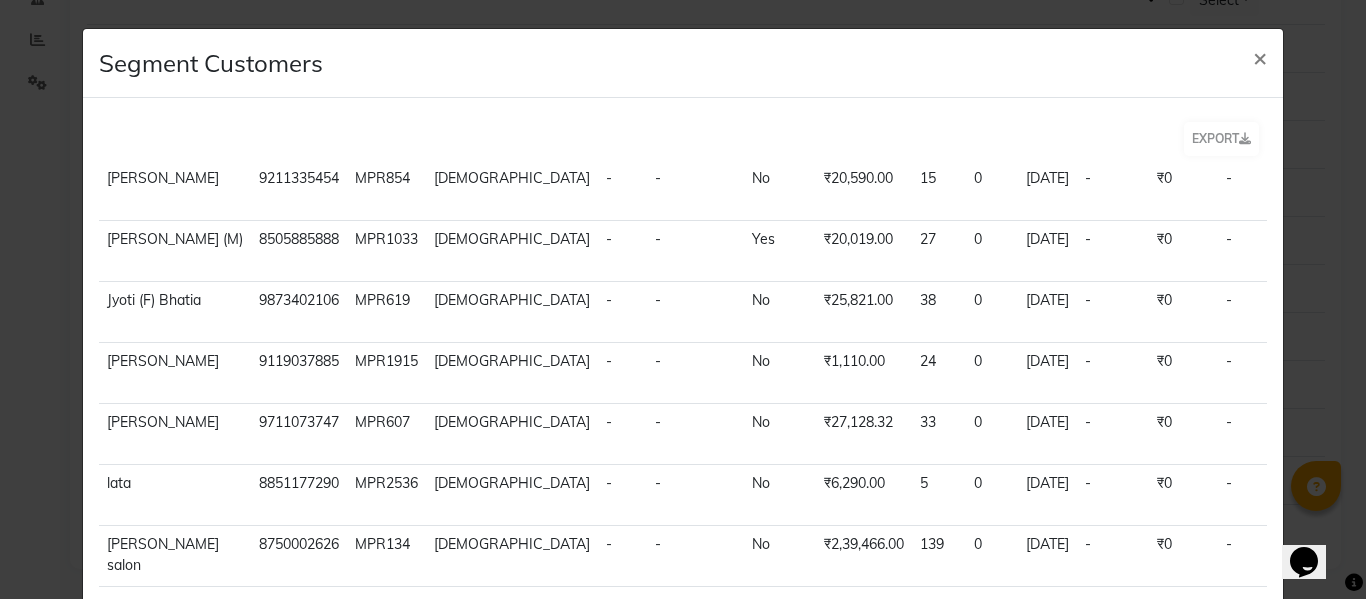 scroll, scrollTop: 392, scrollLeft: 0, axis: vertical 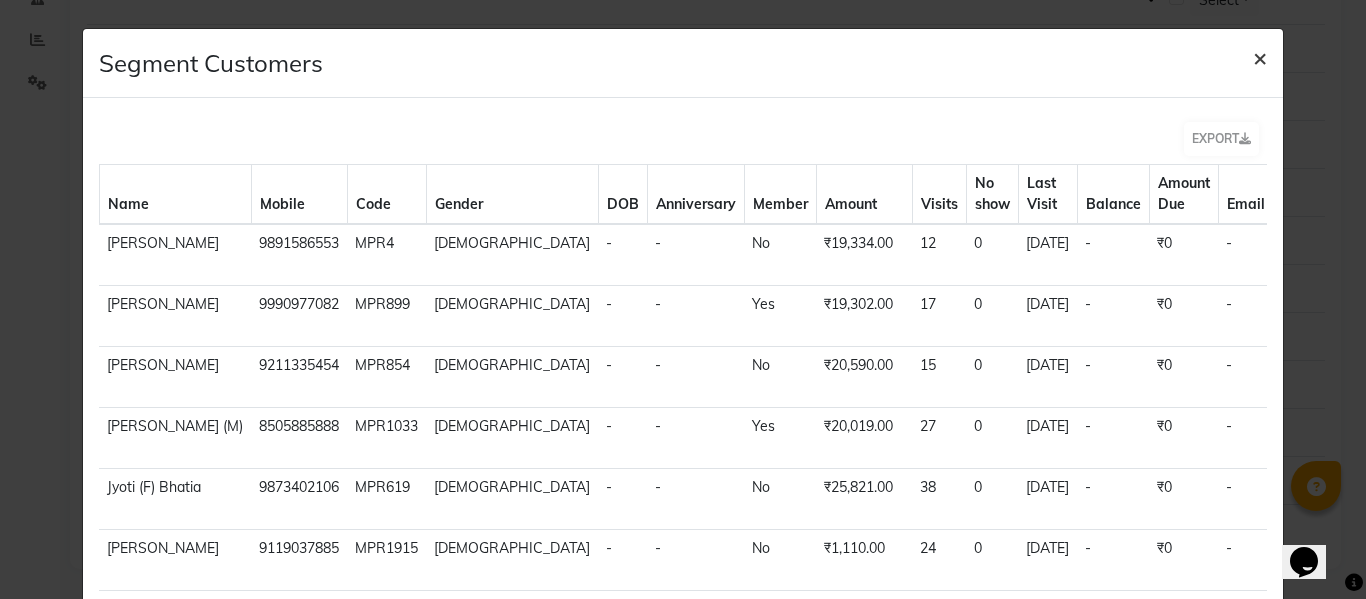 click on "×" 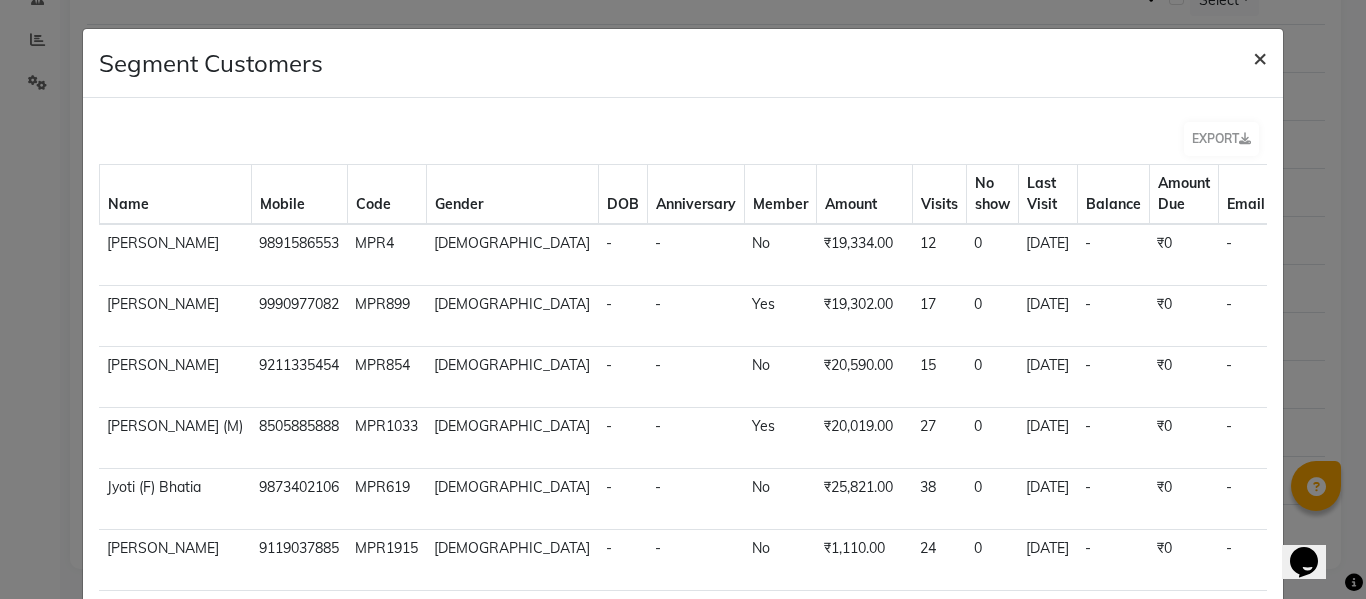 click on "×" 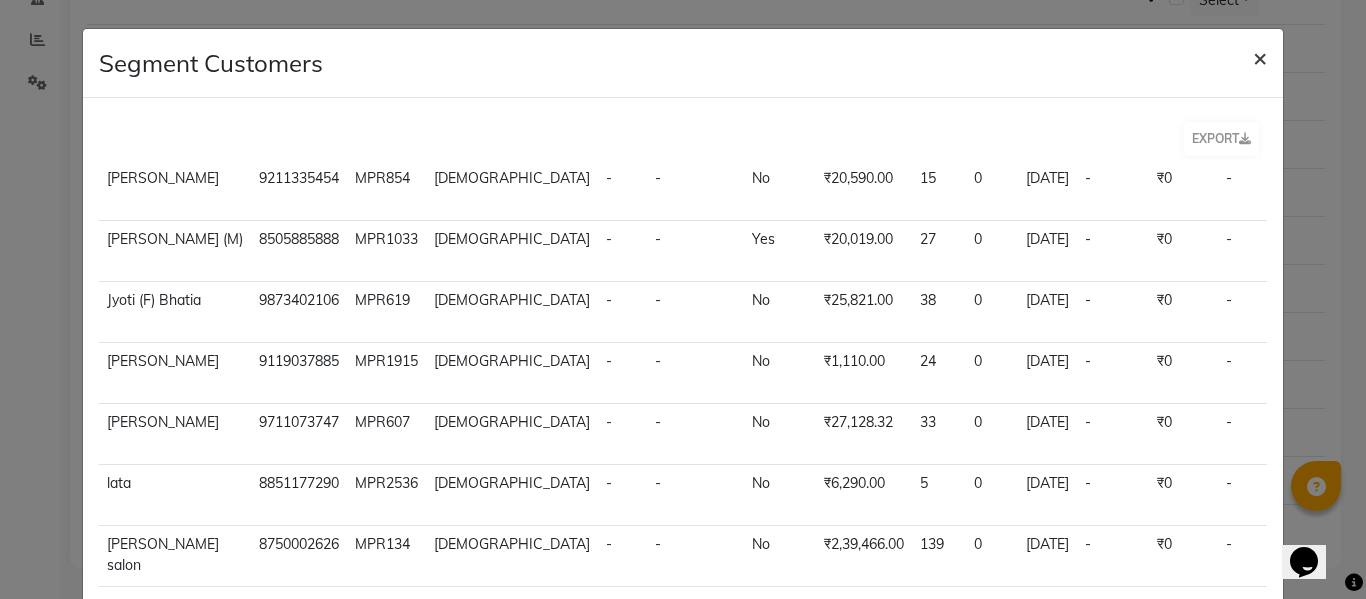 scroll, scrollTop: 392, scrollLeft: 0, axis: vertical 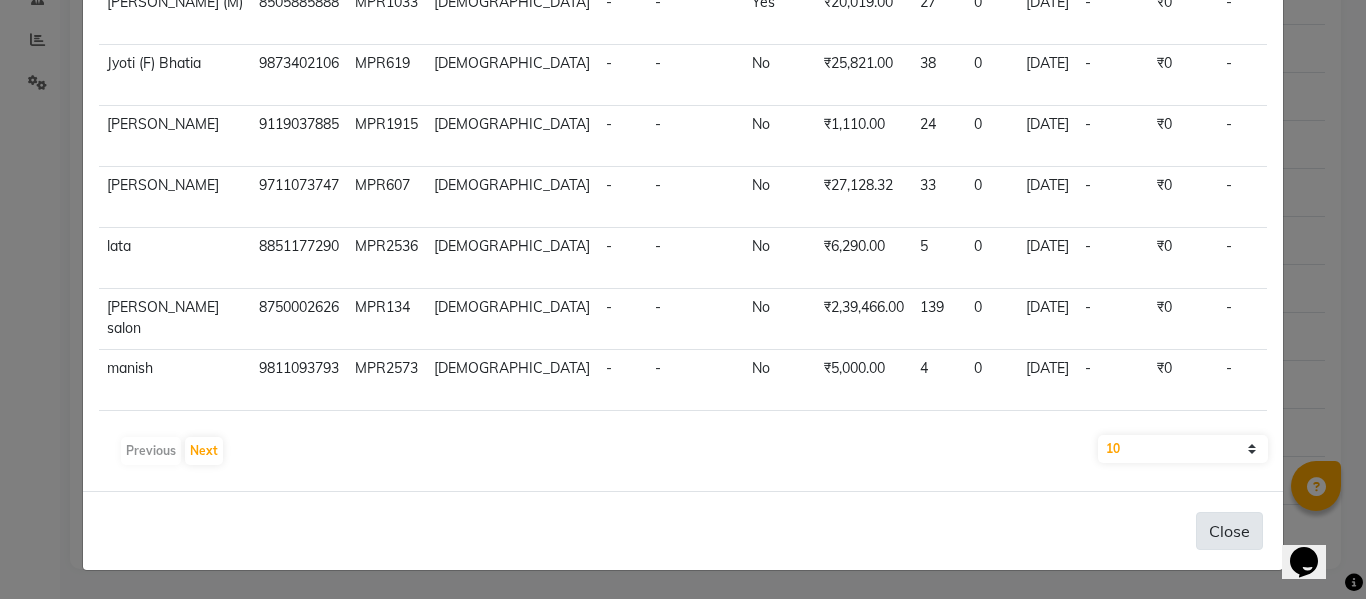 click on "Close" 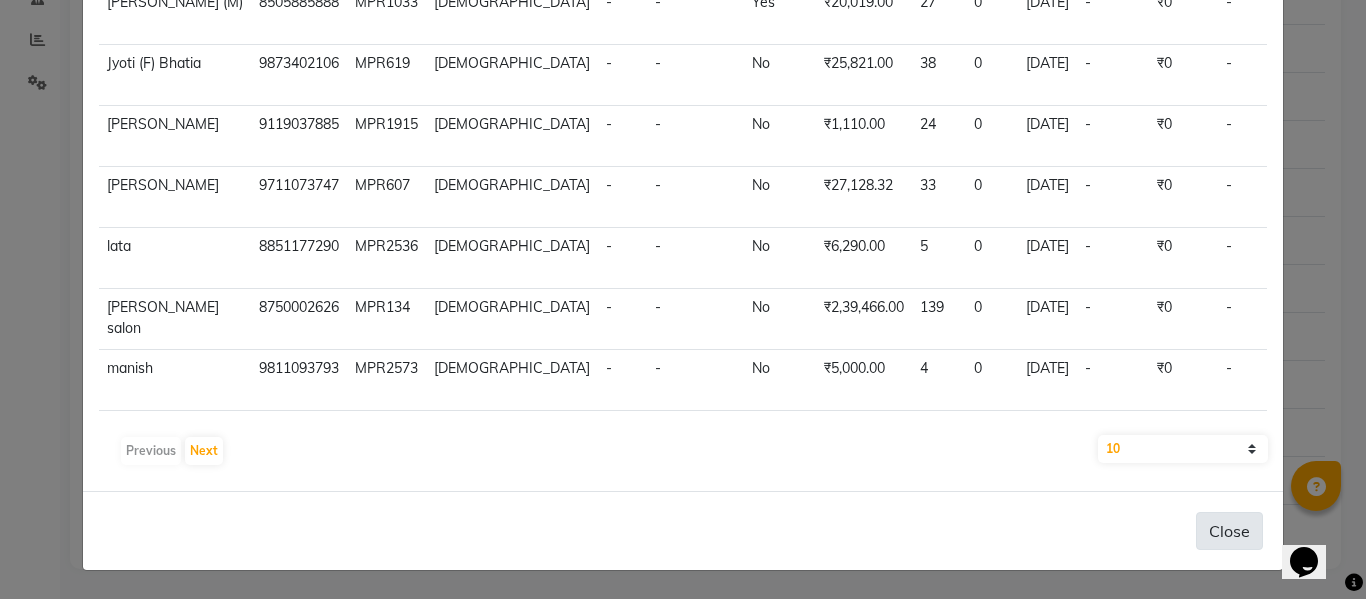 click on "Close" 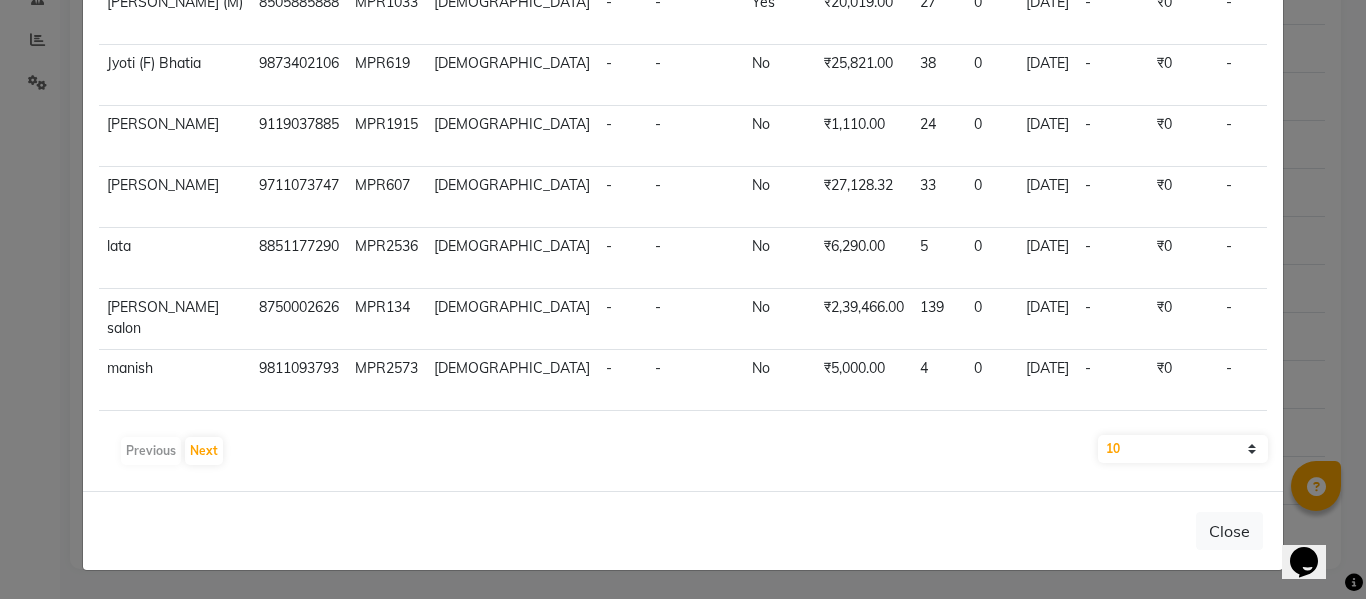 click on "Segment Customers × EXPORT Name Mobile Code Gender DOB Anniversary Member Amount Visits No show Last Visit Balance Amount Due Email Whatsapp No. Identifier No. Afsar  9891586553 MPR4 male - - No ₹19,334.00 12 0 02-07-2025  -   ₹0   -   No   -  view profile  Amit Sagar 9990977082 MPR899 male - - Yes ₹19,302.00 17 0 06-07-2025  -   ₹0   -   No   -  view profile  Bhavya ghandhi 9211335454 MPR854 male - - No ₹20,590.00 15 0 27-06-2025  -   ₹0   -   No   -  view profile  GURSHARAN SINGH (M) 8505885888 MPR1033 male - - Yes ₹20,019.00 27 0 29-06-2025  -   ₹0   -   Yes   -  view profile  Jyoti (F) Bhatia 9873402106 MPR619 female - - No ₹25,821.00 38 0 02-07-2025  -   ₹0   -   Yes   -  view profile  kajal tyagi  9119037885 MPR1915 female - - No ₹1,110.00 24 0 23-06-2025  -   ₹0   -   No   -  view profile  kritika choudhary 9711073747 MPR607 female - - No ₹27,128.32 33 0 23-06-2025  -   ₹0   -   No   -  view profile  lata  8851177290 MPR2536 female - - No ₹6,290.00 5 0 18-06-2025  -  -" 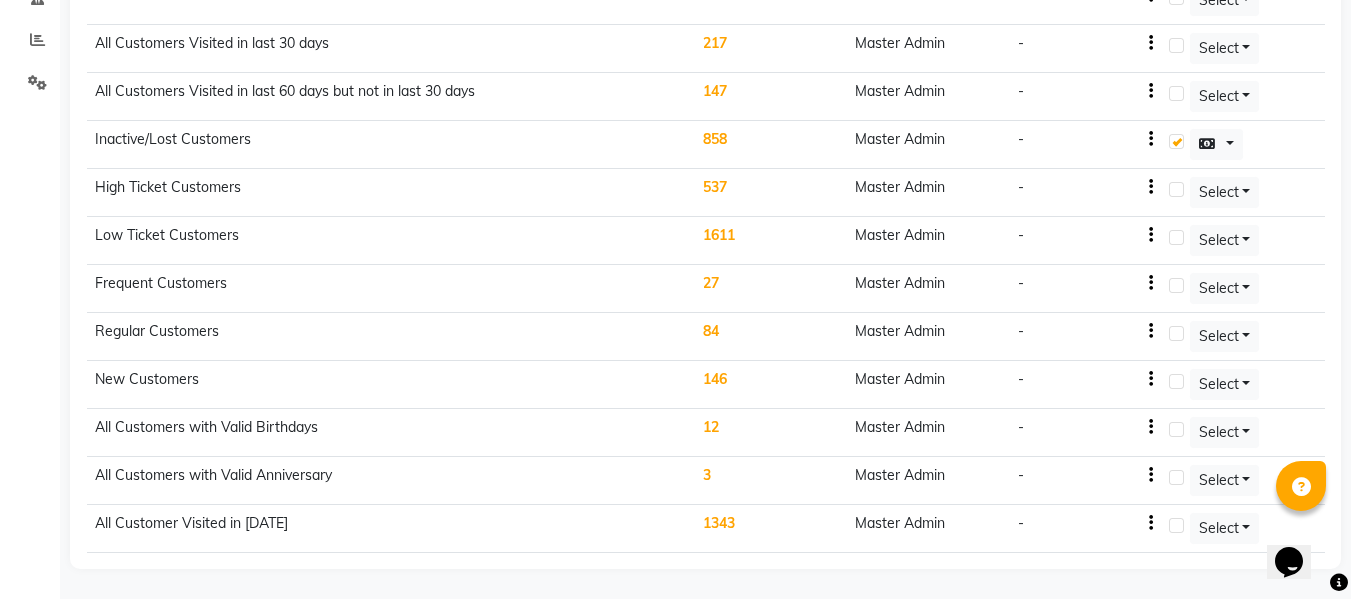 click on "Low Ticket Customers" 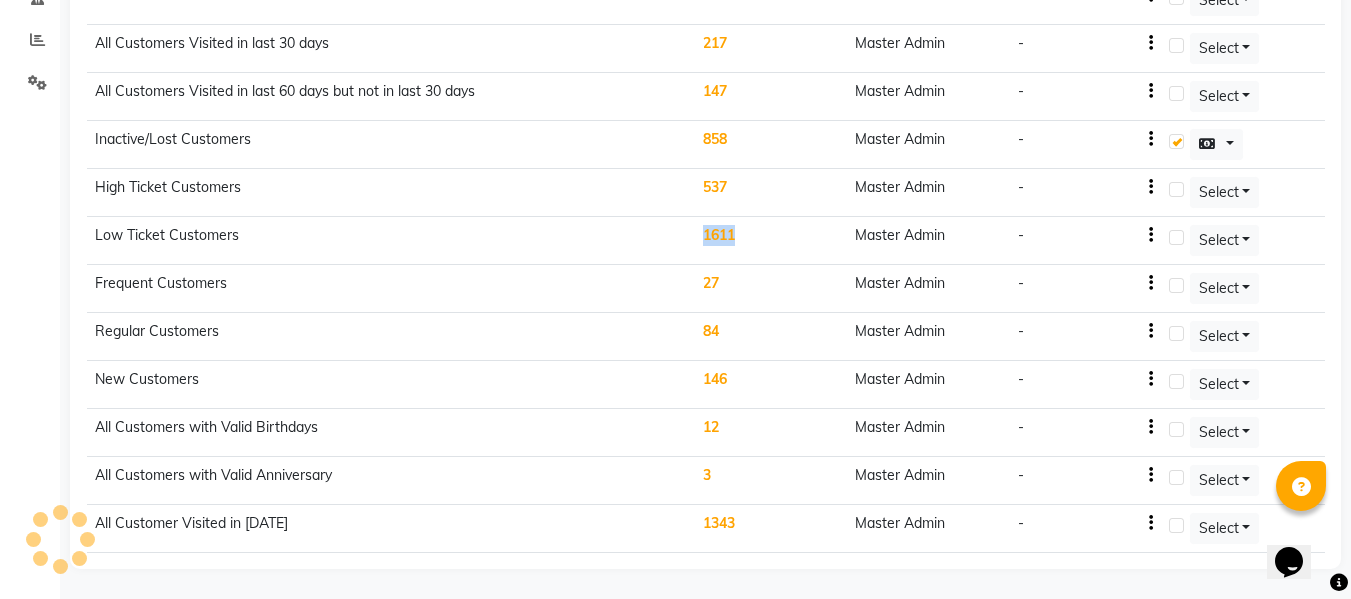 click on "1611" 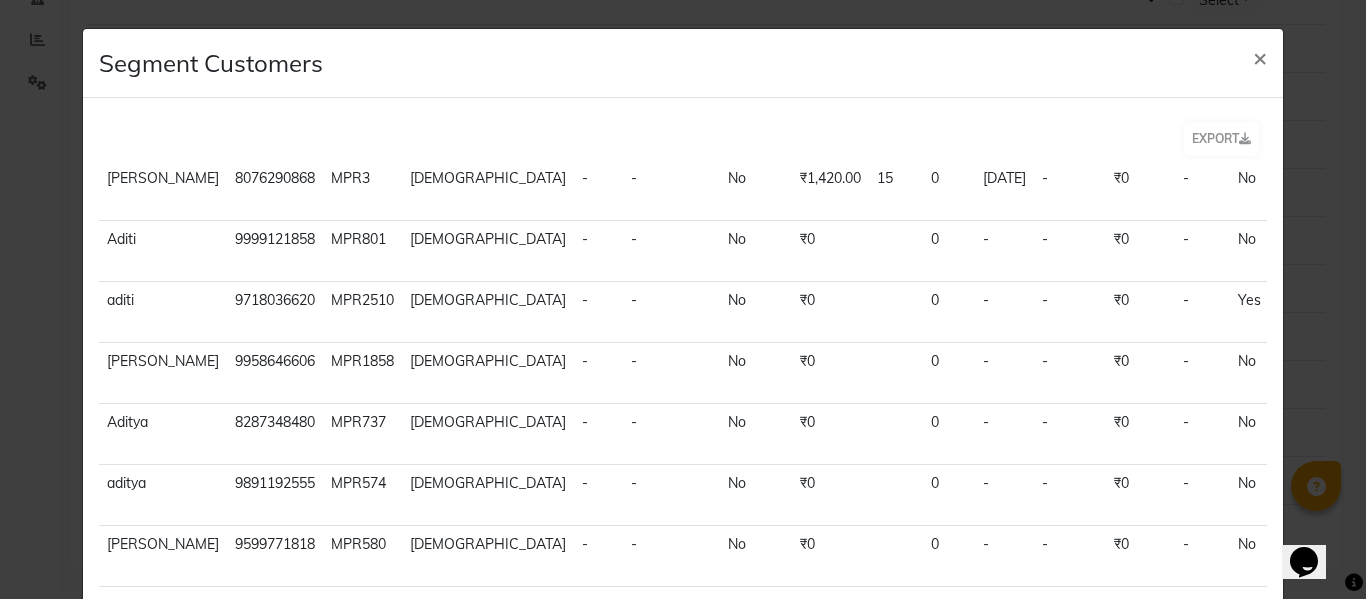 scroll, scrollTop: 259, scrollLeft: 0, axis: vertical 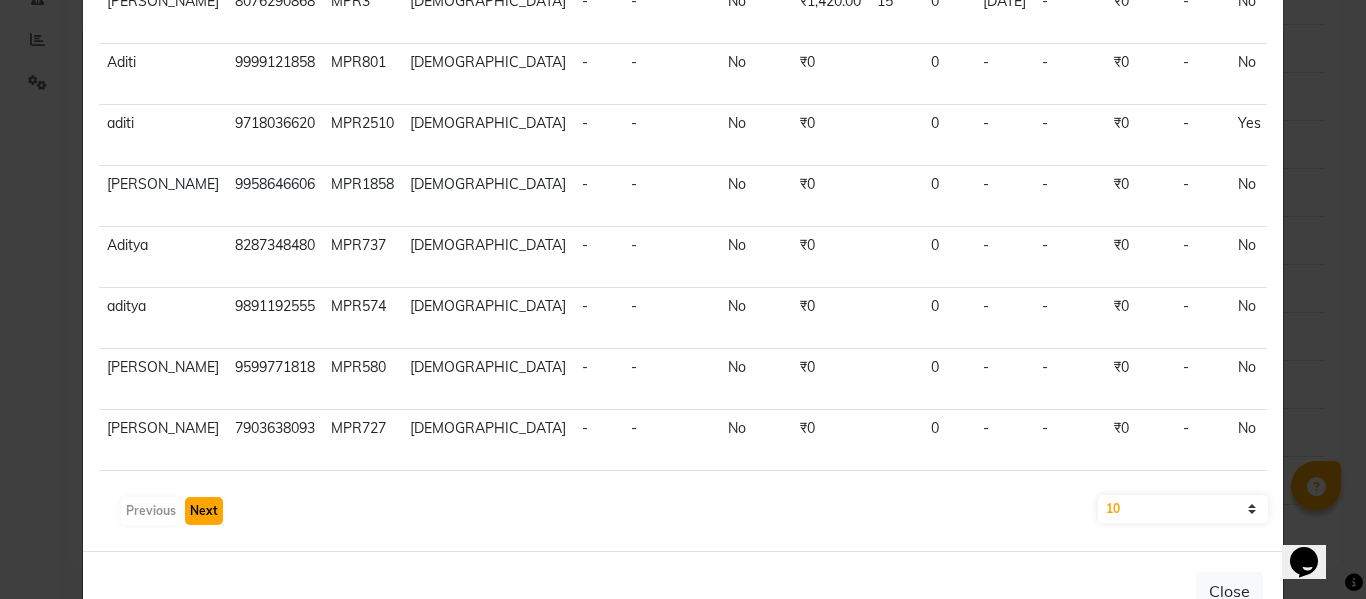 click on "Next" 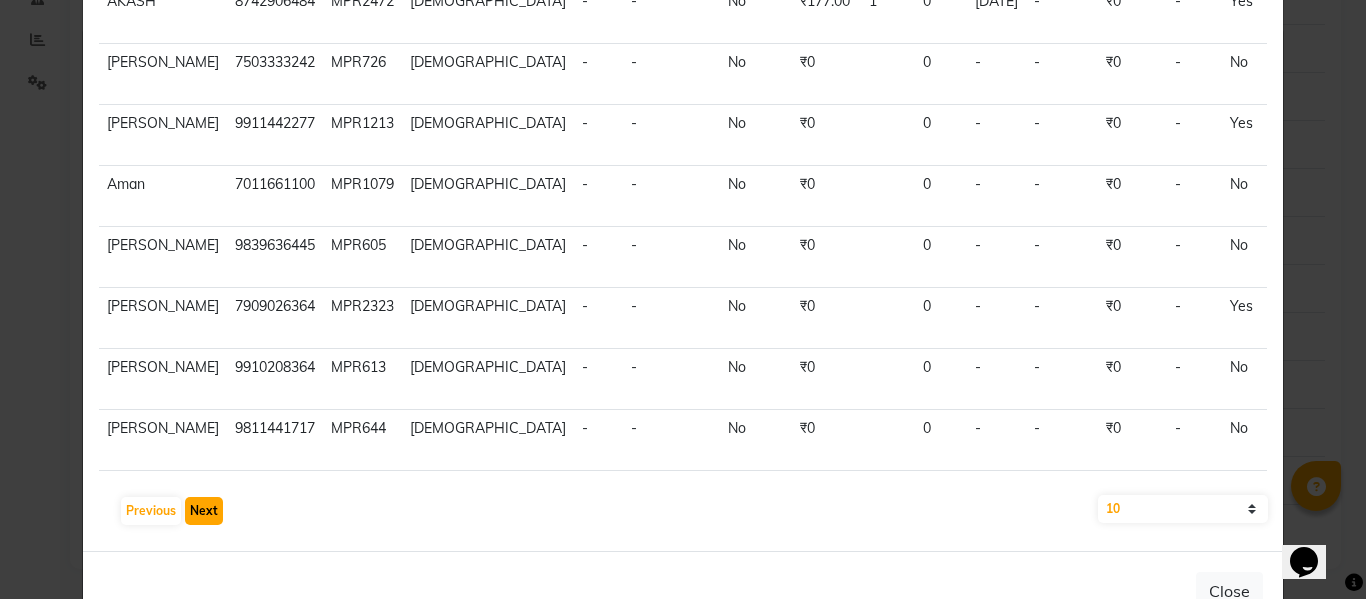 scroll, scrollTop: 221, scrollLeft: 0, axis: vertical 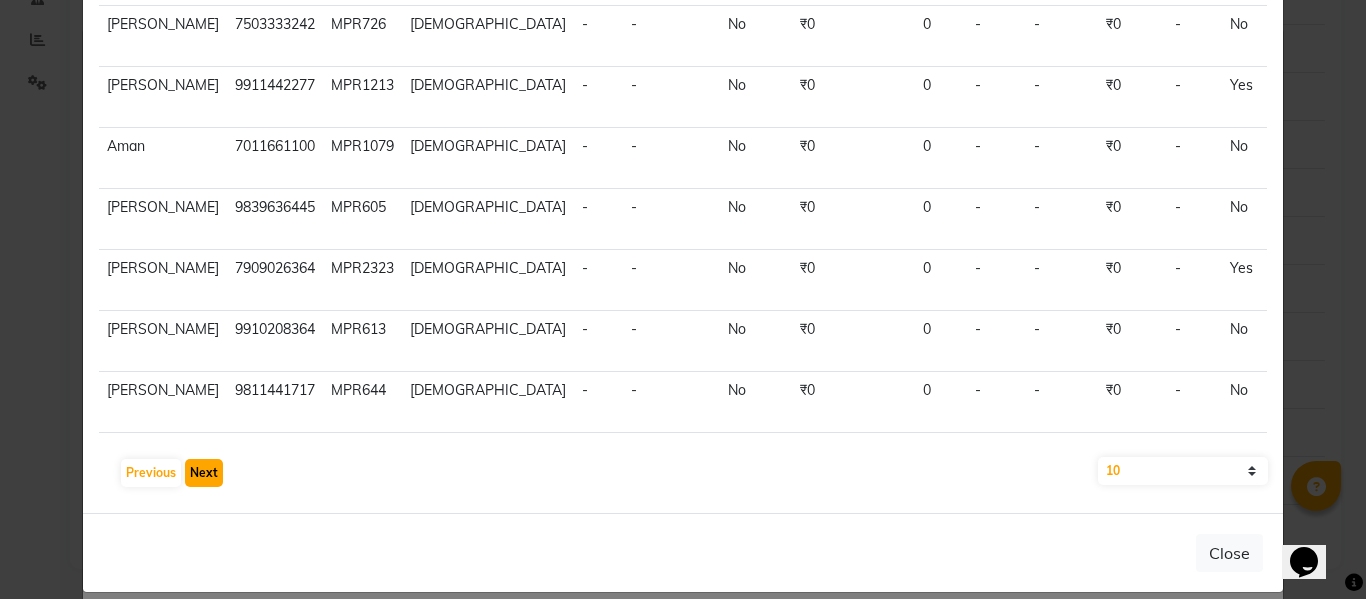 click on "Next" 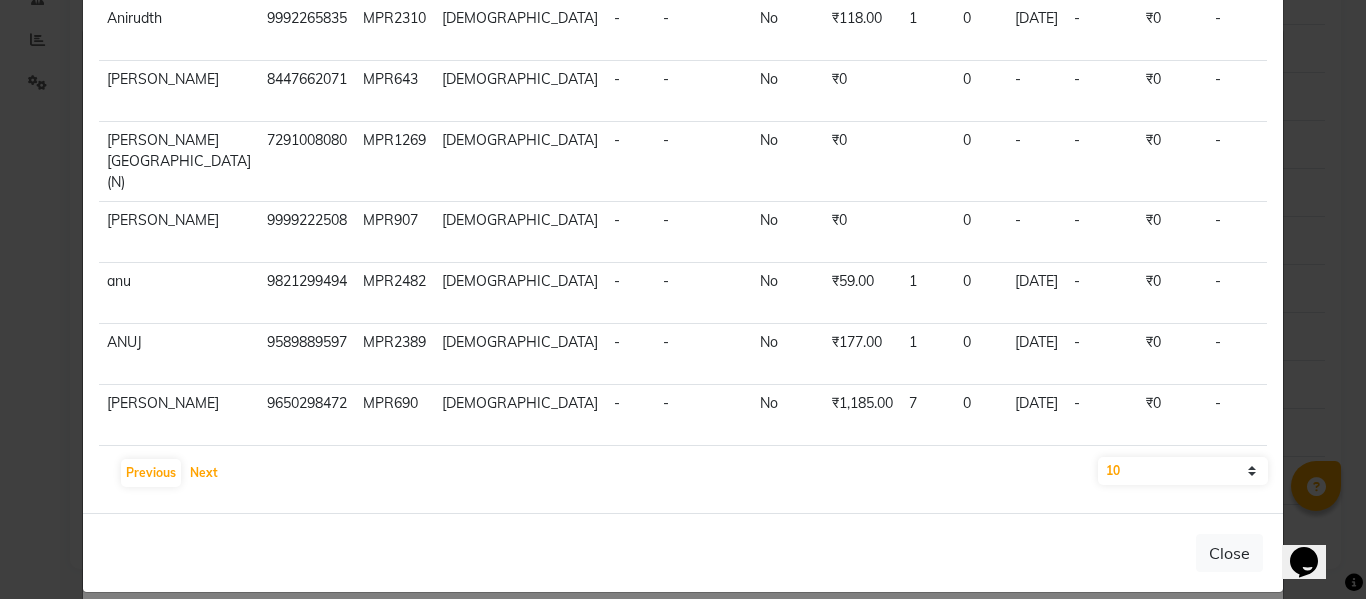 scroll, scrollTop: 0, scrollLeft: 0, axis: both 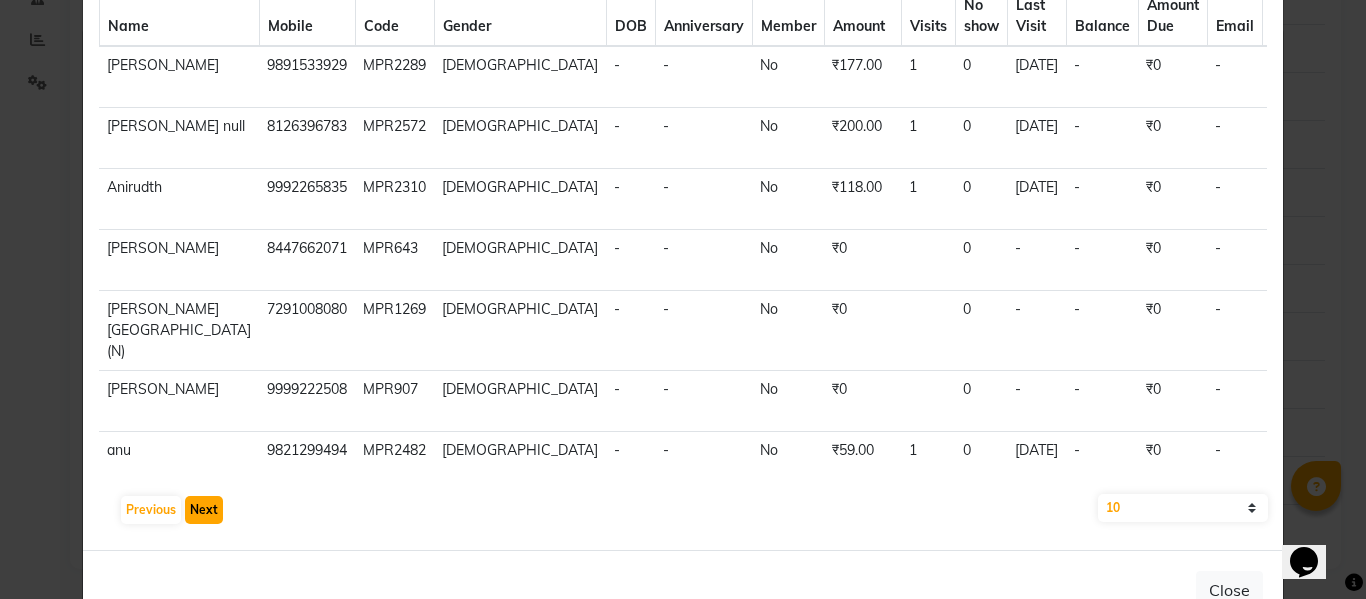click on "Next" 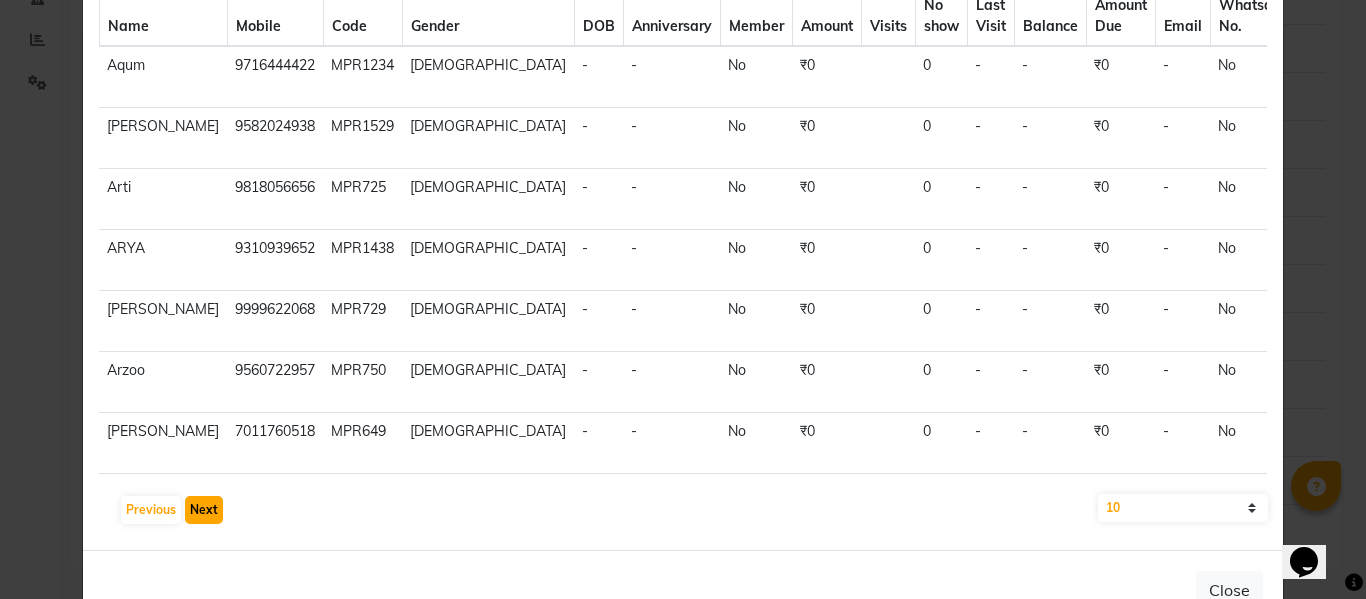 click on "Next" 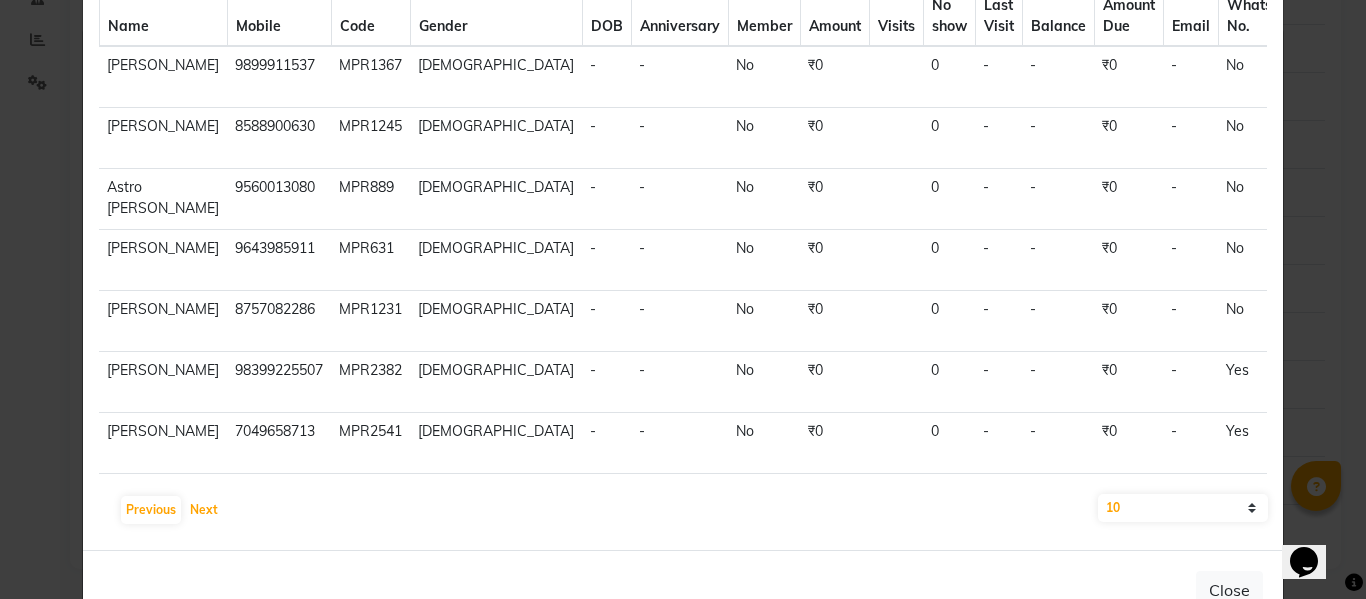 scroll, scrollTop: 0, scrollLeft: 0, axis: both 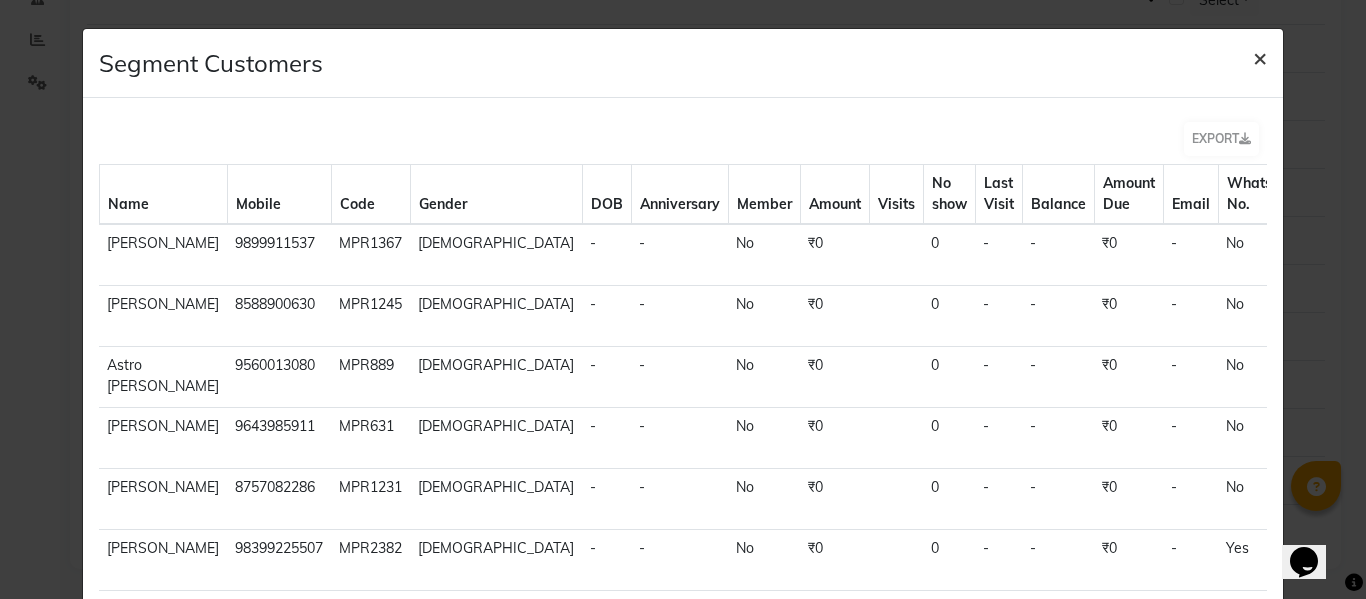 click on "×" 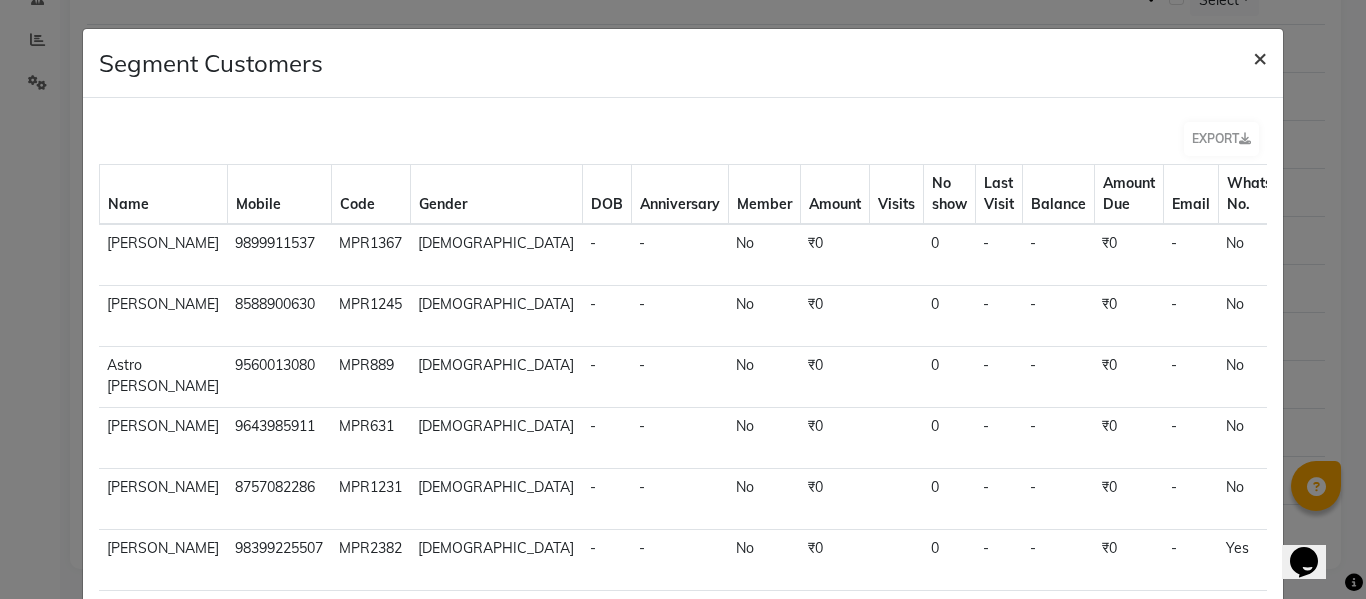 click on "×" 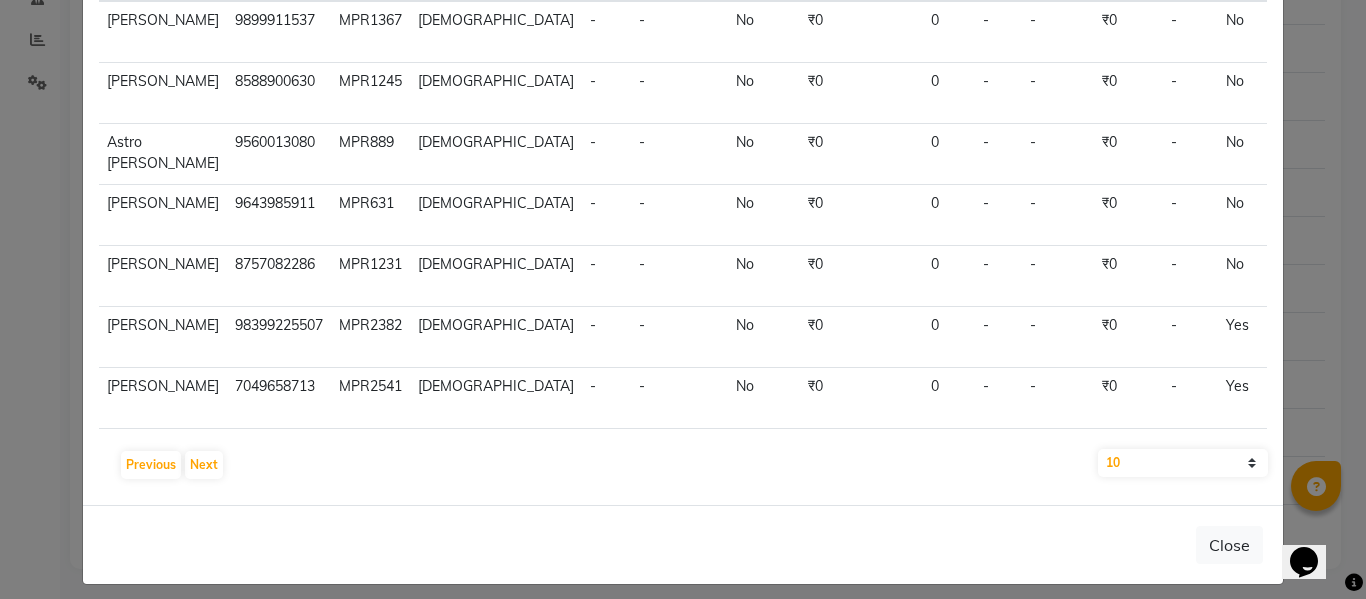 scroll, scrollTop: 0, scrollLeft: 0, axis: both 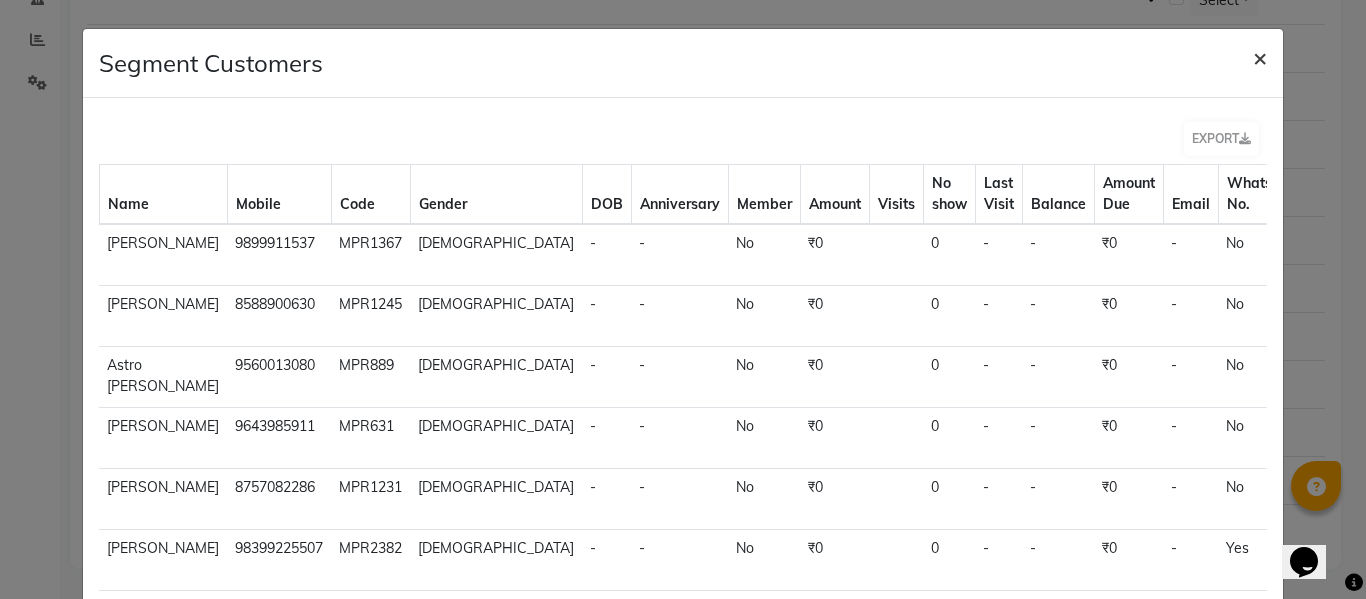 click on "×" 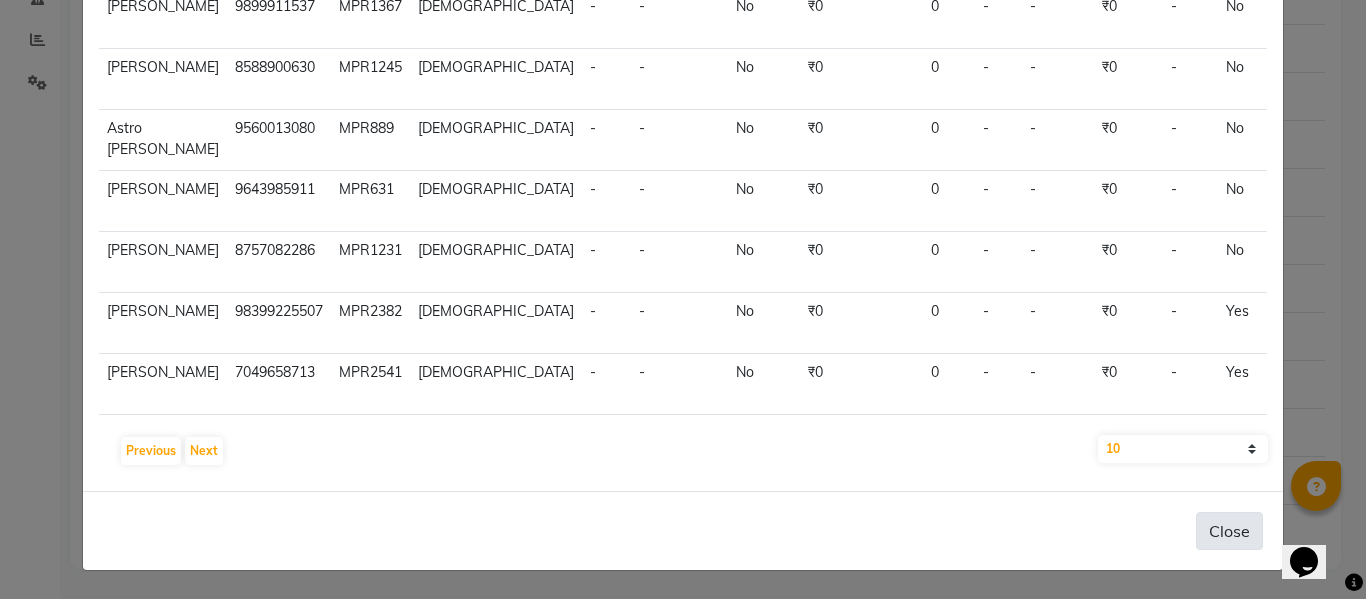 click on "Close" 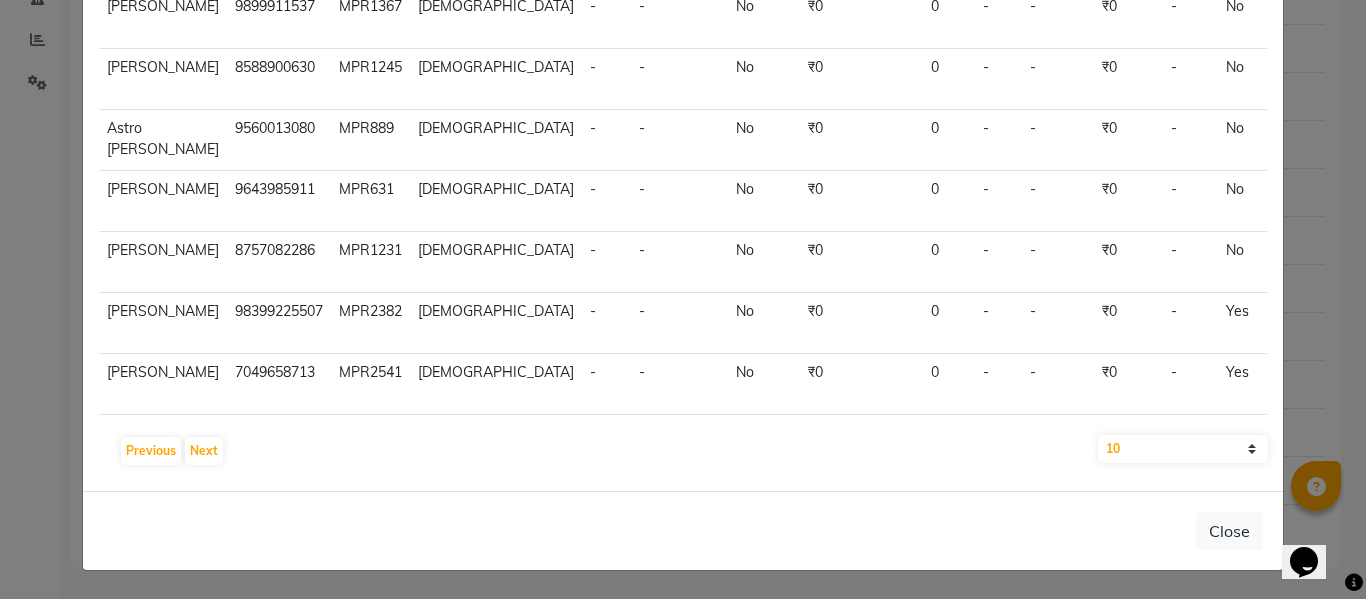 scroll, scrollTop: 0, scrollLeft: 0, axis: both 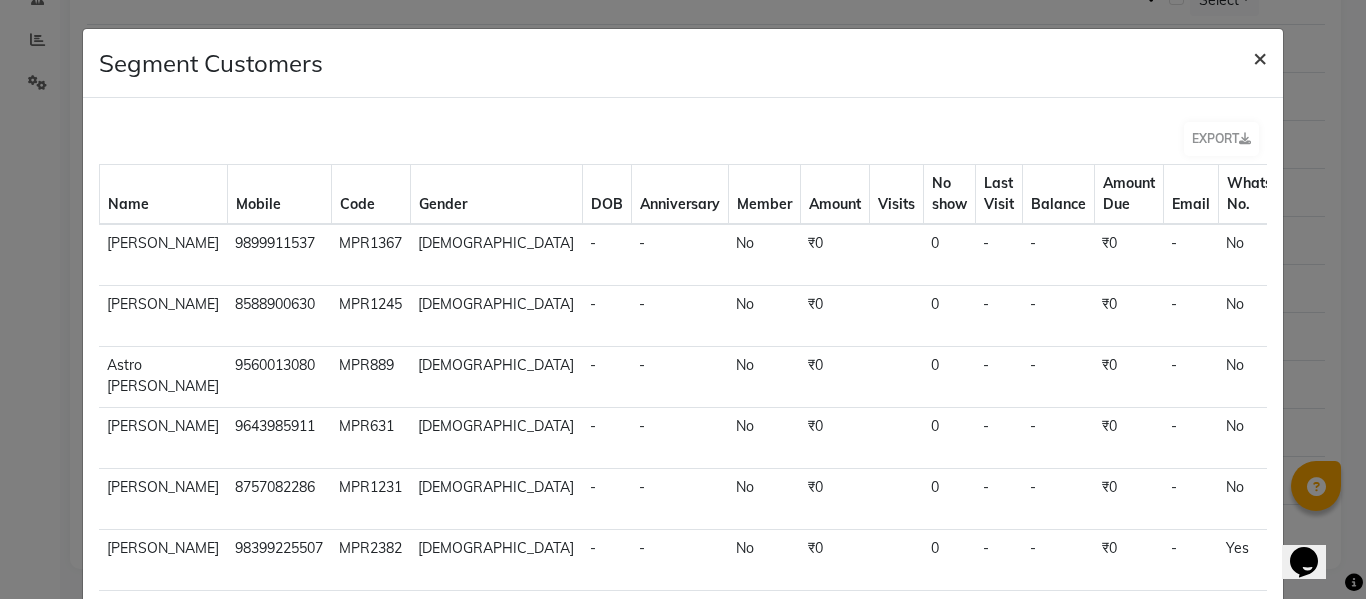 click on "×" 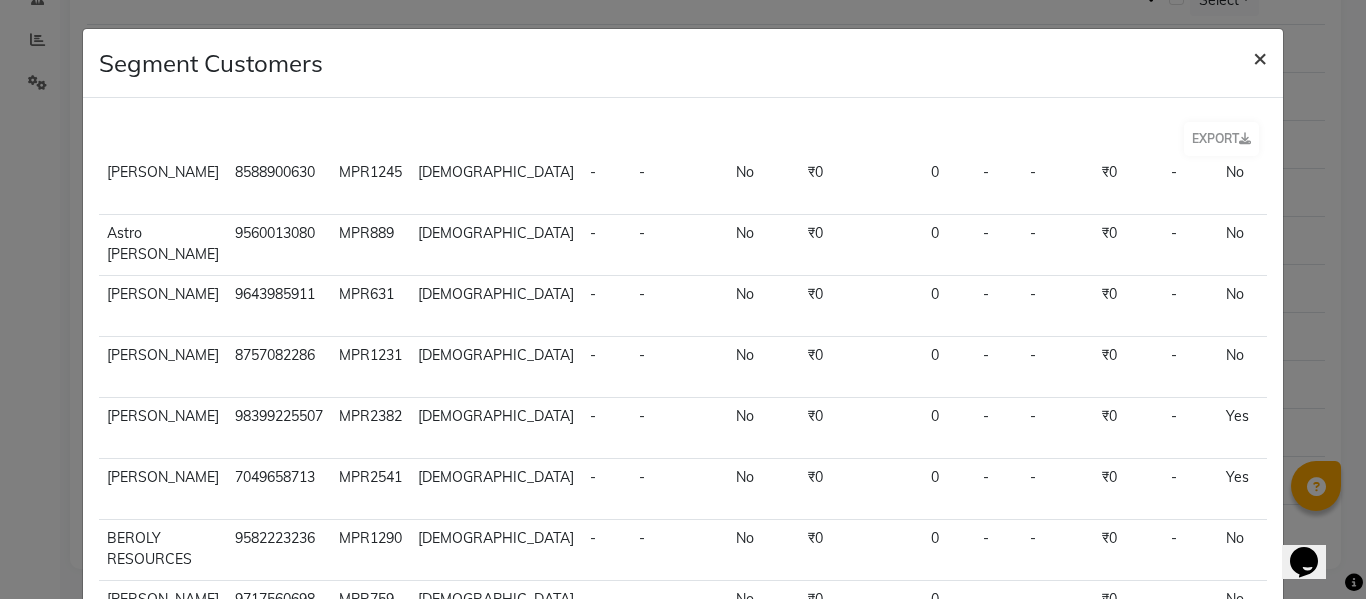 scroll, scrollTop: 202, scrollLeft: 0, axis: vertical 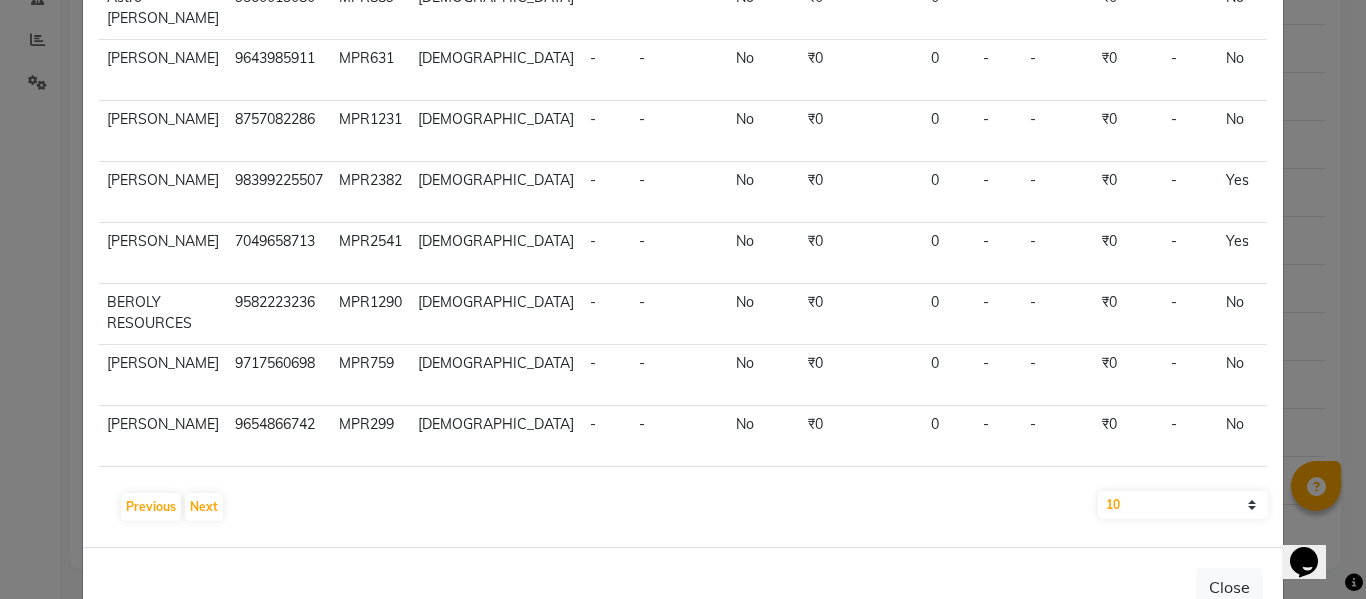 click on "EXPORT Name Mobile Code Gender DOB Anniversary Member Amount Visits No show Last Visit Balance Amount Due Email Whatsapp No. Identifier No. Ashu Tomar 9899911537 MPR1367 male - - No ₹0 0 -  -   ₹0   -   No   -  view profile  Ashwani tyagi 8588900630 MPR1245 female - - No ₹0 0 -  -   ₹0   -   No   -  view profile  Astro Pooja Varshney 9560013080 MPR889 female - - No ₹0 0 -  -   ₹0   -   No   -  view profile  Ayush  9643985911 MPR631 female - - No ₹0 0 -  -   ₹0   -   No   -  view profile  Ayush Aggarwal 8757082286 MPR1231 male - - No ₹0 0 -  -   ₹0   -   No   -  view profile  ayushi  98399225507 MPR2382 male - - No ₹0 0 -  -   ₹0   -   Yes   -  view profile  babita yadav 7049658713 MPR2541 female - - No ₹0 0 -  -   ₹0   -   Yes   -  view profile  BEROLY RESOURCES 9582223236 MPR1290 male - - No ₹0 0 -  -   ₹0   -   No   -  view profile  Bharti pandey 9717560698 MPR759 female - - No ₹0 0 -  -   ₹0   -   No   -  view profile  bhavya  9654866742 MPR299 female - - No ₹0 0 -  -" 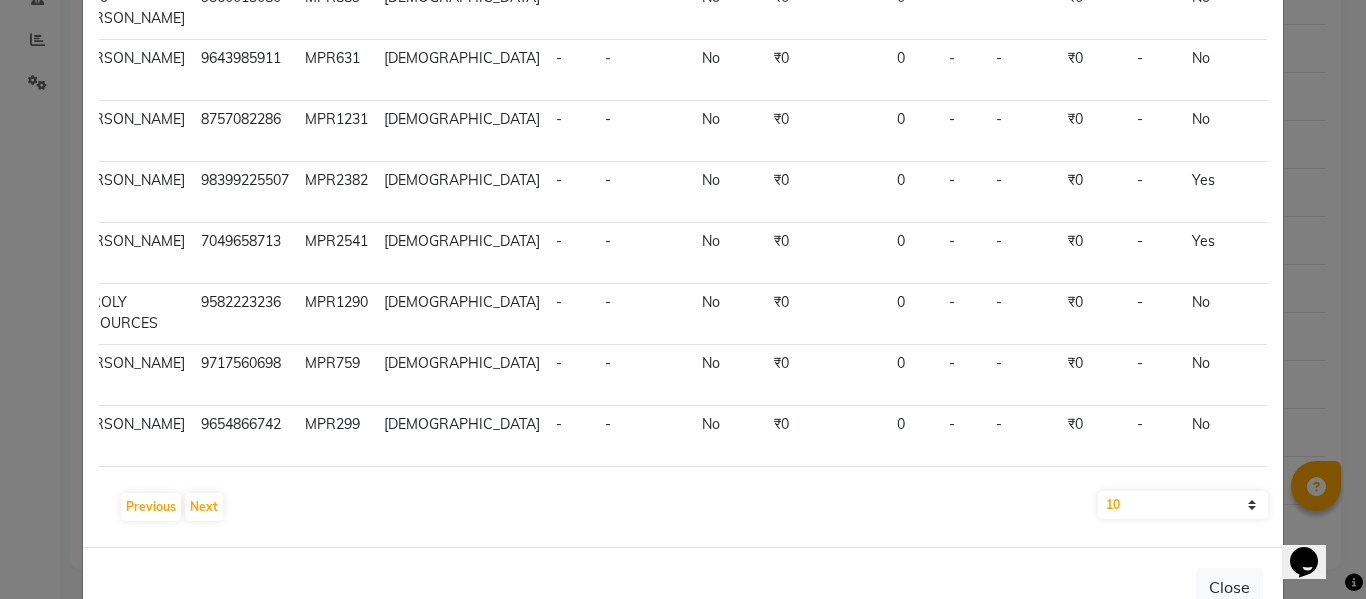 scroll, scrollTop: 202, scrollLeft: 2, axis: both 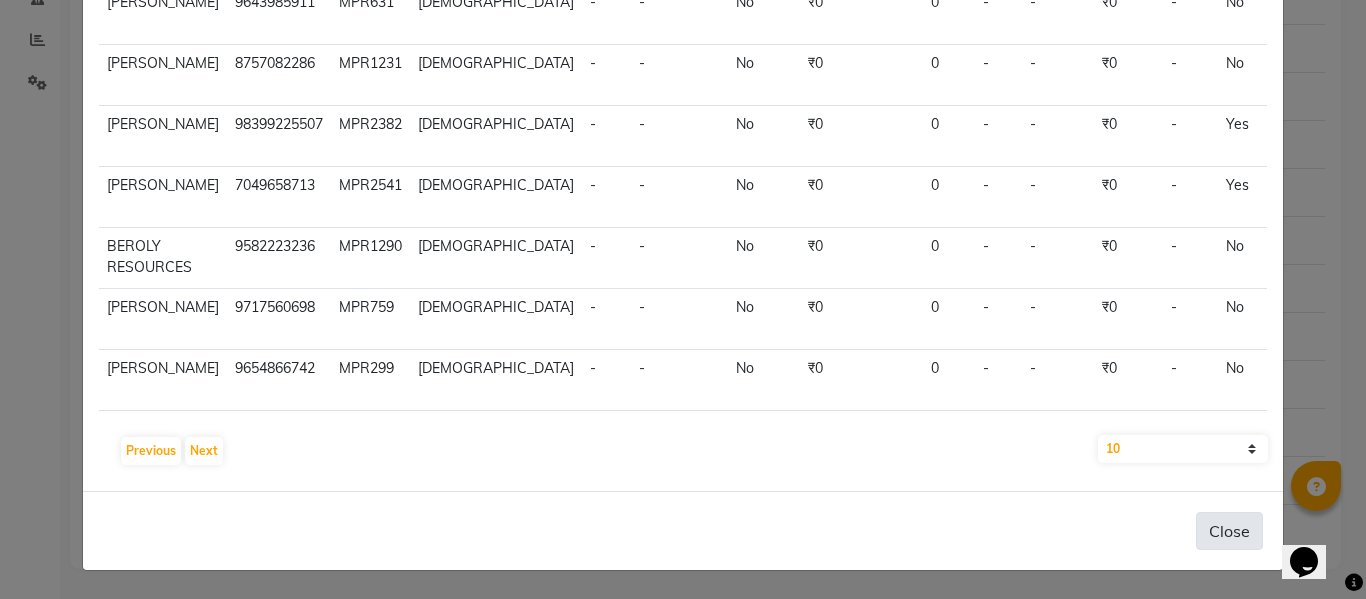 click on "Close" 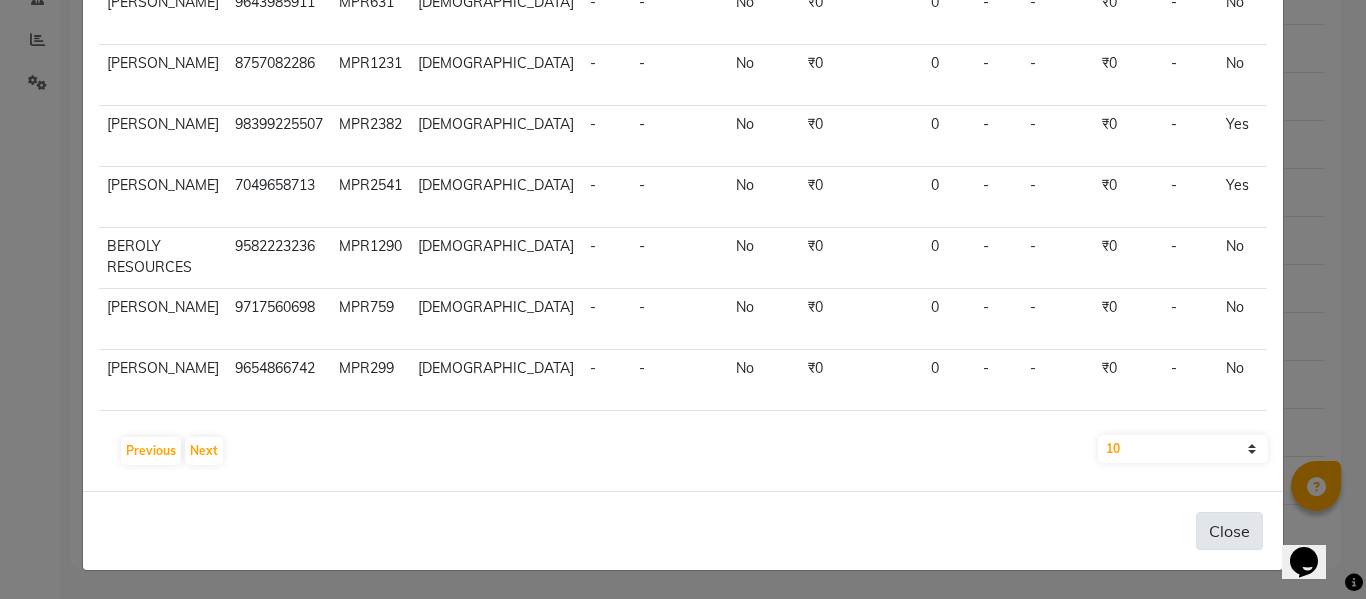 click on "Close" 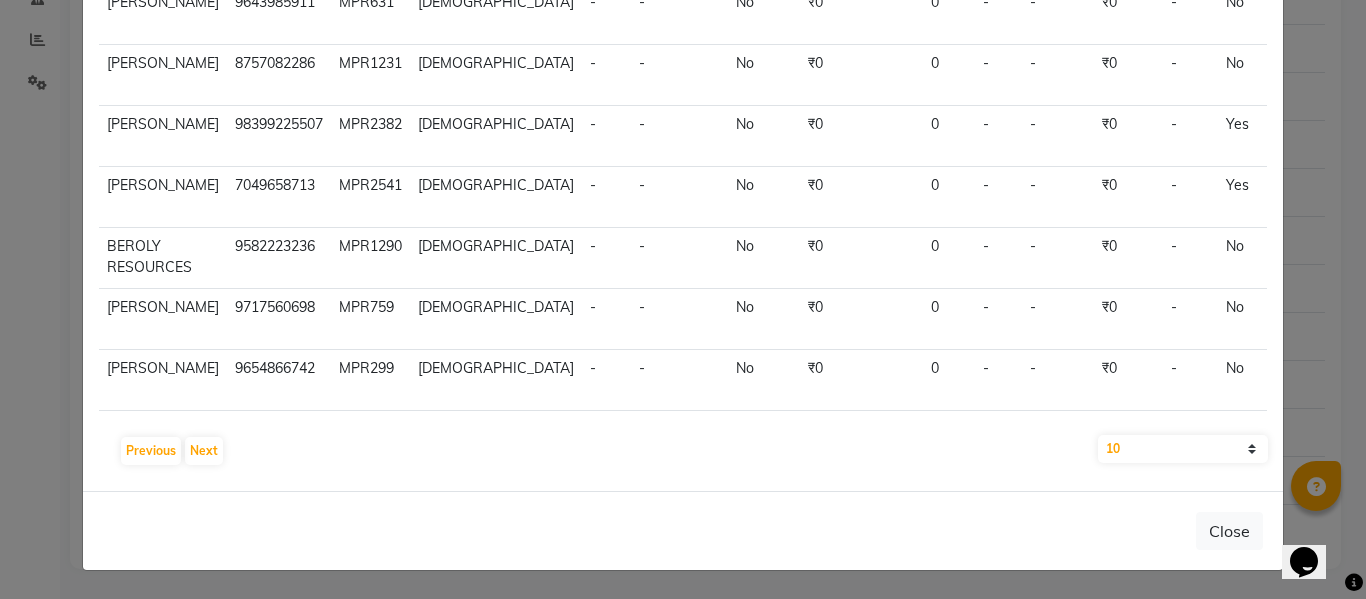 type 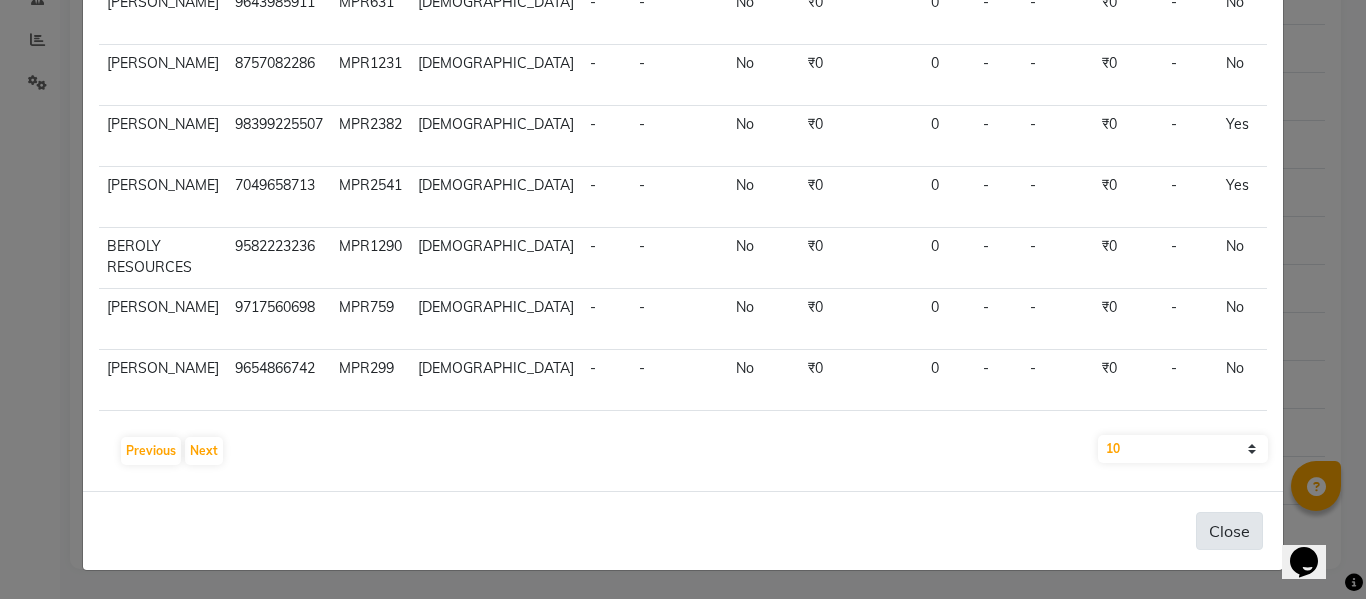 click on "Close" 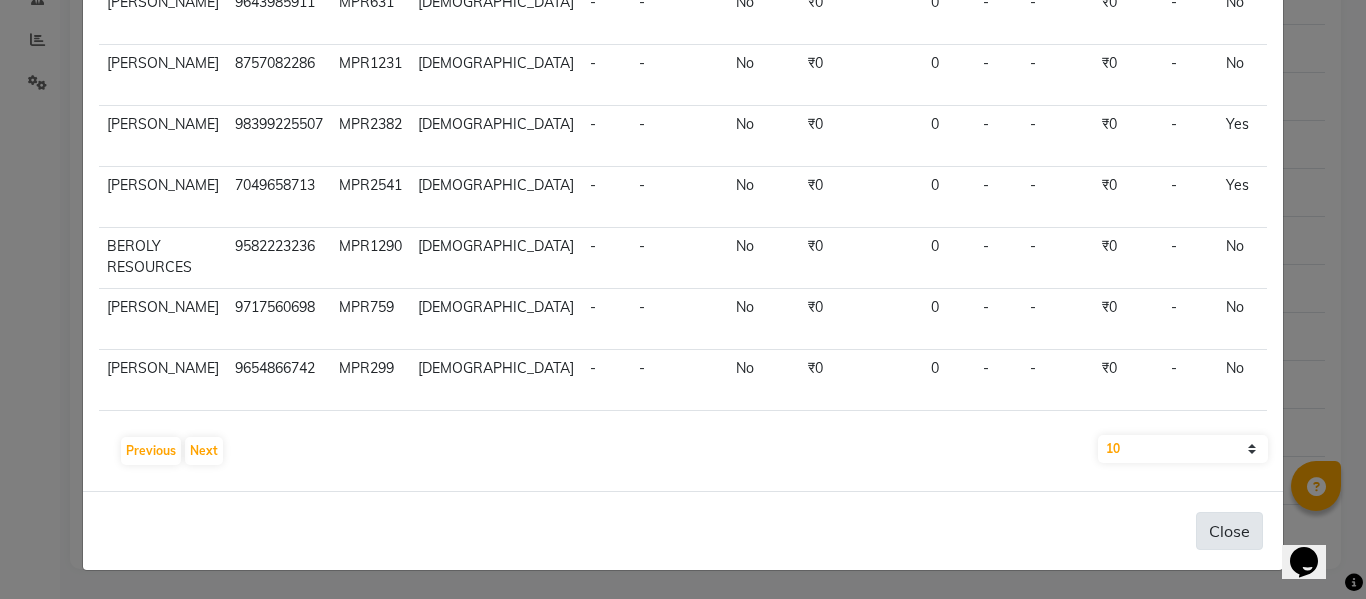 click on "Close" 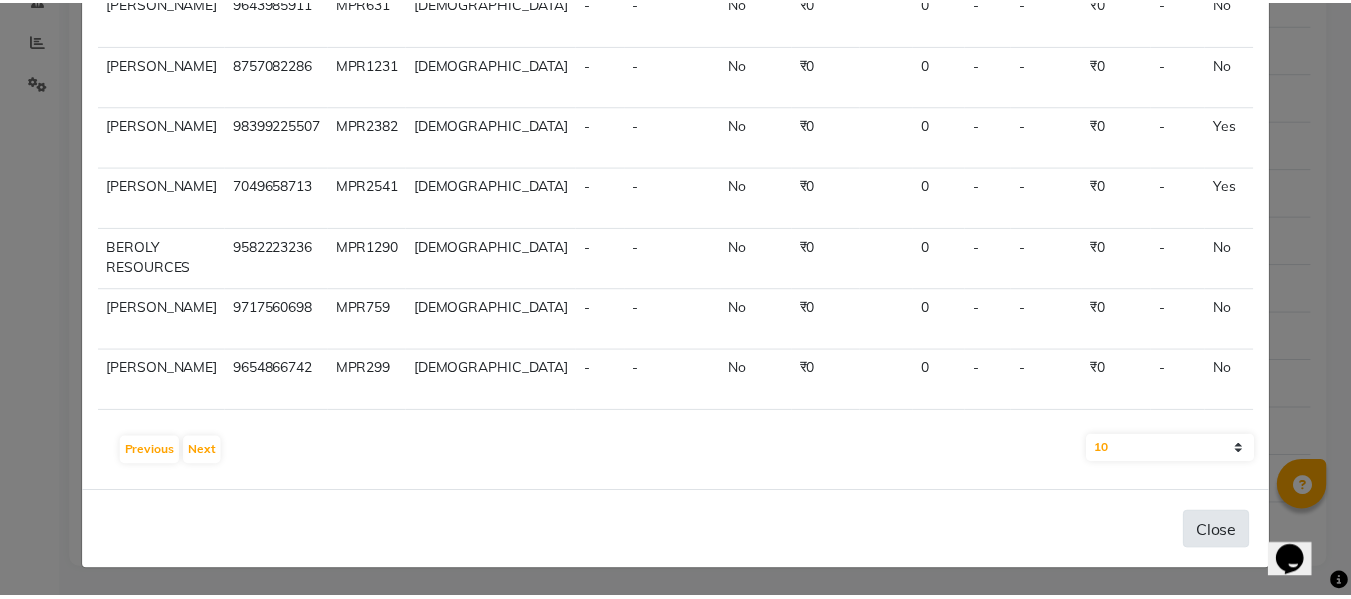 scroll, scrollTop: 0, scrollLeft: 0, axis: both 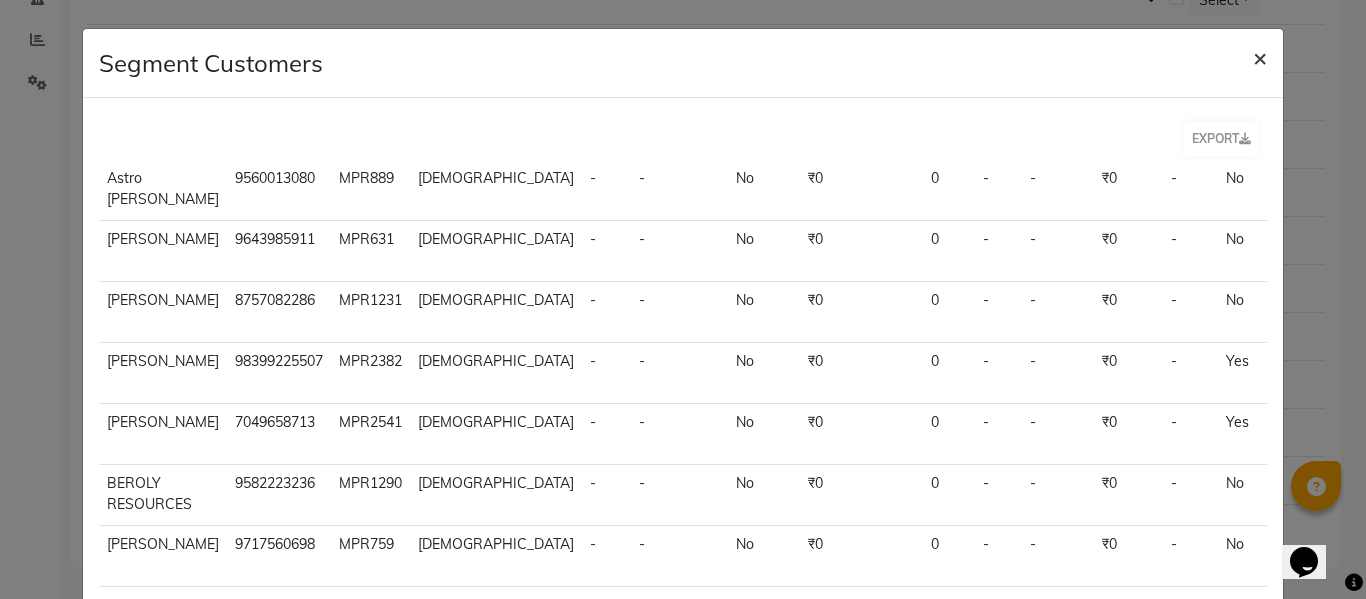 click on "×" 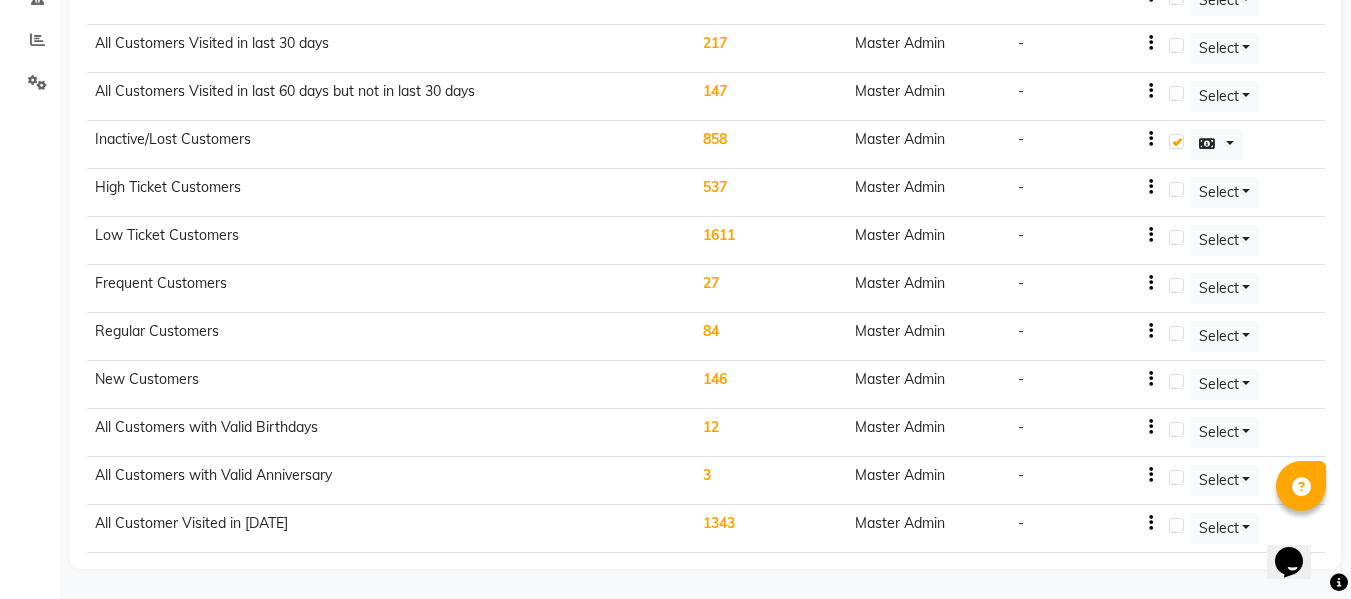 scroll, scrollTop: 0, scrollLeft: 0, axis: both 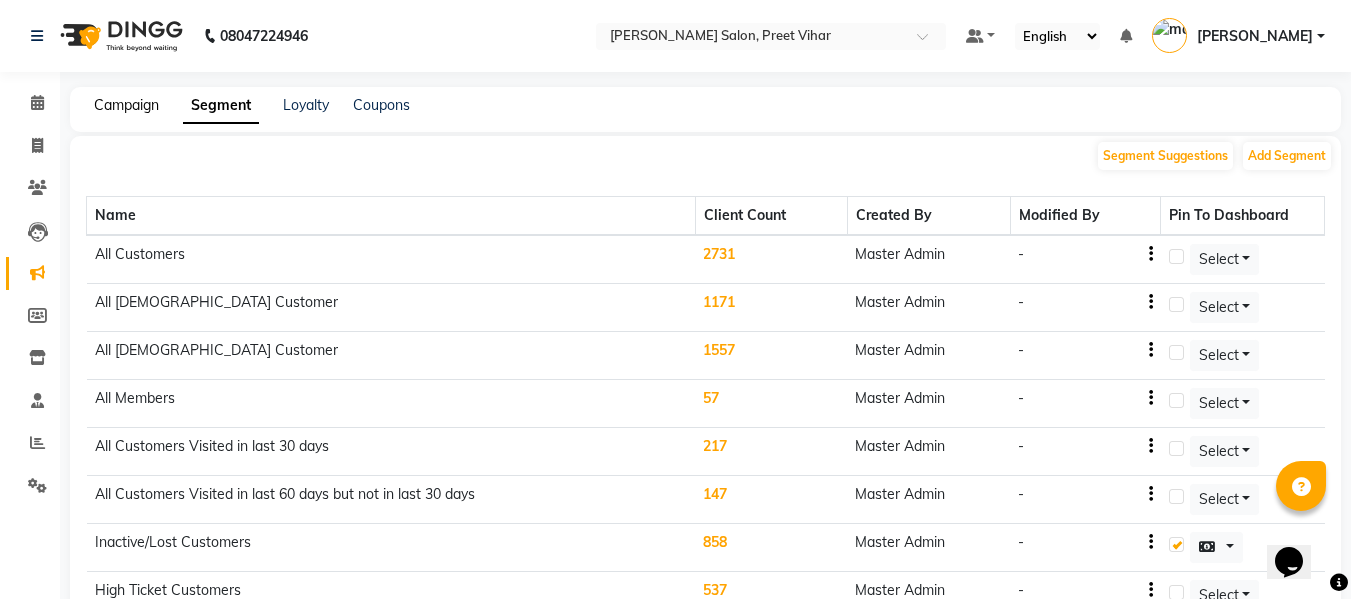 click on "Campaign" 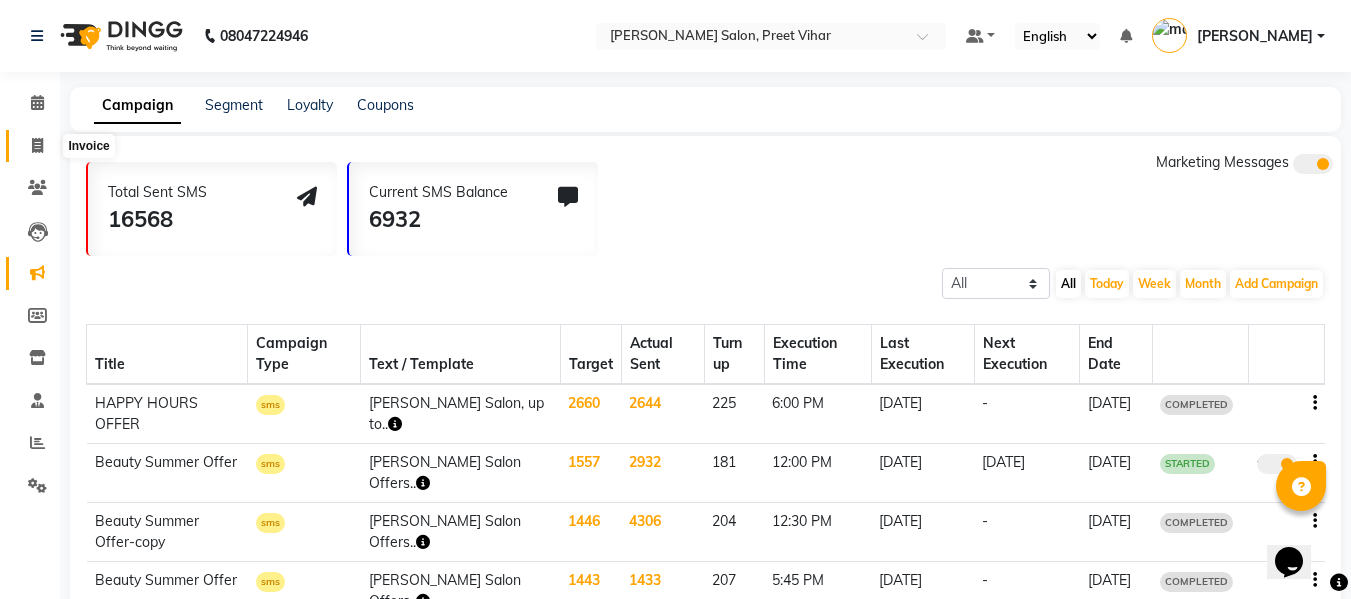 click 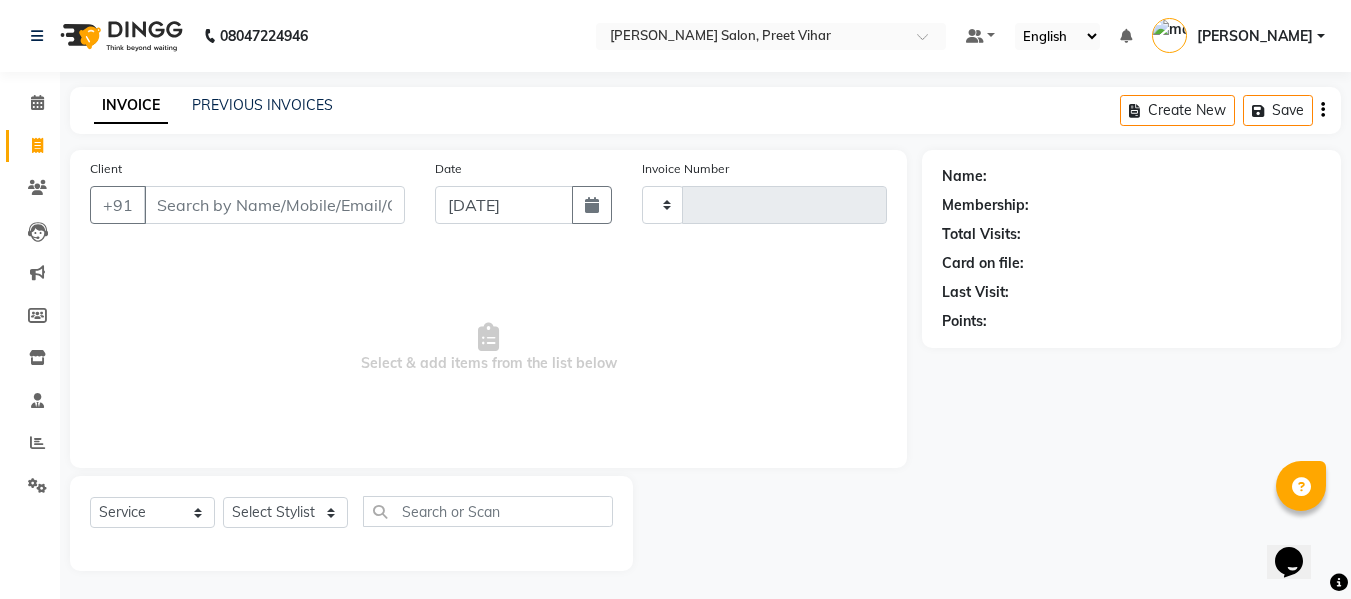 scroll, scrollTop: 2, scrollLeft: 0, axis: vertical 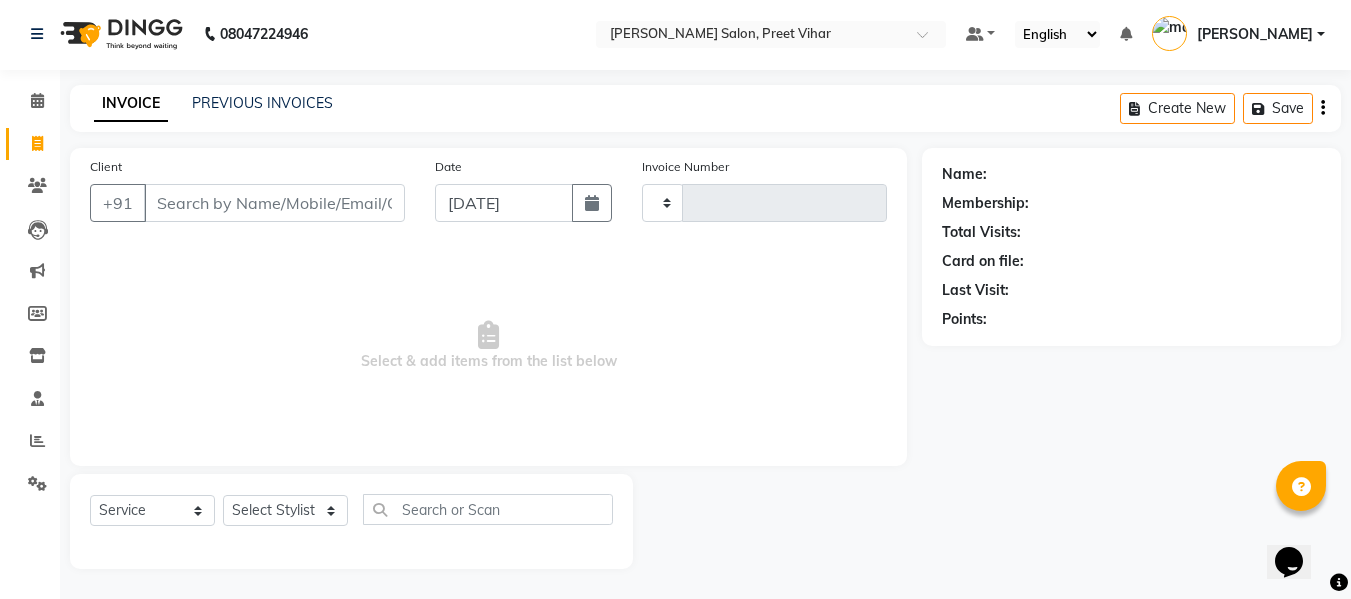 type on "1448" 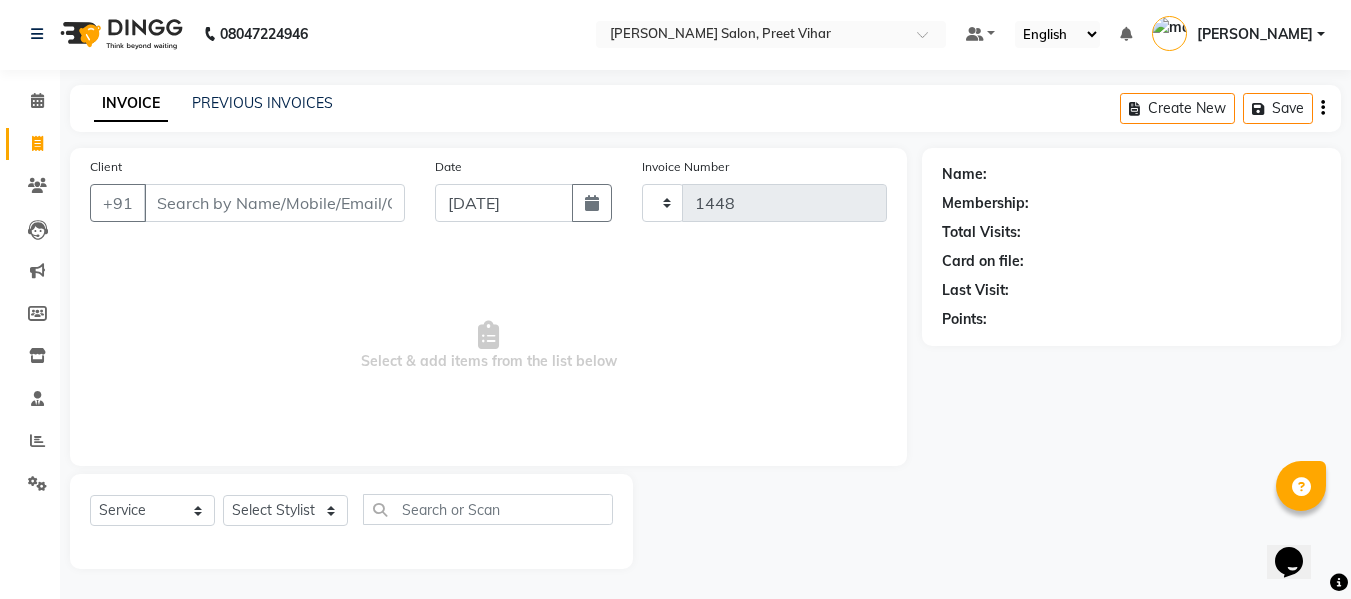 select on "6469" 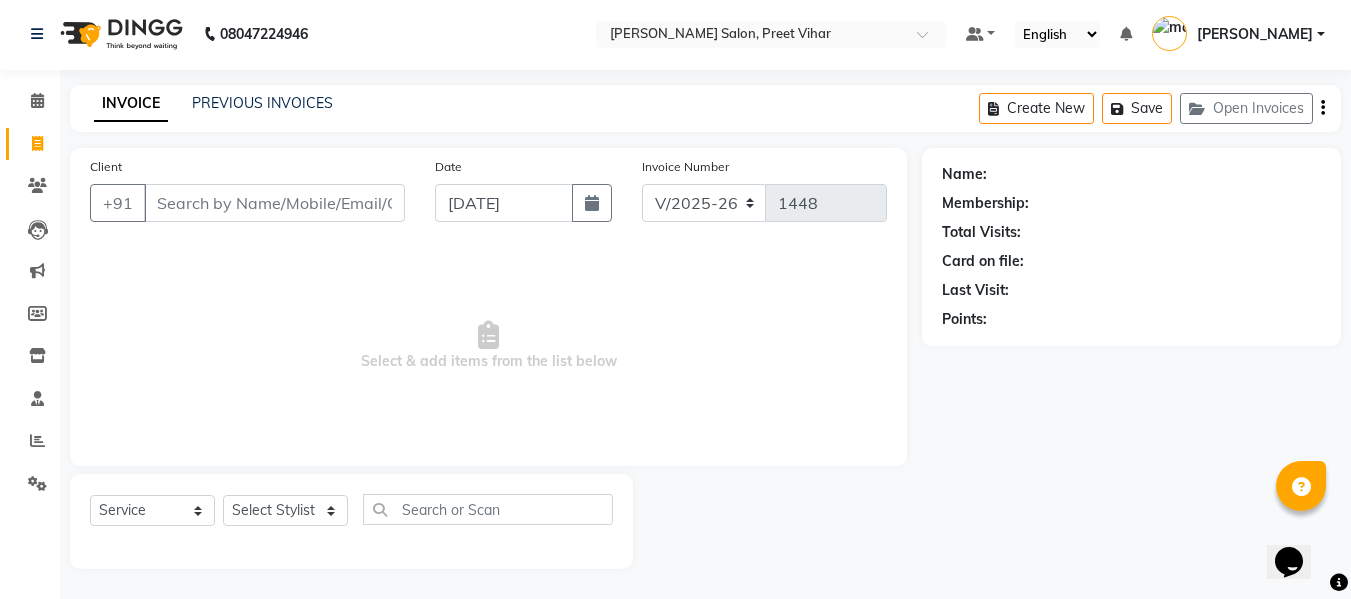 click on "Client" at bounding box center (274, 203) 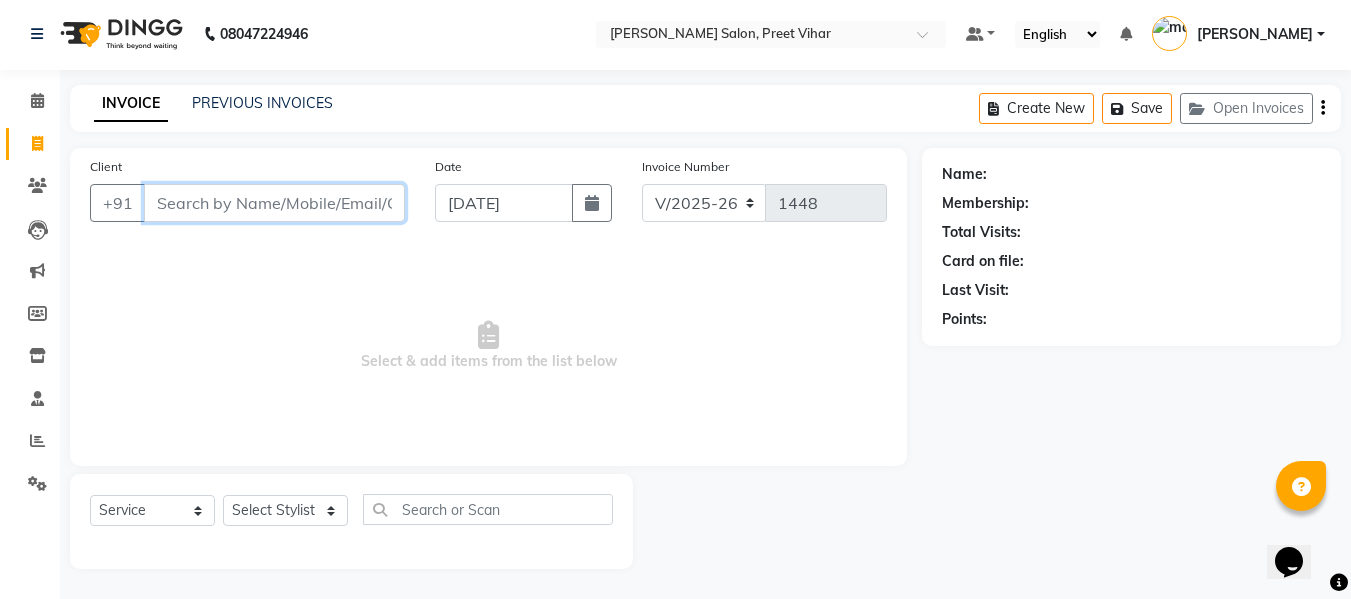click on "Client" at bounding box center (274, 203) 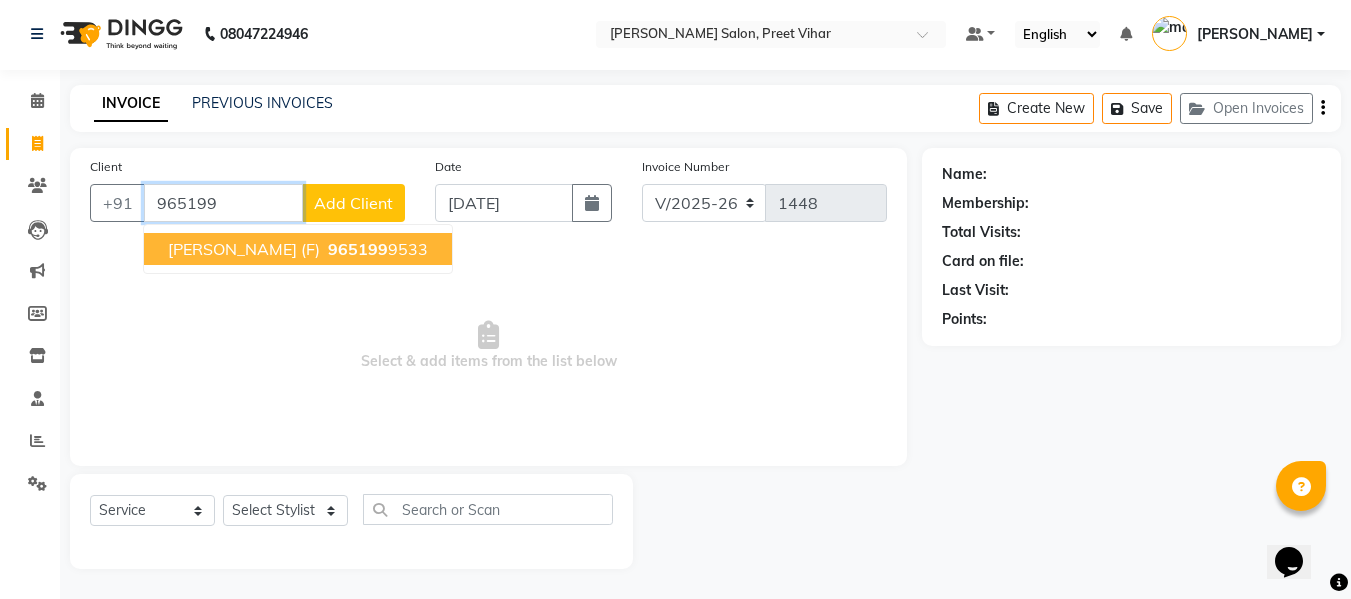 click on "Ms. Kashish Saxenaa (F)" at bounding box center [244, 249] 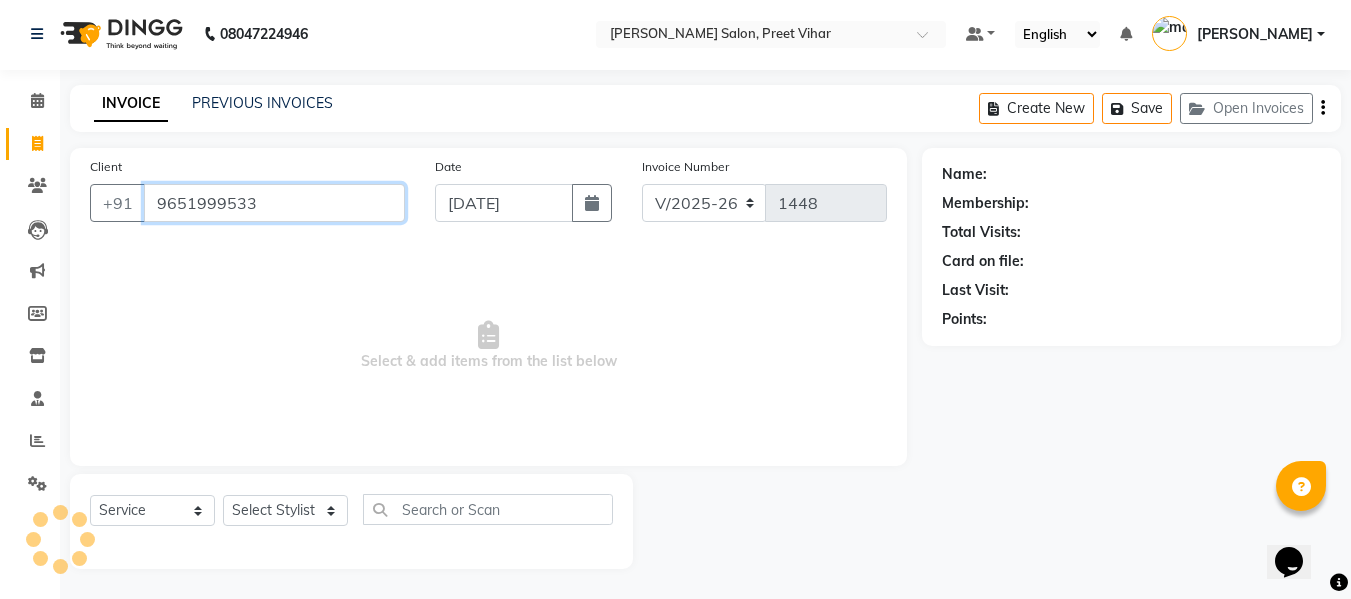 type on "9651999533" 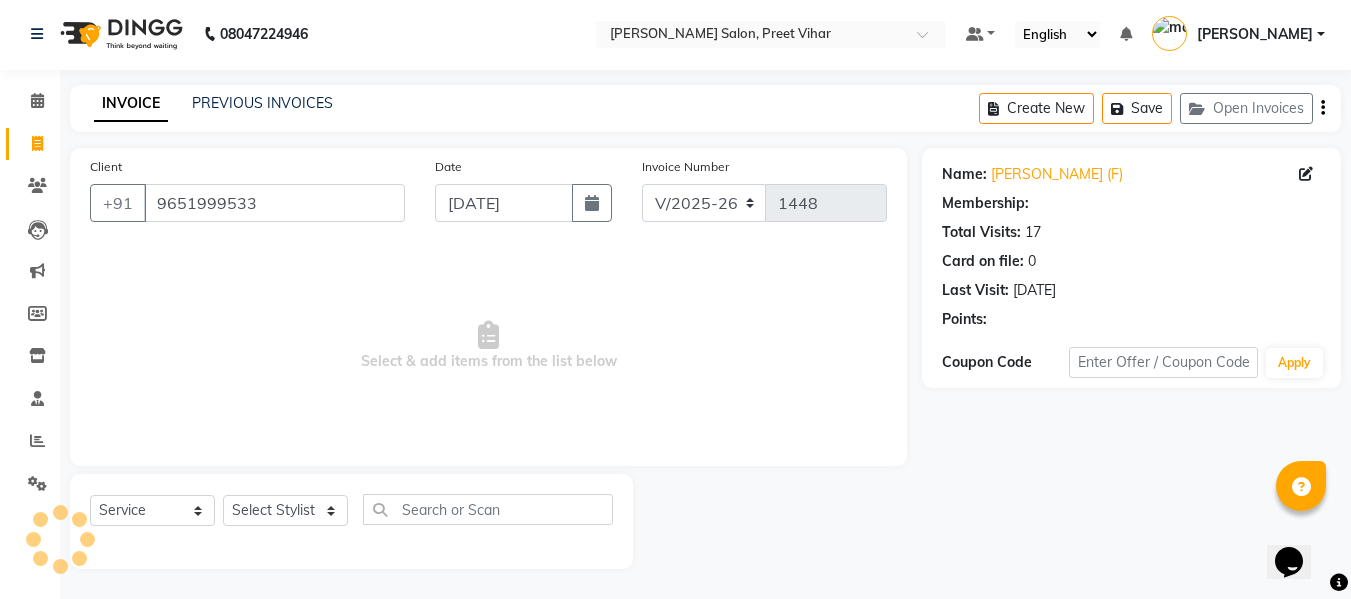 select on "1: Object" 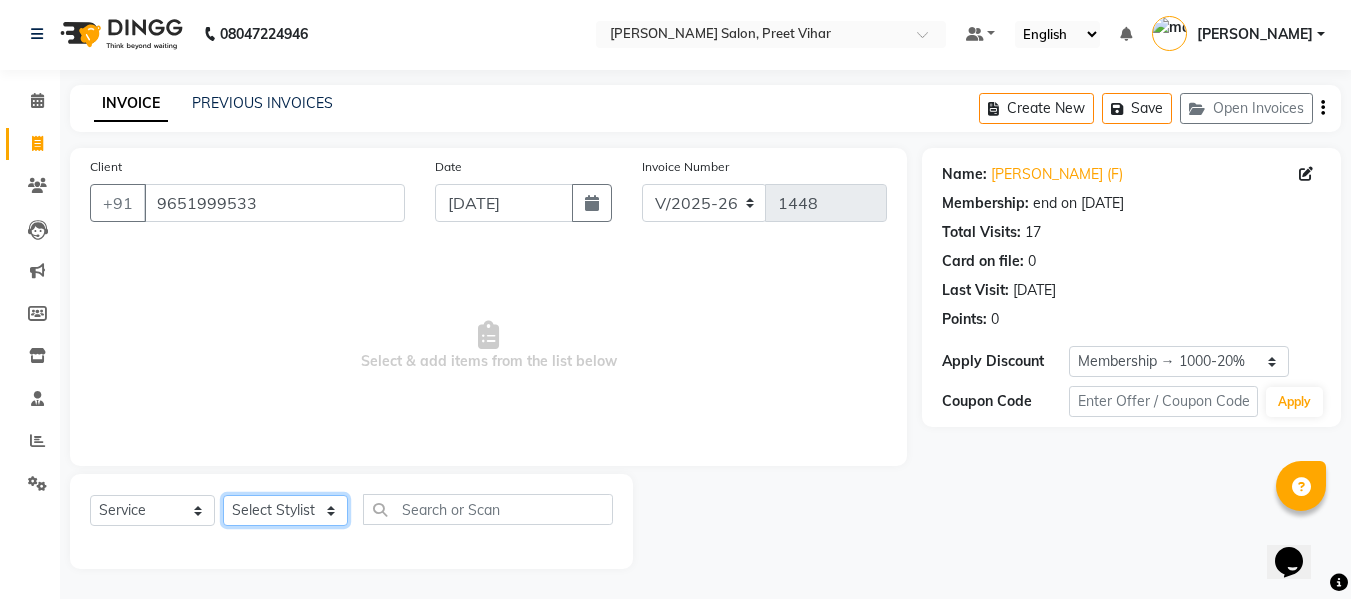 click on "Select Stylist [PERSON_NAME] [PERSON_NAME] Armaan  Dipika [PERSON_NAME] [PERSON_NAME] [PERSON_NAME] [PERSON_NAME] Nikhil [PERSON_NAME] [PERSON_NAME]  Twinkle Gupta" 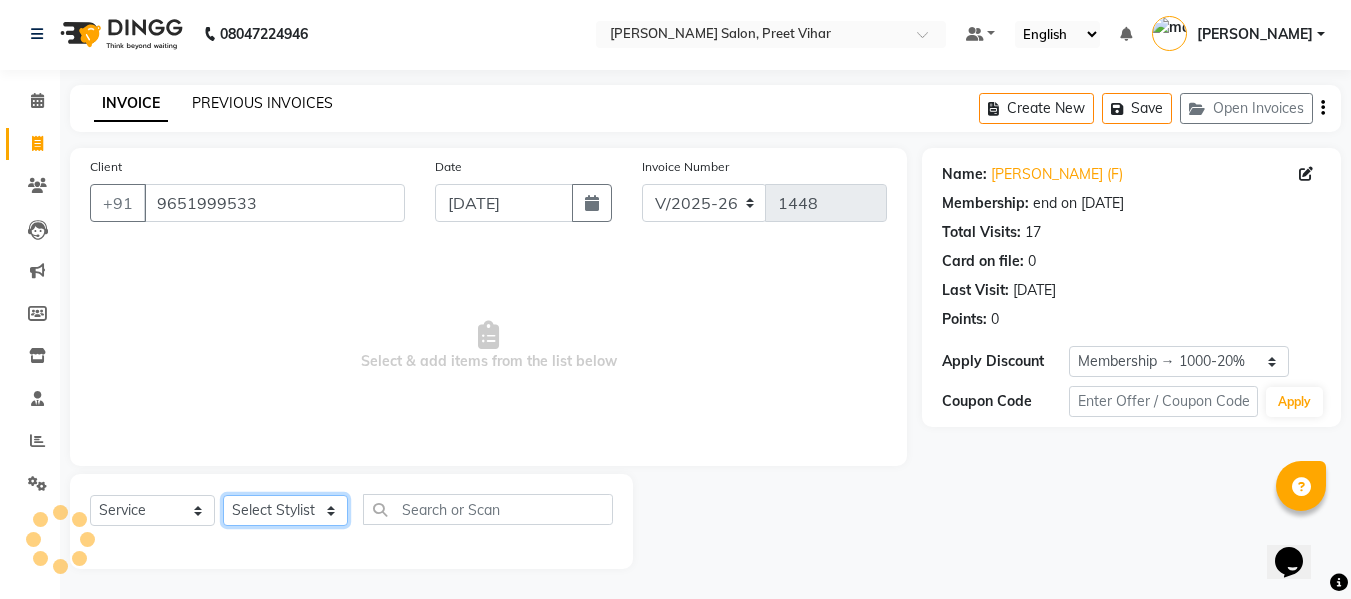 select on "49733" 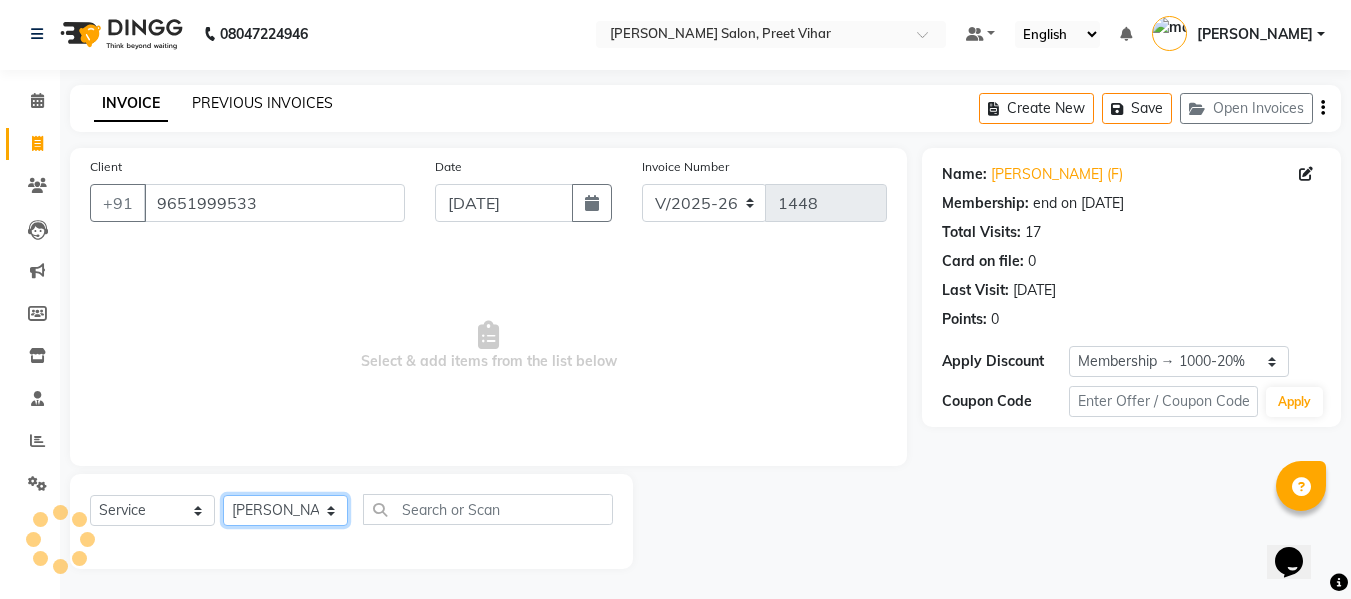 click on "Select Stylist [PERSON_NAME] [PERSON_NAME] Armaan  Dipika [PERSON_NAME] [PERSON_NAME] [PERSON_NAME] [PERSON_NAME] Nikhil [PERSON_NAME] [PERSON_NAME]  Twinkle Gupta" 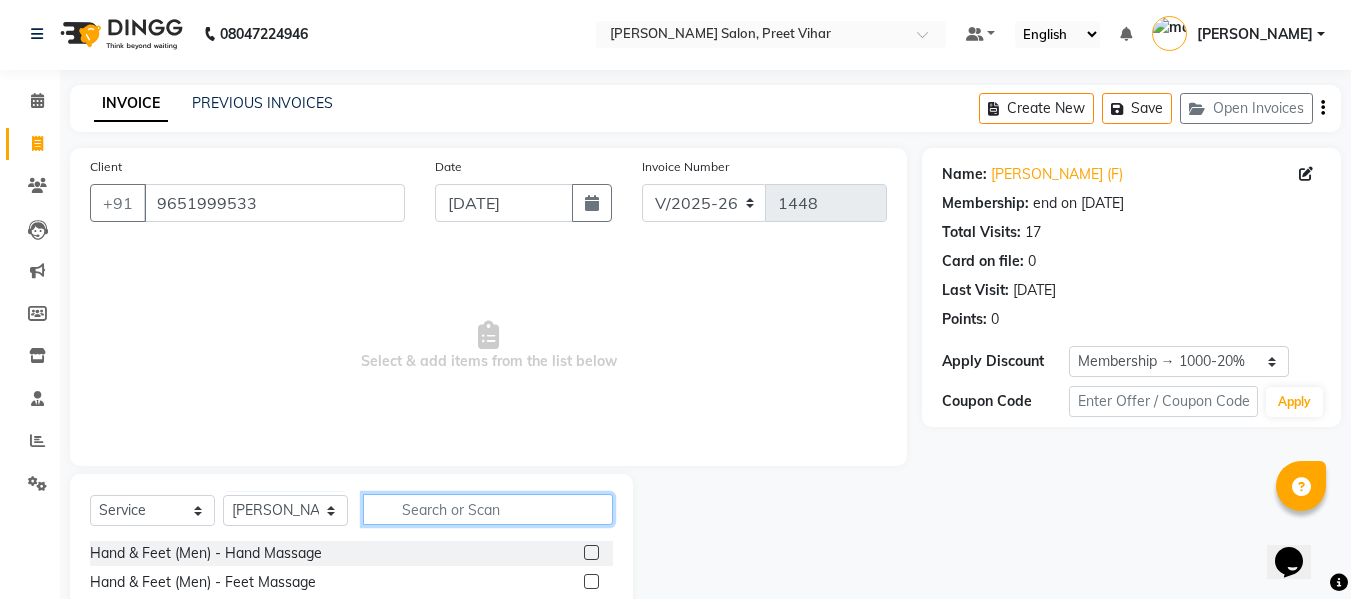 click 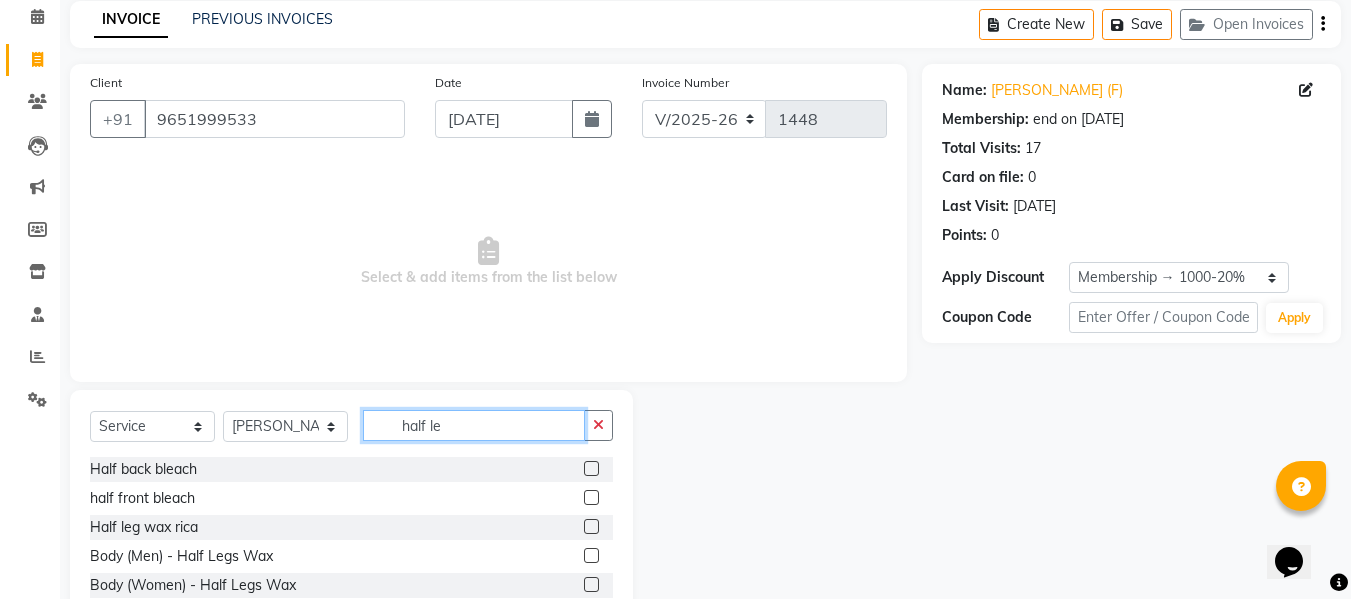 scroll, scrollTop: 87, scrollLeft: 0, axis: vertical 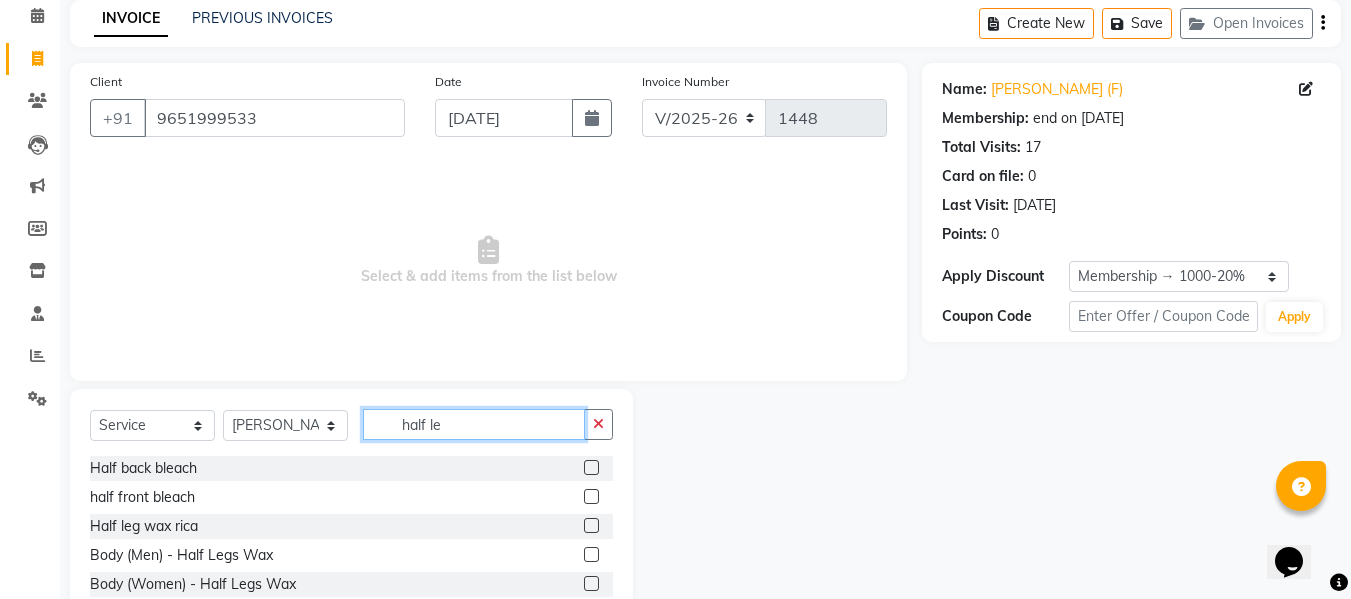 type on "half le" 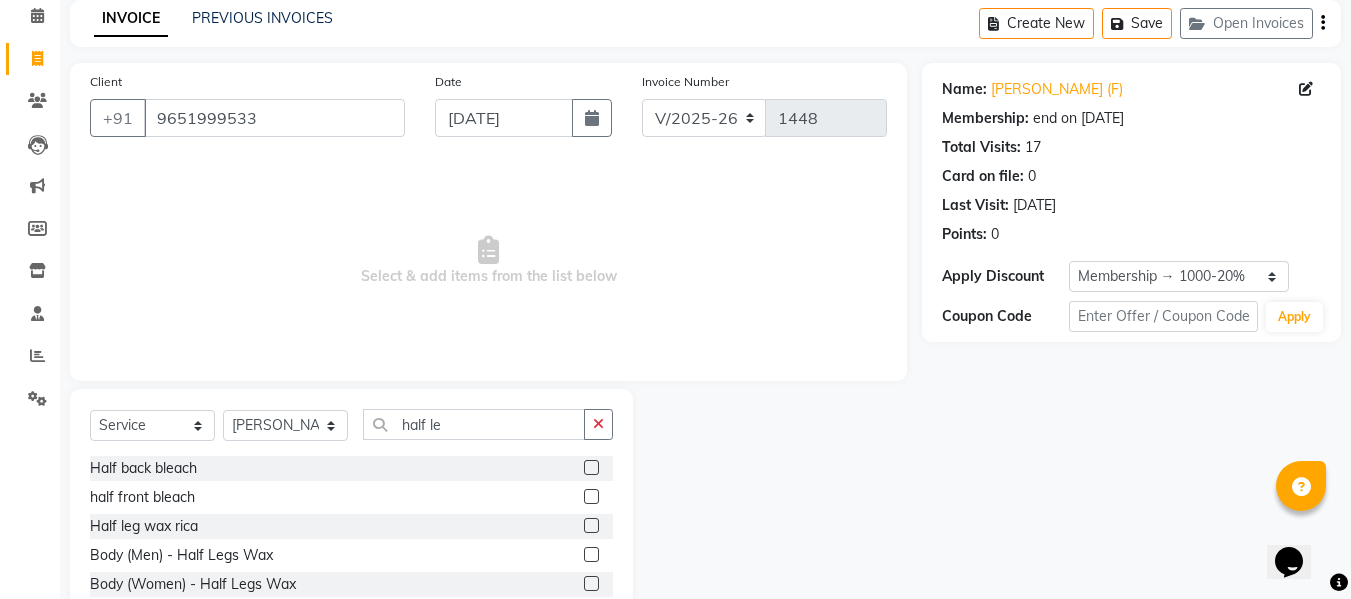 click 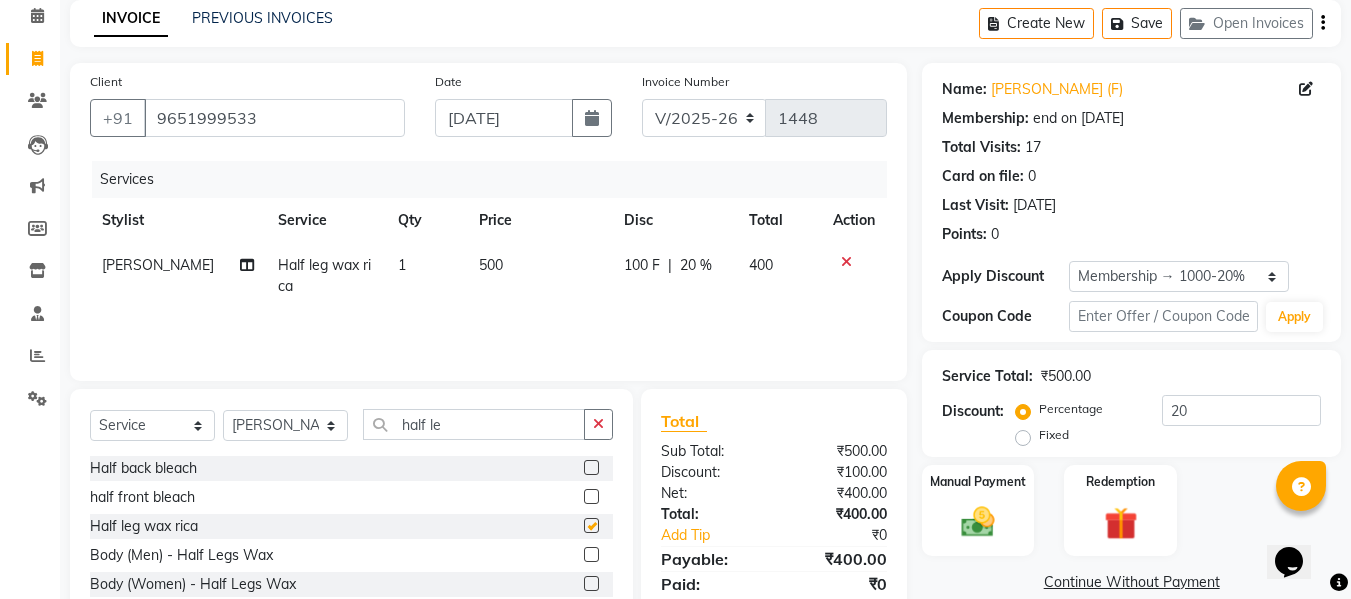 checkbox on "false" 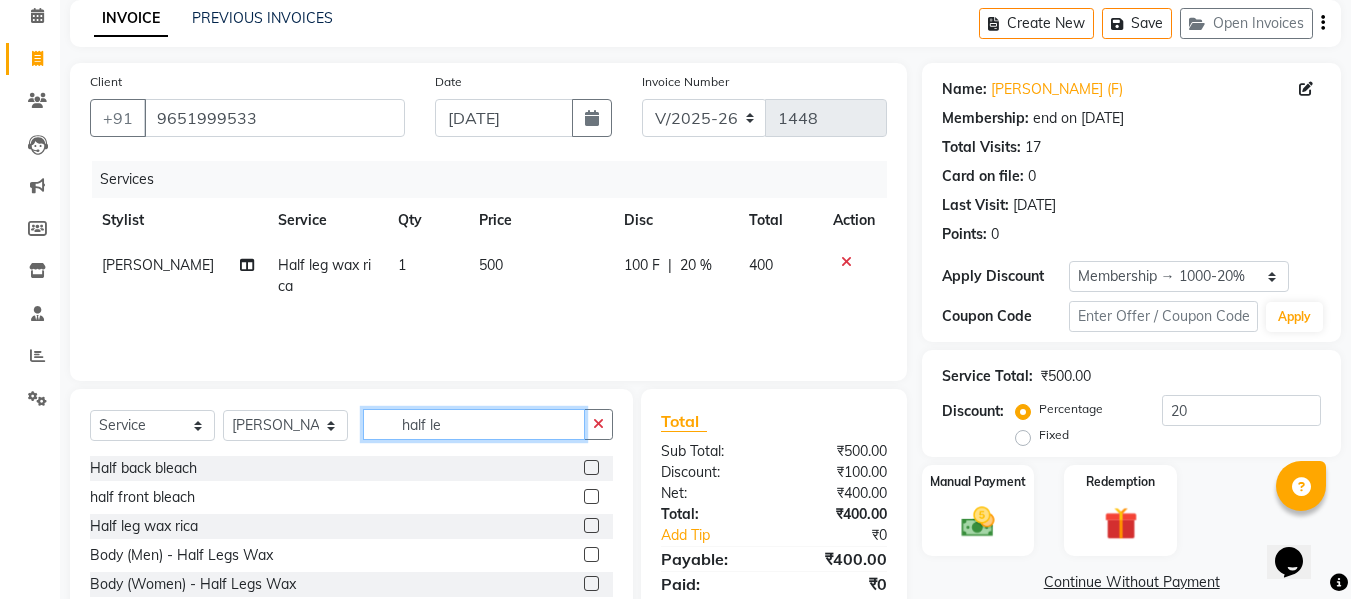 click on "half le" 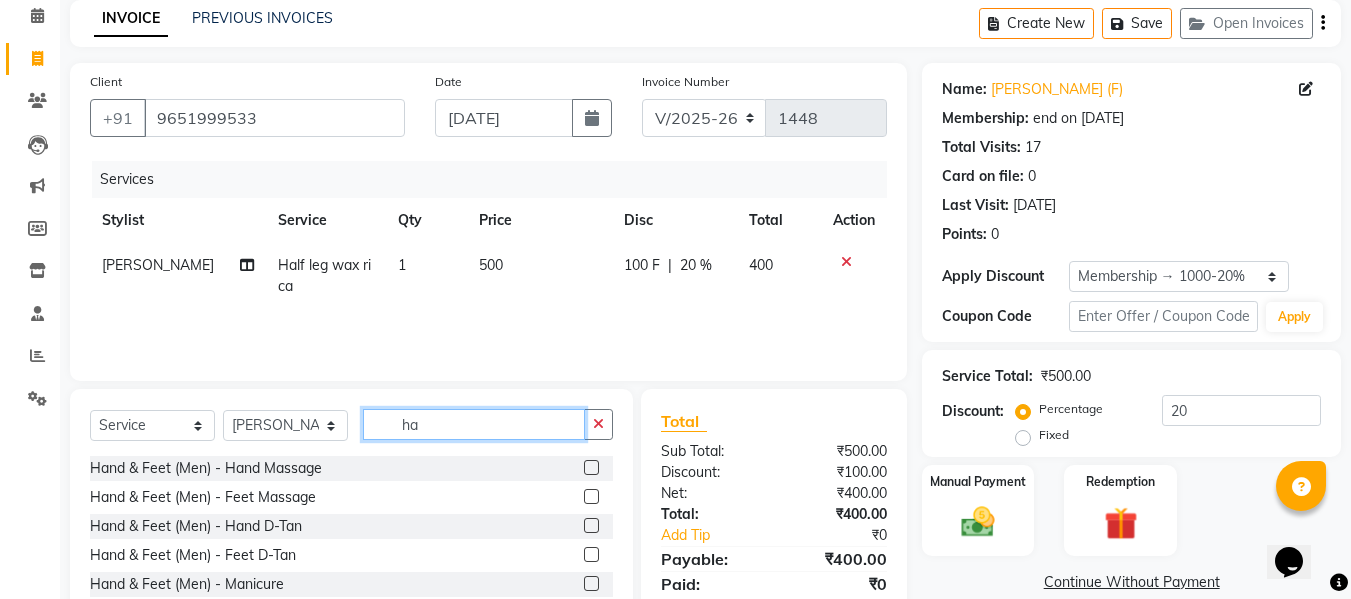 type on "h" 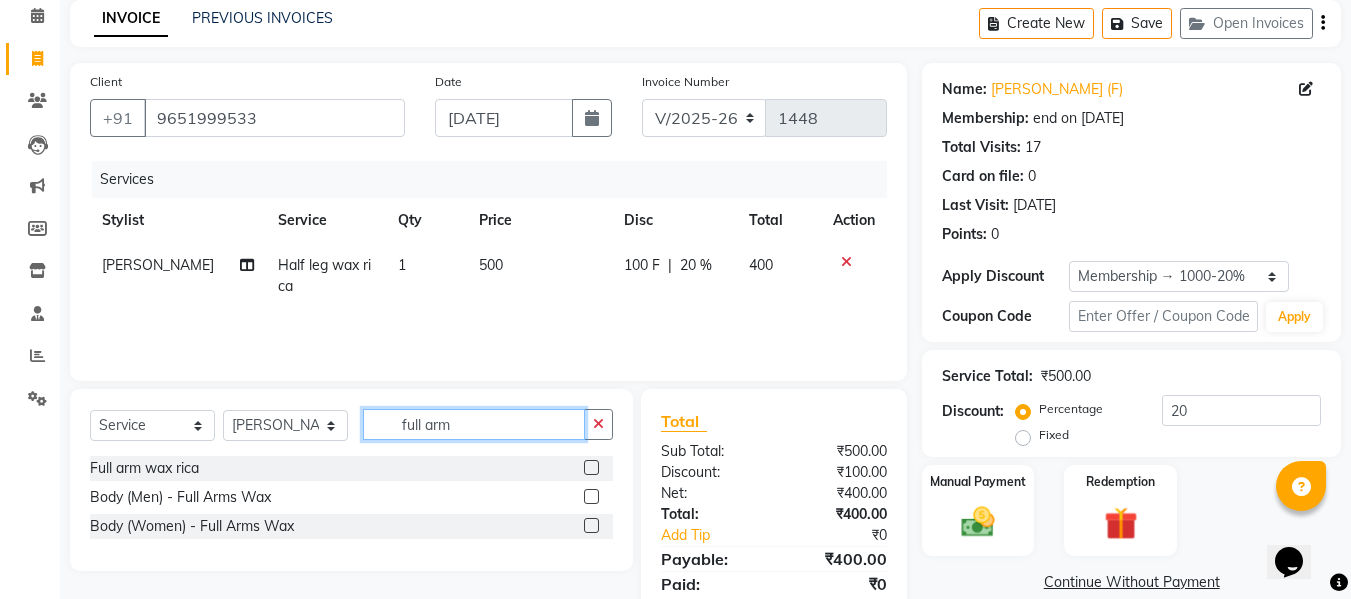 type on "full arm" 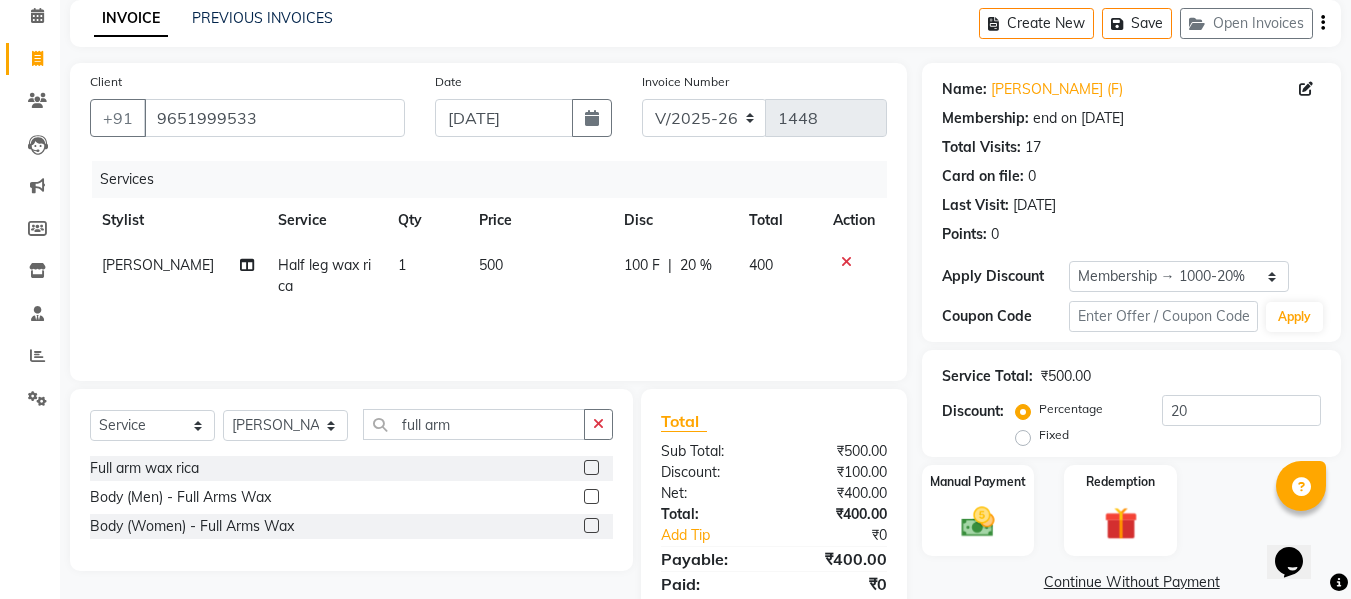 click 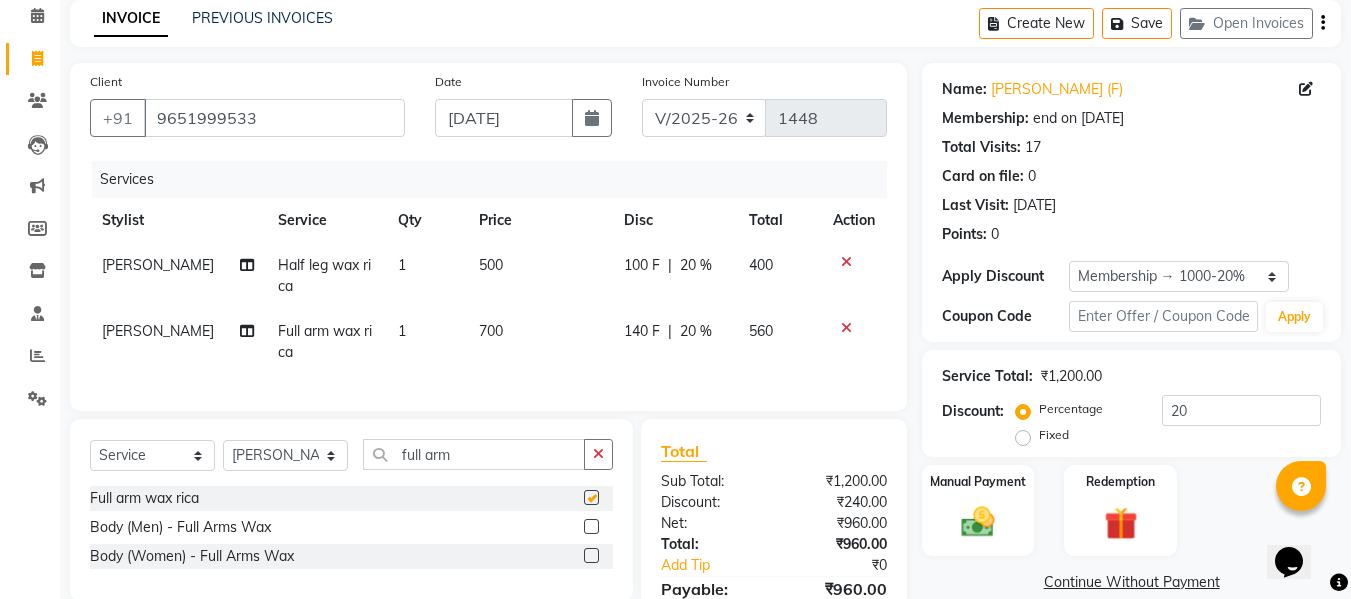 checkbox on "false" 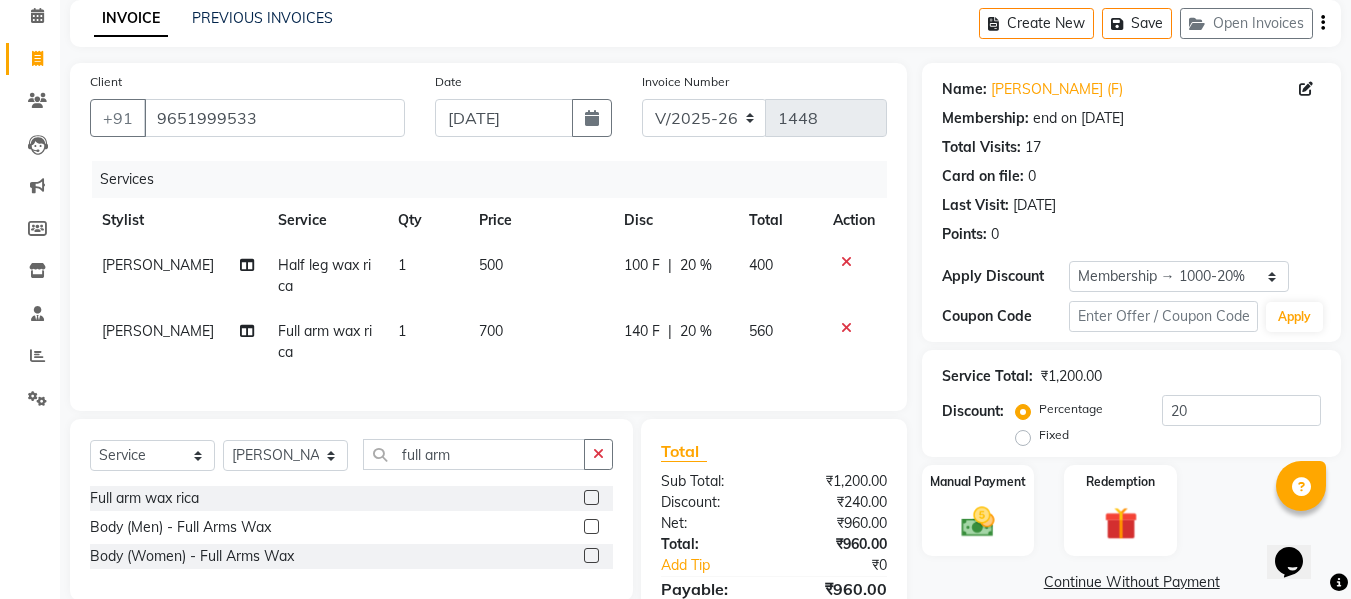 click on "INVOICE PREVIOUS INVOICES Create New   Save   Open Invoices  Client +91 9651999533 Date 13-07-2025 Invoice Number V/2025 V/2025-26 1448 Services Stylist Service Qty Price Disc Total Action Kajal Tyagi Half leg wax rica 1 500 100 F | 20 % 400 Kajal Tyagi Full arm wax rica 1 700 140 F | 20 % 560 Select  Service  Product  Membership  Package Voucher Prepaid Gift Card  Select Stylist Afsar salmani Amjad Khan Armaan  Dipika fardeen Kajal Tyagi Kirti Rajput madonna Nikhil Prince Rizwan Samaksh Shahnawaz  Twinkle Gupta full arm Full arm wax rica  Body (Men) - Full Arms Wax  Body (Women) - Full Arms Wax  Total Sub Total: ₹1,200.00 Discount: ₹240.00 Net: ₹960.00 Total: ₹960.00 Add Tip ₹0 Payable: ₹960.00 Paid: ₹0 Balance   : ₹960.00 Name: Ms. Kashish Saxenaa (F) Membership: end on 23-02-2026 Total Visits:  17 Card on file:  0 Last Visit:   04-07-2025 Points:   0  Apply Discount Select Membership → 1000-20% Coupon Code Apply Service Total:  ₹1,200.00  Discount:  Percentage   Fixed  20 Redemption" 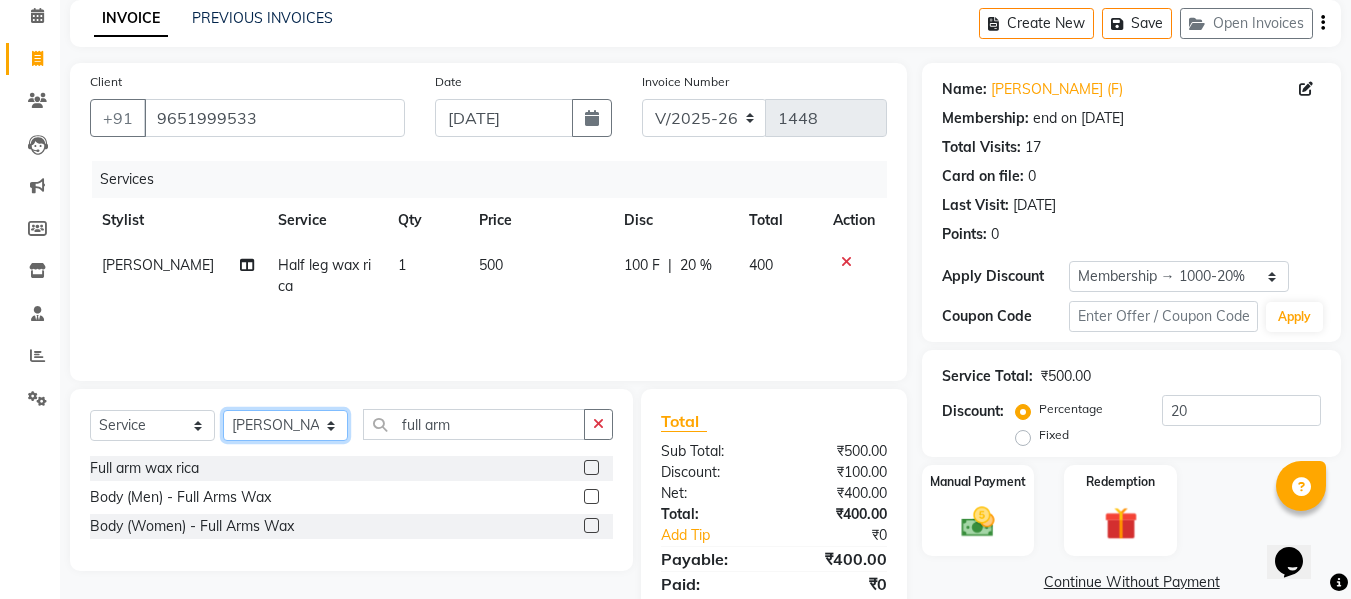 click on "Select Stylist [PERSON_NAME] [PERSON_NAME] Armaan  Dipika [PERSON_NAME] [PERSON_NAME] [PERSON_NAME] [PERSON_NAME] Nikhil [PERSON_NAME] [PERSON_NAME]  Twinkle Gupta" 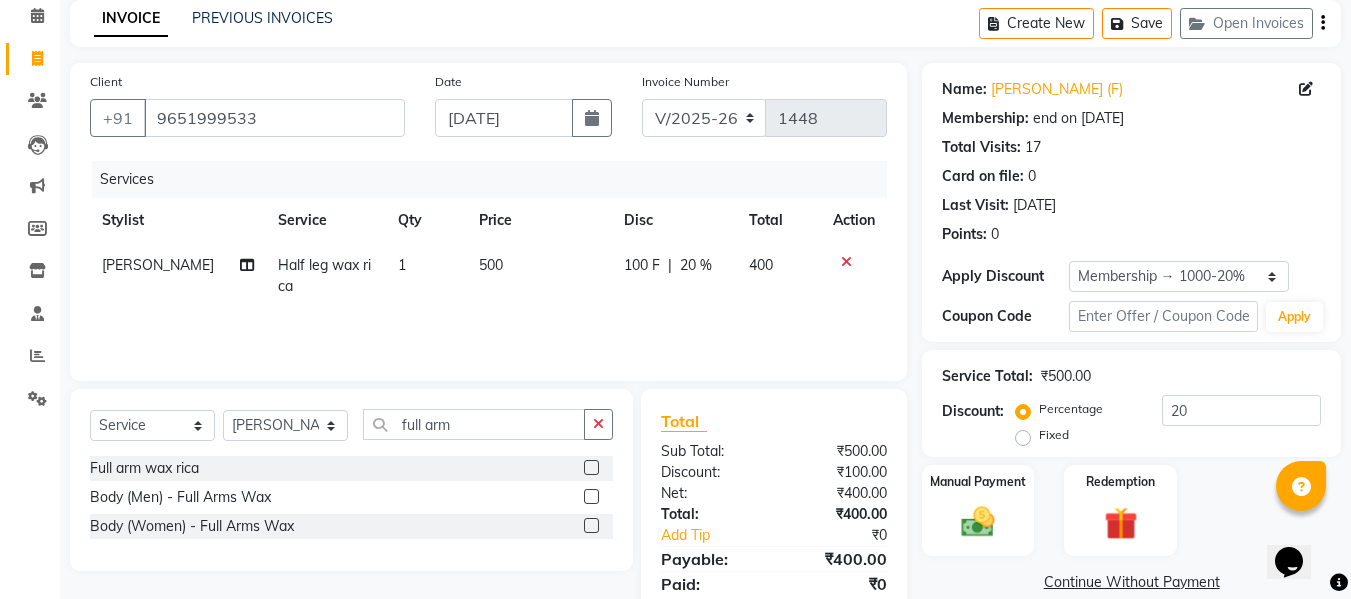 click on "500" 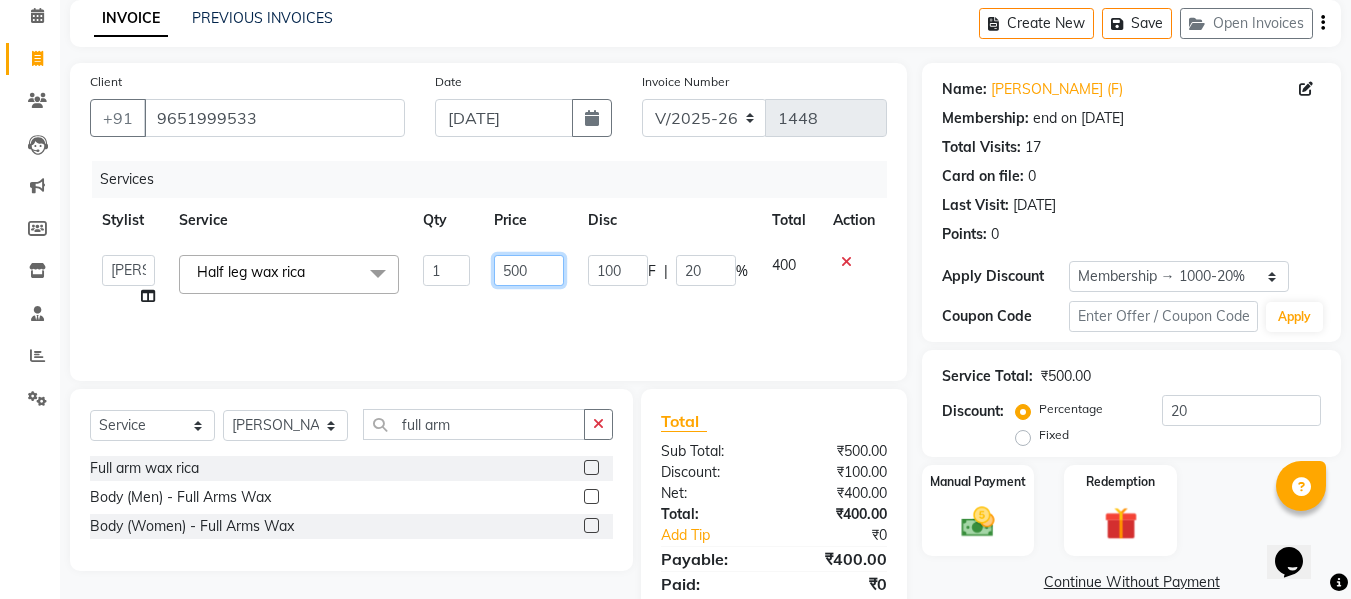 click on "500" 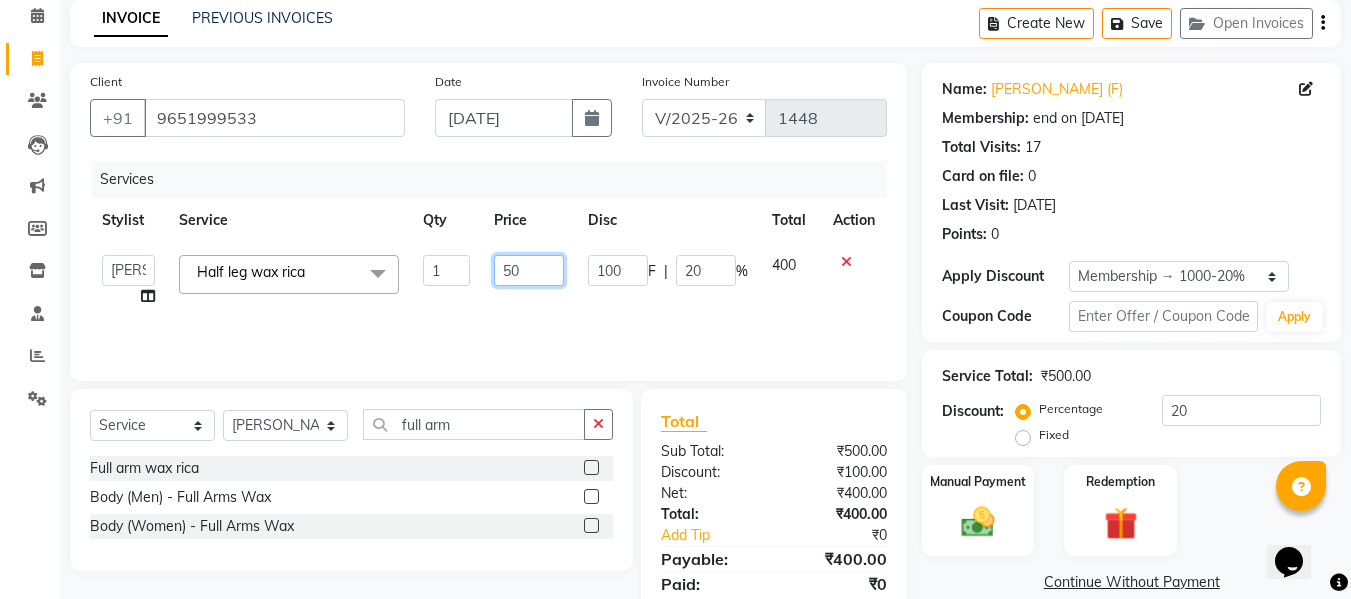 type on "5" 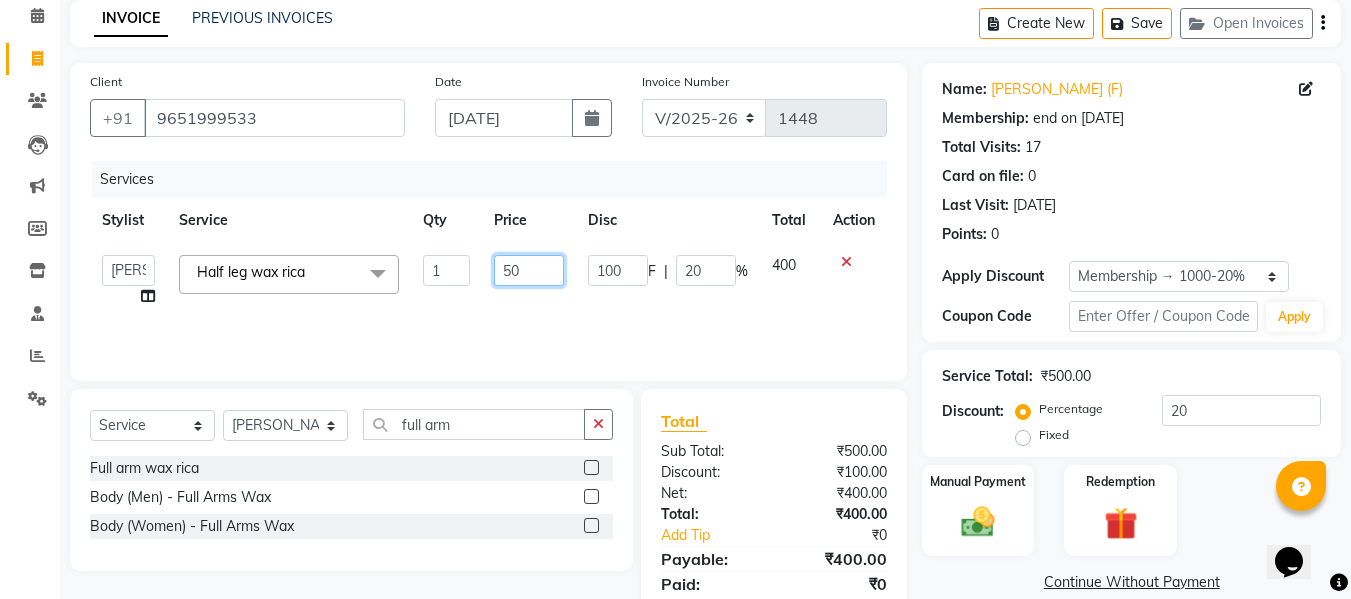 type on "500" 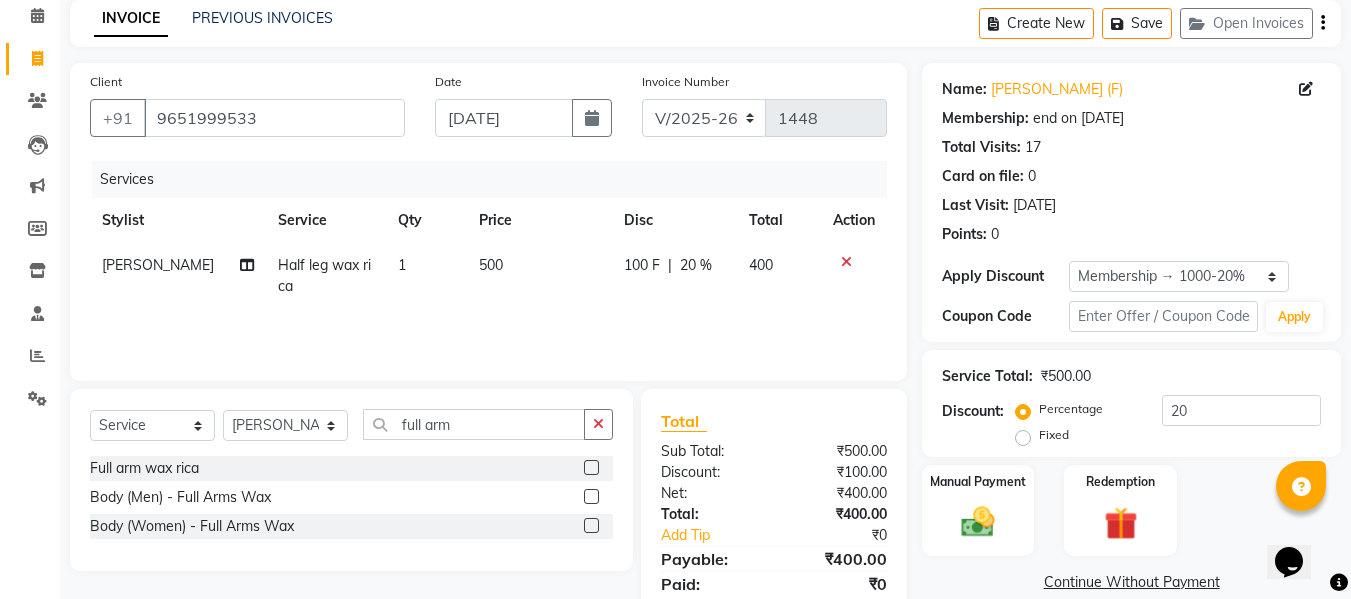 click on "500" 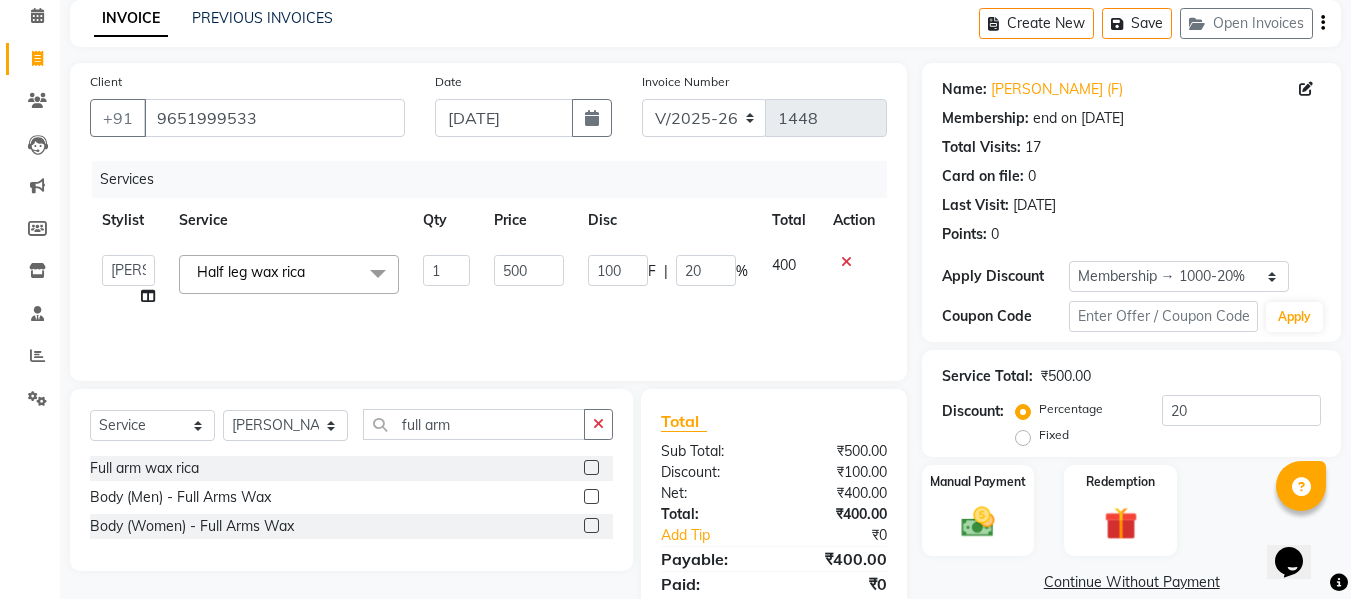 click 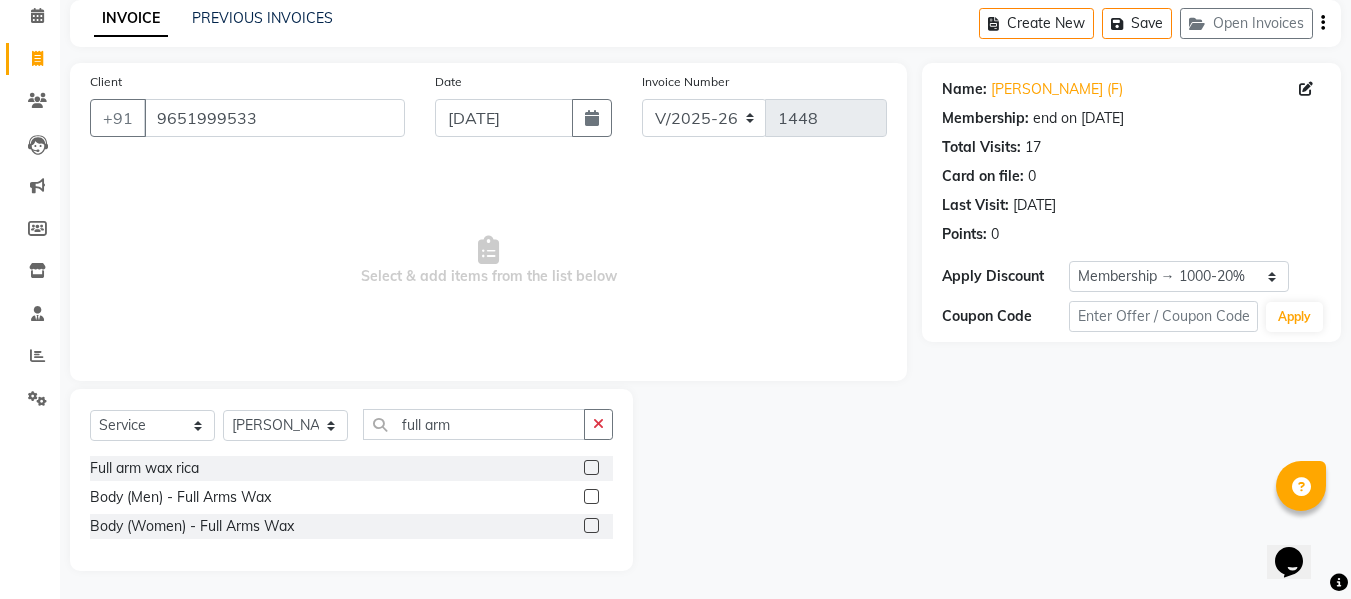 click 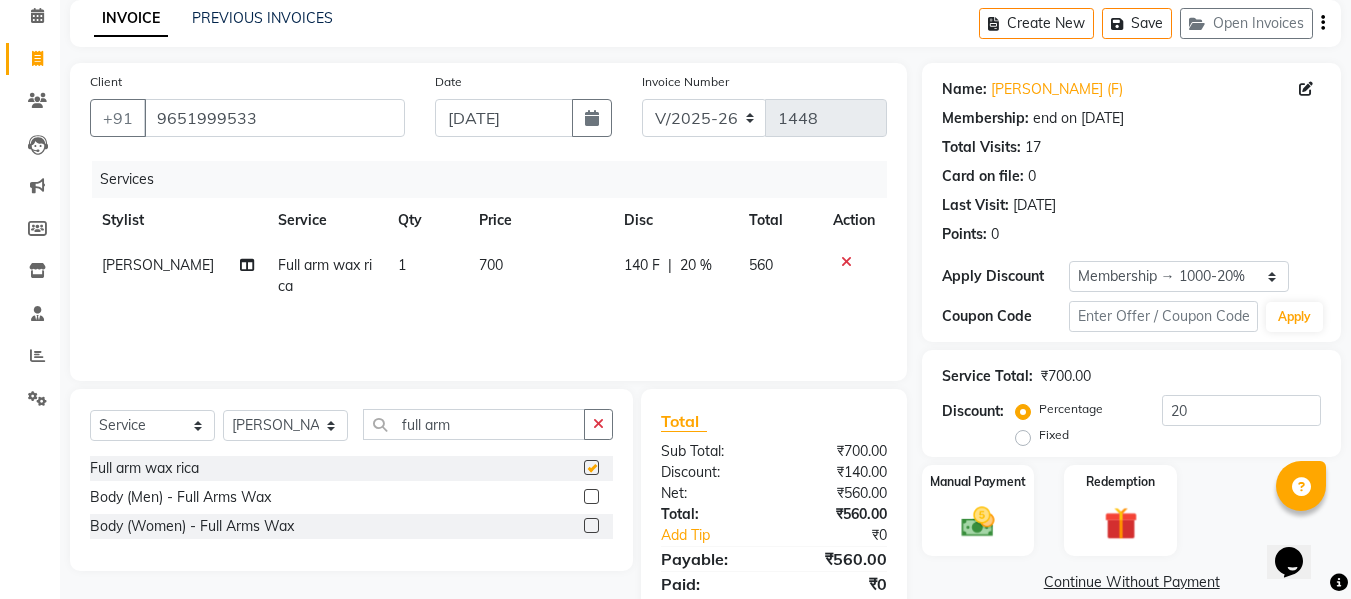 checkbox on "false" 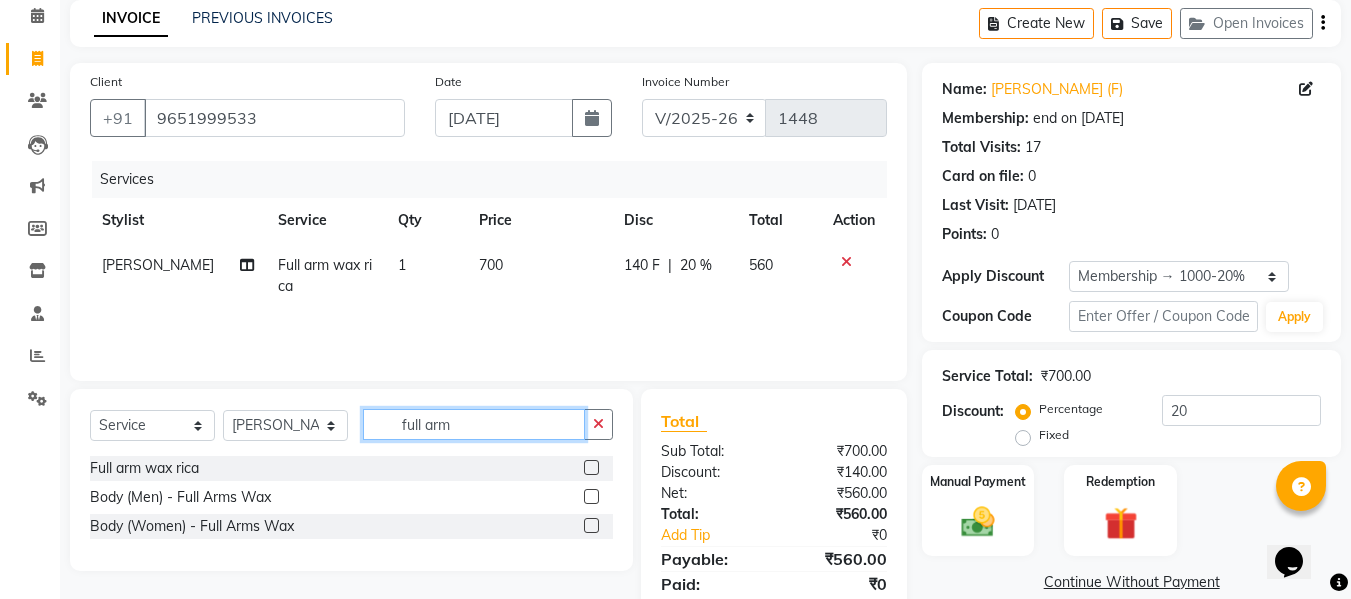 click on "full arm" 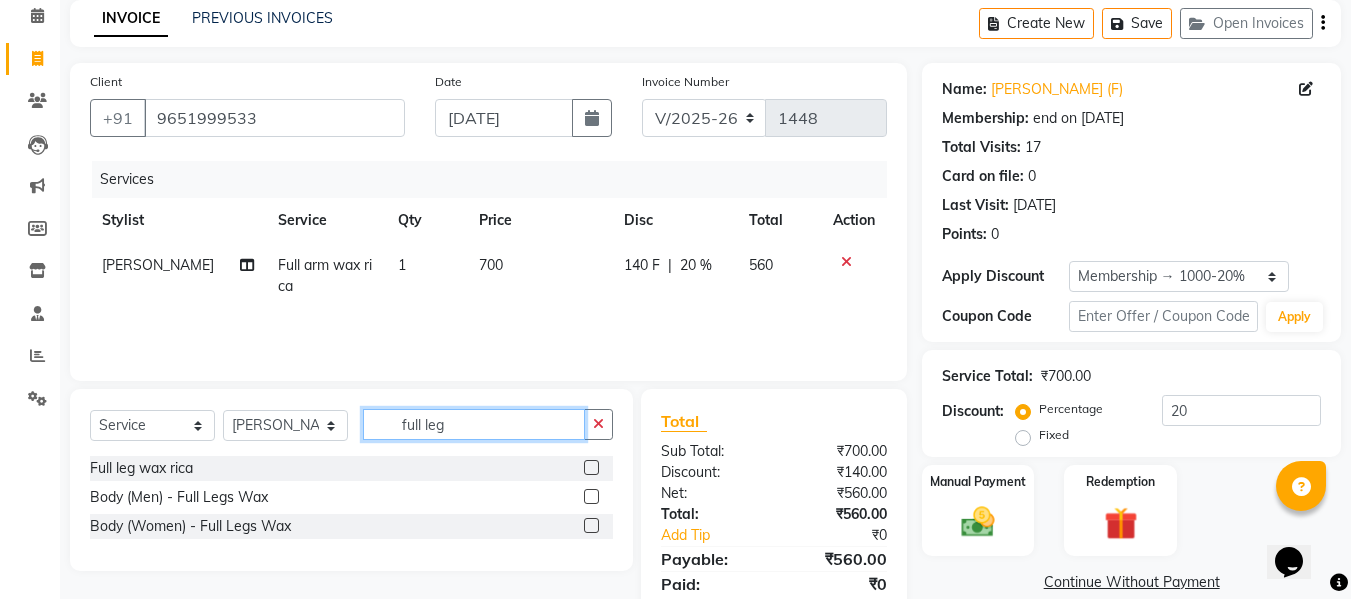 type on "full leg" 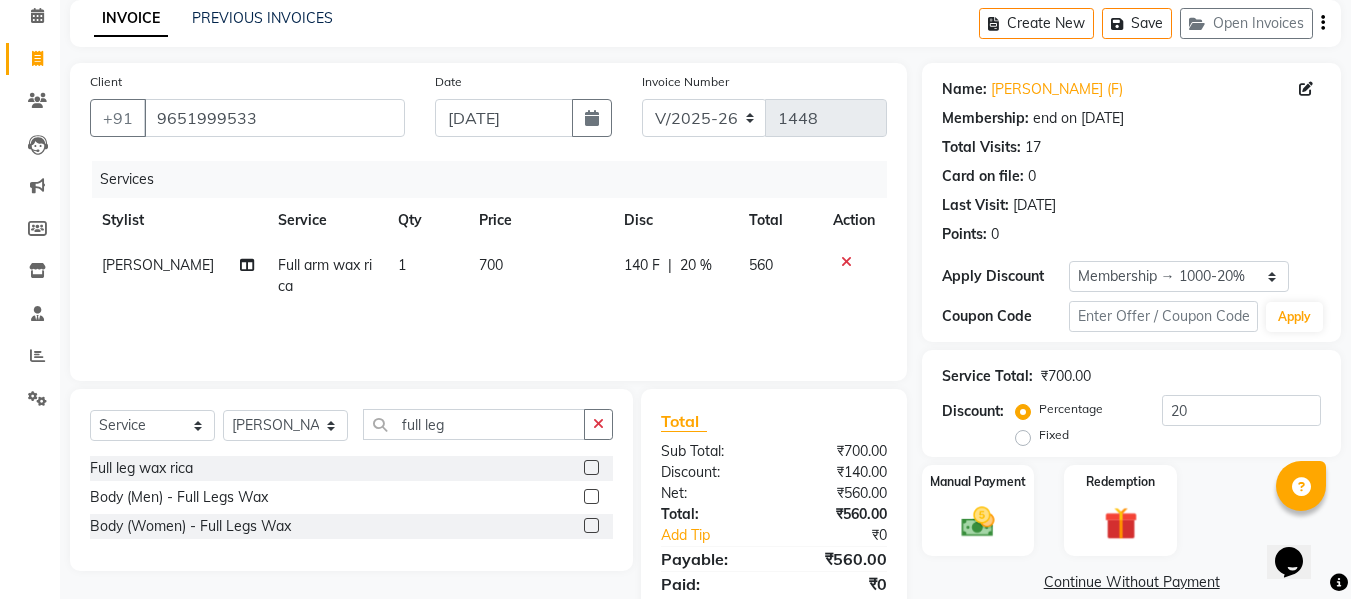 click 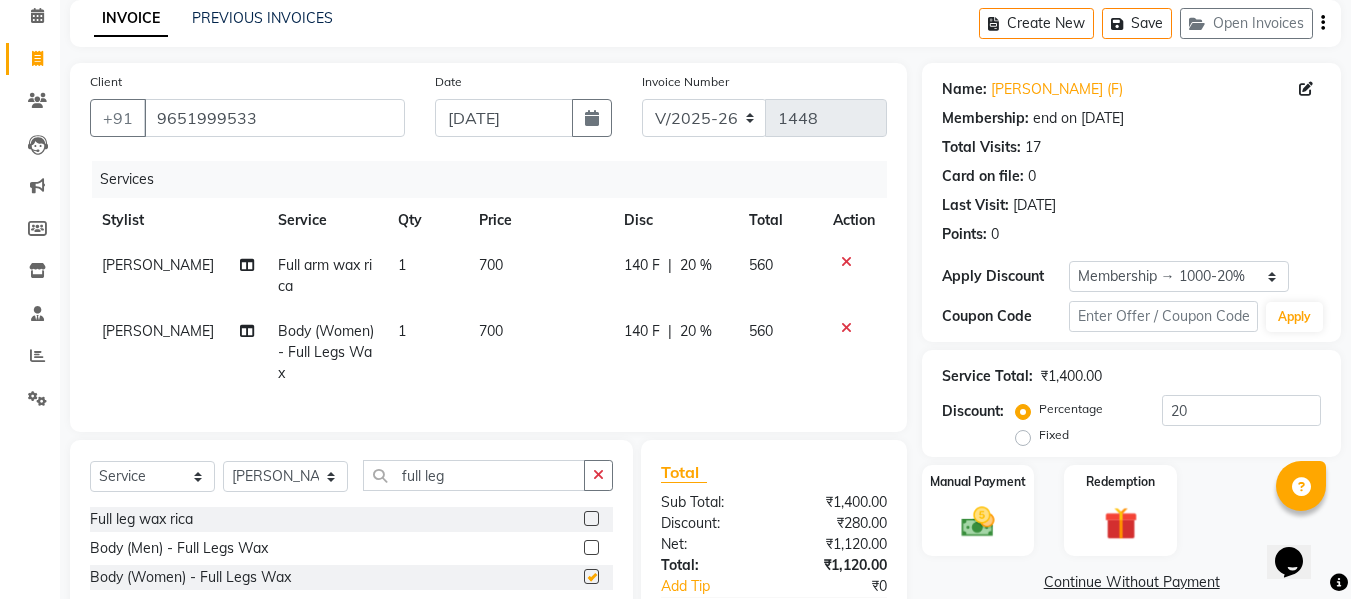 checkbox on "false" 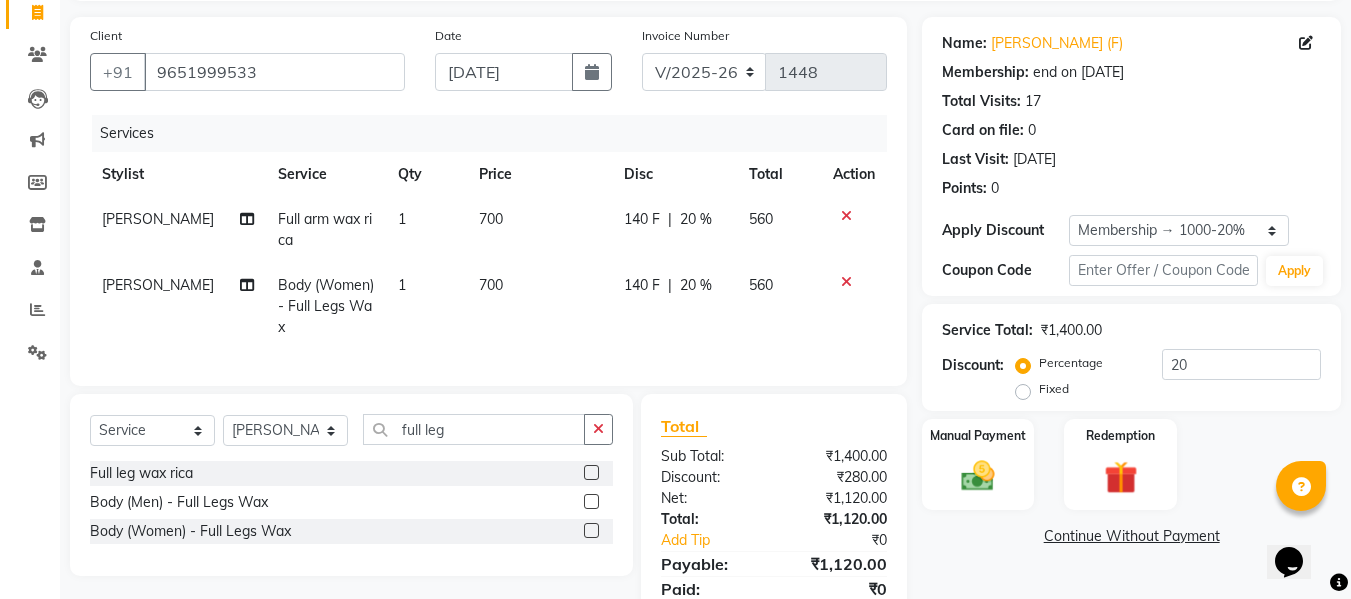 scroll, scrollTop: 135, scrollLeft: 0, axis: vertical 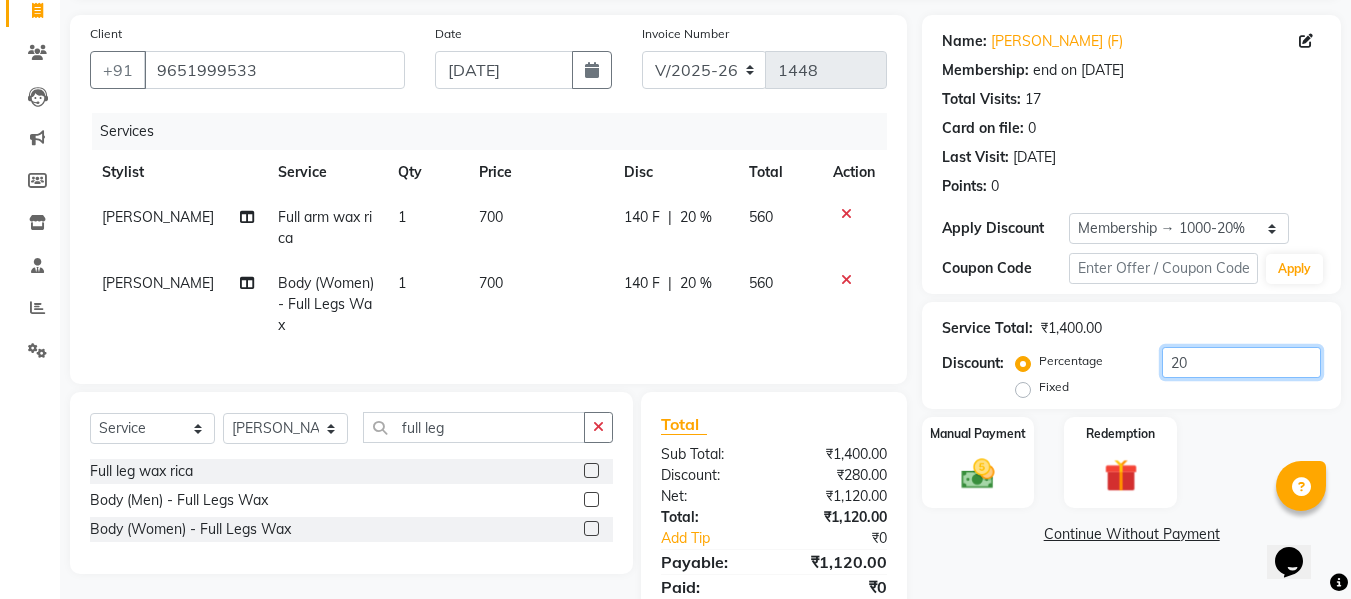 click on "20" 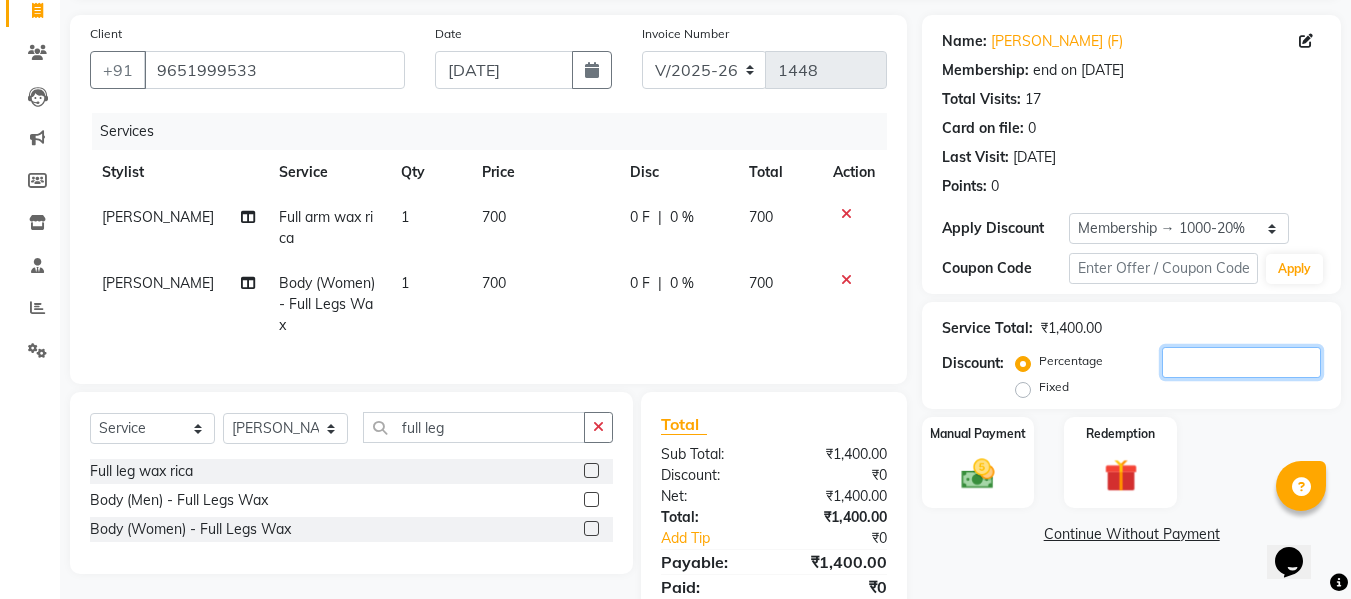 type 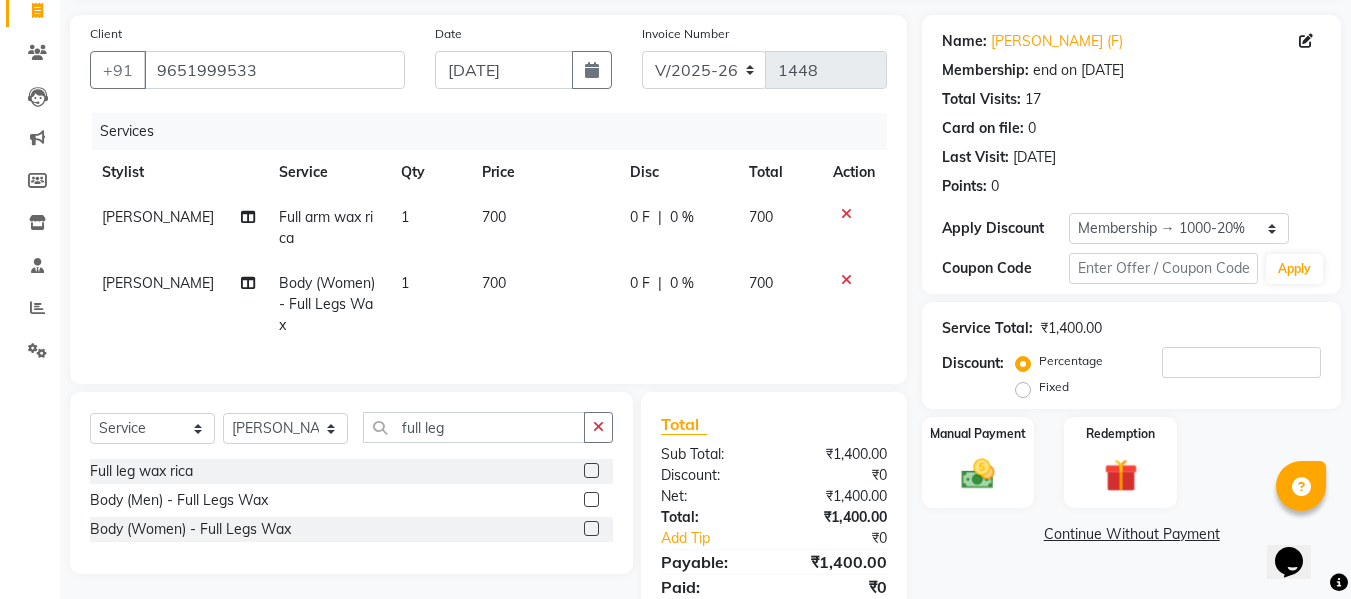 click on "700" 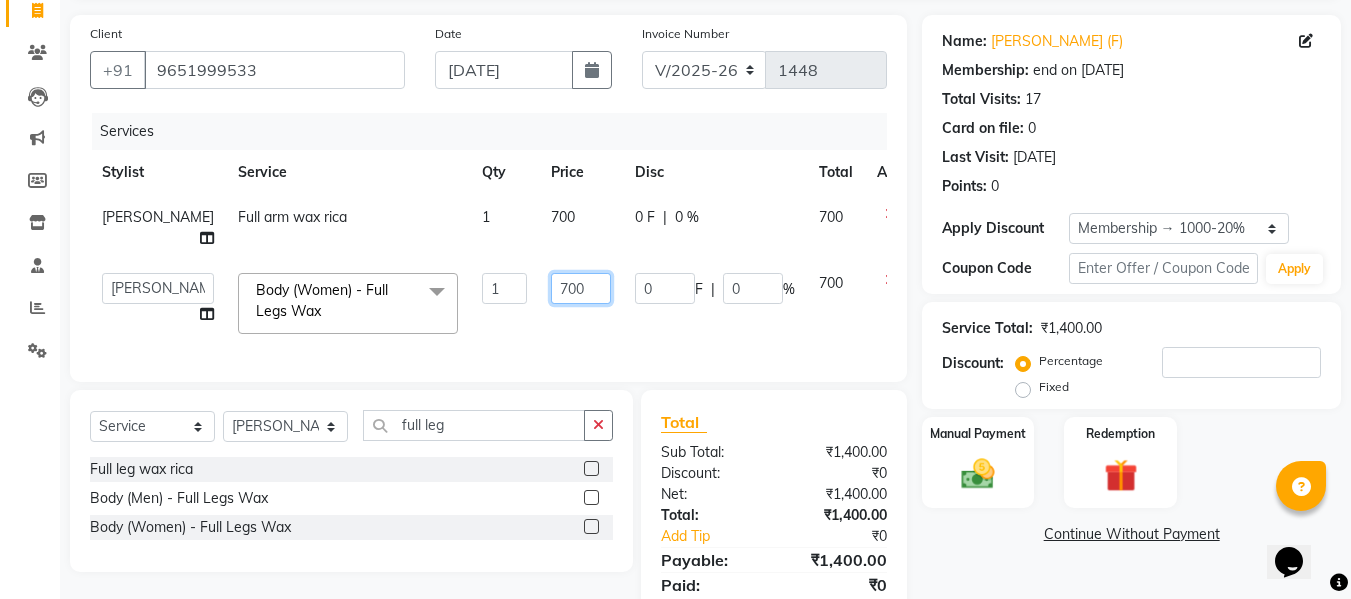 click on "700" 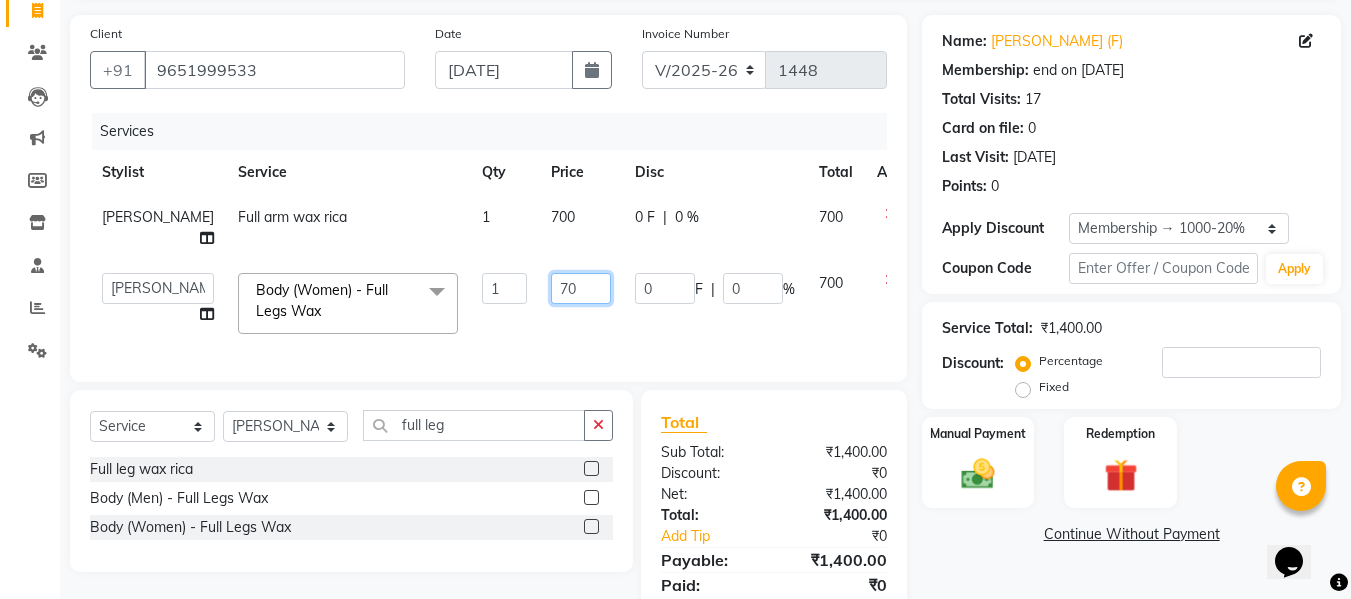 type on "7" 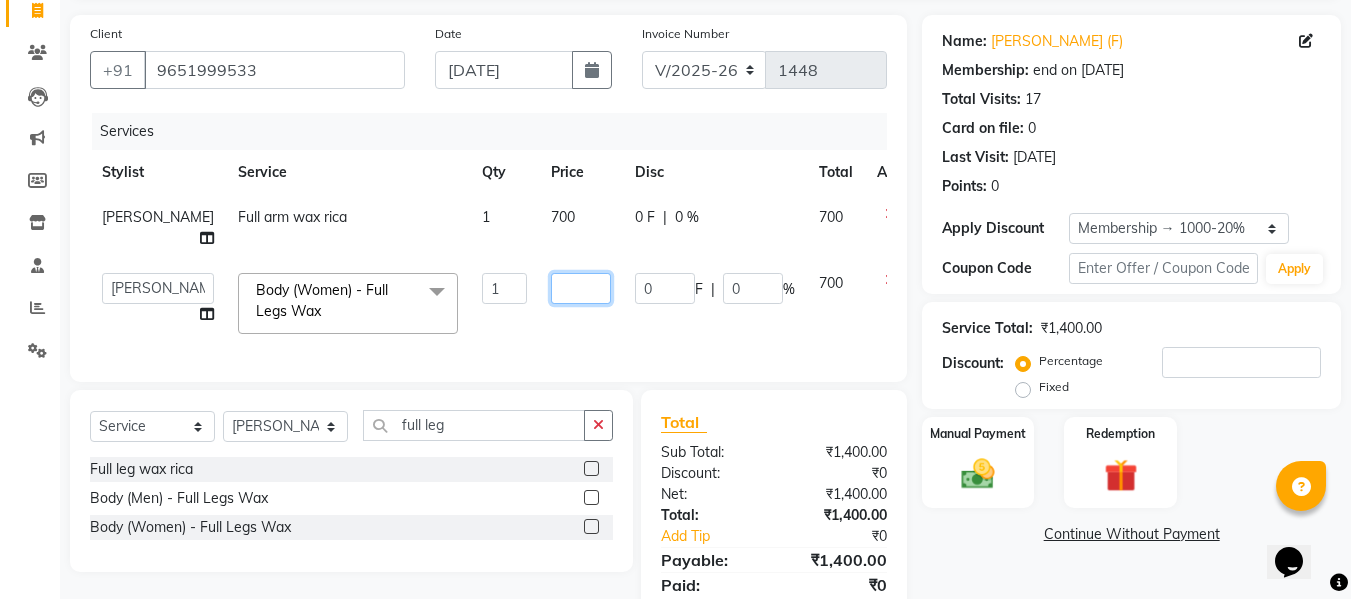 type on "7" 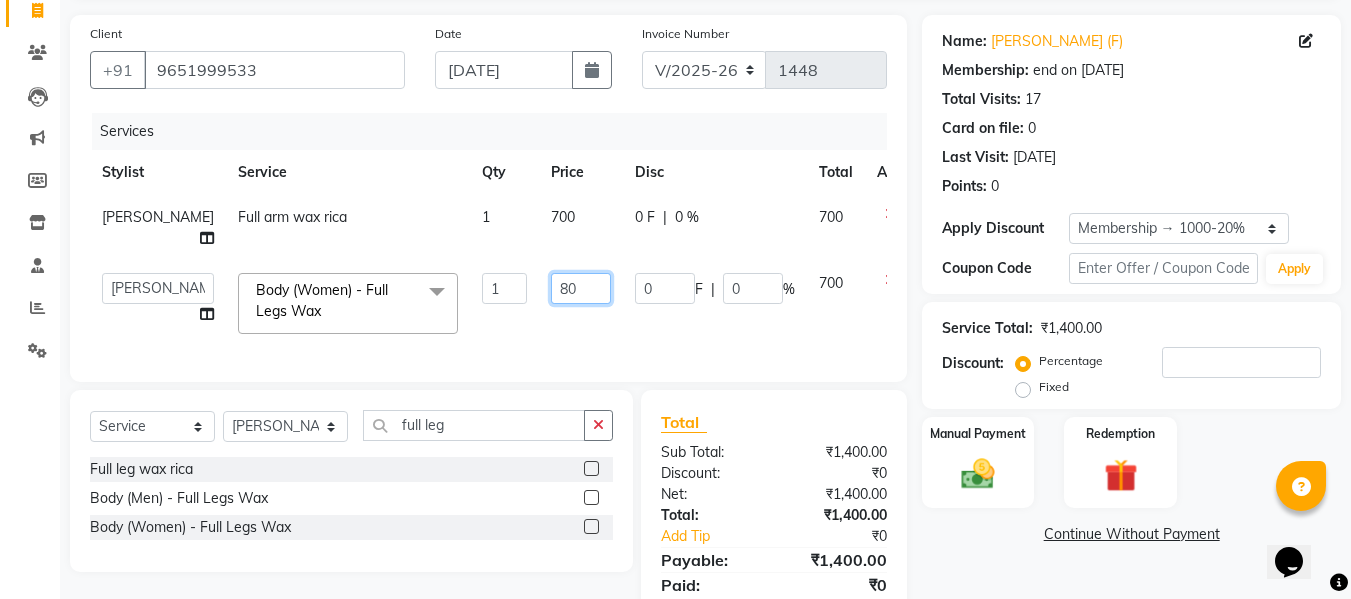 type on "800" 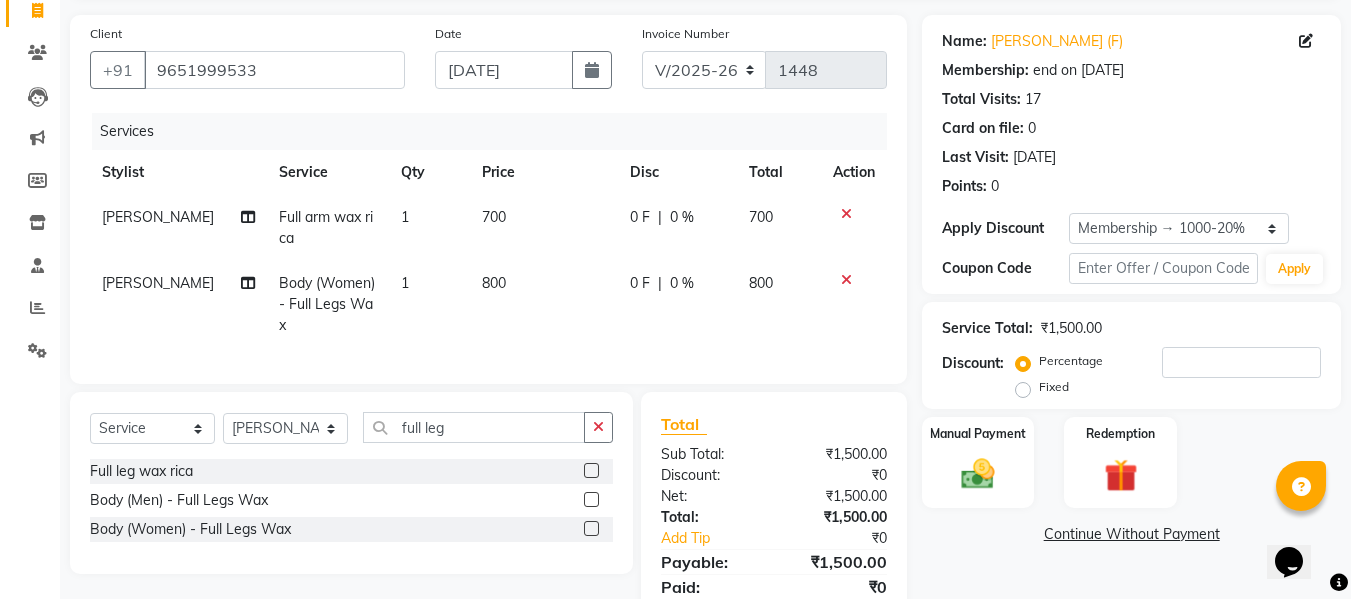 click on "800" 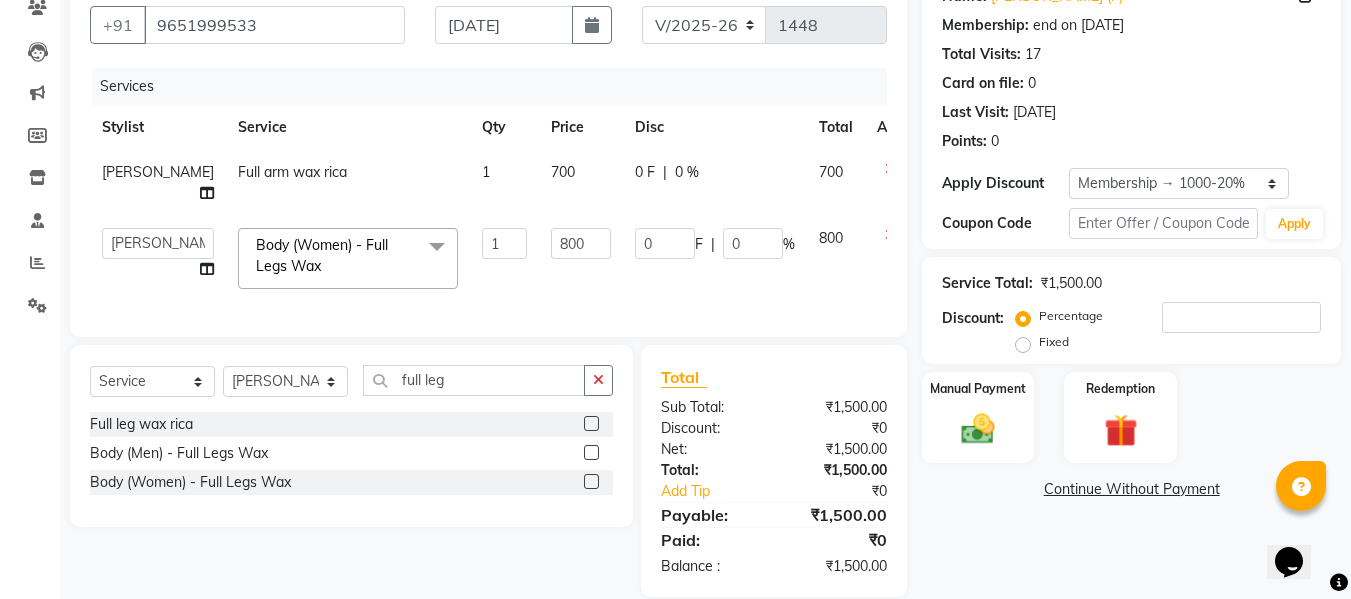 scroll, scrollTop: 188, scrollLeft: 0, axis: vertical 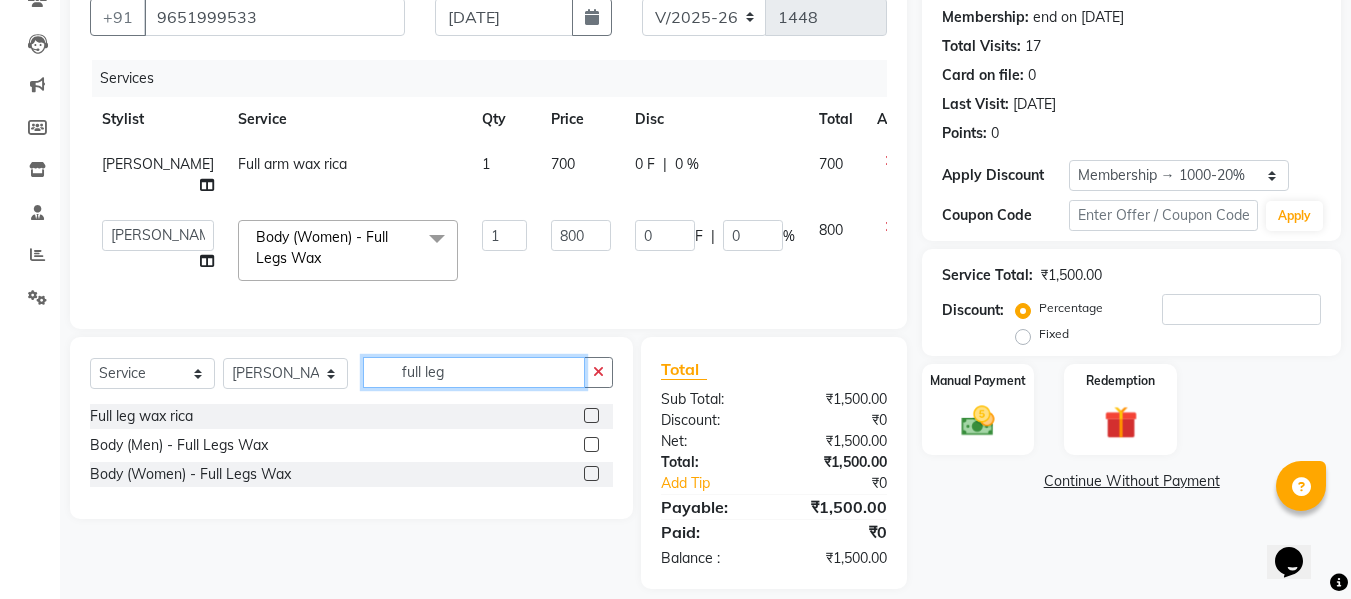 click on "full leg" 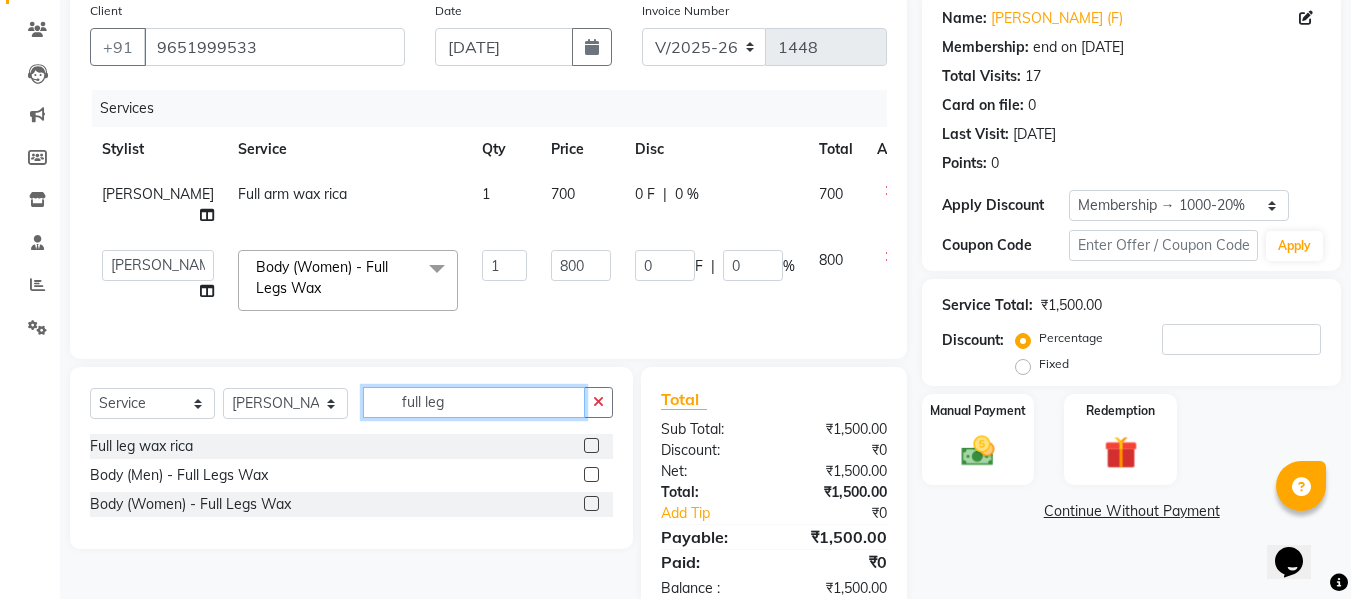 scroll, scrollTop: 159, scrollLeft: 0, axis: vertical 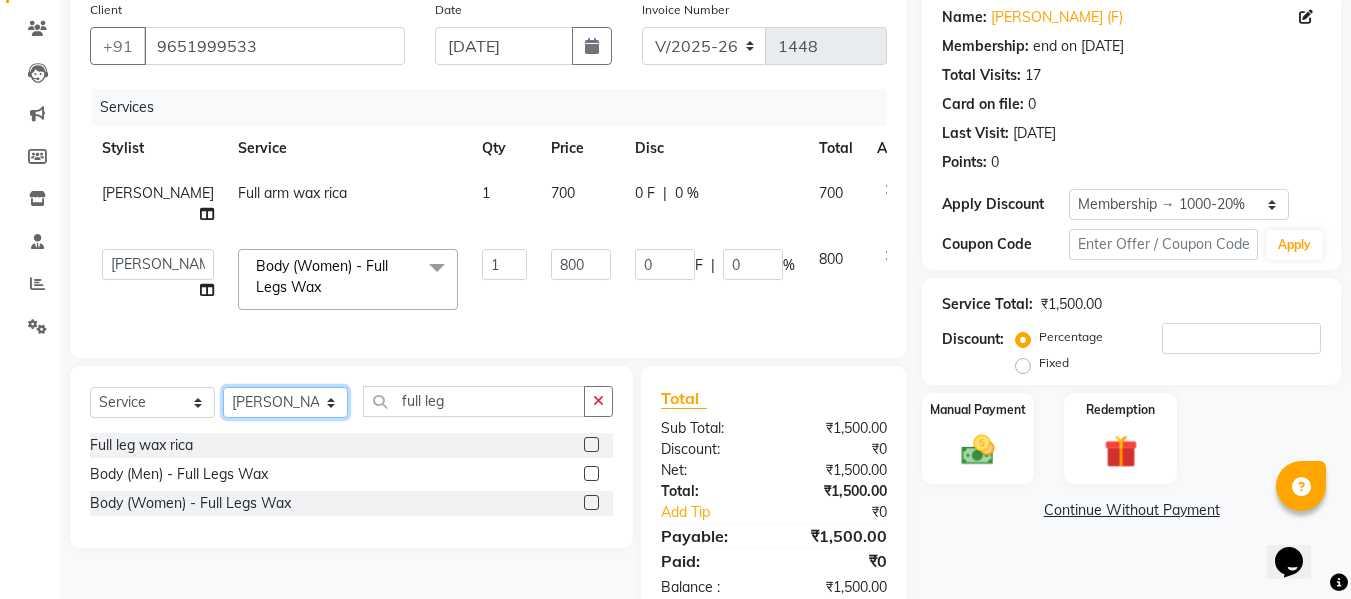 click on "Select Stylist [PERSON_NAME] [PERSON_NAME] Armaan  Dipika [PERSON_NAME] [PERSON_NAME] [PERSON_NAME] [PERSON_NAME] Nikhil [PERSON_NAME] [PERSON_NAME]  Twinkle Gupta" 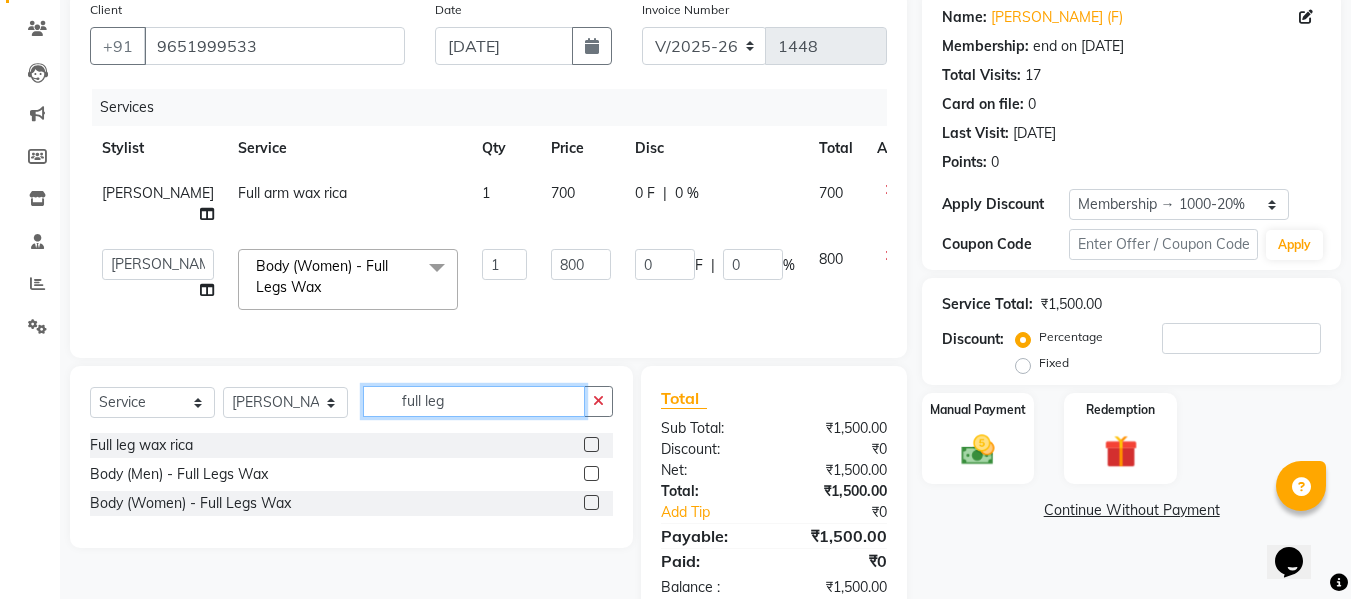 click on "full leg" 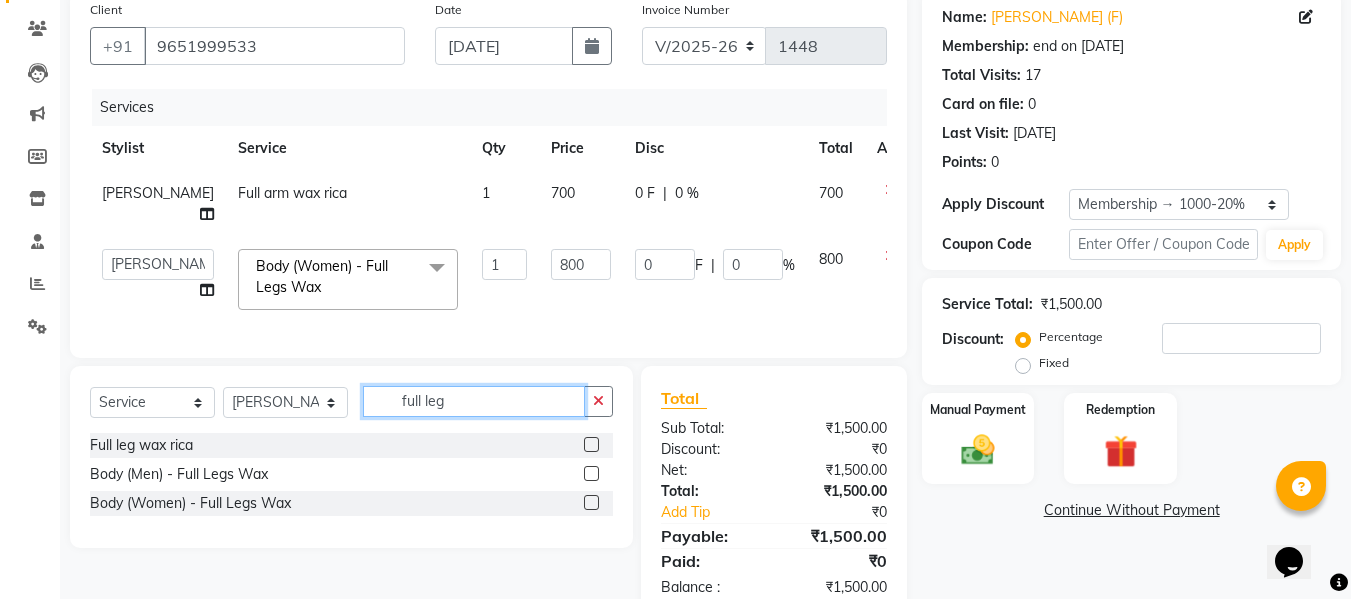 click on "full leg" 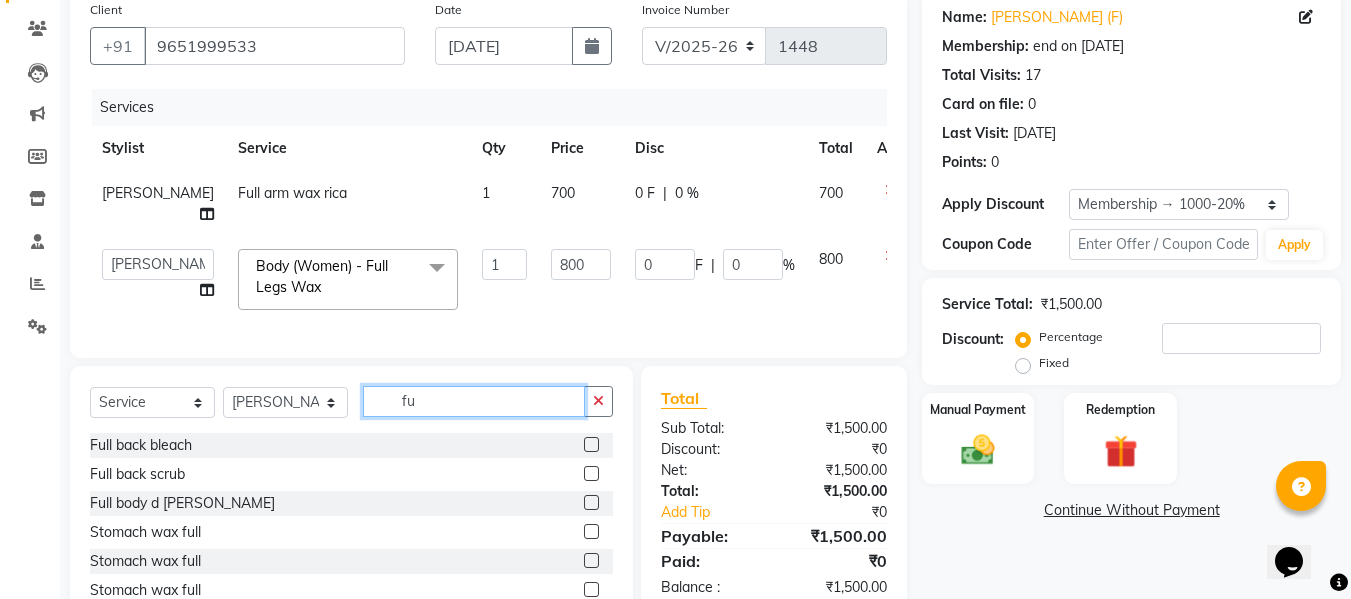 type on "f" 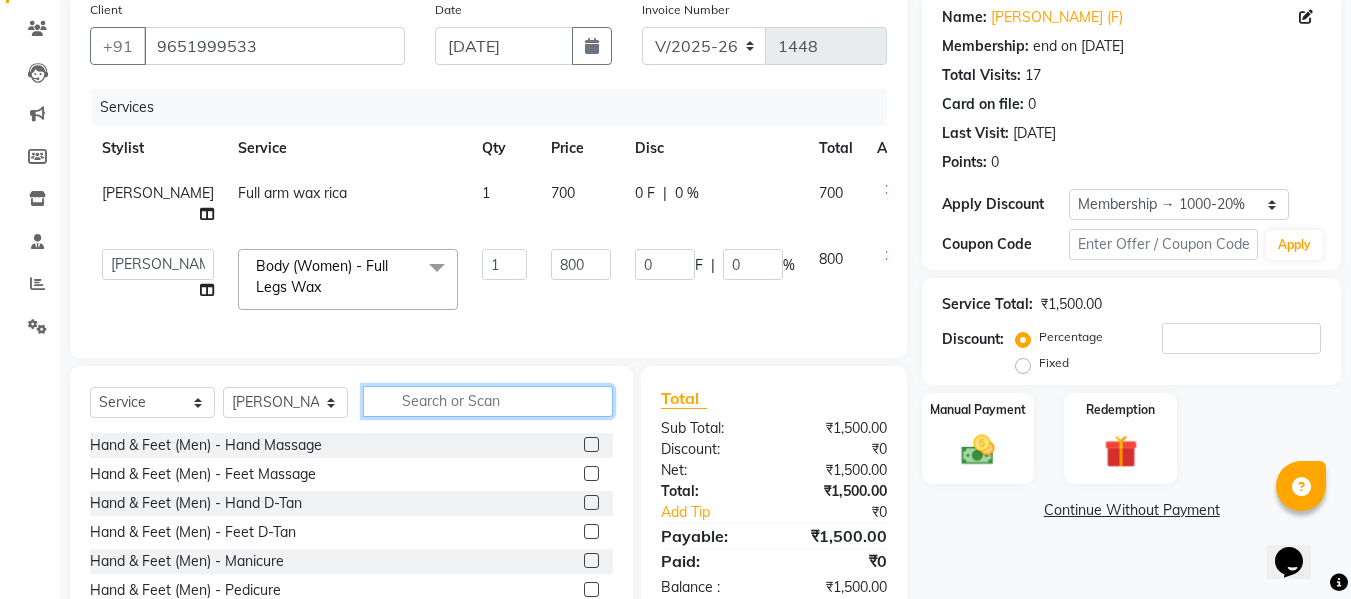 type on "d" 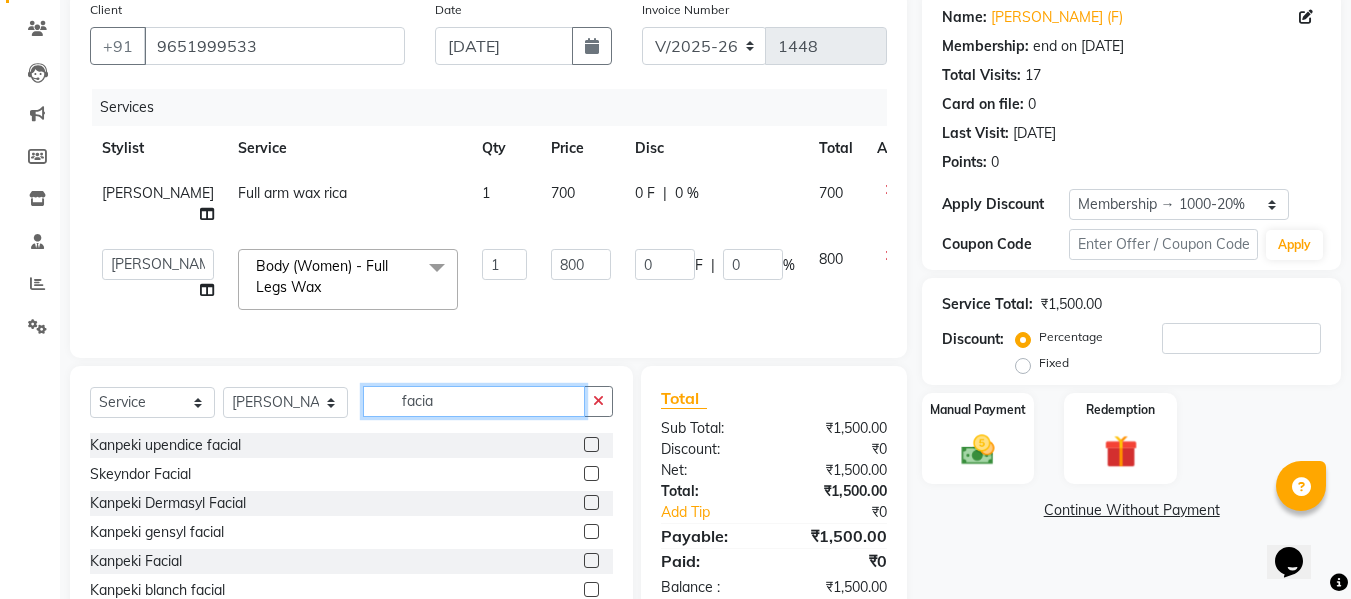 type on "facia" 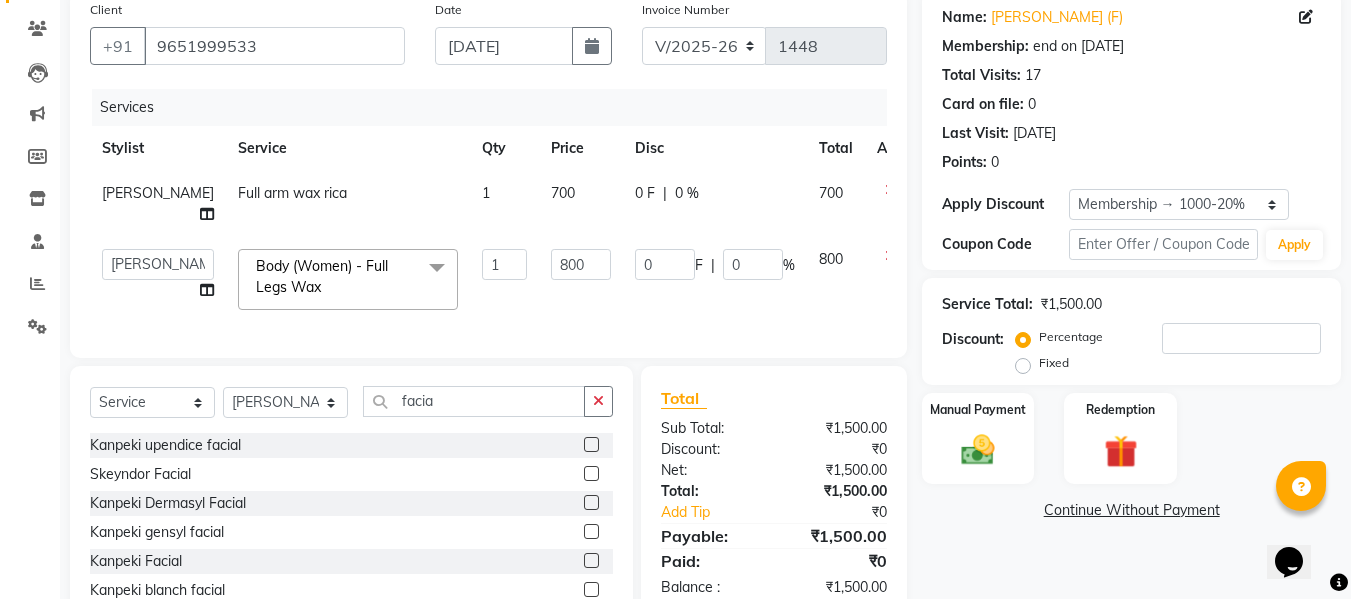 click 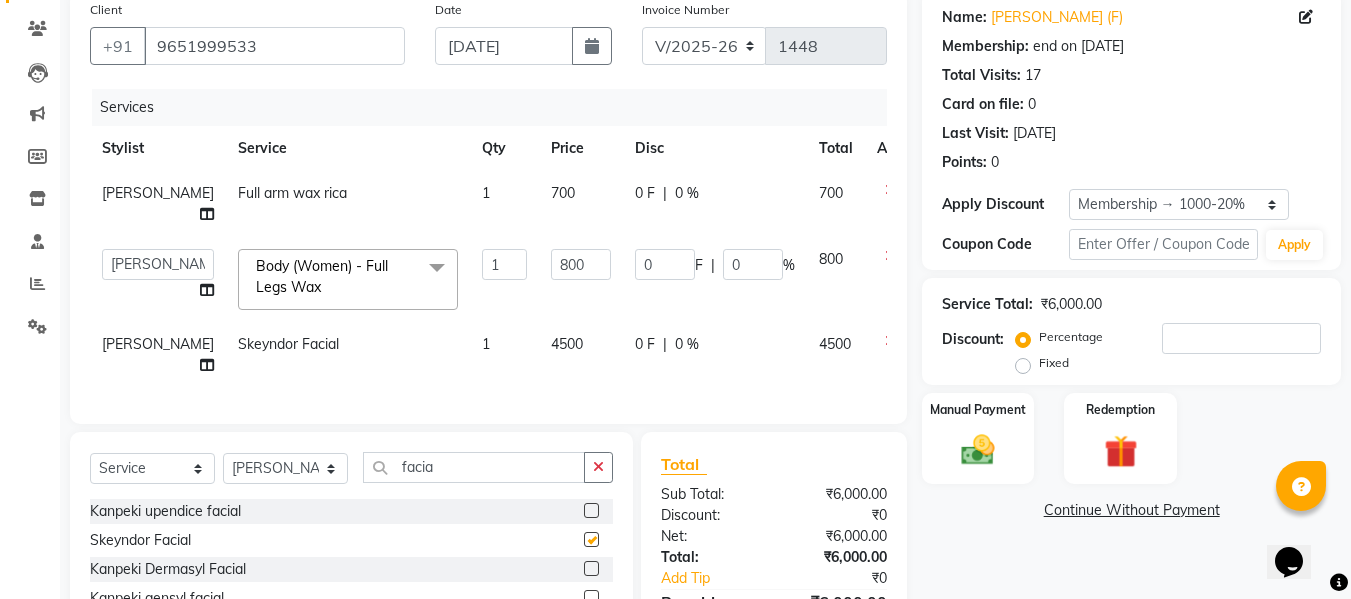 checkbox on "false" 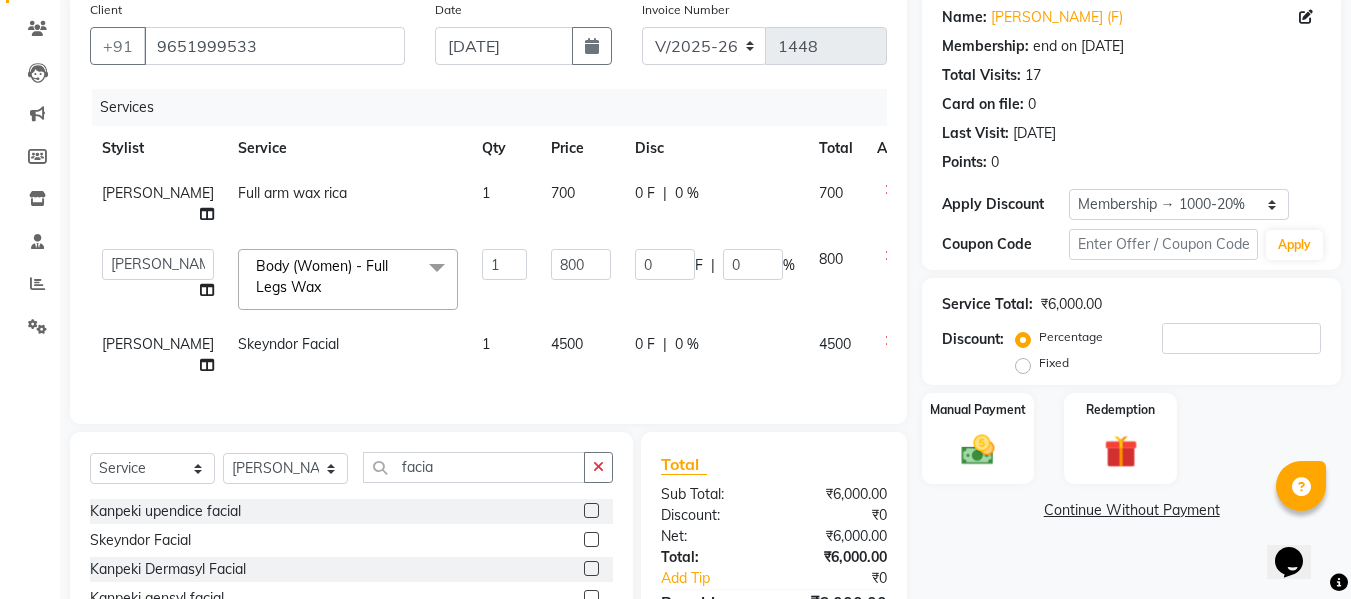 click on "4500" 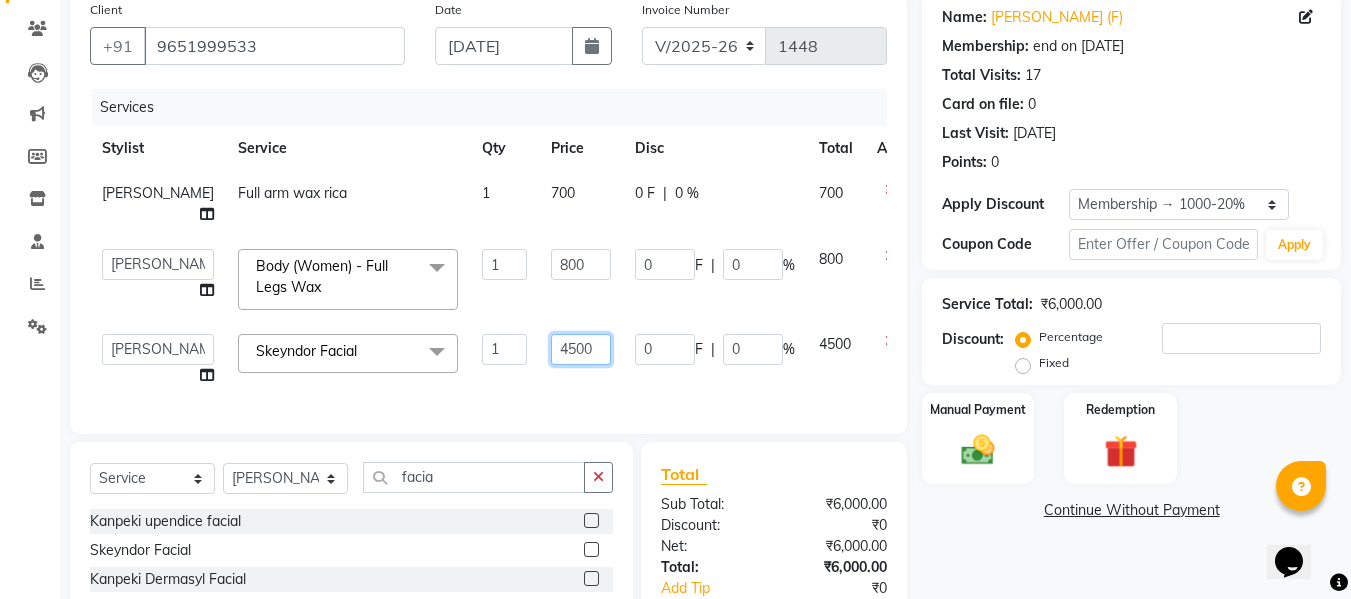 click on "4500" 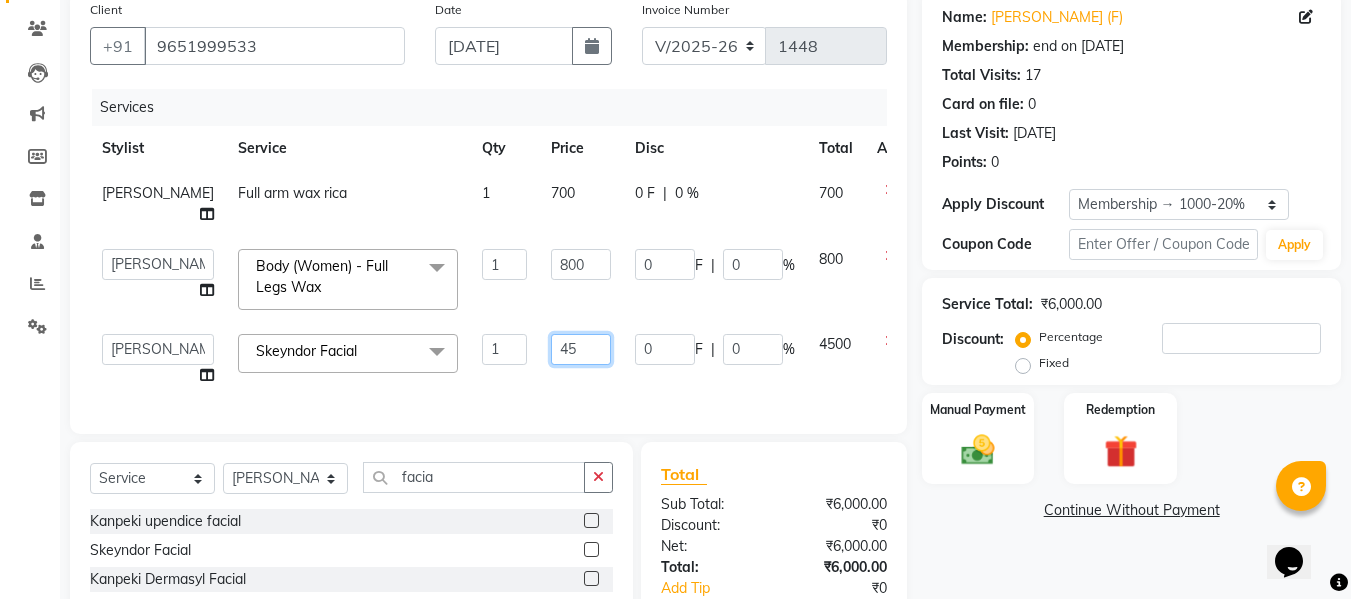 type on "4" 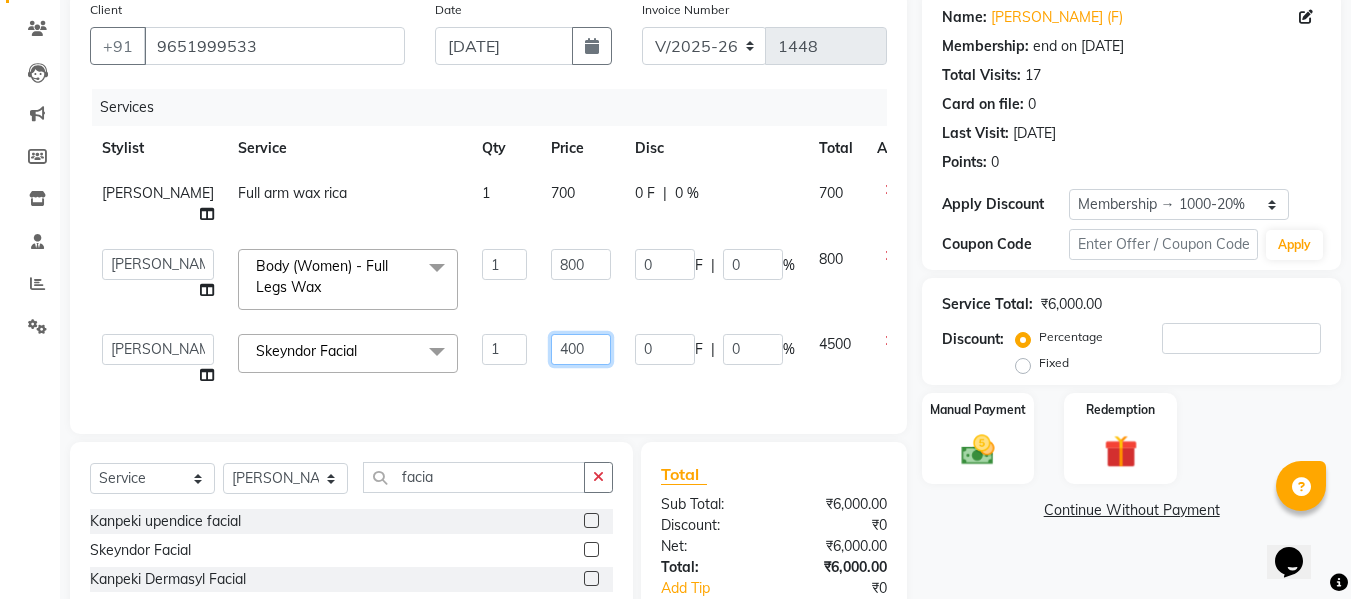 type on "4000" 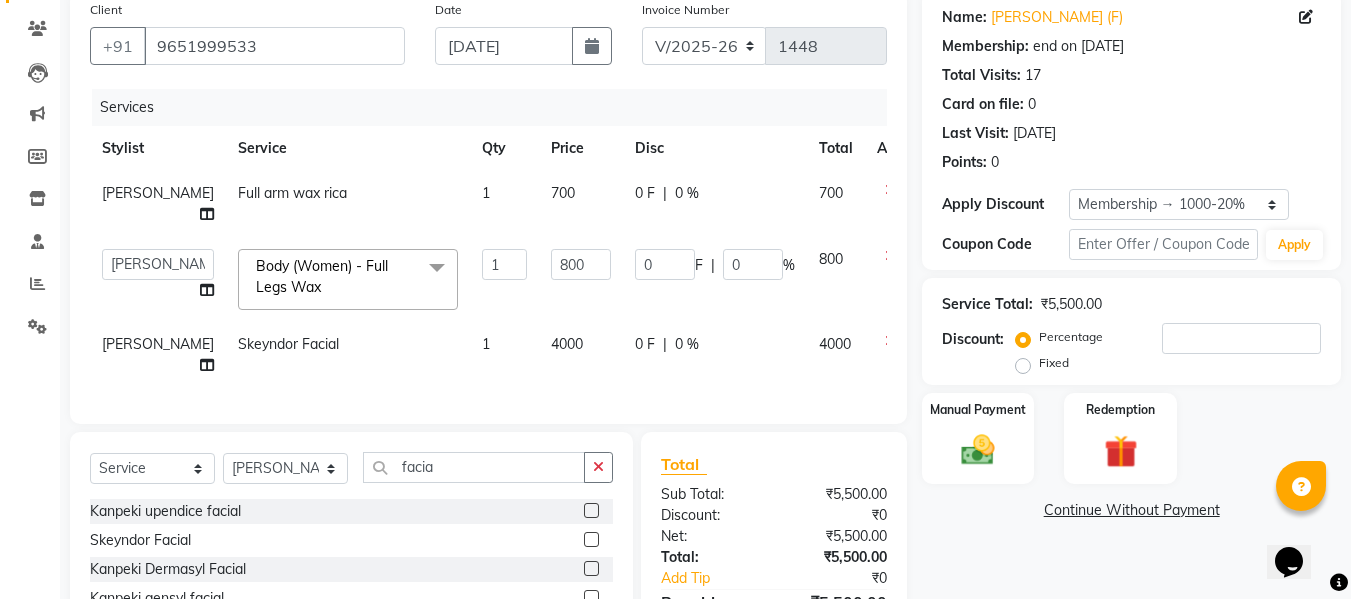 click on "Services Stylist Service Qty Price Disc Total Action Kajal Tyagi Full arm wax rica 1 700 0 F | 0 % 700  Afsar salmani   Amjad Khan   Armaan    Dipika   fardeen   Kajal Tyagi   Kirti Rajput   madonna   Nikhil   Prince   Rizwan   Samaksh   Shahnawaz    Twinkle Gupta  Body (Women) - Full Legs Wax  x Hand & Feet (Men) - Hand Massage Hand & Feet (Men) - Feet Massage Hand & Feet (Men) - Hand D-Tan Hand & Feet (Men) - Feet D-Tan Hand & Feet (Men) - Manicure Hand & Feet (Men) - Pedicure Hand & Feet (Men) - Nail Cut & File conatct lense advance payment Tong Curls Hair (Men) - Shampoo Hair (Men) - Condtioner Hair (Men) - Hair Cut Hair (Men) - Beard trim Hair (Men) - Beard Color Hair (Men) - Oil Massage Hair (Men) - Hair Spa Hair (Men) - Color Hair (Men) - Highlights Hair (Men) - Smoothening Hair (Men) - Keratin Hair (Men) - Botox Hair (Men) - Perming Hair (Men) - Plex Treatment Pedi pie pedicure Shave Shampoo (women) Shampoo gk (women) Vitamino sealer treatment Fruit cocktail pedicure Fruit cocktail manicure Pressing" 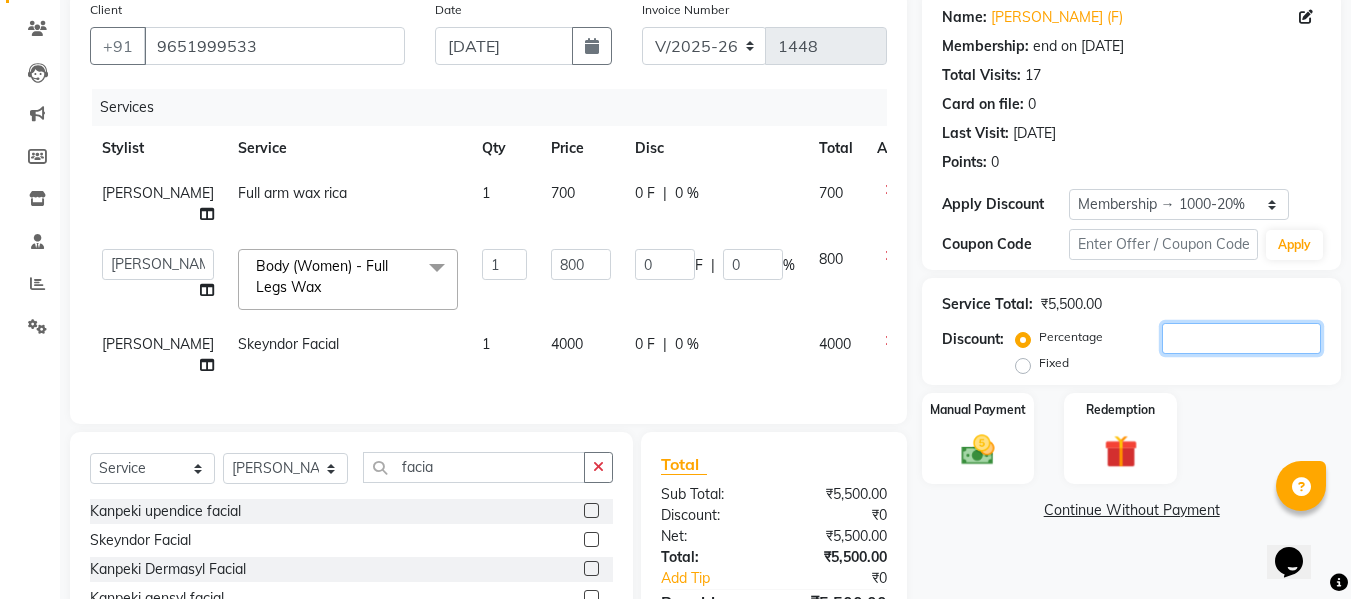 click 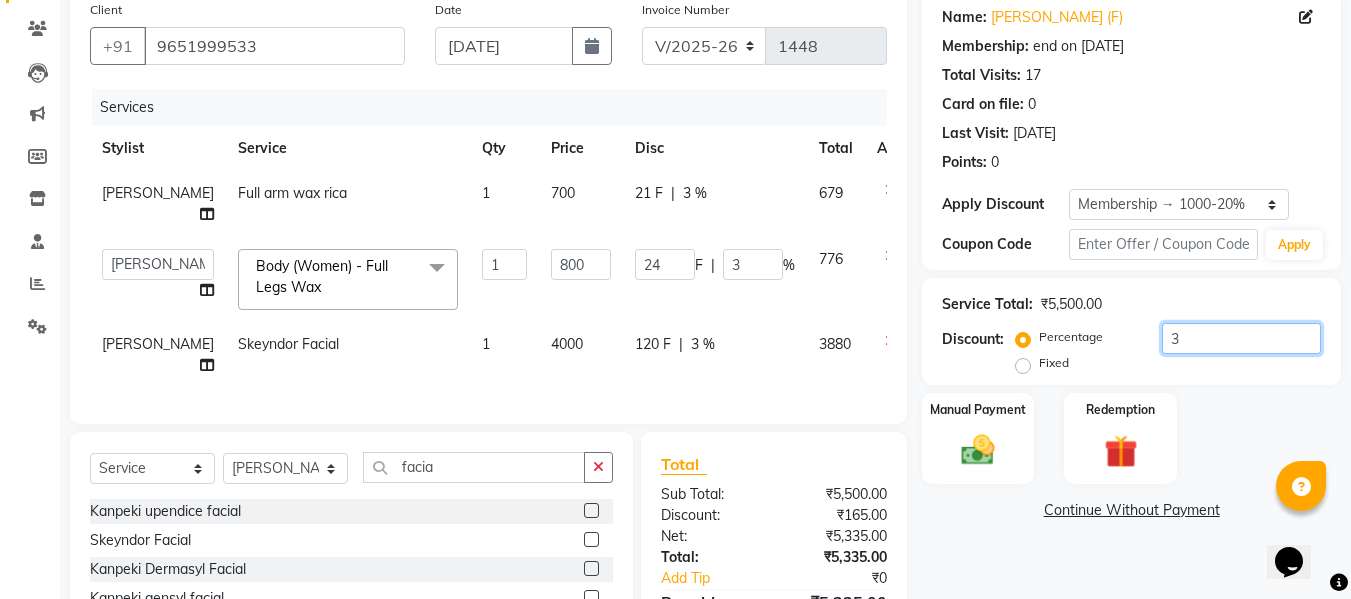 type on "35" 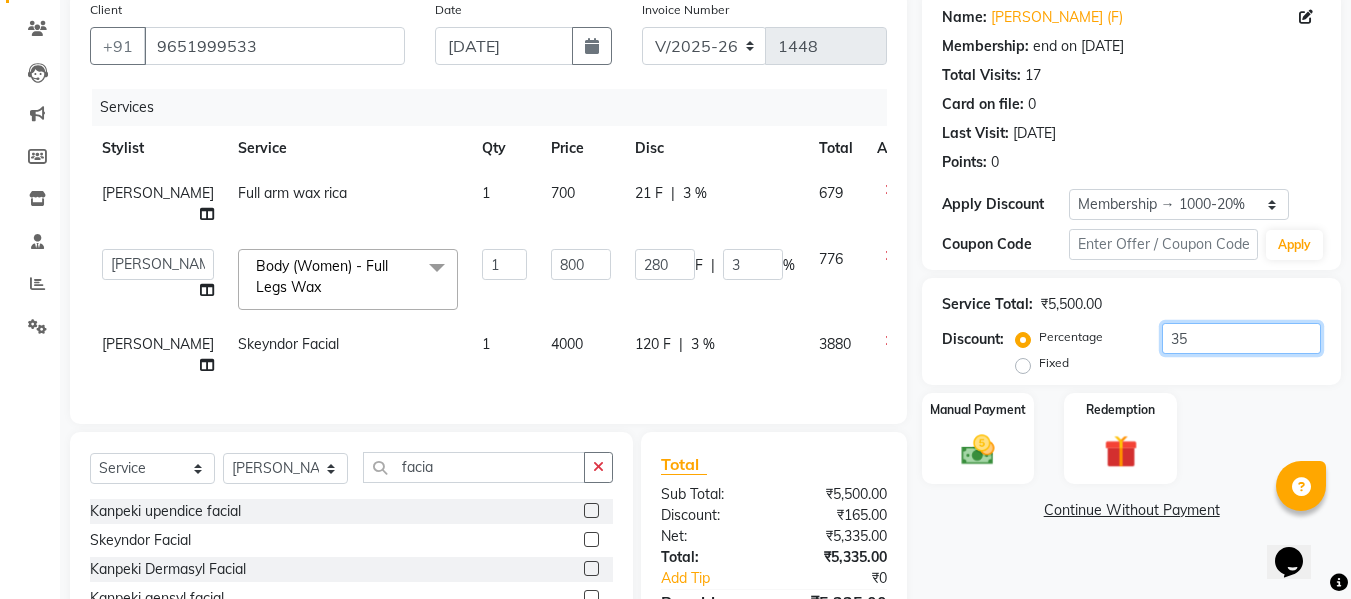 type on "35" 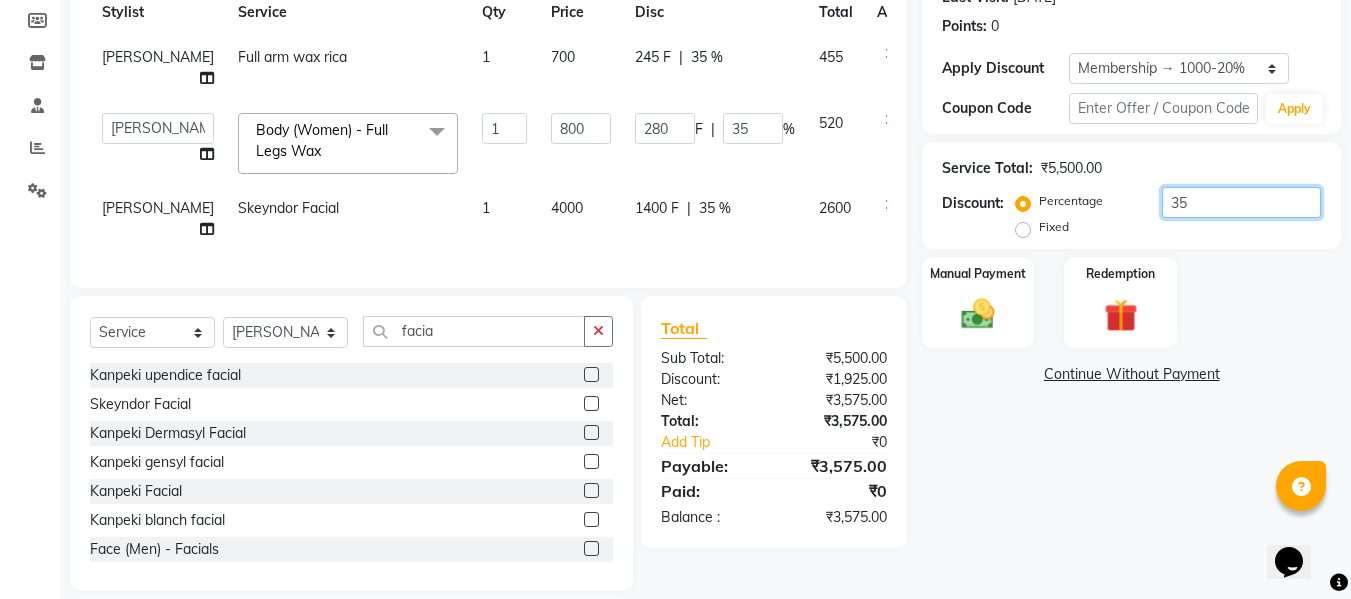scroll, scrollTop: 291, scrollLeft: 0, axis: vertical 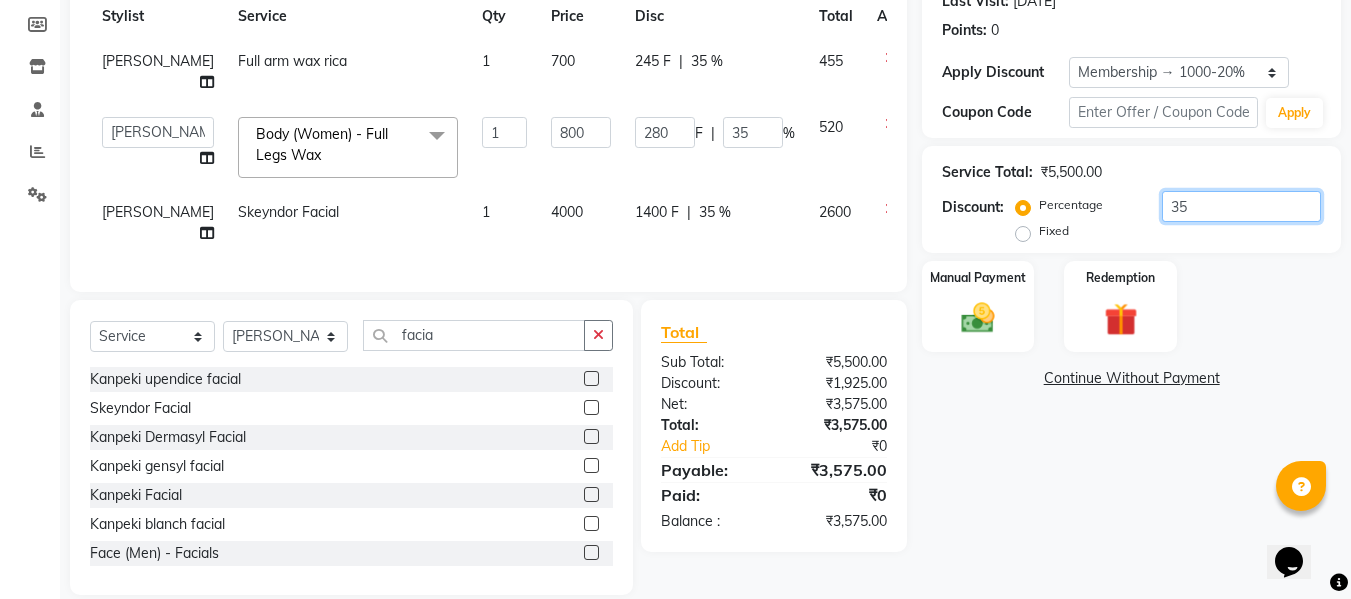 type on "3" 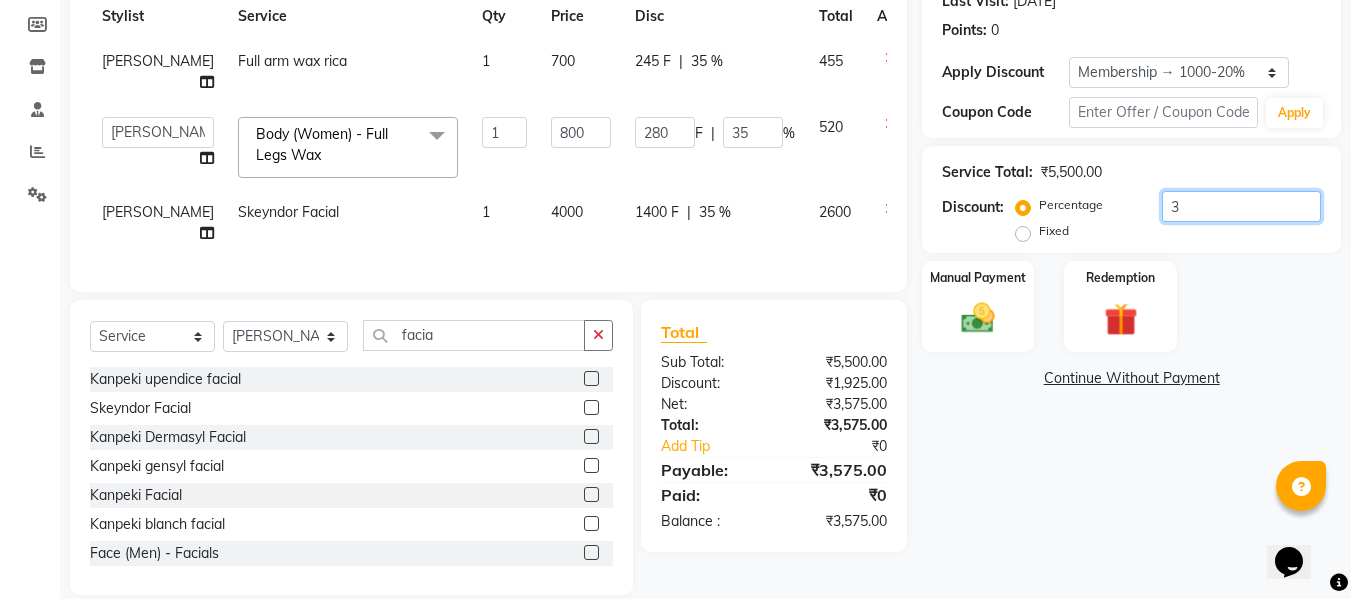 type on "24" 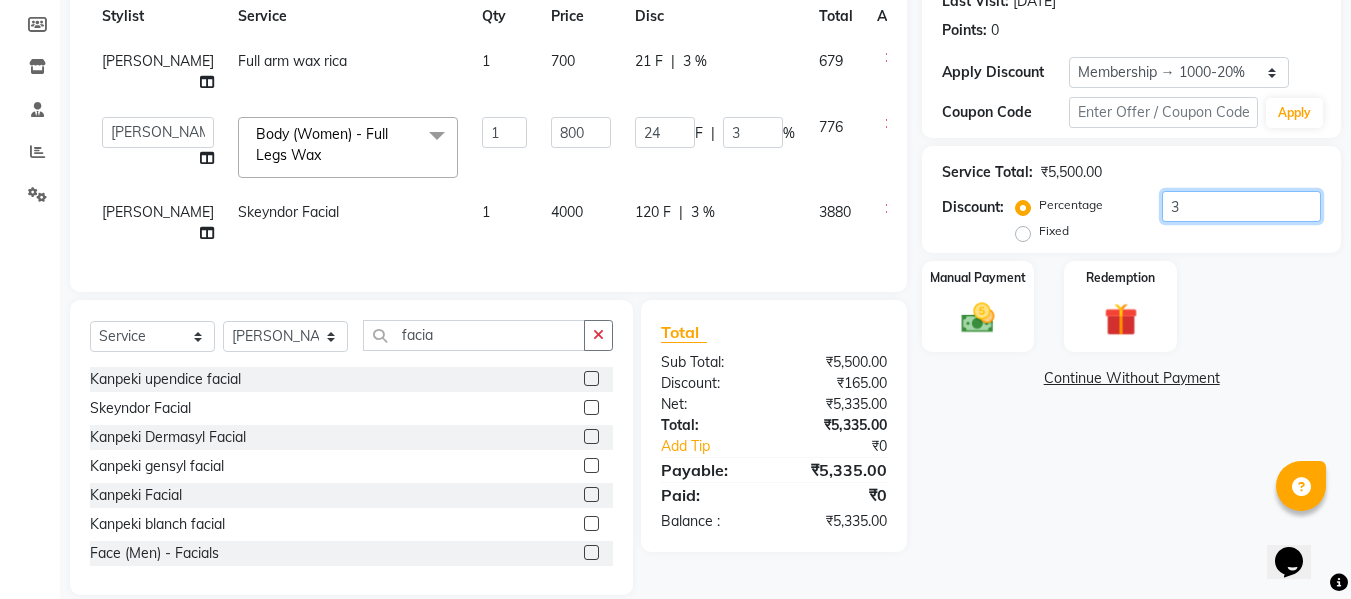 type on "36" 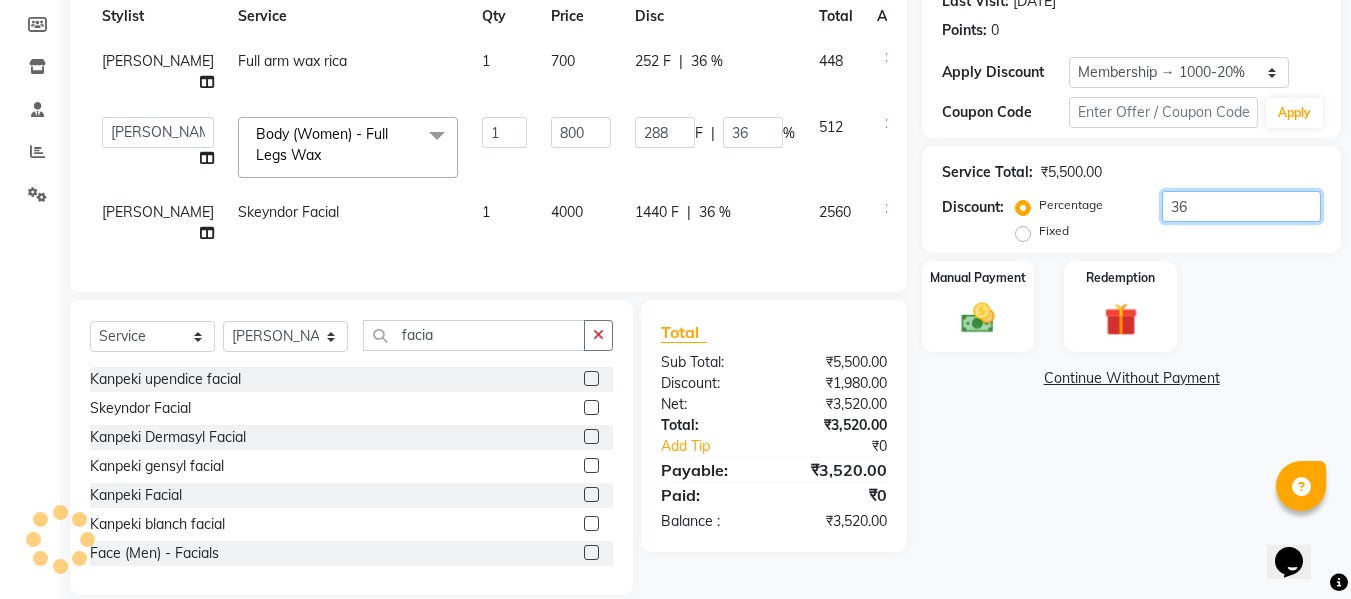 type on "3" 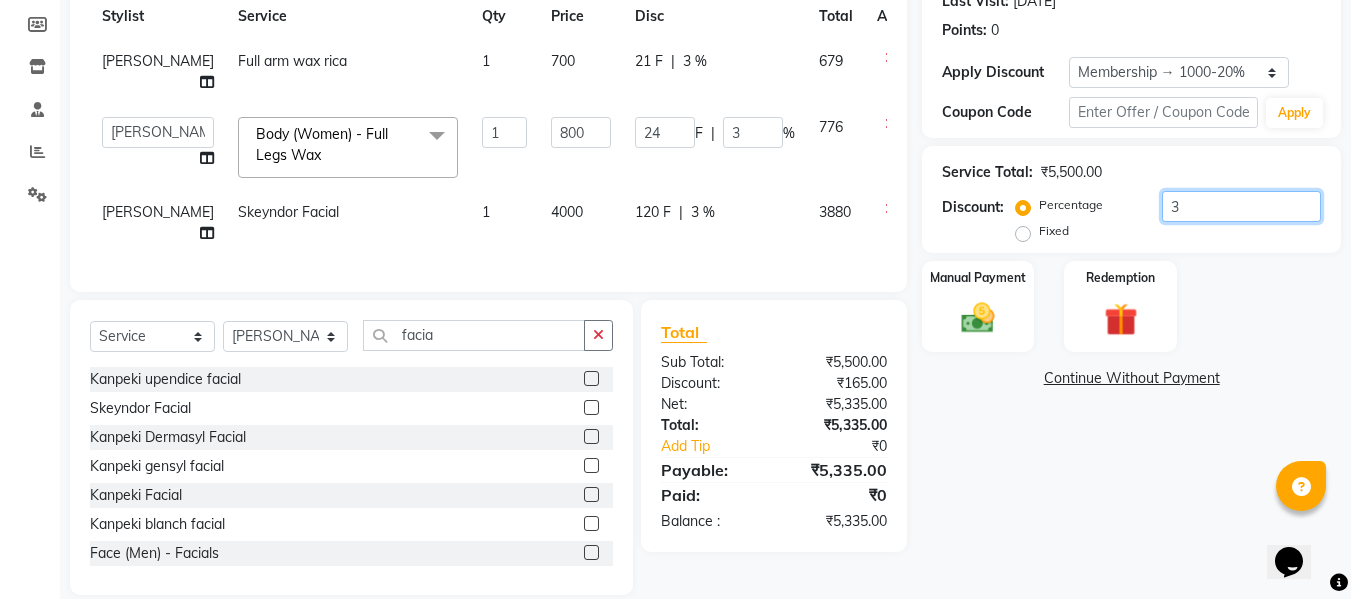 type on "3" 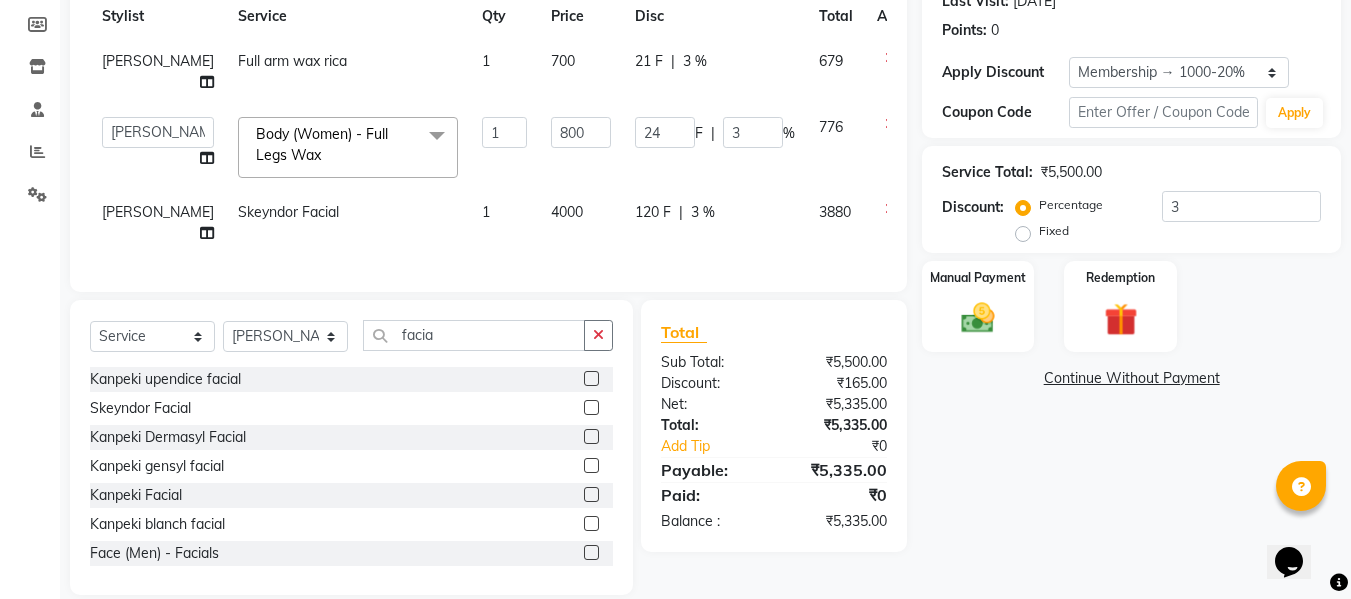 click on "4000" 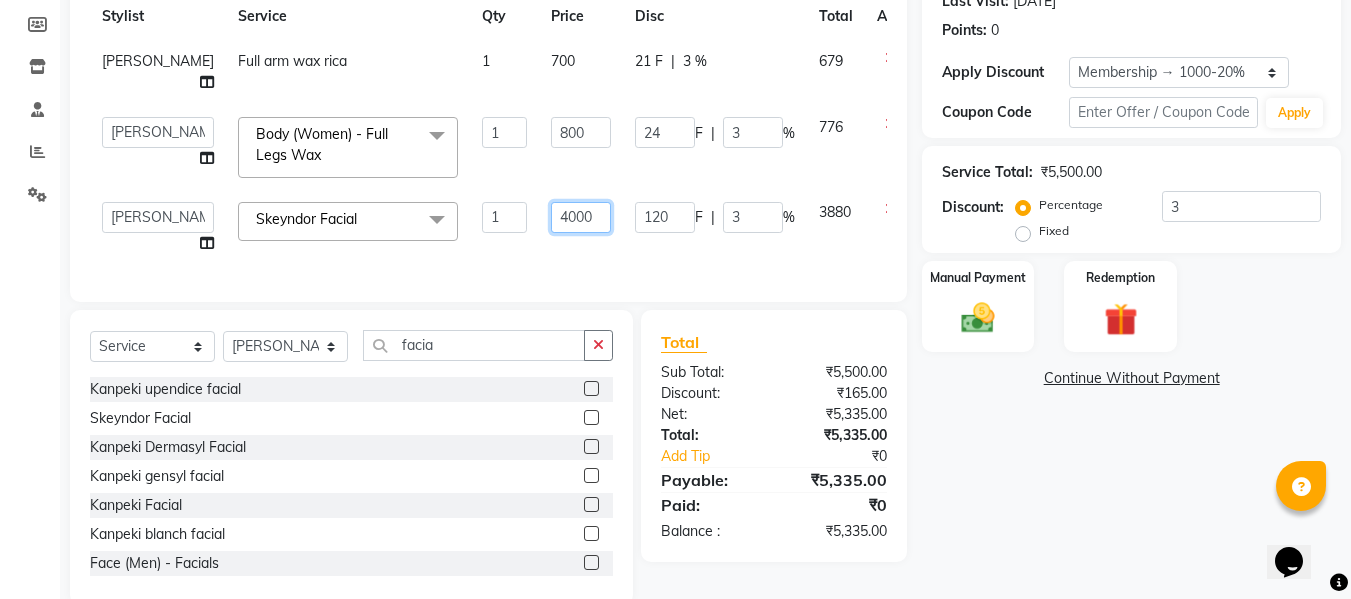 click on "4000" 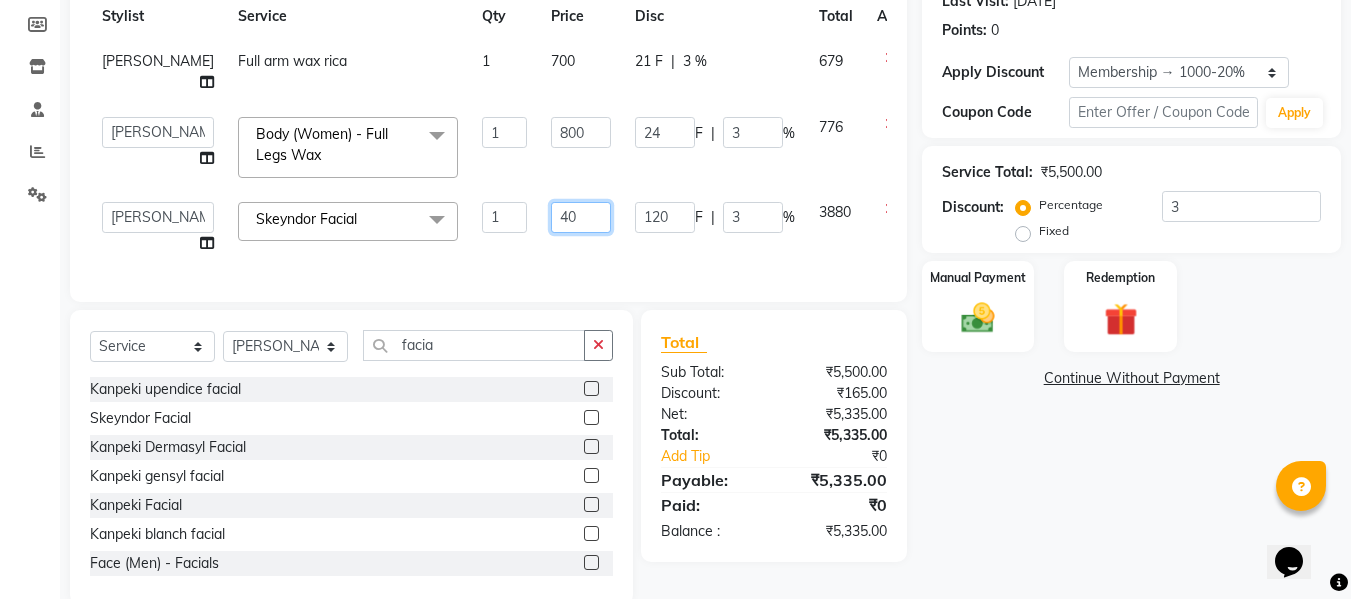type on "4" 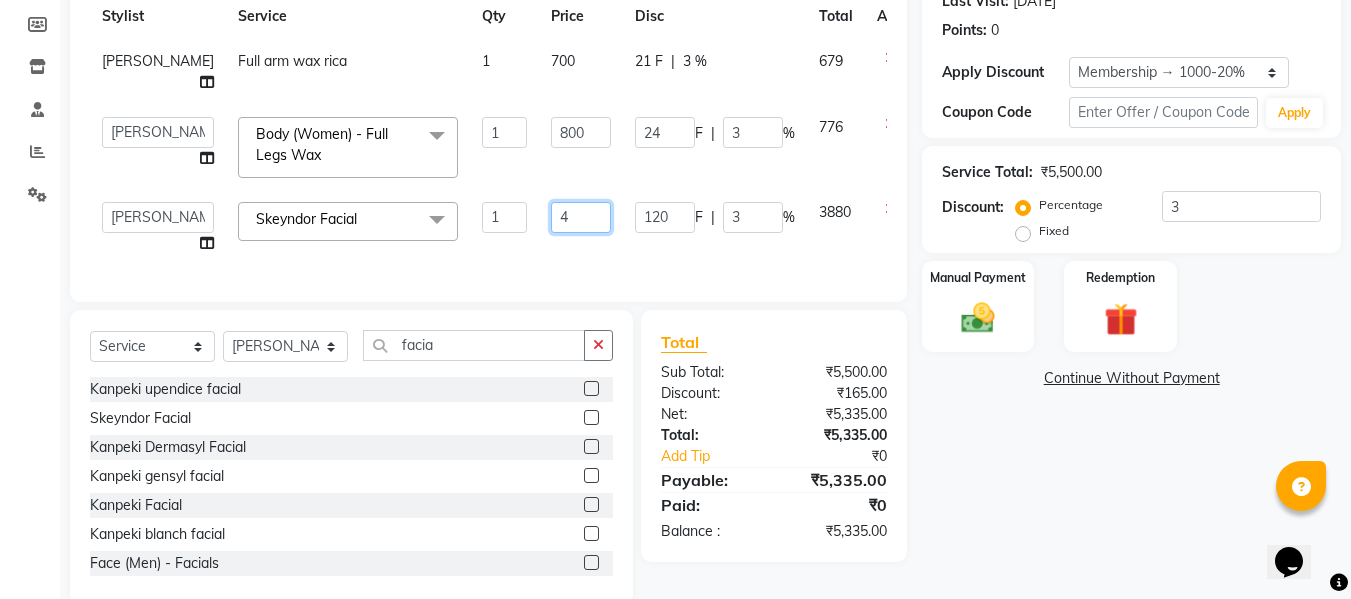 type 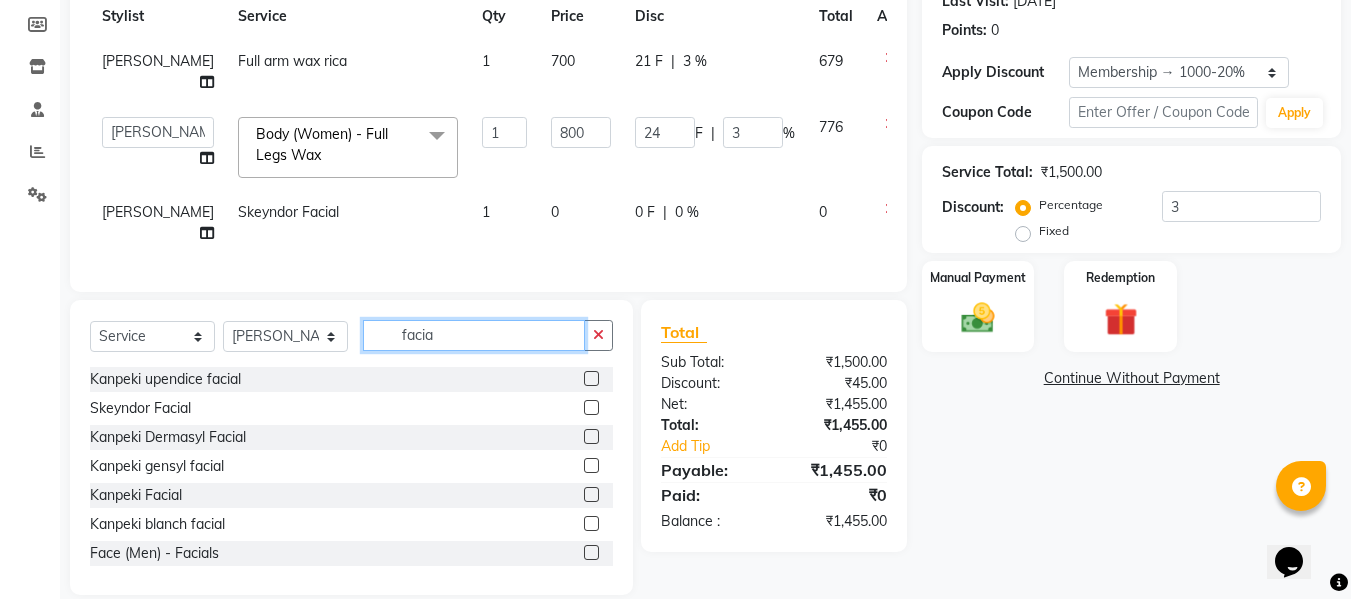 click on "facia" 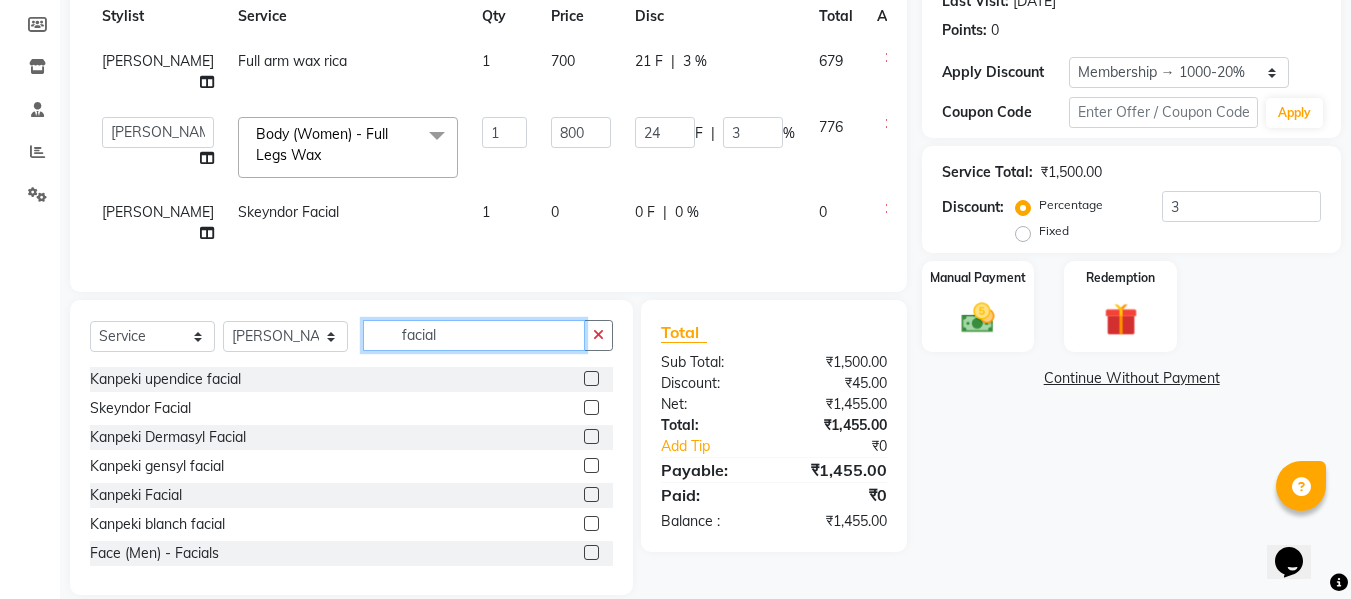 type on "facial" 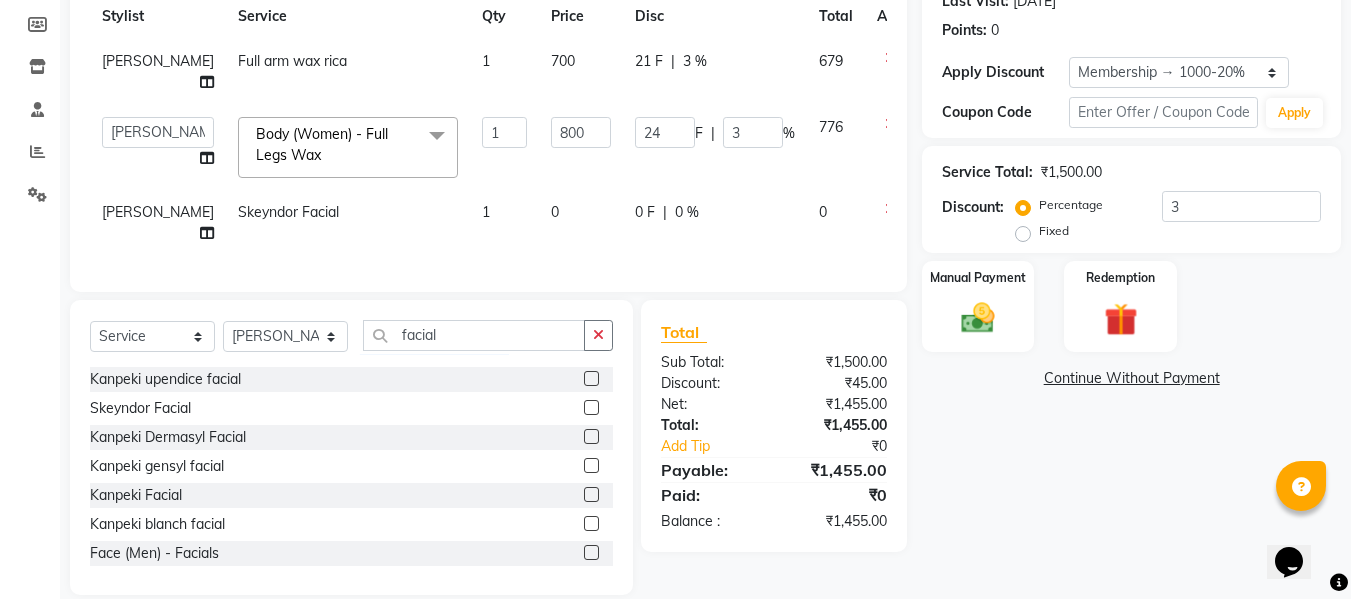 click on "0" 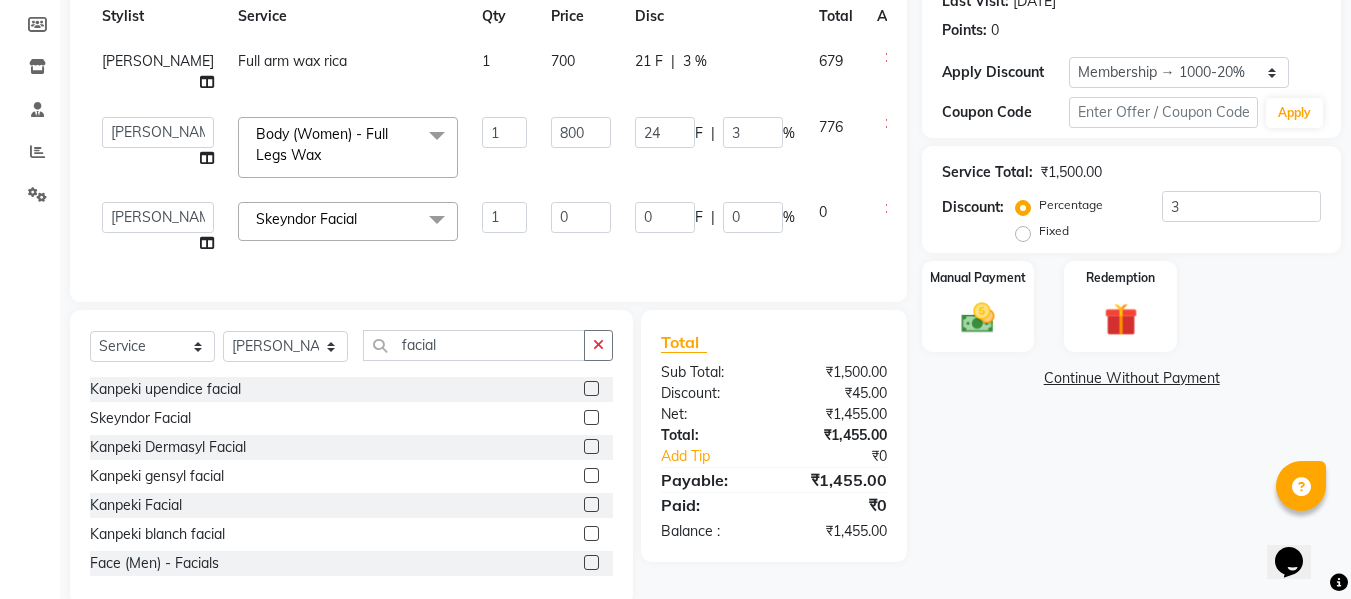 click on "0" 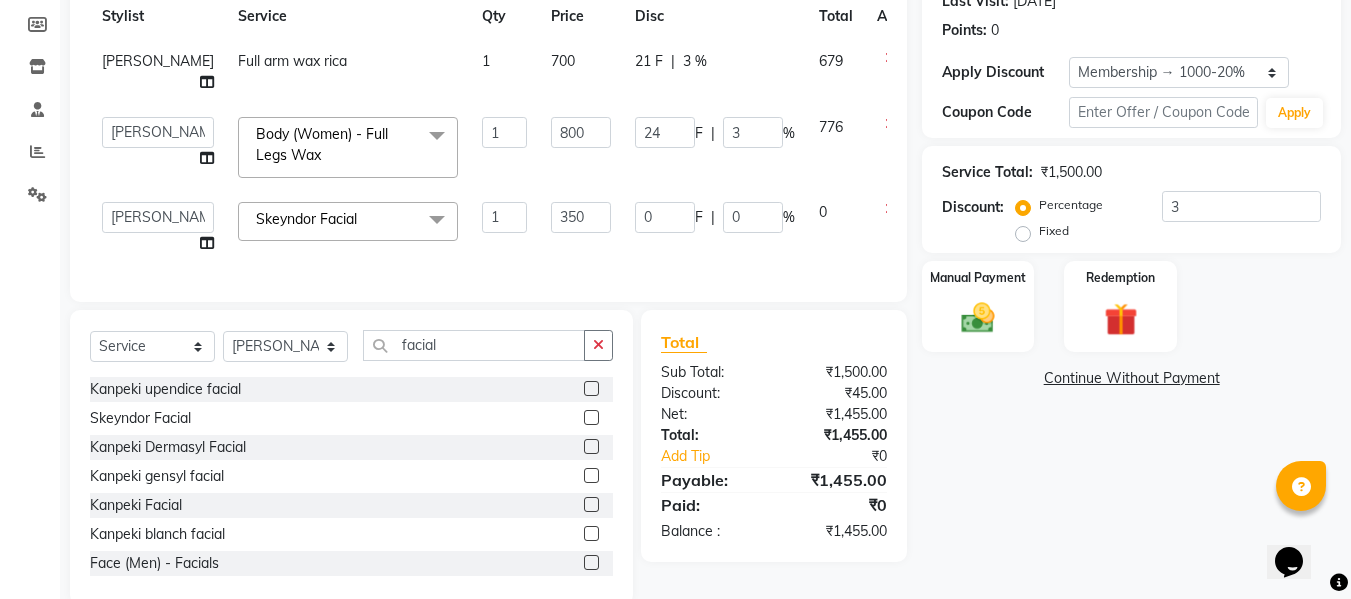 type on "3500" 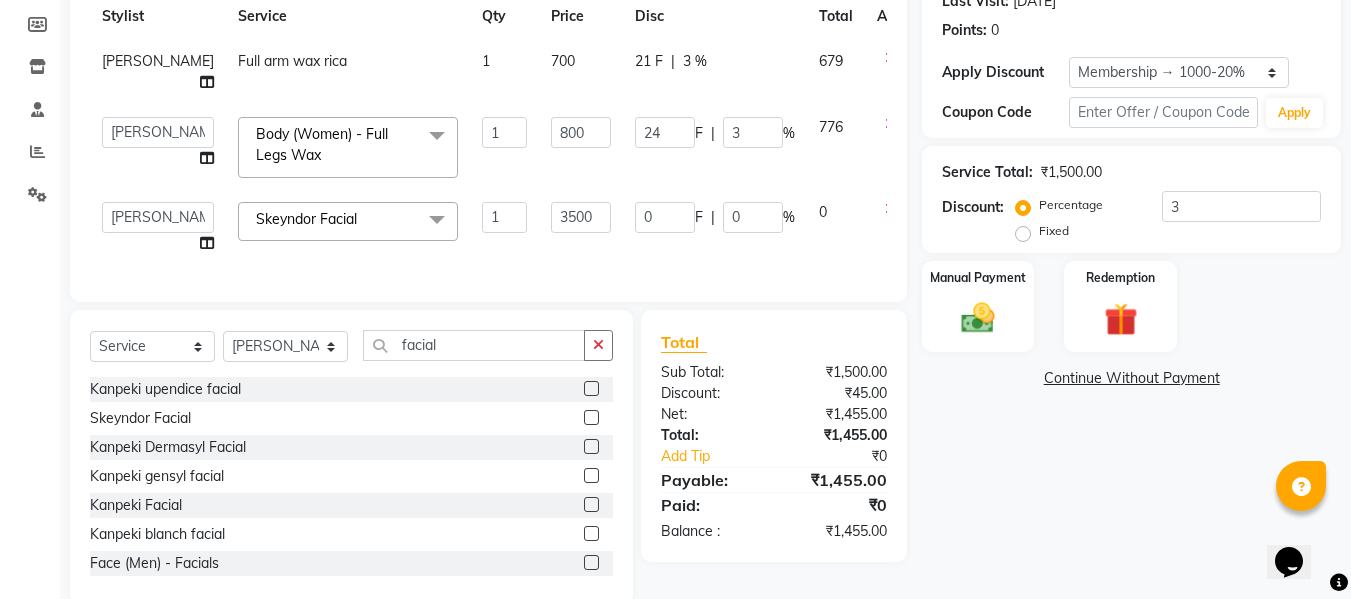 click on "3500" 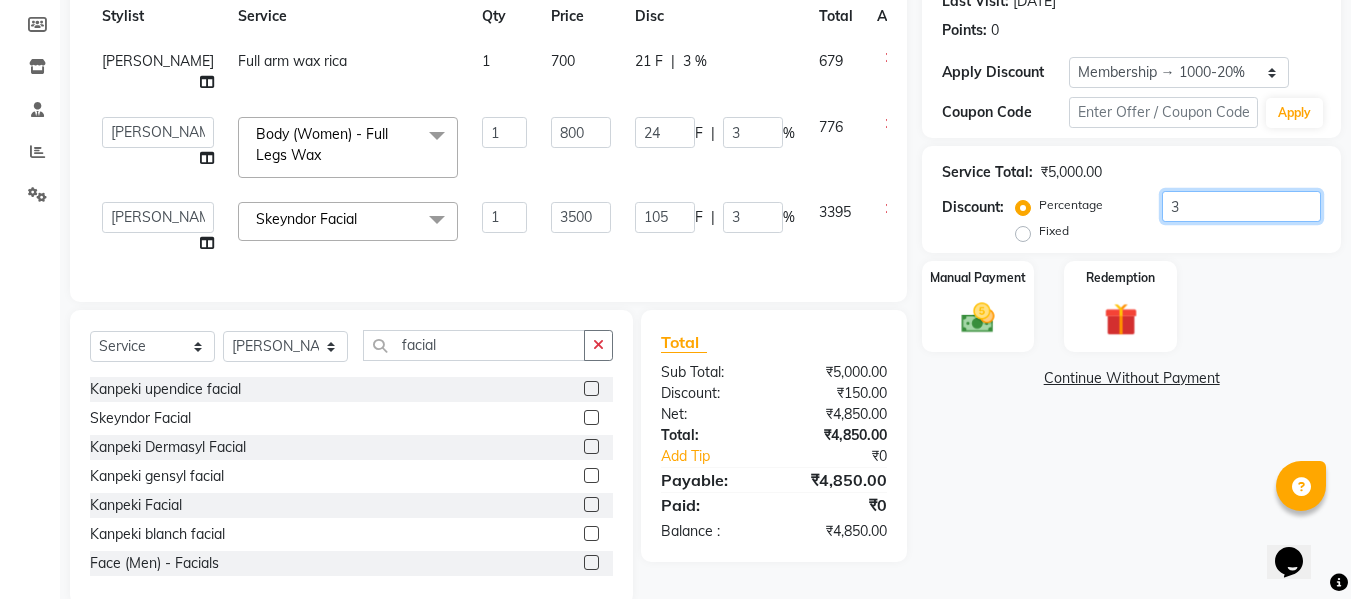 click on "3" 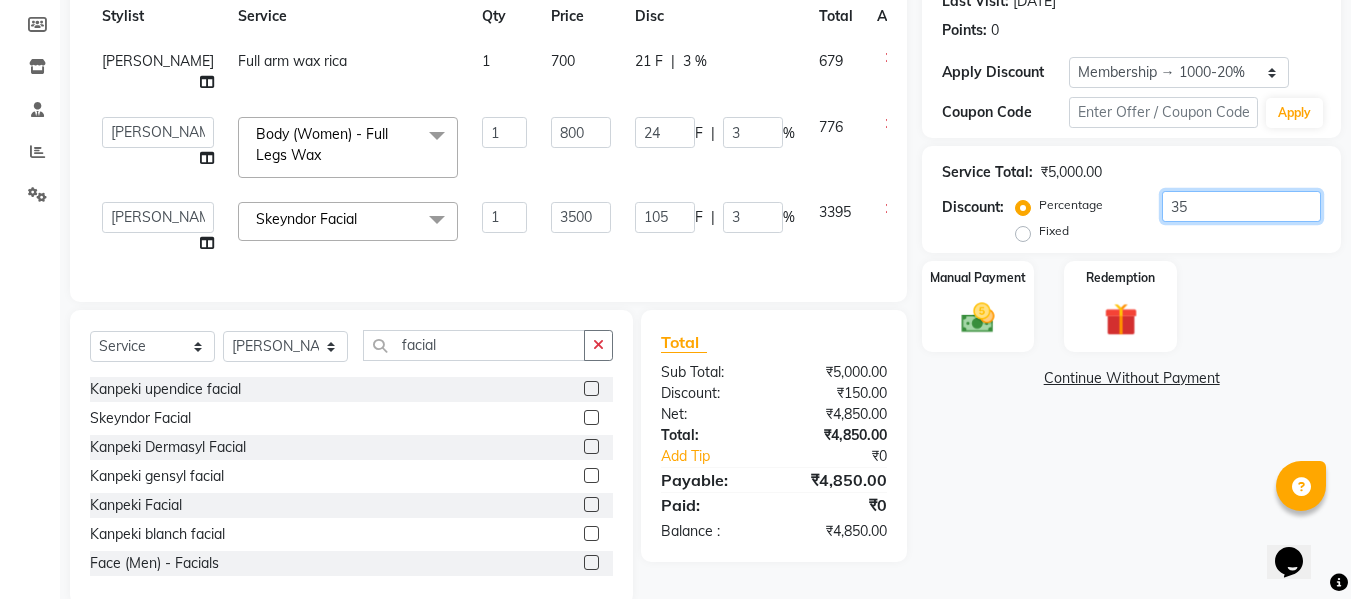 type on "280" 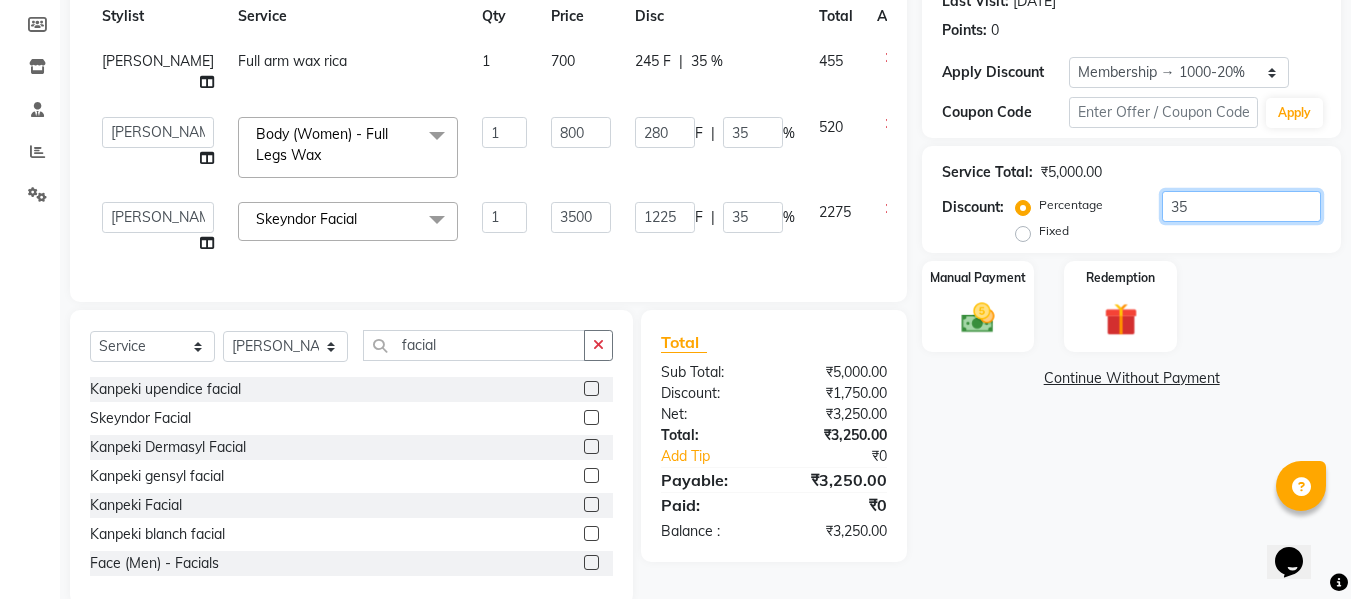 type on "3" 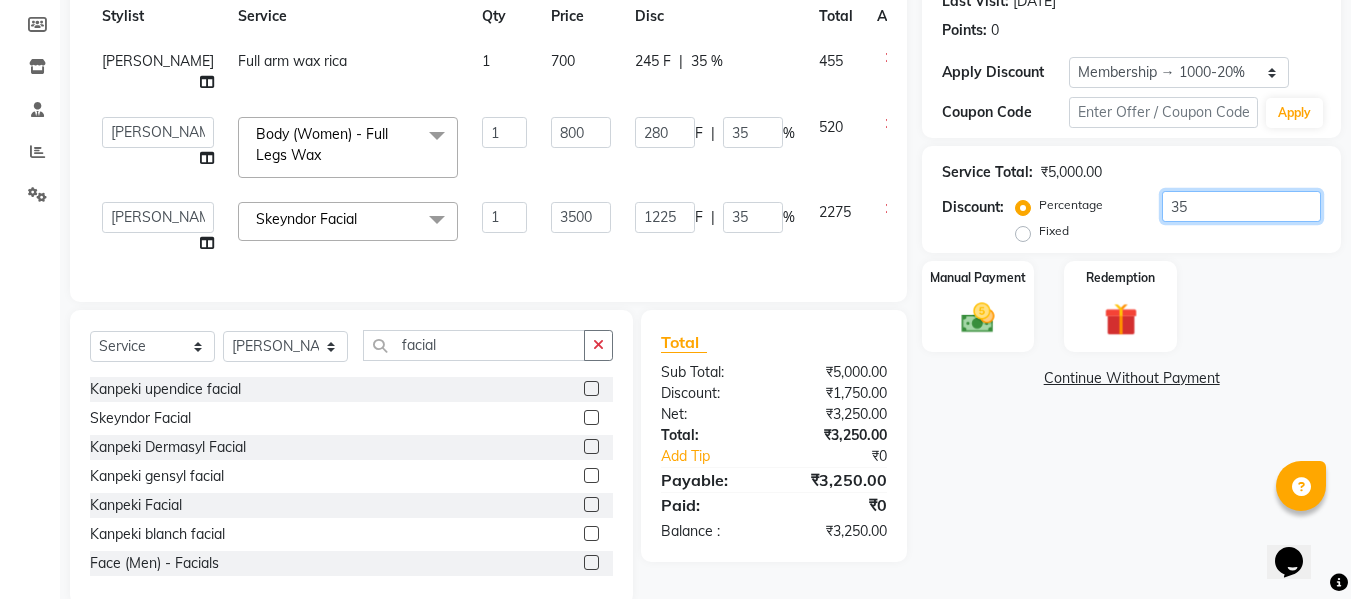 type on "24" 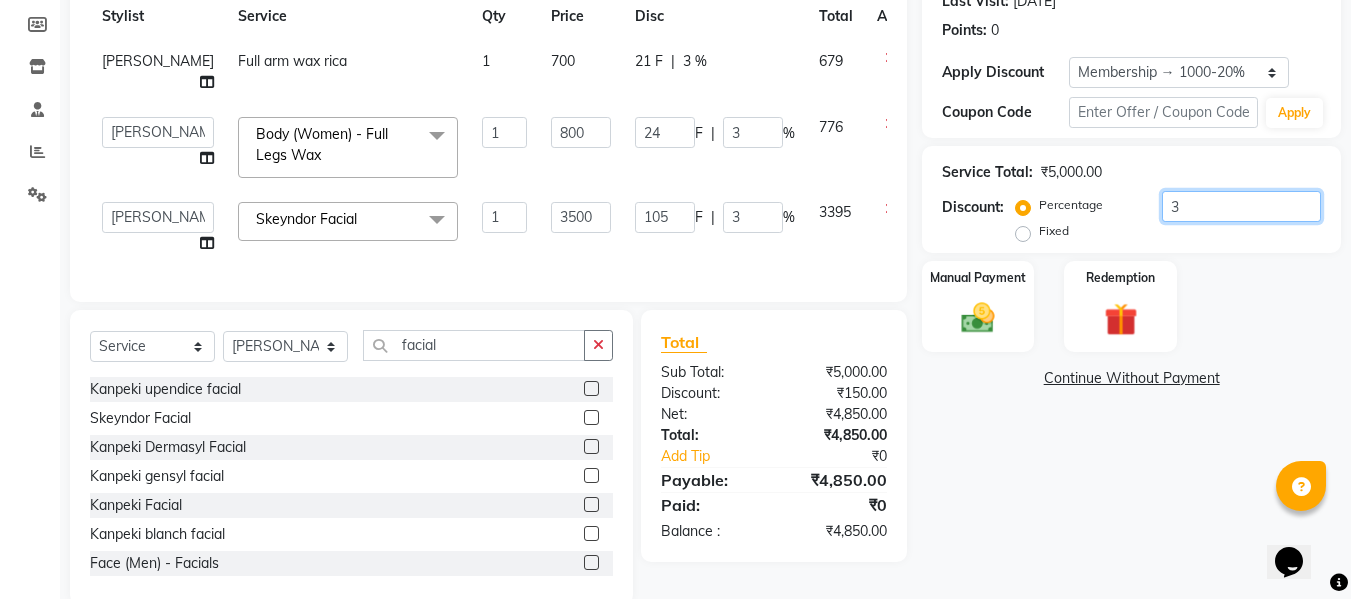 type on "30" 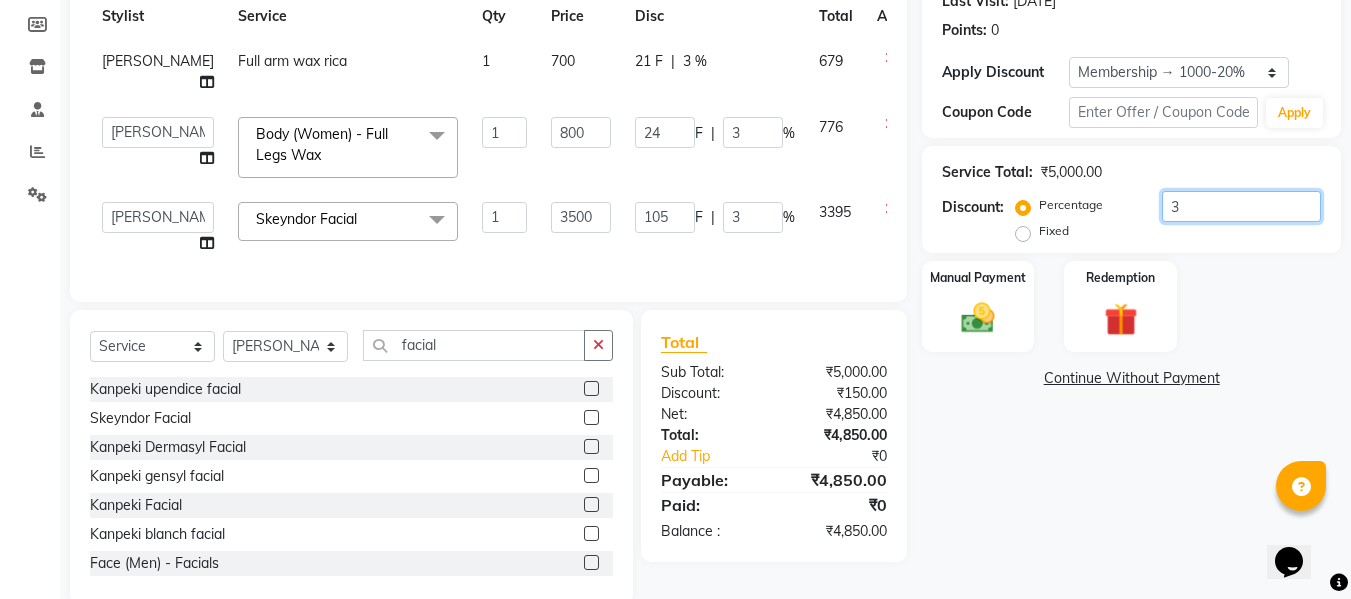type on "240" 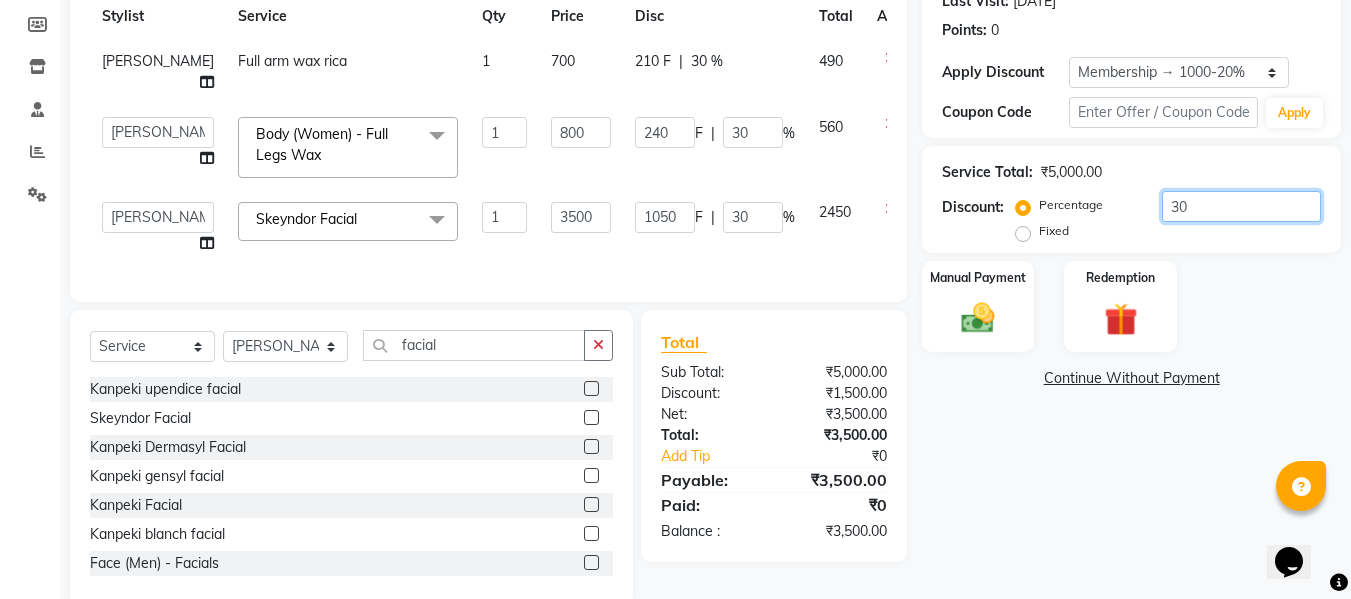 type on "3" 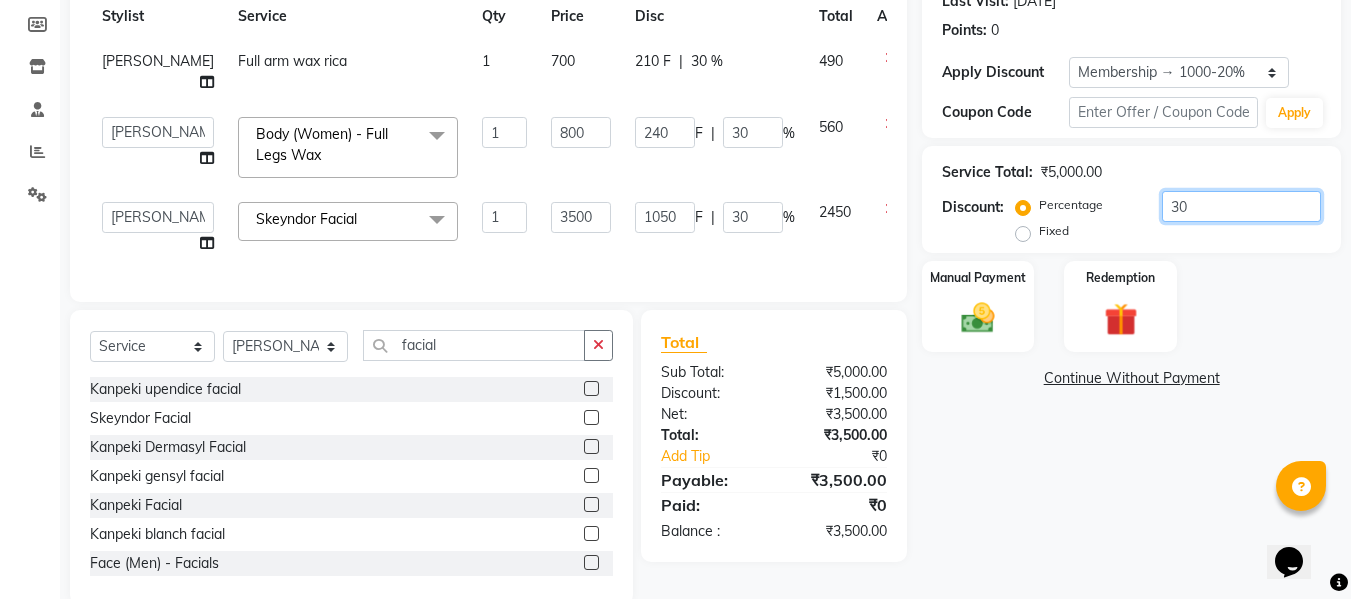 type on "24" 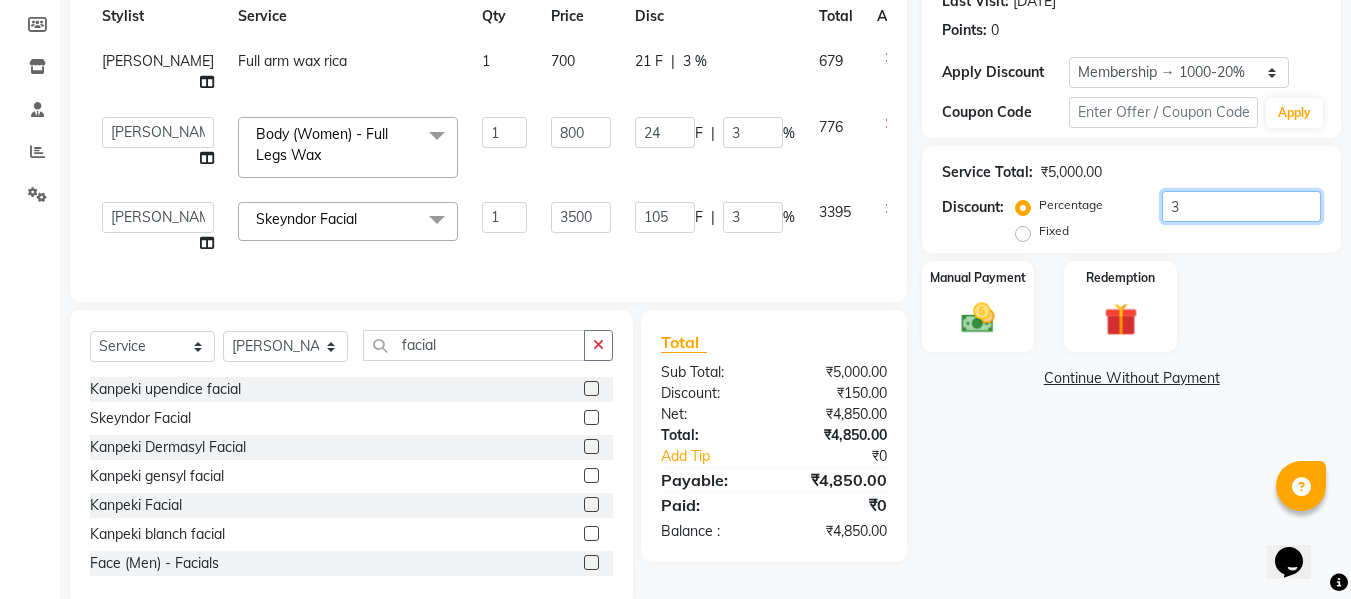 type on "32" 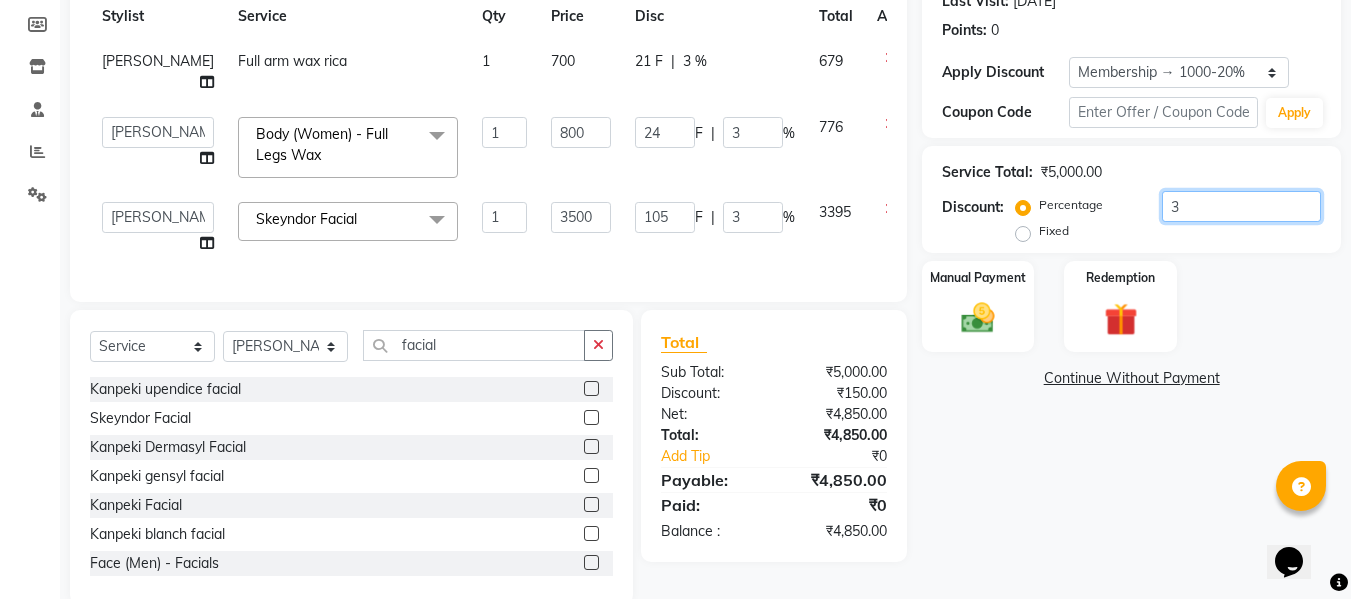type on "256" 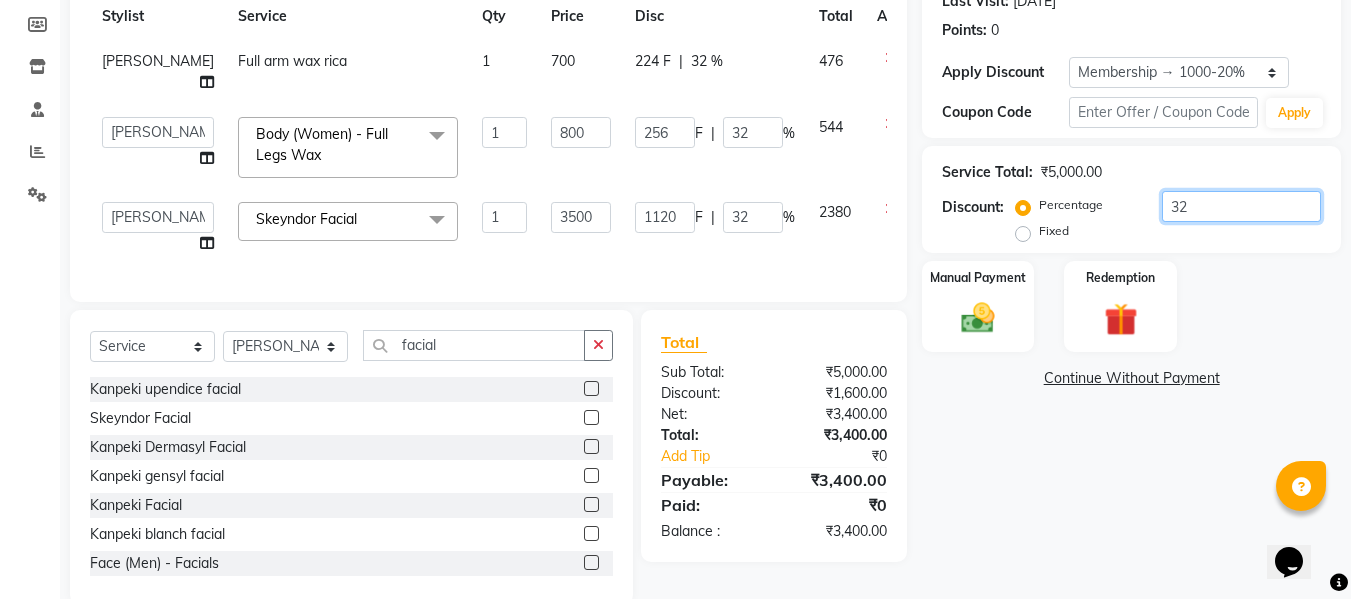 type on "3" 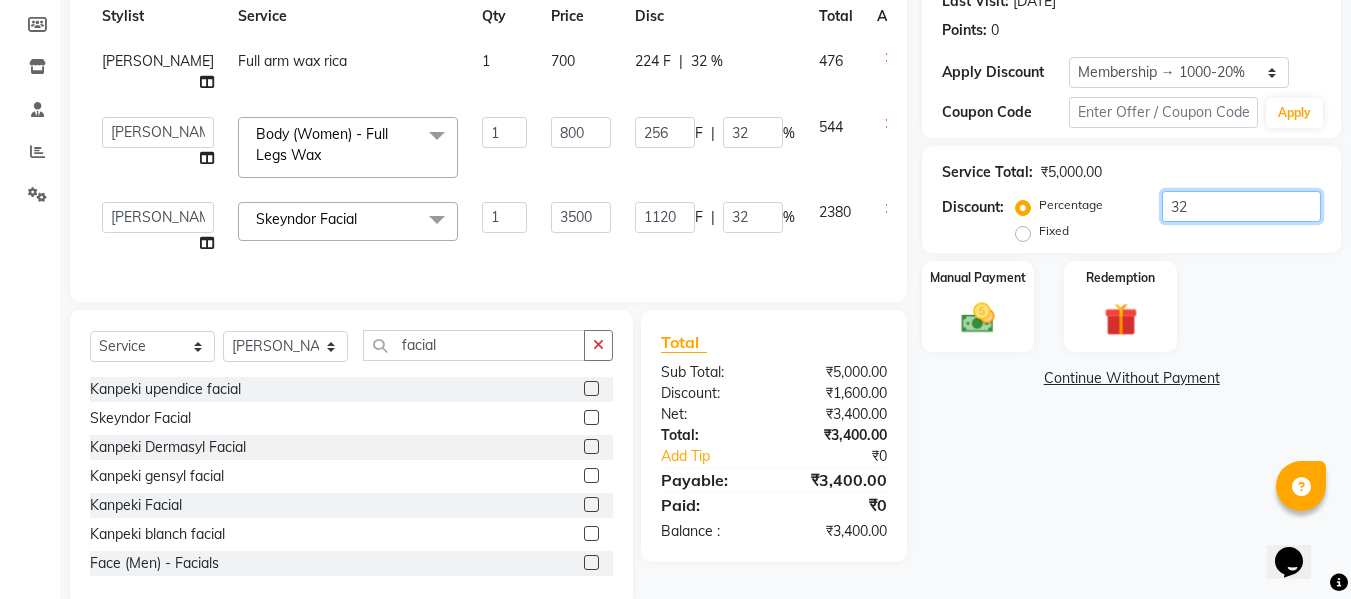 type on "24" 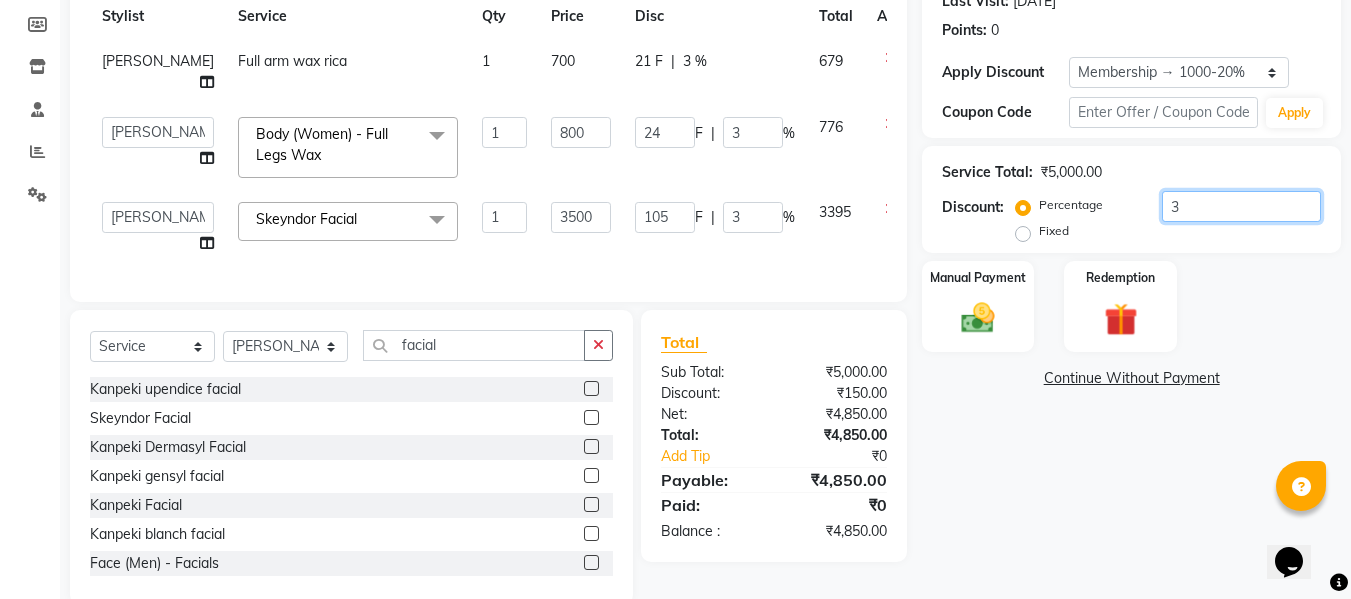 type on "33" 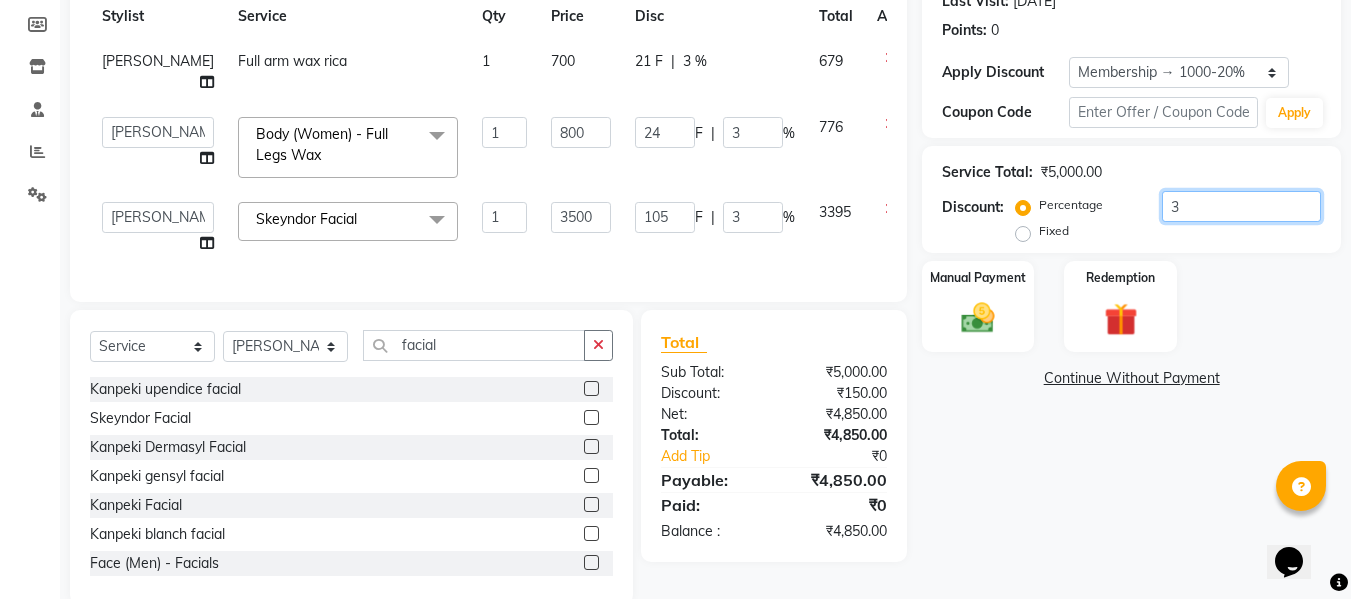 type on "264" 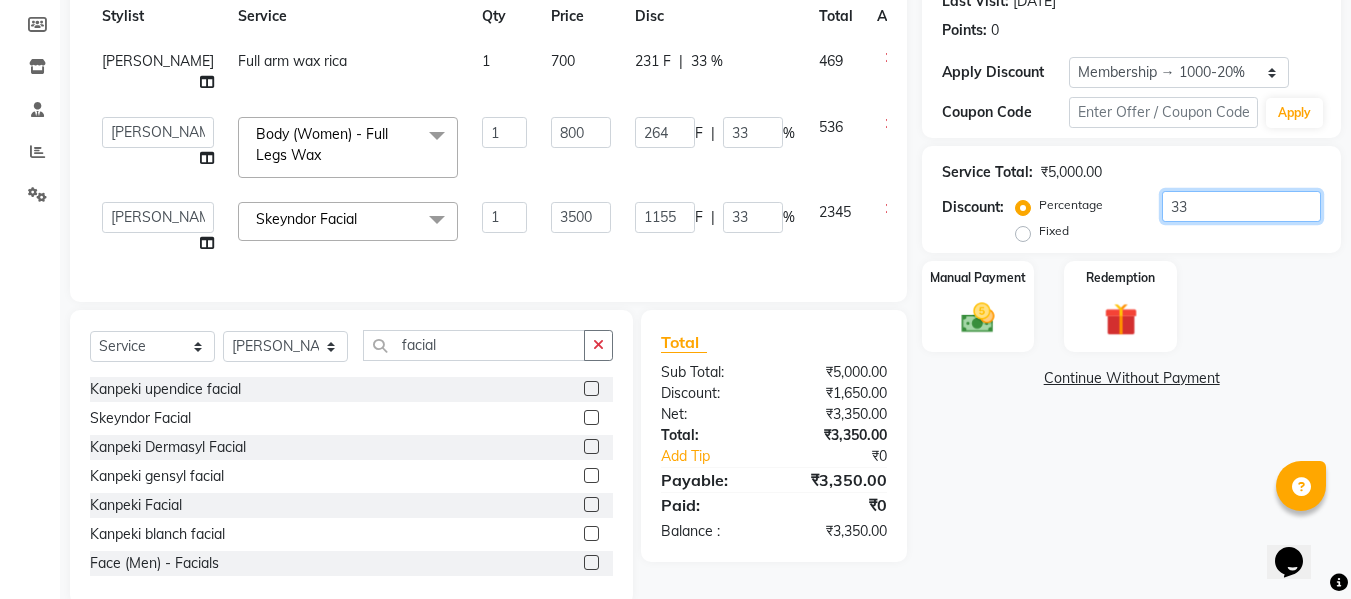 type on "33.5" 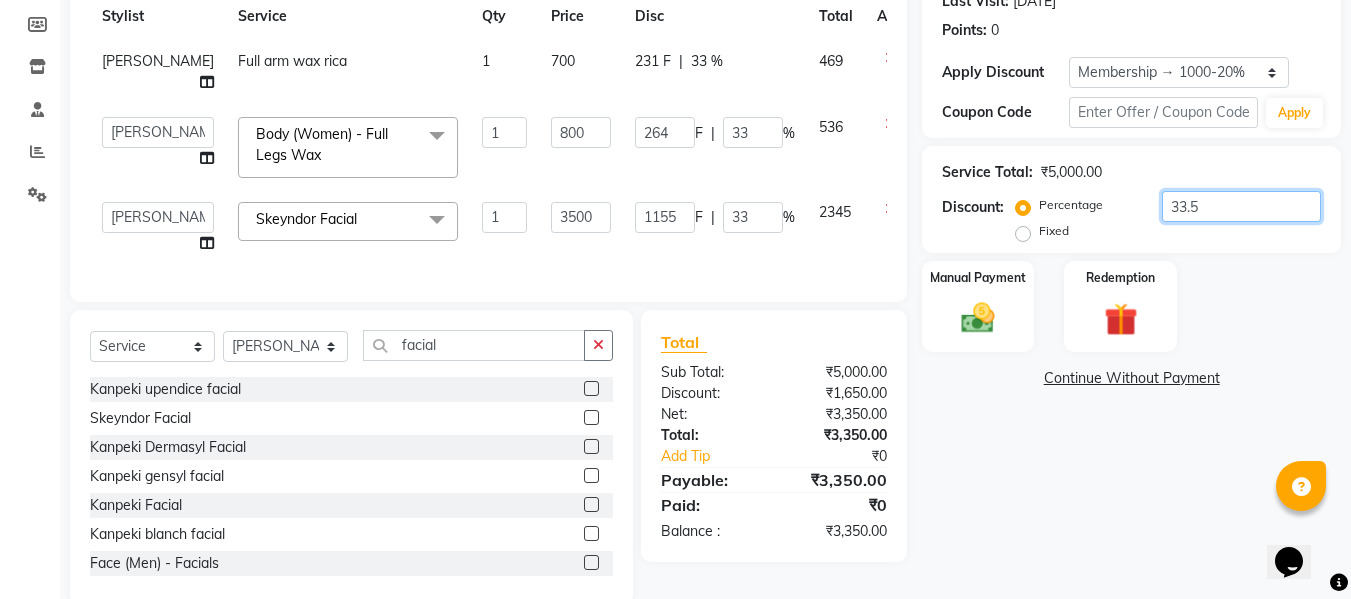 type on "268" 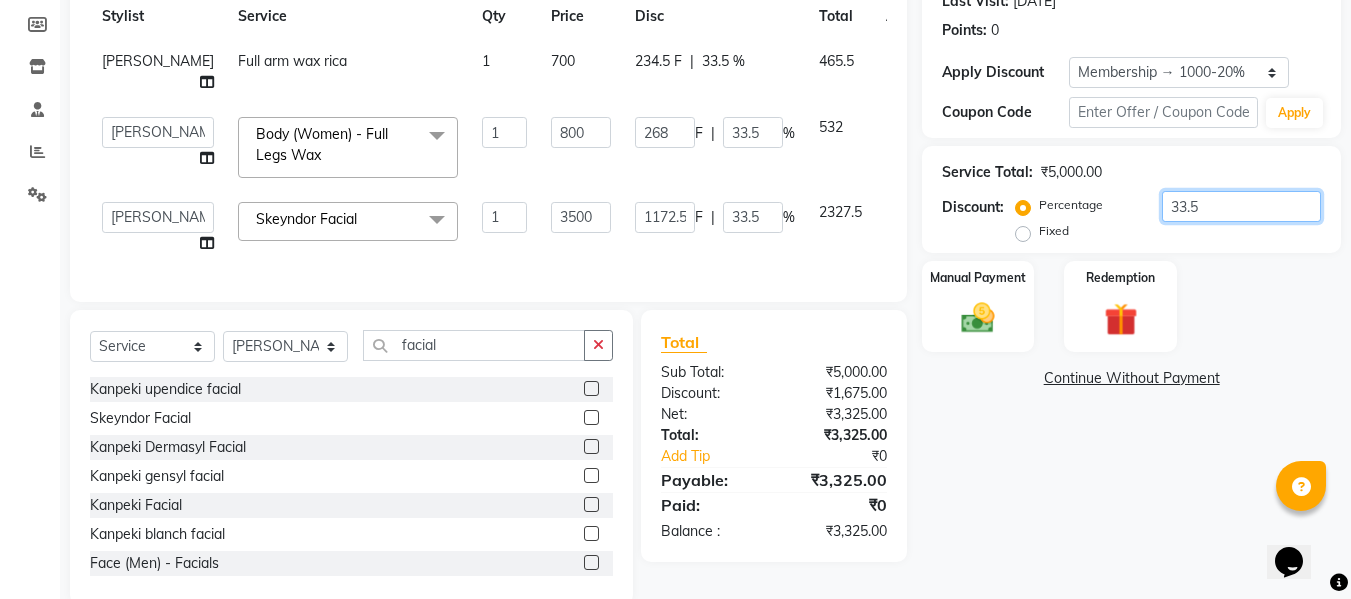 type on "33" 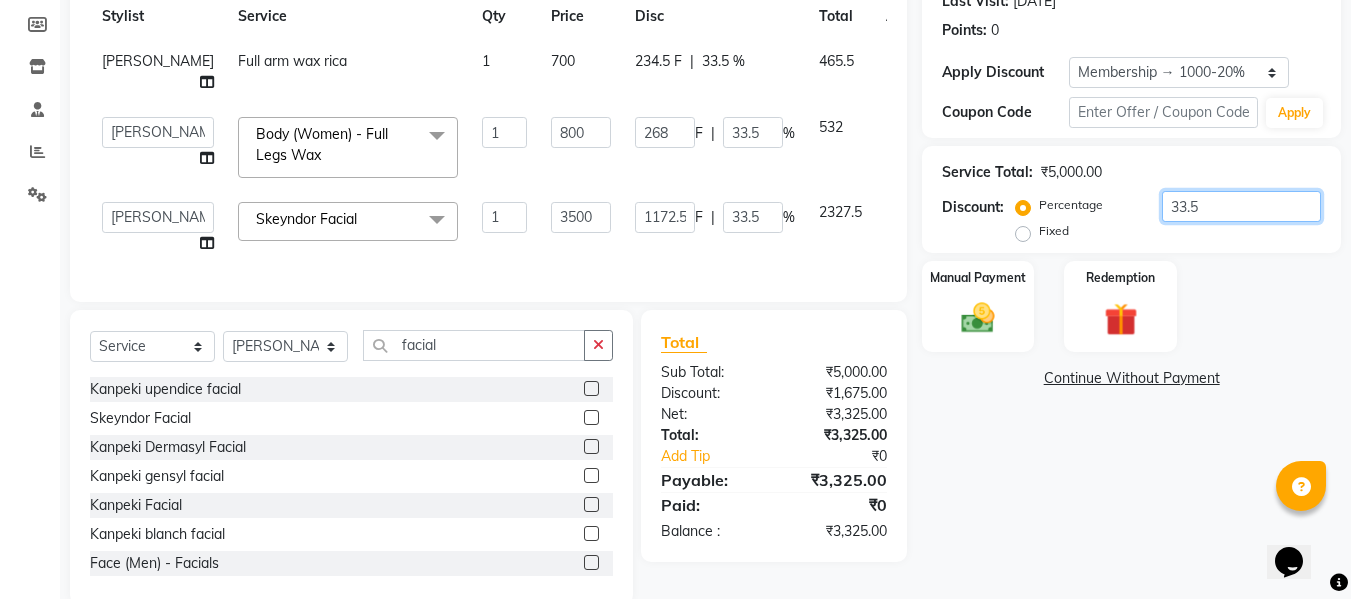 type on "264" 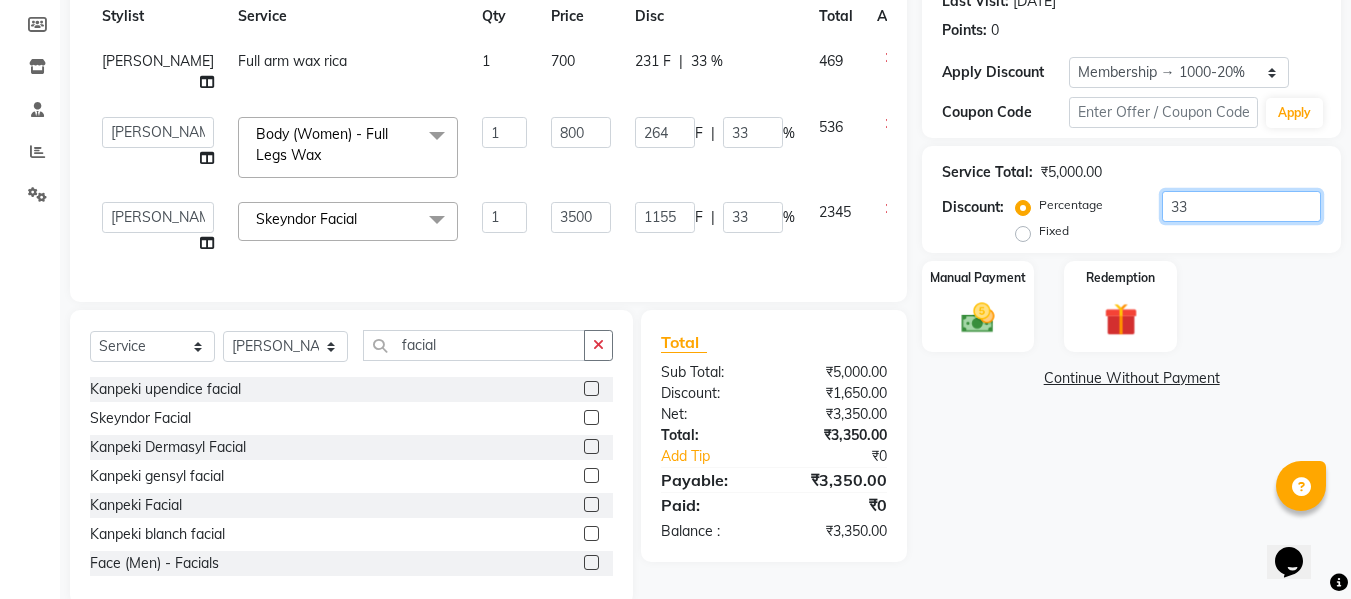 type on "33.6" 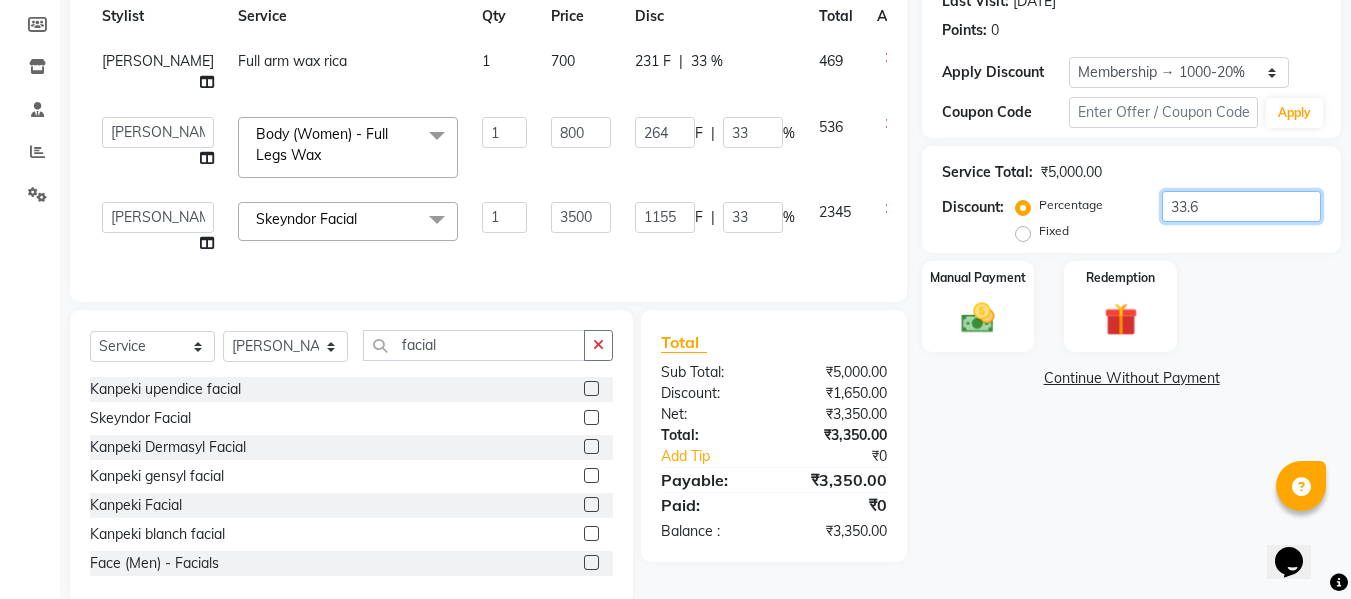 type on "268.8" 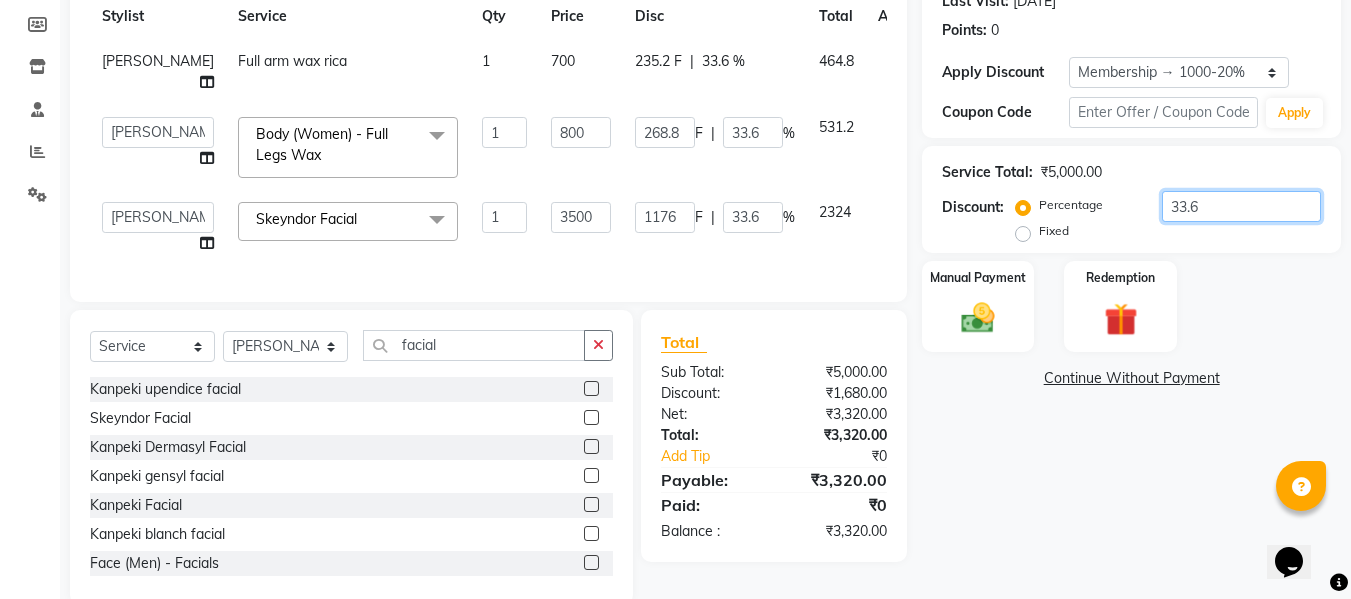 type on "33" 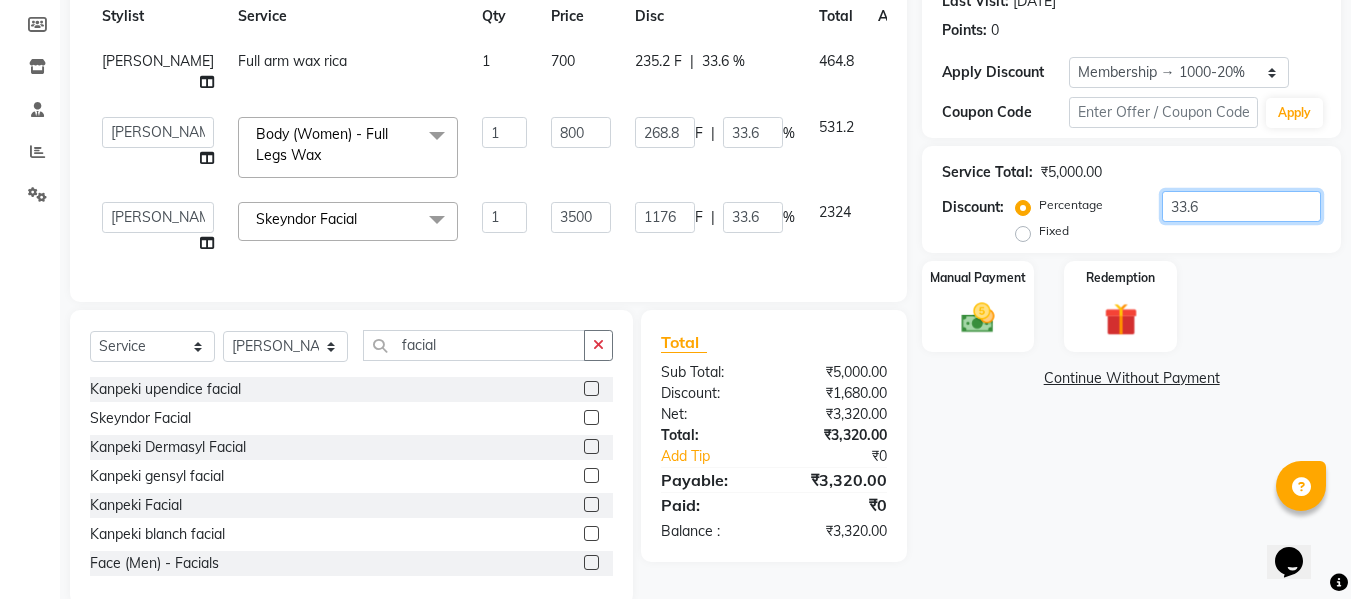 type on "264" 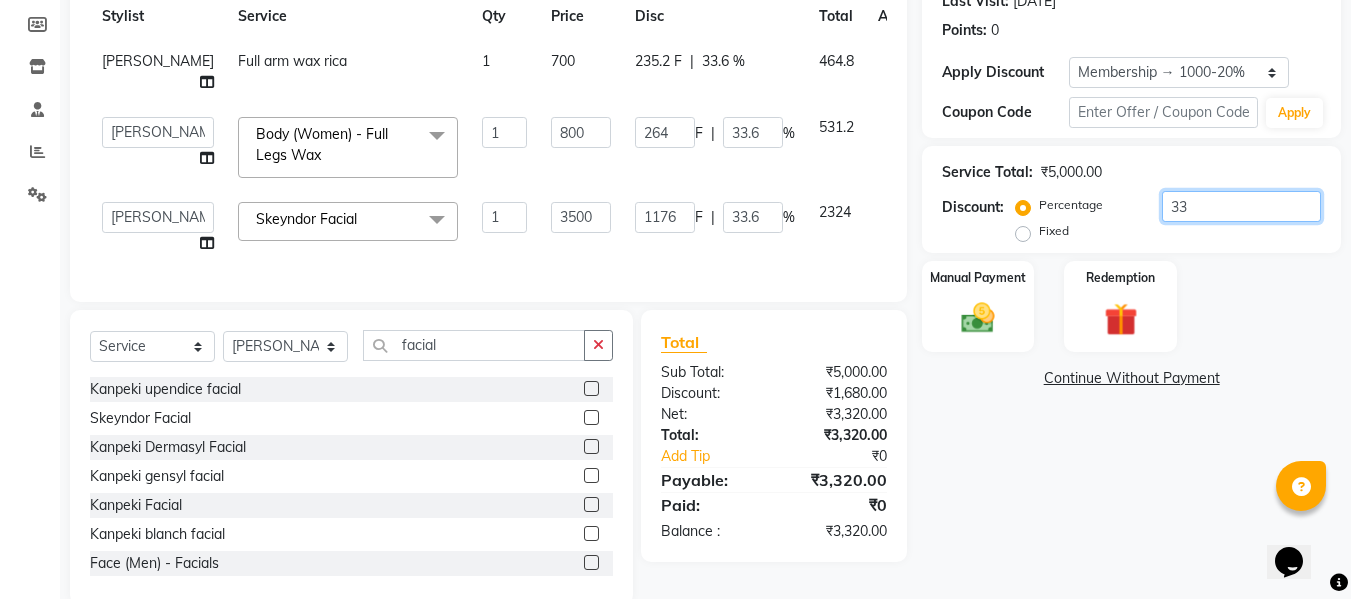 type on "33" 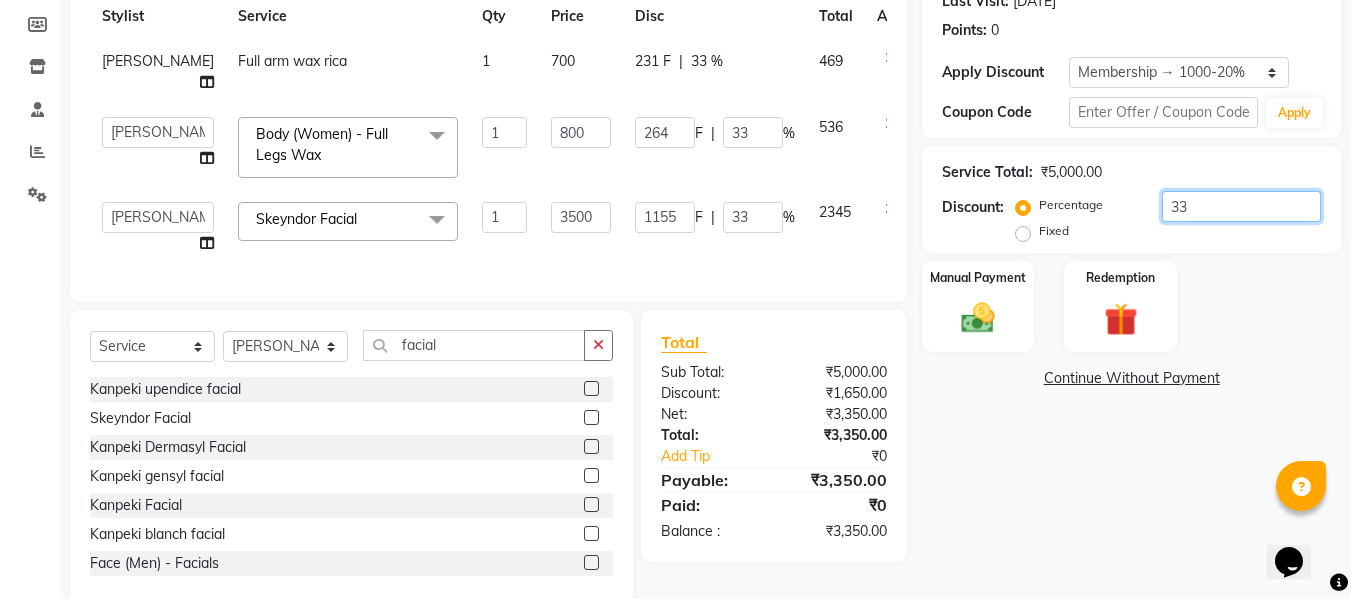 type on "33.8" 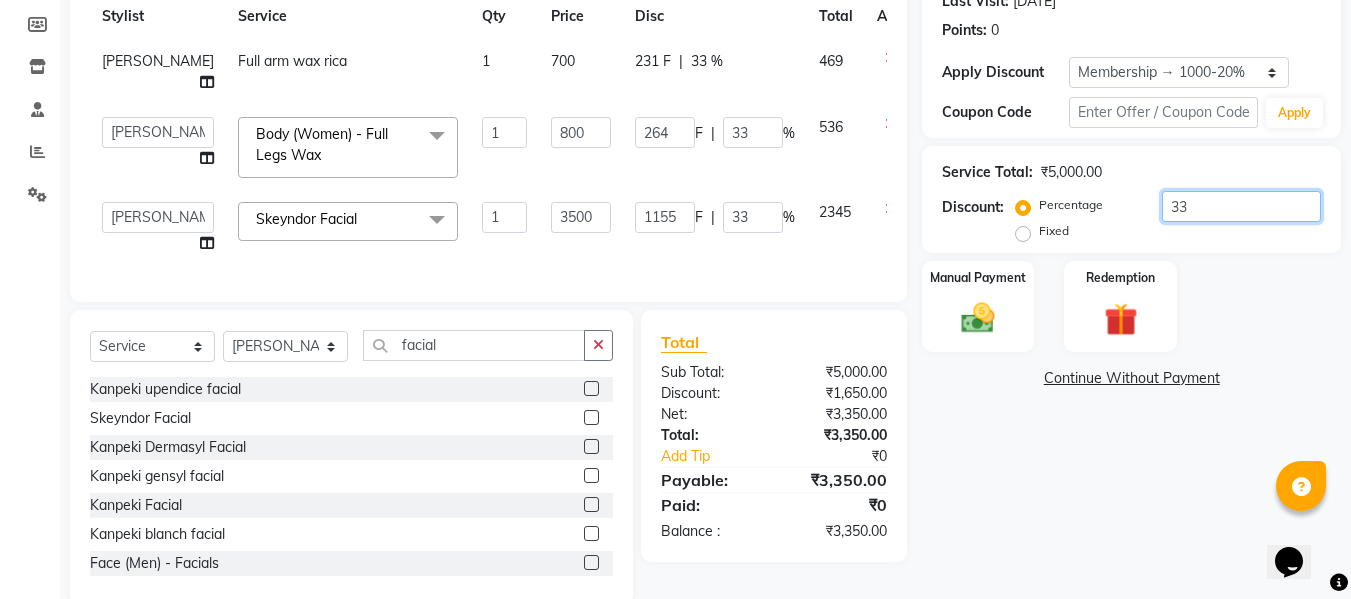 type on "270.4" 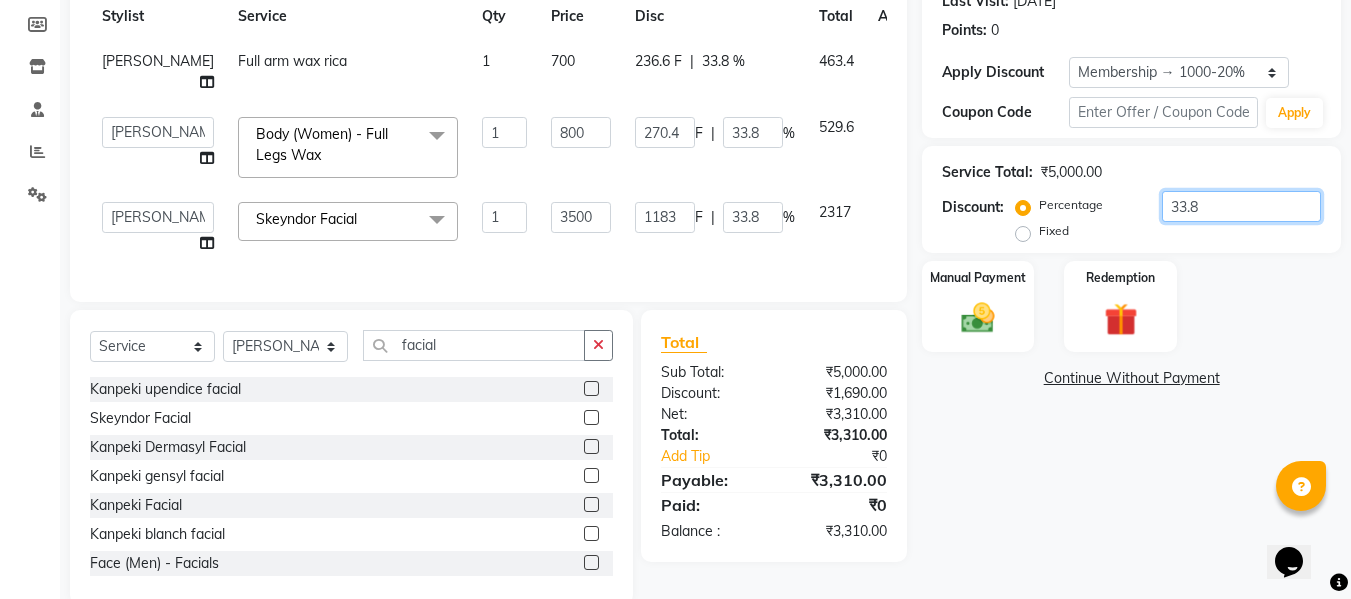 type on "33" 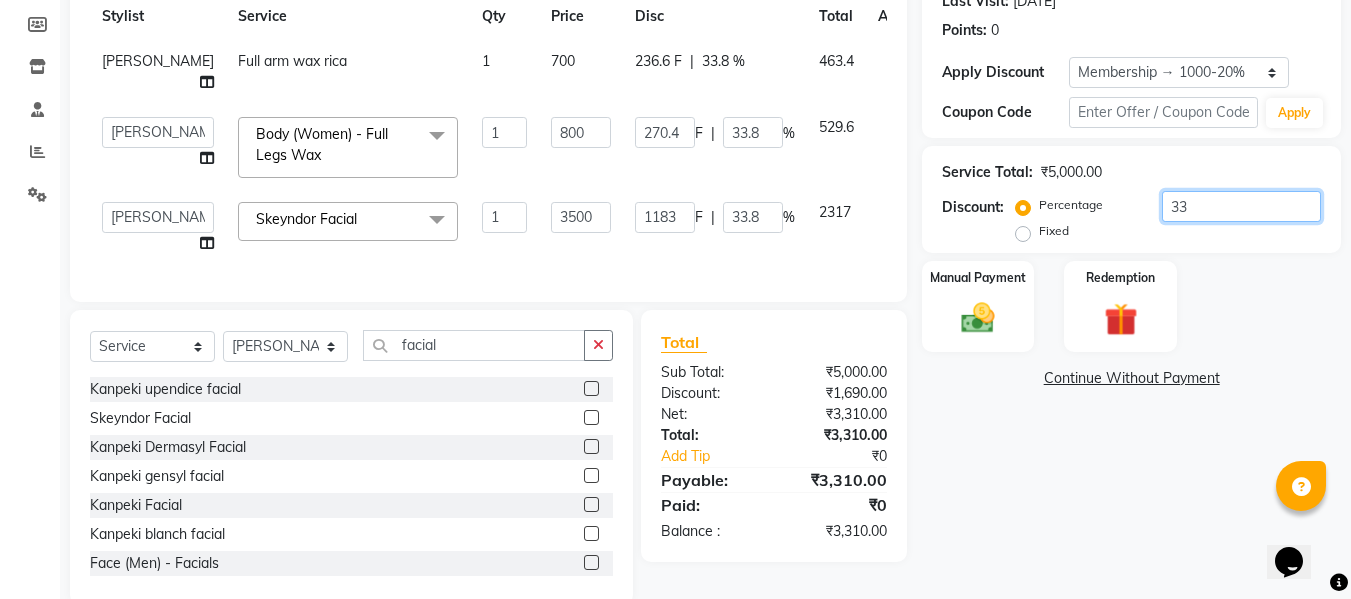 type on "264" 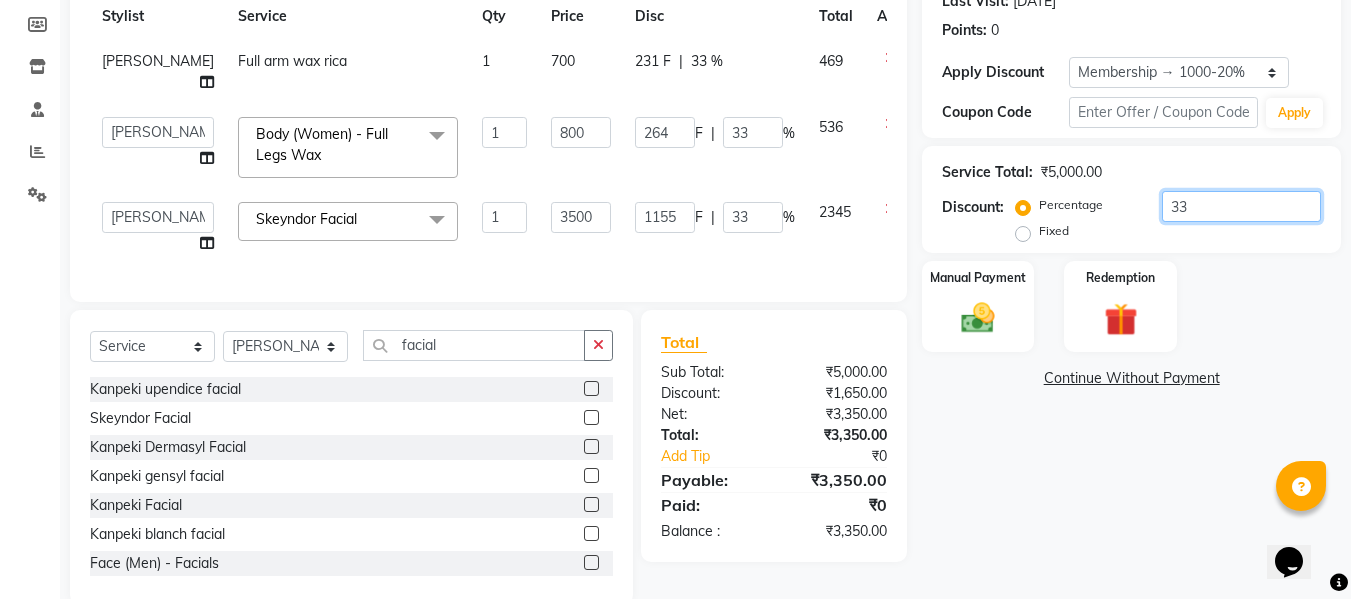 type on "33.9" 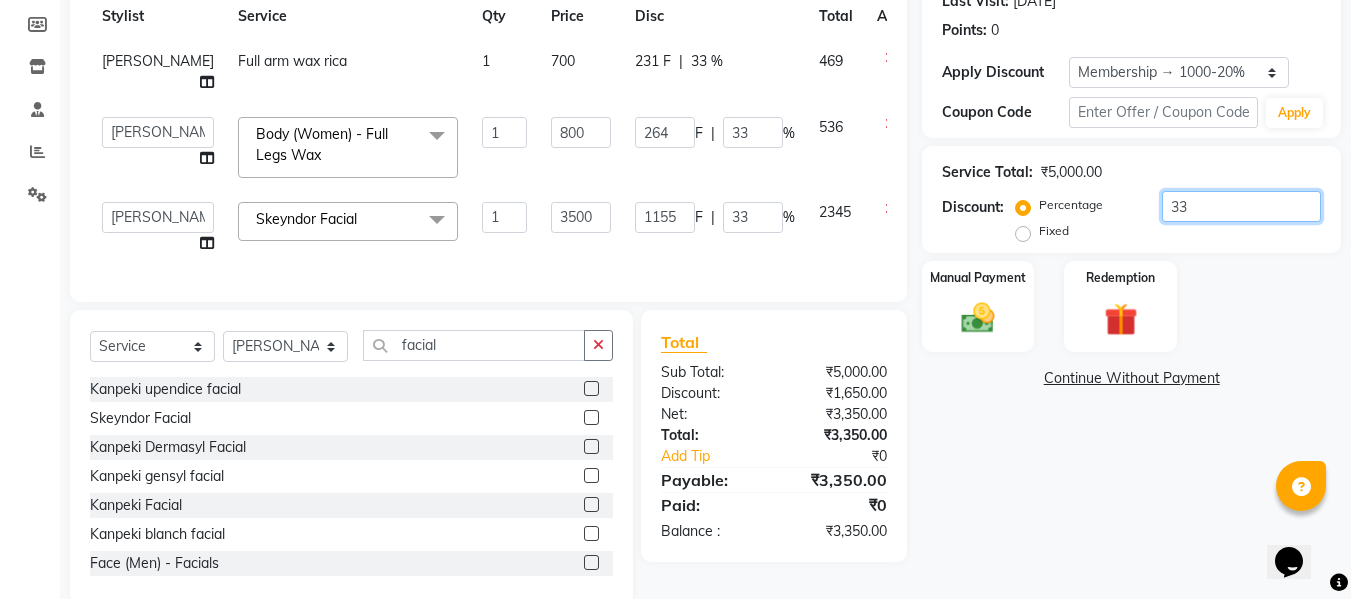 type on "271.2" 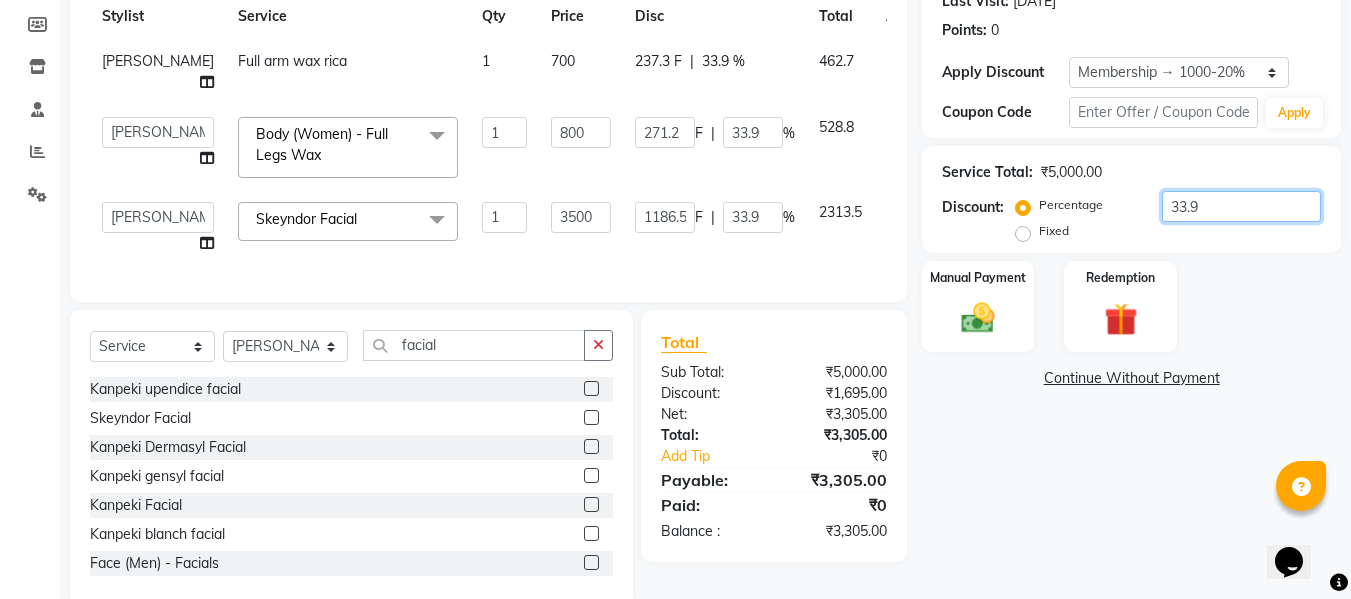 type on "33" 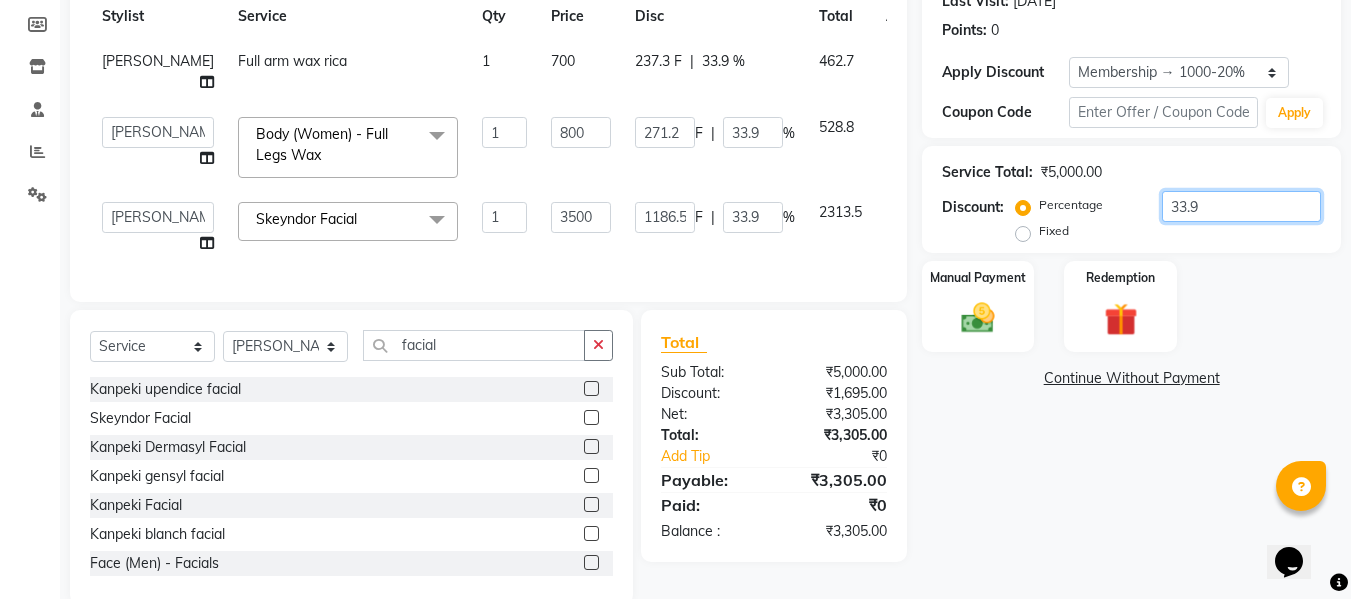 type on "264" 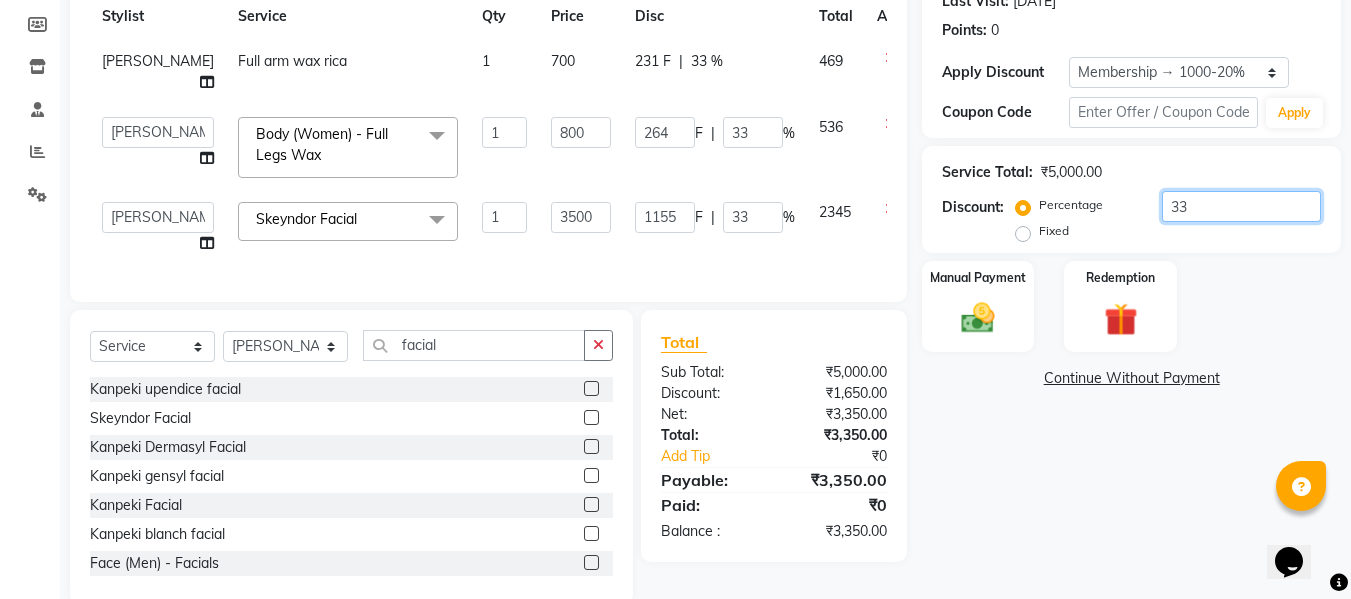 type on "3" 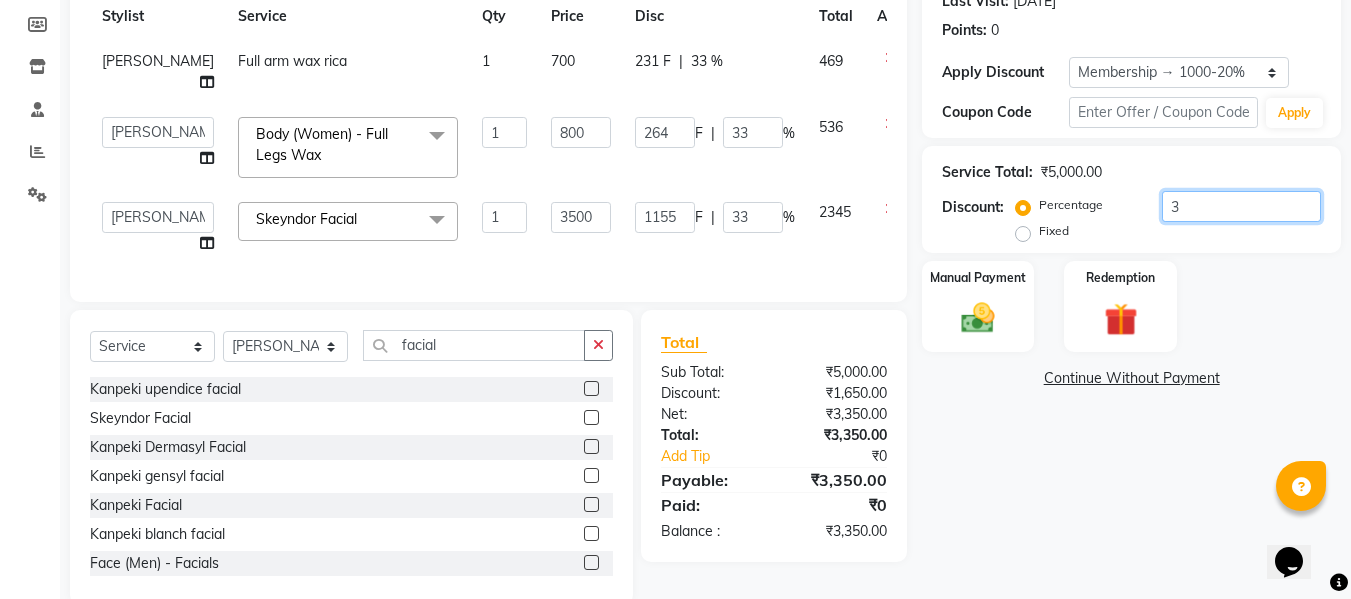 type on "24" 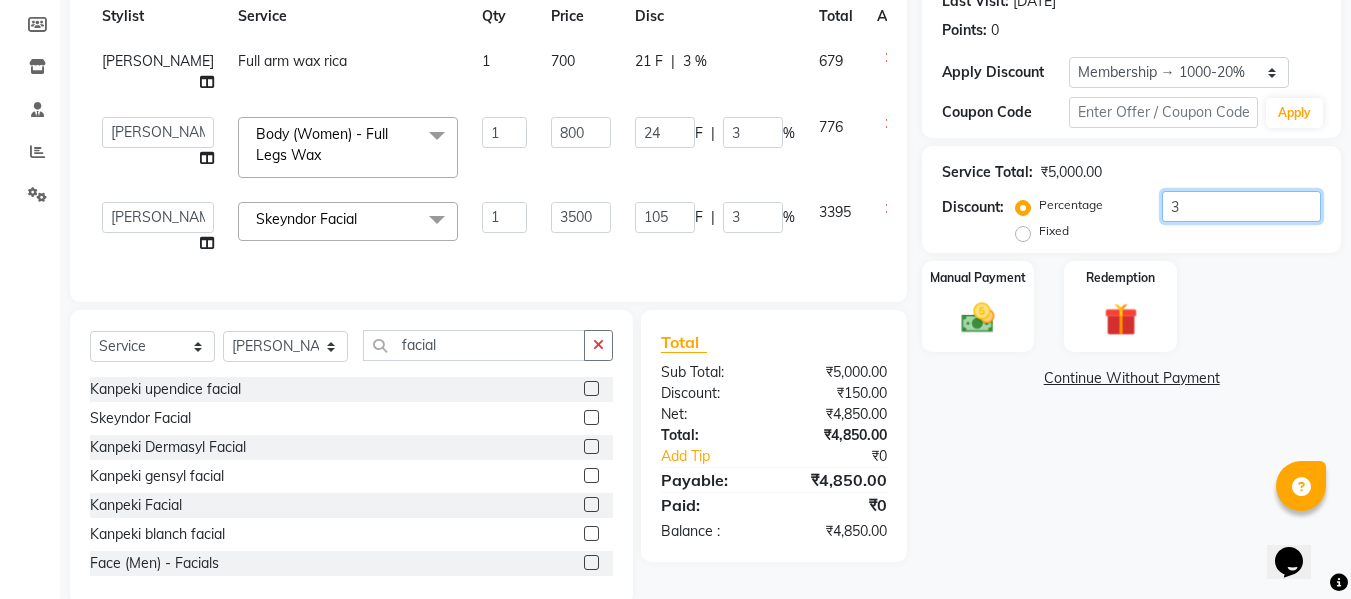 type on "34" 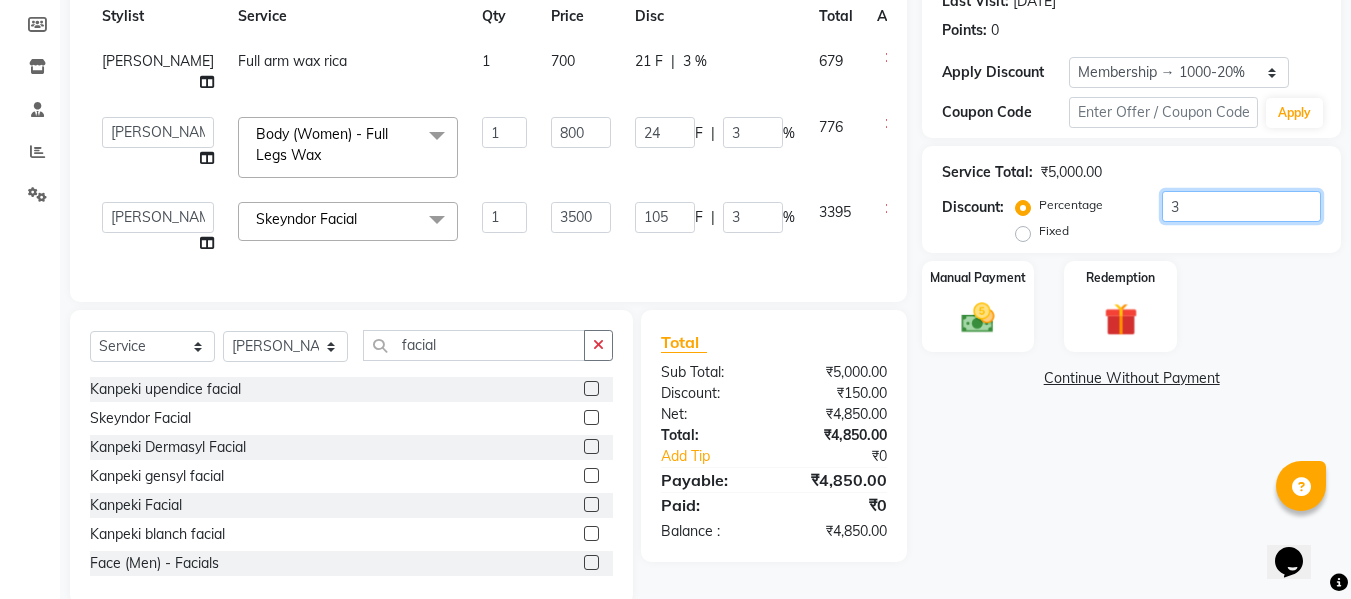 type on "272" 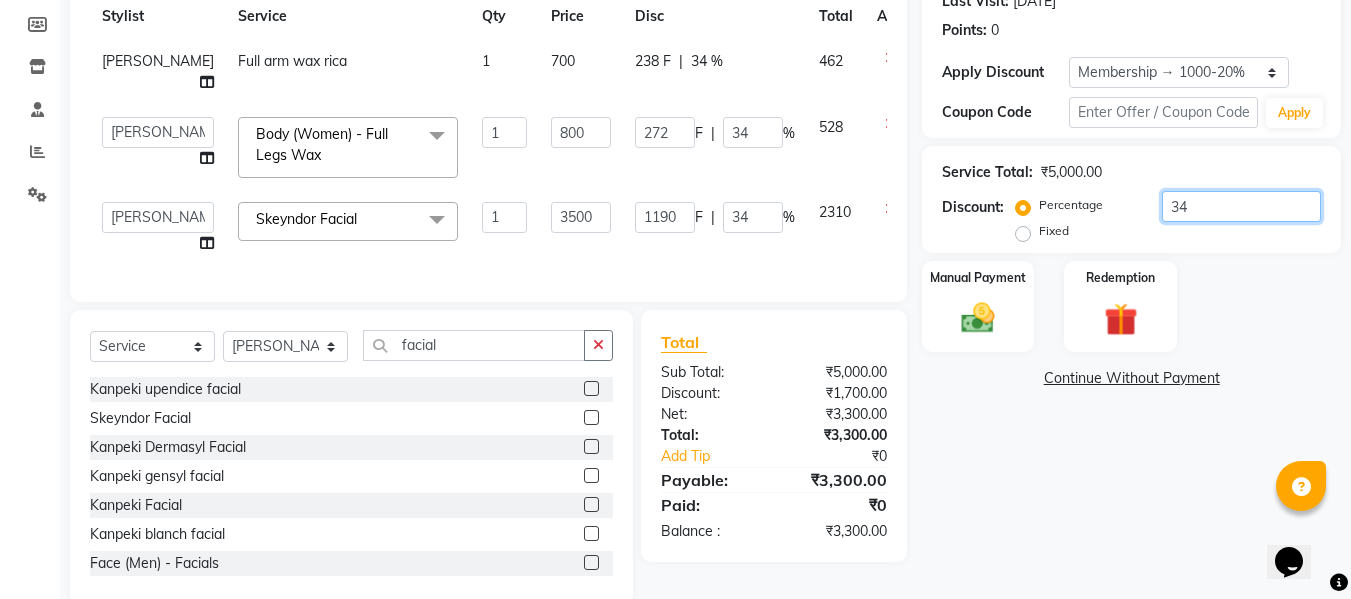 type on "34" 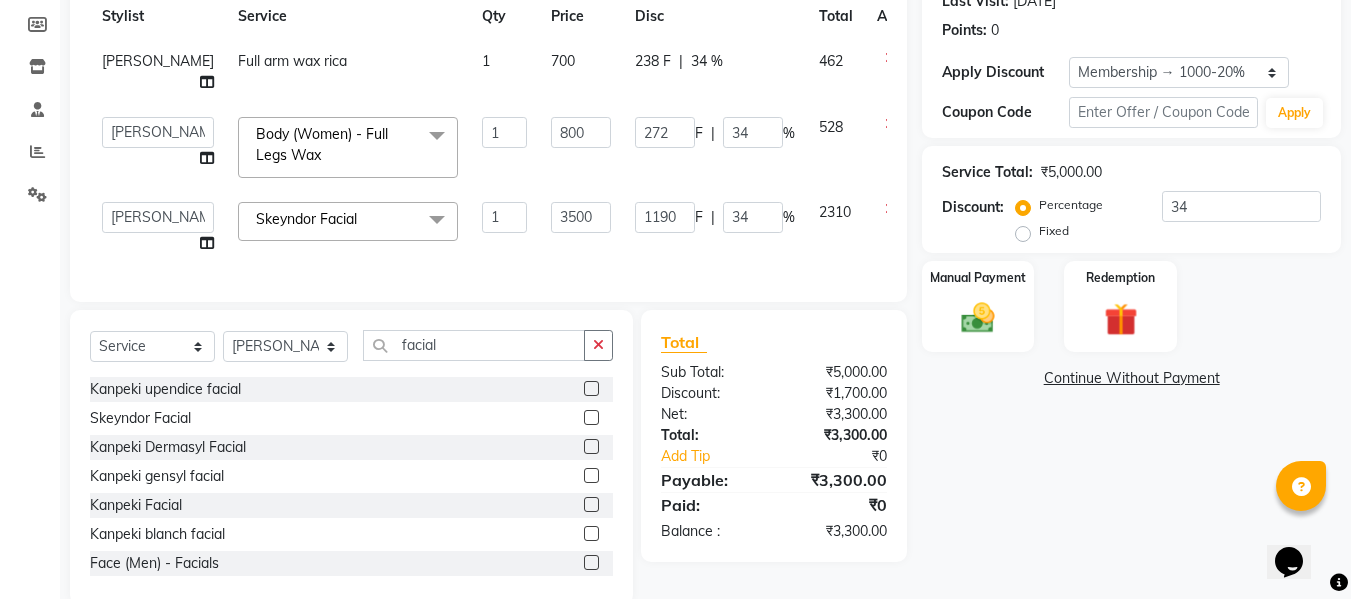 click on "Name: Ms. Kashish Saxenaa (F) Membership: end on 23-02-2026 Total Visits:  17 Card on file:  0 Last Visit:   04-07-2025 Points:   0  Apply Discount Select Membership → 1000-20% Coupon Code Apply Service Total:  ₹5,000.00  Discount:  Percentage   Fixed  34 Manual Payment Redemption  Continue Without Payment" 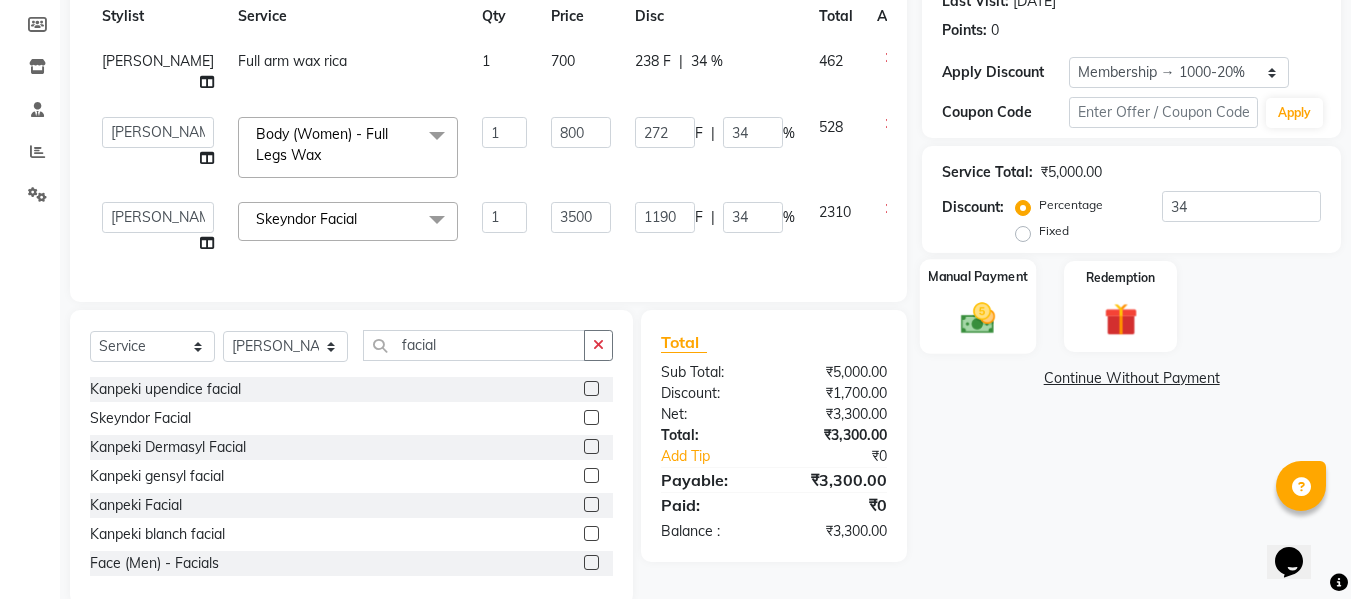 click 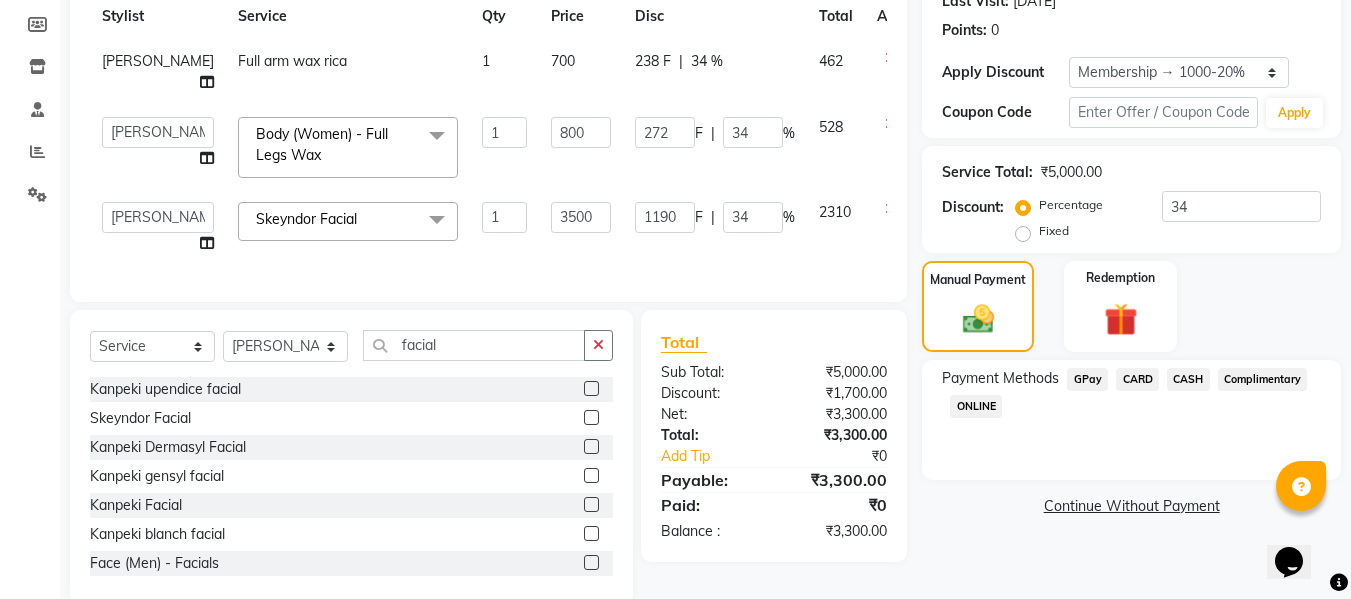 click on "CARD" 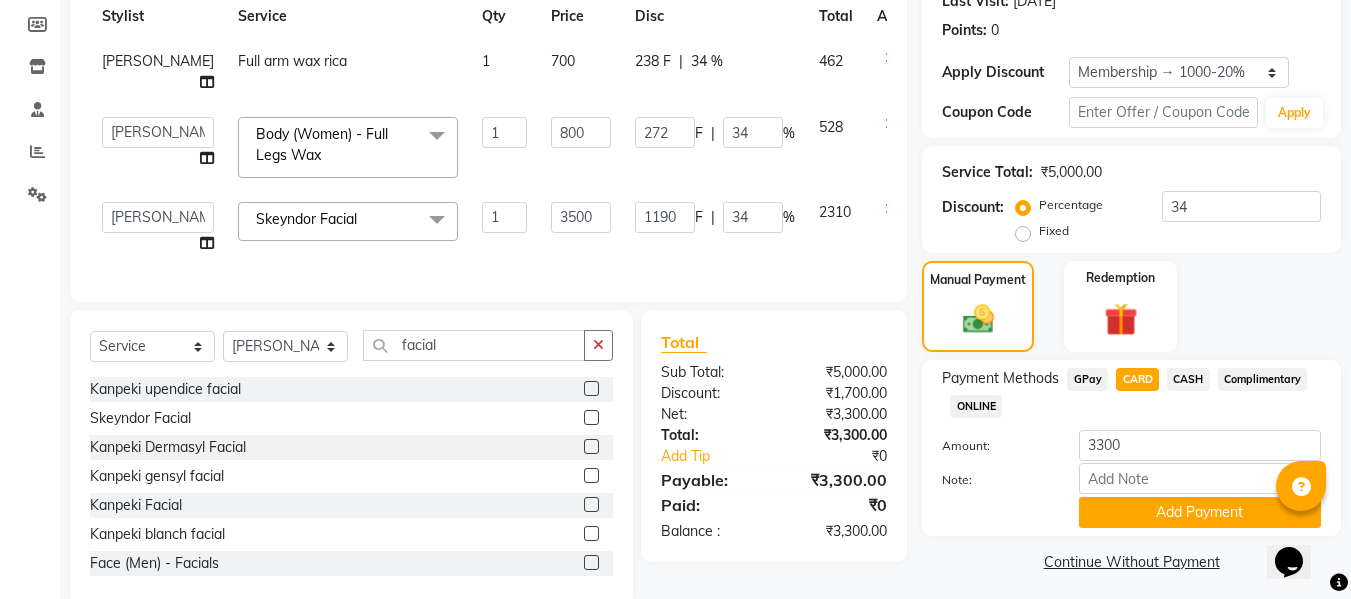 scroll, scrollTop: 342, scrollLeft: 0, axis: vertical 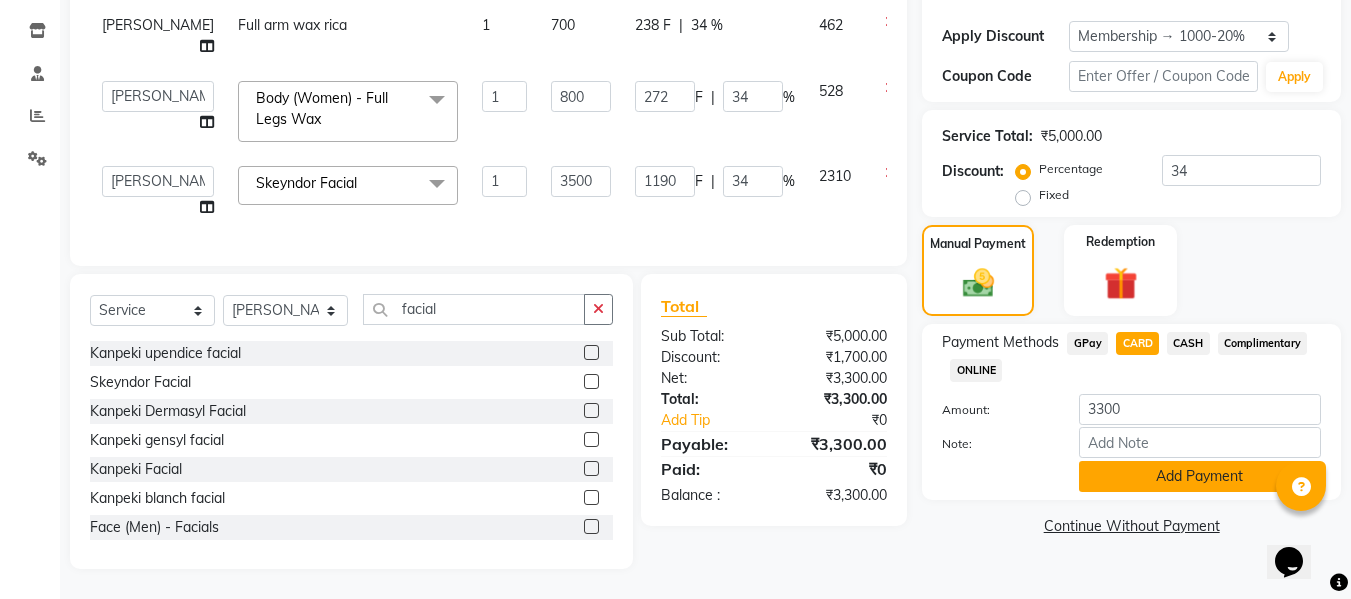 click on "Add Payment" 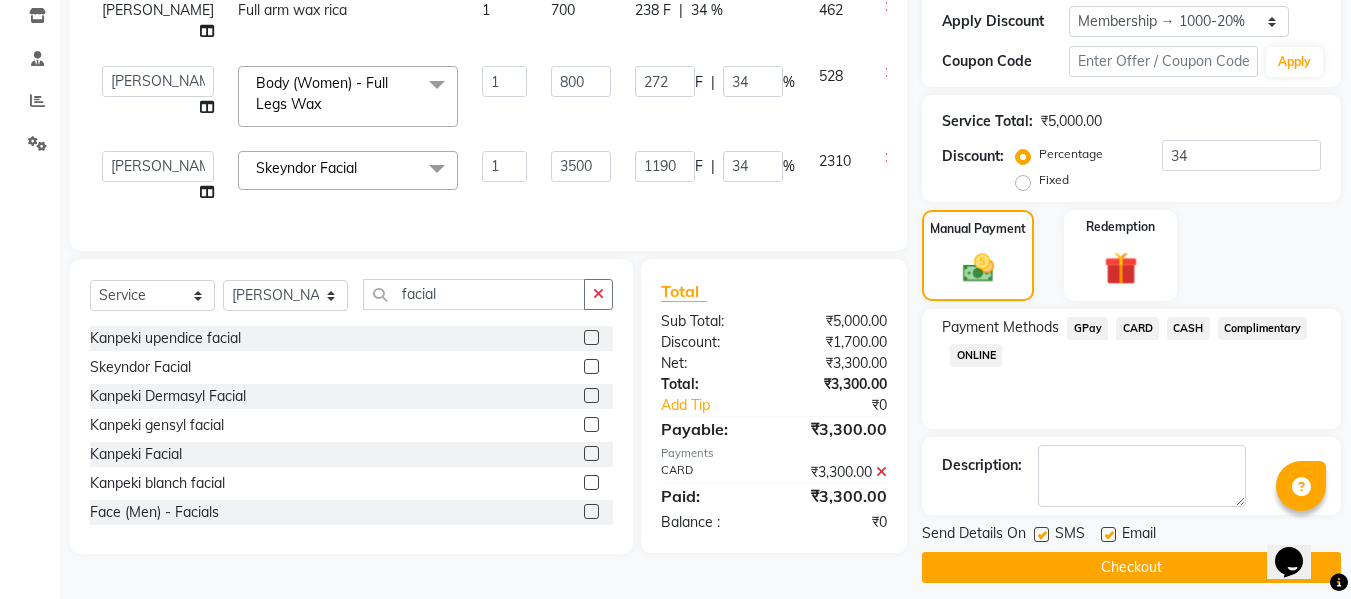 scroll, scrollTop: 355, scrollLeft: 0, axis: vertical 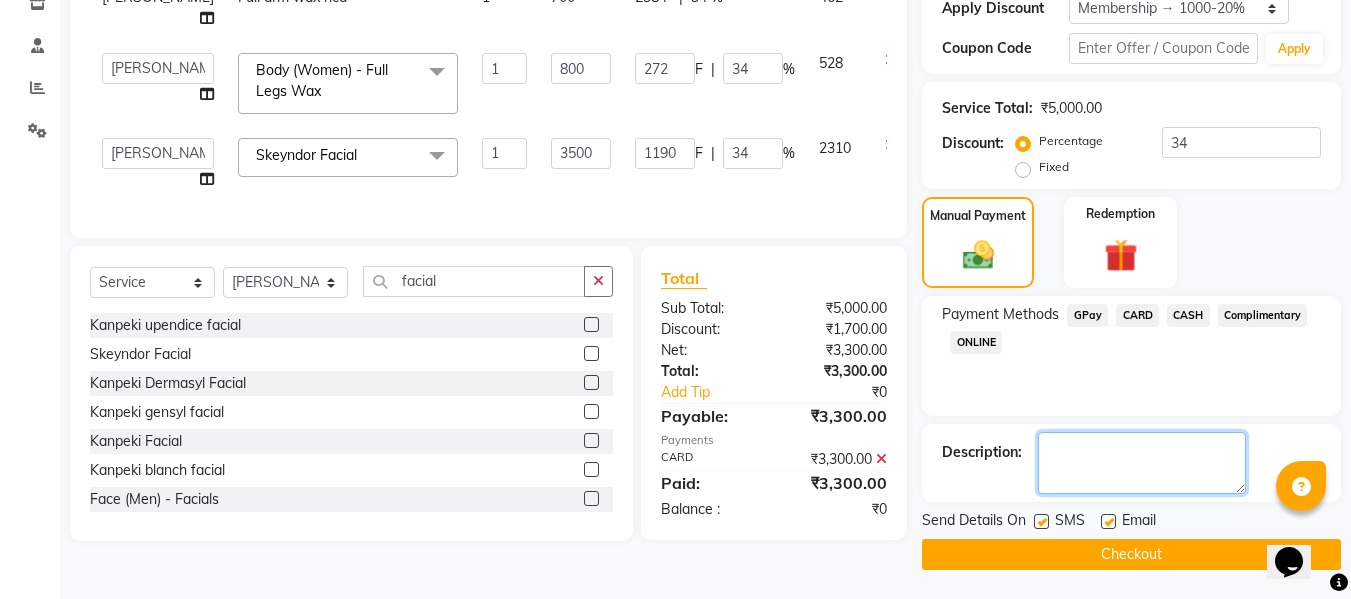 click 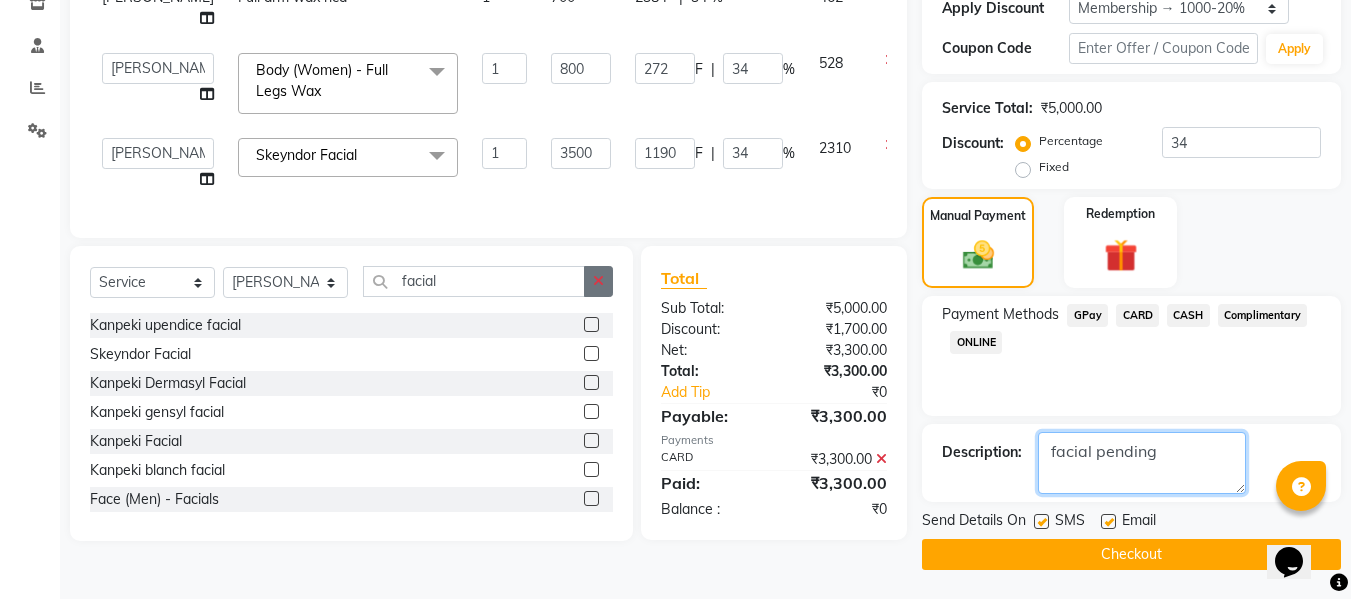 type on "facial pending" 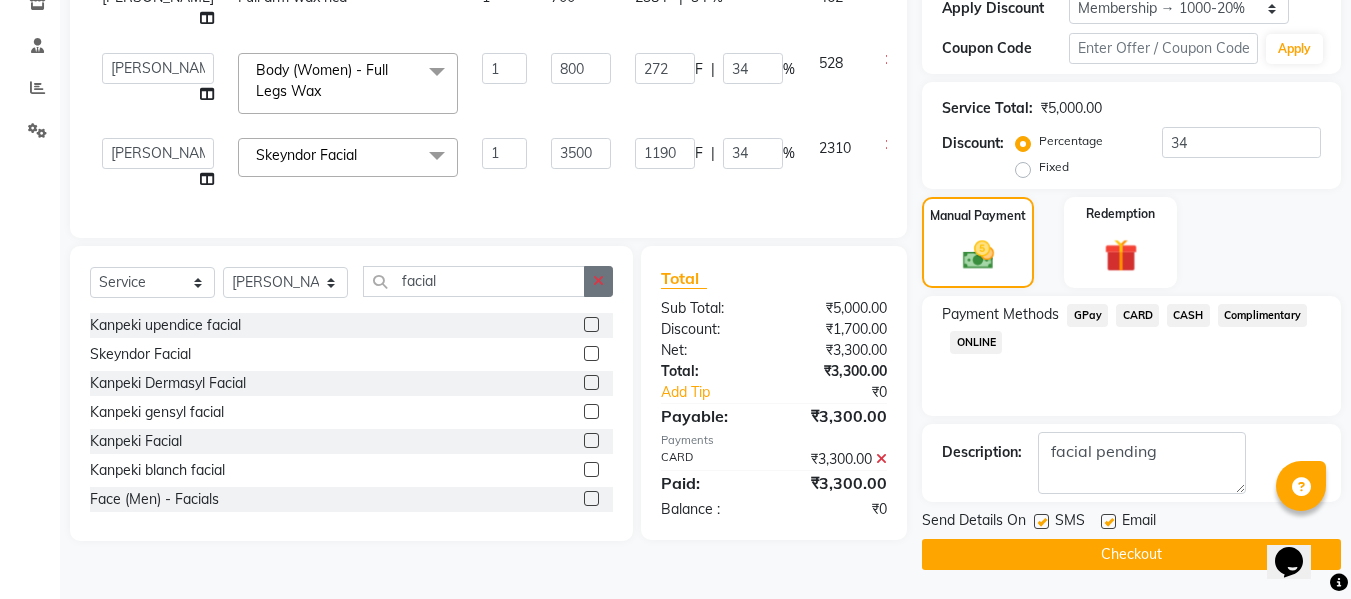 click 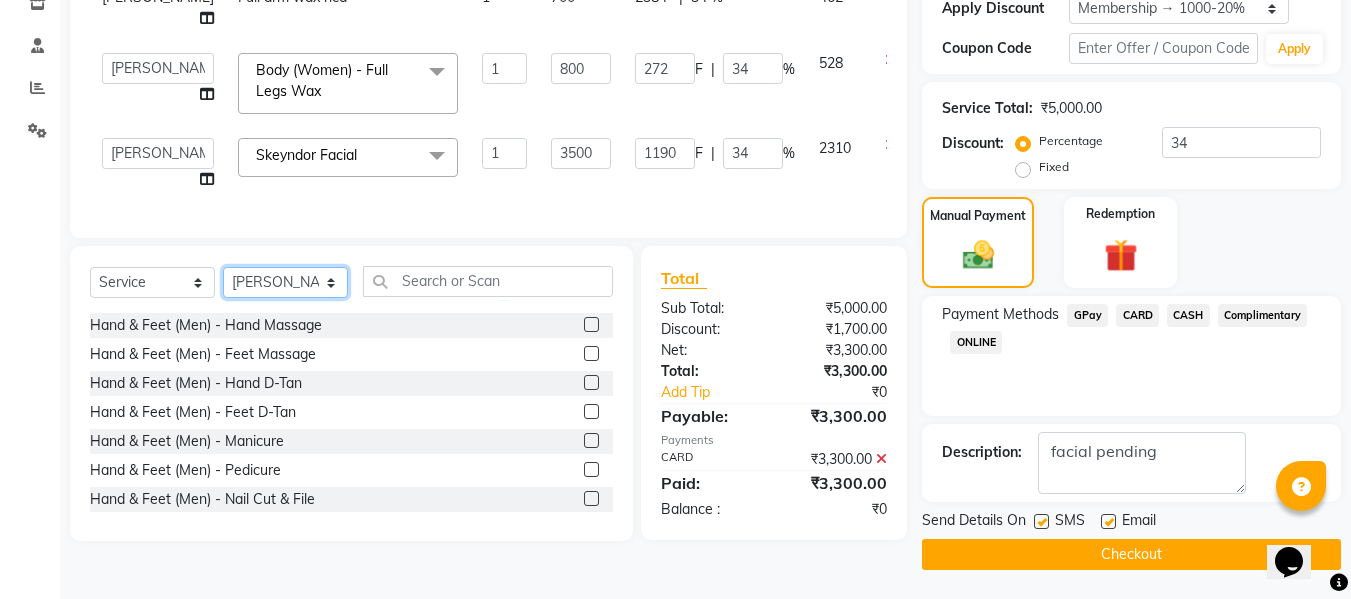 click on "Select Stylist Afsar salmani Amjad Khan Armaan  Dipika fardeen Kajal Tyagi Kirti Rajput madonna Nikhil Prince Rizwan Samaksh Shahnawaz  Twinkle Gupta" 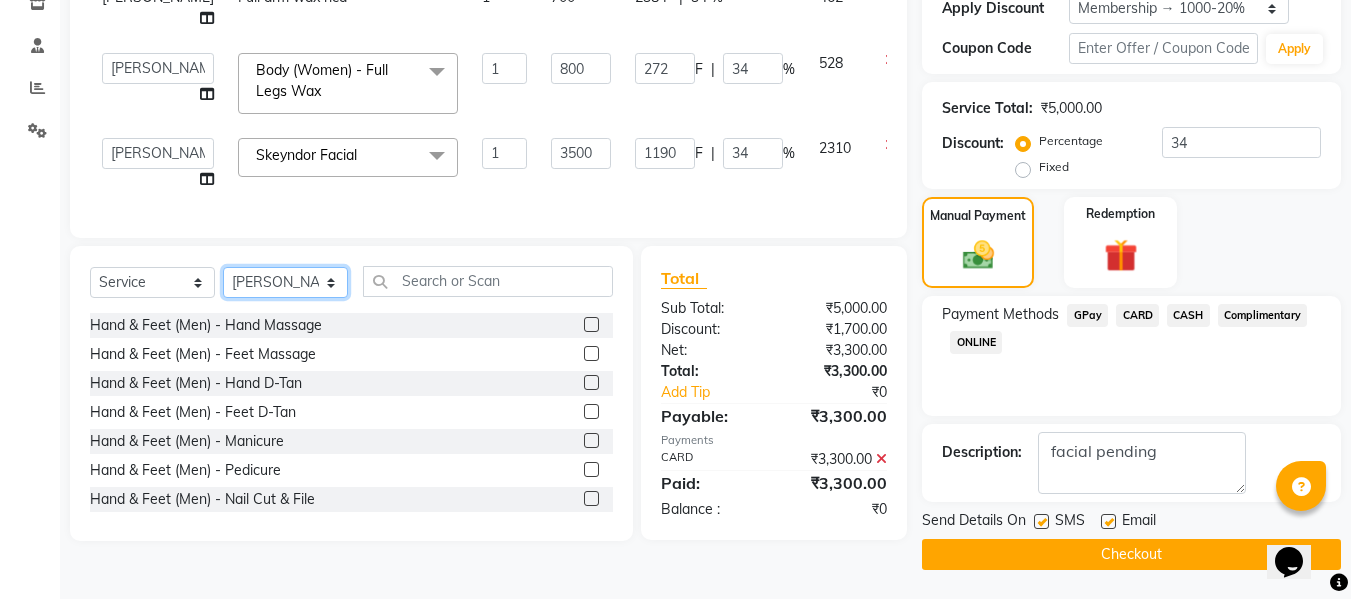 click on "Select Stylist Afsar salmani Amjad Khan Armaan  Dipika fardeen Kajal Tyagi Kirti Rajput madonna Nikhil Prince Rizwan Samaksh Shahnawaz  Twinkle Gupta" 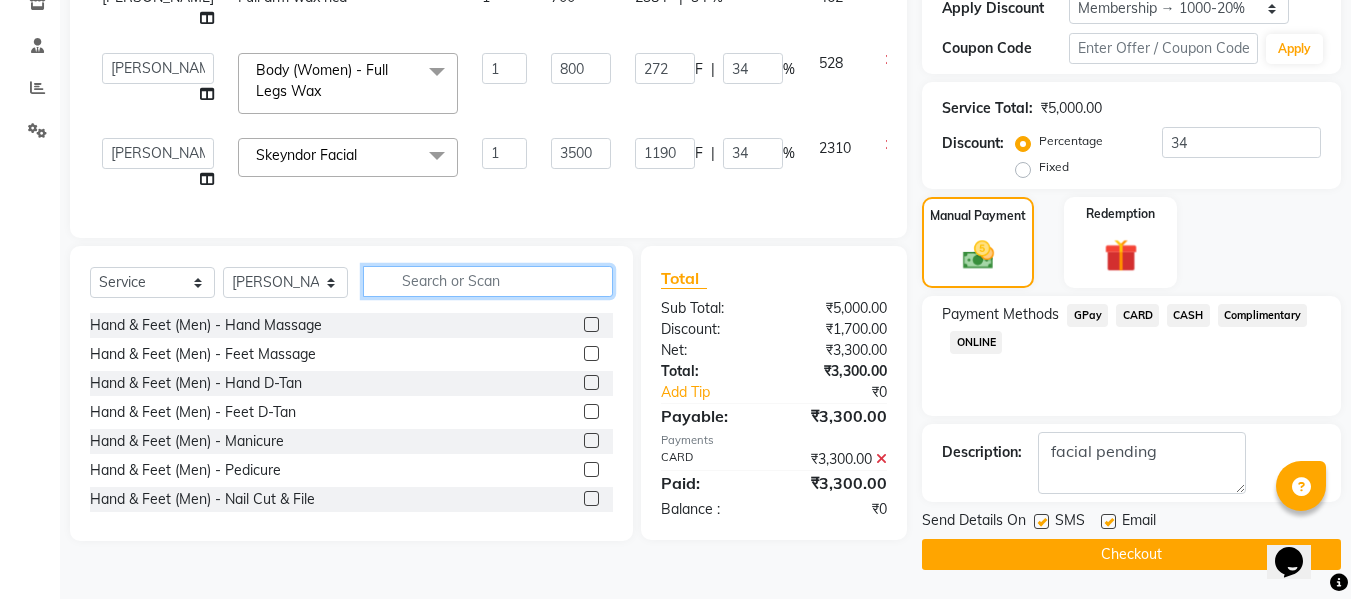 click 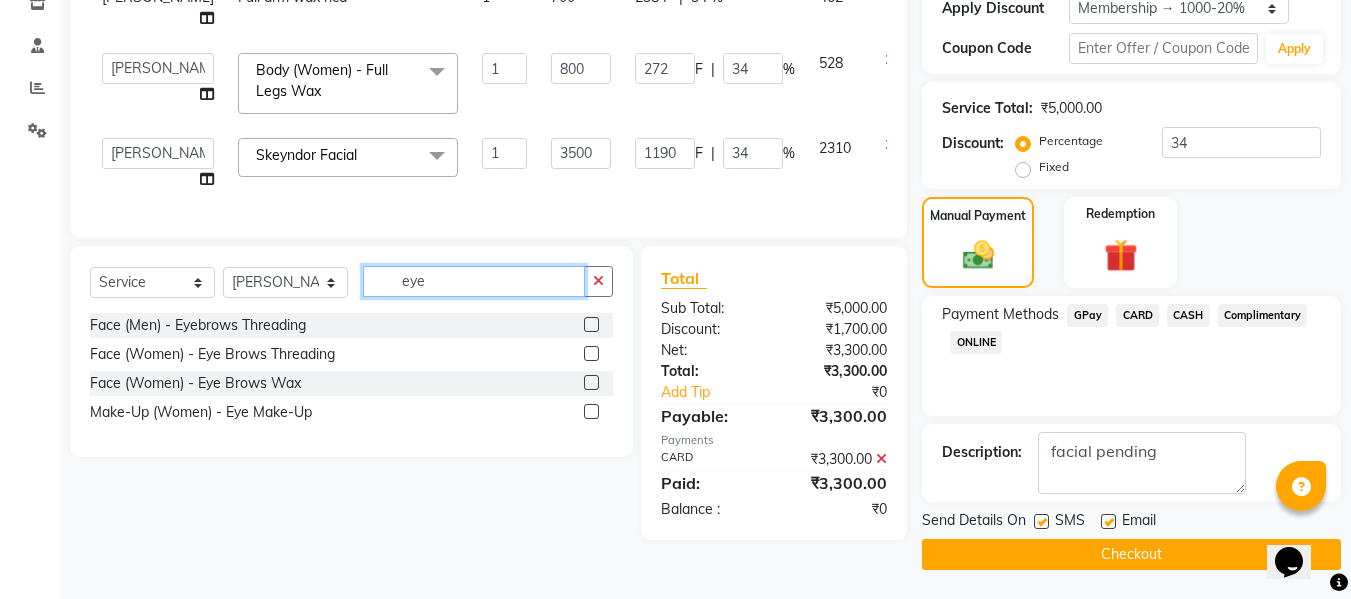 type on "eye" 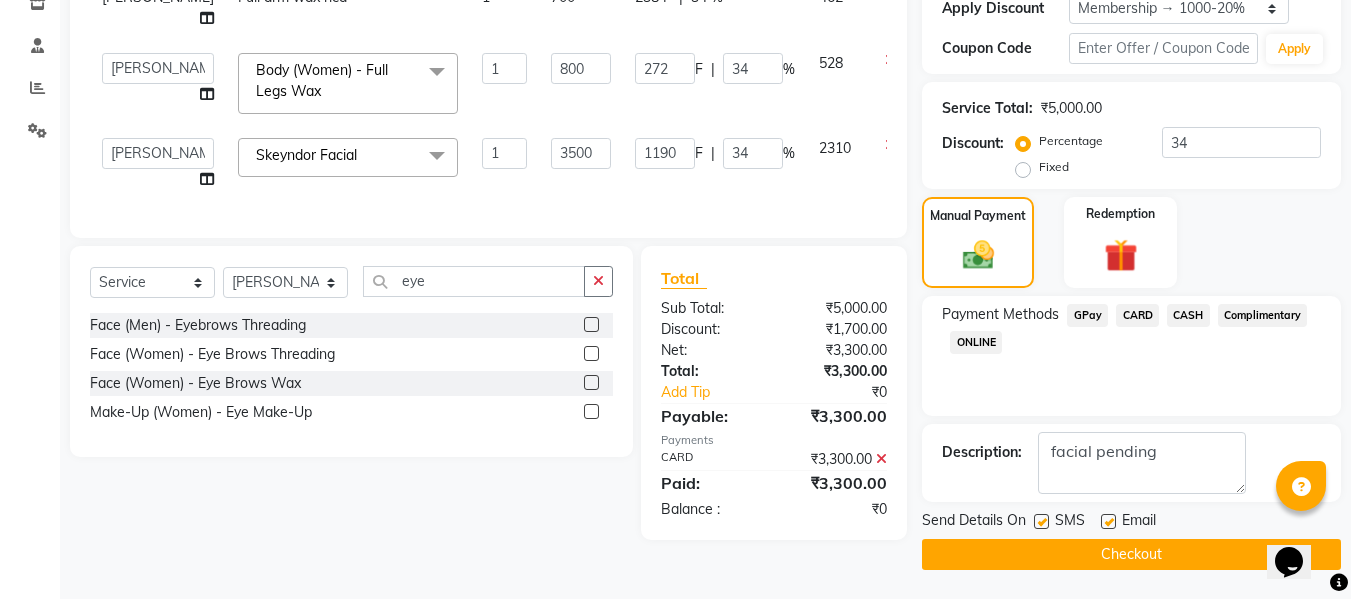 click 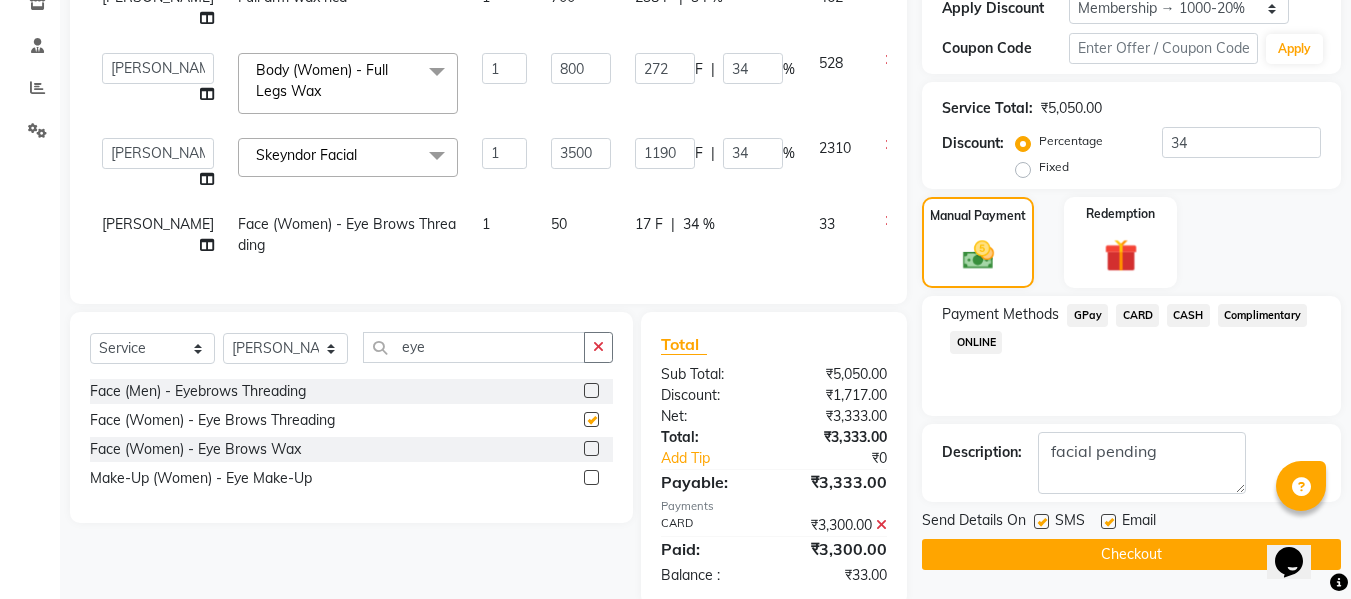 checkbox on "false" 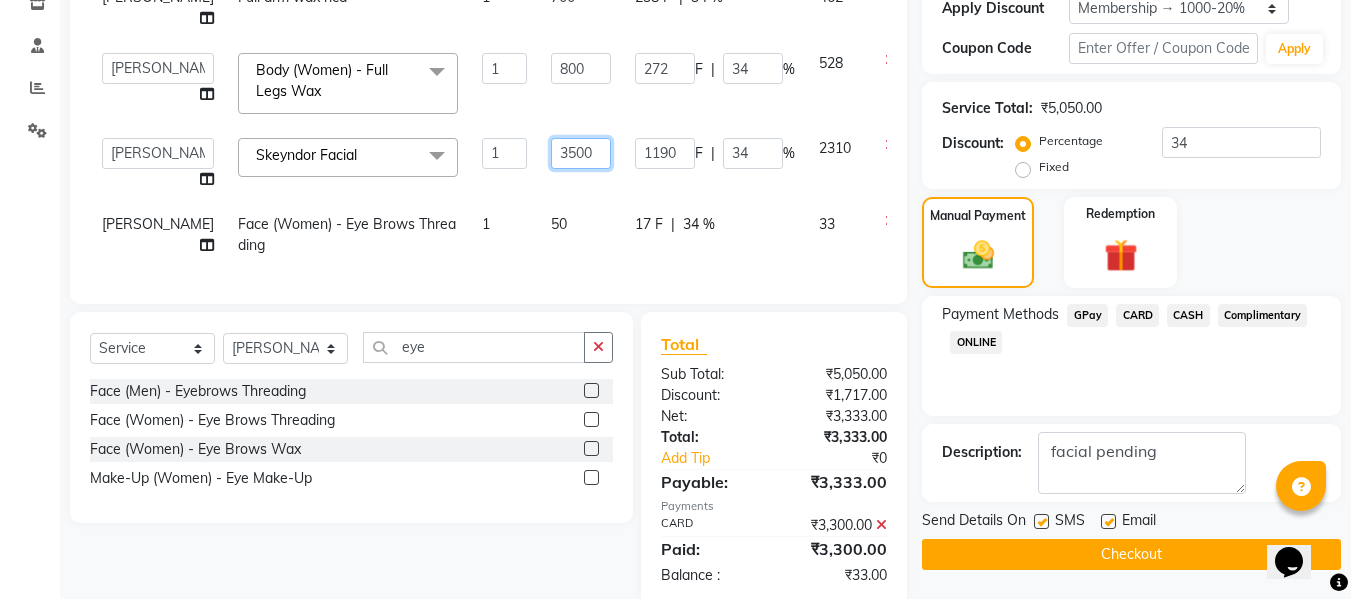 click on "3500" 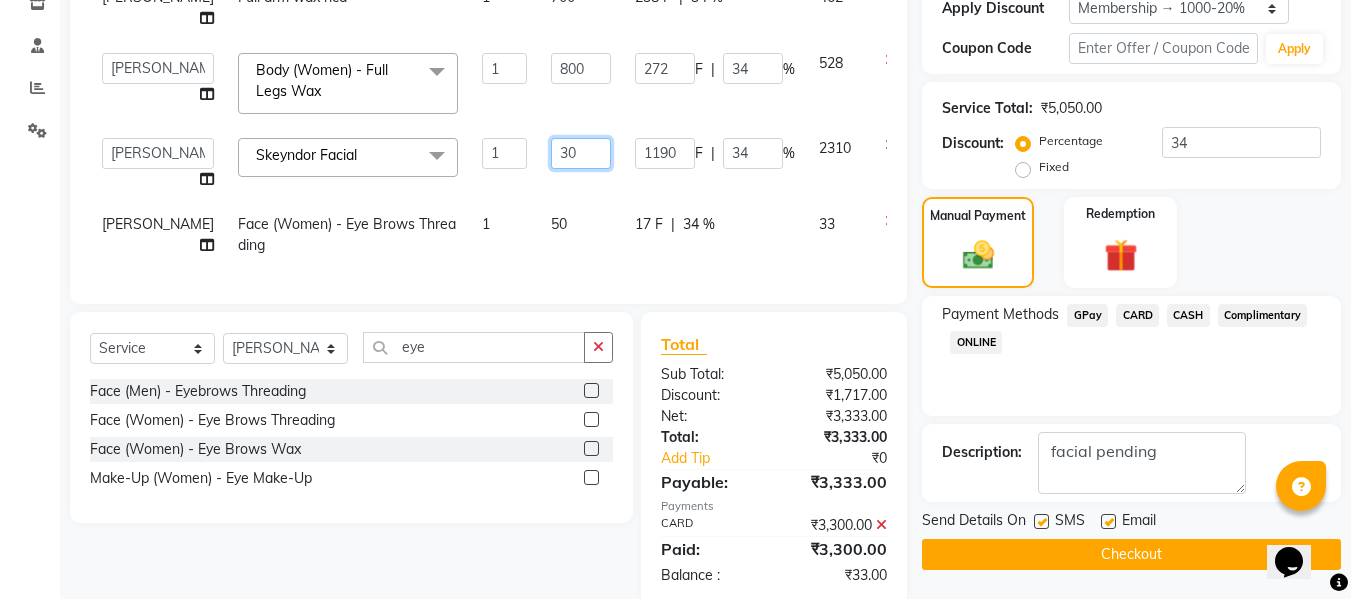 type on "3" 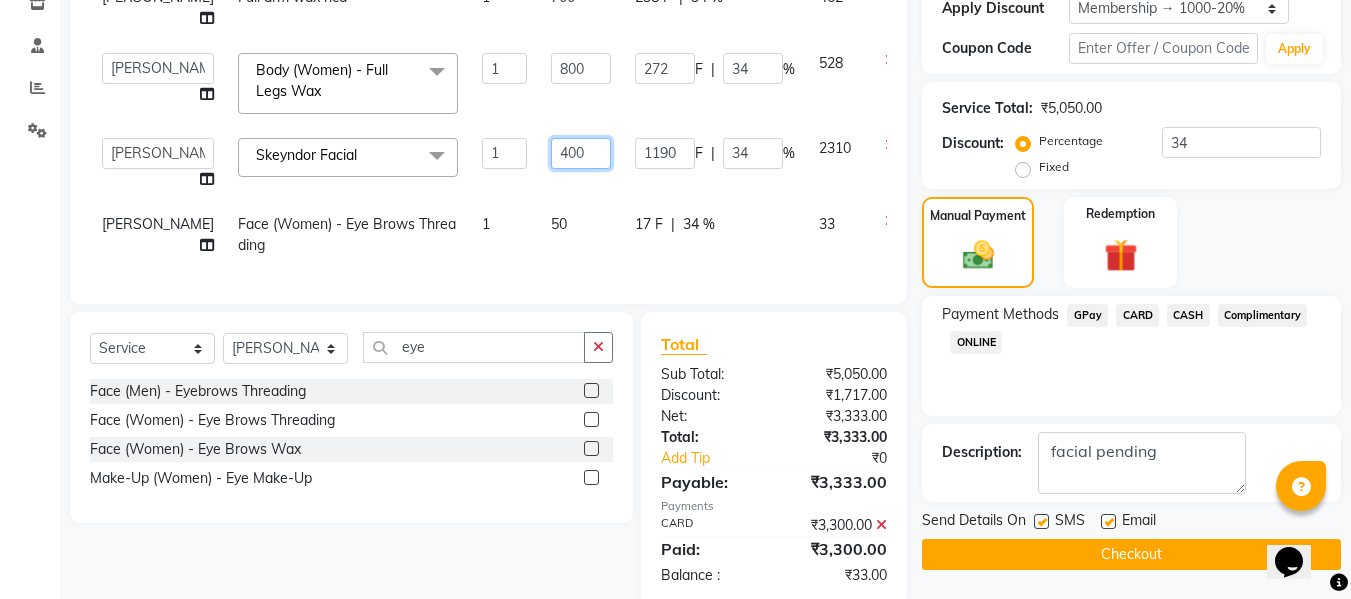type on "4000" 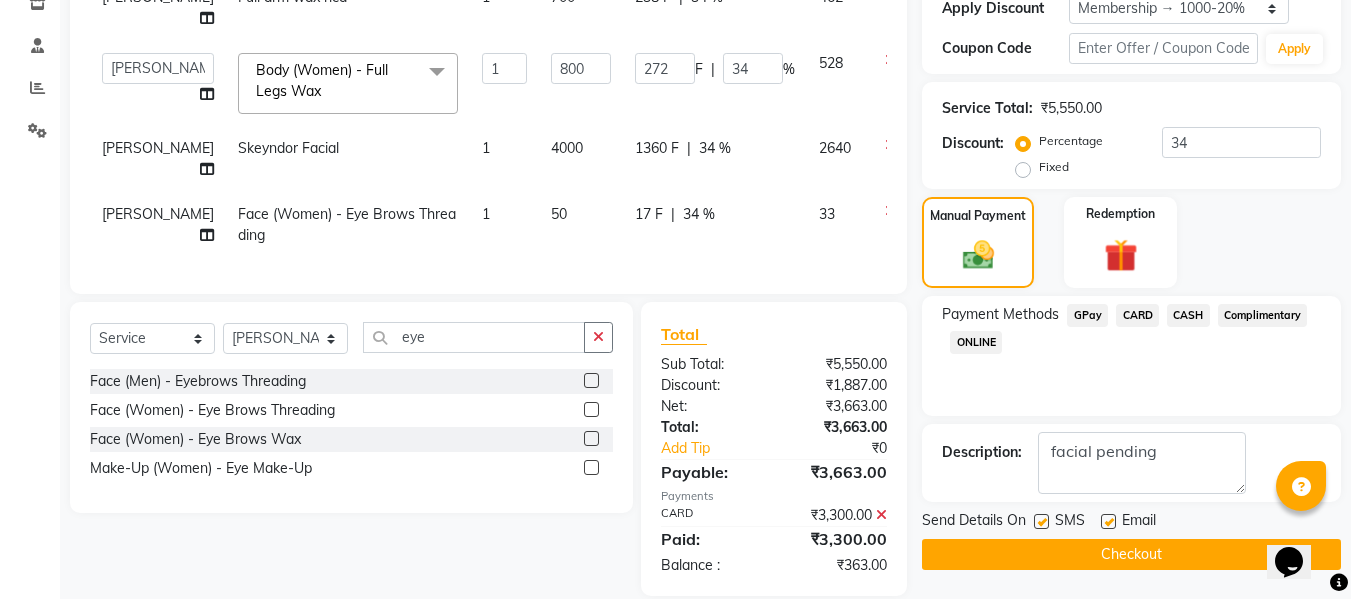 click on "50" 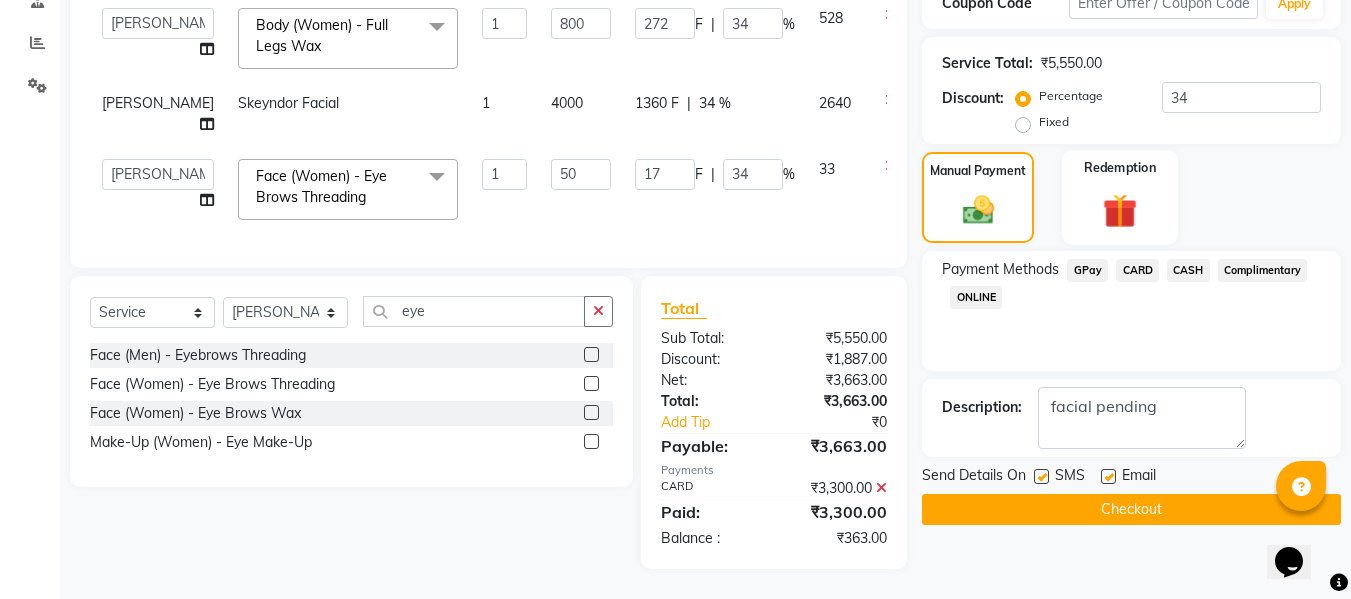 scroll, scrollTop: 415, scrollLeft: 0, axis: vertical 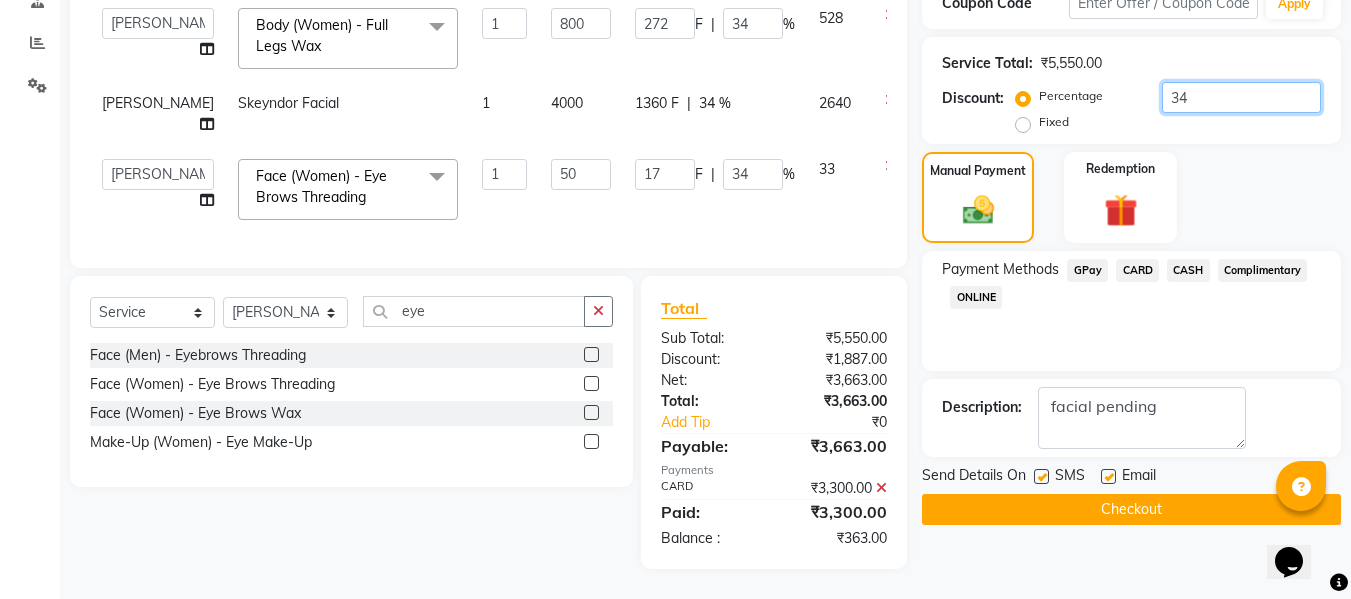 click on "34" 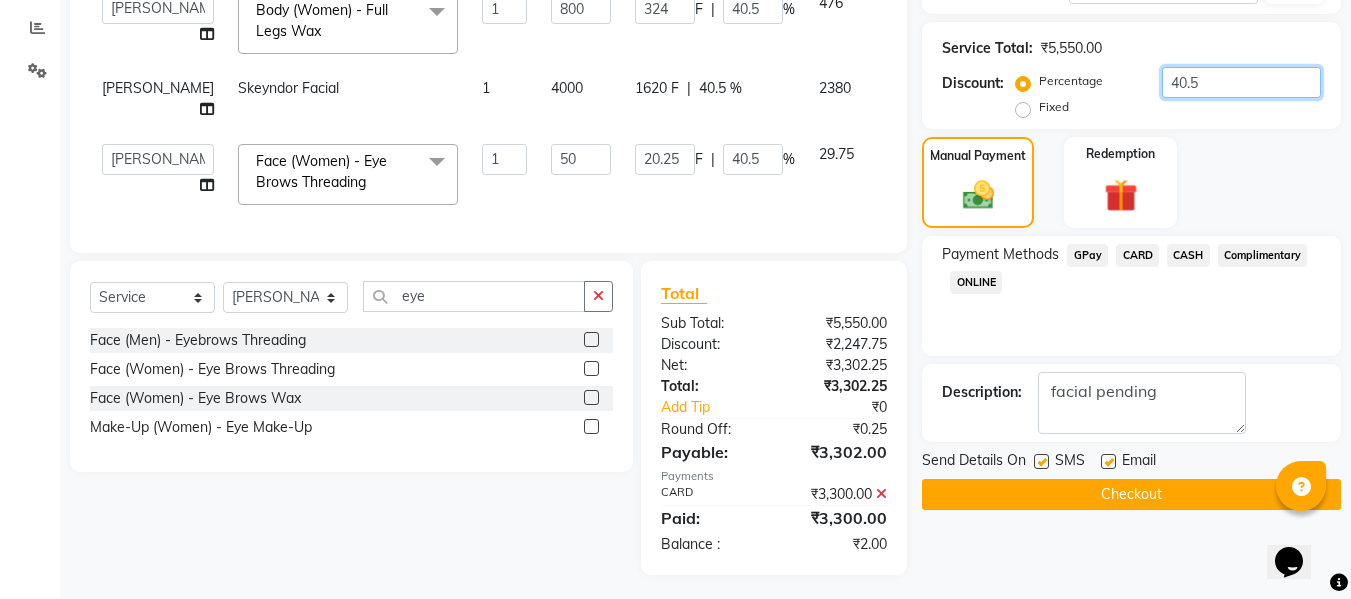 scroll, scrollTop: 436, scrollLeft: 0, axis: vertical 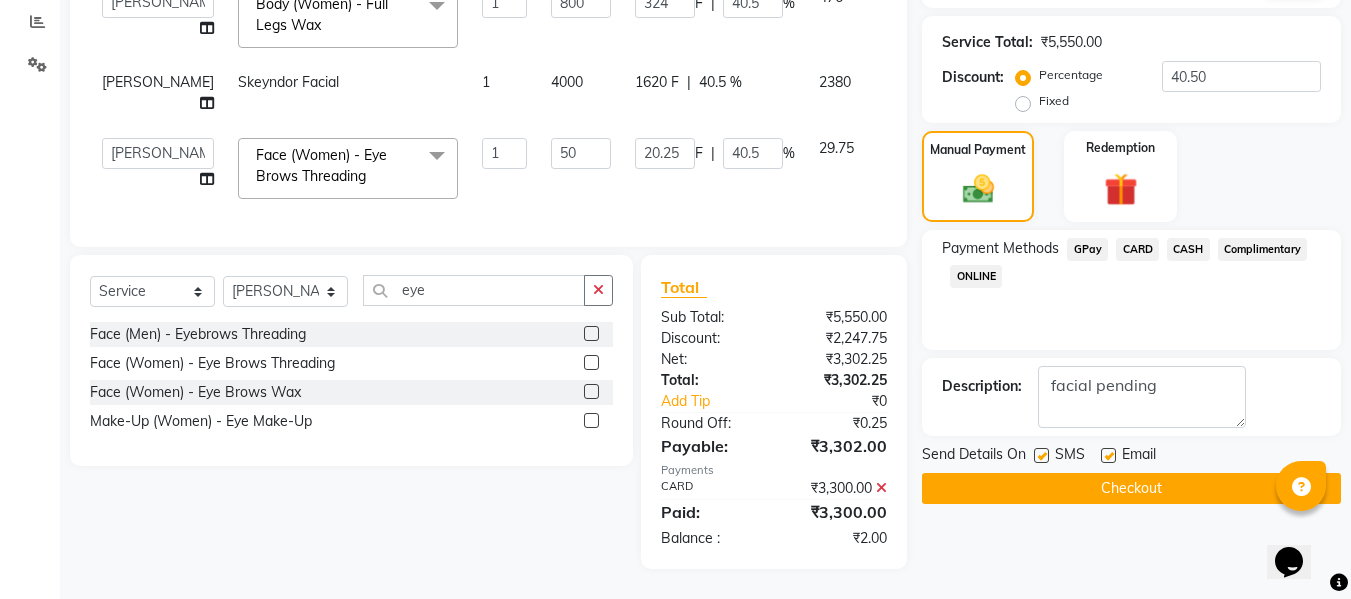 click on "Checkout" 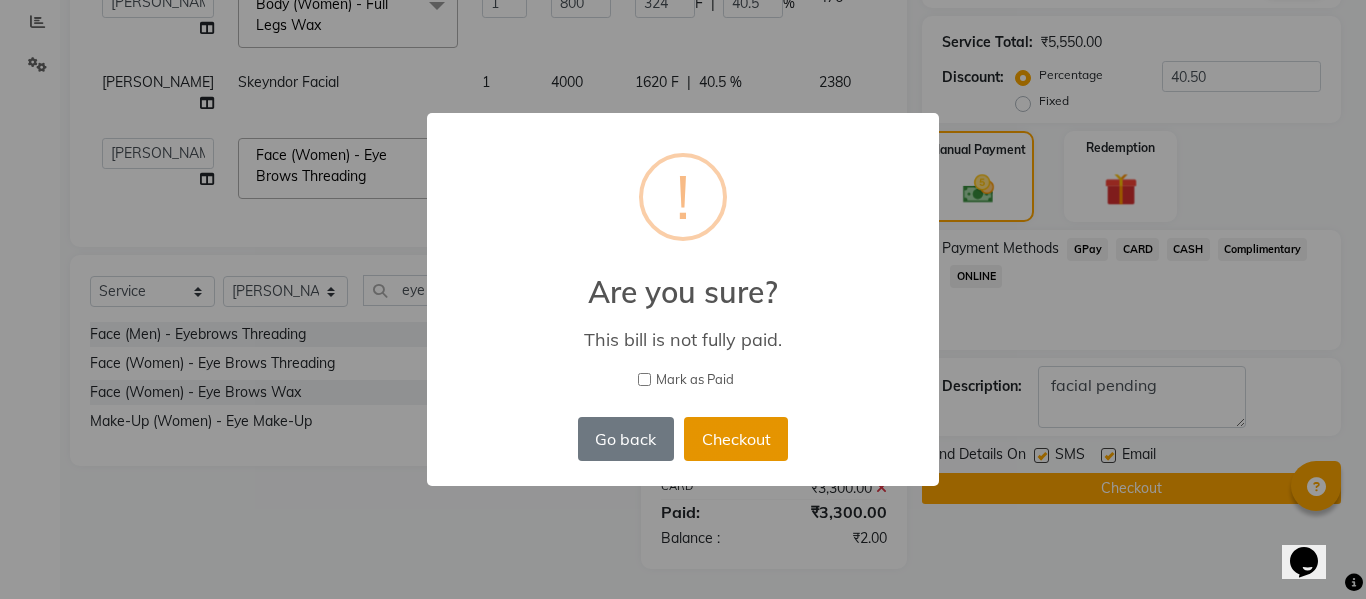 click on "Checkout" at bounding box center [736, 439] 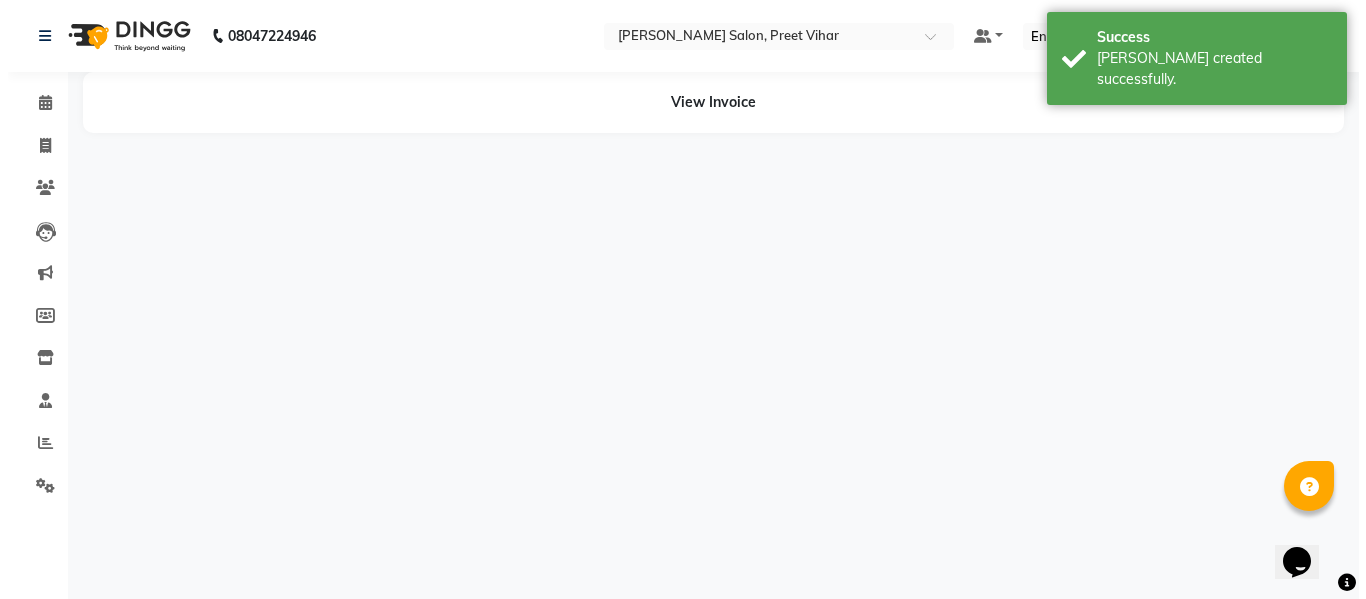 scroll, scrollTop: 0, scrollLeft: 0, axis: both 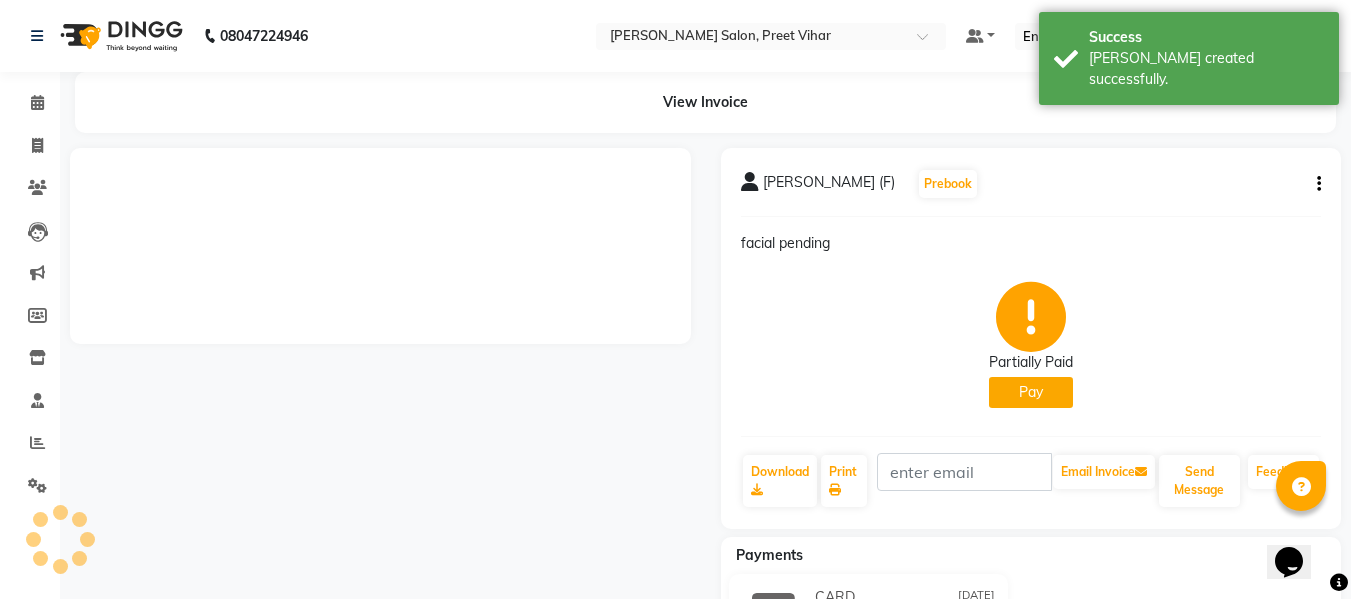 click on "Pay" 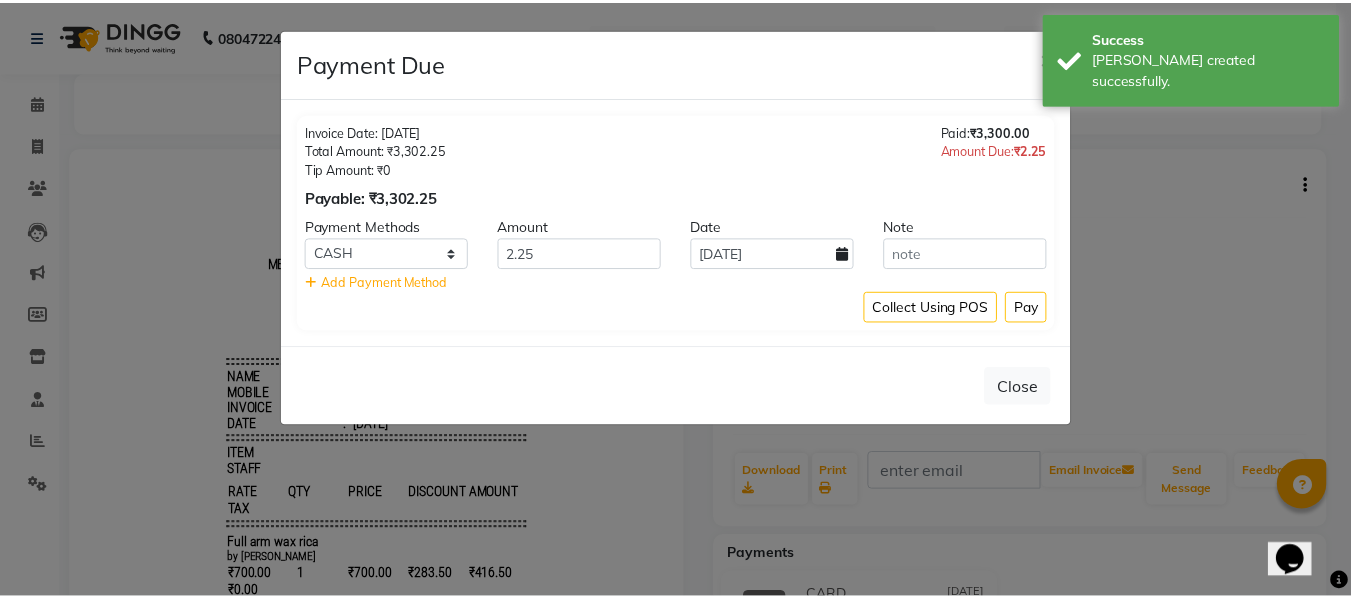 scroll, scrollTop: 0, scrollLeft: 0, axis: both 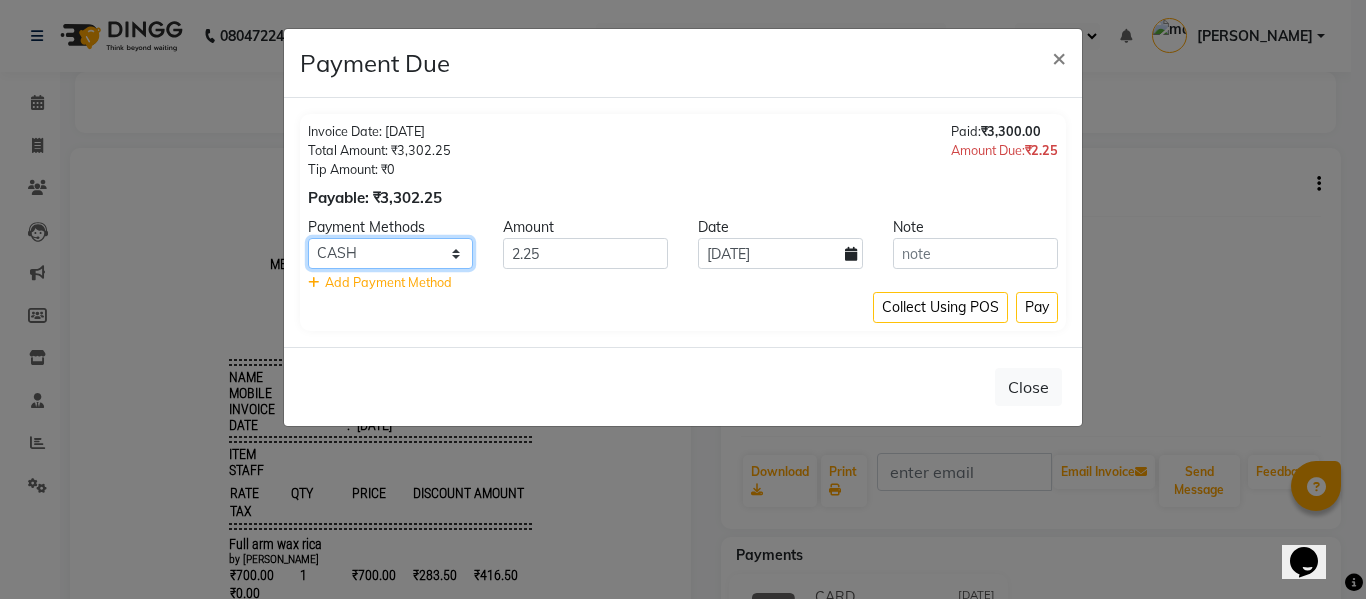 click on "GPay CARD CASH Complimentary ONLINE" 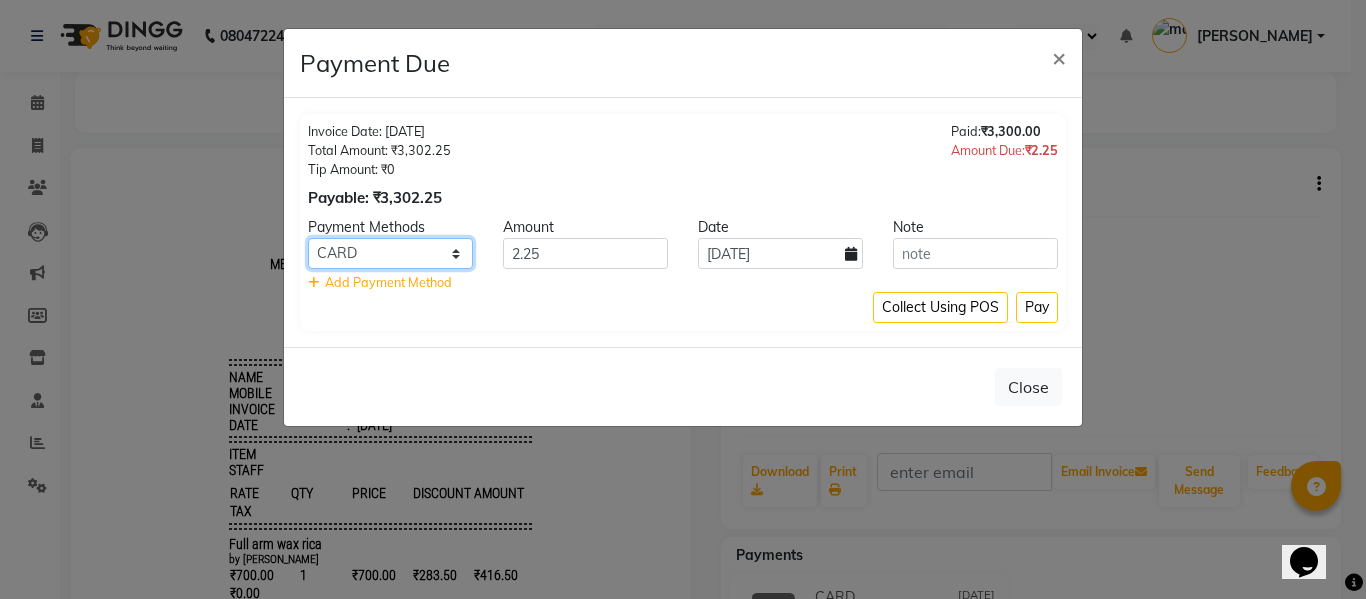 click on "GPay CARD CASH Complimentary ONLINE" 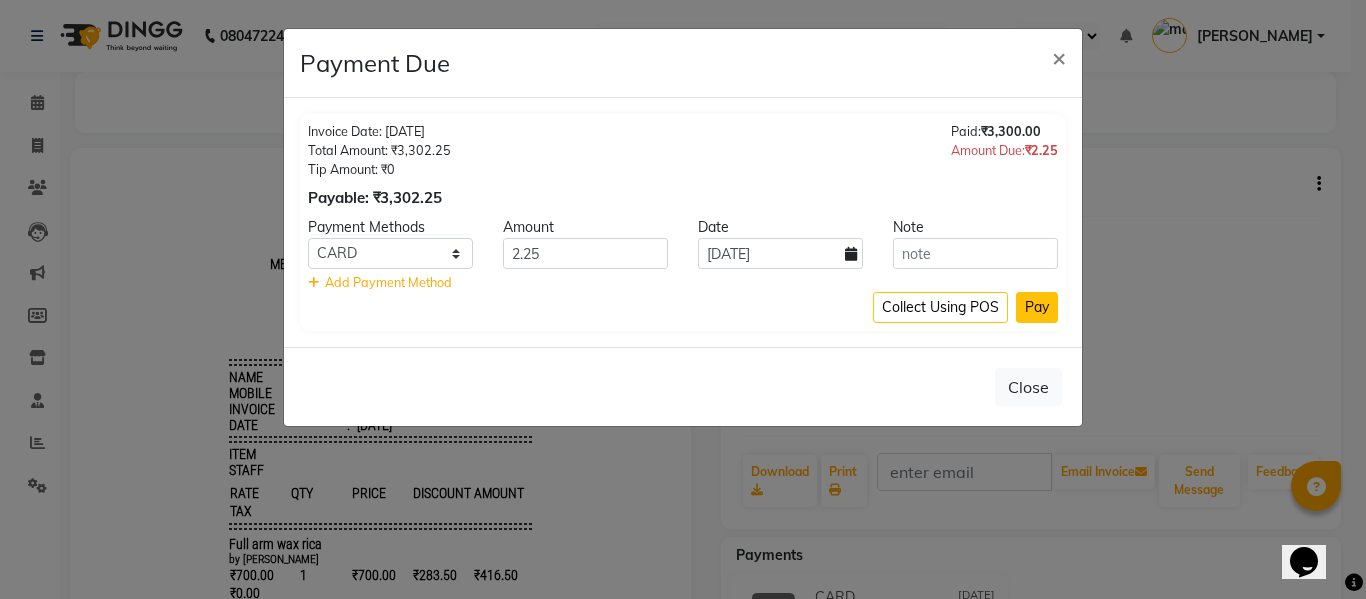 click on "Pay" 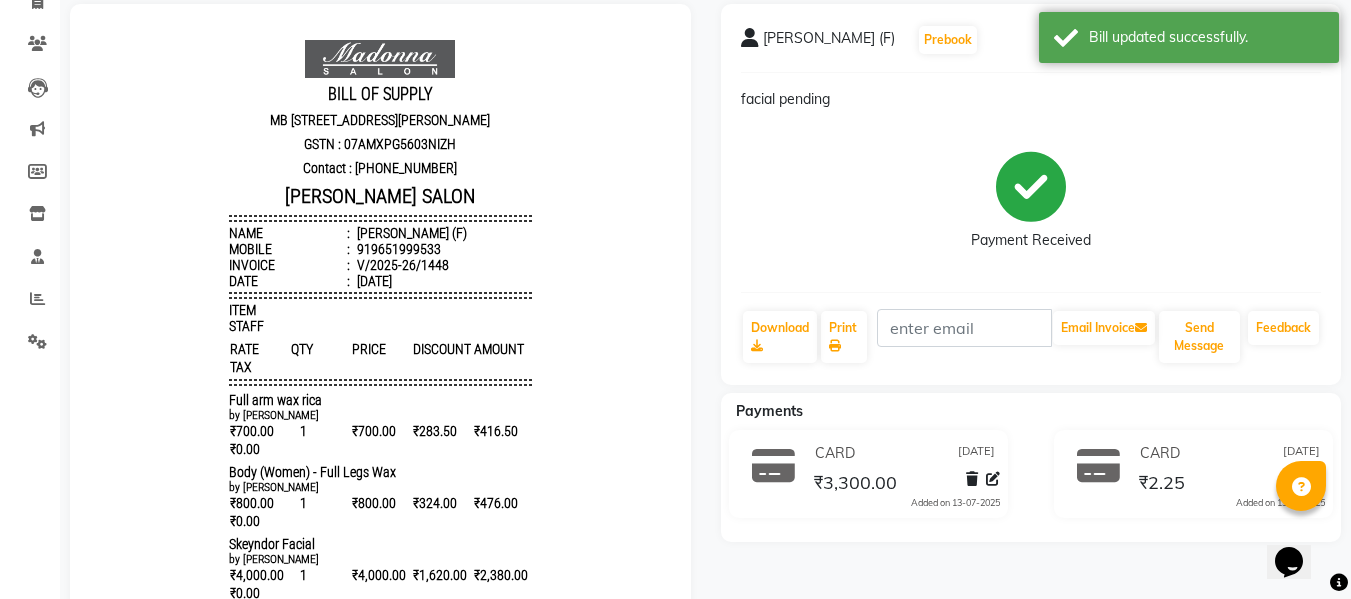 scroll, scrollTop: 0, scrollLeft: 0, axis: both 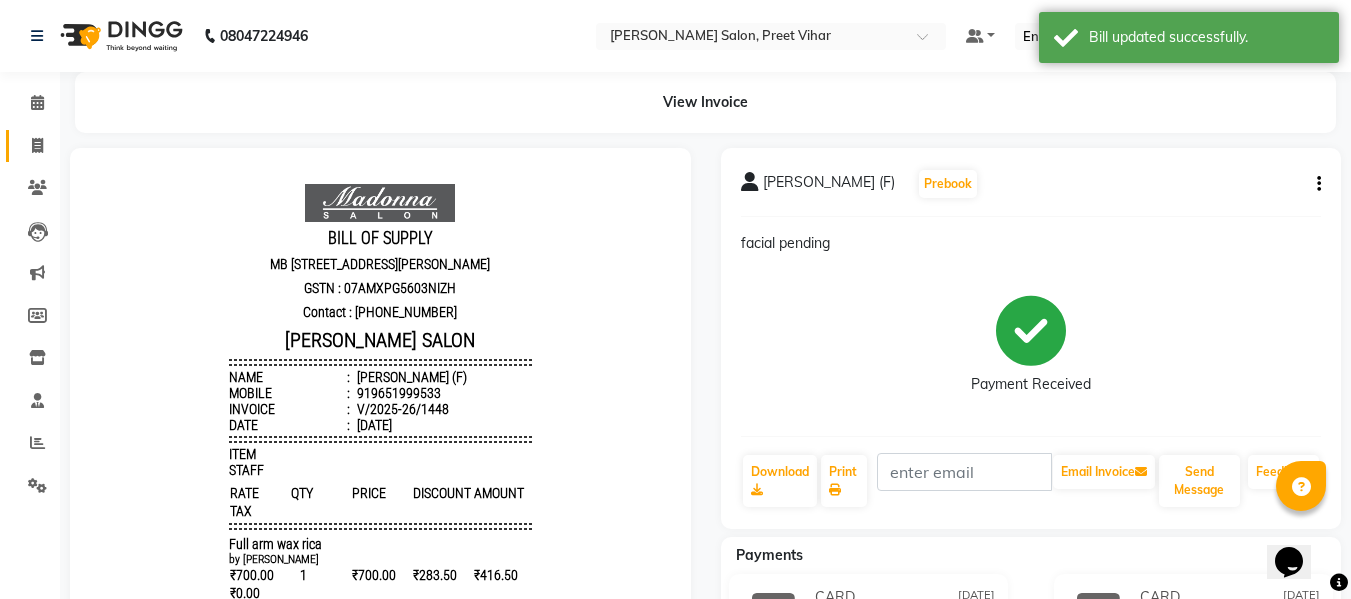 click on "Invoice" 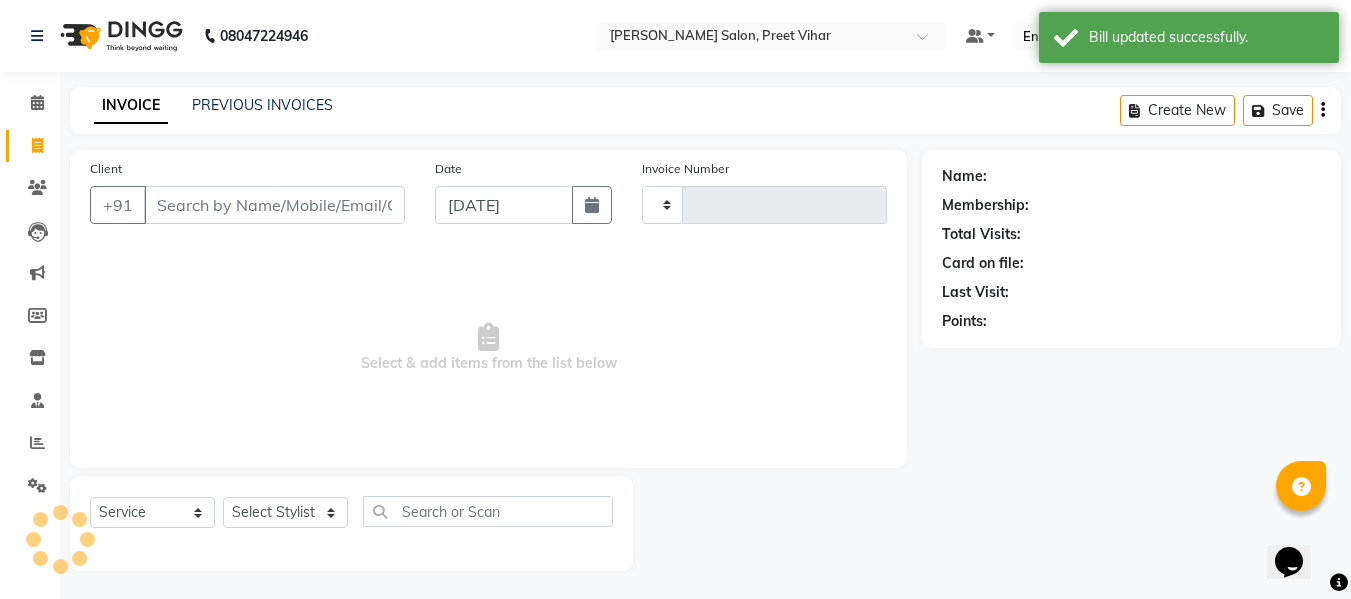 scroll, scrollTop: 2, scrollLeft: 0, axis: vertical 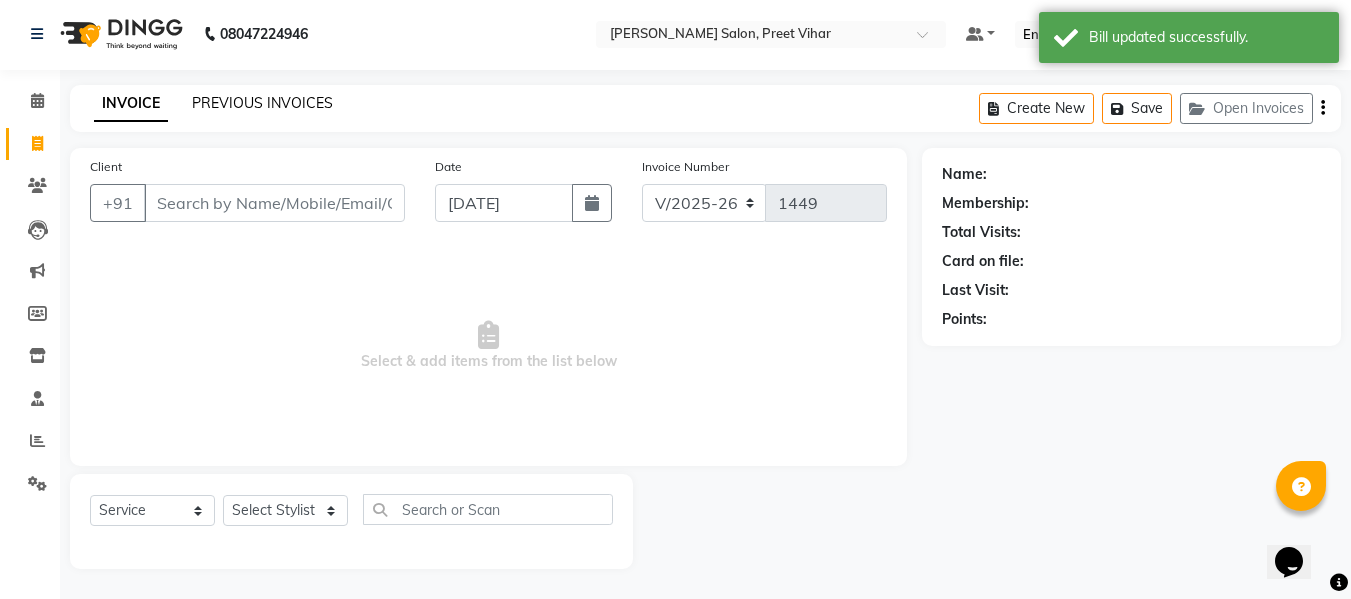 click on "PREVIOUS INVOICES" 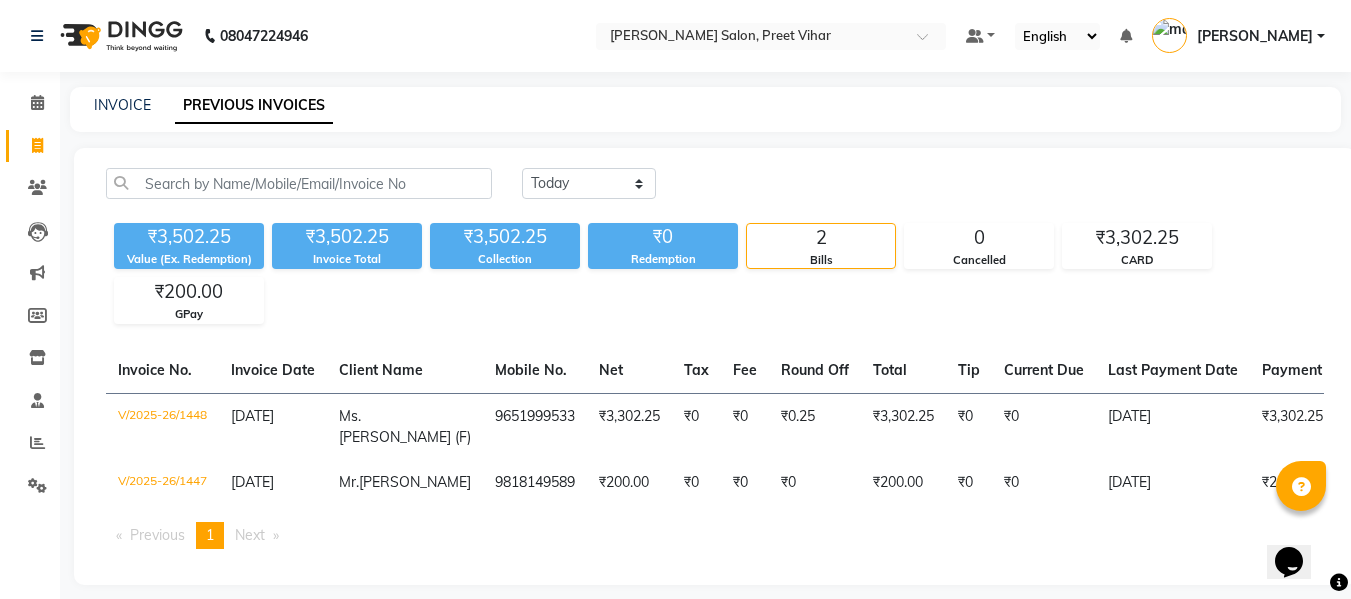 scroll, scrollTop: 51, scrollLeft: 0, axis: vertical 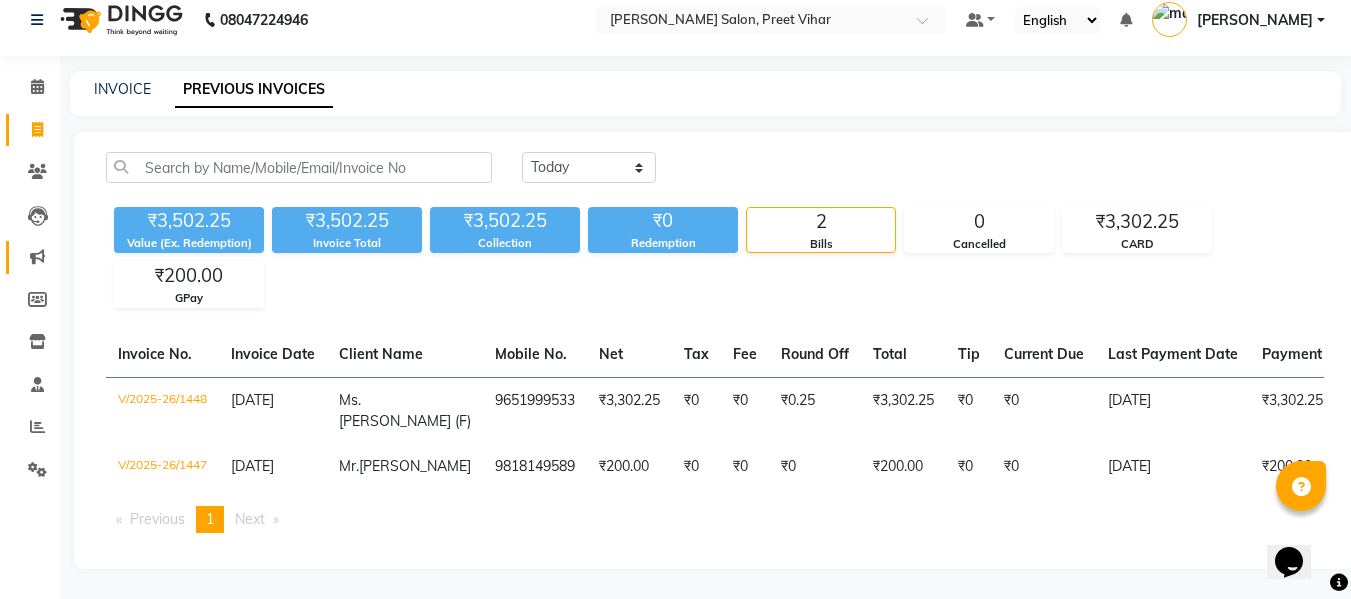 click on "Marketing" 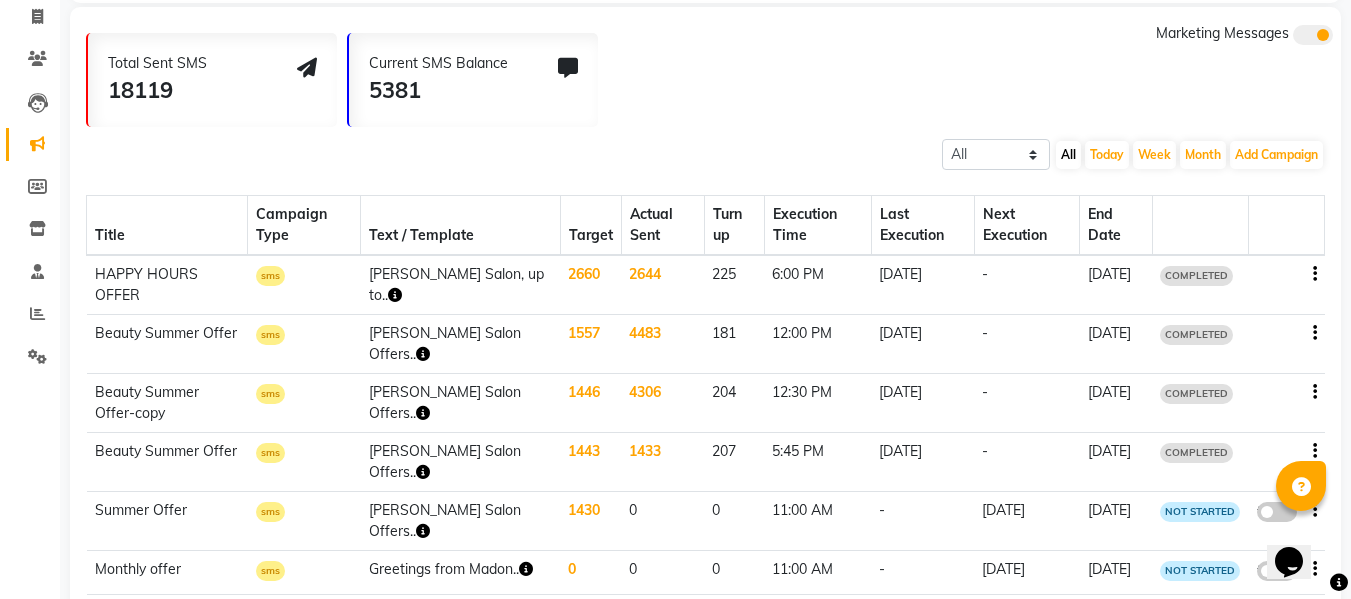 scroll, scrollTop: 124, scrollLeft: 0, axis: vertical 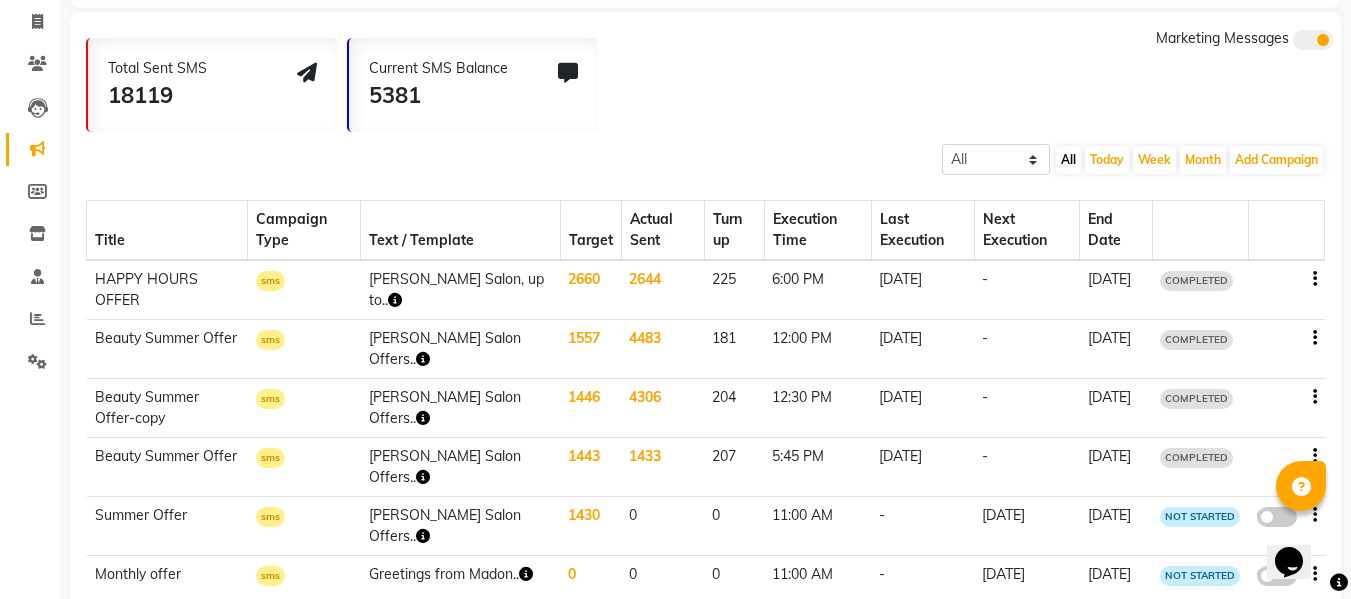 click on "12:00 PM" 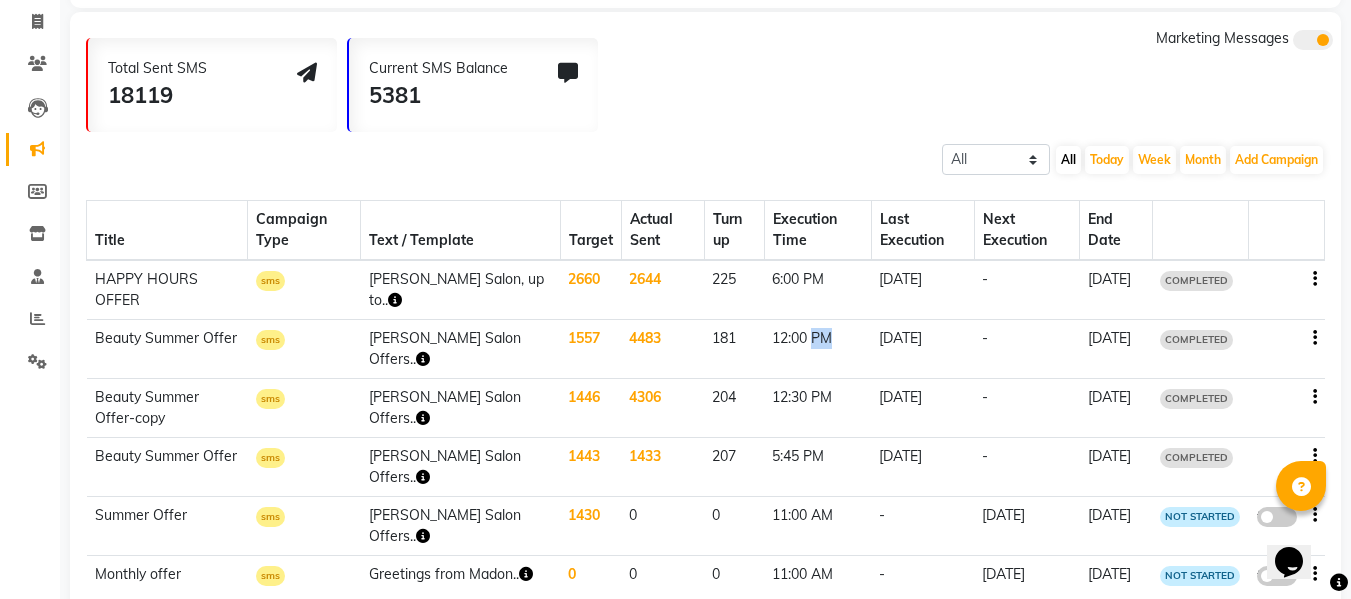 click on "12:00 PM" 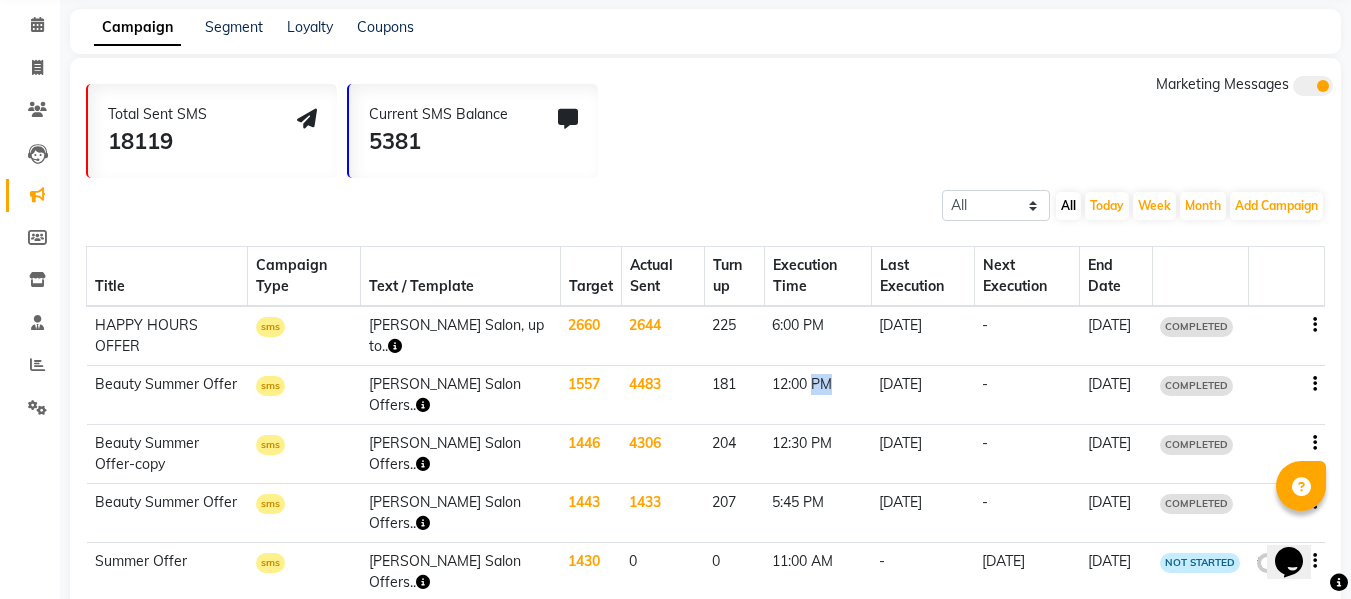 scroll, scrollTop: 77, scrollLeft: 0, axis: vertical 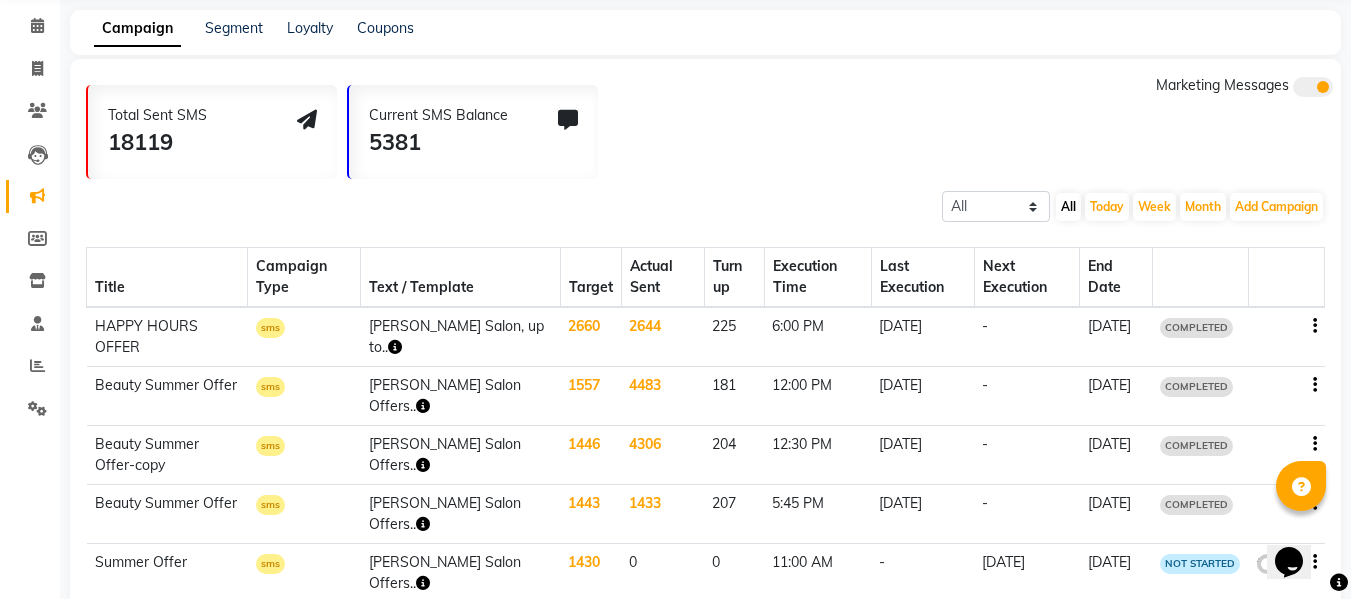 click on "[DATE]" 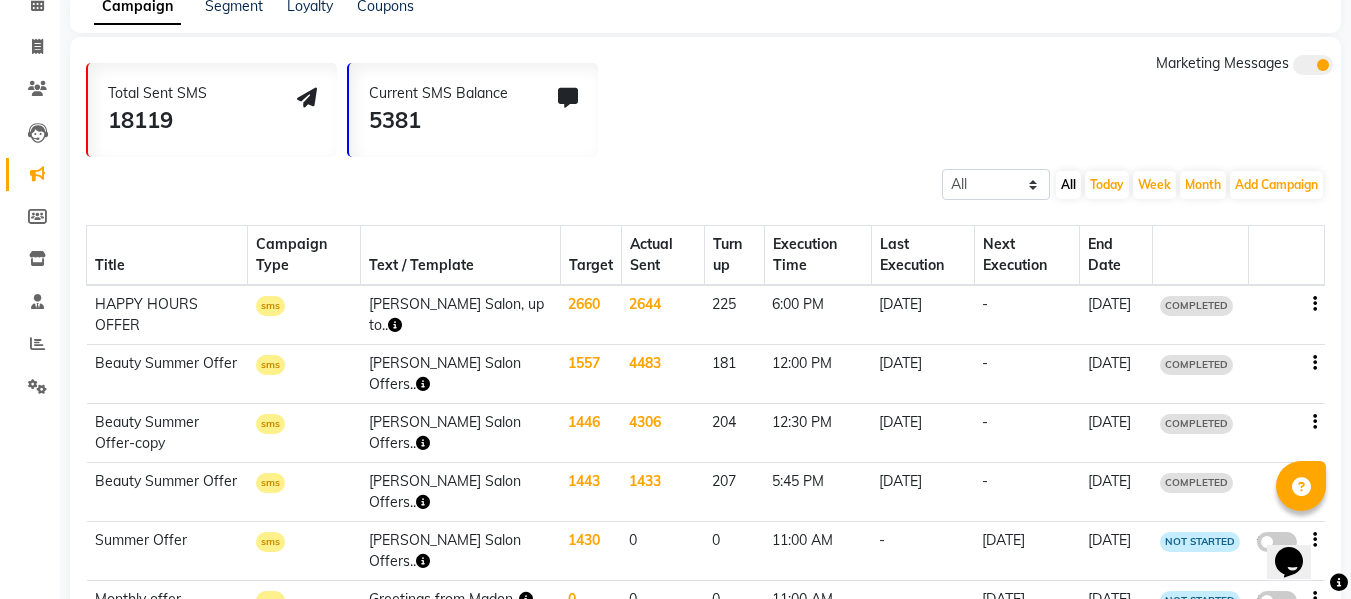 scroll, scrollTop: 0, scrollLeft: 0, axis: both 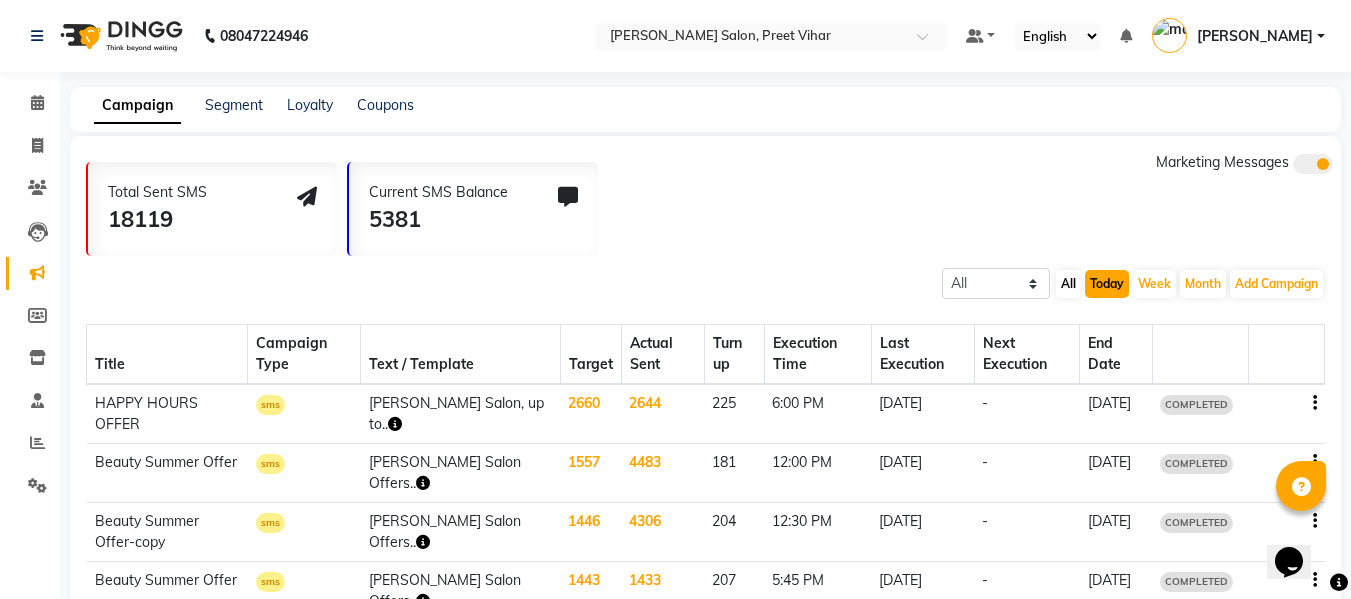 click on "Today" 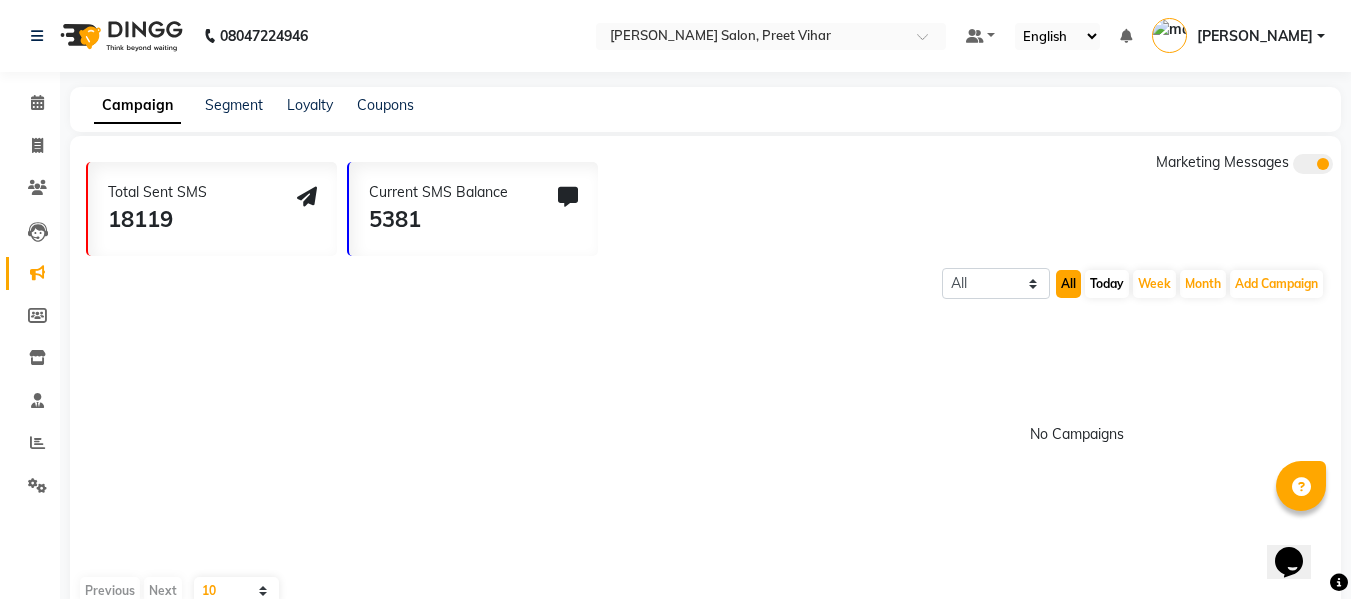 click on "All" 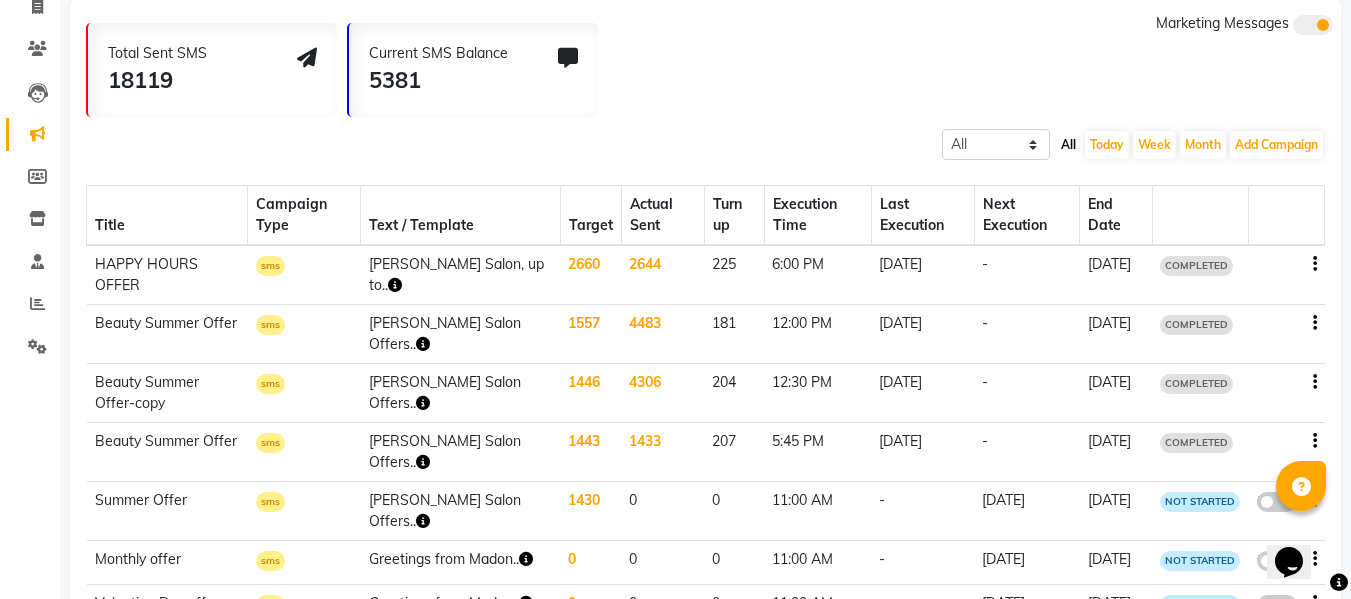 scroll, scrollTop: 153, scrollLeft: 0, axis: vertical 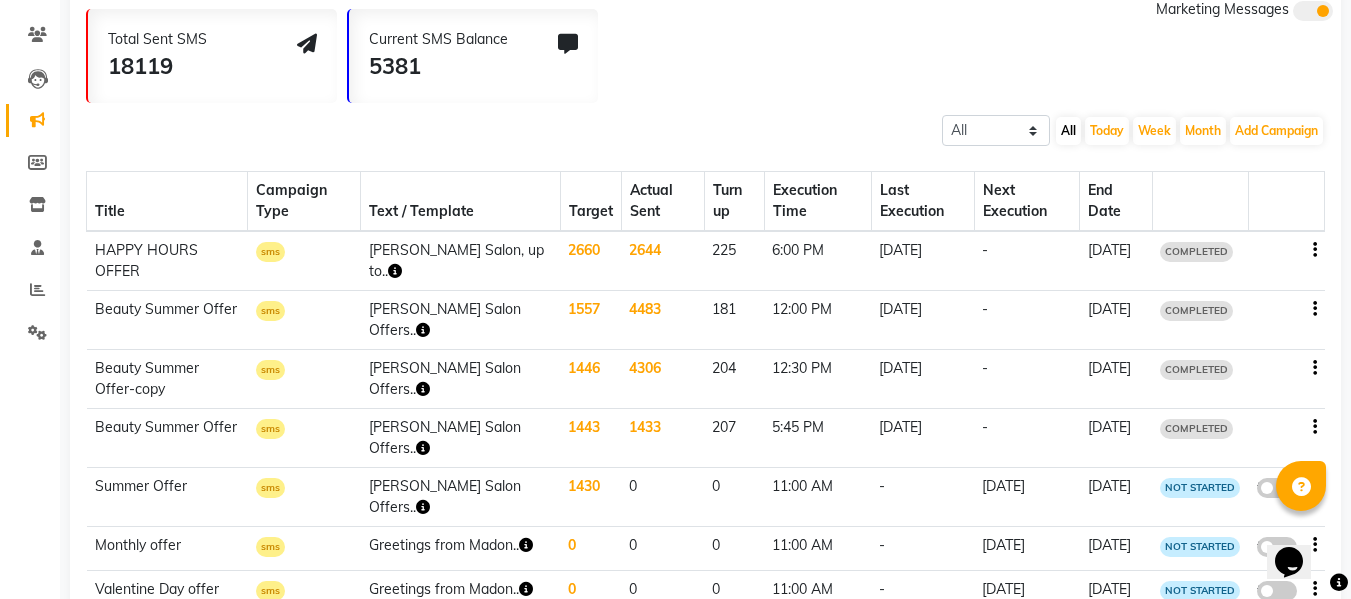 click on "Madonna Salon Offers.." 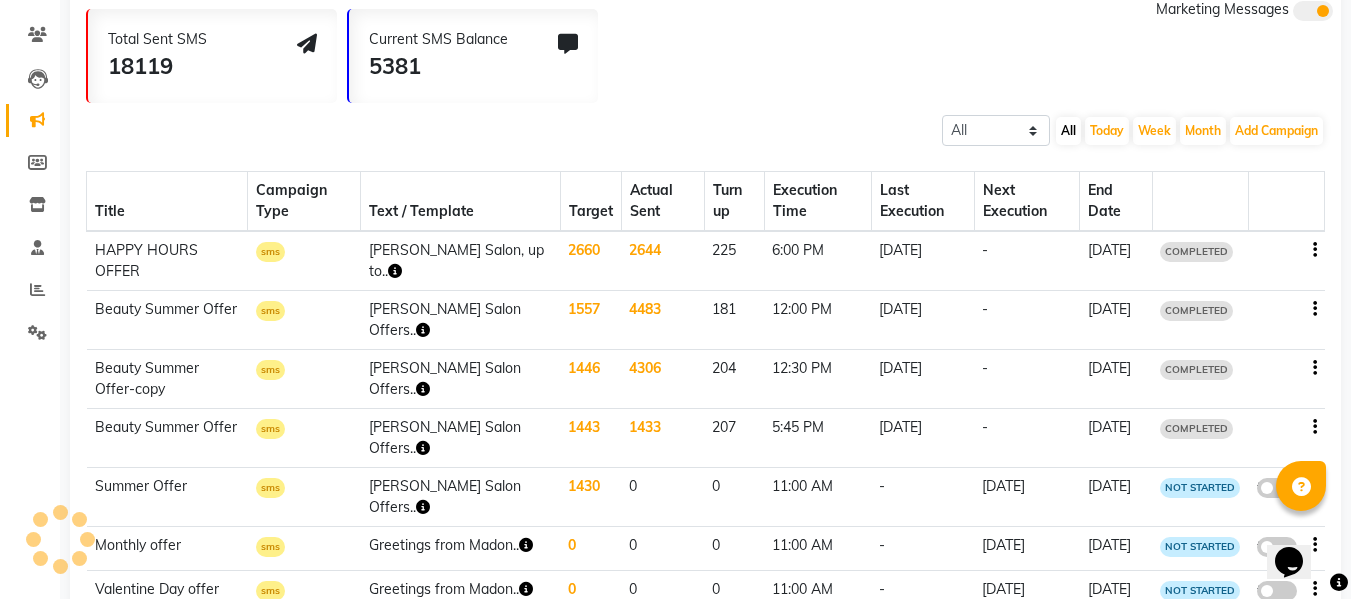 click 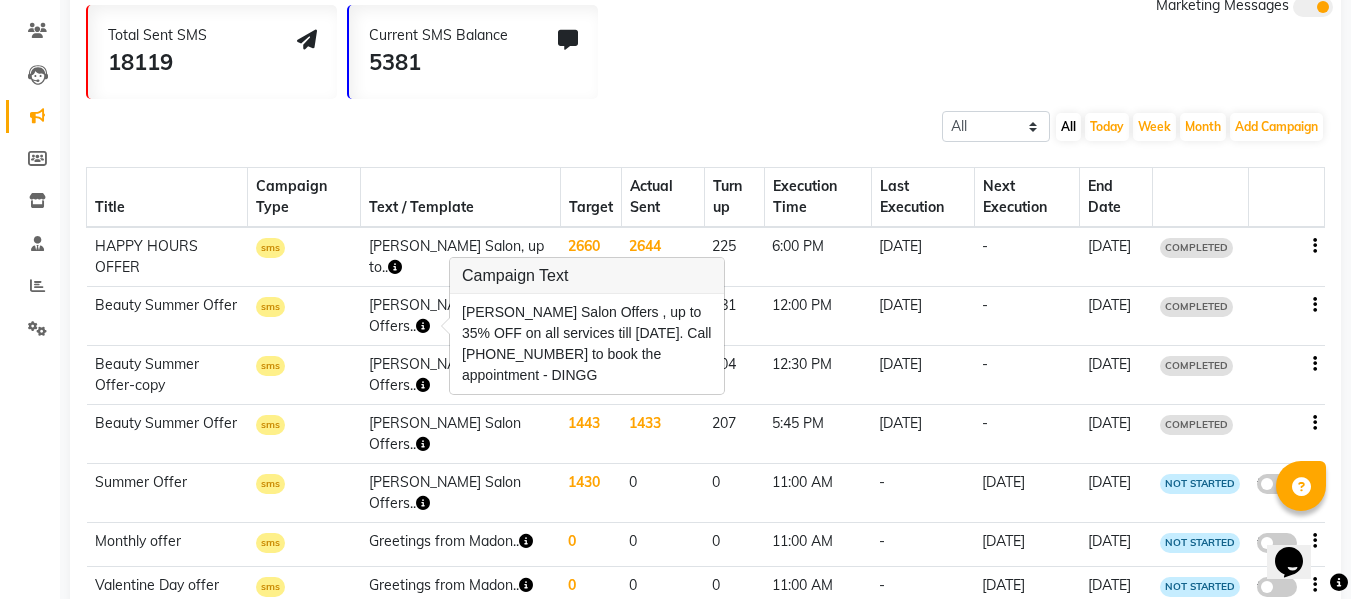 scroll, scrollTop: 158, scrollLeft: 0, axis: vertical 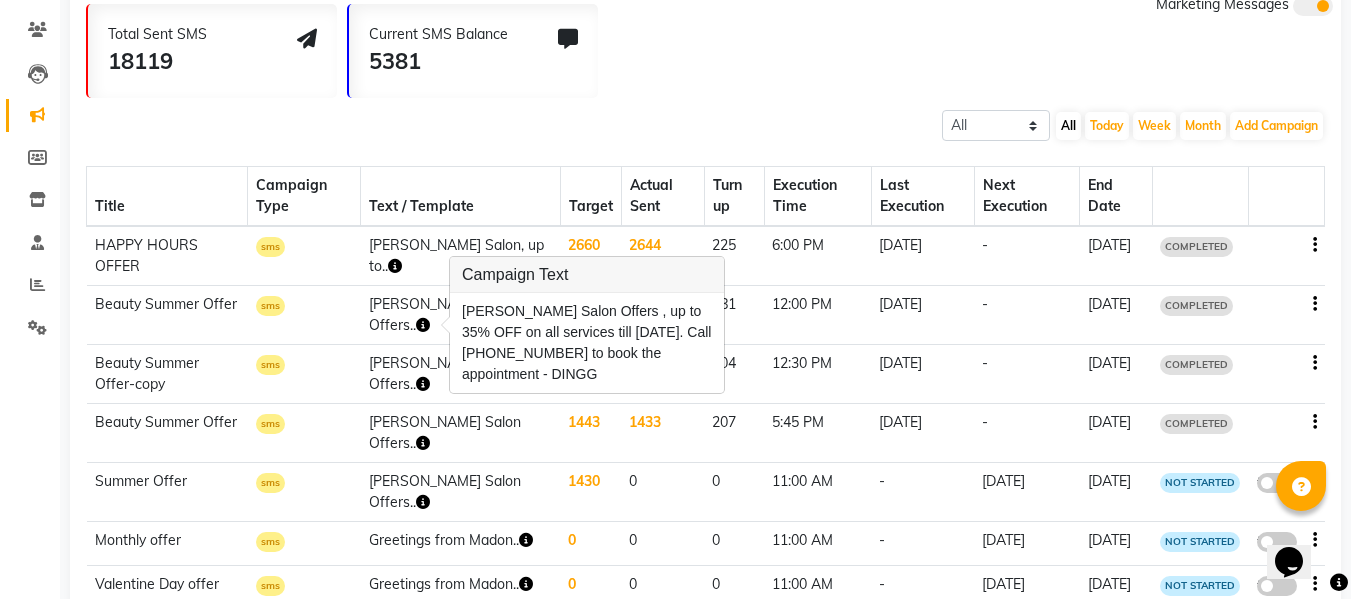 click 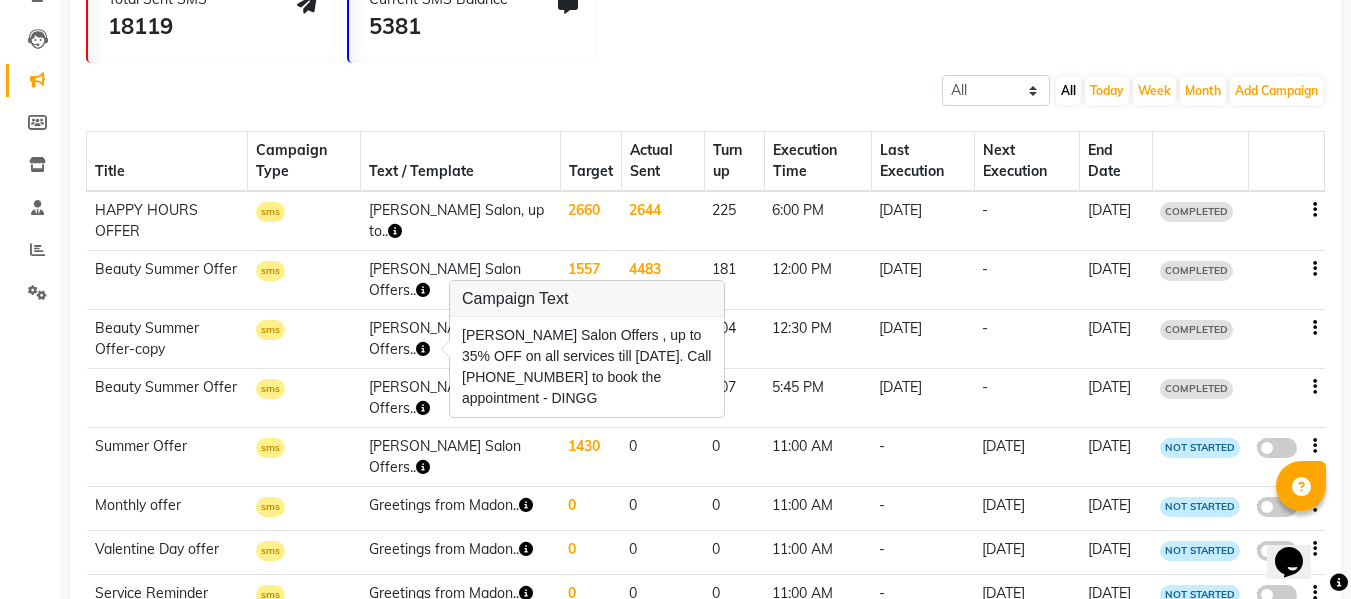 scroll, scrollTop: 194, scrollLeft: 0, axis: vertical 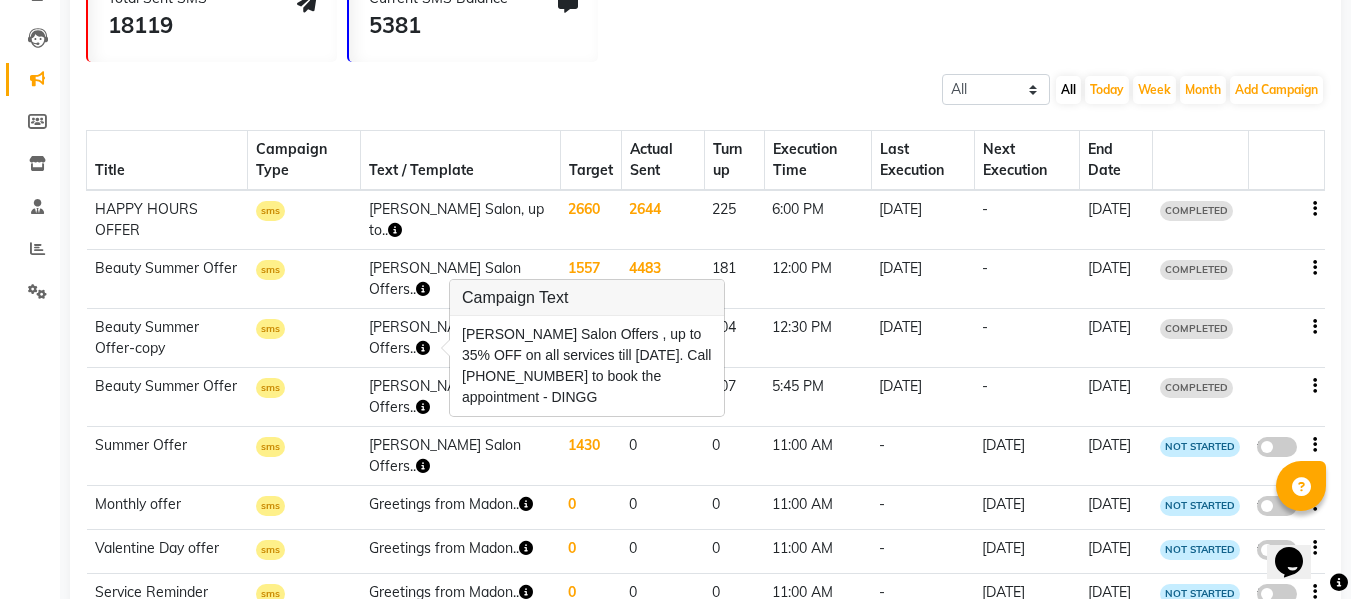 click 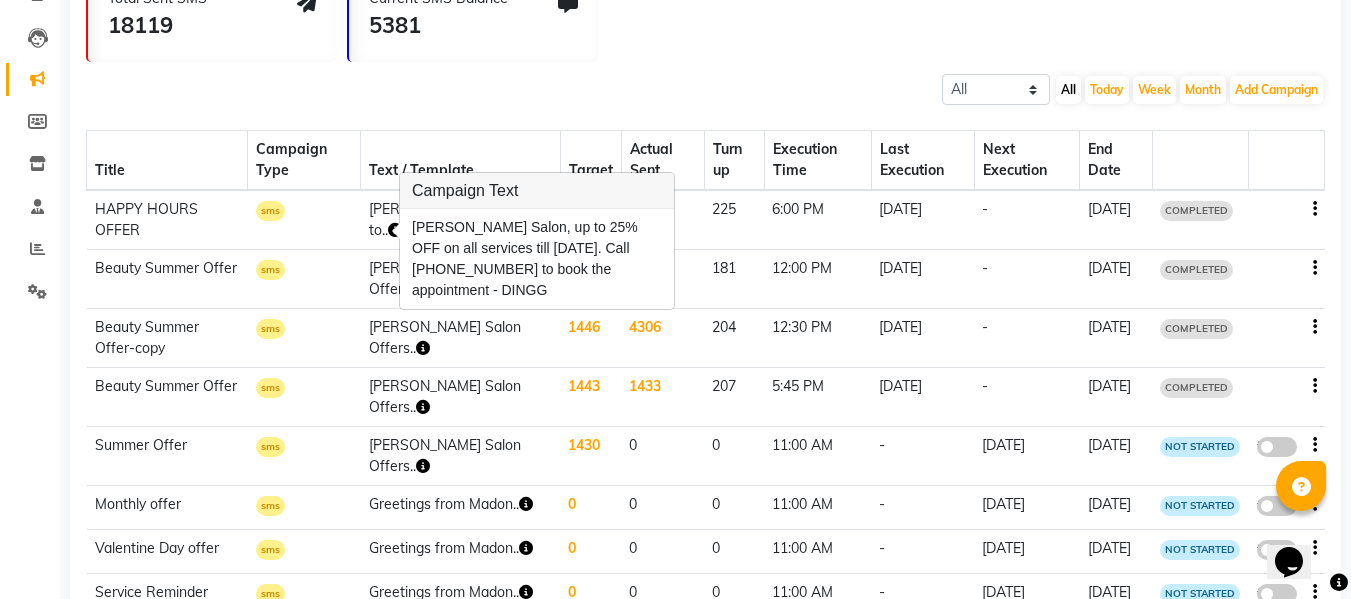 click 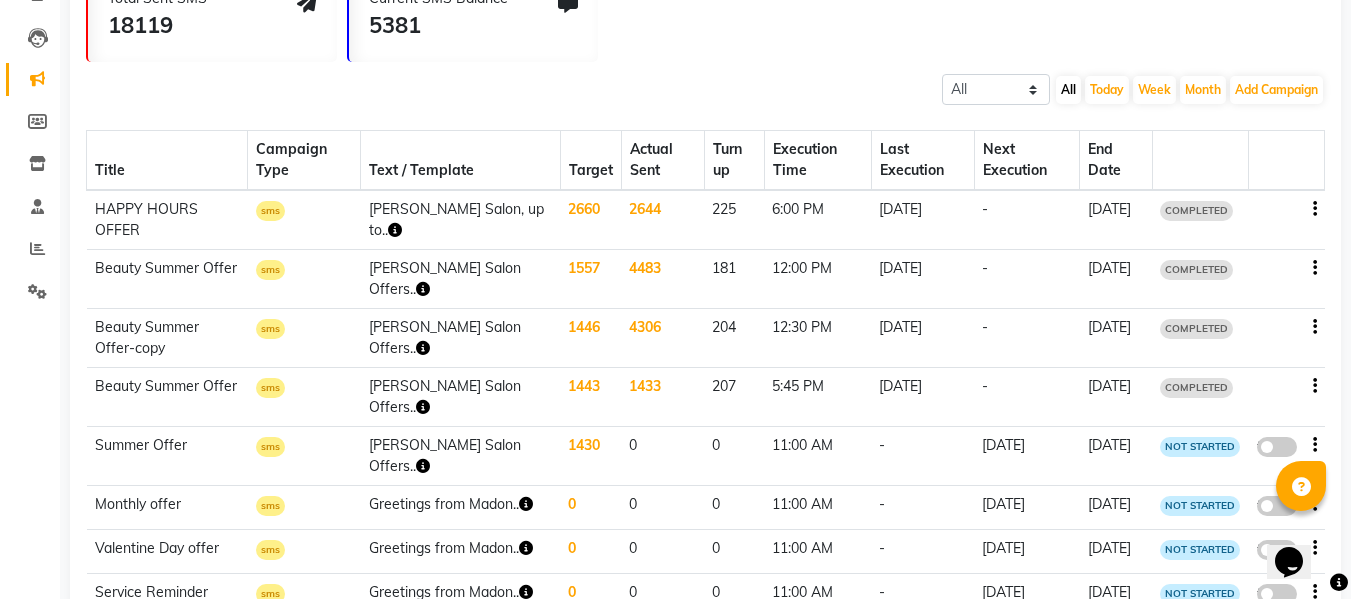 click 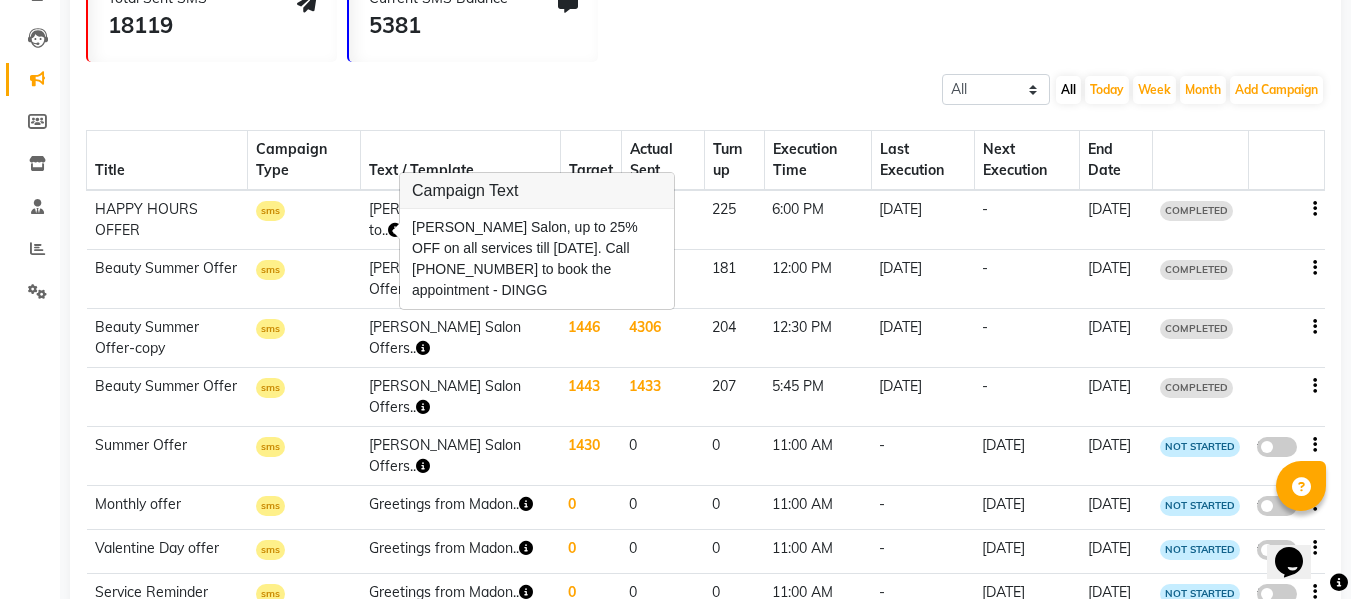 click 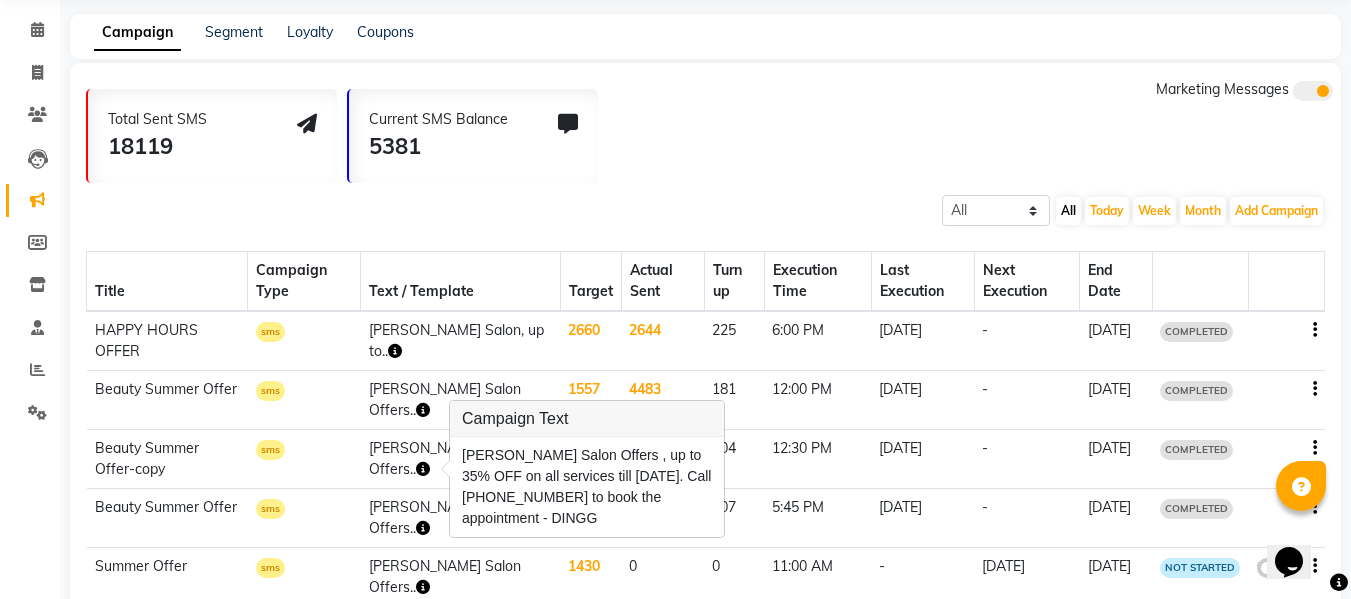 scroll, scrollTop: 74, scrollLeft: 0, axis: vertical 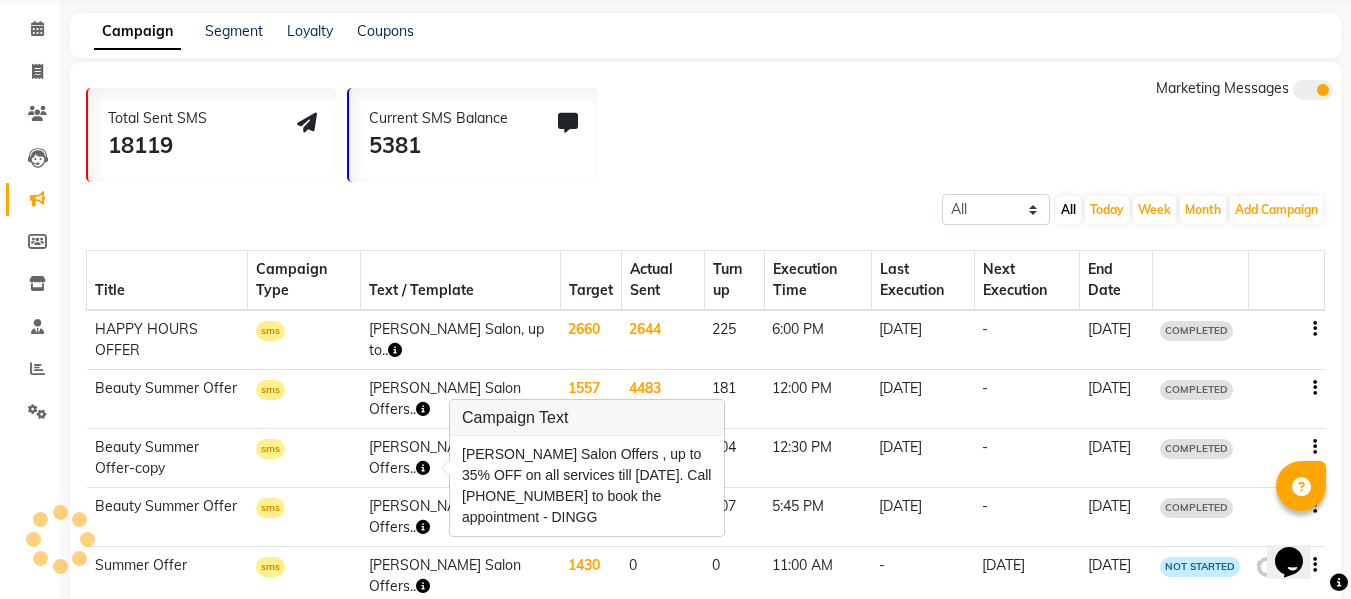 click on "-" 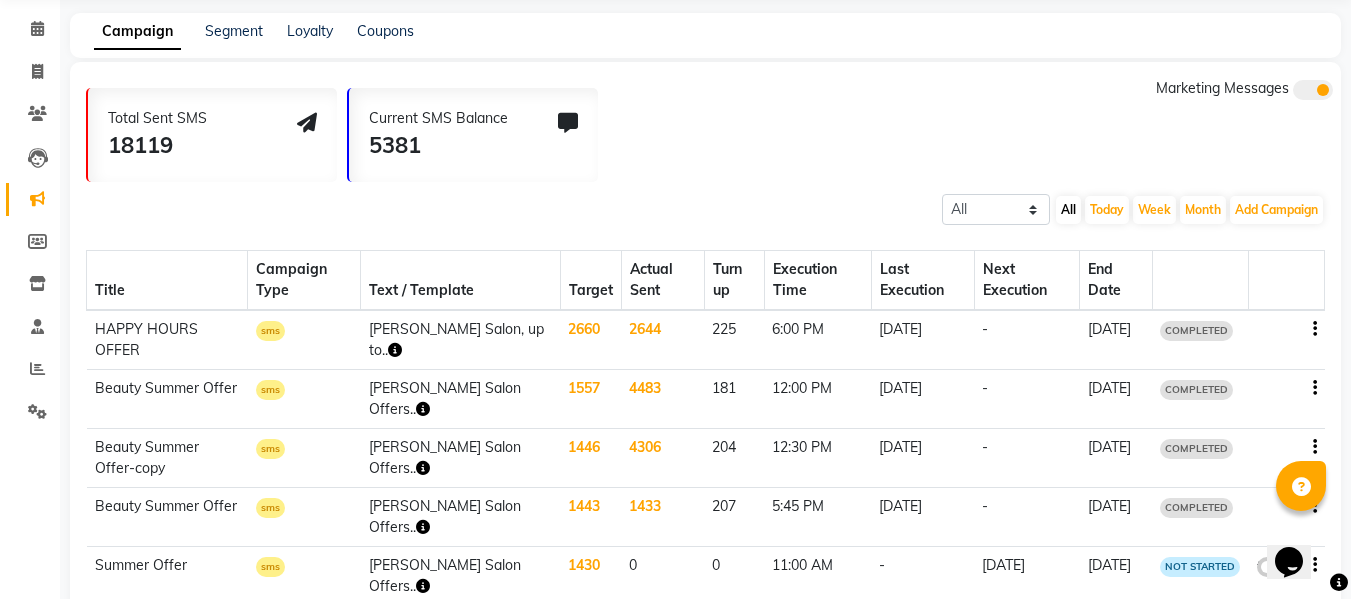click on "4483" 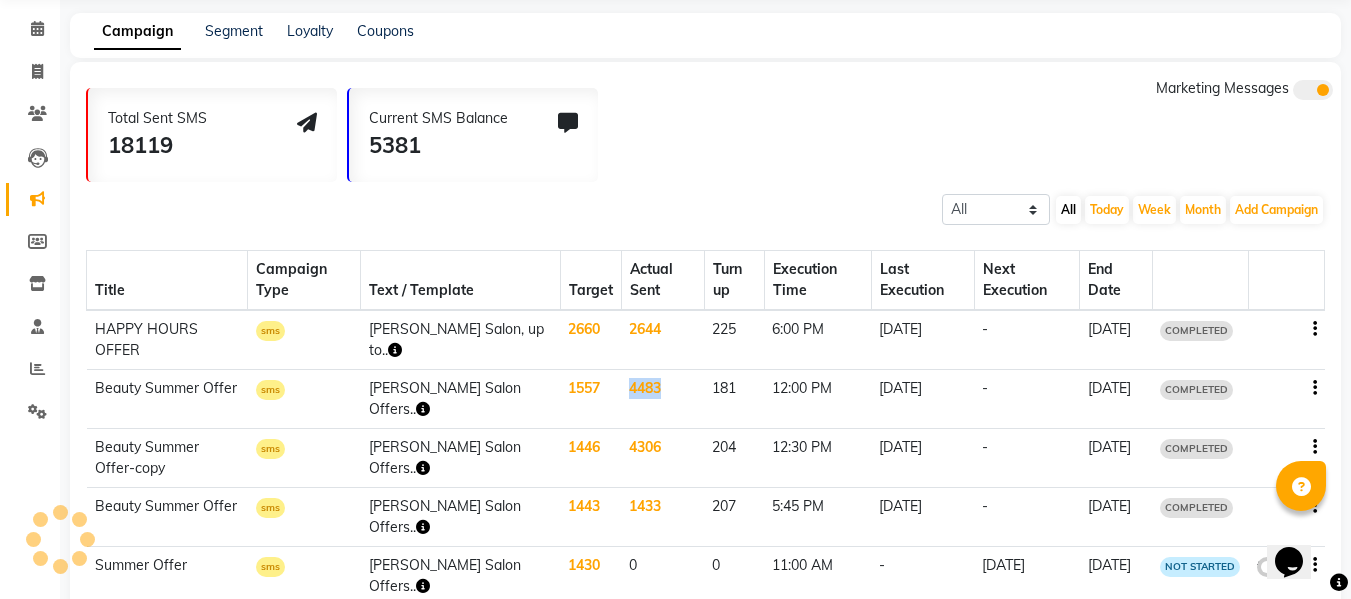 click on "4483" 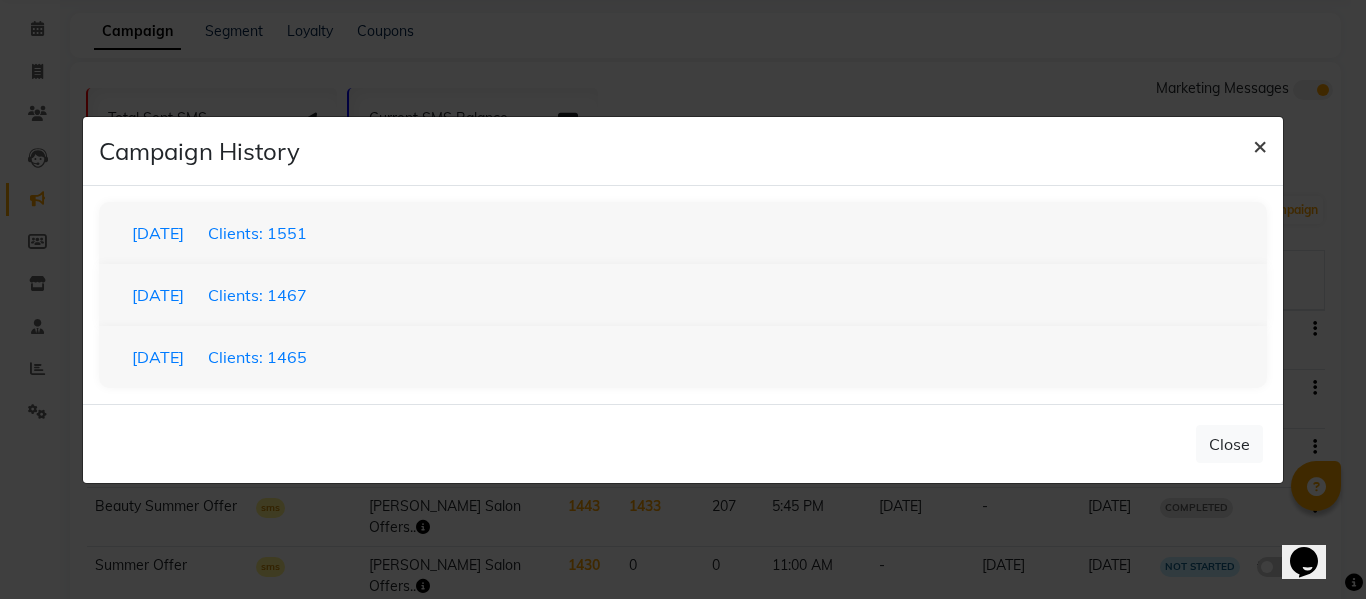 click on "×" 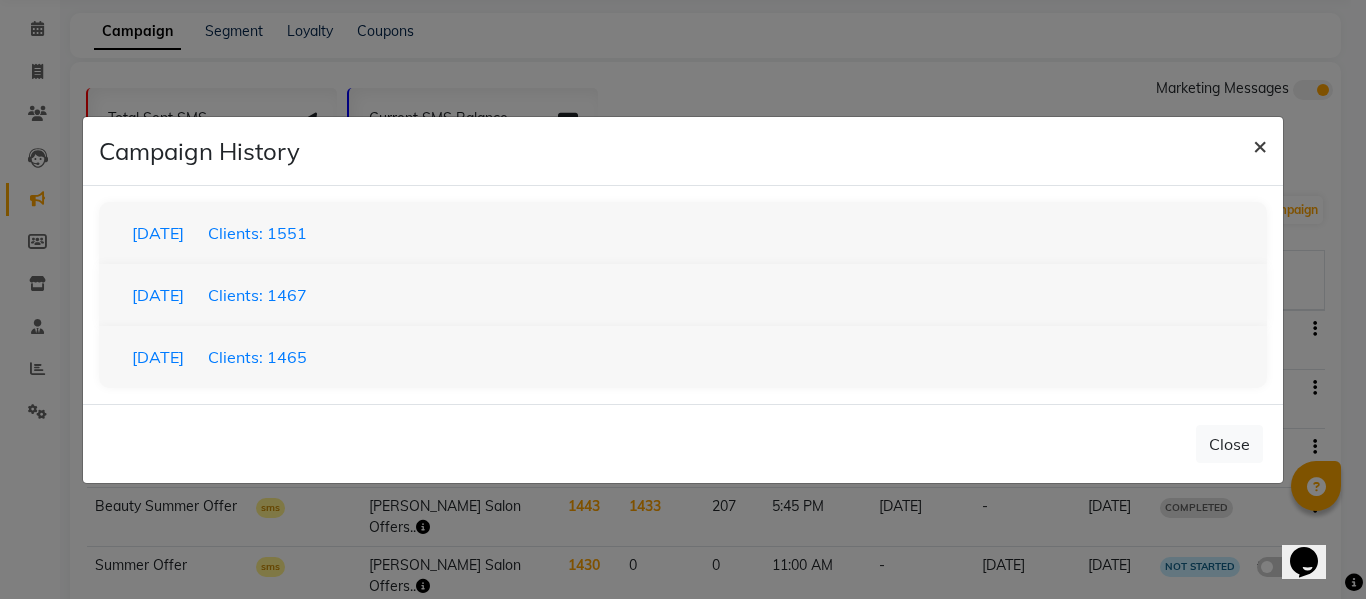 click on "×" 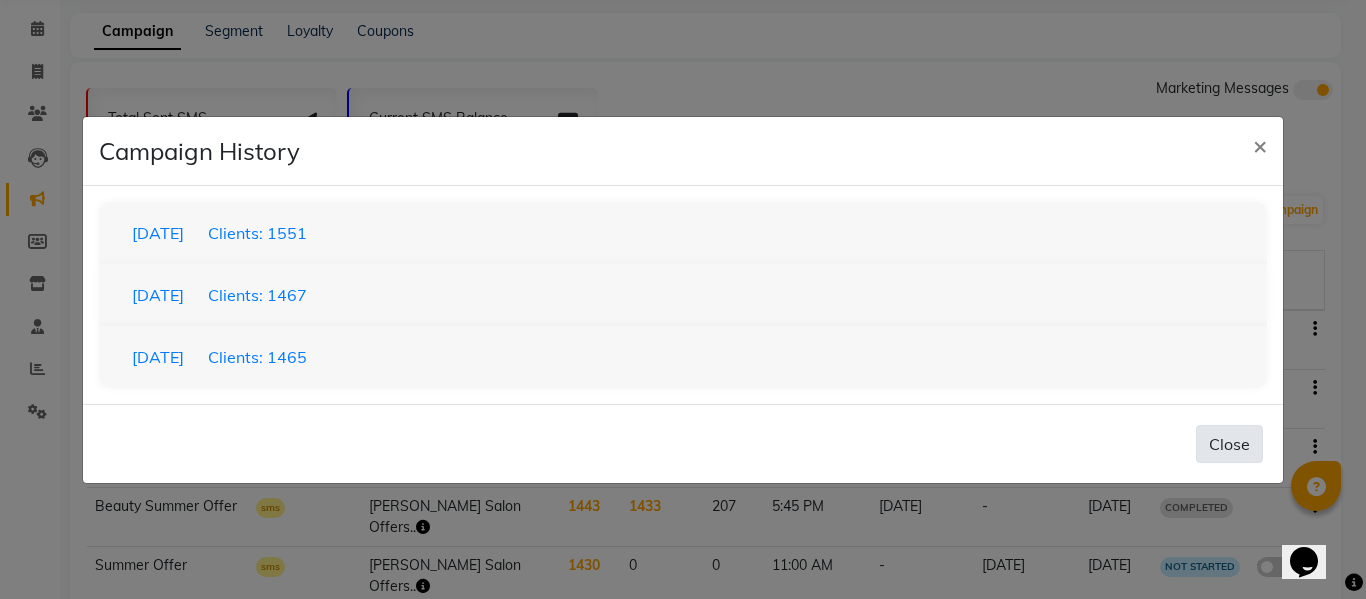 click on "Close" 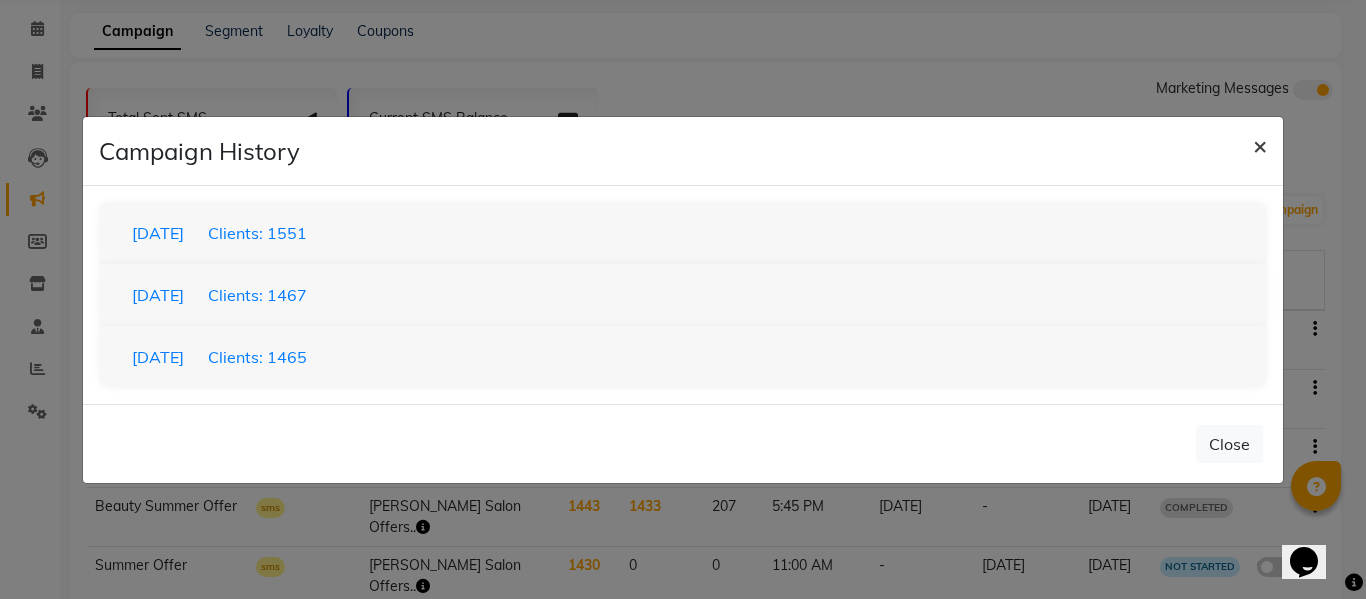 click on "×" 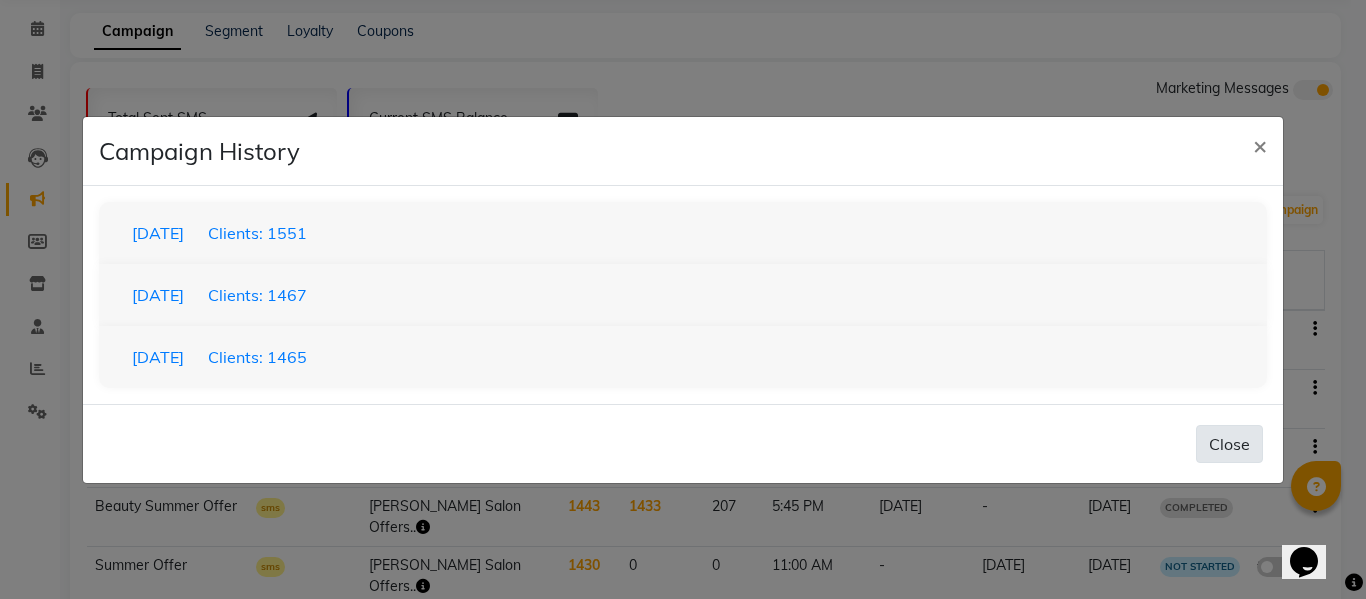 click on "Close" 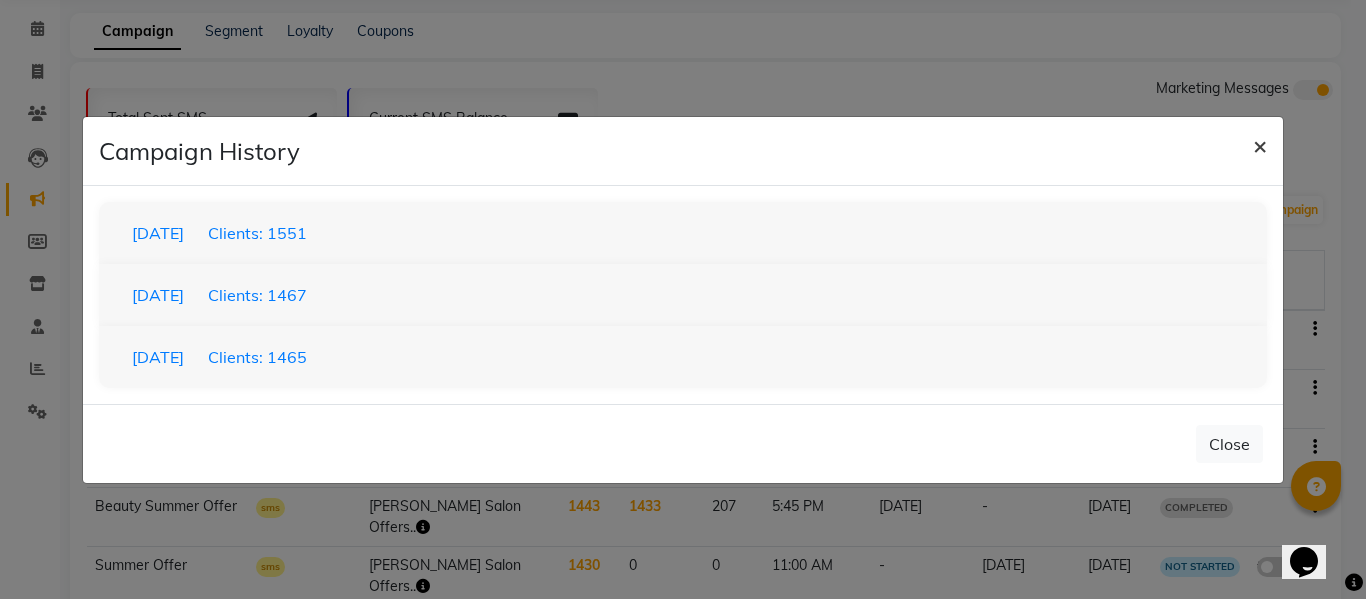 click on "×" 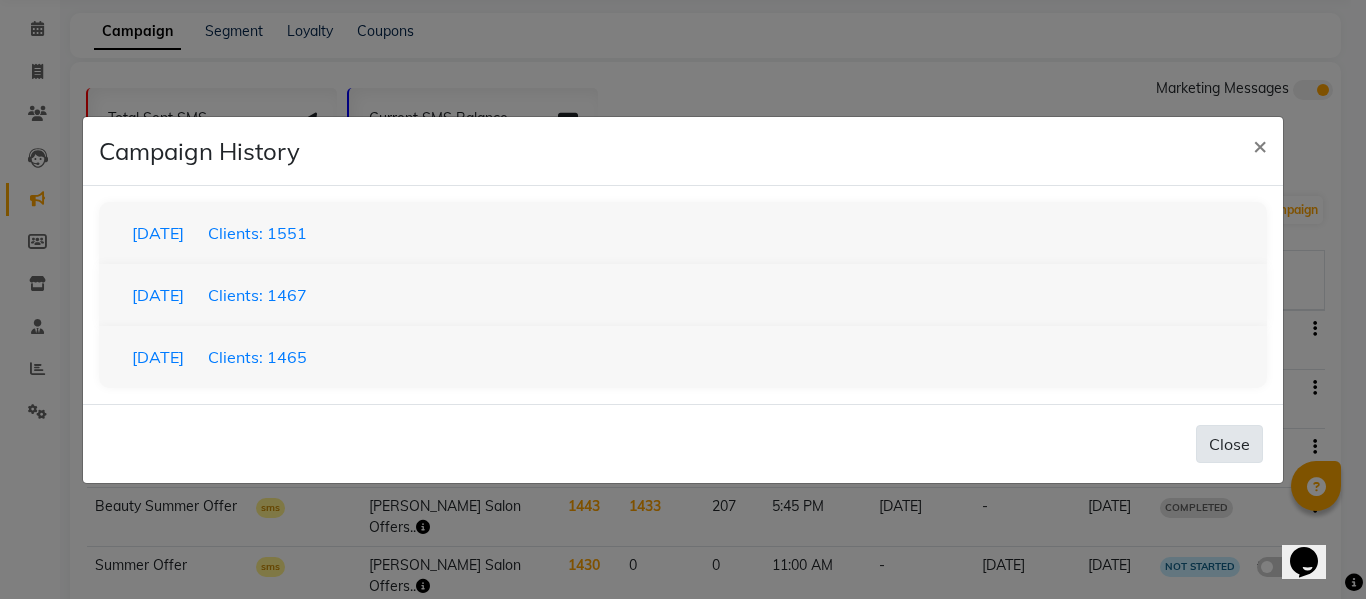 click on "Close" 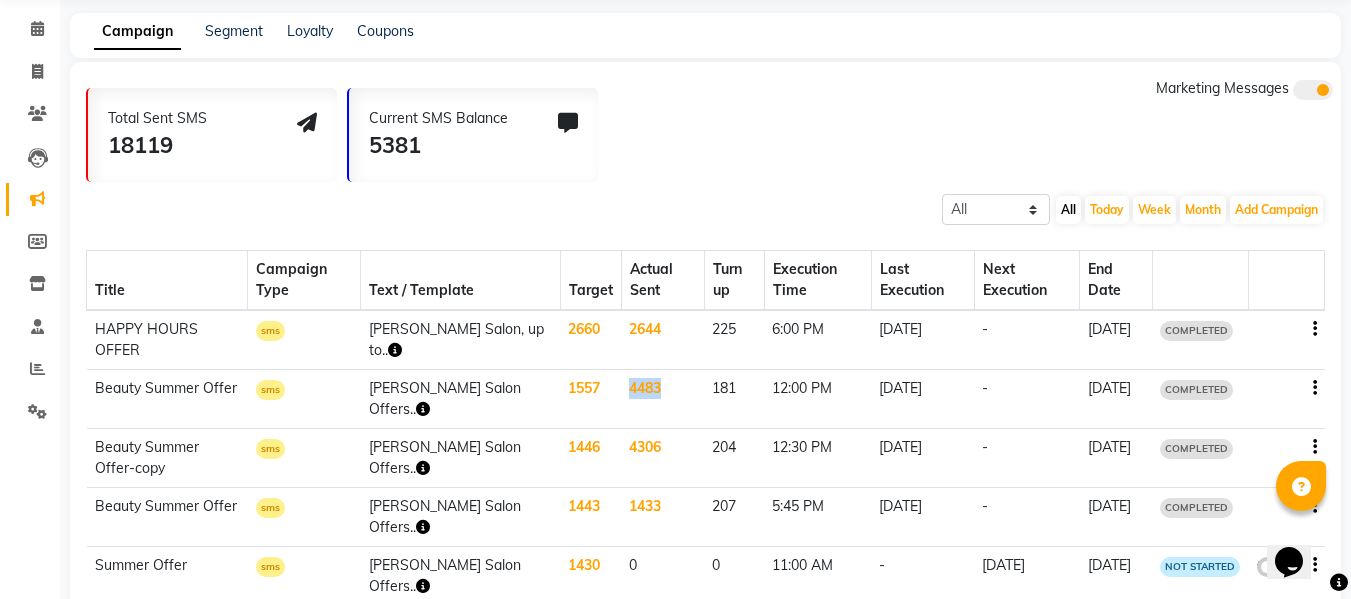 scroll, scrollTop: 0, scrollLeft: 0, axis: both 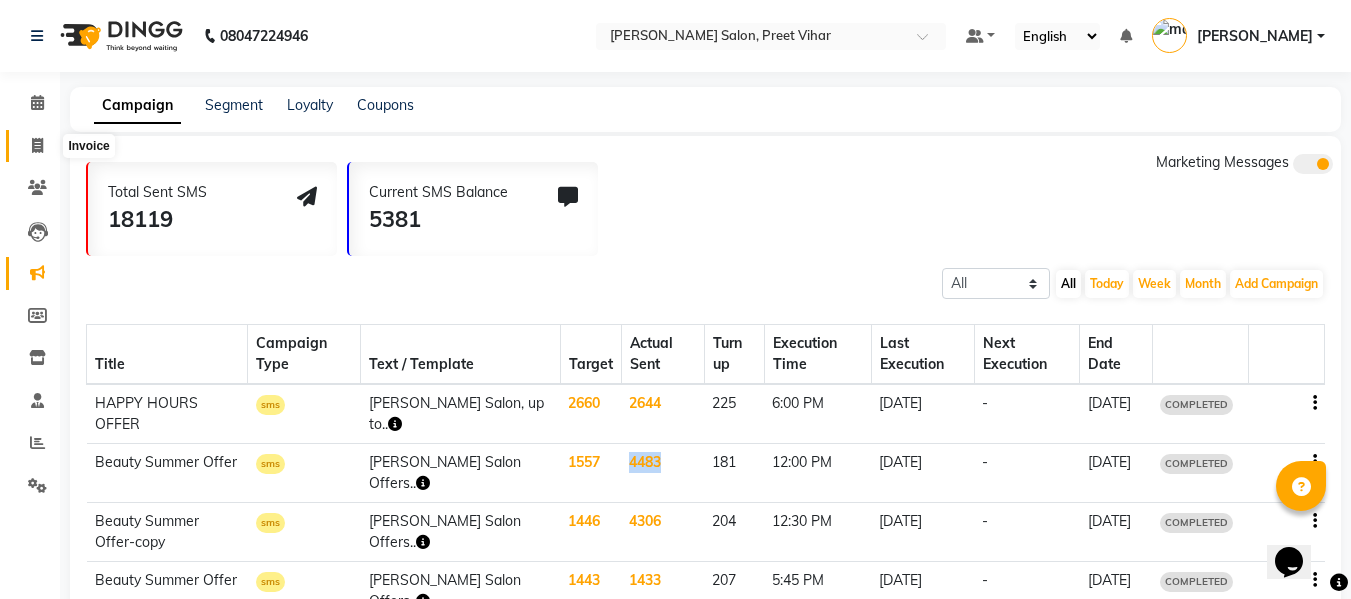 click 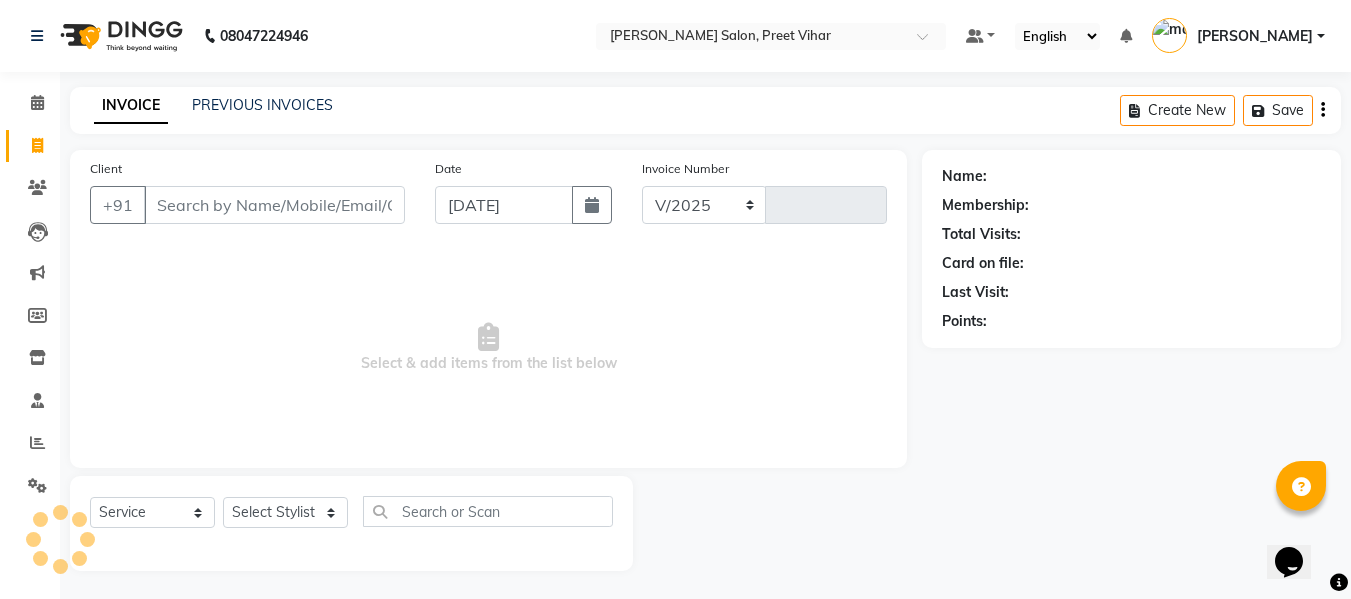 scroll, scrollTop: 2, scrollLeft: 0, axis: vertical 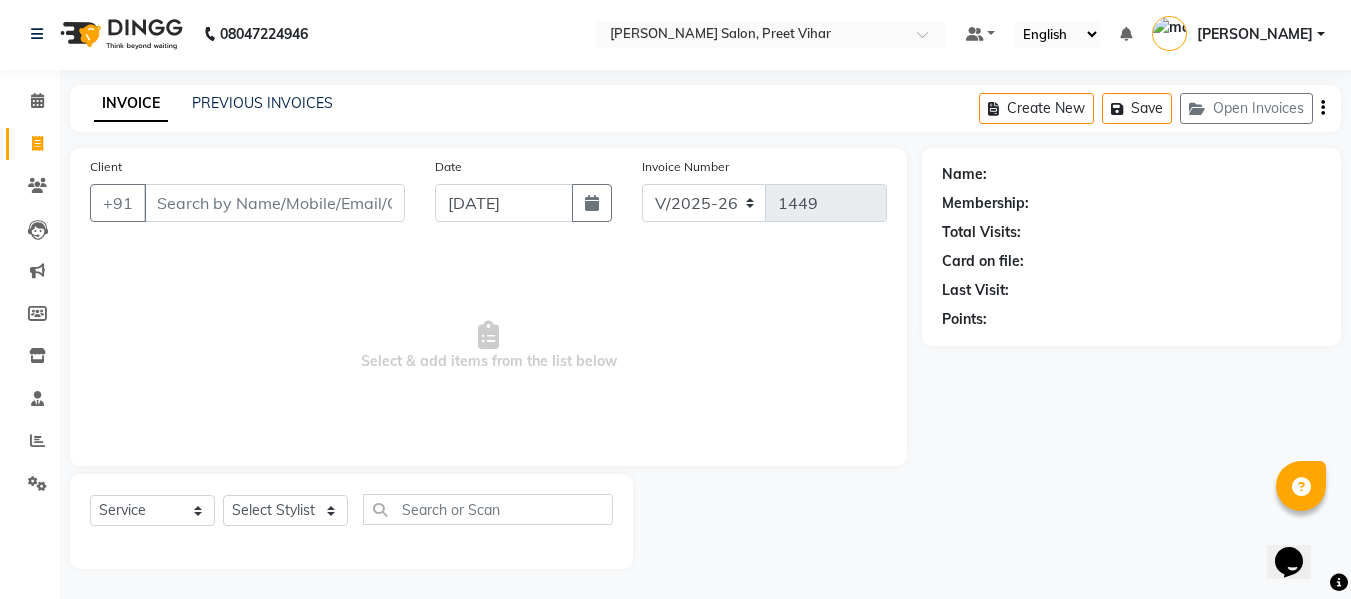 click on "Select & add items from the list below" at bounding box center (488, 346) 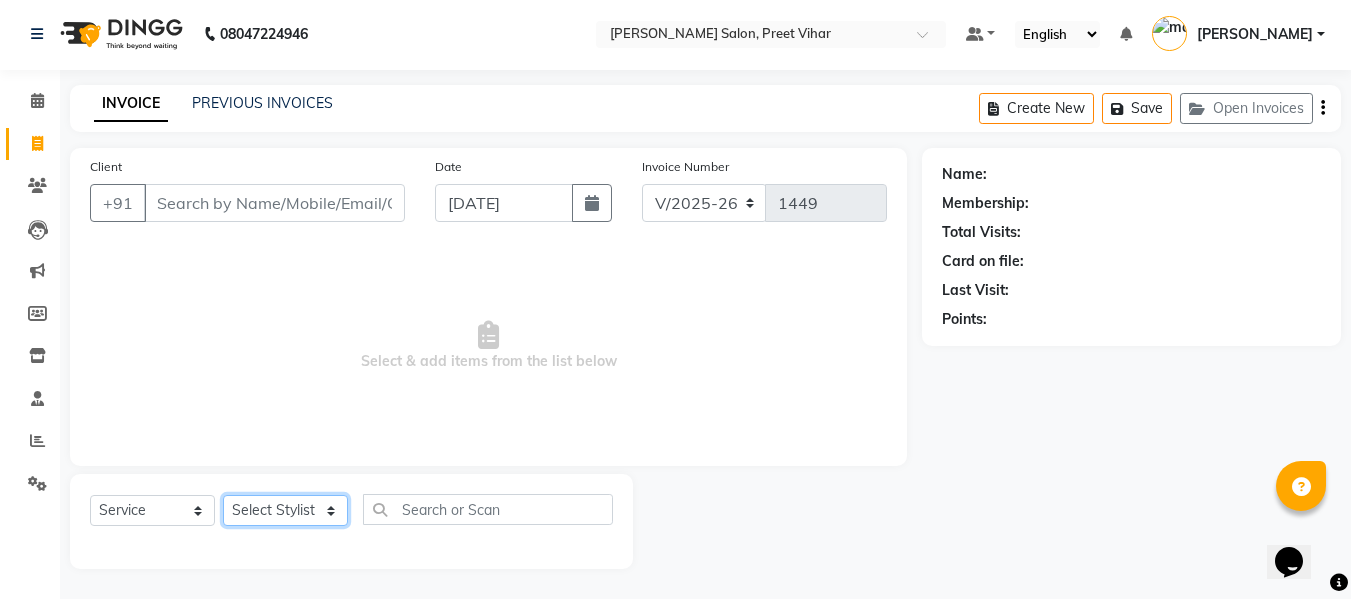 click on "Select Stylist [PERSON_NAME] [PERSON_NAME] Armaan  Dipika [PERSON_NAME] [PERSON_NAME] [PERSON_NAME] [PERSON_NAME] Nikhil [PERSON_NAME] [PERSON_NAME]  Twinkle Gupta" 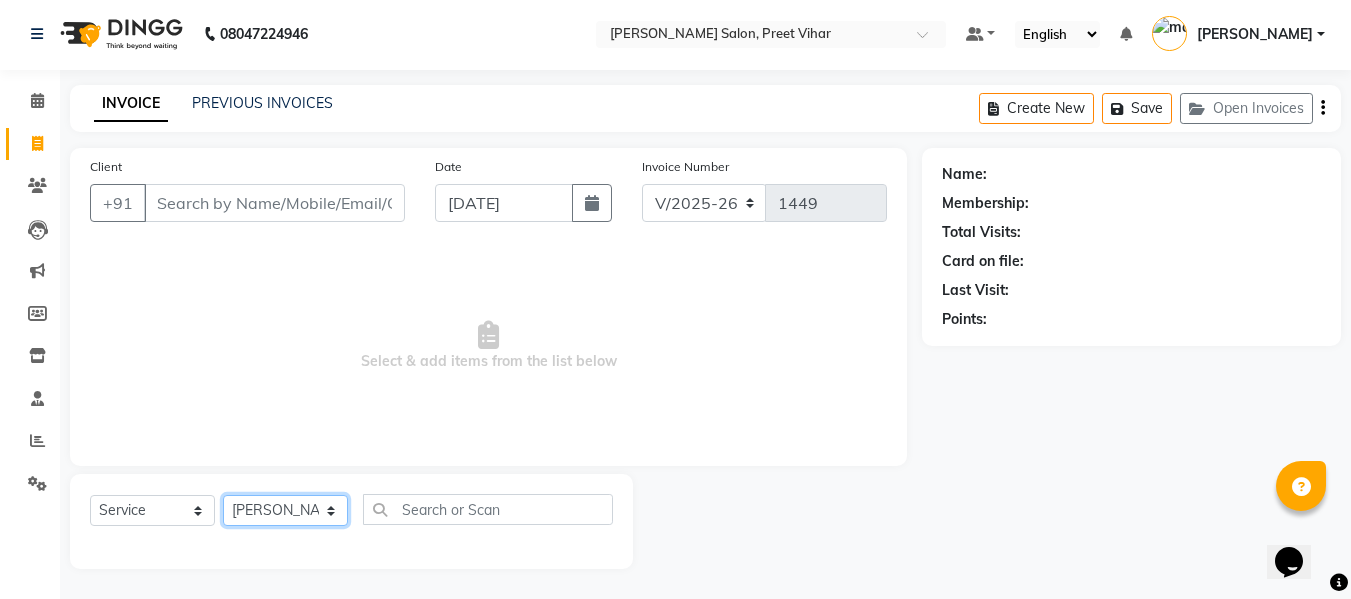 click on "Select Stylist [PERSON_NAME] [PERSON_NAME] Armaan  Dipika [PERSON_NAME] [PERSON_NAME] [PERSON_NAME] [PERSON_NAME] Nikhil [PERSON_NAME] [PERSON_NAME]  Twinkle Gupta" 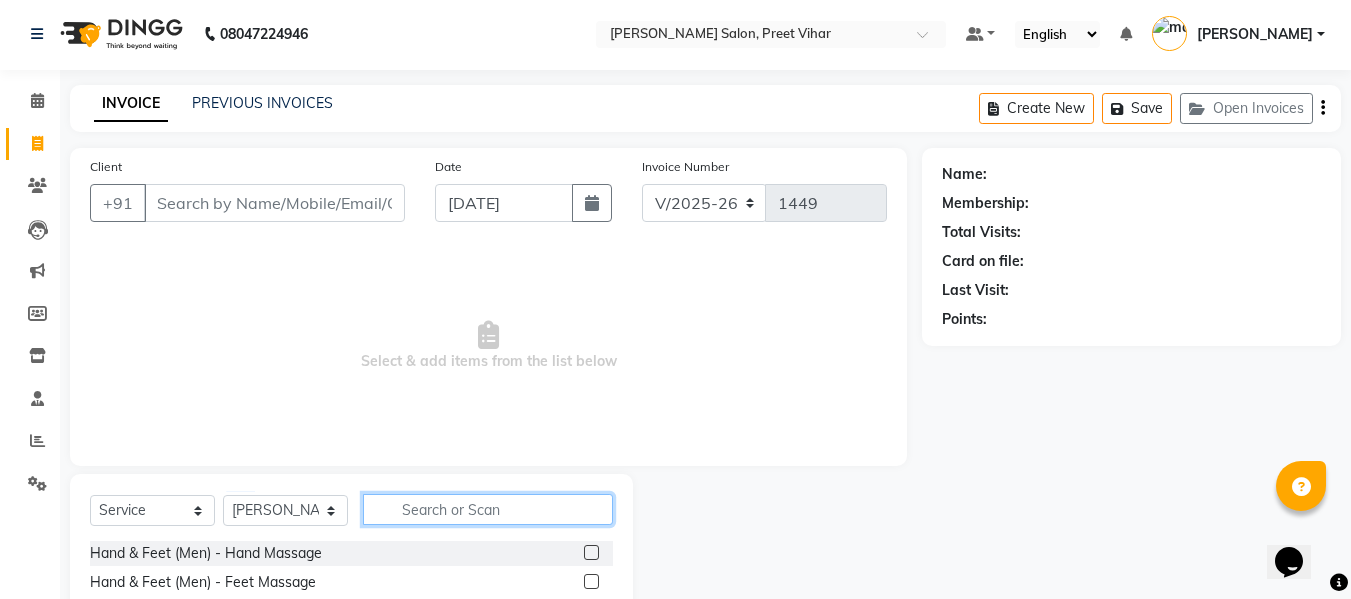 click 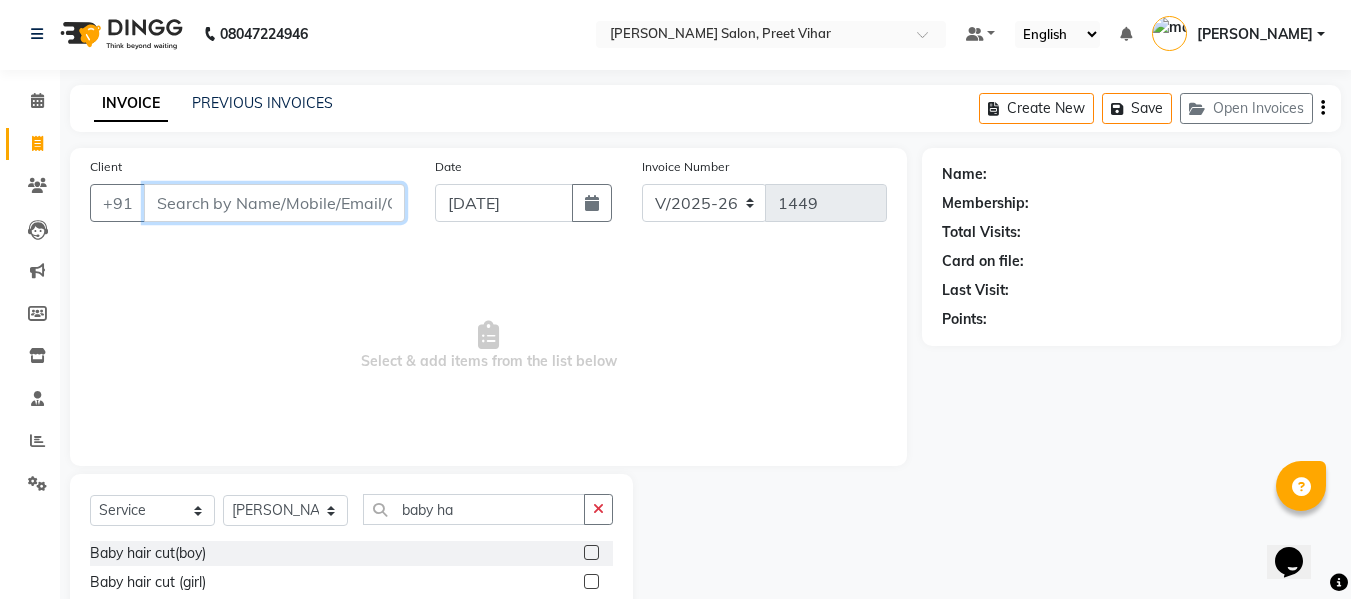 click on "Client" at bounding box center [274, 203] 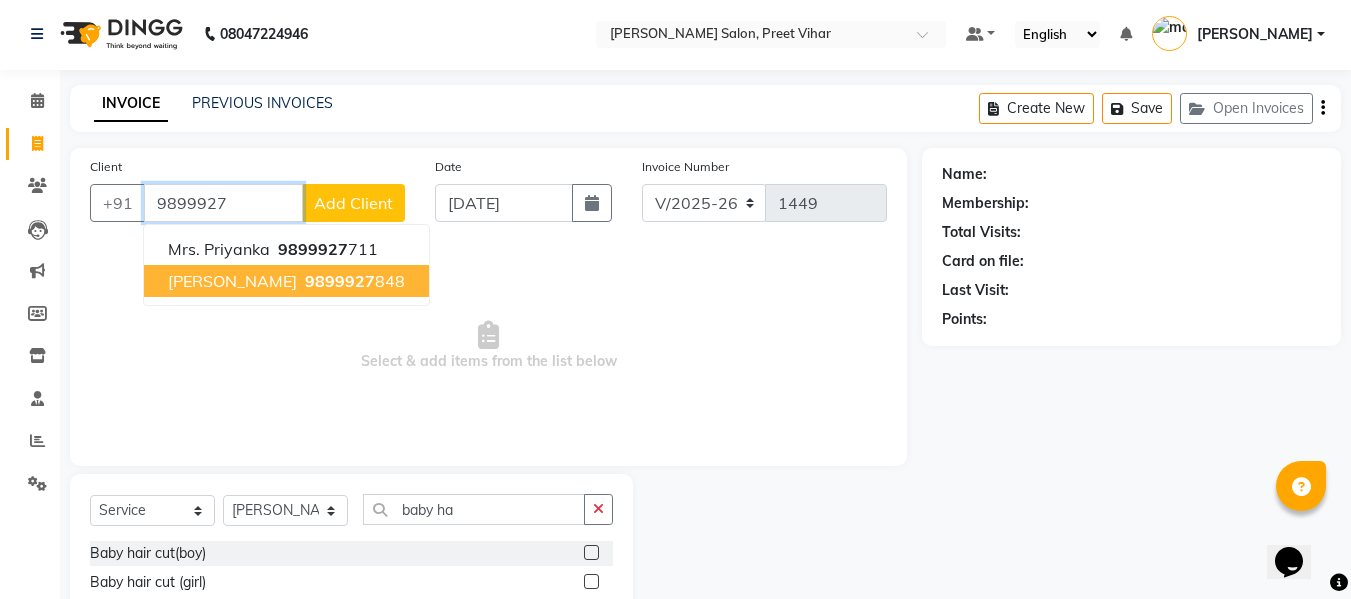 click on "9899927 848" at bounding box center (353, 281) 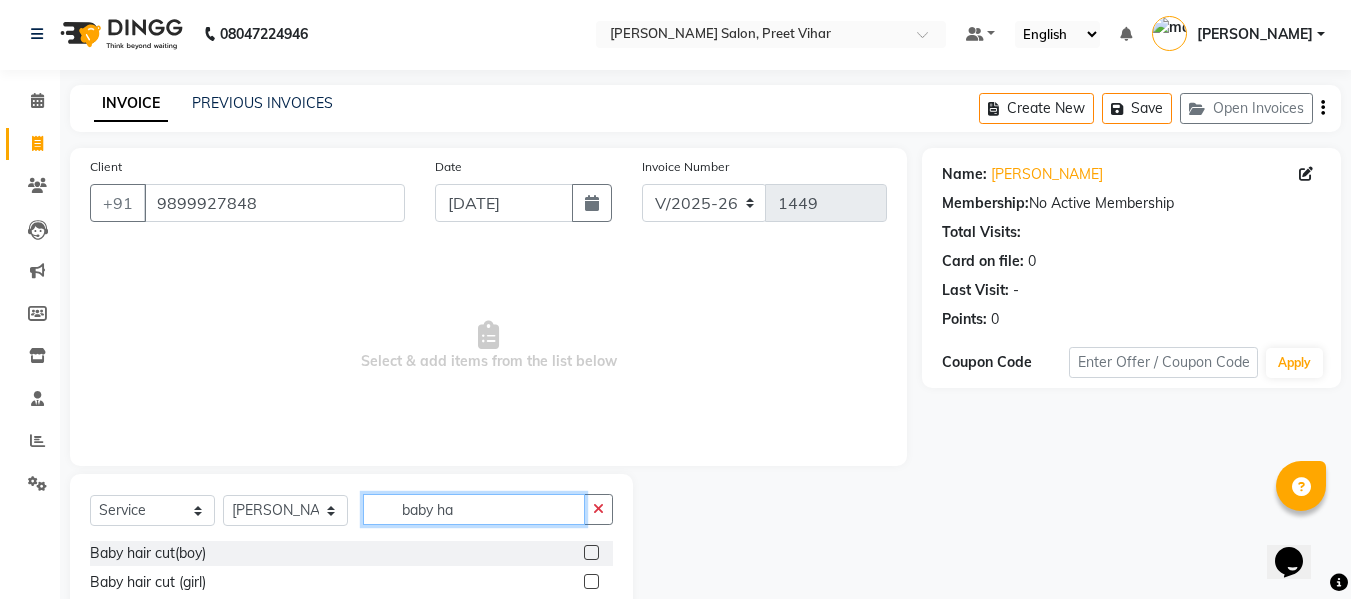 click on "baby ha" 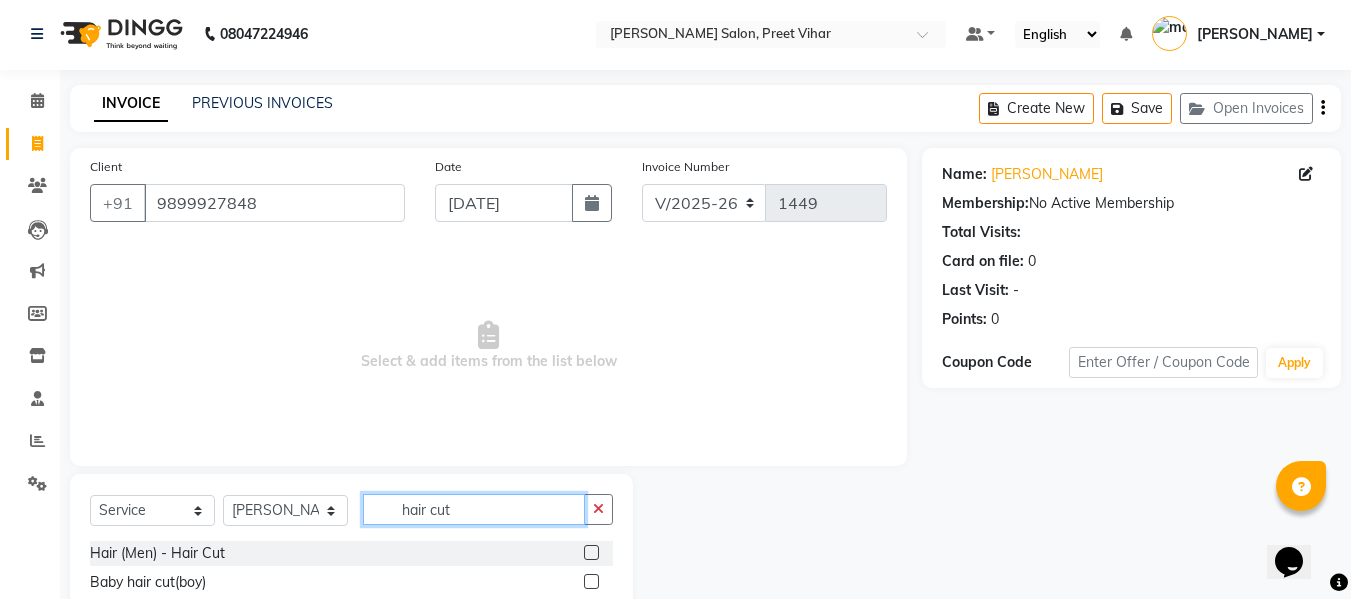 scroll, scrollTop: 147, scrollLeft: 0, axis: vertical 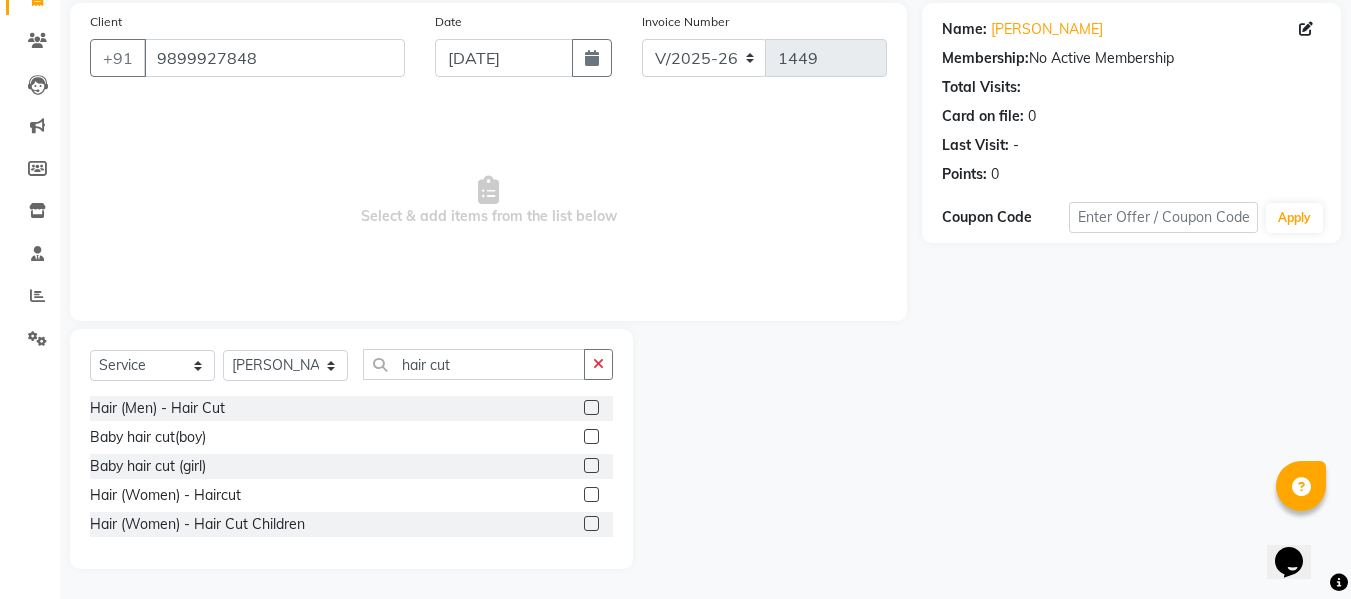 click 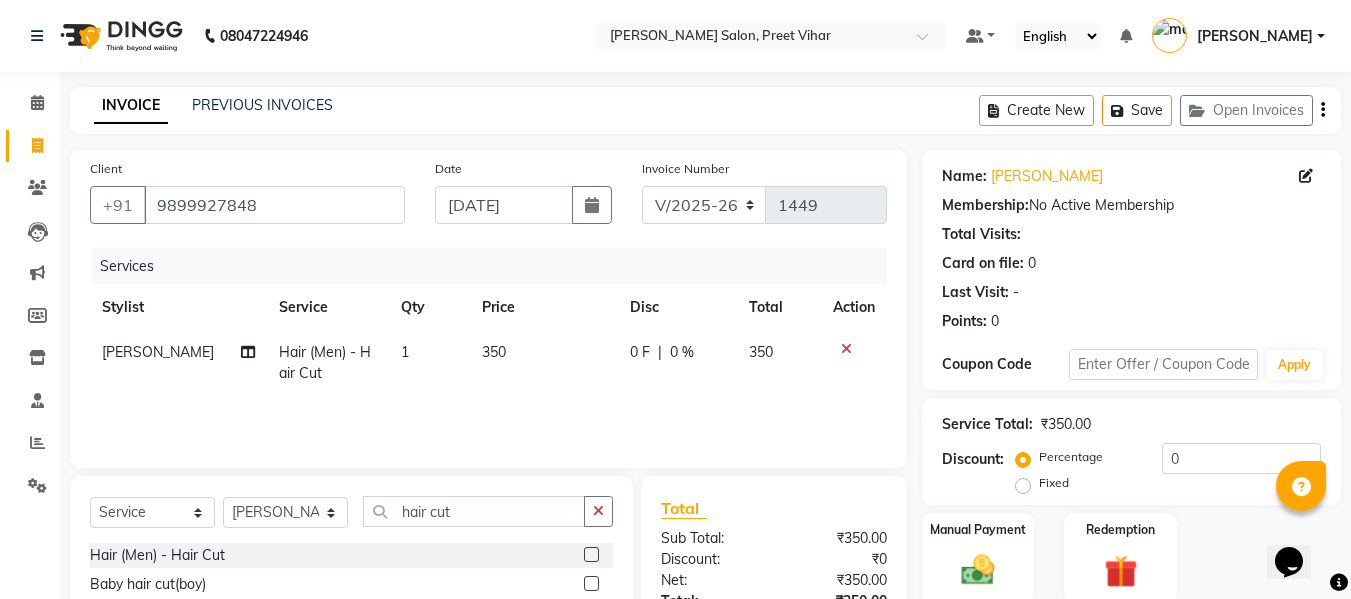 scroll, scrollTop: 159, scrollLeft: 0, axis: vertical 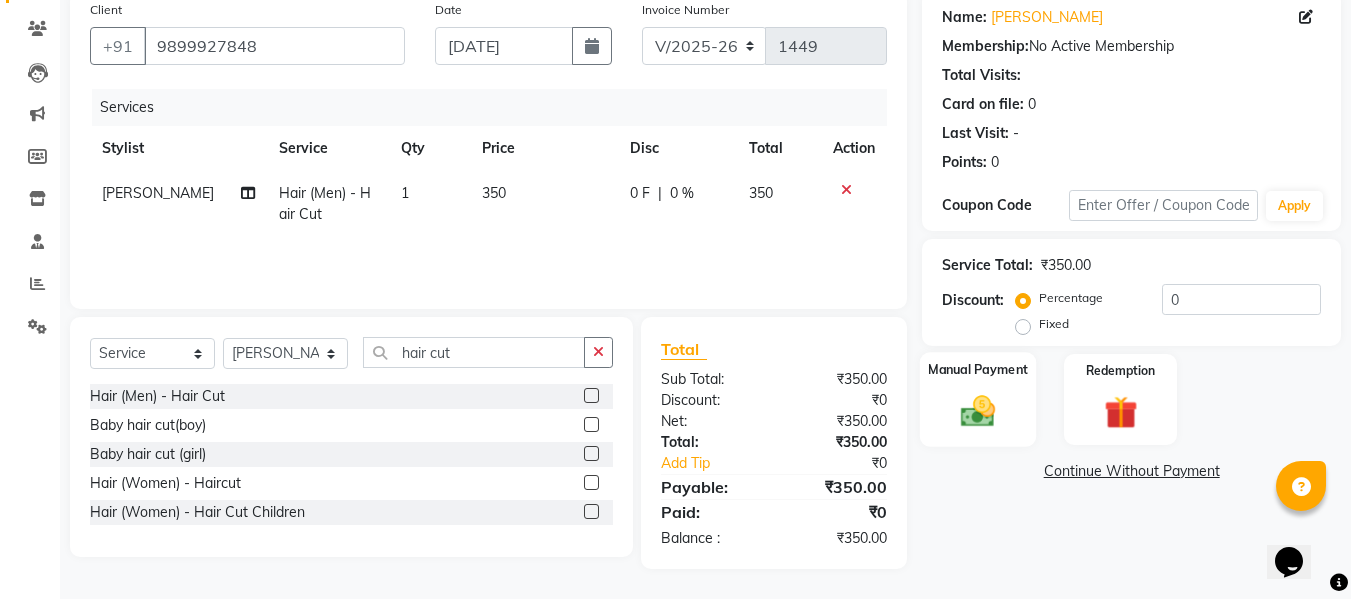click on "Manual Payment" 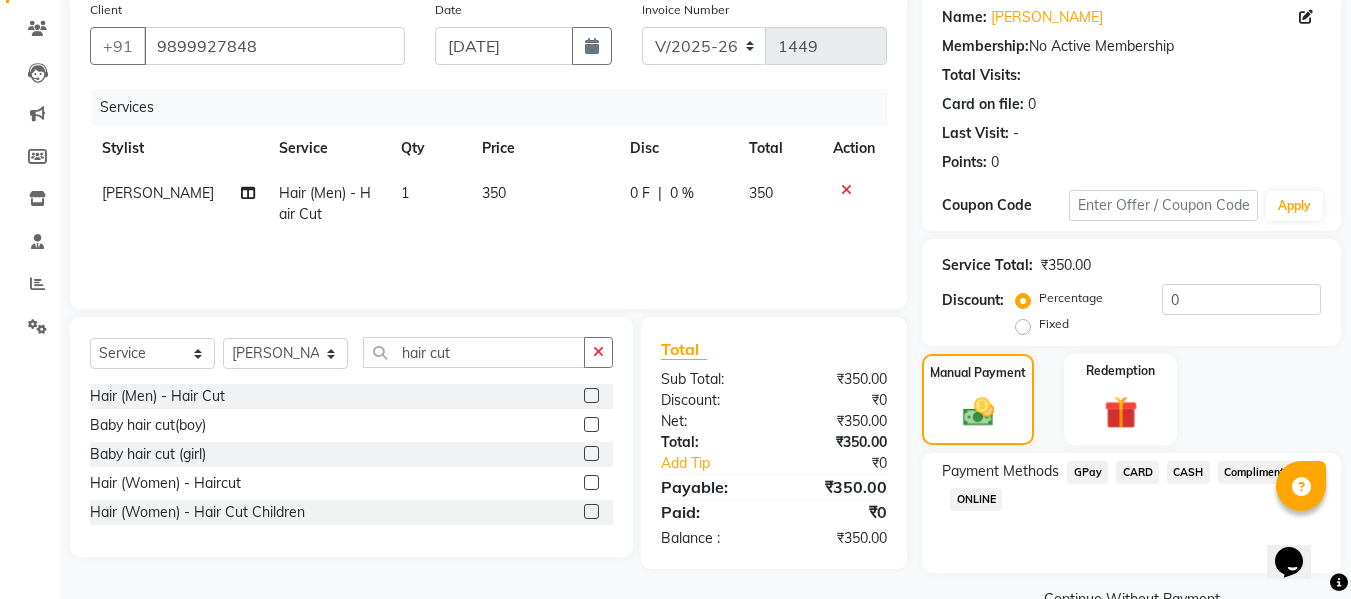 click on "GPay" 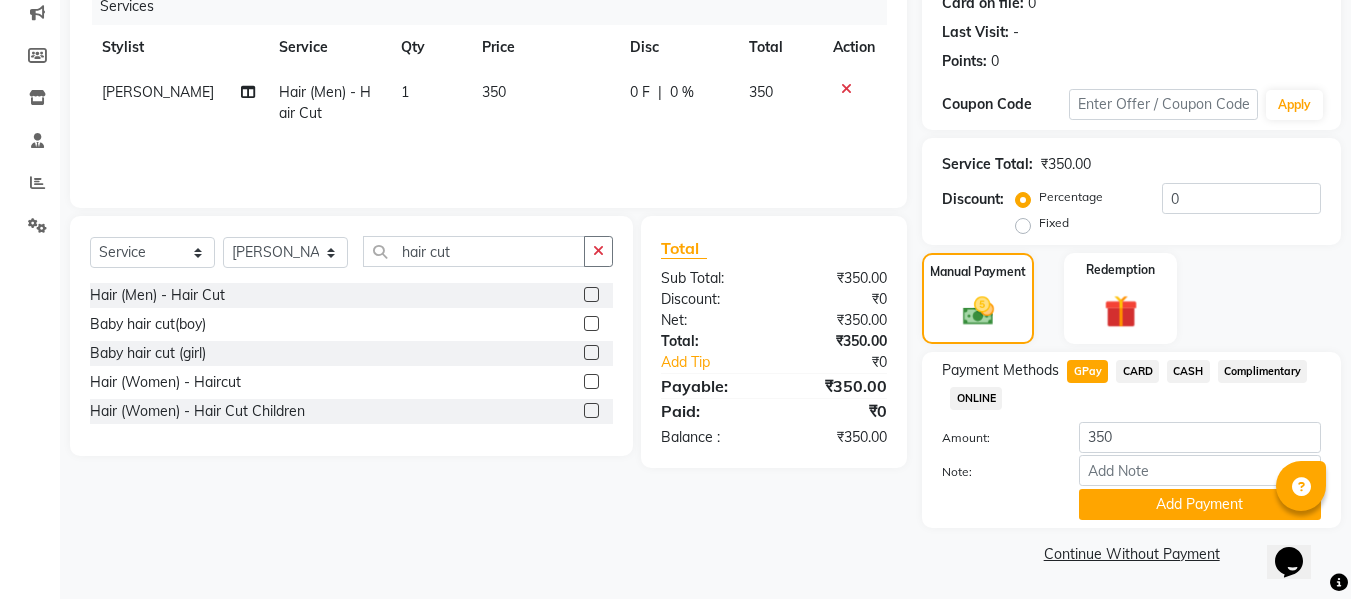 scroll, scrollTop: 0, scrollLeft: 0, axis: both 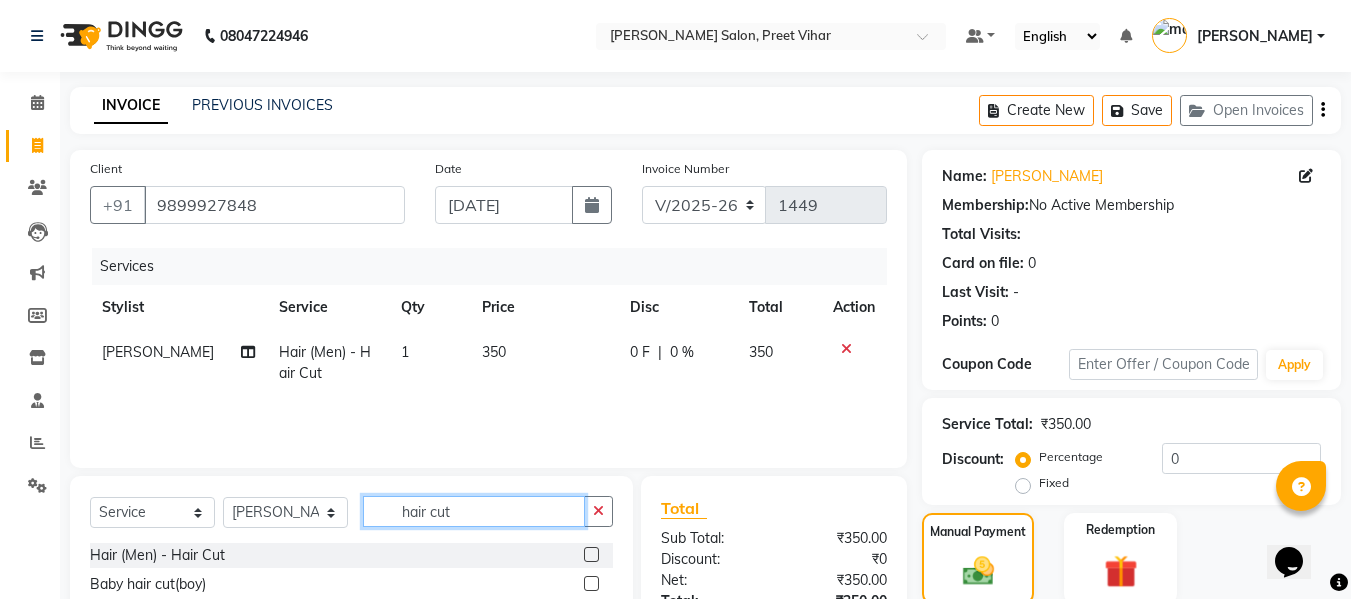 click on "hair cut" 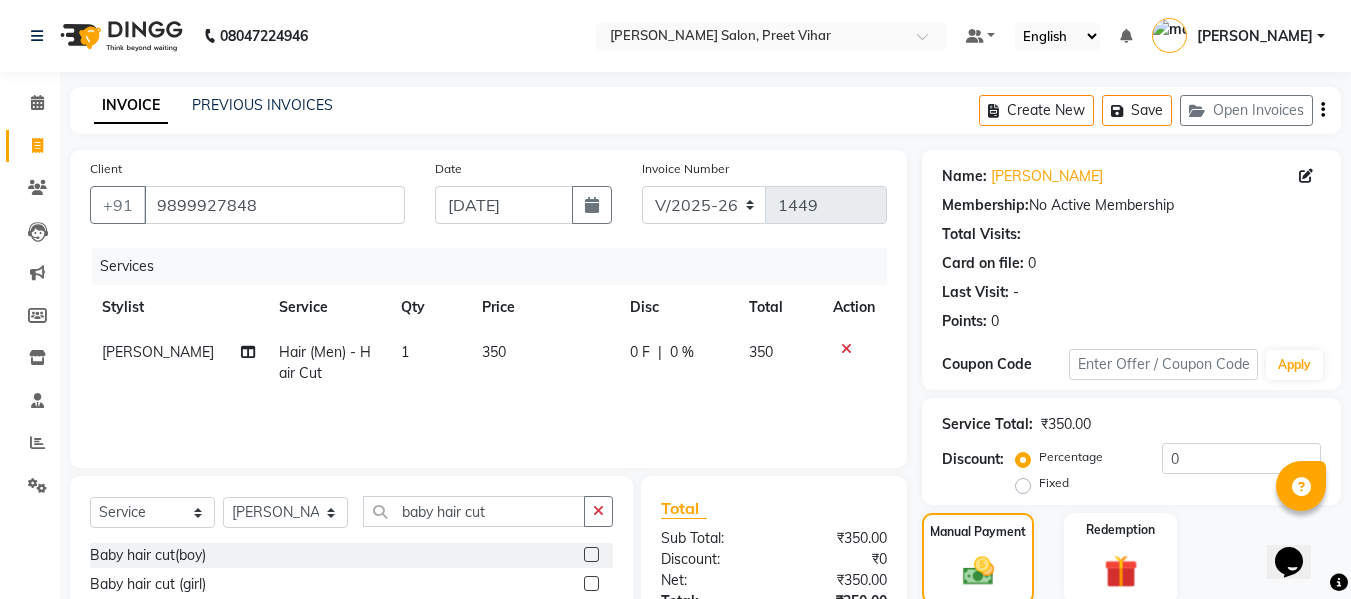 click 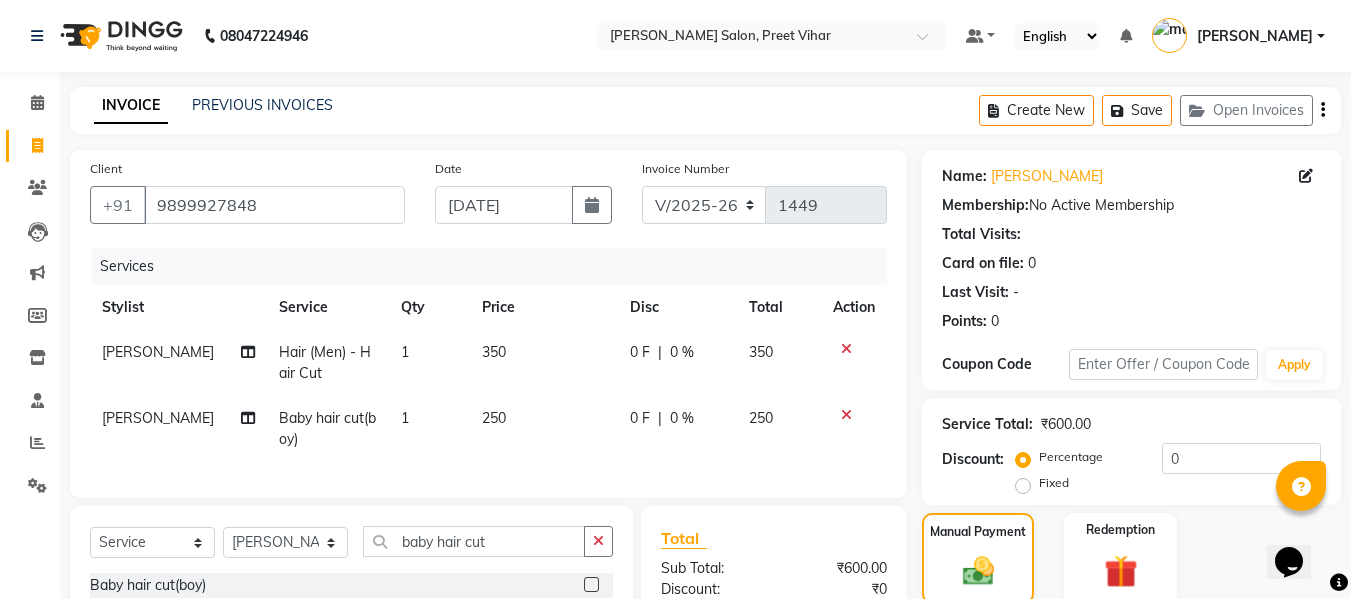 click 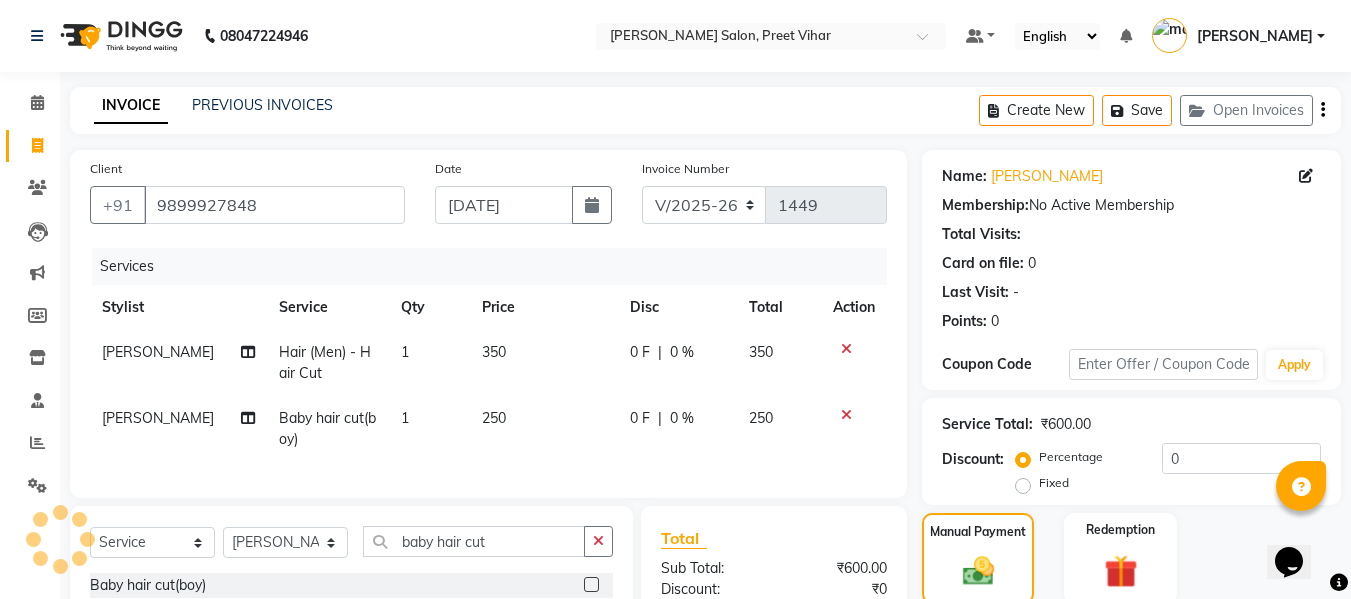 click 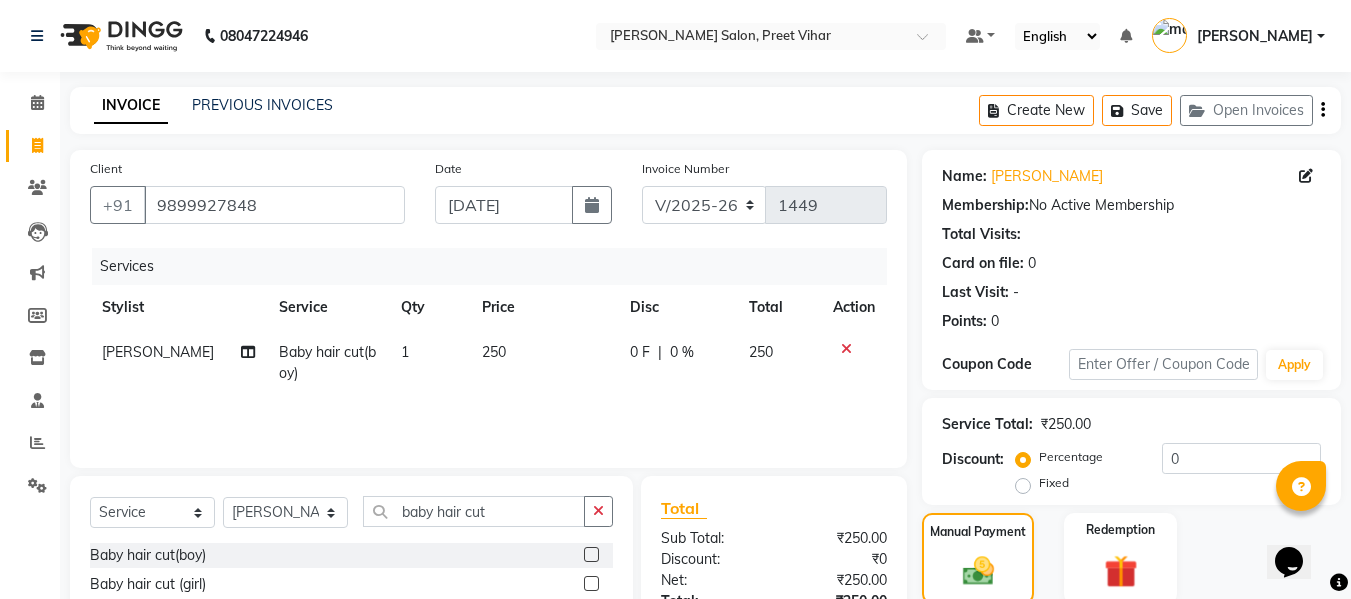 scroll, scrollTop: 260, scrollLeft: 0, axis: vertical 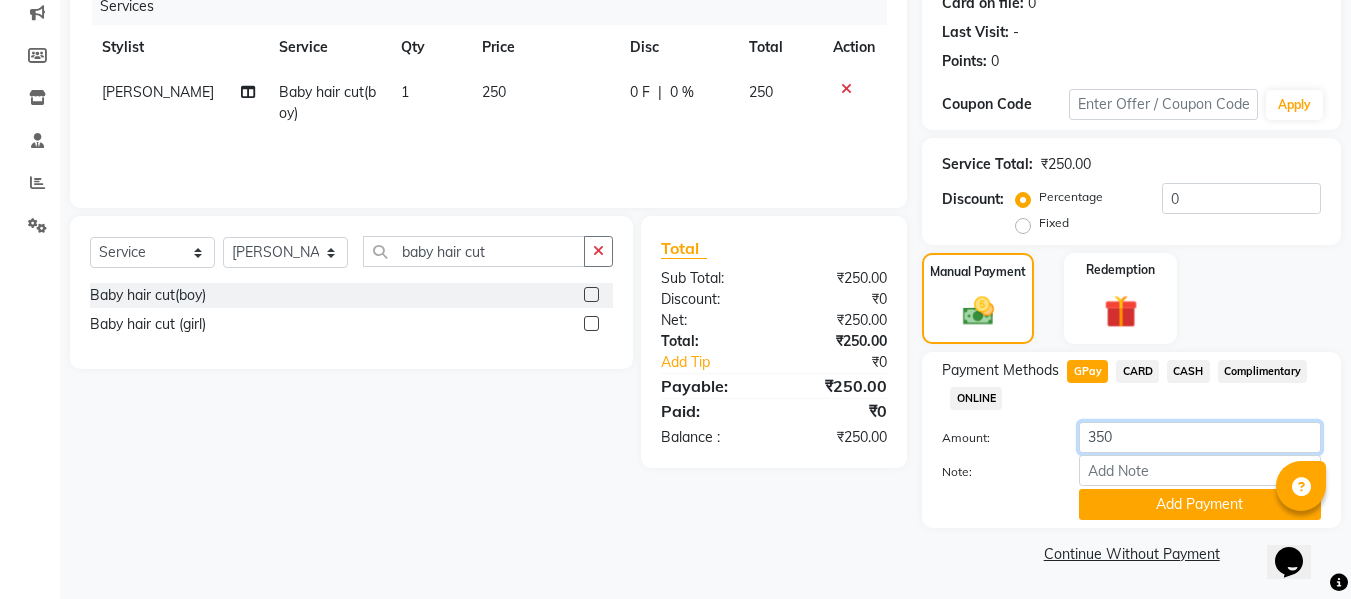 click on "350" 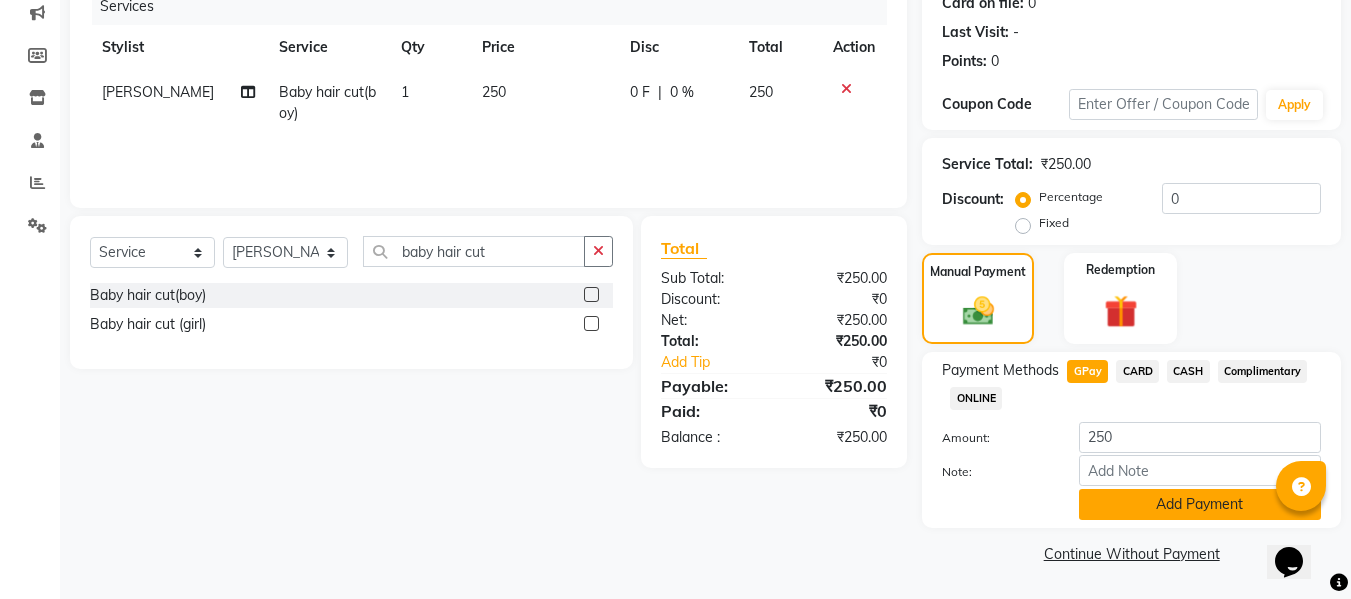 click on "Add Payment" 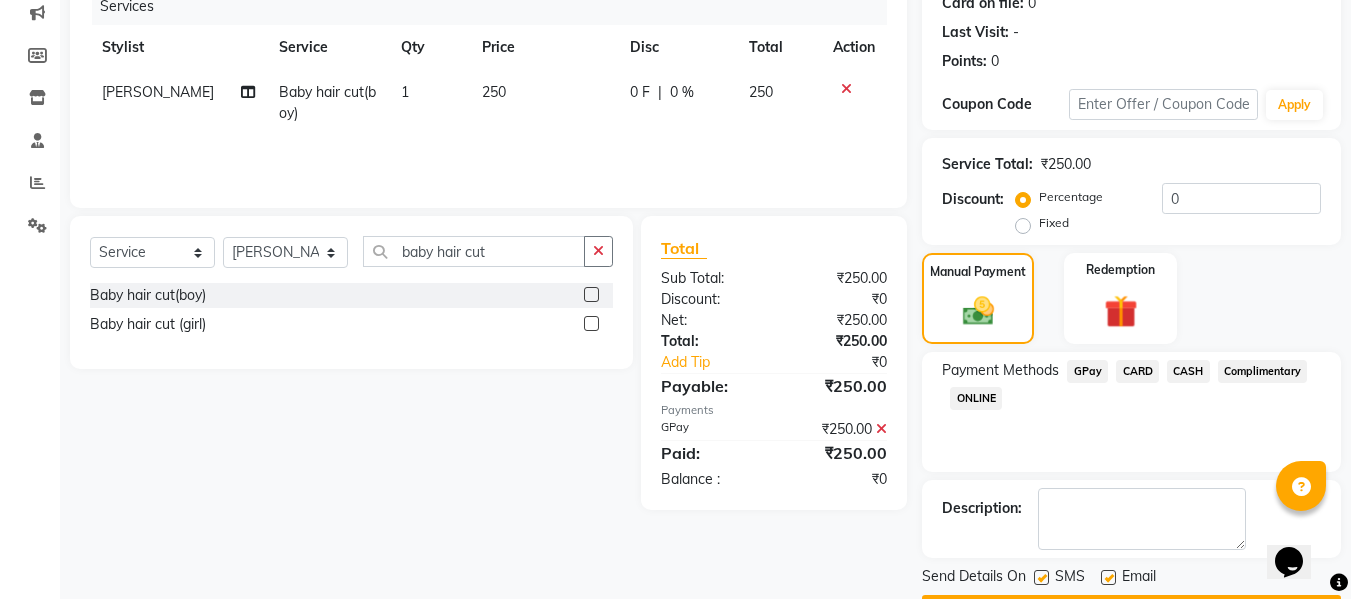 scroll, scrollTop: 317, scrollLeft: 0, axis: vertical 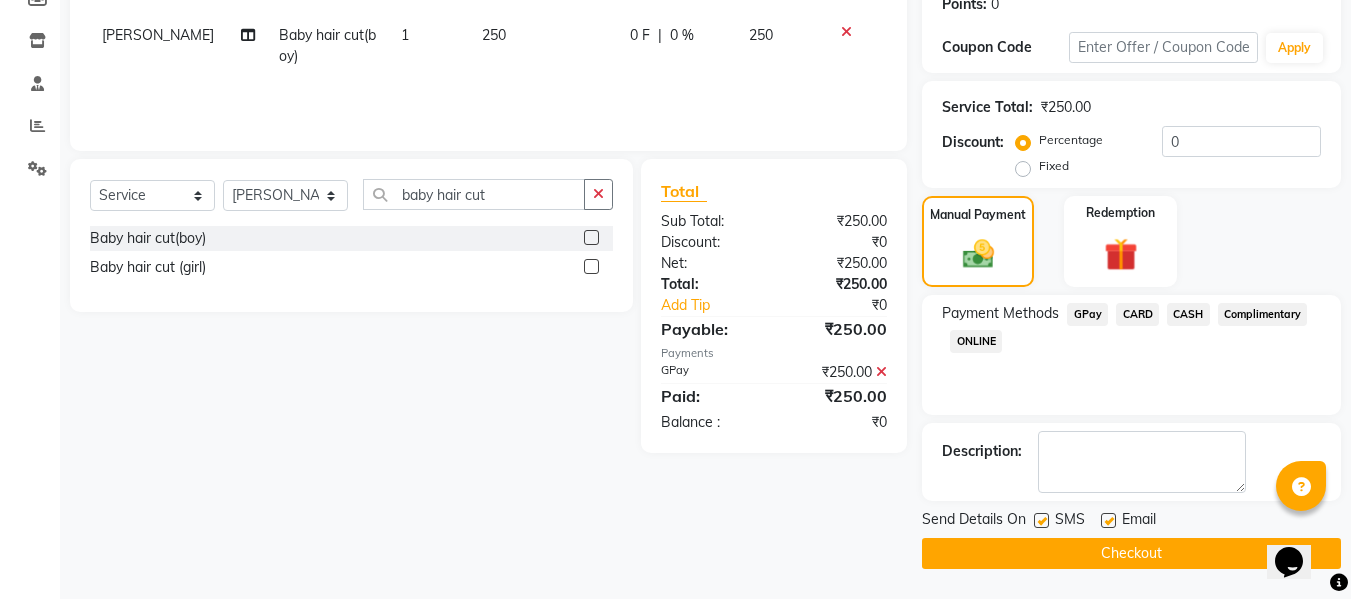 click on "Checkout" 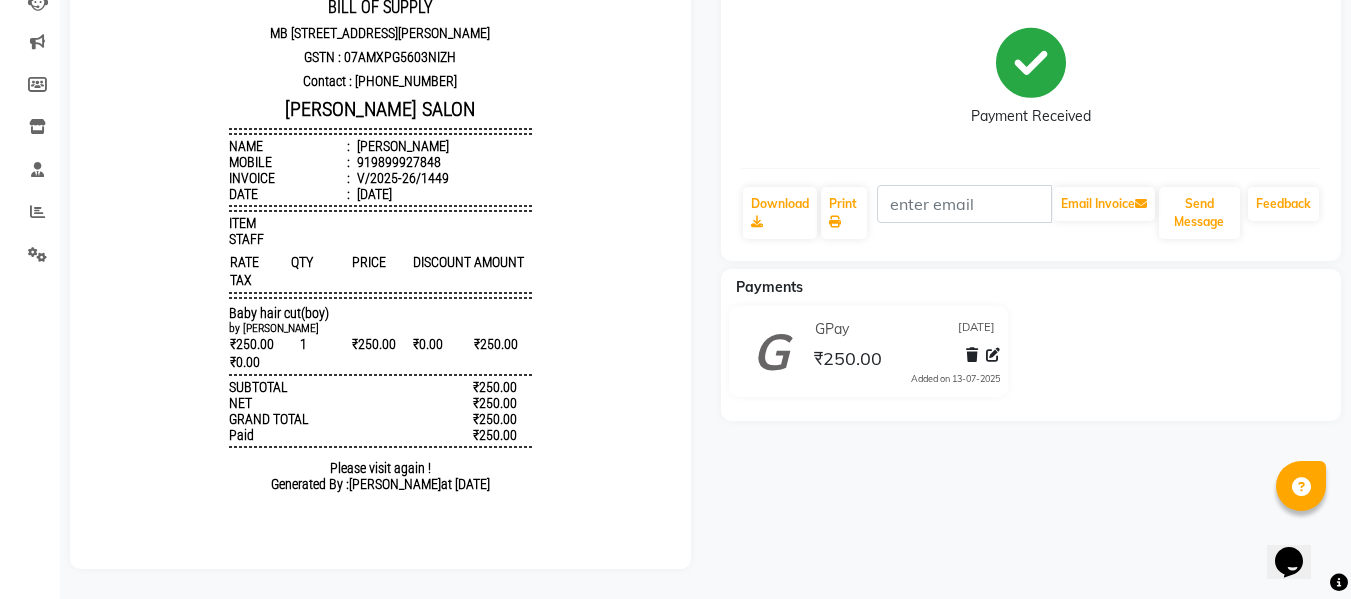 scroll, scrollTop: 0, scrollLeft: 0, axis: both 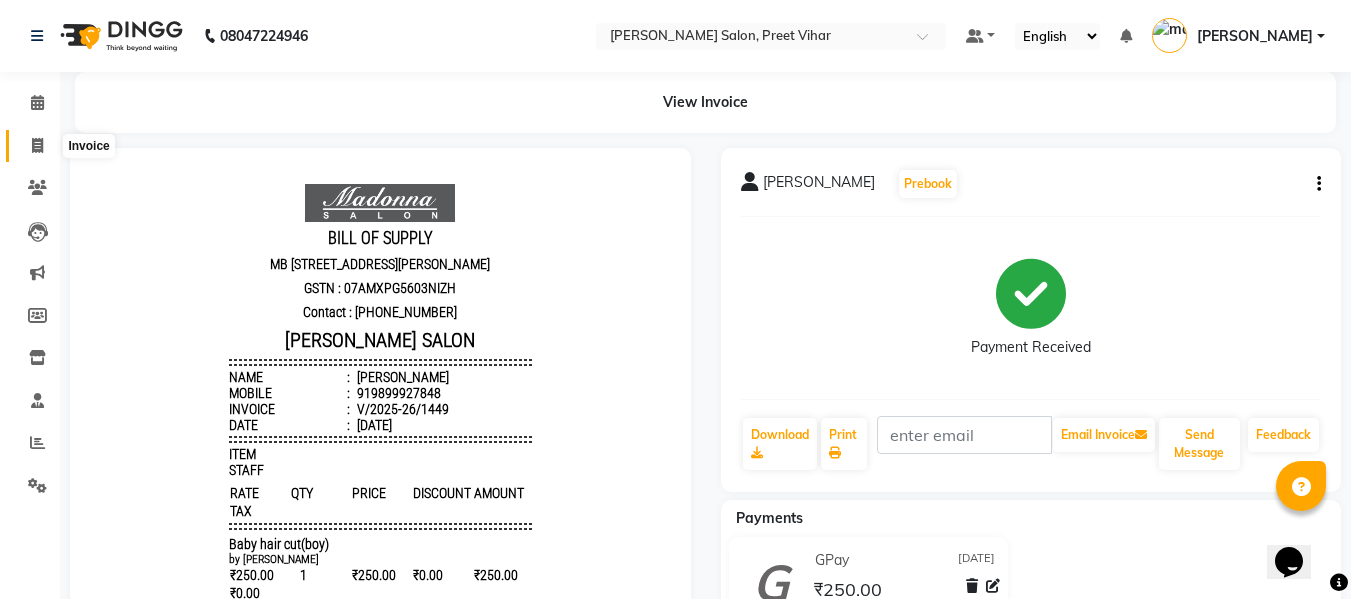 click 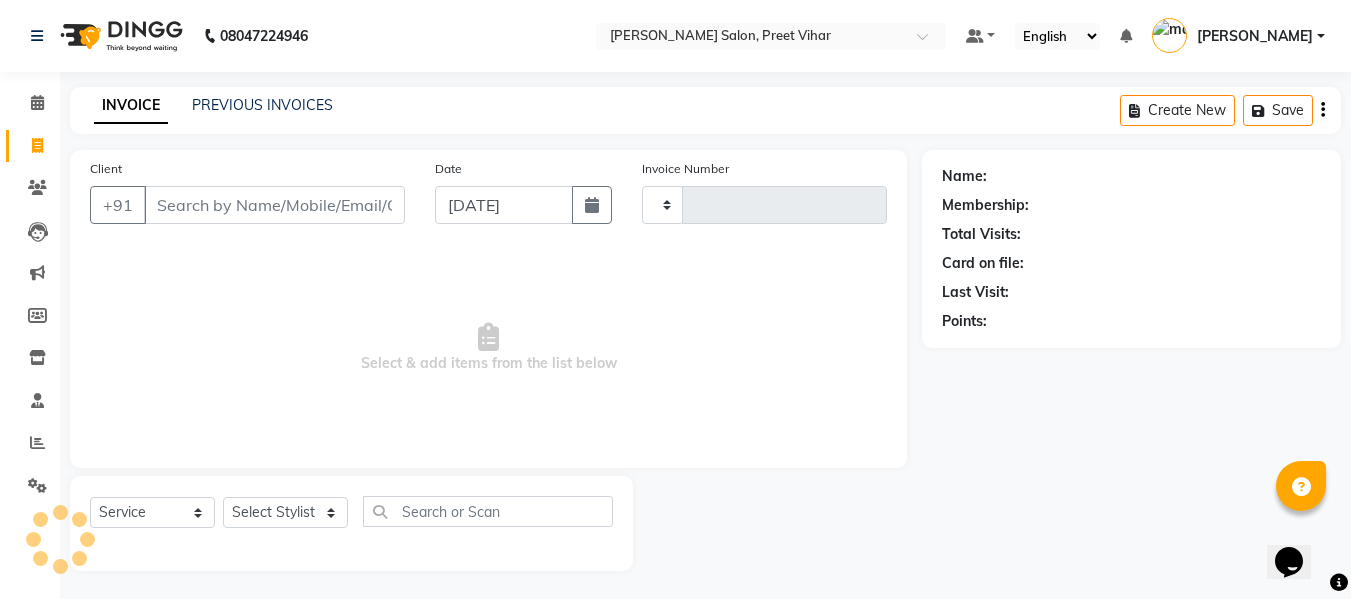 scroll, scrollTop: 2, scrollLeft: 0, axis: vertical 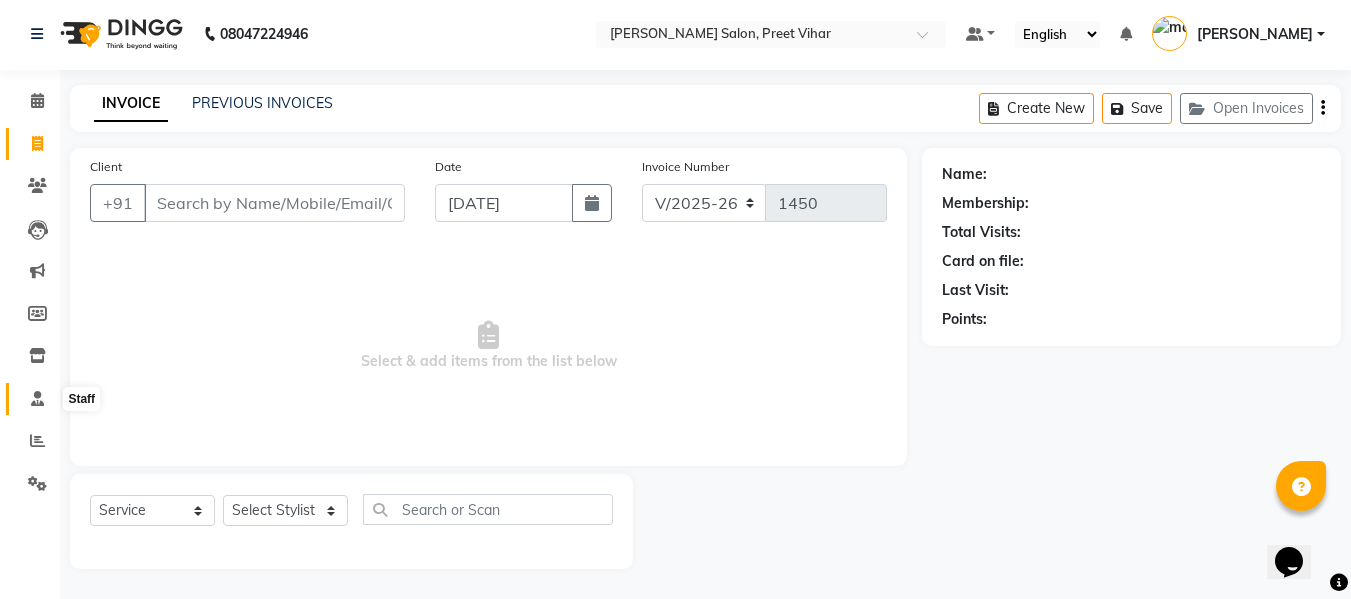 click 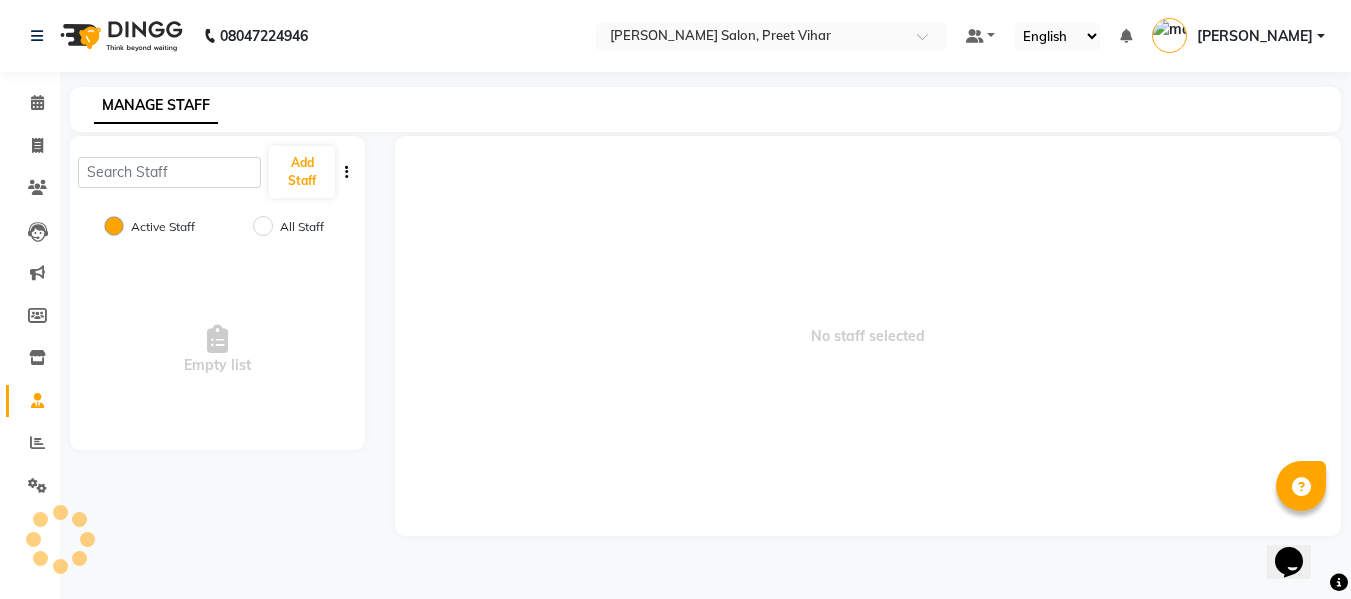 scroll, scrollTop: 0, scrollLeft: 0, axis: both 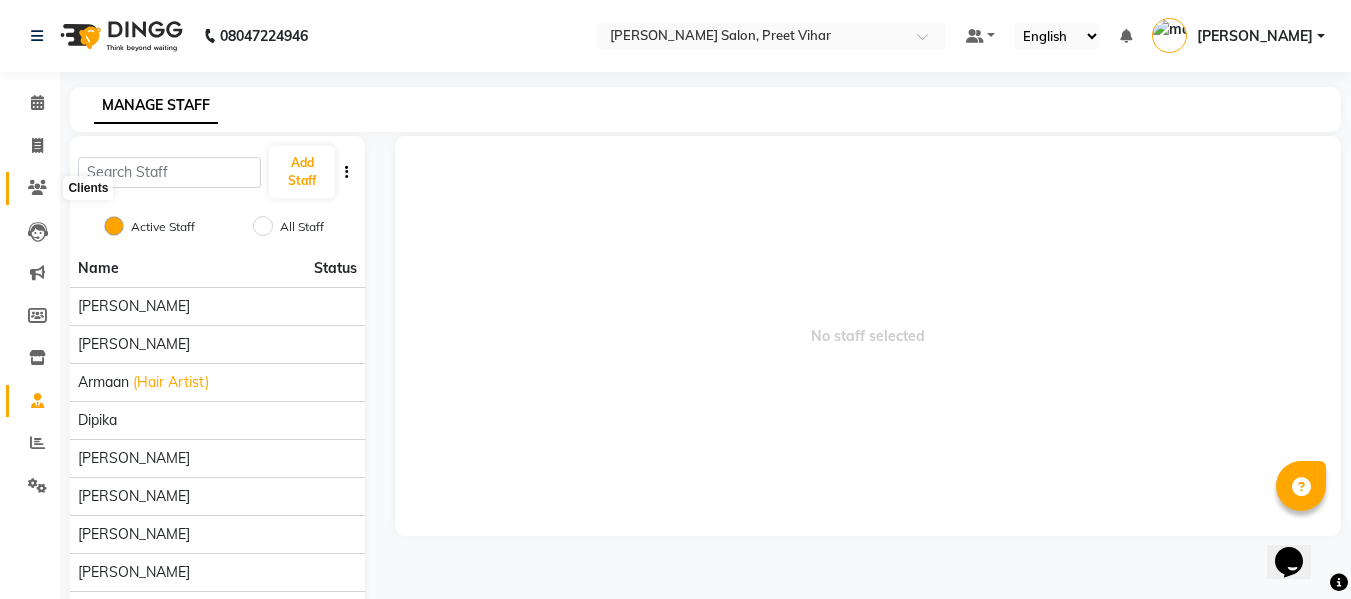 click 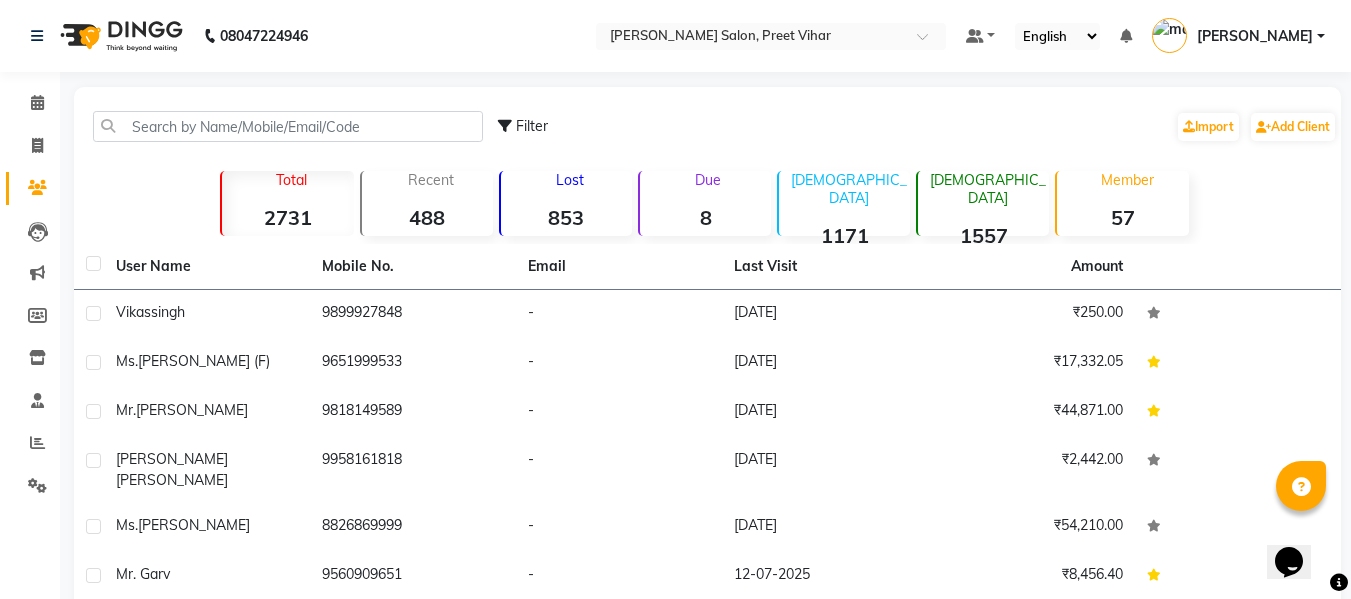 click on "853" 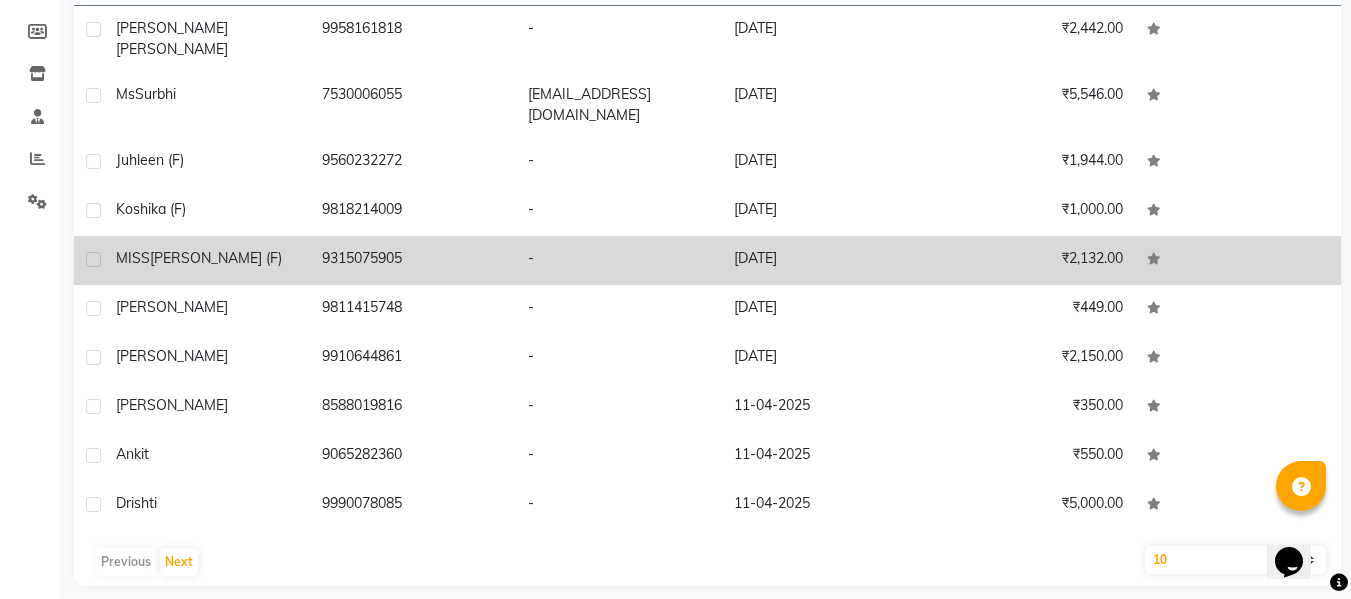 scroll, scrollTop: 0, scrollLeft: 0, axis: both 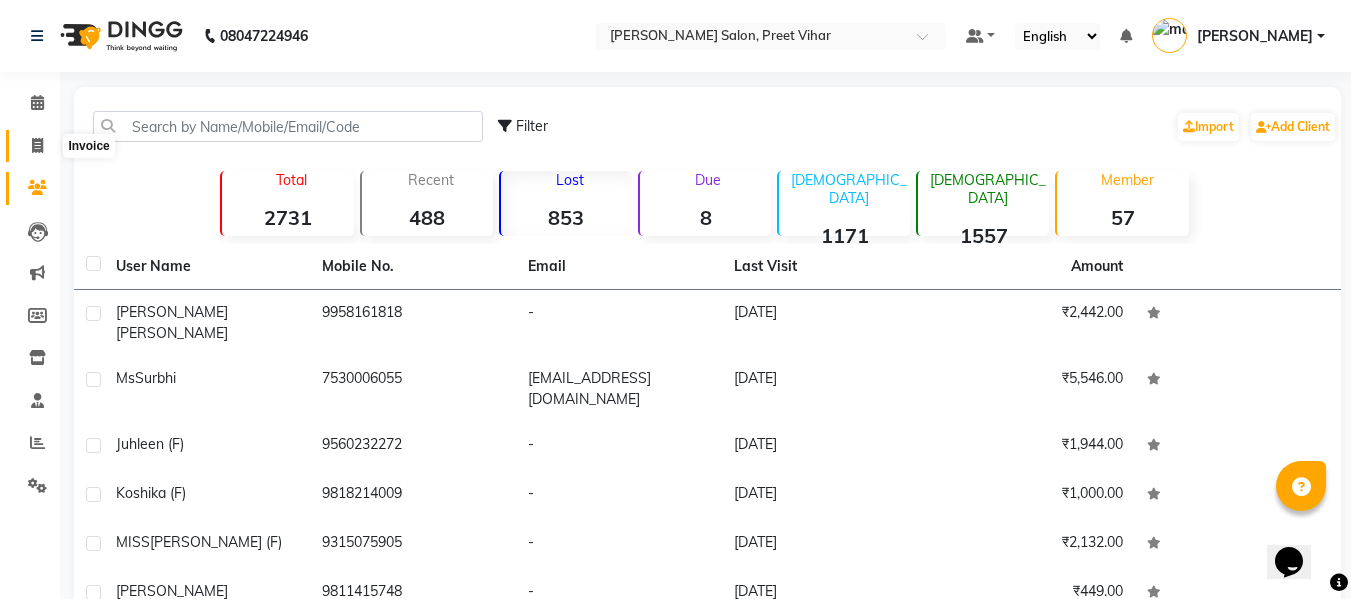click 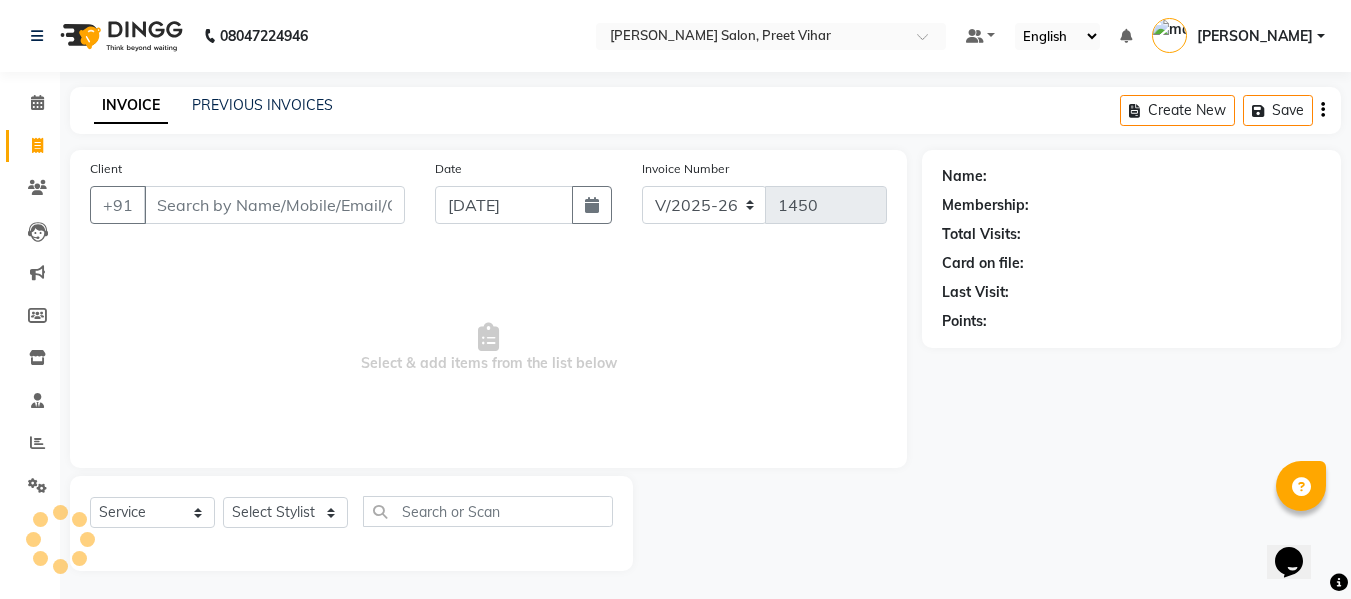 scroll, scrollTop: 2, scrollLeft: 0, axis: vertical 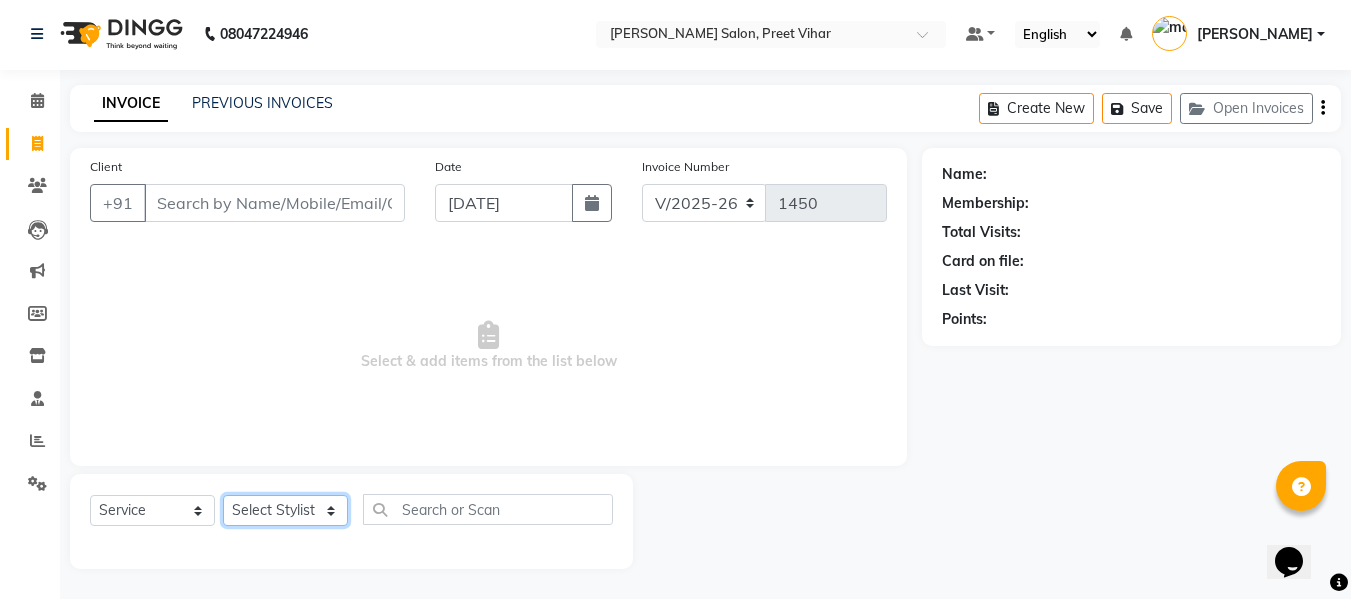 click on "Select Stylist [PERSON_NAME] [PERSON_NAME] Armaan  Dipika [PERSON_NAME] [PERSON_NAME] [PERSON_NAME] [PERSON_NAME] Nikhil [PERSON_NAME] [PERSON_NAME]  Twinkle Gupta" 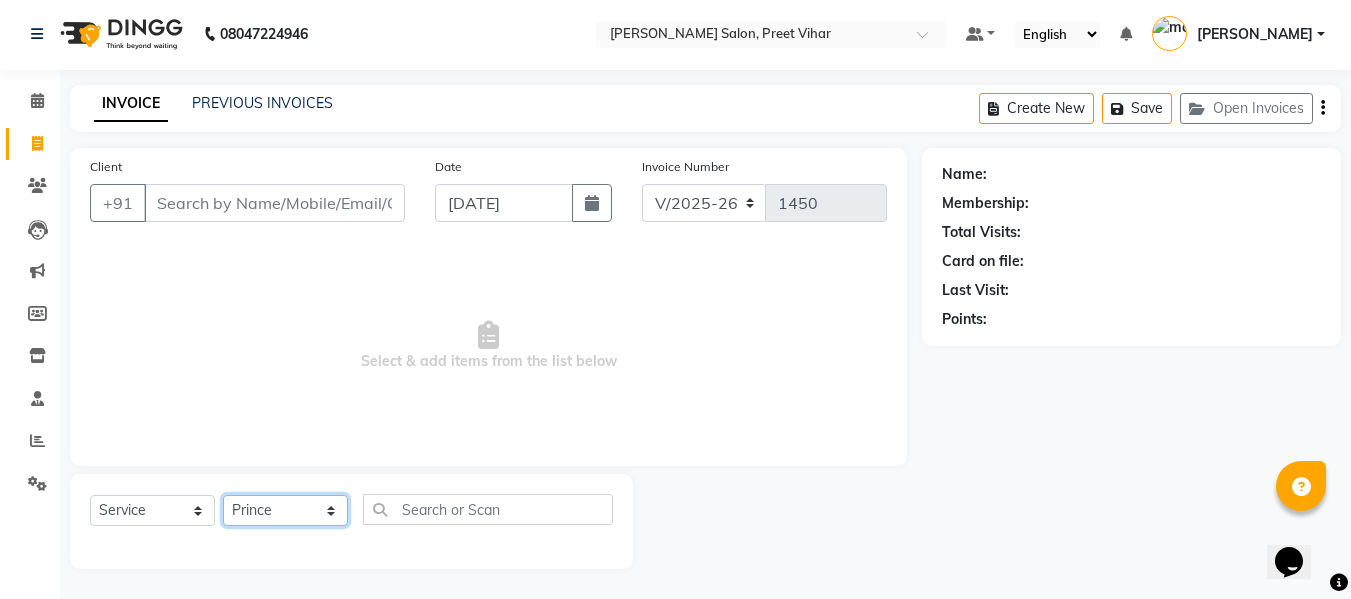 click on "Select Stylist [PERSON_NAME] [PERSON_NAME] Armaan  Dipika [PERSON_NAME] [PERSON_NAME] [PERSON_NAME] [PERSON_NAME] Nikhil [PERSON_NAME] [PERSON_NAME]  Twinkle Gupta" 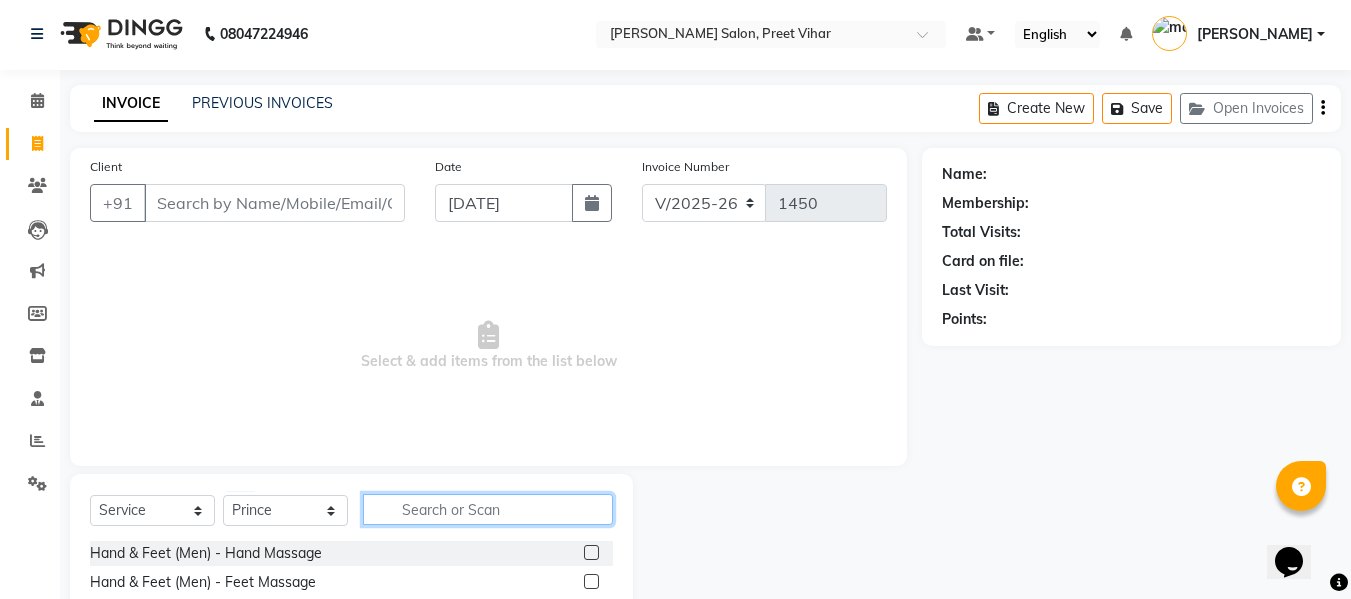 click 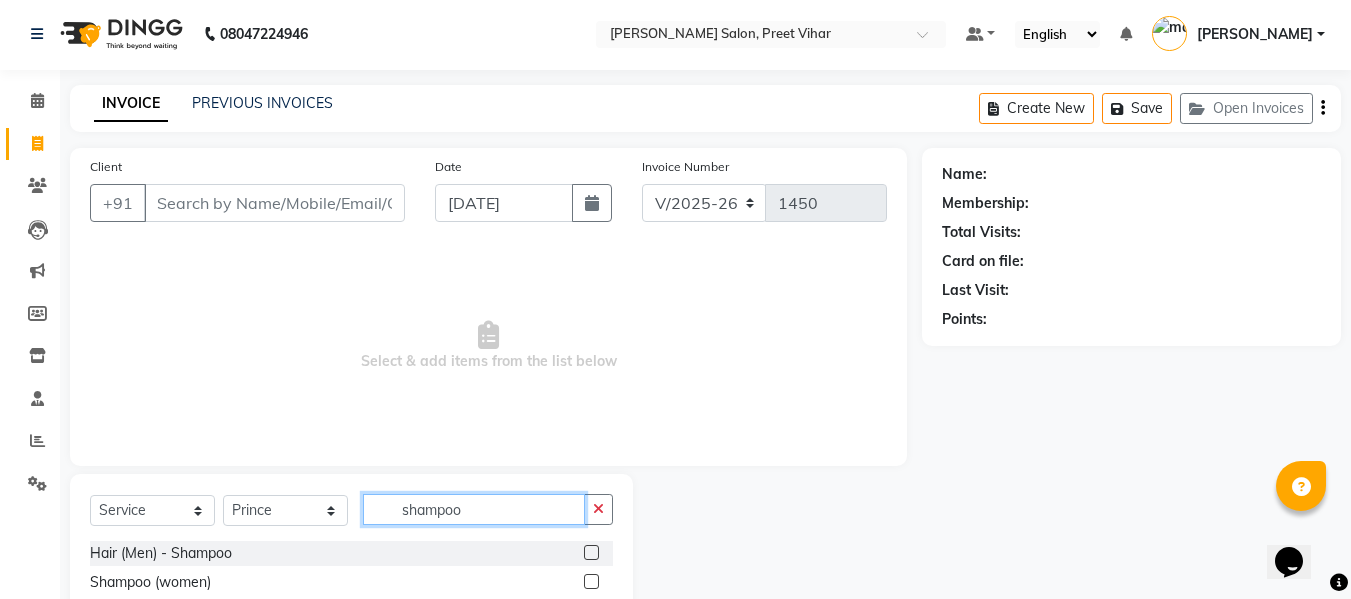 scroll, scrollTop: 147, scrollLeft: 0, axis: vertical 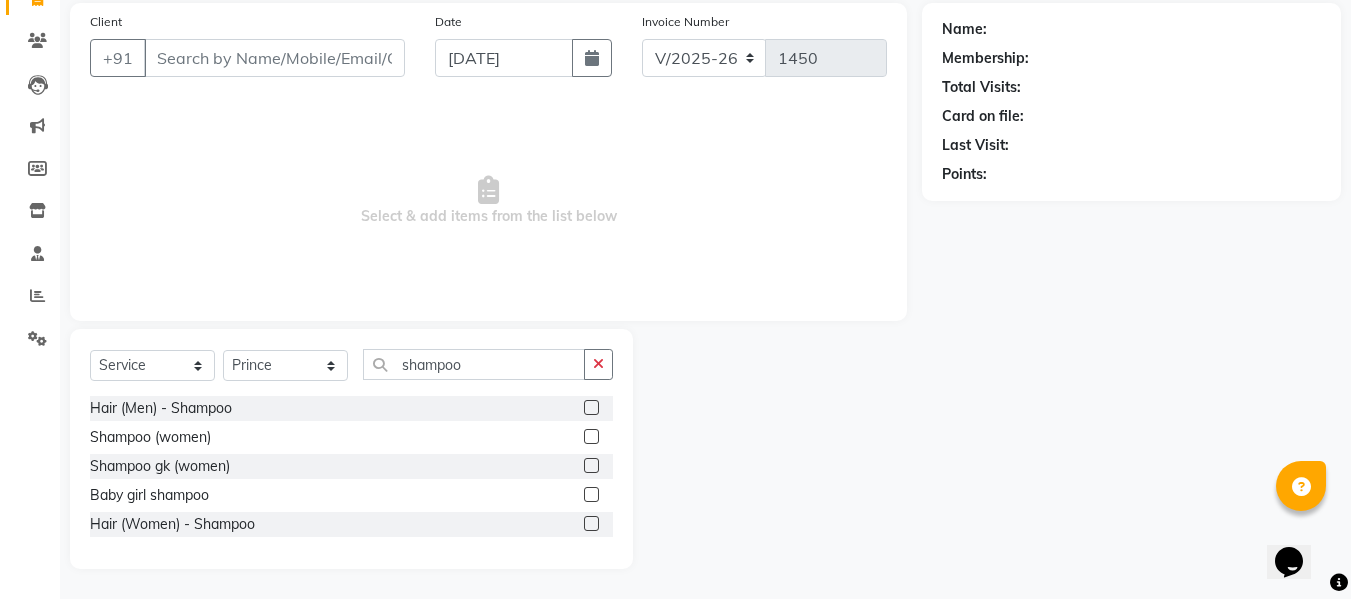 click 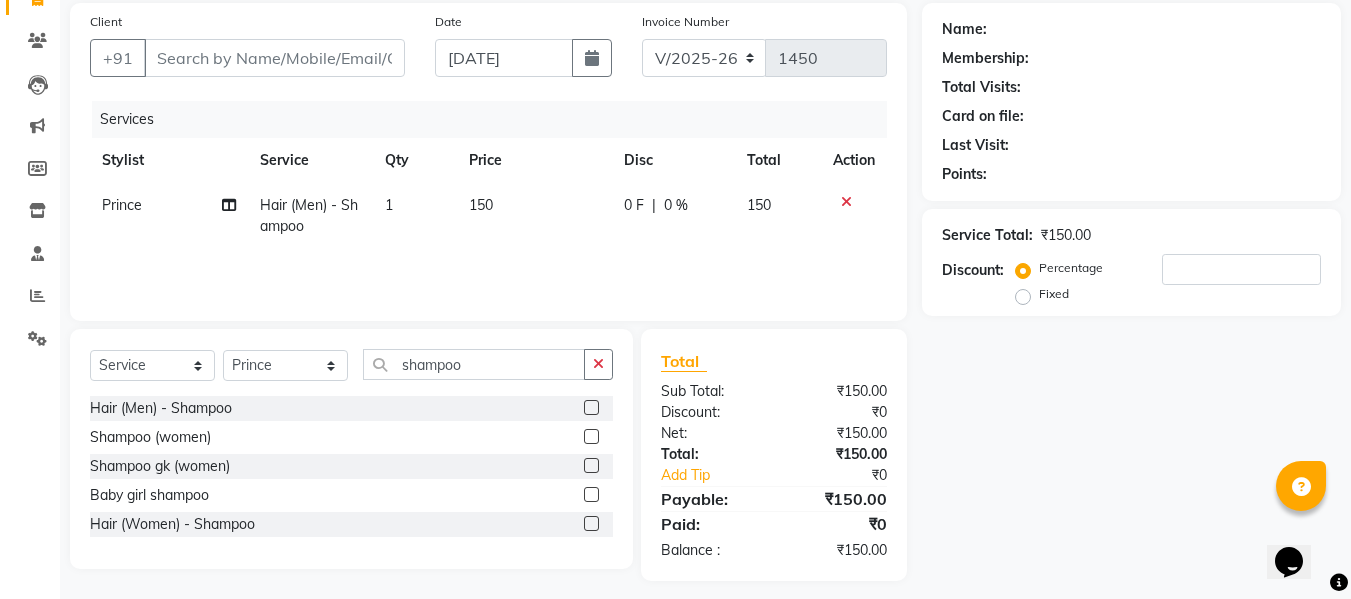 scroll, scrollTop: 0, scrollLeft: 0, axis: both 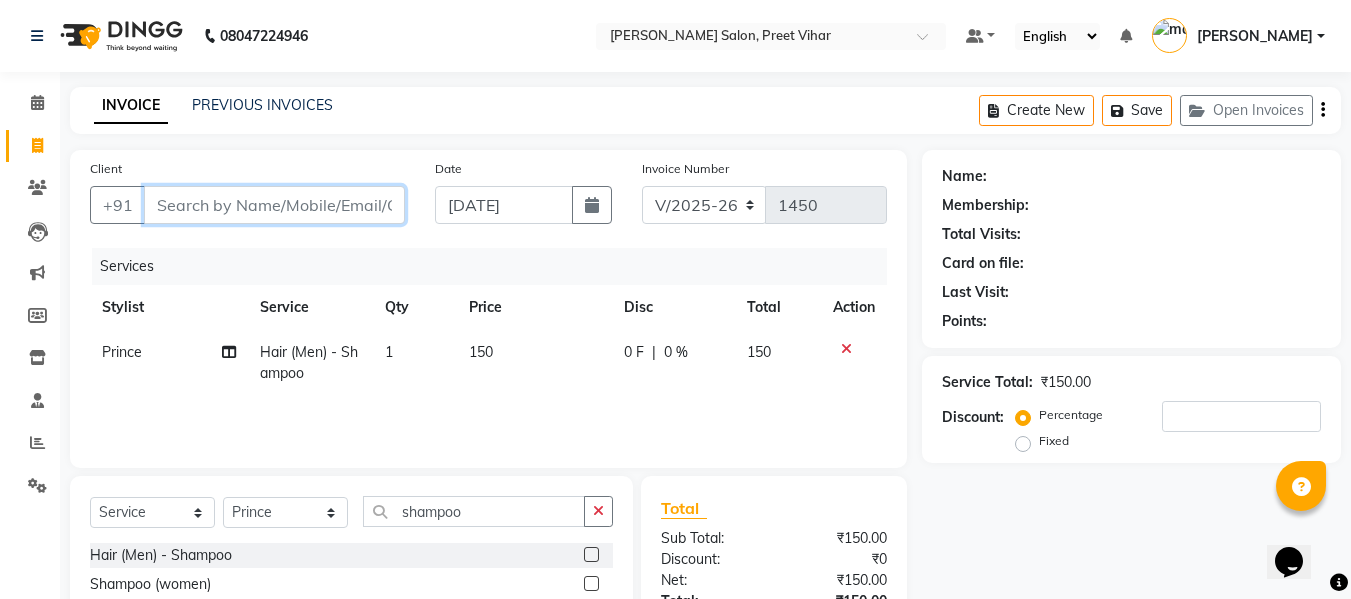 click on "Client" at bounding box center [274, 205] 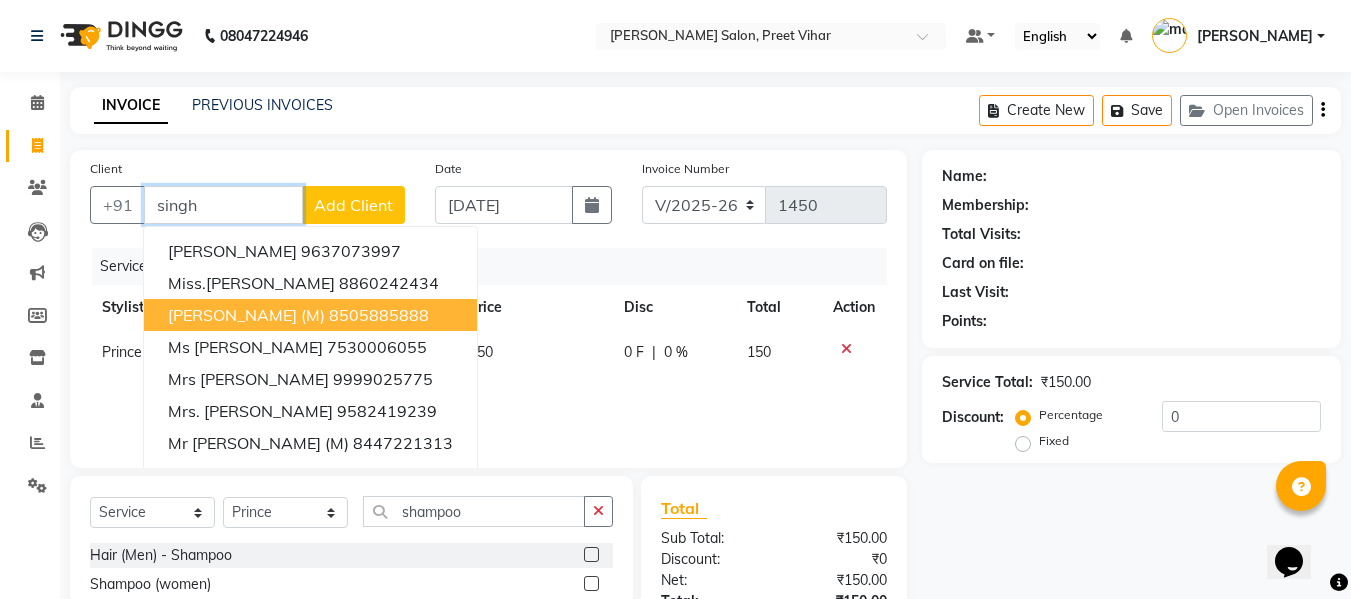 click on "GURSHARAN SINGH (M)" at bounding box center [246, 315] 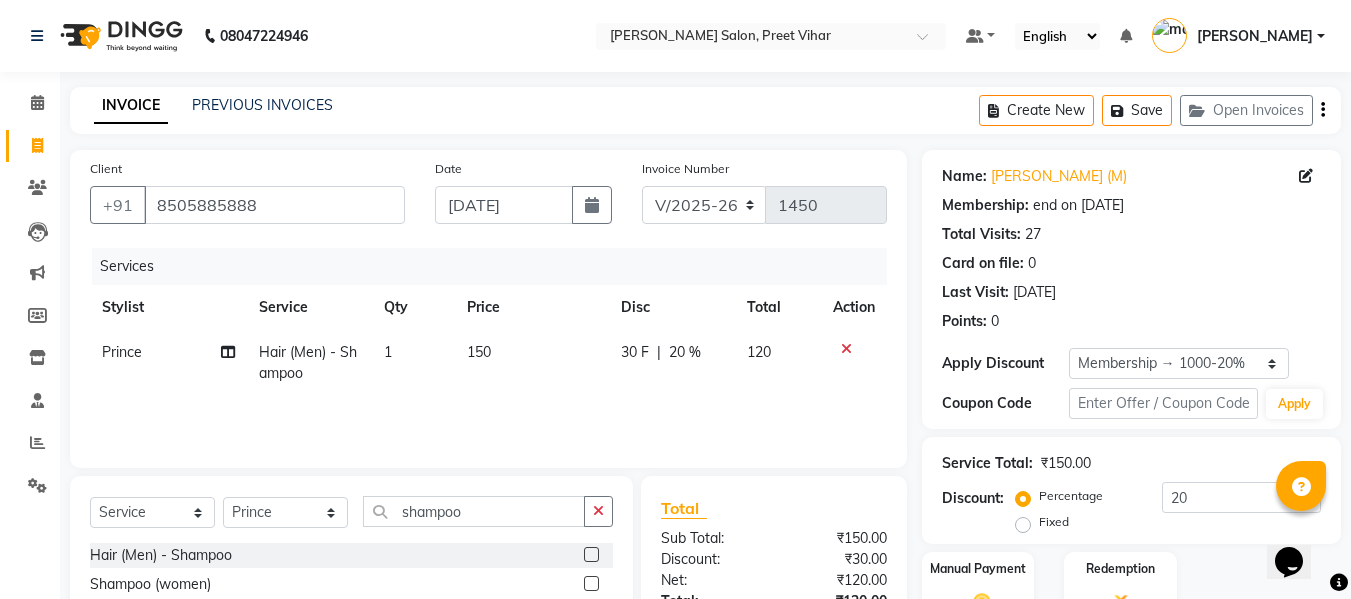 scroll, scrollTop: 159, scrollLeft: 0, axis: vertical 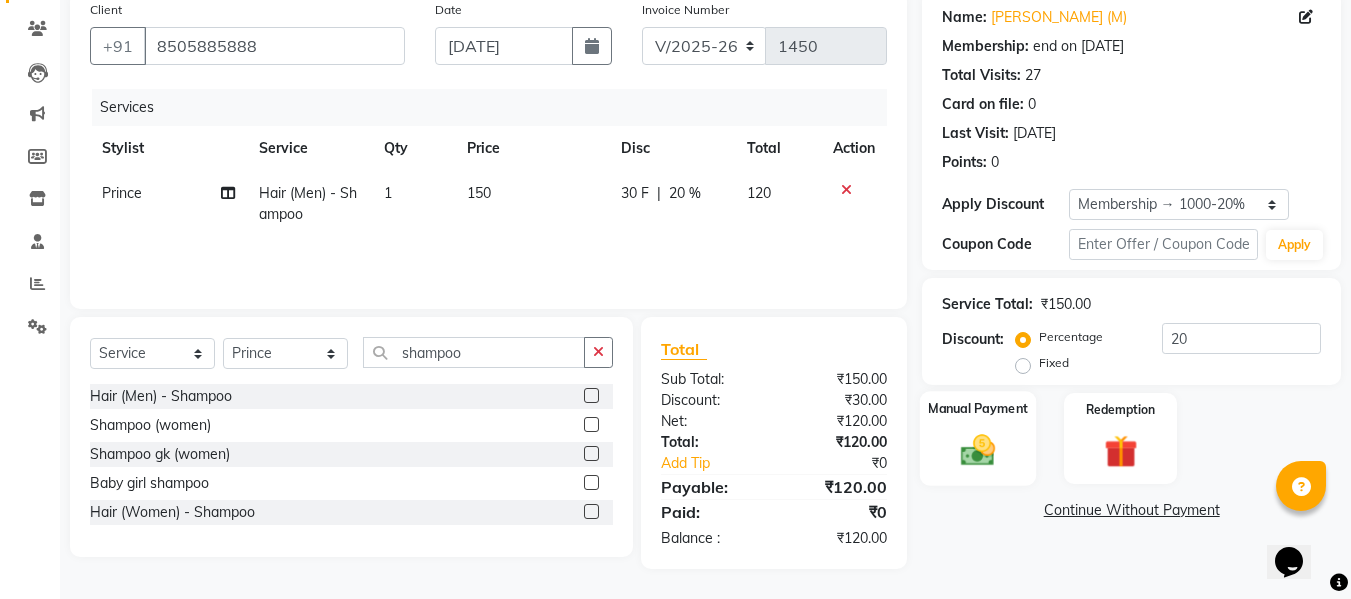 click 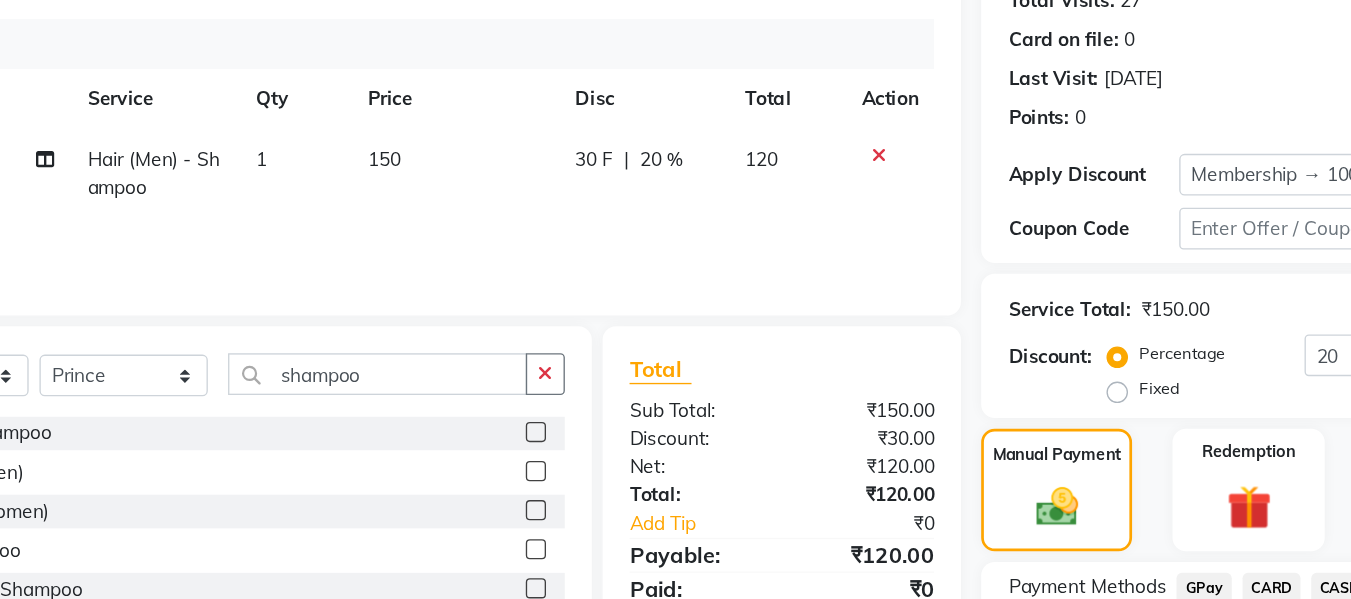 click on "150" 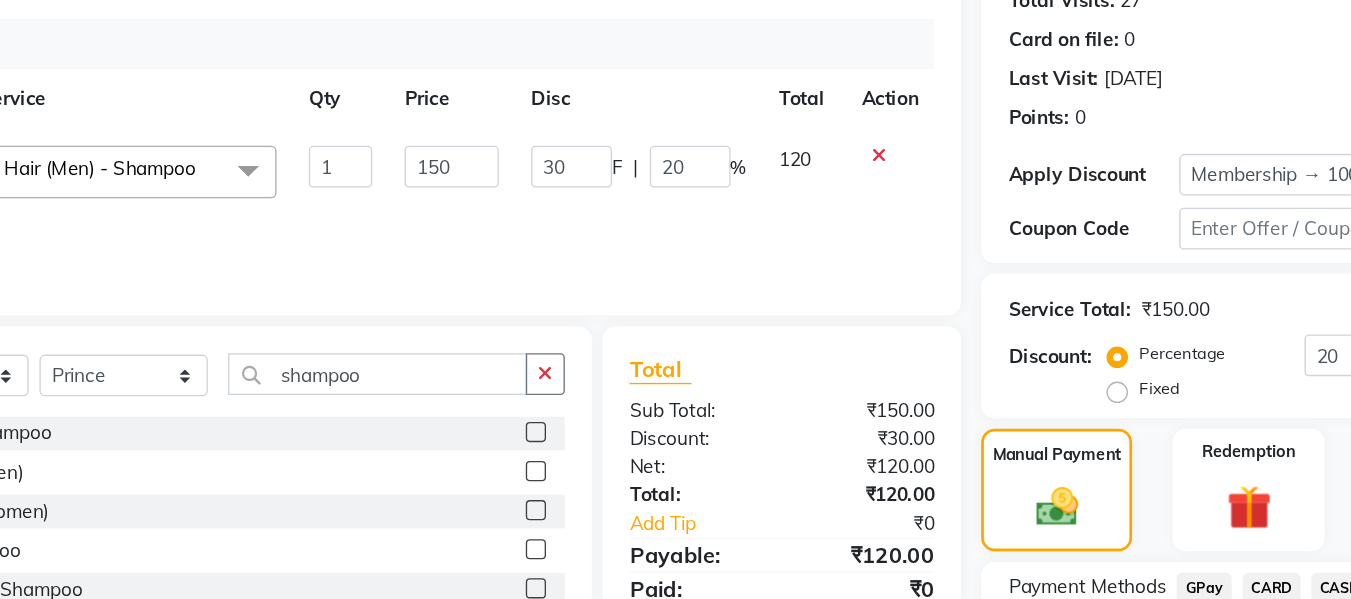 click on "150" 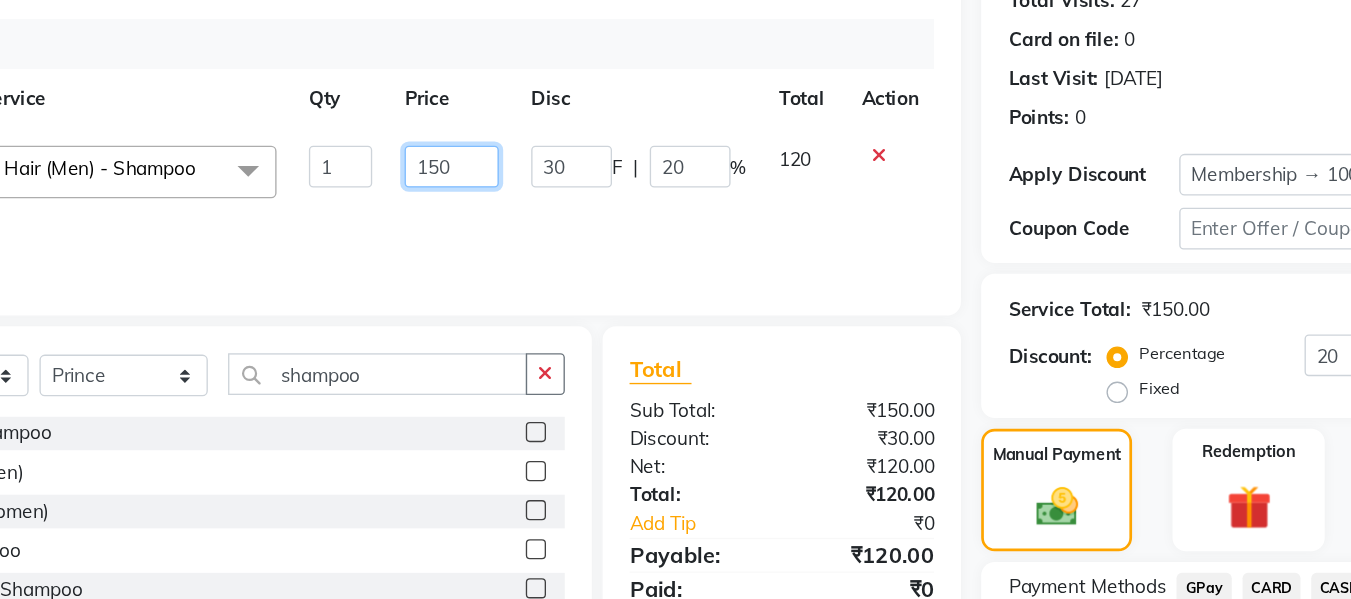 click on "150" 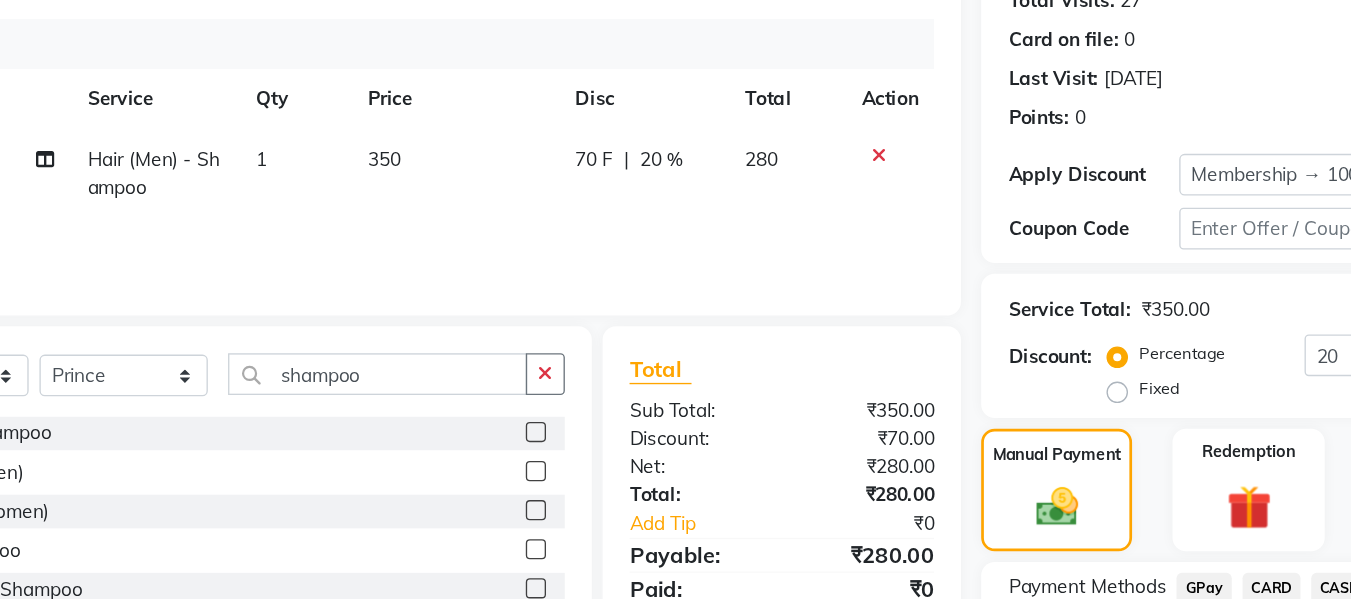 click on "Services Stylist Service Qty Price Disc Total Action Prince Hair (Men) - Shampoo 1 350 70 F | 20 % 280" 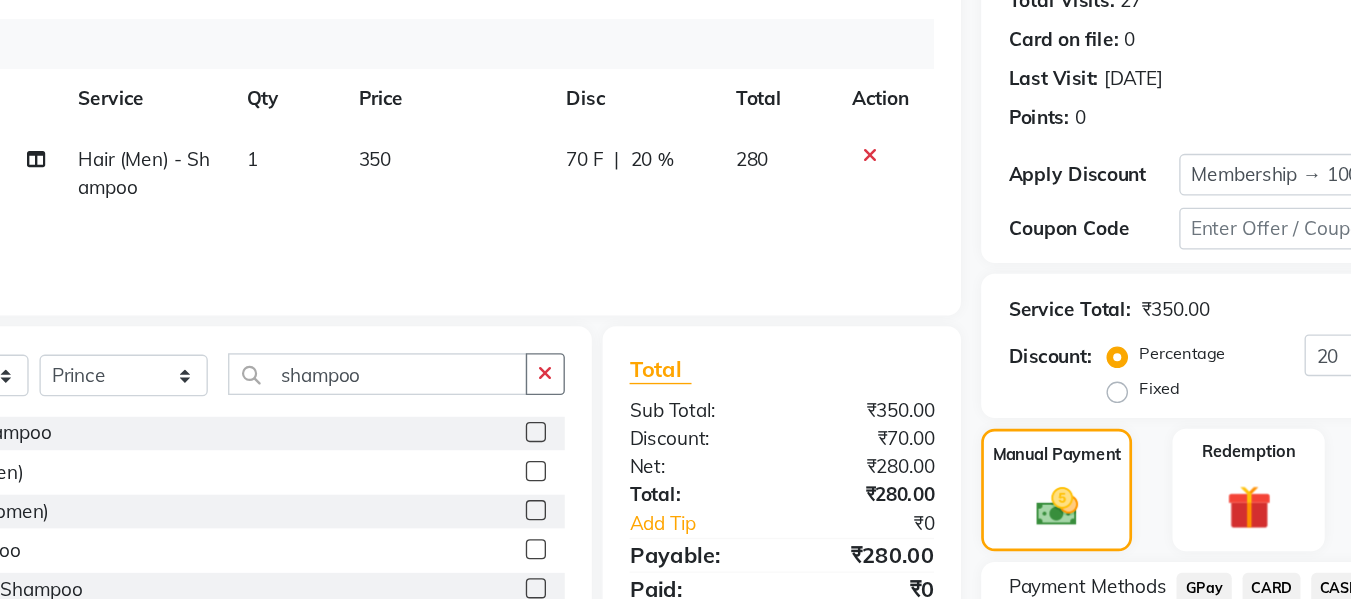 scroll, scrollTop: 0, scrollLeft: 8, axis: horizontal 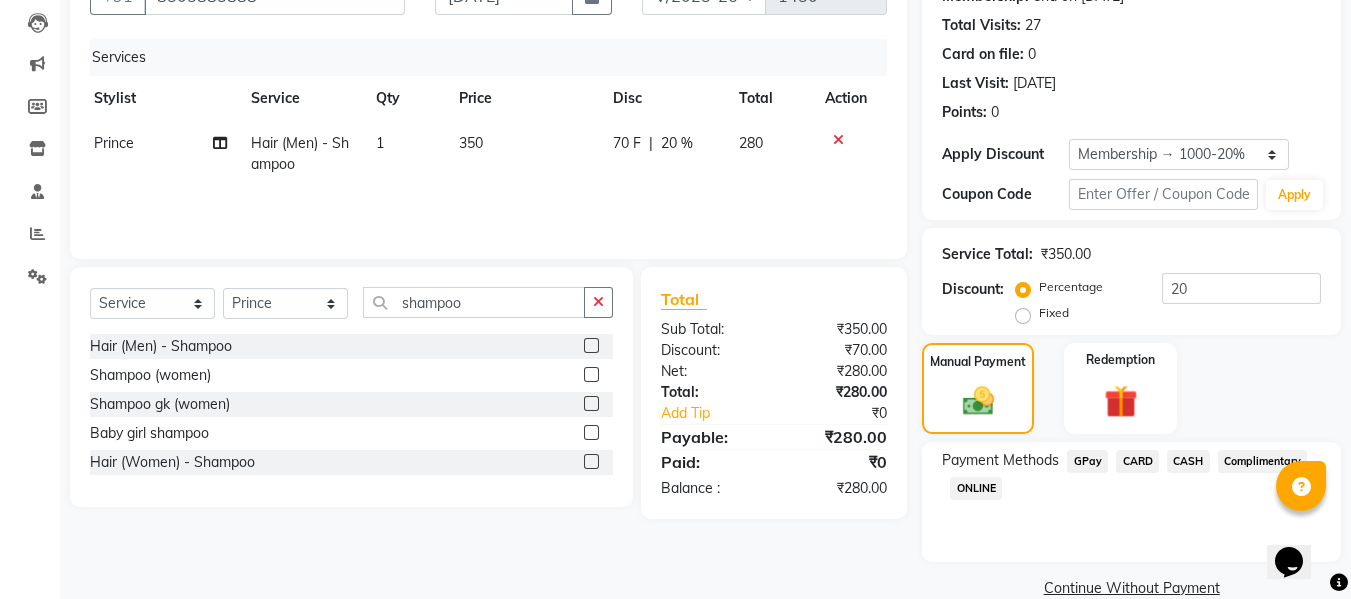click on "Services Stylist Service Qty Price Disc Total Action Prince Hair (Men) - Shampoo 1 350 70 F | 20 % 280" 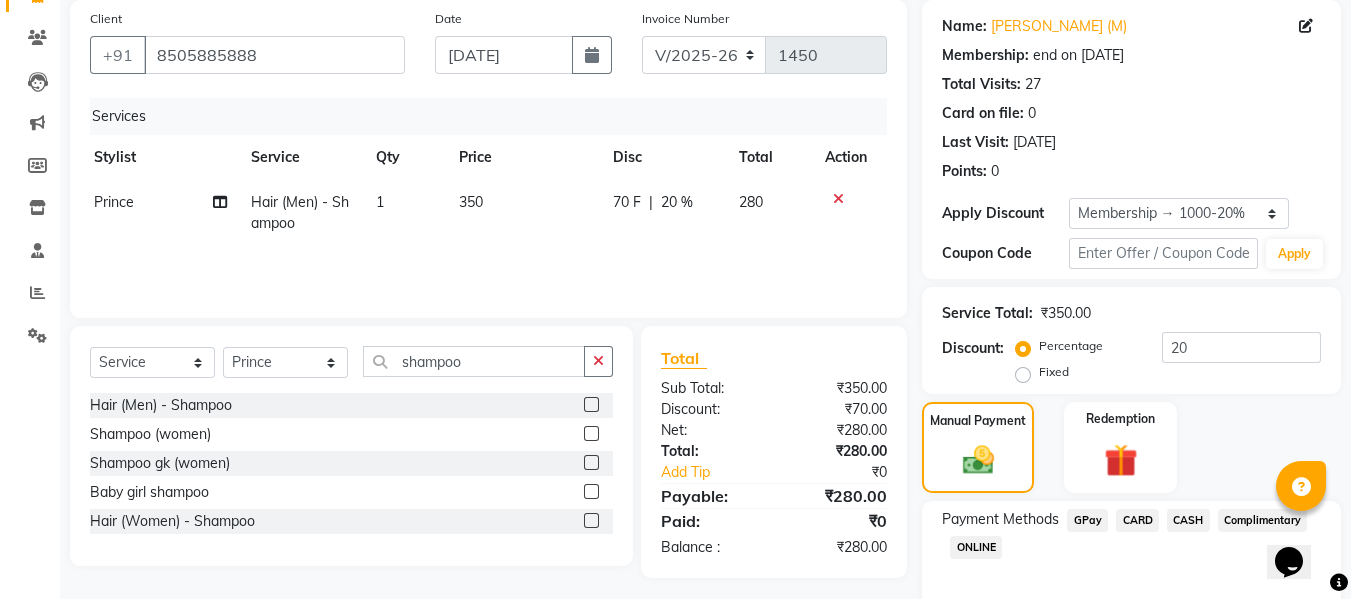 scroll, scrollTop: 243, scrollLeft: 0, axis: vertical 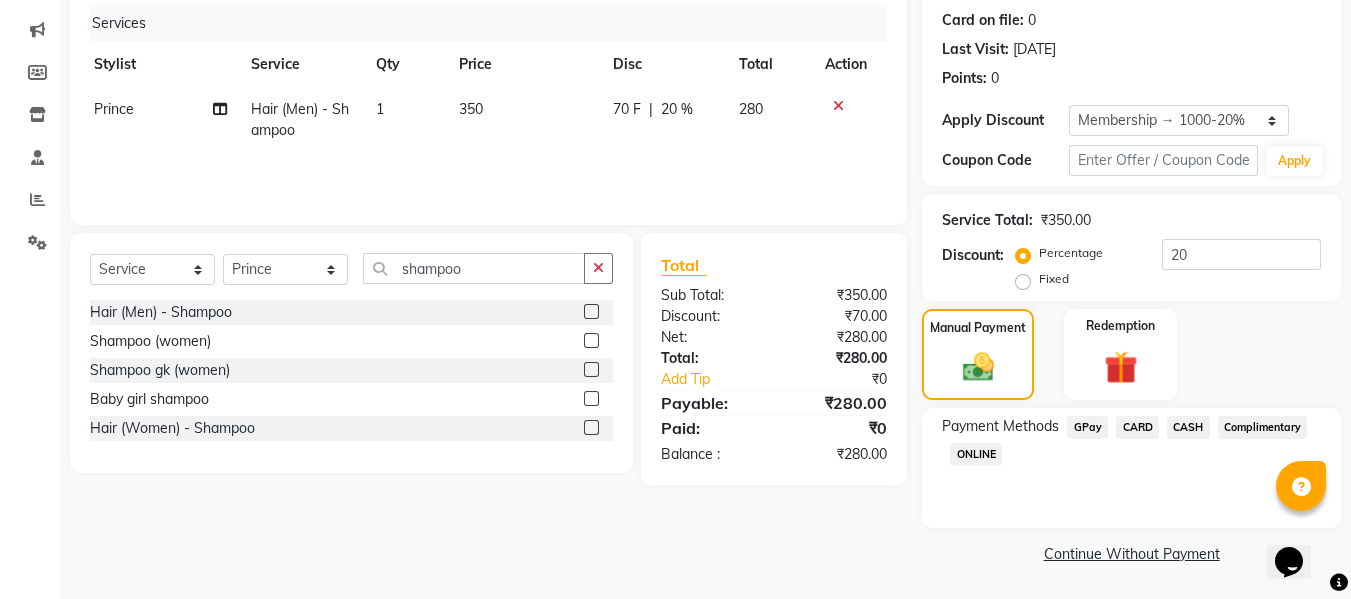click on "GPay" 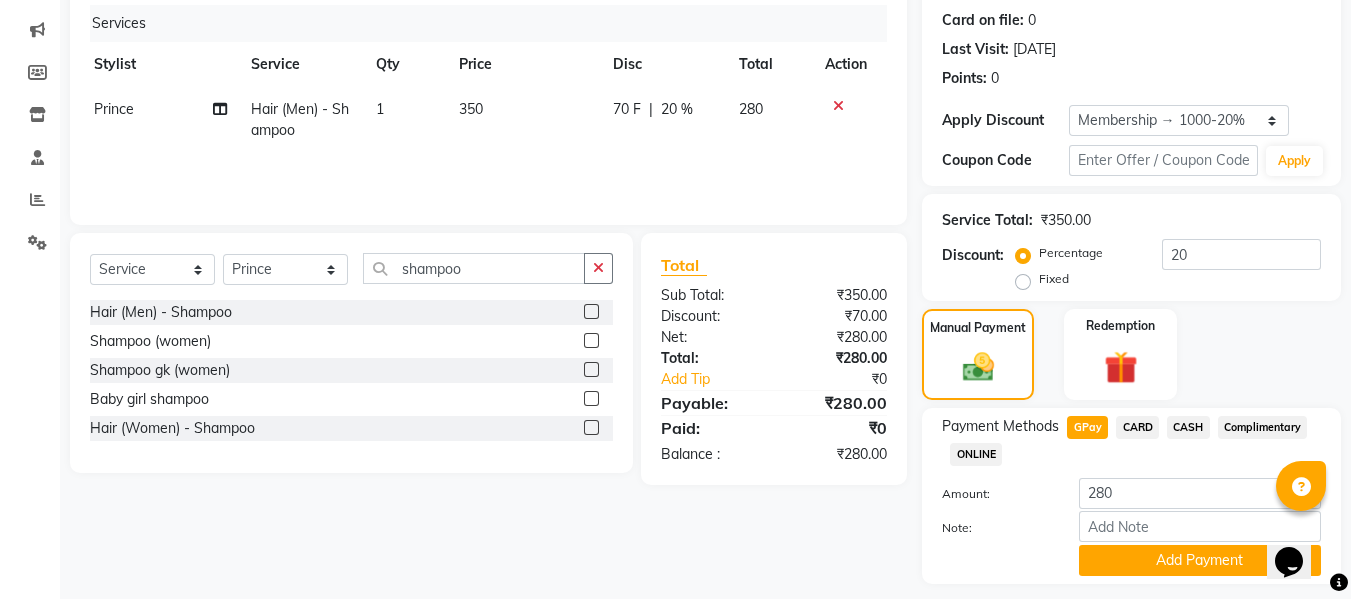scroll, scrollTop: 299, scrollLeft: 0, axis: vertical 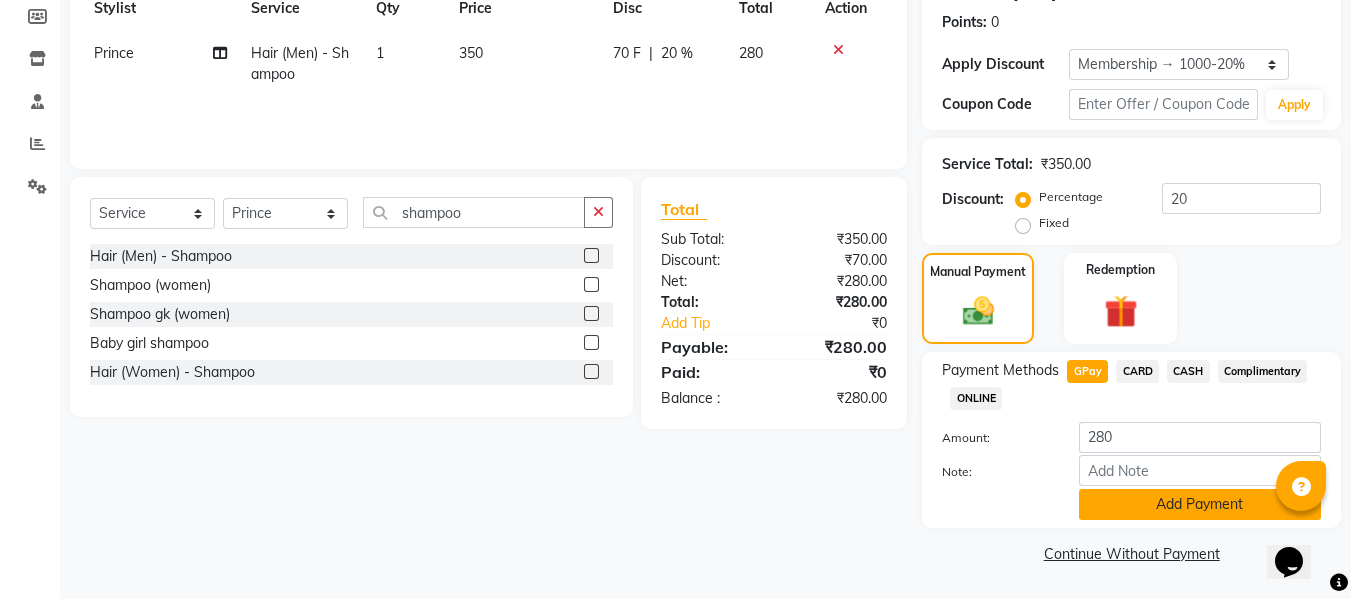 click on "Add Payment" 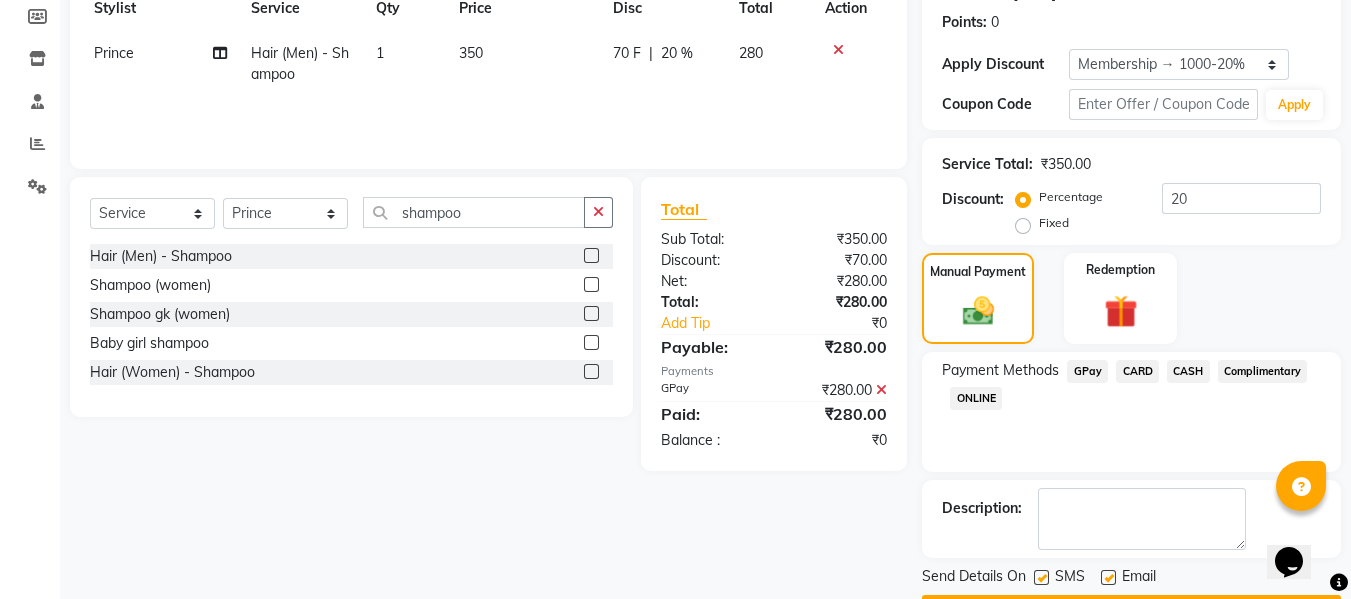 scroll, scrollTop: 356, scrollLeft: 0, axis: vertical 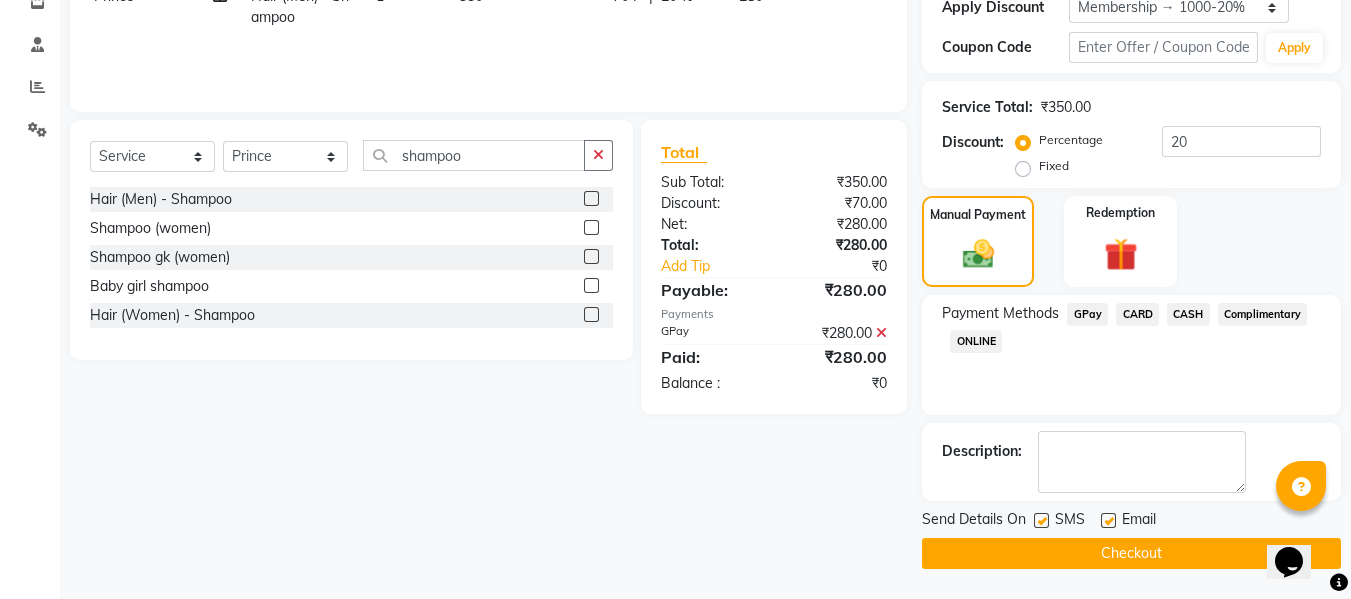 click on "Checkout" 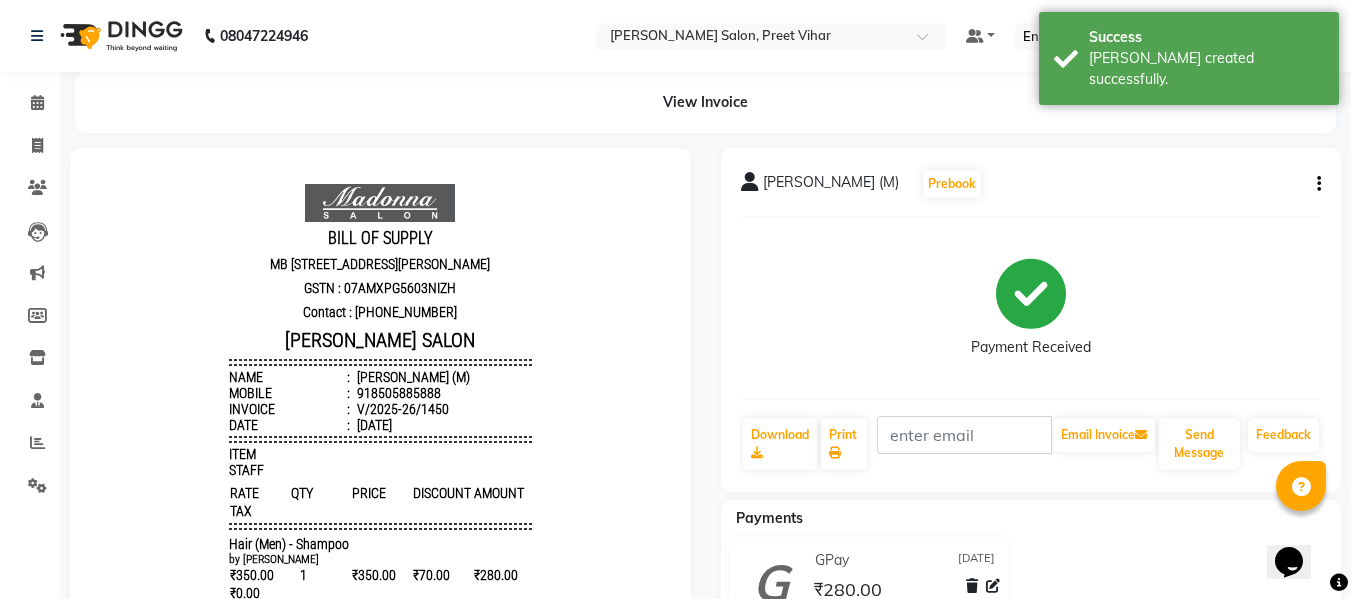 scroll, scrollTop: 0, scrollLeft: 0, axis: both 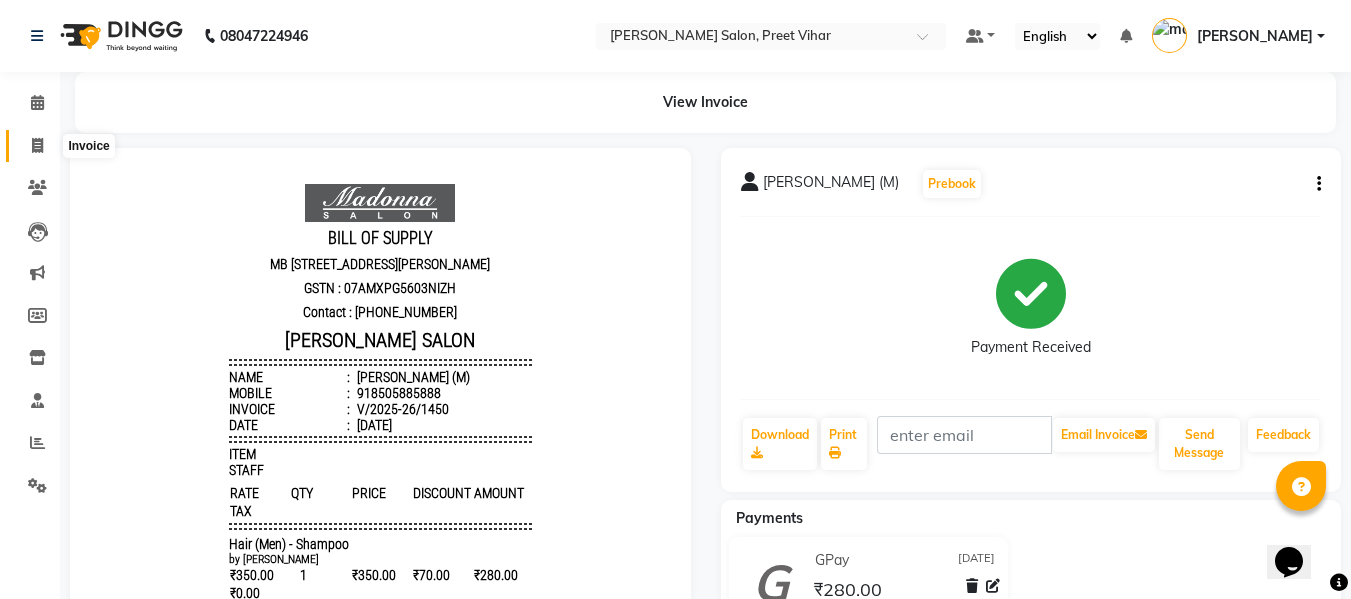 click 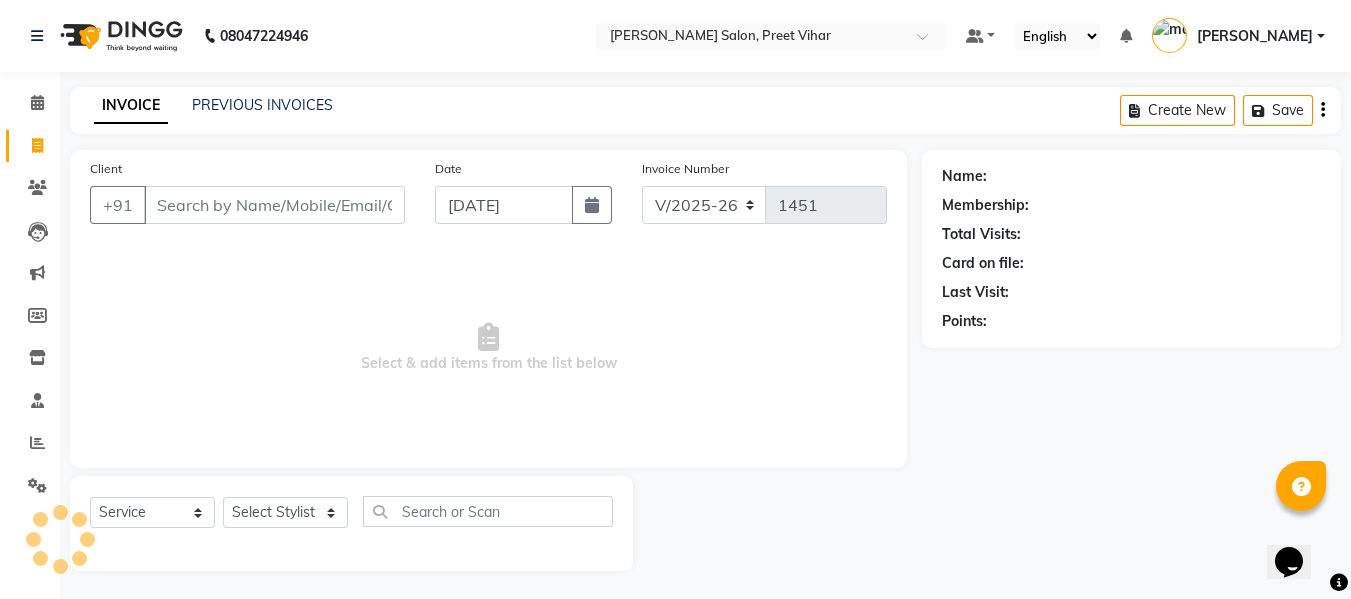 scroll, scrollTop: 2, scrollLeft: 0, axis: vertical 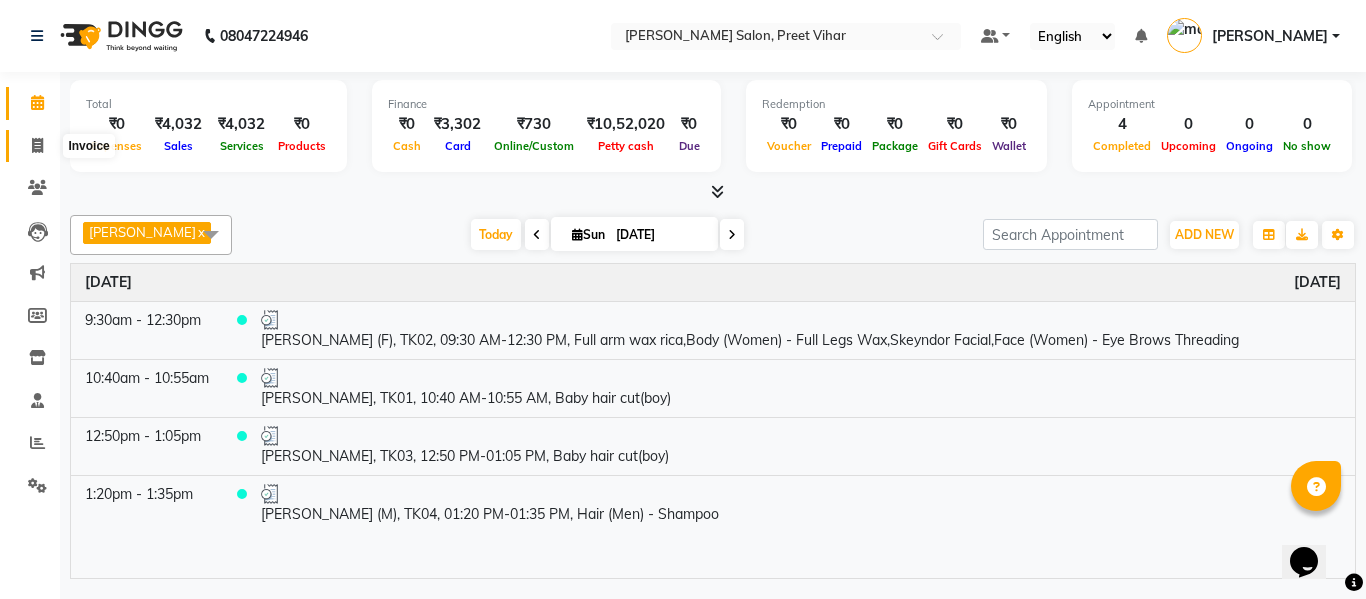 click 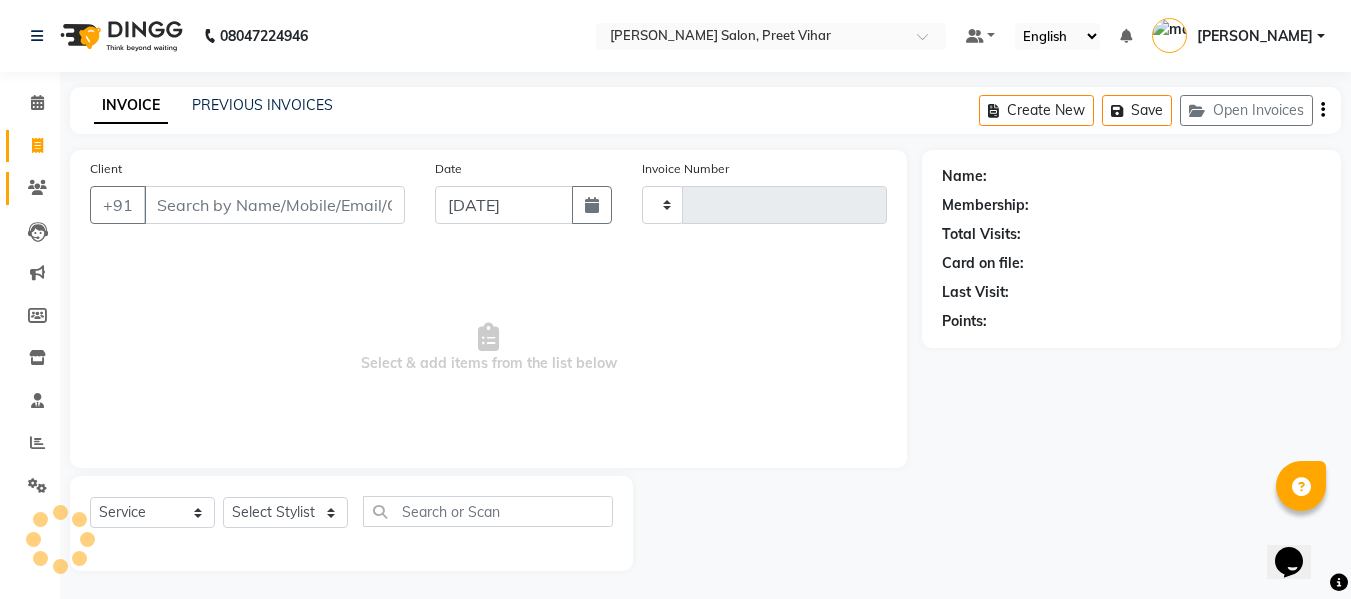 type on "1451" 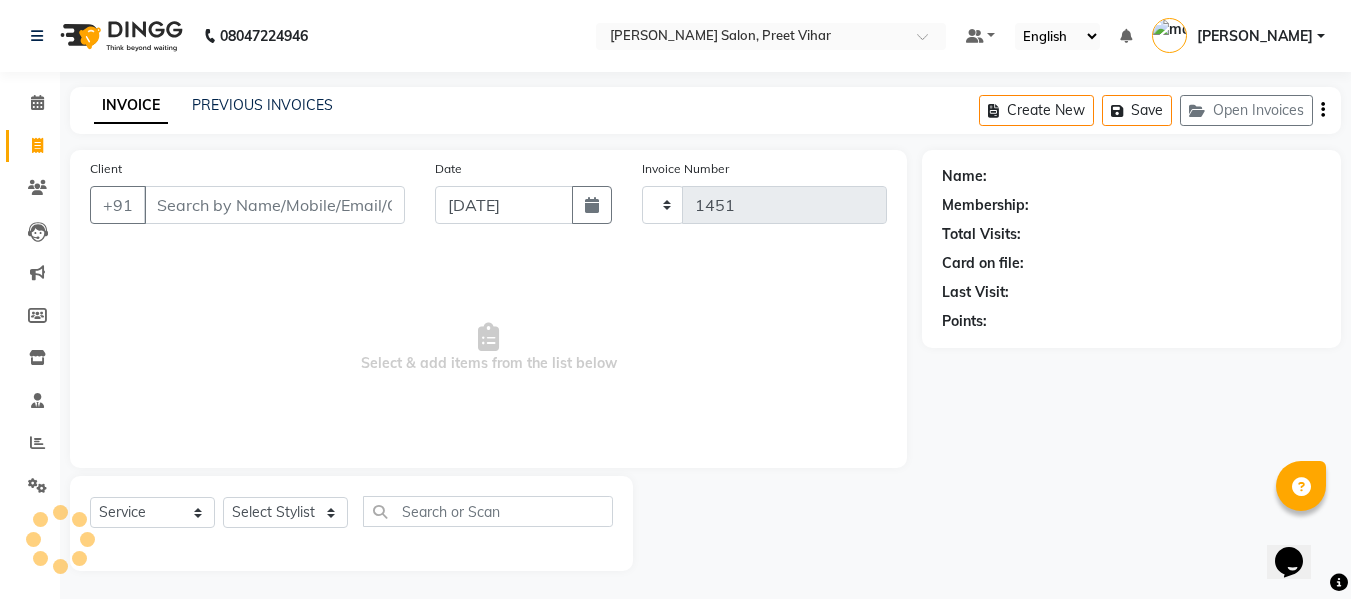 select on "6469" 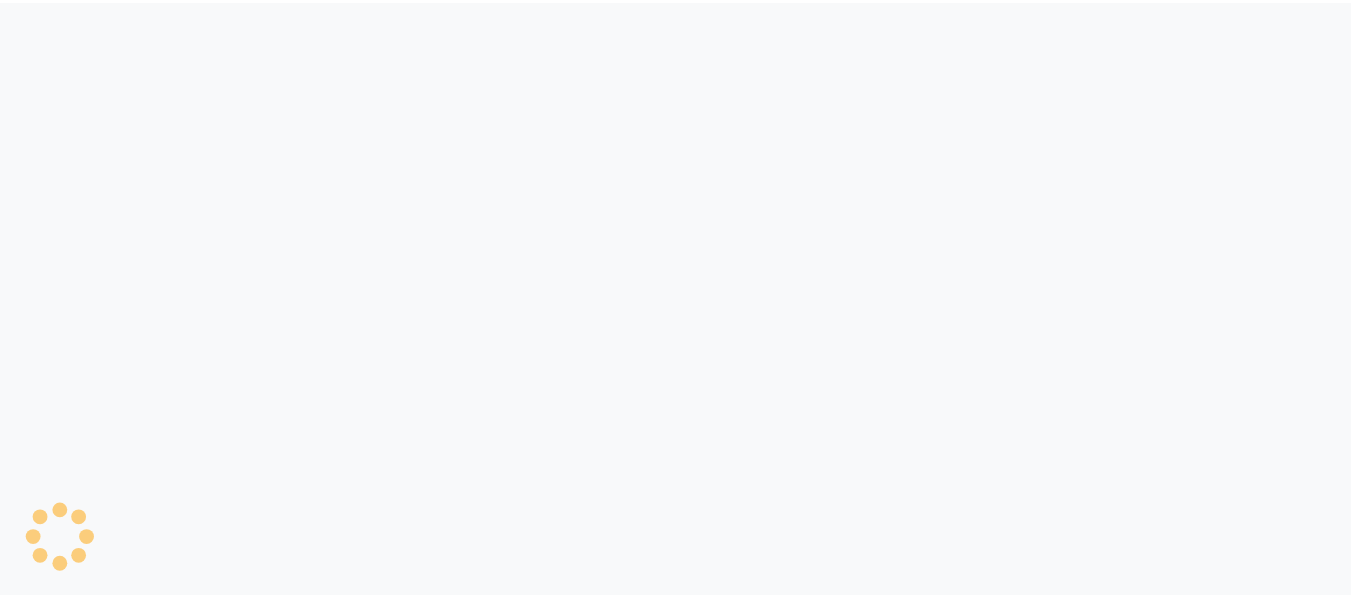 scroll, scrollTop: 0, scrollLeft: 0, axis: both 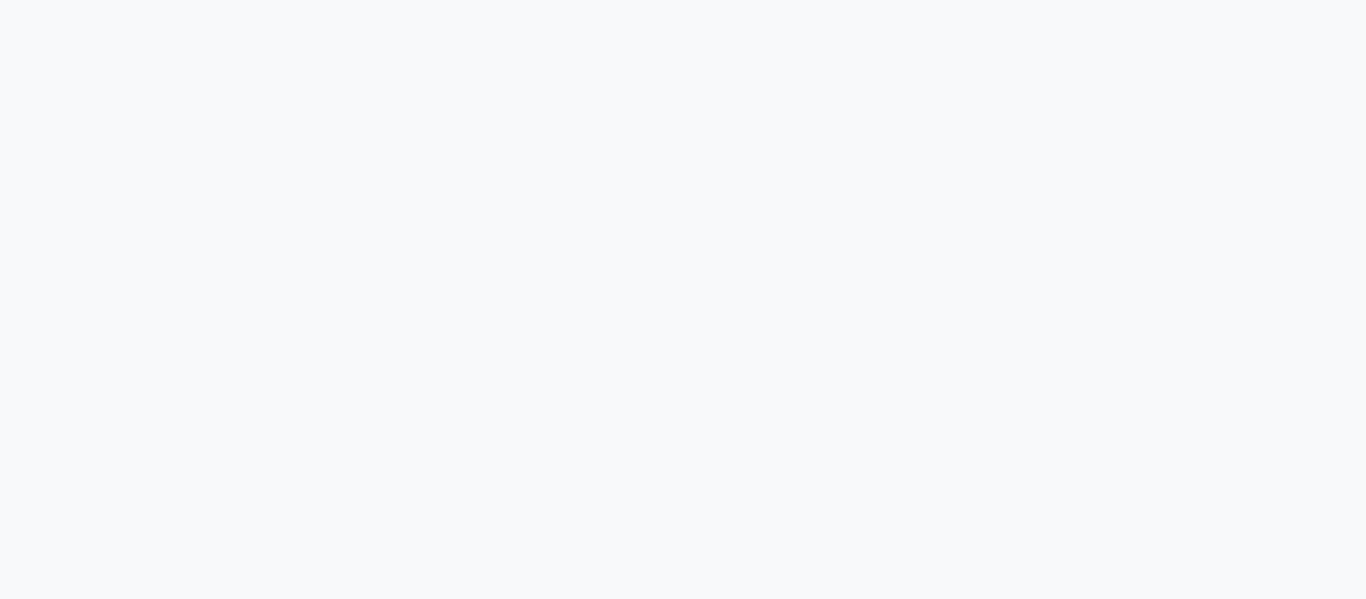 select on "6469" 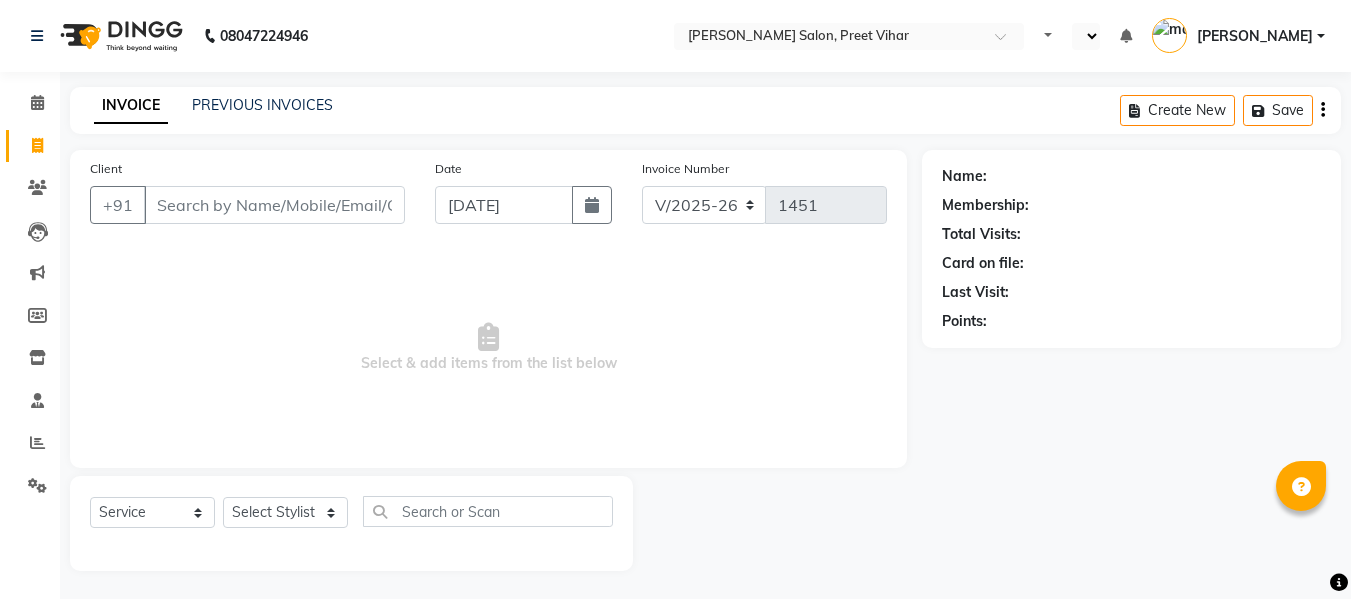 select on "en" 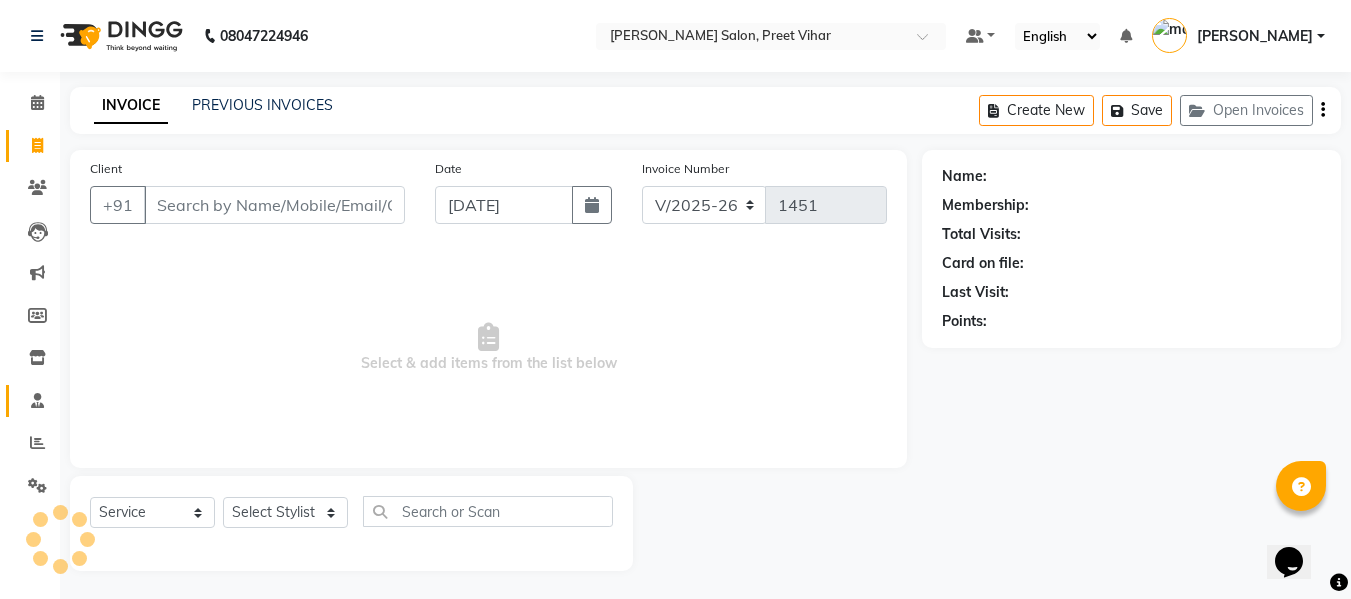 scroll, scrollTop: 0, scrollLeft: 0, axis: both 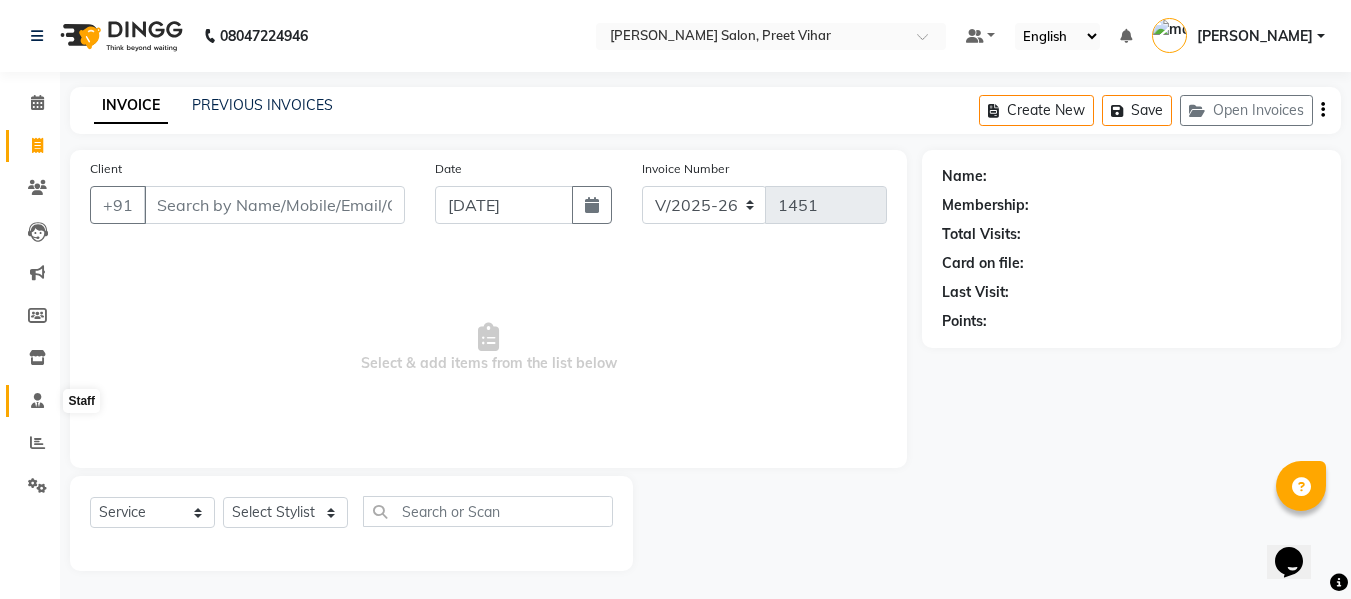 click 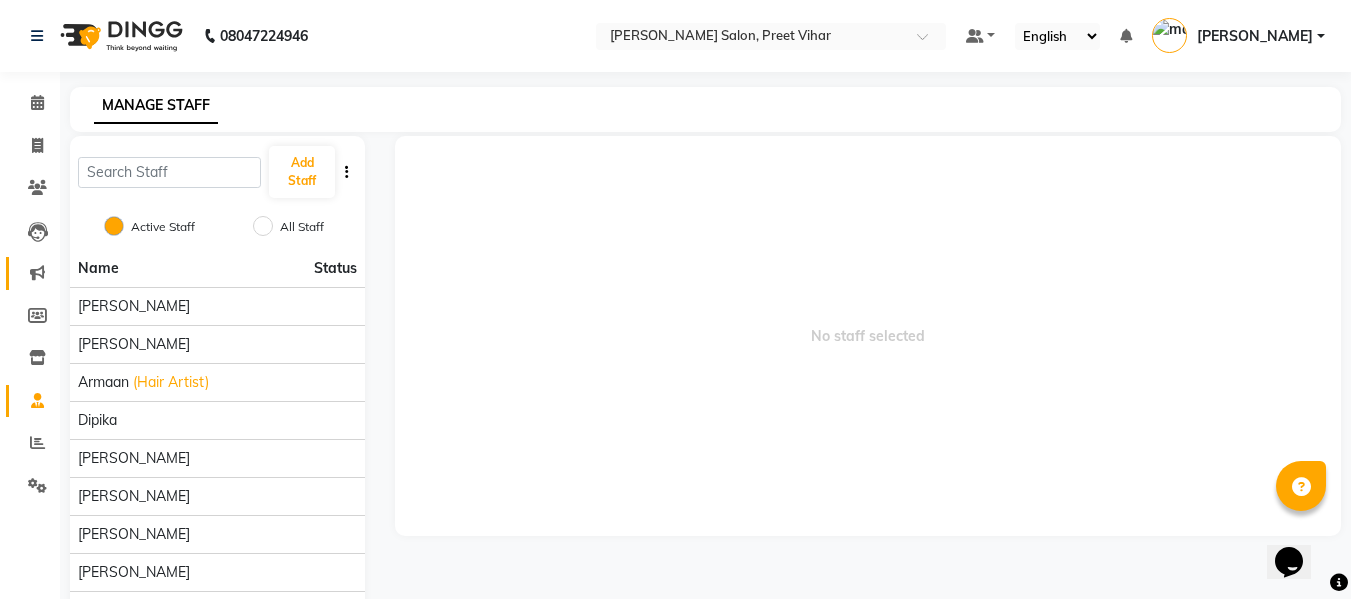 click on "Marketing" 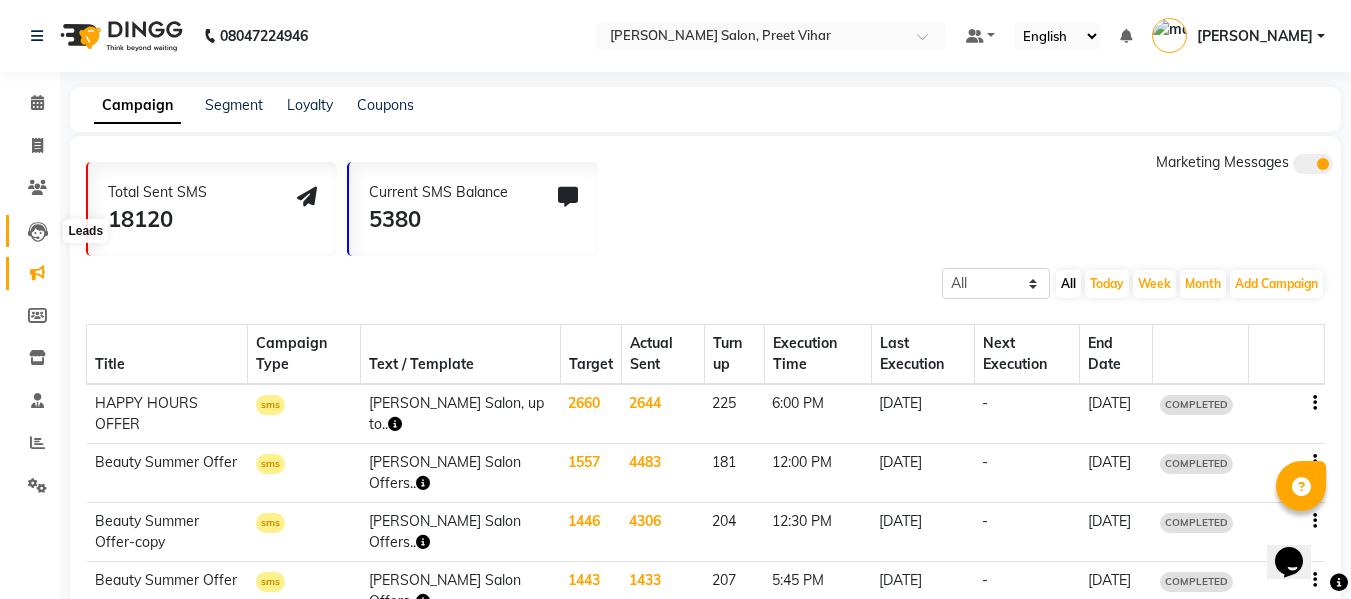 click 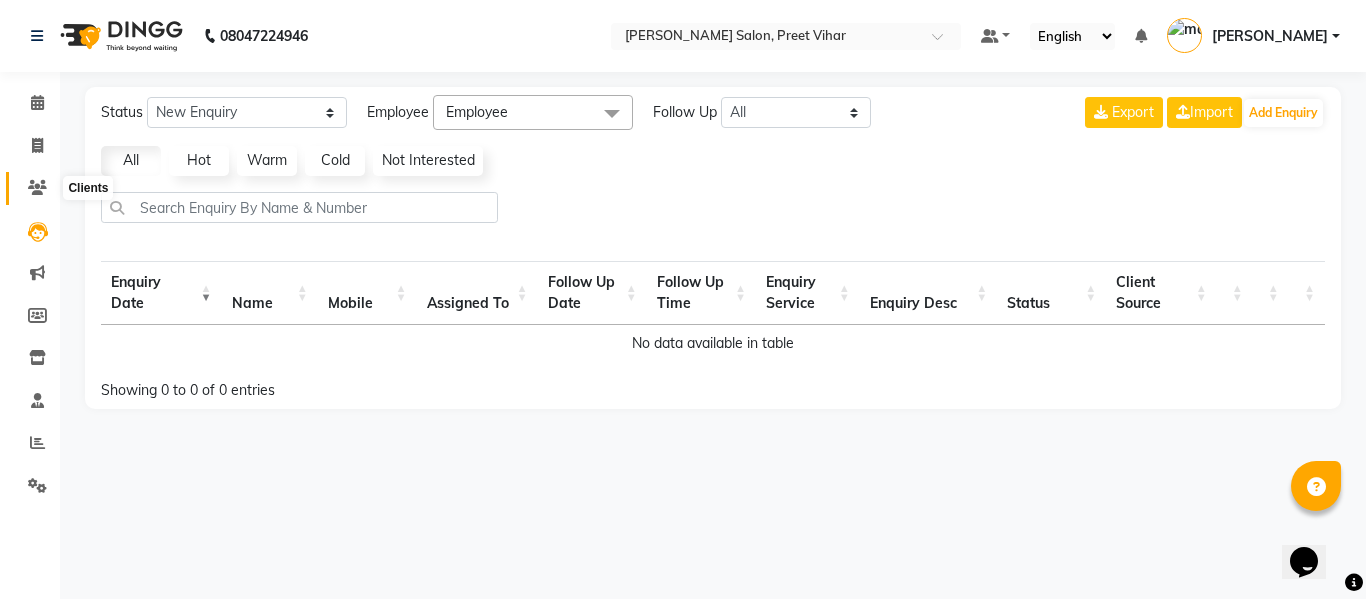 click 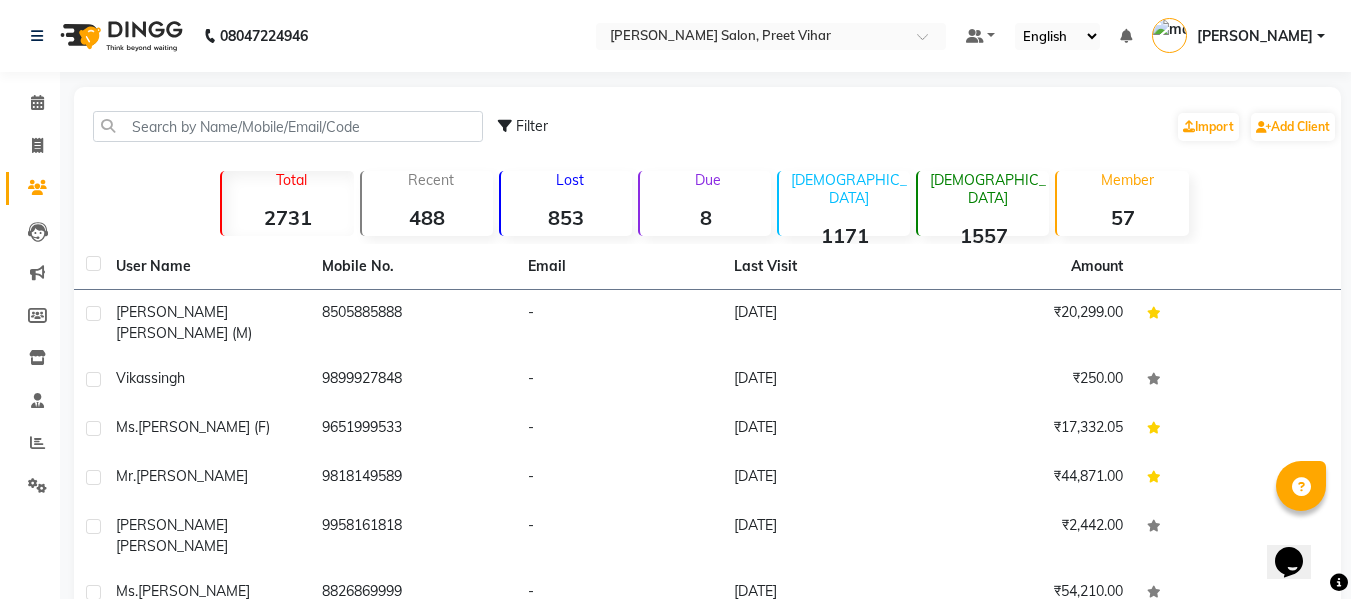 click on "853" 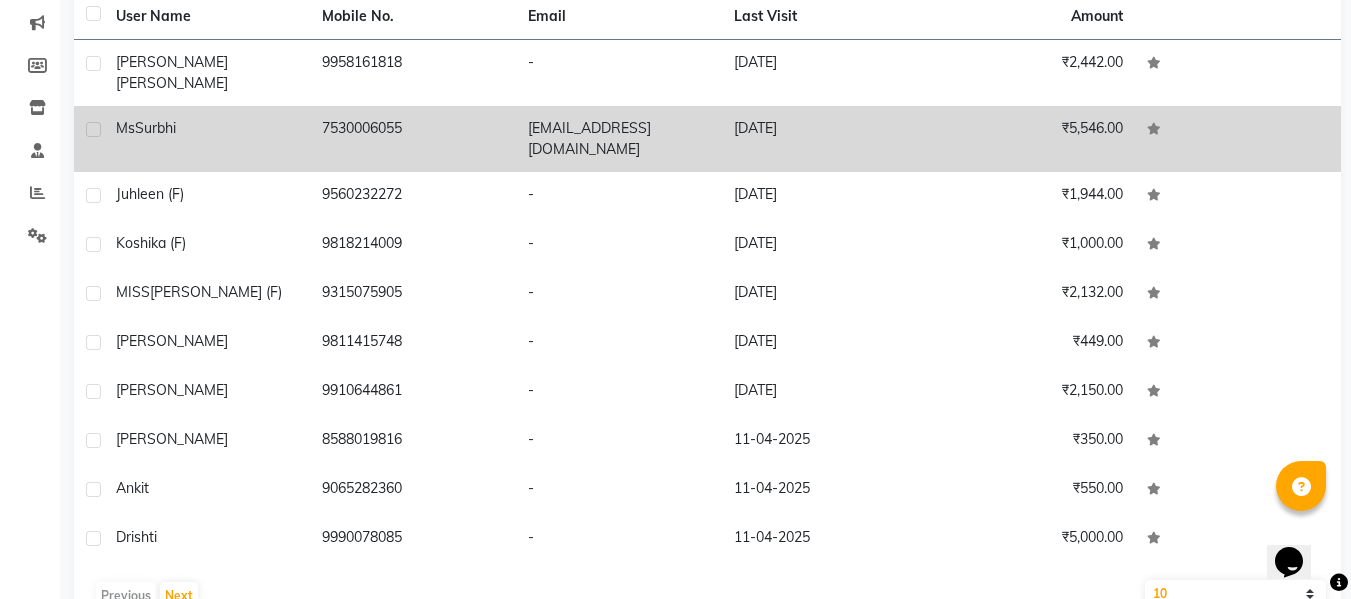 scroll, scrollTop: 260, scrollLeft: 0, axis: vertical 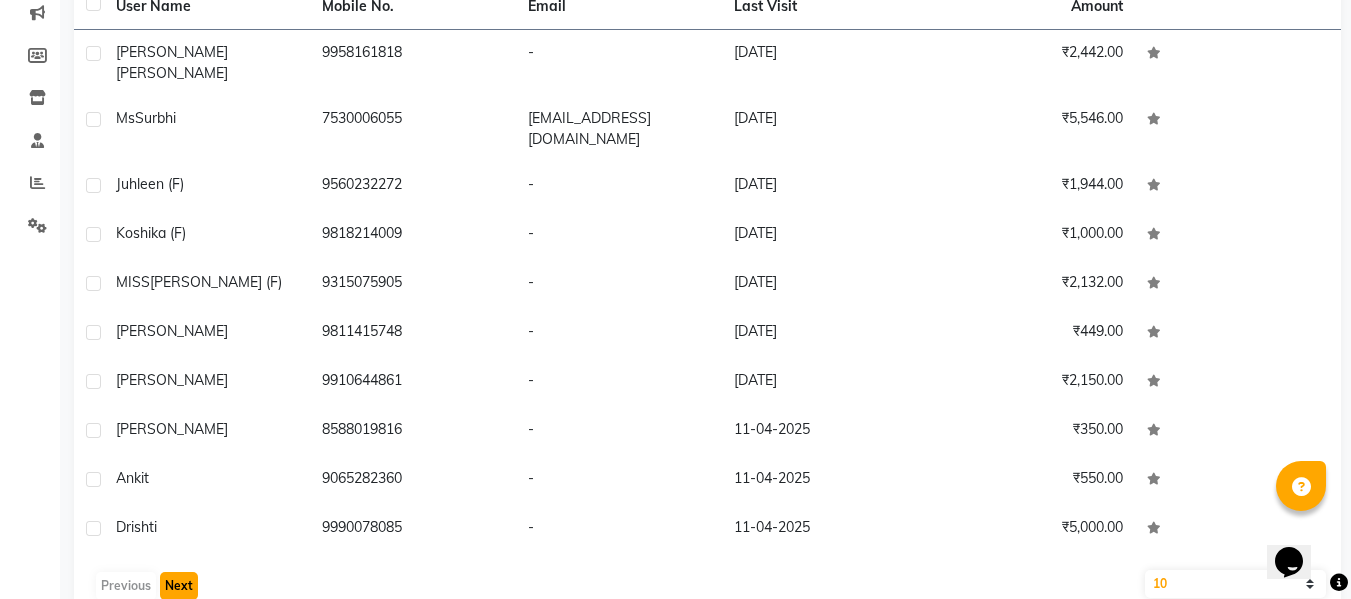 click on "Next" 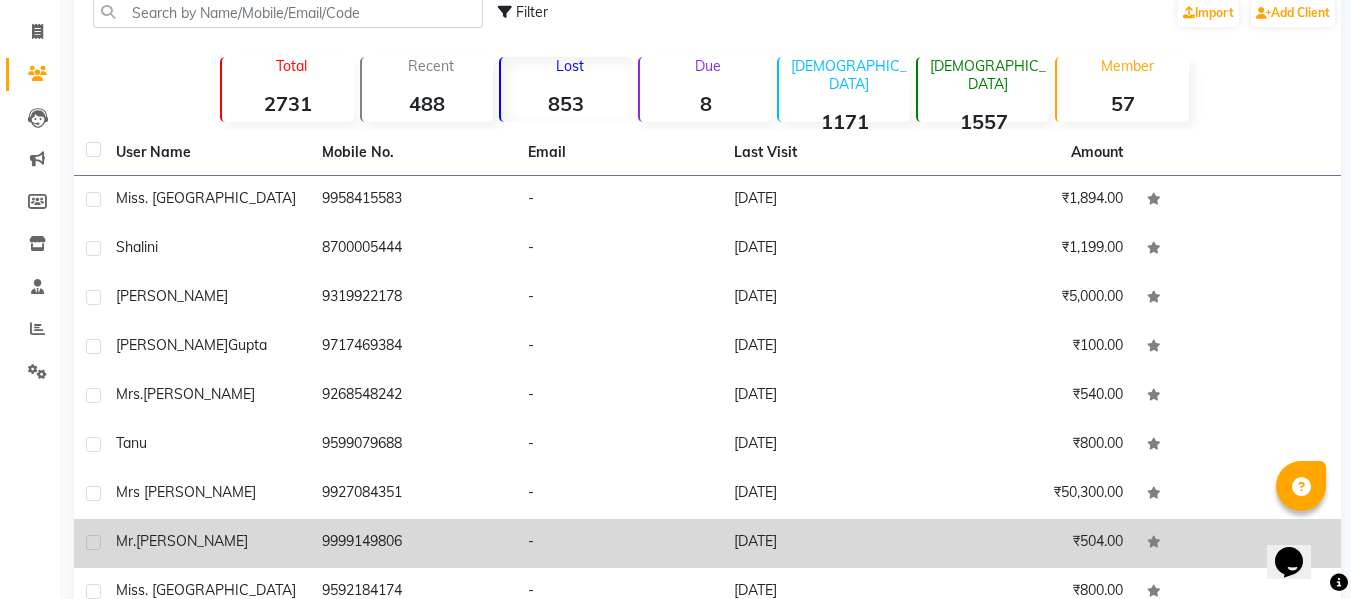 scroll, scrollTop: 0, scrollLeft: 0, axis: both 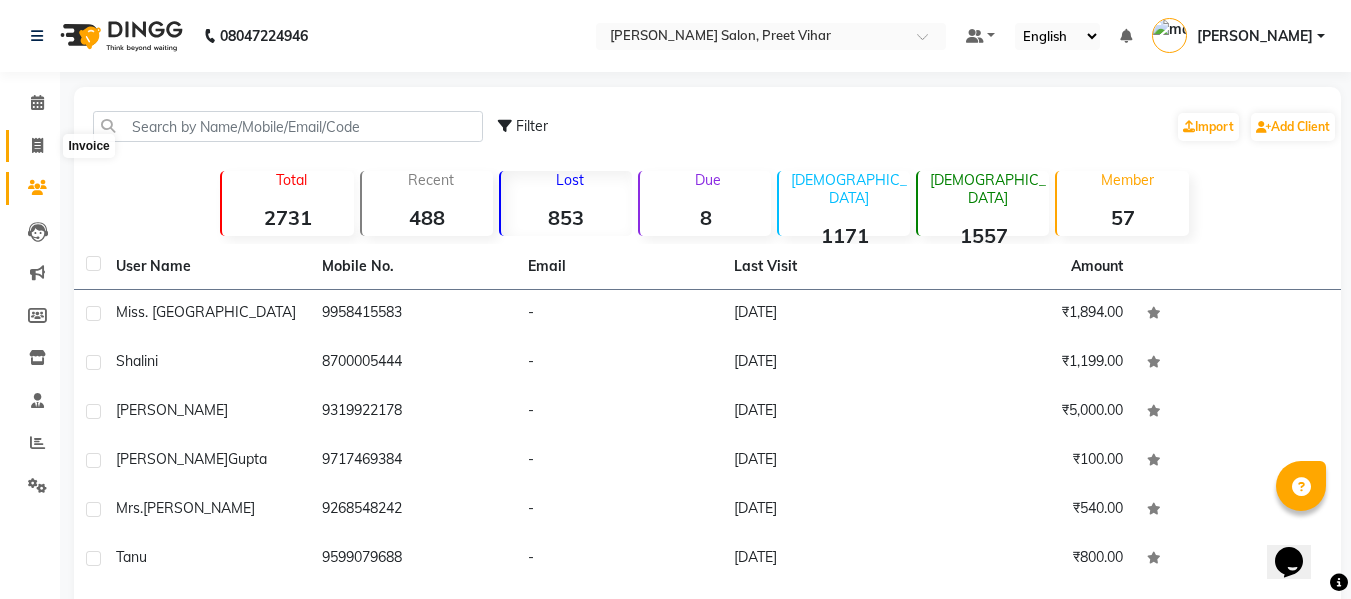 click 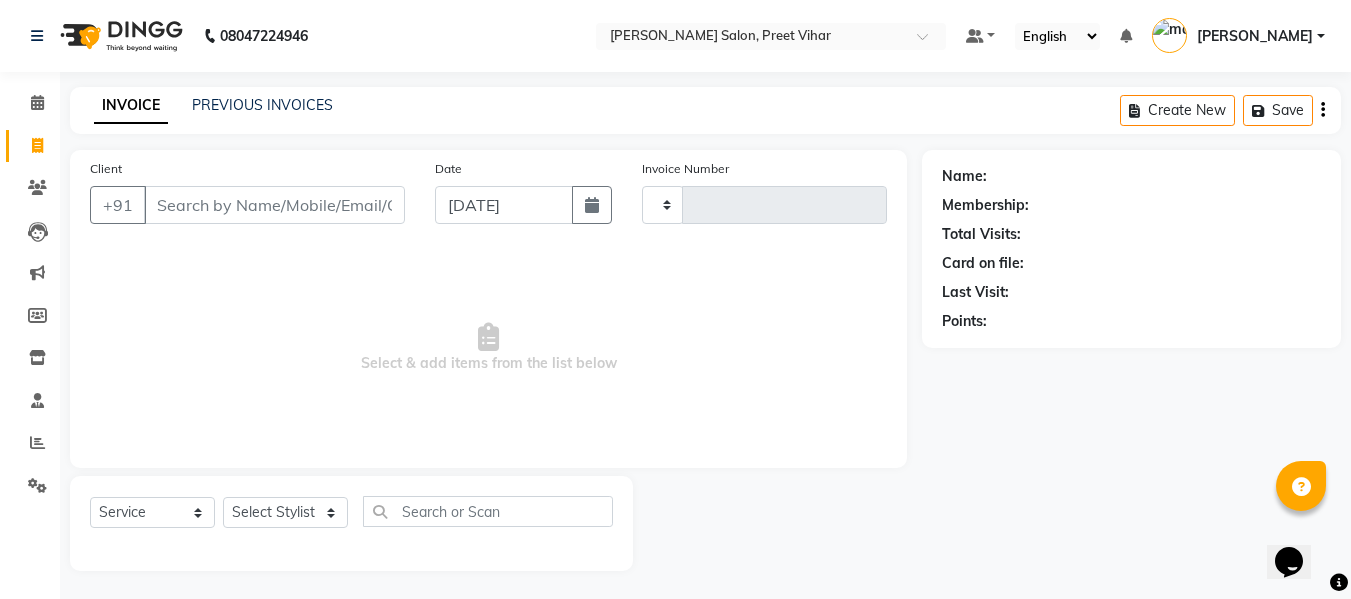 scroll, scrollTop: 2, scrollLeft: 0, axis: vertical 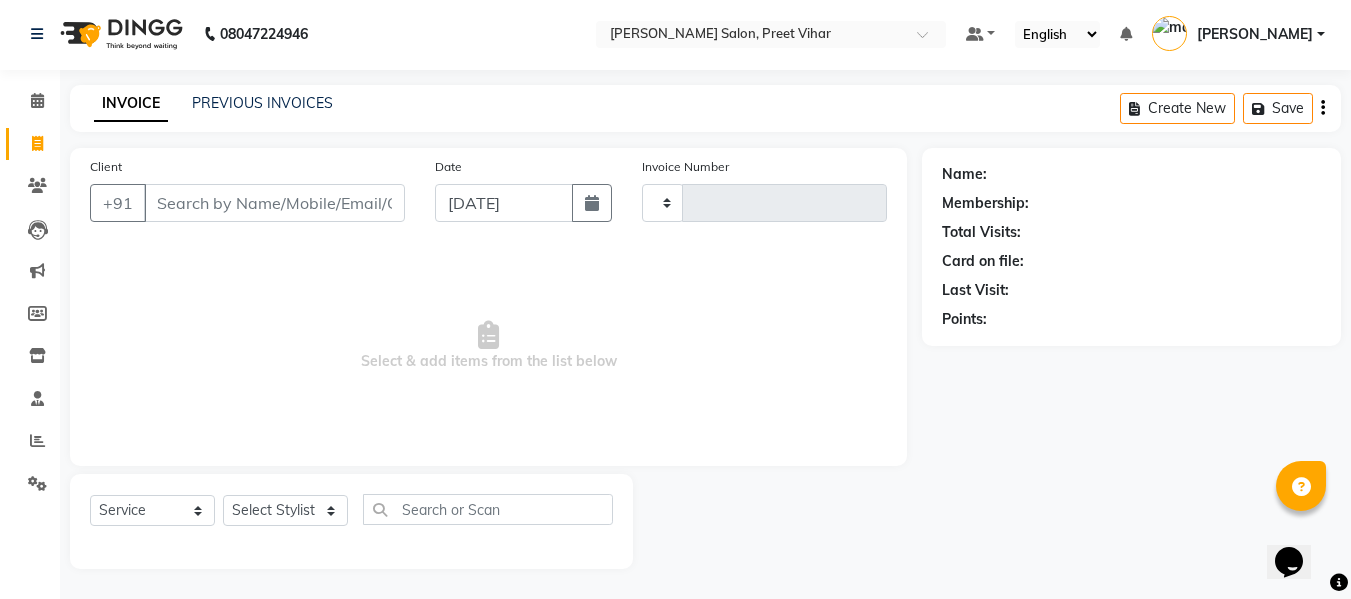 type on "1451" 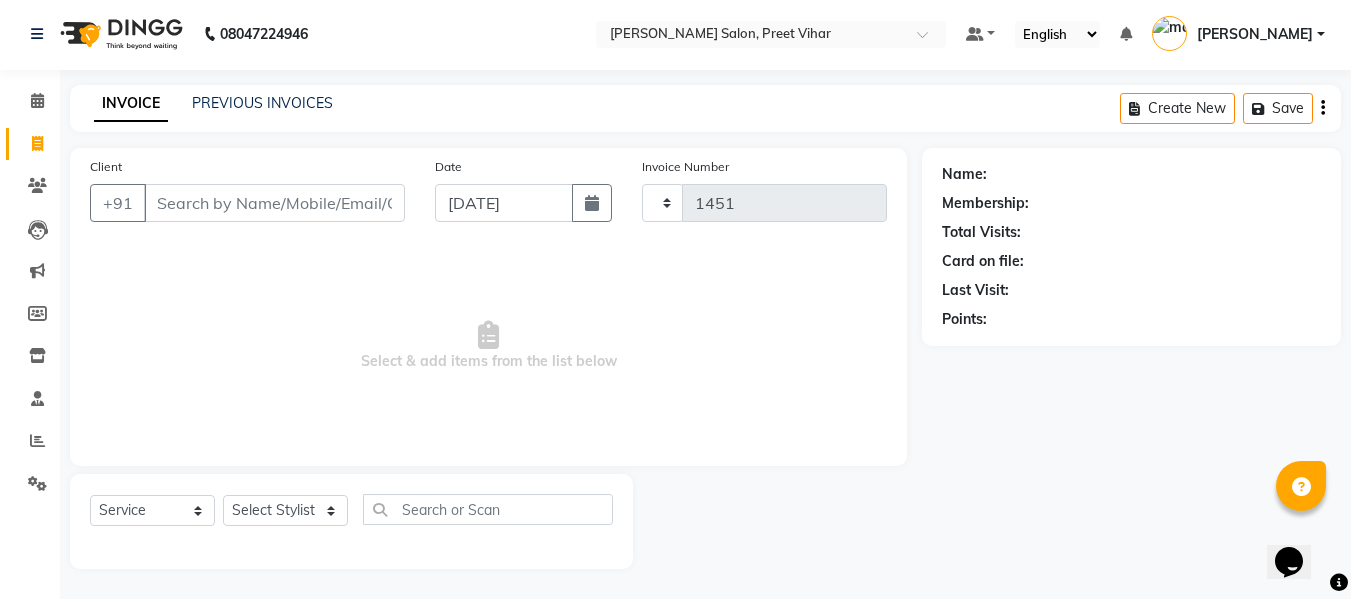 select on "6469" 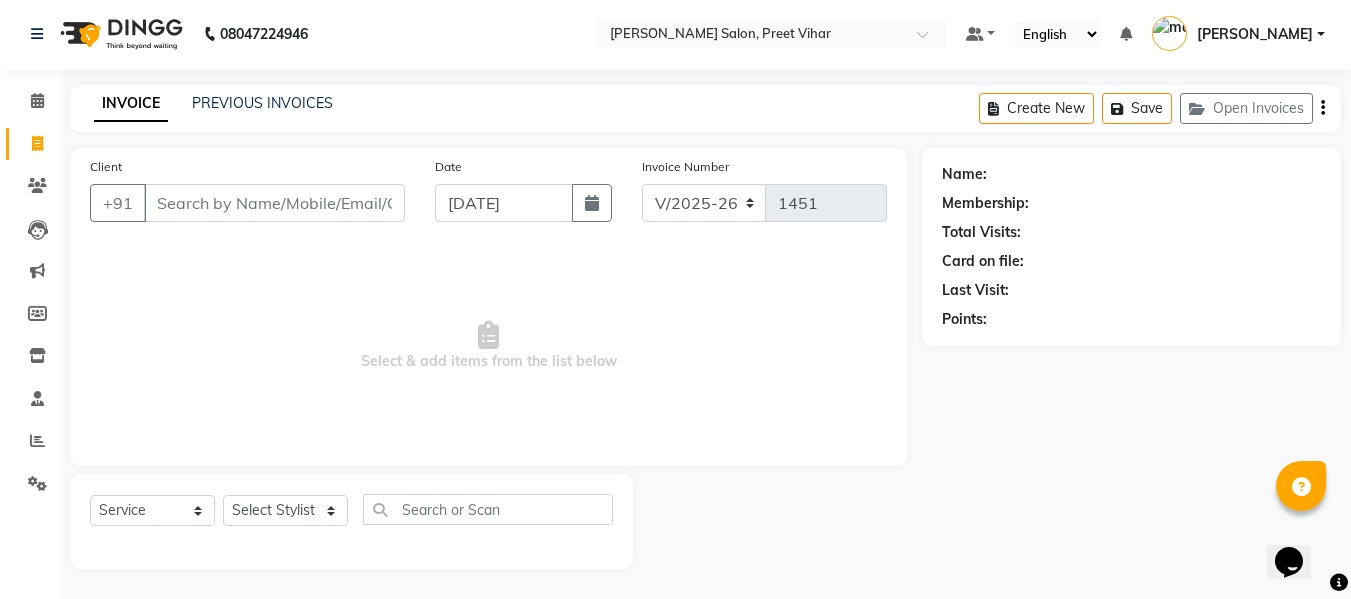 click on "Client" at bounding box center (274, 203) 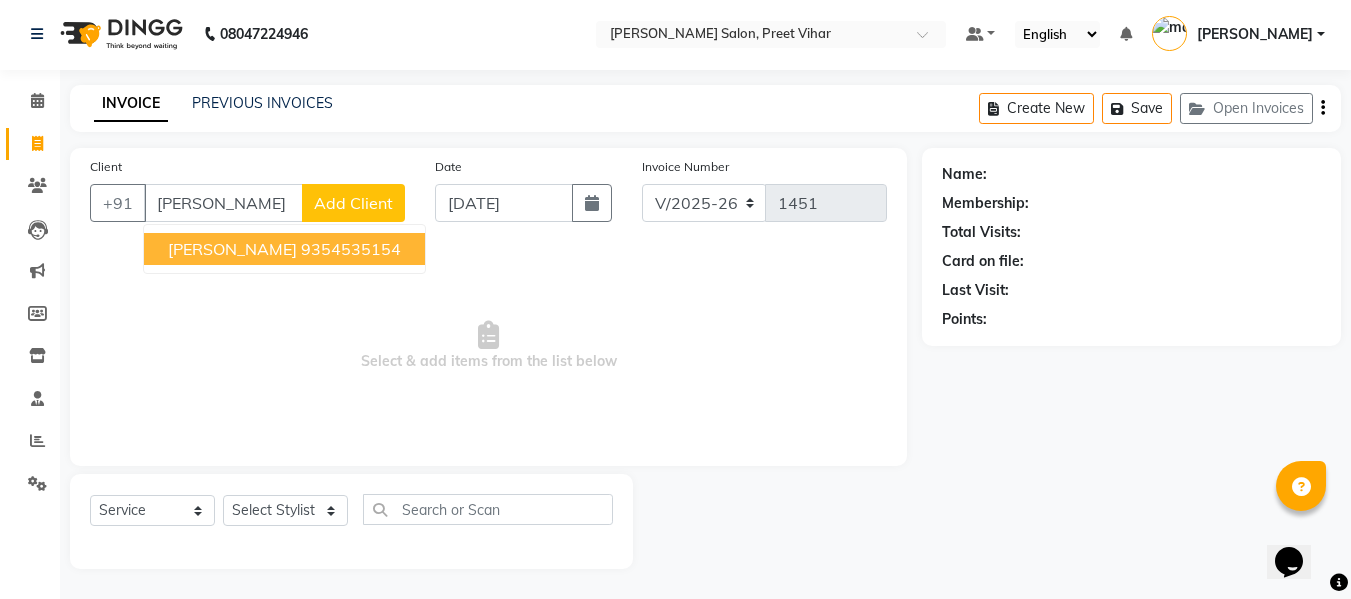 click on "[PERSON_NAME]  9354535154" at bounding box center (284, 249) 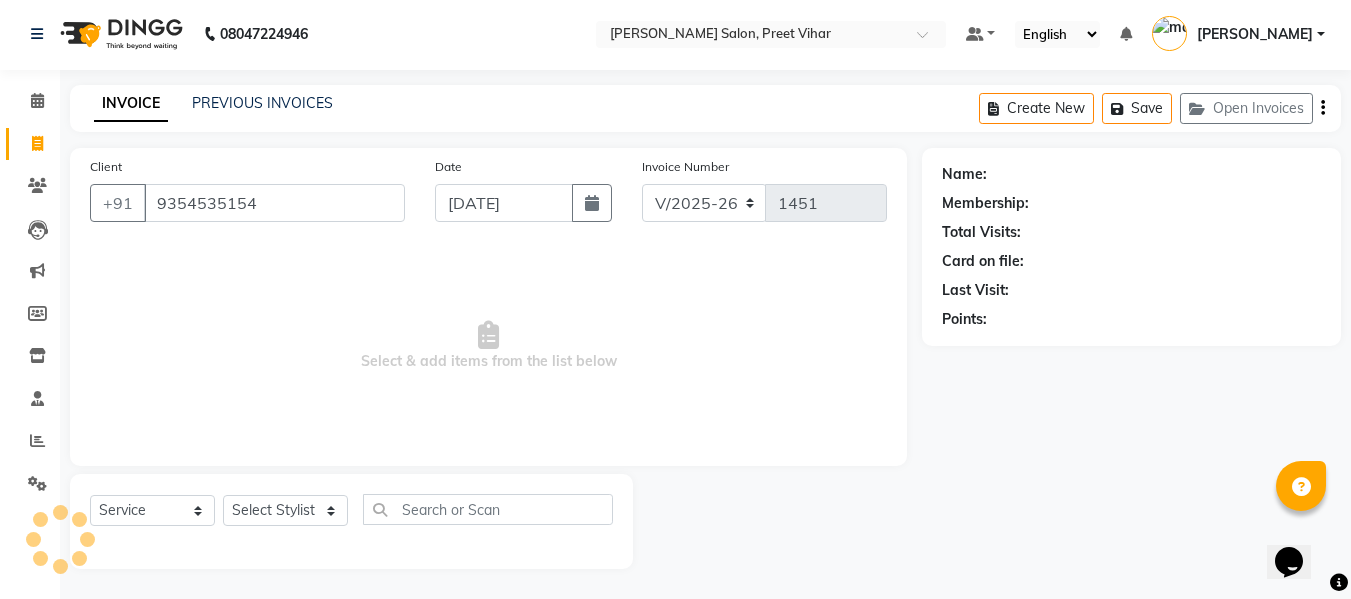 type on "9354535154" 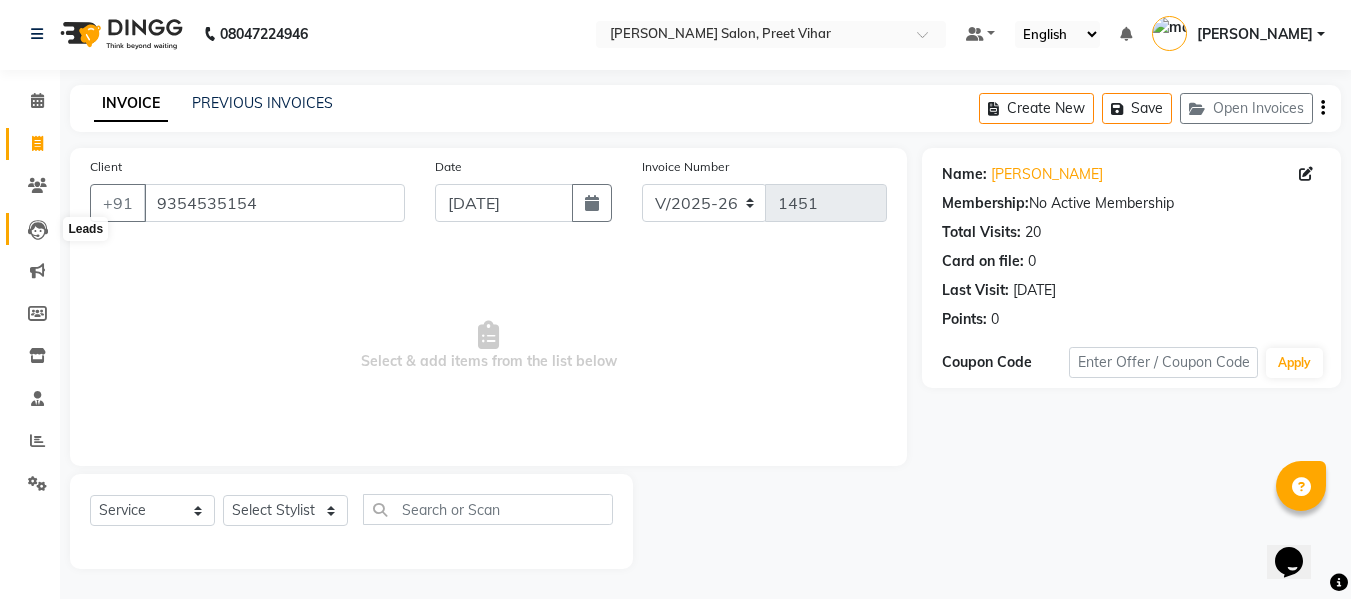 click 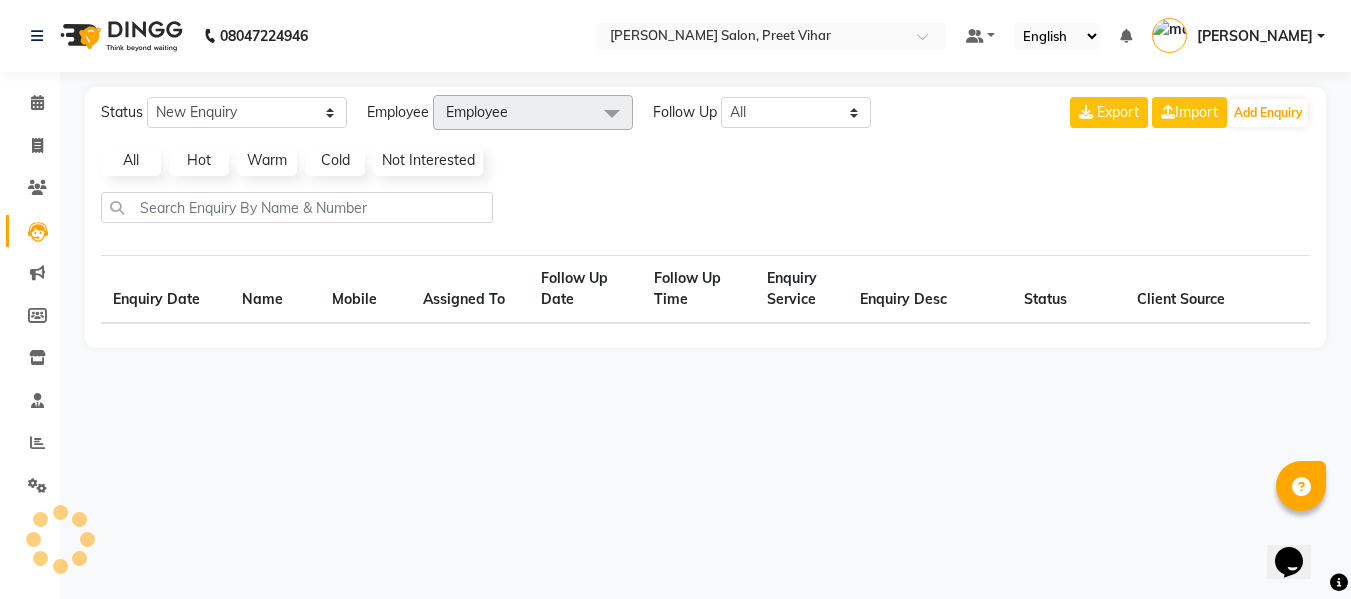 scroll, scrollTop: 0, scrollLeft: 0, axis: both 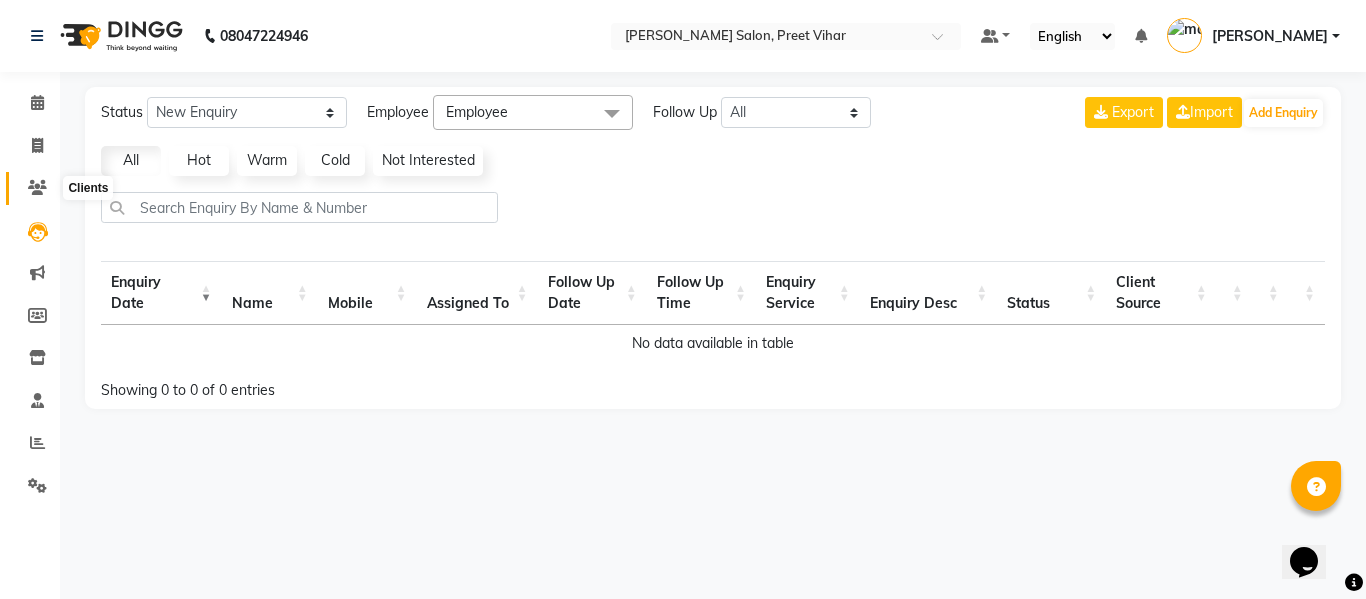 click 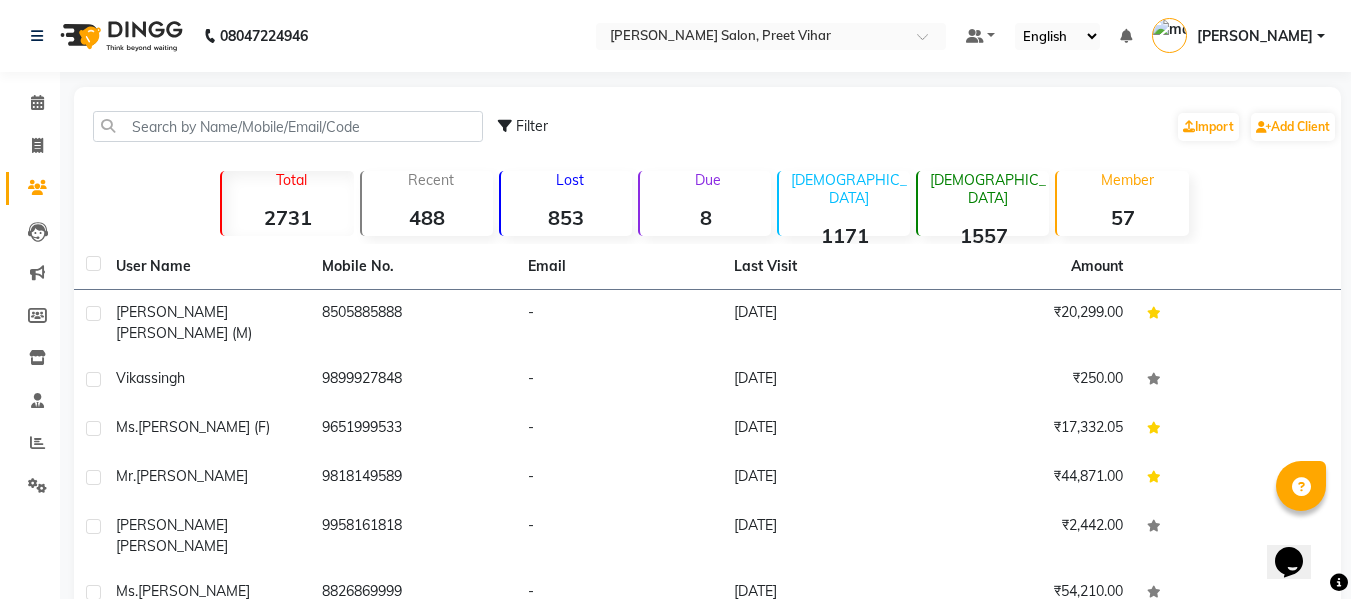 click on "Lost  853" 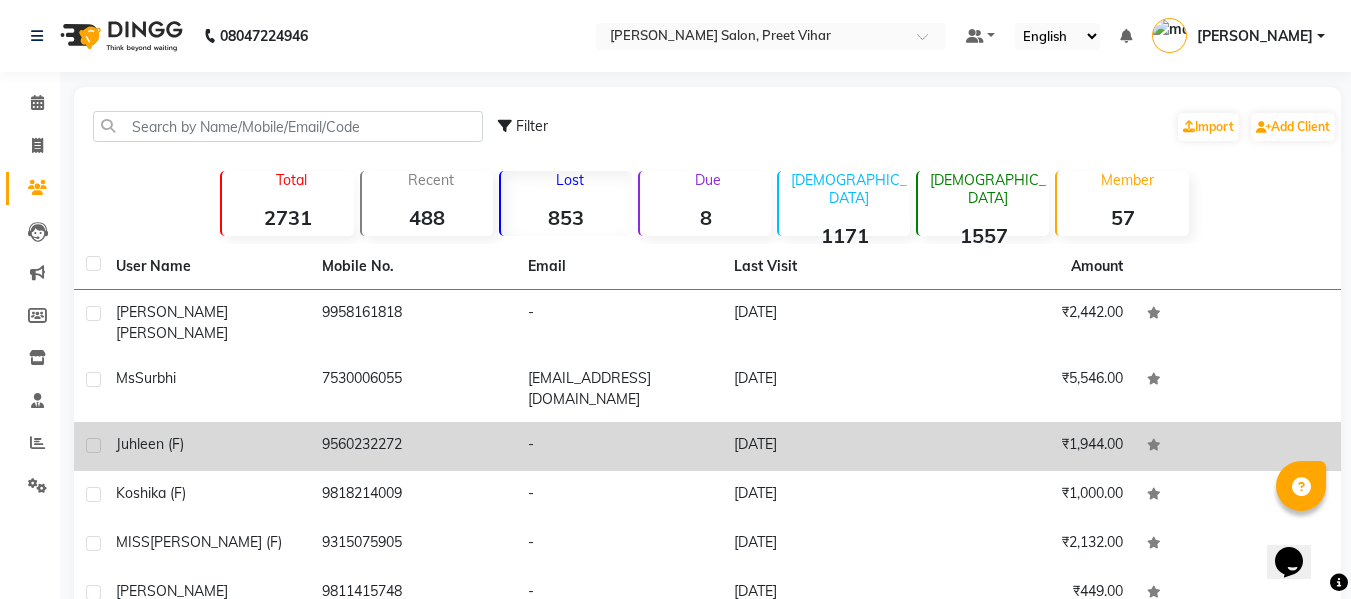 scroll, scrollTop: 284, scrollLeft: 0, axis: vertical 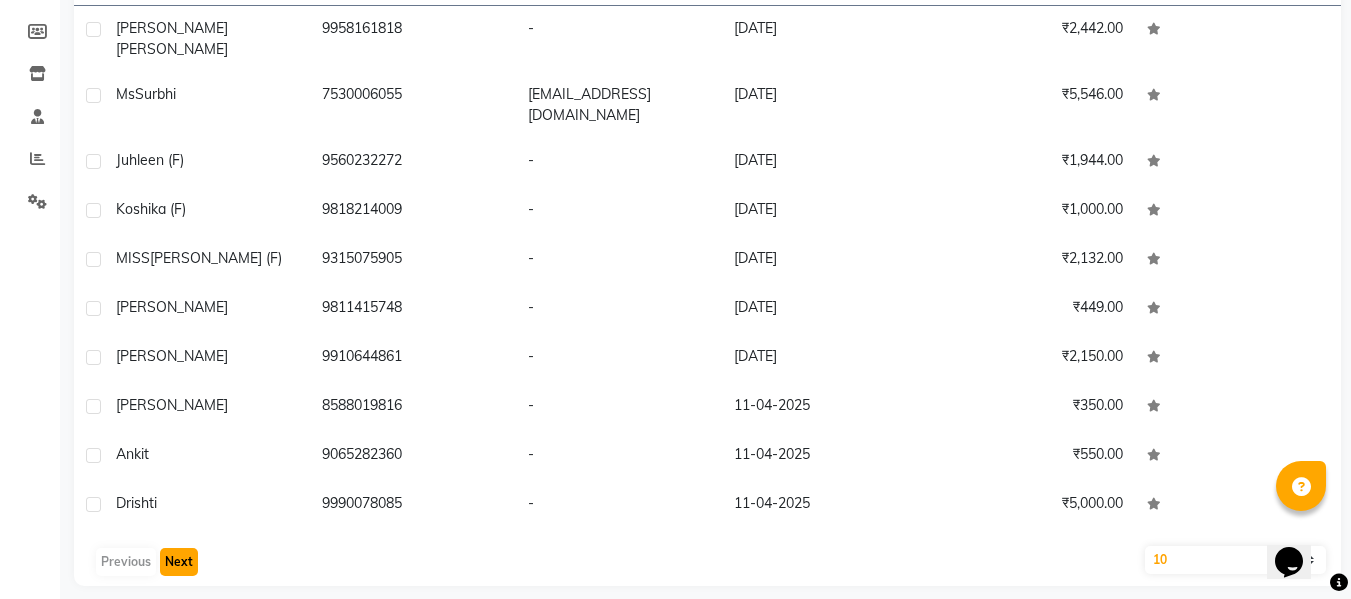 click on "Next" 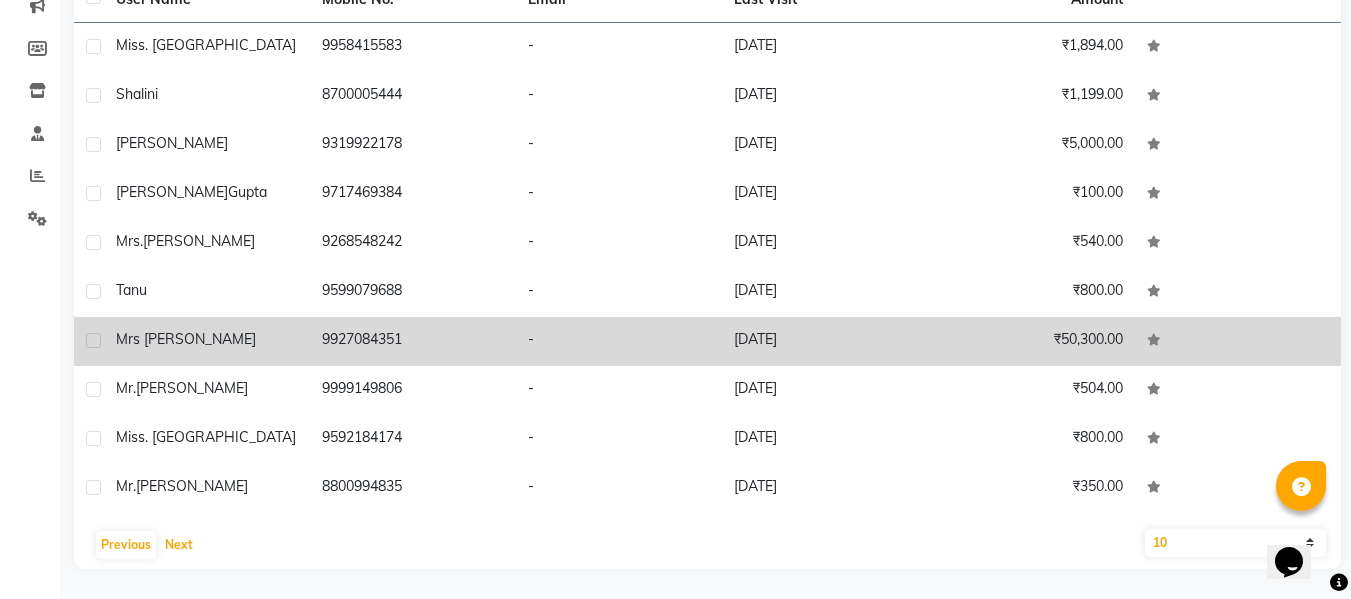 scroll, scrollTop: 0, scrollLeft: 0, axis: both 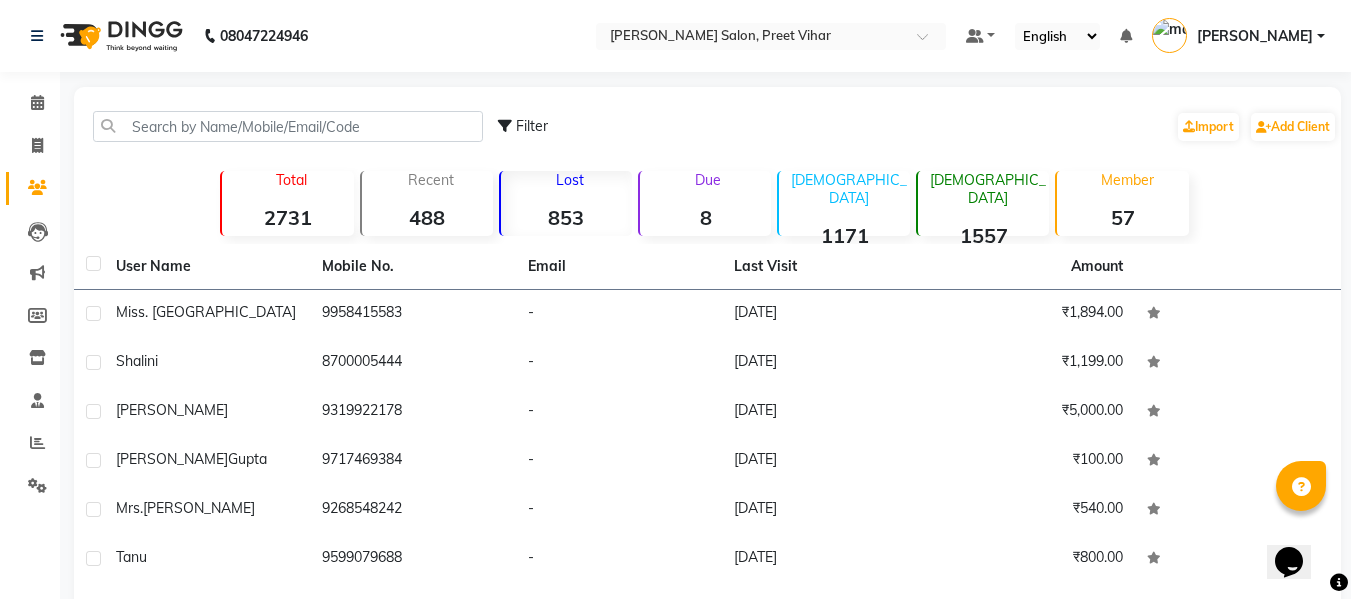 type 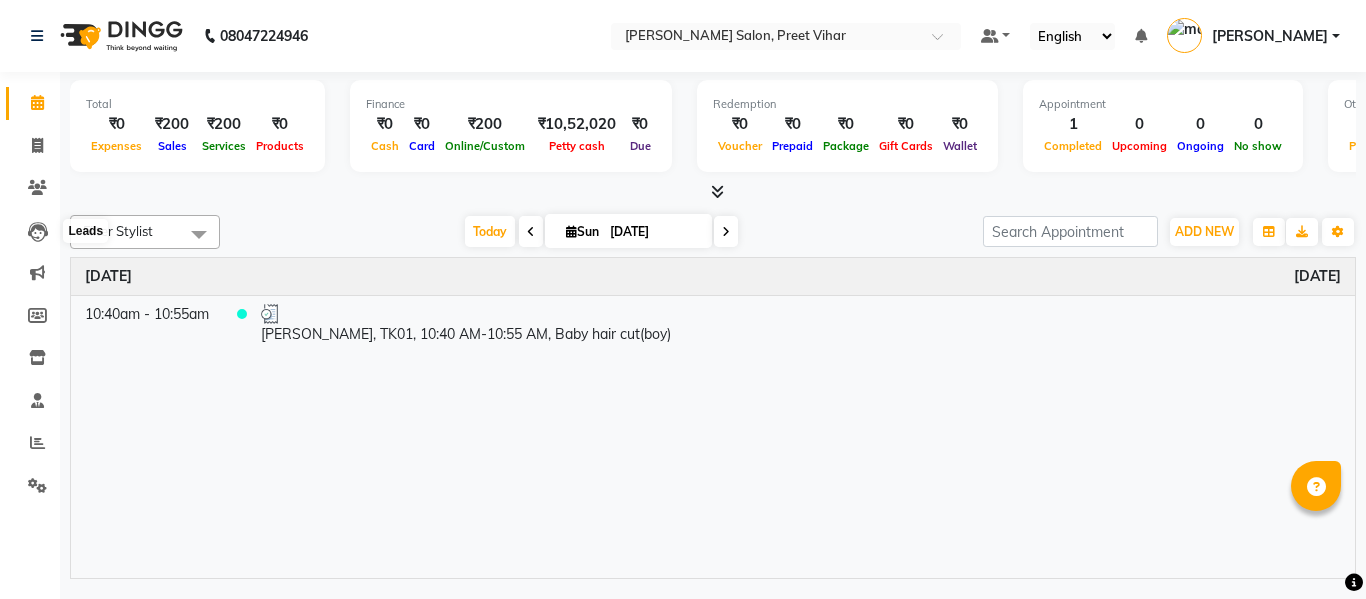 scroll, scrollTop: 0, scrollLeft: 0, axis: both 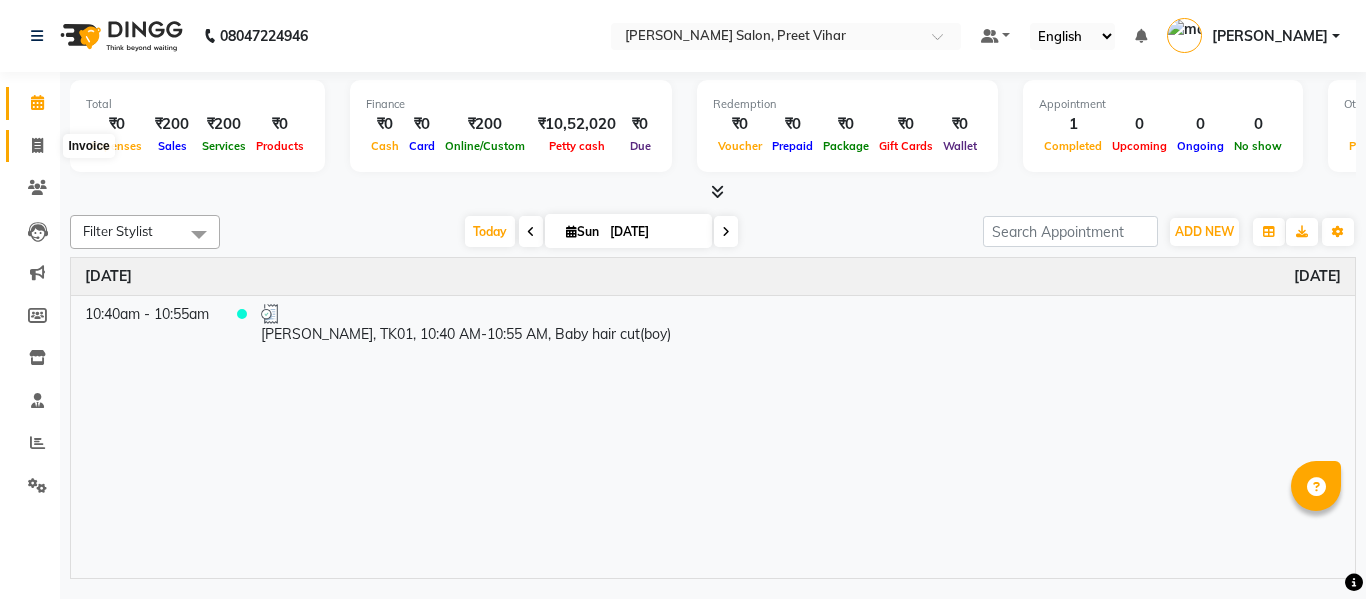 click 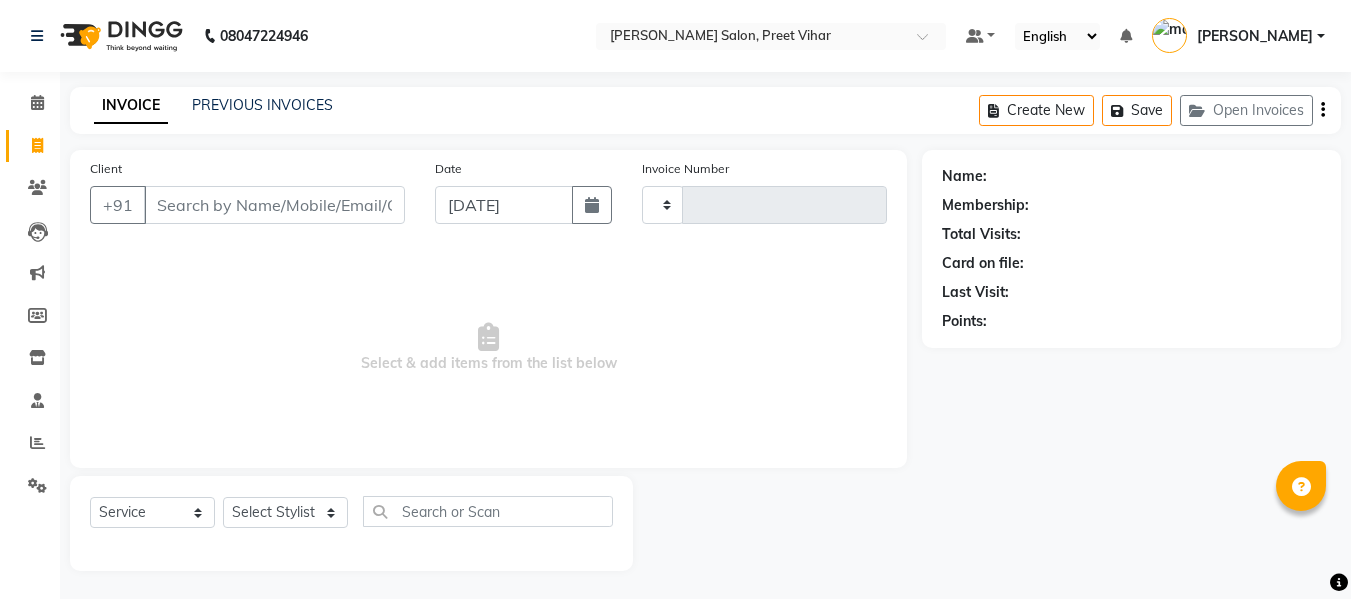 type on "1451" 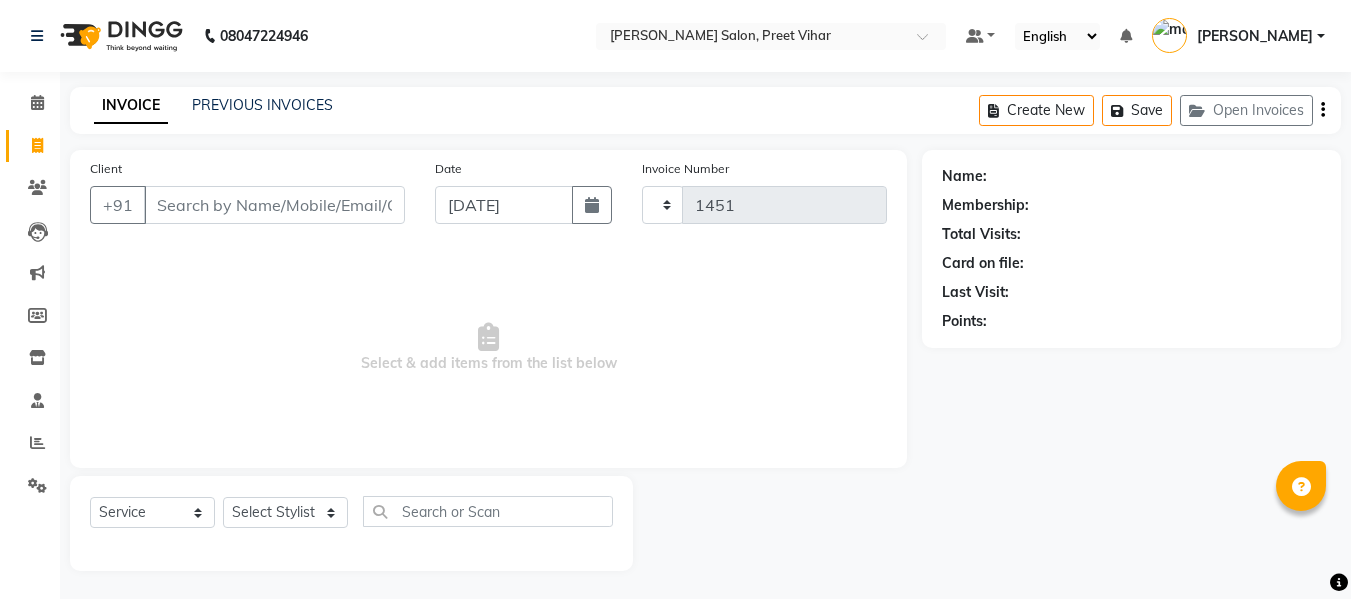 select on "6469" 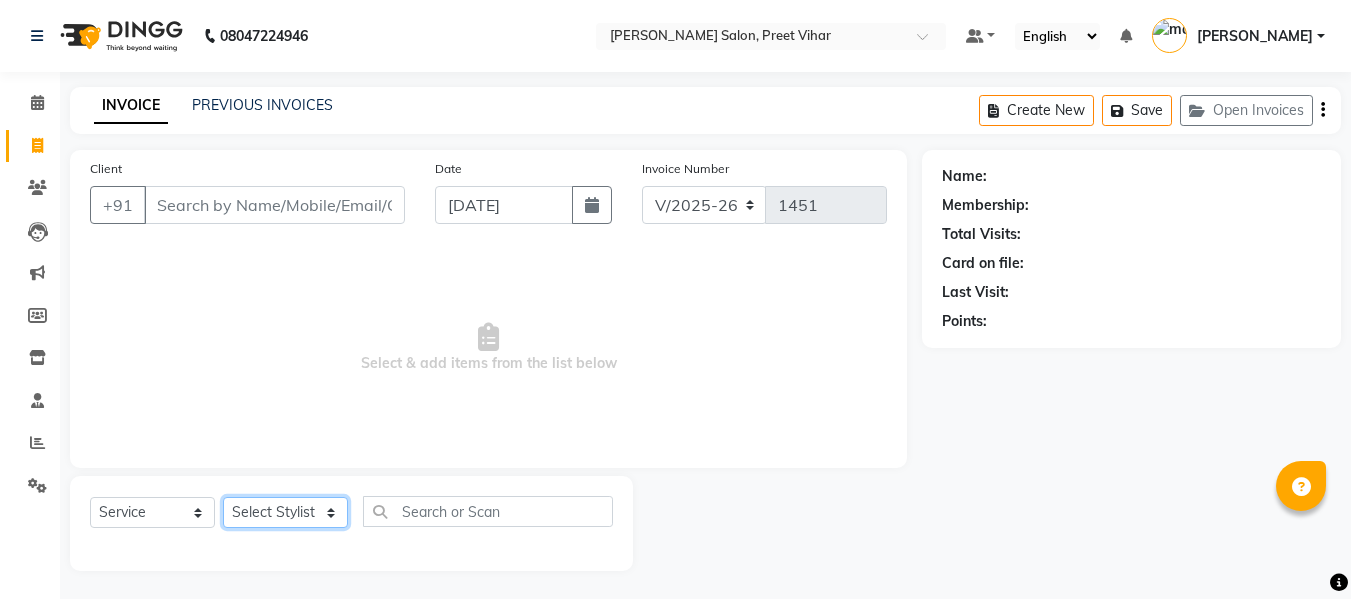 click on "Select Stylist [PERSON_NAME] [PERSON_NAME] Armaan  Dipika [PERSON_NAME] [PERSON_NAME] [PERSON_NAME] [PERSON_NAME] Nikhil [PERSON_NAME] [PERSON_NAME]  Twinkle Gupta" 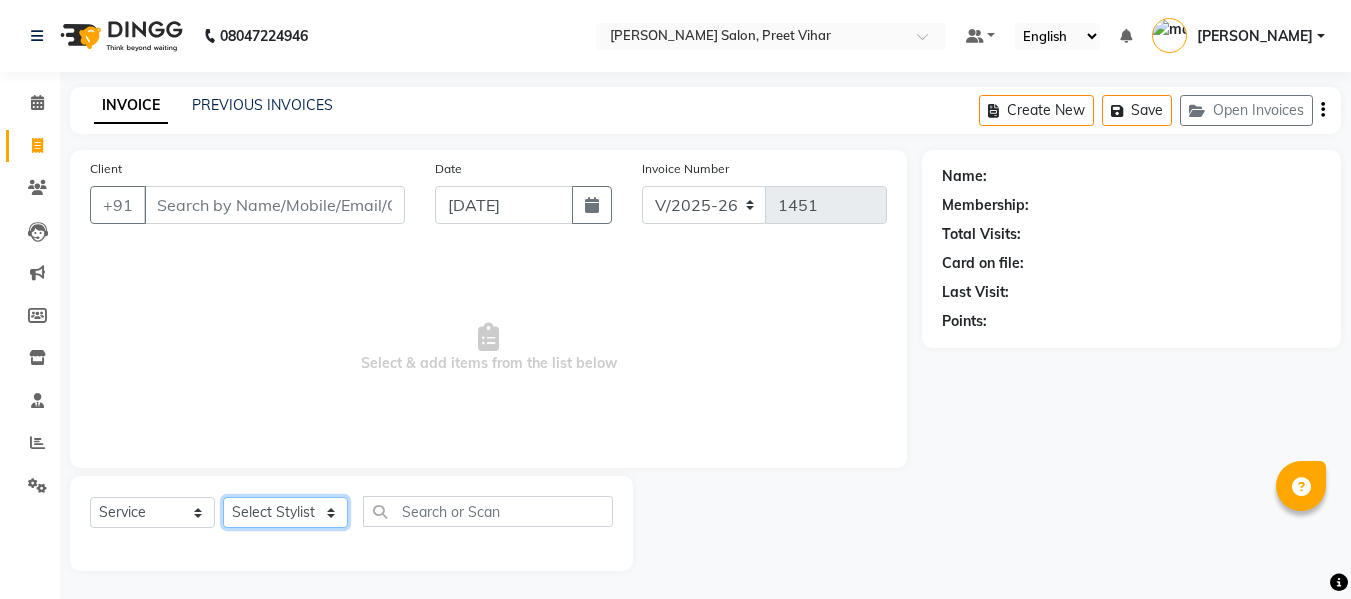 select on "49740" 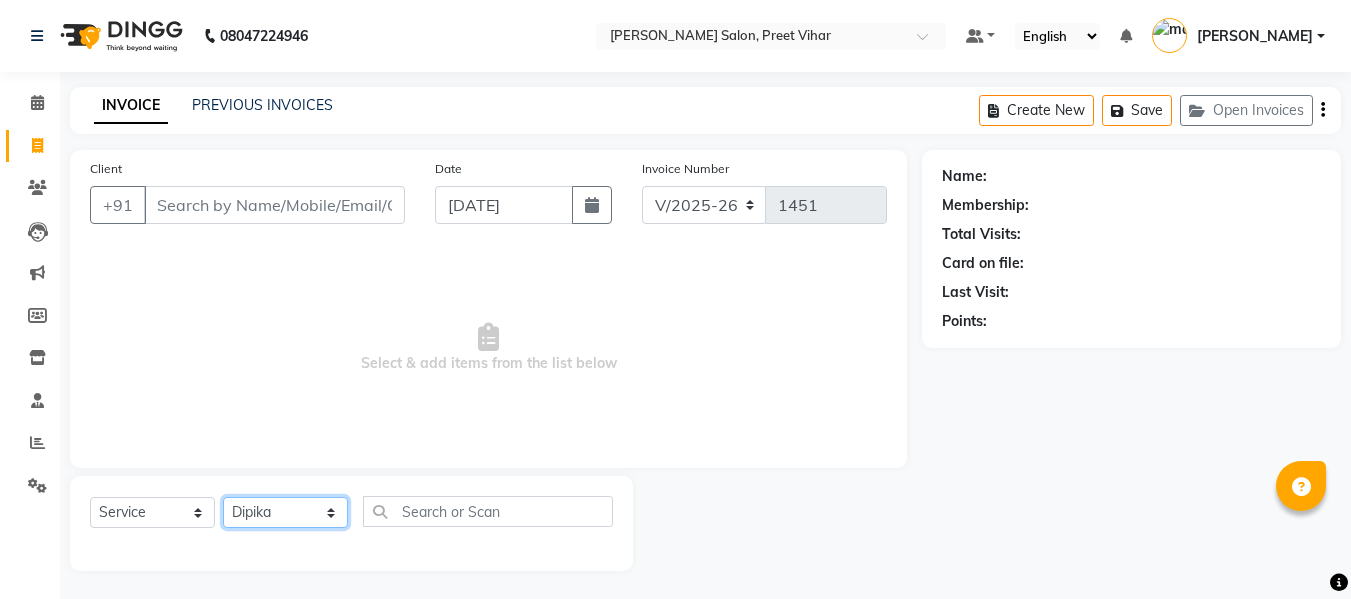 click on "Select Stylist [PERSON_NAME] [PERSON_NAME] Armaan  Dipika [PERSON_NAME] [PERSON_NAME] [PERSON_NAME] [PERSON_NAME] Nikhil [PERSON_NAME] [PERSON_NAME]  Twinkle Gupta" 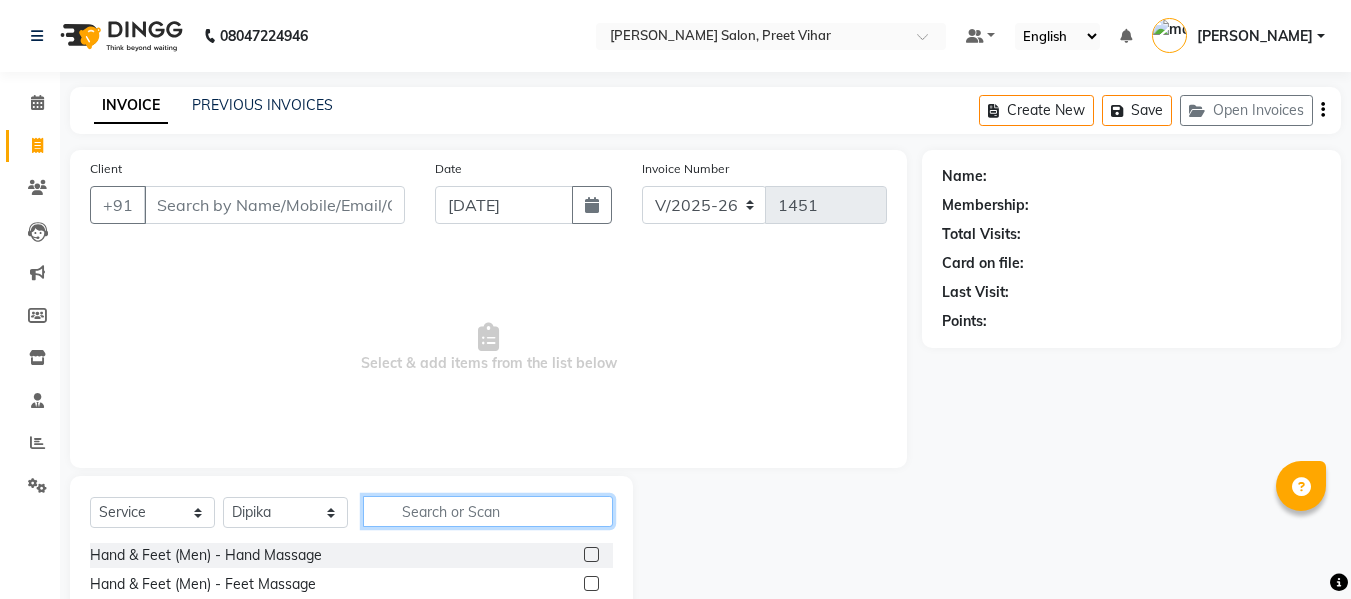 click 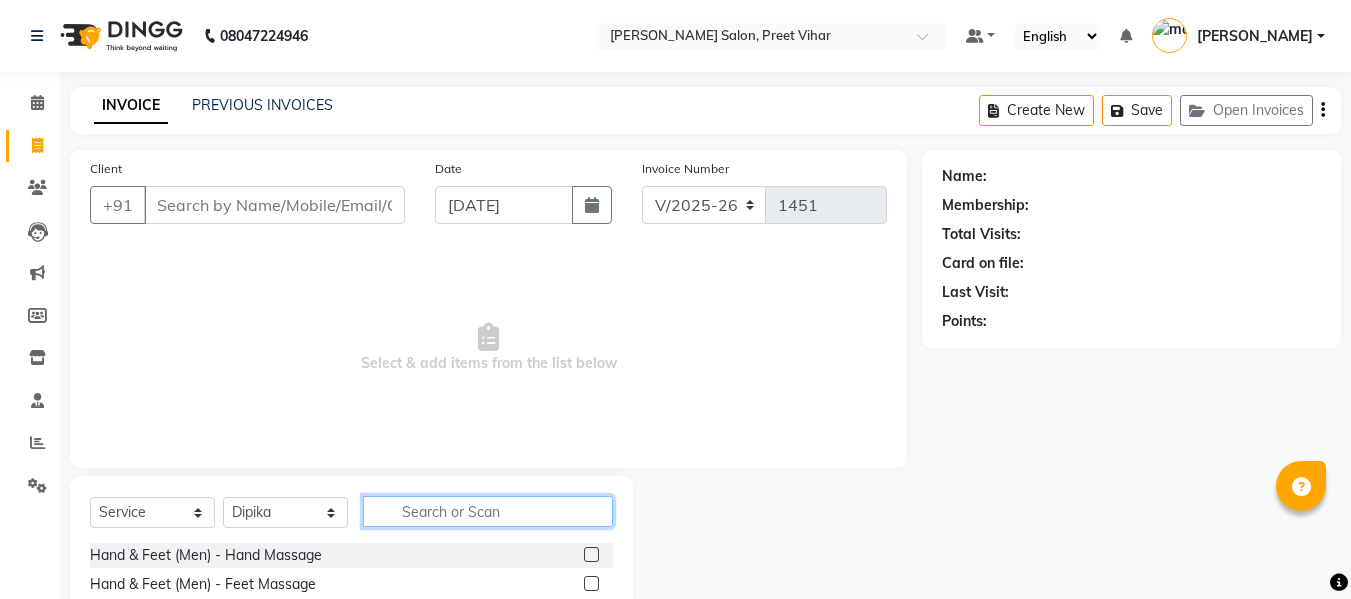 type on "a" 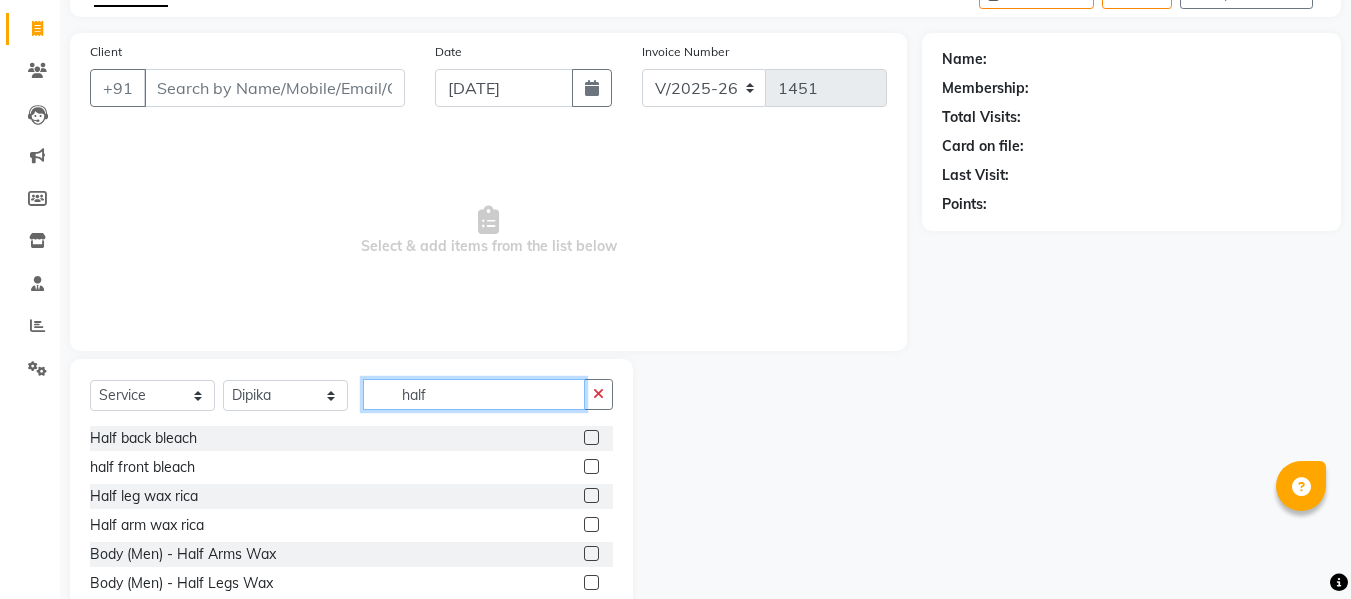 scroll, scrollTop: 118, scrollLeft: 0, axis: vertical 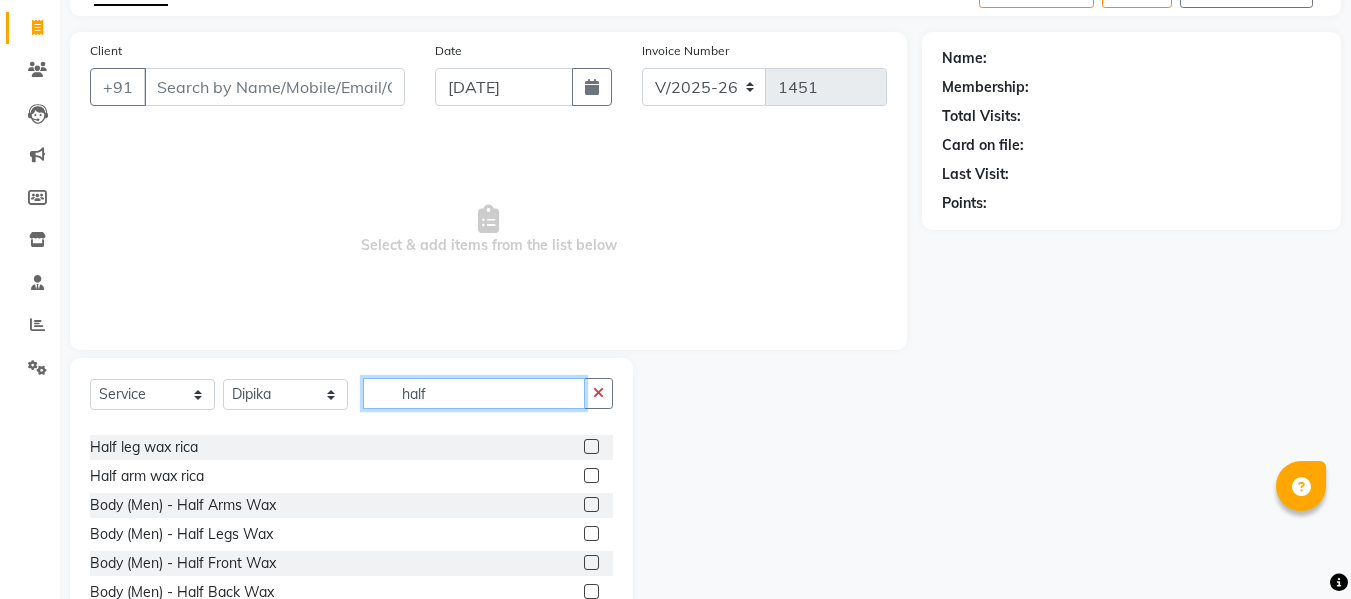 type on "half" 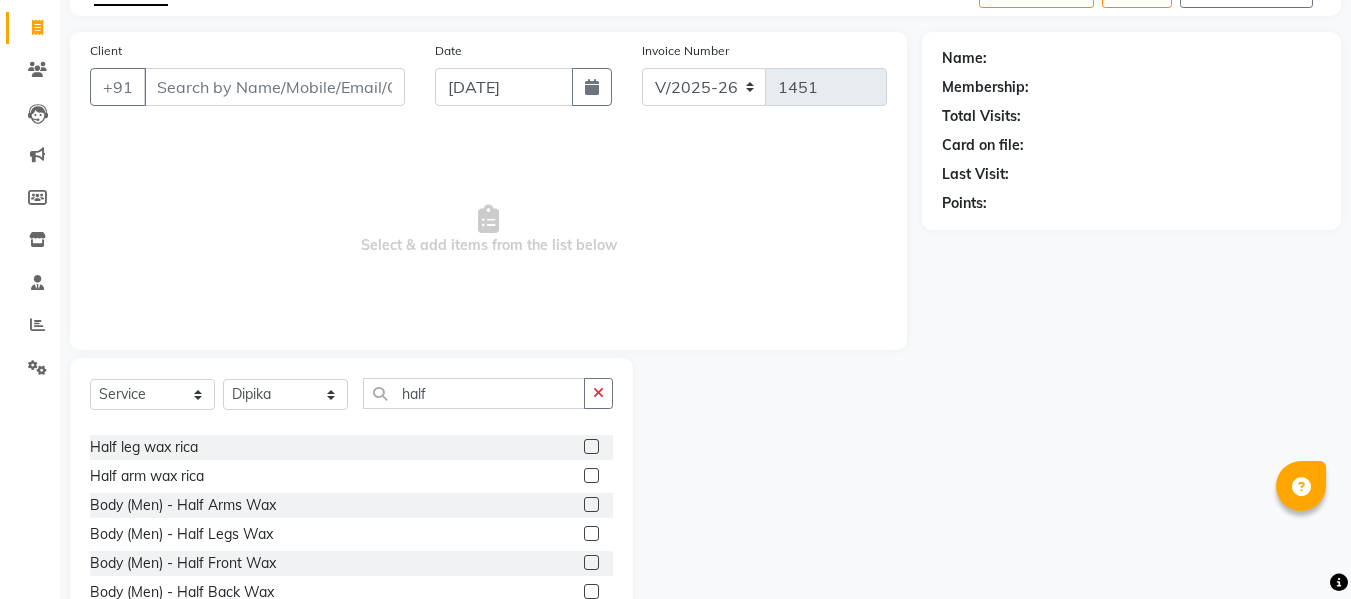 click 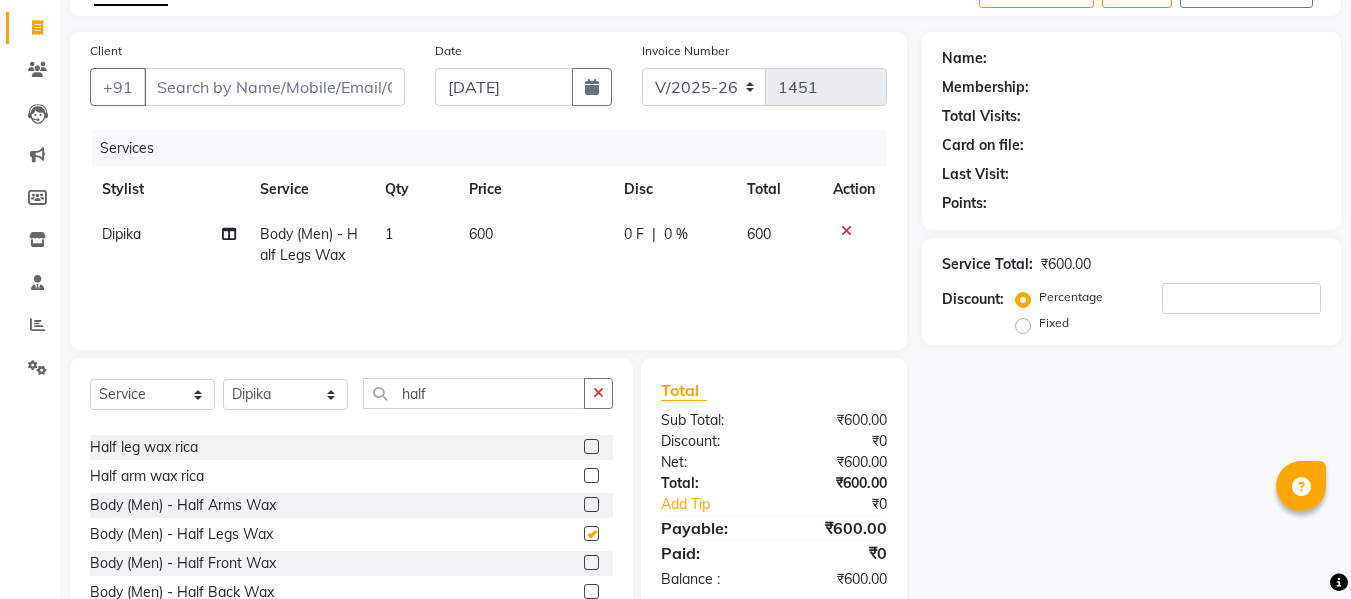 checkbox on "false" 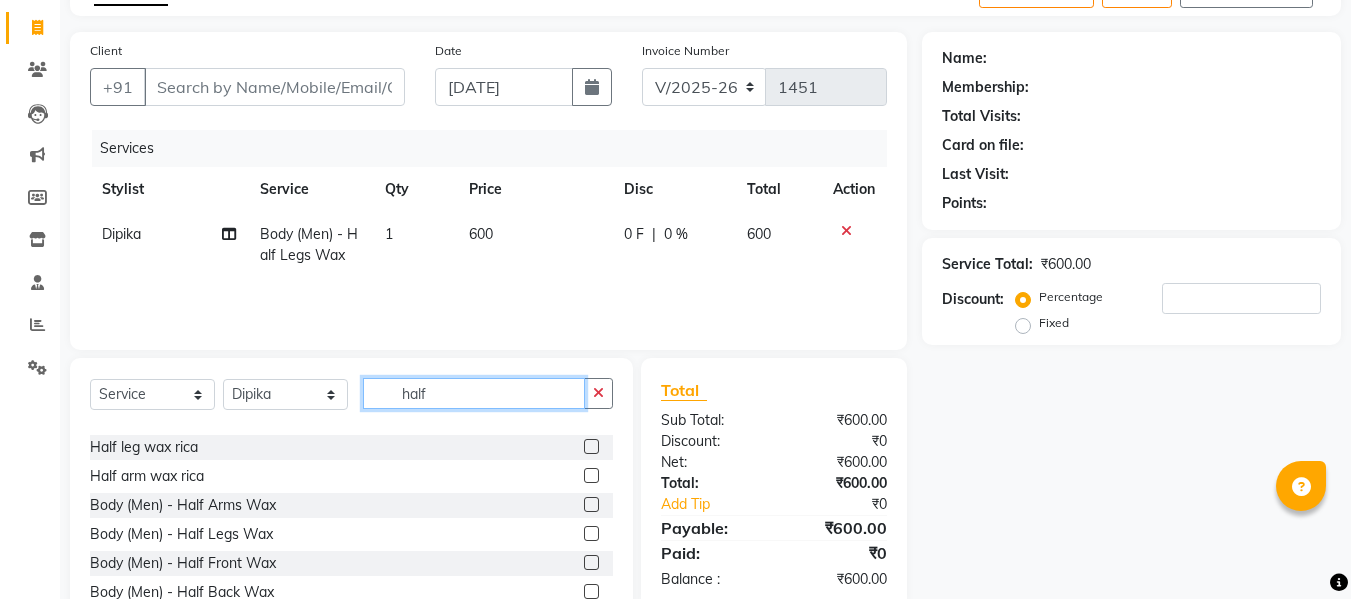 click on "half" 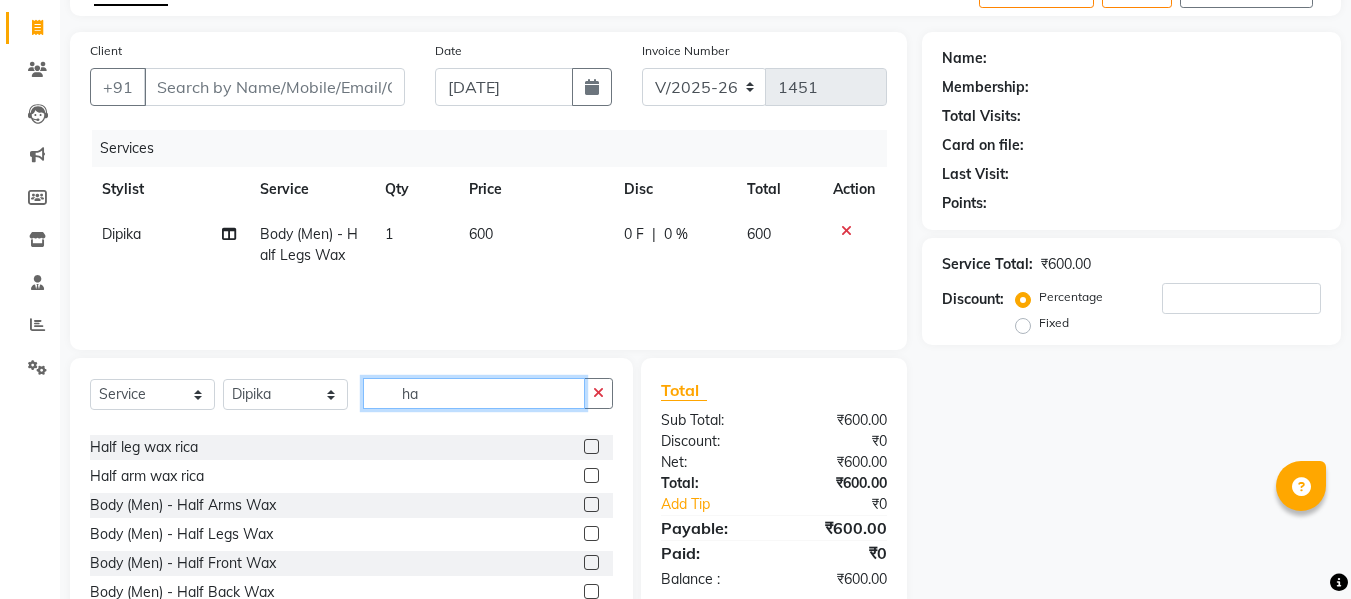 type on "h" 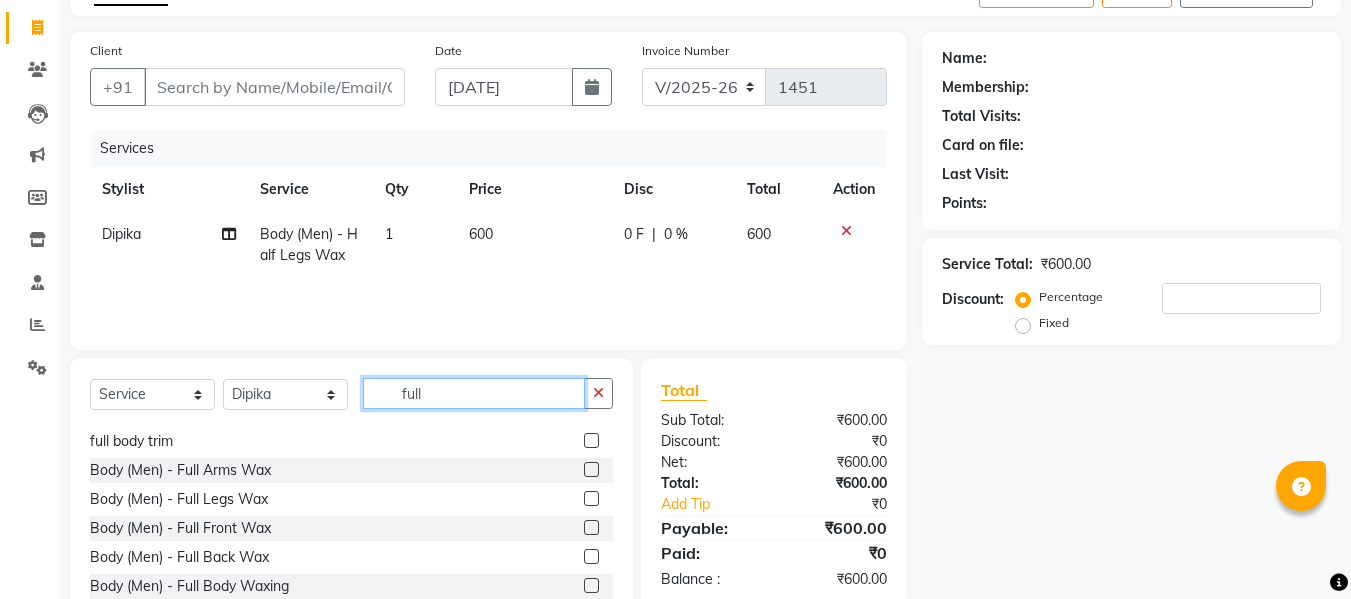 scroll, scrollTop: 260, scrollLeft: 0, axis: vertical 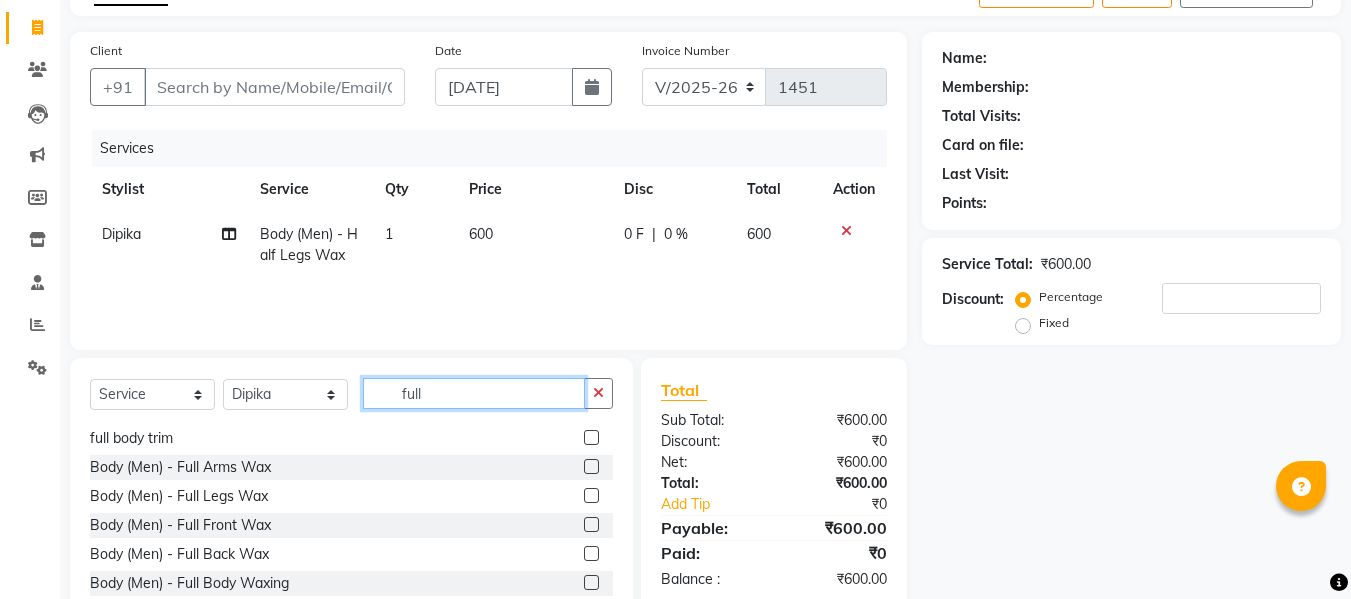 type on "full" 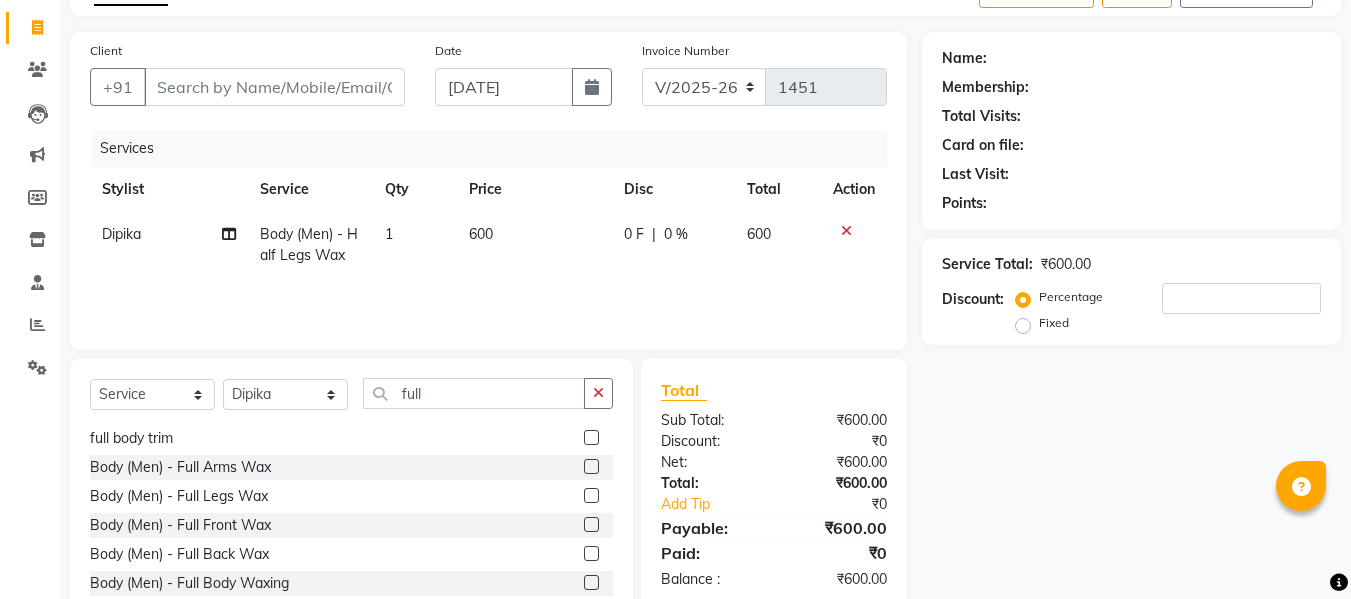 click 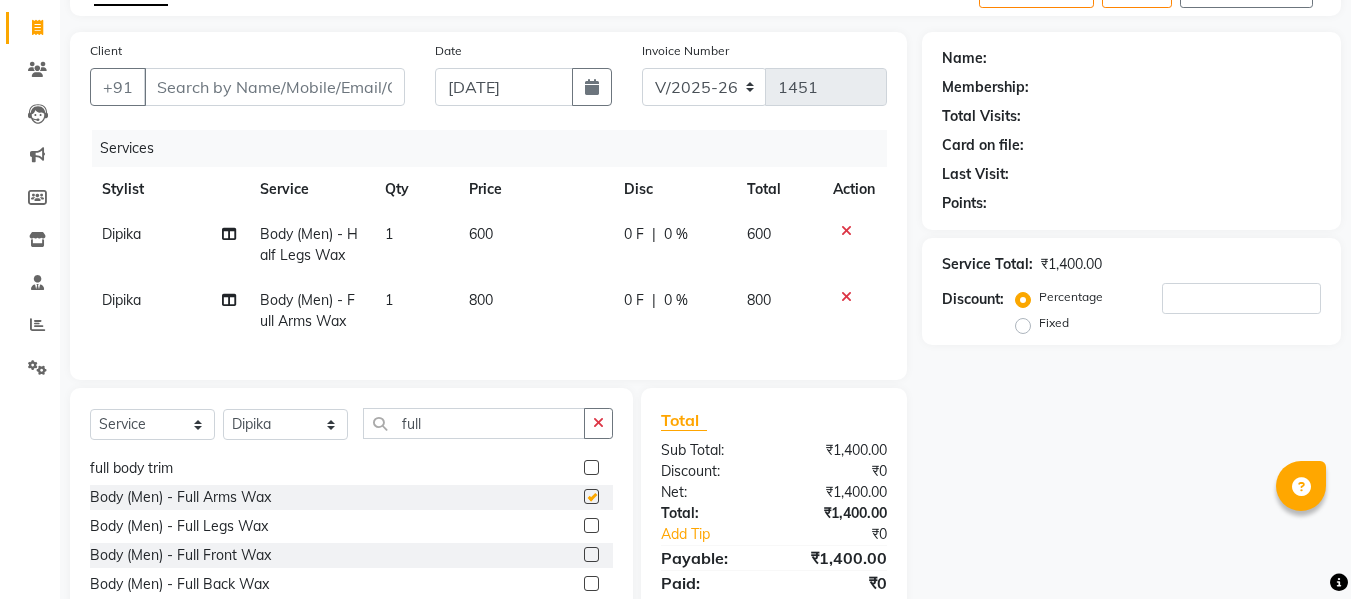 checkbox on "false" 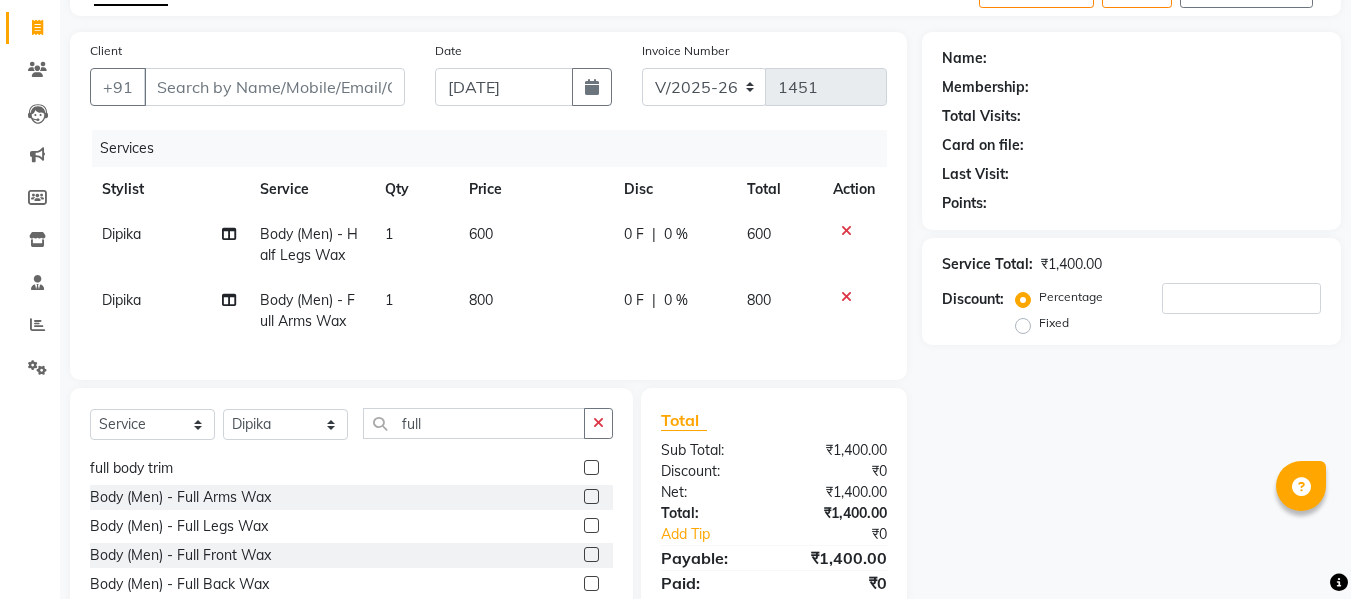 click 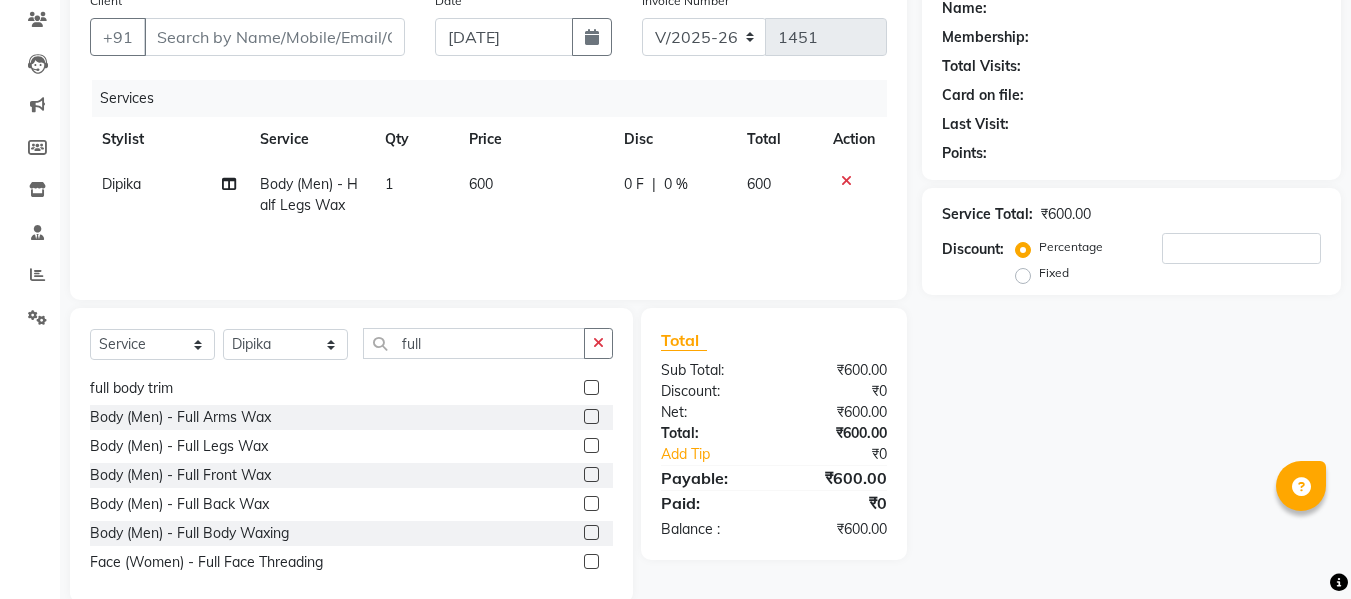 scroll, scrollTop: 167, scrollLeft: 0, axis: vertical 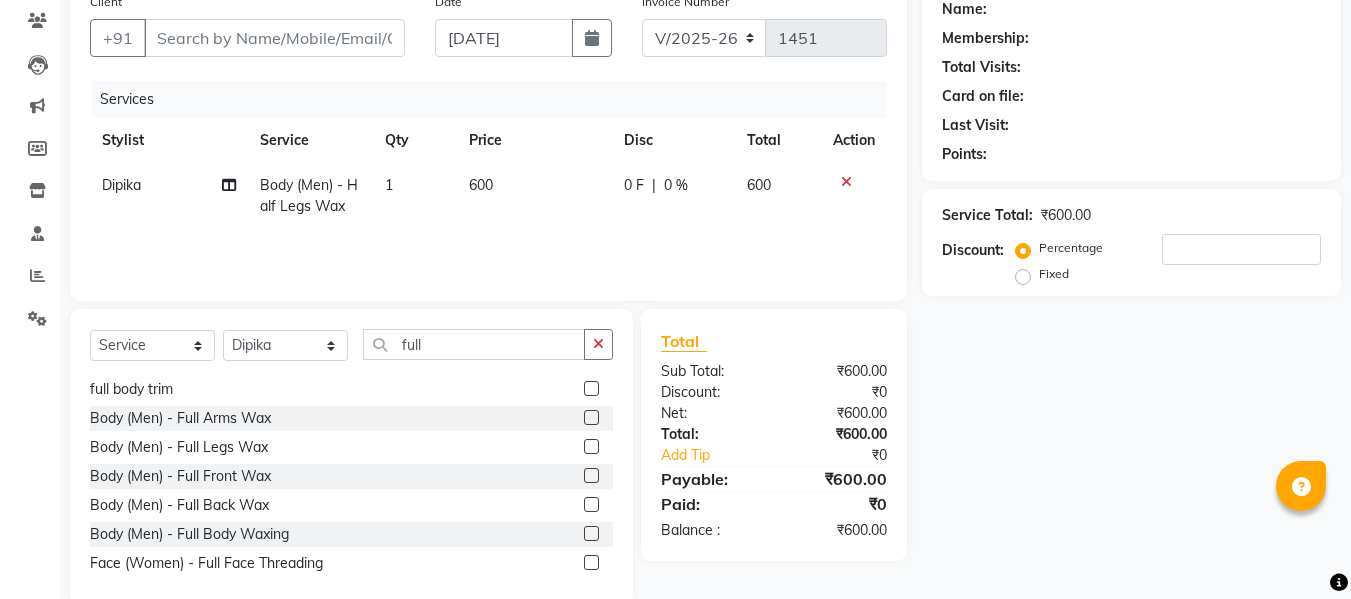 click 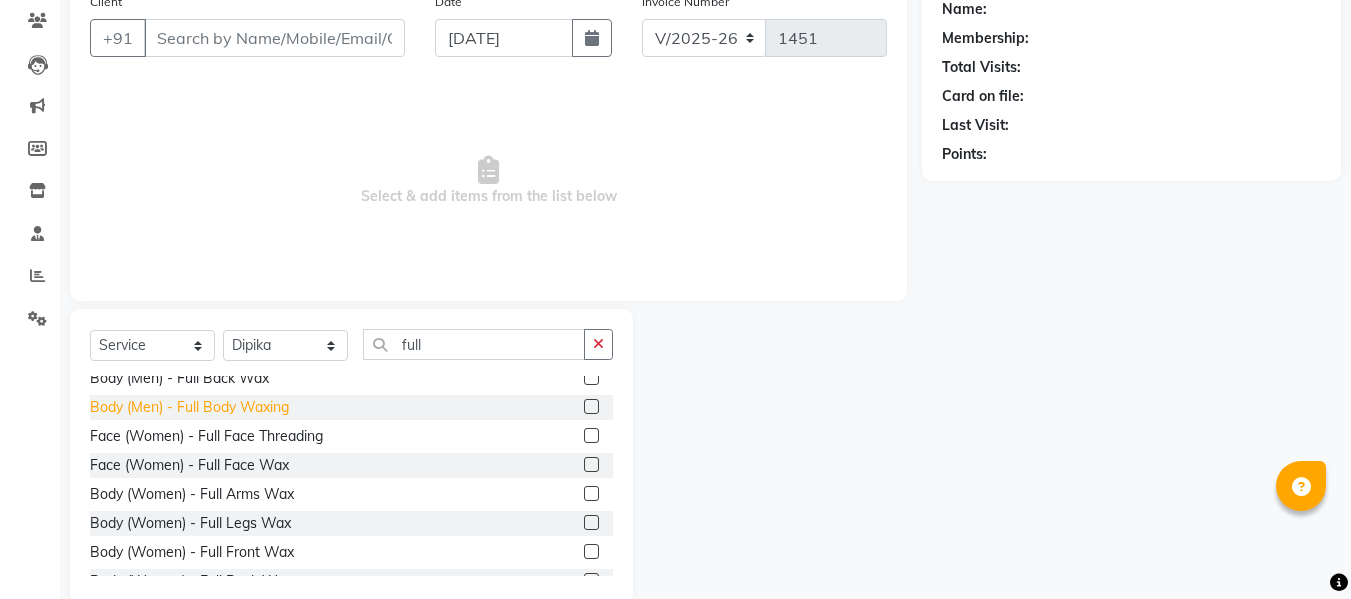scroll, scrollTop: 399, scrollLeft: 0, axis: vertical 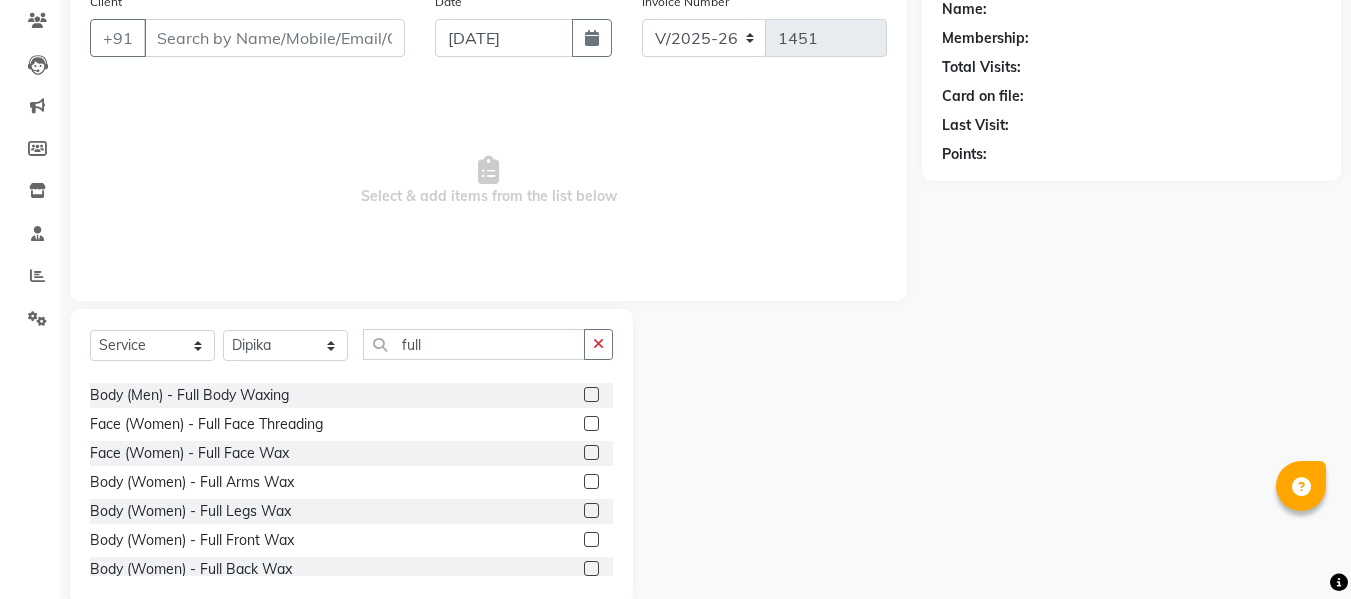 click 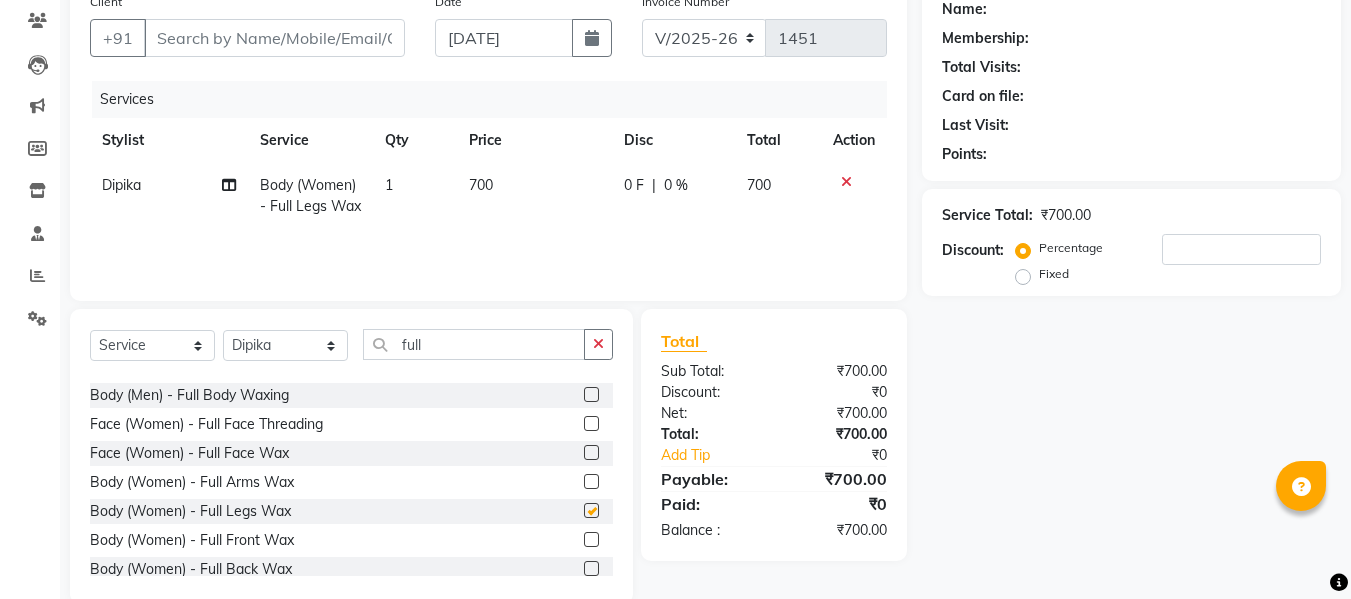 checkbox on "false" 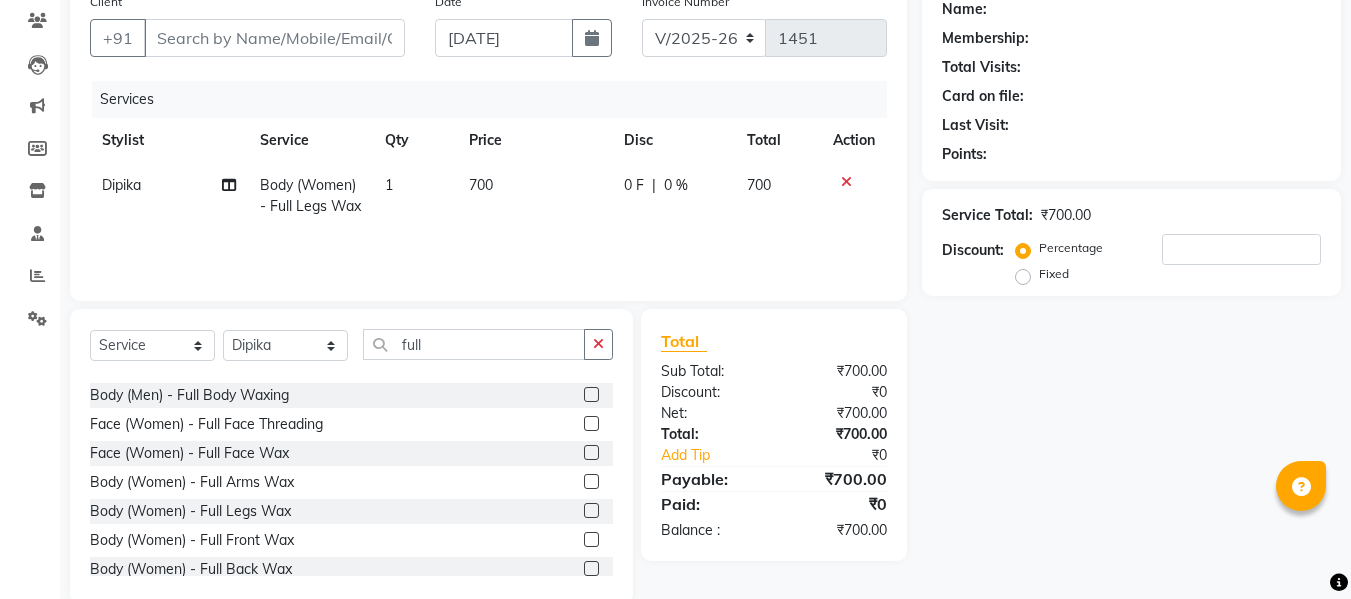 click on "Select  Service  Product  Membership  Package Voucher Prepaid Gift Card  Select Stylist Afsar salmani Amjad Khan Armaan  Dipika fardeen Kajal Tyagi Kirti Rajput madonna Nikhil Prince Rizwan Samaksh Shahnawaz  Twinkle Gupta full Full back bleach  Full back scrub  Full body d tan  Stomach wax full  Stomach wax full  Stomach wax full  Stomach wax full  Full arm wax rica  Full leg wax rica  full body trim  Body (Men) - Full Arms Wax  Body (Men) - Full Legs Wax  Body (Men) - Full Front Wax  Body (Men) - Full Back Wax  Body (Men) -  Full Body Waxing  Face (Women) - Full Face Threading  Face (Women) - Full Face Wax  Body (Women) - Full Arms Wax  Body (Women) - Full Legs Wax  Body (Women) - Full Front Wax  Body (Women) - Full Back Wax  Body (Women) -  Full Body Waxing" 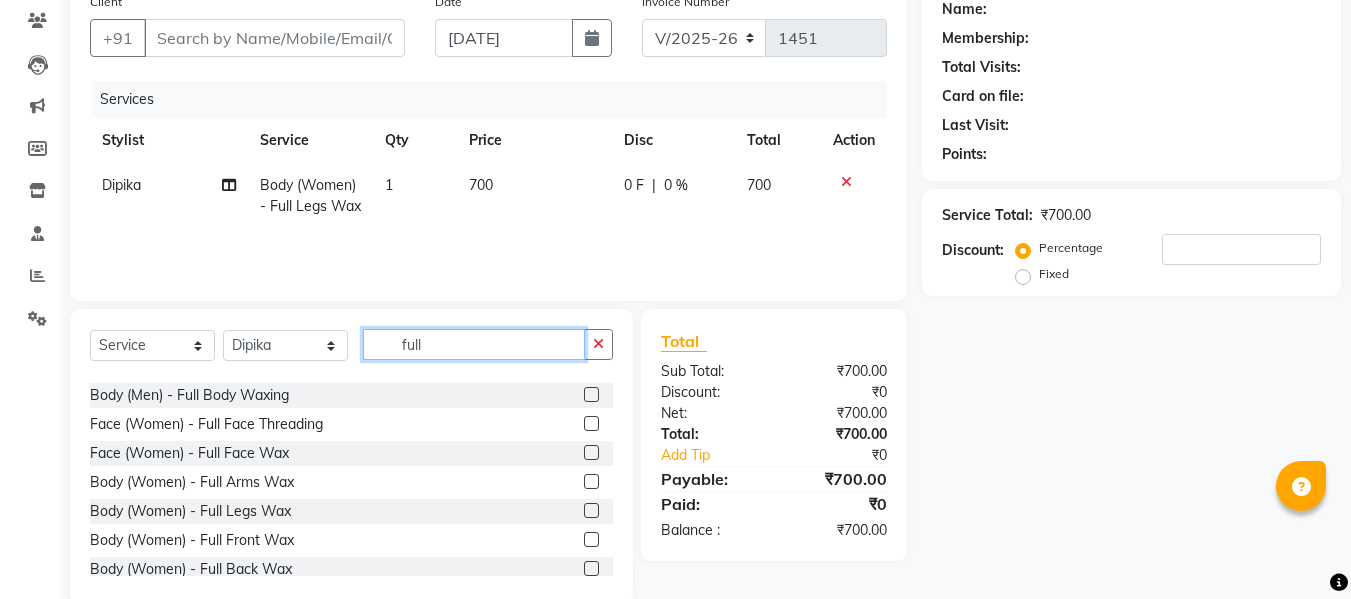 click on "full" 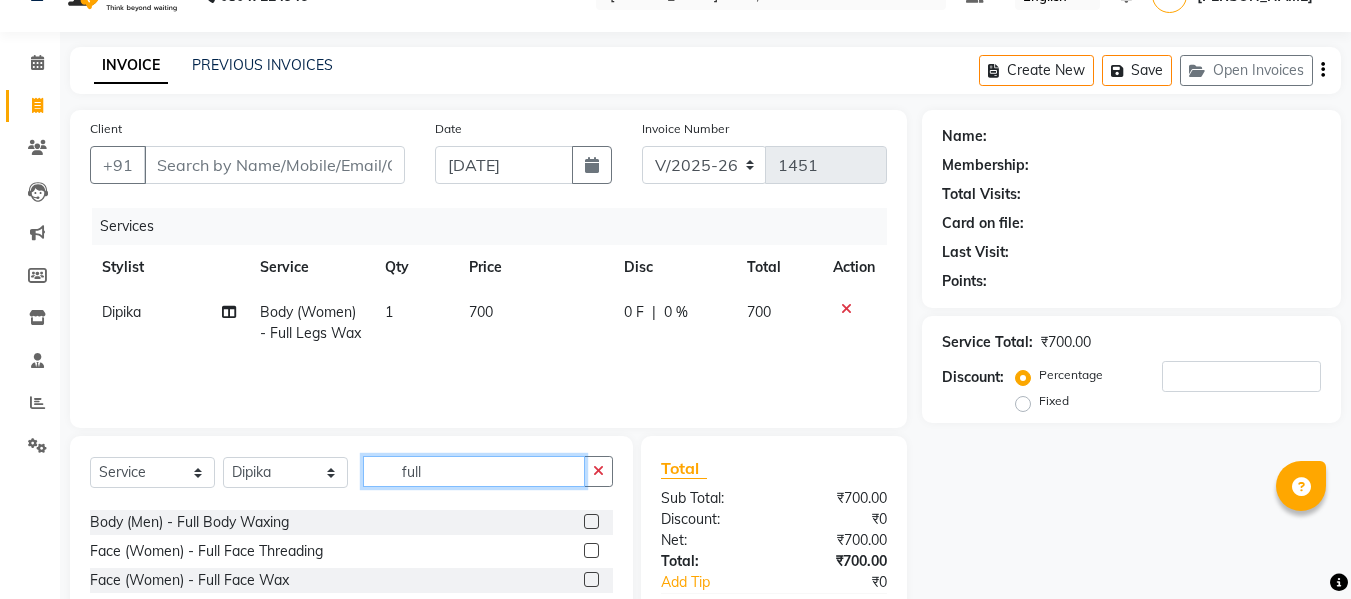 scroll, scrollTop: 0, scrollLeft: 0, axis: both 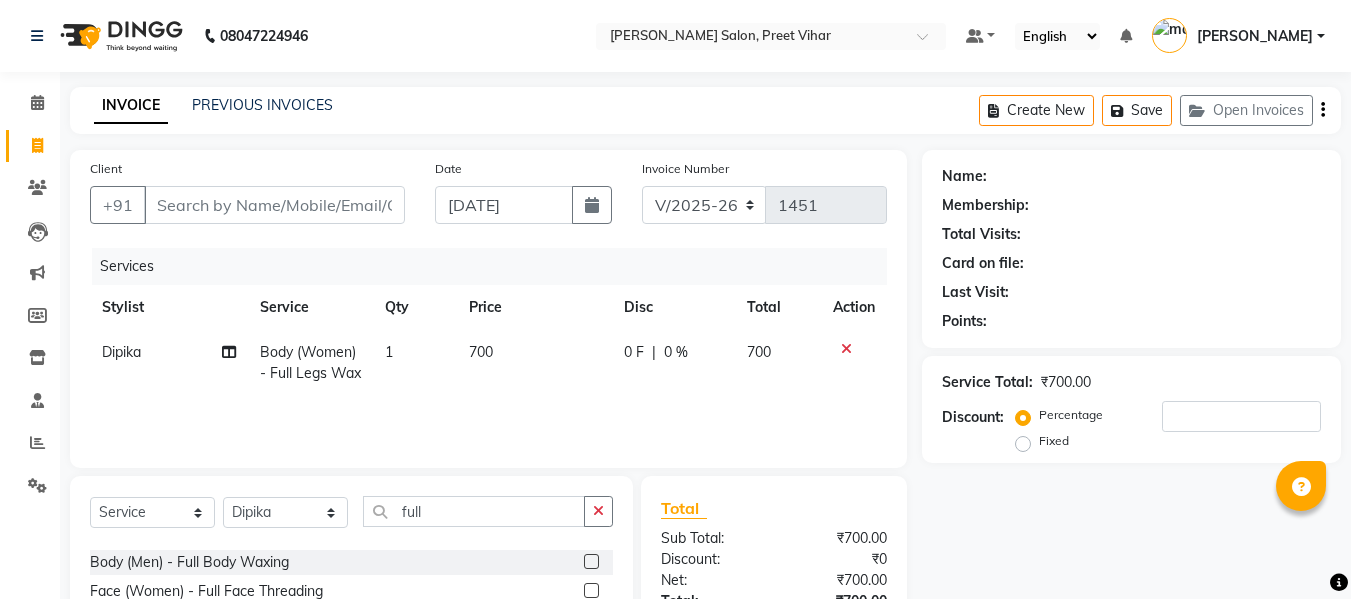 click 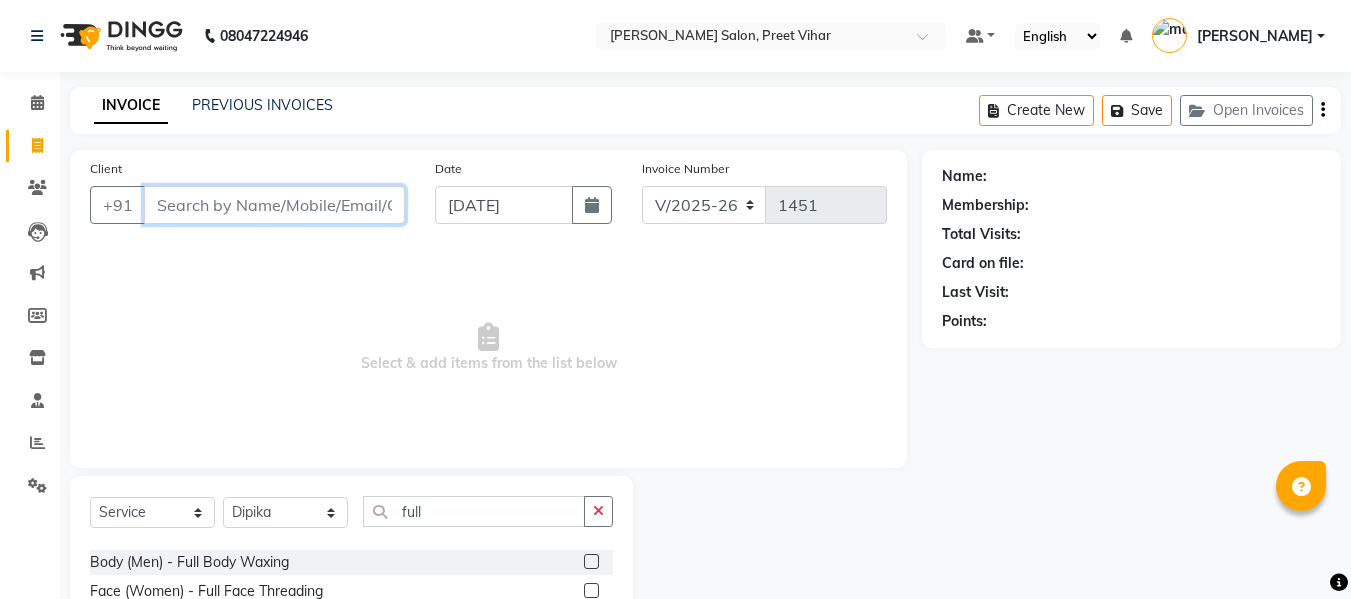 click on "Client" at bounding box center [274, 205] 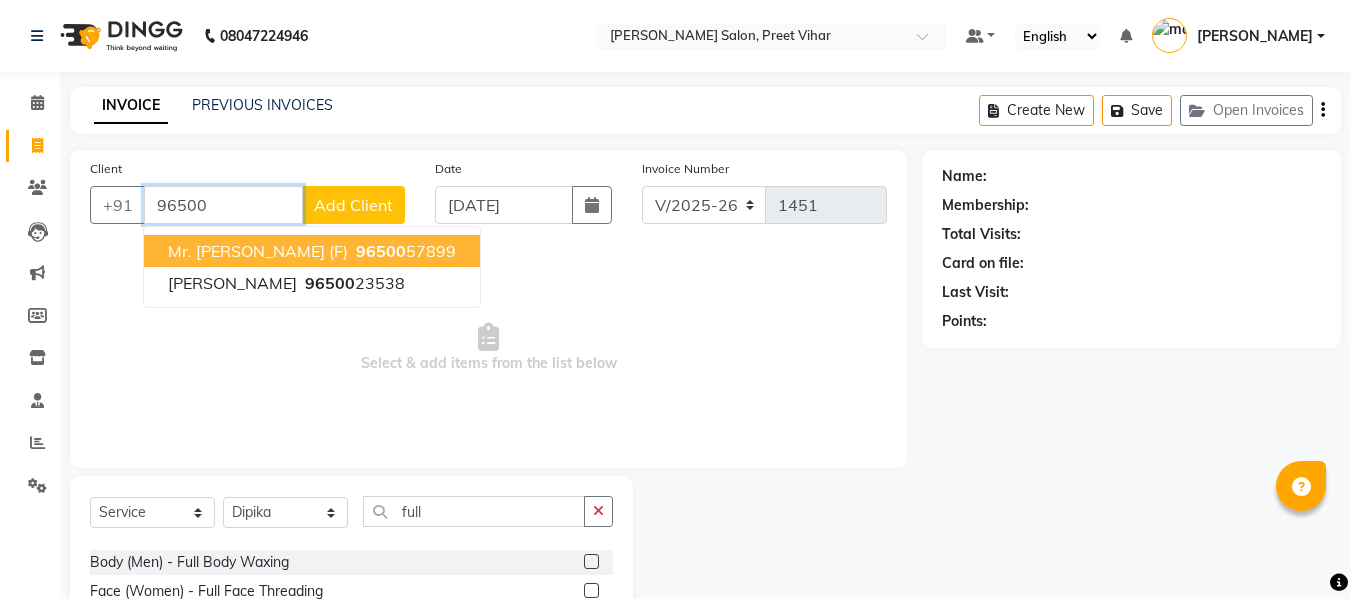 click on "96500" at bounding box center (381, 251) 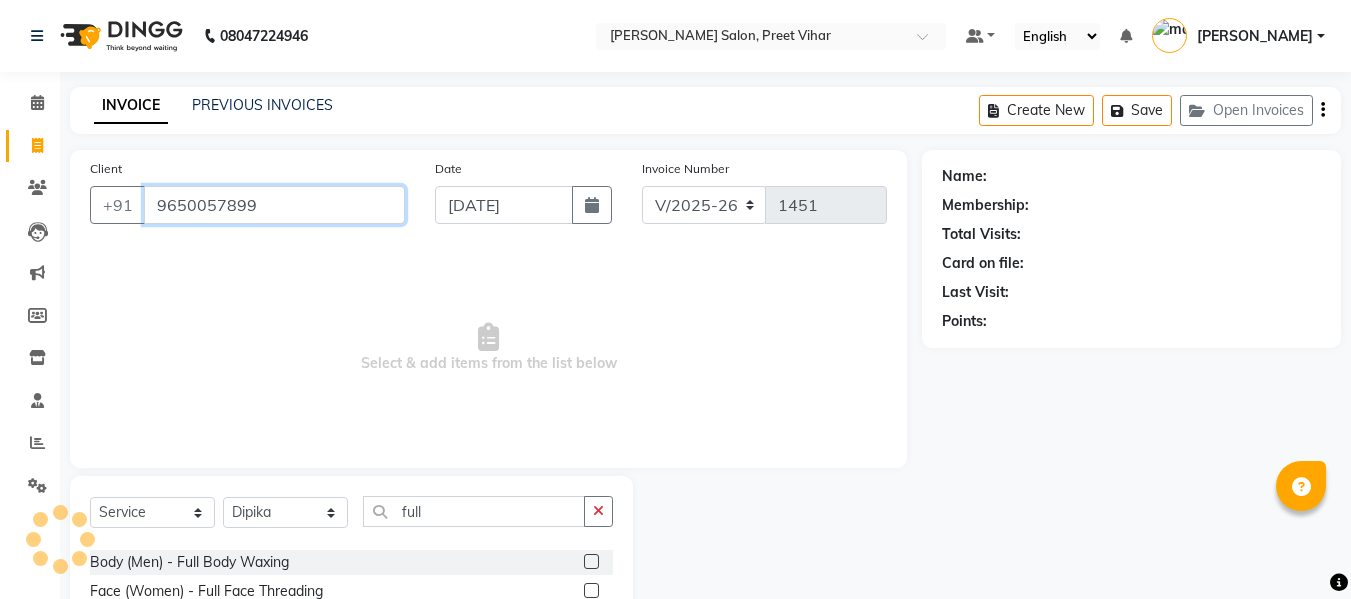 type on "9650057899" 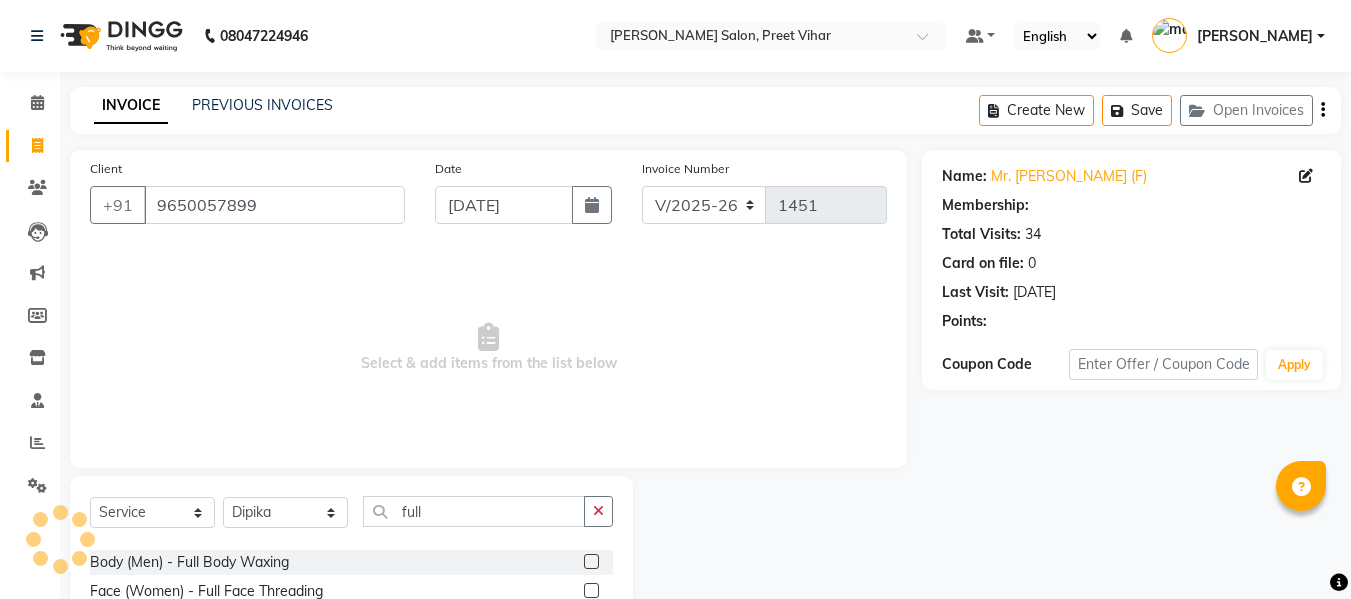 select on "1: Object" 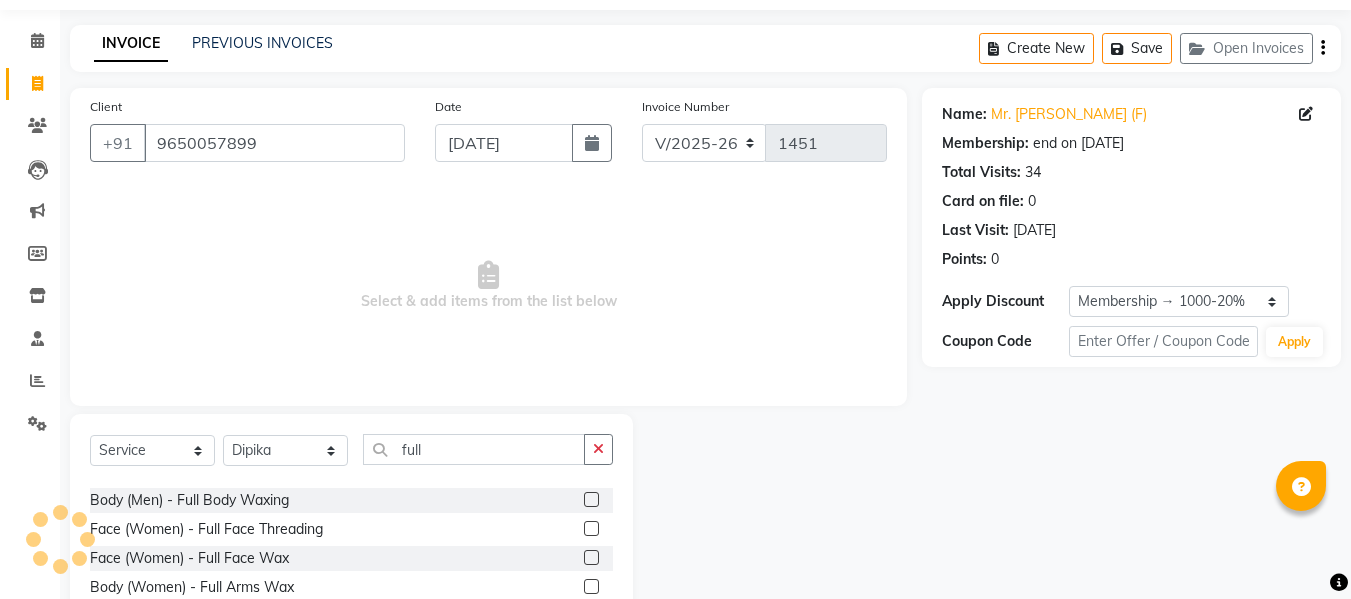 scroll, scrollTop: 63, scrollLeft: 0, axis: vertical 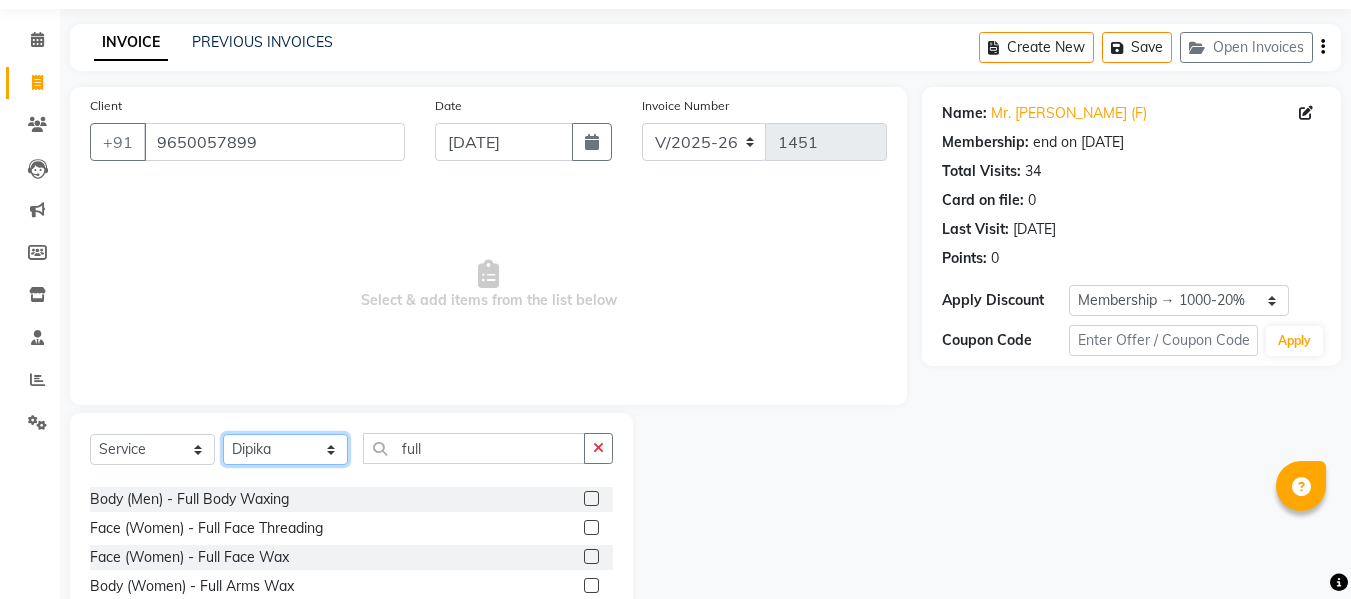 click on "Select Stylist [PERSON_NAME] [PERSON_NAME] Armaan  Dipika [PERSON_NAME] [PERSON_NAME] [PERSON_NAME] [PERSON_NAME] Nikhil [PERSON_NAME] [PERSON_NAME]  Twinkle Gupta" 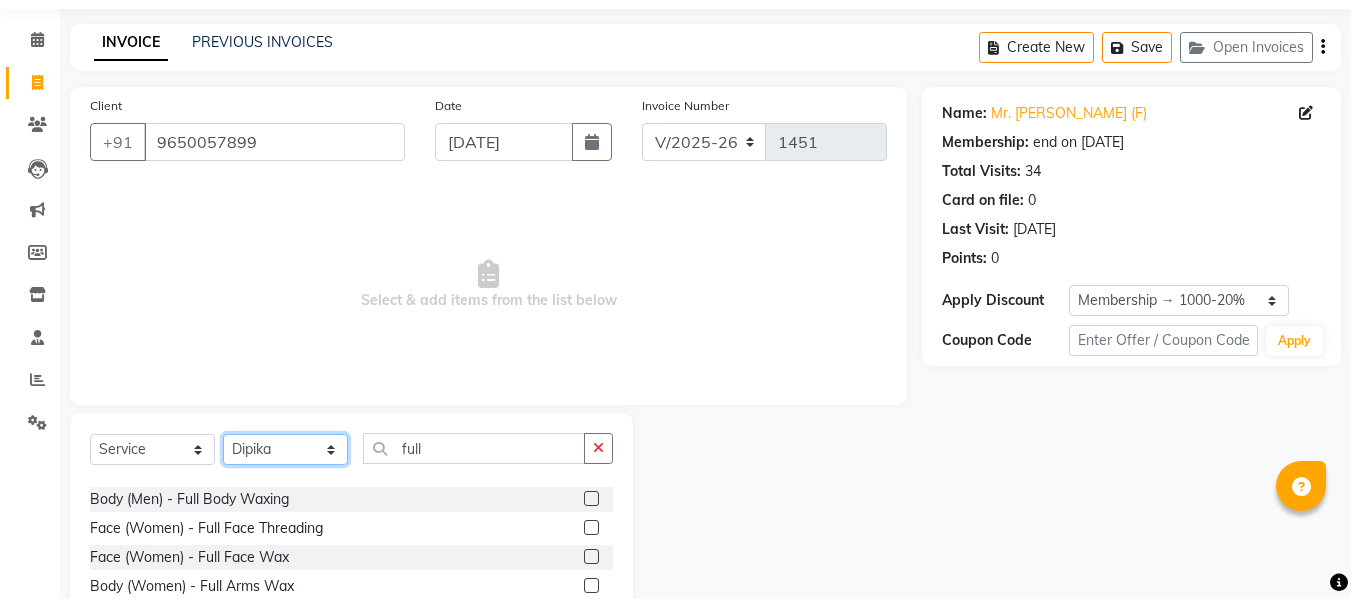 select on "85906" 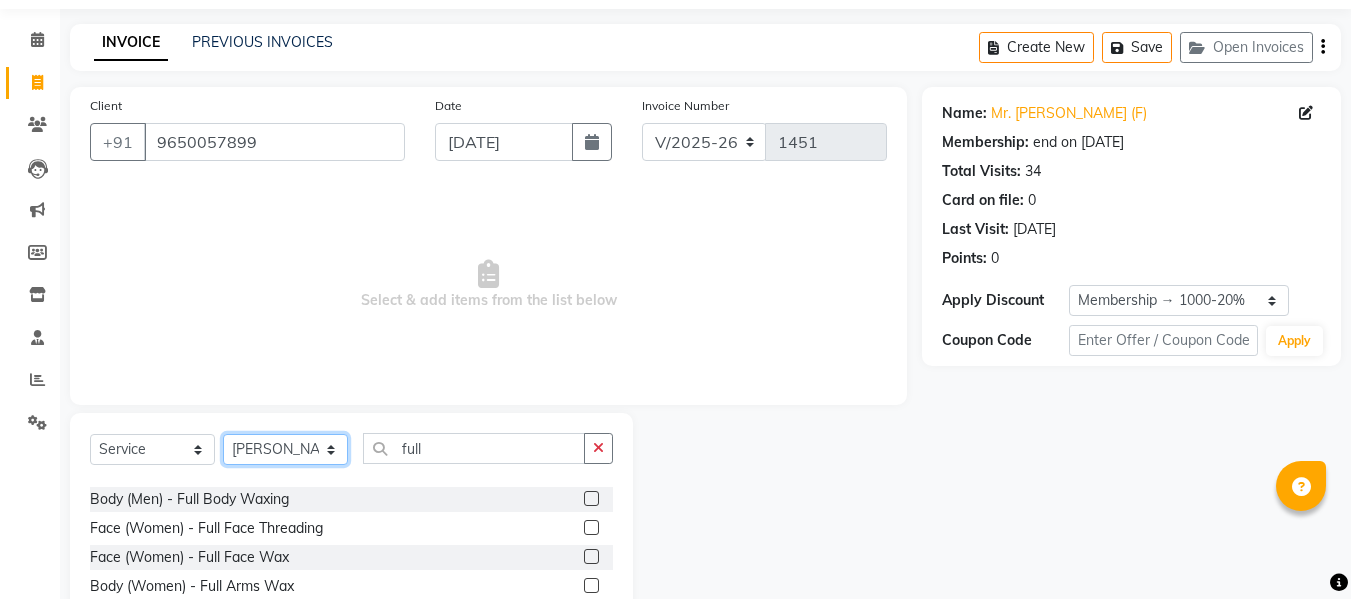 click on "Select Stylist [PERSON_NAME] [PERSON_NAME] Armaan  Dipika [PERSON_NAME] [PERSON_NAME] [PERSON_NAME] [PERSON_NAME] Nikhil [PERSON_NAME] [PERSON_NAME]  Twinkle Gupta" 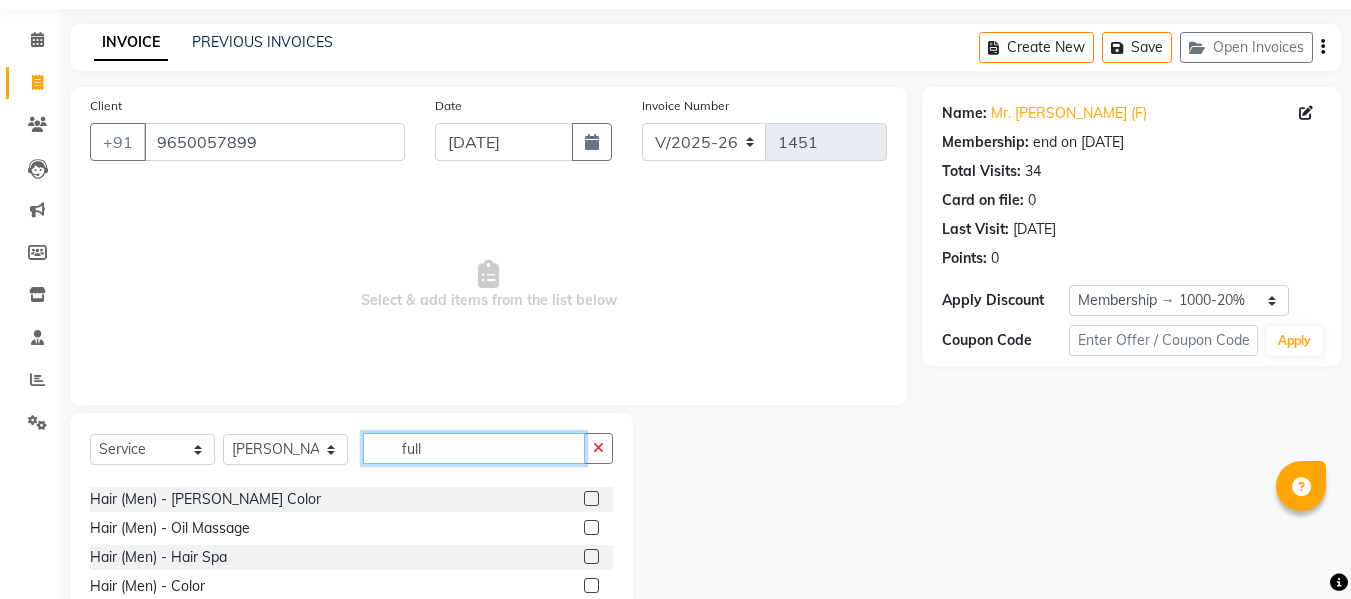 click on "full" 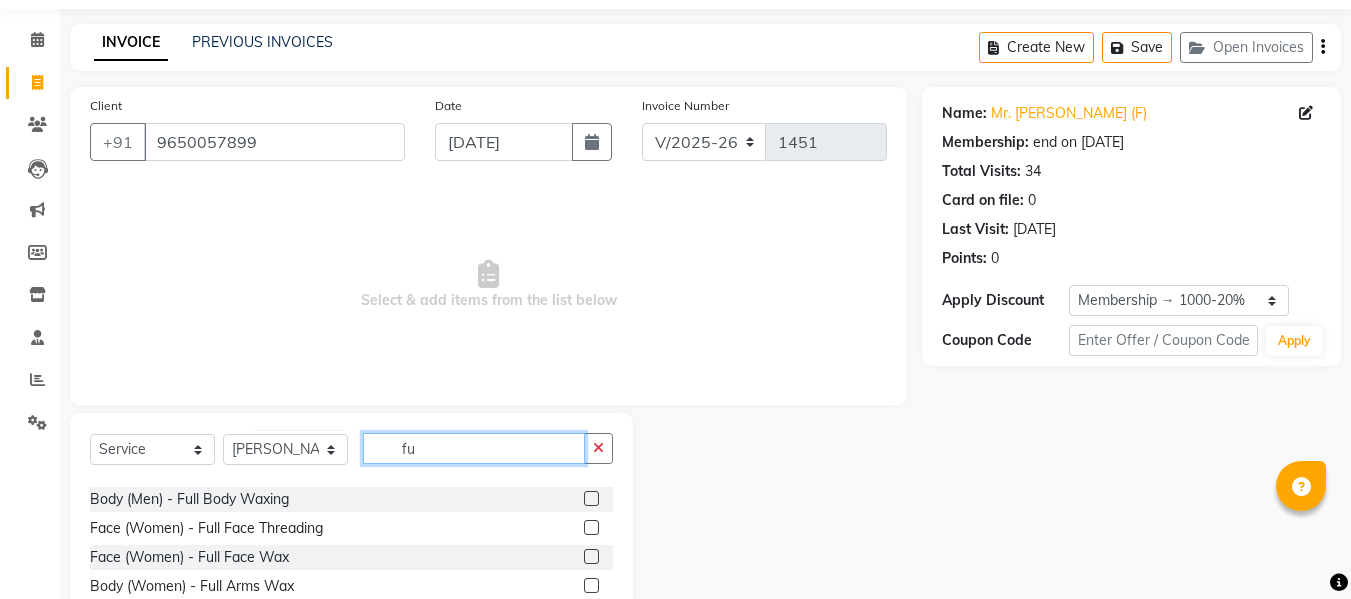 type on "f" 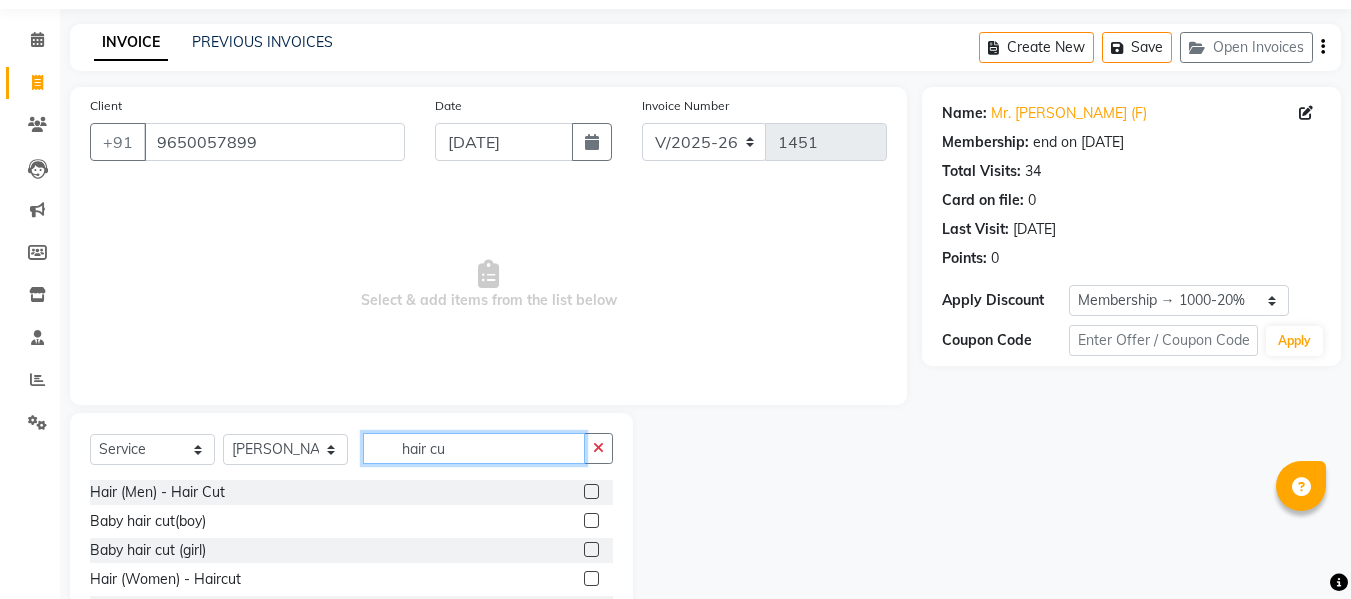 scroll, scrollTop: 0, scrollLeft: 0, axis: both 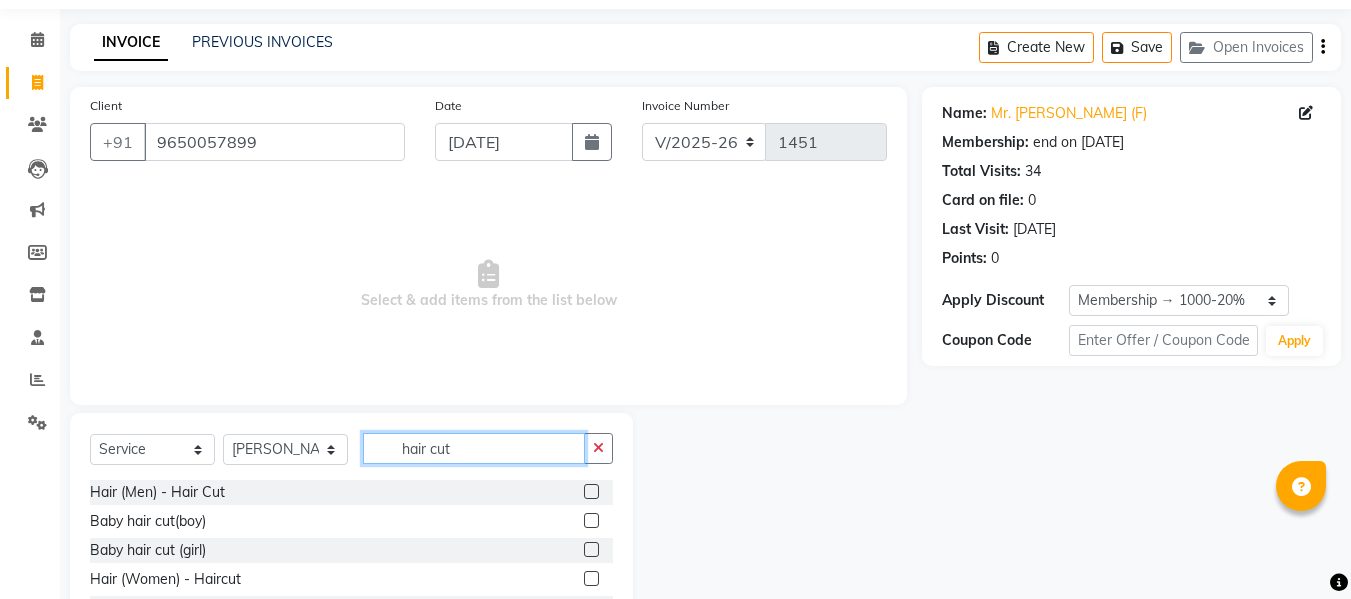type on "hair cut" 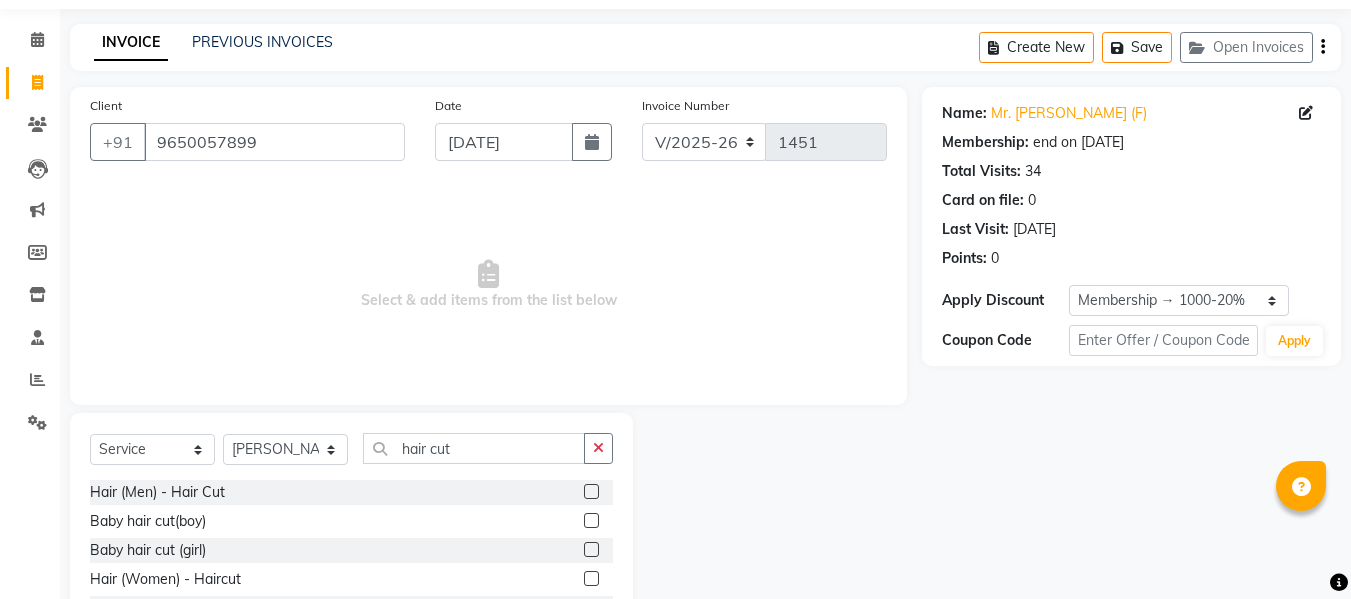 click 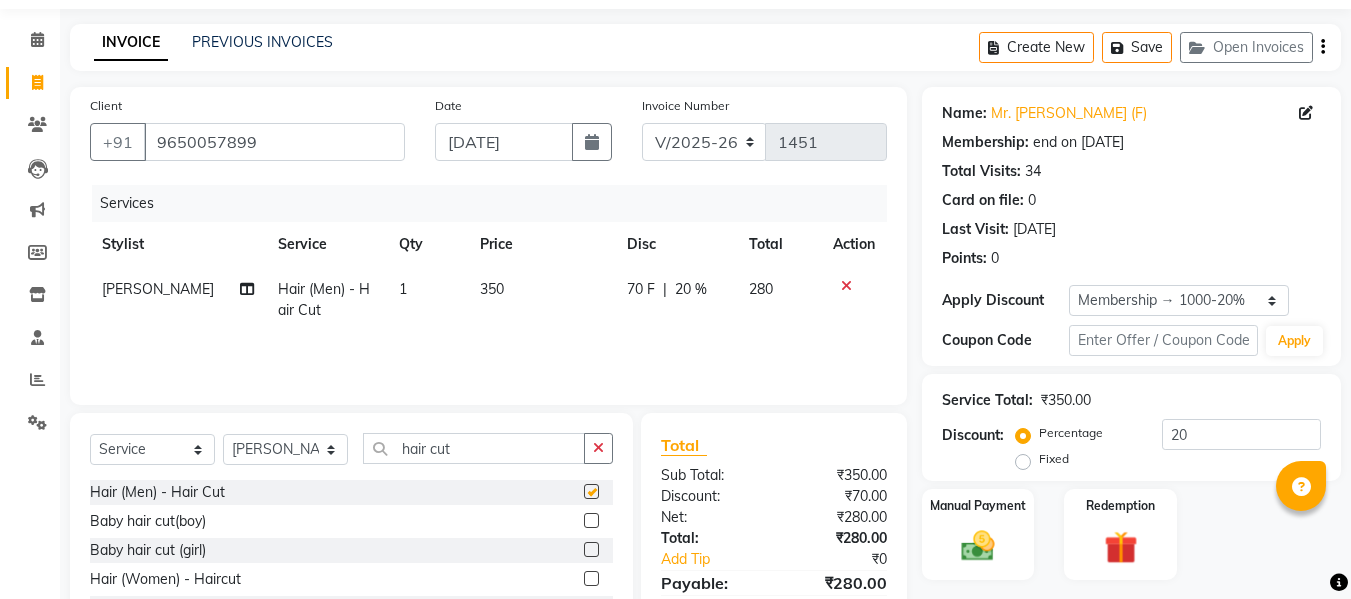 checkbox on "false" 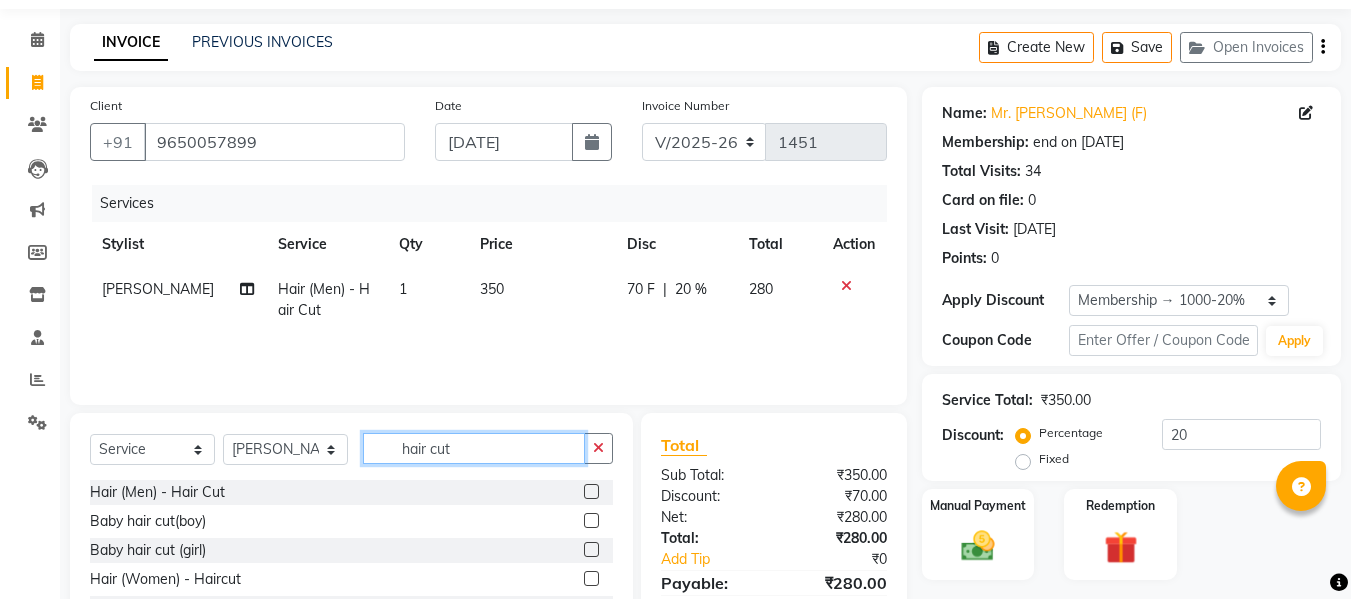 click on "hair cut" 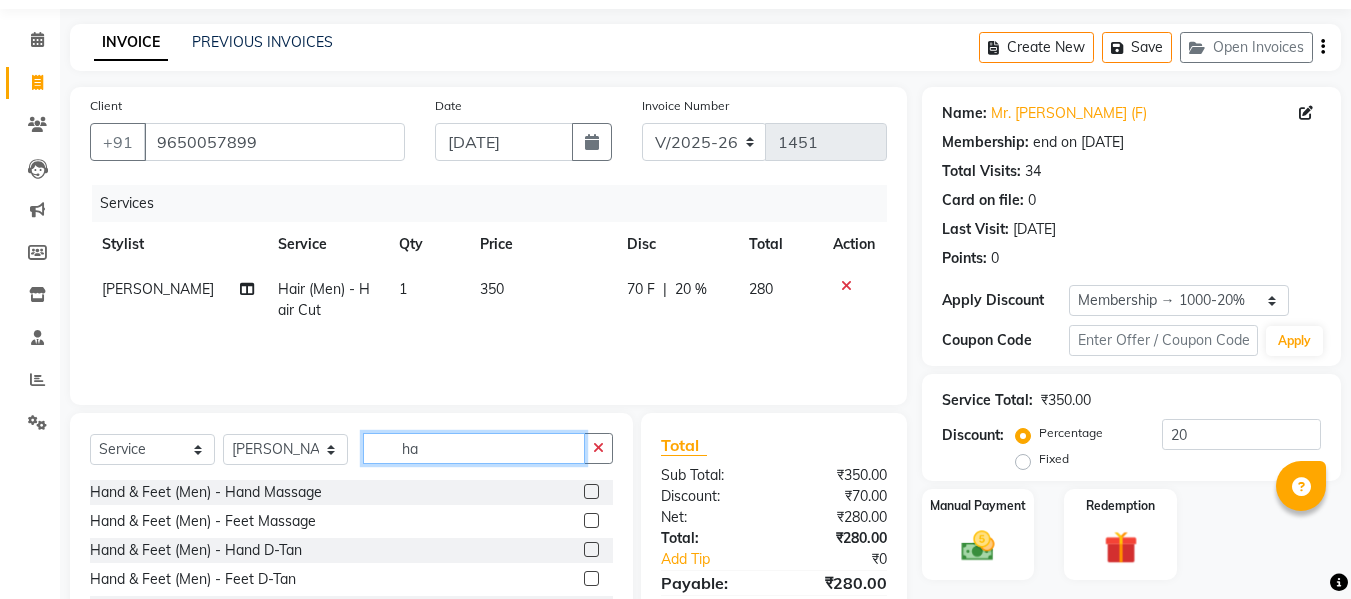 type on "h" 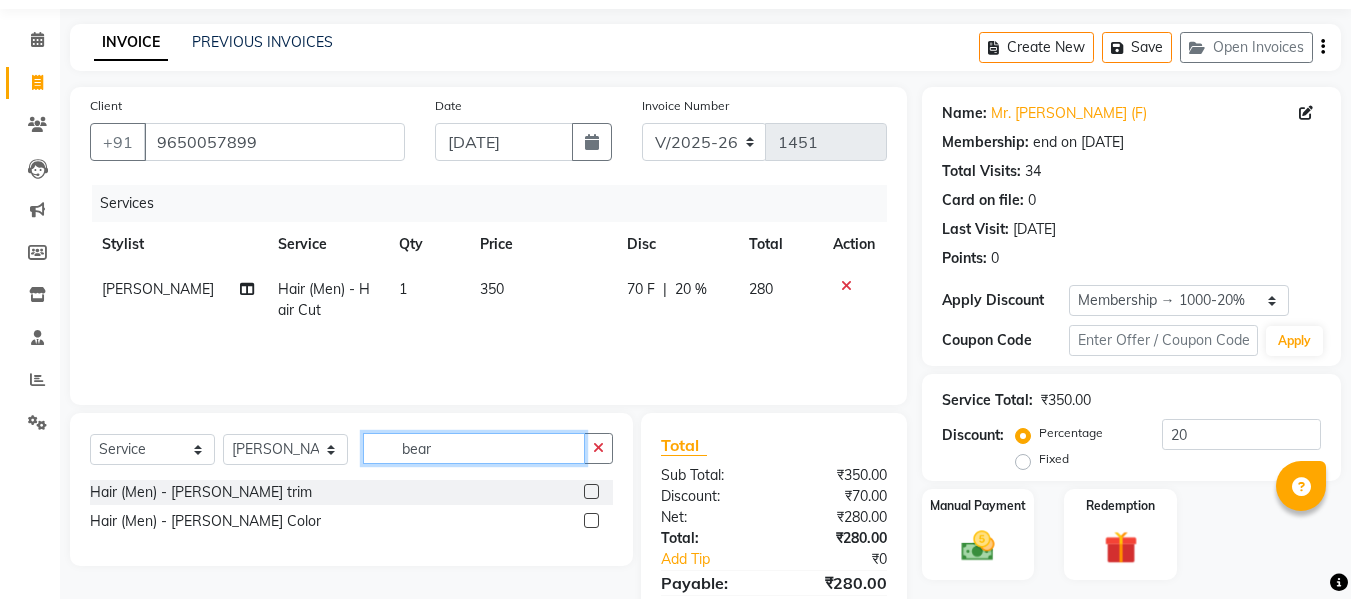 type on "bear" 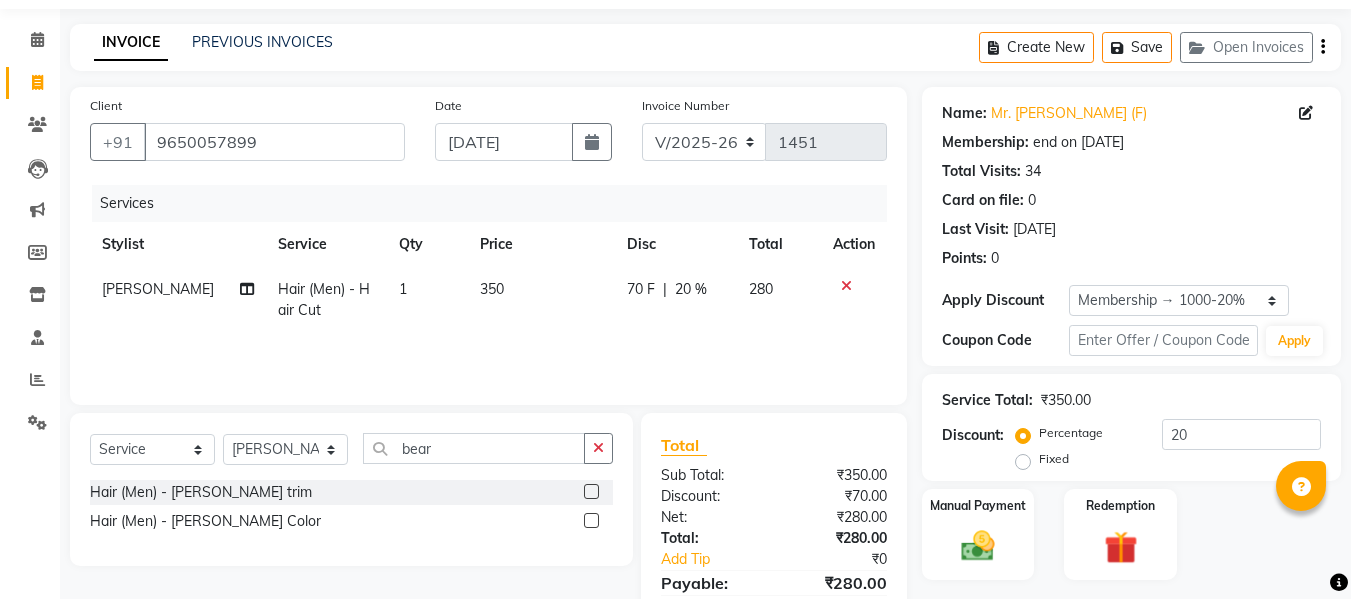 click 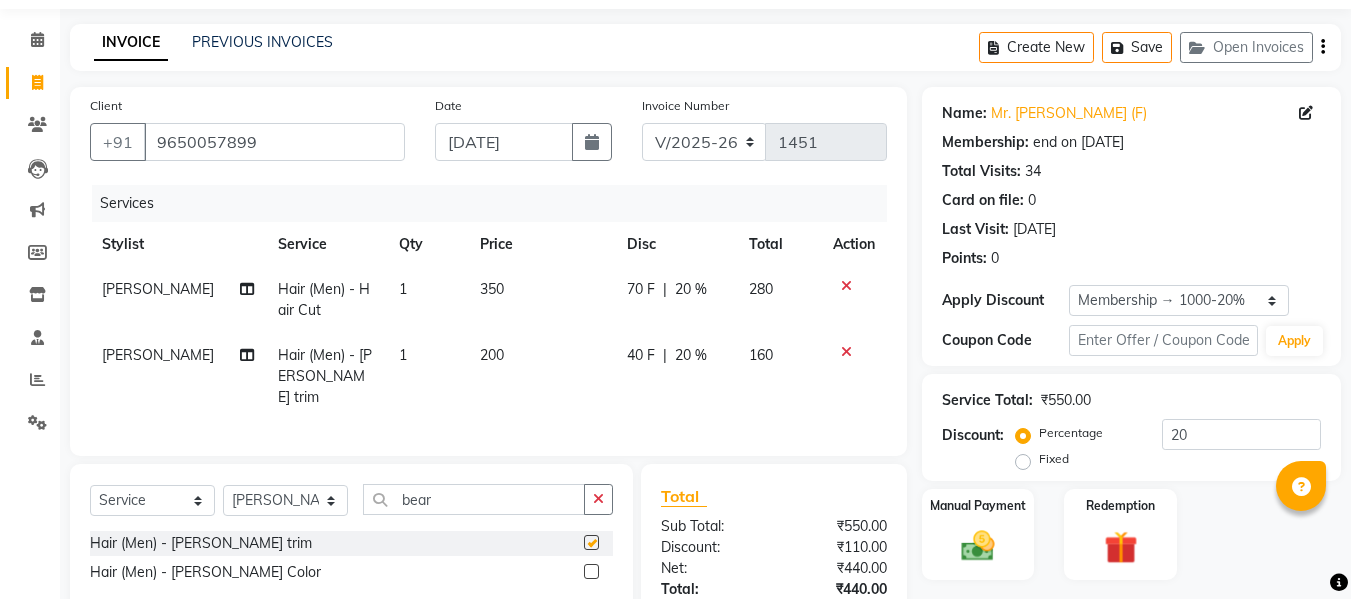 checkbox on "false" 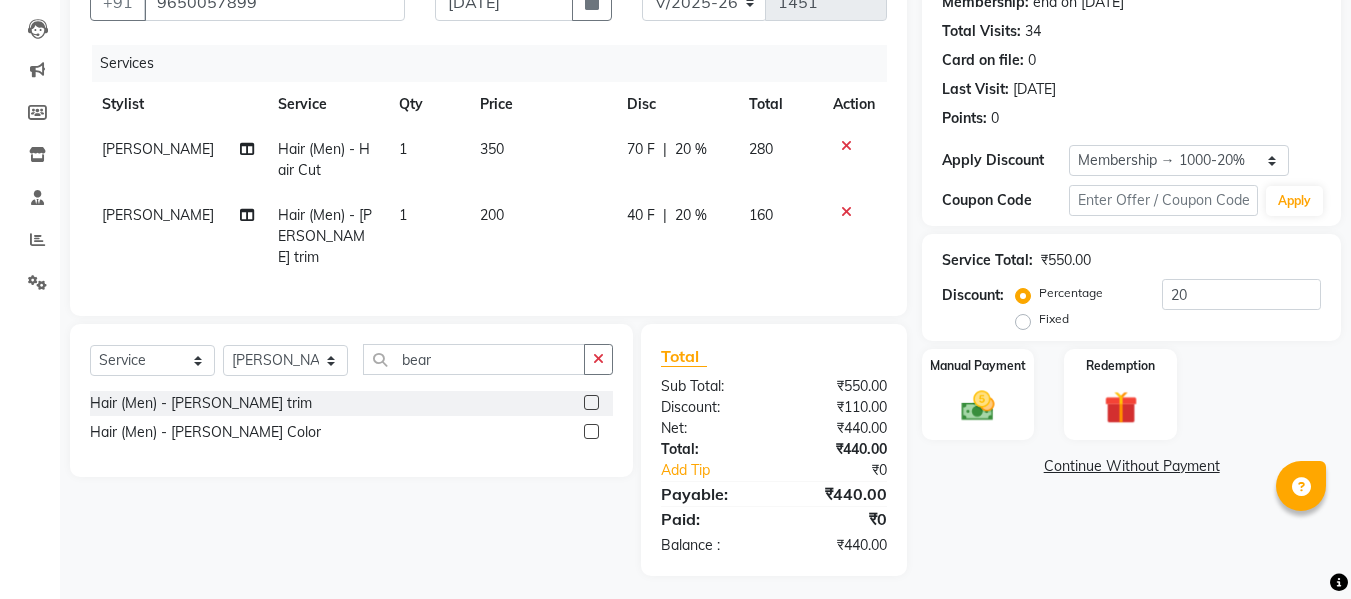 scroll, scrollTop: 204, scrollLeft: 0, axis: vertical 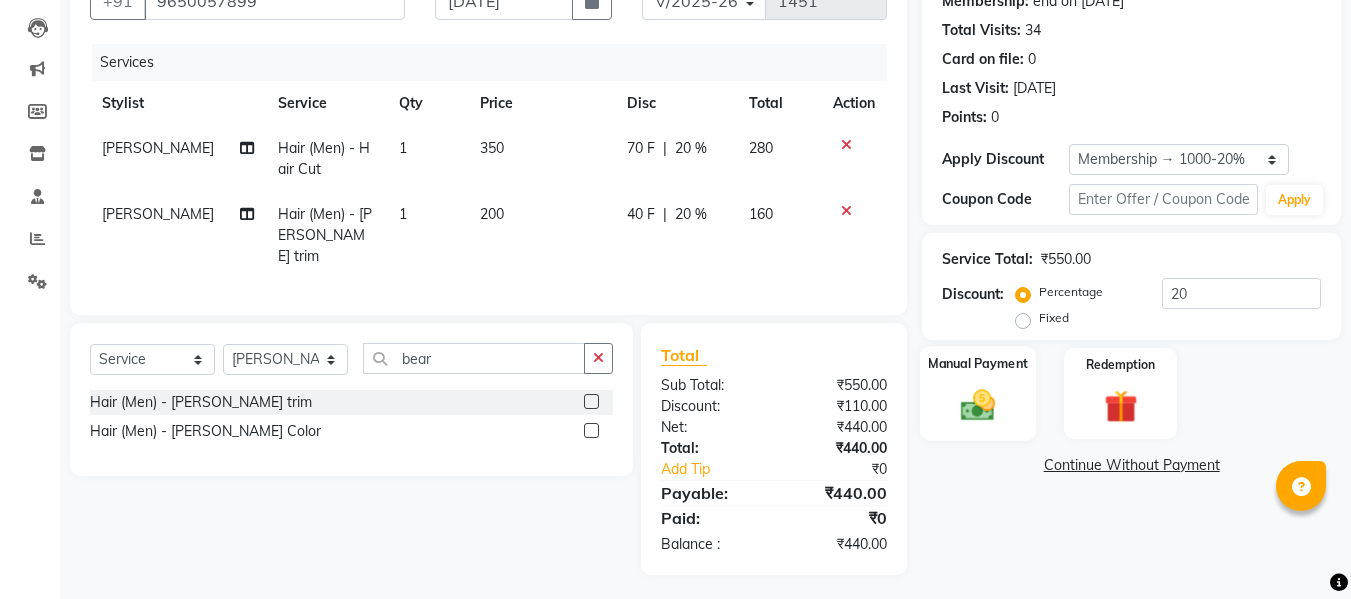 click on "Manual Payment" 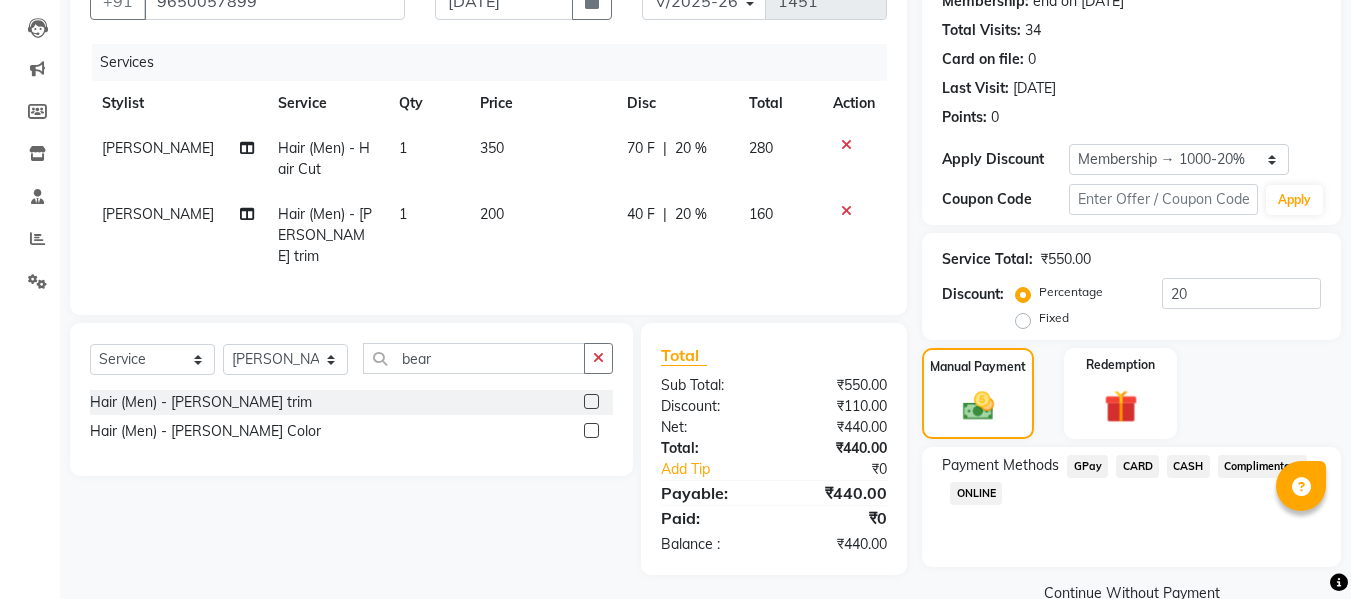 click on "CASH" 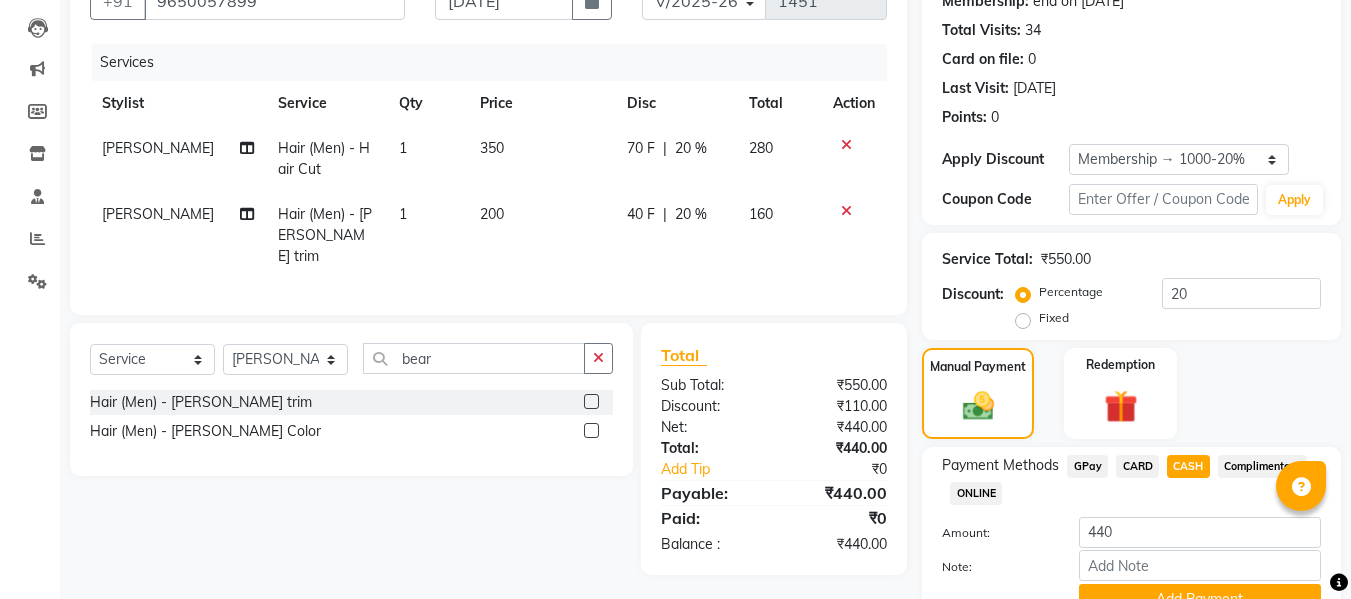 scroll, scrollTop: 299, scrollLeft: 0, axis: vertical 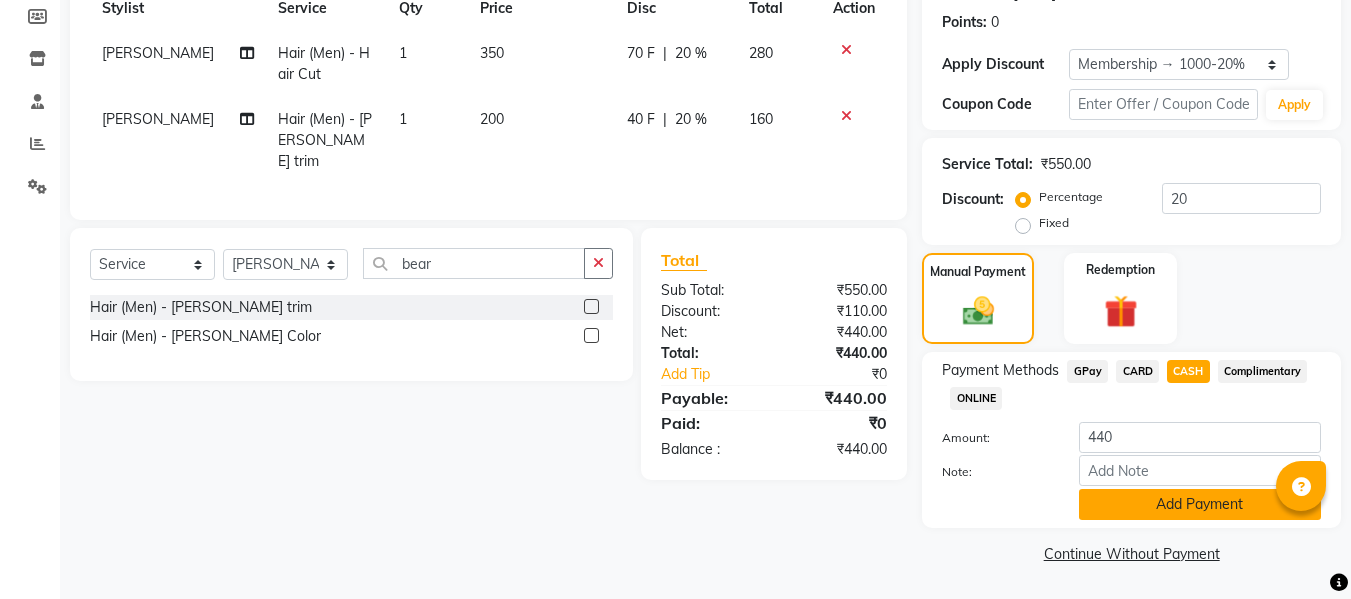 click on "Add Payment" 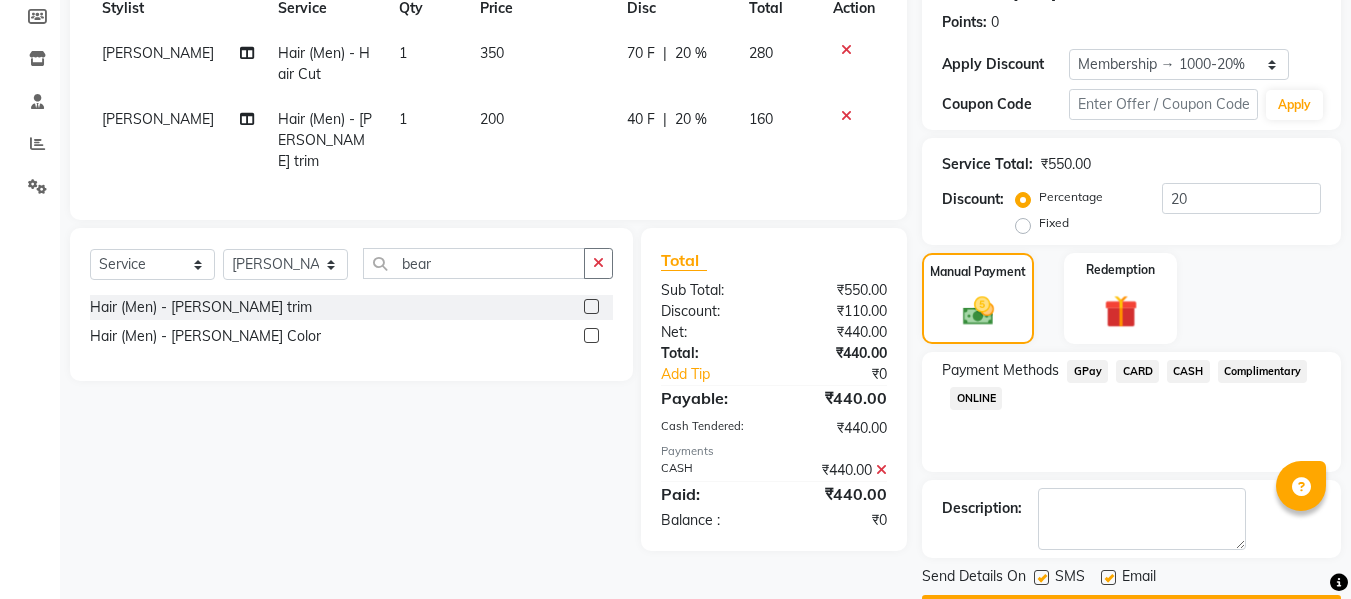 scroll, scrollTop: 356, scrollLeft: 0, axis: vertical 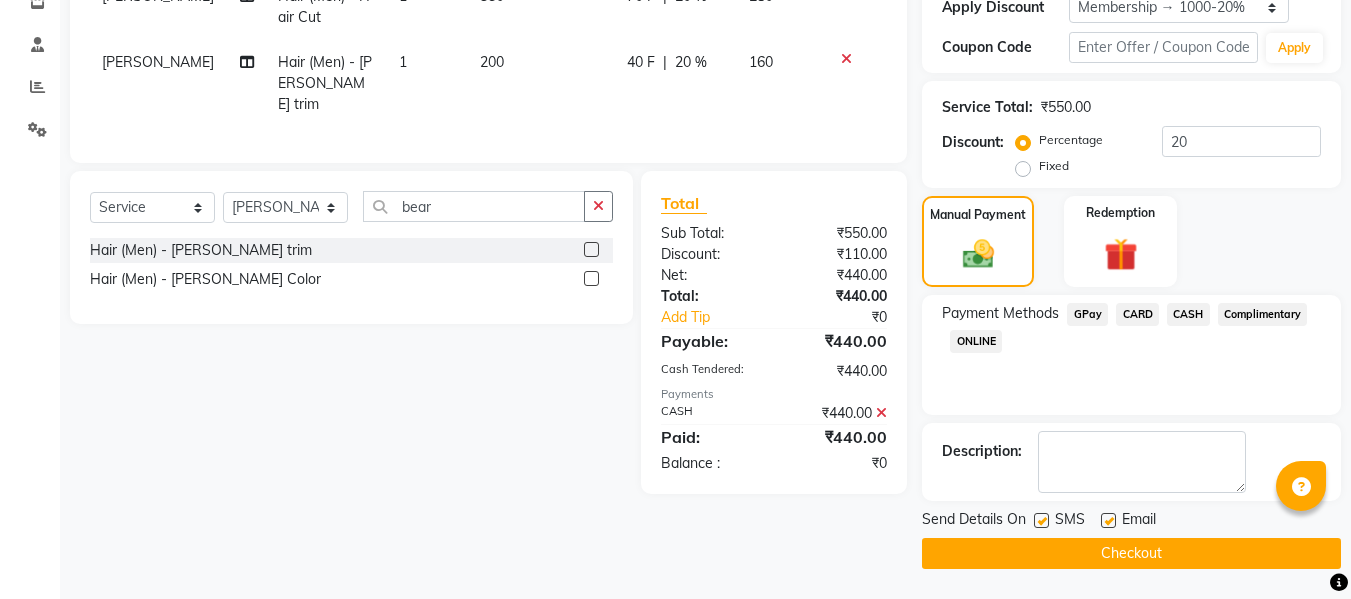 click on "Checkout" 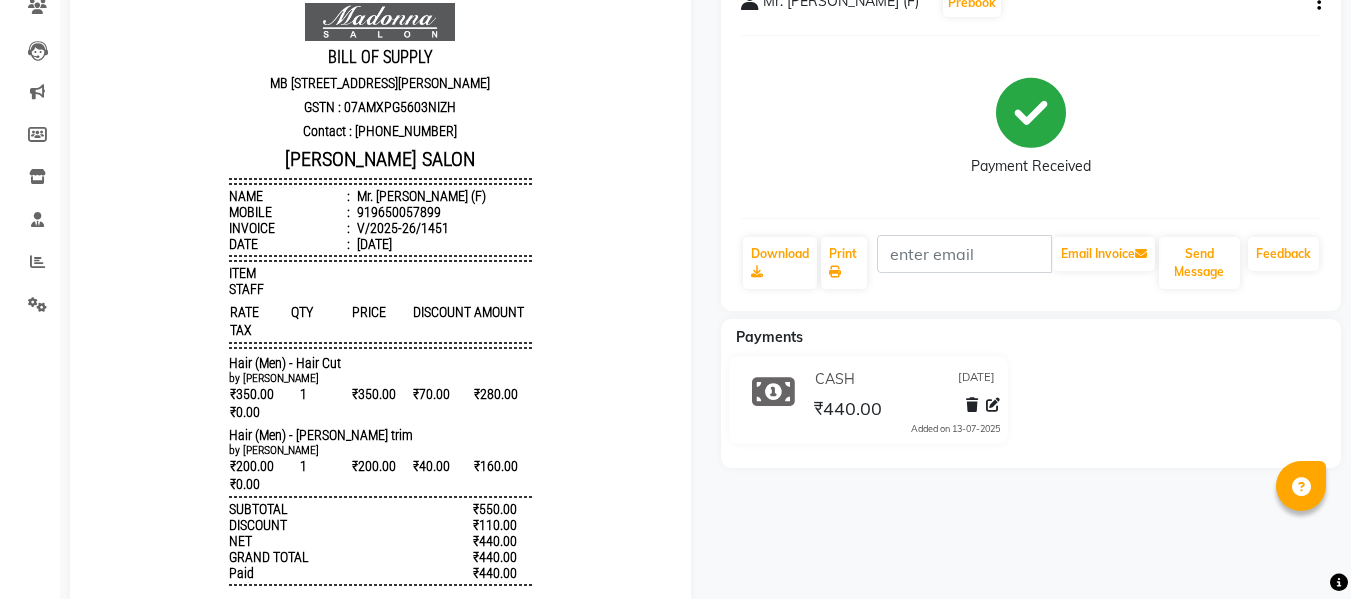 scroll, scrollTop: 180, scrollLeft: 0, axis: vertical 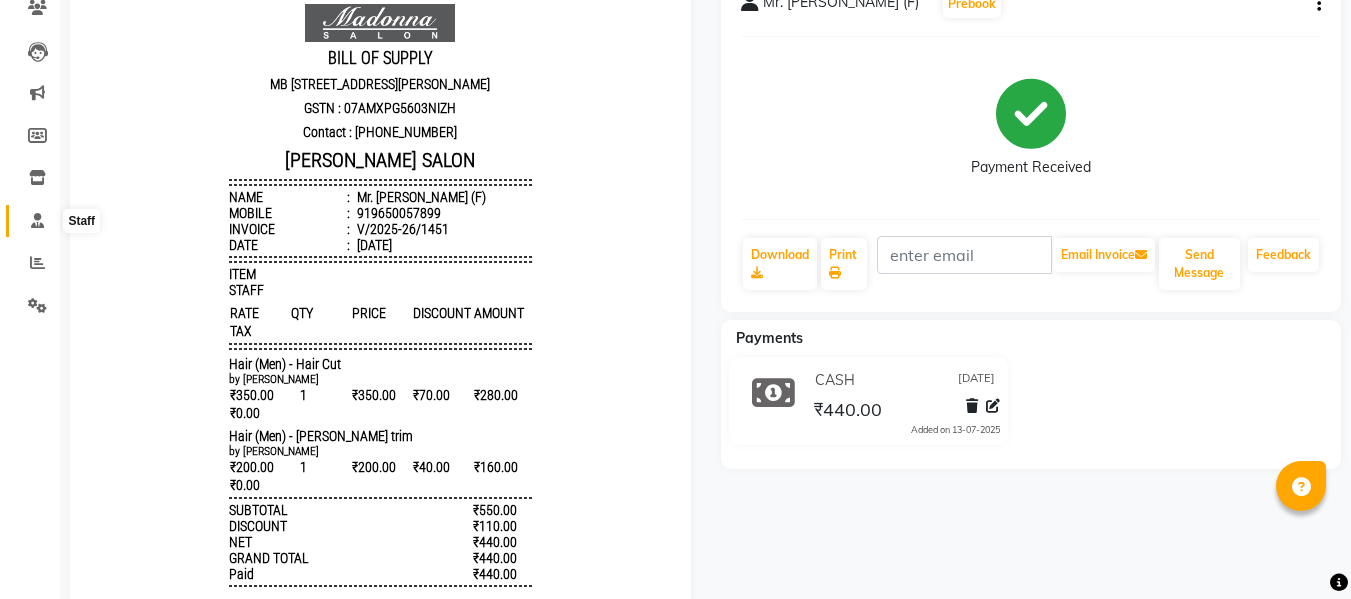 click 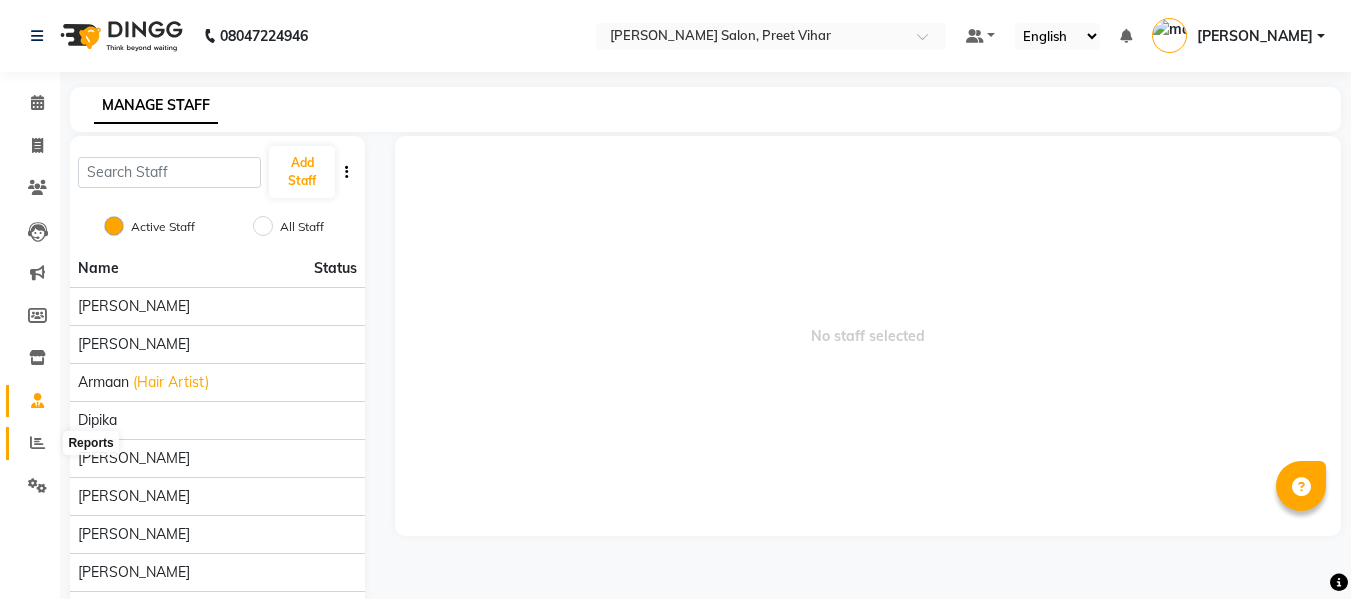 click 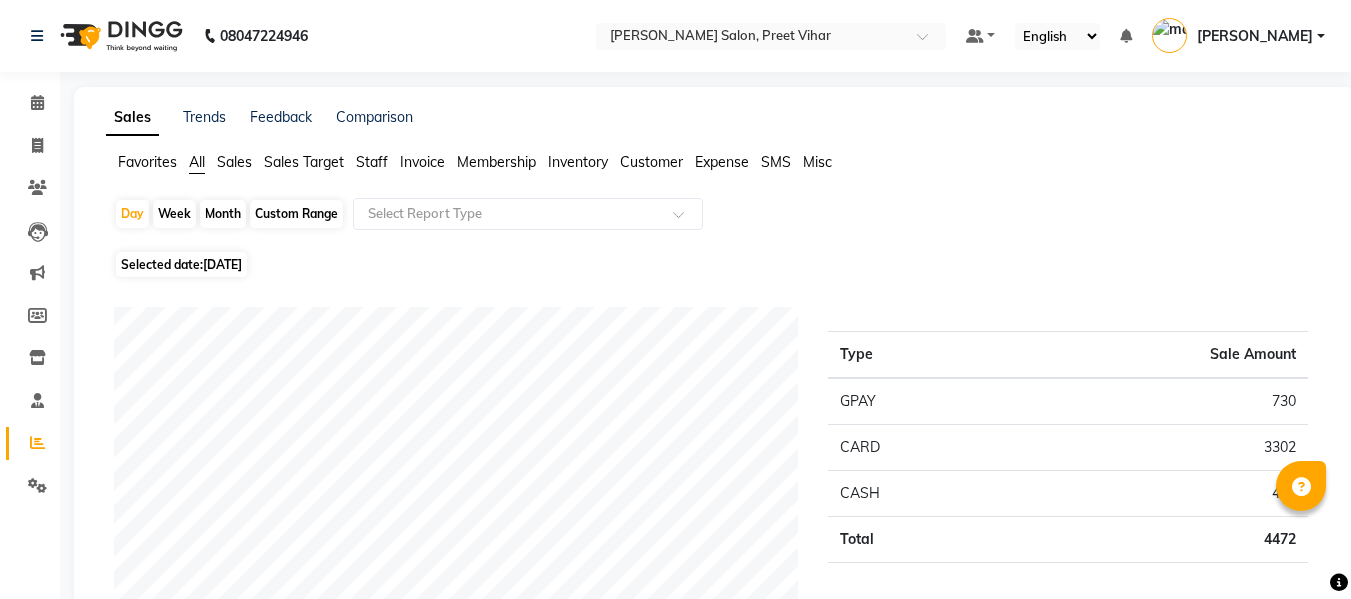 click on "Staff" 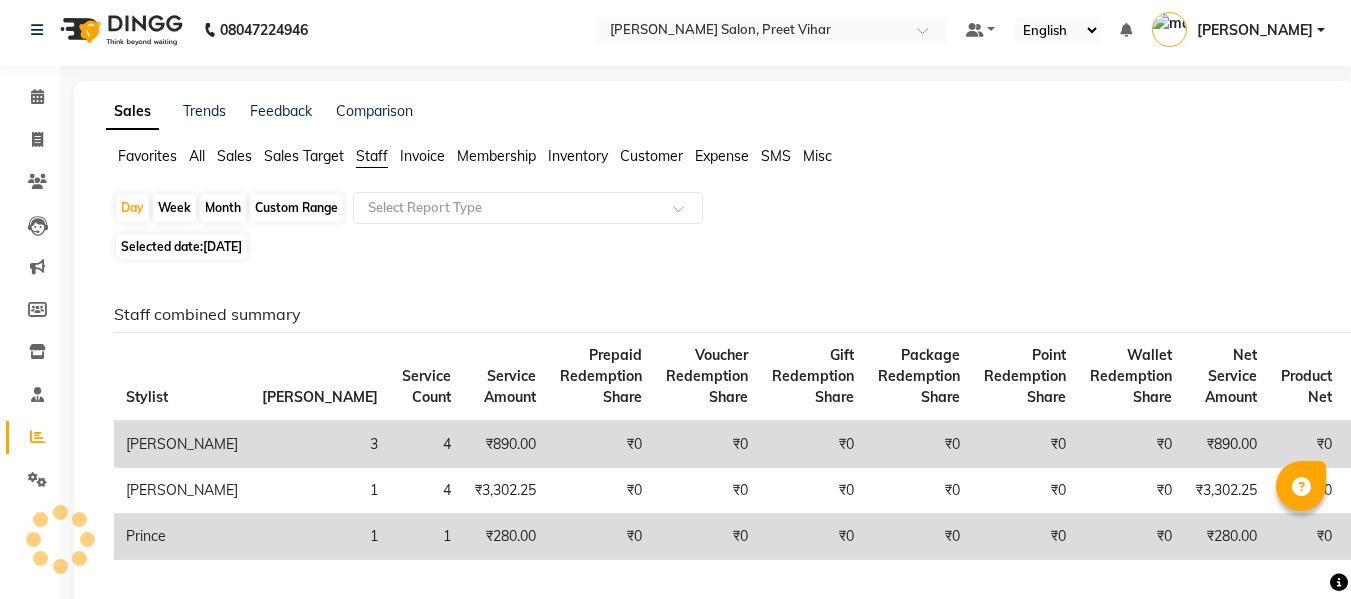 scroll, scrollTop: 0, scrollLeft: 0, axis: both 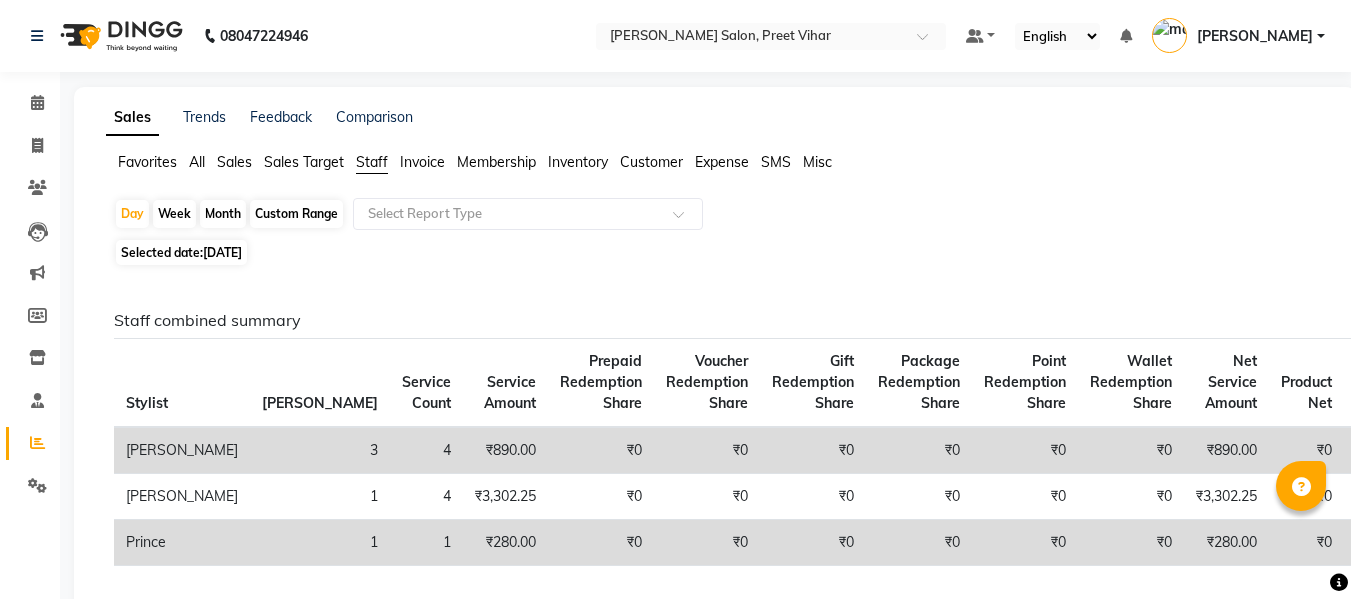 click on "Month" 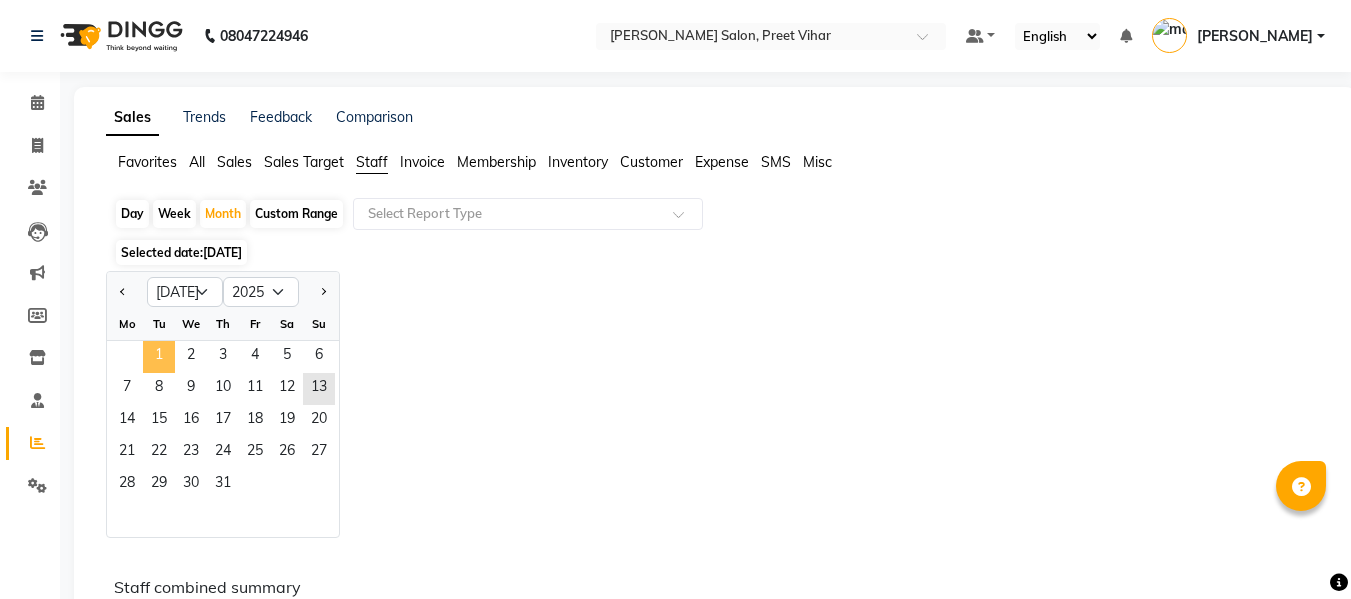 click on "1" 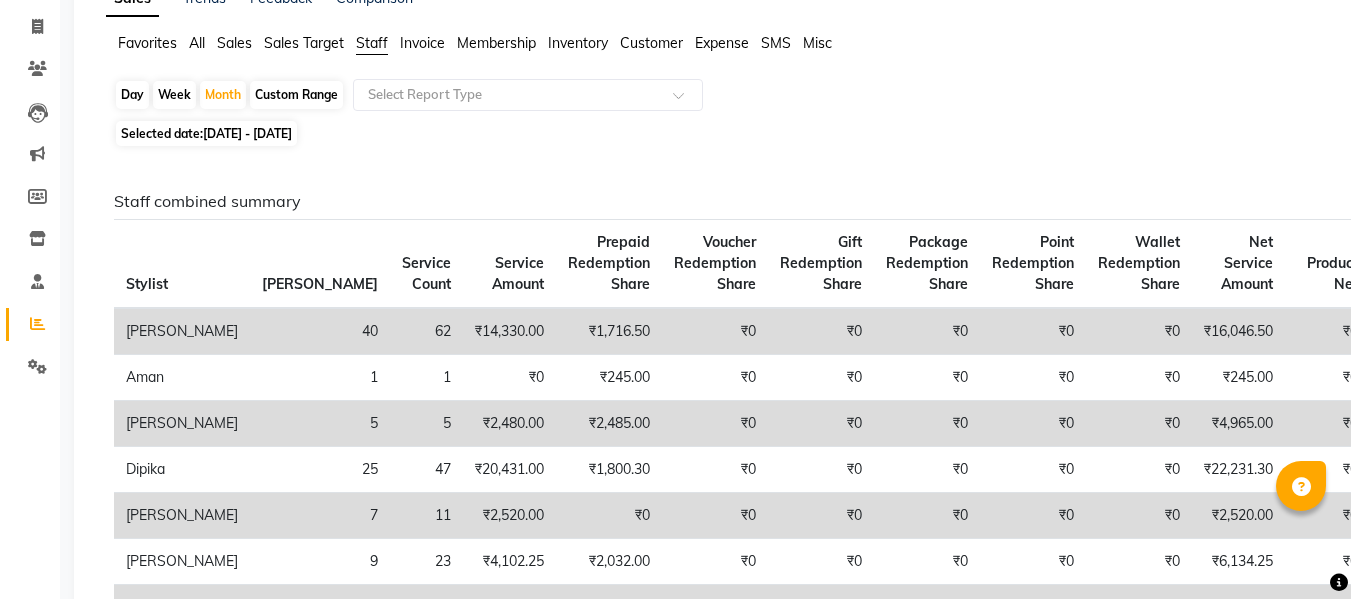 scroll, scrollTop: 0, scrollLeft: 0, axis: both 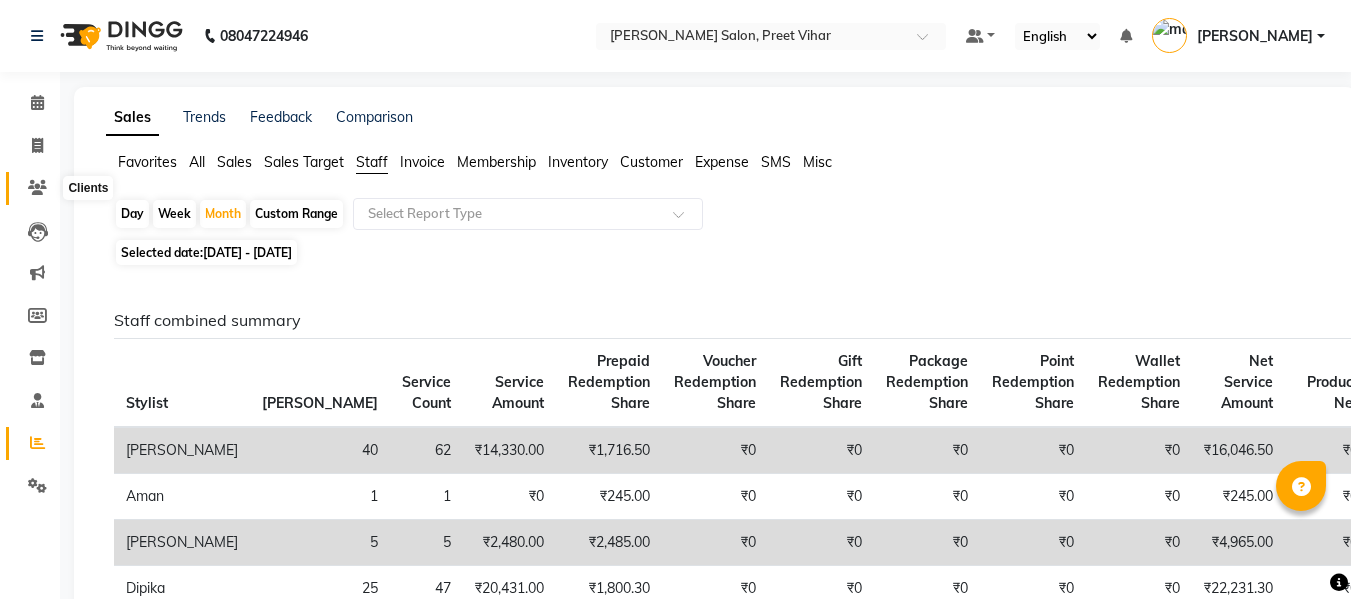 click 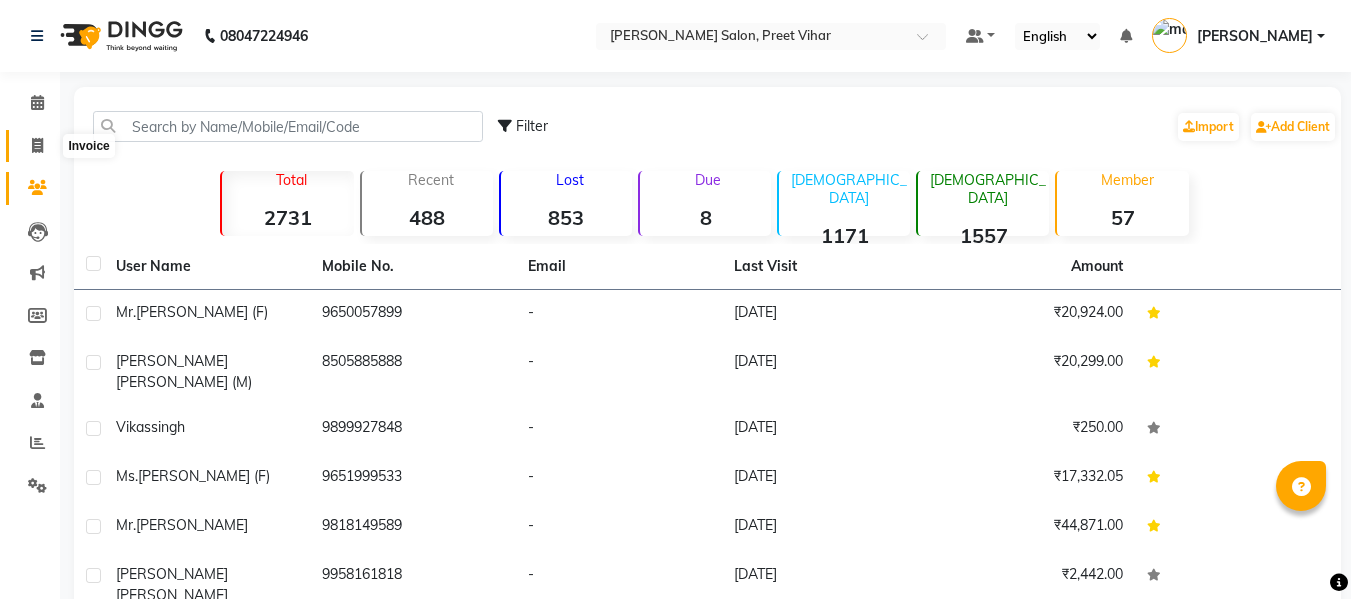 click 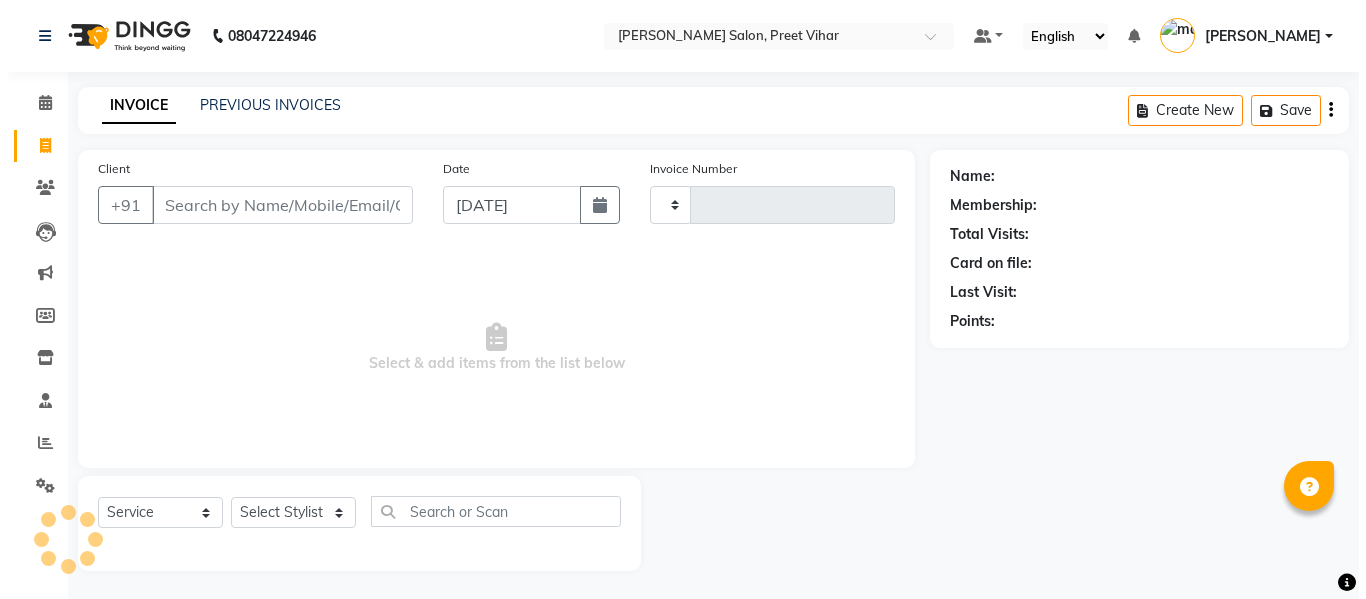 scroll, scrollTop: 2, scrollLeft: 0, axis: vertical 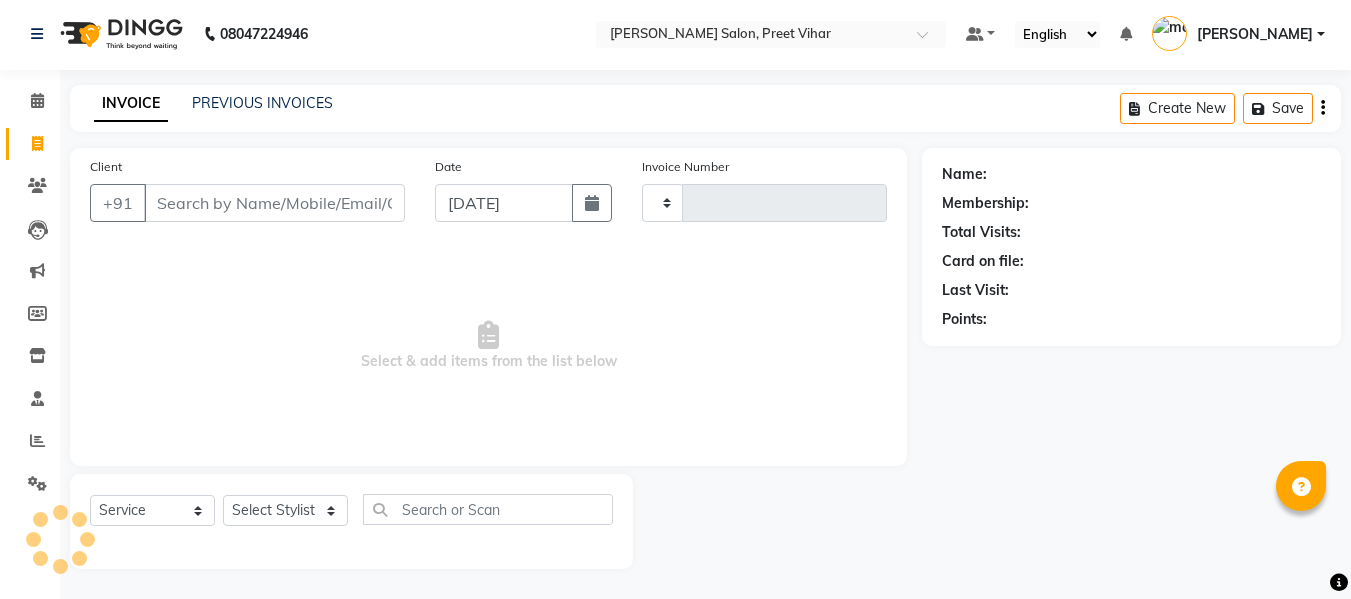 type on "1452" 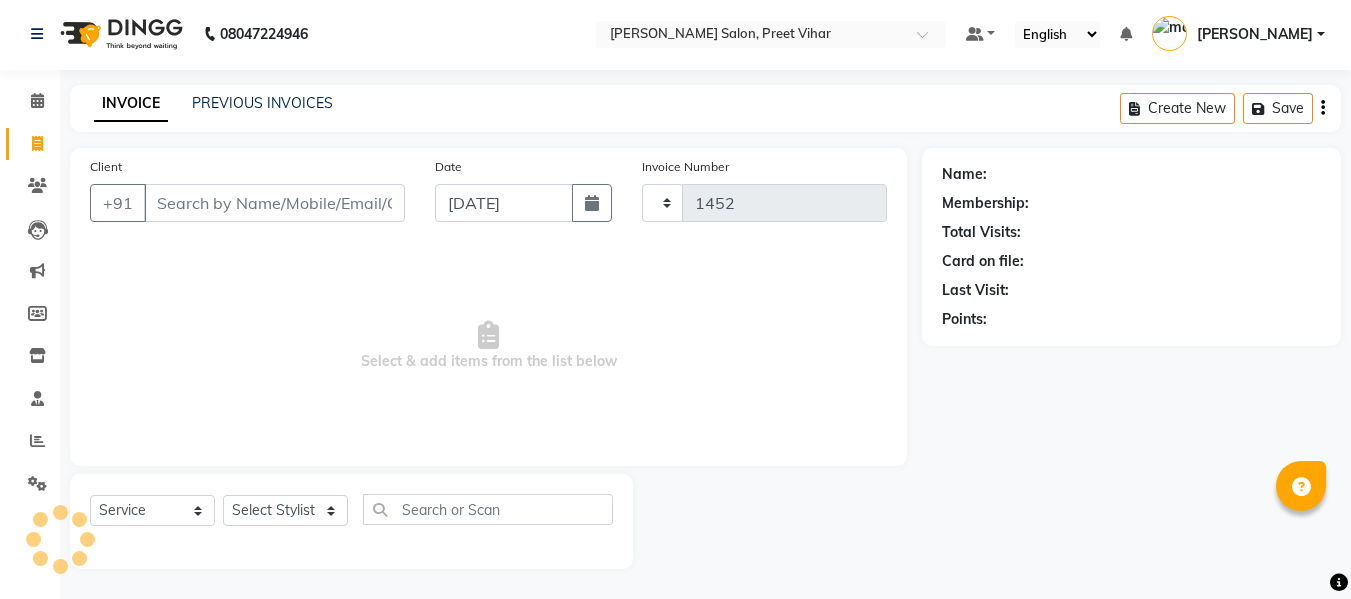 select on "6469" 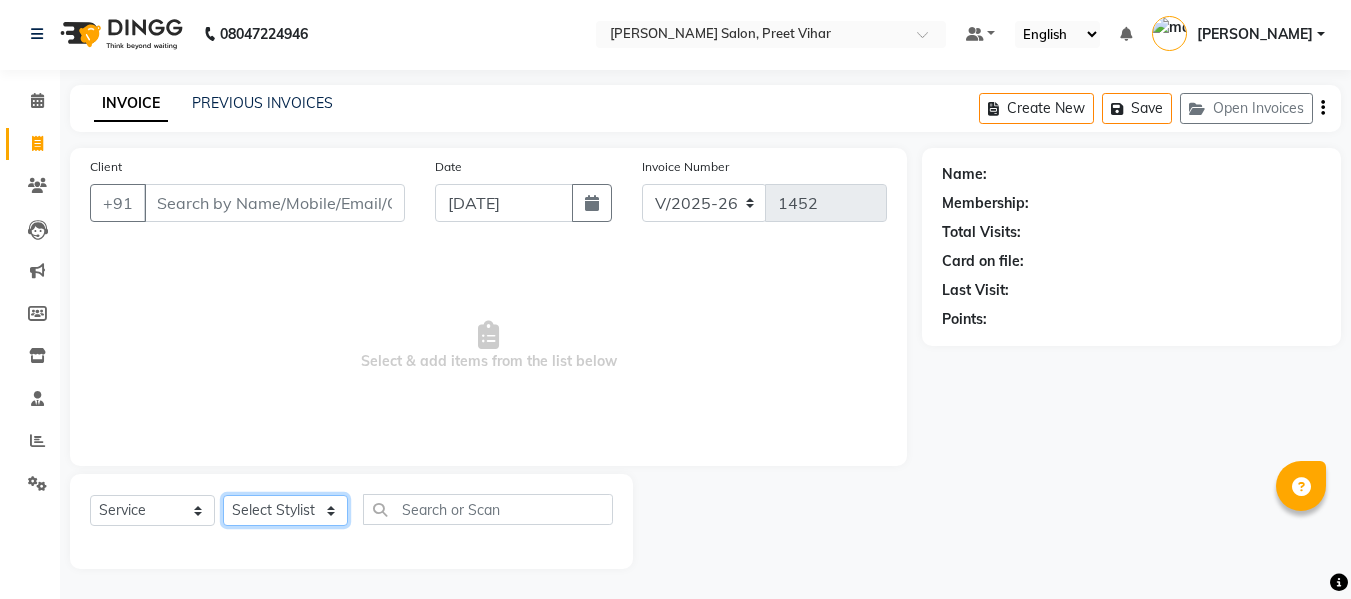 click on "Select Stylist [PERSON_NAME] [PERSON_NAME] Armaan  Dipika [PERSON_NAME] [PERSON_NAME] [PERSON_NAME] [PERSON_NAME] Nikhil [PERSON_NAME] [PERSON_NAME]  Twinkle Gupta" 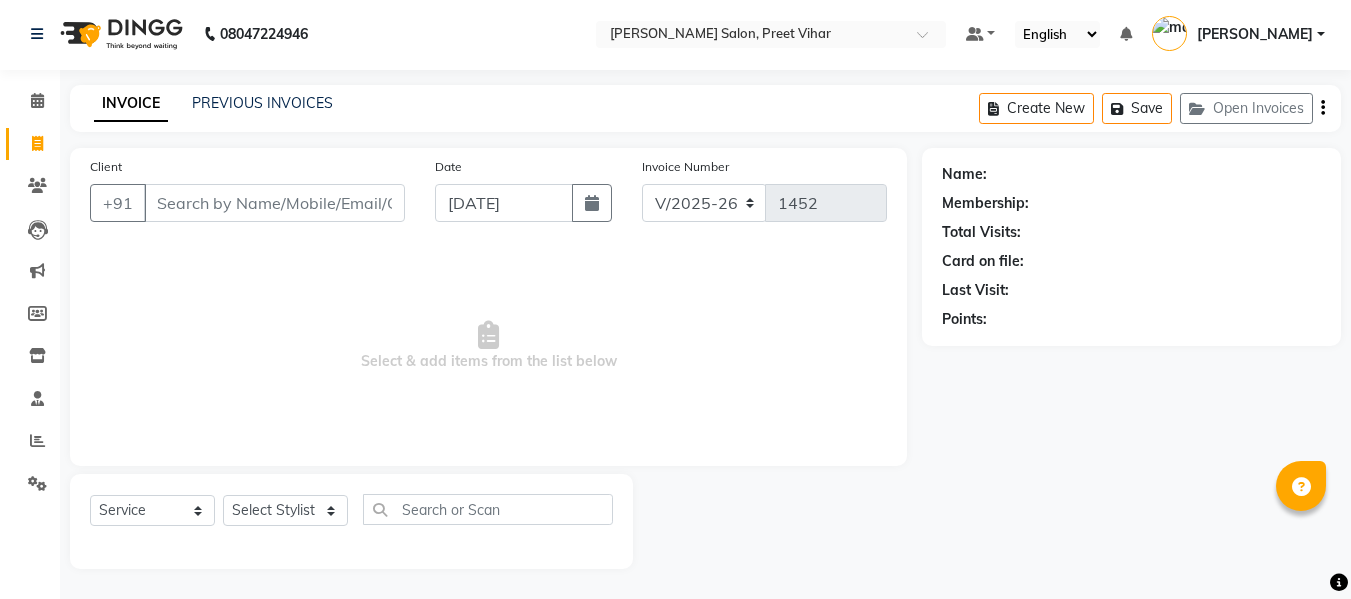 click on "Select & add items from the list below" at bounding box center (488, 346) 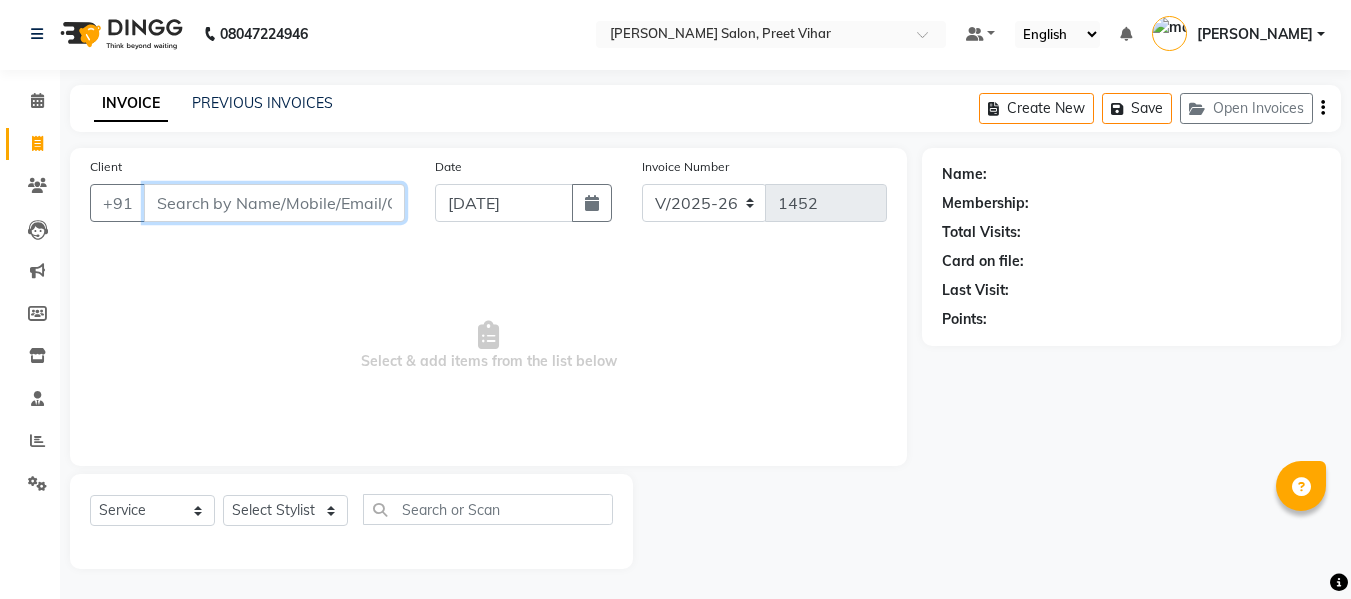 click on "Client" at bounding box center (274, 203) 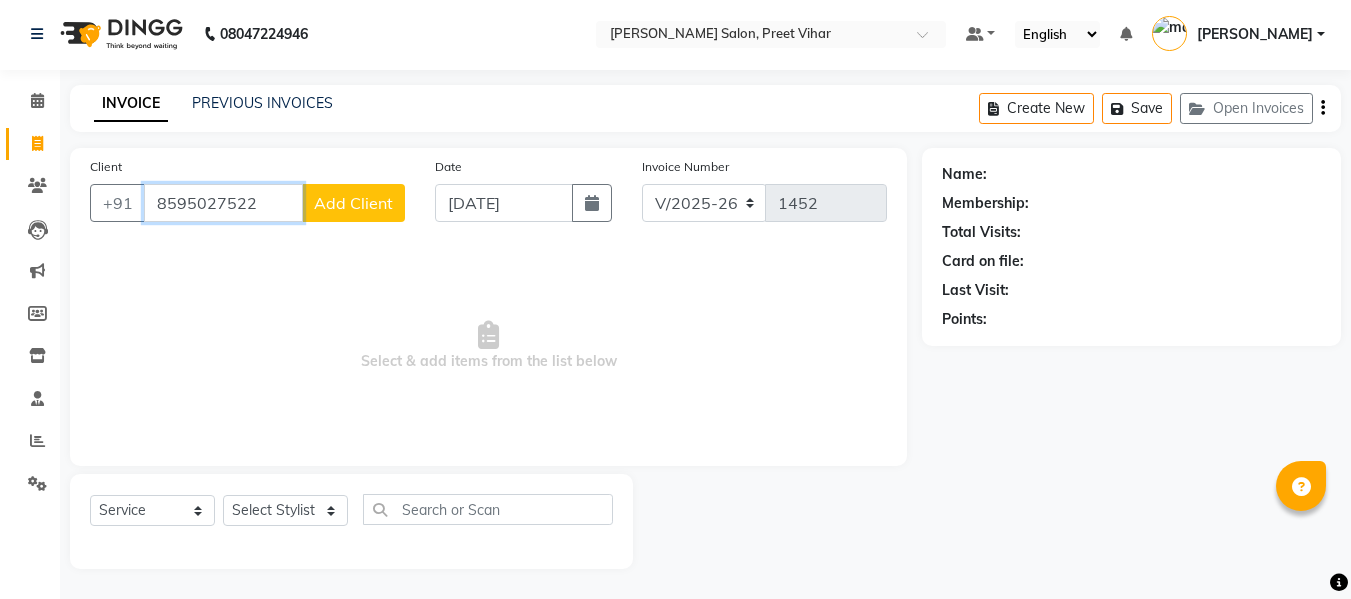type on "8595027522" 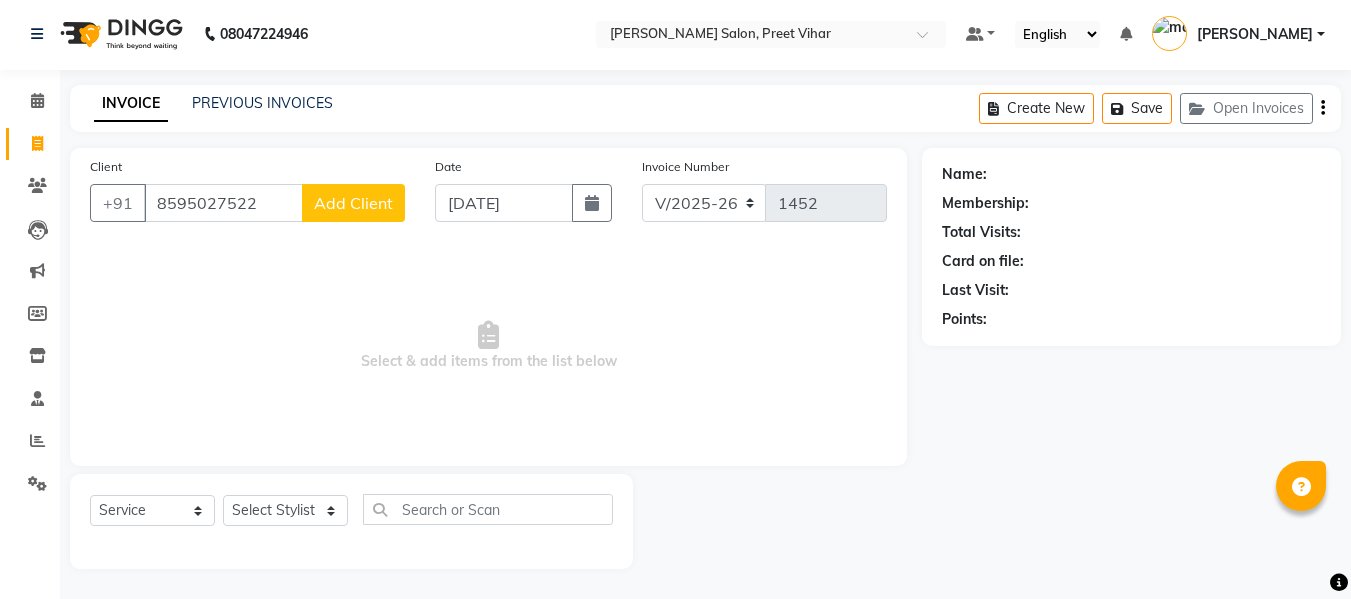 click on "Add Client" 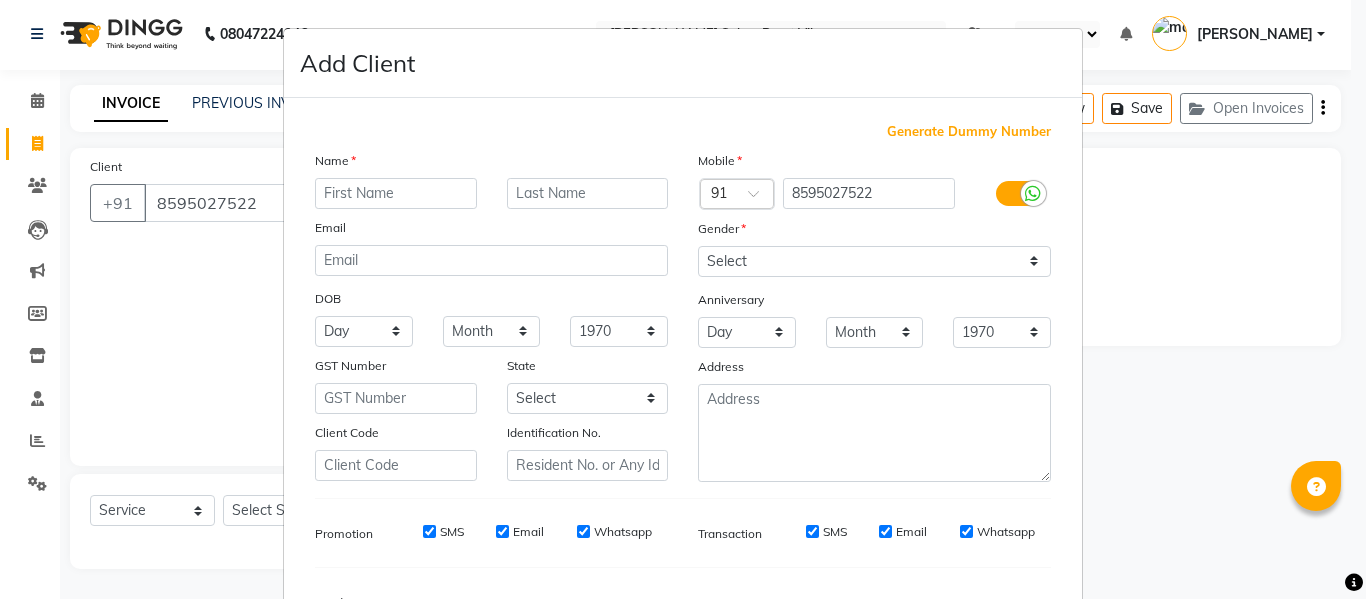 click at bounding box center [396, 193] 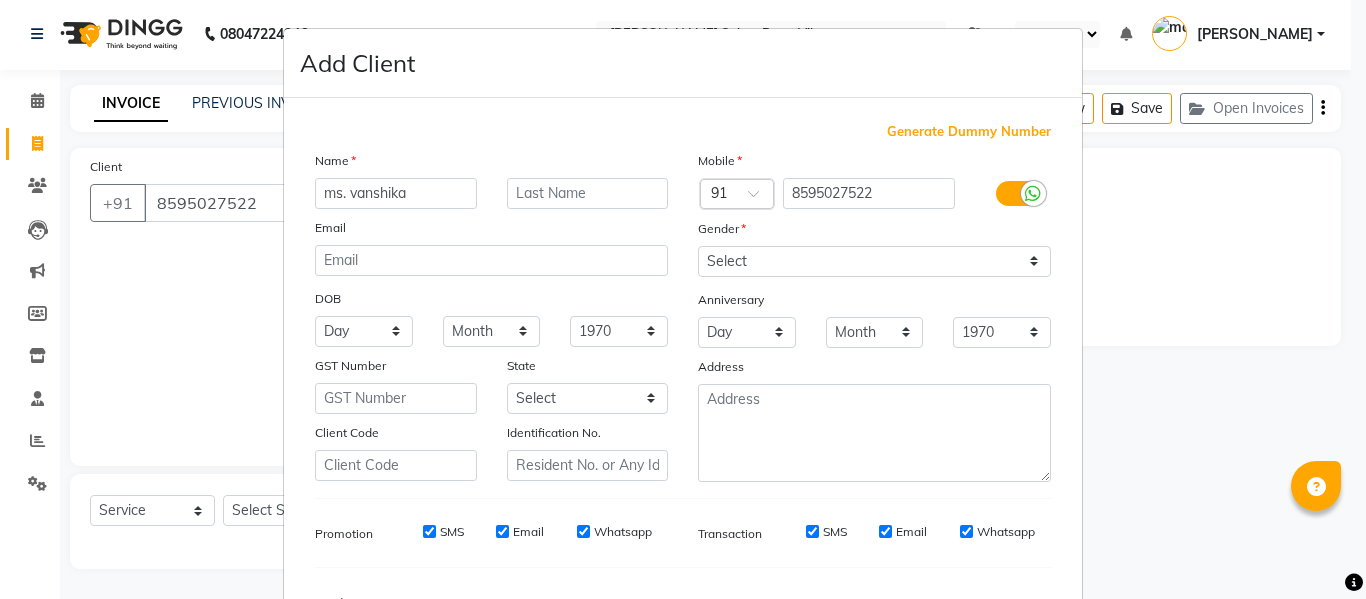 click on "ms. vanshika" at bounding box center [396, 193] 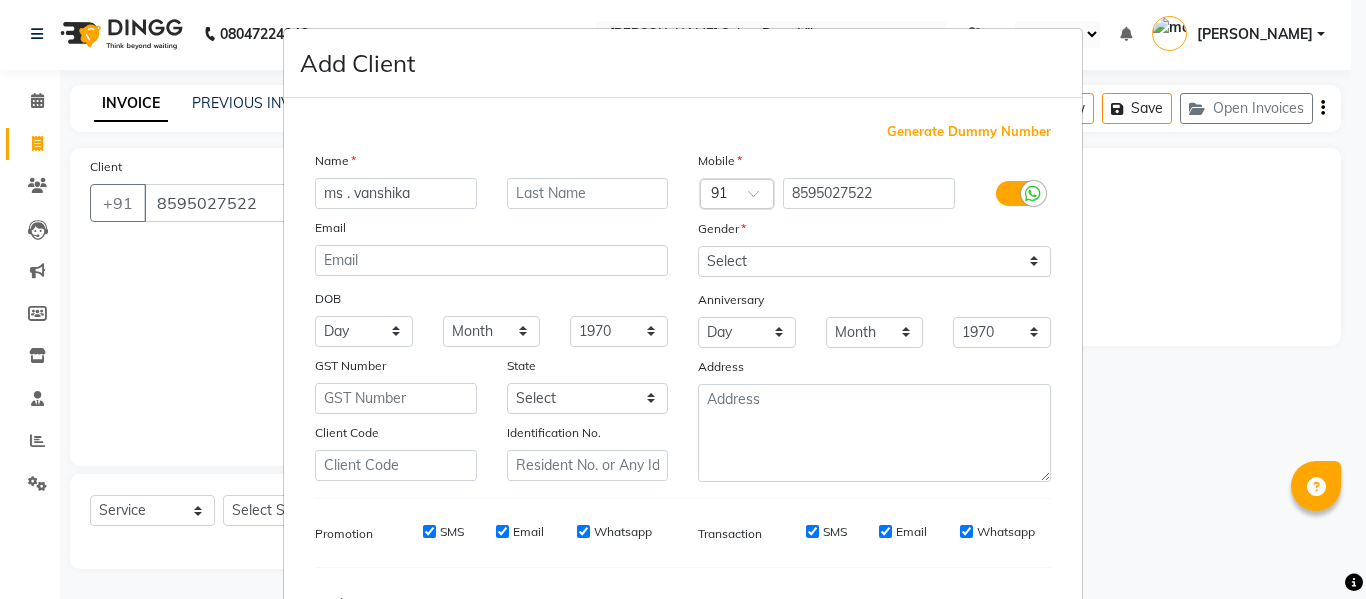 type on "ms . vanshika" 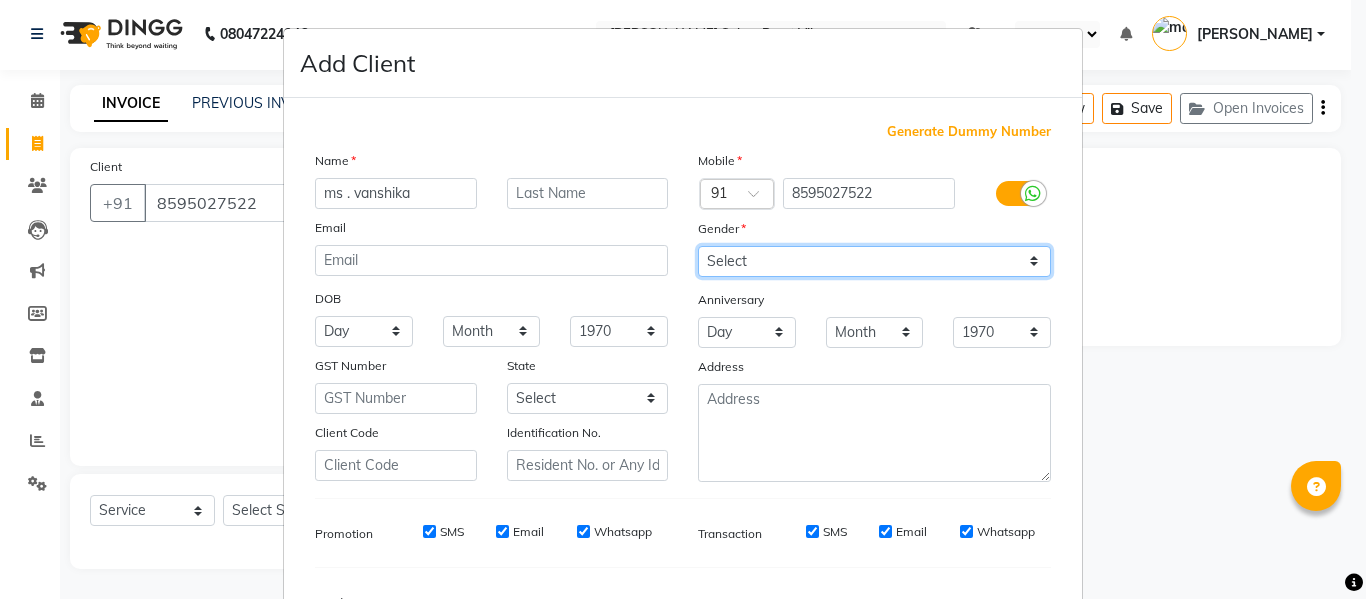click on "Select Male Female Other Prefer Not To Say" at bounding box center [874, 261] 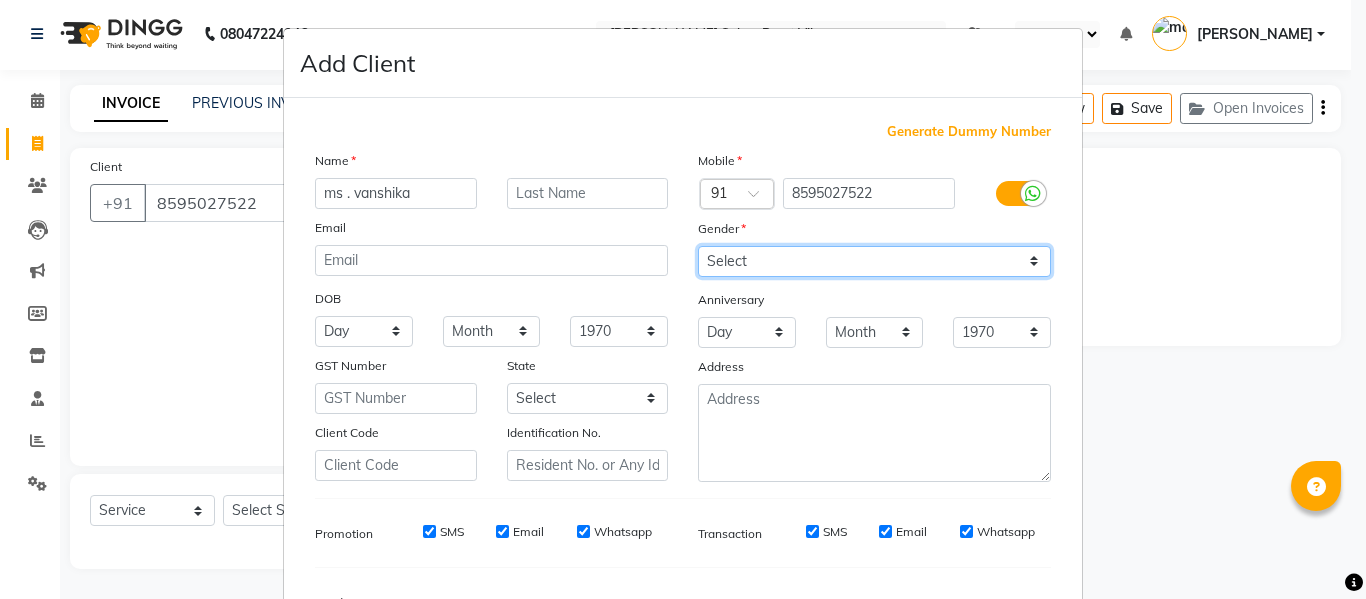 select on "female" 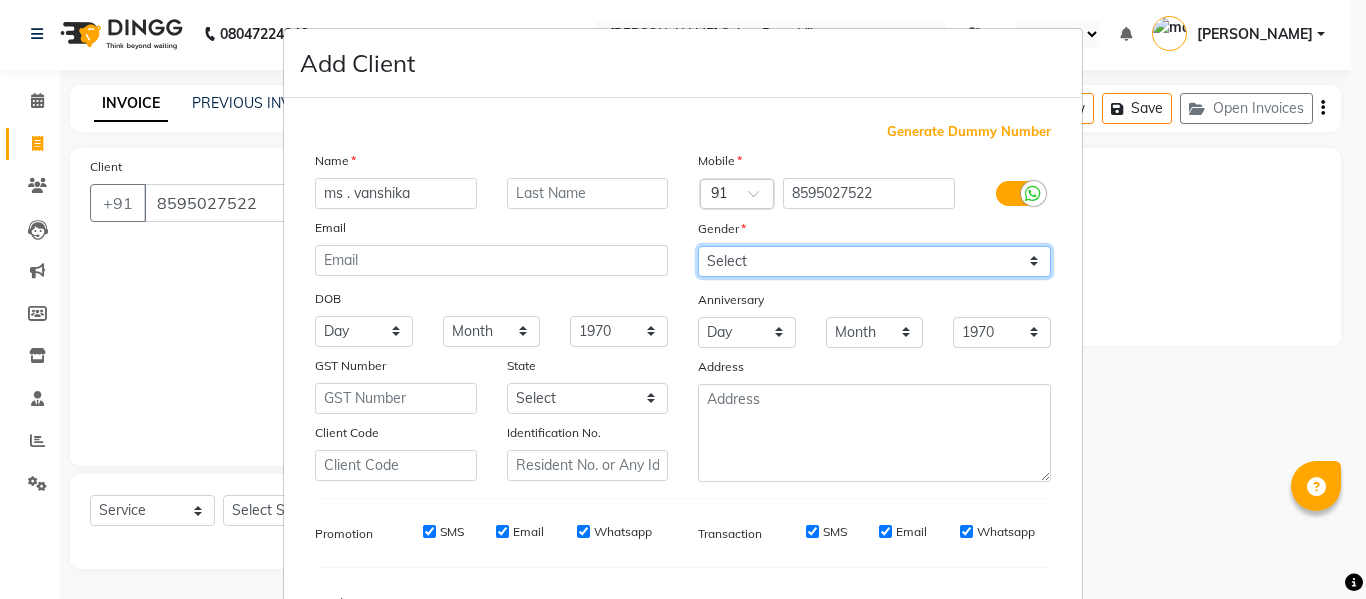 click on "Select Male Female Other Prefer Not To Say" at bounding box center (874, 261) 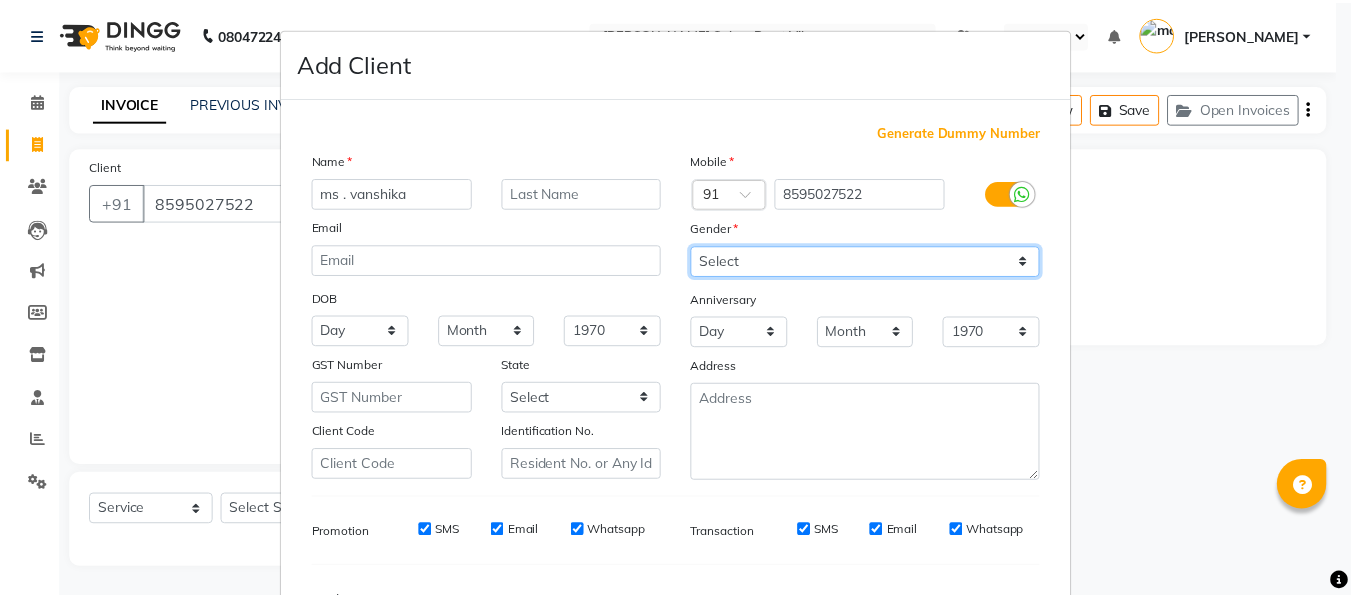 scroll, scrollTop: 250, scrollLeft: 0, axis: vertical 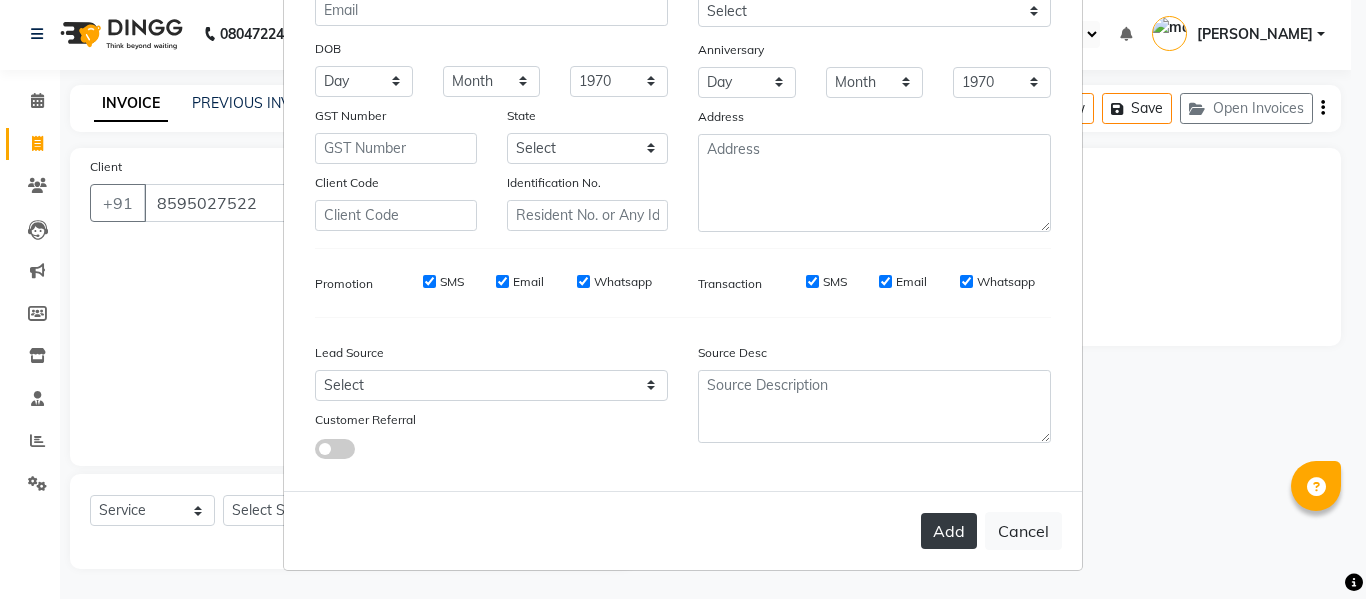 click on "Add" at bounding box center [949, 531] 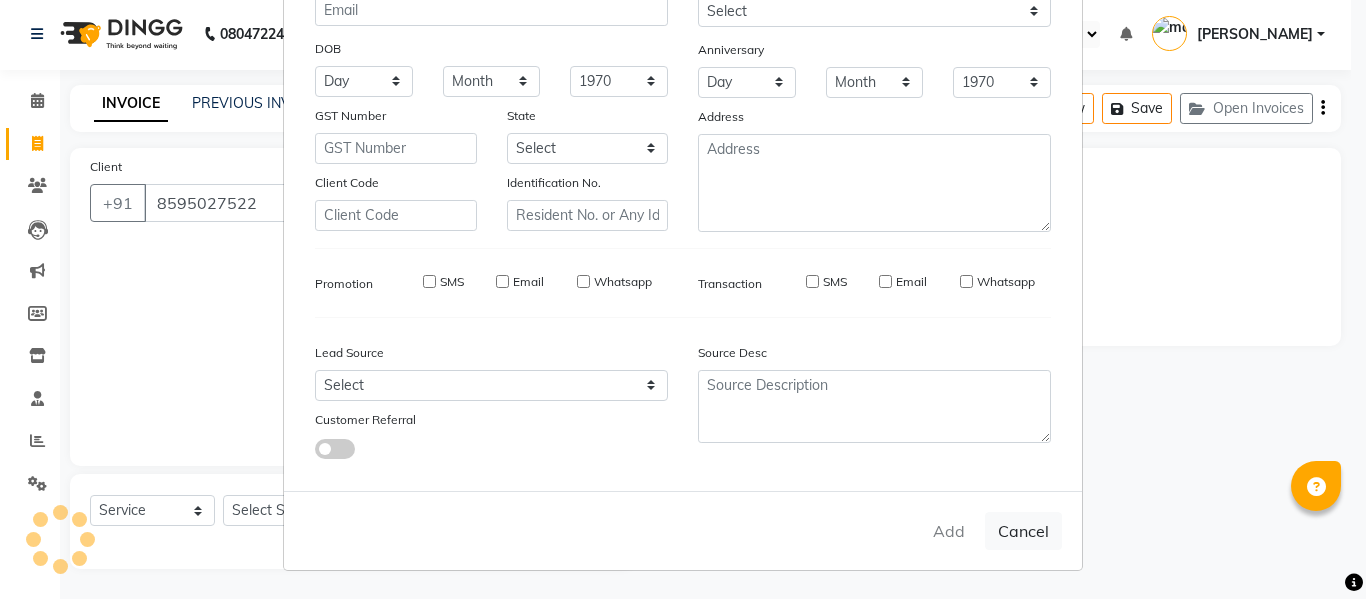 type 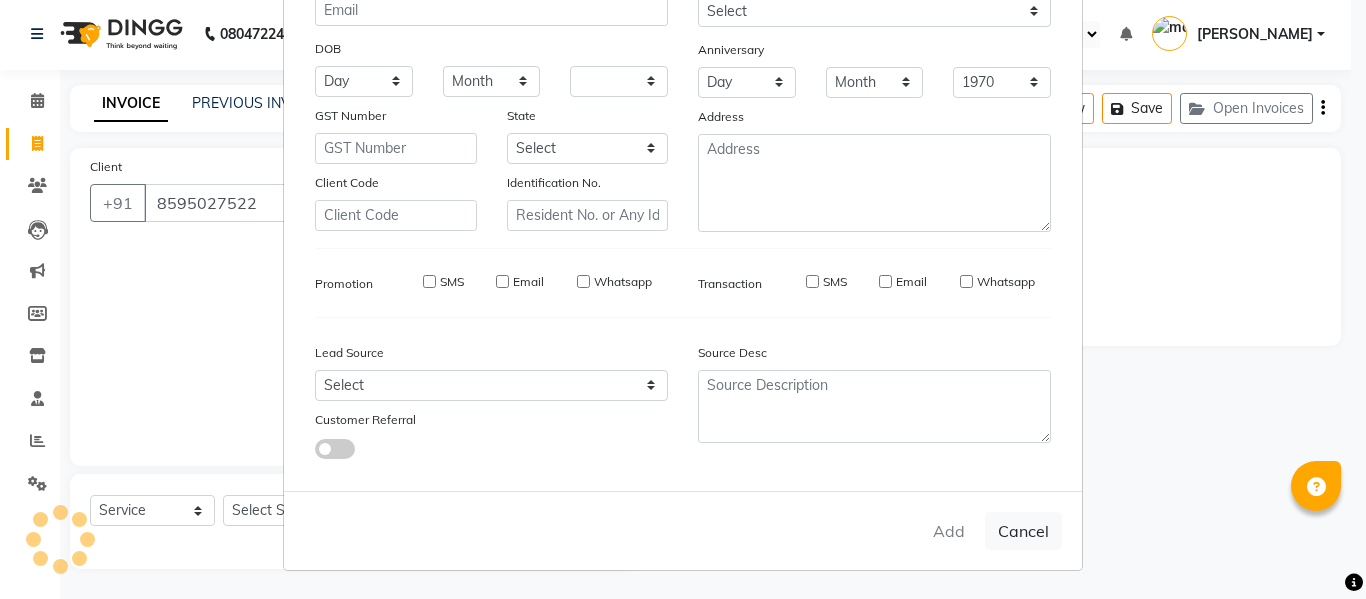 type 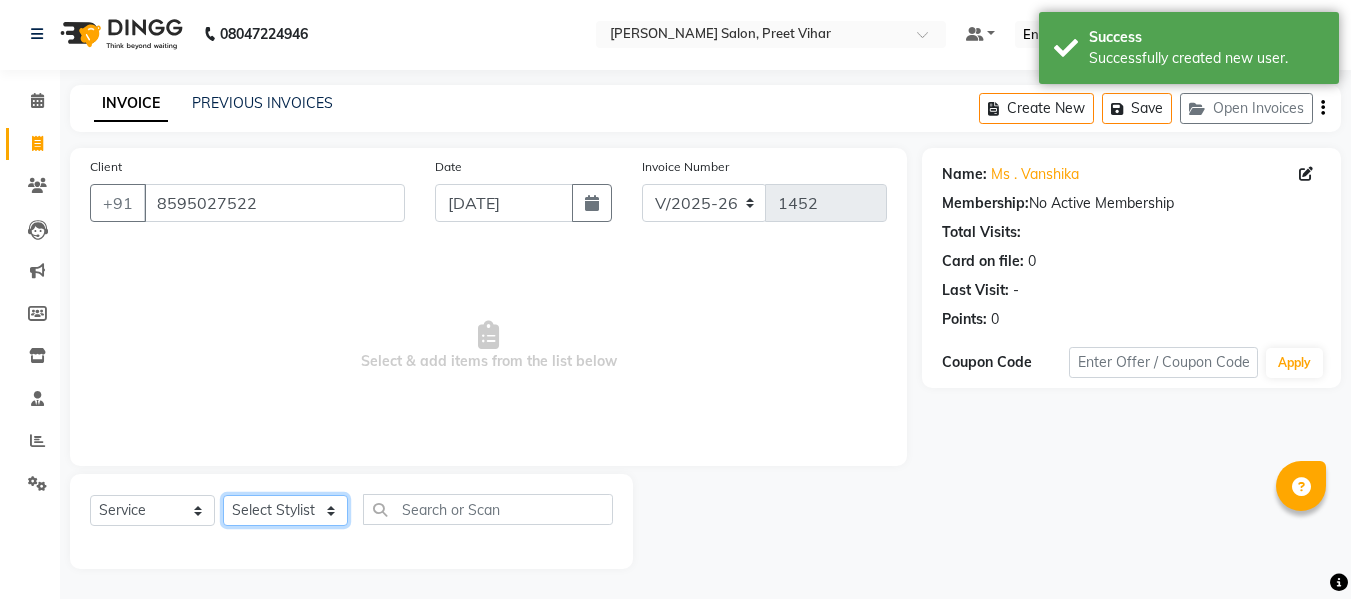 click on "Select Stylist [PERSON_NAME] [PERSON_NAME] Armaan  Dipika [PERSON_NAME] [PERSON_NAME] [PERSON_NAME] [PERSON_NAME] Nikhil [PERSON_NAME] [PERSON_NAME]  Twinkle Gupta" 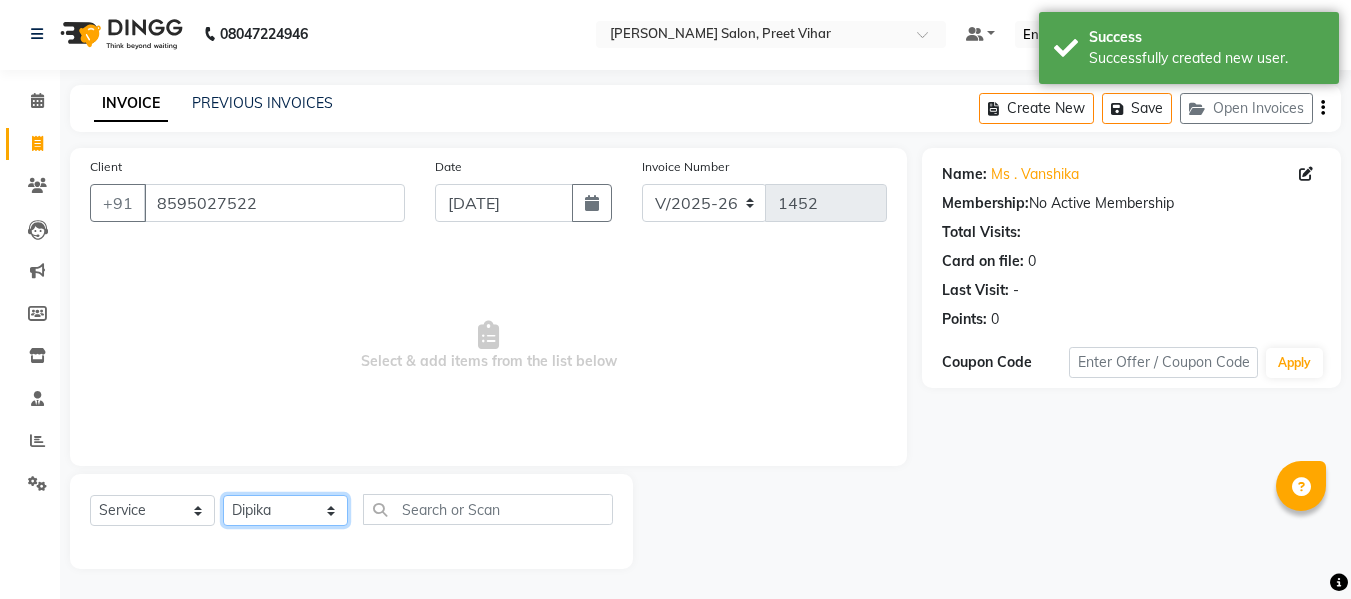 click on "Select Stylist [PERSON_NAME] [PERSON_NAME] Armaan  Dipika [PERSON_NAME] [PERSON_NAME] [PERSON_NAME] [PERSON_NAME] Nikhil [PERSON_NAME] [PERSON_NAME]  Twinkle Gupta" 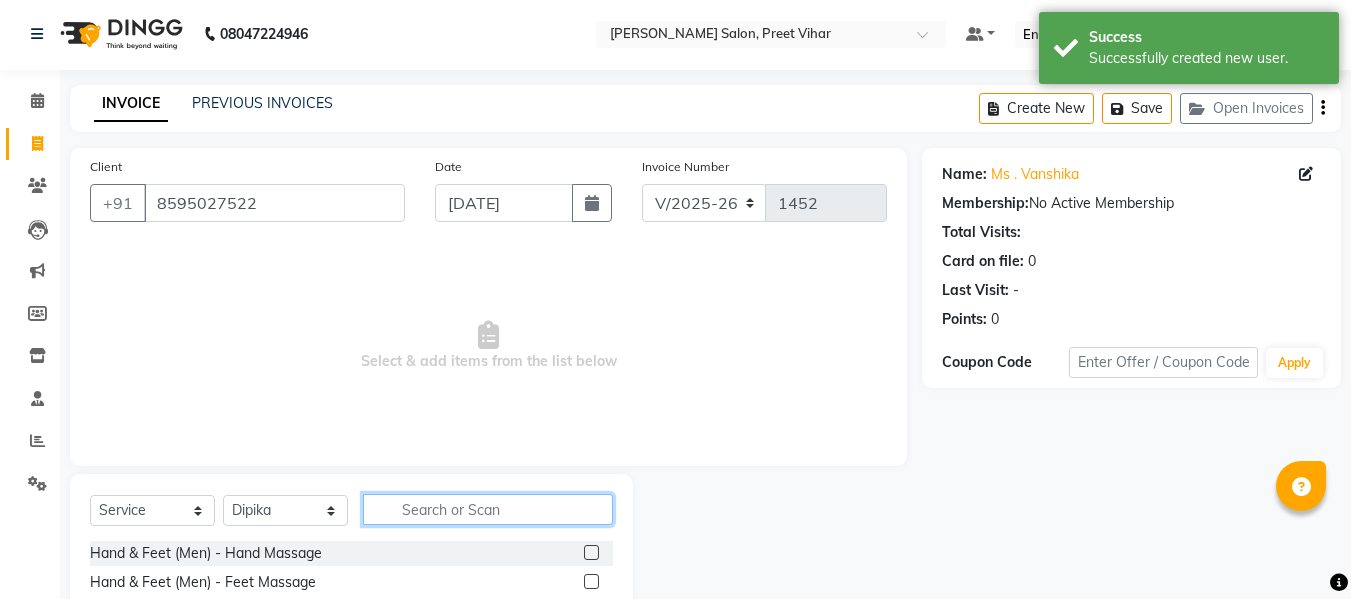 click 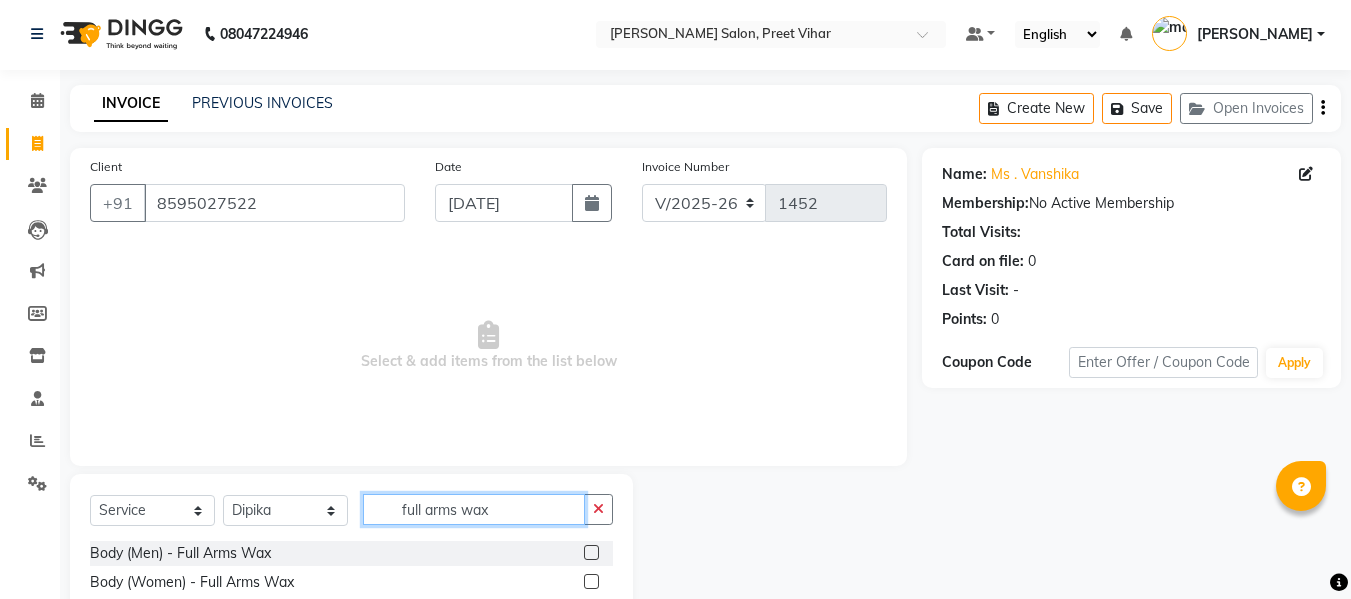 scroll, scrollTop: 60, scrollLeft: 0, axis: vertical 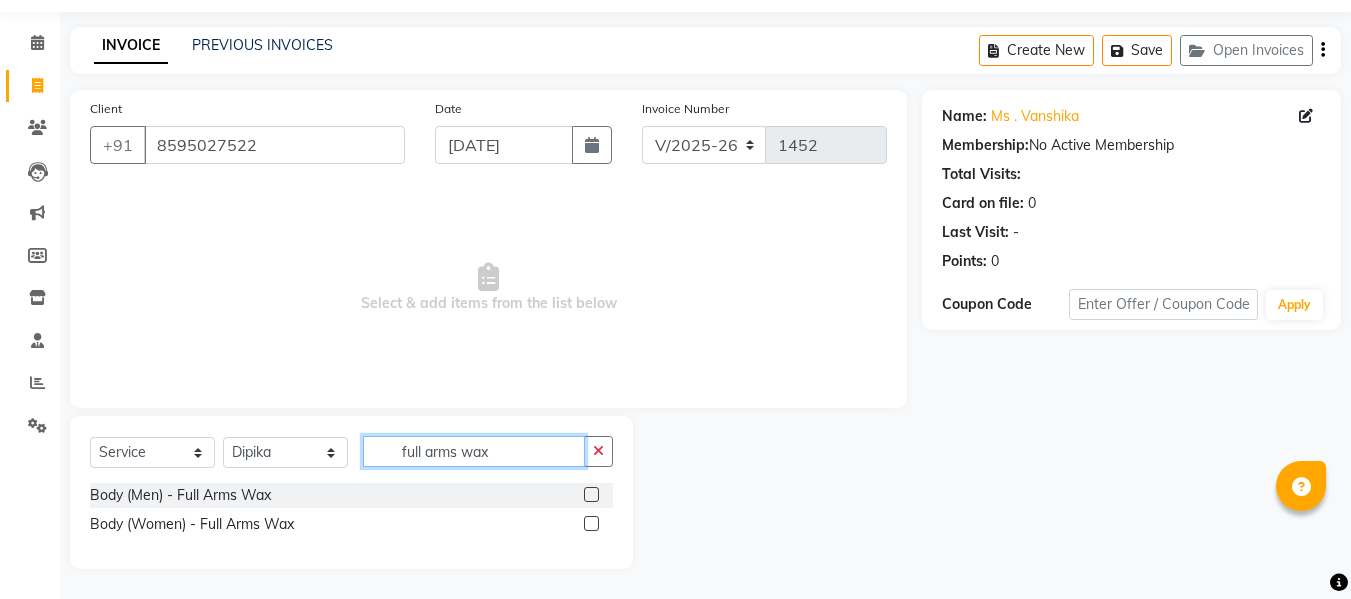 type on "full arms wax" 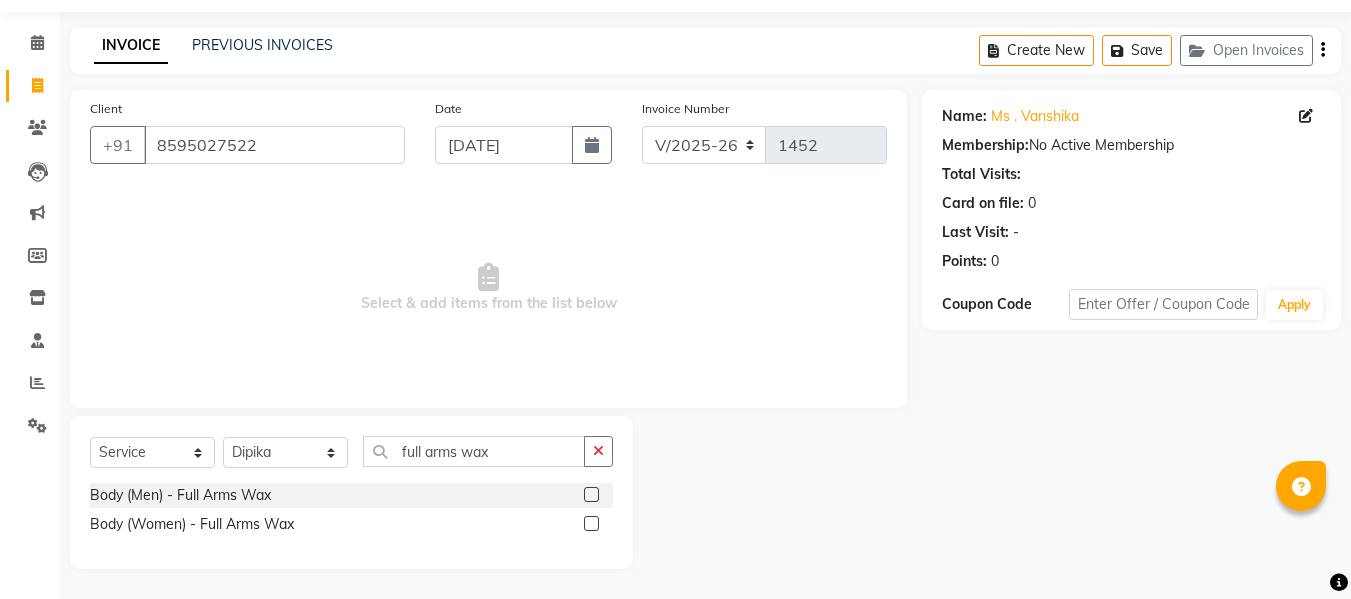 click 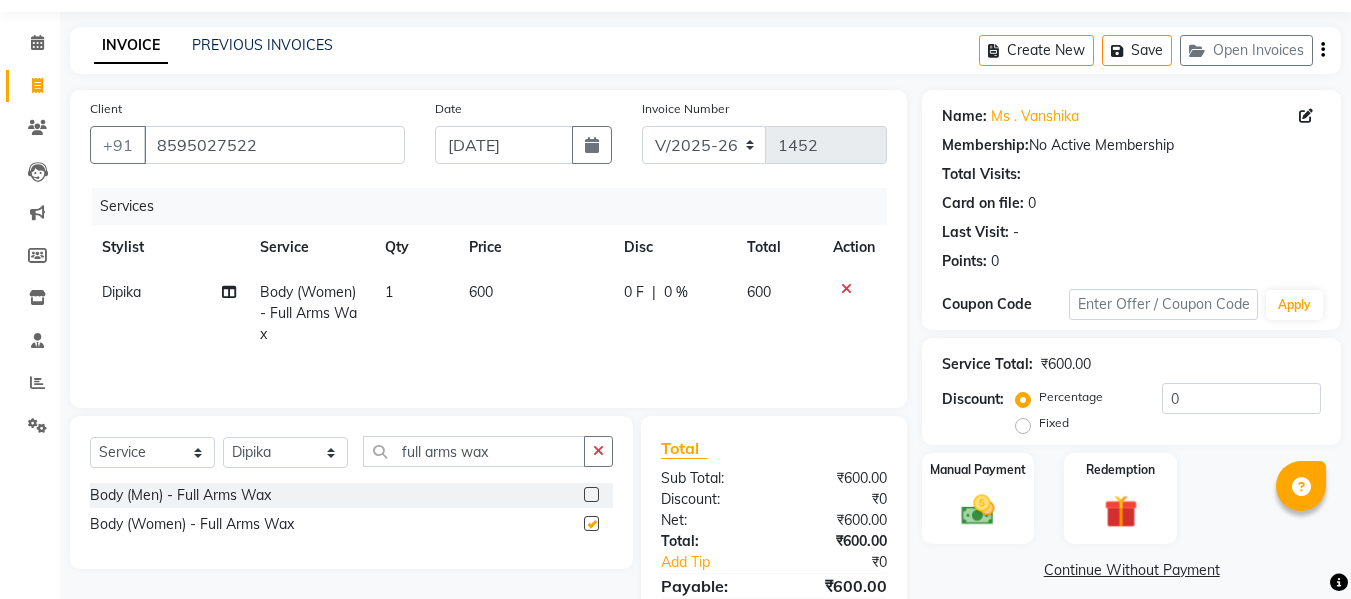 checkbox on "false" 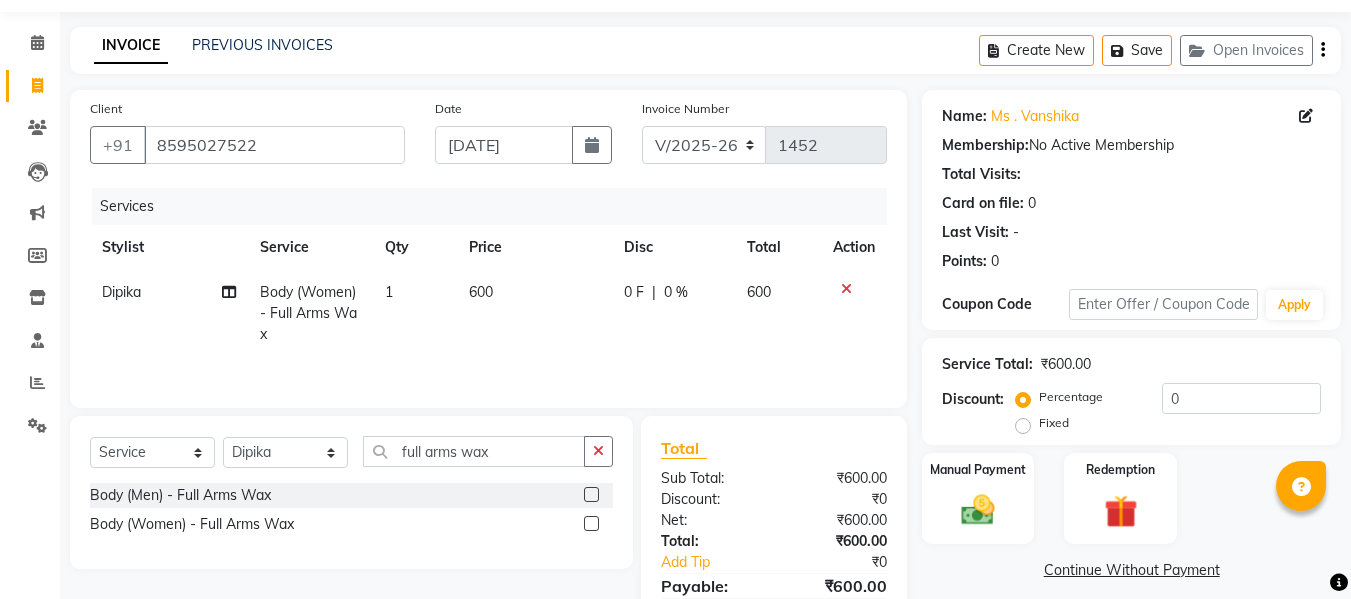 click on "600" 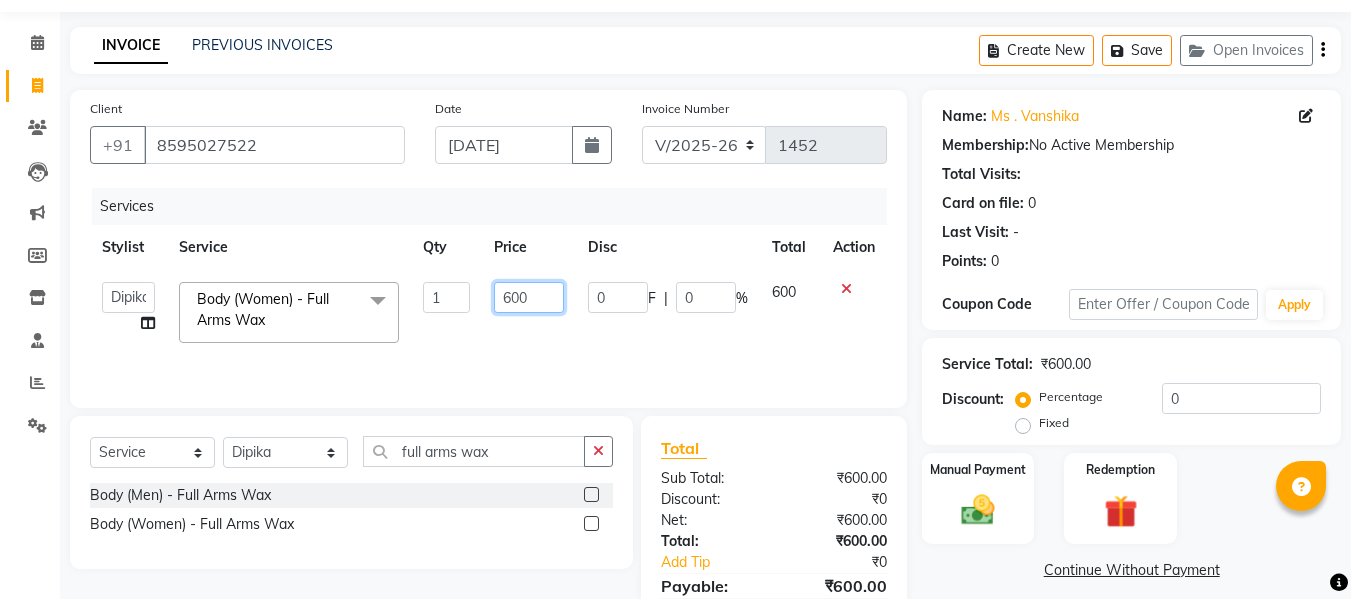 click on "600" 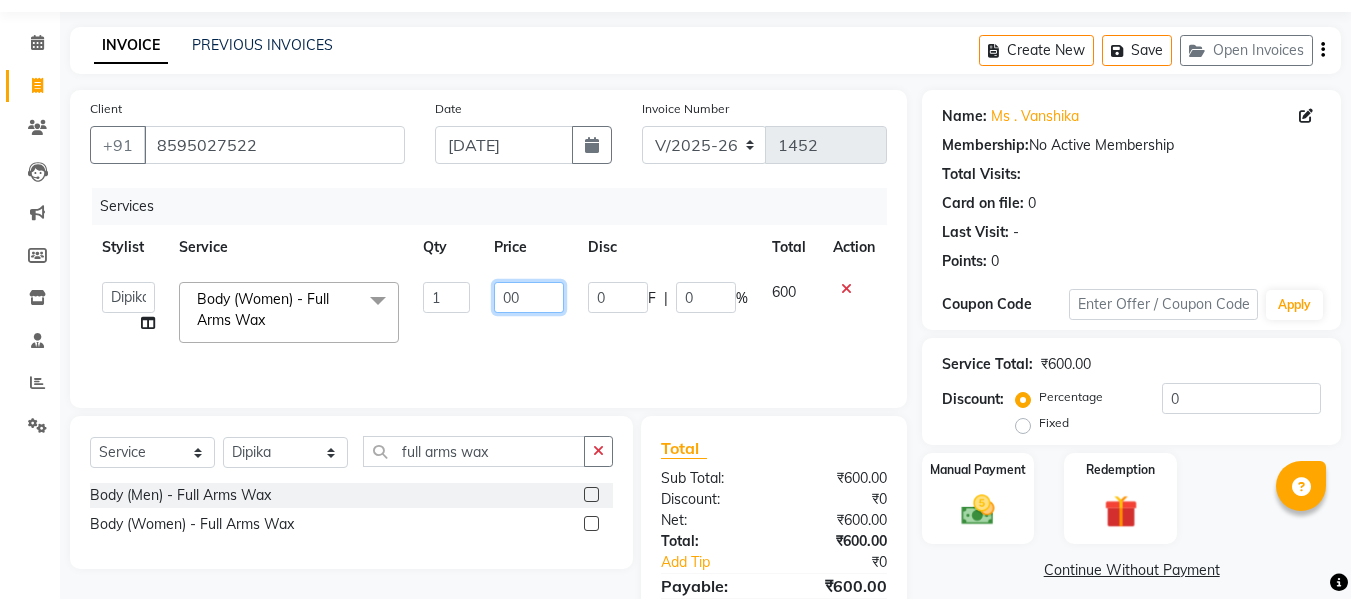 type on "600" 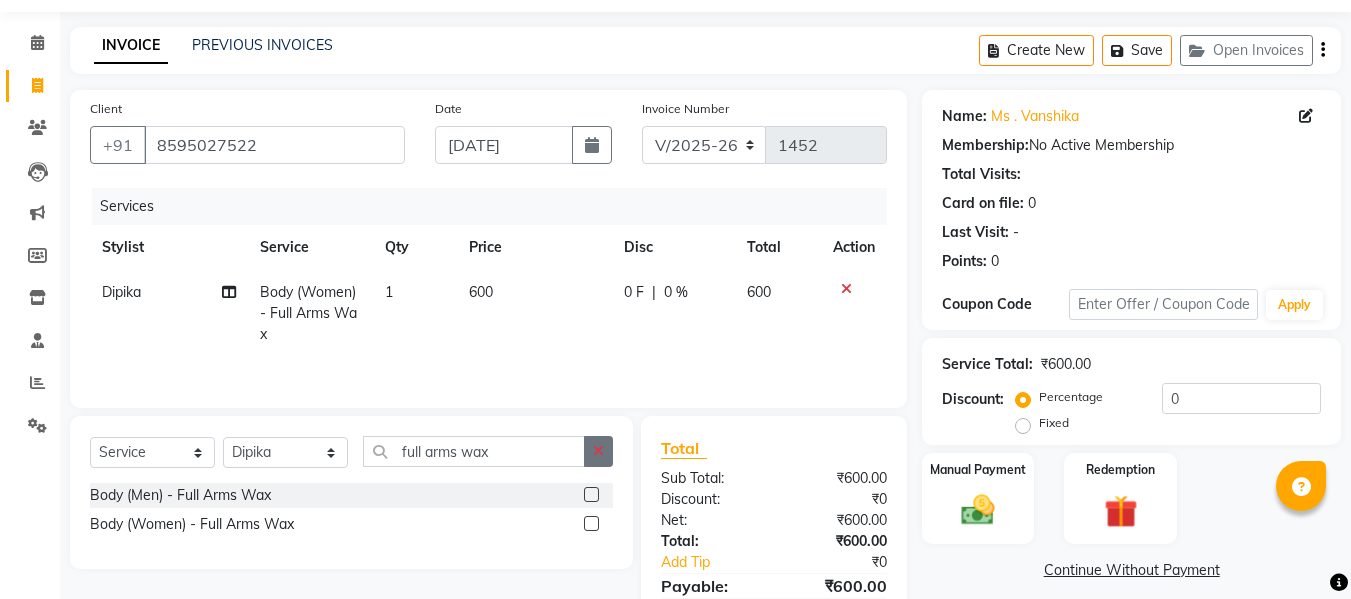 click 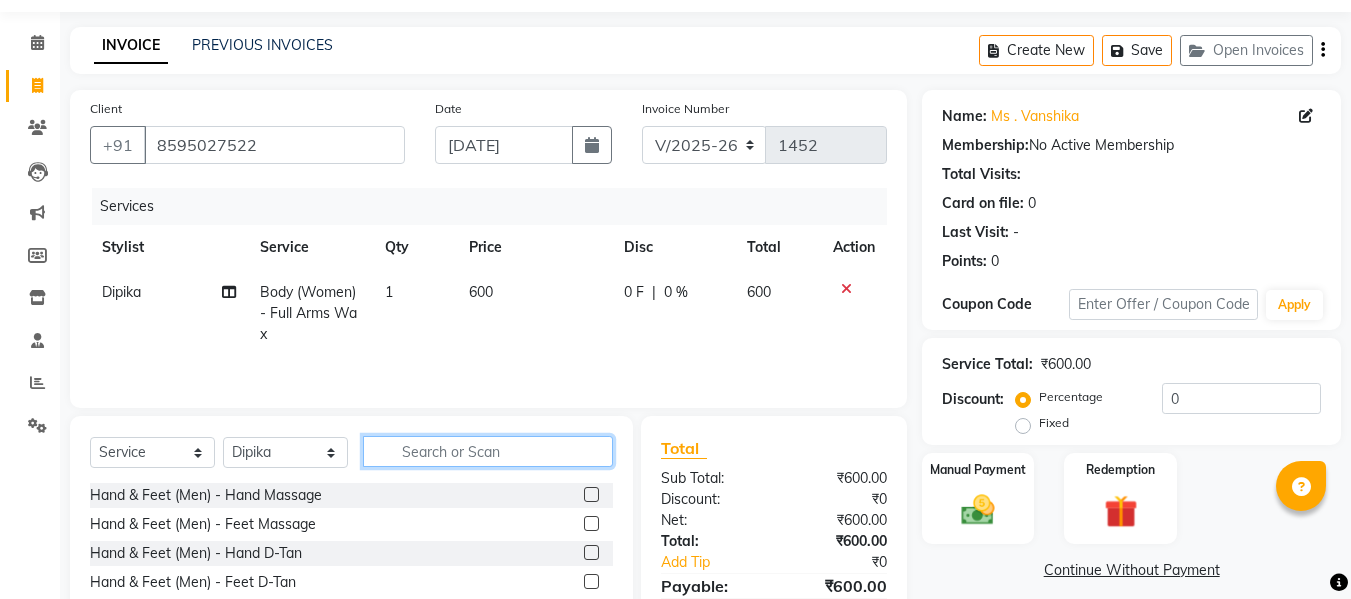 click 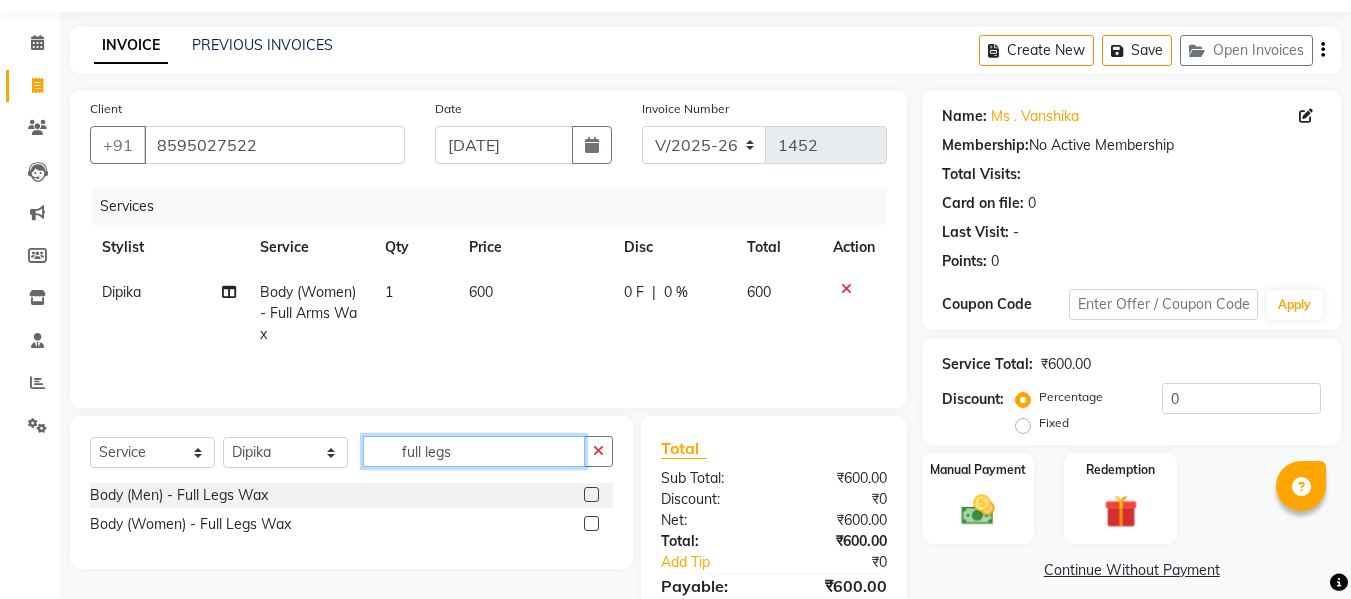 type on "full legs" 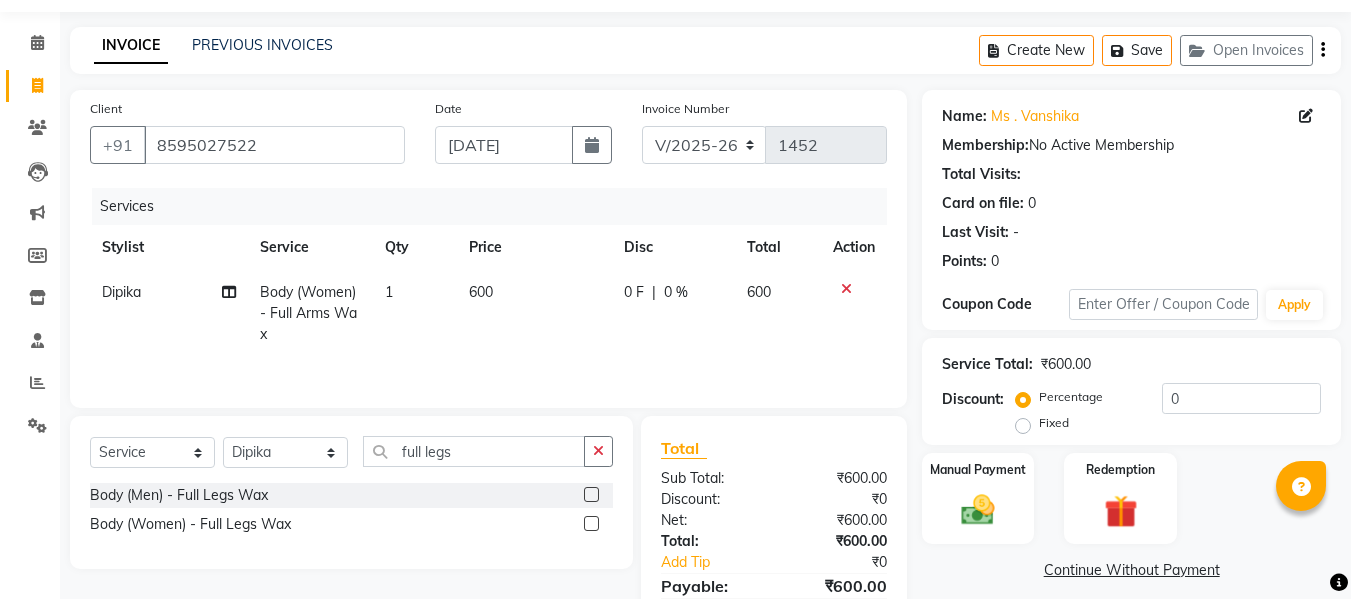 click 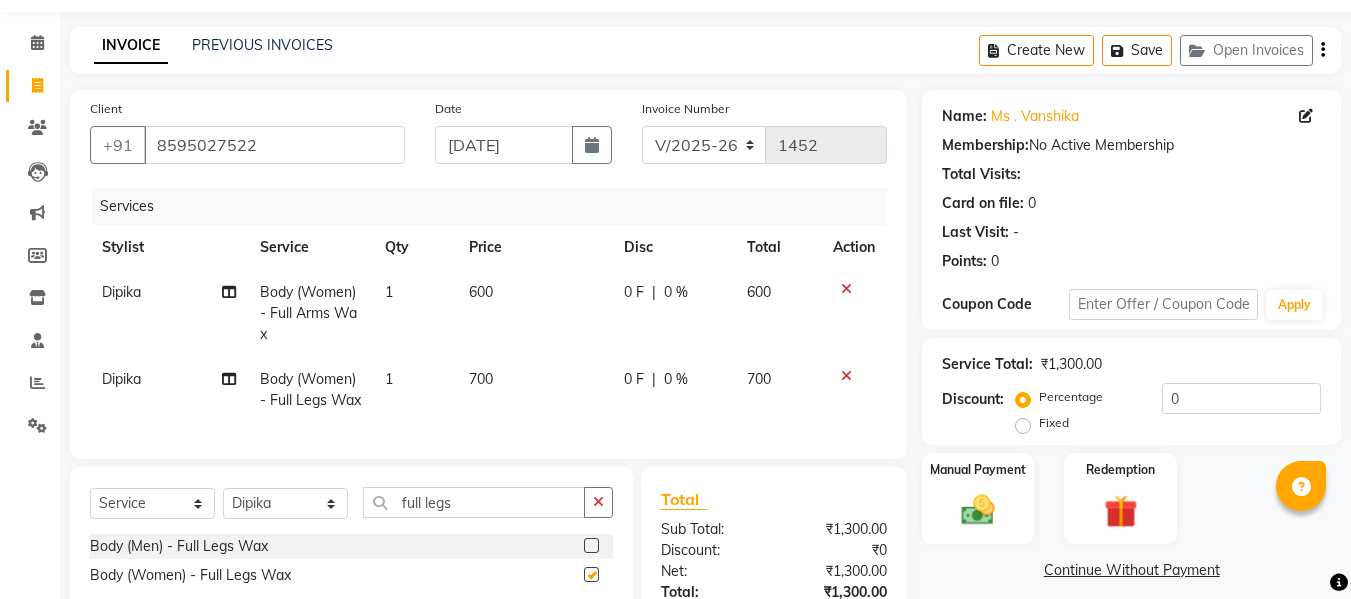 checkbox on "false" 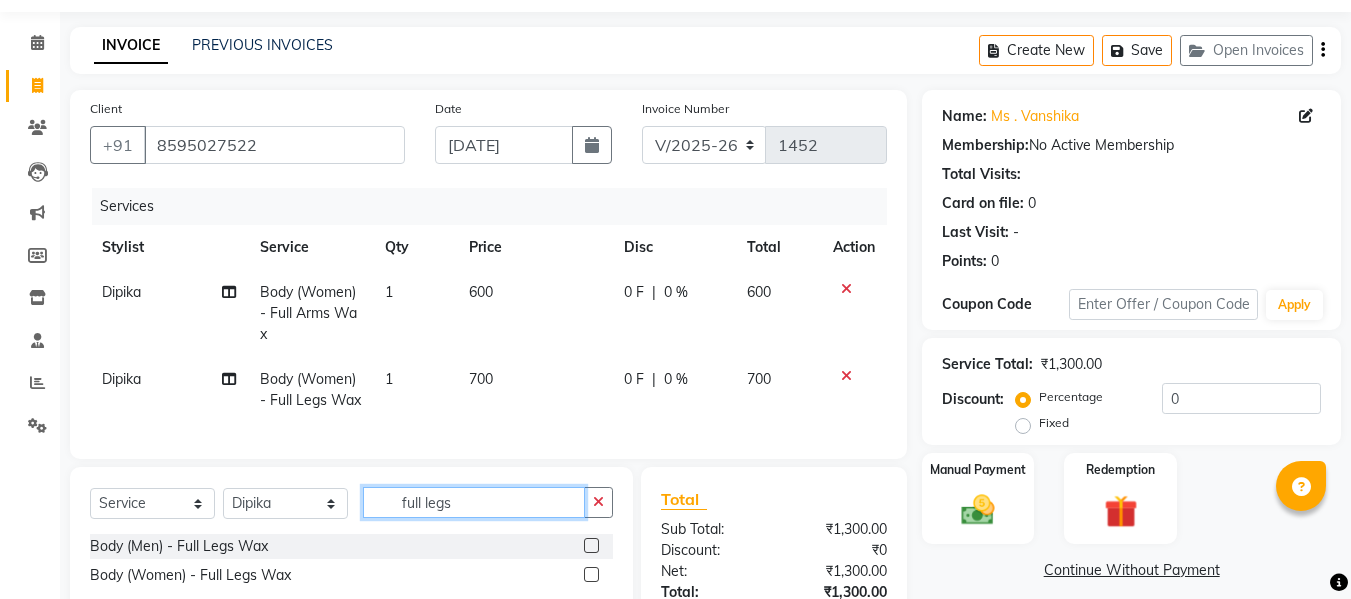 click on "full legs" 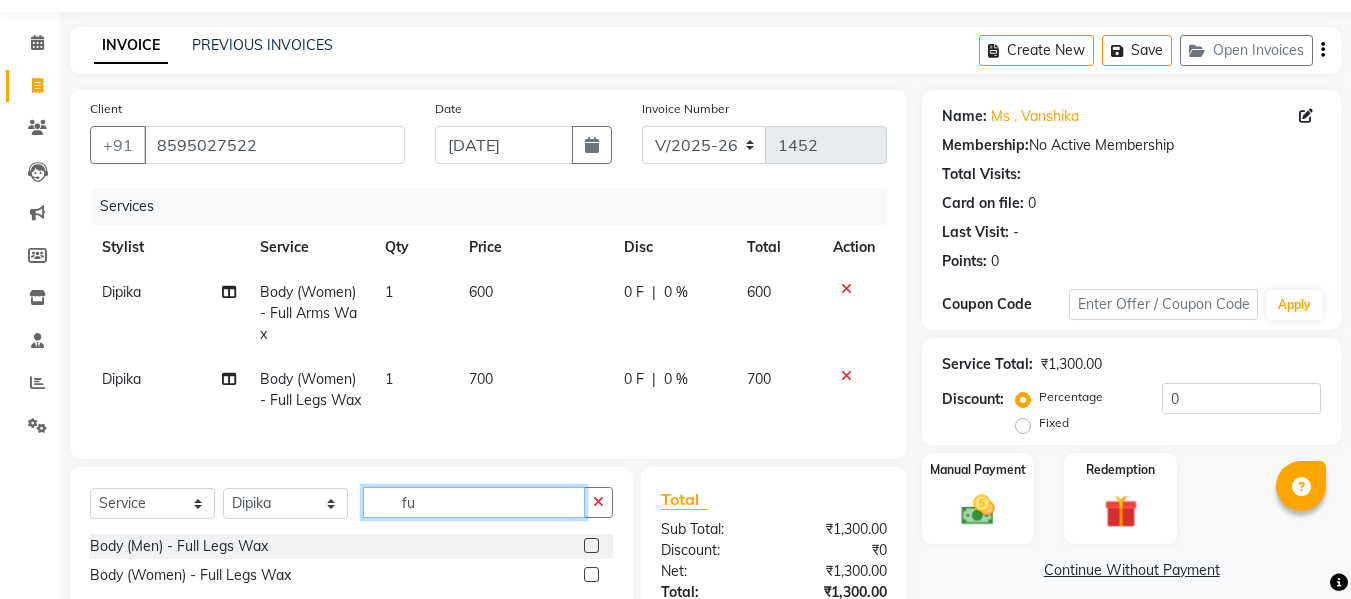 type on "f" 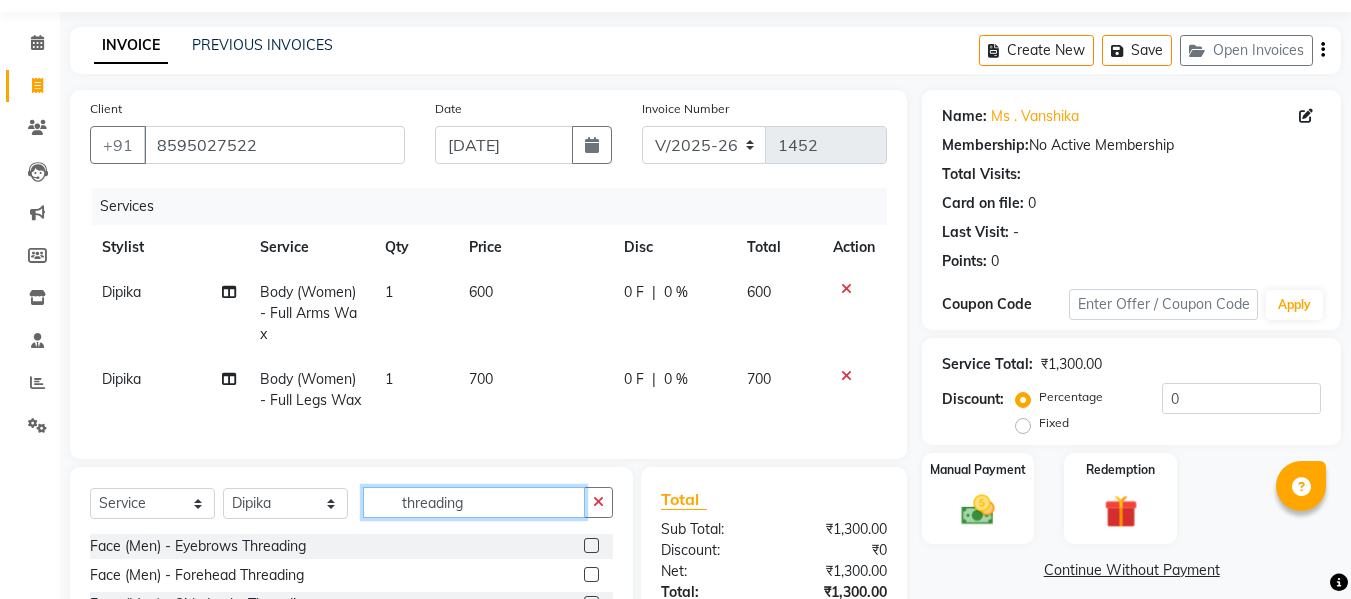 scroll, scrollTop: 268, scrollLeft: 0, axis: vertical 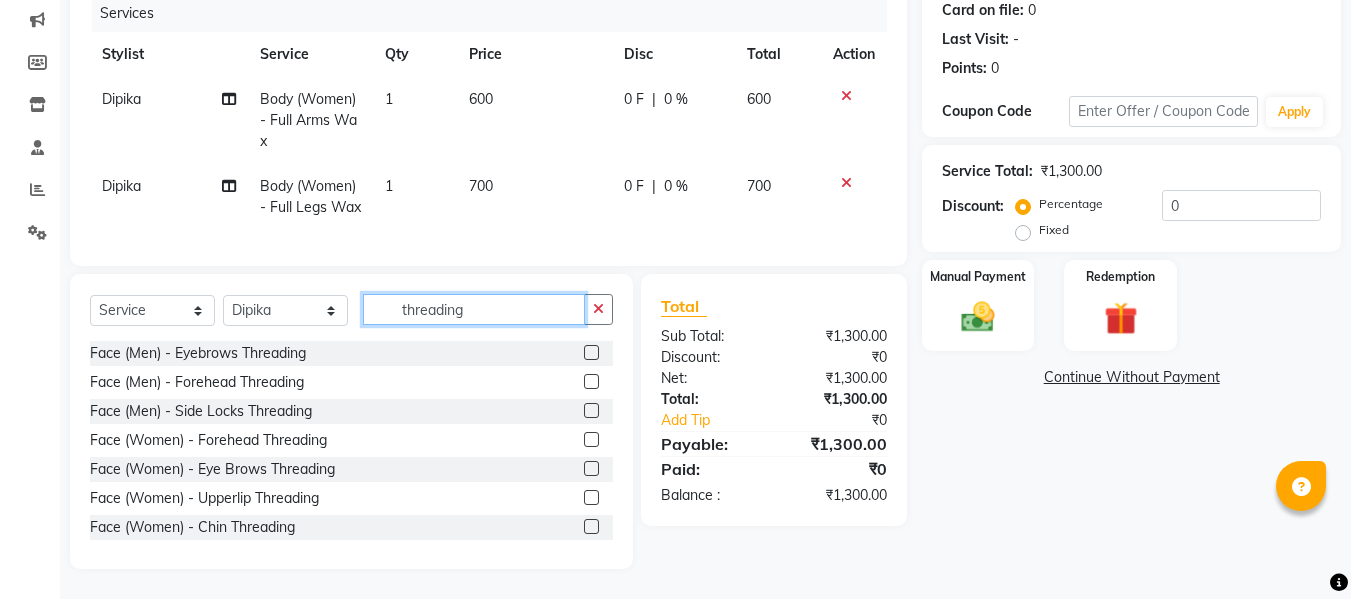type on "threading" 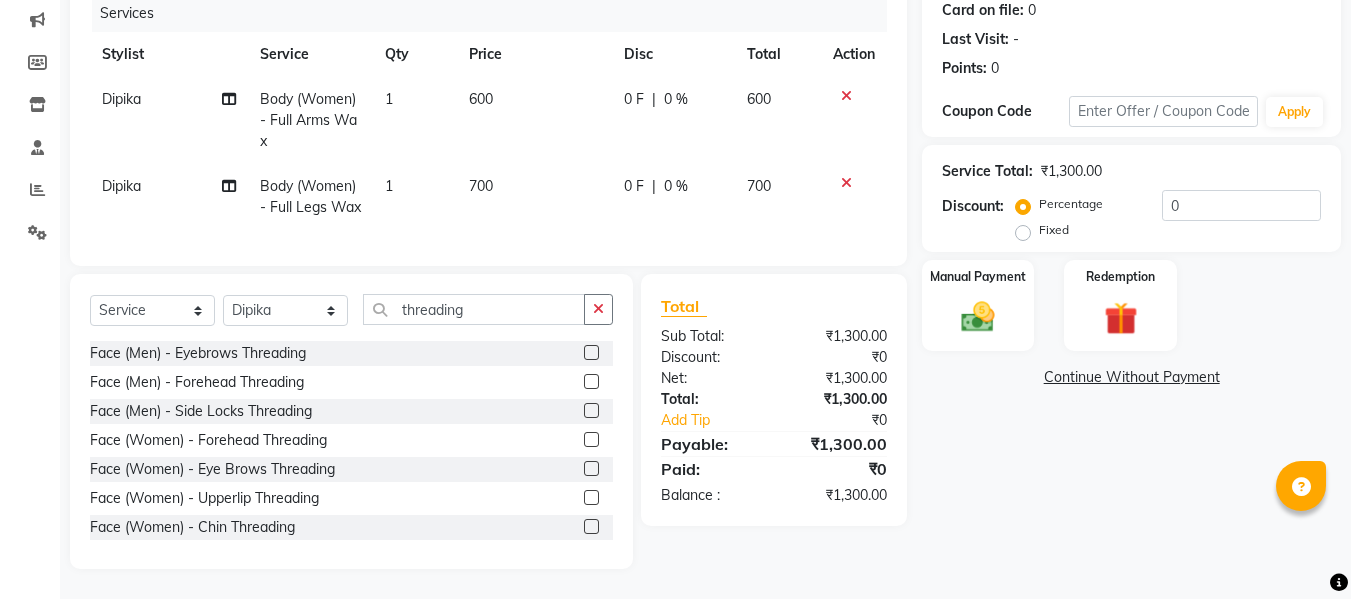 click 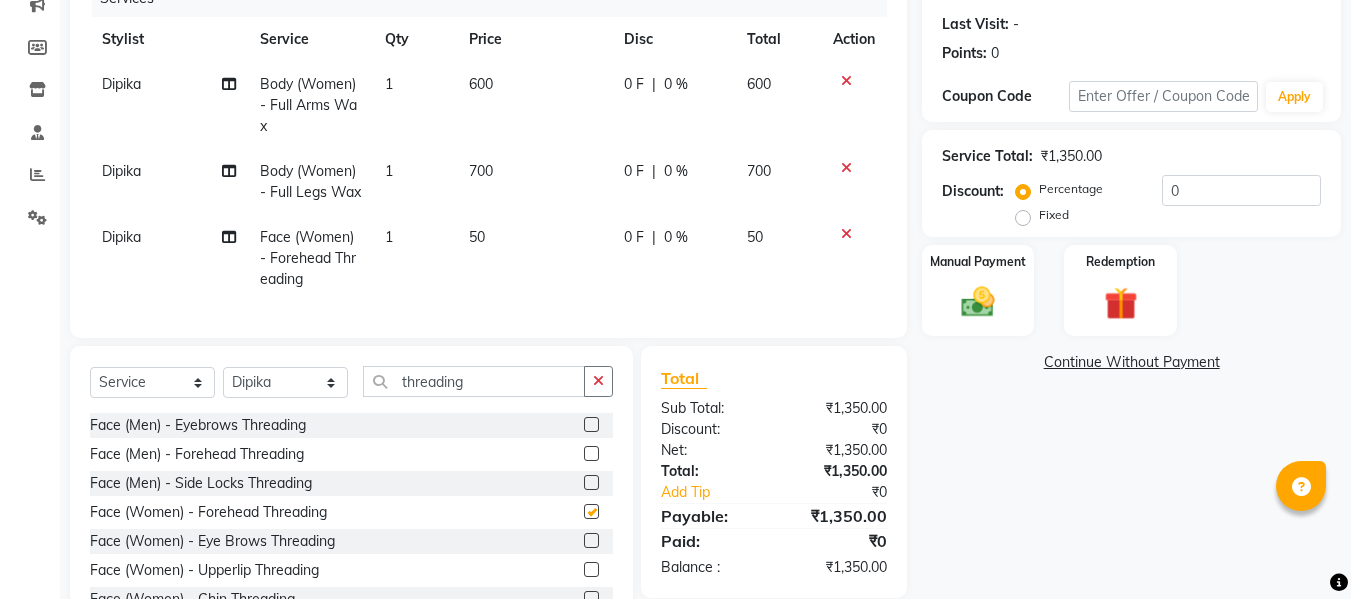 checkbox on "false" 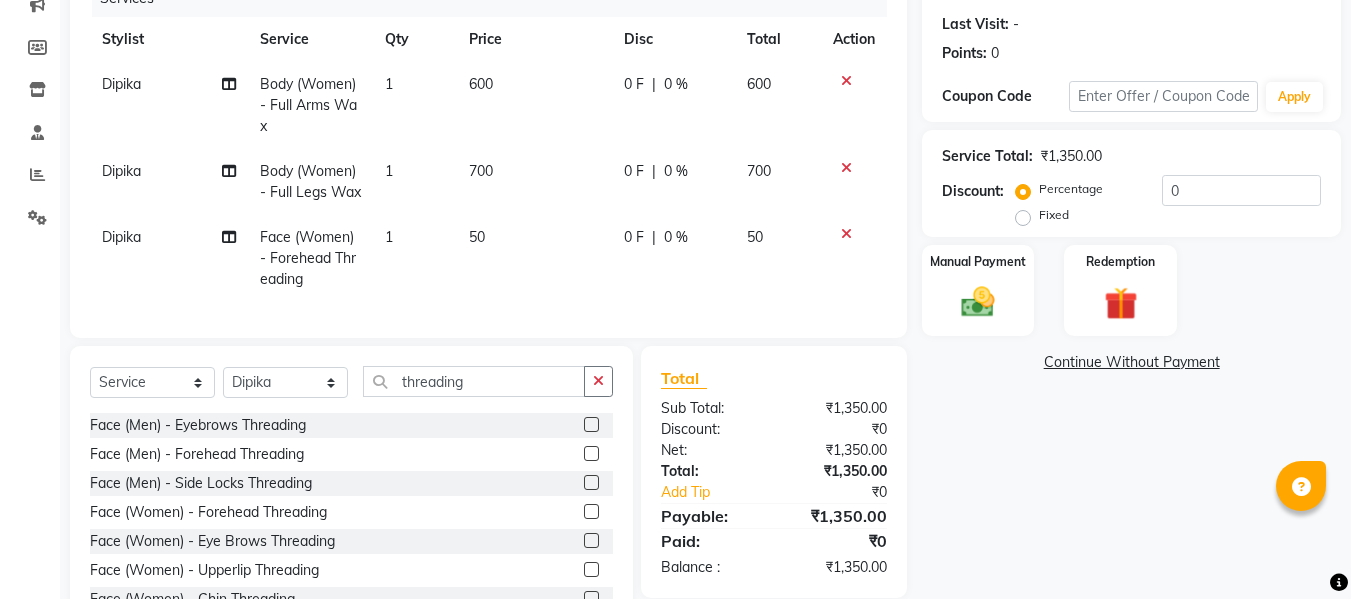 scroll, scrollTop: 32, scrollLeft: 0, axis: vertical 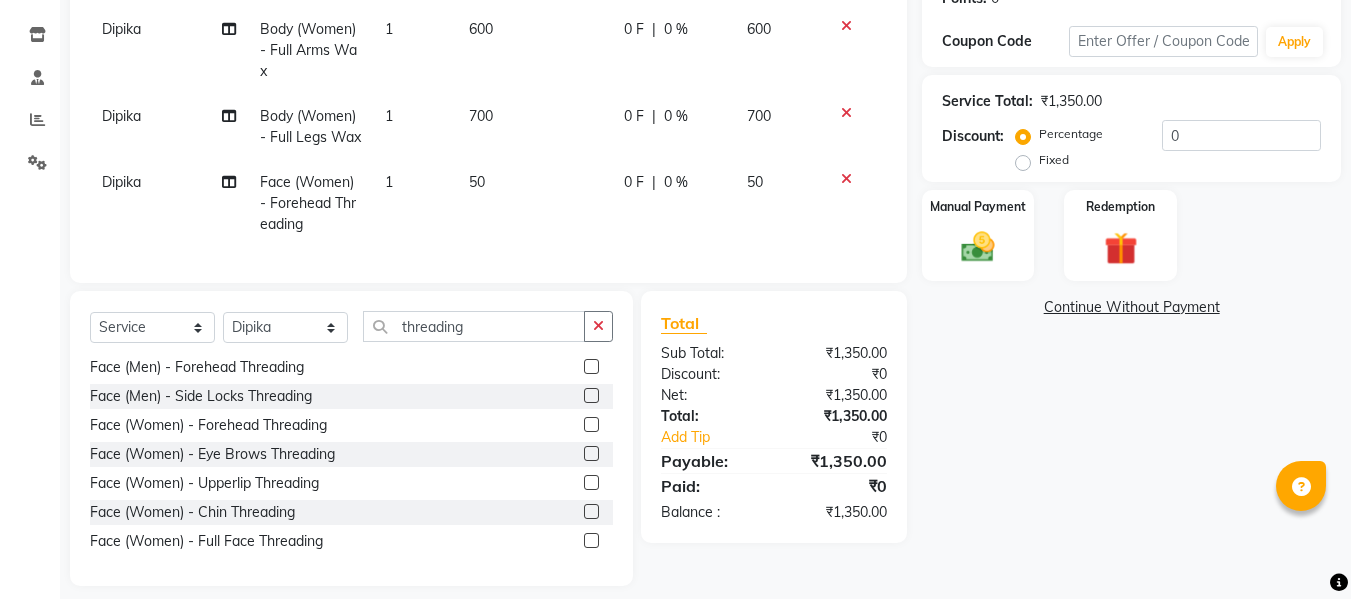click 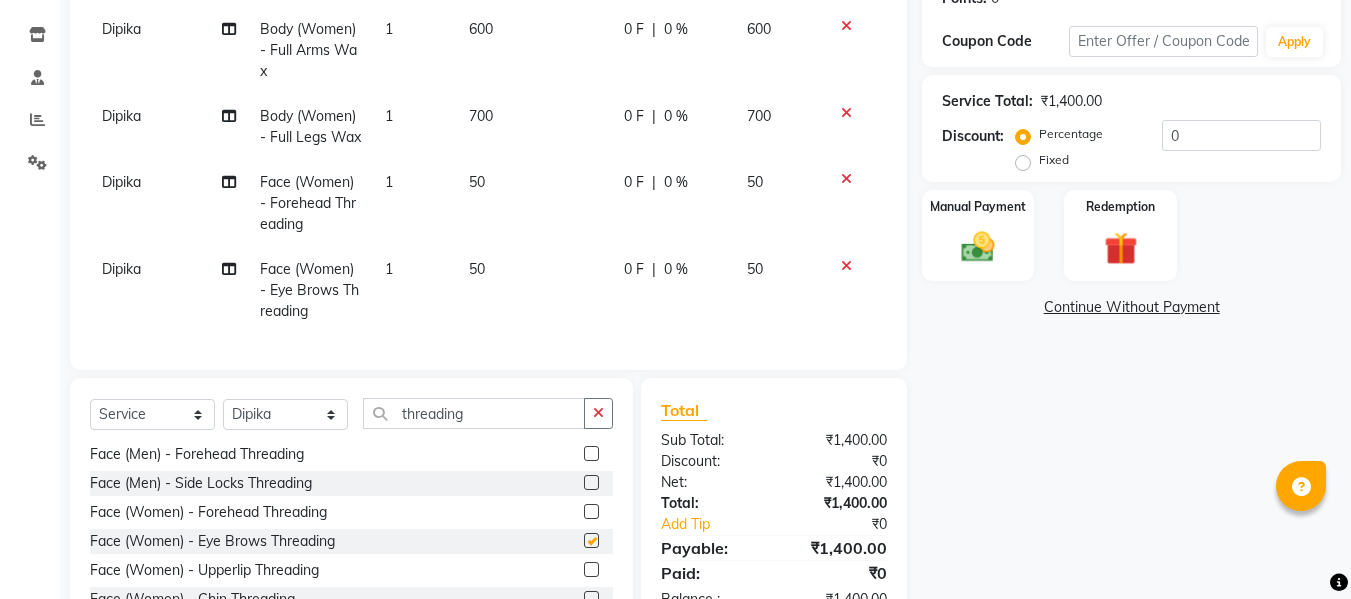 checkbox on "false" 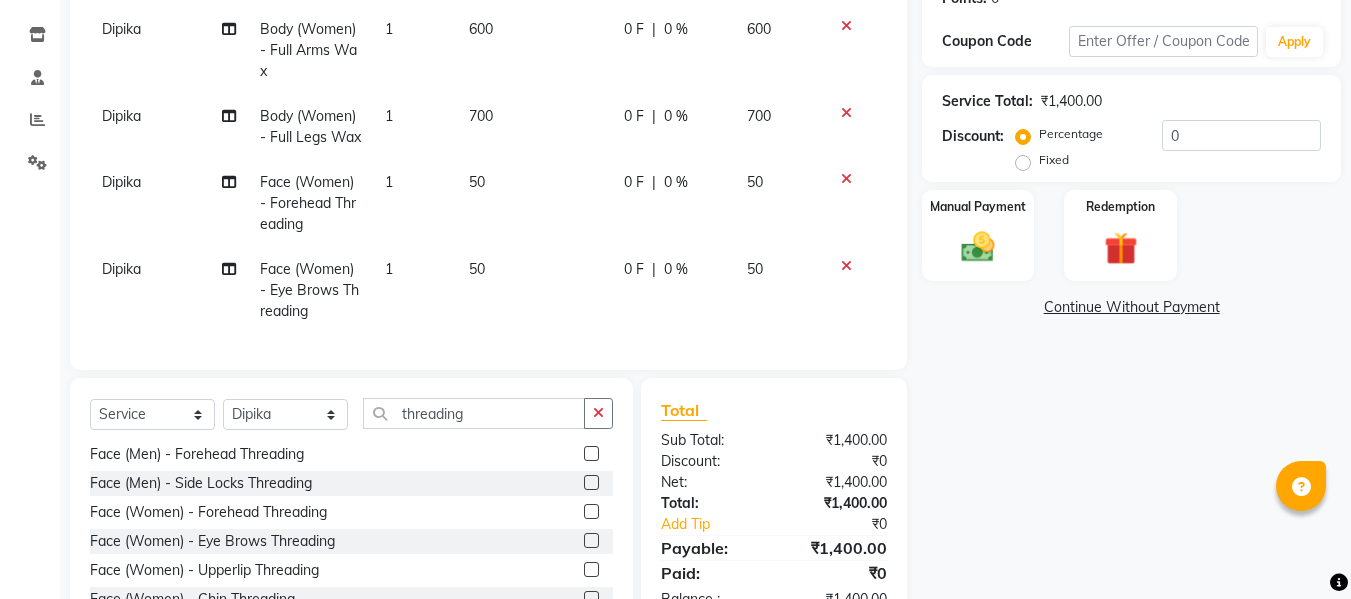 scroll, scrollTop: 442, scrollLeft: 0, axis: vertical 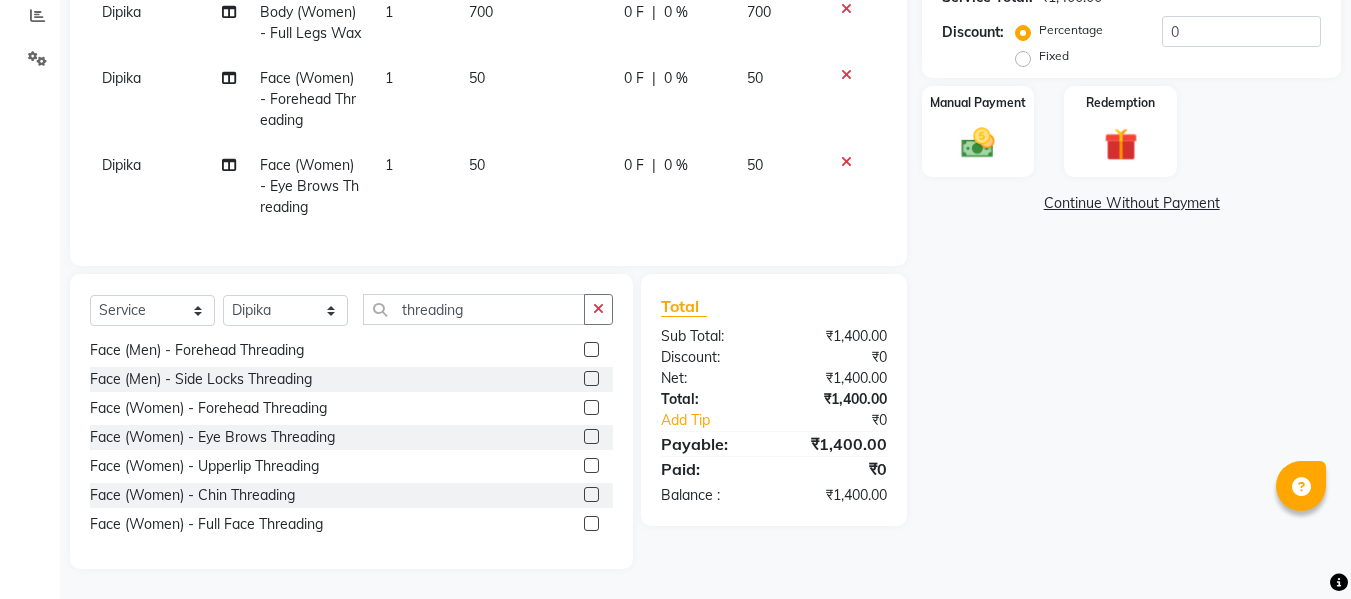 click 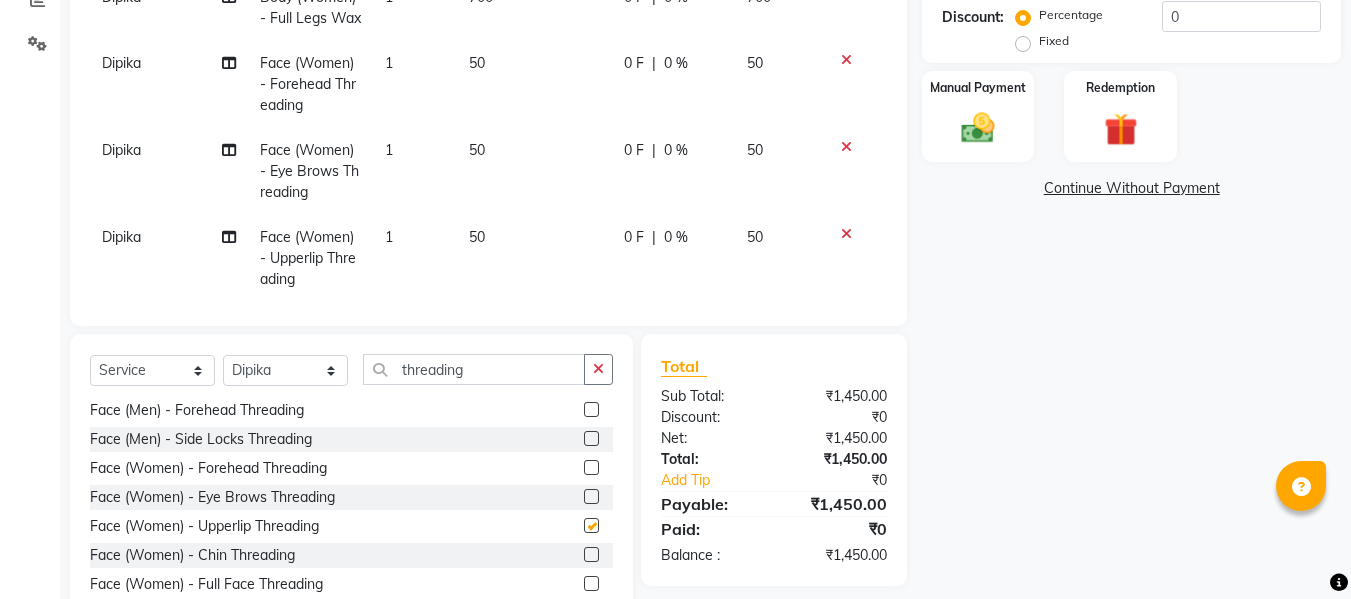 checkbox on "false" 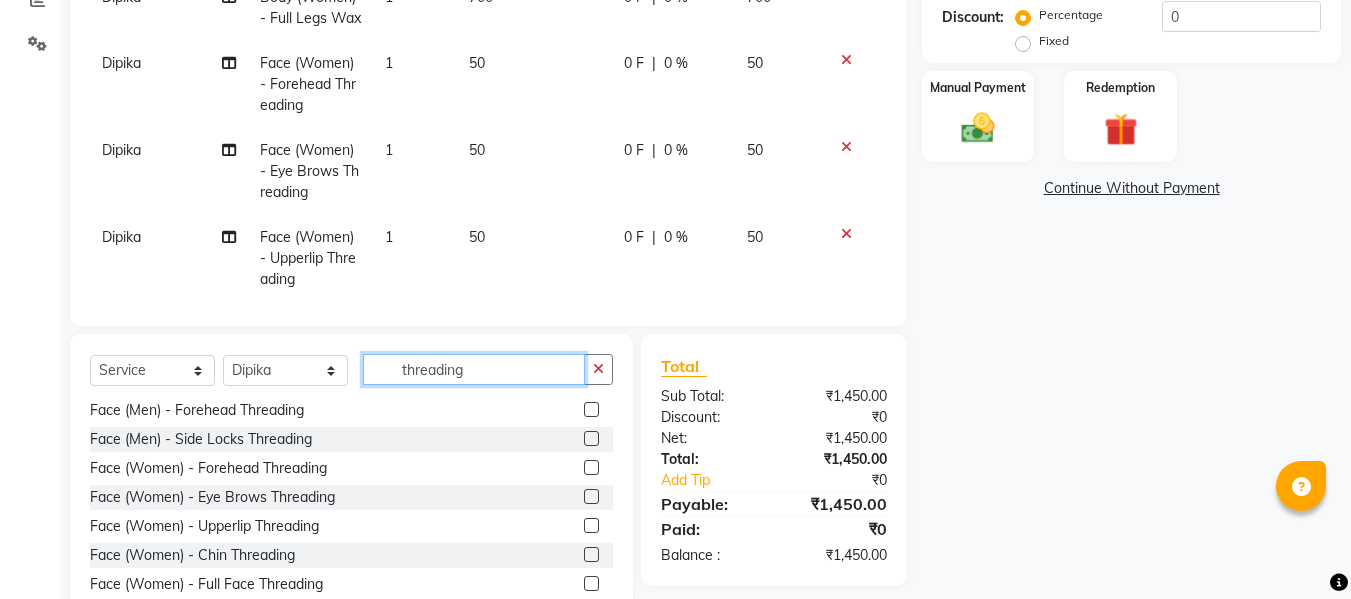 click on "threading" 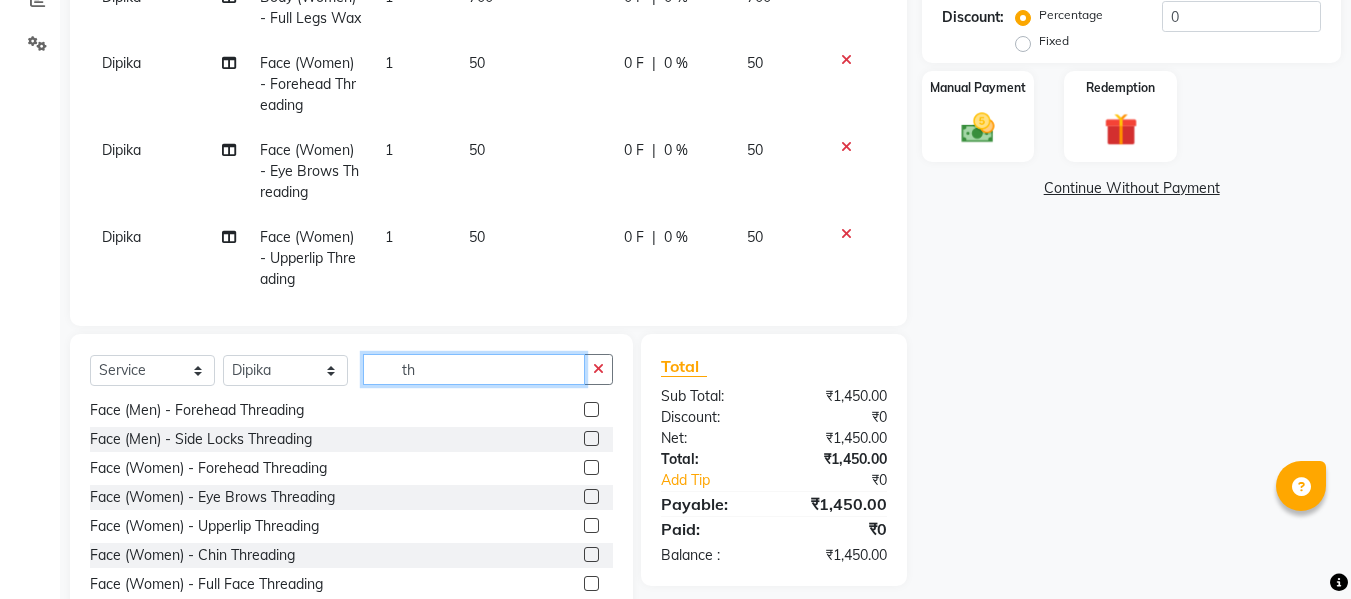 type on "t" 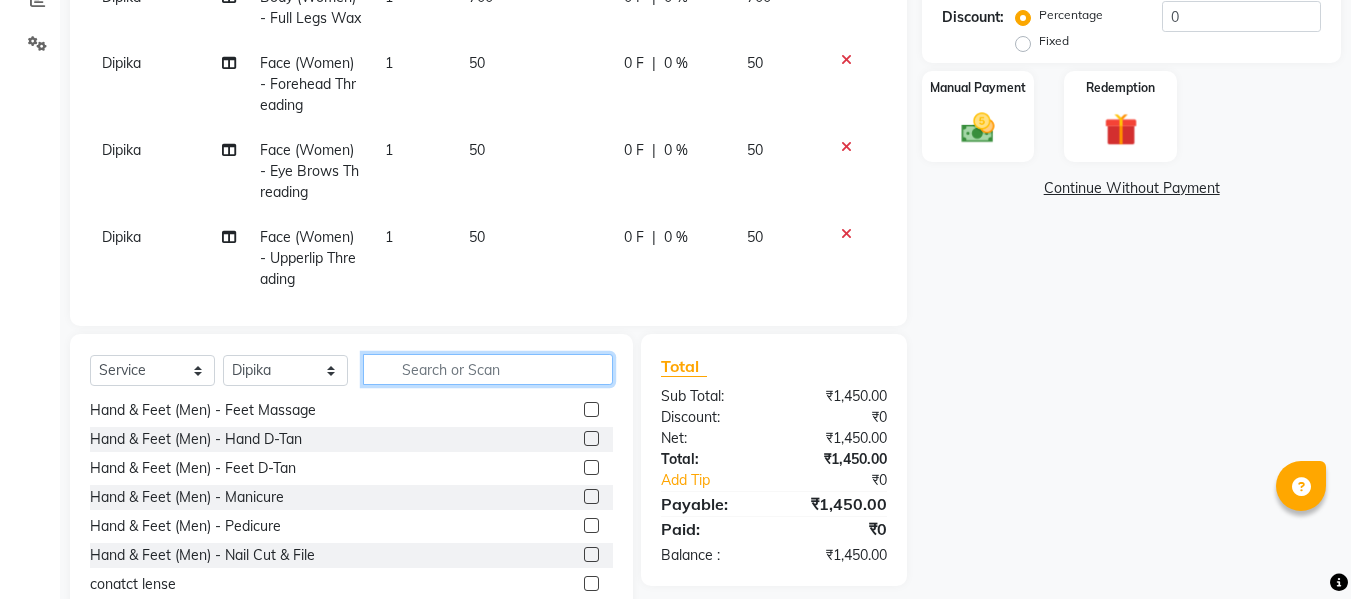 type 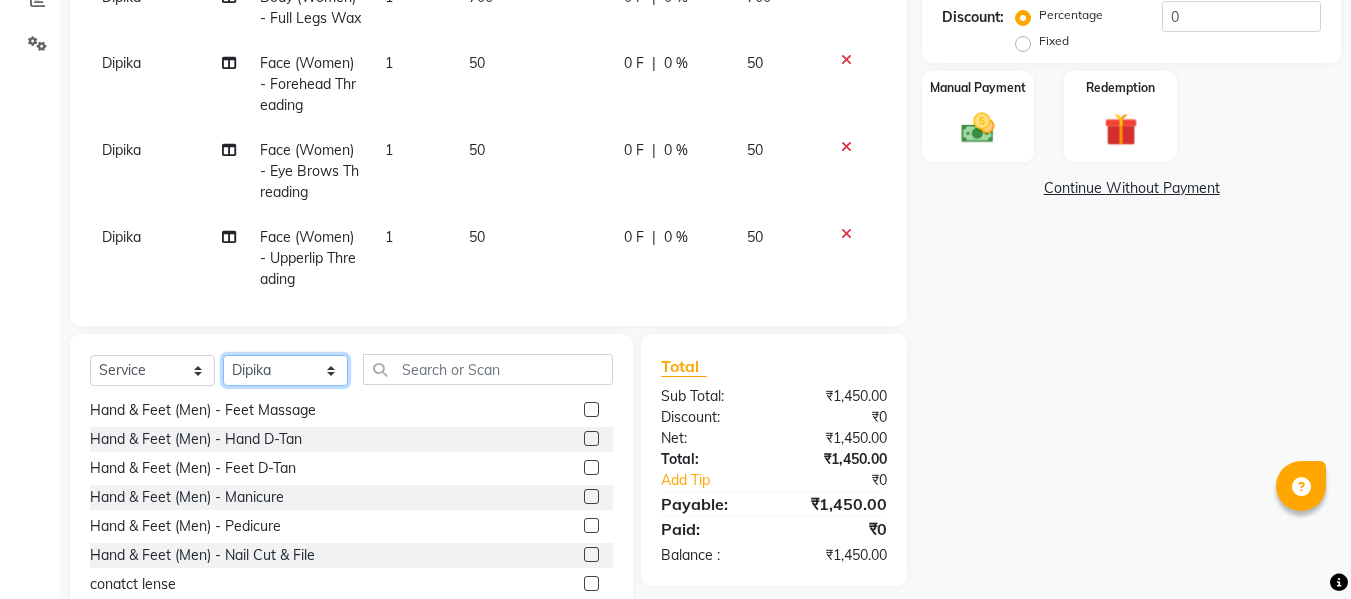 click on "Select Stylist [PERSON_NAME] [PERSON_NAME] Armaan  Dipika [PERSON_NAME] [PERSON_NAME] [PERSON_NAME] [PERSON_NAME] Nikhil [PERSON_NAME] [PERSON_NAME]  Twinkle Gupta" 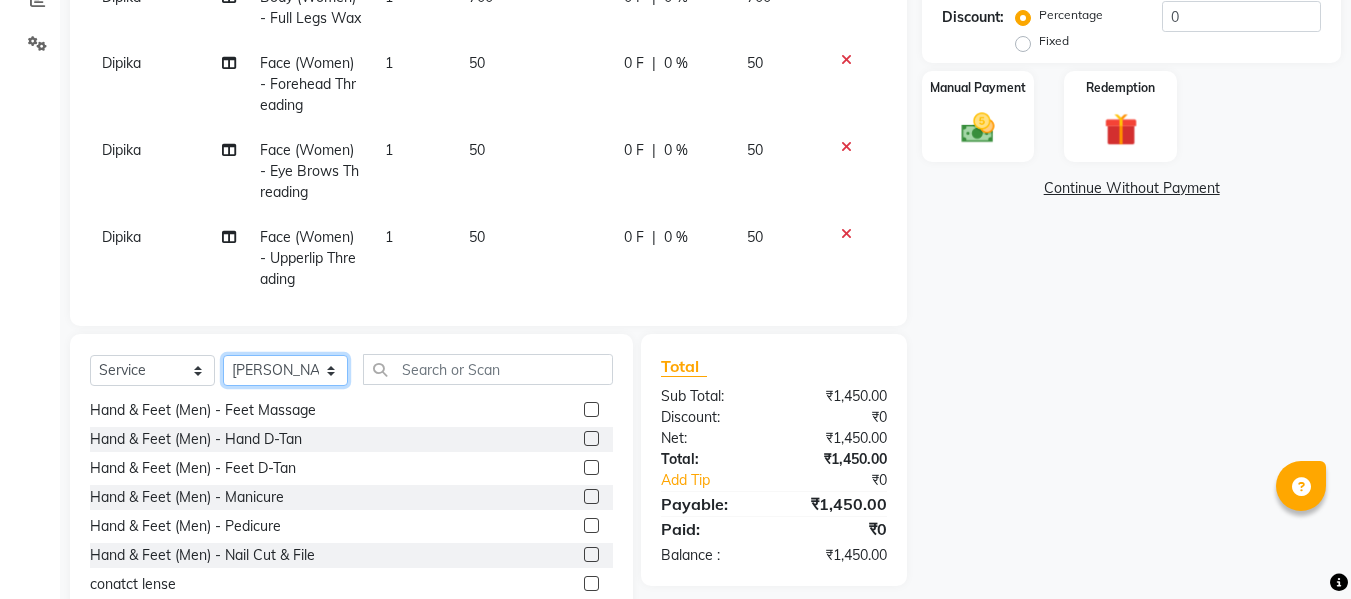 click on "Select Stylist [PERSON_NAME] [PERSON_NAME] Armaan  Dipika [PERSON_NAME] [PERSON_NAME] [PERSON_NAME] [PERSON_NAME] Nikhil [PERSON_NAME] [PERSON_NAME]  Twinkle Gupta" 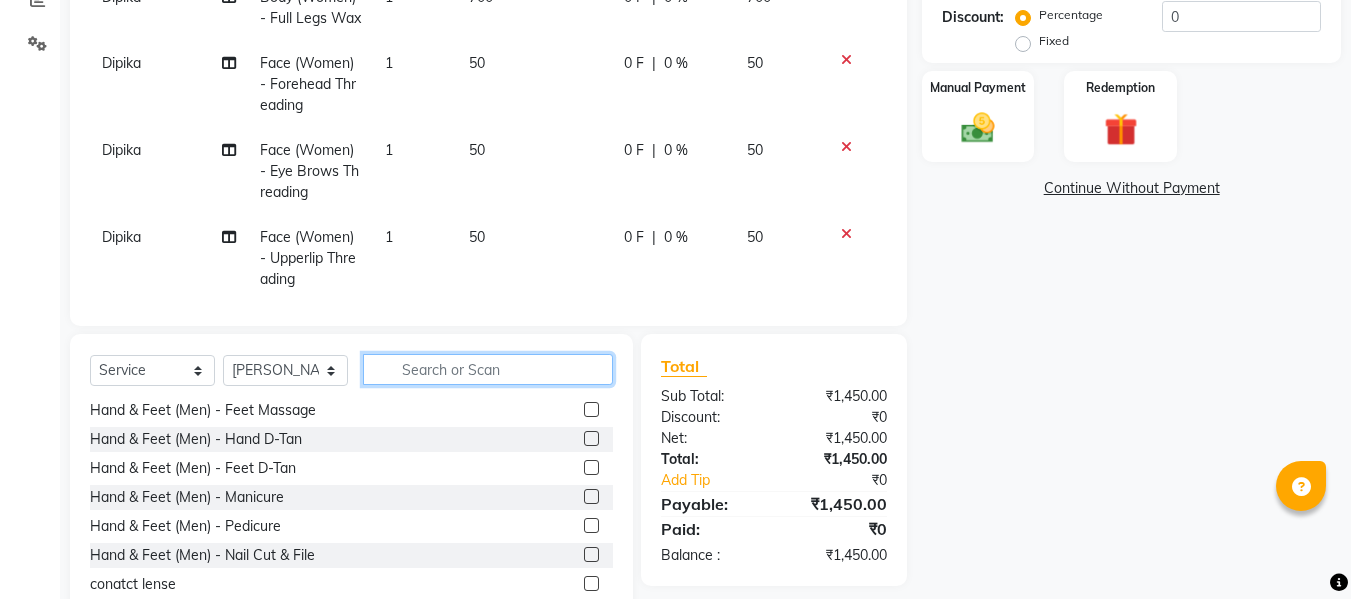 click 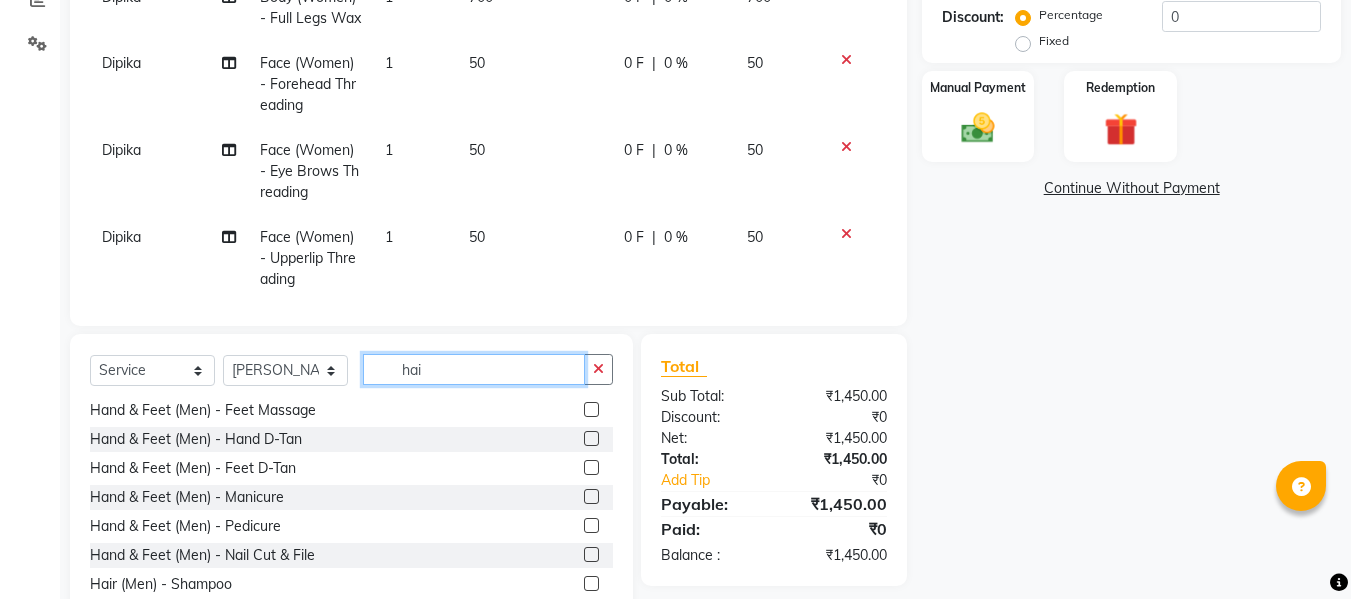 scroll, scrollTop: 0, scrollLeft: 0, axis: both 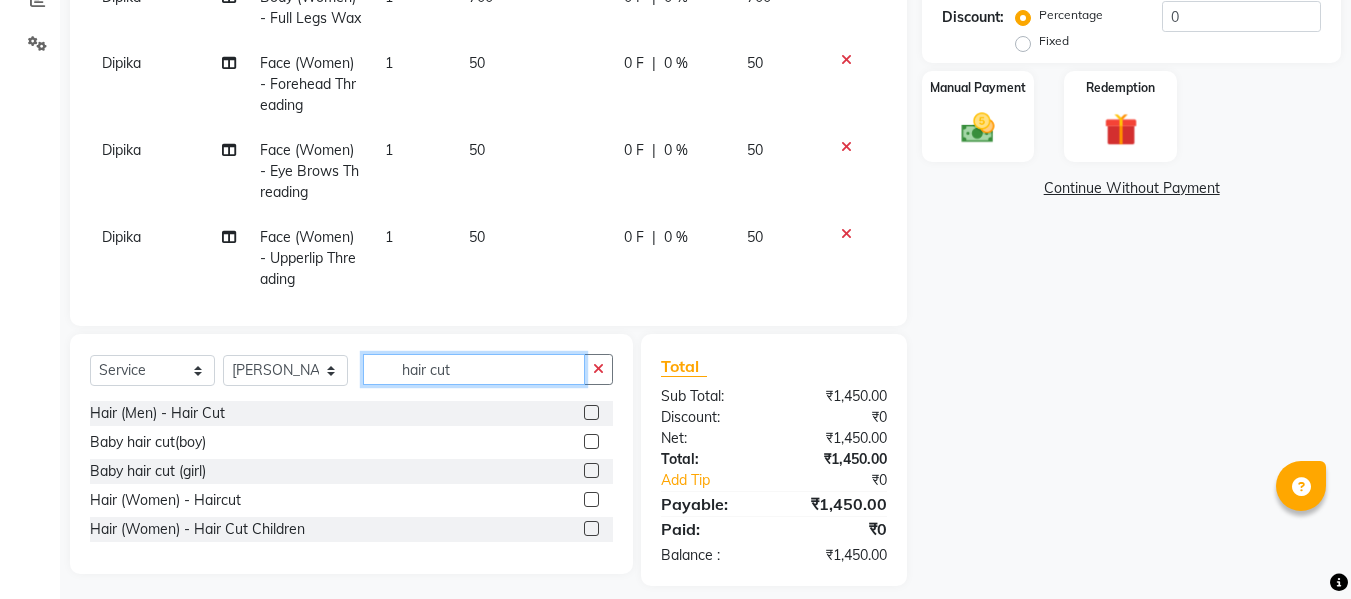 type on "hair cut" 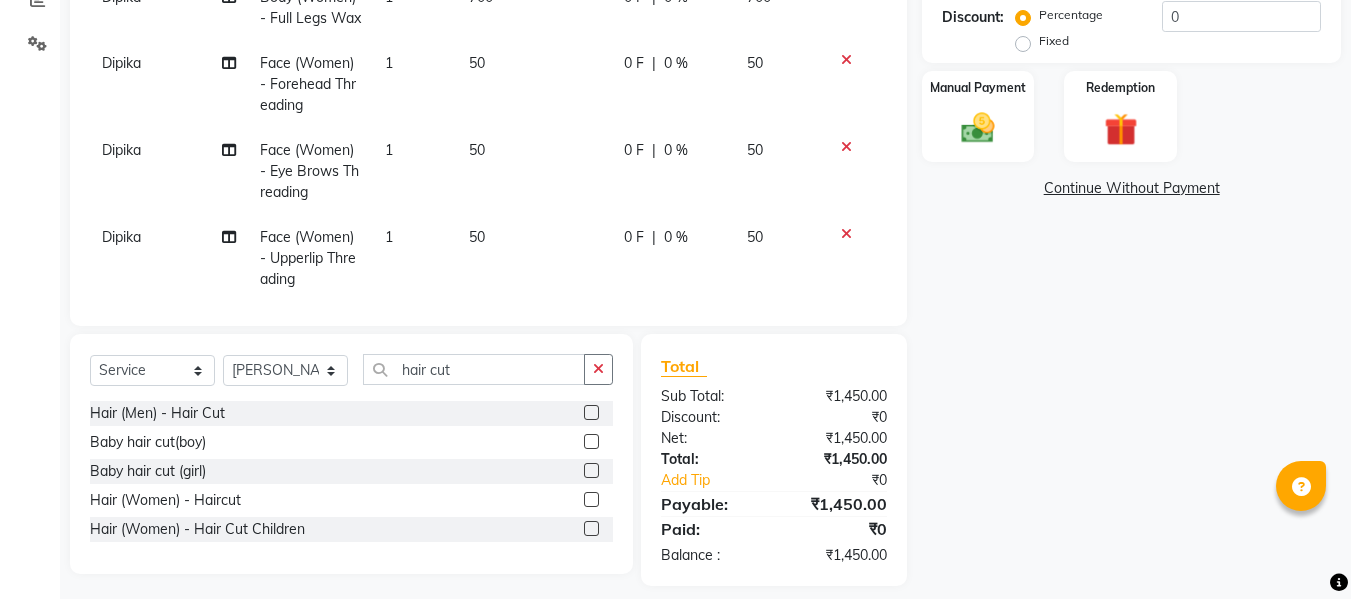 click 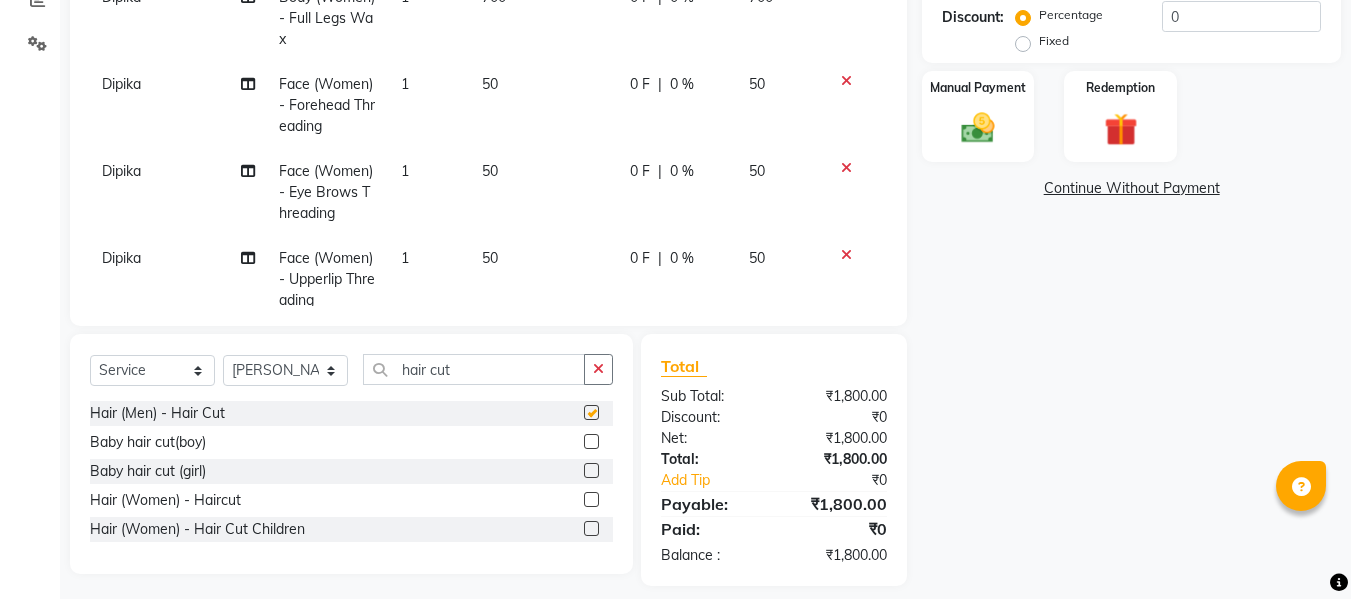checkbox on "false" 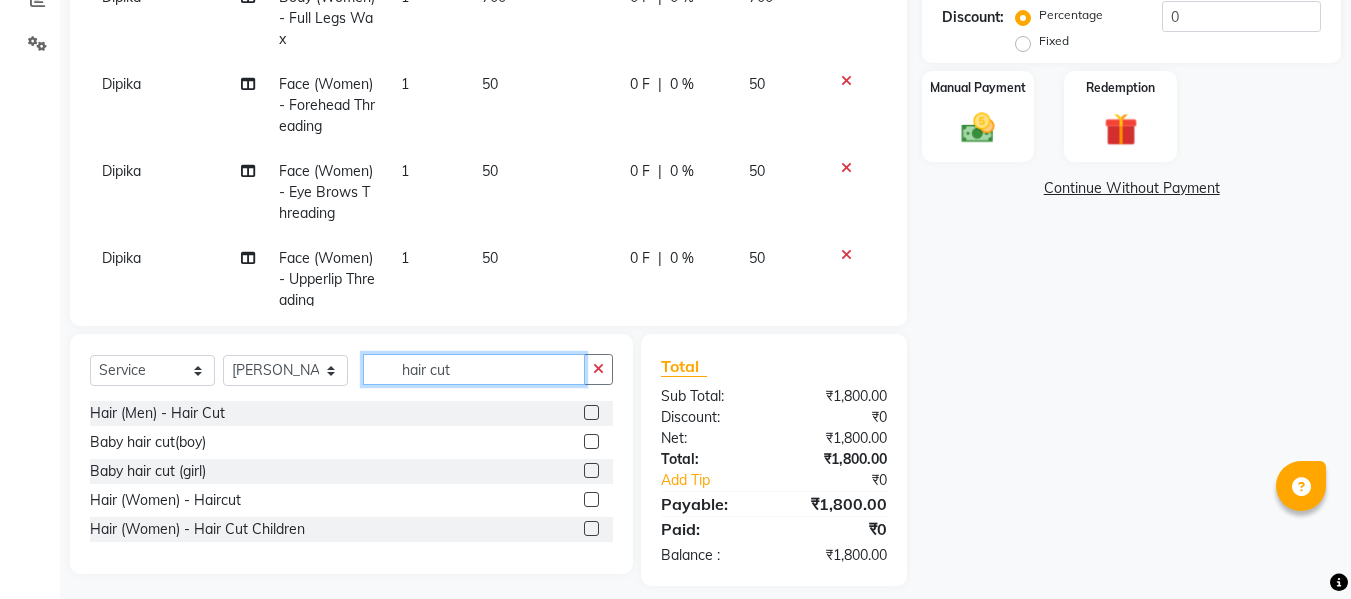 click on "hair cut" 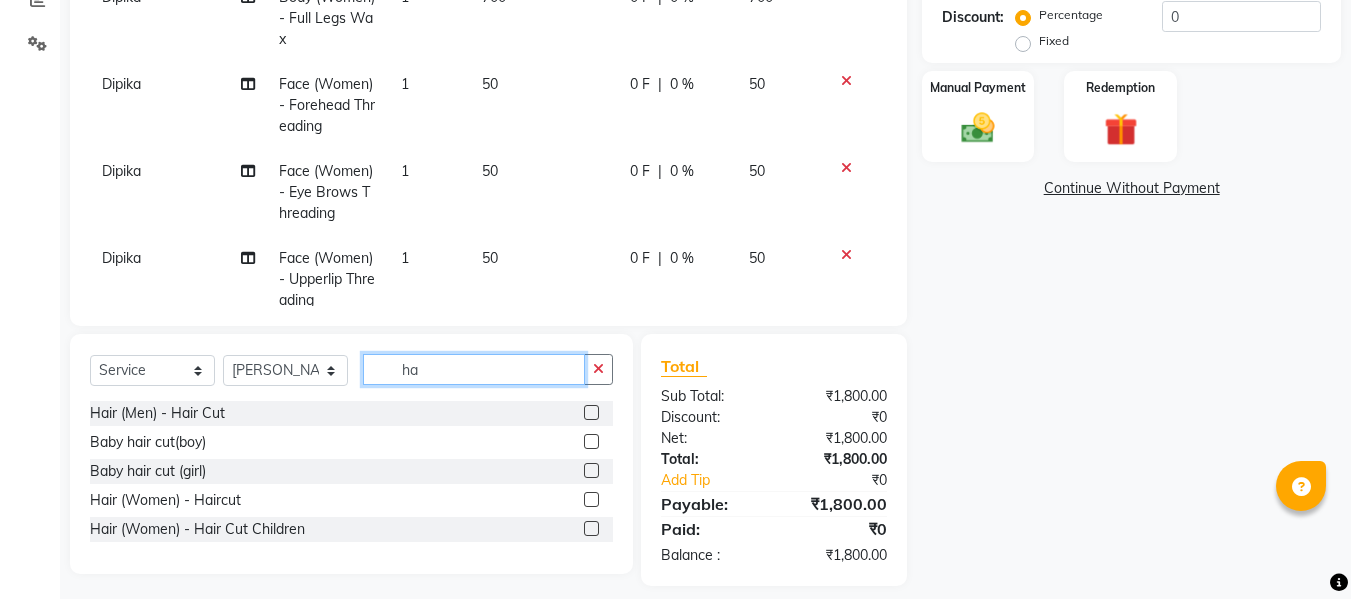 type on "h" 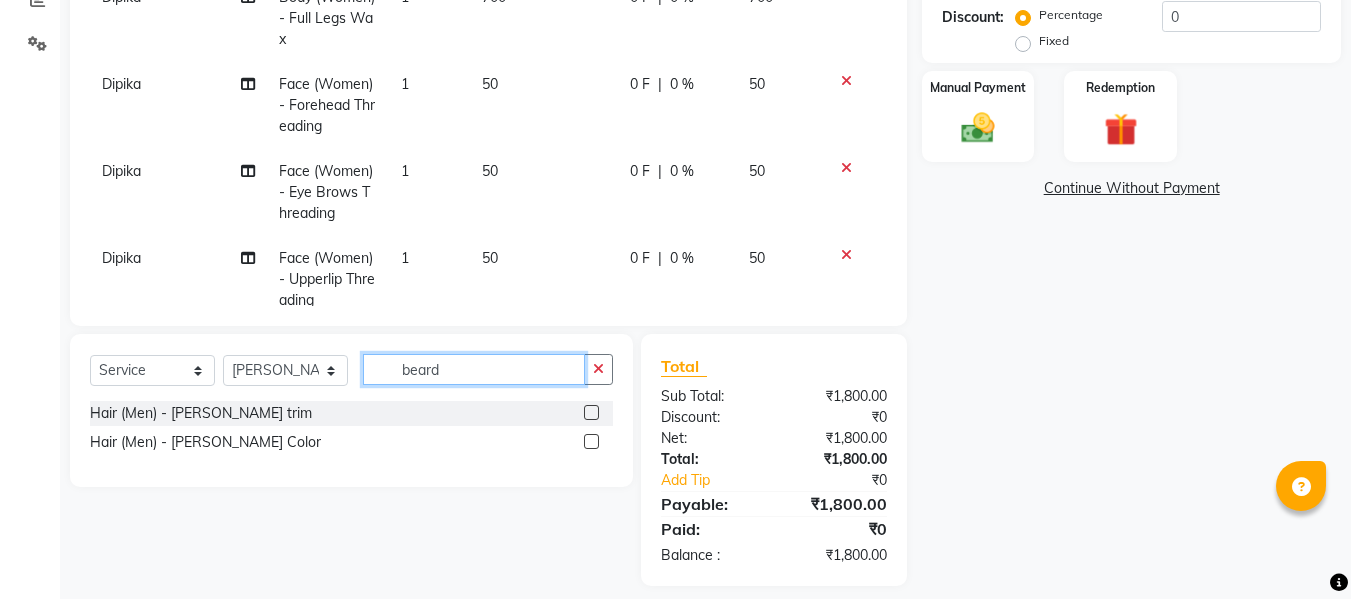 type on "beard" 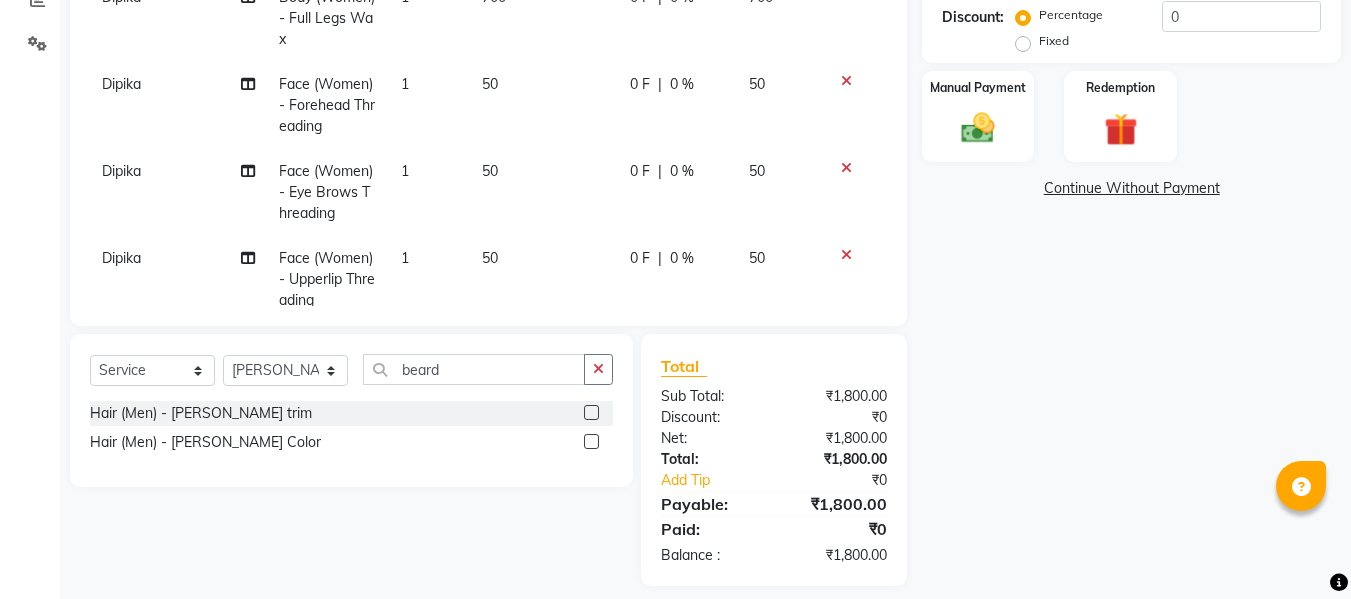 click 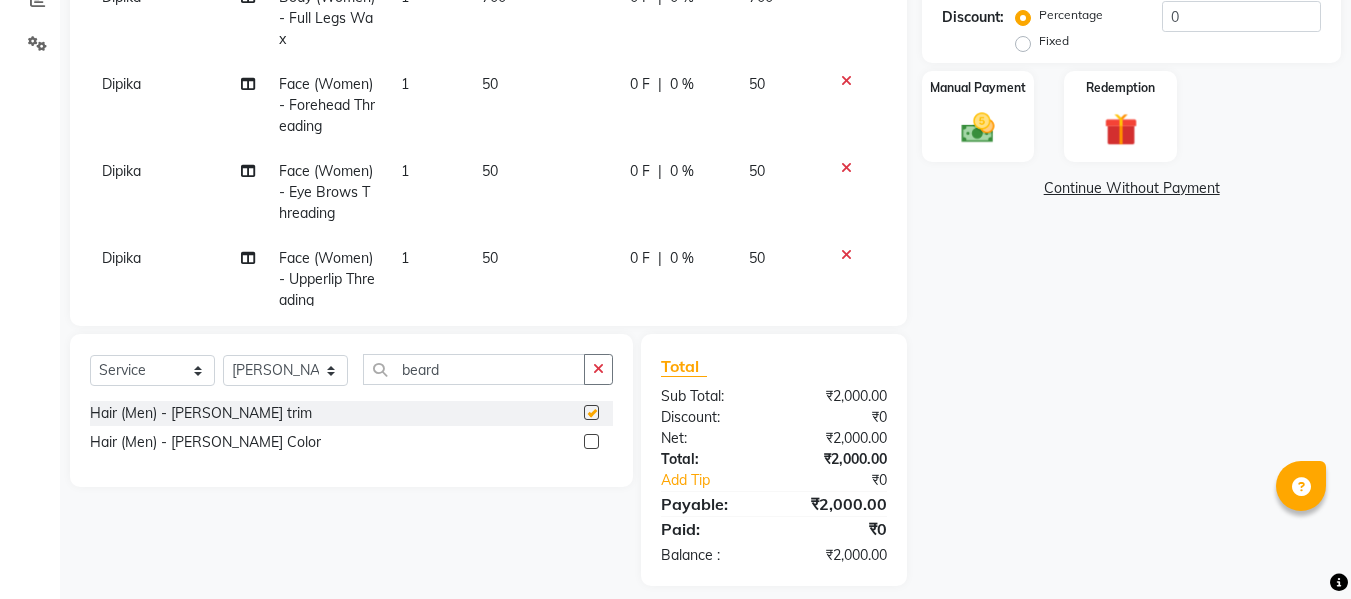 checkbox on "false" 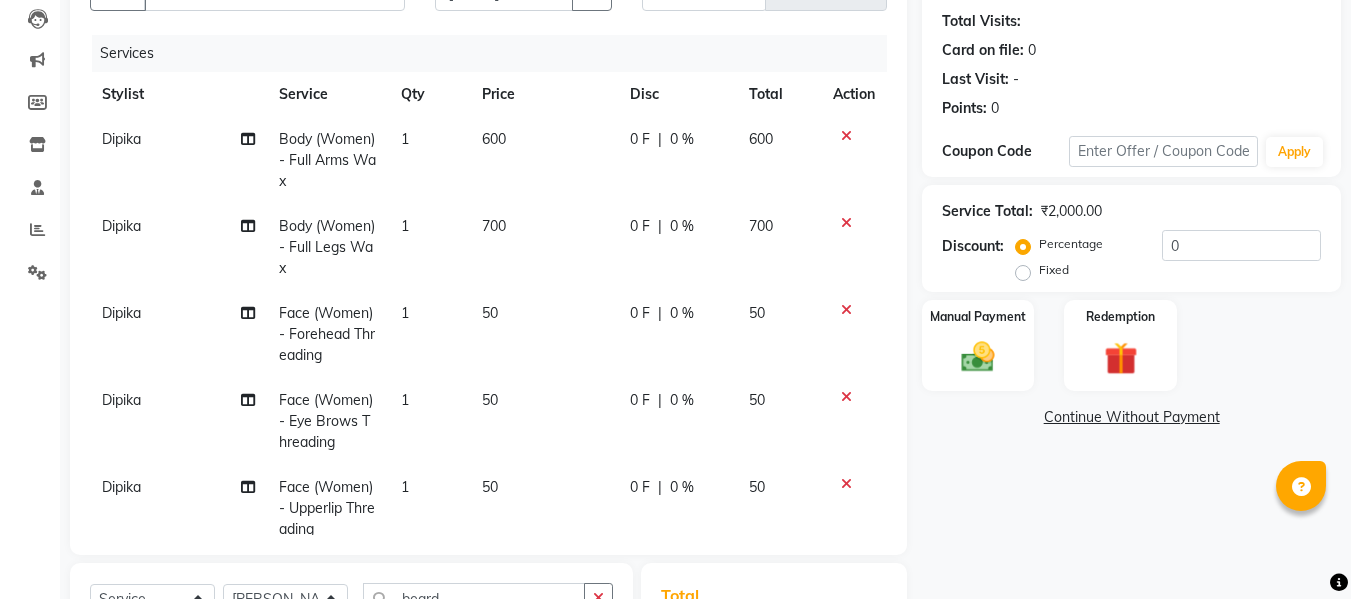 scroll, scrollTop: 212, scrollLeft: 0, axis: vertical 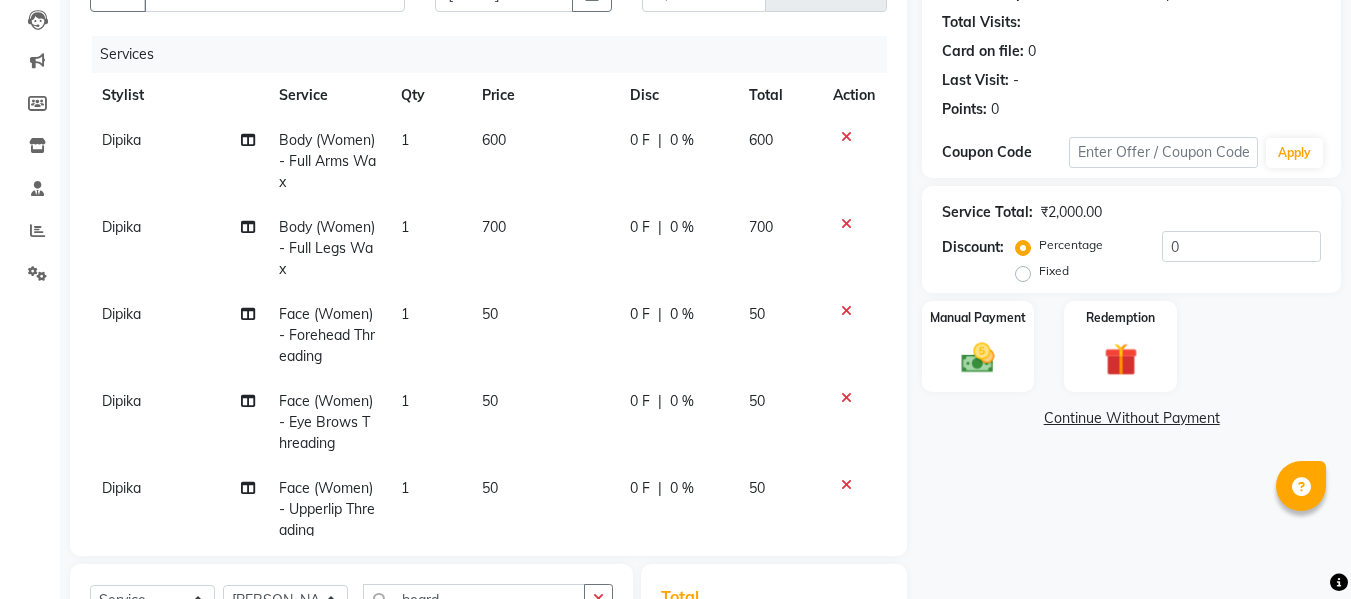 click on "600" 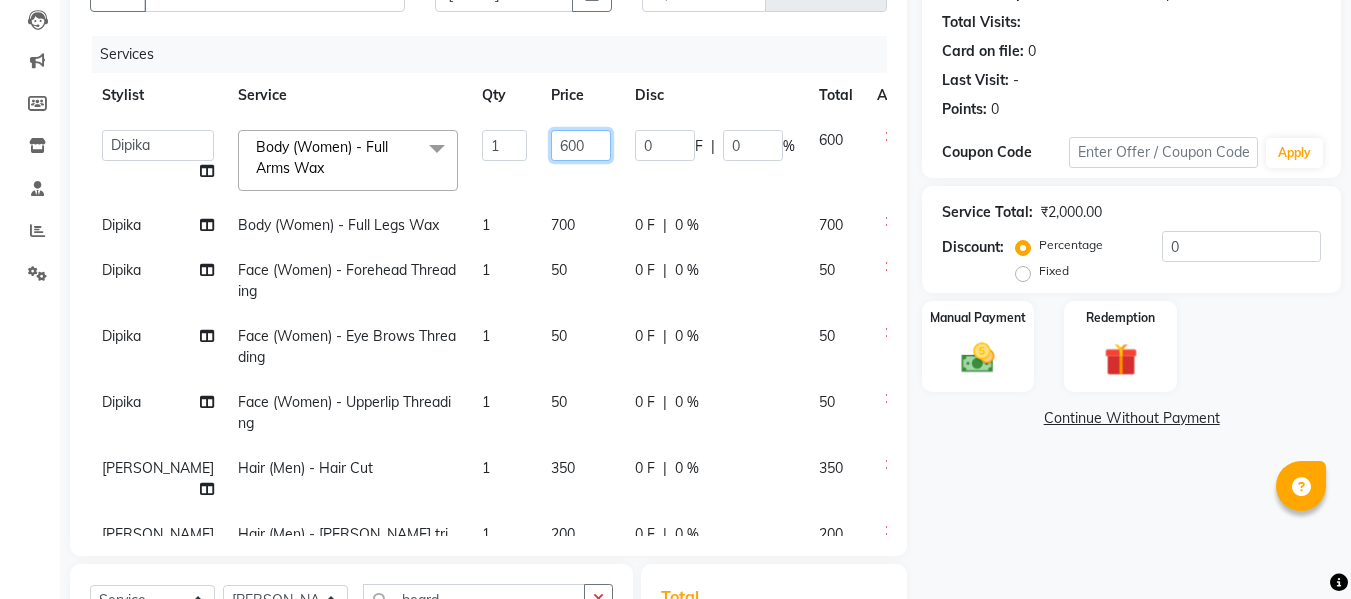 click on "600" 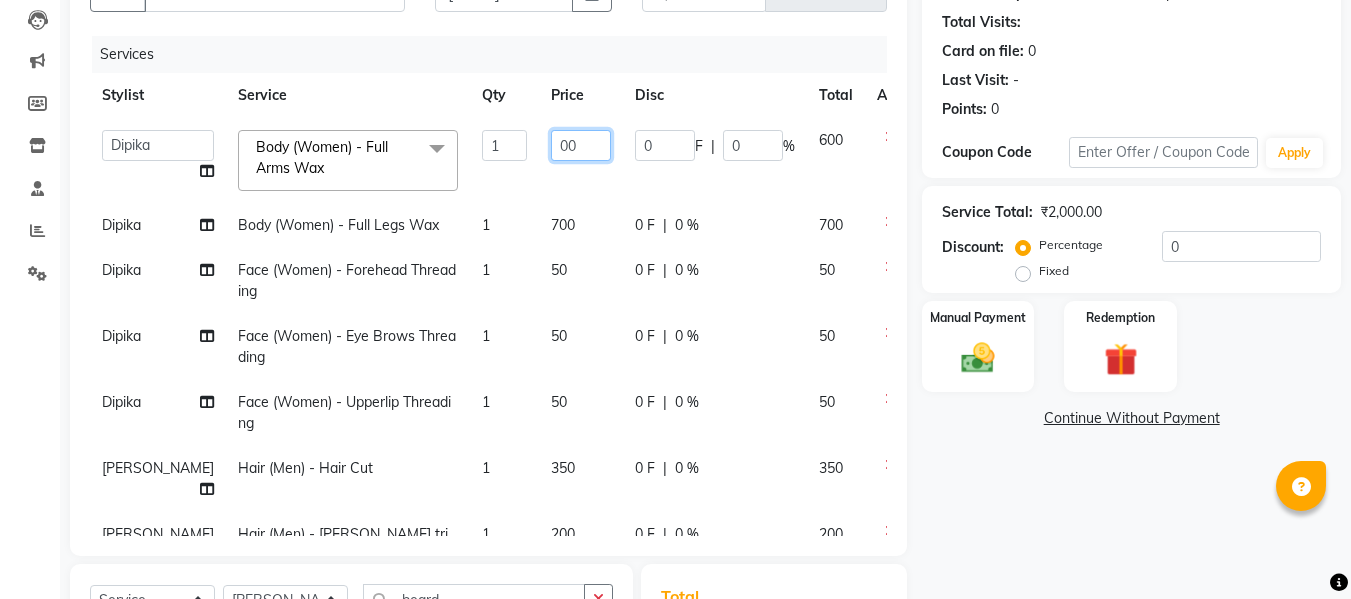 type on "700" 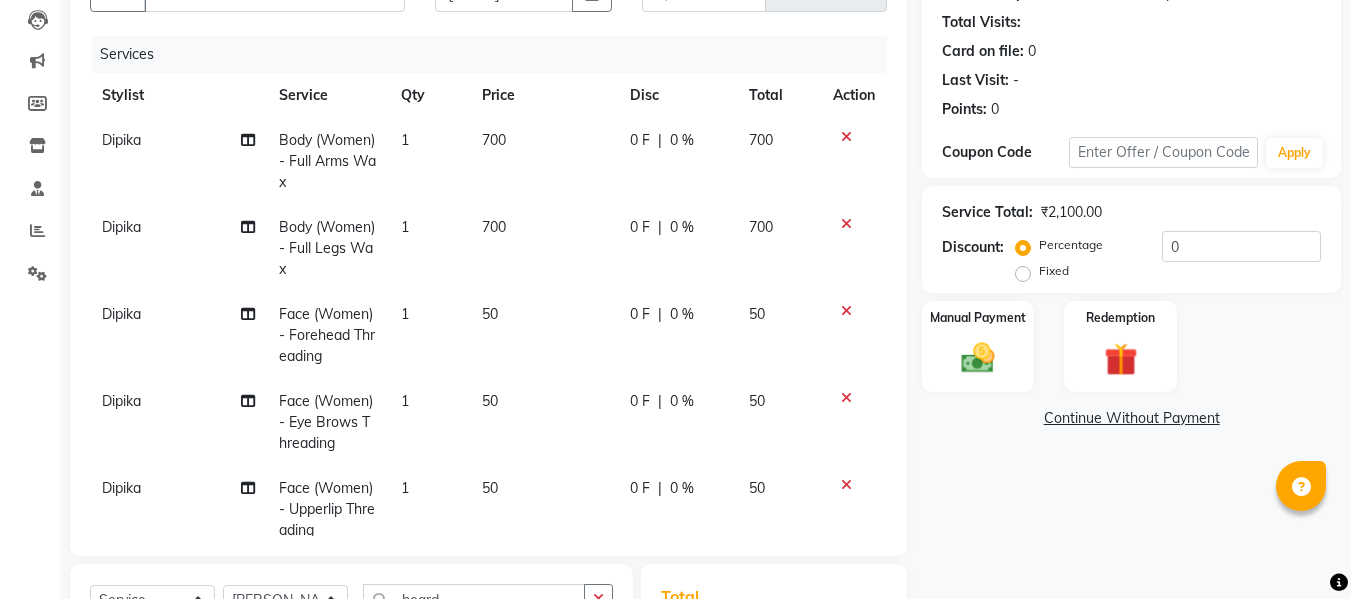 click on "700" 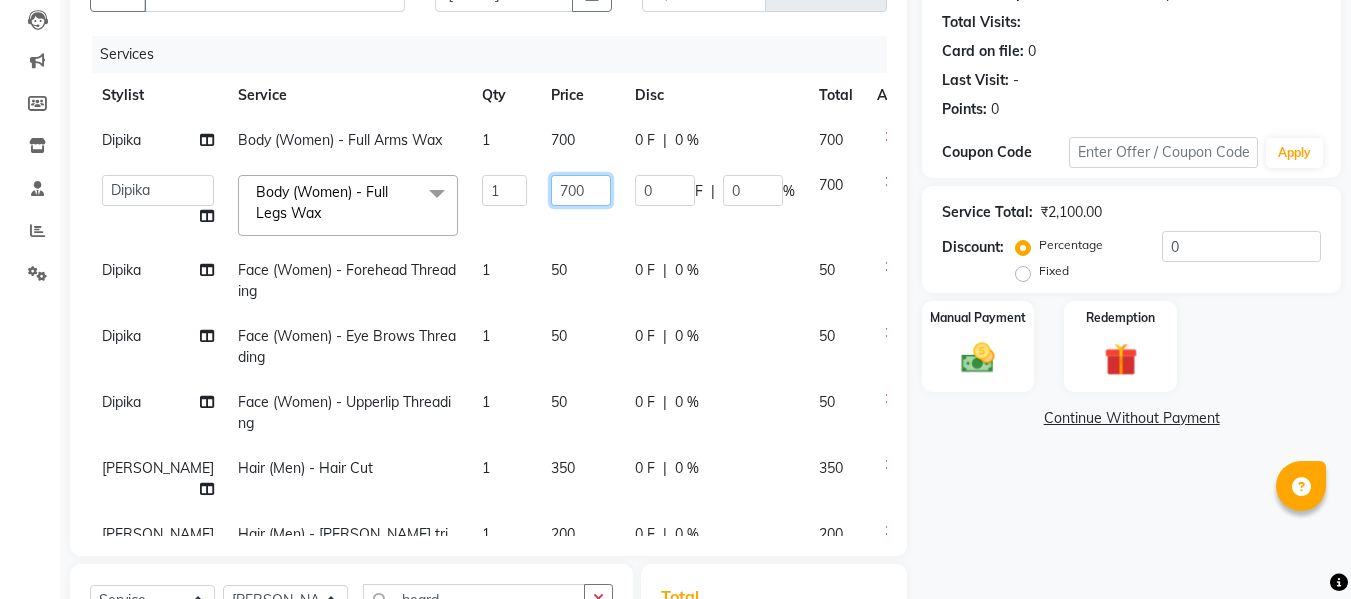 click on "700" 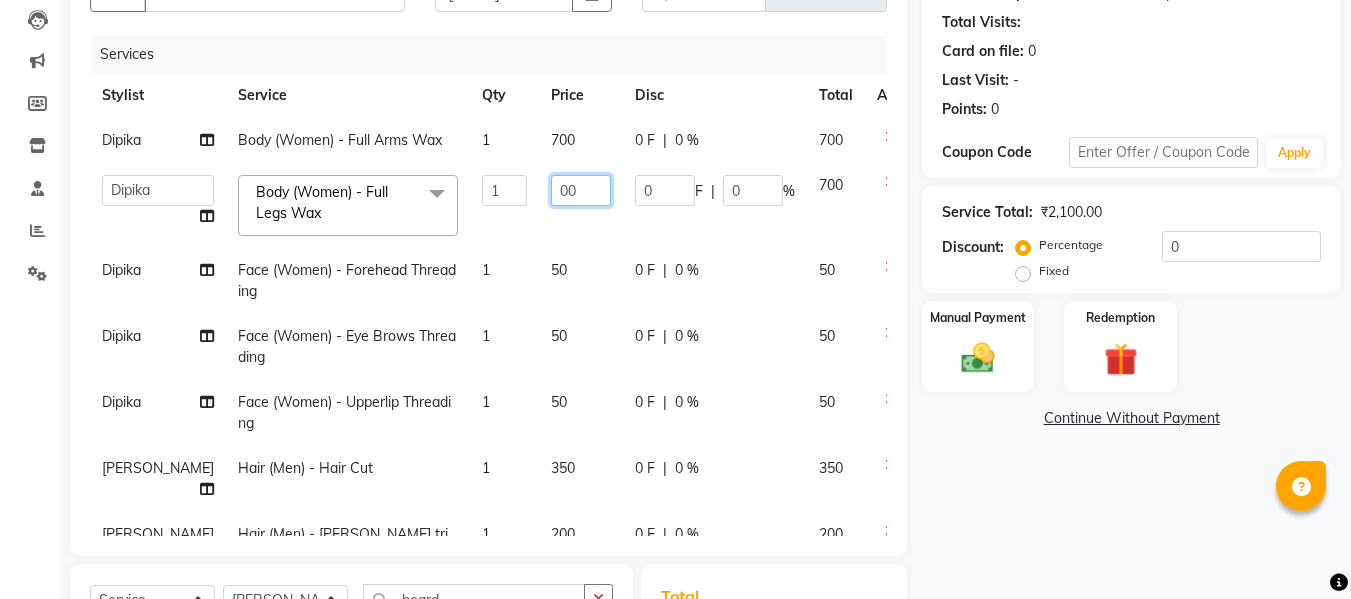 type on "800" 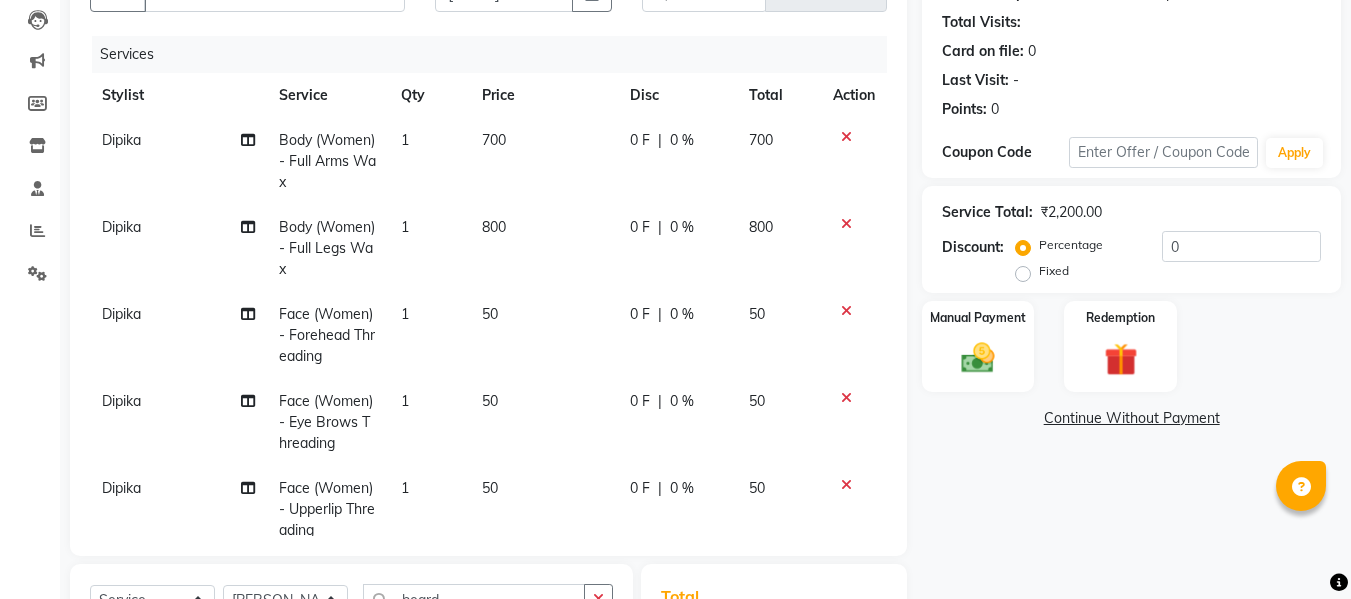 click on "Name: Ms . Vanshika  Membership:  No Active Membership  Total Visits:   Card on file:  0 Last Visit:   - Points:   0  Coupon Code Apply Service Total:  ₹2,200.00  Discount:  Percentage   Fixed  0 Manual Payment Redemption  Continue Without Payment" 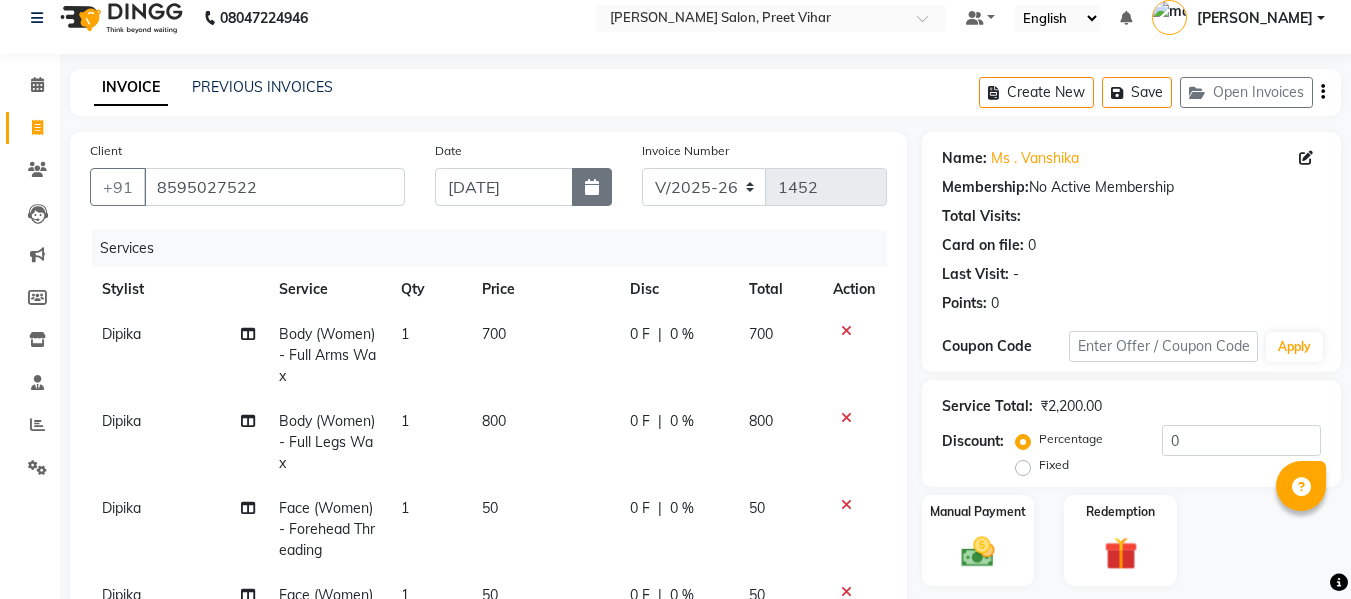 scroll, scrollTop: 12, scrollLeft: 0, axis: vertical 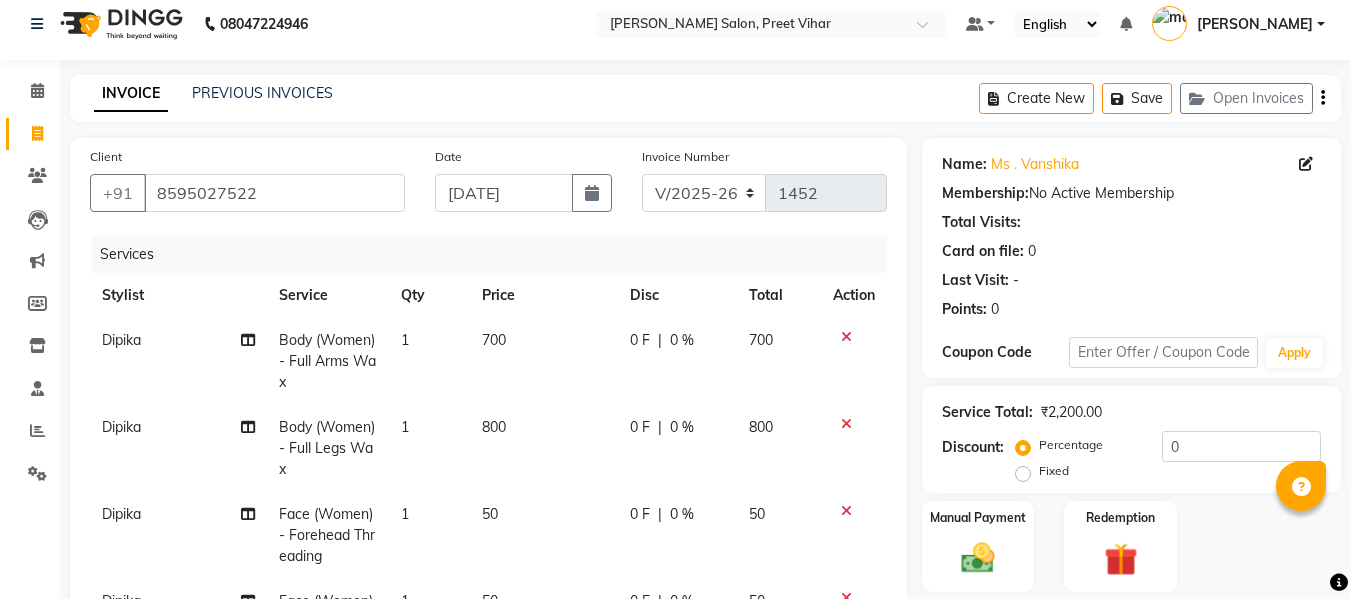 click on "700" 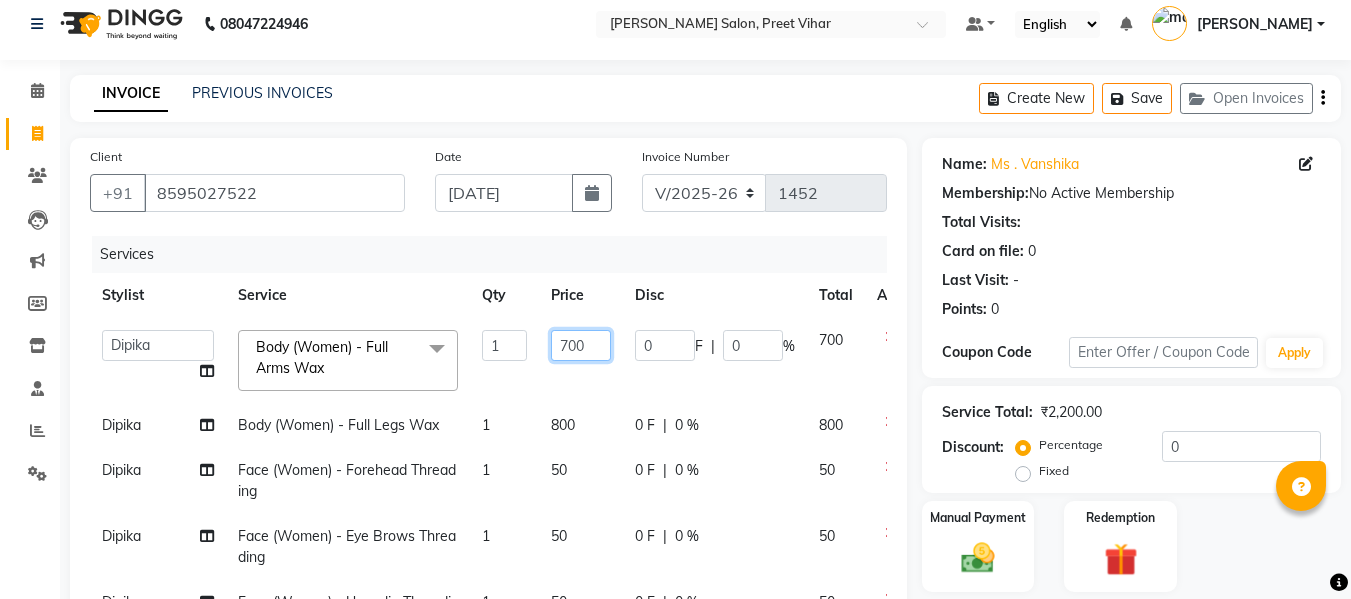click on "700" 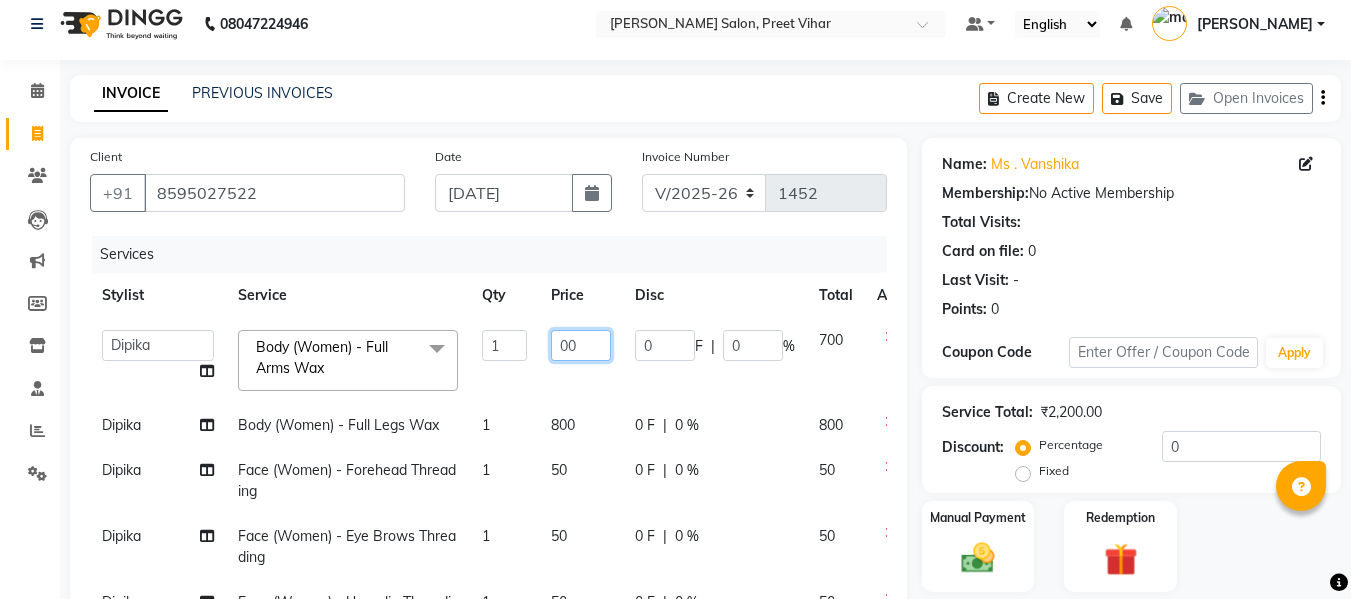 type on "600" 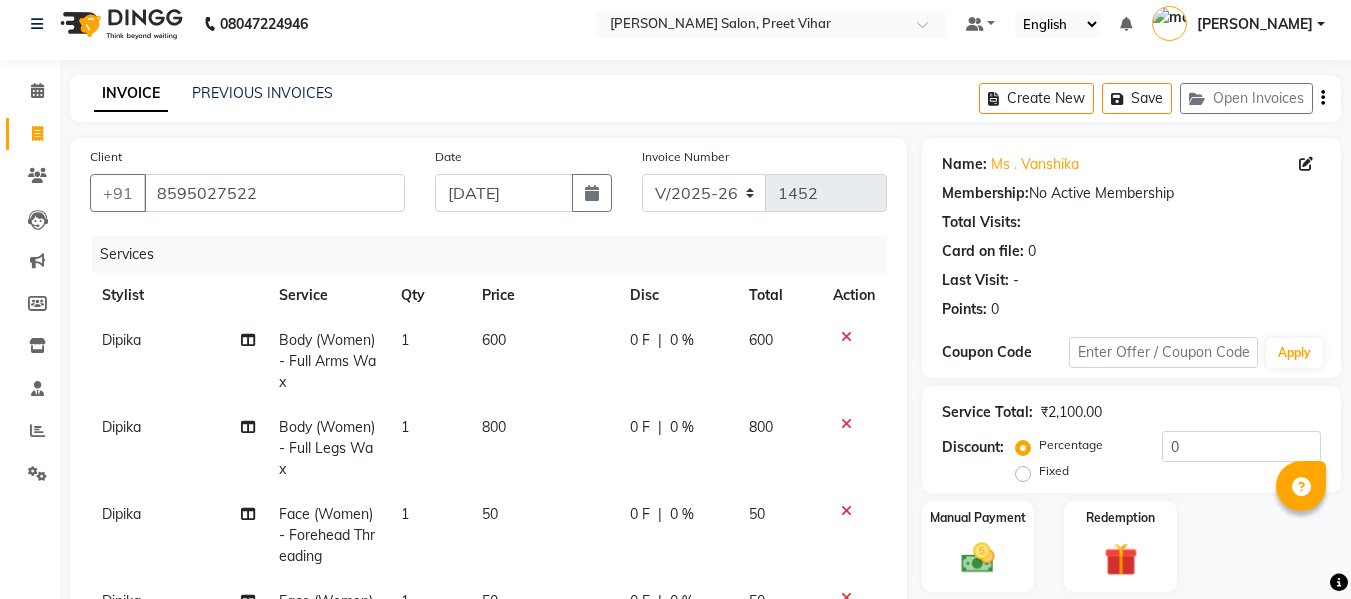 click on "800" 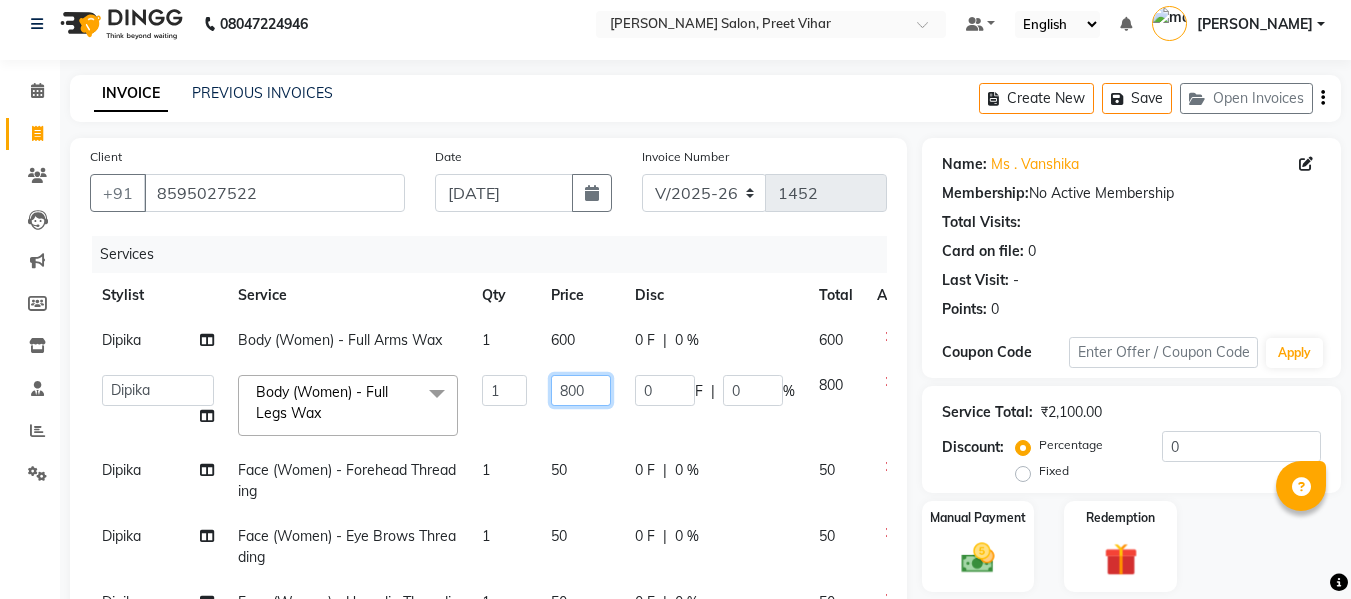 click on "800" 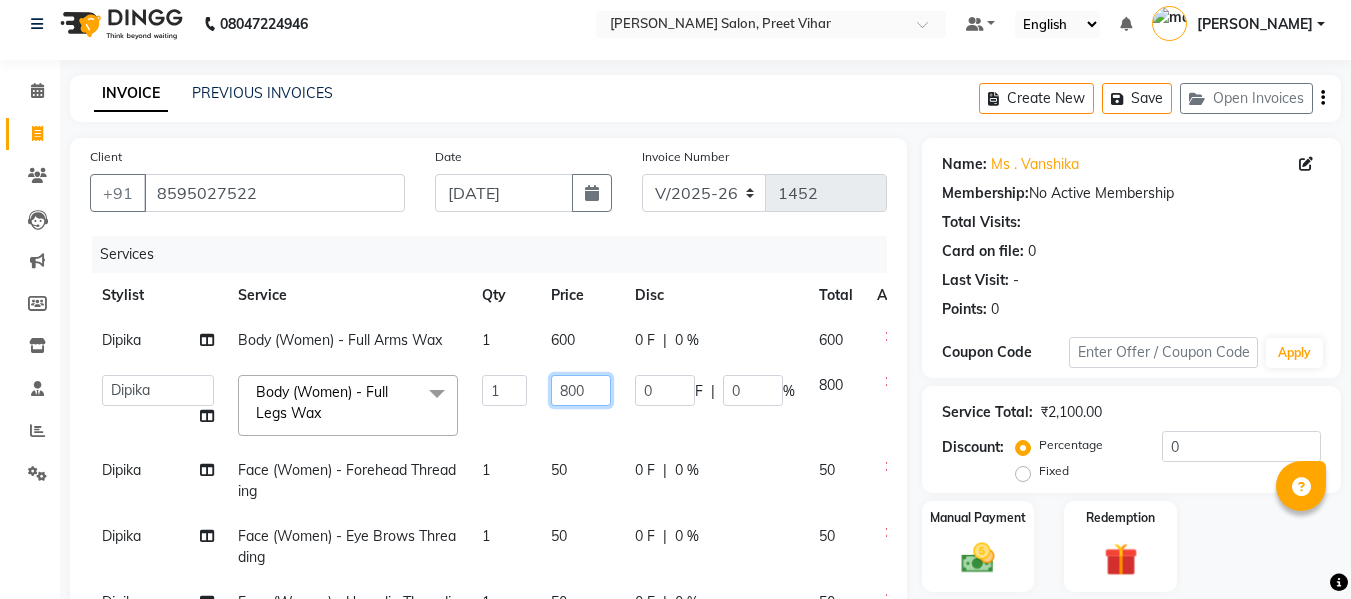 click on "800" 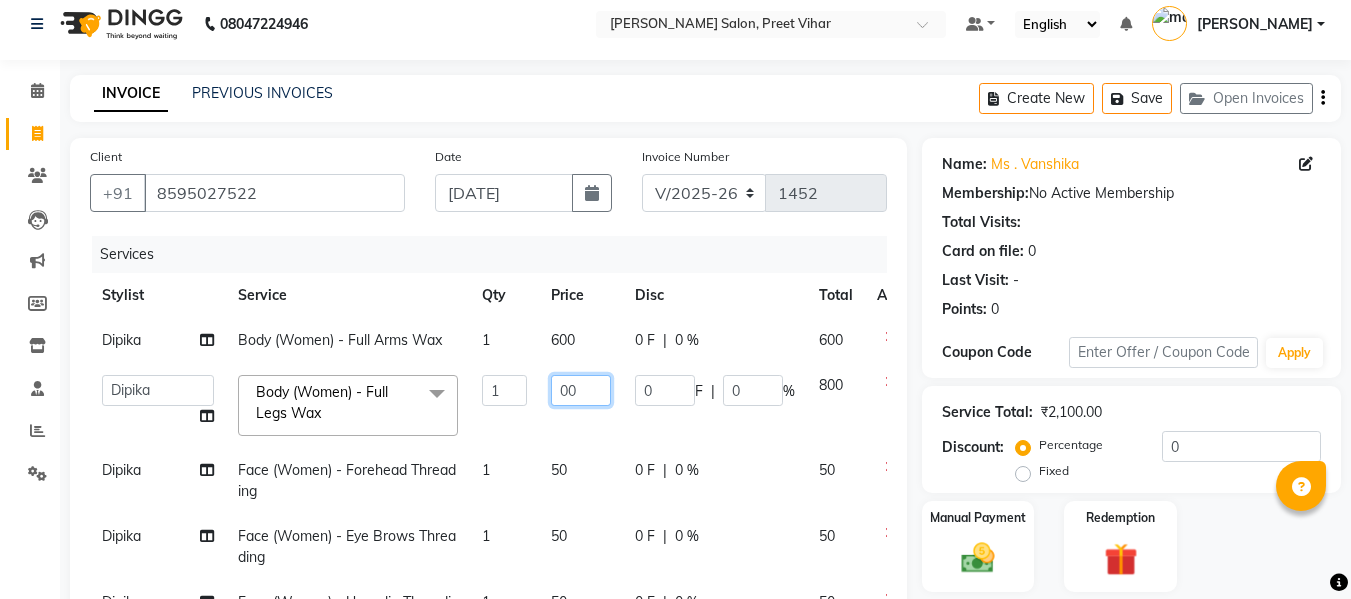 type on "700" 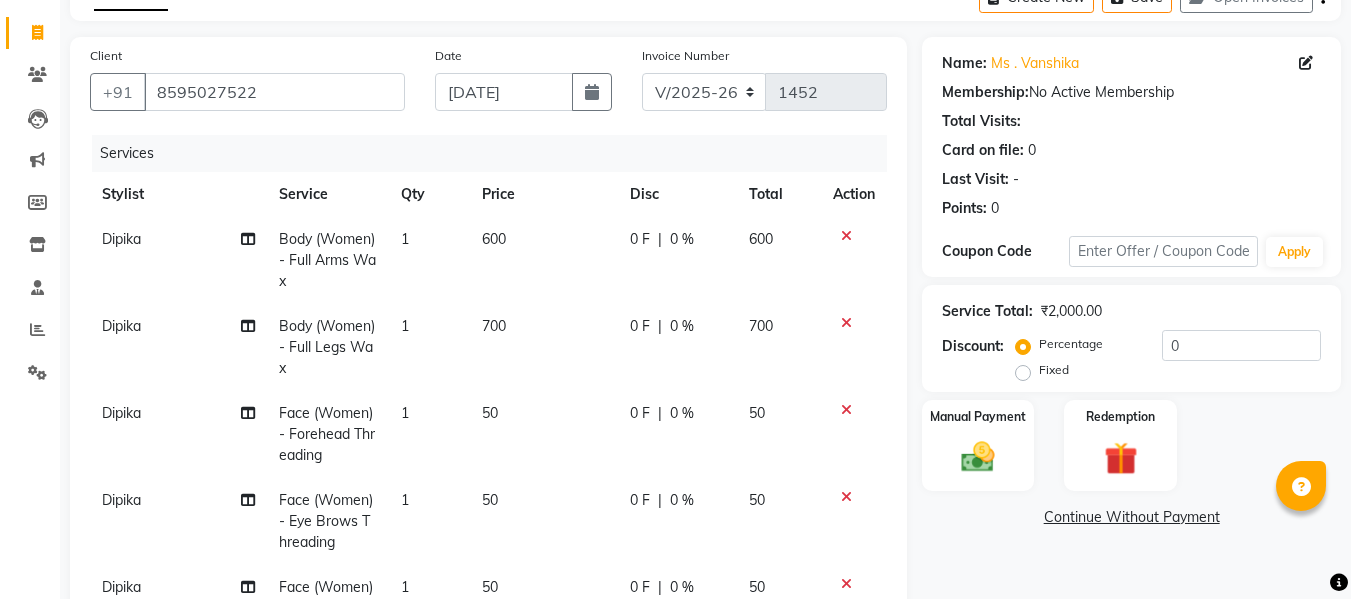 scroll, scrollTop: 112, scrollLeft: 0, axis: vertical 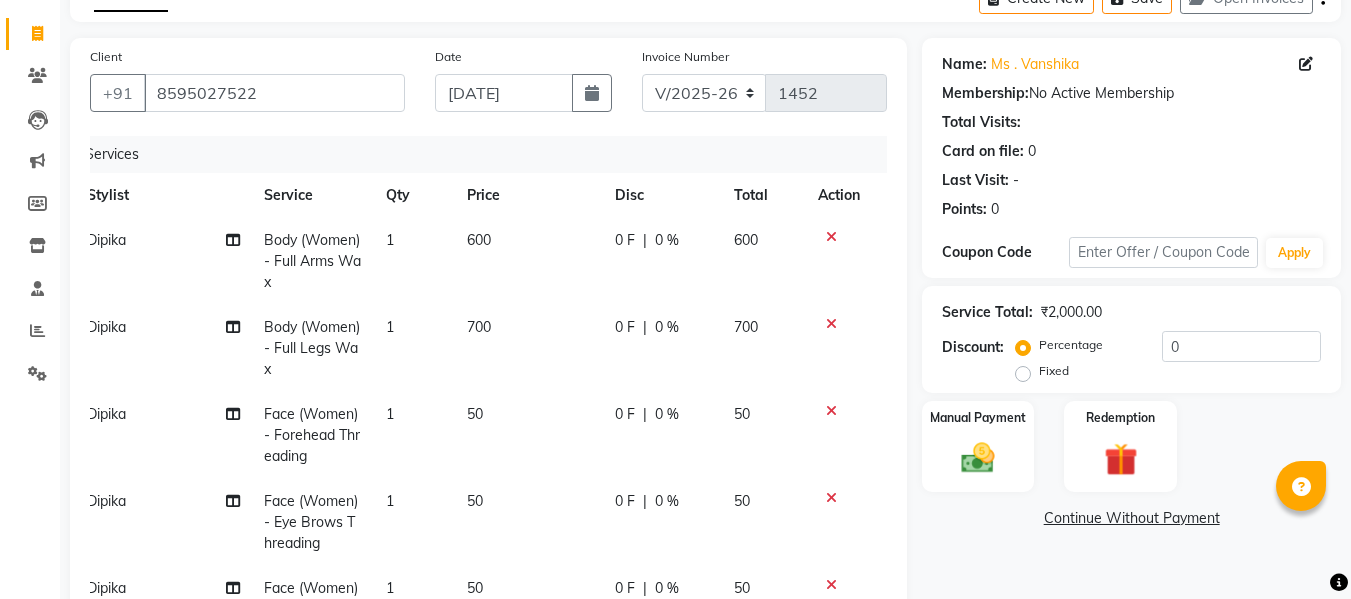 click on "700" 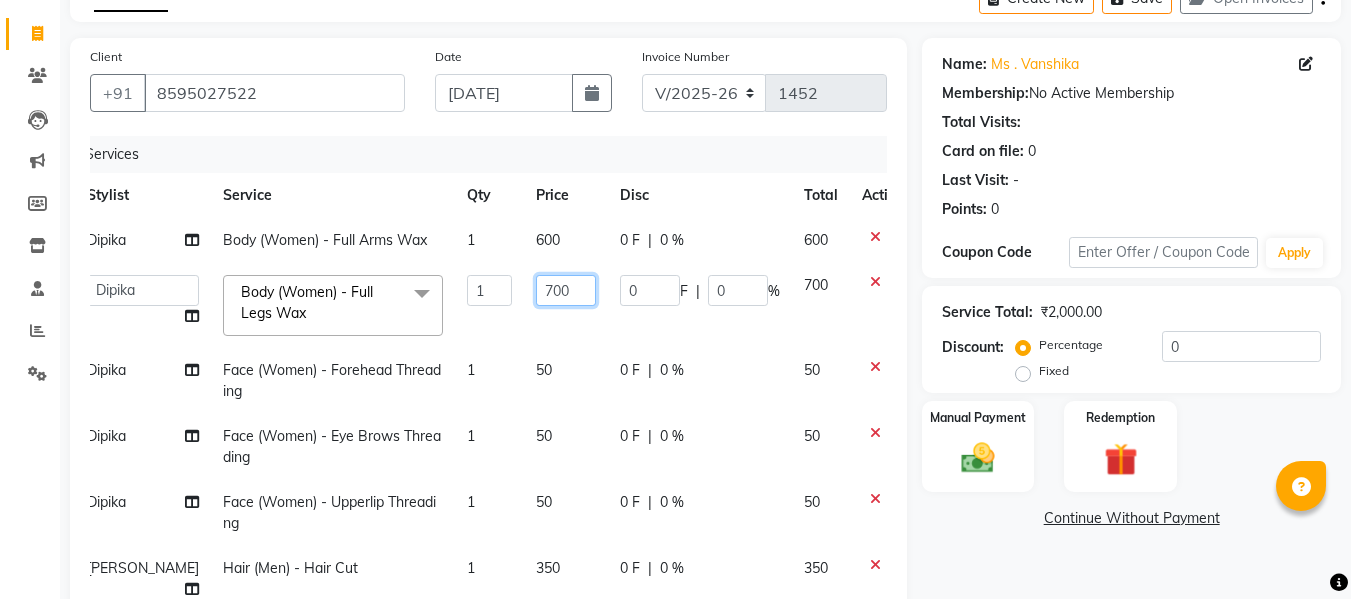 click on "700" 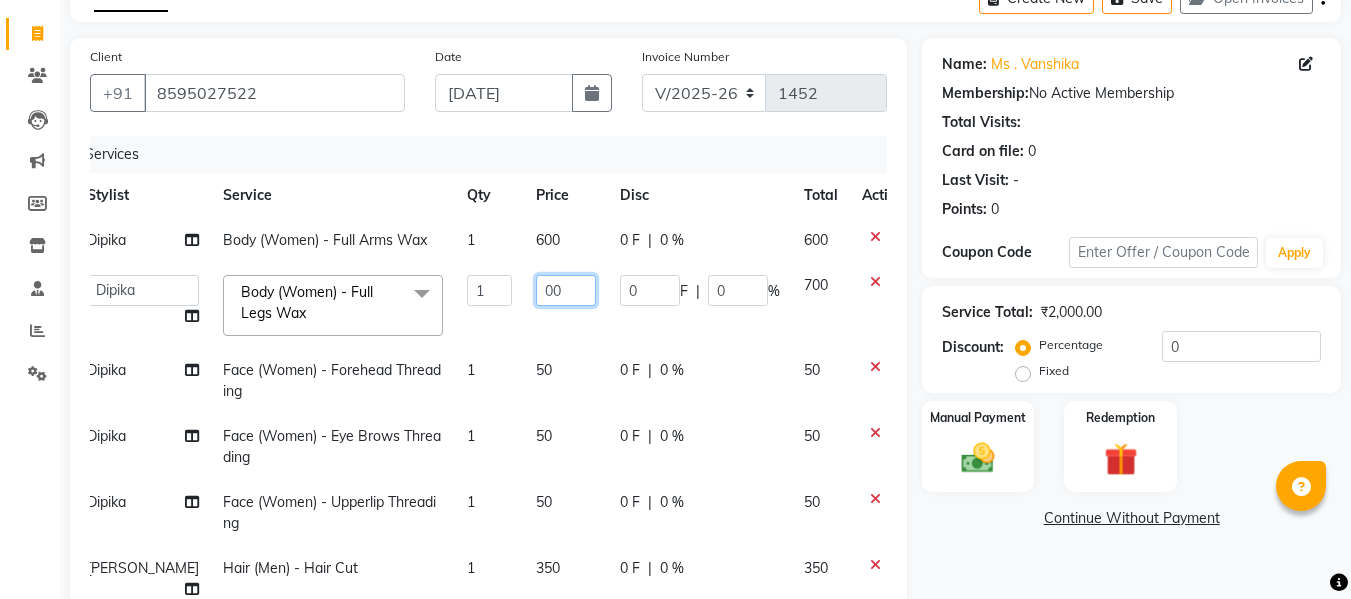 type on "800" 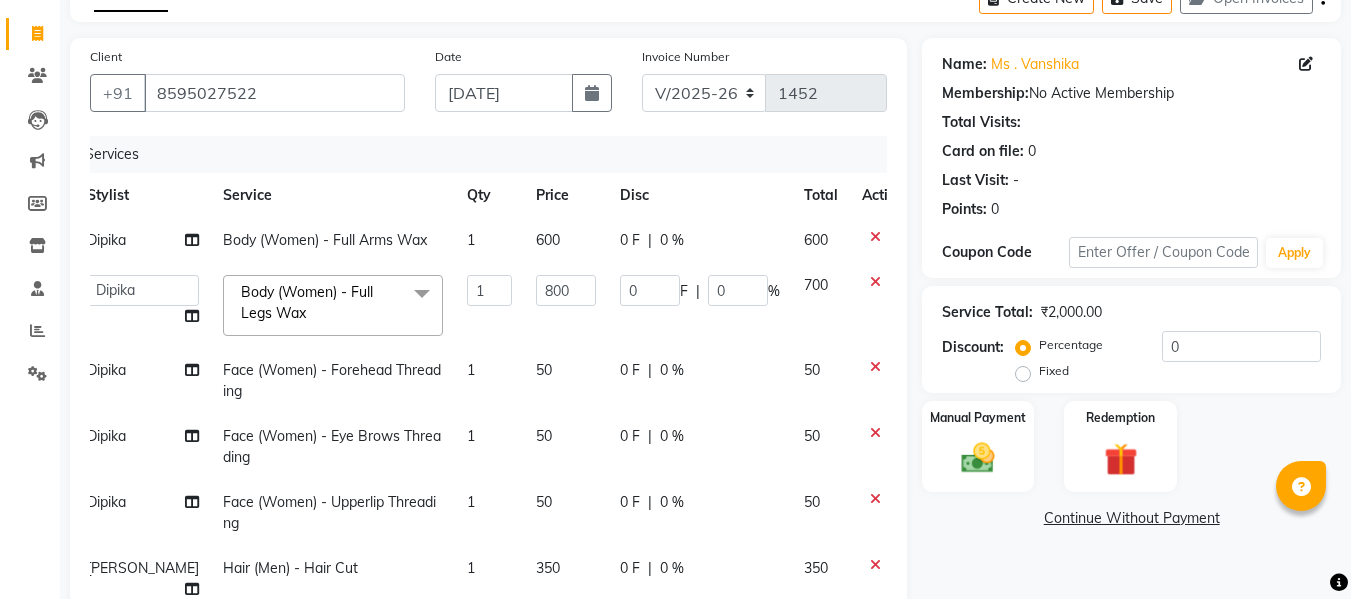 click on "600" 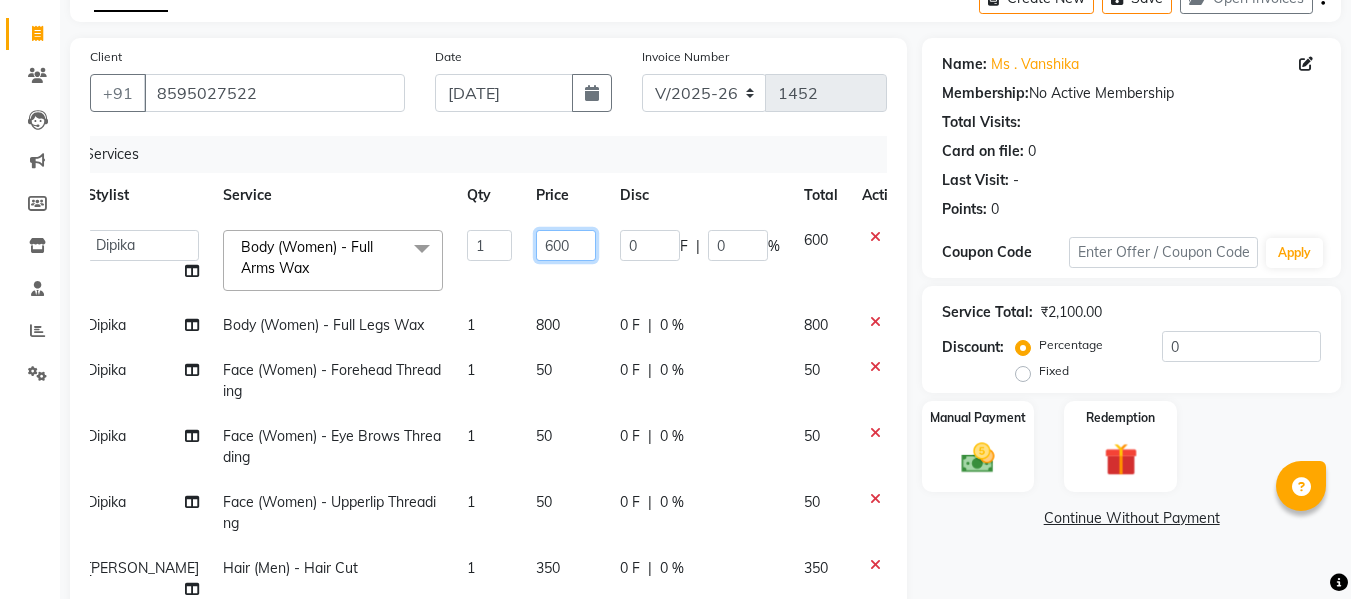 click on "600" 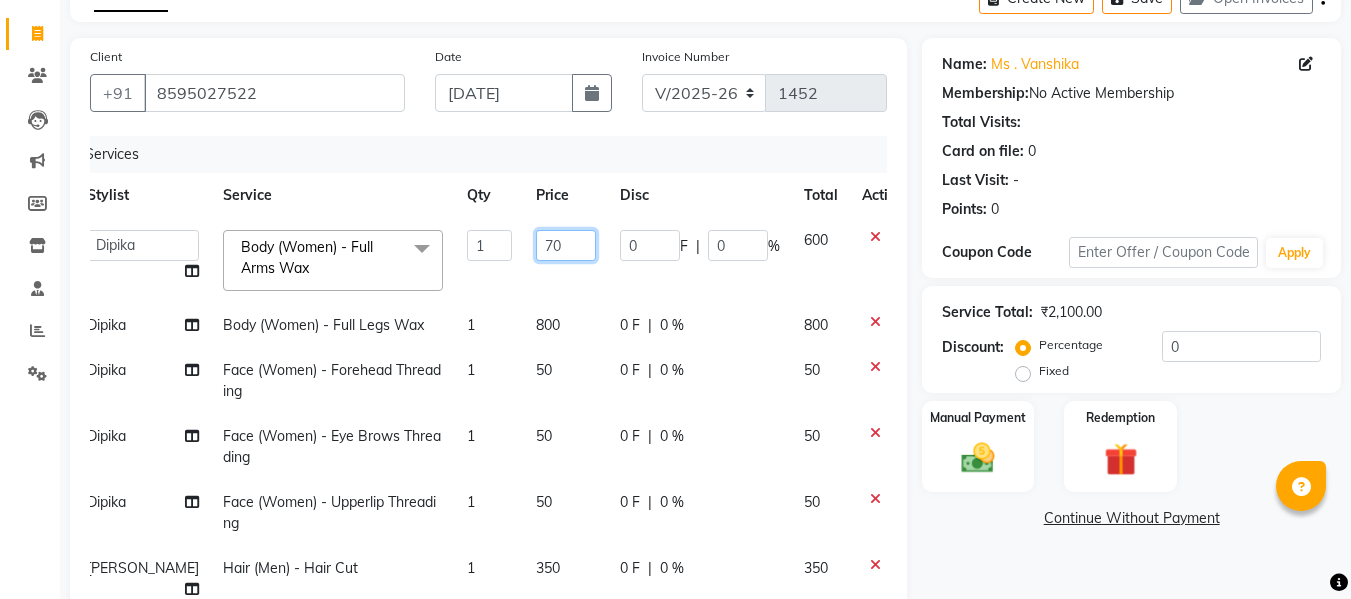 type on "700" 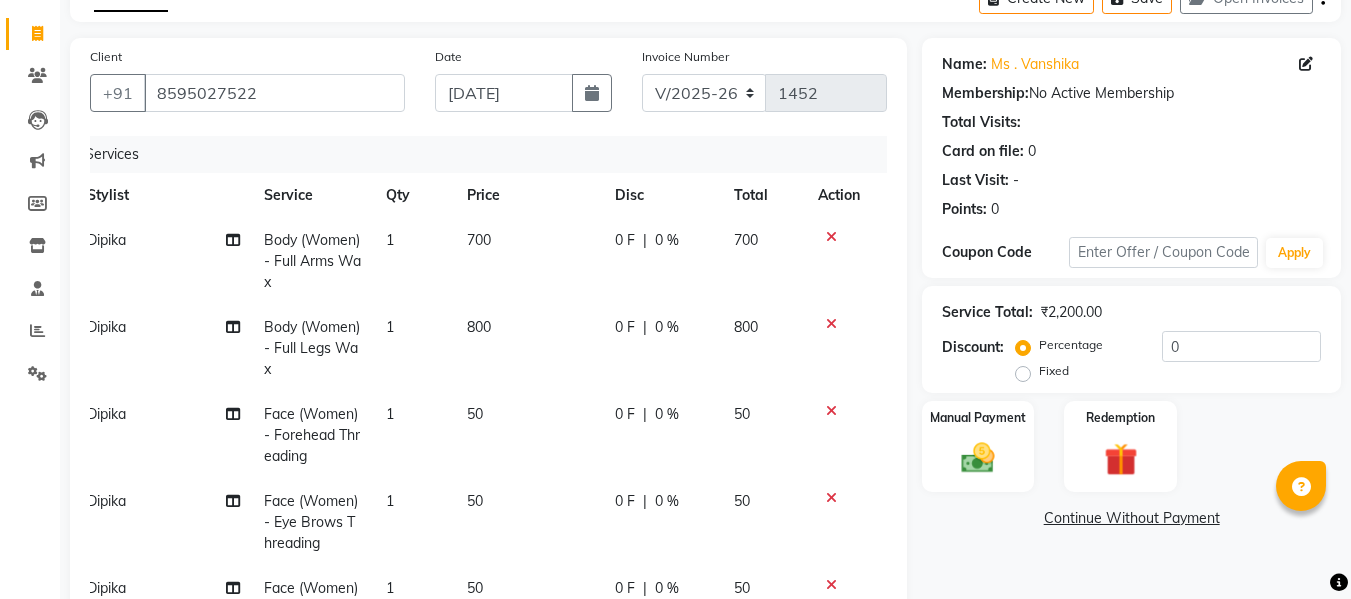 click on "Continue Without Payment" 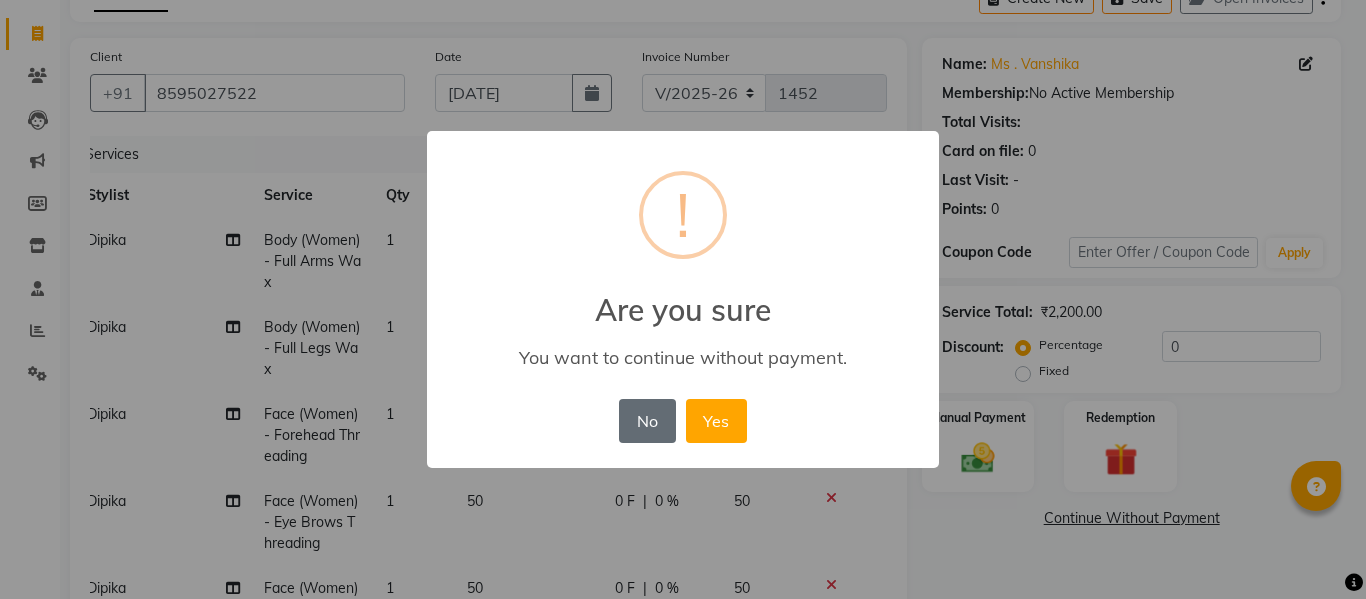 click on "No" at bounding box center (647, 421) 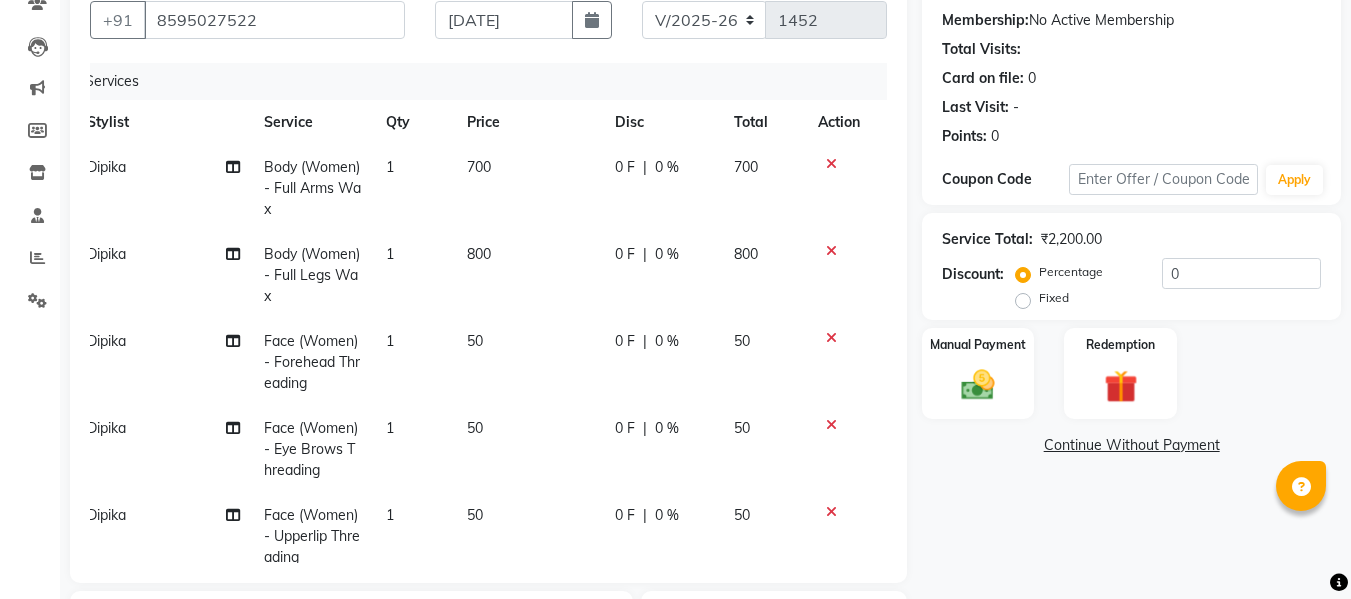 scroll, scrollTop: 178, scrollLeft: 0, axis: vertical 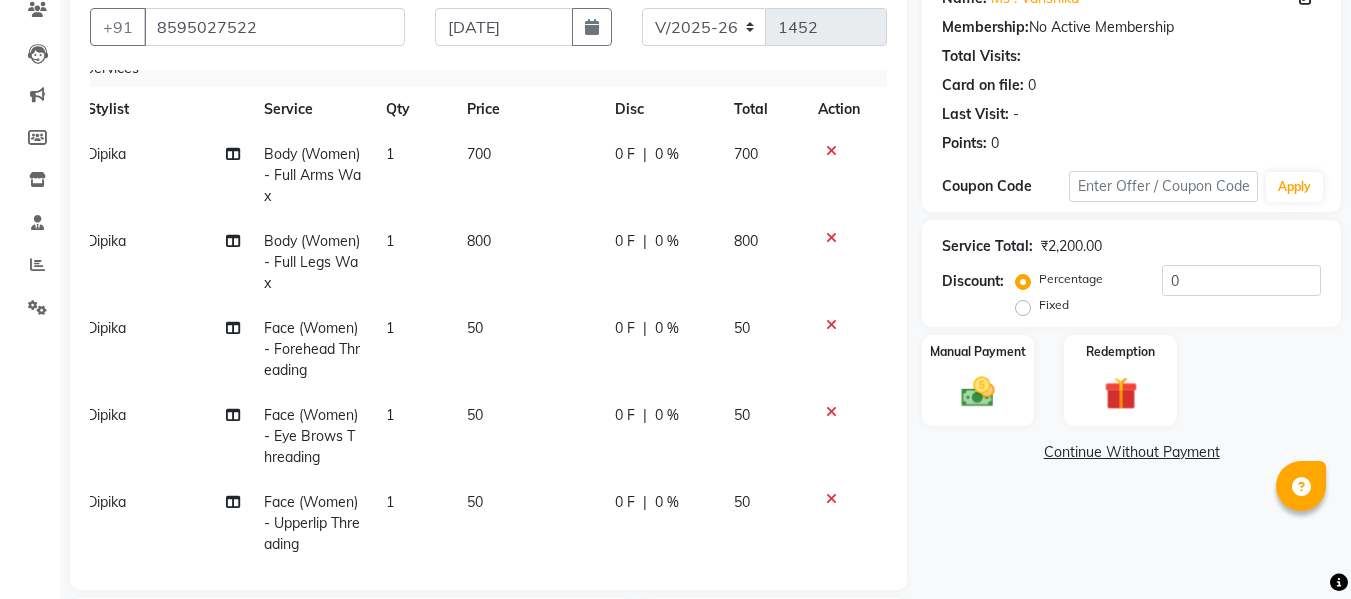 click on "800" 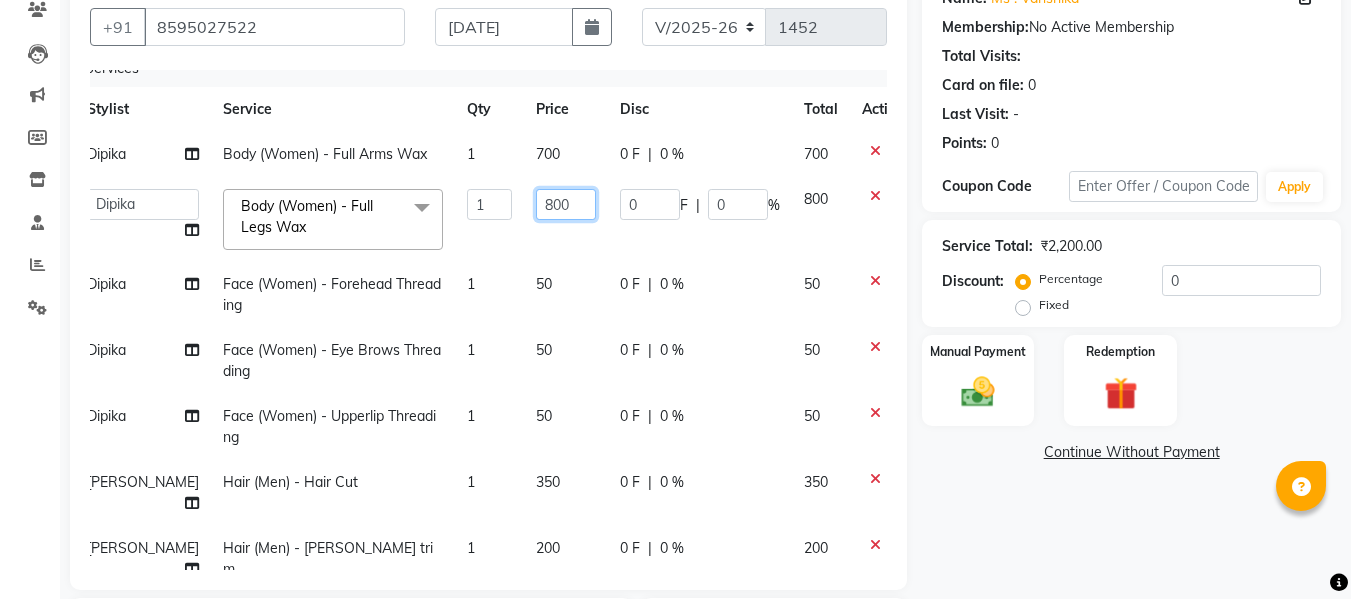 click on "800" 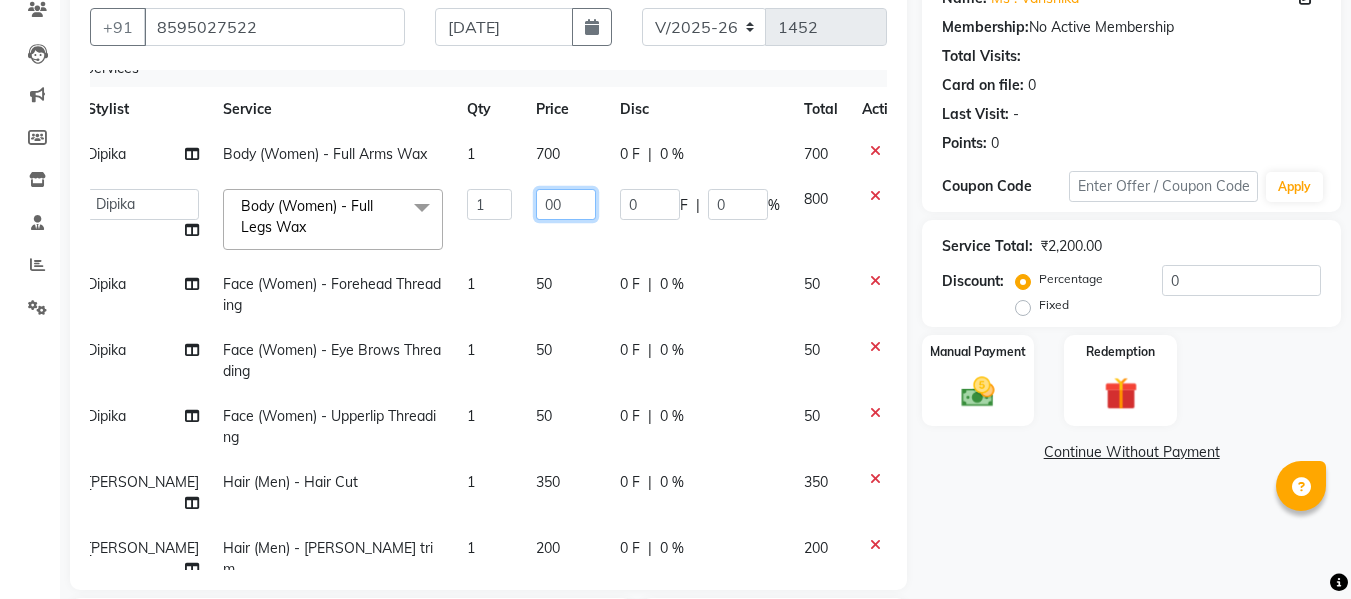 type on "700" 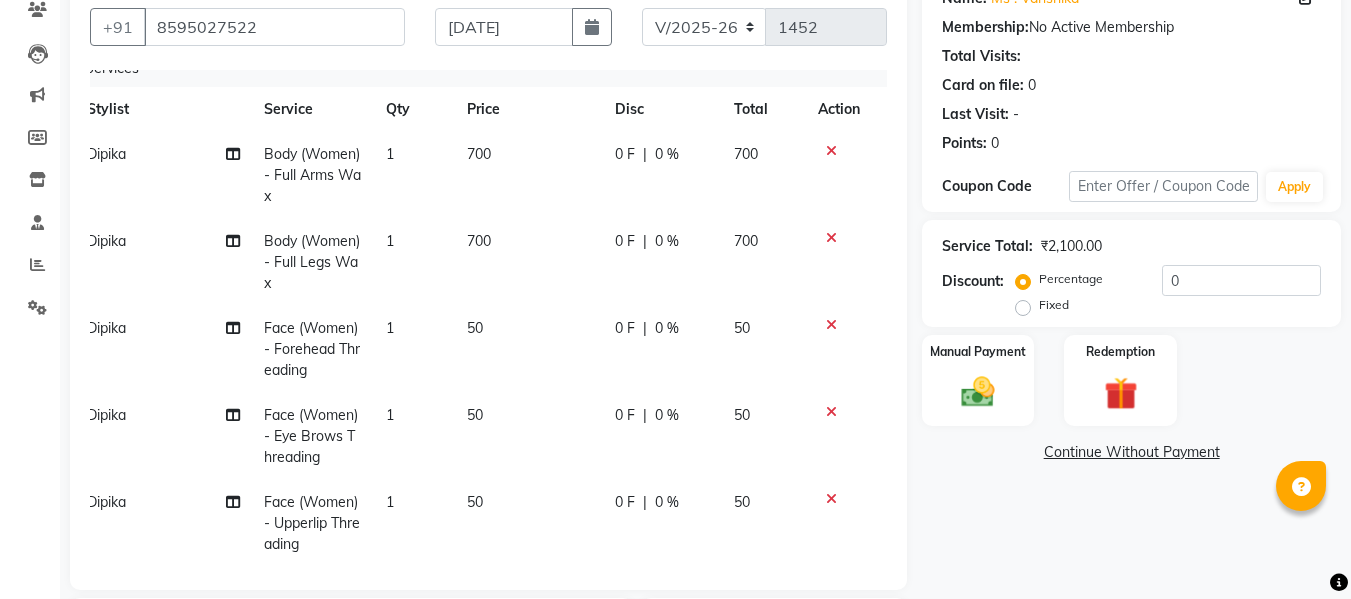 click on "Name: Ms . Vanshika  Membership:  No Active Membership  Total Visits:   Card on file:  0 Last Visit:   - Points:   0  Coupon Code Apply Service Total:  ₹2,100.00  Discount:  Percentage   Fixed  0 Manual Payment Redemption  Continue Without Payment" 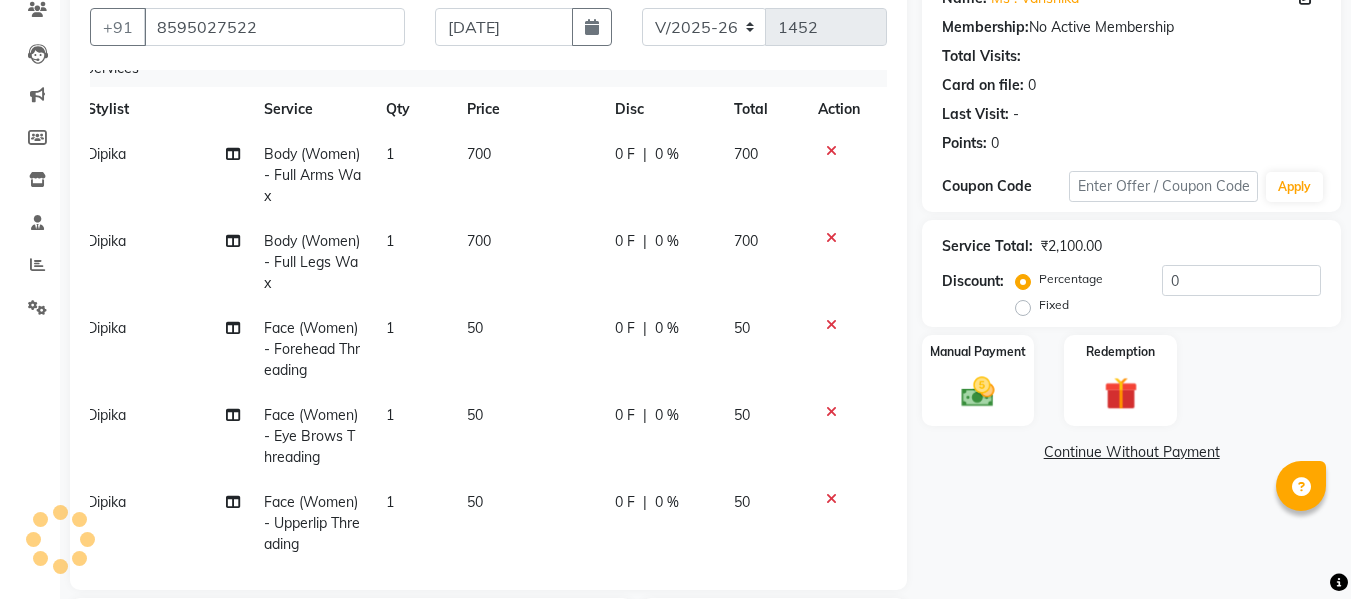 scroll, scrollTop: 180, scrollLeft: 15, axis: both 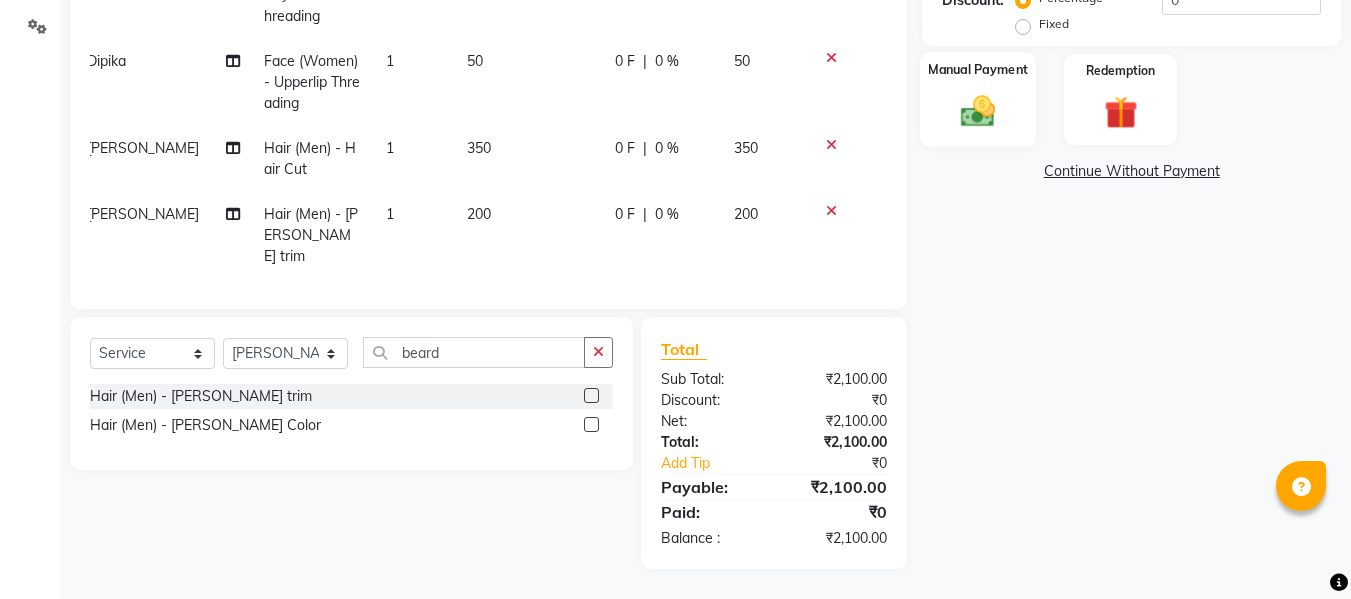 click on "Manual Payment" 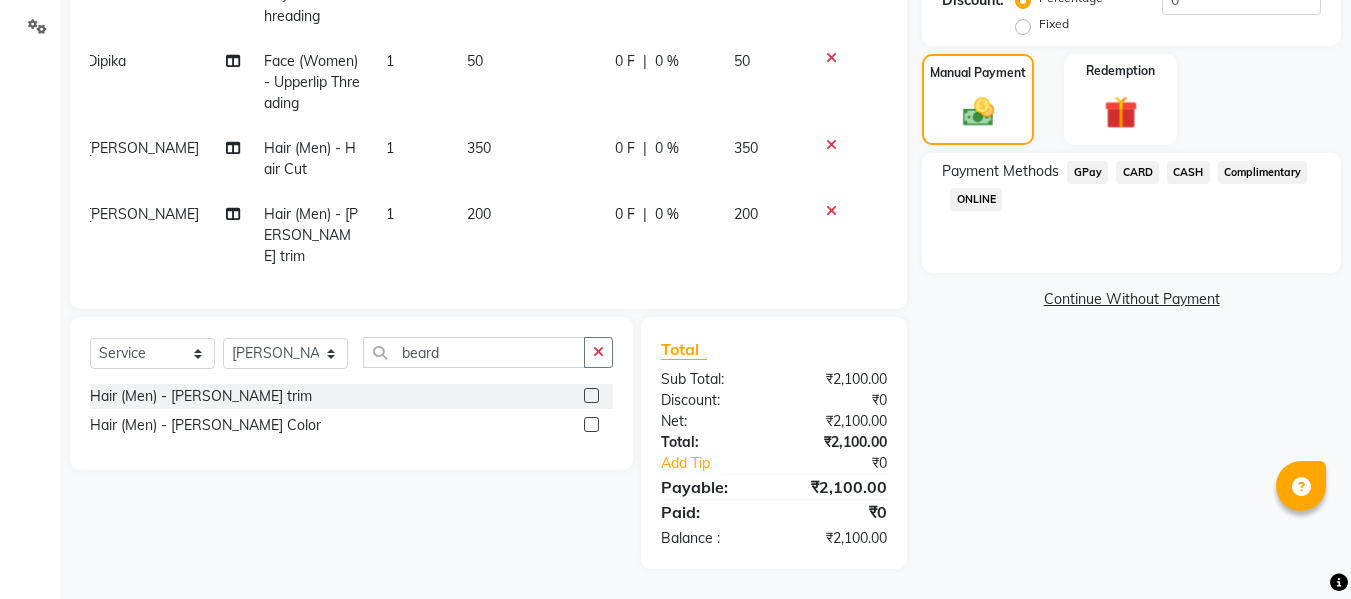 click on "CASH" 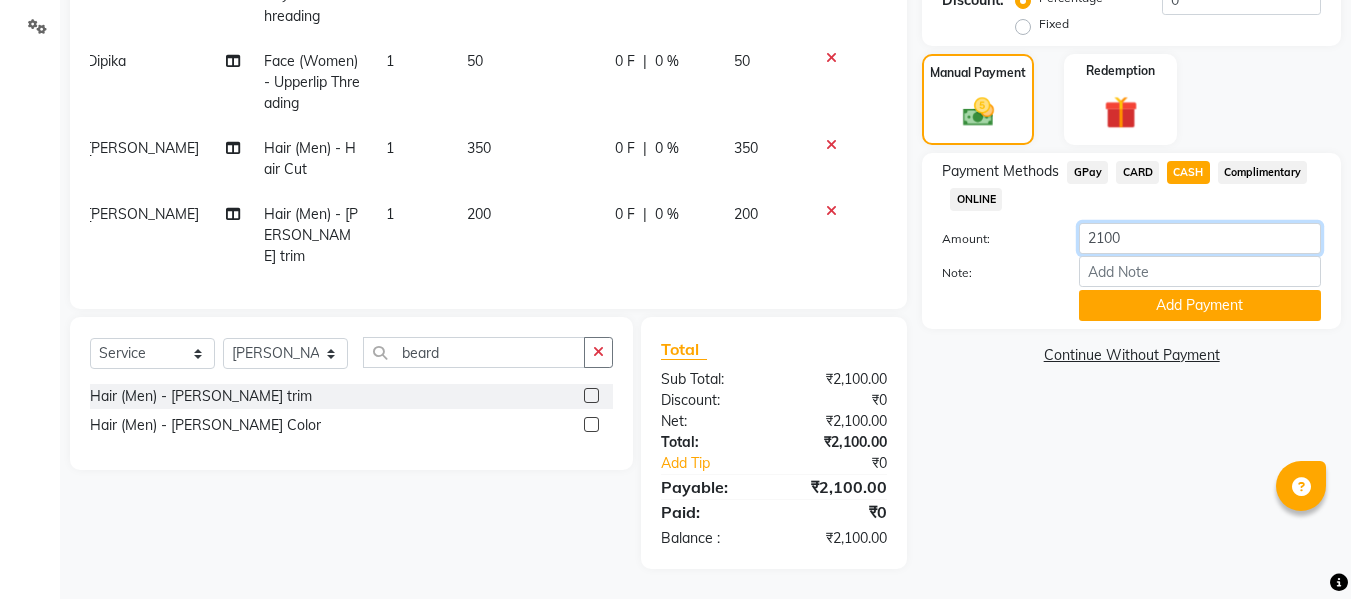 click on "2100" 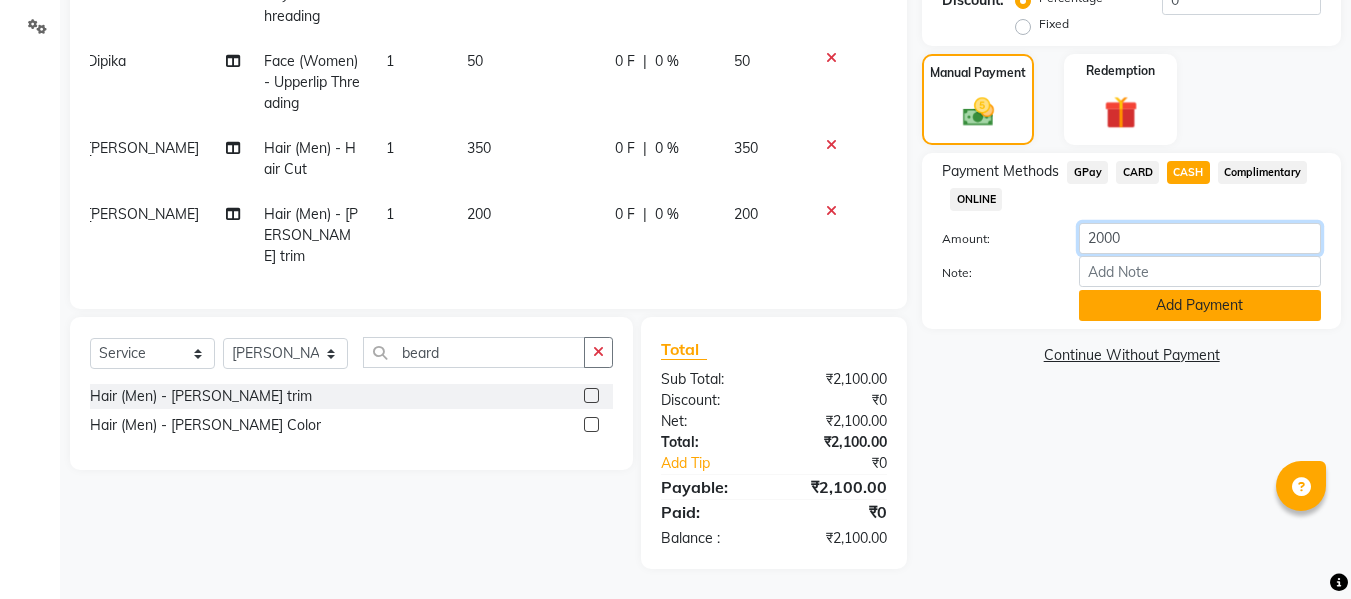 type on "2000" 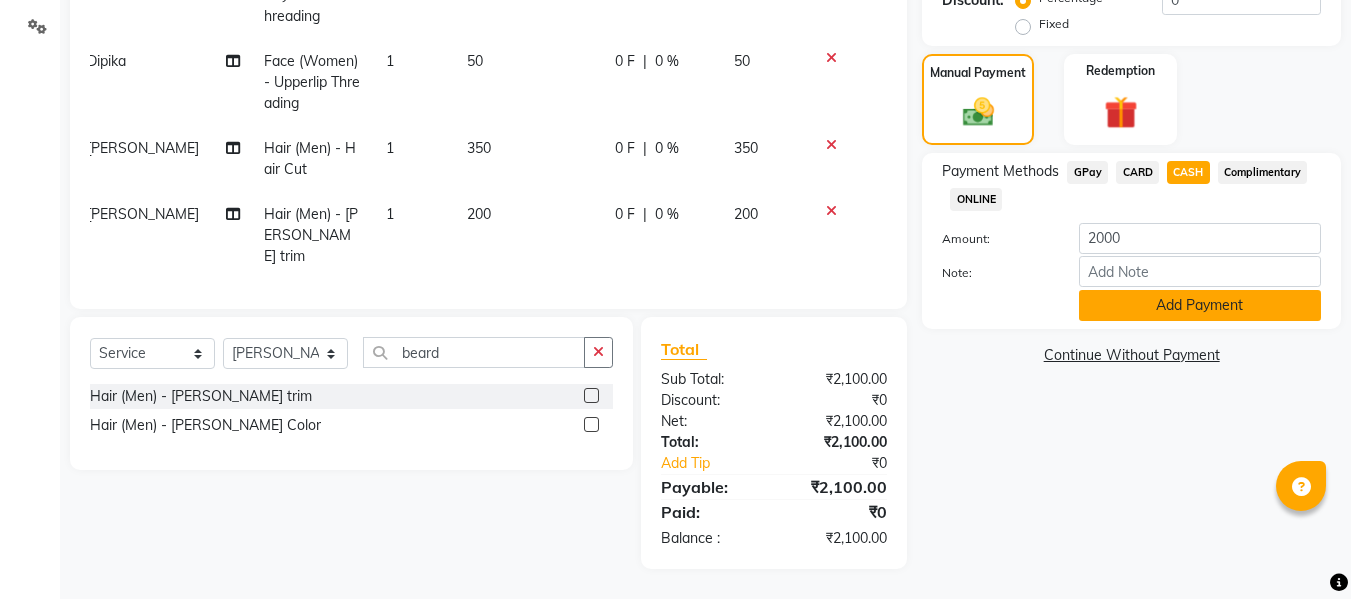 click on "Add Payment" 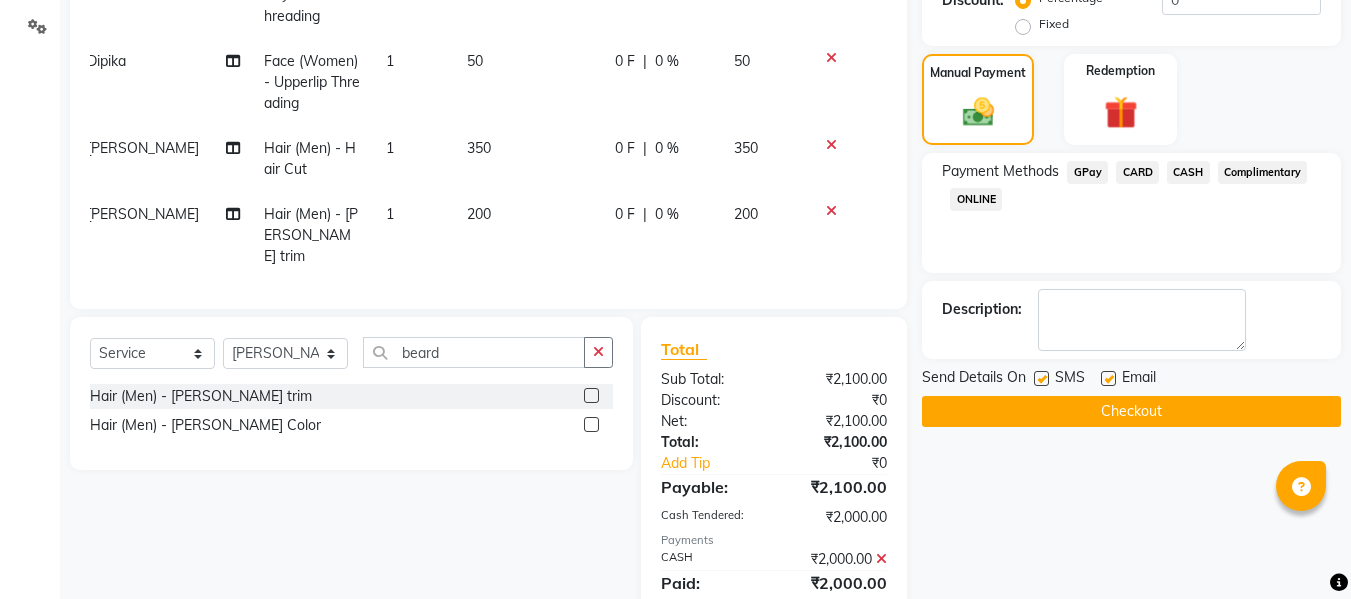 click on "Checkout" 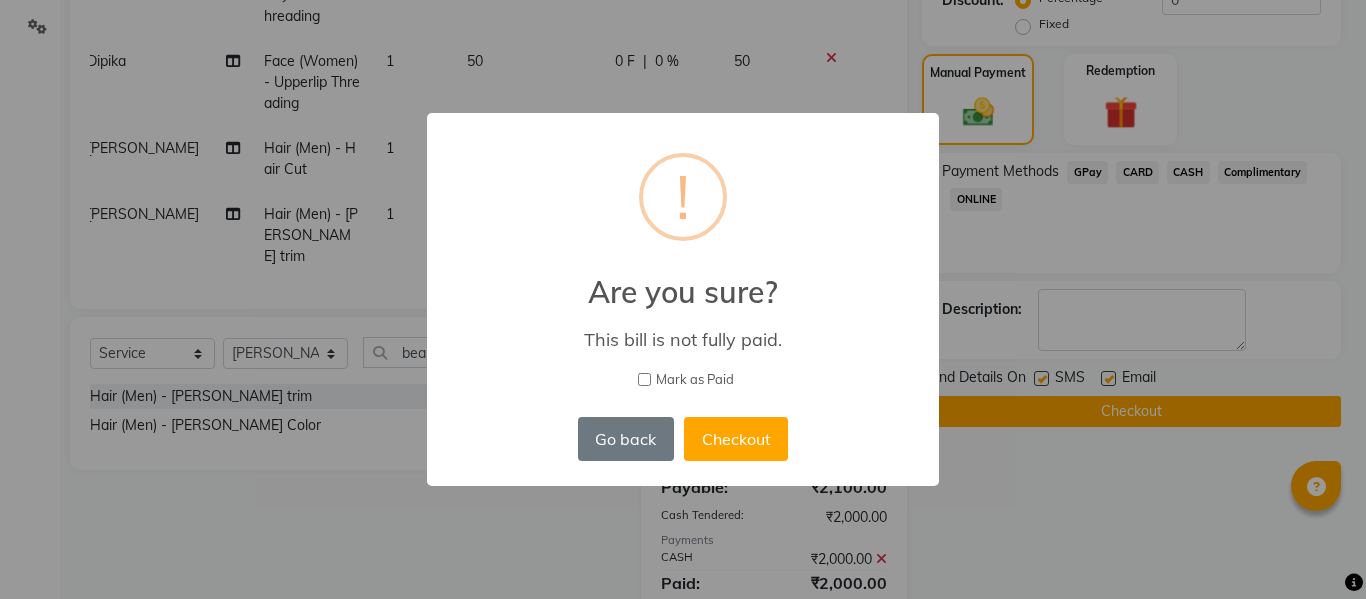 click on "× ! Are you sure? This bill is not fully paid. Mark as Paid Go back No Checkout" at bounding box center (683, 299) 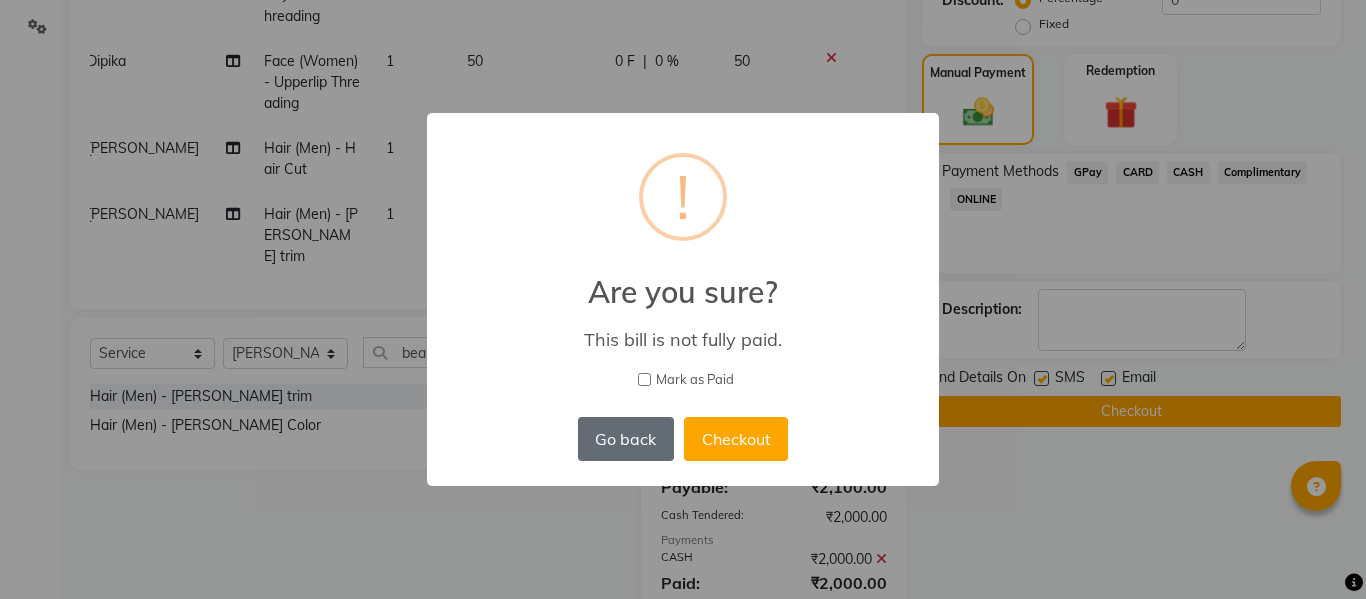 click on "Go back" at bounding box center [626, 439] 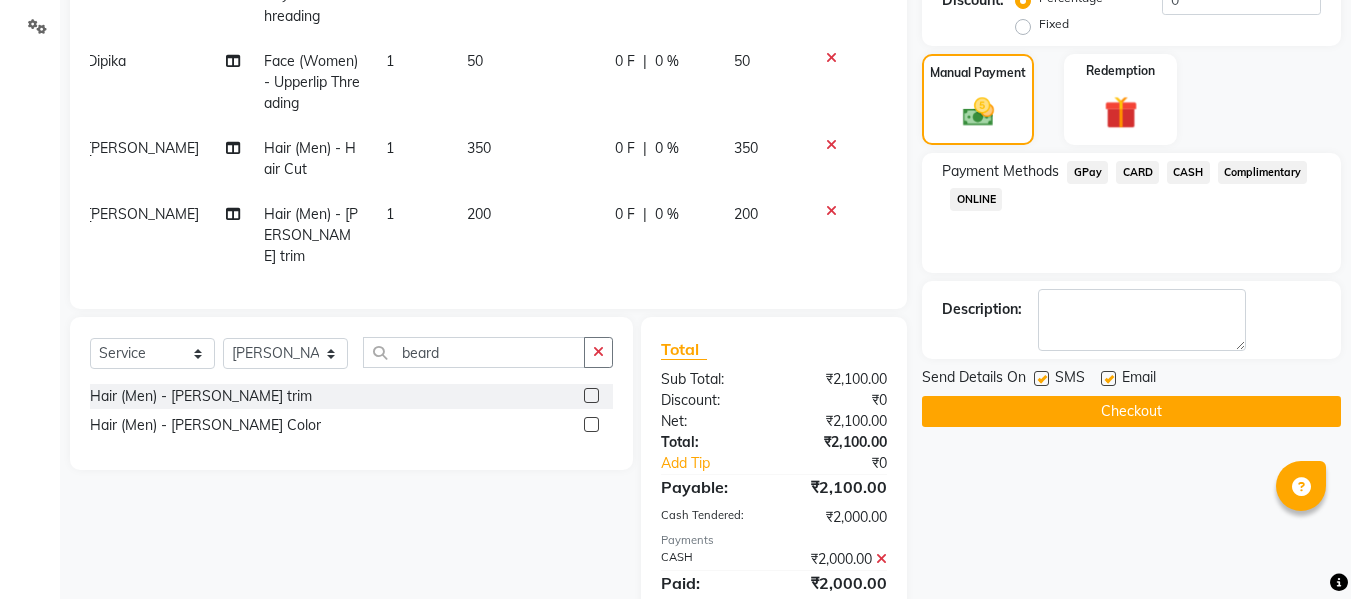 click on "GPay" 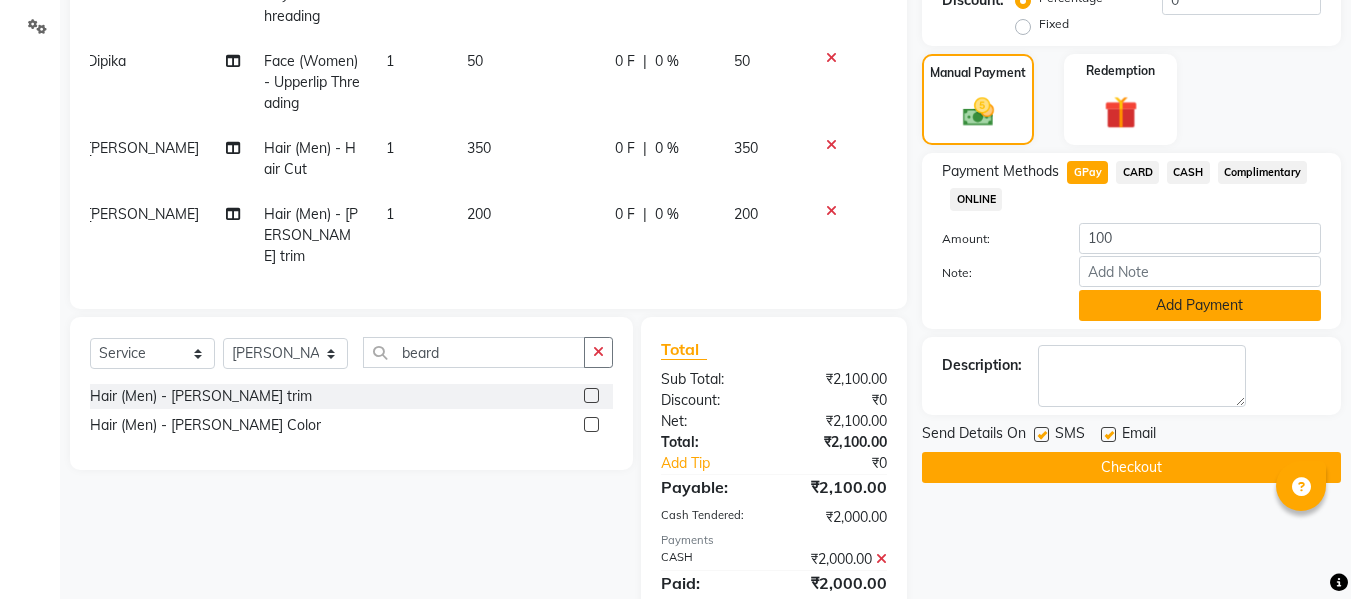 click on "Add Payment" 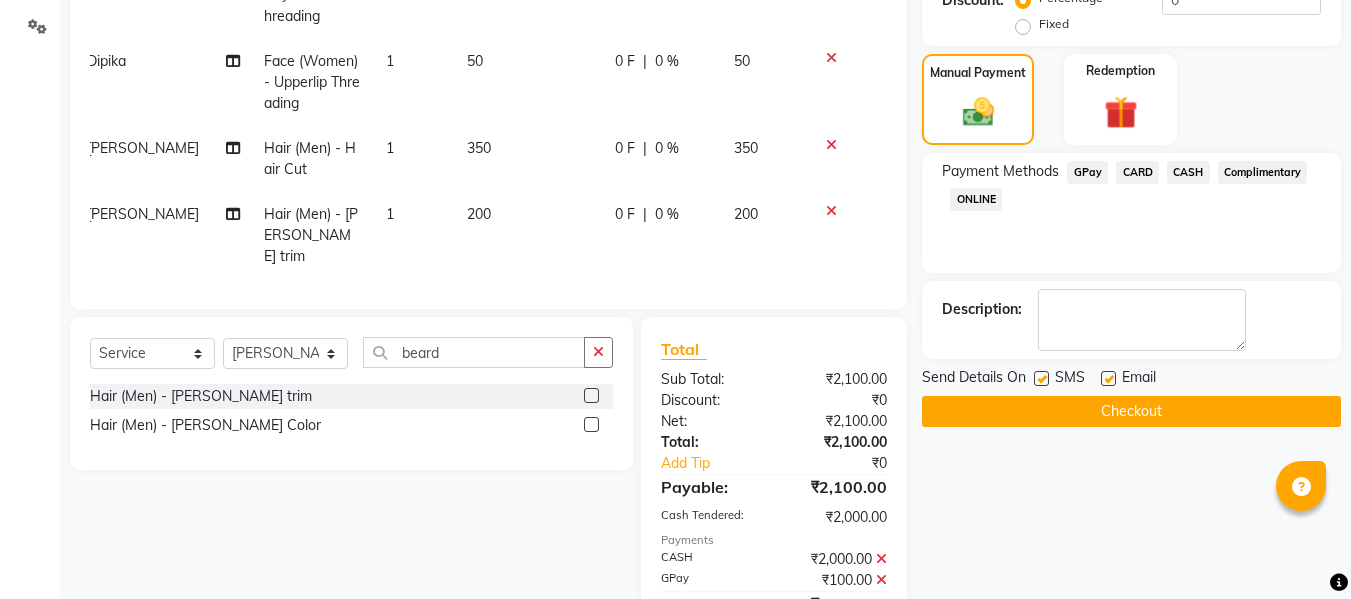 click on "Checkout" 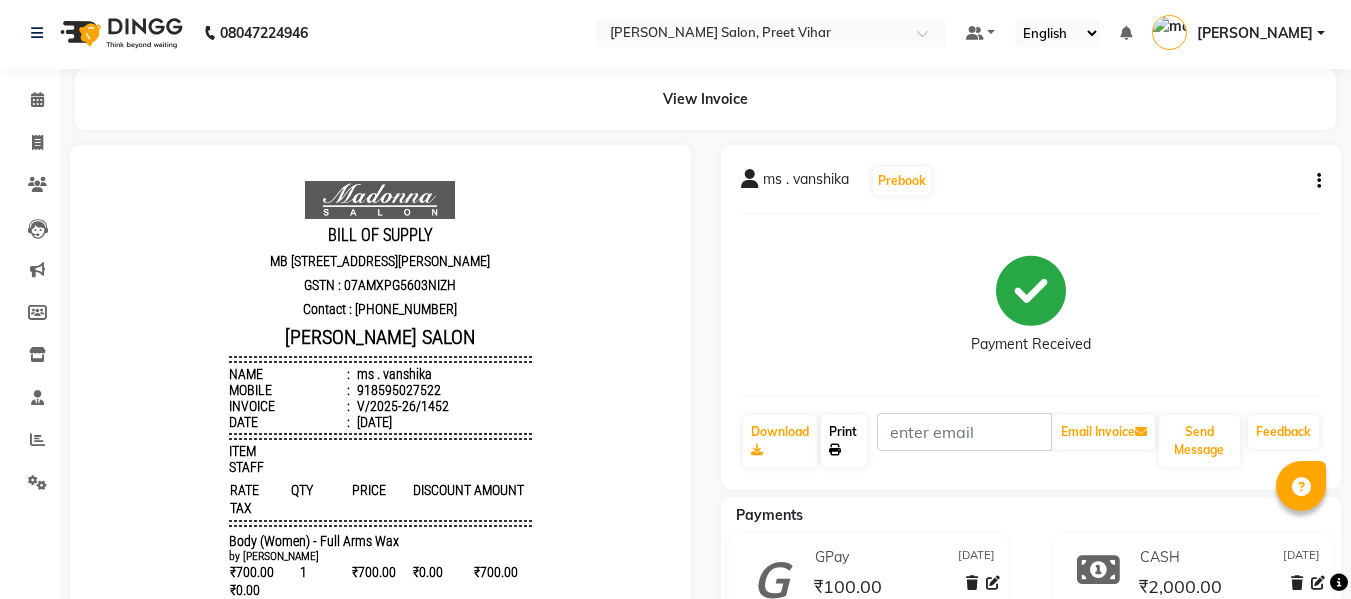 scroll, scrollTop: 0, scrollLeft: 0, axis: both 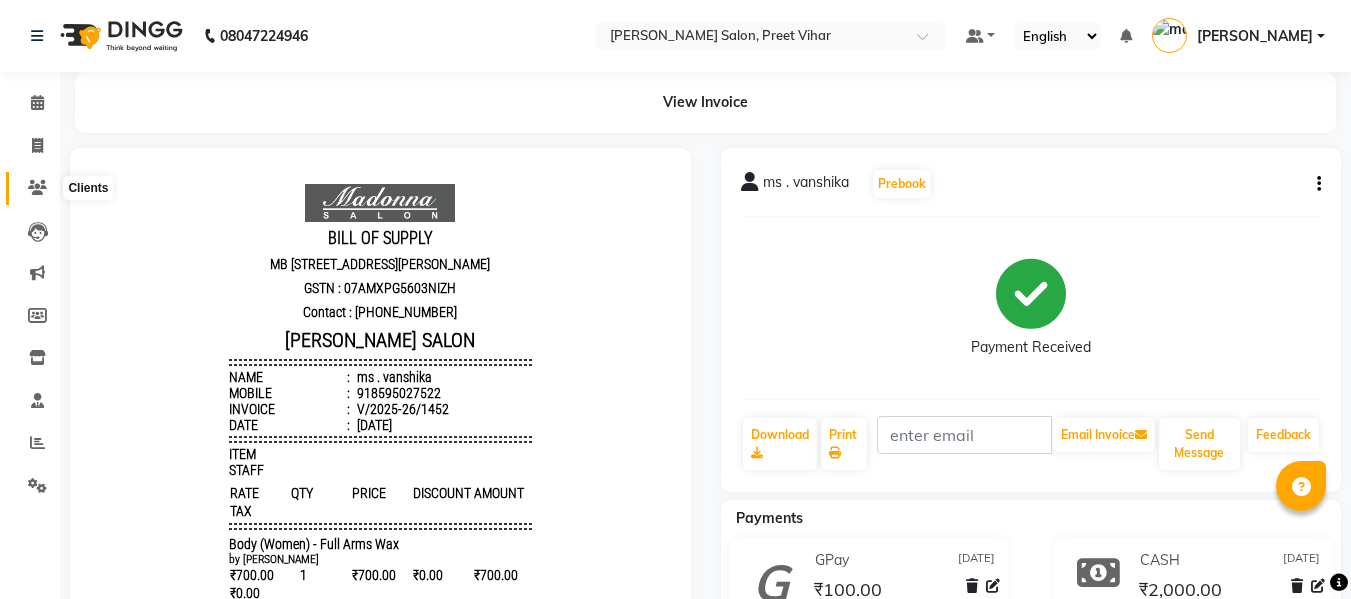 click 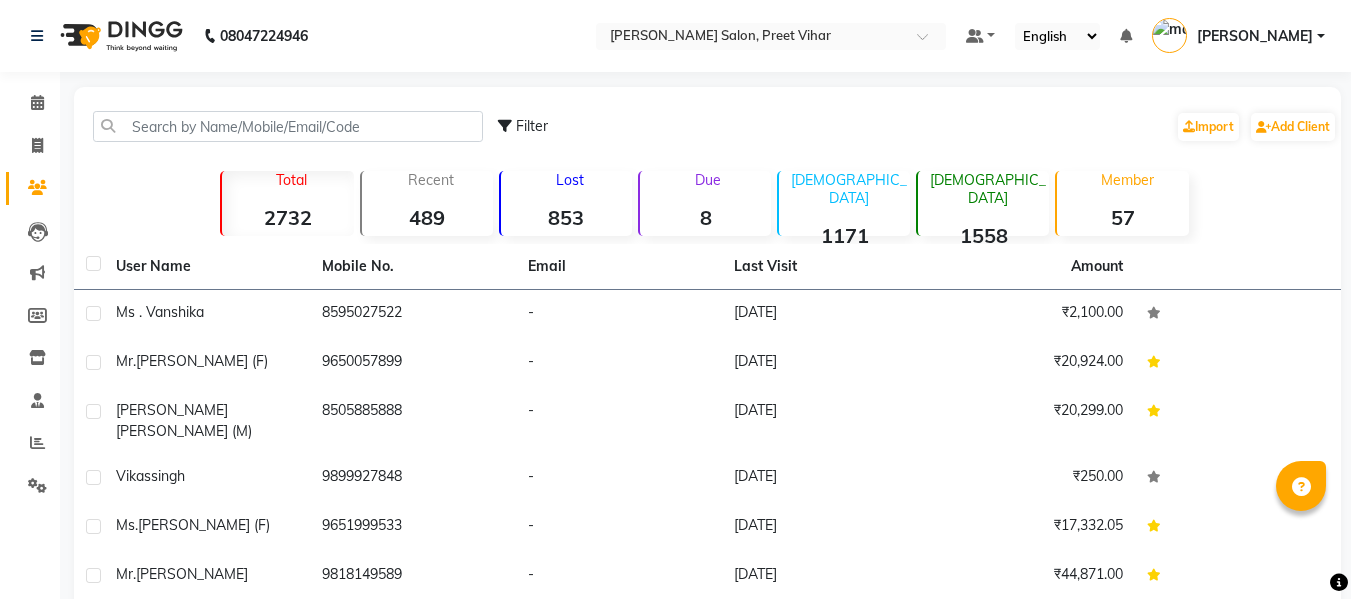 click on "853" 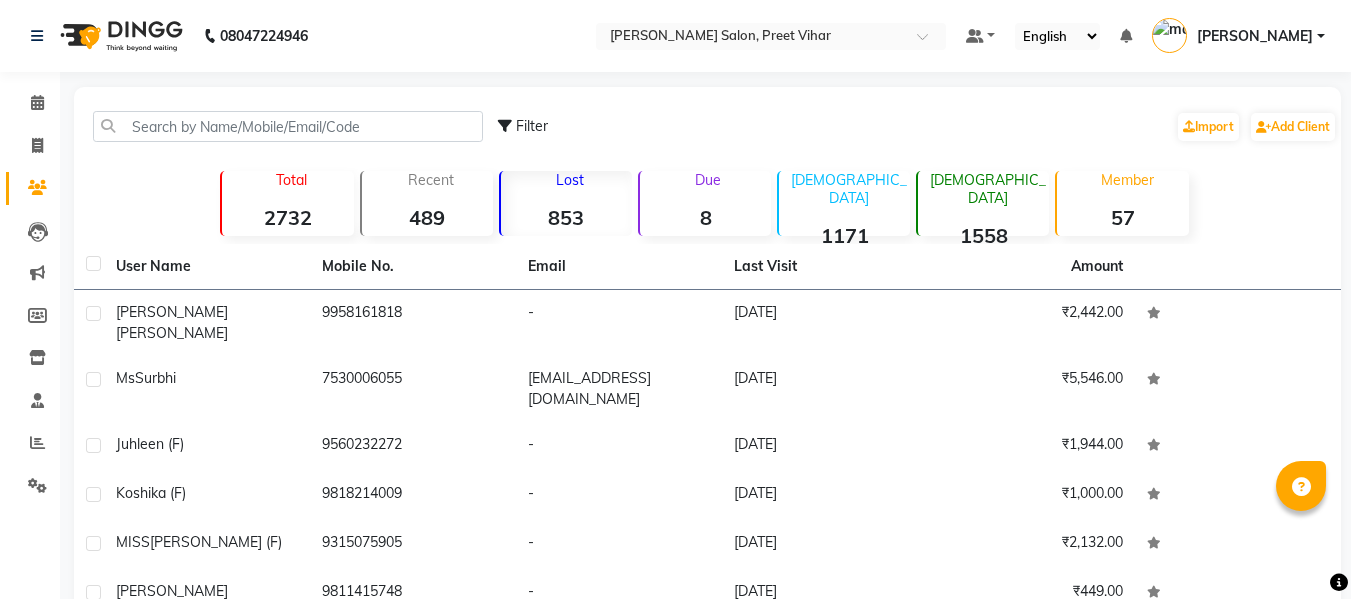 scroll, scrollTop: 284, scrollLeft: 0, axis: vertical 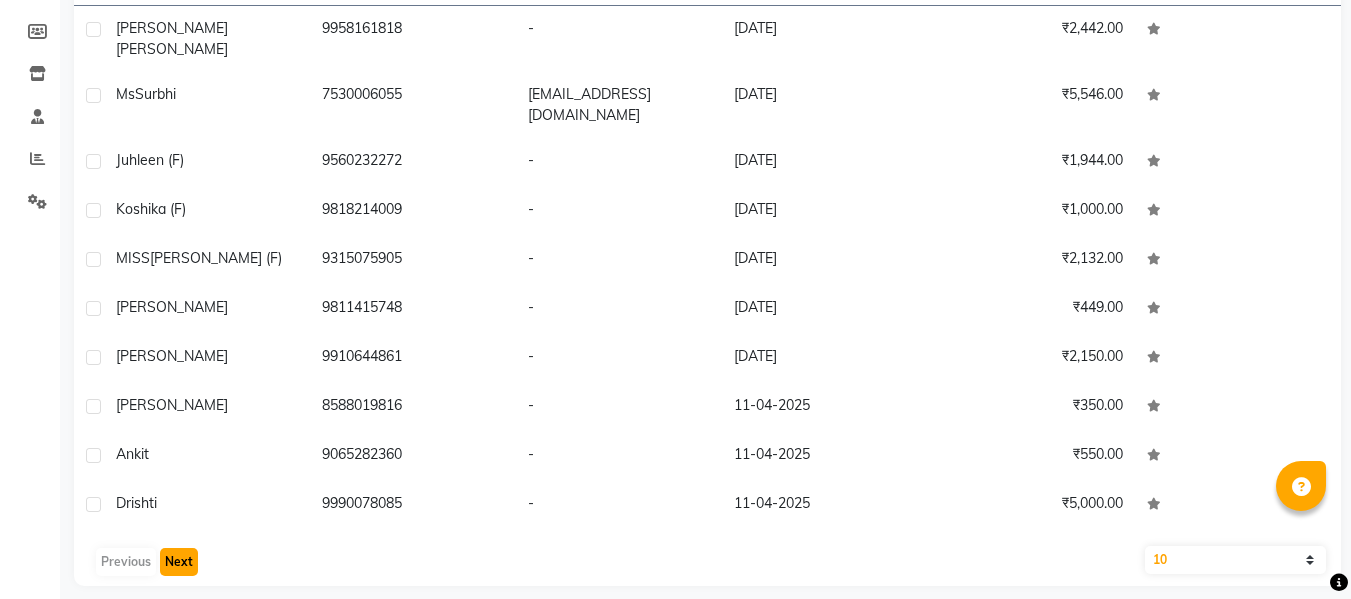 click on "Next" 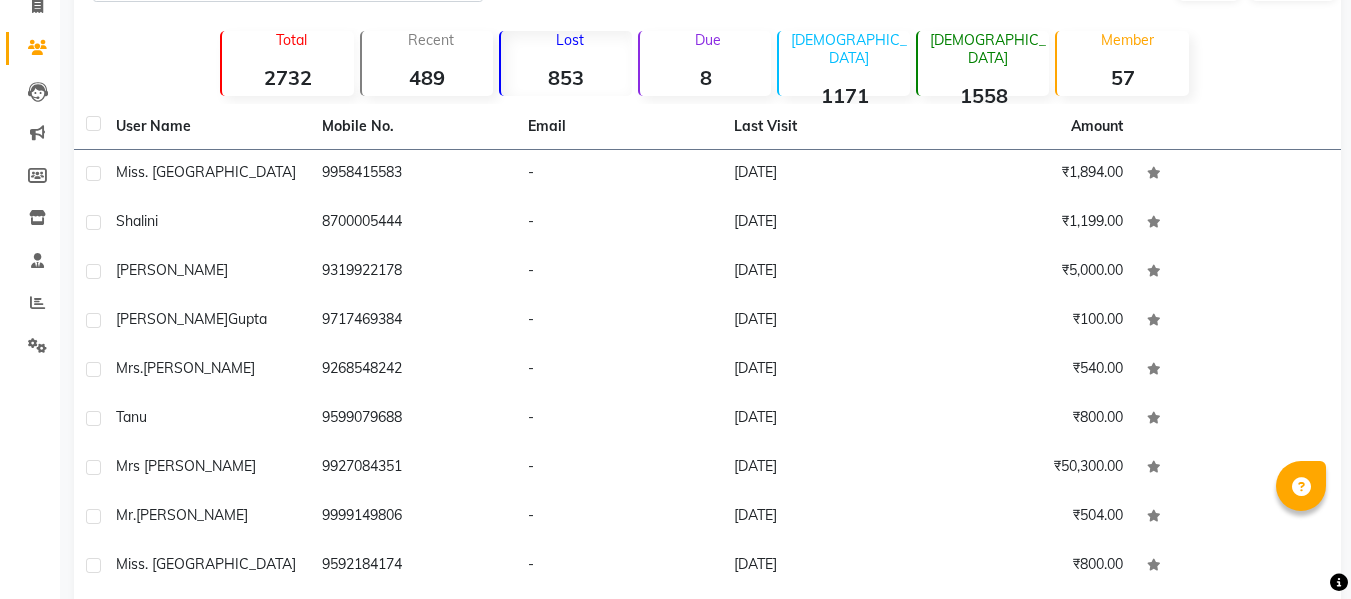 scroll, scrollTop: 139, scrollLeft: 0, axis: vertical 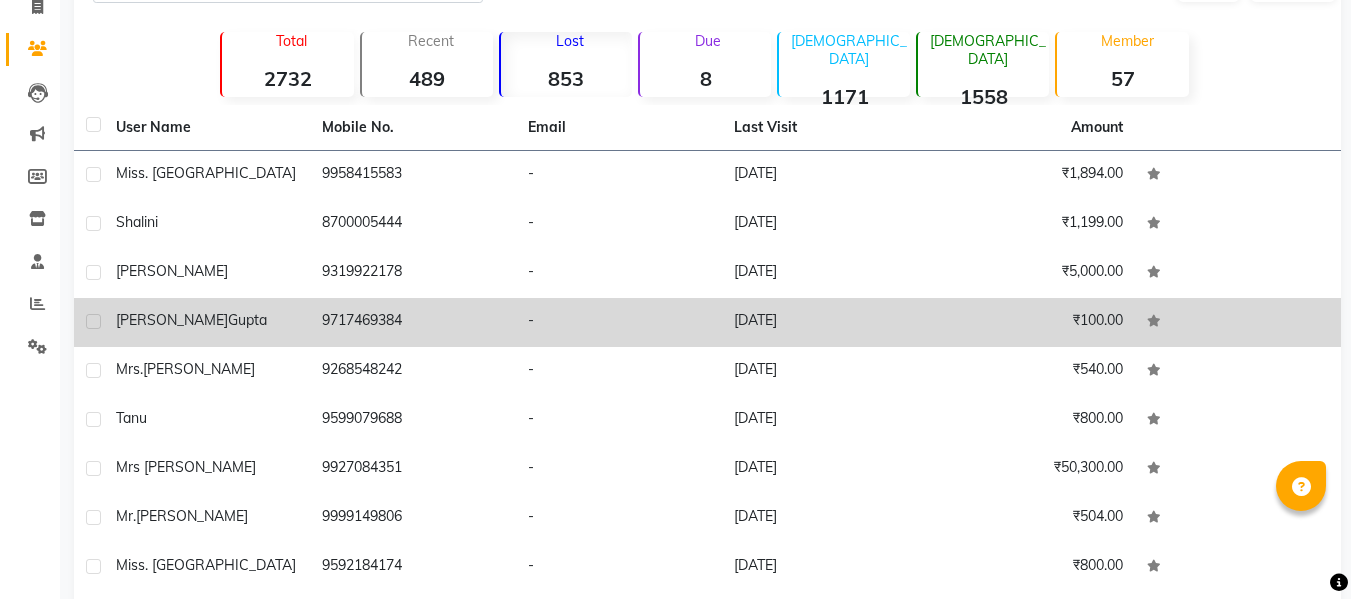 type 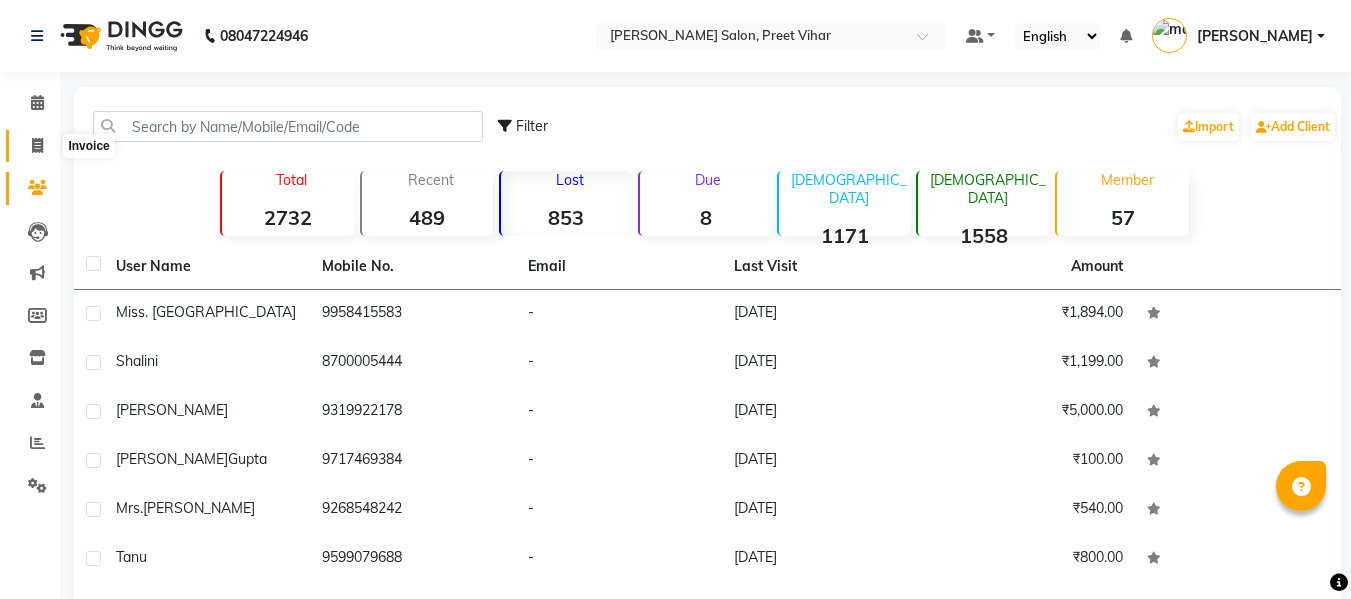 click 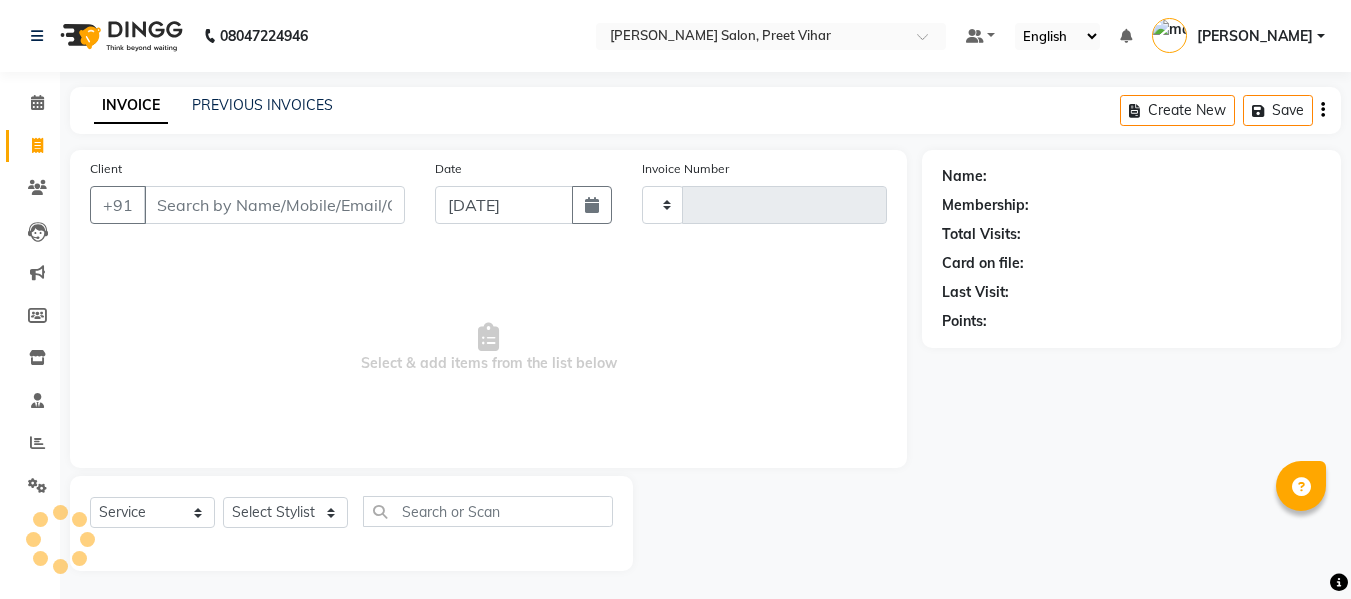 scroll, scrollTop: 2, scrollLeft: 0, axis: vertical 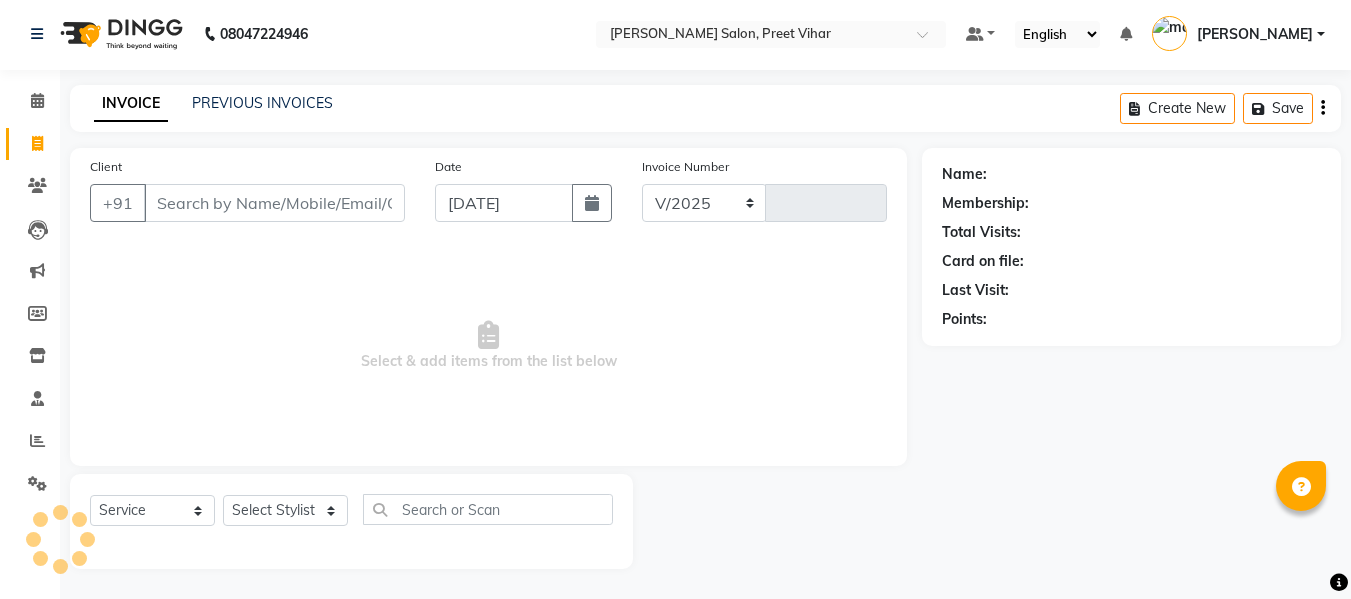 select on "6469" 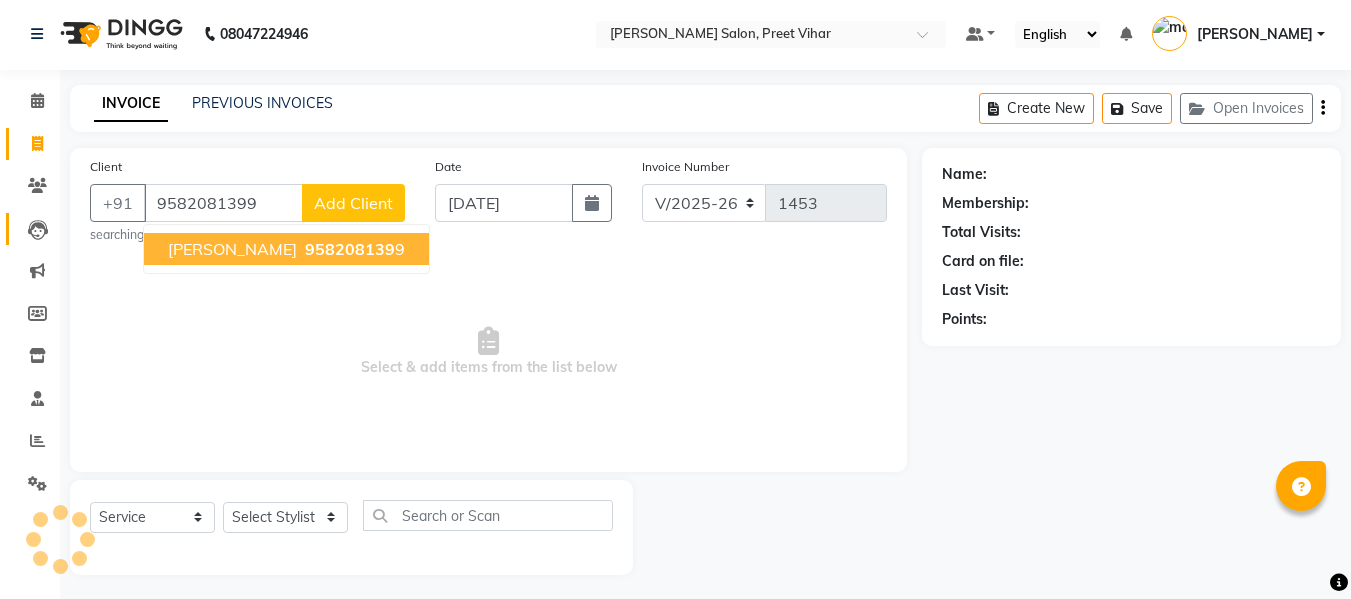 type on "9582081399" 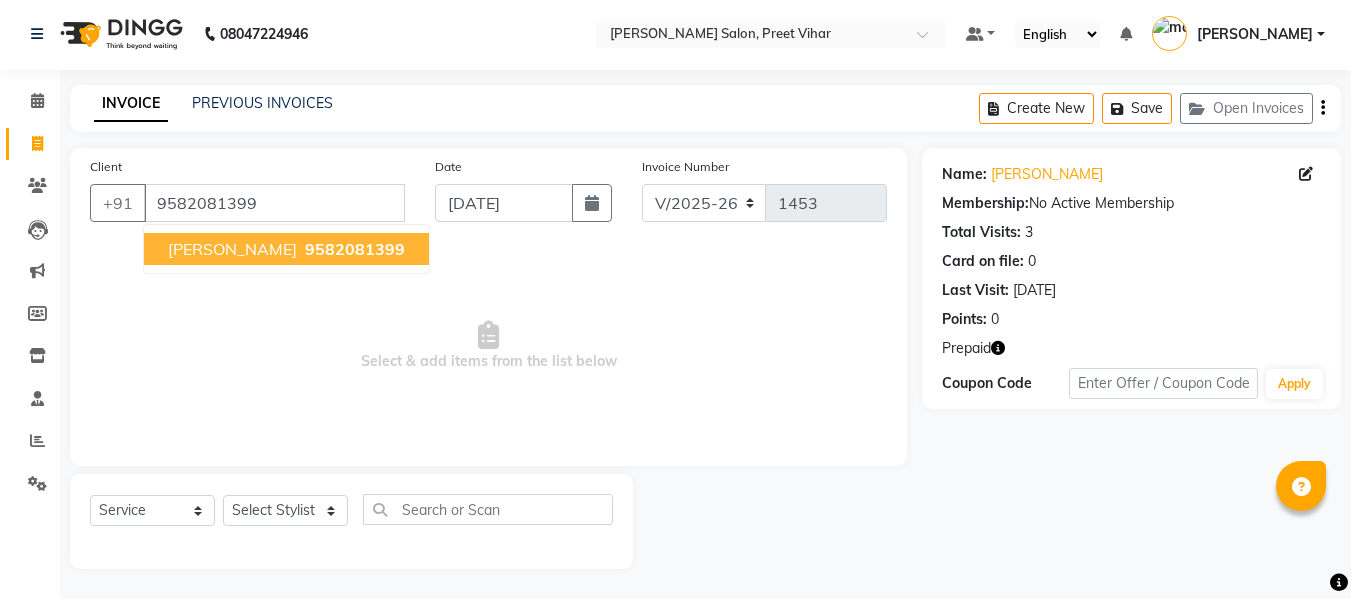 click on "9582081399" at bounding box center (355, 249) 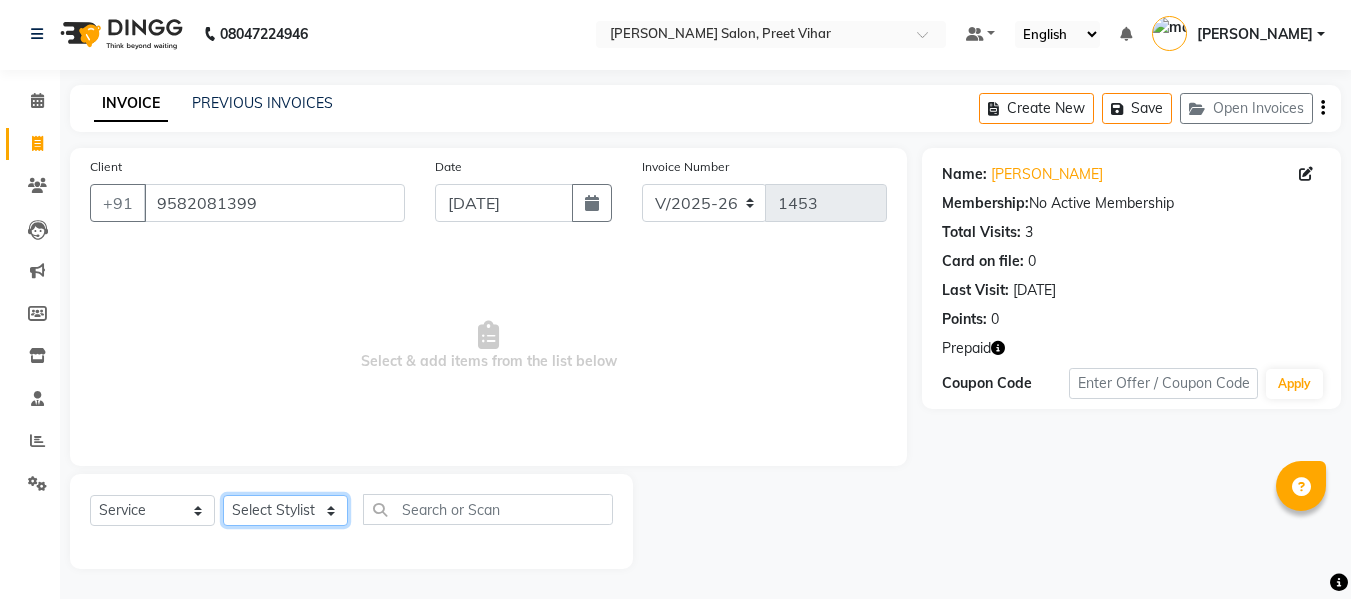 click on "Select Stylist [PERSON_NAME] [PERSON_NAME] Armaan  Dipika [PERSON_NAME] [PERSON_NAME] [PERSON_NAME] [PERSON_NAME] Nikhil [PERSON_NAME] [PERSON_NAME]  Twinkle Gupta" 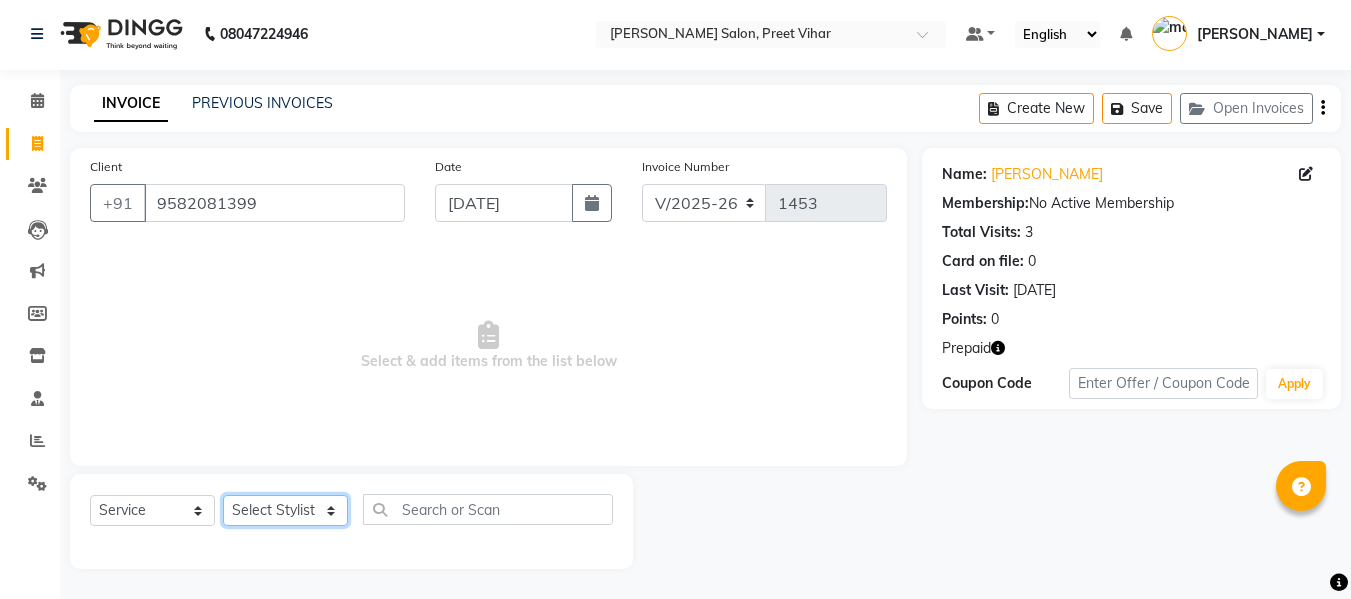 select on "85906" 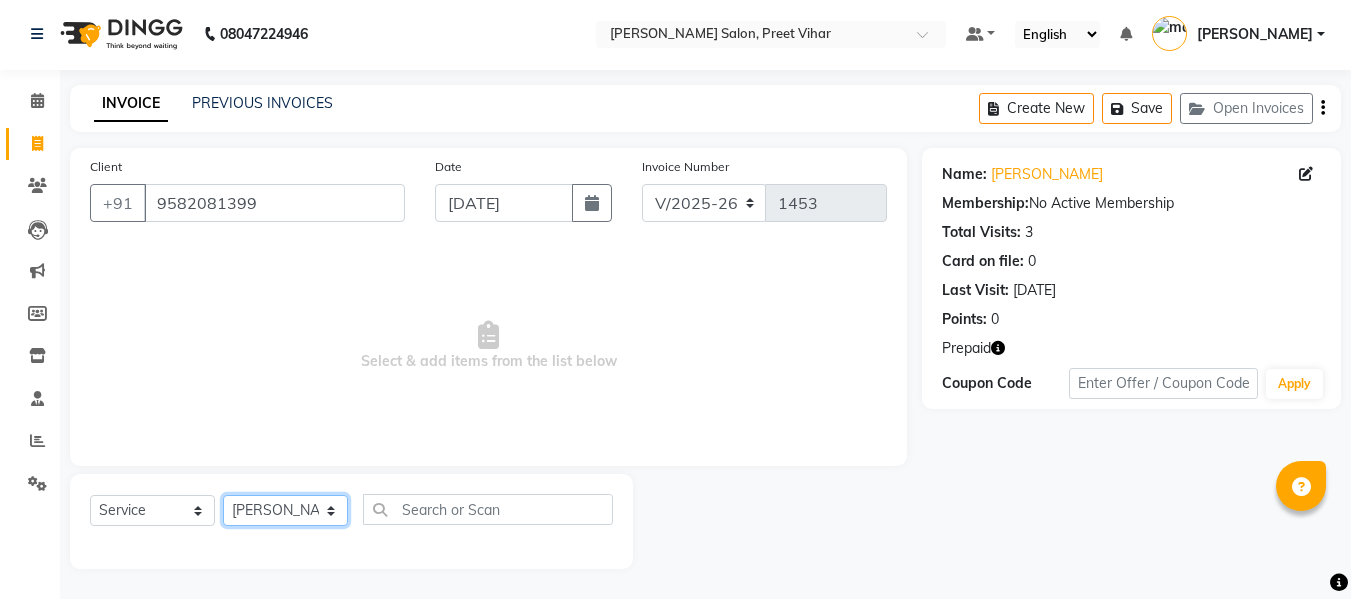 click on "Select Stylist [PERSON_NAME] [PERSON_NAME] Armaan  Dipika [PERSON_NAME] [PERSON_NAME] [PERSON_NAME] [PERSON_NAME] Nikhil [PERSON_NAME] [PERSON_NAME]  Twinkle Gupta" 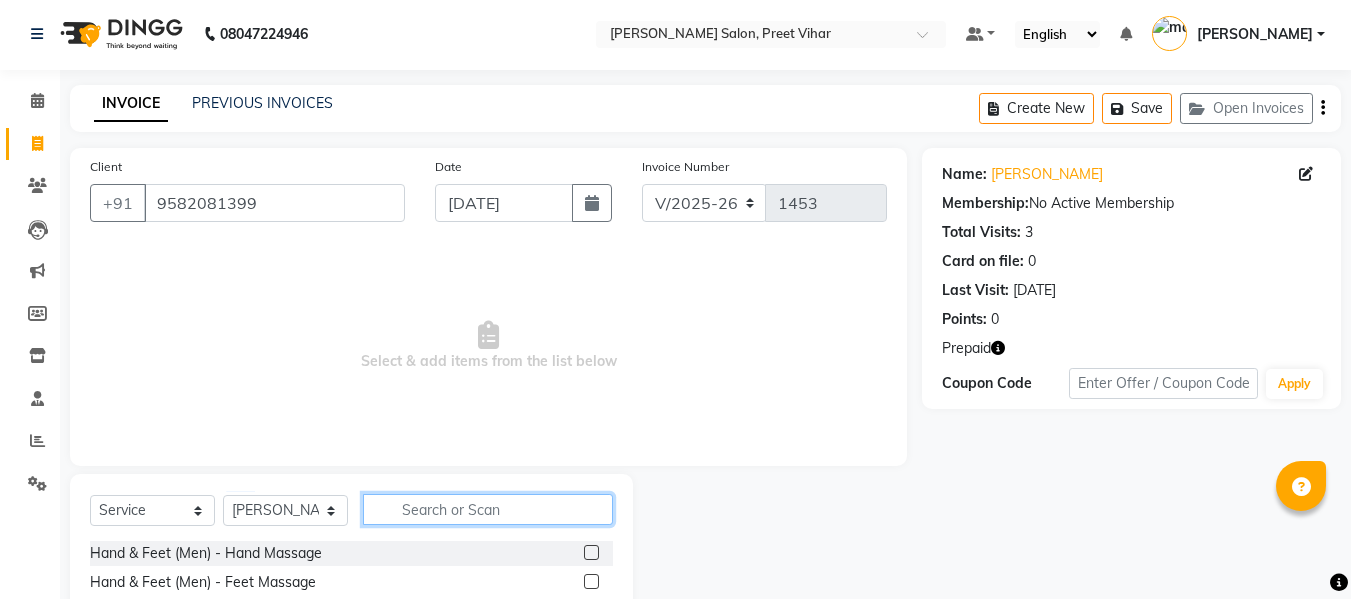 click 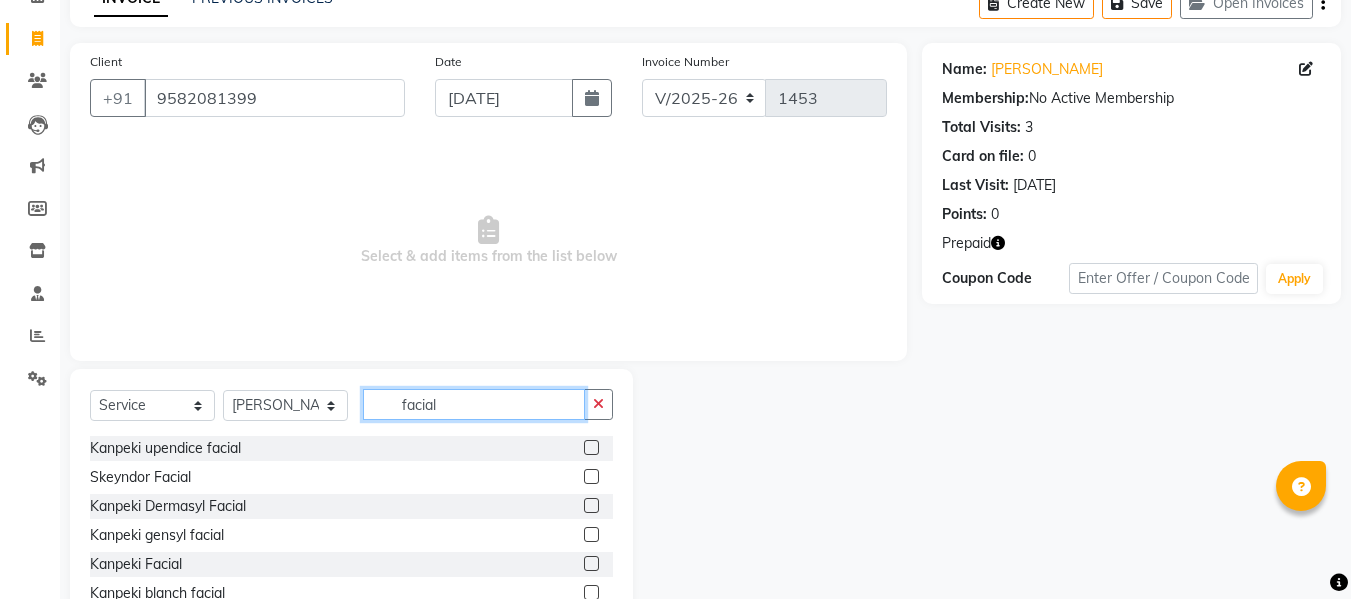 scroll, scrollTop: 106, scrollLeft: 0, axis: vertical 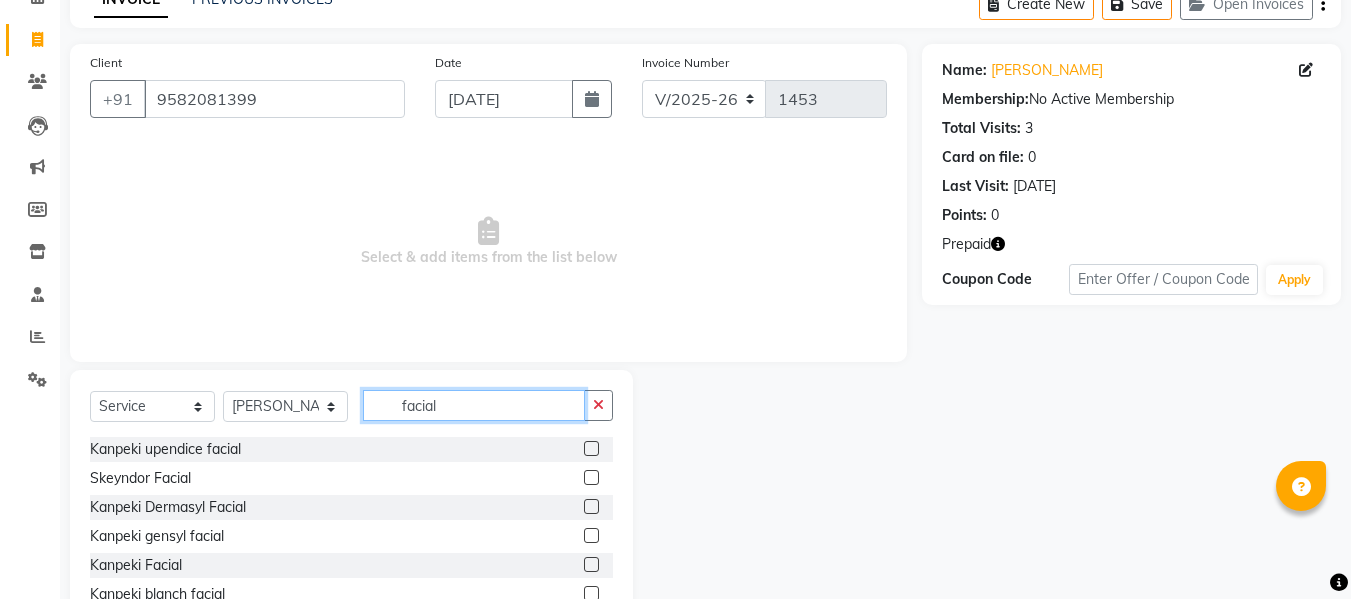 type on "facial" 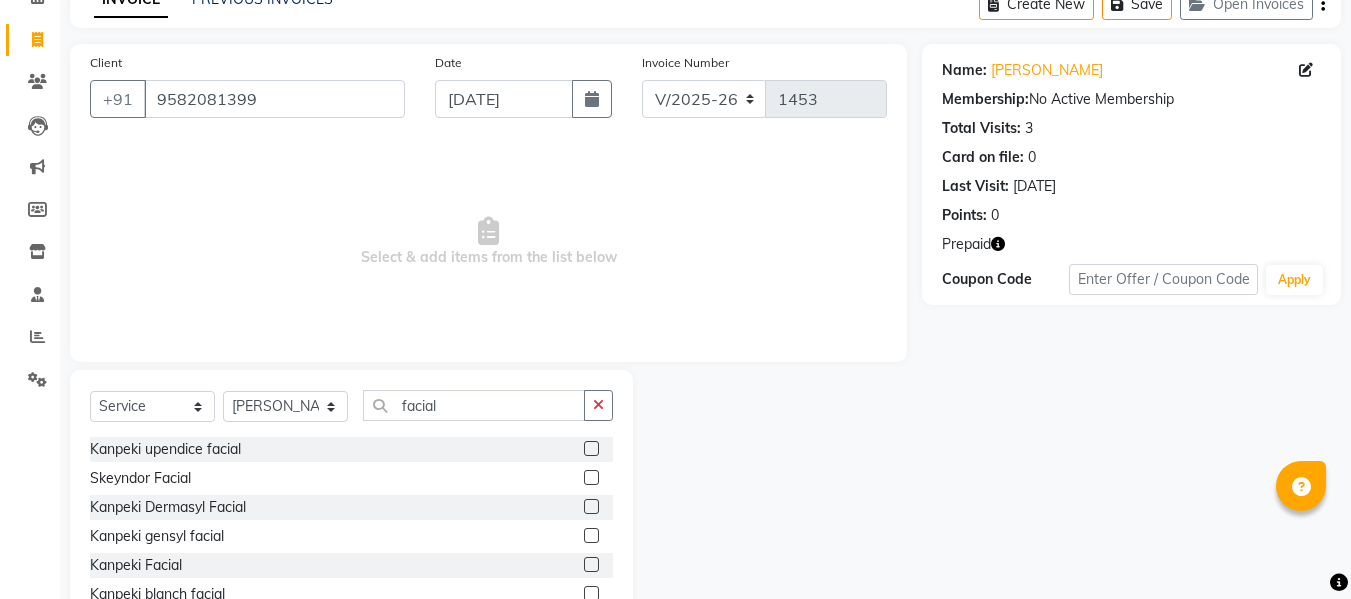 click 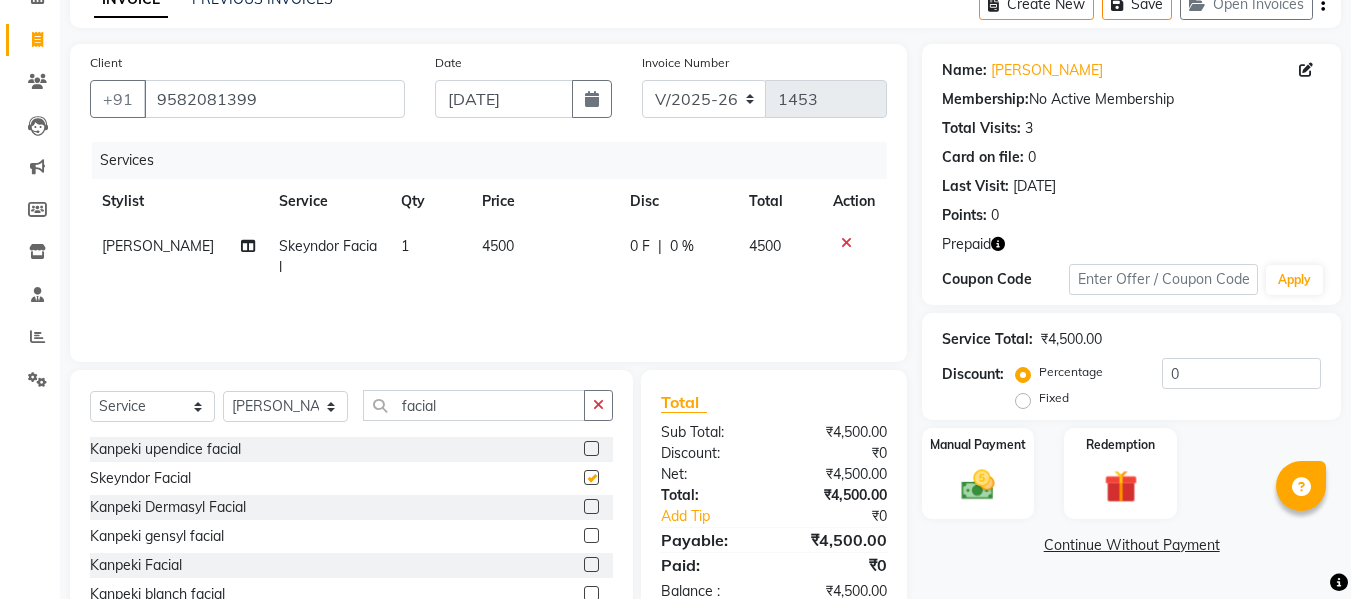 checkbox on "false" 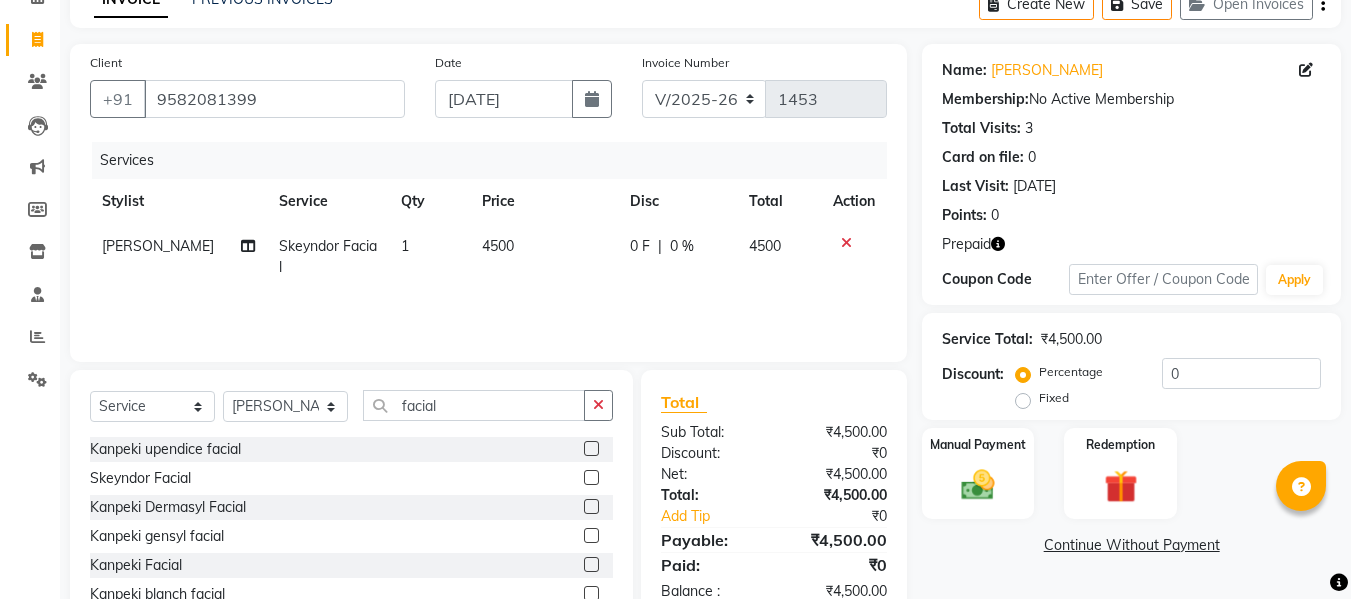 click on "4500" 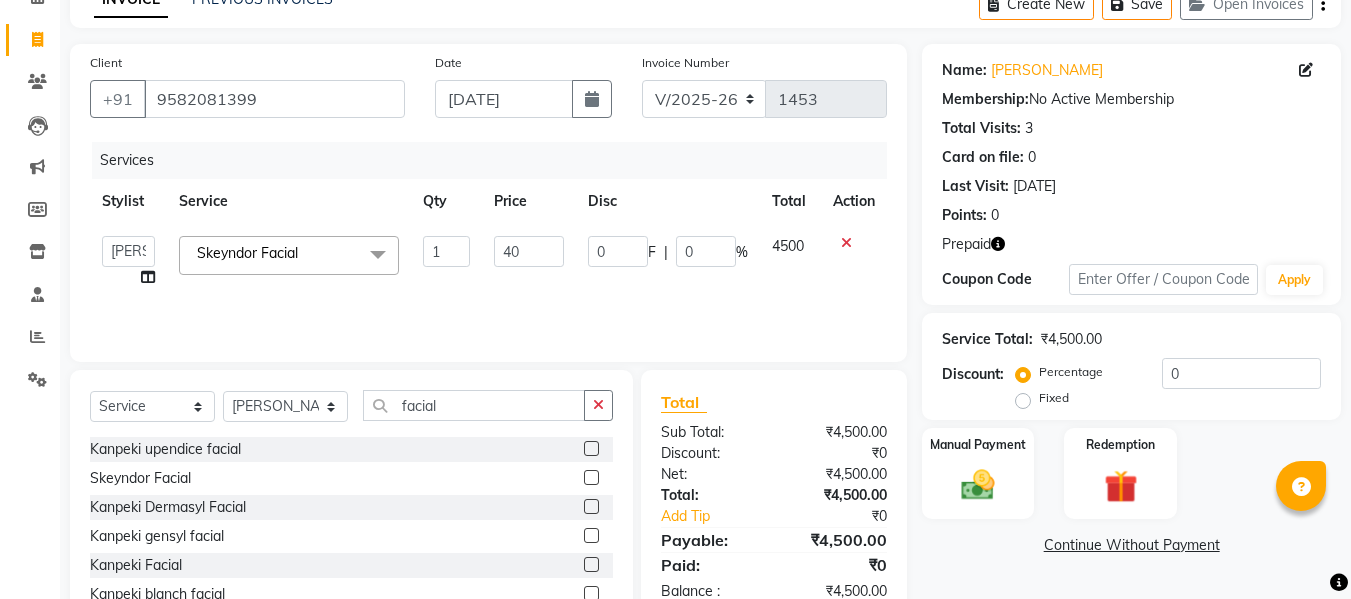 type on "4" 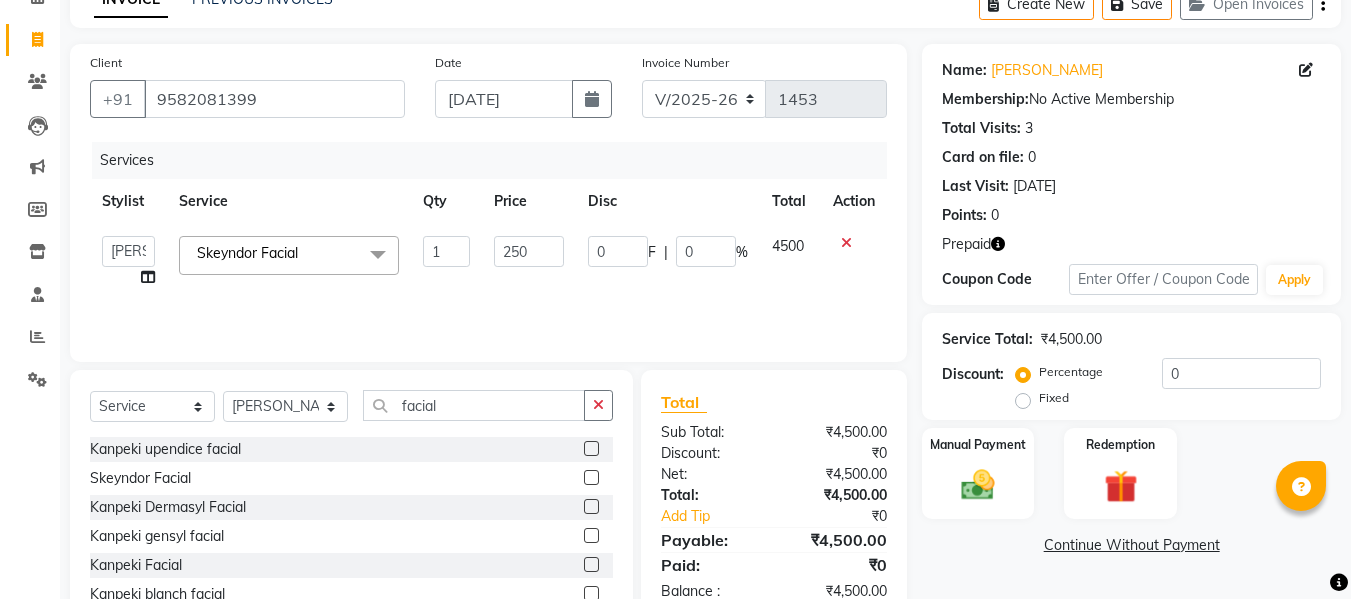 type on "2500" 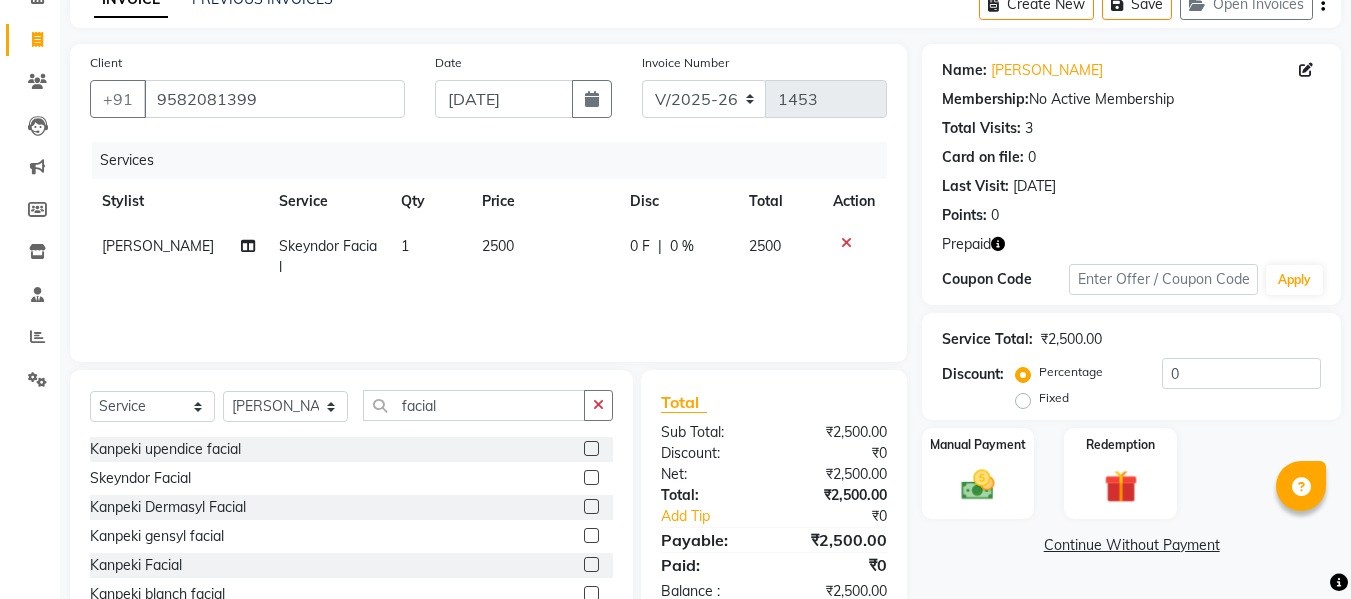 click on "Services Stylist Service Qty Price Disc Total Action fardeen Skeyndor Facial 1 2500 0 F | 0 % 2500" 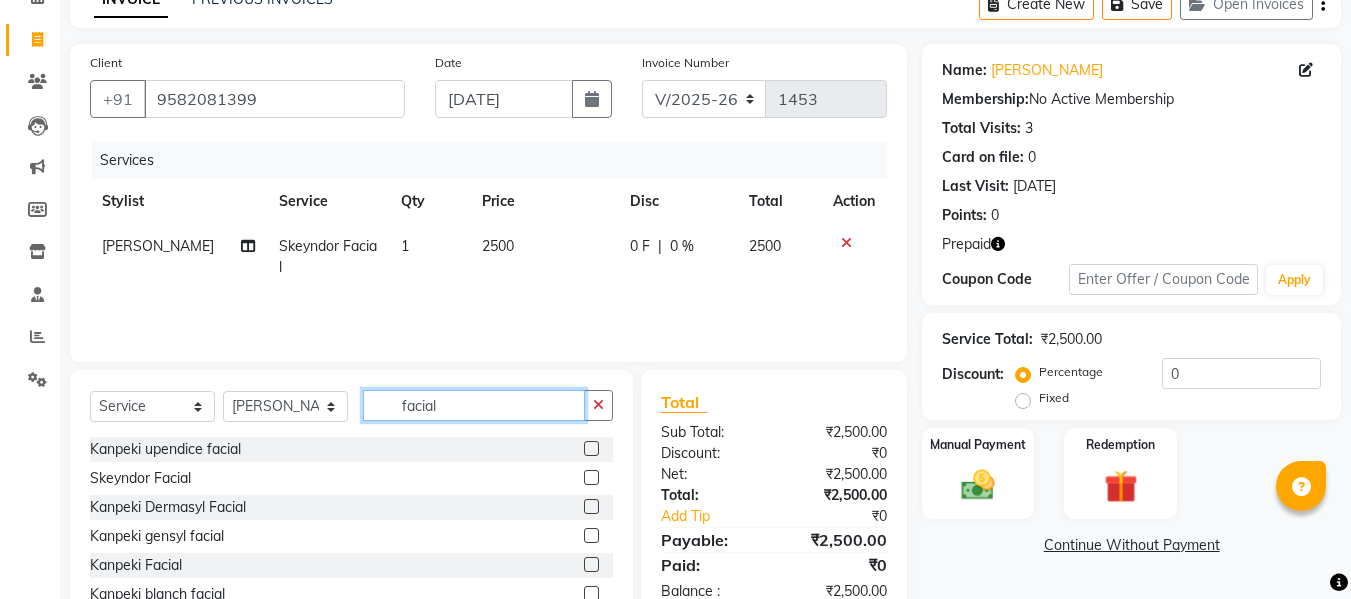 click on "facial" 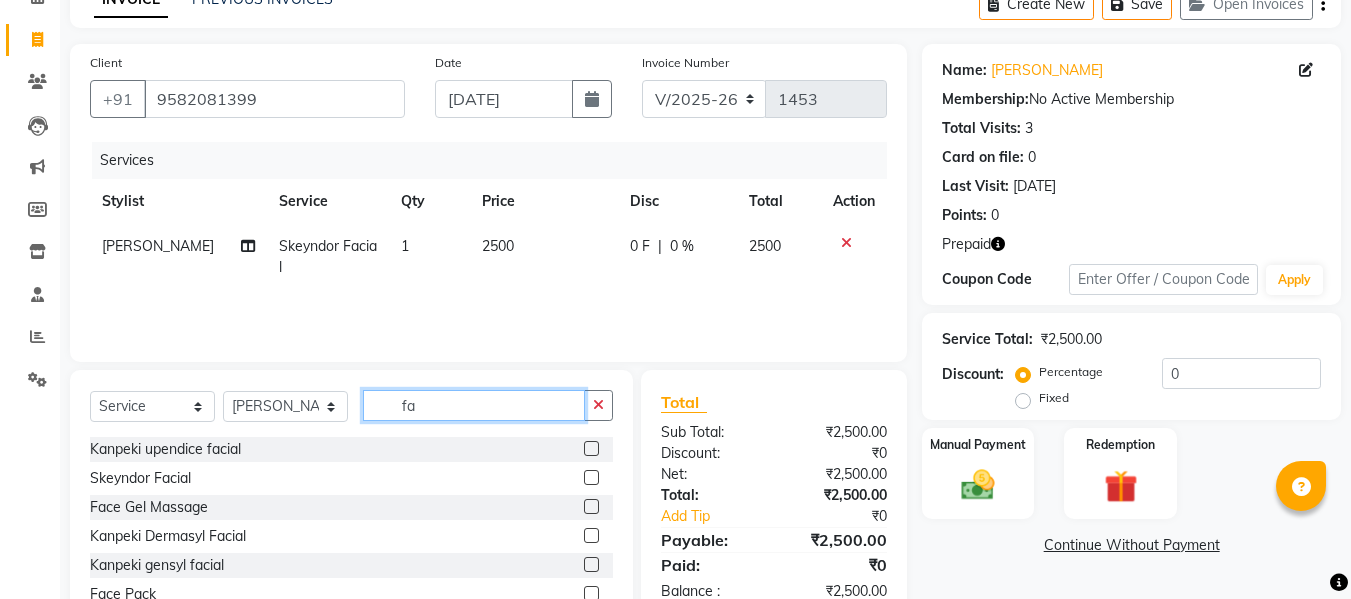 type on "f" 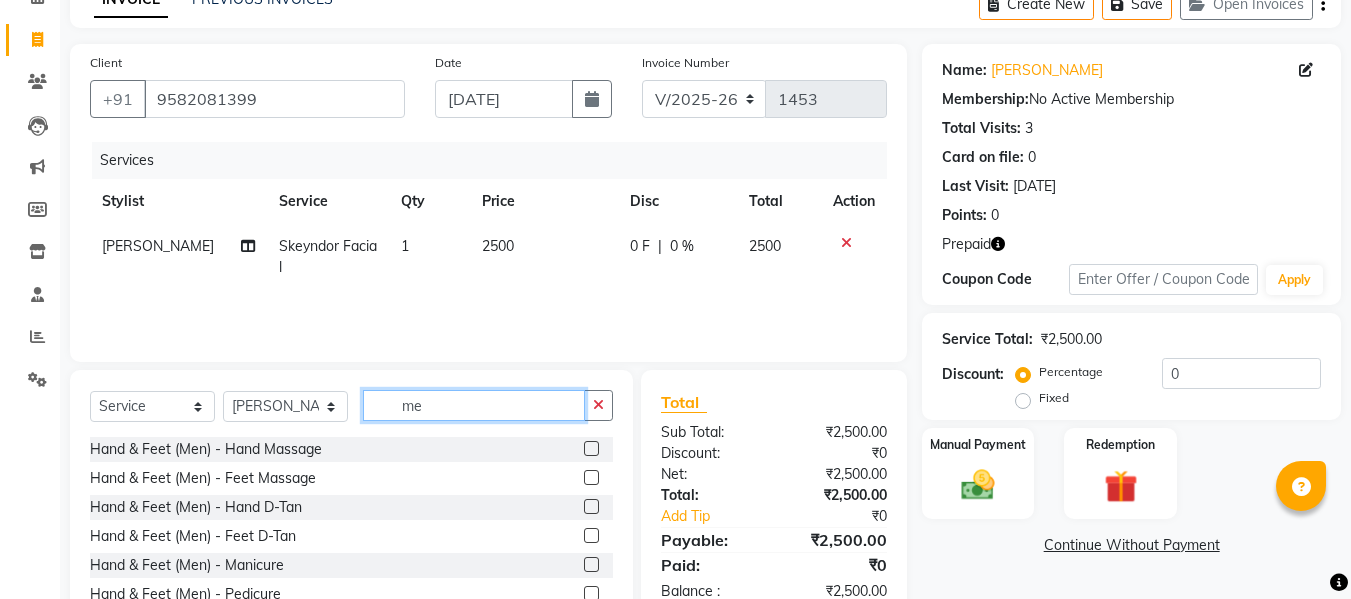 type on "me" 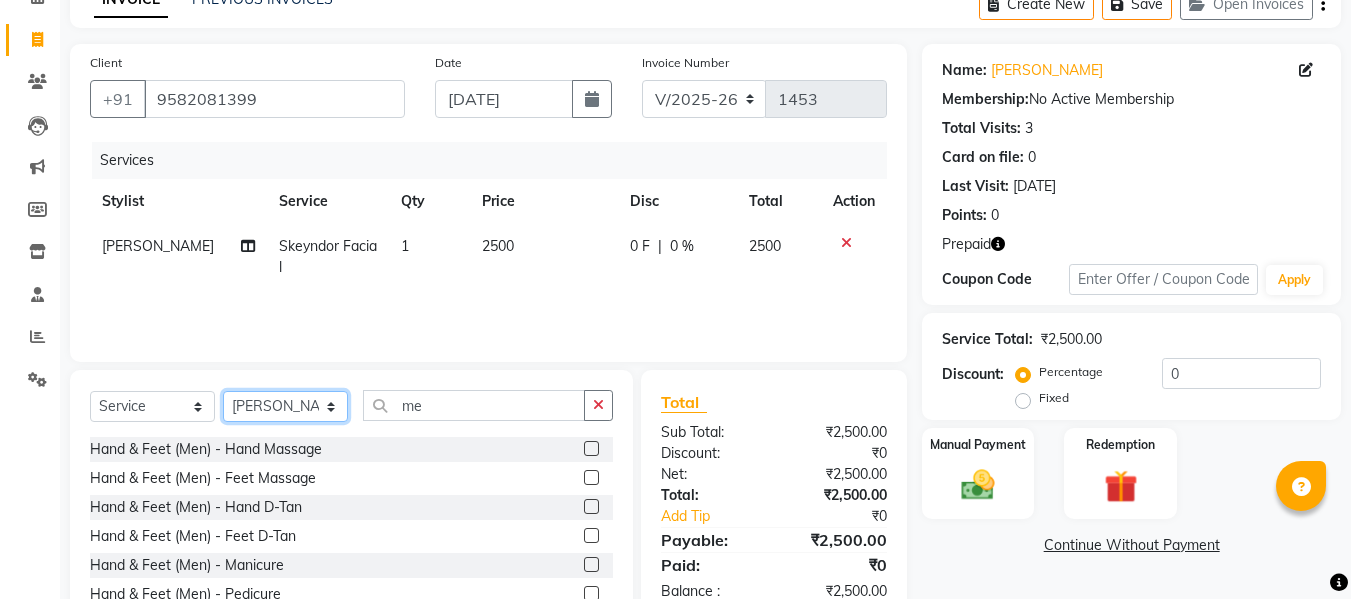 click on "Select Stylist [PERSON_NAME] [PERSON_NAME] Armaan  Dipika [PERSON_NAME] [PERSON_NAME] [PERSON_NAME] [PERSON_NAME] Nikhil [PERSON_NAME] [PERSON_NAME]  Twinkle Gupta" 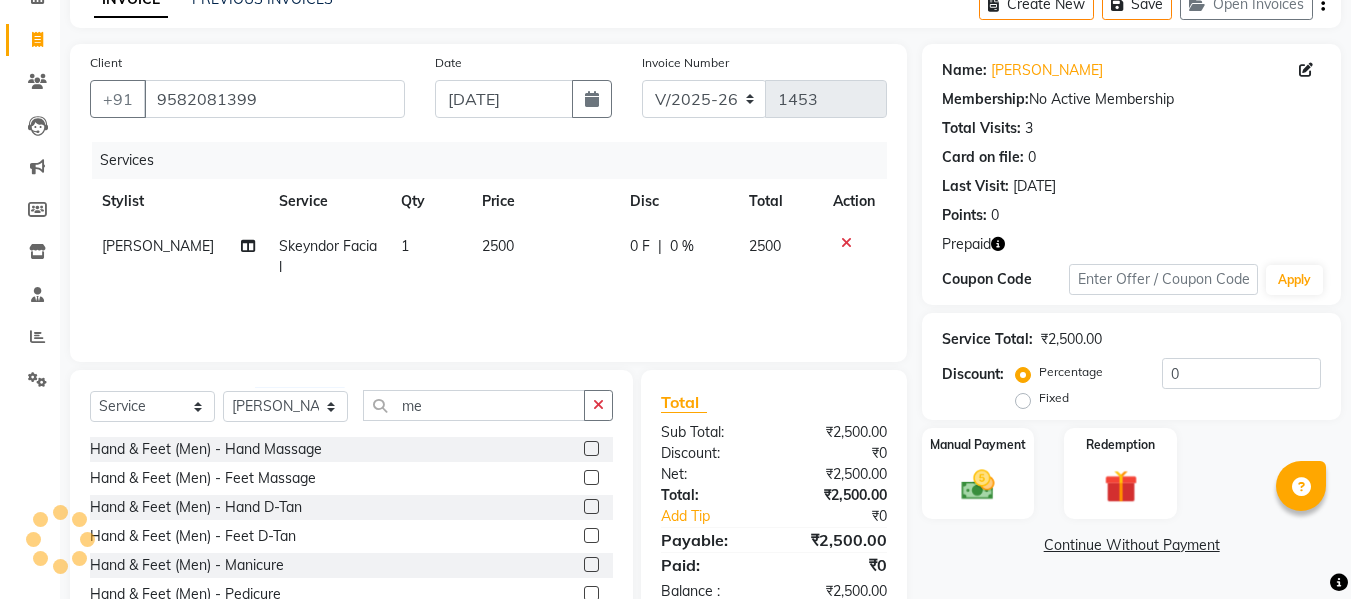 click on "1" 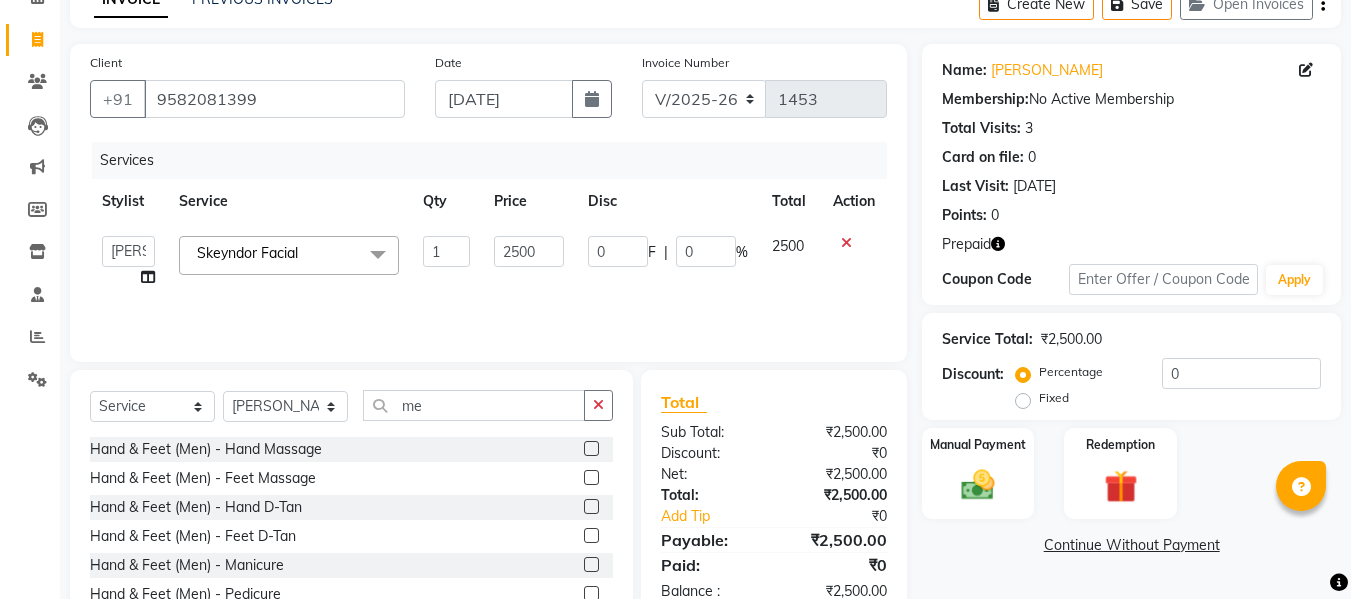 click 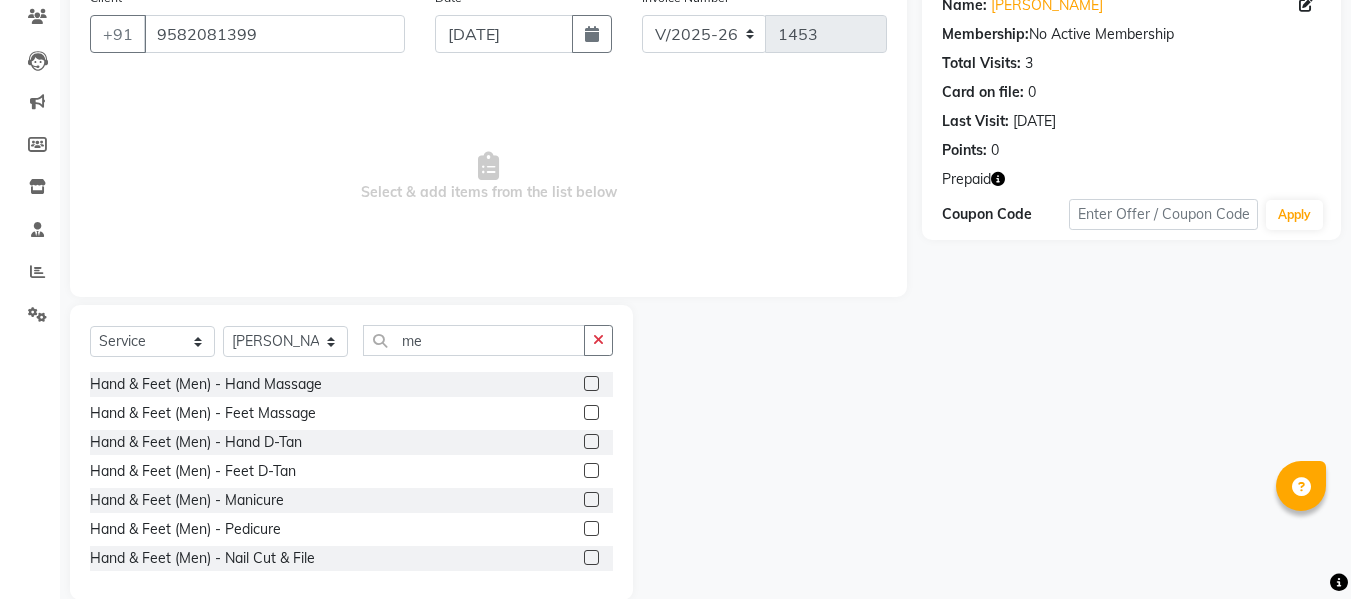 scroll, scrollTop: 202, scrollLeft: 0, axis: vertical 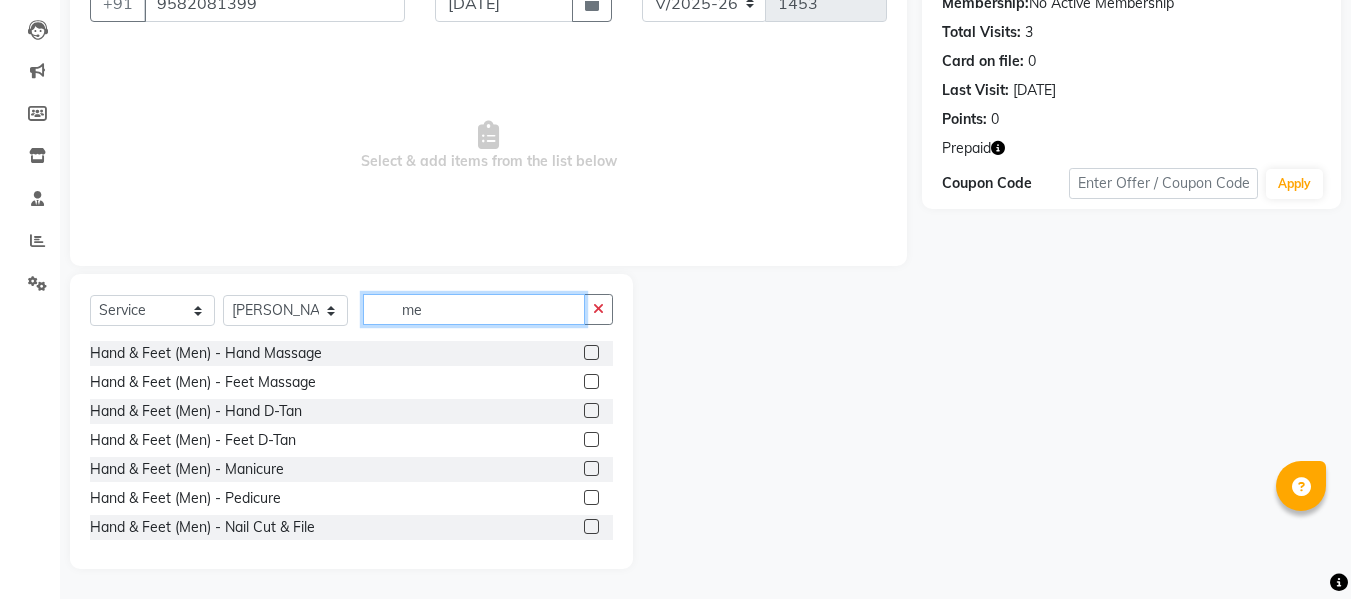 click on "me" 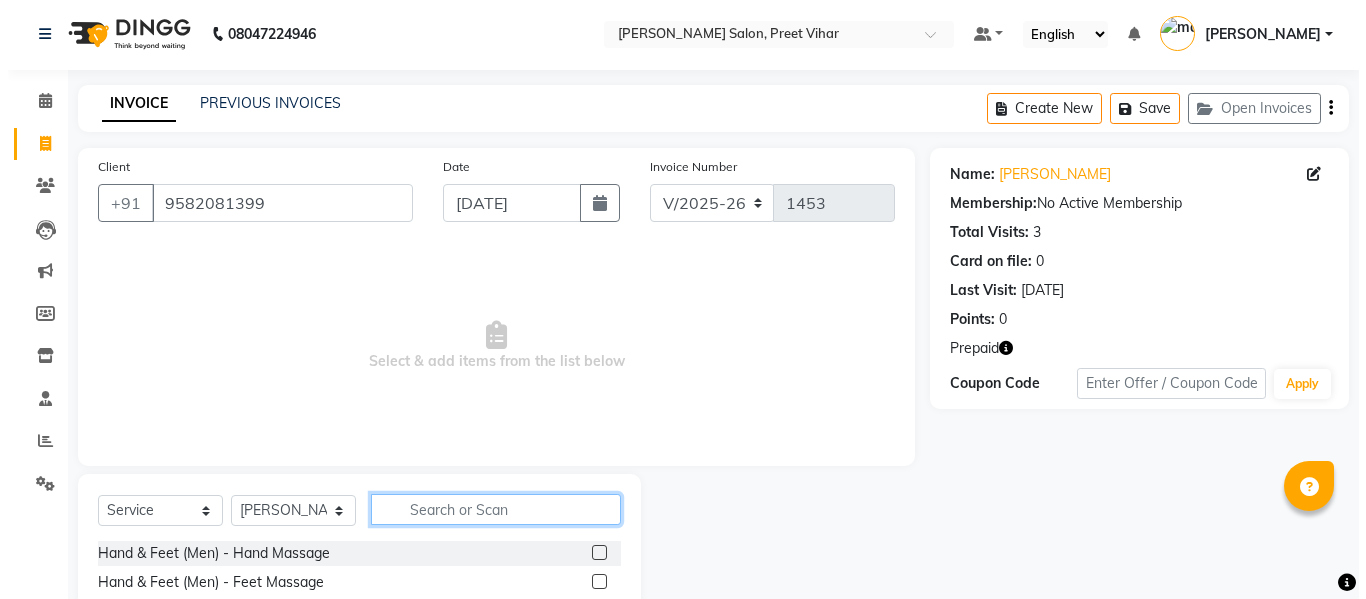 scroll, scrollTop: 0, scrollLeft: 0, axis: both 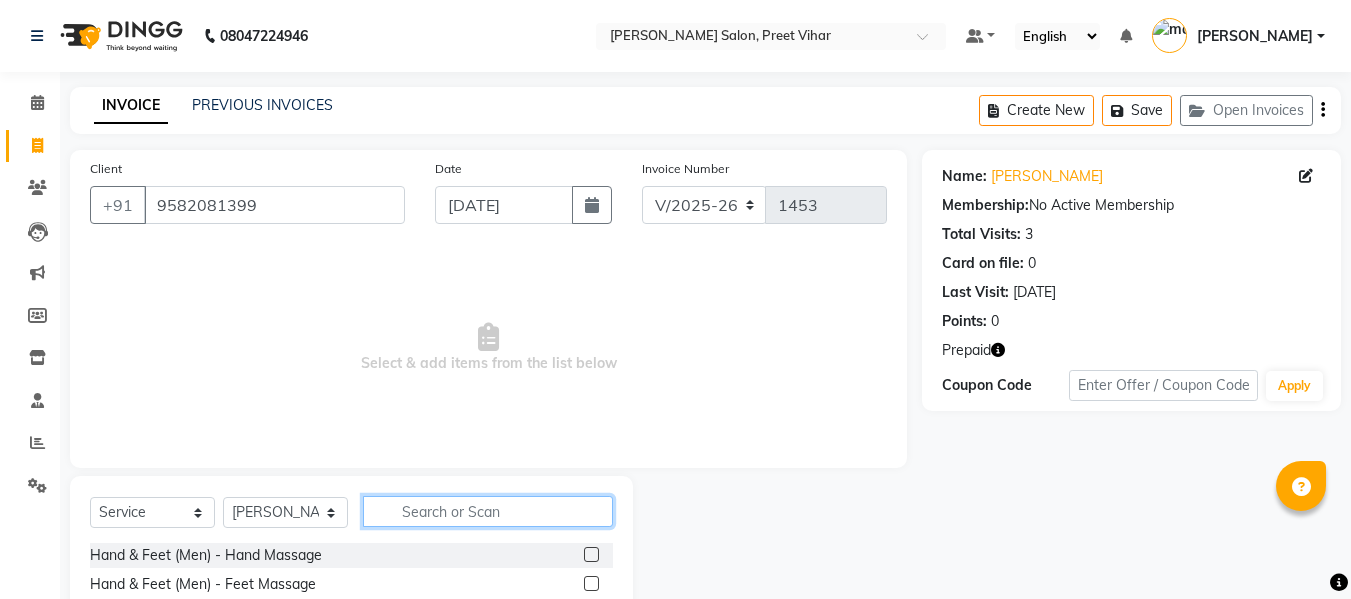 type 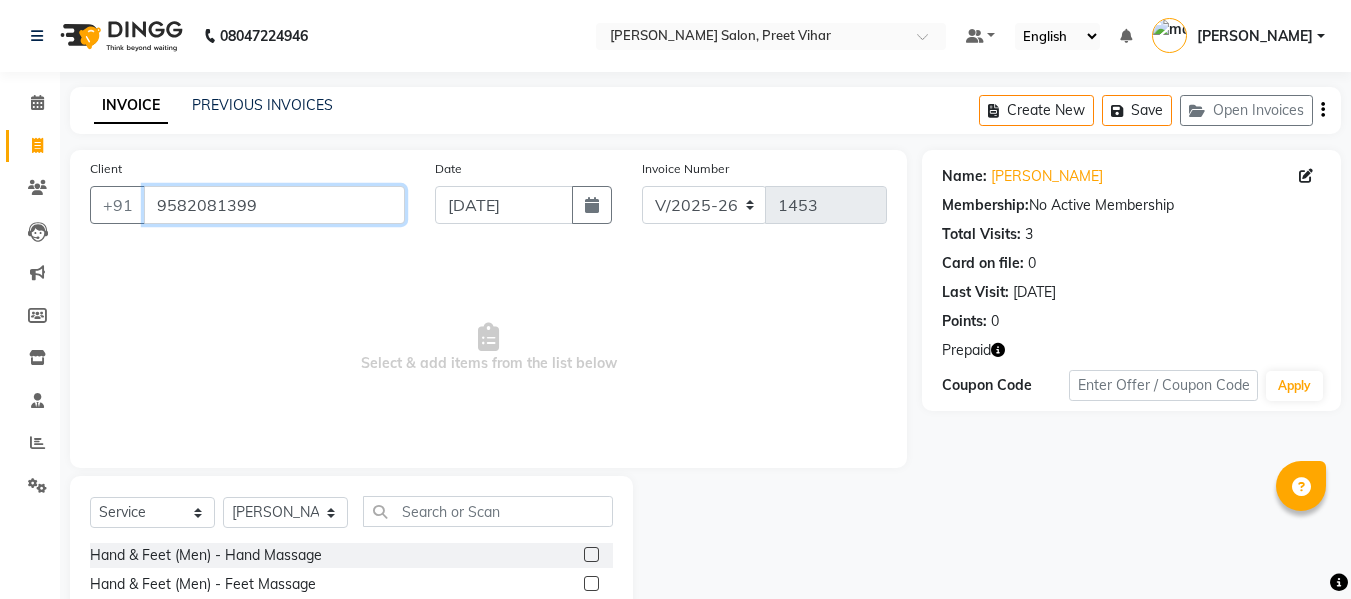 click on "9582081399" at bounding box center (274, 205) 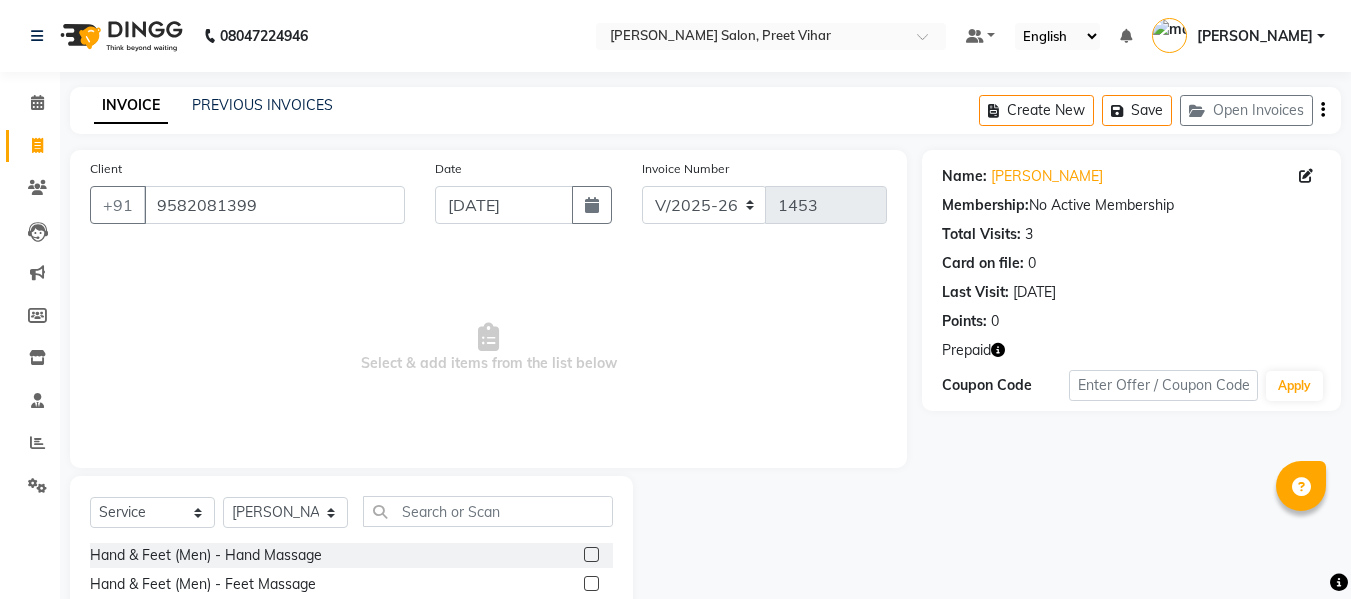 click 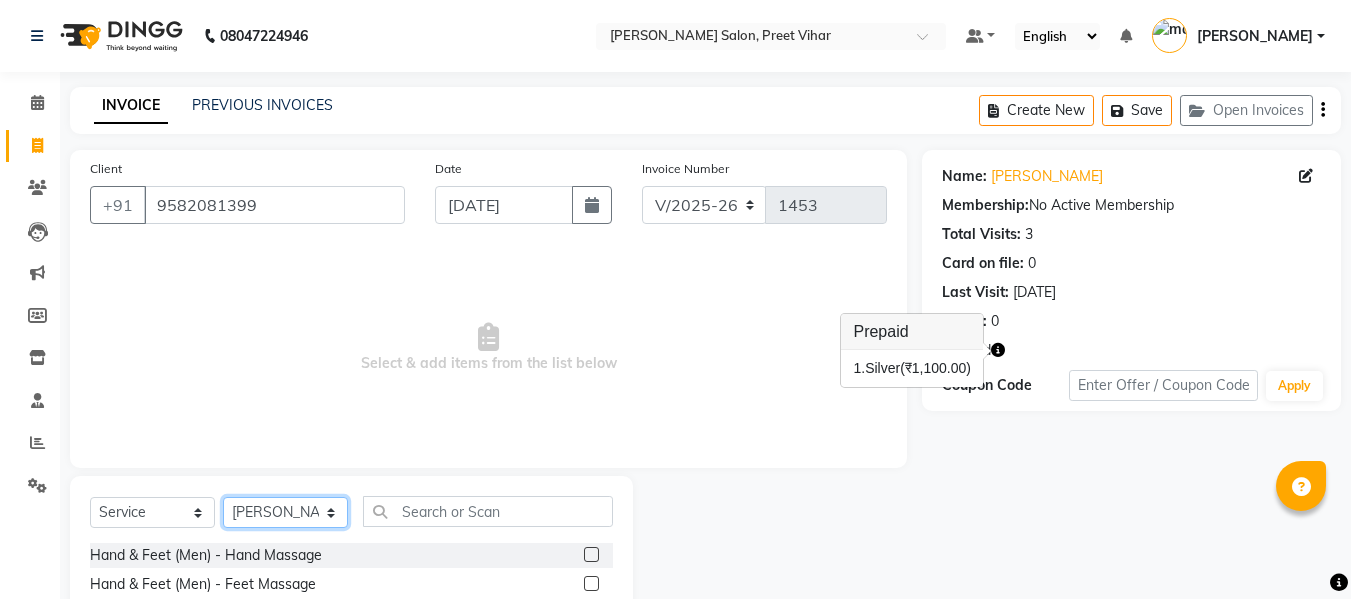 click on "Select Stylist [PERSON_NAME] [PERSON_NAME] Armaan  Dipika [PERSON_NAME] [PERSON_NAME] [PERSON_NAME] [PERSON_NAME] Nikhil [PERSON_NAME] [PERSON_NAME]  Twinkle Gupta" 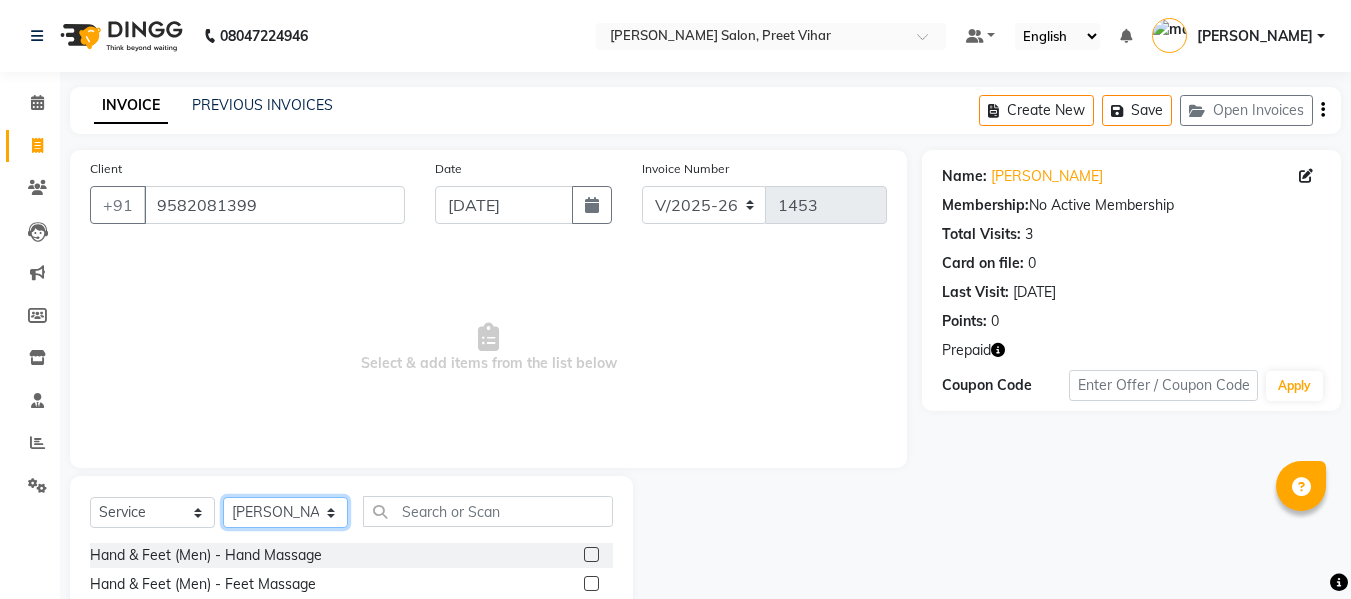 click on "Select Stylist [PERSON_NAME] [PERSON_NAME] Armaan  Dipika [PERSON_NAME] [PERSON_NAME] [PERSON_NAME] [PERSON_NAME] Nikhil [PERSON_NAME] [PERSON_NAME]  Twinkle Gupta" 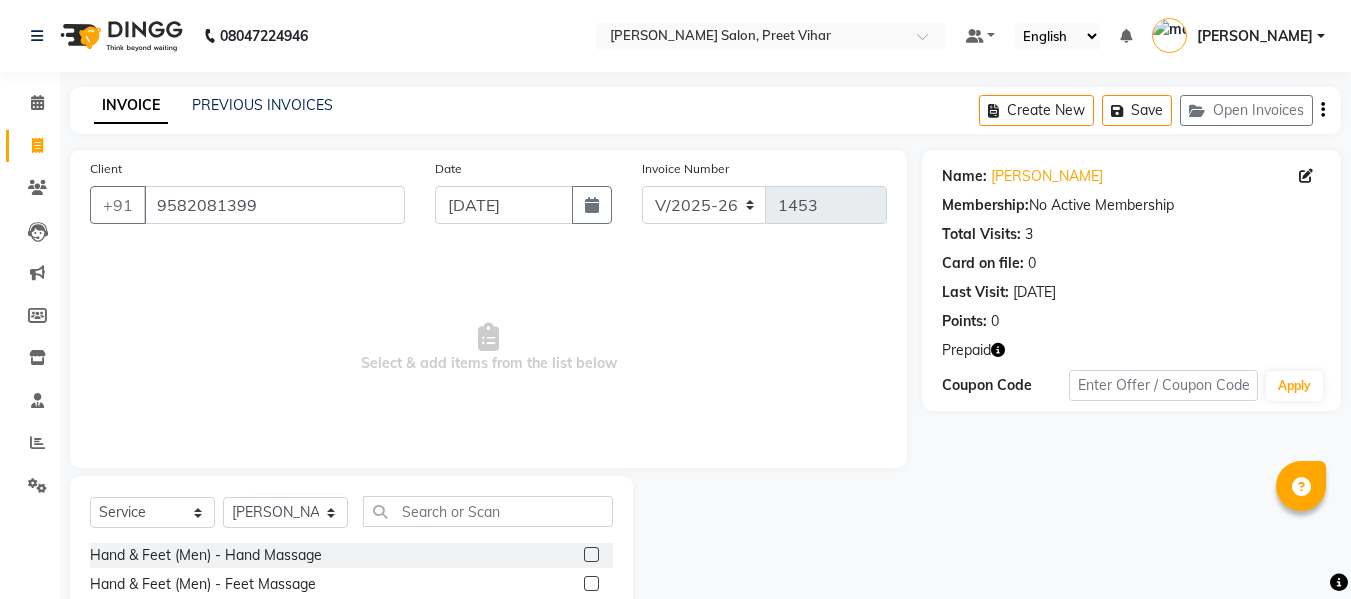 click on "Select & add items from the list below" at bounding box center (488, 348) 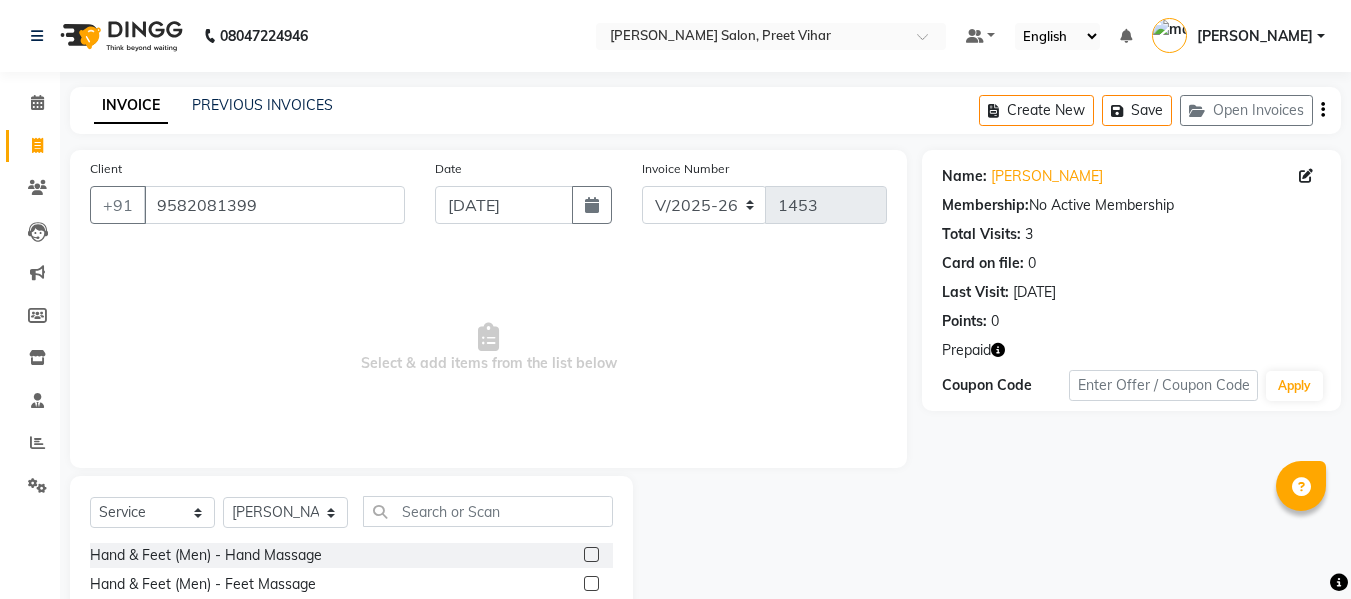 click on "Select & add items from the list below" at bounding box center [488, 348] 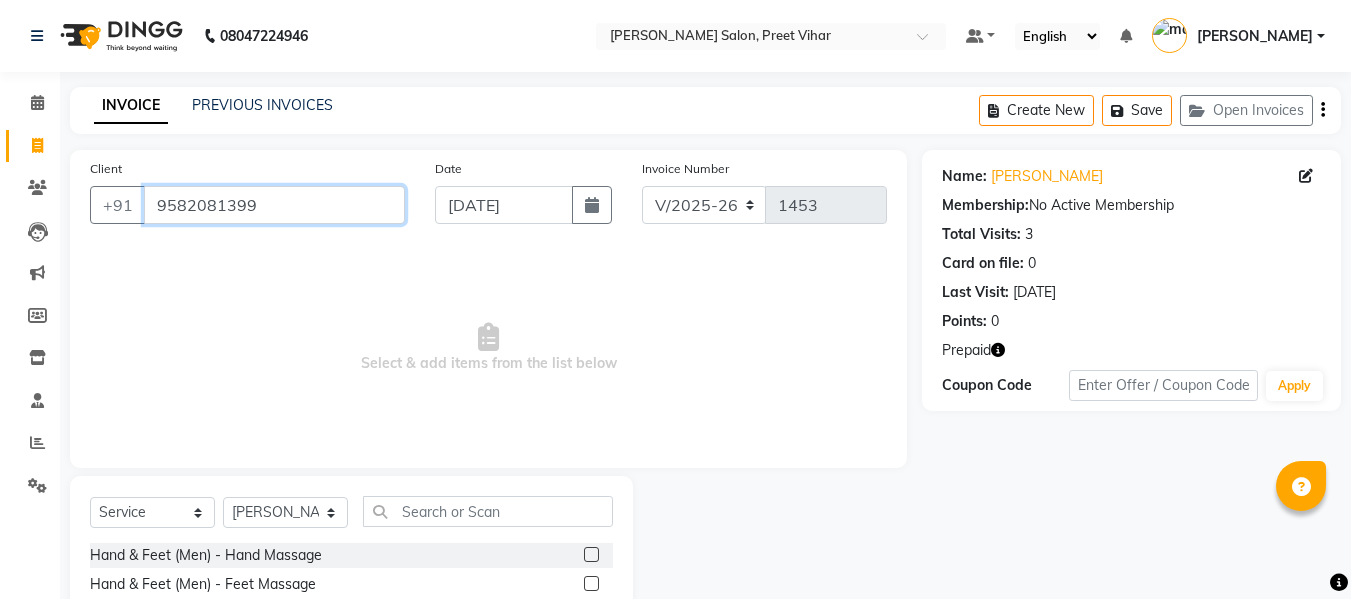 click on "9582081399" at bounding box center [274, 205] 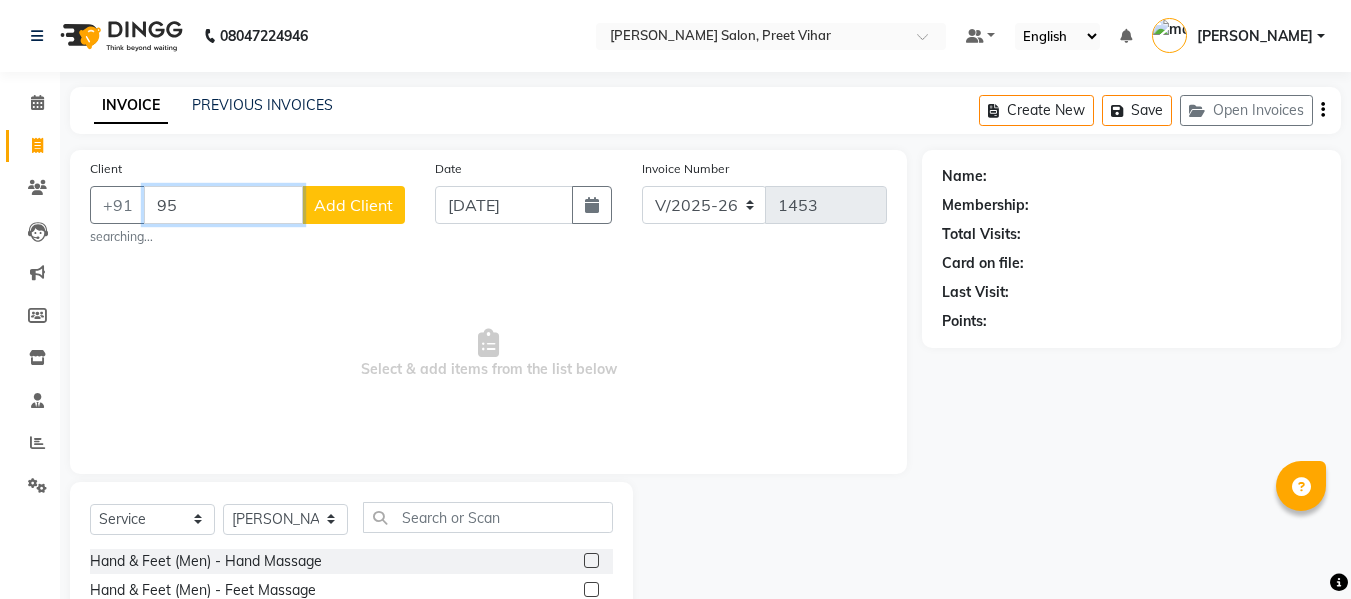type on "9" 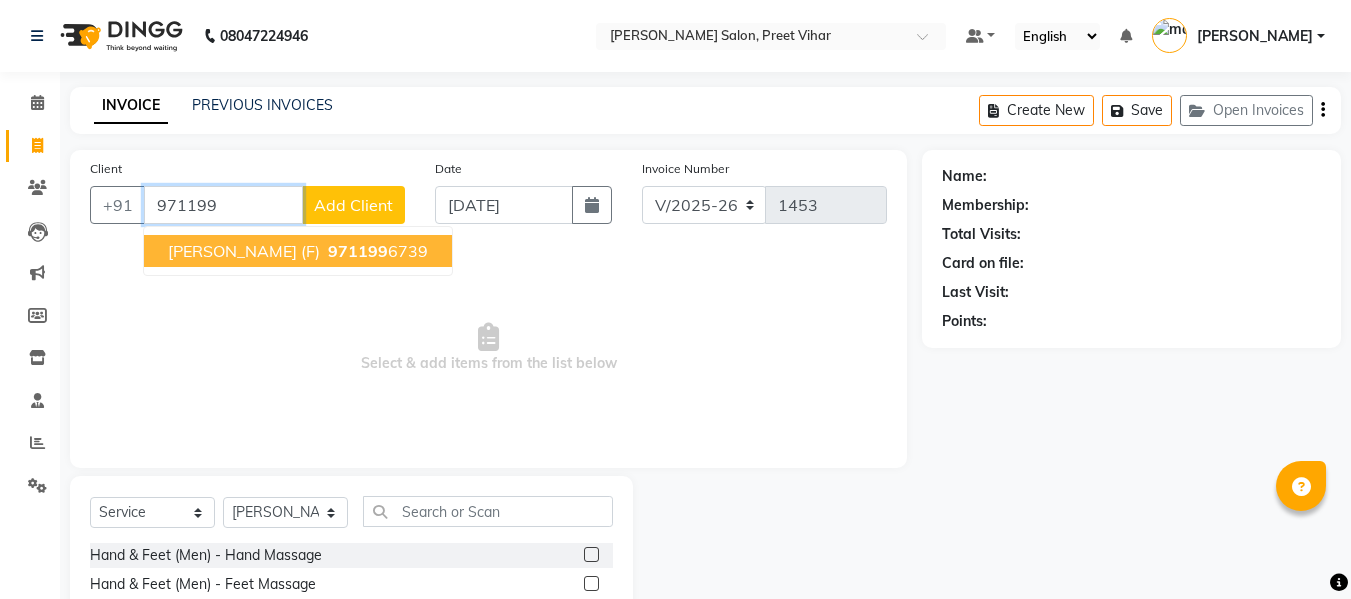 click on "971199" at bounding box center (358, 251) 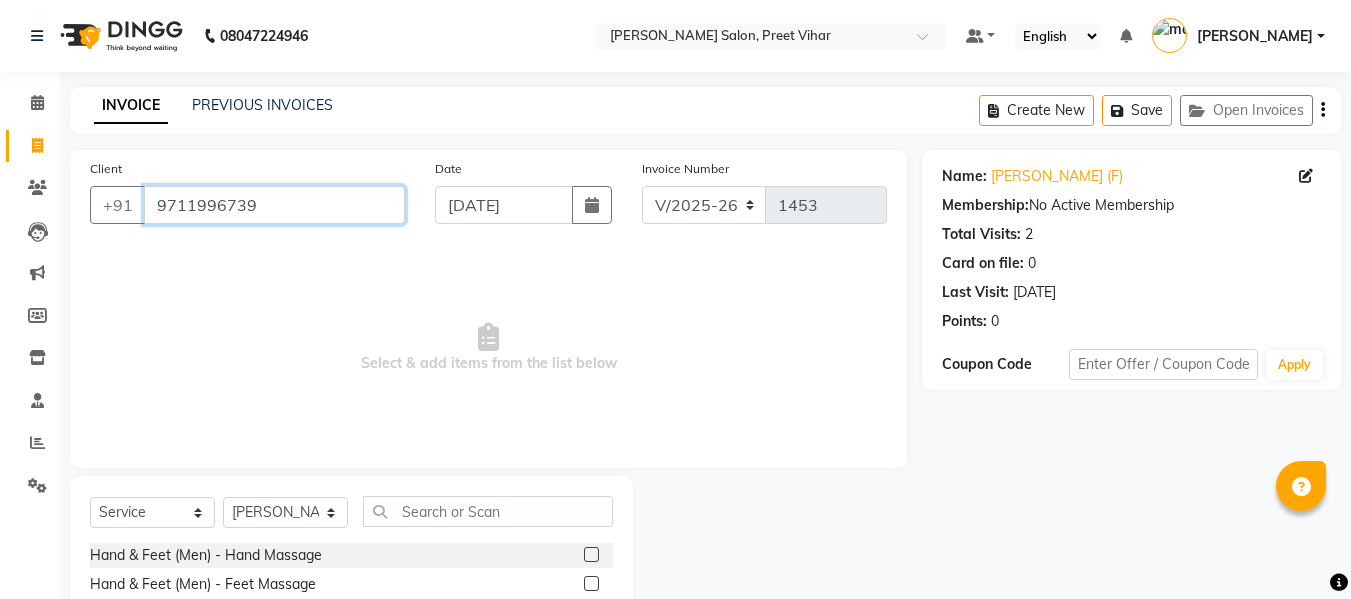 click on "9711996739" at bounding box center (274, 205) 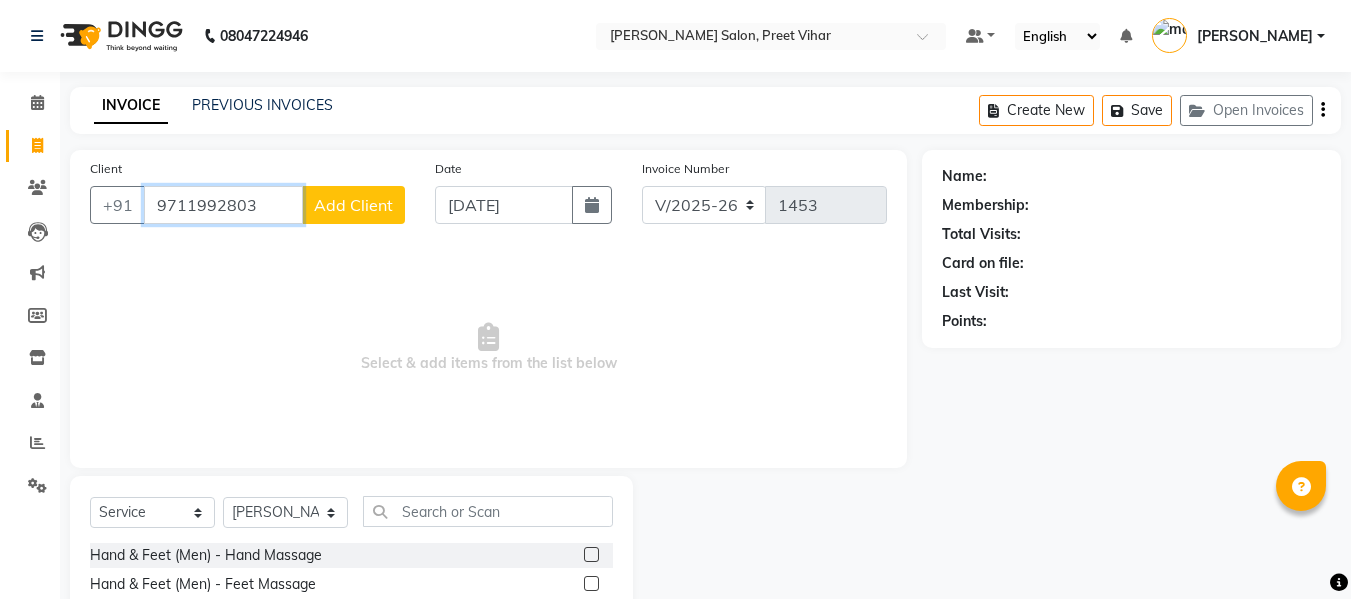 type on "9711992803" 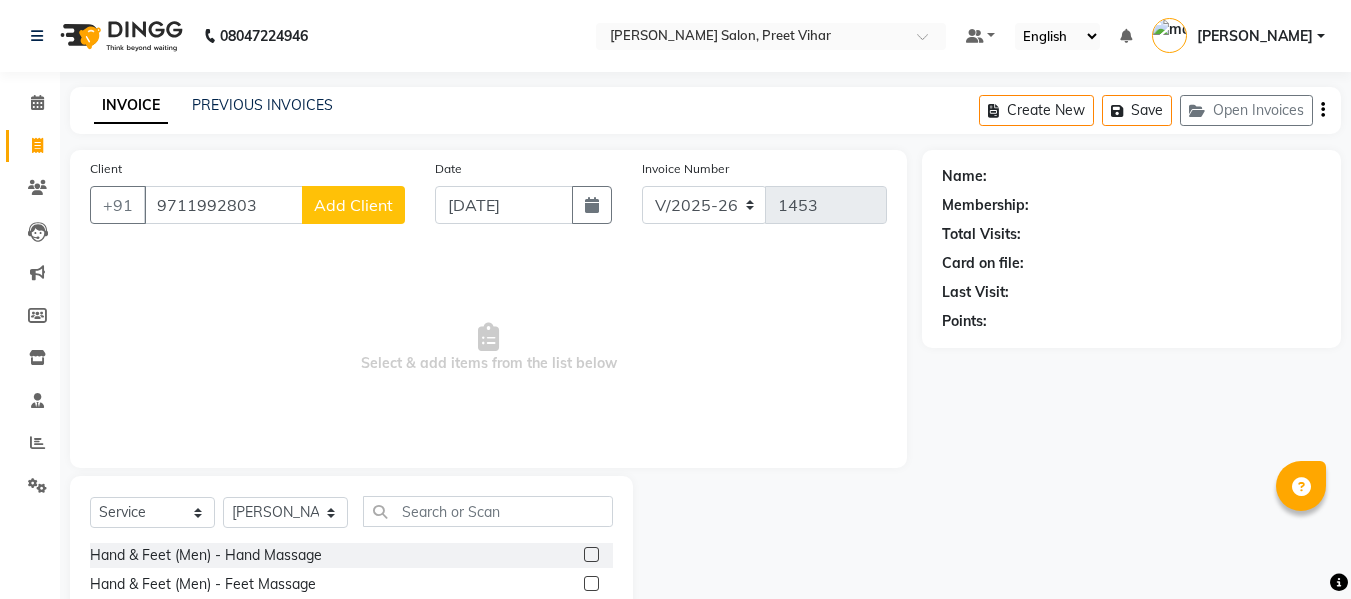 click on "Add Client" 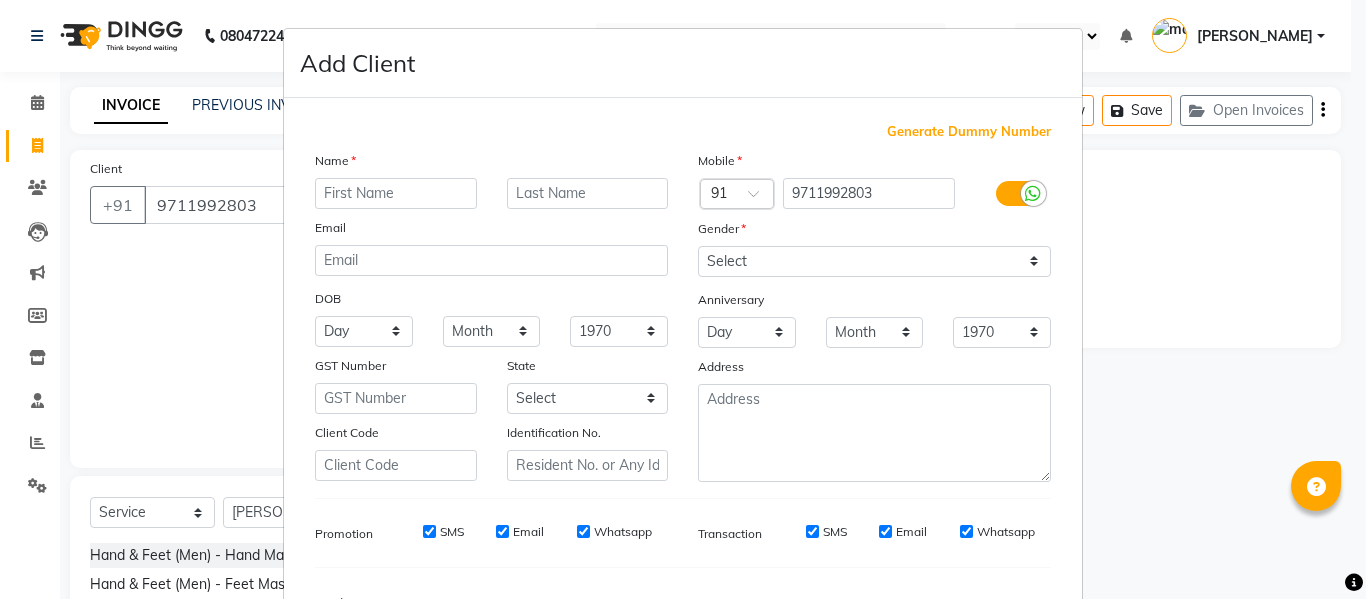 click on "Name" at bounding box center (491, 164) 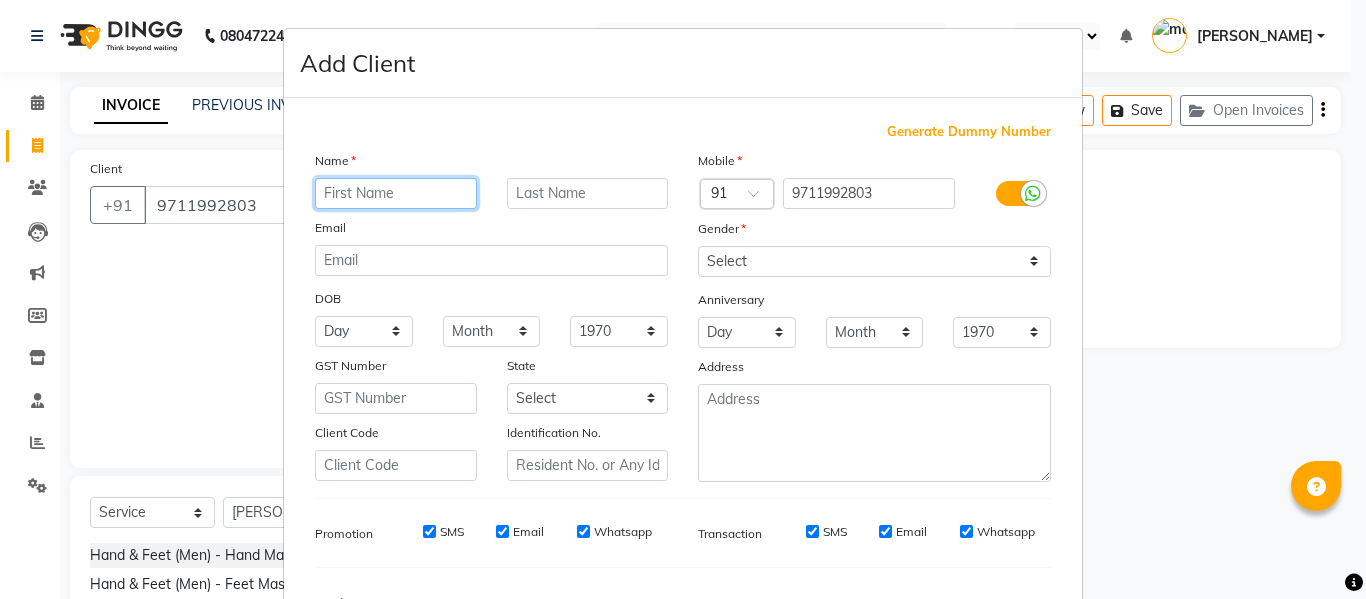 click at bounding box center [396, 193] 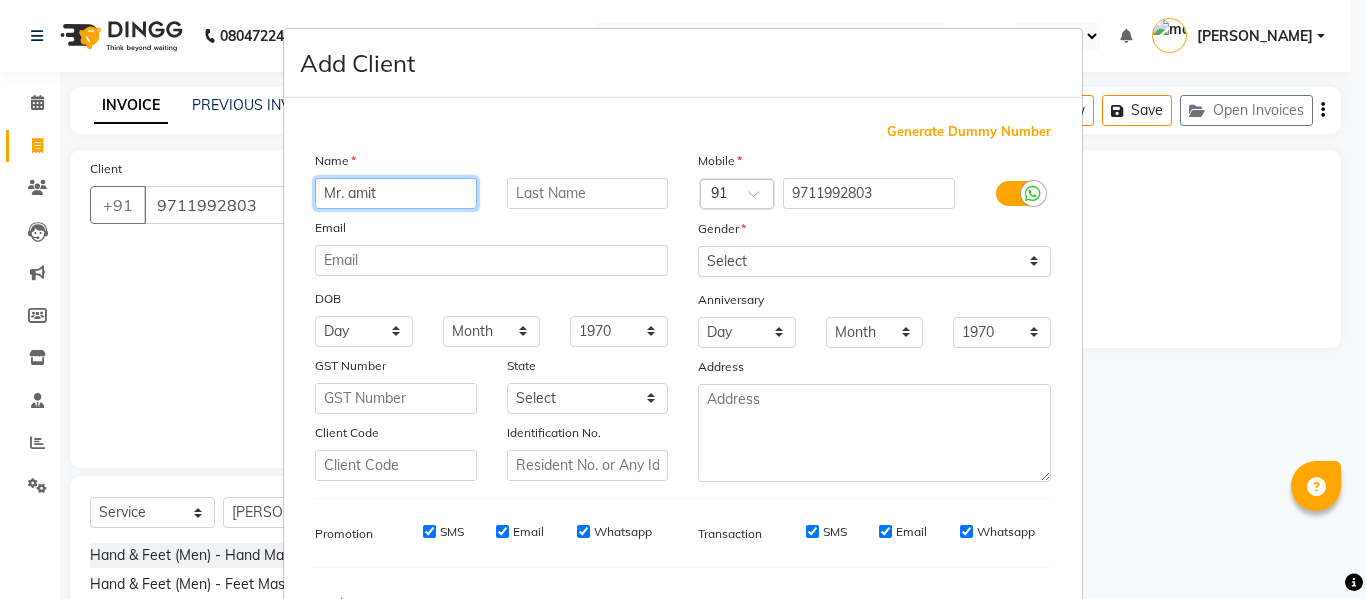 type on "Mr. amit" 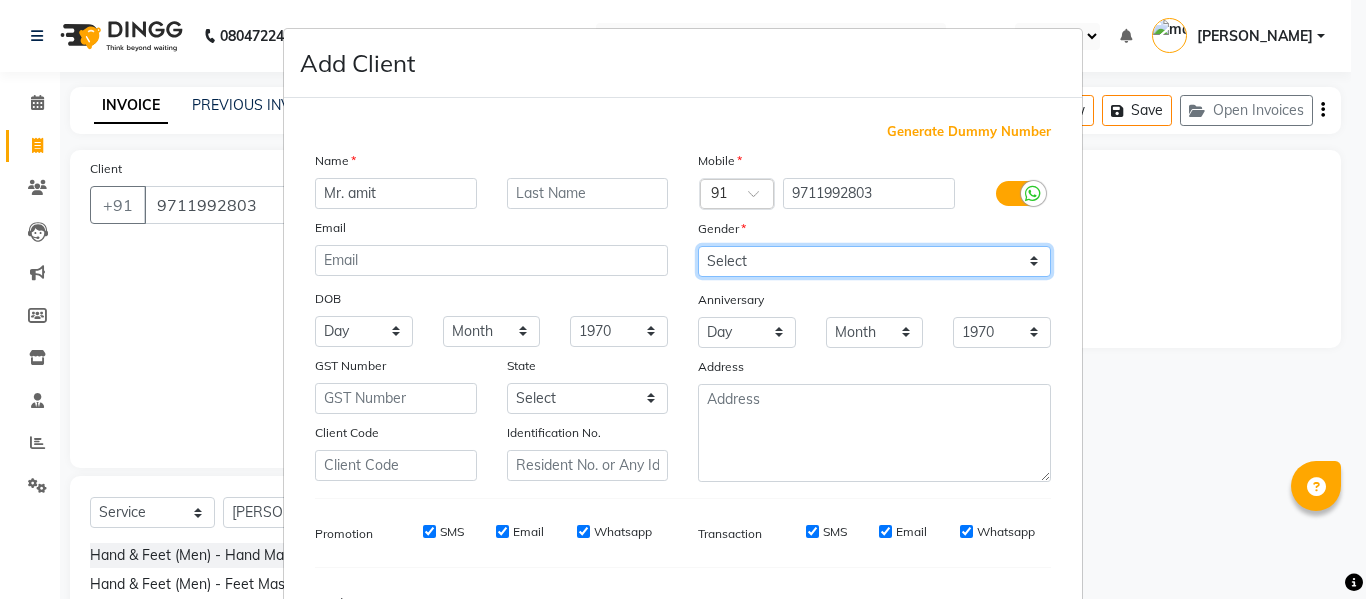 click on "Select Male Female Other Prefer Not To Say" at bounding box center (874, 261) 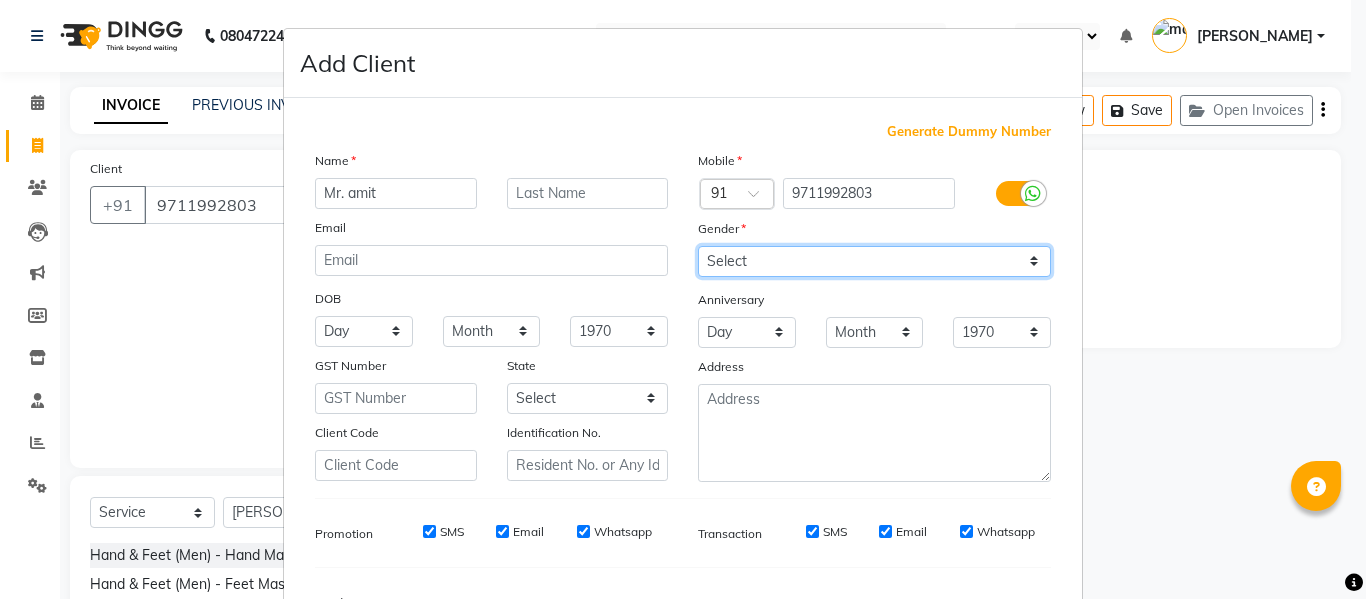 select on "male" 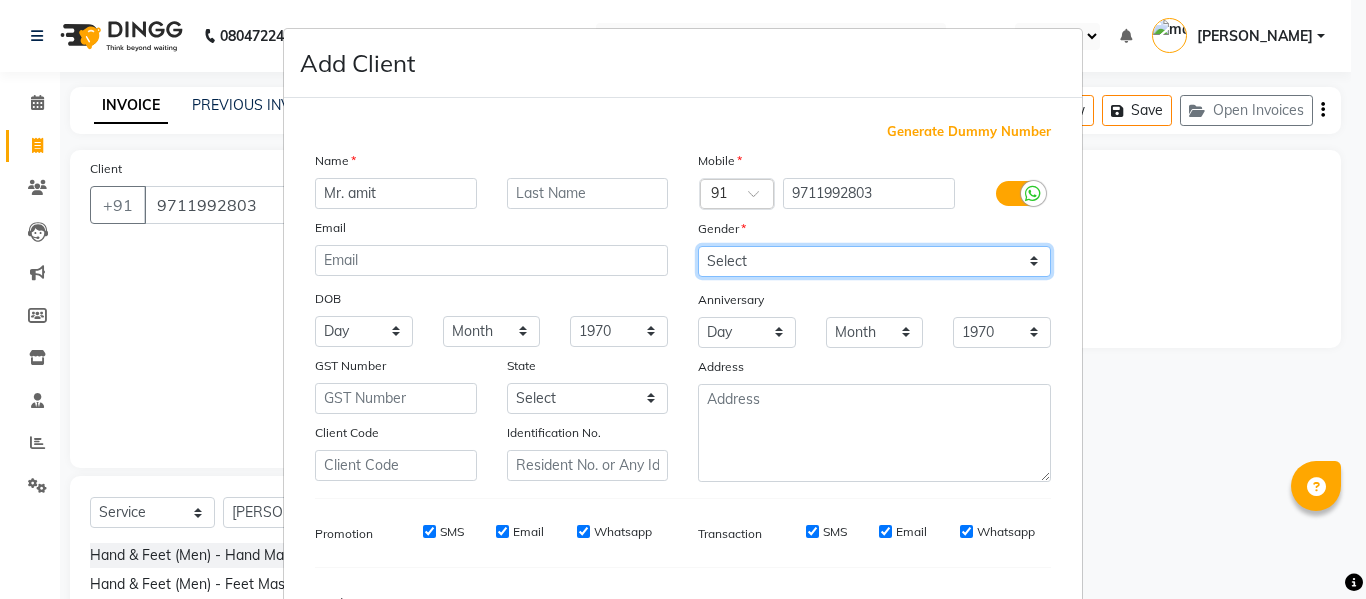 click on "Select Male Female Other Prefer Not To Say" at bounding box center [874, 261] 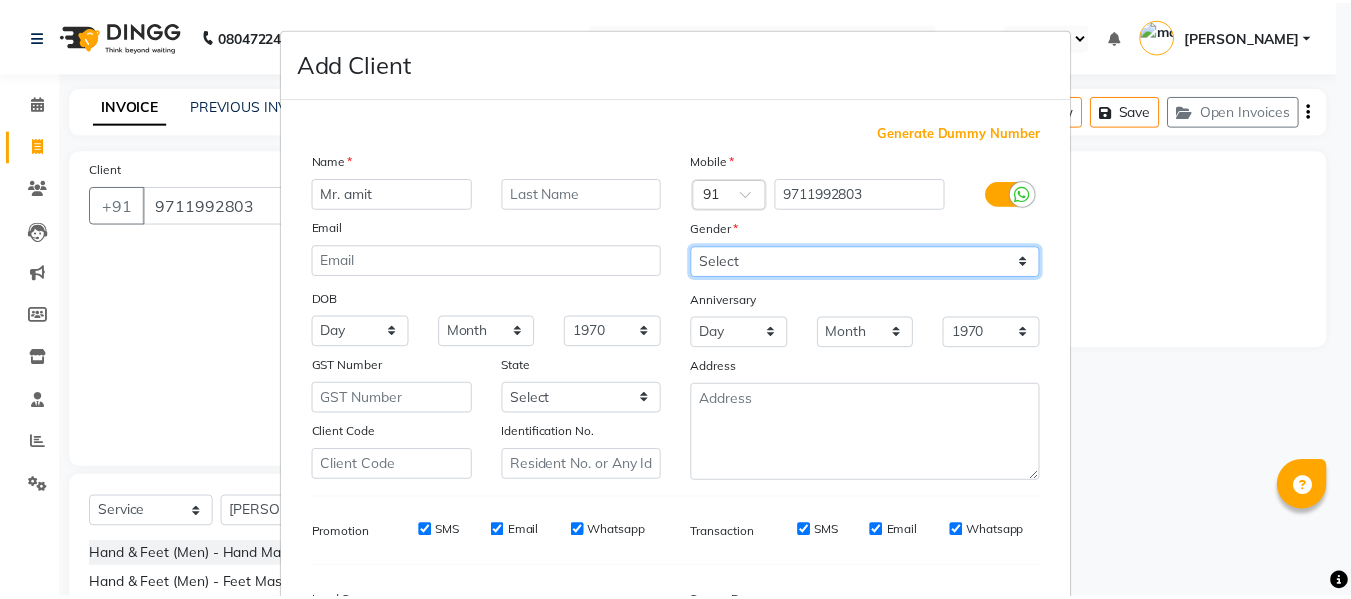 scroll, scrollTop: 250, scrollLeft: 0, axis: vertical 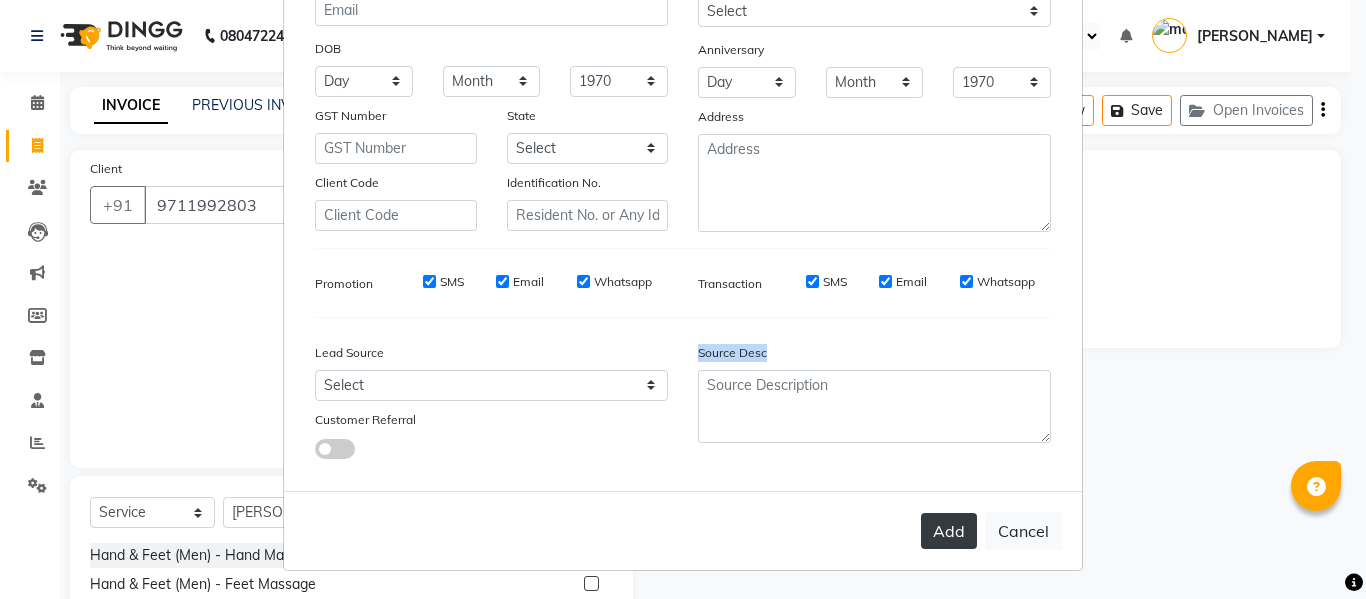 drag, startPoint x: 730, startPoint y: 324, endPoint x: 942, endPoint y: 540, distance: 302.6549 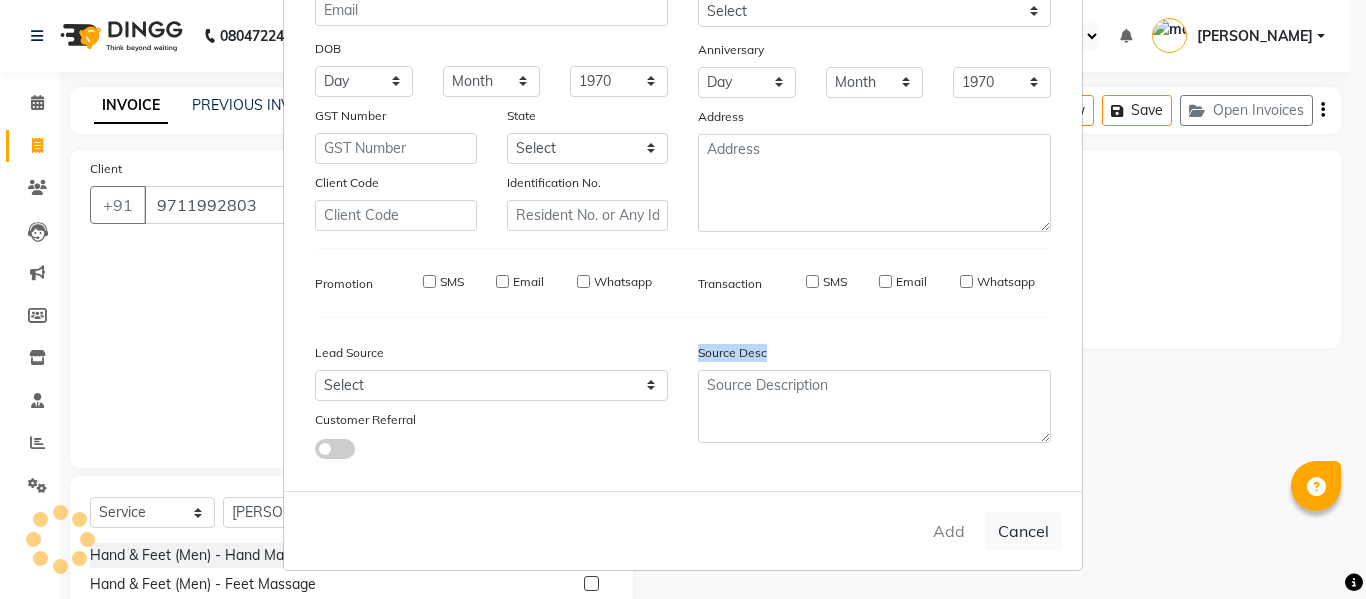 type 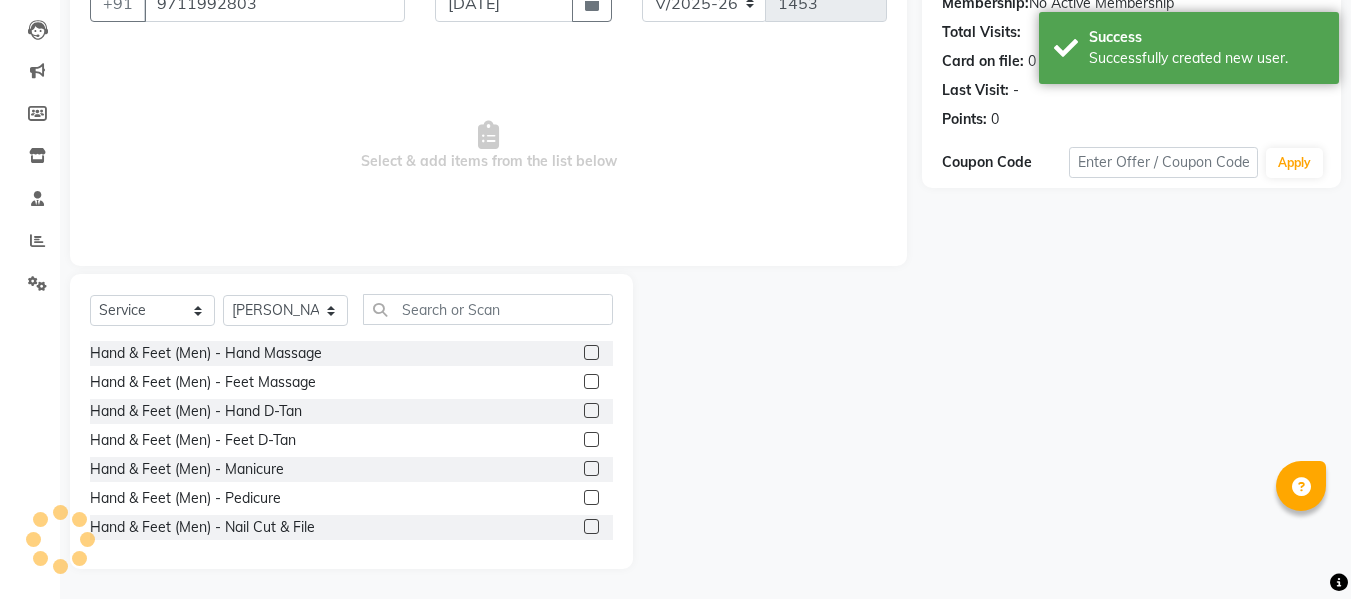 scroll, scrollTop: 195, scrollLeft: 0, axis: vertical 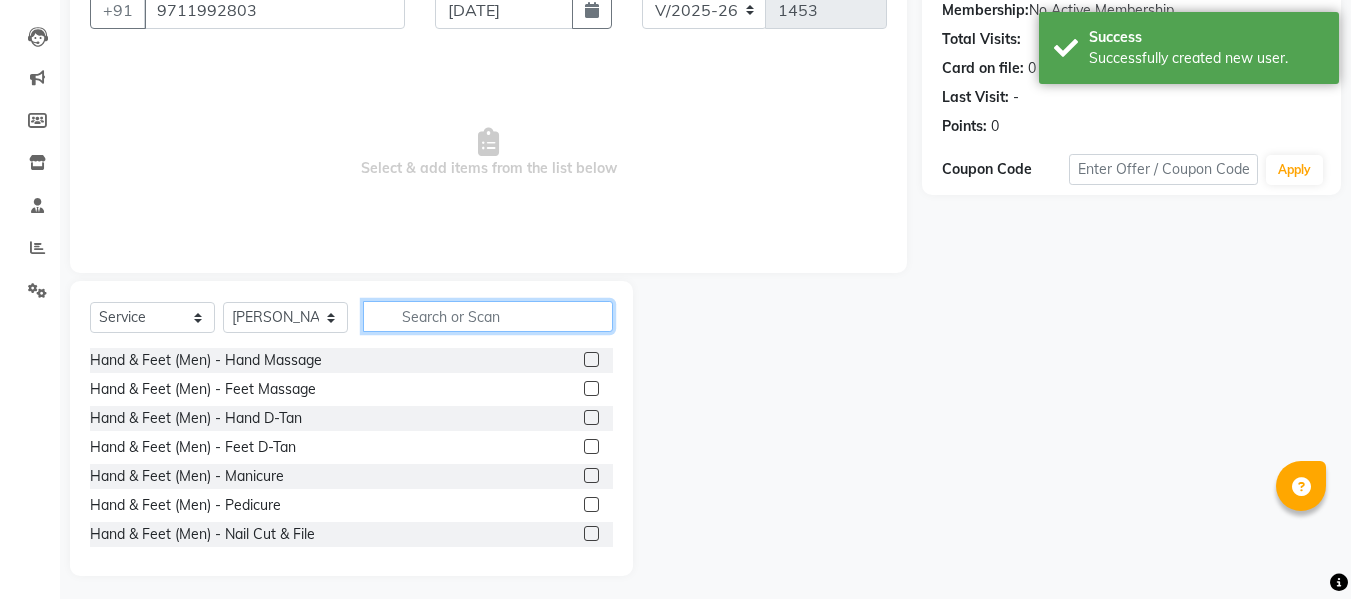 click 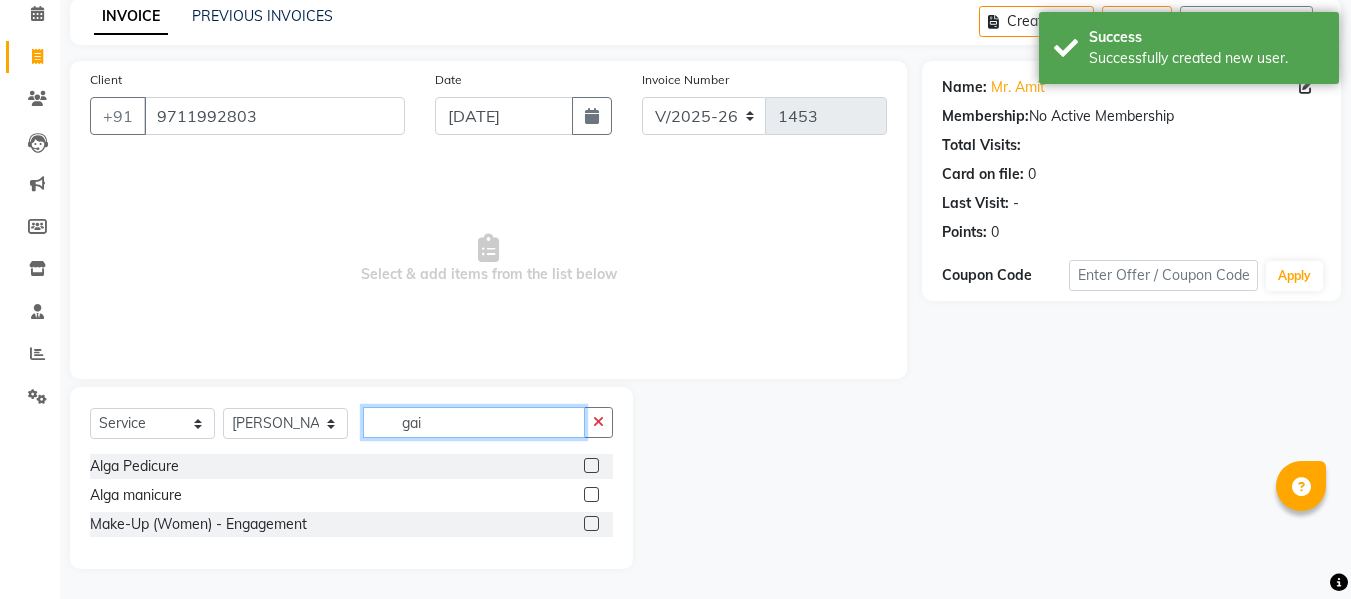 scroll, scrollTop: 2, scrollLeft: 0, axis: vertical 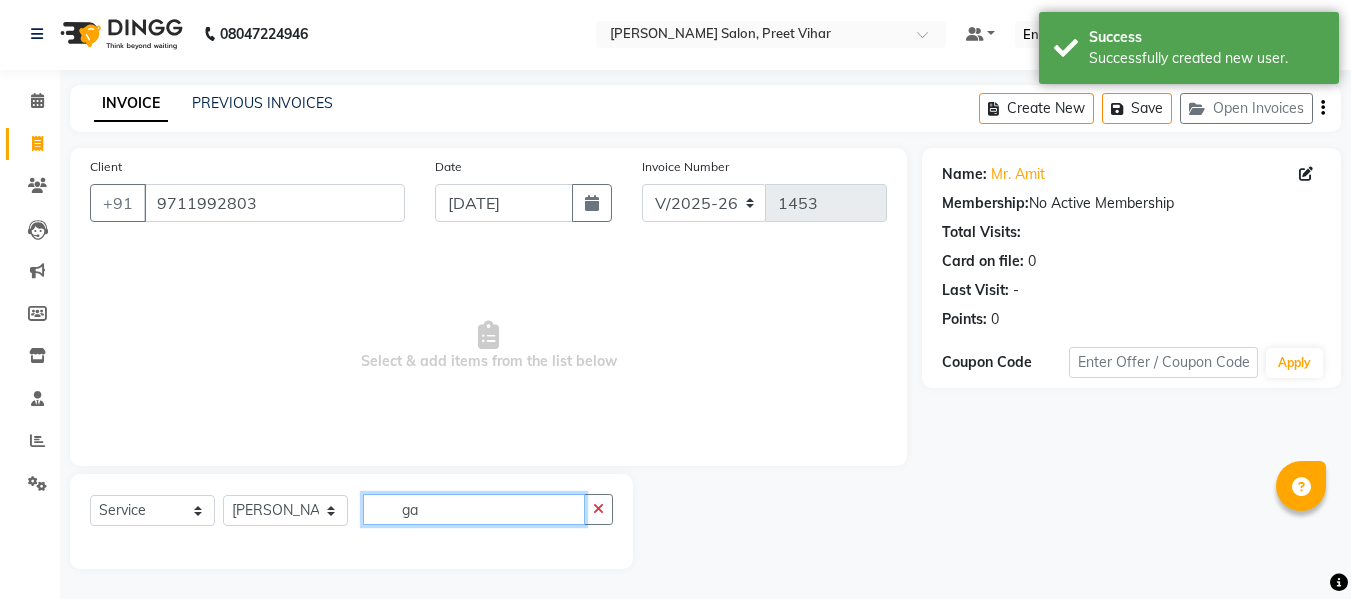 type on "g" 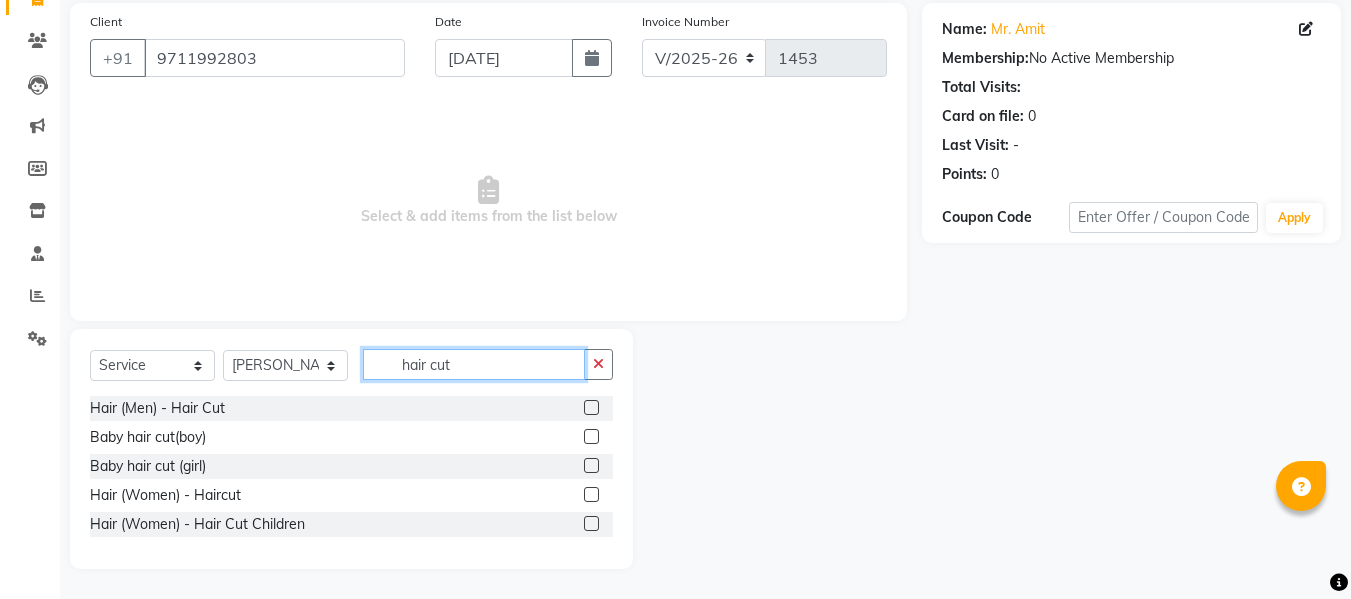 scroll, scrollTop: 147, scrollLeft: 0, axis: vertical 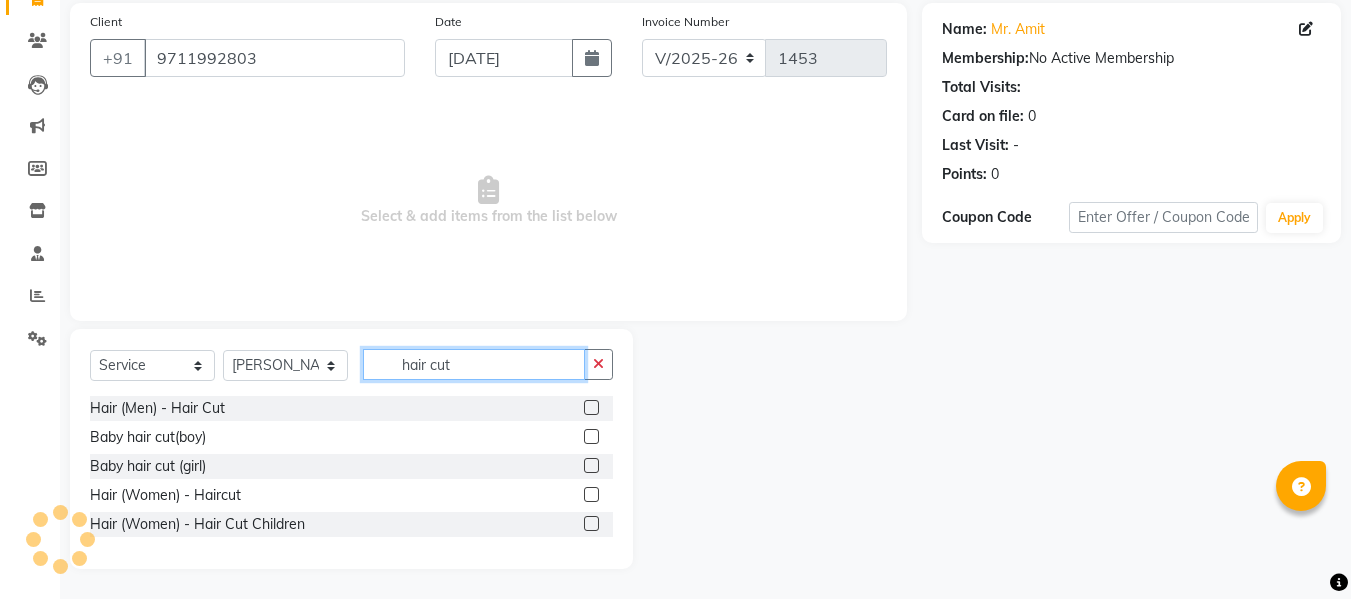 type on "hair cut" 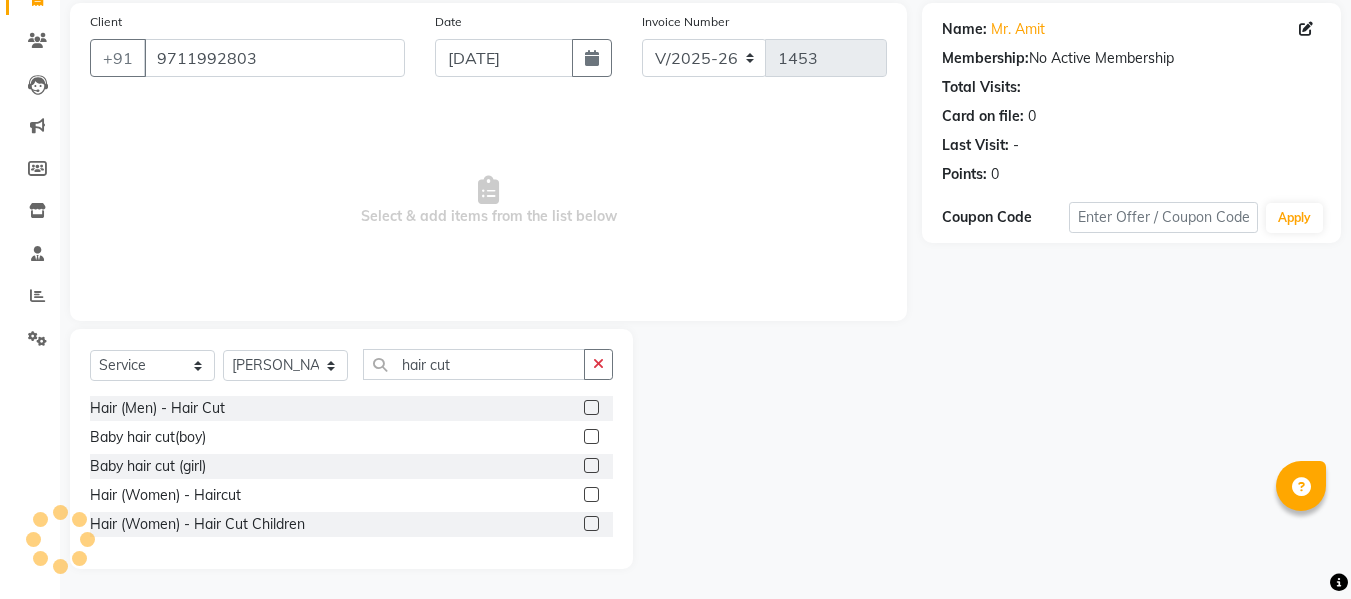 click 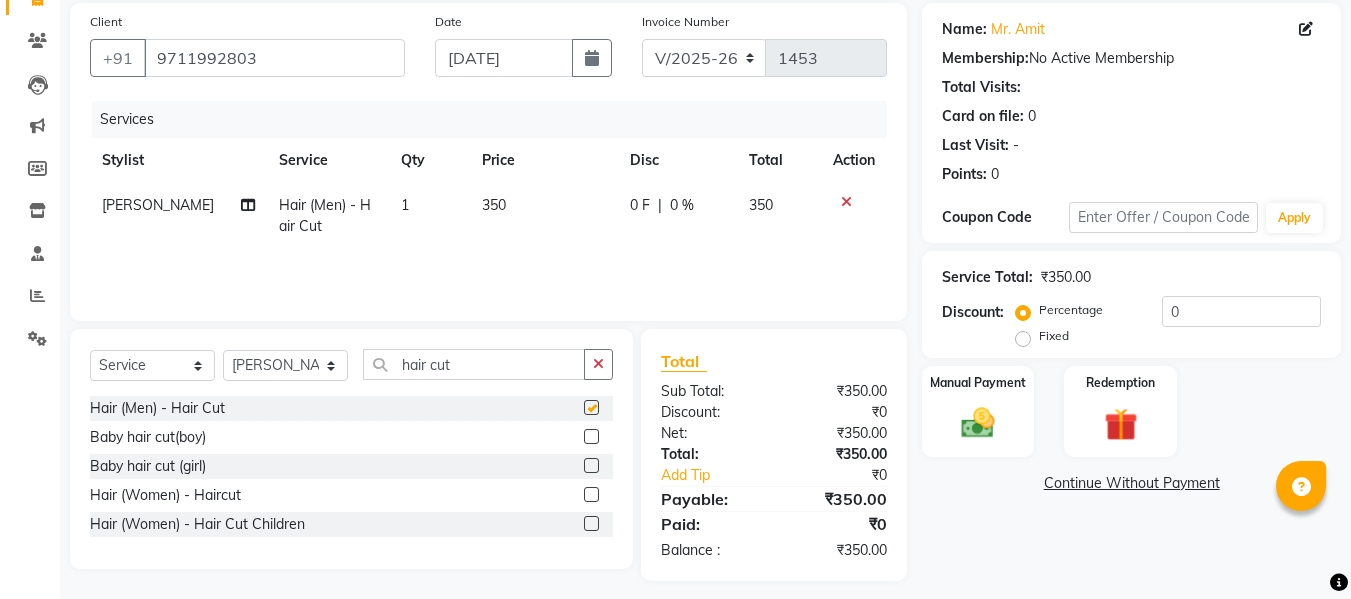checkbox on "false" 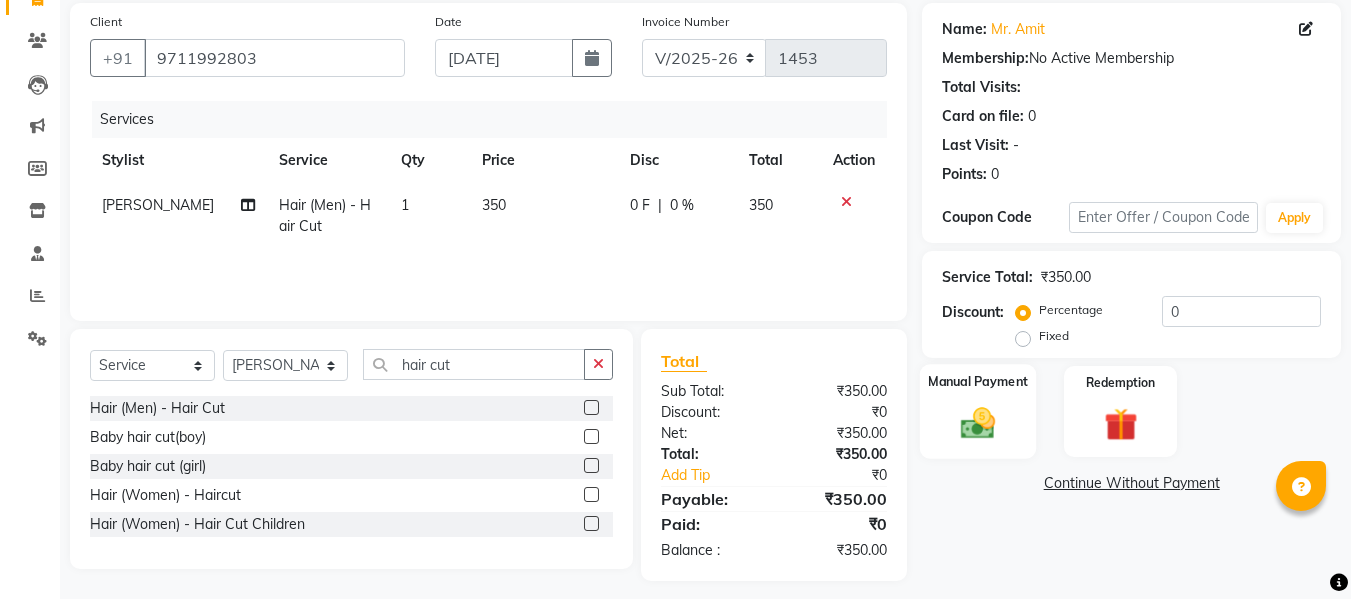 click on "Manual Payment" 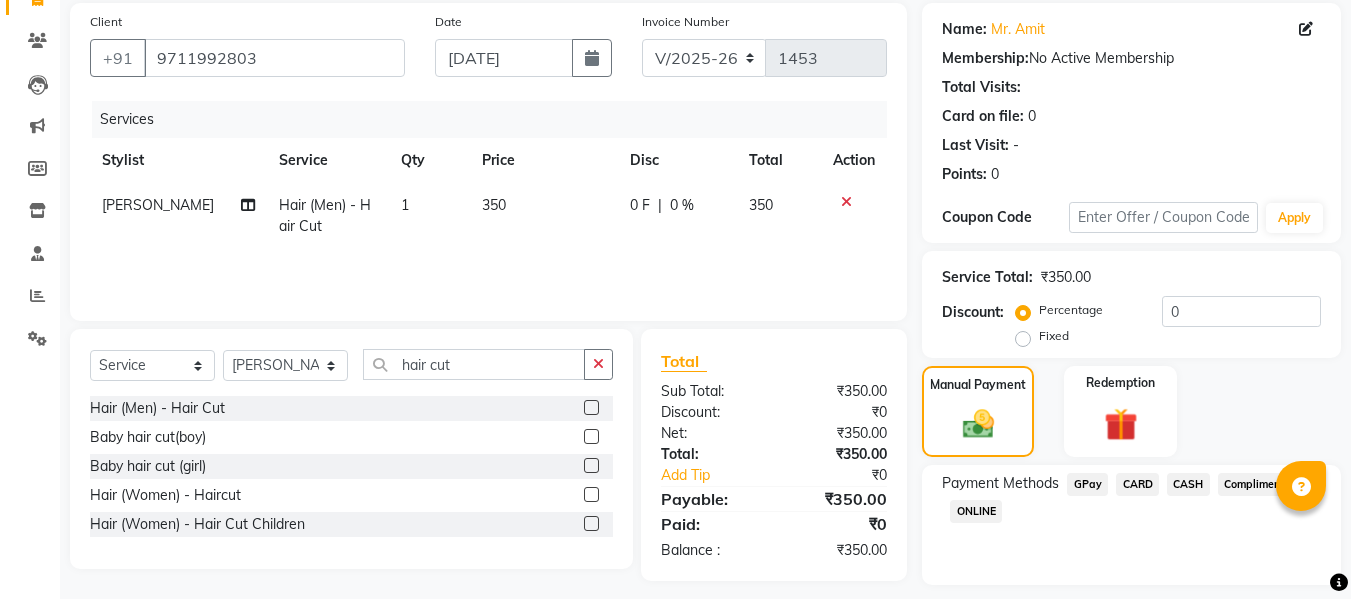 click on "GPay" 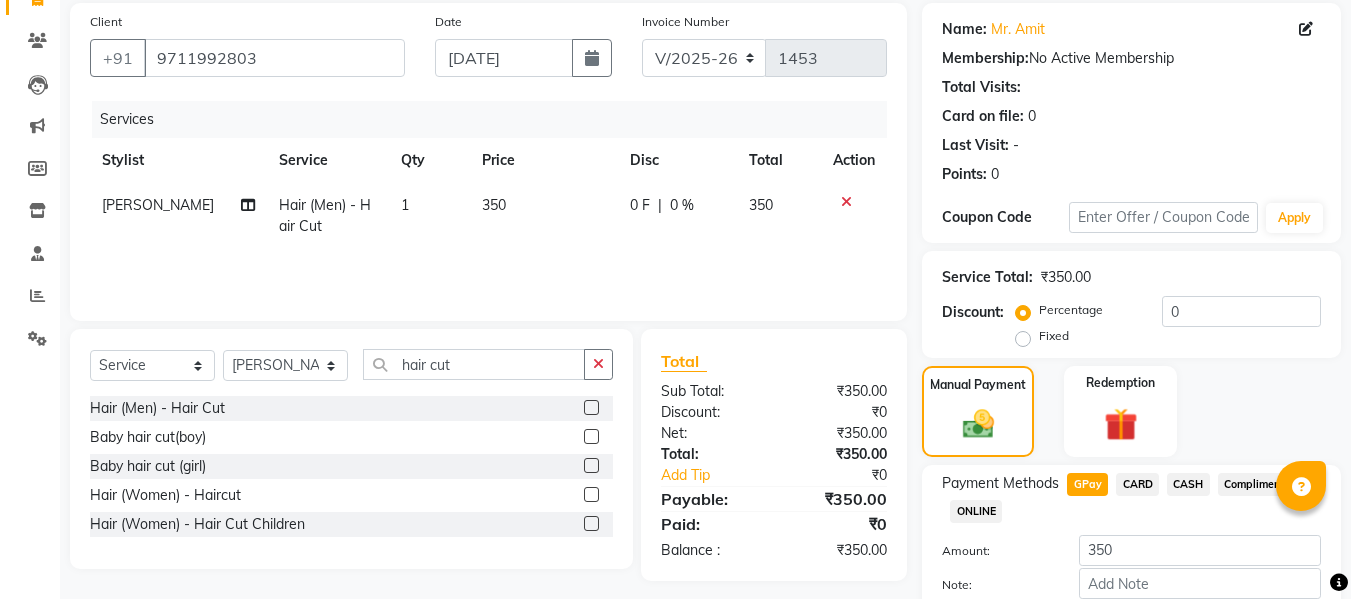 scroll, scrollTop: 260, scrollLeft: 0, axis: vertical 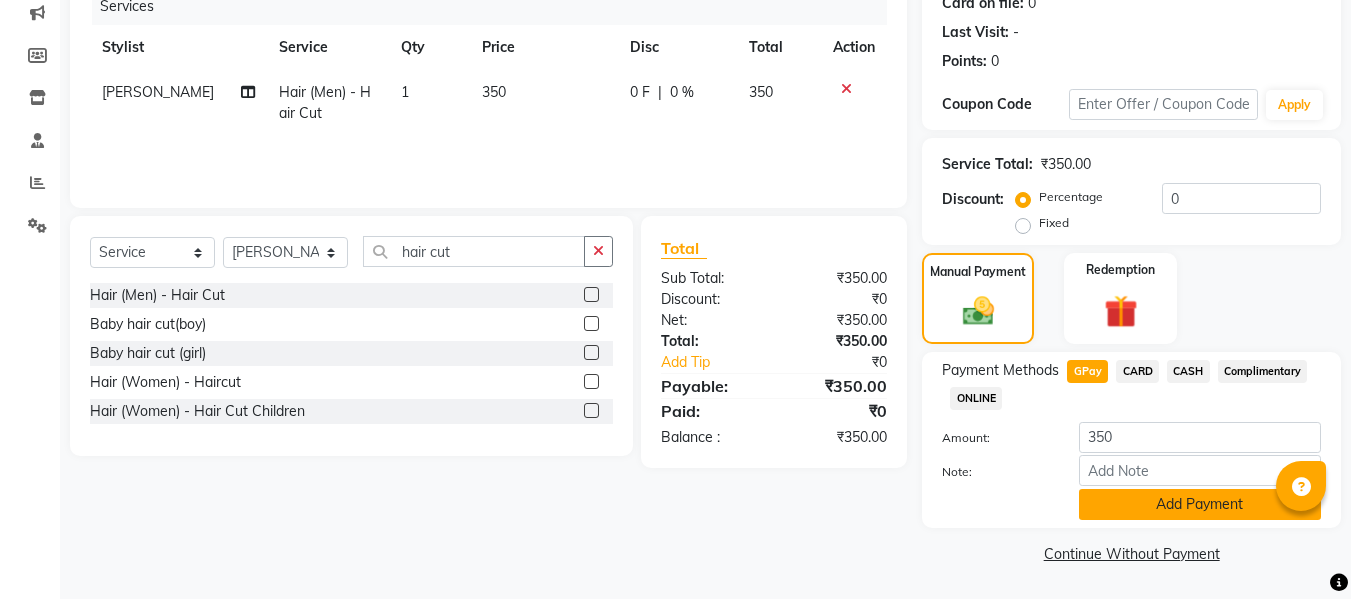 click on "Add Payment" 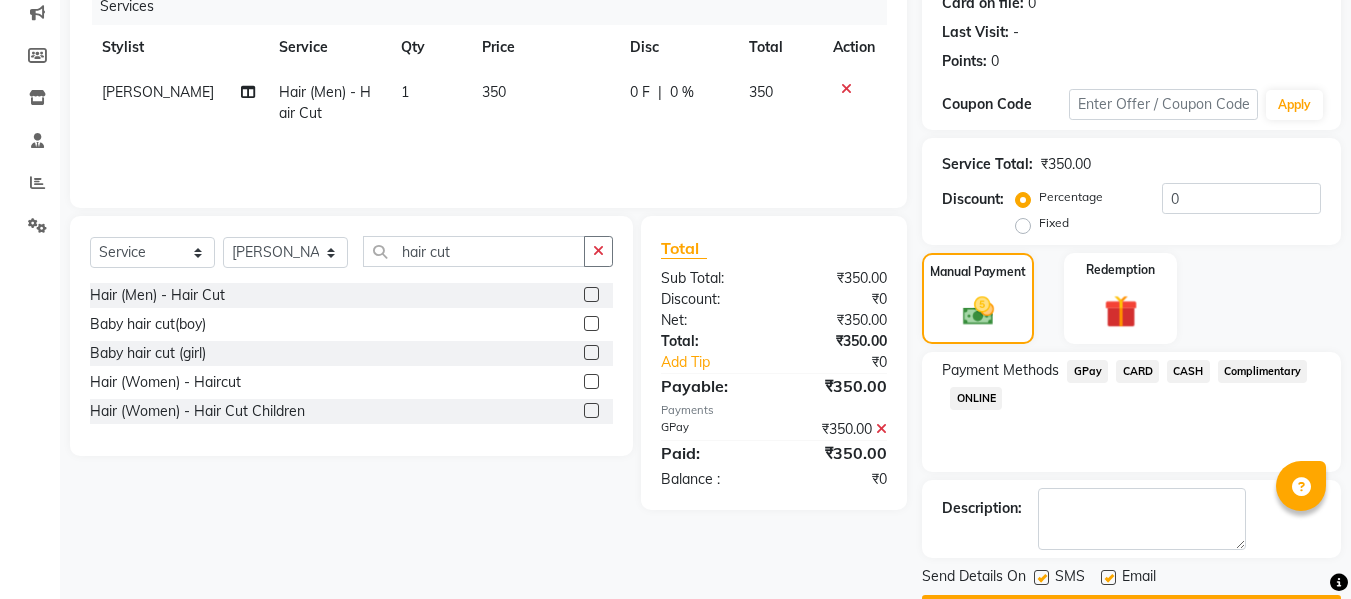 scroll, scrollTop: 317, scrollLeft: 0, axis: vertical 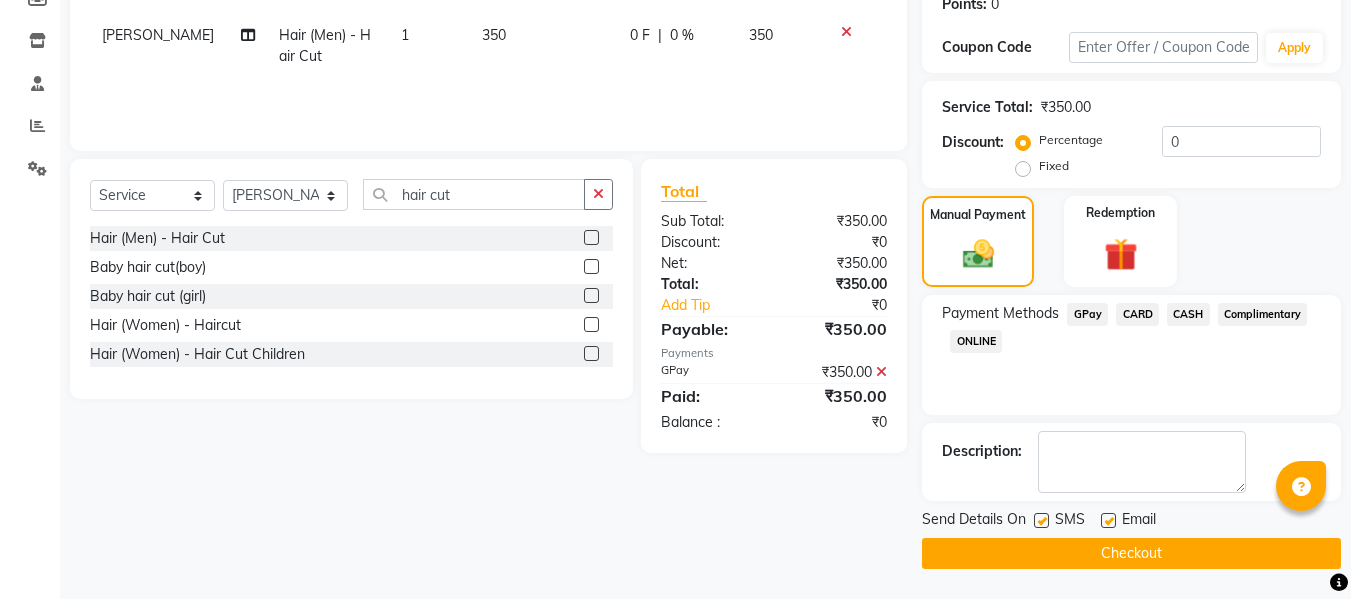 click on "Checkout" 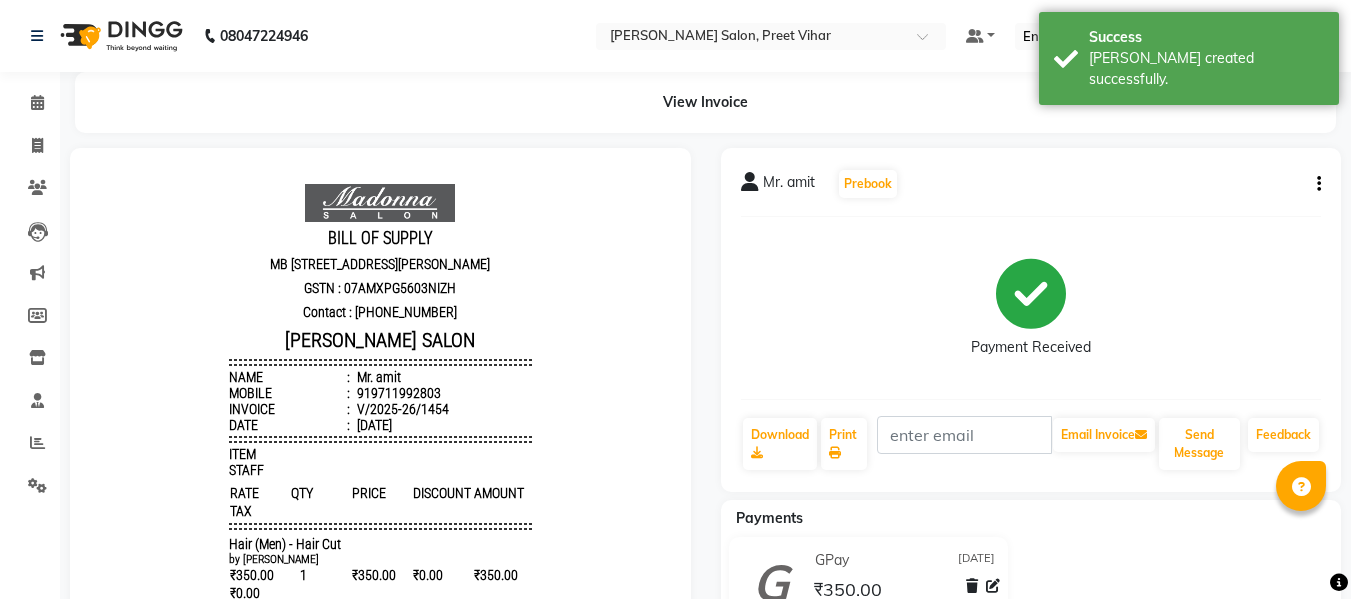scroll, scrollTop: 0, scrollLeft: 0, axis: both 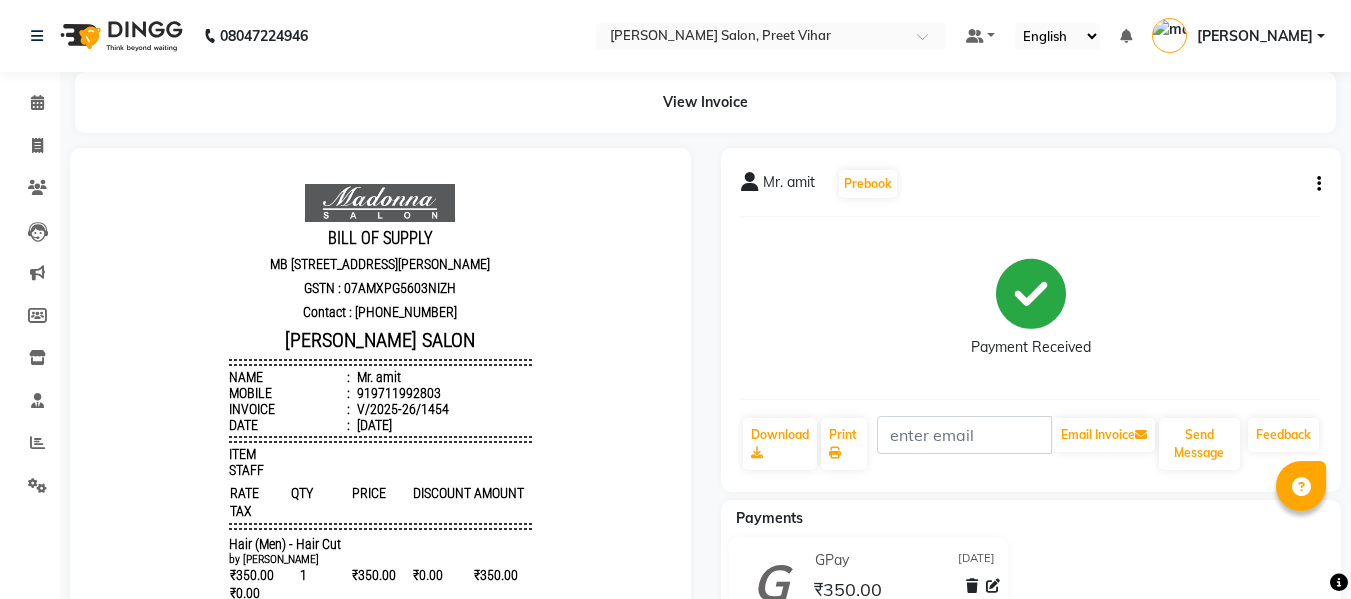 click on "GPay 13-07-2025 ₹350.00  Added on 13-07-2025" 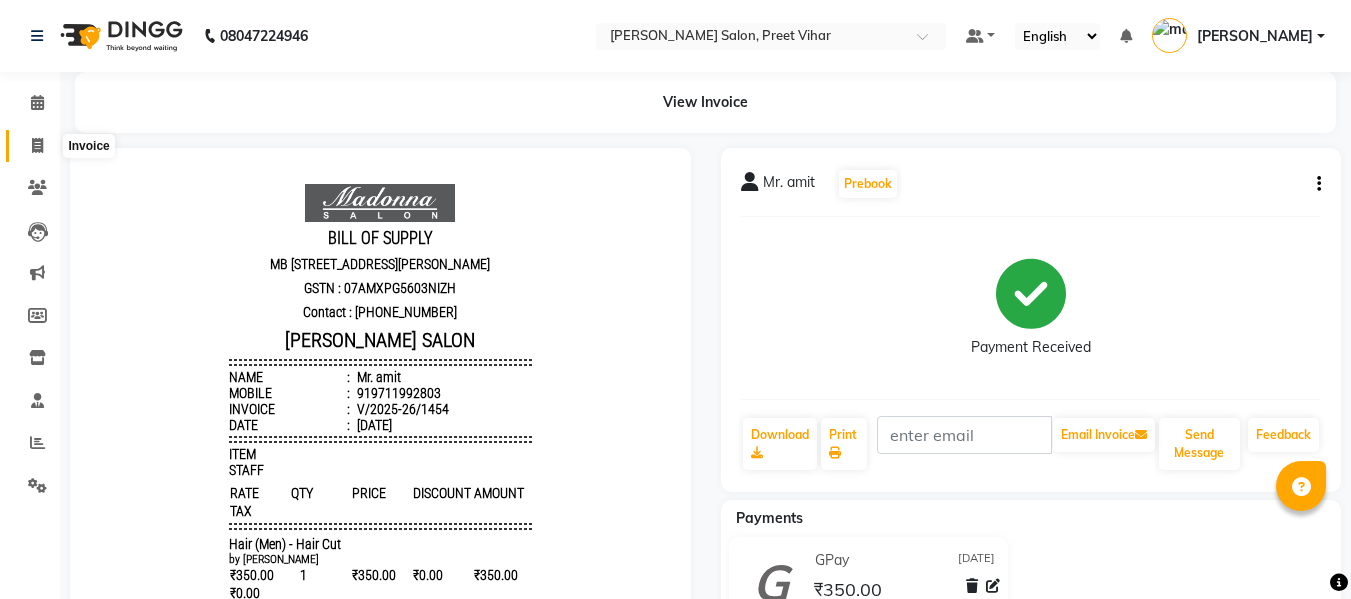click 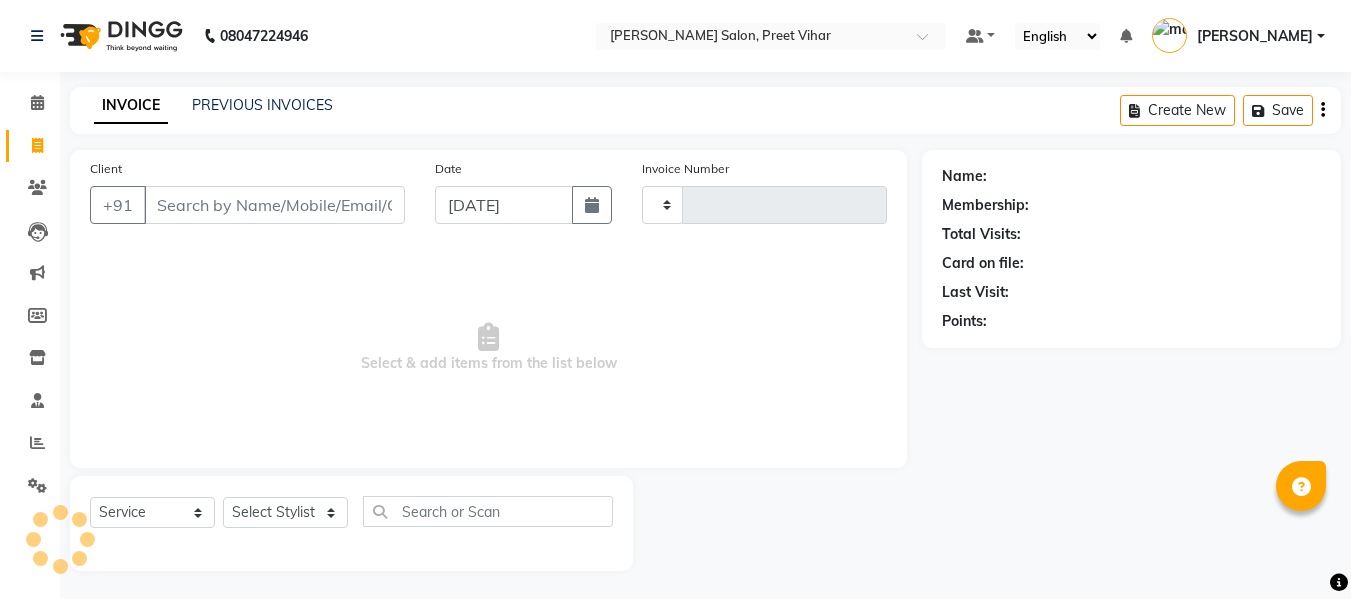scroll, scrollTop: 2, scrollLeft: 0, axis: vertical 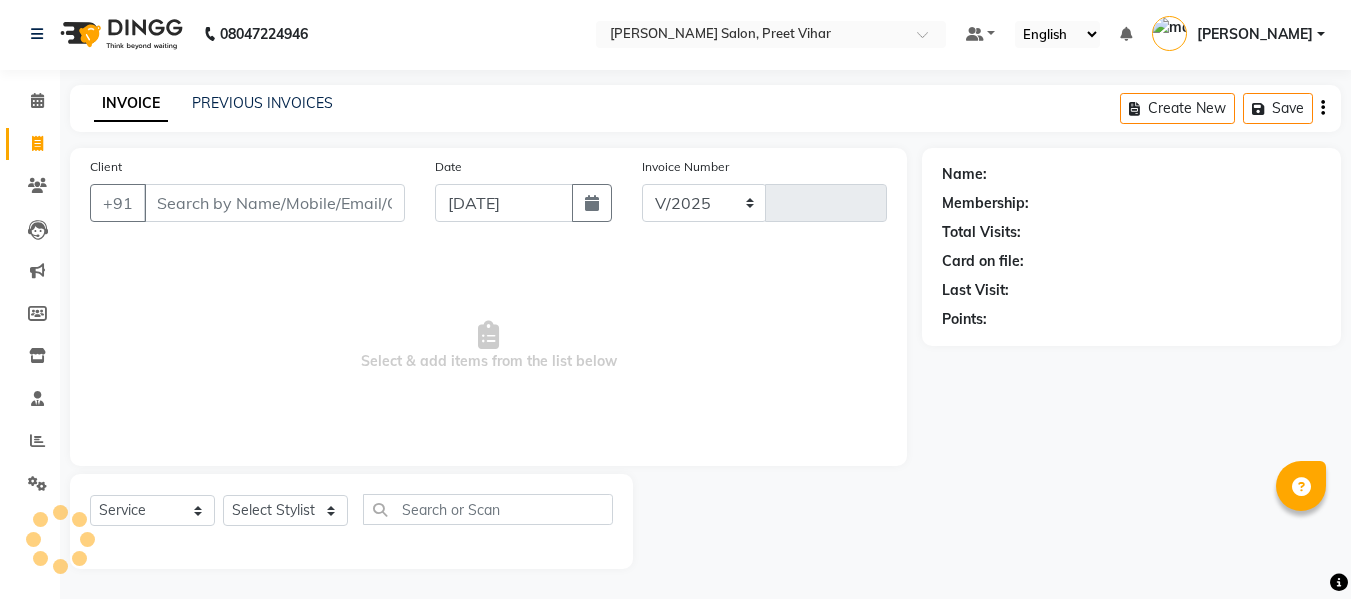 select on "6469" 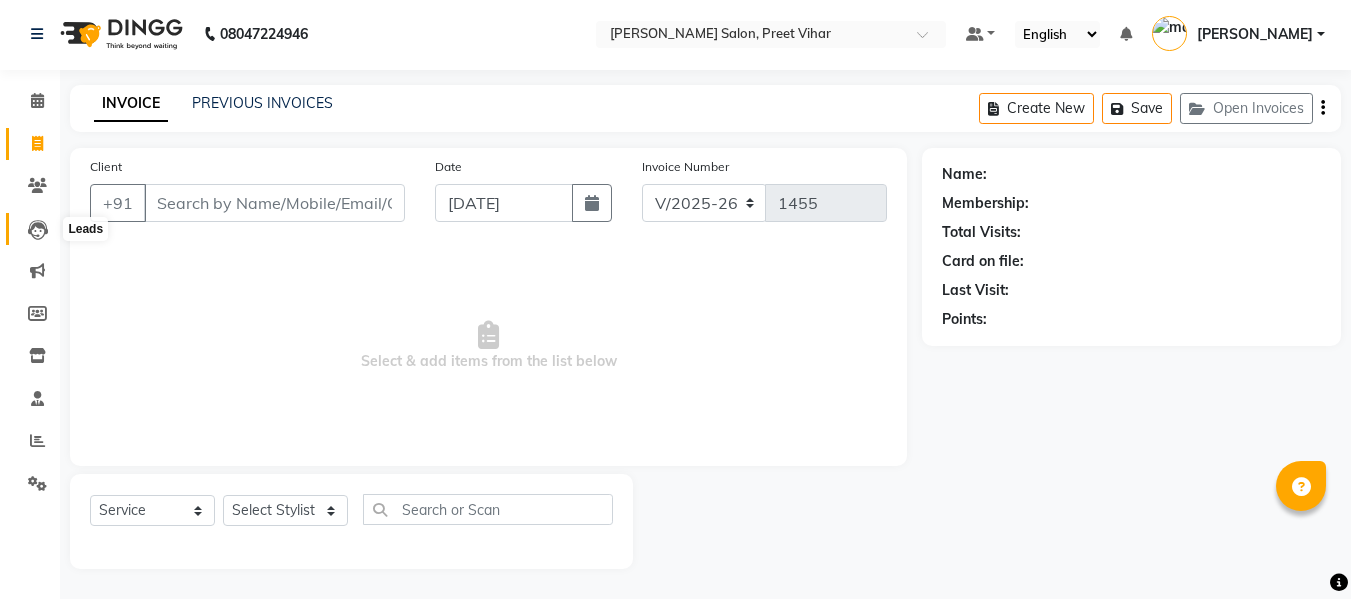click 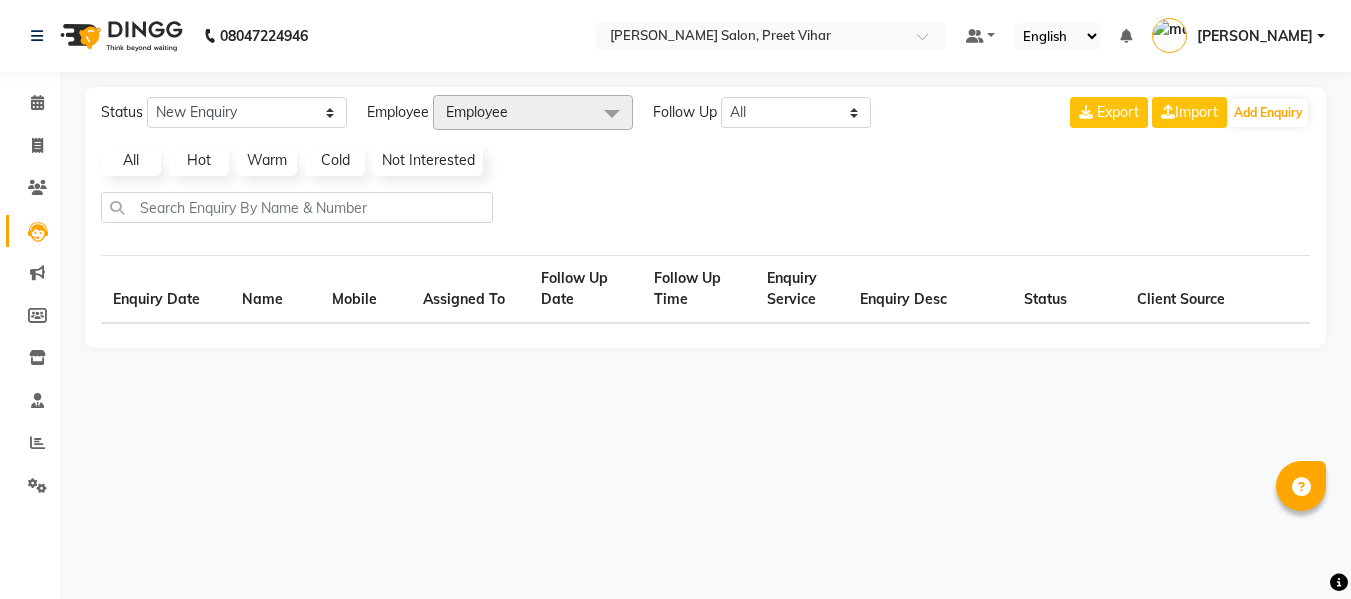scroll, scrollTop: 0, scrollLeft: 0, axis: both 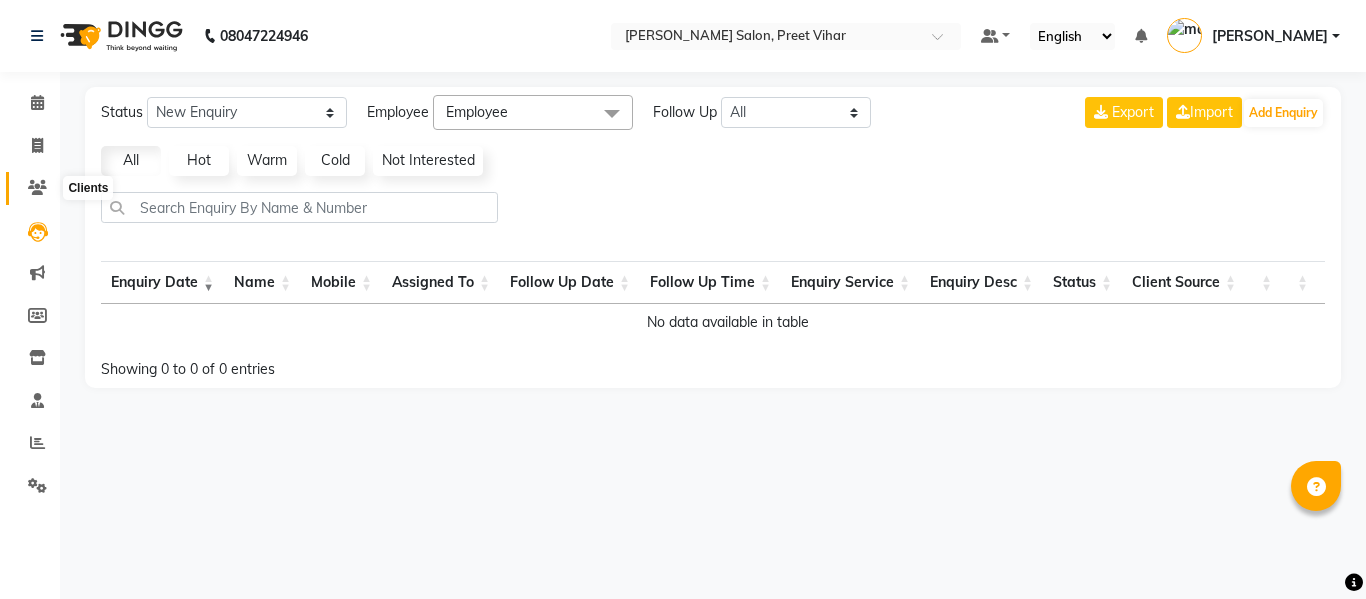 click 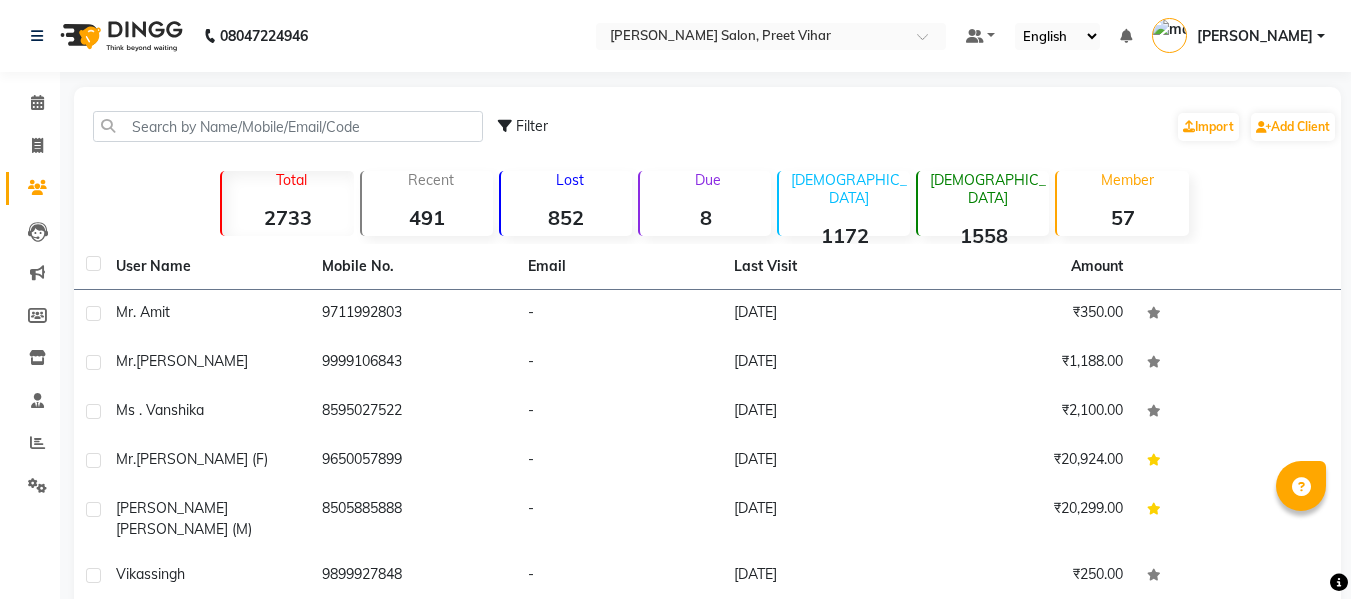 click 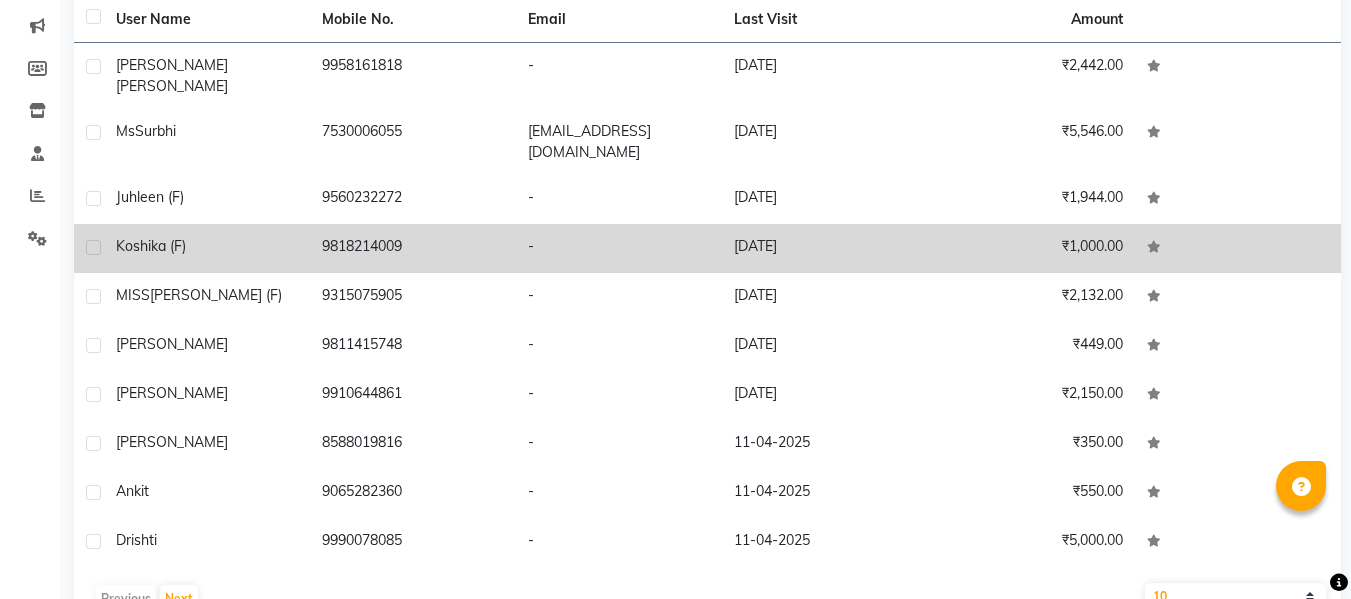 scroll, scrollTop: 284, scrollLeft: 0, axis: vertical 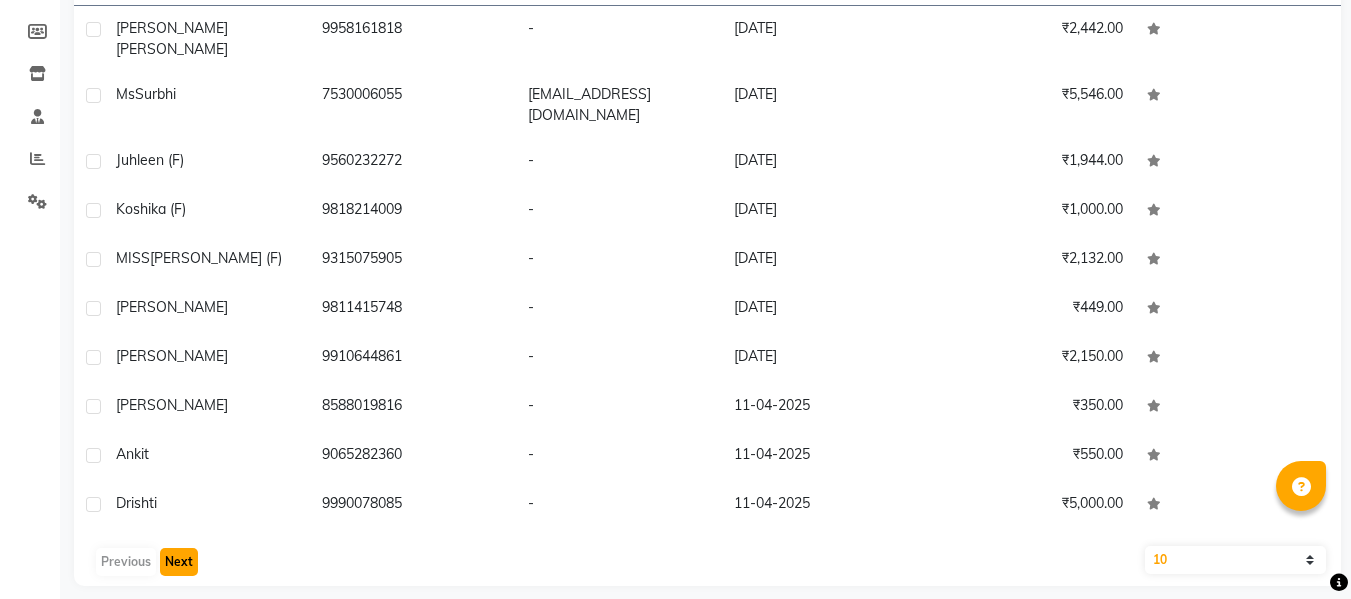 click on "Next" 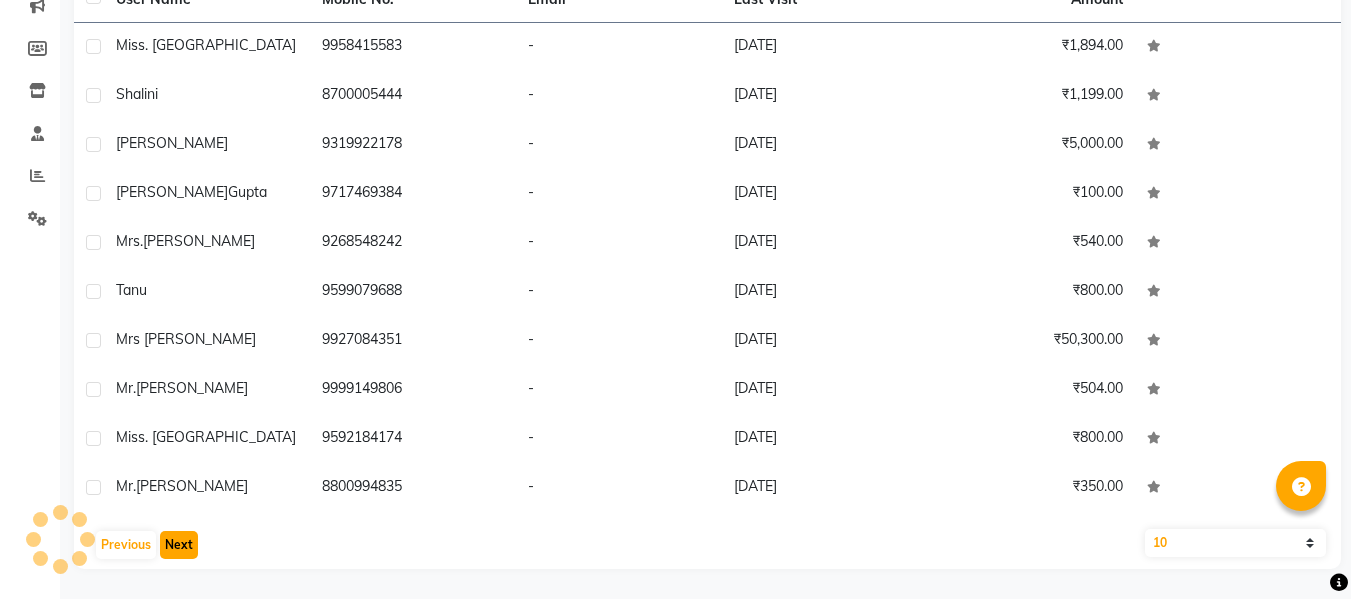 scroll, scrollTop: 267, scrollLeft: 0, axis: vertical 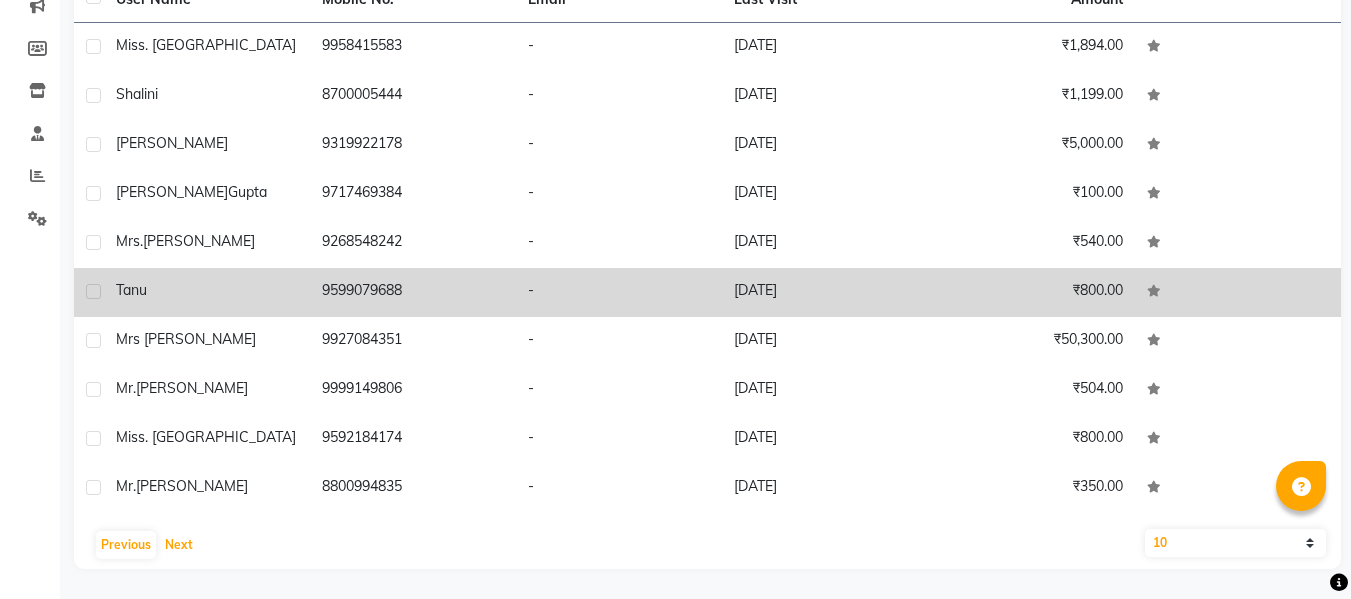 type 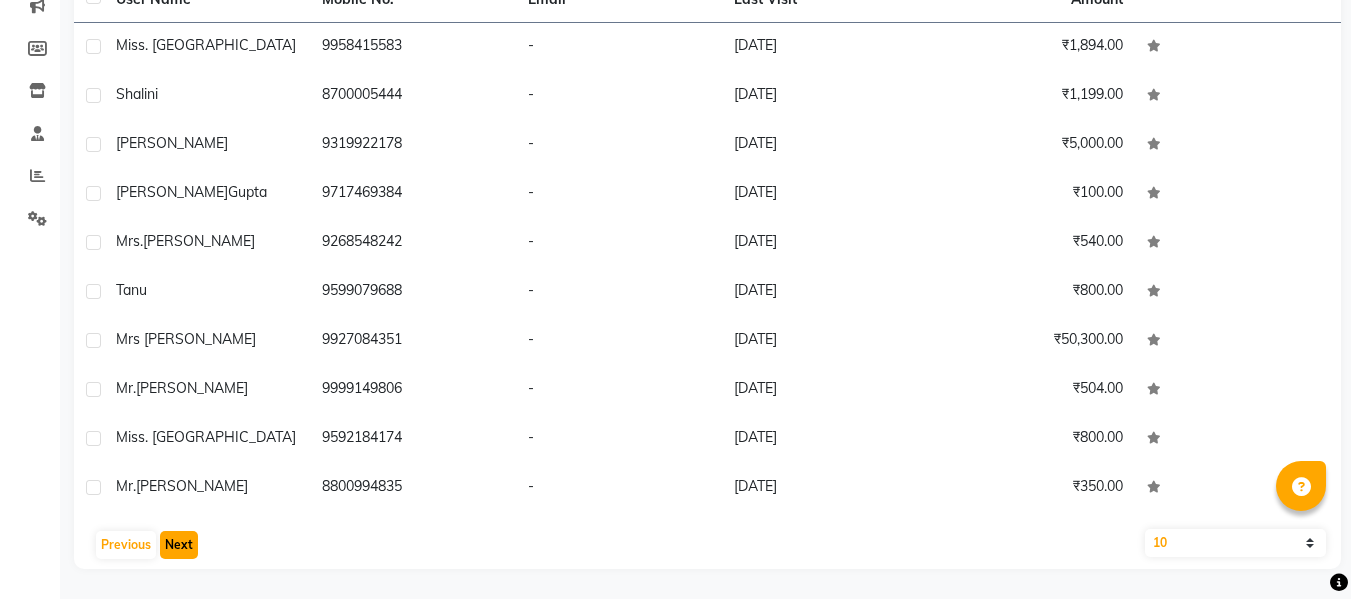 click on "Next" 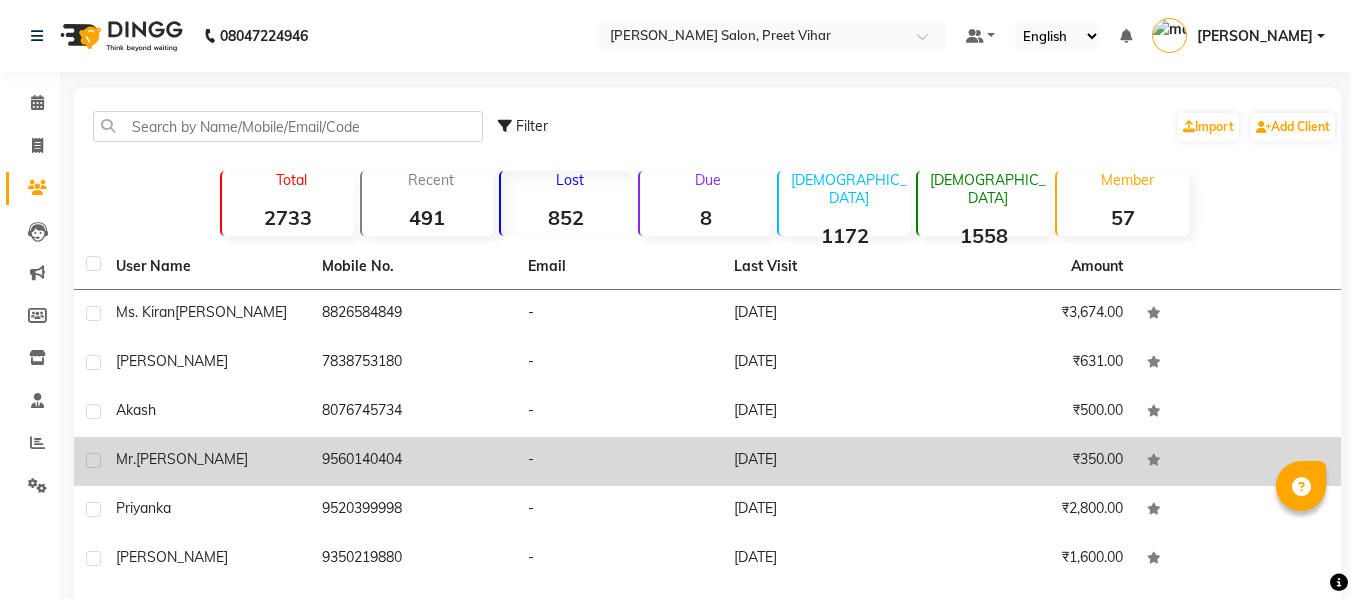 scroll, scrollTop: 267, scrollLeft: 0, axis: vertical 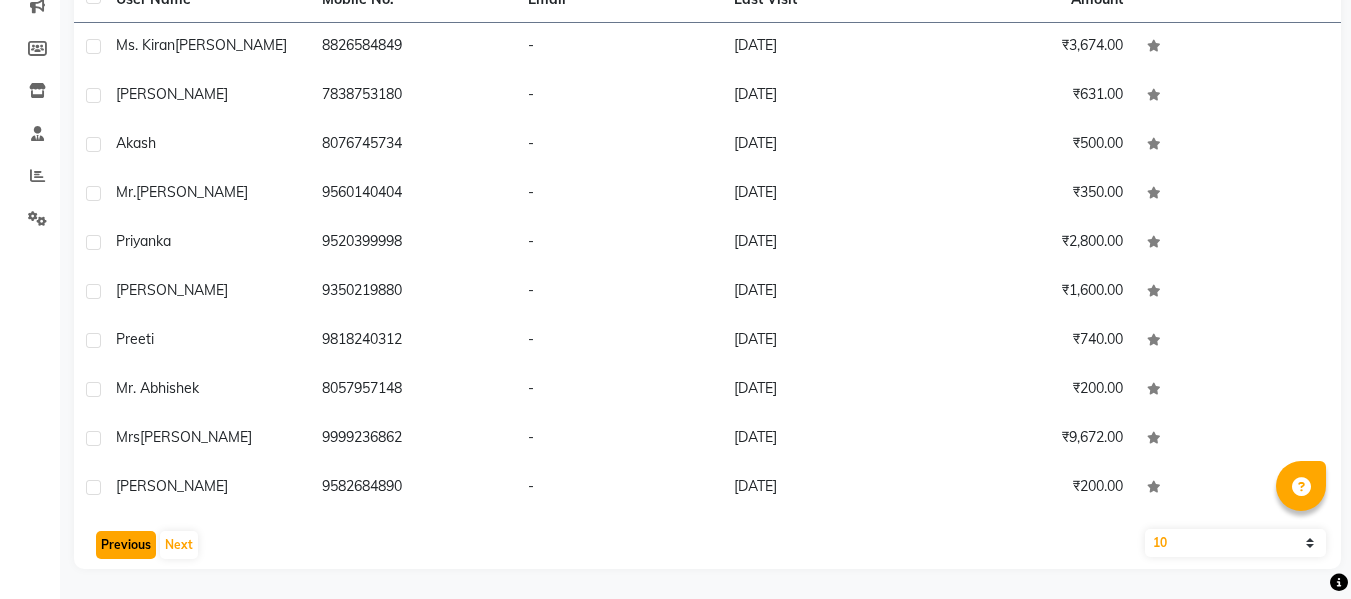 click on "Previous" 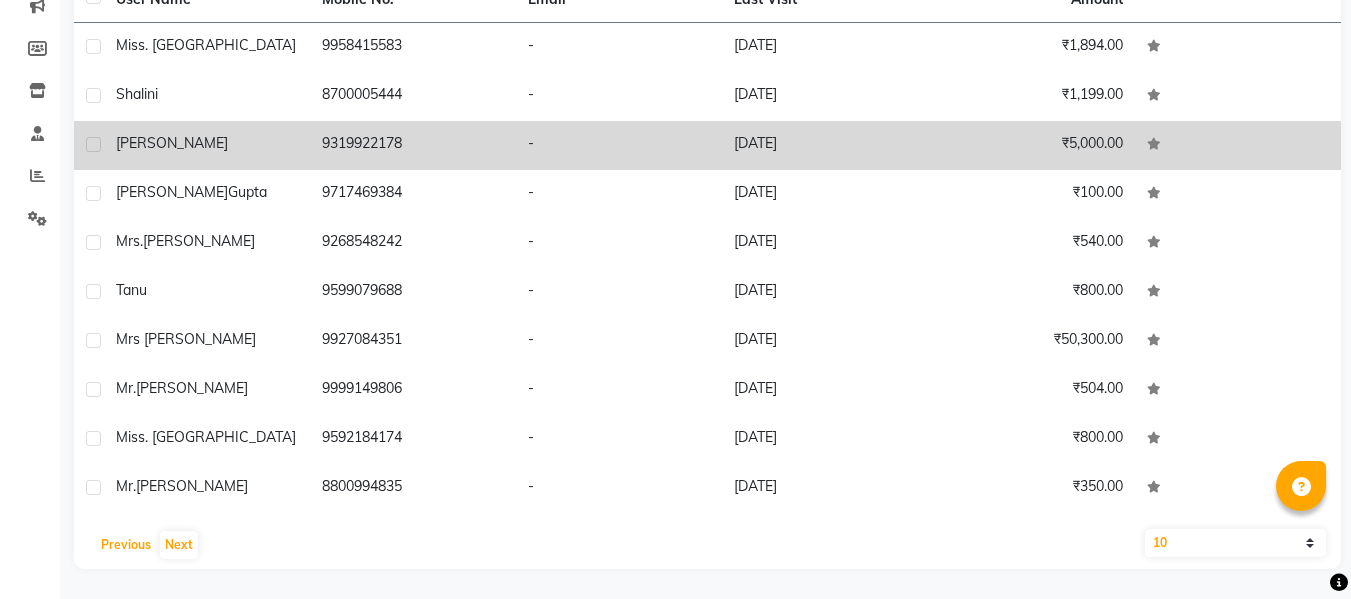 scroll, scrollTop: 0, scrollLeft: 0, axis: both 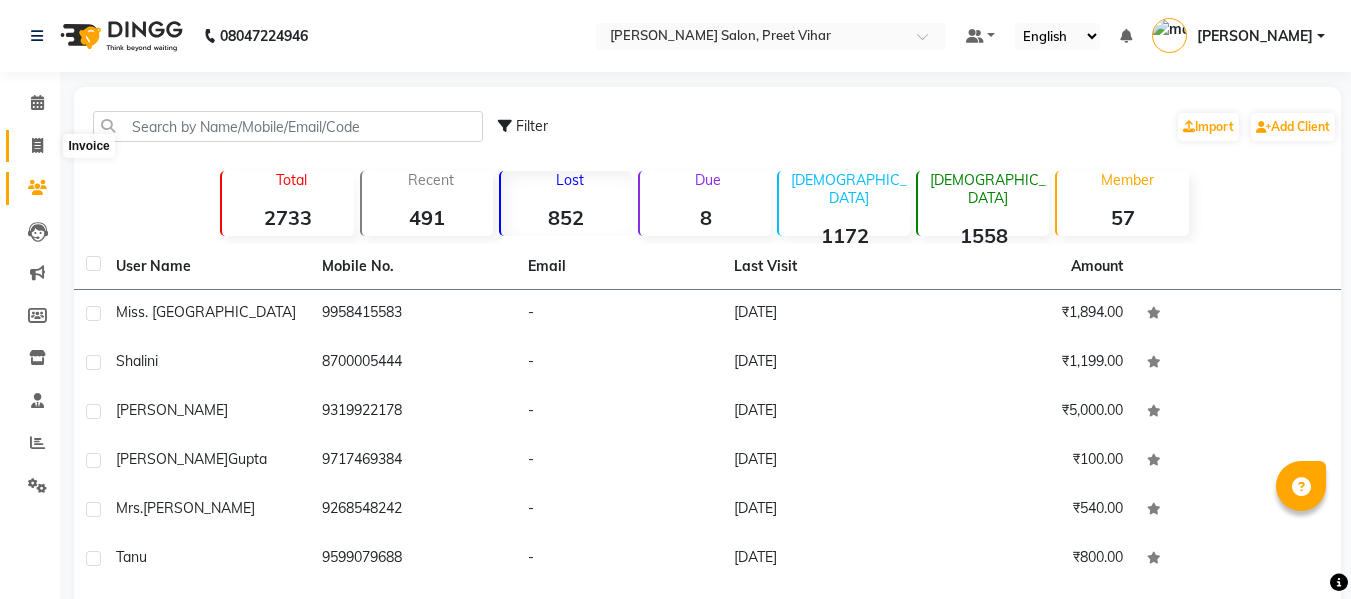 click 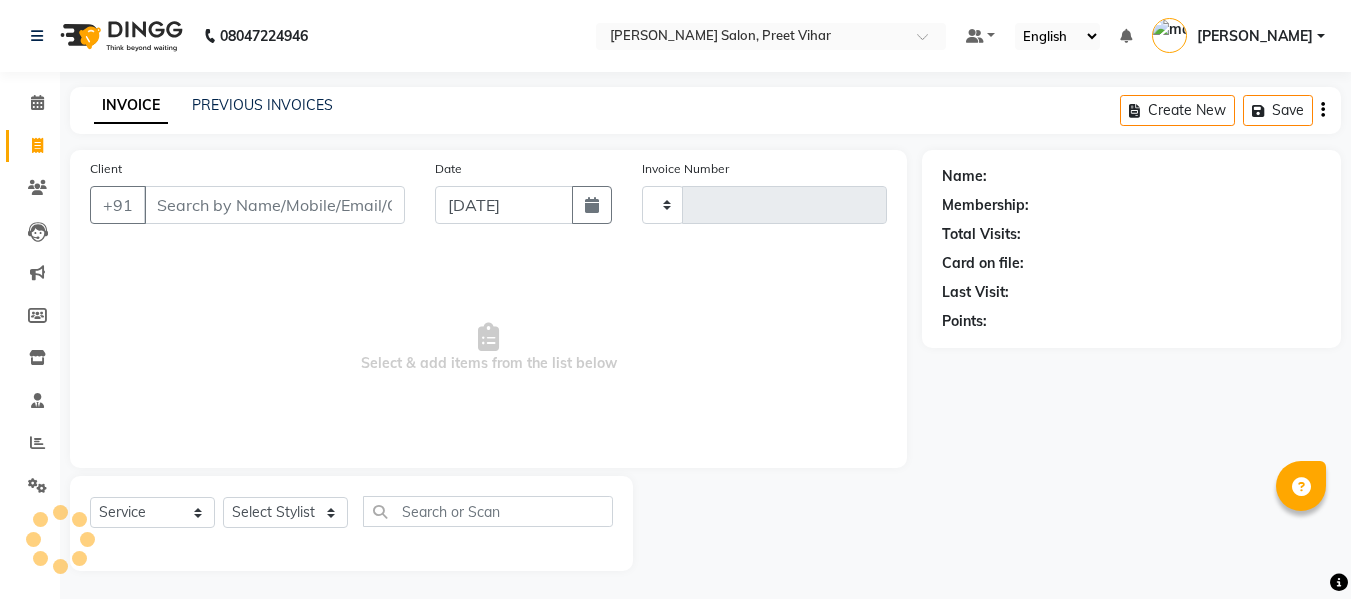 scroll, scrollTop: 2, scrollLeft: 0, axis: vertical 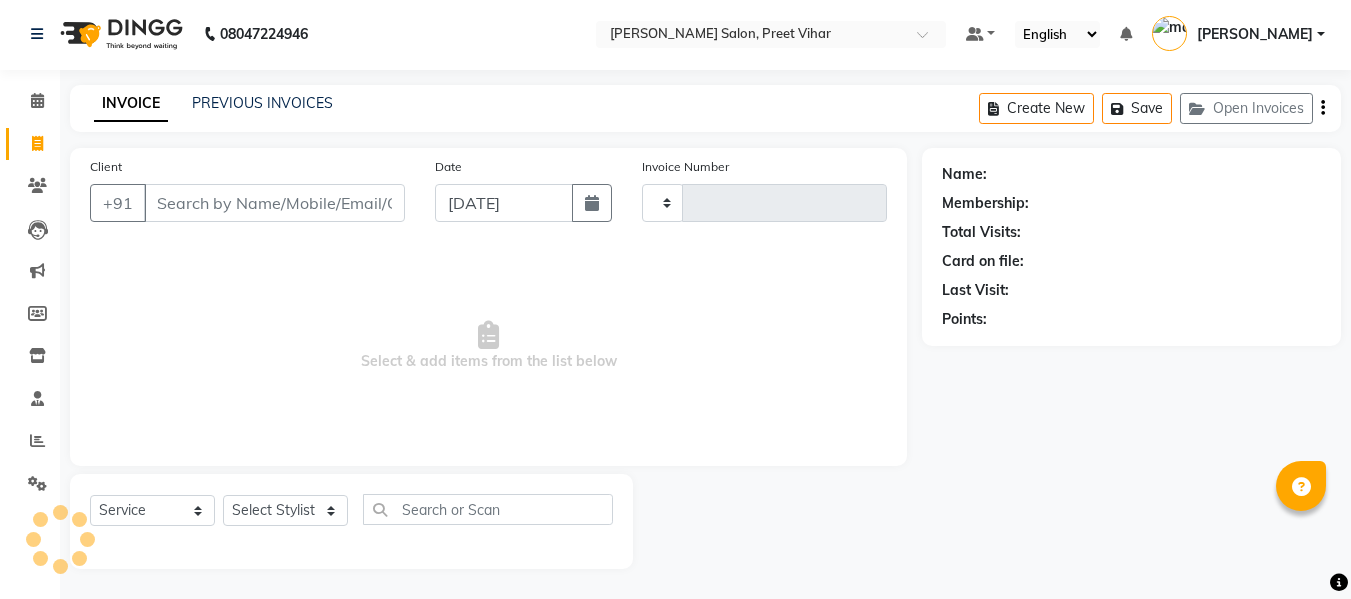 type on "1455" 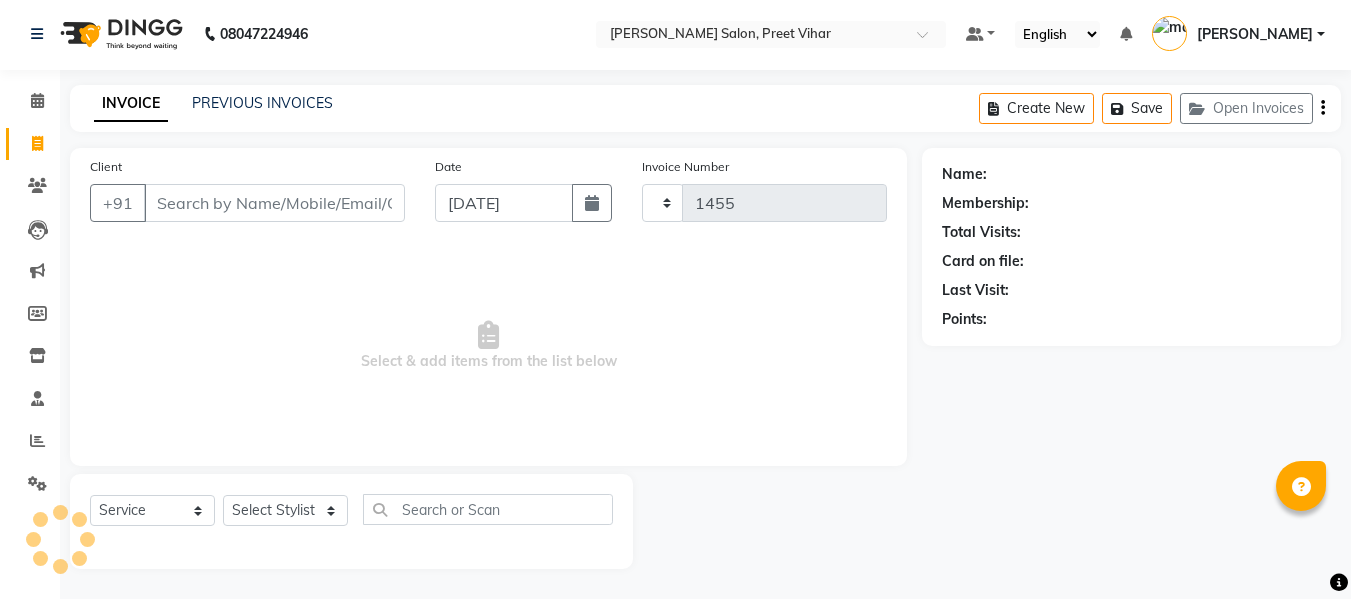 select on "6469" 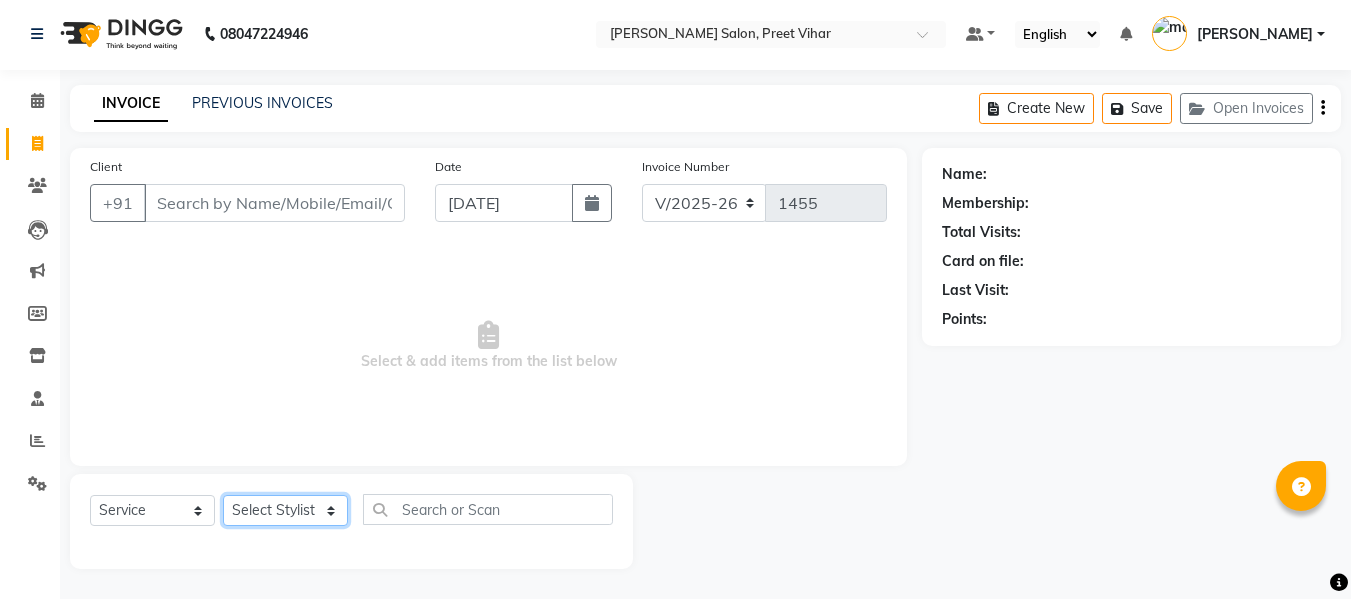 click on "Select Stylist [PERSON_NAME] [PERSON_NAME] Armaan  Dipika [PERSON_NAME] [PERSON_NAME] [PERSON_NAME] [PERSON_NAME] Nikhil [PERSON_NAME] [PERSON_NAME]  Twinkle Gupta" 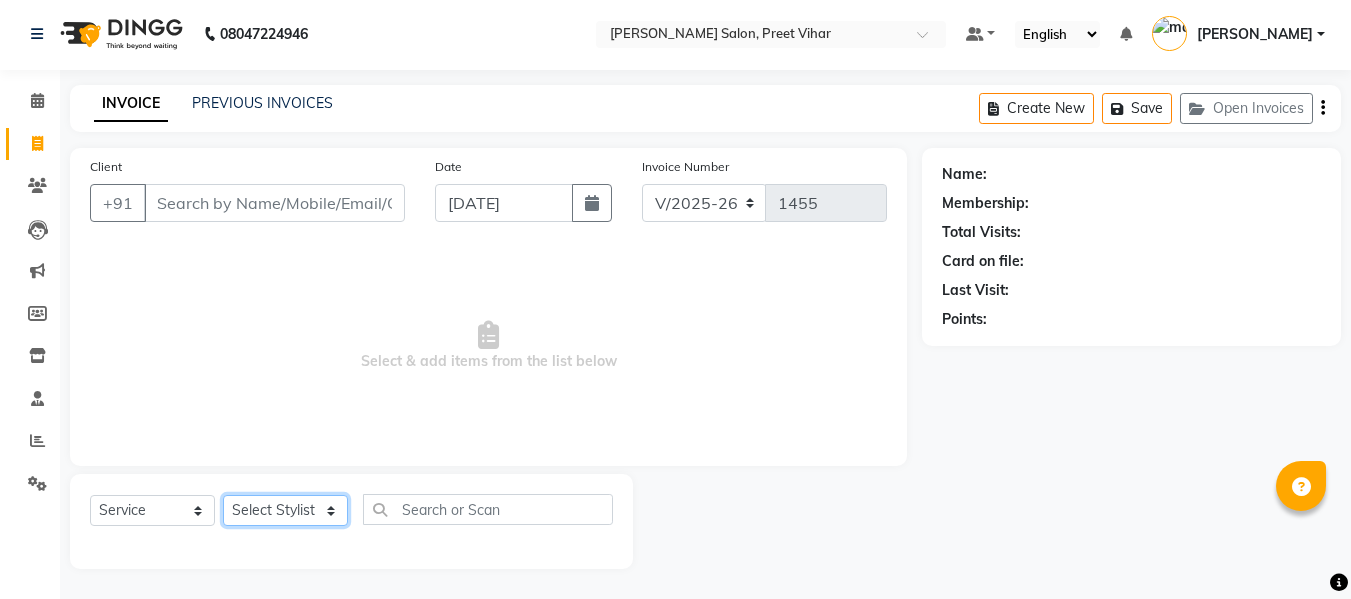 select on "49733" 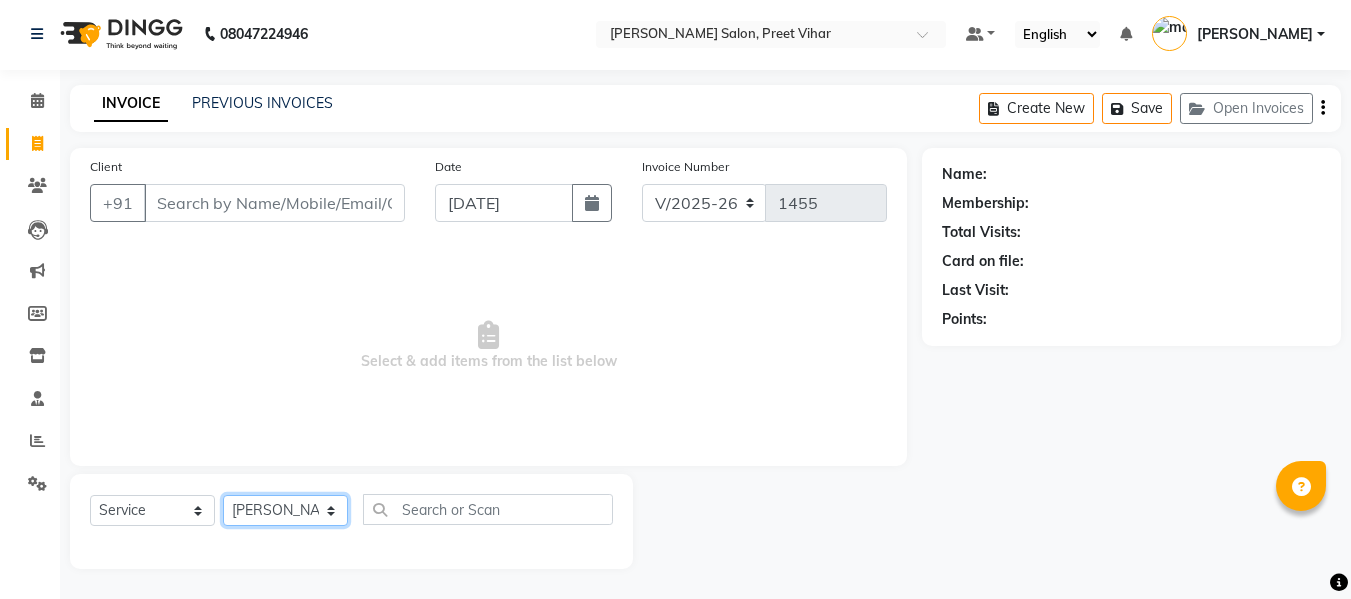 click on "Select Stylist [PERSON_NAME] [PERSON_NAME] Armaan  Dipika [PERSON_NAME] [PERSON_NAME] [PERSON_NAME] [PERSON_NAME] Nikhil [PERSON_NAME] [PERSON_NAME]  Twinkle Gupta" 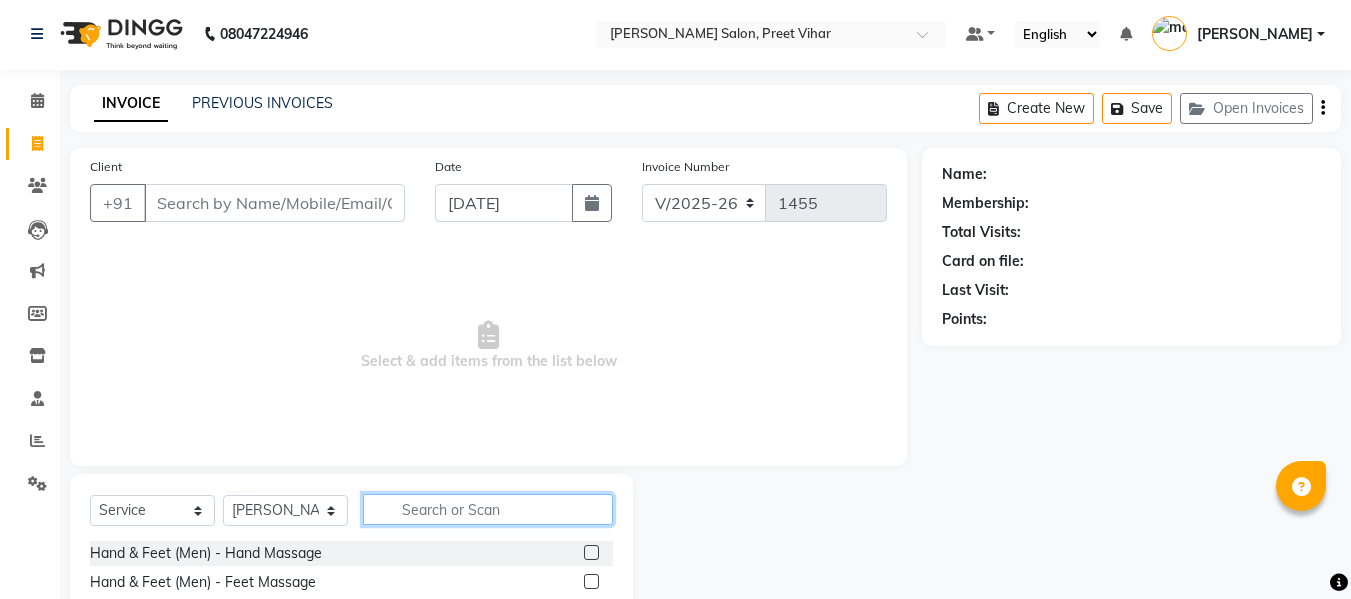 click 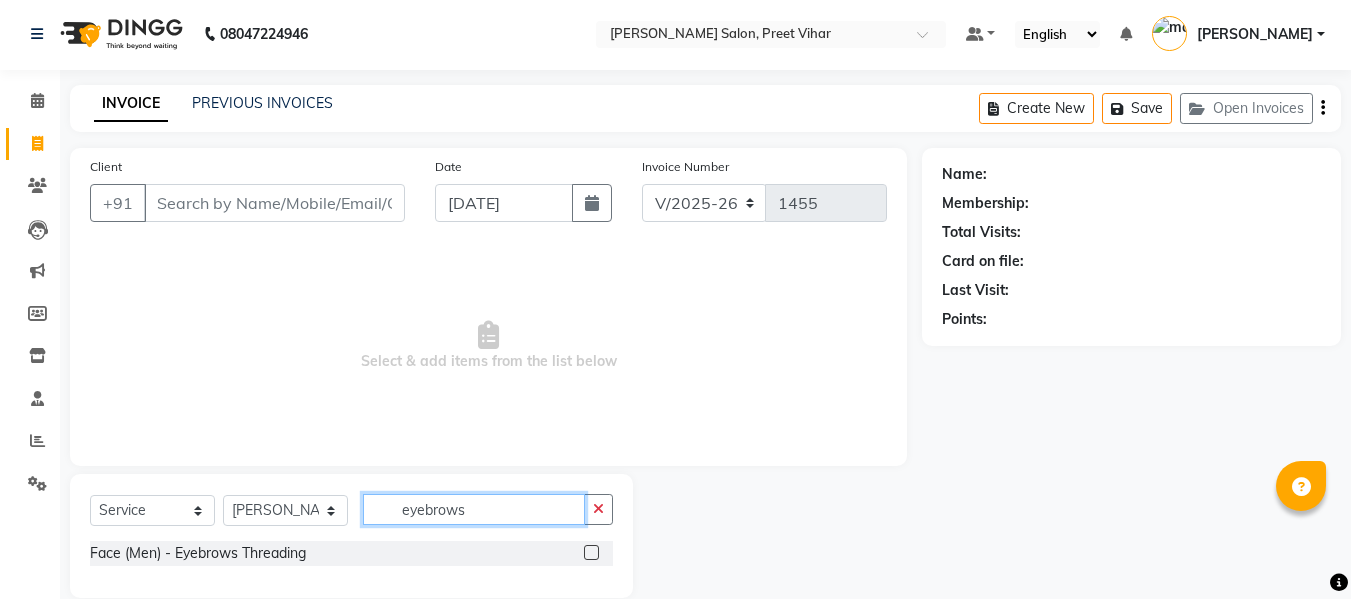 type on "eyebrows" 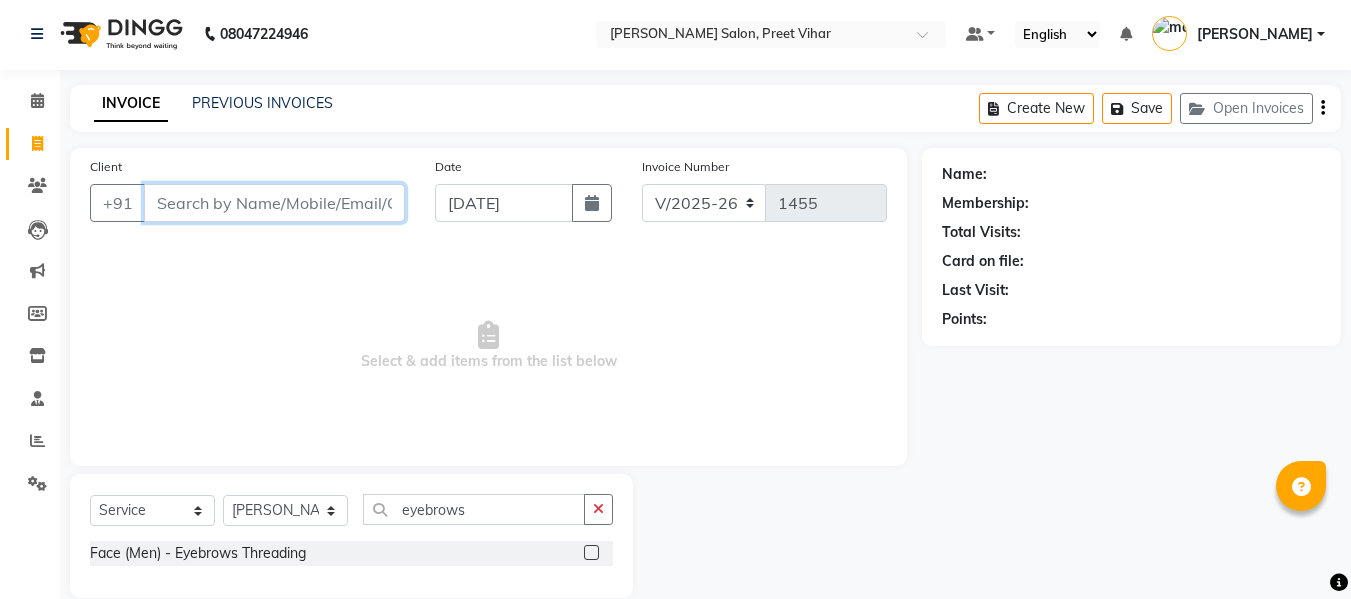 click on "Client" at bounding box center (274, 203) 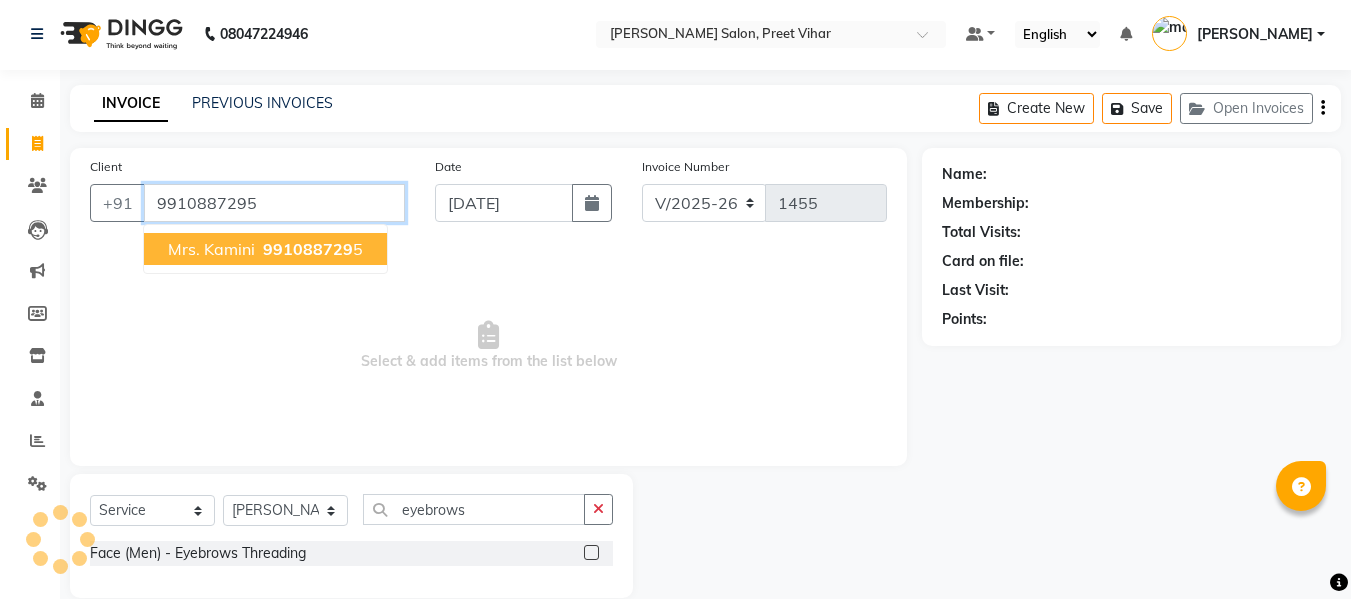 type on "9910887295" 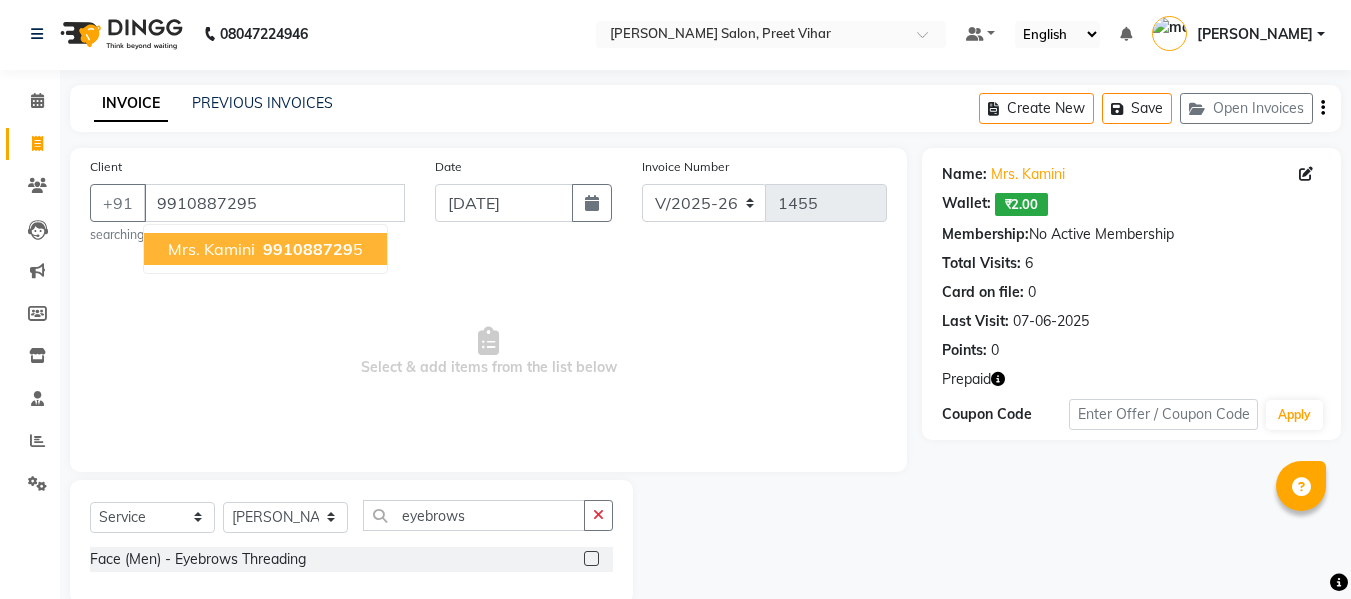 click on "991088729" at bounding box center (308, 249) 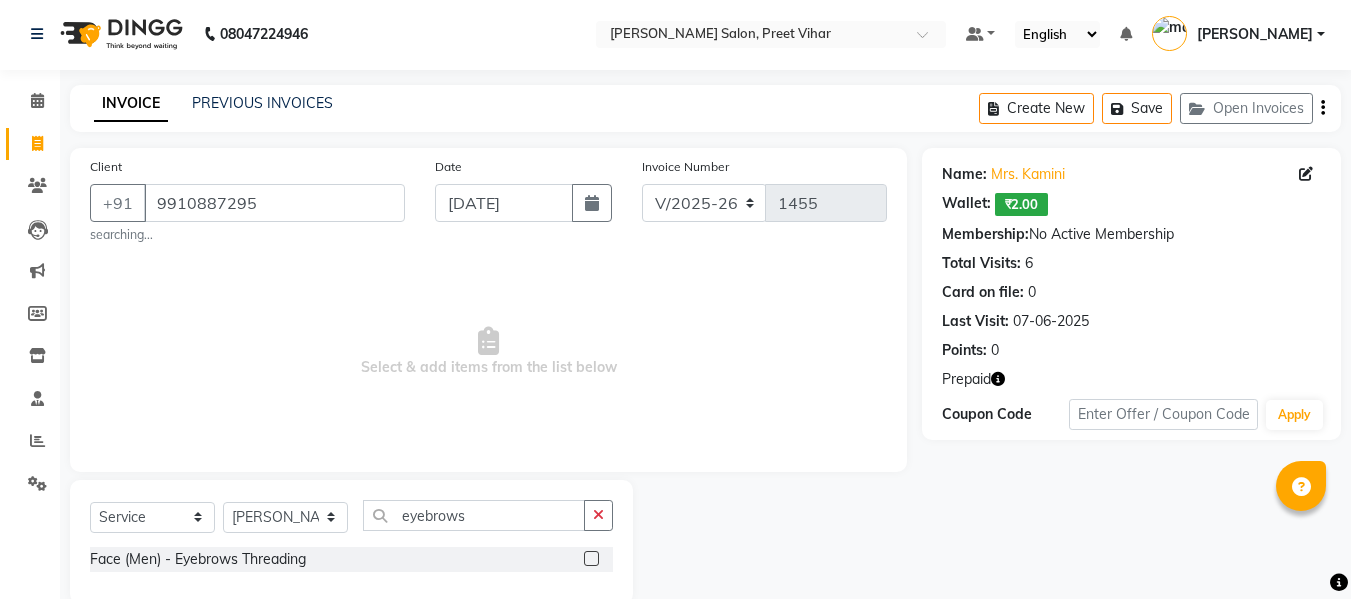 scroll, scrollTop: 37, scrollLeft: 0, axis: vertical 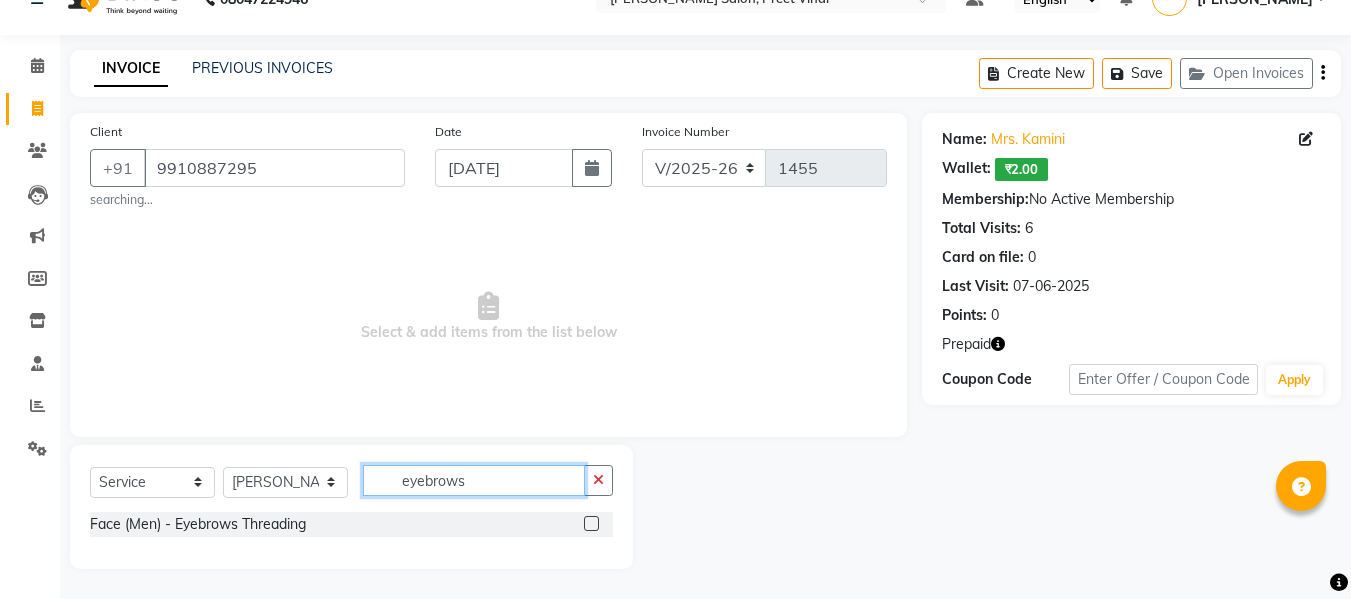 click on "eyebrows" 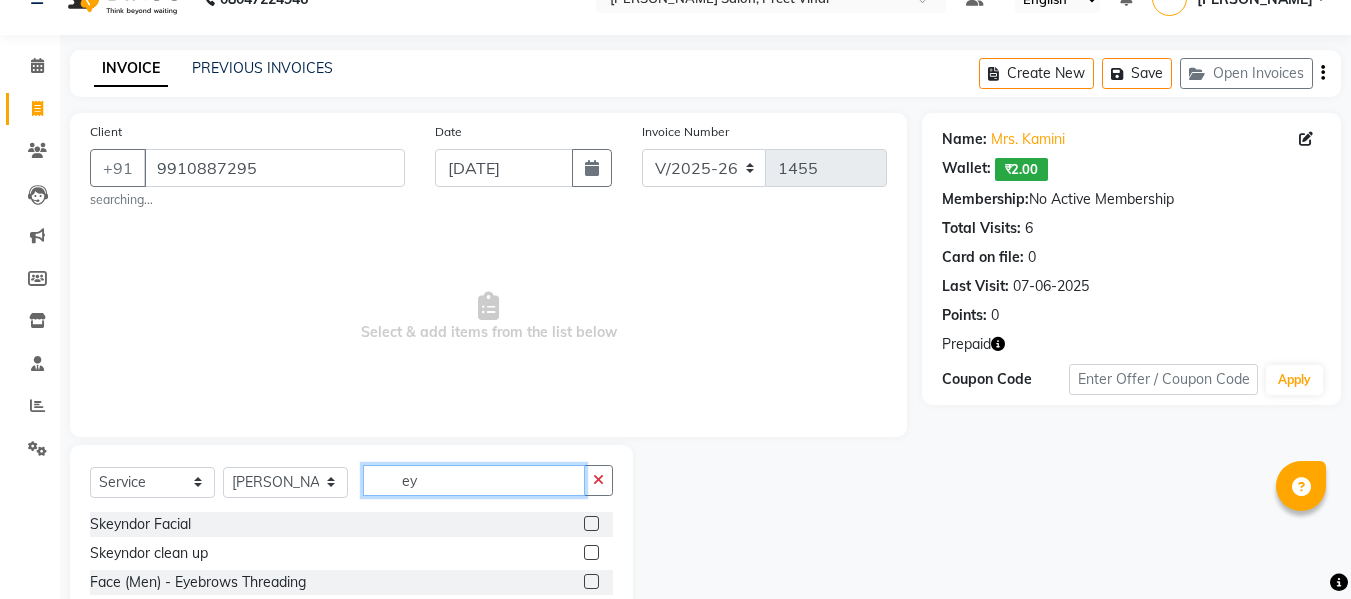 type on "e" 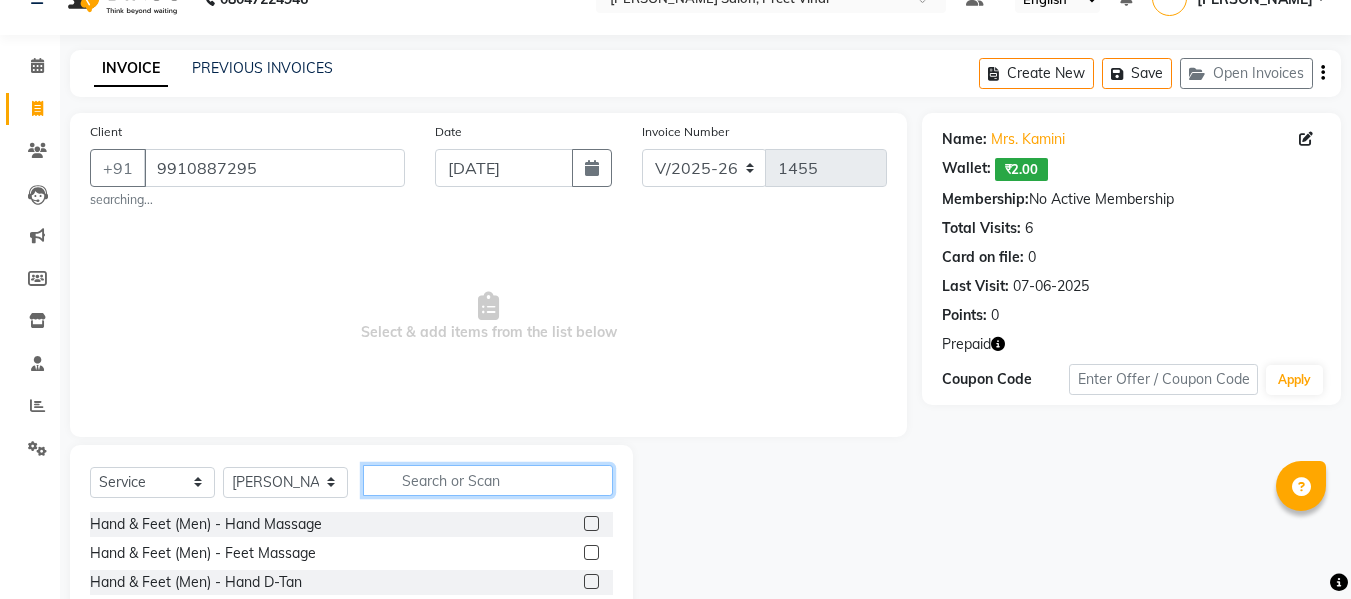 click 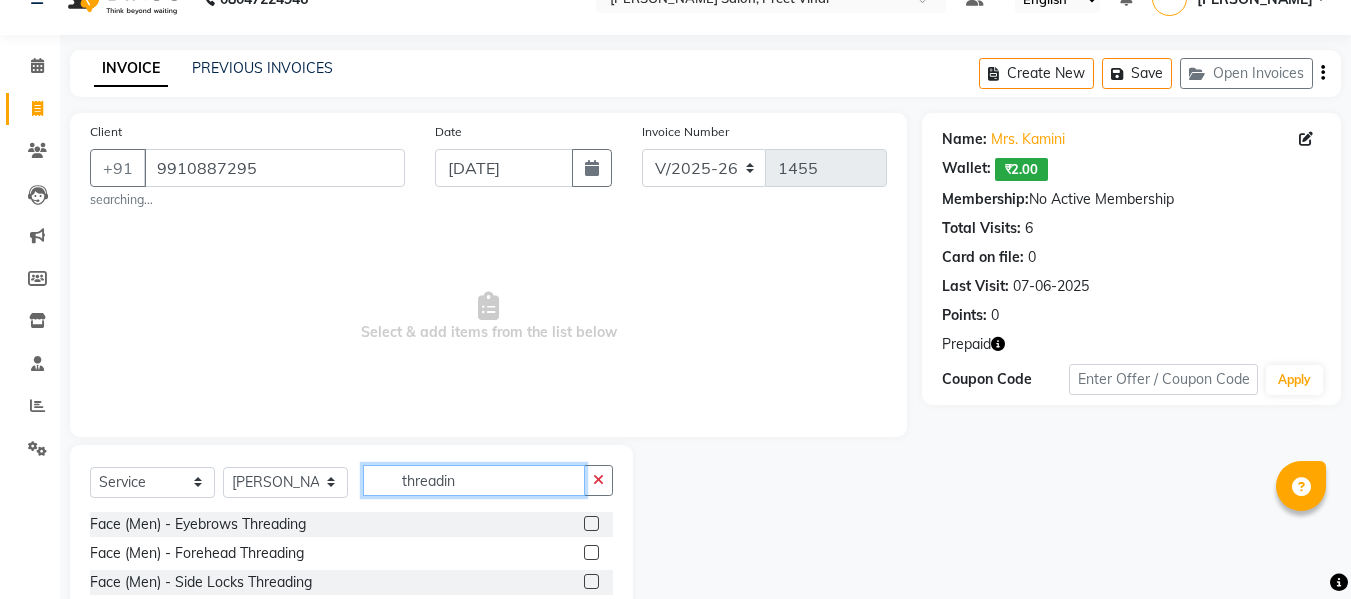 scroll, scrollTop: 208, scrollLeft: 0, axis: vertical 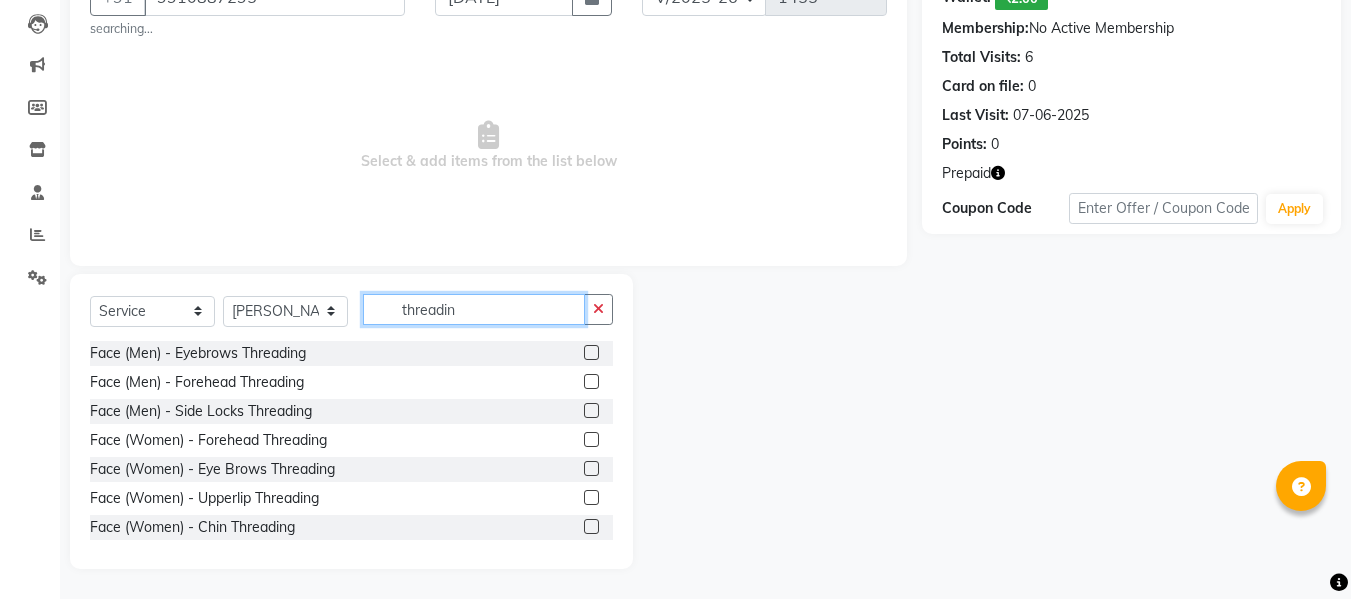 type on "threadin" 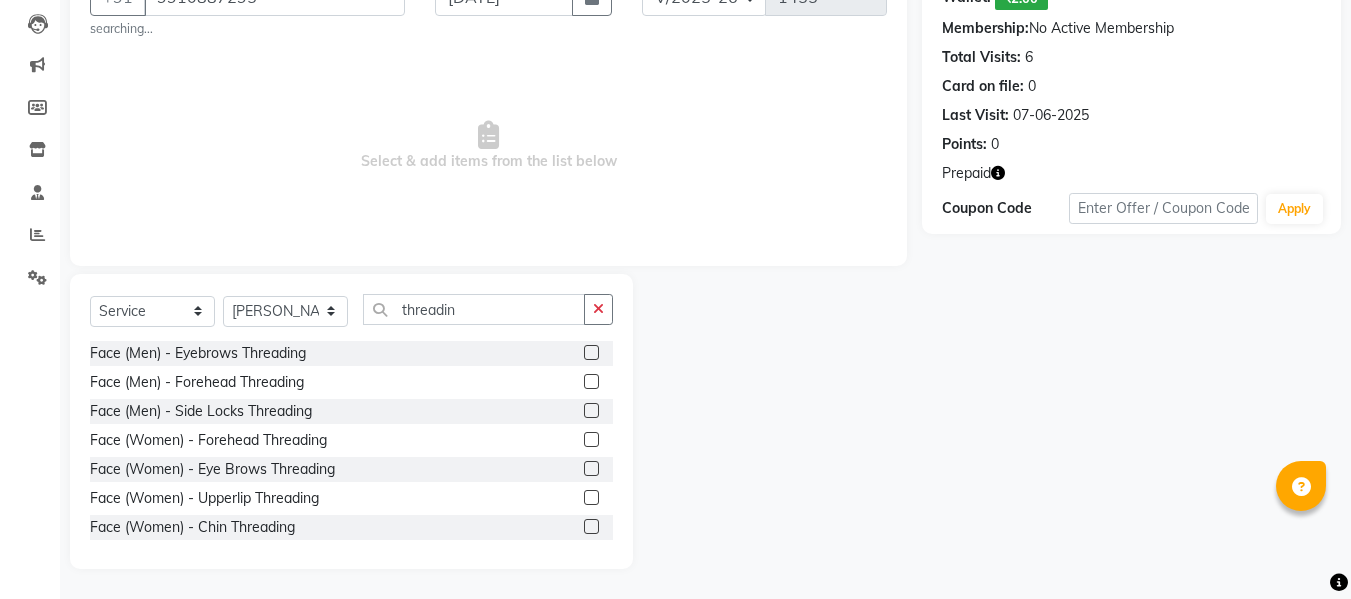 click 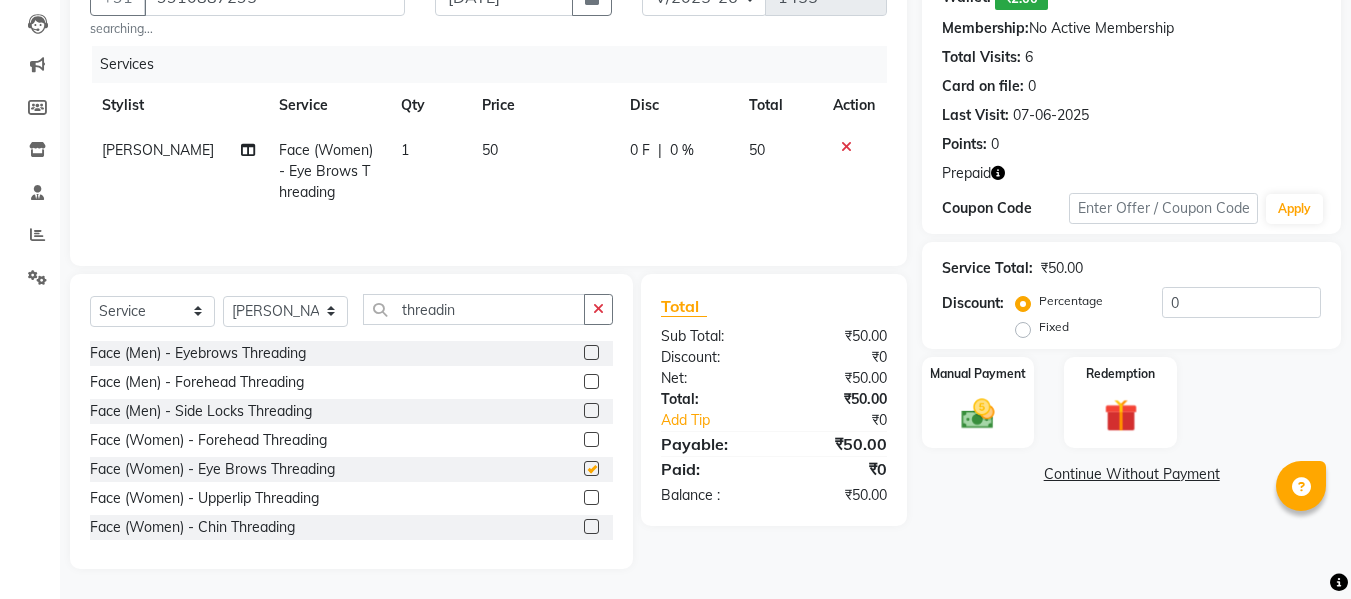 checkbox on "false" 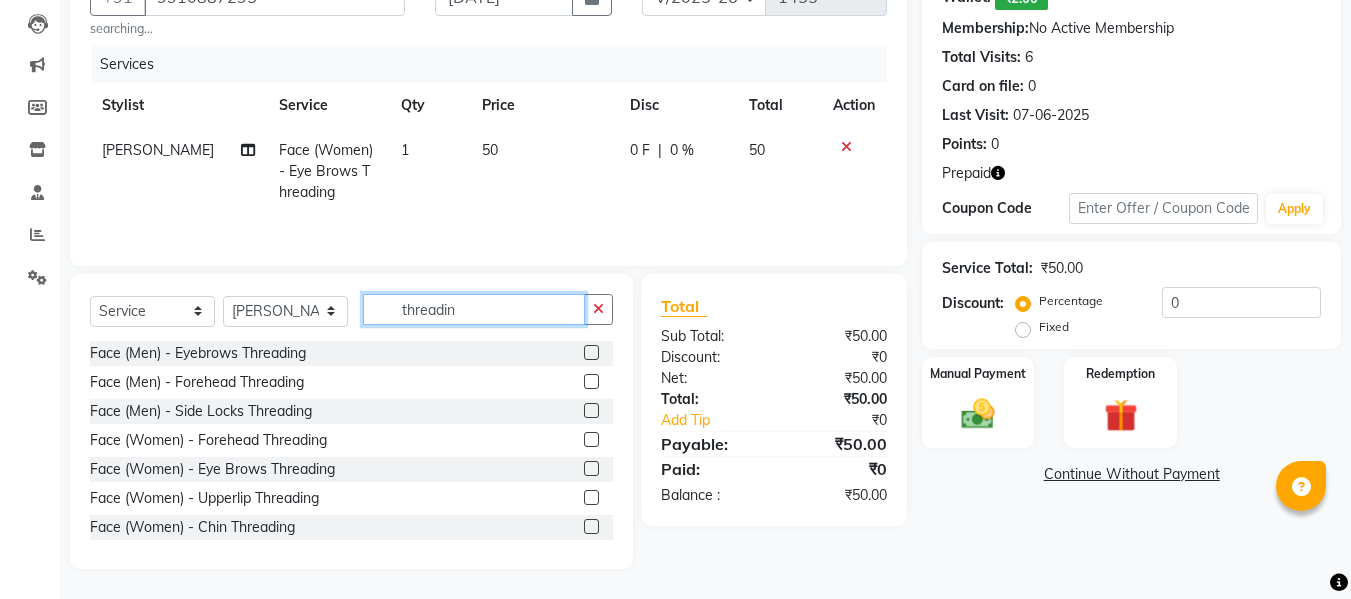 click on "threadin" 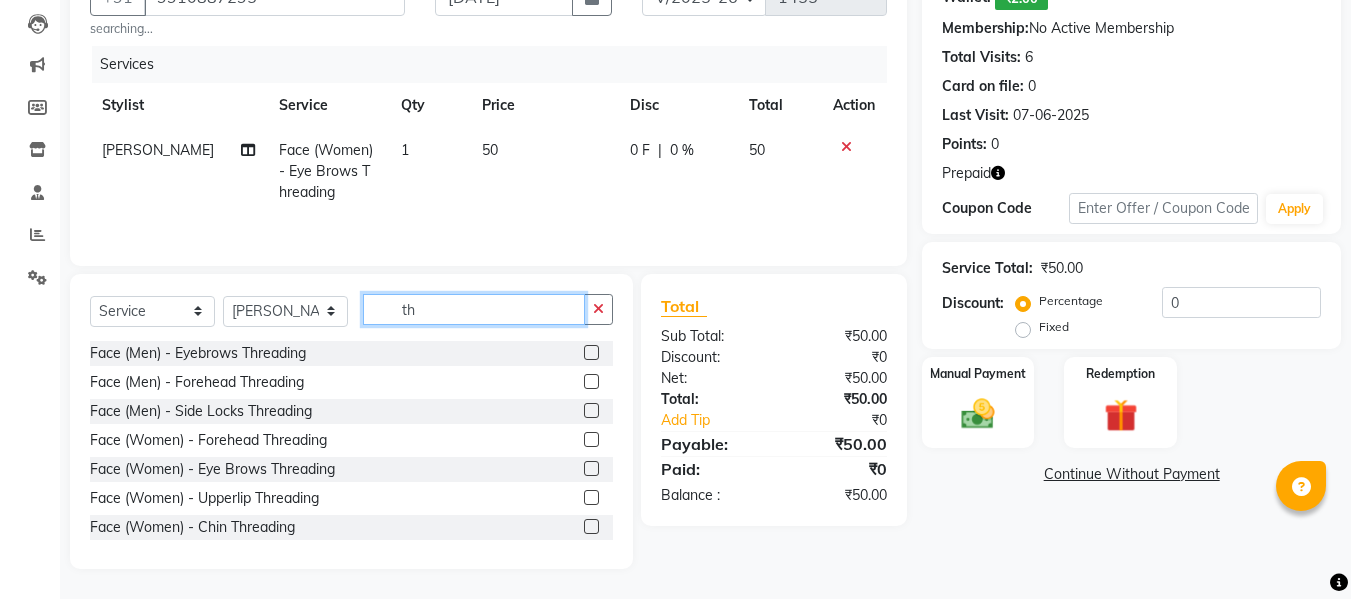 type on "t" 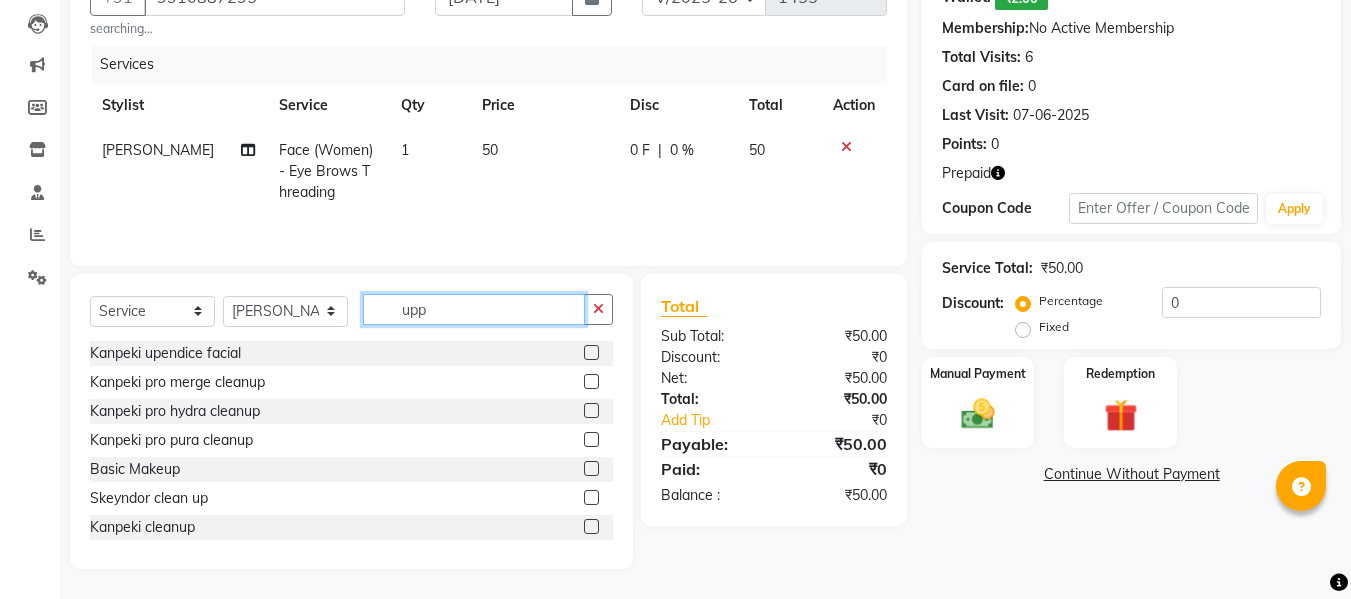 scroll, scrollTop: 165, scrollLeft: 0, axis: vertical 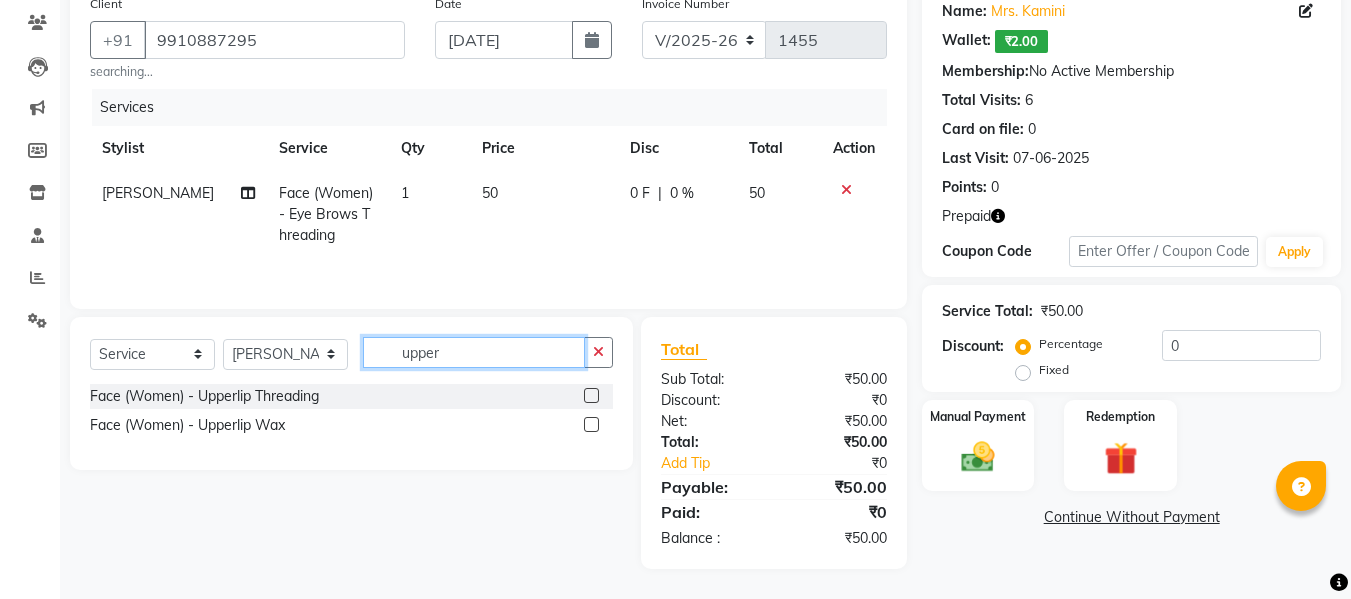 type on "upper" 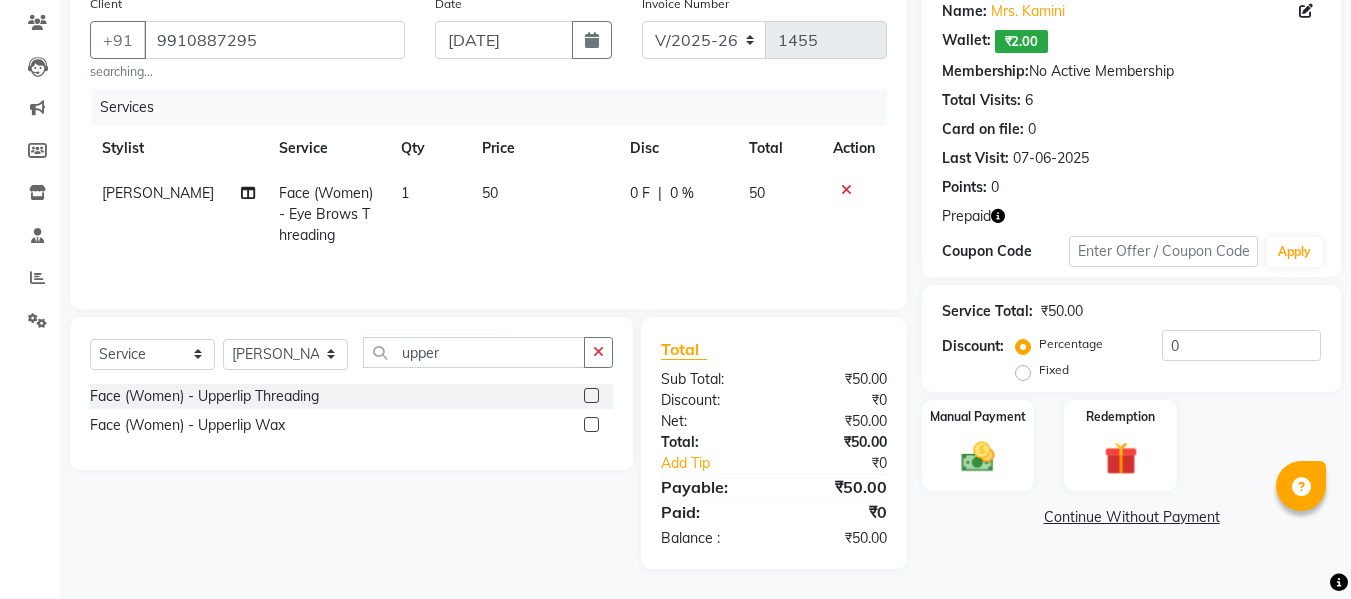 click 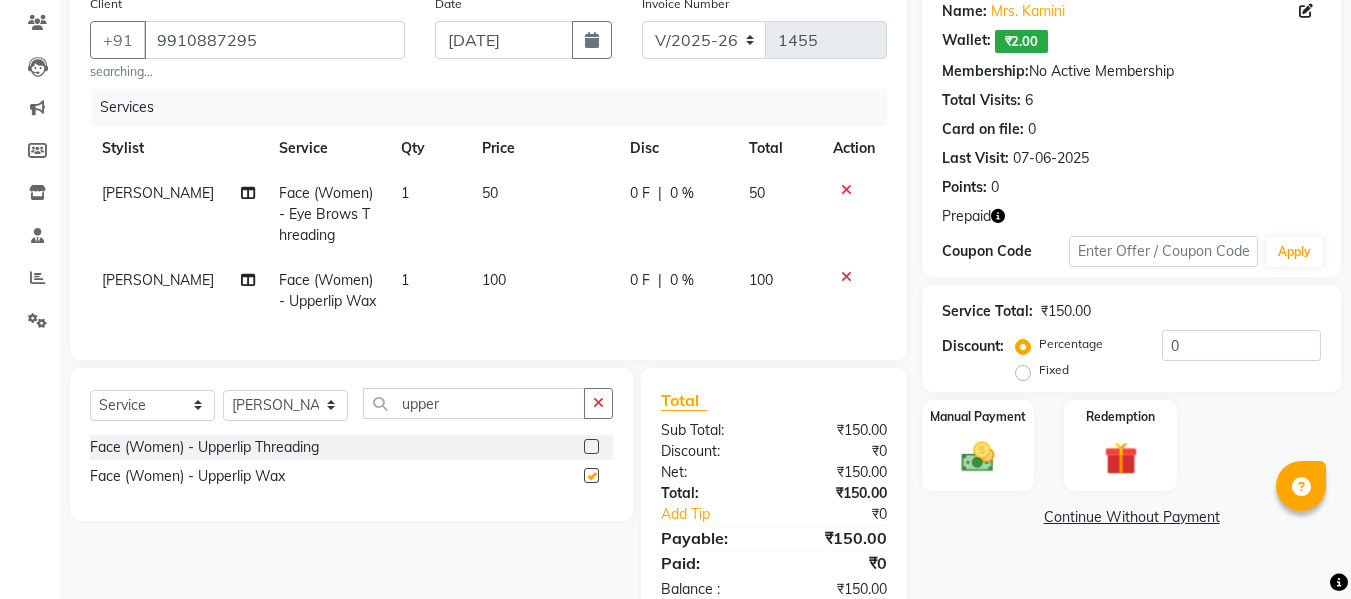 checkbox on "false" 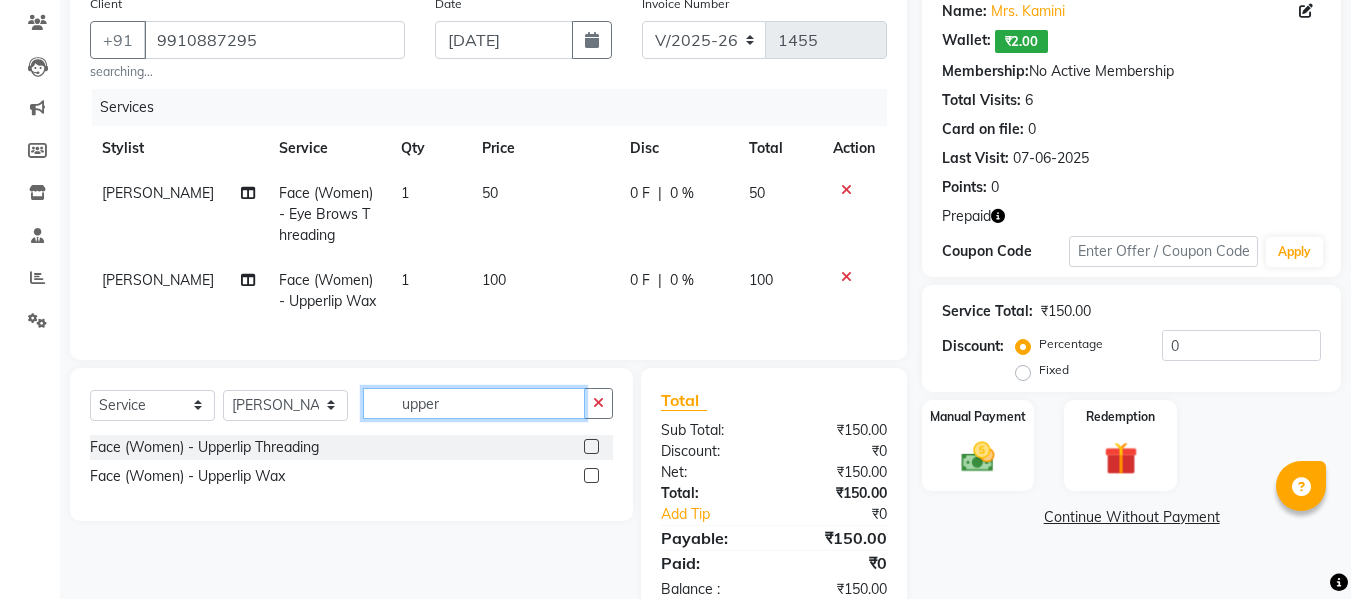 click on "upper" 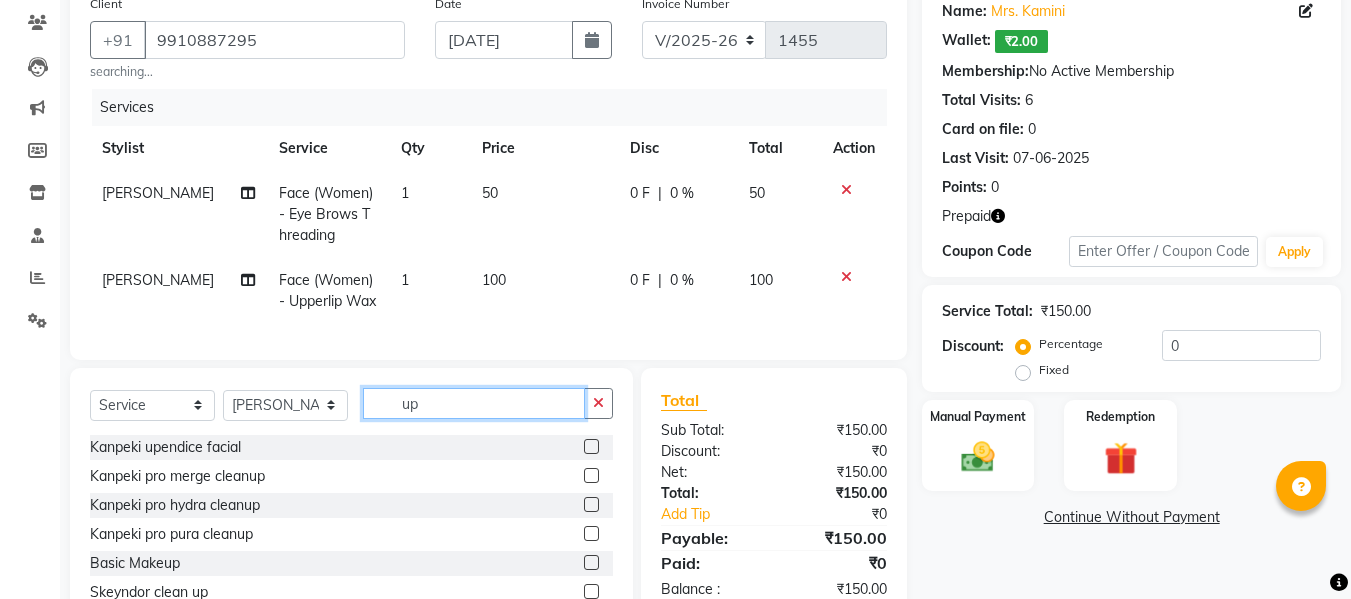 type on "u" 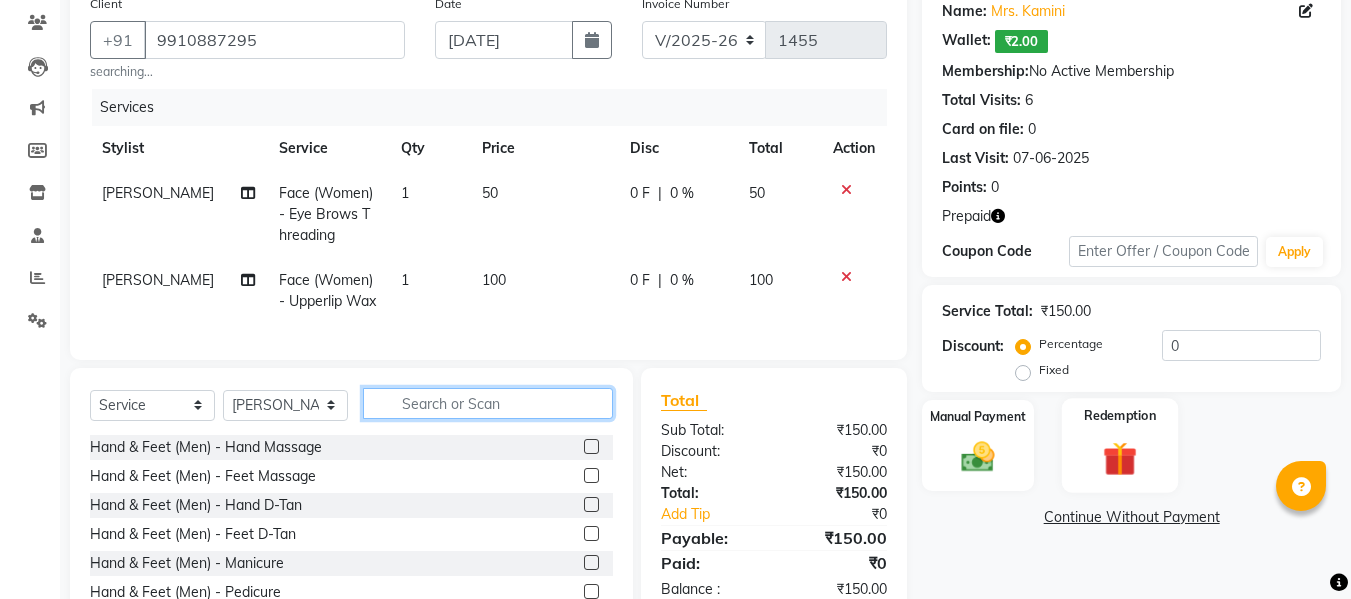 type 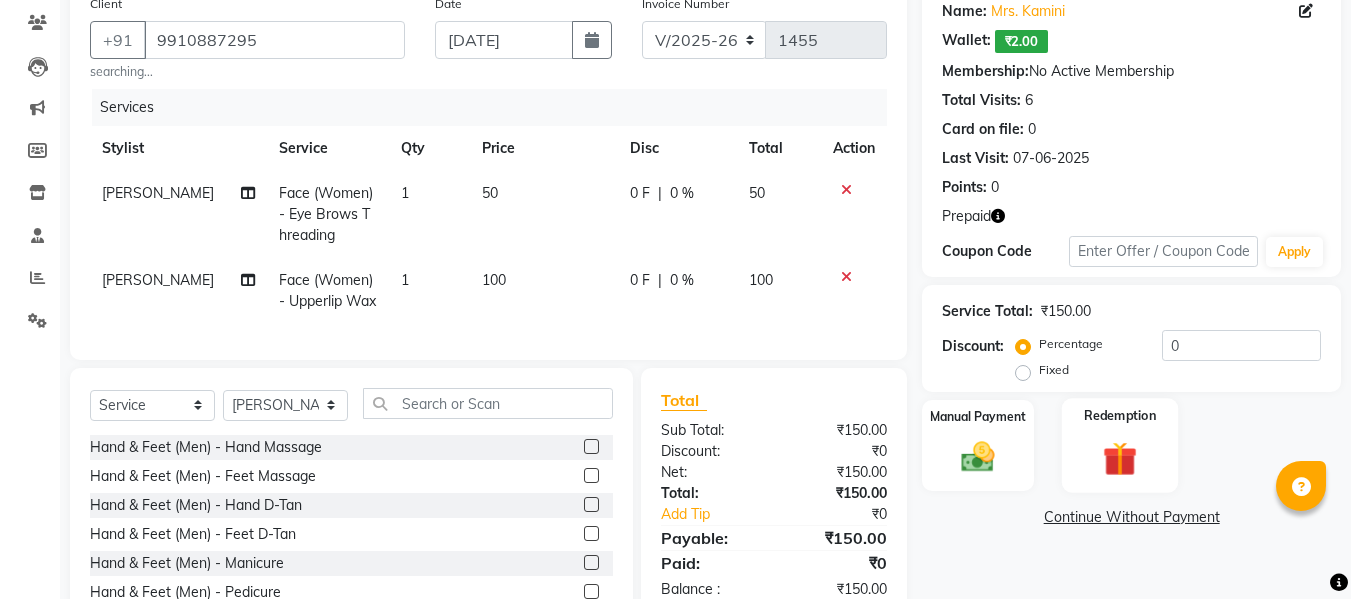 click on "Redemption" 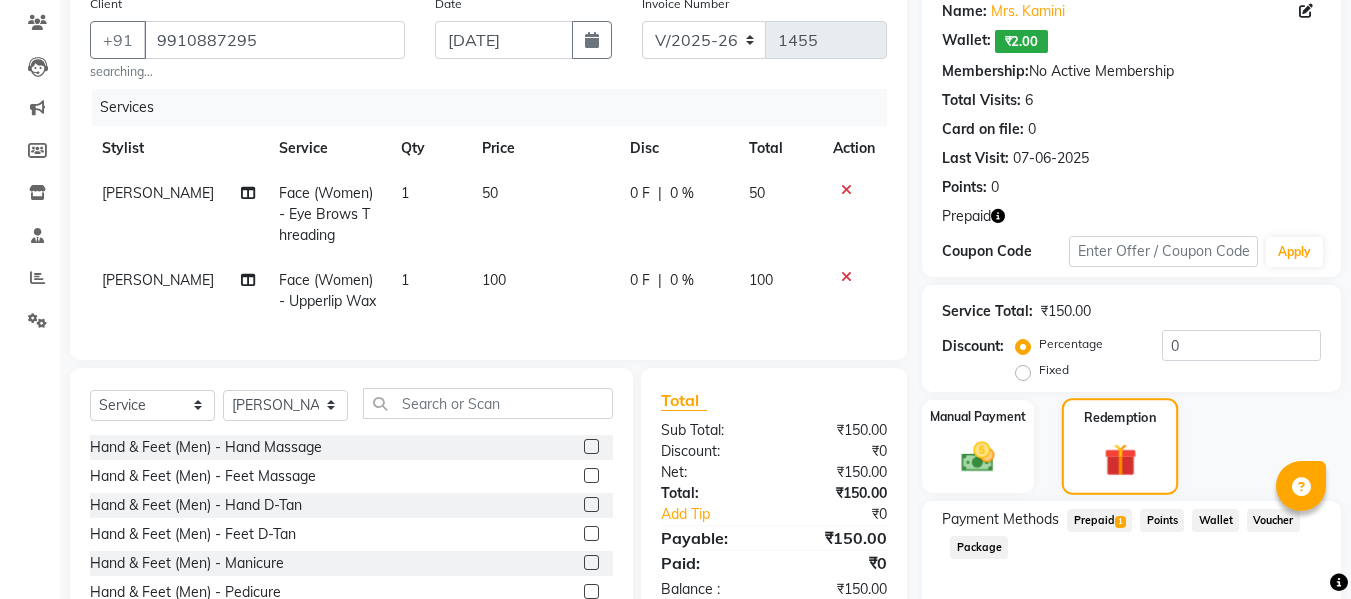 scroll, scrollTop: 274, scrollLeft: 0, axis: vertical 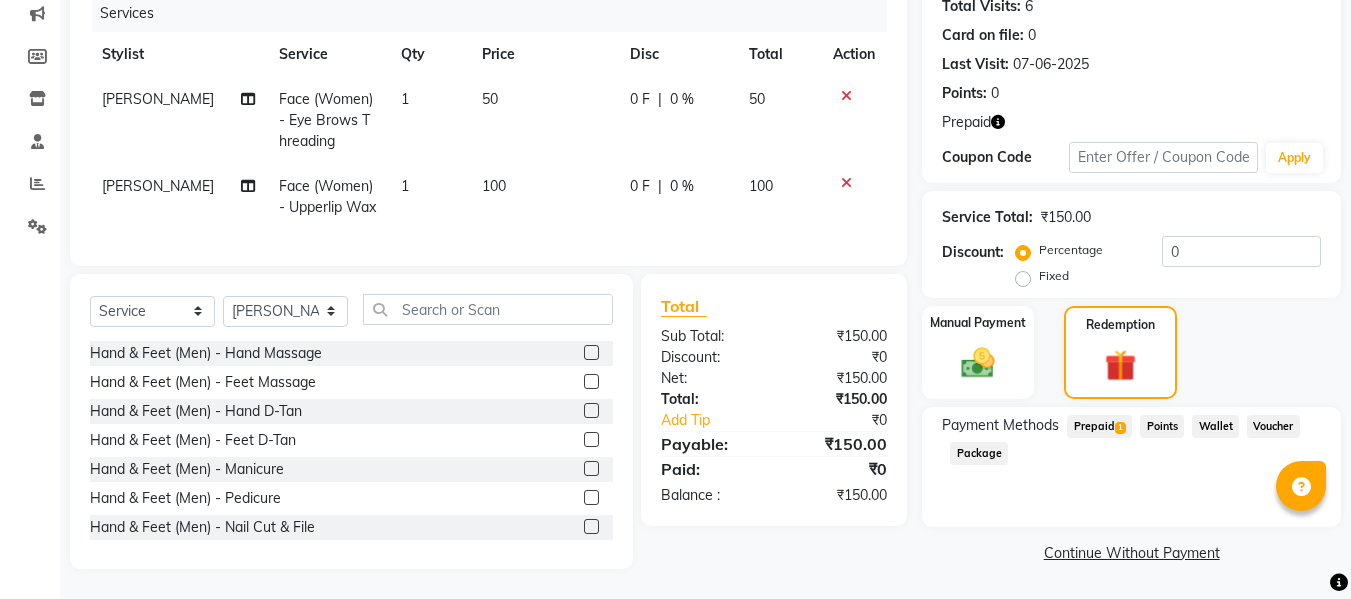 click on "Prepaid  1" 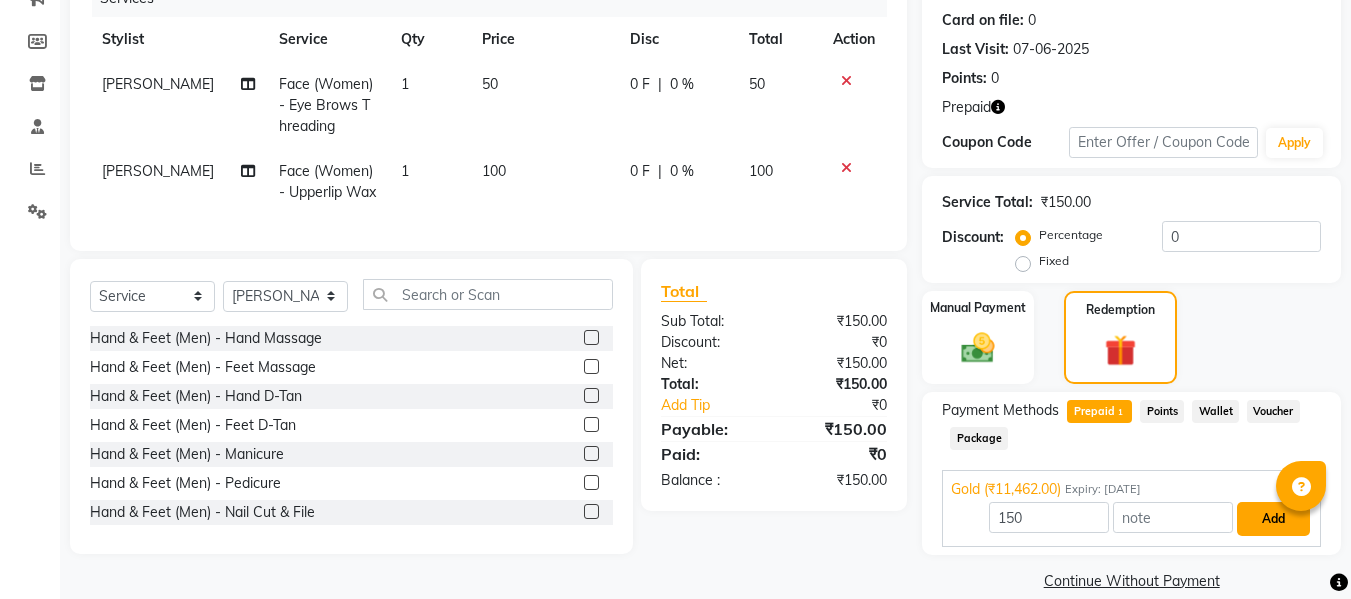 click on "Add" at bounding box center [1273, 519] 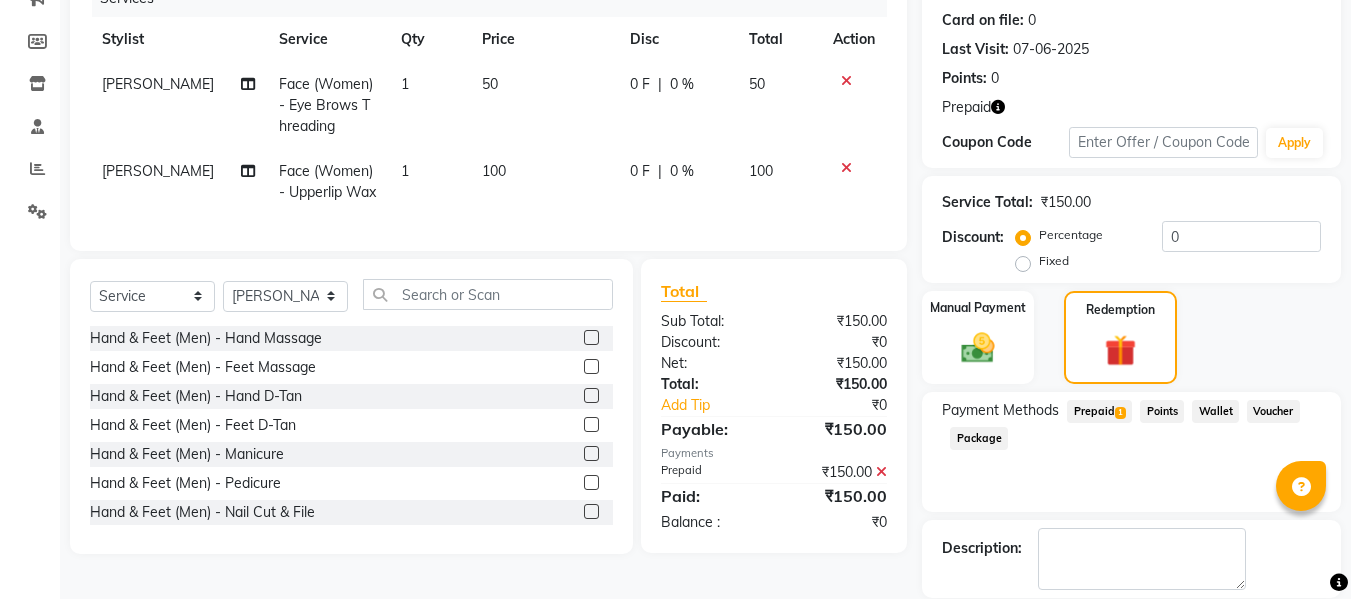 scroll, scrollTop: 371, scrollLeft: 0, axis: vertical 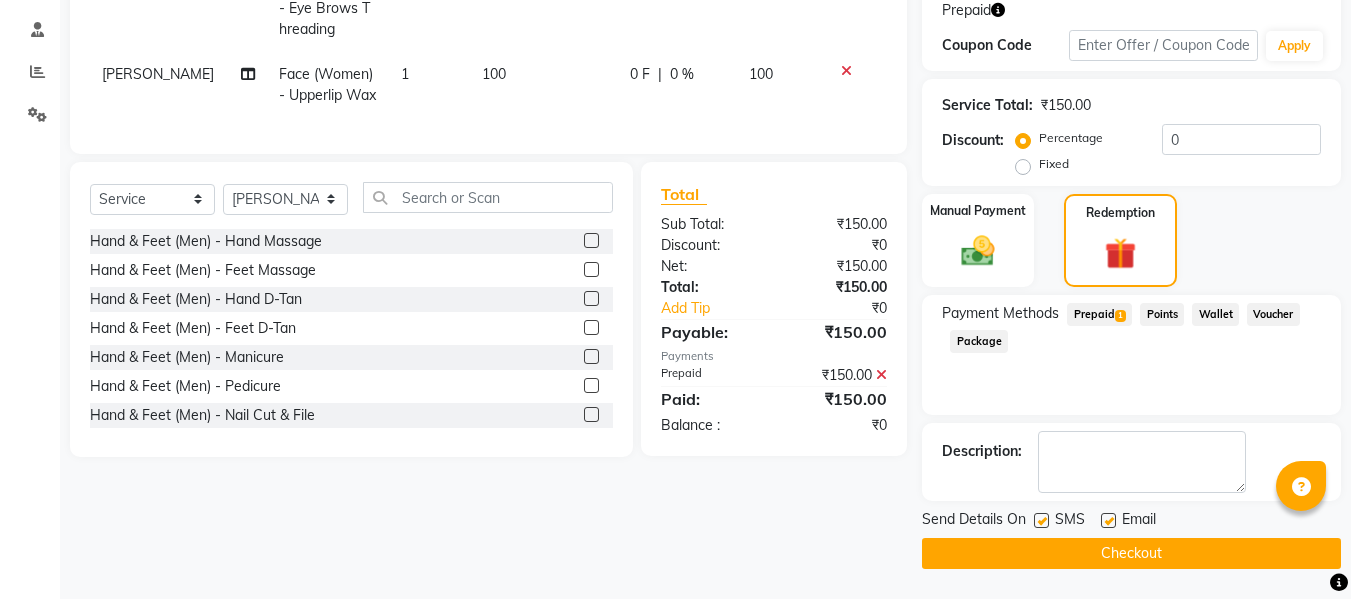click on "Checkout" 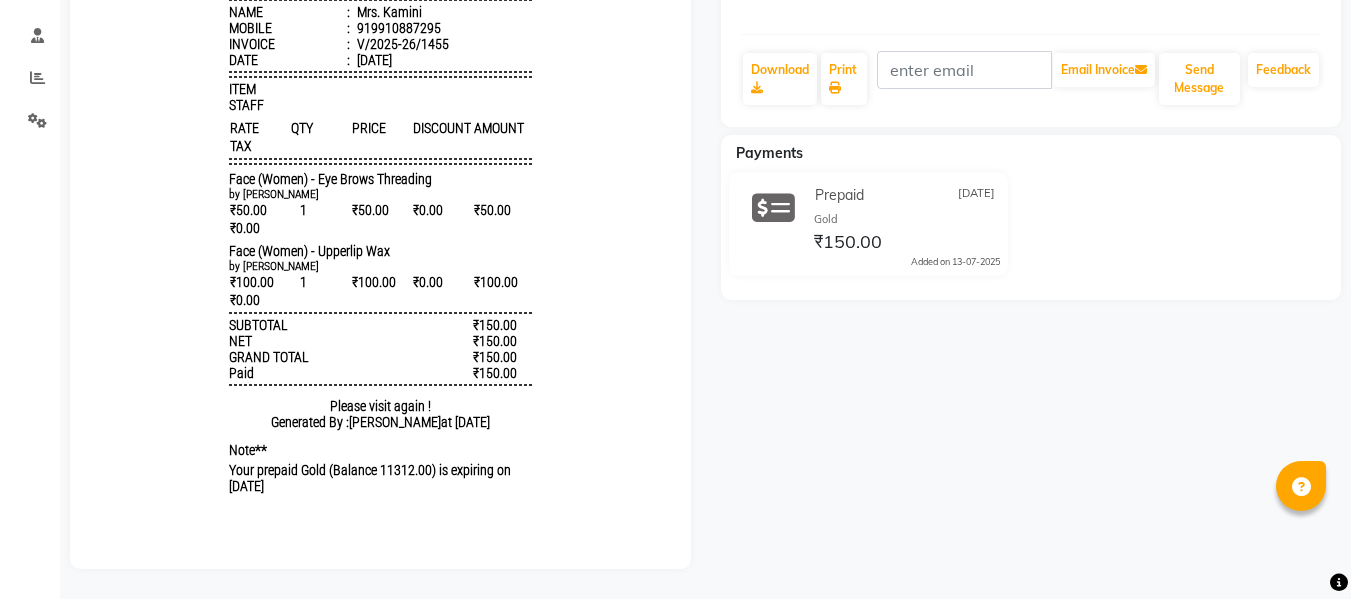 scroll, scrollTop: 0, scrollLeft: 0, axis: both 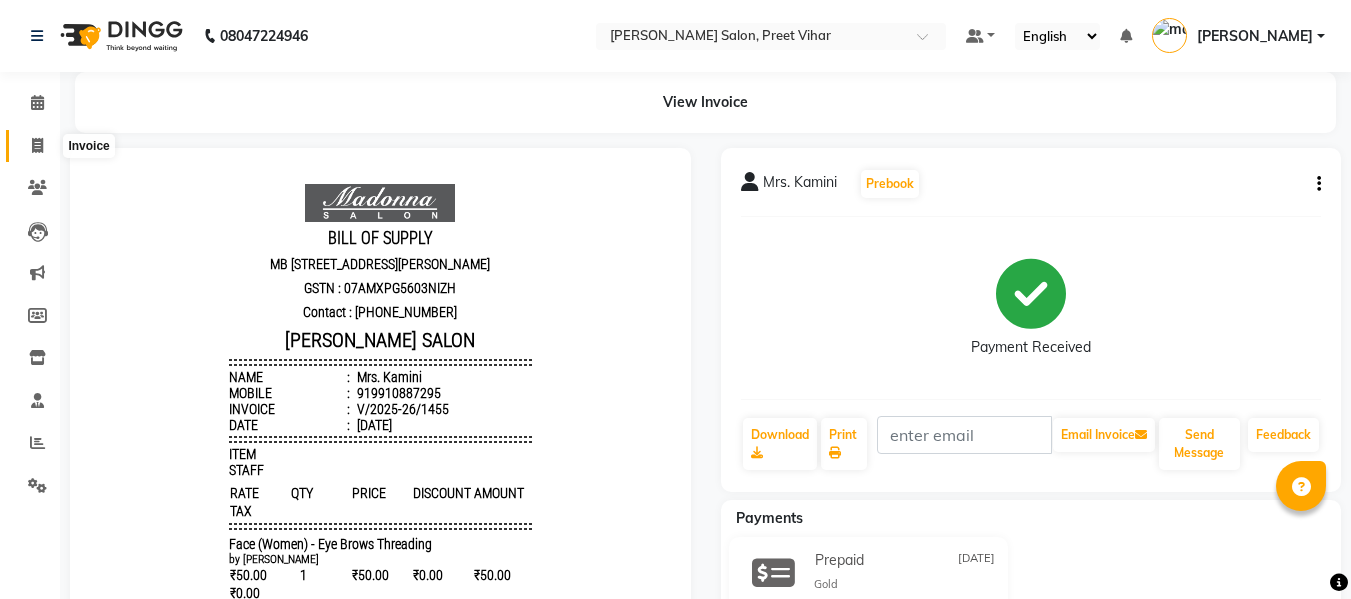 click 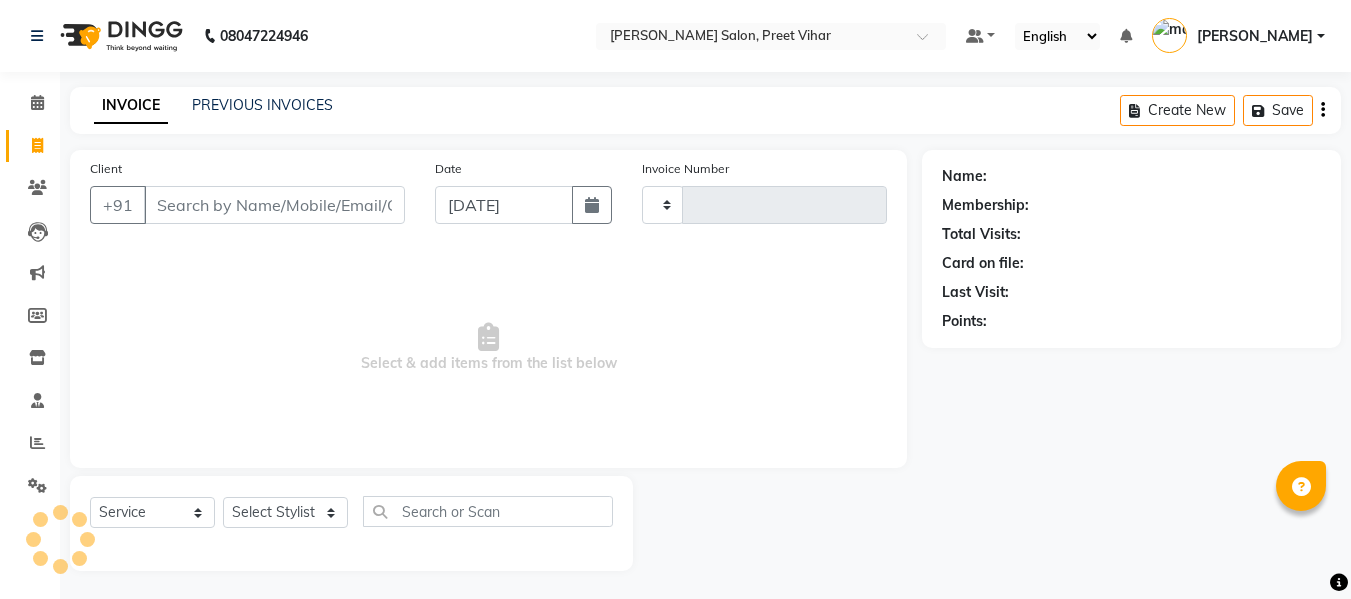 type on "1456" 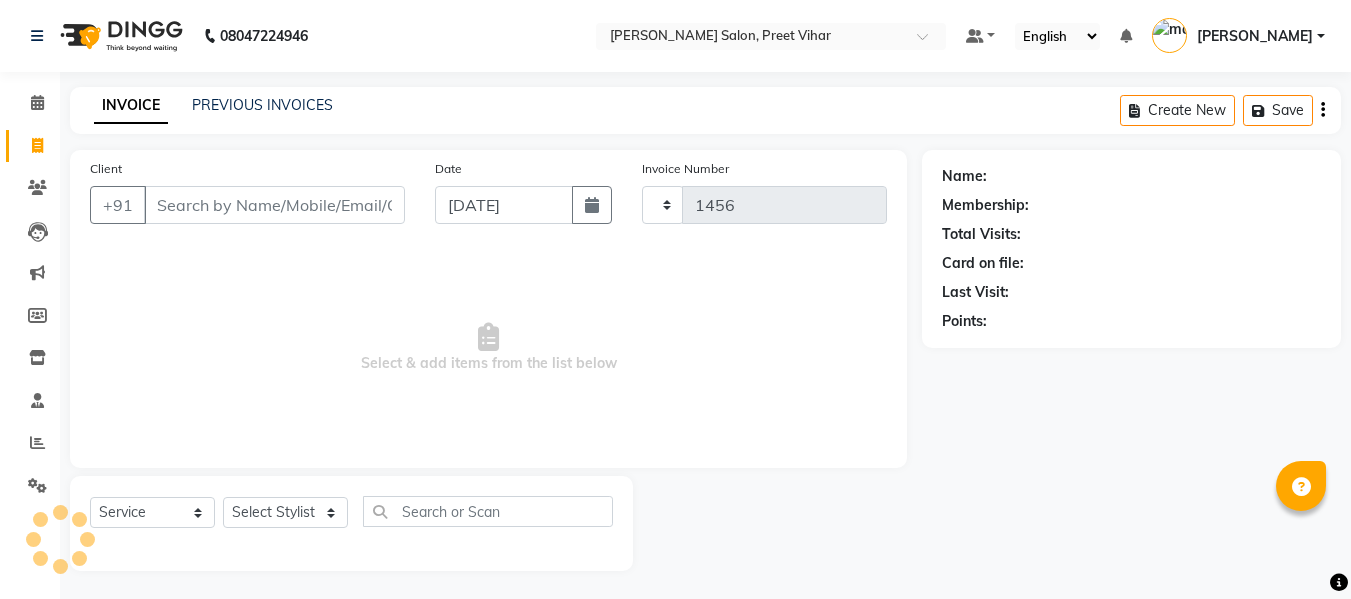 scroll, scrollTop: 2, scrollLeft: 0, axis: vertical 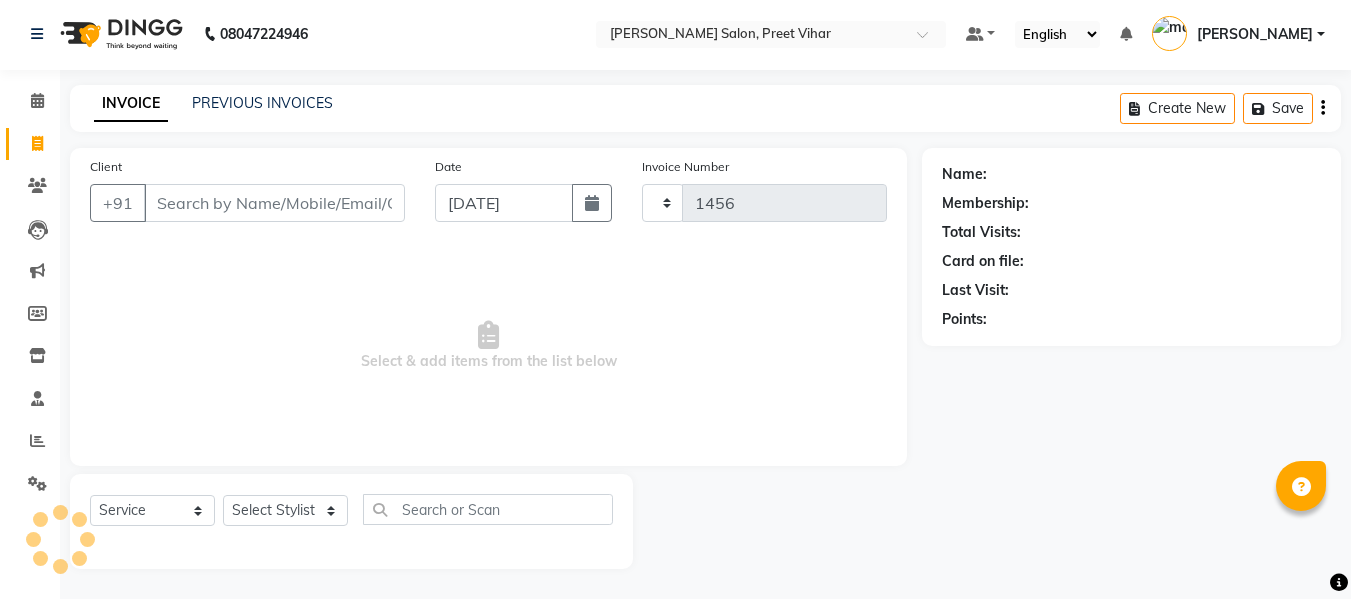 select on "6469" 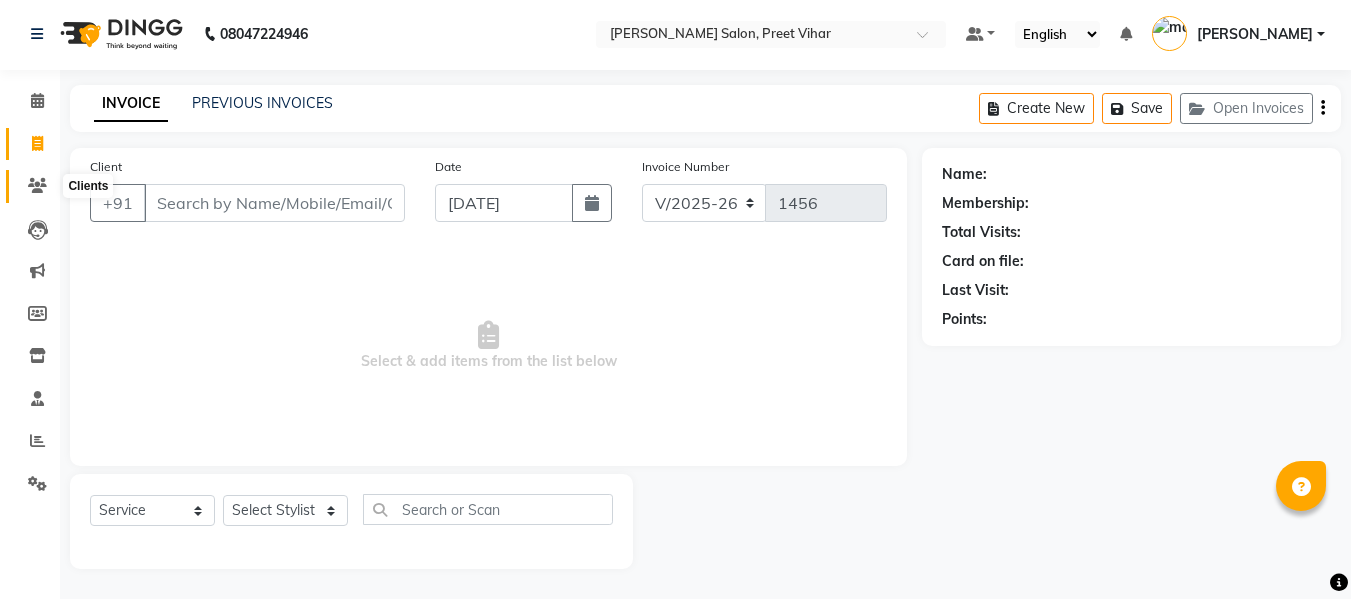 click 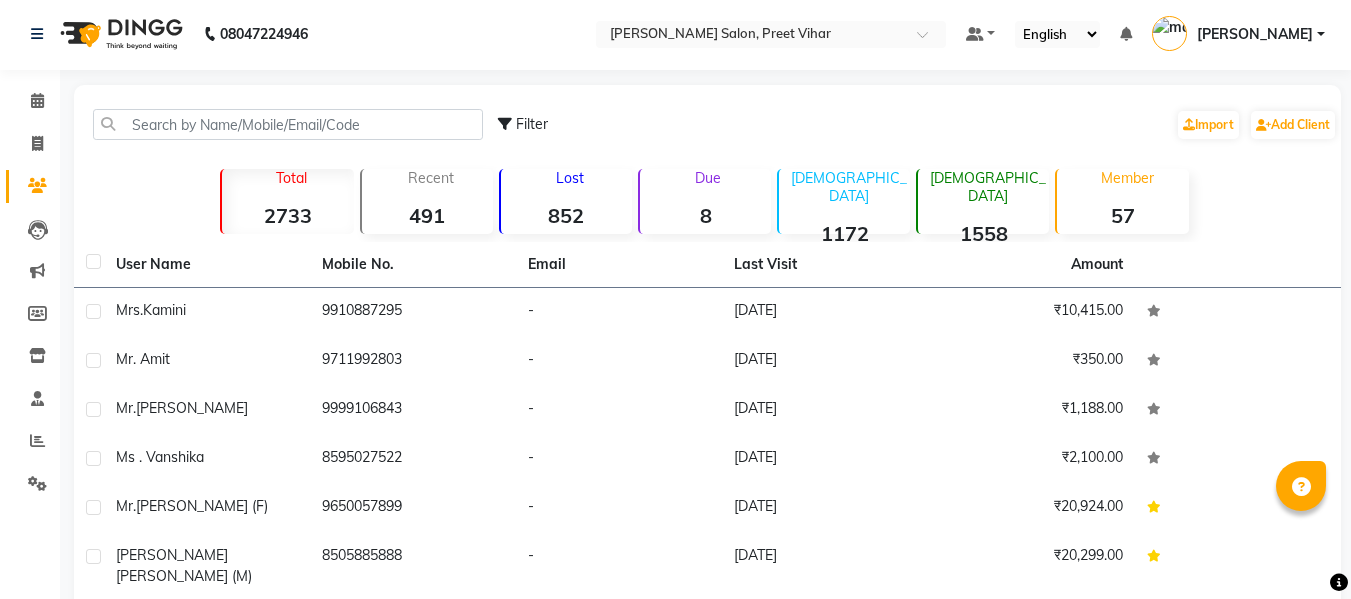 click on "852" 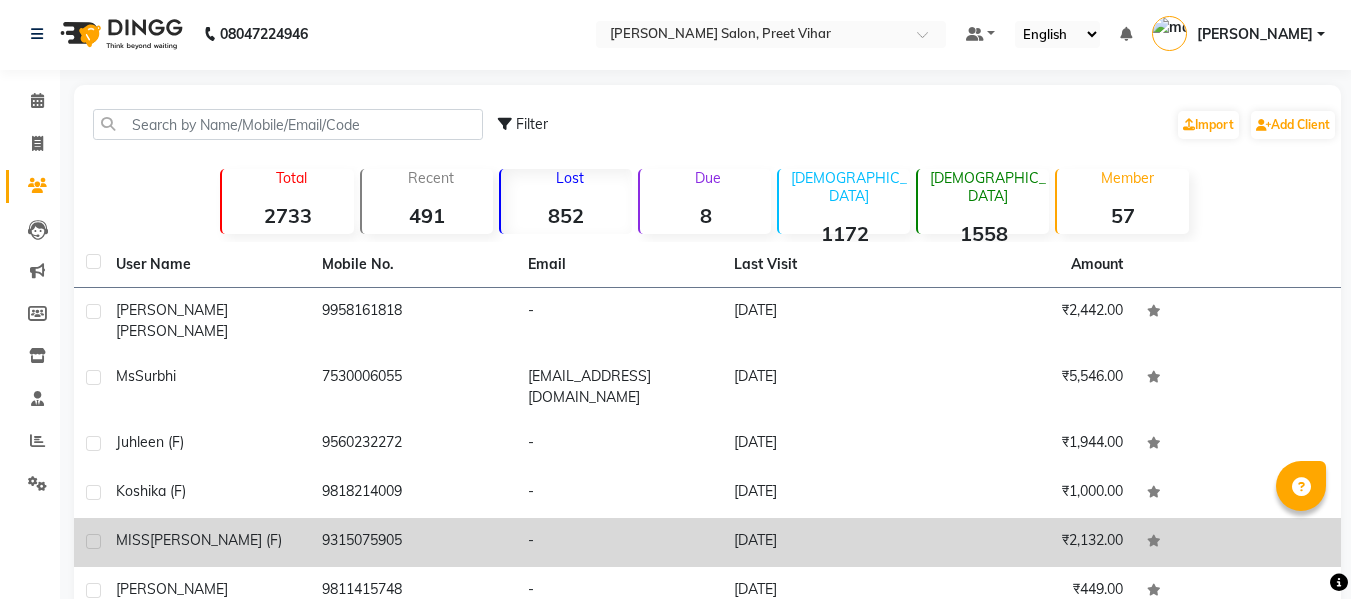 click on "₹2,132.00" 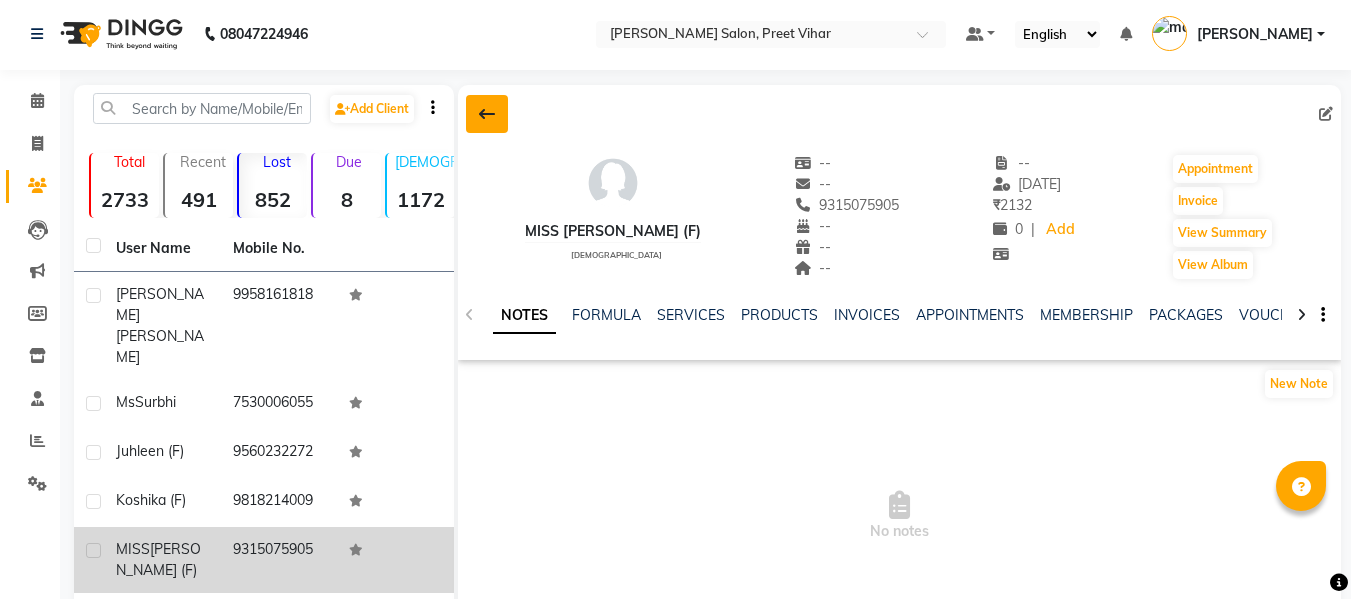 click 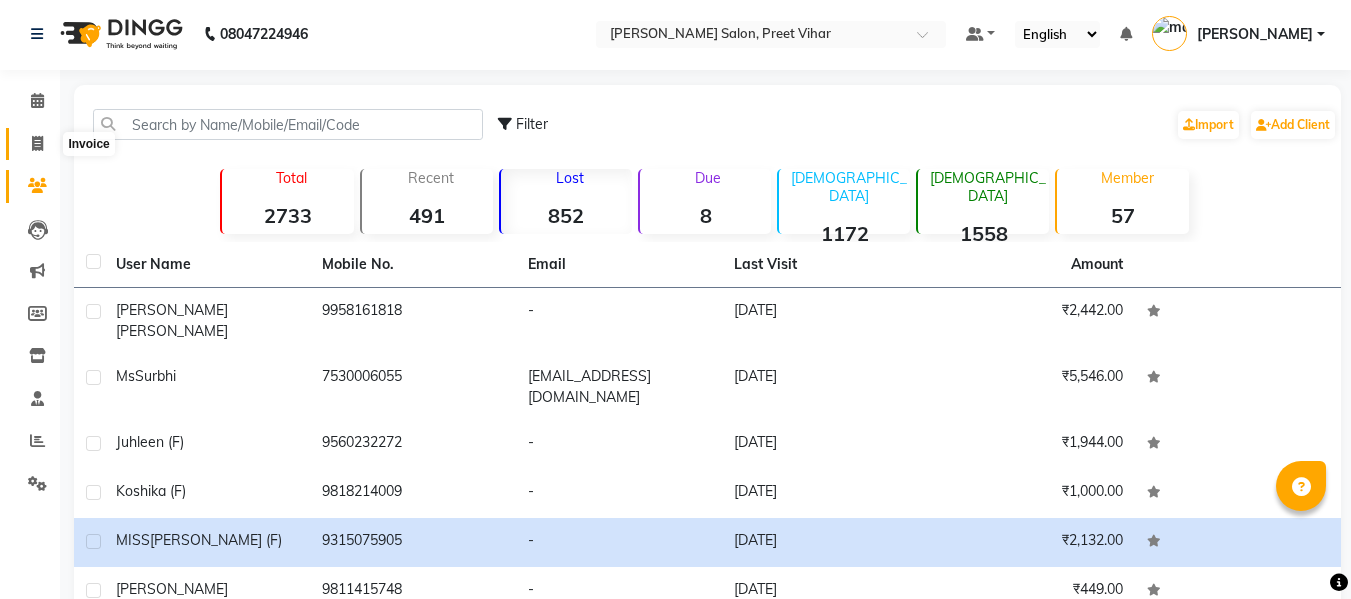 click 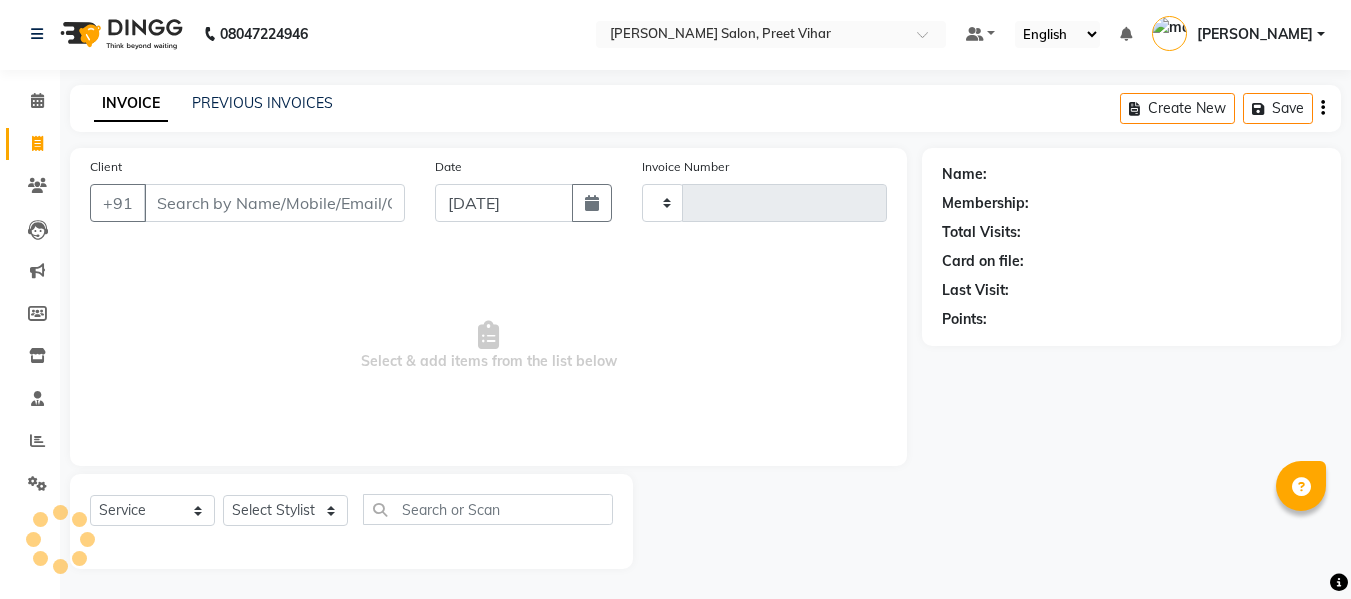 type on "1456" 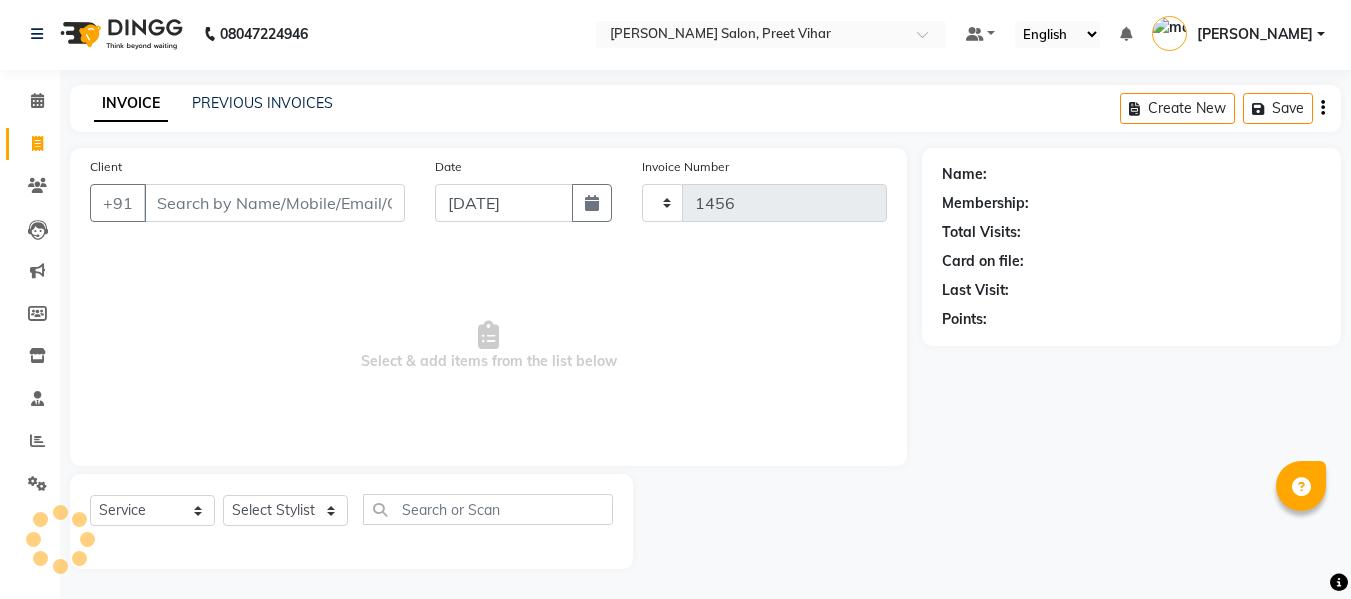 select on "6469" 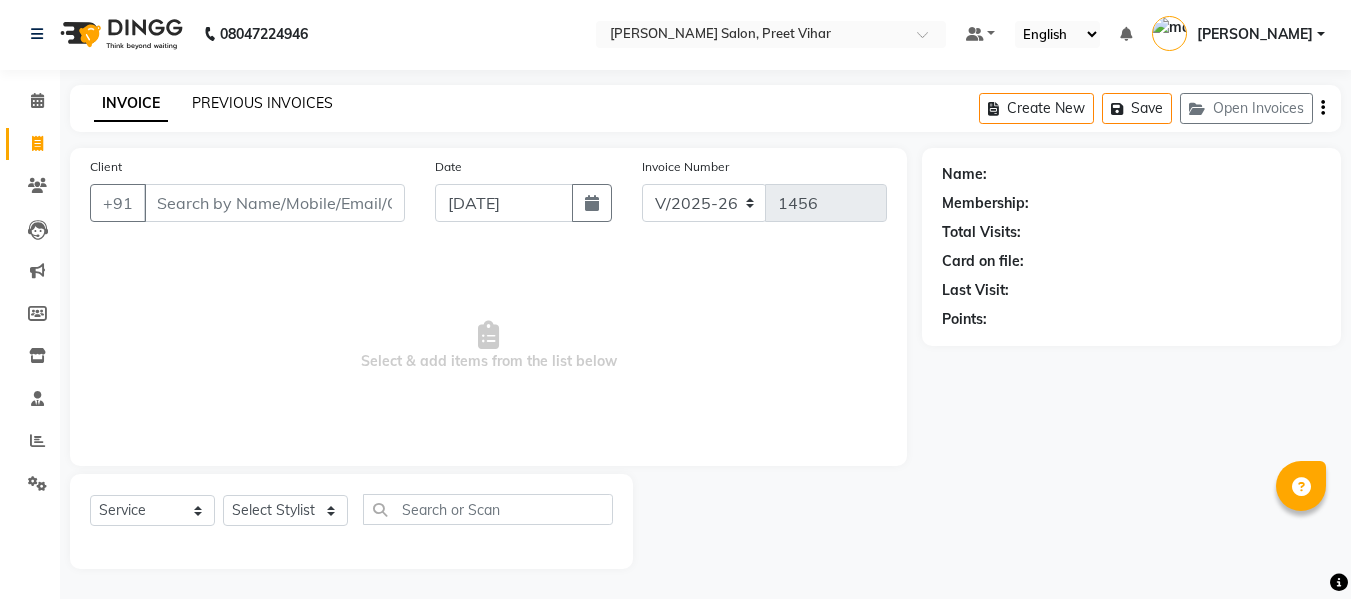 click on "PREVIOUS INVOICES" 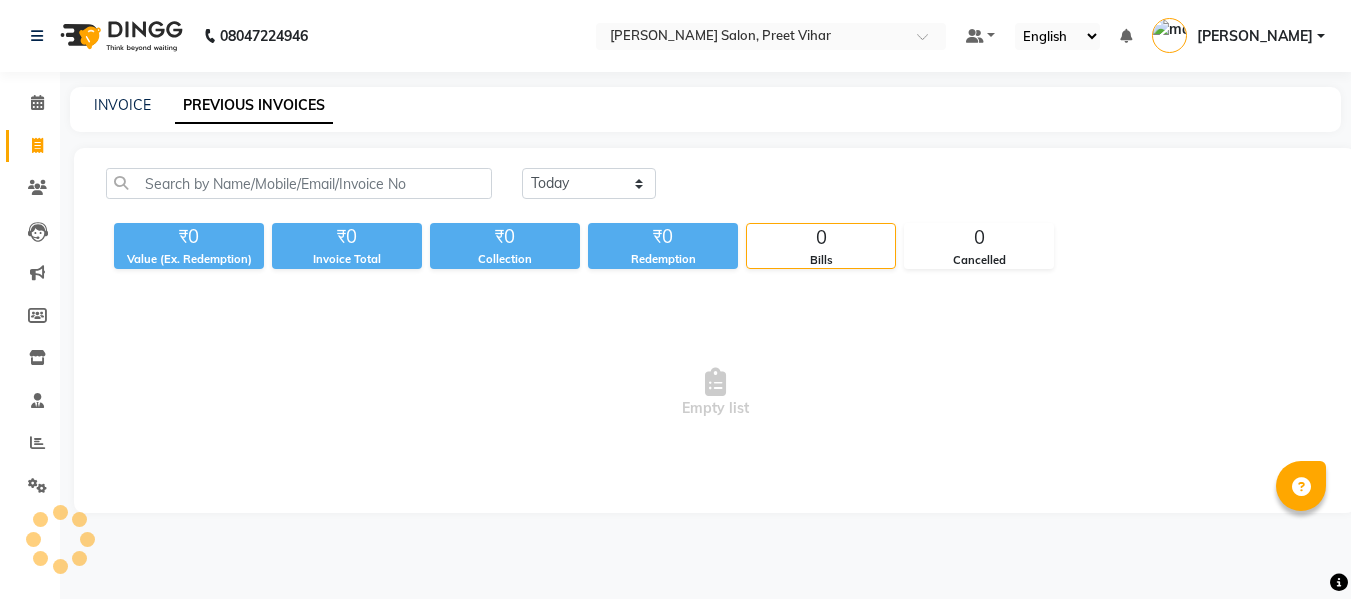 scroll, scrollTop: 0, scrollLeft: 0, axis: both 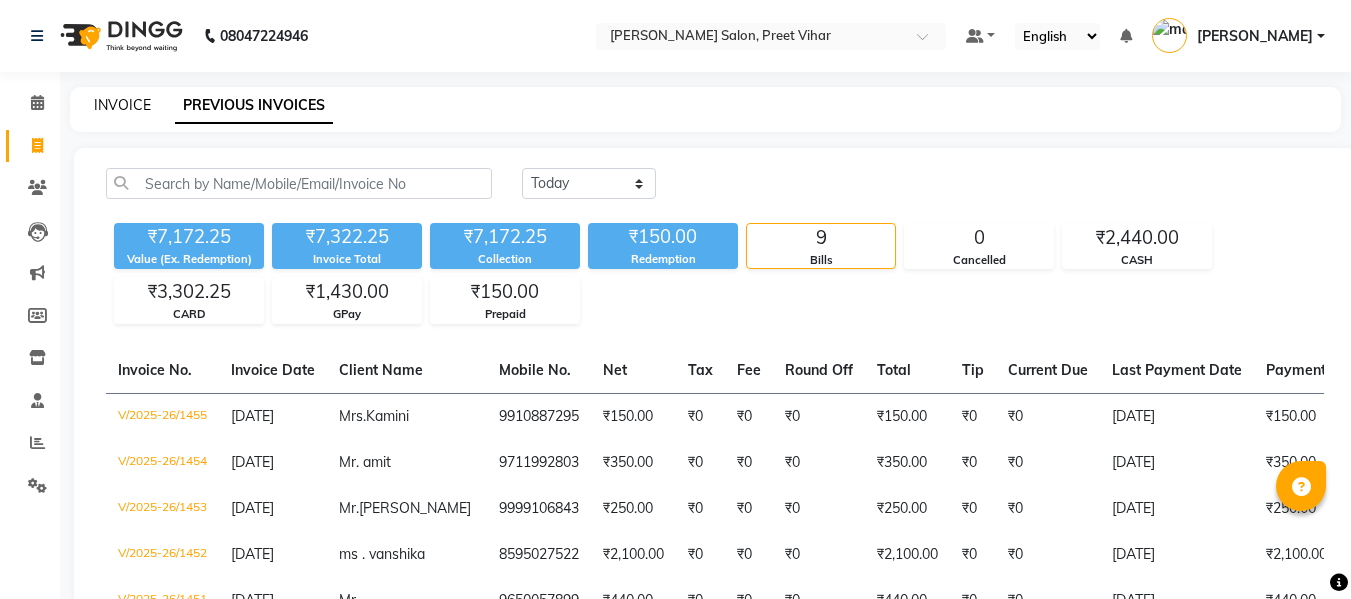 click on "INVOICE" 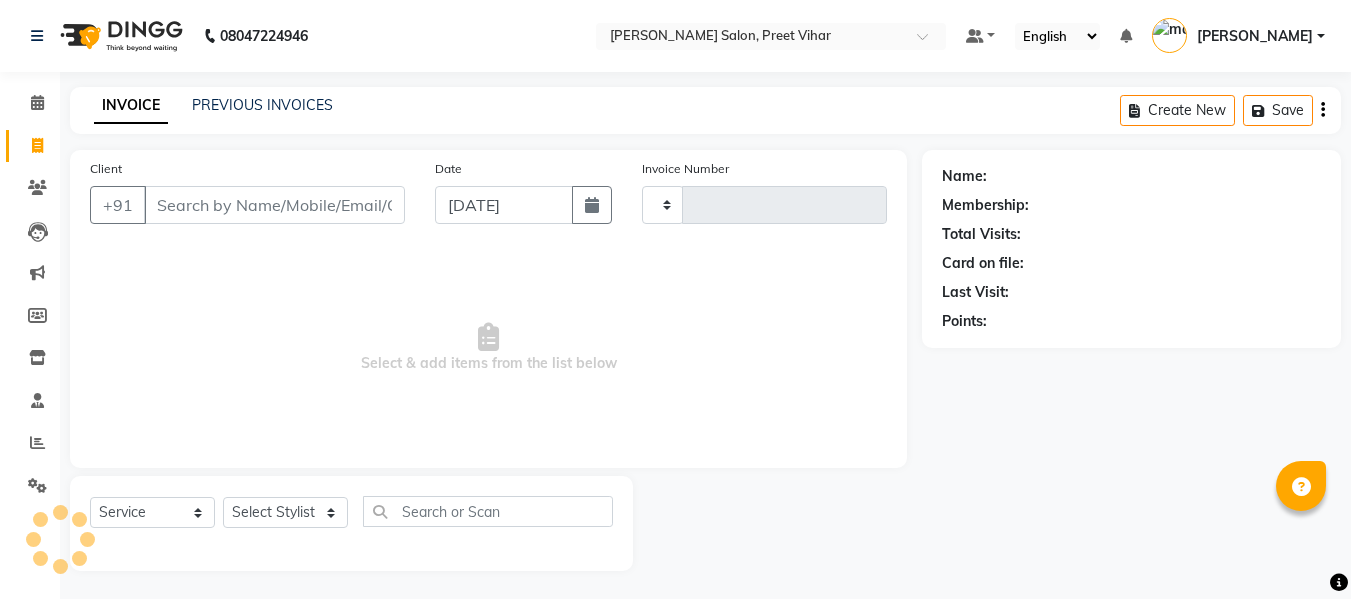 scroll, scrollTop: 2, scrollLeft: 0, axis: vertical 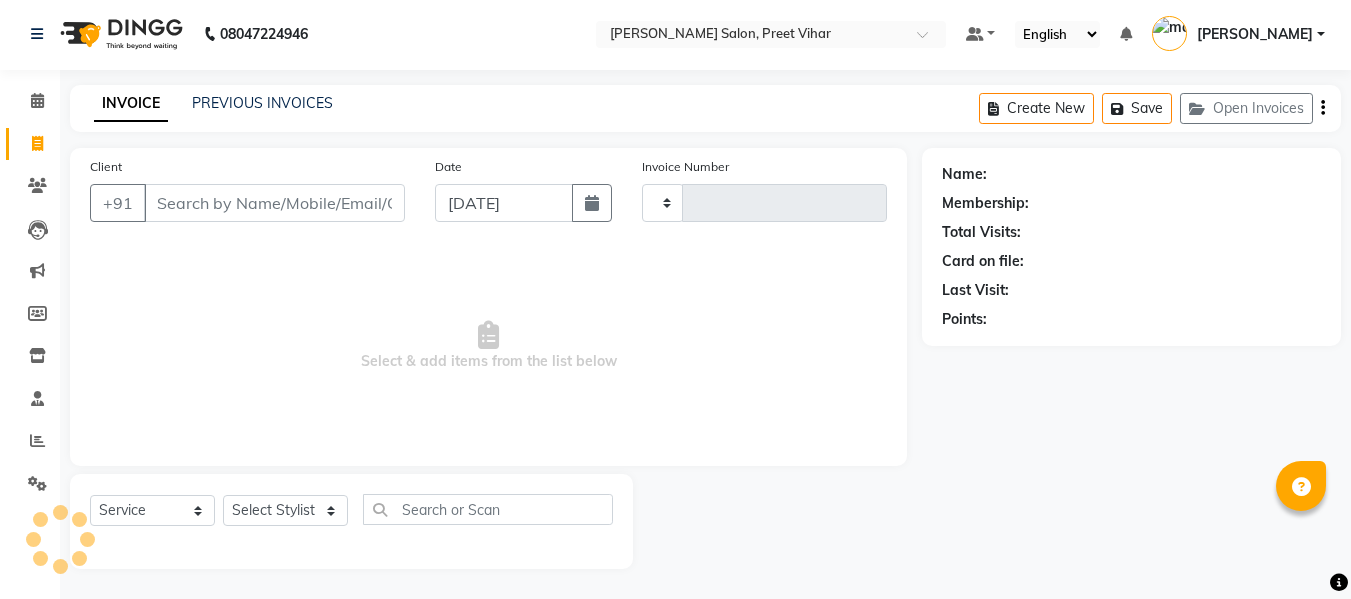 type on "1456" 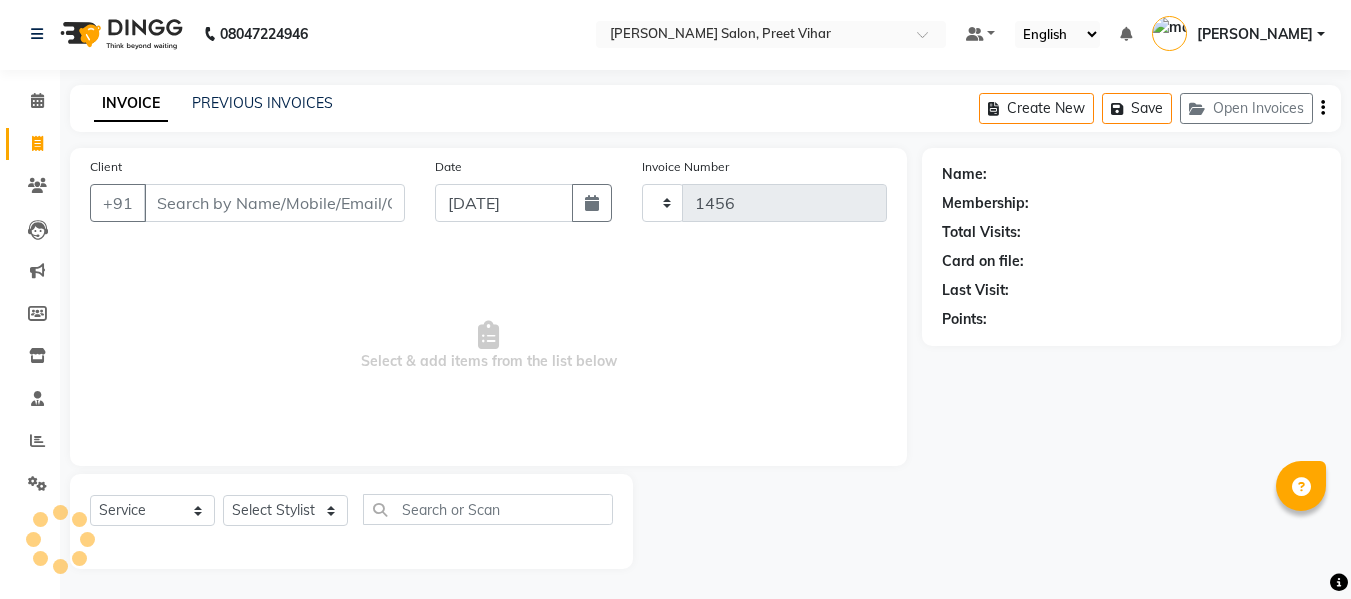 select on "6469" 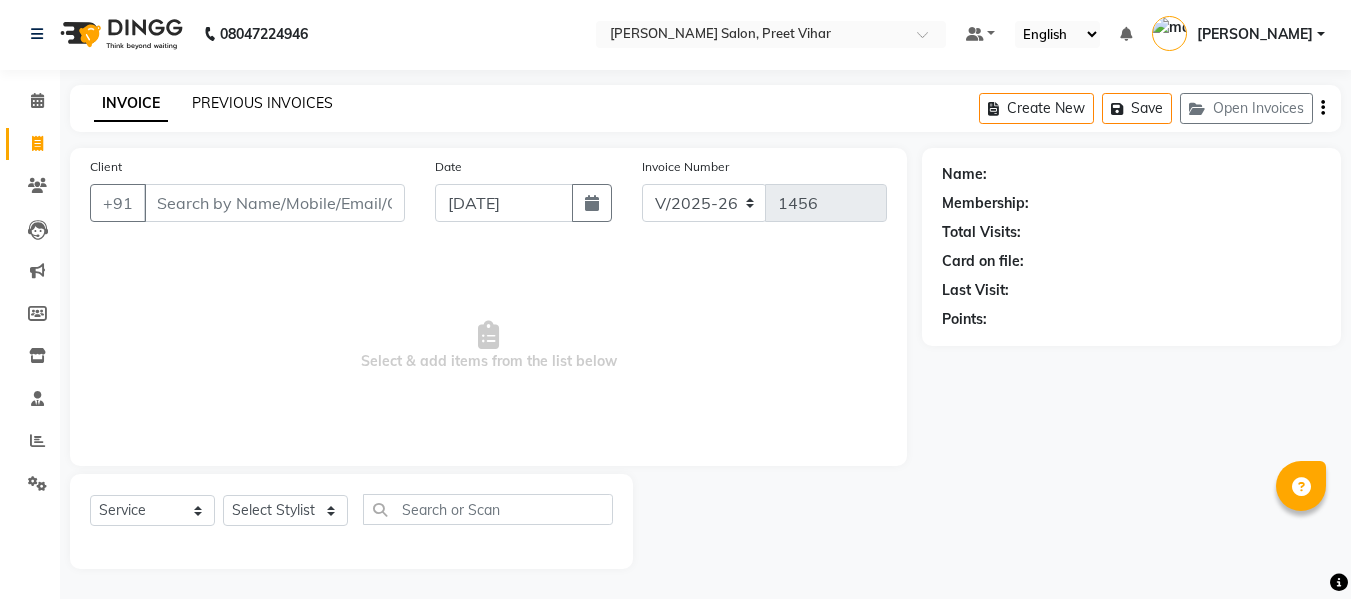 click on "PREVIOUS INVOICES" 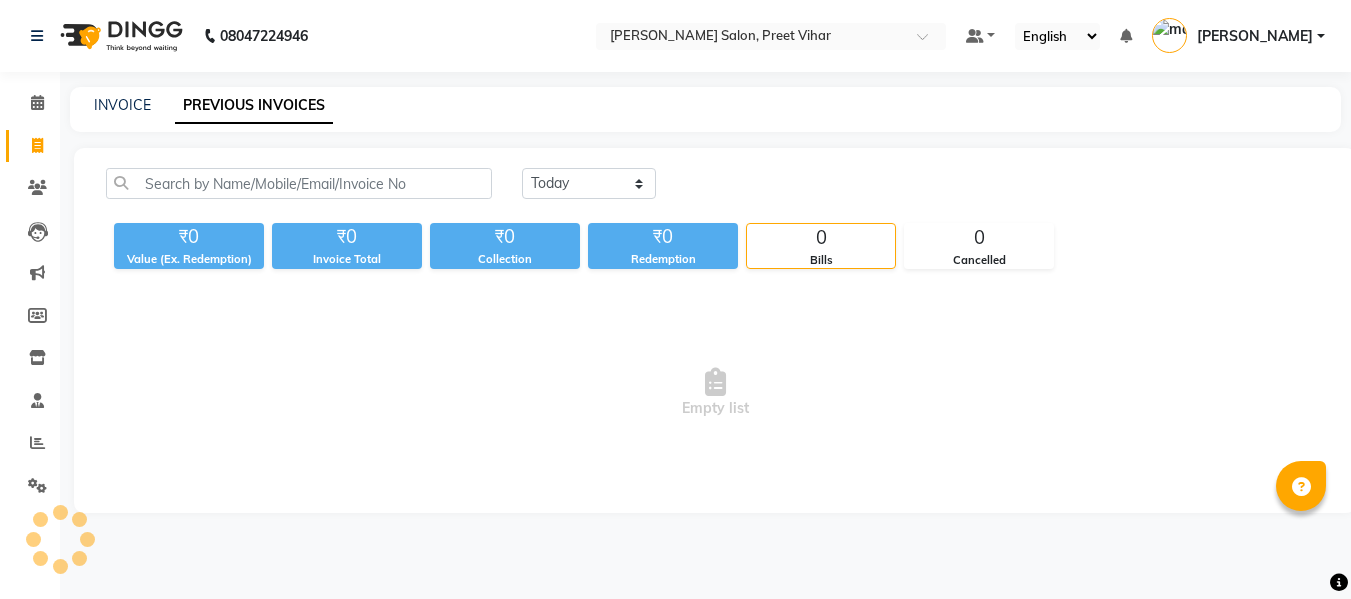scroll, scrollTop: 0, scrollLeft: 0, axis: both 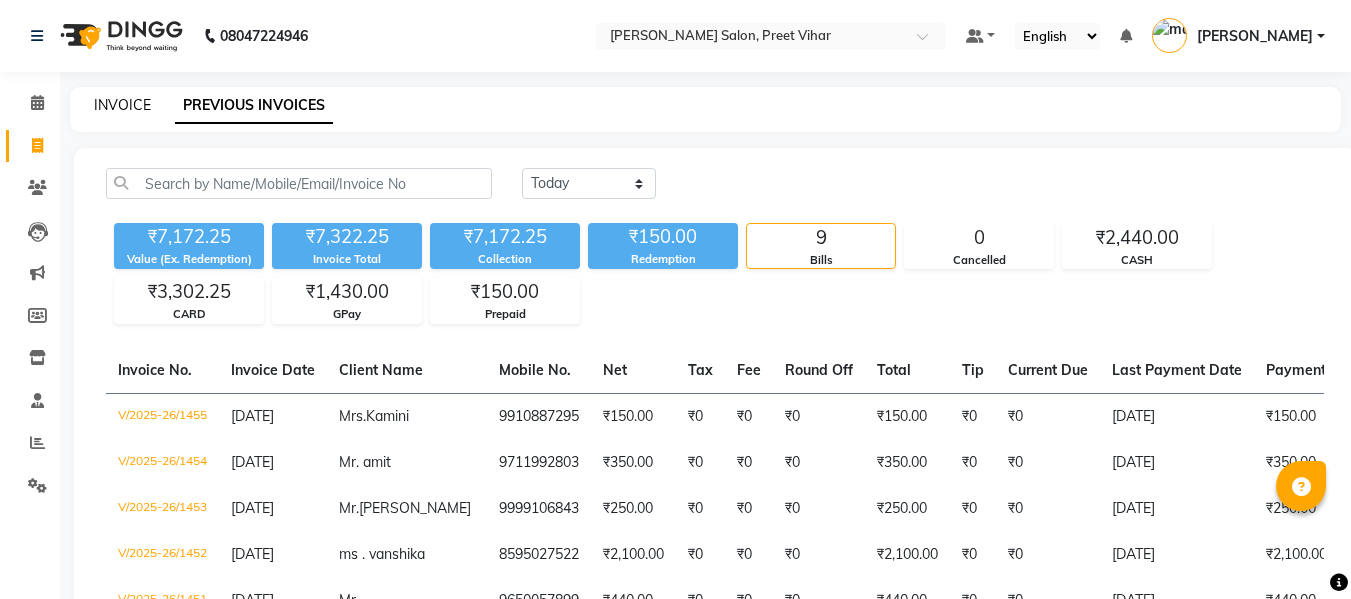 click on "INVOICE" 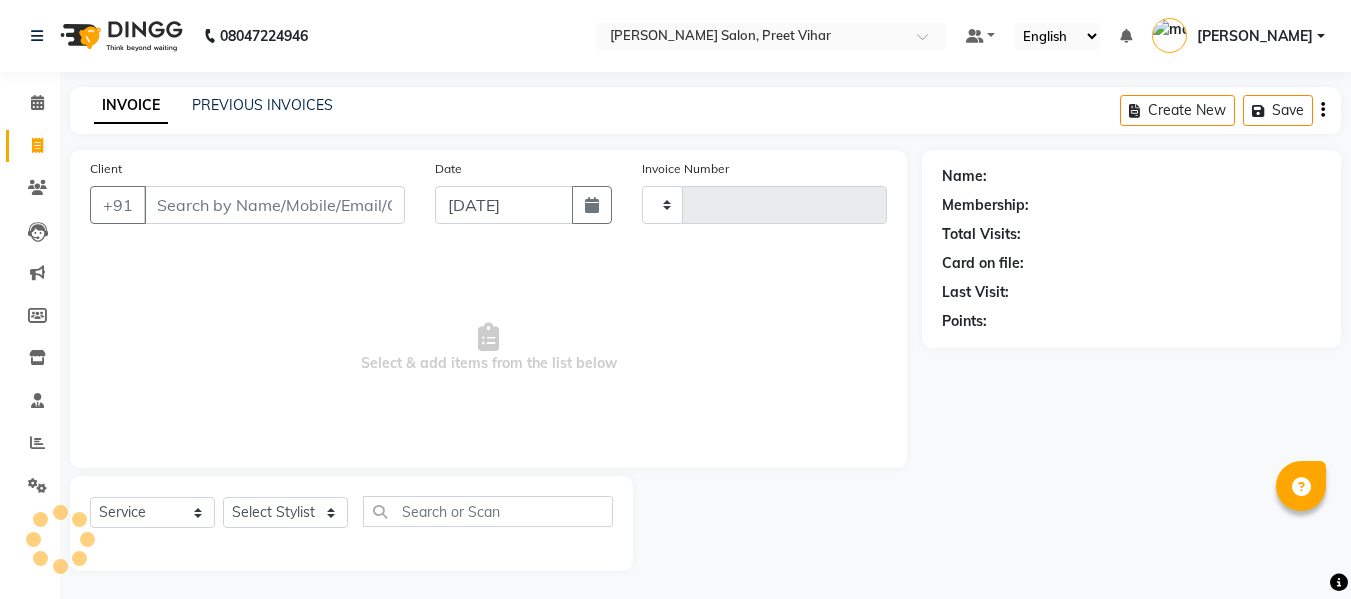 scroll, scrollTop: 2, scrollLeft: 0, axis: vertical 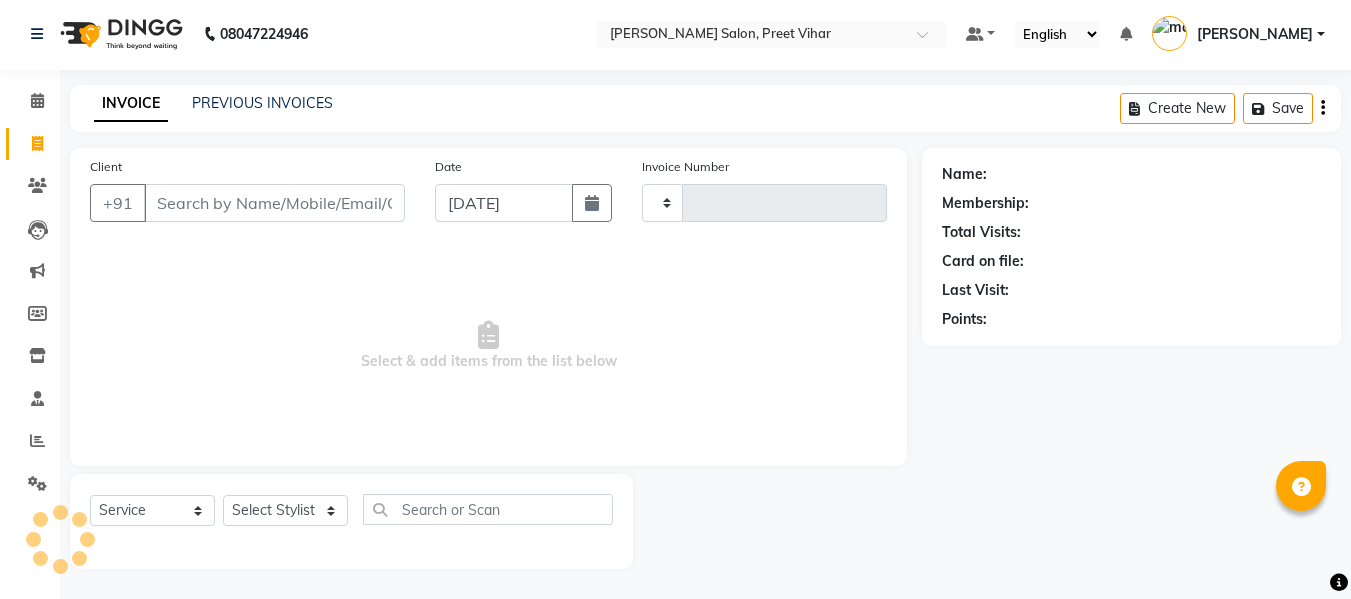 type on "1456" 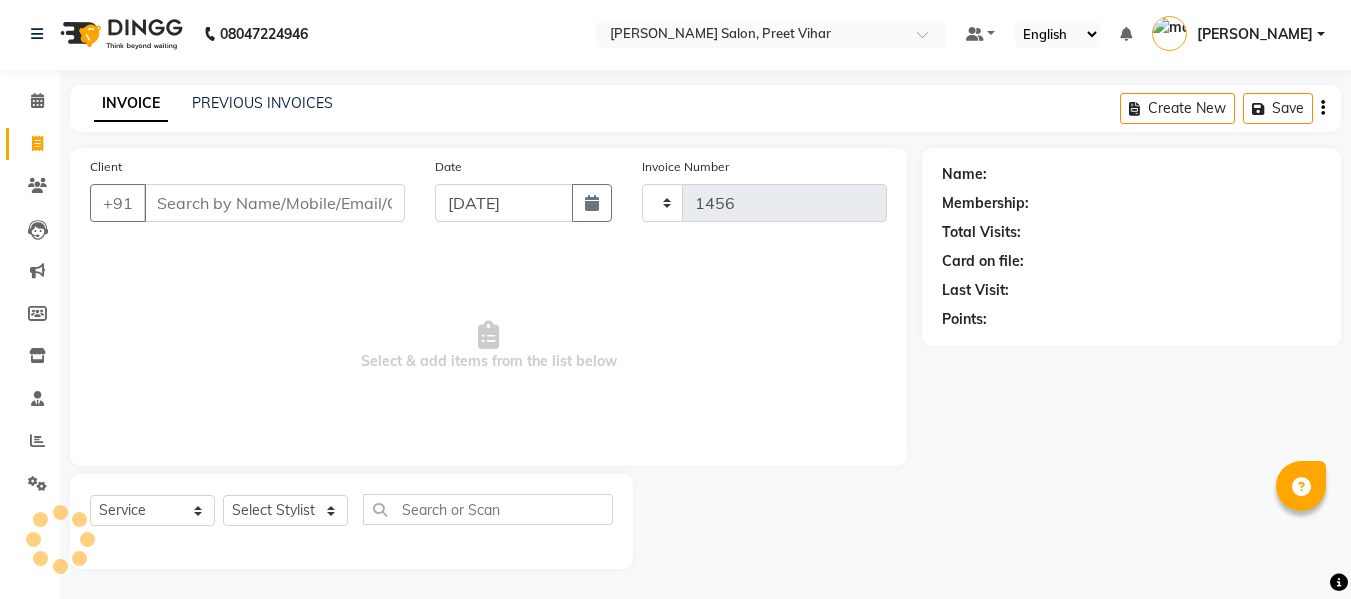 select on "6469" 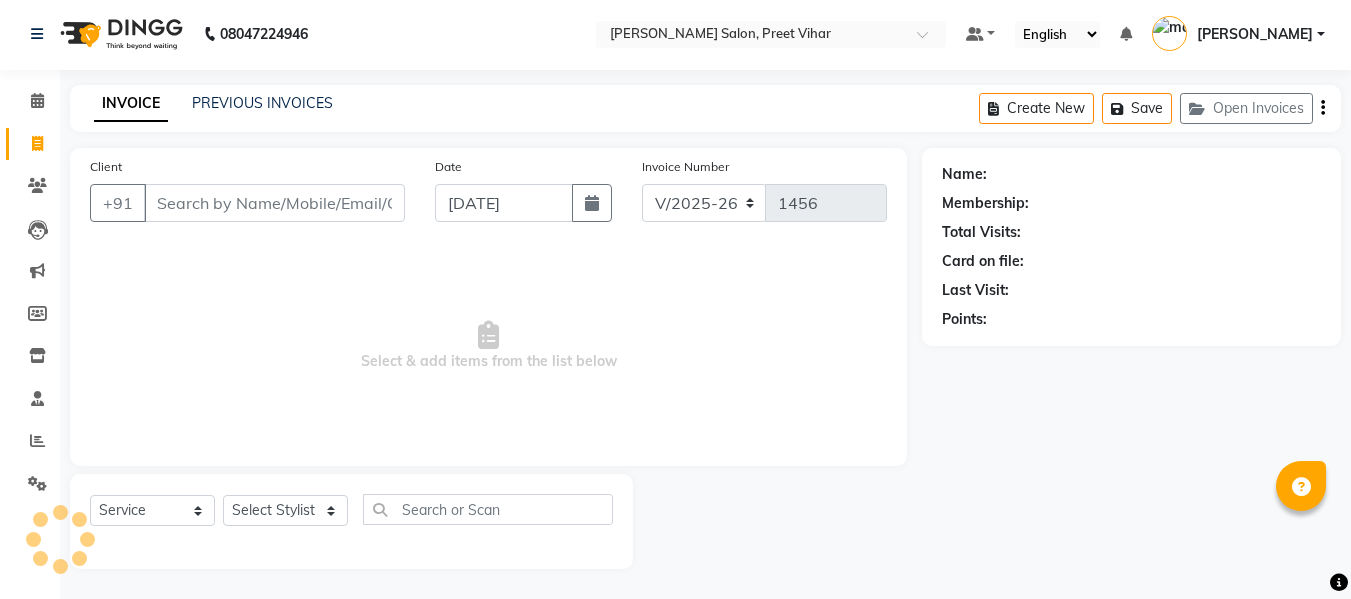 click on "Client" at bounding box center [274, 203] 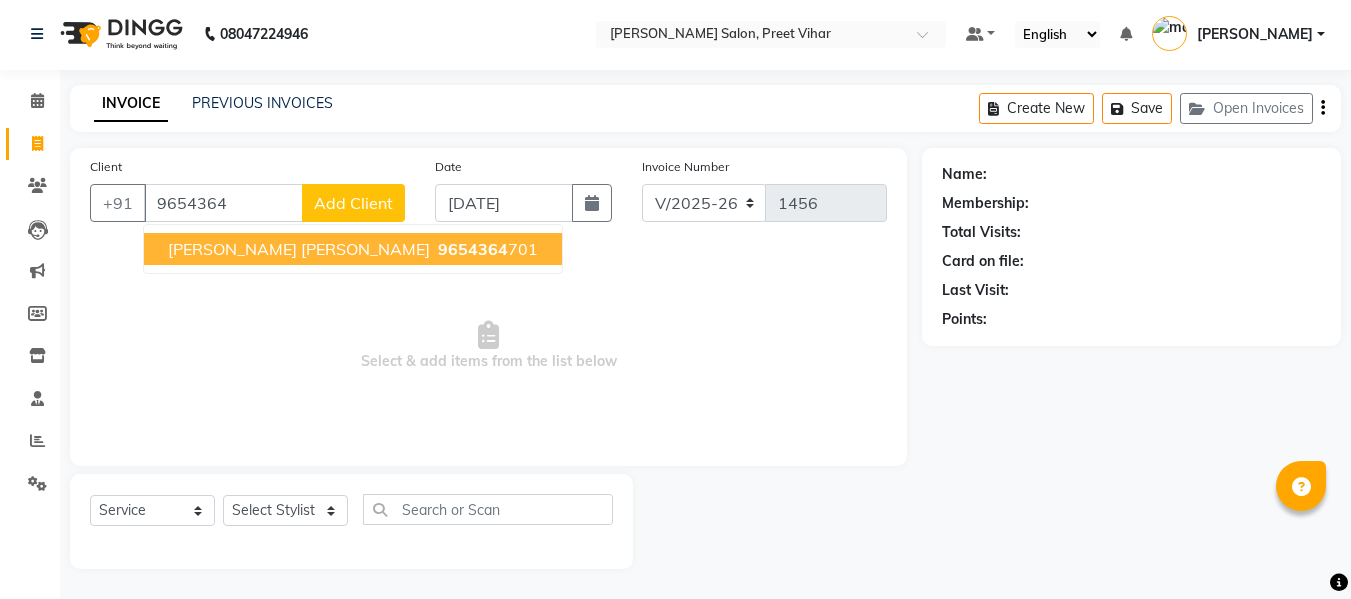 click on "[PERSON_NAME] [PERSON_NAME]" at bounding box center (299, 249) 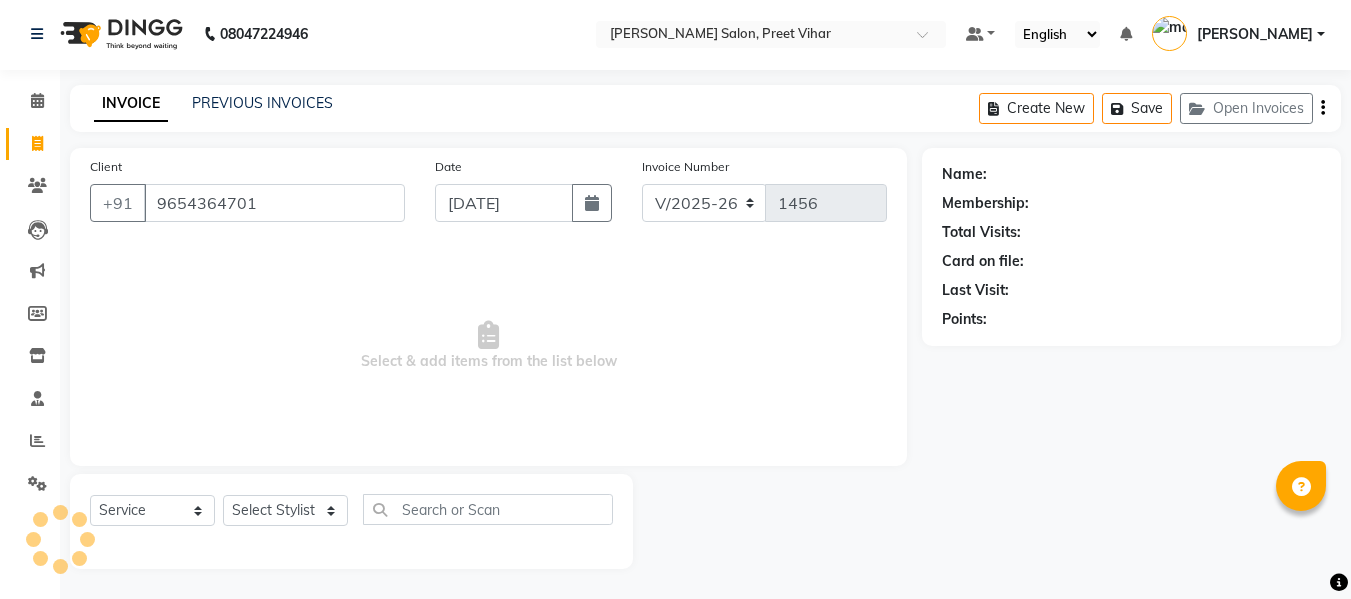 type on "9654364701" 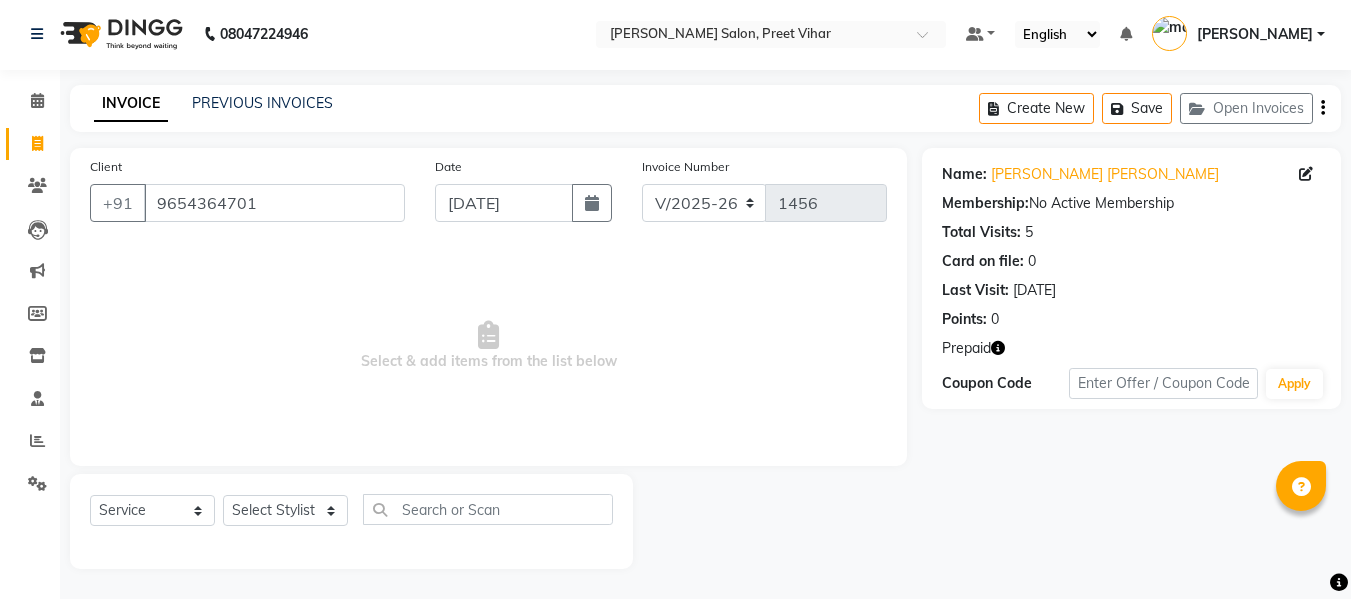 click 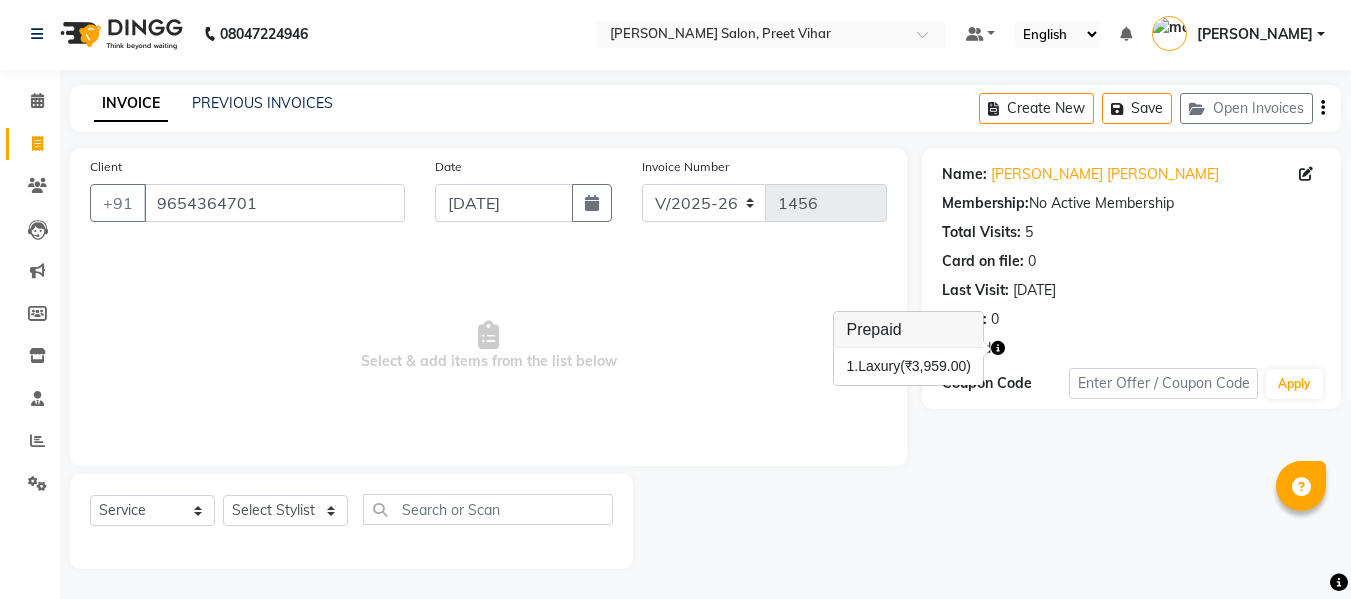 type 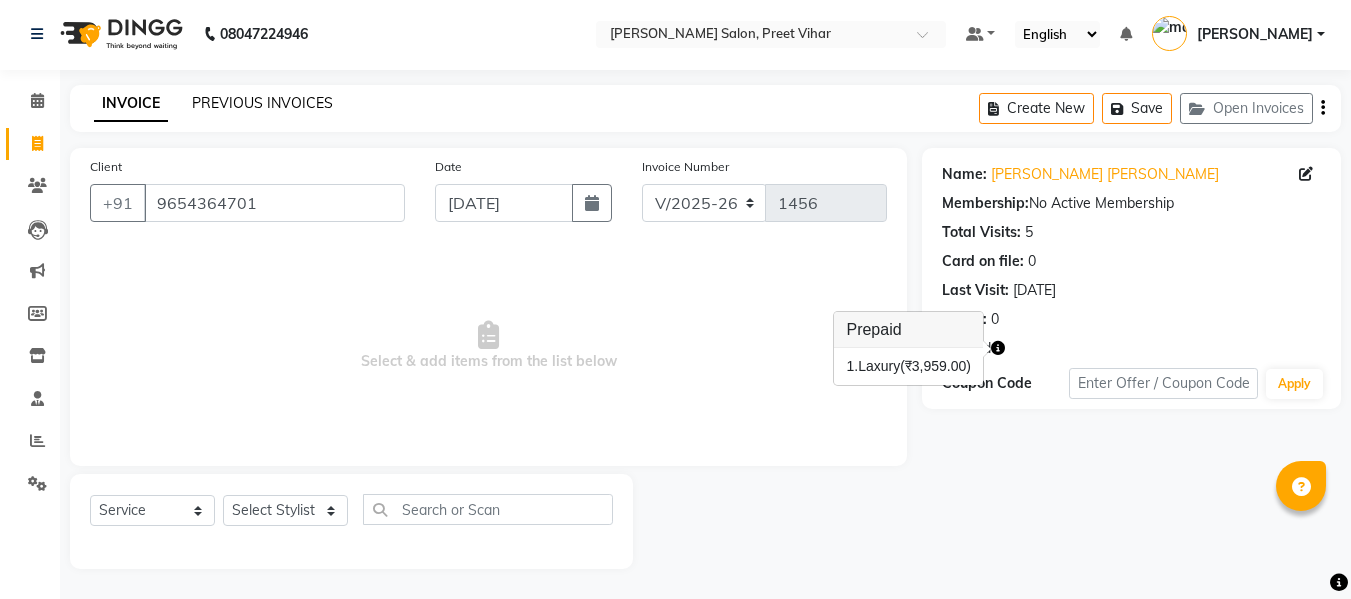 click on "PREVIOUS INVOICES" 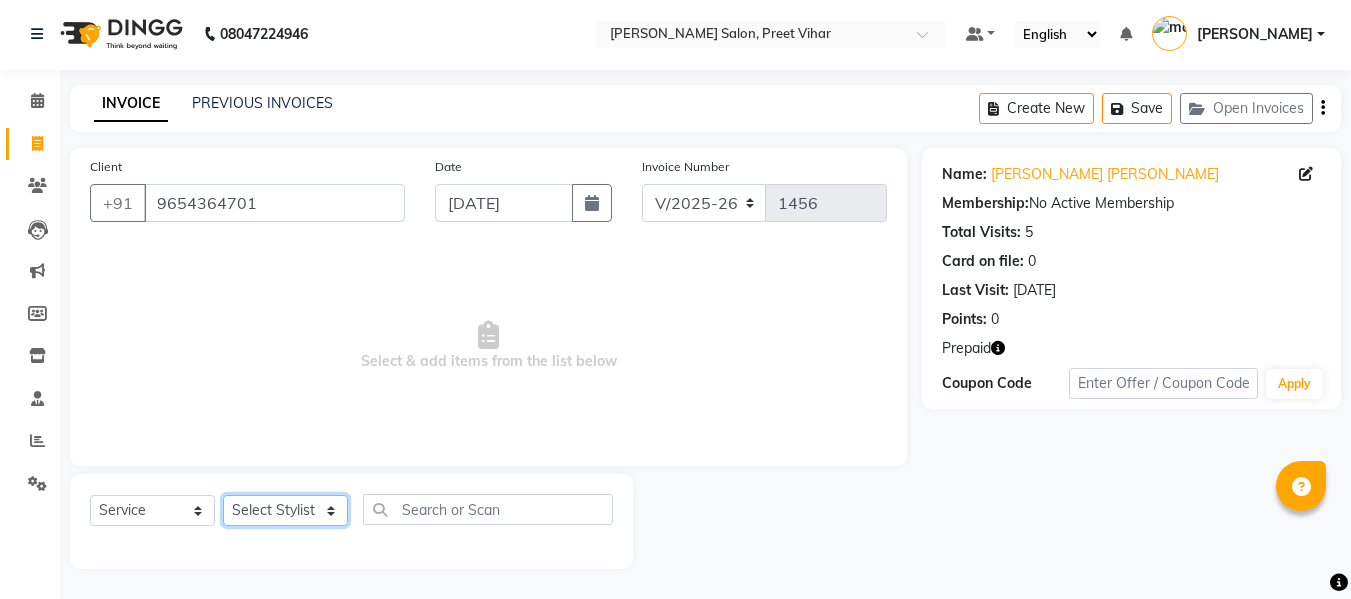 click on "Select Stylist [PERSON_NAME] [PERSON_NAME] Armaan  Dipika [PERSON_NAME] [PERSON_NAME] [PERSON_NAME] [PERSON_NAME] Nikhil [PERSON_NAME] [PERSON_NAME]  Twinkle Gupta" 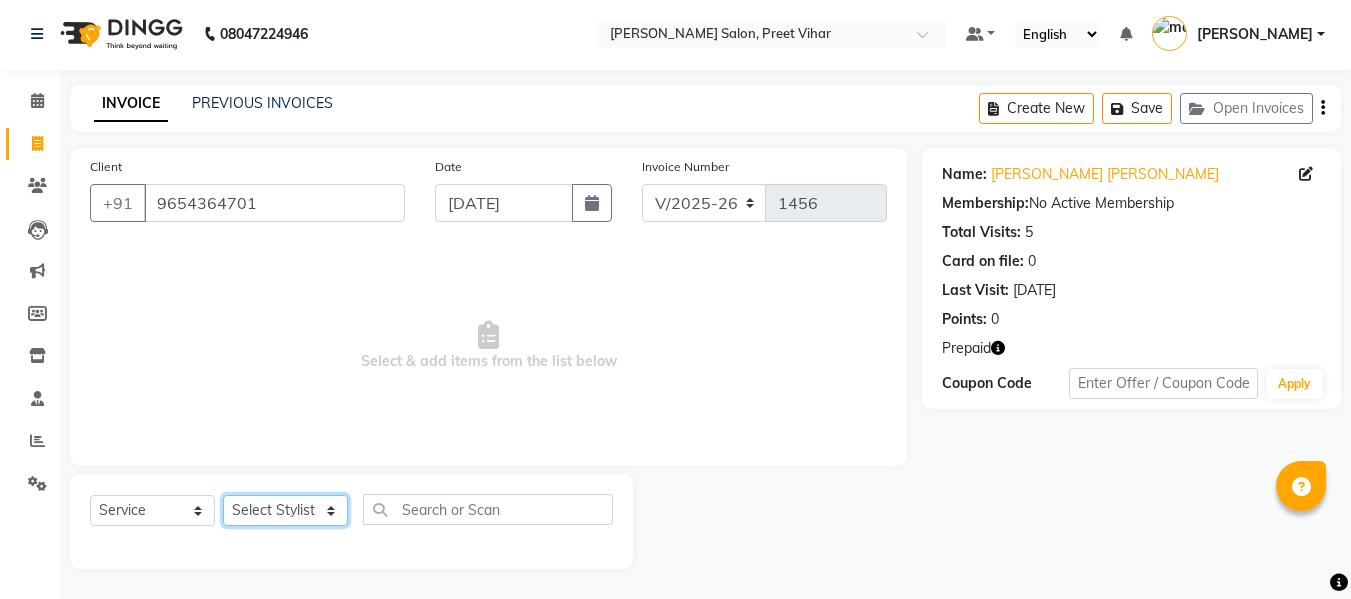 select on "85906" 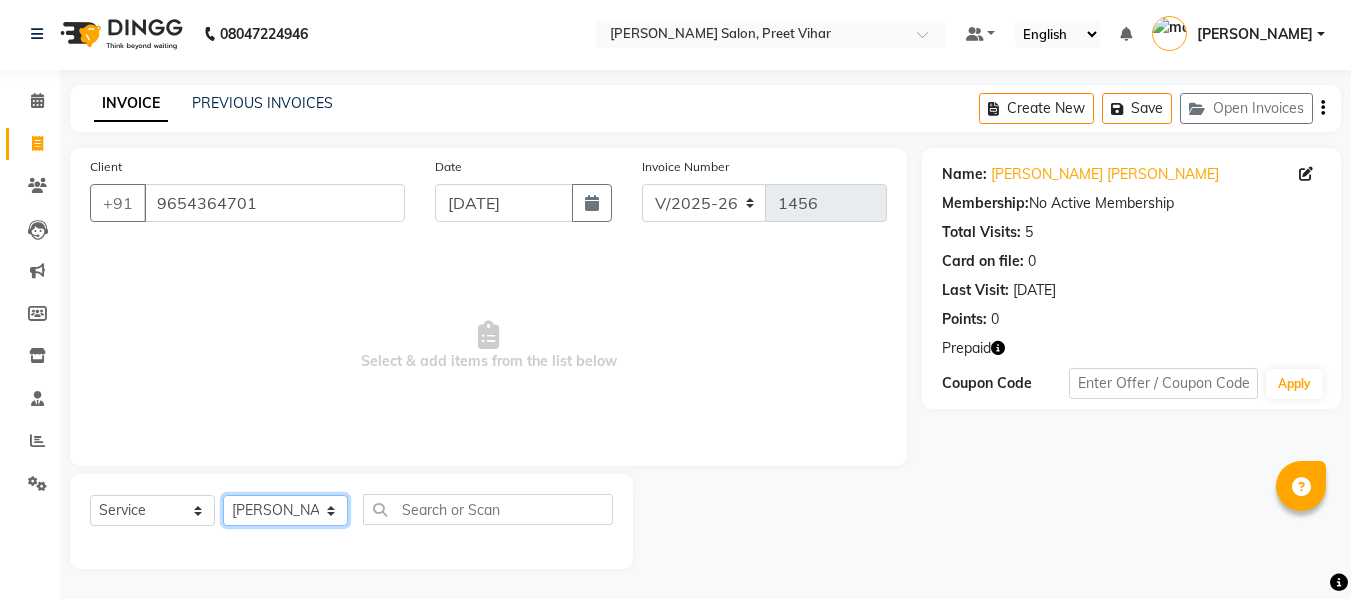 click on "Select Stylist [PERSON_NAME] [PERSON_NAME] Armaan  Dipika [PERSON_NAME] [PERSON_NAME] [PERSON_NAME] [PERSON_NAME] Nikhil [PERSON_NAME] [PERSON_NAME]  Twinkle Gupta" 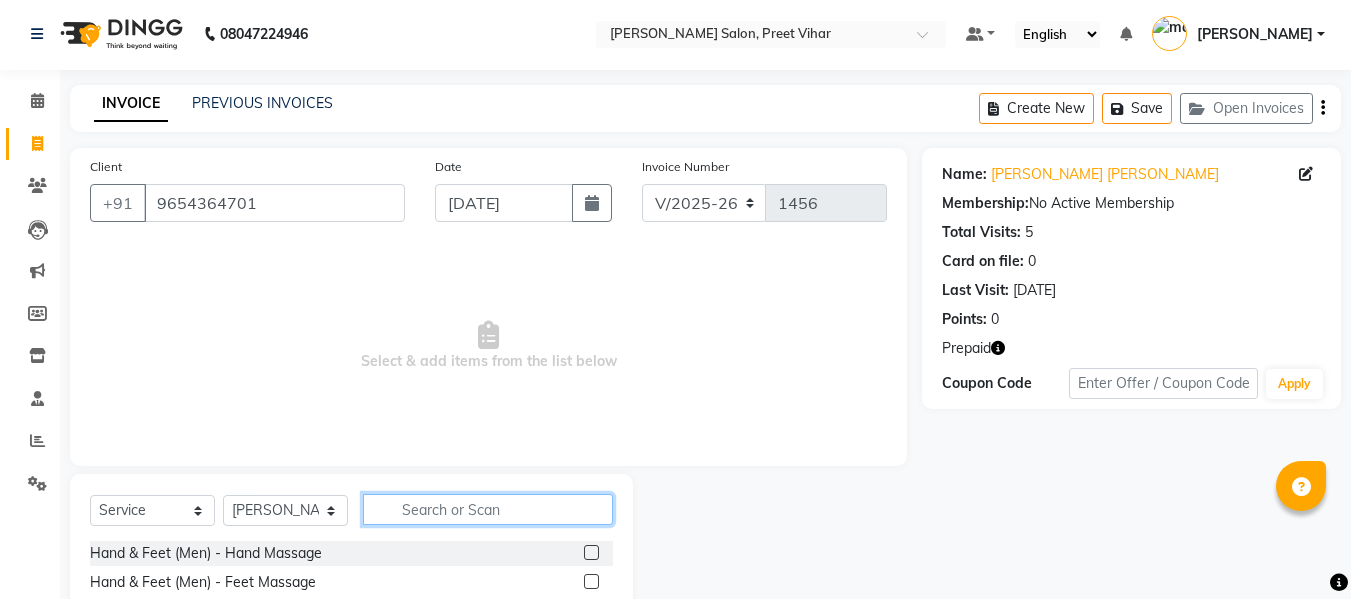 click 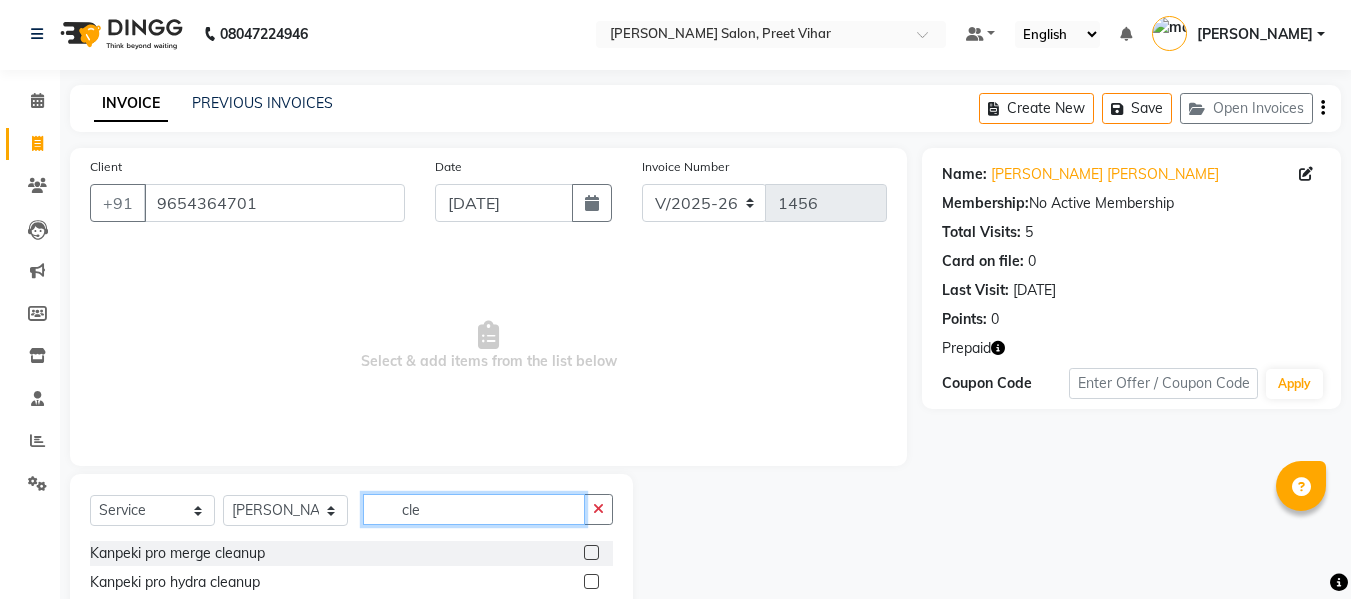 type on "clea" 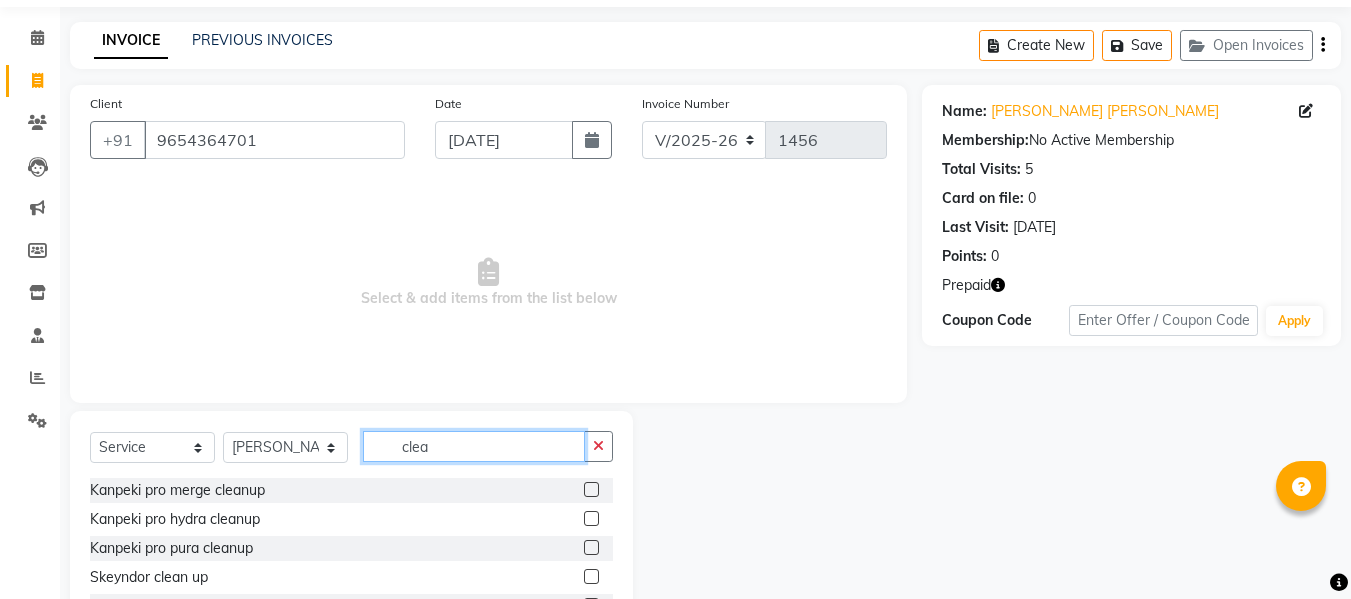 scroll, scrollTop: 0, scrollLeft: 0, axis: both 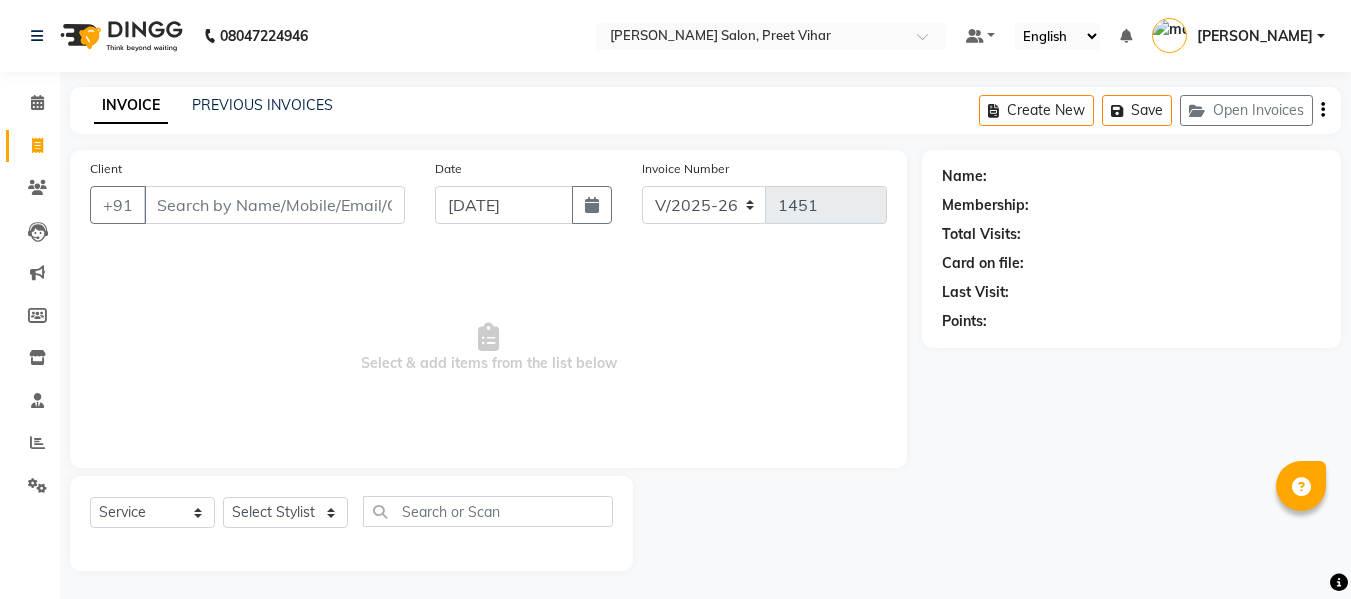 select on "6469" 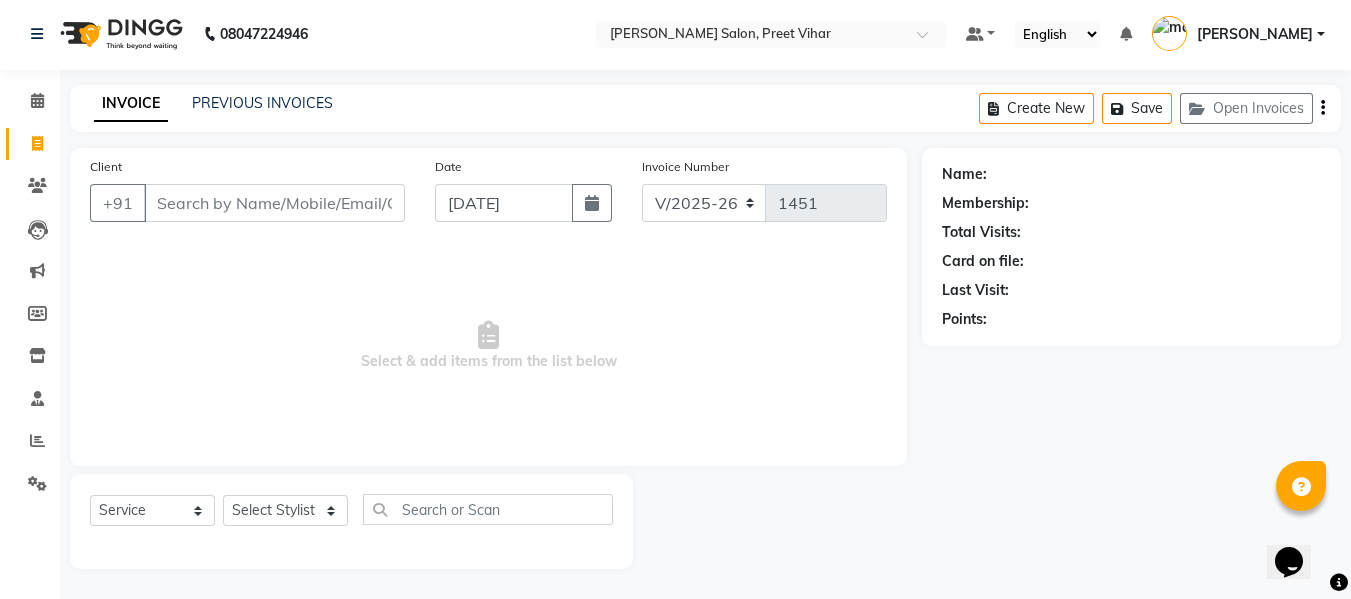 scroll, scrollTop: 0, scrollLeft: 0, axis: both 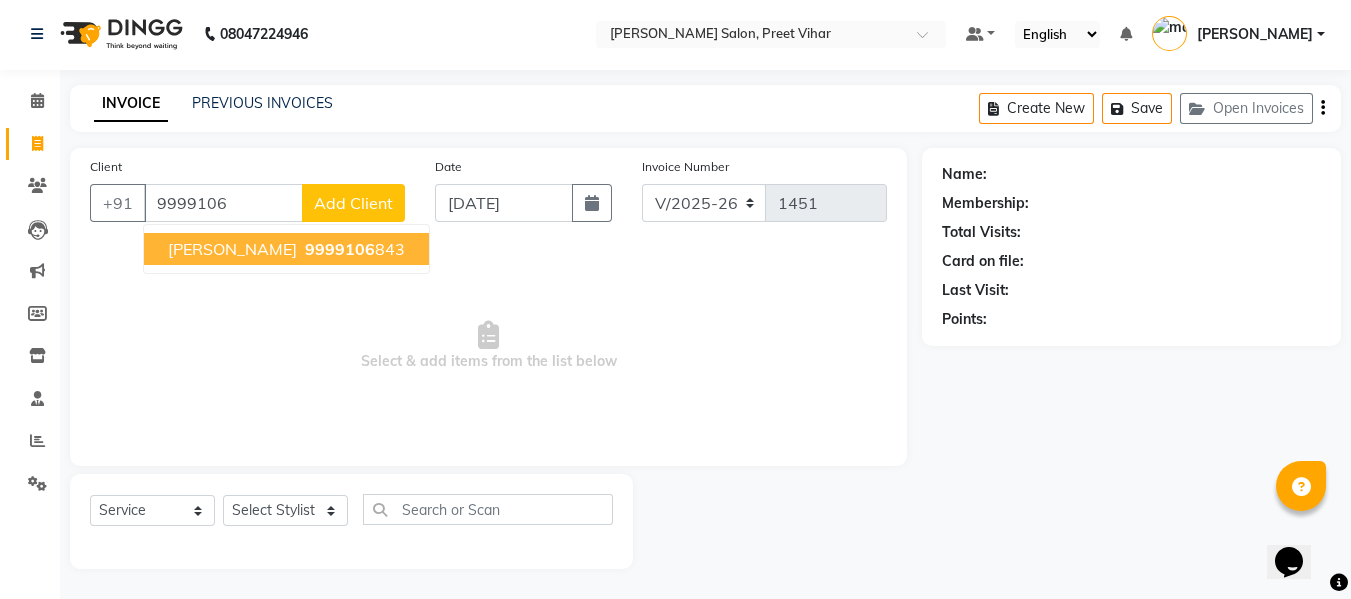 click on "[PERSON_NAME]   9999106 843" at bounding box center [286, 249] 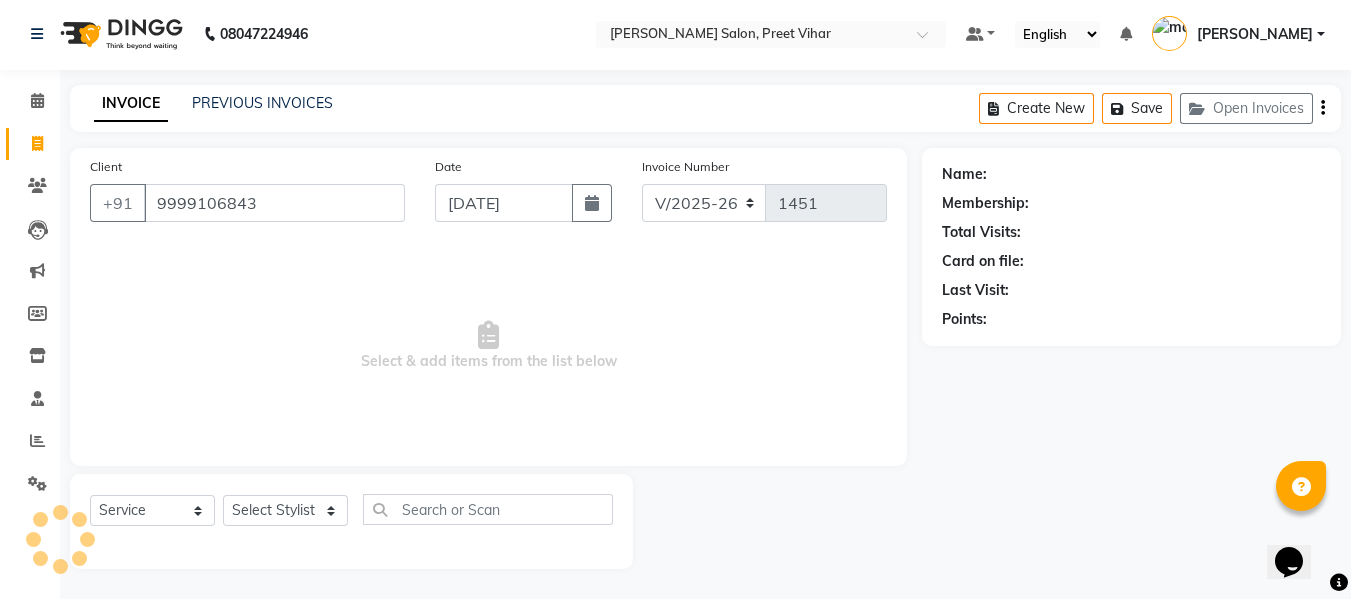 type on "9999106843" 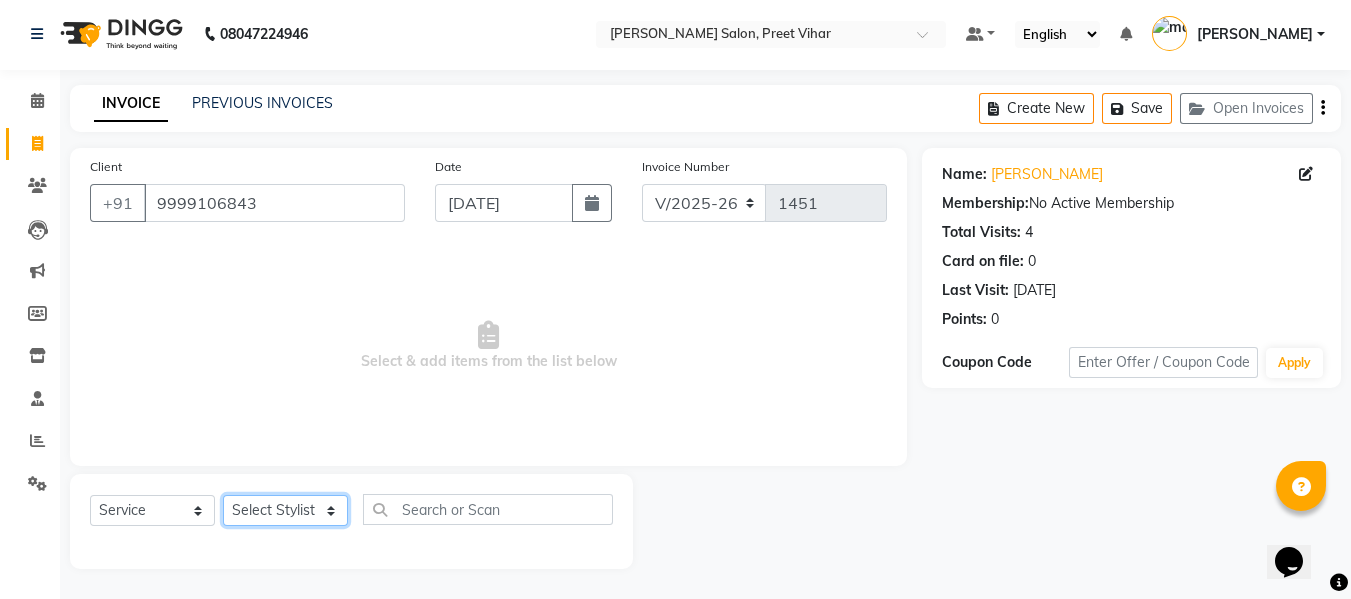 click on "Select Stylist [PERSON_NAME] [PERSON_NAME] Armaan  Dipika [PERSON_NAME] [PERSON_NAME] [PERSON_NAME] [PERSON_NAME] Nikhil [PERSON_NAME] [PERSON_NAME]  Twinkle Gupta" 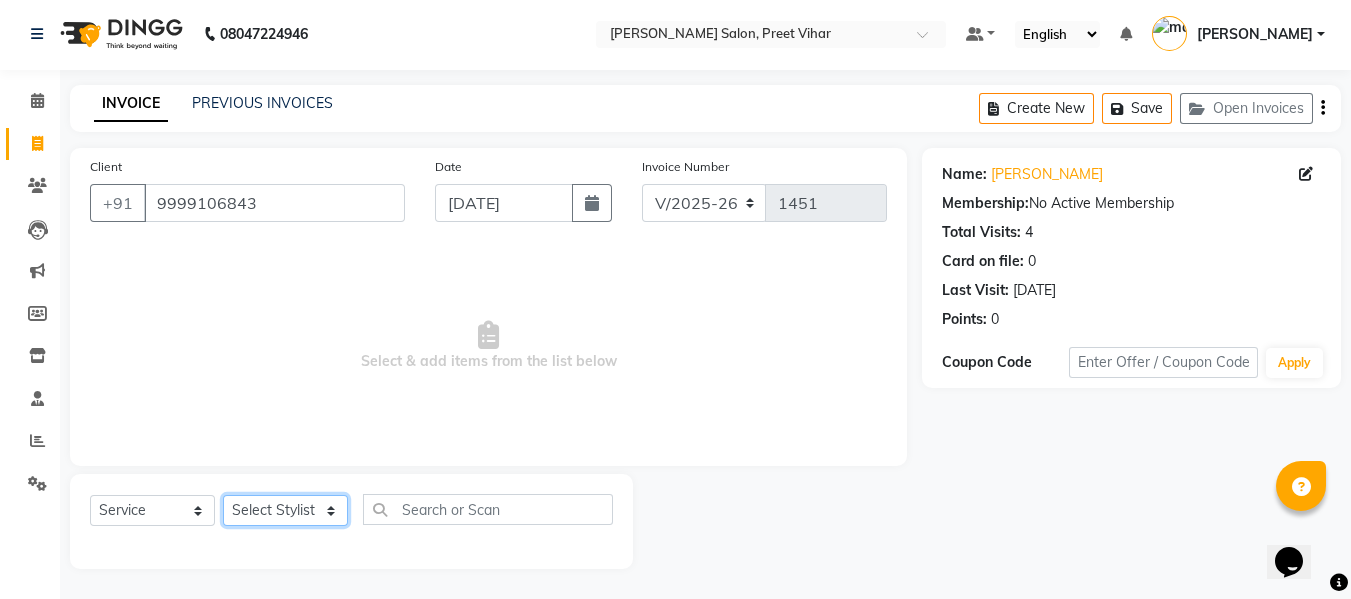select on "85118" 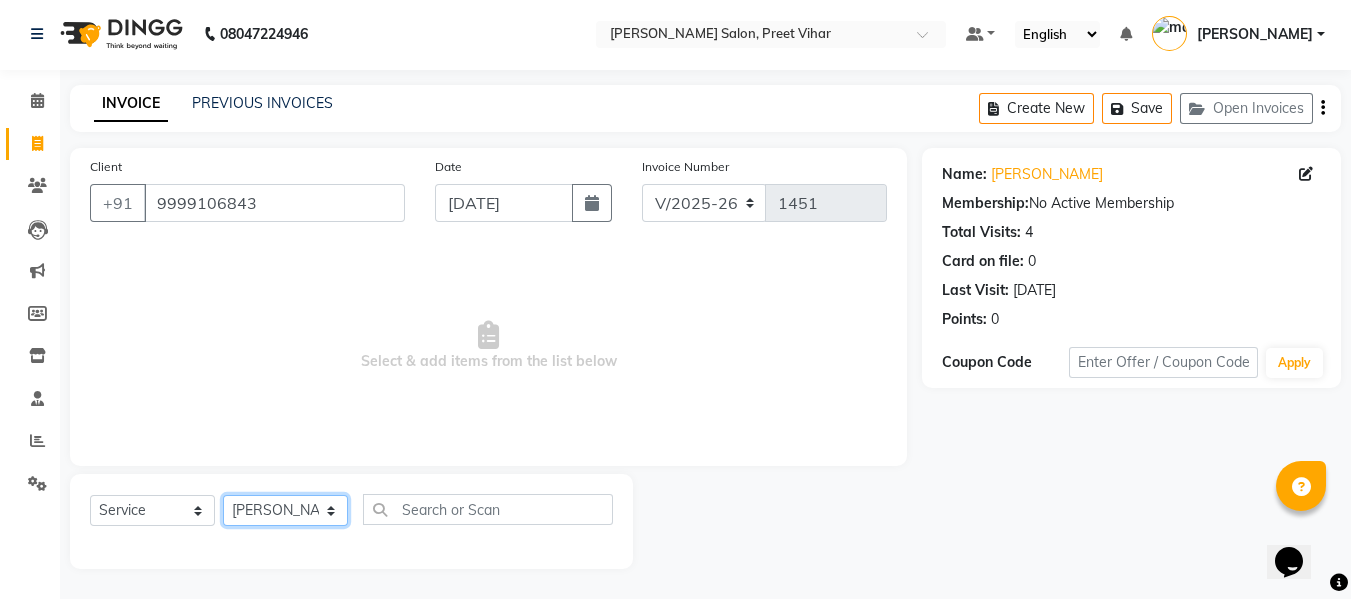 click on "Select Stylist [PERSON_NAME] [PERSON_NAME] Armaan  Dipika [PERSON_NAME] [PERSON_NAME] [PERSON_NAME] [PERSON_NAME] Nikhil [PERSON_NAME] [PERSON_NAME]  Twinkle Gupta" 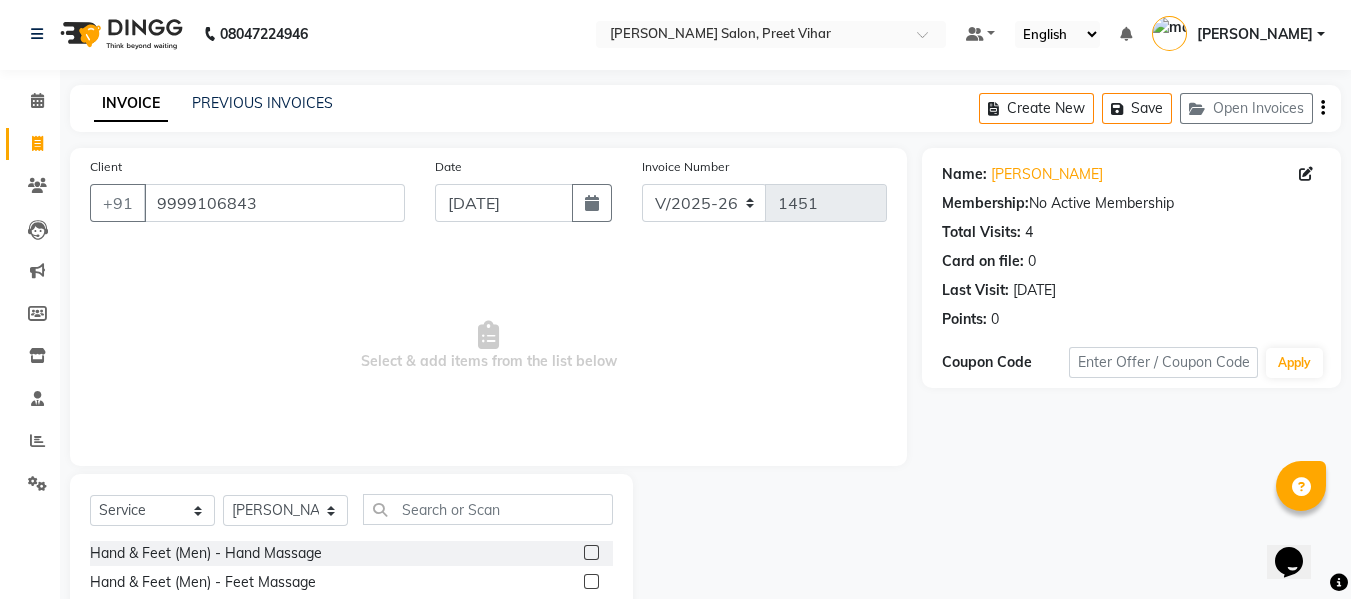 click on "Select & add items from the list below" at bounding box center (488, 346) 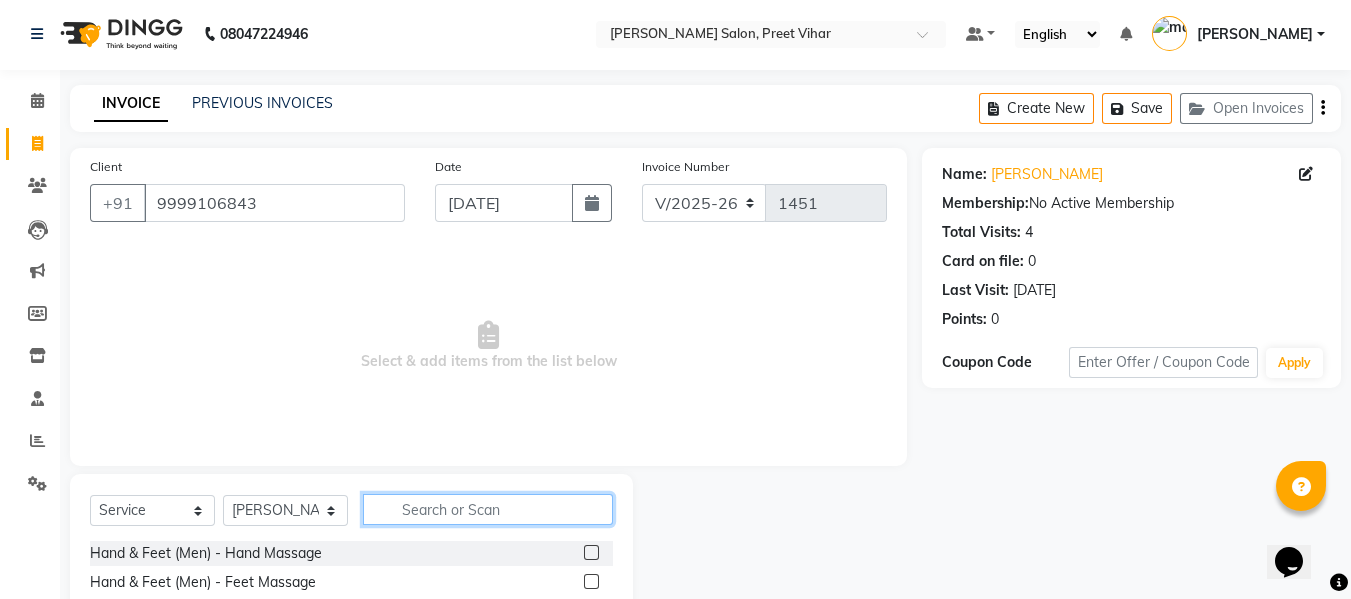 click 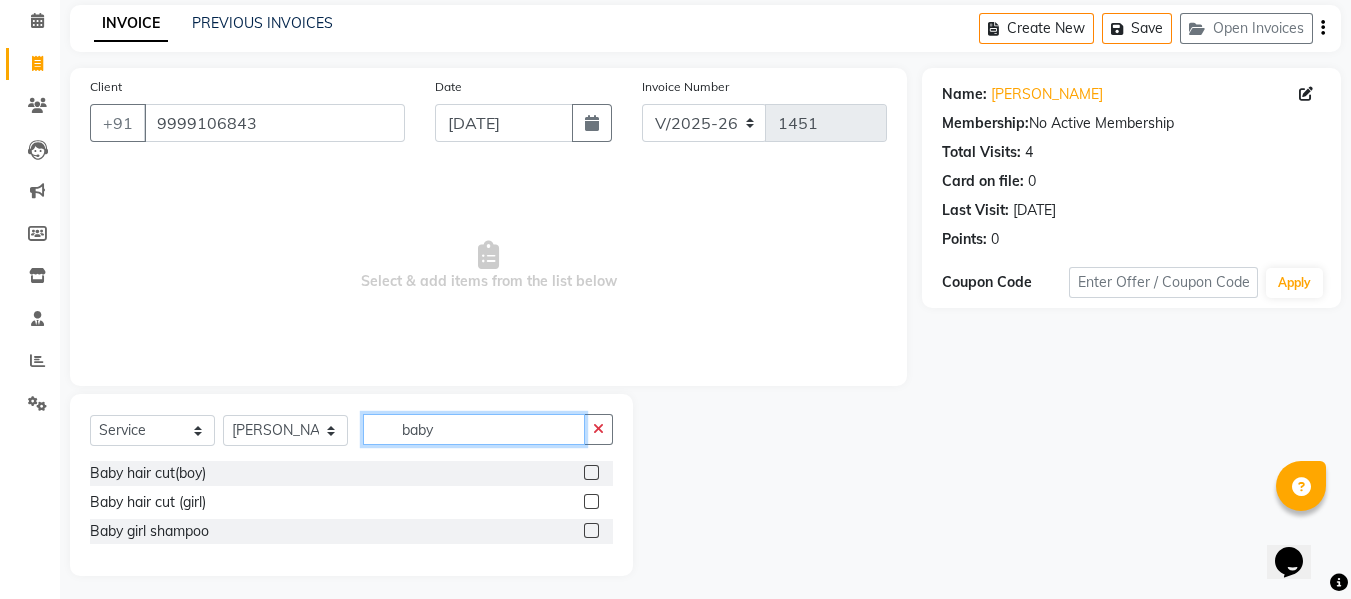 scroll, scrollTop: 89, scrollLeft: 0, axis: vertical 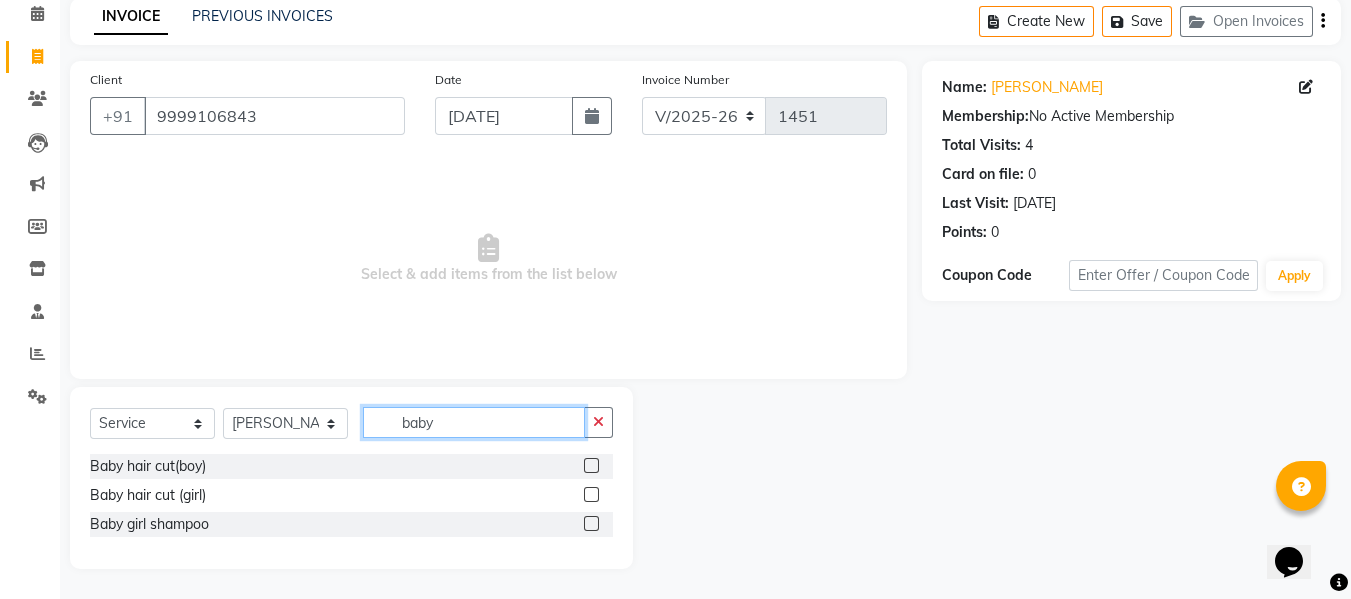 type on "baby" 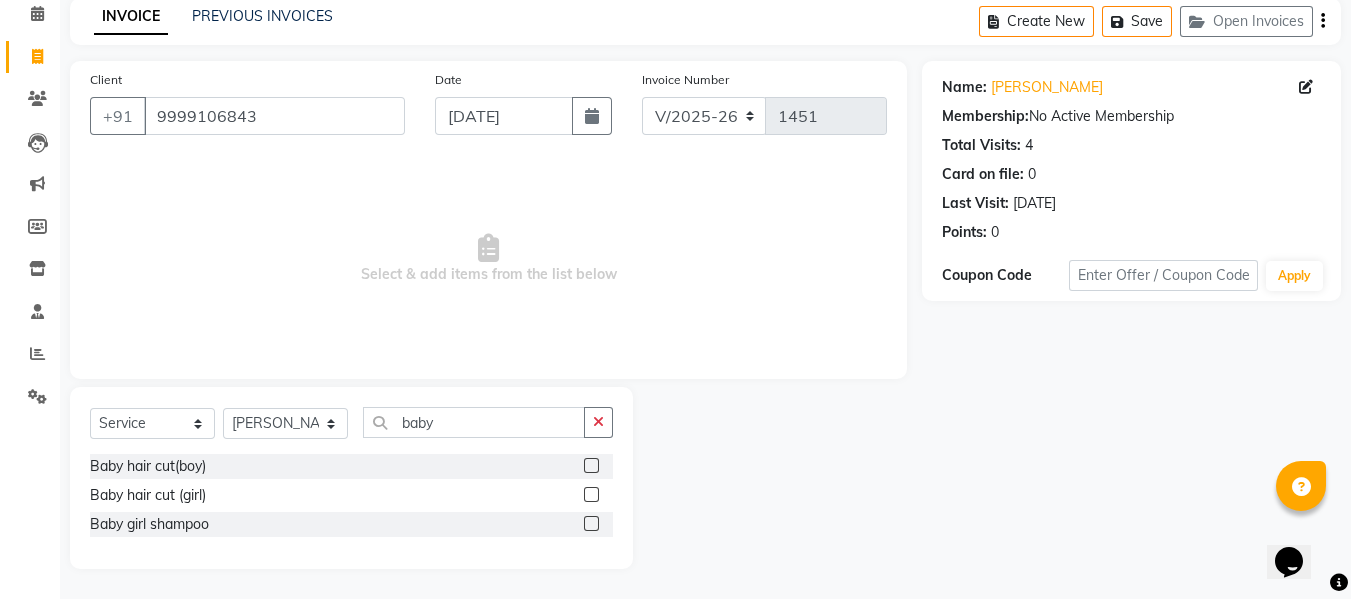 click 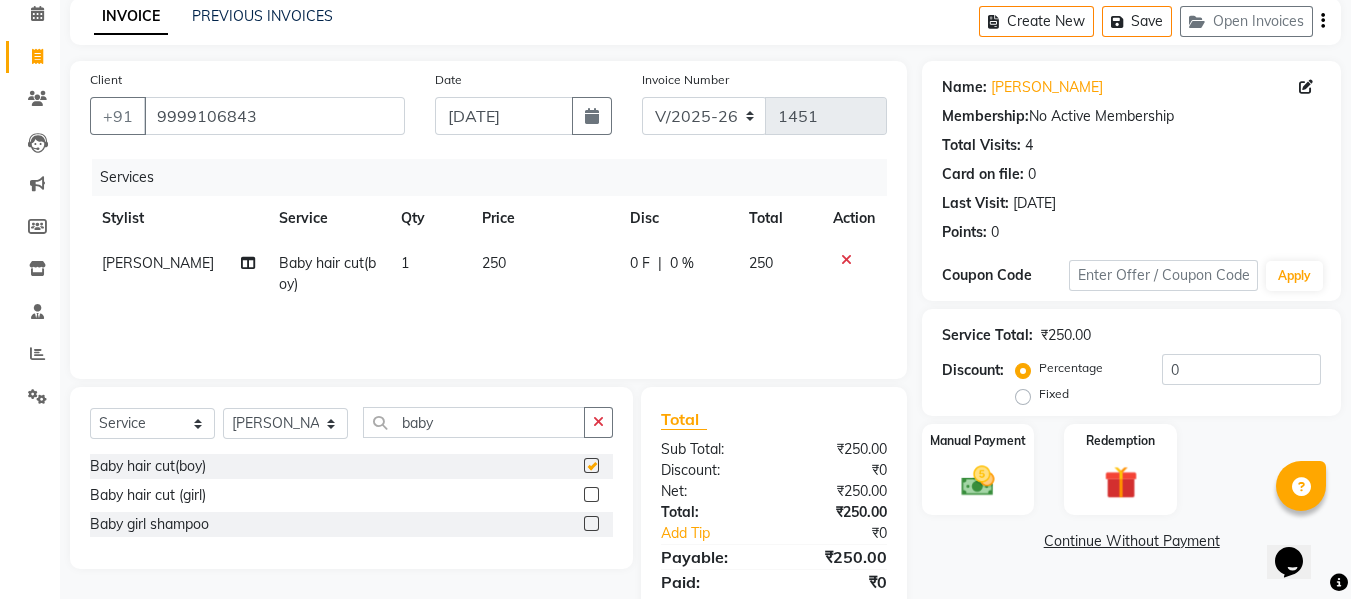 checkbox on "false" 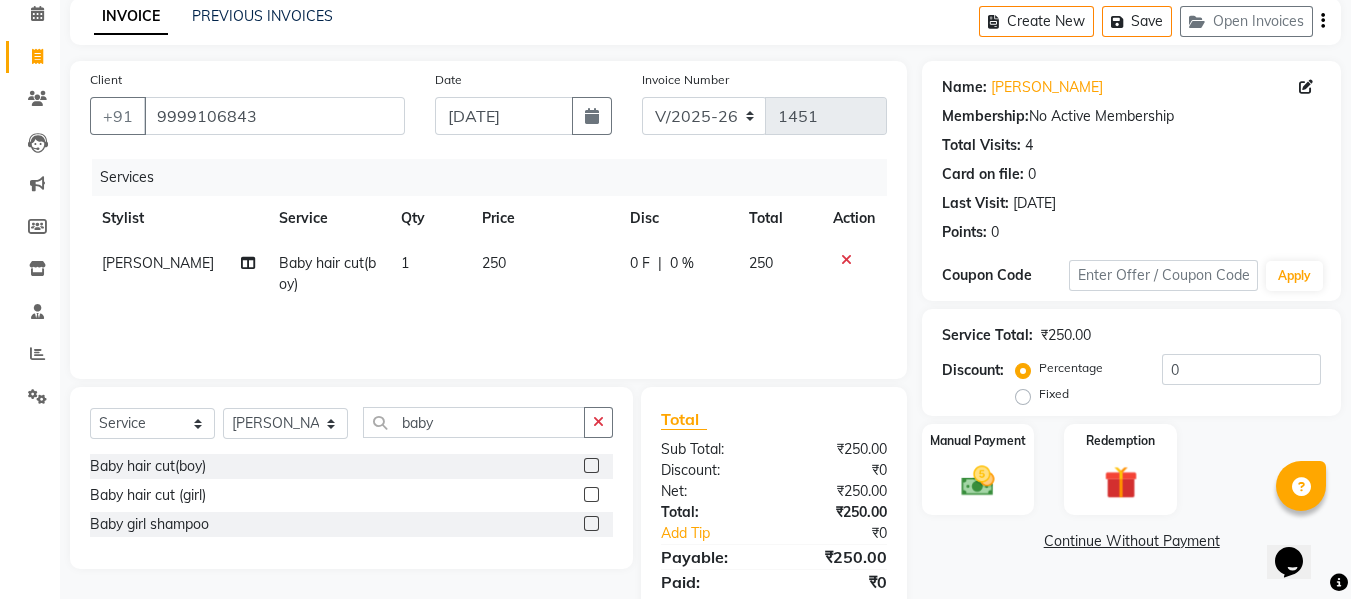 scroll, scrollTop: 159, scrollLeft: 0, axis: vertical 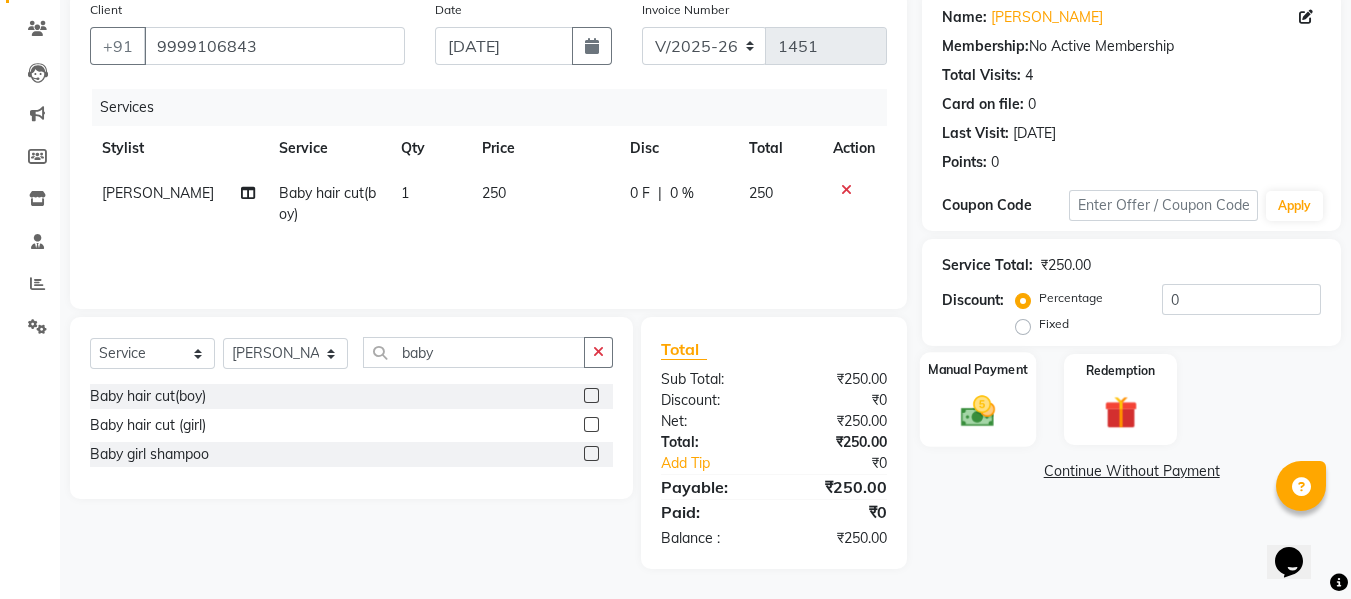 click on "Manual Payment" 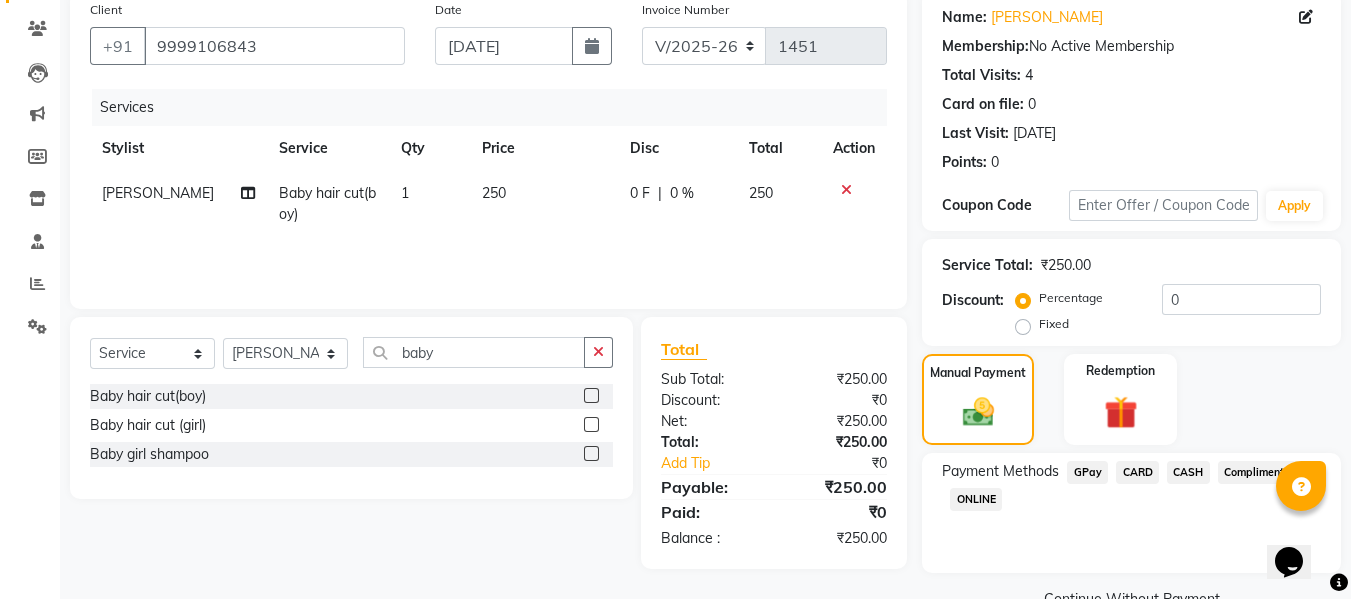 click on "GPay" 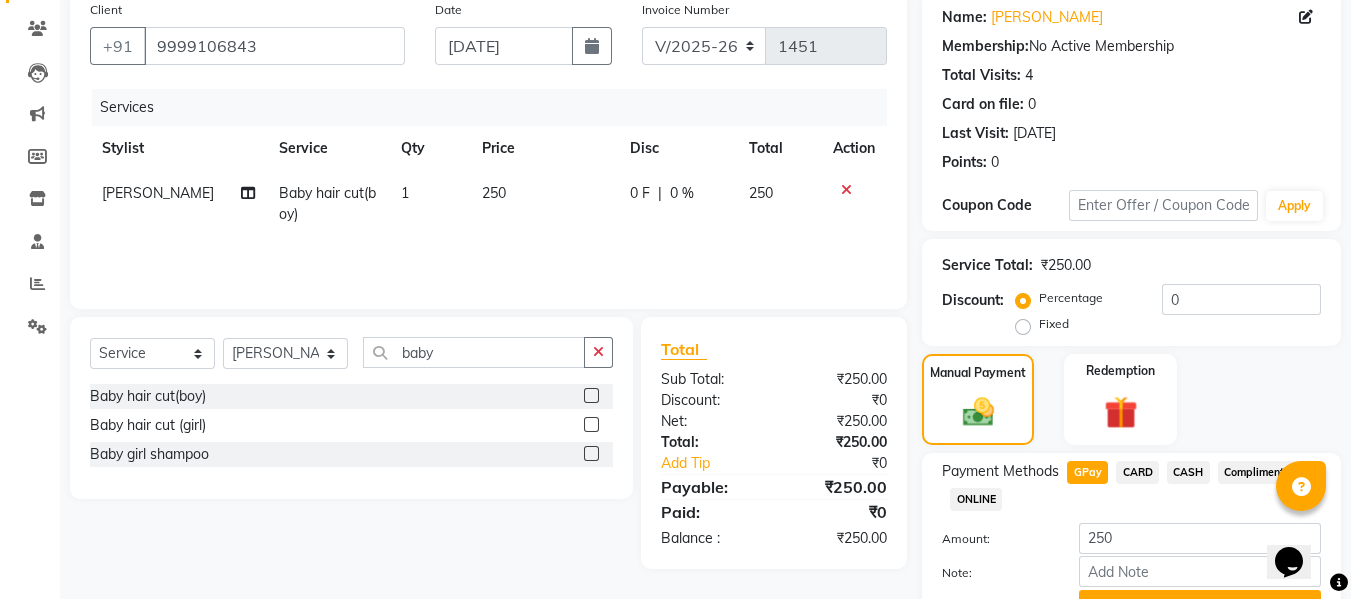 scroll, scrollTop: 260, scrollLeft: 0, axis: vertical 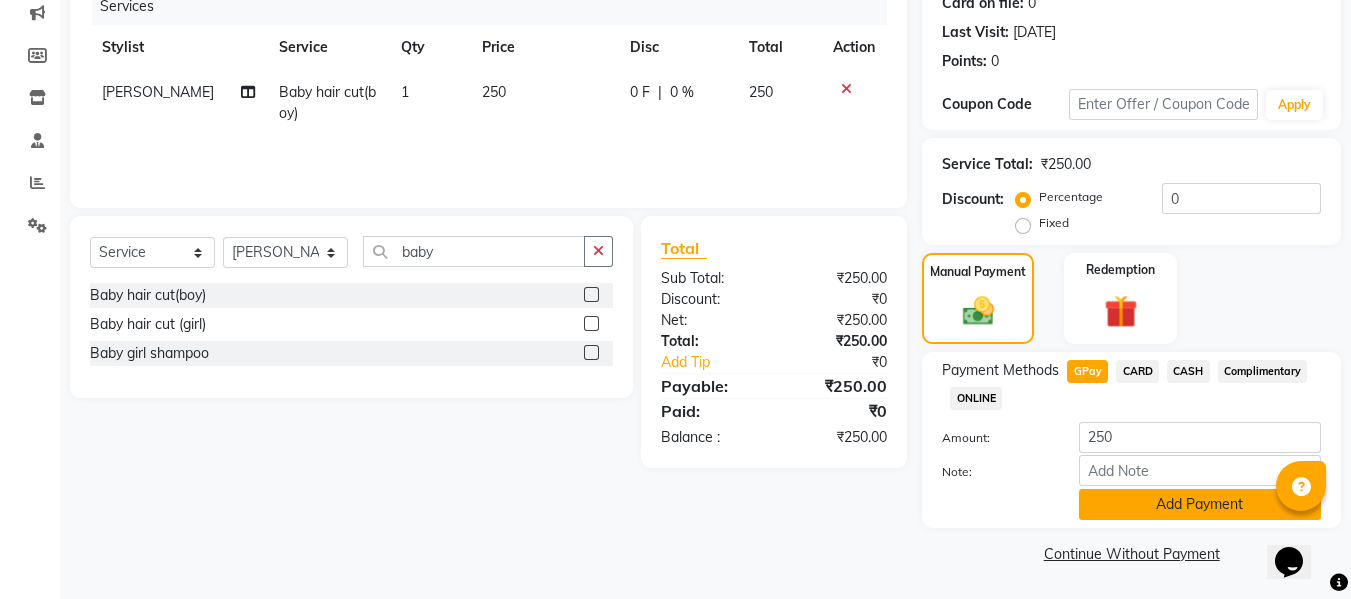 click on "Add Payment" 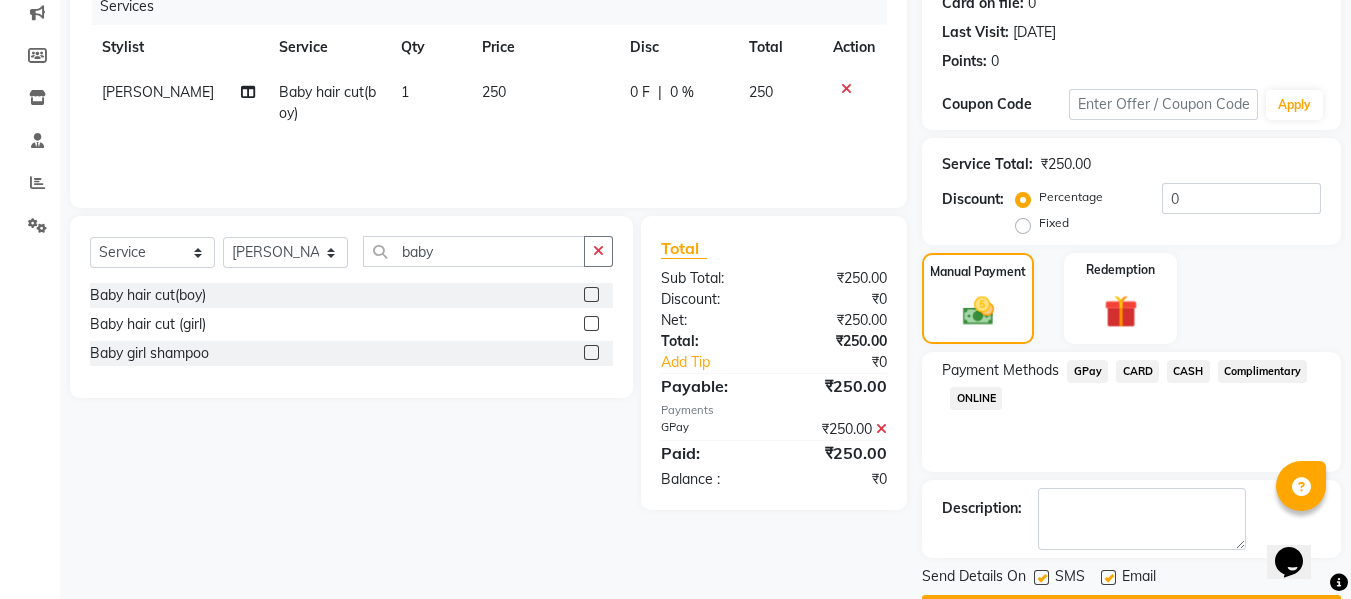 scroll, scrollTop: 317, scrollLeft: 0, axis: vertical 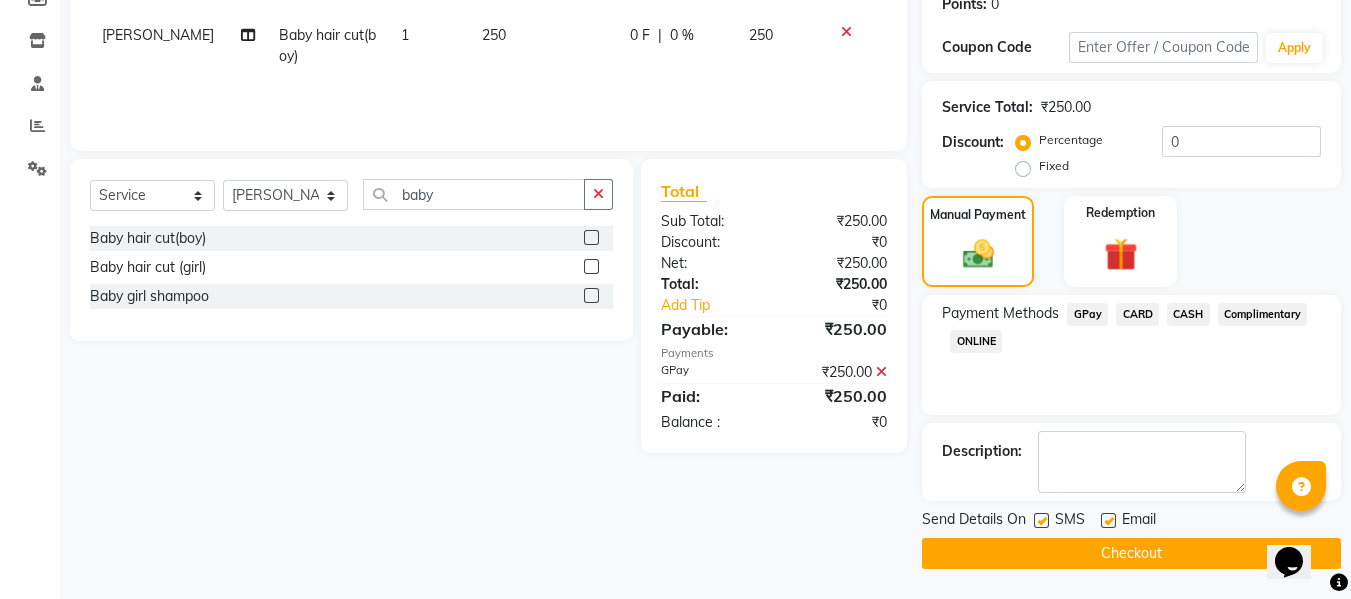 click on "Checkout" 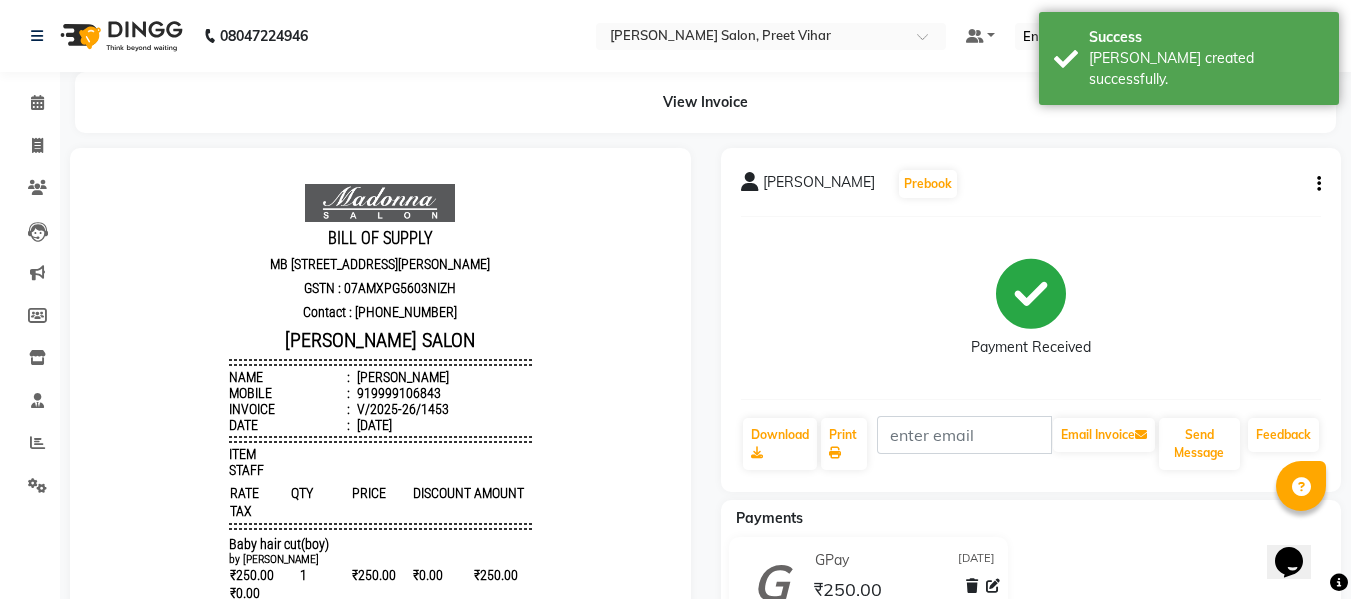scroll, scrollTop: 0, scrollLeft: 0, axis: both 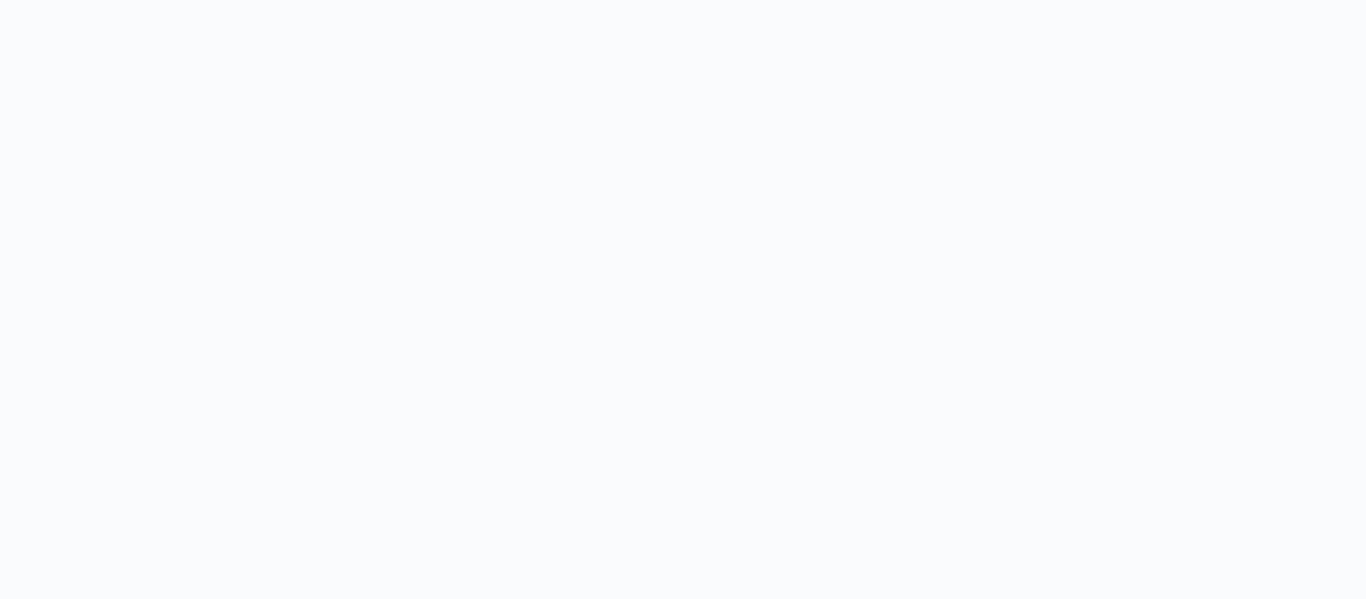 select on "6469" 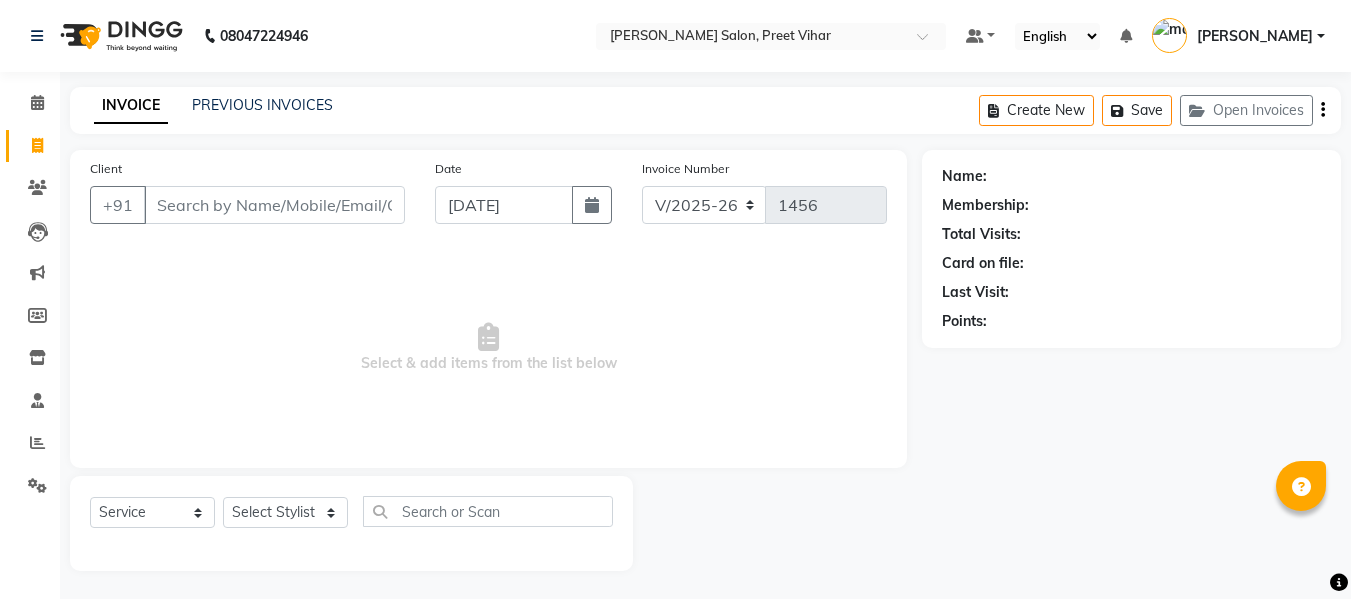 select on "6469" 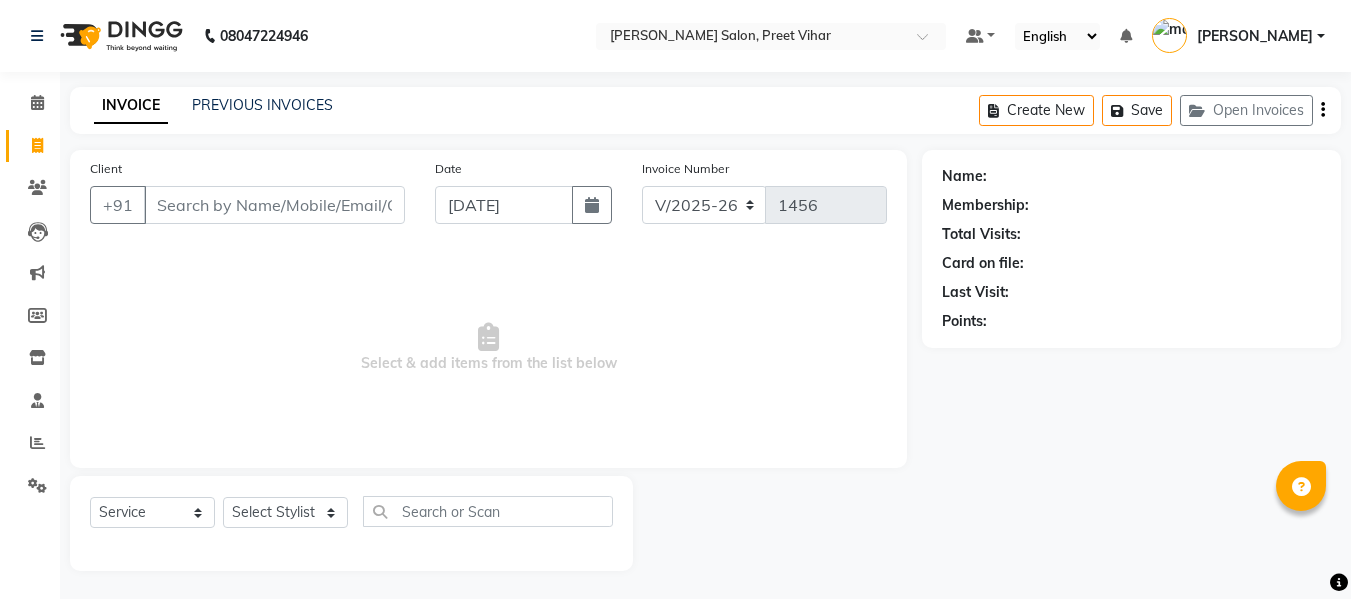 scroll, scrollTop: 0, scrollLeft: 0, axis: both 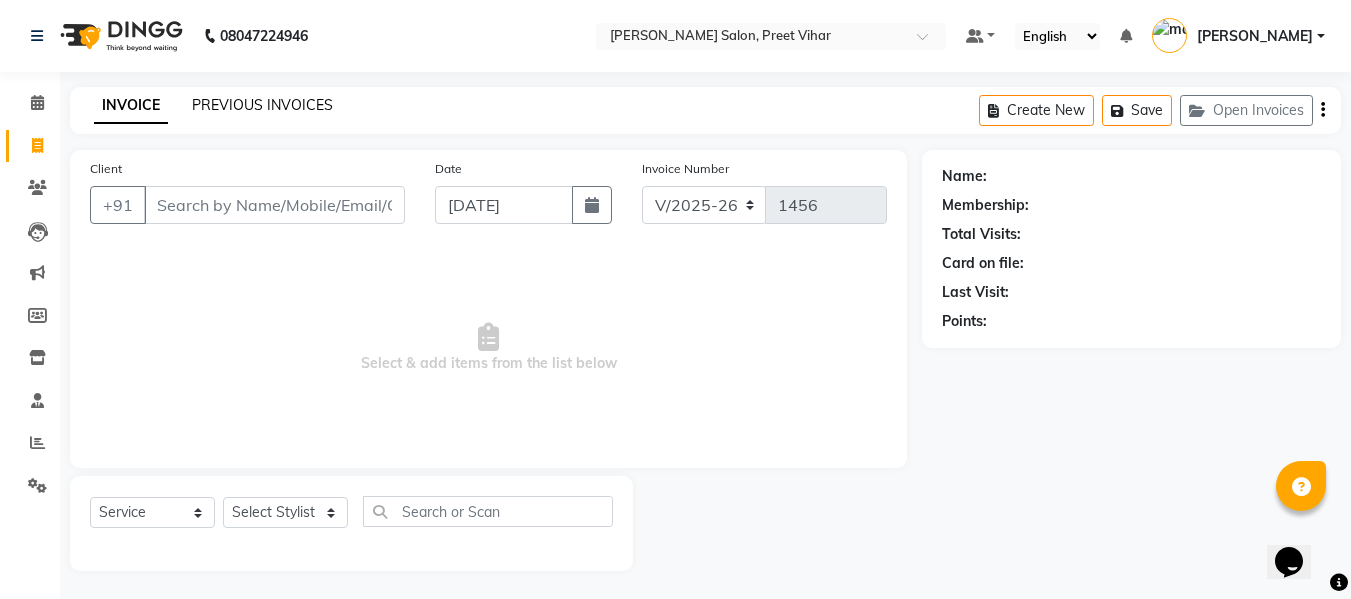 click on "PREVIOUS INVOICES" 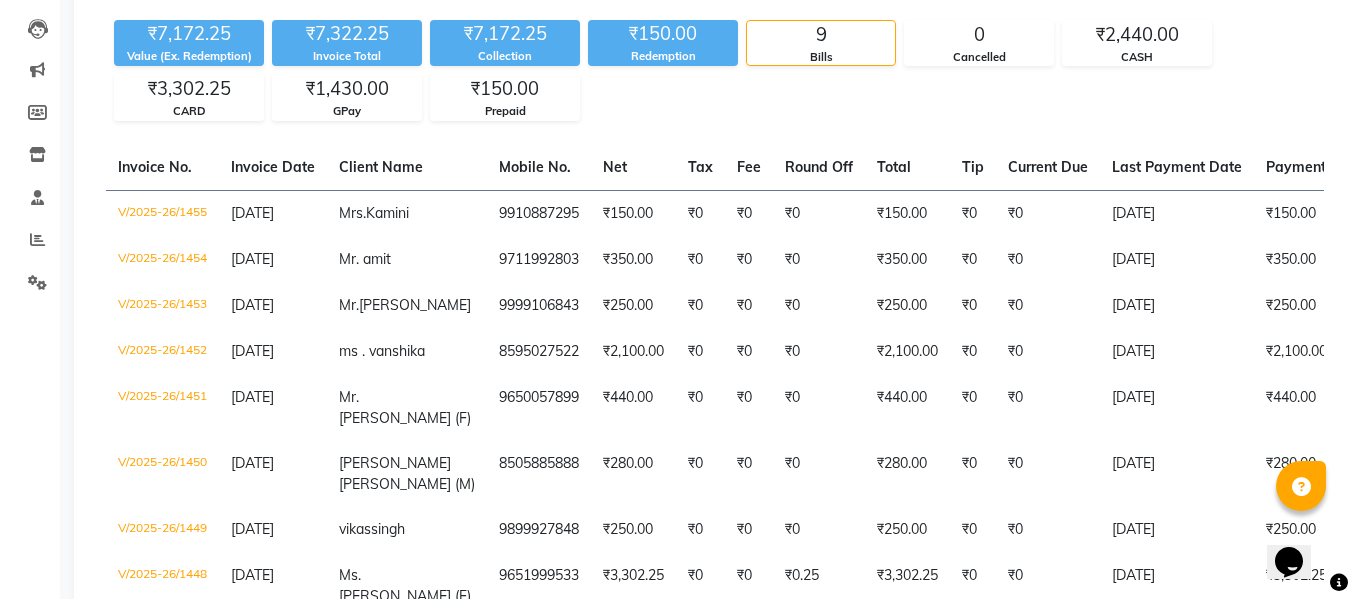 scroll, scrollTop: 0, scrollLeft: 0, axis: both 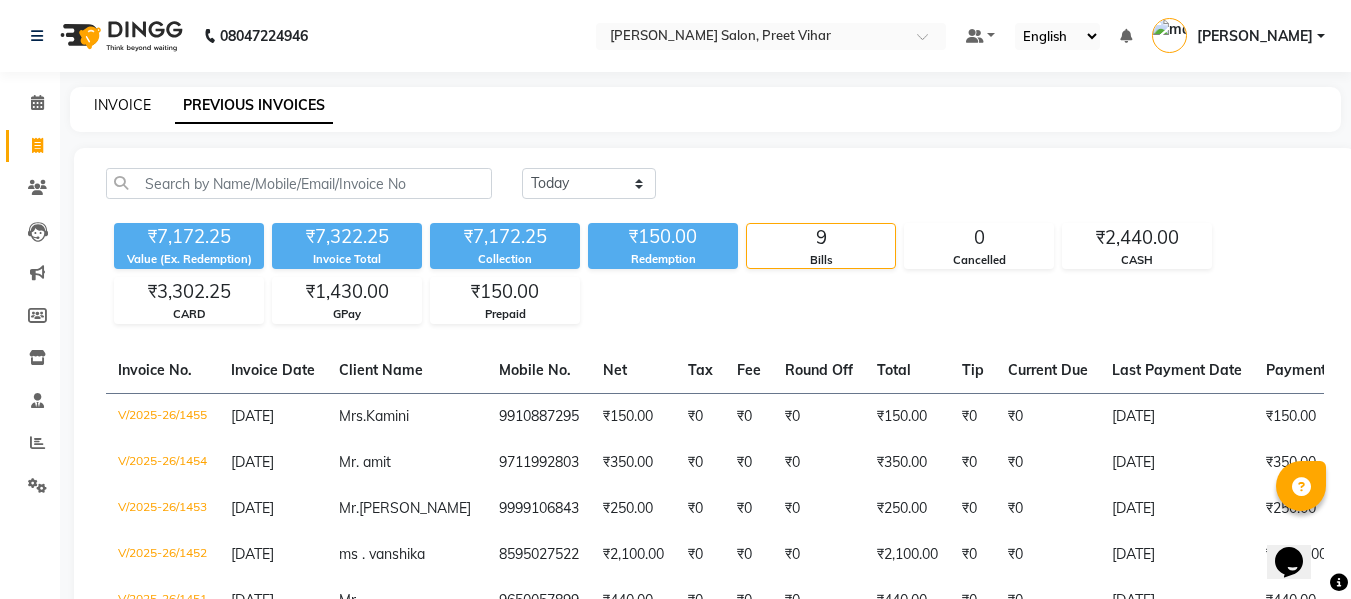 click on "INVOICE" 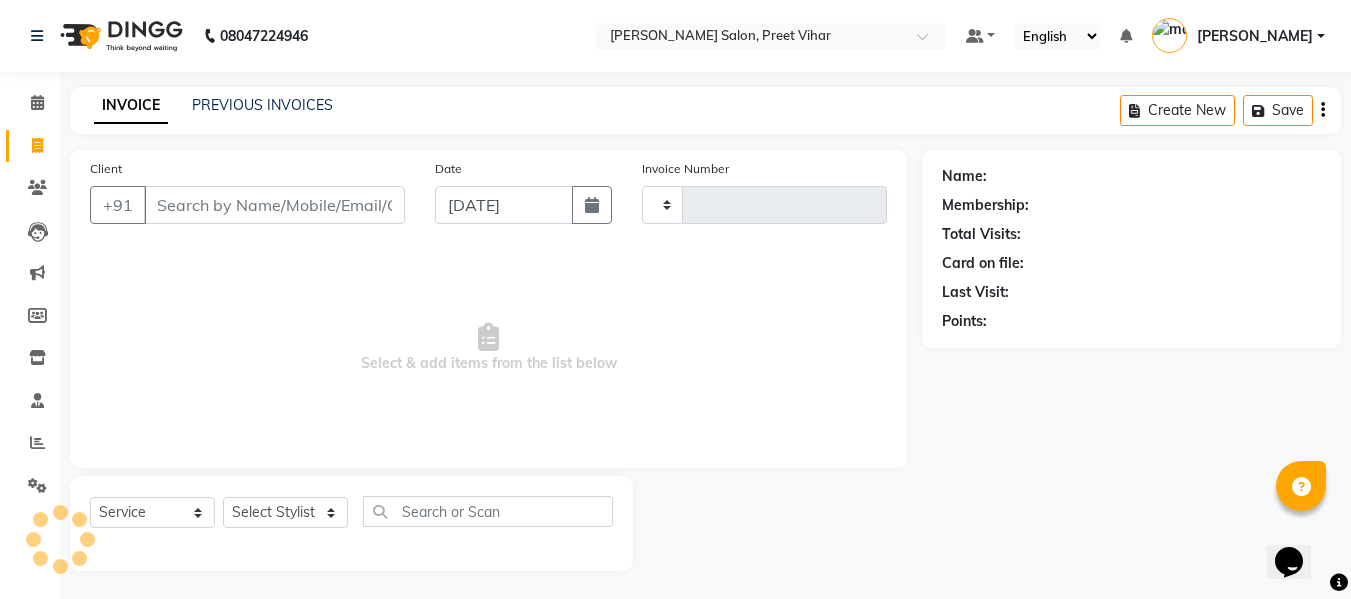 scroll, scrollTop: 2, scrollLeft: 0, axis: vertical 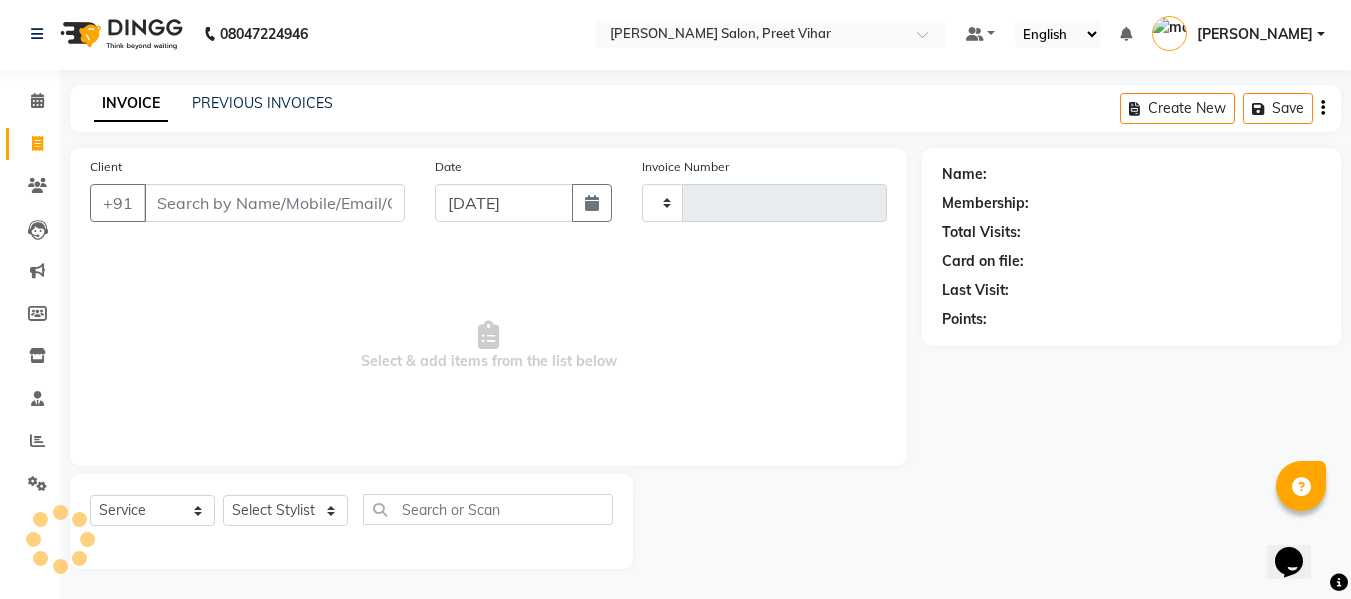 type on "1456" 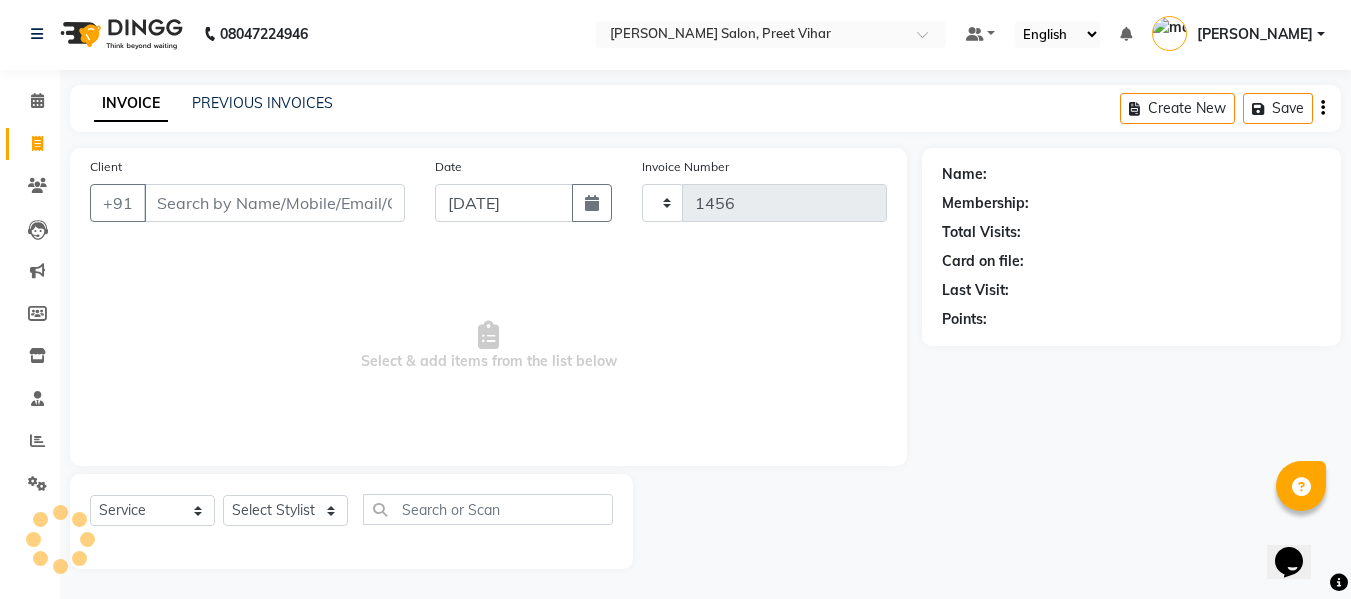 select on "6469" 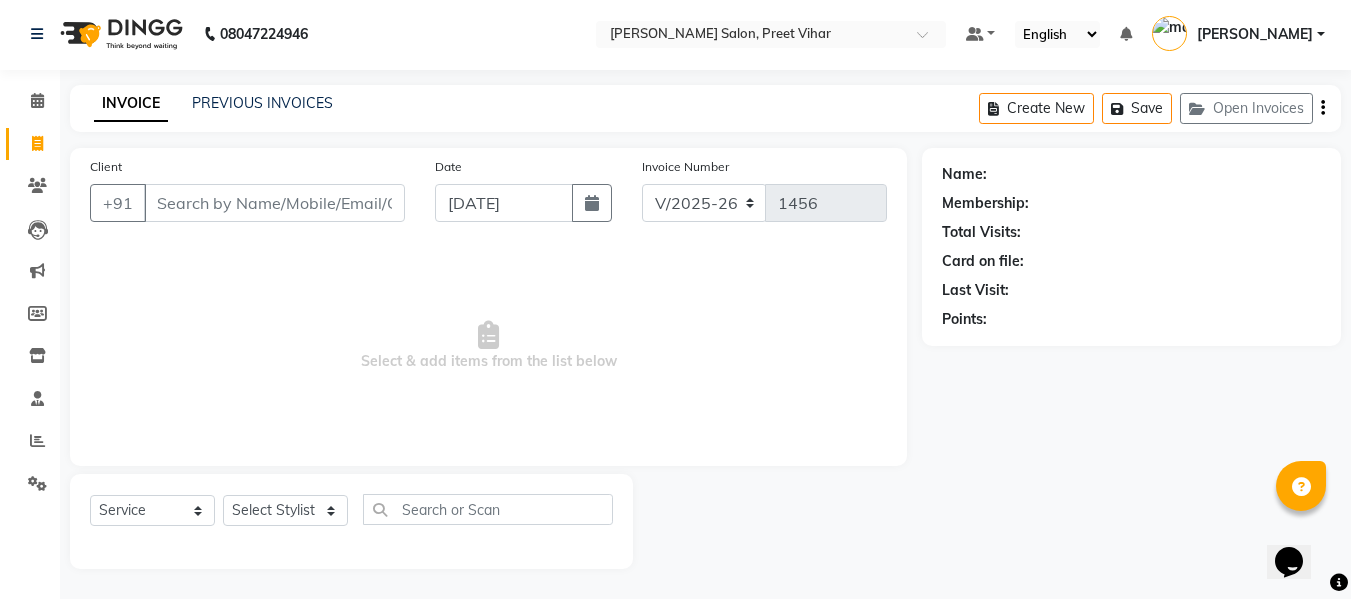 click on "INVOICE PREVIOUS INVOICES" 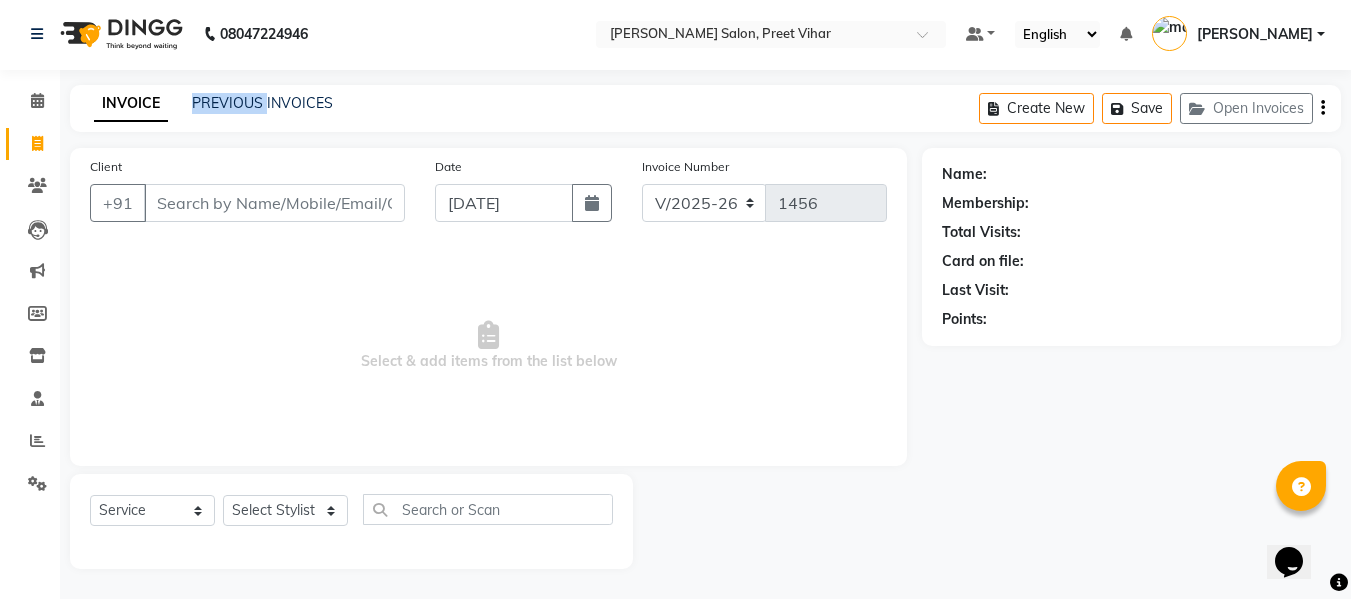 click on "INVOICE PREVIOUS INVOICES" 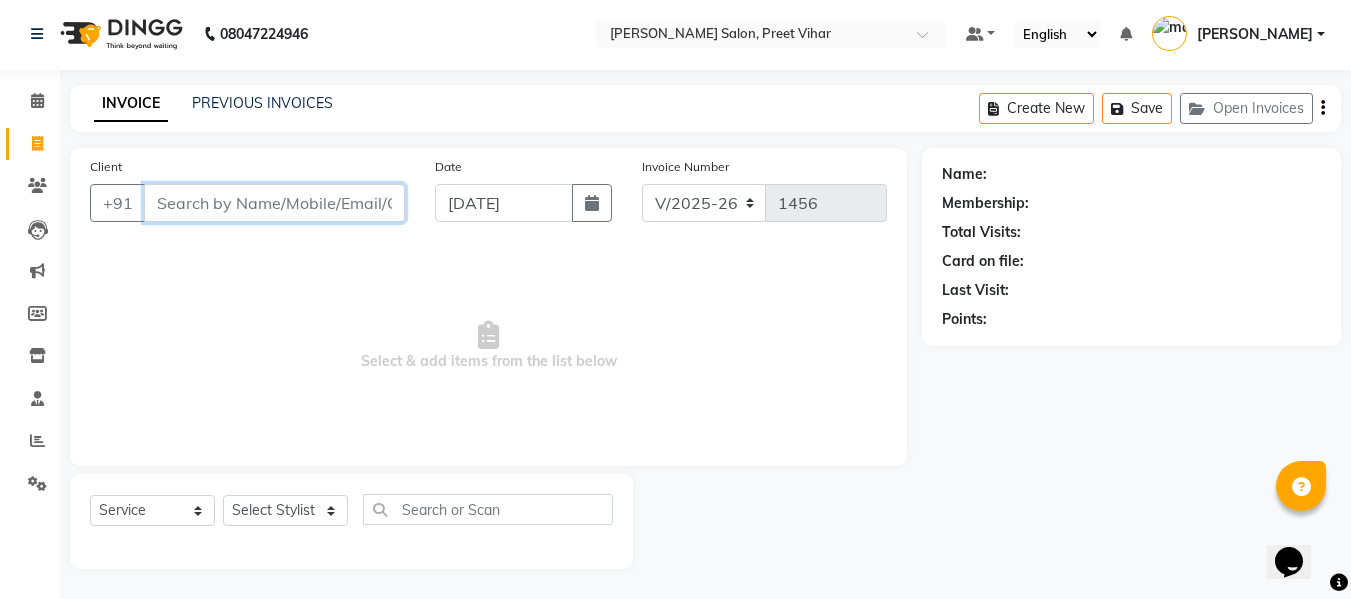 click on "Client" at bounding box center (274, 203) 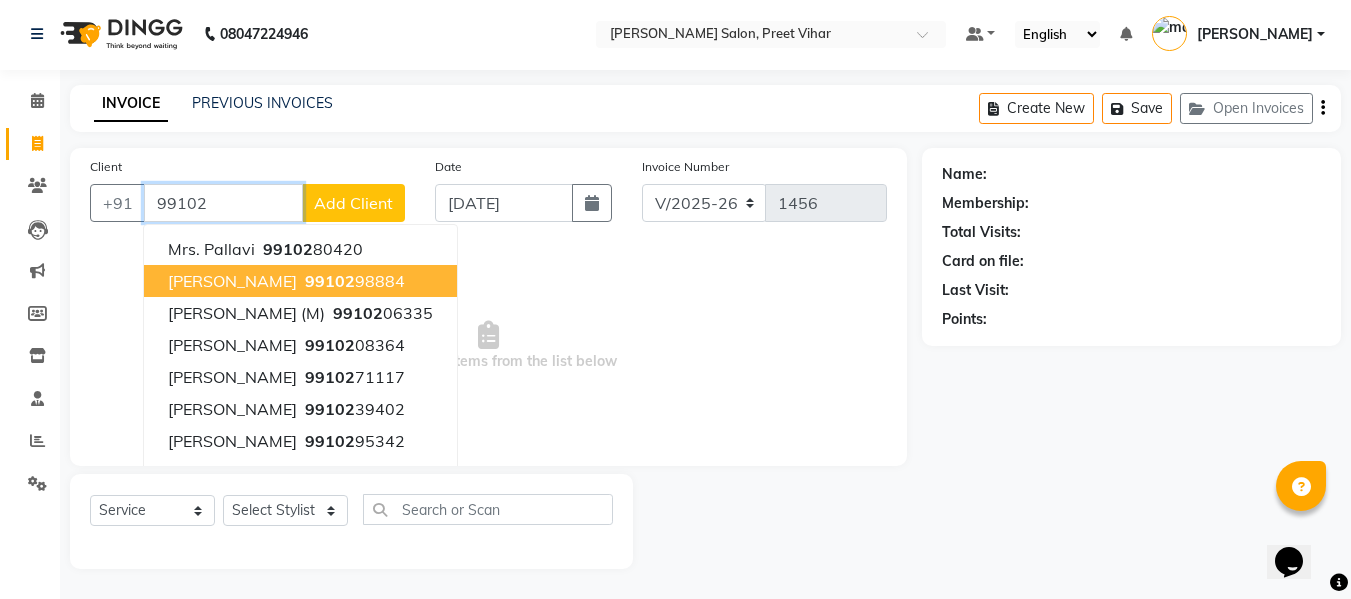 click on "99102 98884" at bounding box center (353, 281) 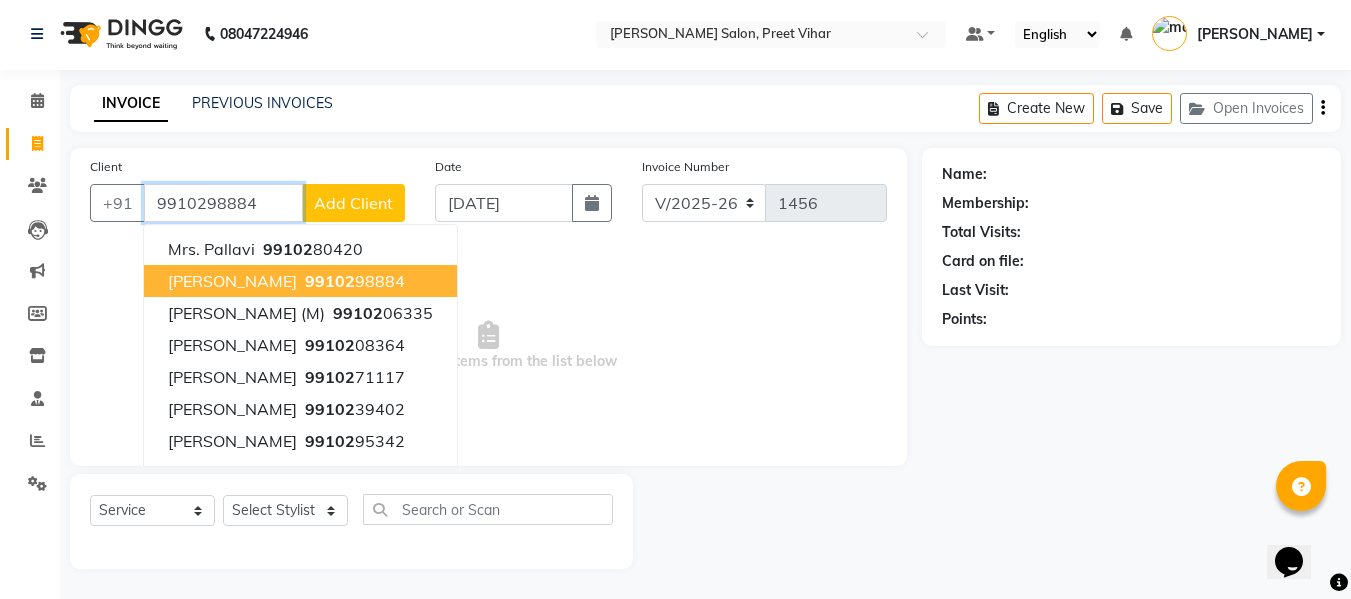 type on "9910298884" 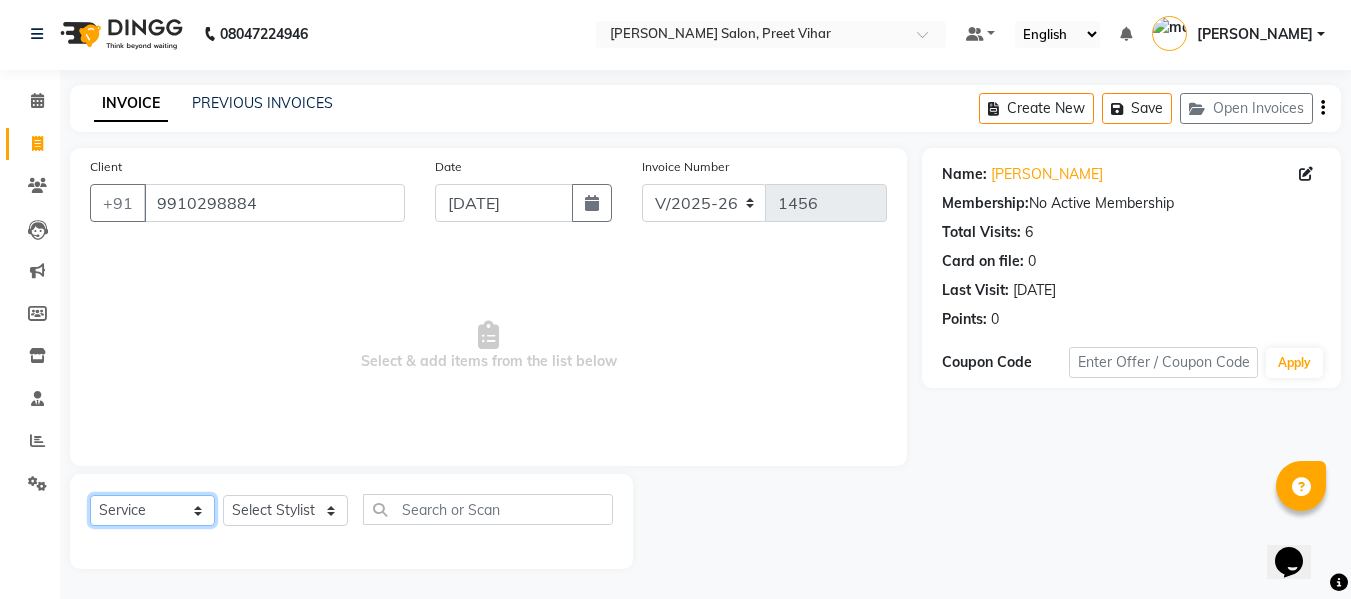 click on "Select  Service  Product  Membership  Package Voucher Prepaid Gift Card" 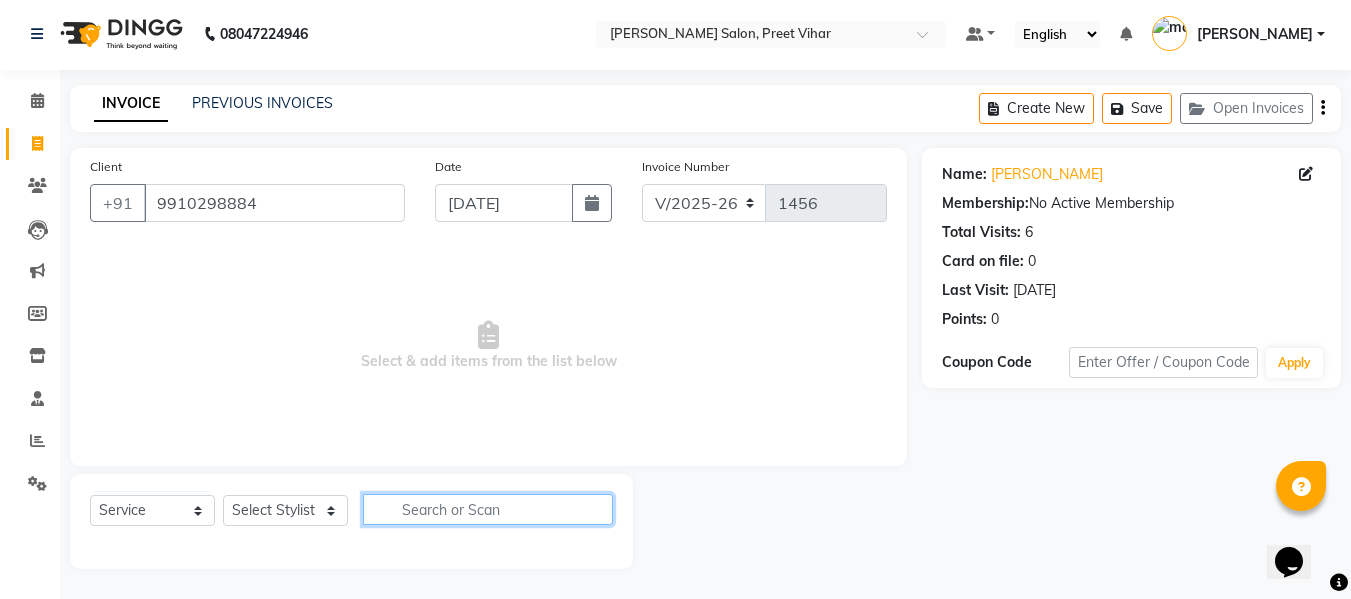click 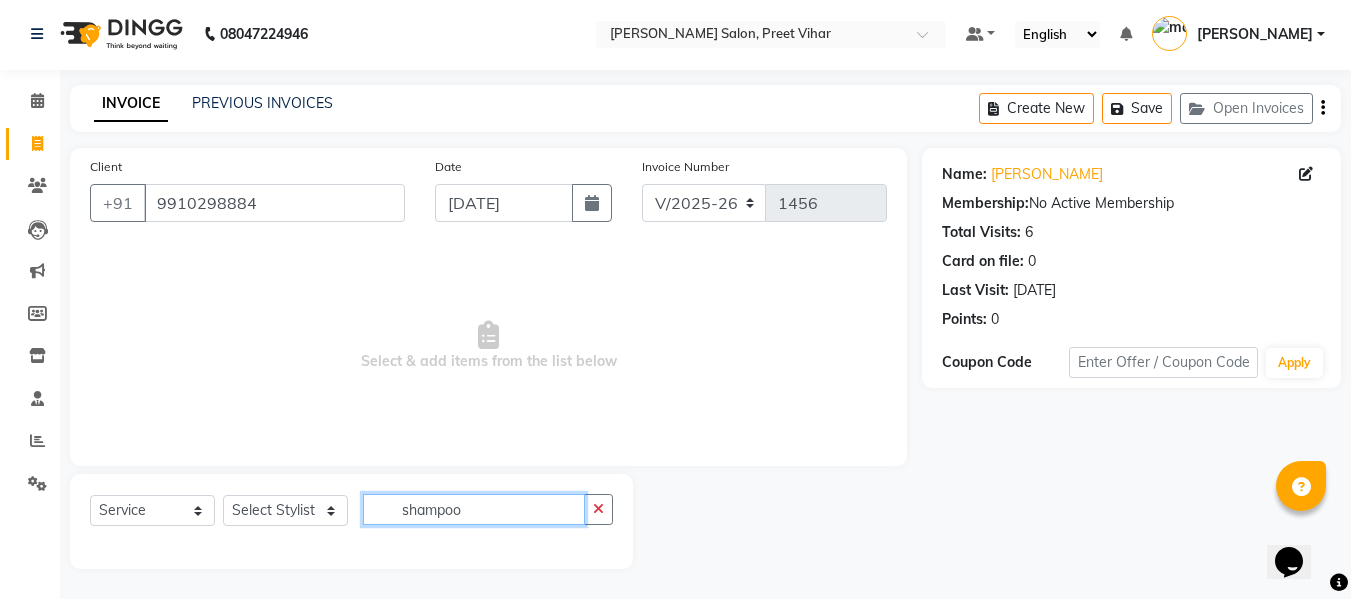 type on "shampoo" 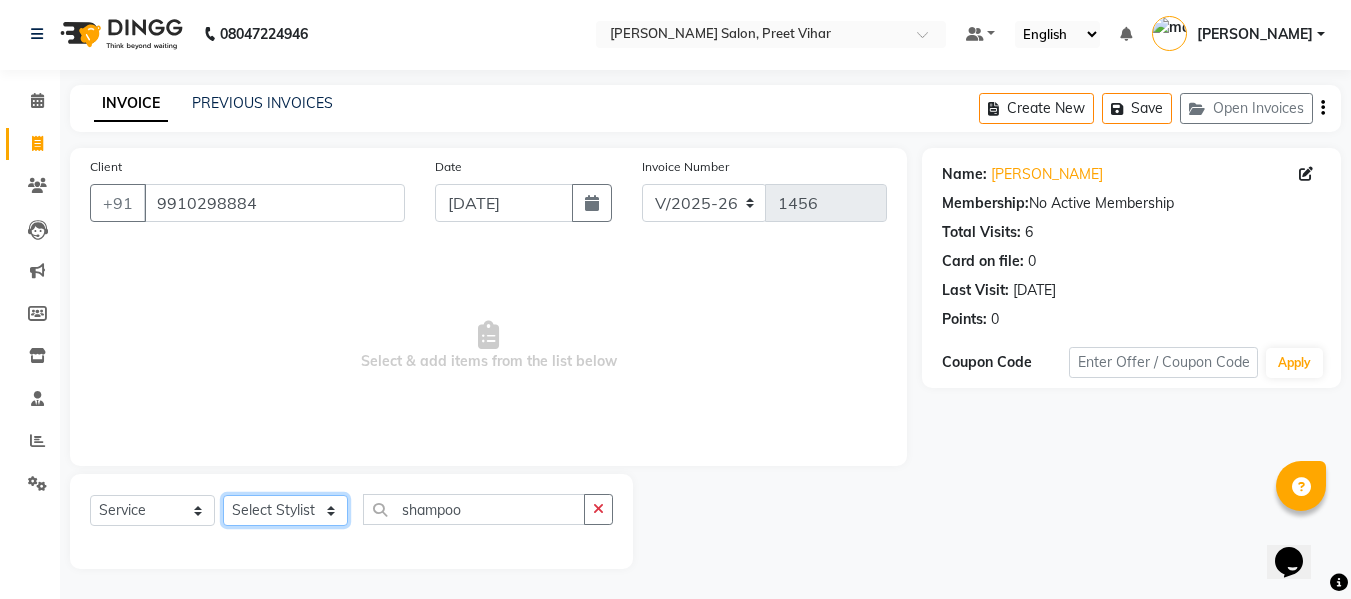 click on "Select Stylist [PERSON_NAME] [PERSON_NAME] Armaan  Dipika [PERSON_NAME] [PERSON_NAME] [PERSON_NAME] [PERSON_NAME] Nikhil [PERSON_NAME] [PERSON_NAME]  Twinkle Gupta" 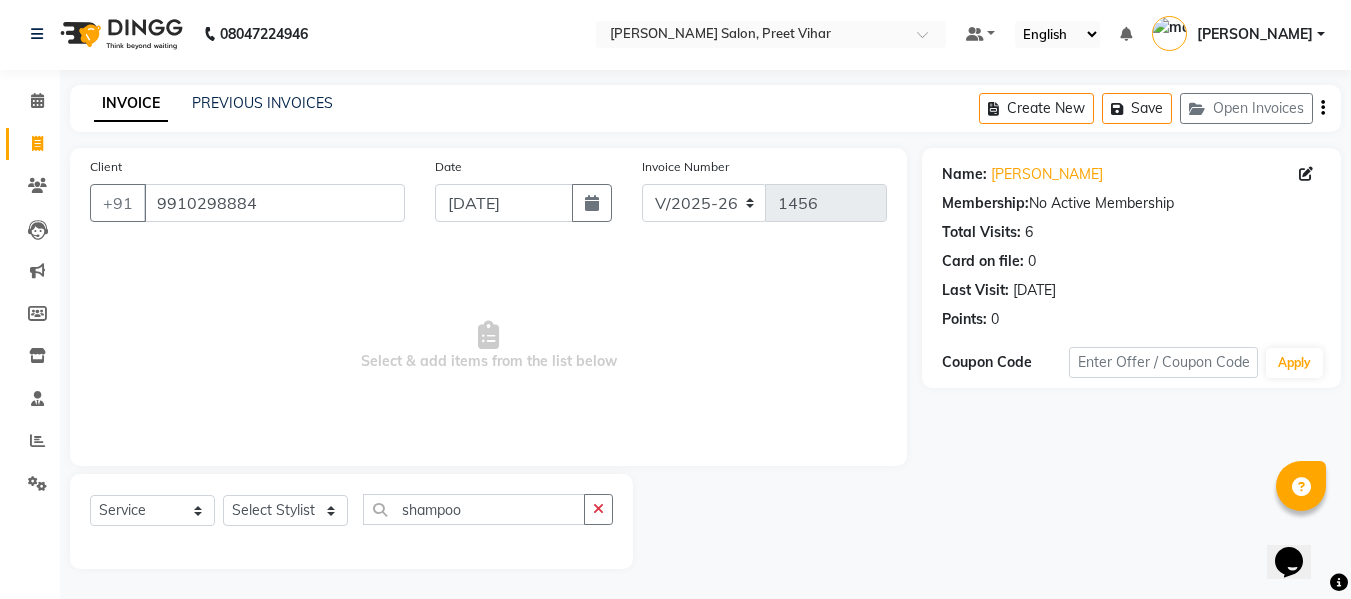 click on "Name: [PERSON_NAME] Membership:  No Active Membership  Total Visits:  6 Card on file:  0 Last Visit:   [DATE] Points:   0  Coupon Code Apply" 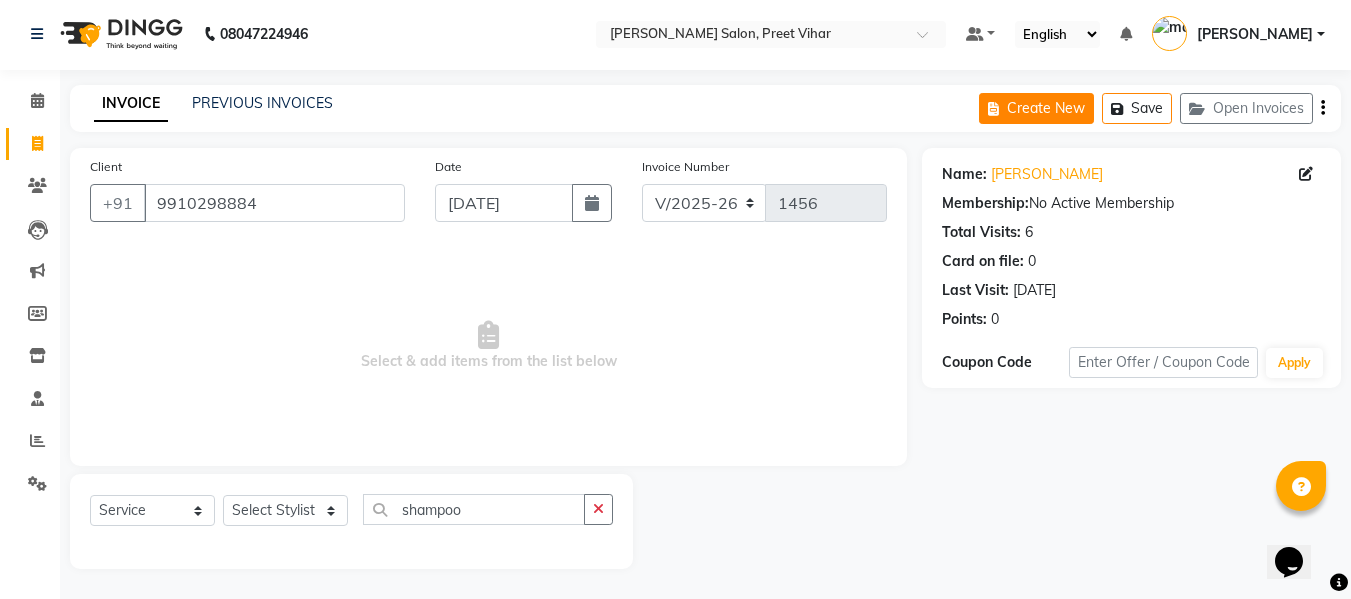 click on "Create New" 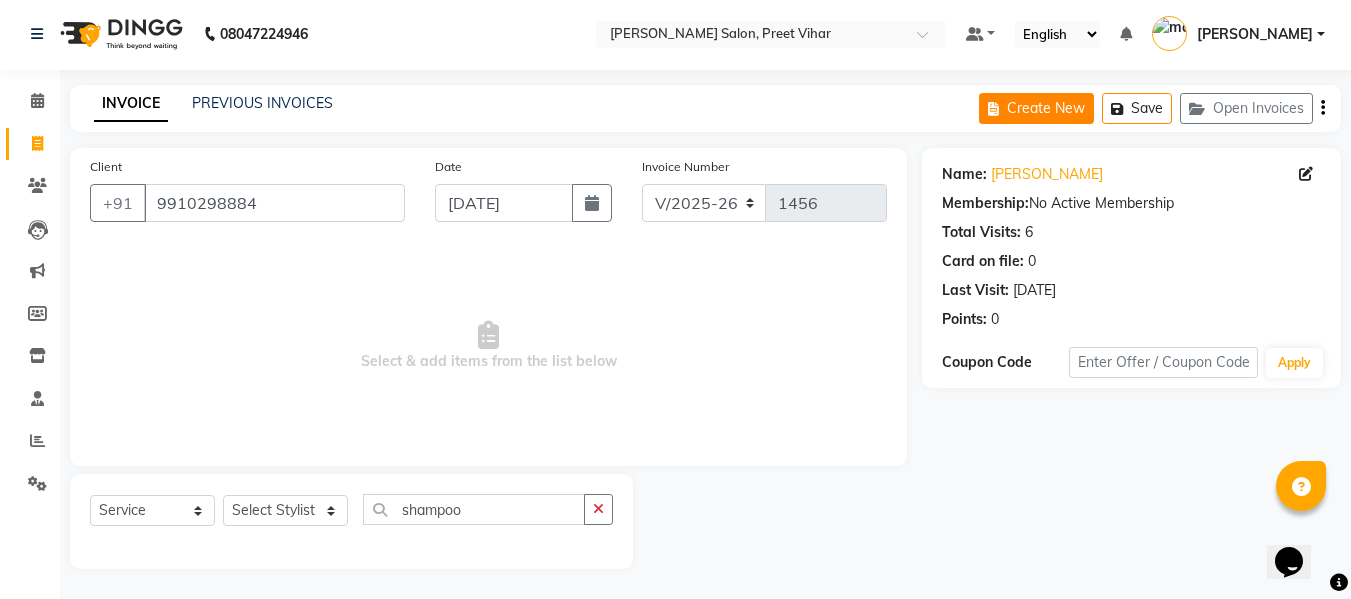 select on "service" 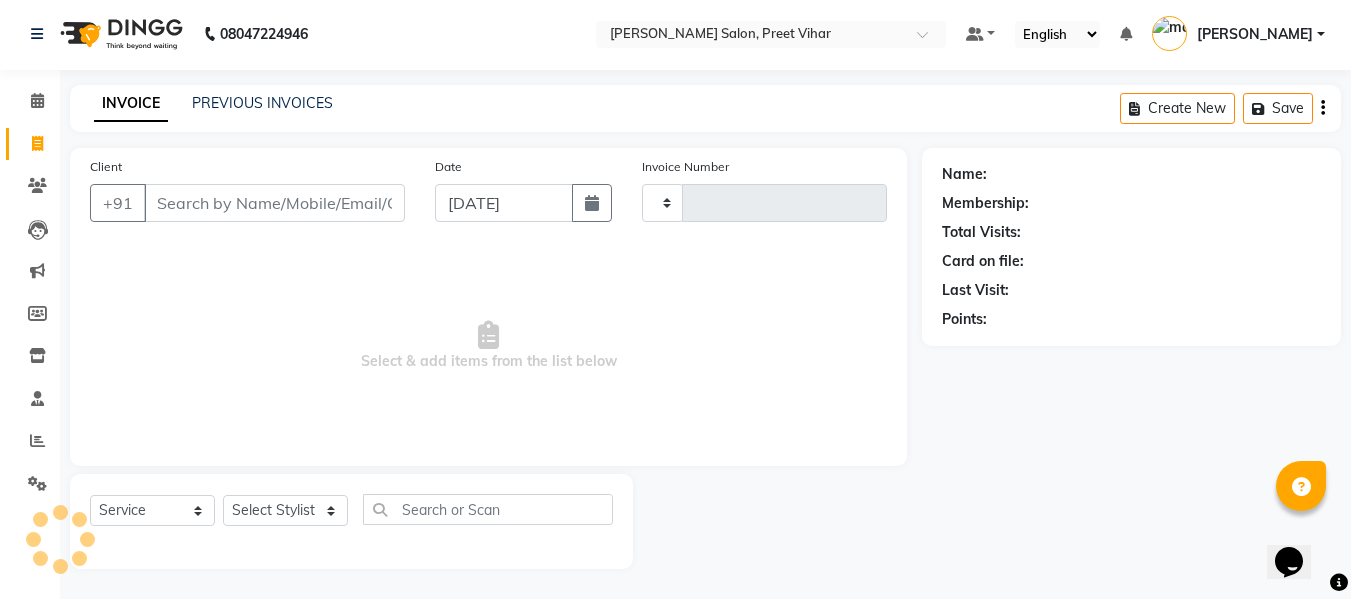 type on "1456" 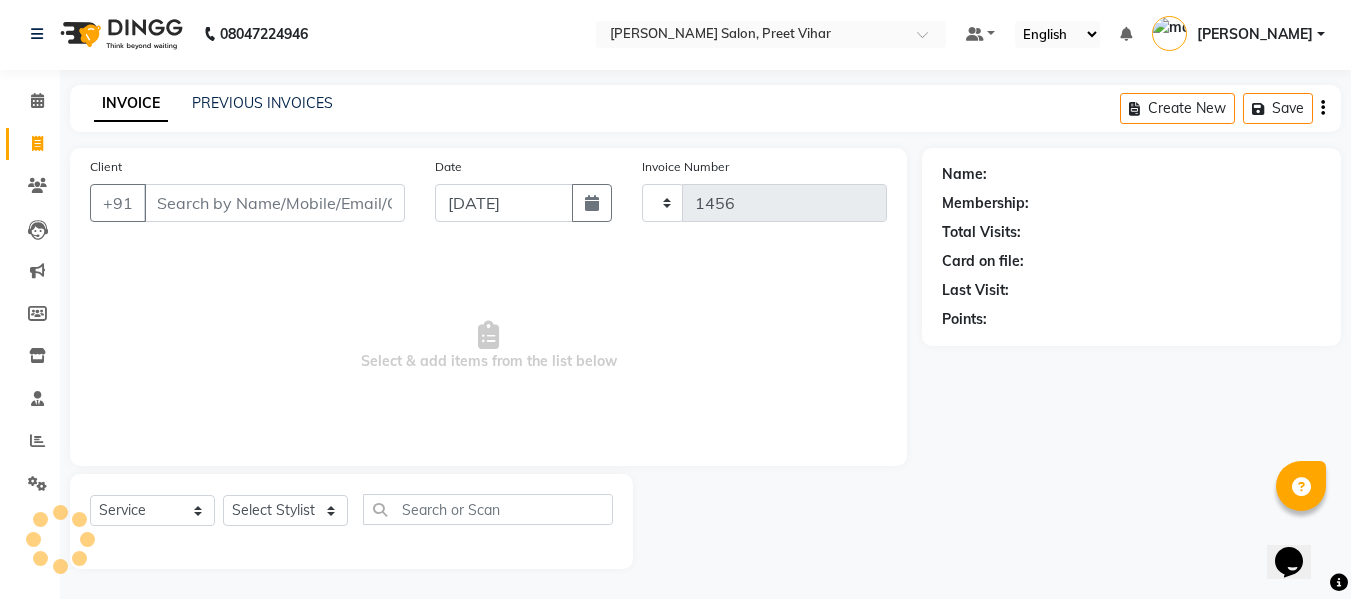 select on "6469" 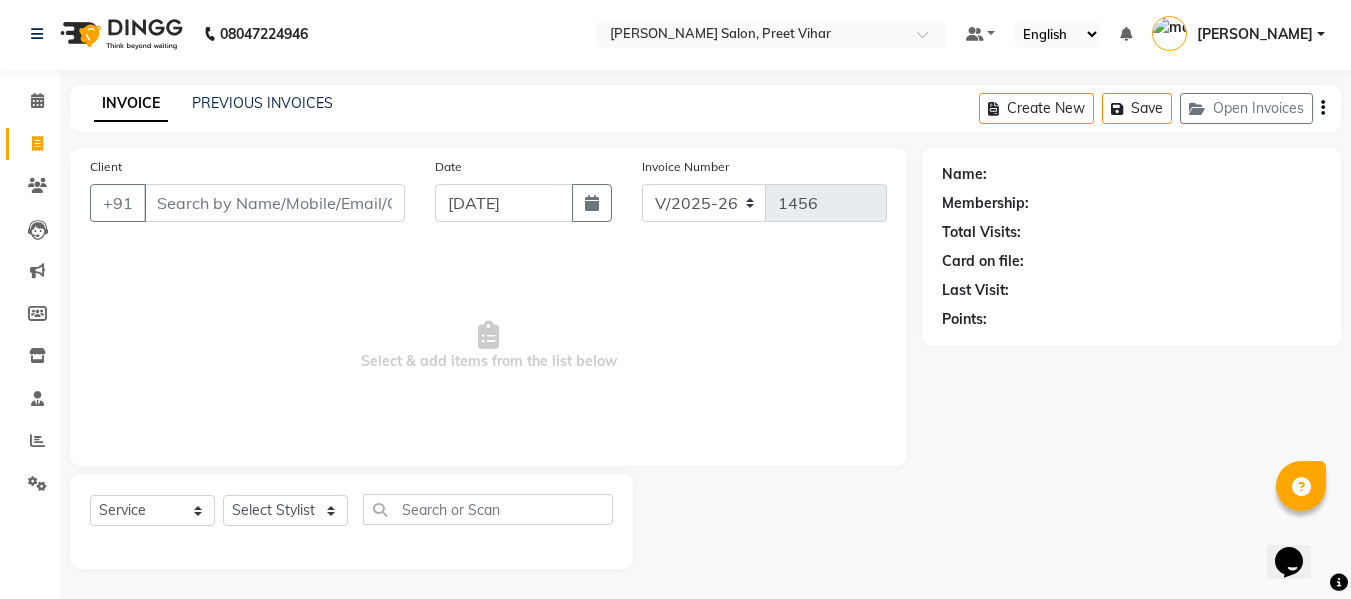 click on "Client" at bounding box center (274, 203) 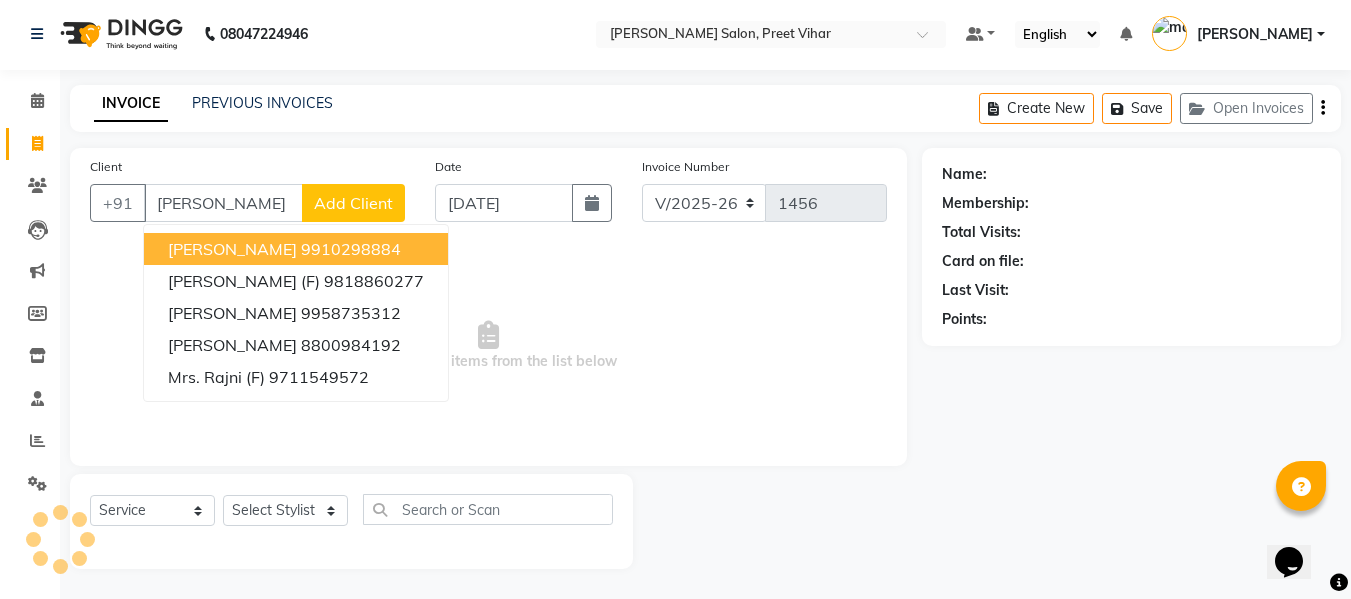 click on "9910298884" at bounding box center (351, 249) 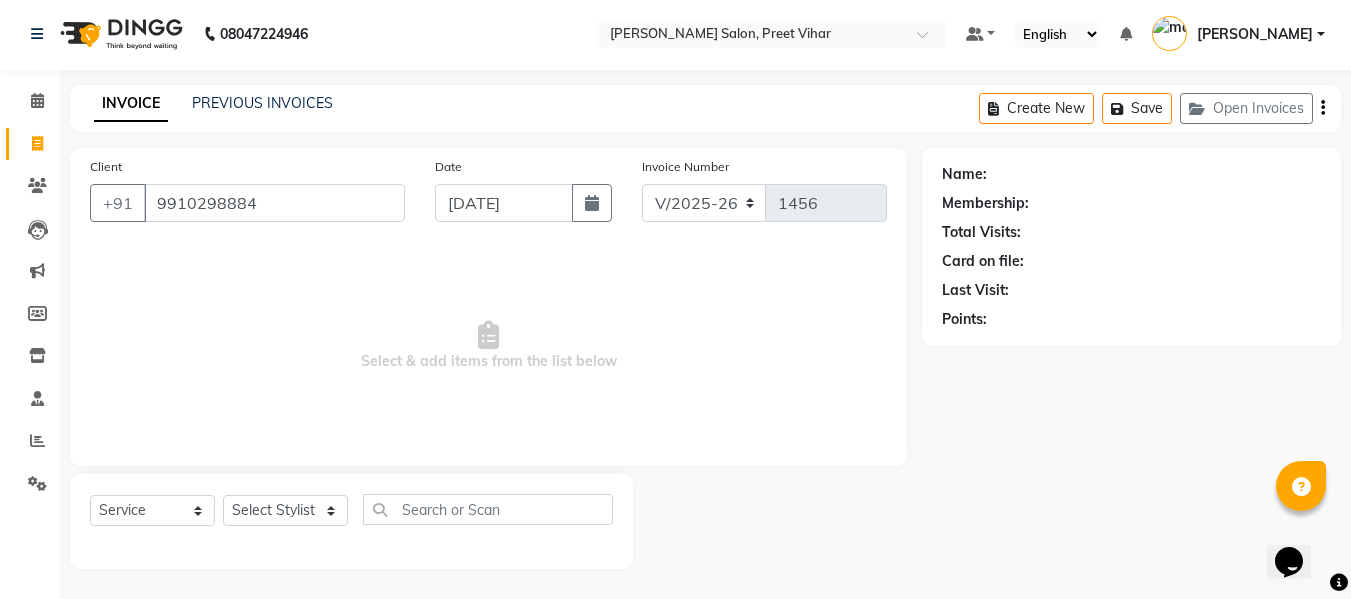 type on "9910298884" 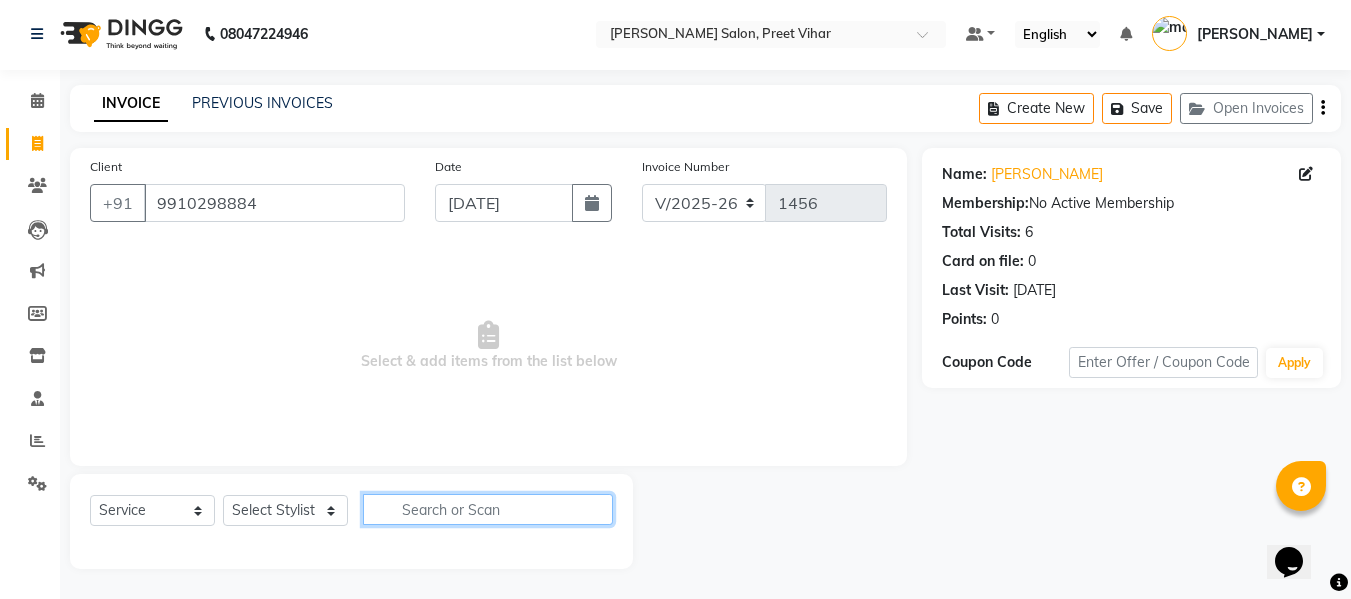 click 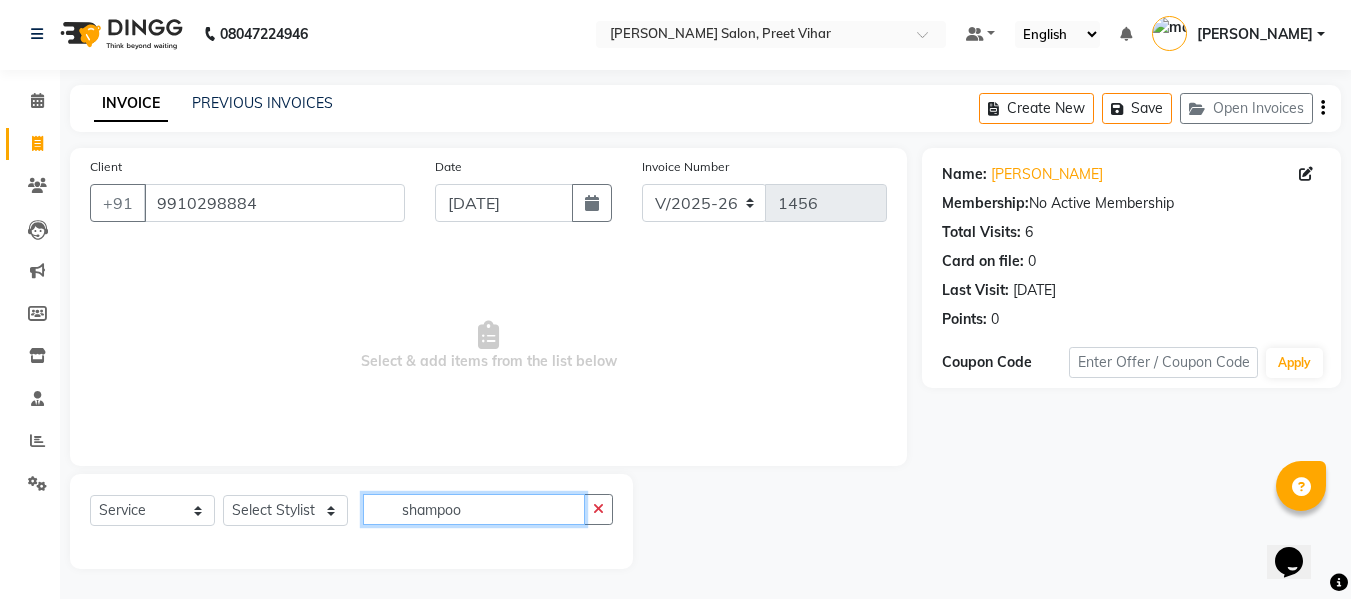 type on "shampoo" 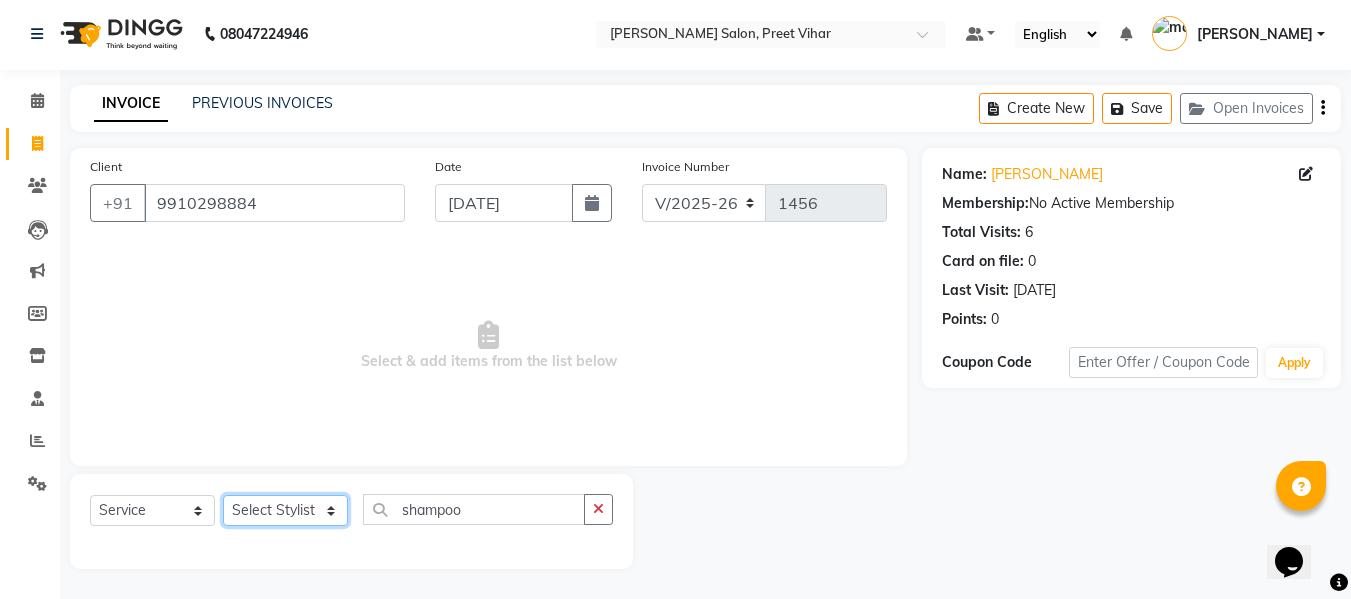 click on "Select Stylist [PERSON_NAME] [PERSON_NAME] Armaan  Dipika [PERSON_NAME] [PERSON_NAME] [PERSON_NAME] [PERSON_NAME] Nikhil [PERSON_NAME] [PERSON_NAME]  Twinkle Gupta" 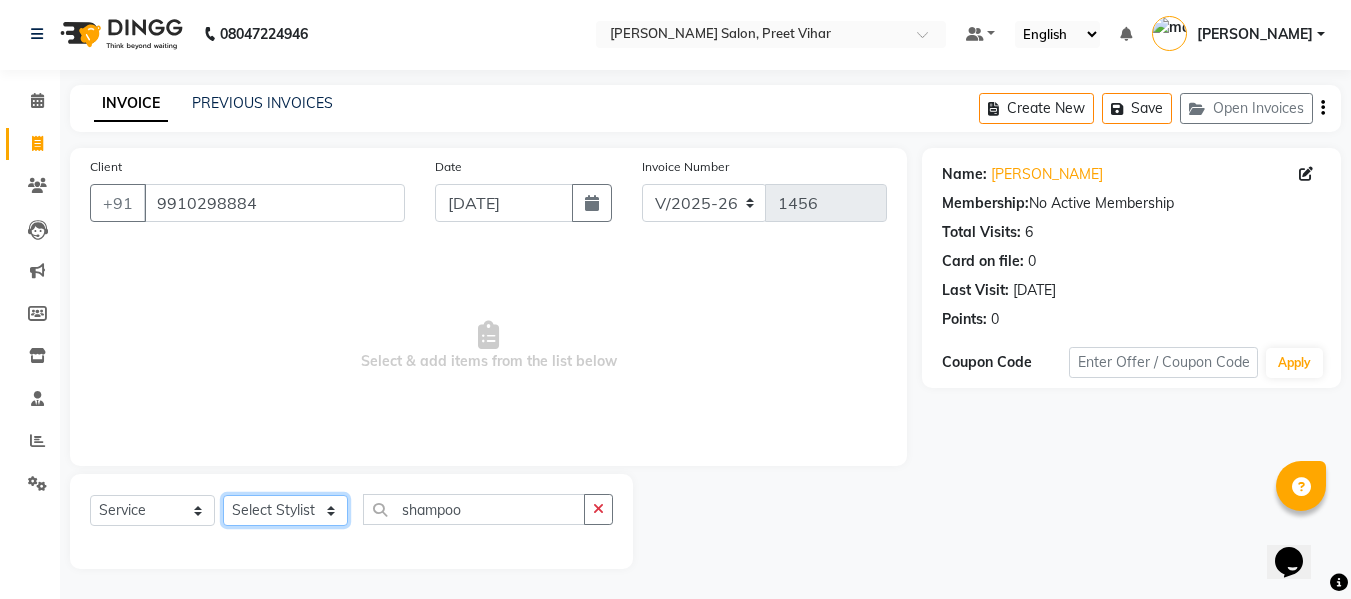 select on "49738" 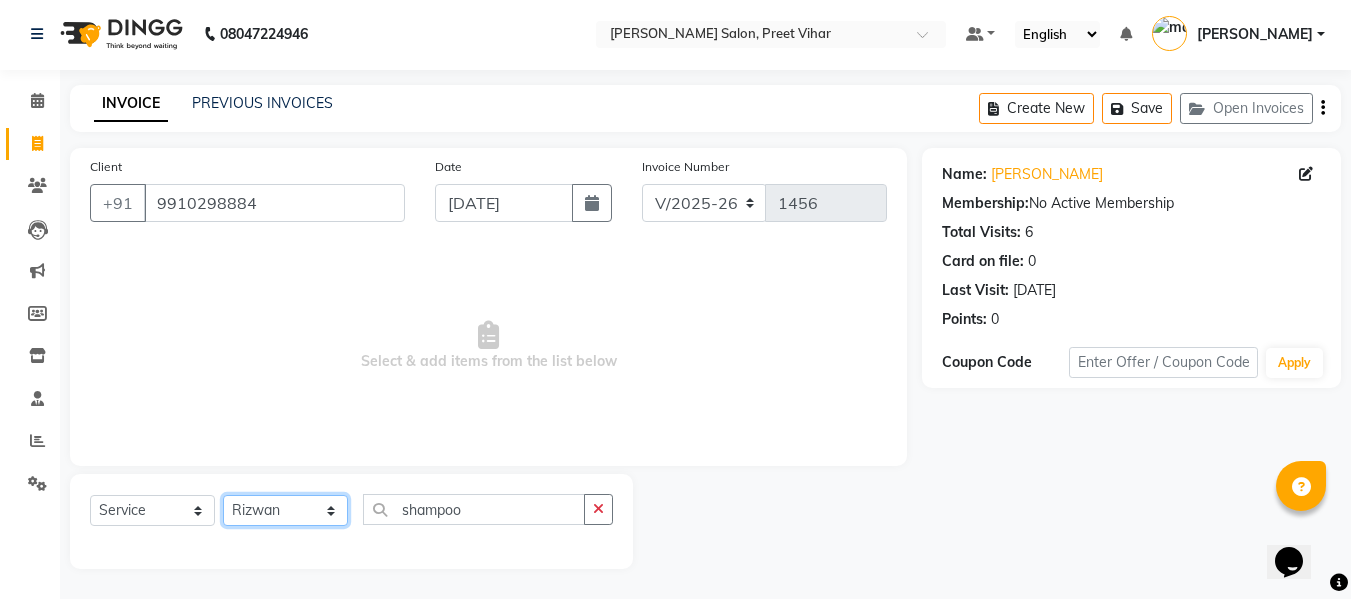 click on "Select Stylist [PERSON_NAME] [PERSON_NAME] Armaan  Dipika [PERSON_NAME] [PERSON_NAME] [PERSON_NAME] [PERSON_NAME] Nikhil [PERSON_NAME] [PERSON_NAME]  Twinkle Gupta" 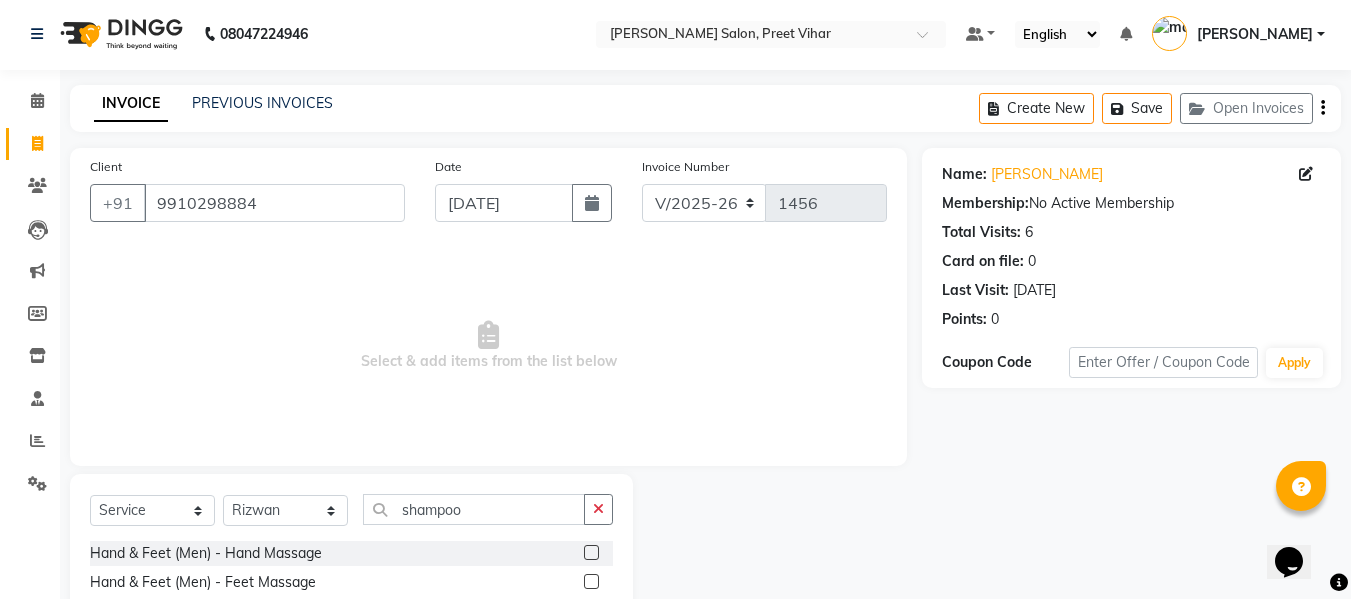 click on "Select & add items from the list below" at bounding box center (488, 346) 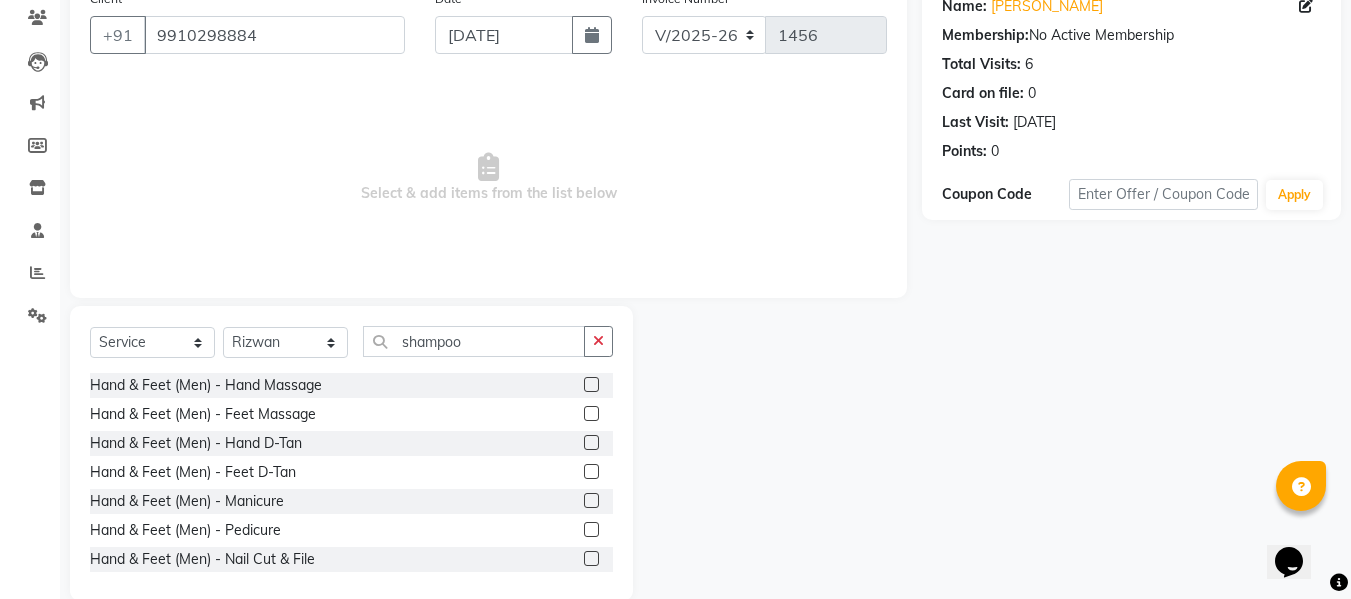 scroll, scrollTop: 202, scrollLeft: 0, axis: vertical 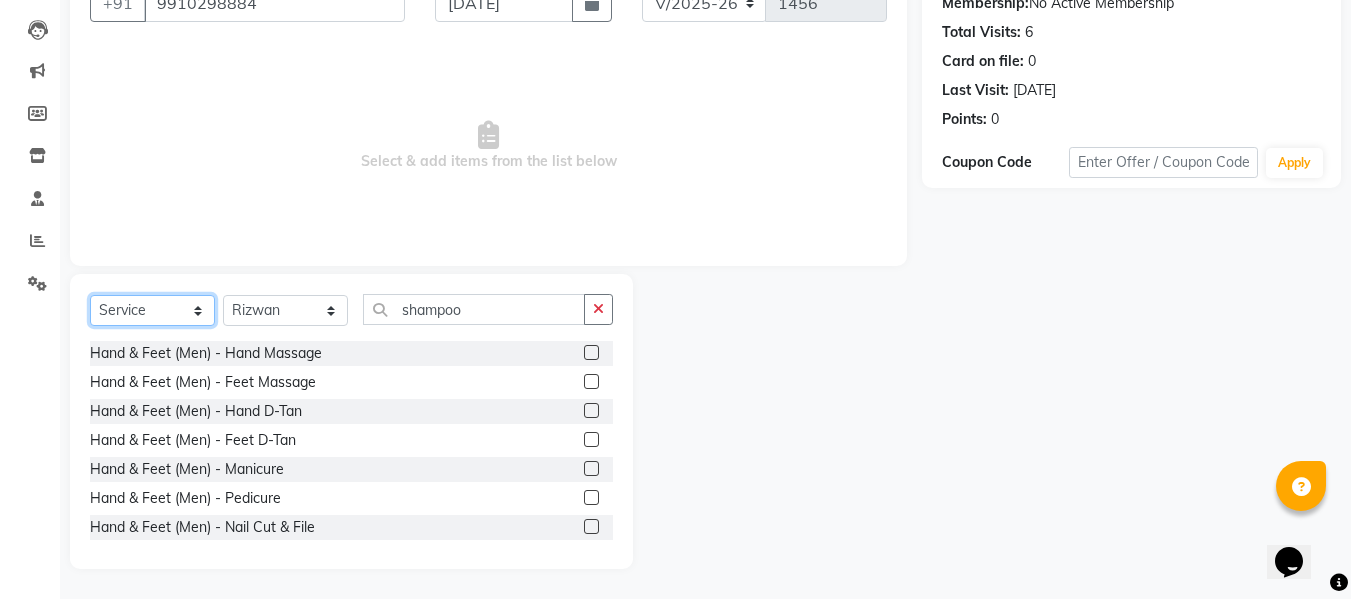 click on "Select  Service  Product  Membership  Package Voucher Prepaid Gift Card" 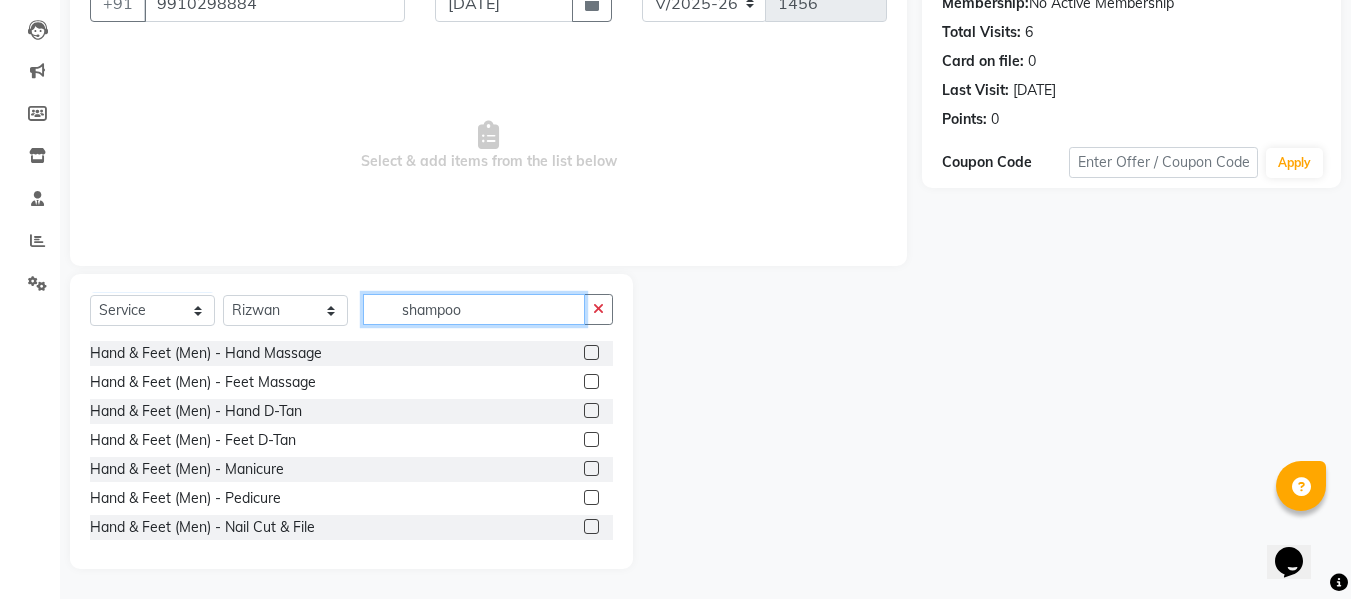 drag, startPoint x: 463, startPoint y: 310, endPoint x: 353, endPoint y: 300, distance: 110.45361 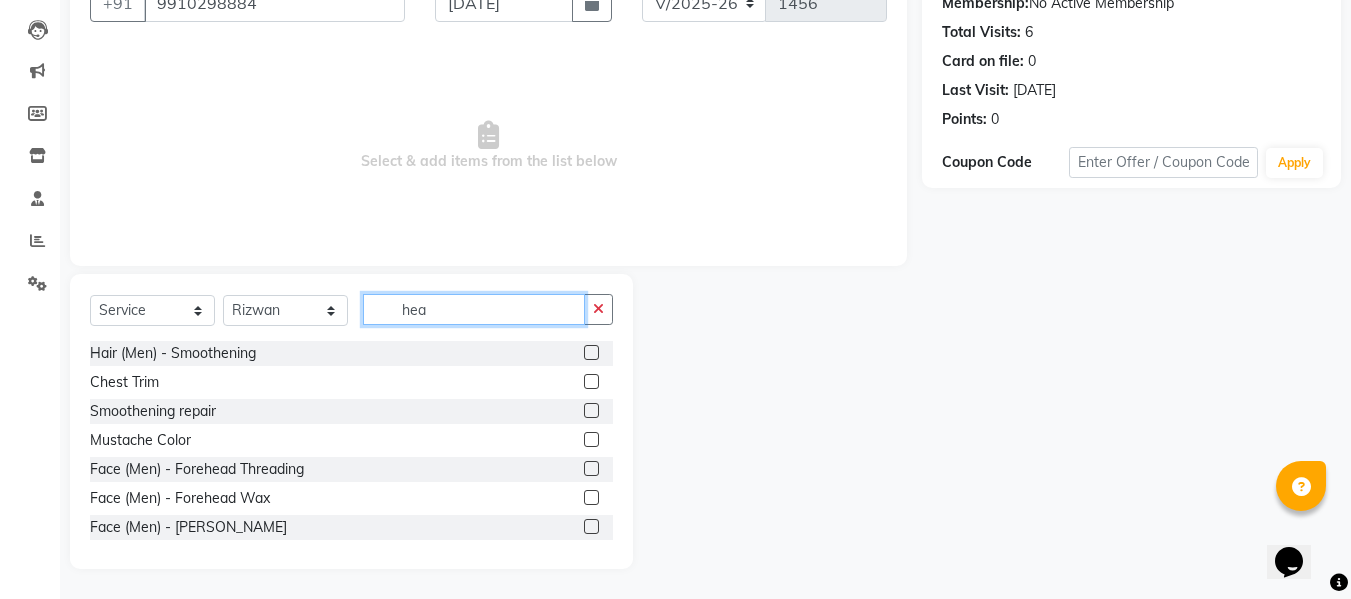 scroll, scrollTop: 118, scrollLeft: 0, axis: vertical 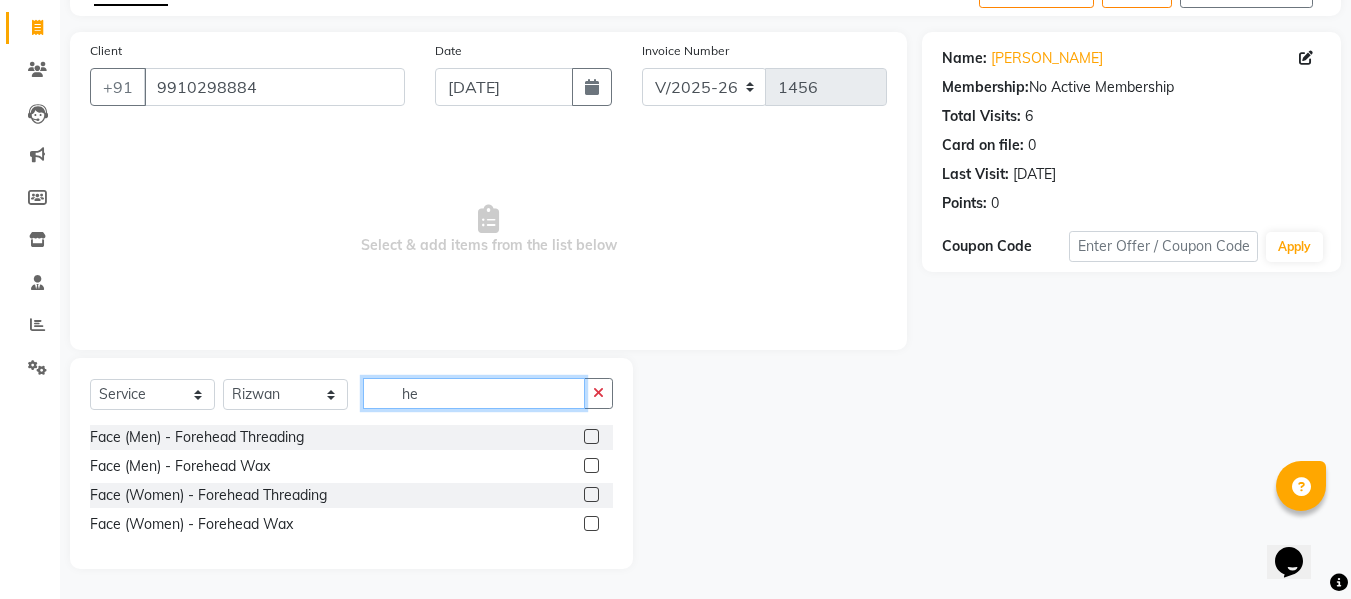 type on "h" 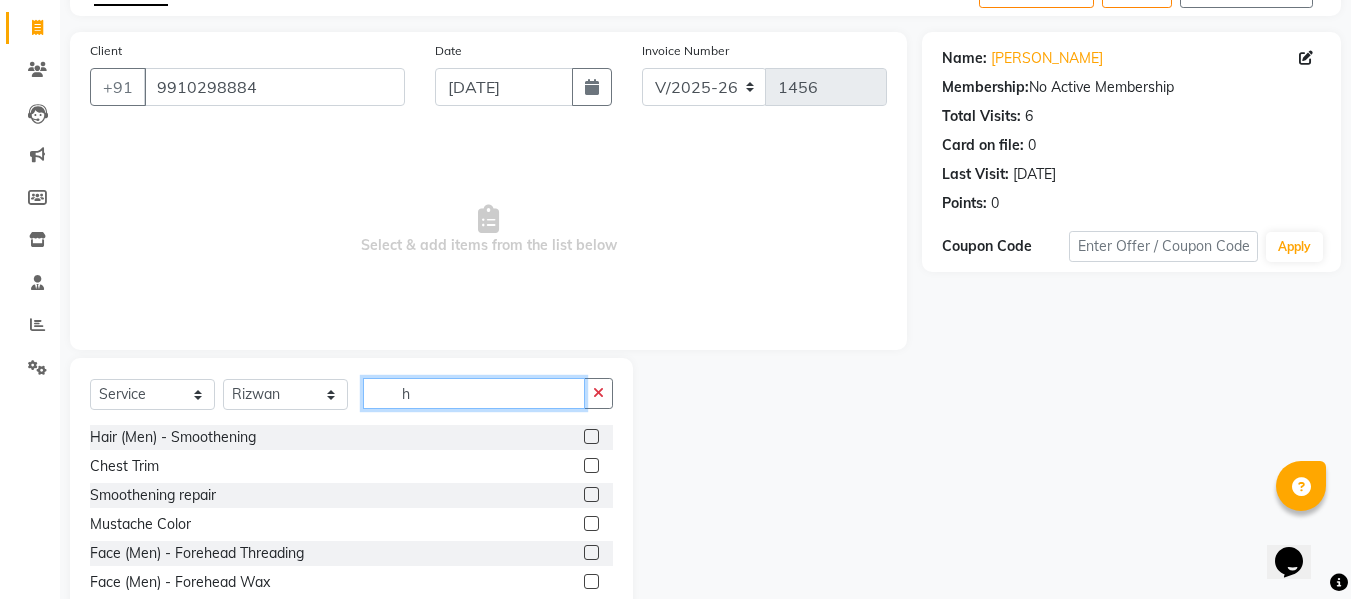 scroll, scrollTop: 202, scrollLeft: 0, axis: vertical 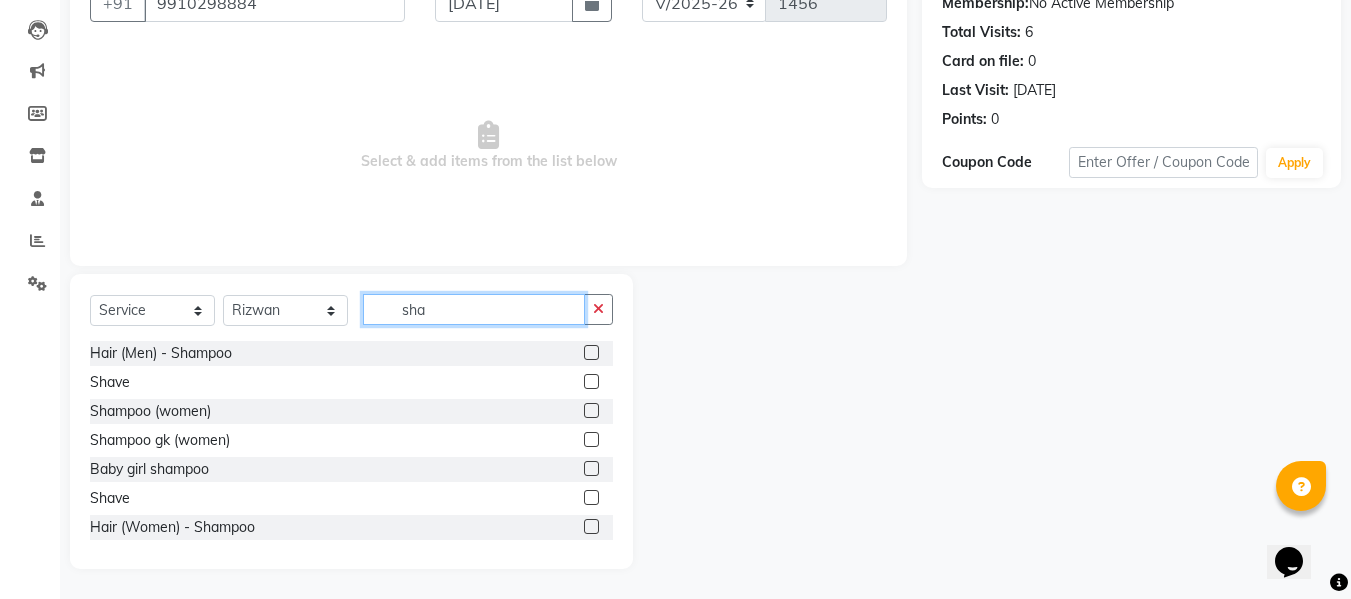type on "sha" 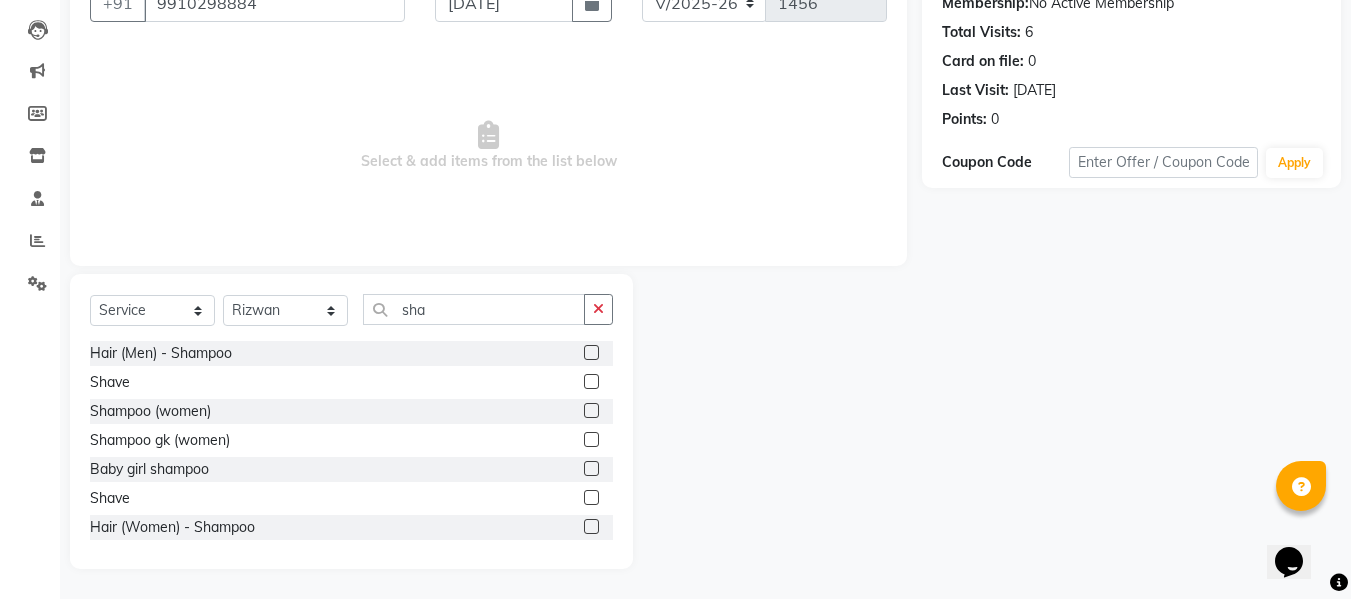 click 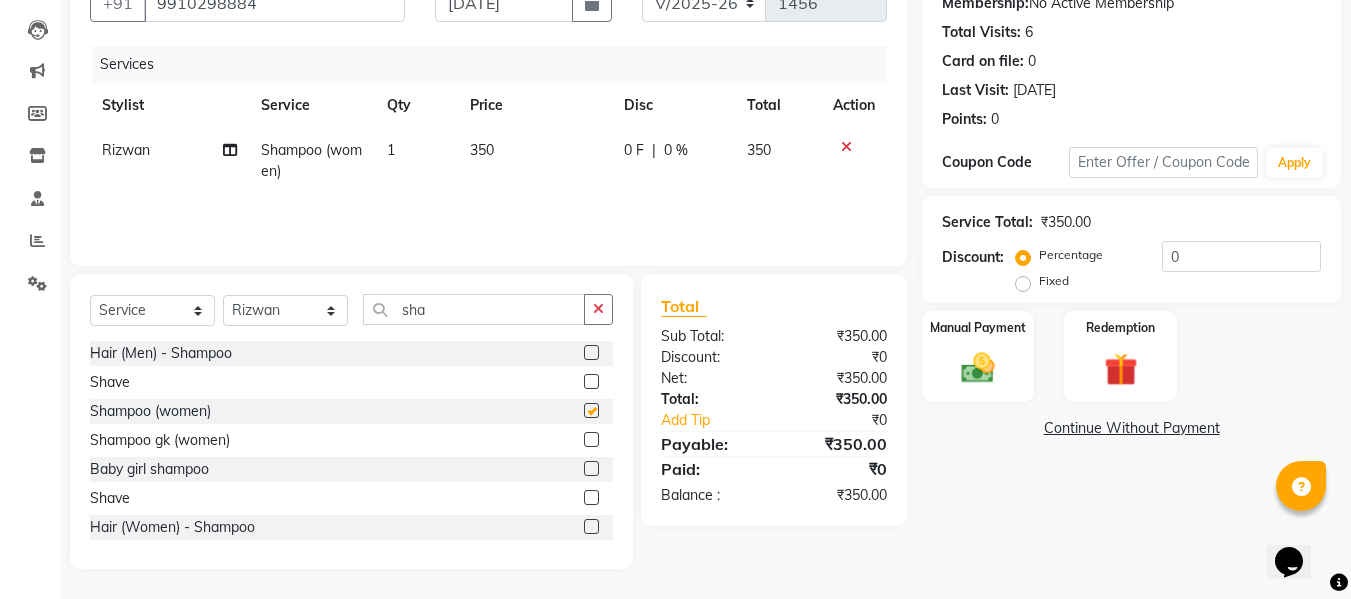checkbox on "false" 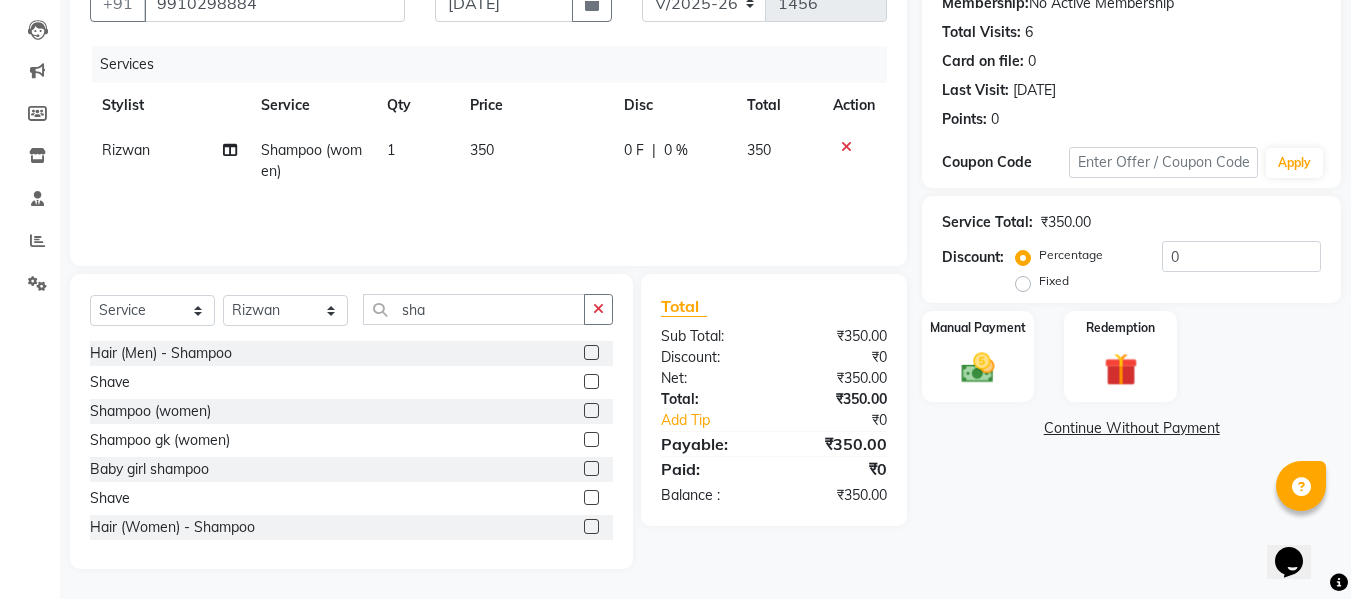 click on "350" 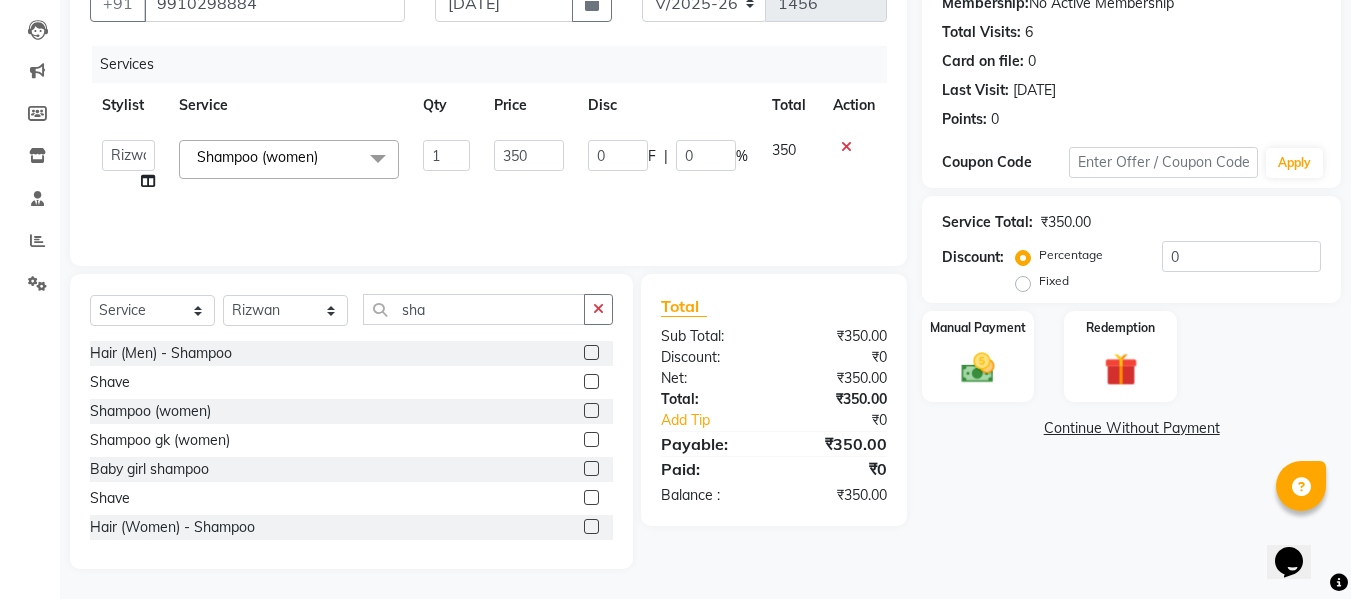 click on "350" 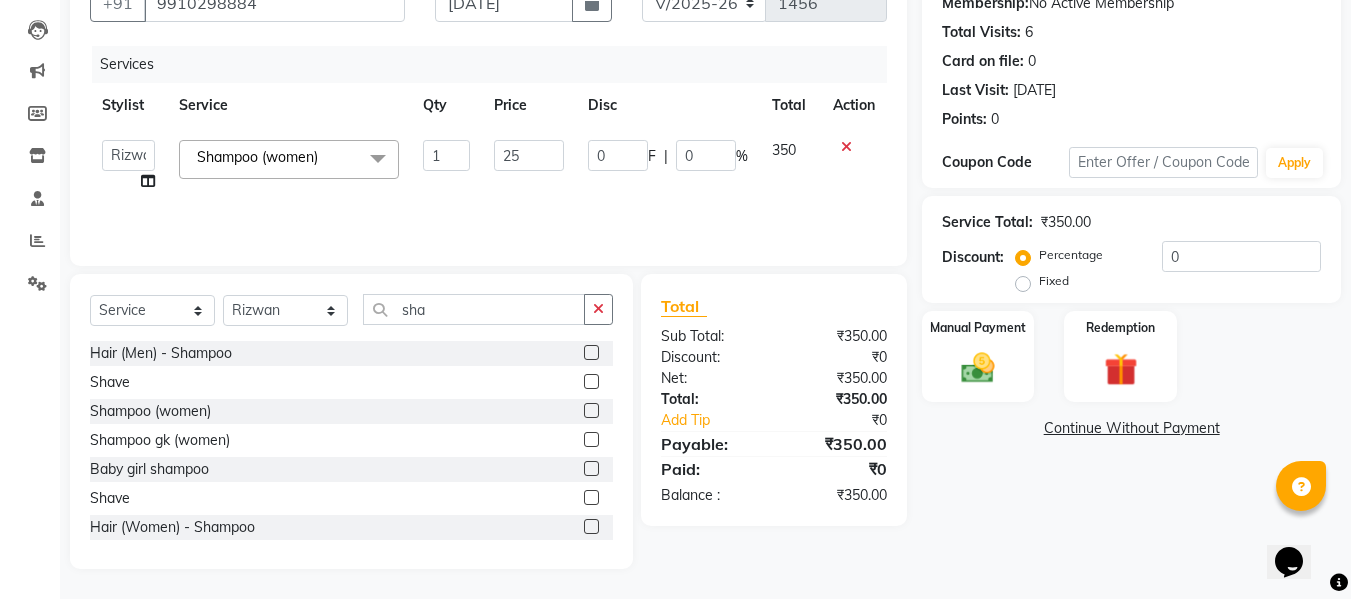 type on "250" 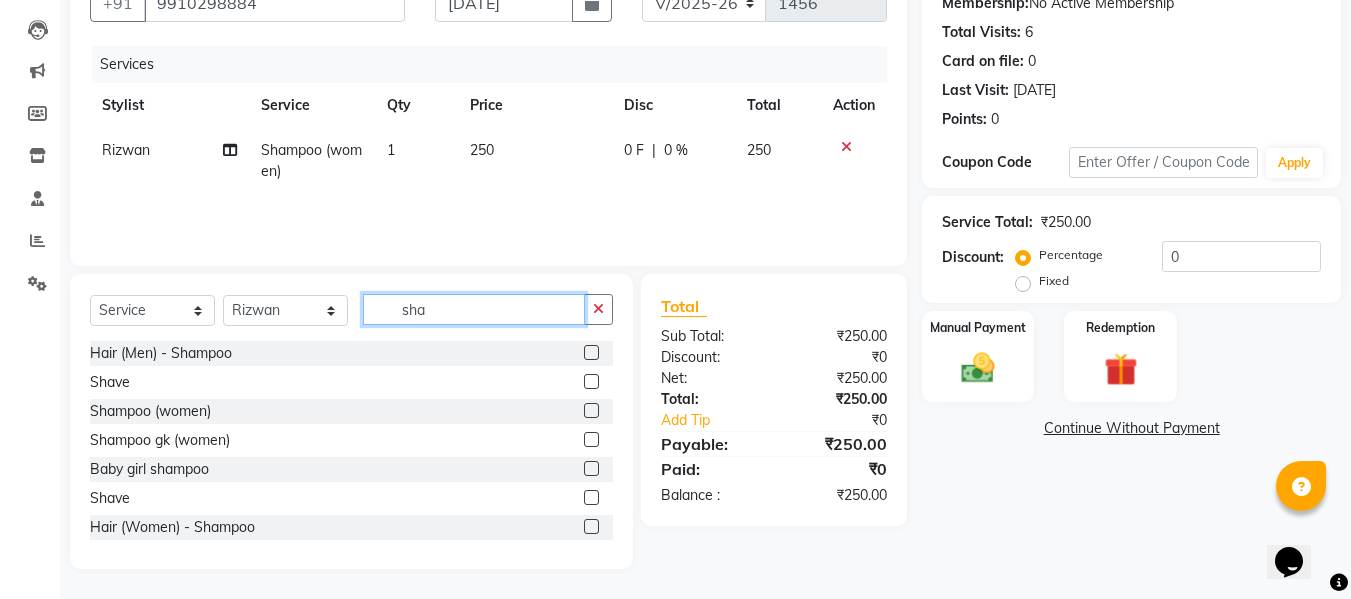 click on "sha" 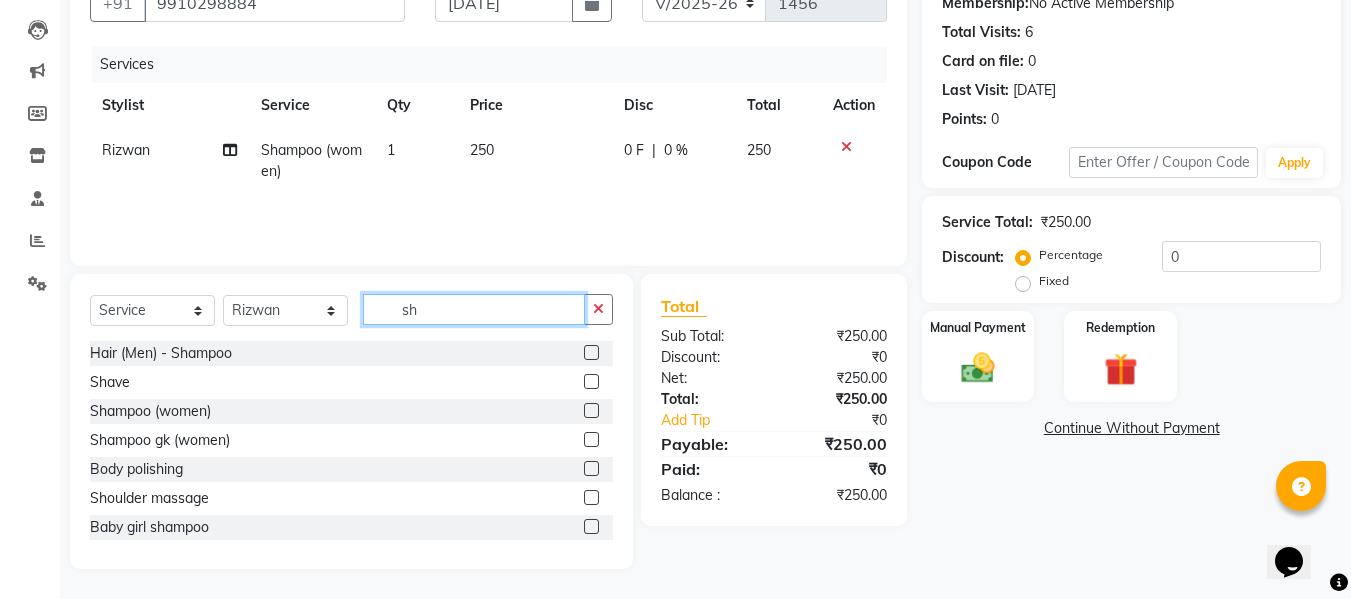 type on "s" 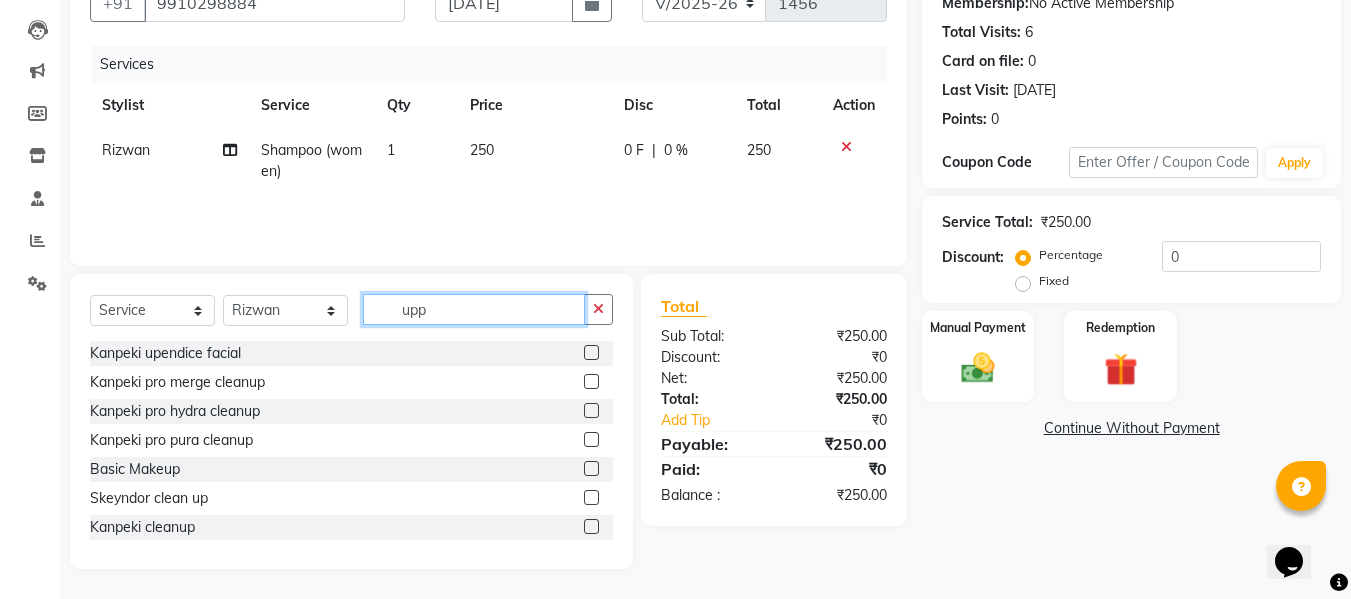 scroll, scrollTop: 159, scrollLeft: 0, axis: vertical 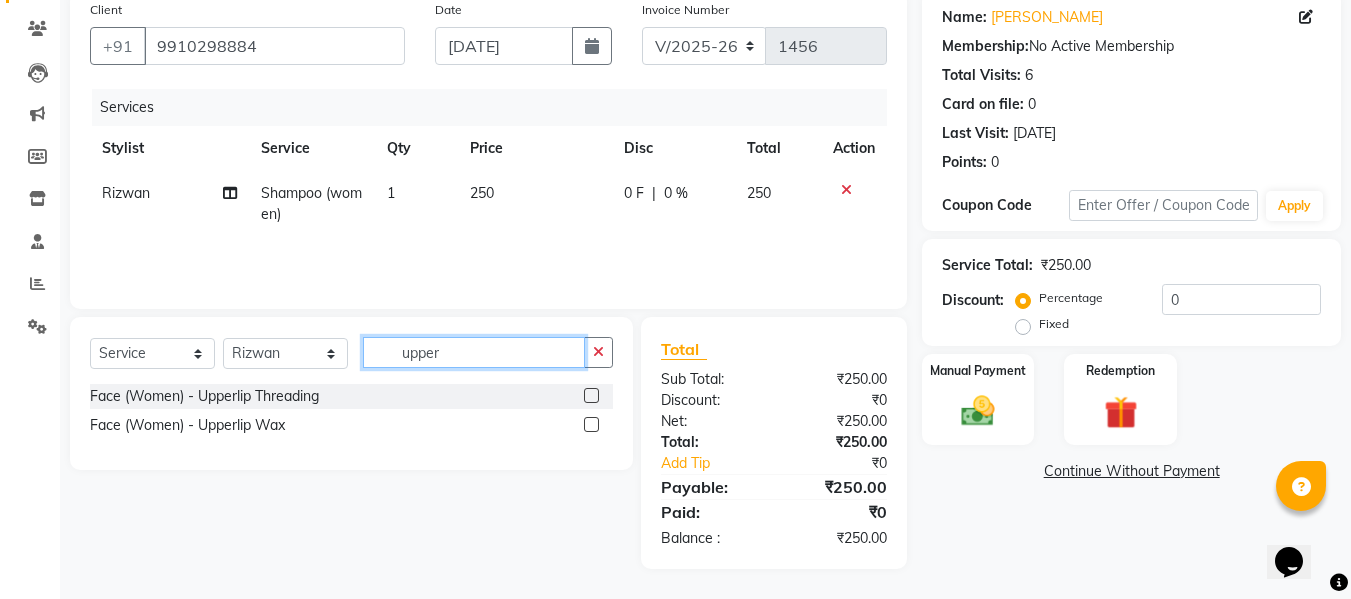 type on "upper" 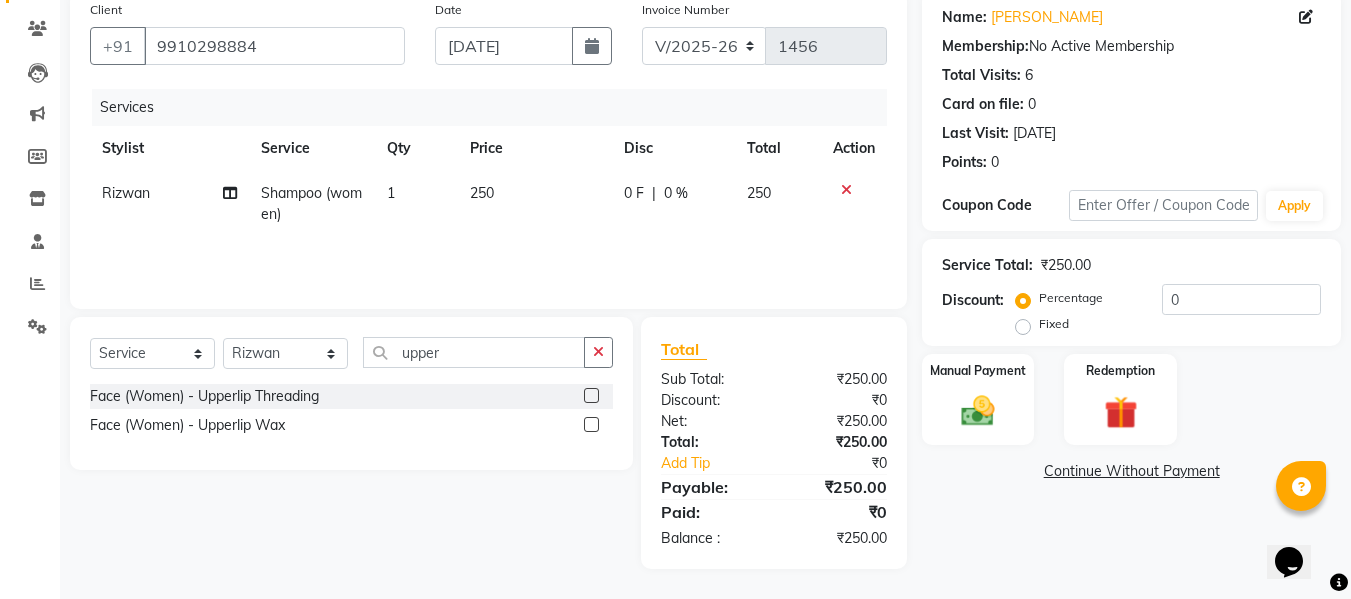 click 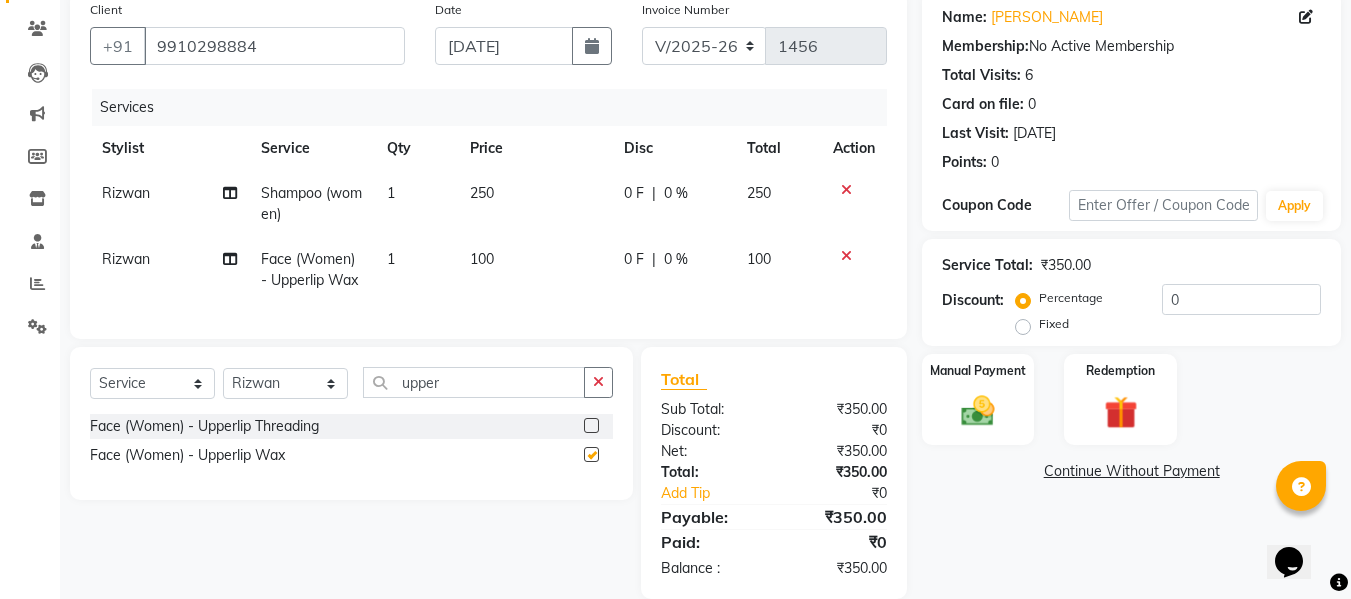 scroll, scrollTop: 204, scrollLeft: 0, axis: vertical 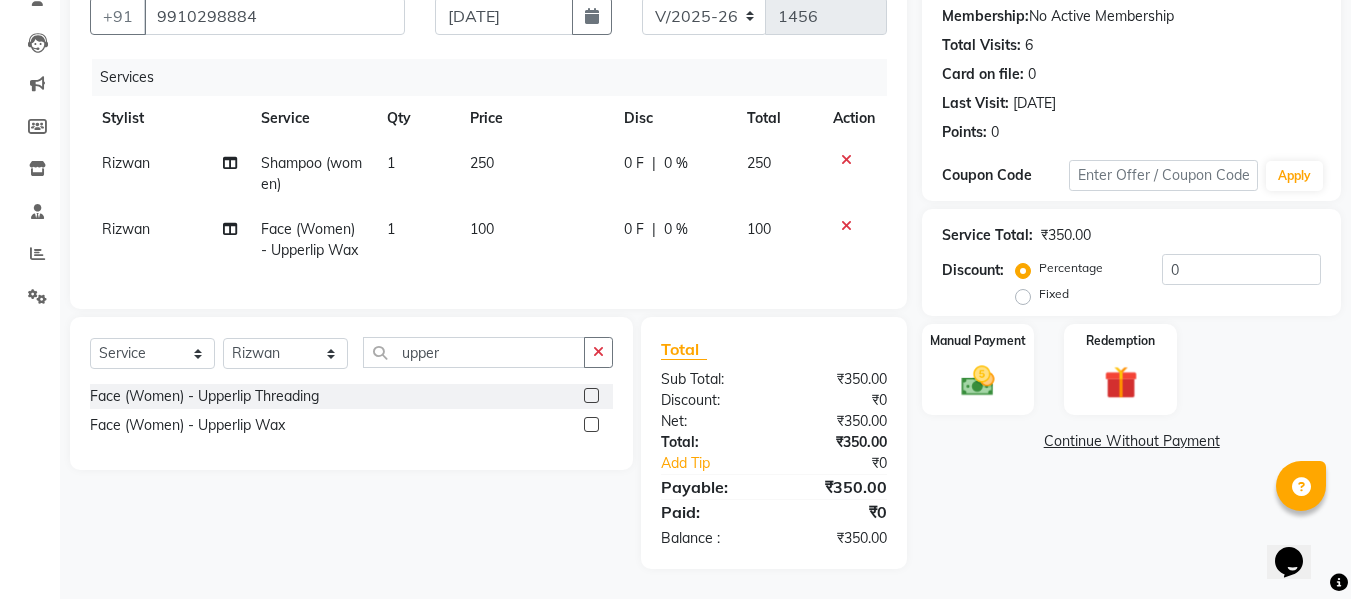 checkbox on "false" 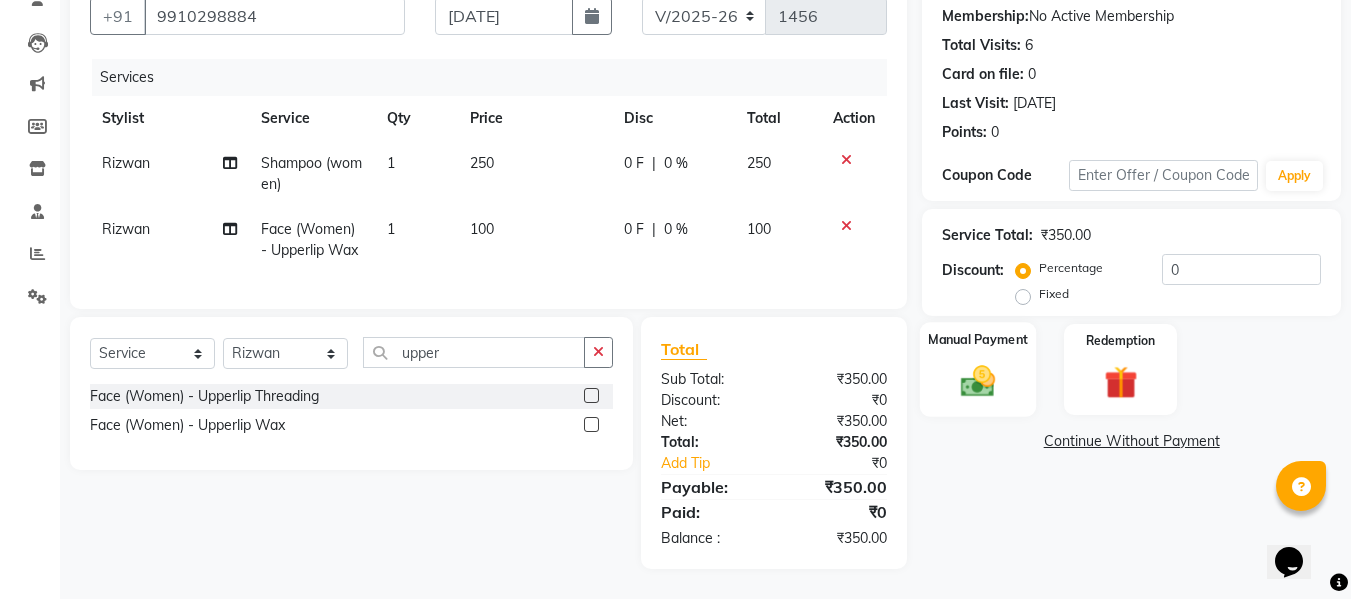 click 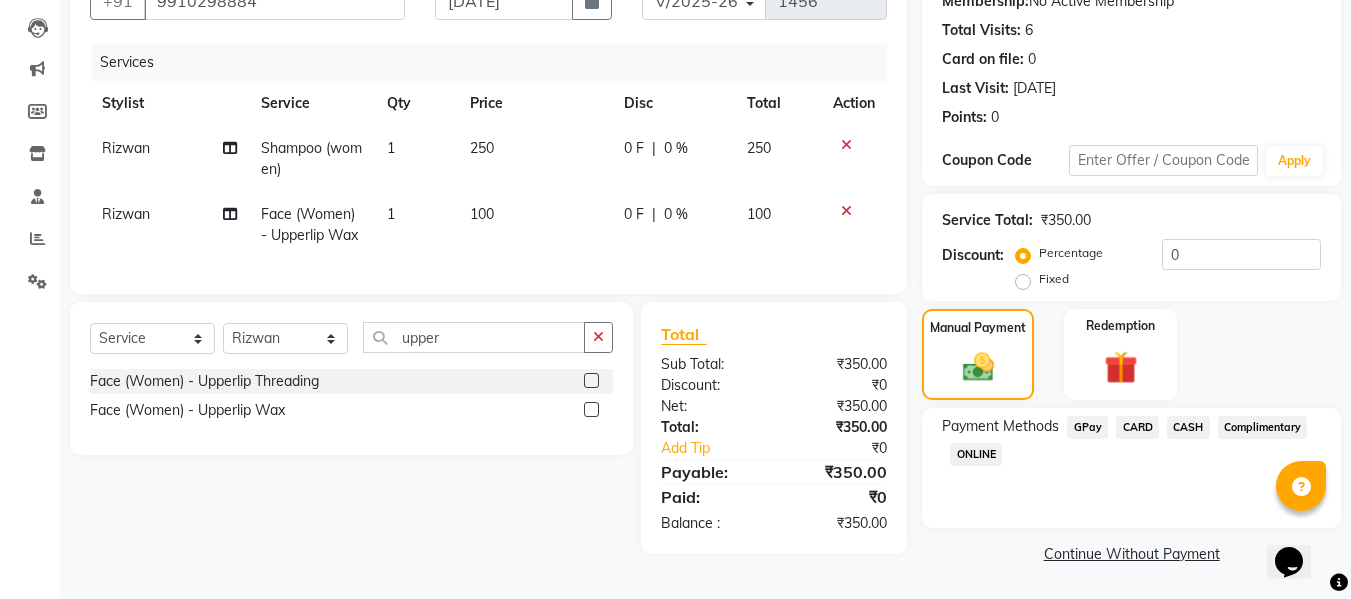 click on "CASH" 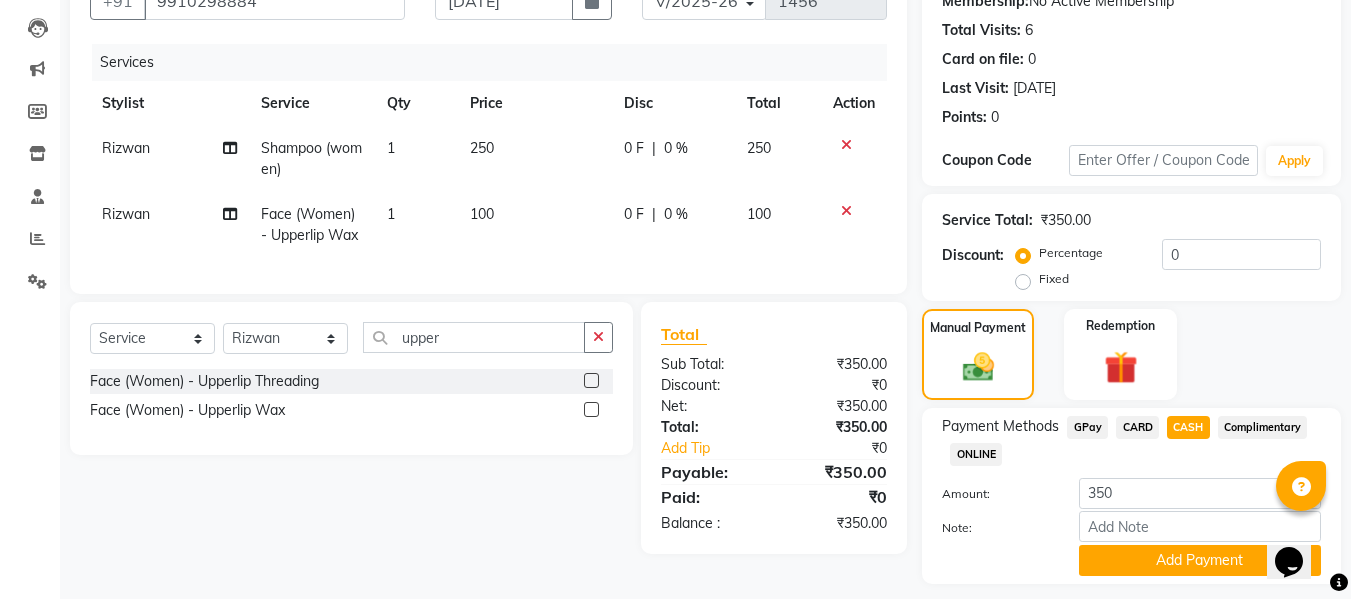 scroll, scrollTop: 260, scrollLeft: 0, axis: vertical 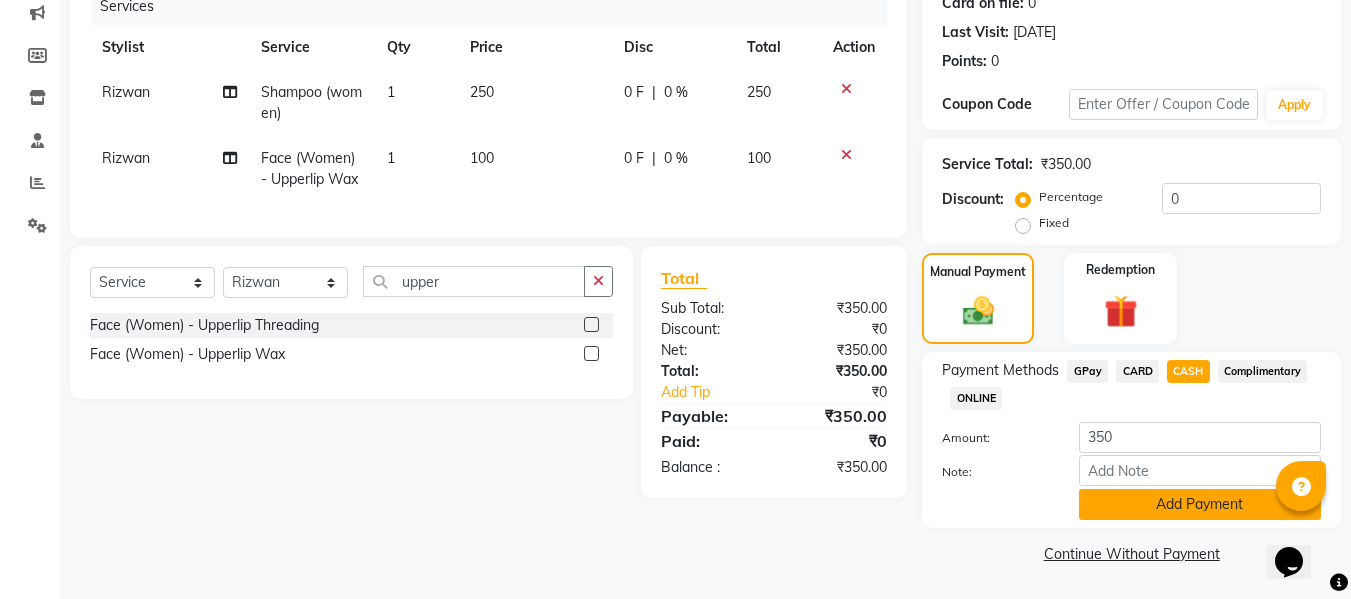 click on "Add Payment" 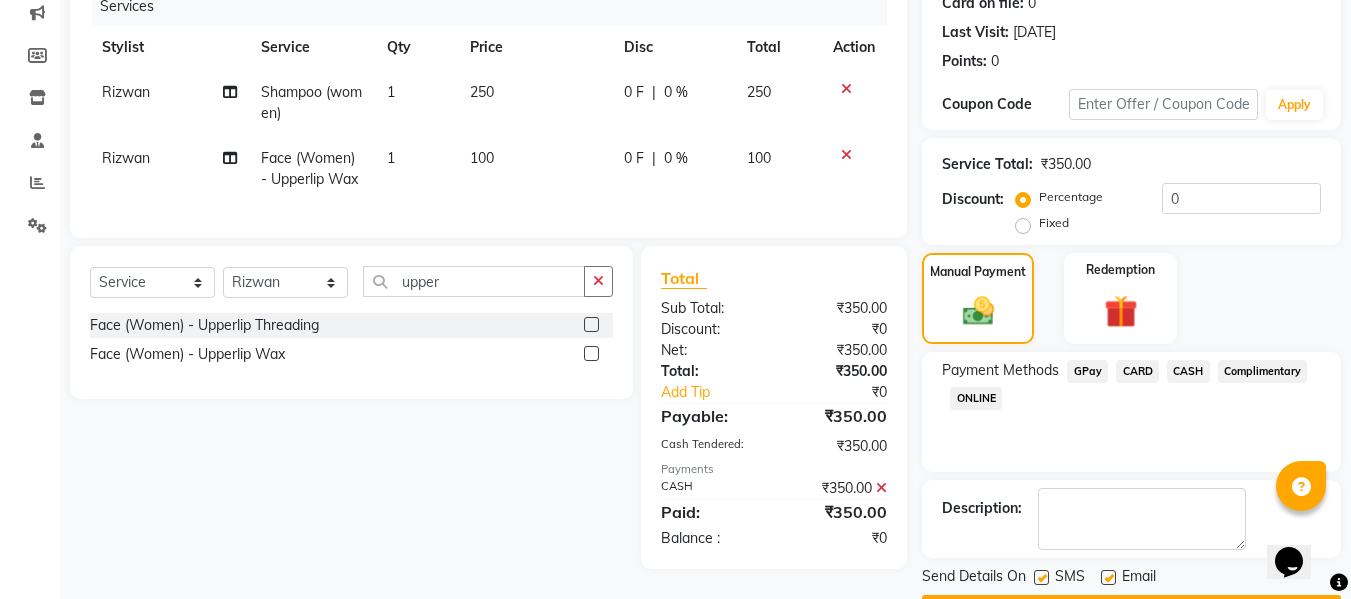 scroll, scrollTop: 317, scrollLeft: 0, axis: vertical 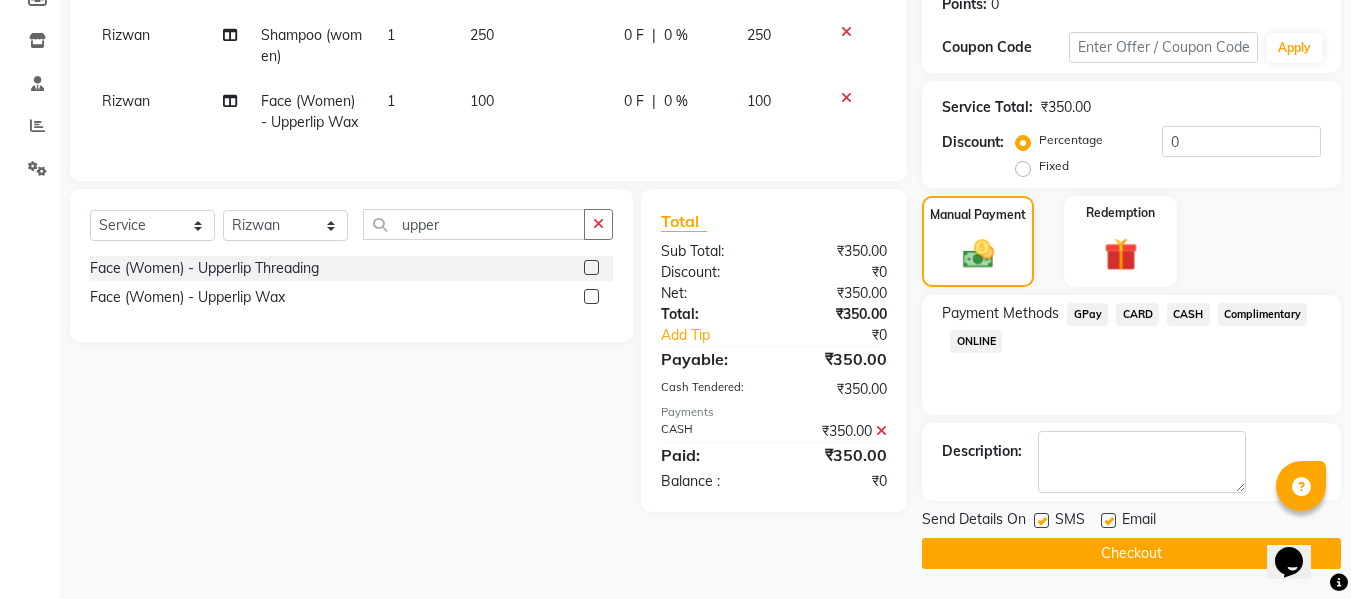 click on "Checkout" 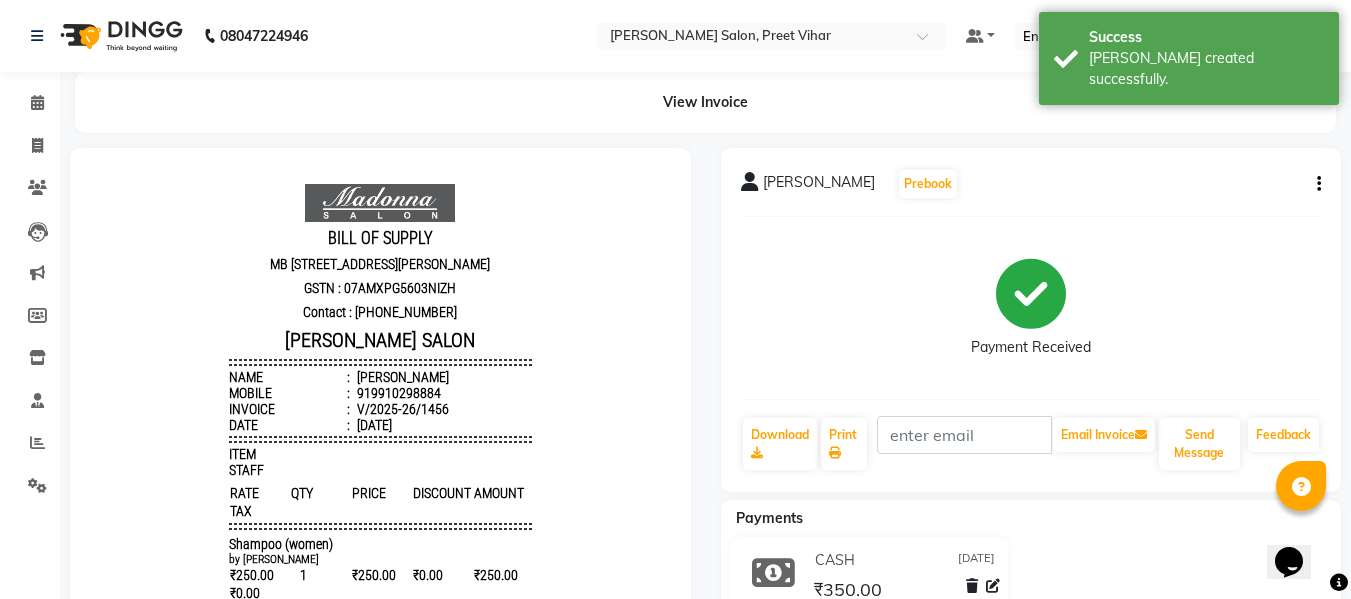 scroll, scrollTop: 0, scrollLeft: 0, axis: both 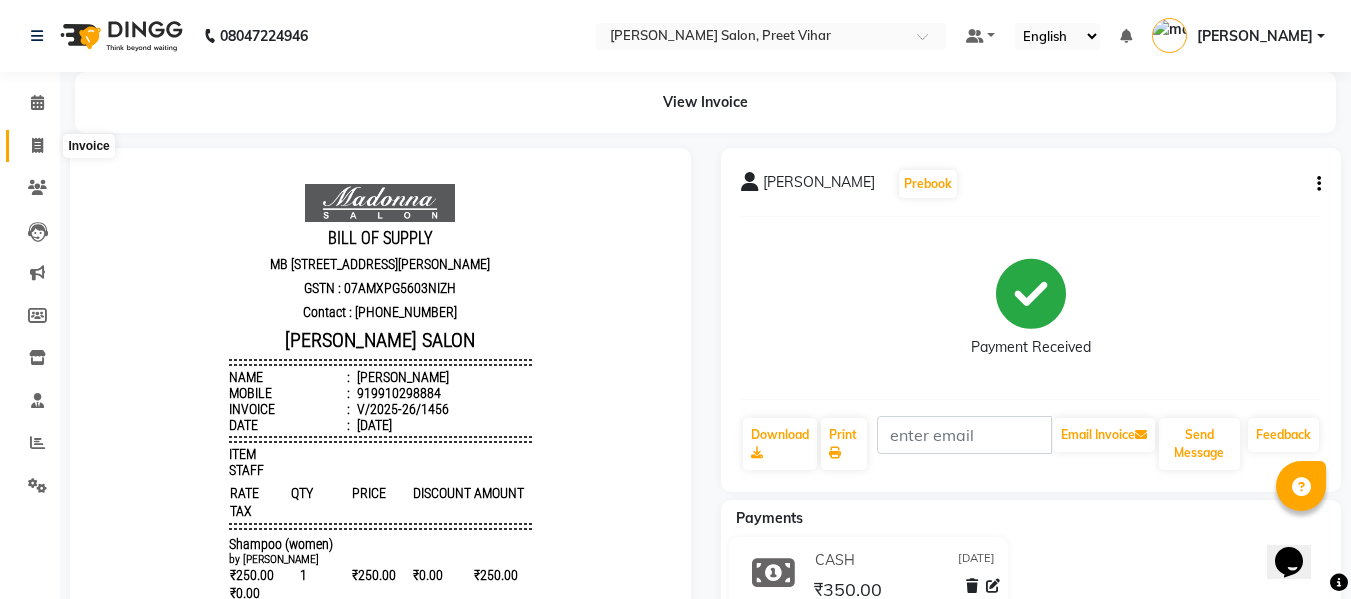 click 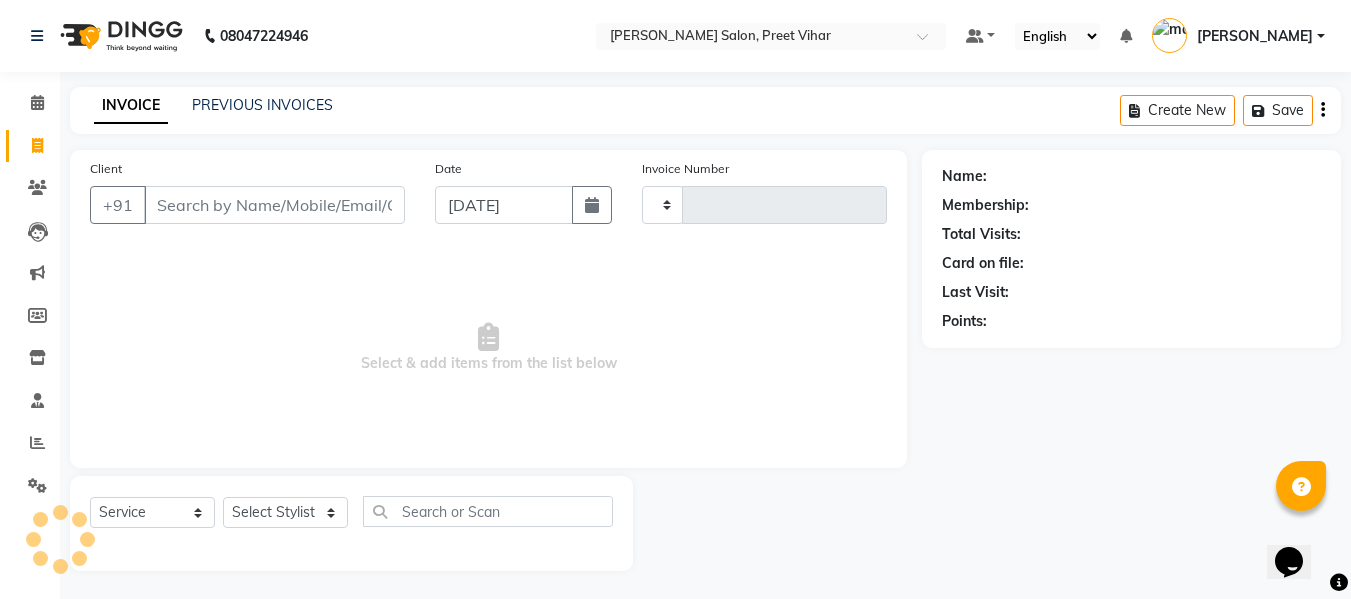 scroll, scrollTop: 2, scrollLeft: 0, axis: vertical 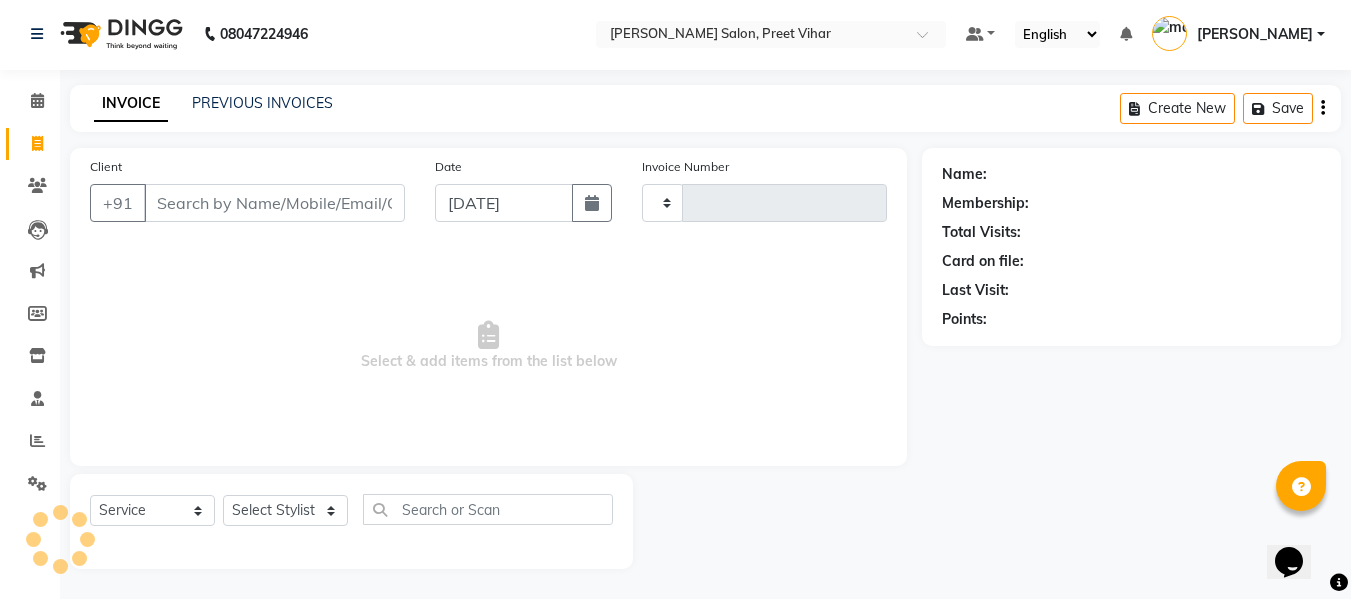 type on "1457" 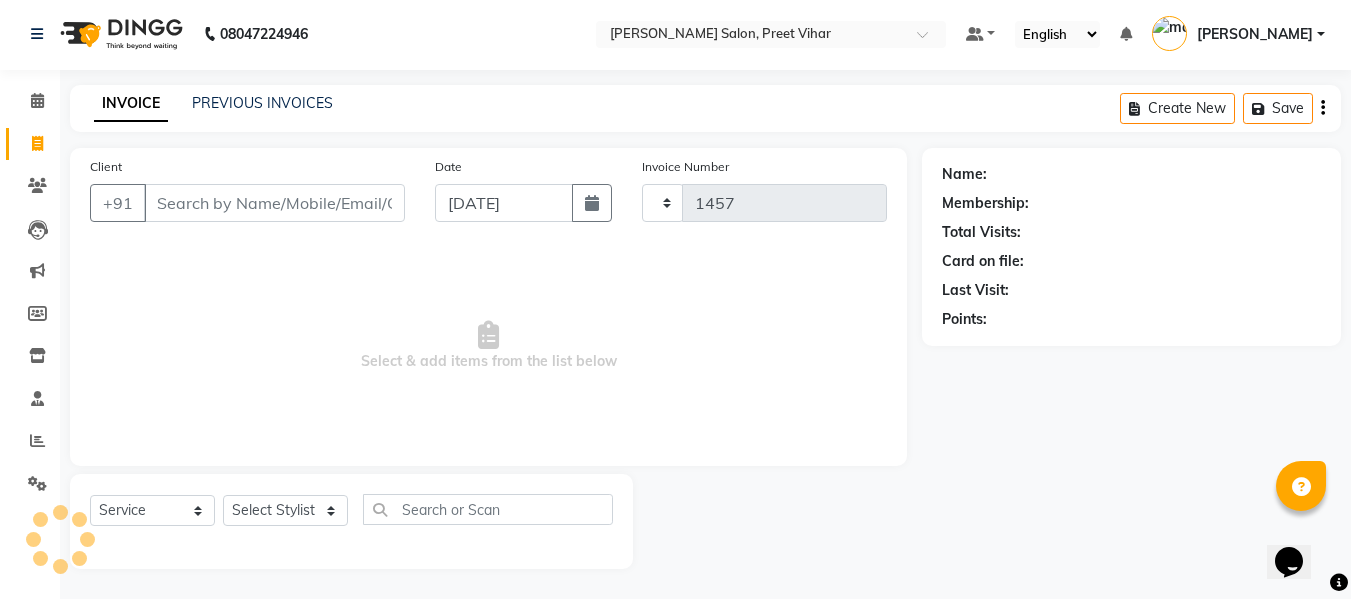select on "6469" 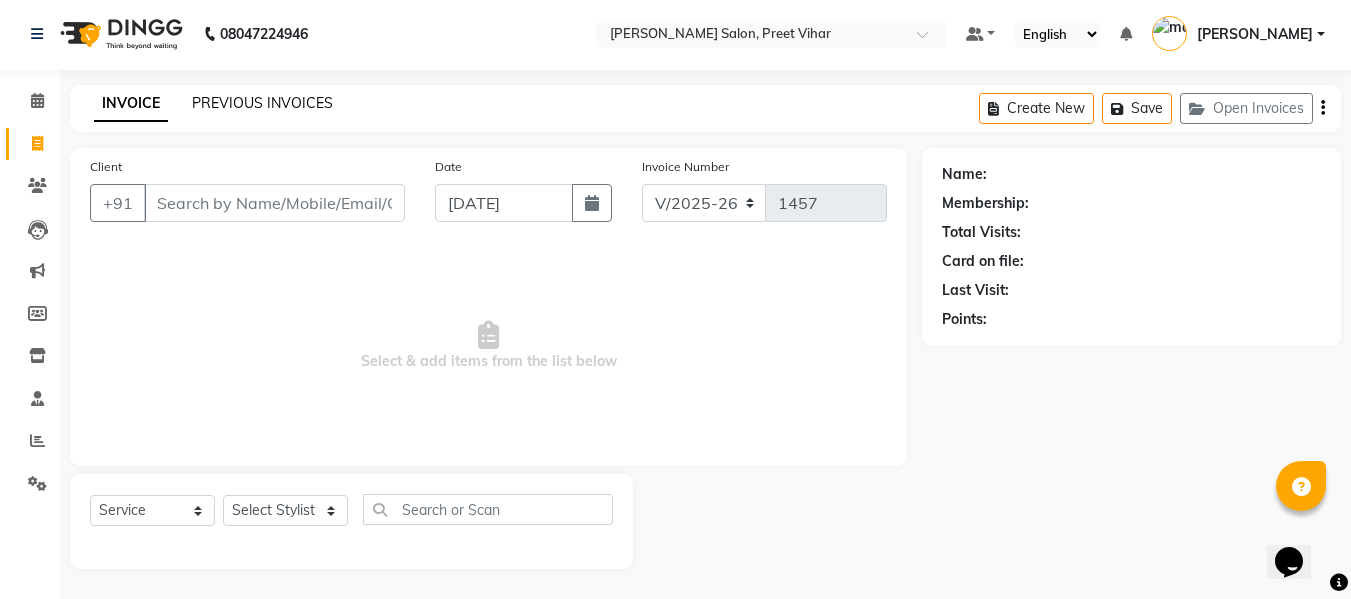click on "PREVIOUS INVOICES" 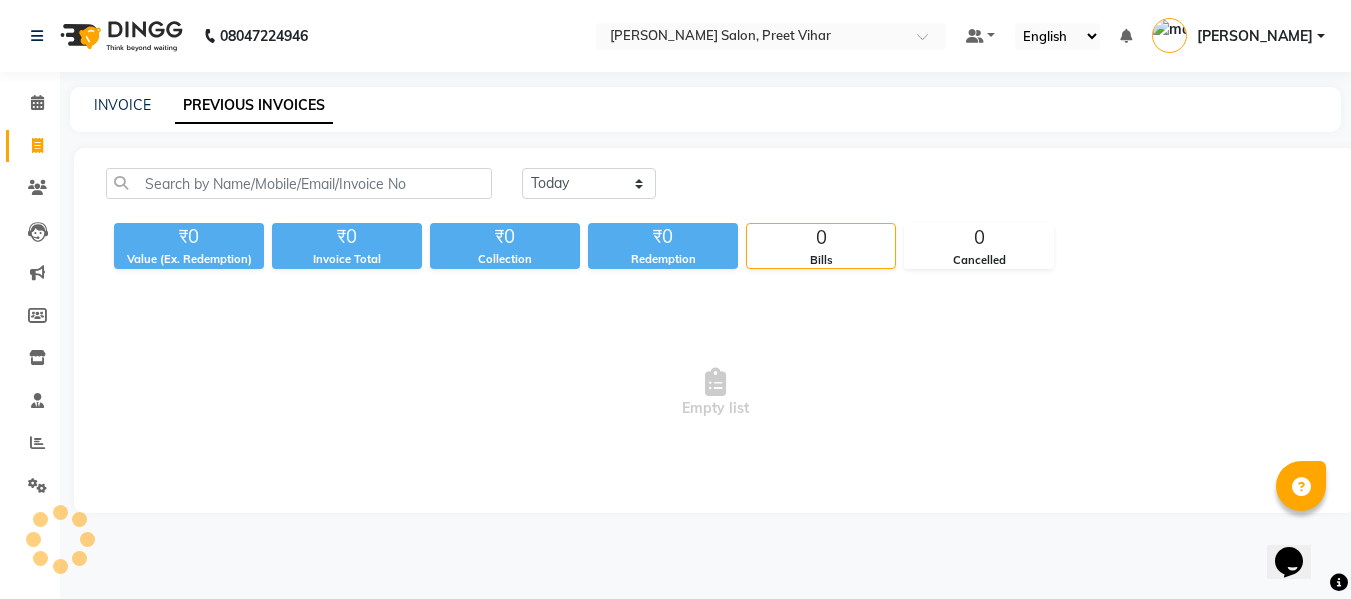 scroll, scrollTop: 0, scrollLeft: 0, axis: both 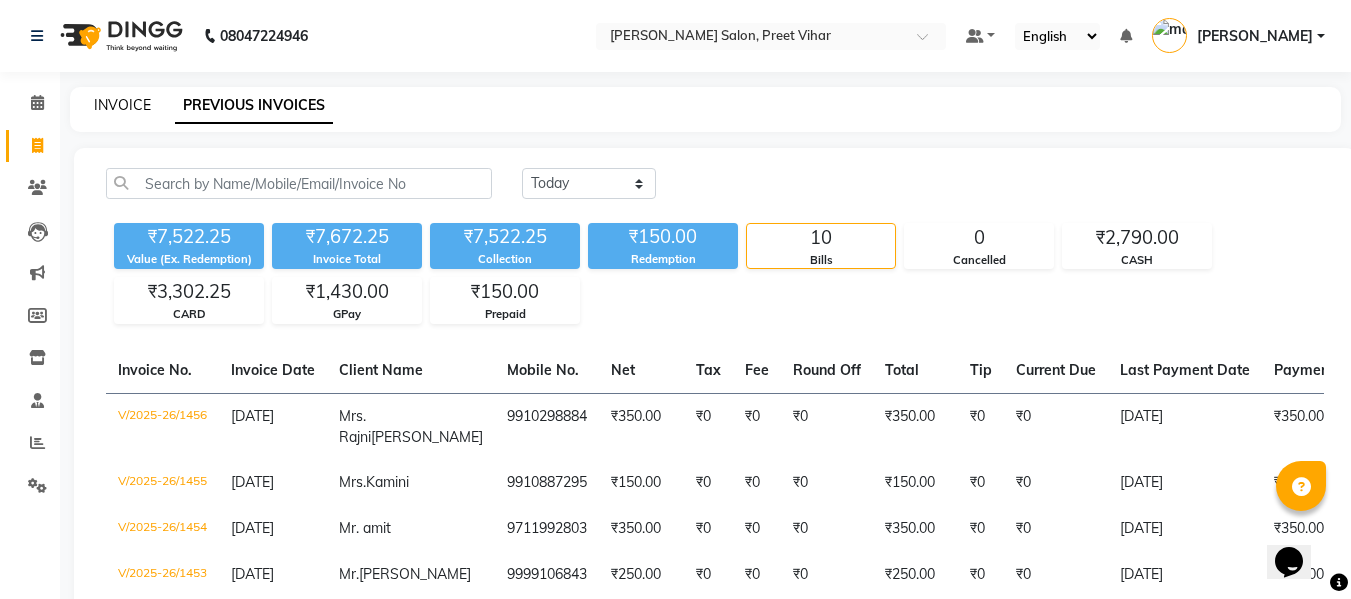 click on "INVOICE" 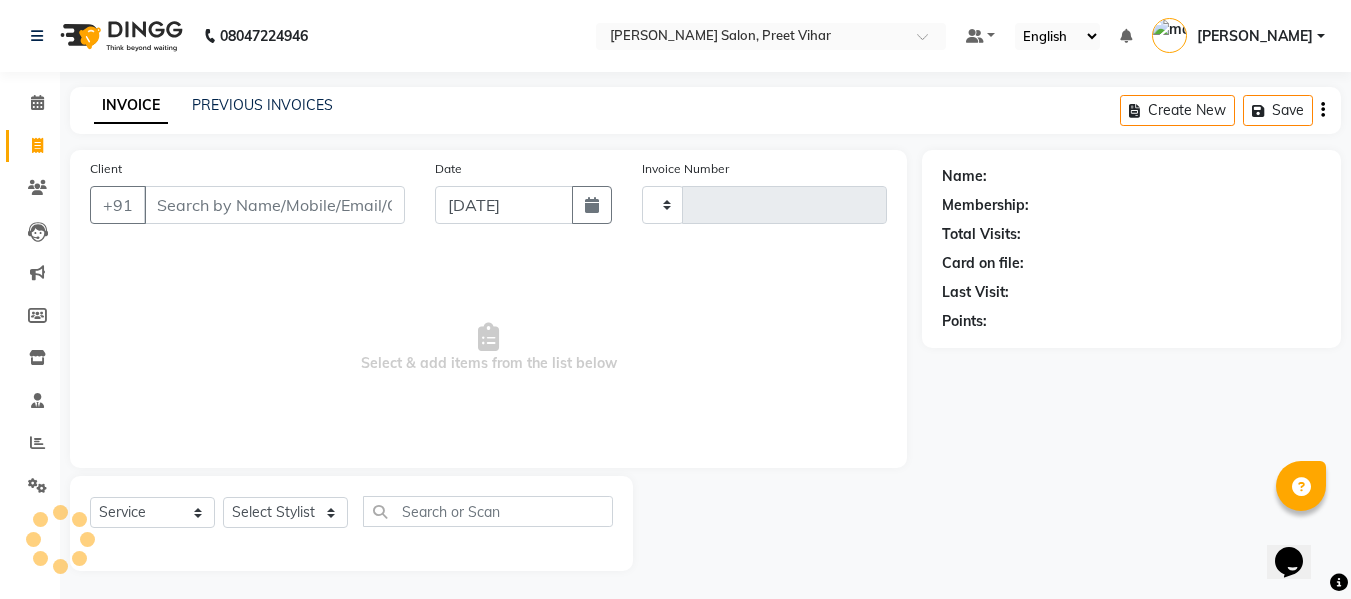 scroll, scrollTop: 2, scrollLeft: 0, axis: vertical 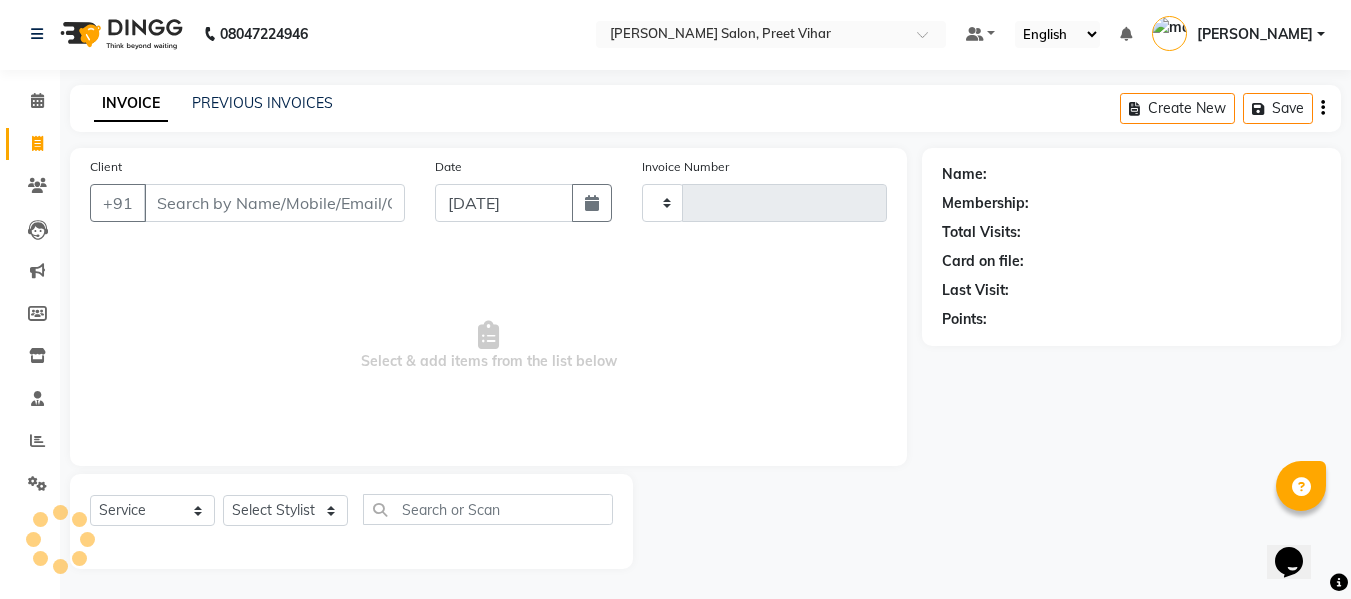 type on "1457" 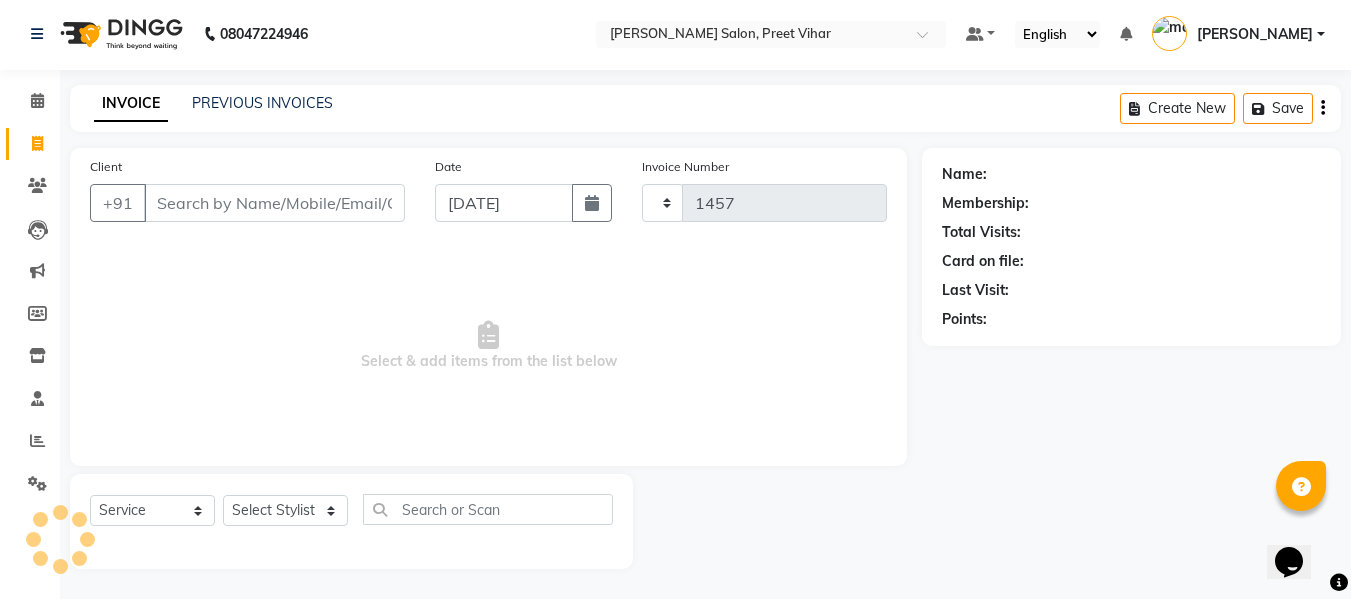 select on "6469" 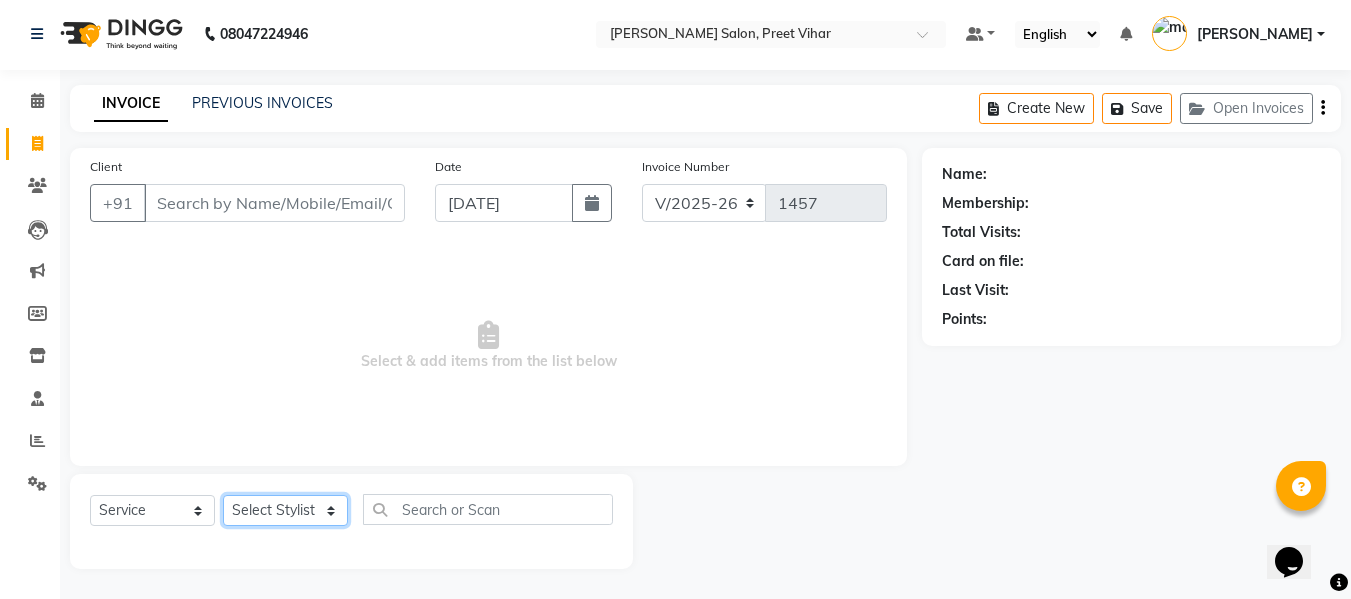 click on "Select Stylist [PERSON_NAME] [PERSON_NAME] Armaan  Dipika [PERSON_NAME] [PERSON_NAME] [PERSON_NAME] [PERSON_NAME] Nikhil [PERSON_NAME] [PERSON_NAME]  Twinkle Gupta" 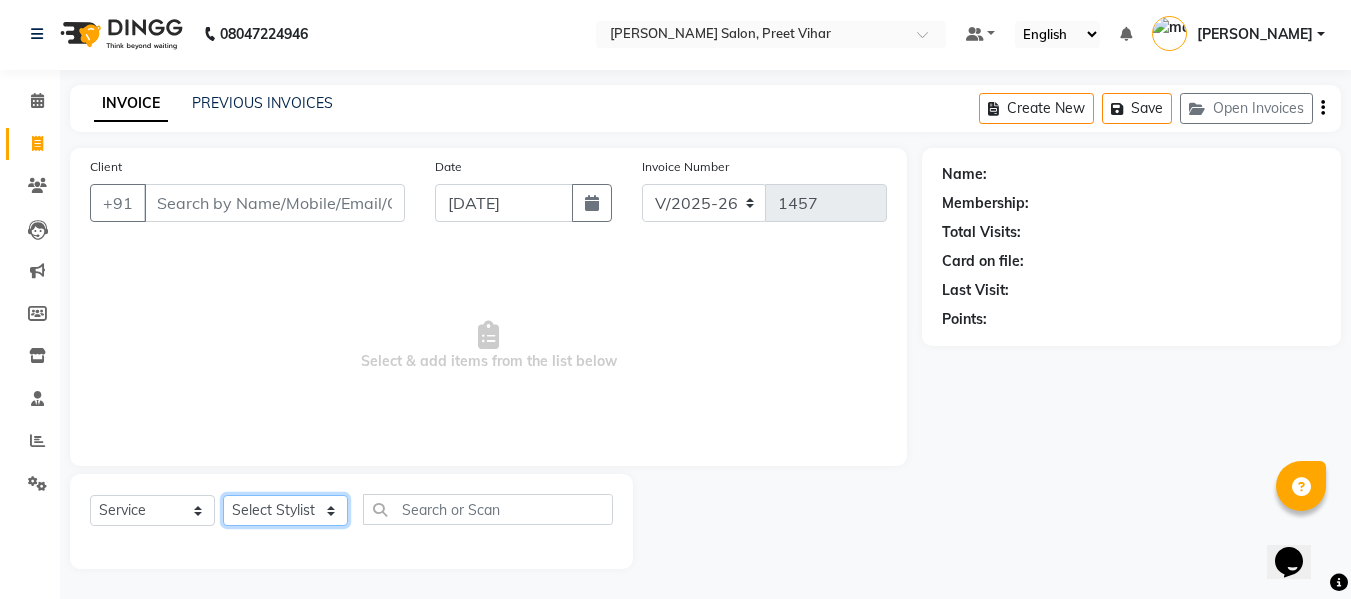 select on "85118" 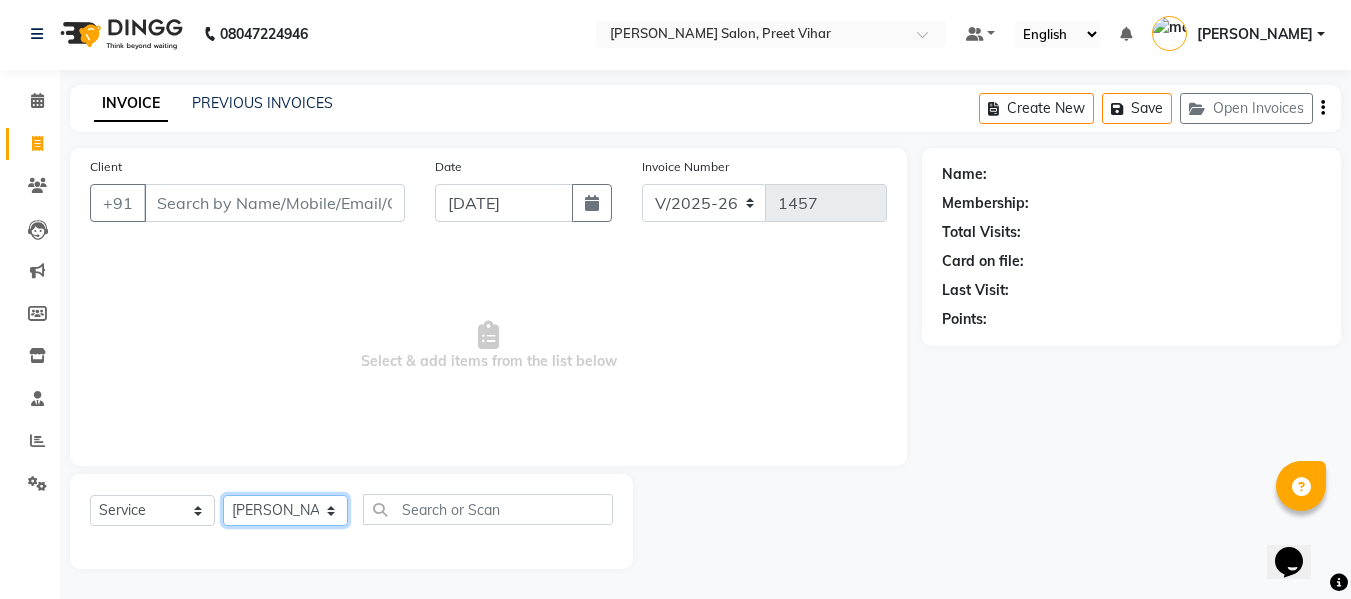 click on "Select Stylist [PERSON_NAME] [PERSON_NAME] Armaan  Dipika [PERSON_NAME] [PERSON_NAME] [PERSON_NAME] [PERSON_NAME] Nikhil [PERSON_NAME] [PERSON_NAME]  Twinkle Gupta" 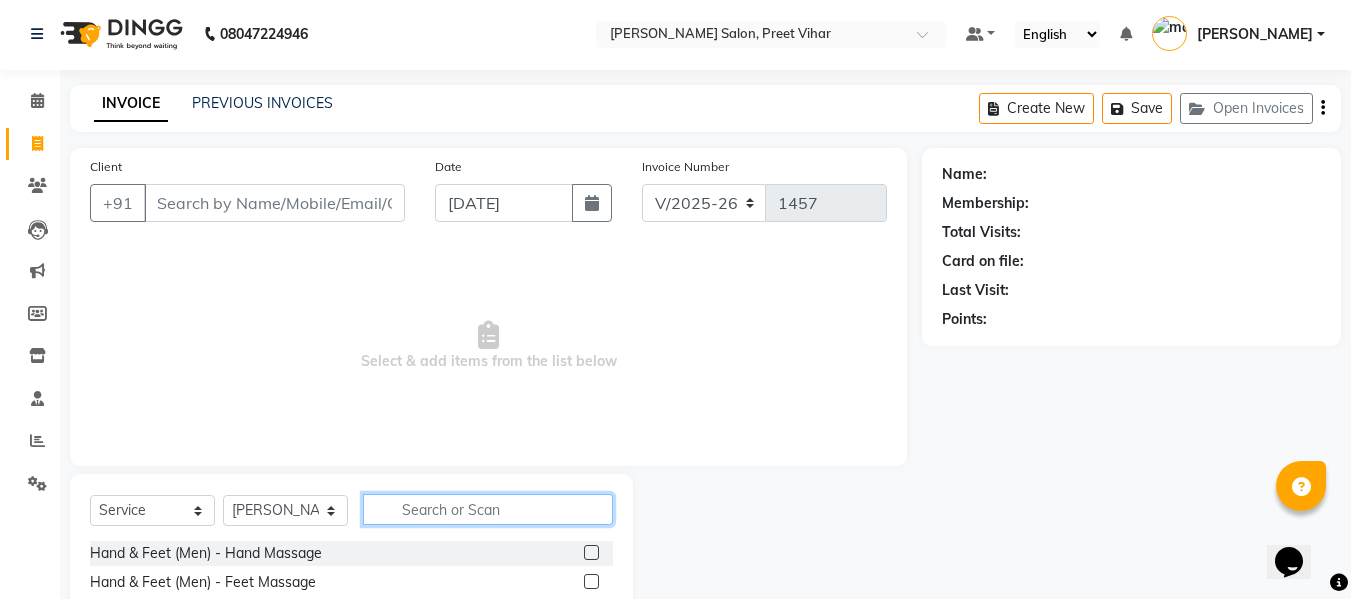 click 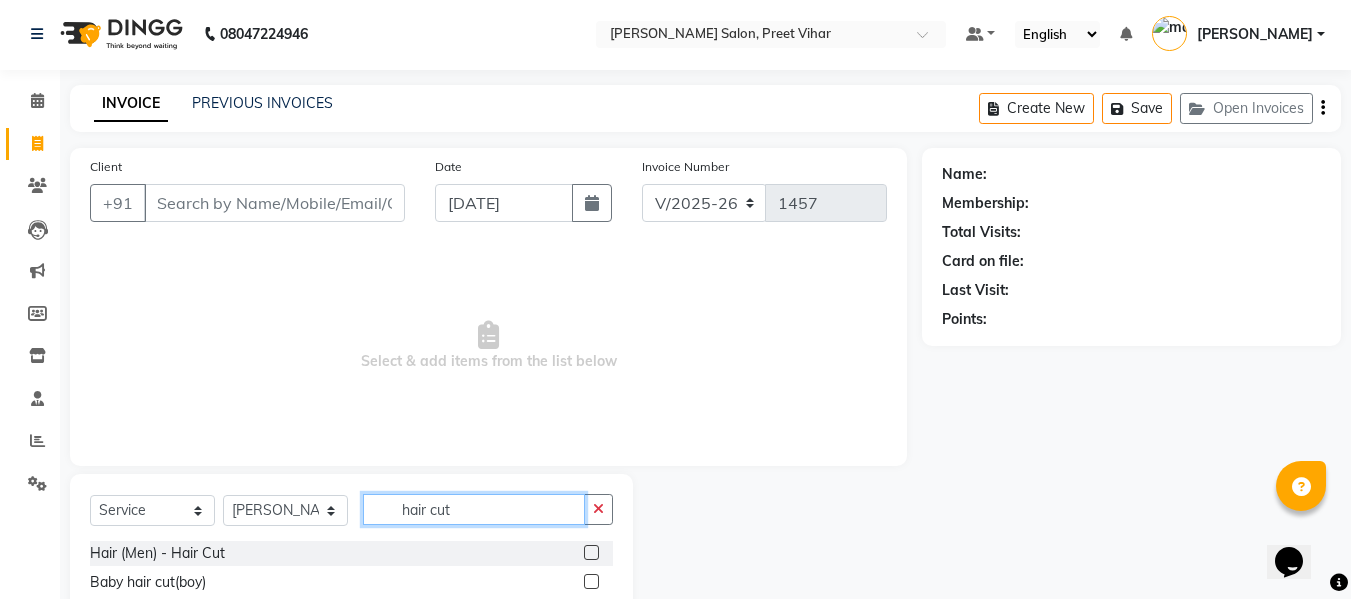 type on "hair cut" 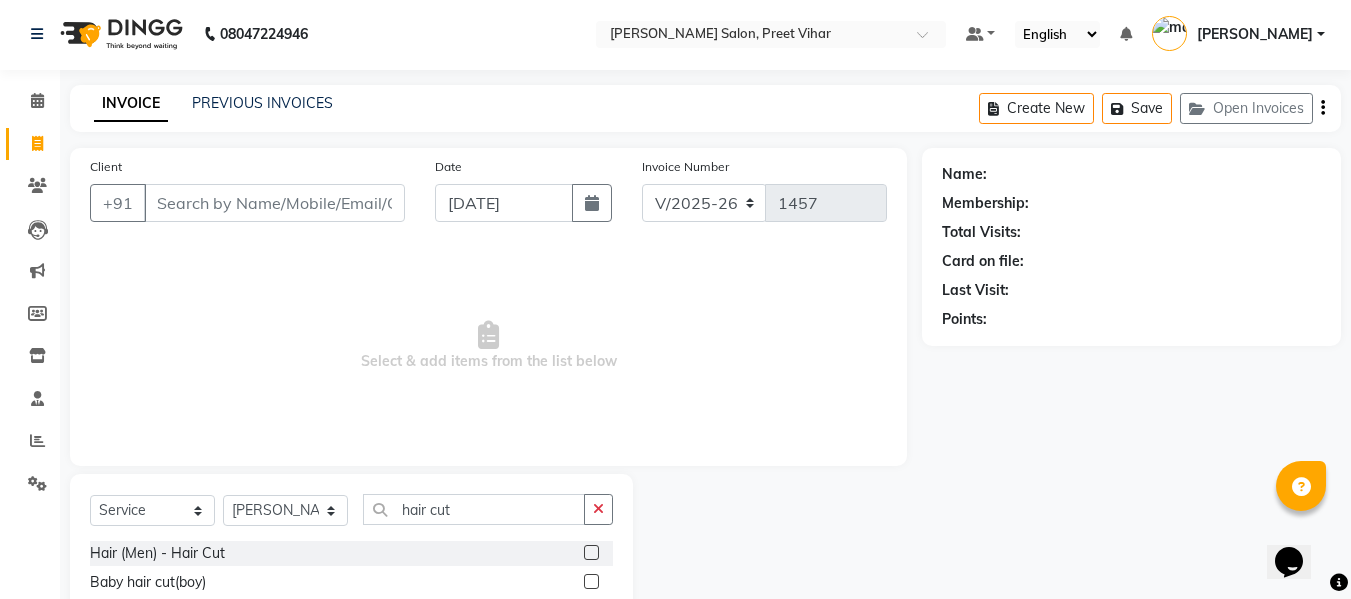 click 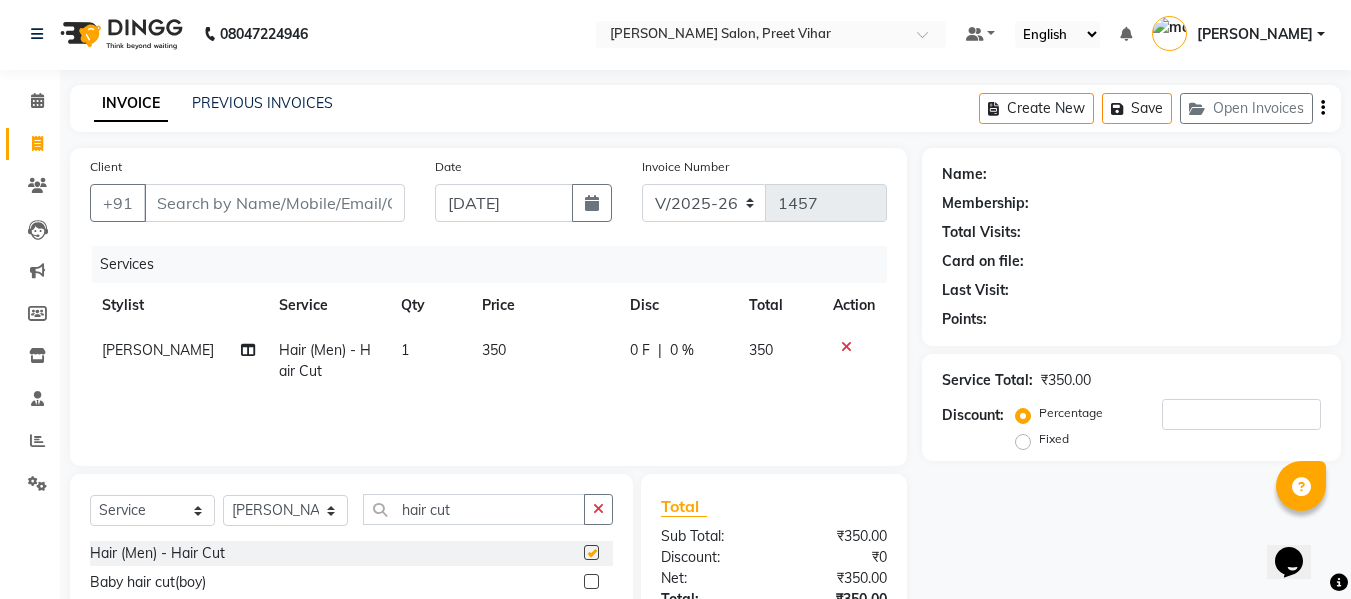 checkbox on "false" 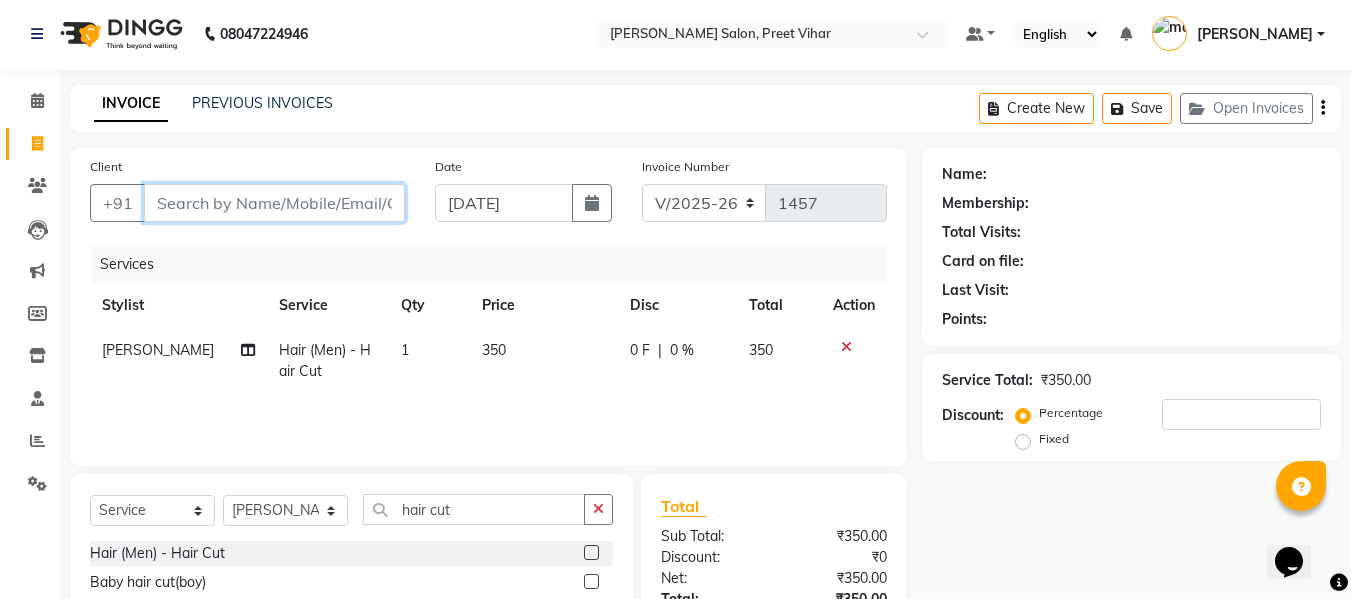 click on "Client" at bounding box center (274, 203) 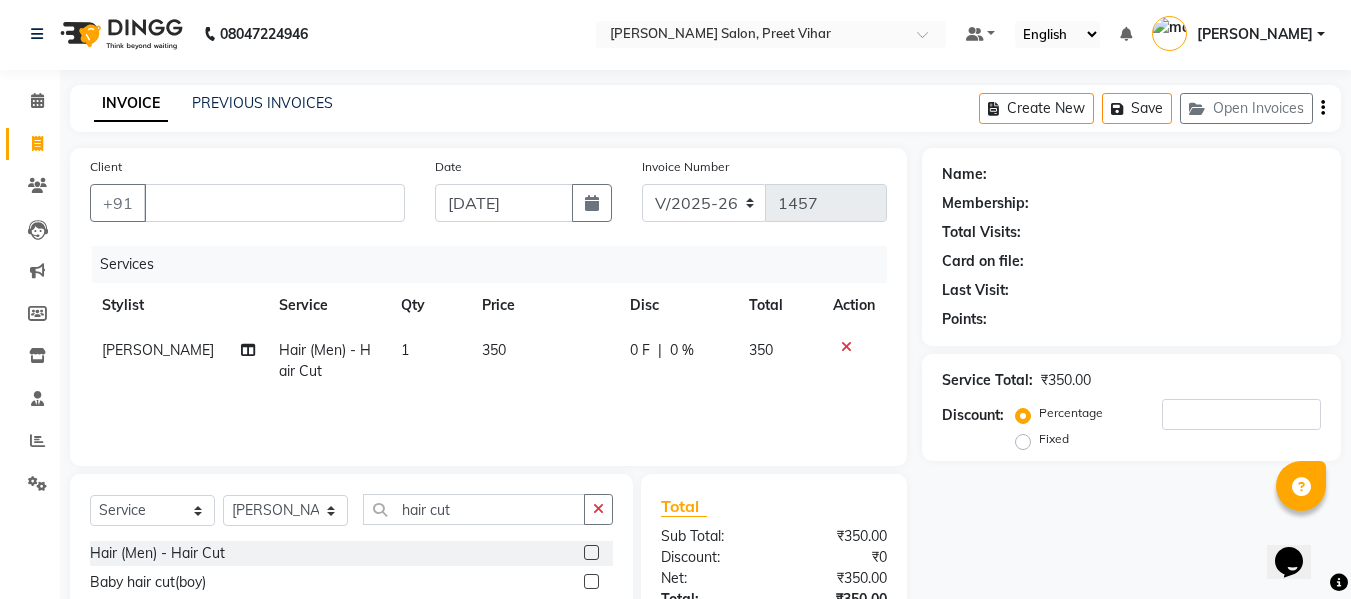 type on "0" 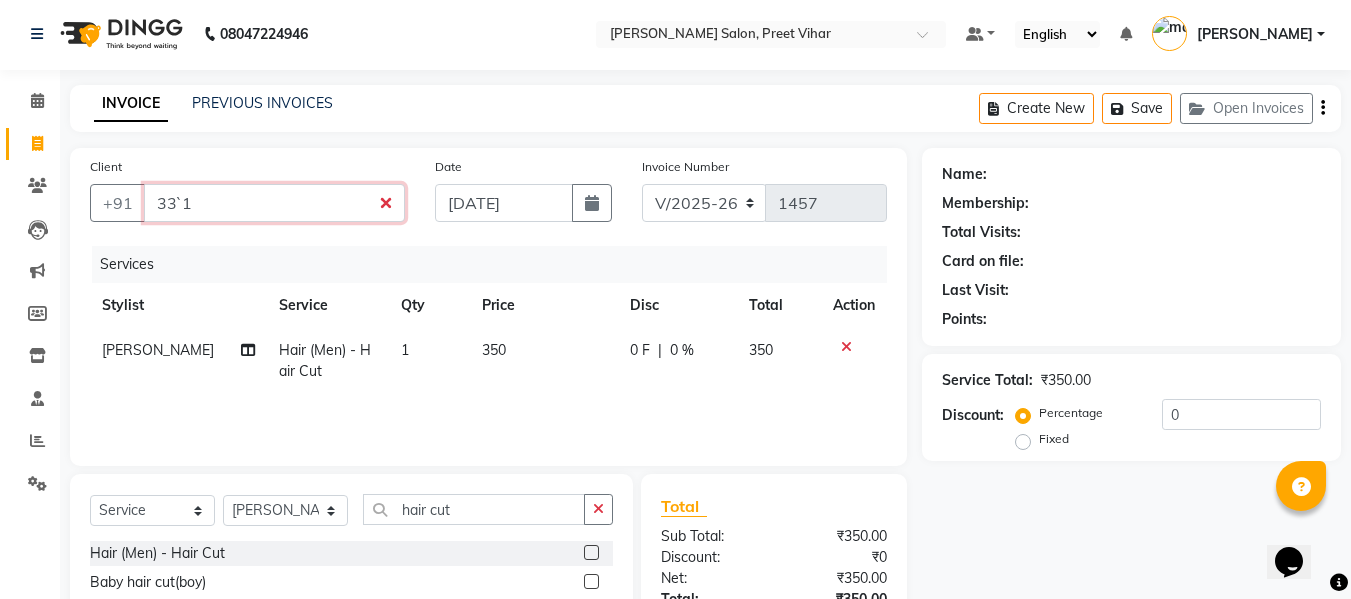 type on "33`1" 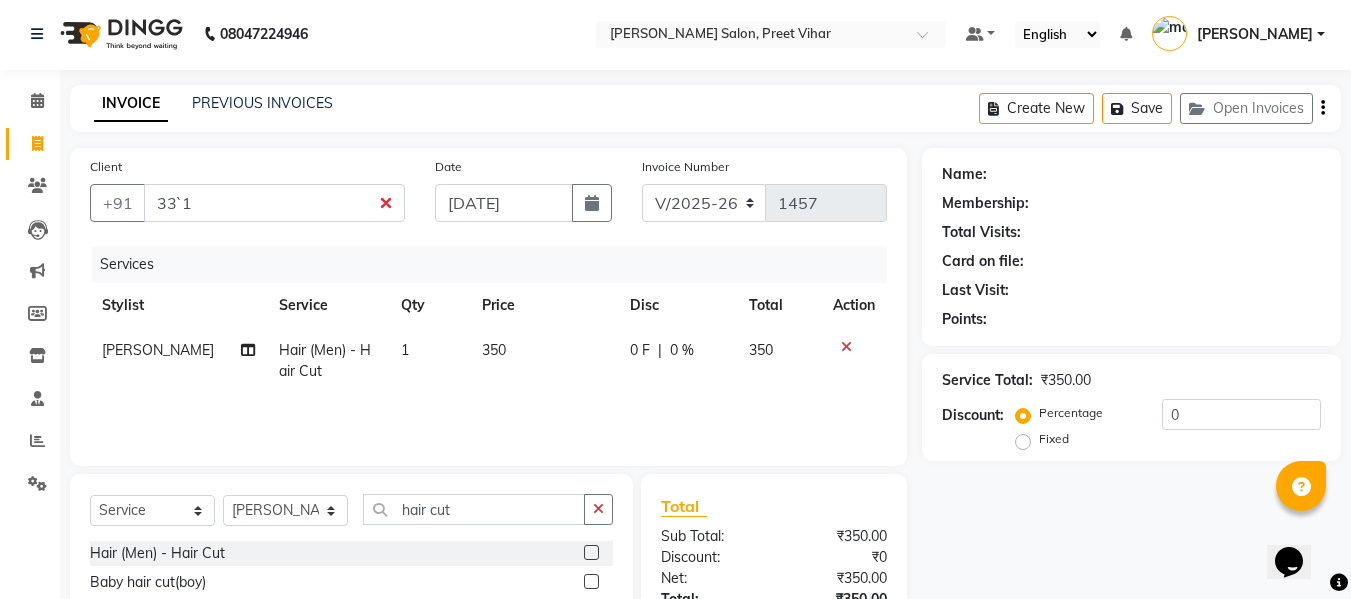 type 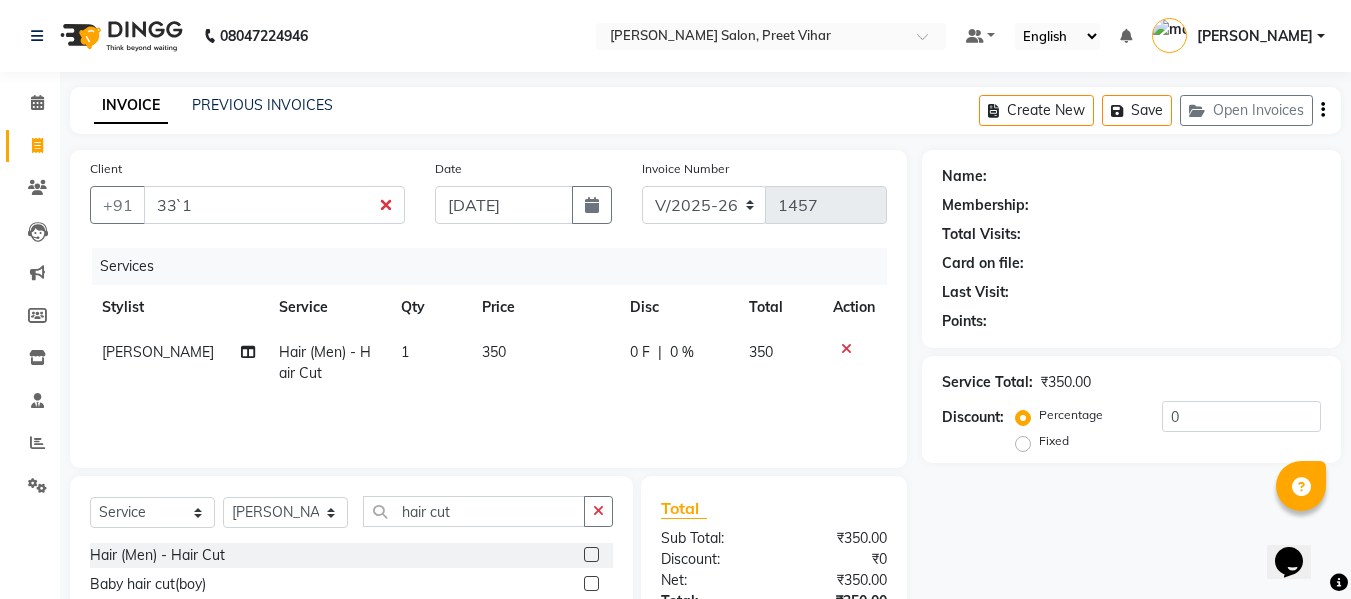 click on "INVOICE PREVIOUS INVOICES Create New   Save   Open Invoices  Client +91 33`1 Date [DATE] Invoice Number V/2025 V/[PHONE_NUMBER] Services Stylist Service Qty Price Disc Total Action [PERSON_NAME] Hair (Men) - Hair Cut 1 350 0 F | 0 % 350 Select  Service  Product  Membership  Package Voucher Prepaid Gift Card  Select Stylist [PERSON_NAME] [PERSON_NAME] Armaan  Dipika [PERSON_NAME] [PERSON_NAME] [PERSON_NAME] [PERSON_NAME] Nikhil [PERSON_NAME] [PERSON_NAME]  Twinkle Gupta hair cut Hair (Men) - Hair Cut  Baby hair cut(boy)  Baby hair cut (girl)  Hair (Women) - Haircut  Hair (Women) - Hair Cut Children  Total Sub Total: ₹350.00 Discount: ₹0 Net: ₹350.00 Total: ₹350.00 Add Tip ₹0 Payable: ₹350.00 Paid: ₹0 Balance   : ₹350.00 Name: Membership: Total Visits: Card on file: Last Visit:  Points:  Service Total:  ₹350.00  Discount:  Percentage   Fixed  0" 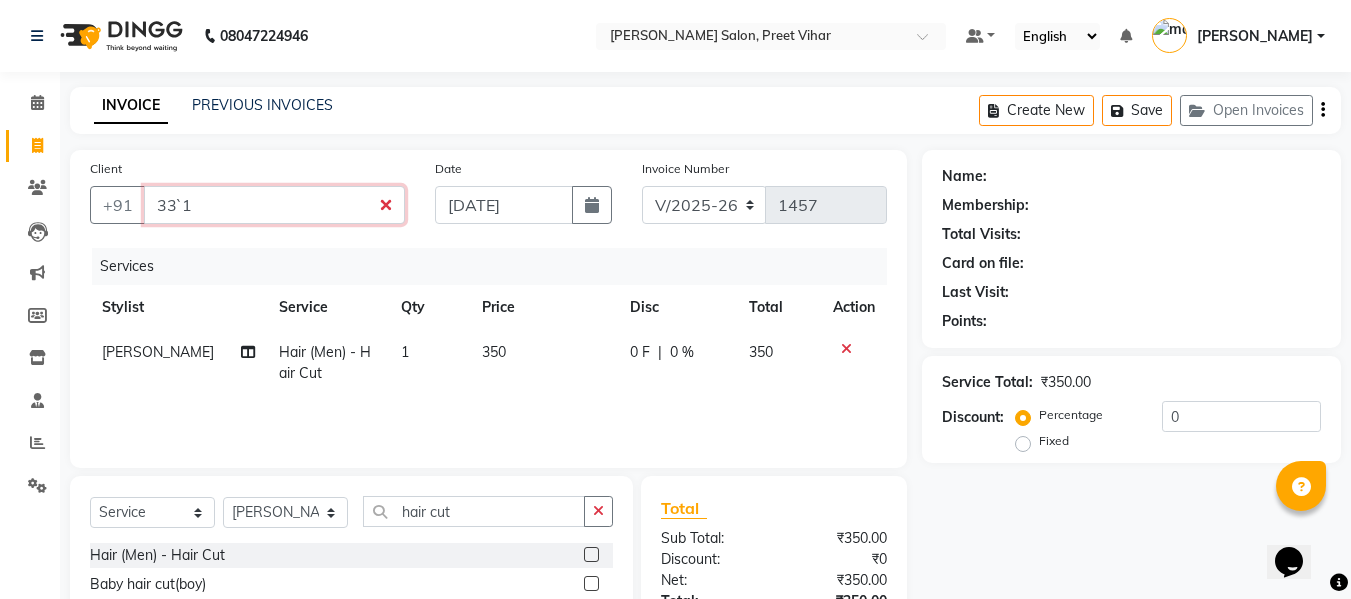 click on "33`1" at bounding box center [274, 205] 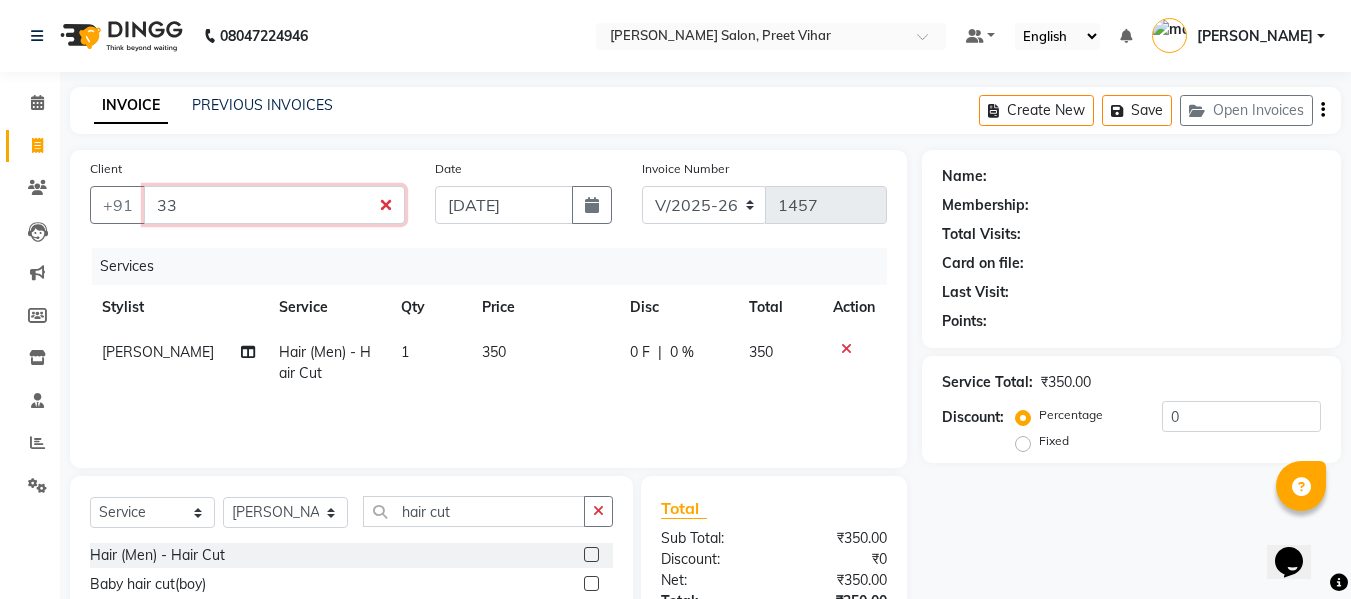 type on "3" 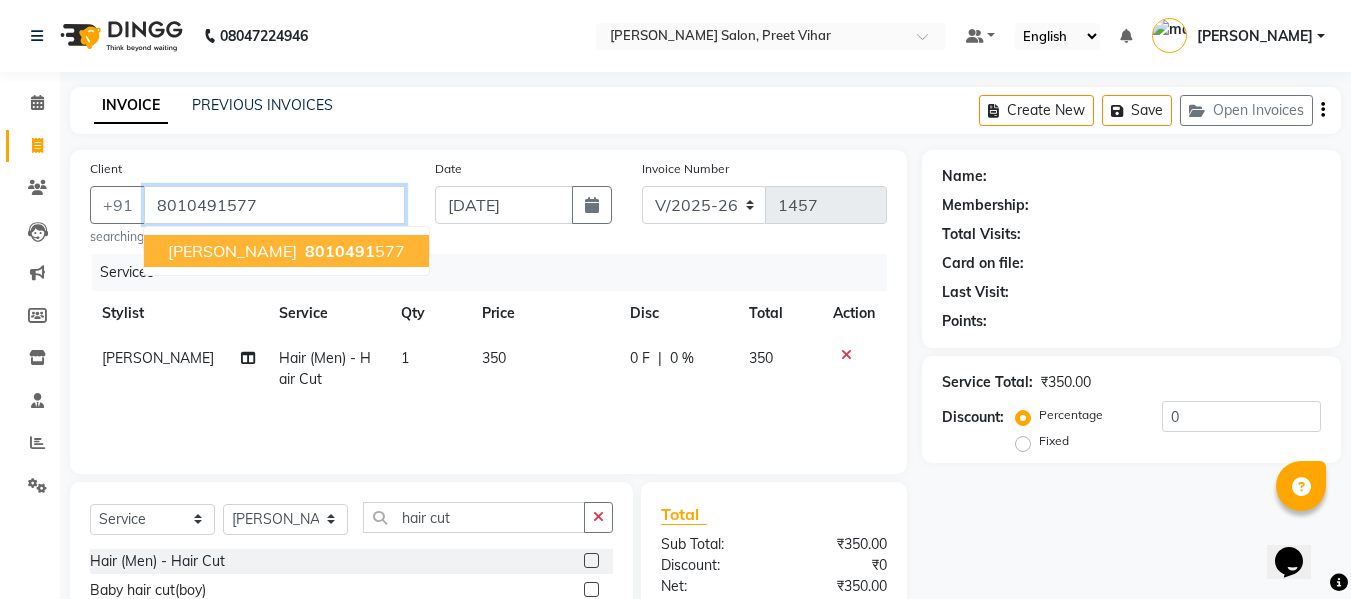type on "8010491577" 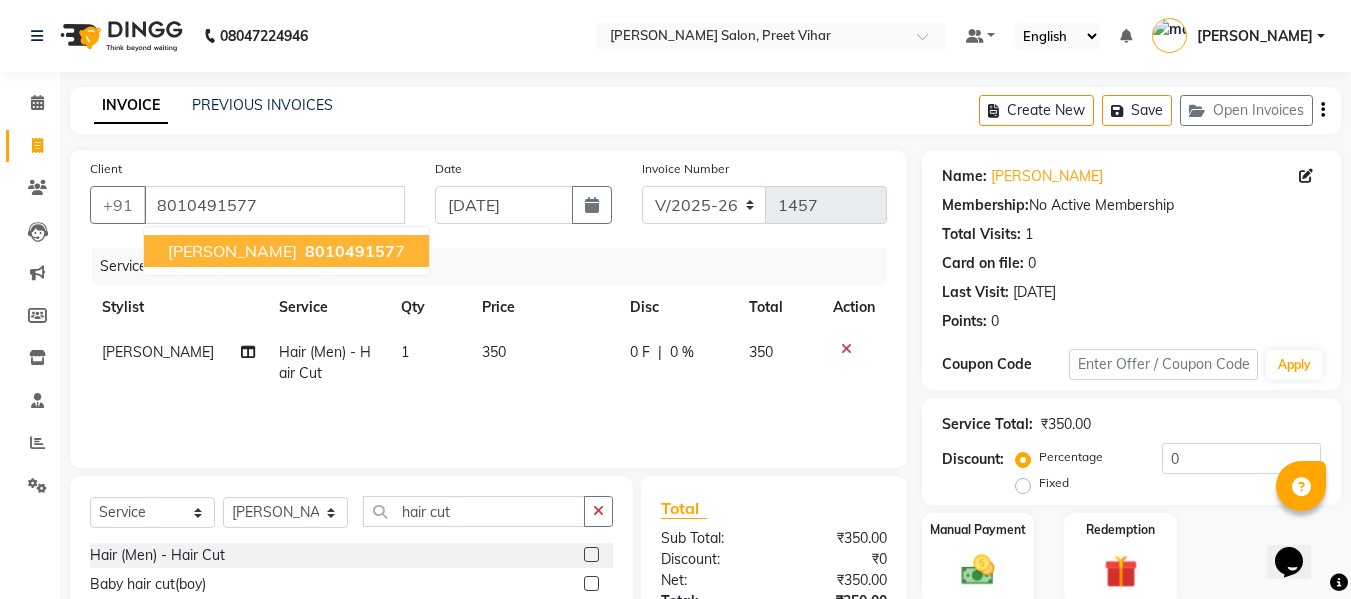 click on "801049157" at bounding box center (350, 251) 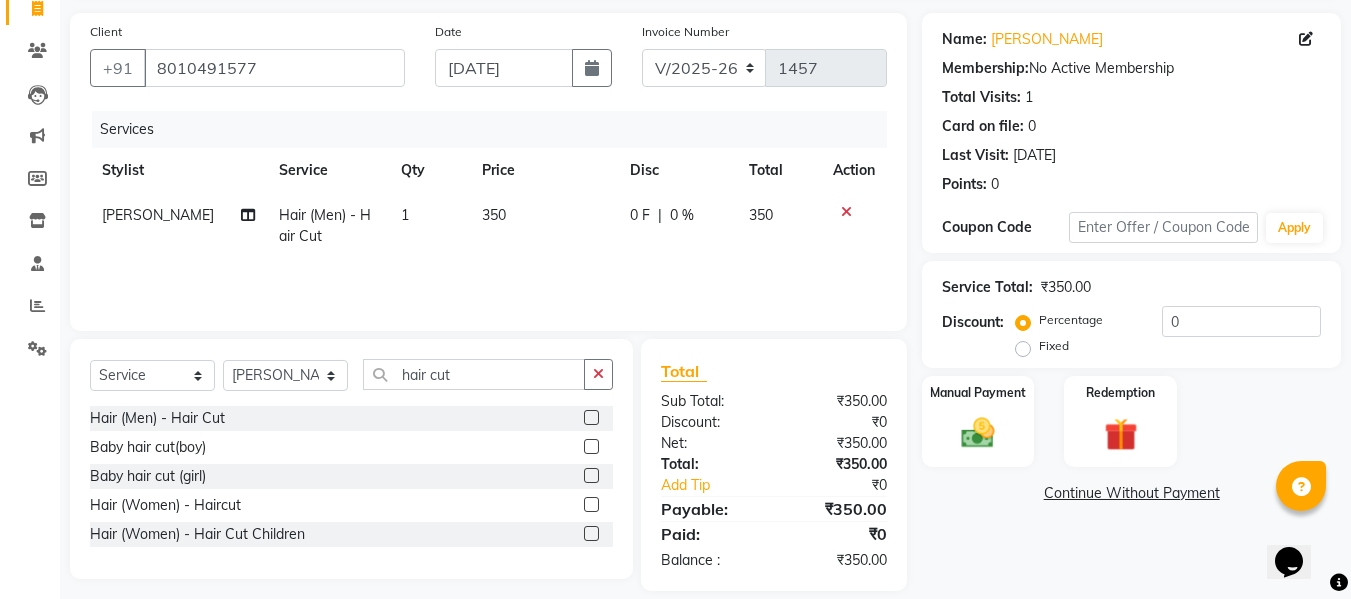 scroll, scrollTop: 159, scrollLeft: 0, axis: vertical 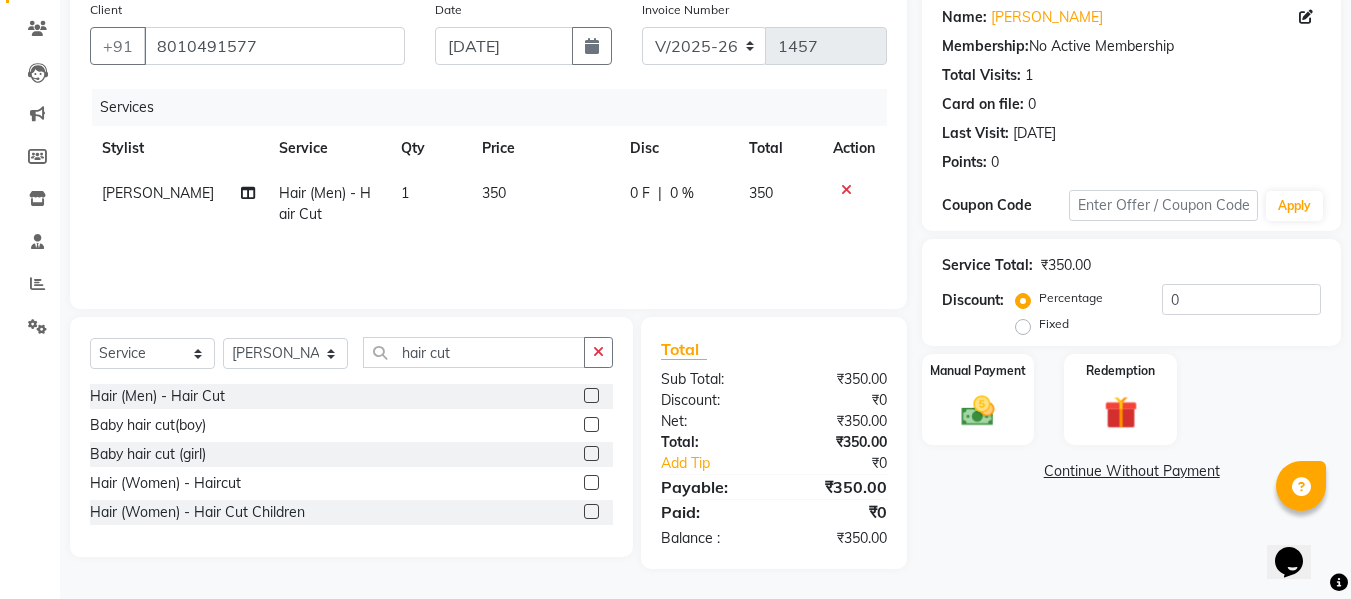 click 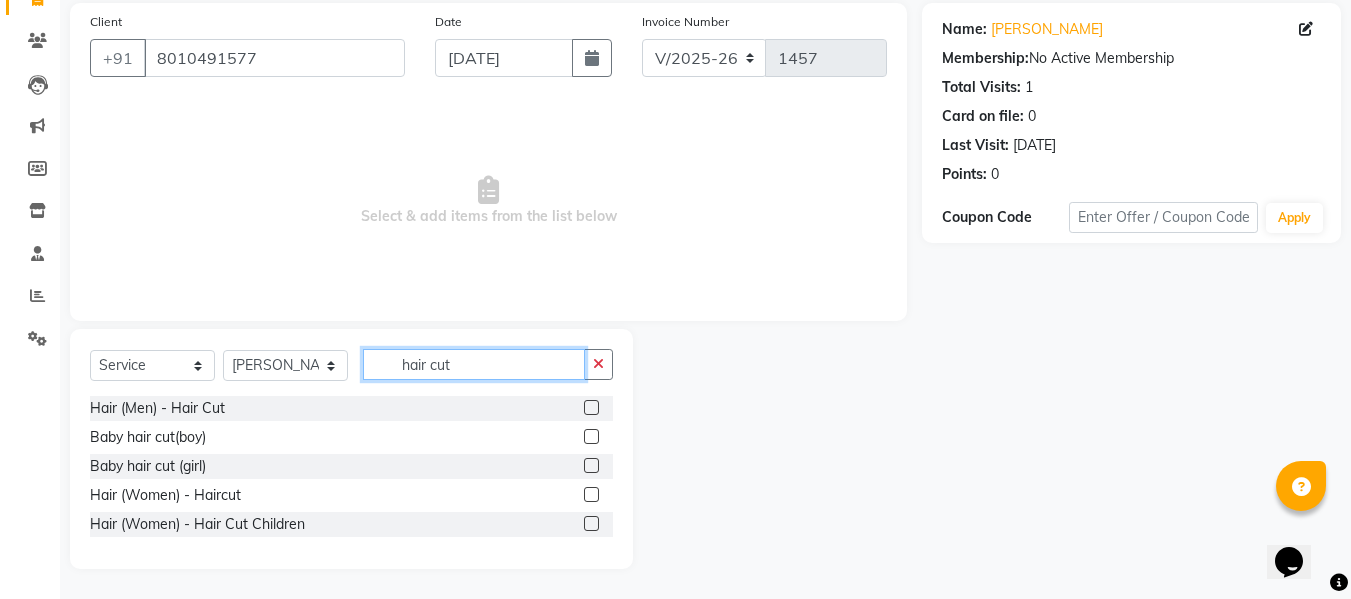 click on "hair cut" 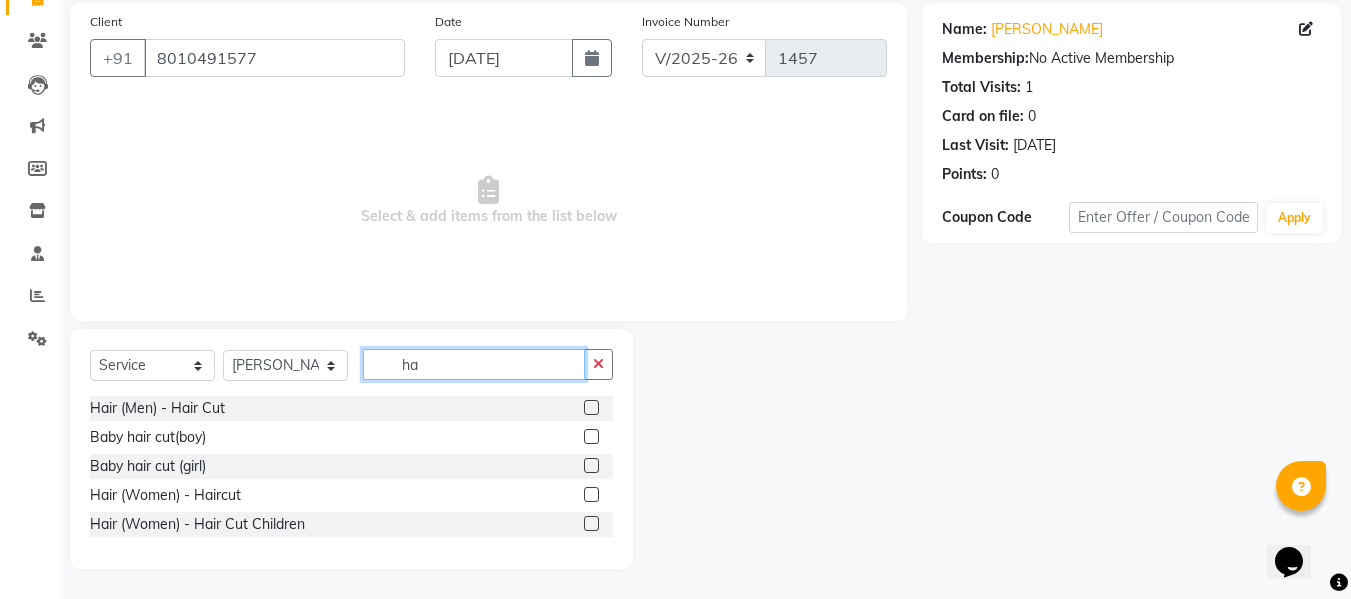 type on "h" 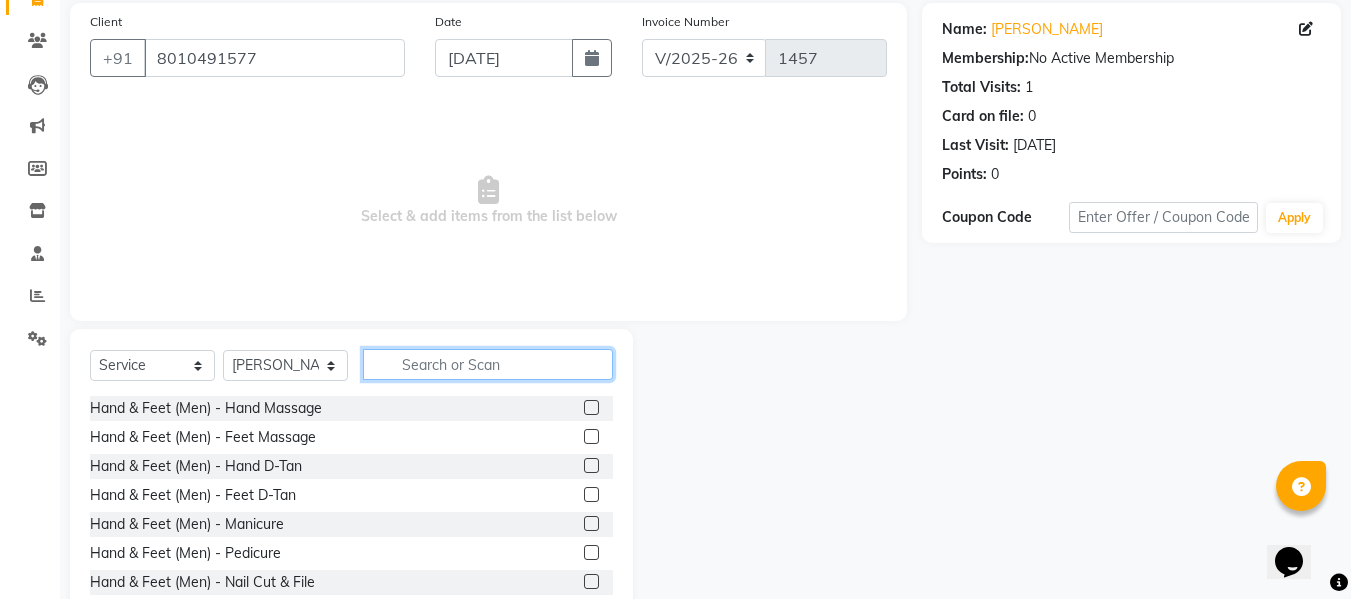 drag, startPoint x: 465, startPoint y: 366, endPoint x: 433, endPoint y: 375, distance: 33.24154 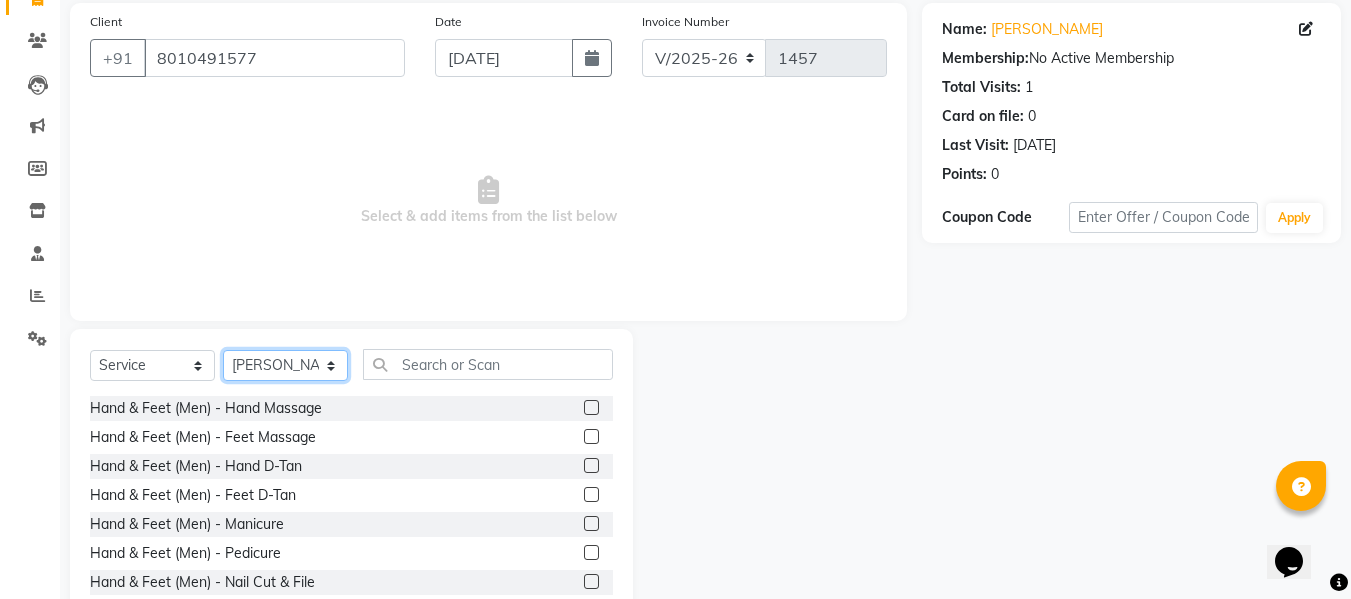 click on "Select Stylist [PERSON_NAME] [PERSON_NAME] Armaan  Dipika [PERSON_NAME] [PERSON_NAME] [PERSON_NAME] [PERSON_NAME] Nikhil [PERSON_NAME] [PERSON_NAME]  Twinkle Gupta" 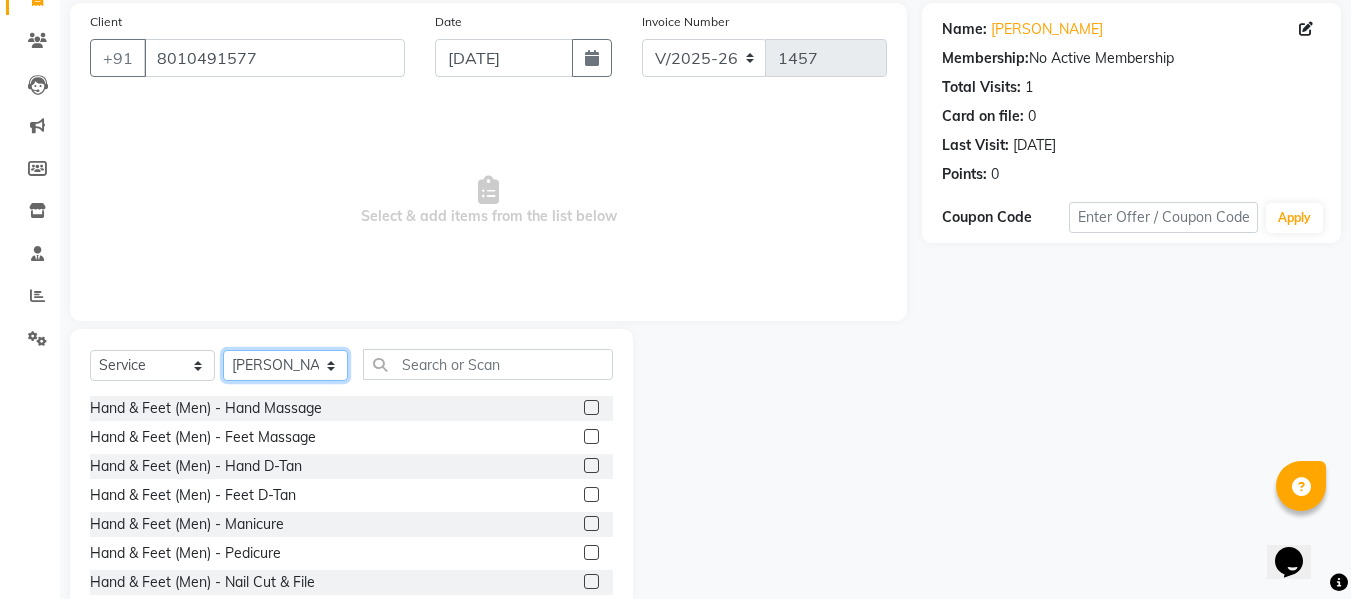 select on "49733" 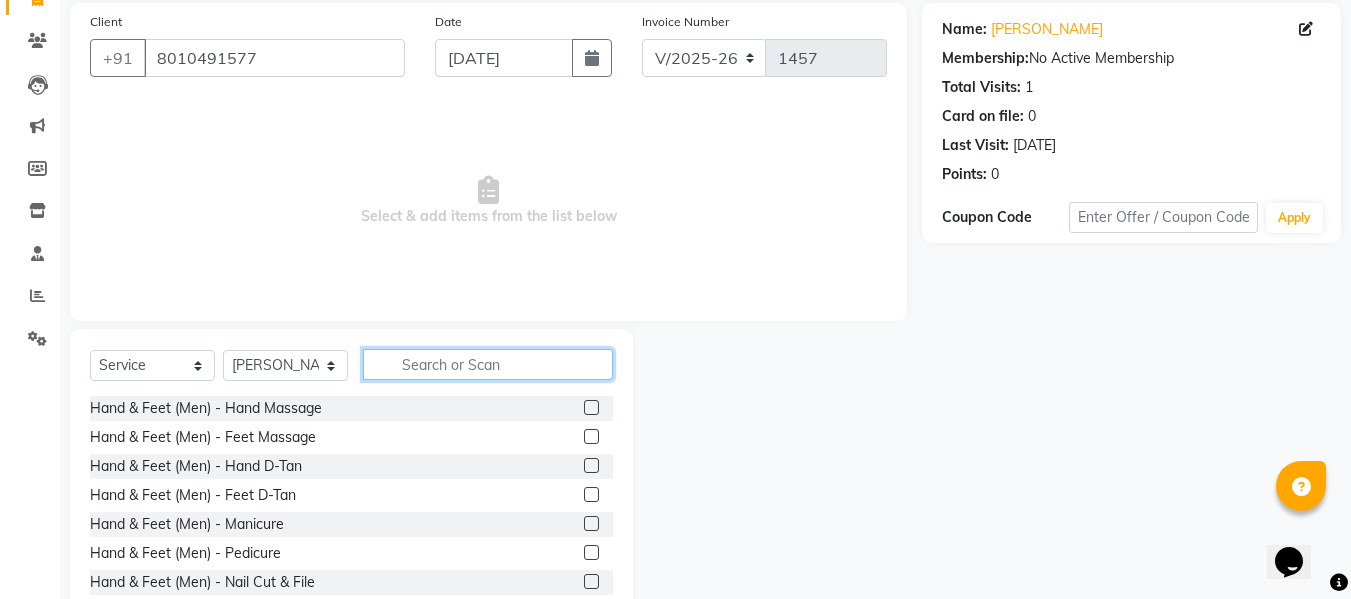 click 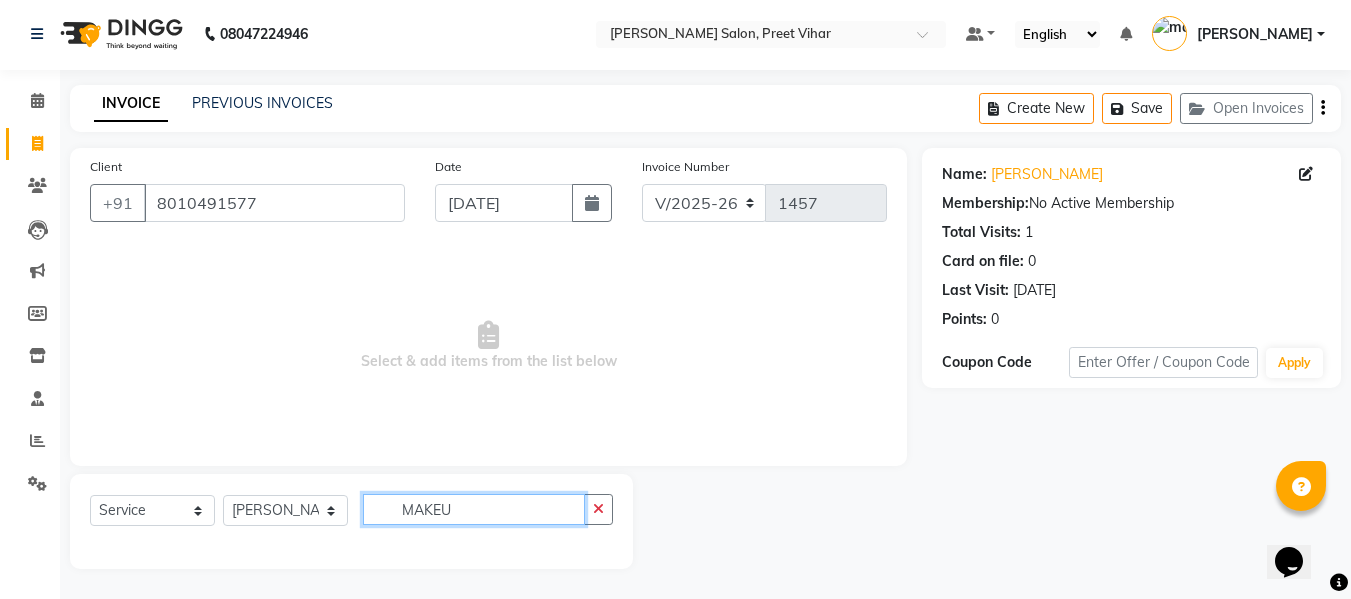 scroll, scrollTop: 147, scrollLeft: 0, axis: vertical 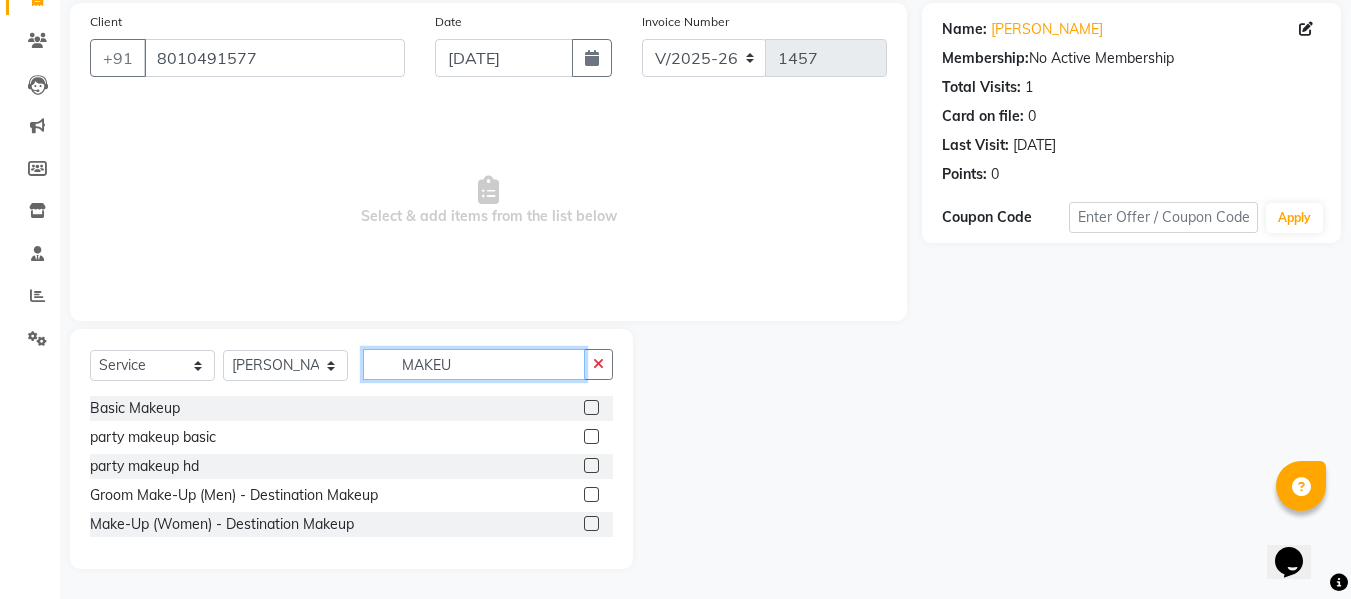 type on "MAKEU" 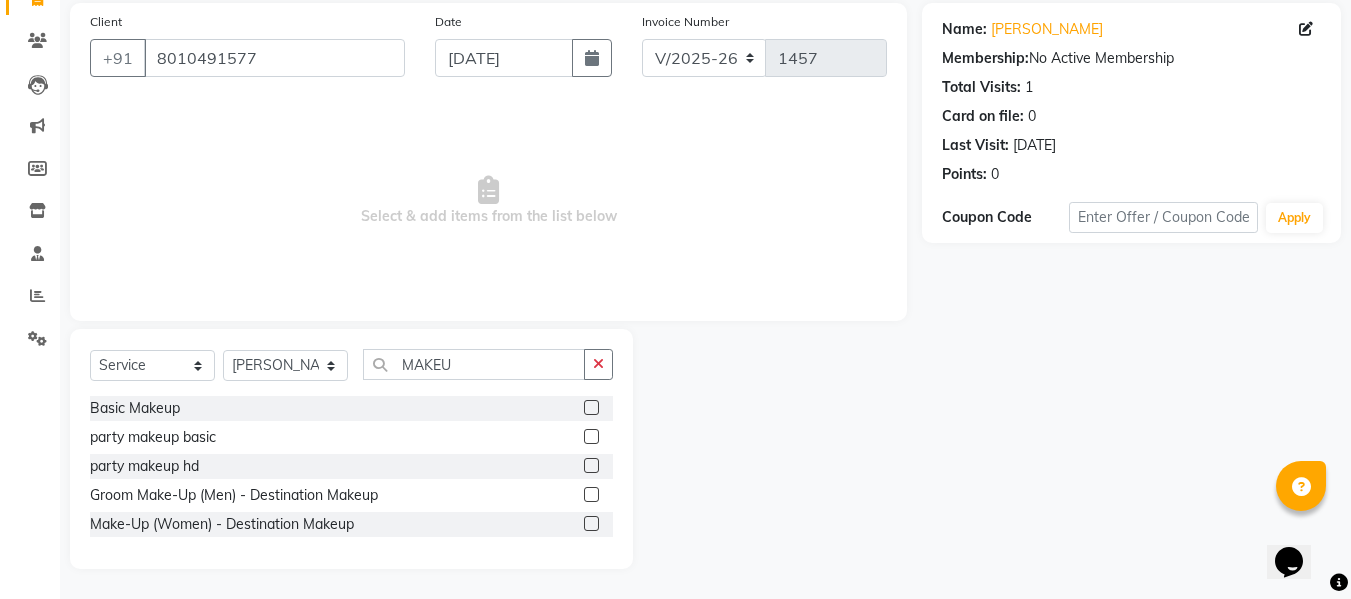 click 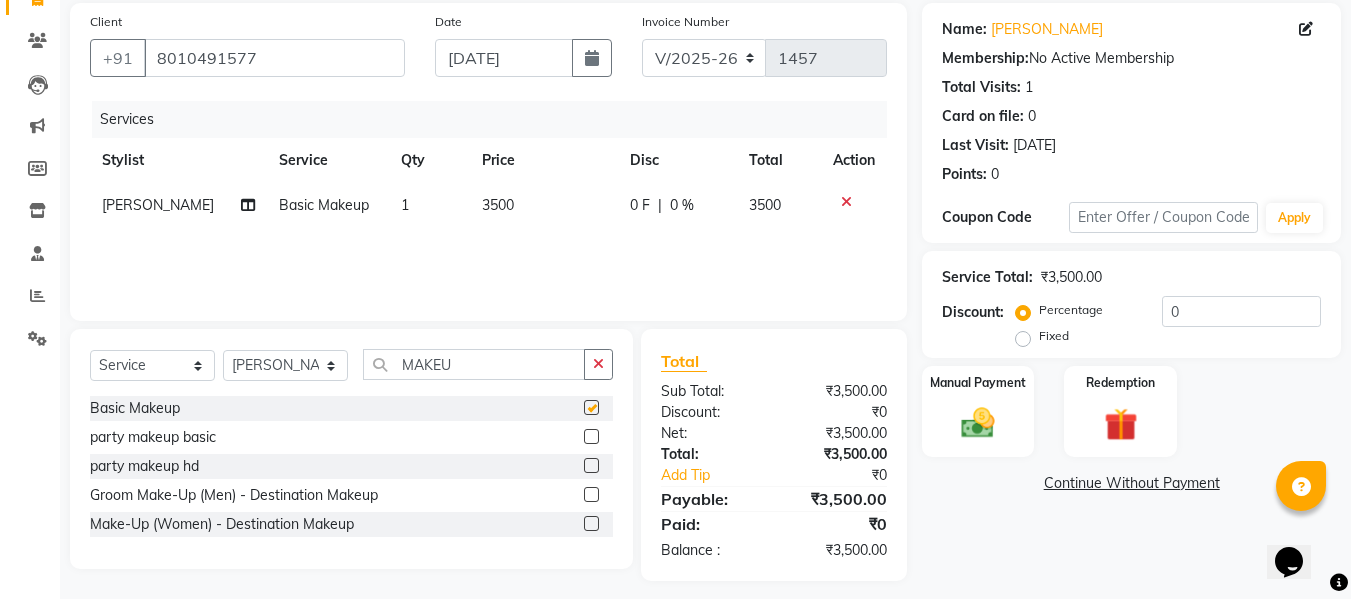 checkbox on "false" 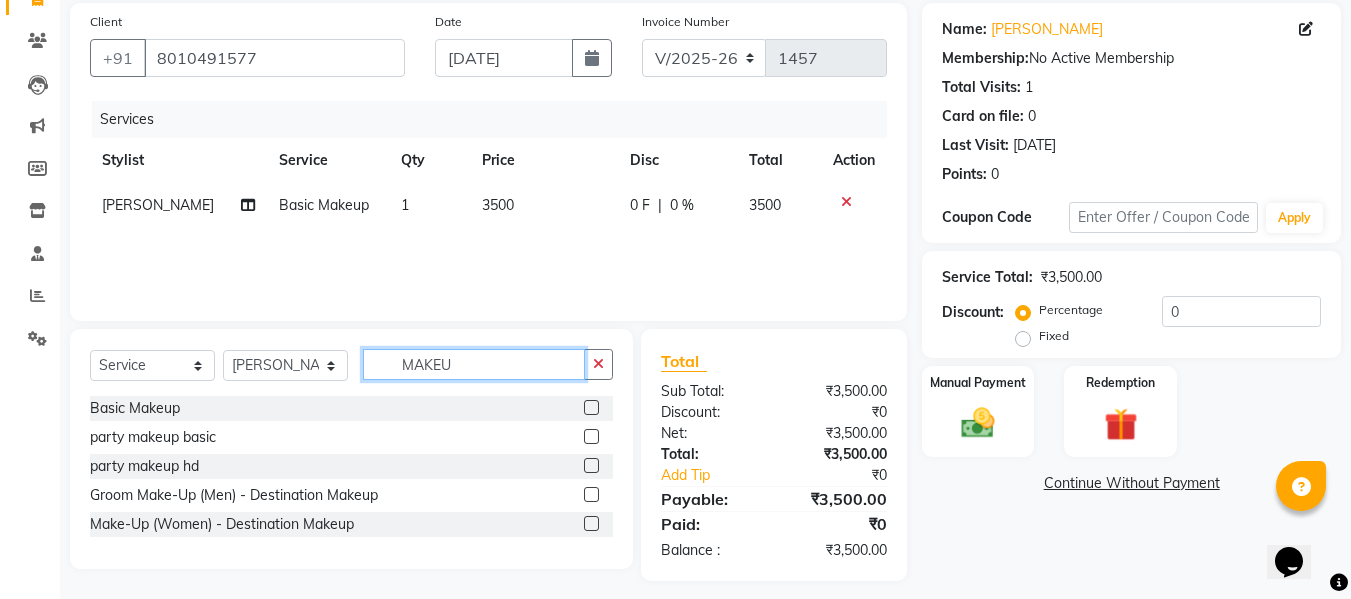 click on "MAKEU" 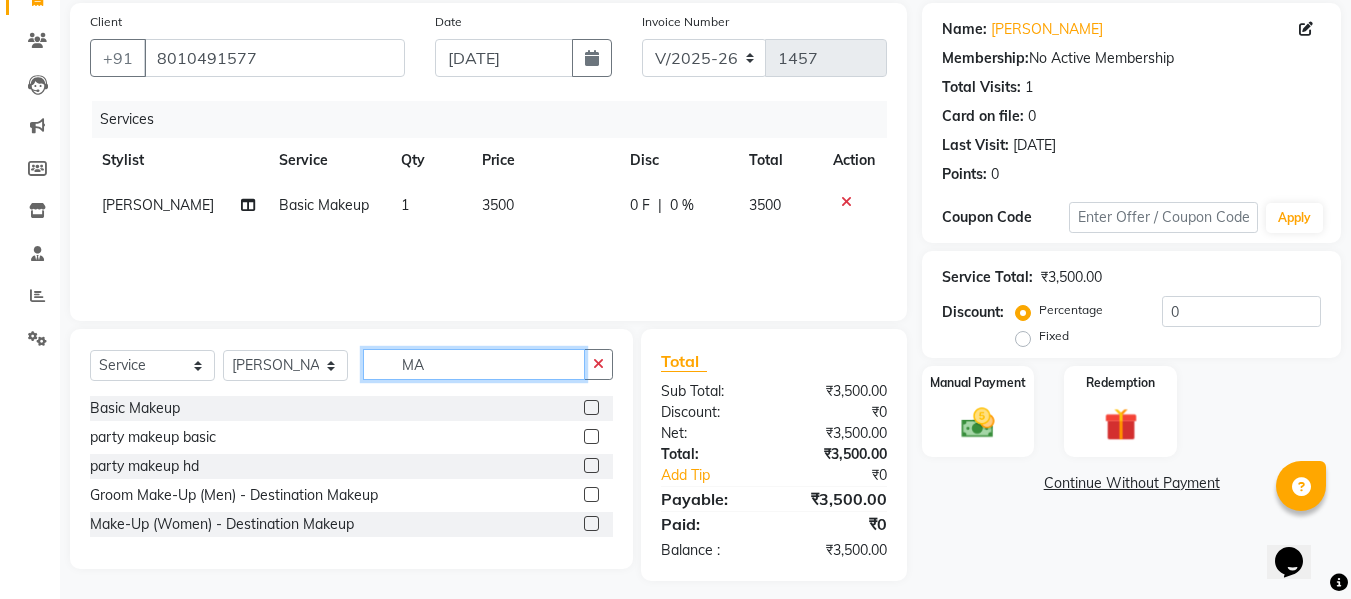 type on "M" 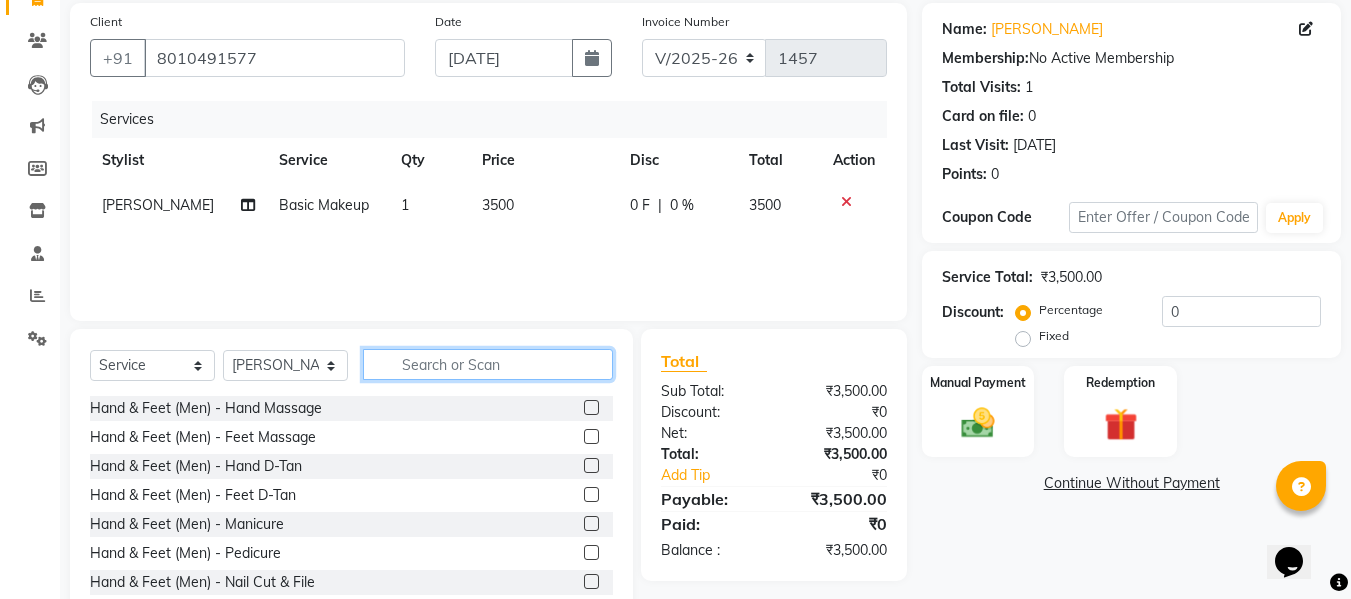 type 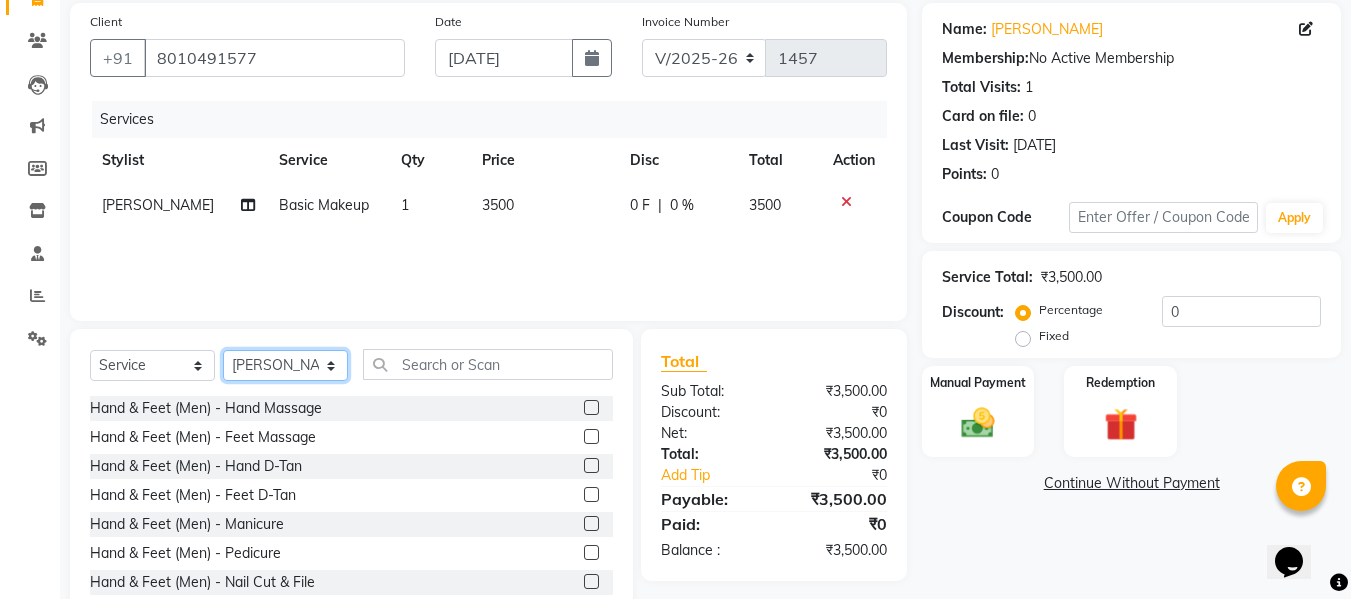 click on "Select Stylist [PERSON_NAME] [PERSON_NAME] Armaan  Dipika [PERSON_NAME] [PERSON_NAME] [PERSON_NAME] [PERSON_NAME] Nikhil [PERSON_NAME] [PERSON_NAME]  Twinkle Gupta" 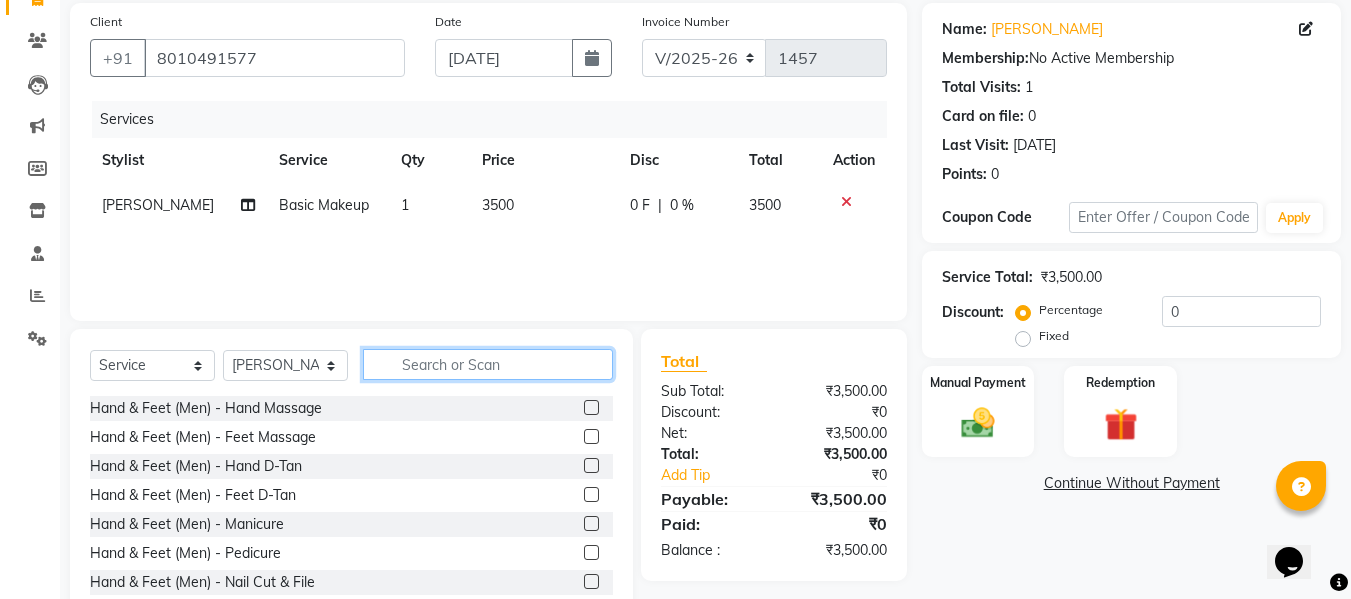 click 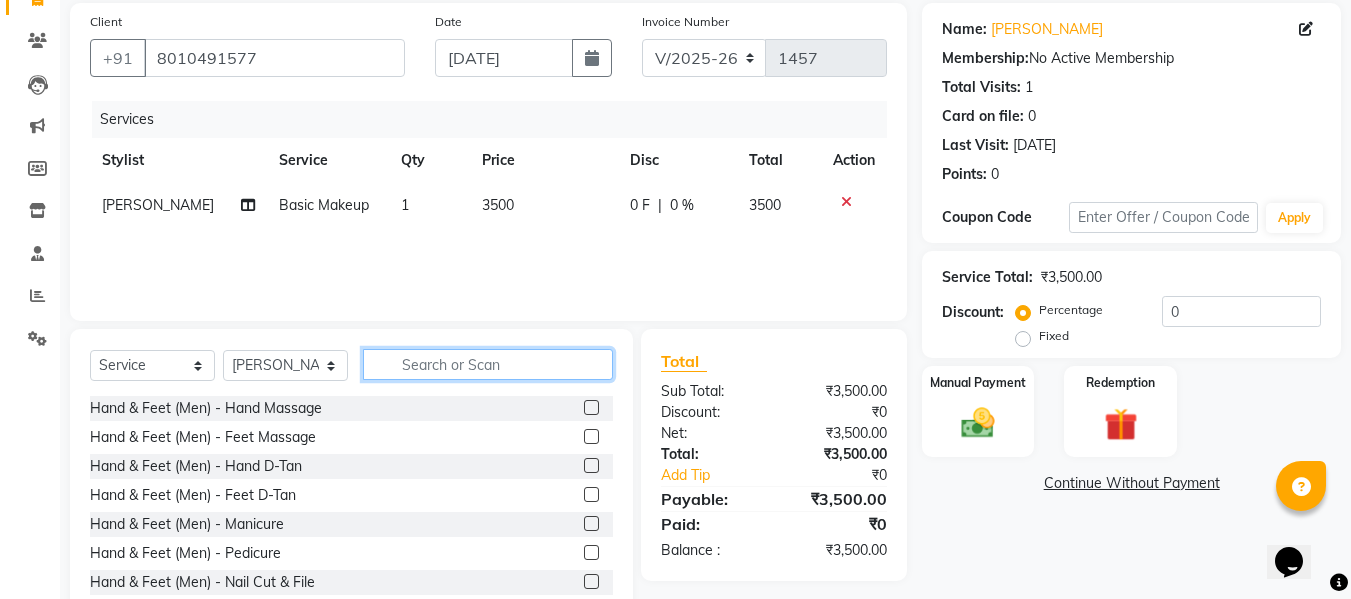 click 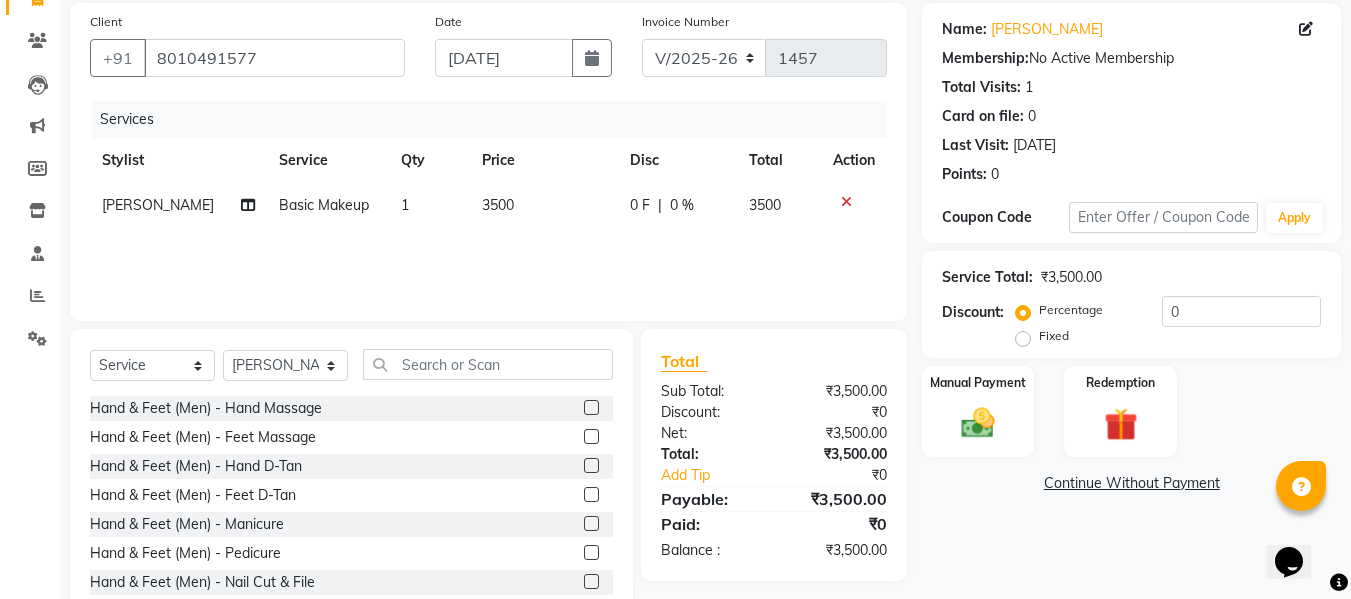 click on "3500" 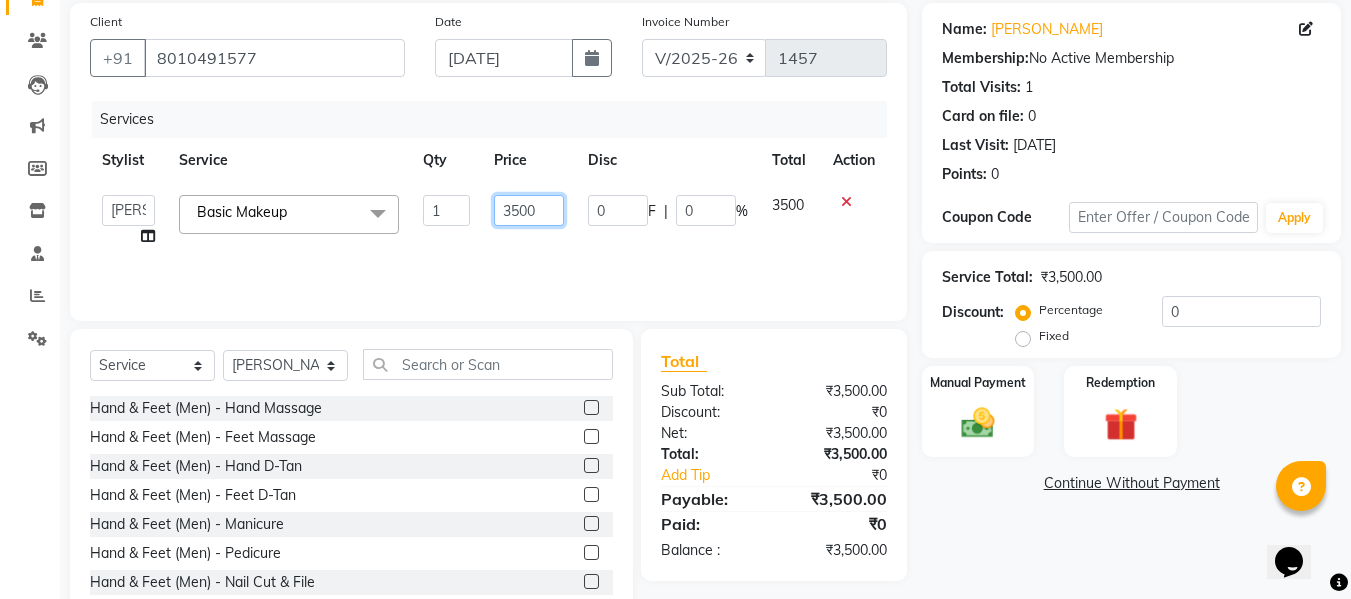 click on "3500" 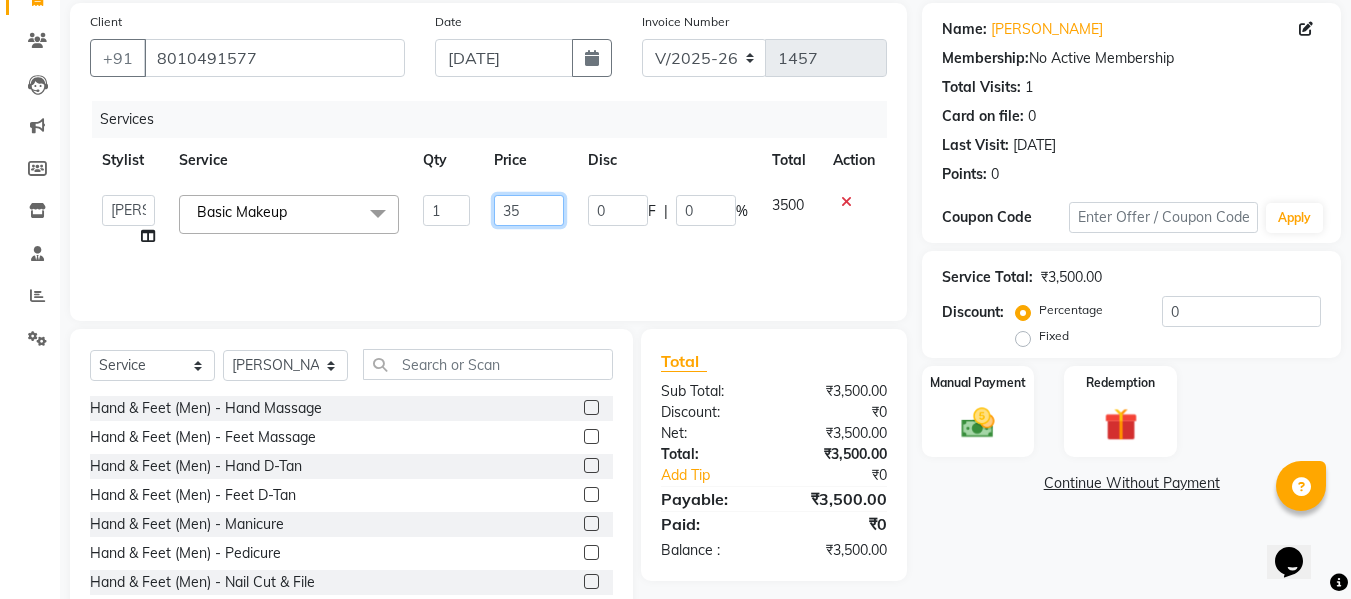 type on "3" 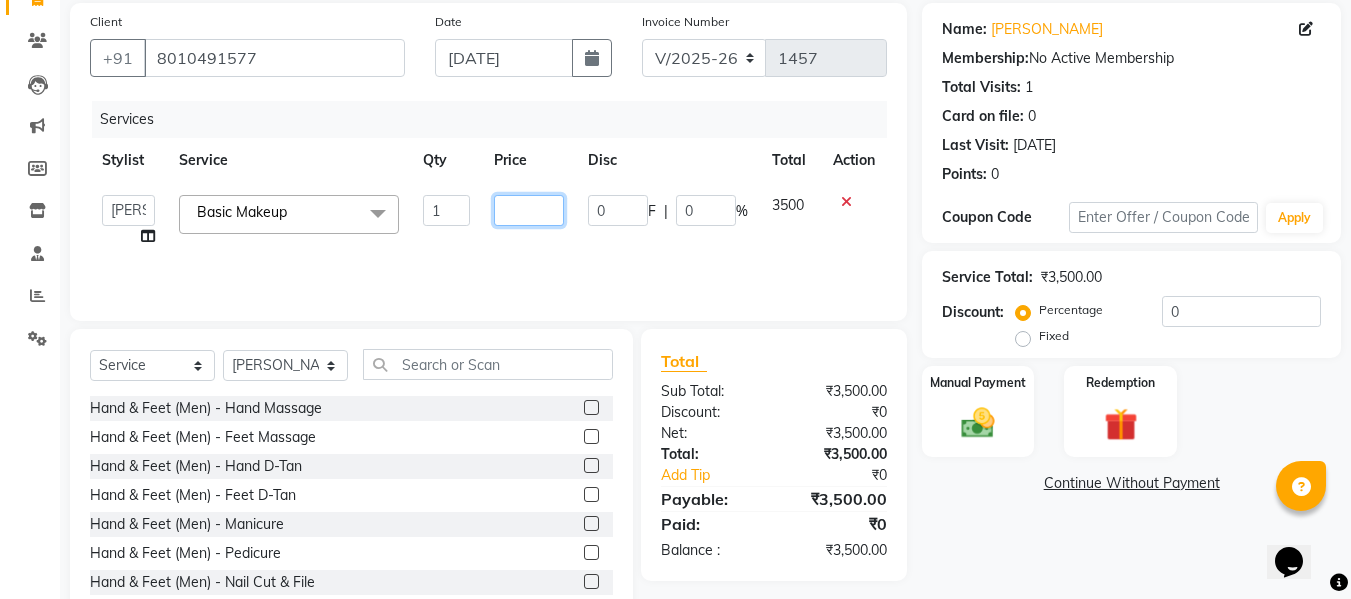 click 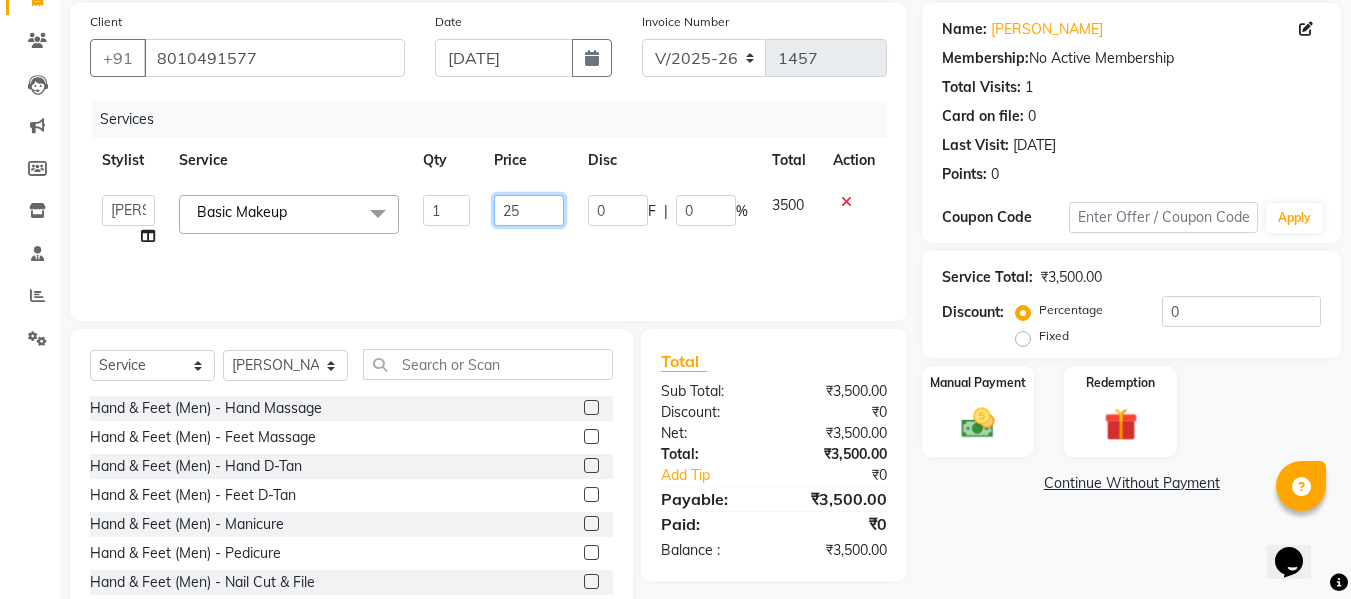 click on "25" 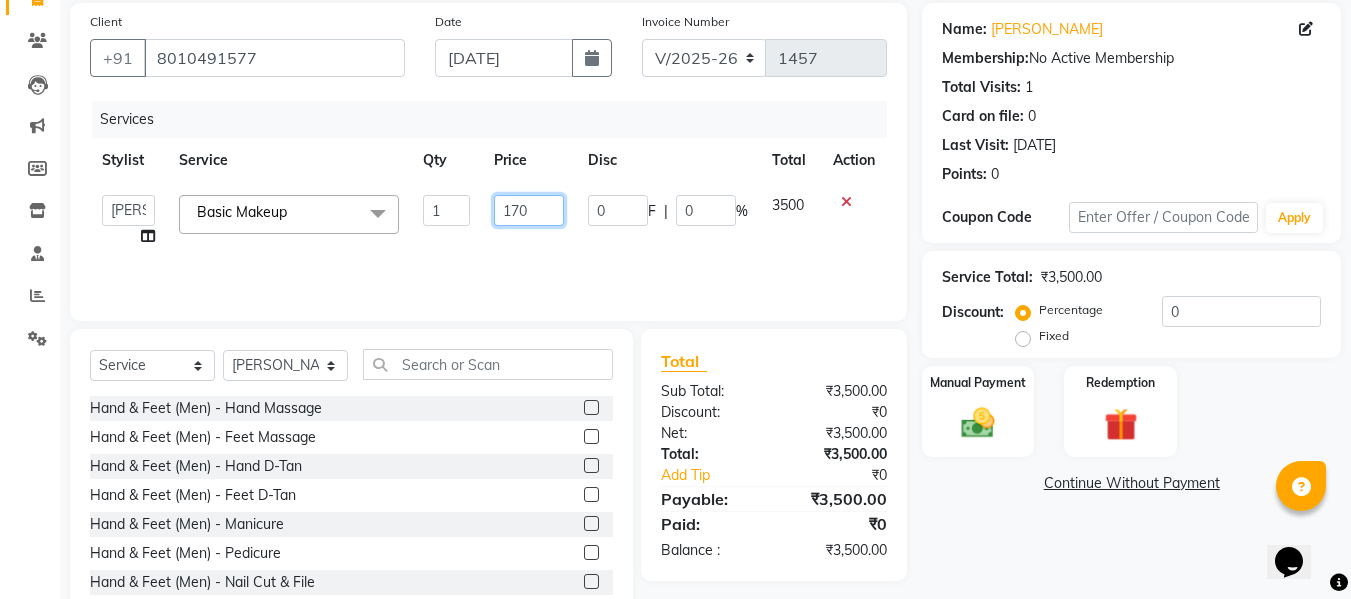 type on "1700" 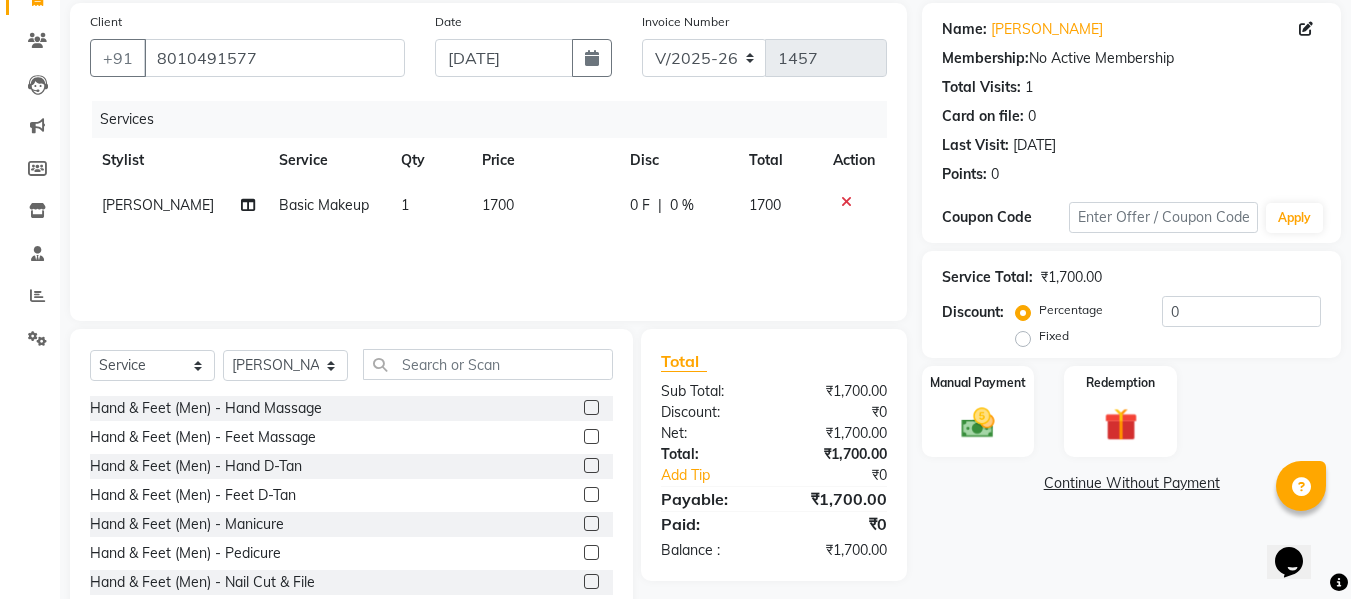 click on "Name: Mrs. Sonkashi Gupta Membership:  No Active Membership  Total Visits:  1 Card on file:  0 Last Visit:   14-02-2025 Points:   0  Coupon Code Apply Service Total:  ₹1,700.00  Discount:  Percentage   Fixed  0 Manual Payment Redemption  Continue Without Payment" 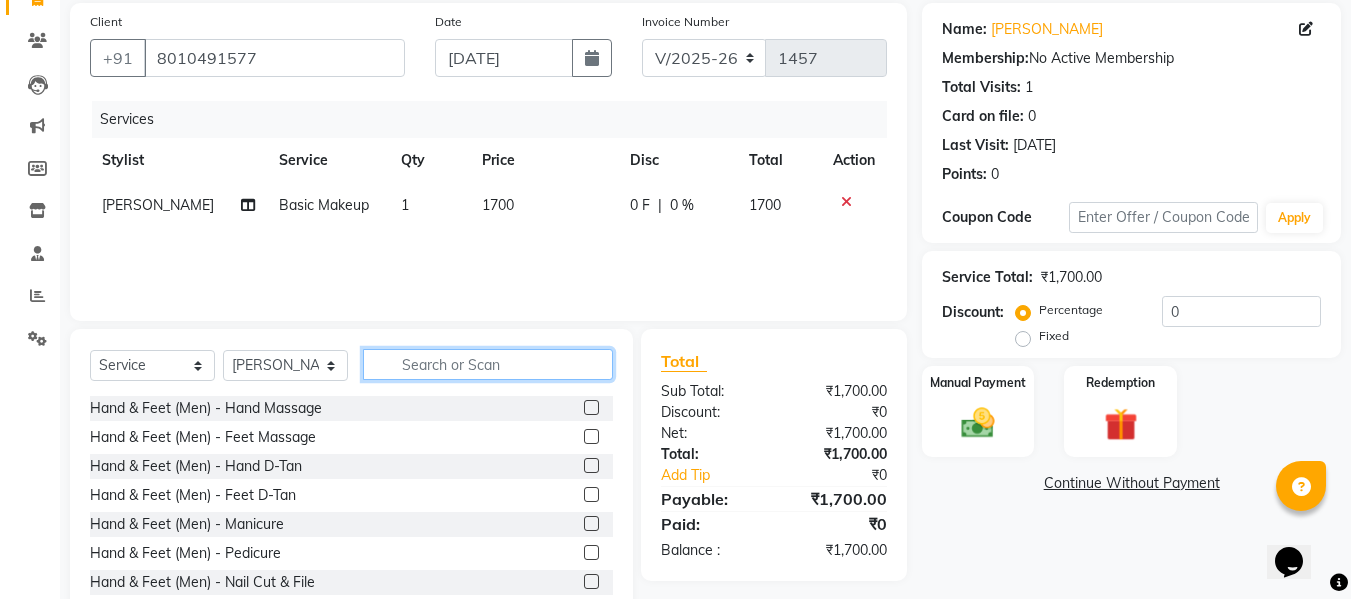 click 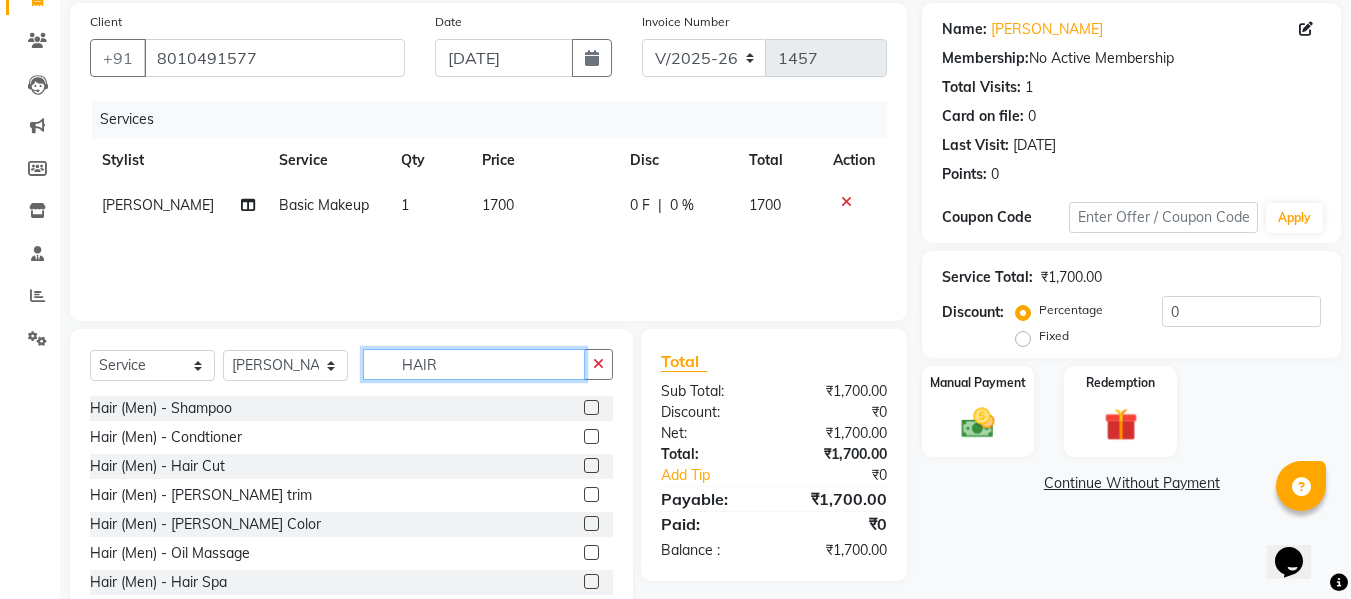 click on "HAIR" 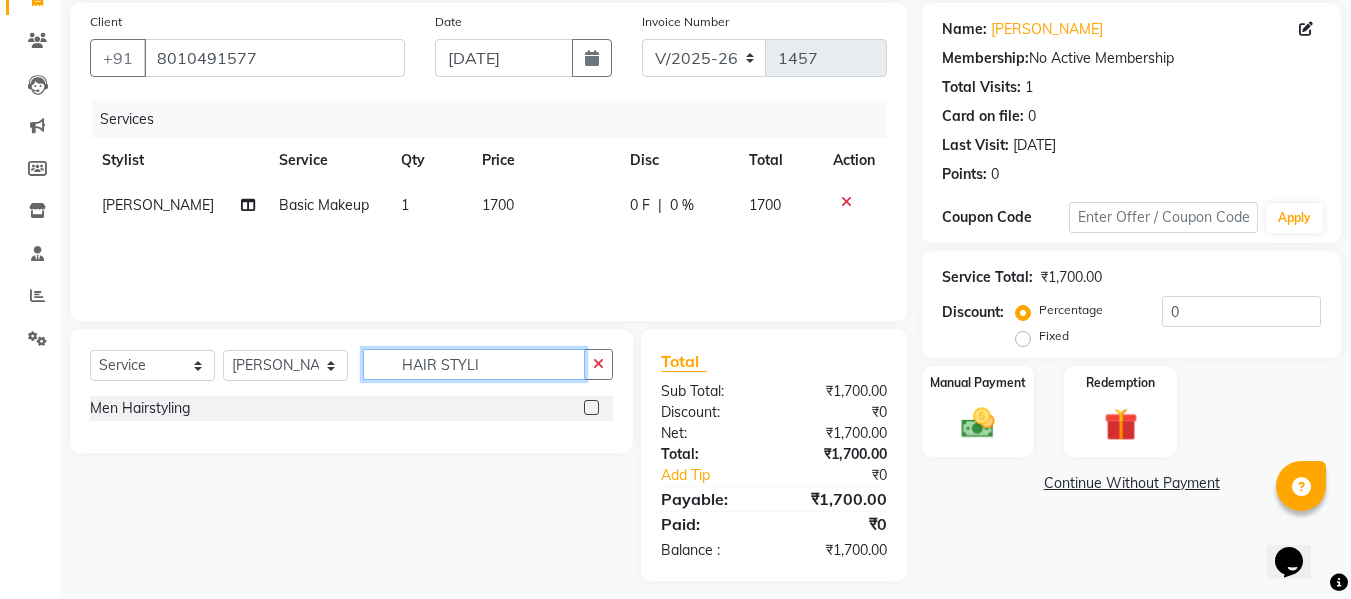 click on "HAIR STYLI" 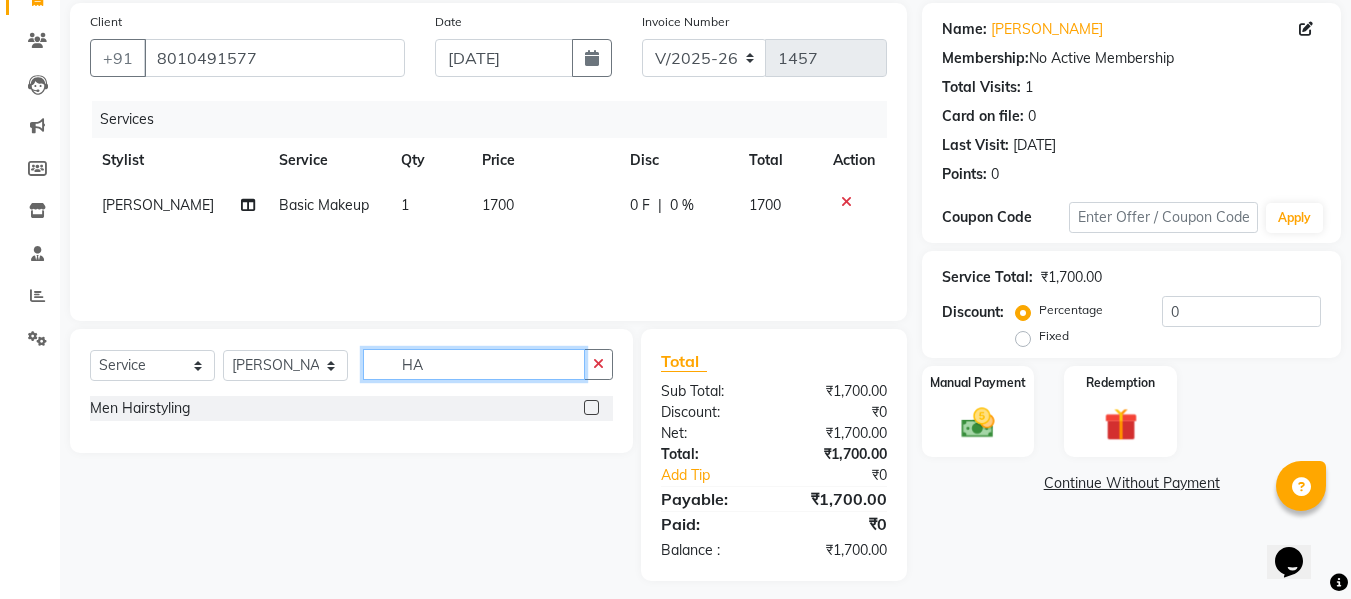 type on "H" 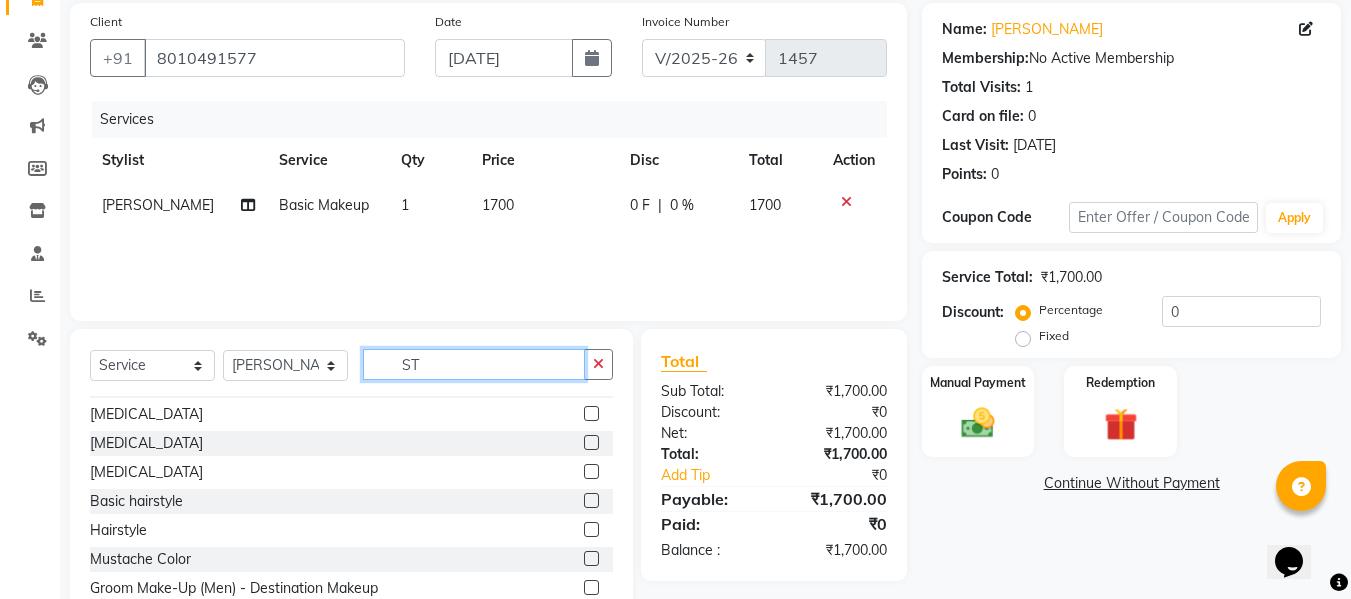 scroll, scrollTop: 438, scrollLeft: 0, axis: vertical 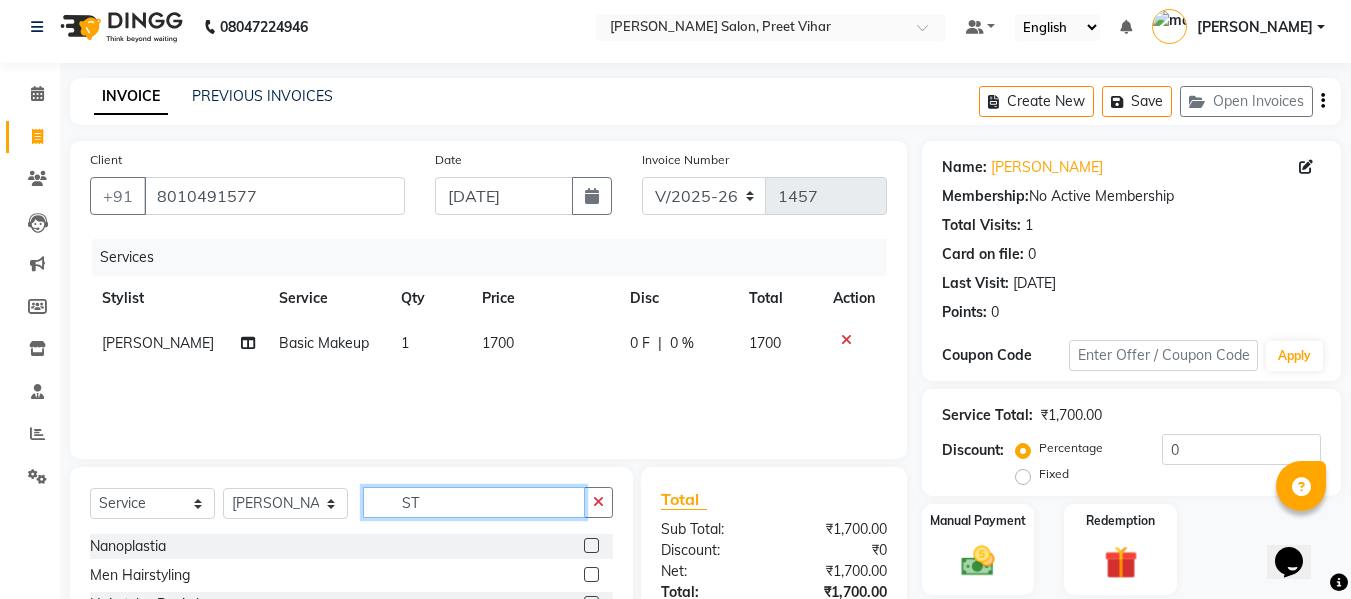 click on "ST" 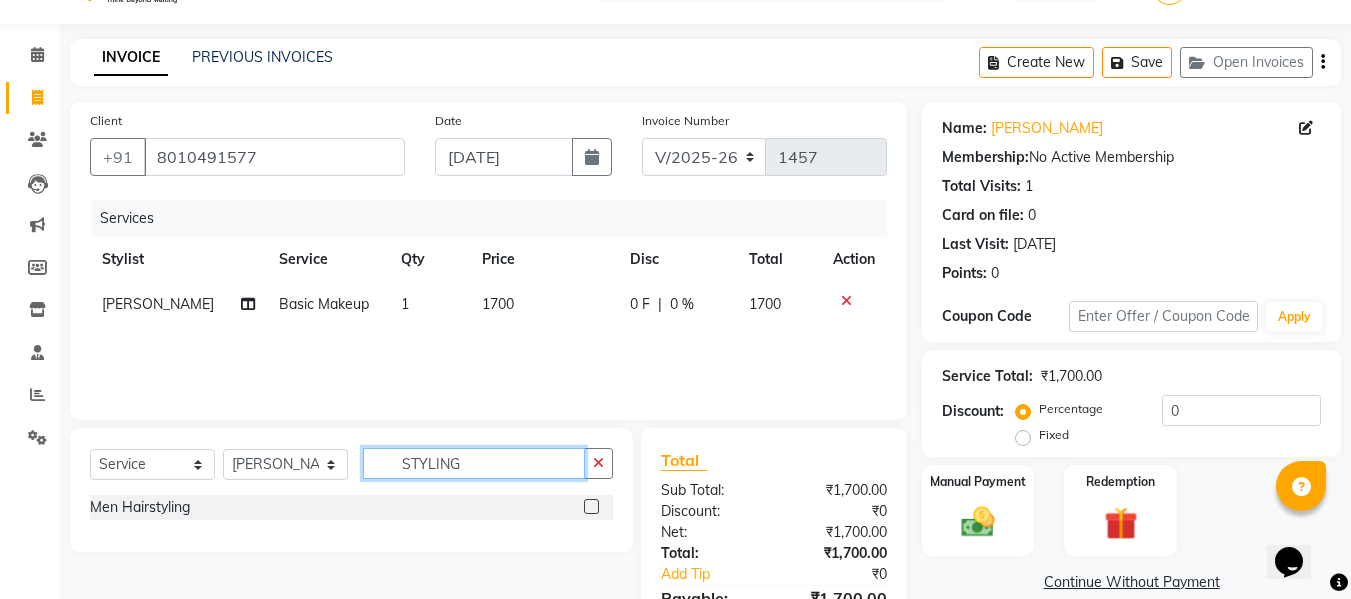 scroll, scrollTop: 45, scrollLeft: 0, axis: vertical 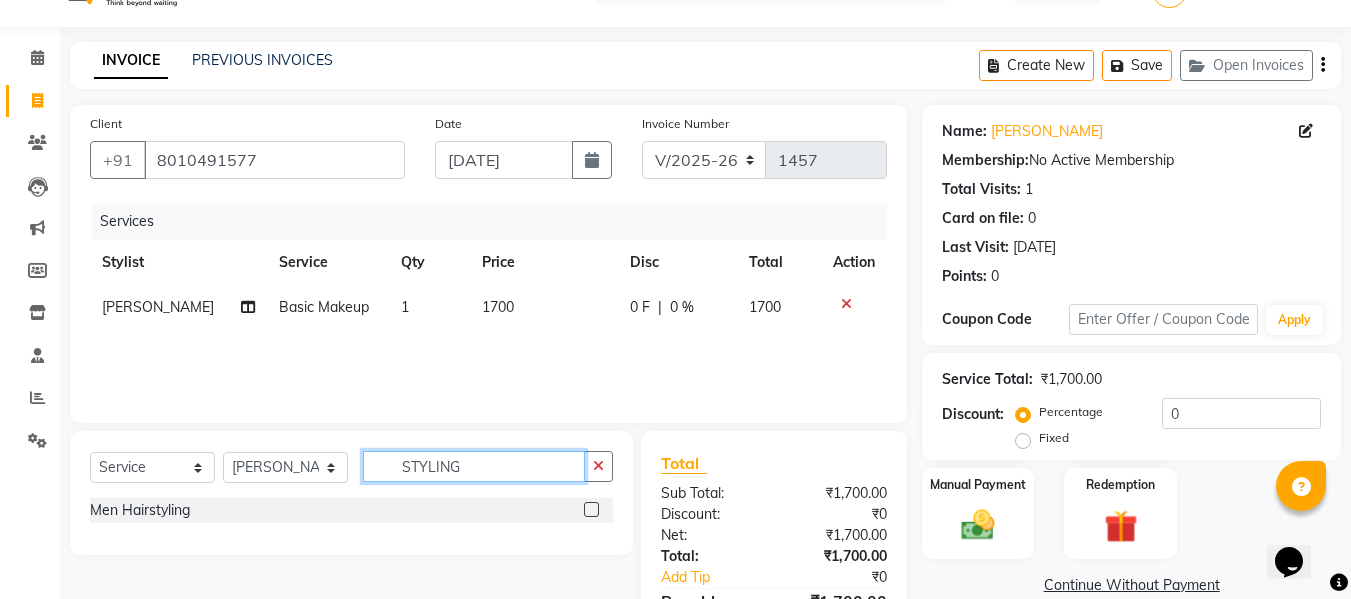 click on "STYLING" 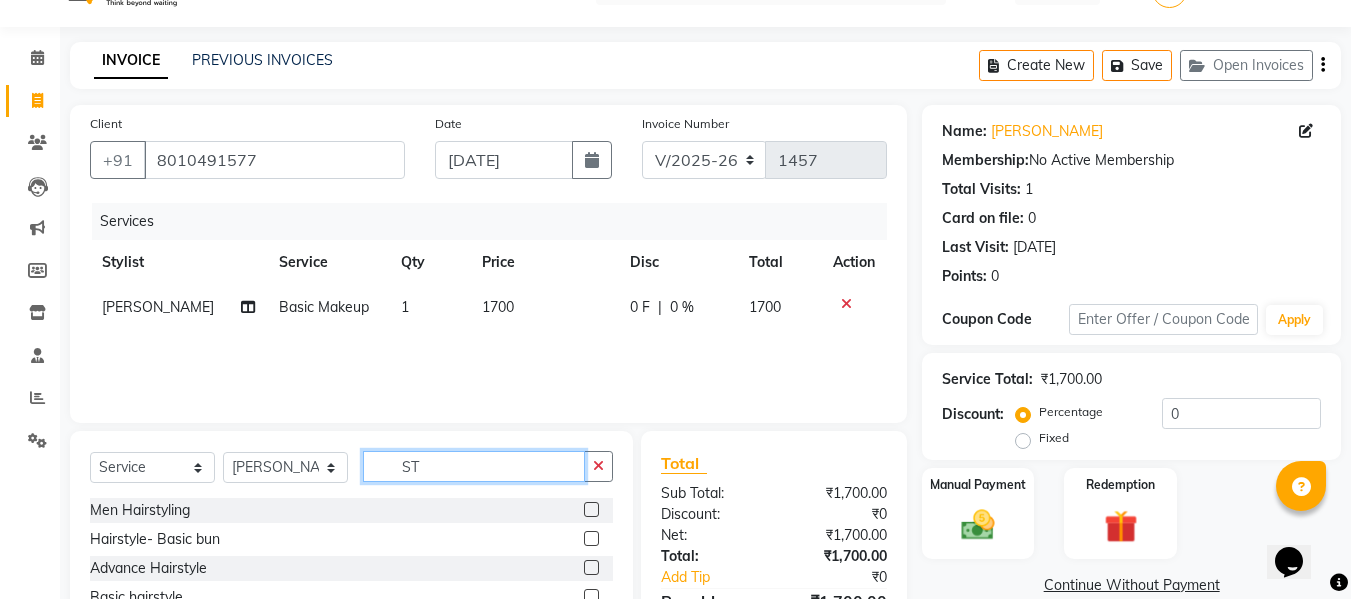 type on "S" 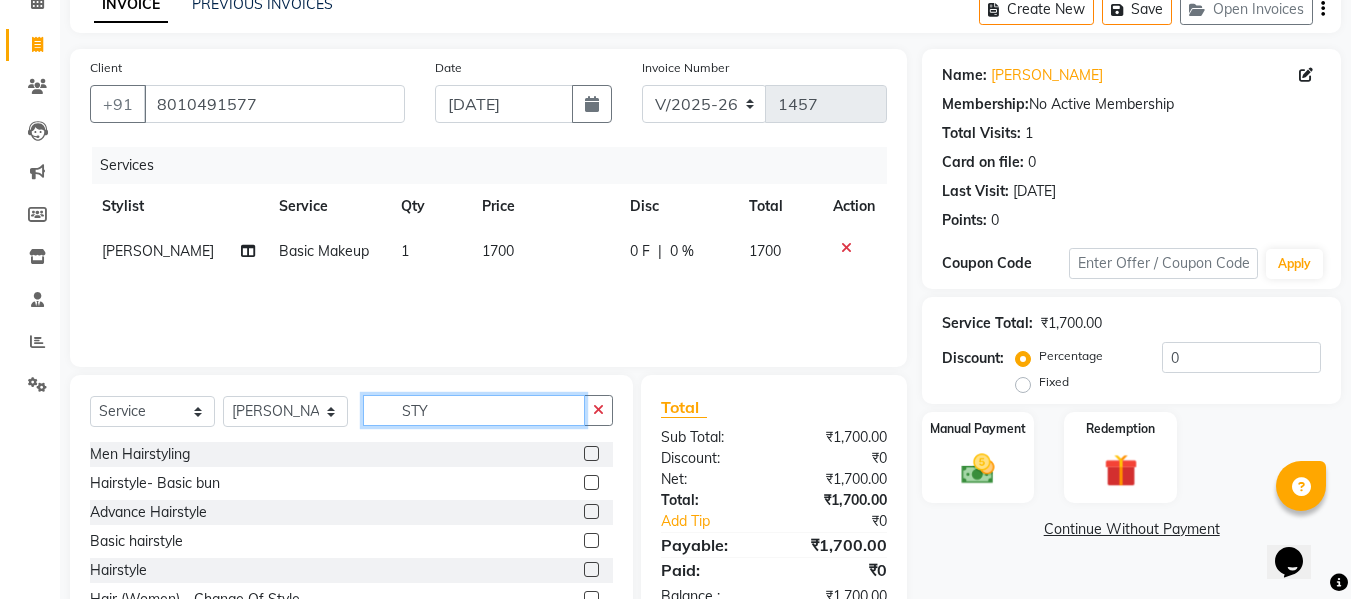 scroll, scrollTop: 176, scrollLeft: 0, axis: vertical 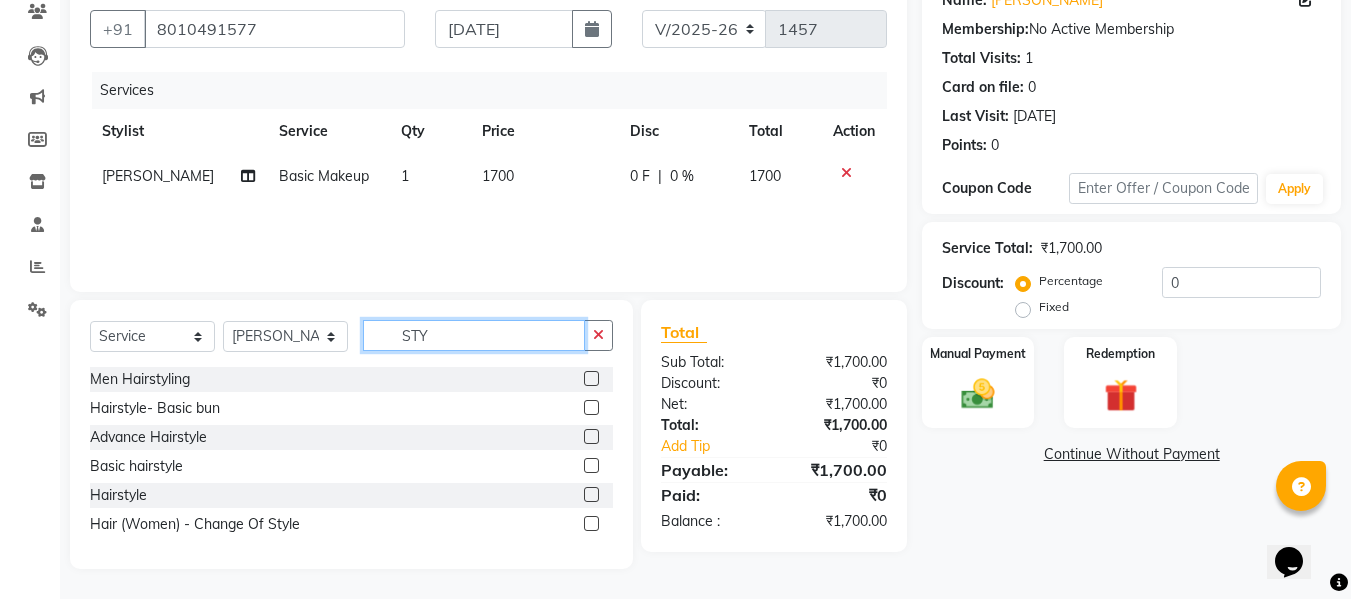 type on "STY" 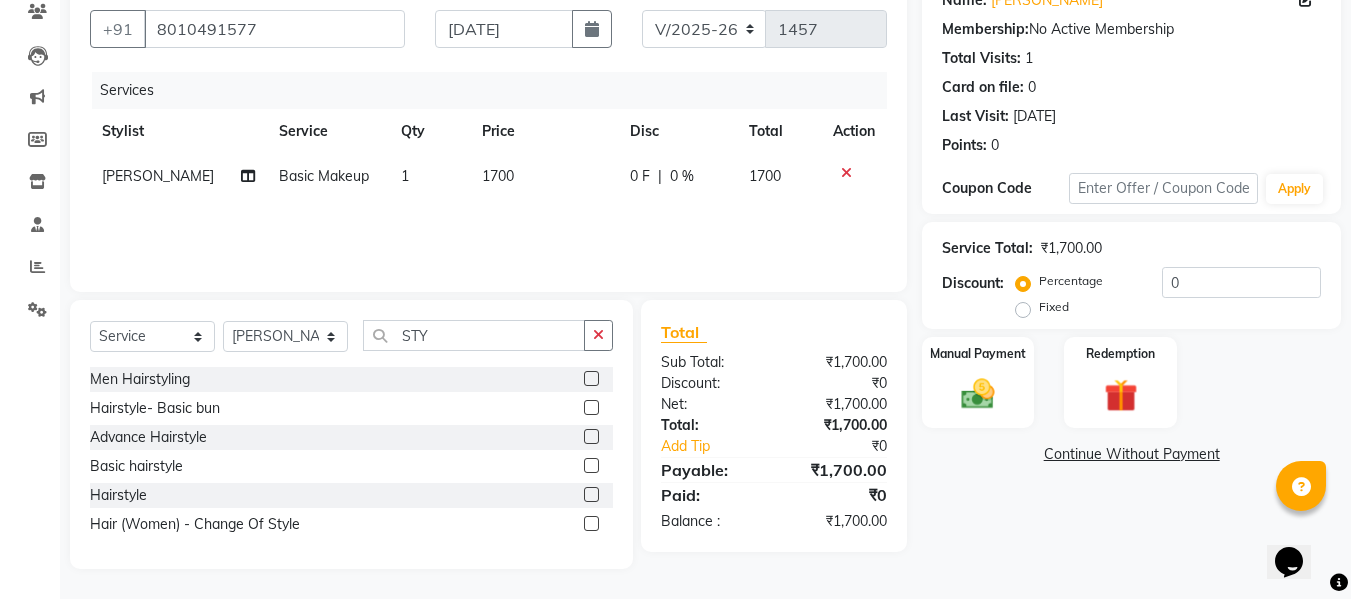 click 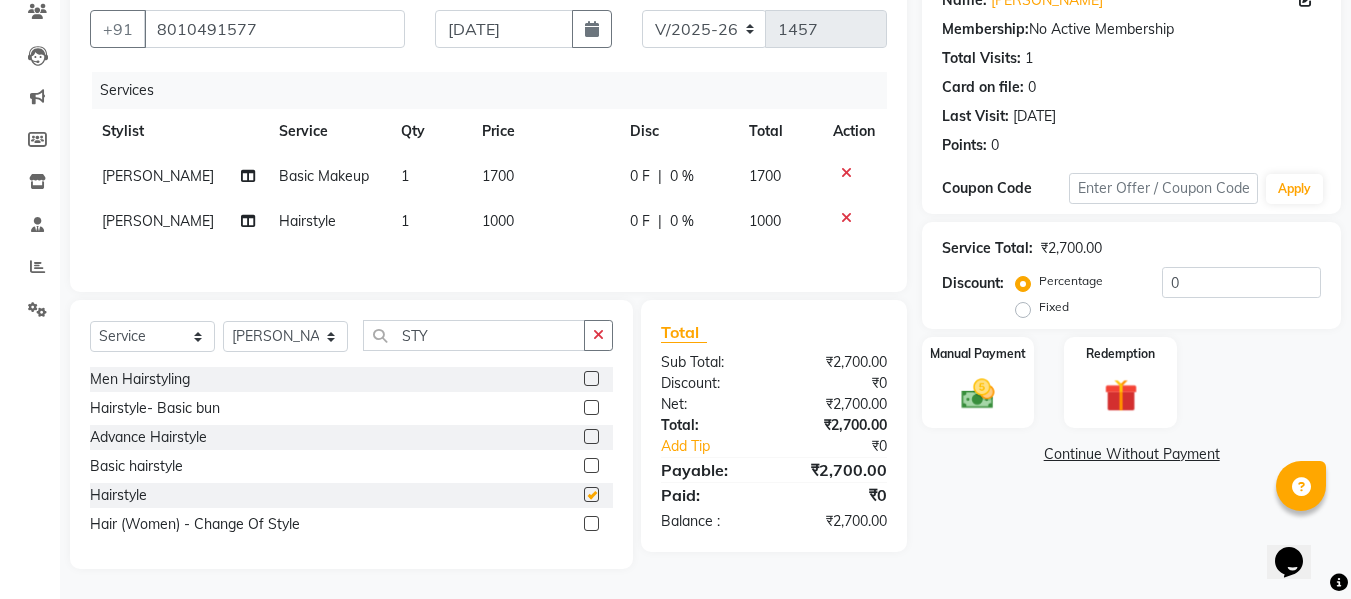 checkbox on "false" 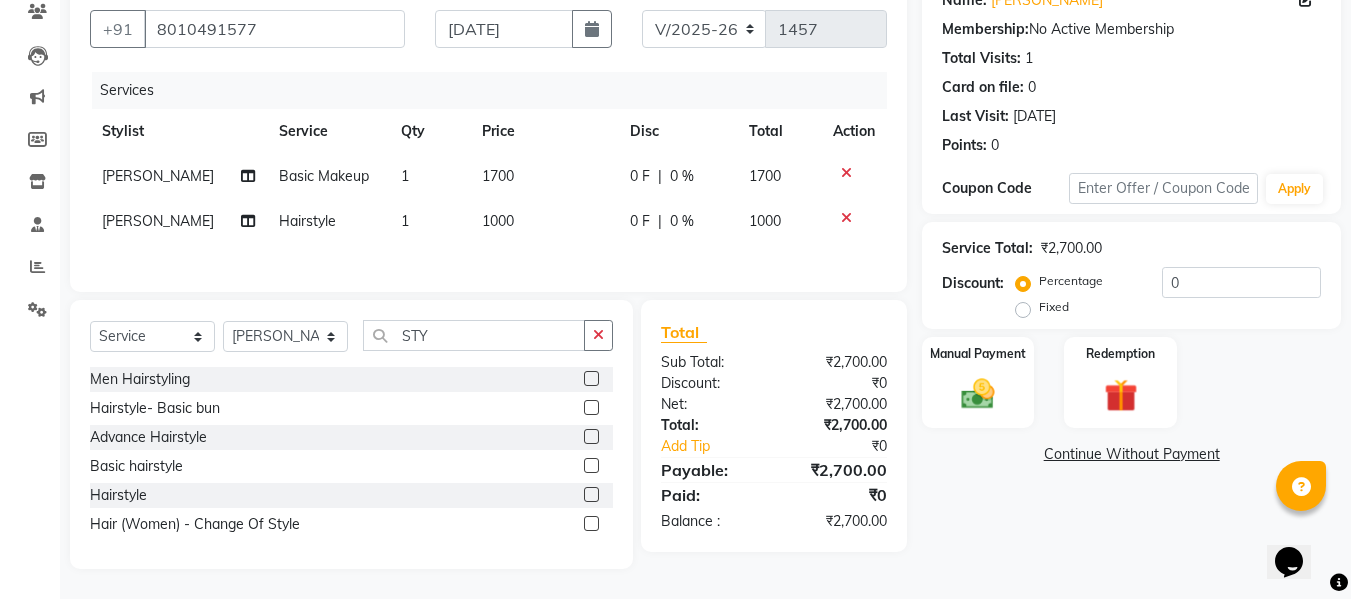 click on "1000" 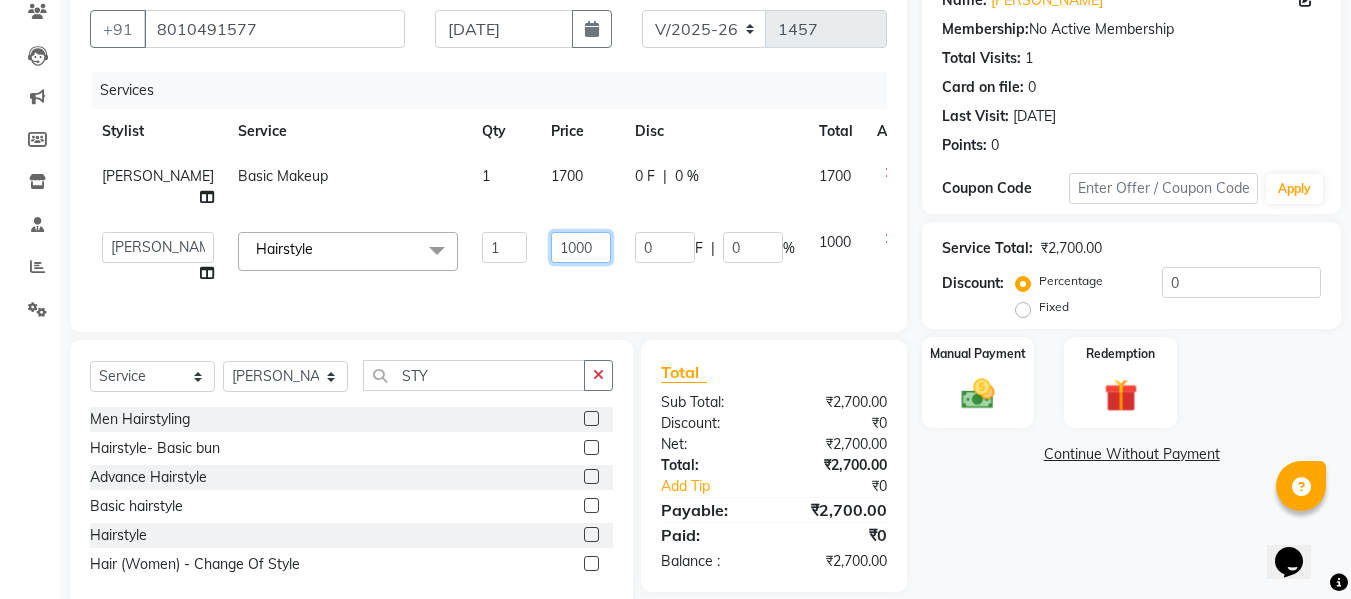 click on "1000" 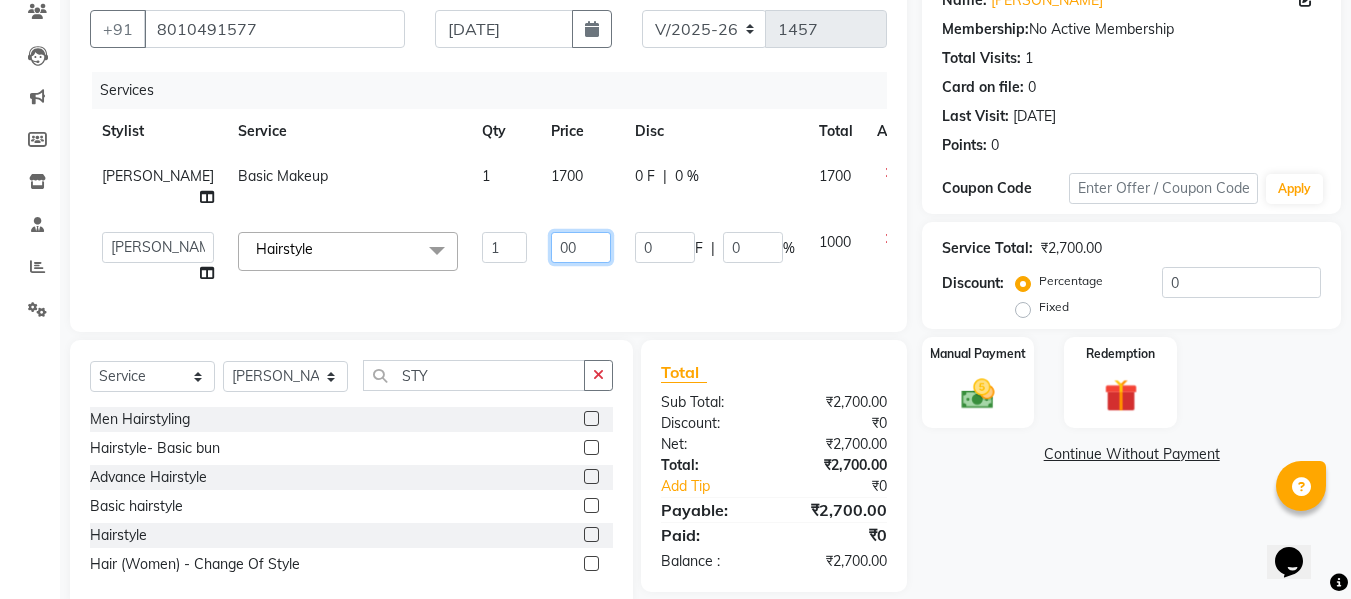 type on "700" 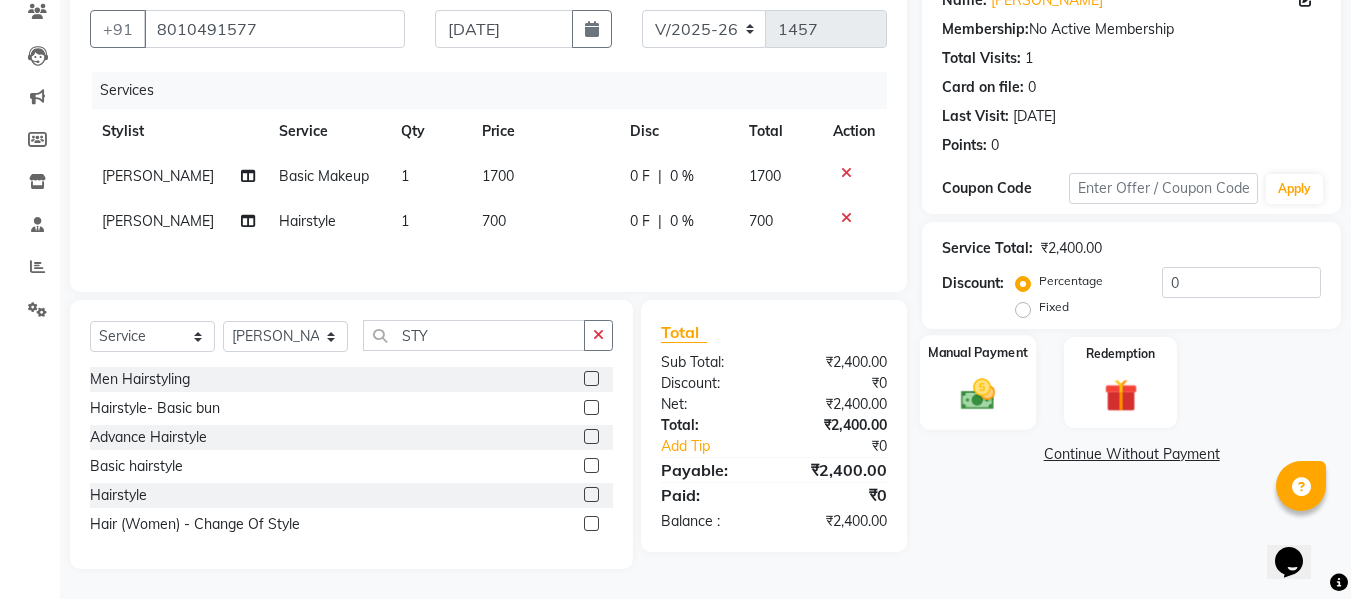 click on "Manual Payment" 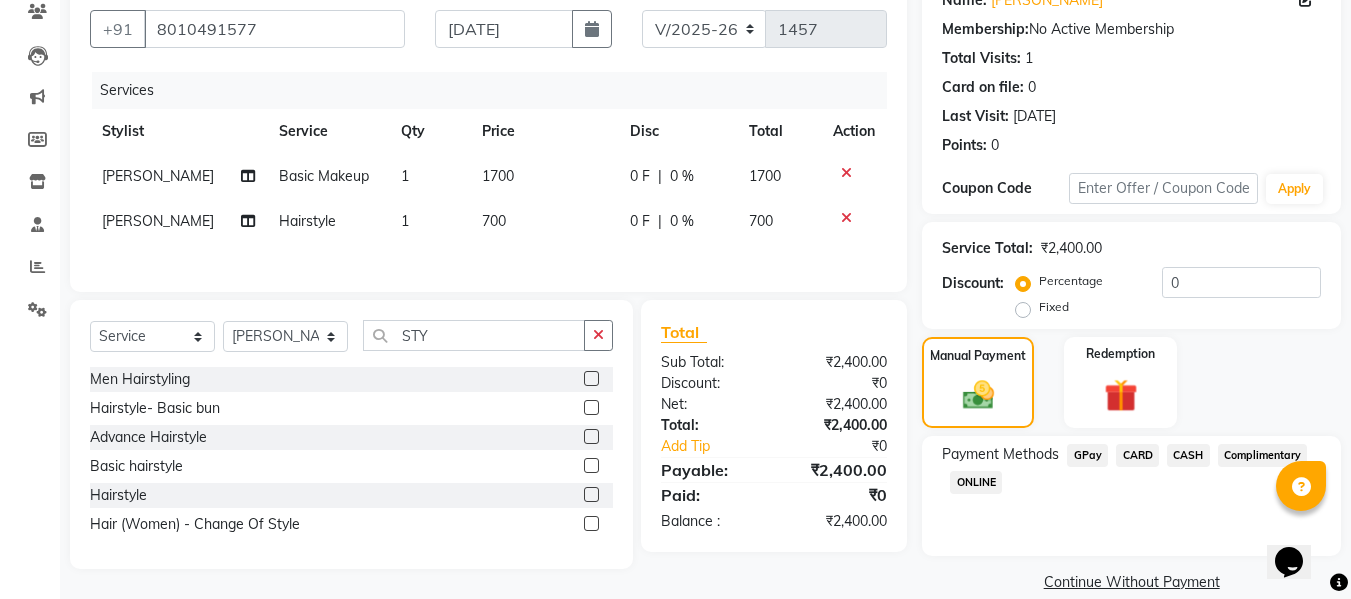 click on "1700" 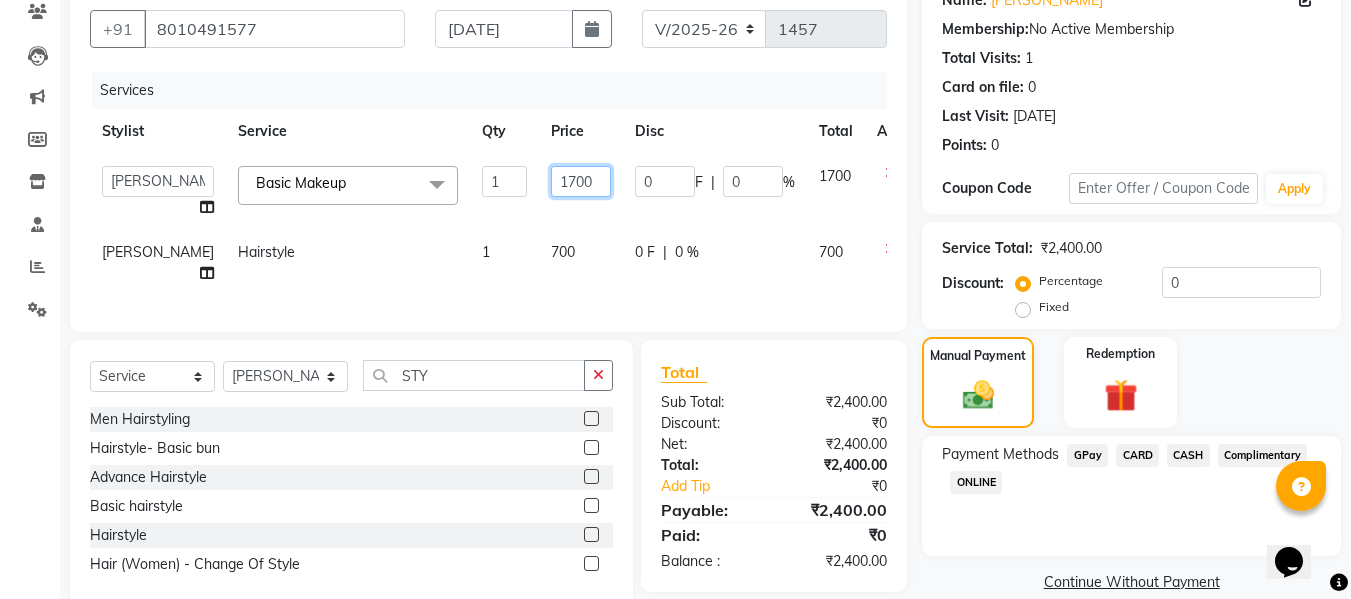 click on "1700" 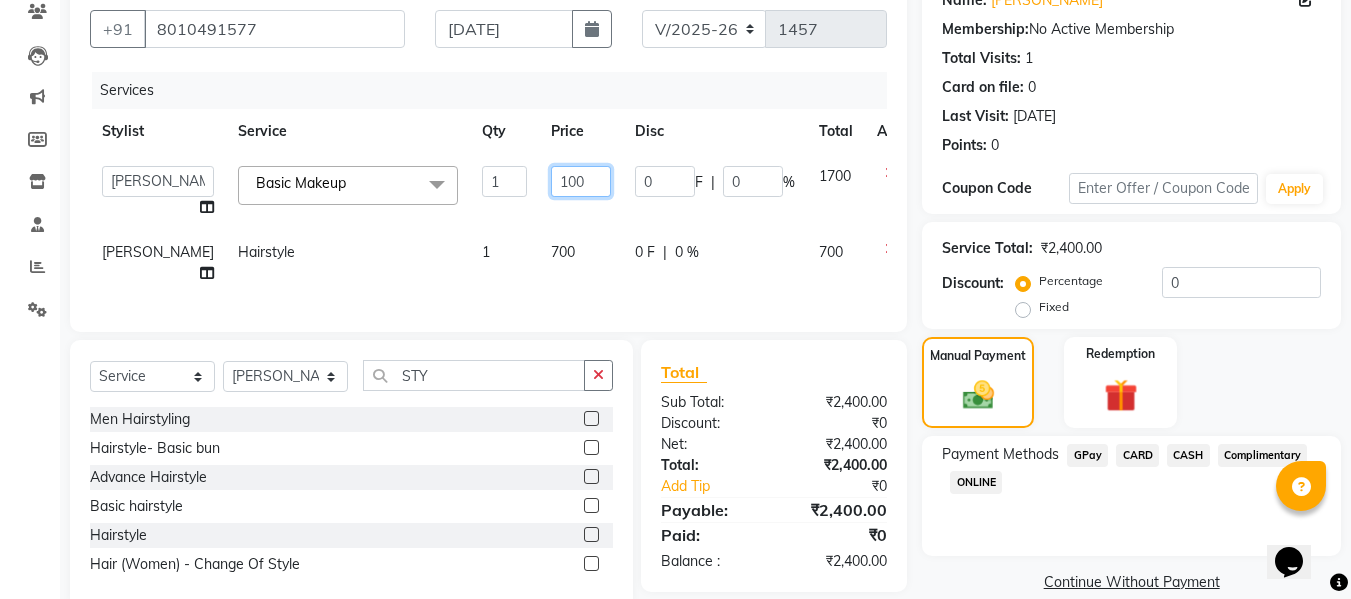 type on "1800" 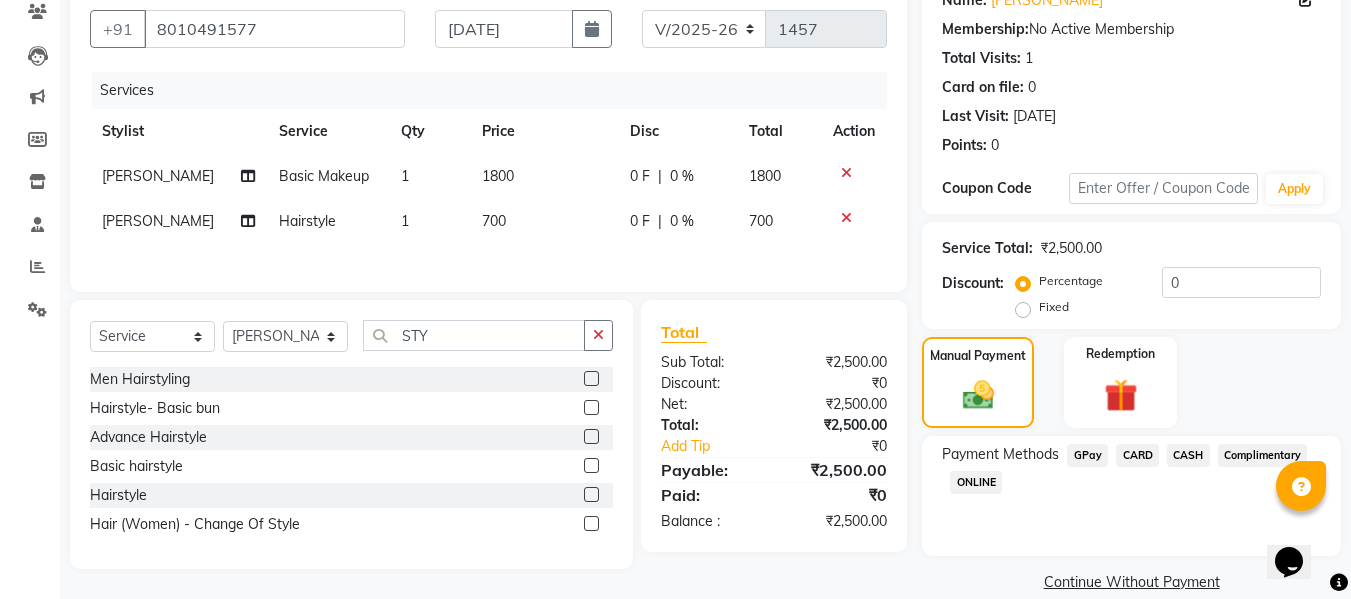 click on "Payment Methods  GPay   CARD   CASH   Complimentary   ONLINE" 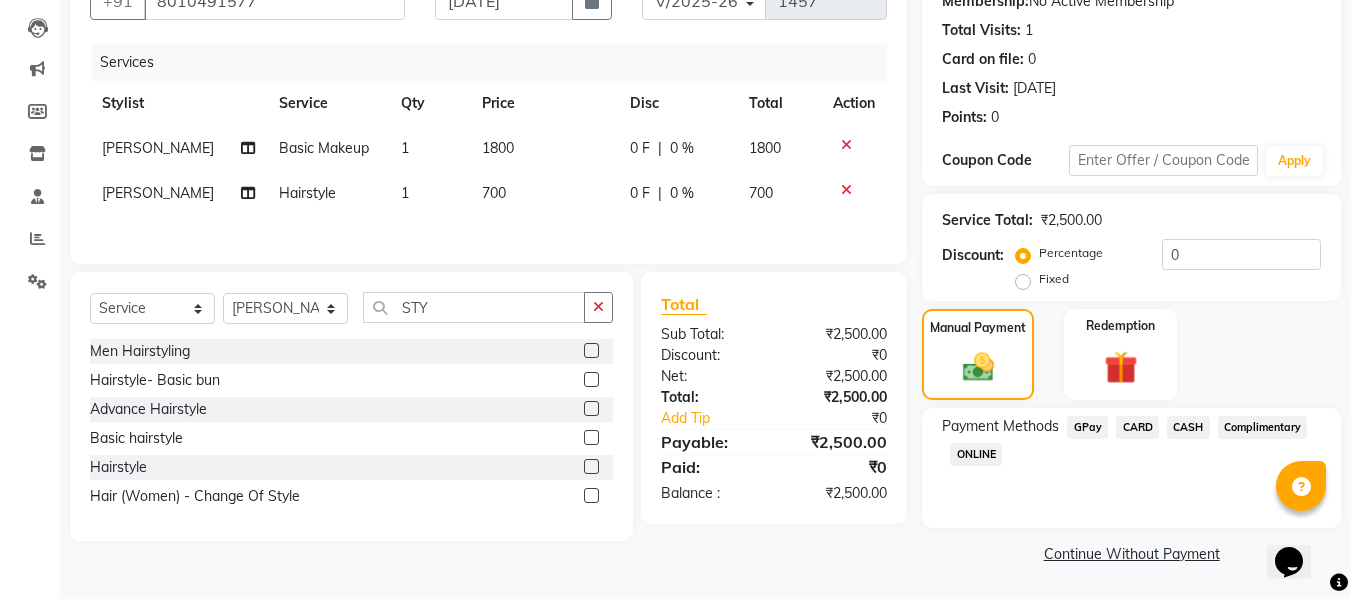 click on "GPay" 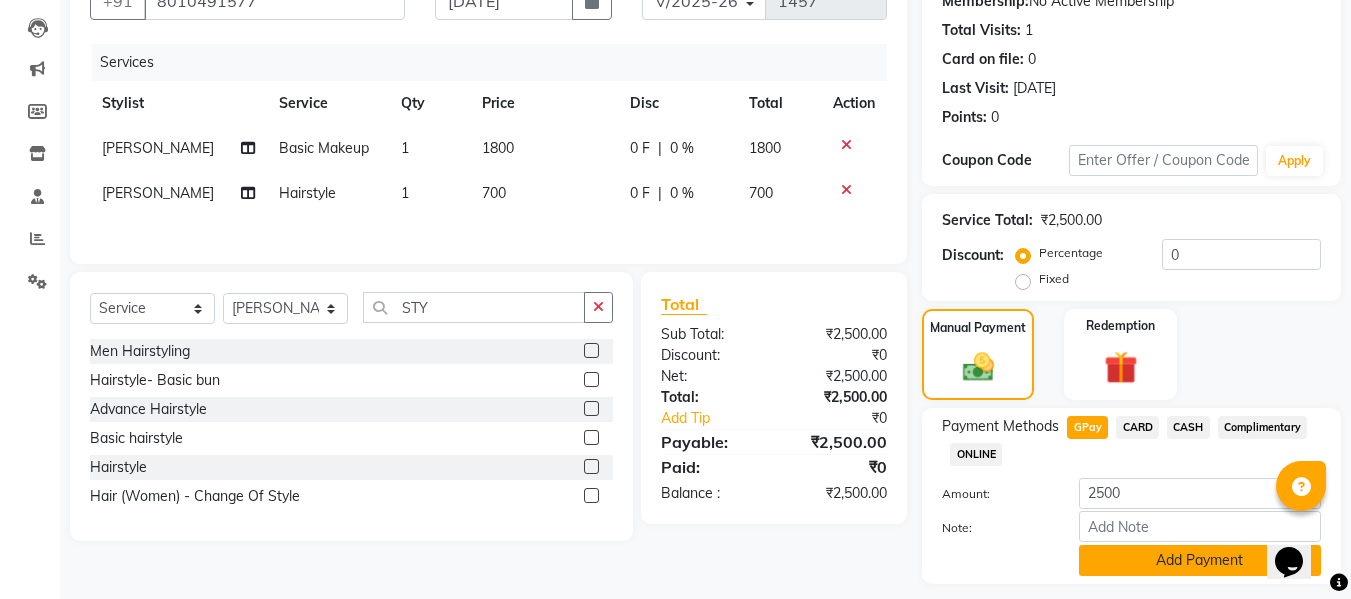 click on "Add Payment" 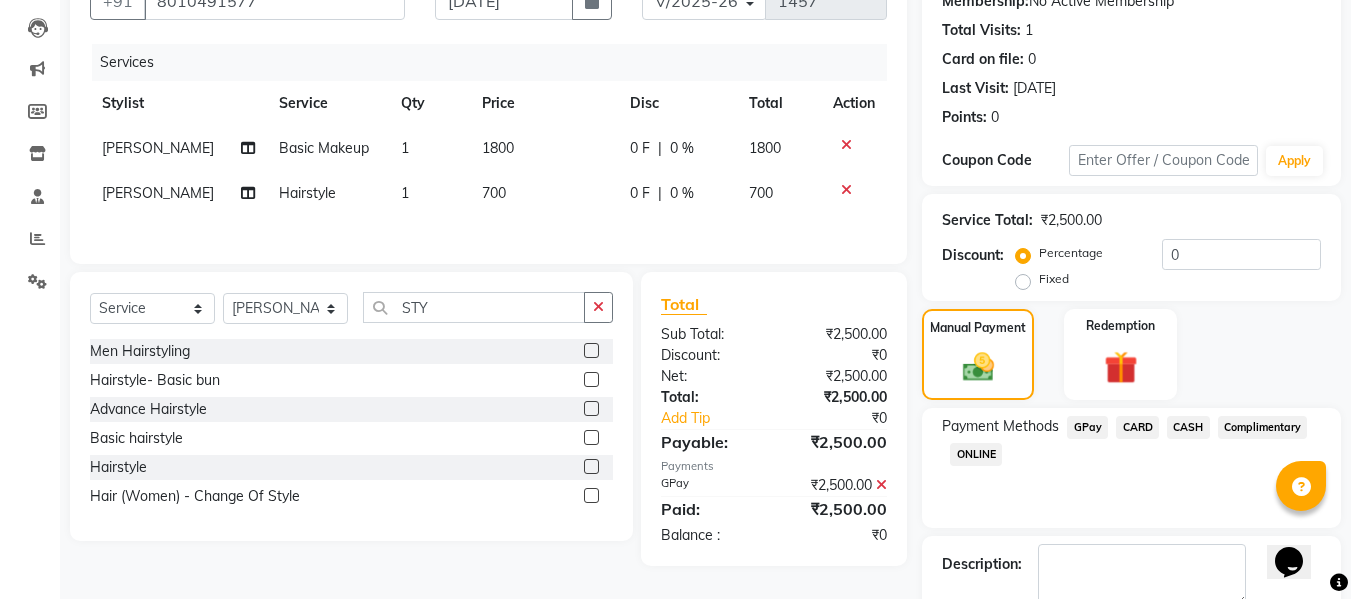 scroll, scrollTop: 317, scrollLeft: 0, axis: vertical 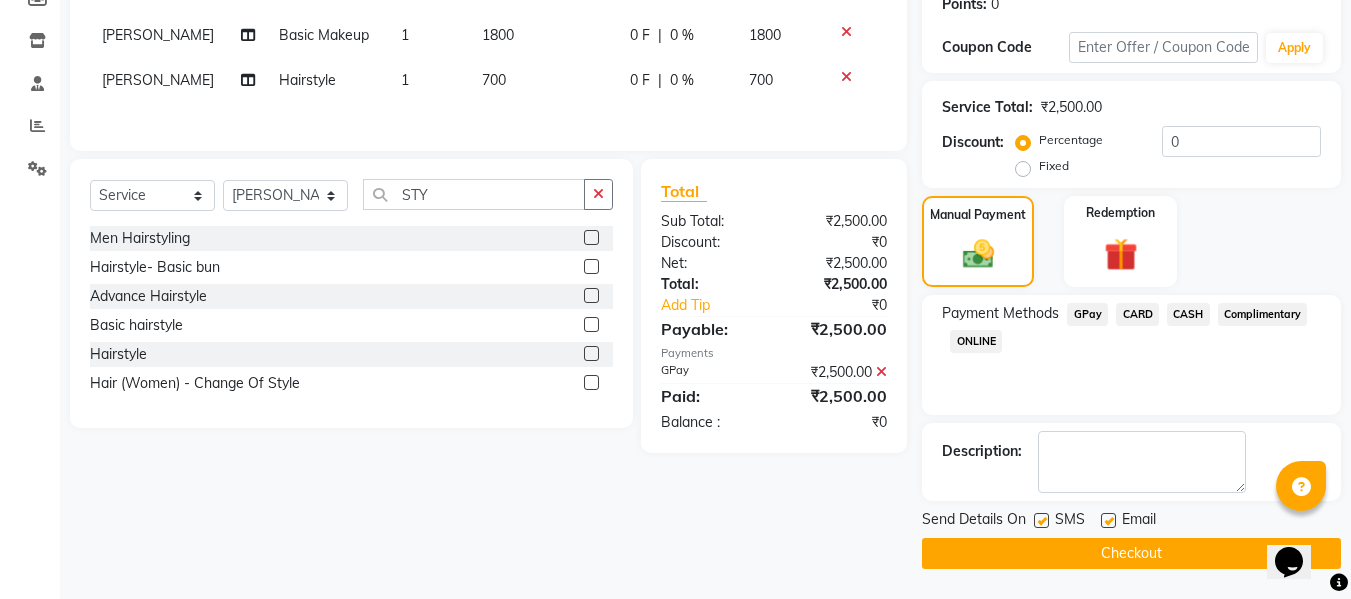 click on "Checkout" 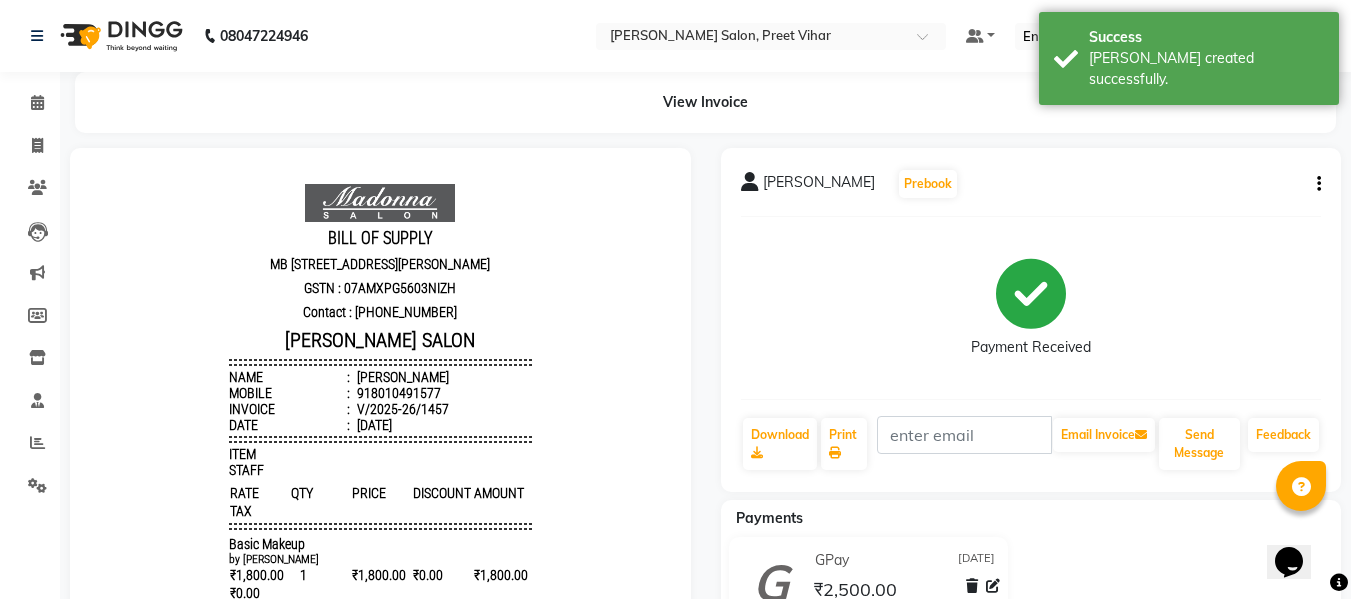 scroll, scrollTop: 1, scrollLeft: 0, axis: vertical 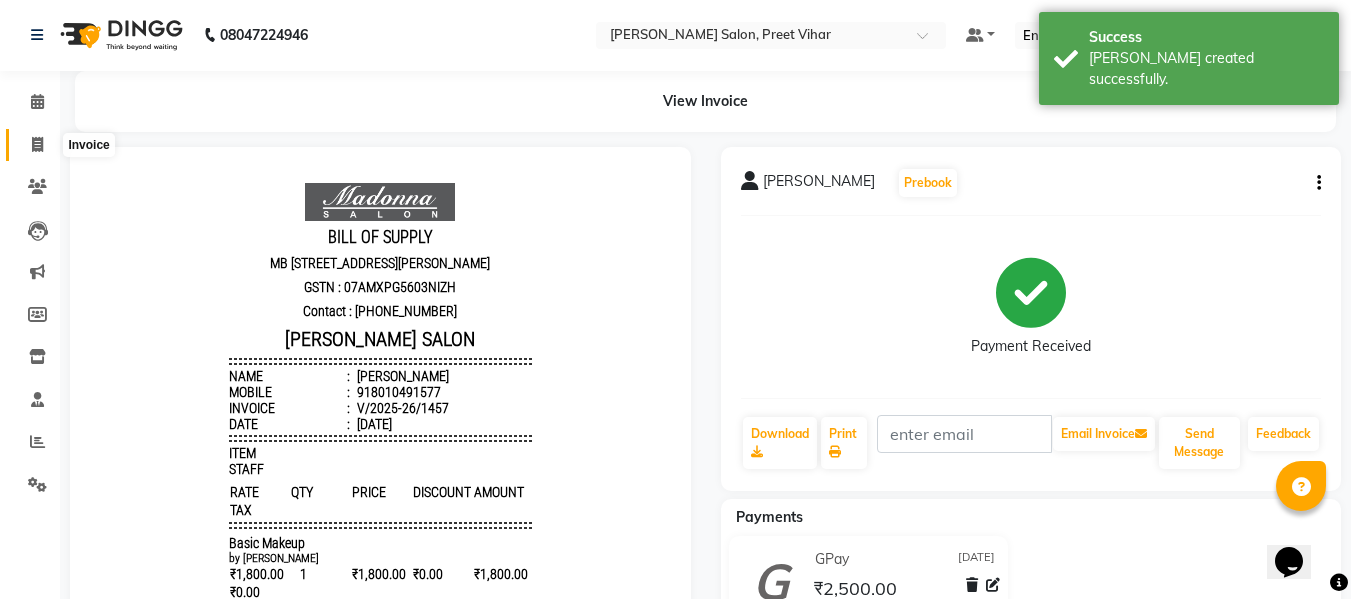 click 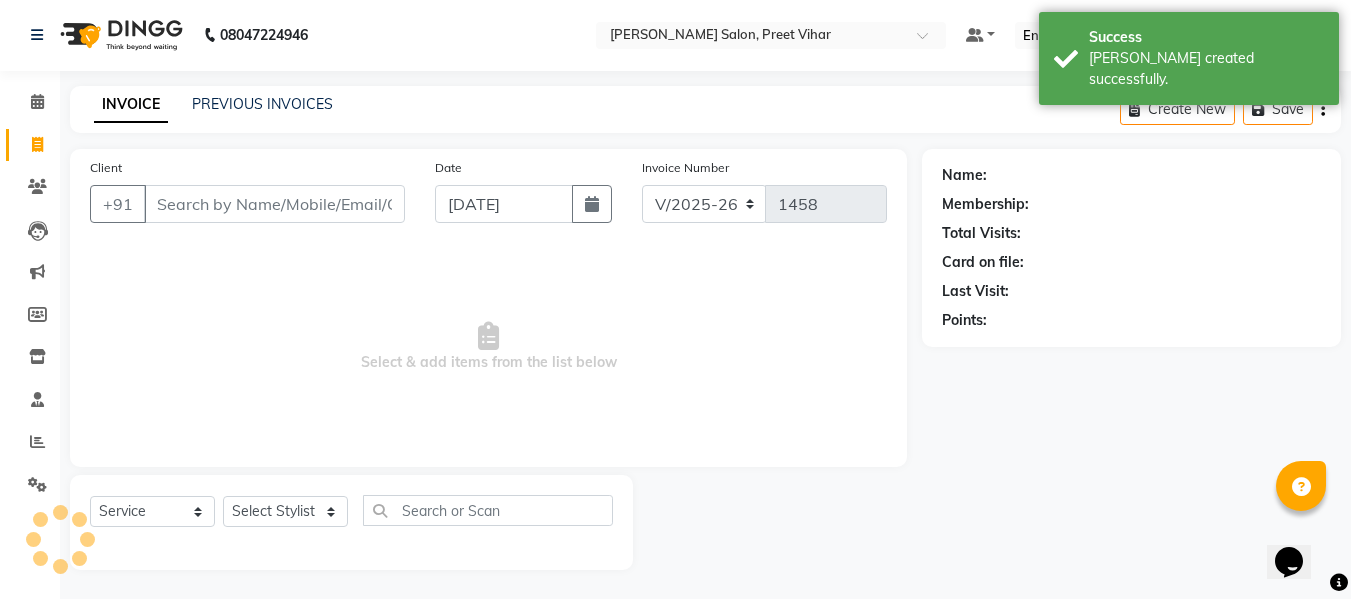 scroll, scrollTop: 2, scrollLeft: 0, axis: vertical 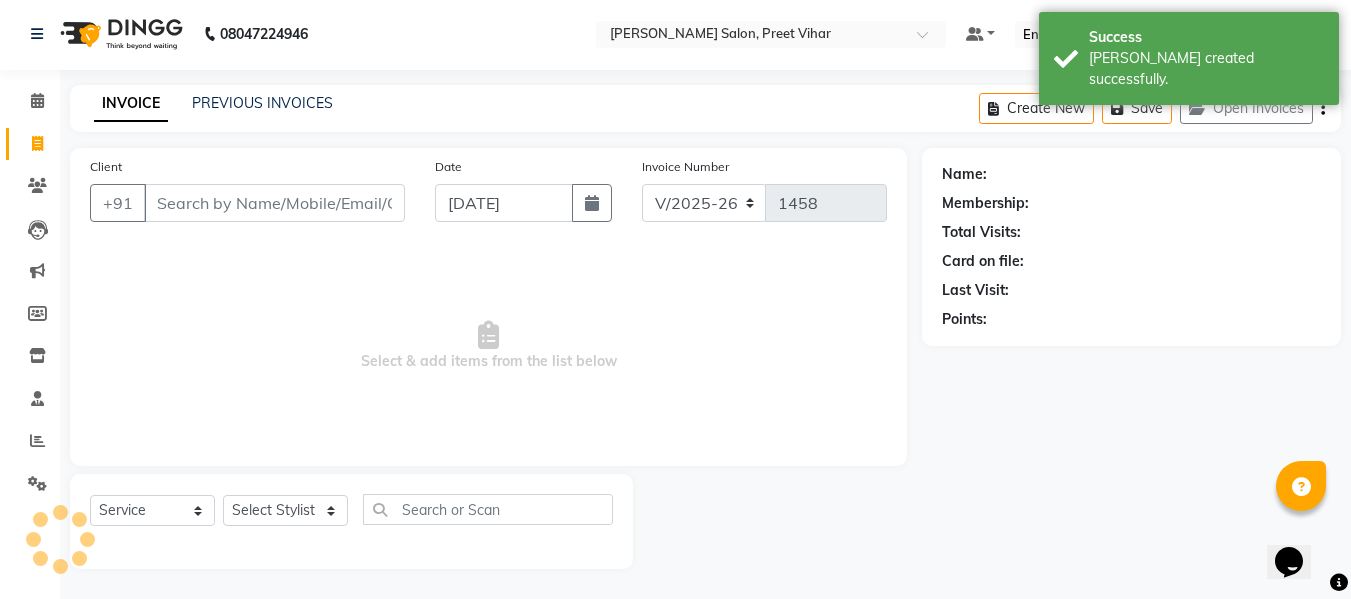click on "Client" at bounding box center [274, 203] 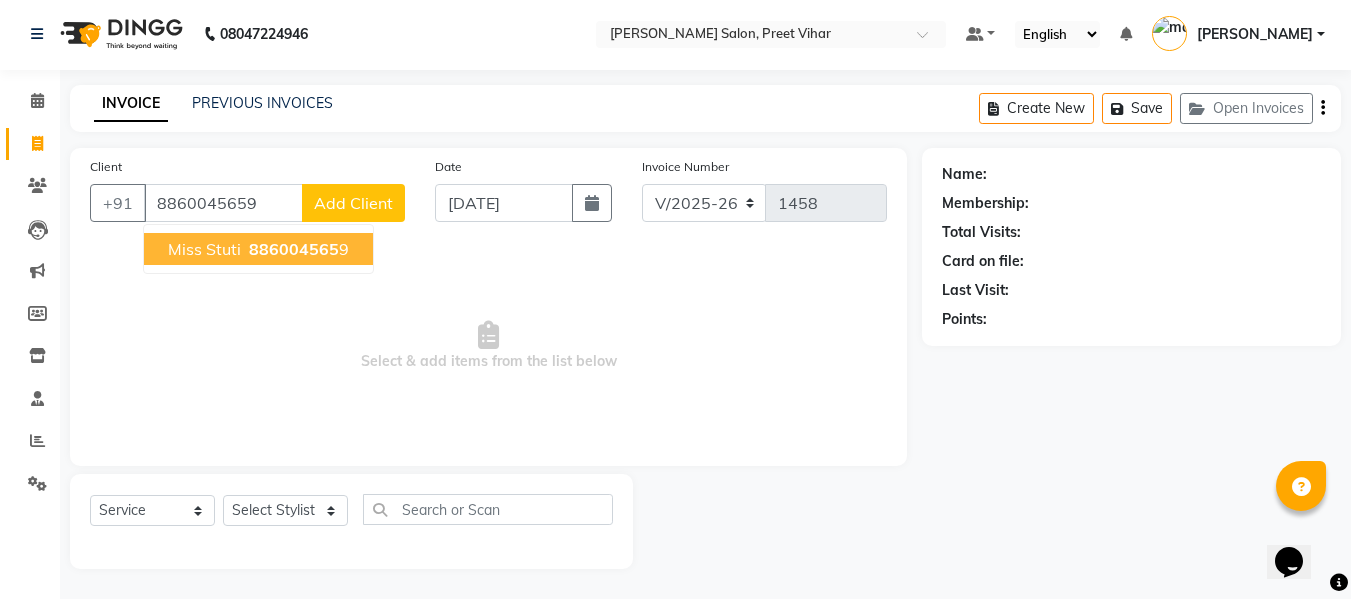 type on "8860045659" 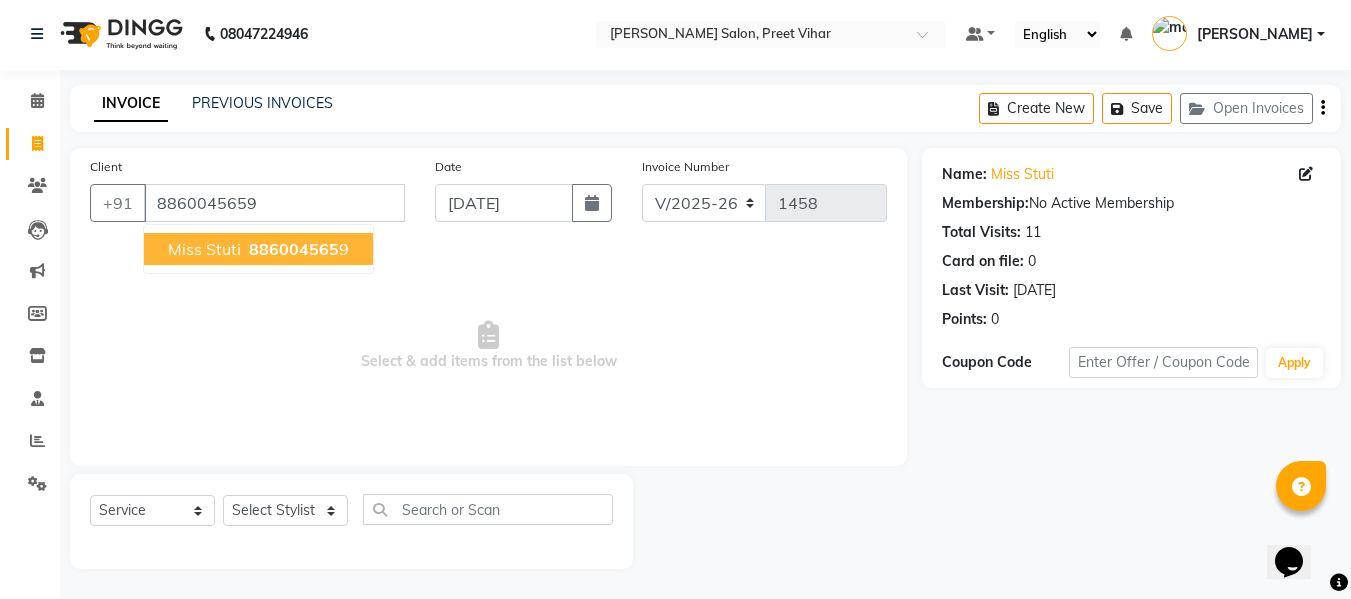 click on "886004565" at bounding box center (294, 249) 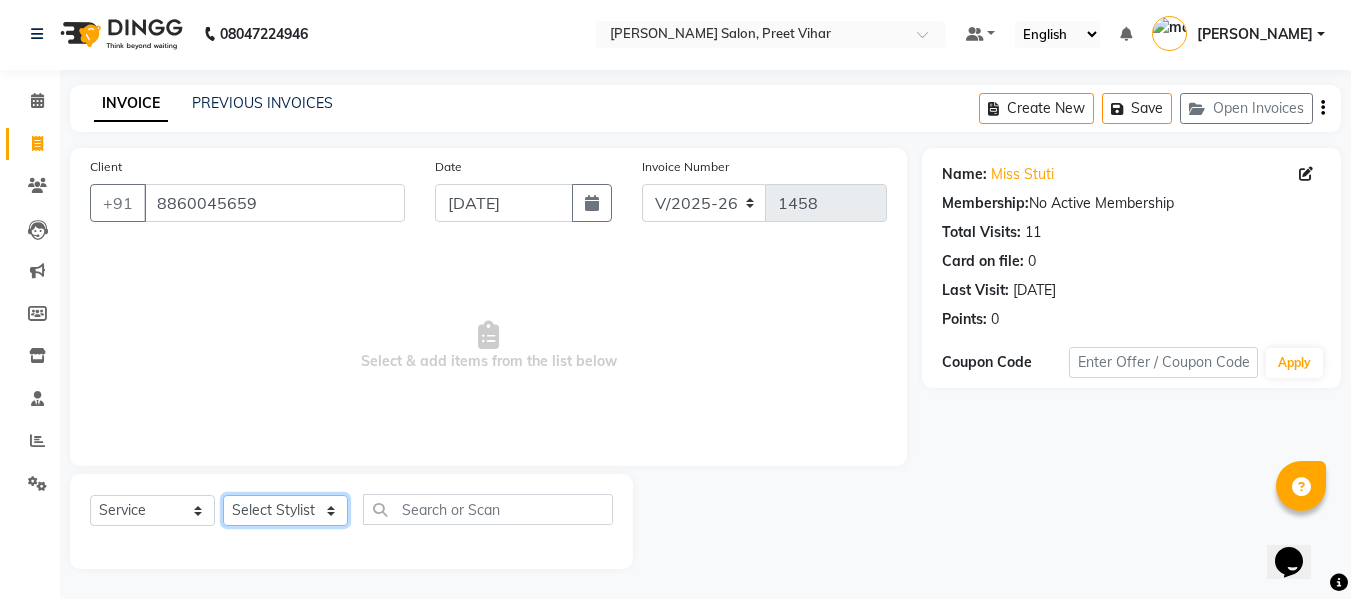 click on "Select Stylist [PERSON_NAME] [PERSON_NAME] Armaan  Dipika [PERSON_NAME] [PERSON_NAME] [PERSON_NAME] [PERSON_NAME] Nikhil [PERSON_NAME] [PERSON_NAME]  Twinkle Gupta" 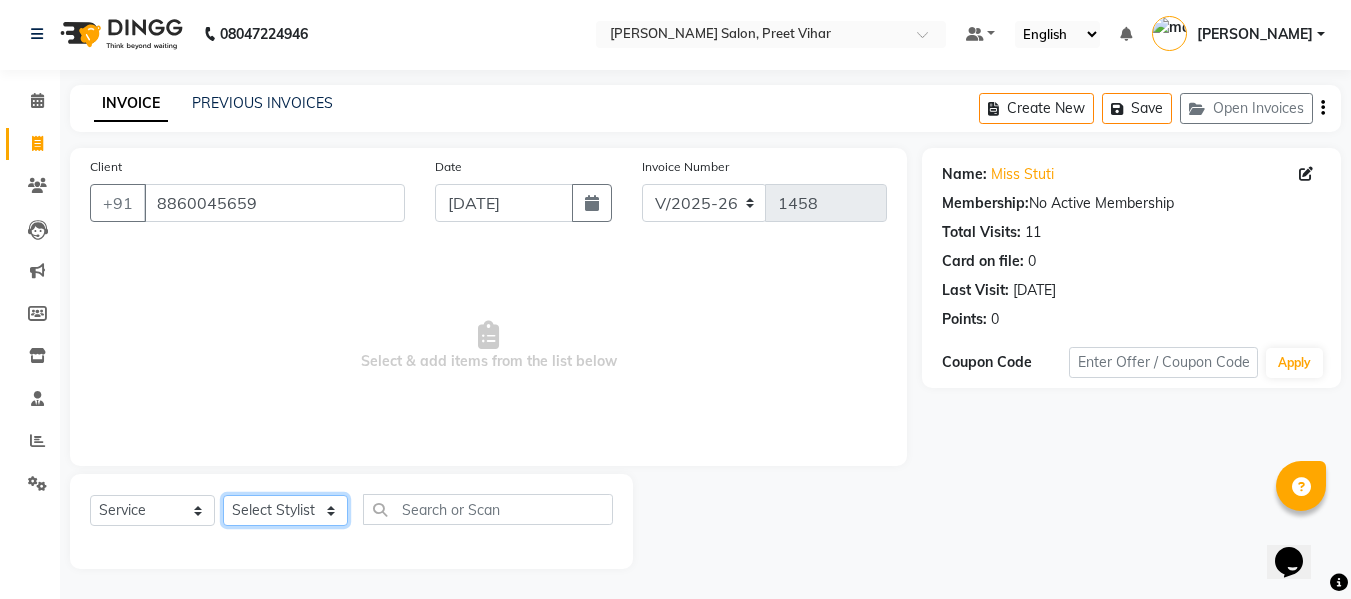 select on "49738" 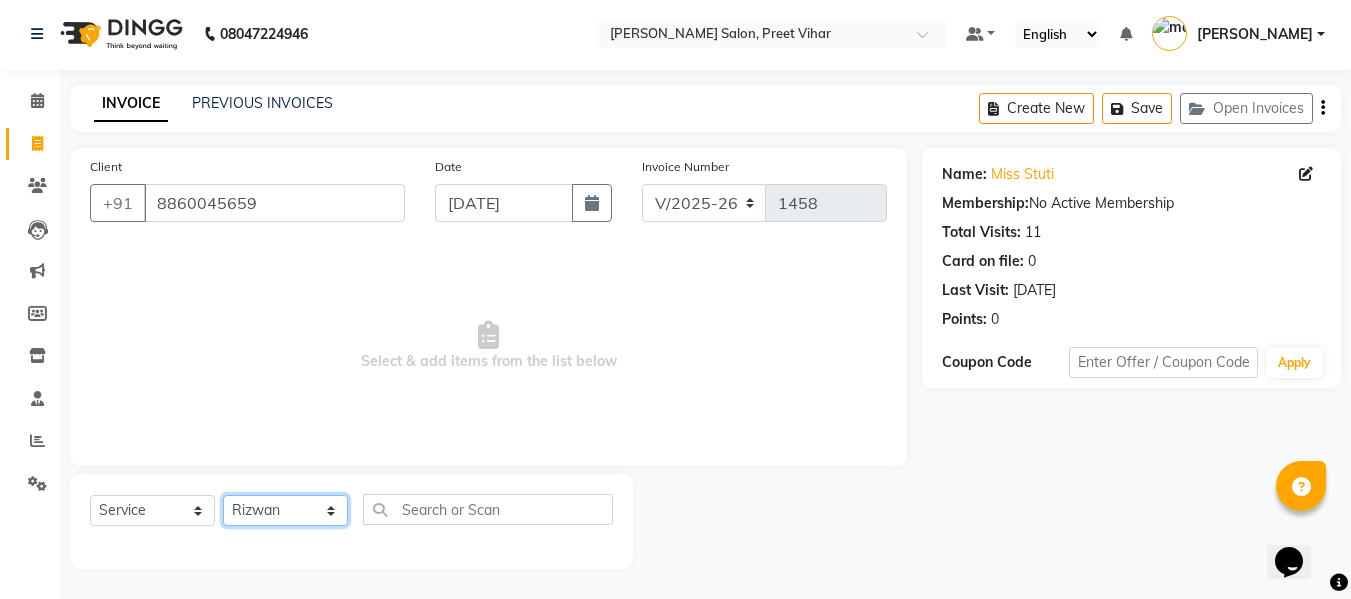 click on "Select Stylist [PERSON_NAME] [PERSON_NAME] Armaan  Dipika [PERSON_NAME] [PERSON_NAME] [PERSON_NAME] [PERSON_NAME] Nikhil [PERSON_NAME] [PERSON_NAME]  Twinkle Gupta" 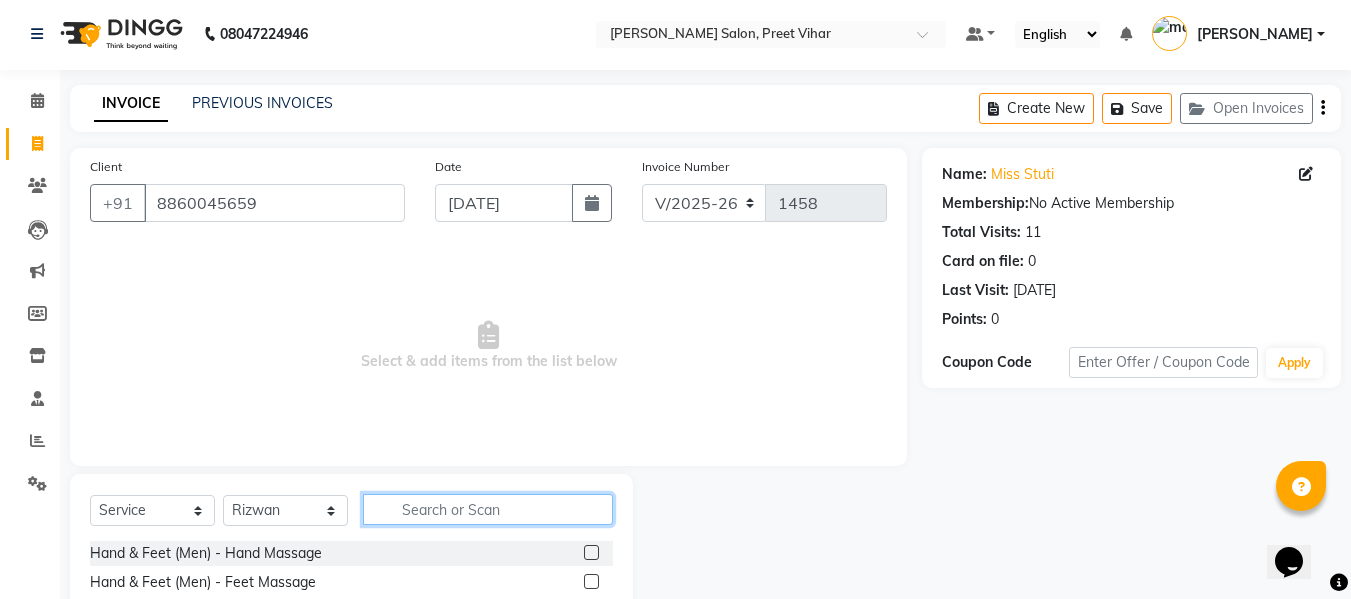 click 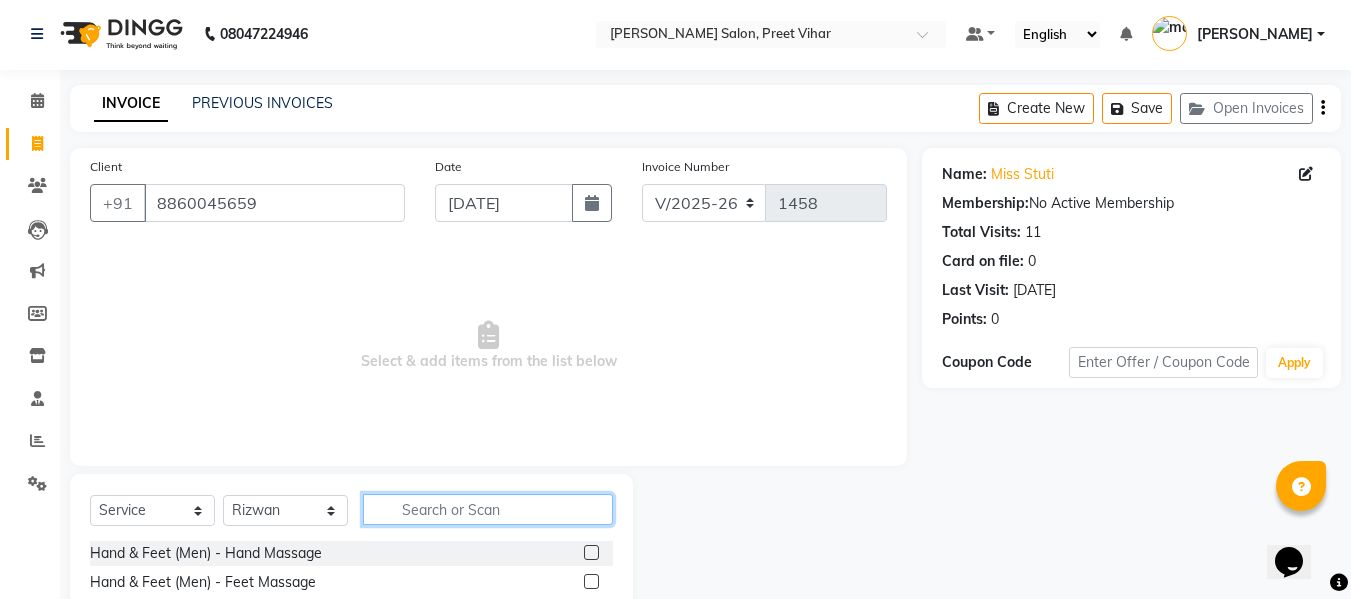 type on "H" 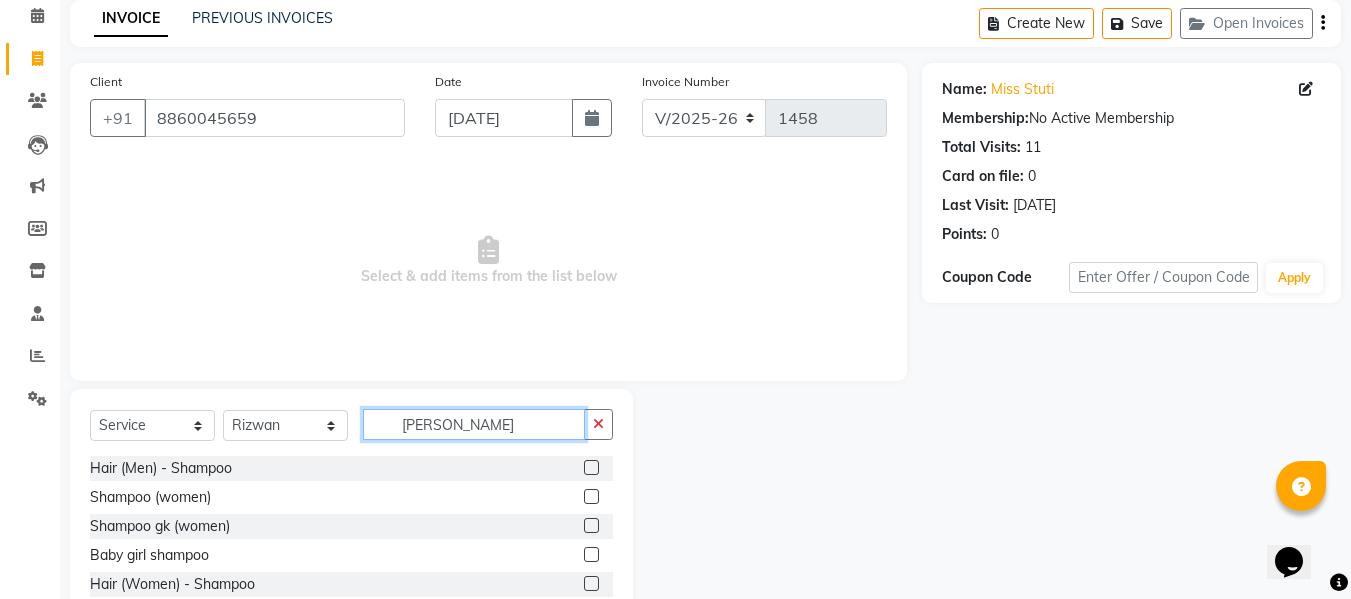 scroll, scrollTop: 88, scrollLeft: 0, axis: vertical 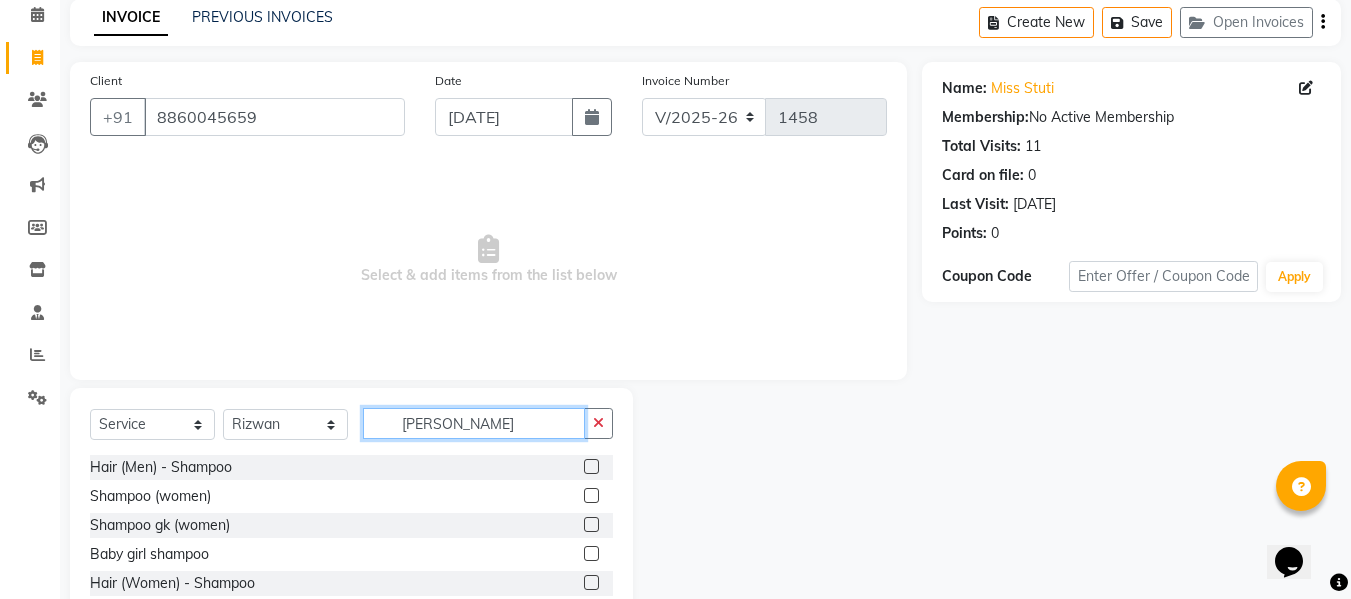 type on "SHAMP" 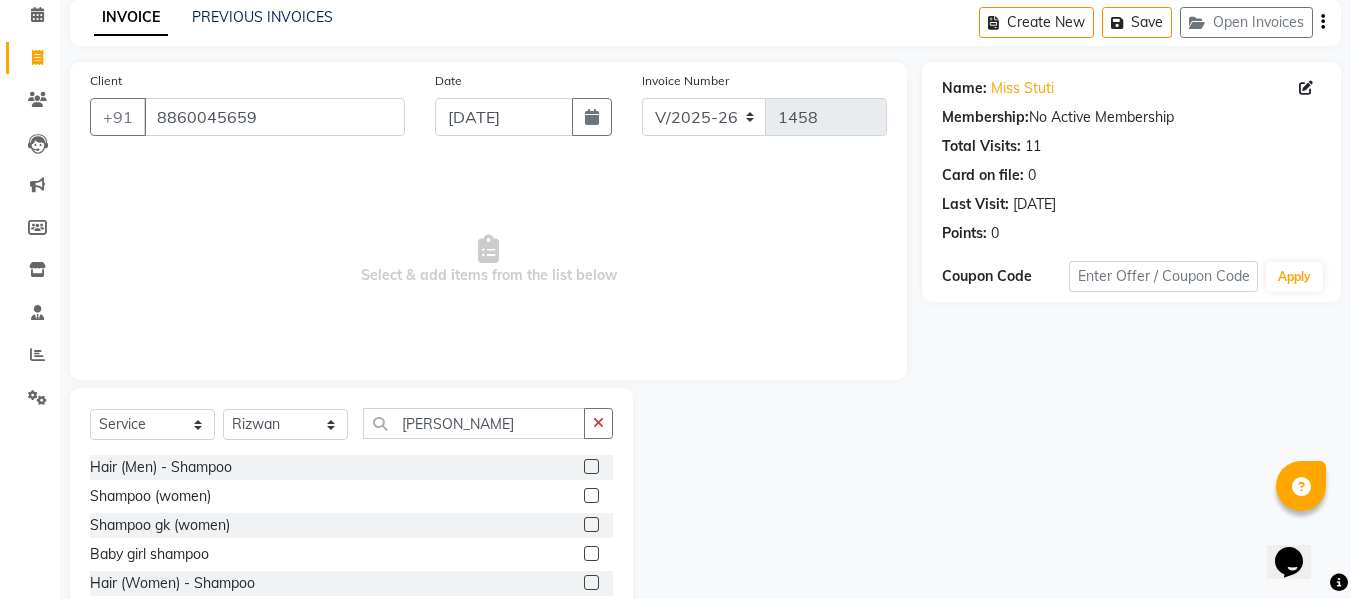 click 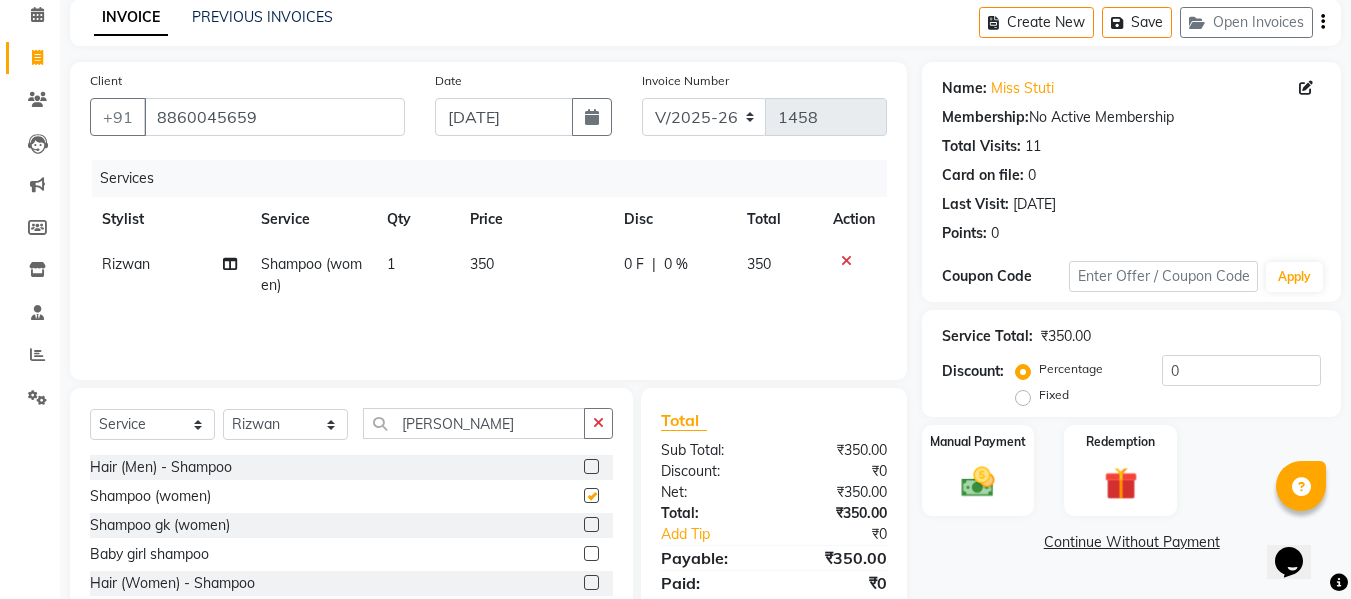 checkbox on "false" 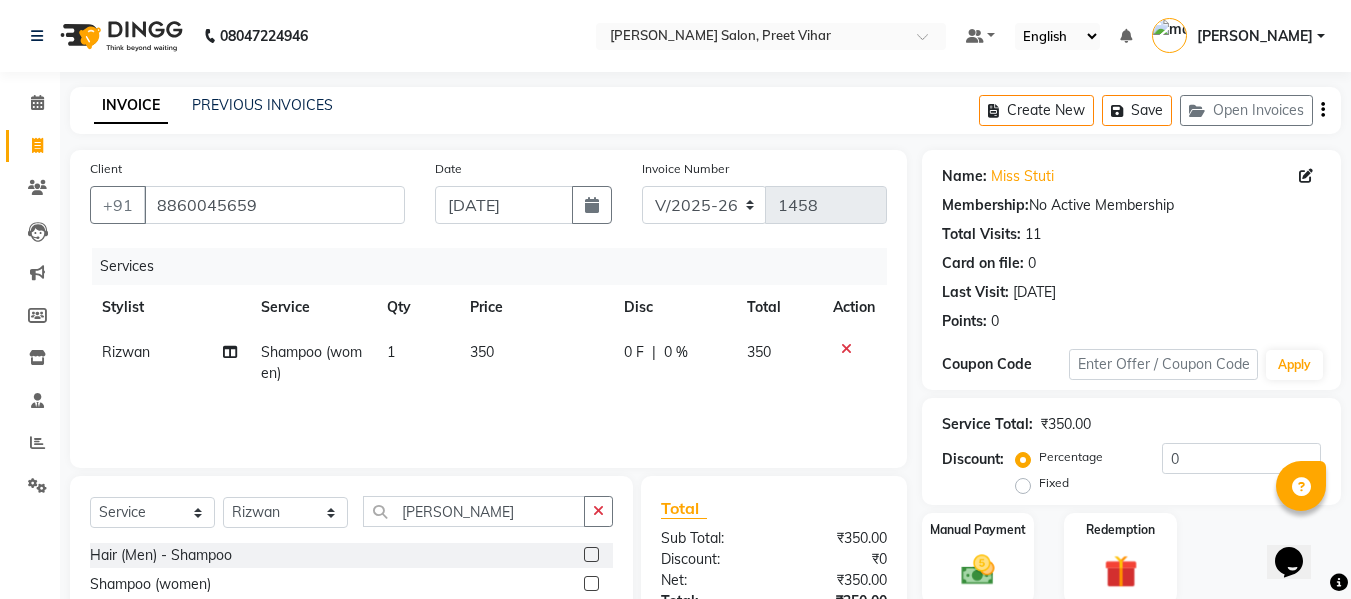scroll, scrollTop: 159, scrollLeft: 0, axis: vertical 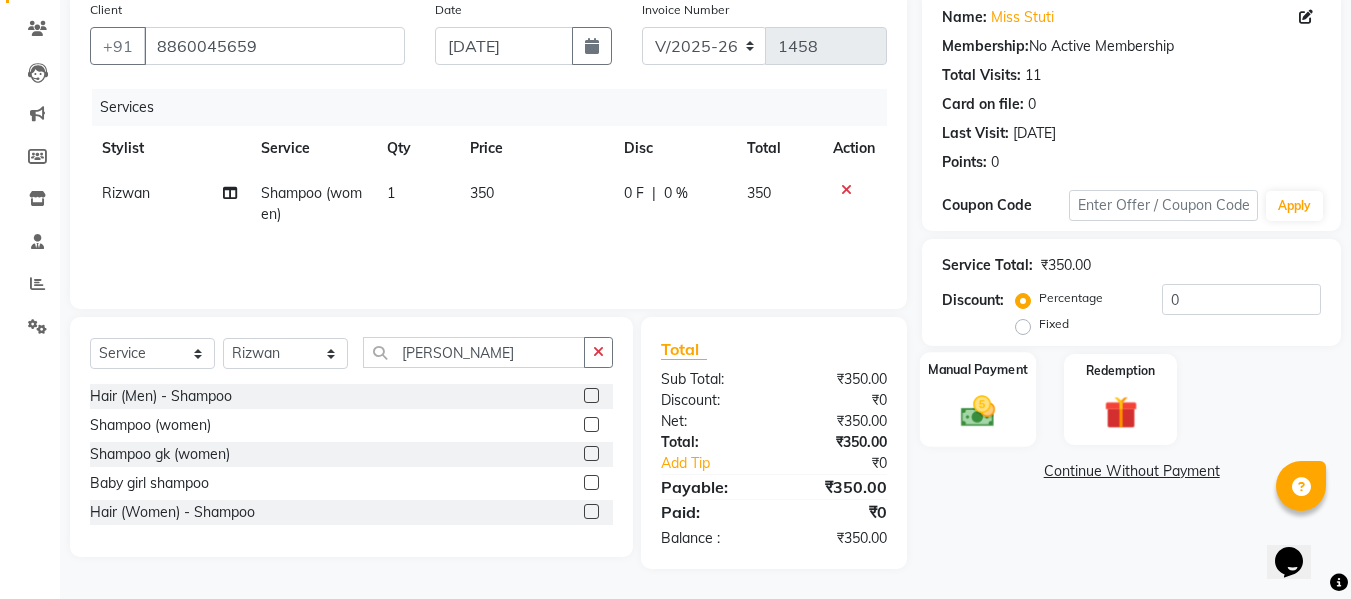 click 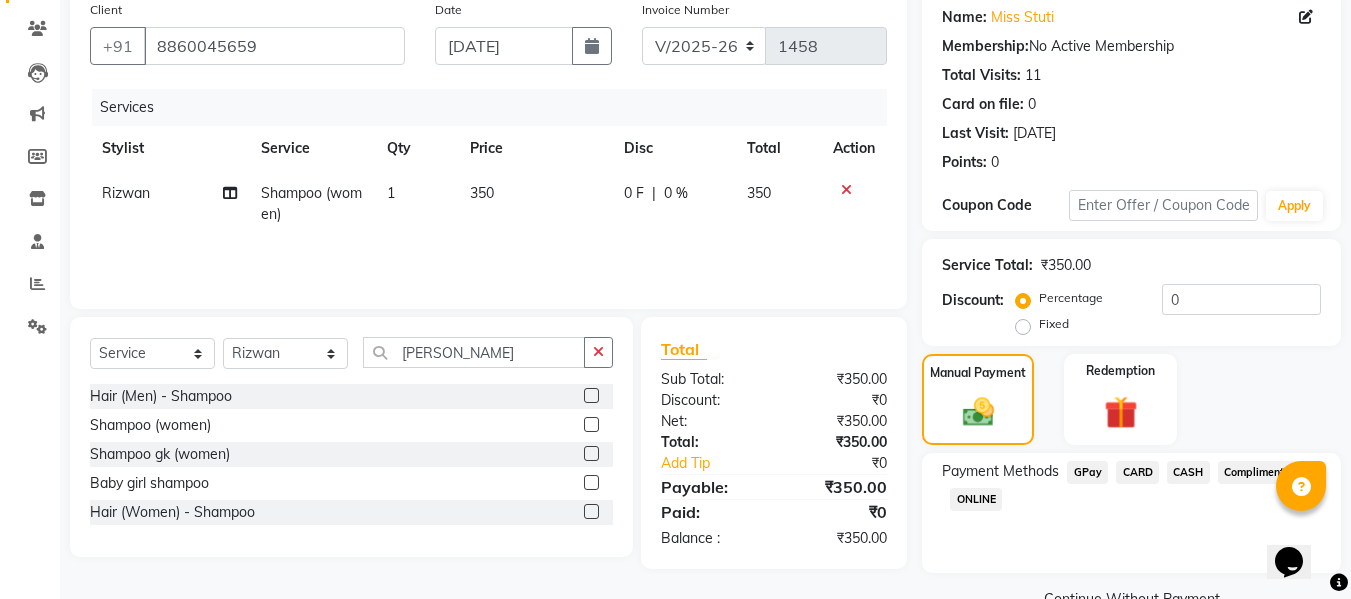 click on "CASH" 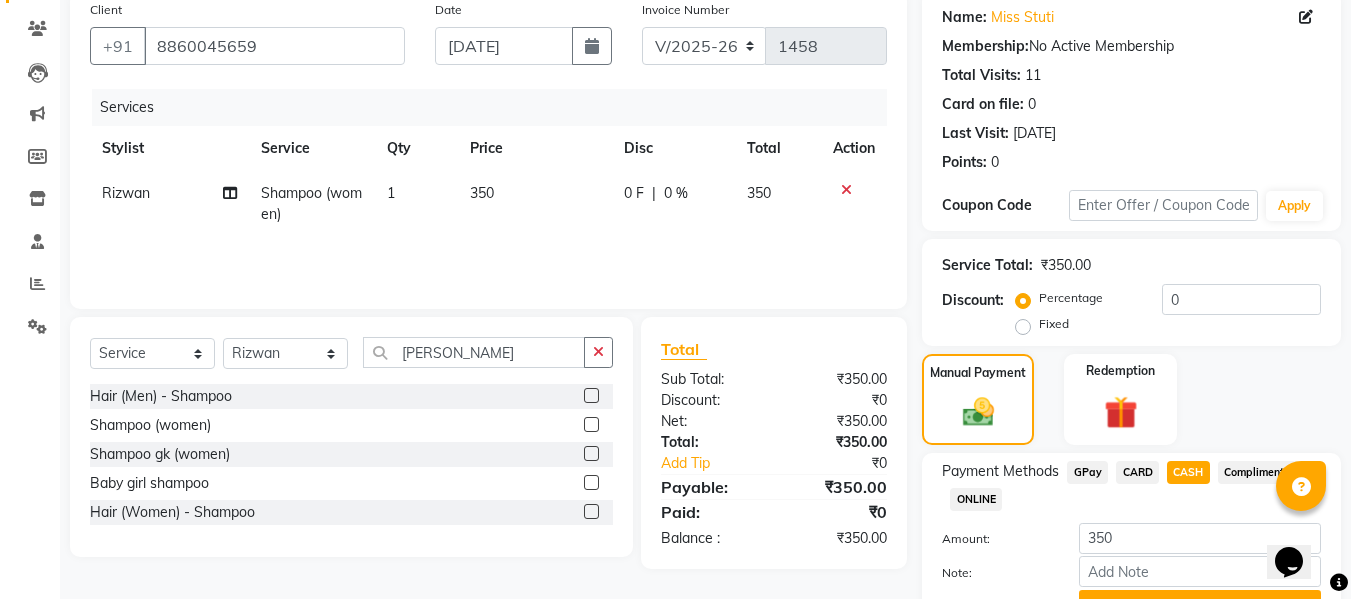 scroll, scrollTop: 260, scrollLeft: 0, axis: vertical 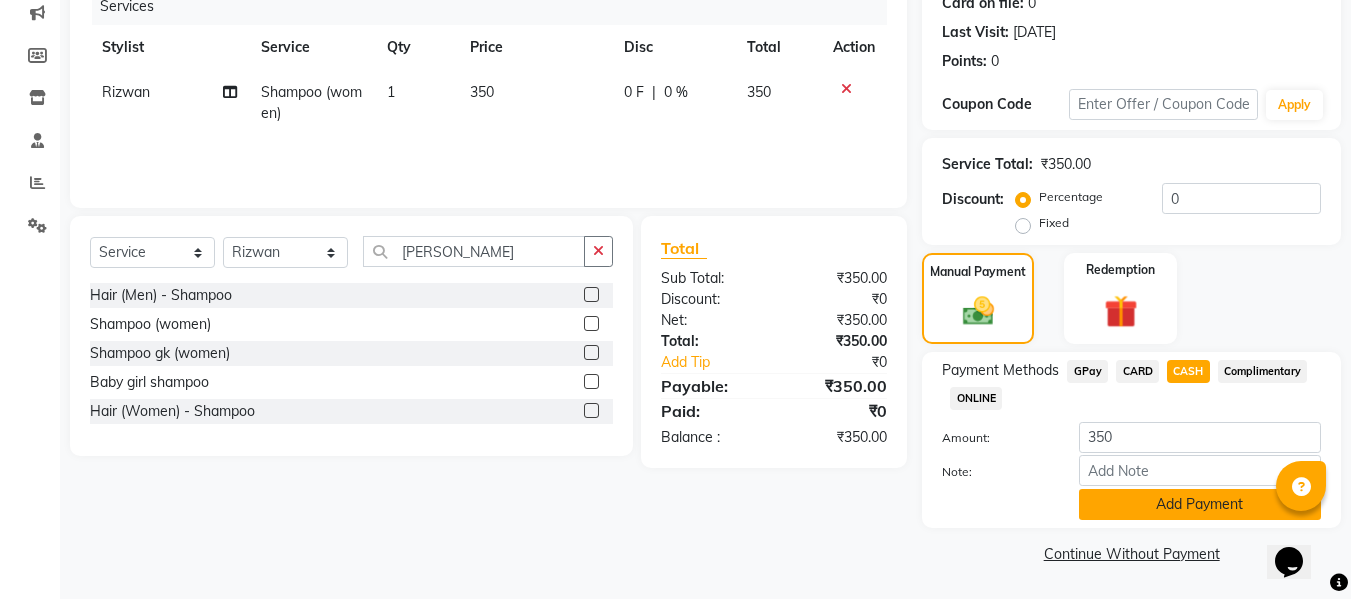 click on "Add Payment" 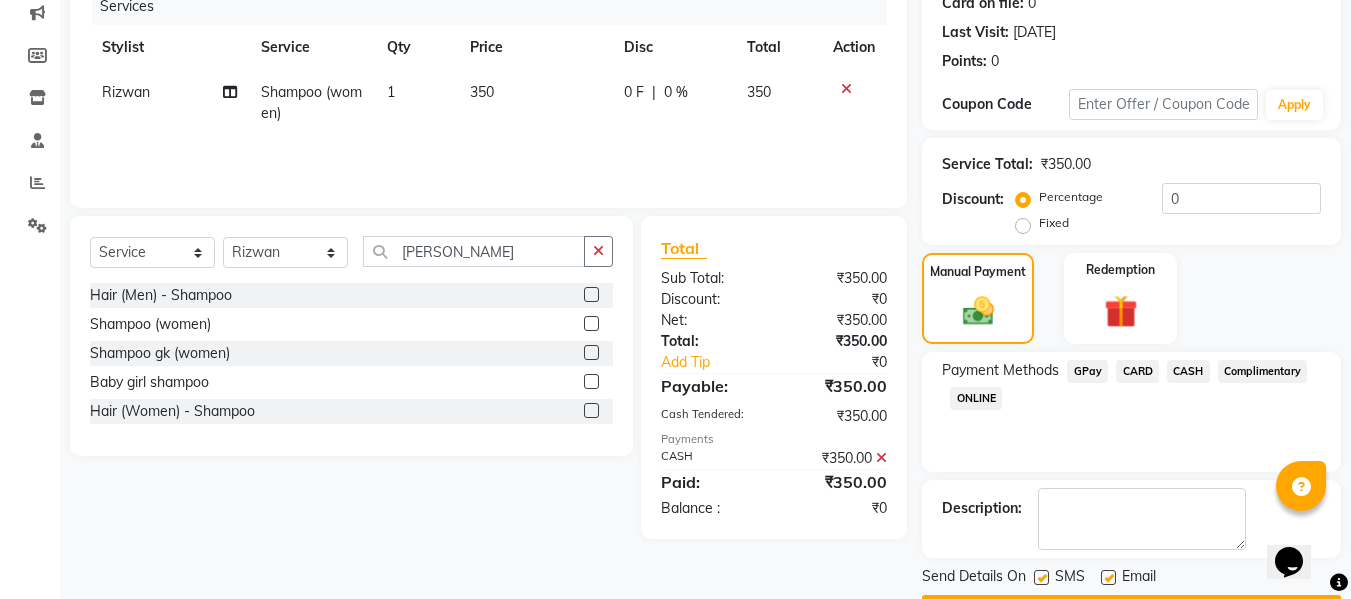 scroll, scrollTop: 317, scrollLeft: 0, axis: vertical 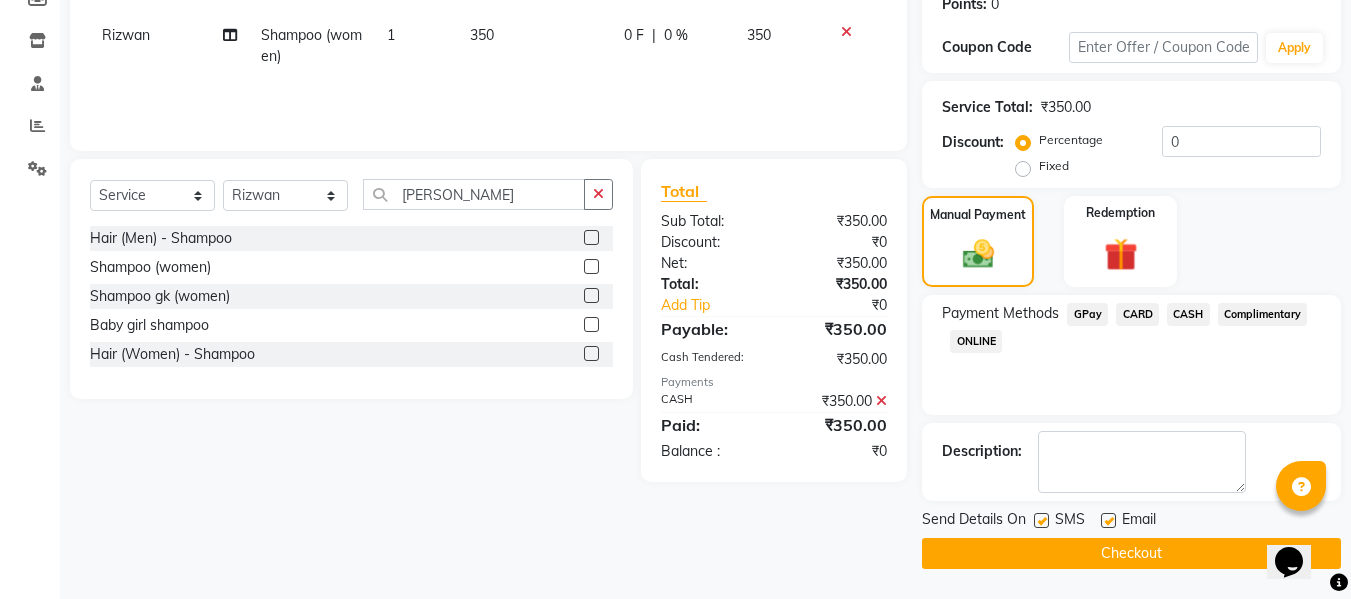 click on "Checkout" 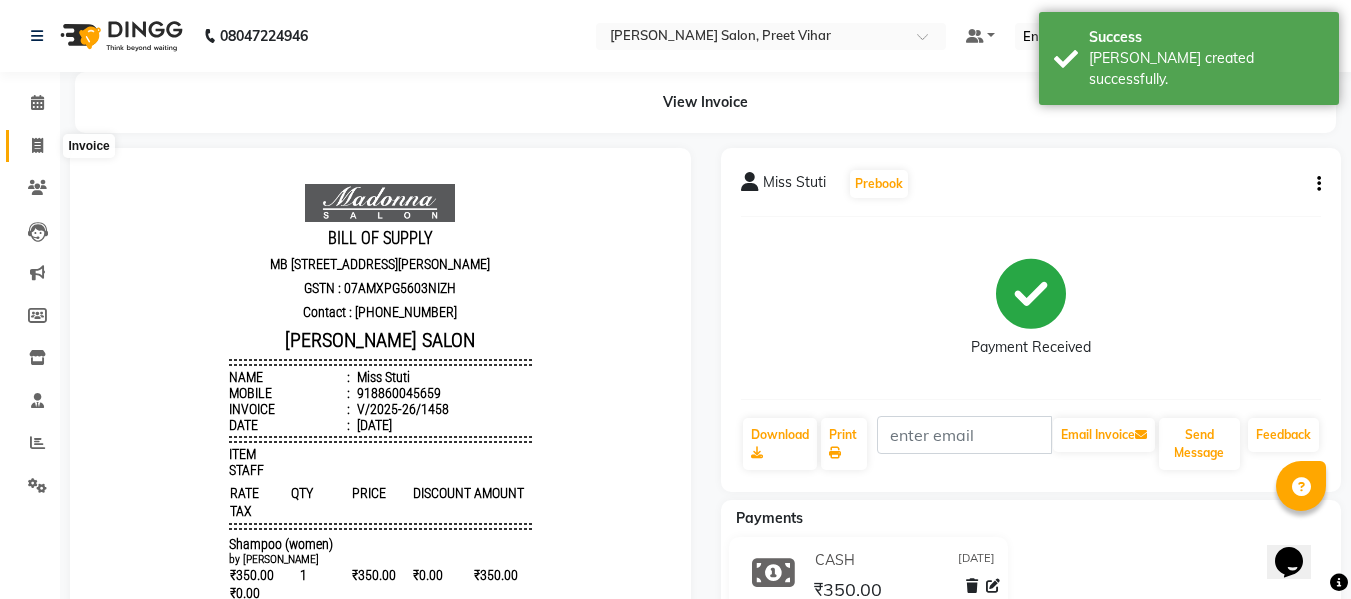 scroll, scrollTop: 0, scrollLeft: 0, axis: both 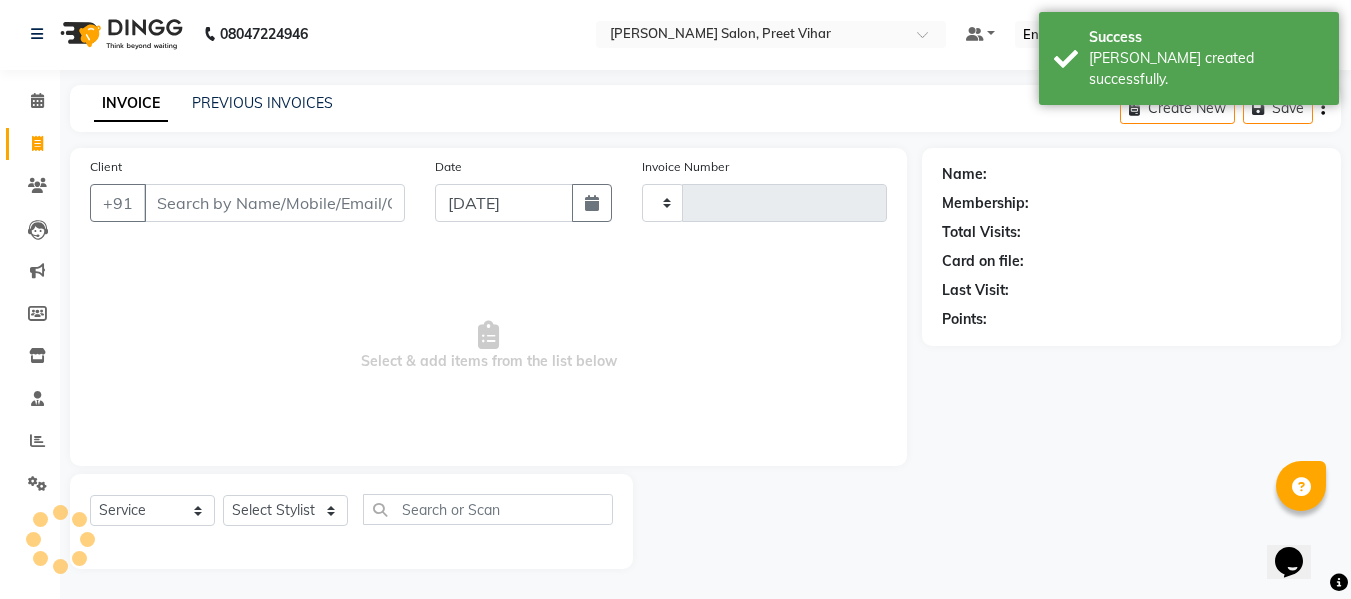 type on "1459" 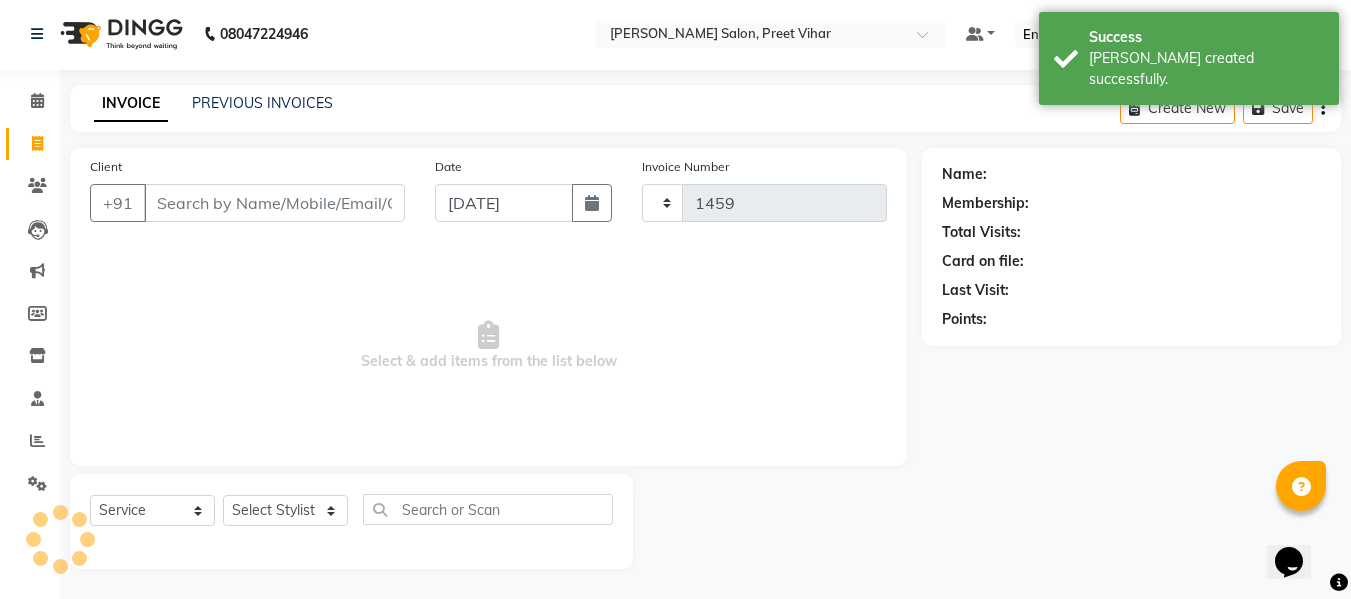 select on "6469" 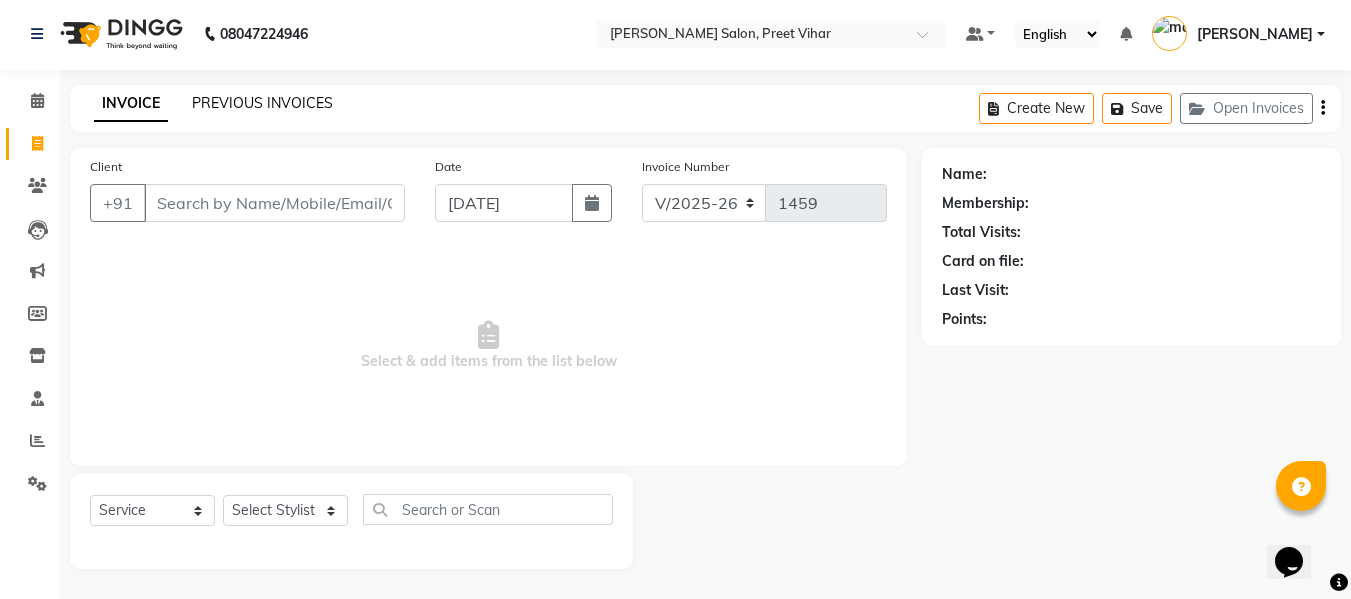click on "PREVIOUS INVOICES" 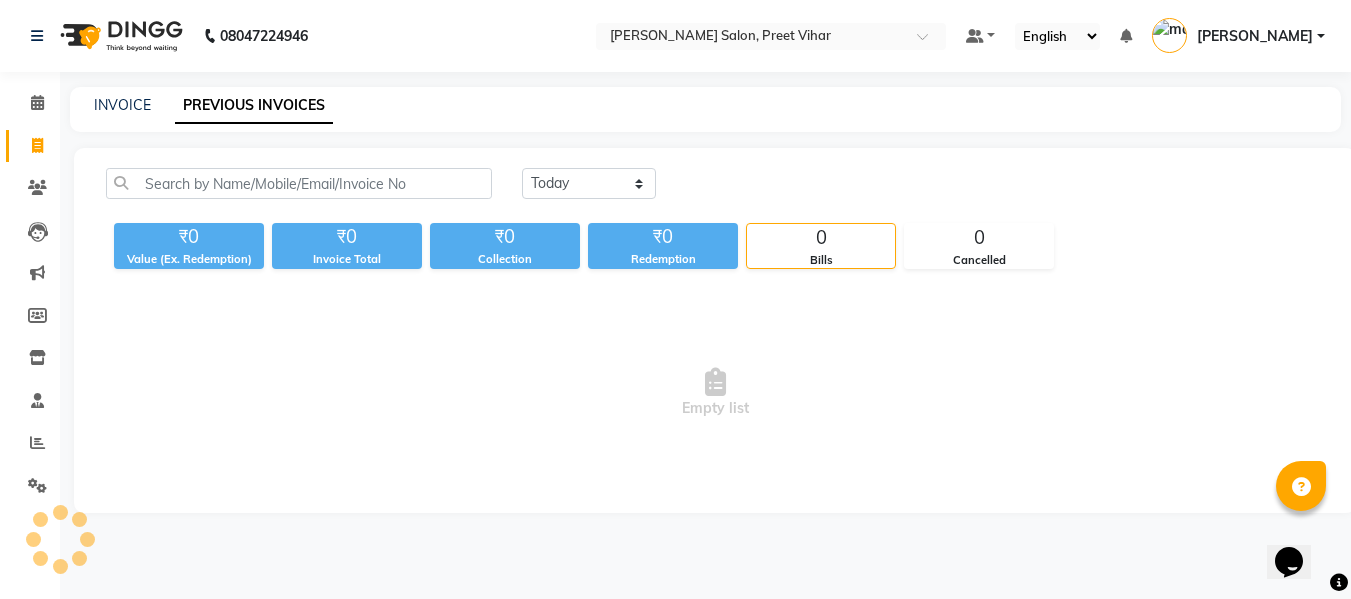 scroll, scrollTop: 0, scrollLeft: 0, axis: both 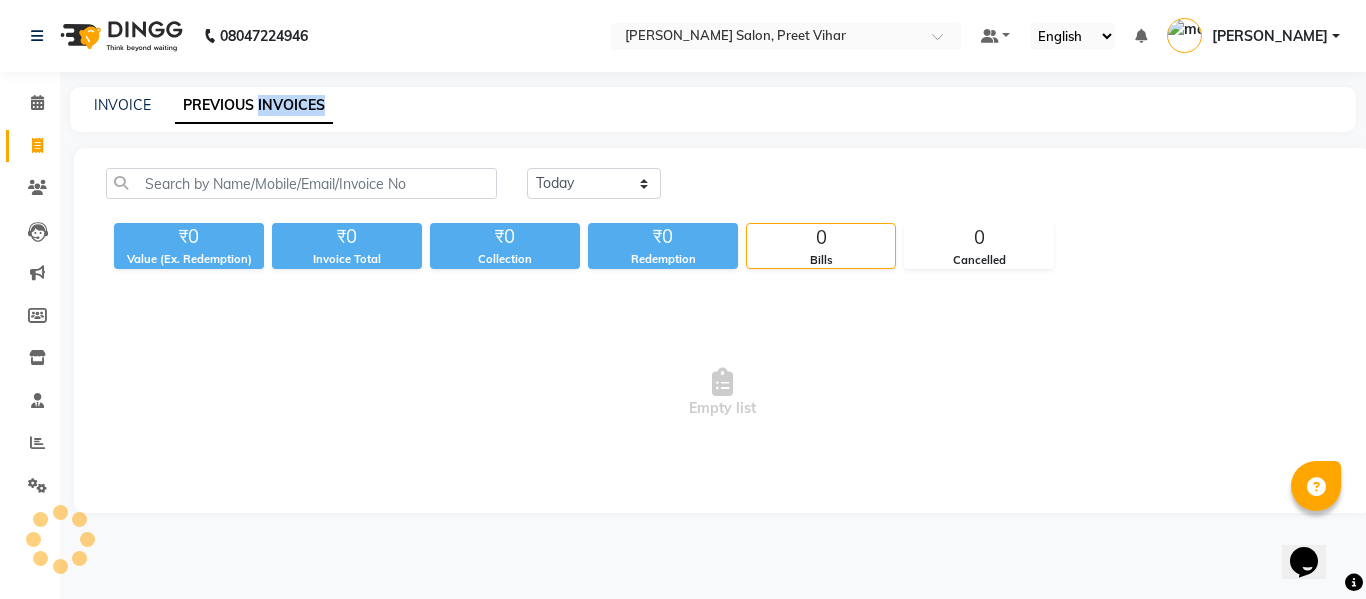 click on "PREVIOUS INVOICES" 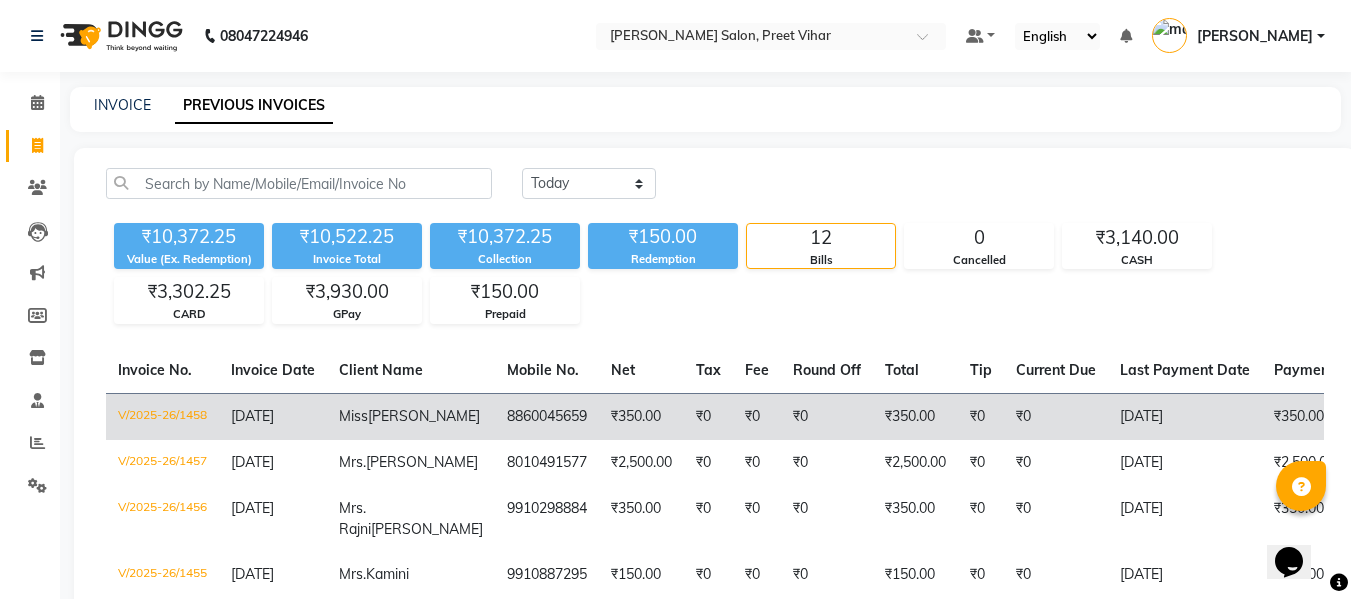 click on "₹350.00" 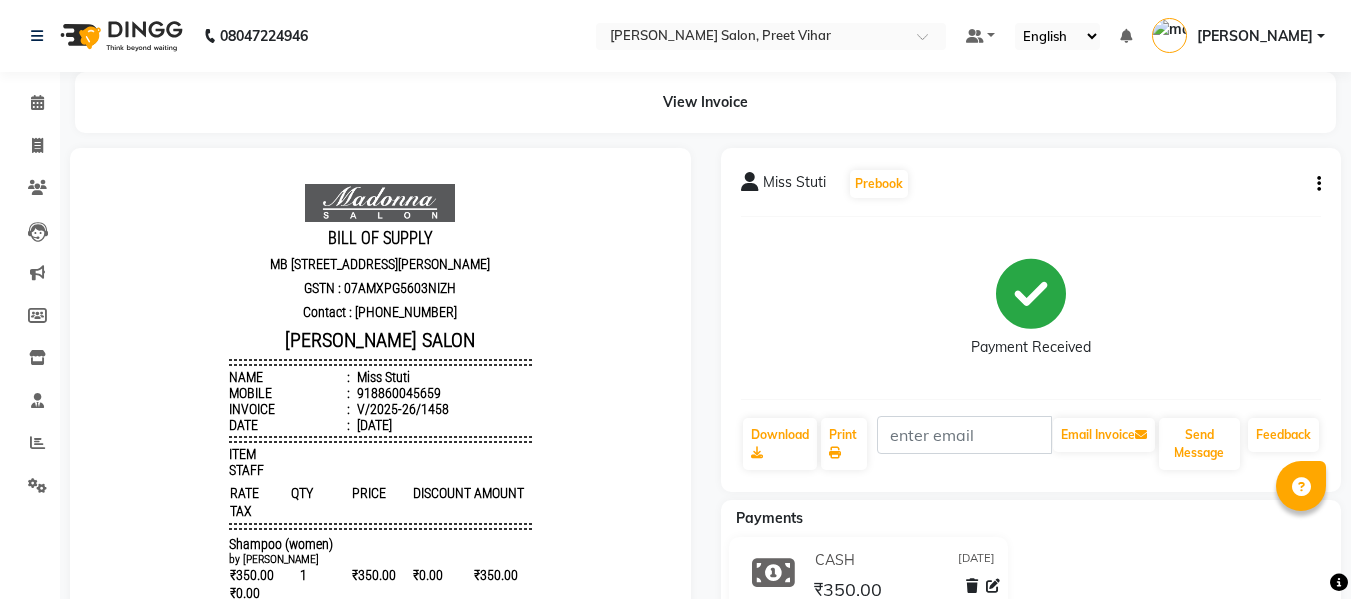 scroll, scrollTop: 0, scrollLeft: 0, axis: both 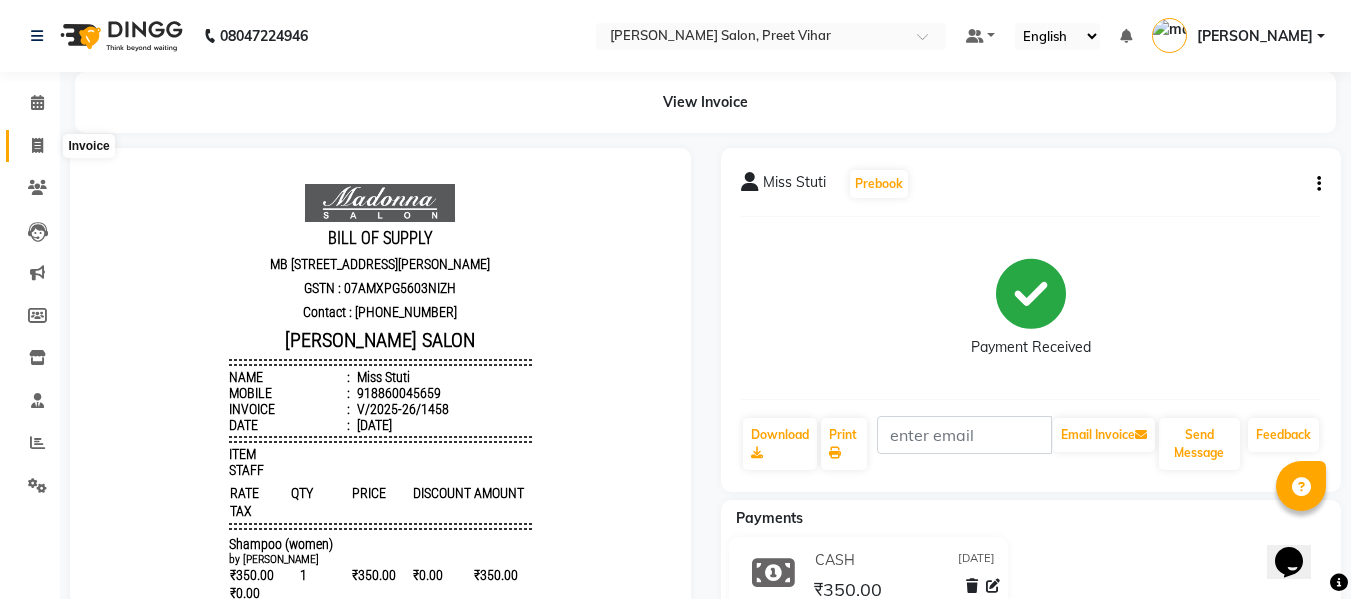 click 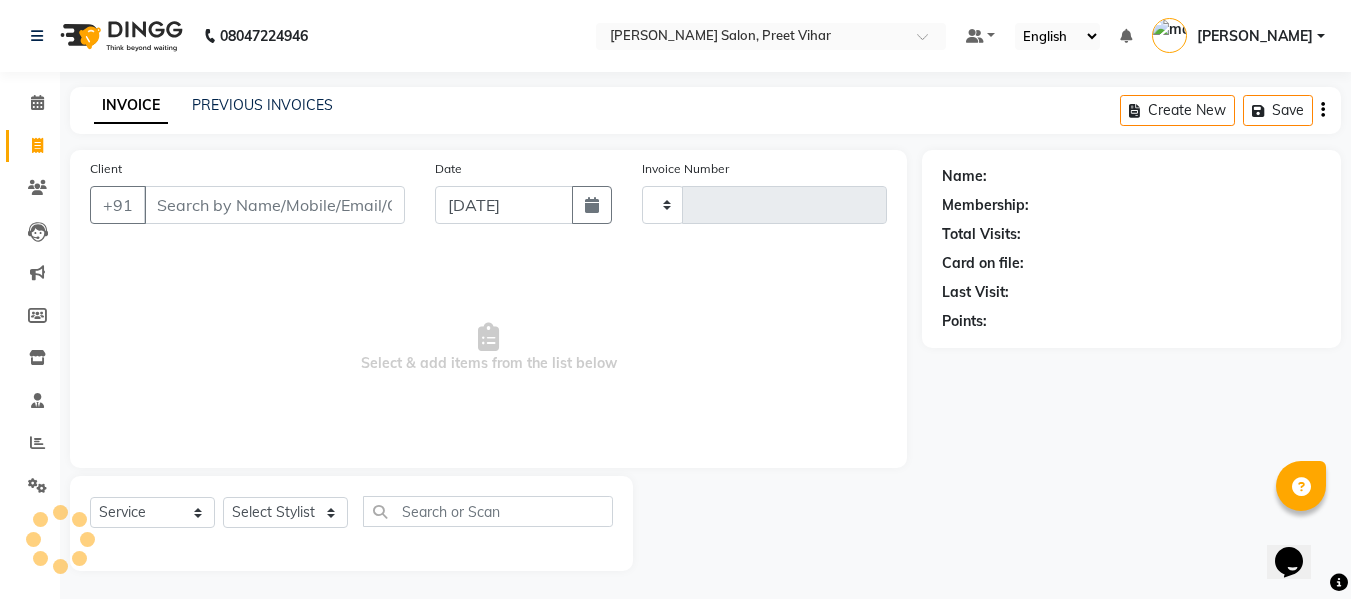 scroll, scrollTop: 2, scrollLeft: 0, axis: vertical 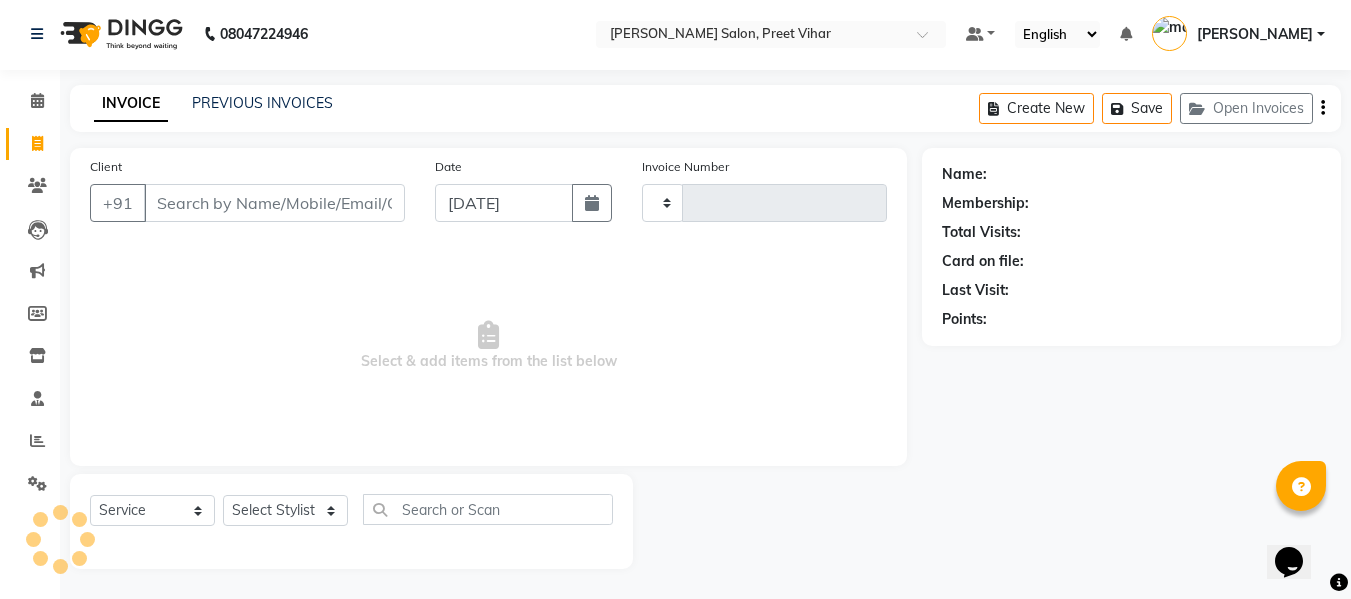 type on "1459" 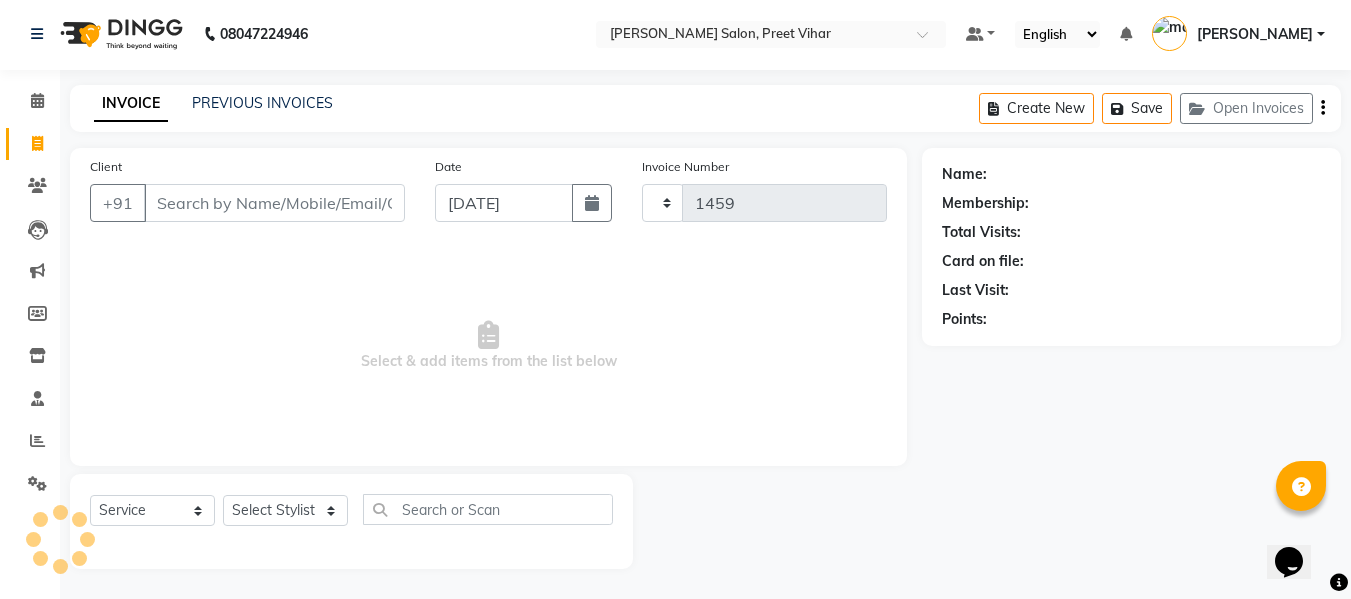 select on "6469" 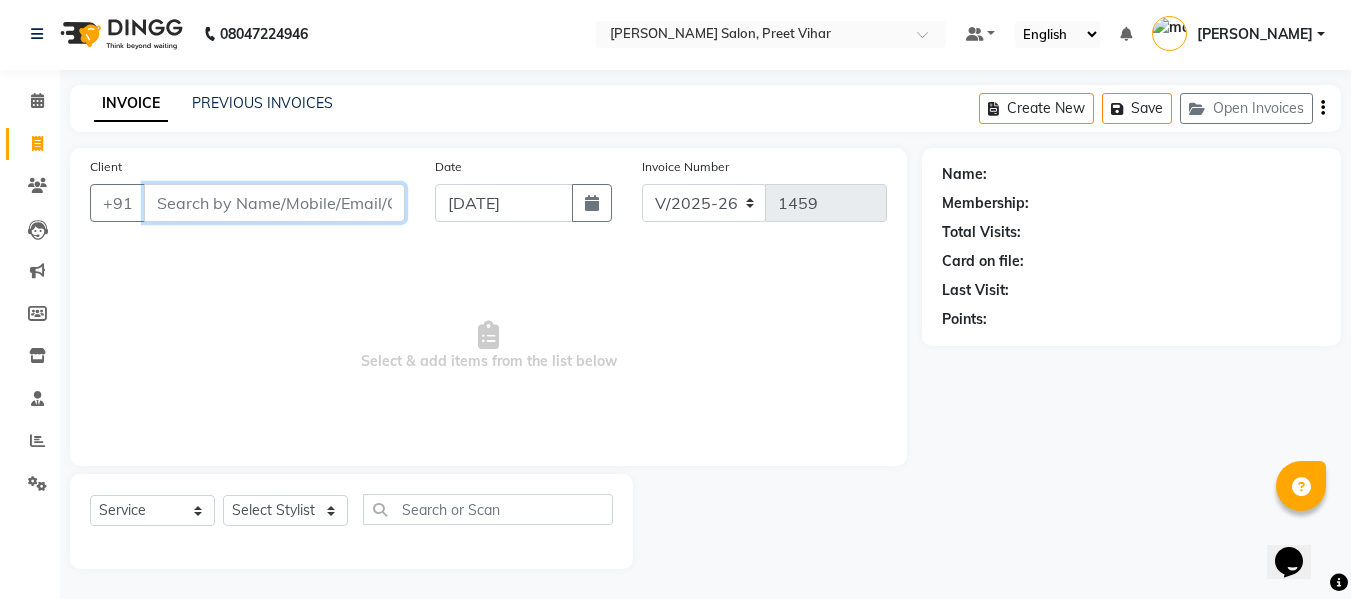 click on "Client" at bounding box center (274, 203) 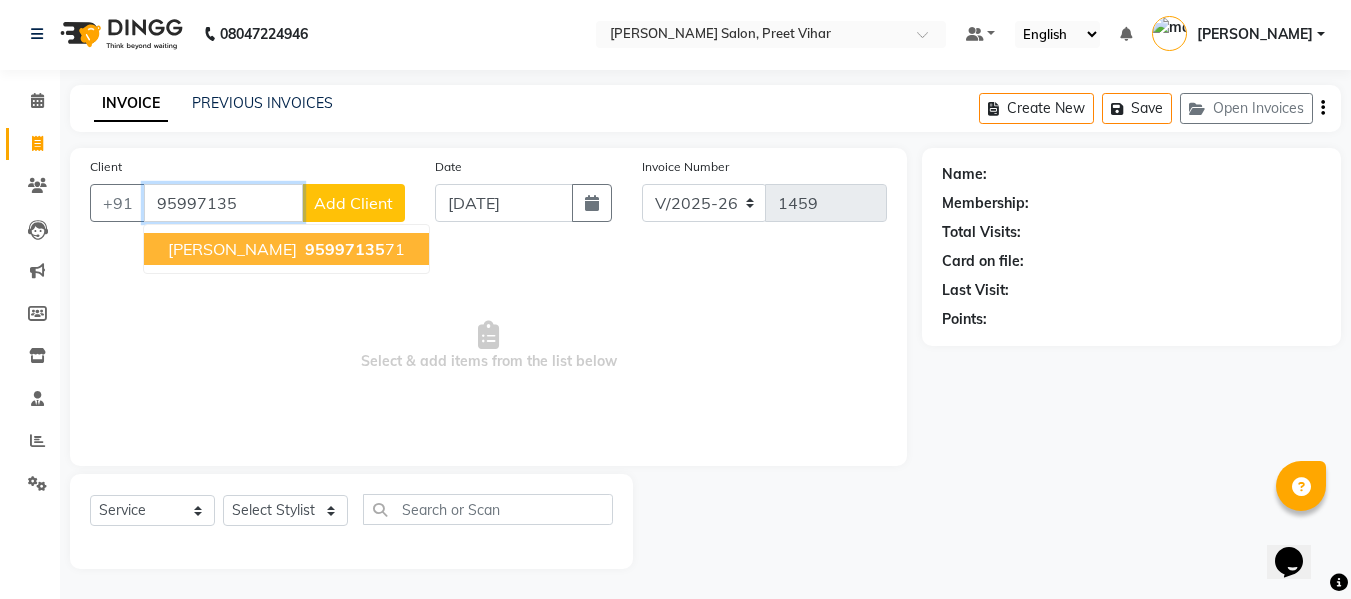 click on "95997135" at bounding box center (345, 249) 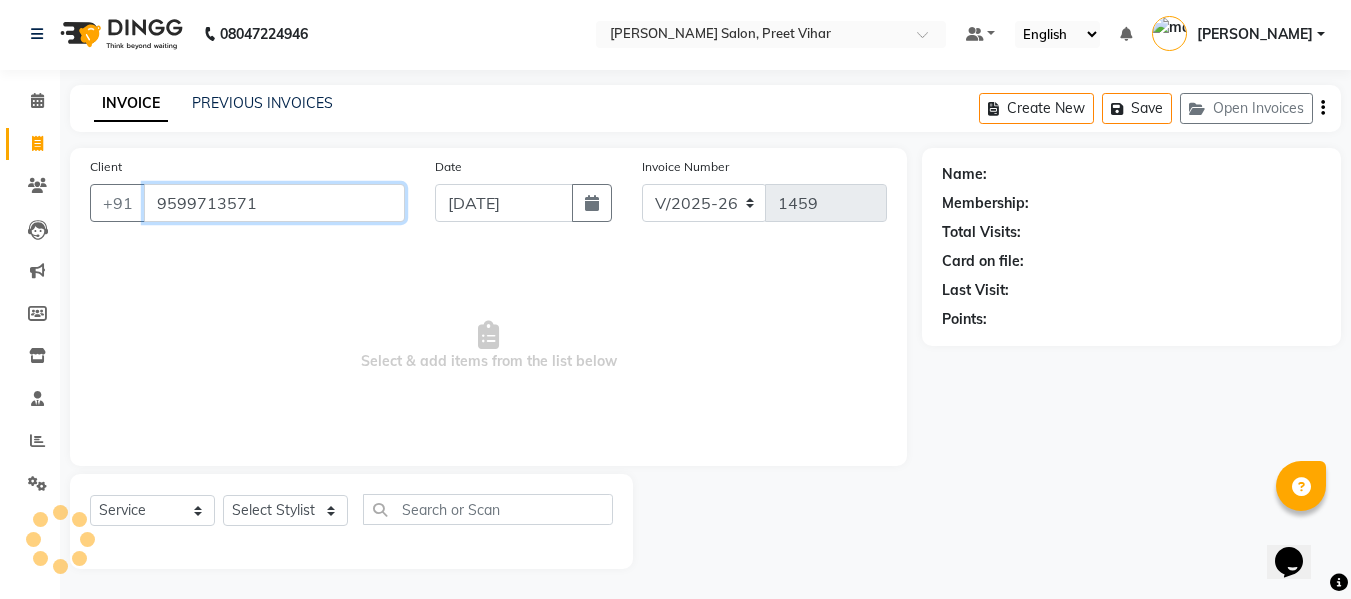 type on "9599713571" 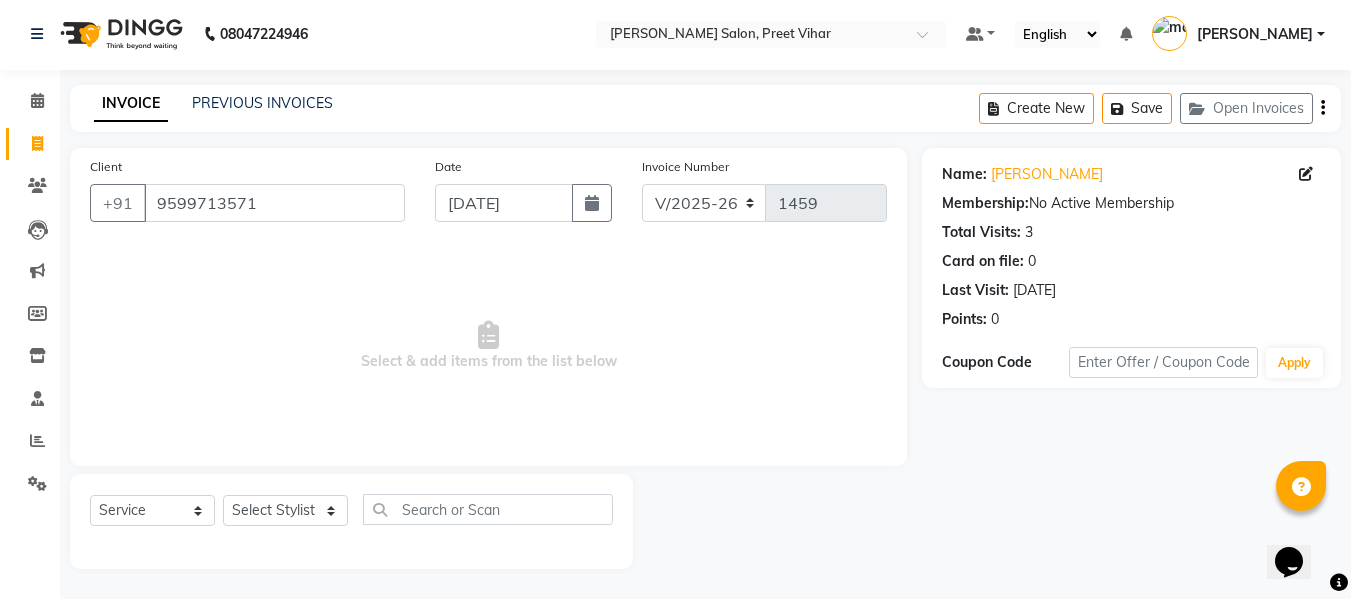 click on "Select  Service  Product  Membership  Package Voucher Prepaid Gift Card  Select Stylist Afsar salmani Amjad Khan Armaan  Dipika fardeen Kajal Tyagi Kirti Rajput madonna Nikhil Prince Rizwan Samaksh Shahnawaz  Twinkle Gupta" 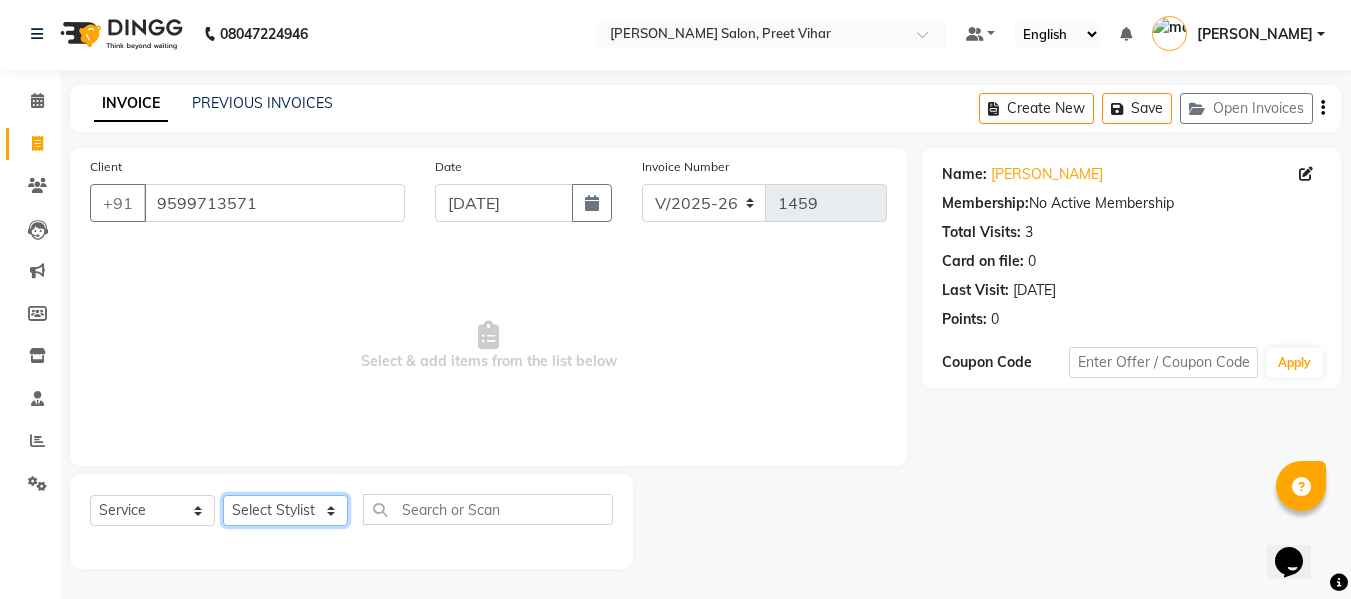 click on "Select Stylist [PERSON_NAME] [PERSON_NAME] Armaan  Dipika [PERSON_NAME] [PERSON_NAME] [PERSON_NAME] [PERSON_NAME] Nikhil [PERSON_NAME] [PERSON_NAME]  Twinkle Gupta" 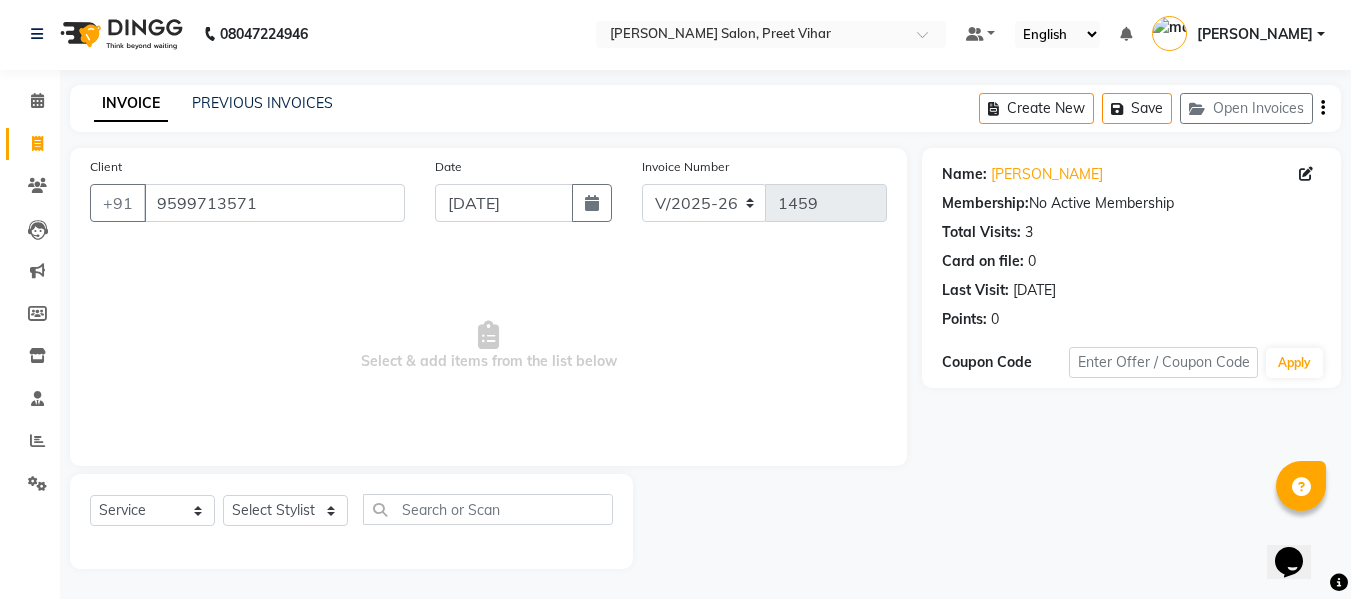 click on "Name: Mr. Naveen Kumar Membership:  No Active Membership  Total Visits:  3 Card on file:  0 Last Visit:   28-06-2025 Points:   0  Coupon Code Apply" 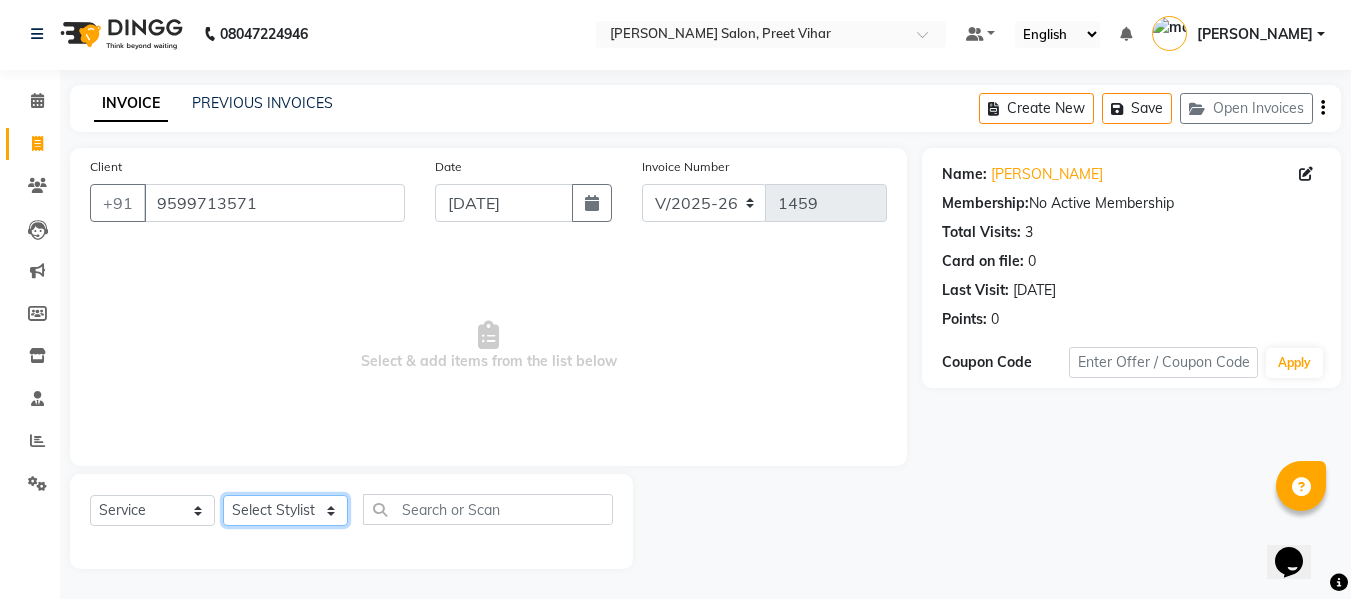 click on "Select Stylist [PERSON_NAME] [PERSON_NAME] Armaan  Dipika [PERSON_NAME] [PERSON_NAME] [PERSON_NAME] [PERSON_NAME] Nikhil [PERSON_NAME] [PERSON_NAME]  Twinkle Gupta" 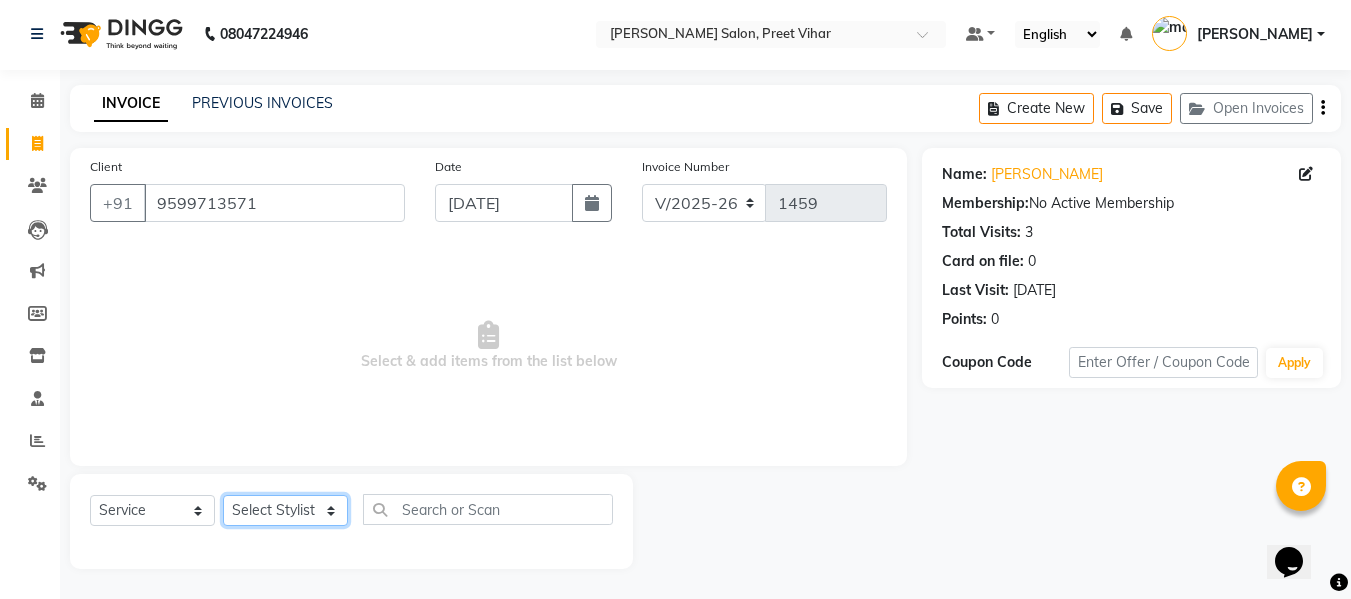select on "85906" 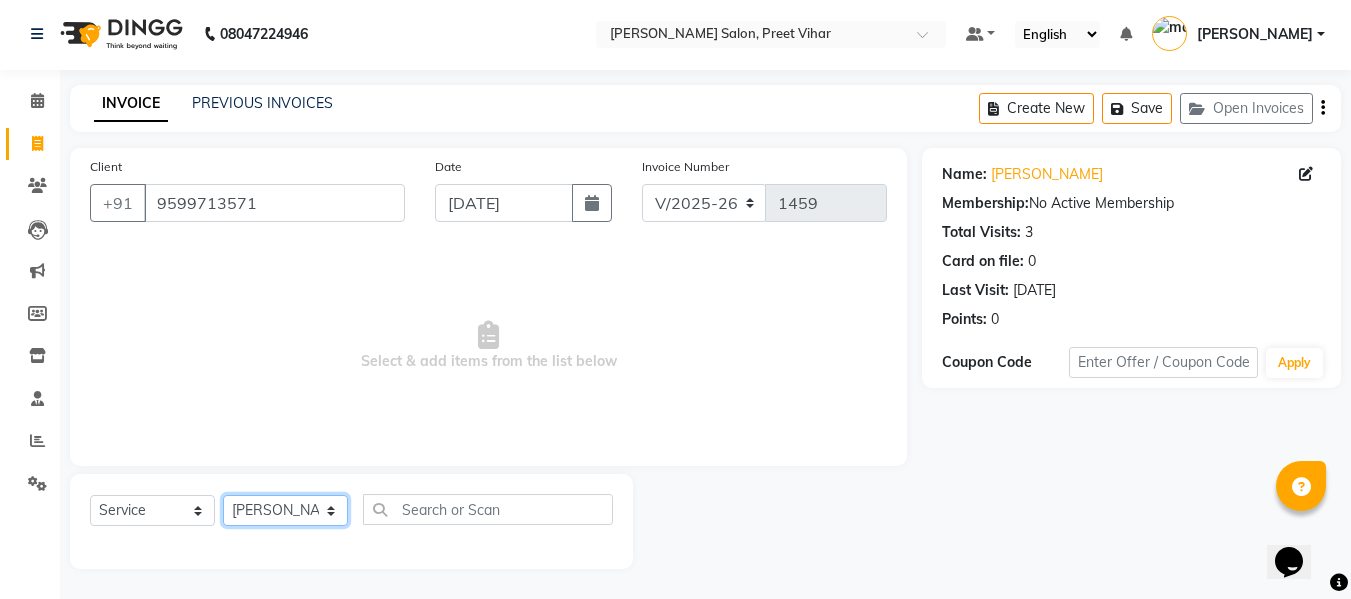 click on "Select Stylist [PERSON_NAME] [PERSON_NAME] Armaan  Dipika [PERSON_NAME] [PERSON_NAME] [PERSON_NAME] [PERSON_NAME] Nikhil [PERSON_NAME] [PERSON_NAME]  Twinkle Gupta" 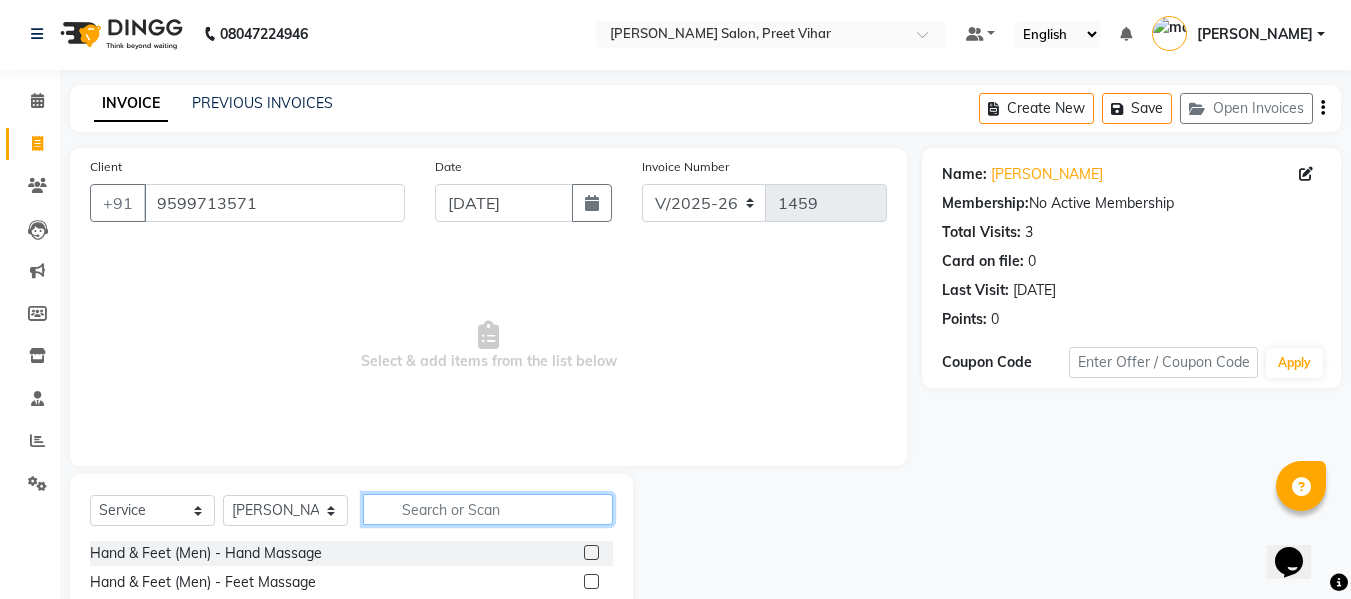 click 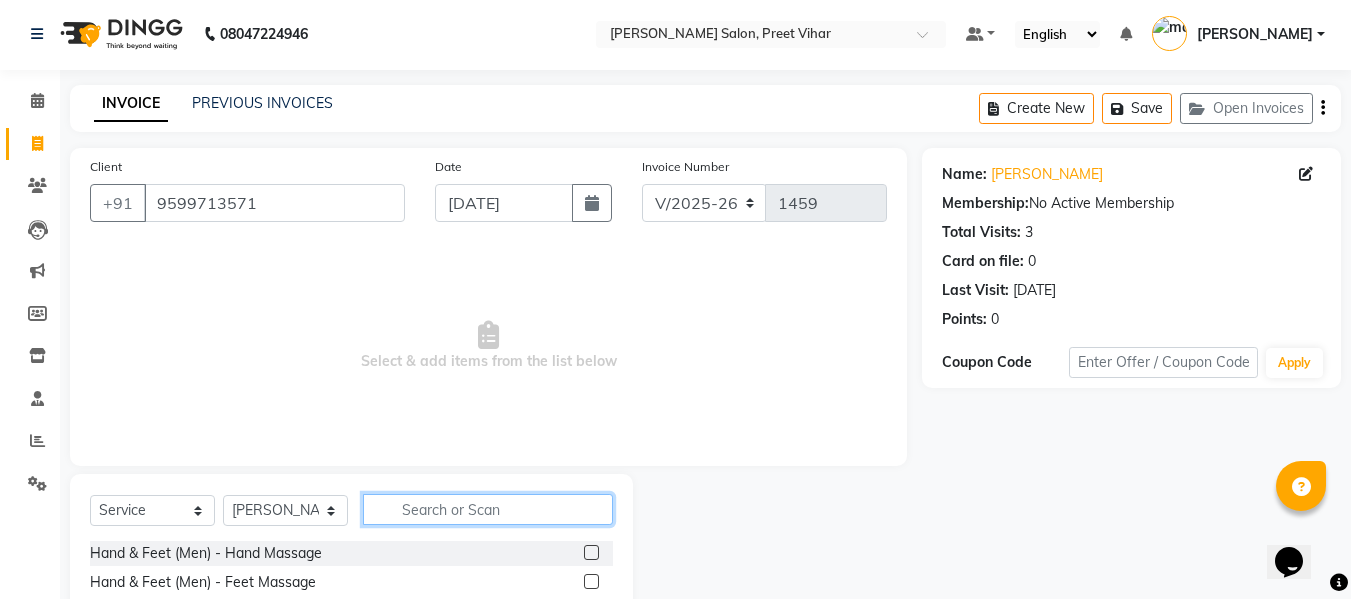 click 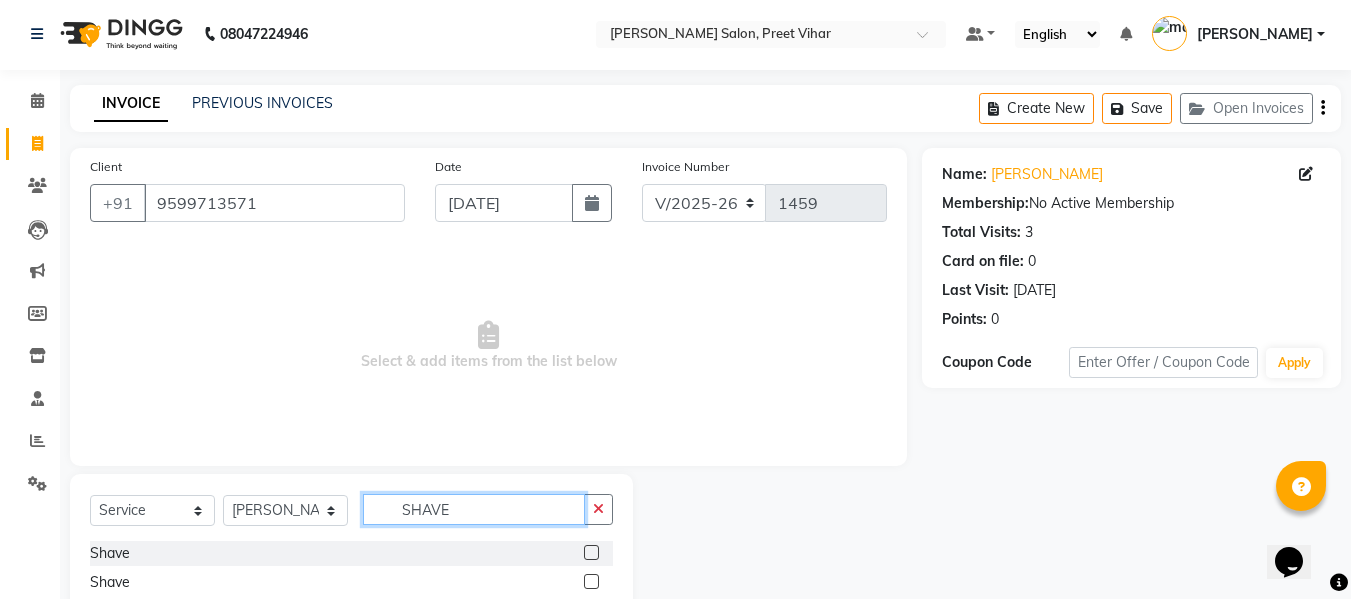 type on "SHAVE" 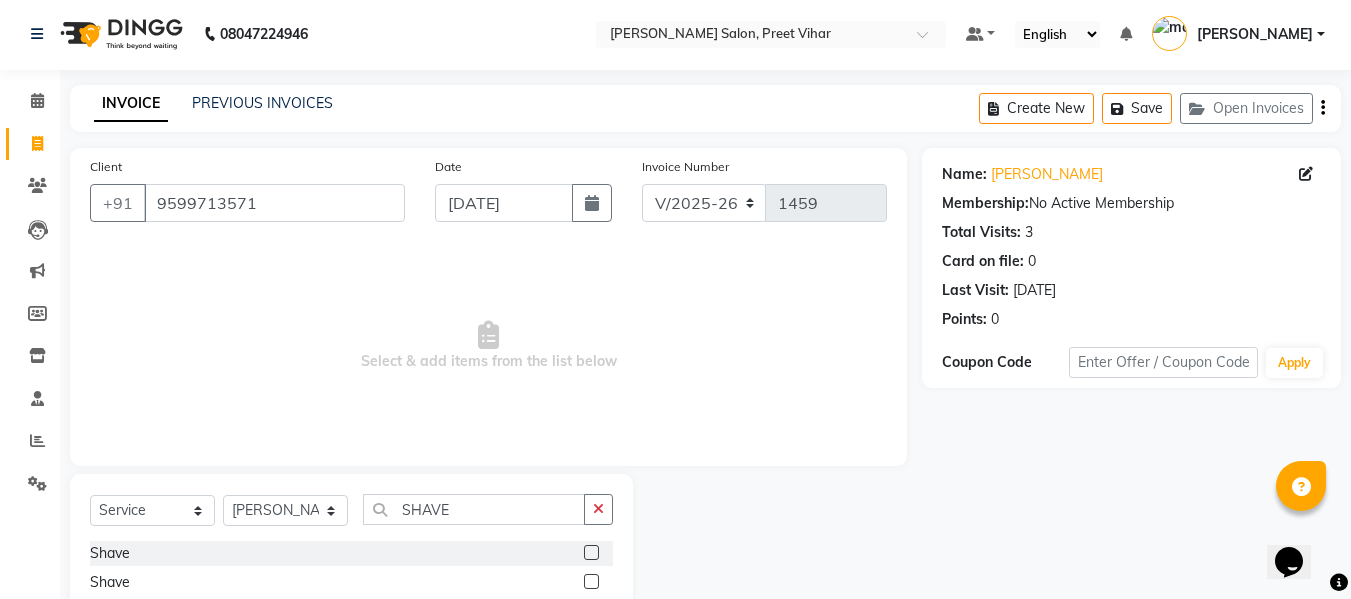 click 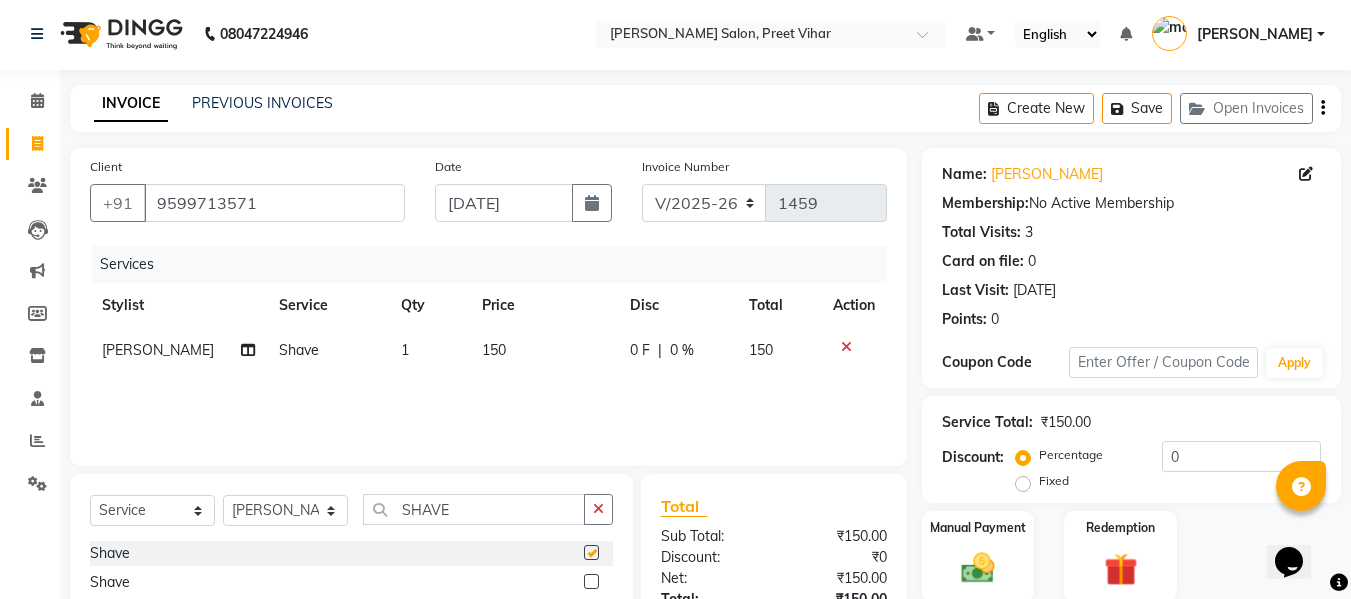 checkbox on "false" 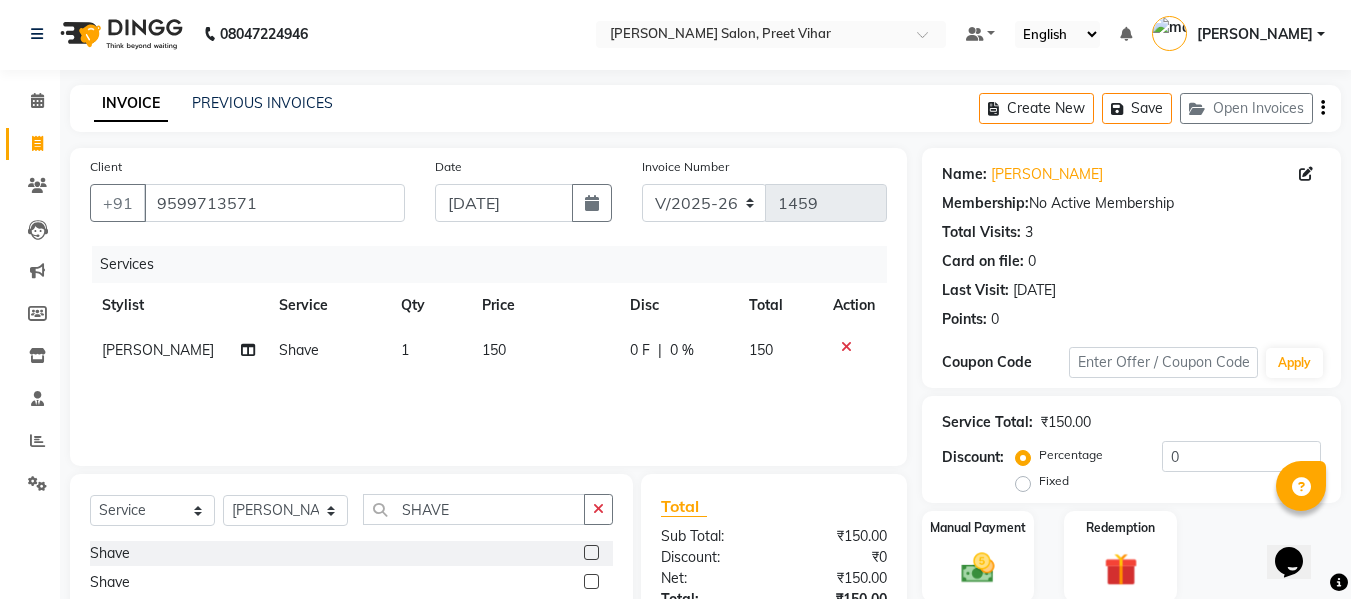 scroll, scrollTop: 159, scrollLeft: 0, axis: vertical 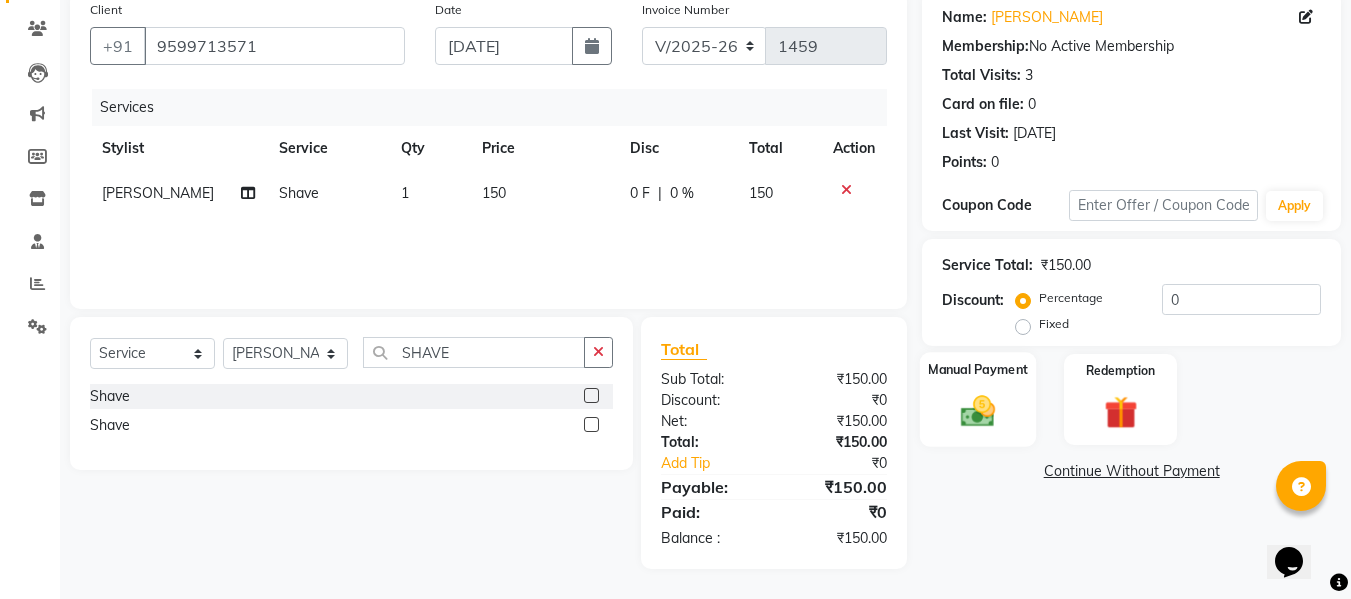 click 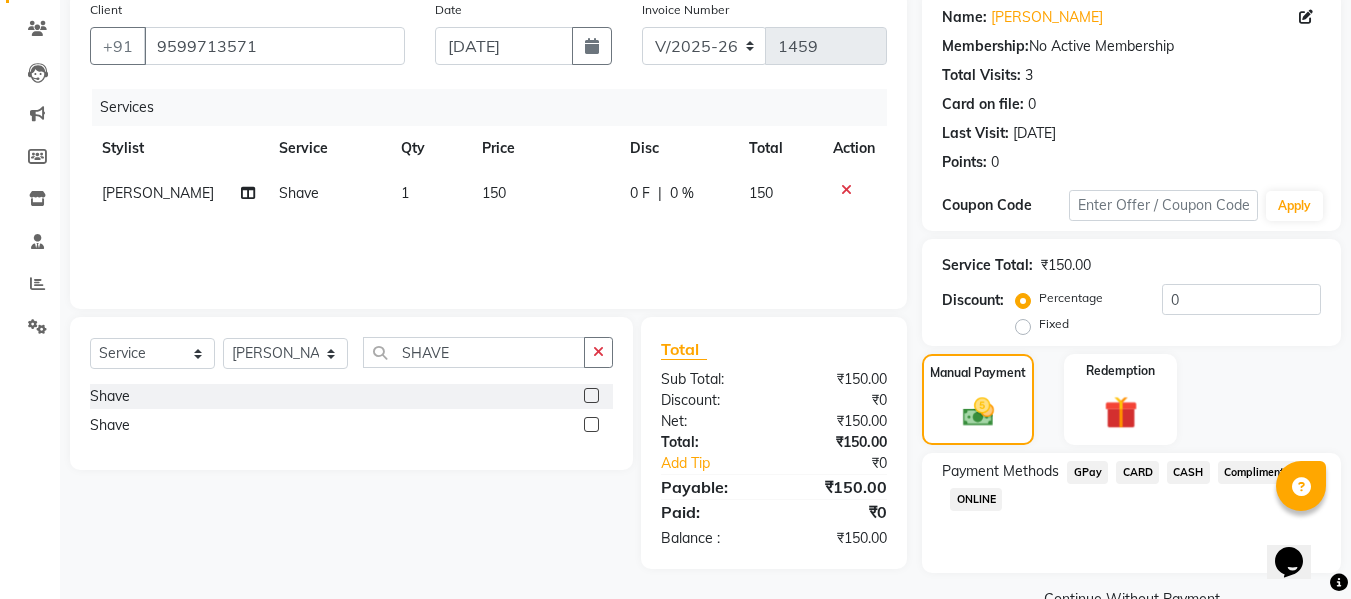 click on "GPay" 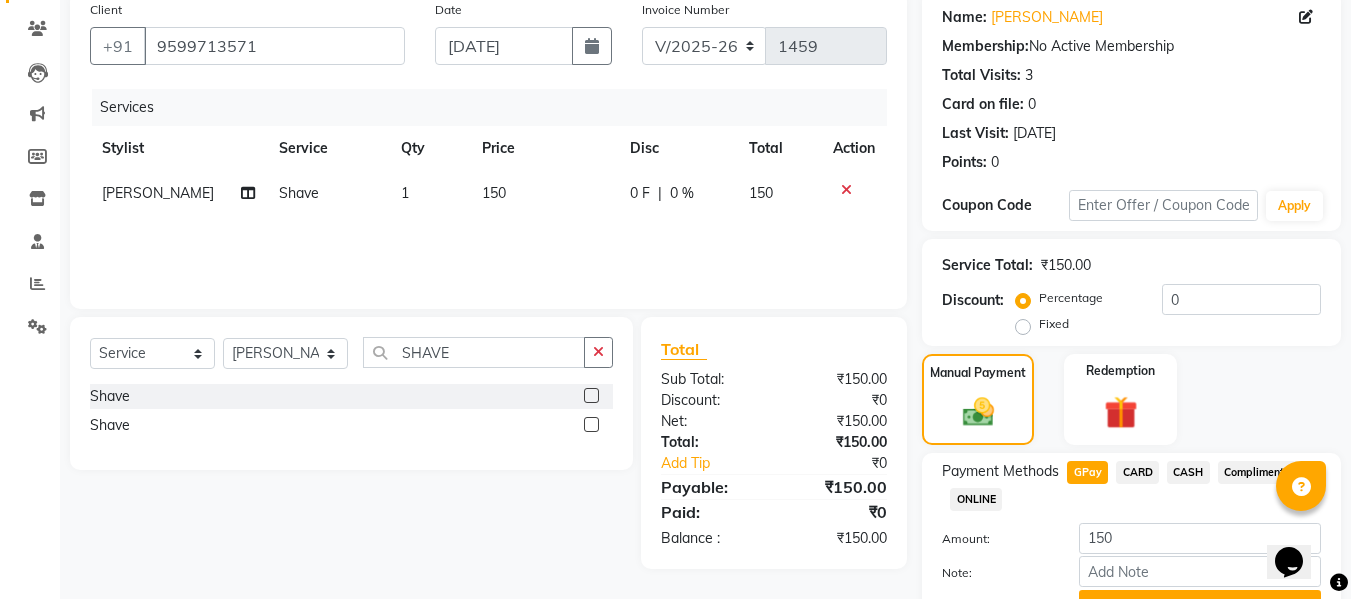 scroll, scrollTop: 260, scrollLeft: 0, axis: vertical 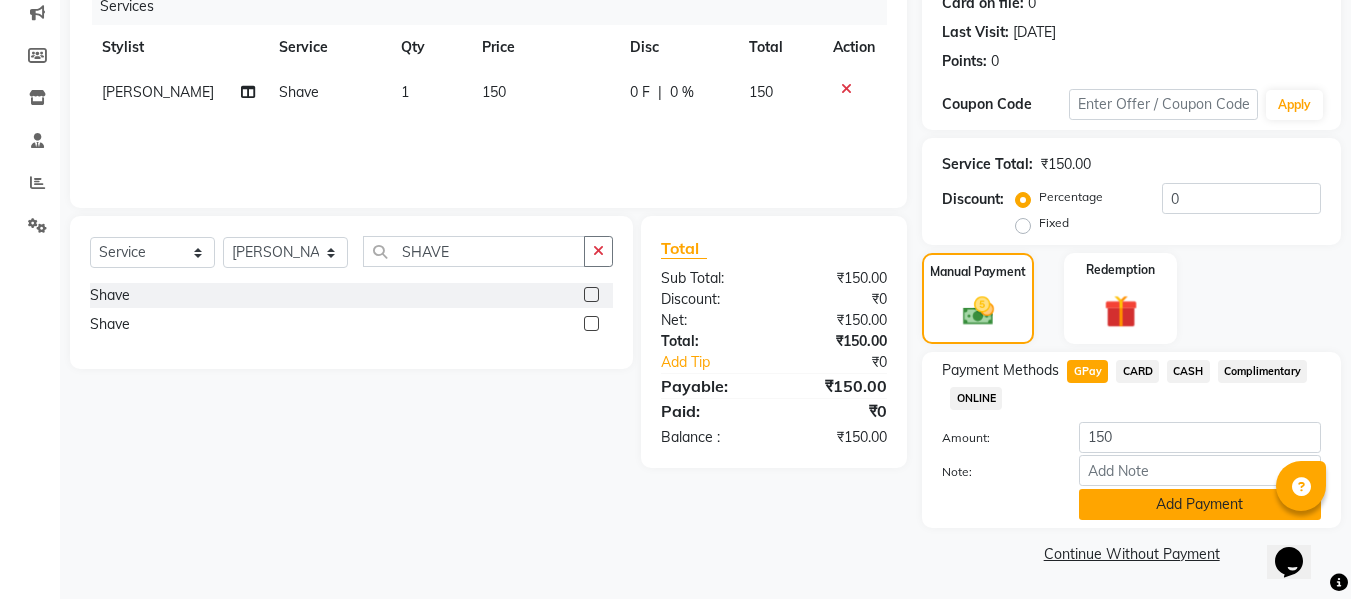 click on "Add Payment" 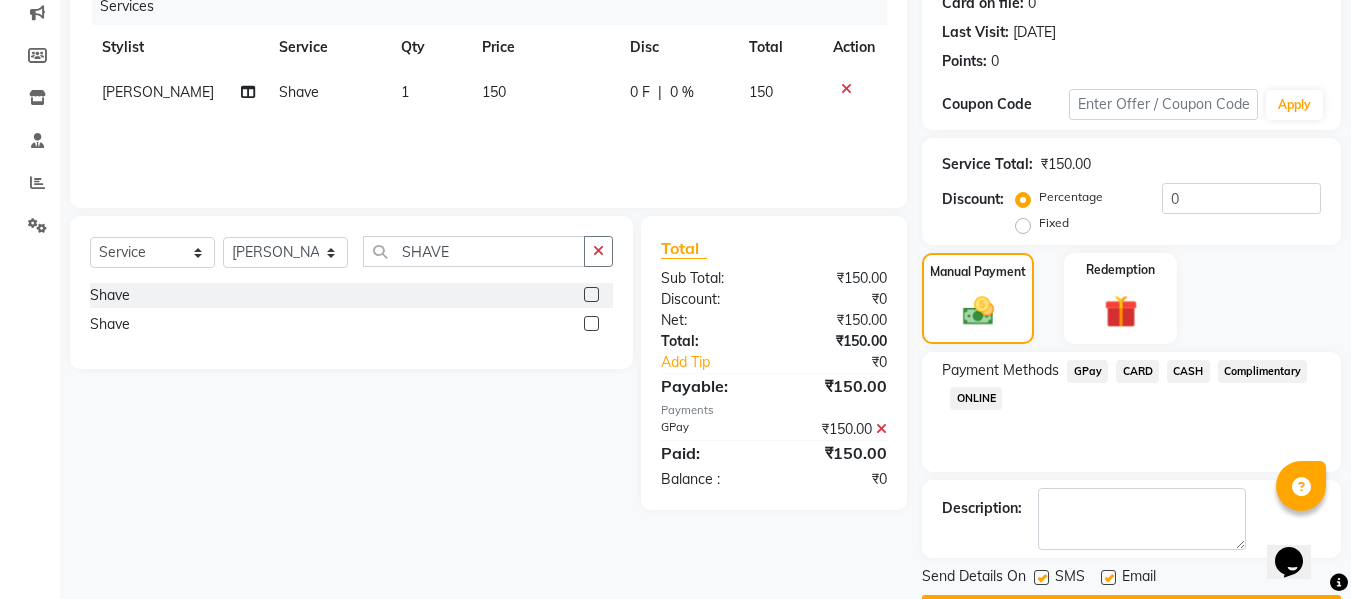 scroll, scrollTop: 317, scrollLeft: 0, axis: vertical 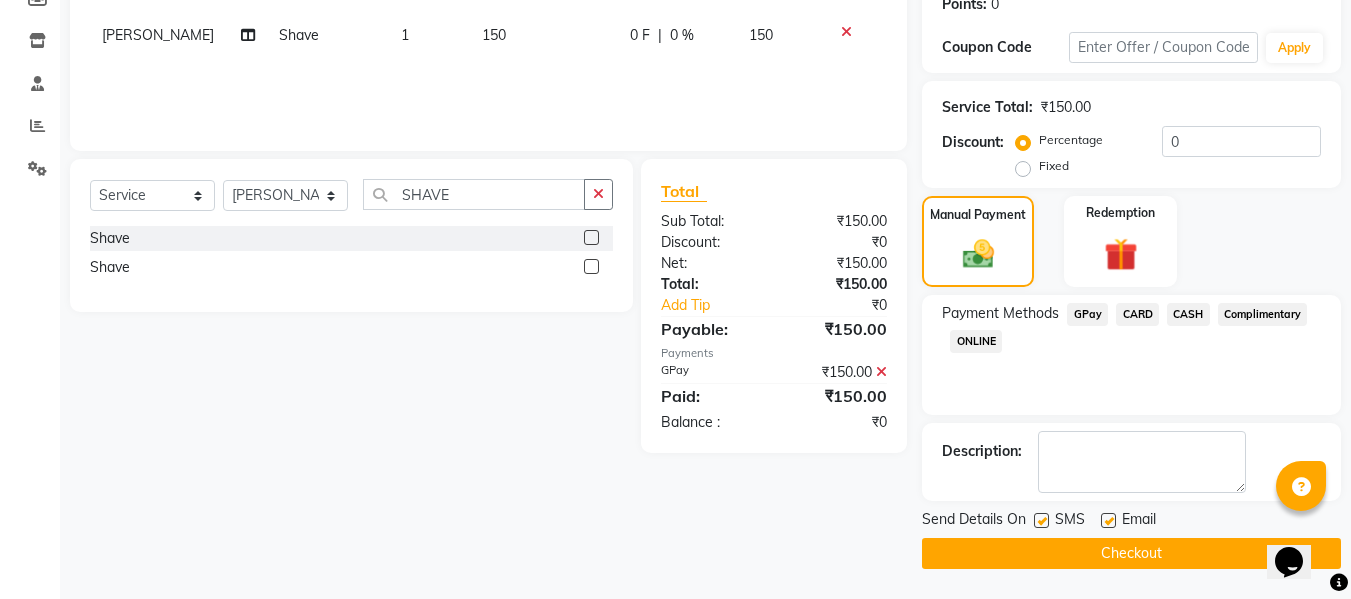click on "Checkout" 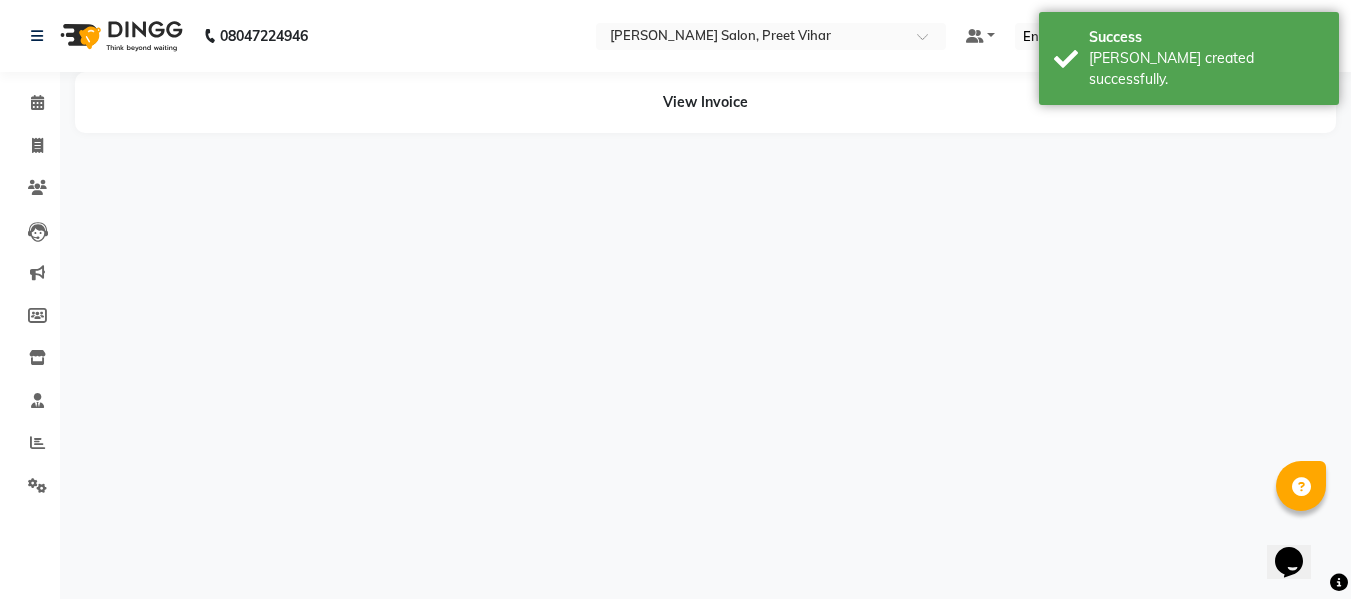 scroll, scrollTop: 0, scrollLeft: 0, axis: both 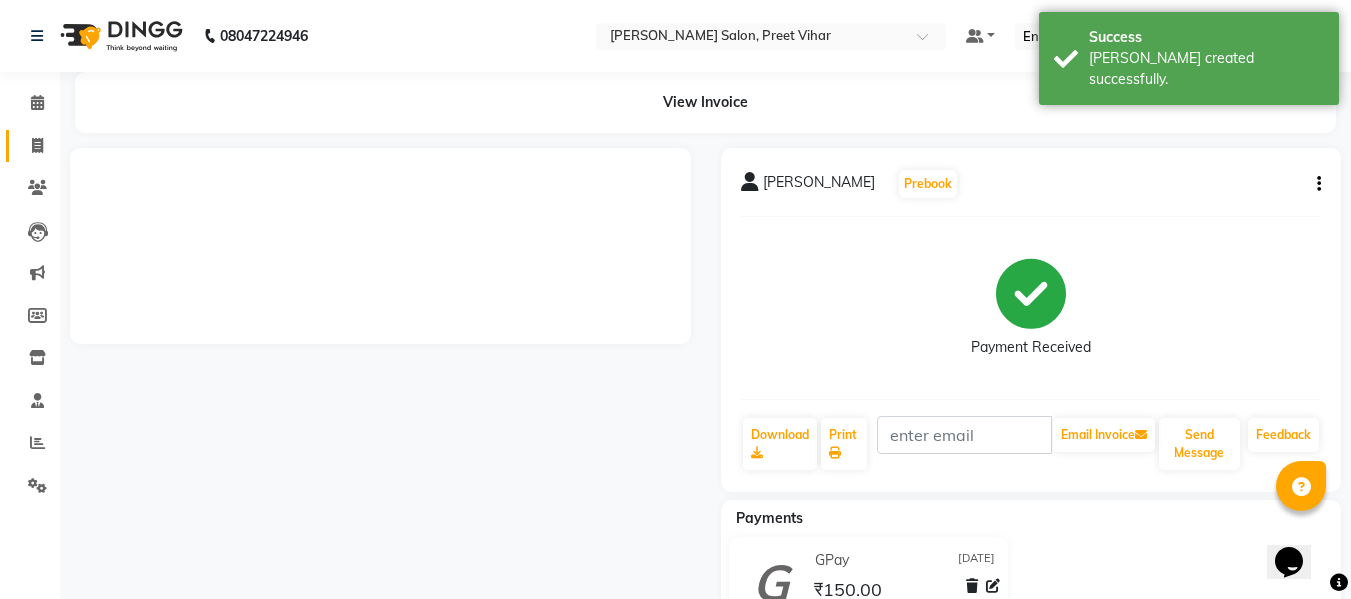 click 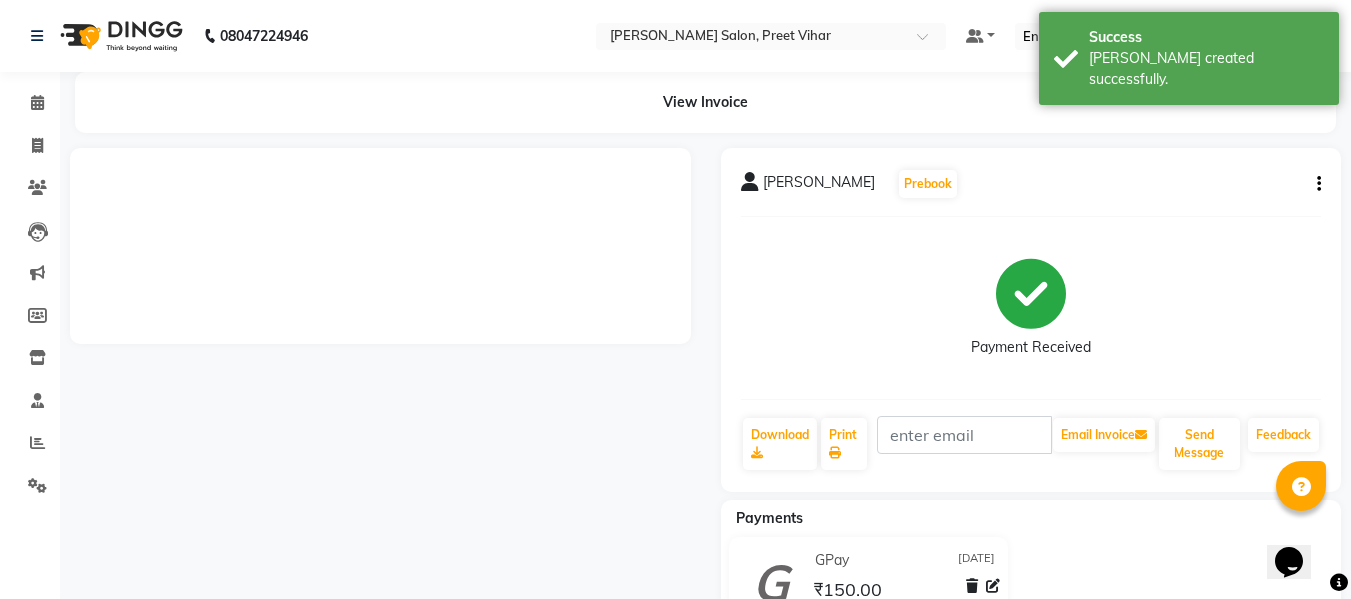 select on "service" 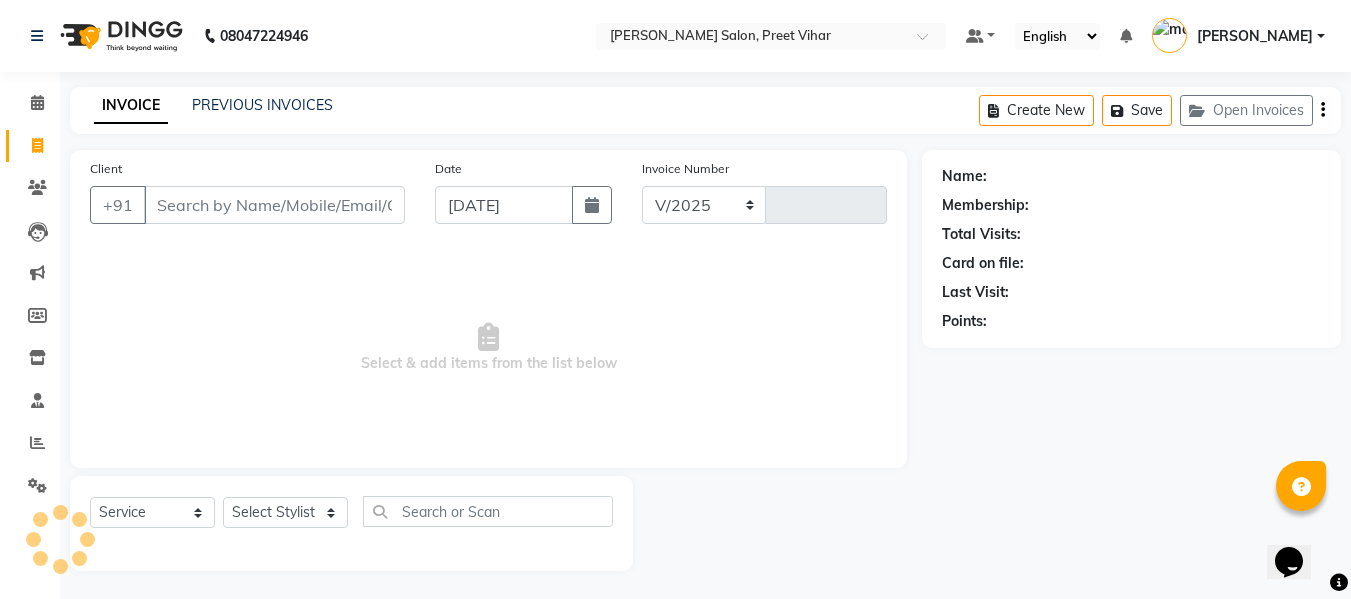 select on "6469" 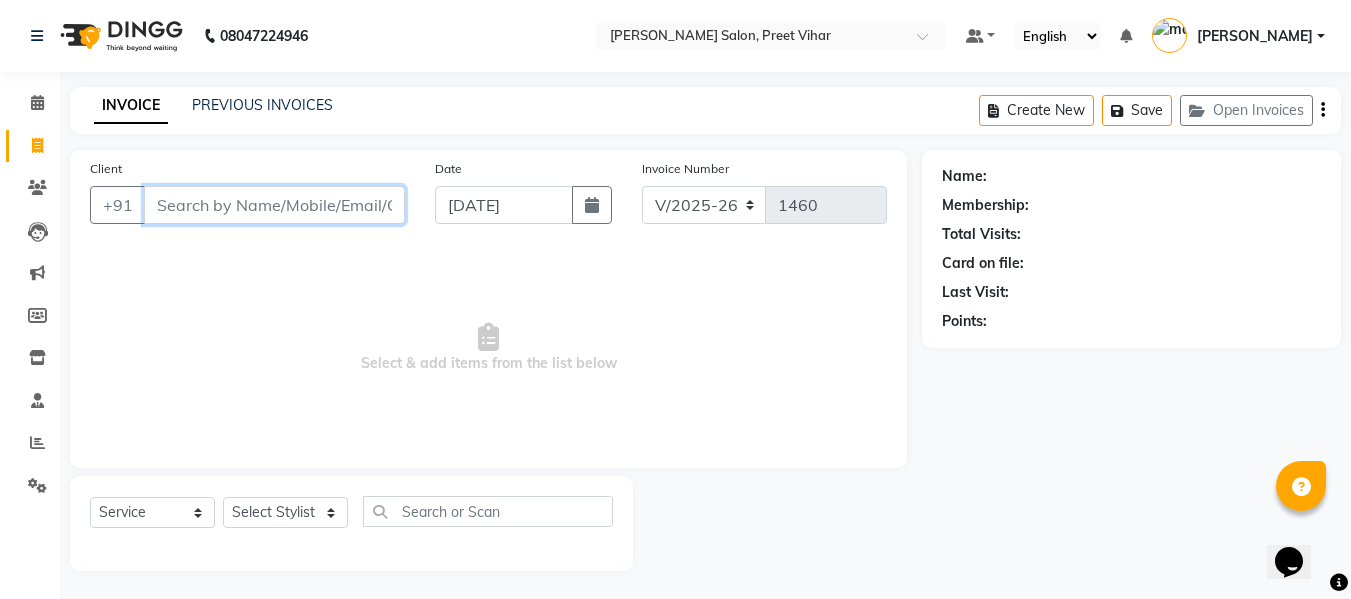 scroll, scrollTop: 2, scrollLeft: 0, axis: vertical 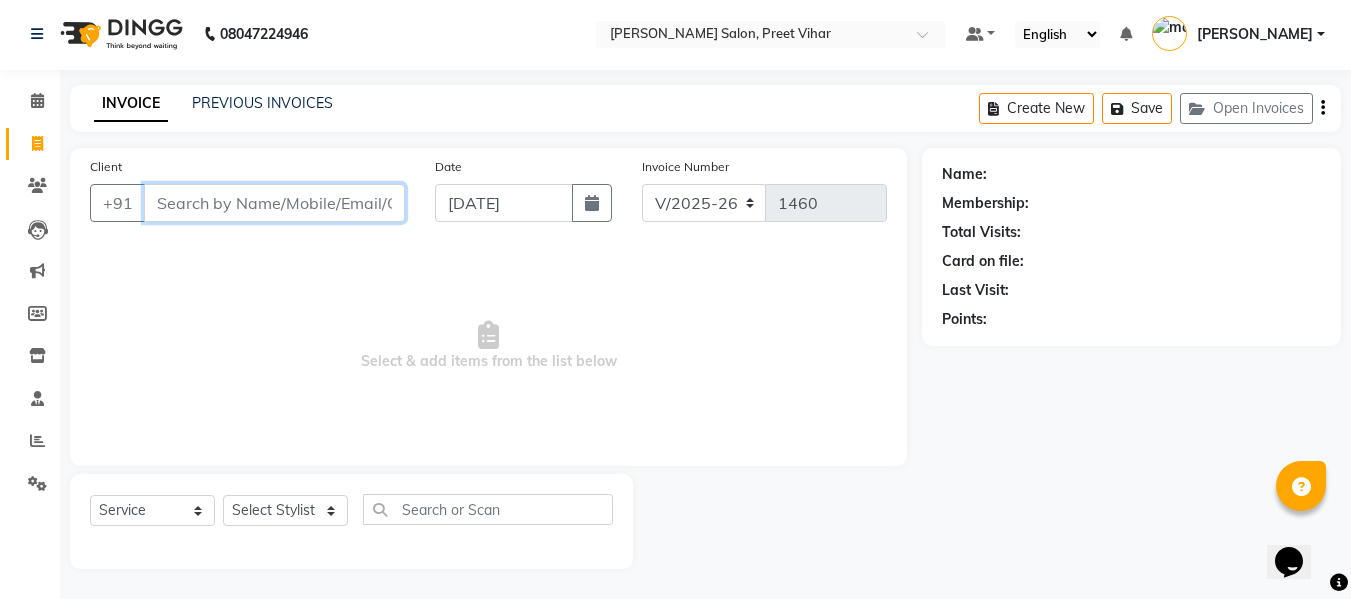 click on "Client" at bounding box center (274, 203) 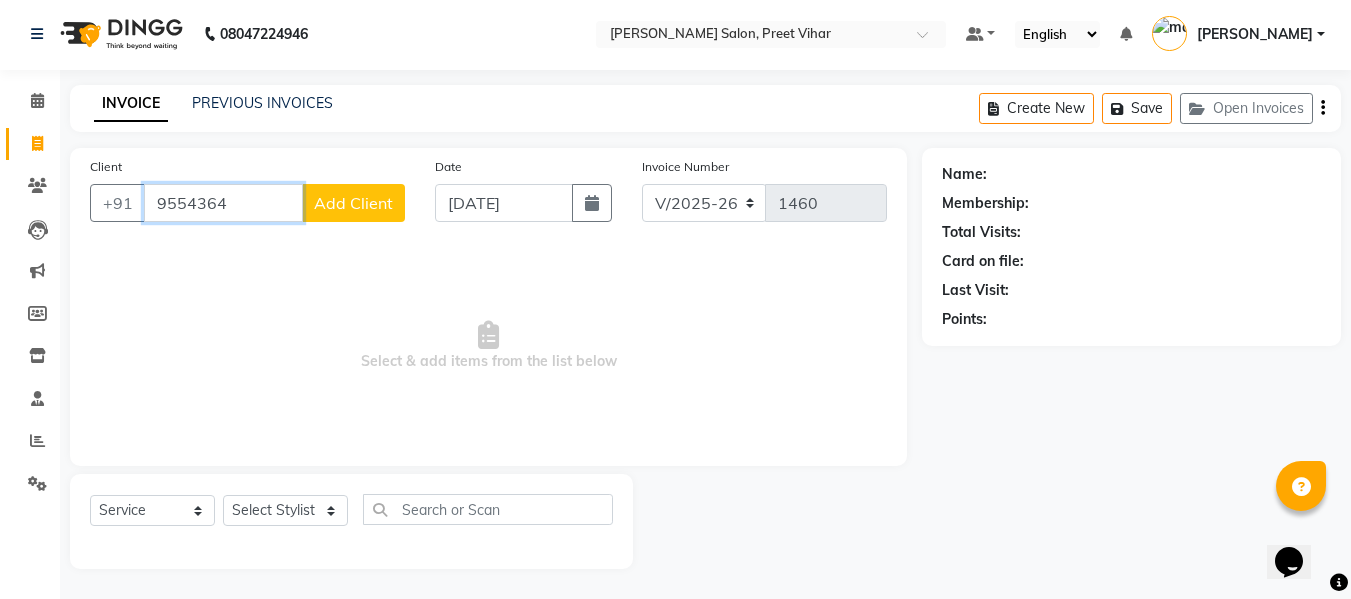 click on "9554364" at bounding box center [223, 203] 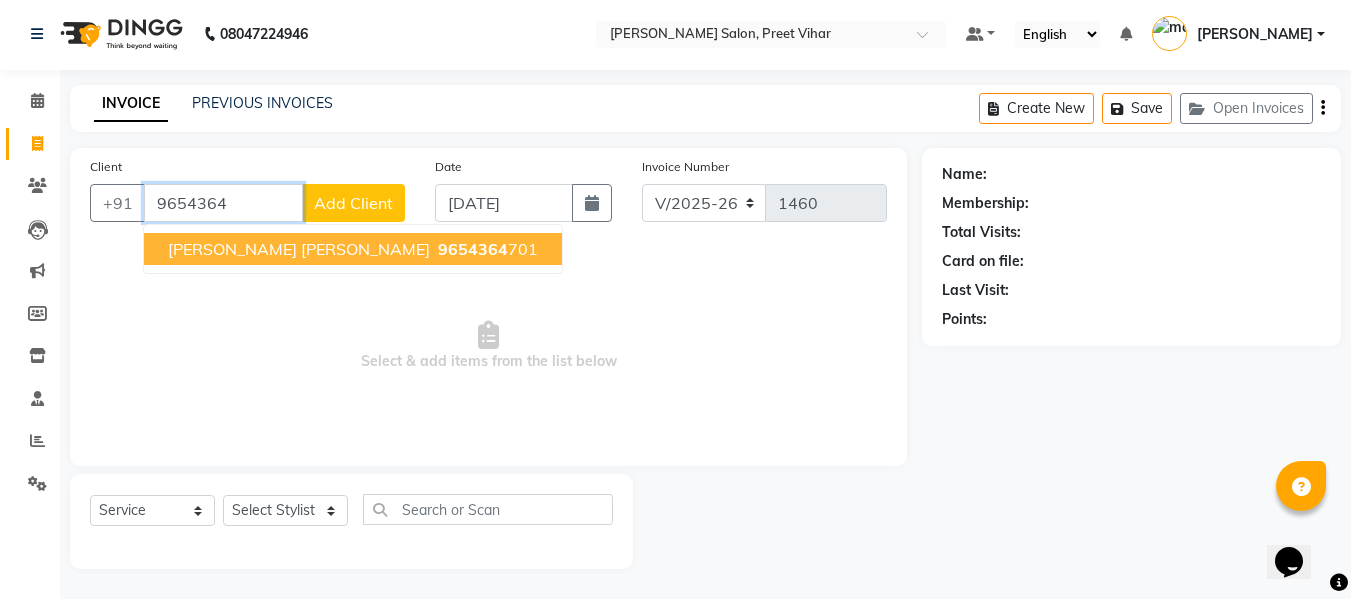 click on "Ms. Rajman preet kaur" at bounding box center (299, 249) 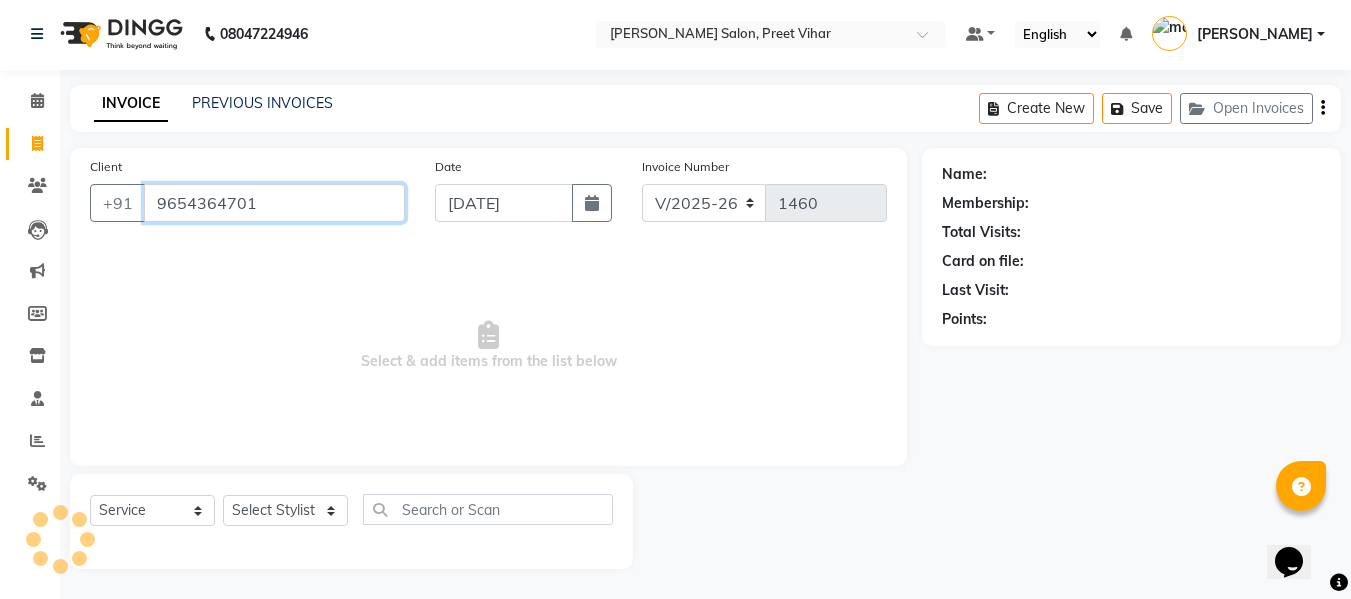 type on "9654364701" 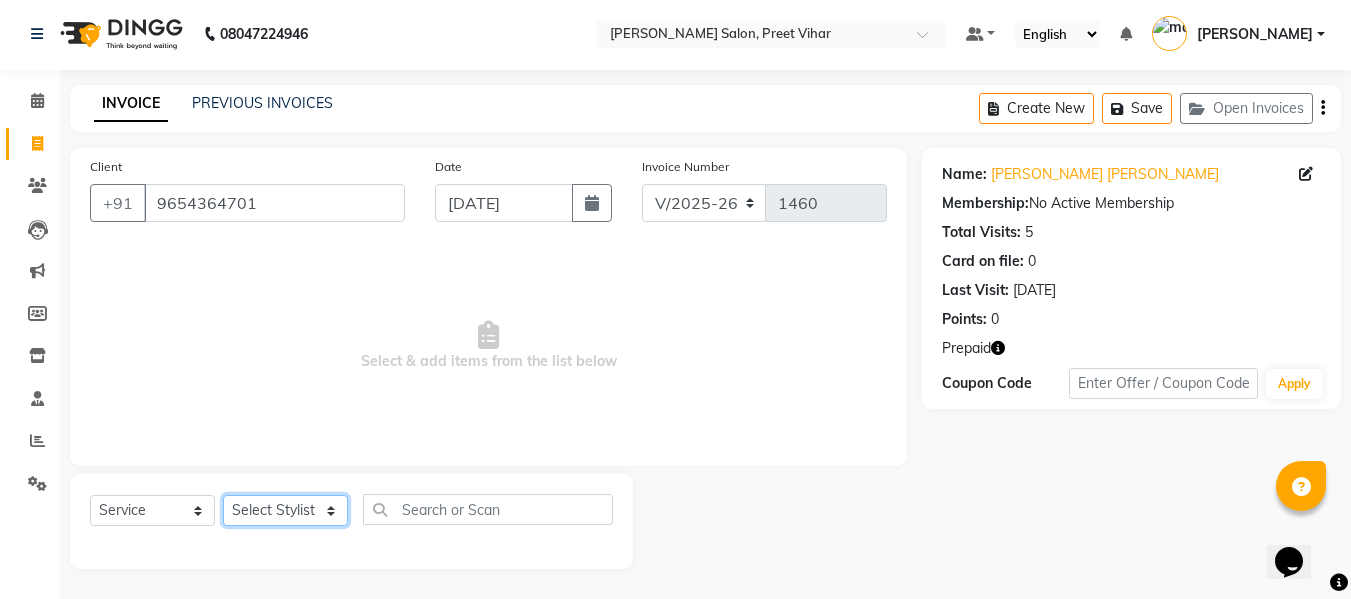 click on "Select Stylist [PERSON_NAME] [PERSON_NAME] Armaan  Dipika [PERSON_NAME] [PERSON_NAME] [PERSON_NAME] [PERSON_NAME] Nikhil [PERSON_NAME] [PERSON_NAME]  Twinkle Gupta" 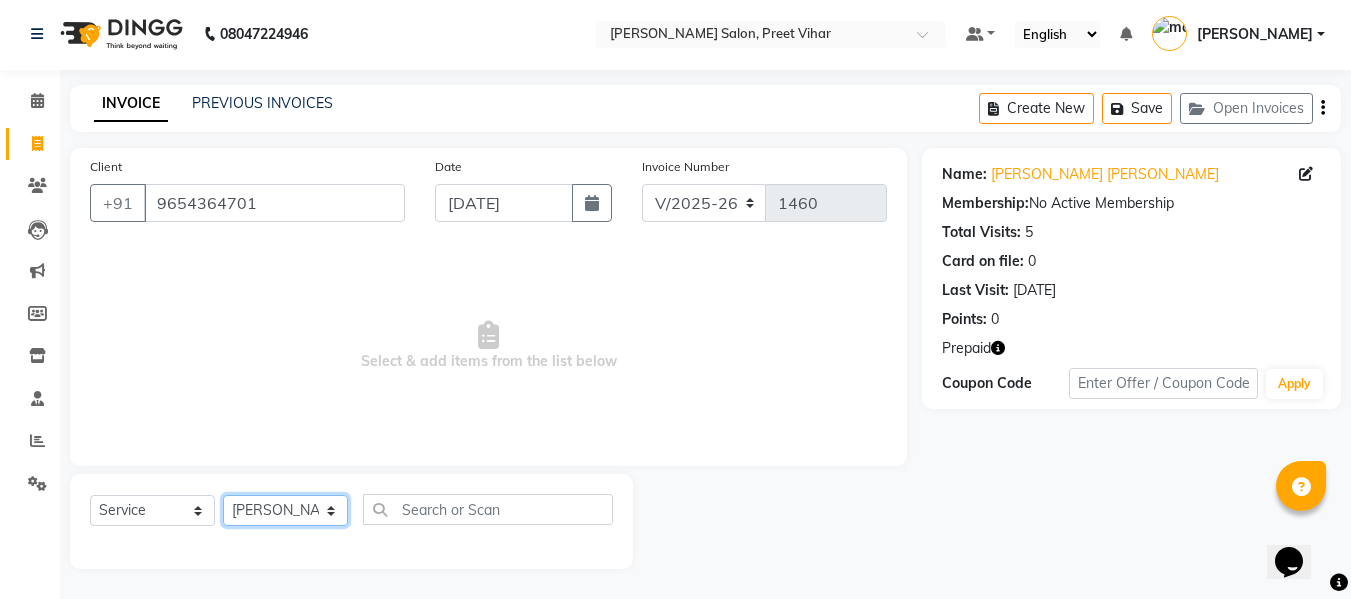 click on "Select Stylist [PERSON_NAME] [PERSON_NAME] Armaan  Dipika [PERSON_NAME] [PERSON_NAME] [PERSON_NAME] [PERSON_NAME] Nikhil [PERSON_NAME] [PERSON_NAME]  Twinkle Gupta" 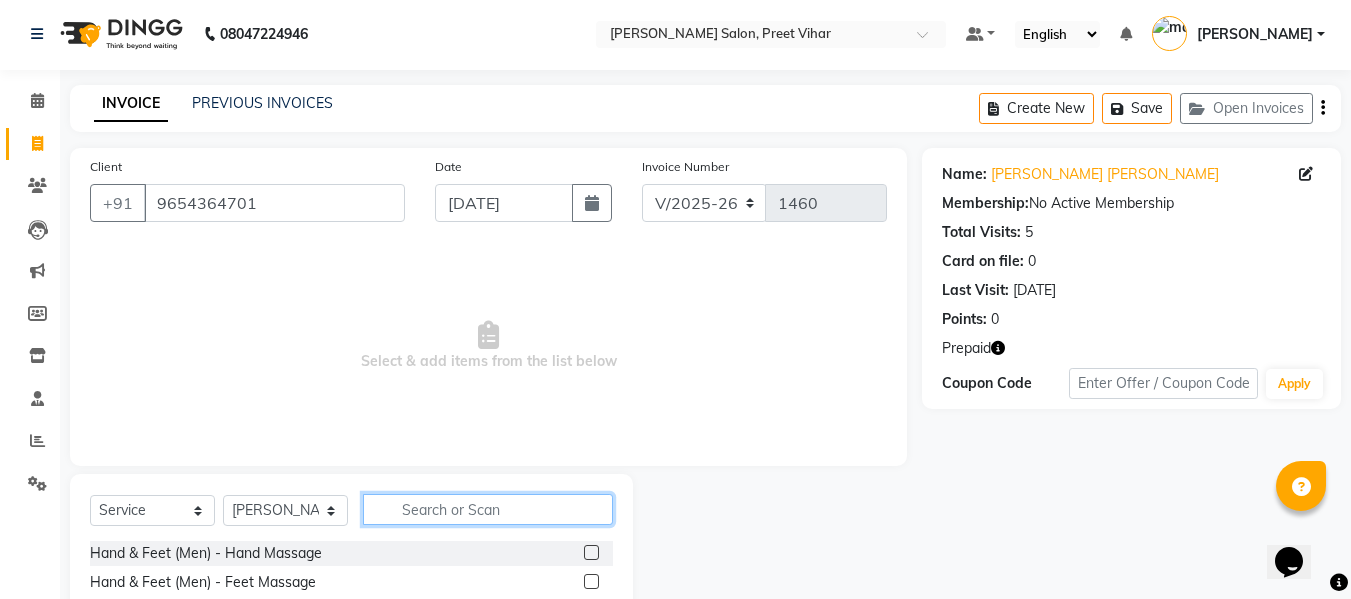click 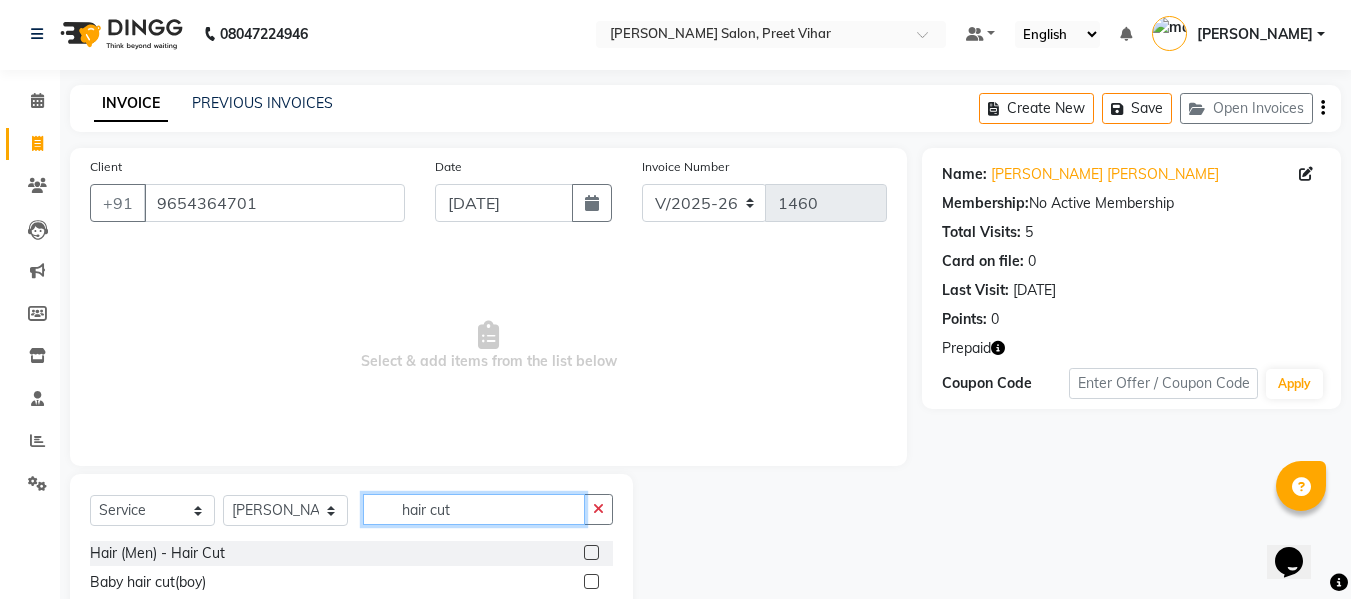 type on "hair cut" 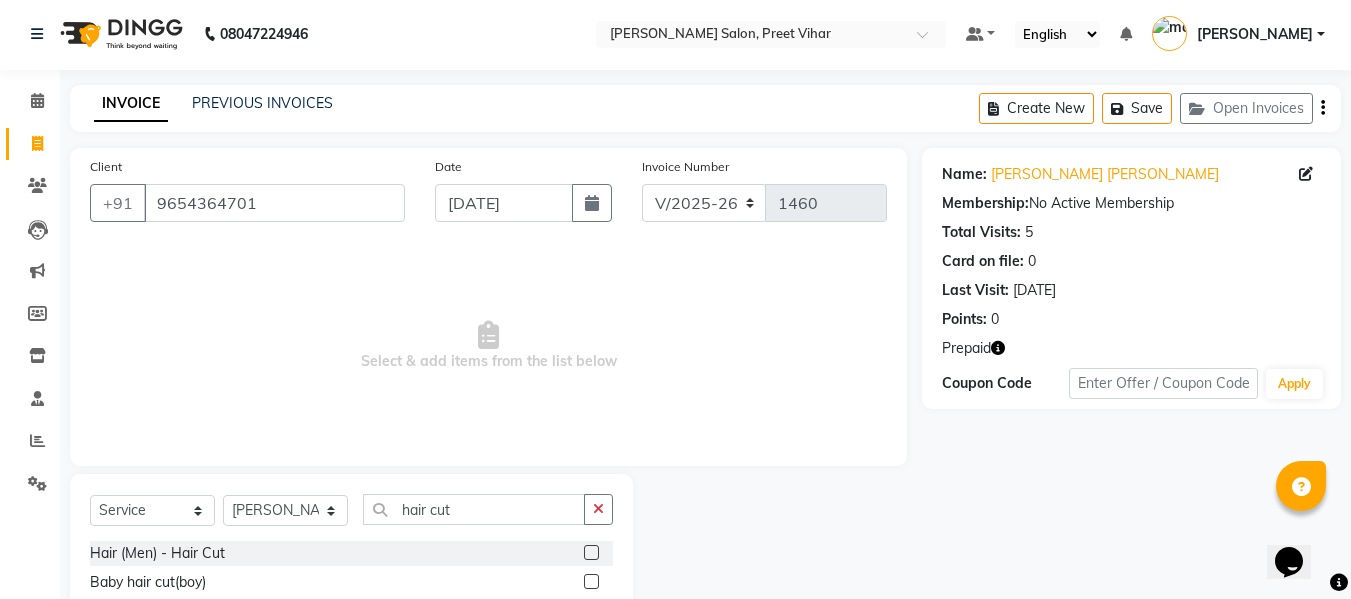 click 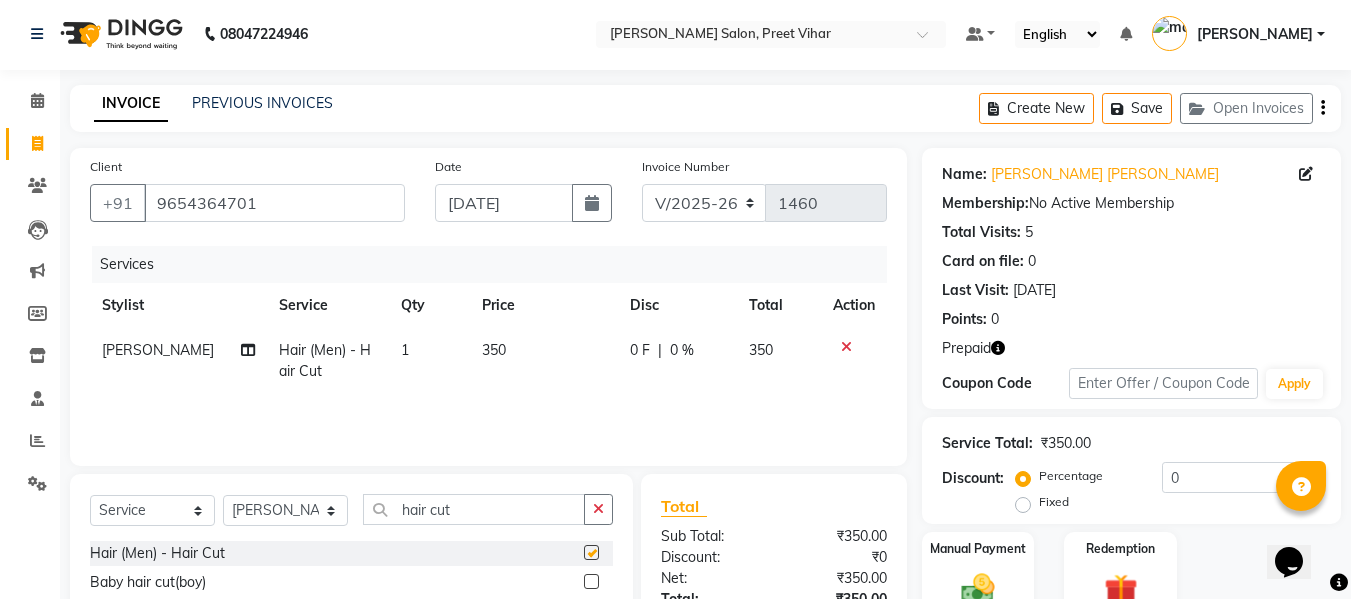 checkbox on "false" 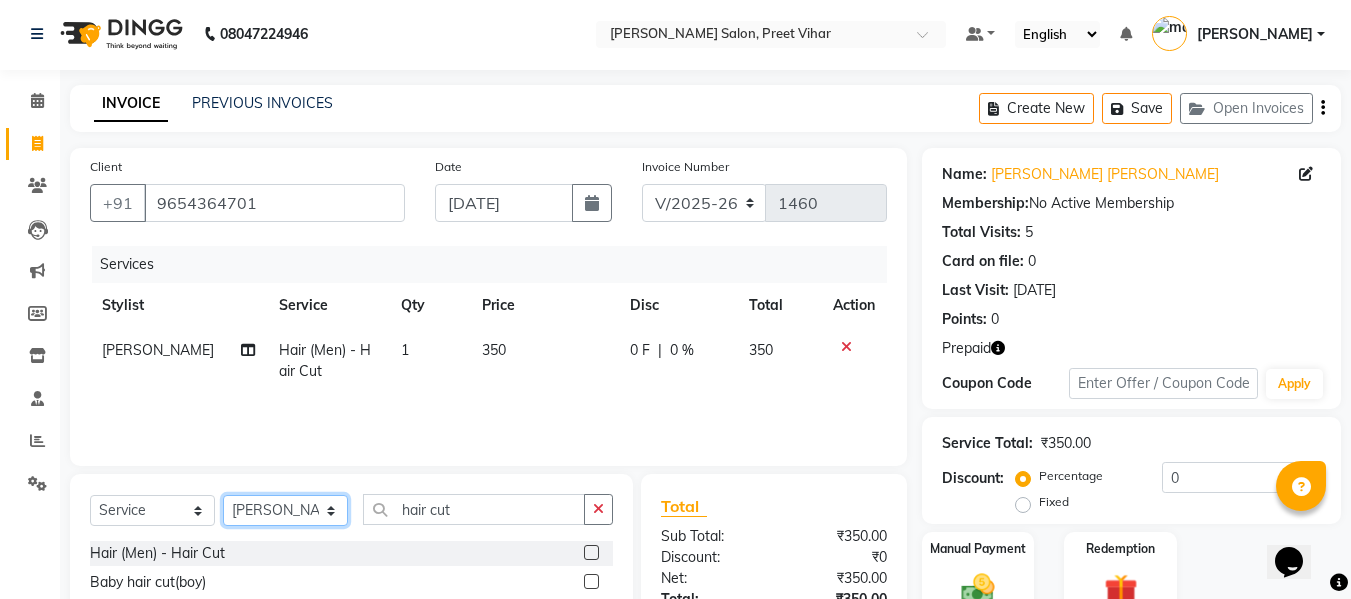 click on "Select Stylist [PERSON_NAME] [PERSON_NAME] Armaan  Dipika [PERSON_NAME] [PERSON_NAME] [PERSON_NAME] [PERSON_NAME] Nikhil [PERSON_NAME] [PERSON_NAME]  Twinkle Gupta" 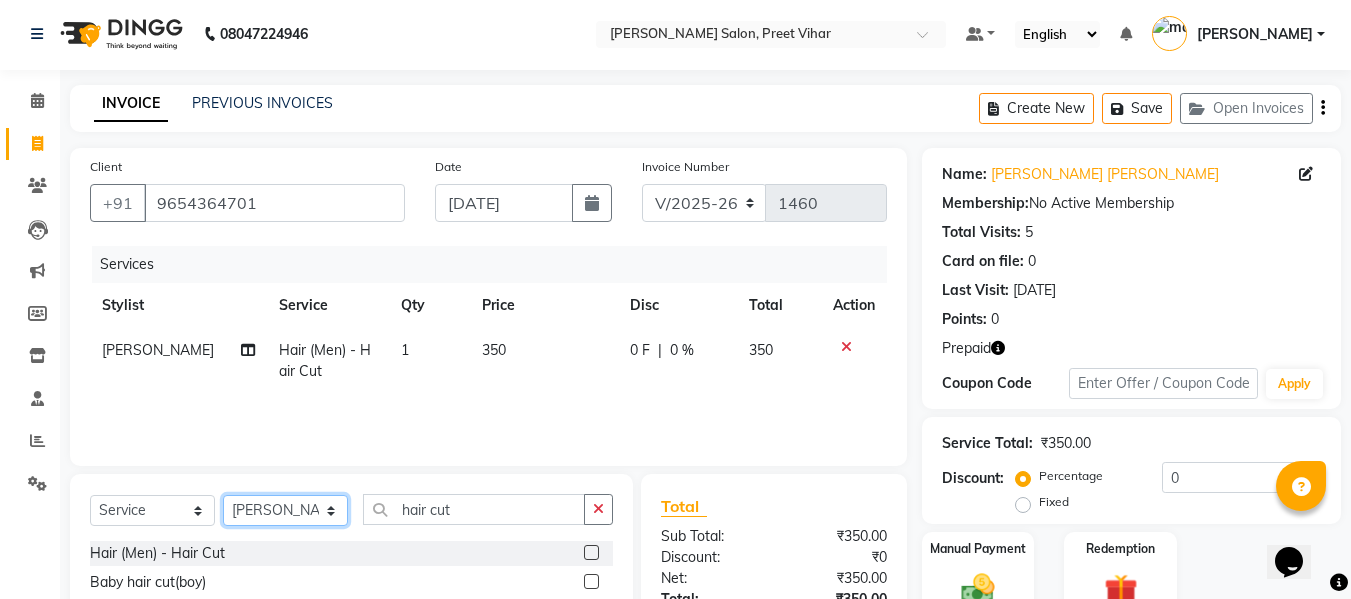 select on "85118" 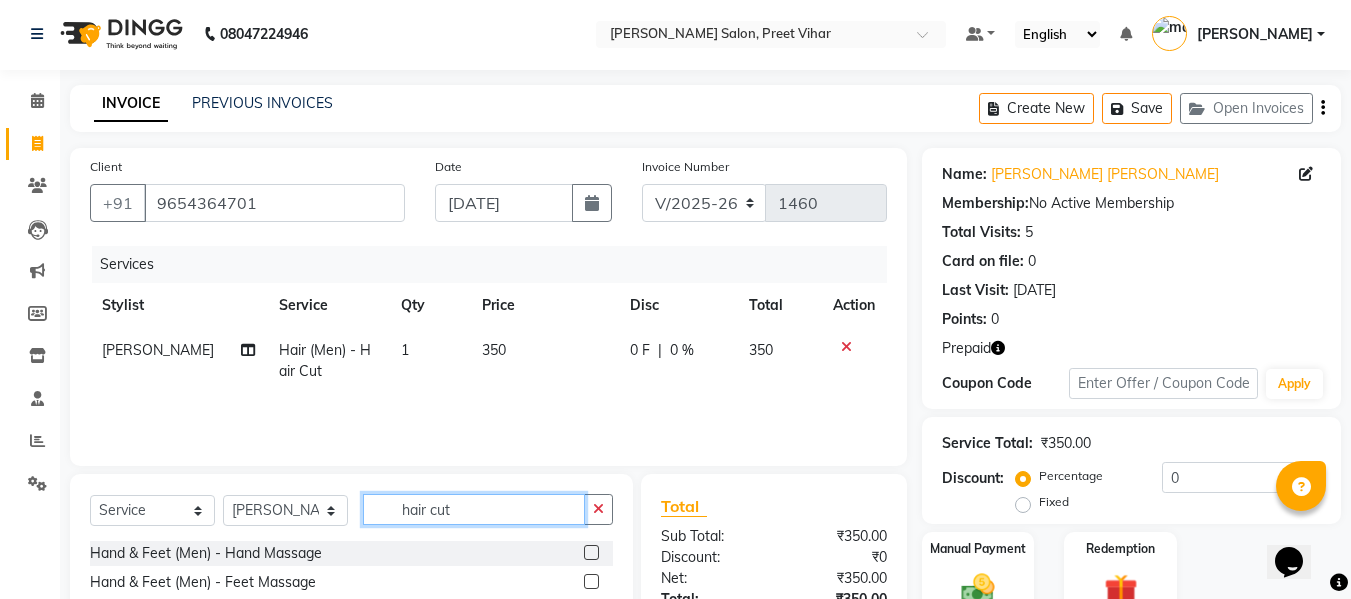 click on "hair cut" 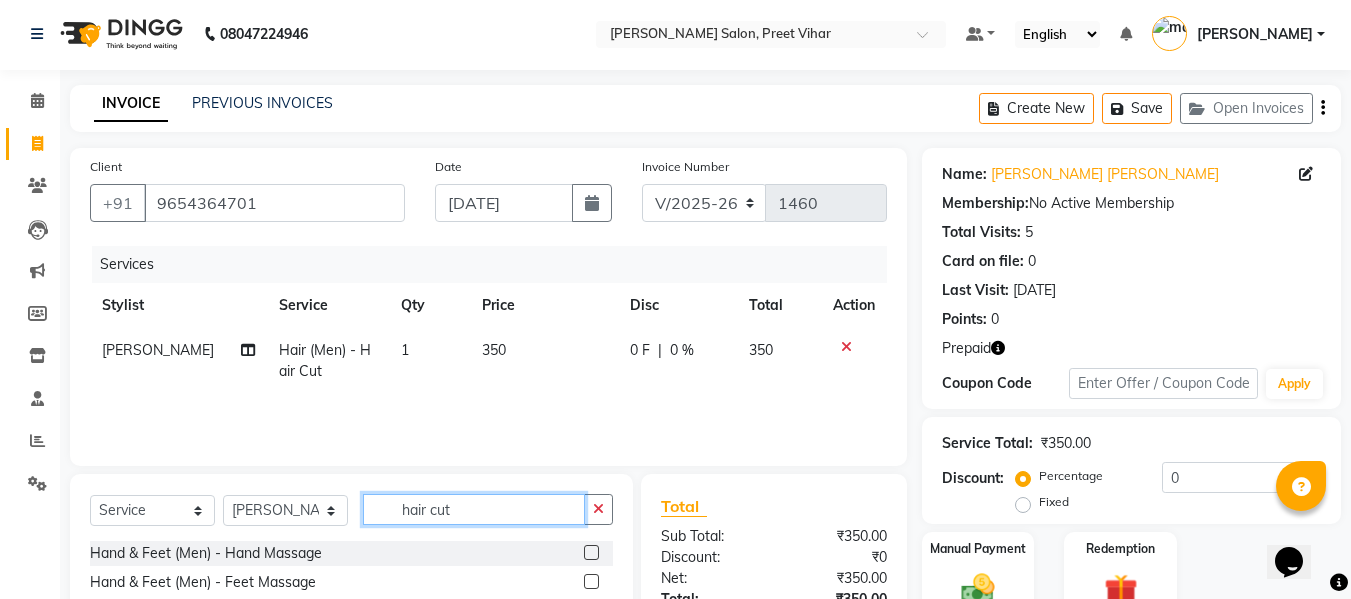 click on "hair cut" 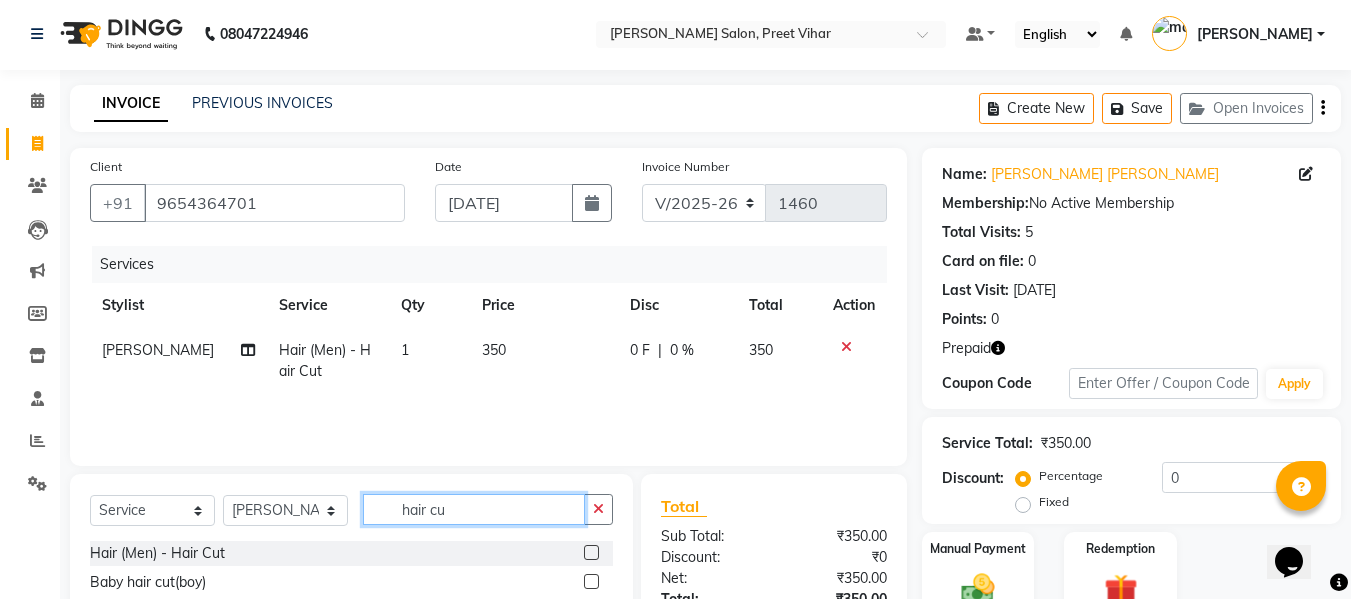 type on "hair cu" 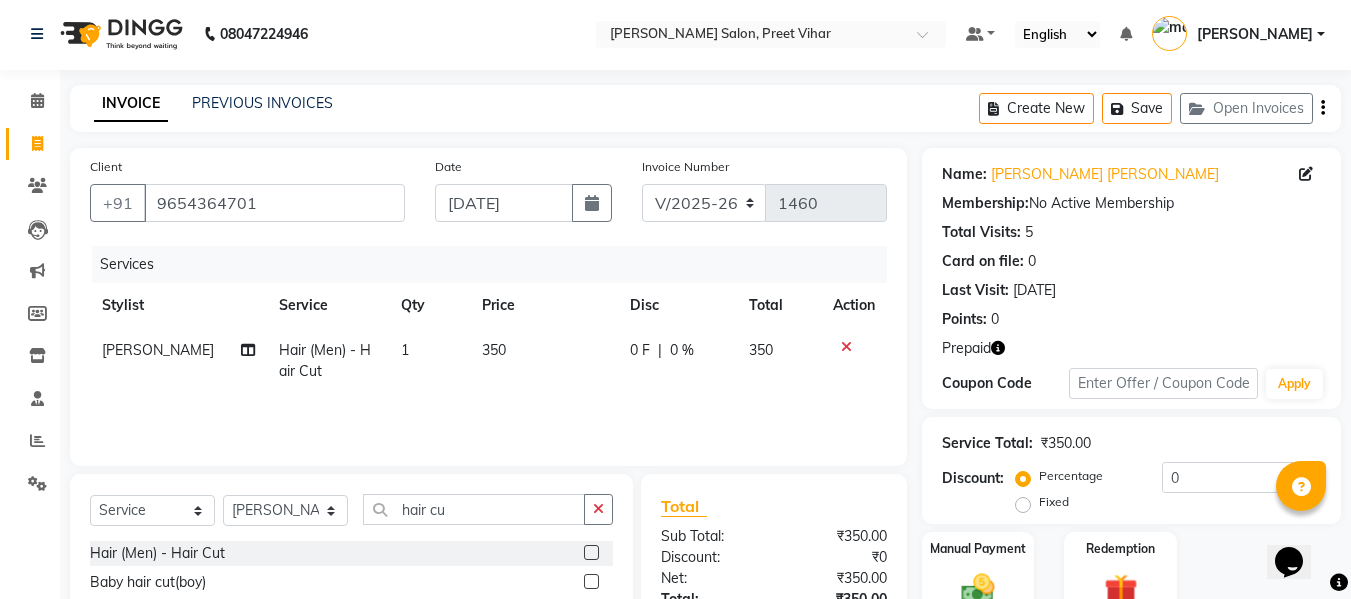 click 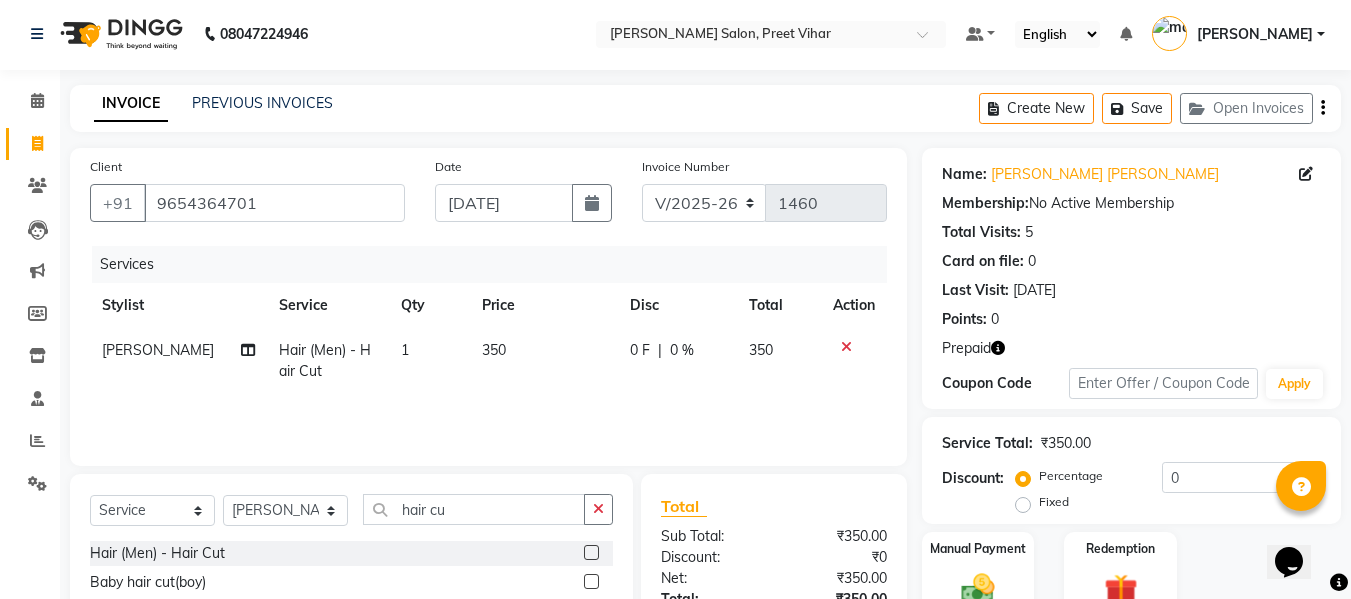 click 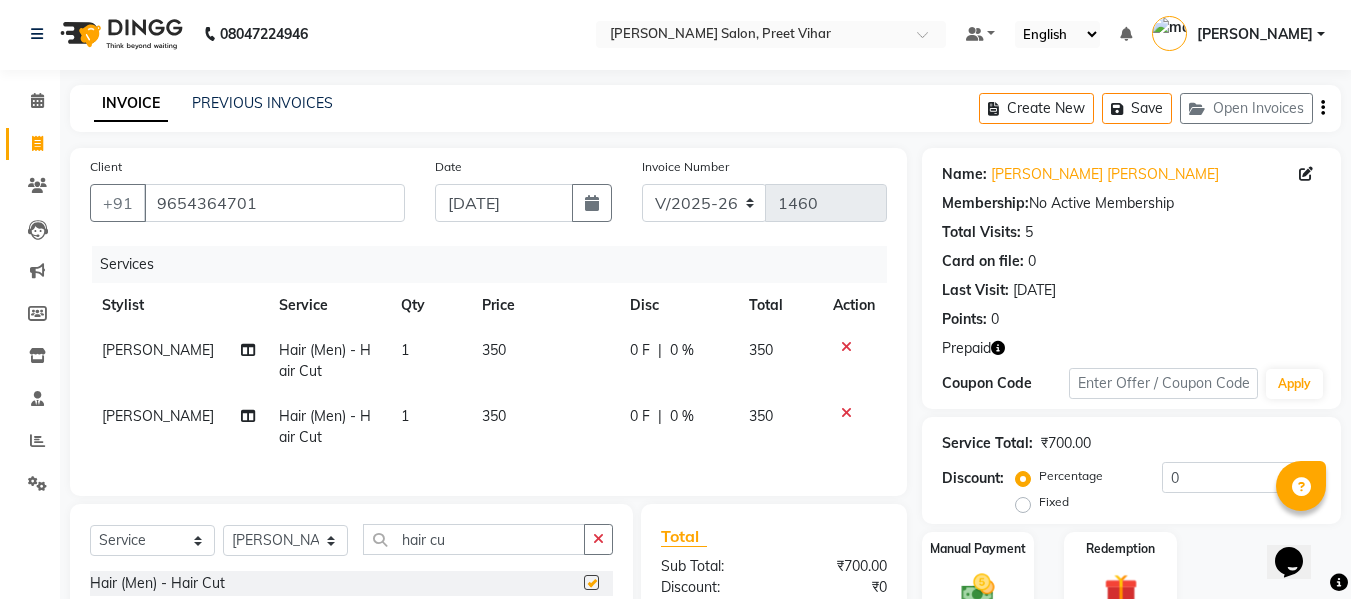 checkbox on "false" 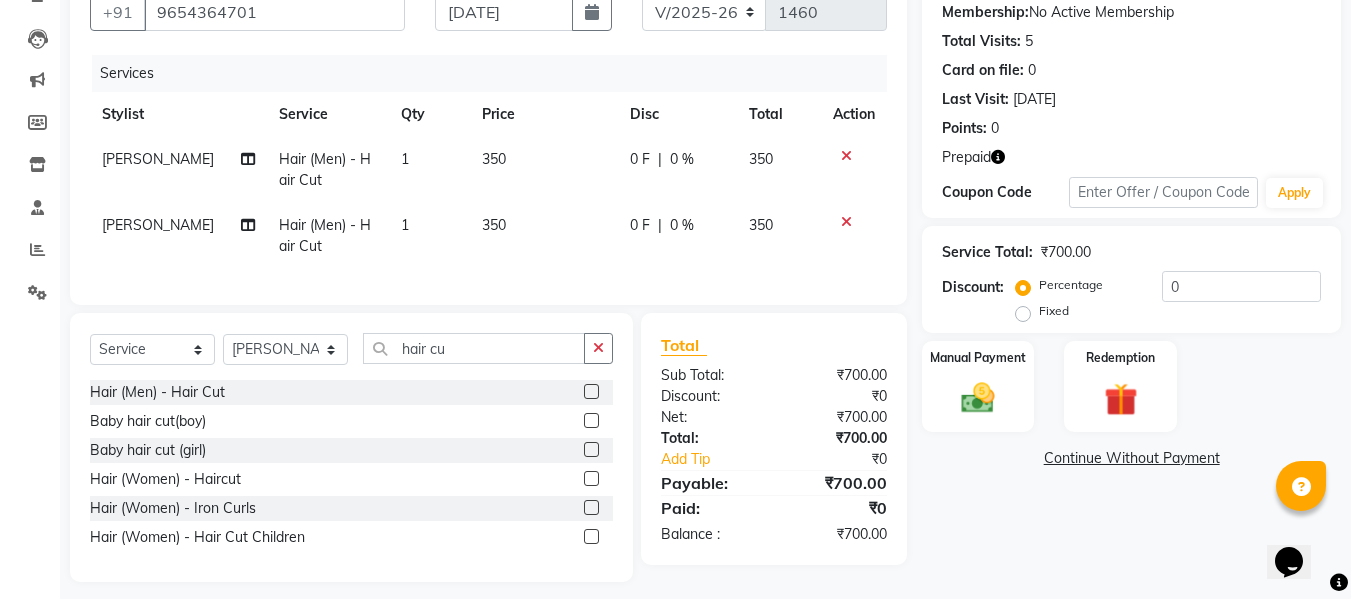 scroll, scrollTop: 194, scrollLeft: 0, axis: vertical 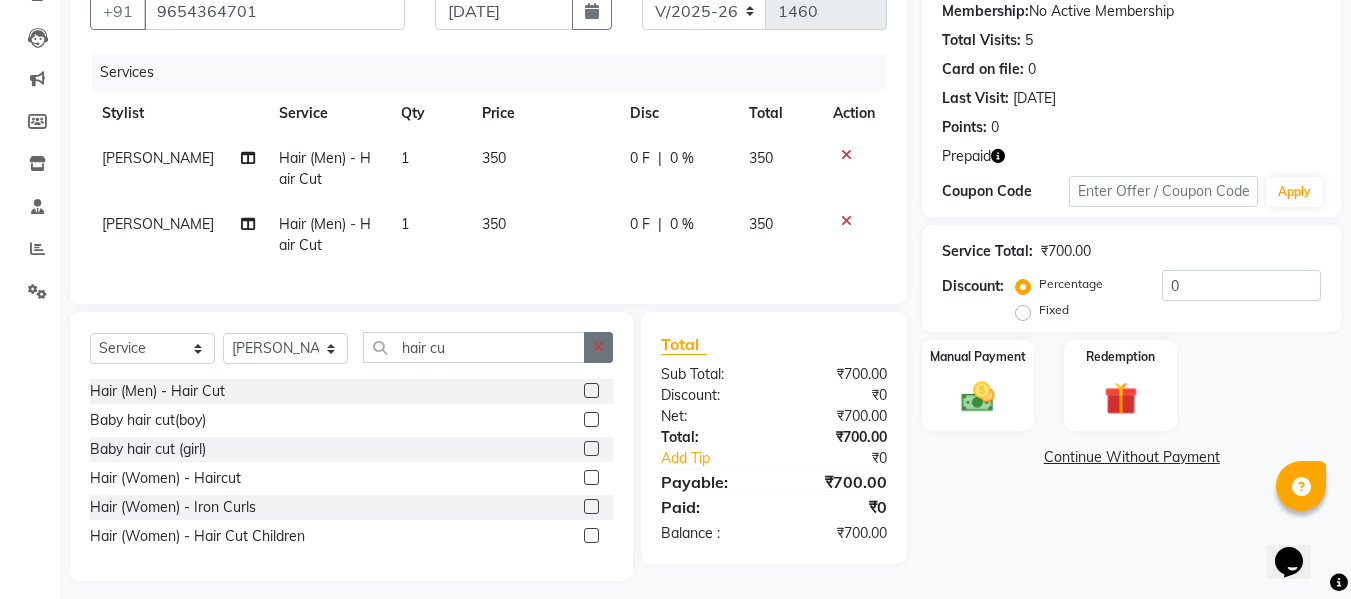 click 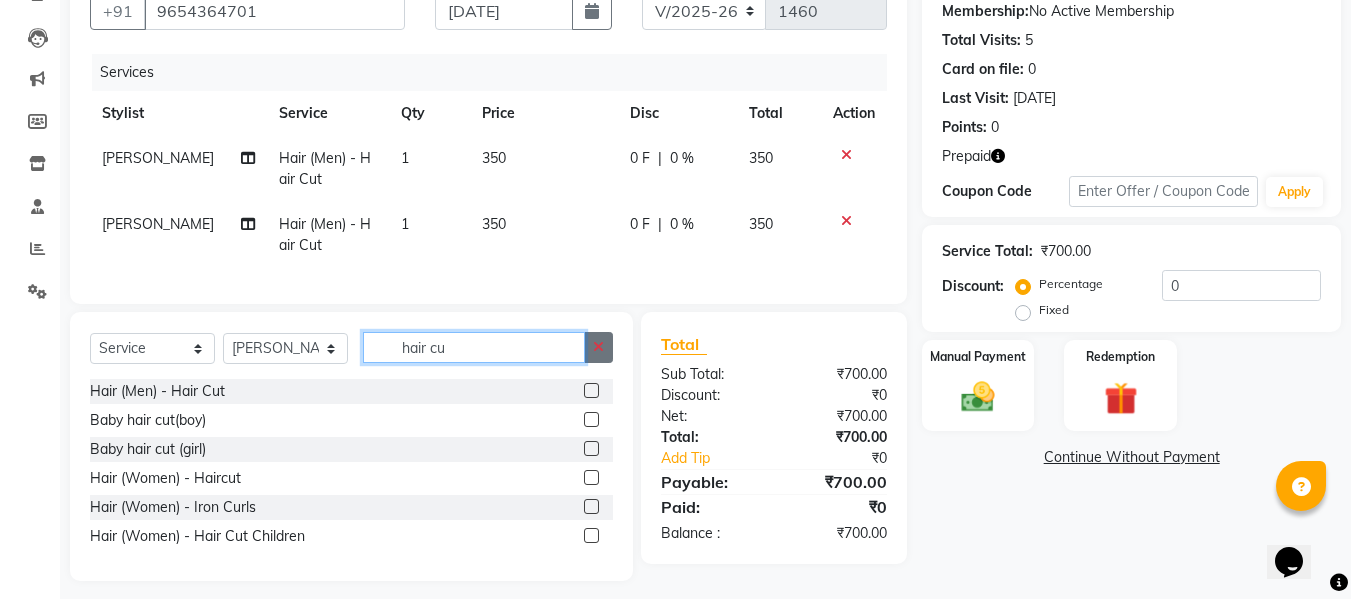 type 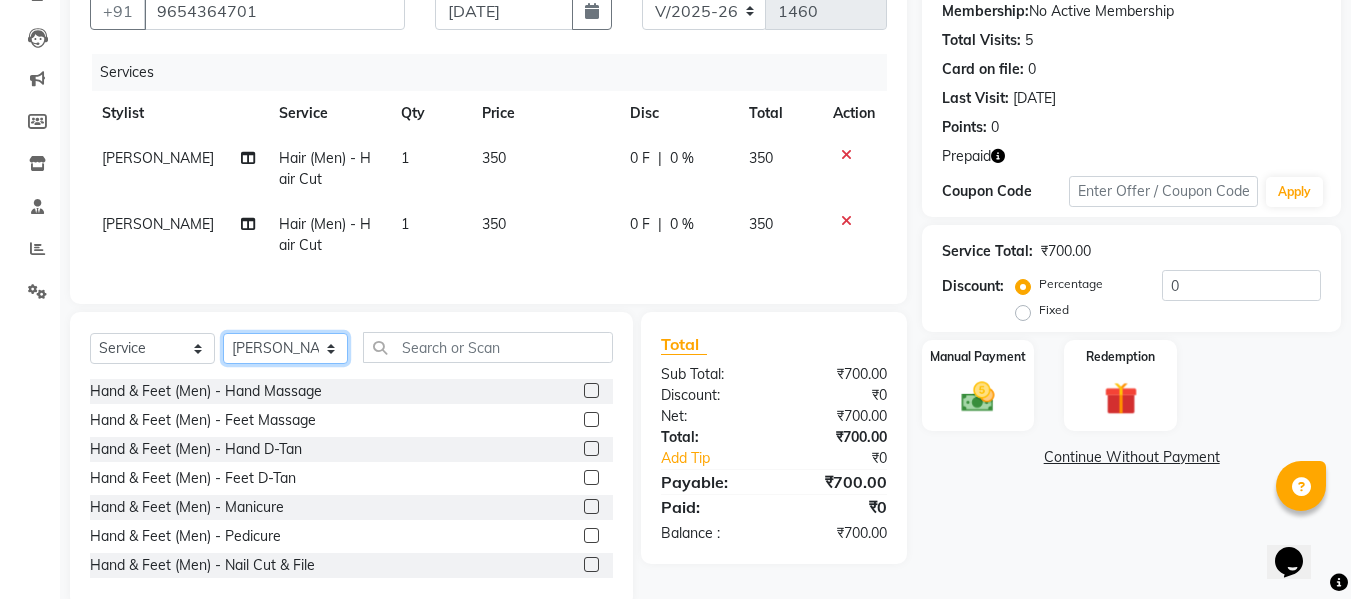 click on "Select Stylist [PERSON_NAME] [PERSON_NAME] Armaan  Dipika [PERSON_NAME] [PERSON_NAME] [PERSON_NAME] [PERSON_NAME] Nikhil [PERSON_NAME] [PERSON_NAME]  Twinkle Gupta" 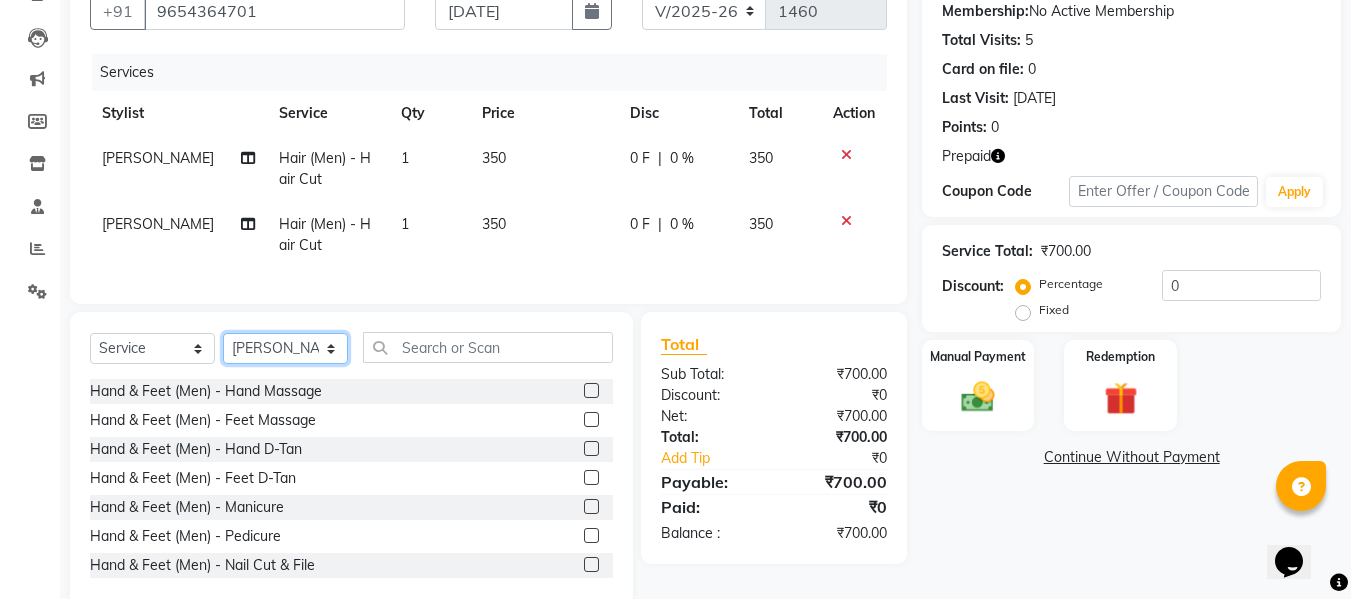 select on "49739" 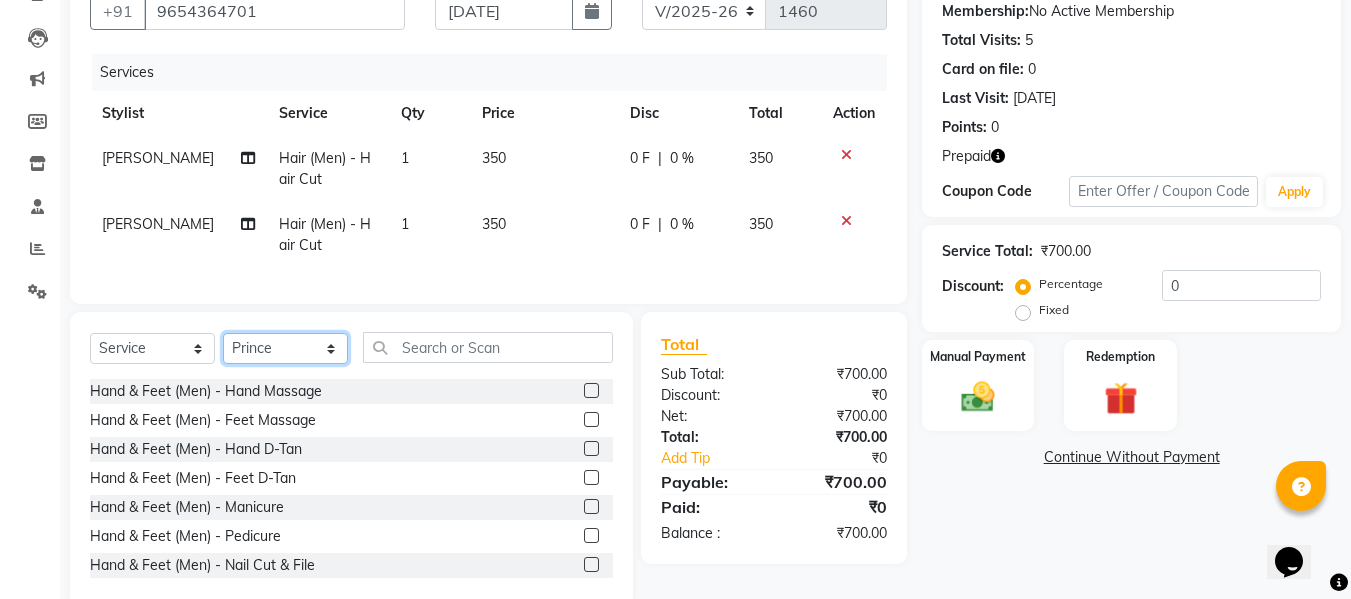 click on "Select Stylist [PERSON_NAME] [PERSON_NAME] Armaan  Dipika [PERSON_NAME] [PERSON_NAME] [PERSON_NAME] [PERSON_NAME] Nikhil [PERSON_NAME] [PERSON_NAME]  Twinkle Gupta" 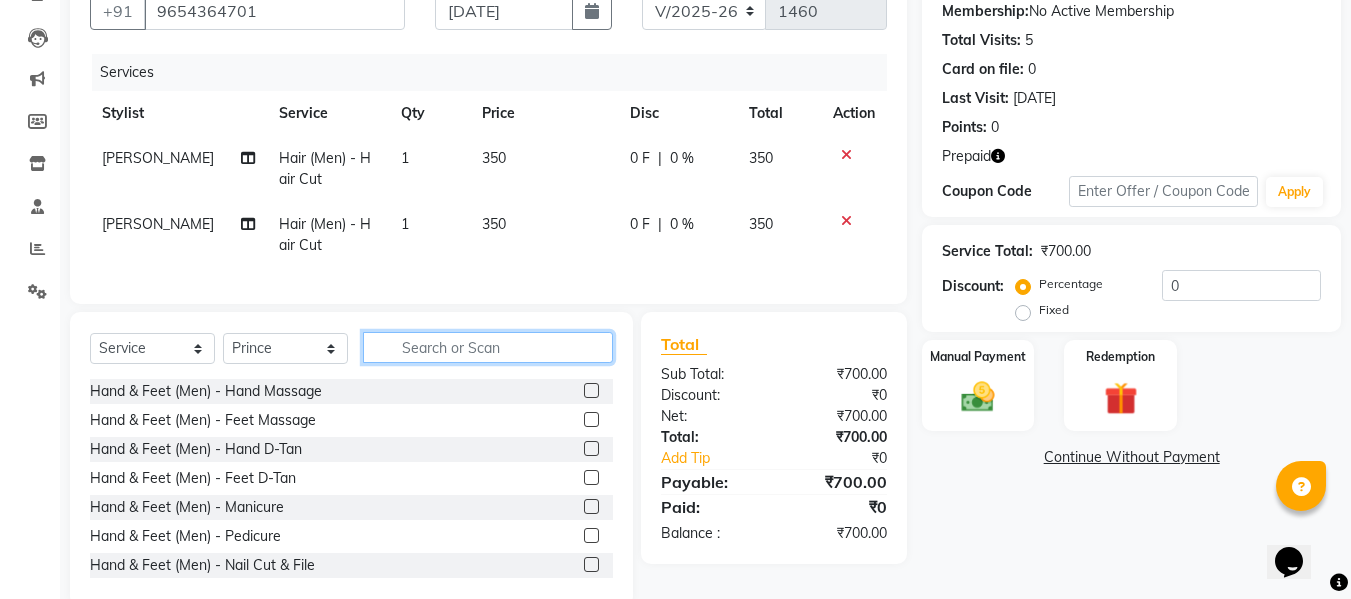 click 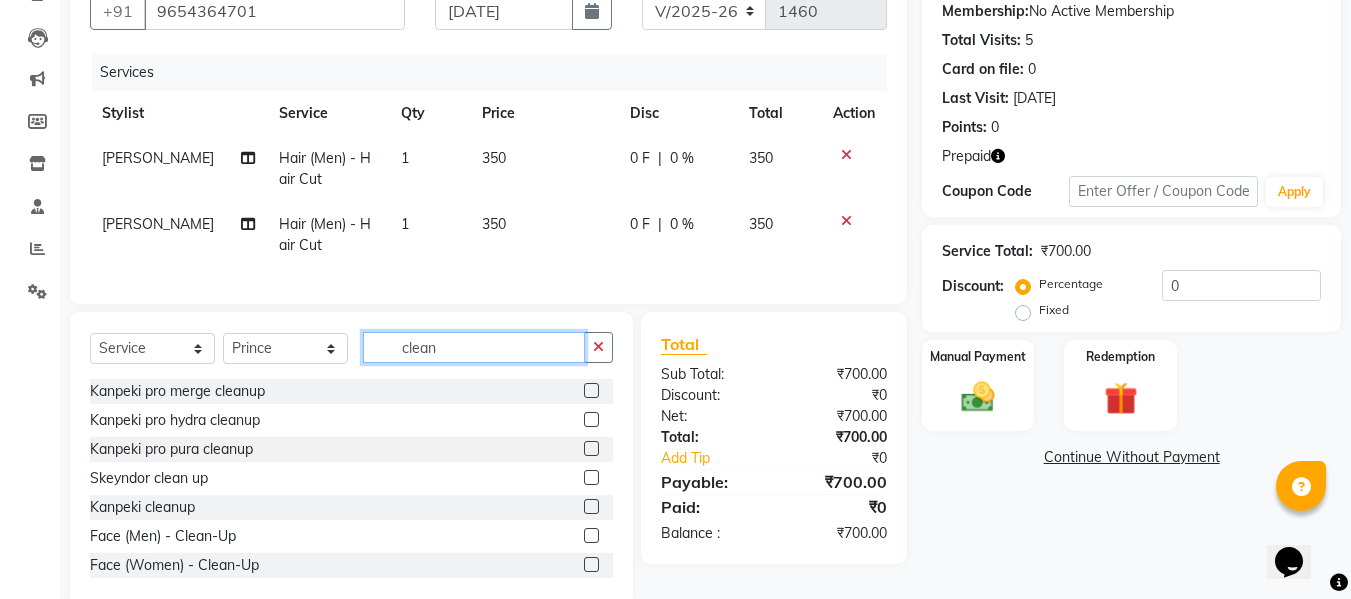 type on "clean" 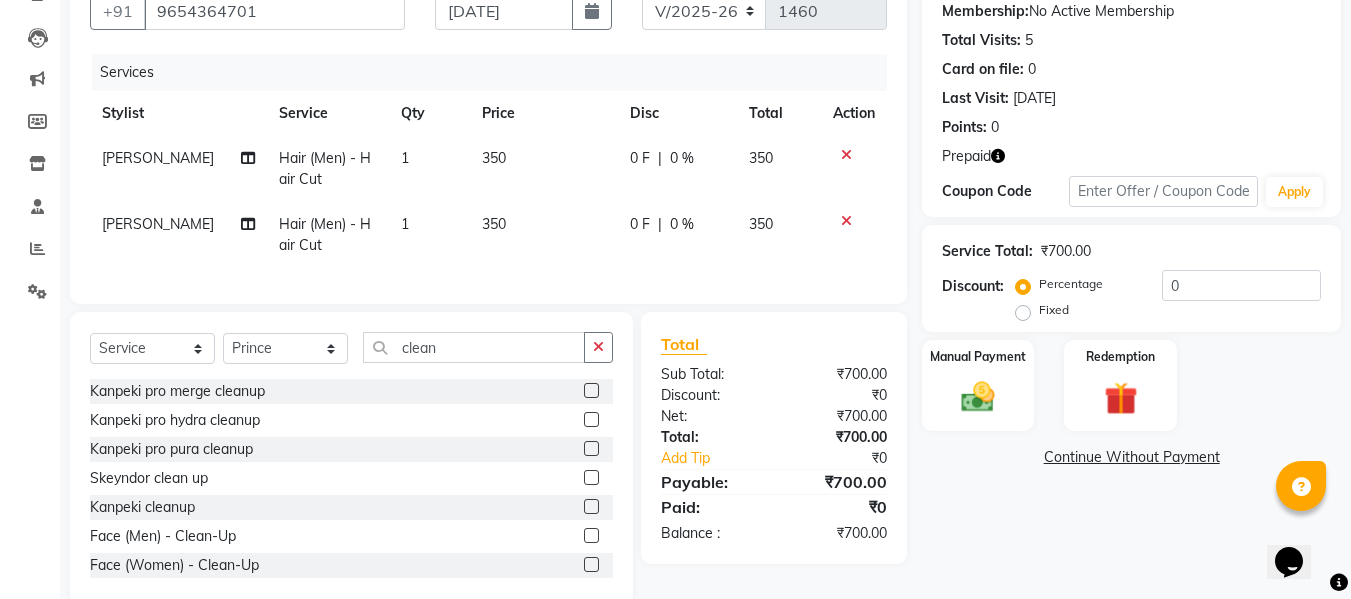 click 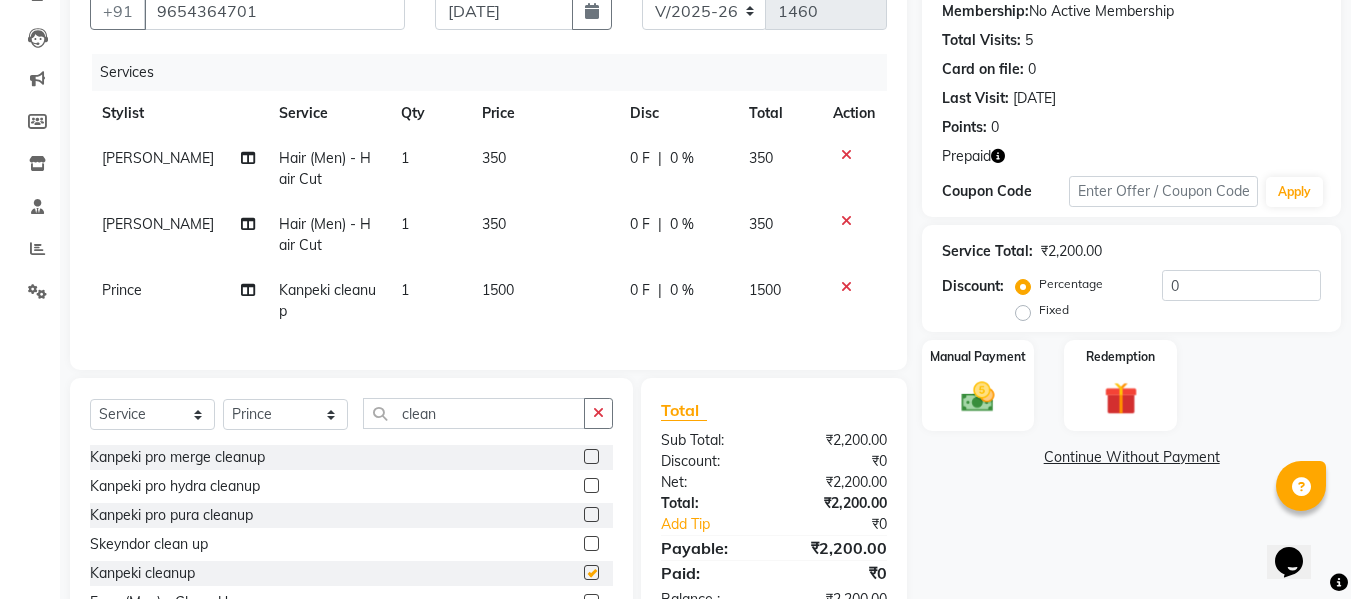 checkbox on "false" 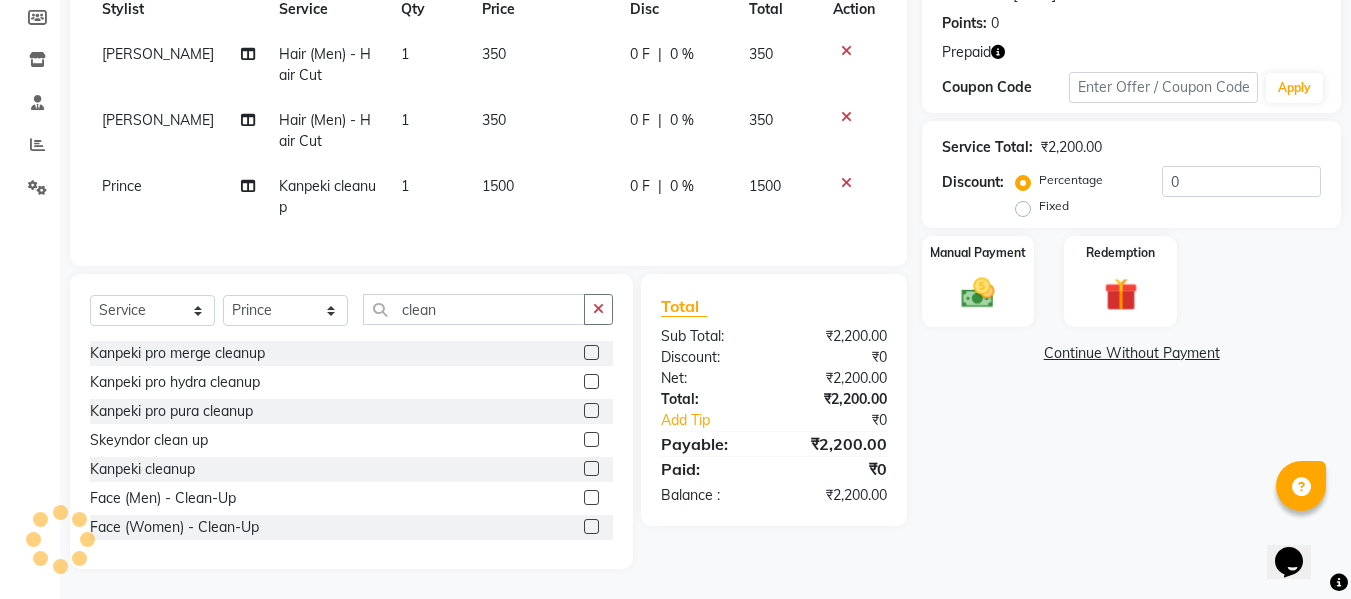 scroll, scrollTop: 312, scrollLeft: 0, axis: vertical 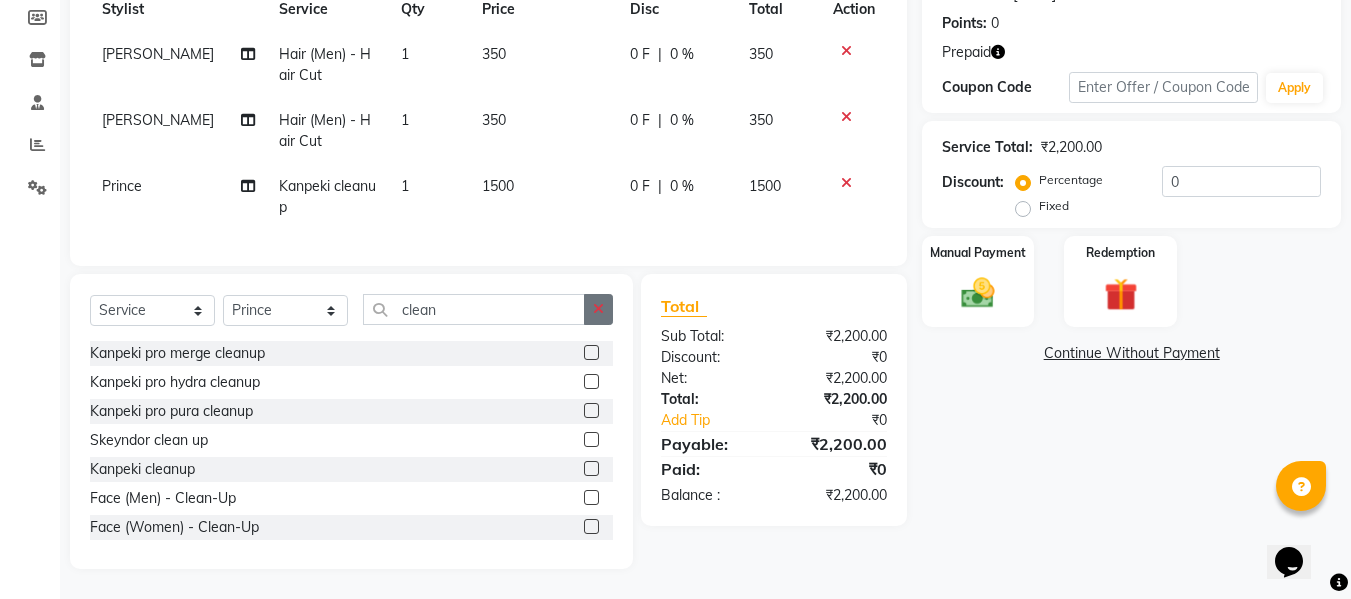 click 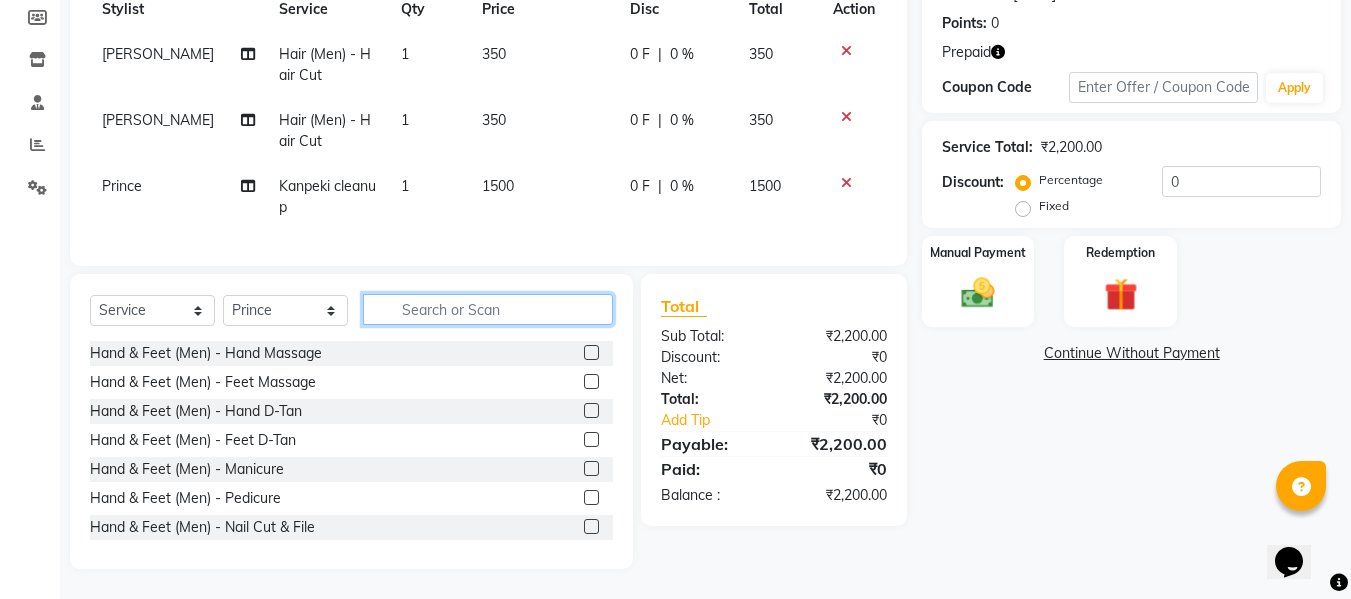 click 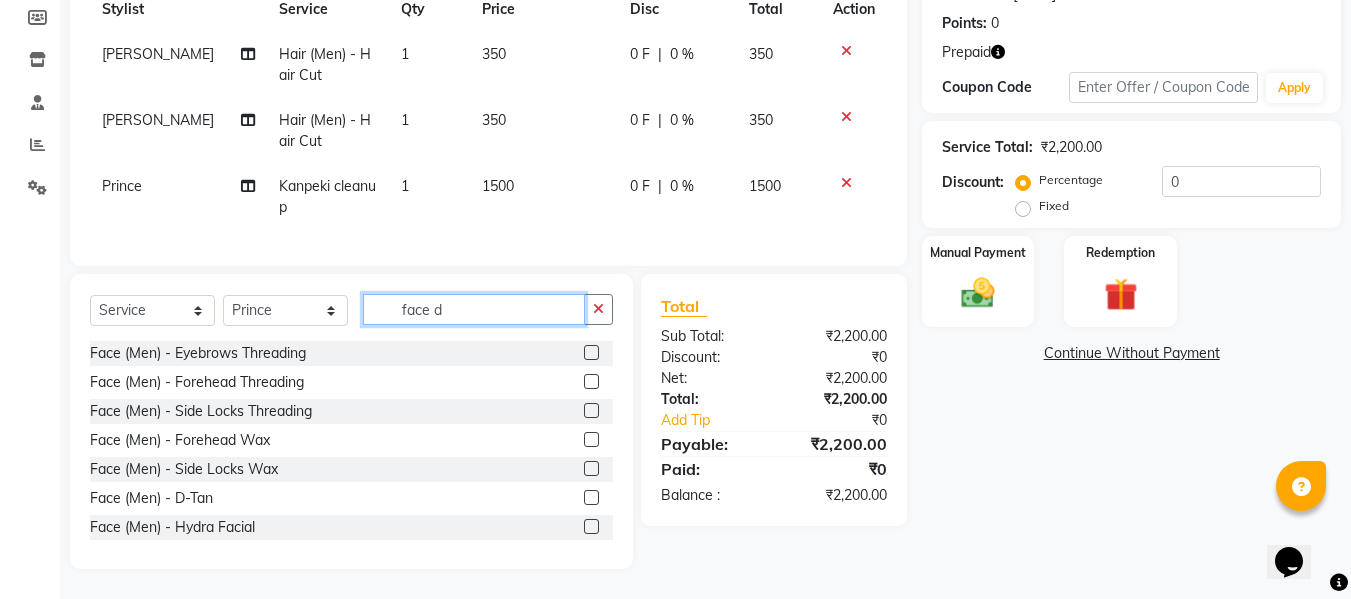 type on "face d" 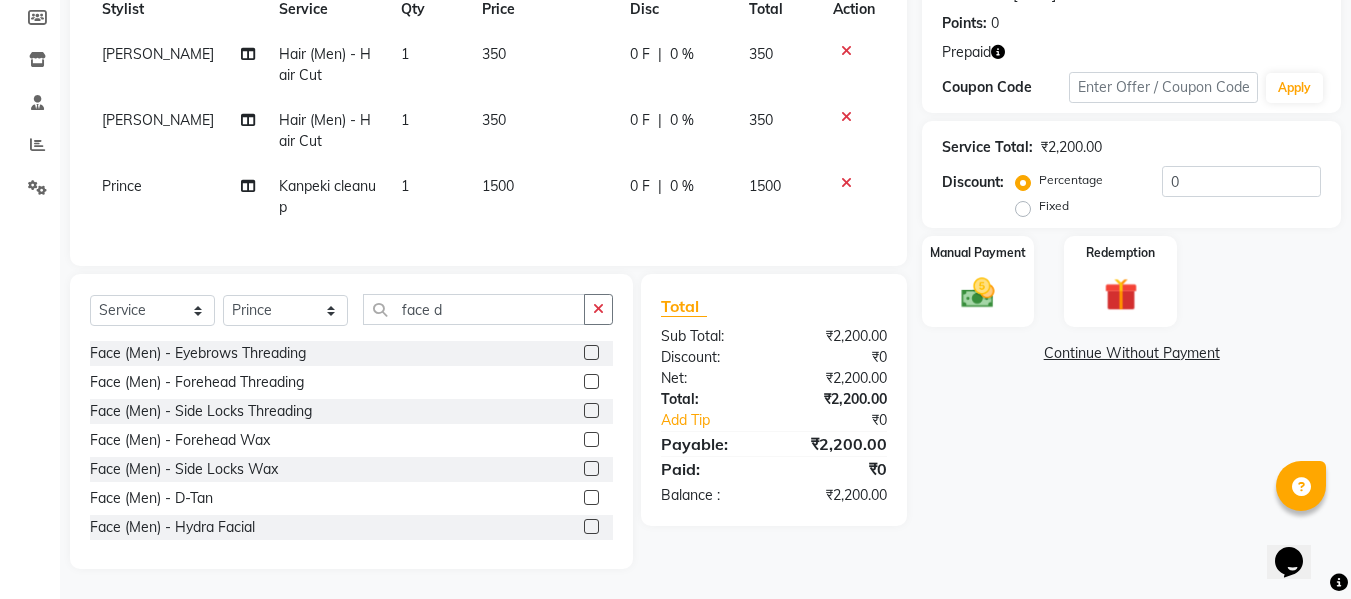 click 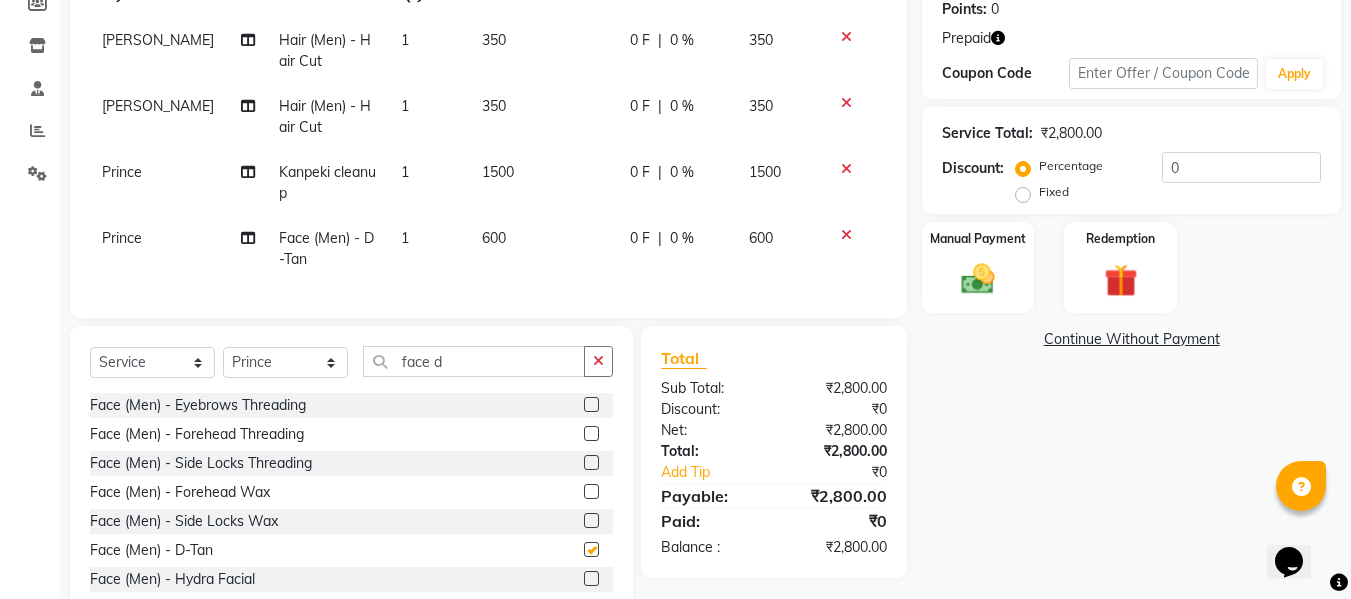 checkbox on "false" 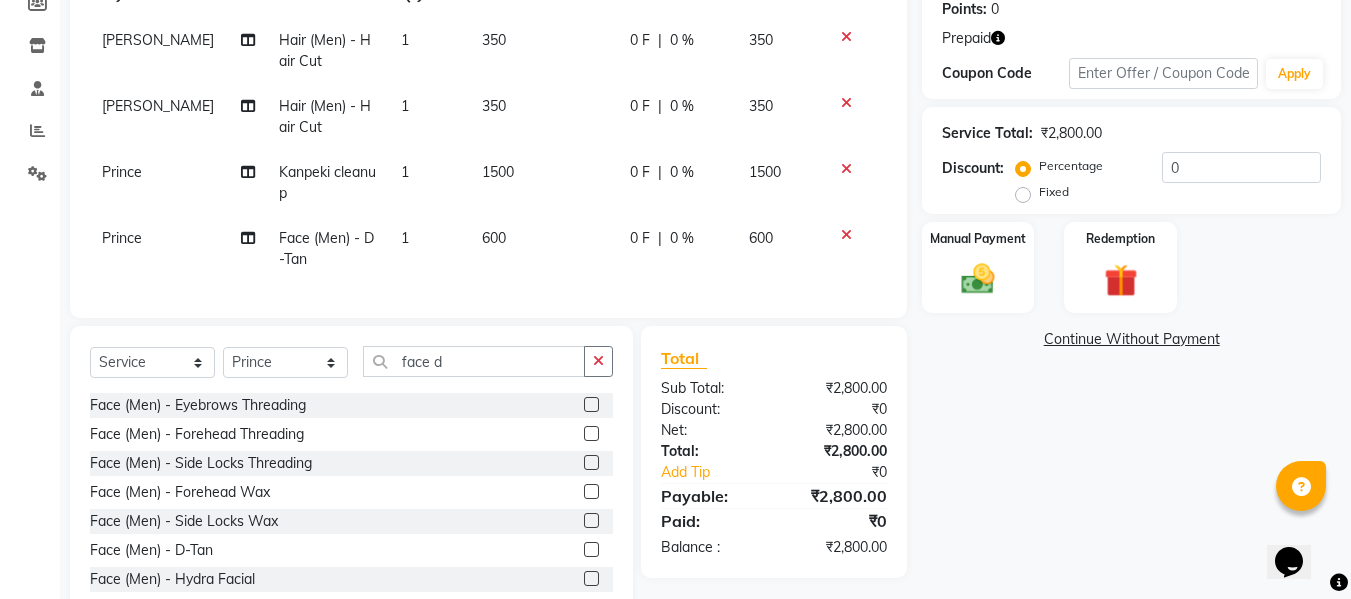 click on "600" 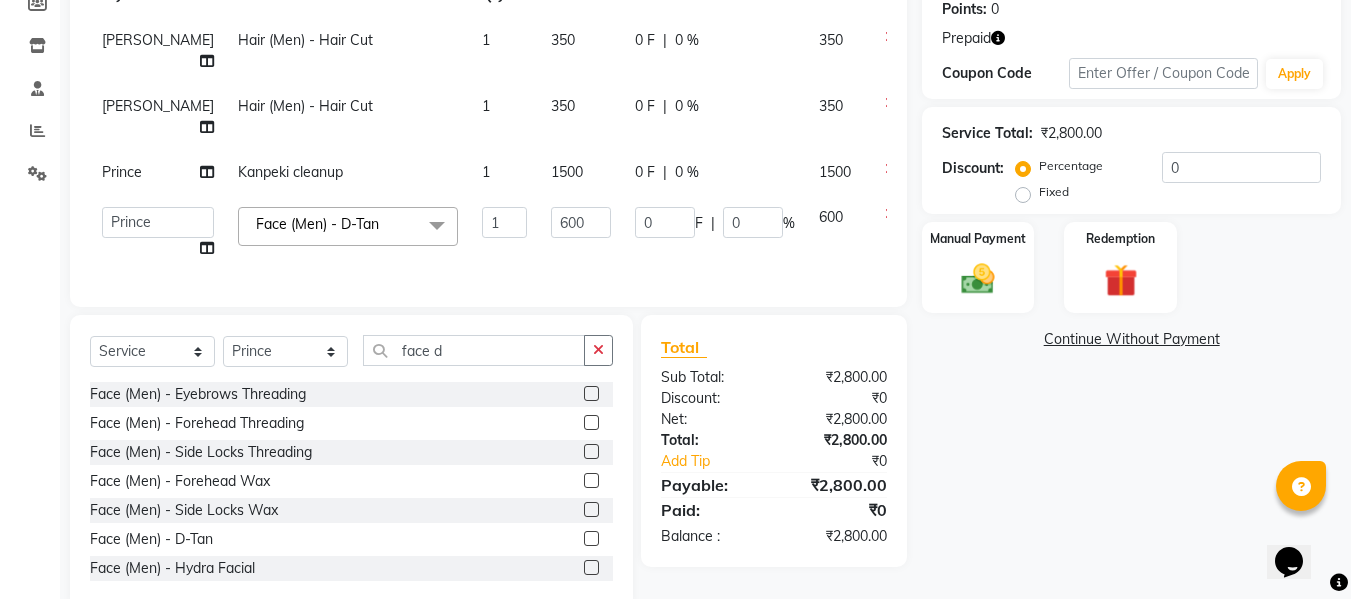 click on "600" 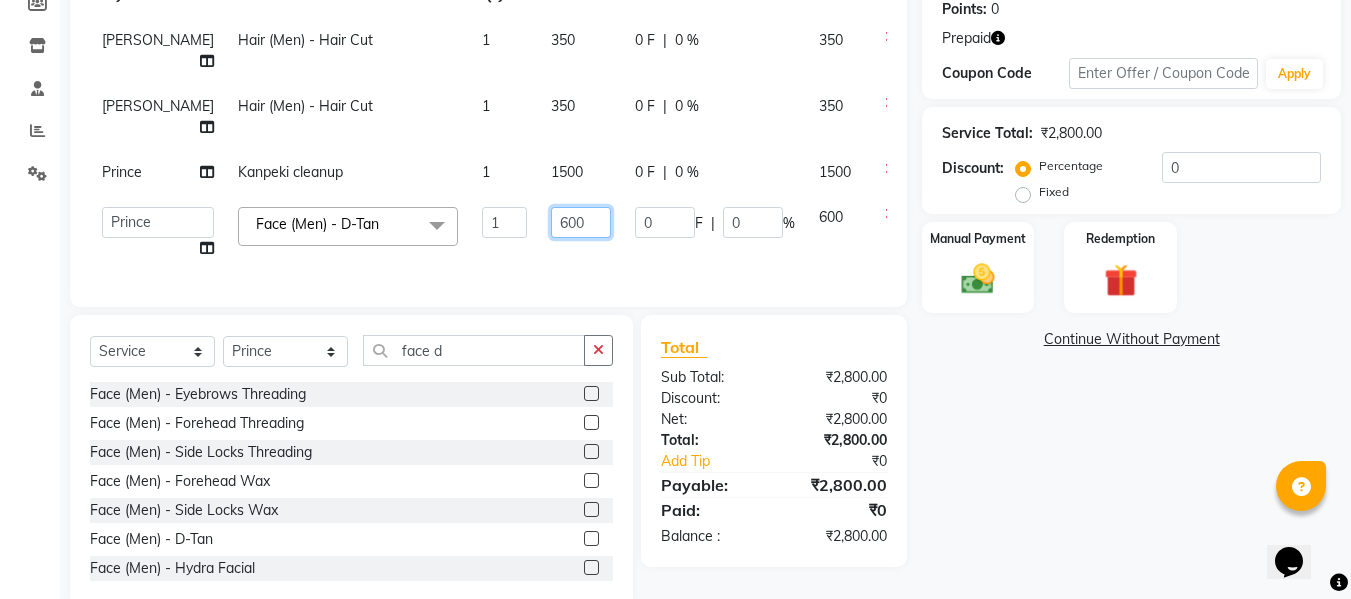 click on "600" 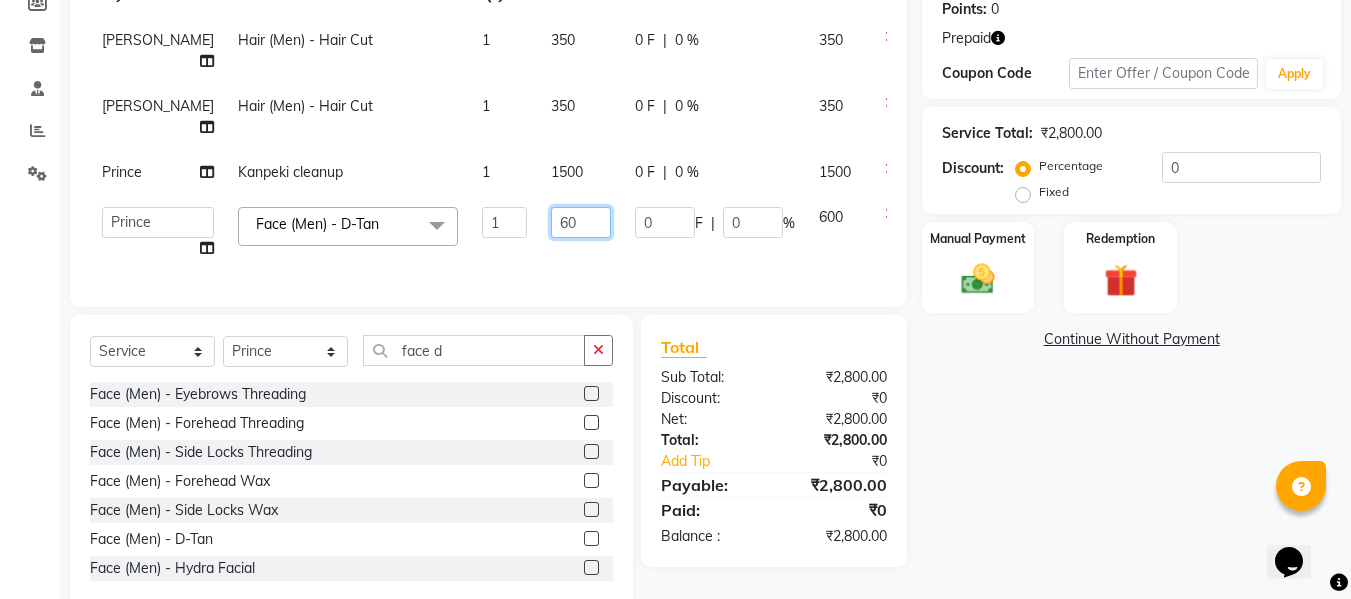 type on "6" 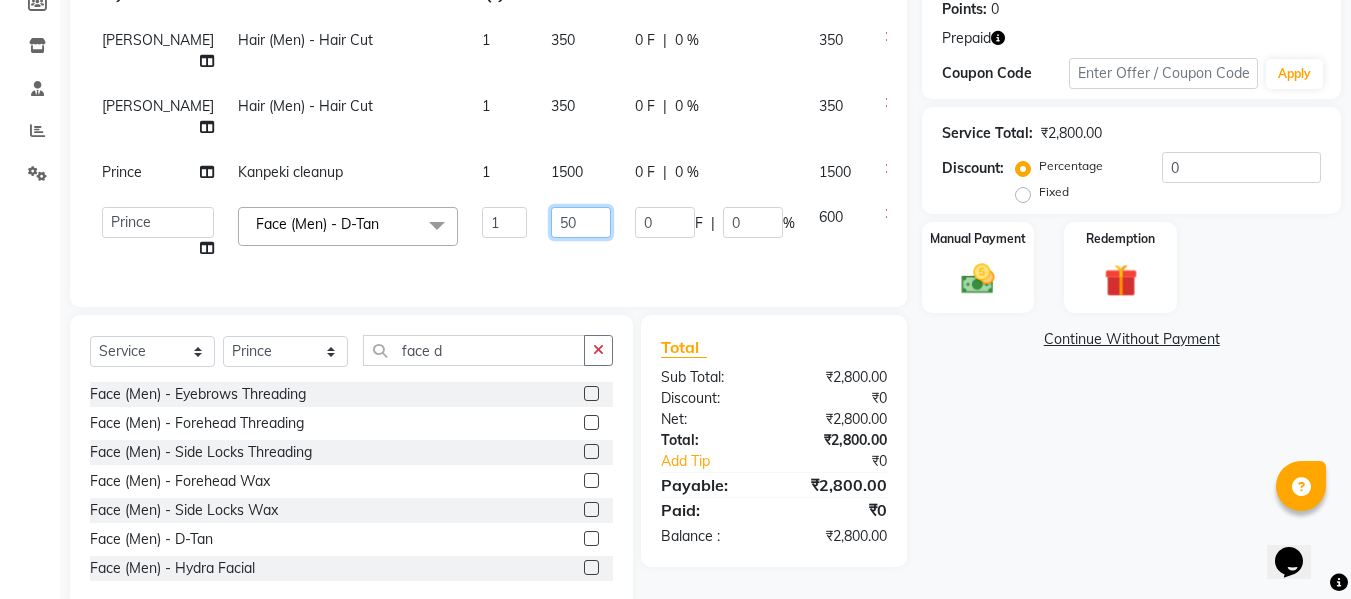 type on "500" 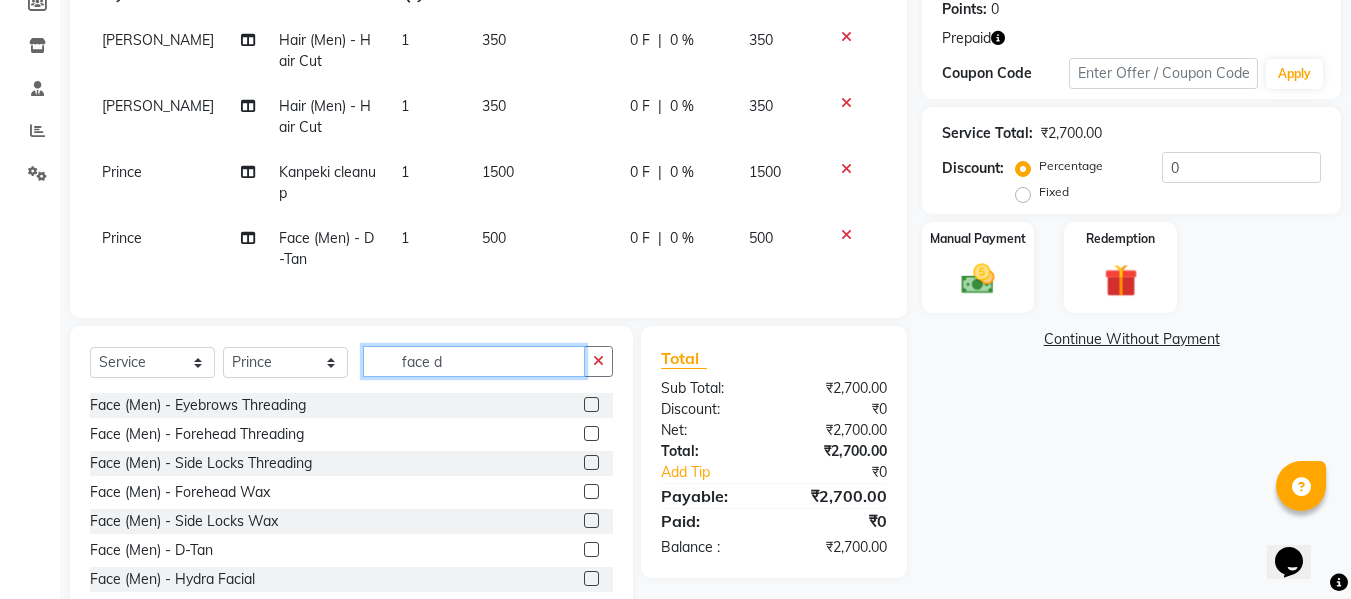 click on "face d" 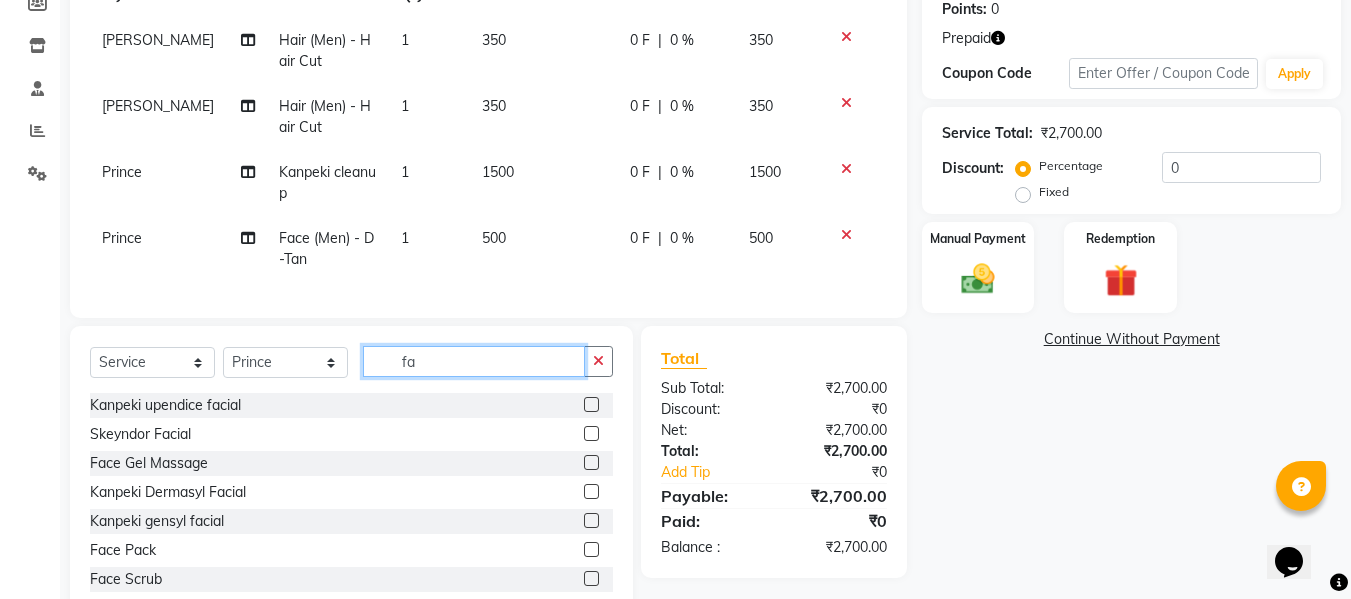 type on "f" 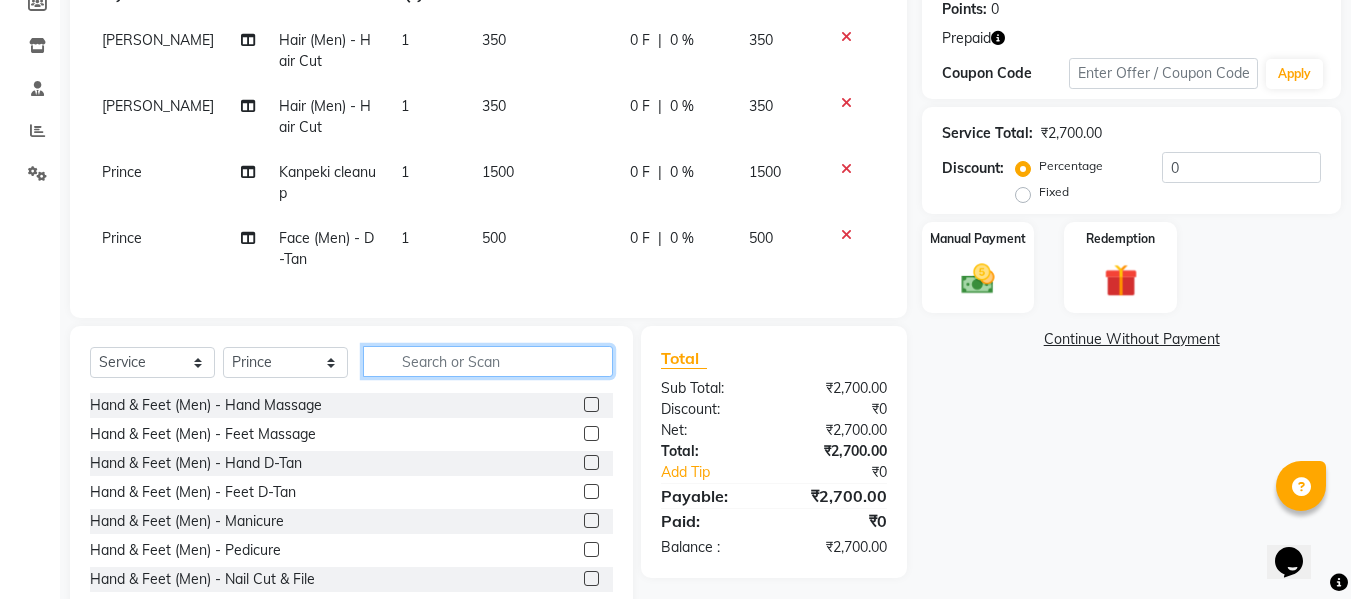 type 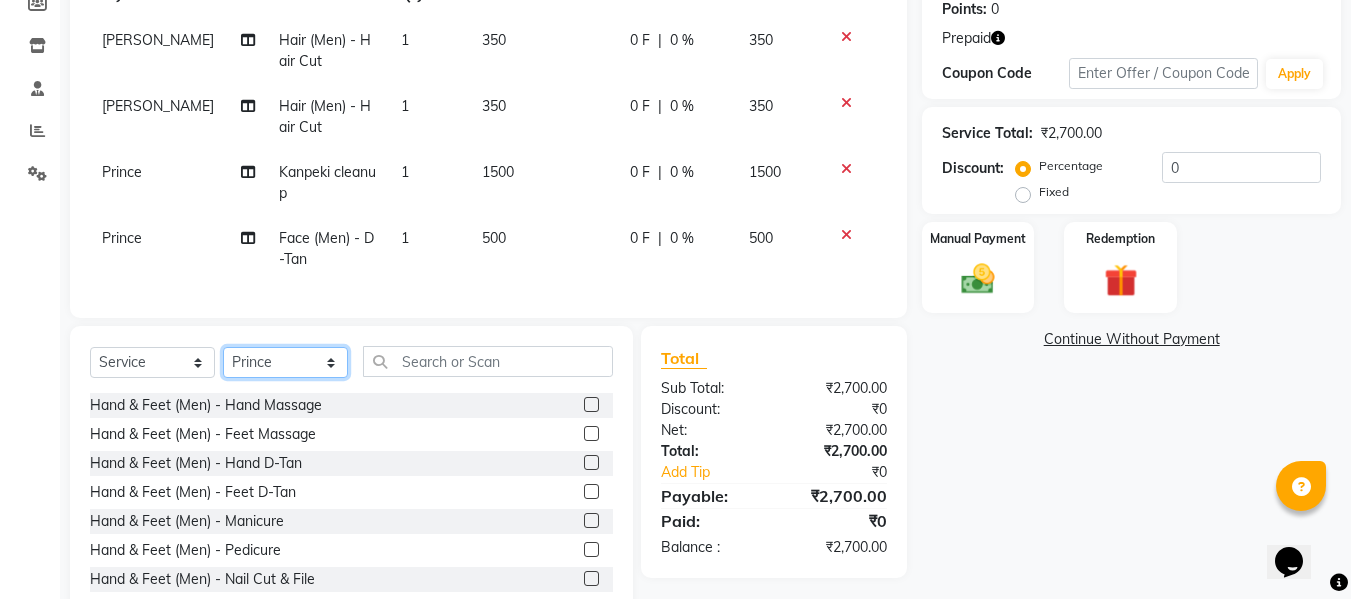 click on "Select Stylist [PERSON_NAME] [PERSON_NAME] Armaan  Dipika [PERSON_NAME] [PERSON_NAME] [PERSON_NAME] [PERSON_NAME] Nikhil [PERSON_NAME] [PERSON_NAME]  Twinkle Gupta" 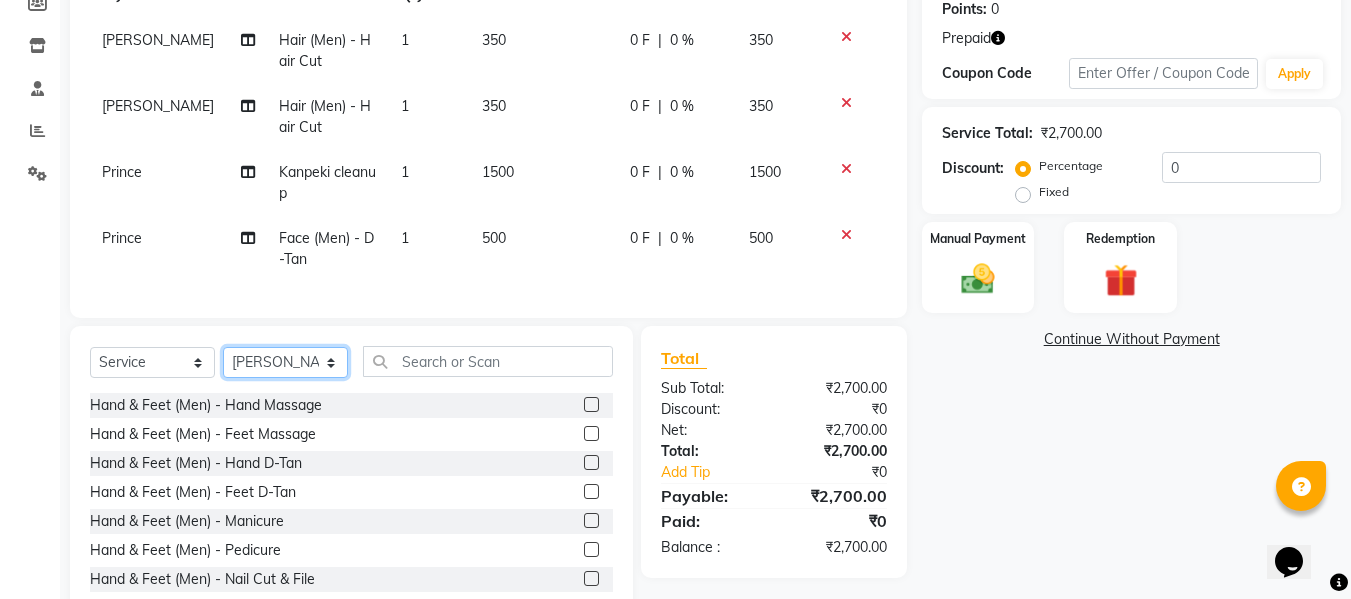 click on "Select Stylist [PERSON_NAME] [PERSON_NAME] Armaan  Dipika [PERSON_NAME] [PERSON_NAME] [PERSON_NAME] [PERSON_NAME] Nikhil [PERSON_NAME] [PERSON_NAME]  Twinkle Gupta" 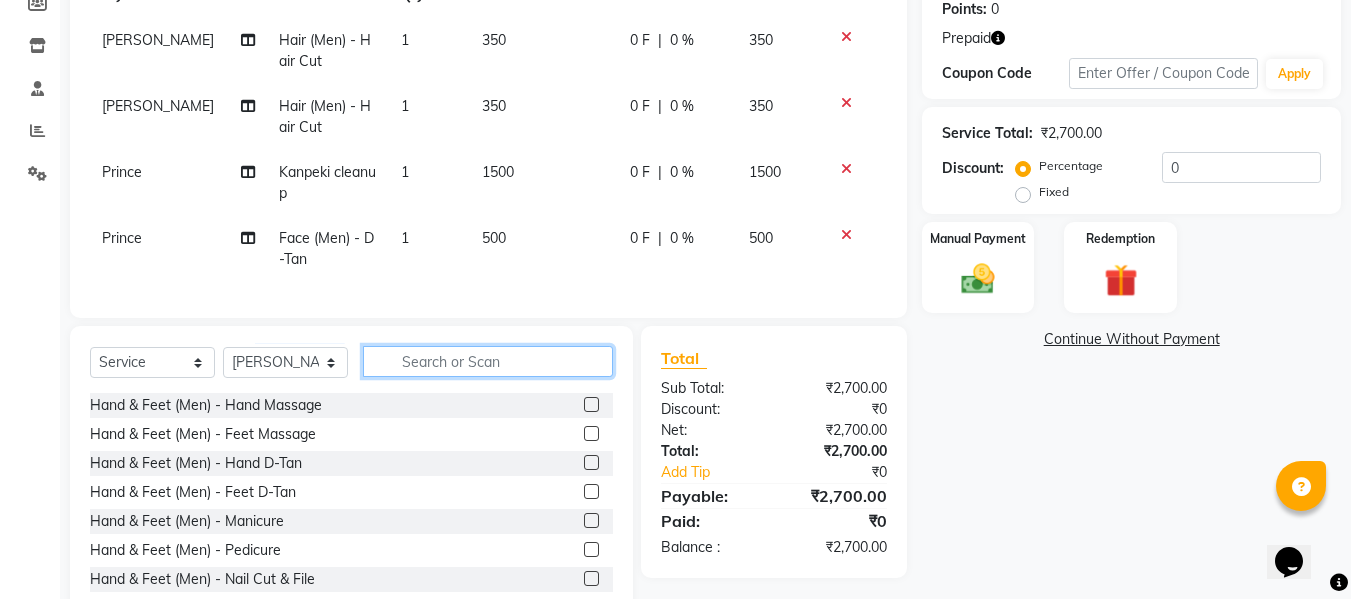 click 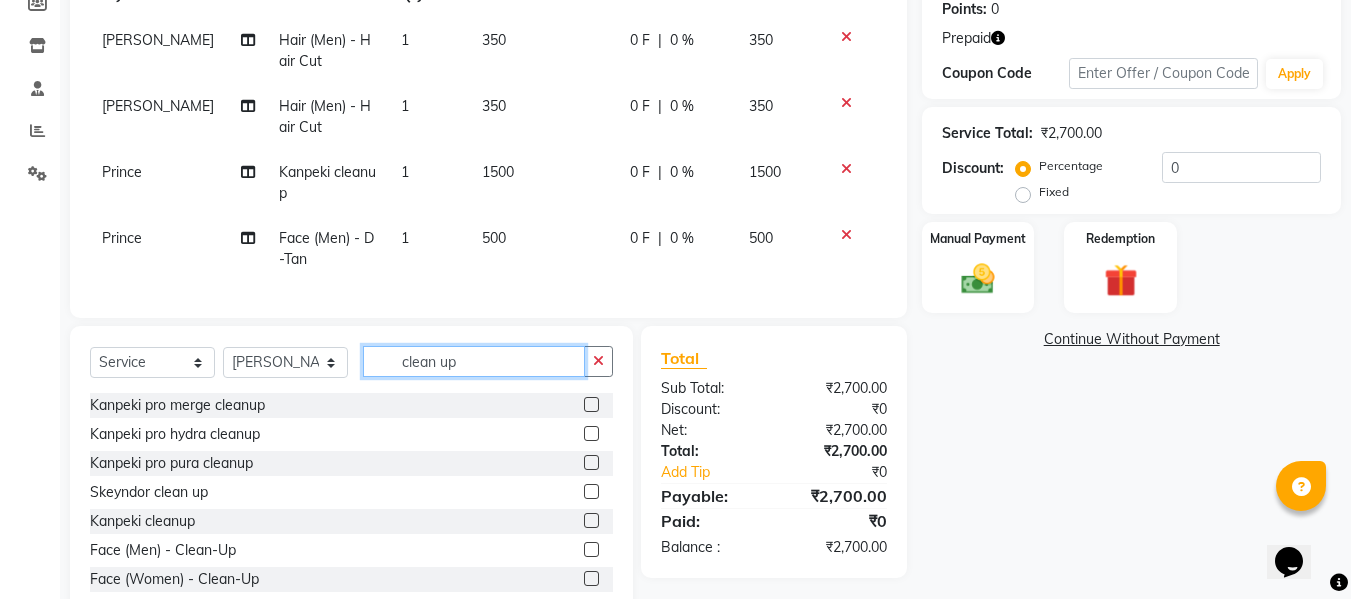 type on "clean up" 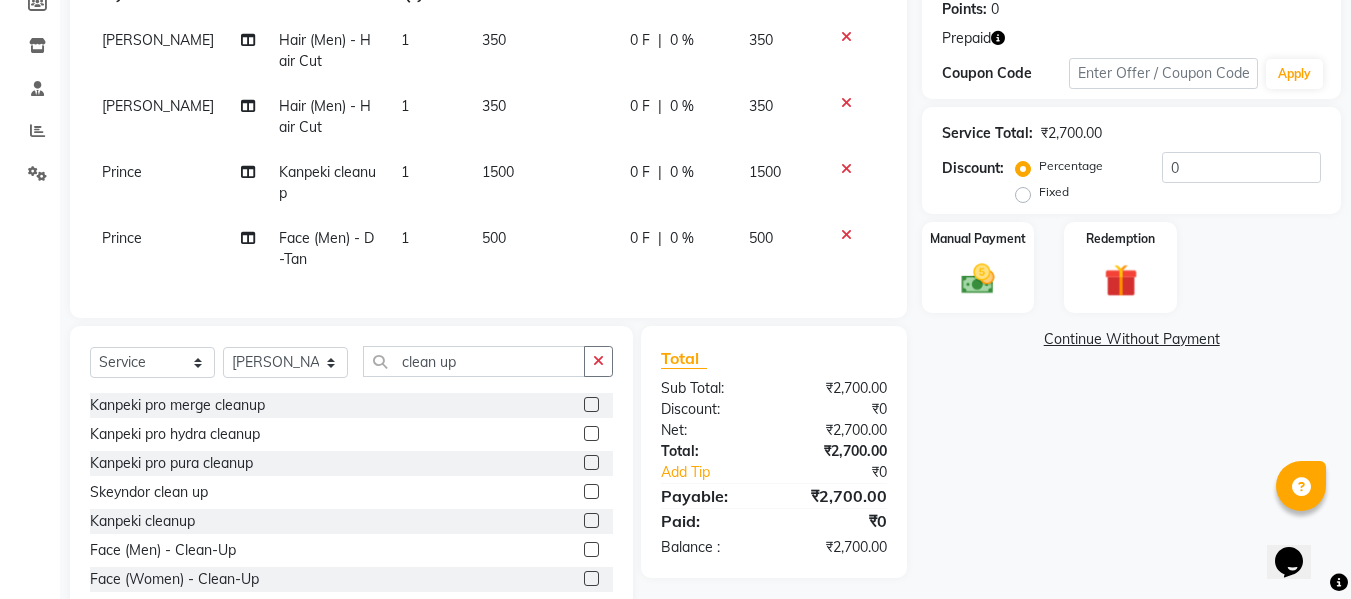 click 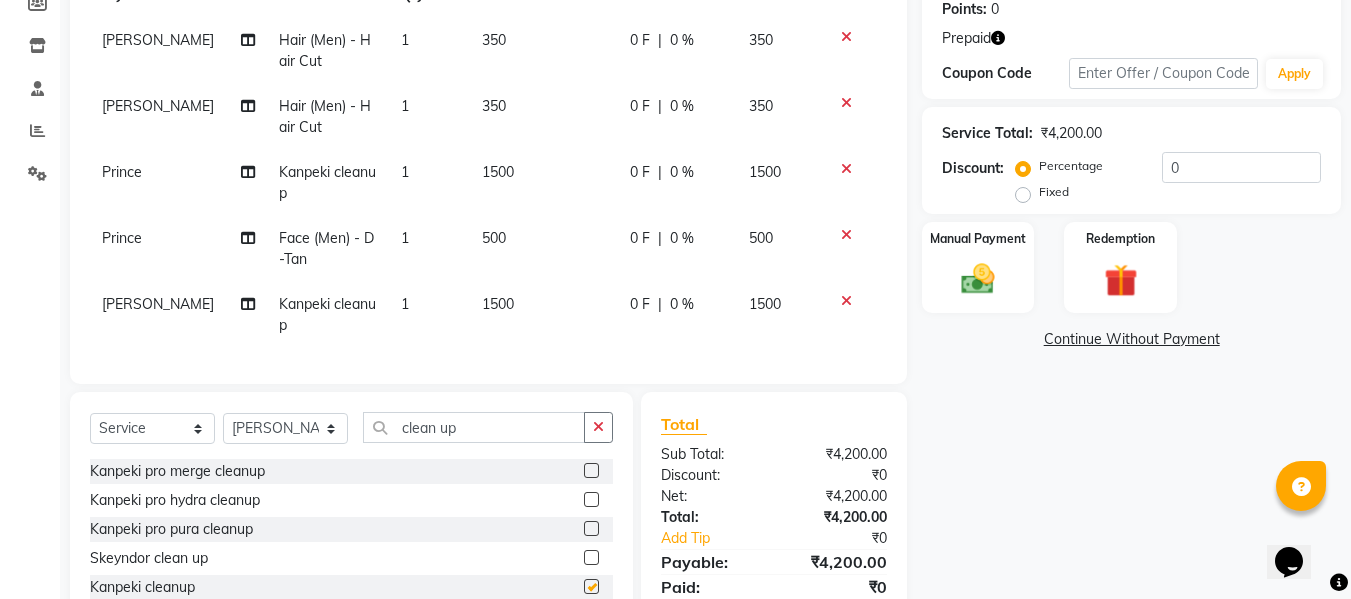 checkbox on "false" 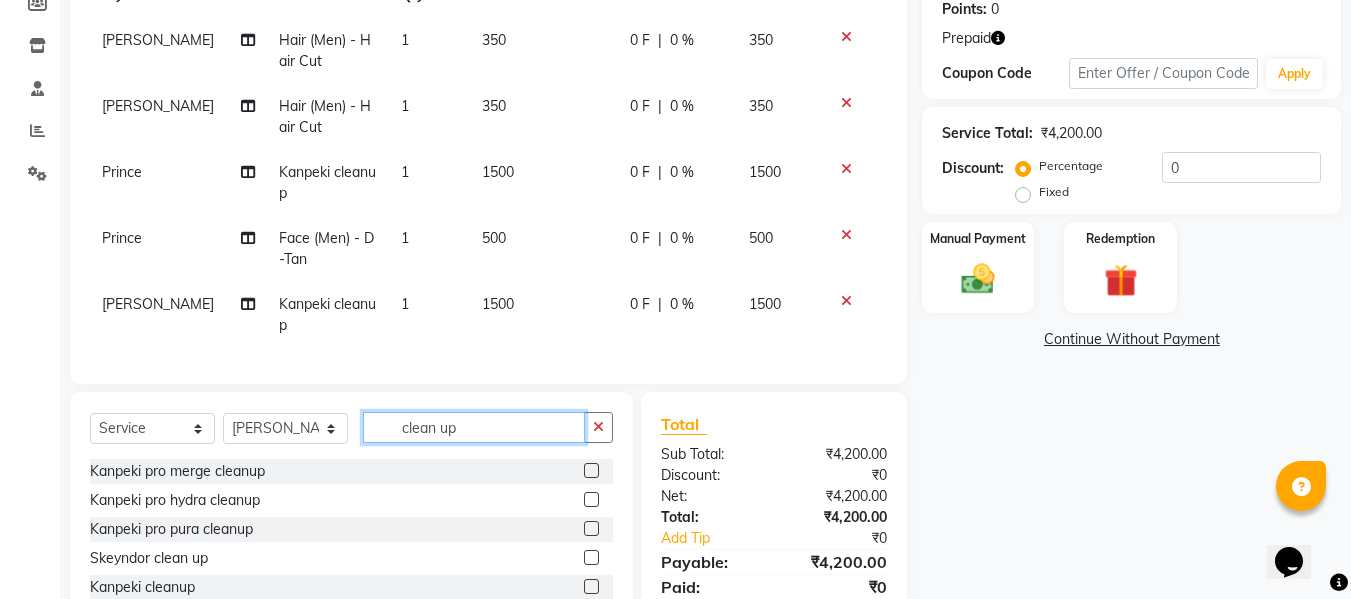 click on "clean up" 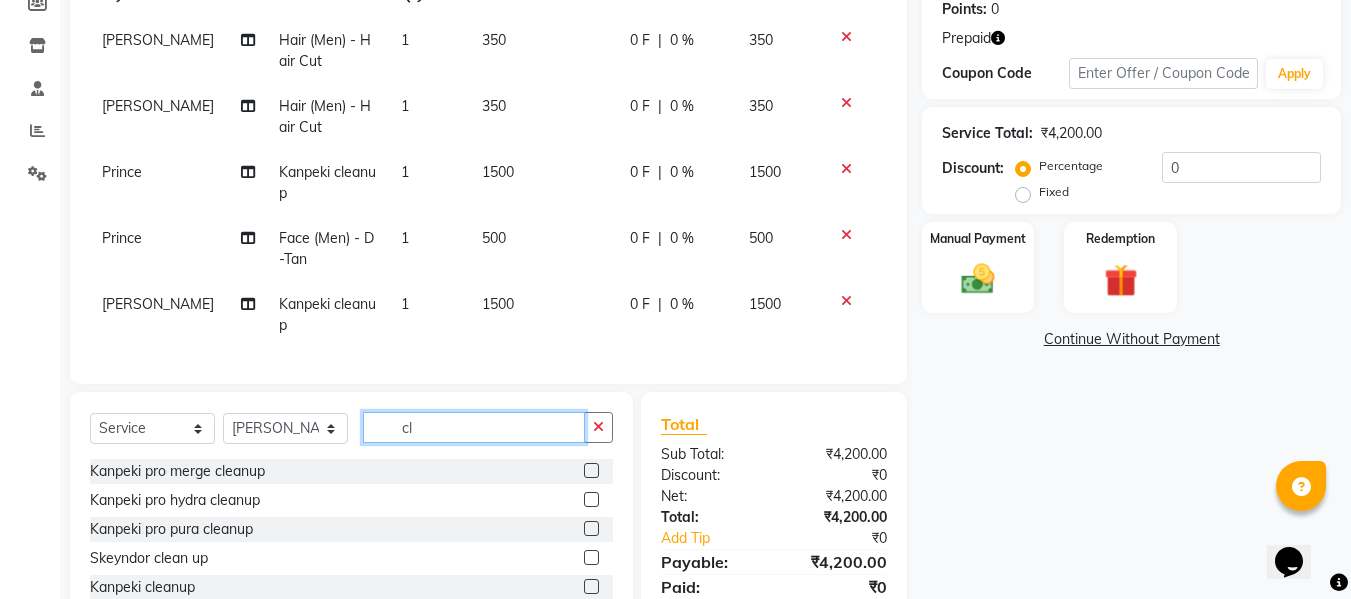 type on "c" 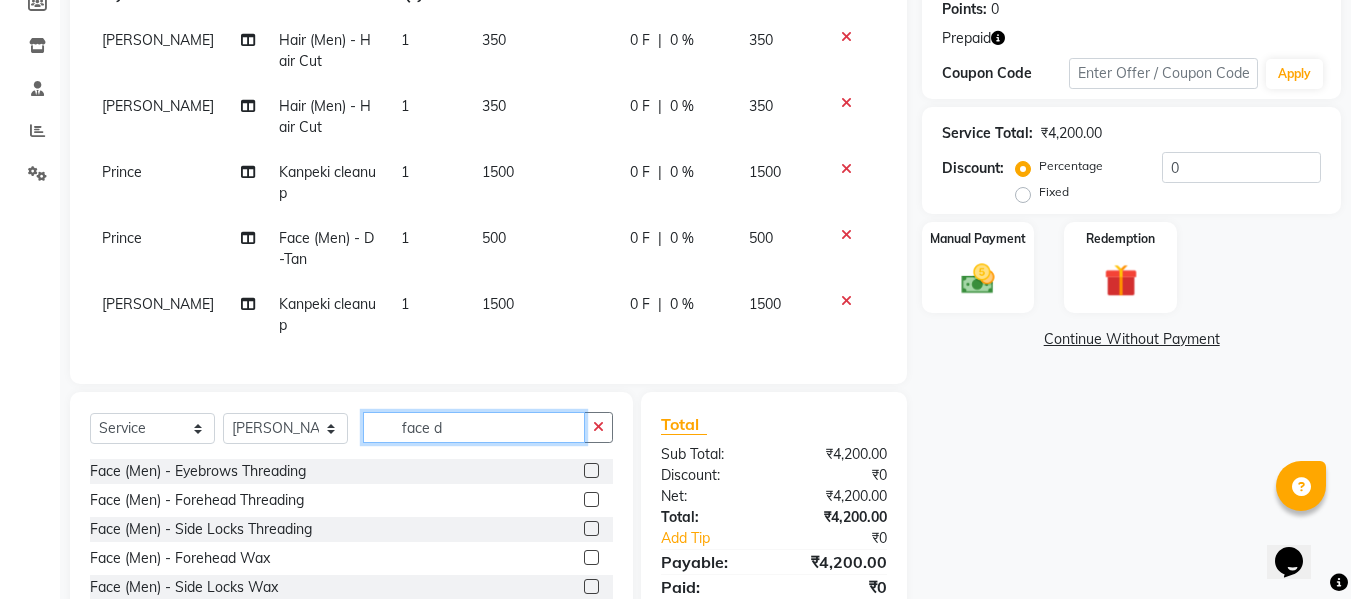 scroll, scrollTop: 445, scrollLeft: 0, axis: vertical 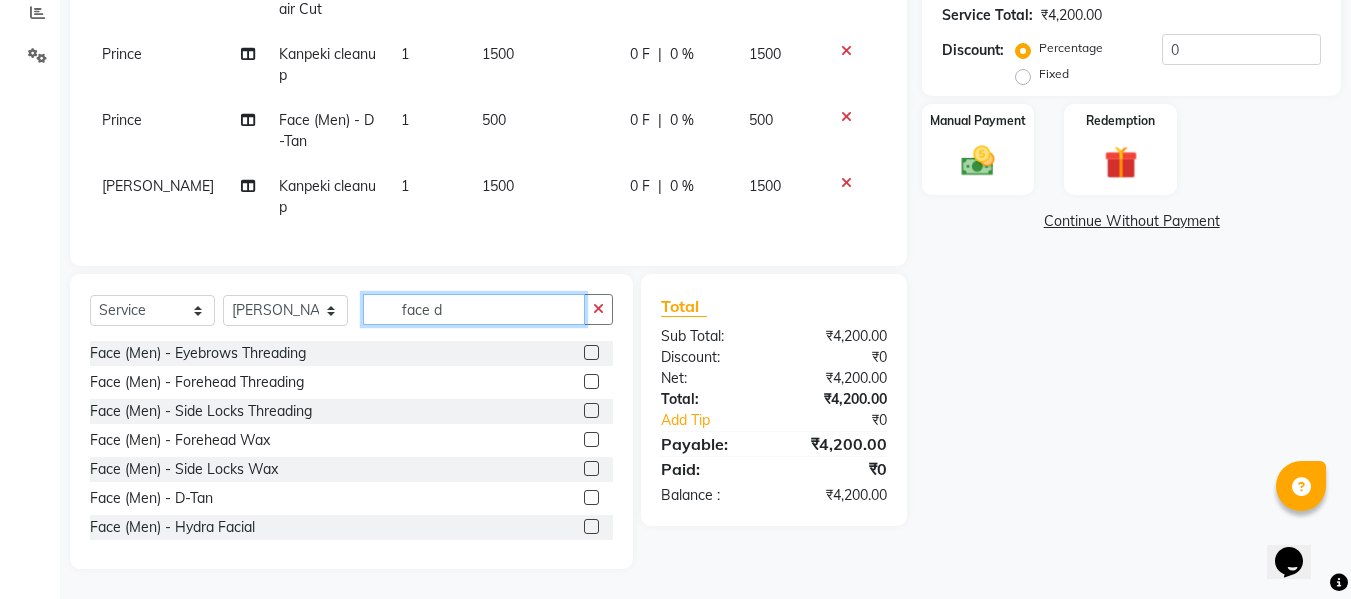 type on "face d" 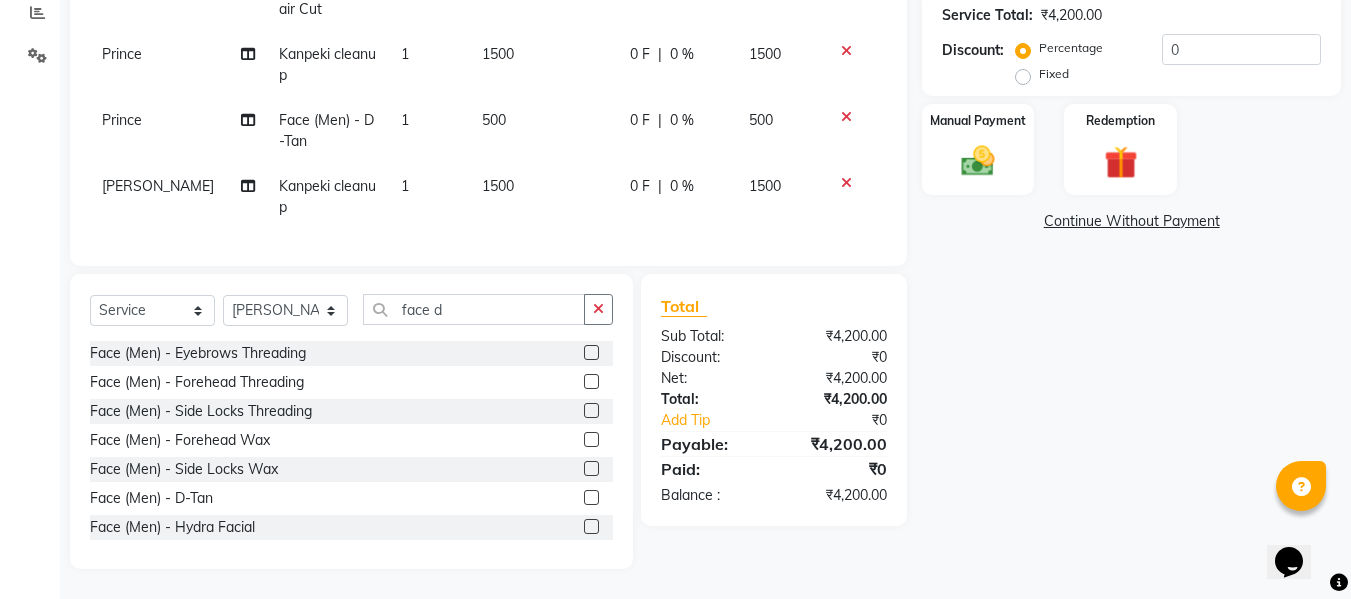 click 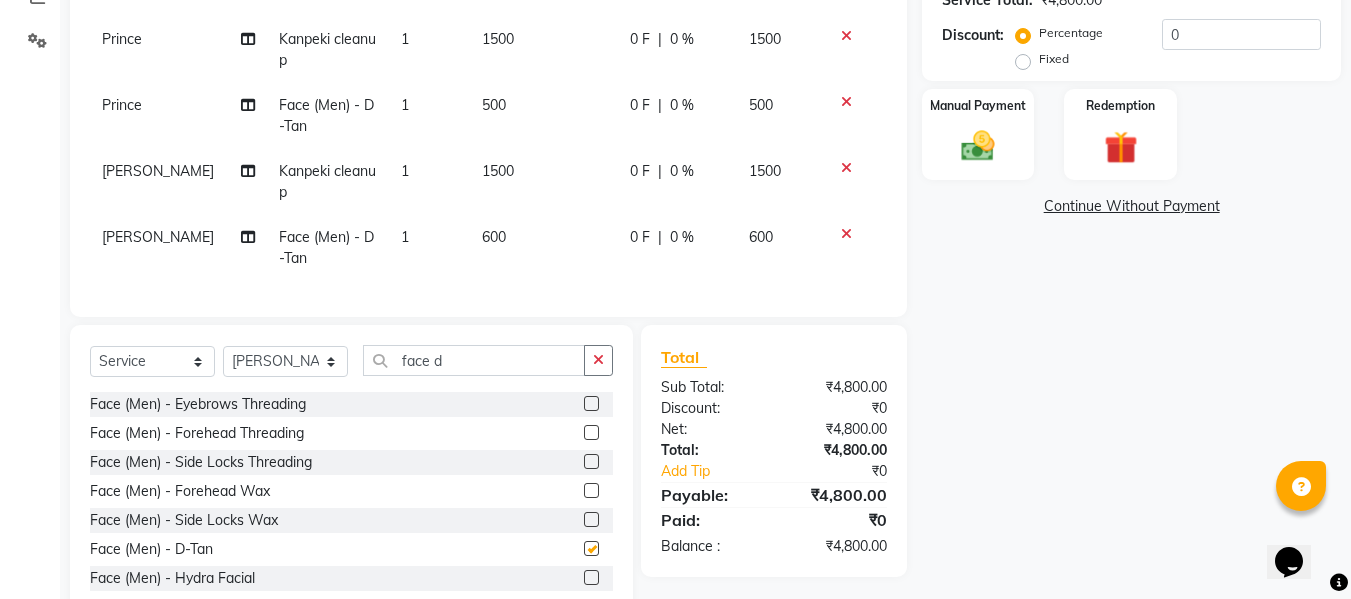 checkbox on "false" 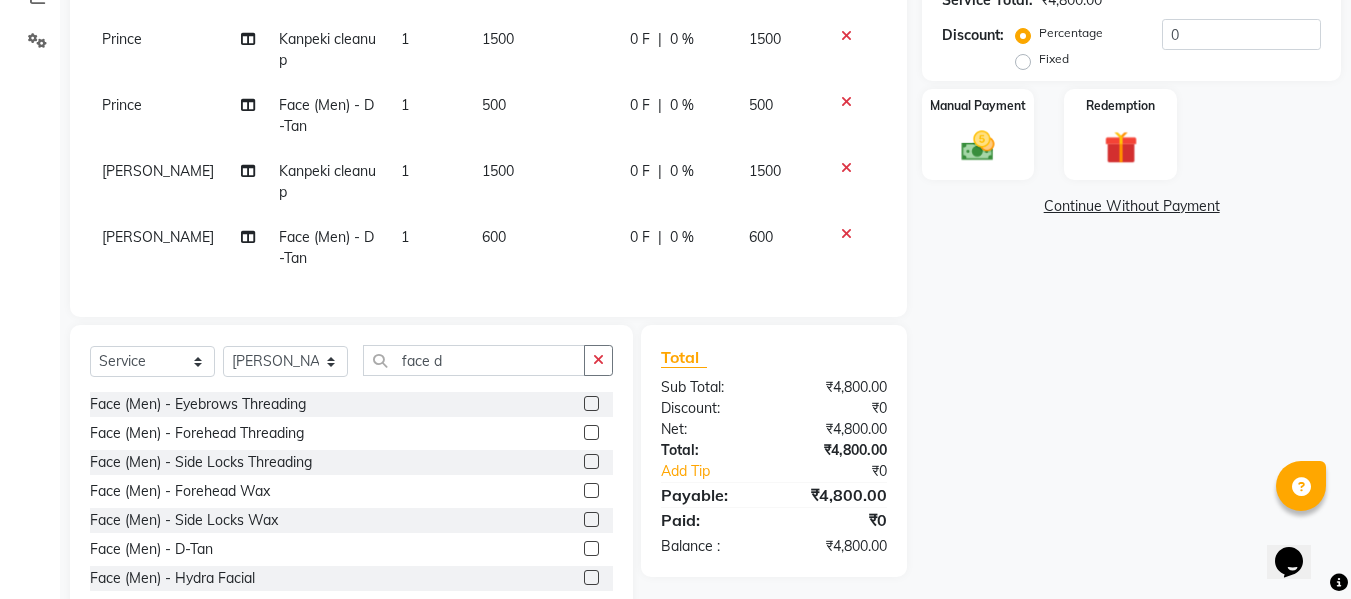click on "600" 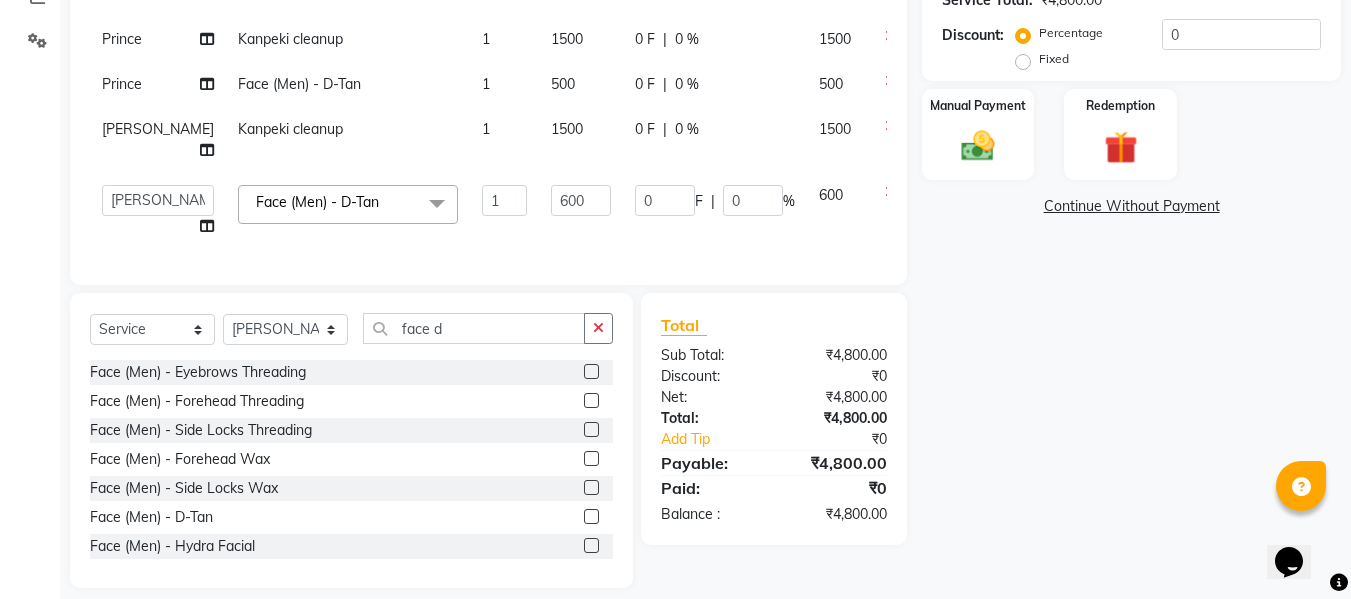 click on "600" 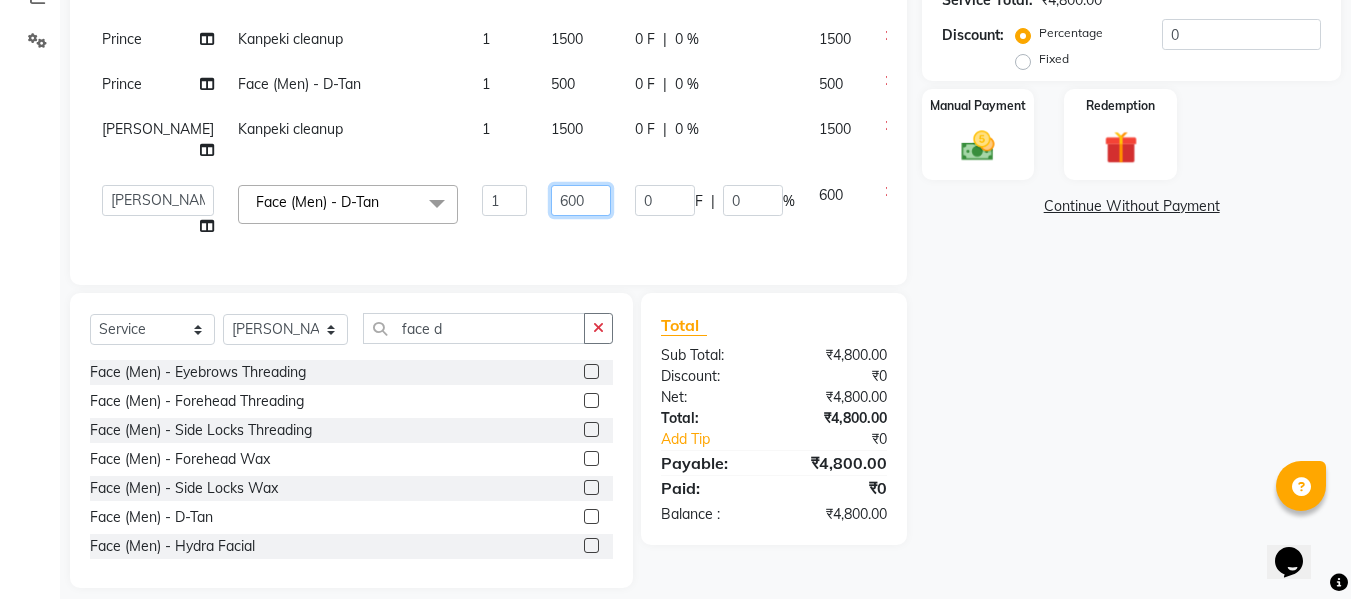 click on "600" 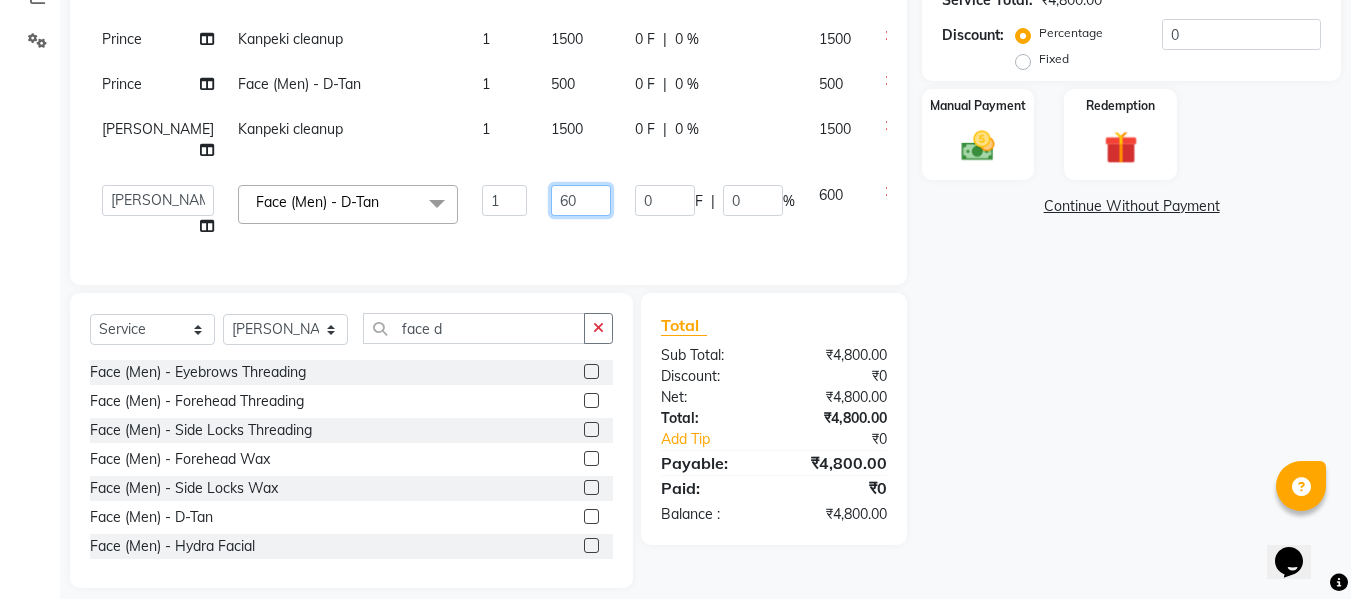 type on "6" 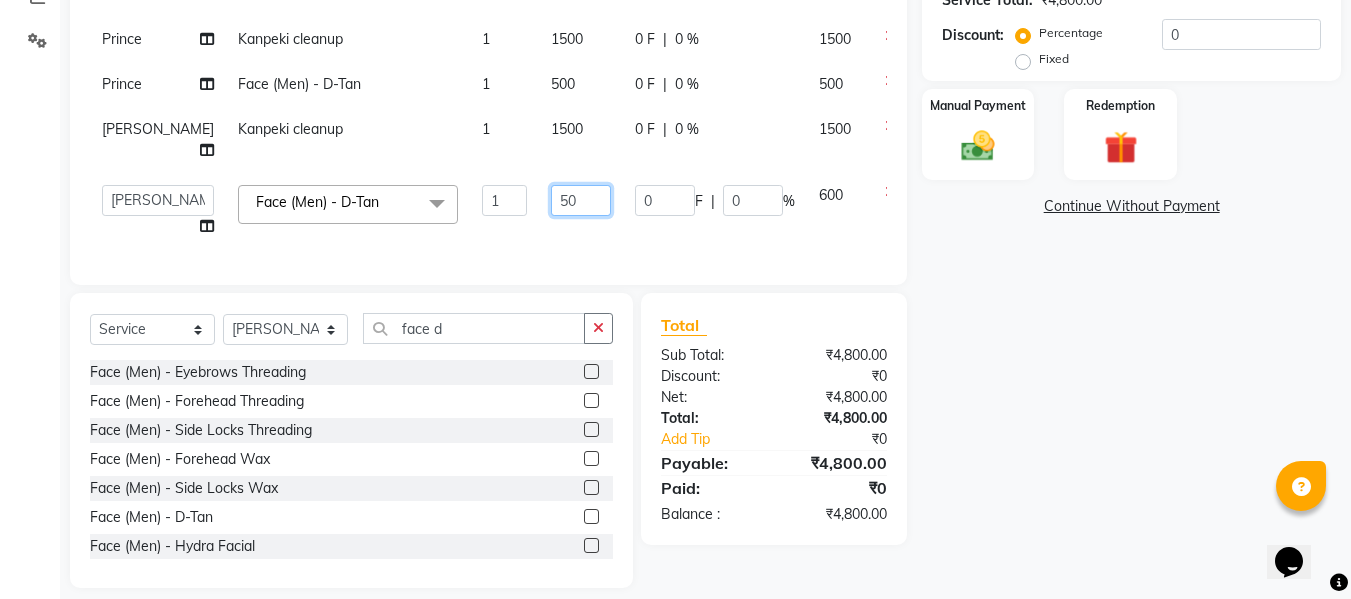 type on "500" 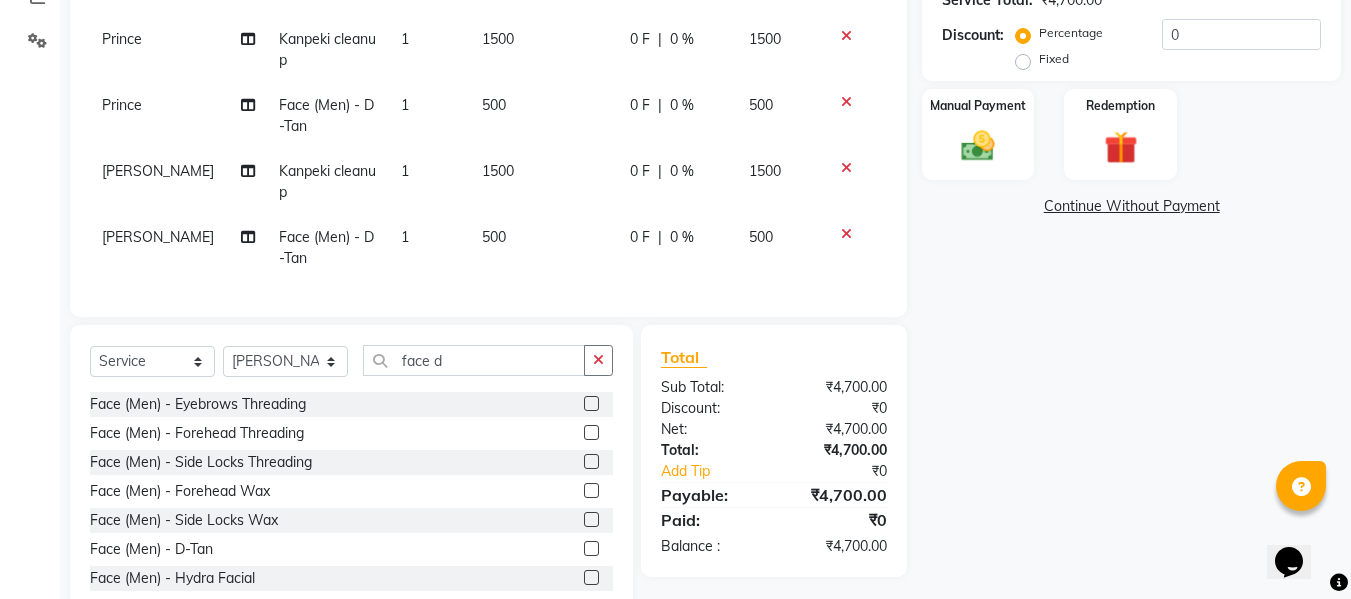 click on "0 F | 0 %" 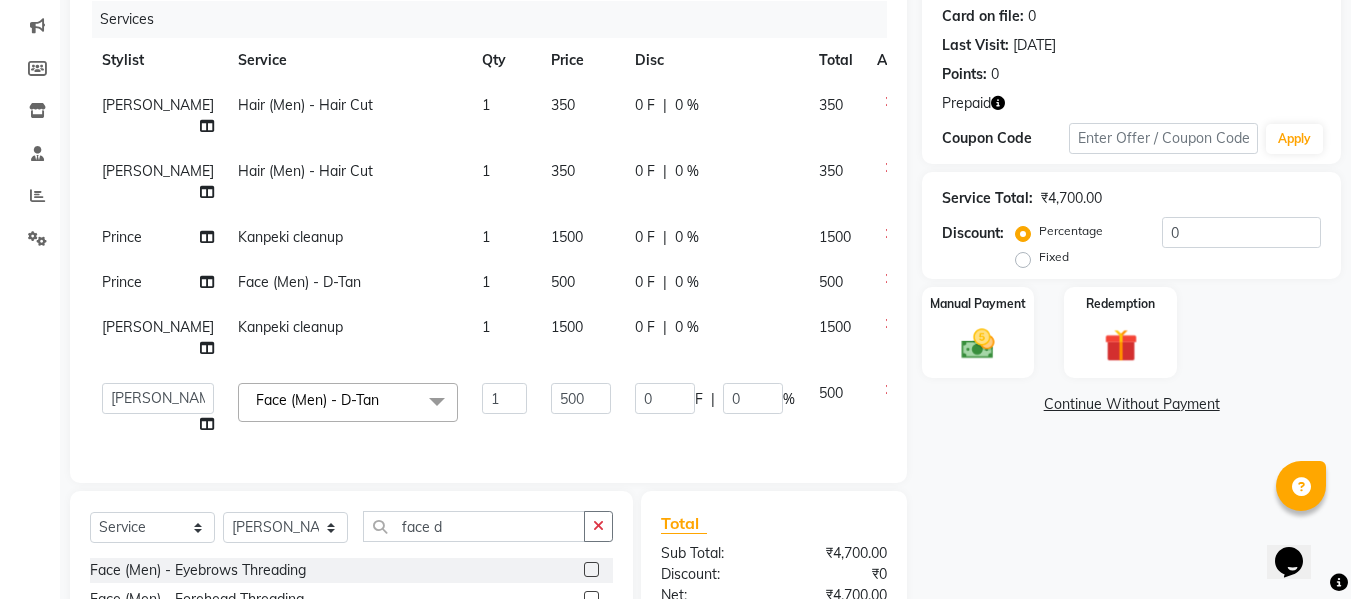 scroll, scrollTop: 238, scrollLeft: 0, axis: vertical 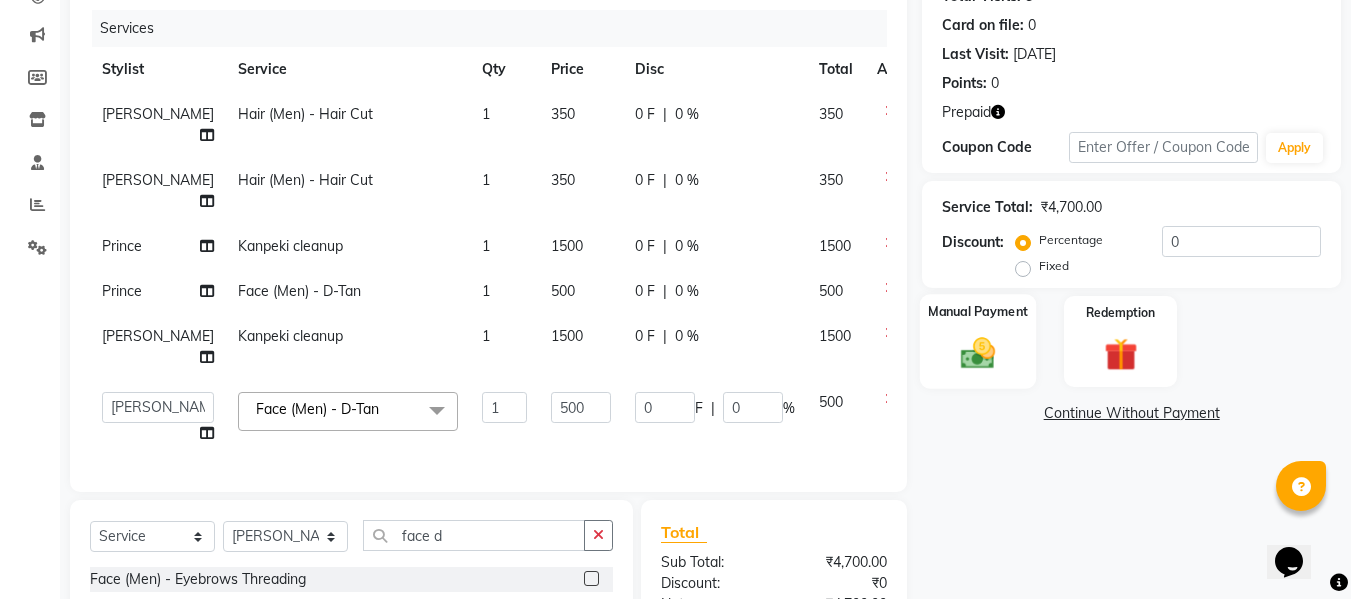 click 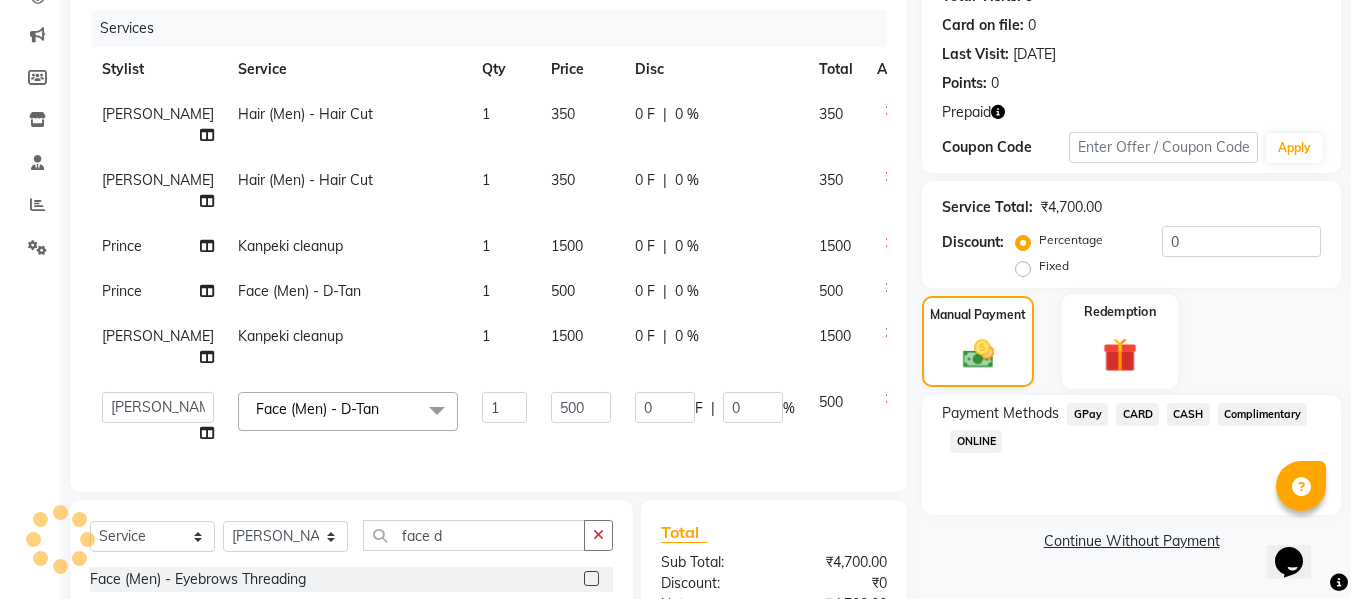 click 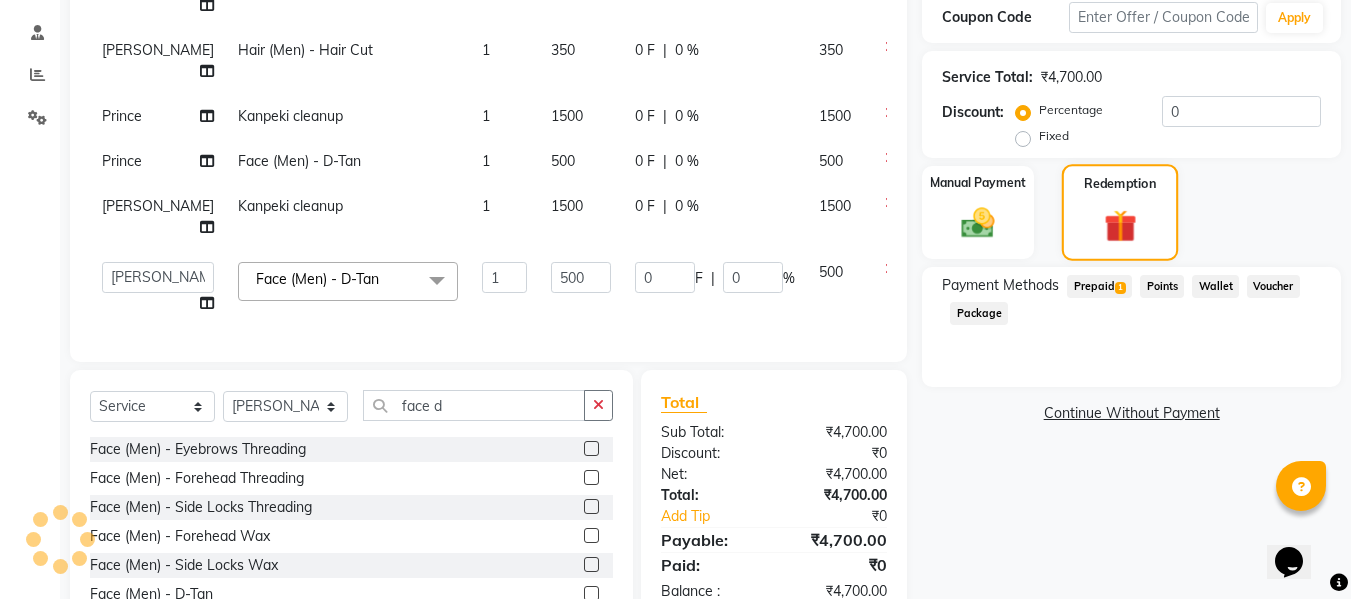 scroll, scrollTop: 369, scrollLeft: 0, axis: vertical 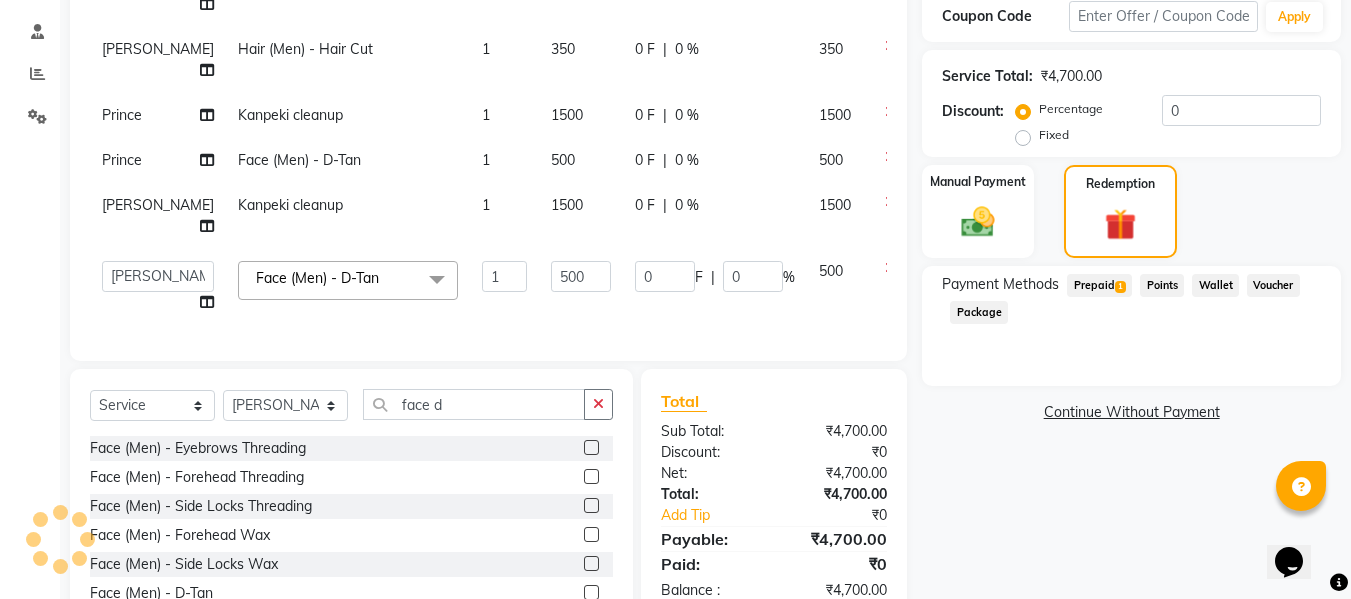 click on "Prepaid  1" 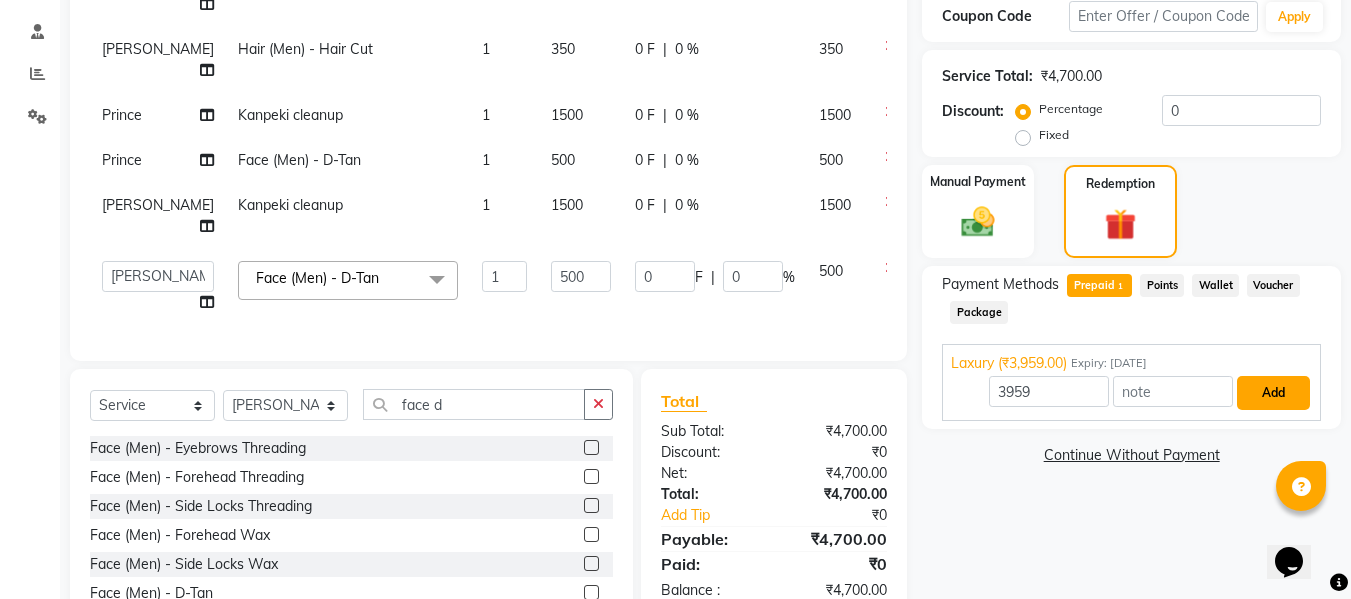 click on "Add" at bounding box center [1273, 393] 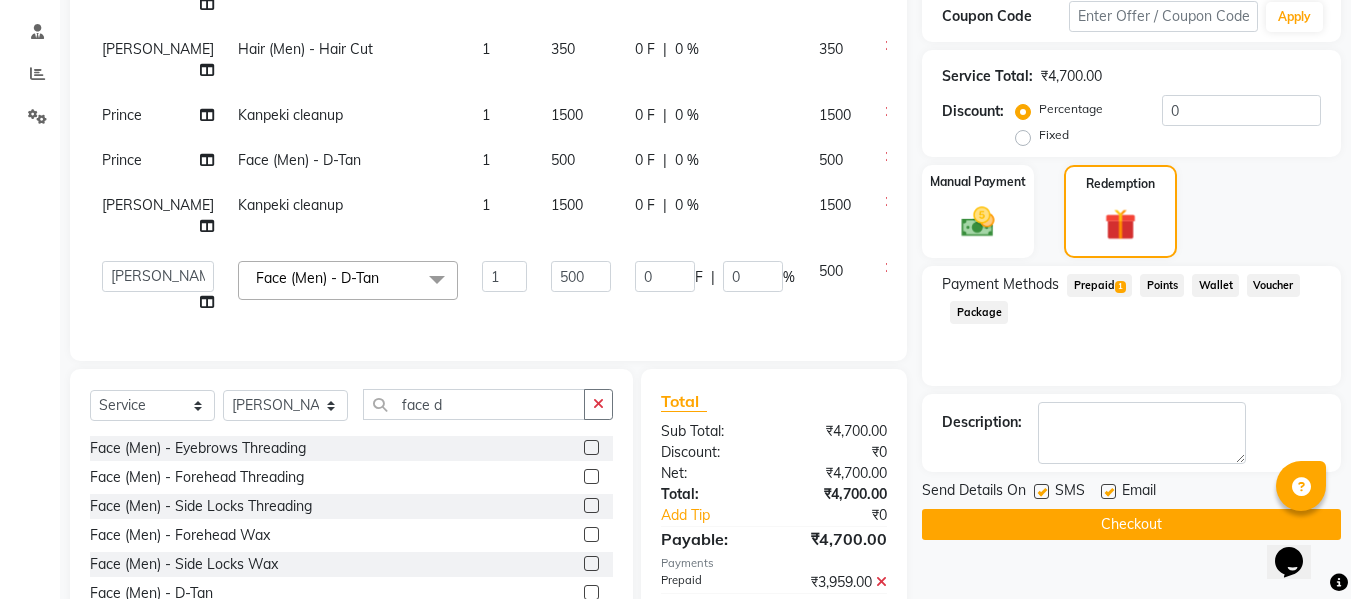 scroll, scrollTop: 479, scrollLeft: 0, axis: vertical 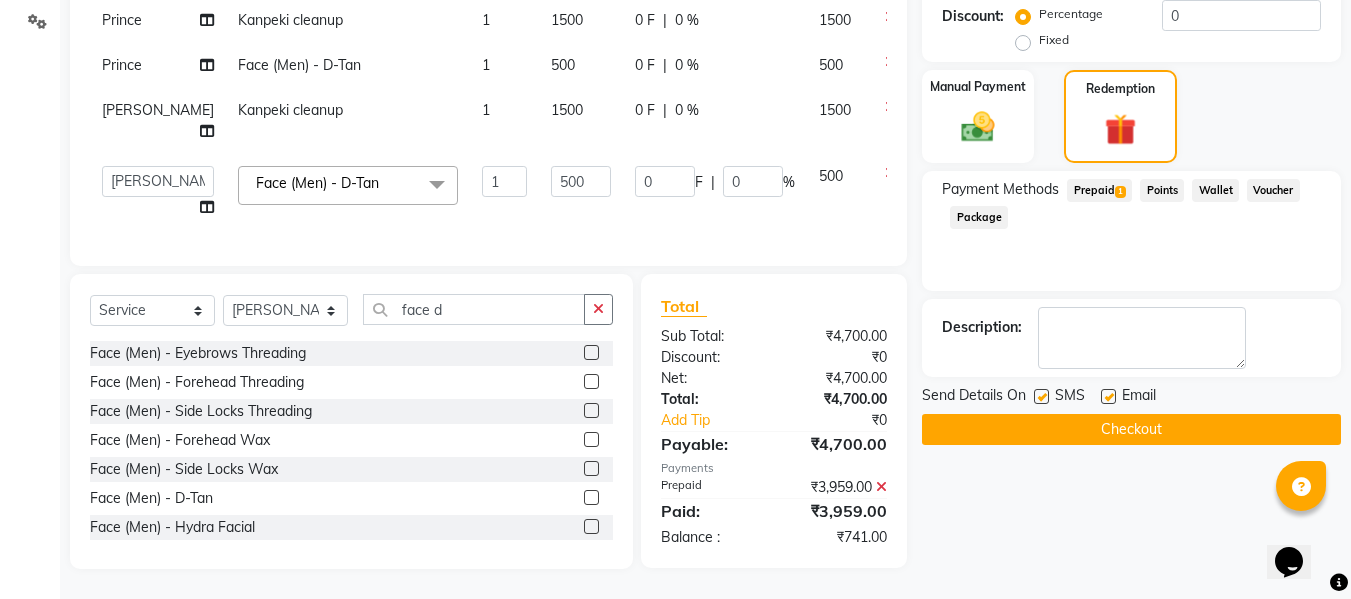 click on "Prepaid  1" 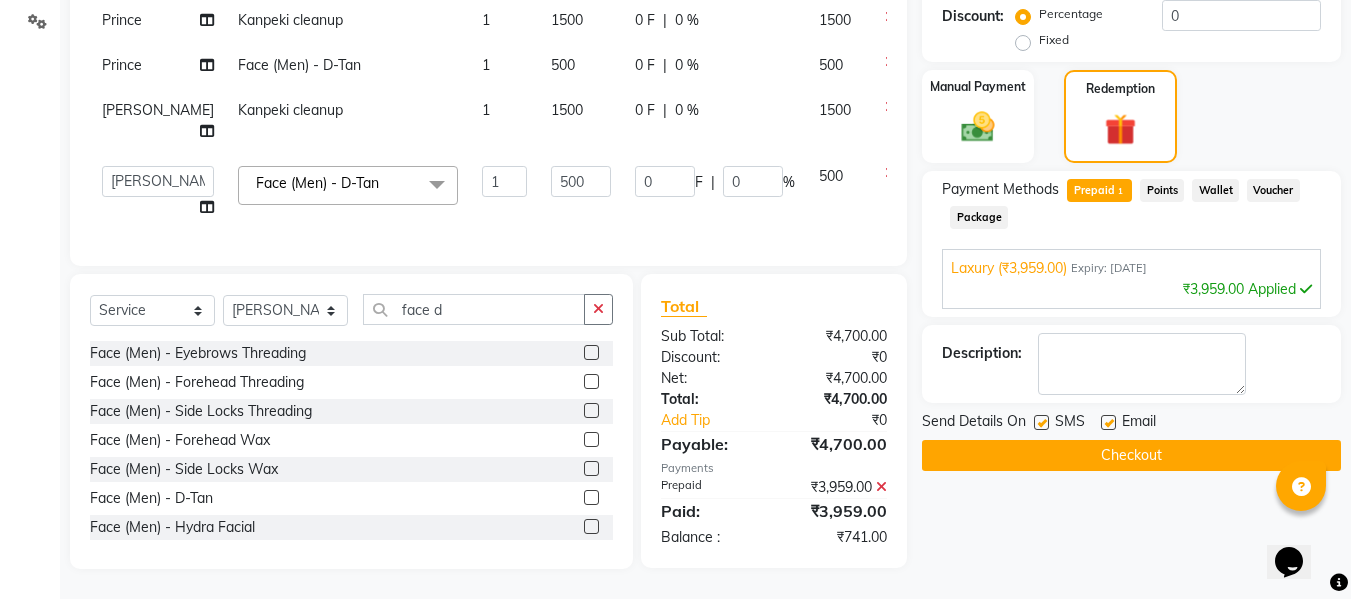 click on "Laxury (₹3,959.00) Expiry: 17-07-2025" at bounding box center [1131, 268] 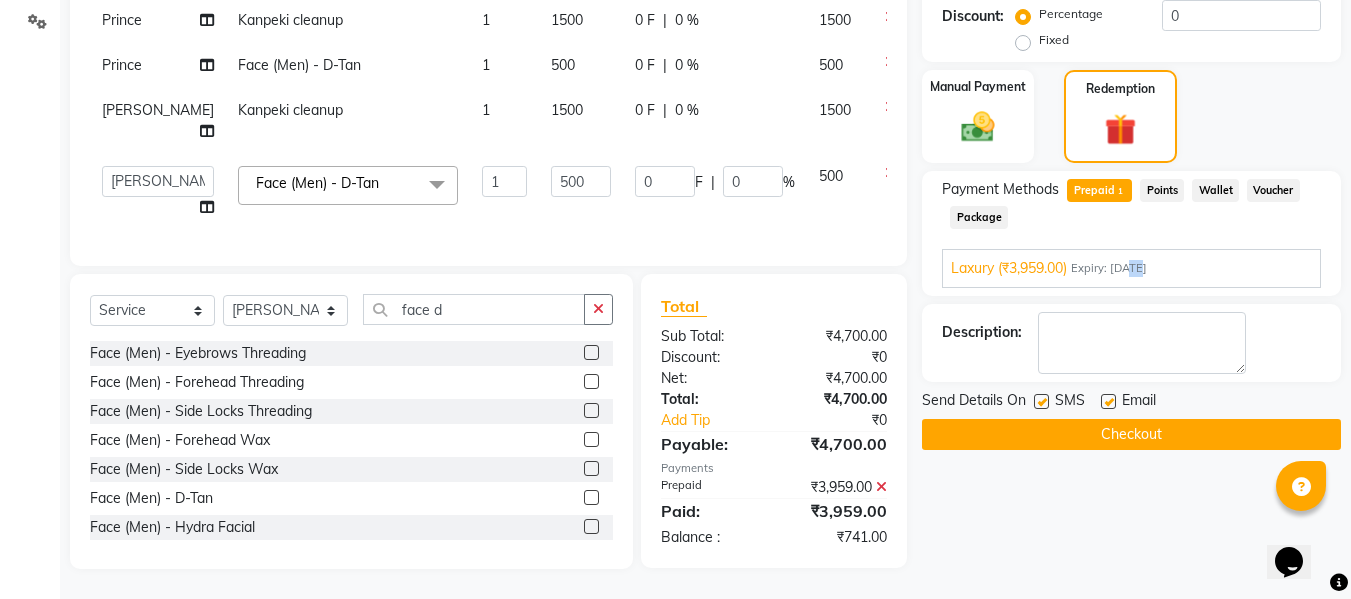 click on "Laxury (₹3,959.00) Expiry: 17-07-2025" at bounding box center [1131, 268] 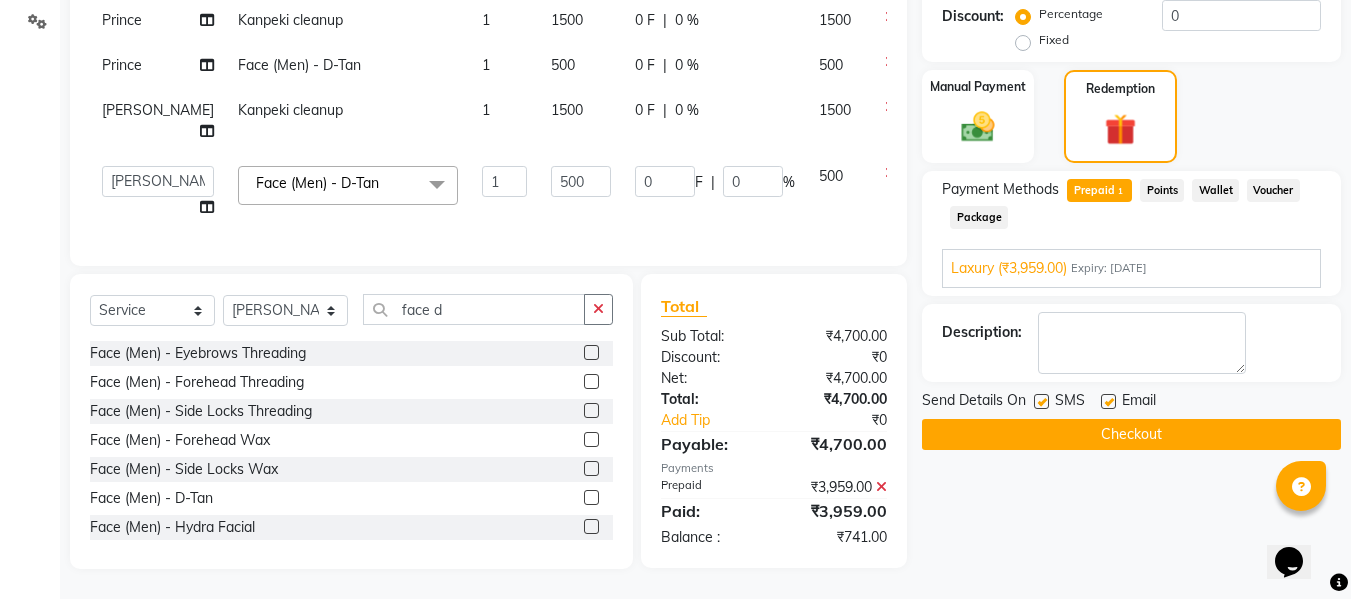 click on "Laxury (₹3,959.00)" at bounding box center (1009, 268) 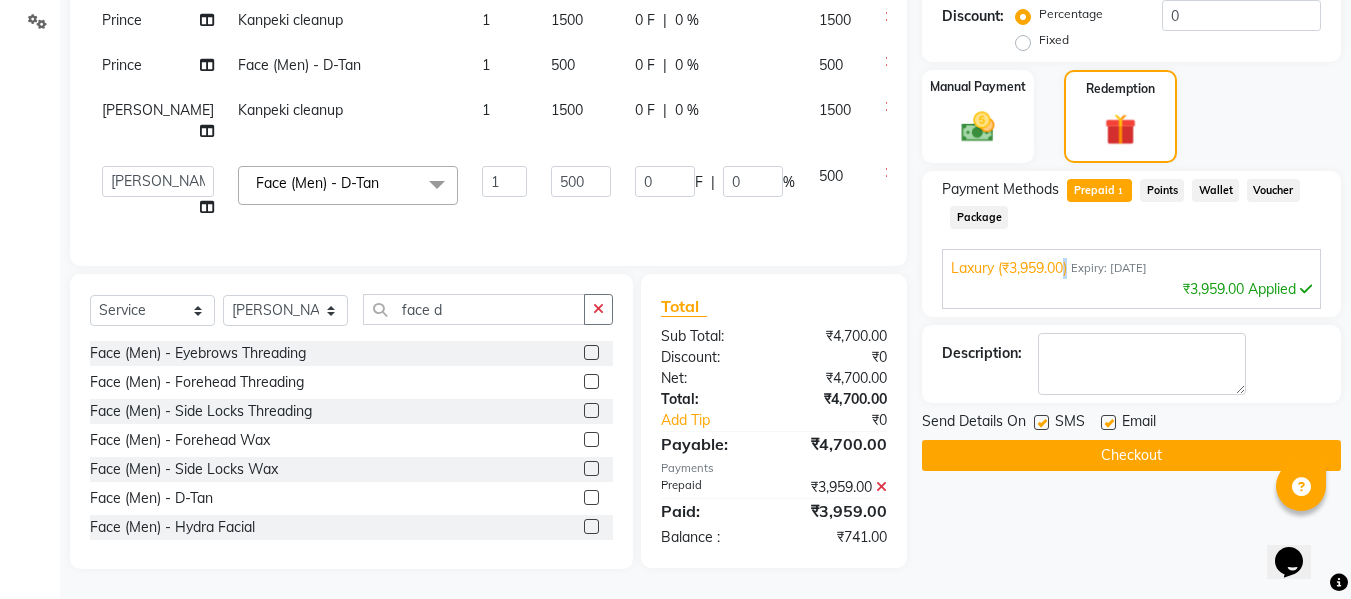click on "Laxury (₹3,959.00)" at bounding box center (1009, 268) 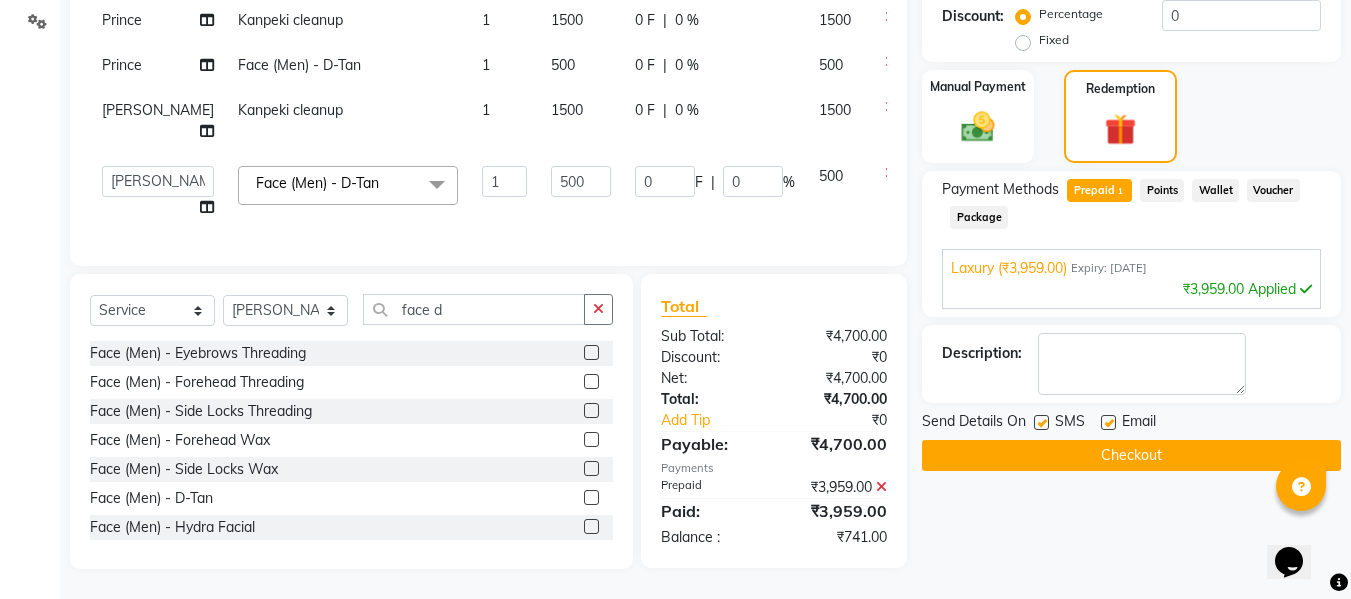 click on "₹3,959.00 Applied" at bounding box center [1131, 289] 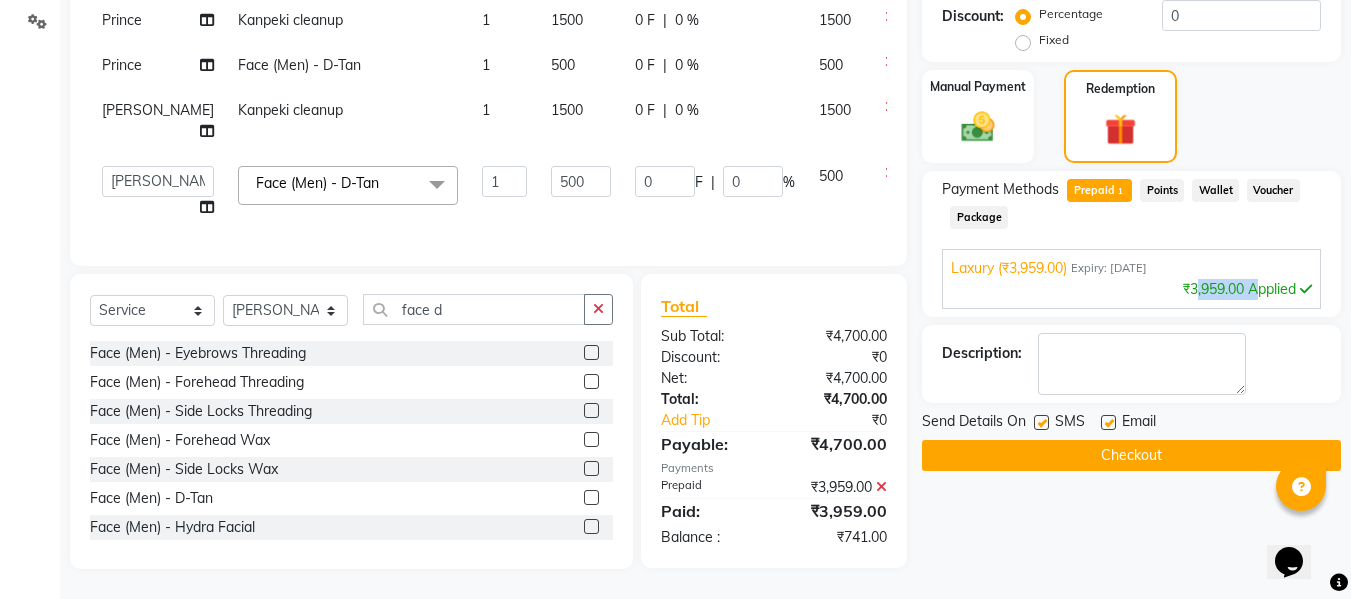 click on "₹3,959.00 Applied" at bounding box center [1131, 289] 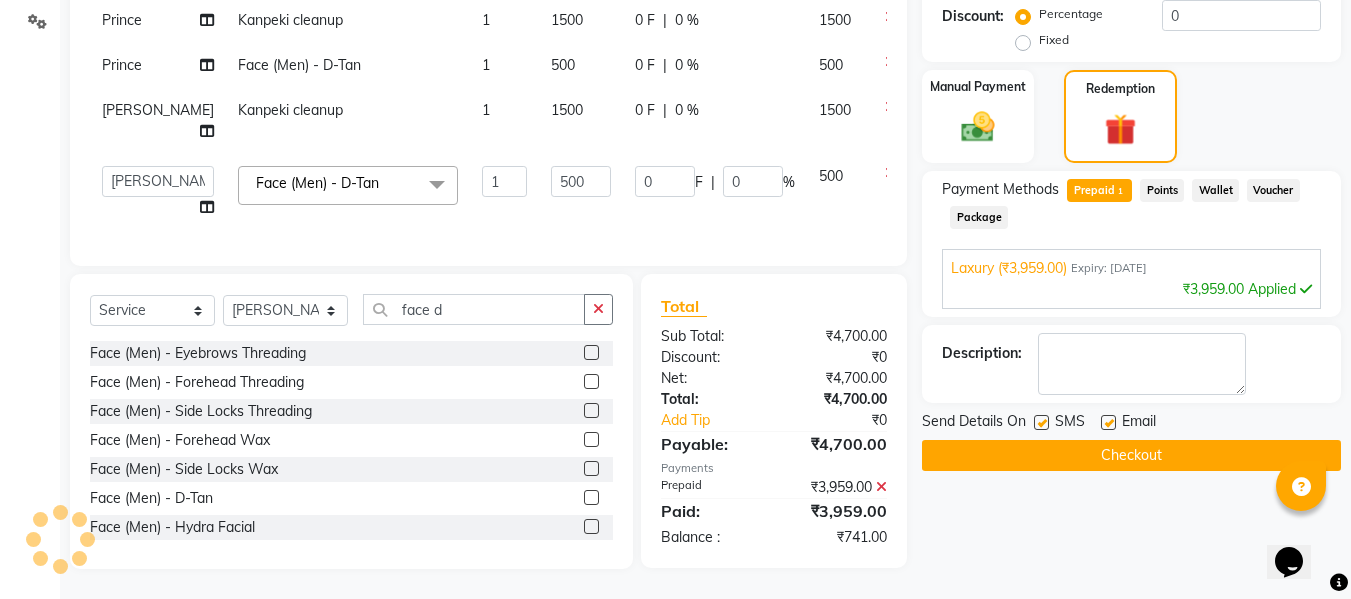 click on "Wallet" 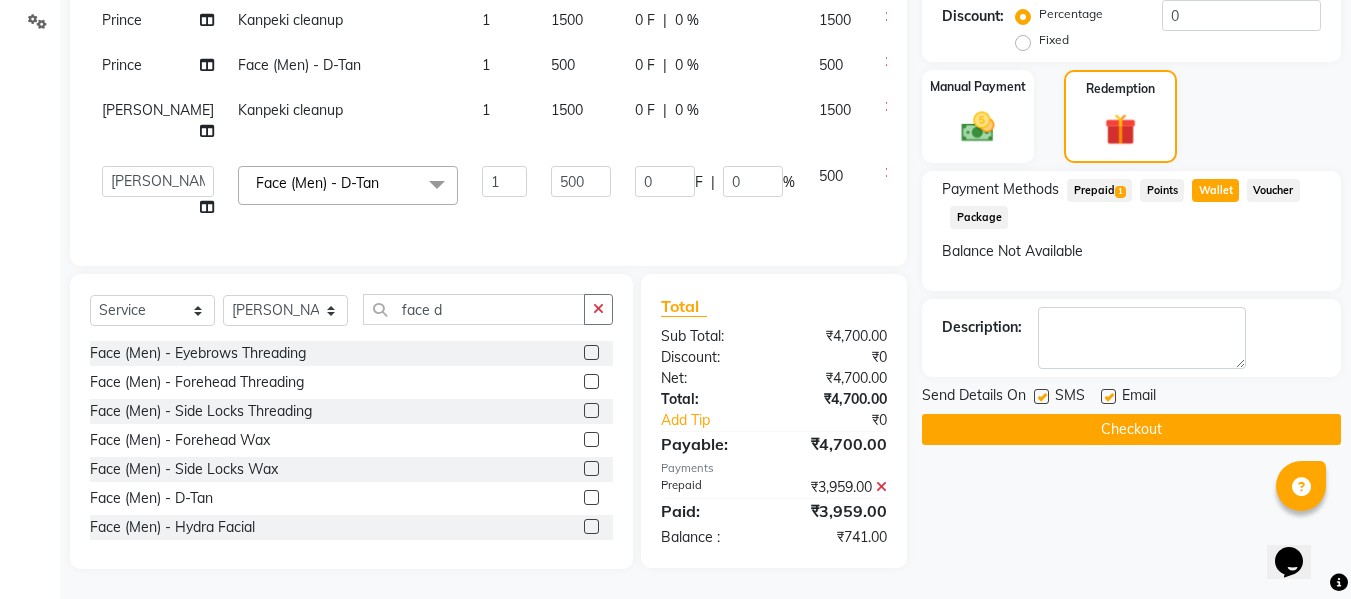 click on "Prepaid  1" 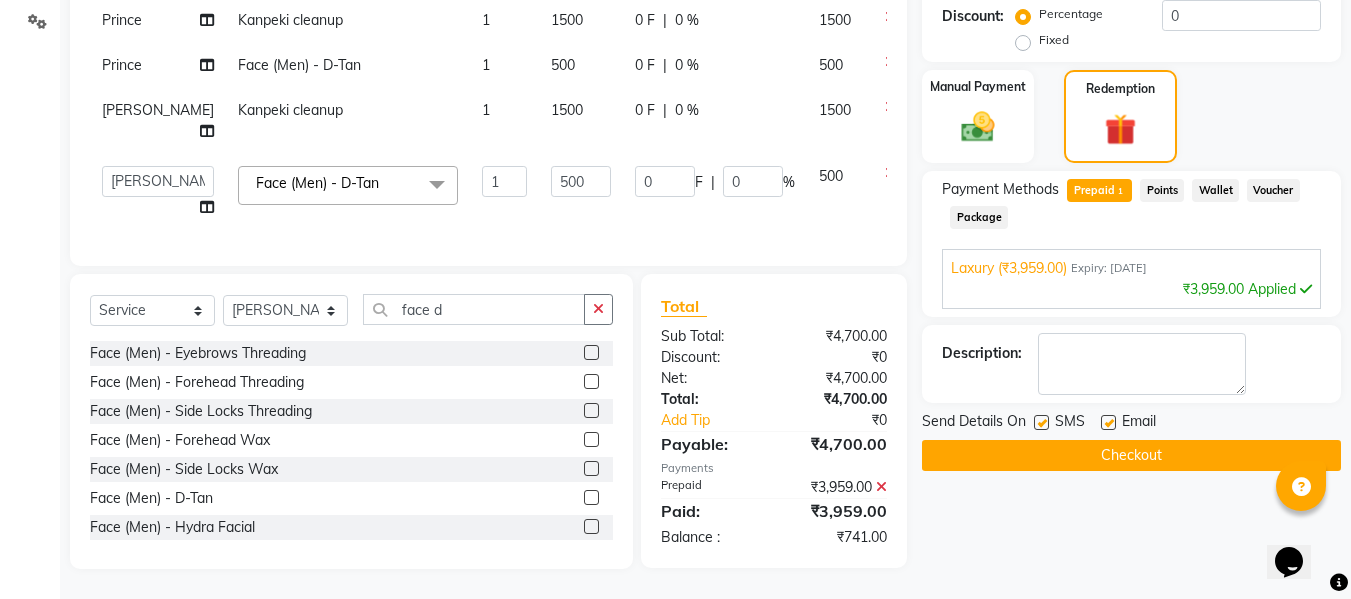 click on "Laxury (₹3,959.00)" at bounding box center [1009, 268] 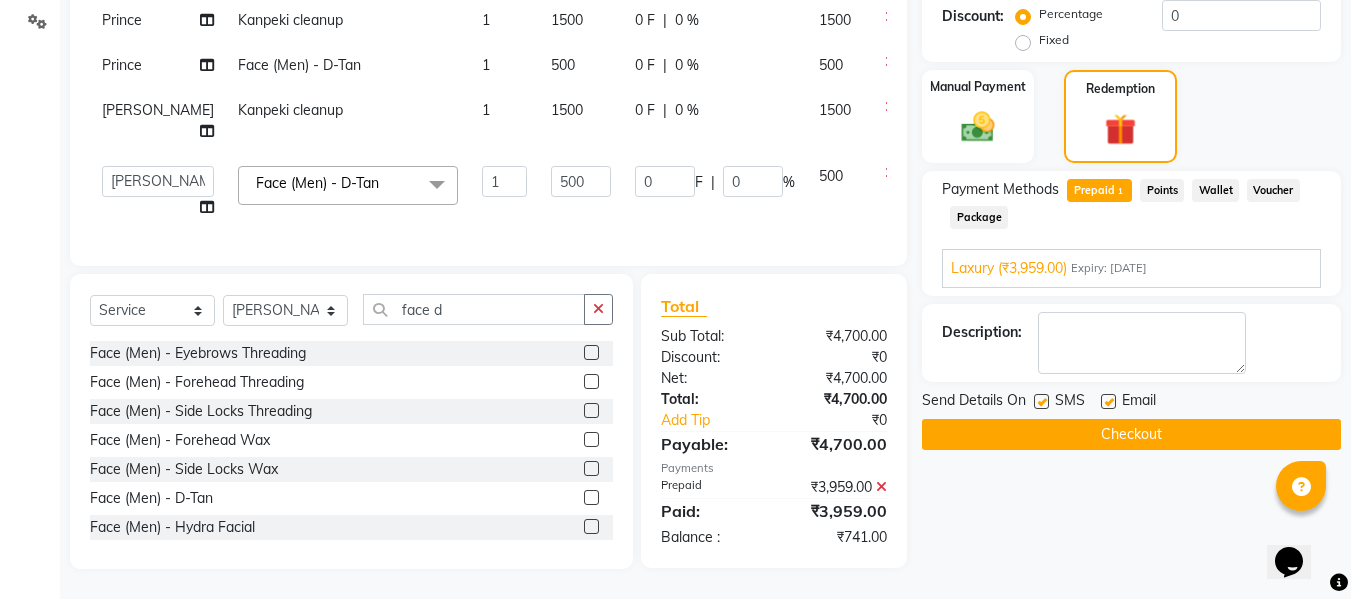 click 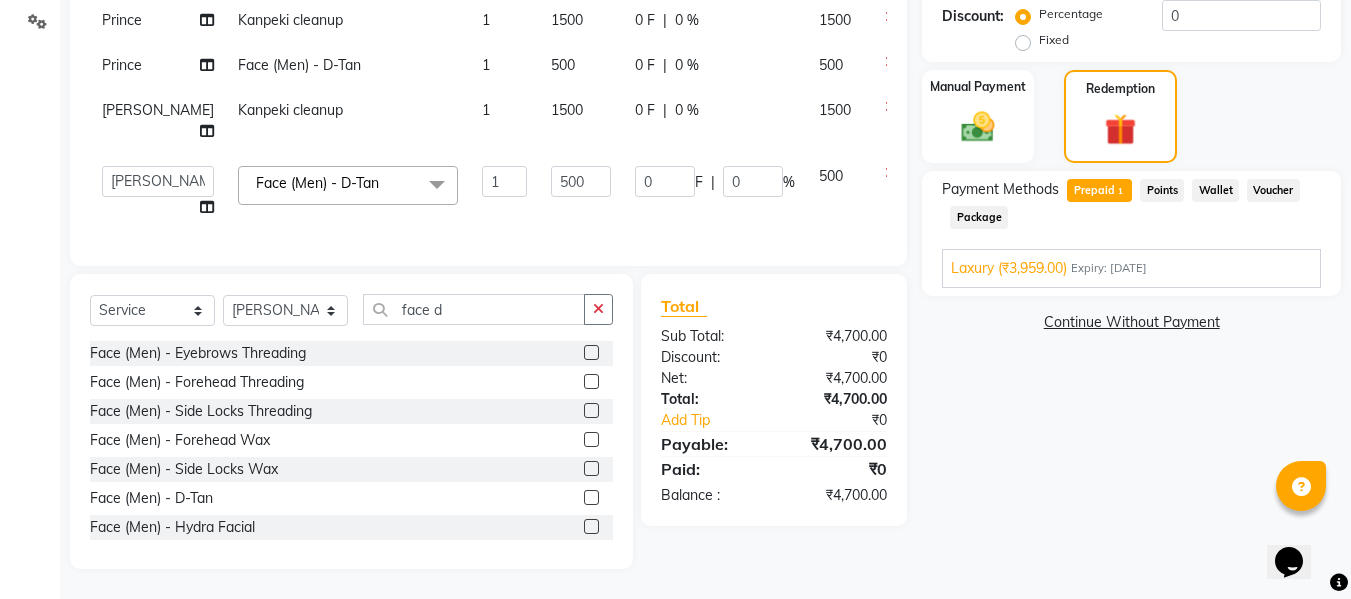 click on "Prepaid  1" 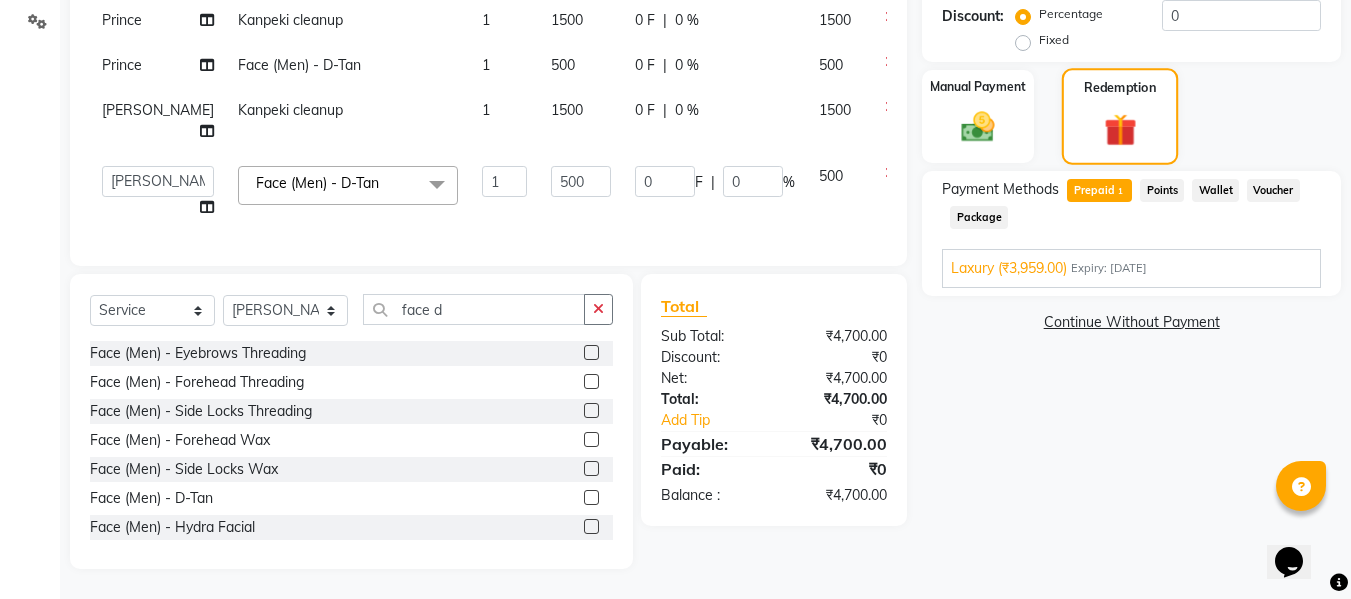 click 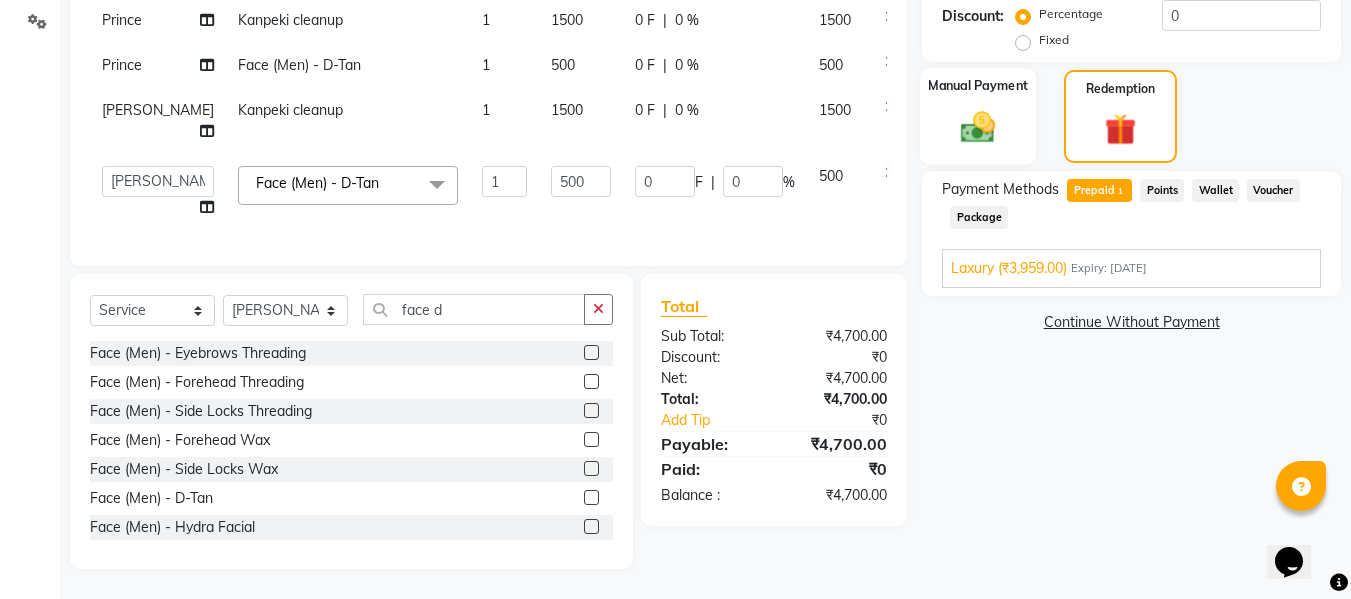 click 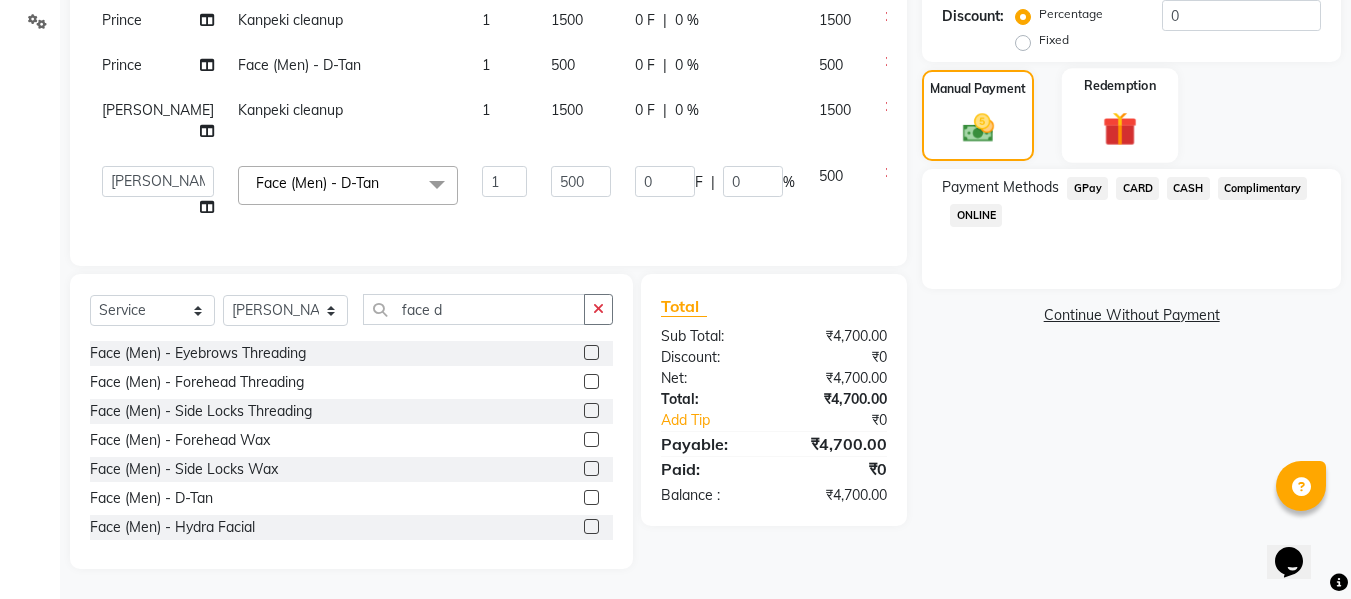 click 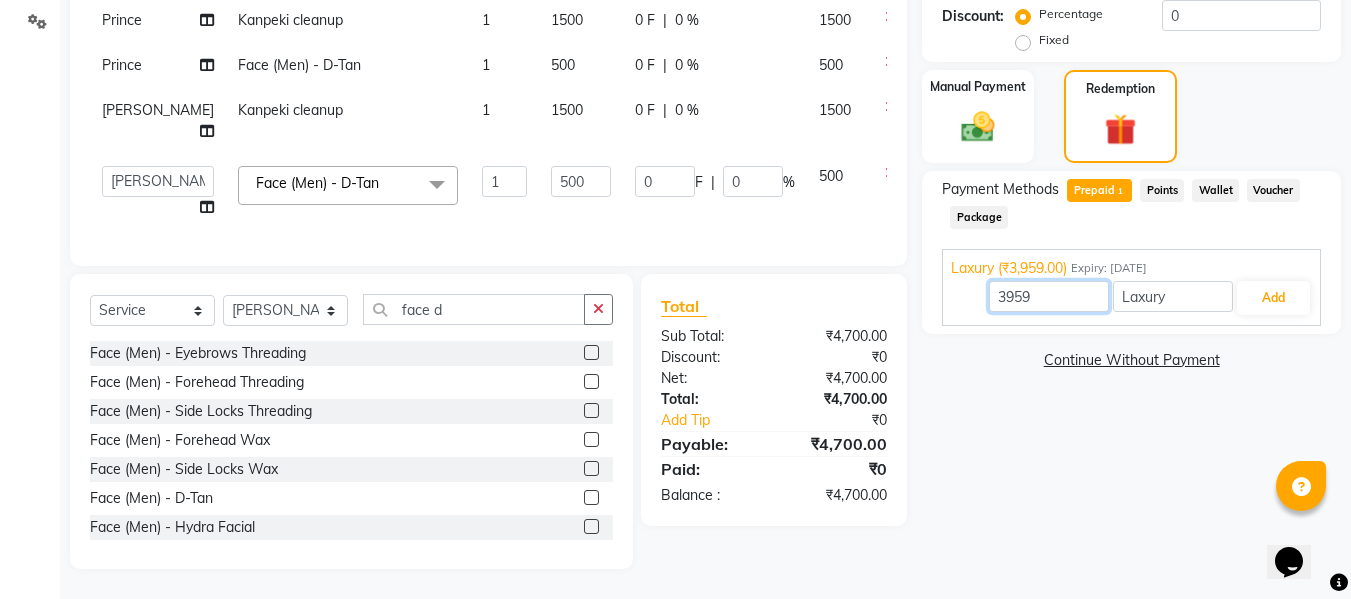 click on "3959" at bounding box center [1049, 296] 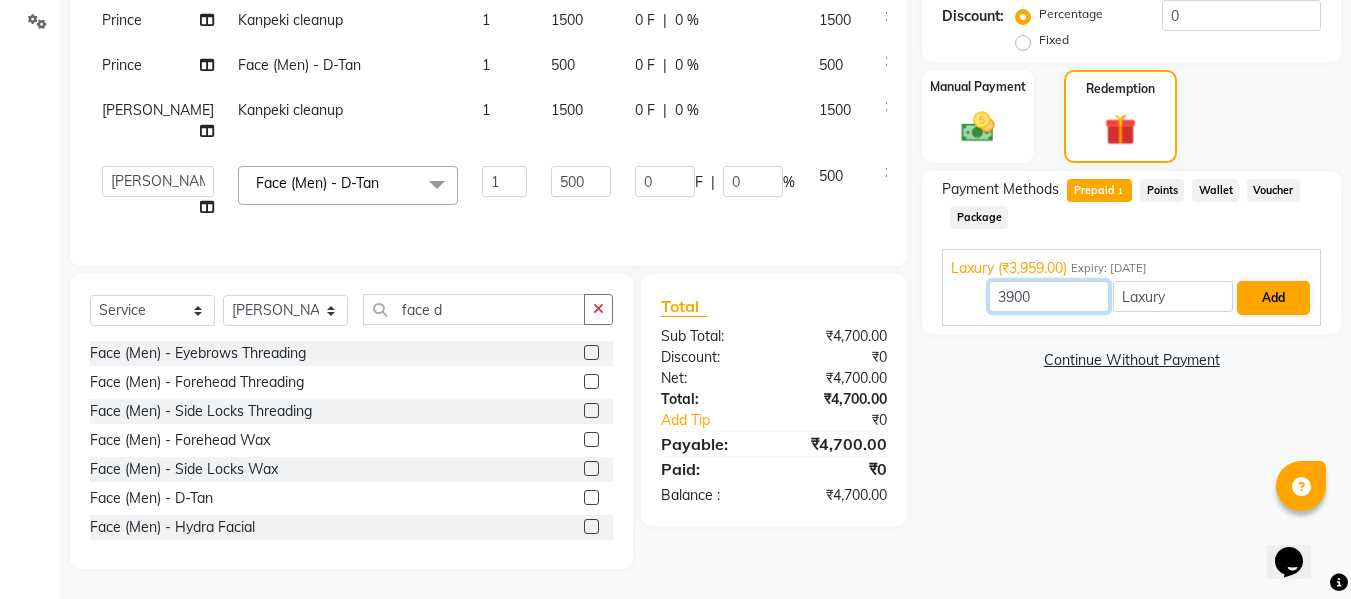 type on "3900" 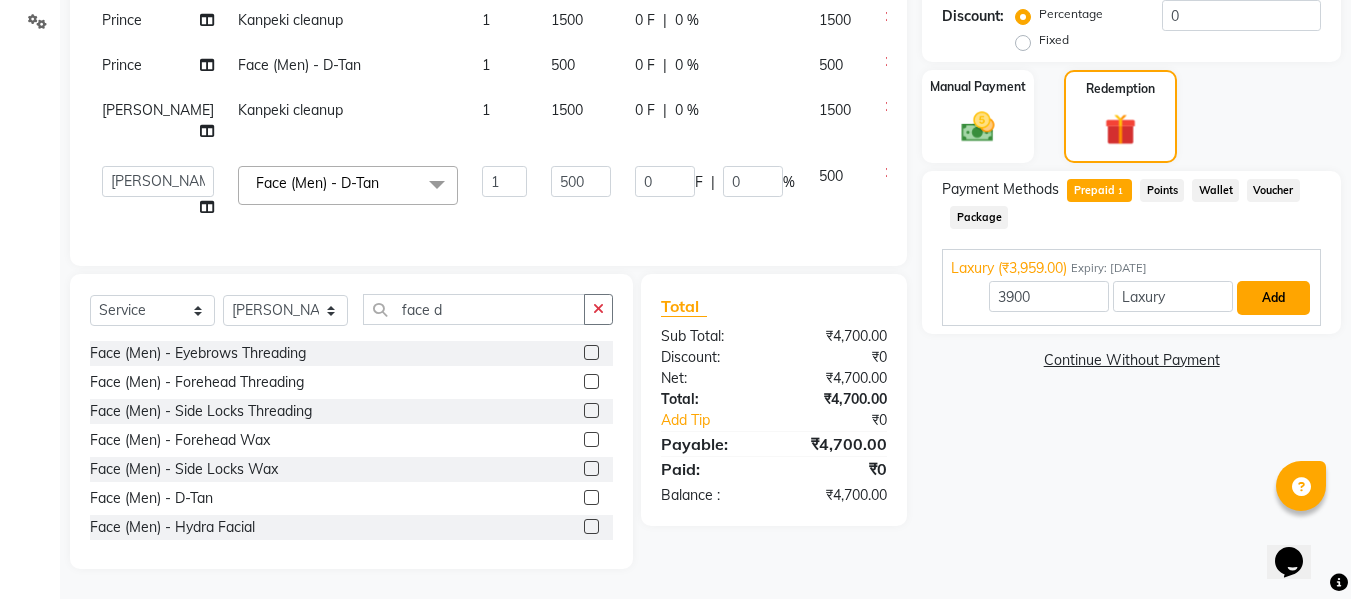 click on "Add" at bounding box center [1273, 298] 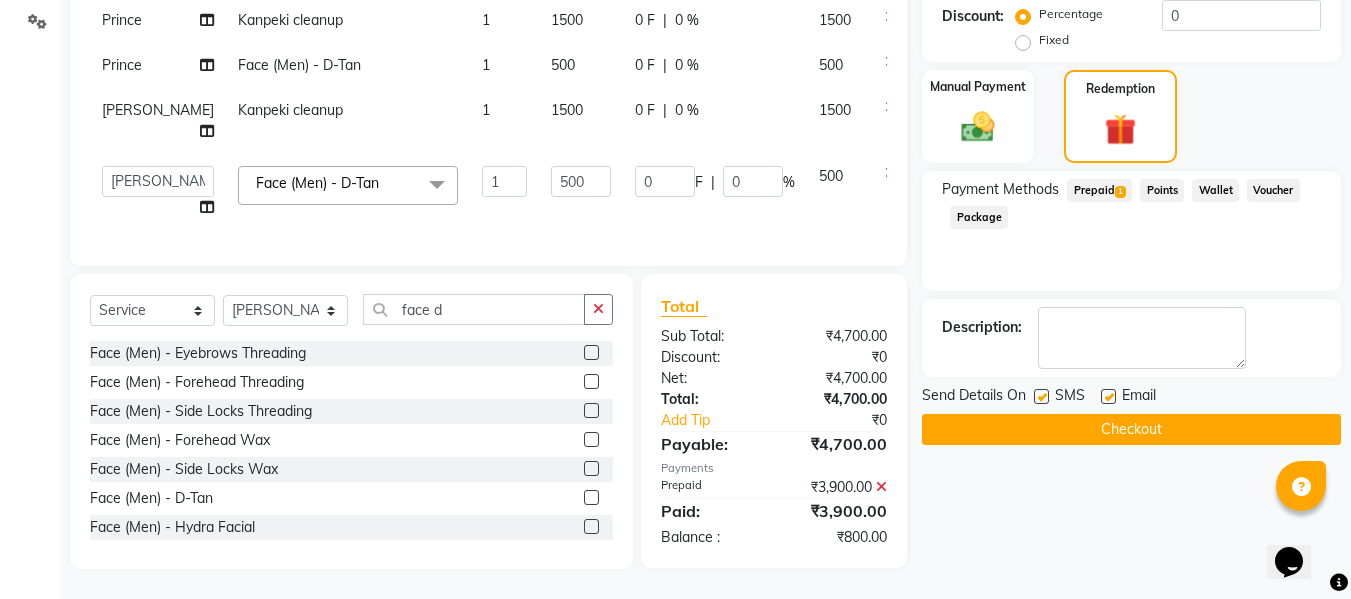 click on "Checkout" 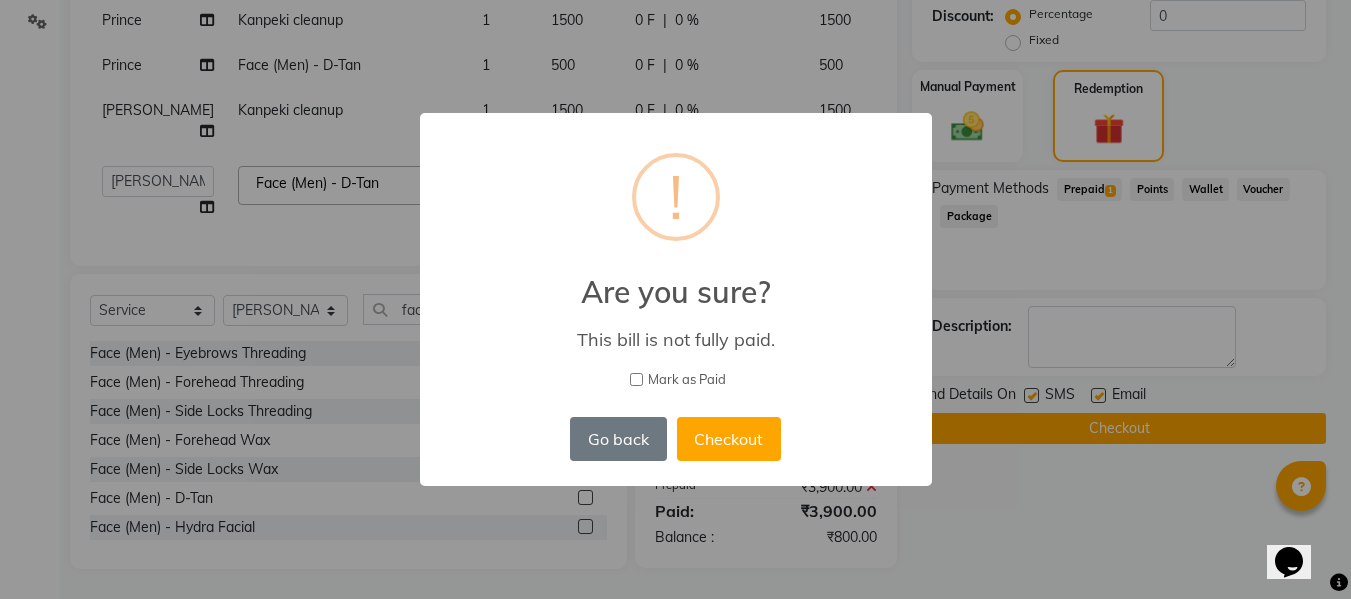 scroll, scrollTop: 437, scrollLeft: 0, axis: vertical 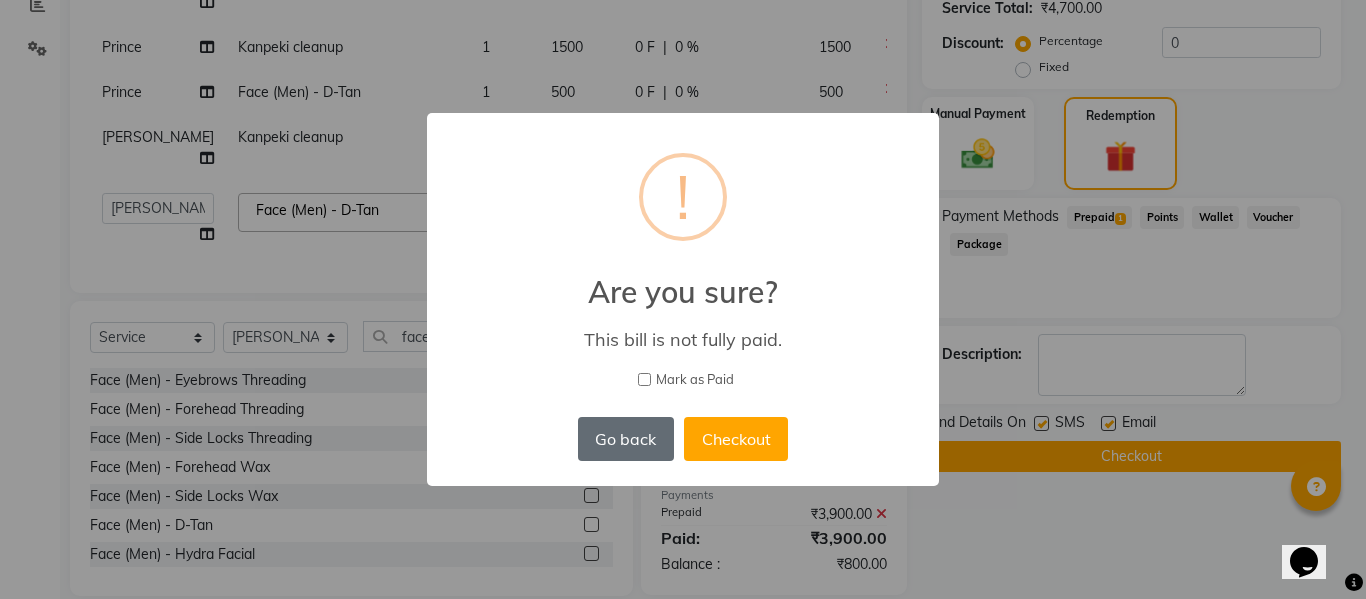 click on "Go back" at bounding box center [626, 439] 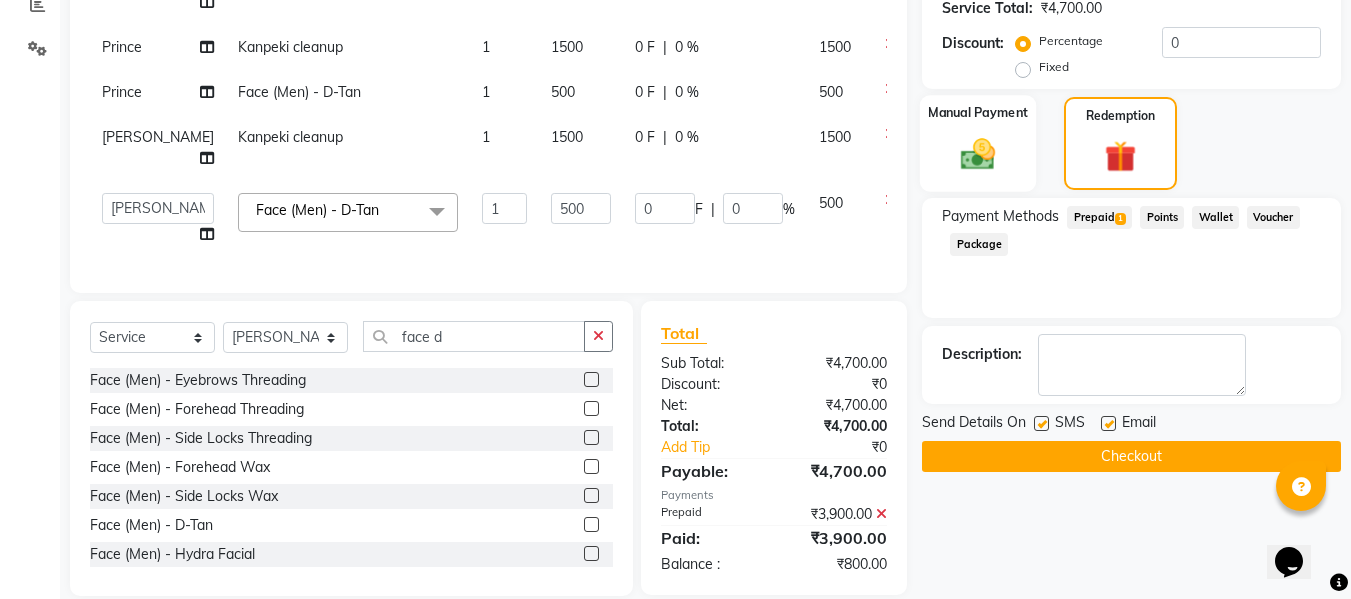 click 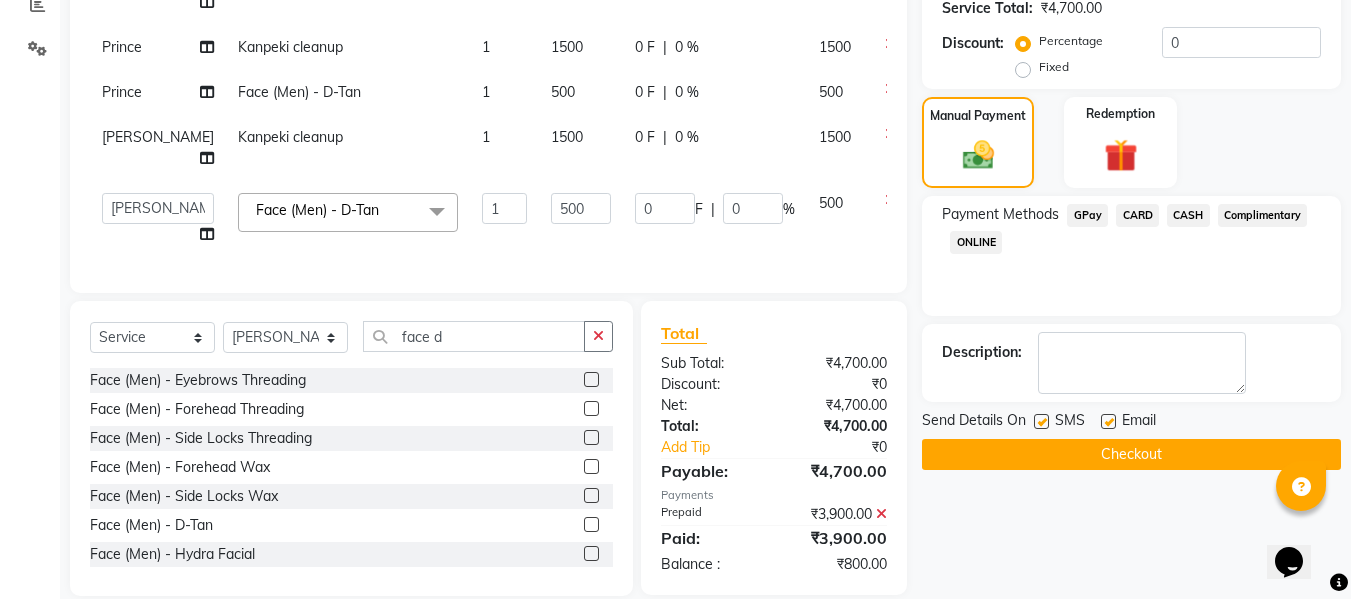 click on "GPay" 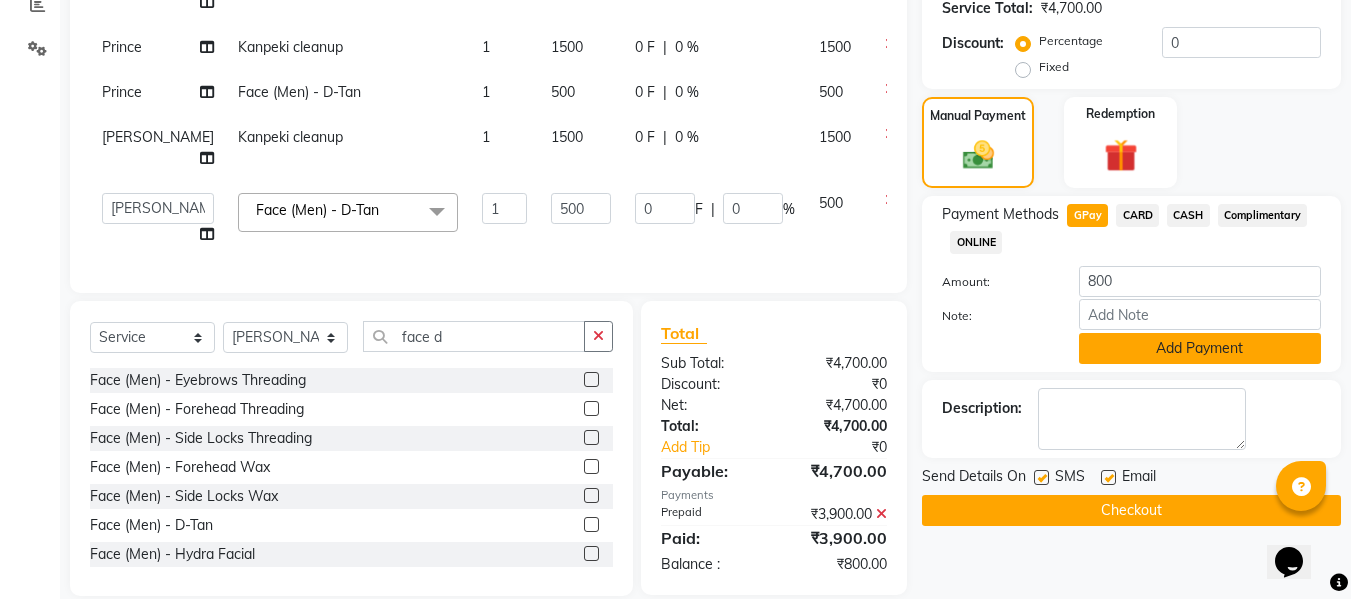 click on "Add Payment" 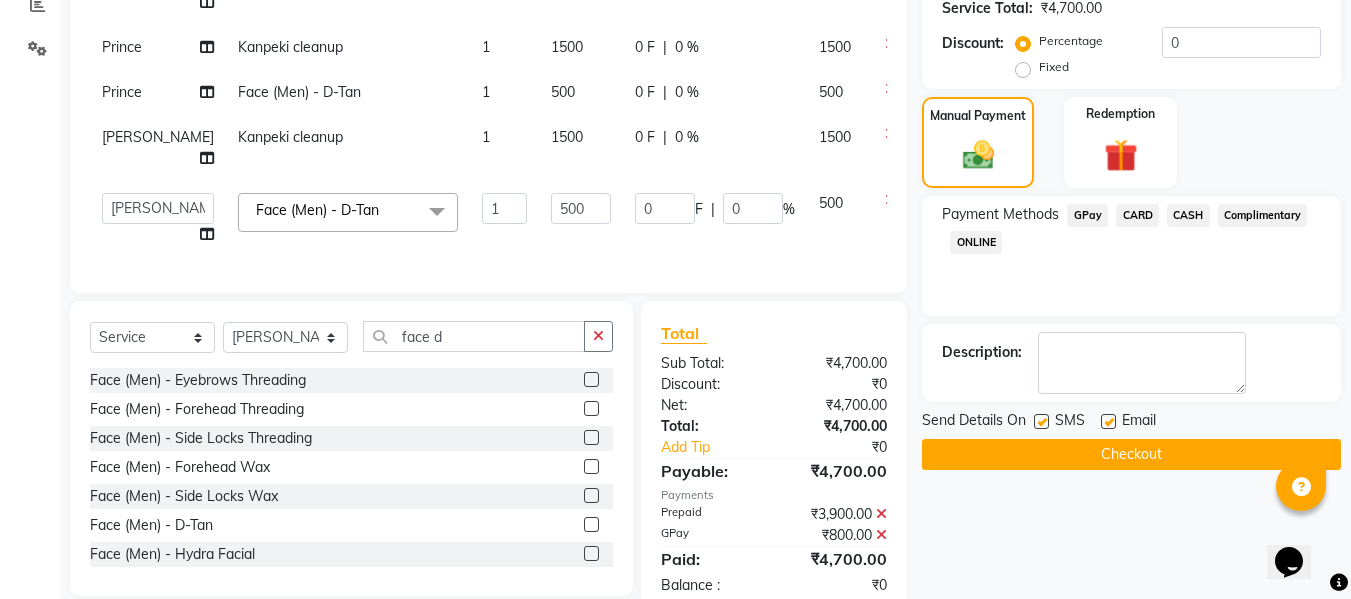scroll, scrollTop: 499, scrollLeft: 0, axis: vertical 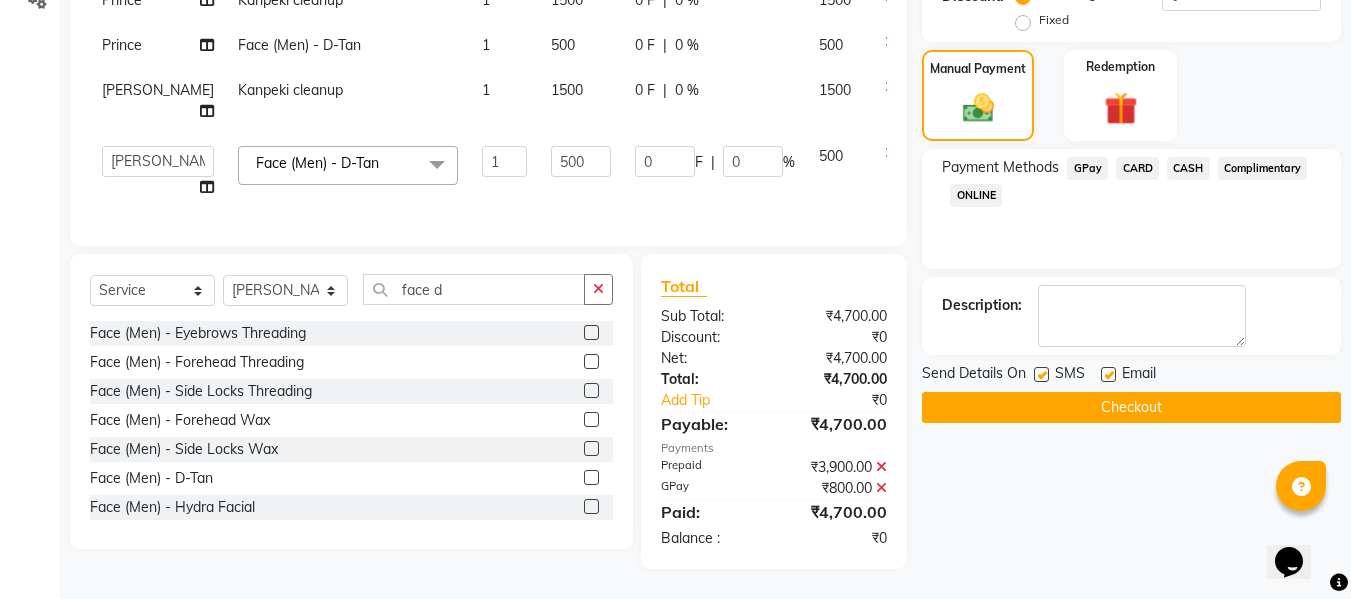click on "Checkout" 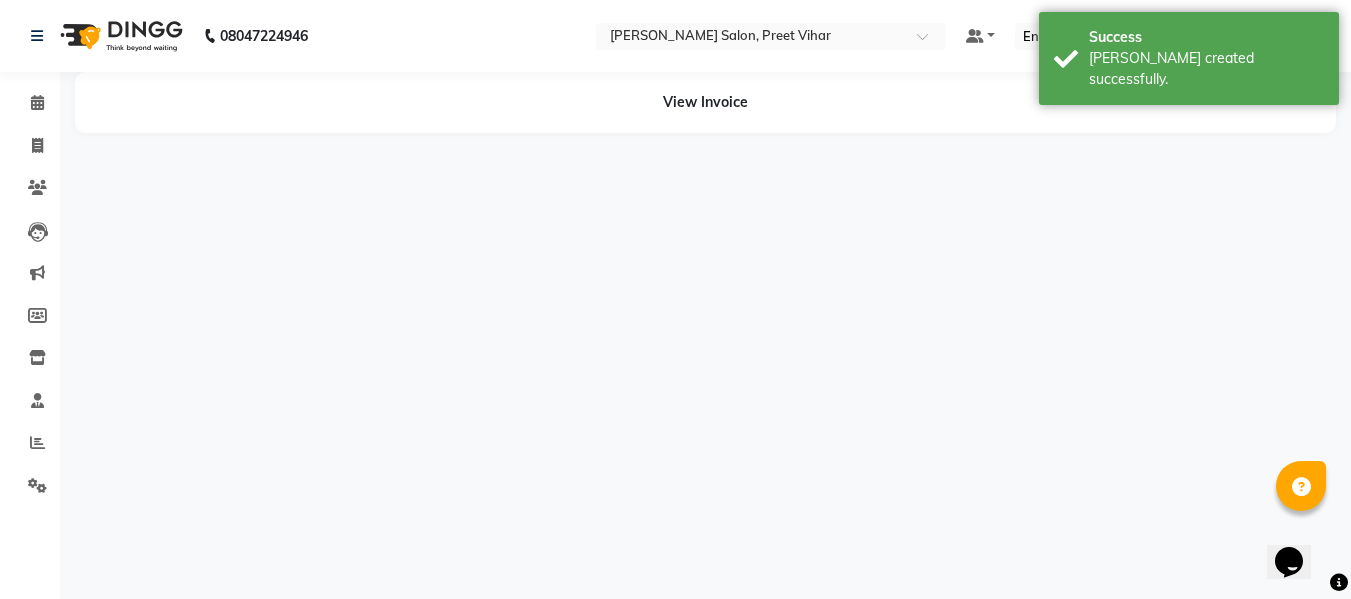 scroll, scrollTop: 0, scrollLeft: 0, axis: both 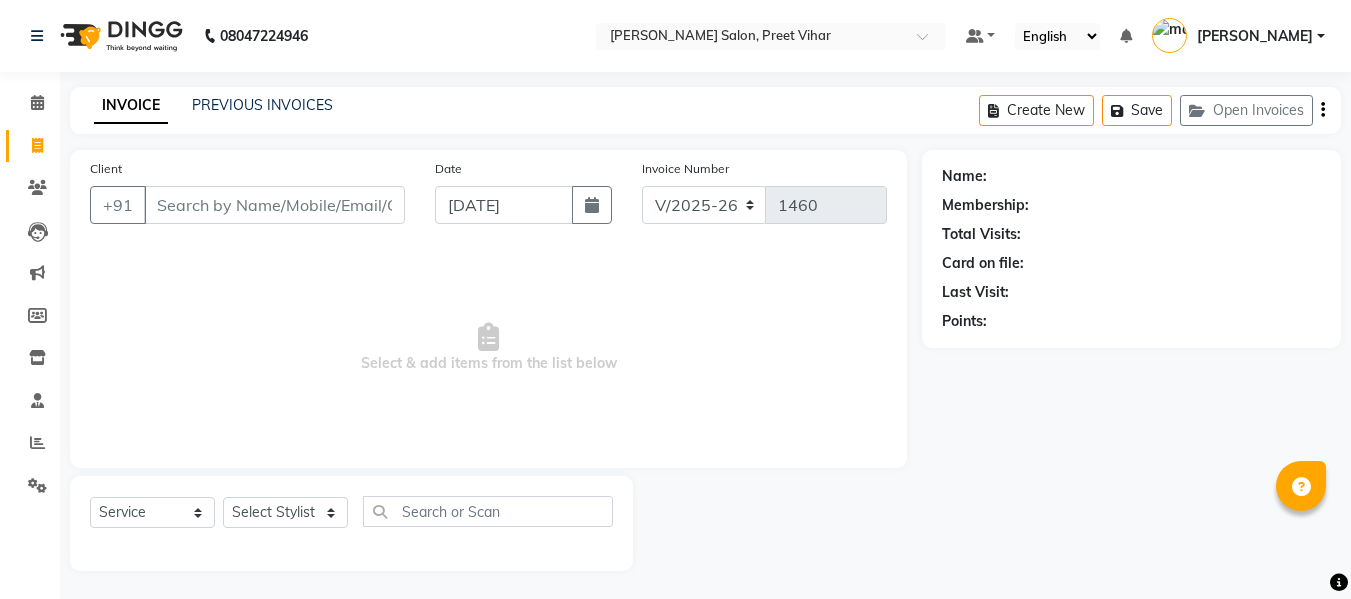 select on "6469" 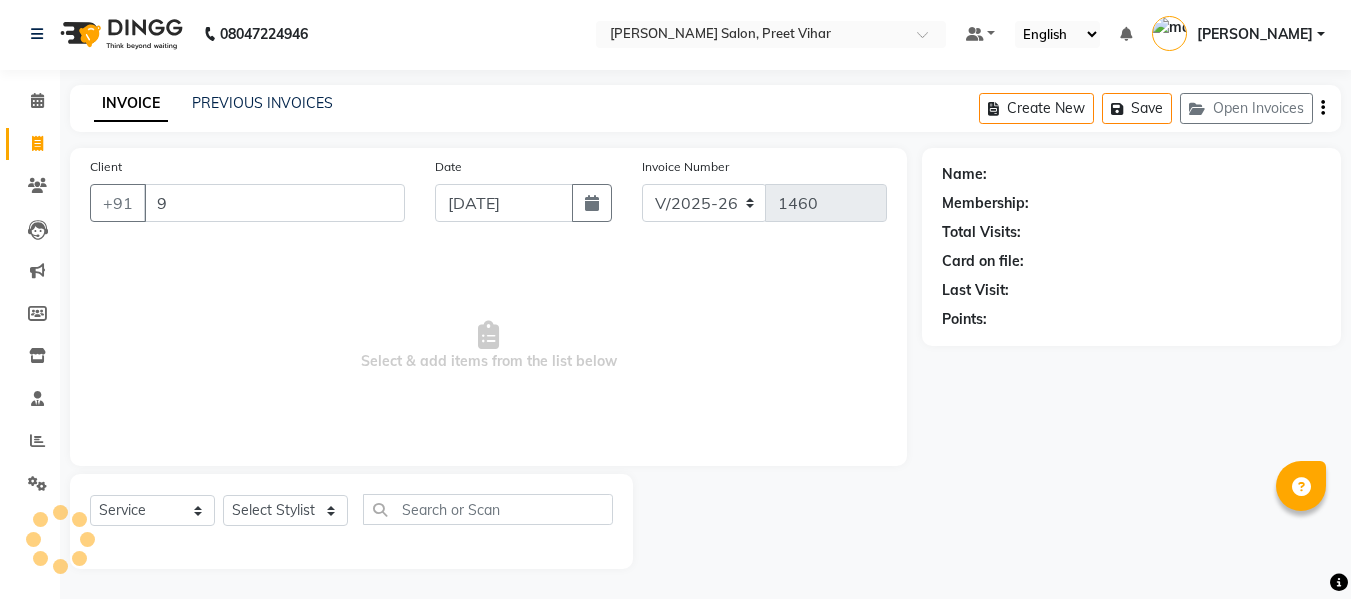 scroll, scrollTop: 2, scrollLeft: 0, axis: vertical 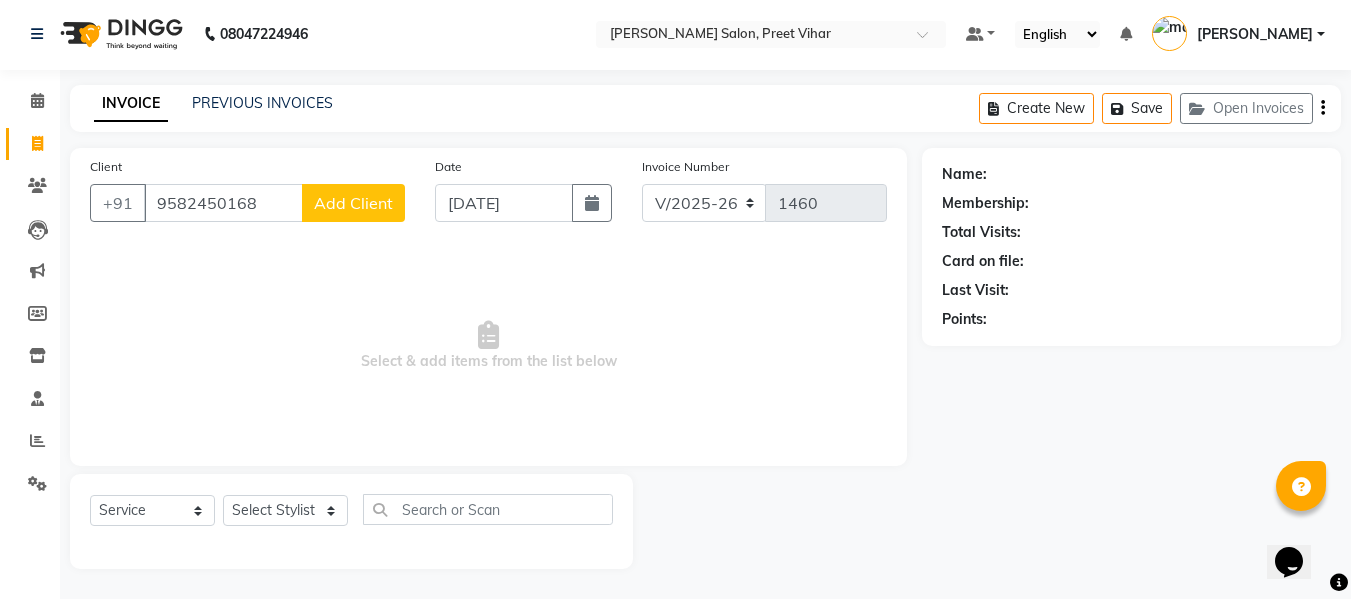 type on "9582450168" 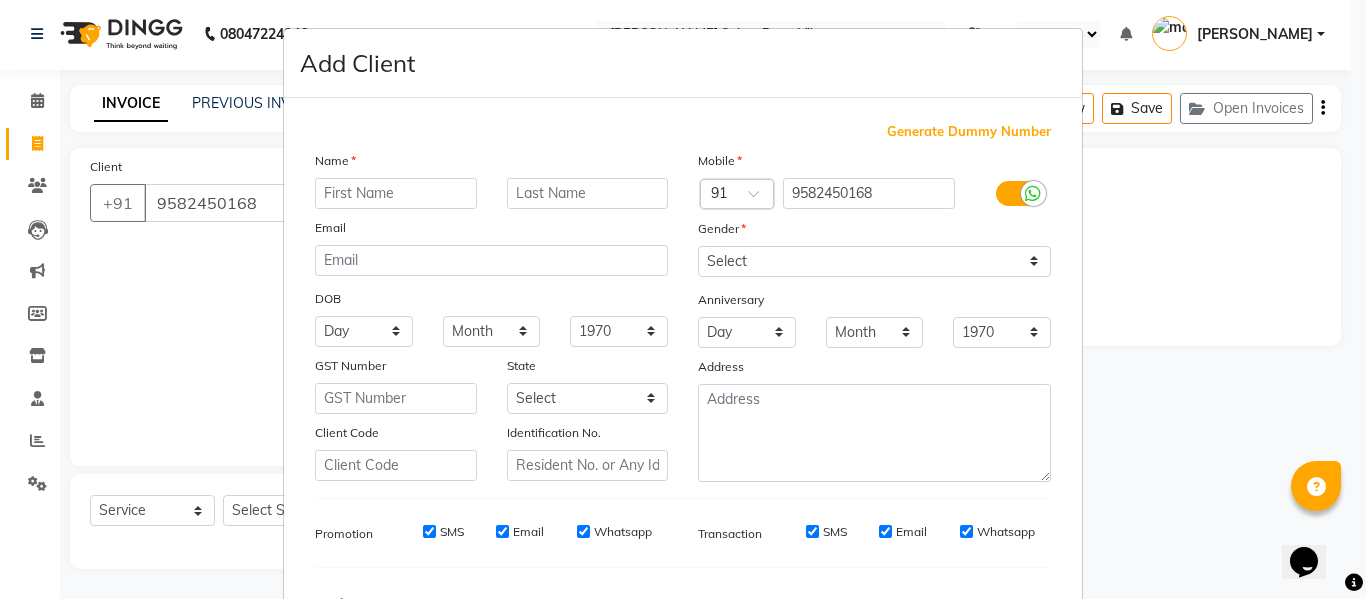 click at bounding box center [396, 193] 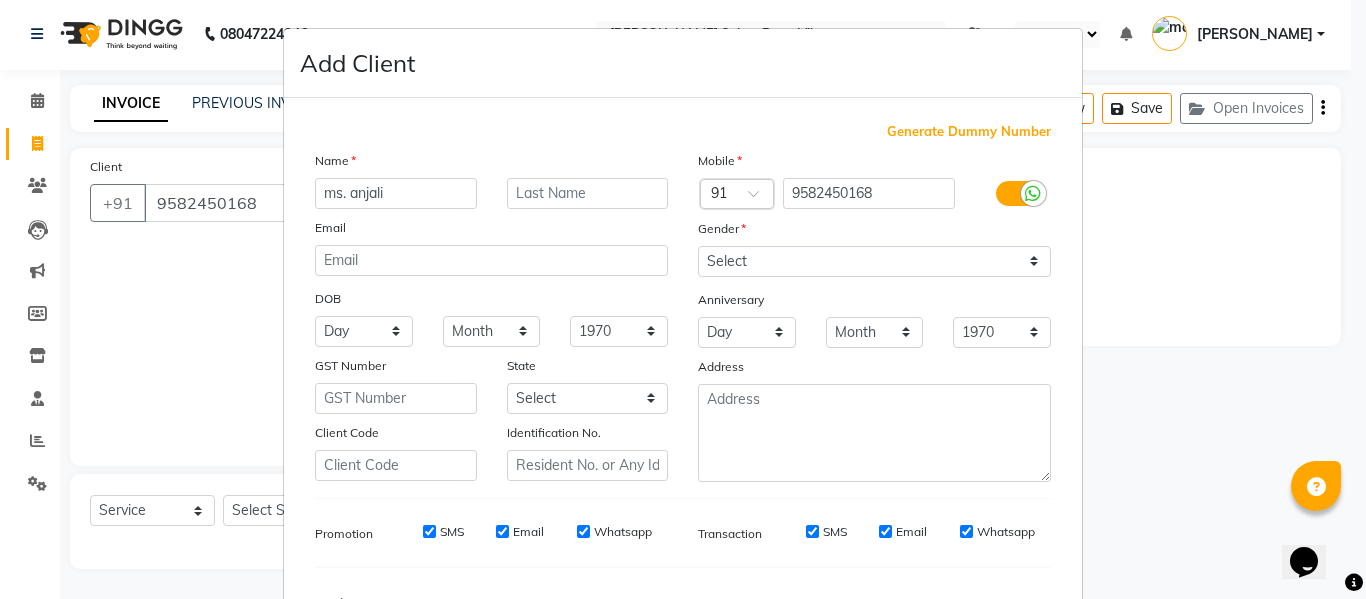 type on "ms. anjali" 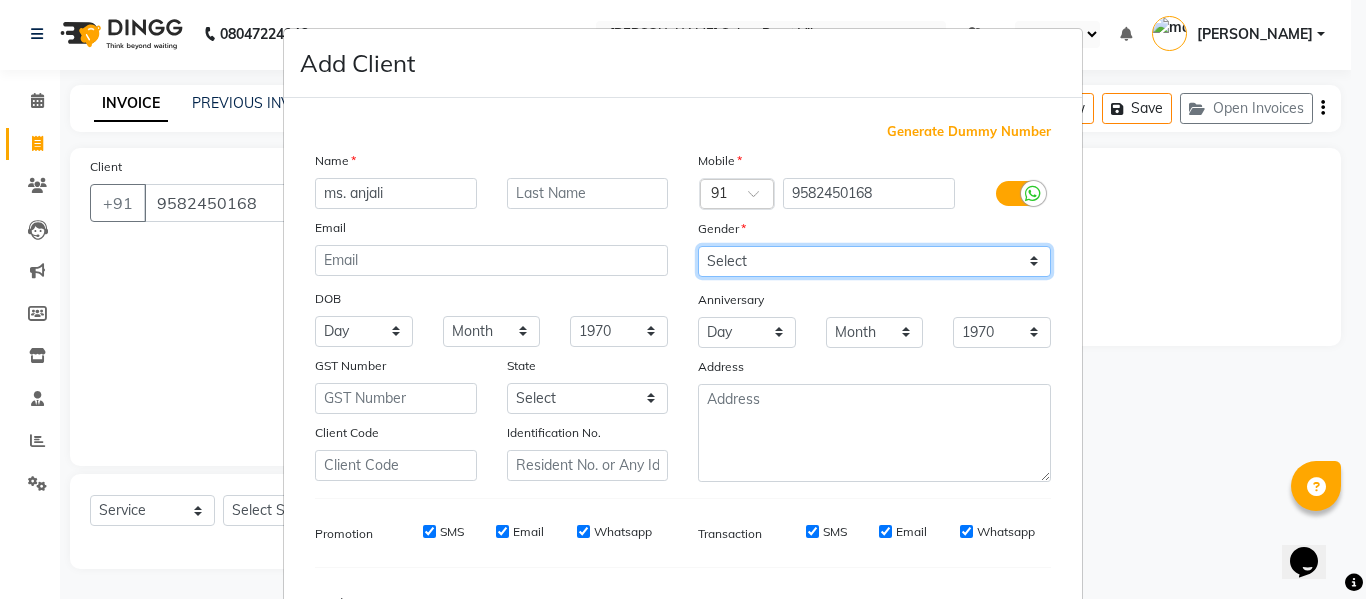 click on "Select [DEMOGRAPHIC_DATA] [DEMOGRAPHIC_DATA] Other Prefer Not To Say" at bounding box center [874, 261] 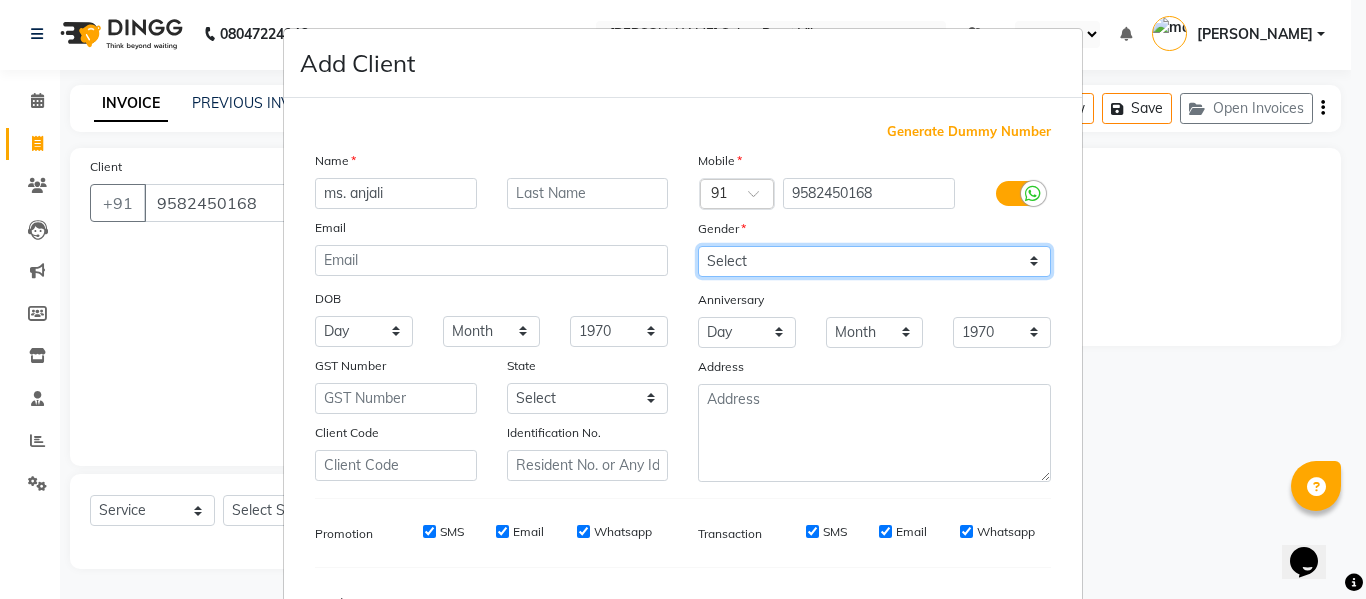 click on "Select [DEMOGRAPHIC_DATA] [DEMOGRAPHIC_DATA] Other Prefer Not To Say" at bounding box center (874, 261) 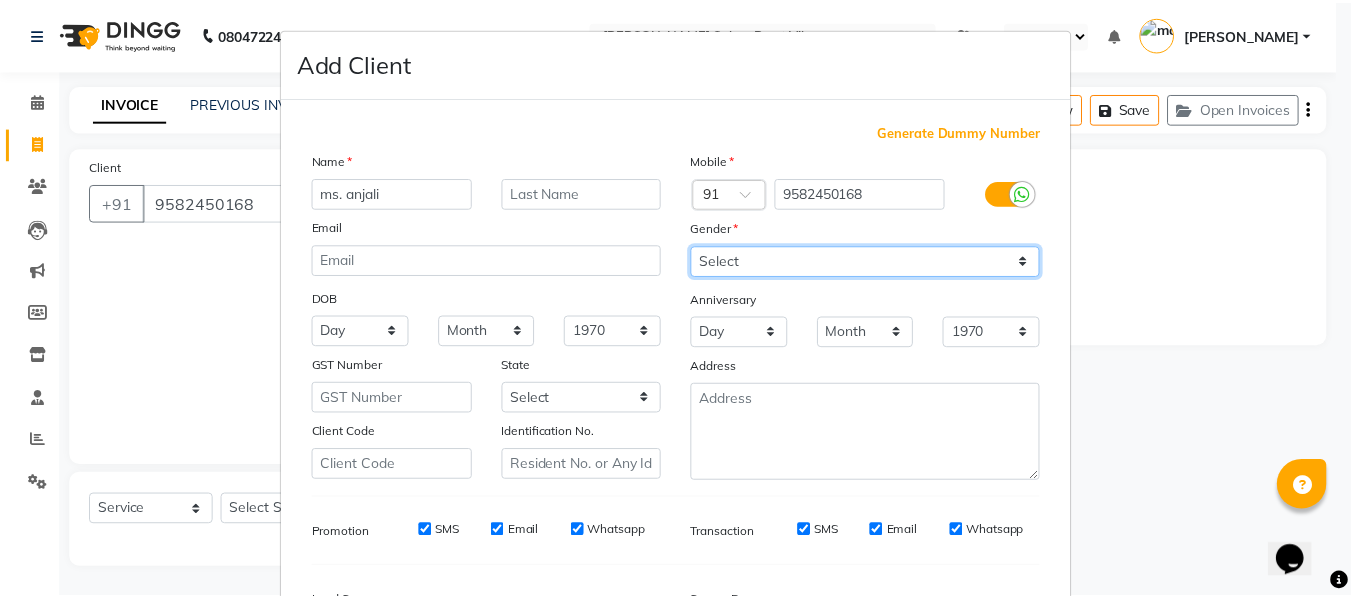 scroll, scrollTop: 250, scrollLeft: 0, axis: vertical 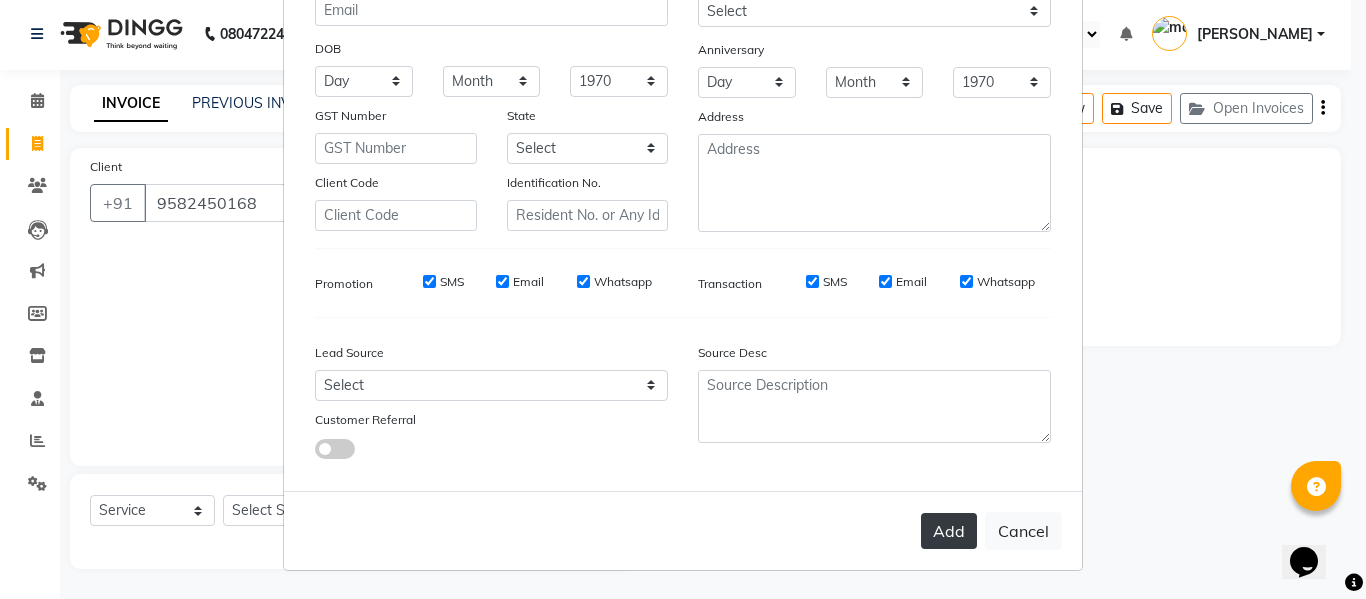 click on "Add" at bounding box center [949, 531] 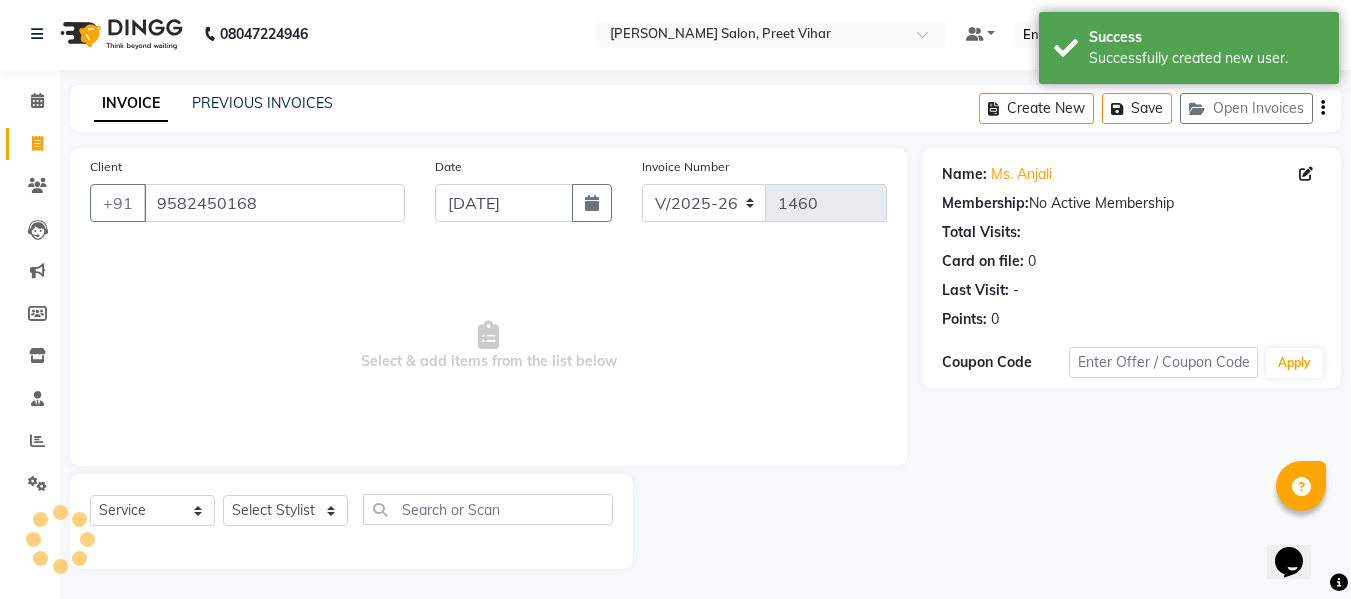 click on "Name: Ms. Anjali  Membership:  No Active Membership  Total Visits:   Card on file:  0 Last Visit:   - Points:   0  Coupon Code Apply" 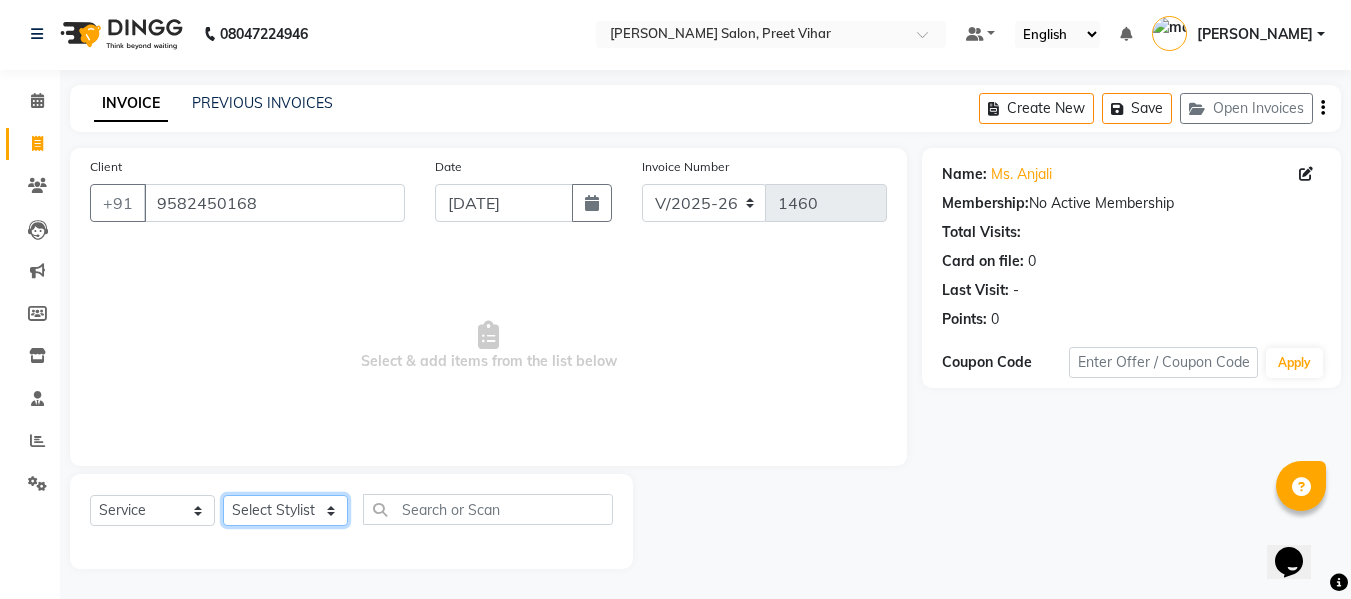 click on "Select Stylist [PERSON_NAME] [PERSON_NAME] Armaan  Dipika [PERSON_NAME] [PERSON_NAME] [PERSON_NAME] [PERSON_NAME] Nikhil [PERSON_NAME] [PERSON_NAME]  Twinkle Gupta" 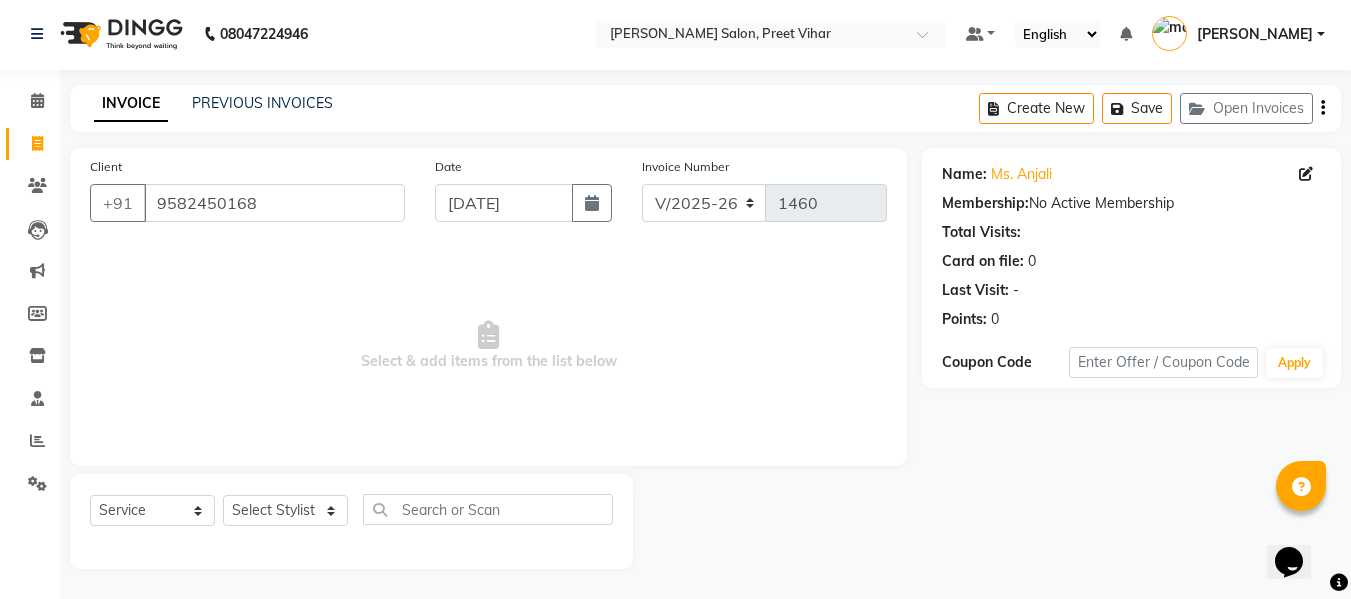 click on "Select & add items from the list below" at bounding box center (488, 346) 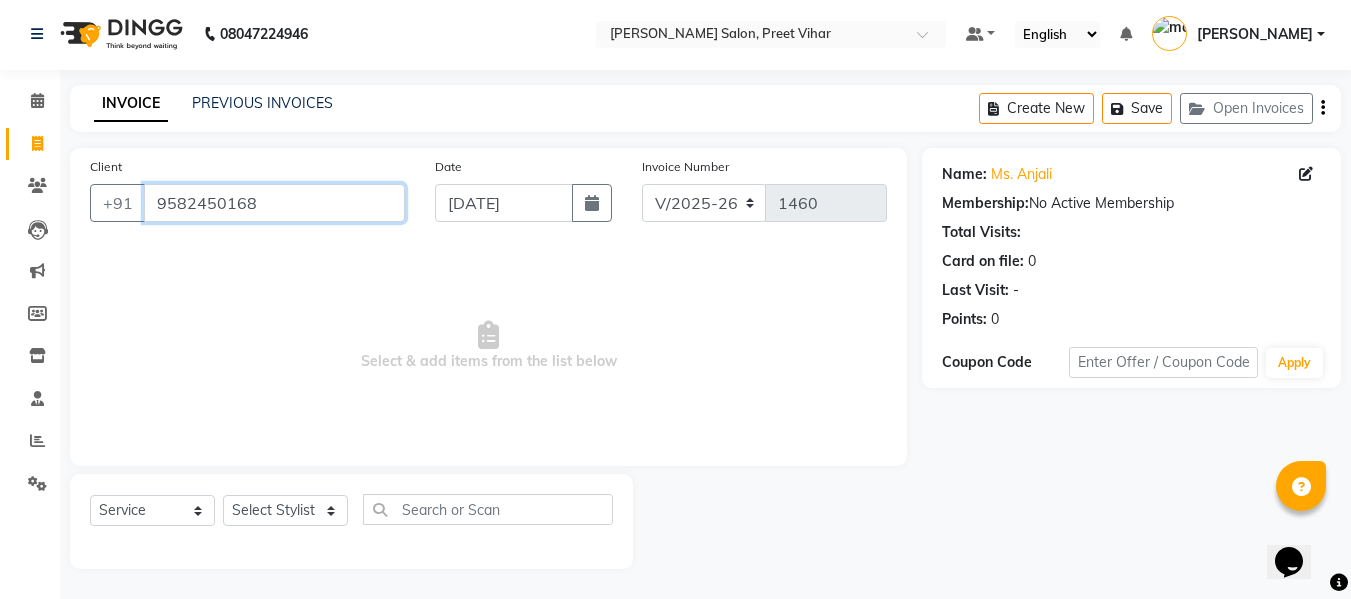 click on "9582450168" at bounding box center [274, 203] 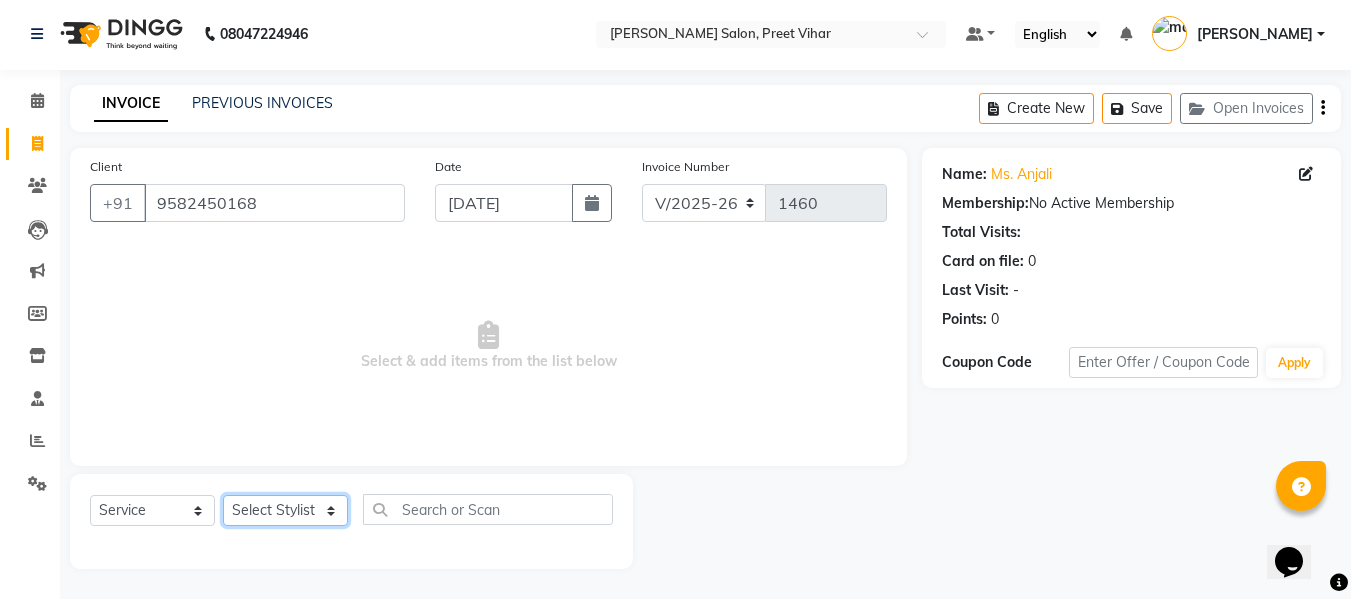 click on "Select Stylist [PERSON_NAME] [PERSON_NAME] Armaan  Dipika [PERSON_NAME] [PERSON_NAME] [PERSON_NAME] [PERSON_NAME] Nikhil [PERSON_NAME] [PERSON_NAME]  Twinkle Gupta" 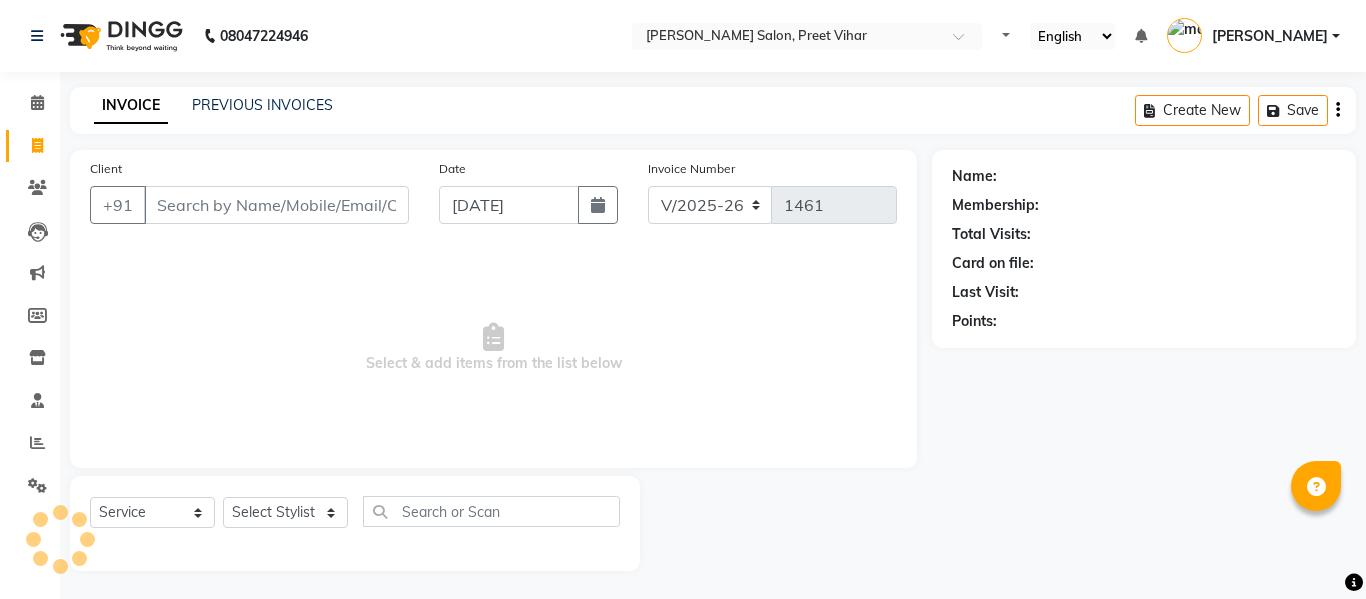 select on "6469" 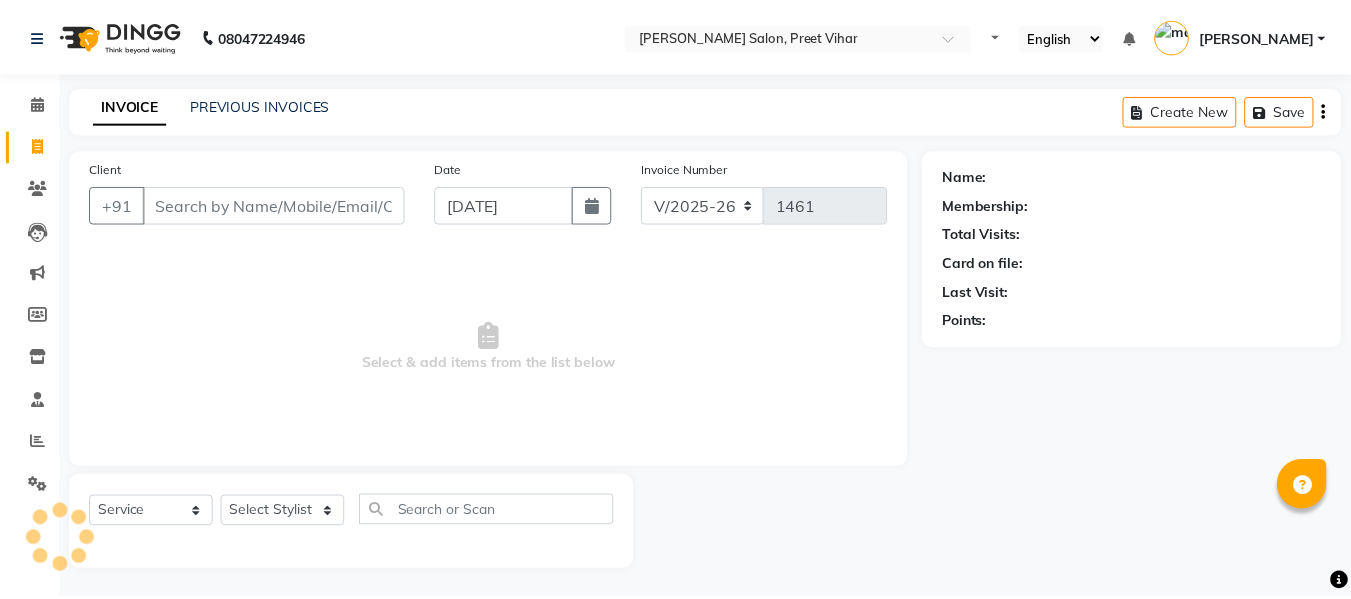 scroll, scrollTop: 0, scrollLeft: 0, axis: both 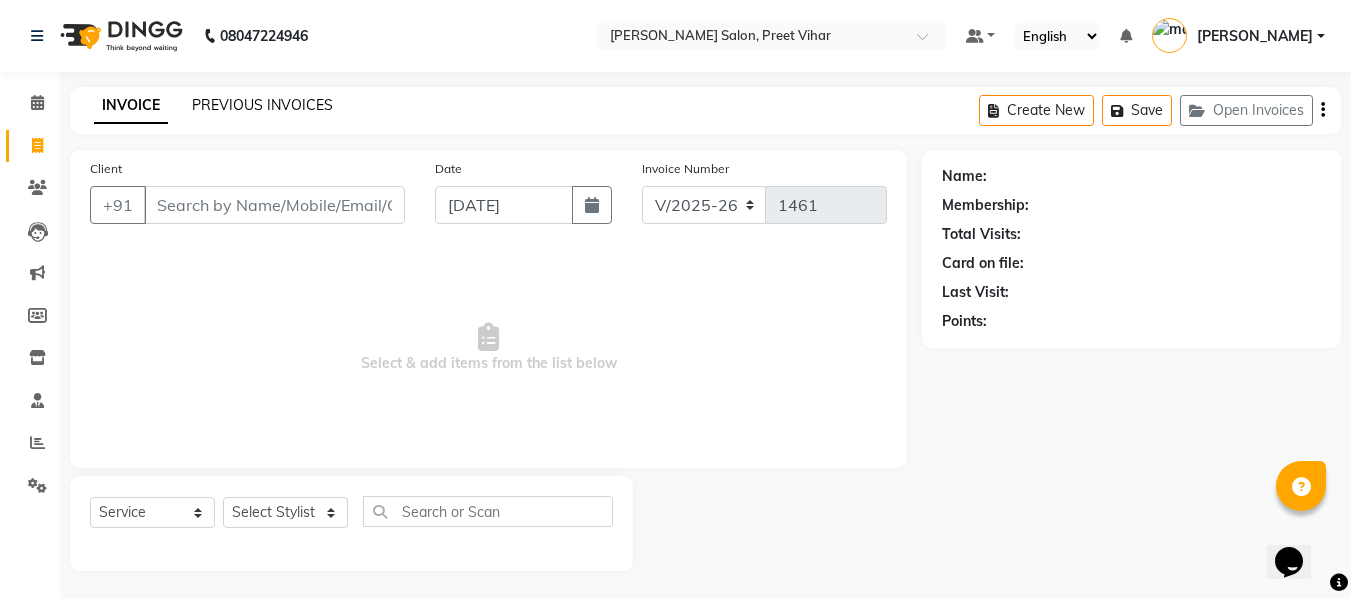 click on "PREVIOUS INVOICES" 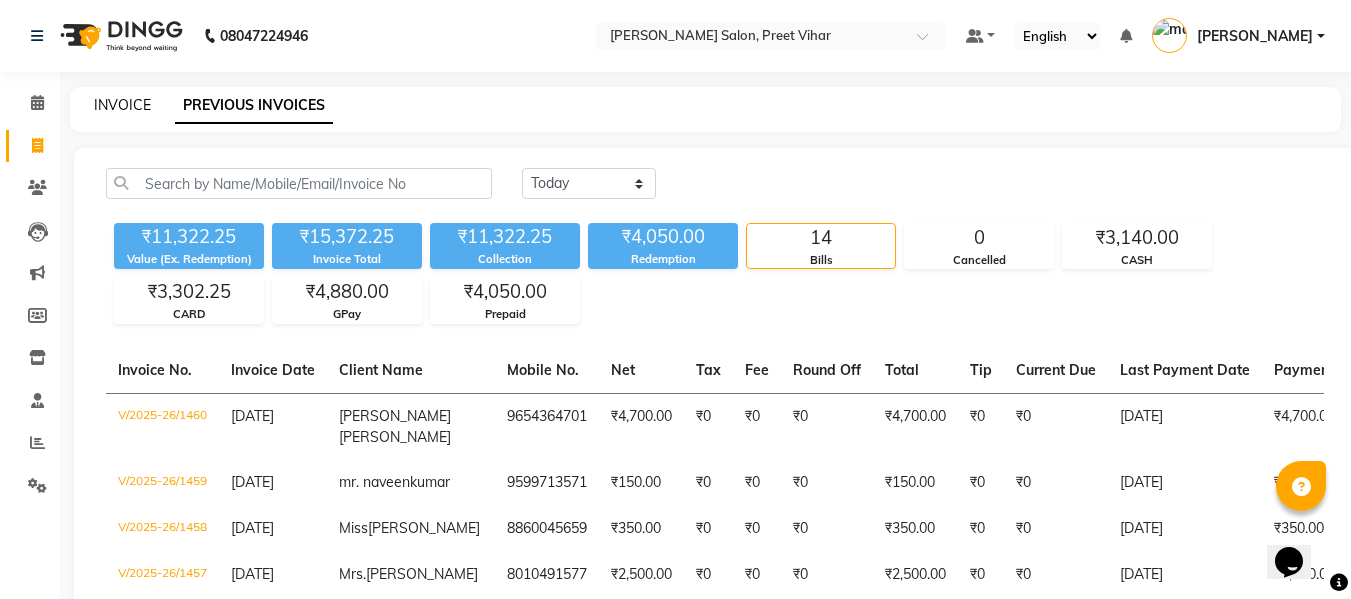 click on "INVOICE" 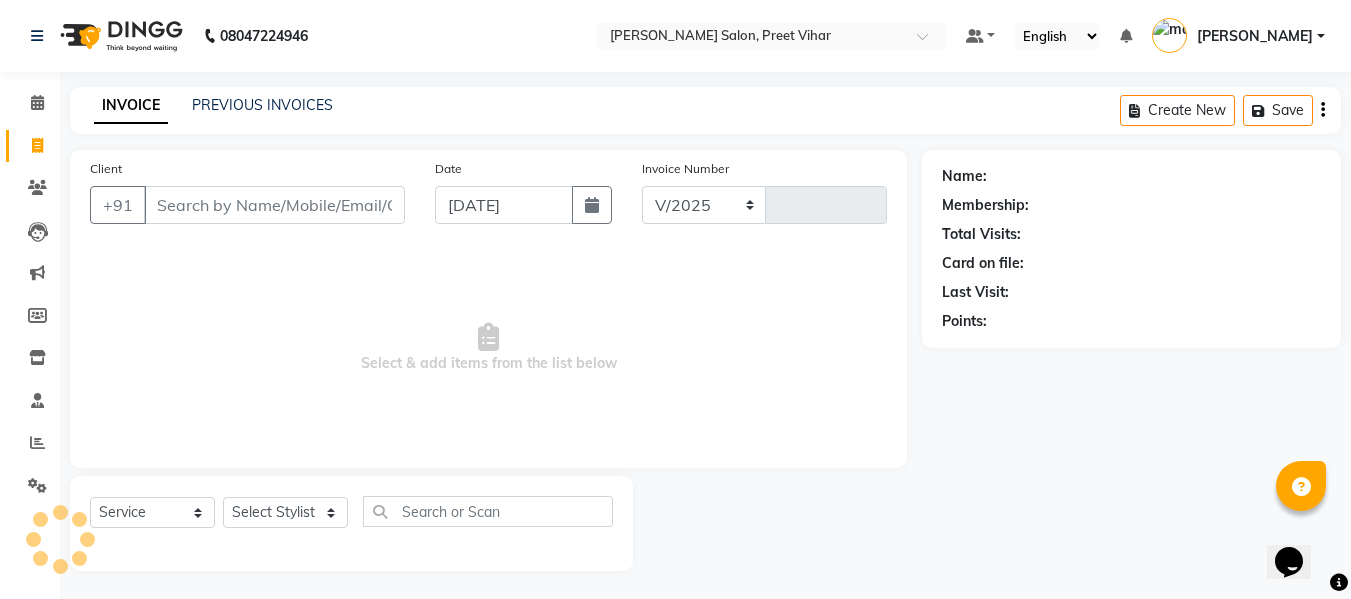 select on "6469" 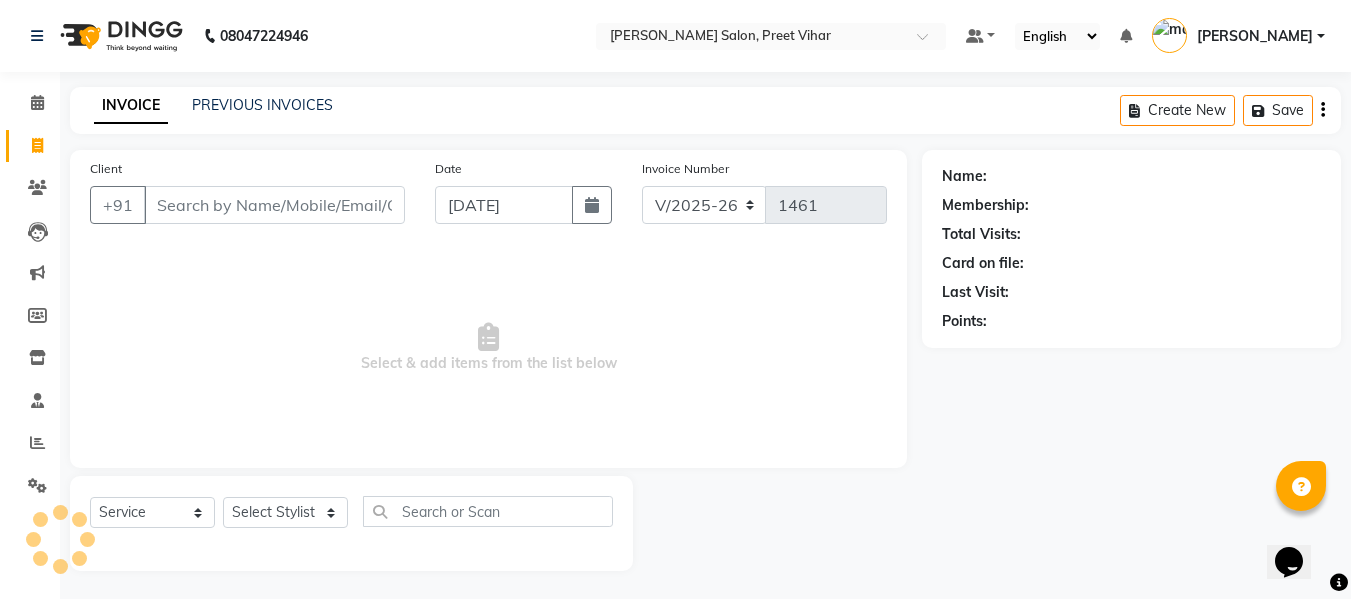 scroll, scrollTop: 2, scrollLeft: 0, axis: vertical 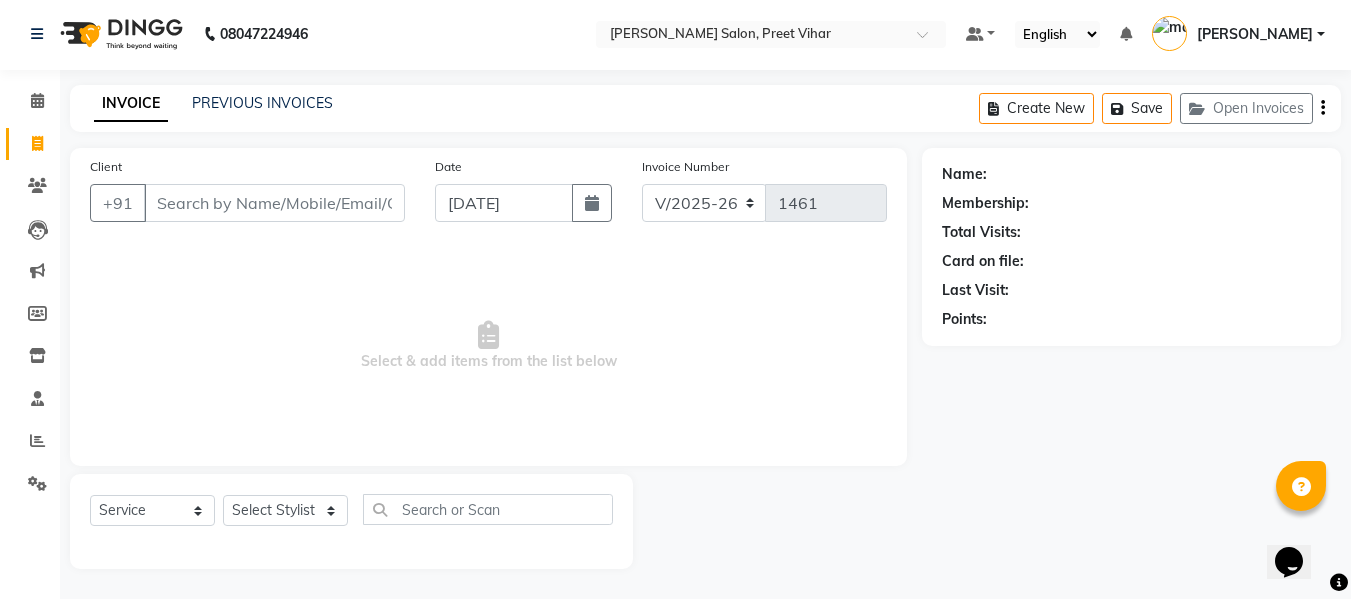 click on "Client +91" 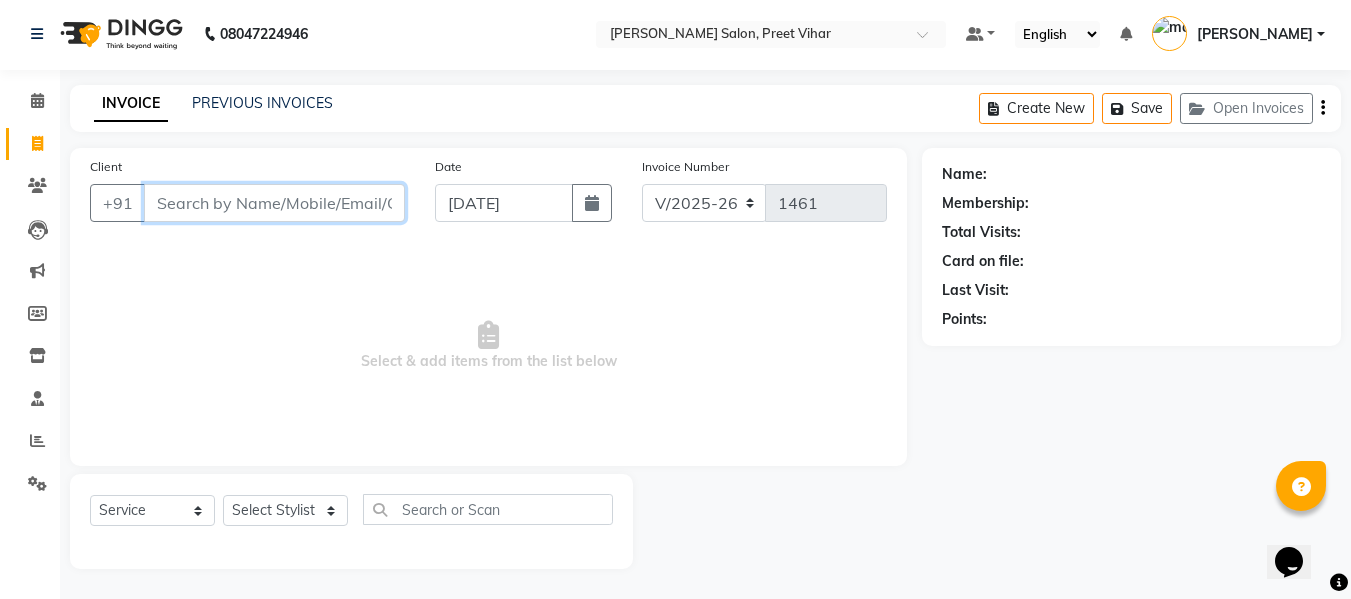 click on "Client" at bounding box center (274, 203) 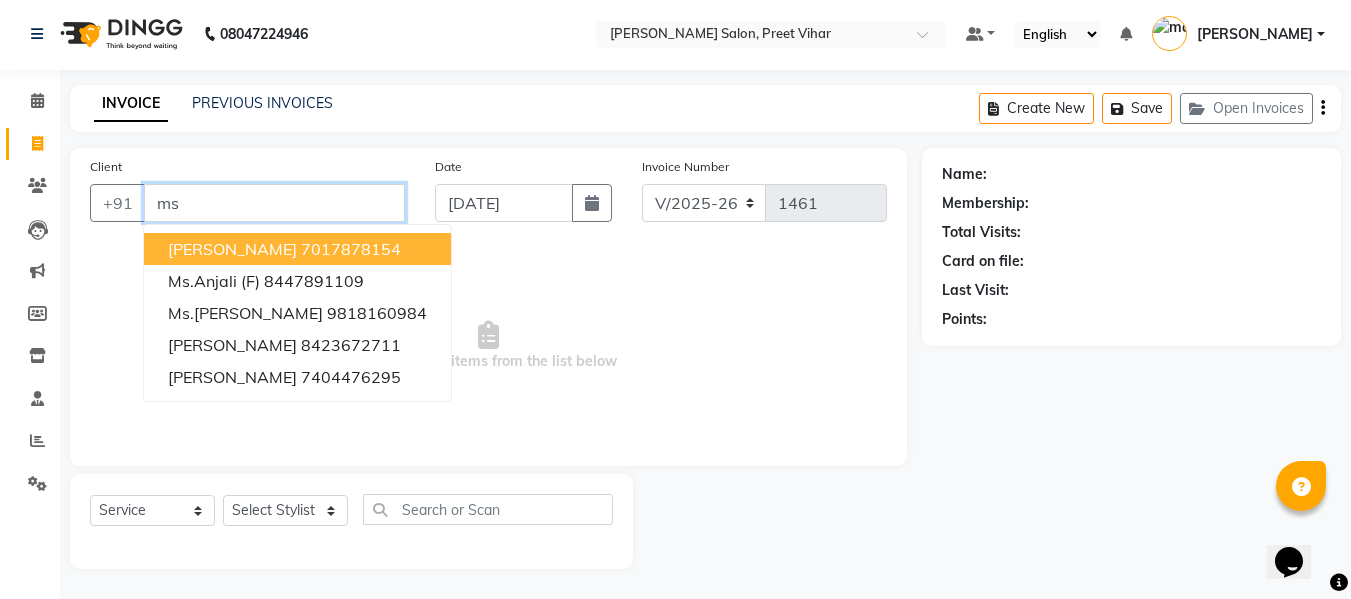 type on "m" 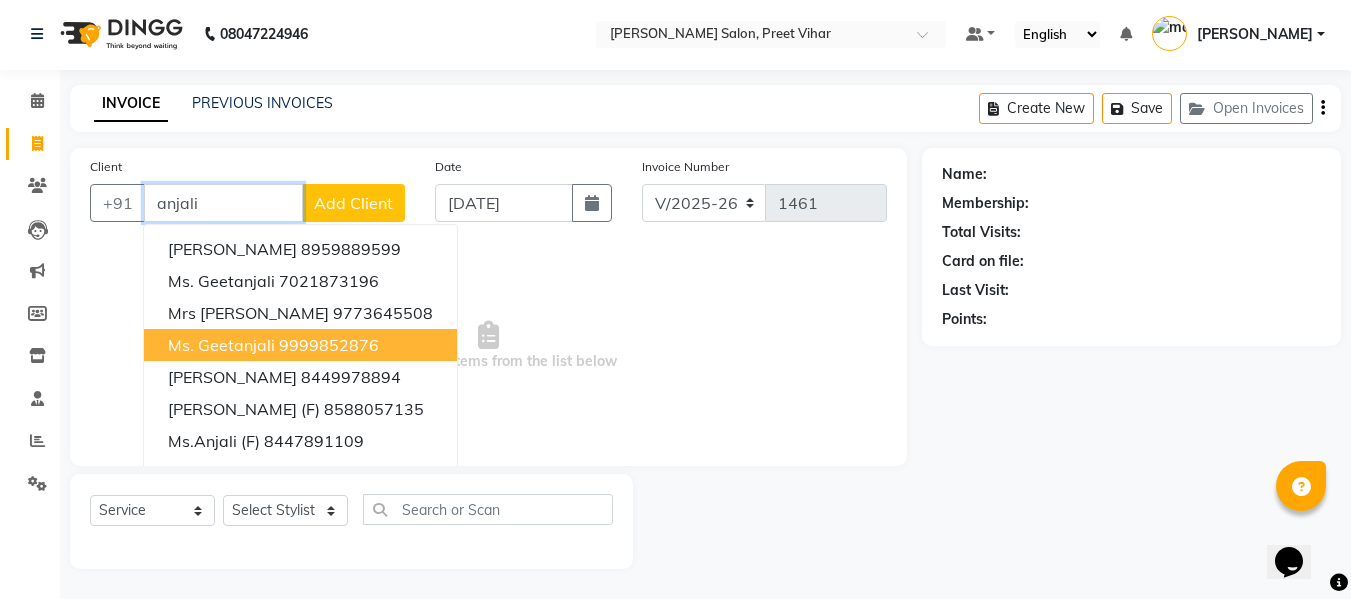 scroll, scrollTop: 0, scrollLeft: 0, axis: both 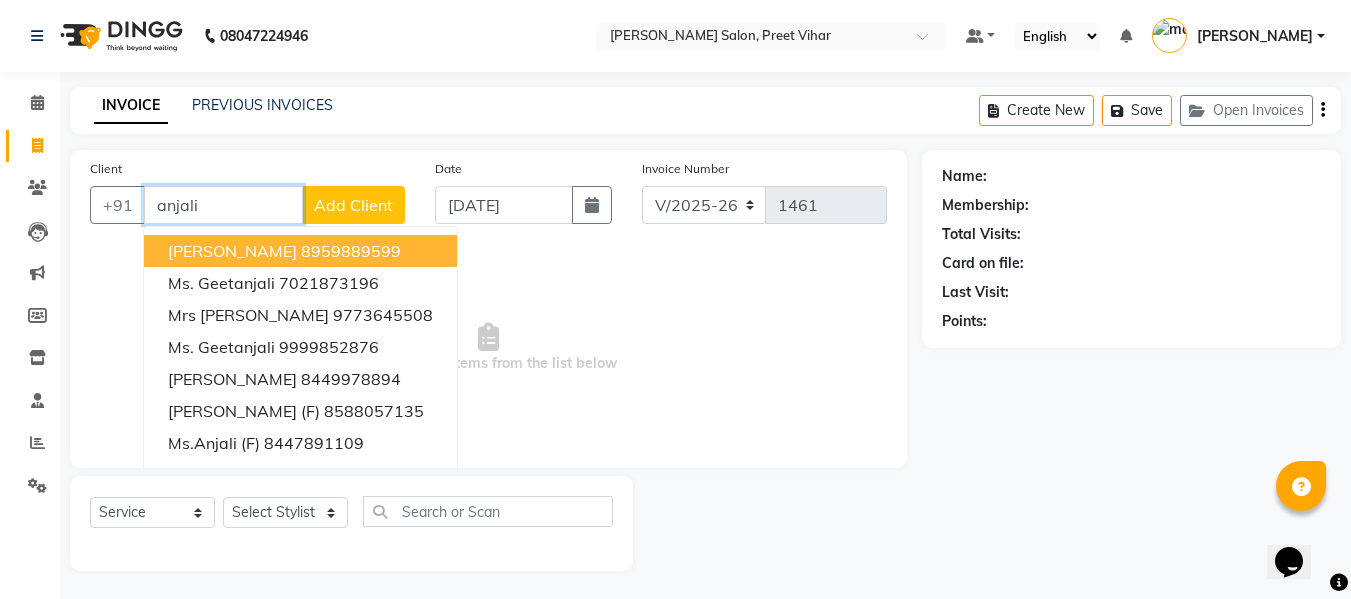 click on "anjali" at bounding box center (223, 205) 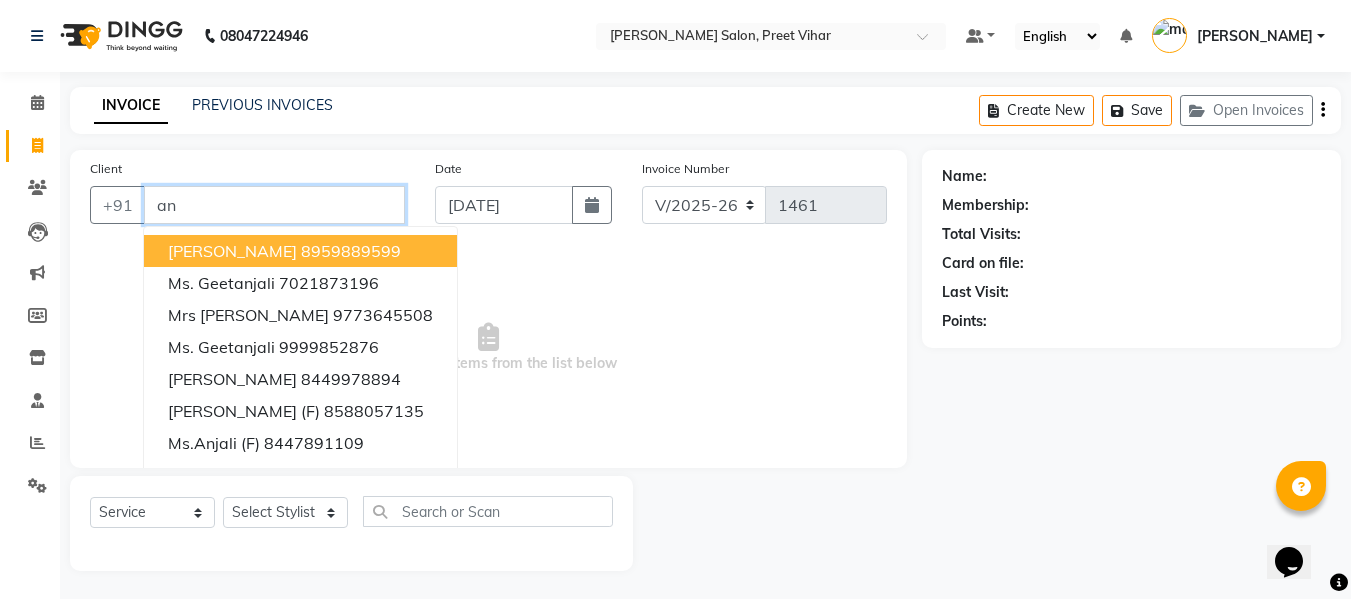 type on "a" 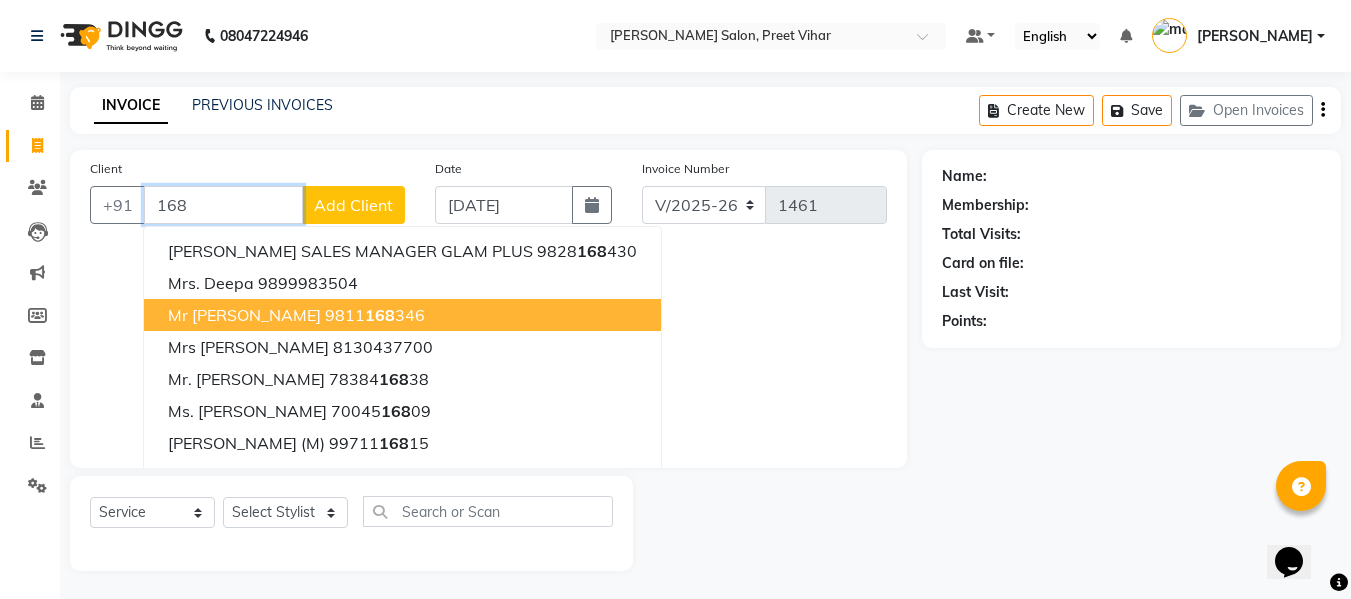 scroll, scrollTop: 2, scrollLeft: 0, axis: vertical 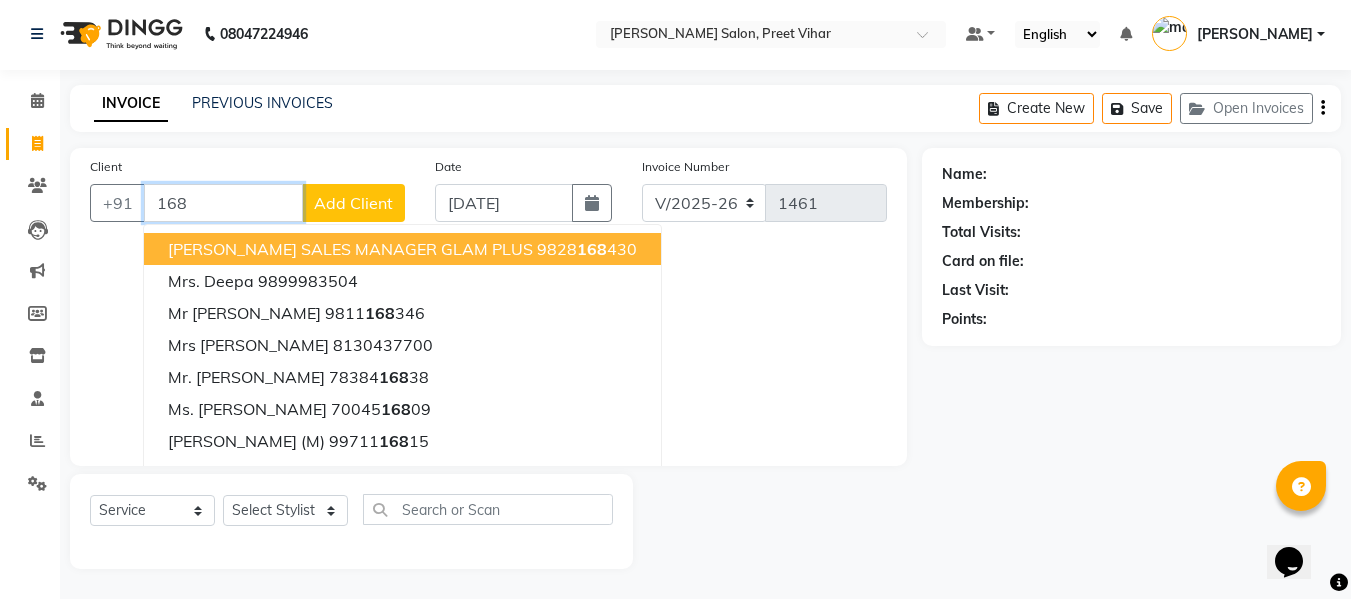 click on "168" at bounding box center [223, 203] 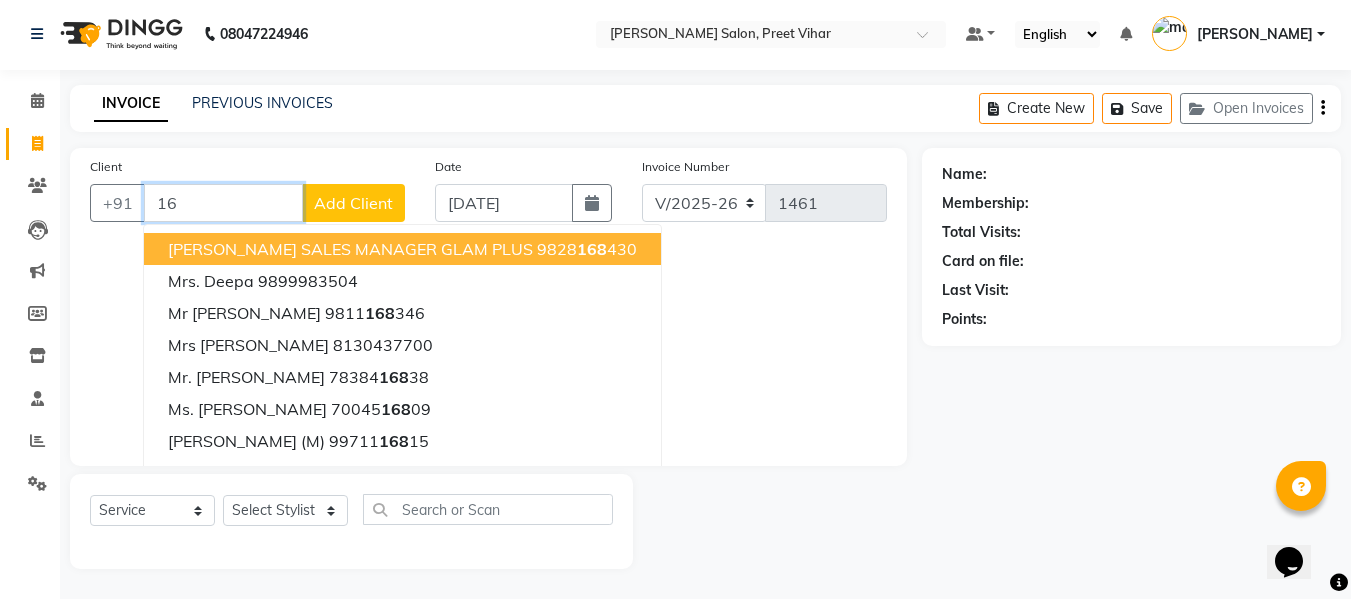 type on "1" 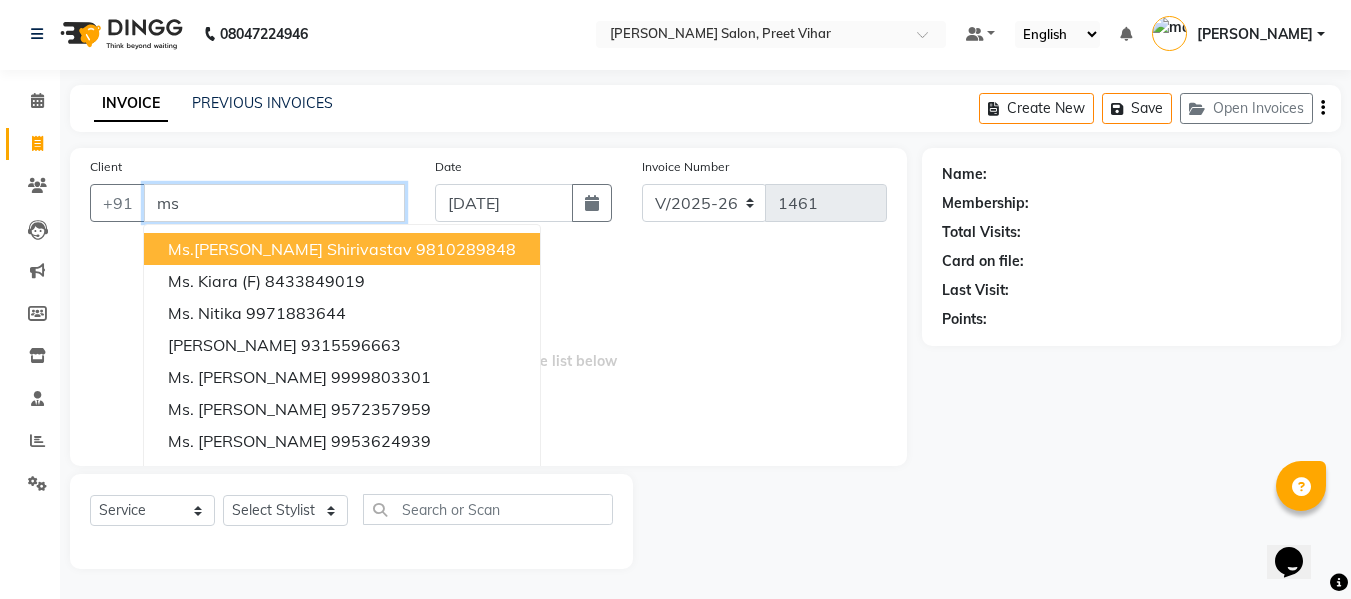 type on "m" 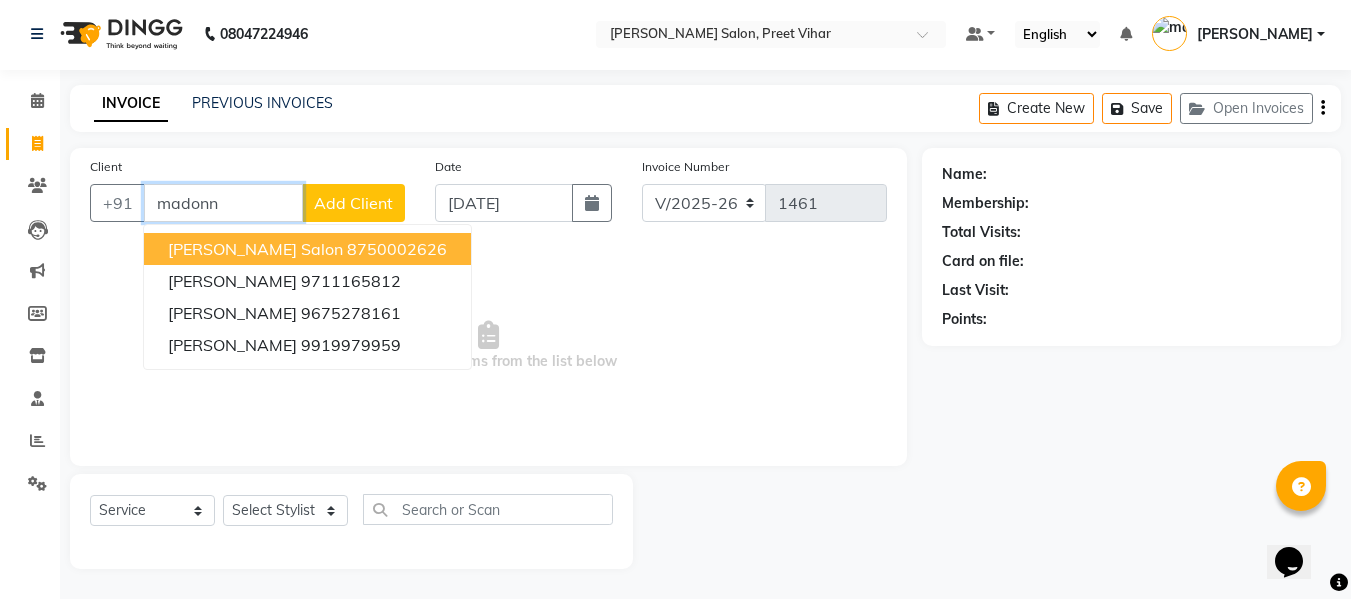 click on "[PERSON_NAME] salon" at bounding box center [255, 249] 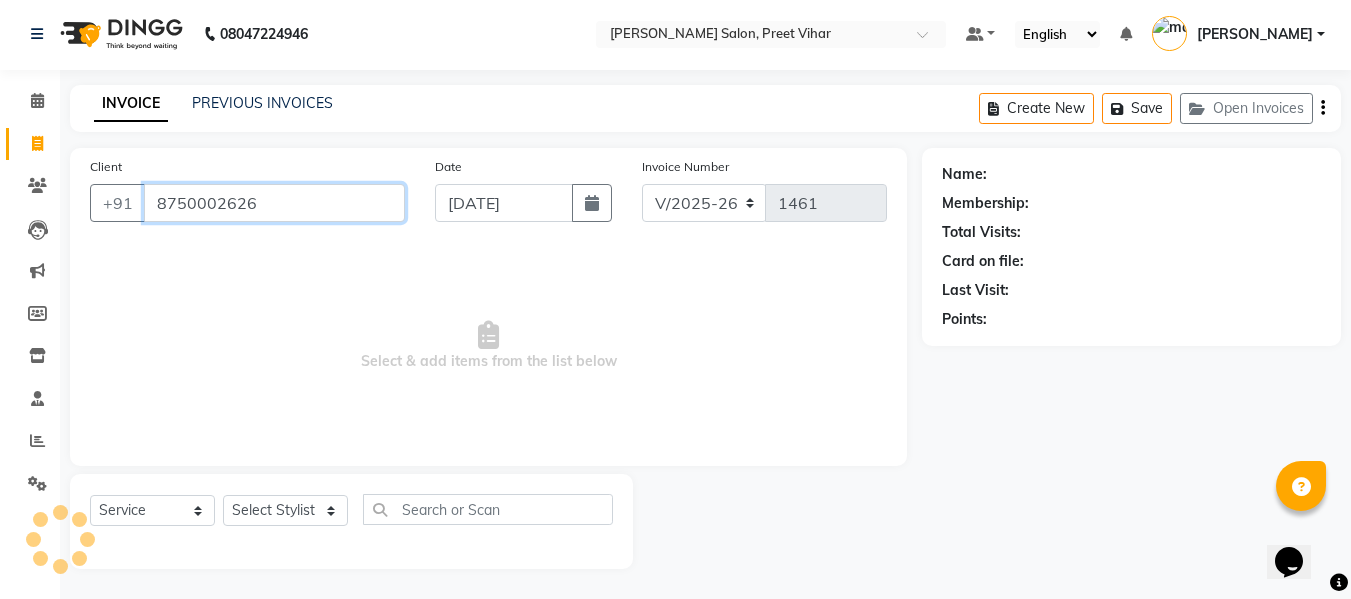 type on "8750002626" 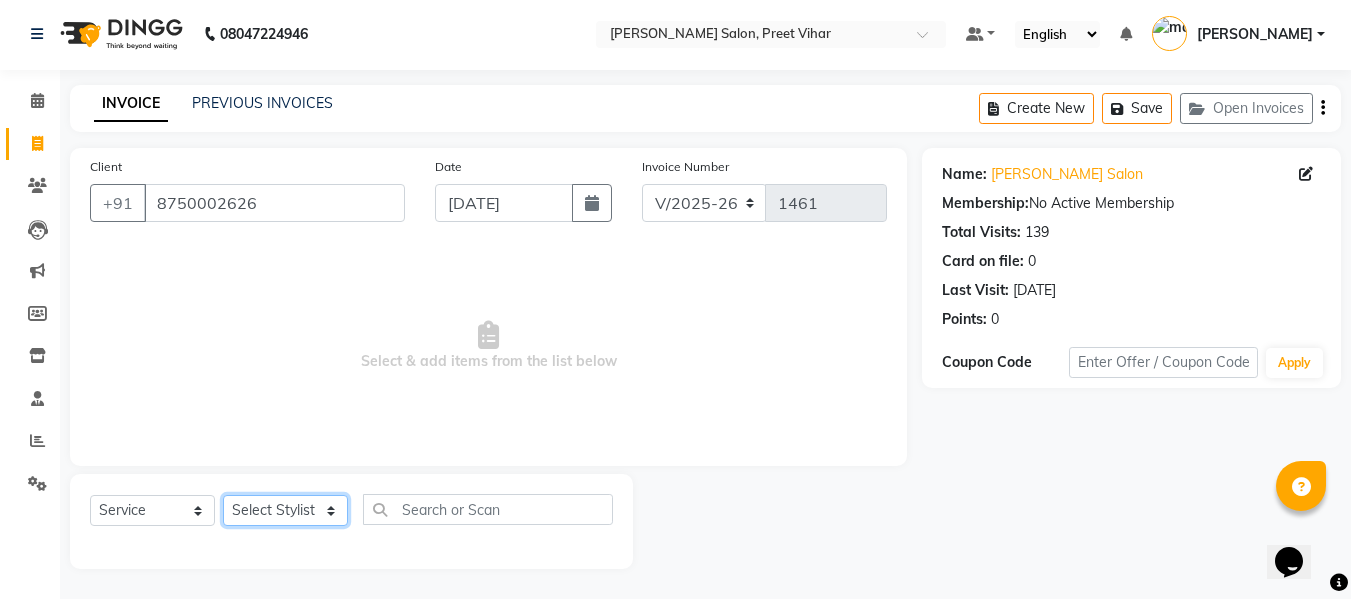 click on "Select Stylist [PERSON_NAME] [PERSON_NAME] Armaan  Dipika [PERSON_NAME] [PERSON_NAME] [PERSON_NAME] [PERSON_NAME] Nikhil [PERSON_NAME] [PERSON_NAME]  Twinkle Gupta" 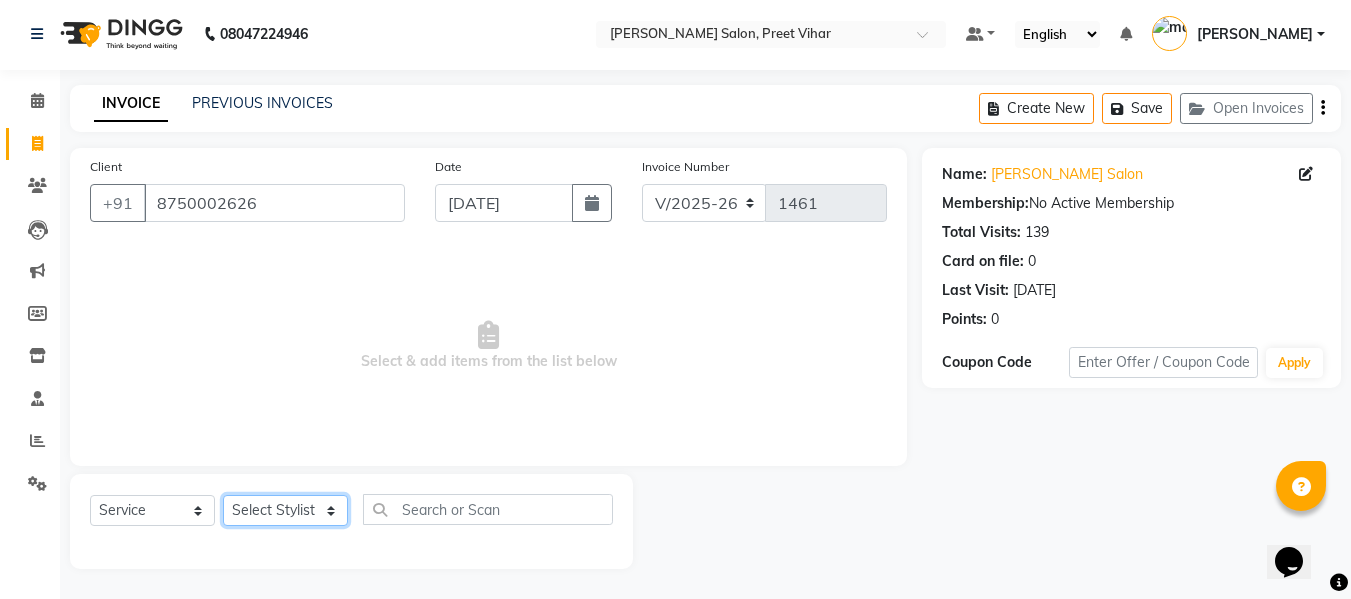 select on "85118" 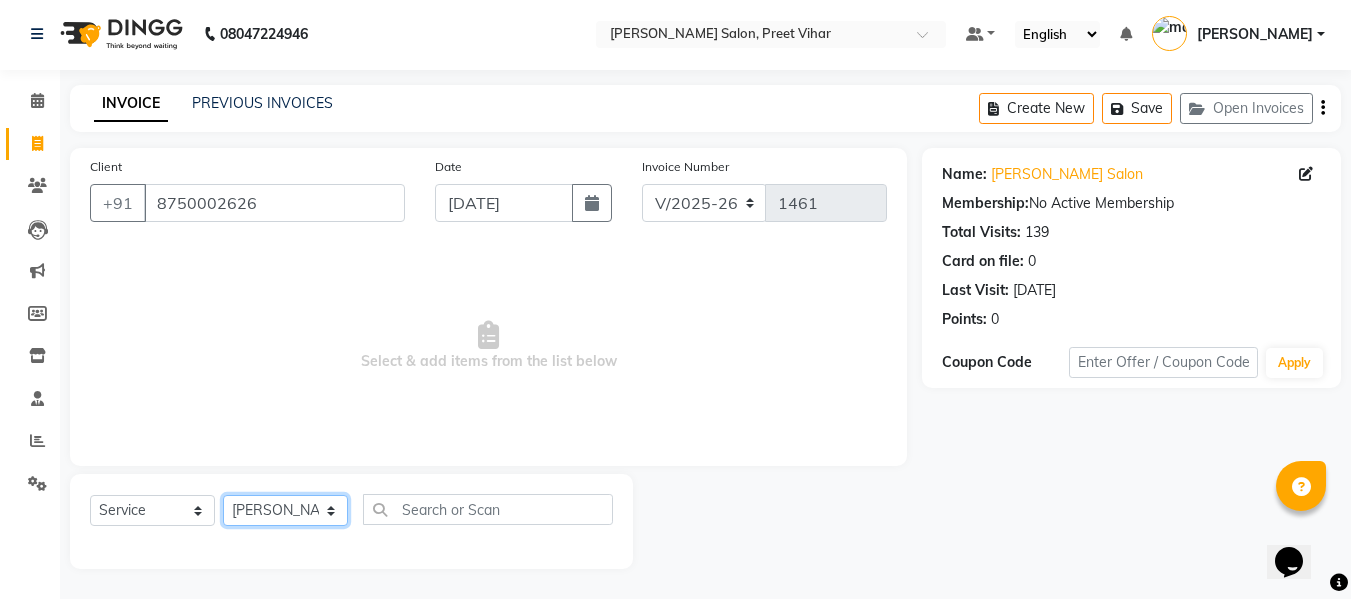 click on "Select Stylist [PERSON_NAME] [PERSON_NAME] Armaan  Dipika [PERSON_NAME] [PERSON_NAME] [PERSON_NAME] [PERSON_NAME] Nikhil [PERSON_NAME] [PERSON_NAME]  Twinkle Gupta" 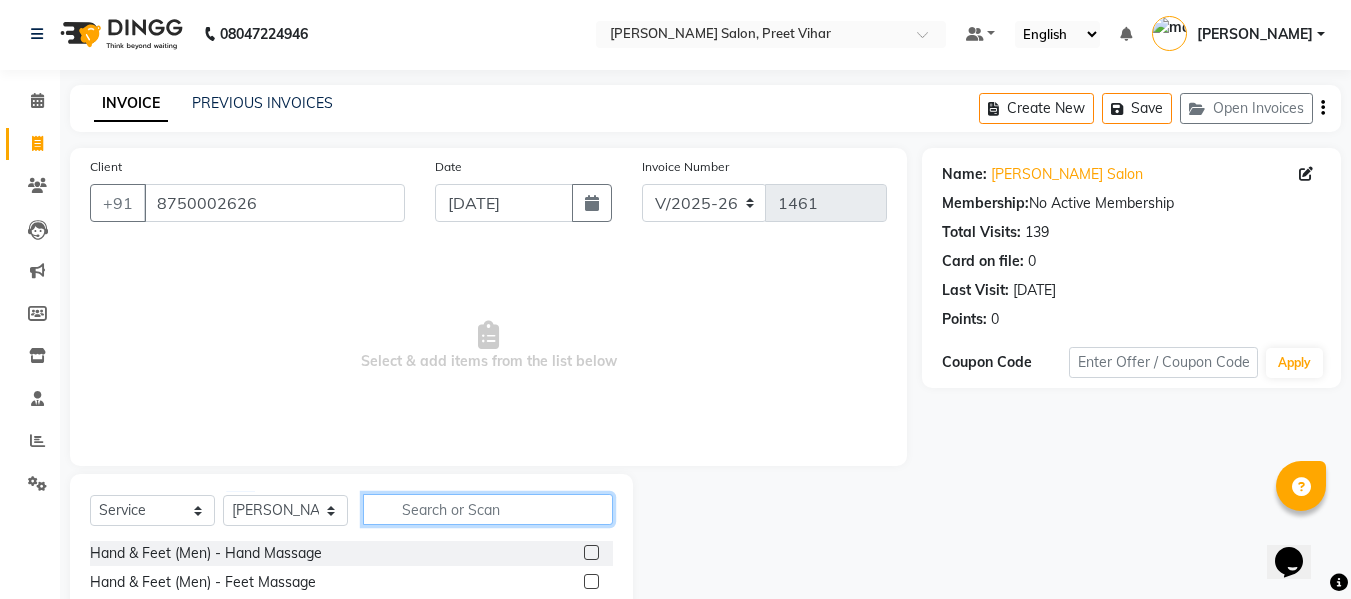 click 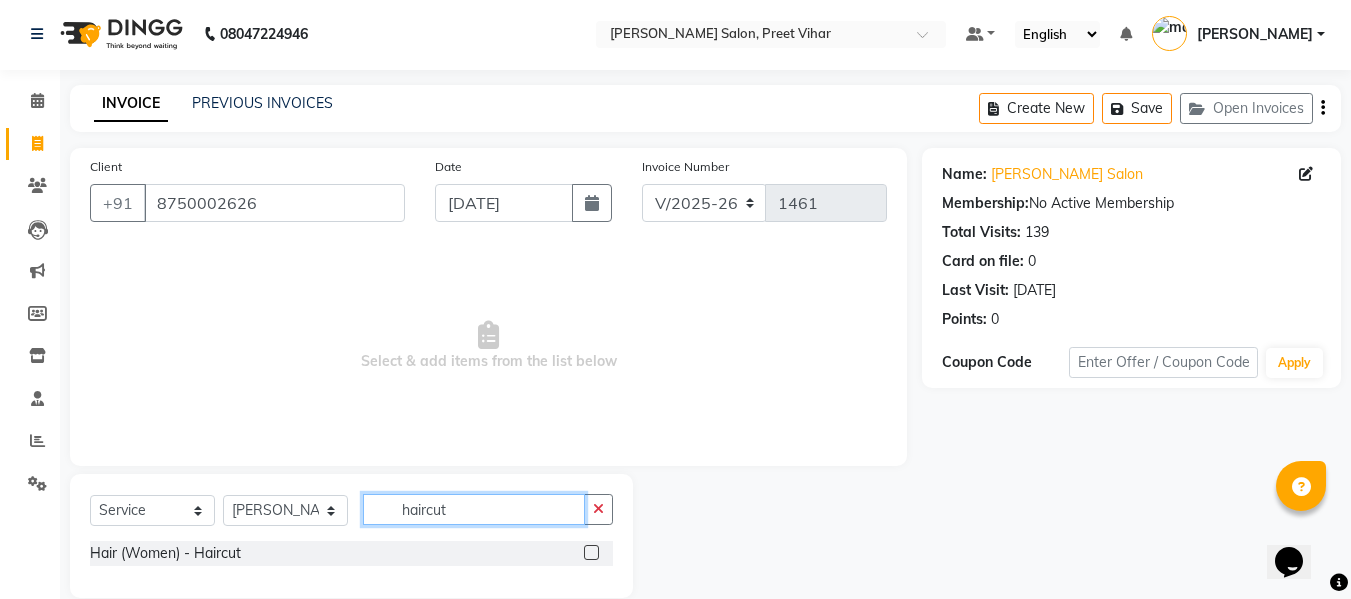 type on "haircut" 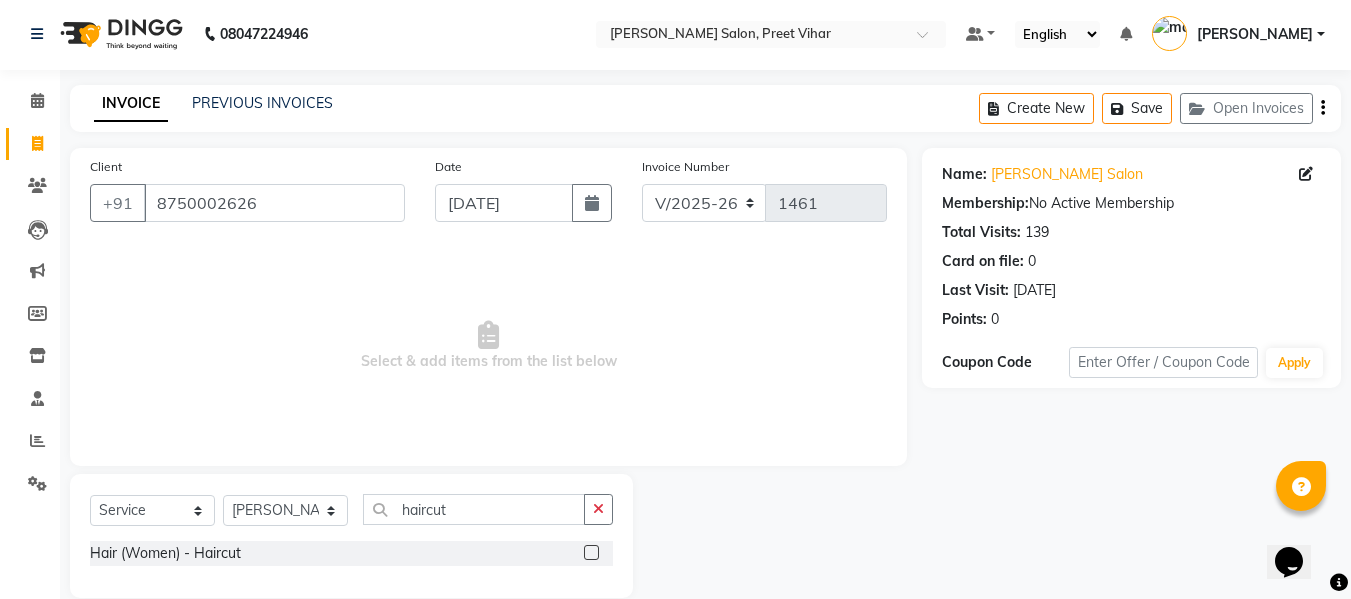 click 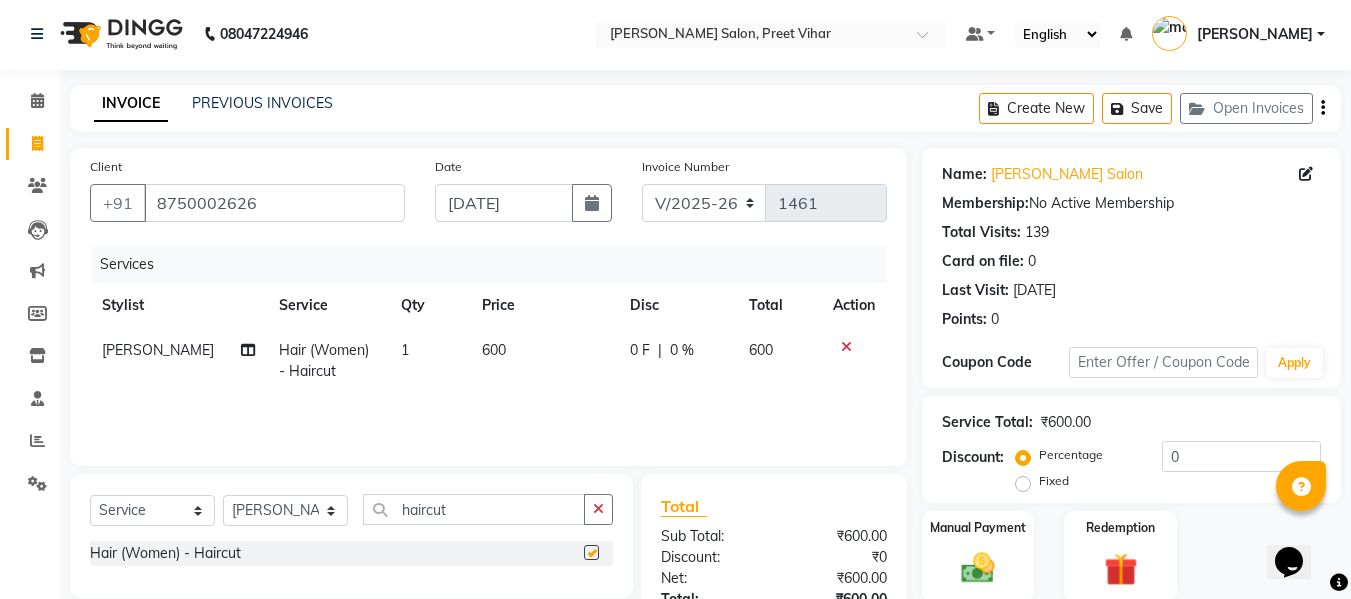 checkbox on "false" 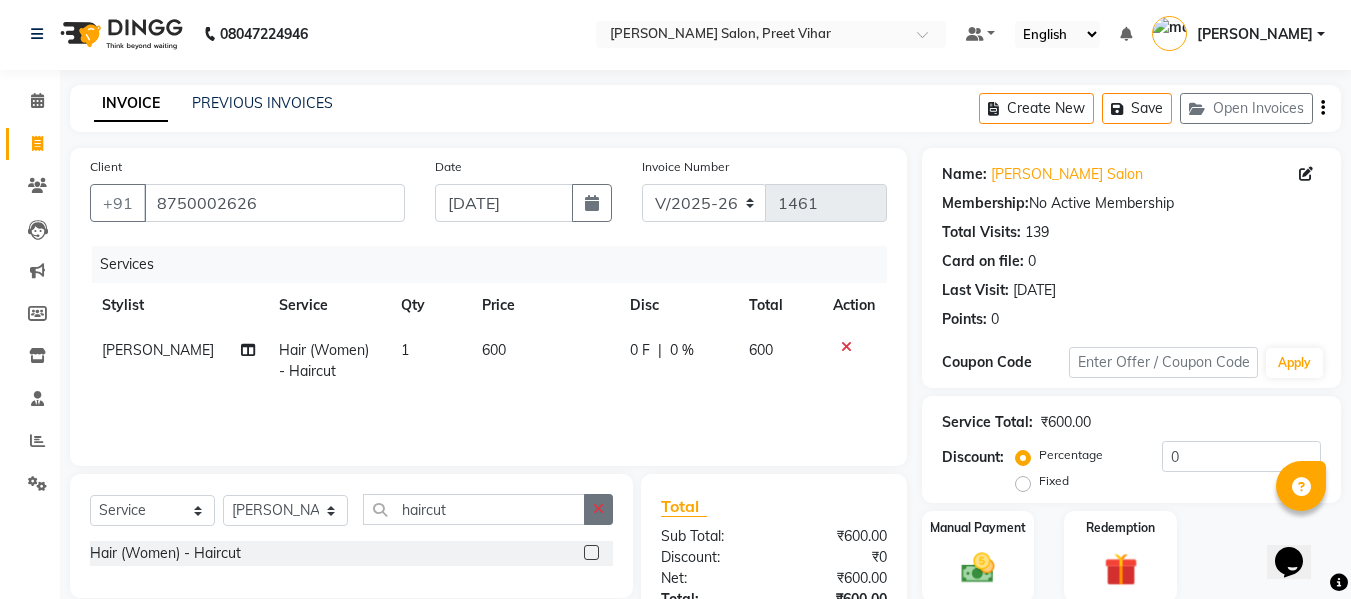 click 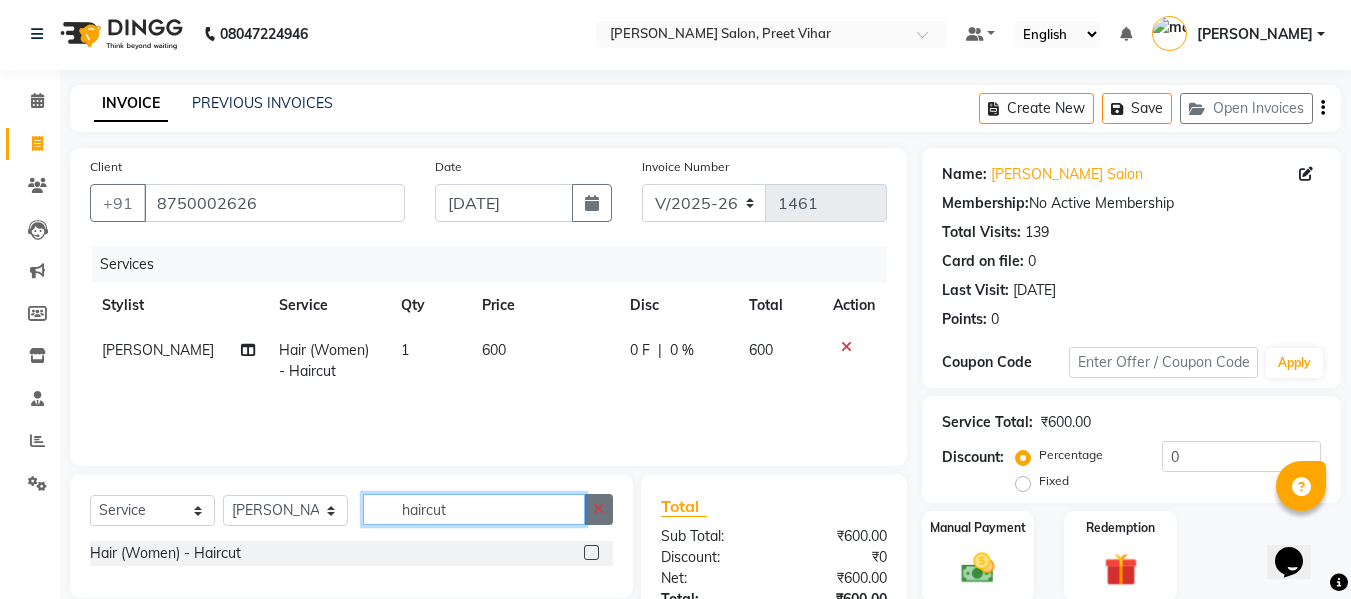 type 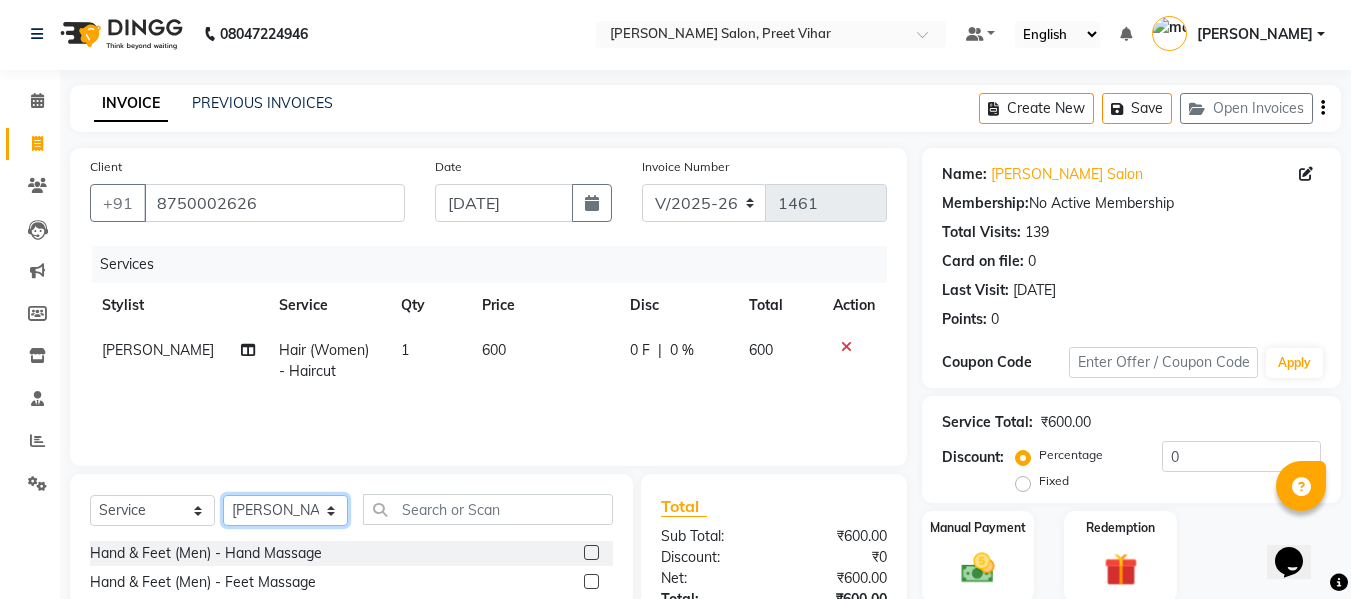 click on "Select Stylist [PERSON_NAME] [PERSON_NAME] Armaan  Dipika [PERSON_NAME] [PERSON_NAME] [PERSON_NAME] [PERSON_NAME] Nikhil [PERSON_NAME] [PERSON_NAME]  Twinkle Gupta" 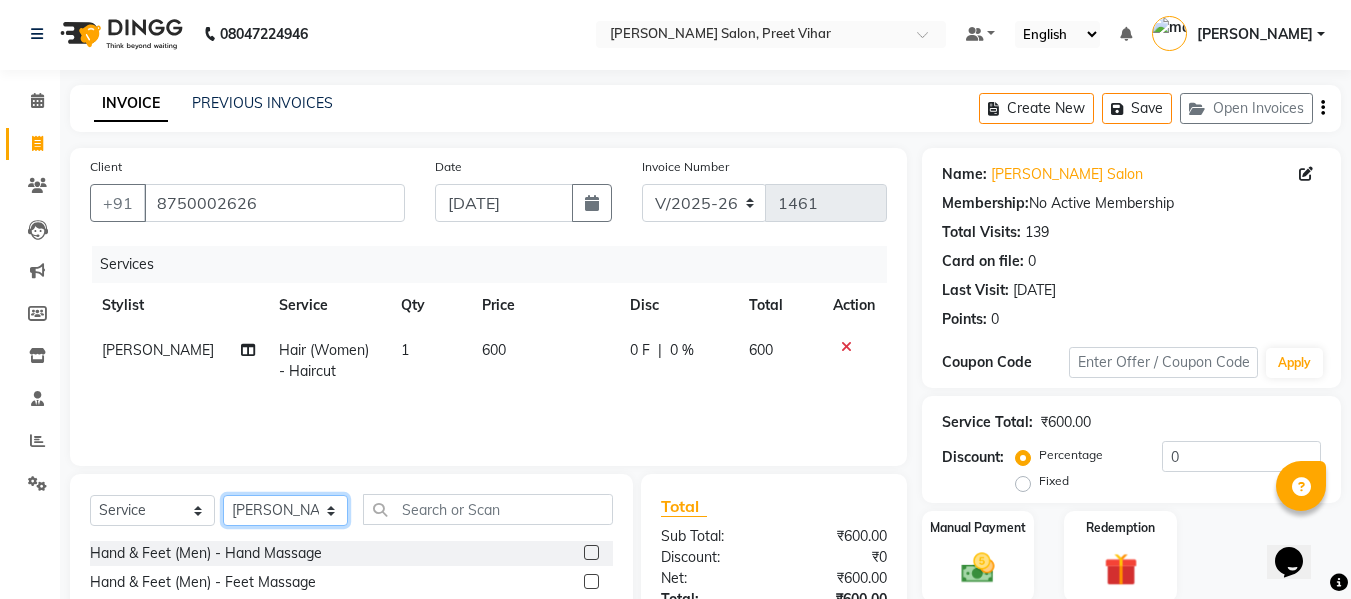 select on "49738" 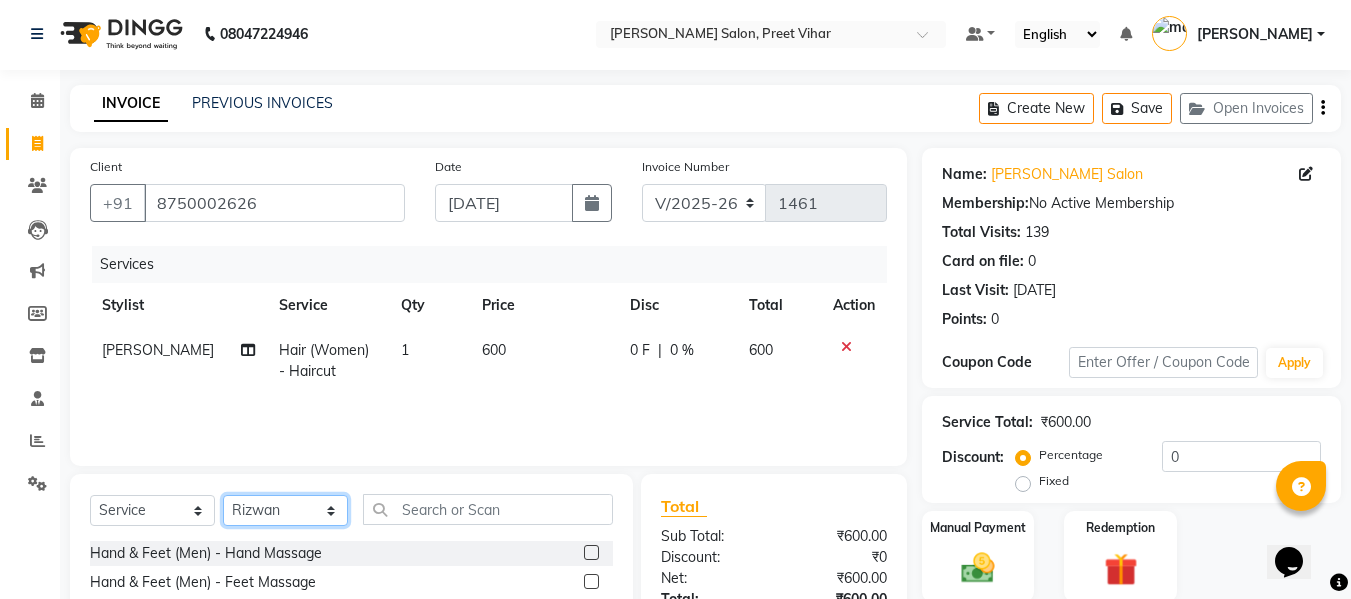 click on "Select Stylist [PERSON_NAME] [PERSON_NAME] Armaan  Dipika [PERSON_NAME] [PERSON_NAME] [PERSON_NAME] [PERSON_NAME] Nikhil [PERSON_NAME] [PERSON_NAME]  Twinkle Gupta" 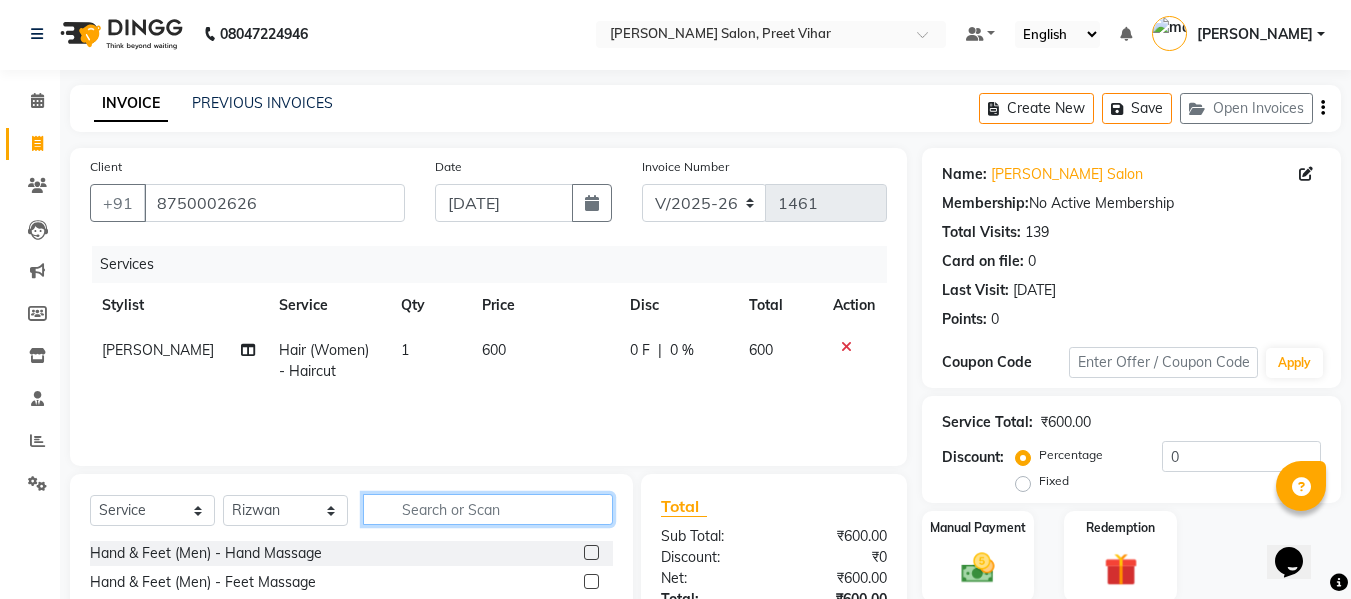 click 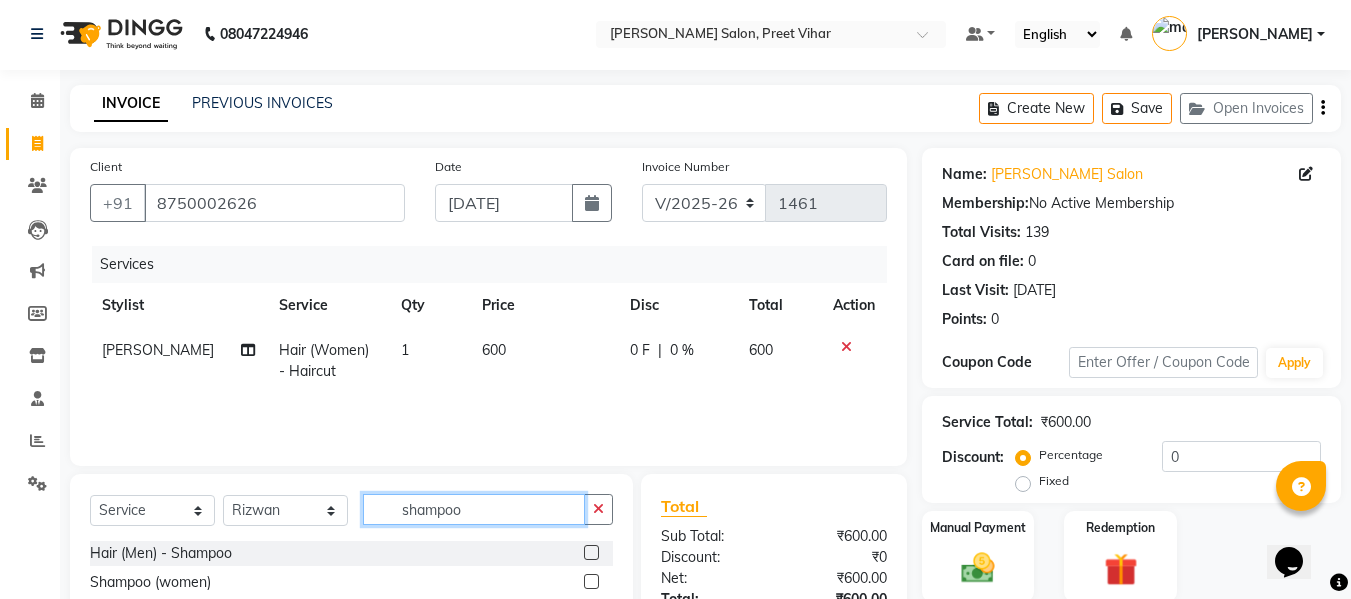 type on "shampoo" 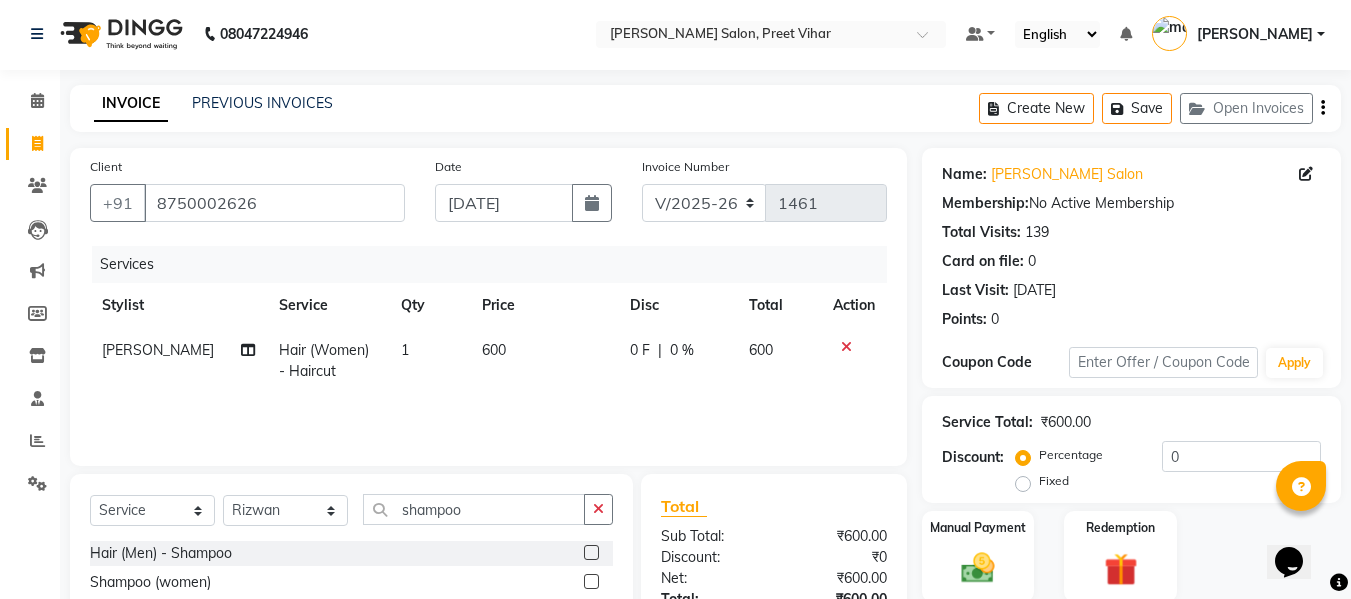 click 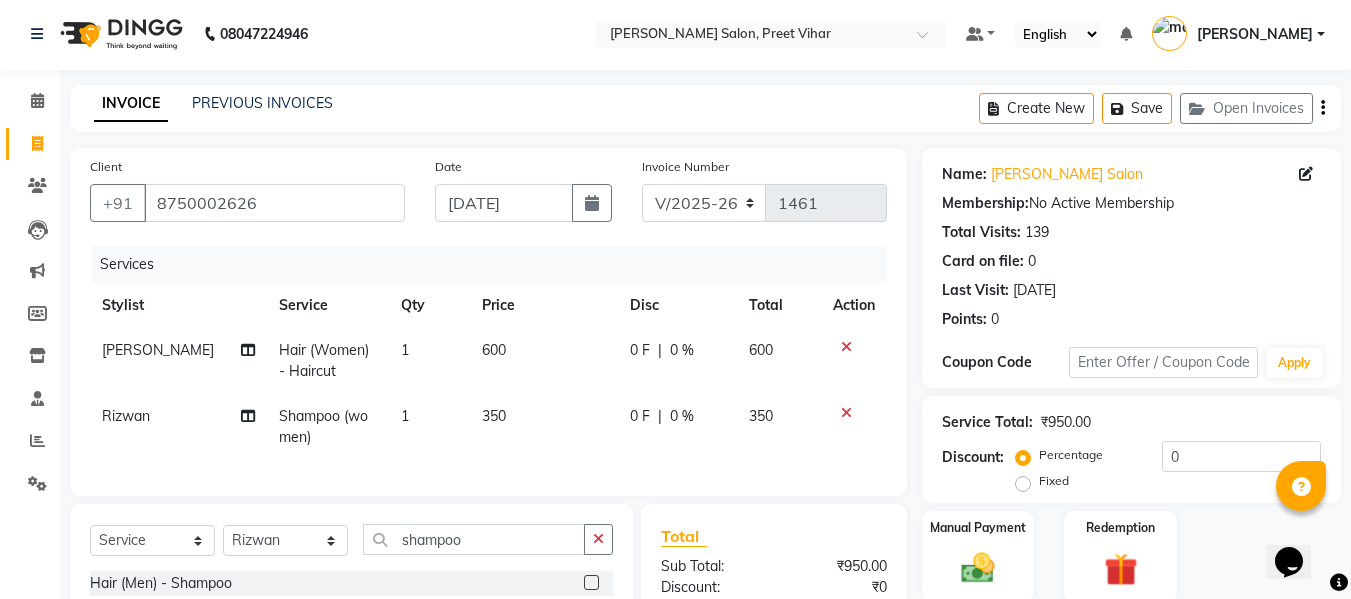 checkbox on "false" 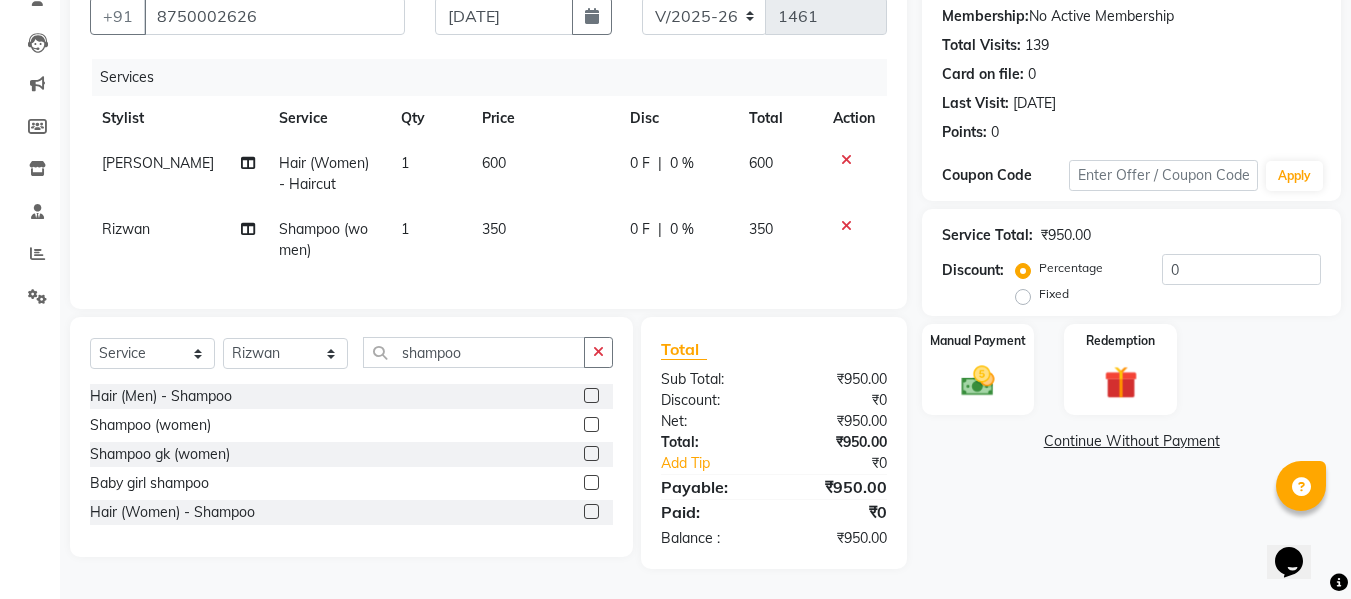 click on "350" 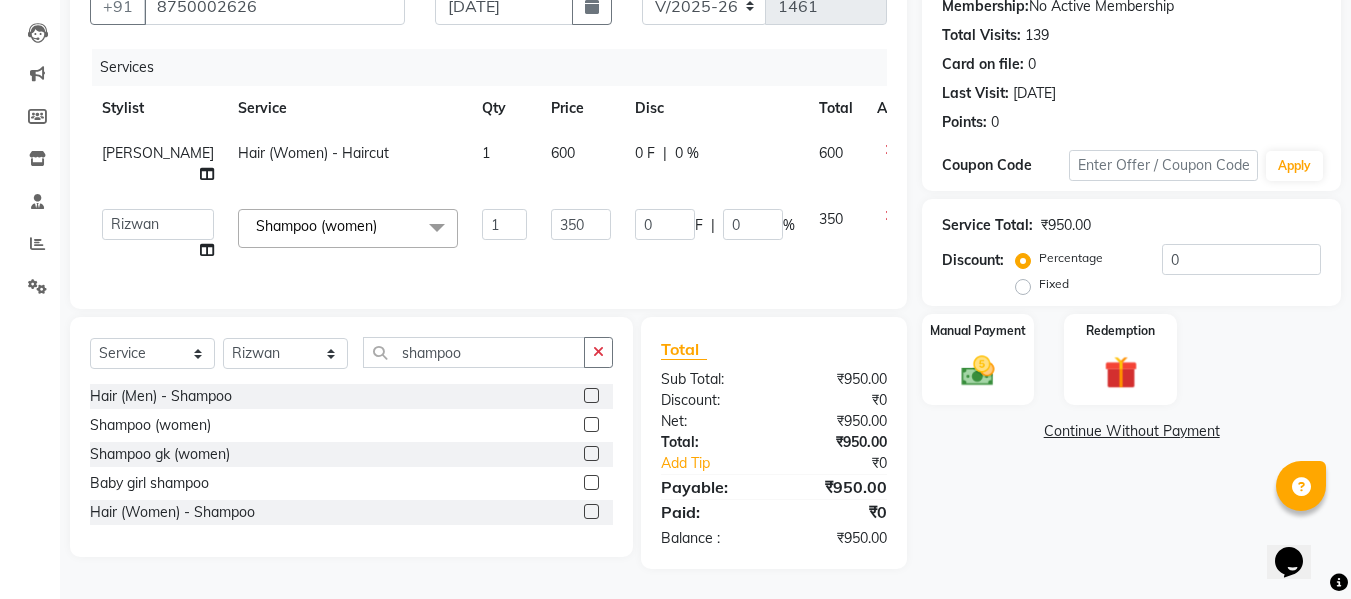 click on "350" 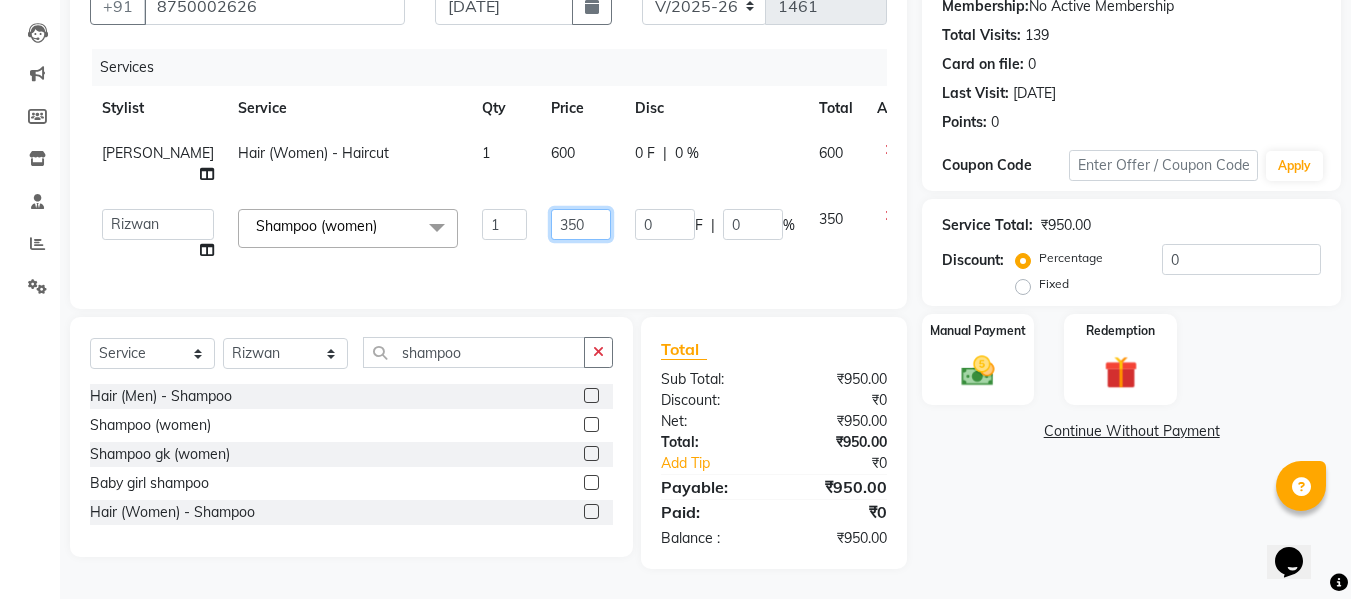 click on "350" 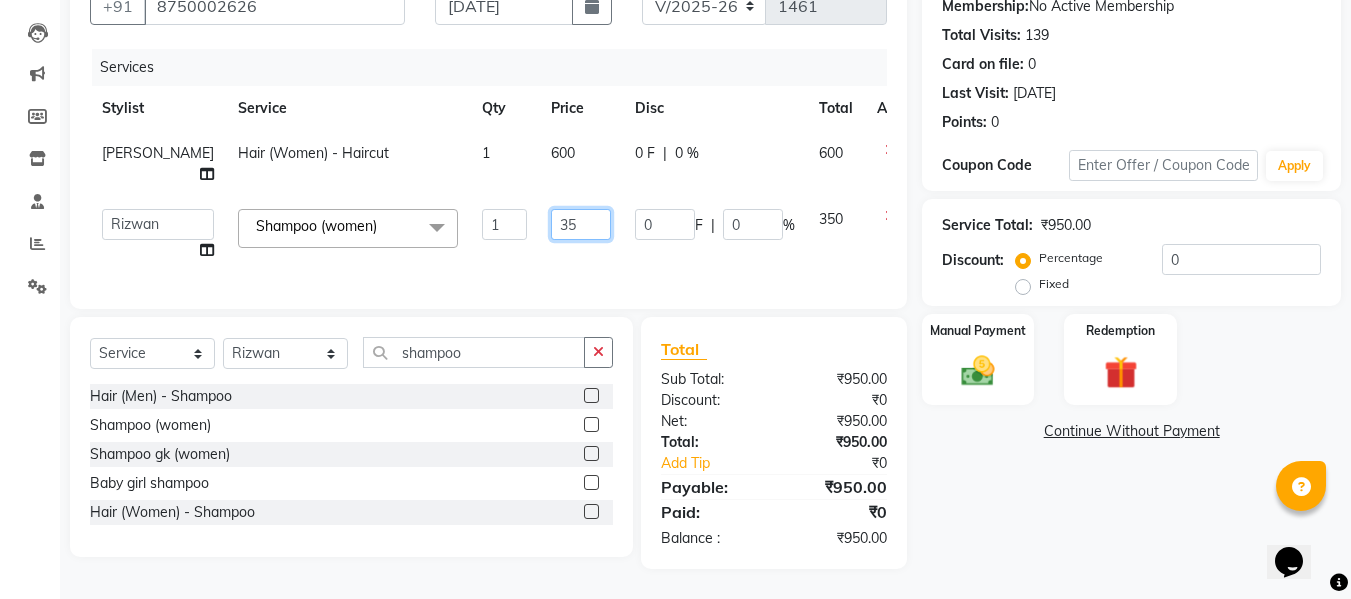 type on "3" 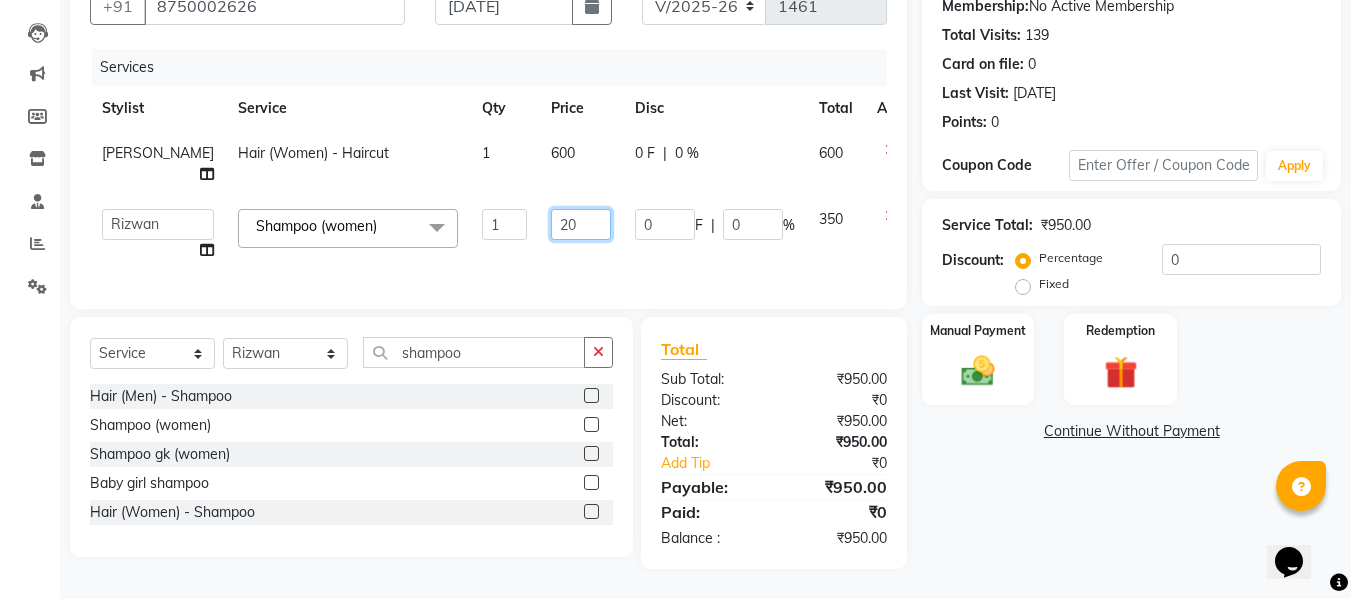 type on "200" 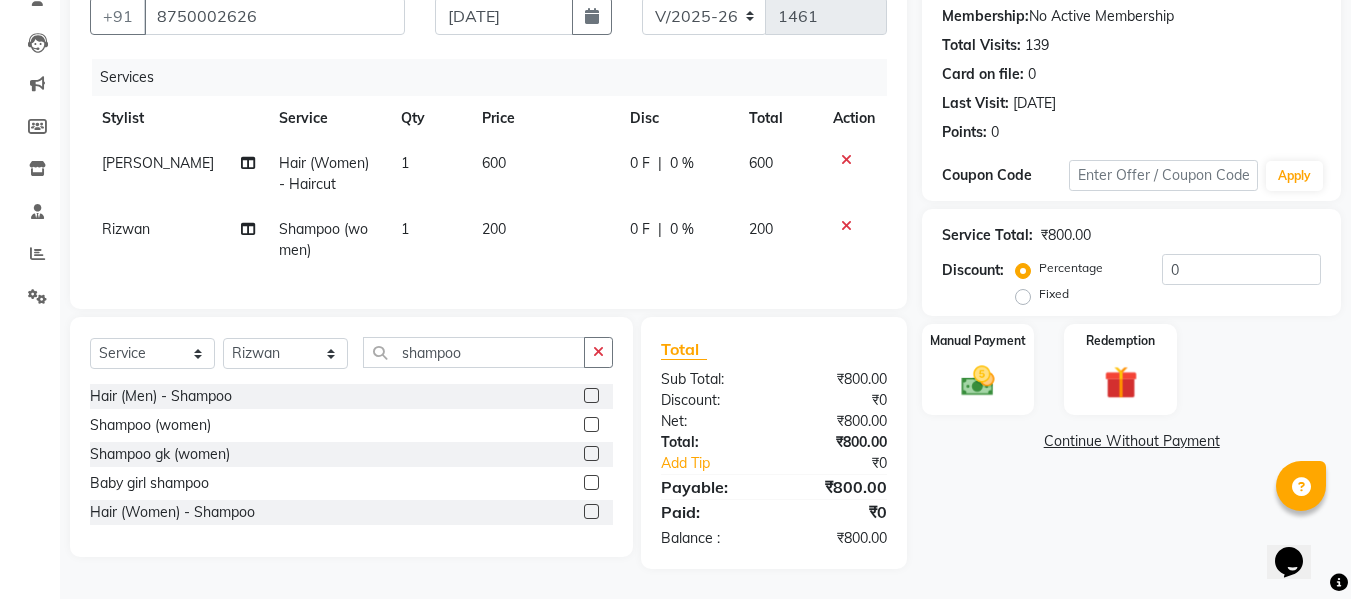 click on "200" 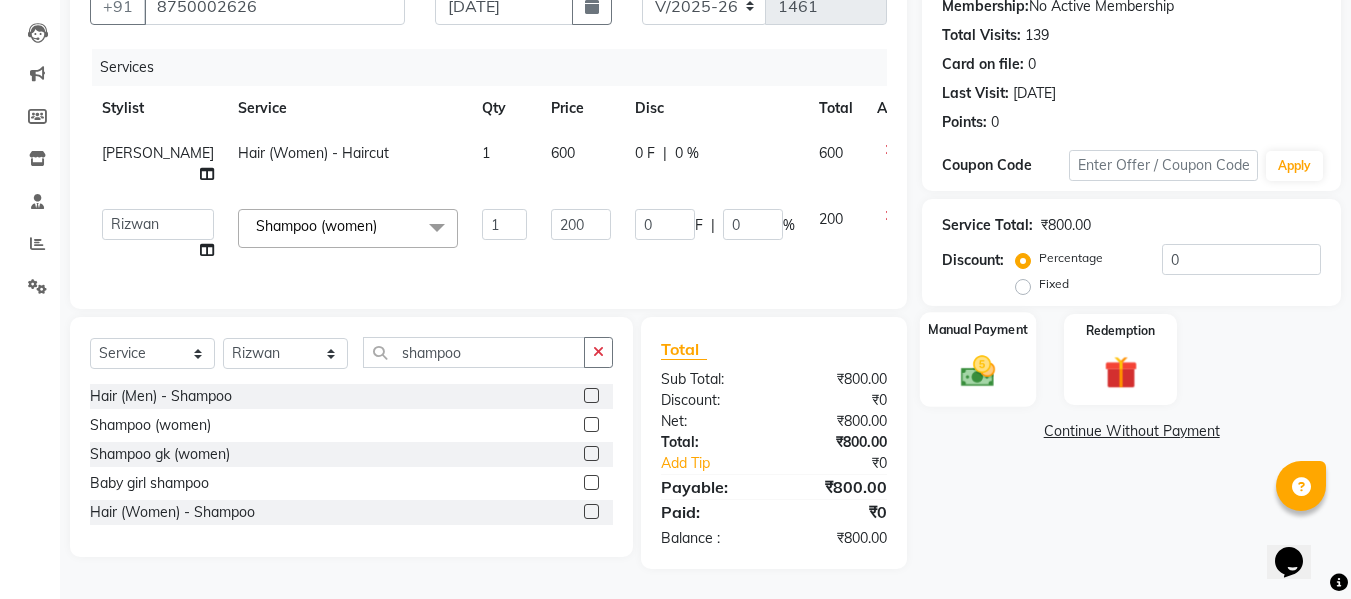 click 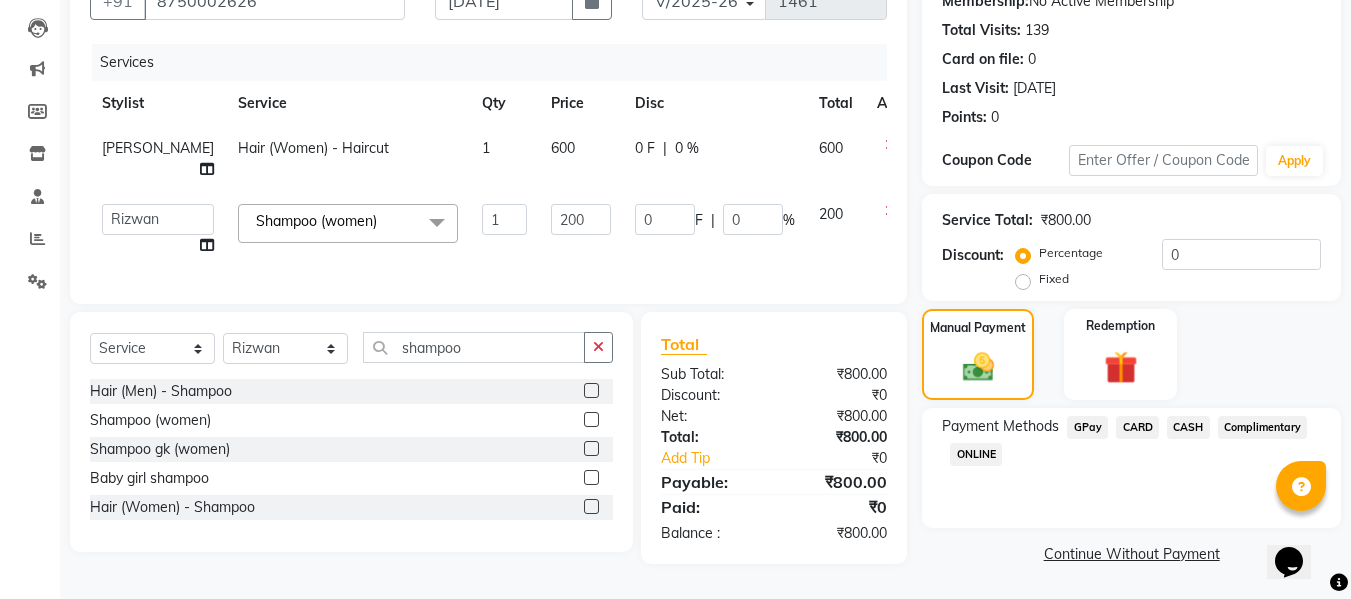 click on "GPay" 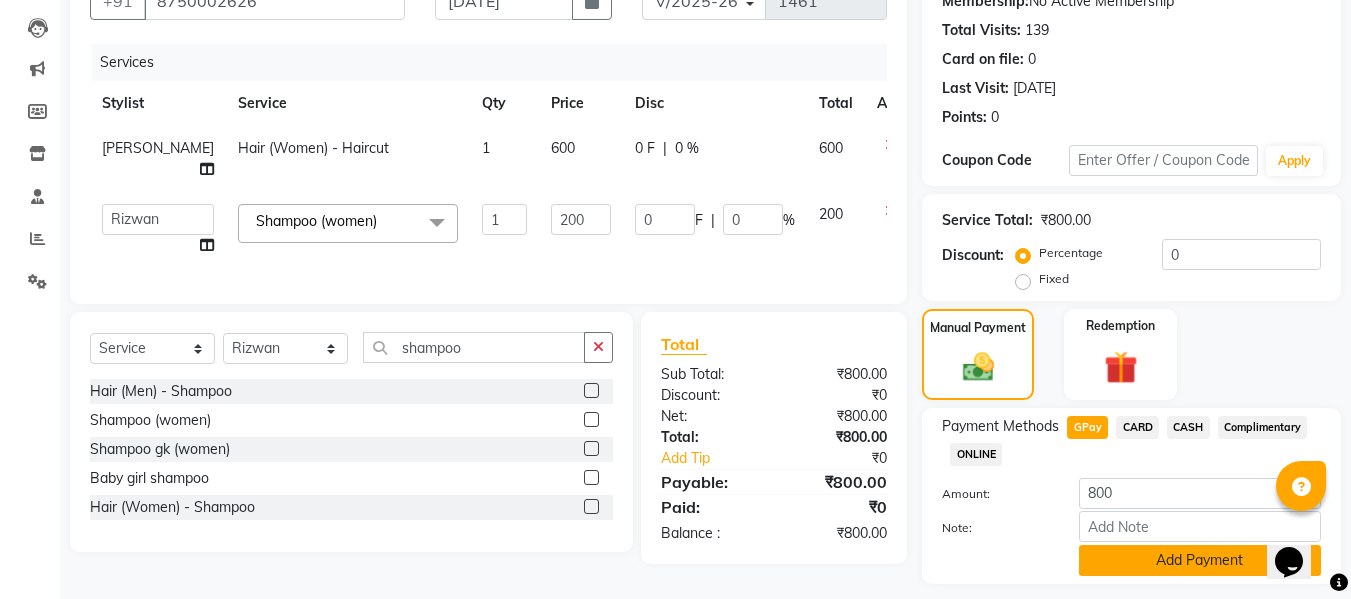 click on "Add Payment" 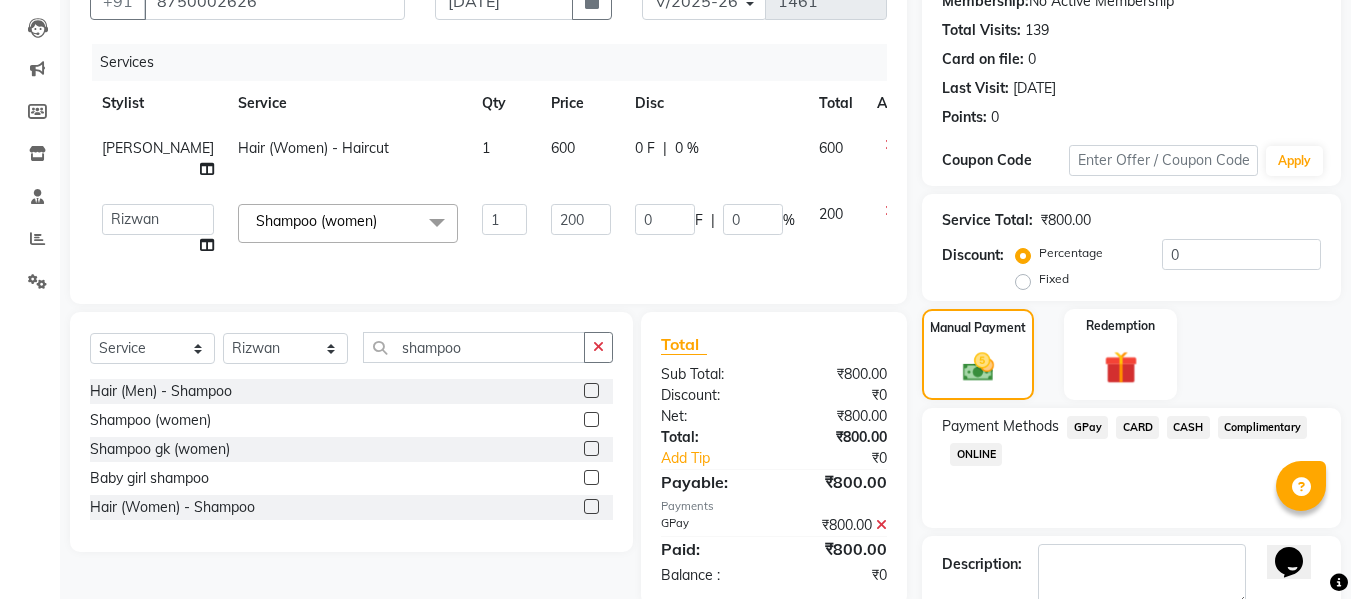 scroll, scrollTop: 317, scrollLeft: 0, axis: vertical 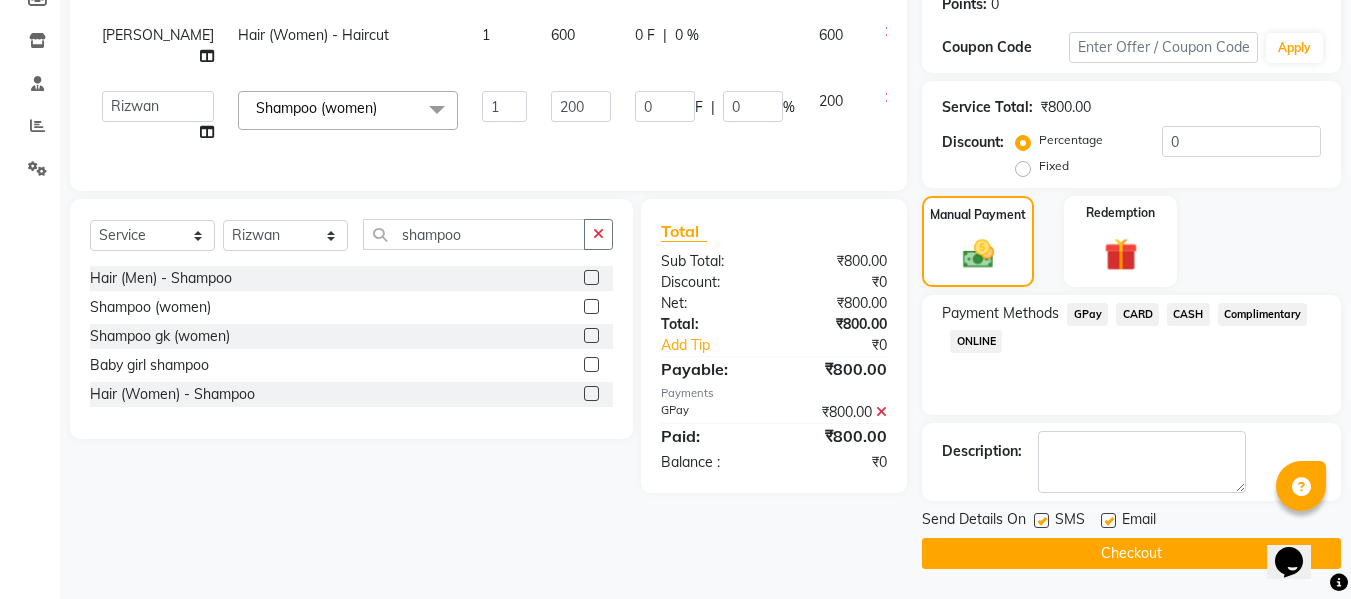 click on "Checkout" 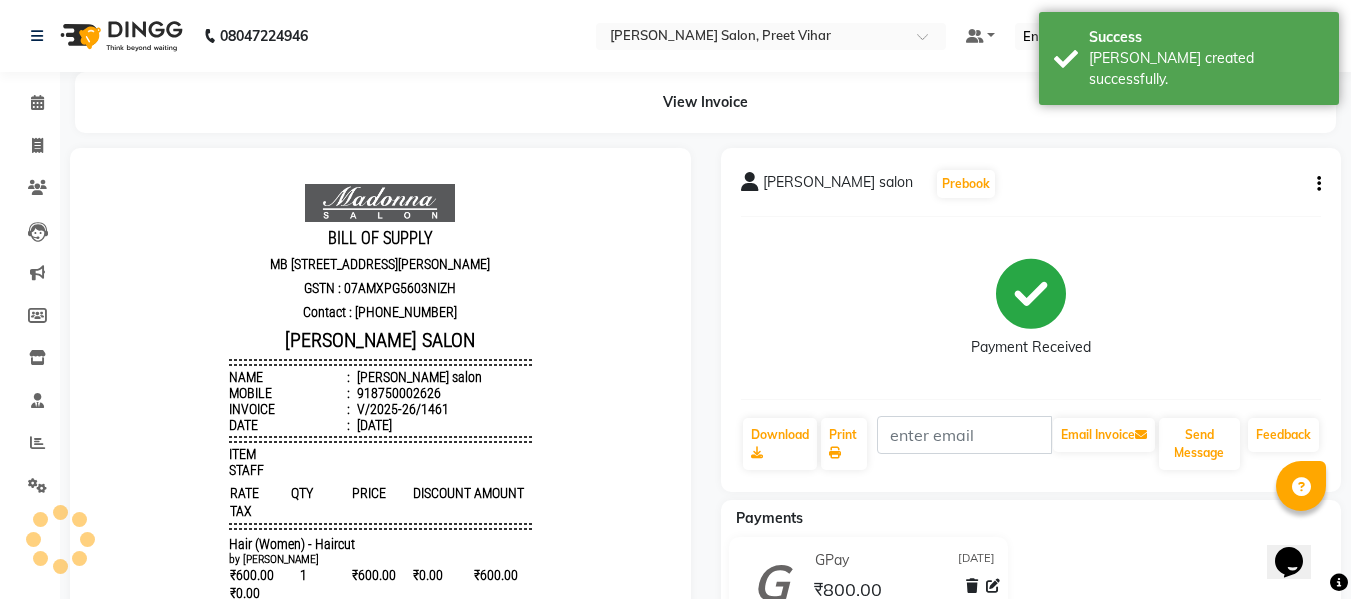scroll, scrollTop: 0, scrollLeft: 0, axis: both 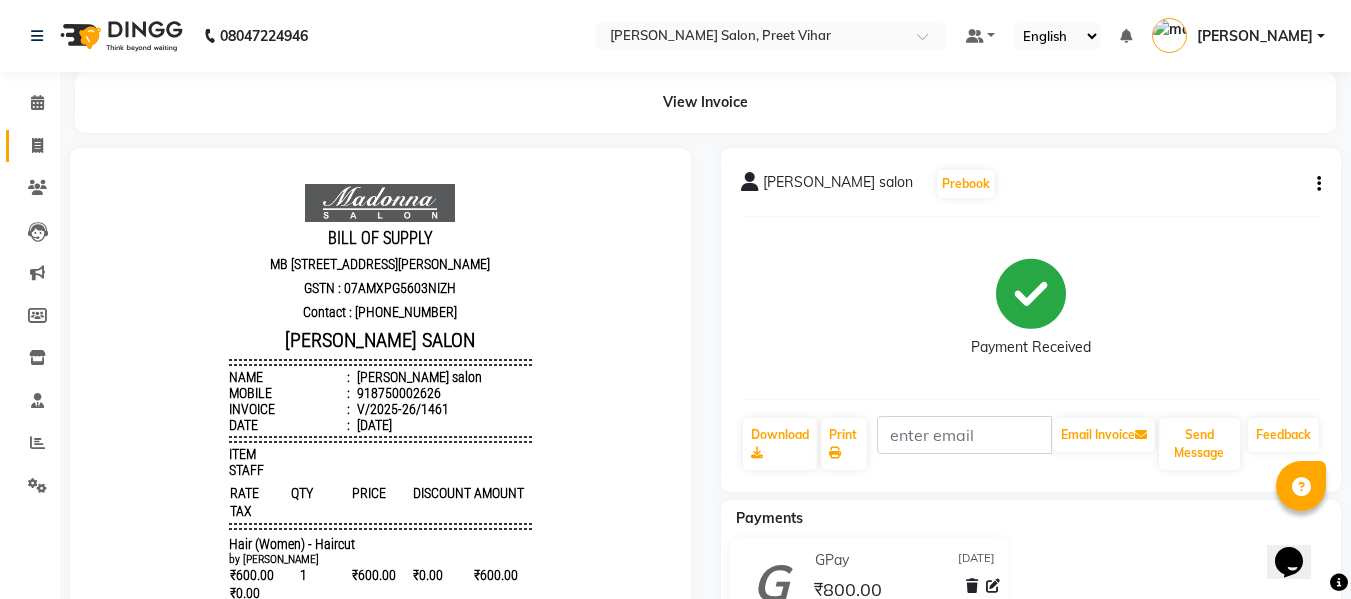 click on "Invoice" 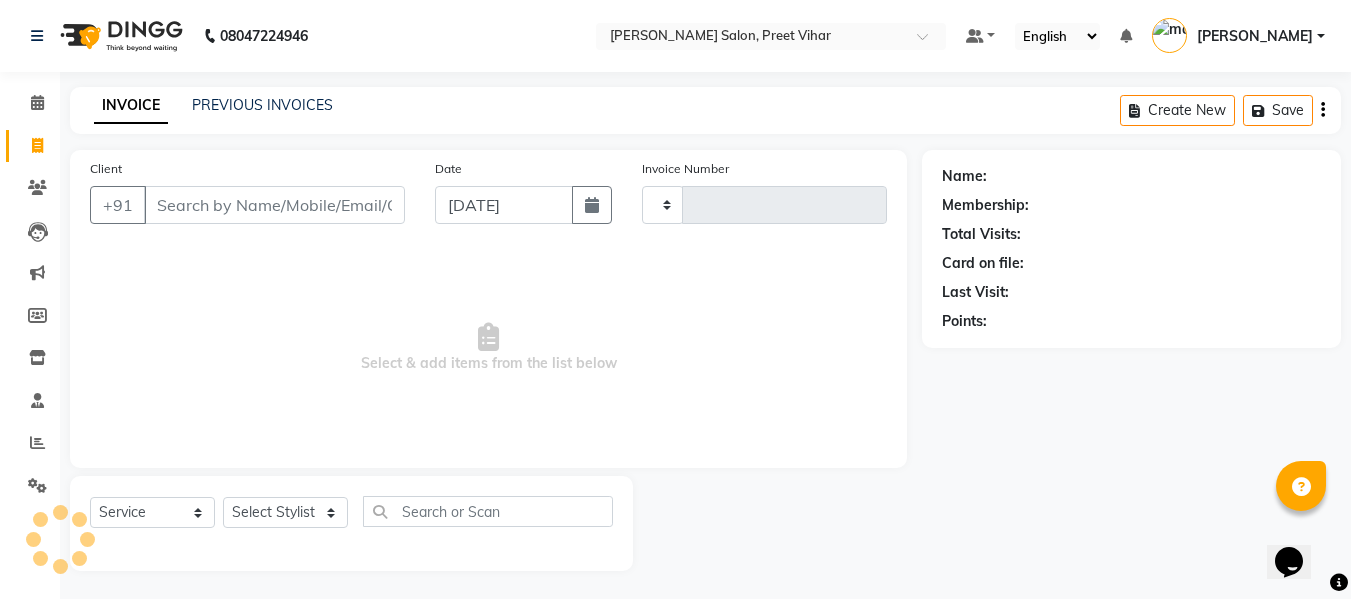 scroll, scrollTop: 2, scrollLeft: 0, axis: vertical 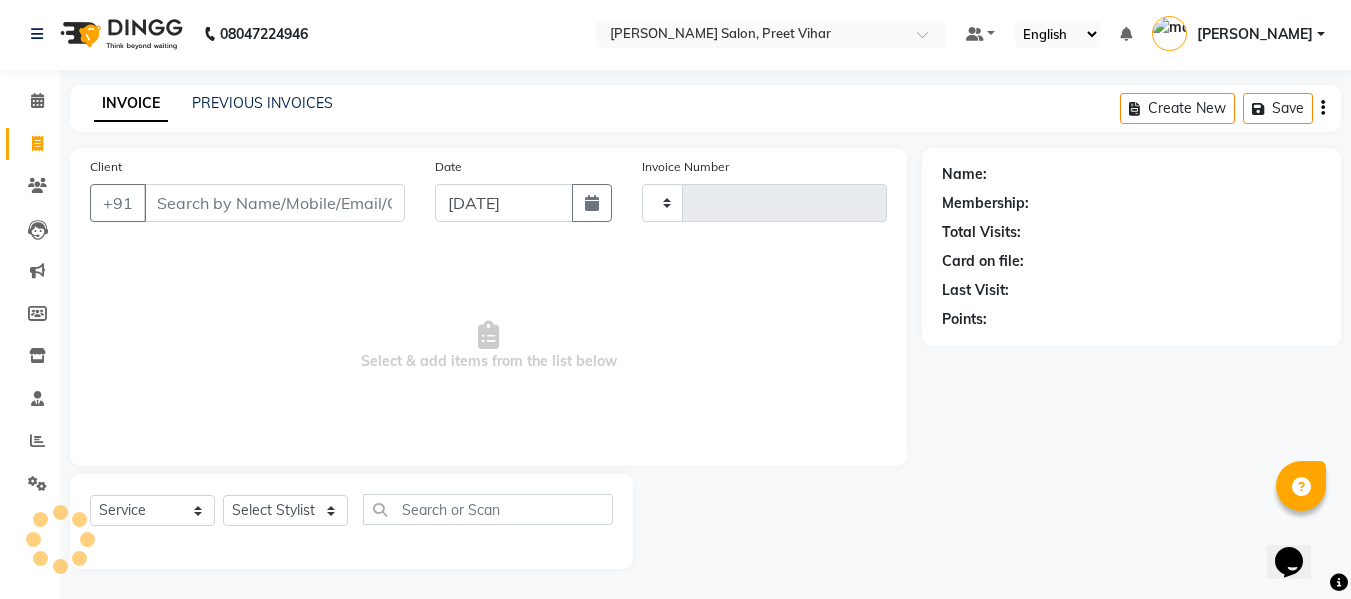 type on "1462" 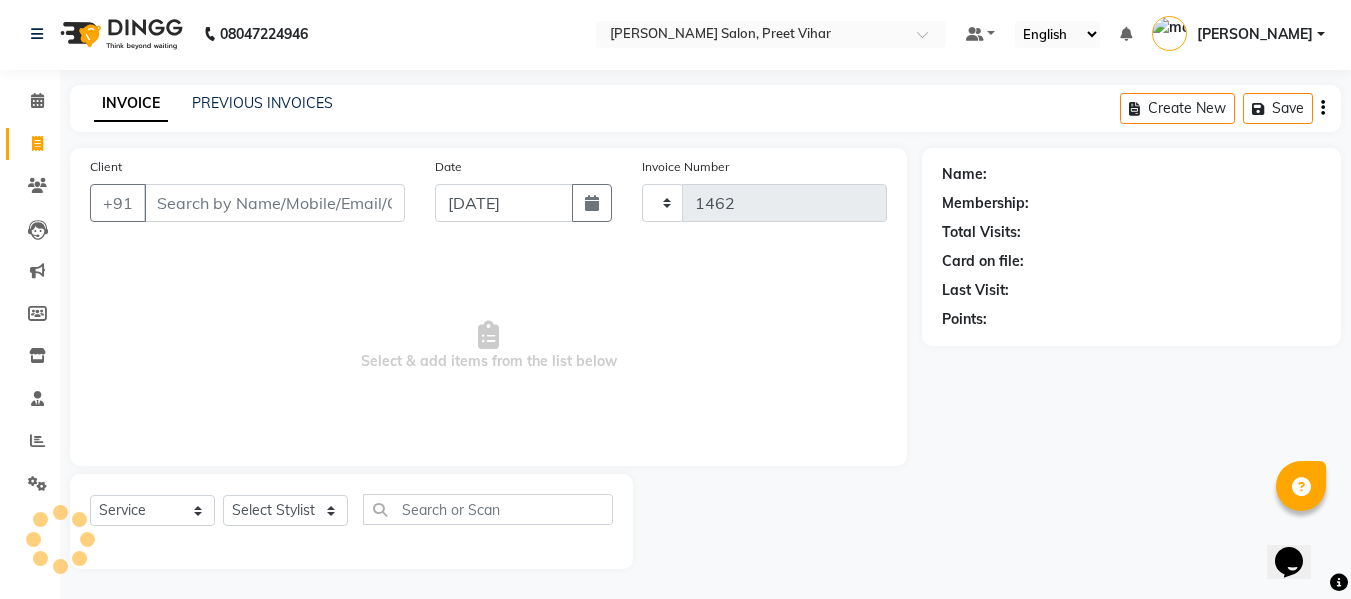 select on "6469" 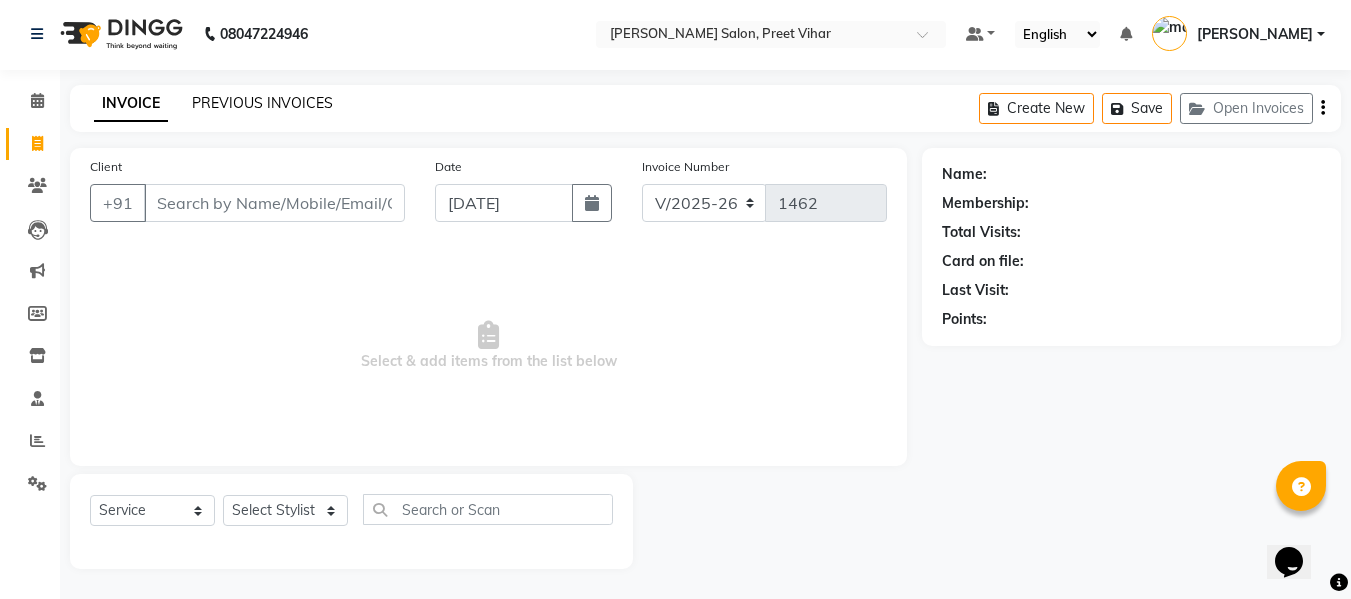 click on "PREVIOUS INVOICES" 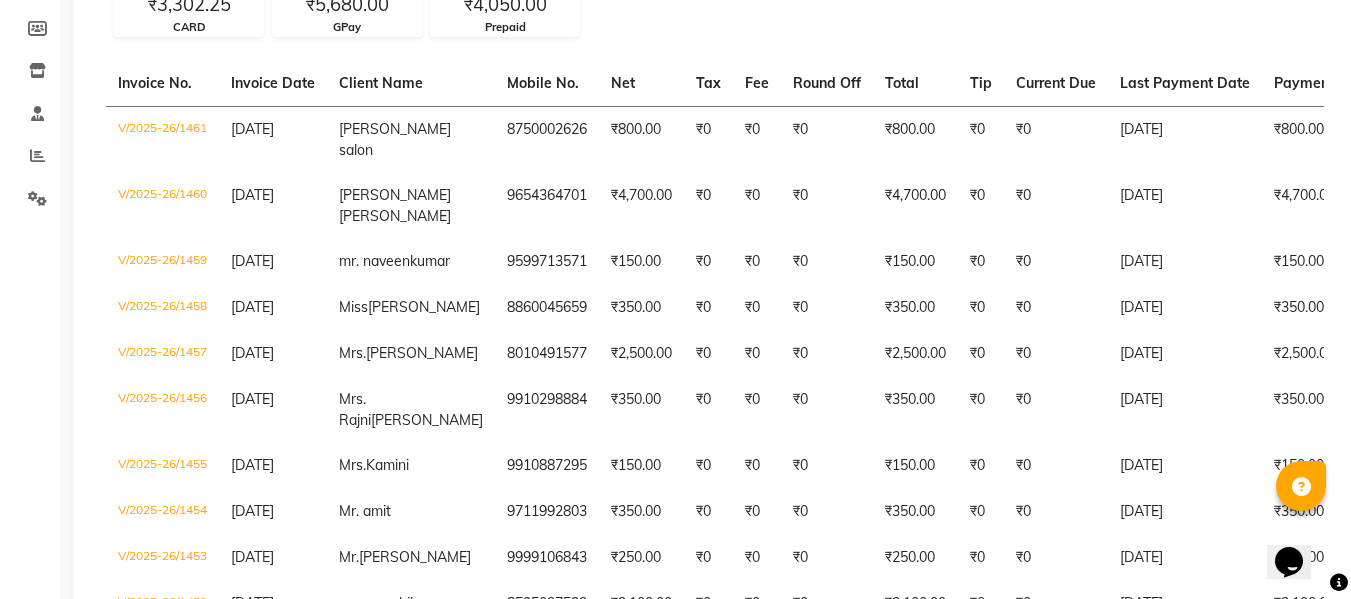 scroll, scrollTop: 292, scrollLeft: 0, axis: vertical 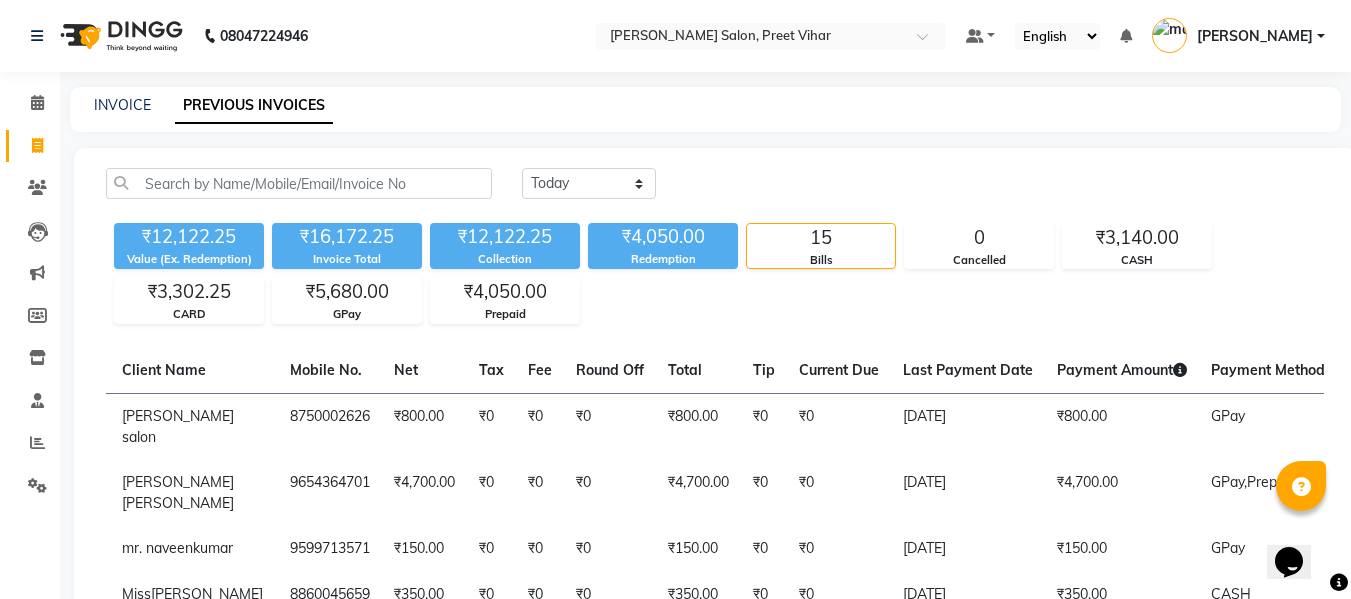 click on "Collection" 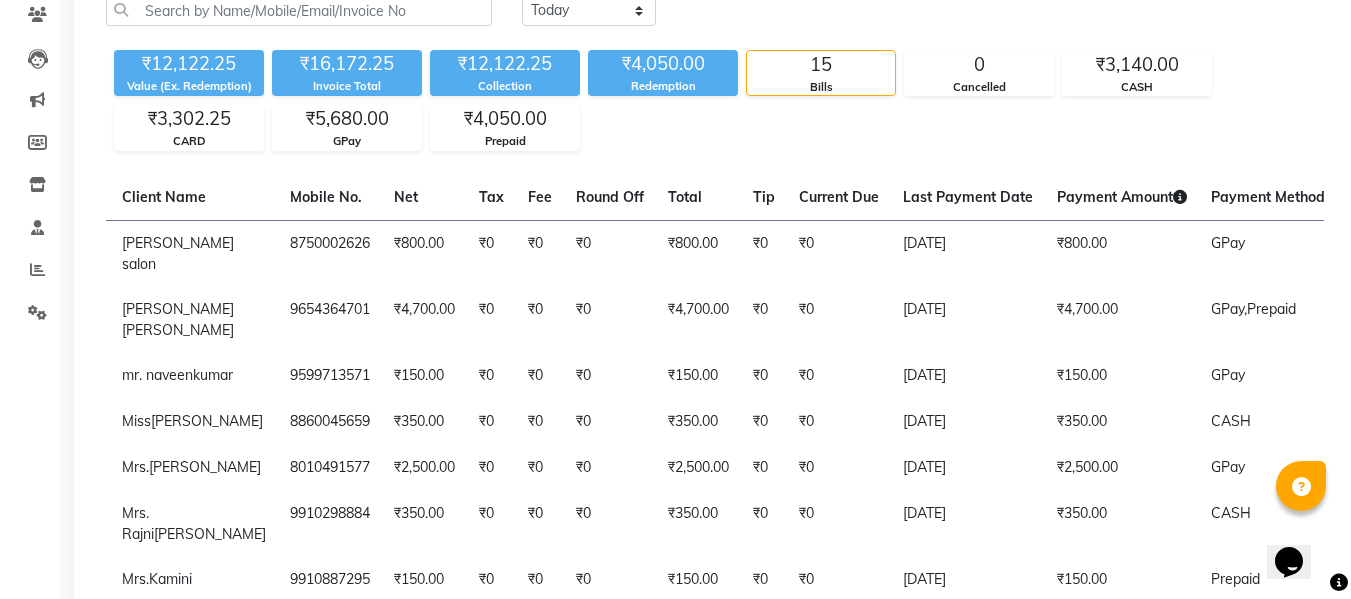 scroll, scrollTop: 165, scrollLeft: 0, axis: vertical 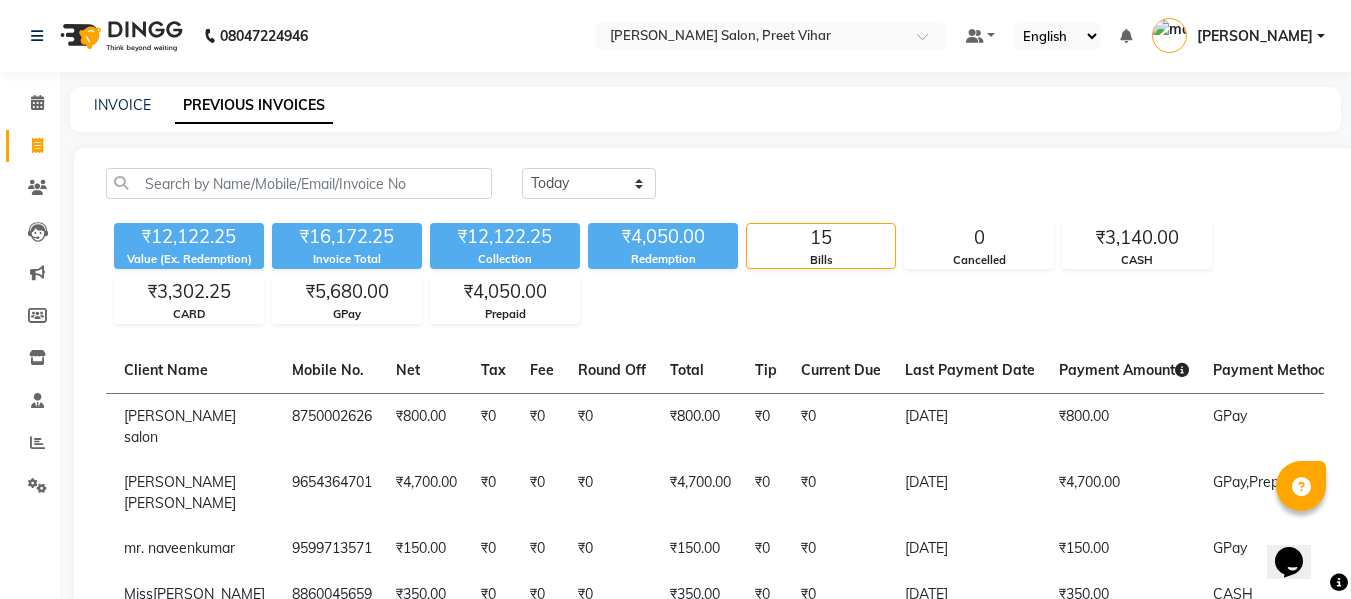 click on "INVOICE PREVIOUS INVOICES" 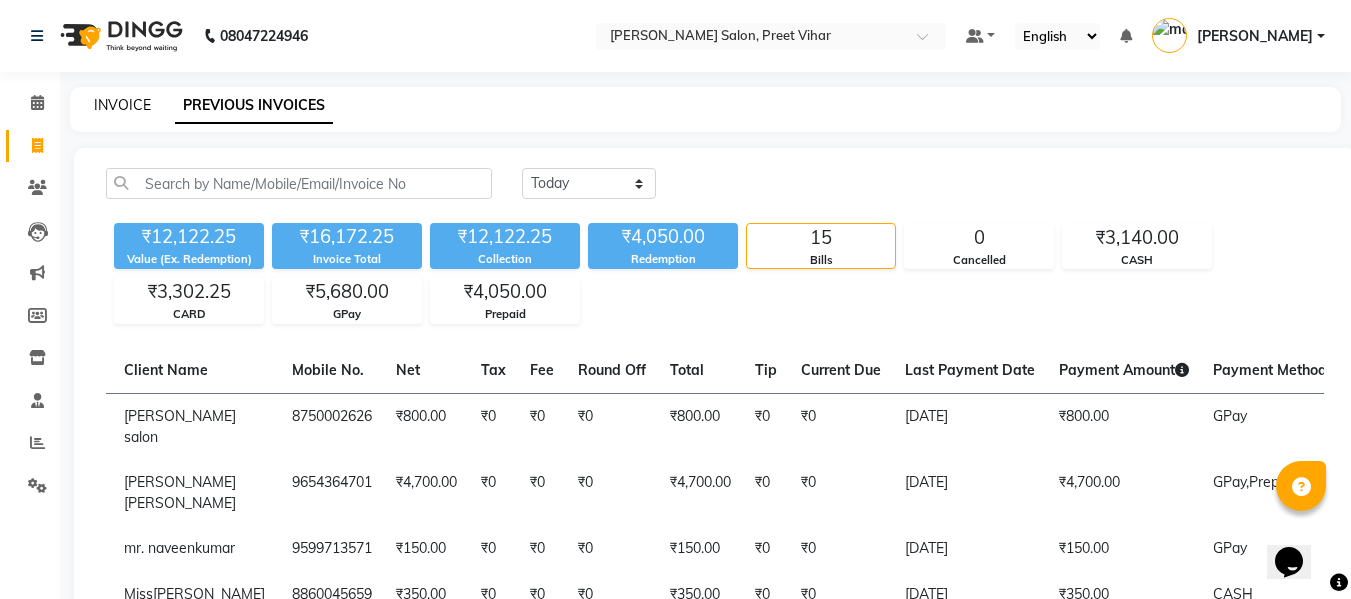 click on "INVOICE" 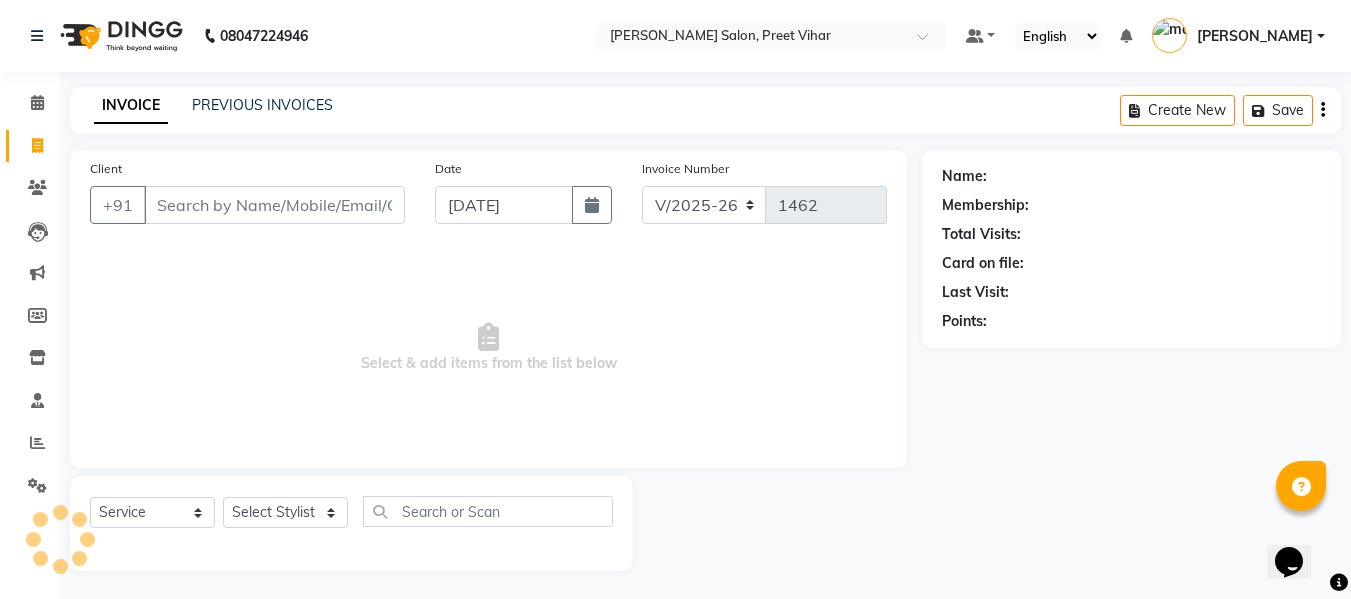 scroll, scrollTop: 2, scrollLeft: 0, axis: vertical 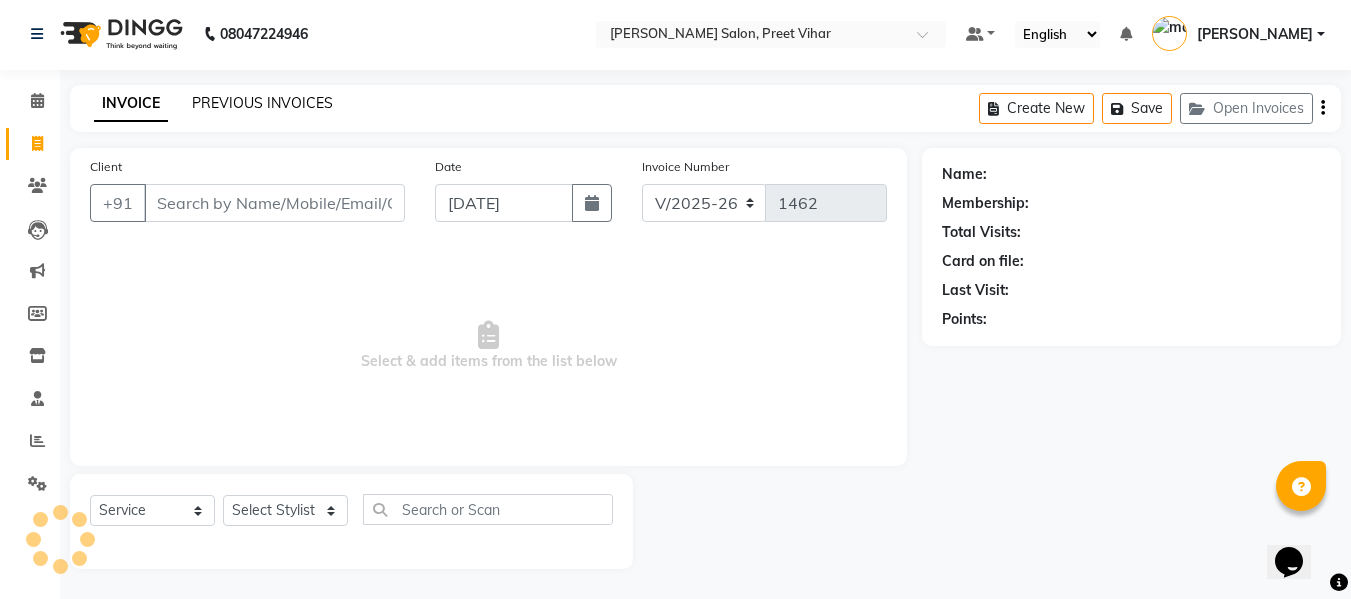 click on "PREVIOUS INVOICES" 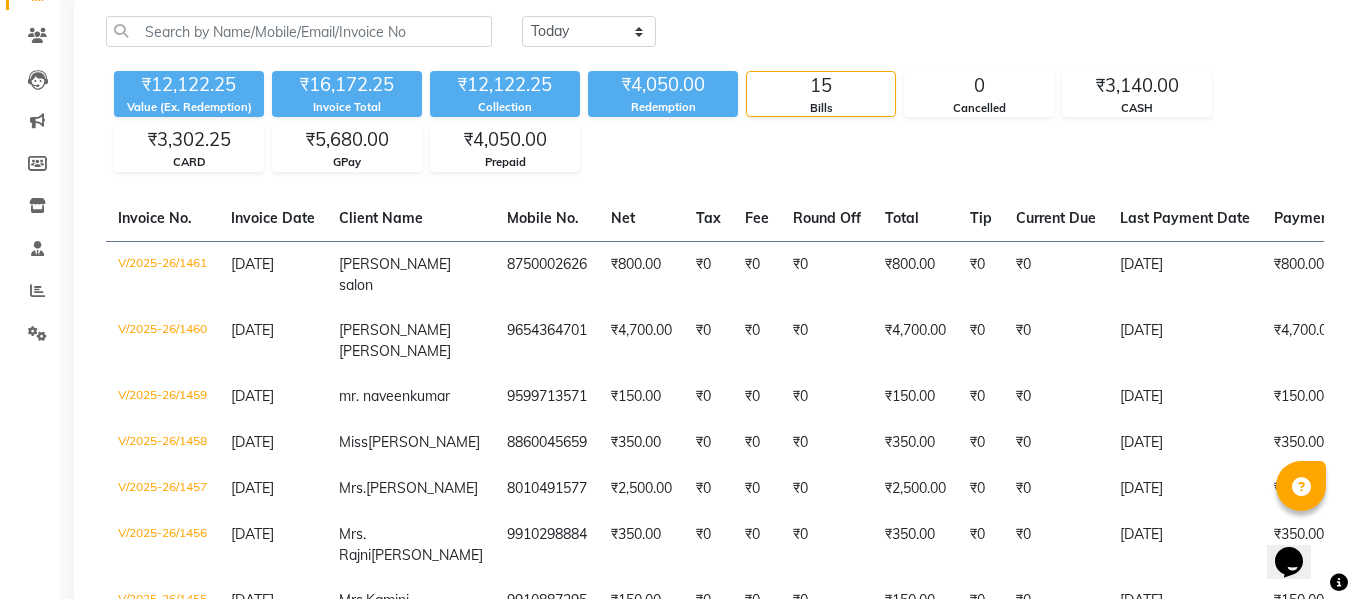 scroll, scrollTop: 0, scrollLeft: 0, axis: both 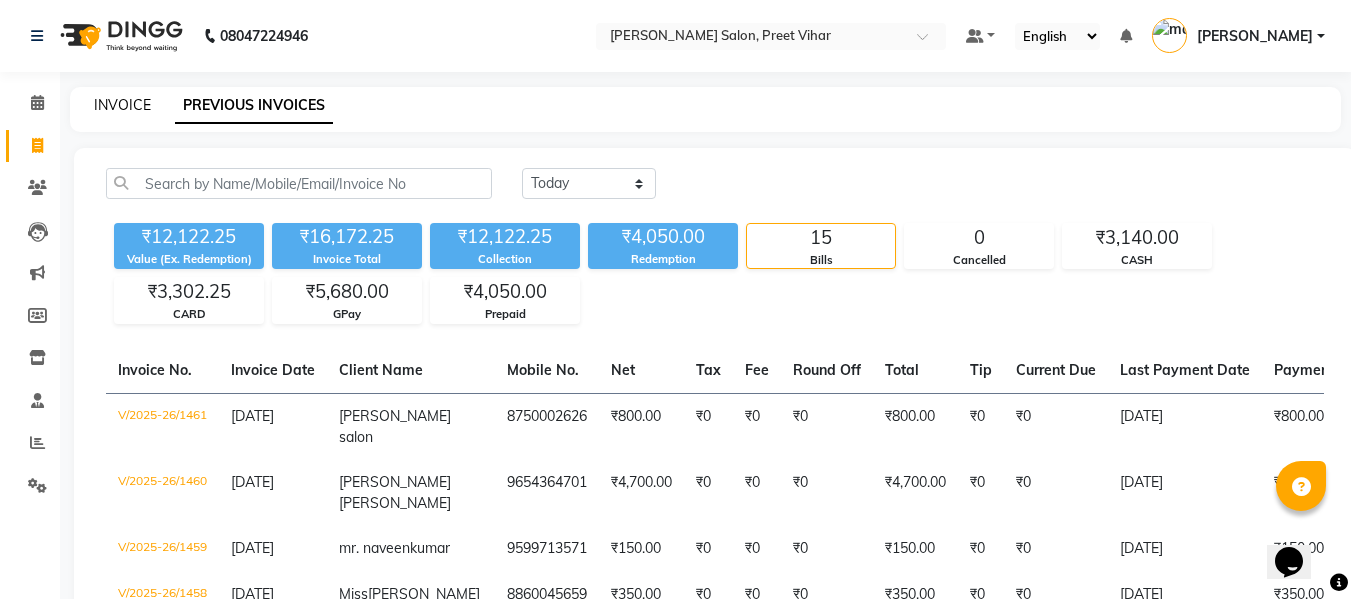 click on "INVOICE" 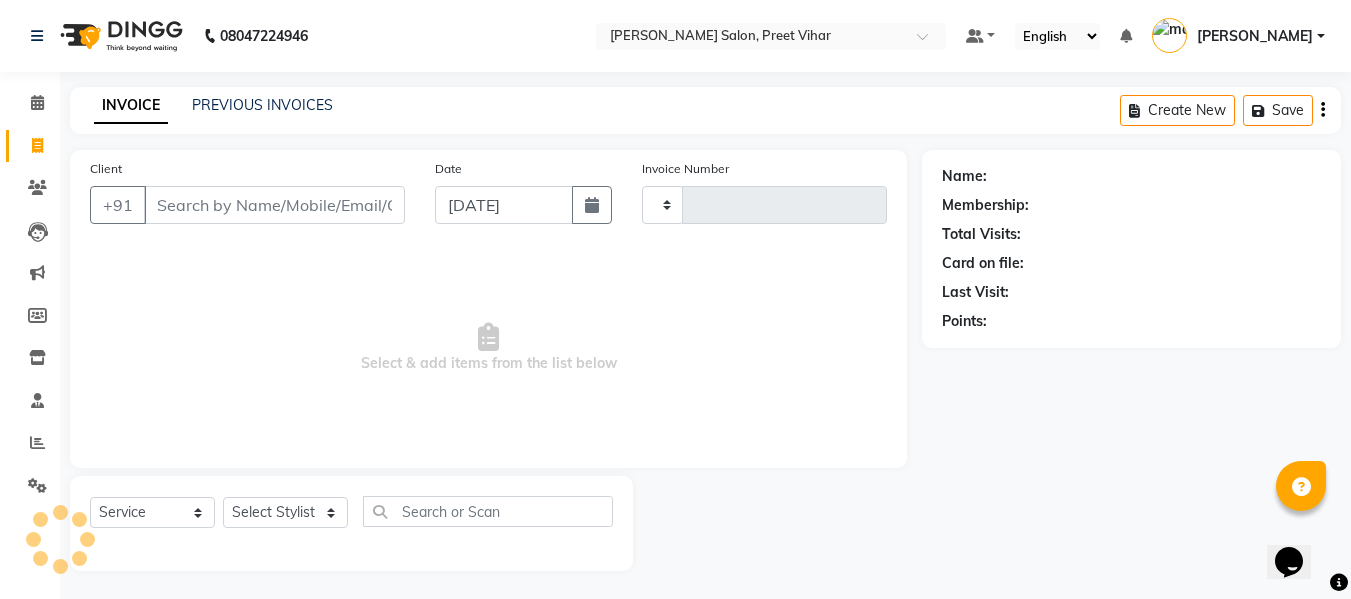 scroll, scrollTop: 2, scrollLeft: 0, axis: vertical 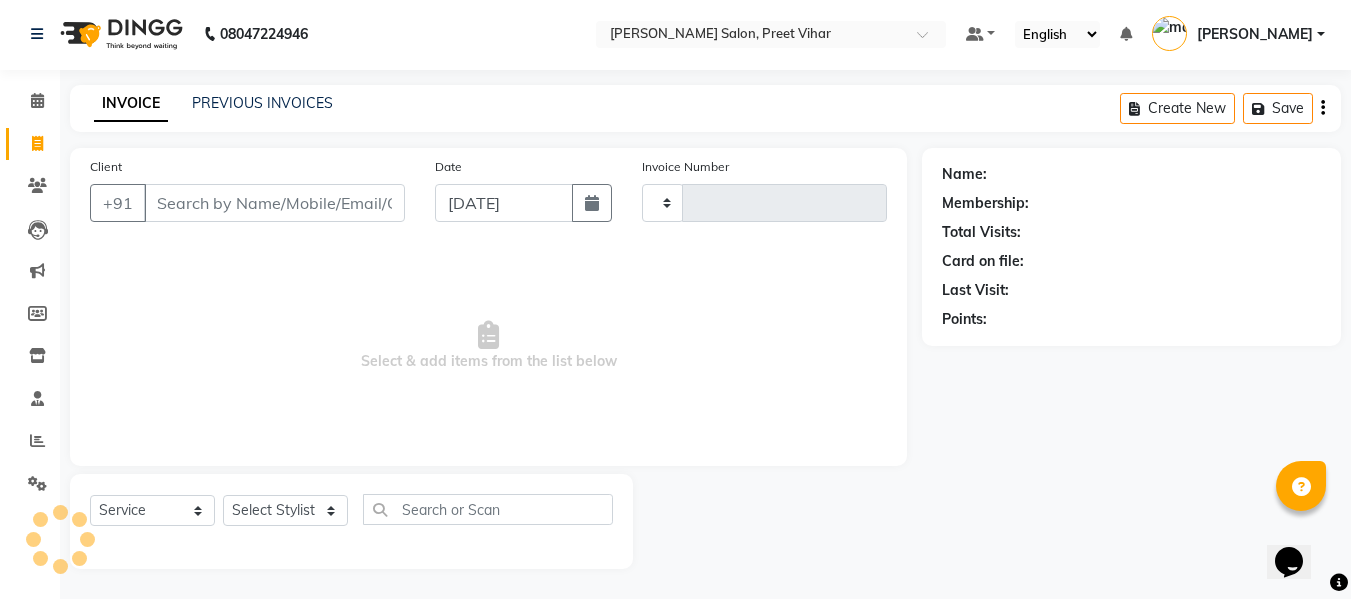 type on "1462" 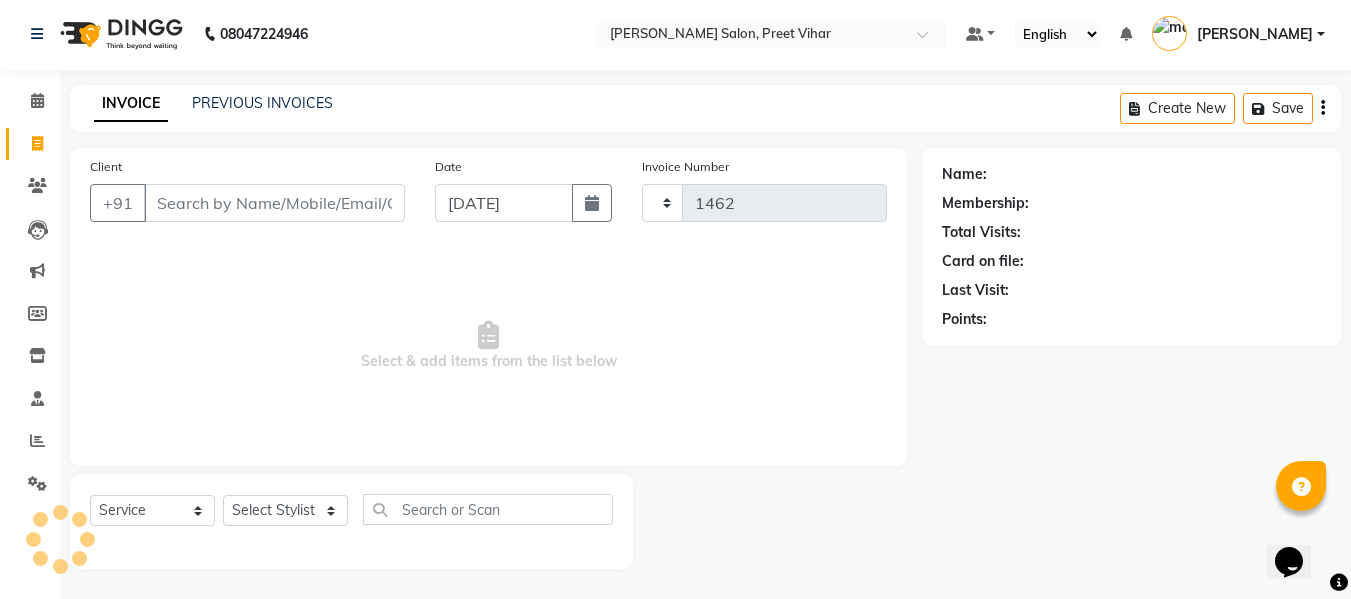 select on "6469" 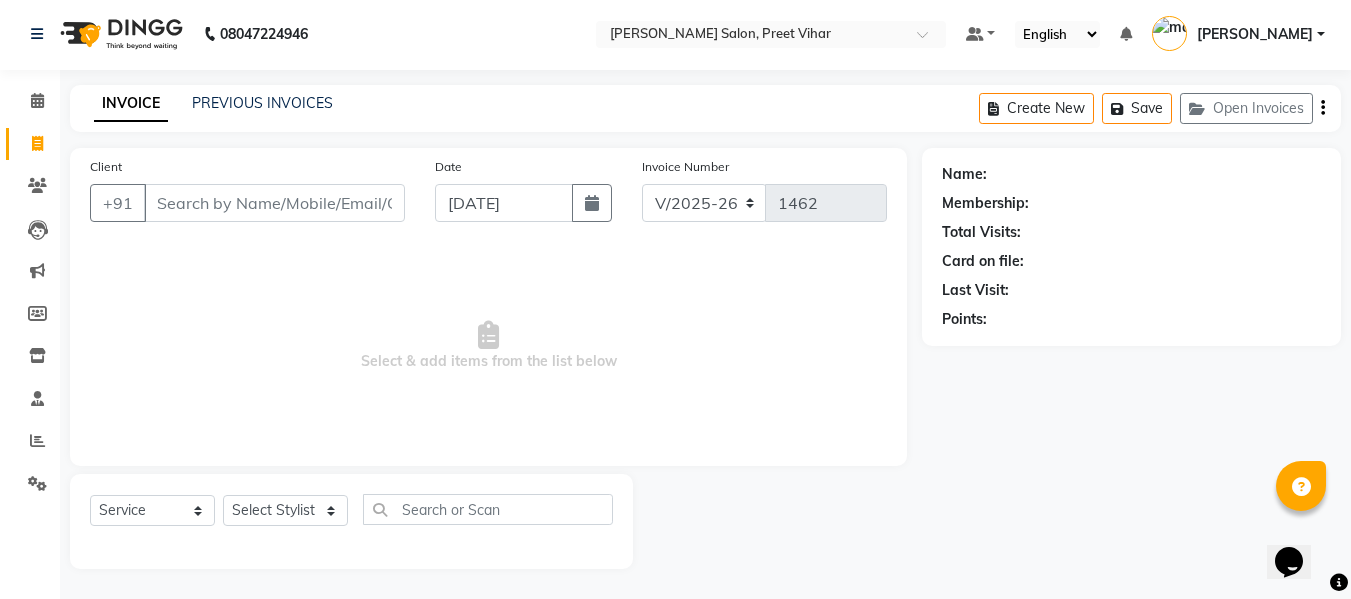click on "Client" at bounding box center (274, 203) 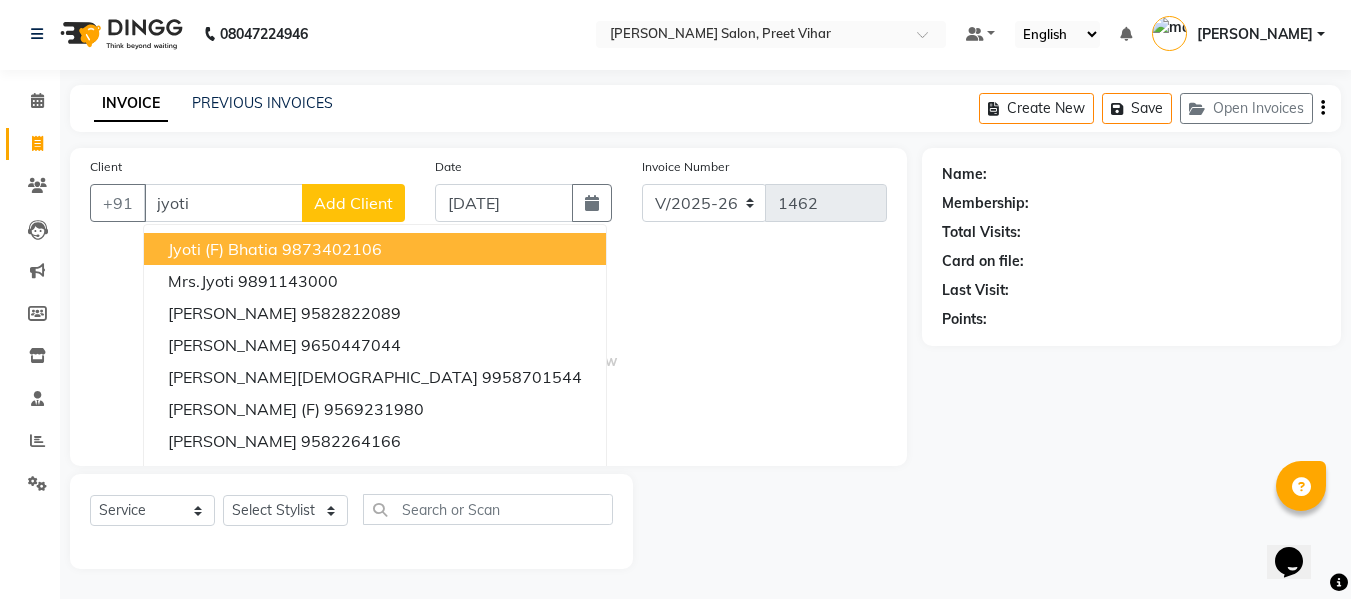 click on "9873402106" at bounding box center [332, 249] 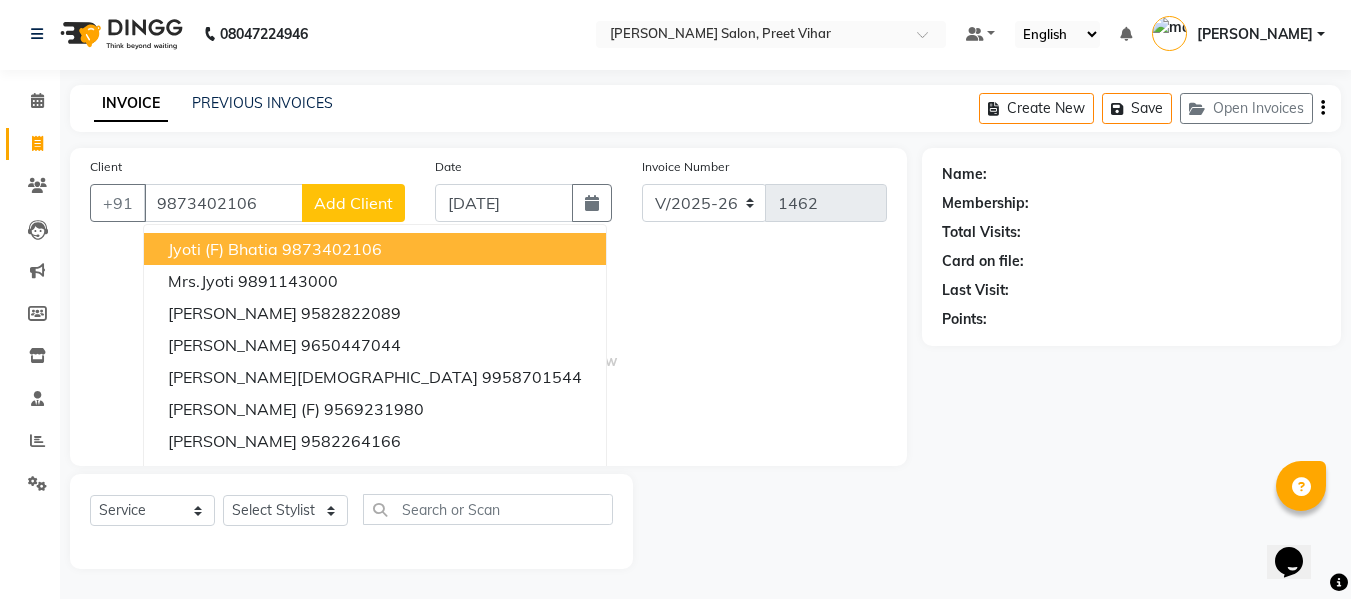 type on "9873402106" 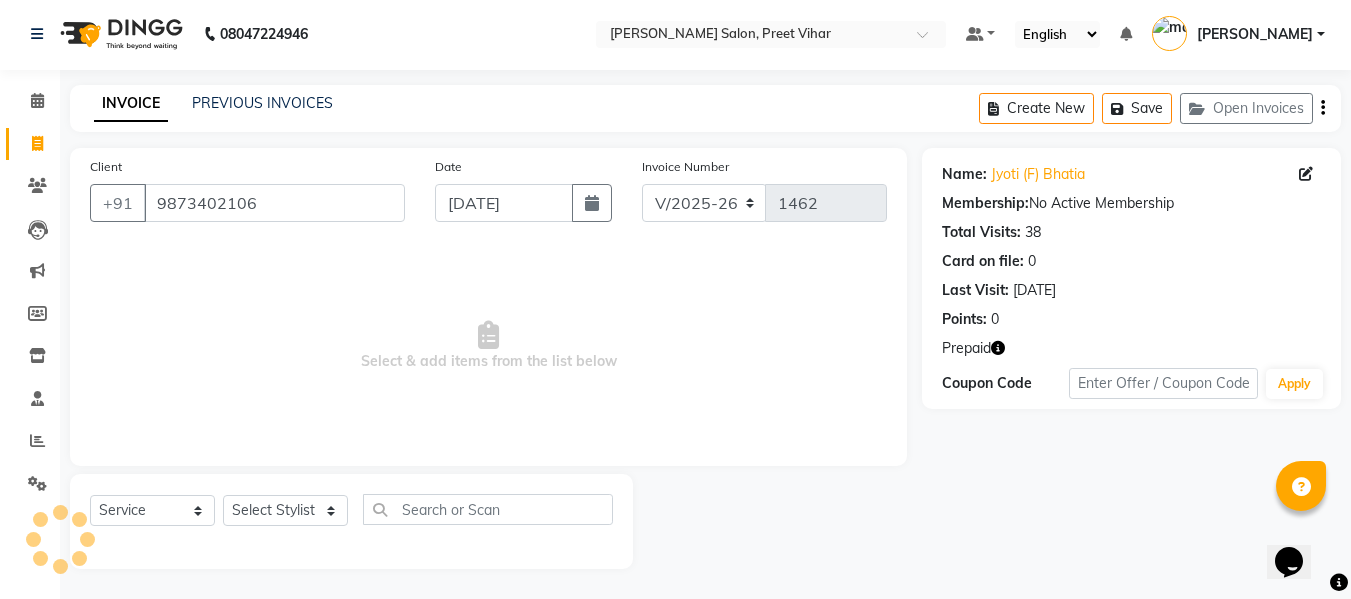 click 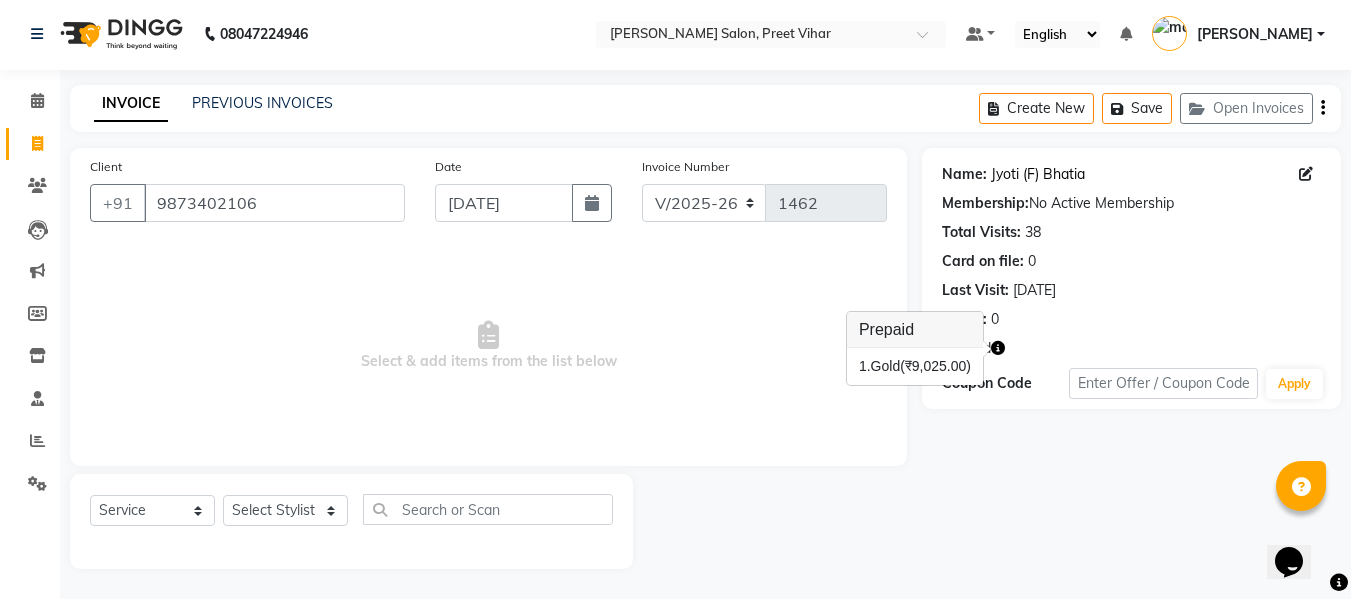 click on "Jyoti (F) Bhatia" 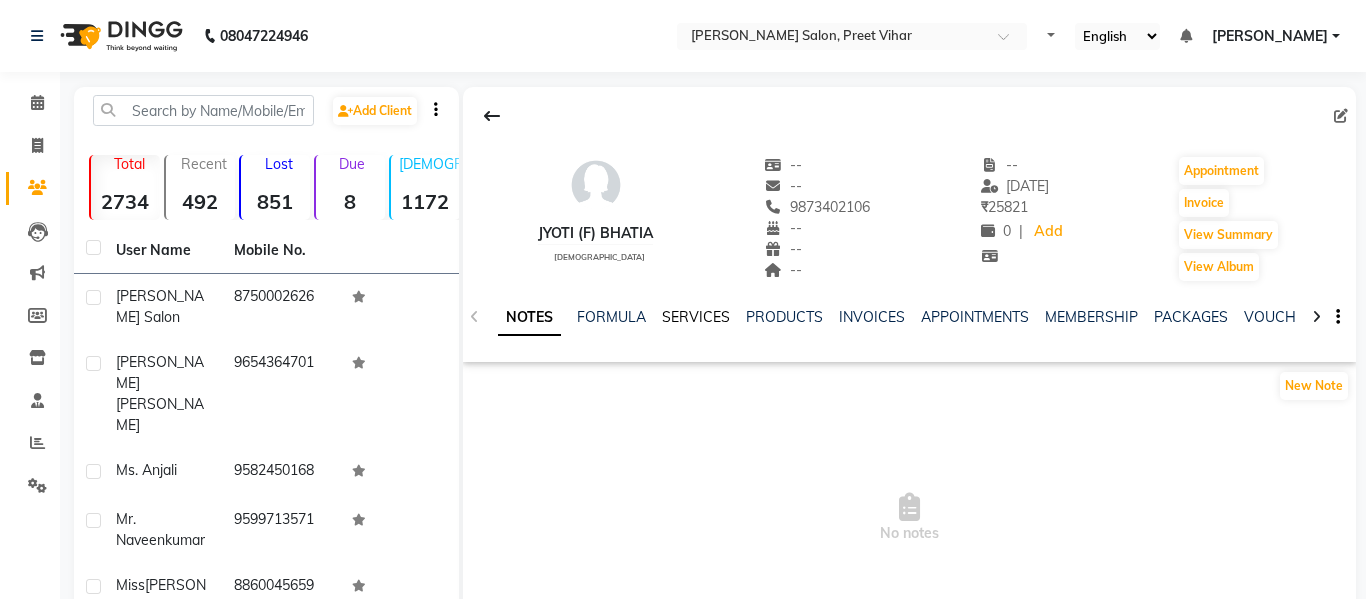 click on "SERVICES" 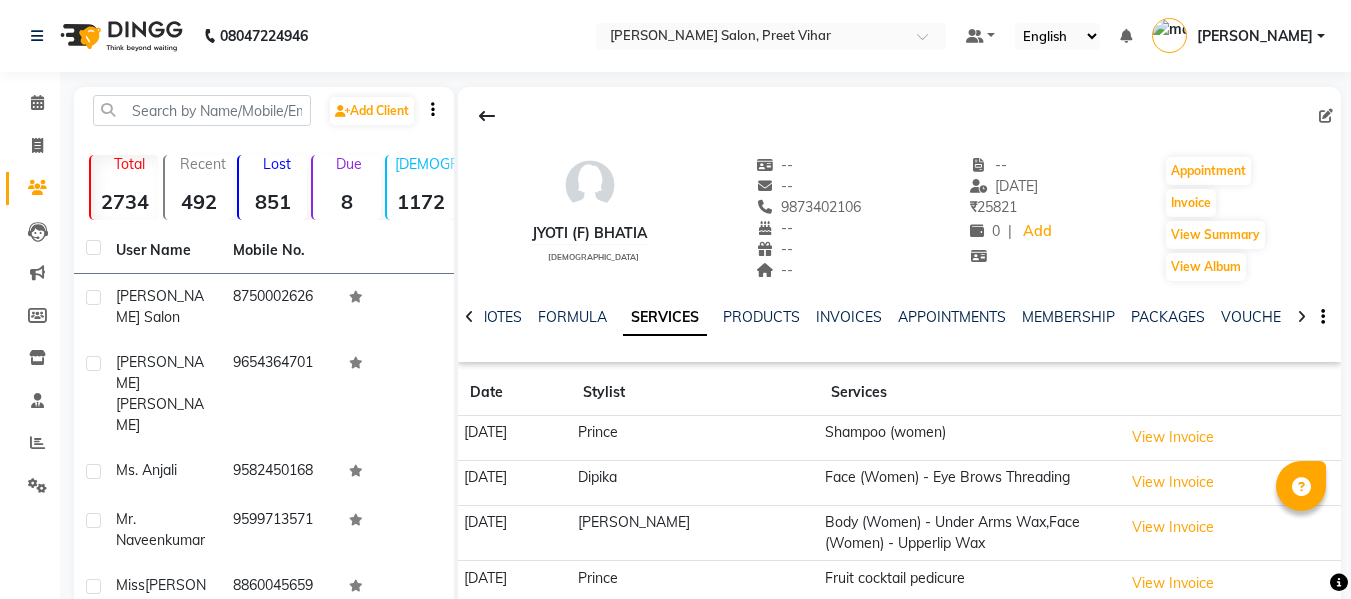 scroll, scrollTop: 178, scrollLeft: 0, axis: vertical 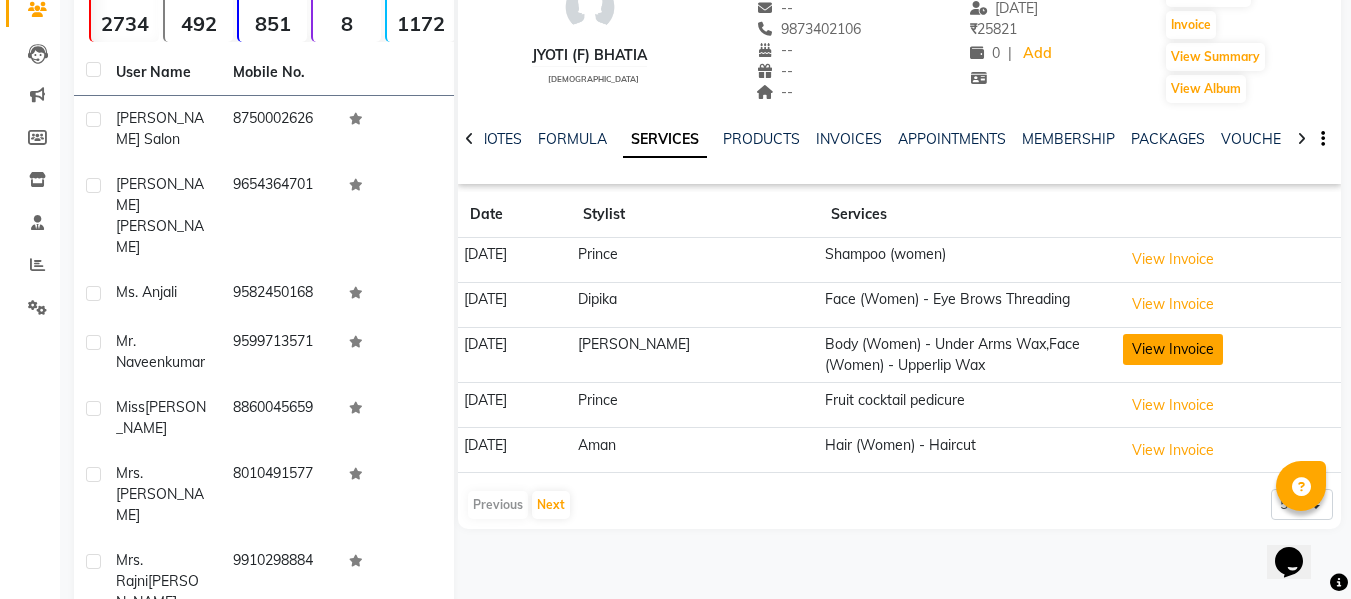 click on "View Invoice" 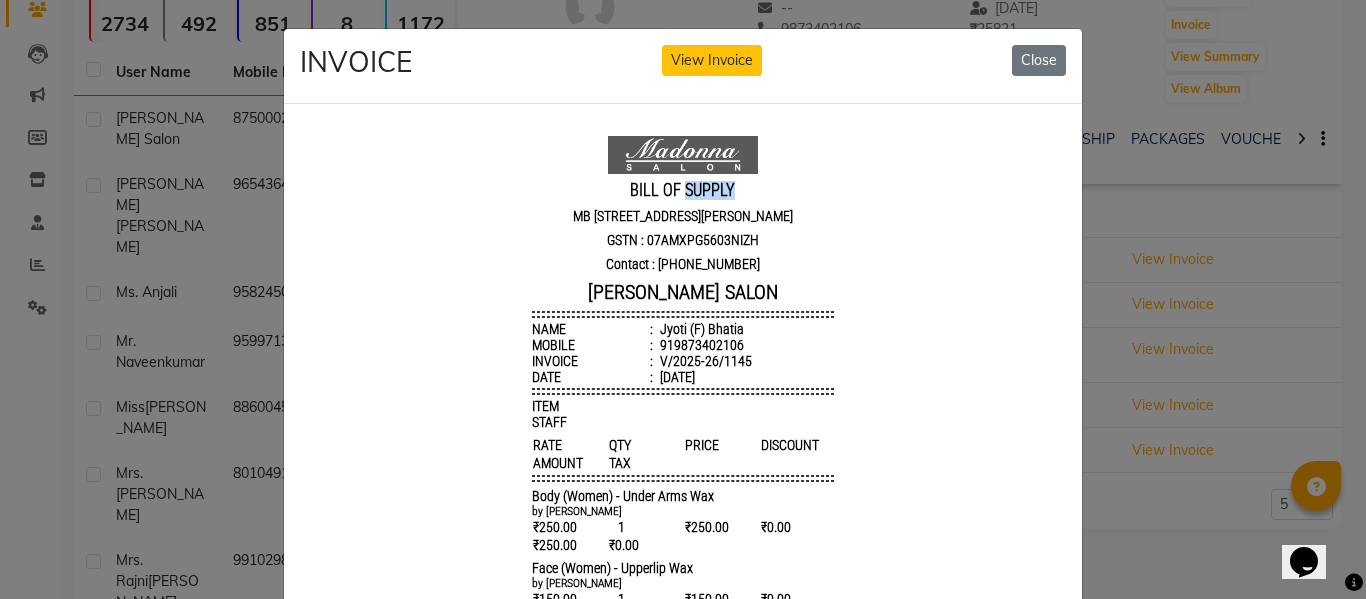 scroll, scrollTop: 16, scrollLeft: 0, axis: vertical 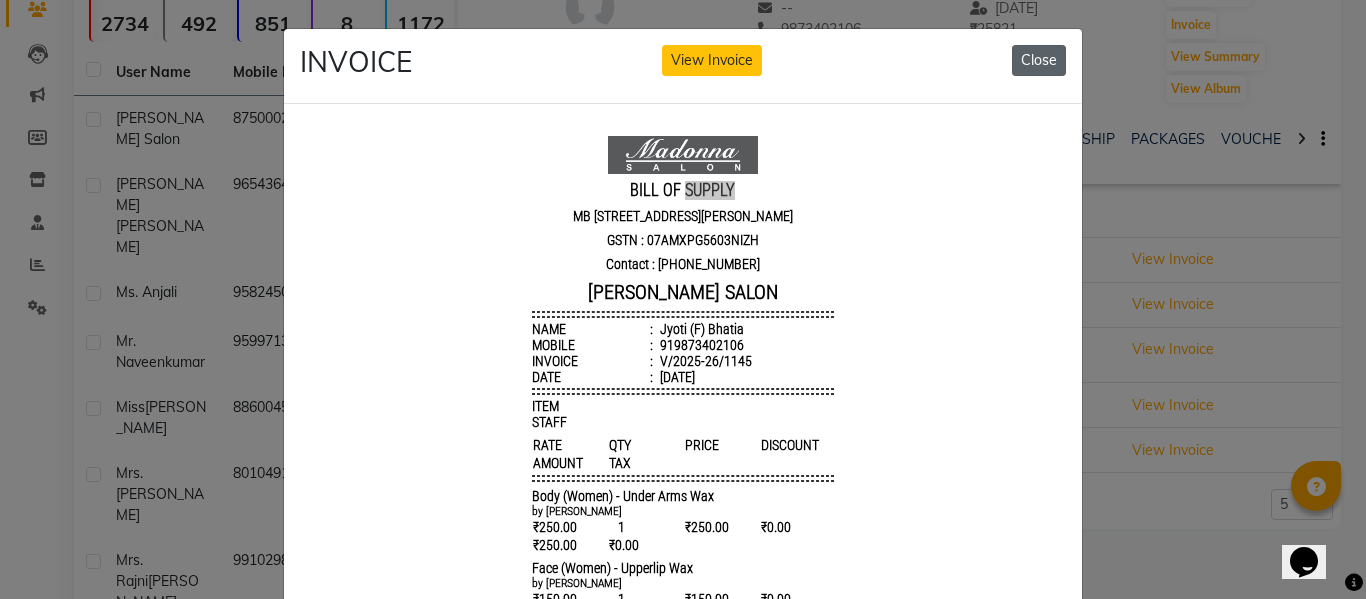 click on "Close" 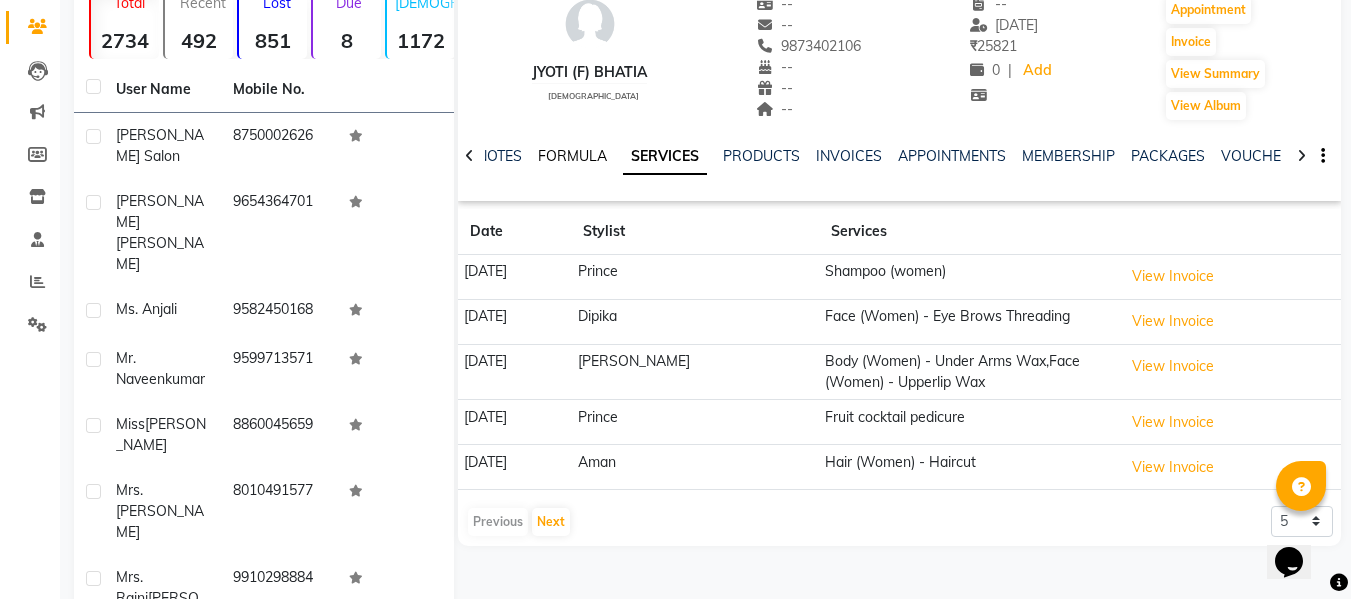 scroll, scrollTop: 162, scrollLeft: 0, axis: vertical 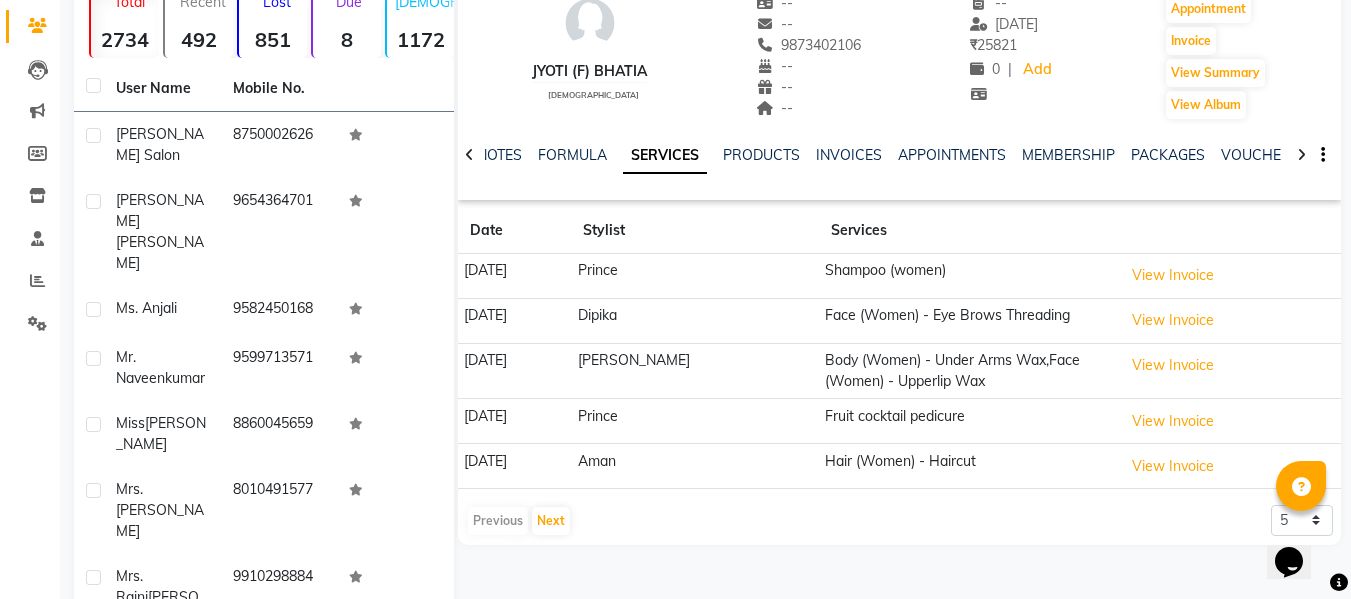 click 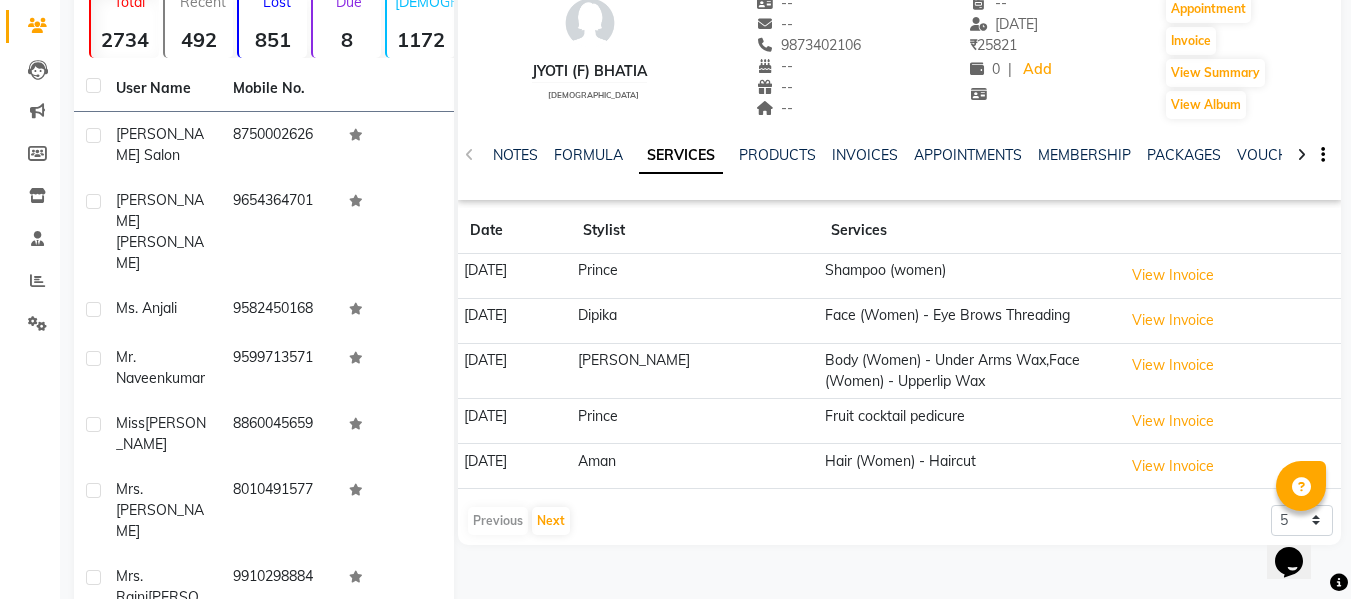 scroll, scrollTop: 0, scrollLeft: 0, axis: both 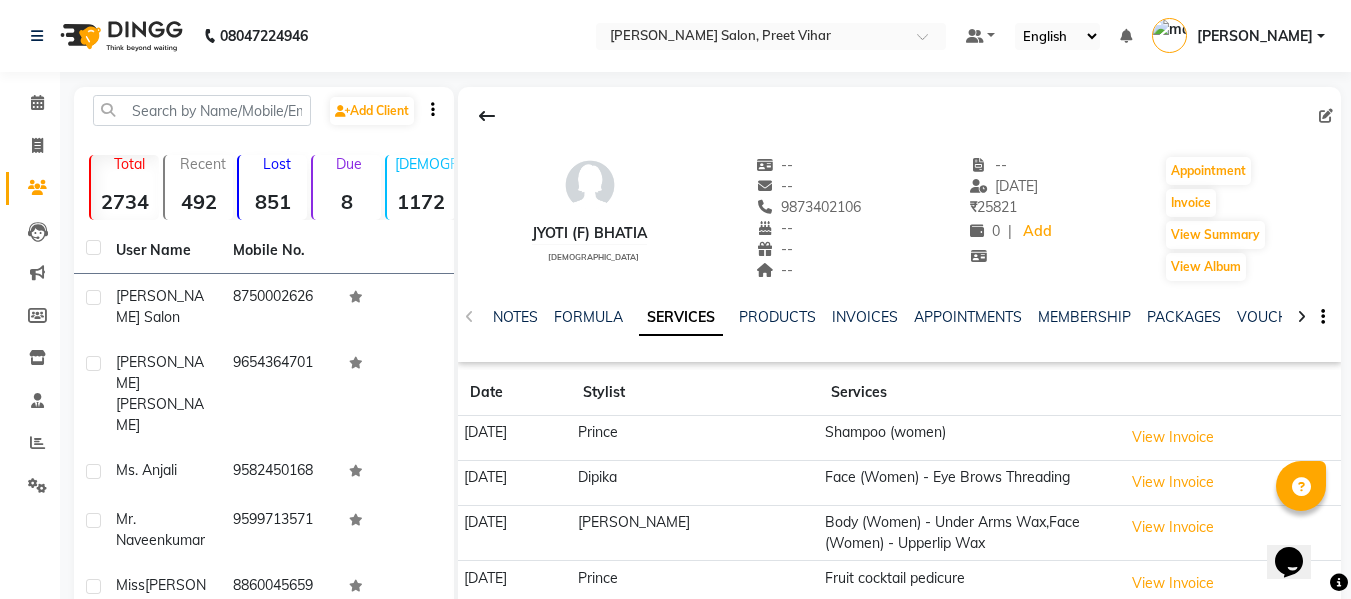 click on "NOTES FORMULA SERVICES PRODUCTS INVOICES APPOINTMENTS MEMBERSHIP PACKAGES VOUCHERS GIFTCARDS POINTS FORMS FAMILY CARDS WALLET" 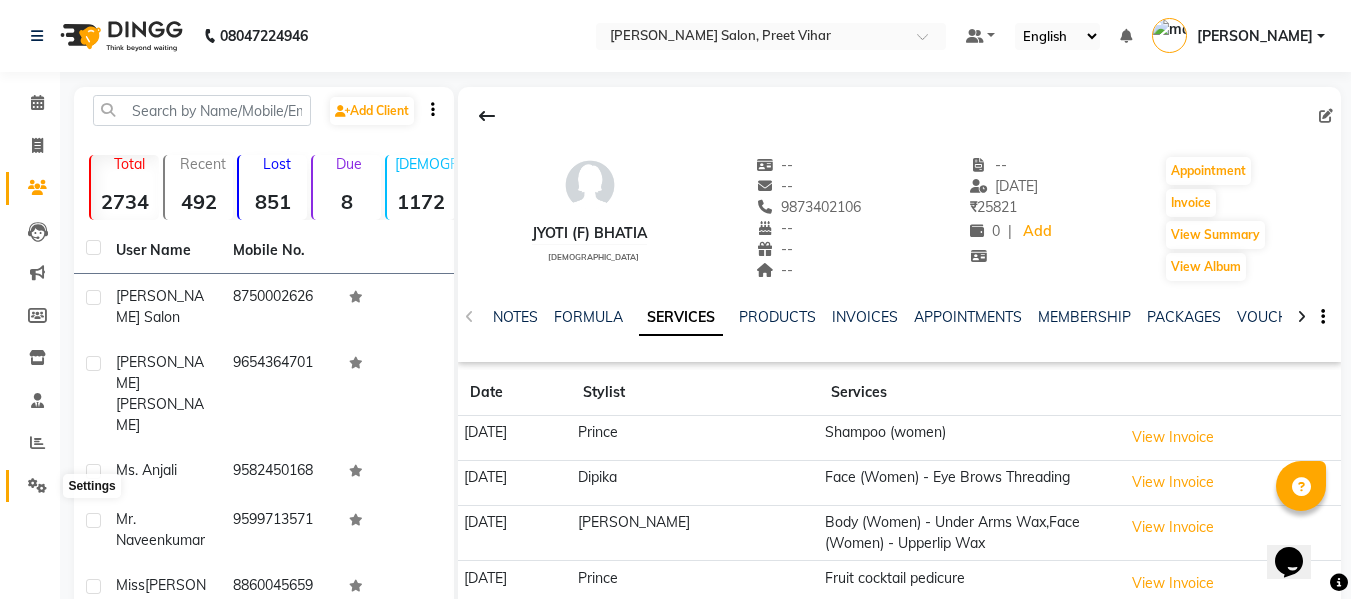 click 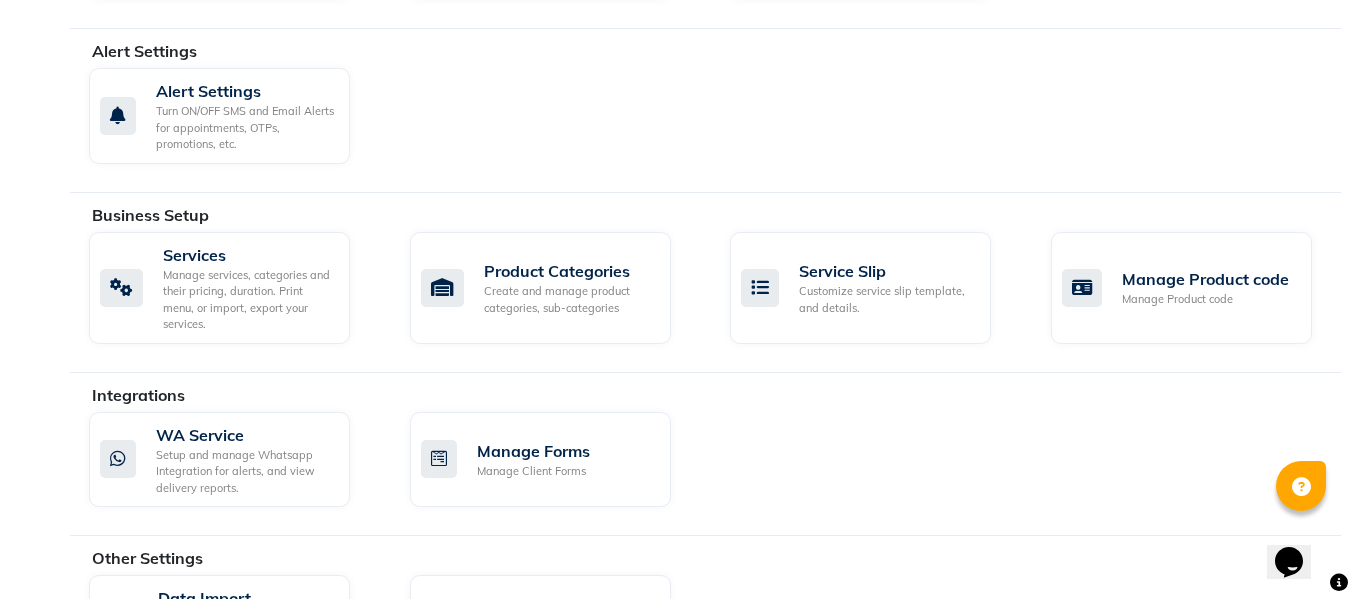 scroll, scrollTop: 670, scrollLeft: 0, axis: vertical 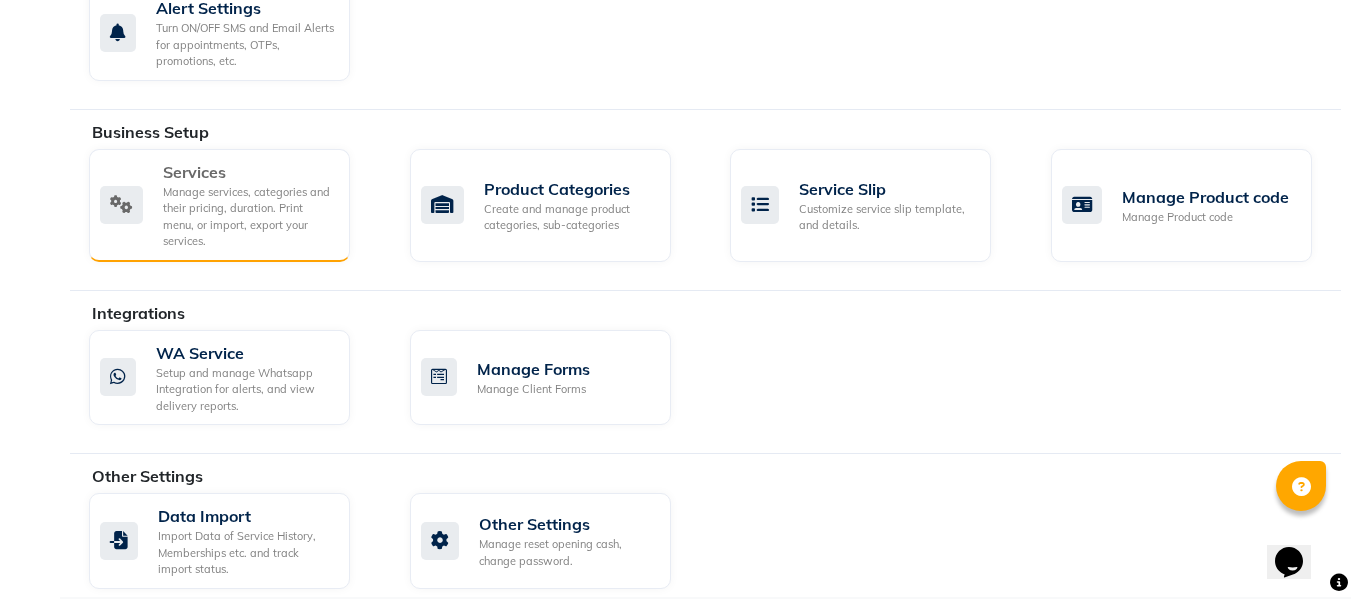 click on "Manage services, categories and their pricing, duration. Print menu, or import, export your services." 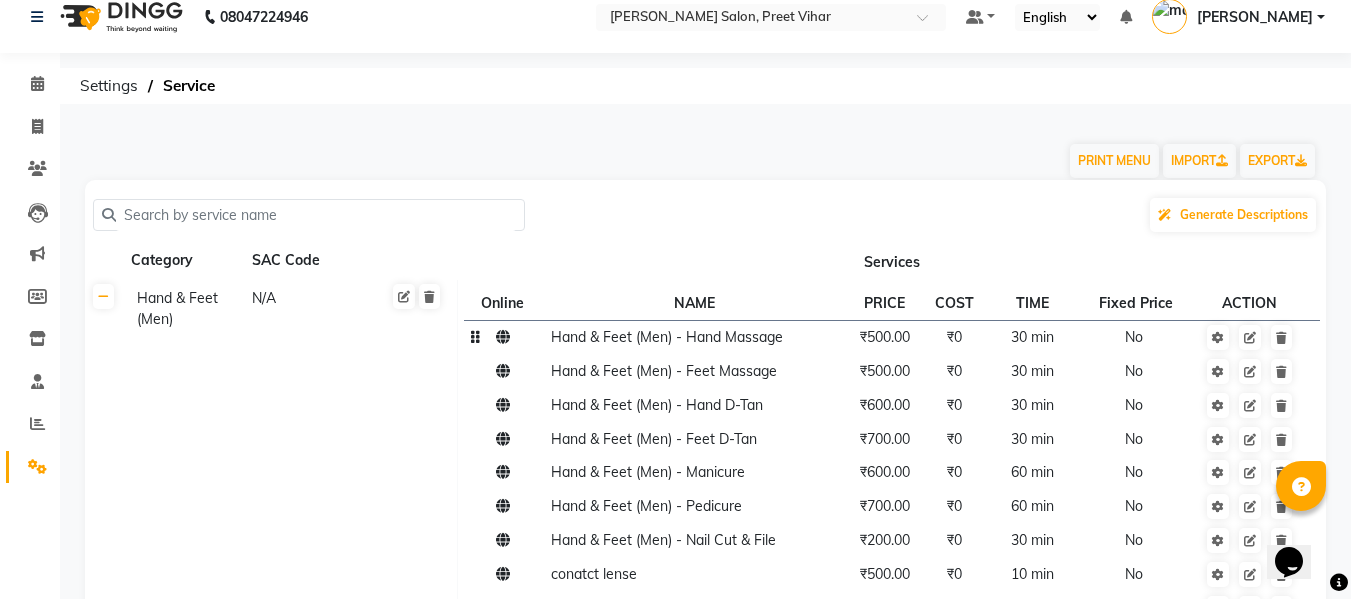 scroll, scrollTop: 18, scrollLeft: 0, axis: vertical 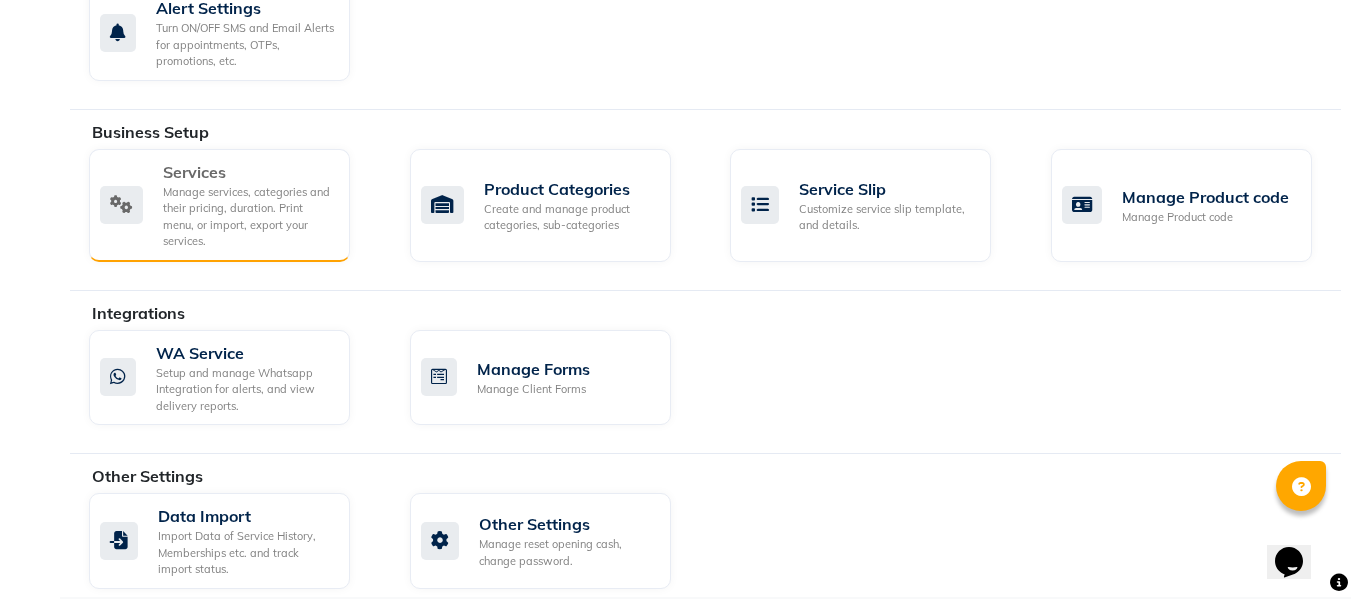 click on "Manage services, categories and their pricing, duration. Print menu, or import, export your services." 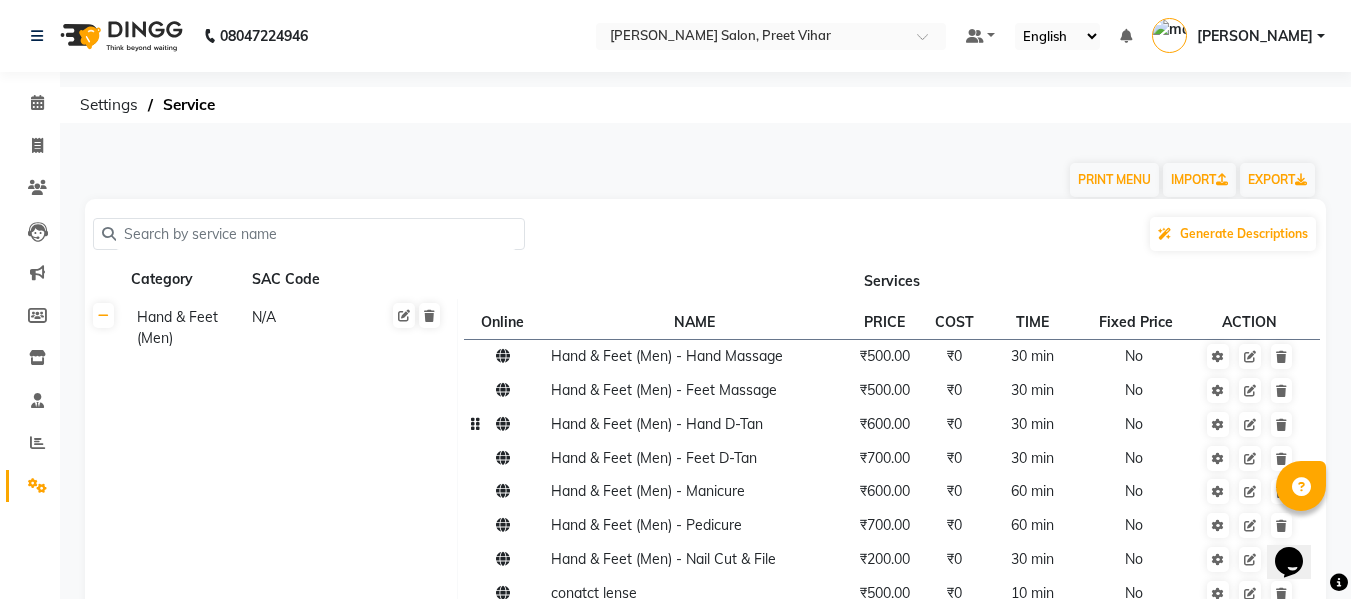 scroll, scrollTop: 0, scrollLeft: 0, axis: both 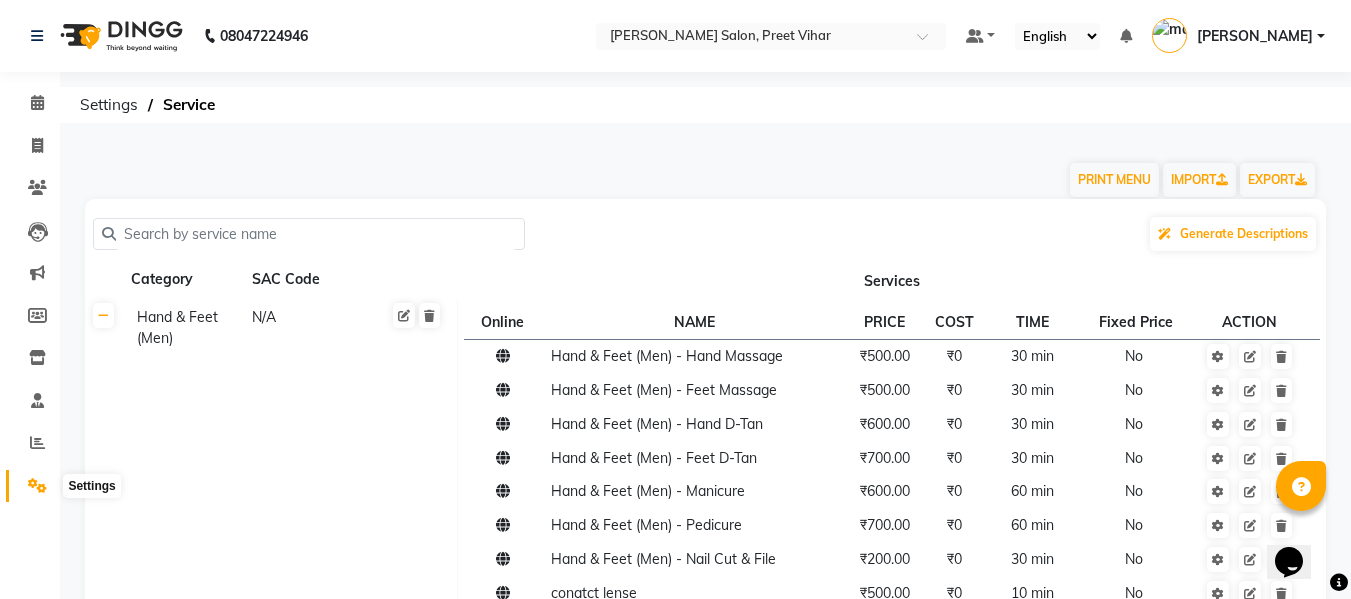 click 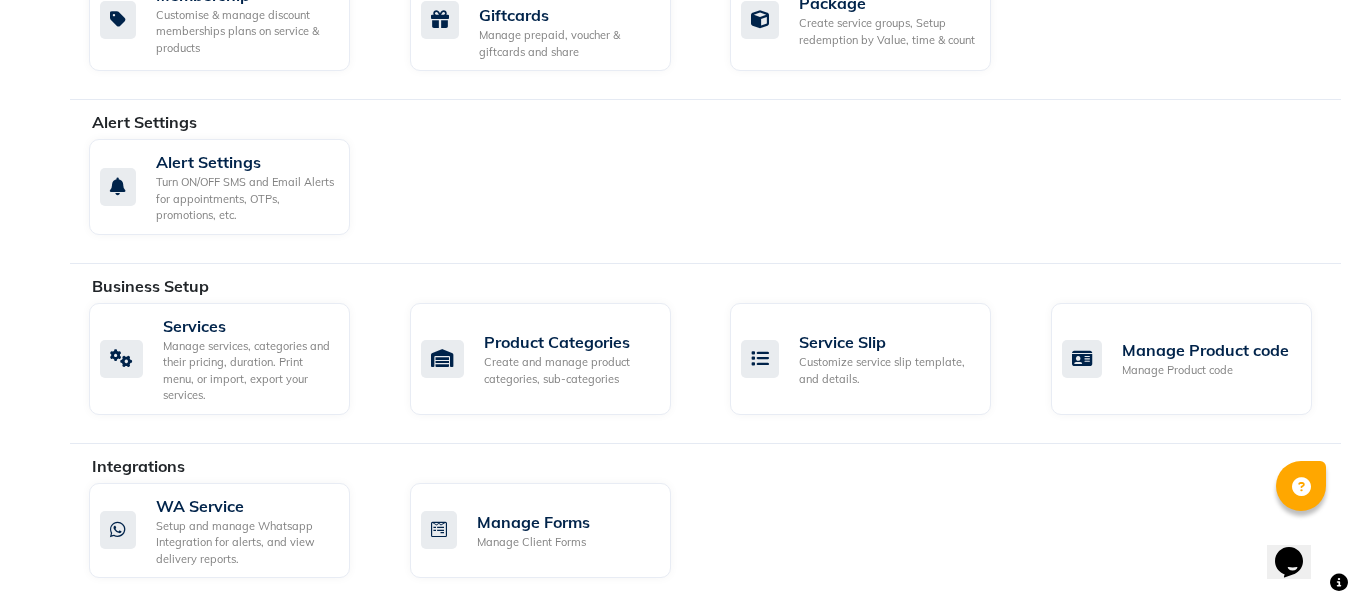 scroll, scrollTop: 517, scrollLeft: 0, axis: vertical 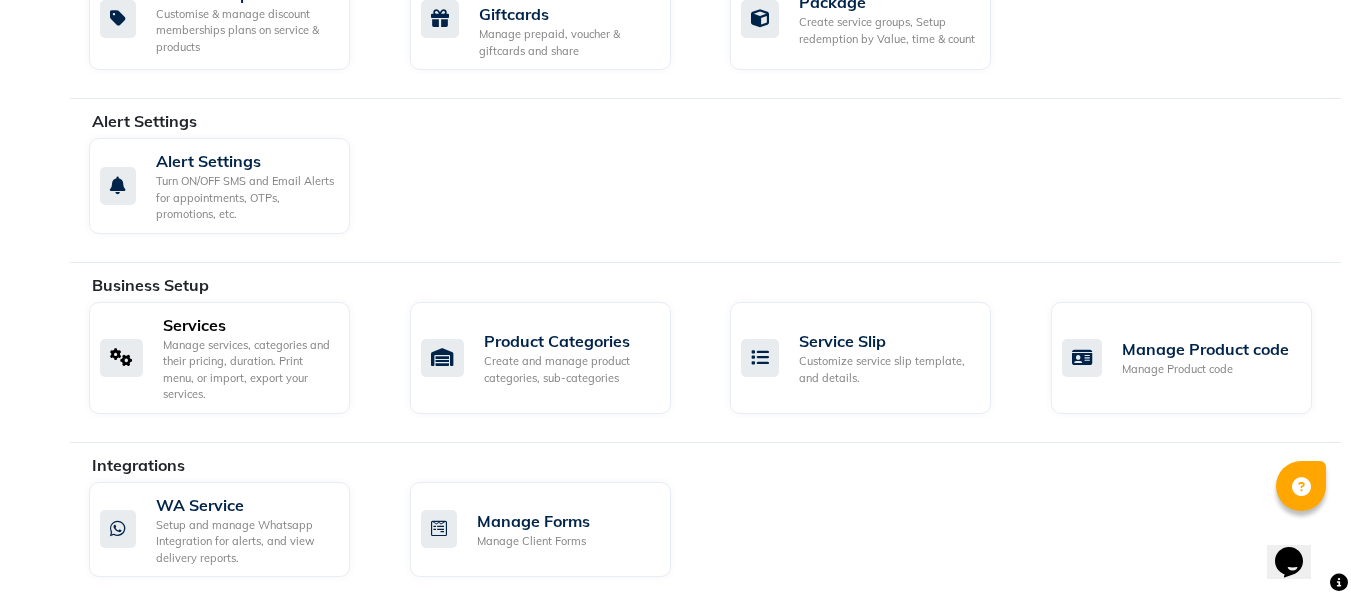 click on "Manage services, categories and their pricing, duration. Print menu, or import, export your services." 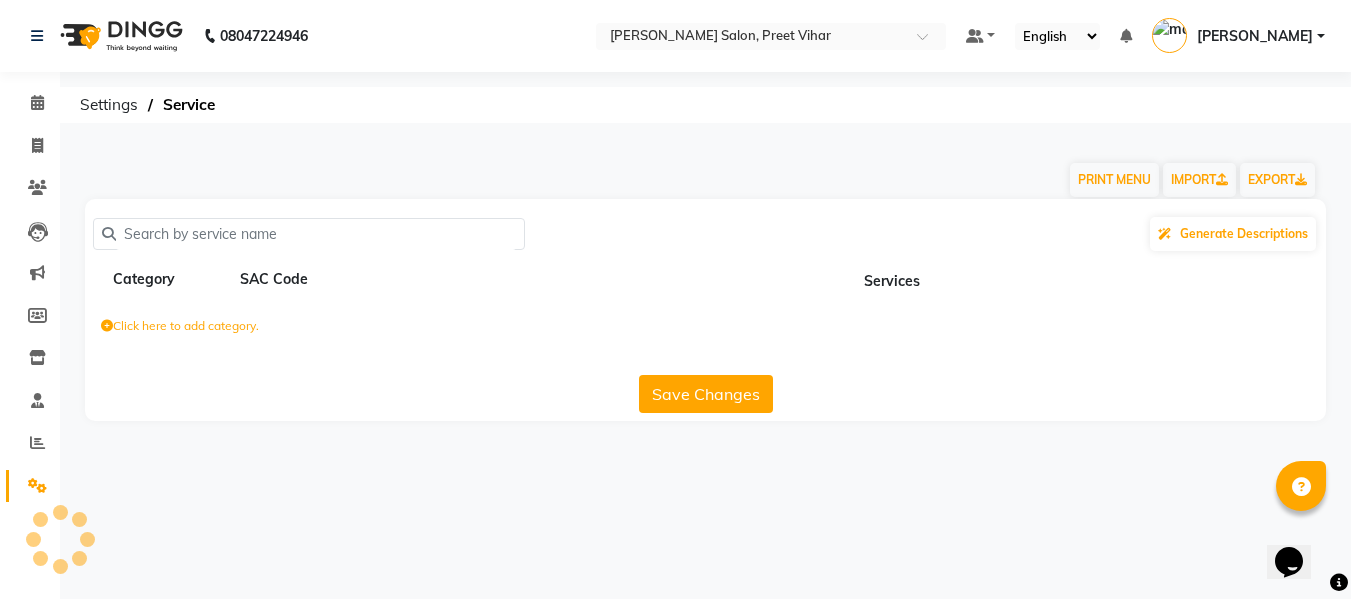 scroll, scrollTop: 0, scrollLeft: 0, axis: both 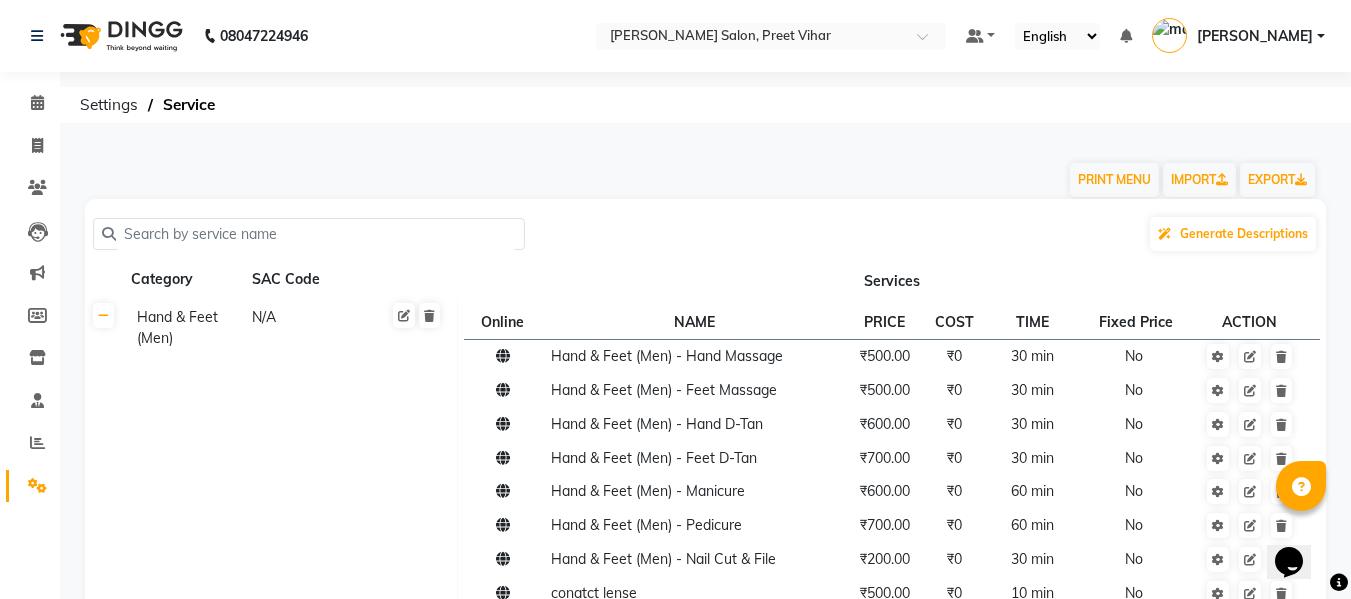 click 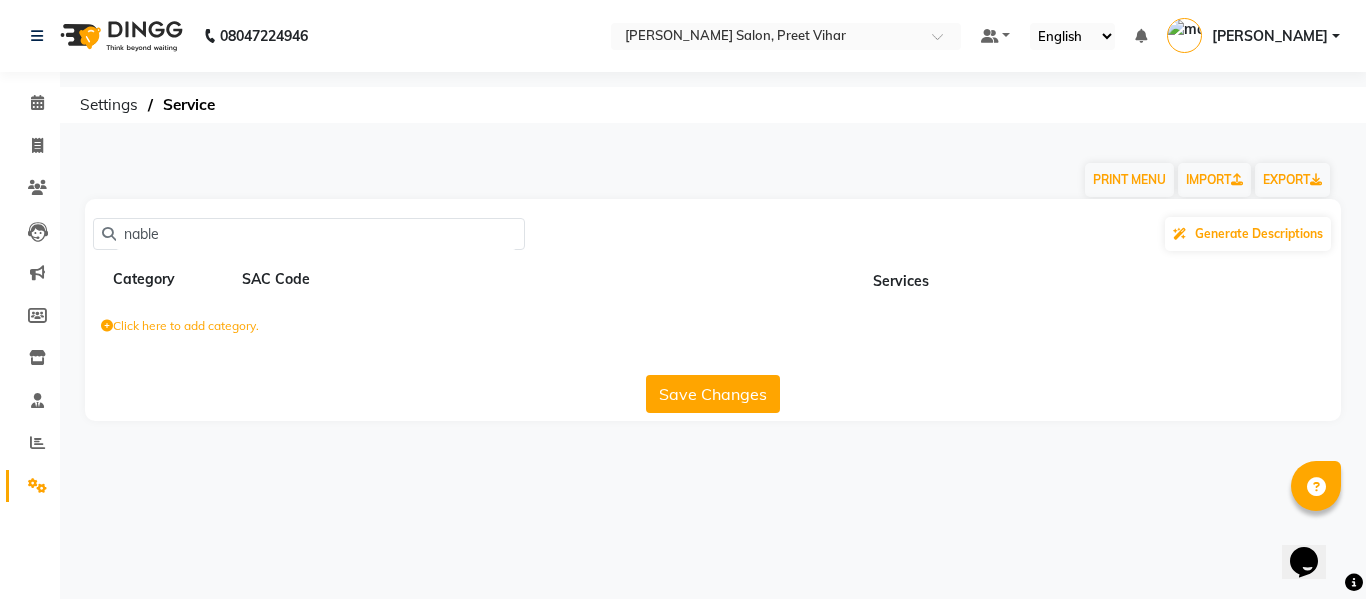 type on "nable" 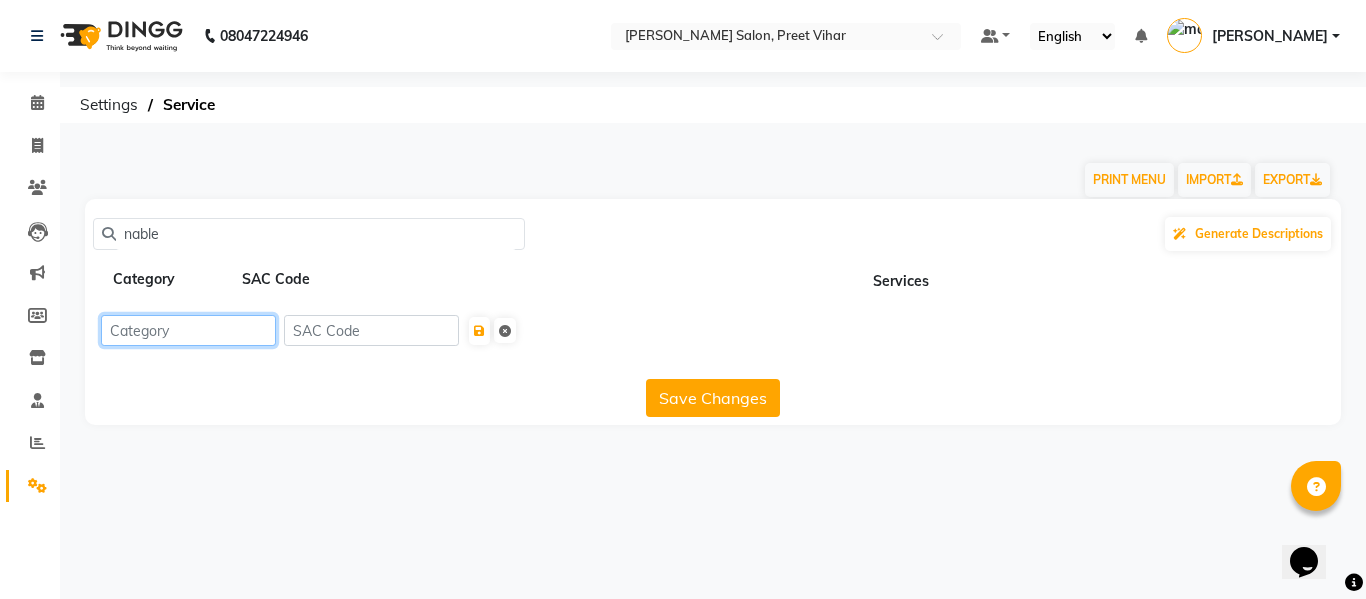 click 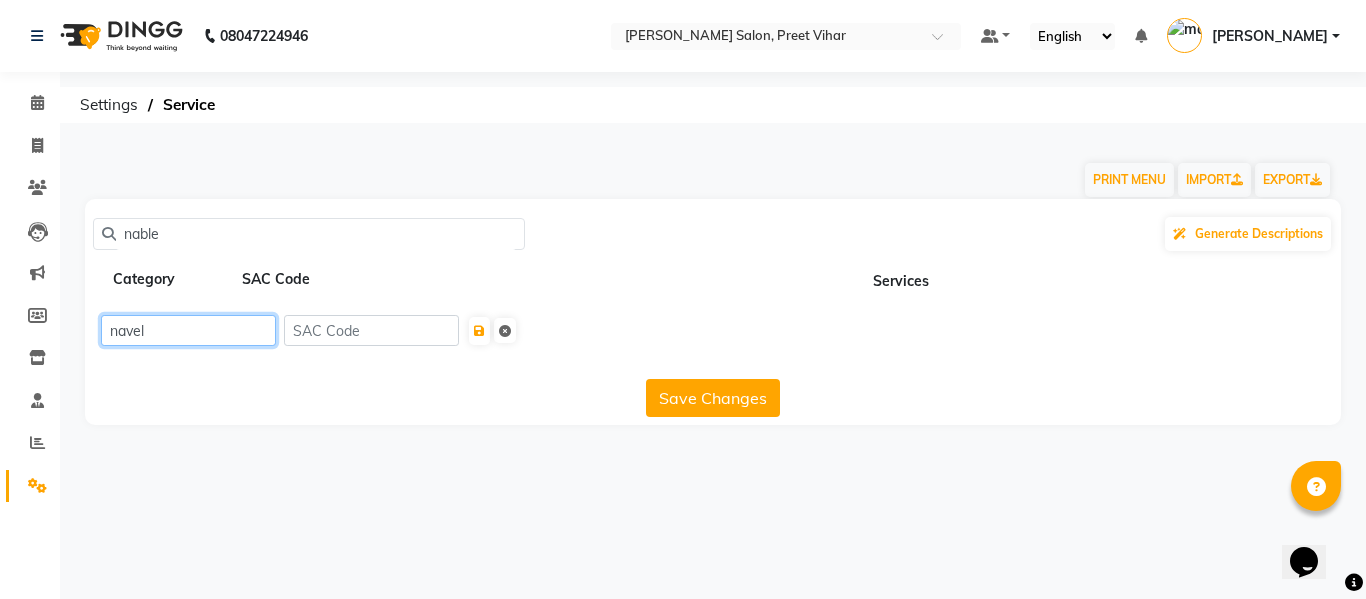 type on "navel" 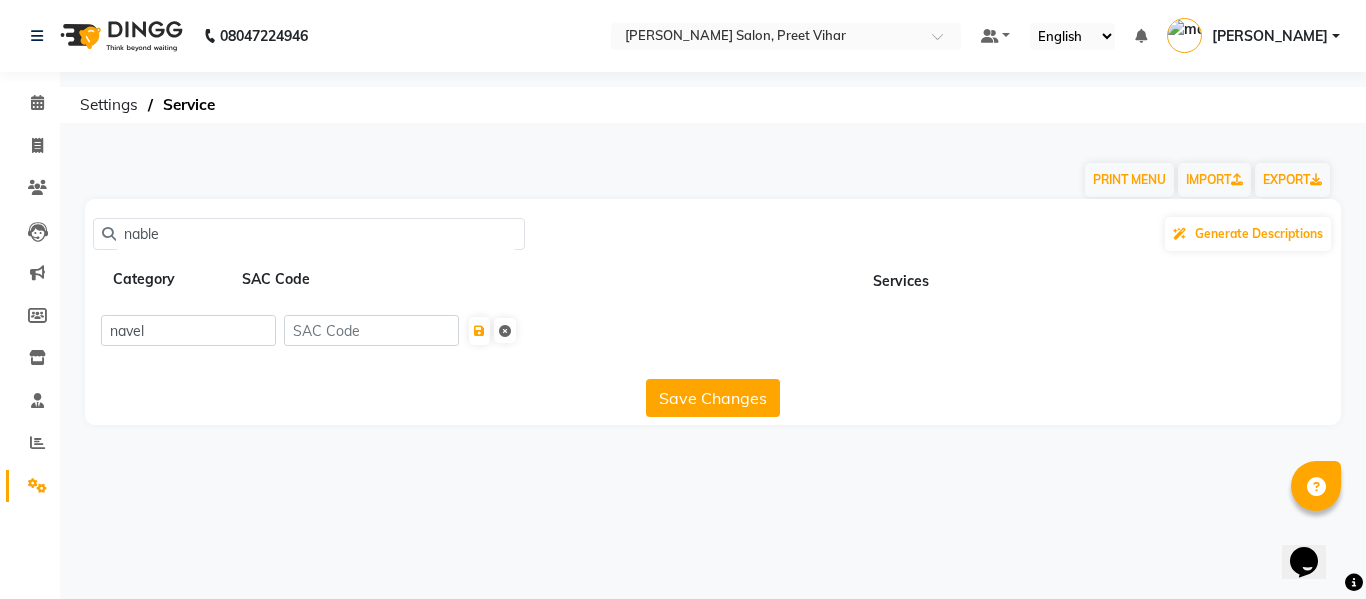 click on "Category SAC Code" 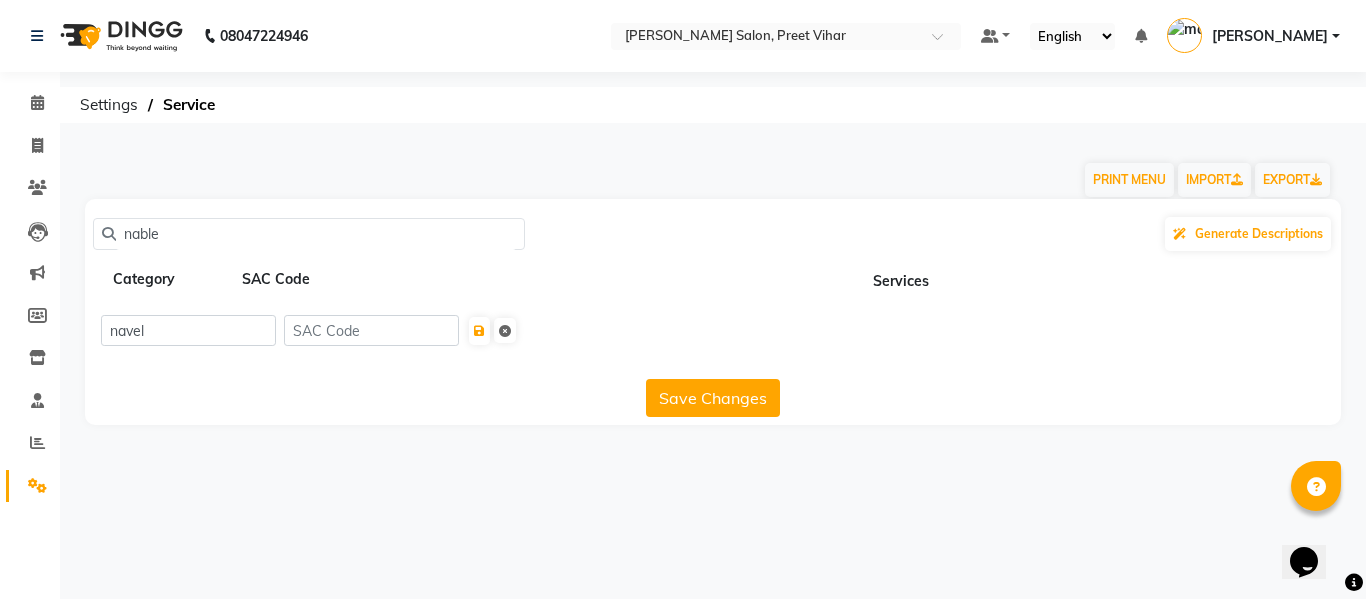 click on "Save Changes" 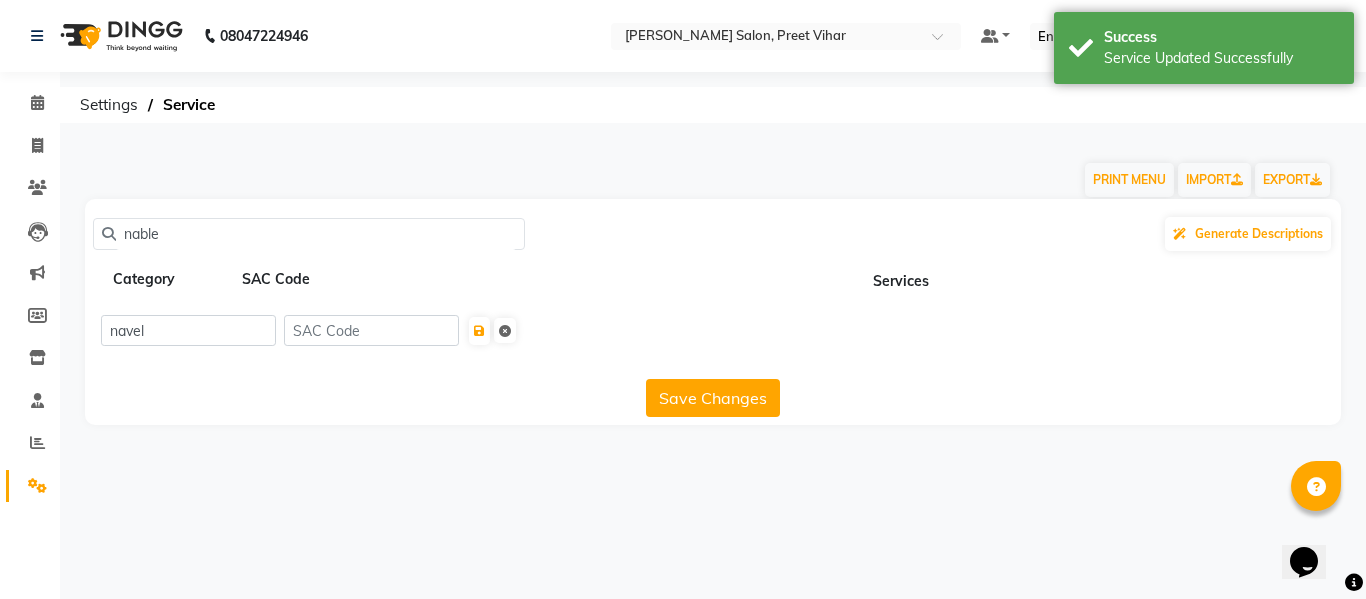 click on "nable Generate Descriptions Category SAC Code Services navel  Save Changes" 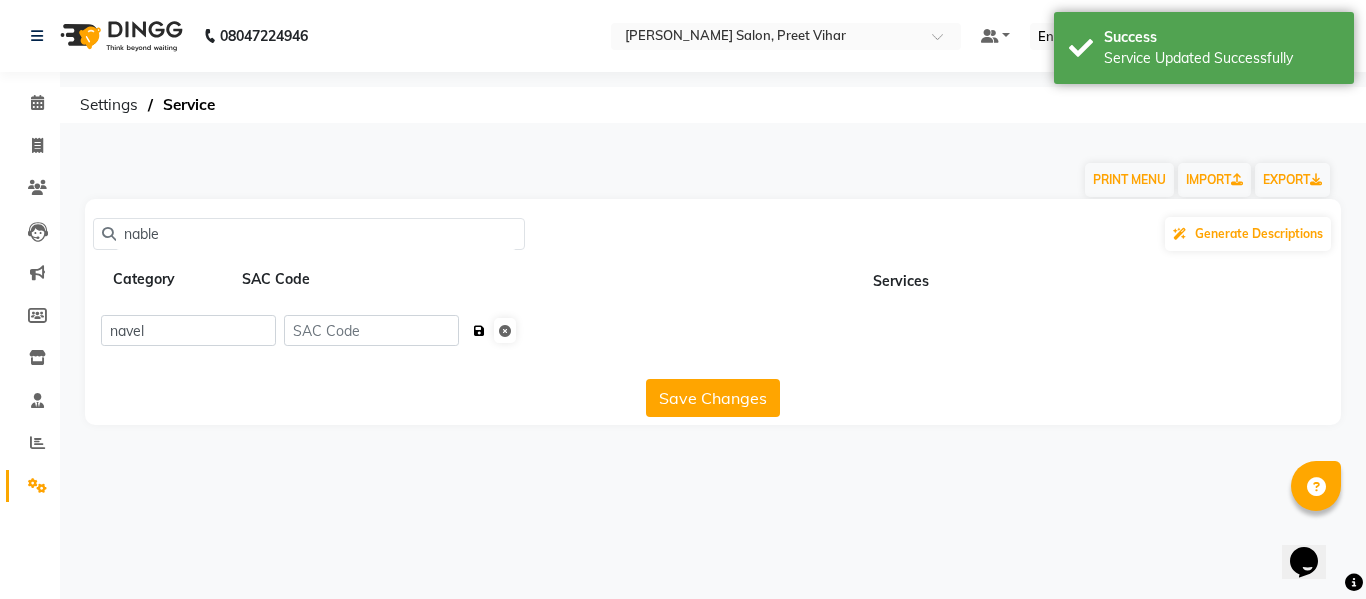 click at bounding box center [479, 331] 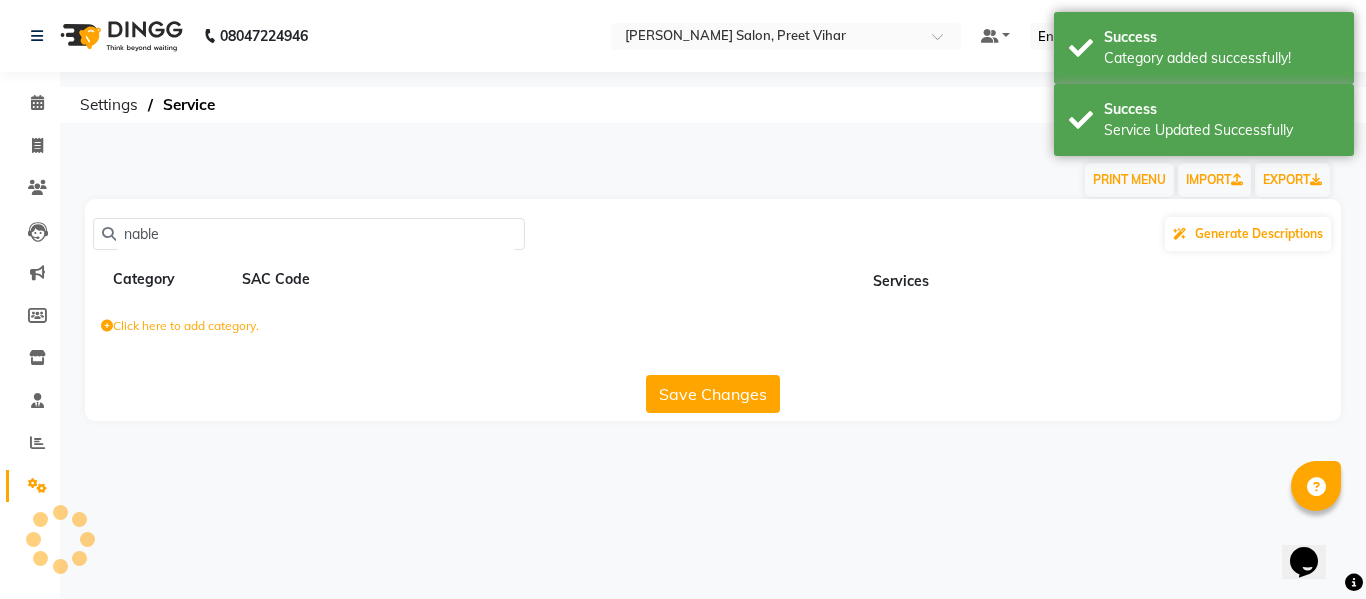type 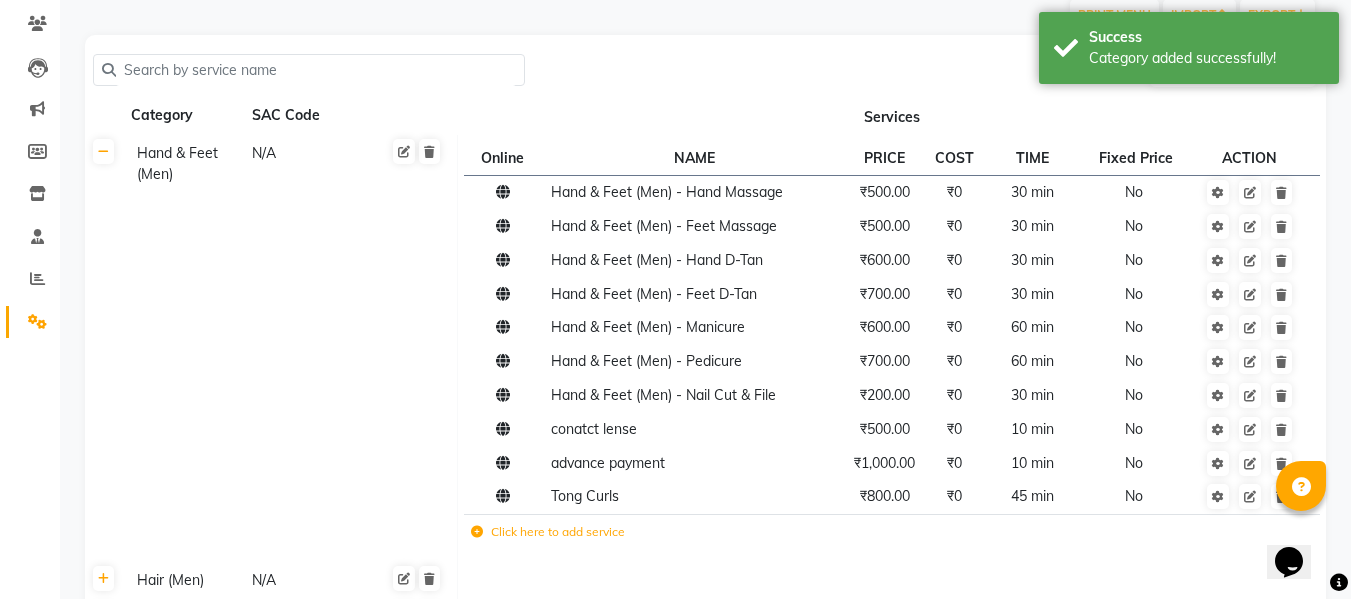 scroll, scrollTop: 0, scrollLeft: 0, axis: both 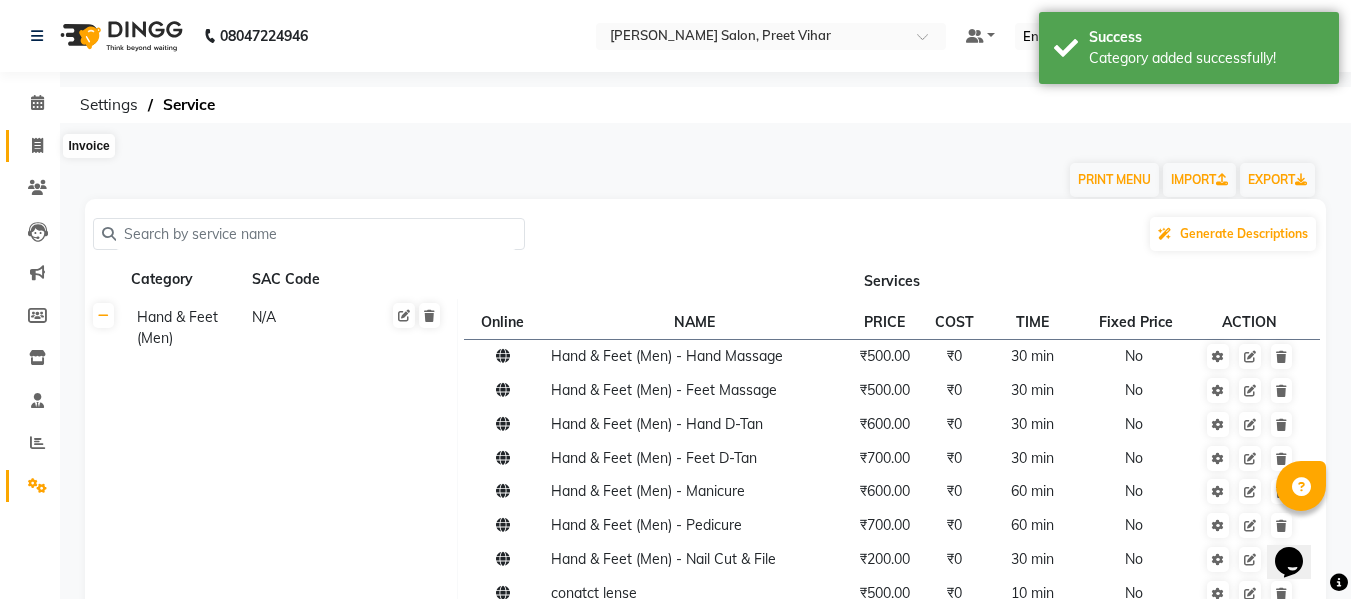 click 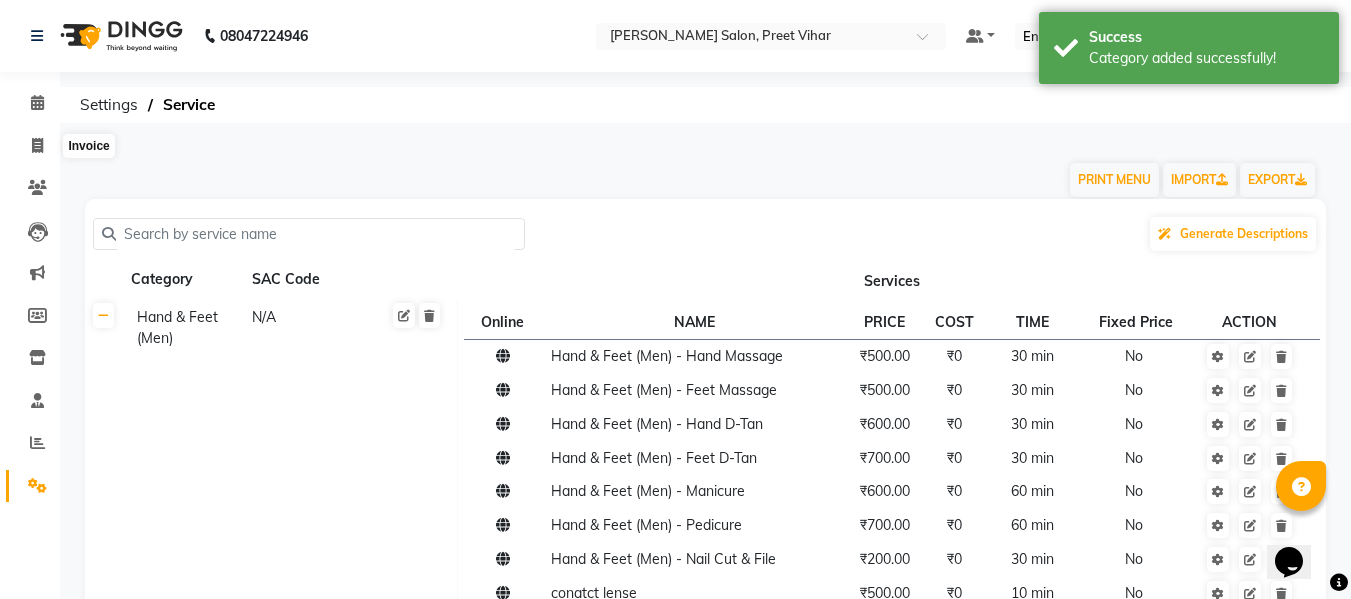 select on "service" 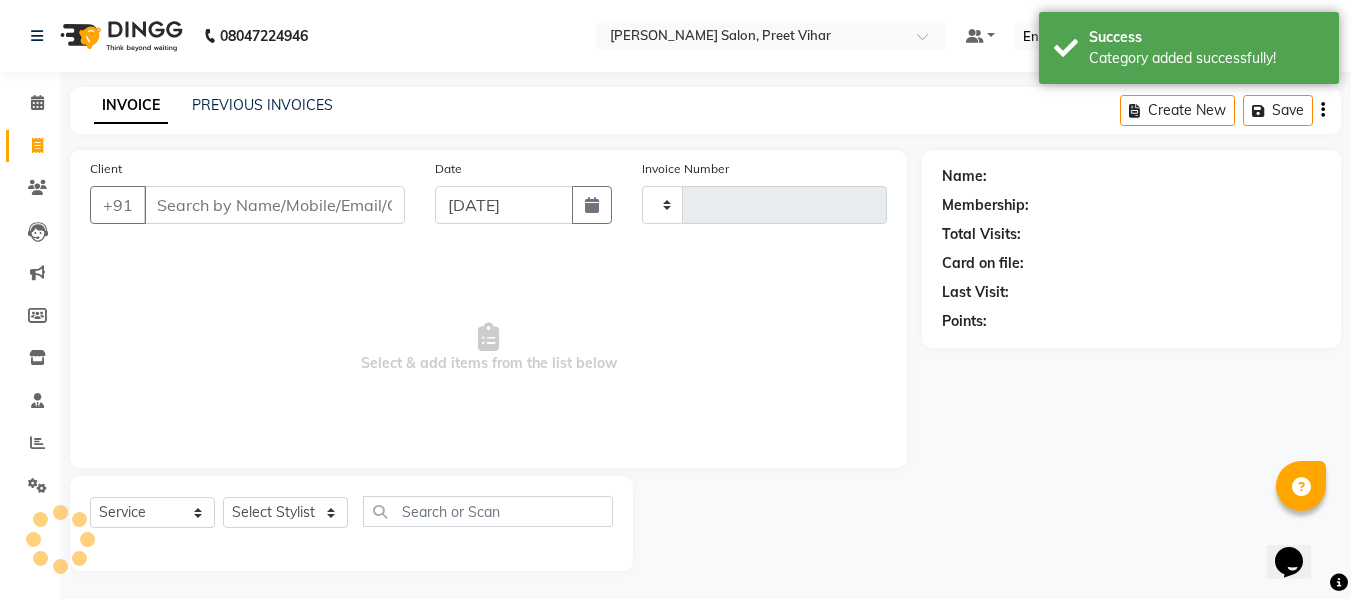 scroll, scrollTop: 2, scrollLeft: 0, axis: vertical 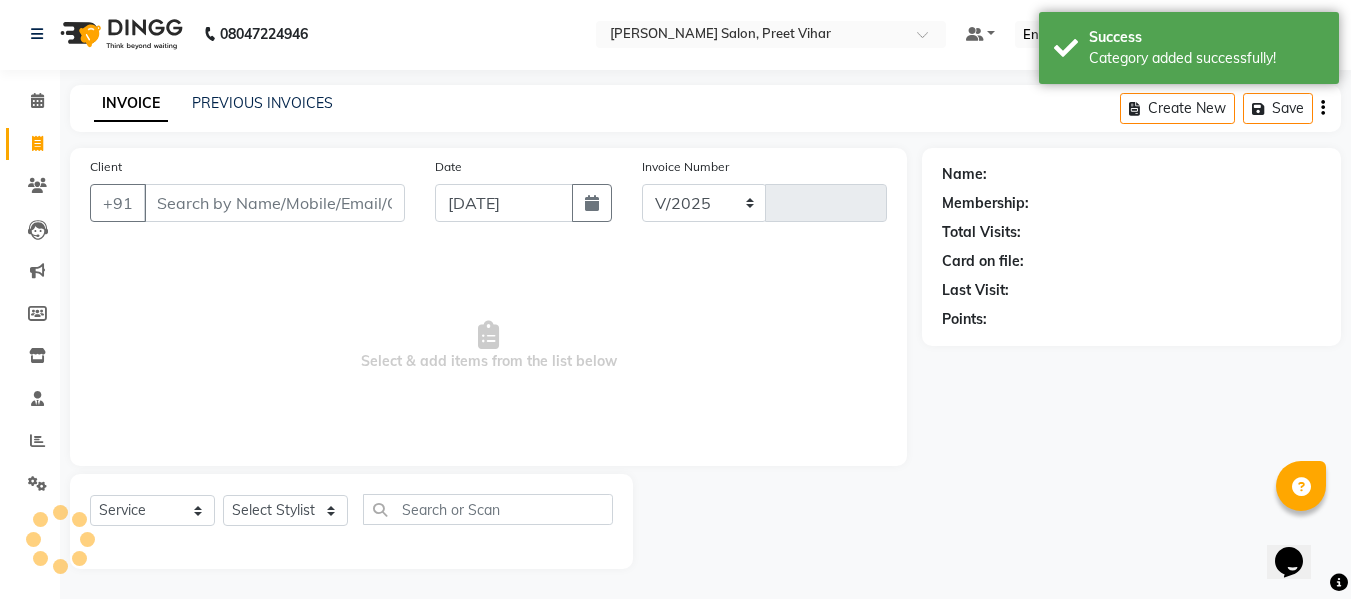select on "6469" 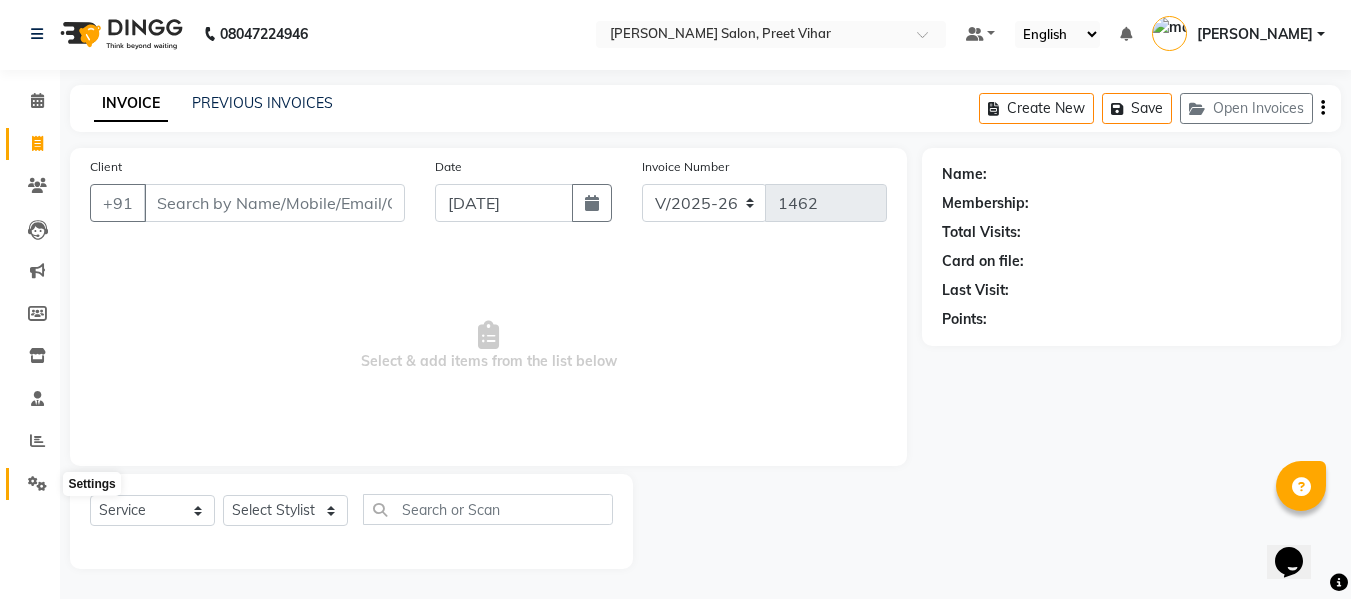 click 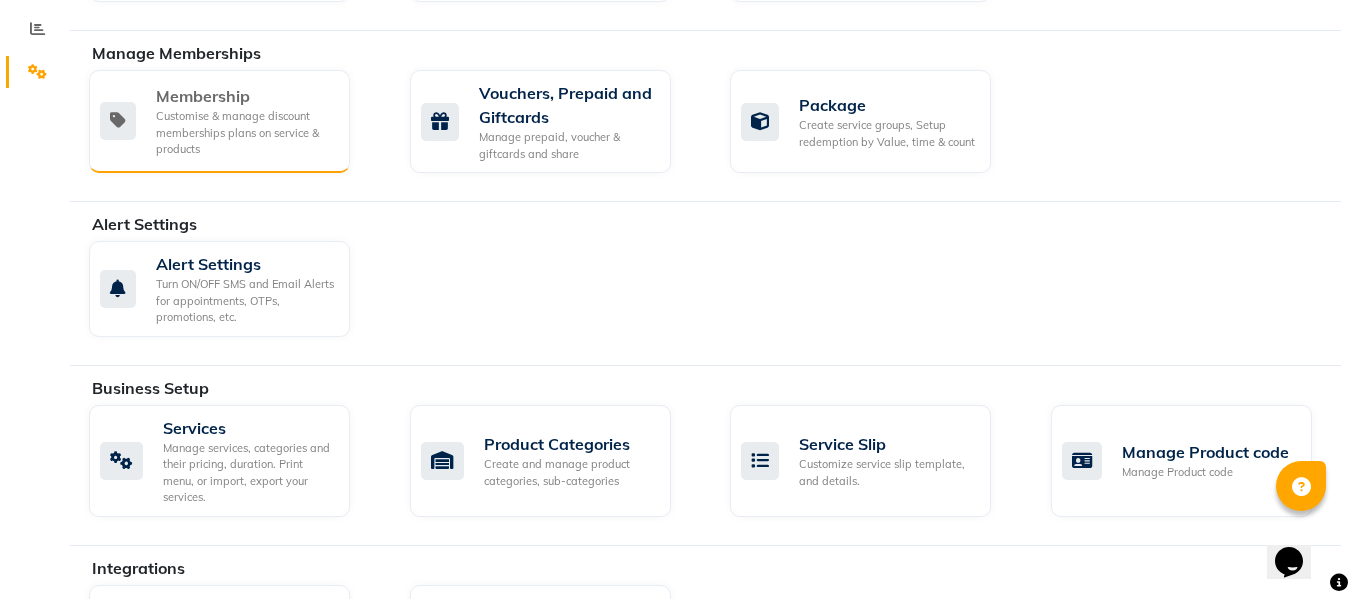 scroll, scrollTop: 416, scrollLeft: 0, axis: vertical 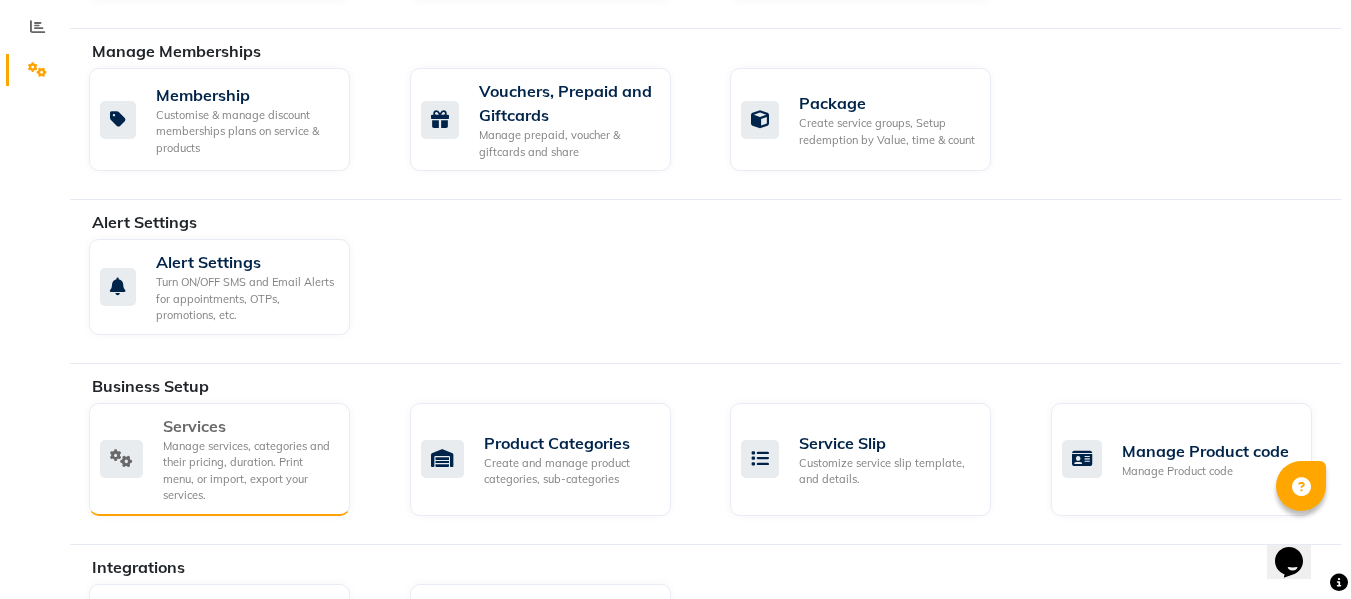 click on "Services" 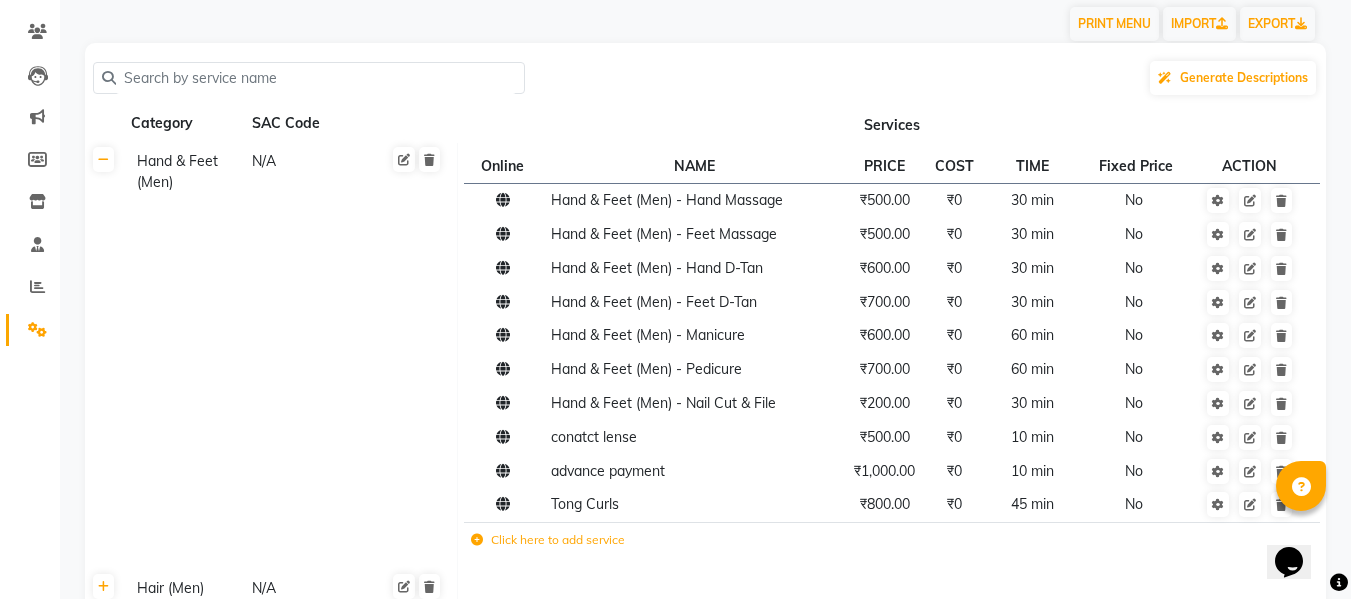 scroll, scrollTop: 197, scrollLeft: 0, axis: vertical 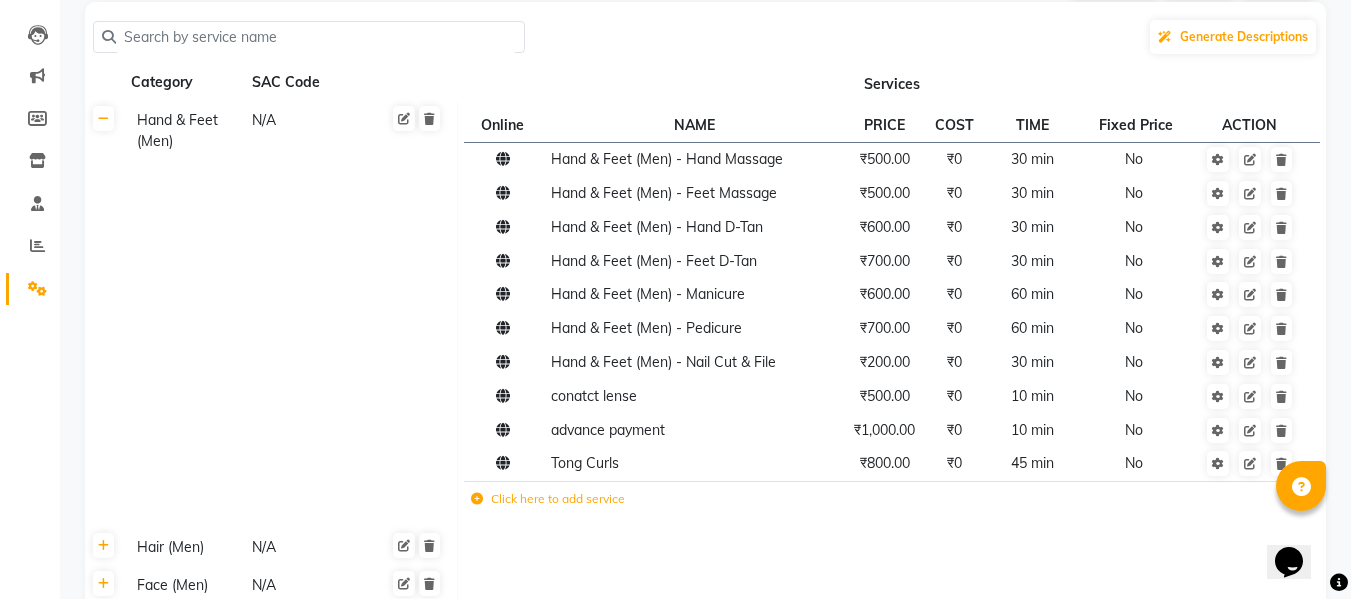 click on "Click here to add service" 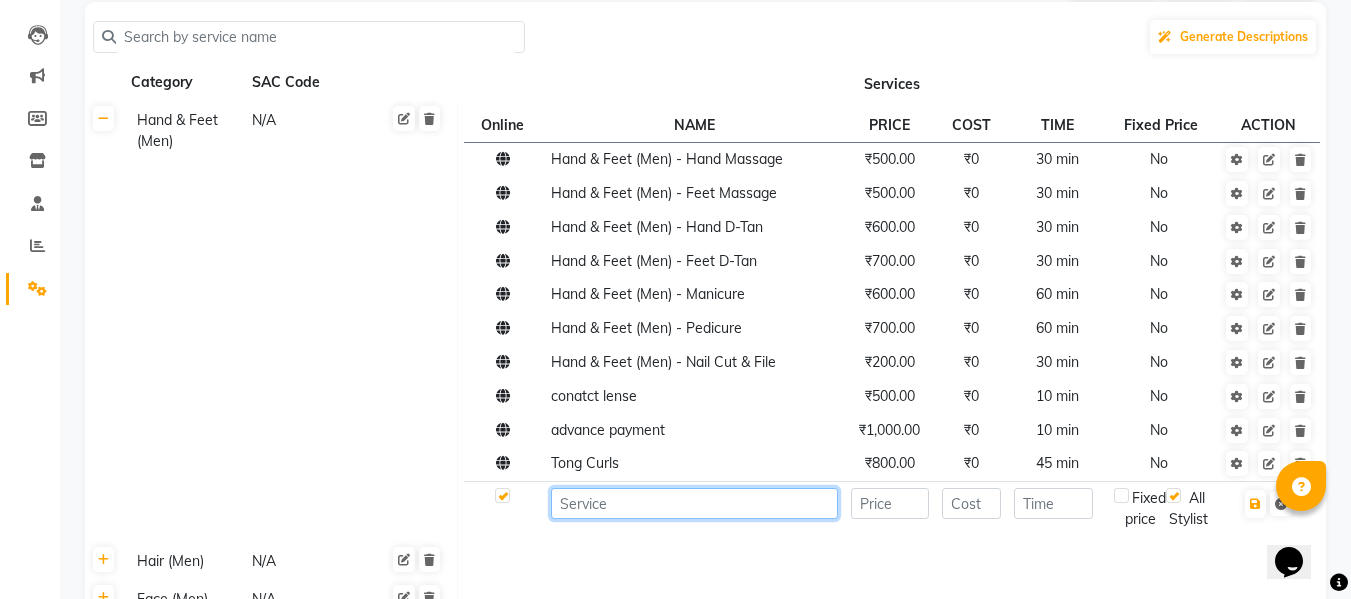 click 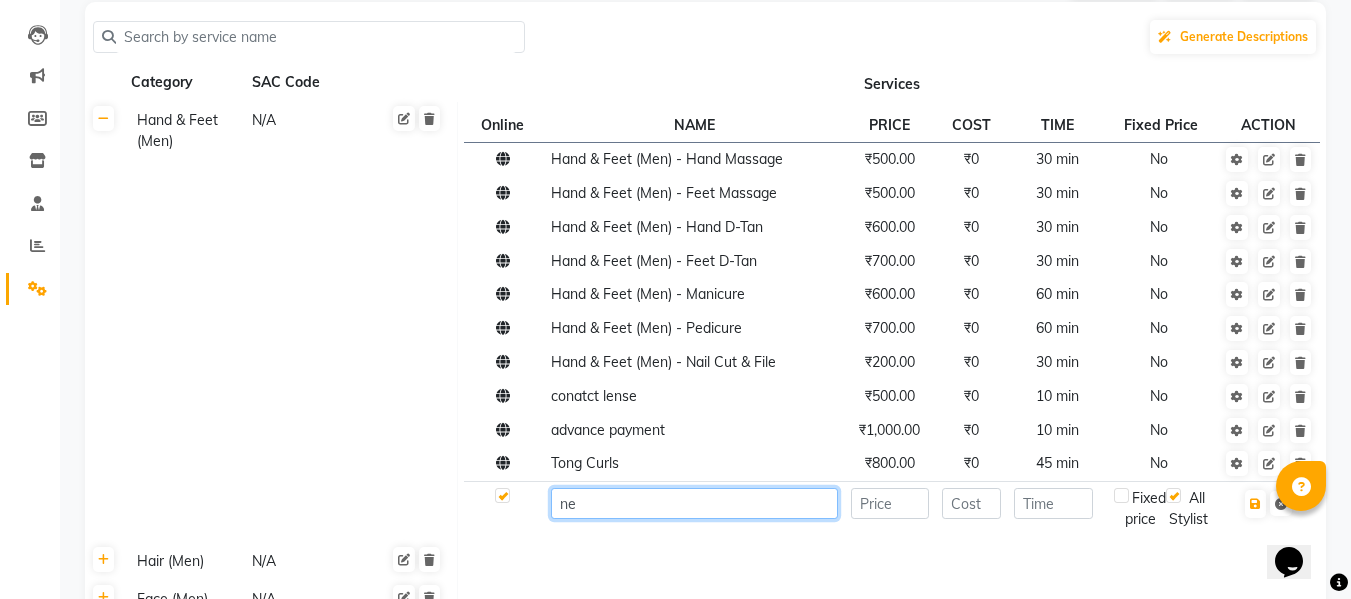 type on "n" 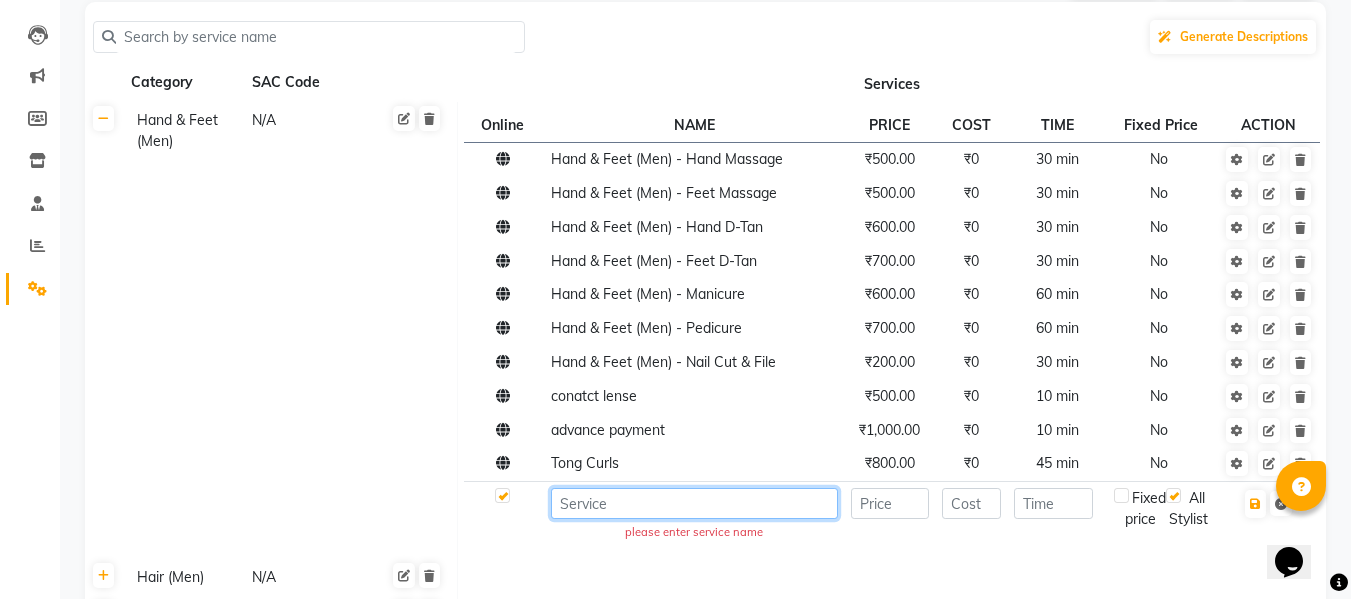 type on "n" 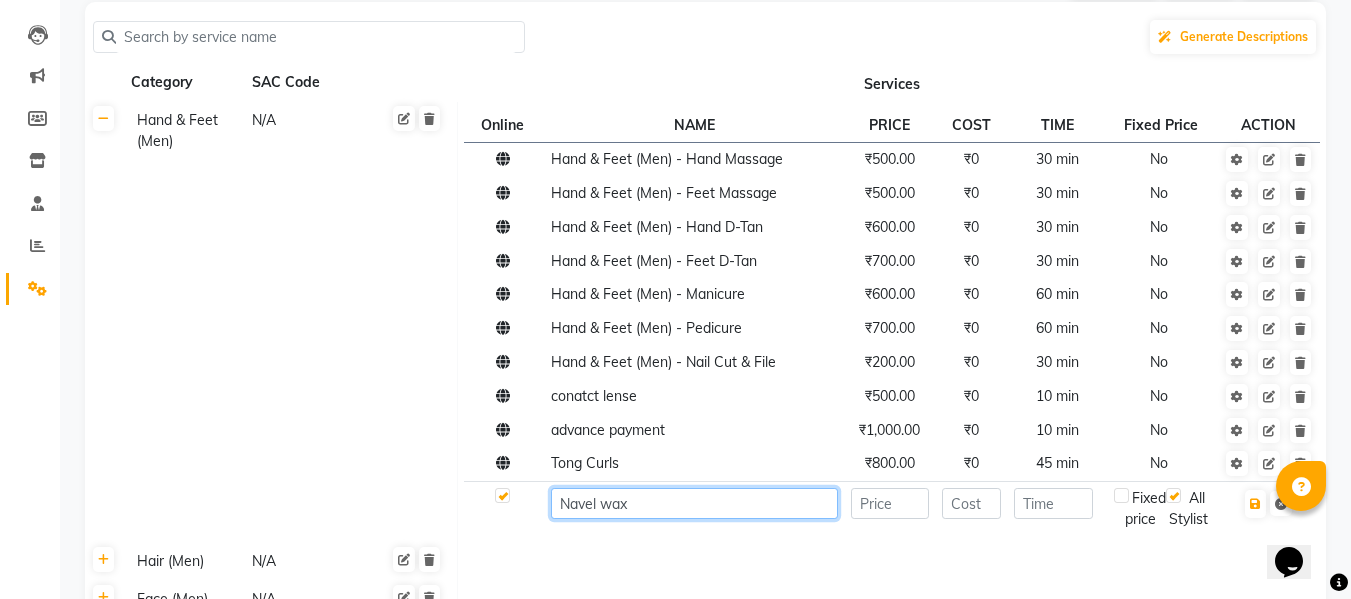 type on "Navel wax" 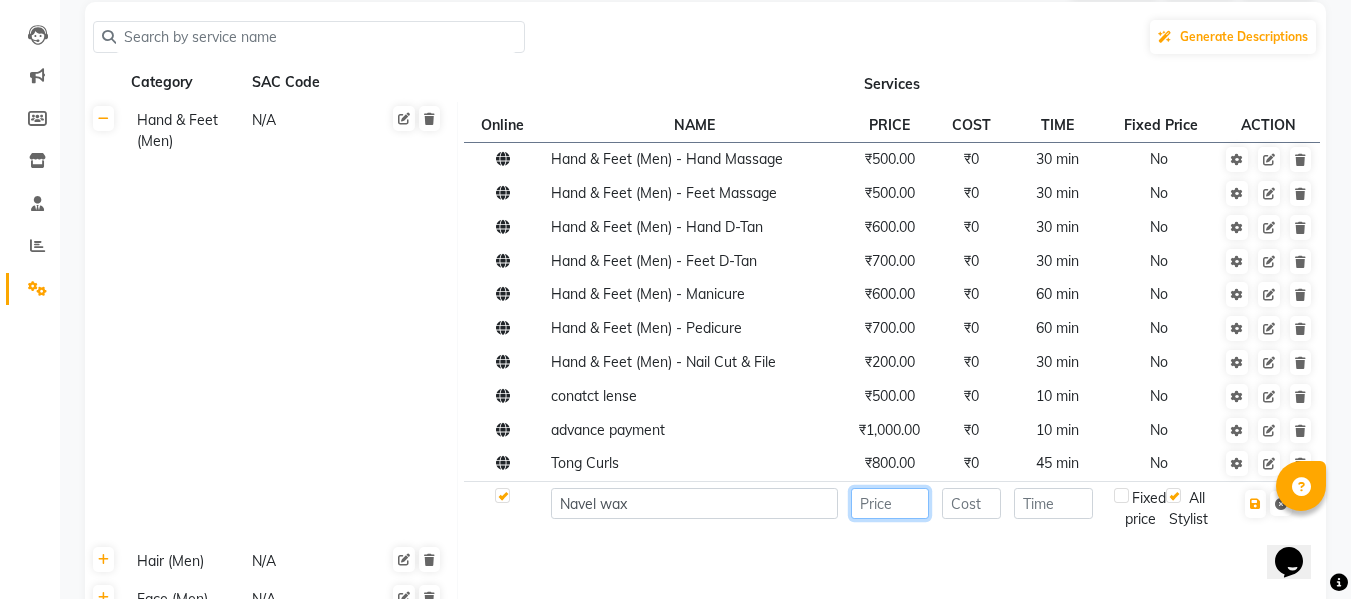 click 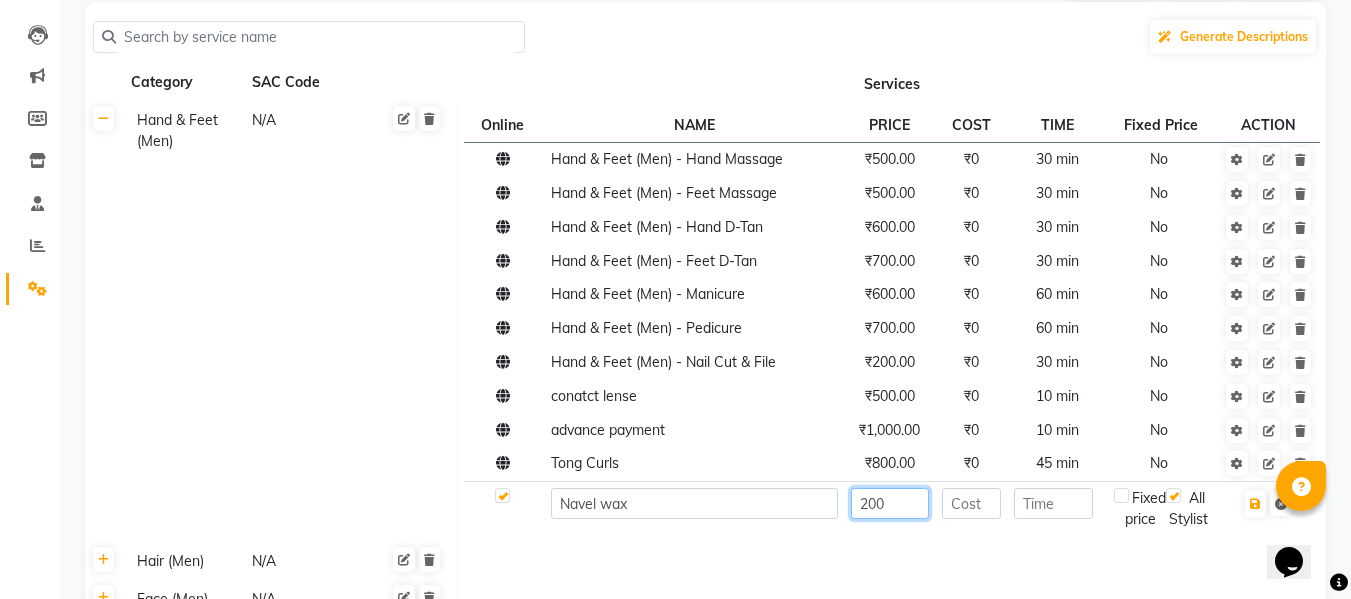 type on "200" 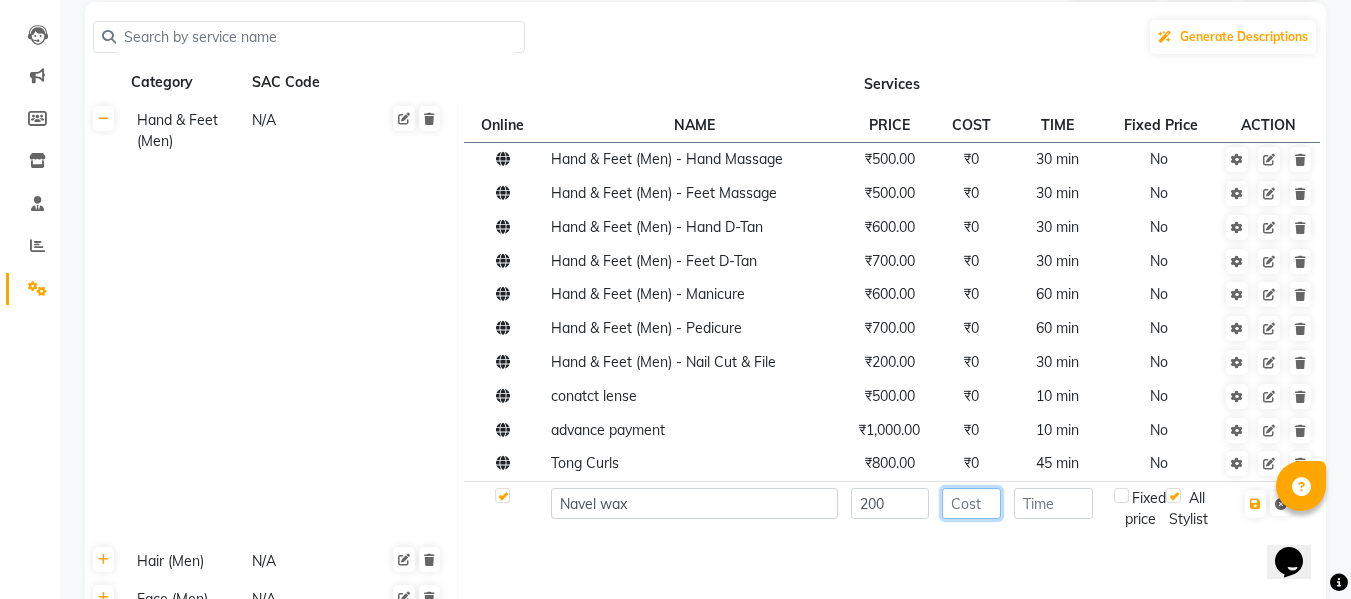 click 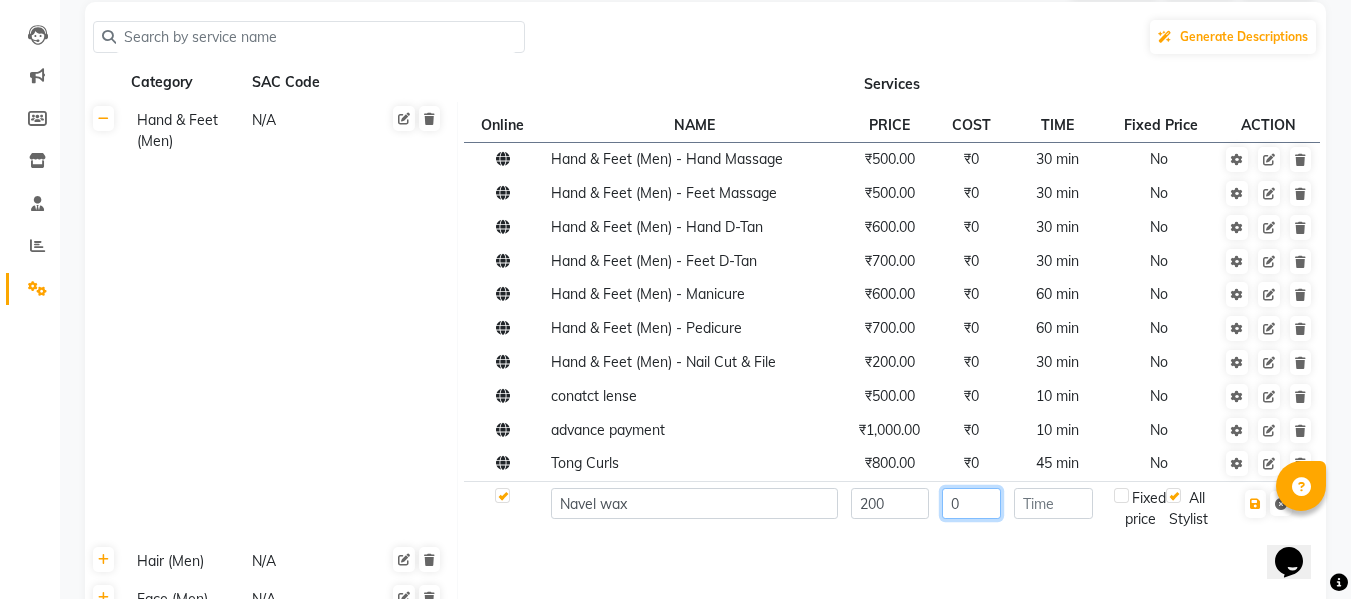 type on "0" 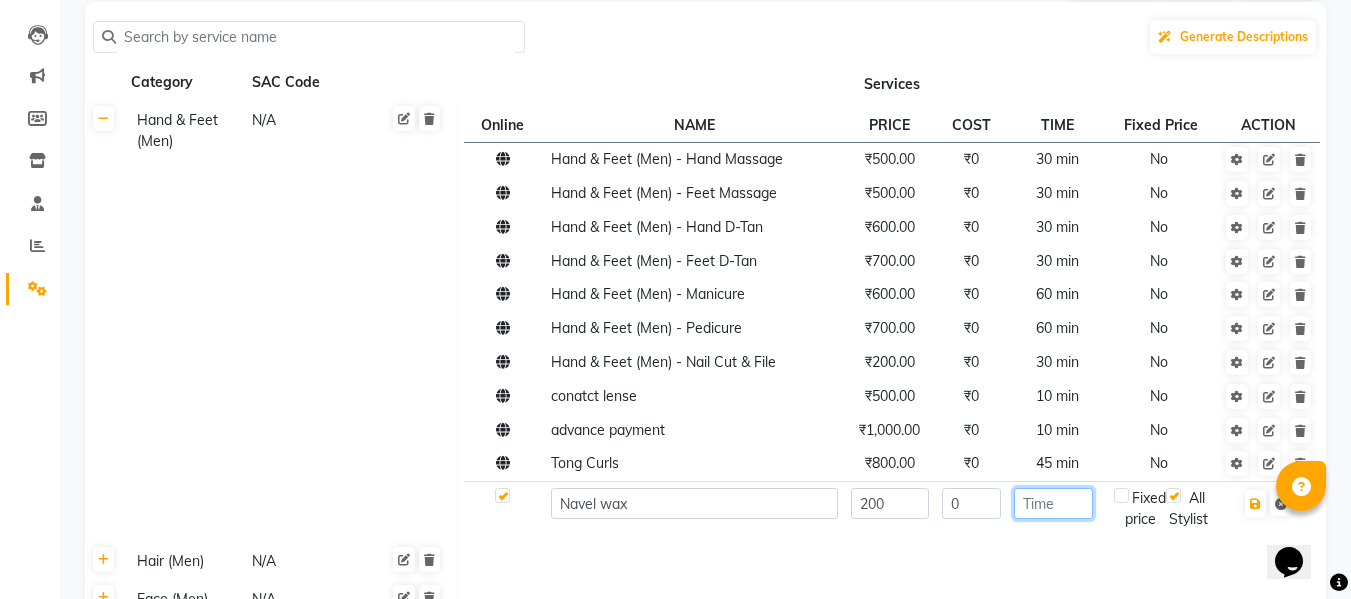 click 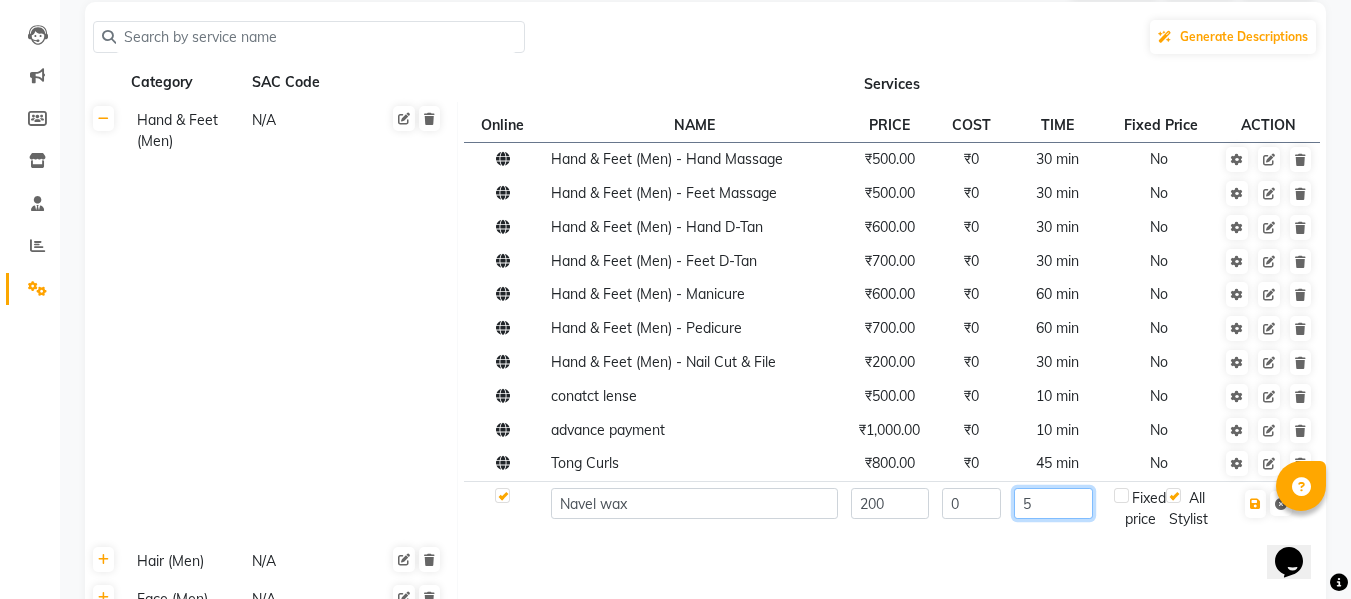 type on "5" 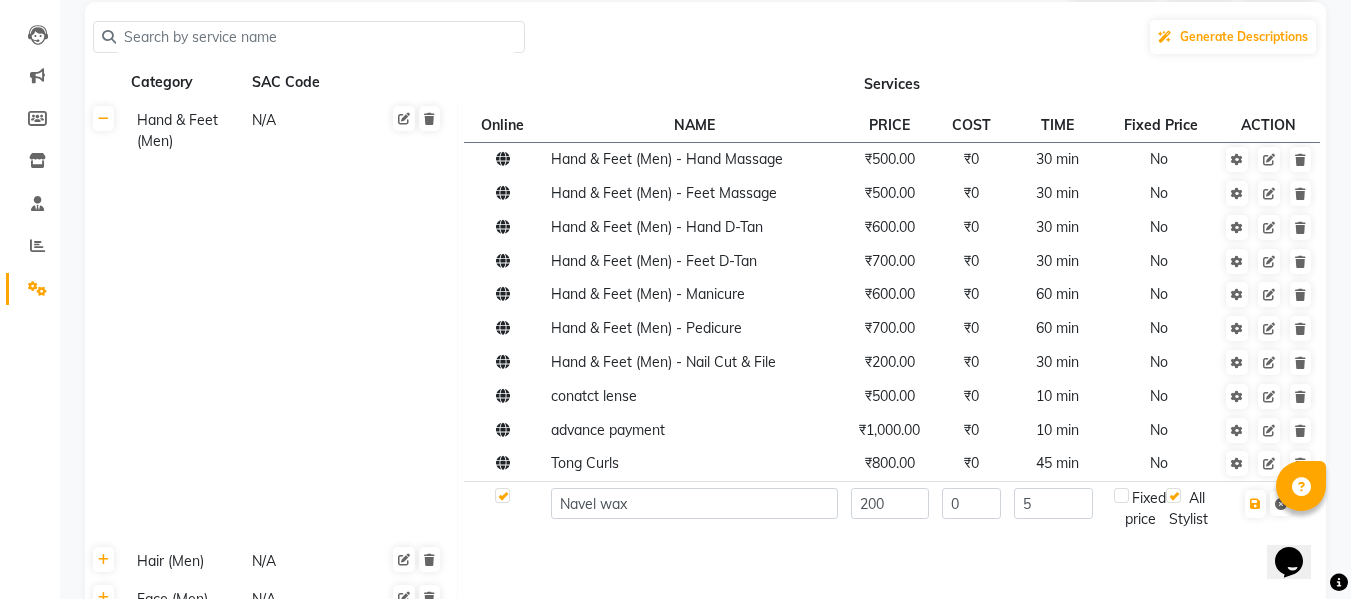 click on "5" 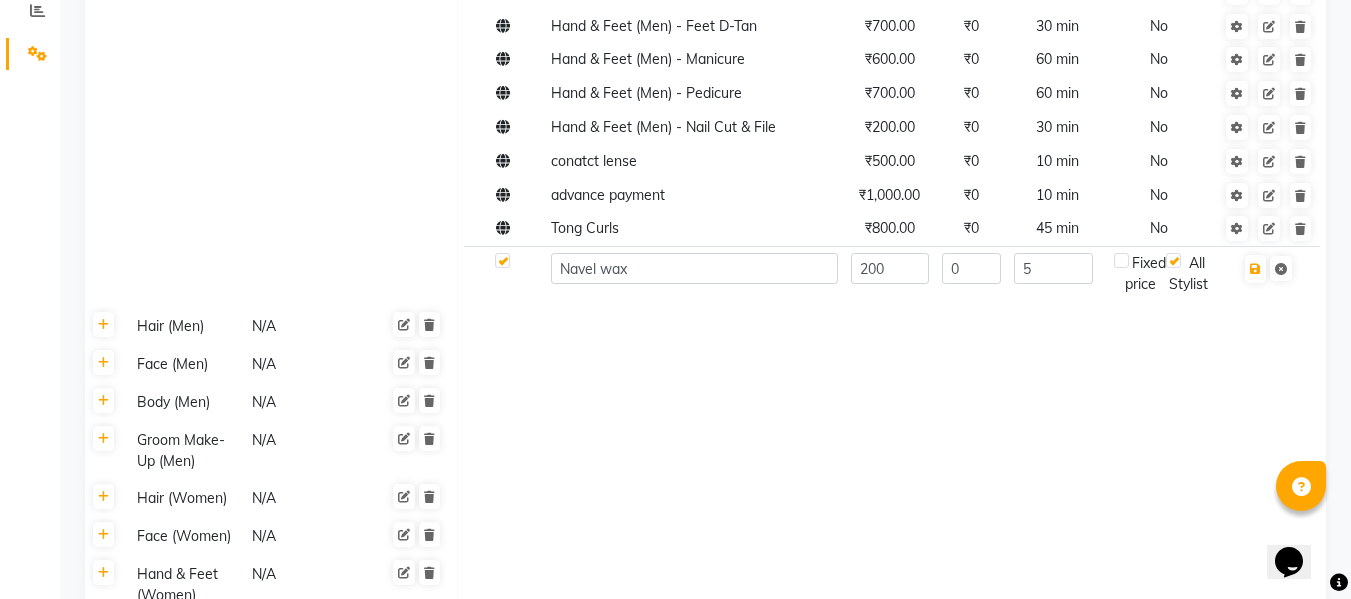 scroll, scrollTop: 536, scrollLeft: 0, axis: vertical 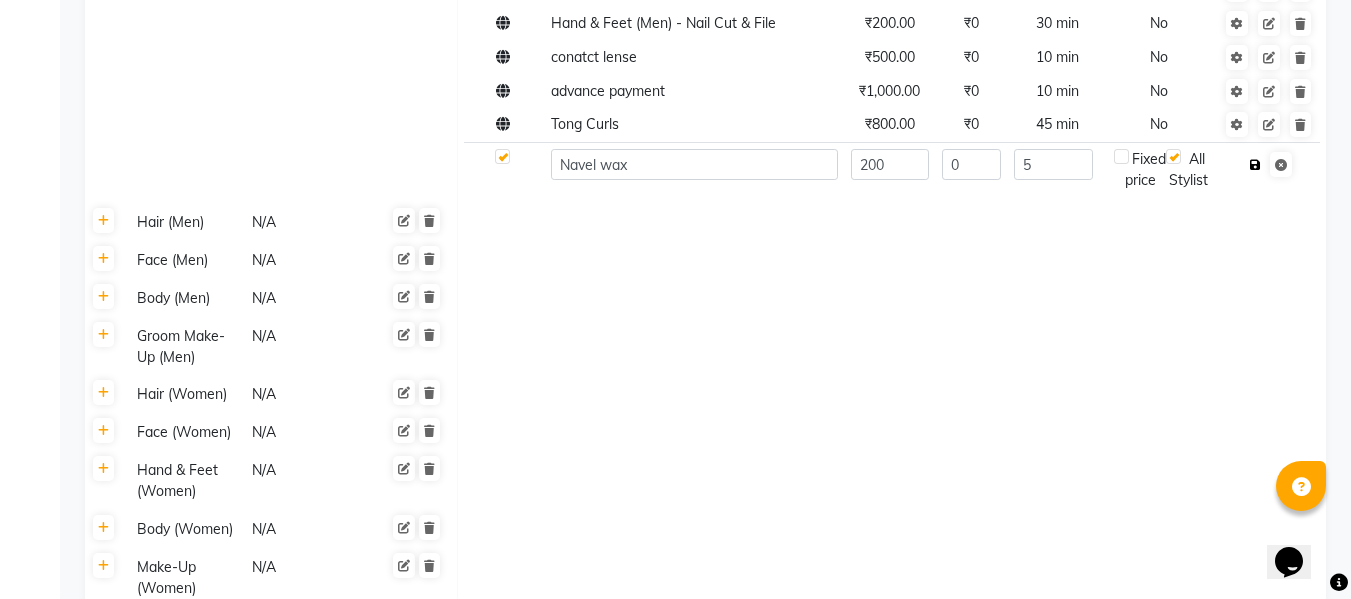 click at bounding box center [1255, 165] 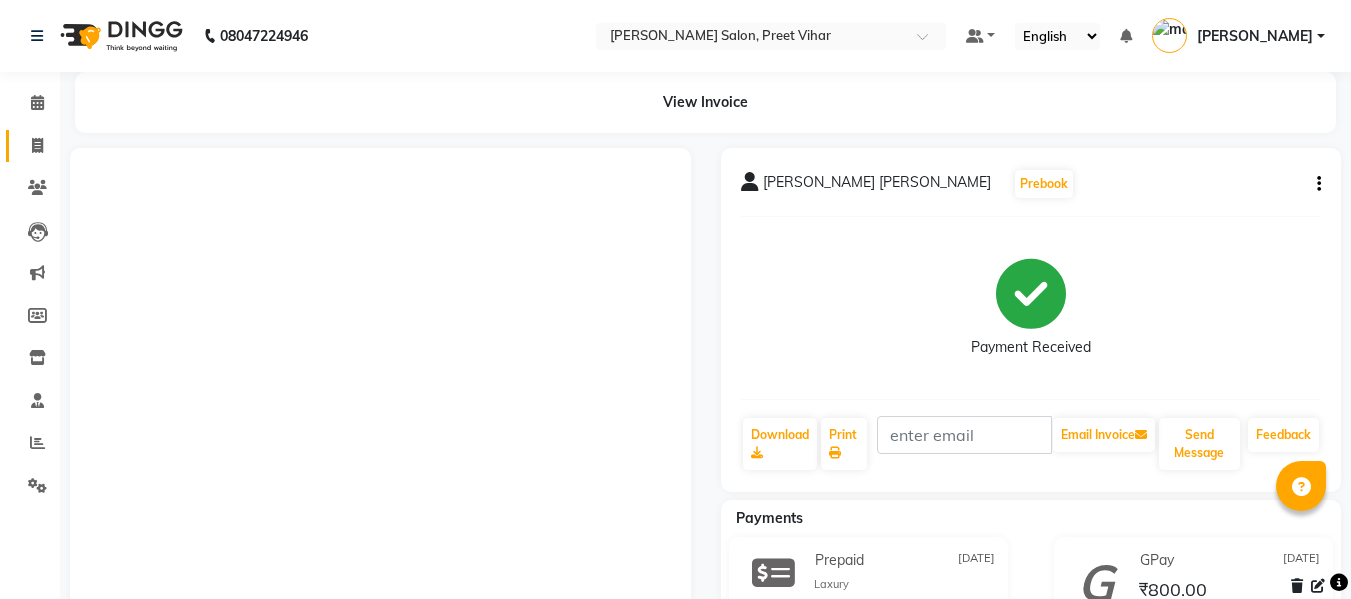 scroll, scrollTop: 0, scrollLeft: 0, axis: both 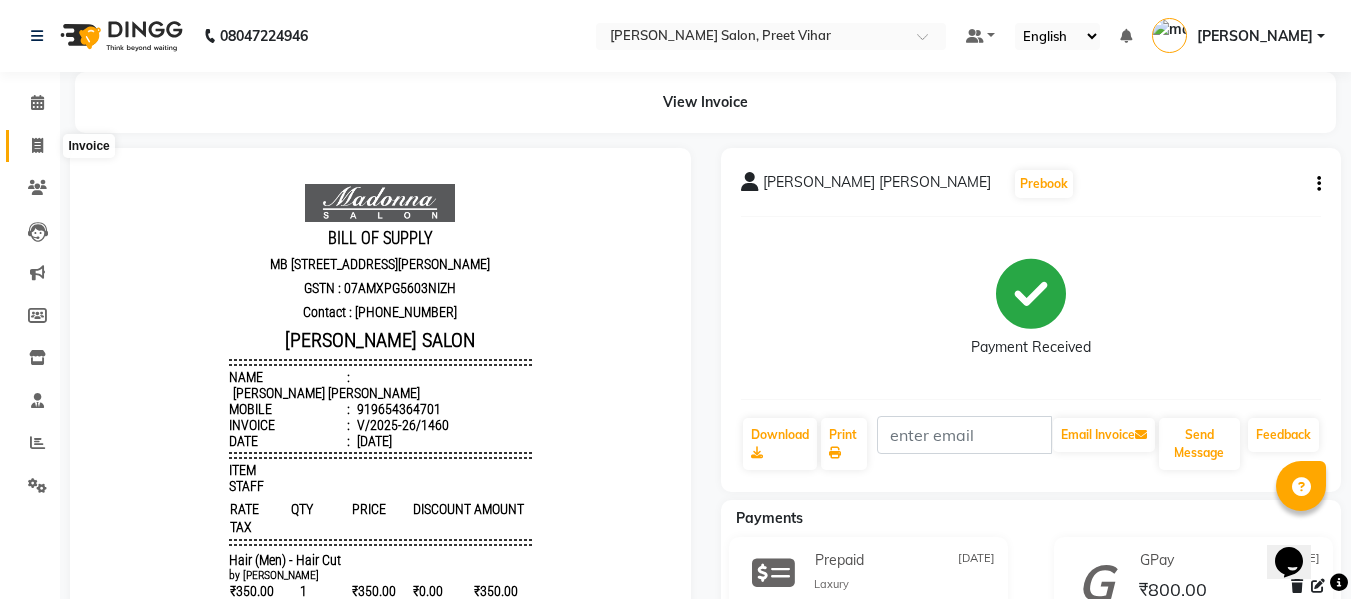 click 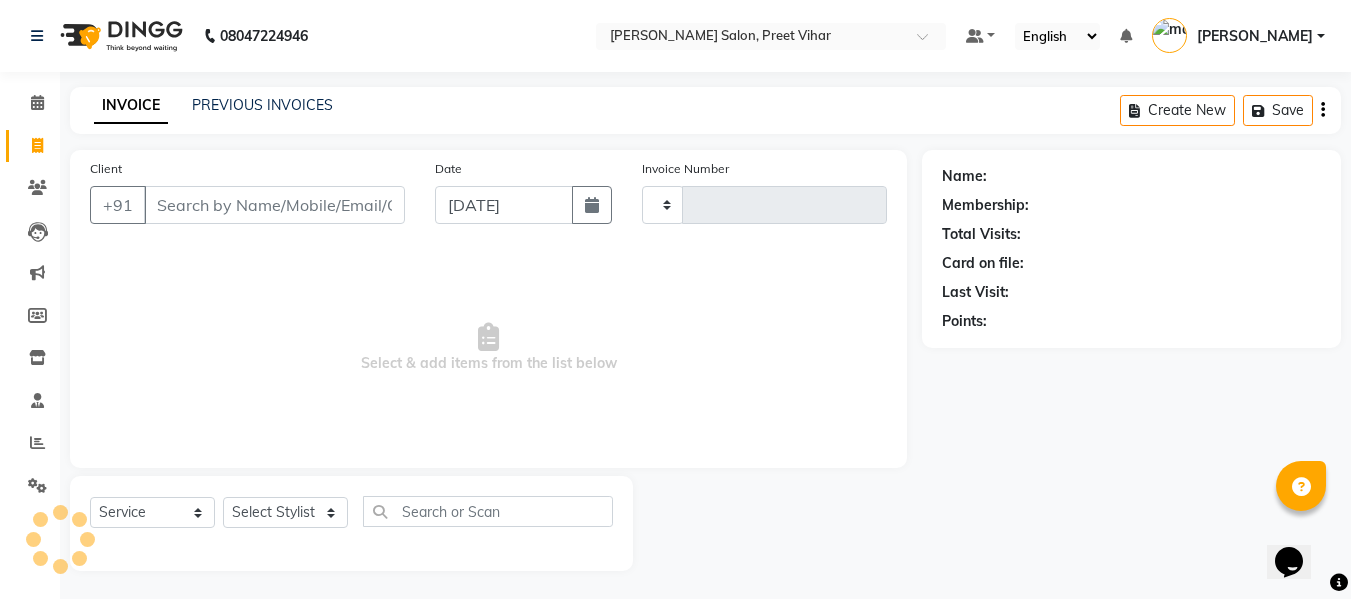 scroll, scrollTop: 2, scrollLeft: 0, axis: vertical 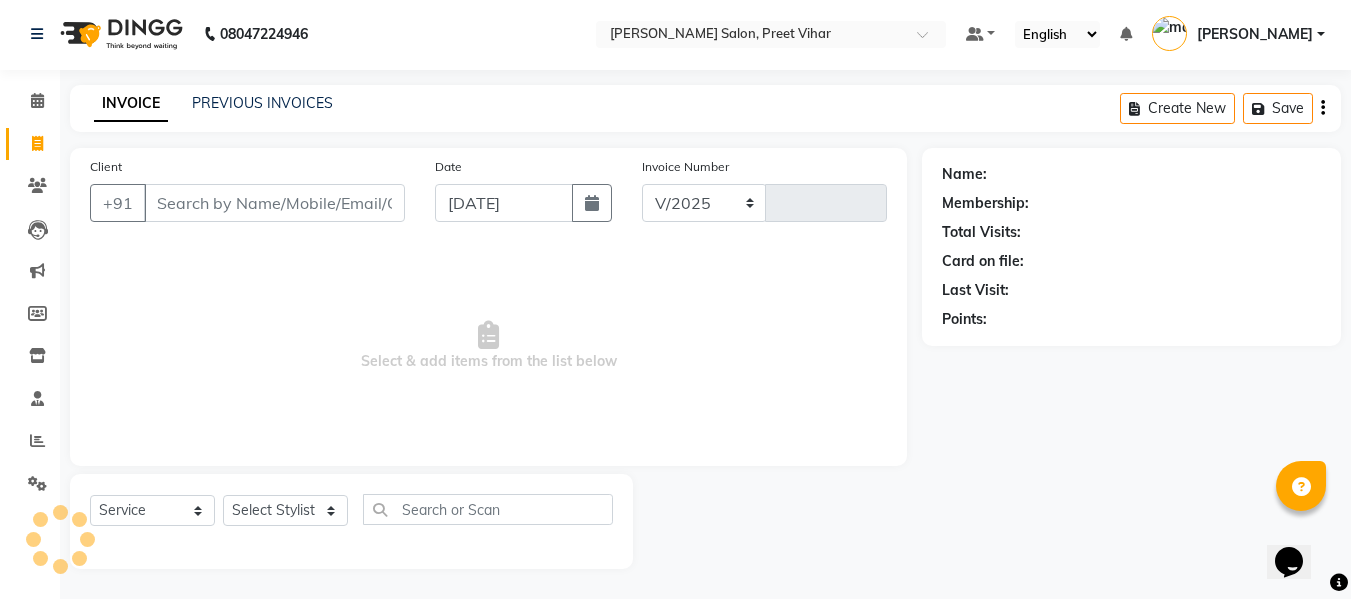 select on "6469" 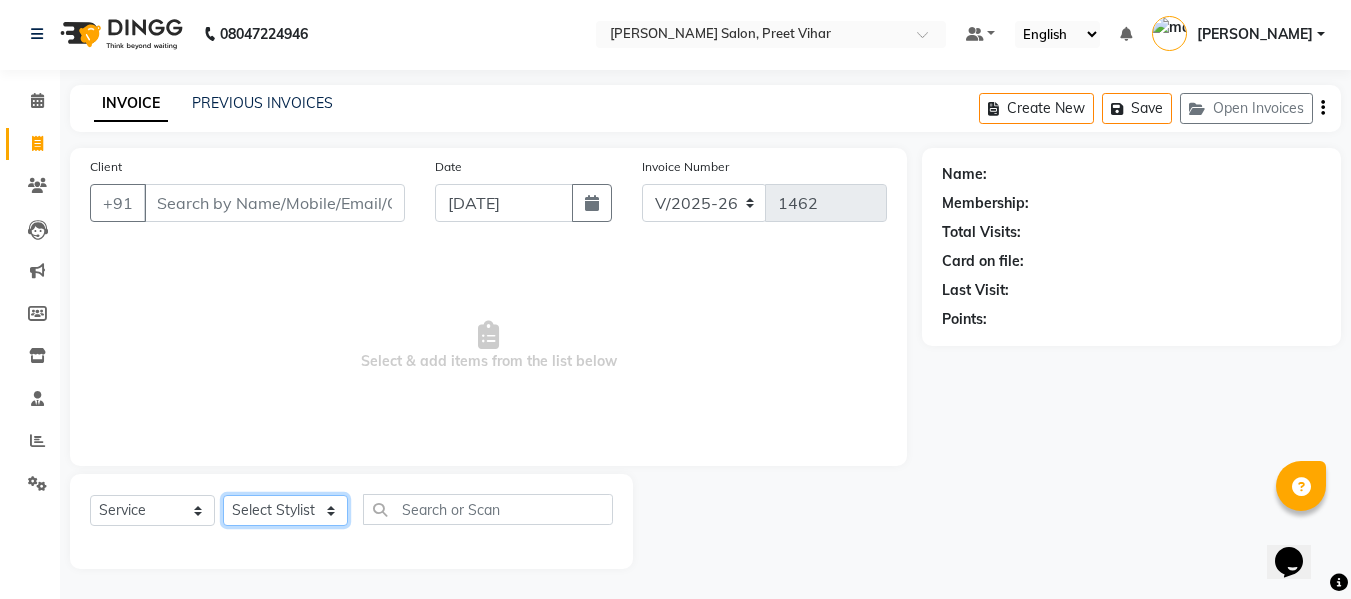click on "Select Stylist [PERSON_NAME] [PERSON_NAME] Armaan  Dipika [PERSON_NAME] [PERSON_NAME] [PERSON_NAME] [PERSON_NAME] Nikhil [PERSON_NAME] [PERSON_NAME]  Twinkle Gupta" 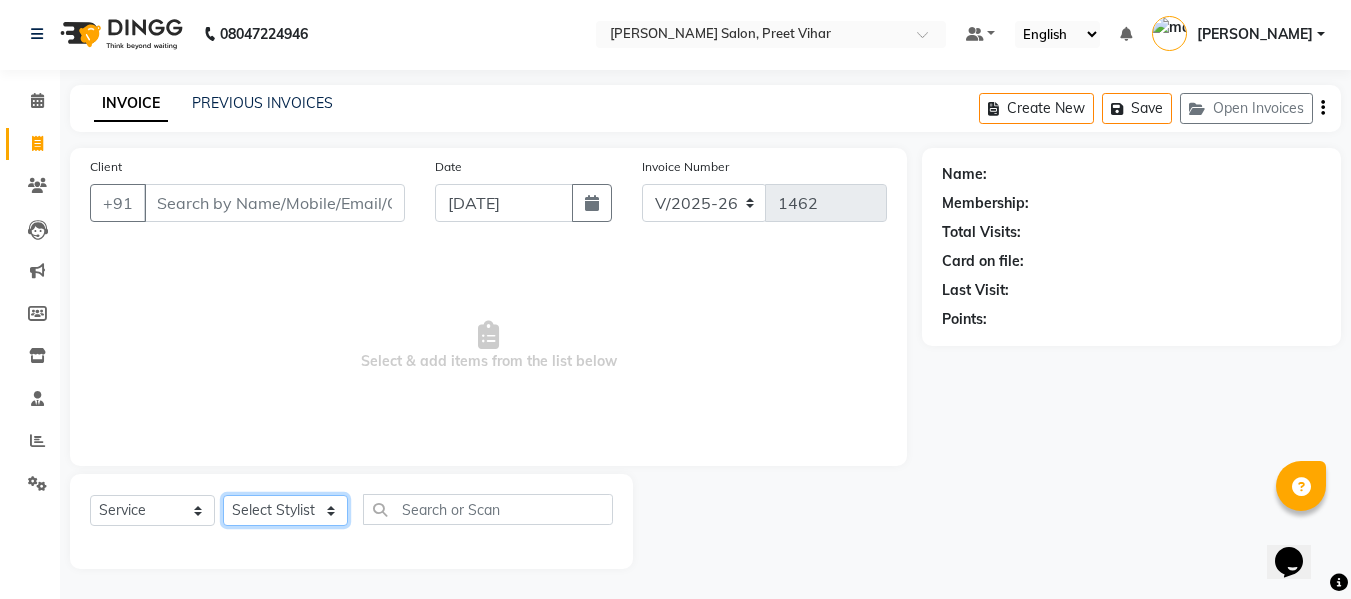 select on "49740" 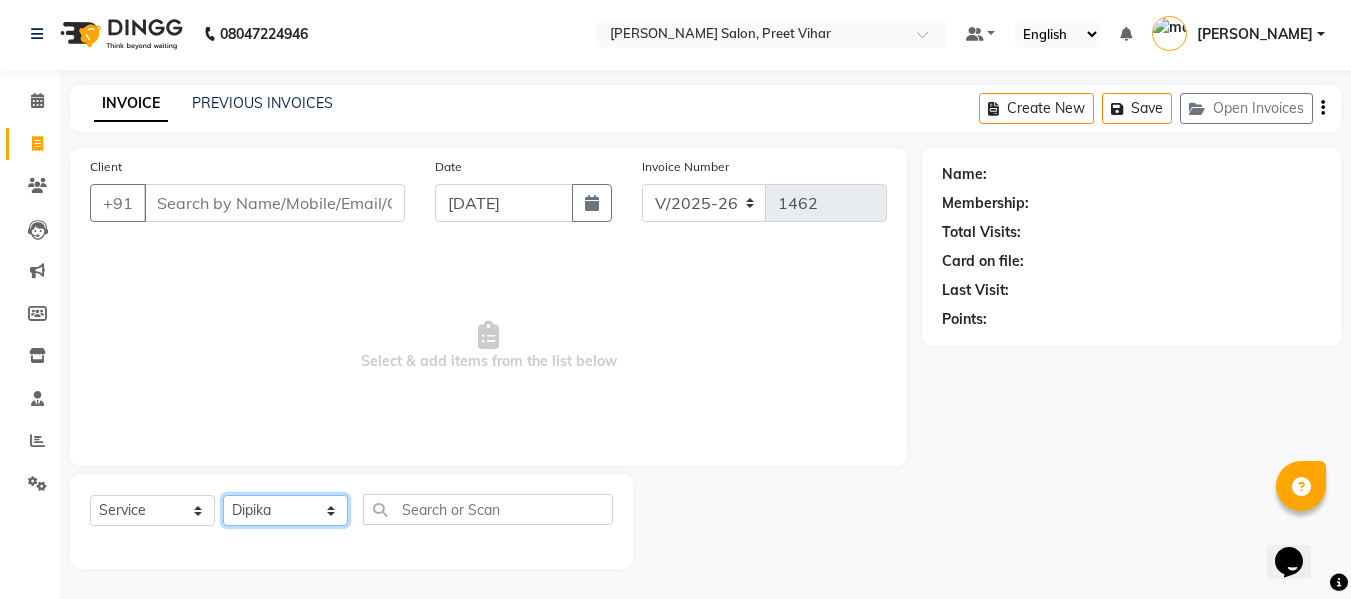 click on "Select Stylist [PERSON_NAME] [PERSON_NAME] Armaan  Dipika [PERSON_NAME] [PERSON_NAME] [PERSON_NAME] [PERSON_NAME] Nikhil [PERSON_NAME] [PERSON_NAME]  Twinkle Gupta" 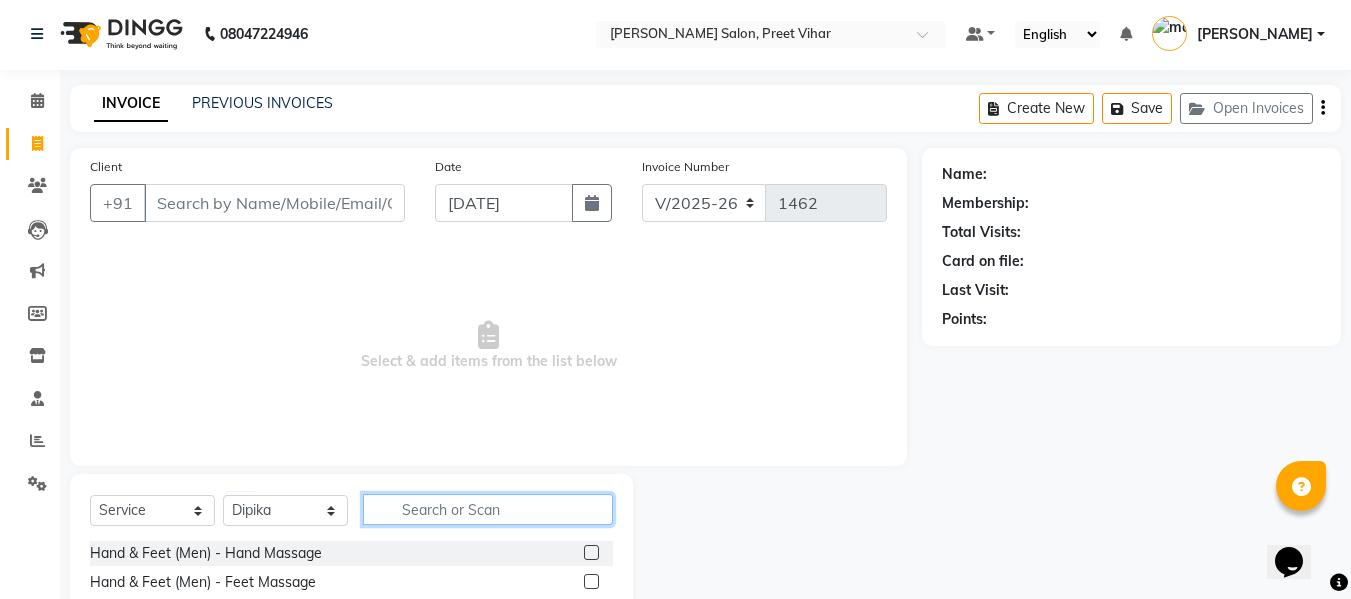 click 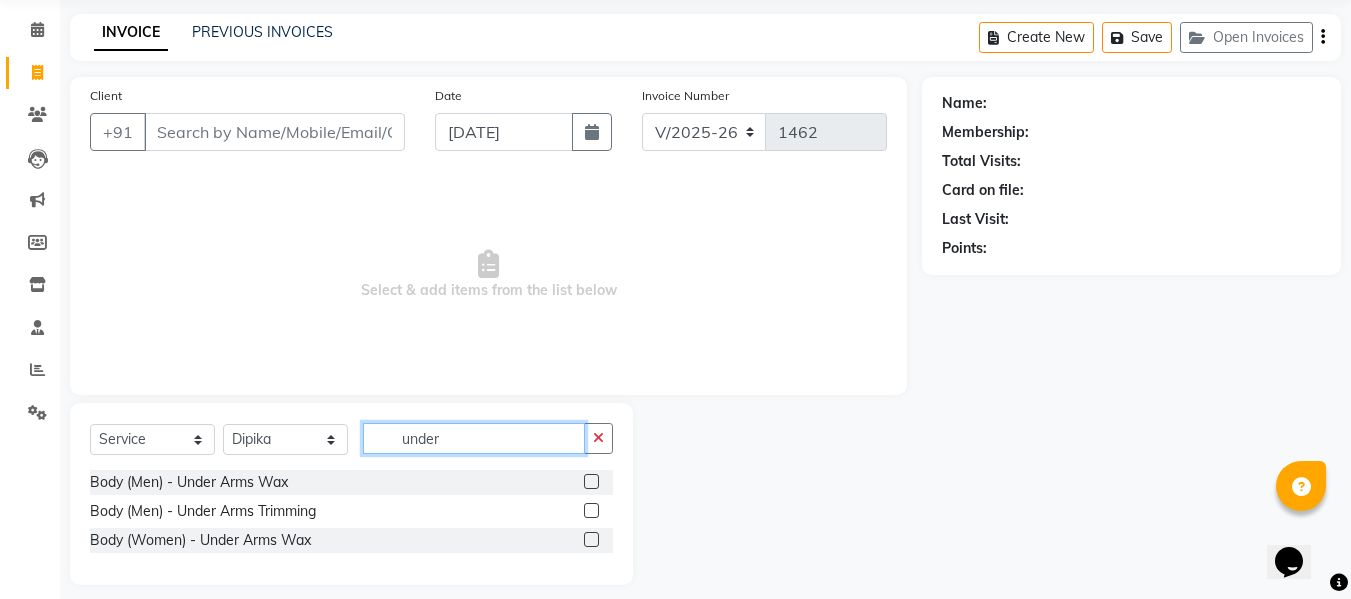 scroll, scrollTop: 78, scrollLeft: 0, axis: vertical 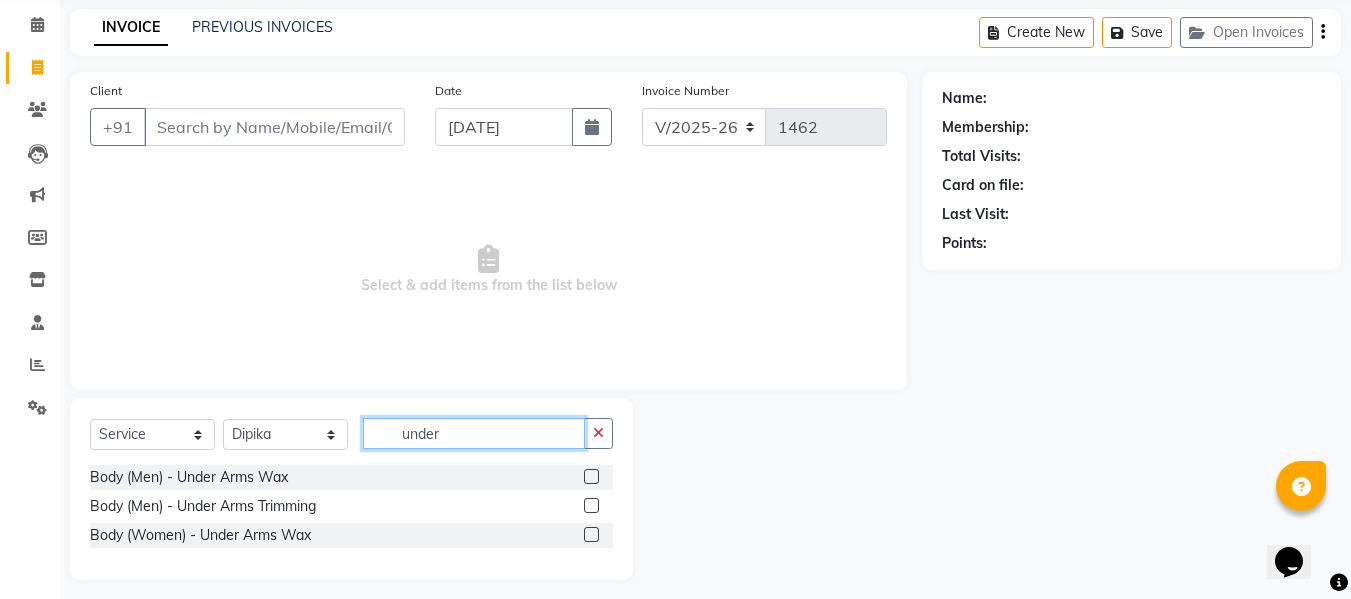 type on "under" 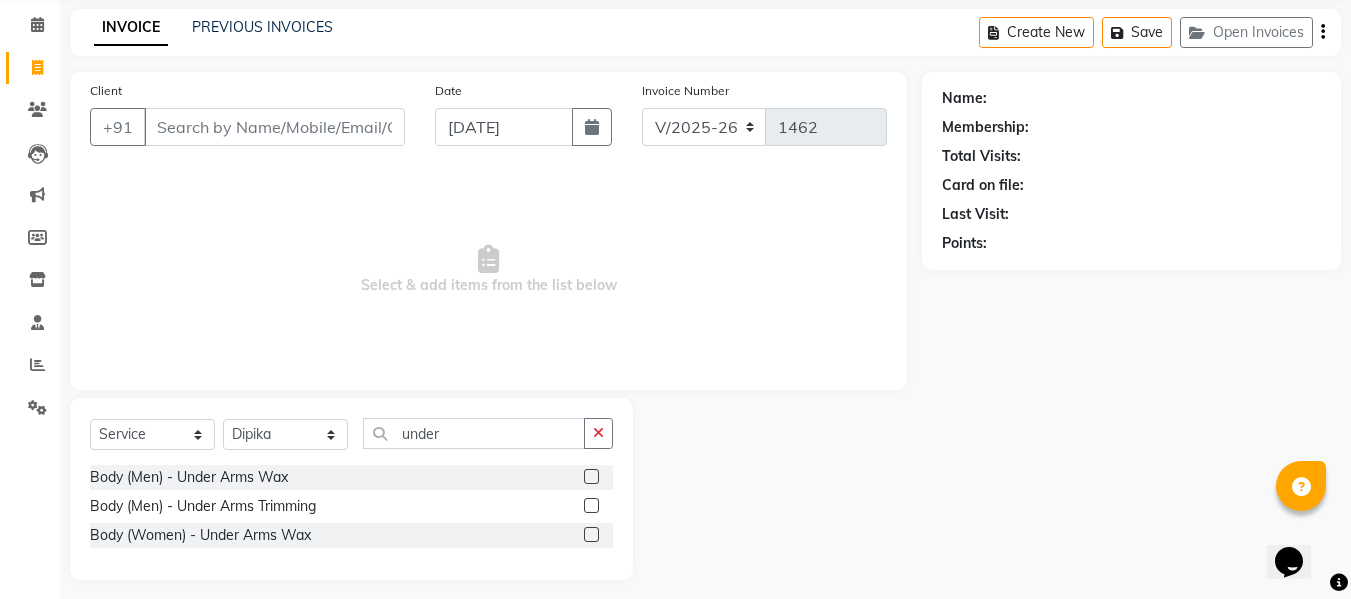 click 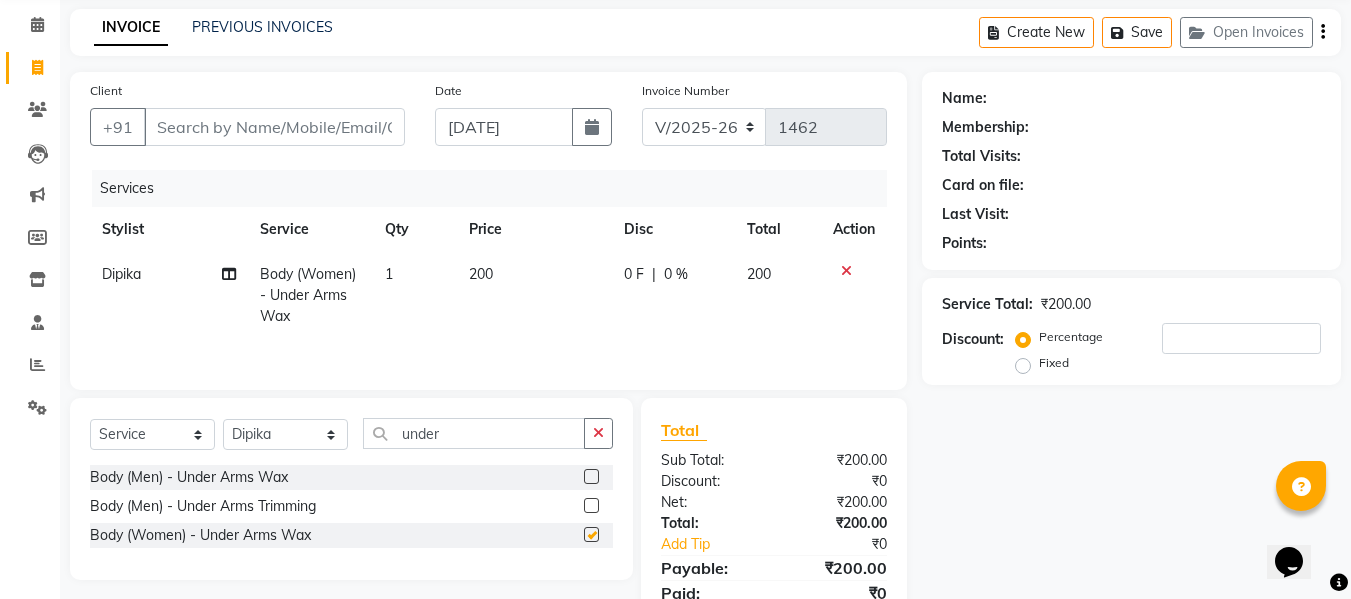 checkbox on "false" 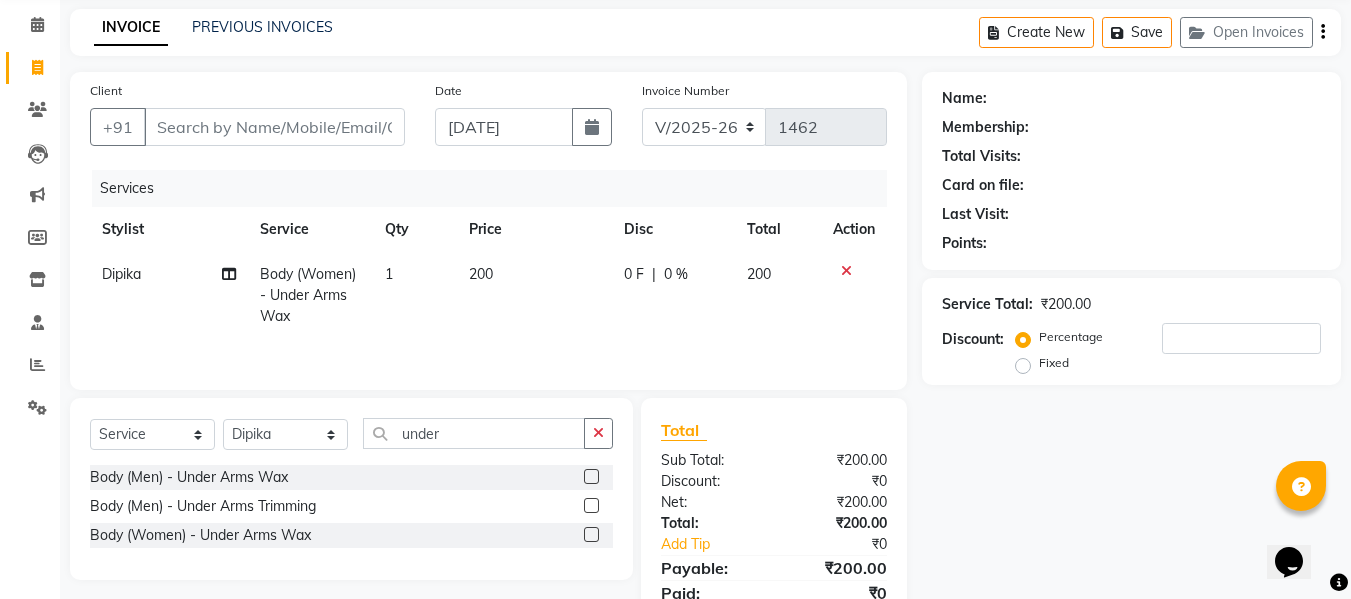 click on "200" 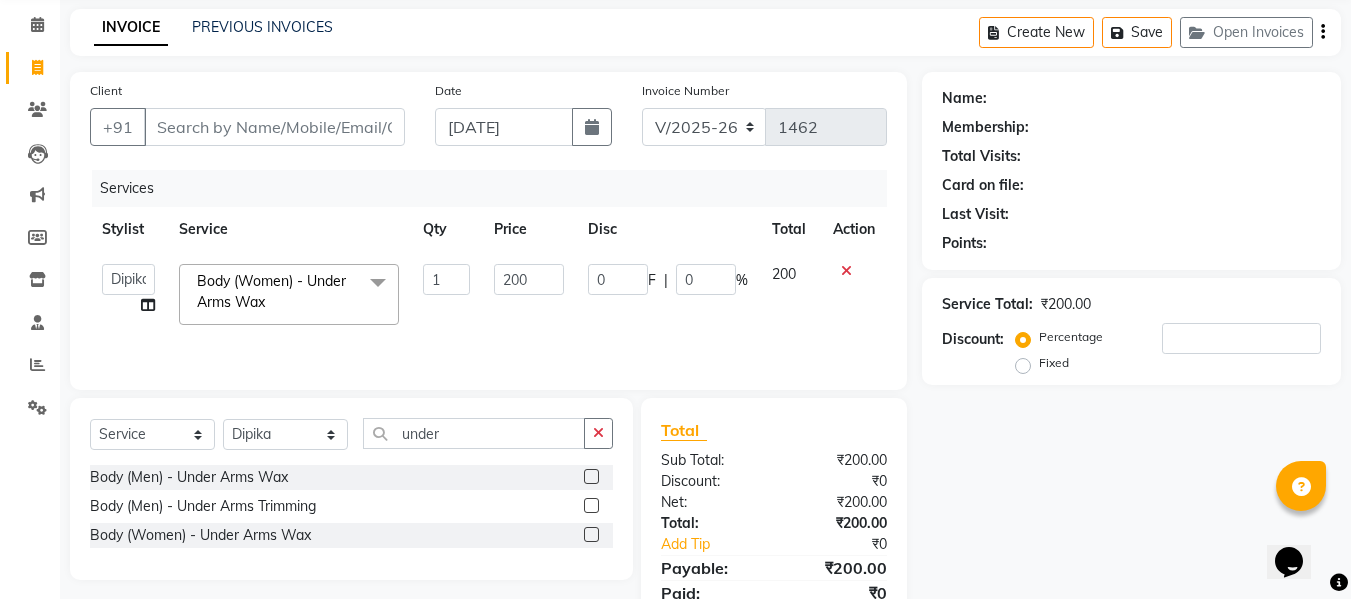 click on "200" 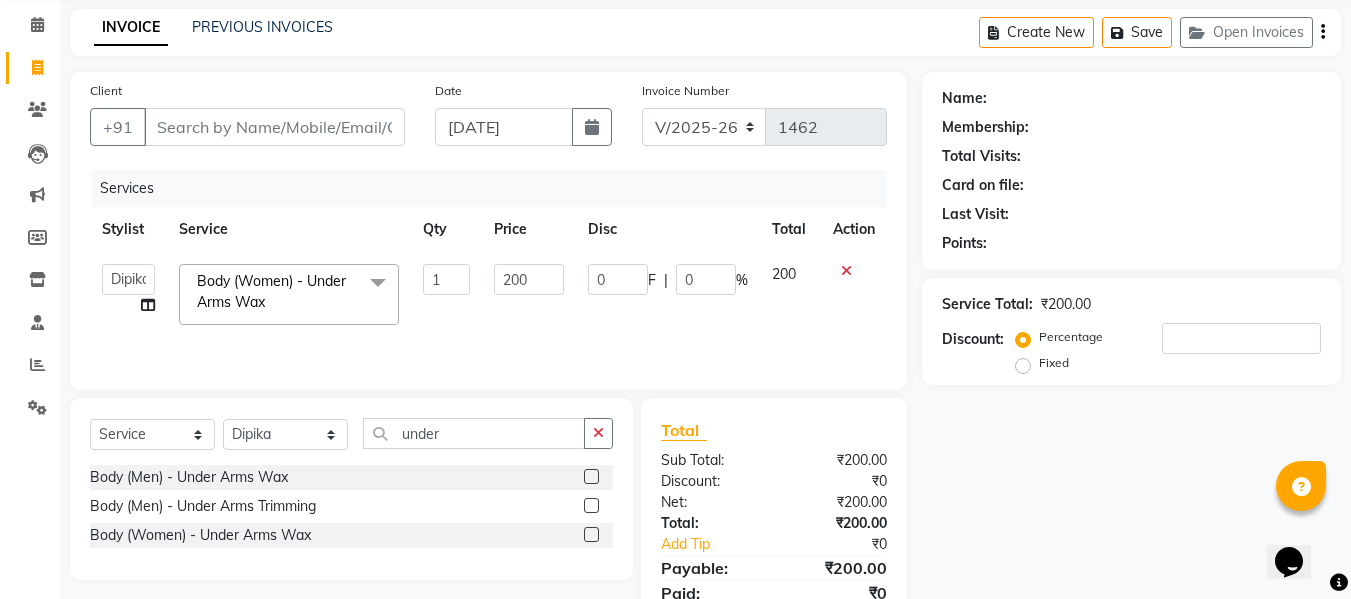 click on "200" 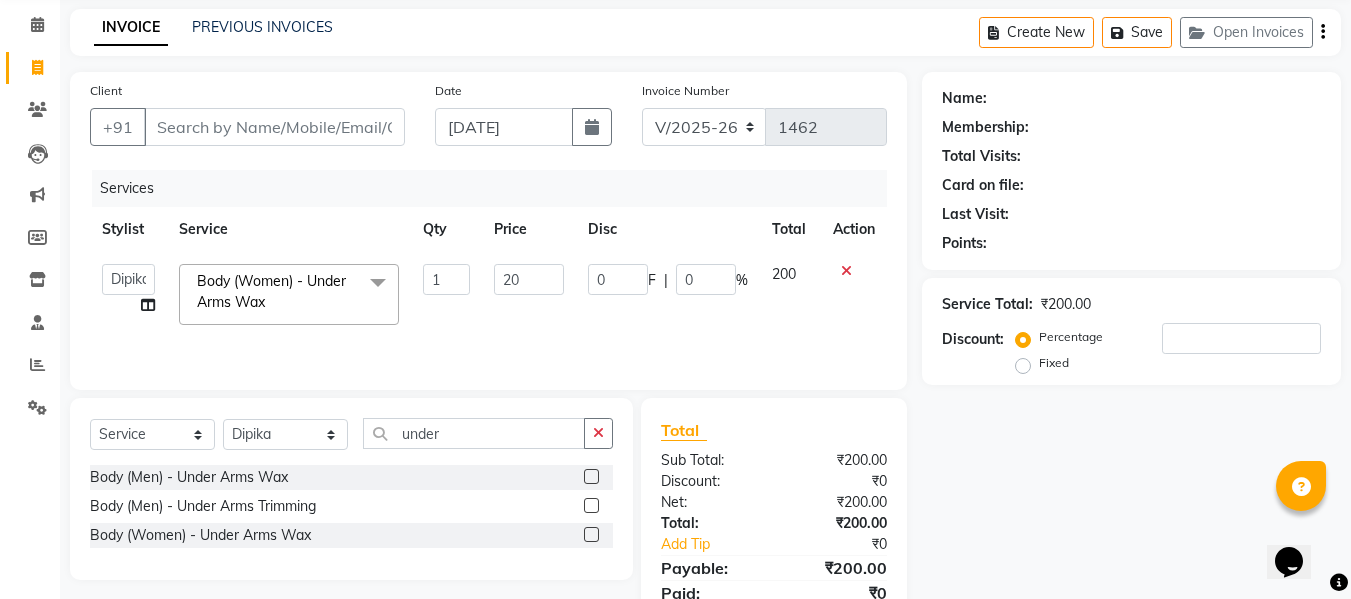 type on "2" 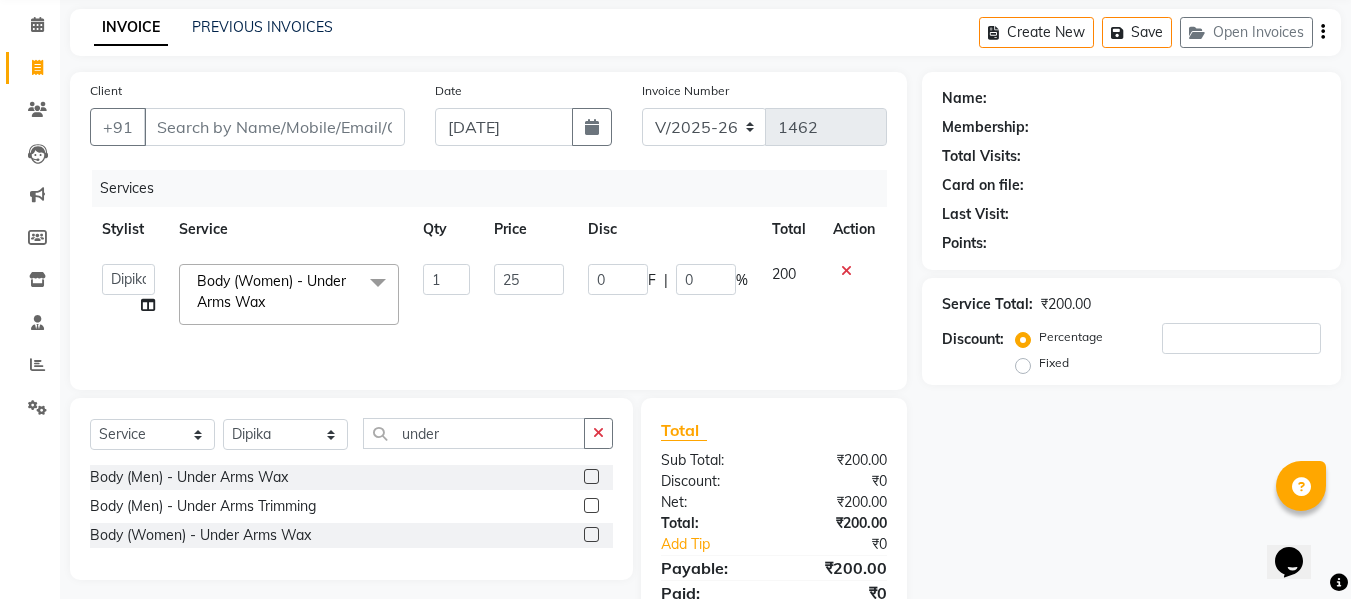 type on "250" 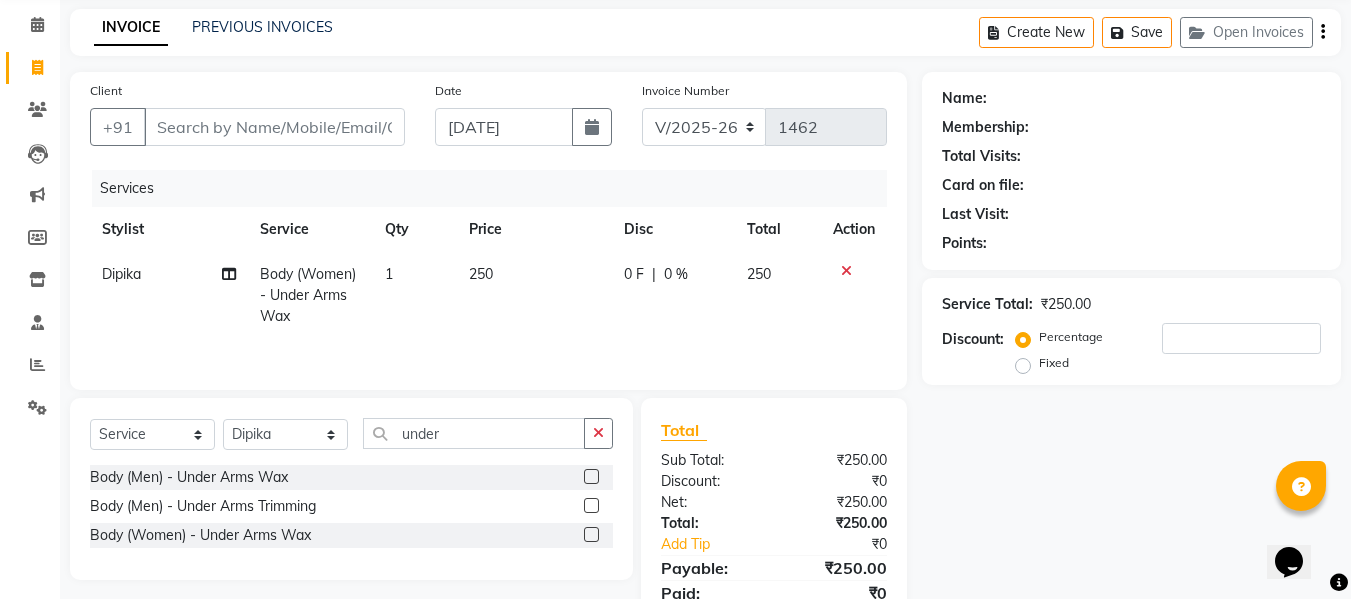 click on "250" 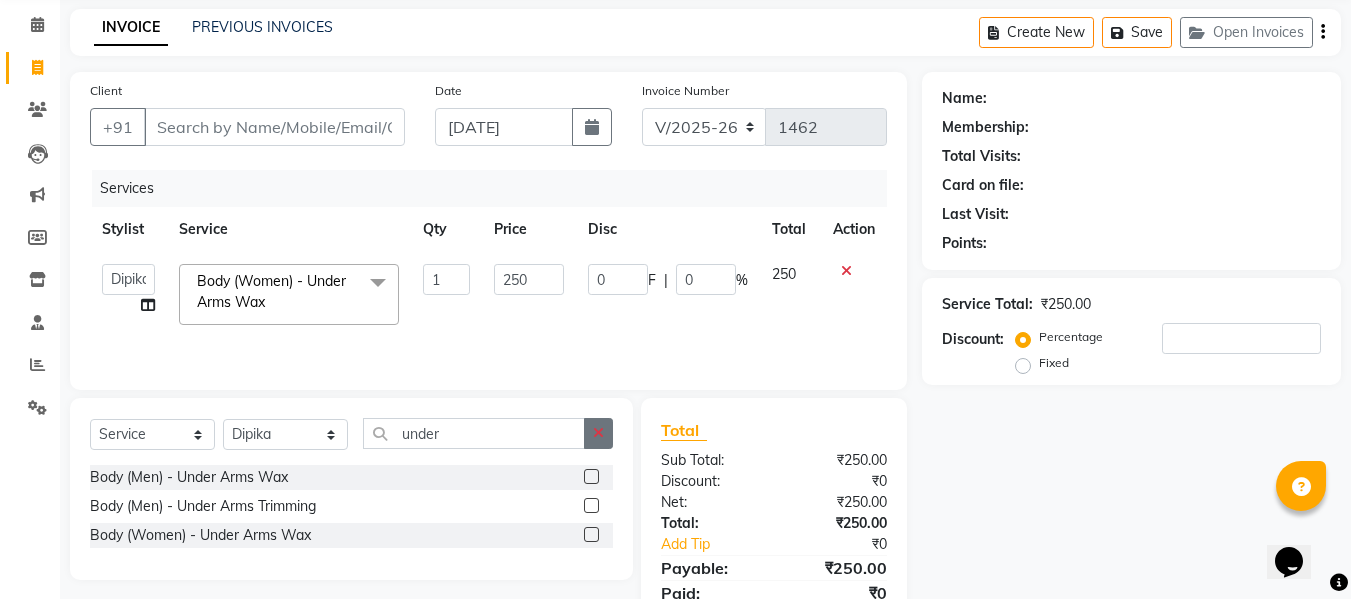 click 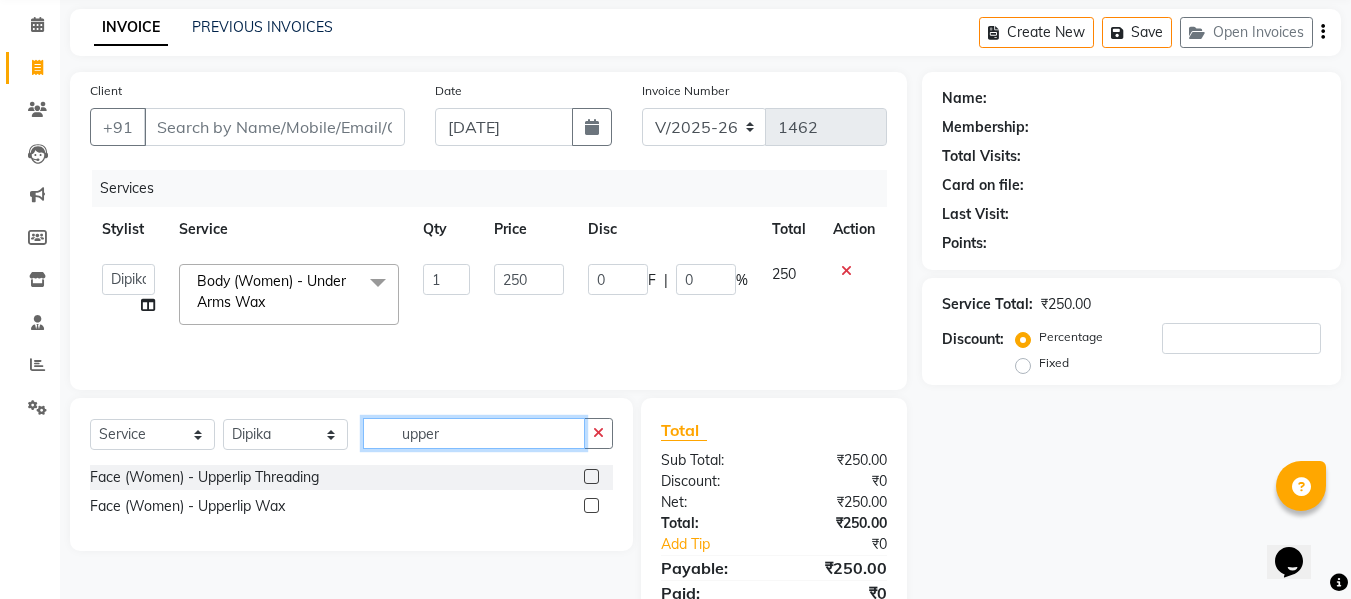 type on "upper" 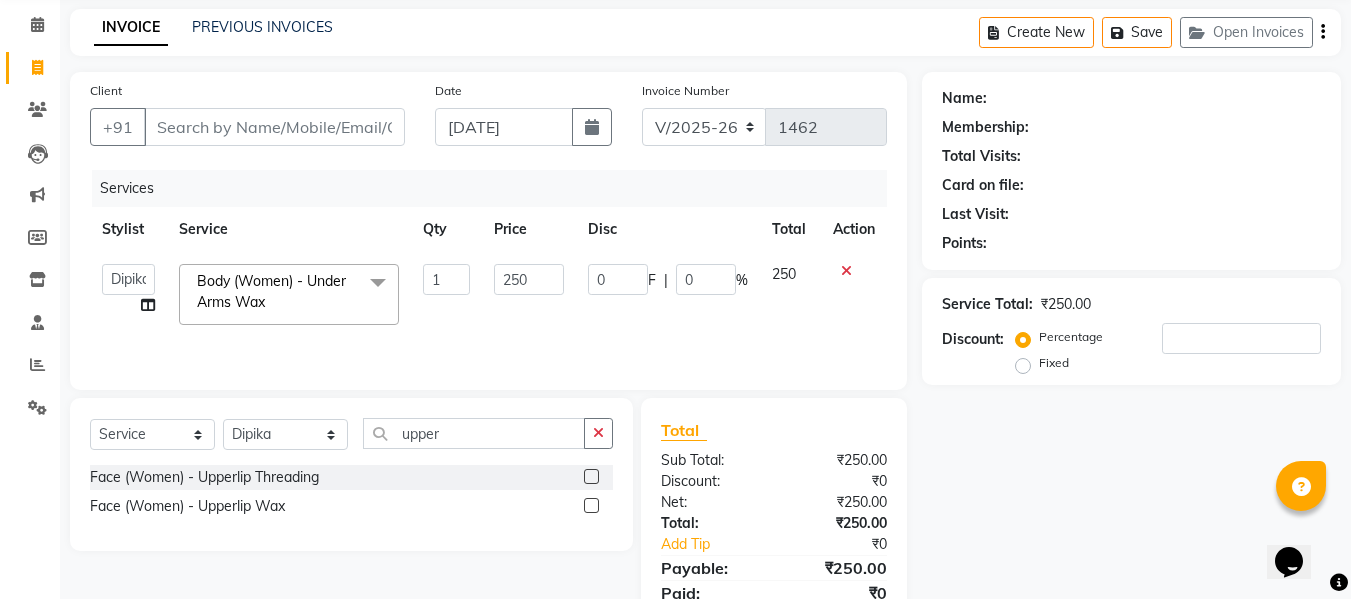 click 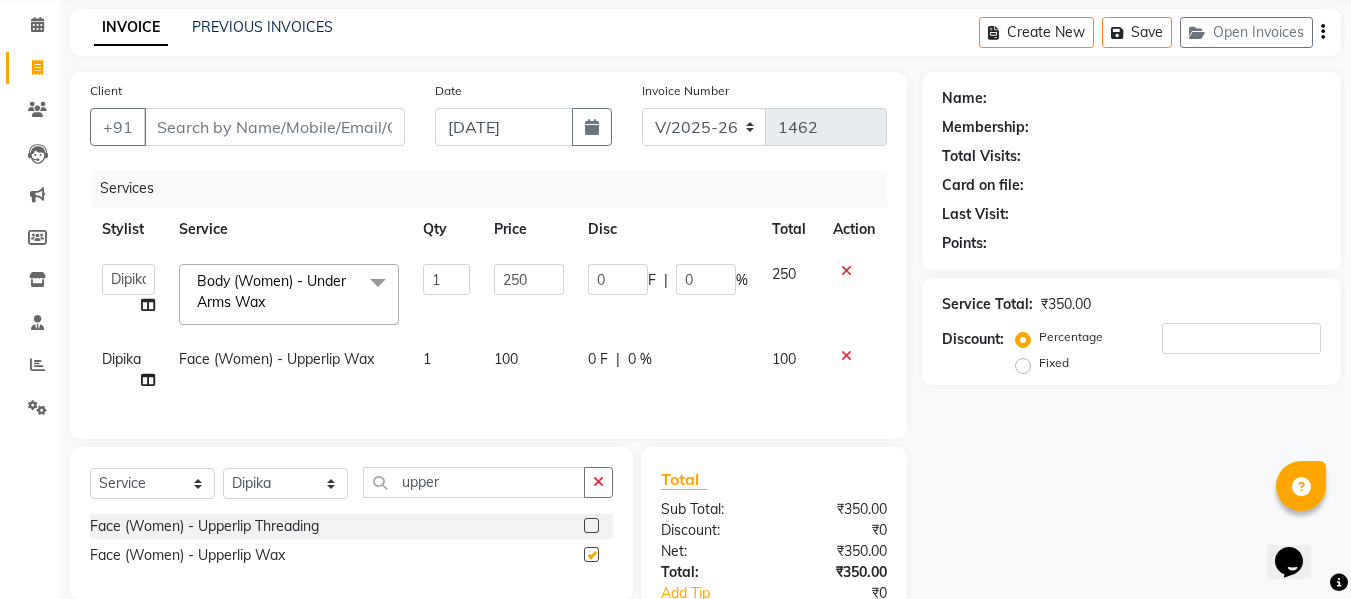 checkbox on "false" 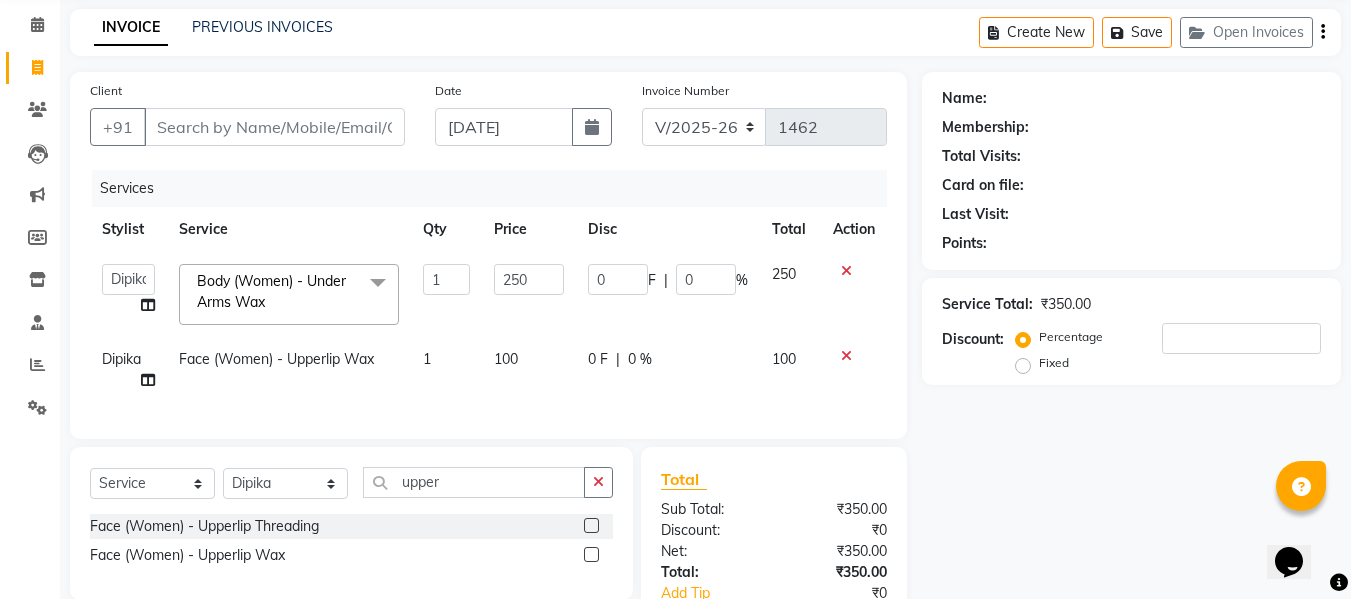 scroll, scrollTop: 116, scrollLeft: 0, axis: vertical 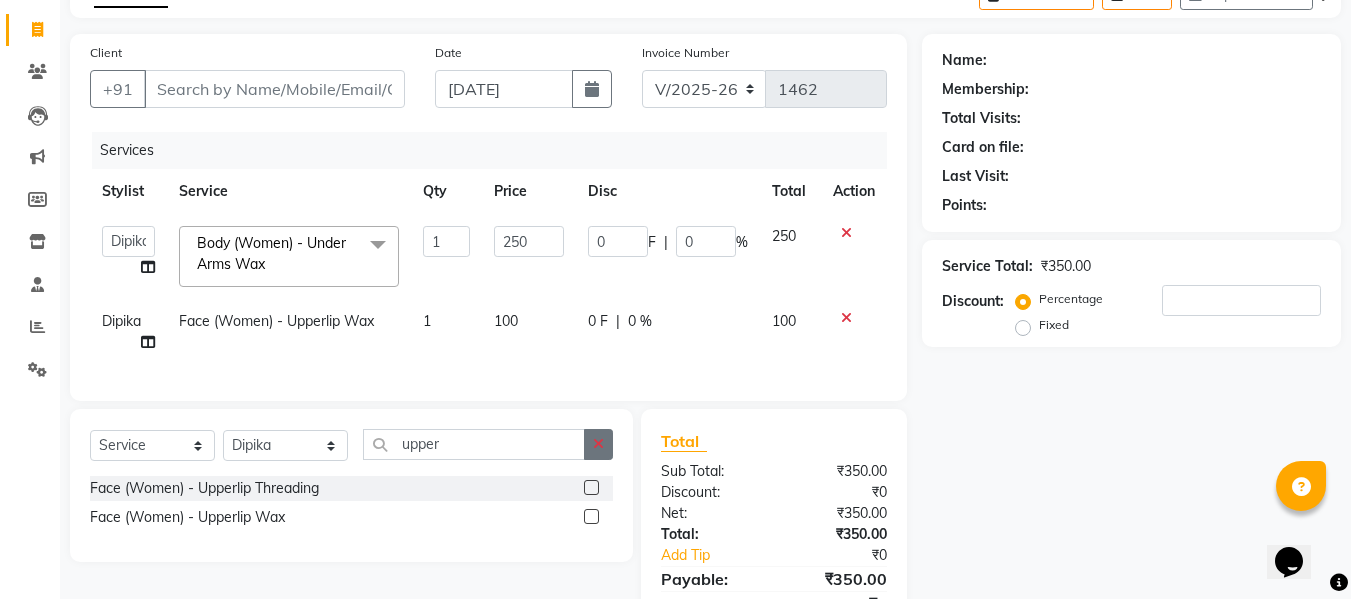 click 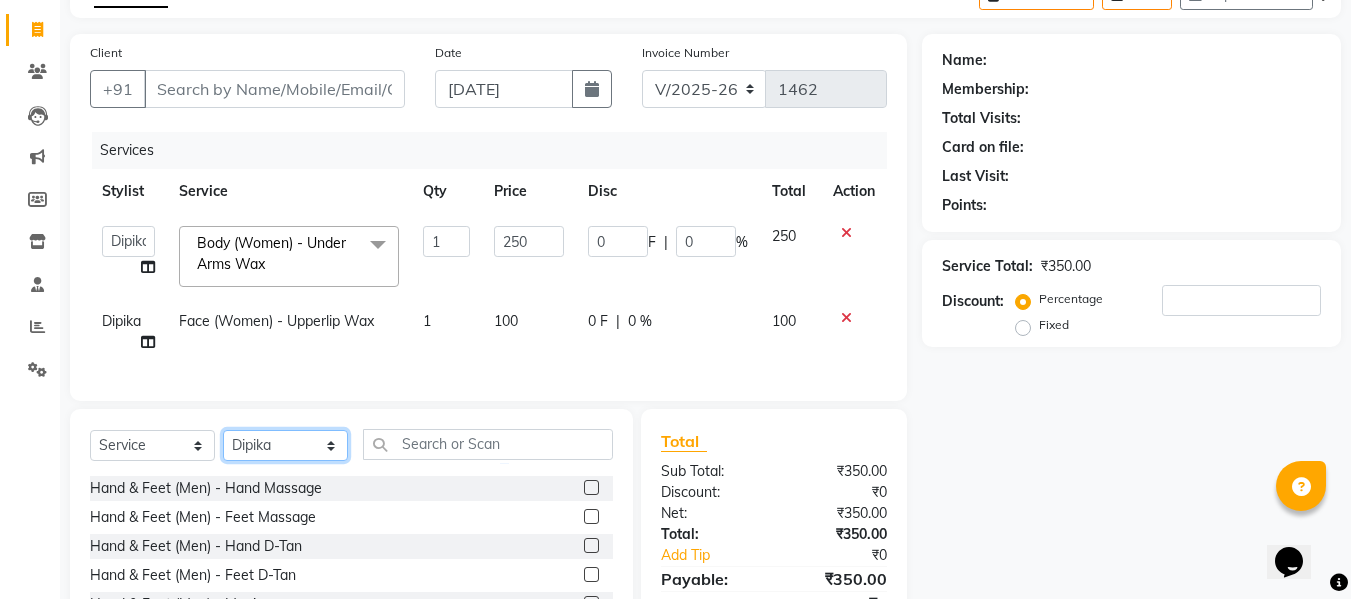 click on "Select Stylist [PERSON_NAME] [PERSON_NAME] Armaan  Dipika [PERSON_NAME] [PERSON_NAME] [PERSON_NAME] [PERSON_NAME] Nikhil [PERSON_NAME] [PERSON_NAME]  Twinkle Gupta" 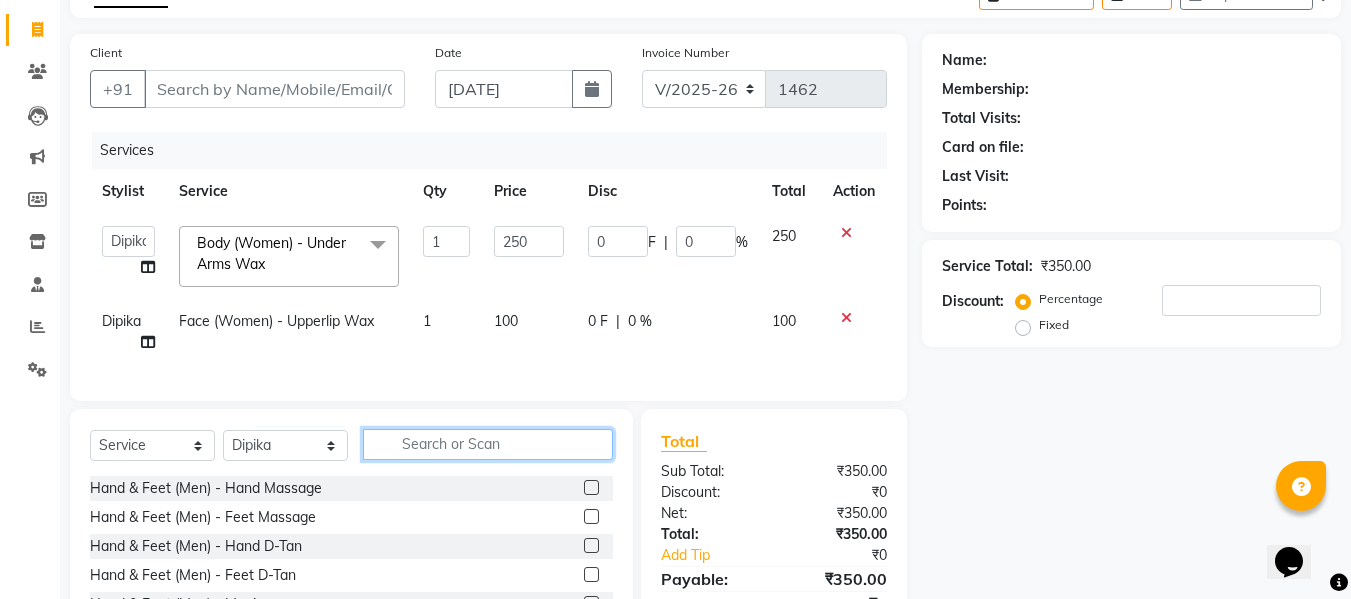 click 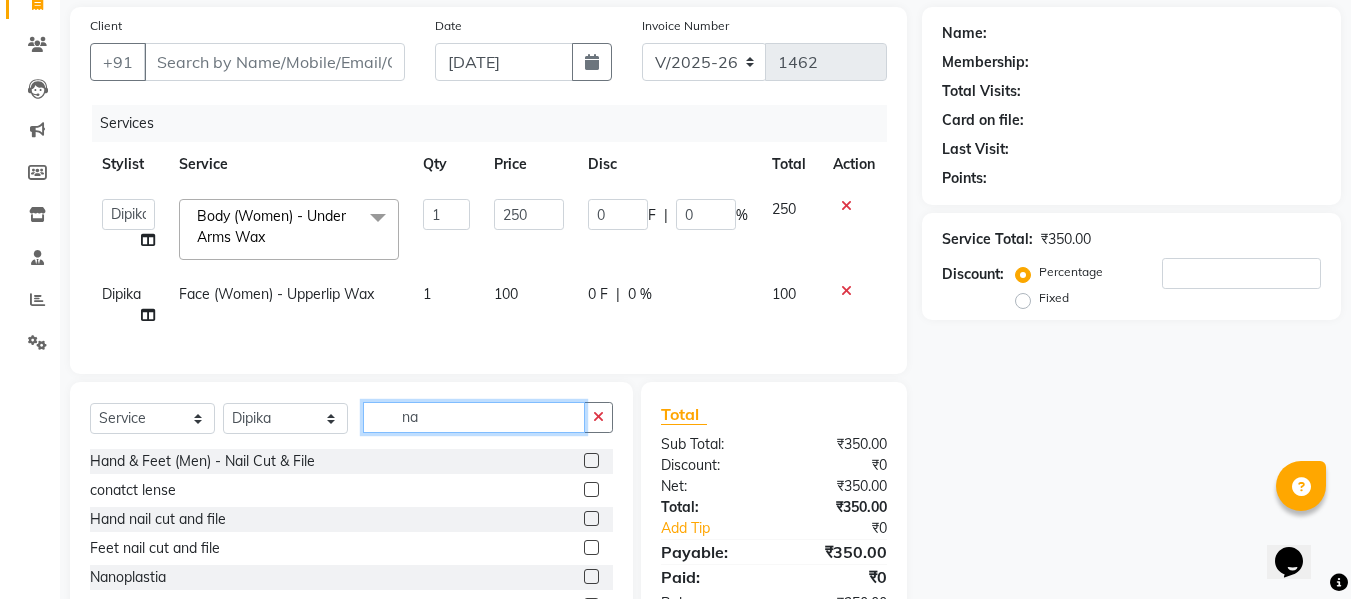 scroll, scrollTop: 144, scrollLeft: 0, axis: vertical 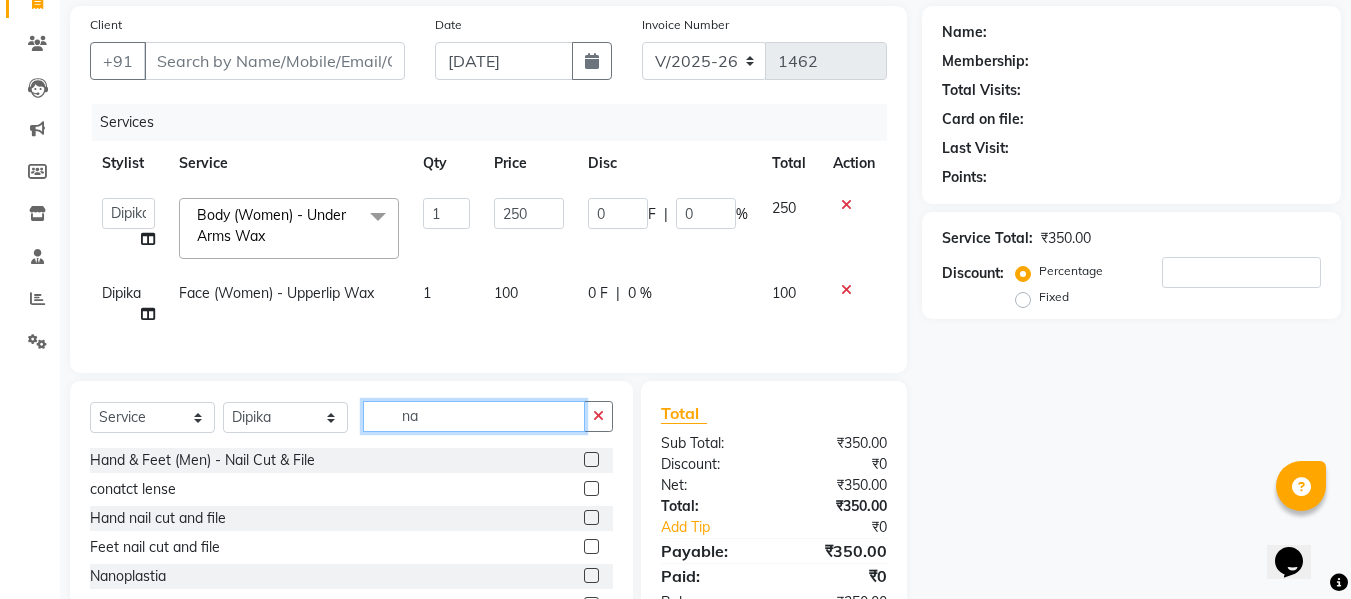 type on "n" 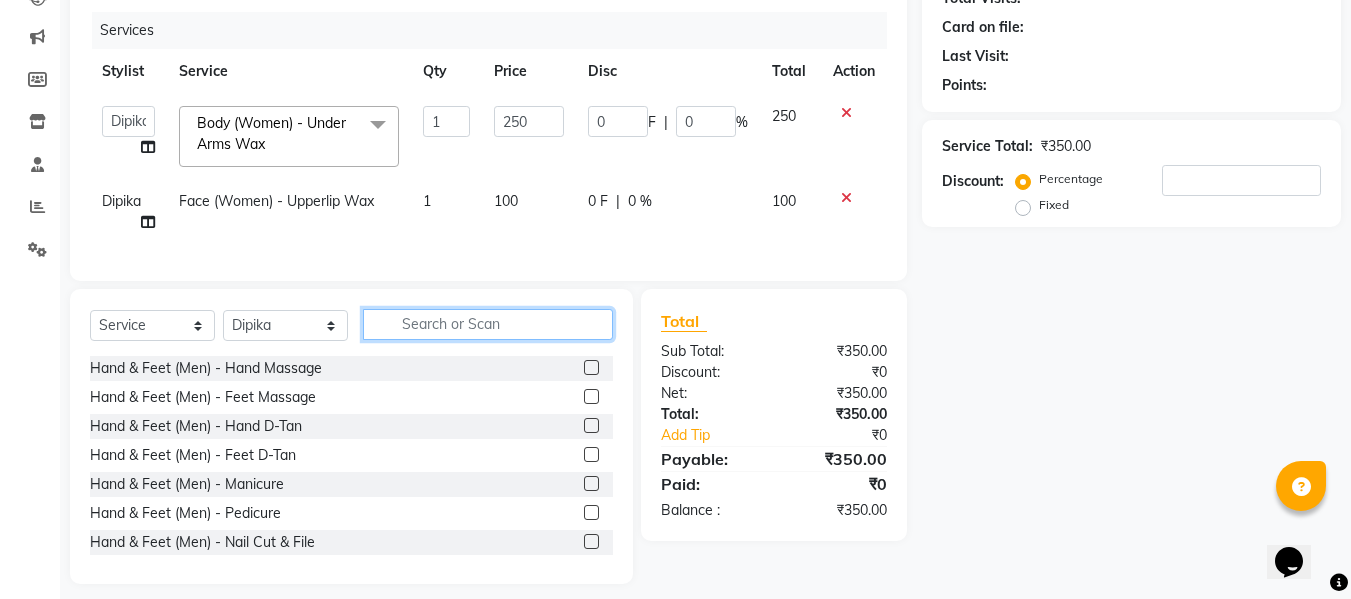 scroll, scrollTop: 238, scrollLeft: 0, axis: vertical 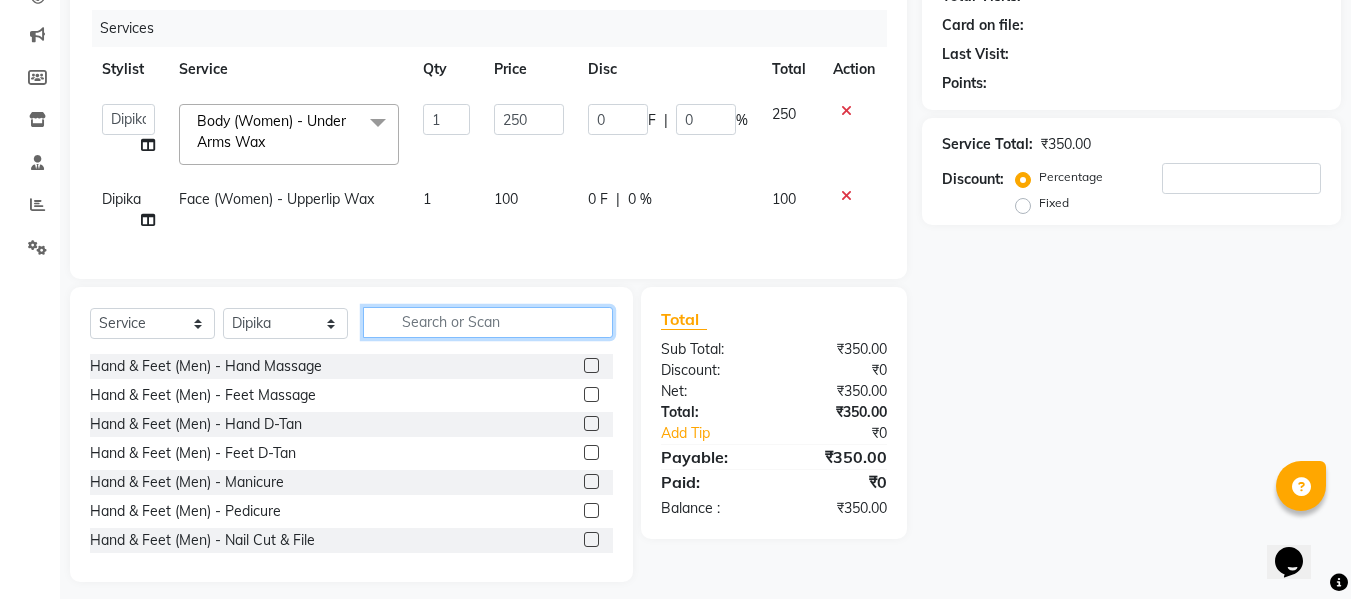 click 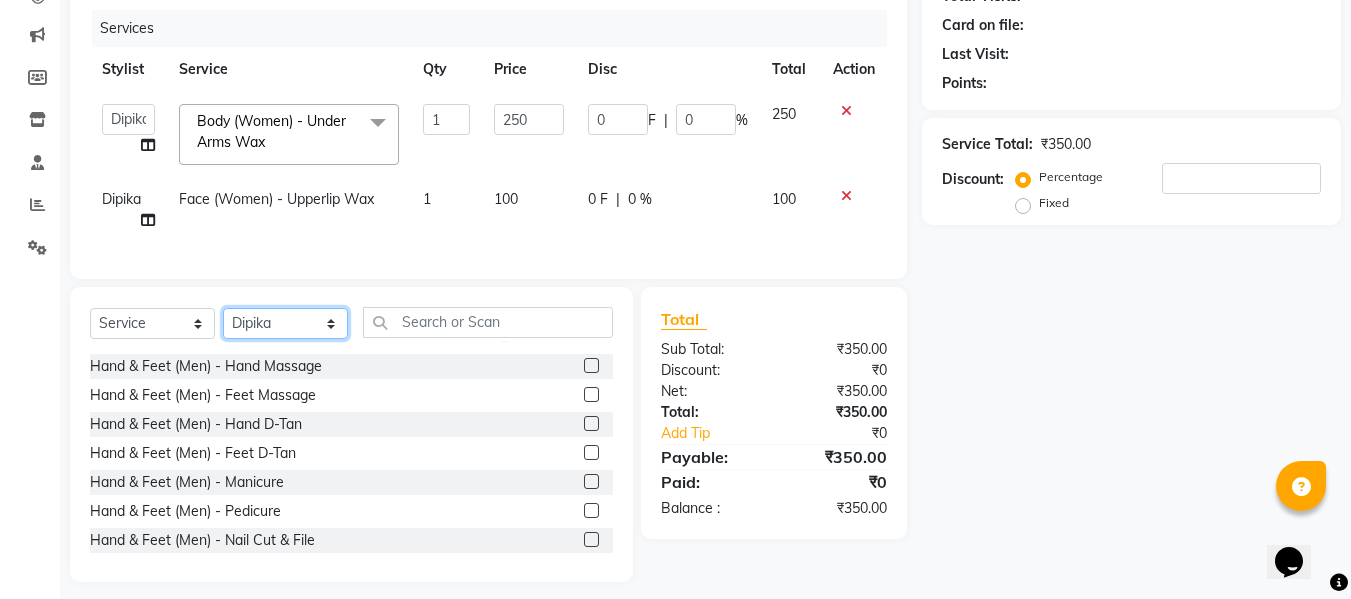 click on "Select Stylist [PERSON_NAME] [PERSON_NAME] Armaan  Dipika [PERSON_NAME] [PERSON_NAME] [PERSON_NAME] [PERSON_NAME] Nikhil [PERSON_NAME] [PERSON_NAME]  Twinkle Gupta" 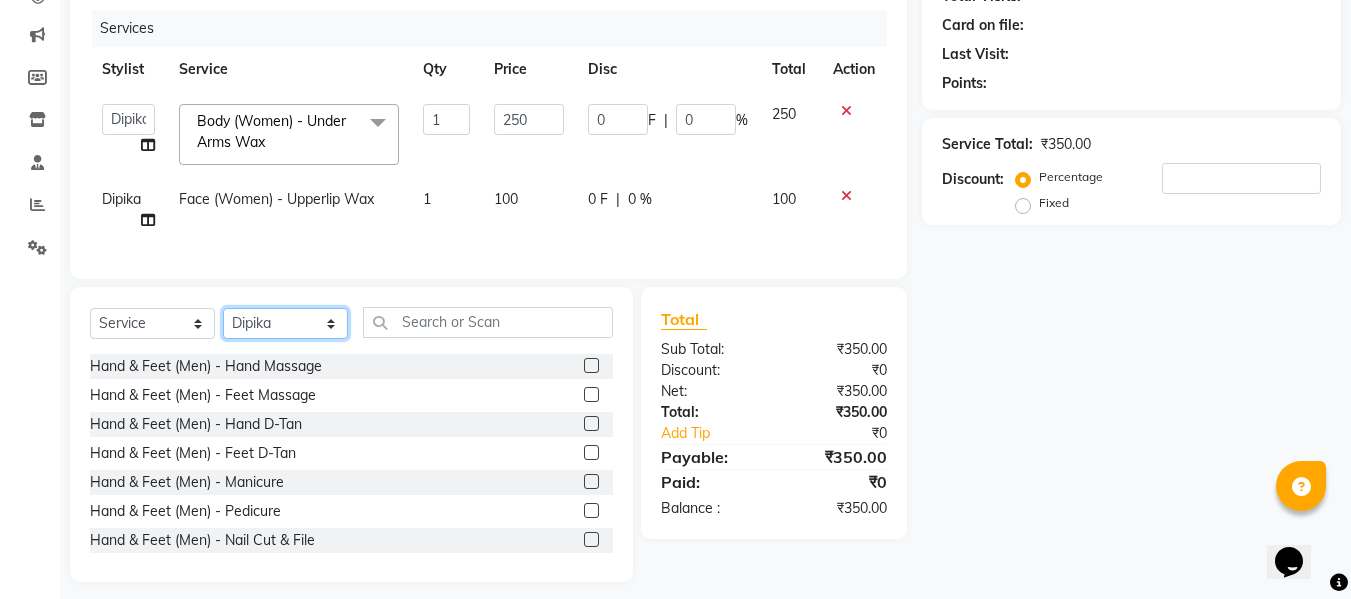 click on "Select Stylist [PERSON_NAME] [PERSON_NAME] Armaan  Dipika [PERSON_NAME] [PERSON_NAME] [PERSON_NAME] [PERSON_NAME] Nikhil [PERSON_NAME] [PERSON_NAME]  Twinkle Gupta" 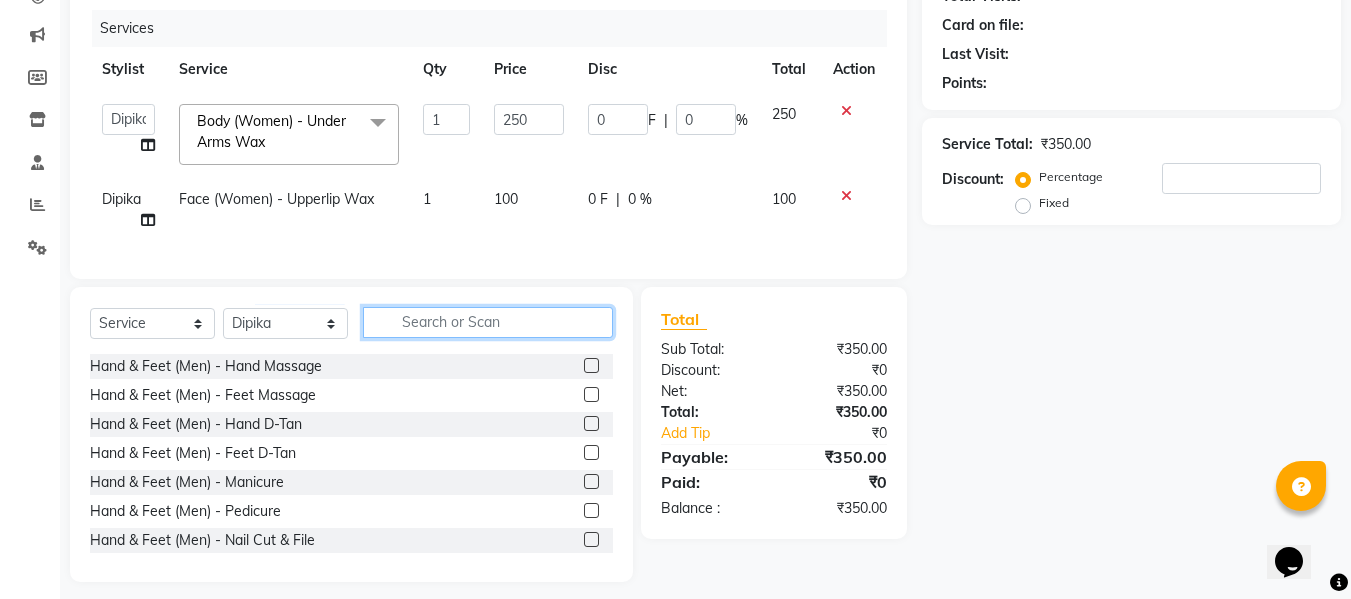 click 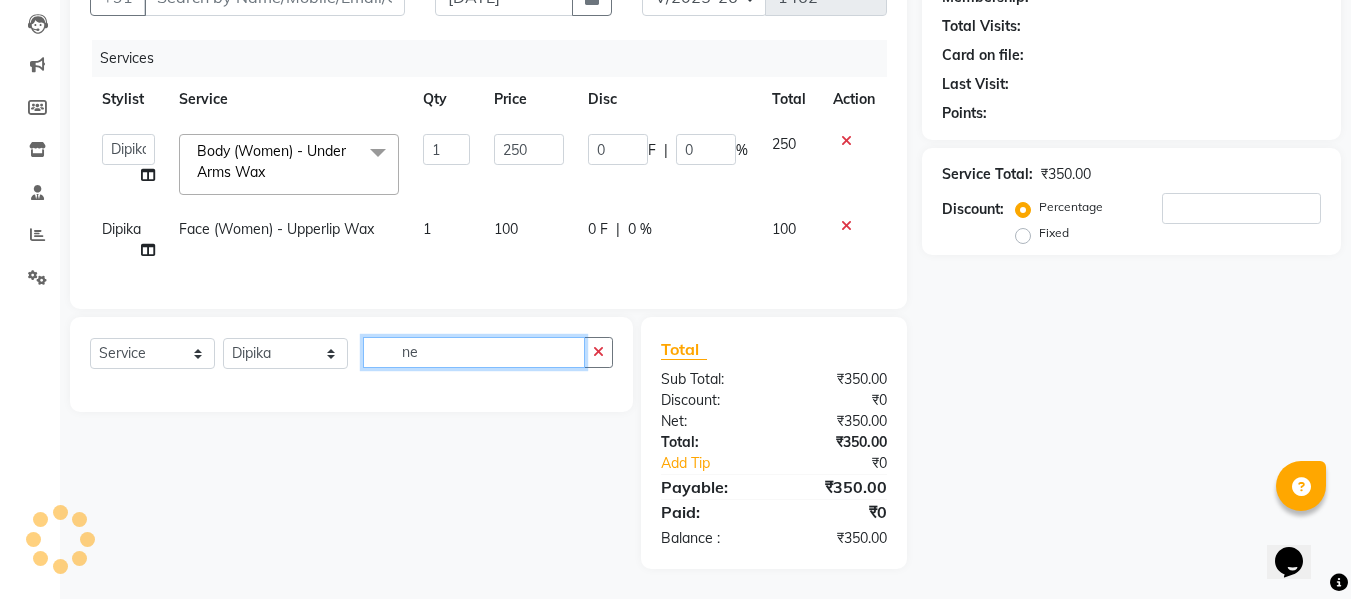 scroll, scrollTop: 238, scrollLeft: 0, axis: vertical 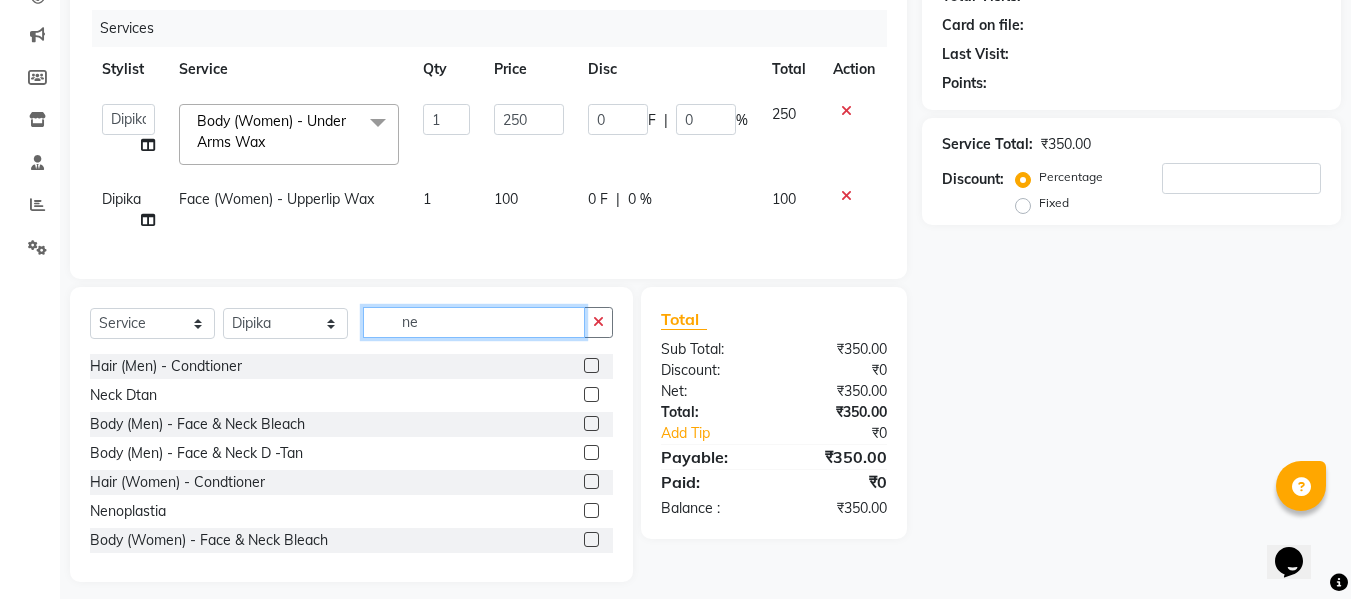 type on "n" 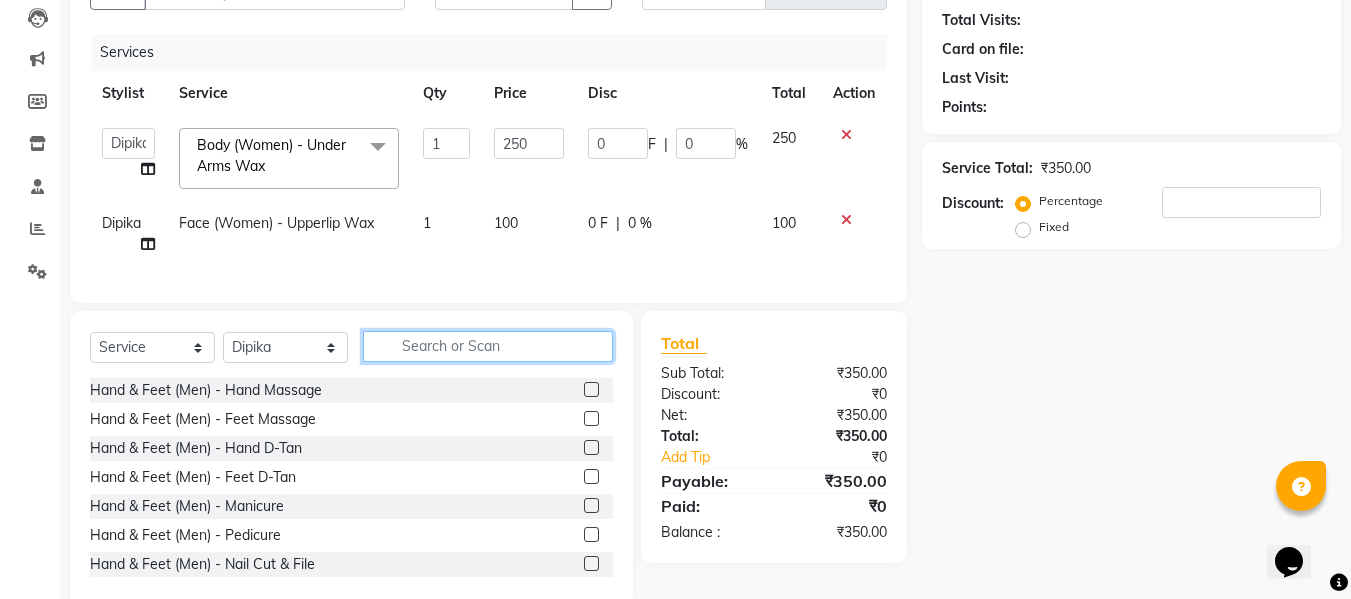 scroll, scrollTop: 213, scrollLeft: 0, axis: vertical 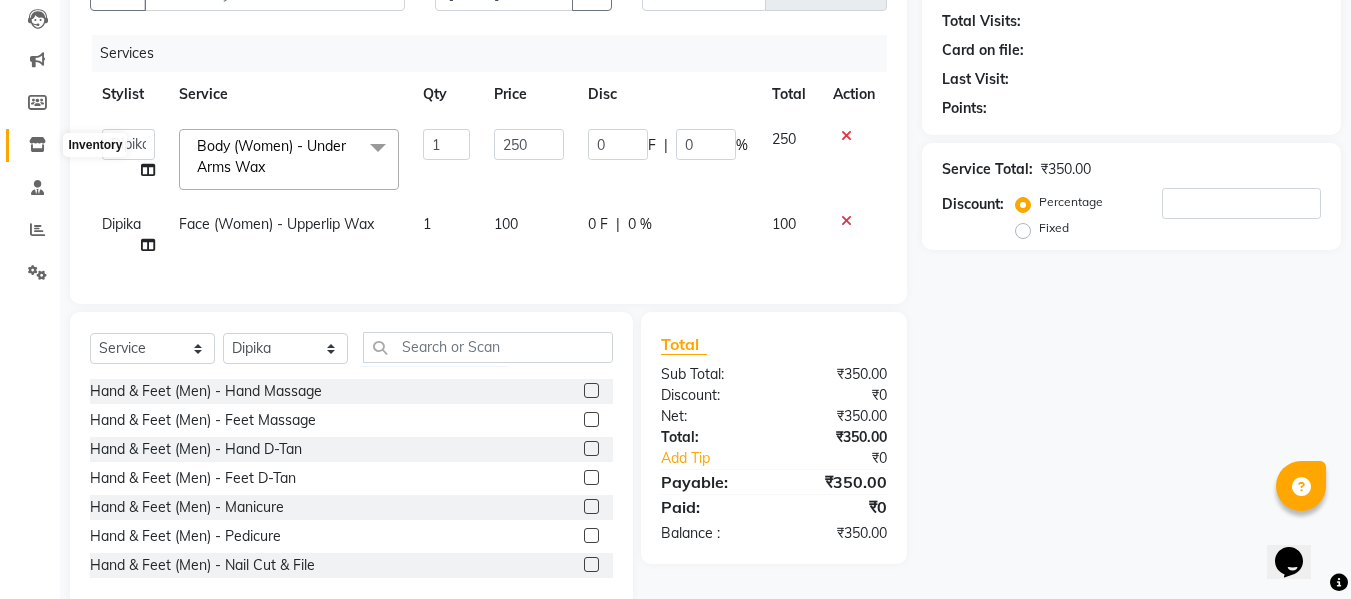 click 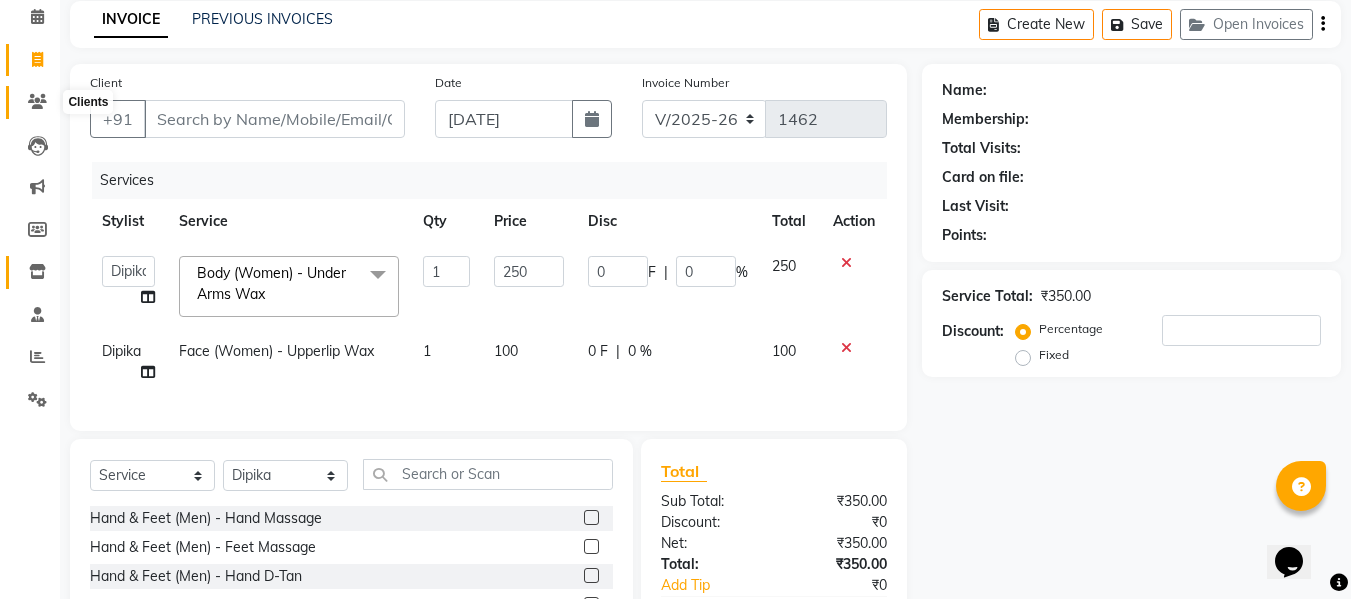 scroll, scrollTop: 85, scrollLeft: 0, axis: vertical 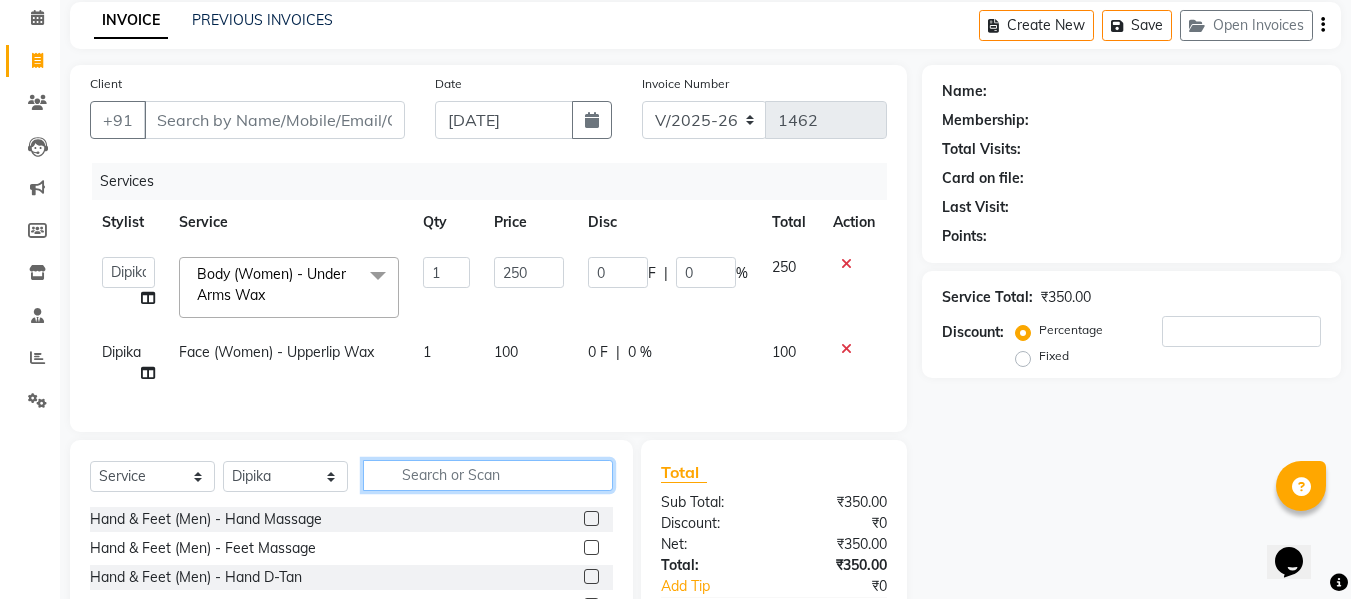 click 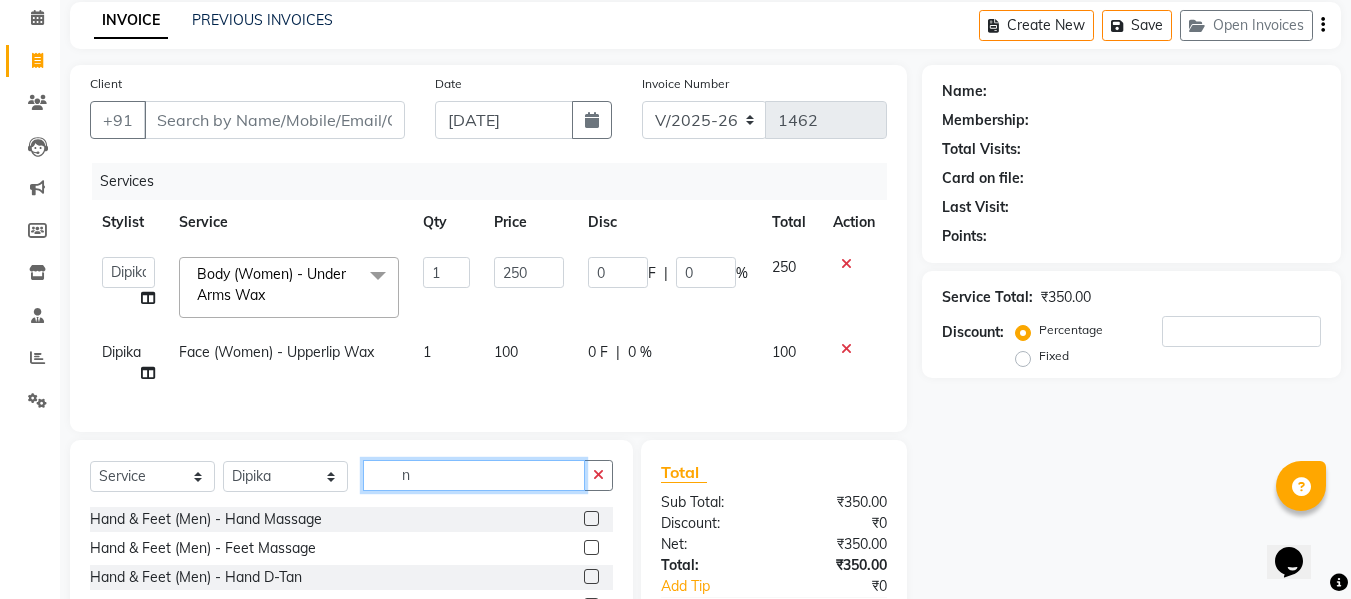 type on "n" 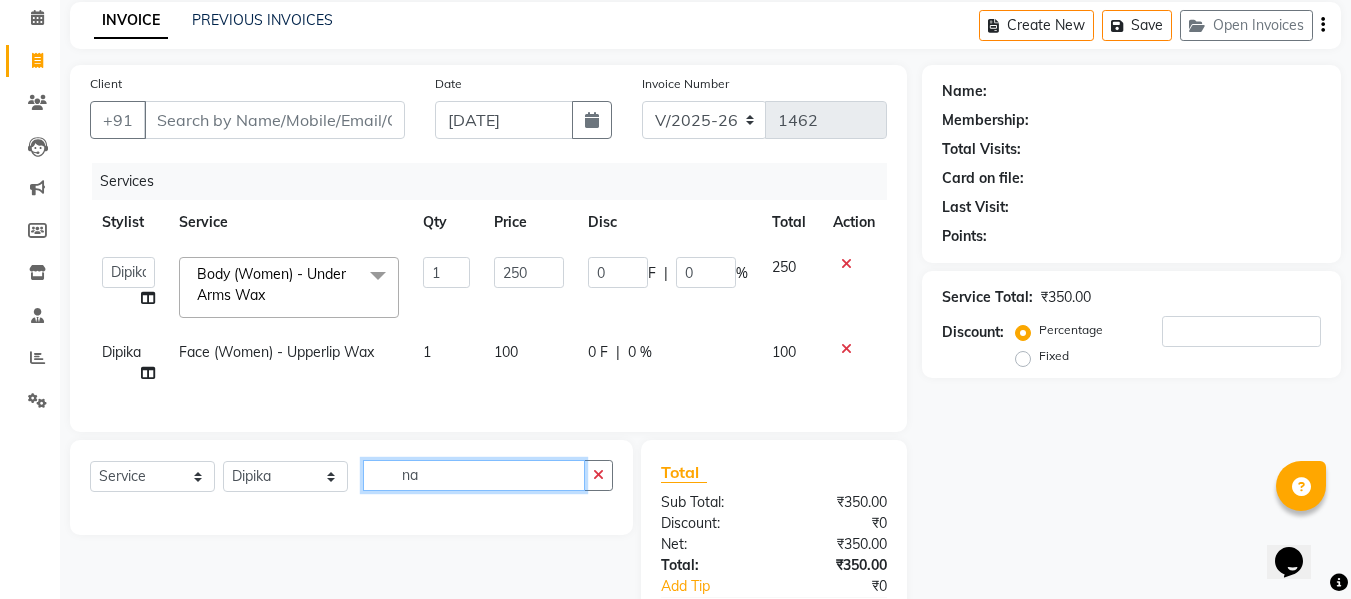 type on "n" 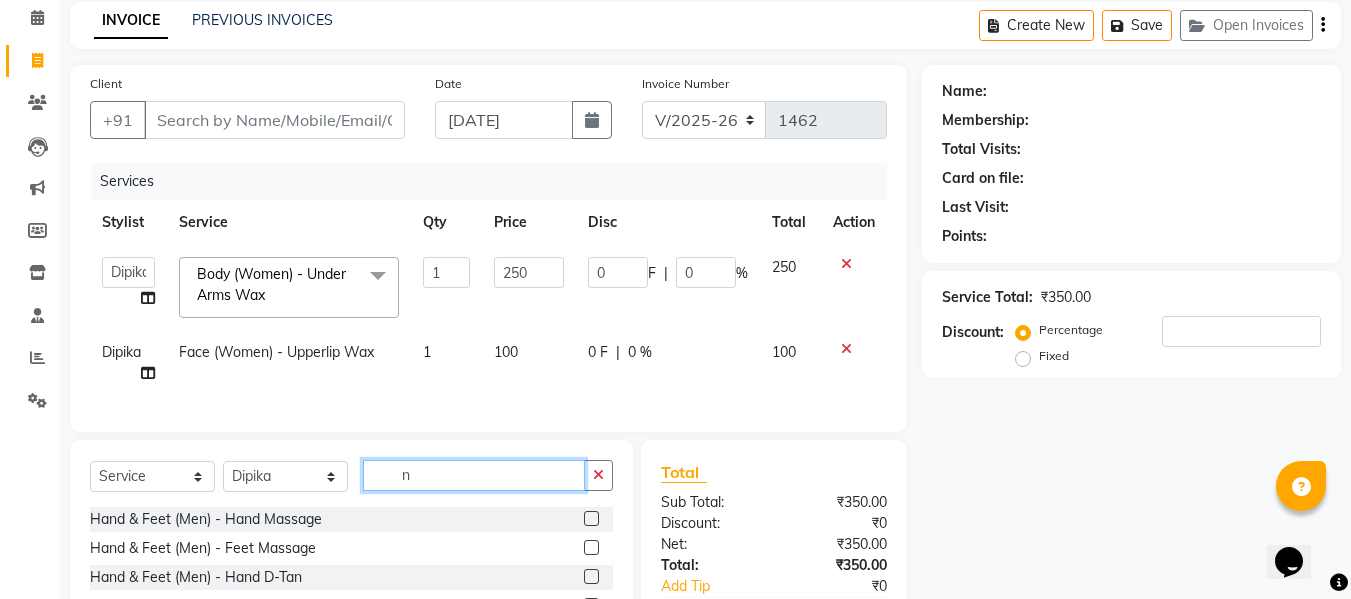 type 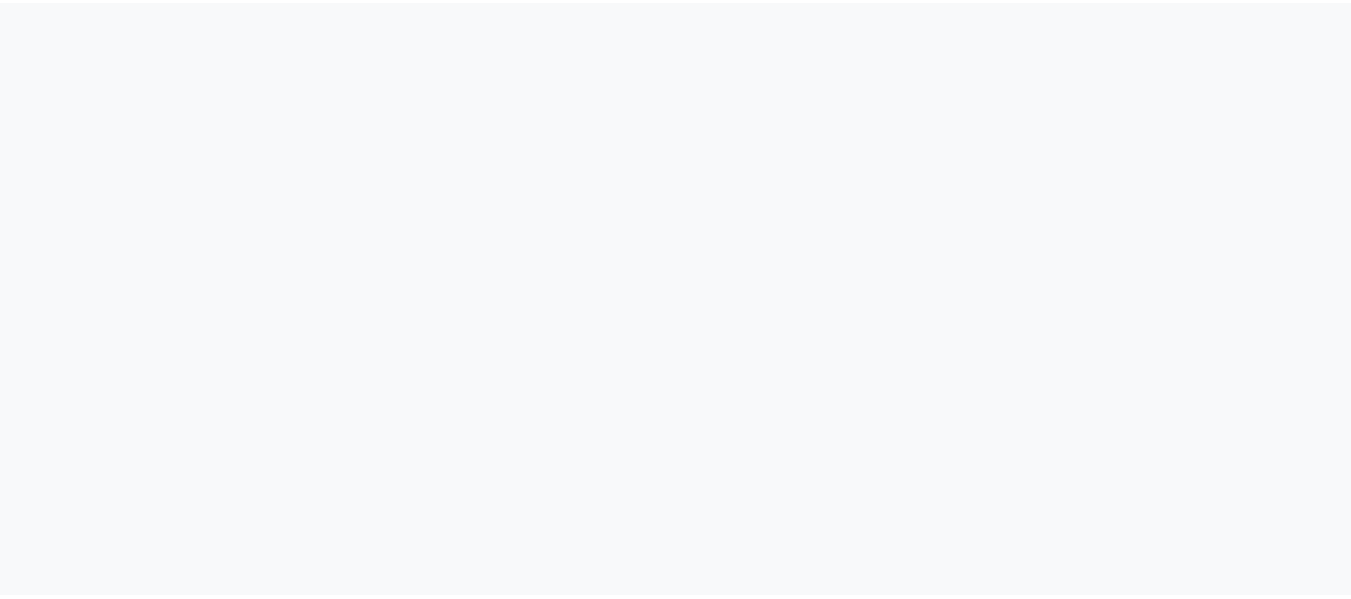 scroll, scrollTop: 0, scrollLeft: 0, axis: both 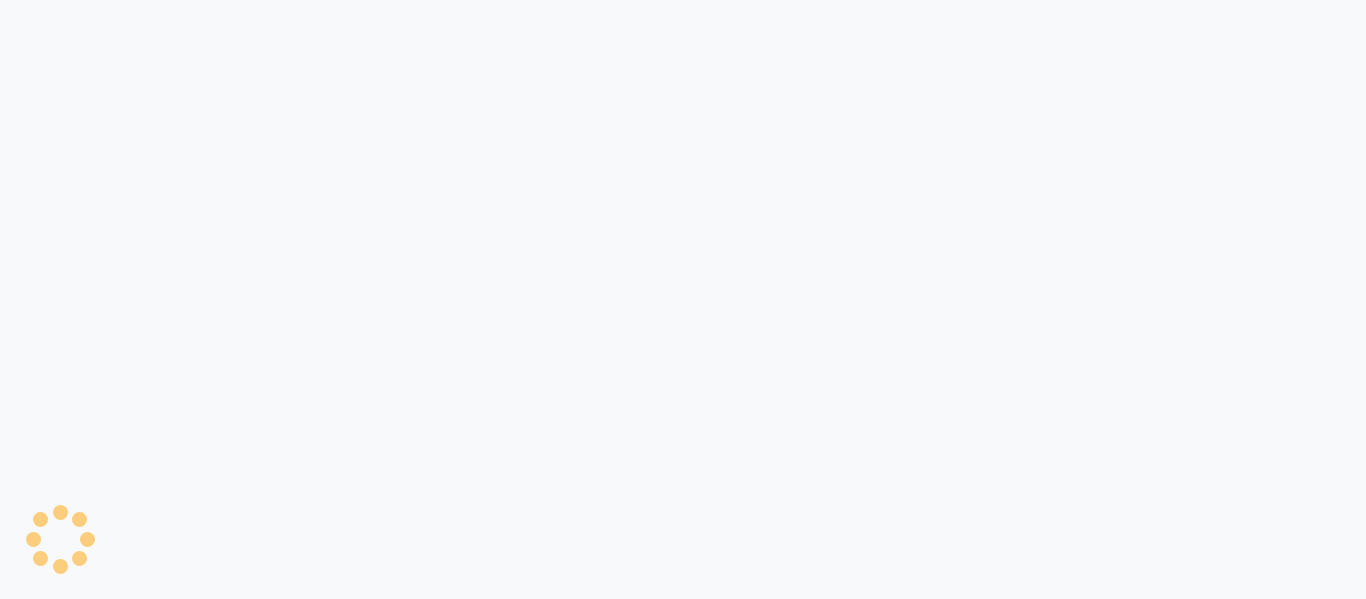 select on "service" 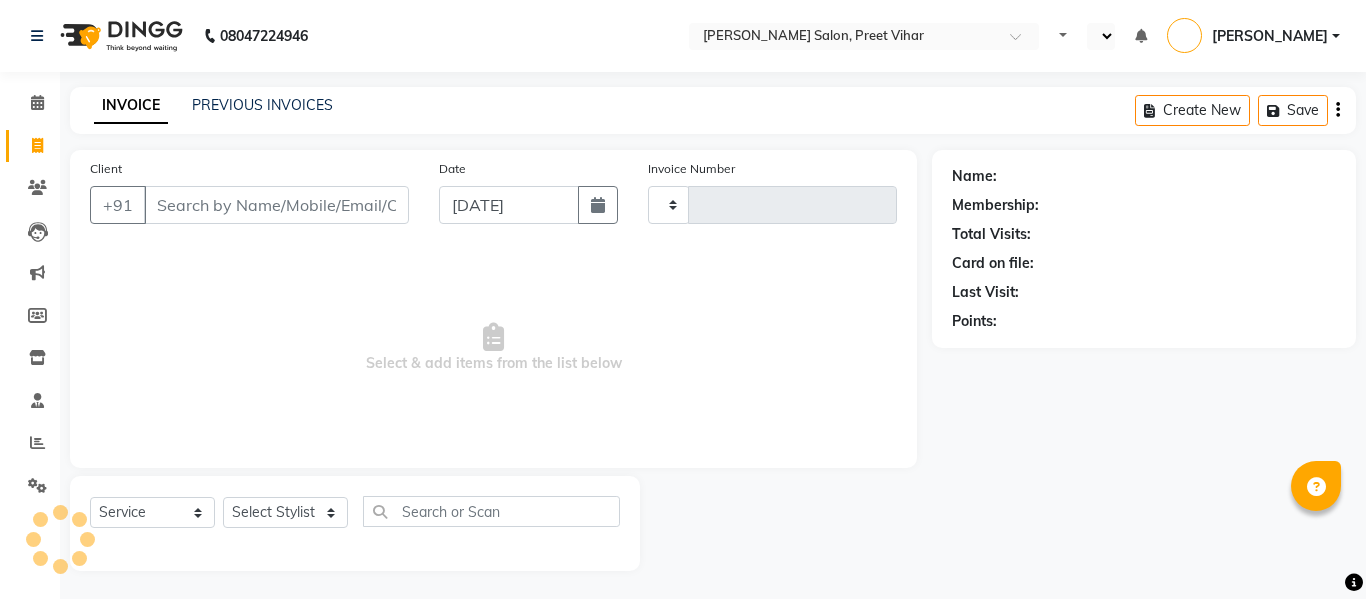 type on "1462" 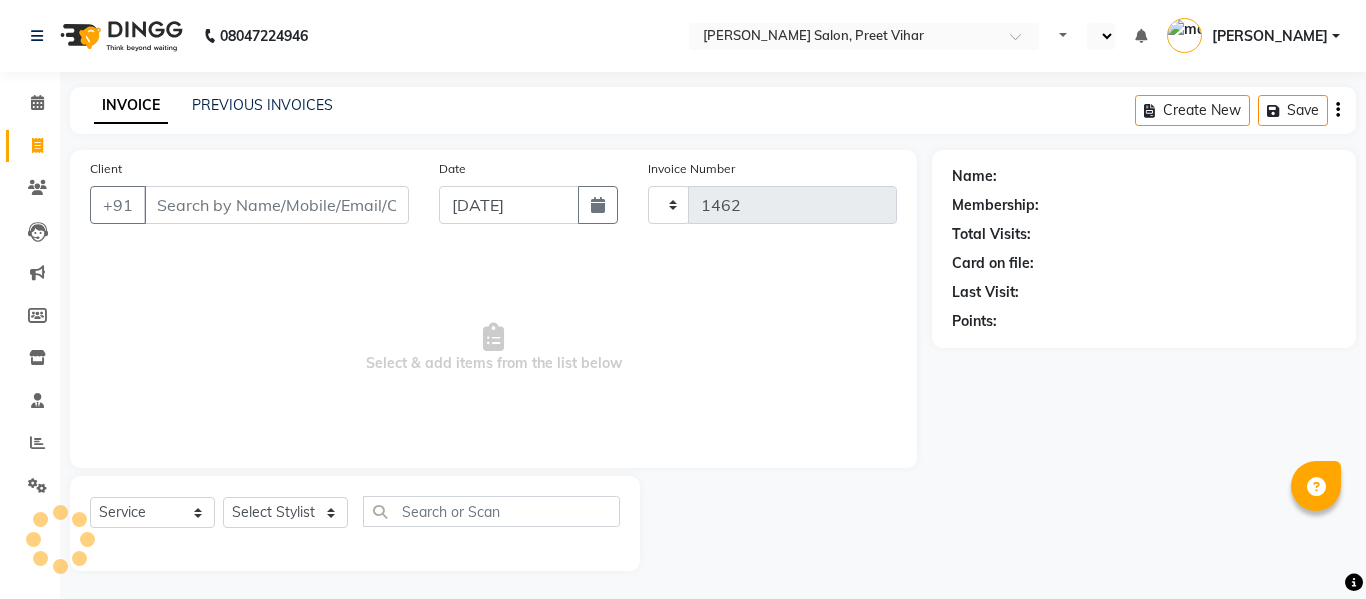 select on "en" 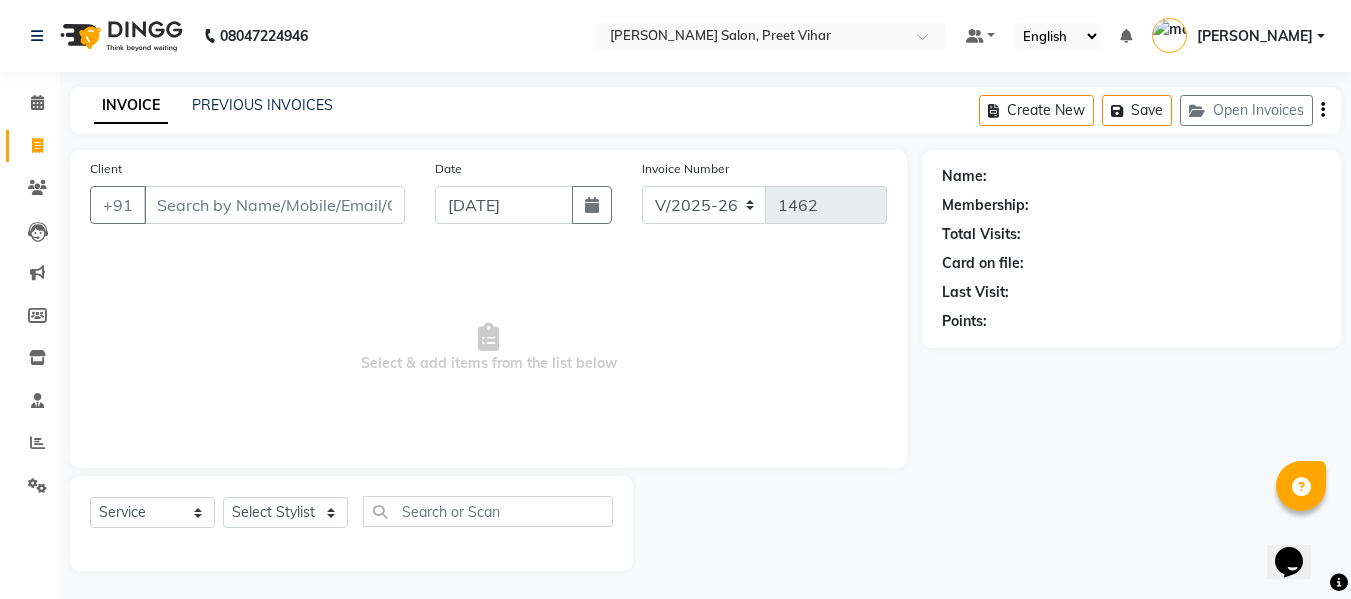 scroll, scrollTop: 0, scrollLeft: 0, axis: both 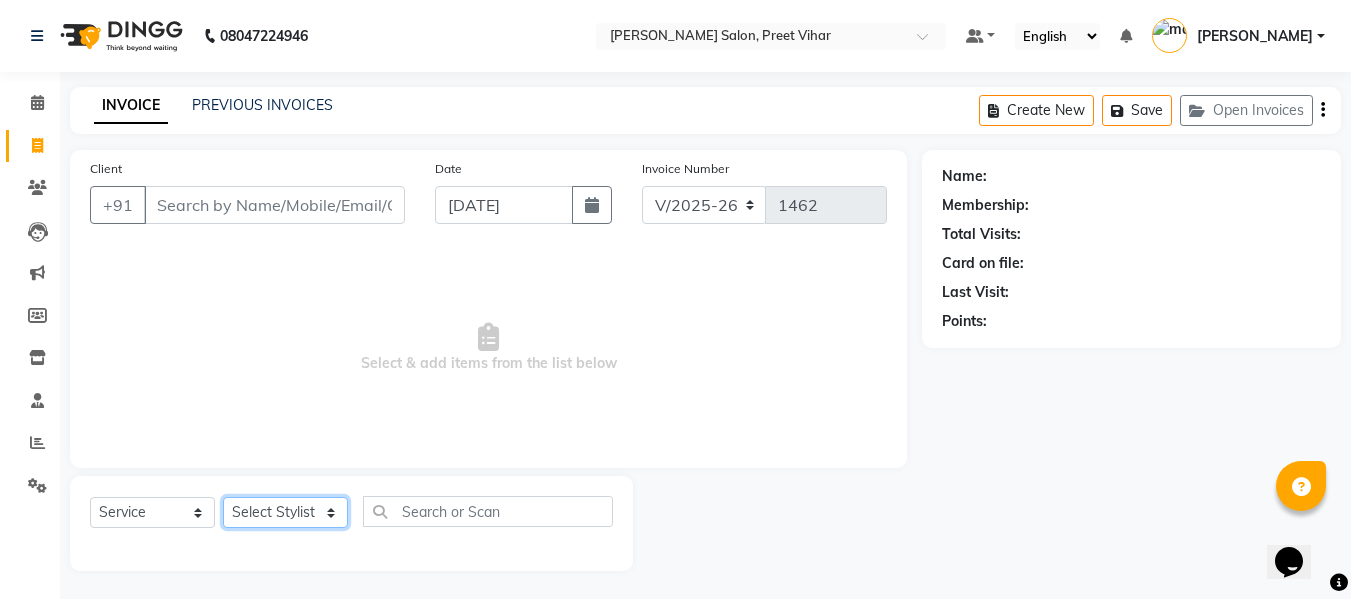 click on "Select Stylist [PERSON_NAME] [PERSON_NAME] Armaan  Dipika [PERSON_NAME] [PERSON_NAME] [PERSON_NAME] [PERSON_NAME] Nikhil [PERSON_NAME] [PERSON_NAME]  Twinkle Gupta" 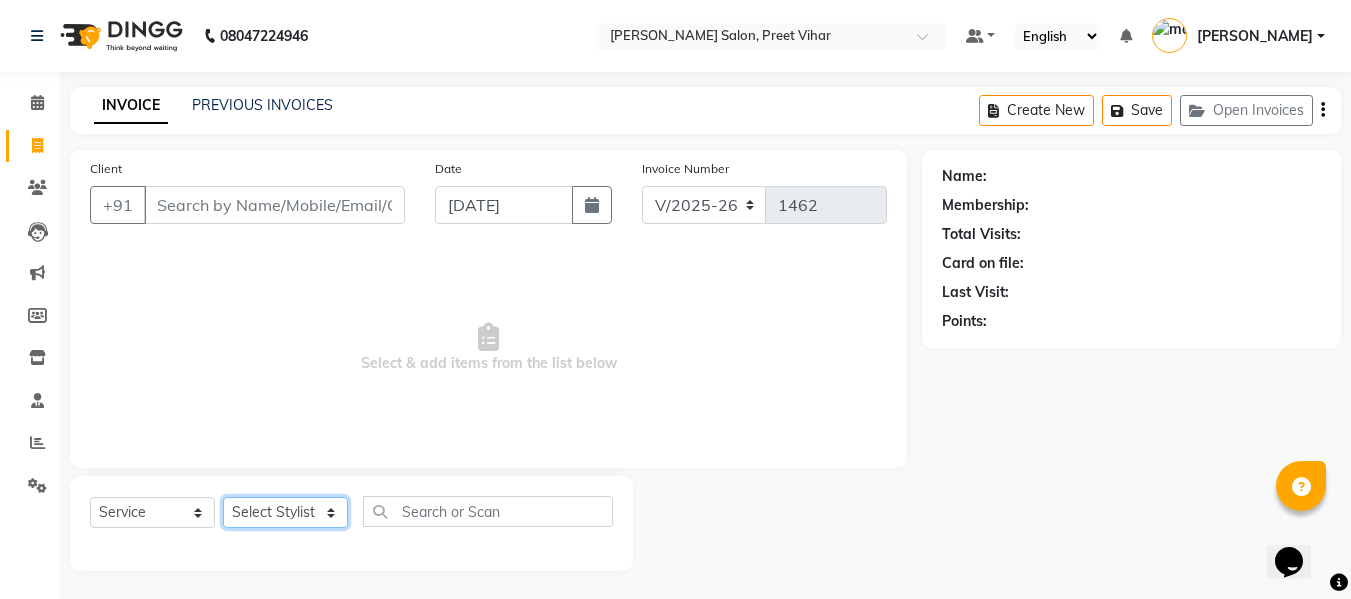 select on "49740" 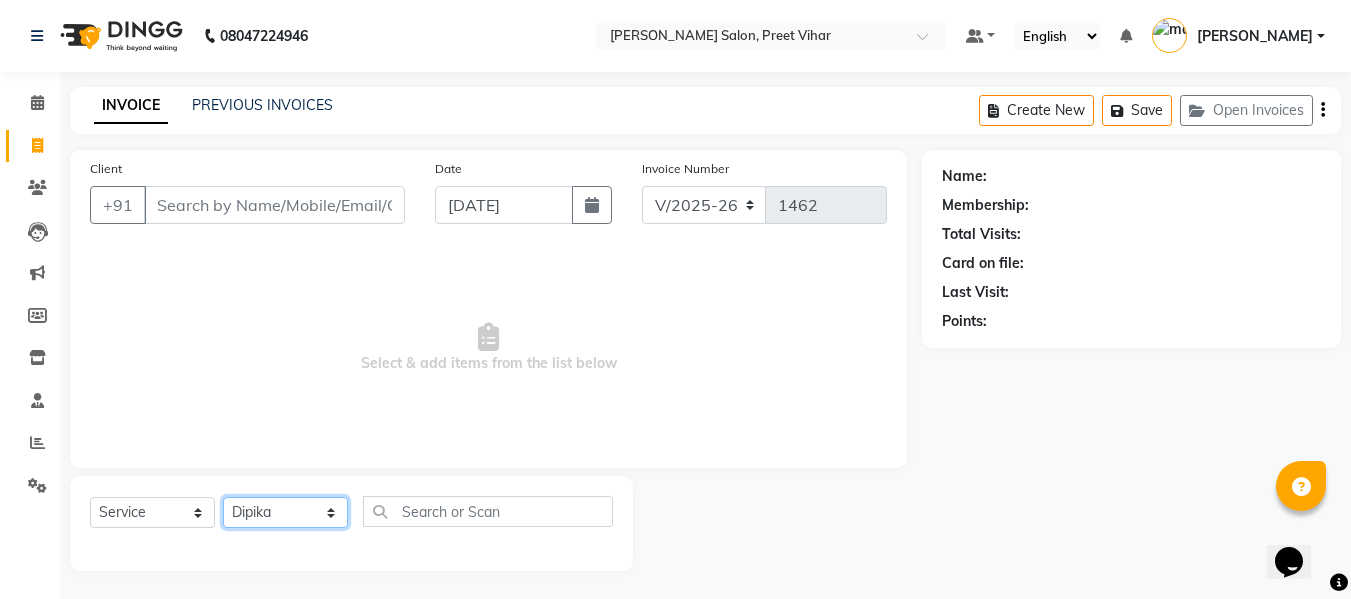 click on "Select Stylist [PERSON_NAME] [PERSON_NAME] Armaan  Dipika [PERSON_NAME] [PERSON_NAME] [PERSON_NAME] [PERSON_NAME] Nikhil [PERSON_NAME] [PERSON_NAME]  Twinkle Gupta" 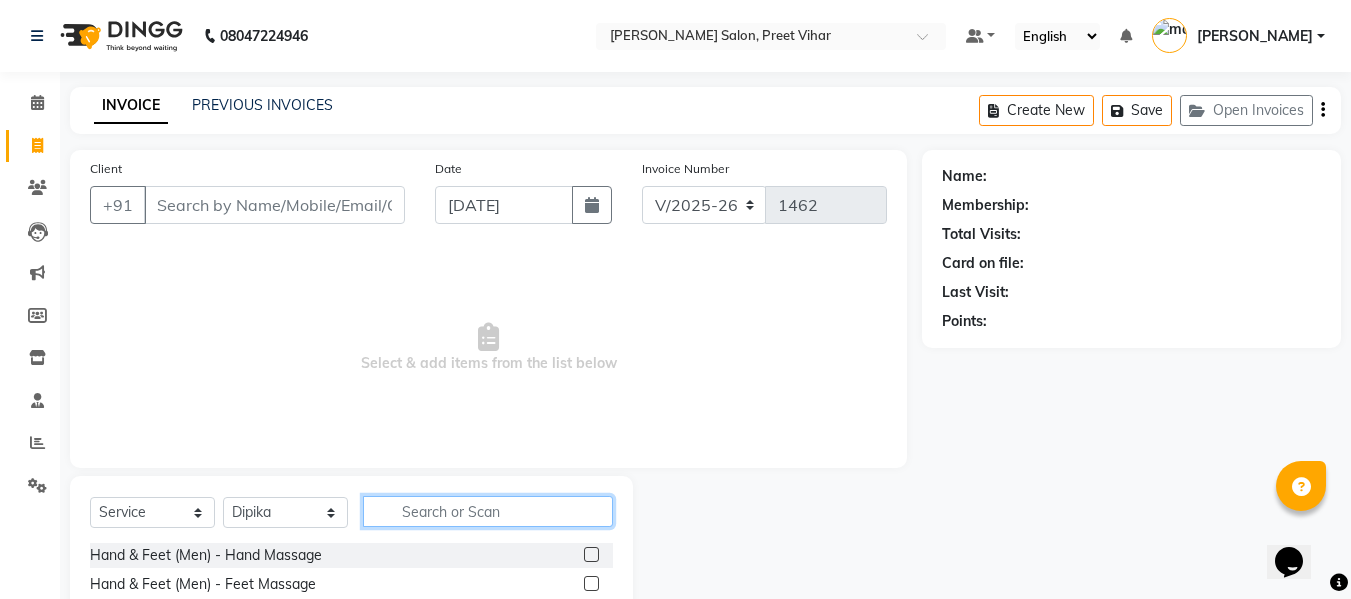 click 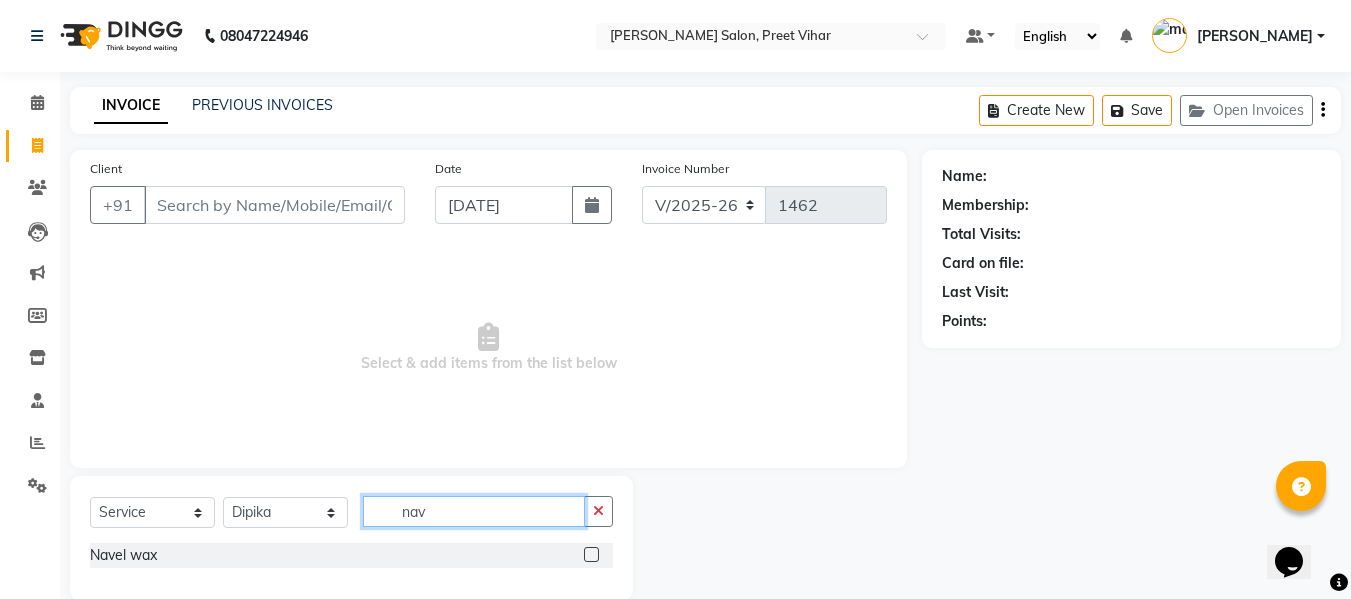 type on "nav" 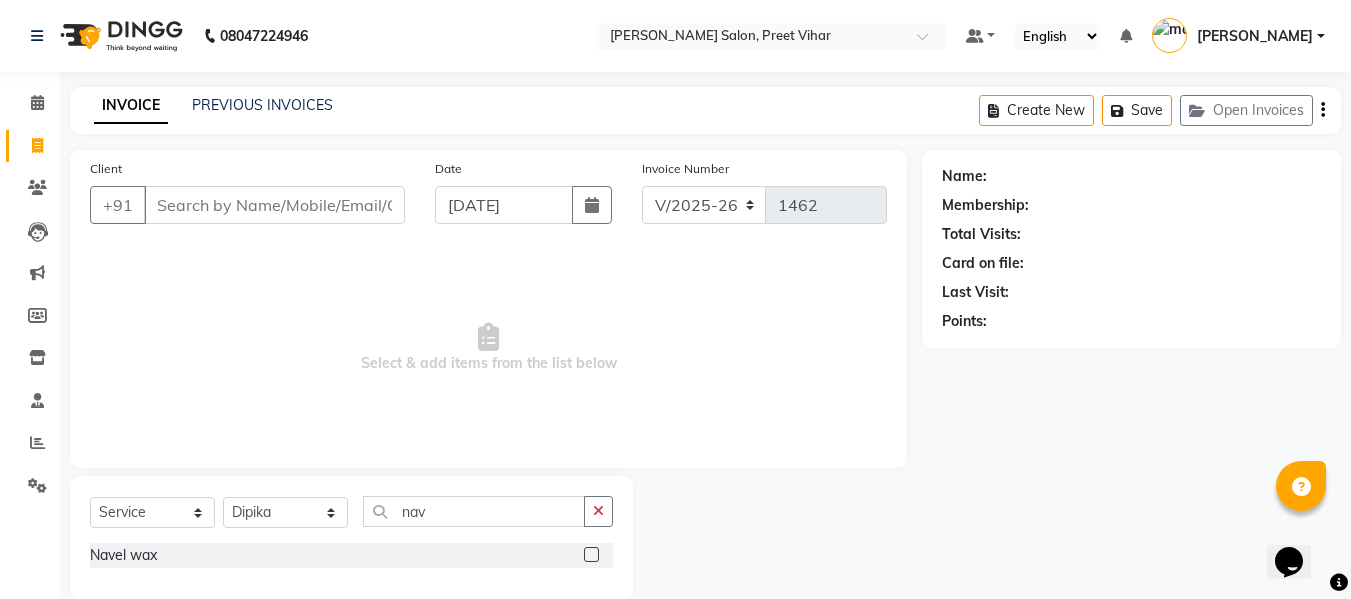 click 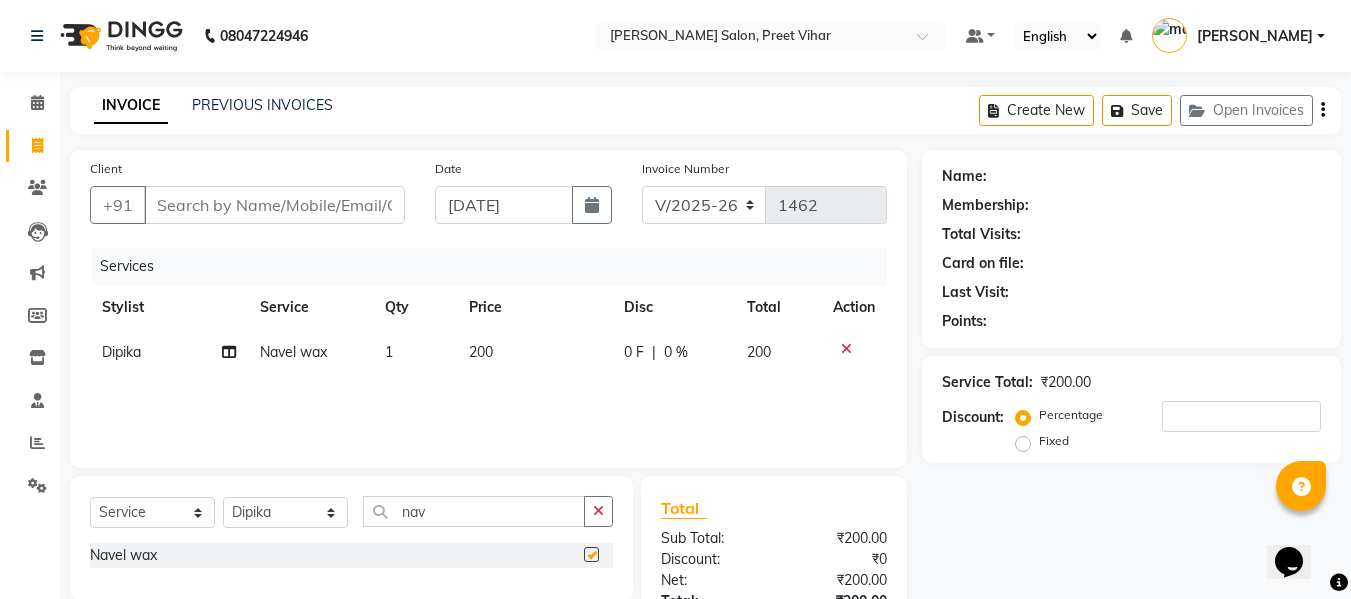 checkbox on "false" 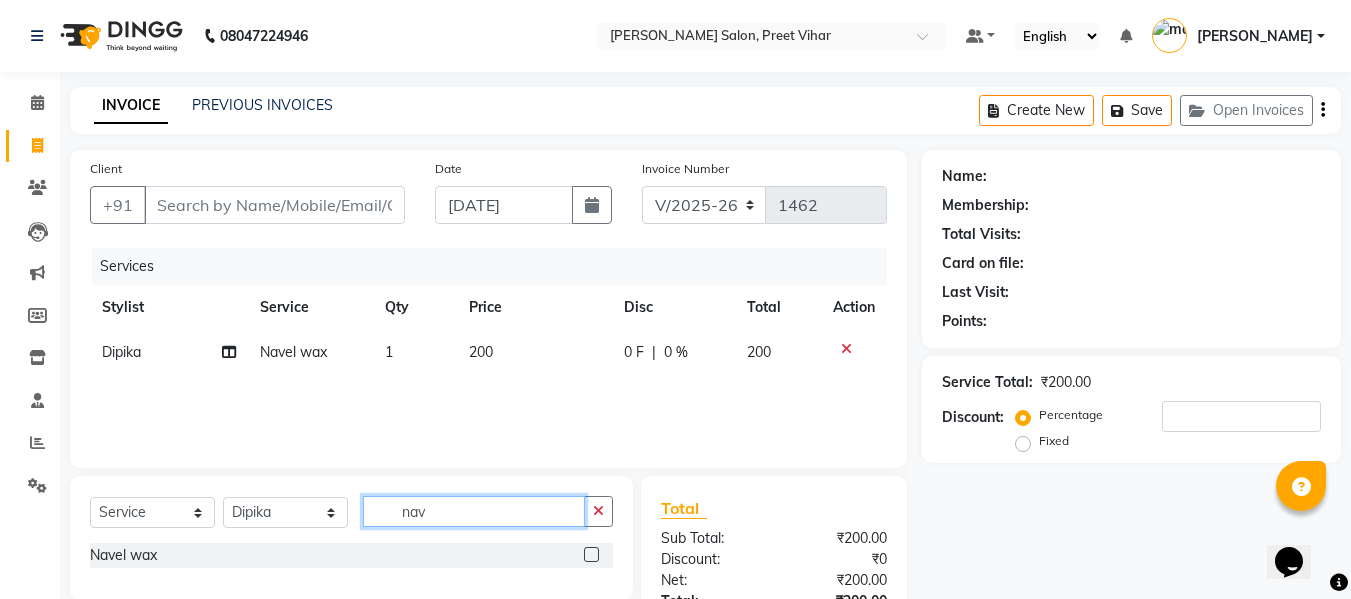 click on "nav" 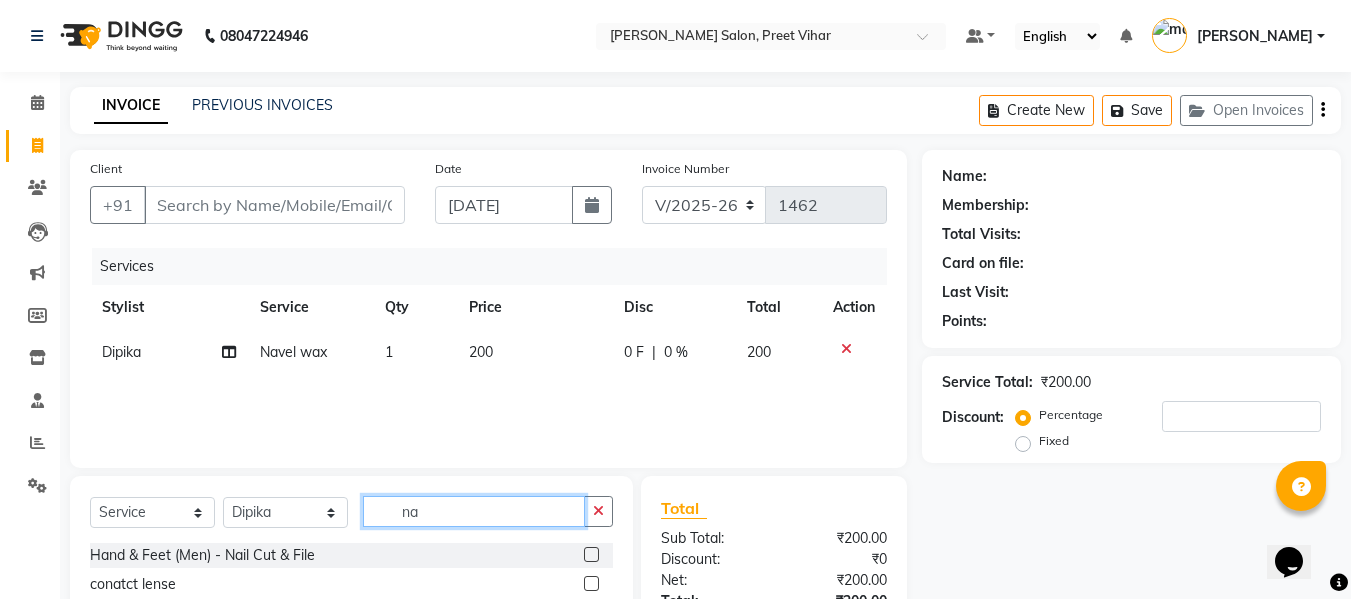 type on "n" 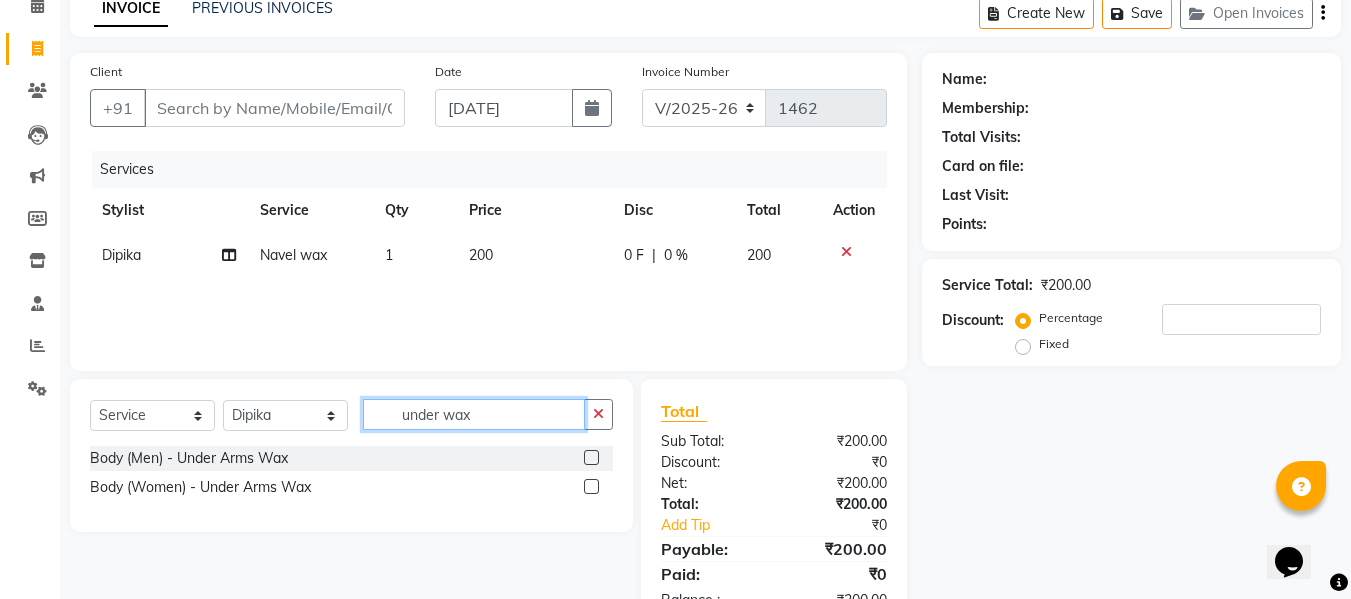 scroll, scrollTop: 98, scrollLeft: 0, axis: vertical 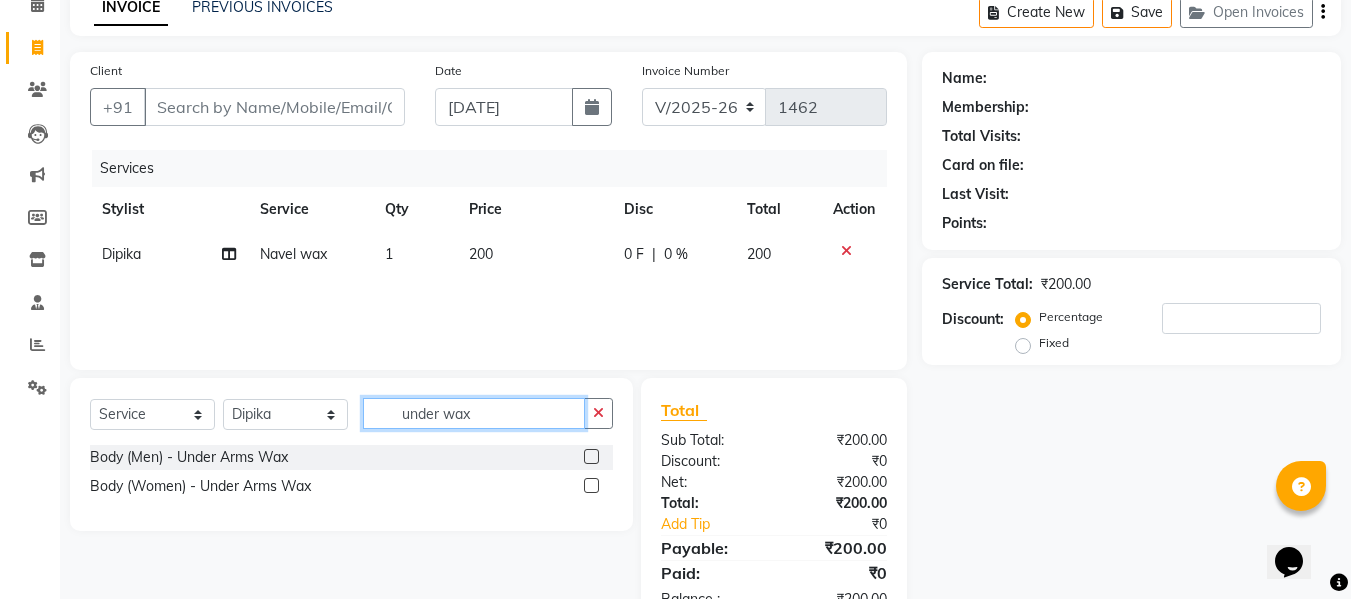 type on "under wax" 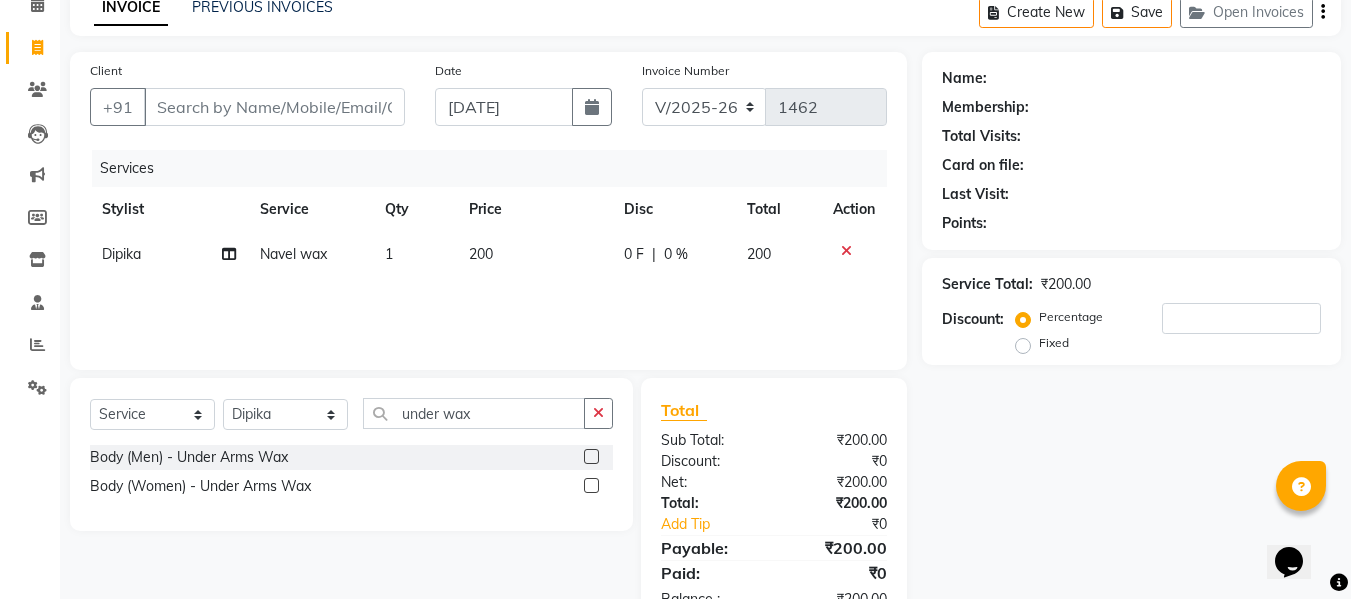 click 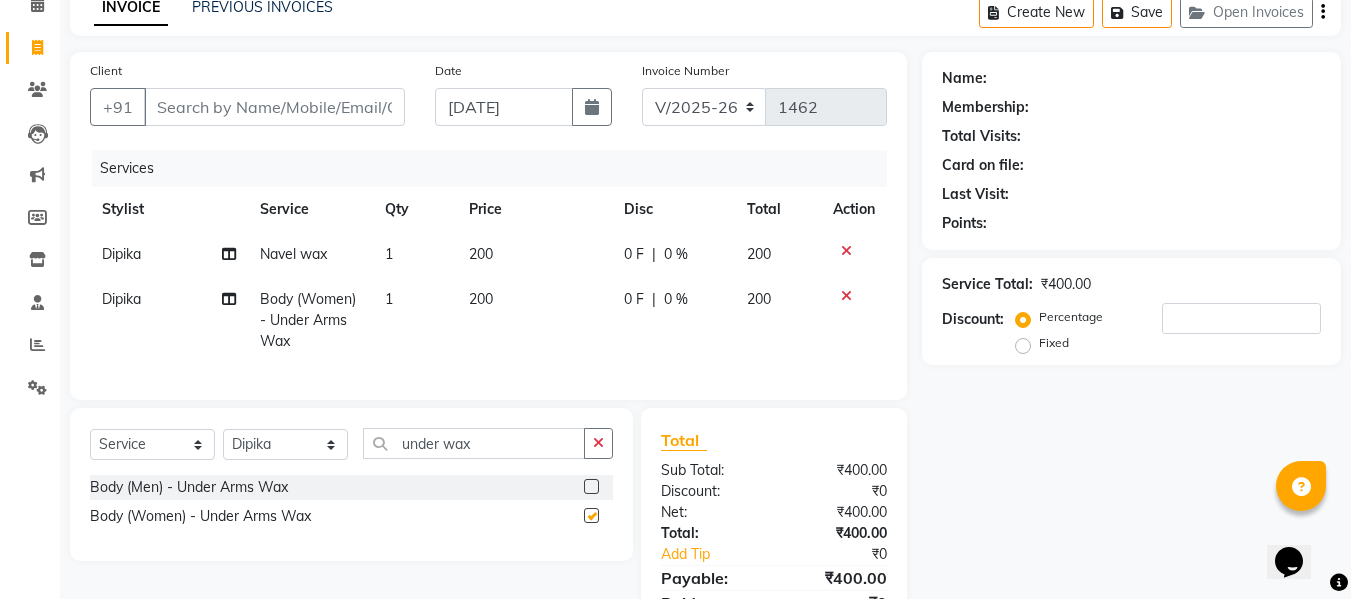 checkbox on "false" 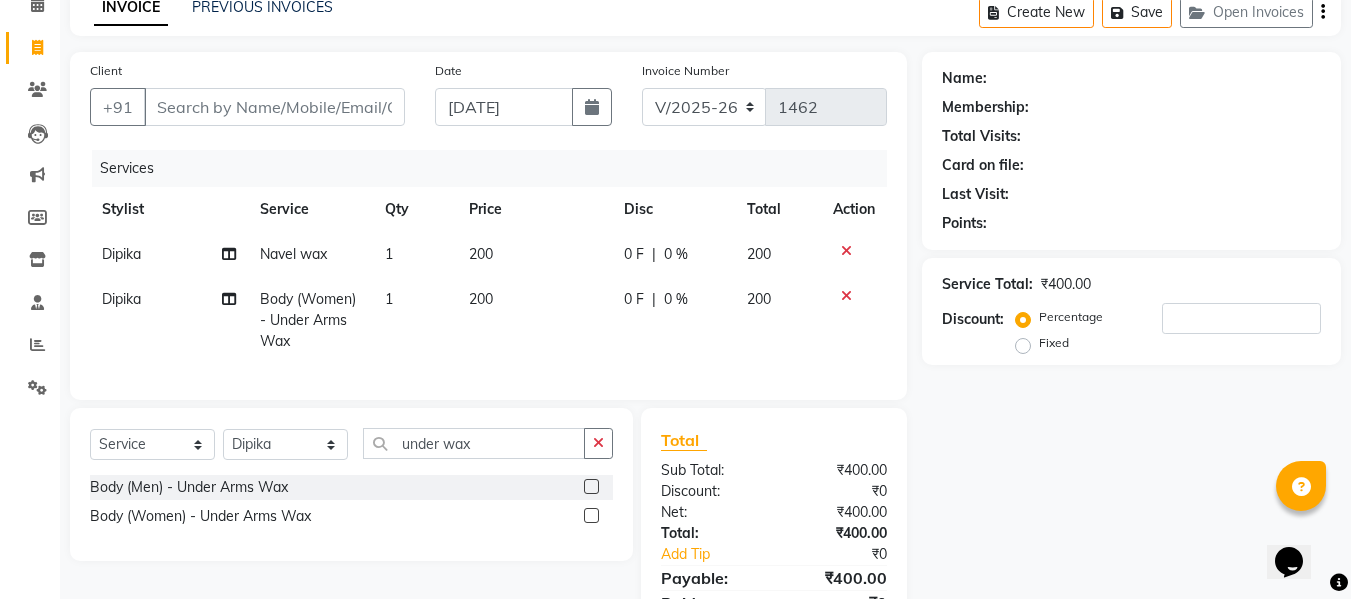 click on "200" 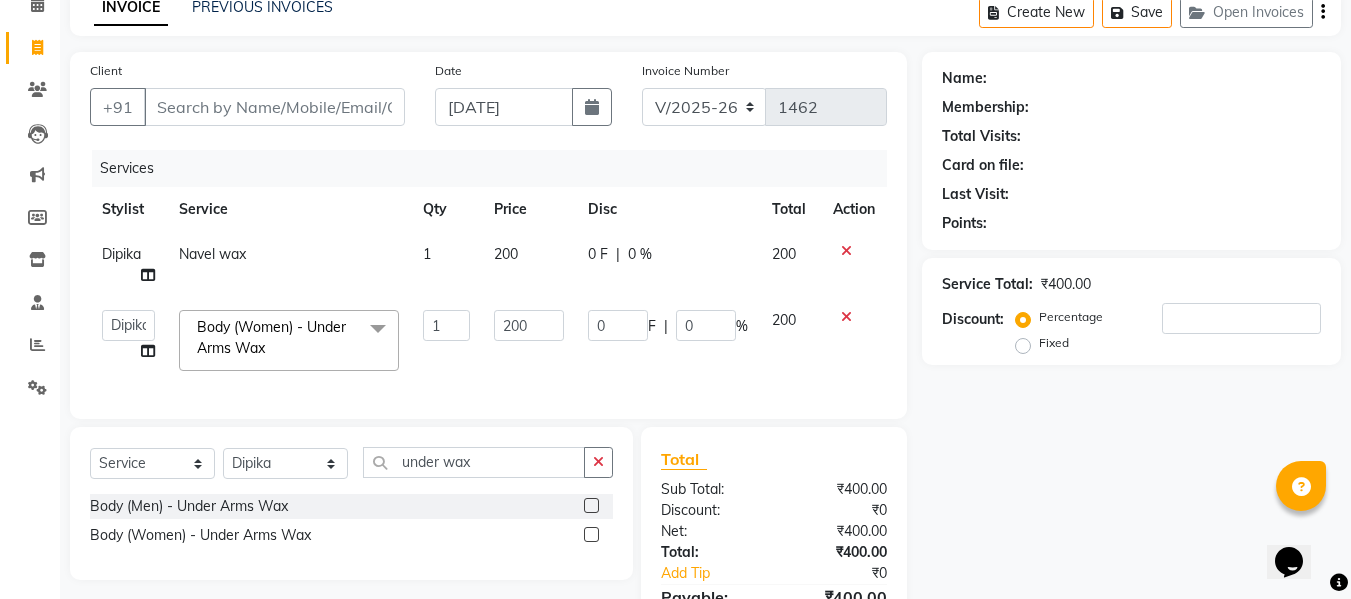 click on "200" 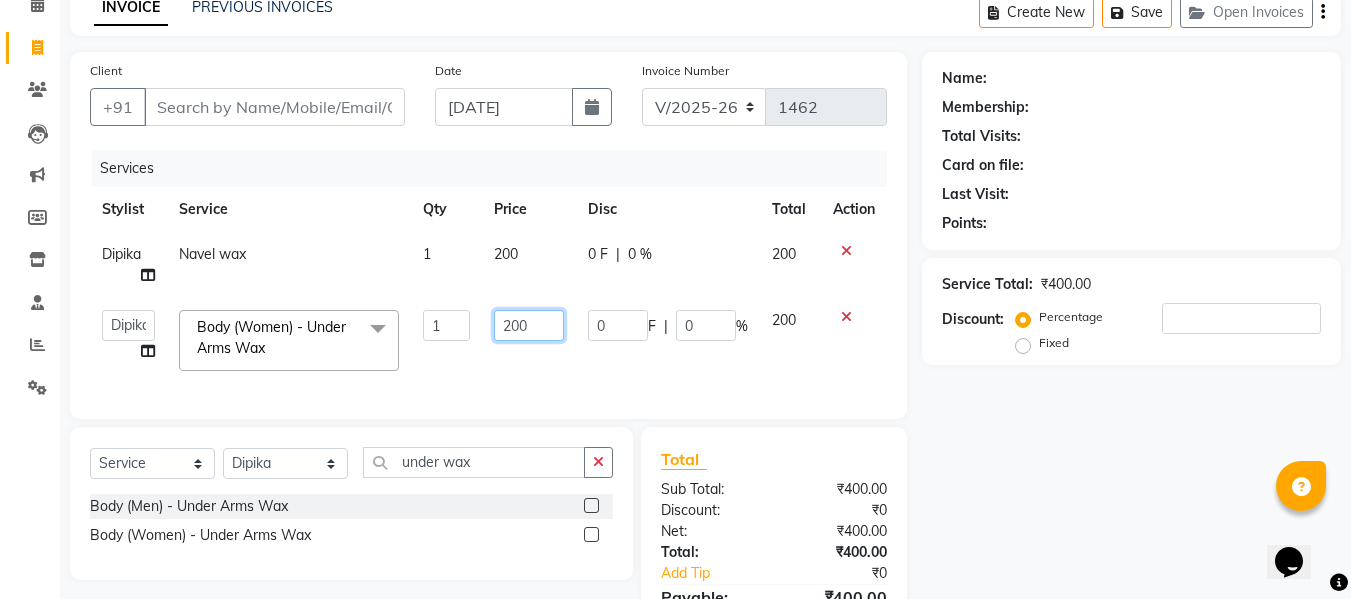 click on "200" 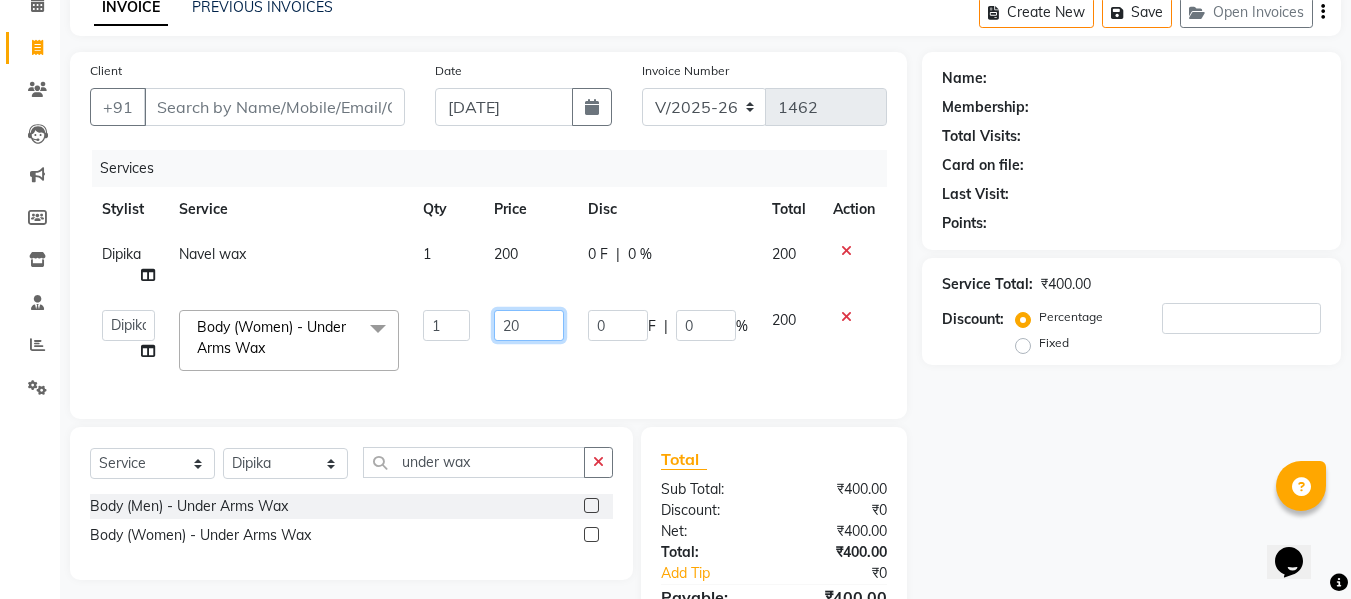 type on "2" 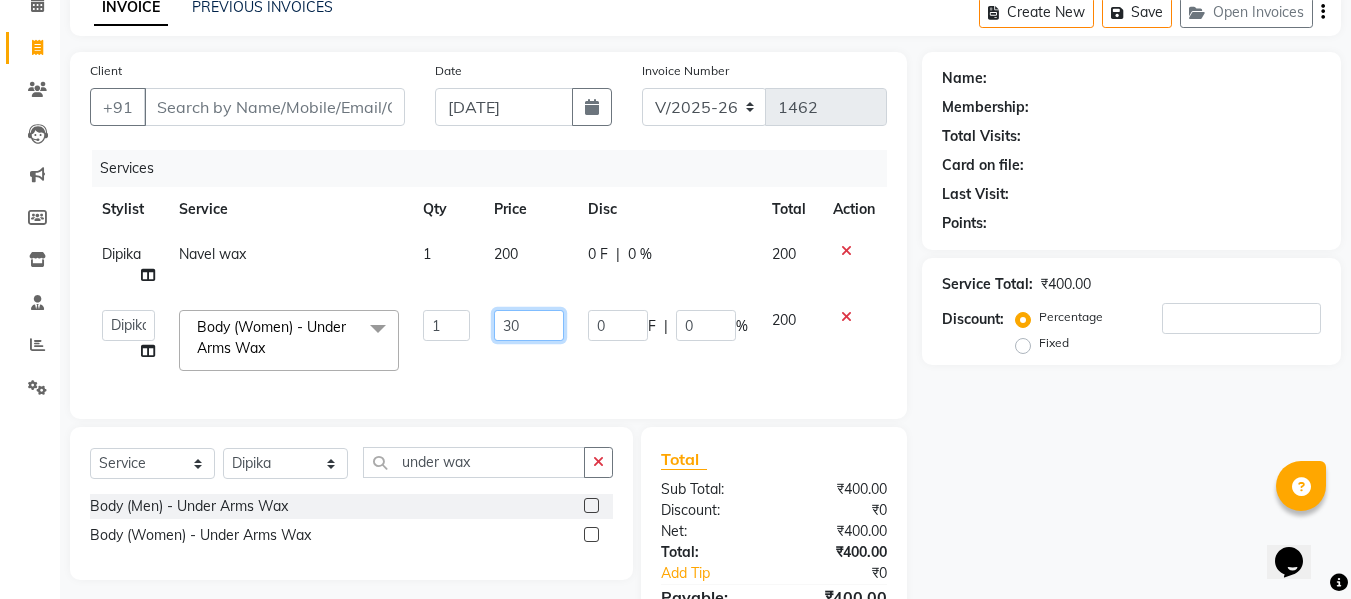 type on "300" 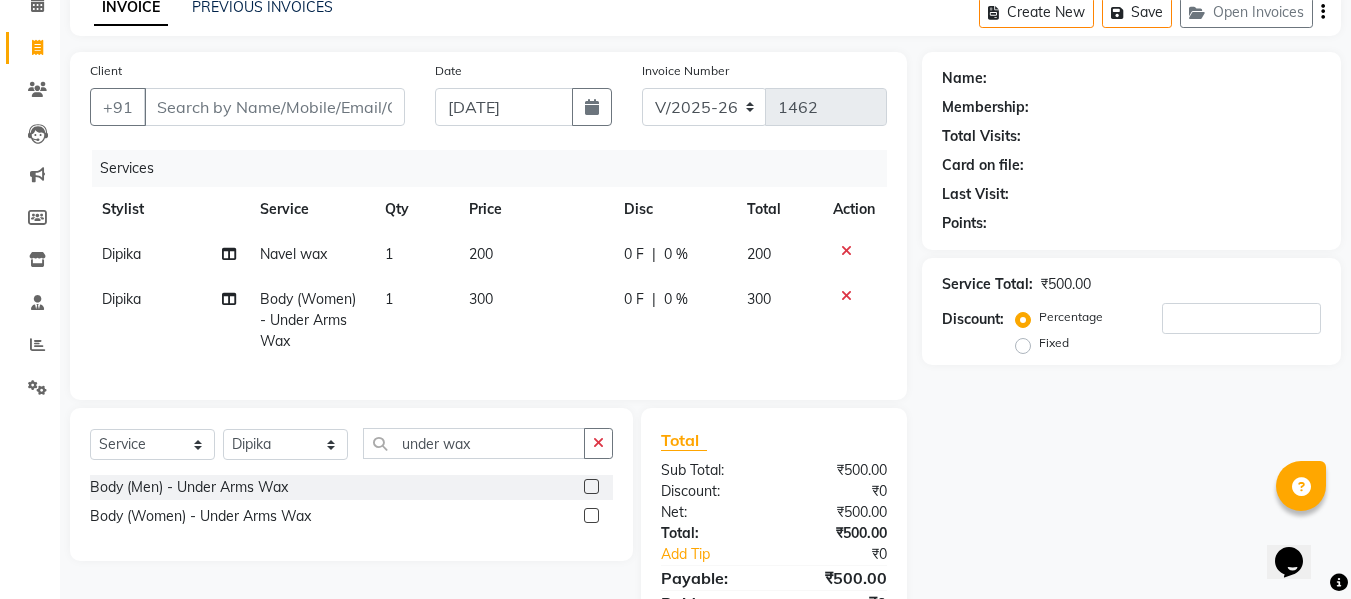 click on "Services Stylist Service Qty Price Disc Total Action Dipika Navel wax 1 200 0 F | 0 % 200 Dipika Body (Women) - Under Arms Wax 1 300 0 F | 0 % 300" 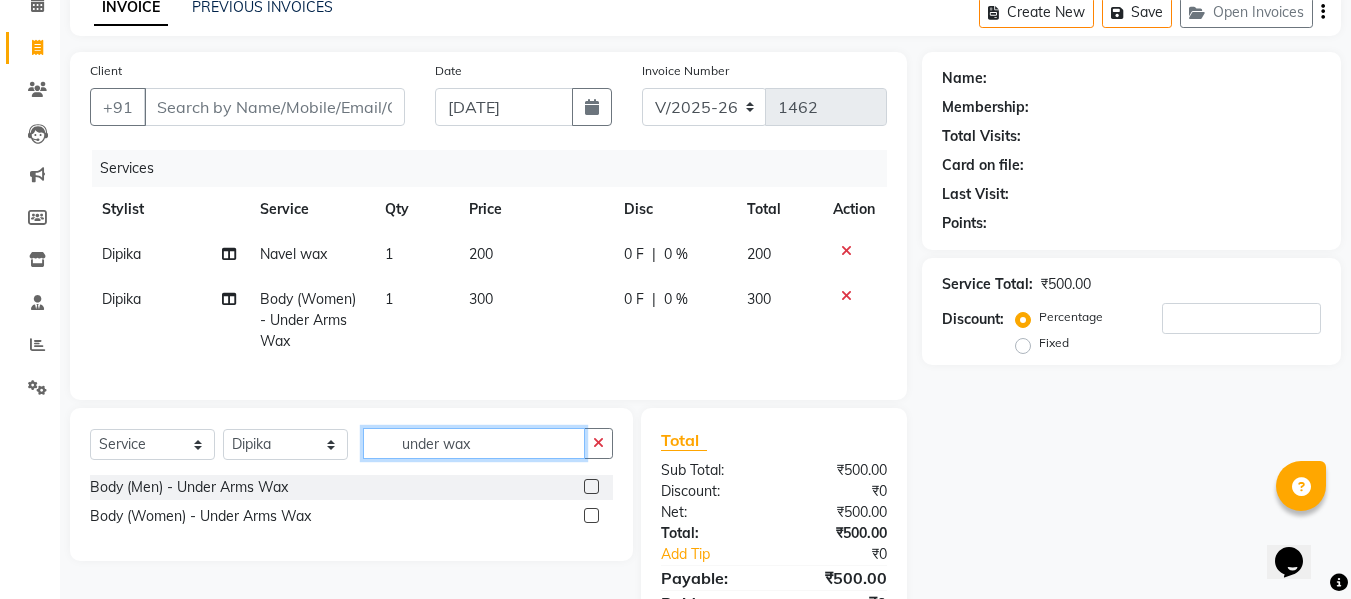 click on "under wax" 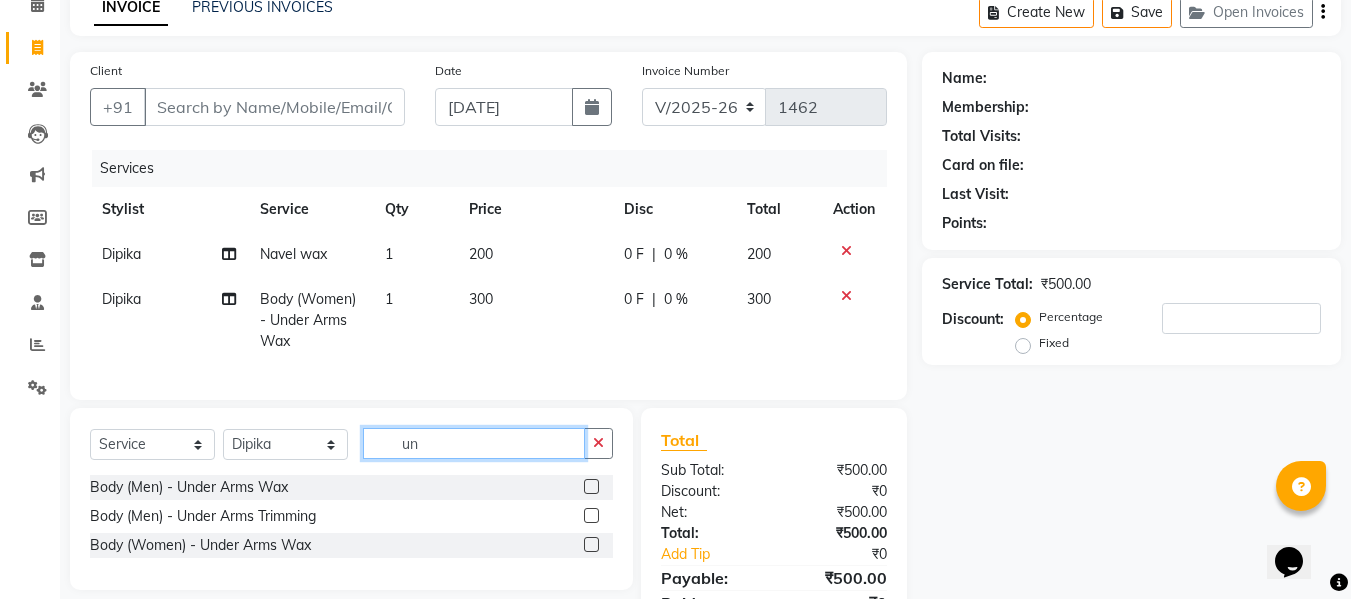 type on "u" 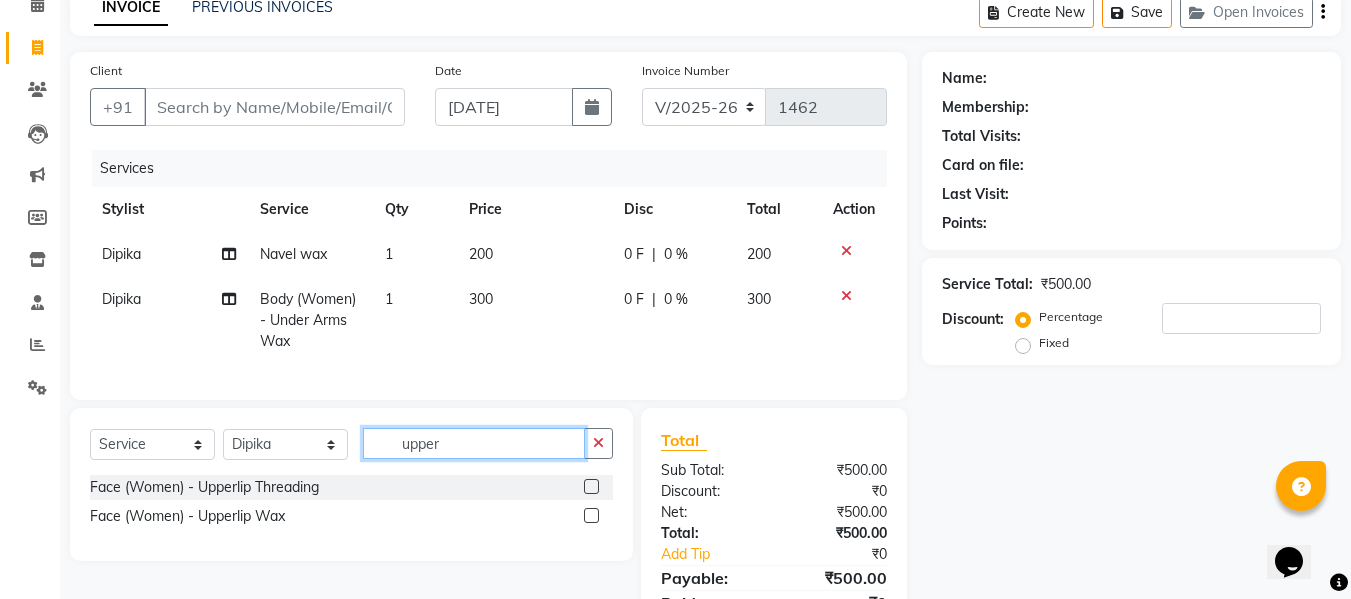 type on "upper" 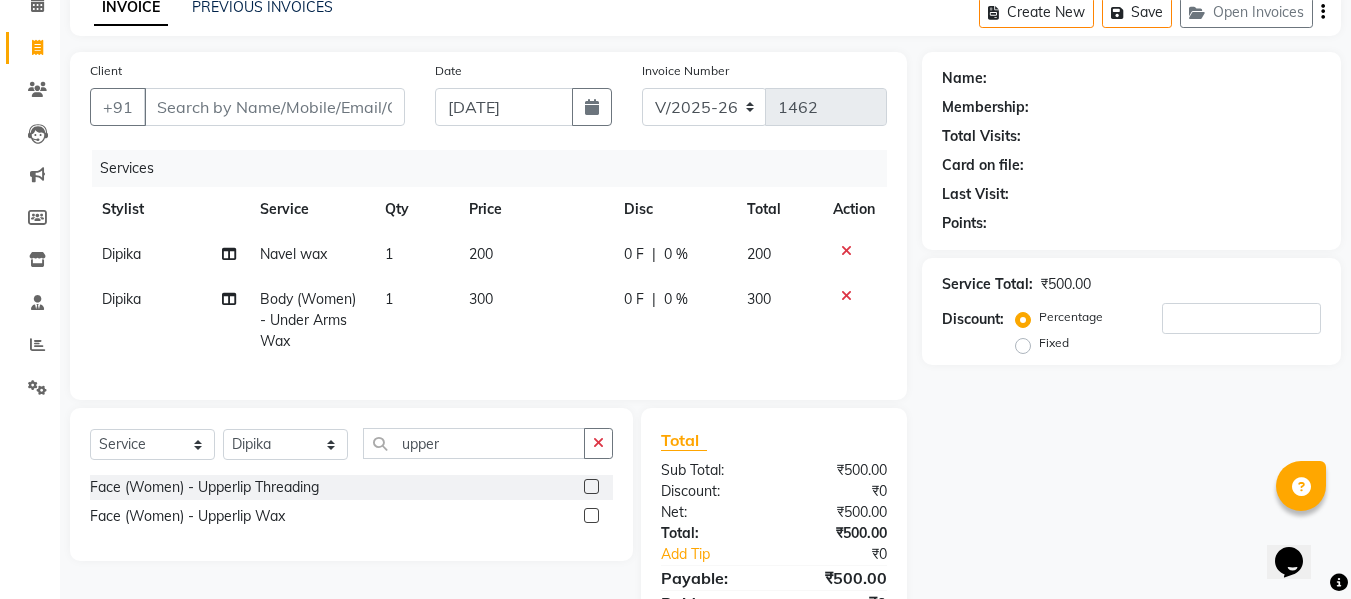 click 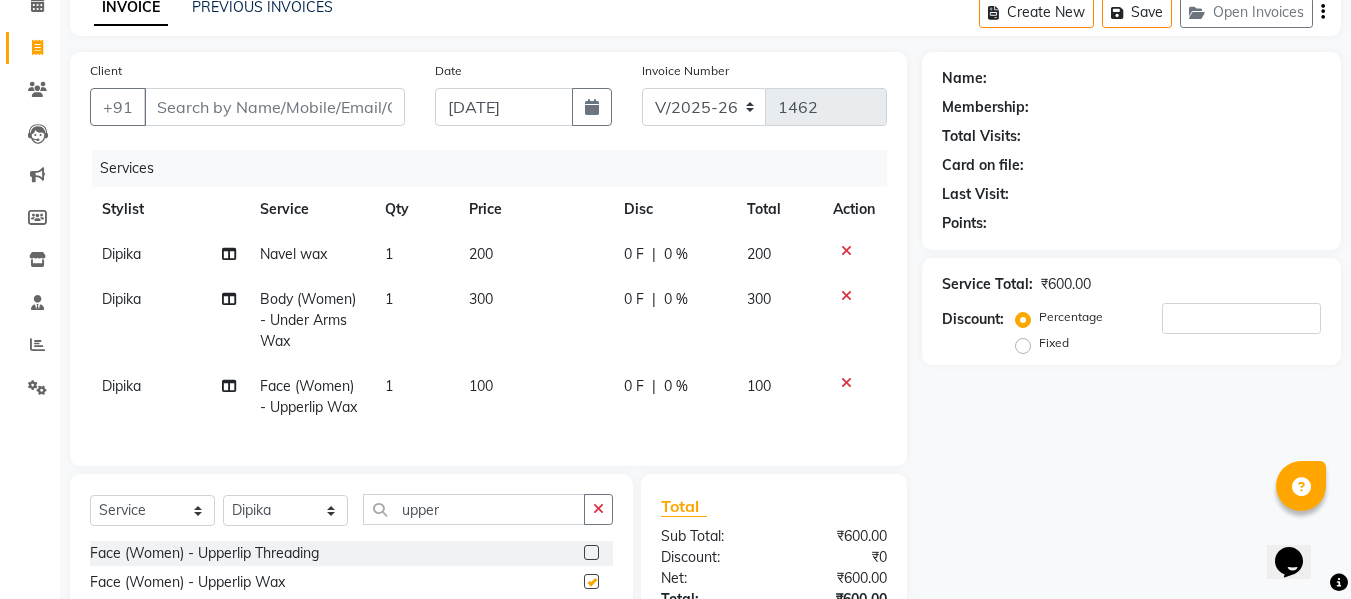 checkbox on "false" 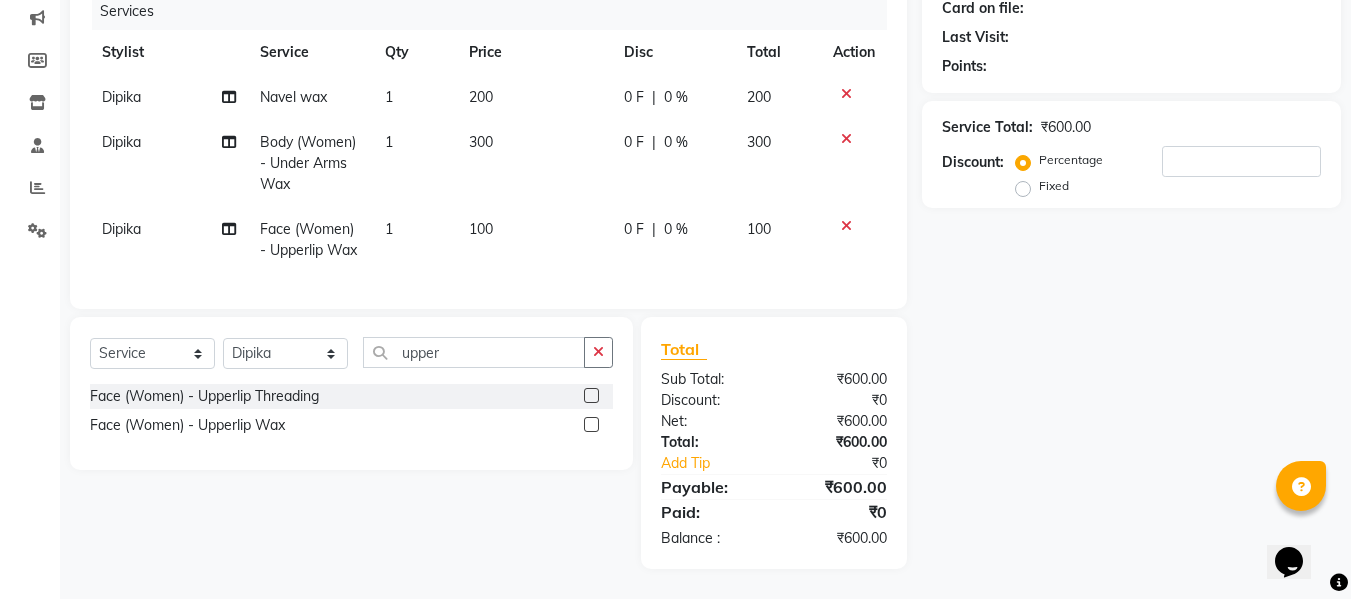 scroll, scrollTop: 0, scrollLeft: 0, axis: both 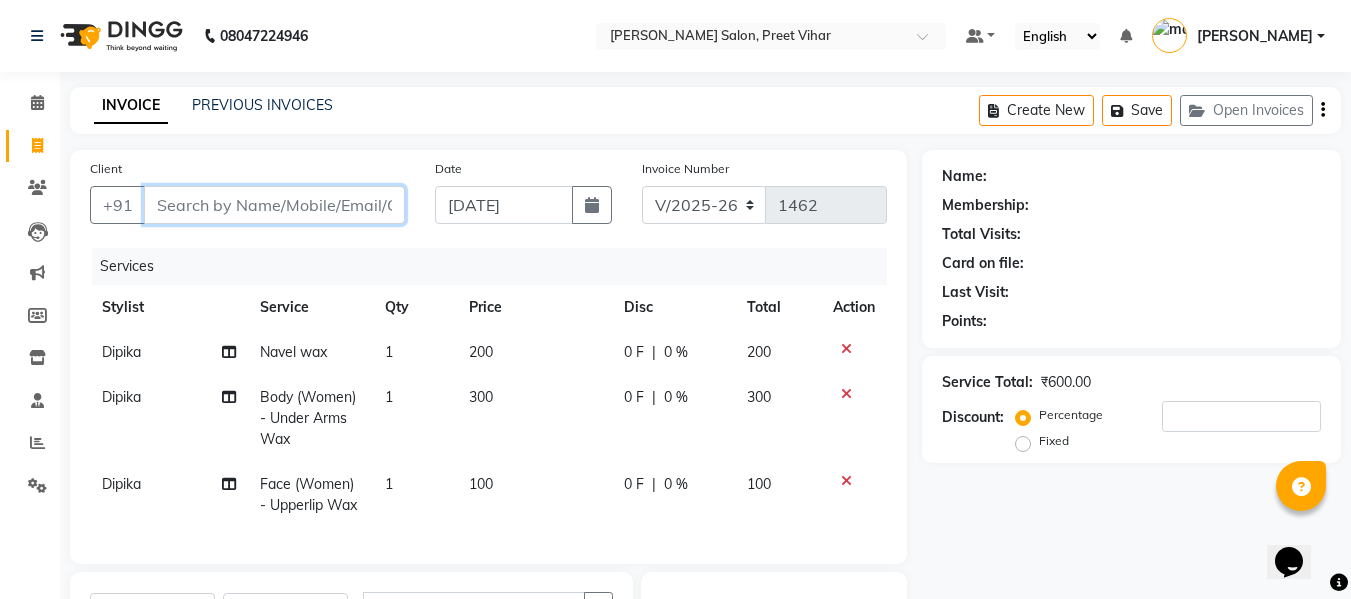 click on "Client" at bounding box center (274, 205) 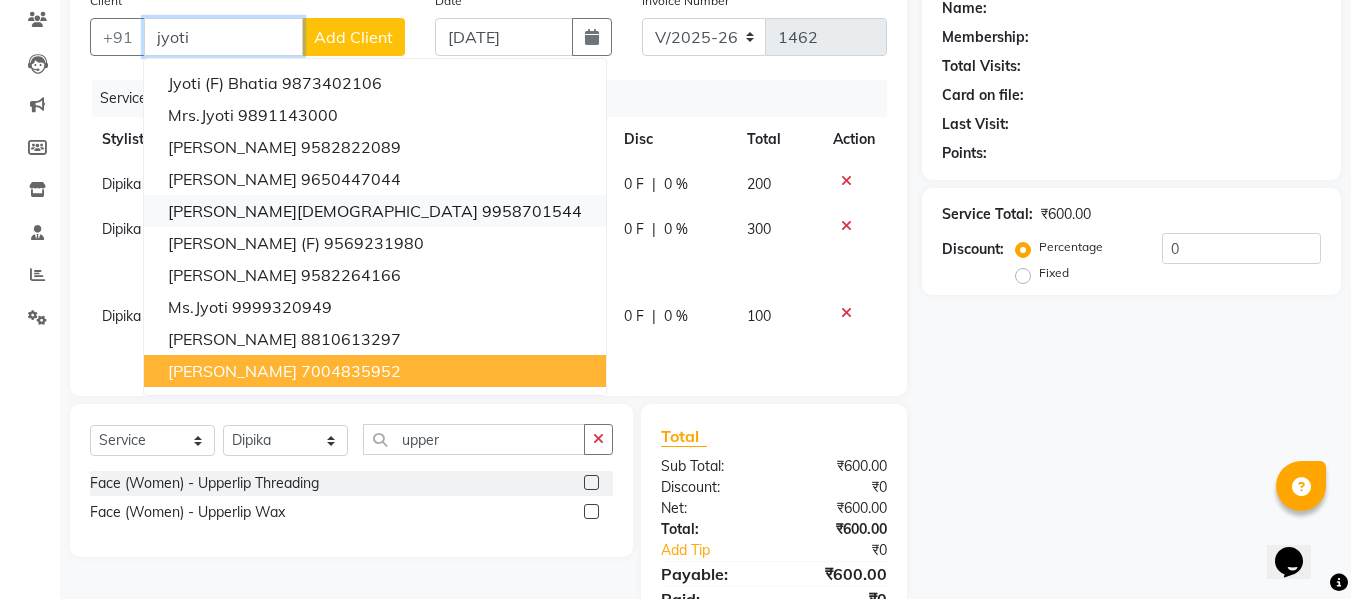 scroll, scrollTop: 0, scrollLeft: 0, axis: both 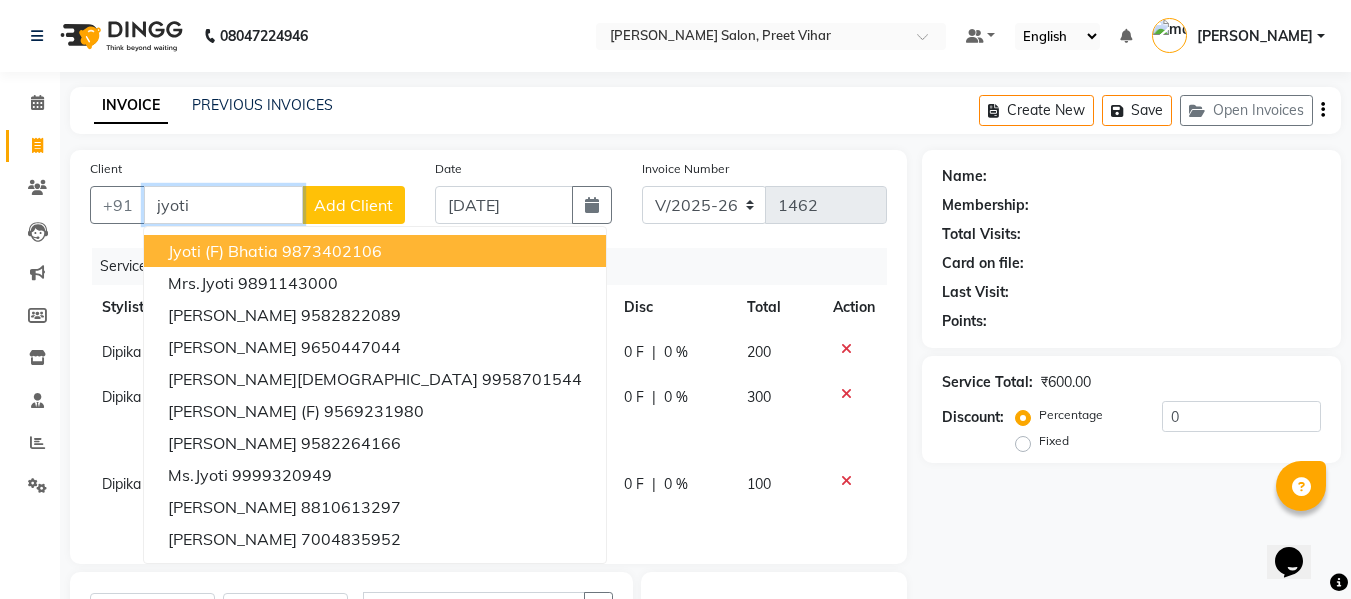 click on "Jyoti (F) Bhatia" at bounding box center [223, 251] 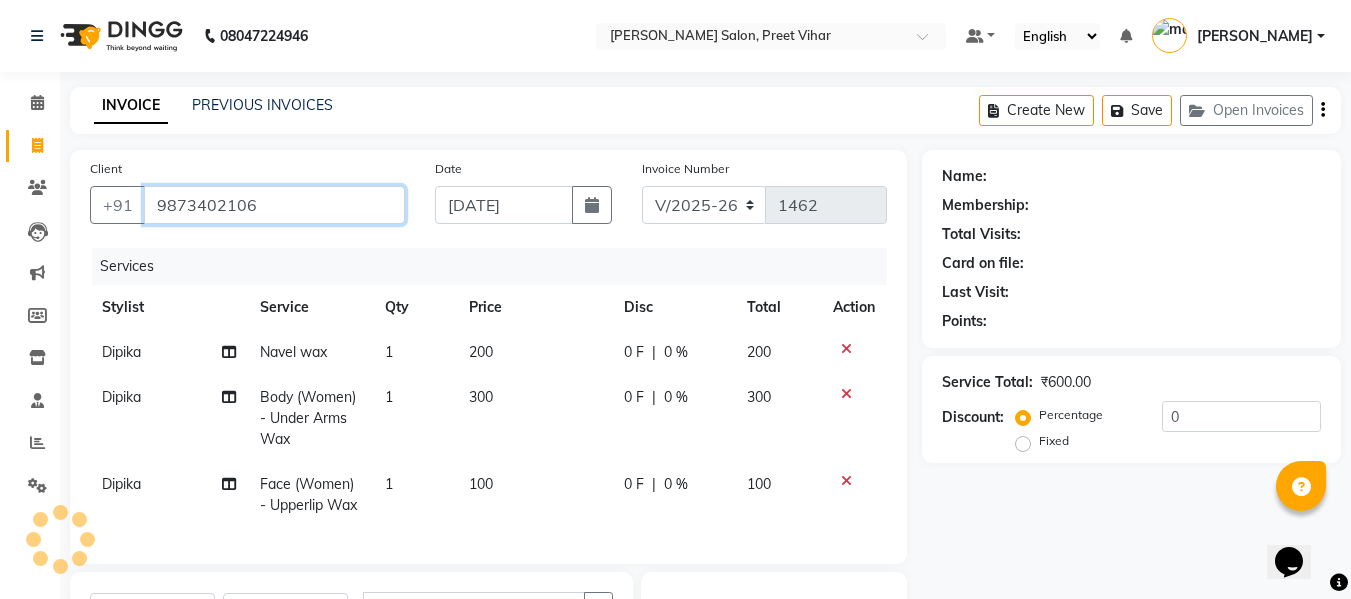type on "9873402106" 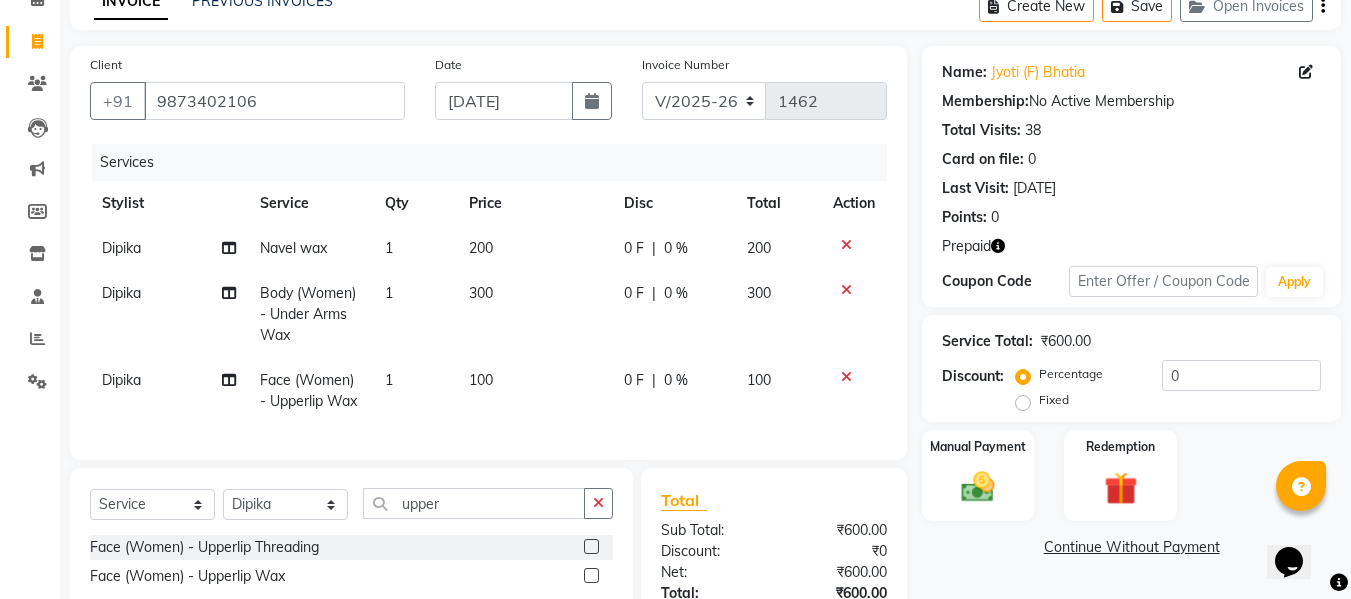 scroll, scrollTop: 270, scrollLeft: 0, axis: vertical 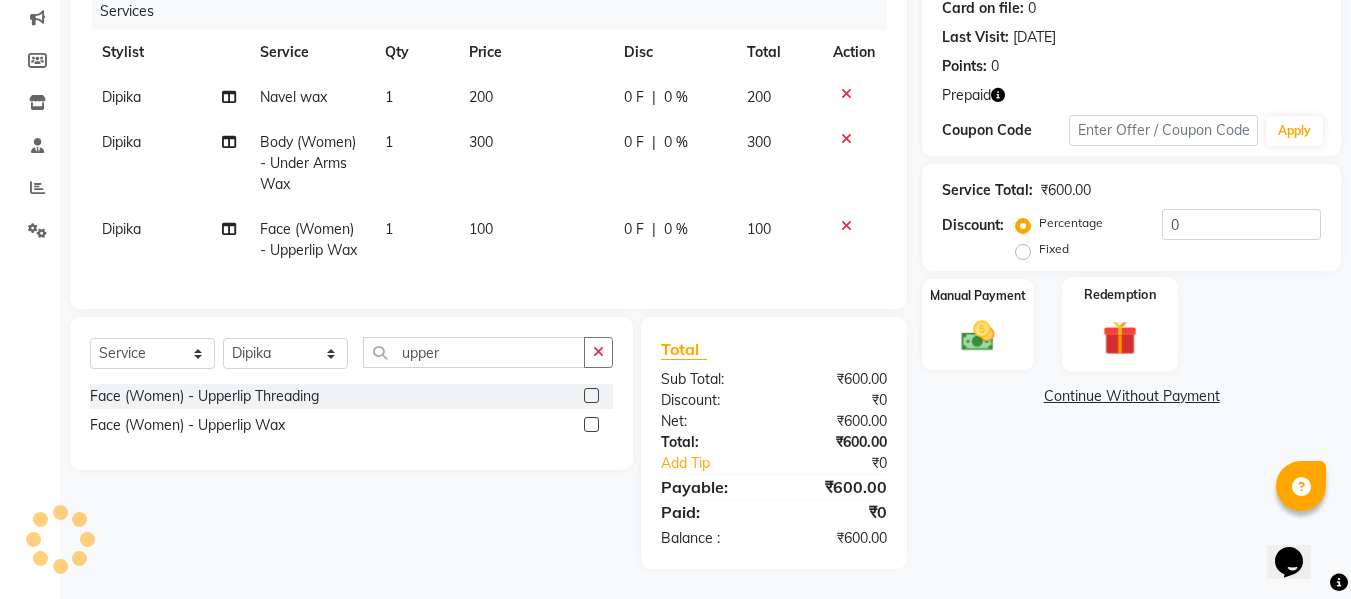 click 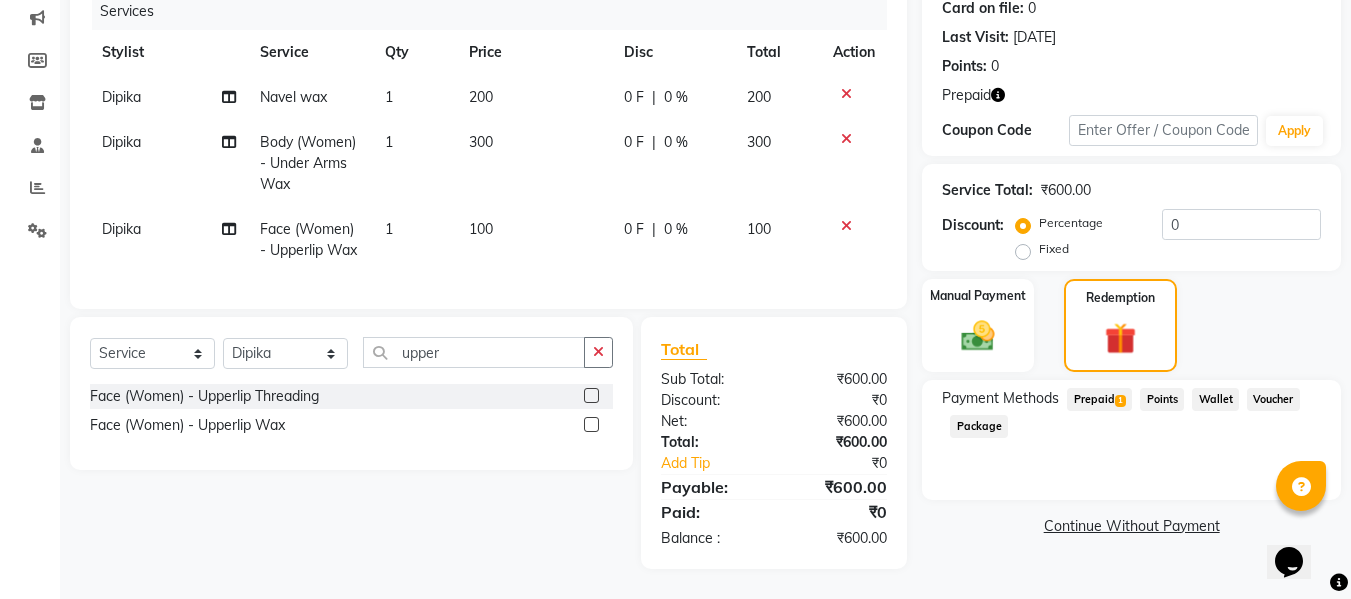 click on "Prepaid  1" 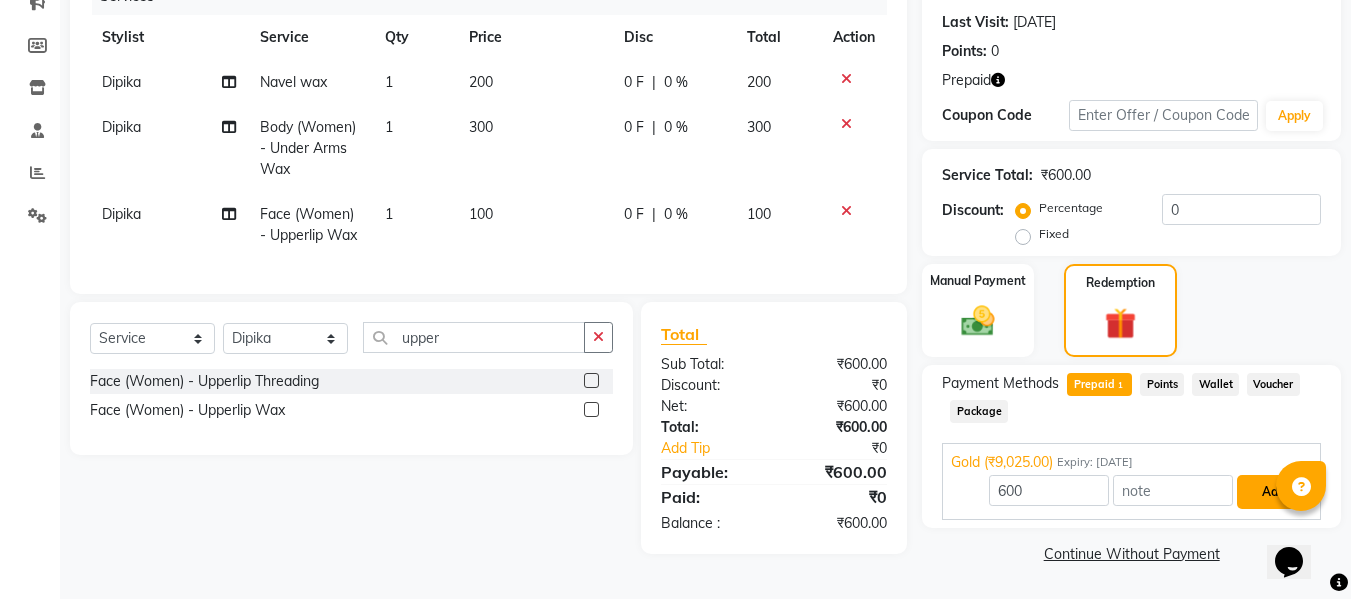 click on "Add" at bounding box center (1273, 492) 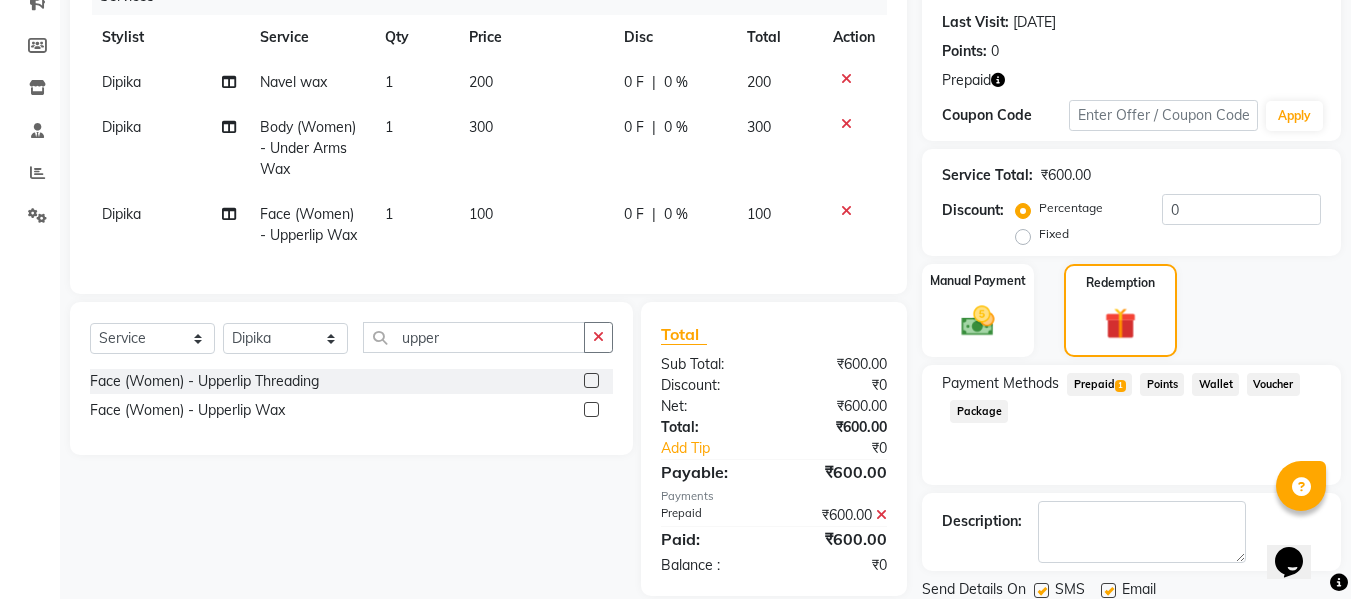 scroll, scrollTop: 340, scrollLeft: 0, axis: vertical 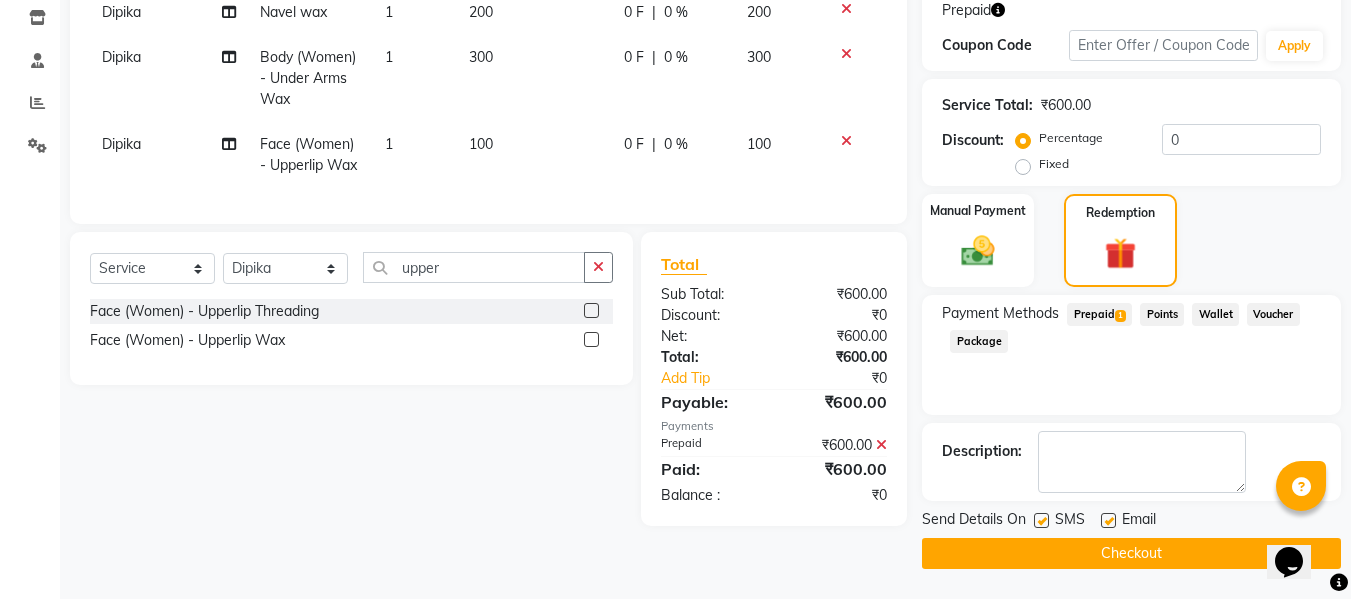 click on "Checkout" 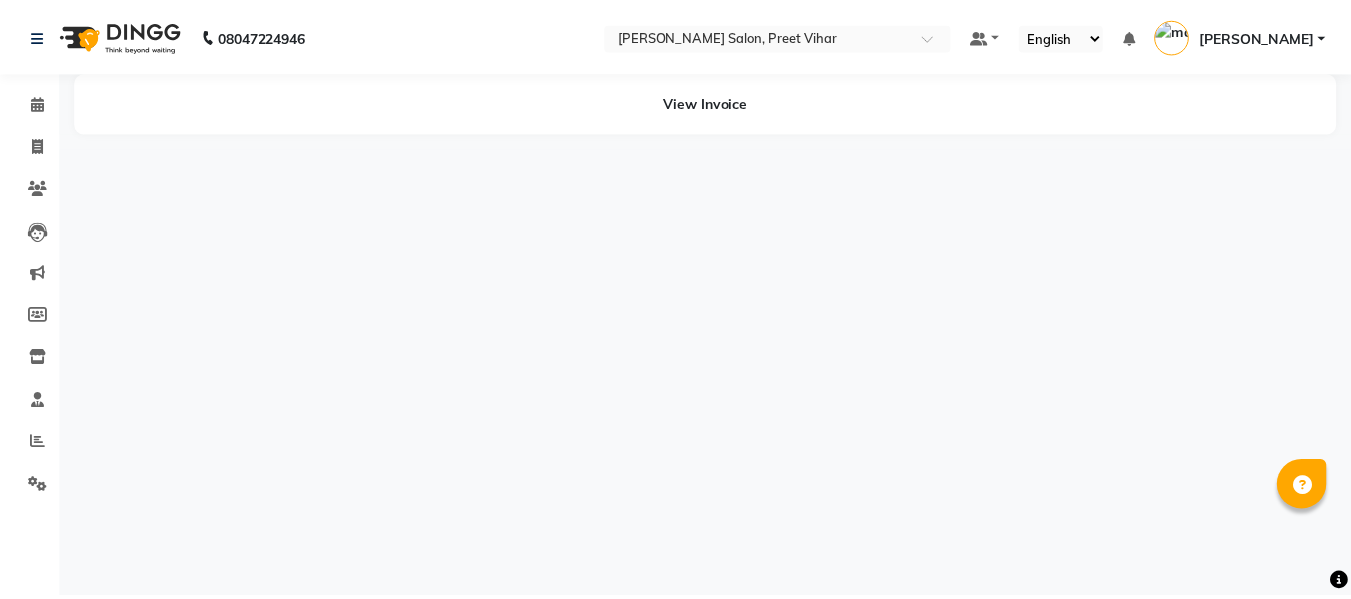 scroll, scrollTop: 0, scrollLeft: 0, axis: both 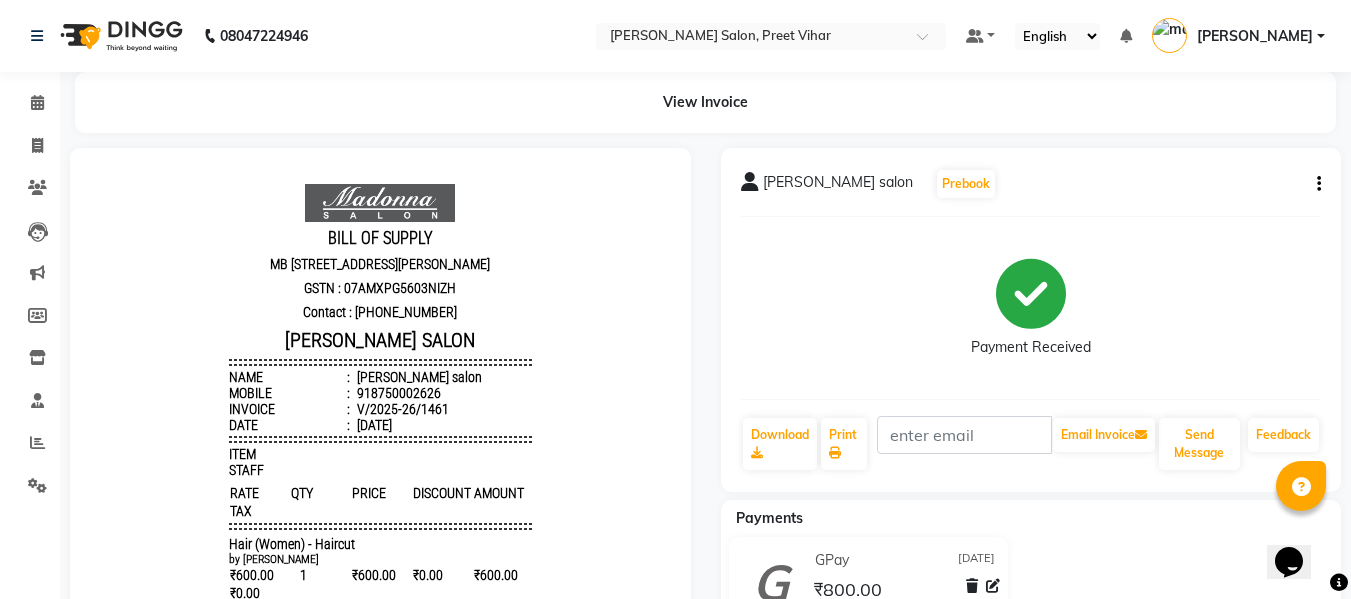 click on "BILL OF SUPPLY
MB [STREET_ADDRESS][PERSON_NAME]
GSTN :
07AMXPG5603NIZH
Contact : [PHONE_NUMBER]
[PERSON_NAME] SALON
Name  :
[PERSON_NAME] salon
Mobile :
918750002626
Invoice  :
V/2025-26/1461
Date  :
[DATE]
ITEM" at bounding box center (380, 495) 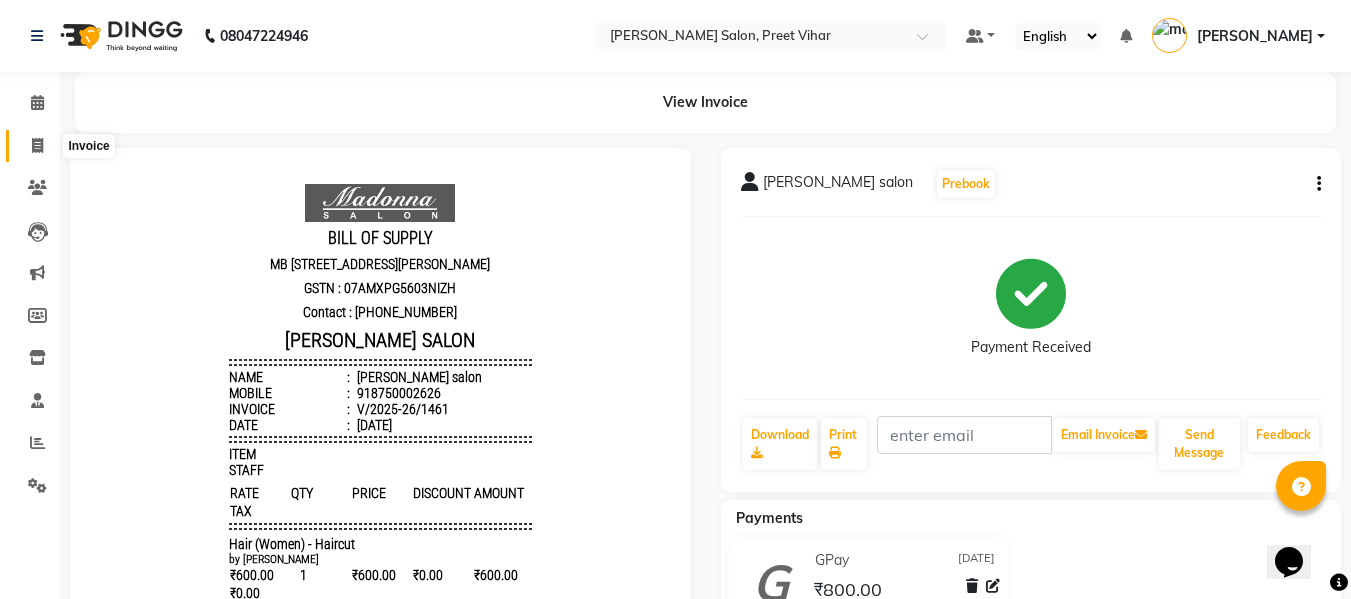 click 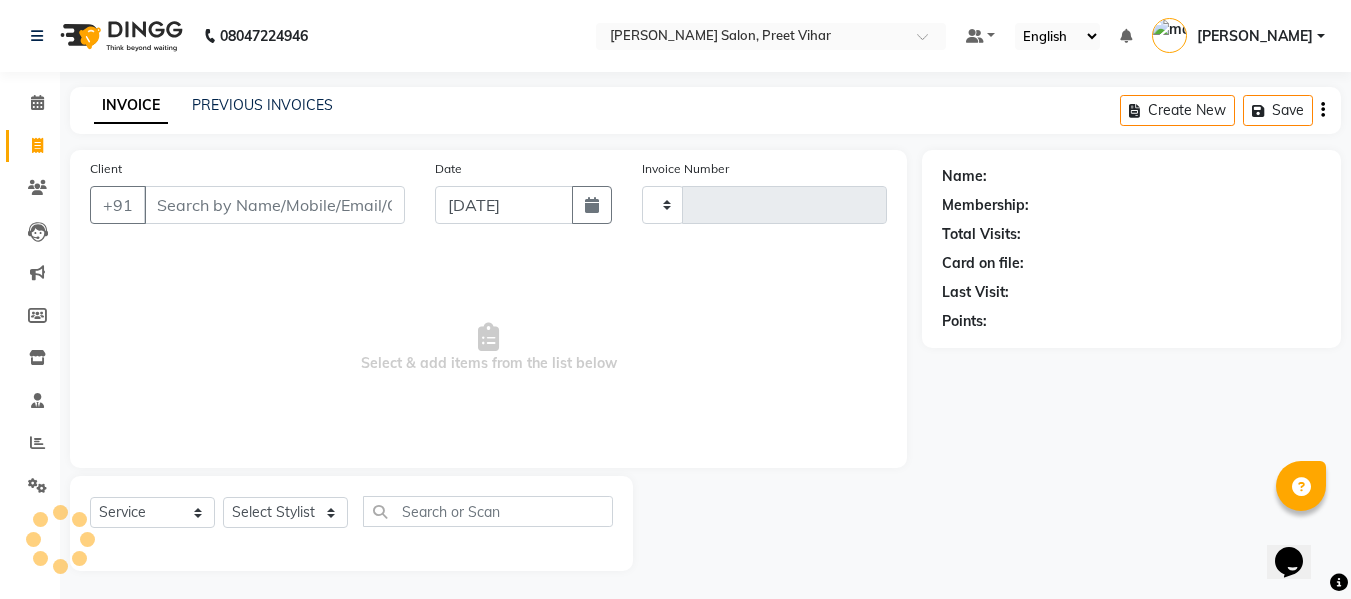 scroll, scrollTop: 2, scrollLeft: 0, axis: vertical 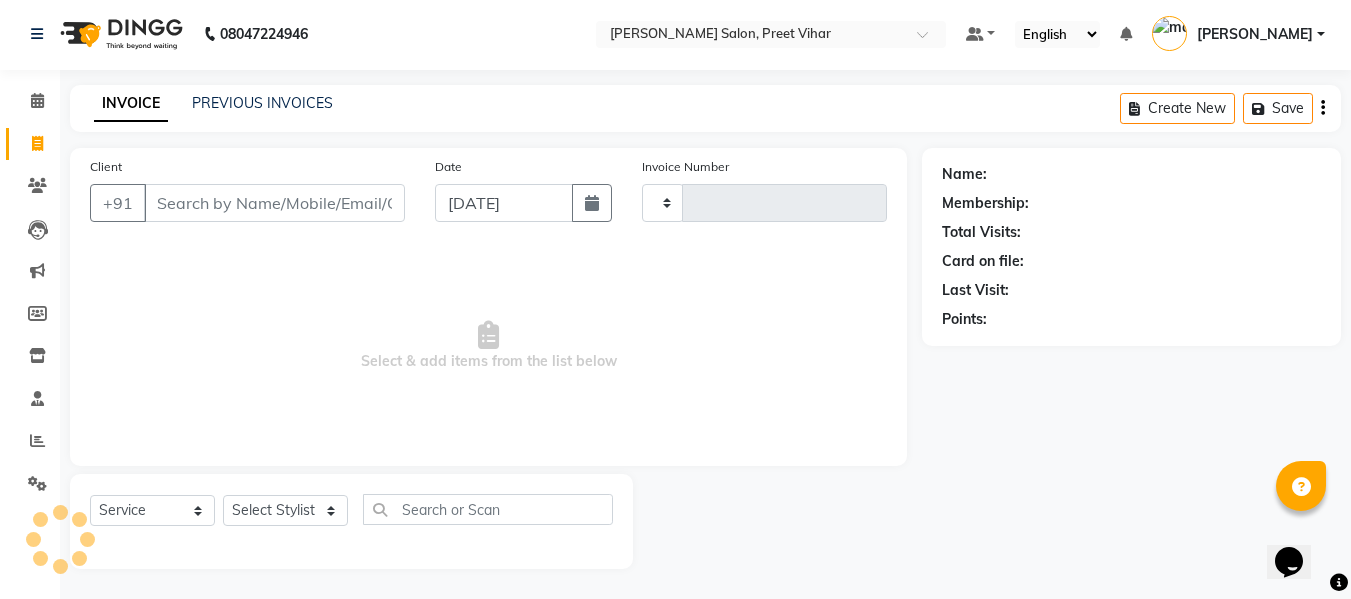 type on "1463" 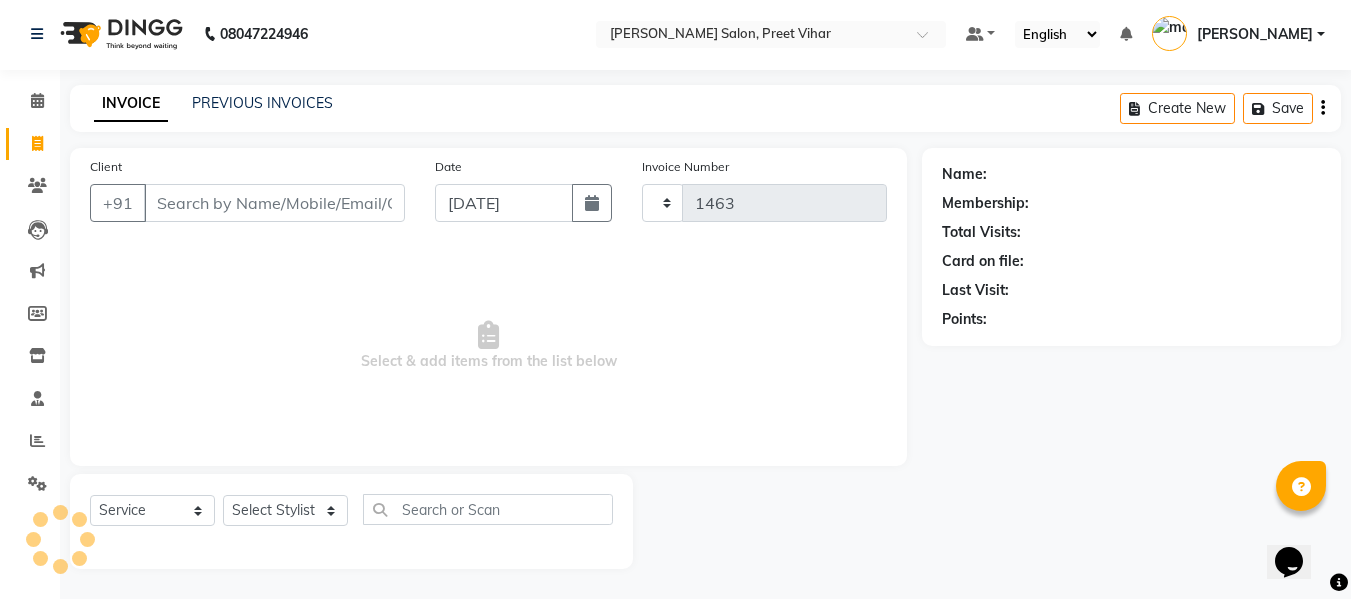 select on "6469" 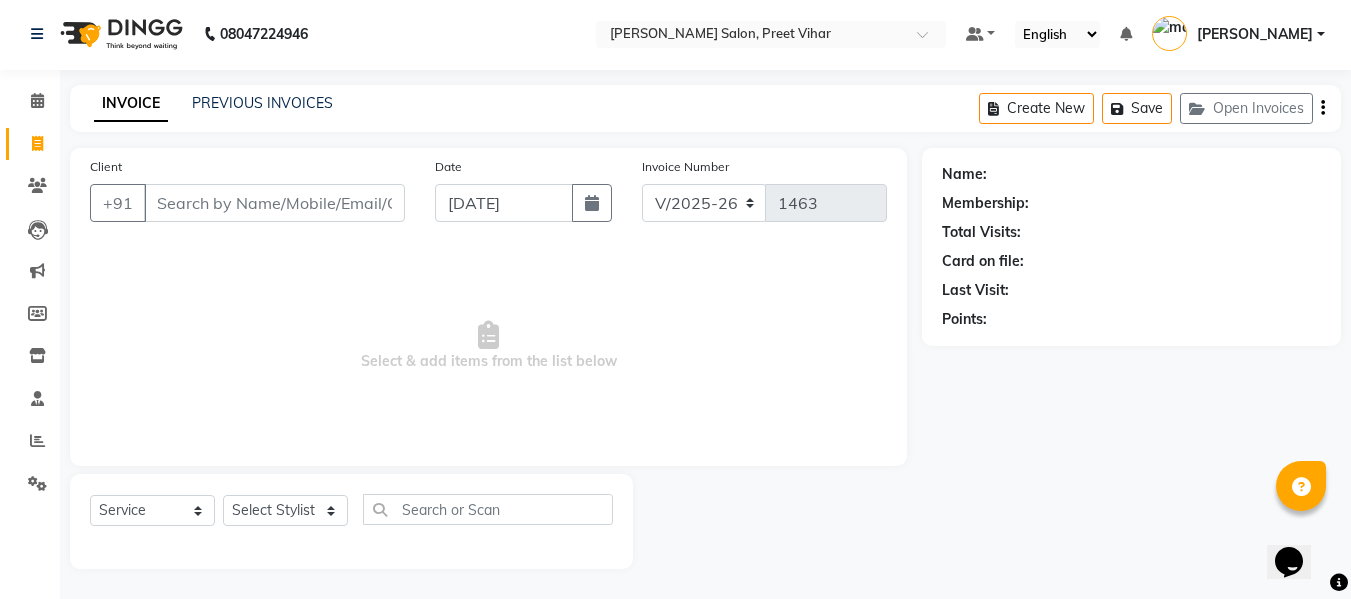 click on "08047224946 Select Location × Madonna Salon, Preet Vihar Default Panel My Panel English ENGLISH Español العربية मराठी हिंदी ગુજરાતી தமிழ் 中文 Notifications nothing to show madonna Manage Profile Change Password Sign out  Version:3.15.4" 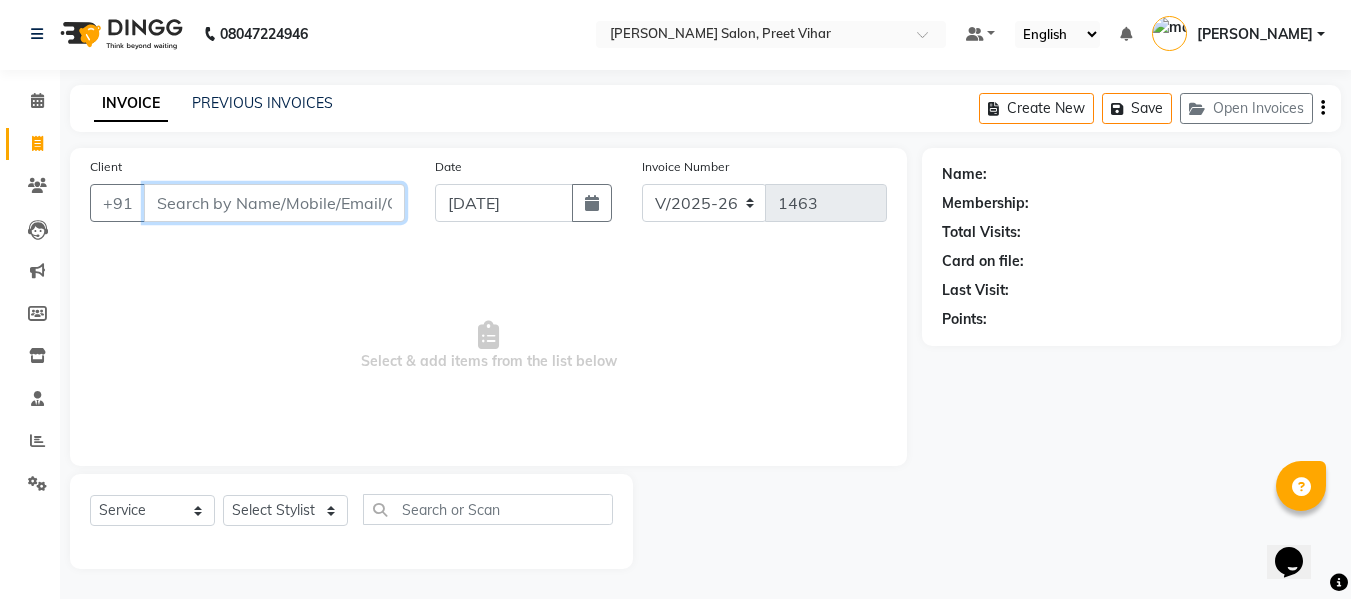 click on "Client" at bounding box center (274, 203) 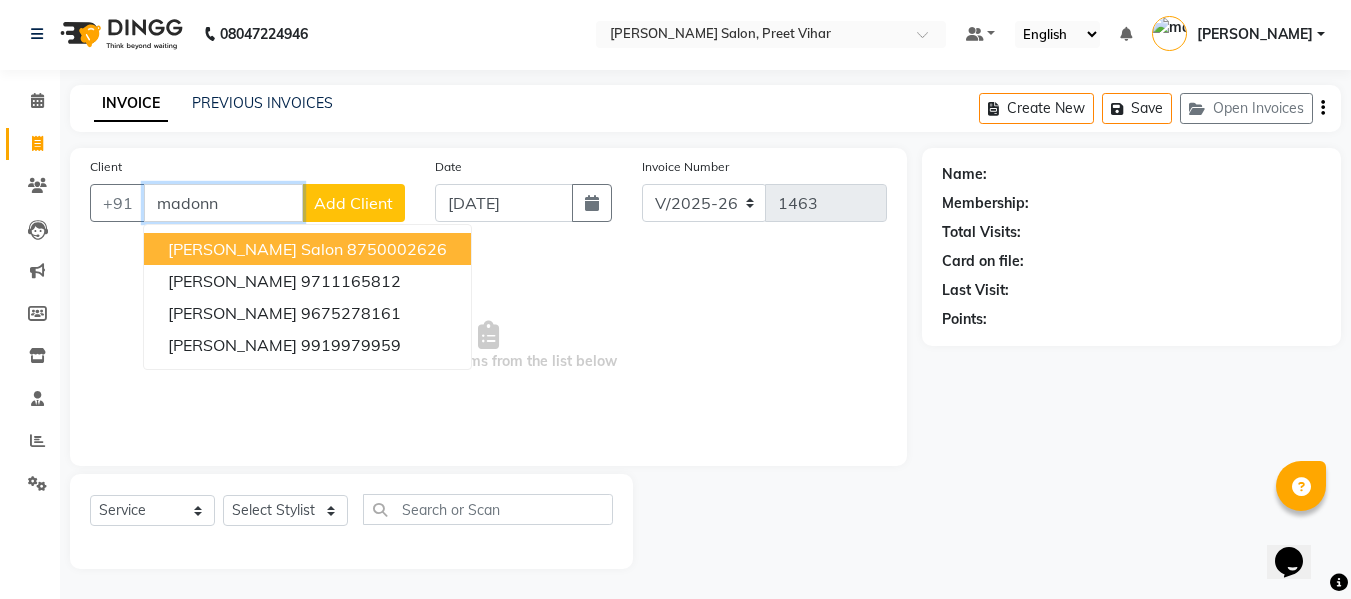 click on "Madonna salon" at bounding box center (255, 249) 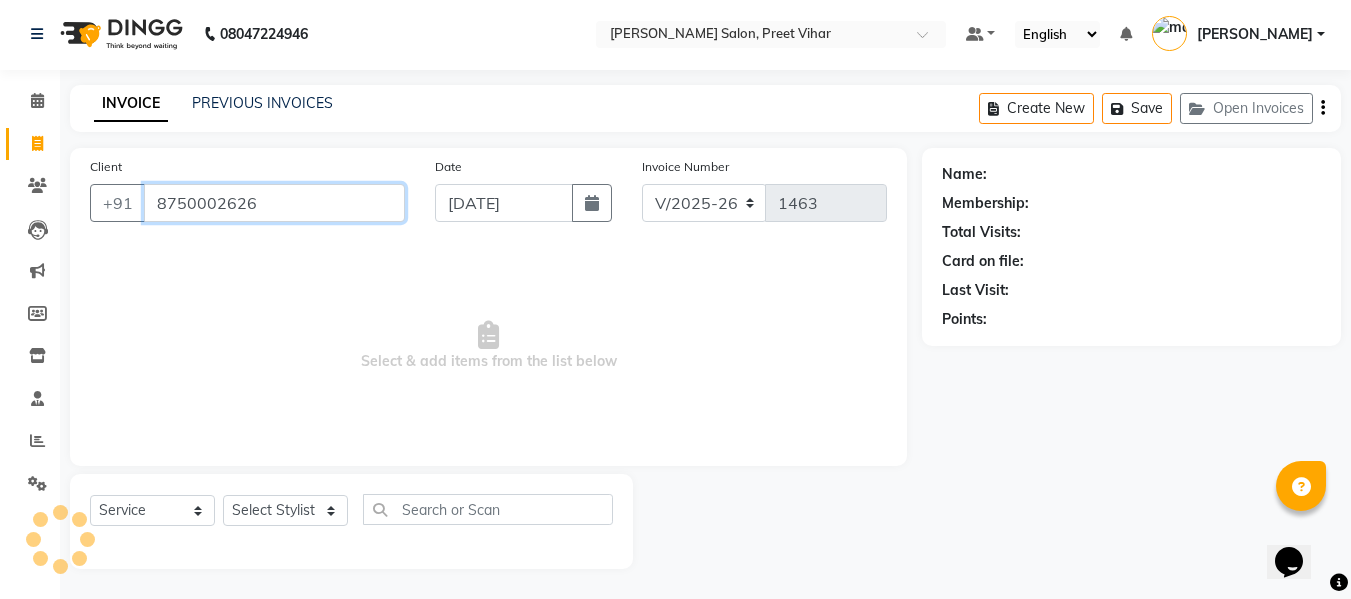 type on "8750002626" 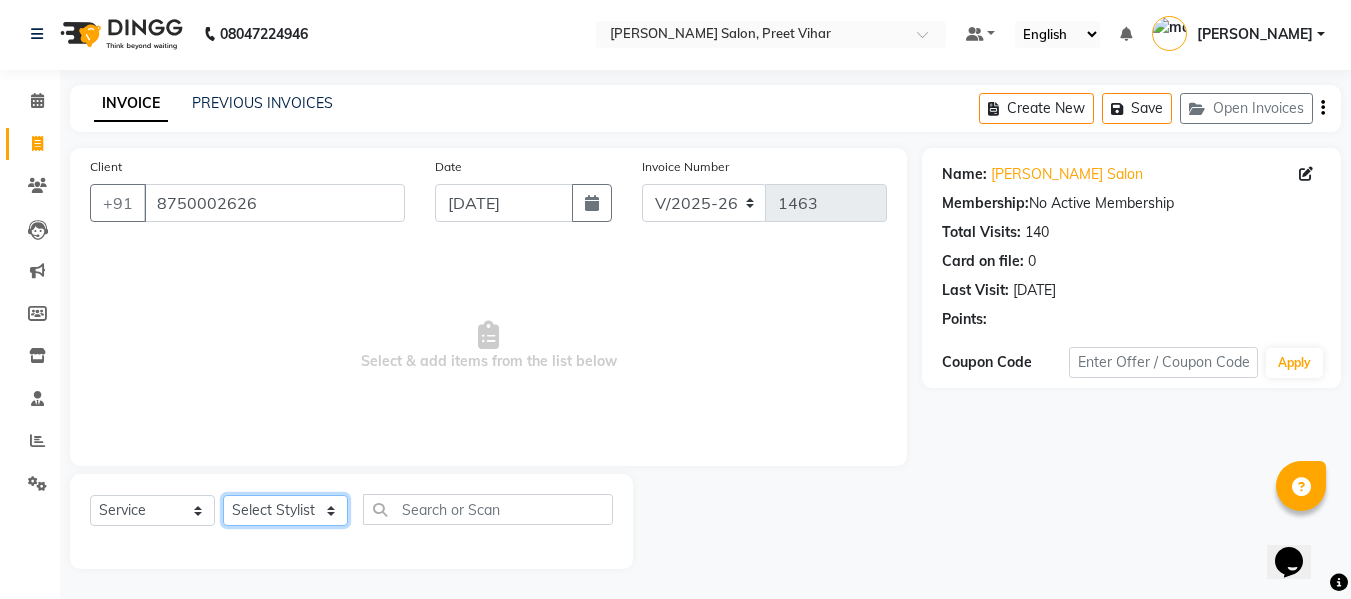 click on "Select Stylist Afsar salmani Amjad Khan Armaan  Dipika fardeen Kajal Tyagi Kirti Rajput madonna Nikhil Prince Rizwan Samaksh Shahnawaz  Twinkle Gupta" 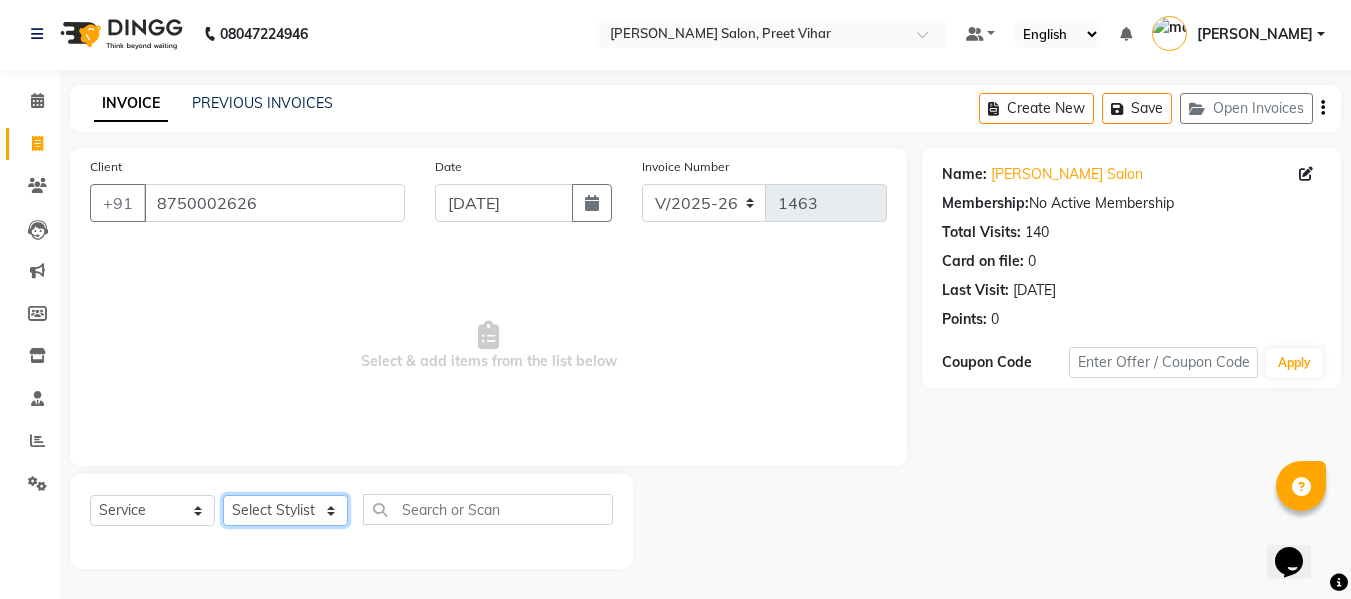 select on "85118" 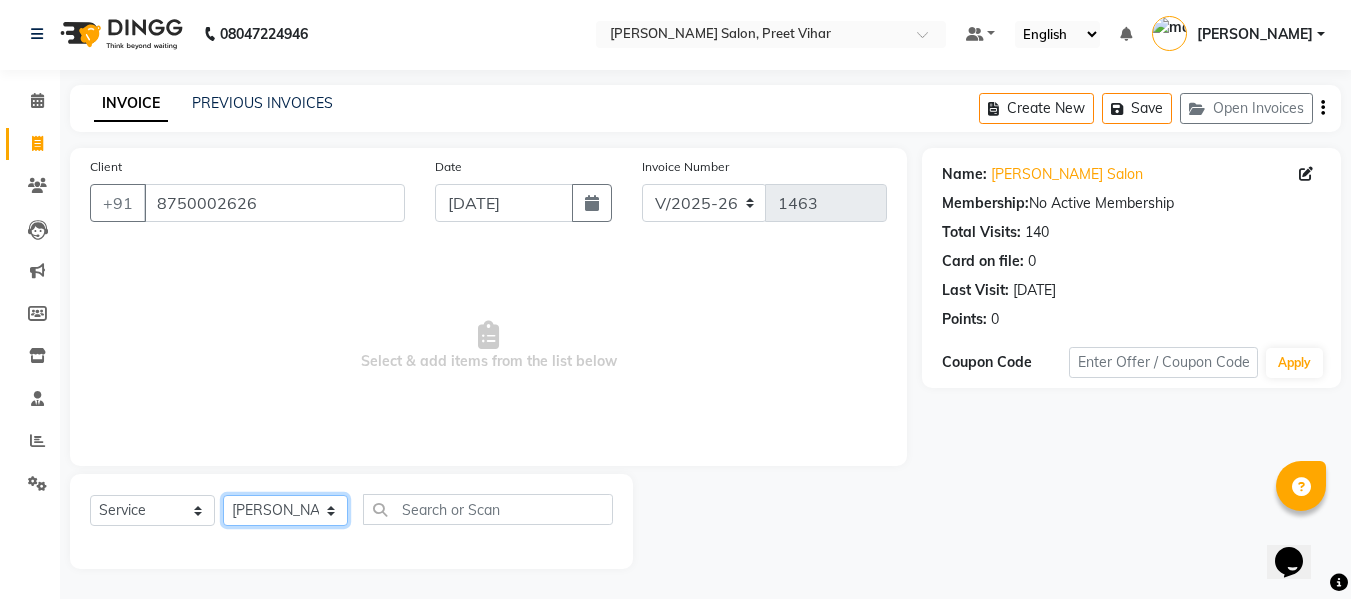 click on "Select Stylist Afsar salmani Amjad Khan Armaan  Dipika fardeen Kajal Tyagi Kirti Rajput madonna Nikhil Prince Rizwan Samaksh Shahnawaz  Twinkle Gupta" 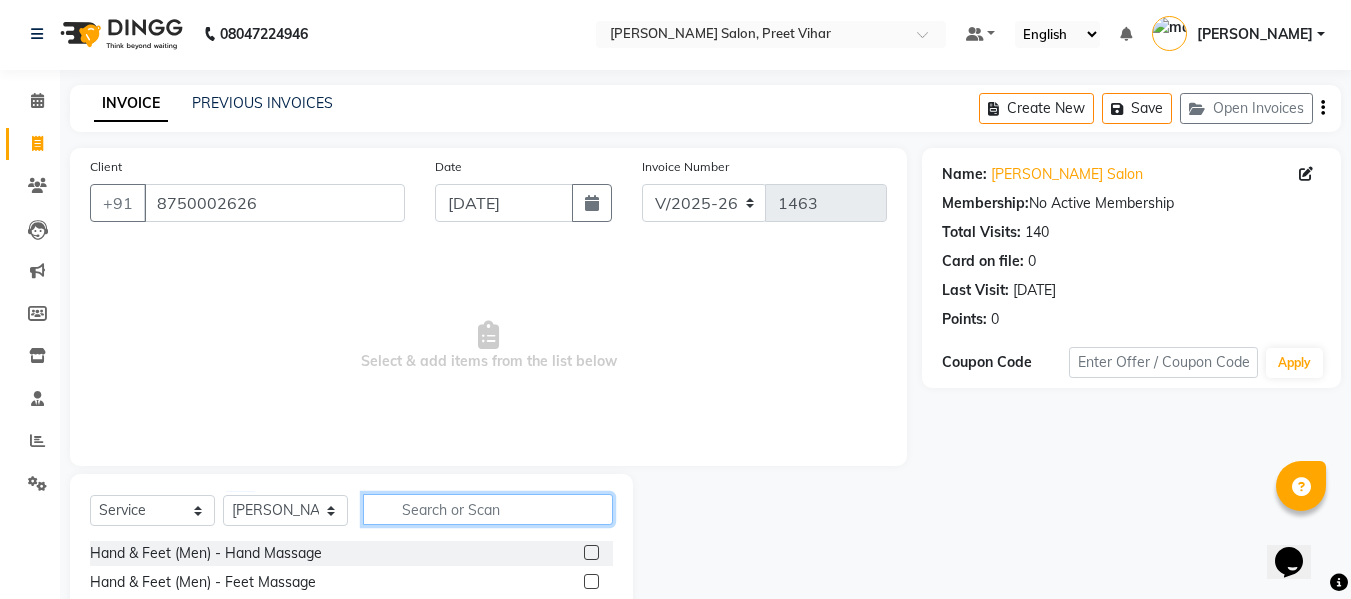 click 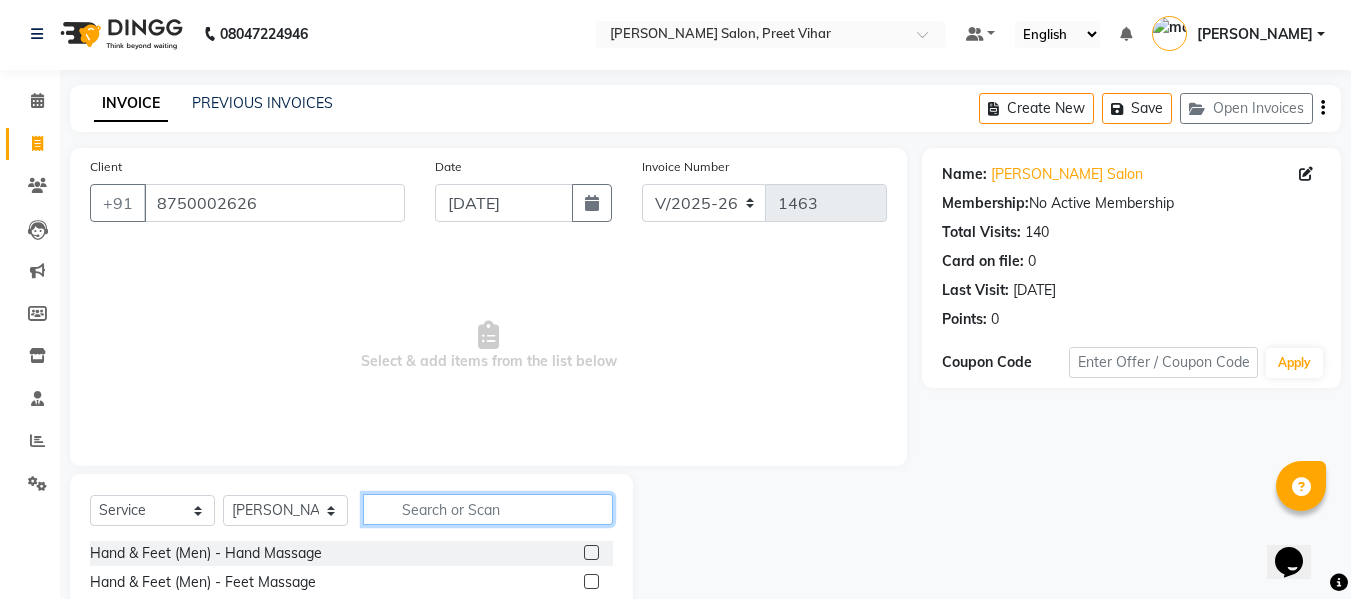 click 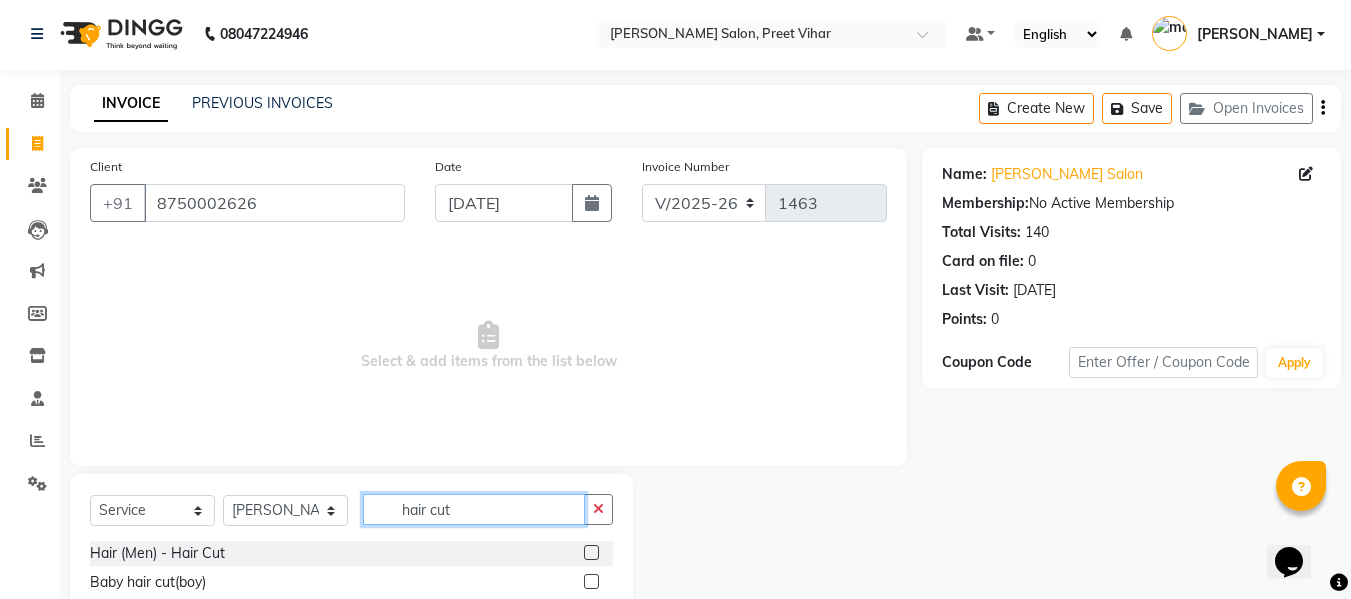 scroll, scrollTop: 147, scrollLeft: 0, axis: vertical 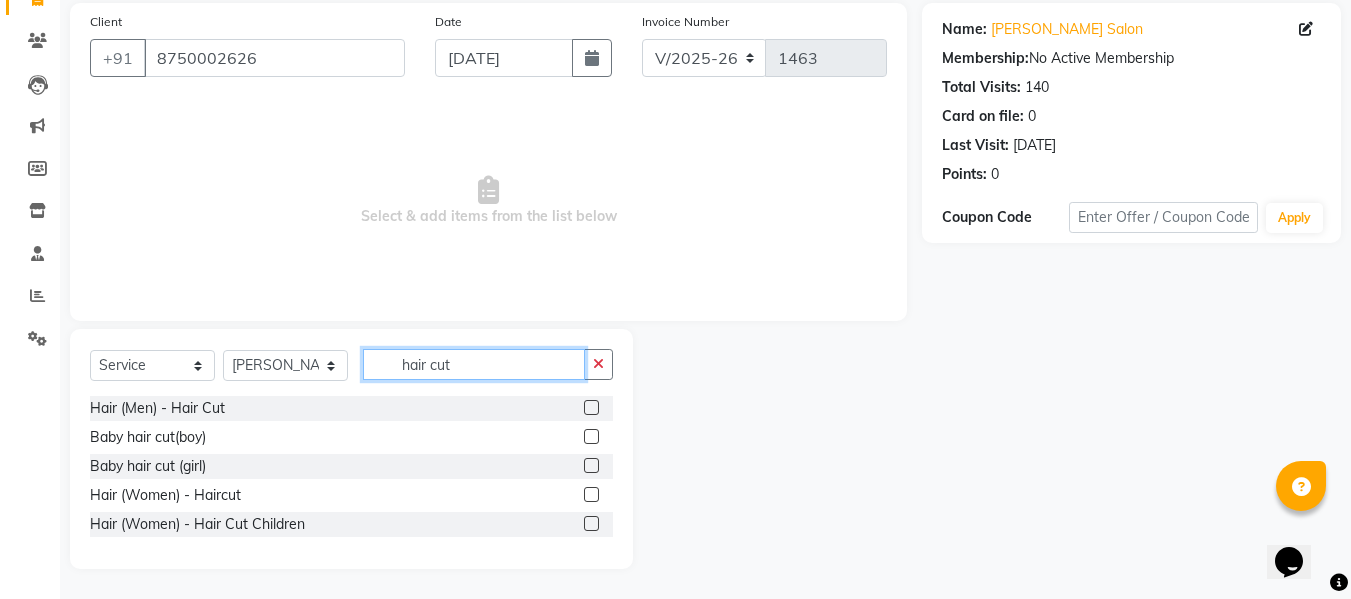 type on "hair cut" 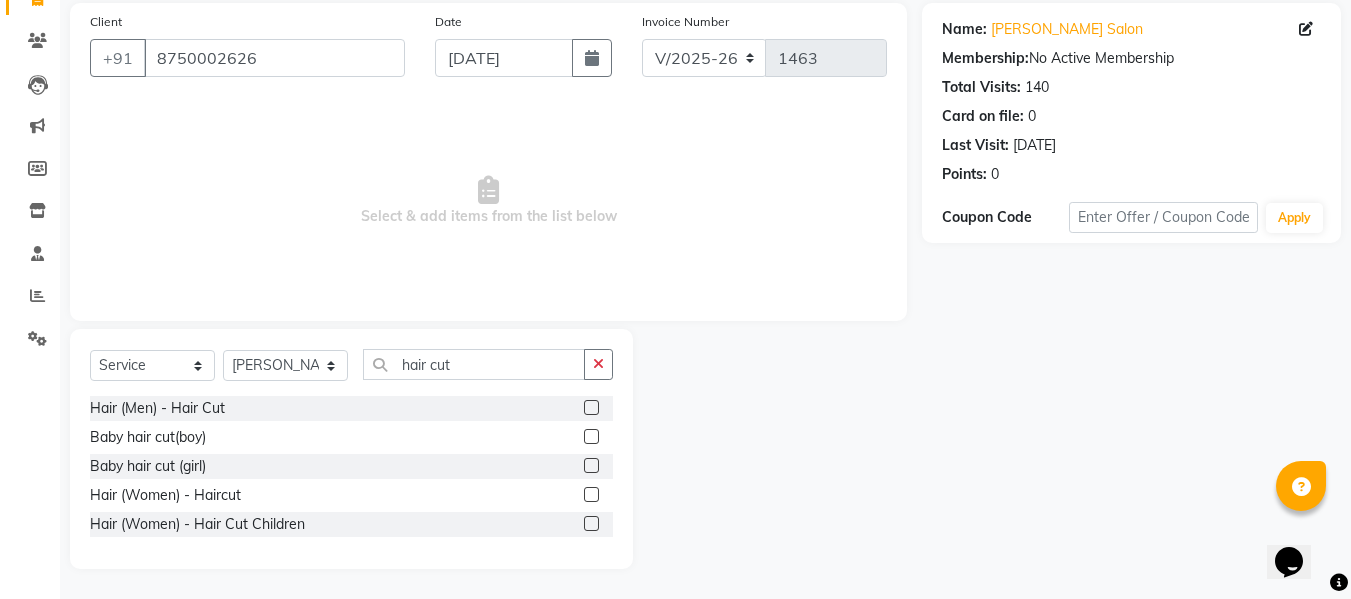 click 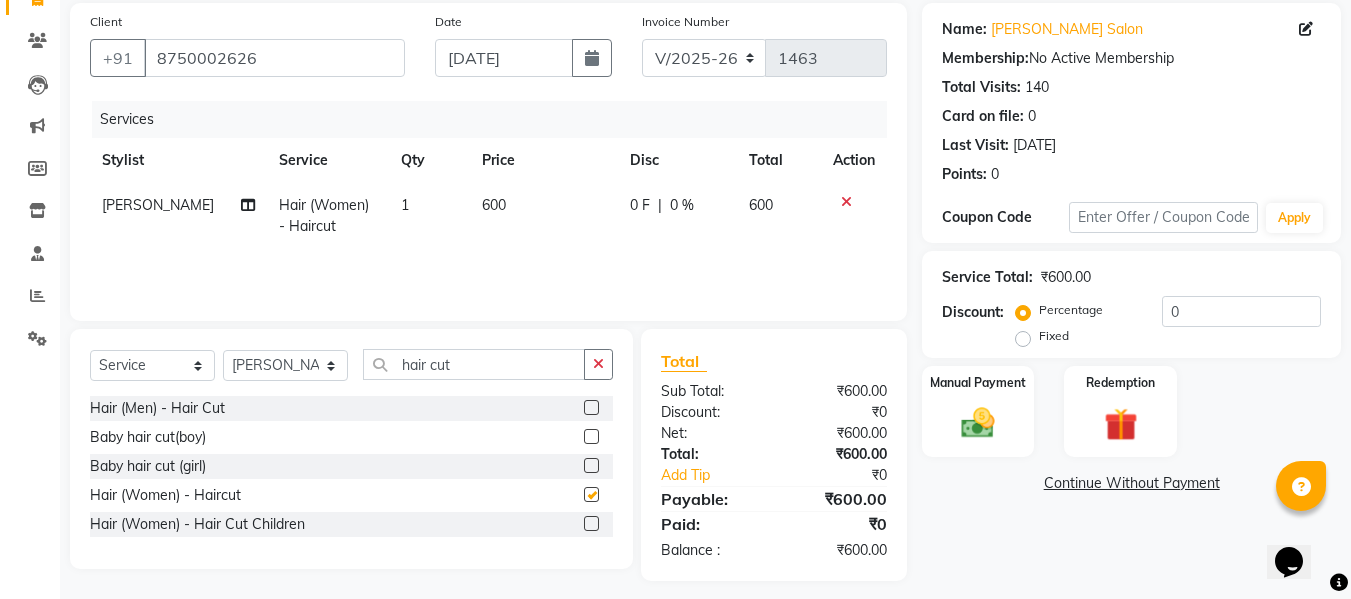 checkbox on "false" 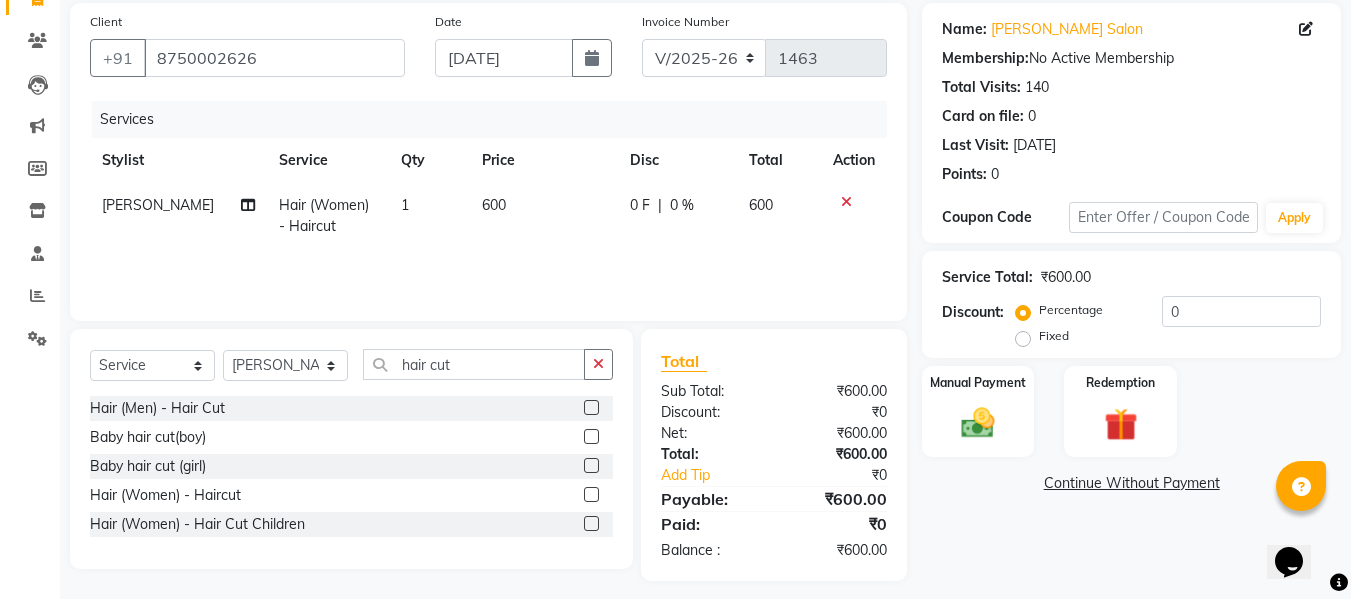 click on "600" 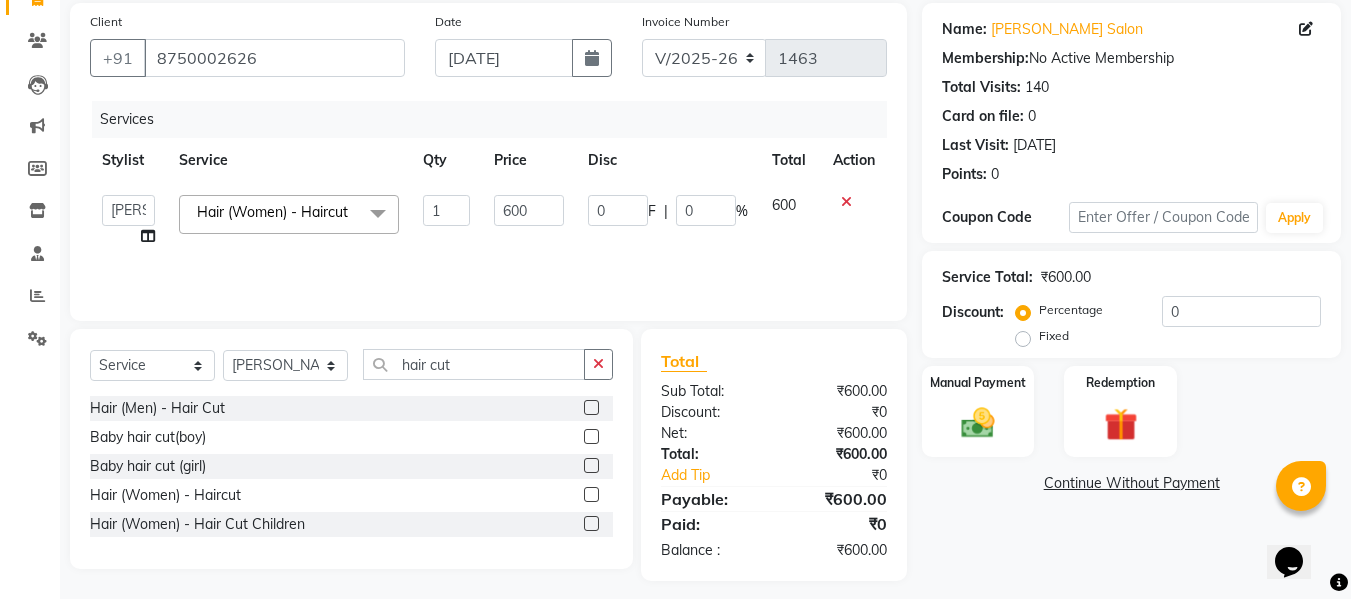 click on "600" 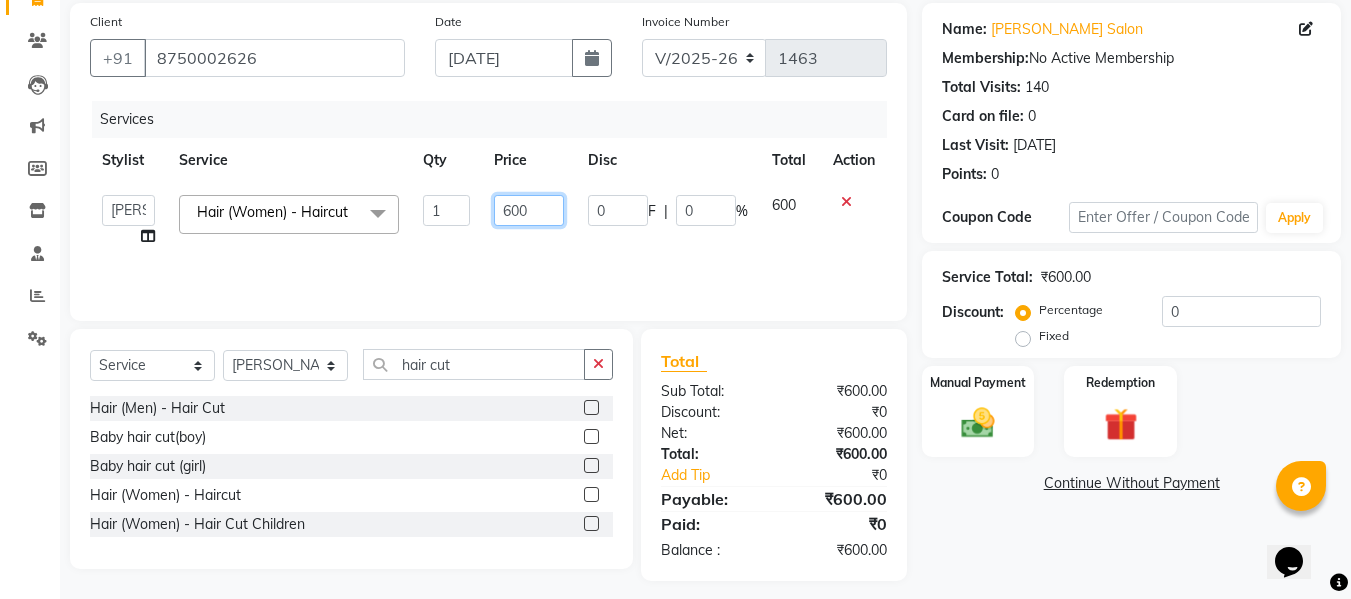 click on "600" 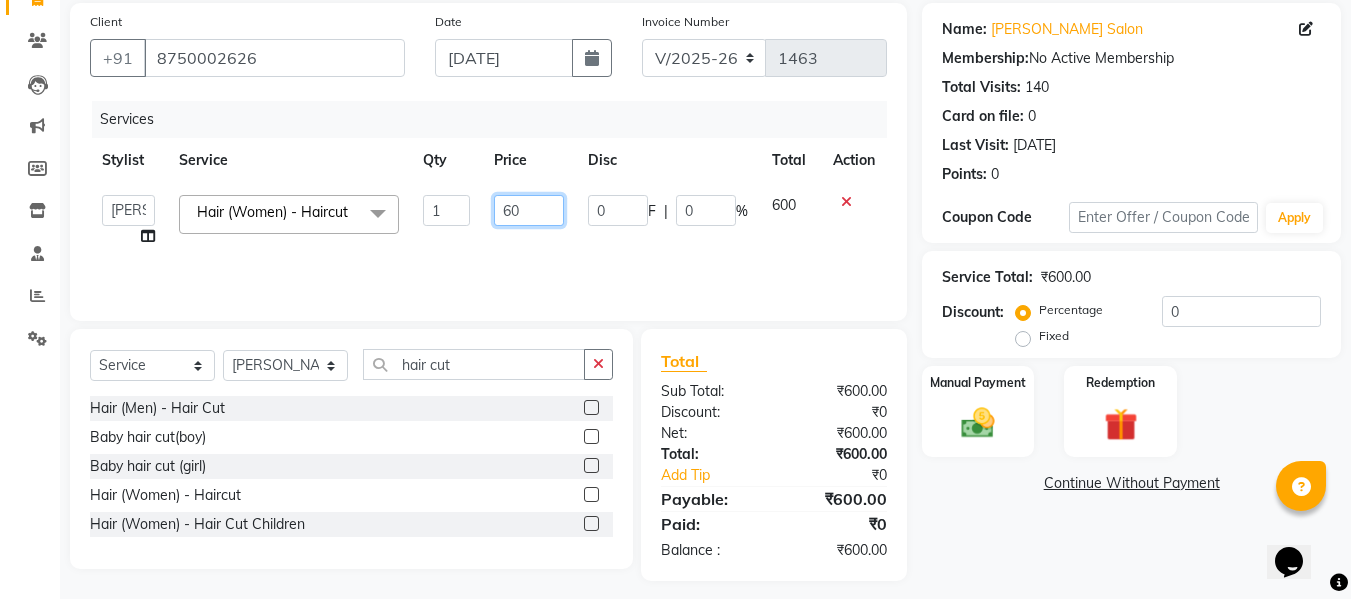 type on "6" 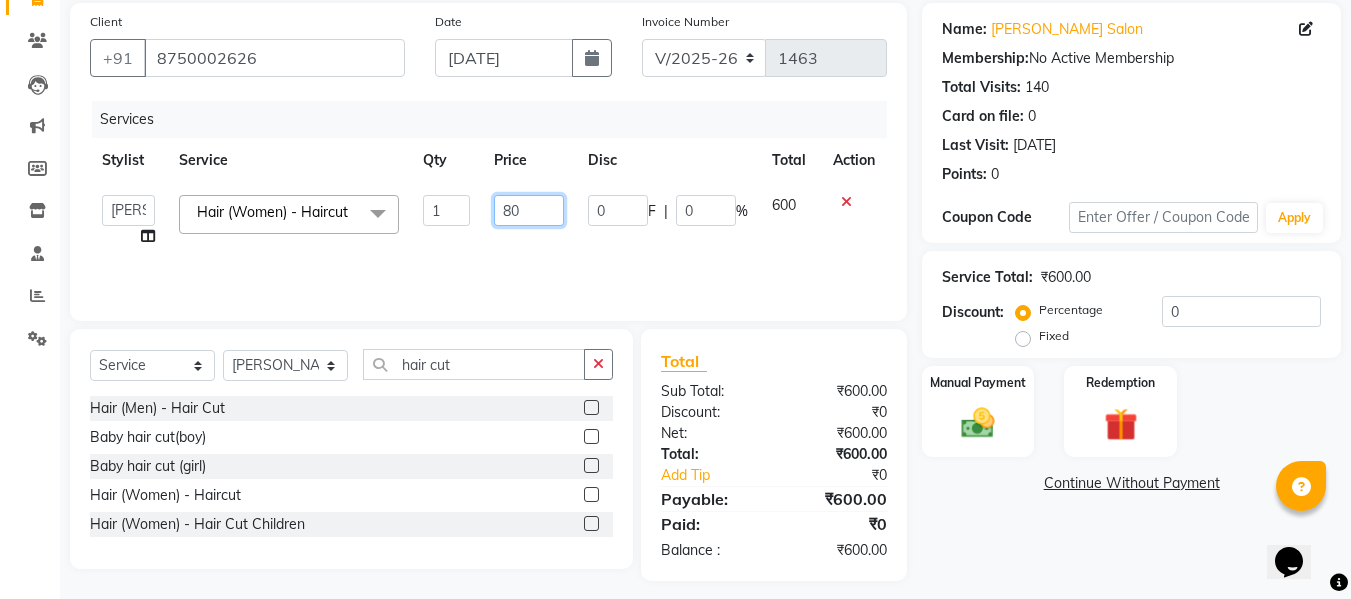 type on "800" 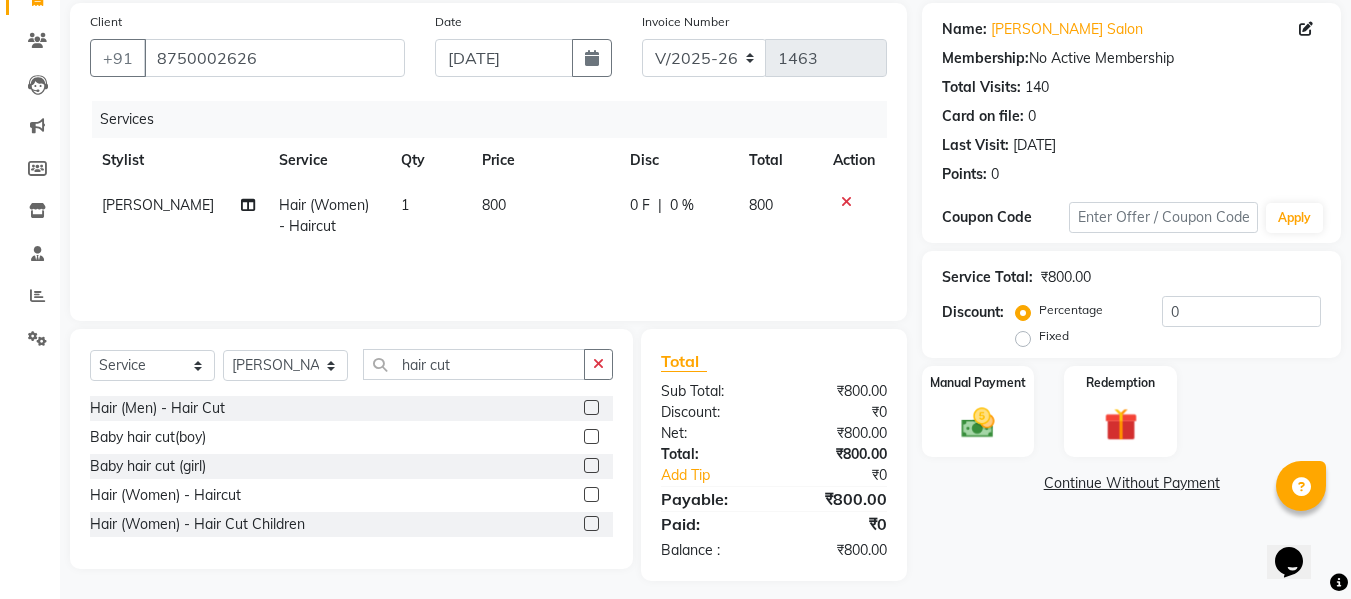 click on "800" 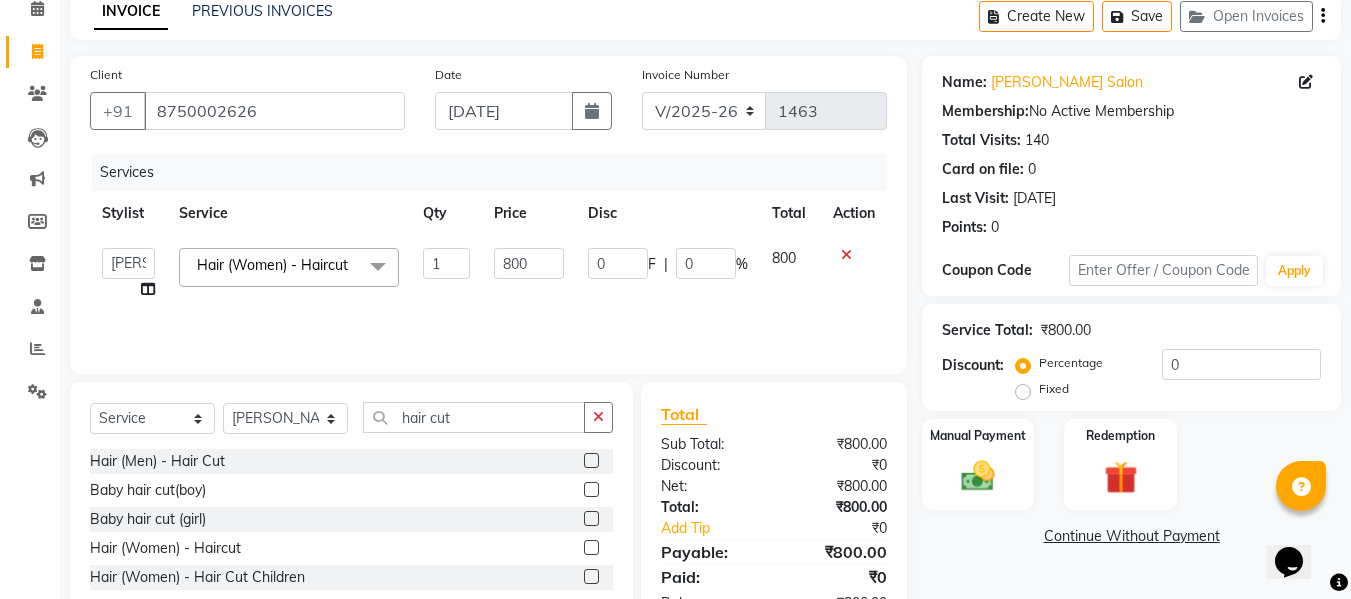 scroll, scrollTop: 159, scrollLeft: 0, axis: vertical 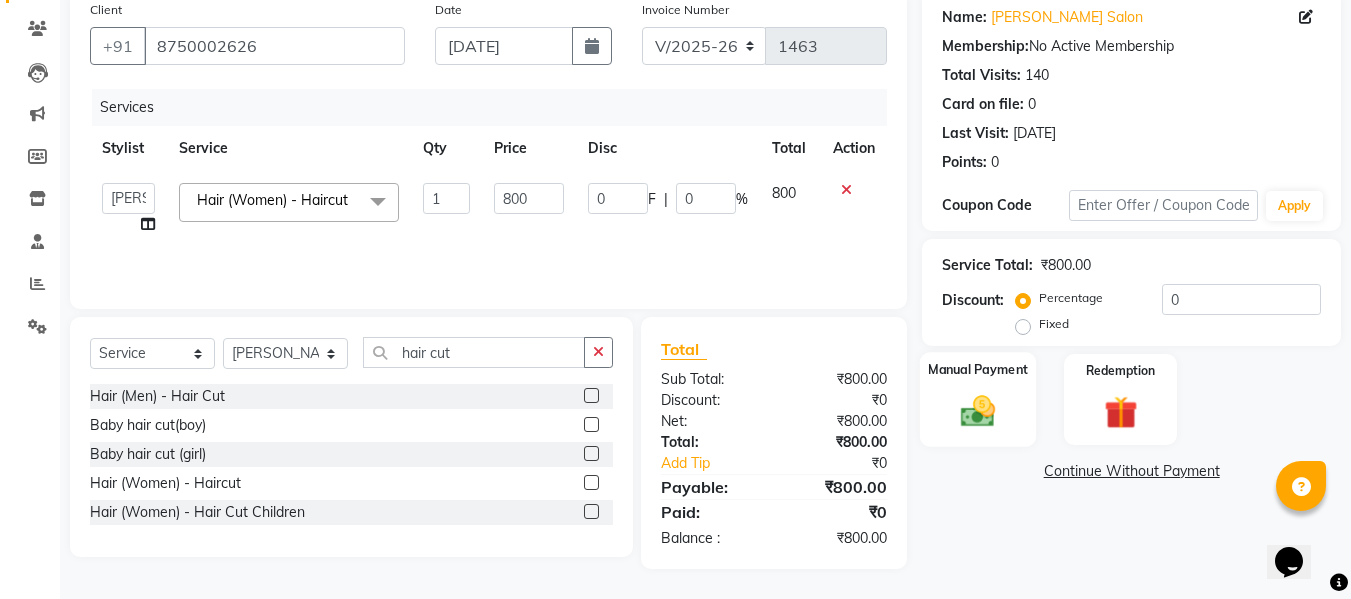 click on "Manual Payment" 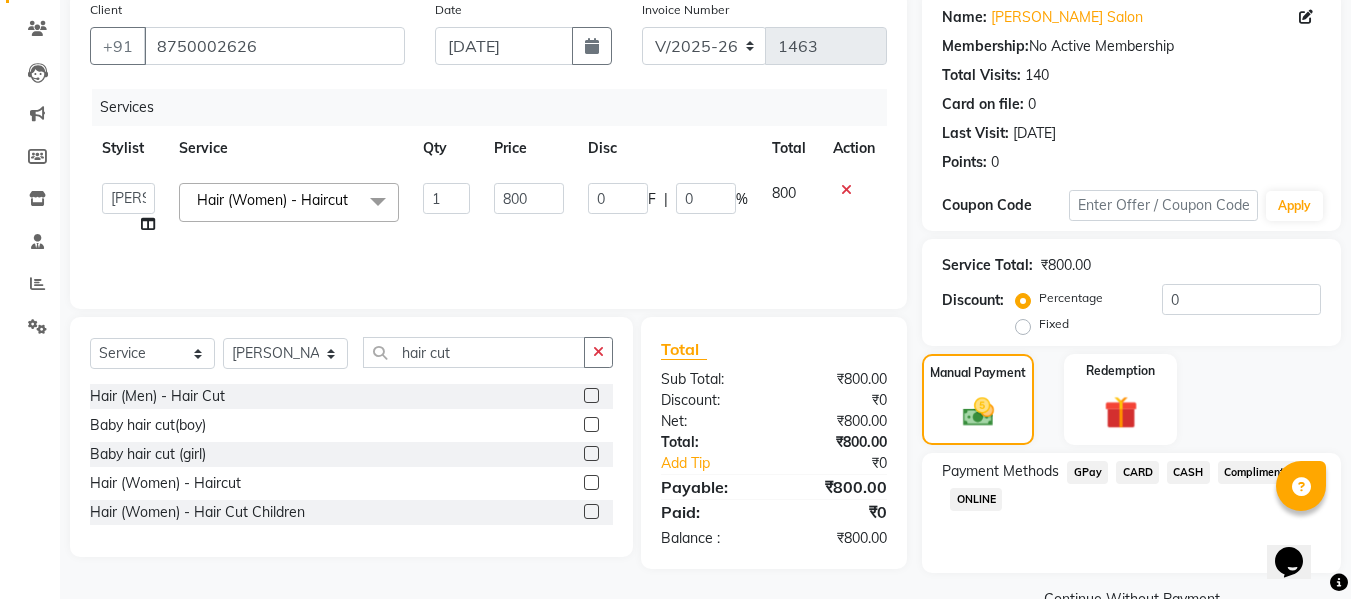 click on "GPay" 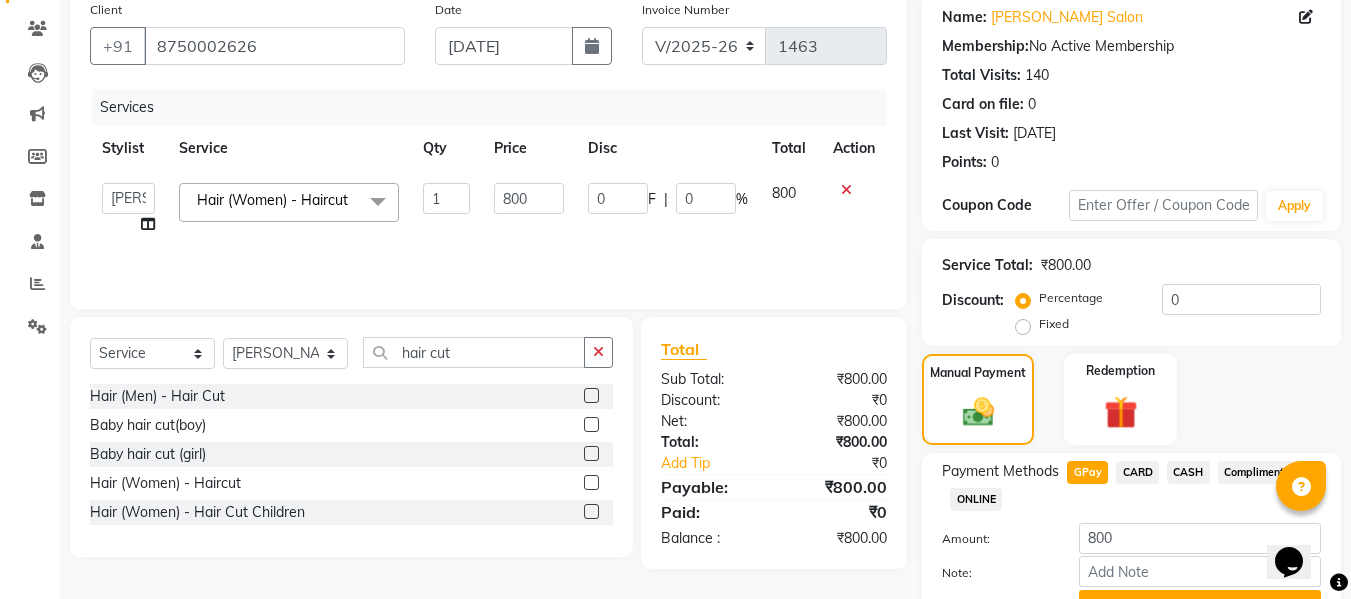 scroll, scrollTop: 260, scrollLeft: 0, axis: vertical 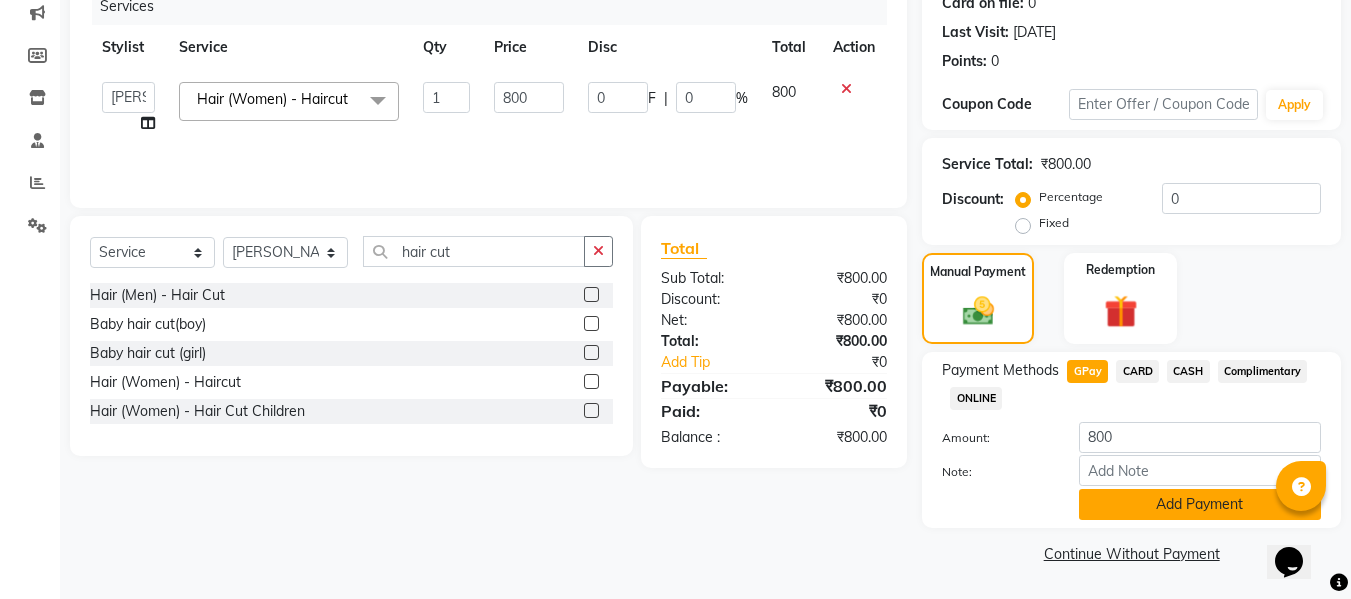 click on "Add Payment" 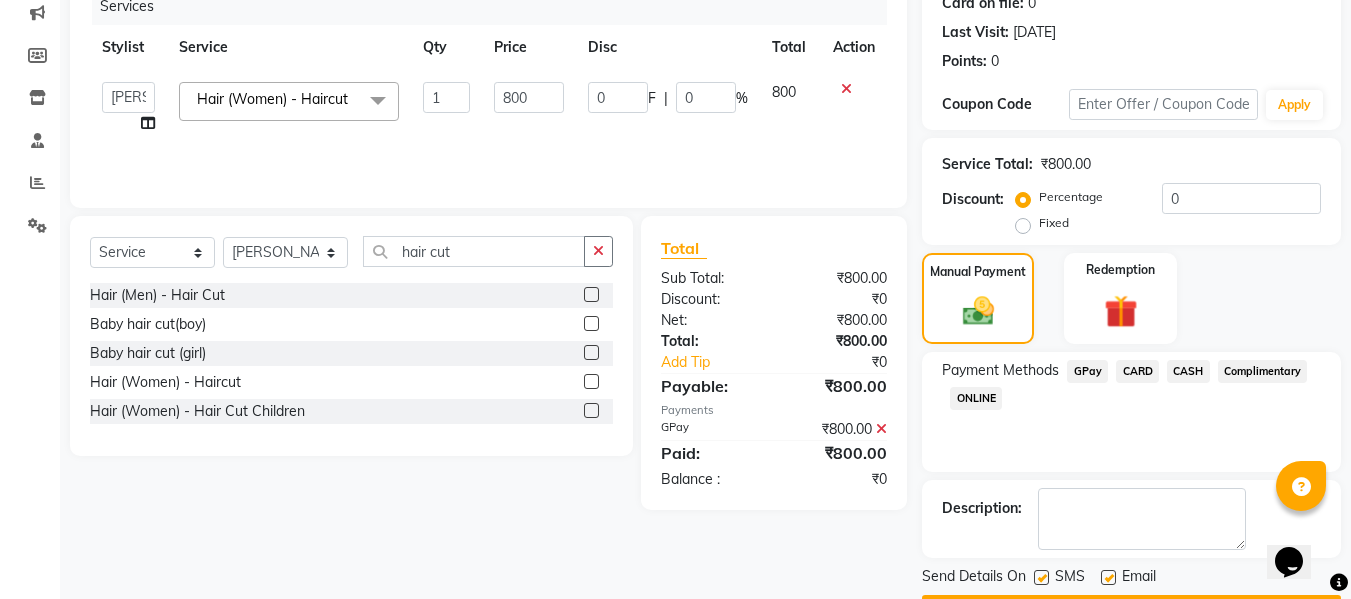 scroll, scrollTop: 317, scrollLeft: 0, axis: vertical 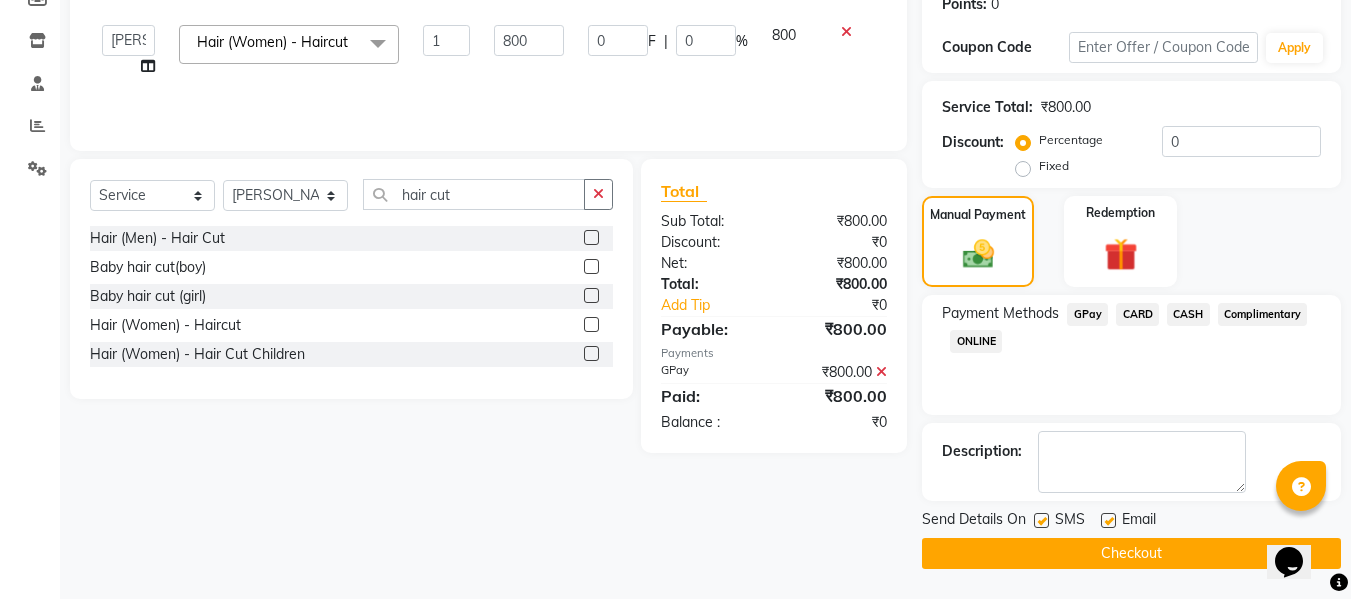 click on "Checkout" 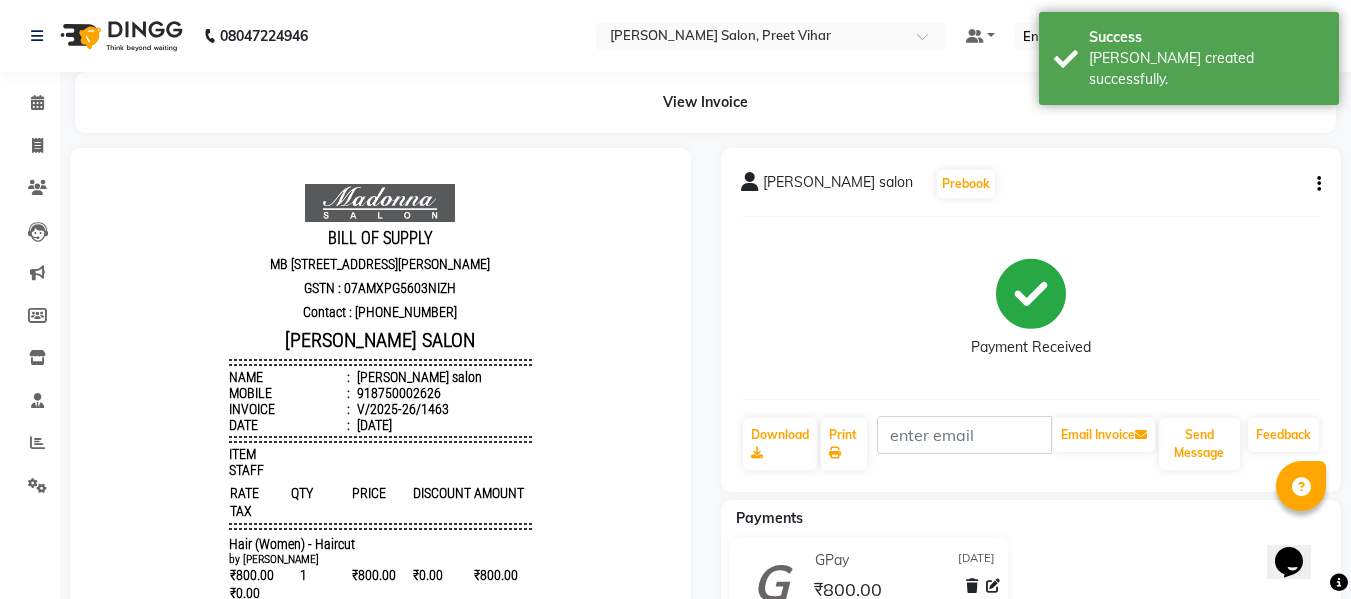 scroll, scrollTop: 0, scrollLeft: 0, axis: both 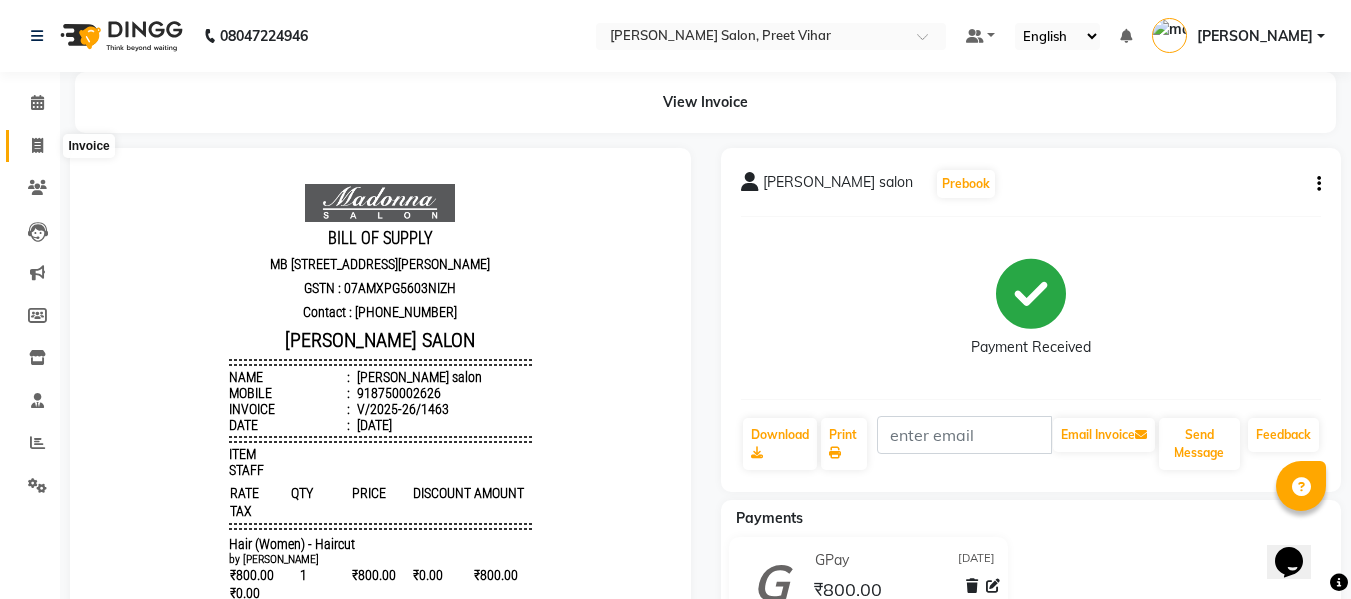 click 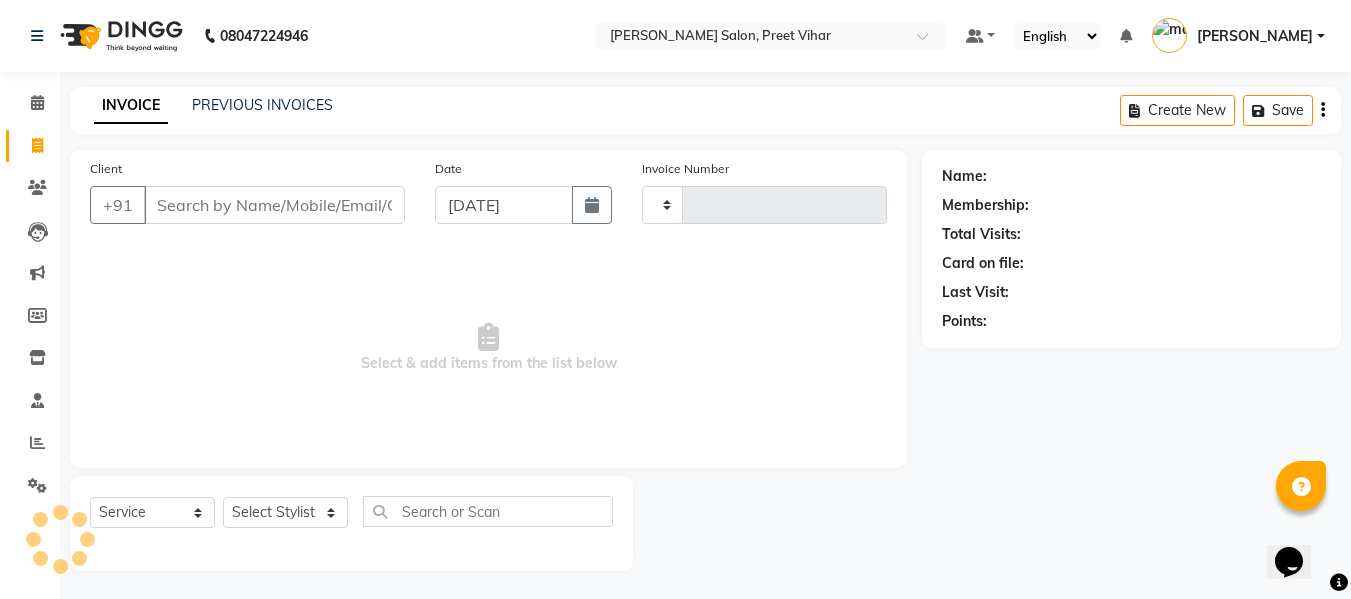 scroll, scrollTop: 2, scrollLeft: 0, axis: vertical 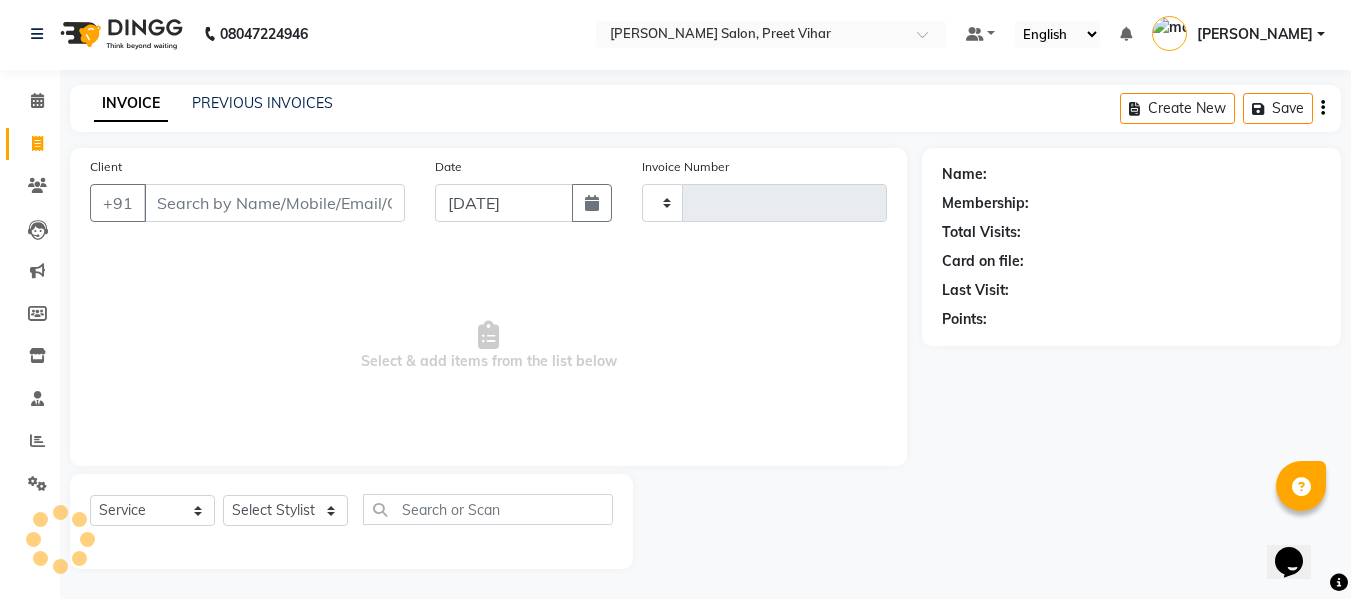 type on "1464" 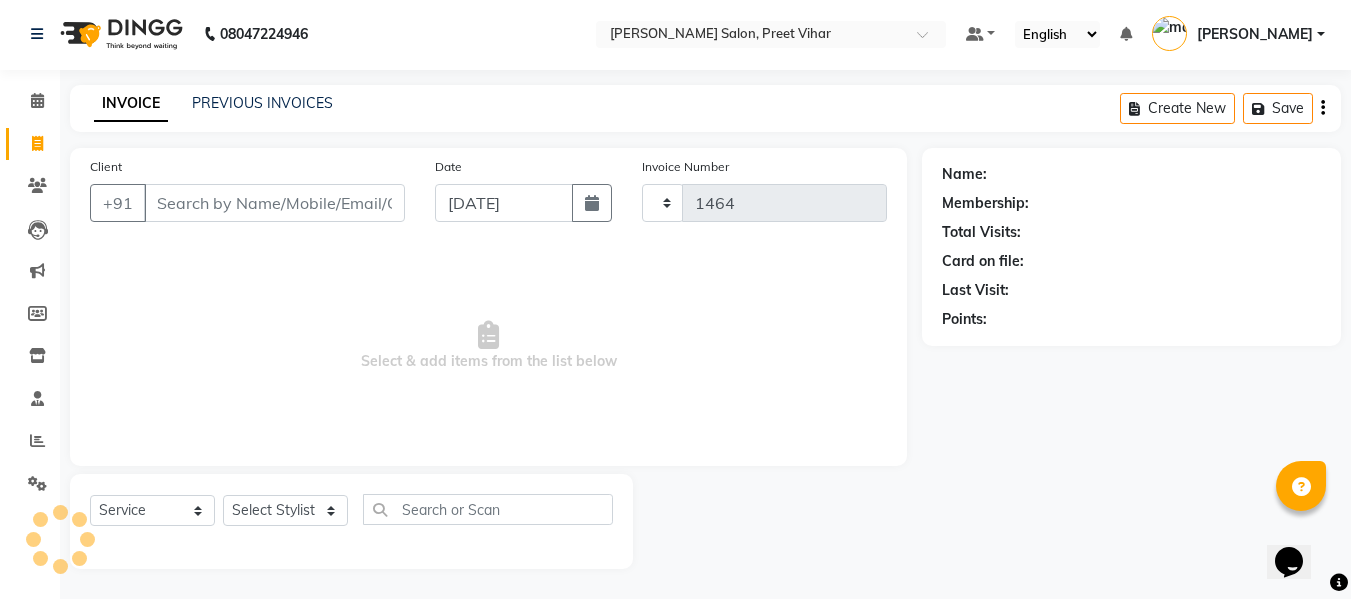 select on "6469" 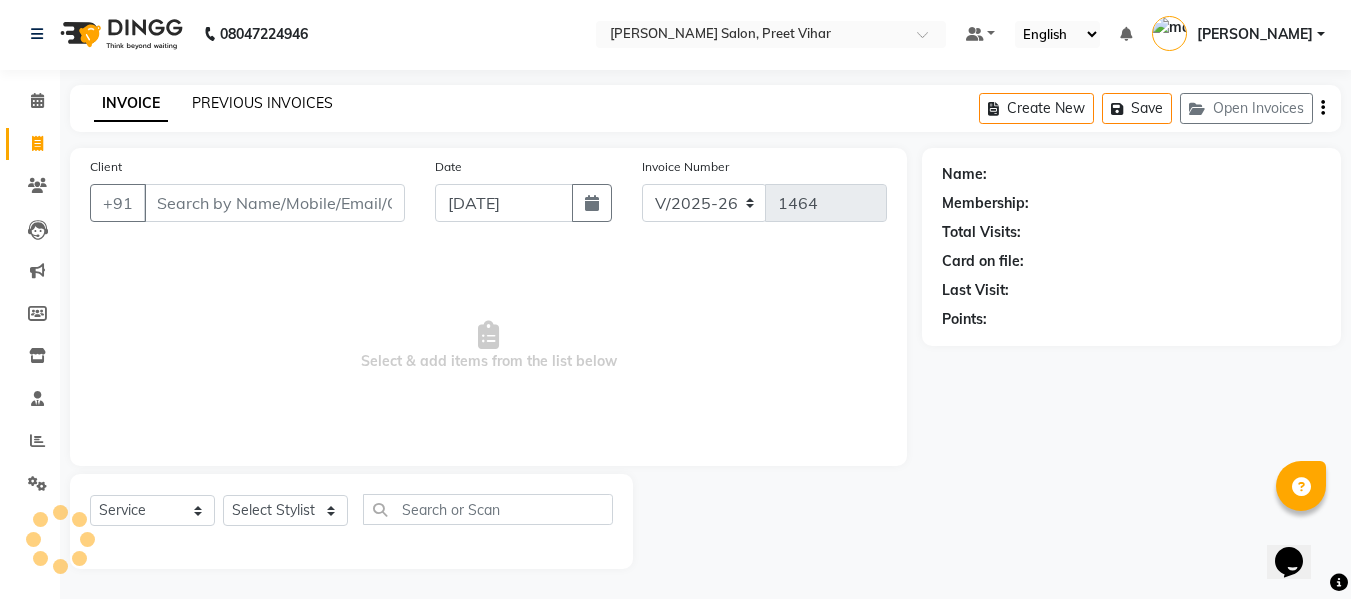 click on "PREVIOUS INVOICES" 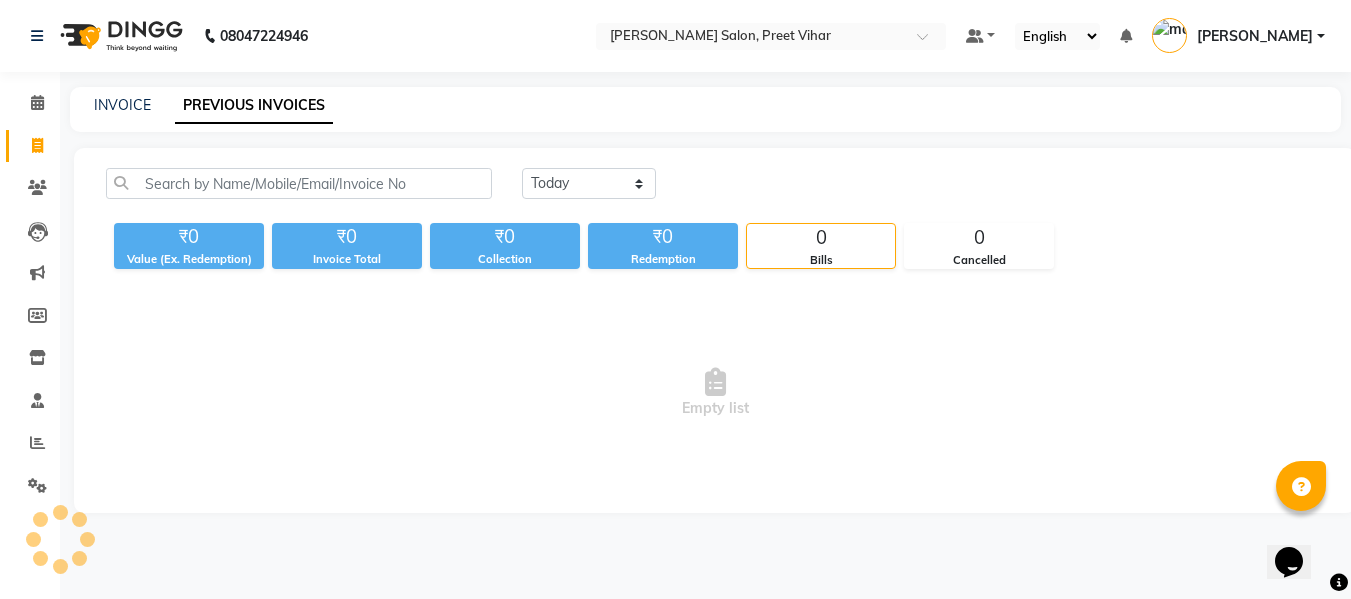 scroll, scrollTop: 0, scrollLeft: 0, axis: both 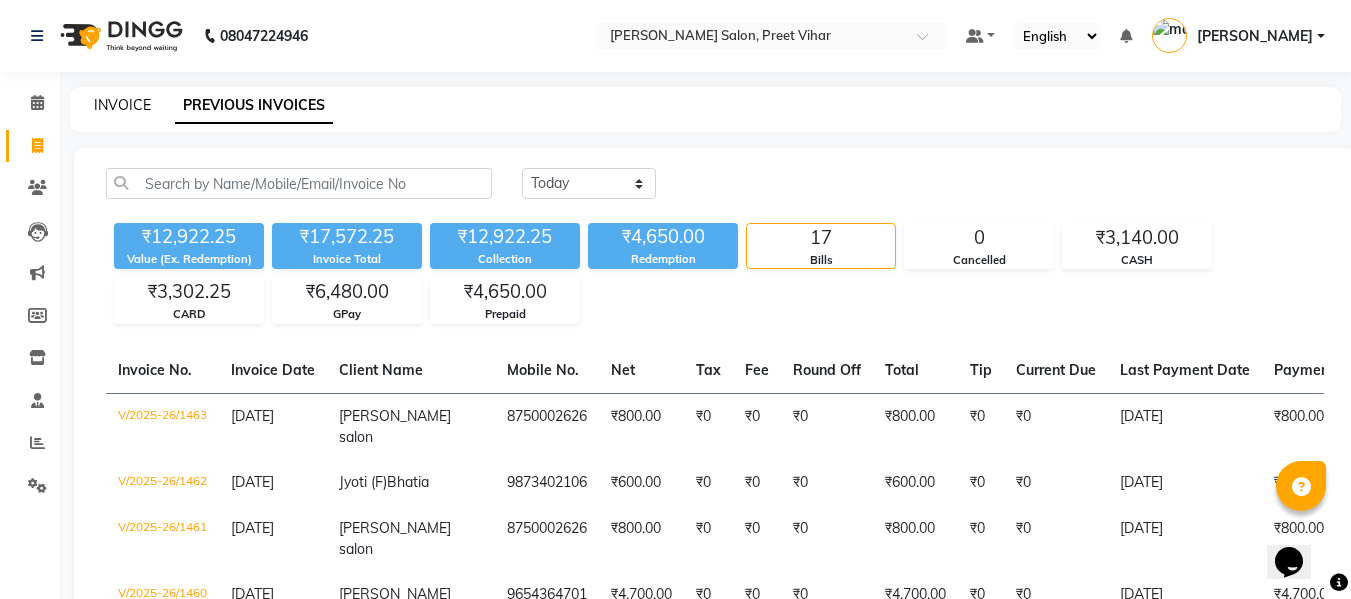 click on "INVOICE" 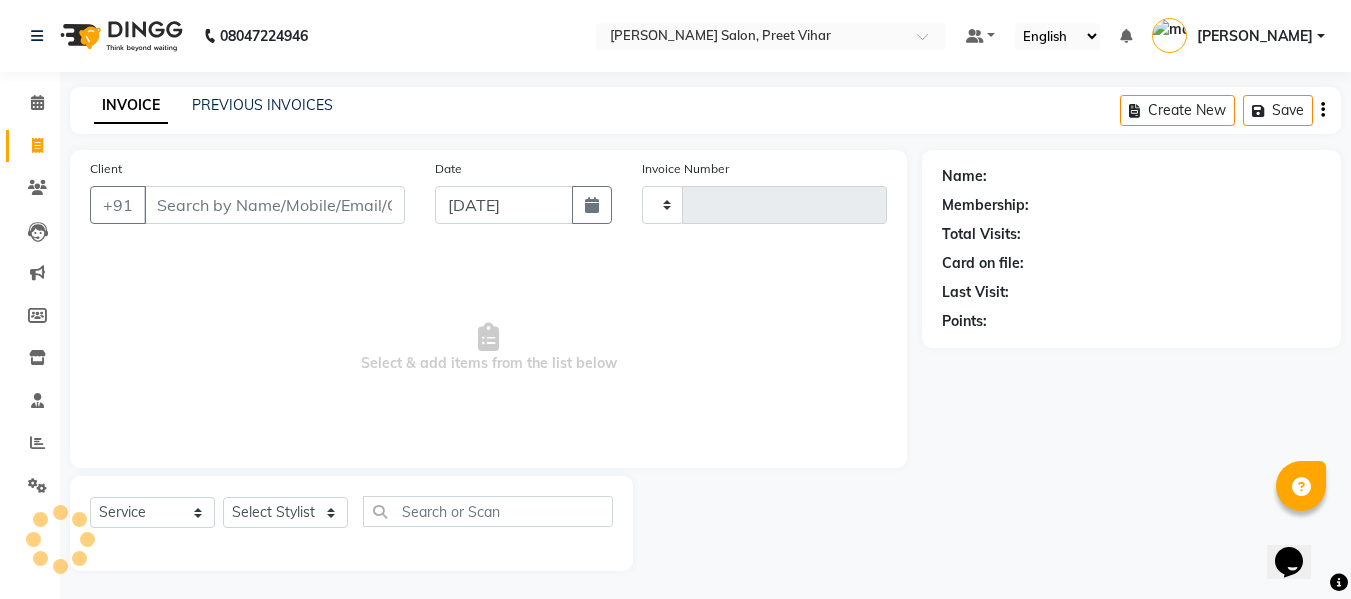 scroll, scrollTop: 2, scrollLeft: 0, axis: vertical 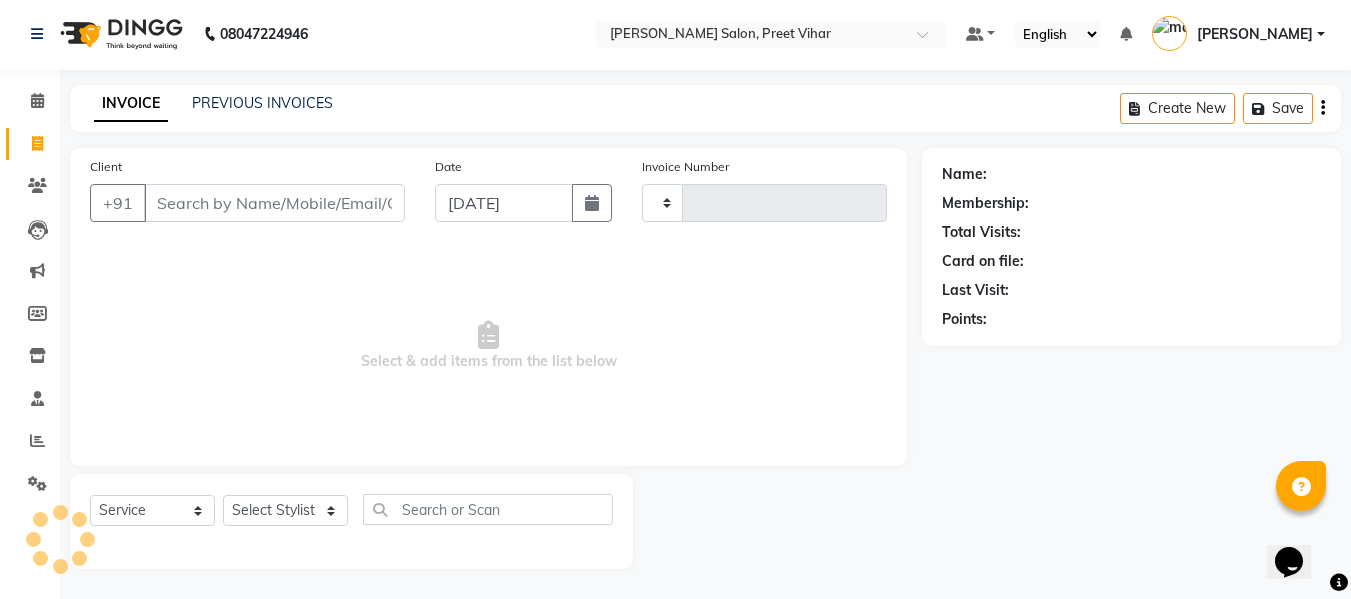 type on "1464" 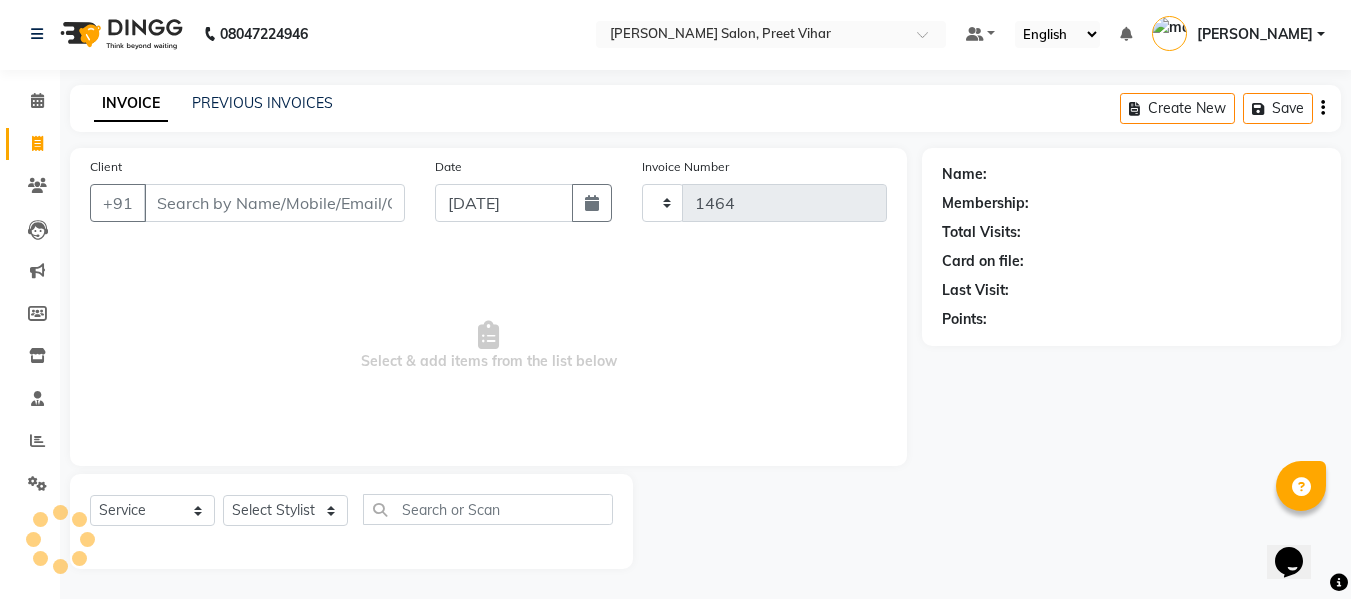 select on "6469" 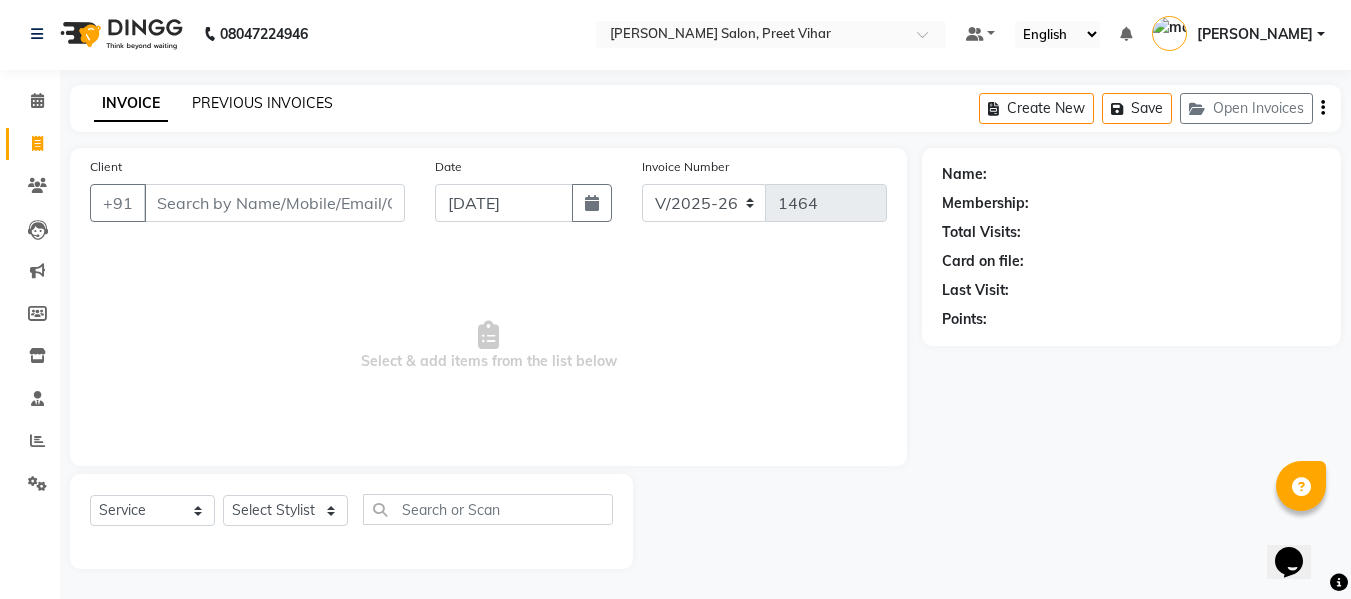 click on "PREVIOUS INVOICES" 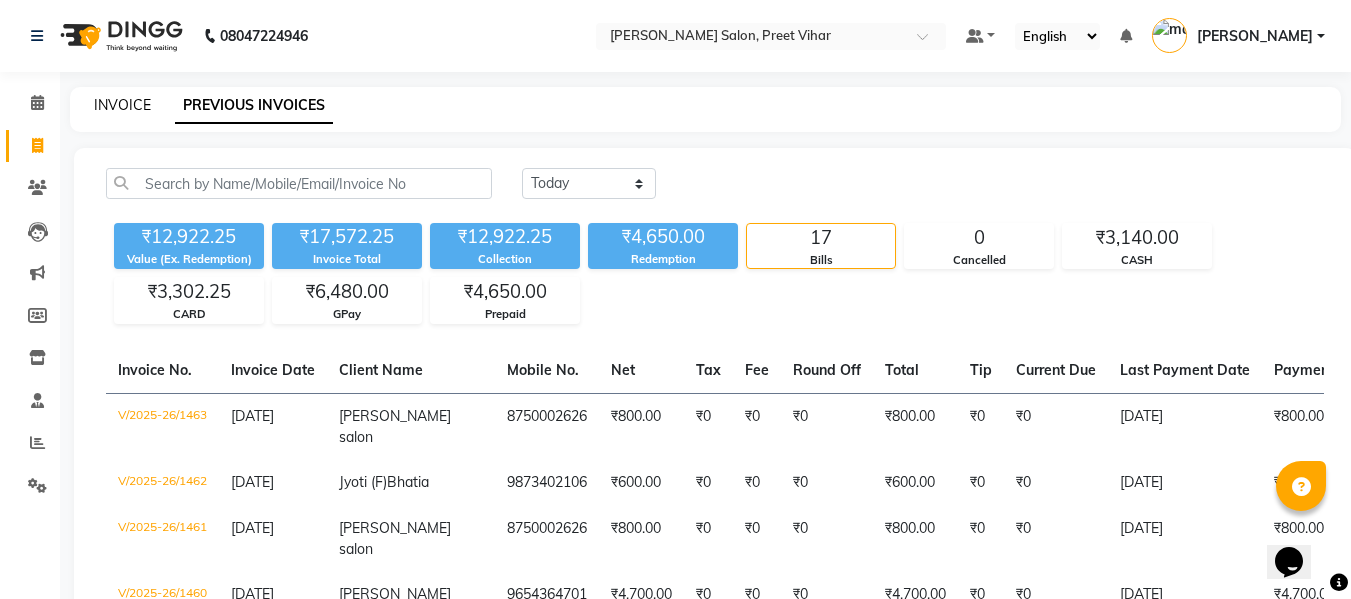 click on "INVOICE" 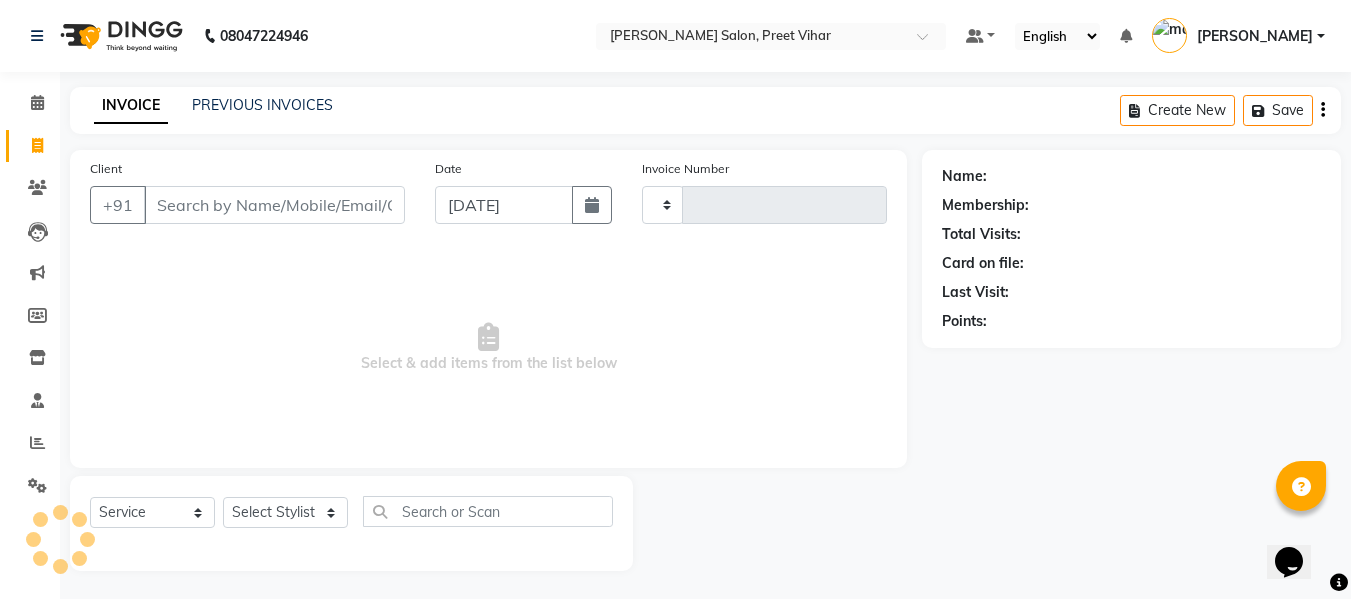 scroll, scrollTop: 2, scrollLeft: 0, axis: vertical 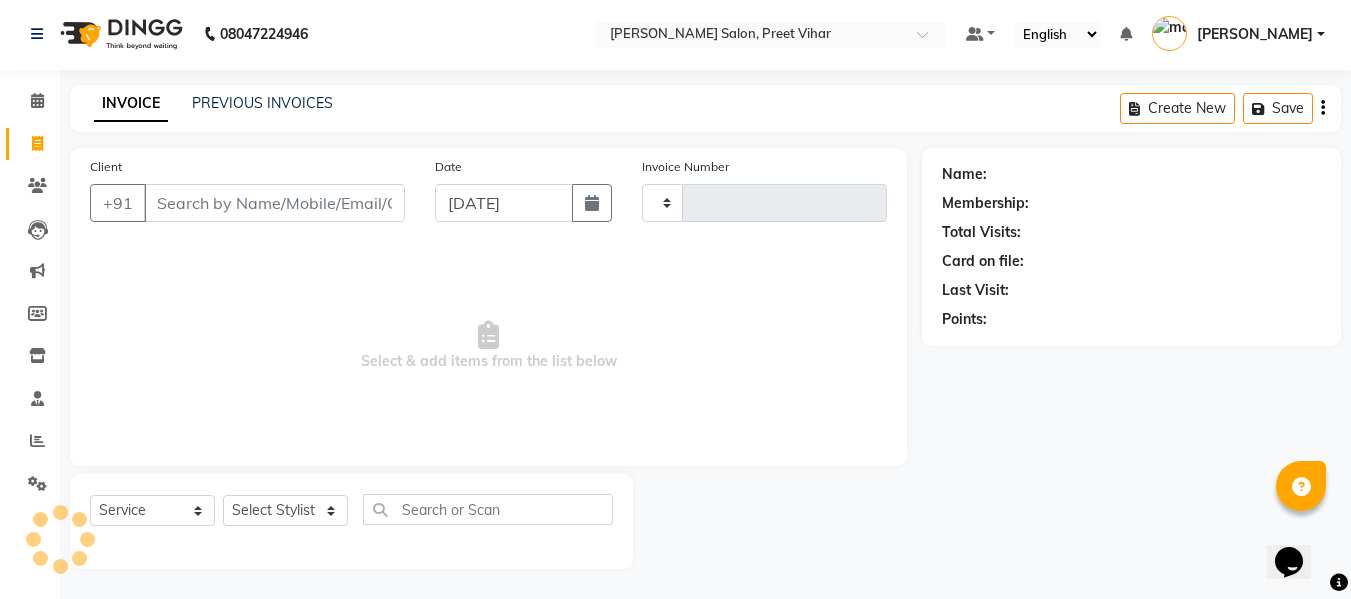 type on "1464" 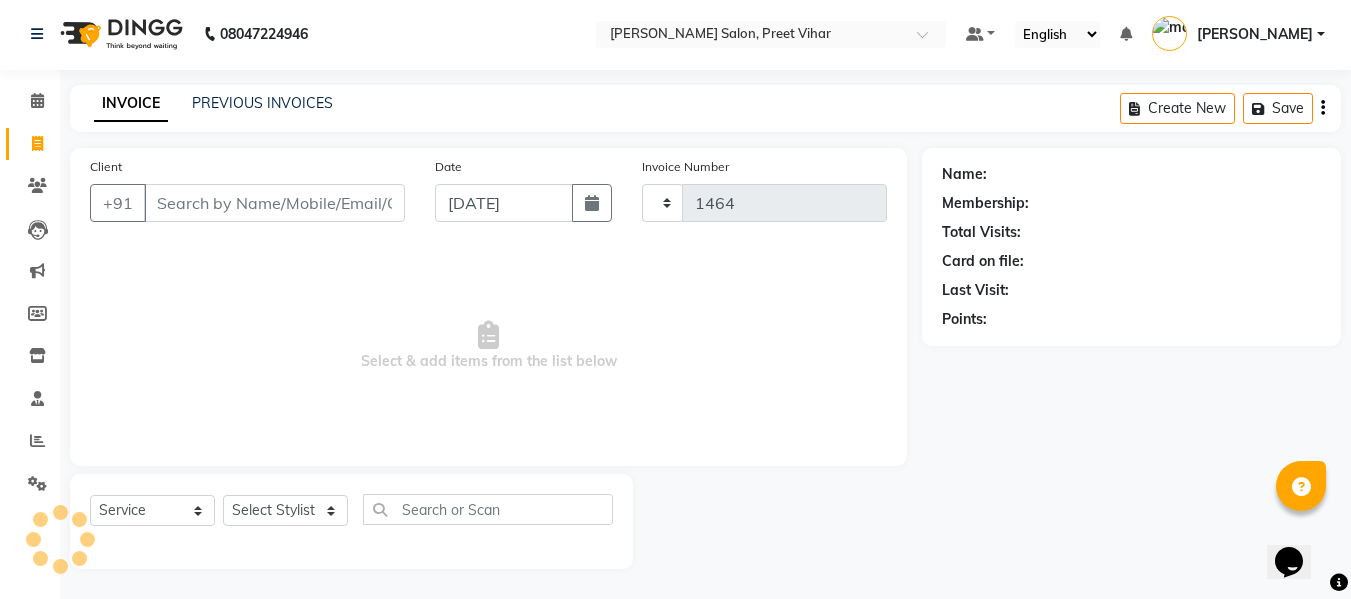 select on "6469" 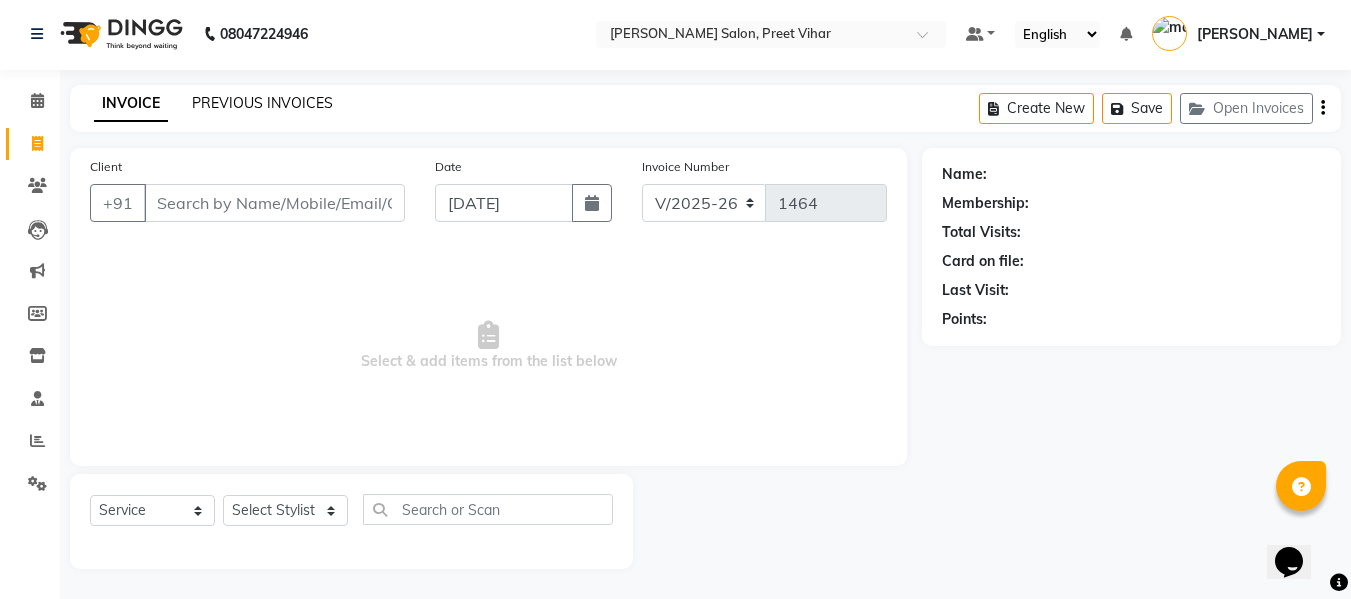 click on "PREVIOUS INVOICES" 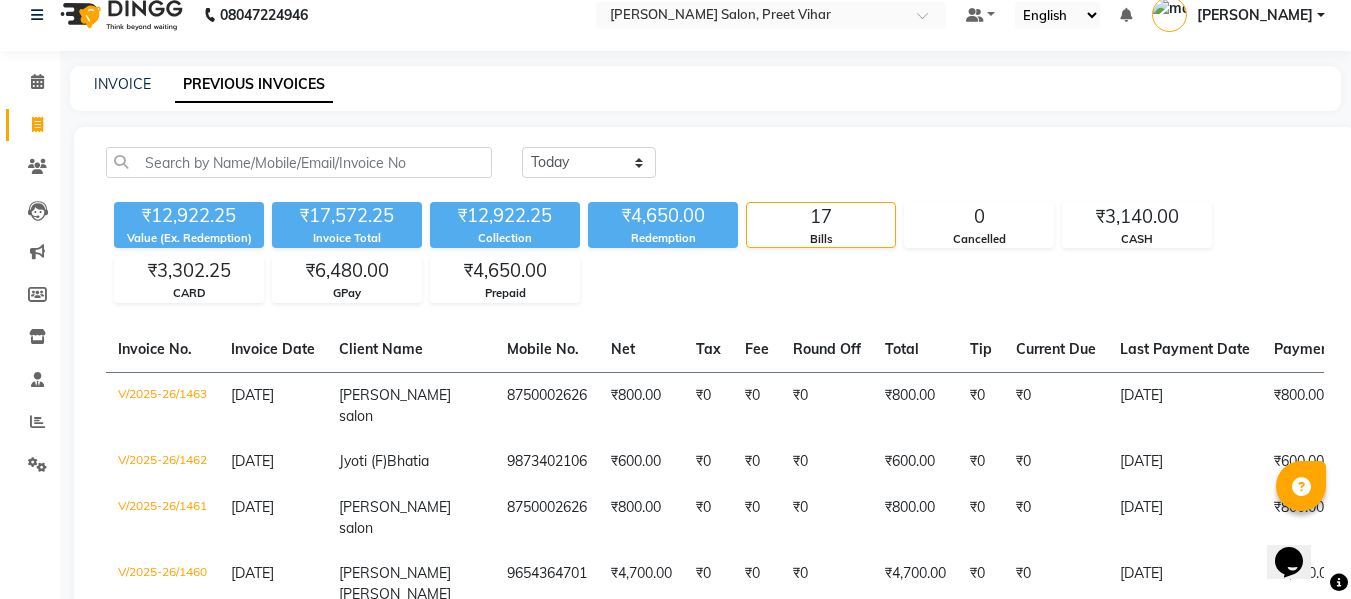 scroll, scrollTop: 20, scrollLeft: 0, axis: vertical 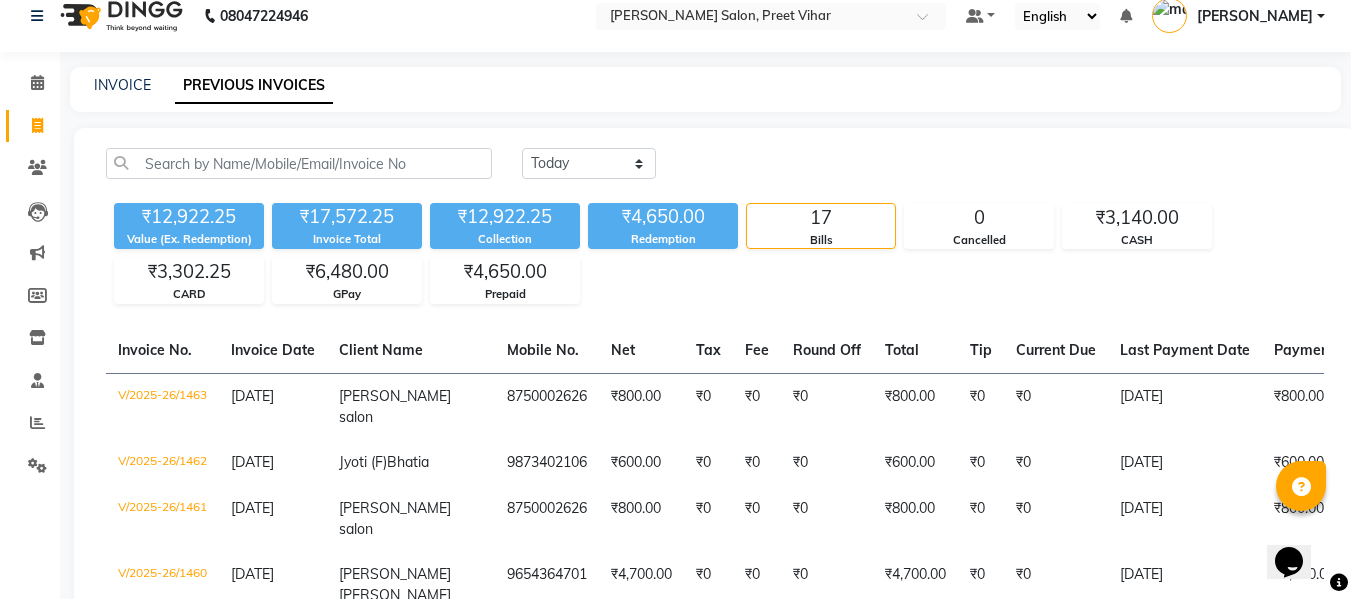 click on "INVOICE PREVIOUS INVOICES" 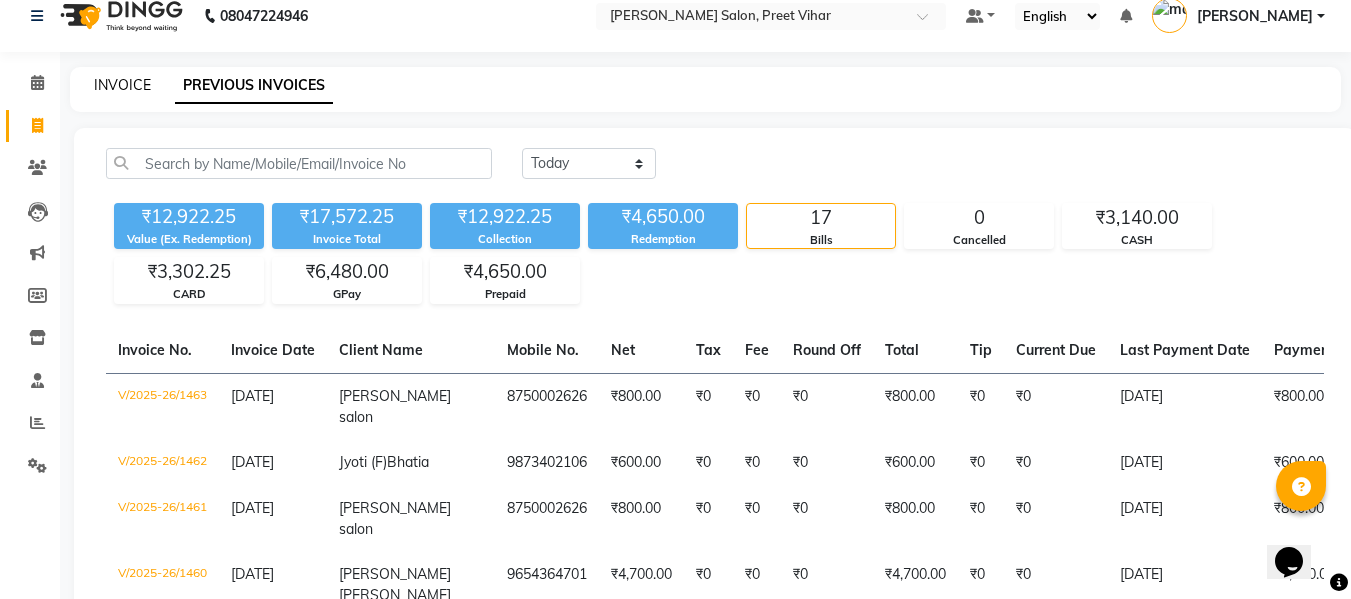 click on "INVOICE" 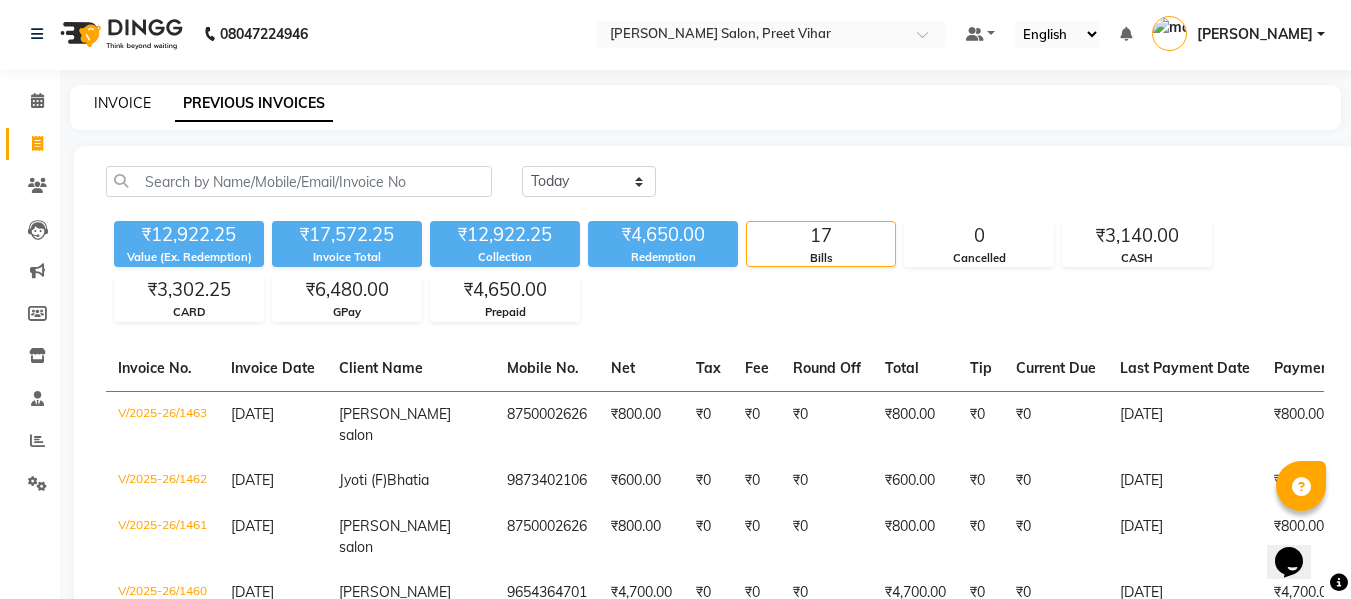 select on "6469" 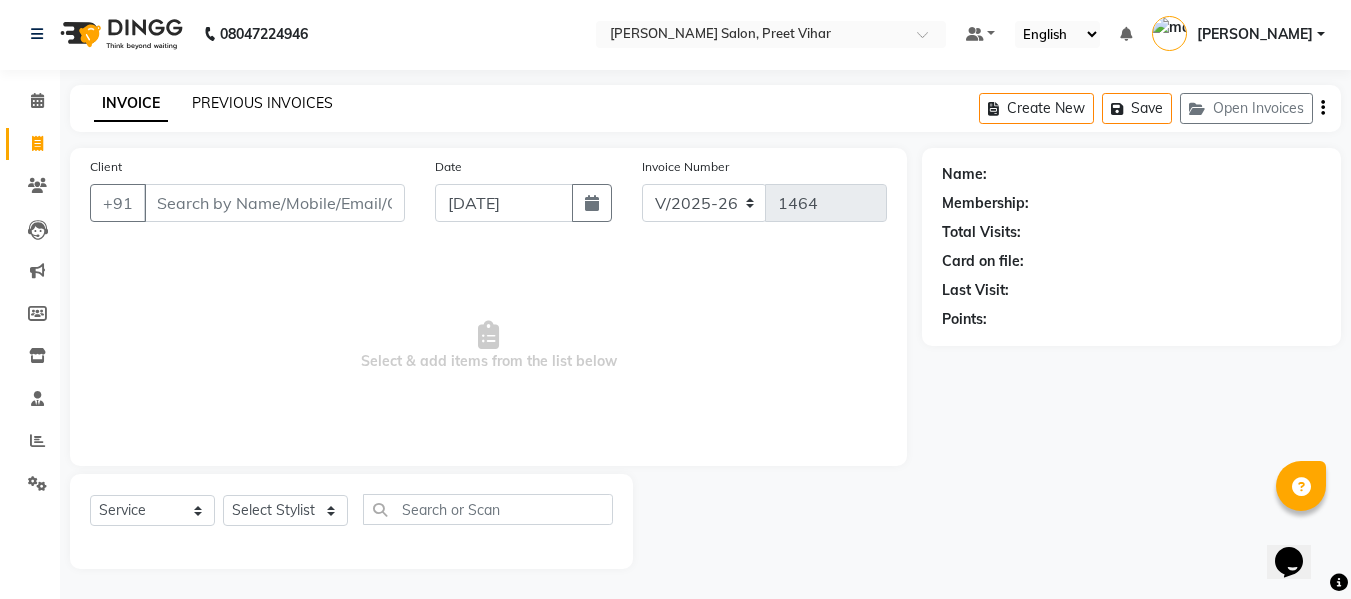 click on "PREVIOUS INVOICES" 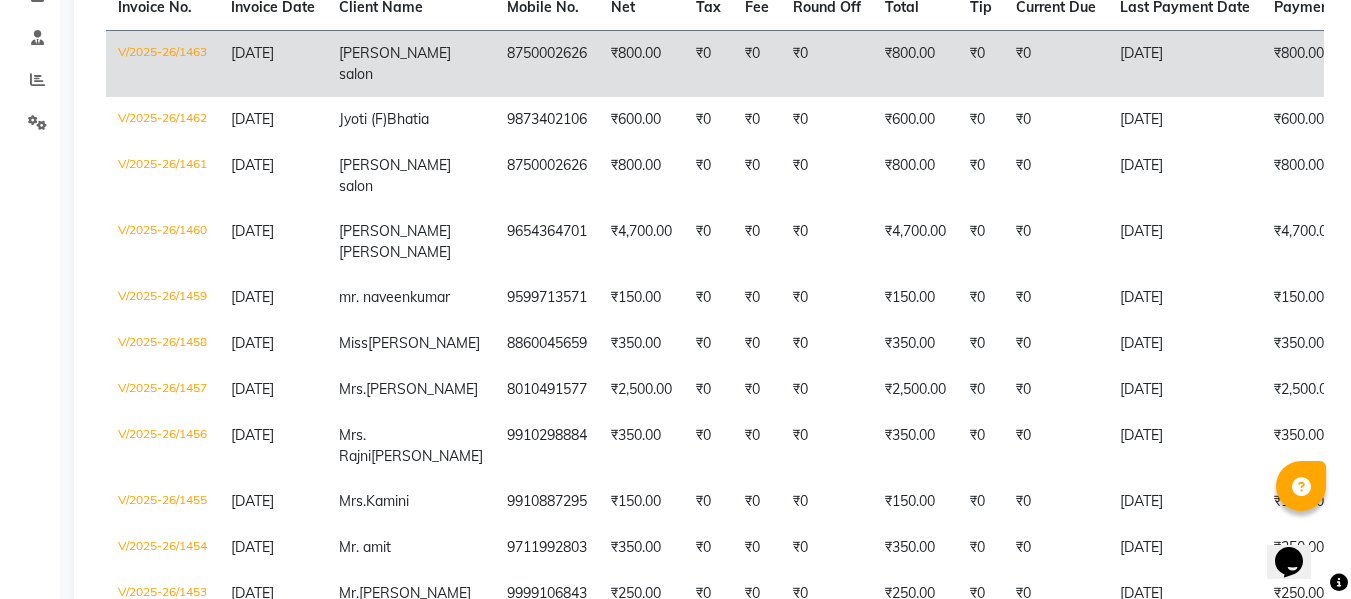 scroll, scrollTop: 0, scrollLeft: 0, axis: both 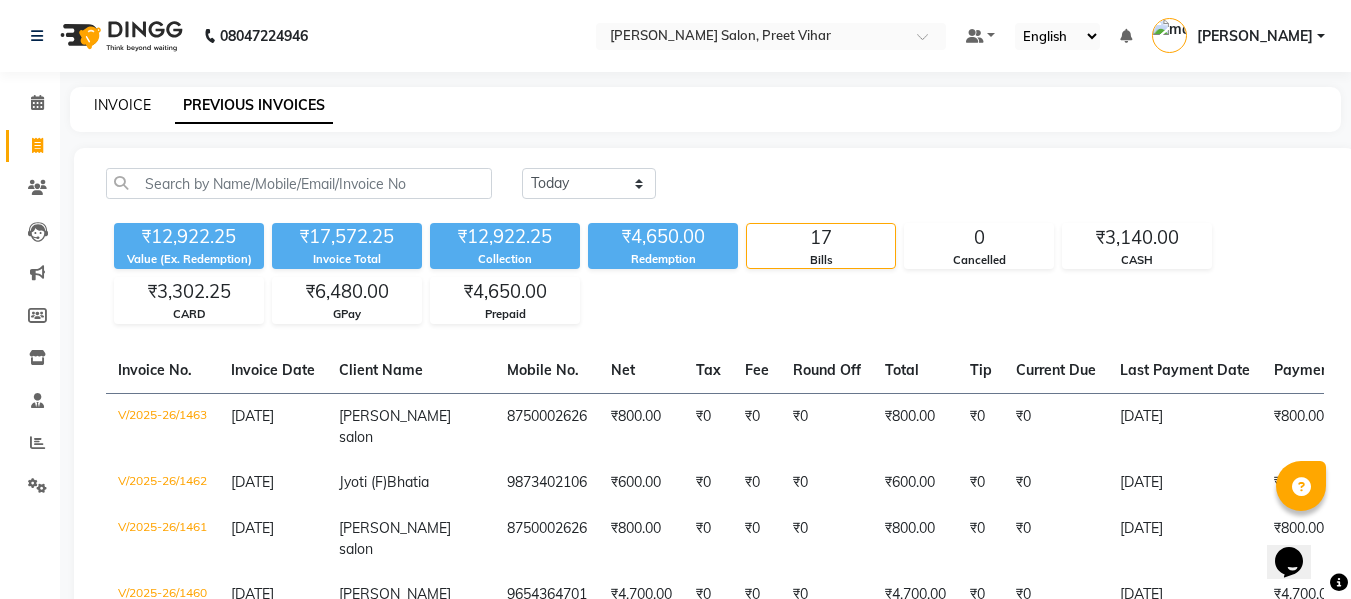 click on "INVOICE" 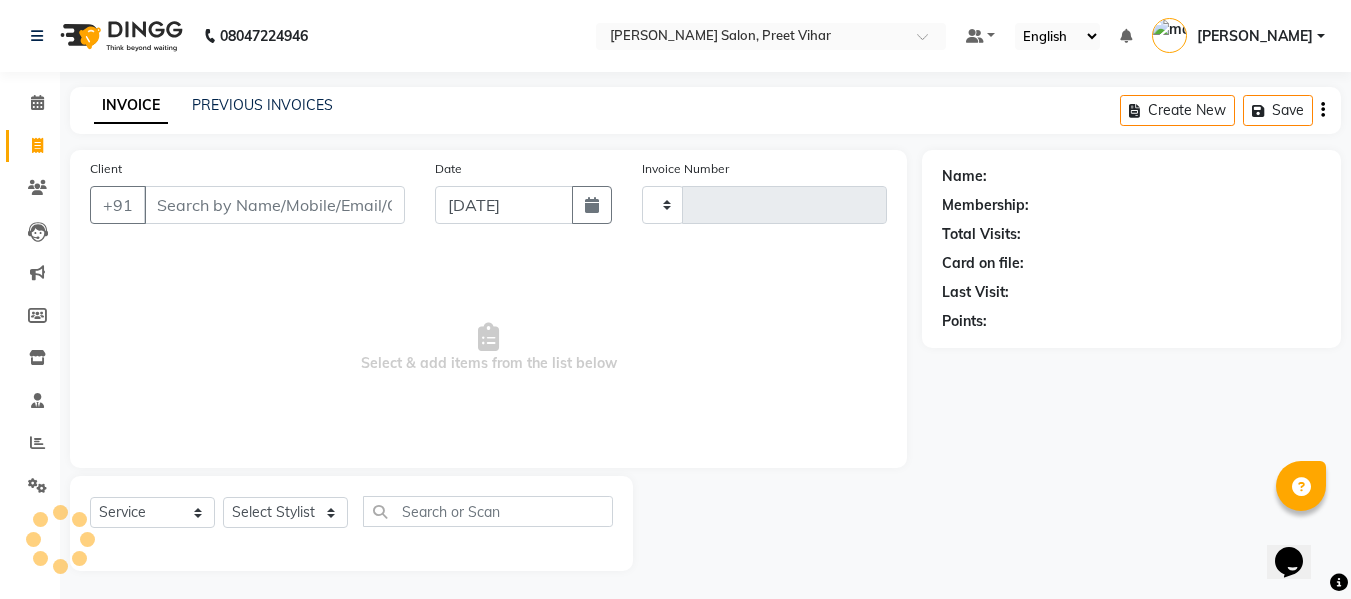scroll, scrollTop: 2, scrollLeft: 0, axis: vertical 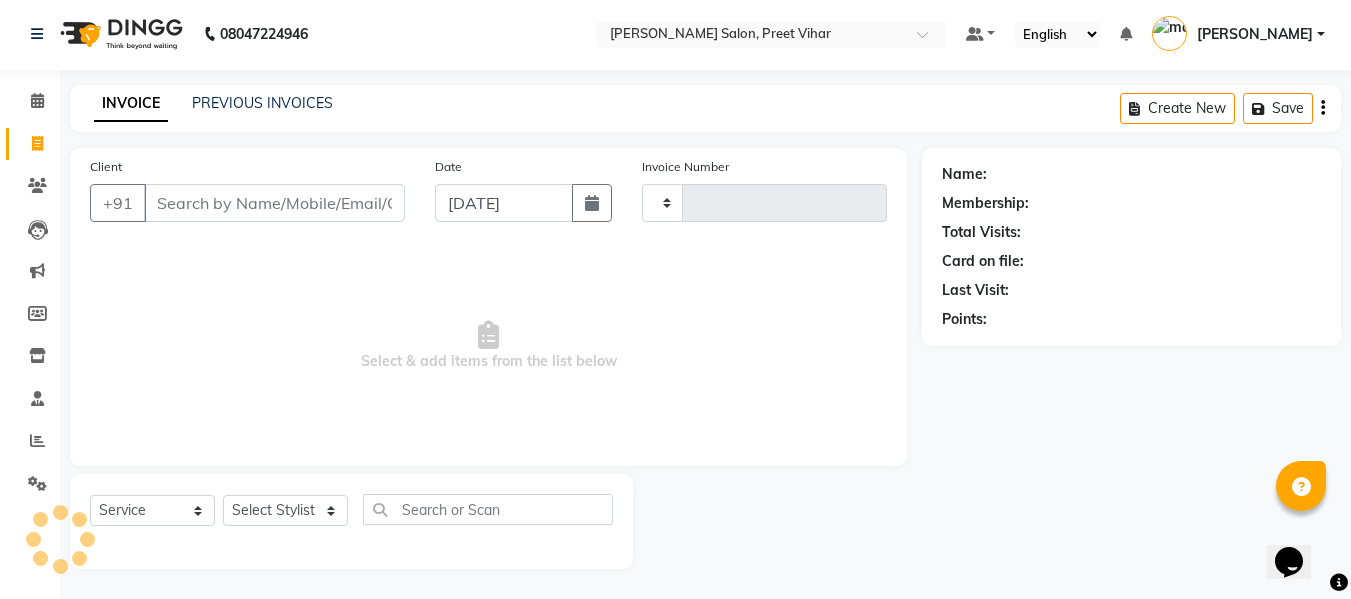 type on "1464" 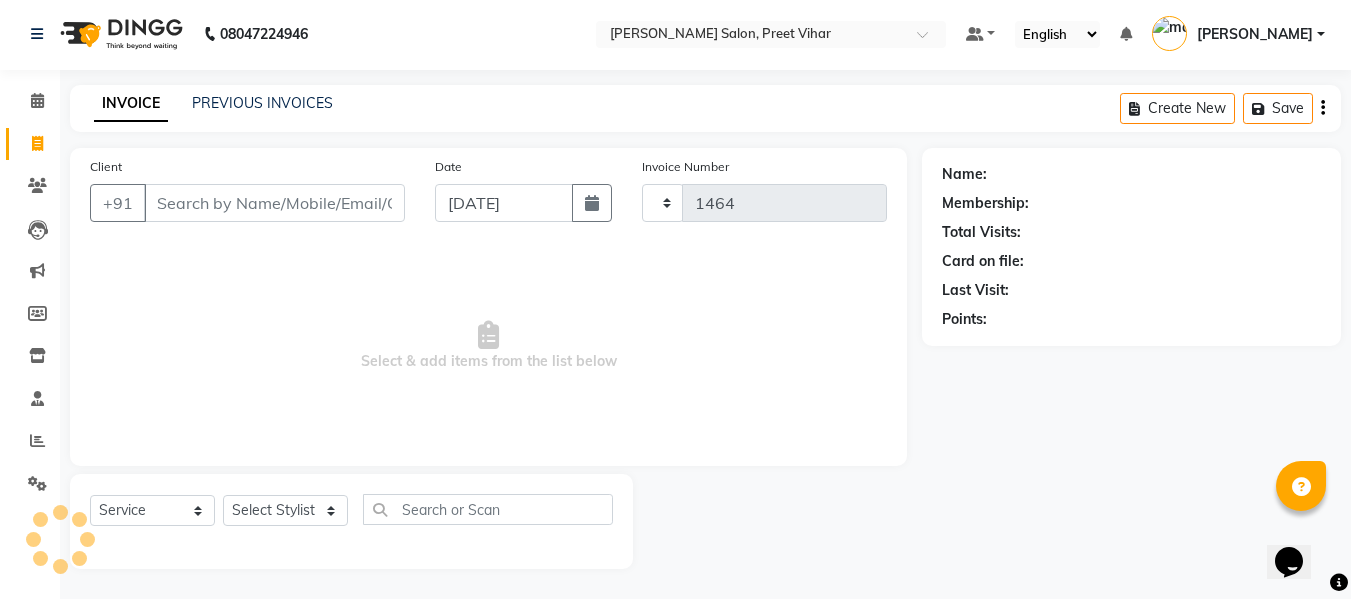 select on "6469" 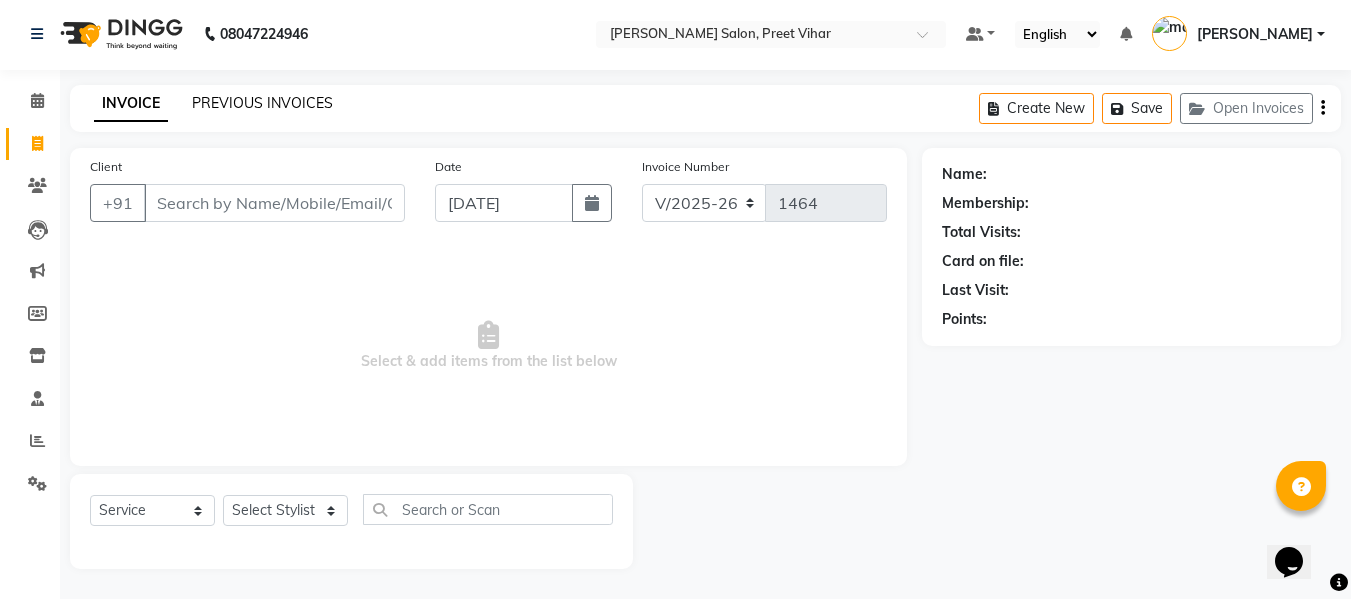 click on "PREVIOUS INVOICES" 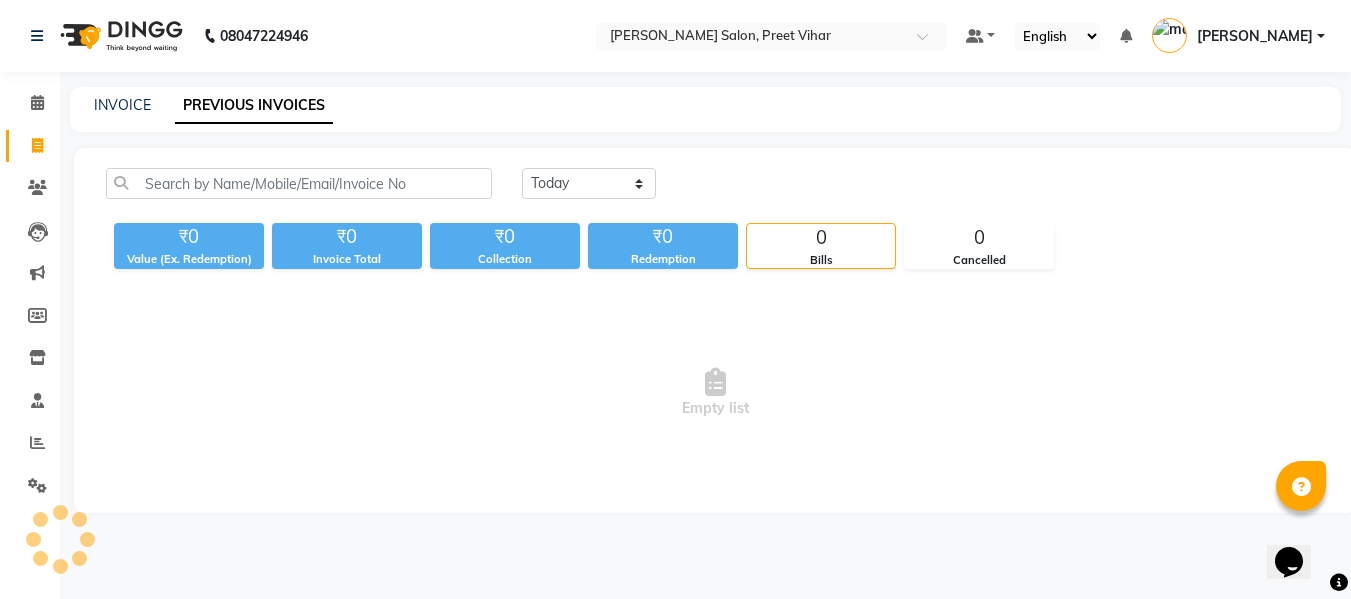 scroll, scrollTop: 0, scrollLeft: 0, axis: both 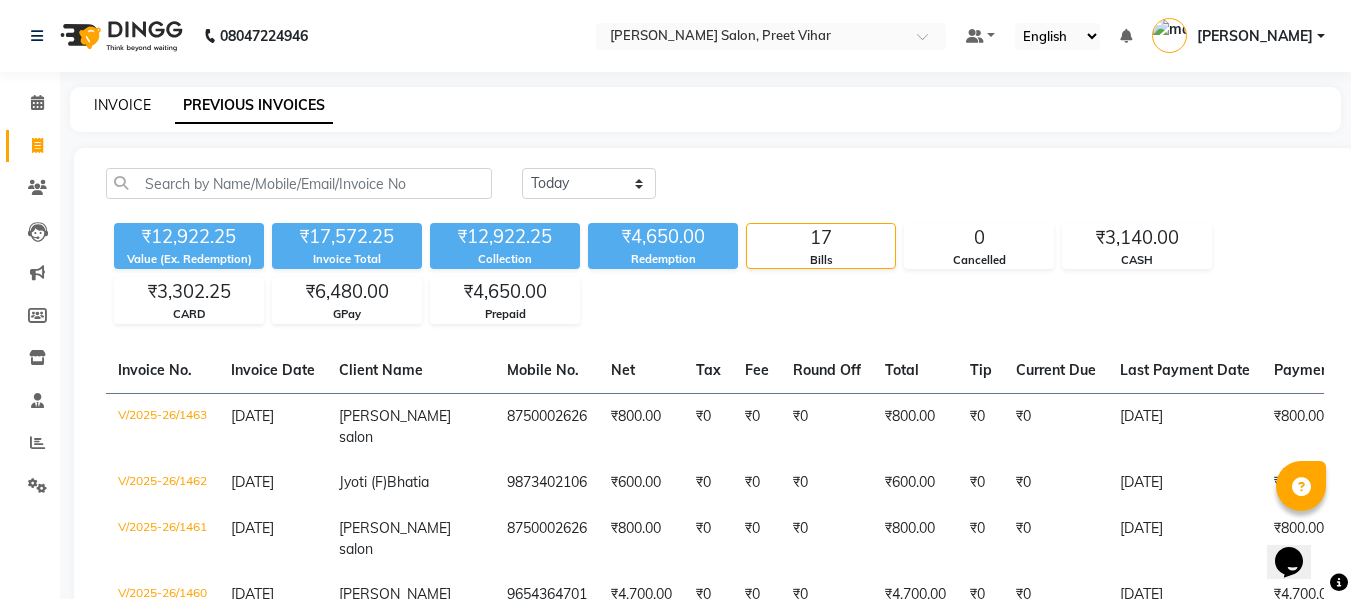 click on "INVOICE" 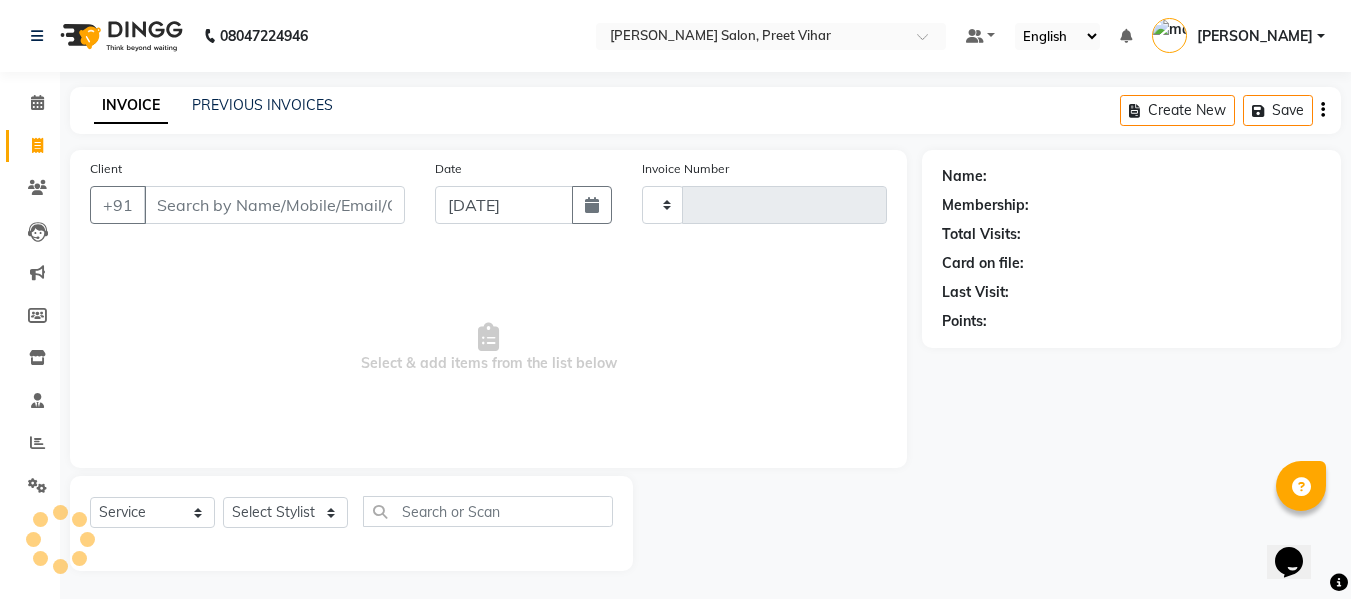 scroll, scrollTop: 2, scrollLeft: 0, axis: vertical 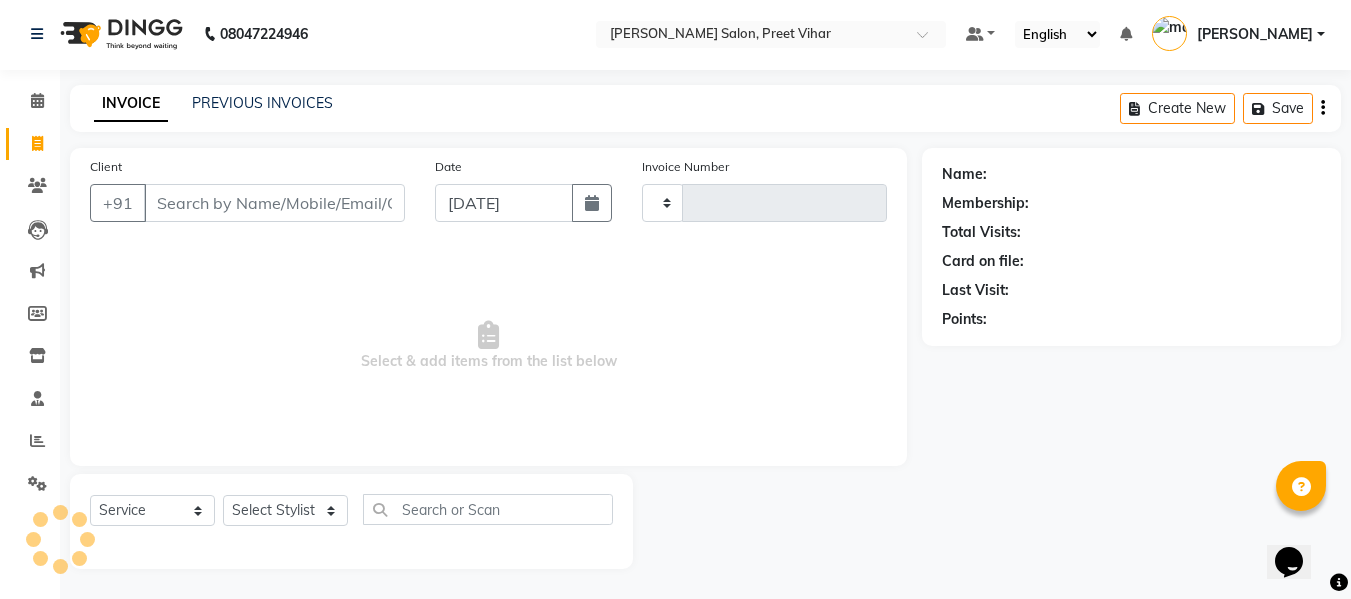 type on "1464" 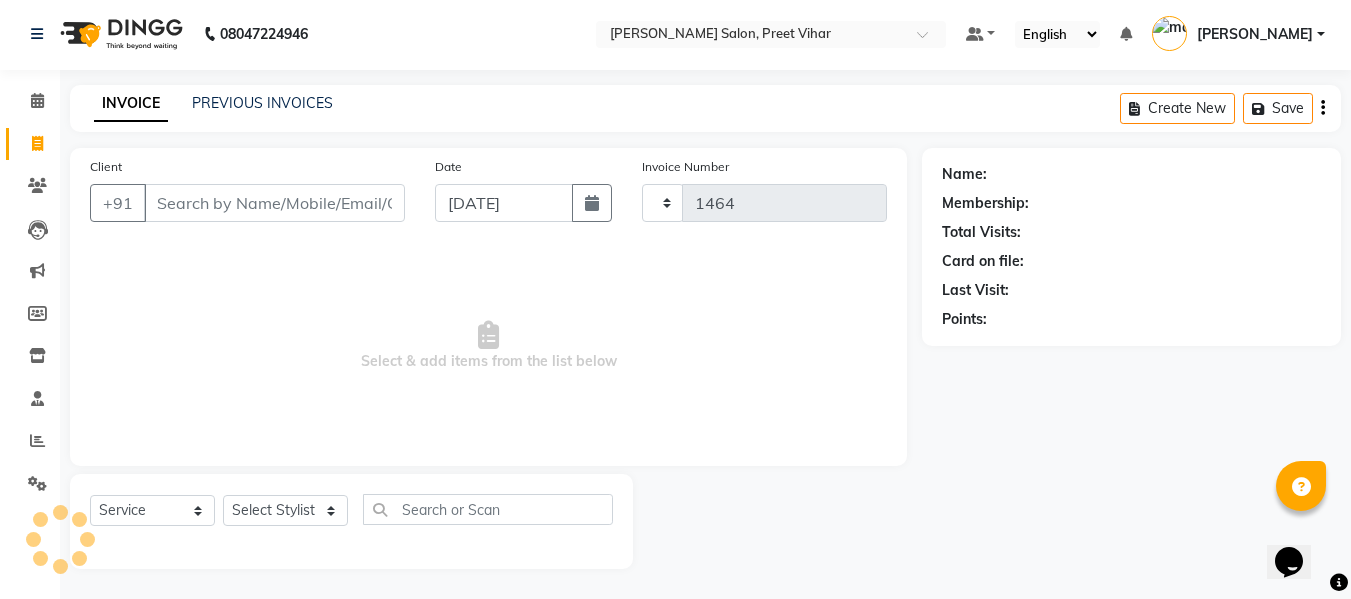 select on "6469" 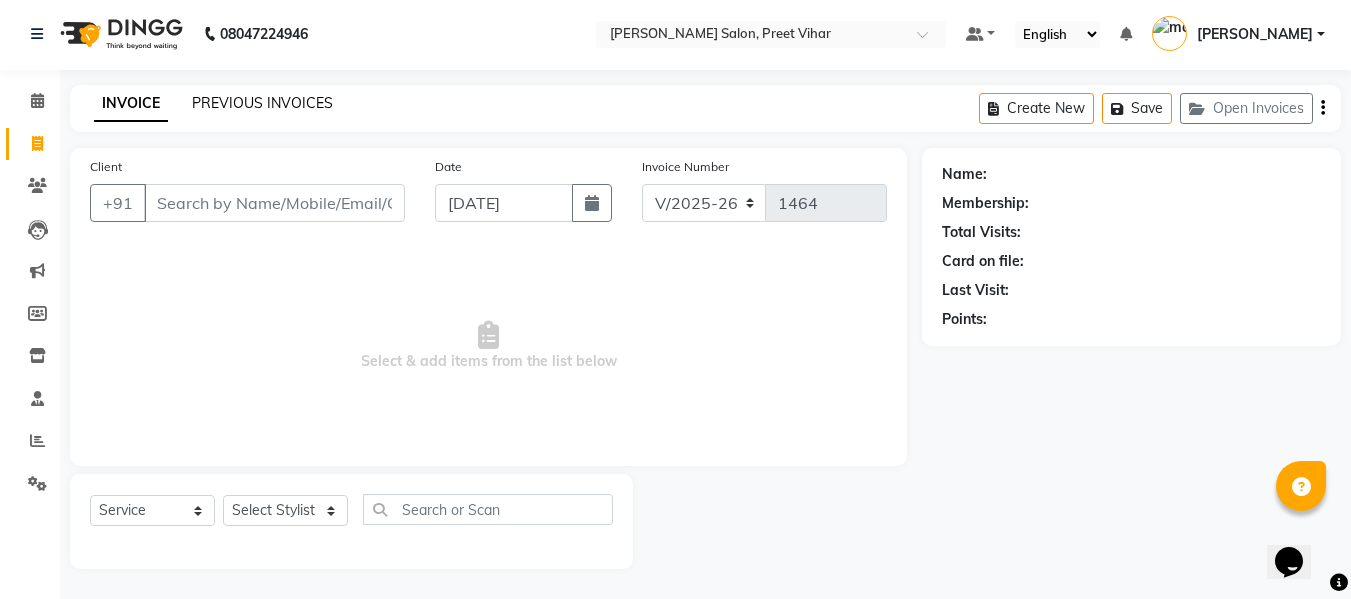 click on "PREVIOUS INVOICES" 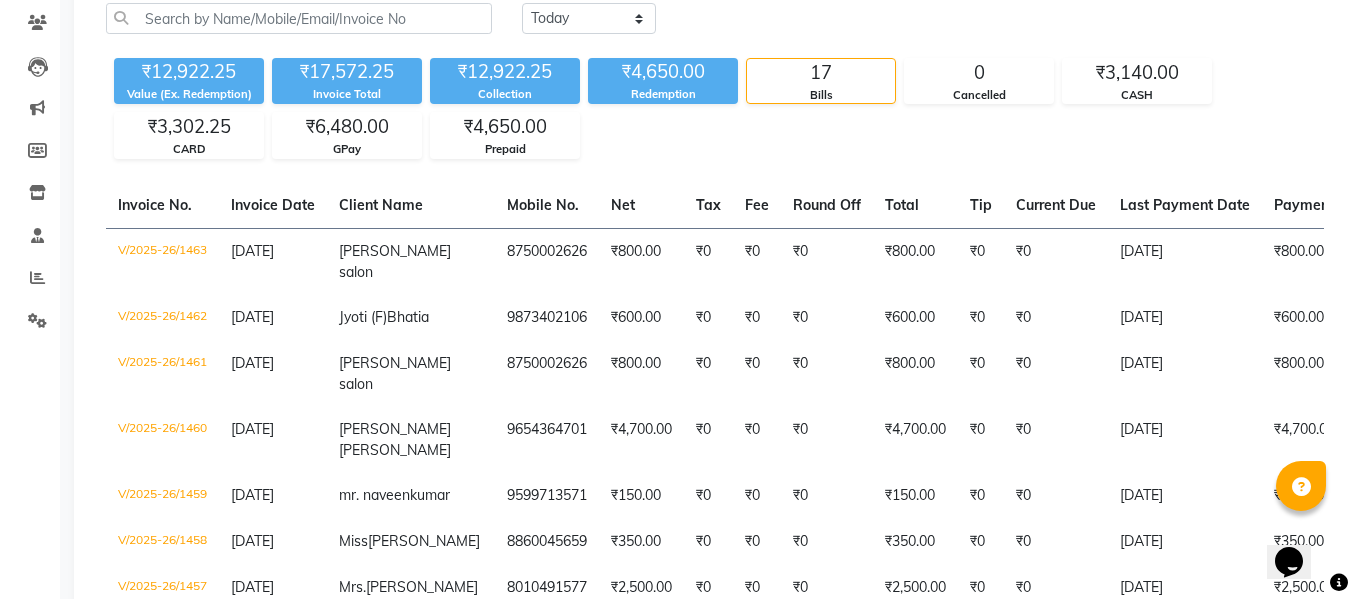 scroll, scrollTop: 166, scrollLeft: 0, axis: vertical 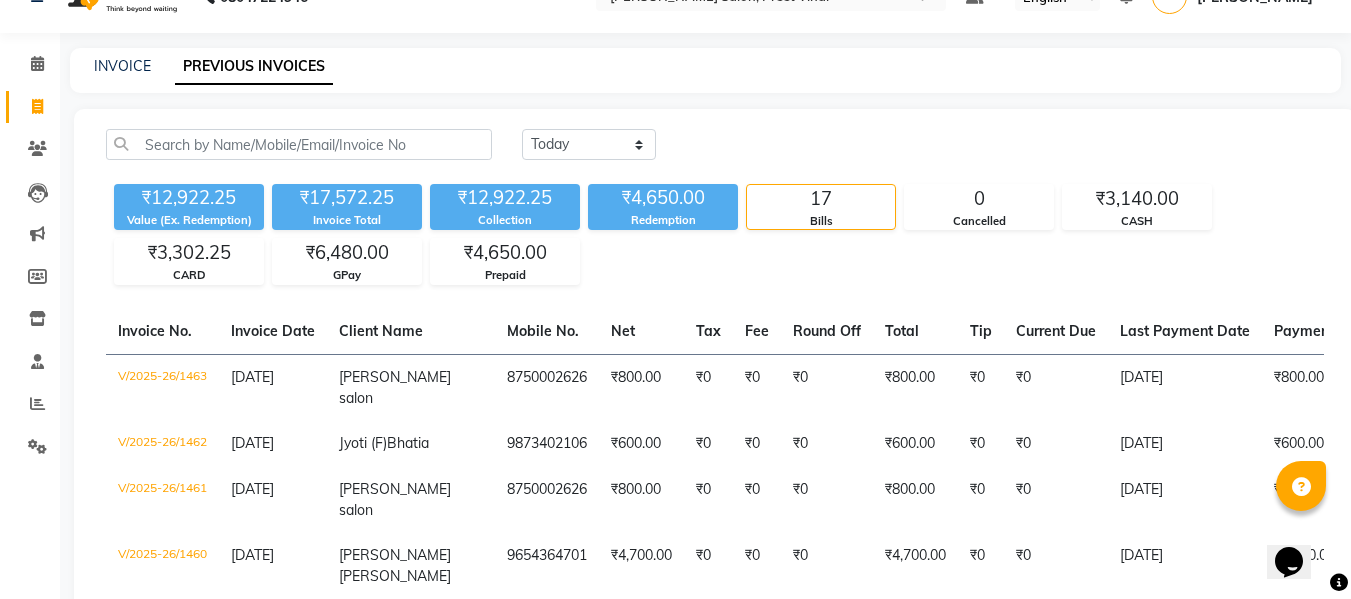 click on "₹17,572.25 Invoice Total" 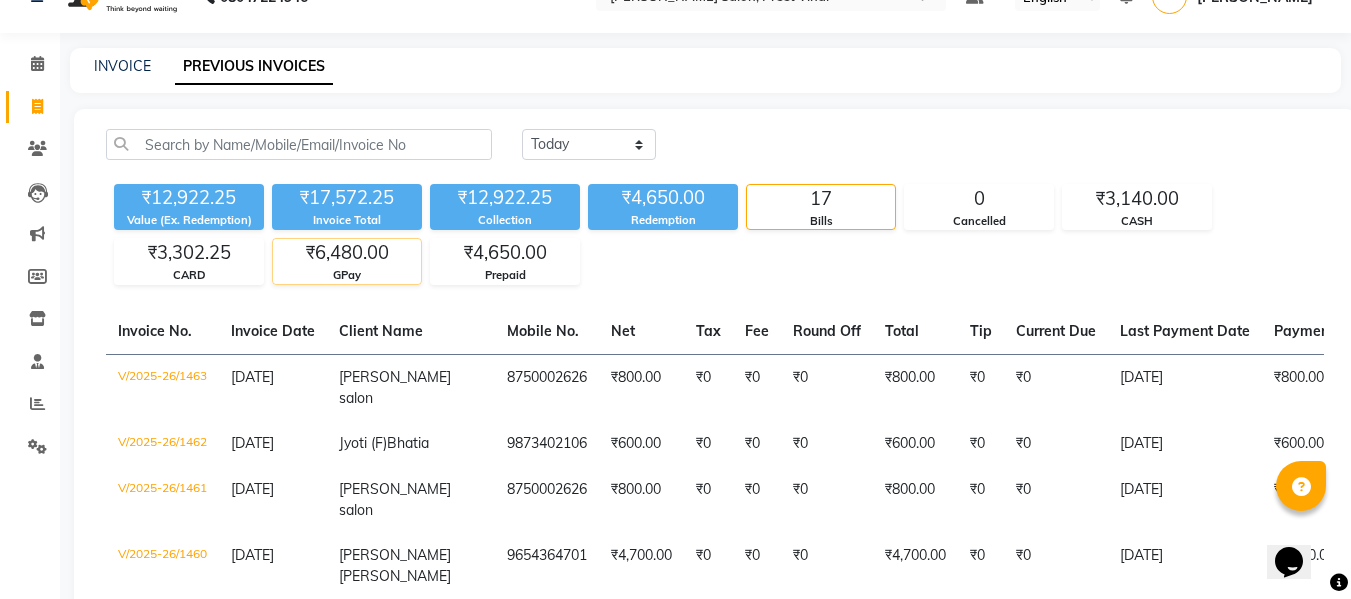 click on "GPay" 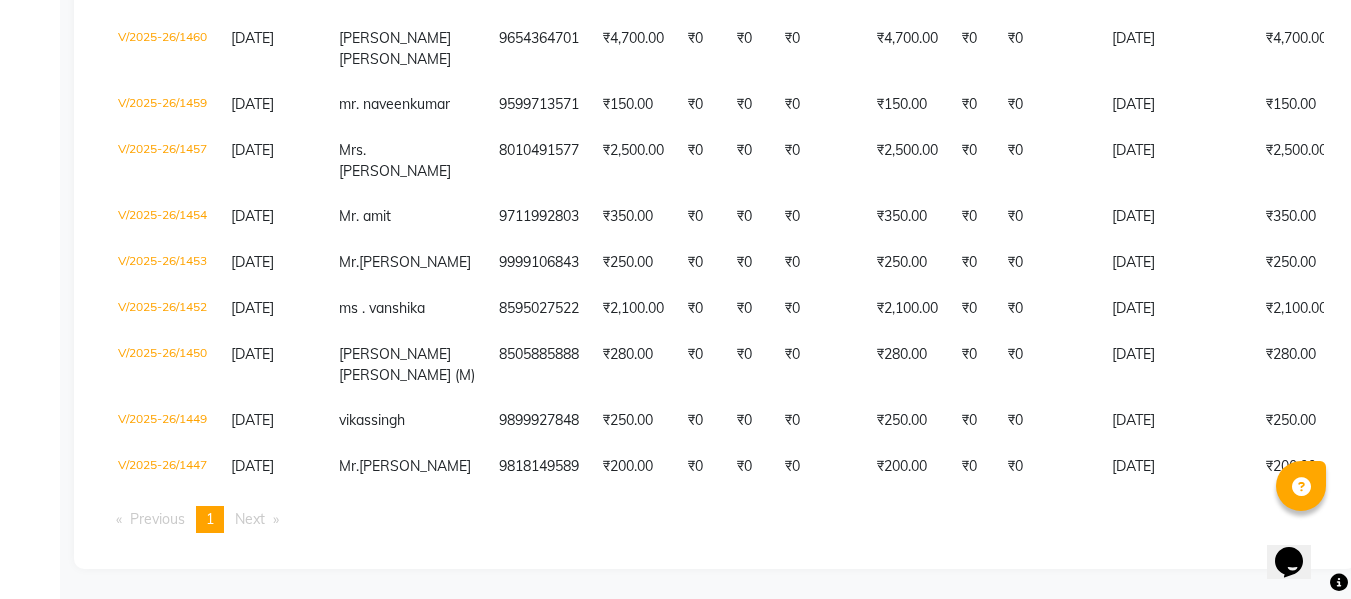 scroll, scrollTop: 585, scrollLeft: 0, axis: vertical 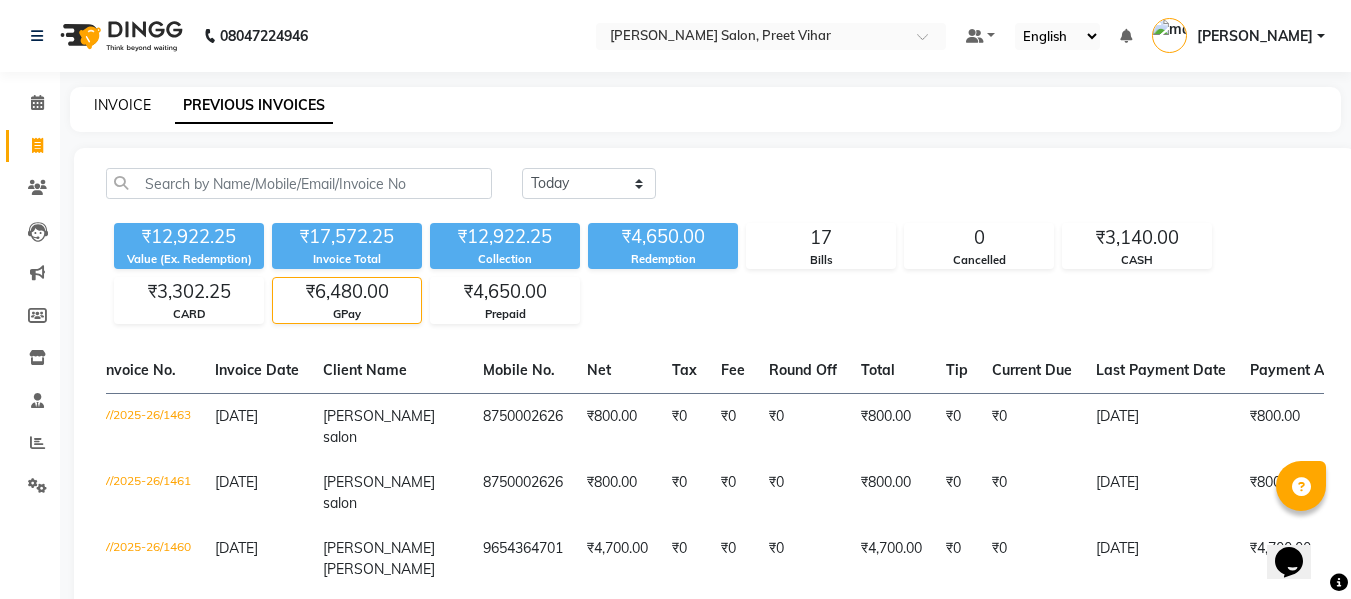 click on "INVOICE" 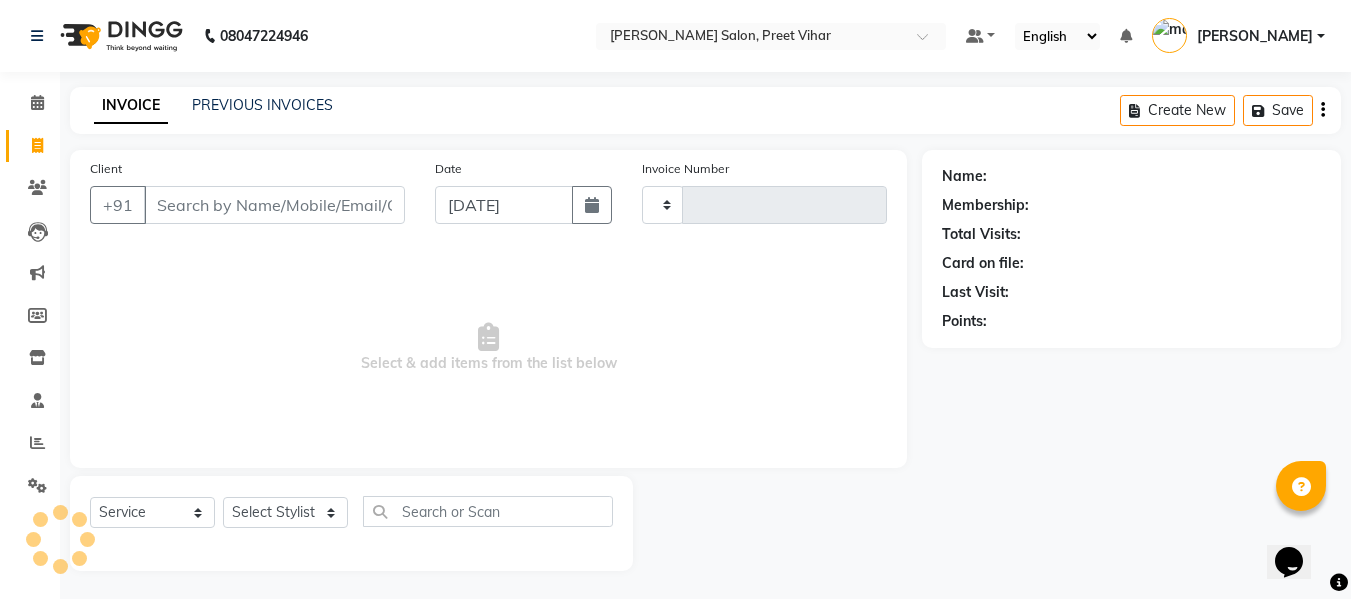 scroll, scrollTop: 2, scrollLeft: 0, axis: vertical 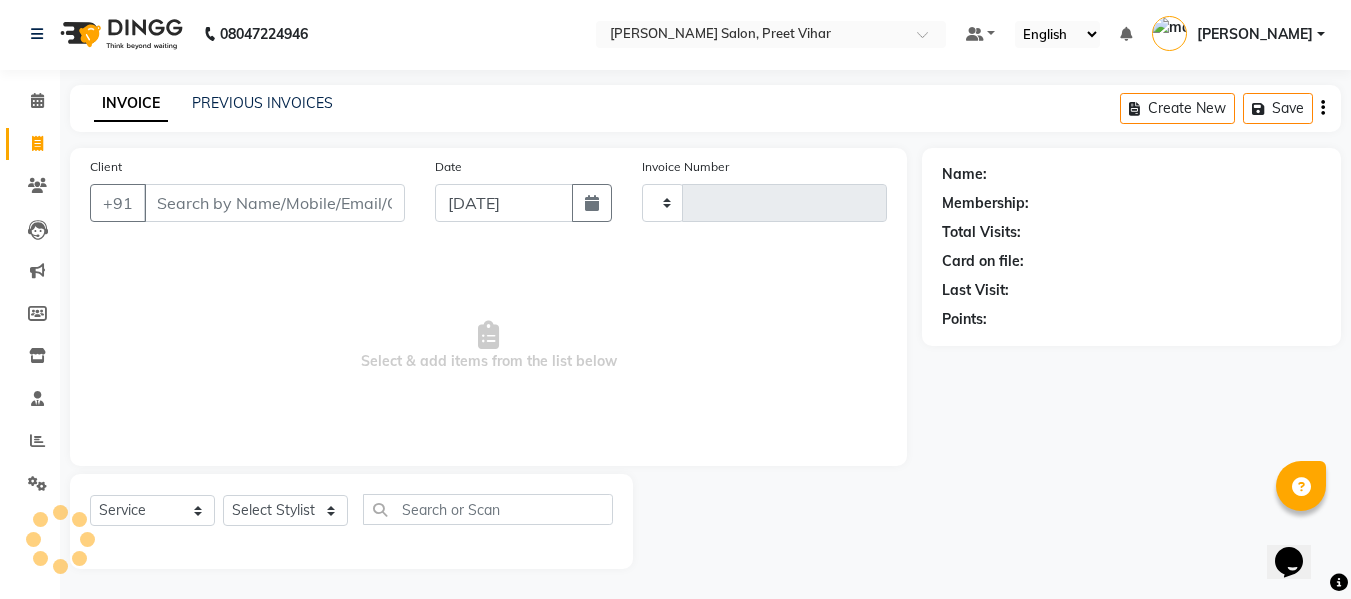 type on "1464" 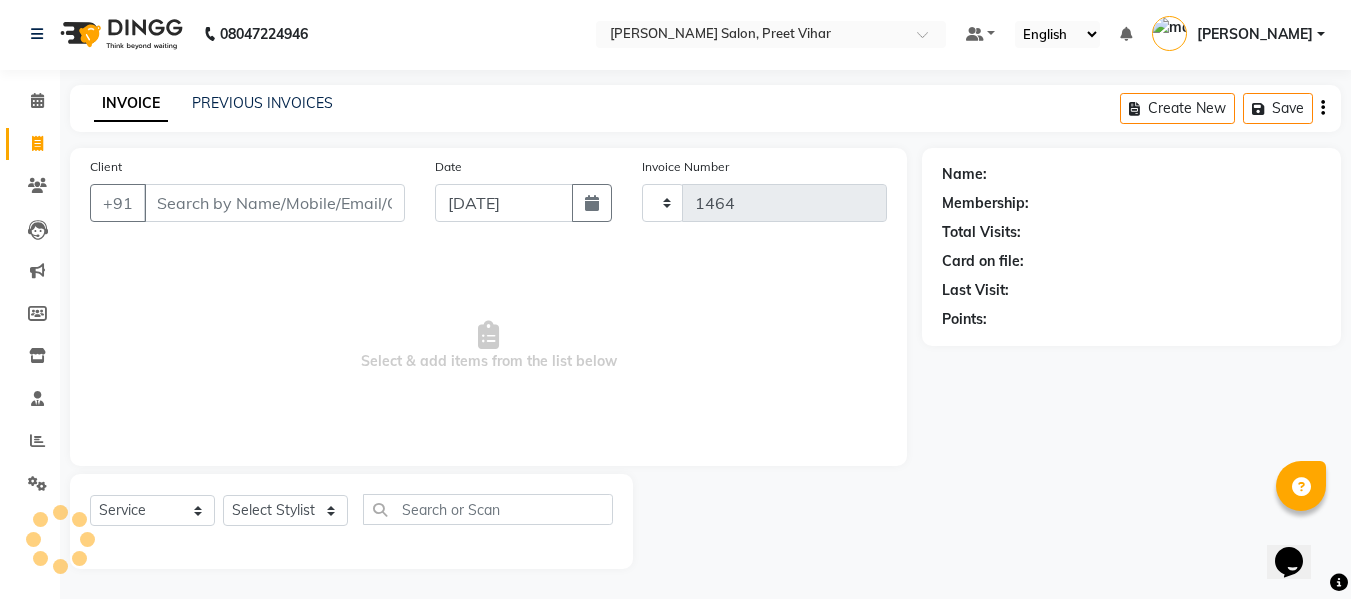 select on "6469" 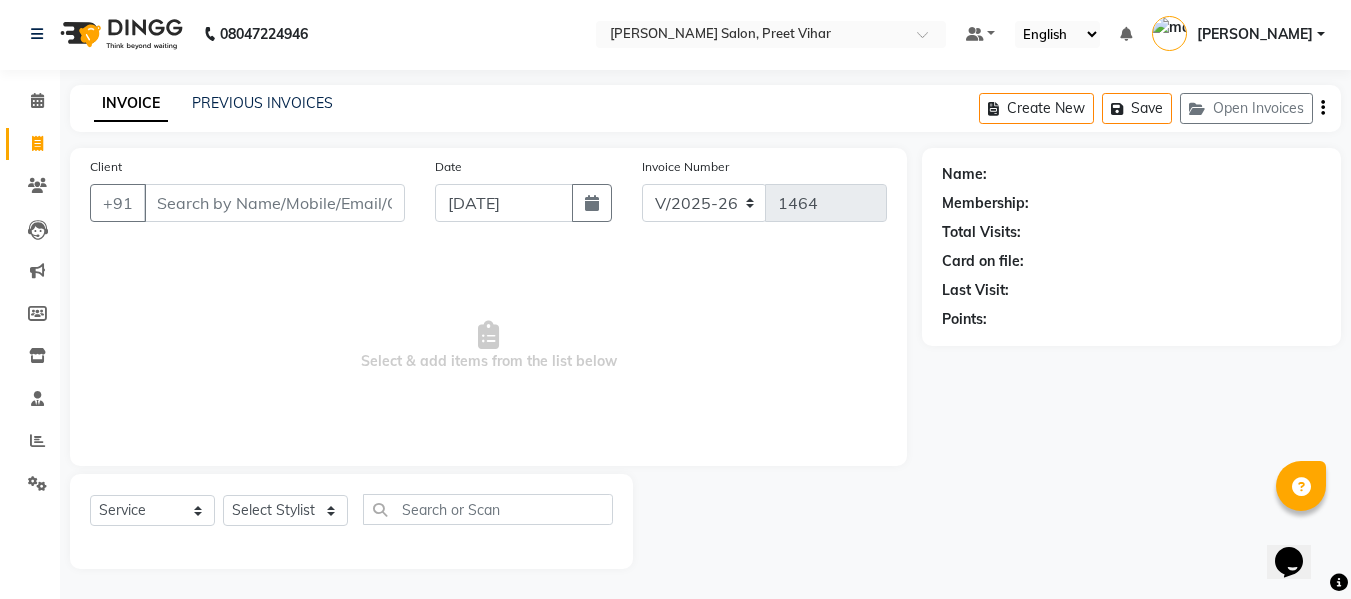 click on "Client" at bounding box center (274, 203) 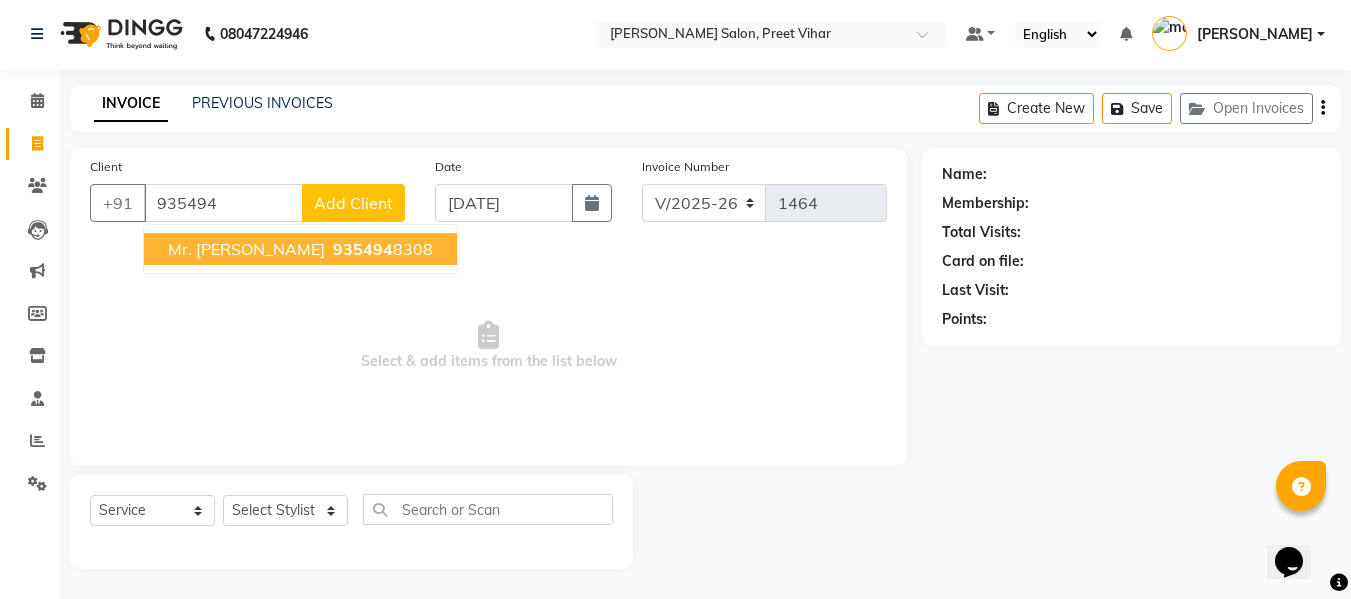 click on "Mr. Saurabh Sharma" at bounding box center [246, 249] 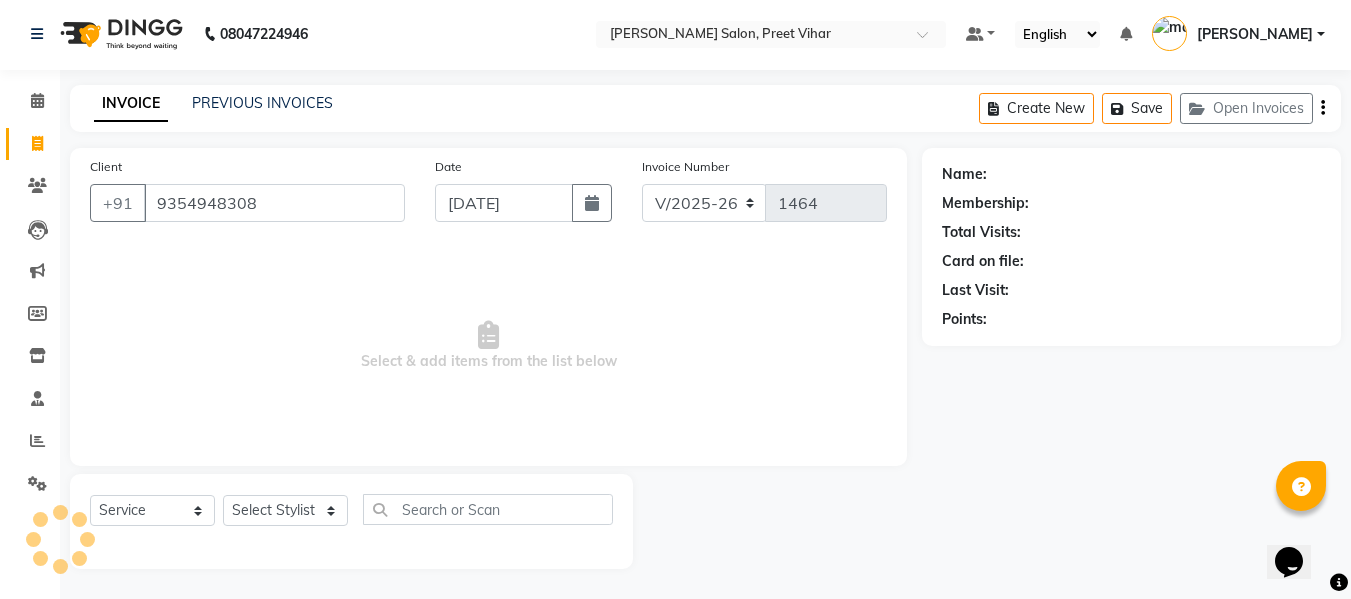 type on "9354948308" 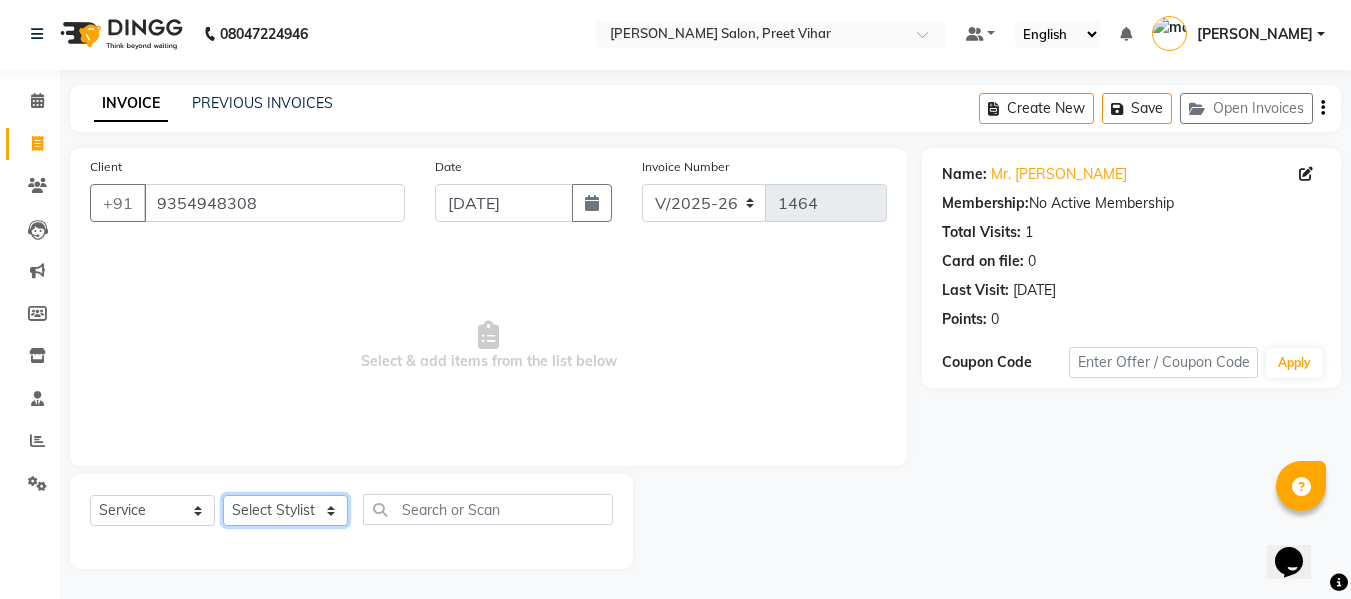 click on "Select Stylist Afsar salmani Amjad Khan Armaan  Dipika fardeen Kajal Tyagi Kirti Rajput madonna Nikhil Prince Rizwan Samaksh Shahnawaz  Twinkle Gupta" 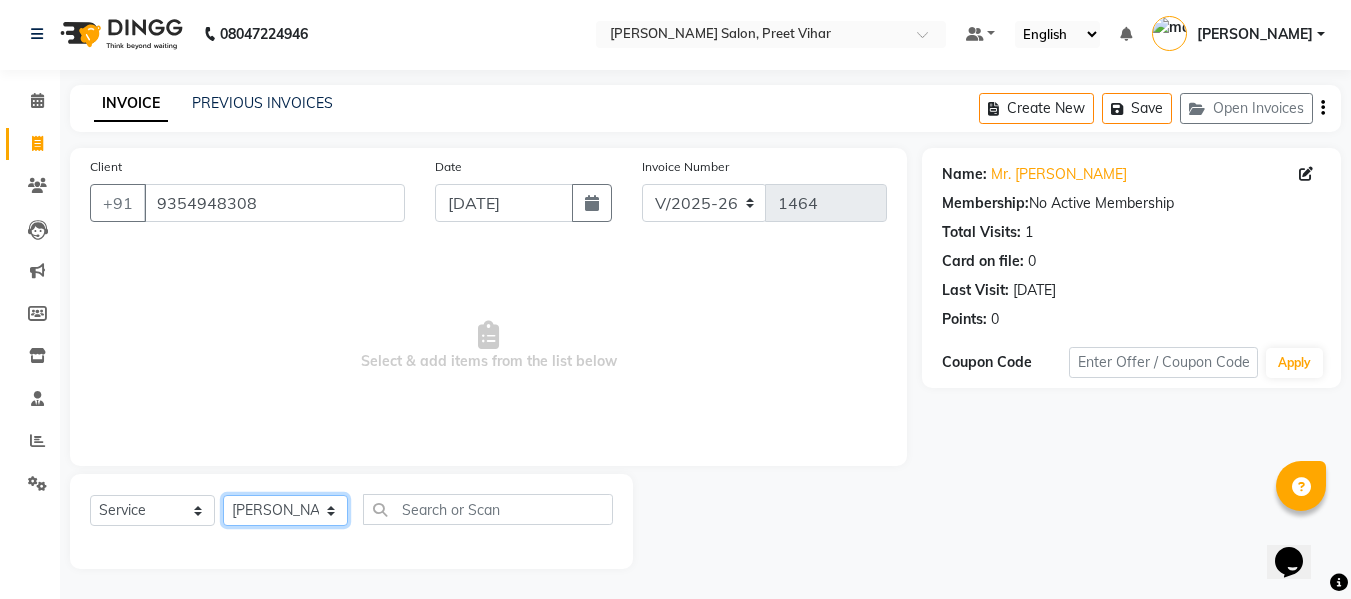 click on "Select Stylist Afsar salmani Amjad Khan Armaan  Dipika fardeen Kajal Tyagi Kirti Rajput madonna Nikhil Prince Rizwan Samaksh Shahnawaz  Twinkle Gupta" 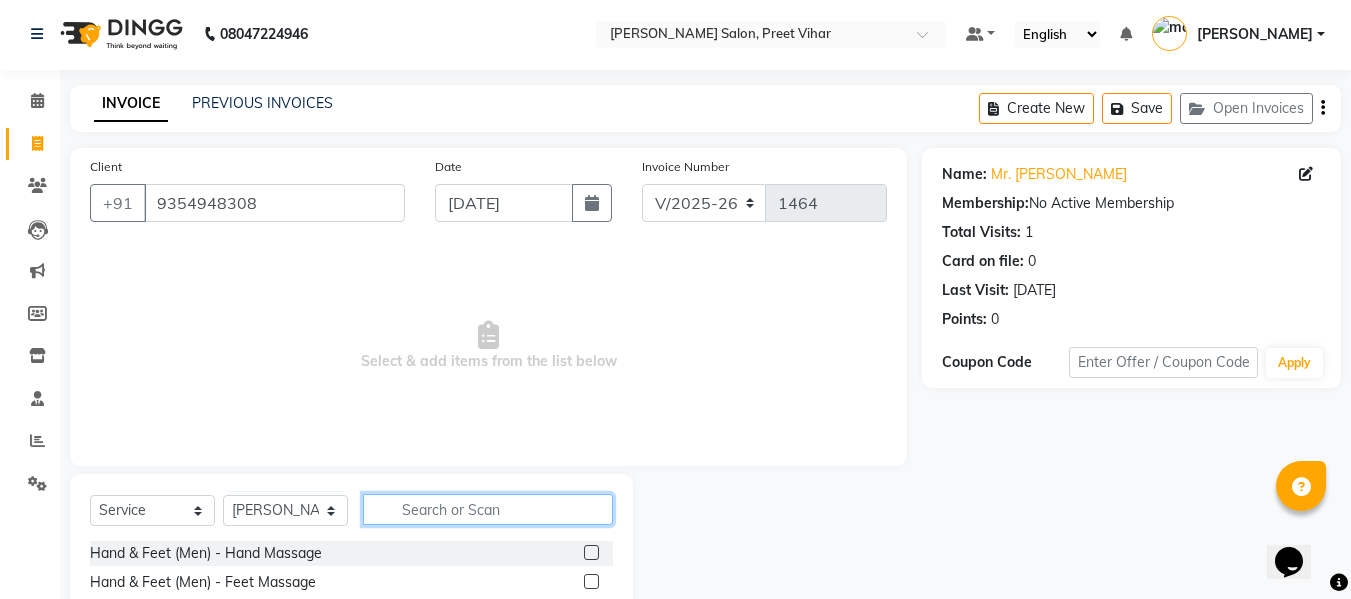 click 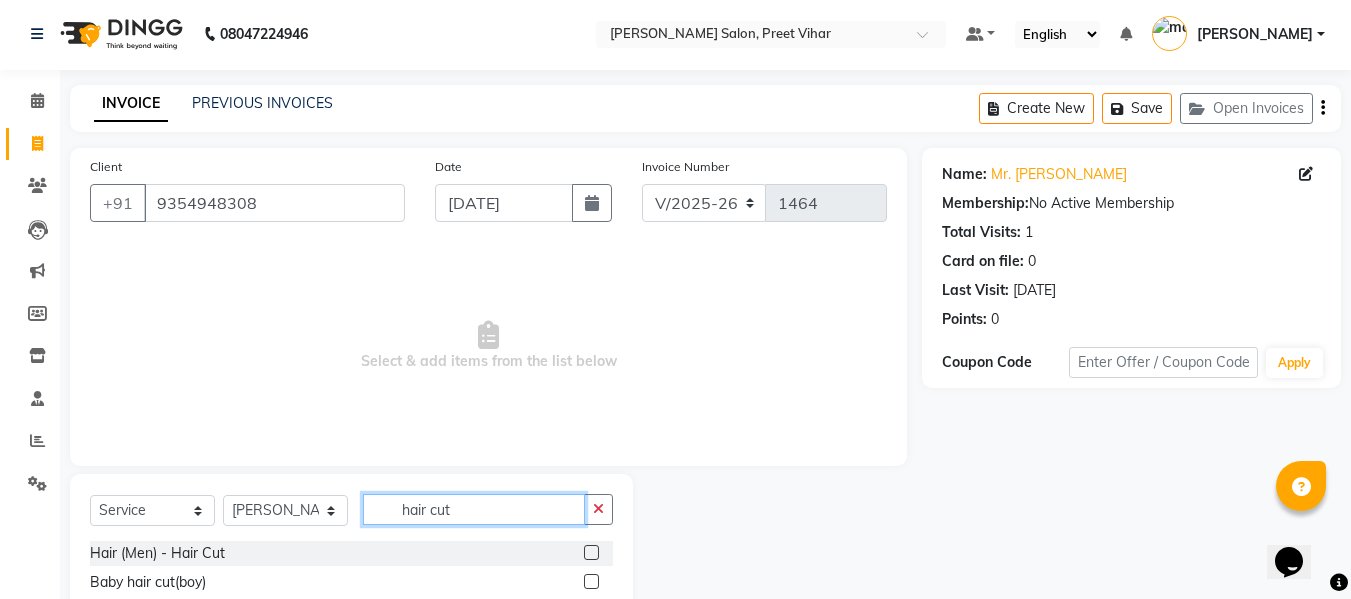 scroll, scrollTop: 87, scrollLeft: 0, axis: vertical 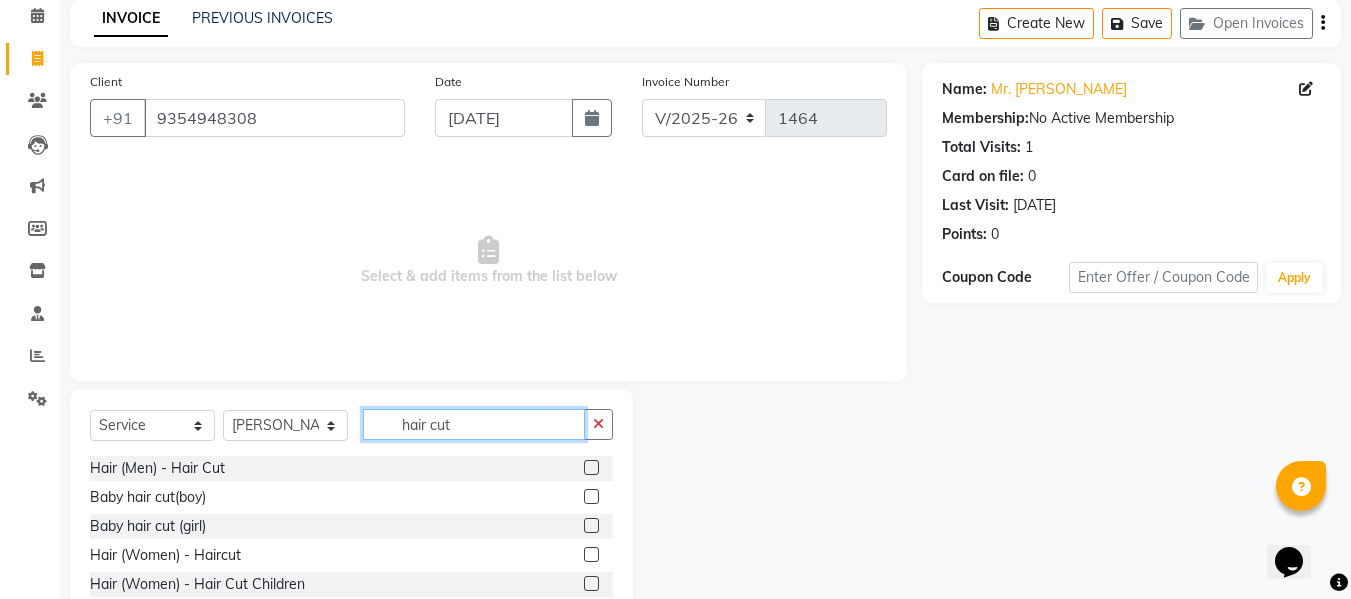 type on "hair cut" 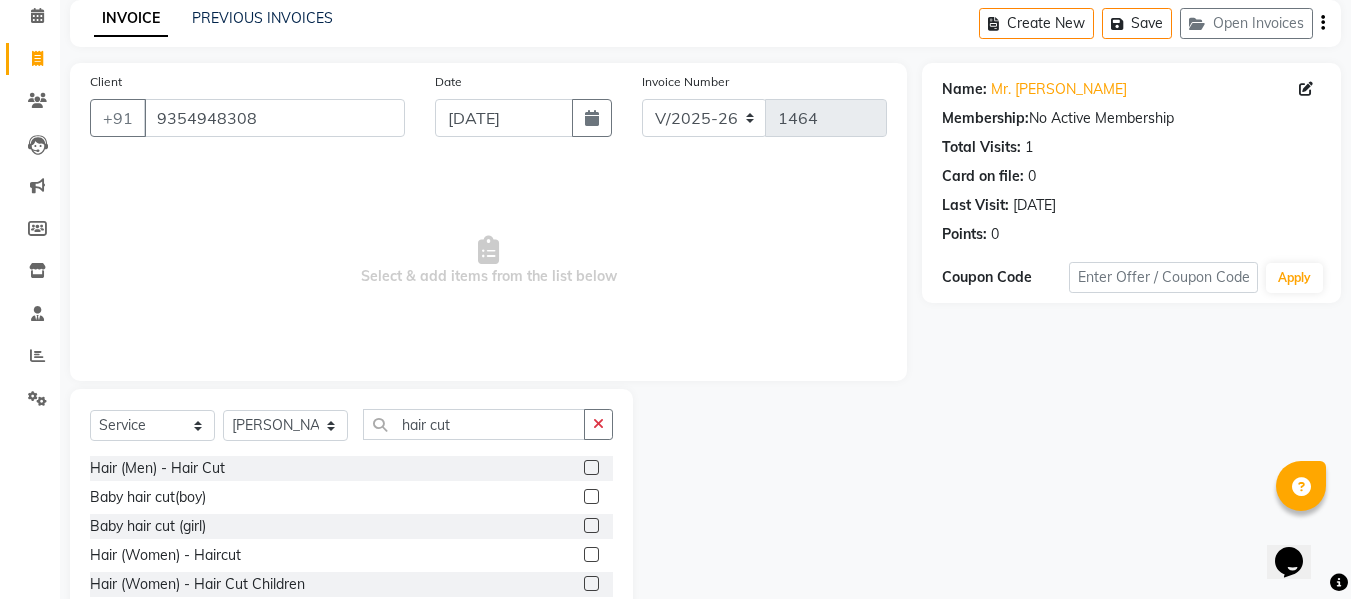 click 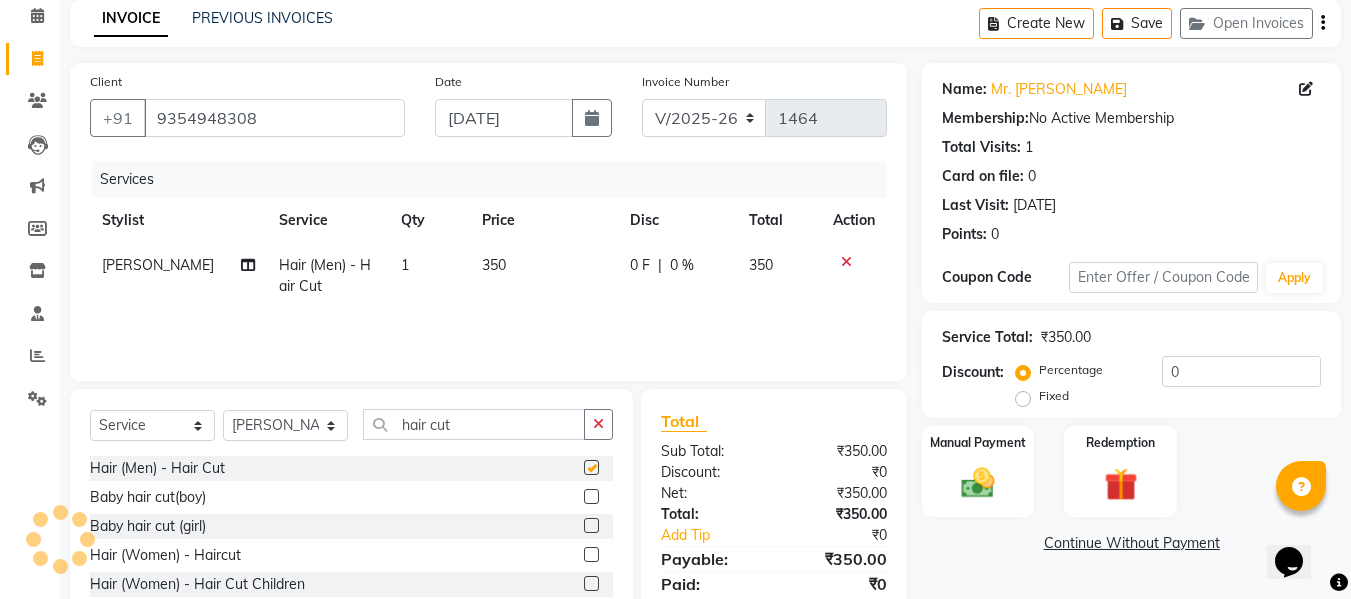 checkbox on "false" 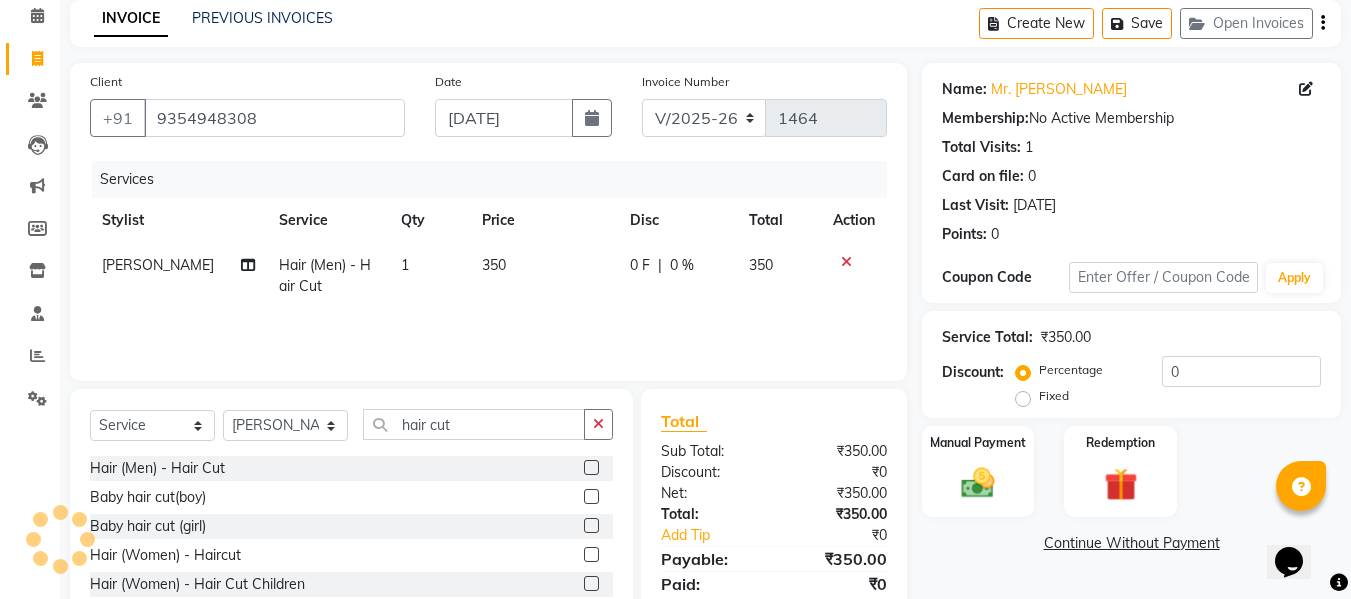 scroll, scrollTop: 159, scrollLeft: 0, axis: vertical 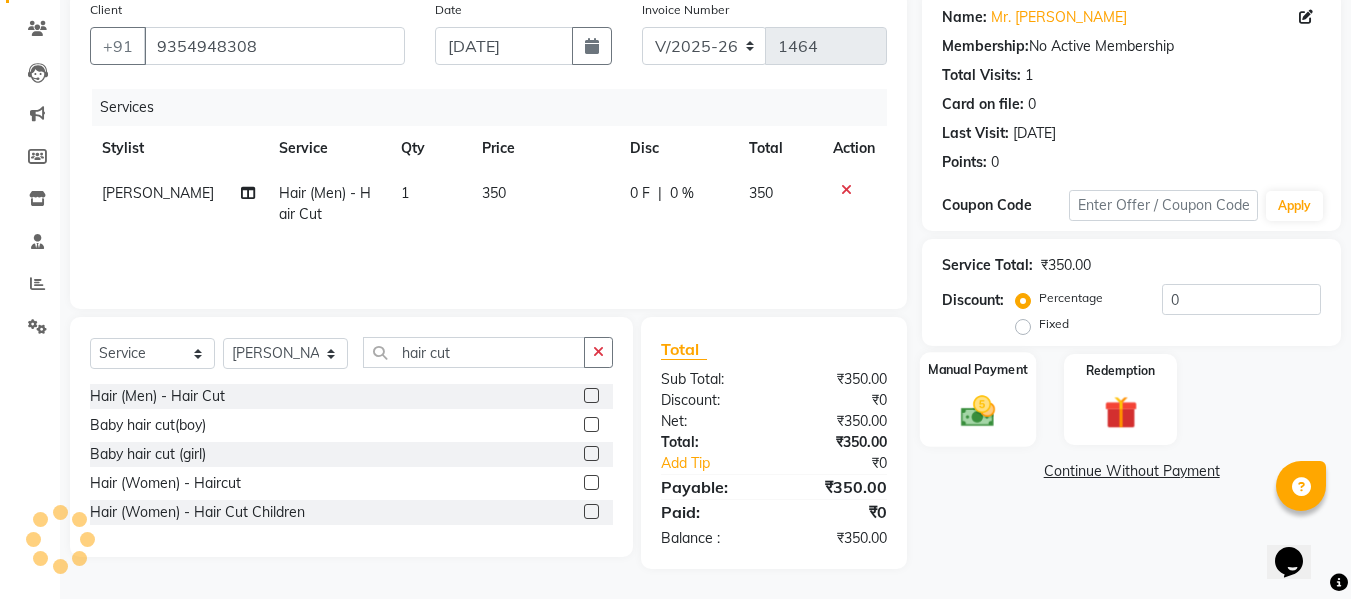 click 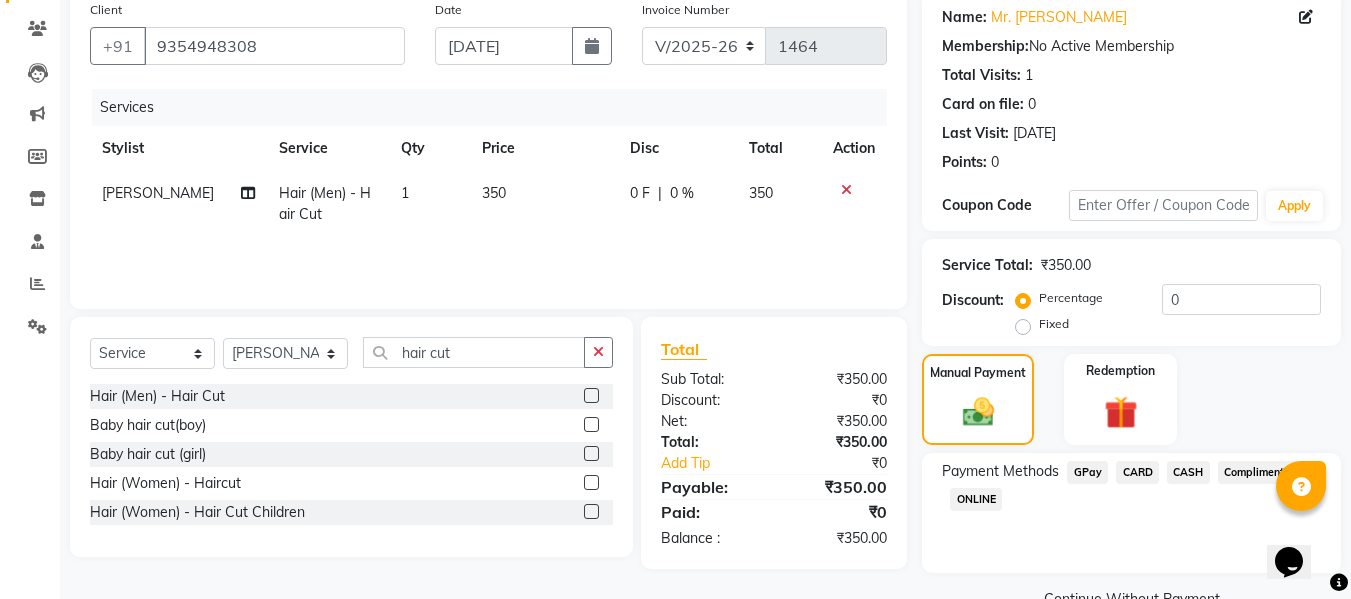 scroll, scrollTop: 204, scrollLeft: 0, axis: vertical 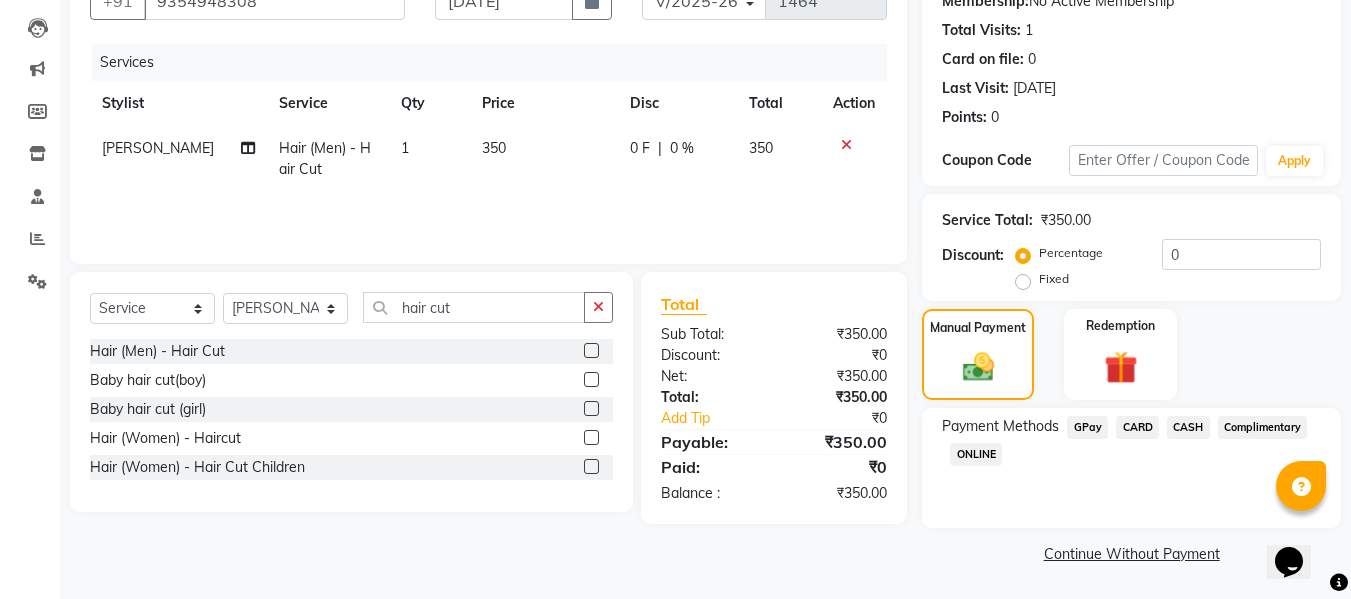 click on "GPay" 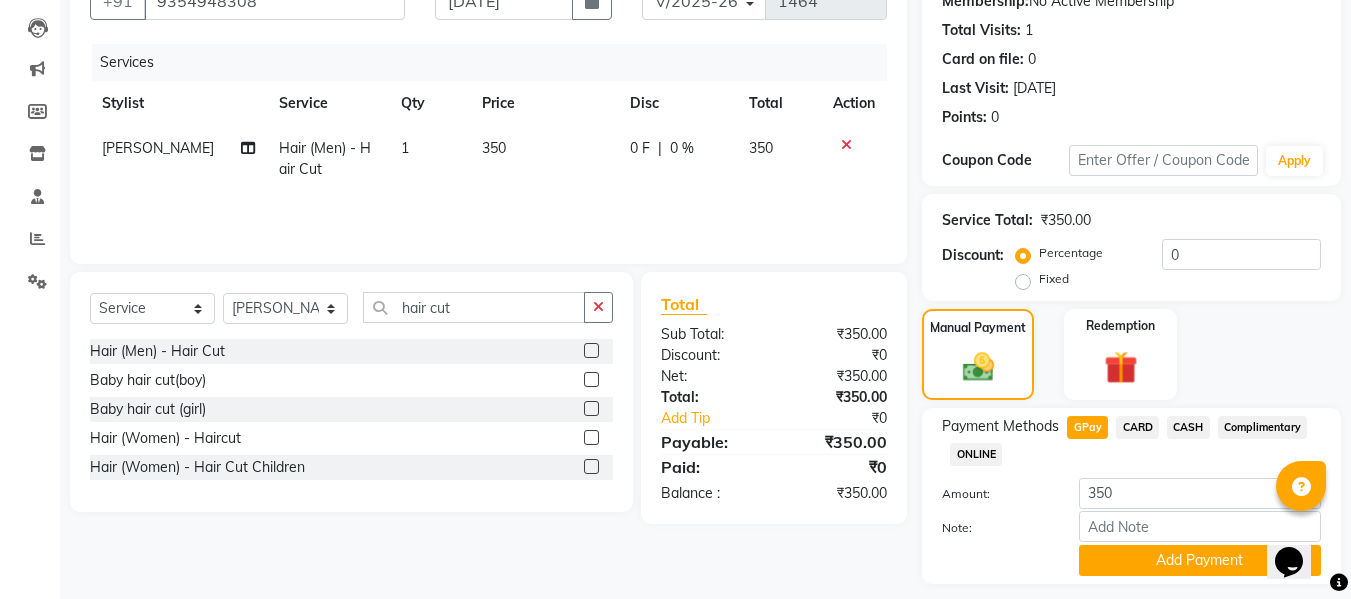 scroll, scrollTop: 260, scrollLeft: 0, axis: vertical 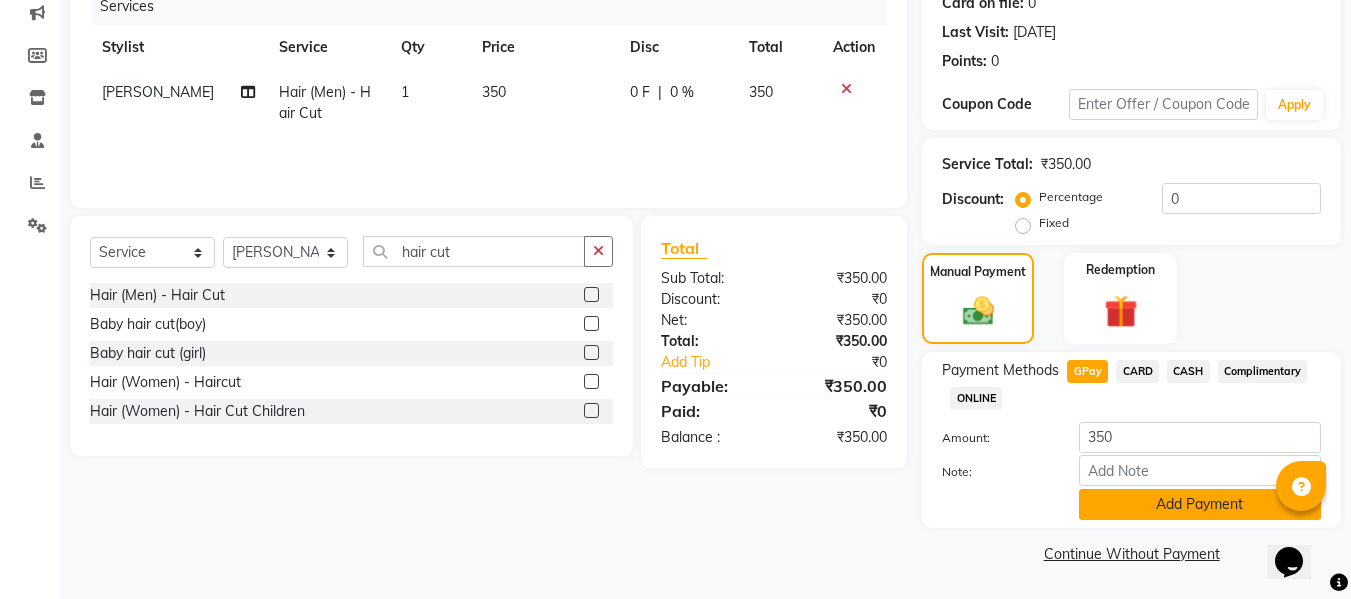click on "Add Payment" 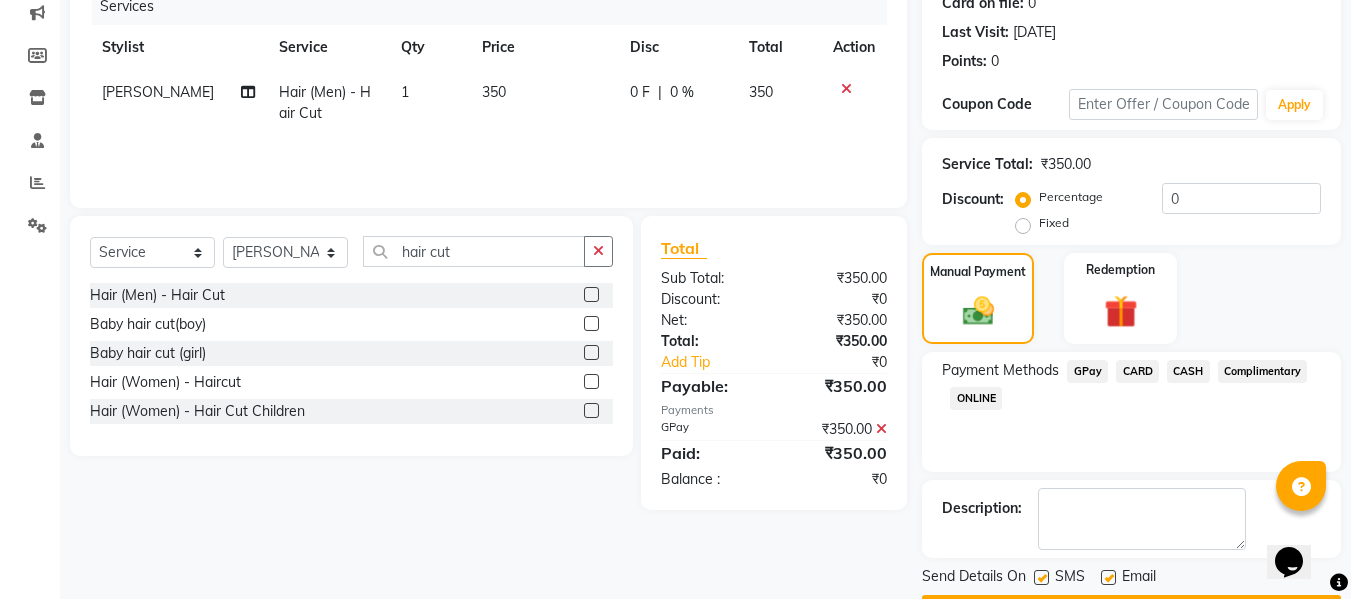 scroll, scrollTop: 317, scrollLeft: 0, axis: vertical 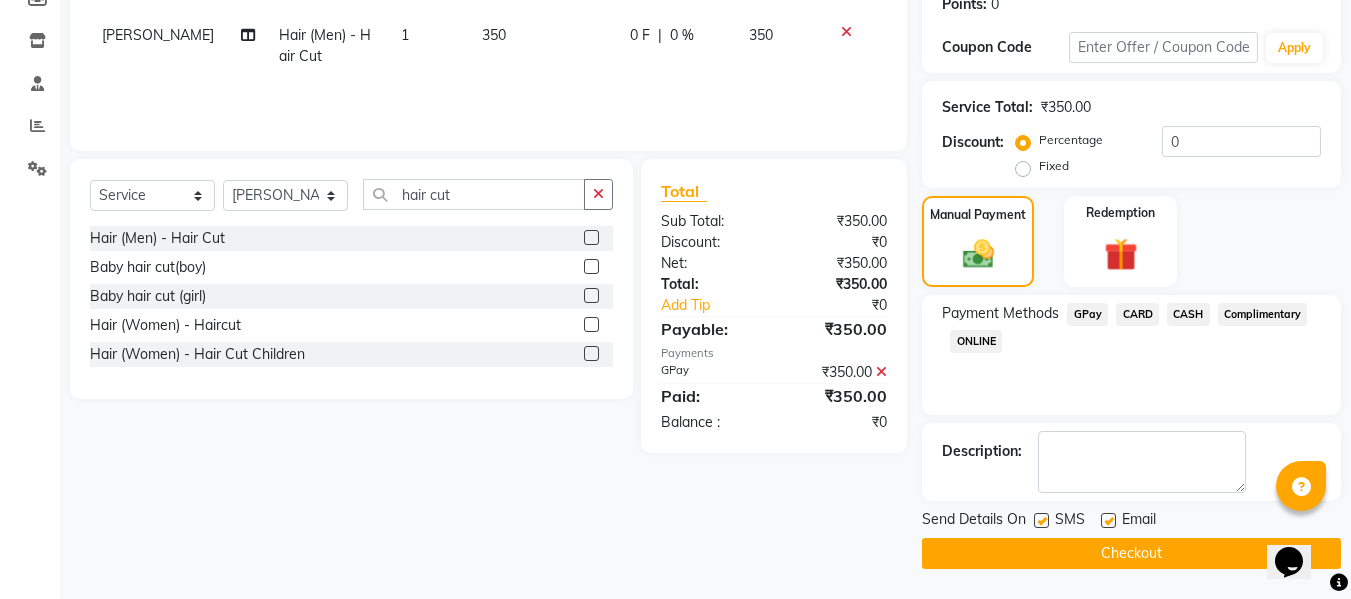 click on "Checkout" 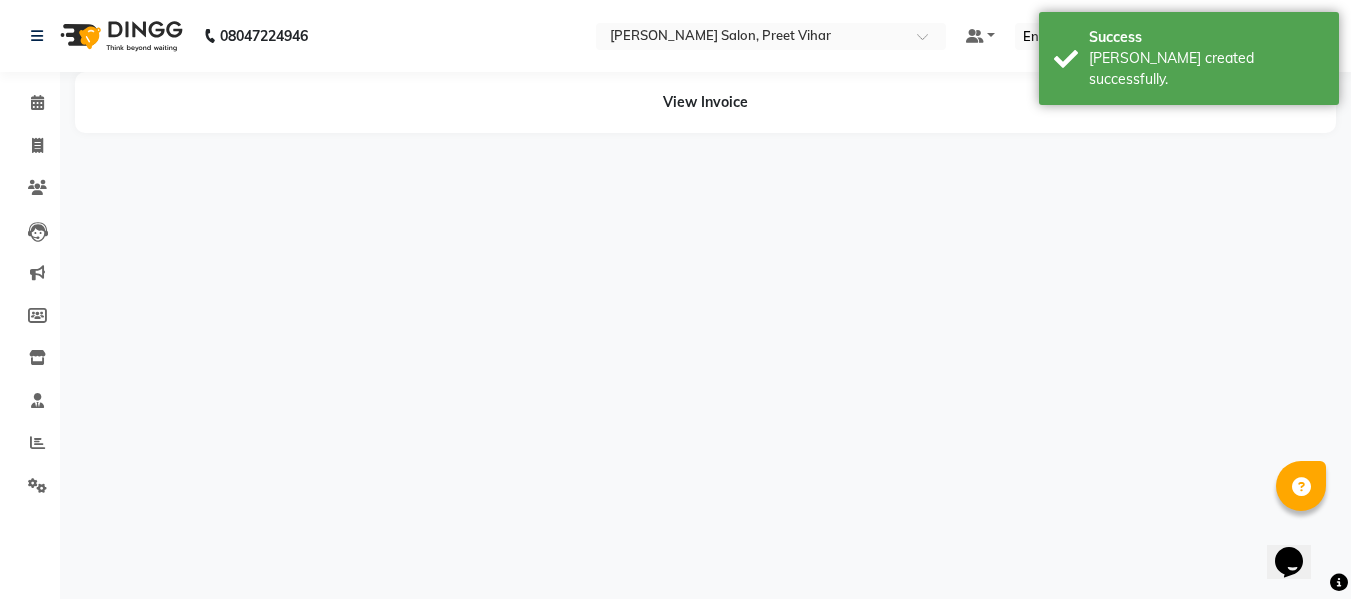 scroll, scrollTop: 0, scrollLeft: 0, axis: both 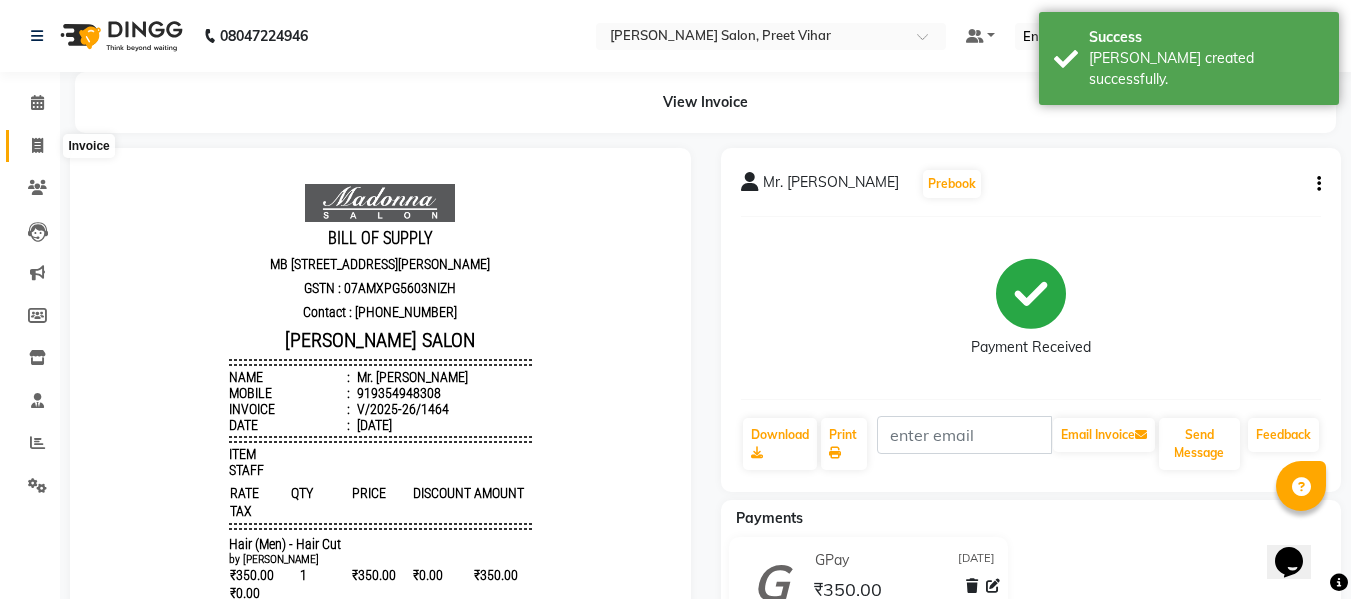 click 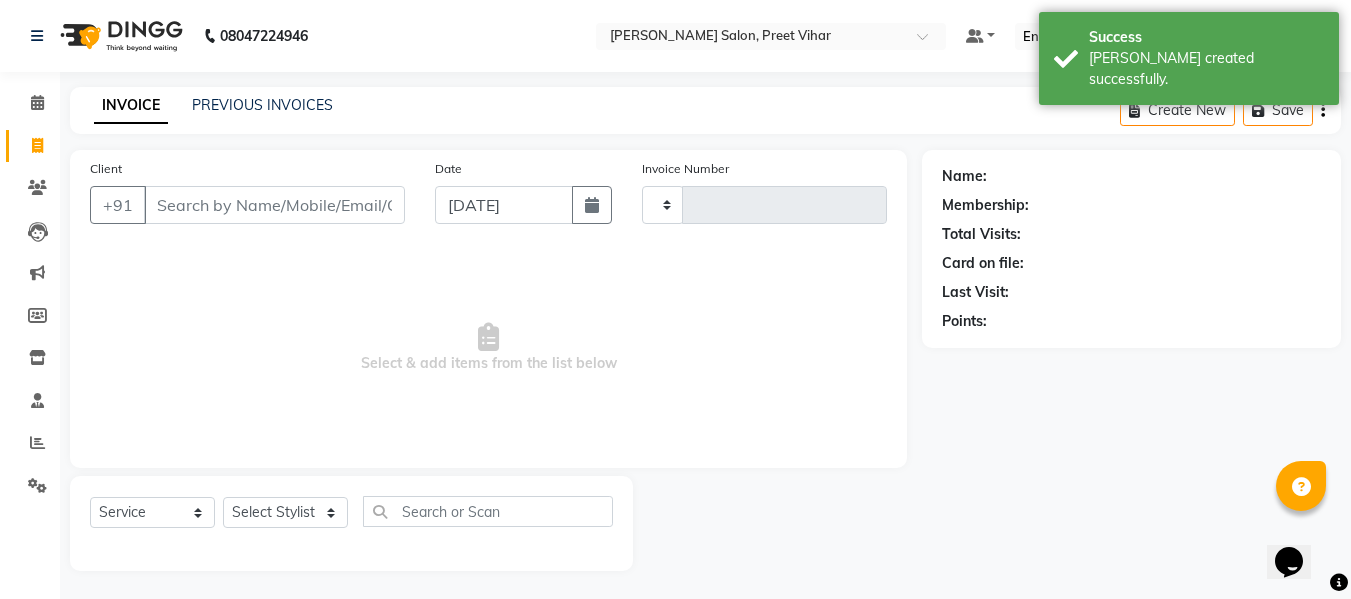 scroll, scrollTop: 2, scrollLeft: 0, axis: vertical 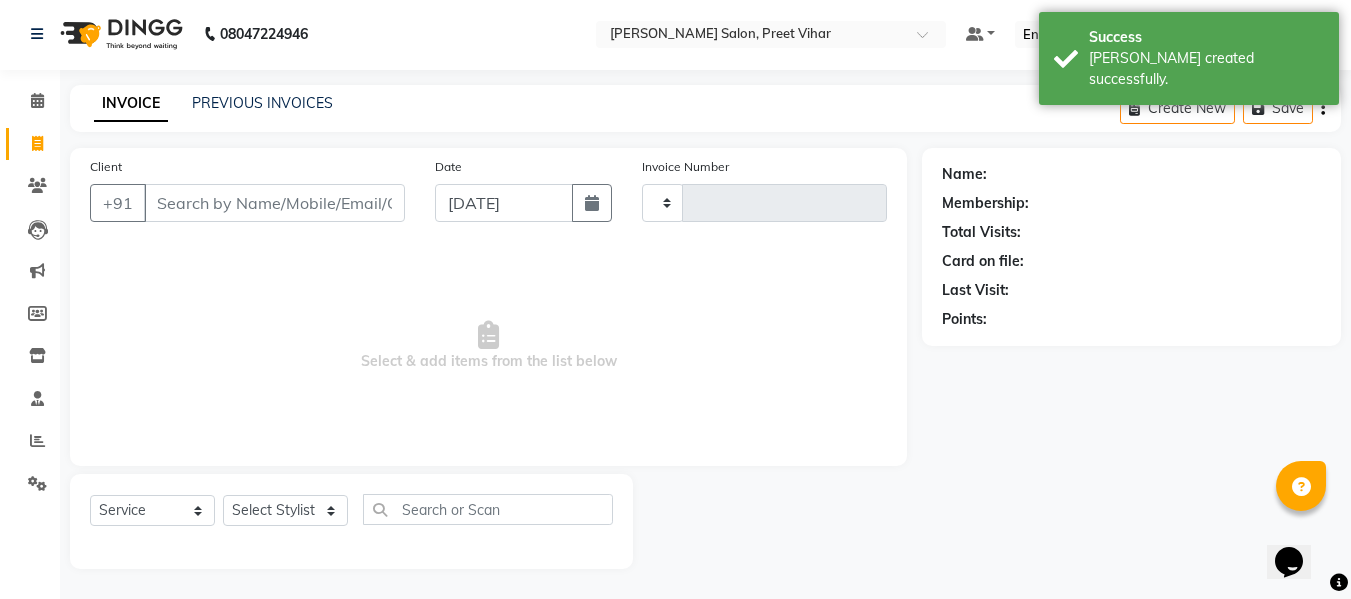 type on "1465" 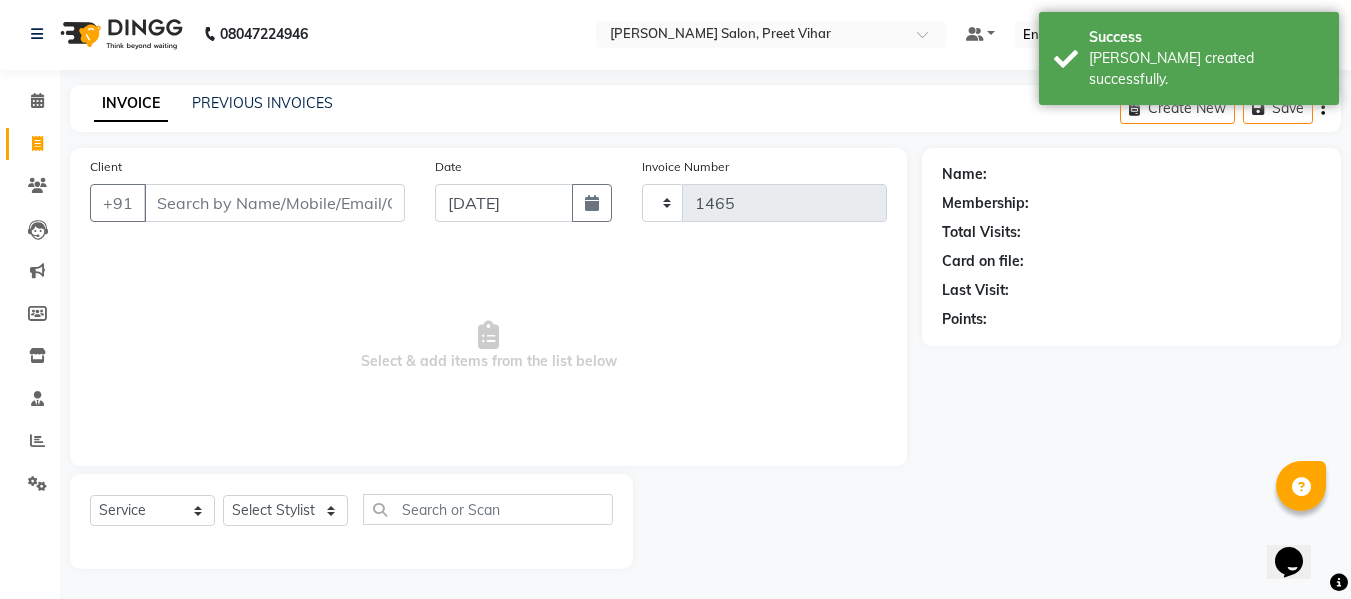 select on "6469" 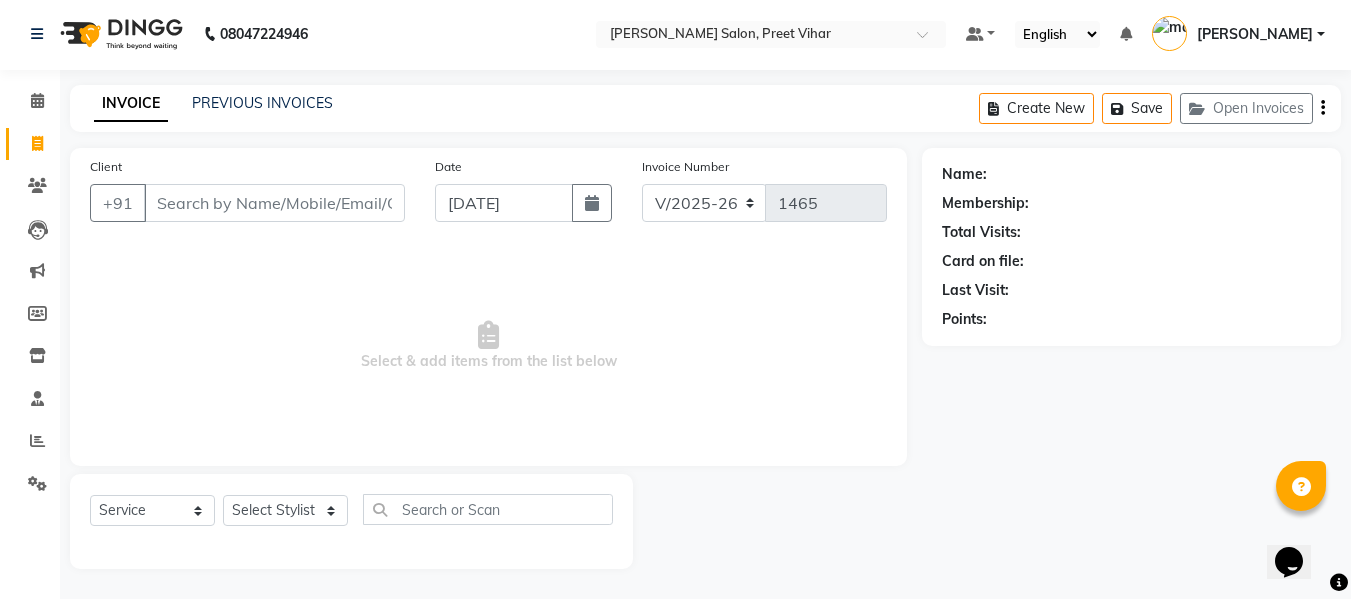click on "PREVIOUS INVOICES" 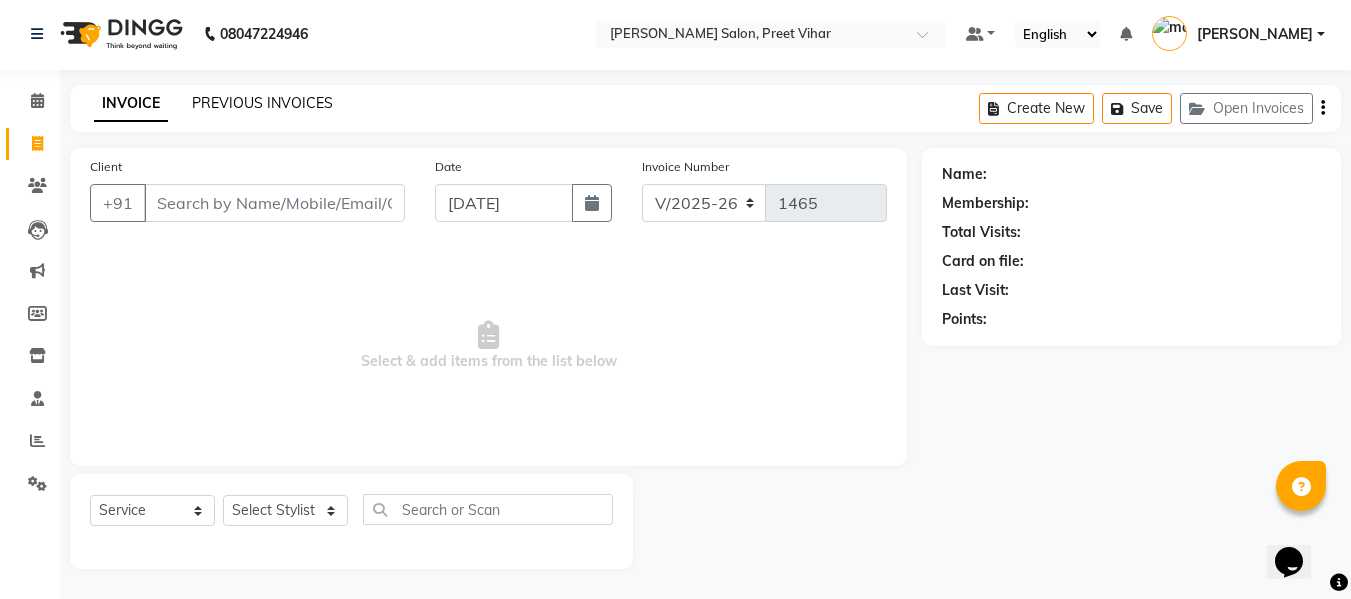 click on "PREVIOUS INVOICES" 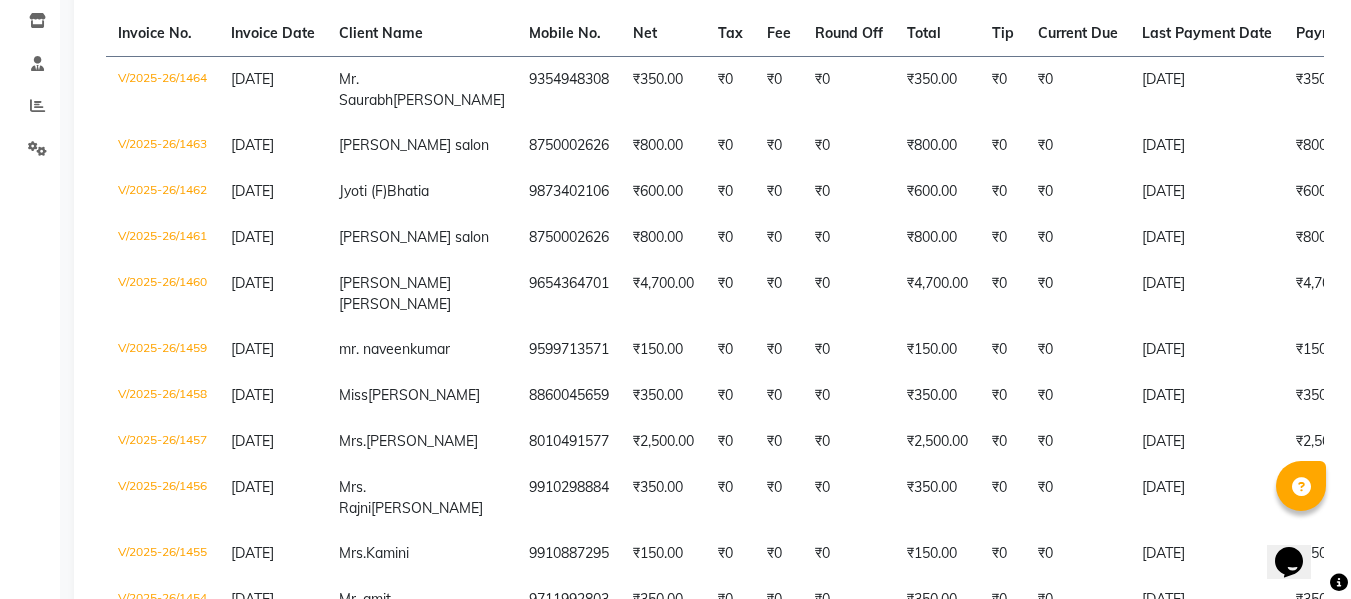 scroll, scrollTop: 338, scrollLeft: 0, axis: vertical 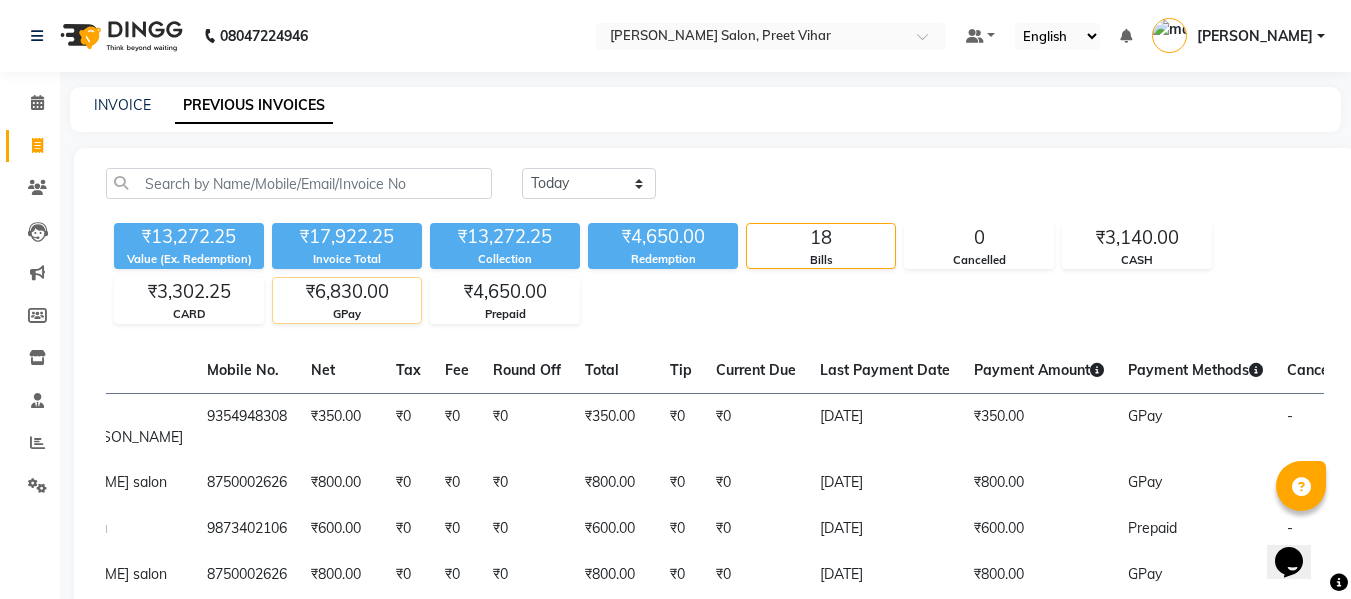 click on "GPay" 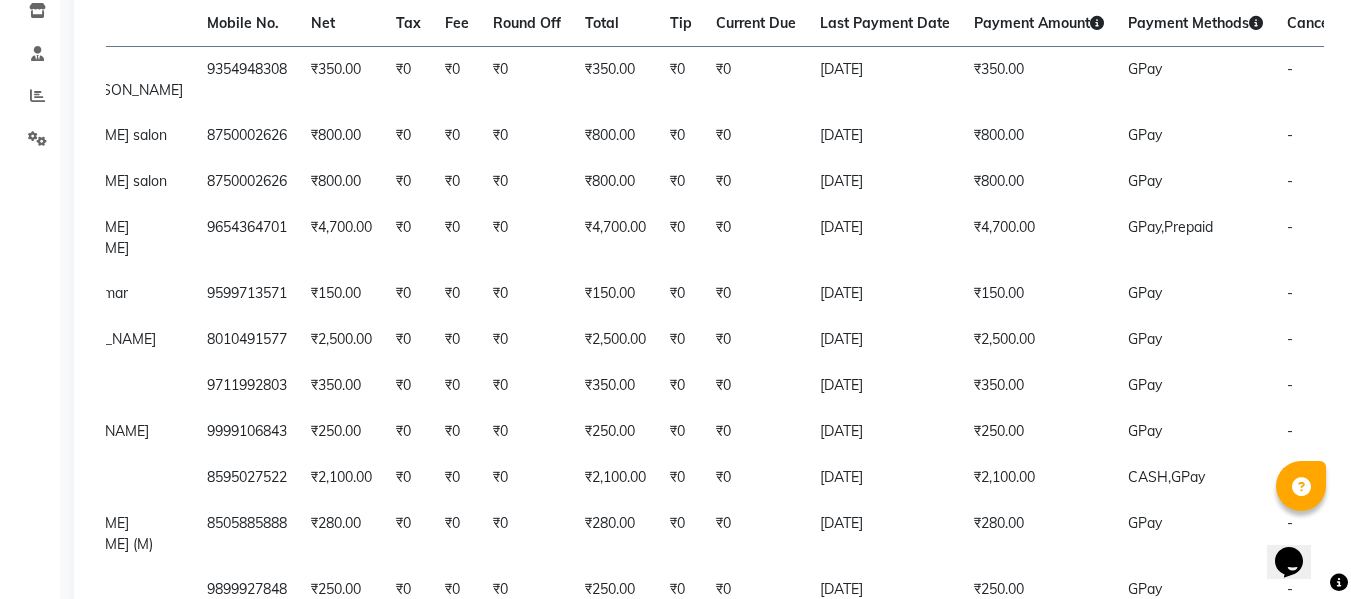 scroll, scrollTop: 368, scrollLeft: 0, axis: vertical 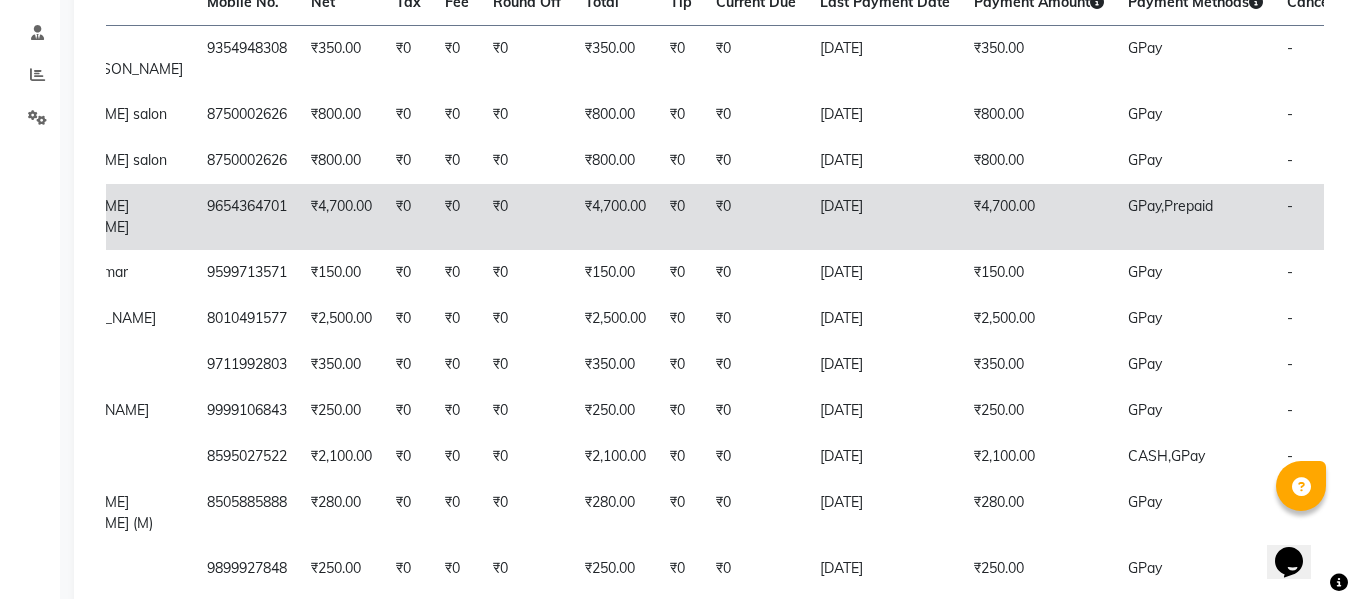 click on "₹4,700.00" 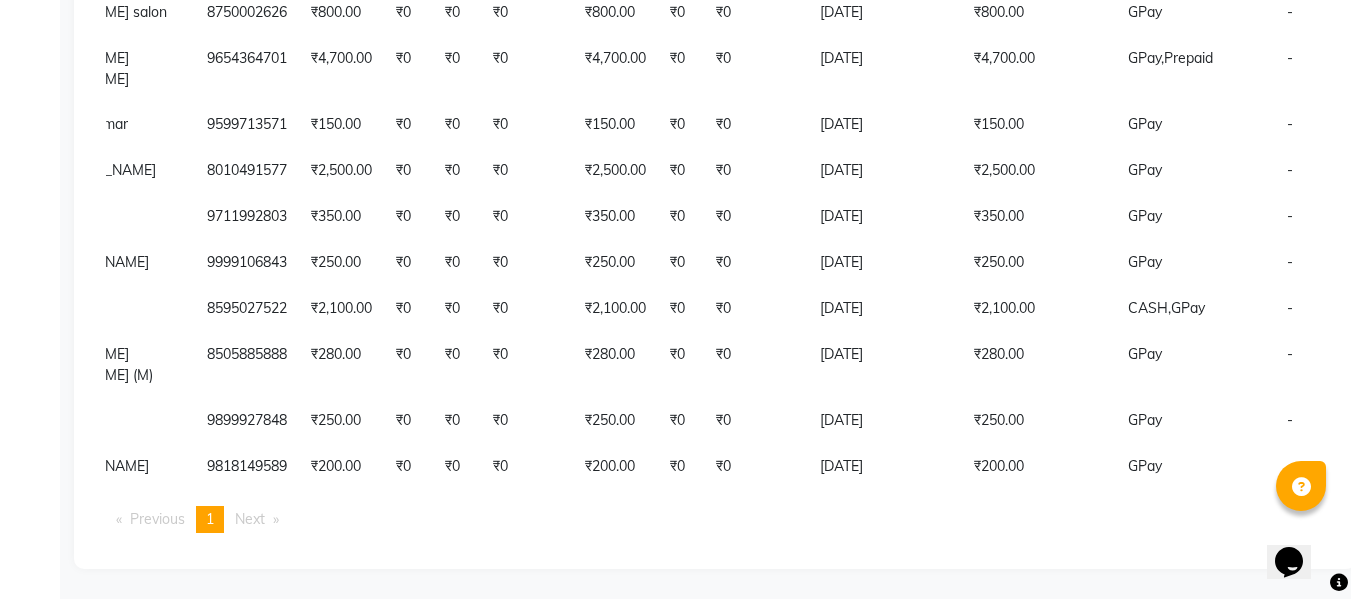 scroll, scrollTop: 651, scrollLeft: 0, axis: vertical 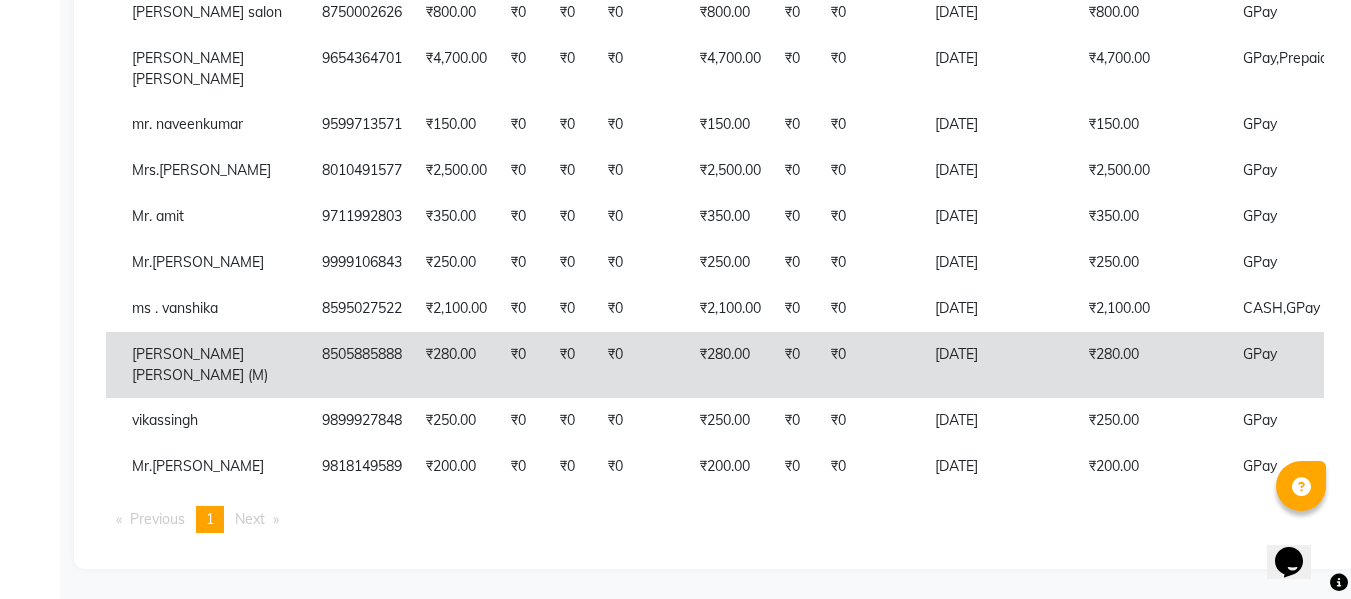 click on "₹0" 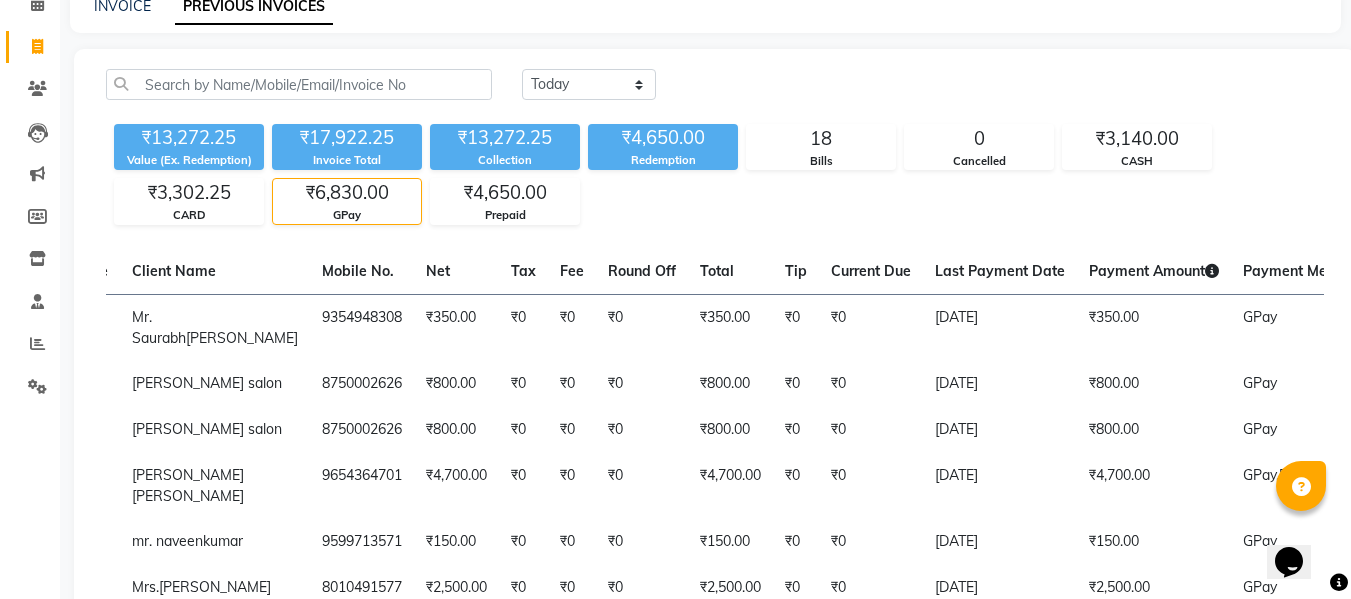 scroll, scrollTop: 98, scrollLeft: 0, axis: vertical 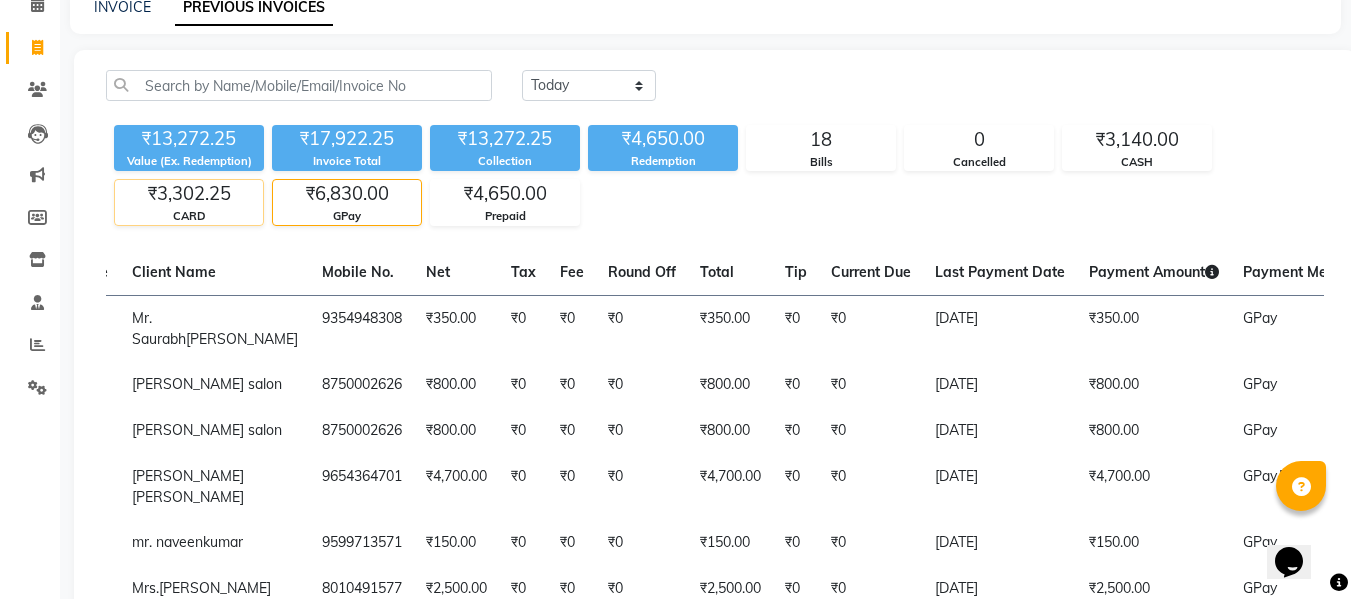 click on "₹3,302.25" 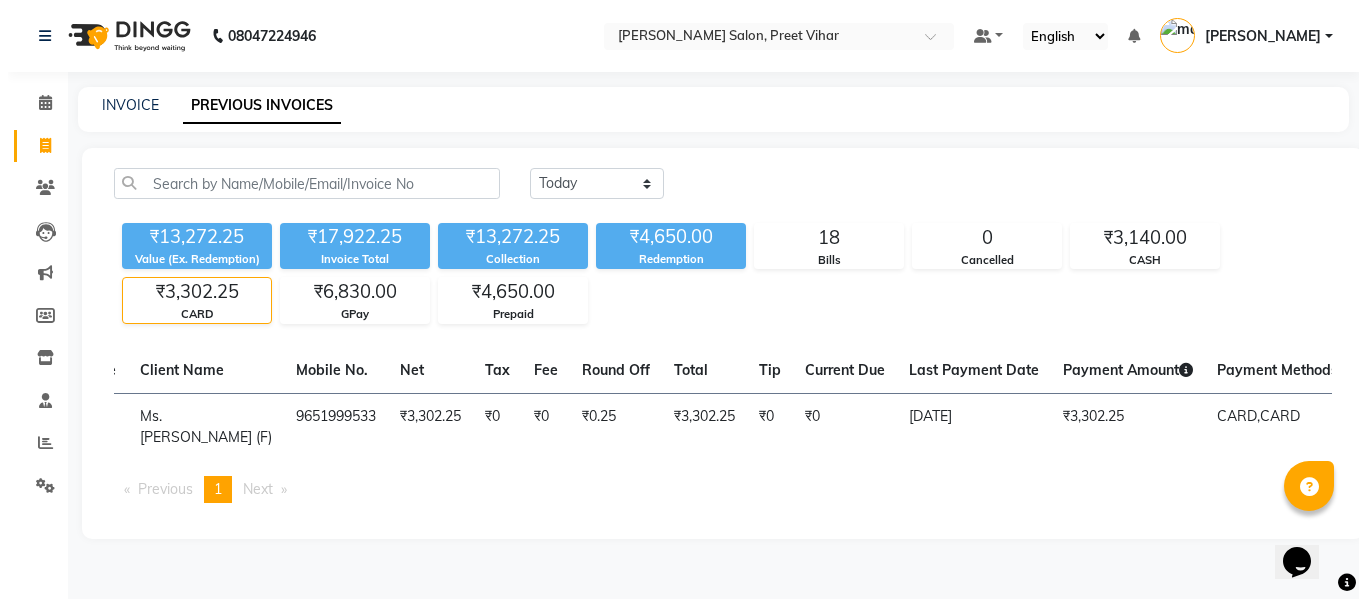 scroll, scrollTop: 0, scrollLeft: 0, axis: both 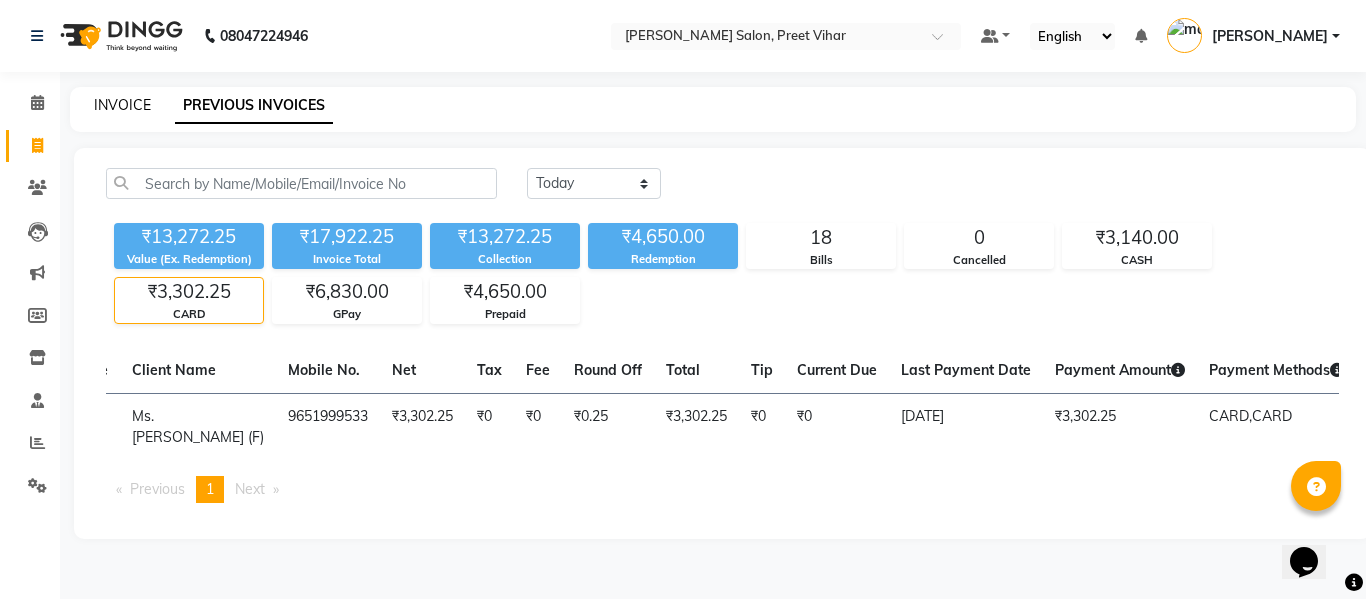 click on "INVOICE" 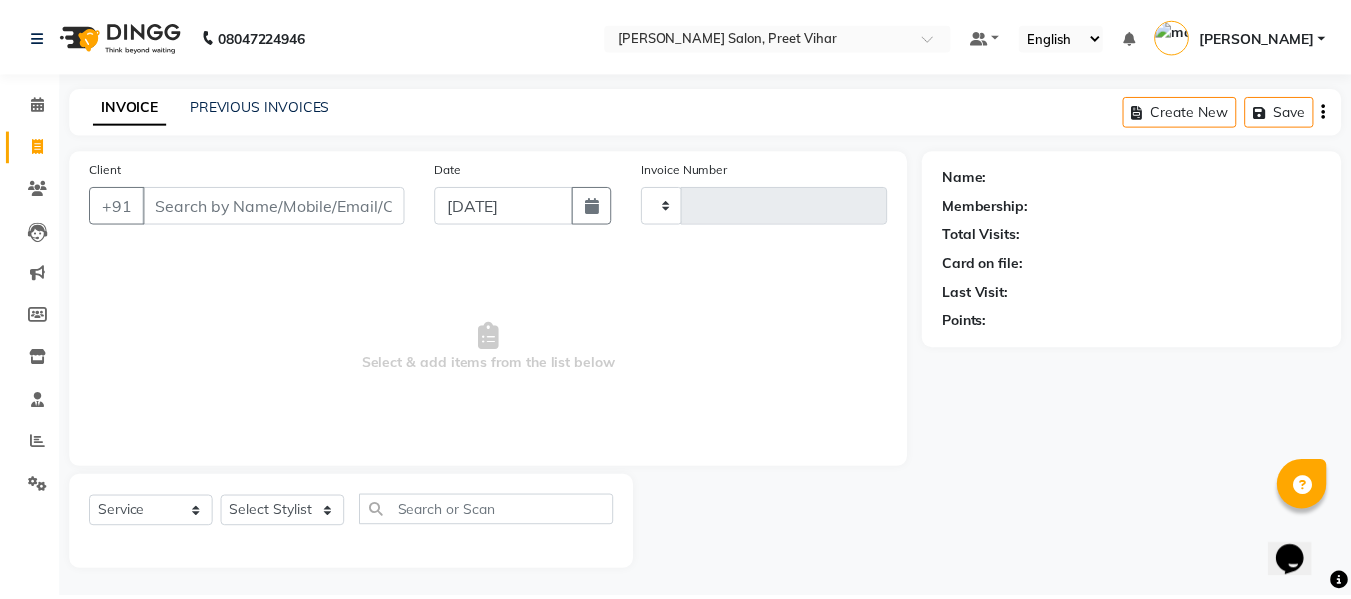 scroll, scrollTop: 2, scrollLeft: 0, axis: vertical 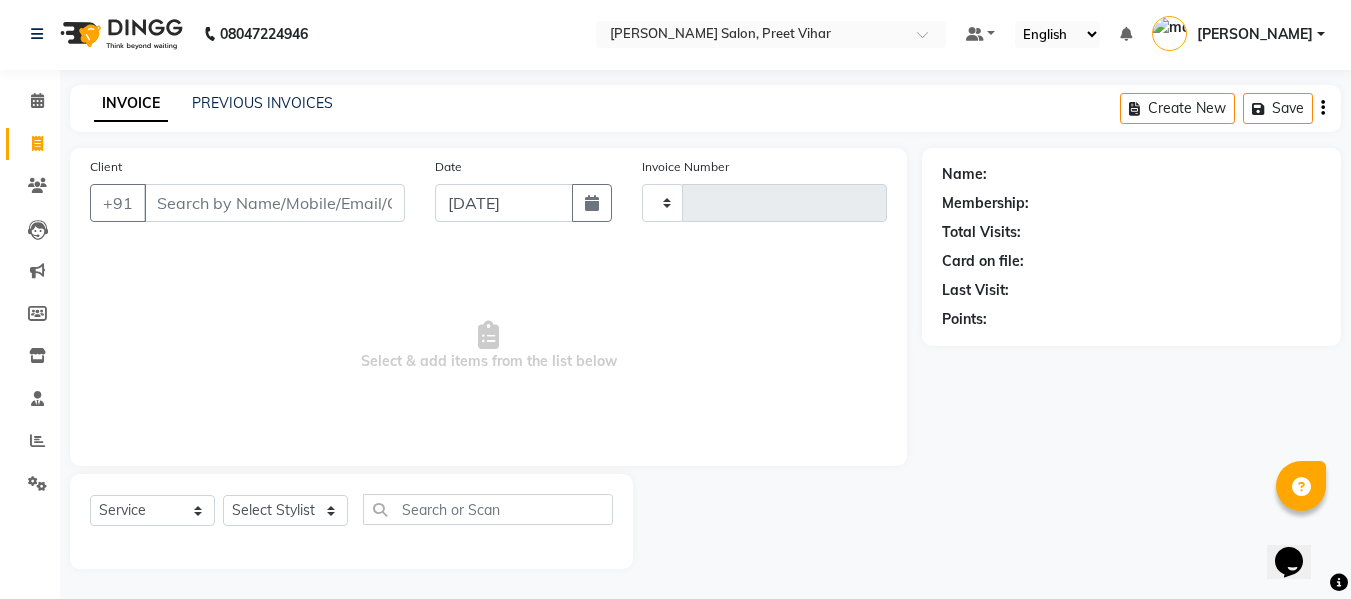 type on "1465" 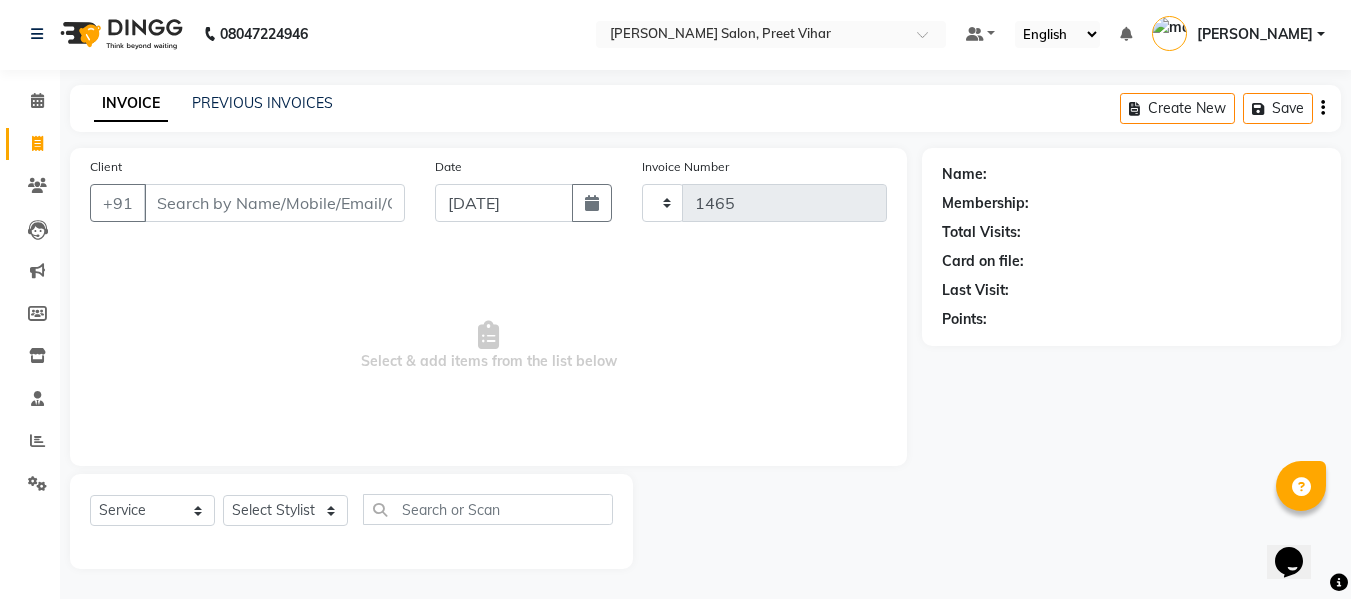 select on "6469" 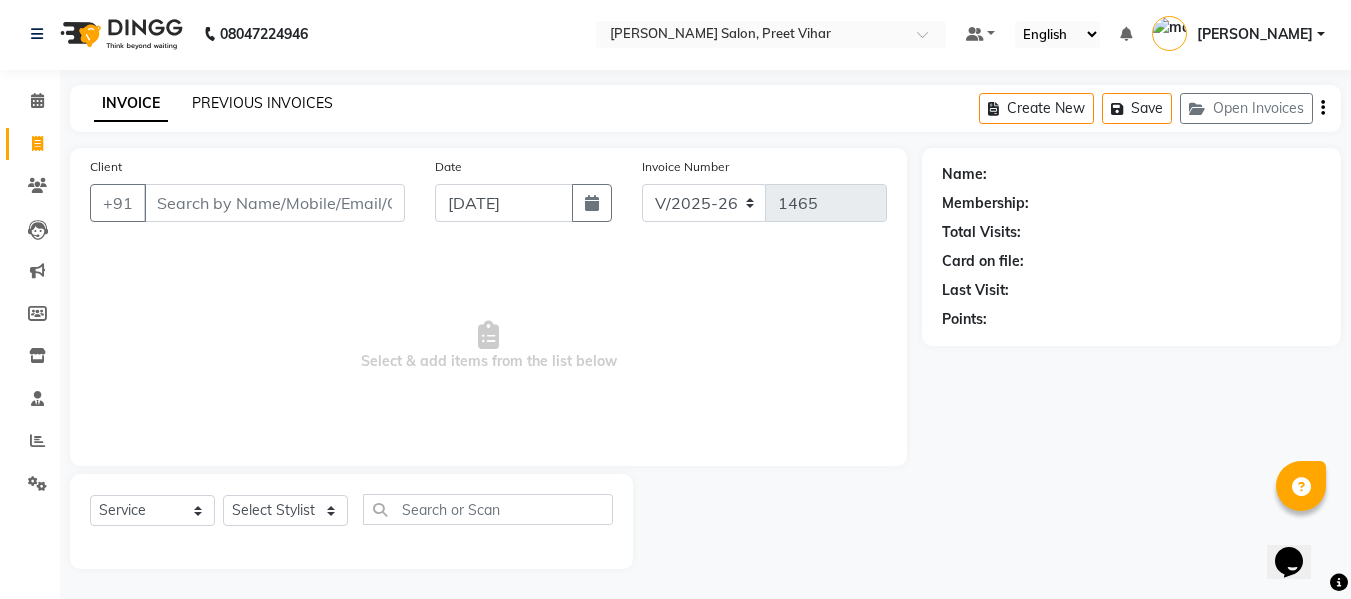 click on "PREVIOUS INVOICES" 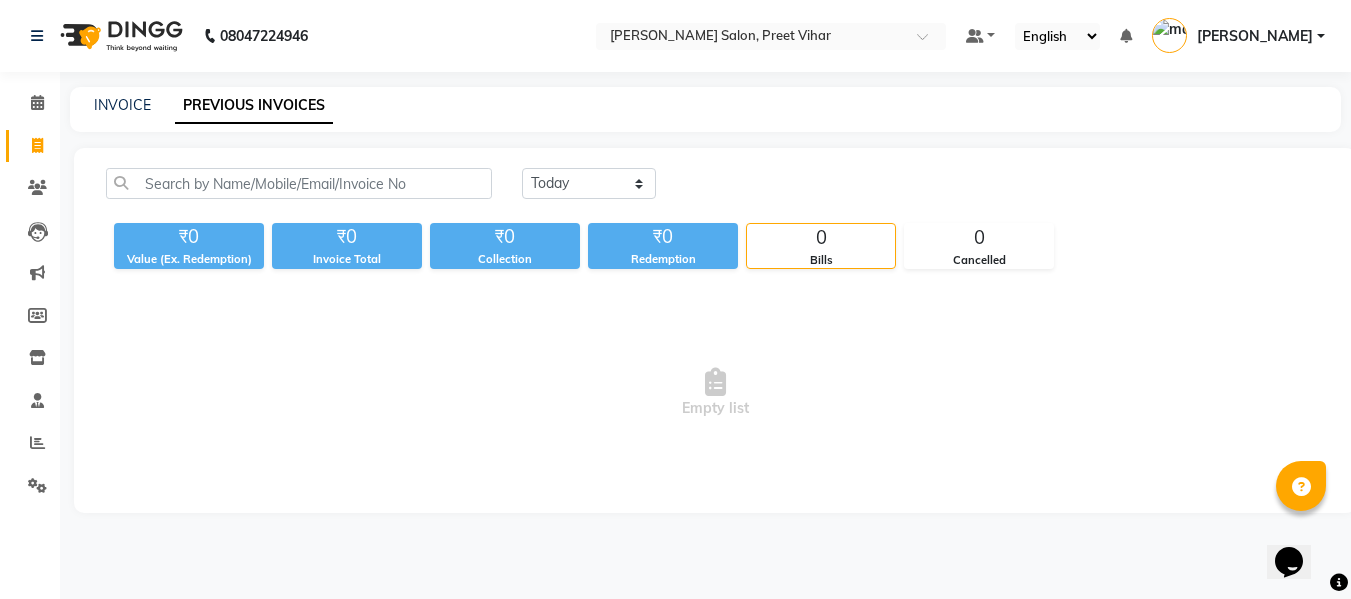 scroll, scrollTop: 0, scrollLeft: 0, axis: both 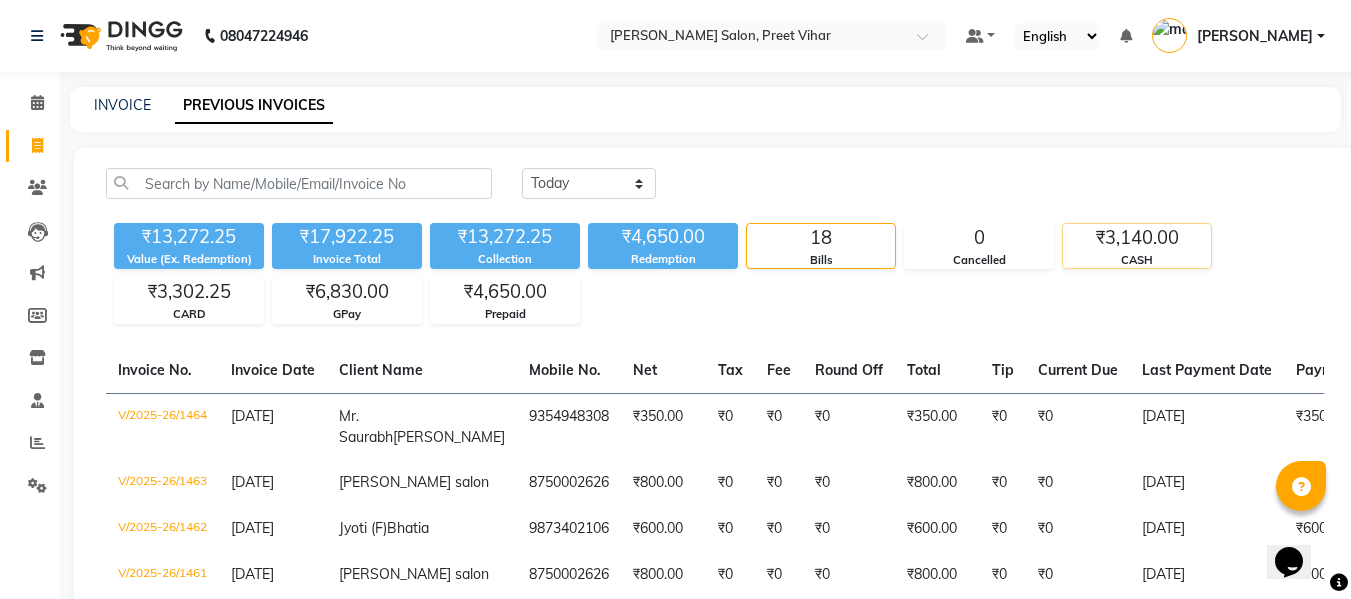click on "₹3,140.00" 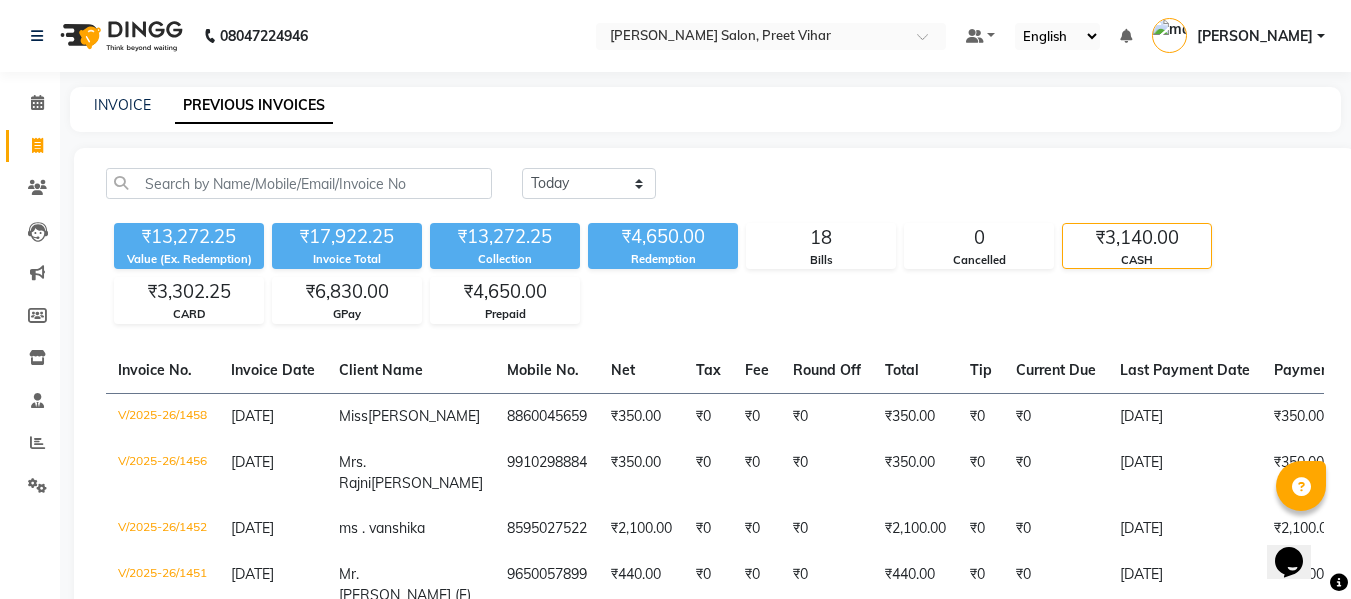 scroll, scrollTop: 163, scrollLeft: 0, axis: vertical 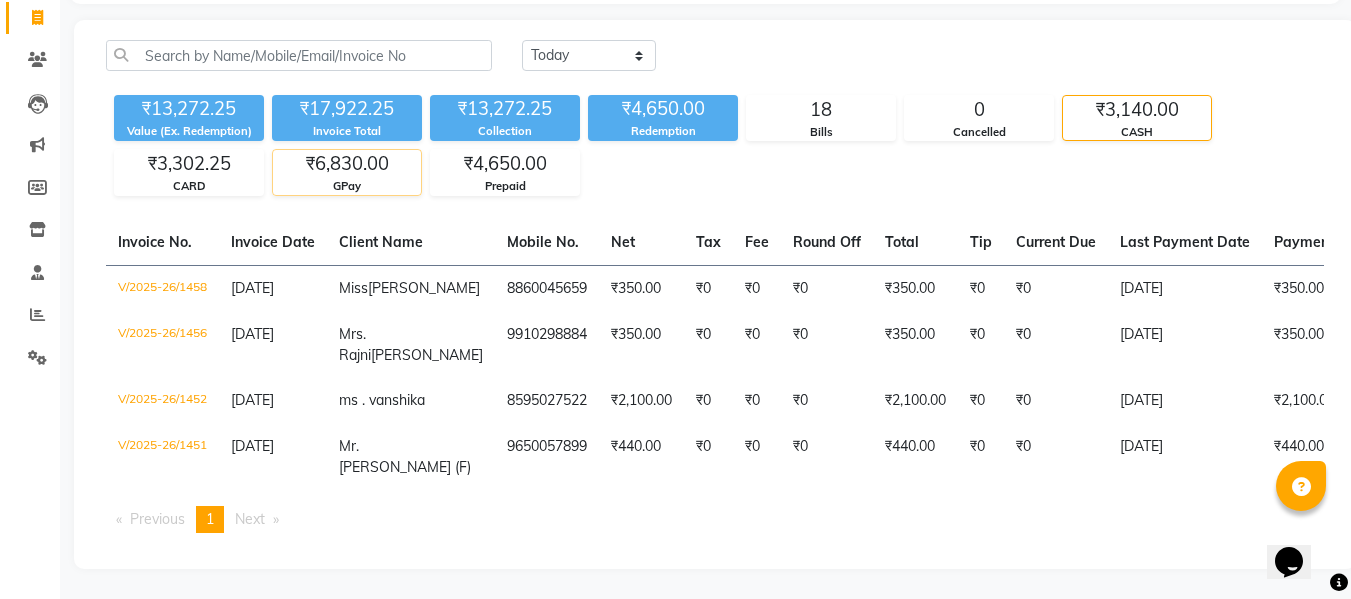 click on "₹6,830.00" 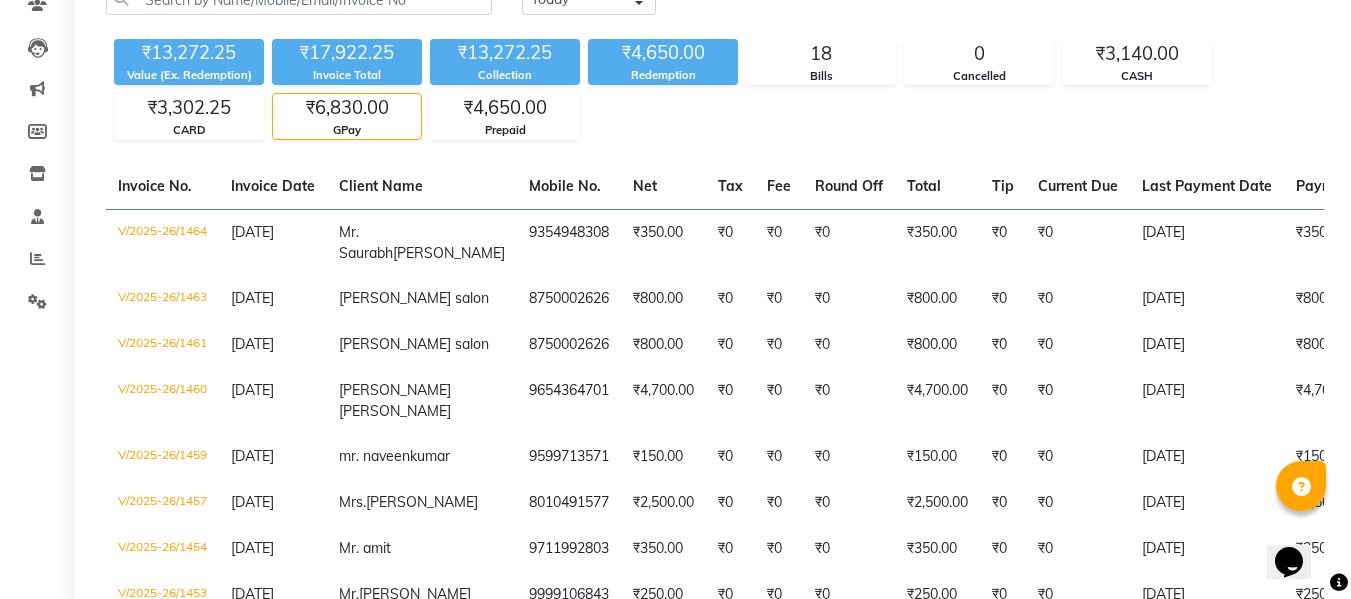 scroll, scrollTop: 0, scrollLeft: 0, axis: both 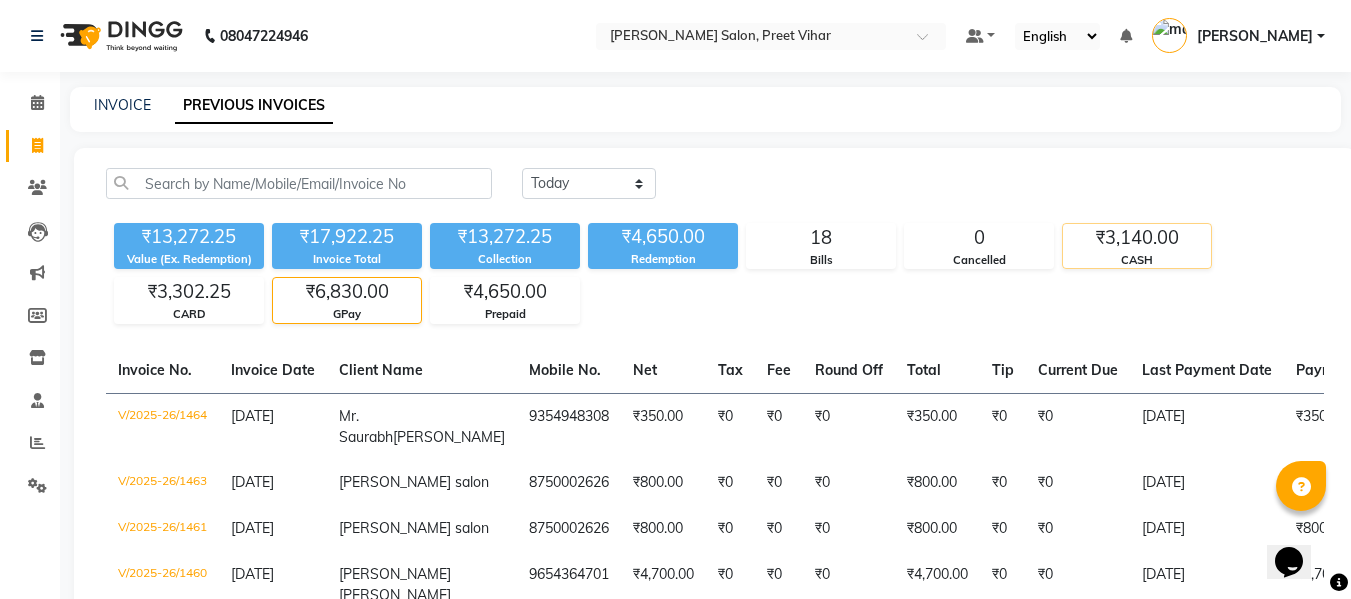 click on "CASH" 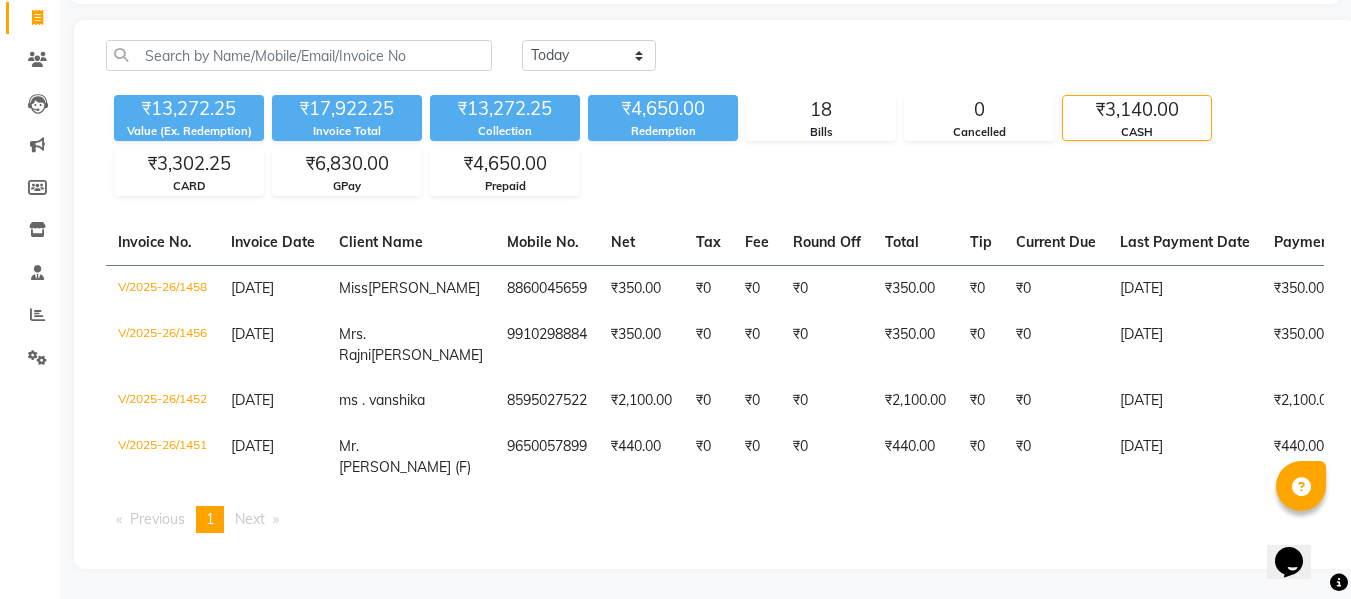 scroll, scrollTop: 163, scrollLeft: 0, axis: vertical 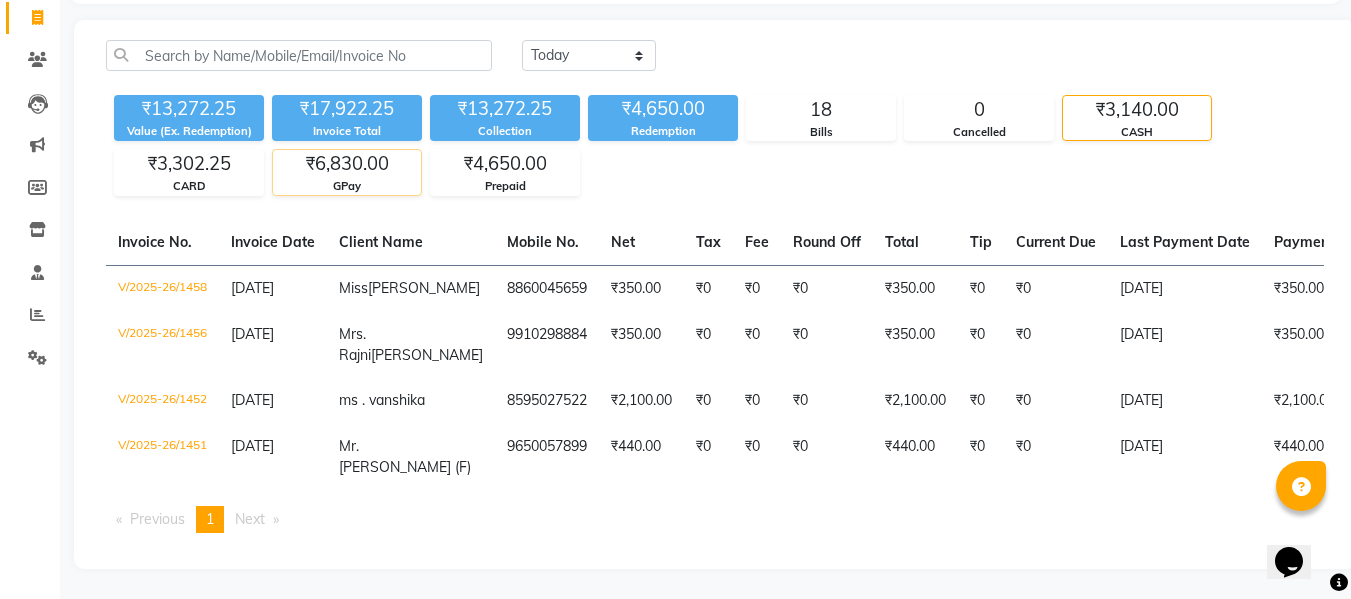 click on "₹6,830.00" 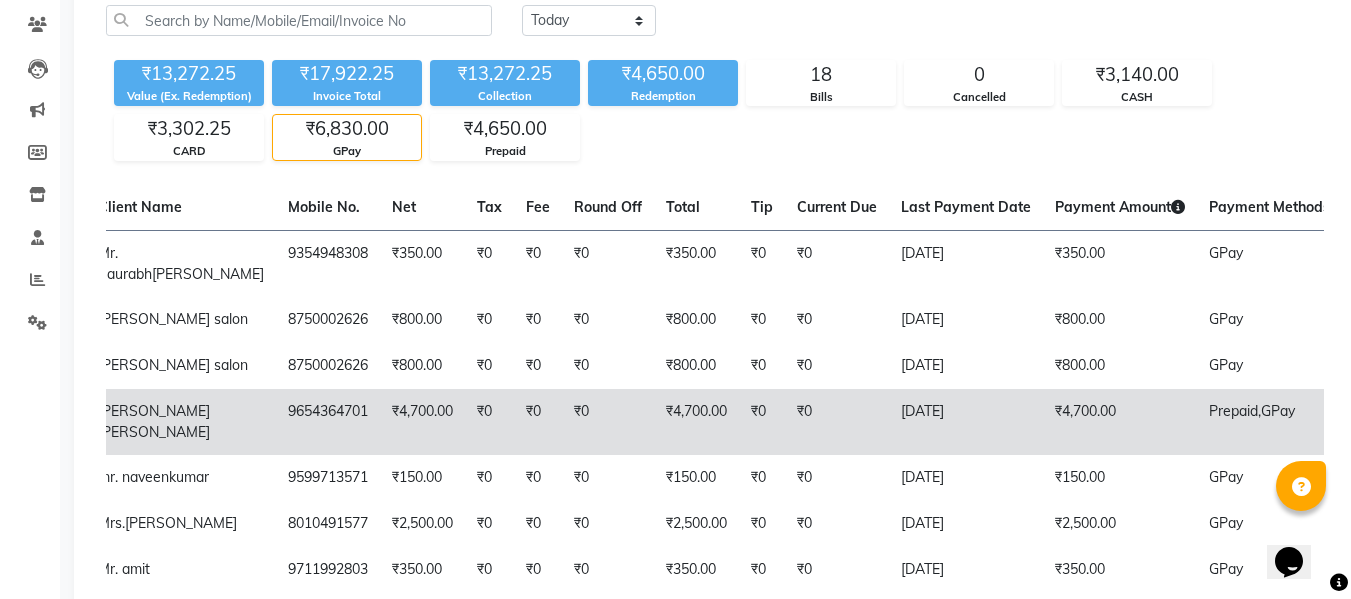 scroll, scrollTop: 0, scrollLeft: 243, axis: horizontal 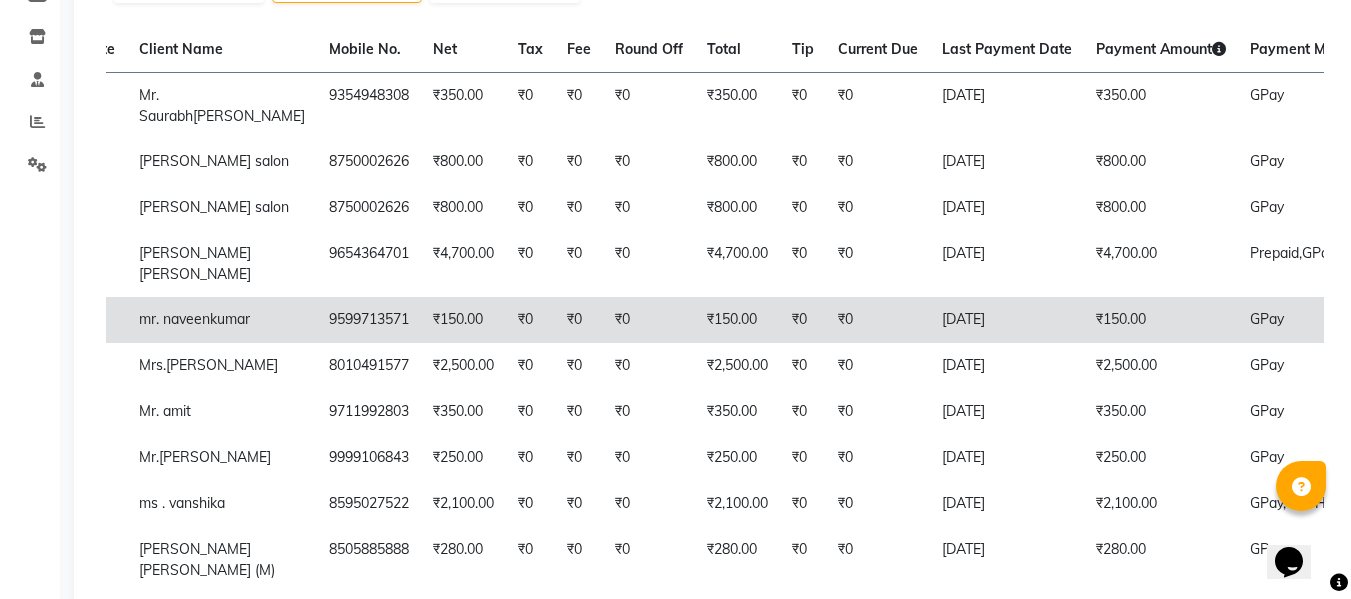 click on "₹150.00" 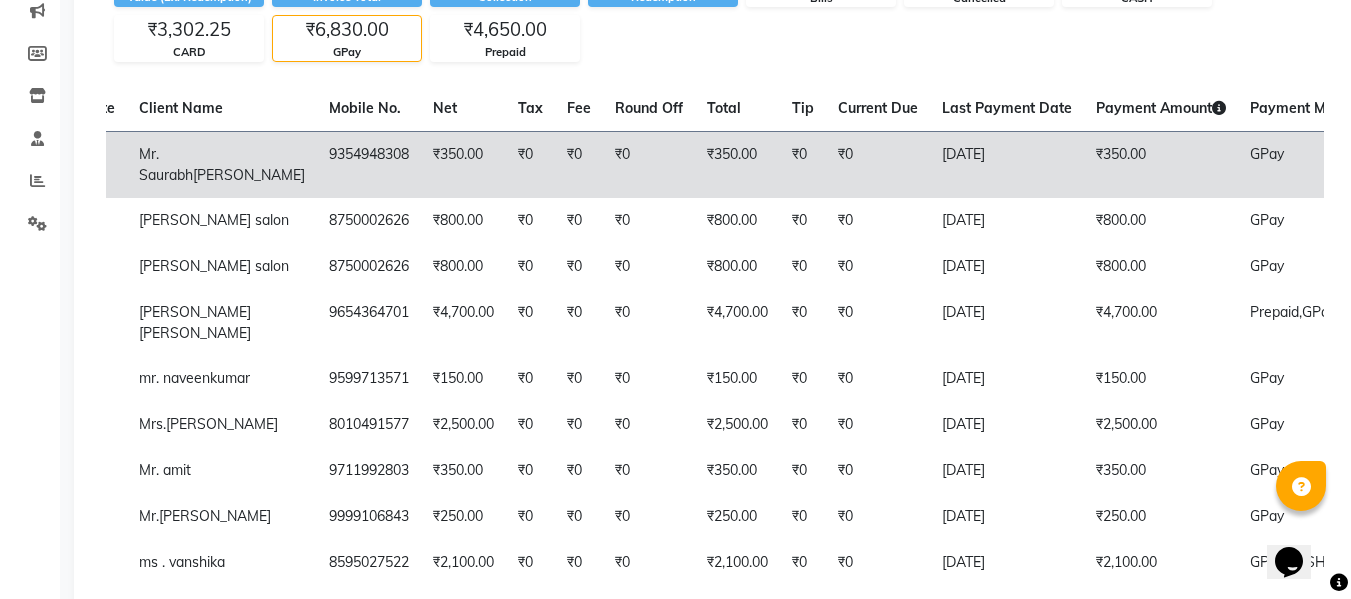 scroll, scrollTop: 193, scrollLeft: 0, axis: vertical 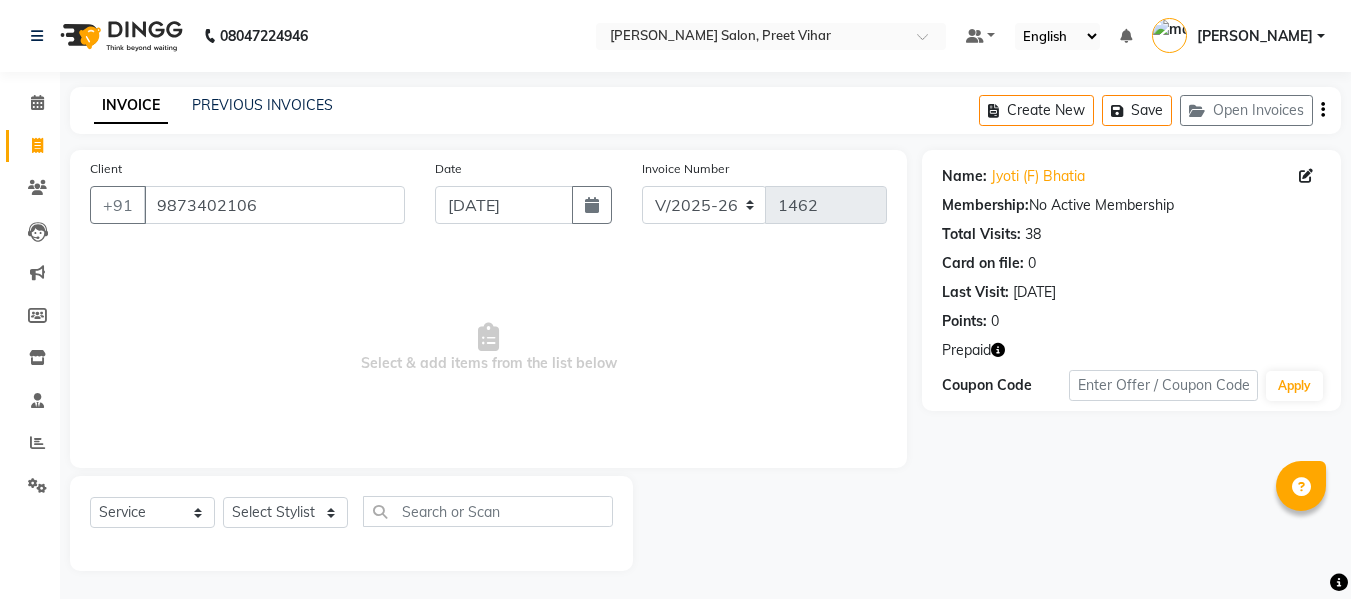 select on "6469" 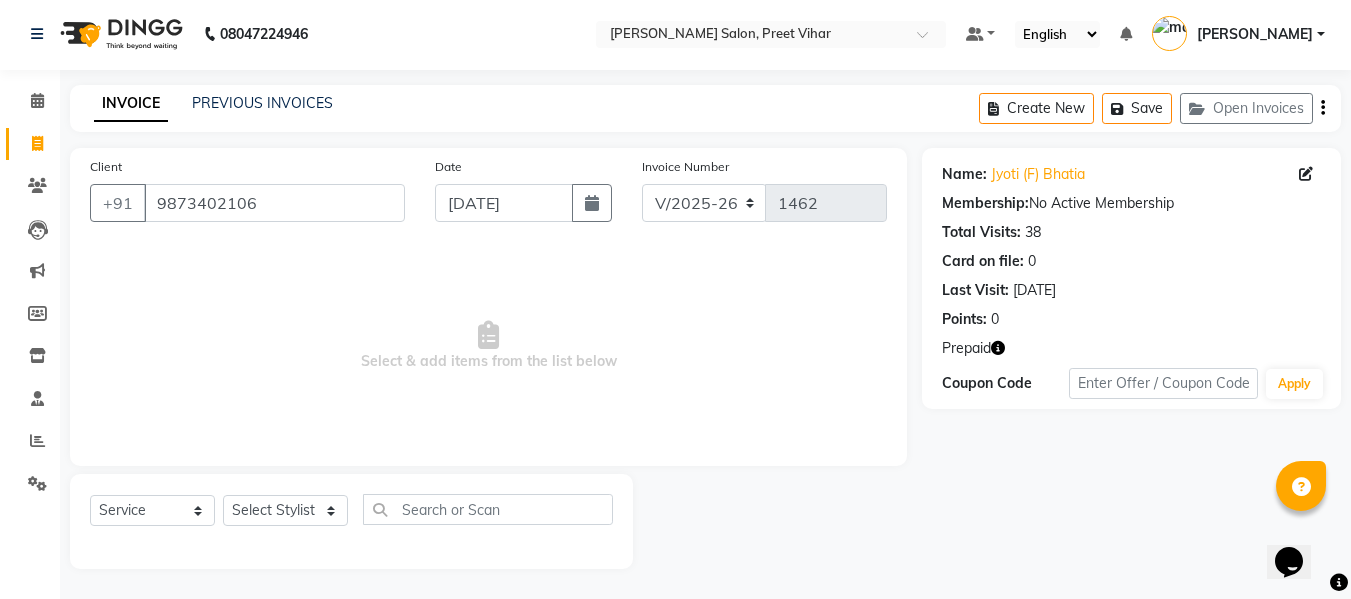 scroll, scrollTop: 0, scrollLeft: 0, axis: both 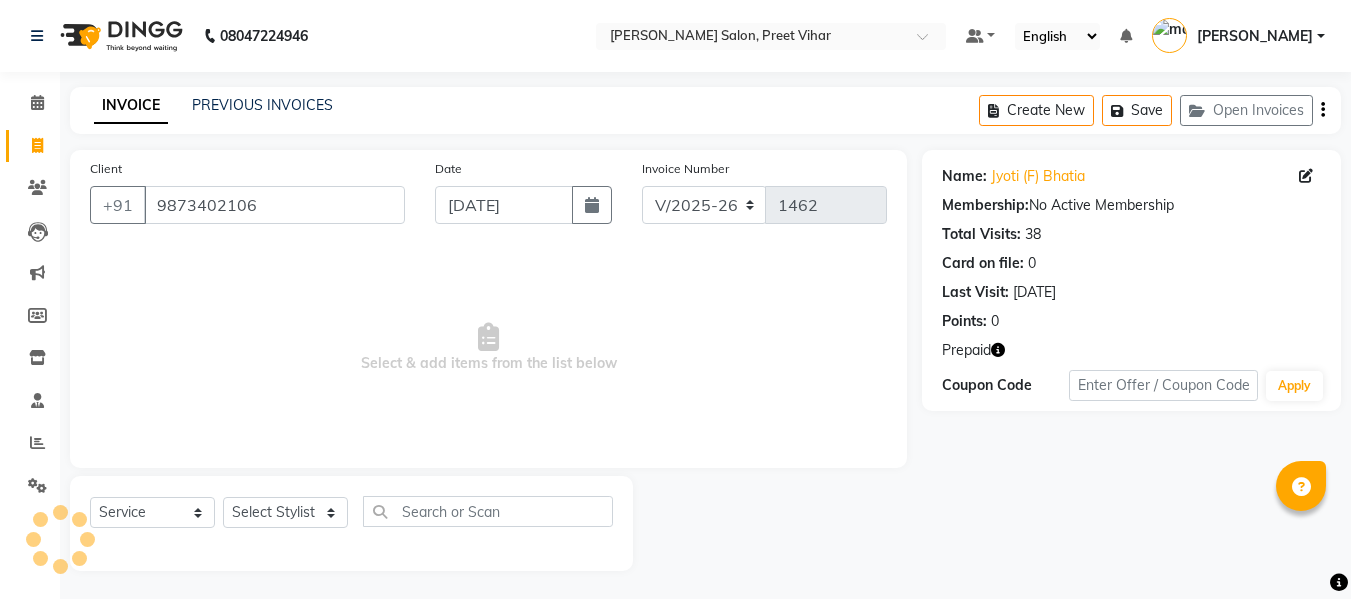select on "6469" 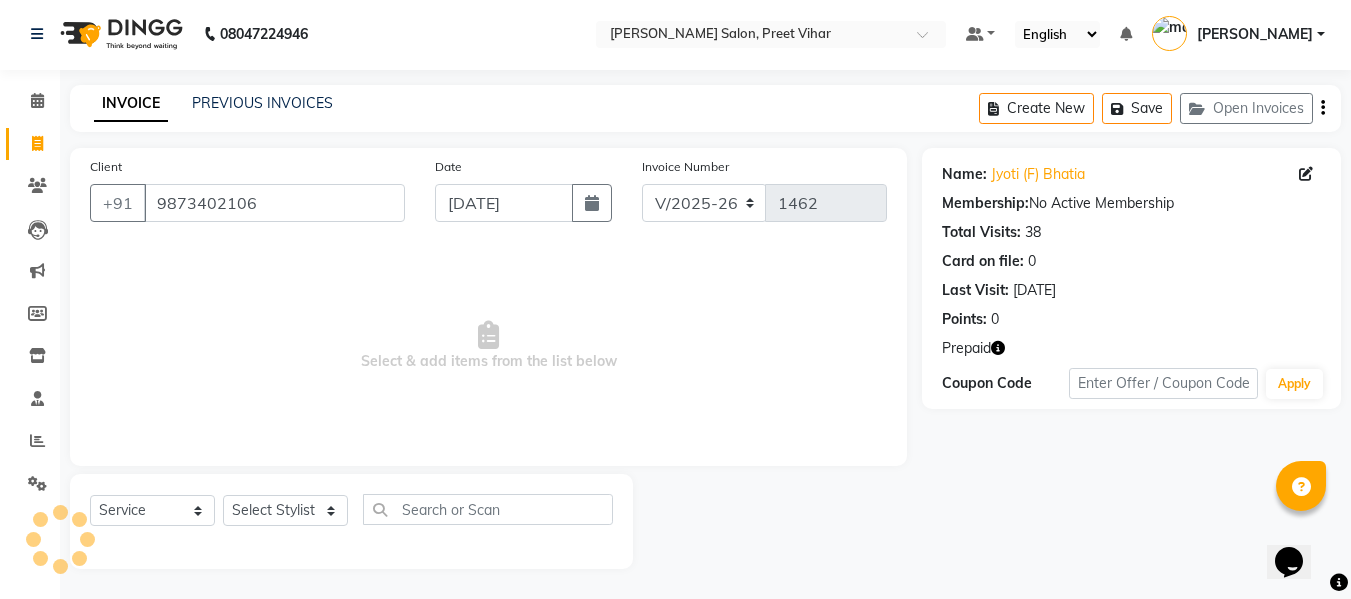 scroll, scrollTop: 0, scrollLeft: 0, axis: both 